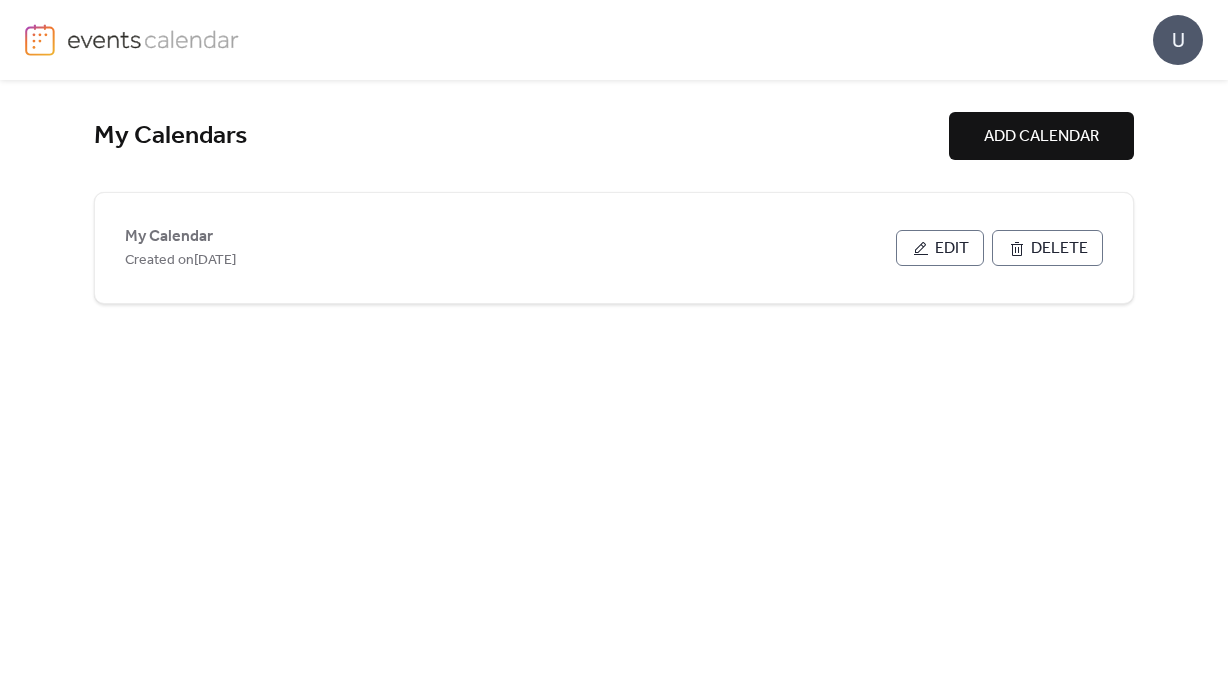 scroll, scrollTop: 0, scrollLeft: 0, axis: both 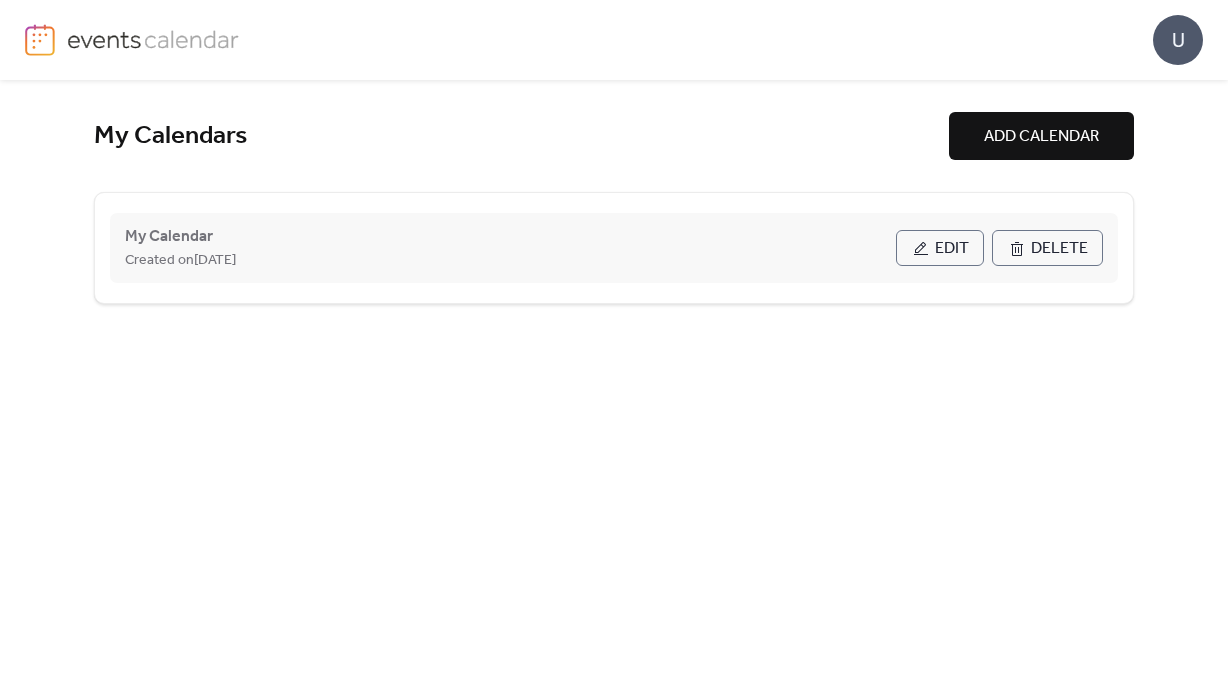 click on "Edit" at bounding box center (952, 249) 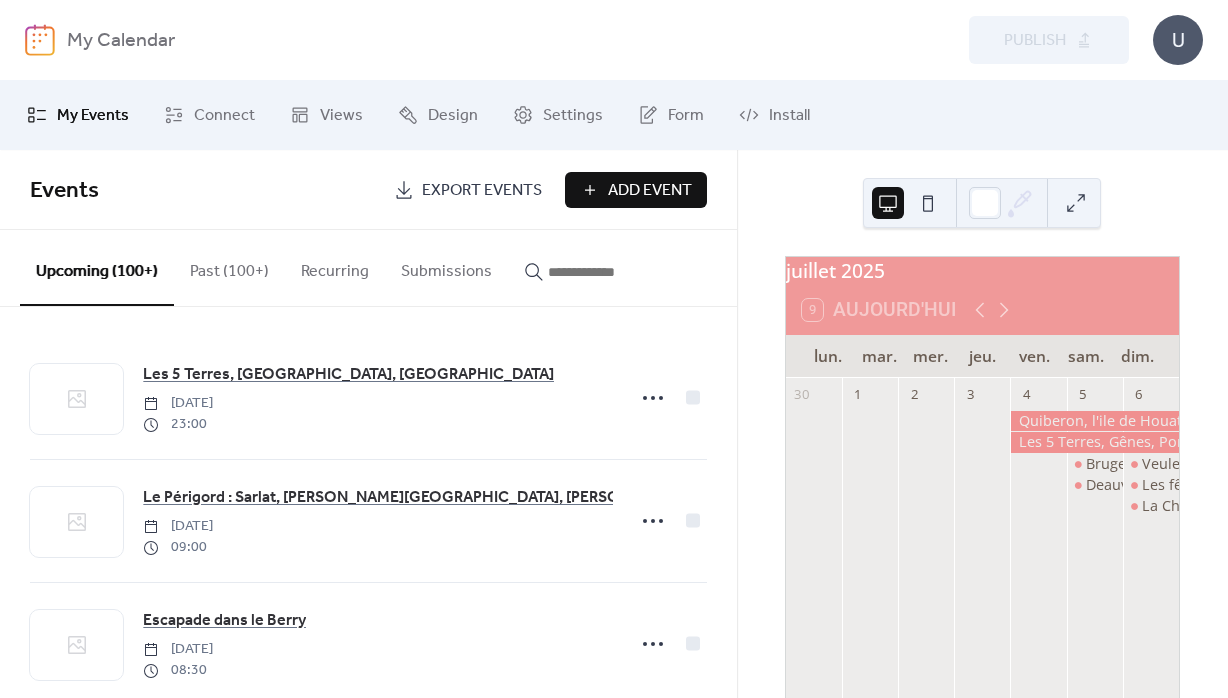 click on "Add Event" at bounding box center (650, 191) 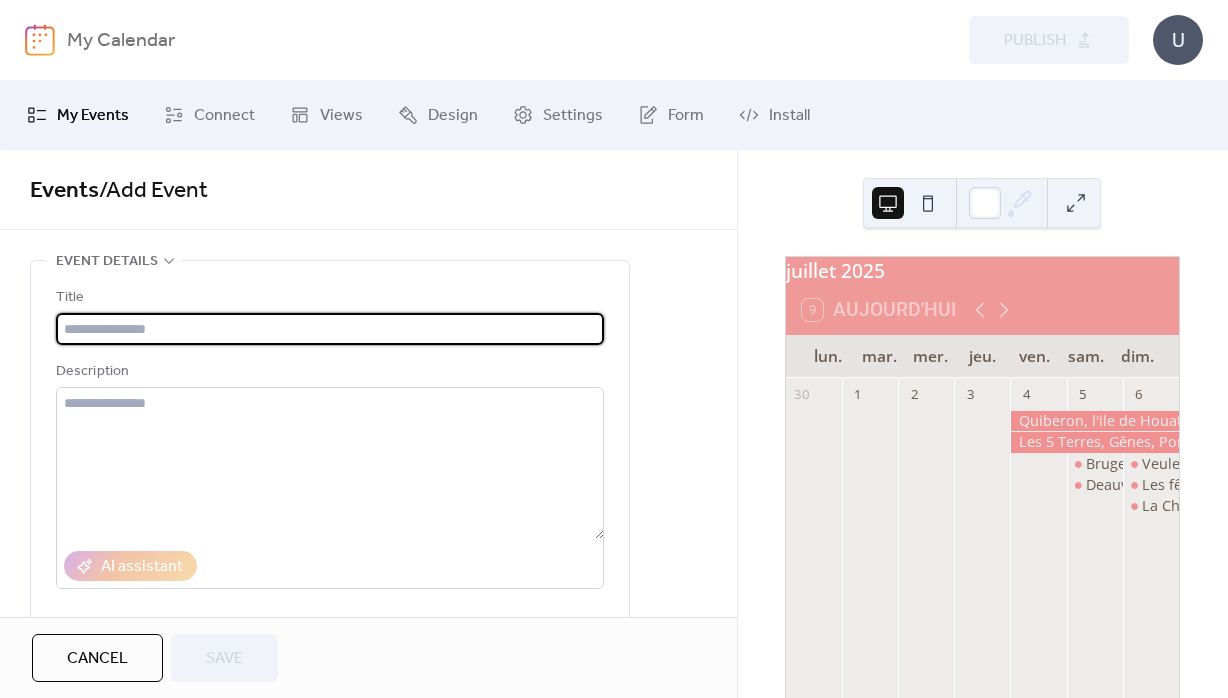 click at bounding box center [330, 329] 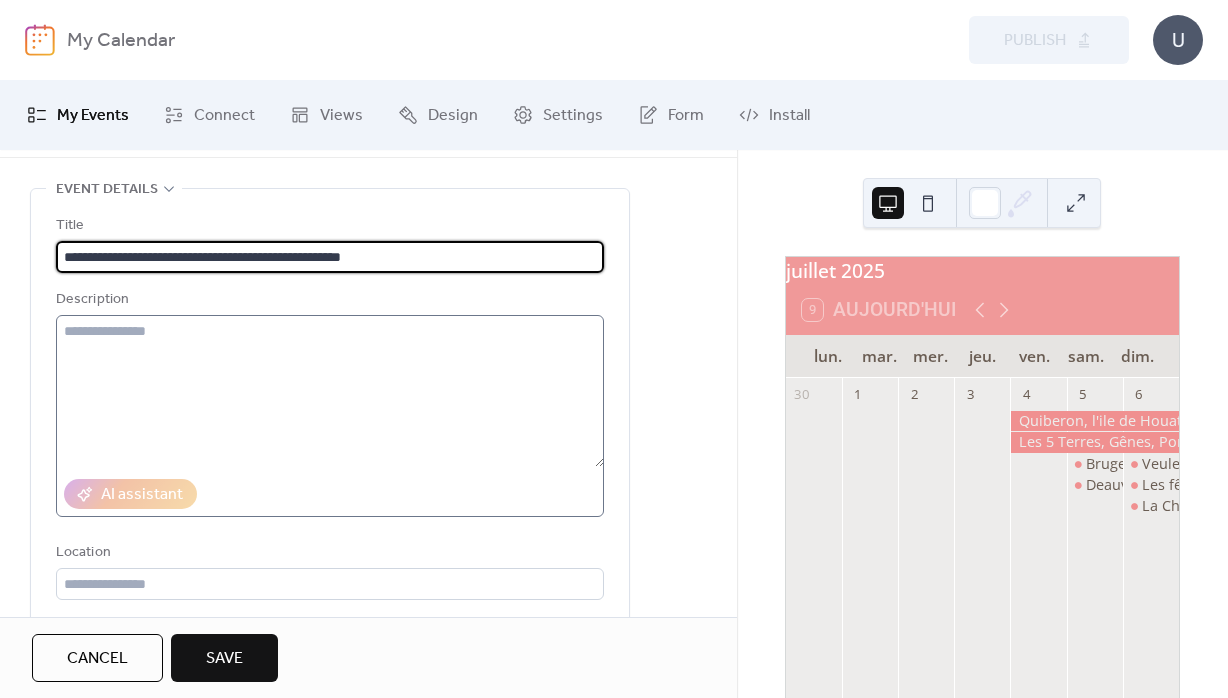 scroll, scrollTop: 144, scrollLeft: 0, axis: vertical 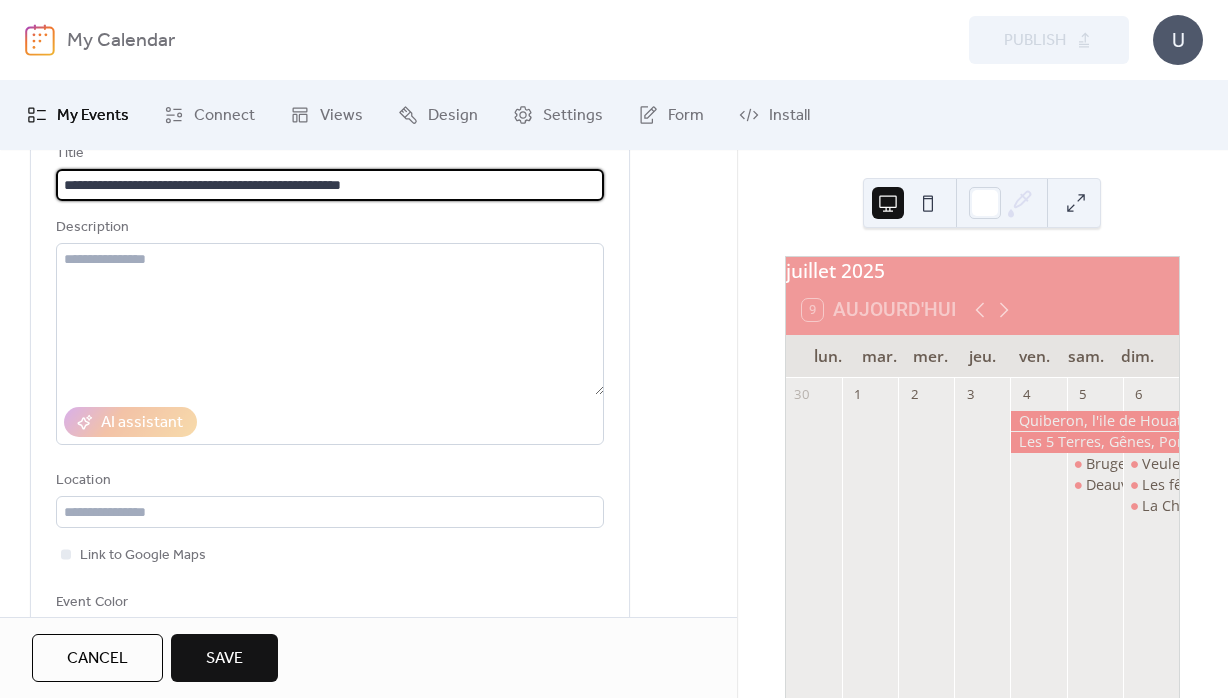 drag, startPoint x: 405, startPoint y: 194, endPoint x: 68, endPoint y: 210, distance: 337.3796 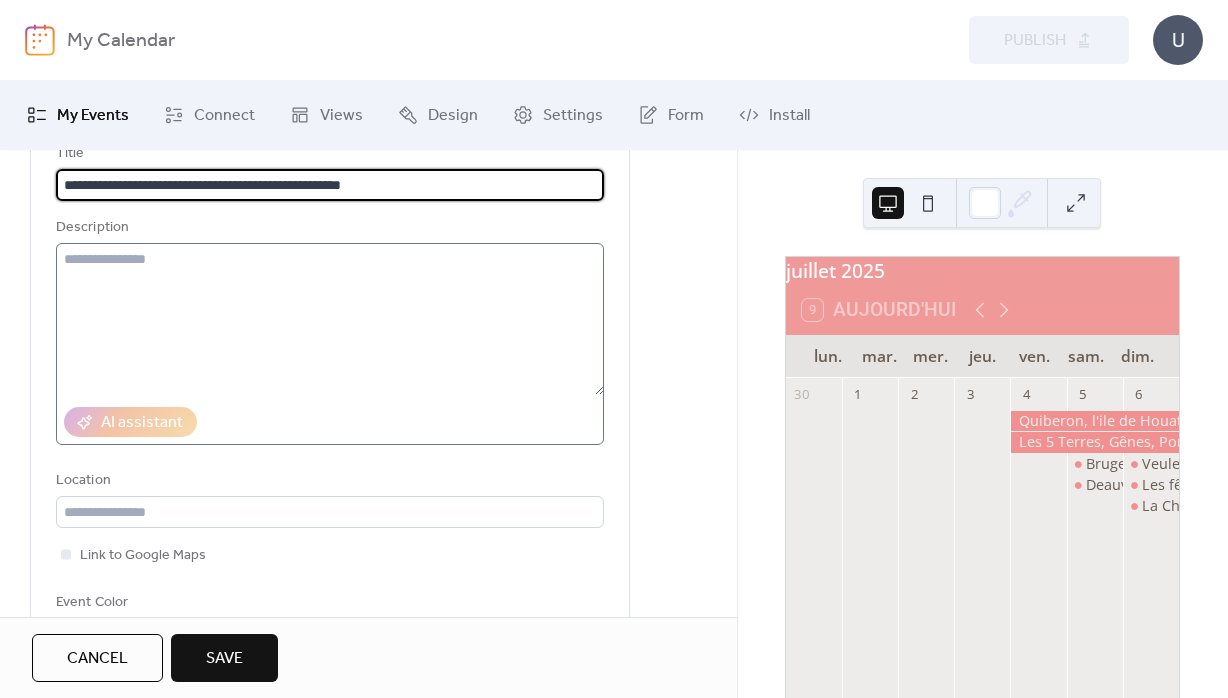 type on "**********" 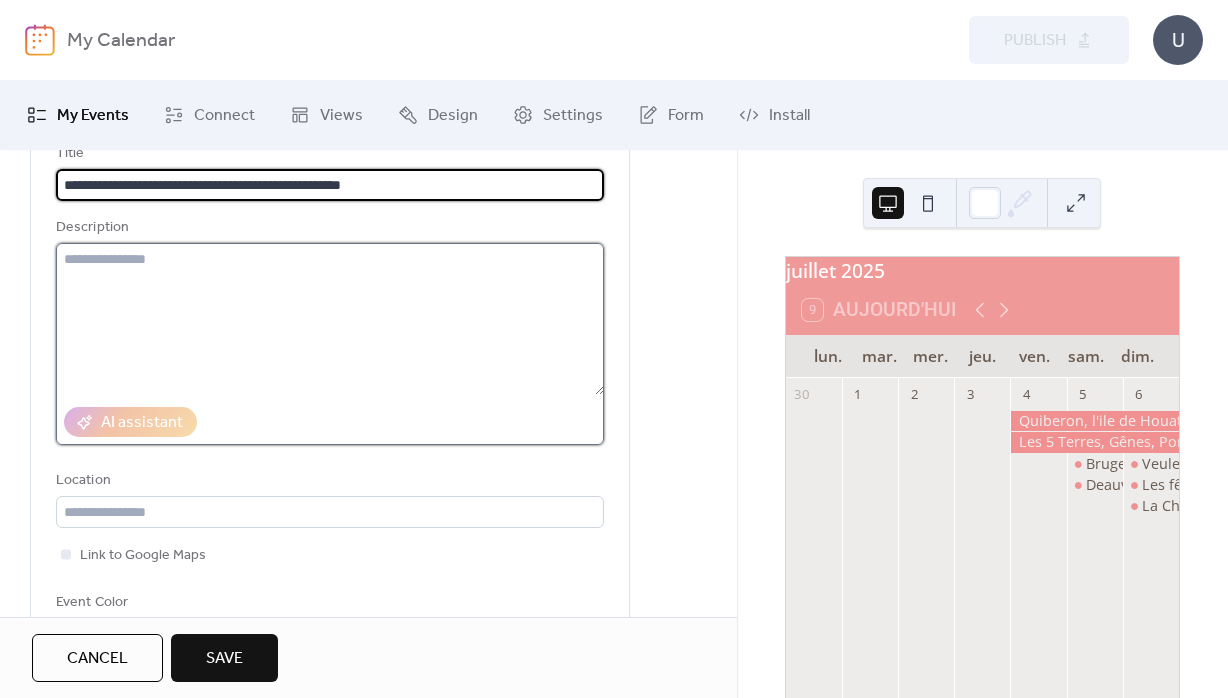 click at bounding box center [330, 319] 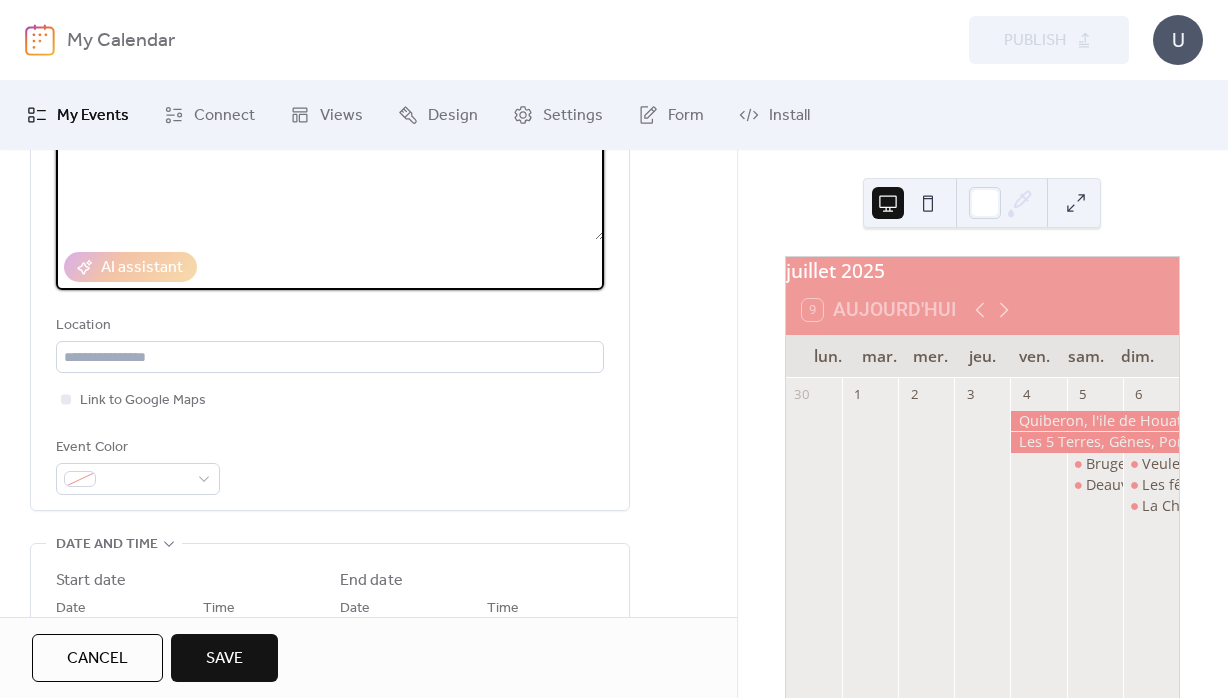 scroll, scrollTop: 360, scrollLeft: 0, axis: vertical 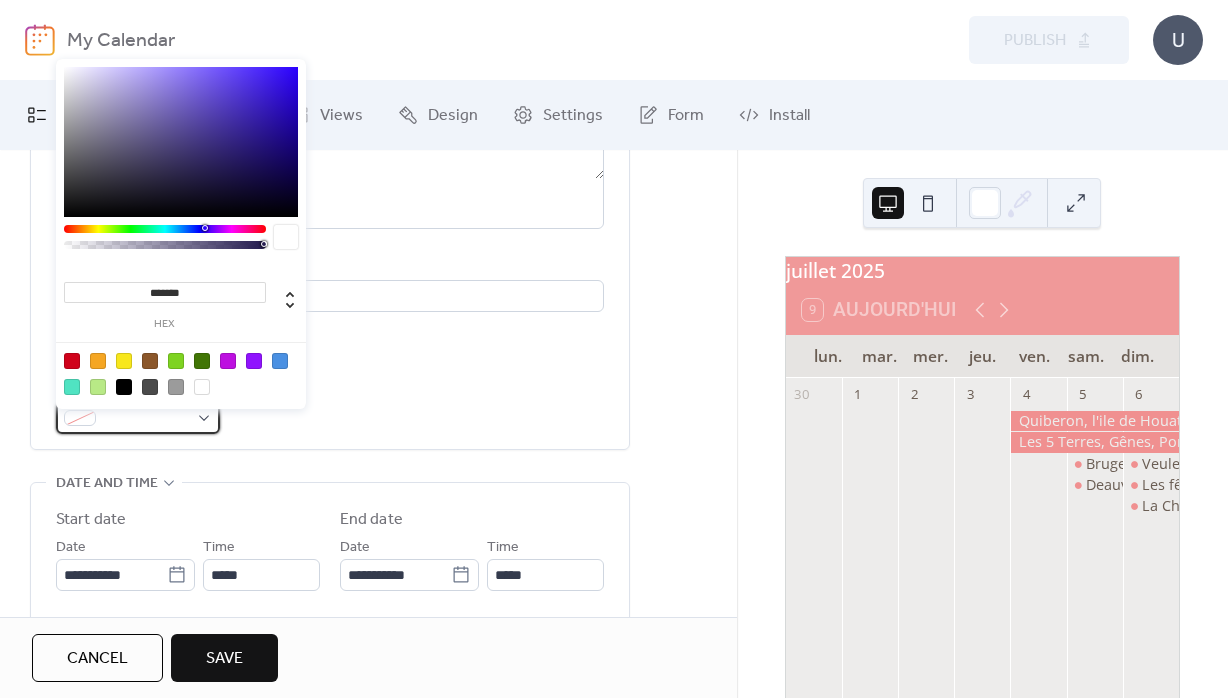 click at bounding box center (146, 419) 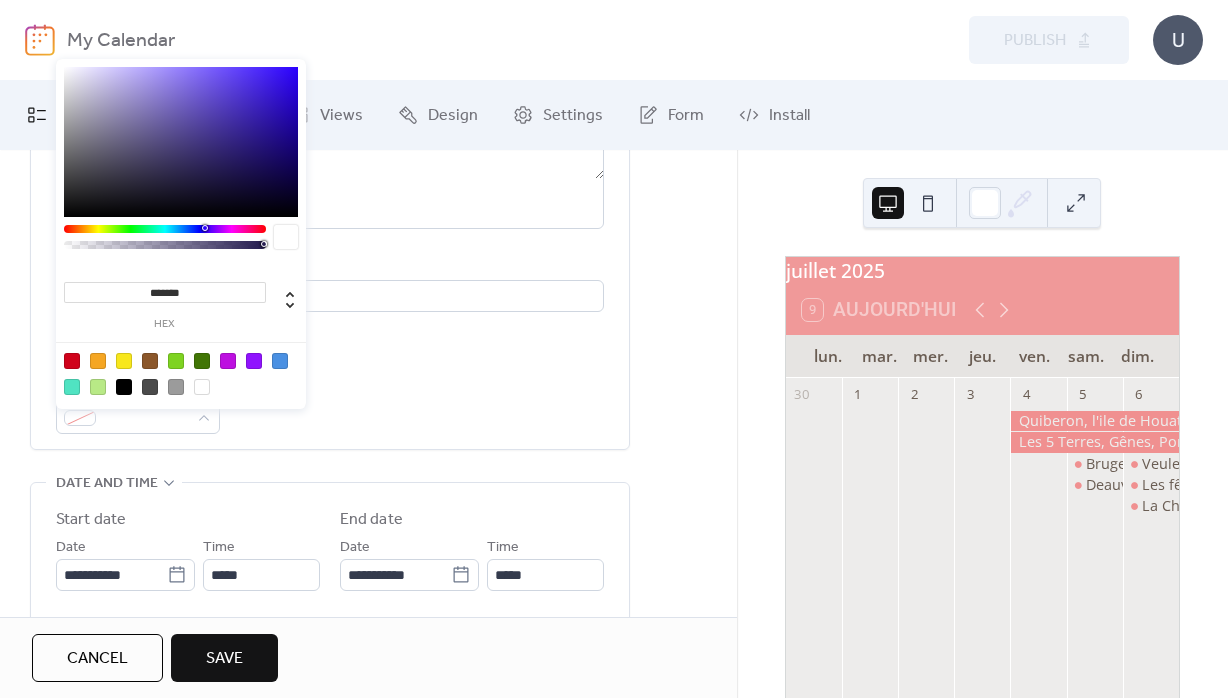 click on "*******" at bounding box center [165, 292] 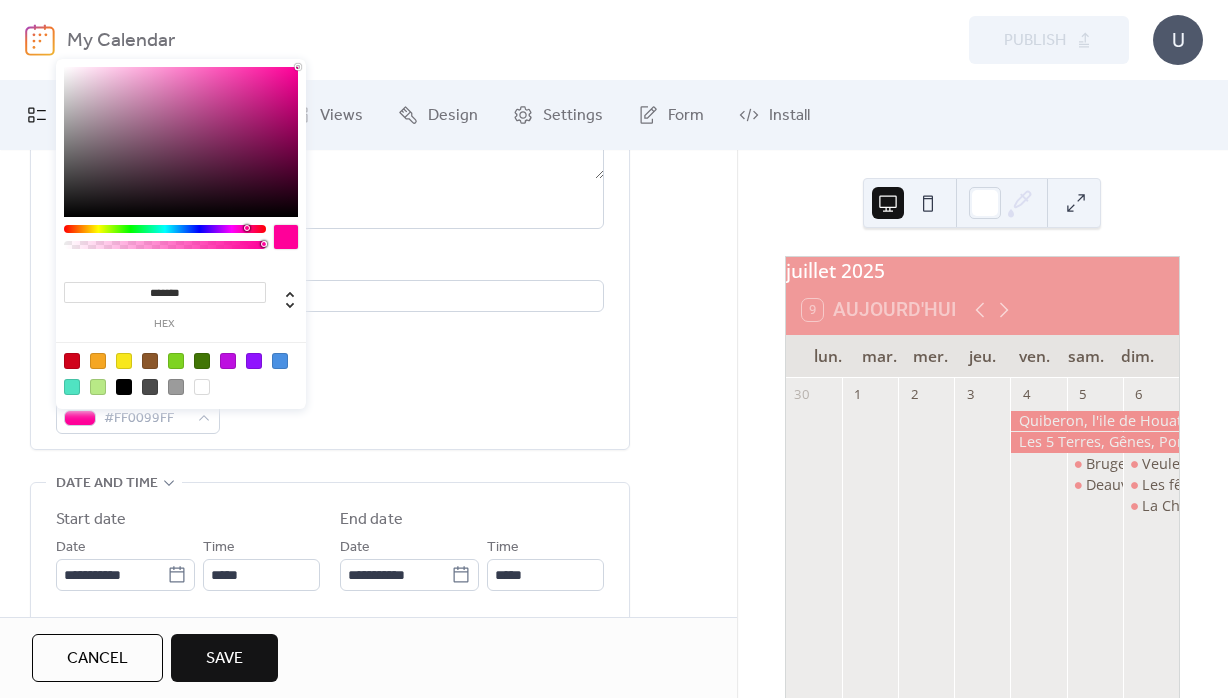 type on "********" 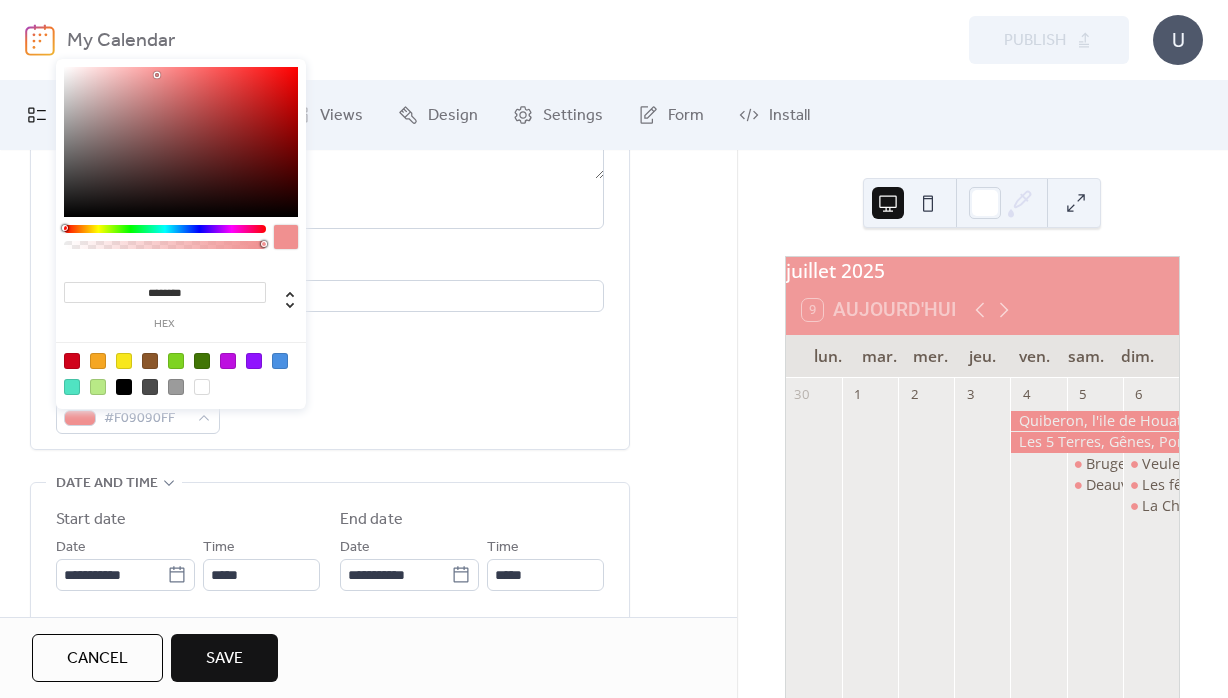 drag, startPoint x: 649, startPoint y: 396, endPoint x: 632, endPoint y: 398, distance: 17.117243 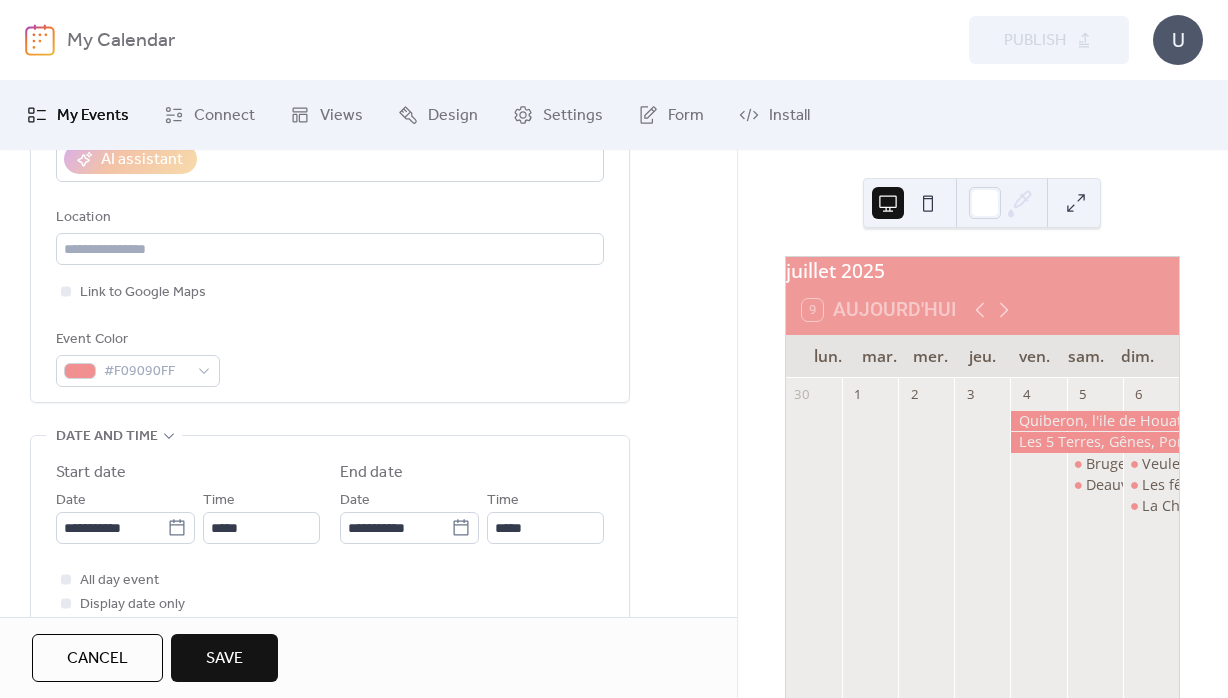 scroll, scrollTop: 432, scrollLeft: 0, axis: vertical 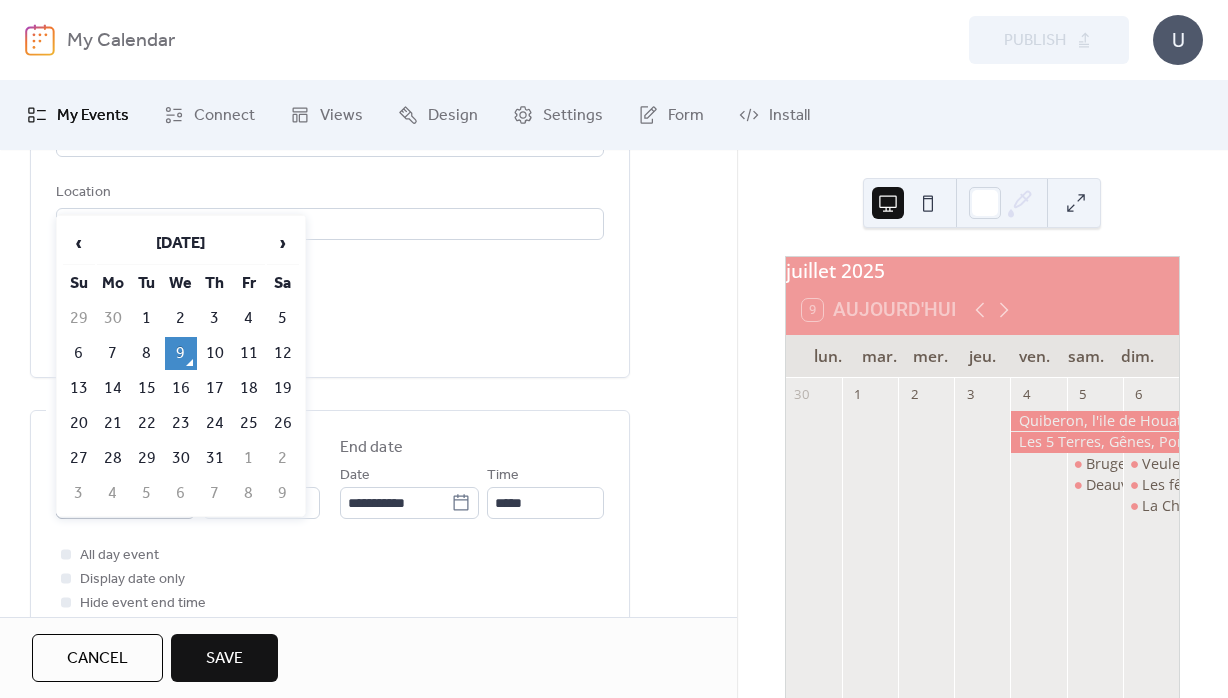 click 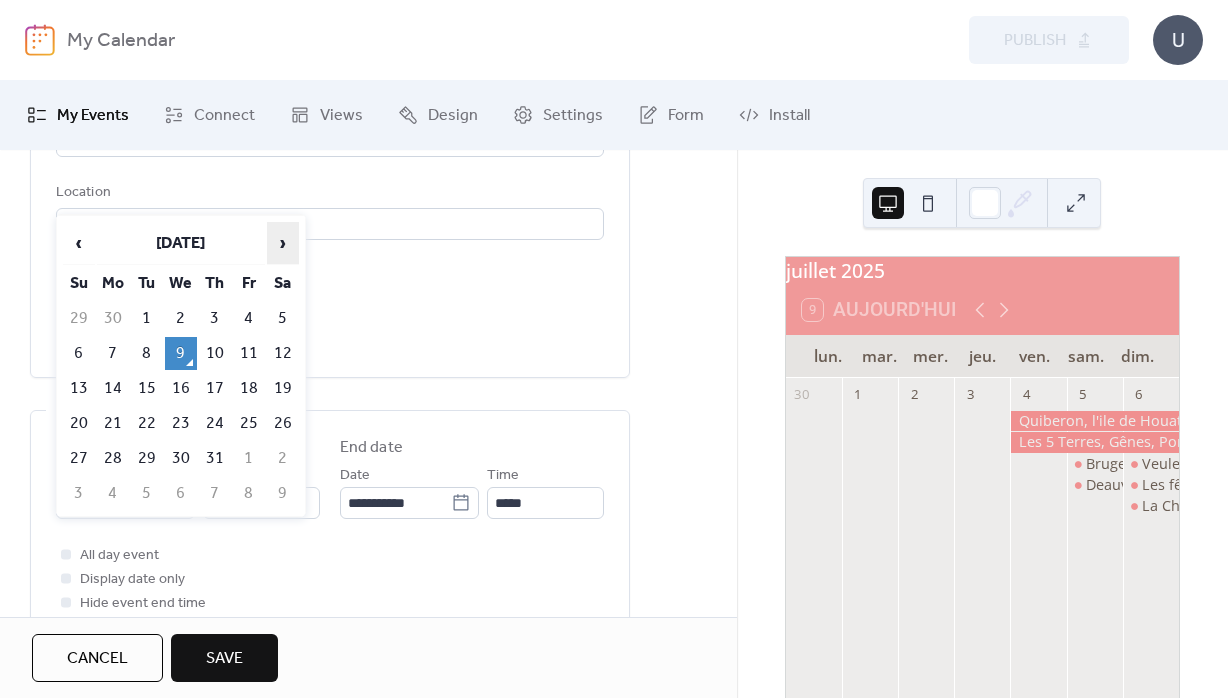 click on "›" at bounding box center (283, 243) 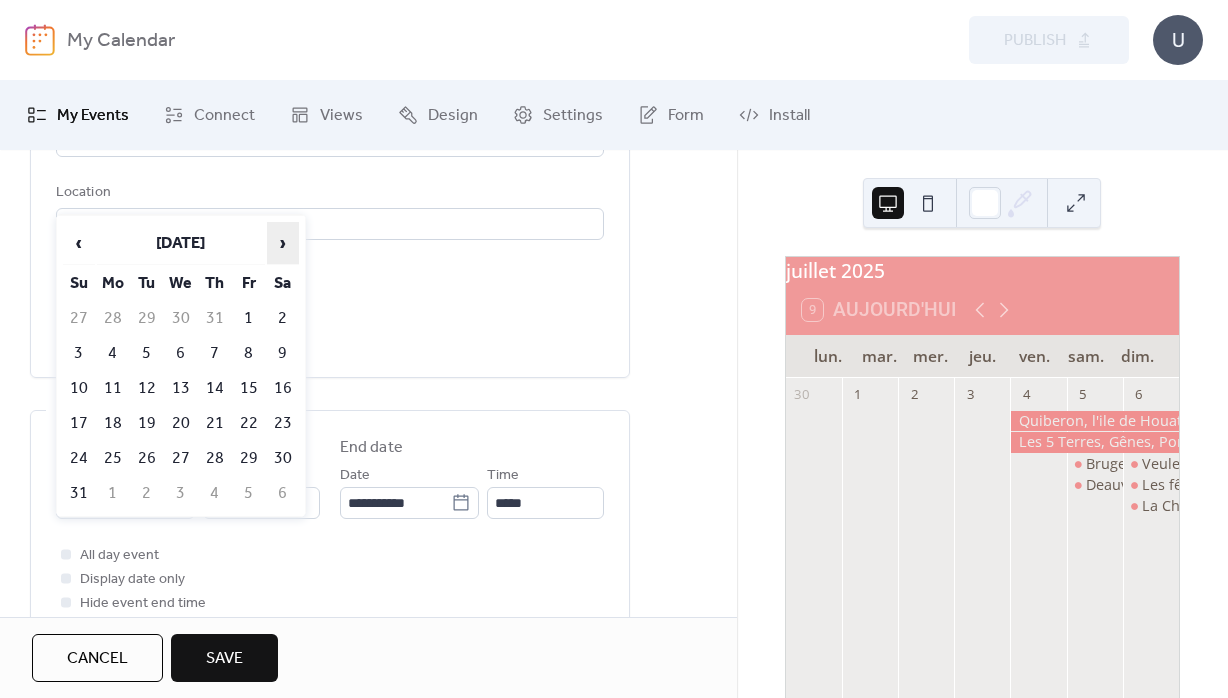 click on "›" at bounding box center [283, 243] 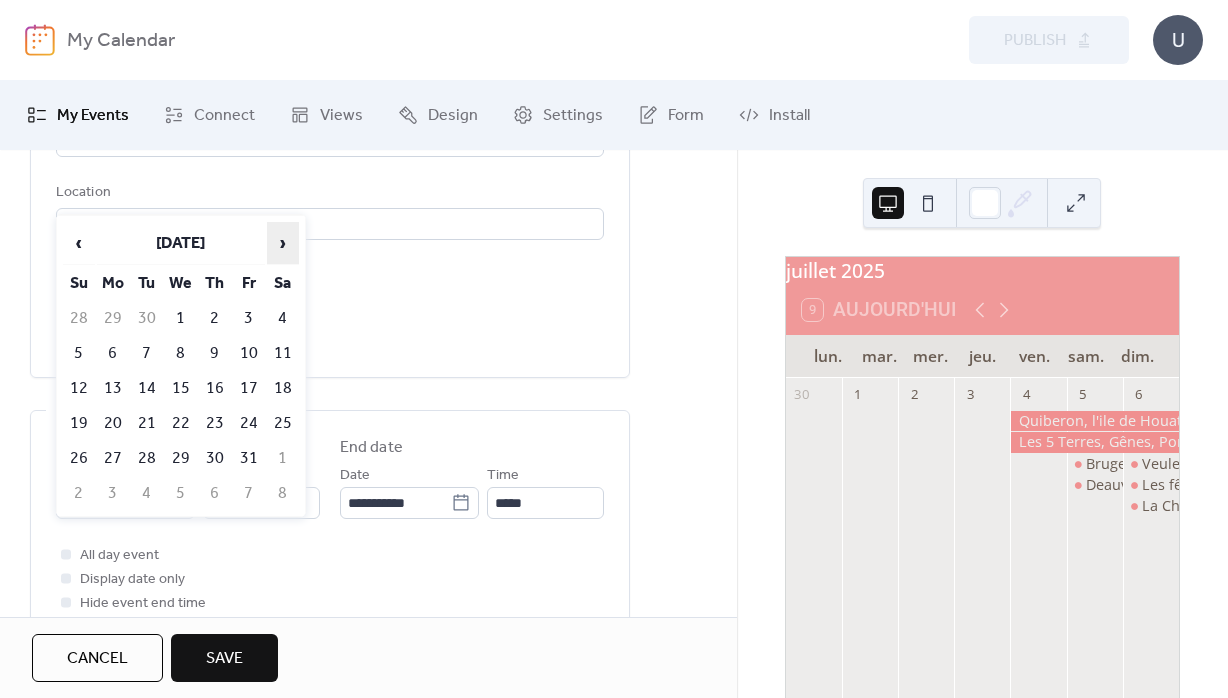 click on "›" at bounding box center [283, 243] 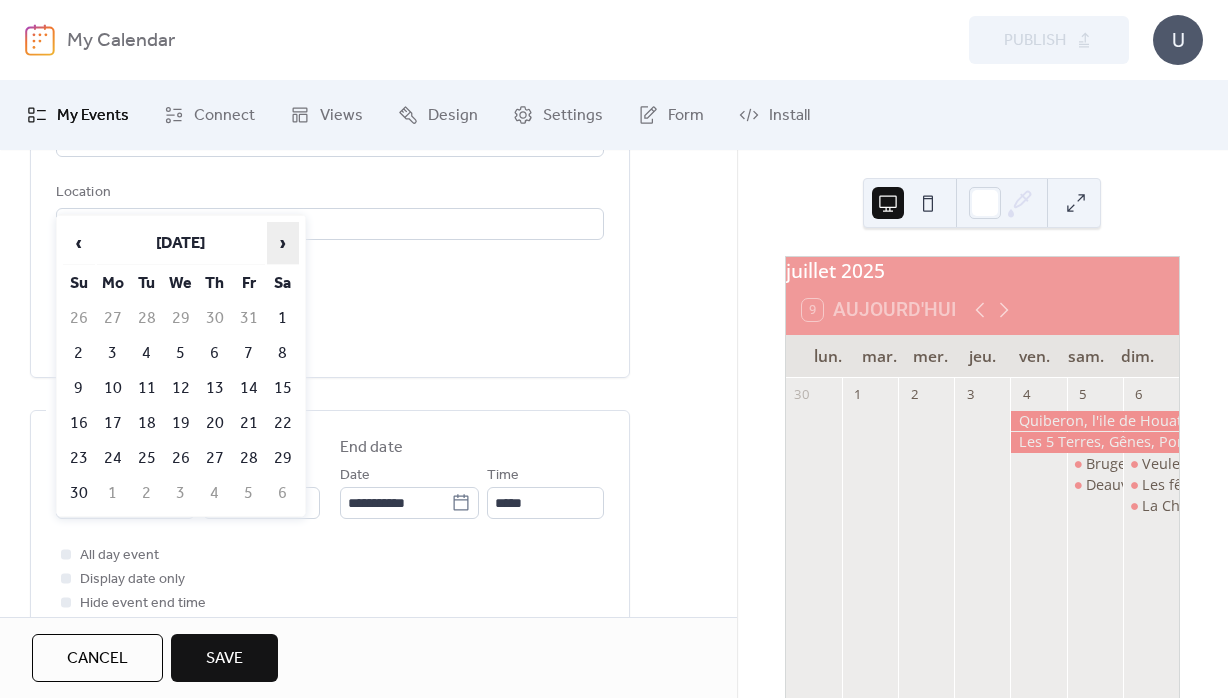 click on "›" at bounding box center (283, 243) 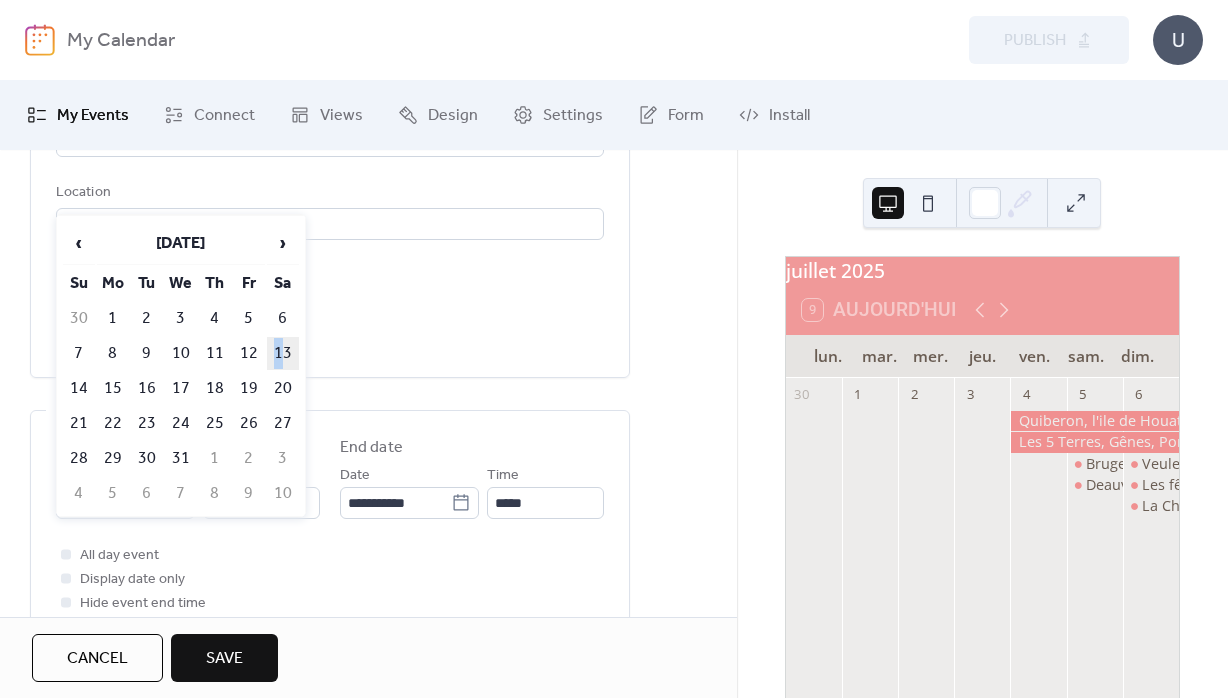 click on "13" at bounding box center [283, 353] 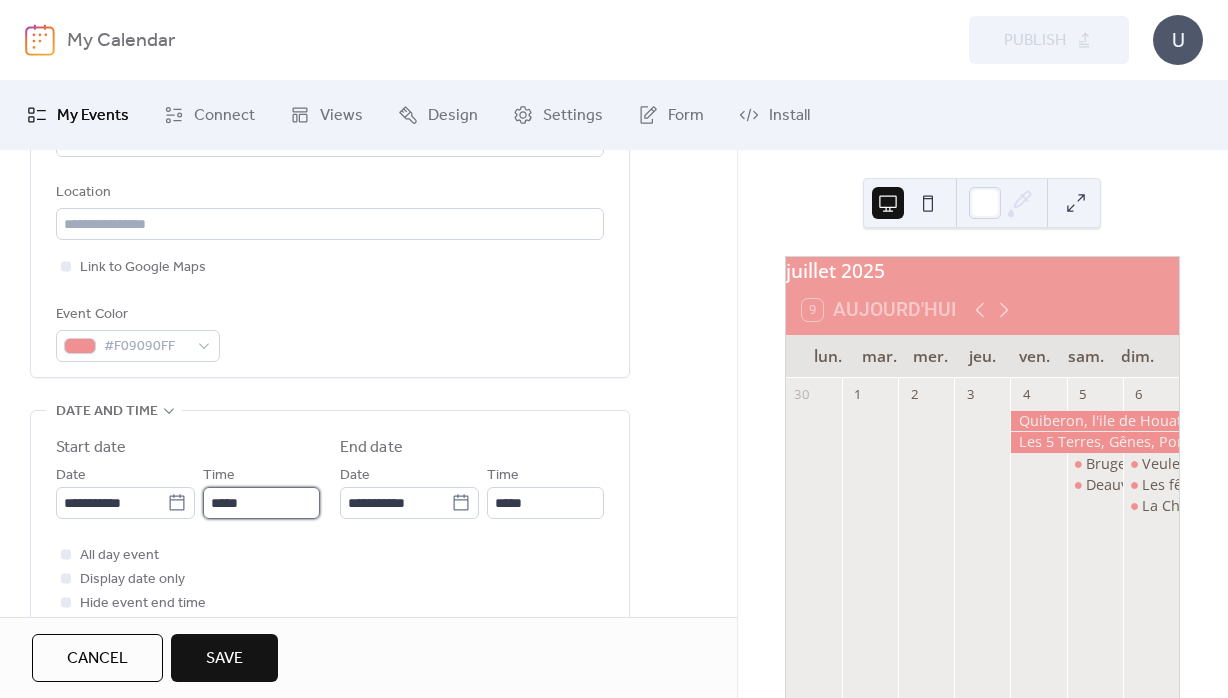 click on "*****" at bounding box center (261, 503) 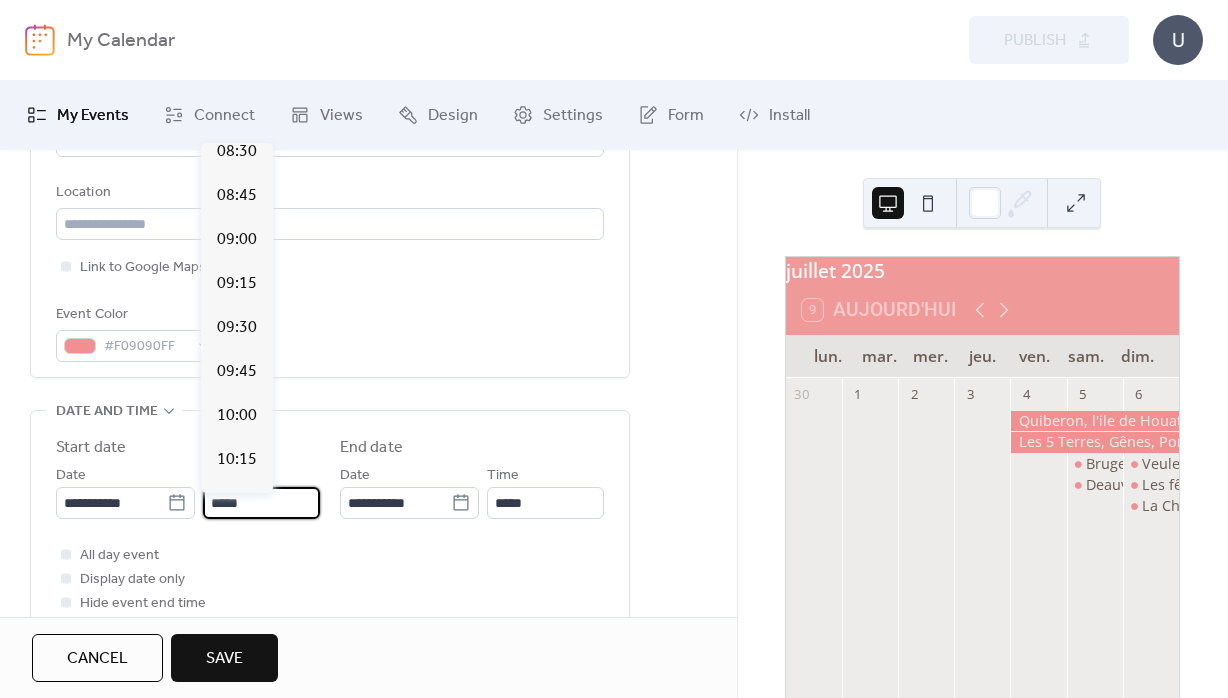 scroll, scrollTop: 1420, scrollLeft: 0, axis: vertical 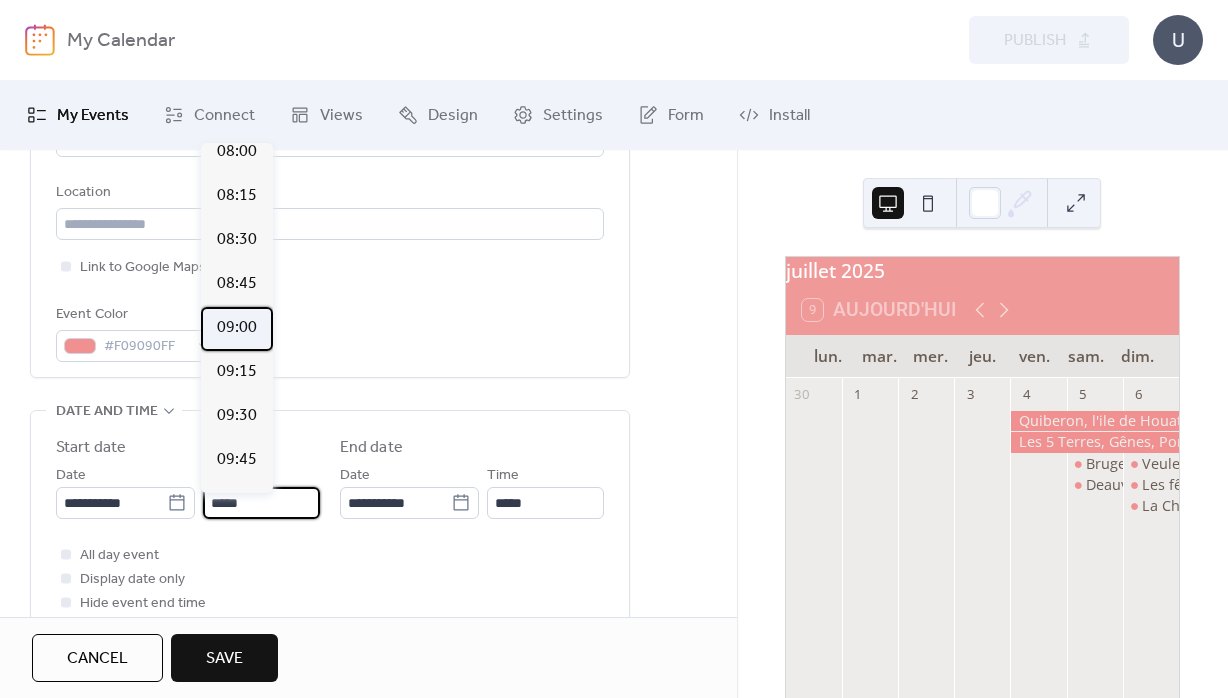 click on "09:00" at bounding box center (237, 328) 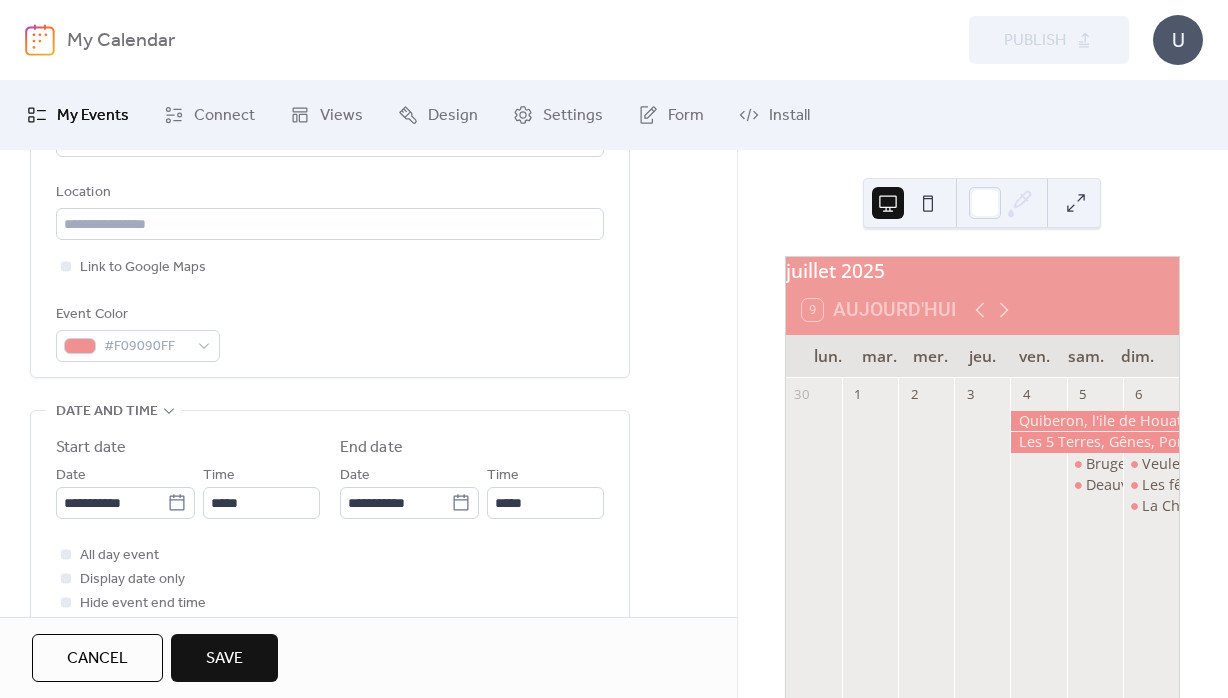 type on "*****" 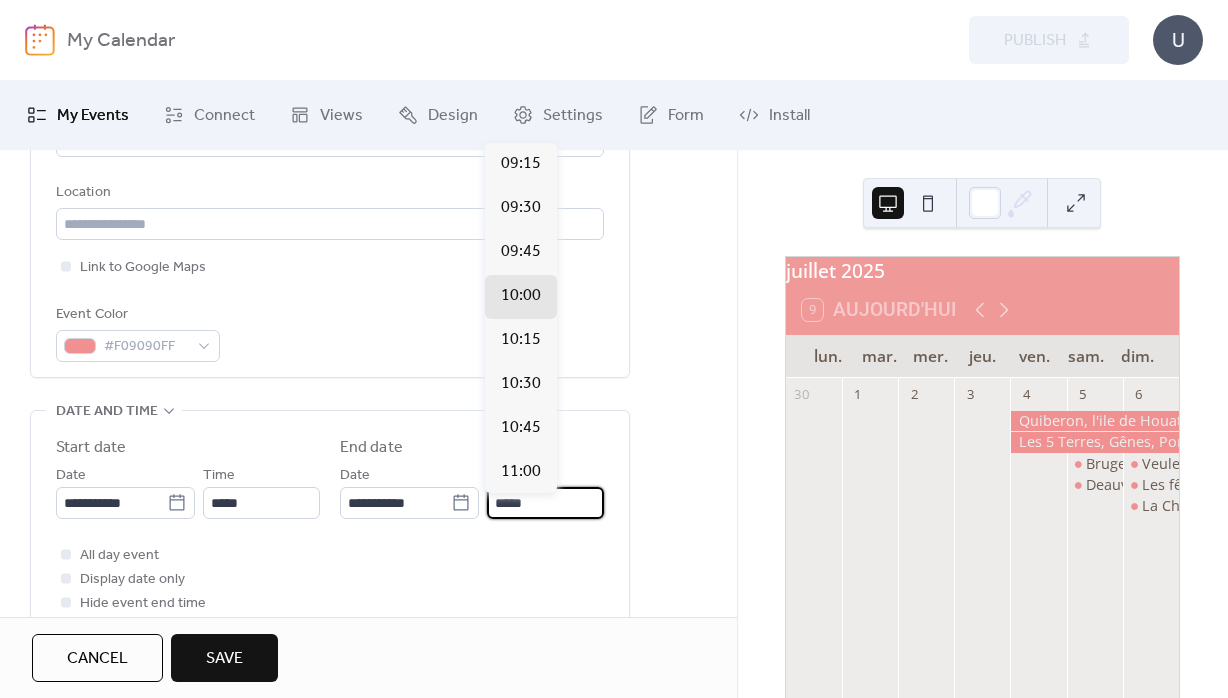 click on "*****" at bounding box center (545, 503) 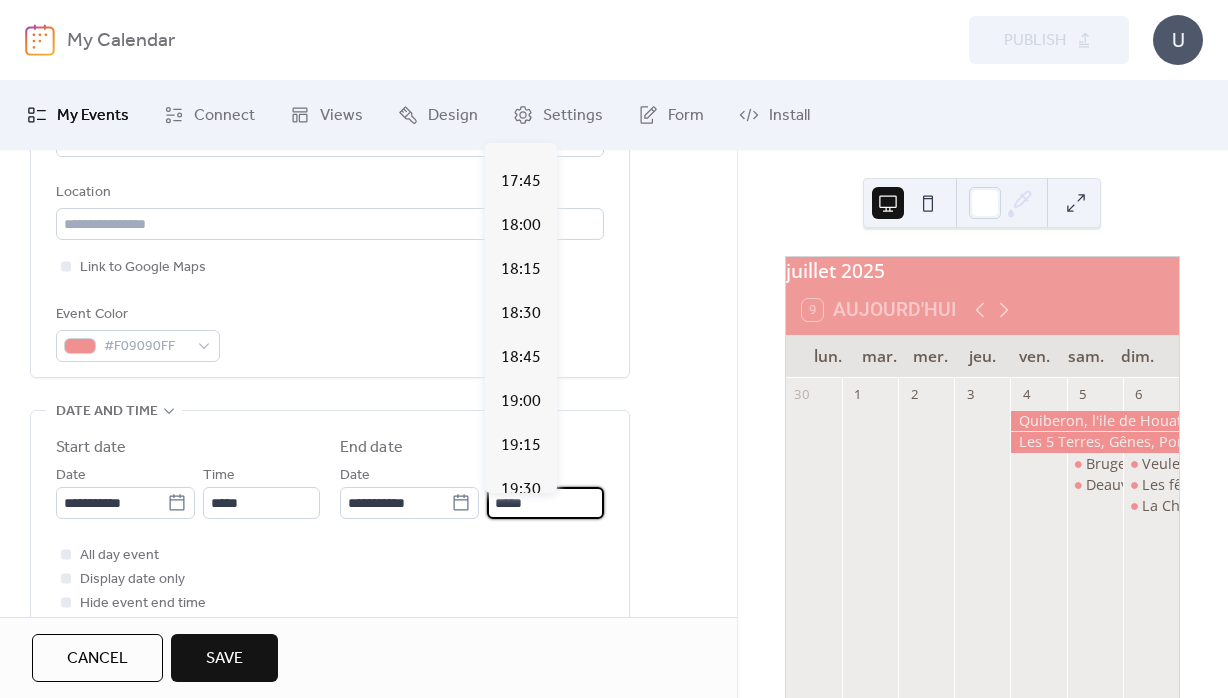 scroll, scrollTop: 1613, scrollLeft: 0, axis: vertical 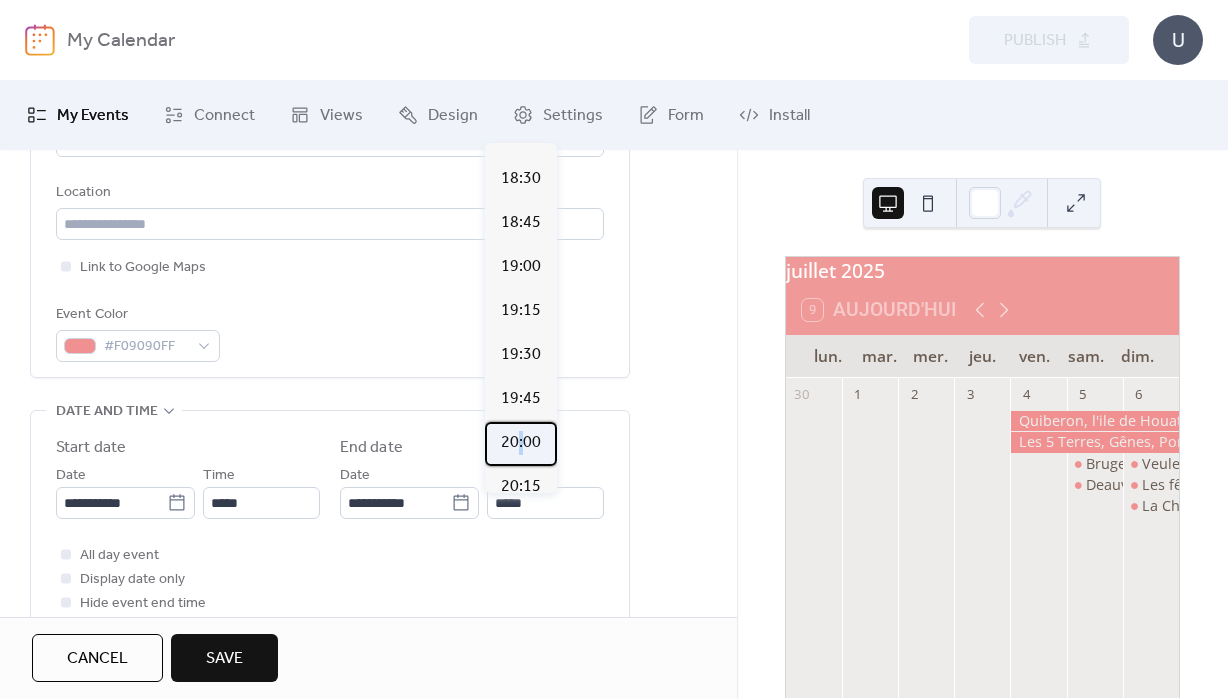 click on "20:00" at bounding box center [521, 443] 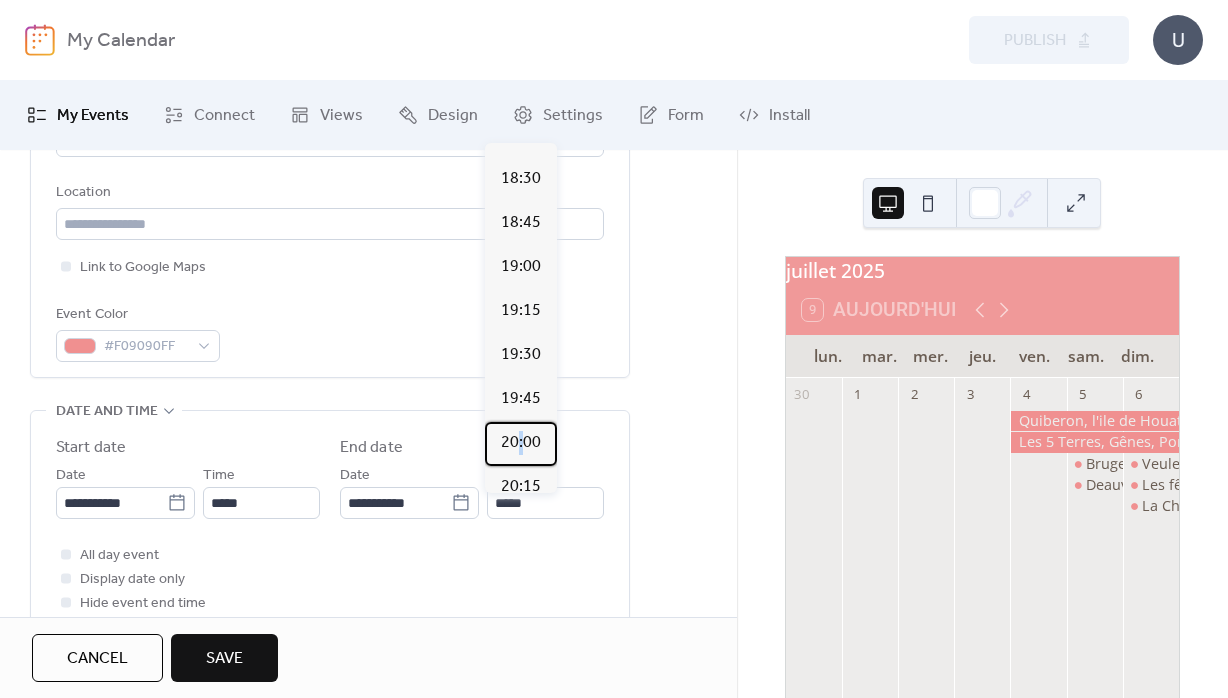 type on "*****" 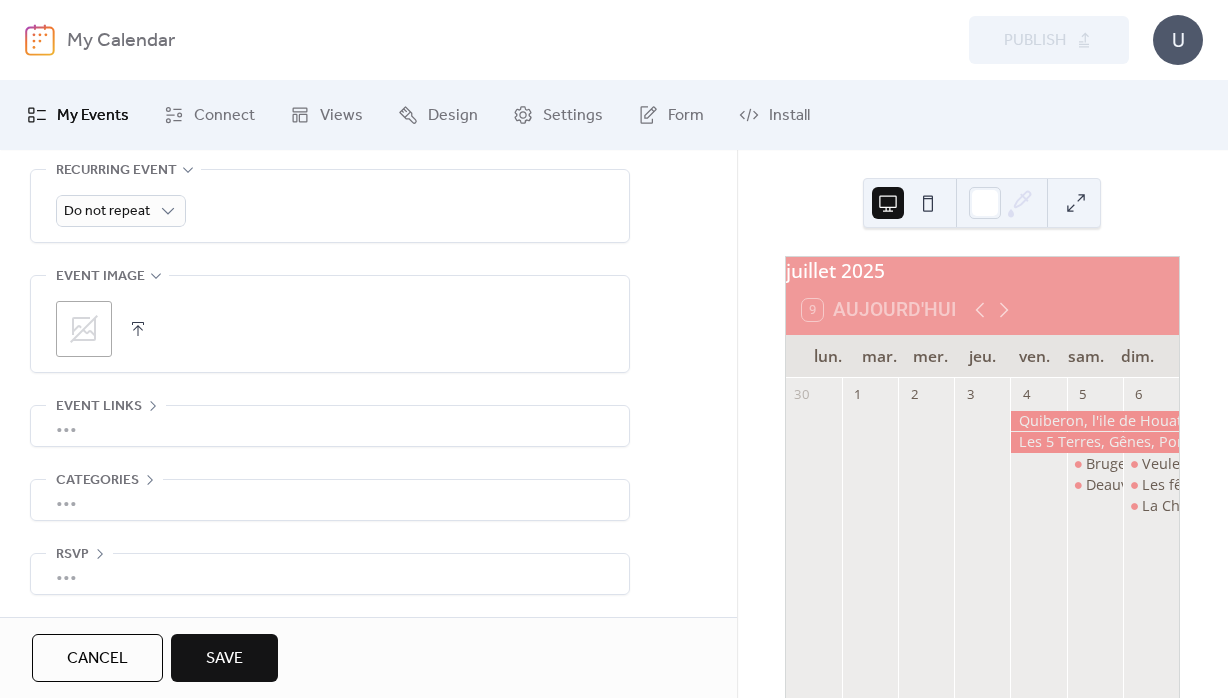 scroll, scrollTop: 934, scrollLeft: 0, axis: vertical 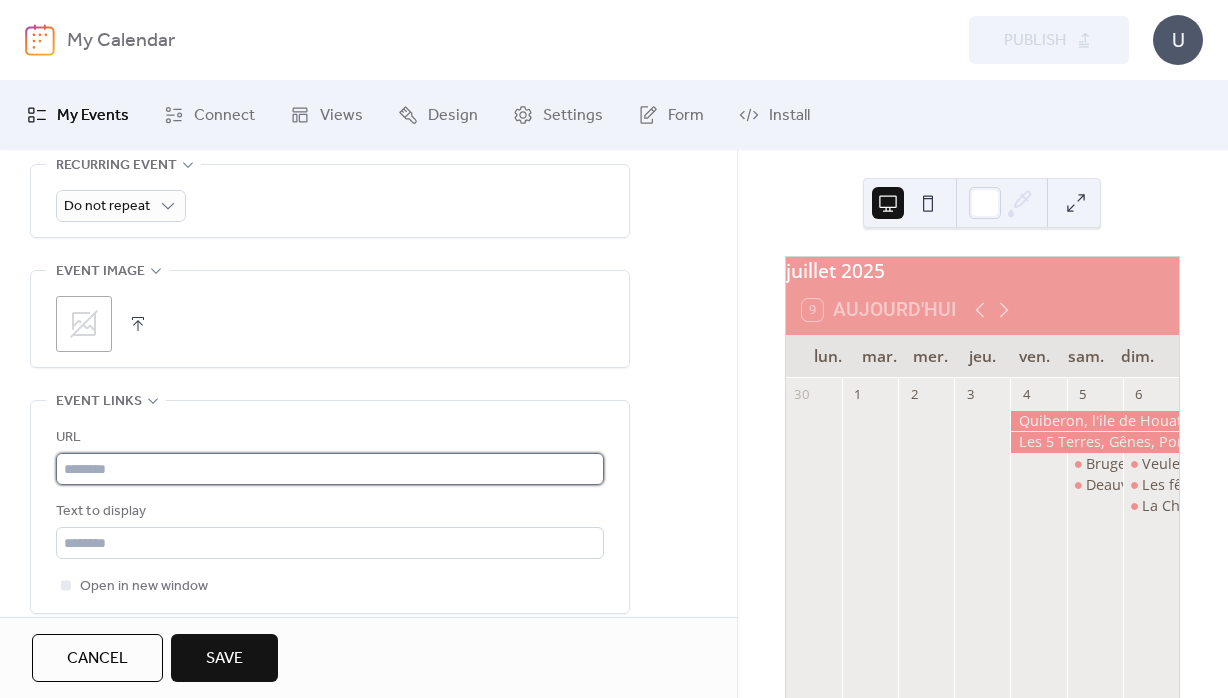 click at bounding box center (330, 469) 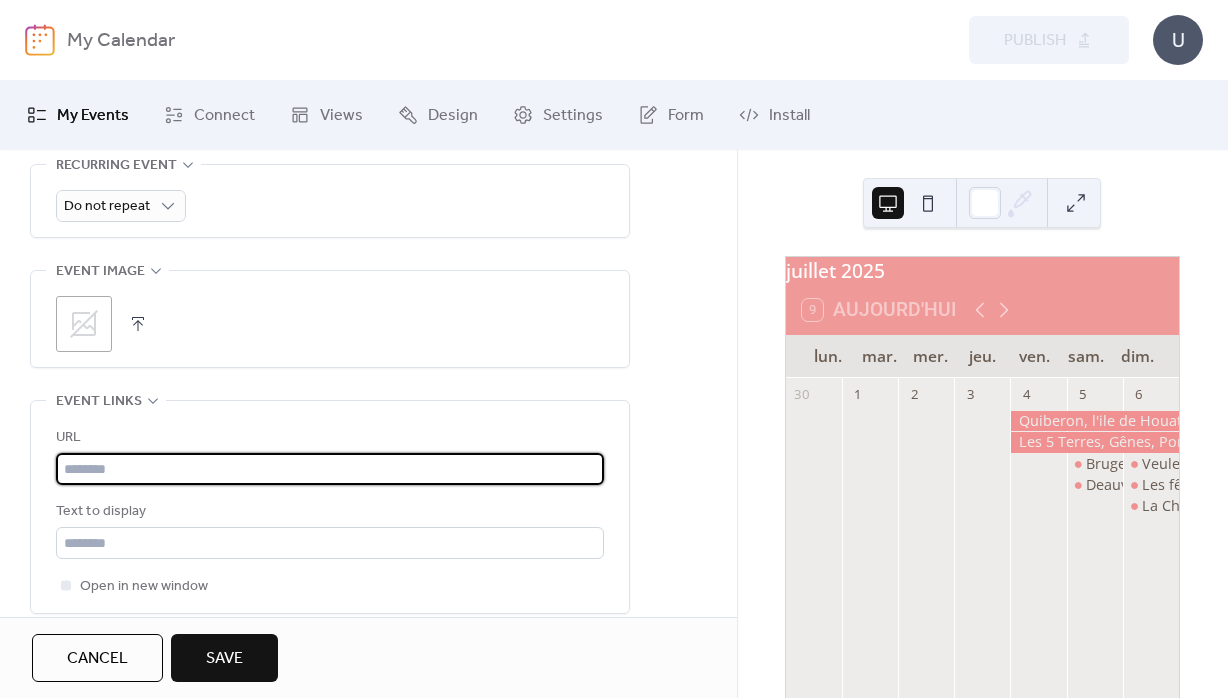 paste on "**********" 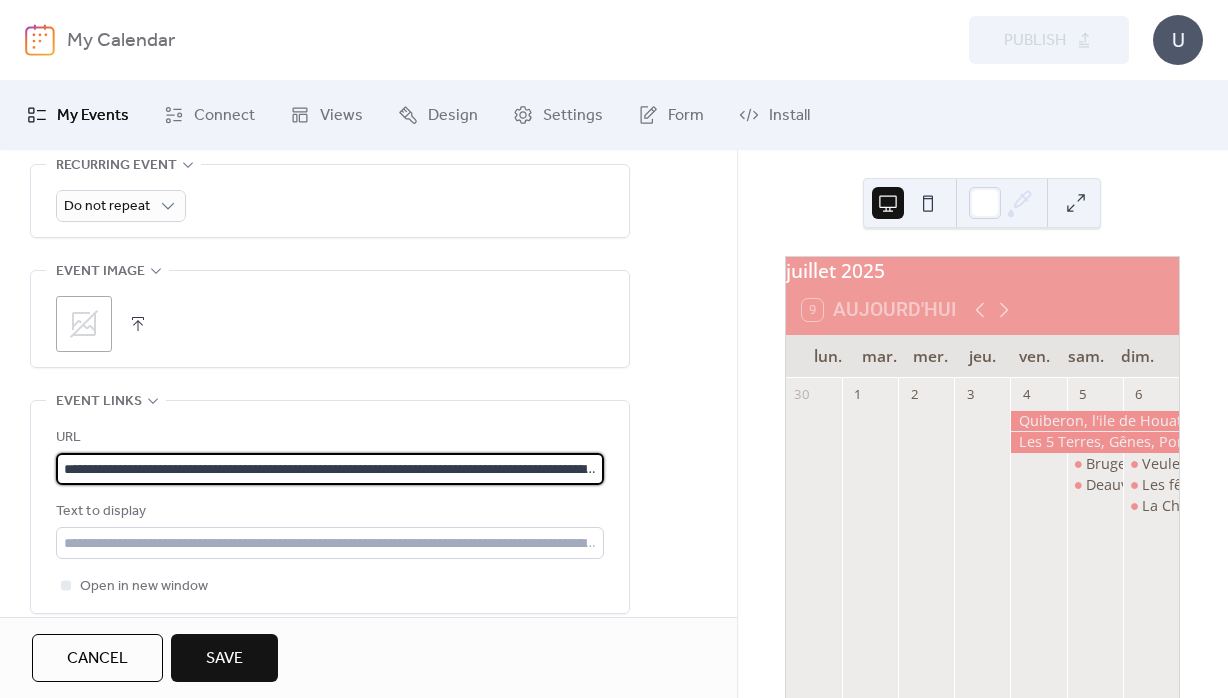 scroll, scrollTop: 0, scrollLeft: 998, axis: horizontal 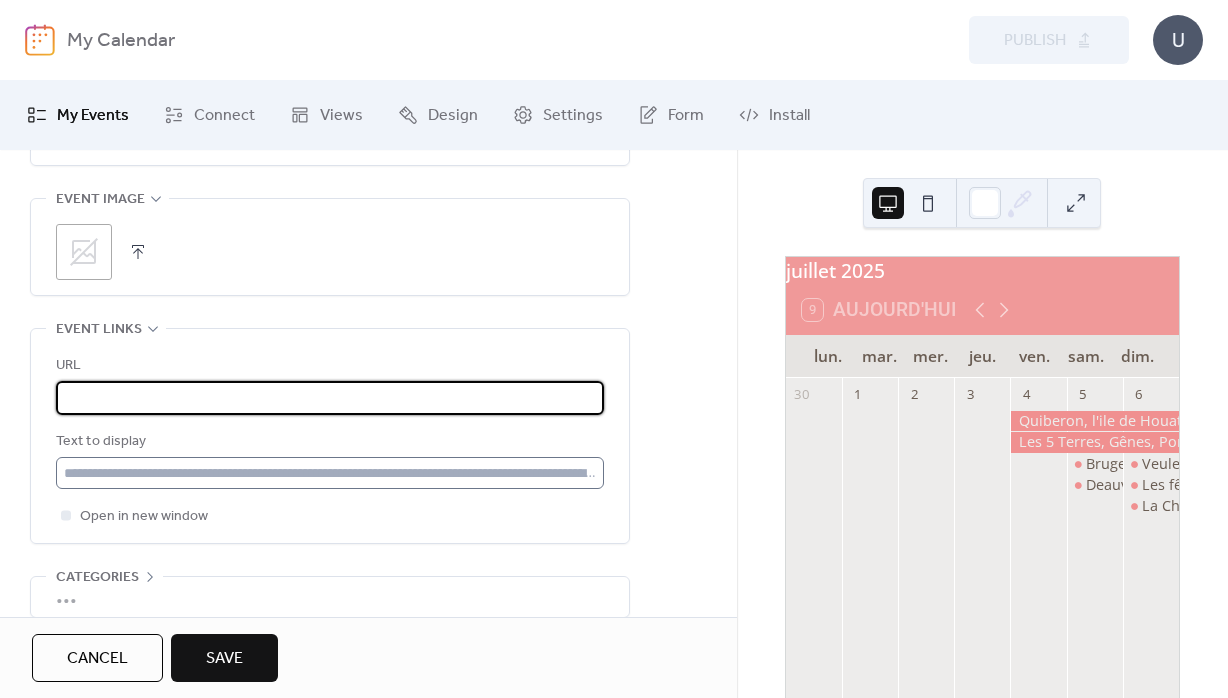 type on "**********" 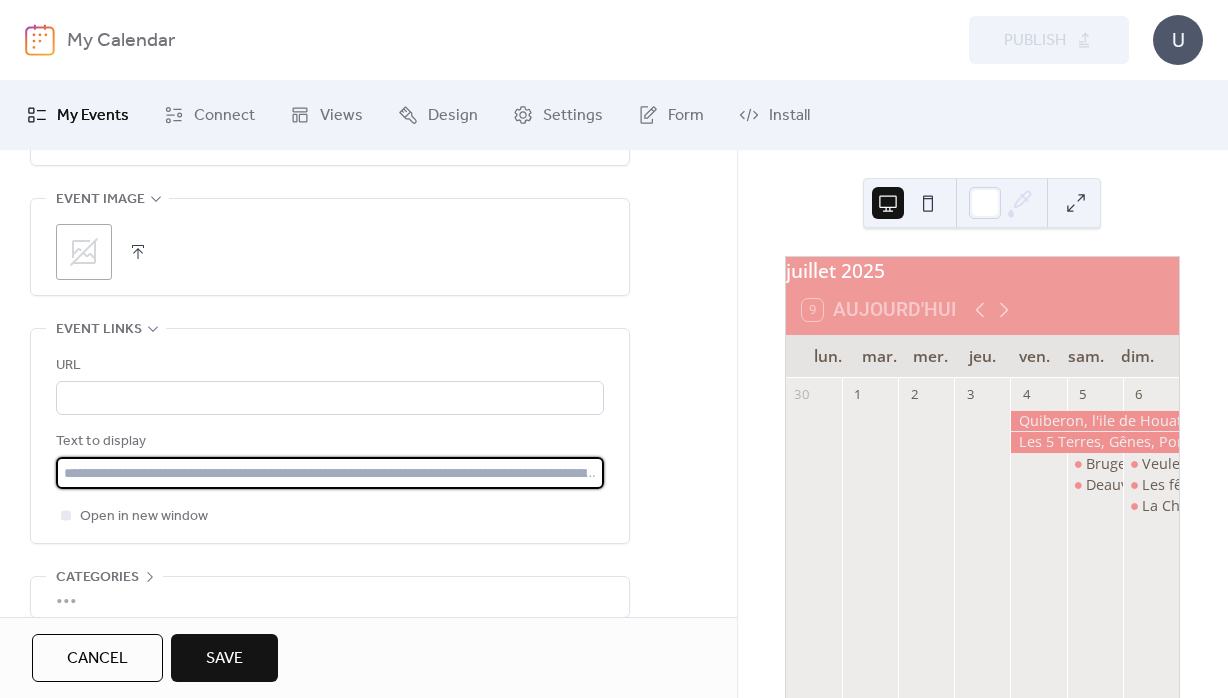 click at bounding box center [330, 473] 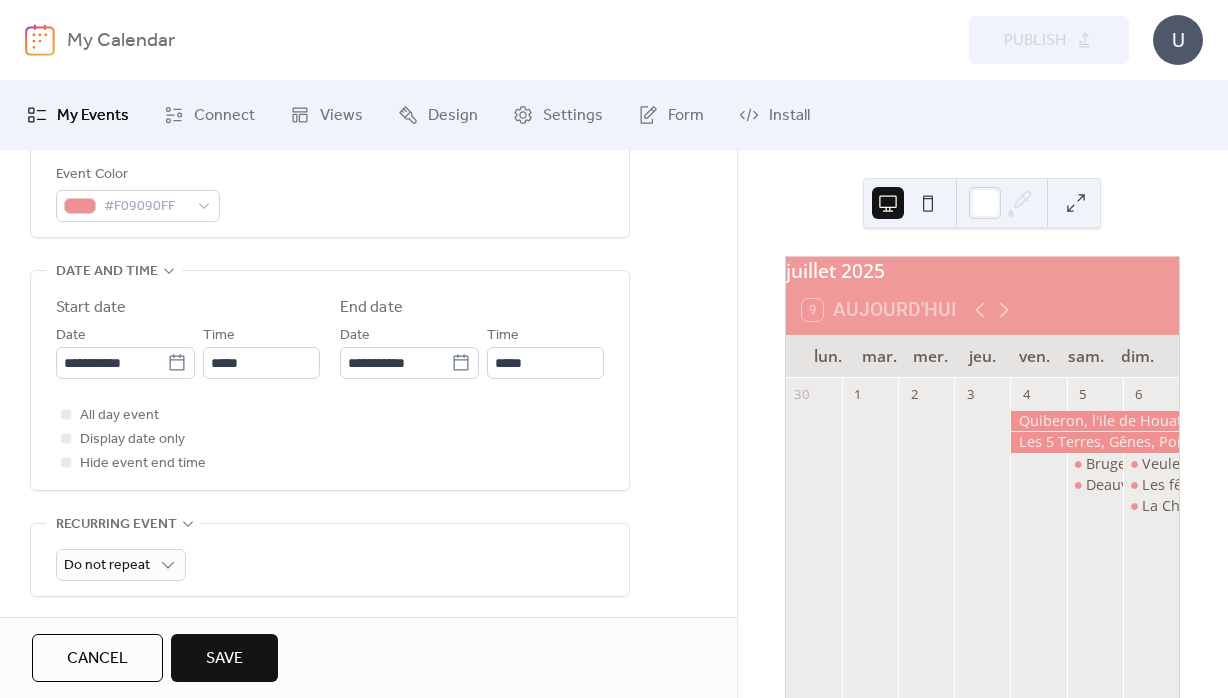 scroll, scrollTop: 571, scrollLeft: 0, axis: vertical 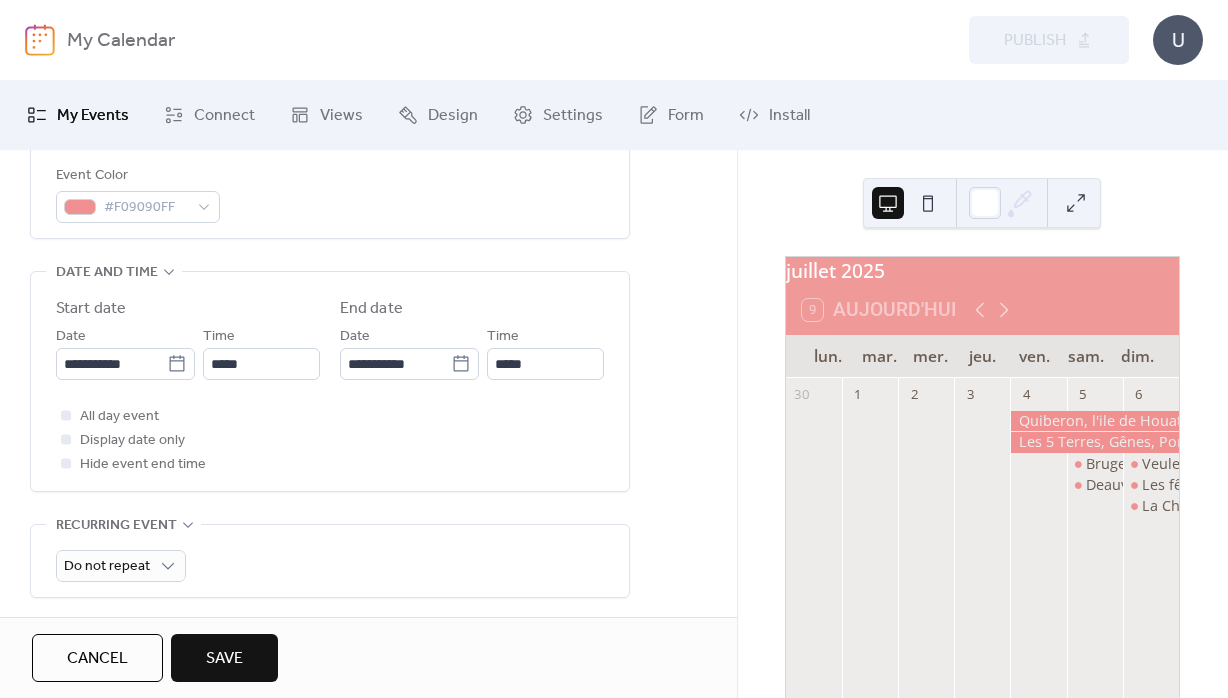 type on "**********" 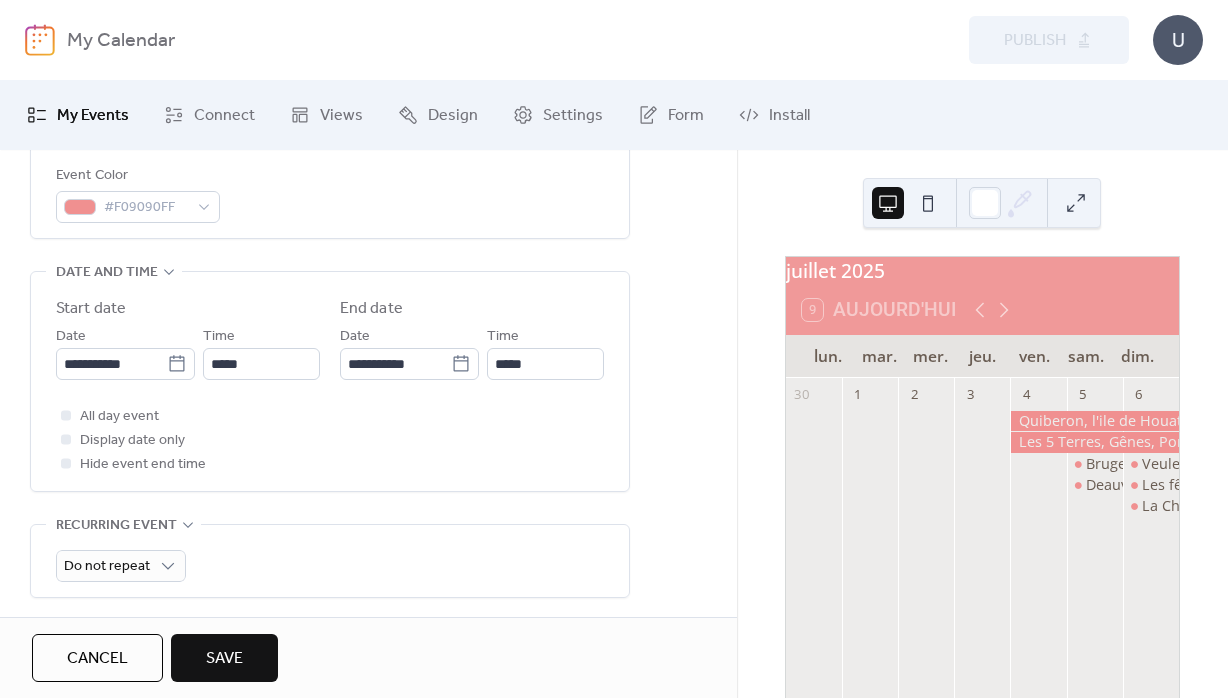 drag, startPoint x: 210, startPoint y: 658, endPoint x: 200, endPoint y: 657, distance: 10.049875 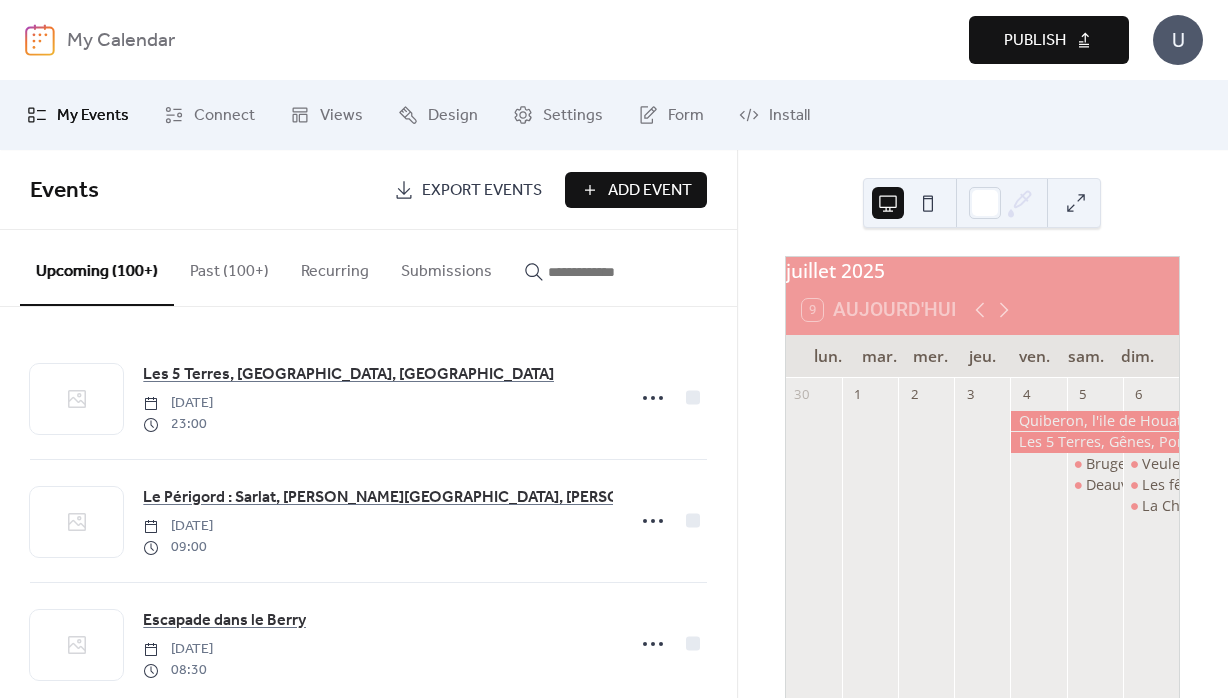 click on "Publish" at bounding box center (1049, 40) 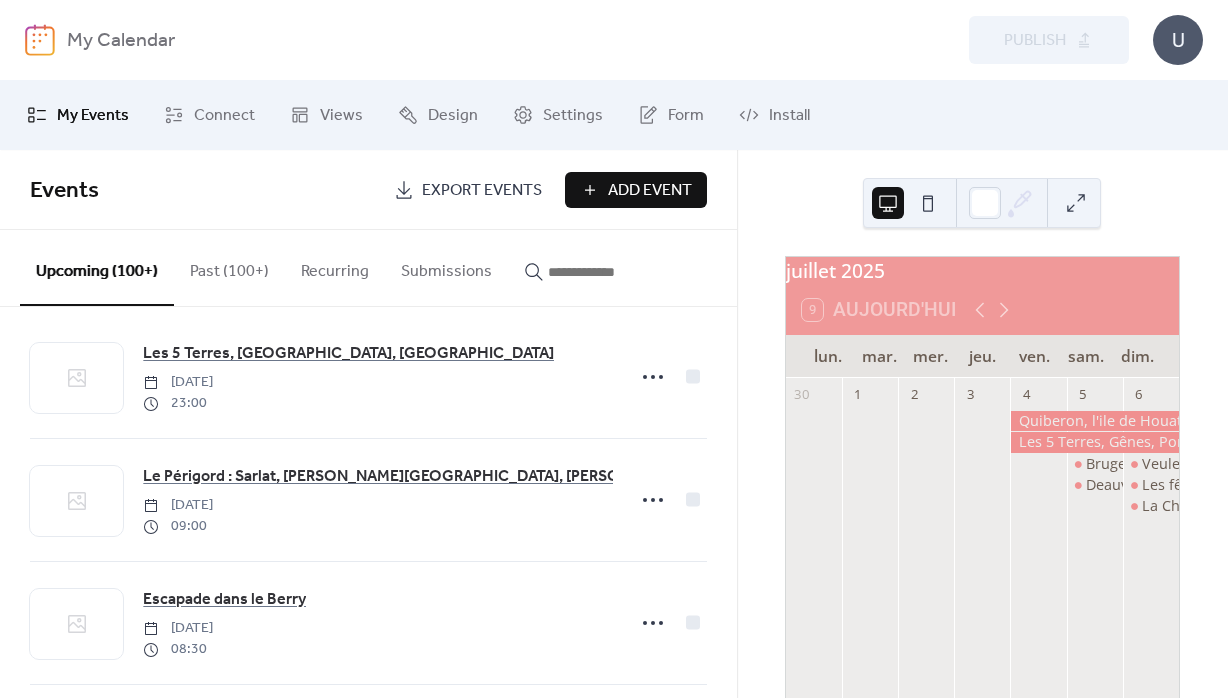 scroll, scrollTop: 0, scrollLeft: 0, axis: both 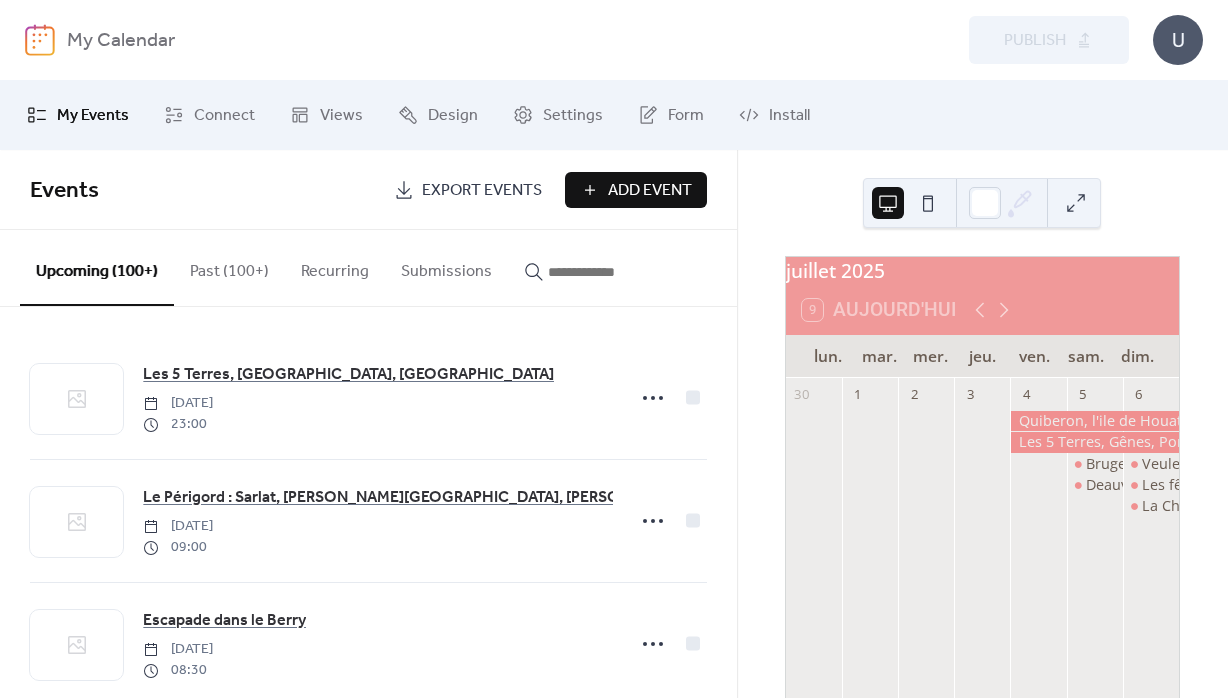 click on "Add Event" at bounding box center (650, 191) 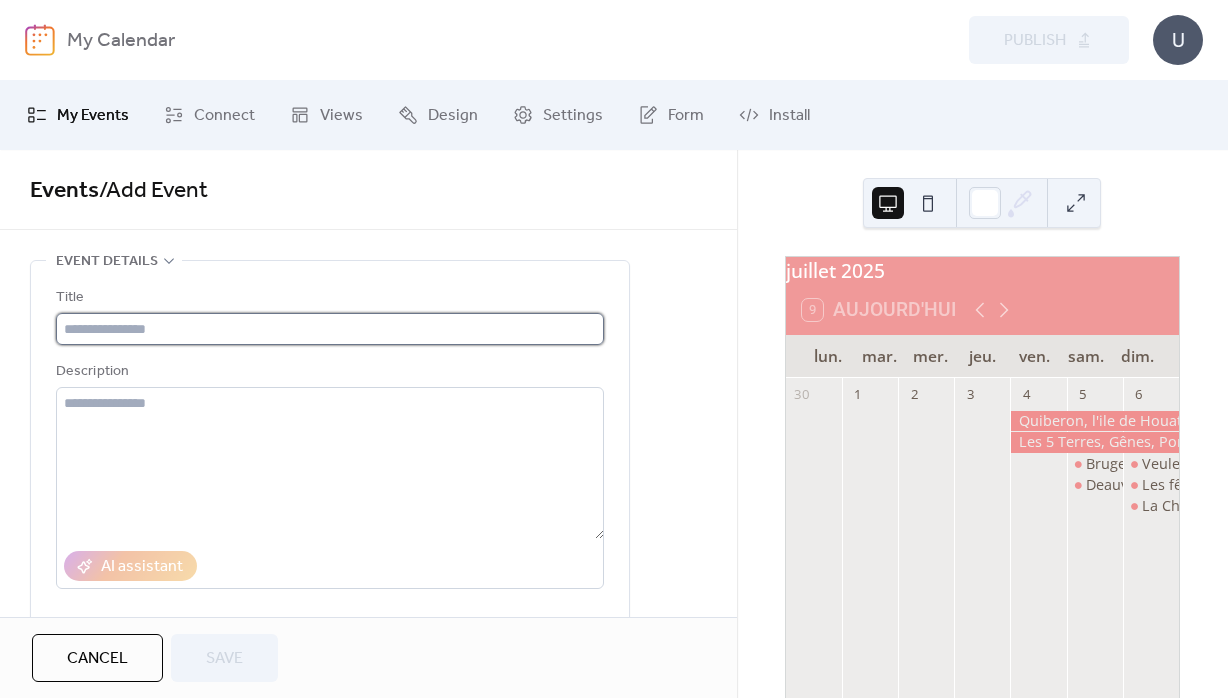 click at bounding box center [330, 329] 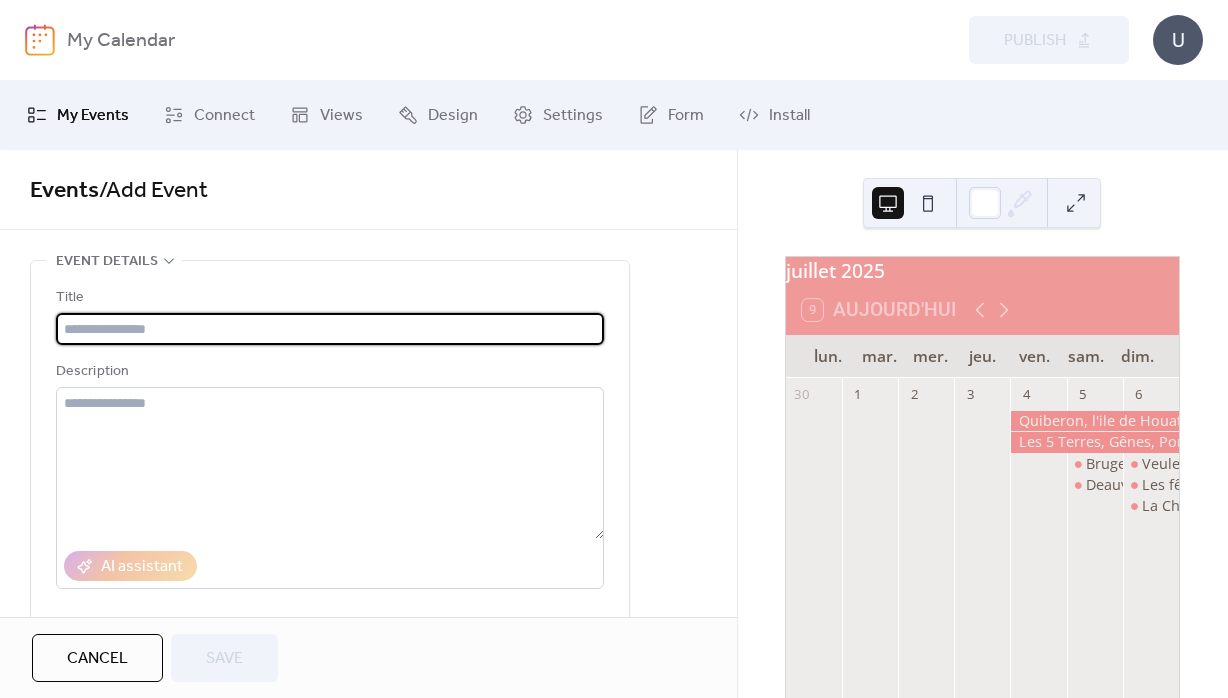 paste on "**********" 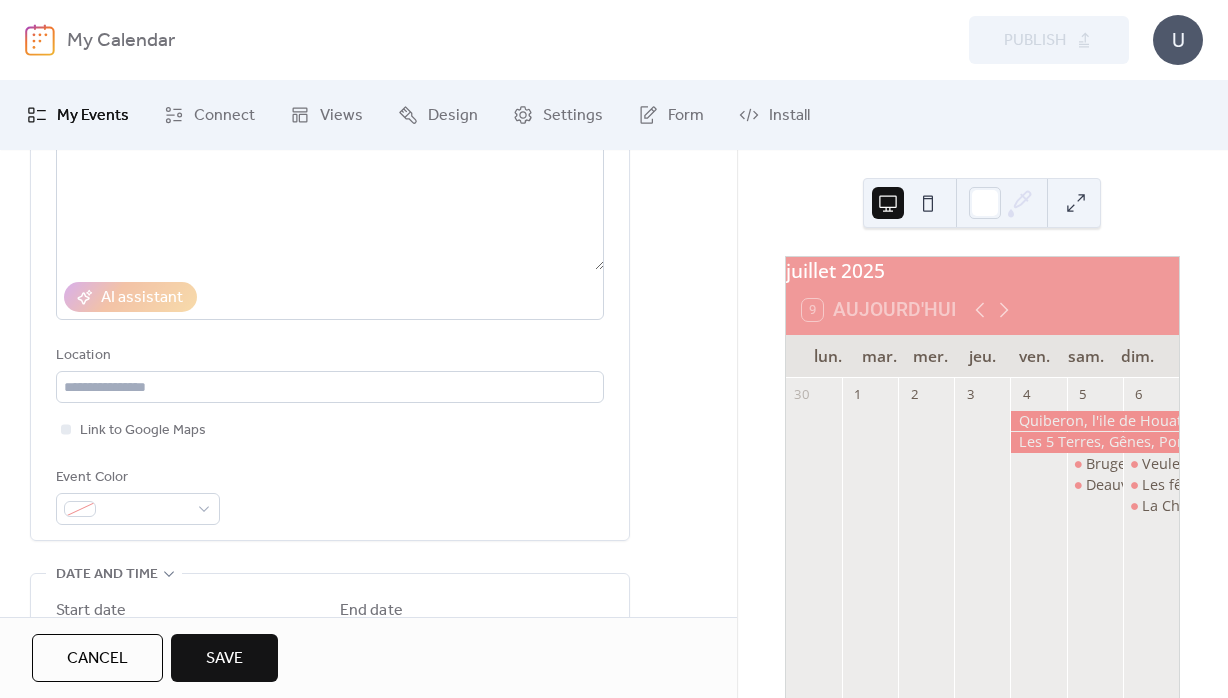 scroll, scrollTop: 288, scrollLeft: 0, axis: vertical 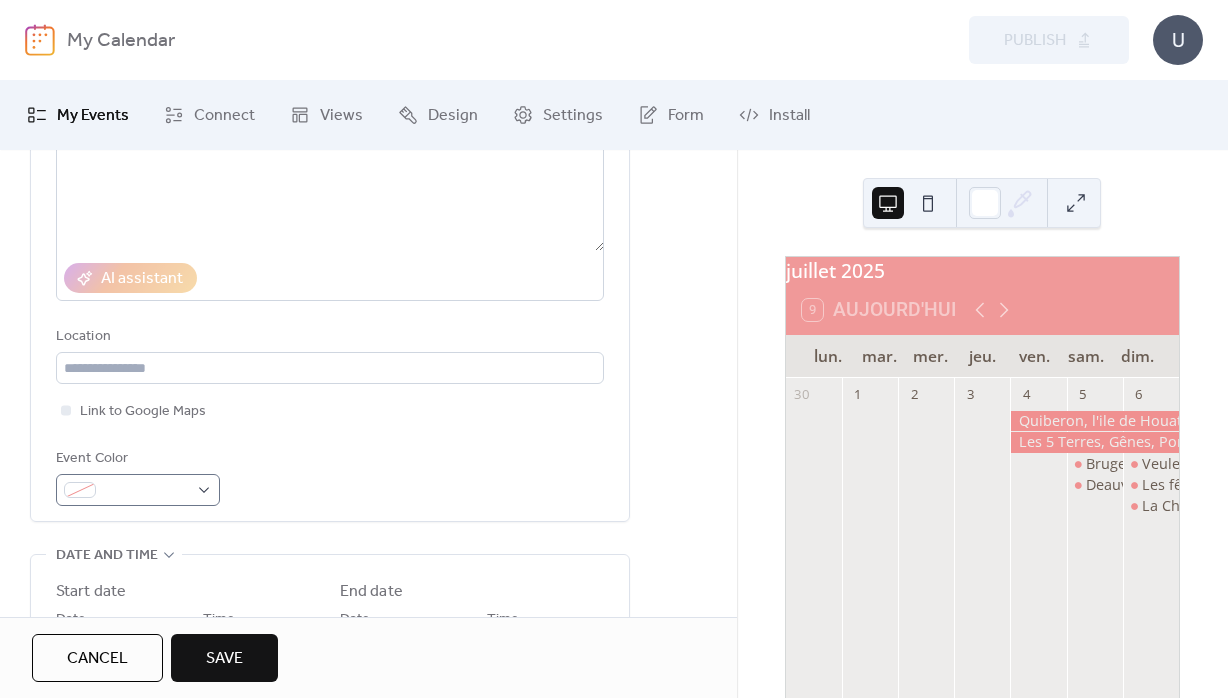 type on "**********" 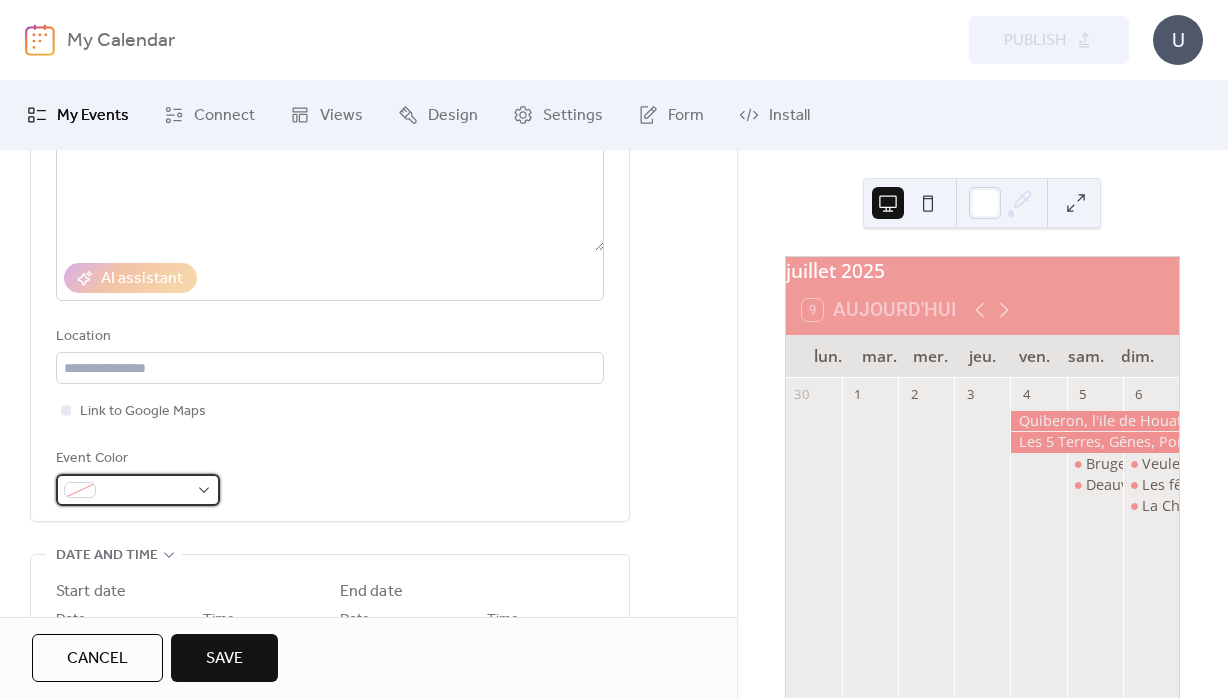 click at bounding box center [146, 491] 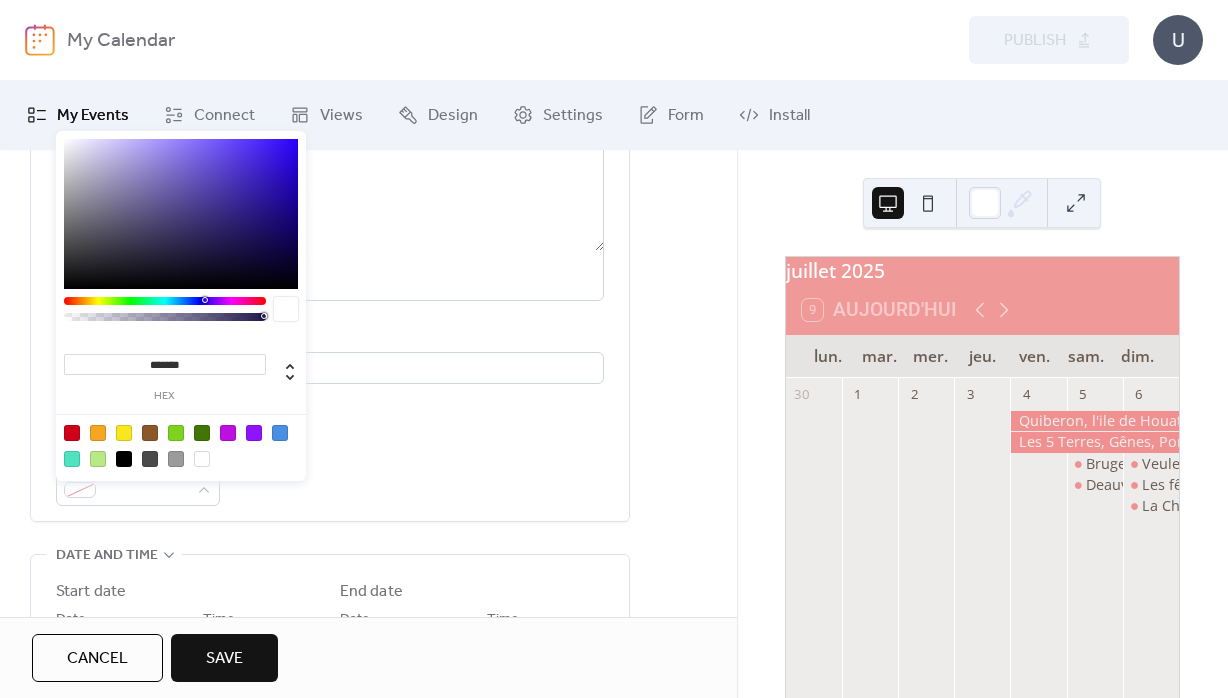 click on "*******" at bounding box center (165, 364) 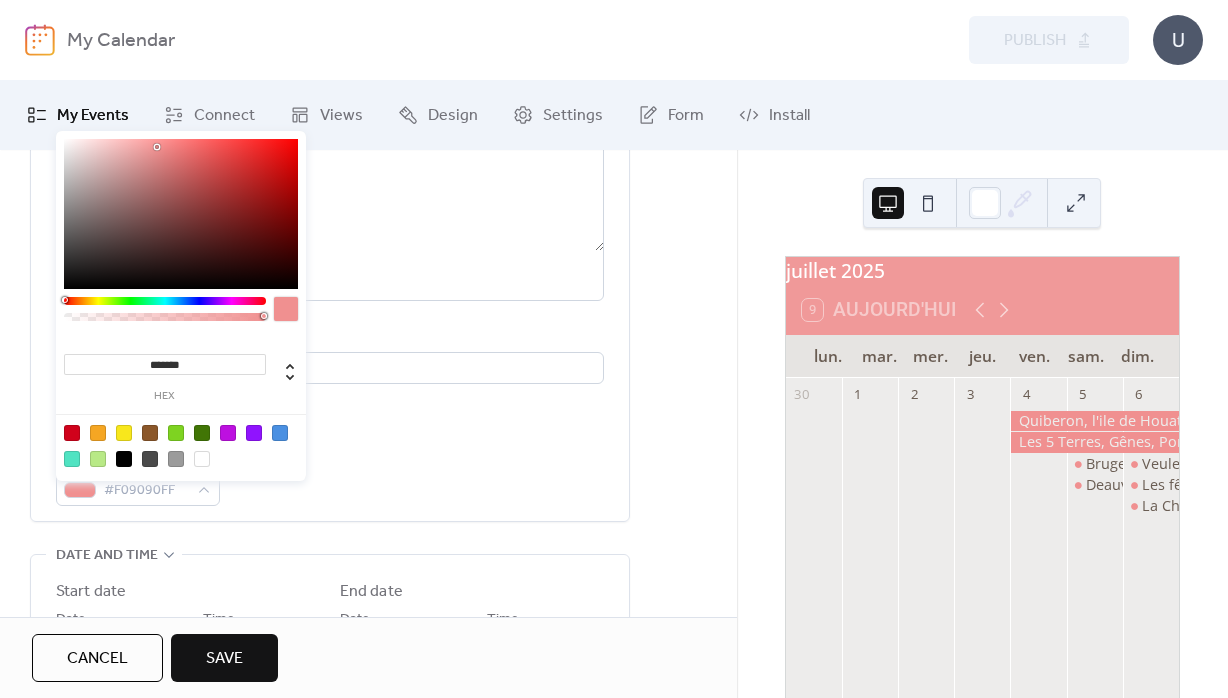 type on "********" 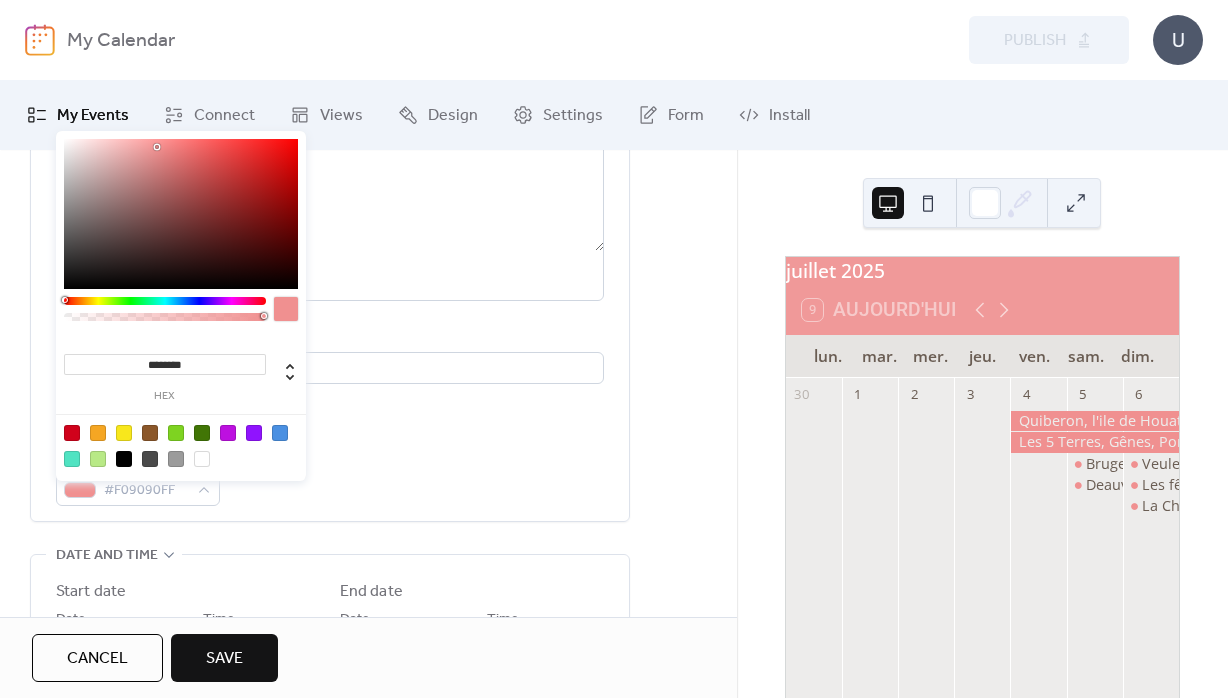 click on "**********" at bounding box center [330, 252] 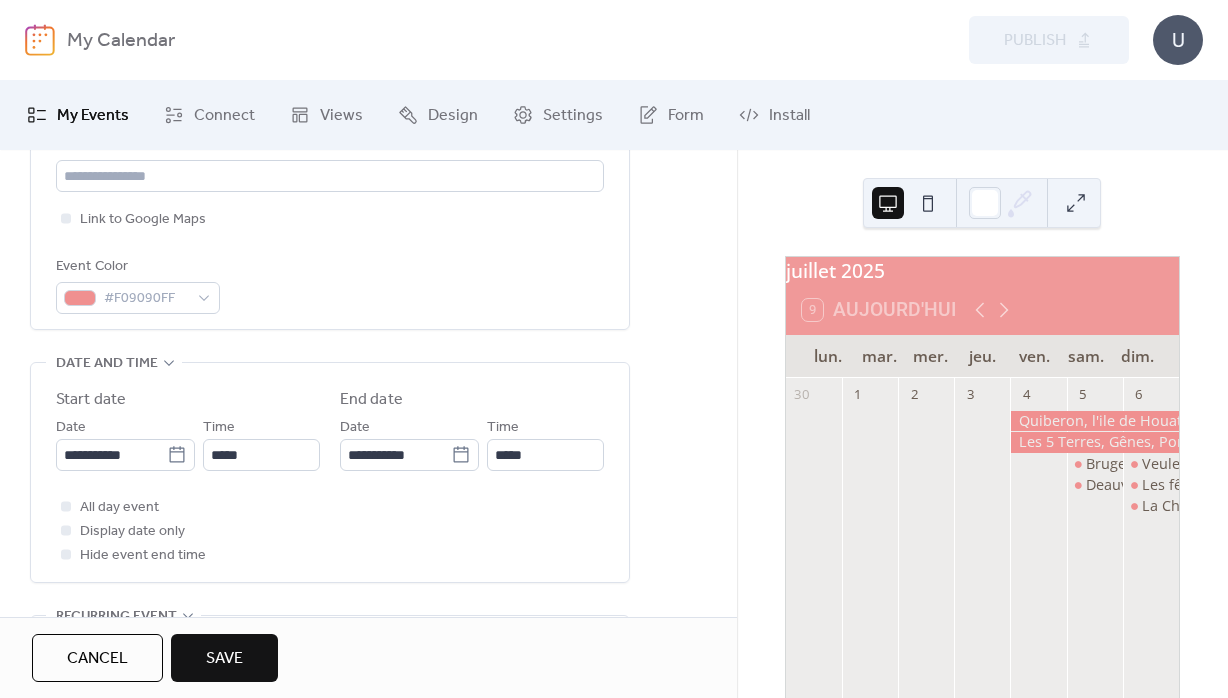 scroll, scrollTop: 504, scrollLeft: 0, axis: vertical 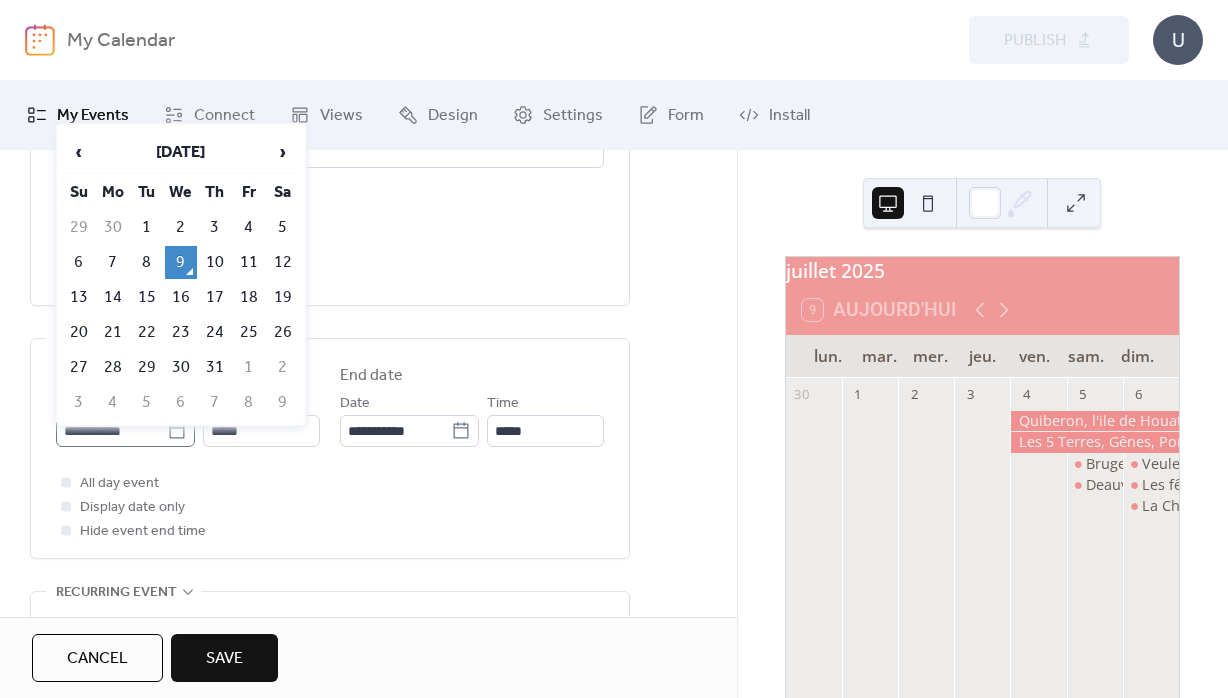 click 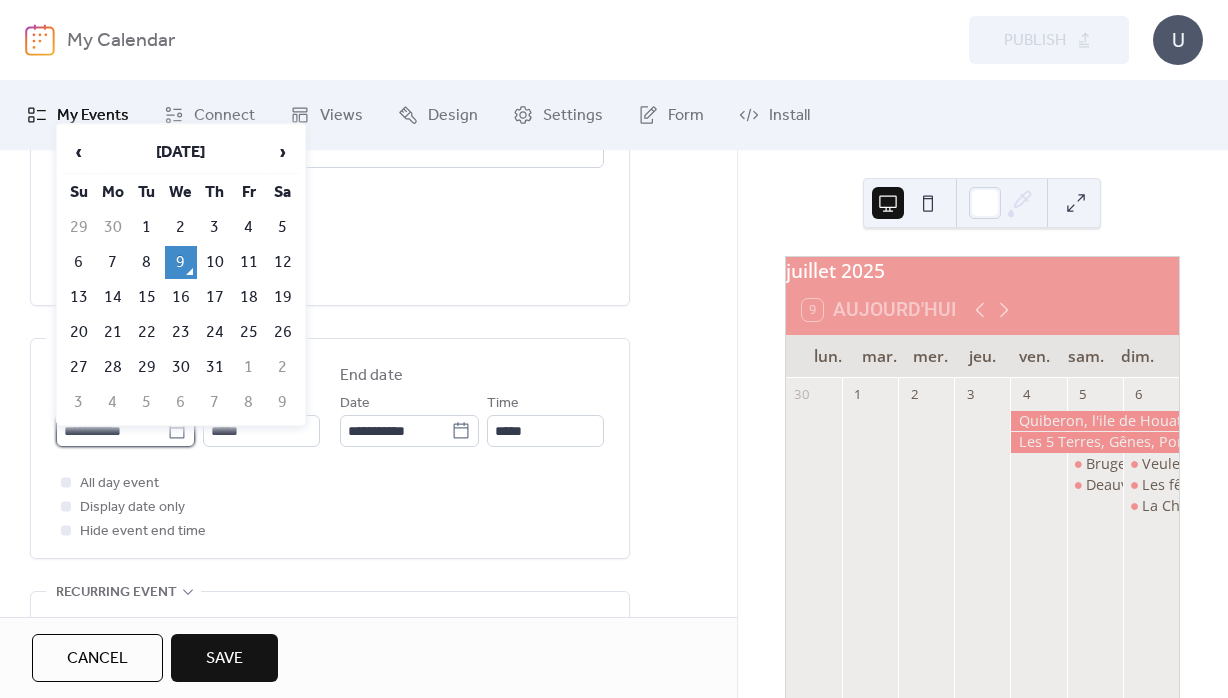 click on "**********" at bounding box center (111, 431) 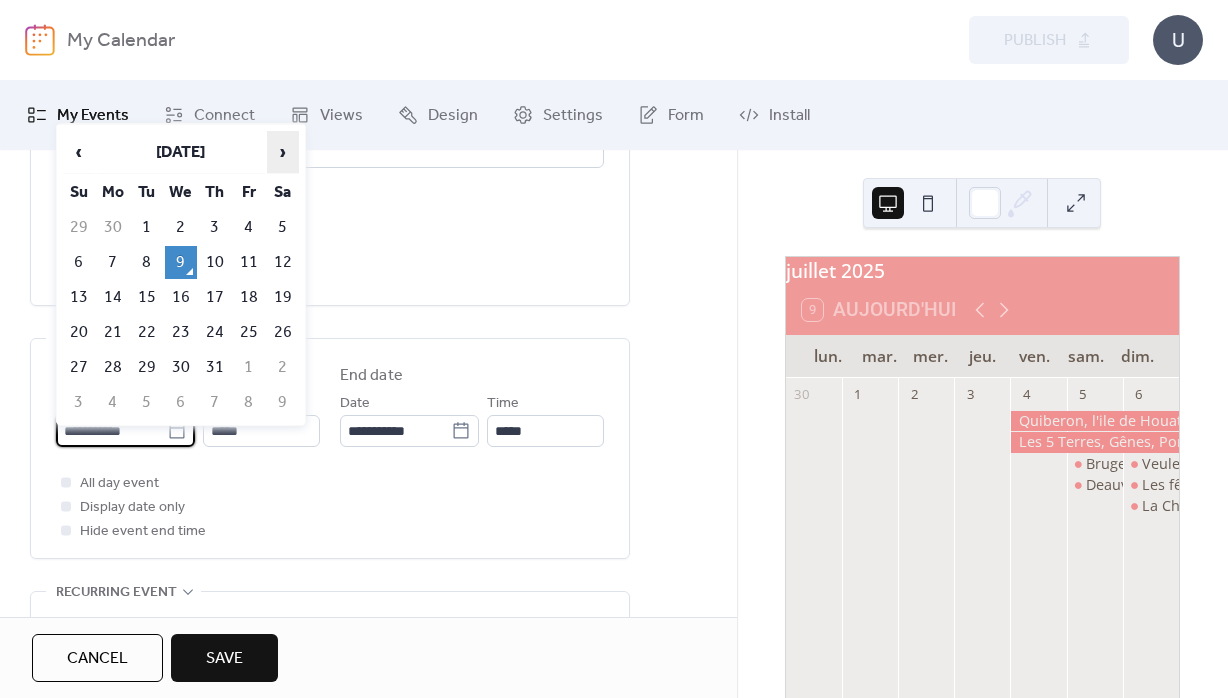 click on "›" at bounding box center (283, 152) 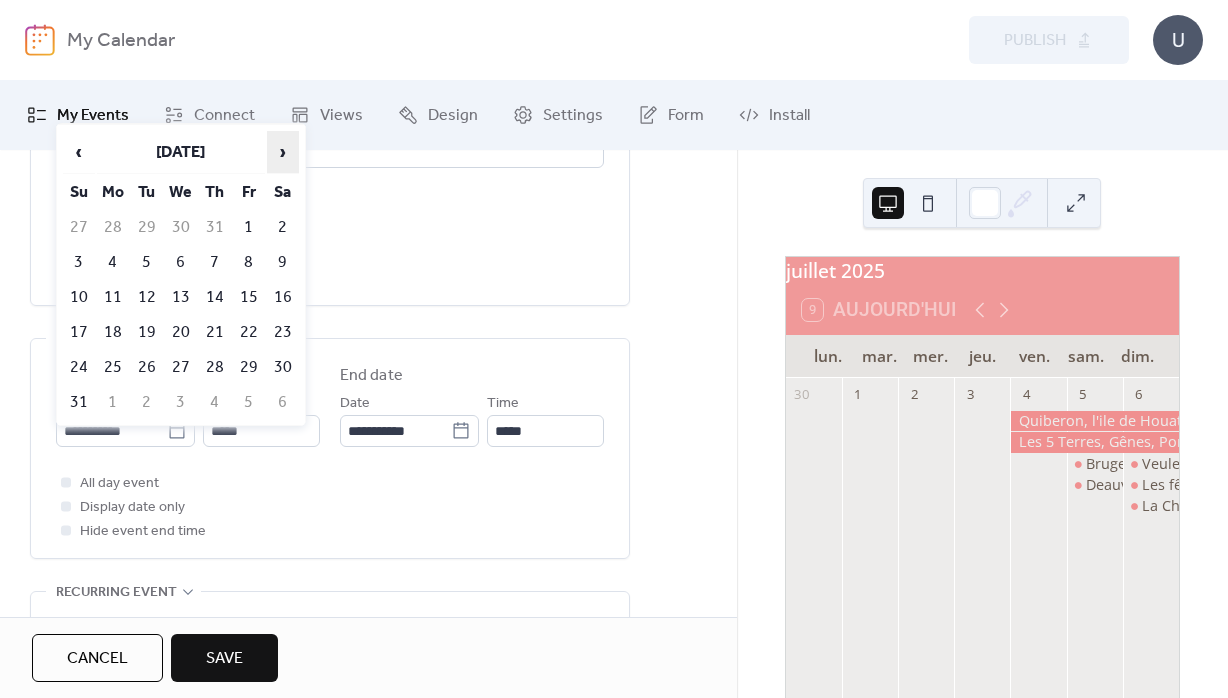 click on "›" at bounding box center [283, 152] 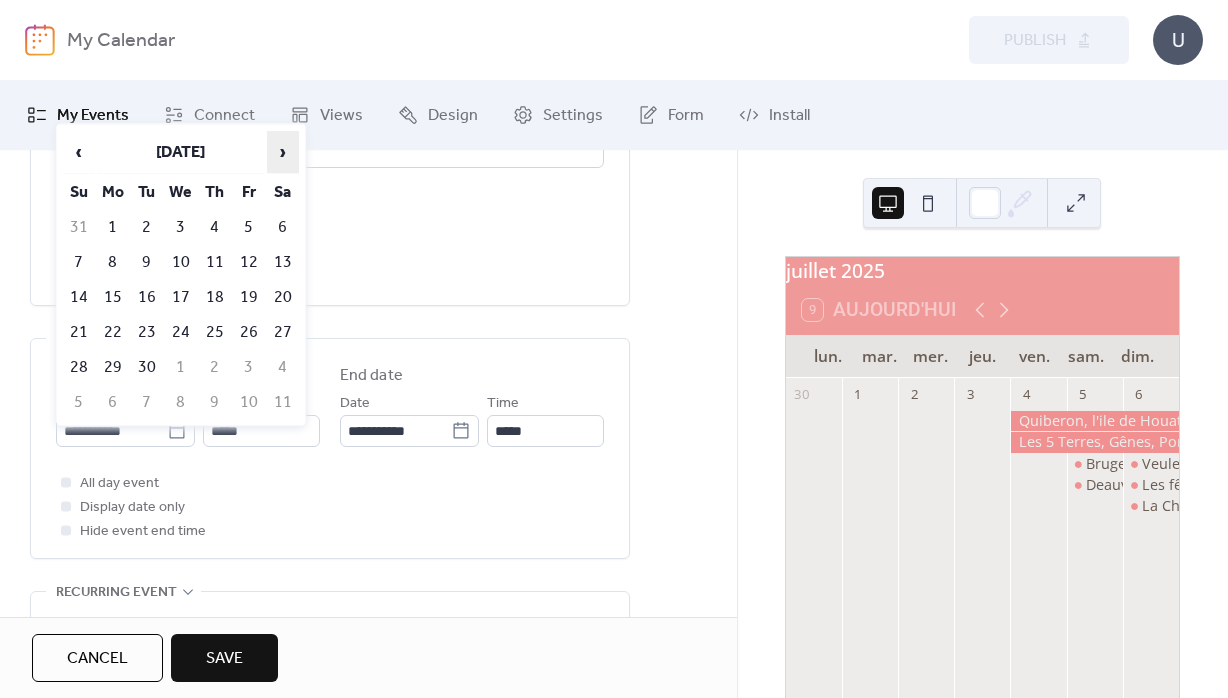 click on "›" at bounding box center (283, 152) 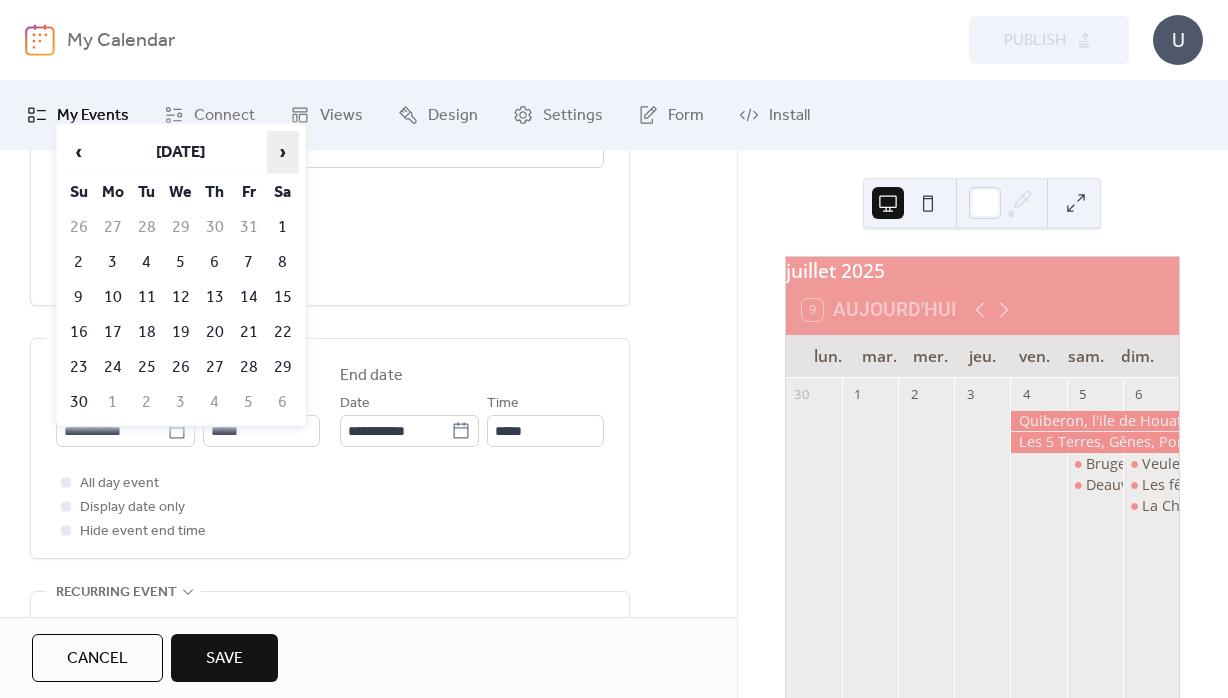click on "›" at bounding box center [283, 152] 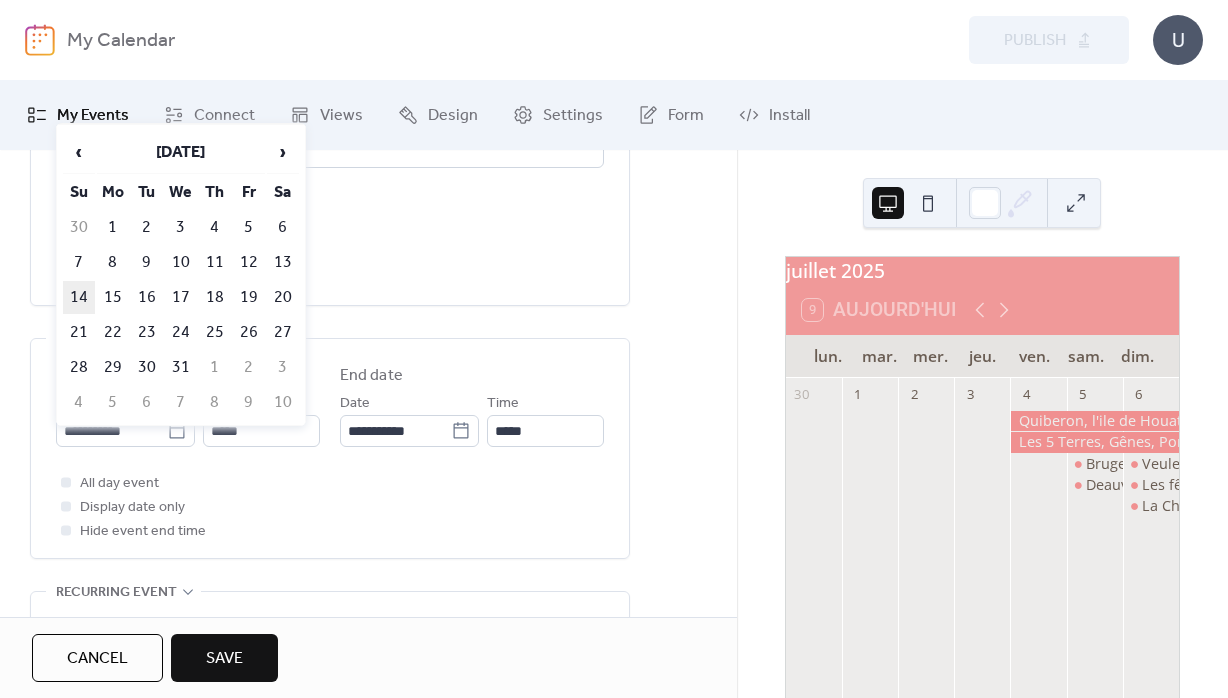 click on "14" at bounding box center [79, 297] 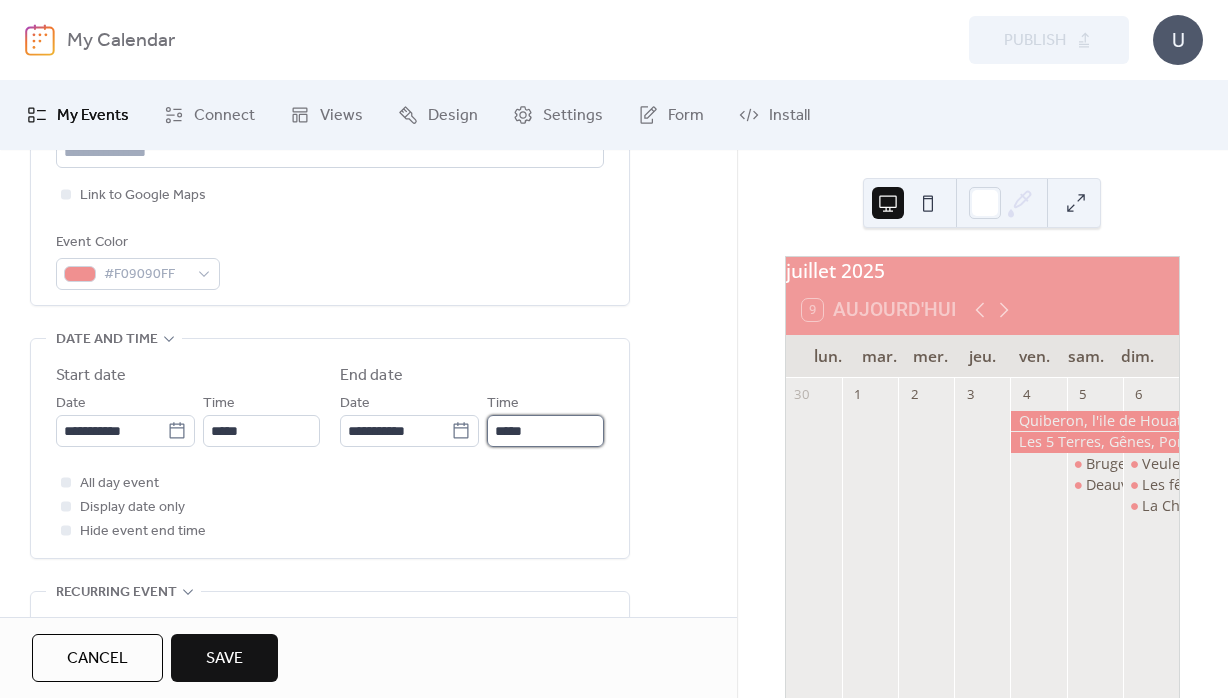 click on "*****" at bounding box center [545, 431] 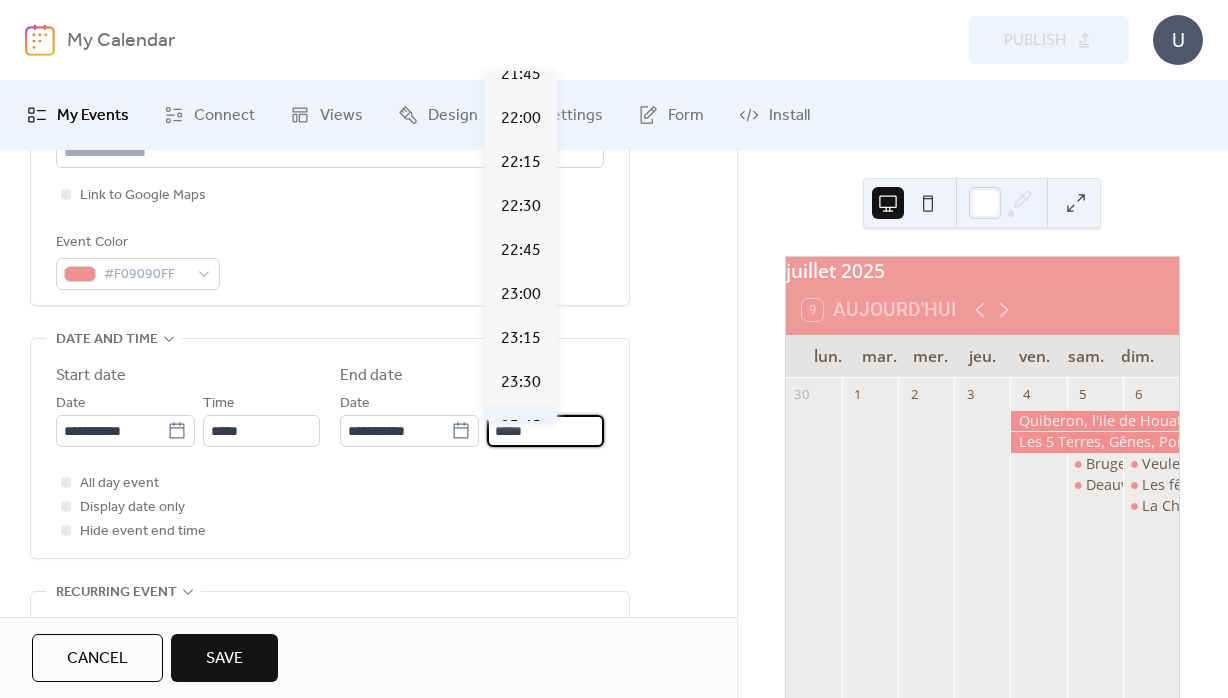 scroll, scrollTop: 1718, scrollLeft: 0, axis: vertical 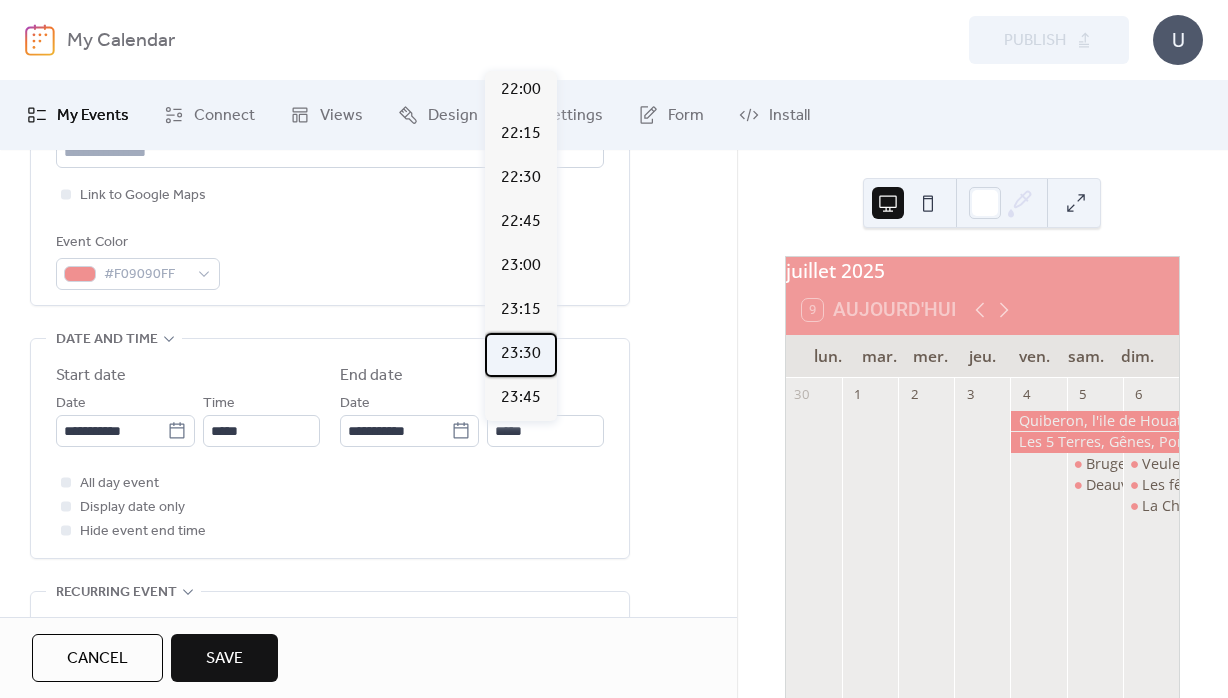 click on "23:30" at bounding box center (521, 354) 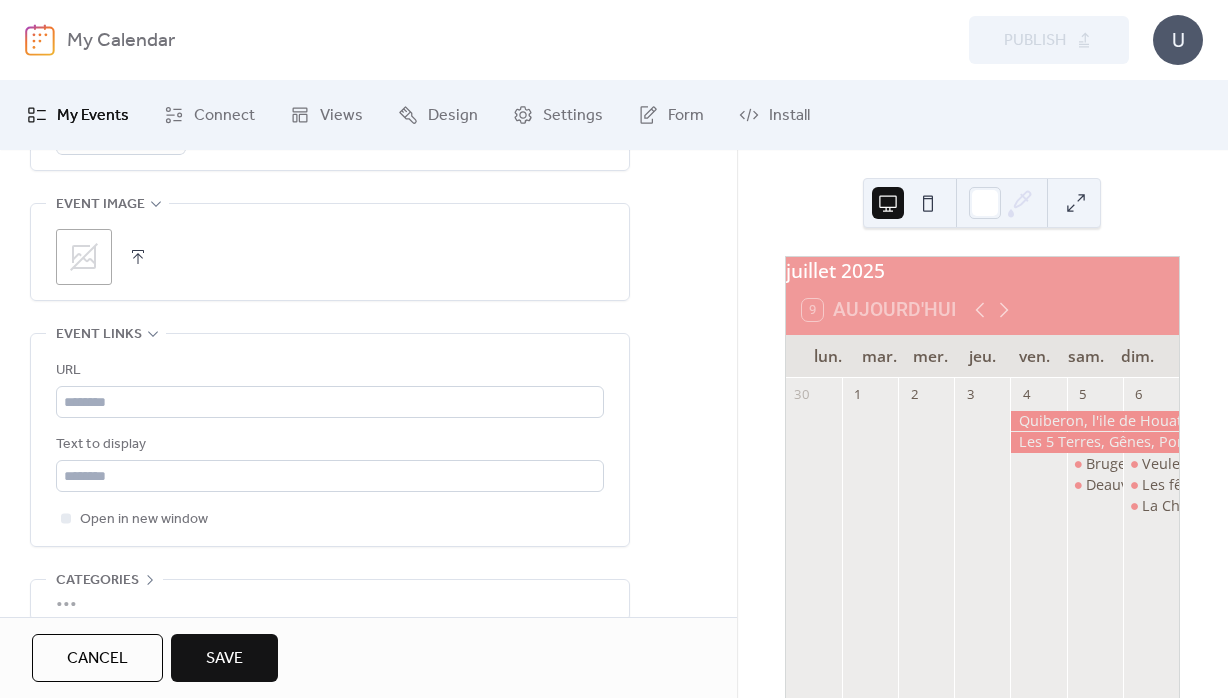 scroll, scrollTop: 1008, scrollLeft: 0, axis: vertical 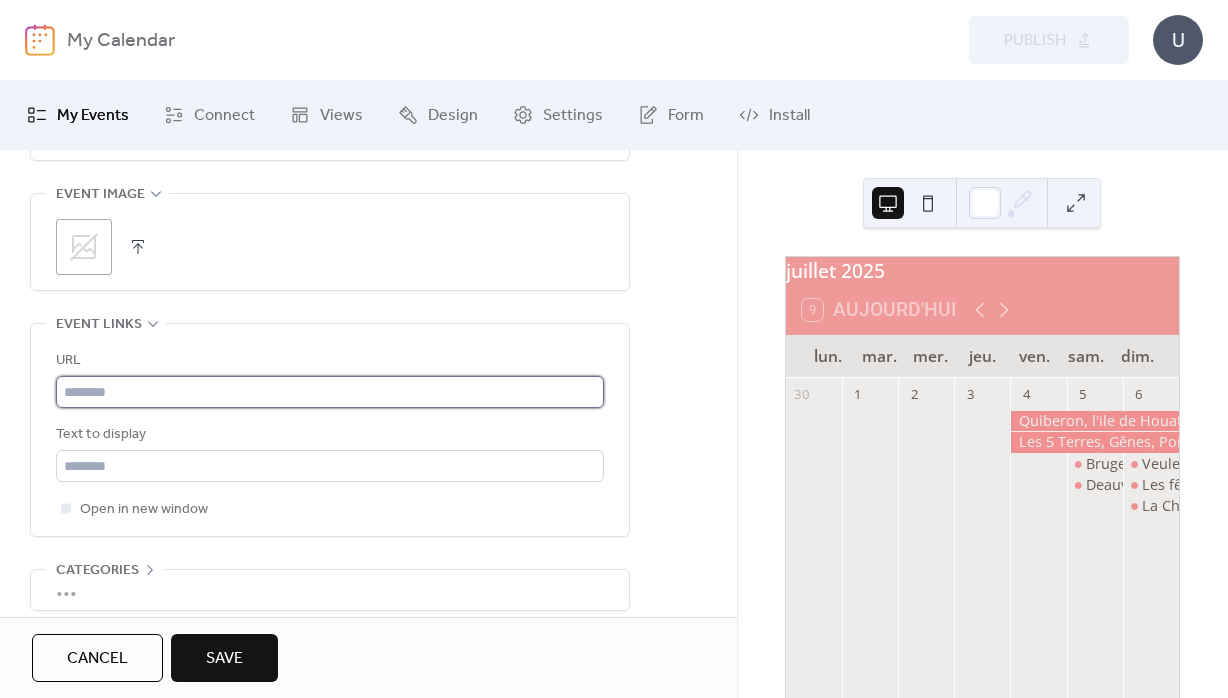click at bounding box center (330, 392) 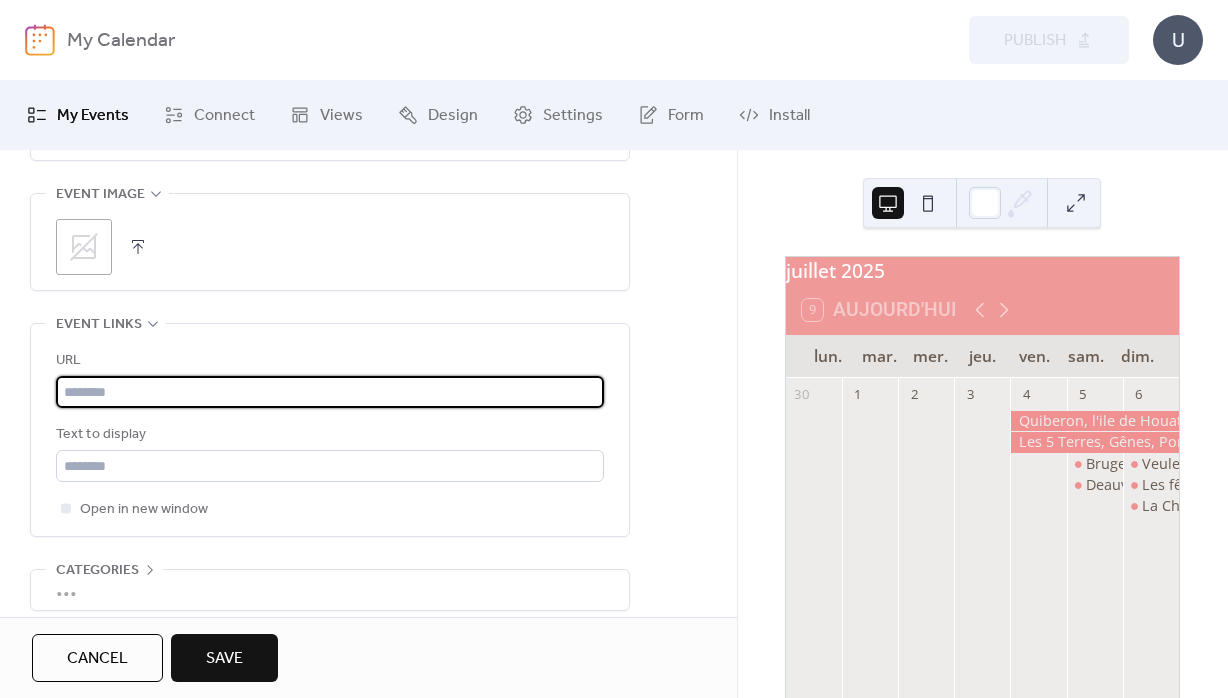 paste on "**********" 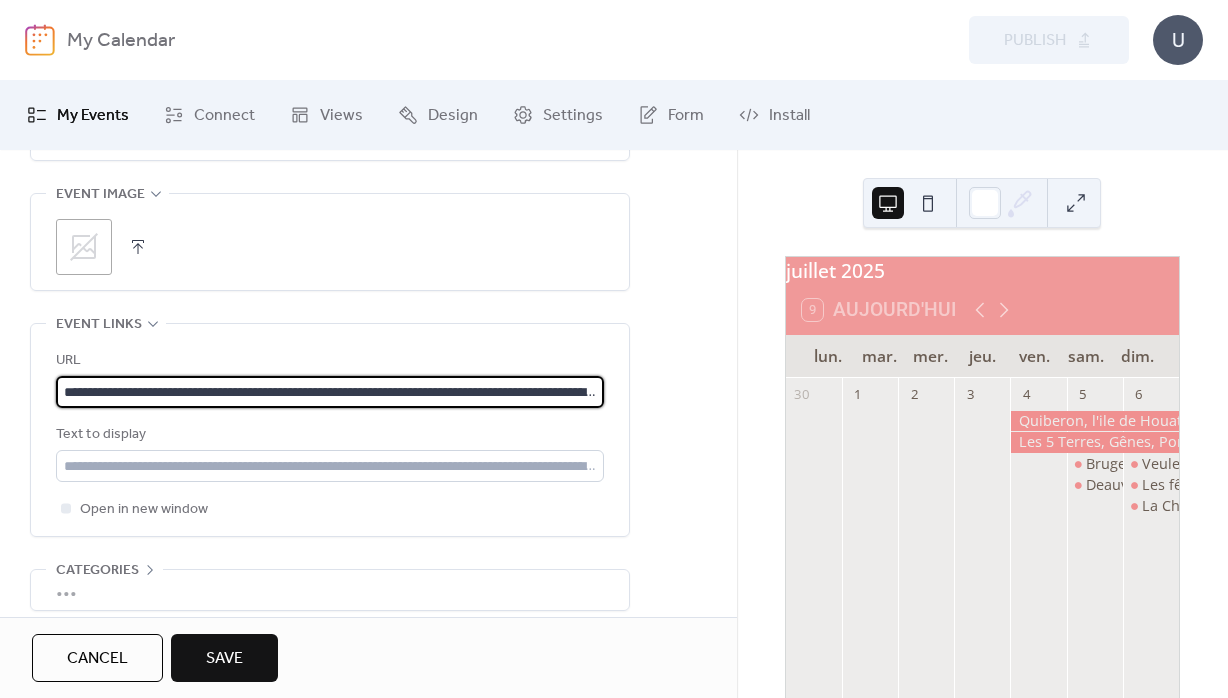 scroll, scrollTop: 0, scrollLeft: 639, axis: horizontal 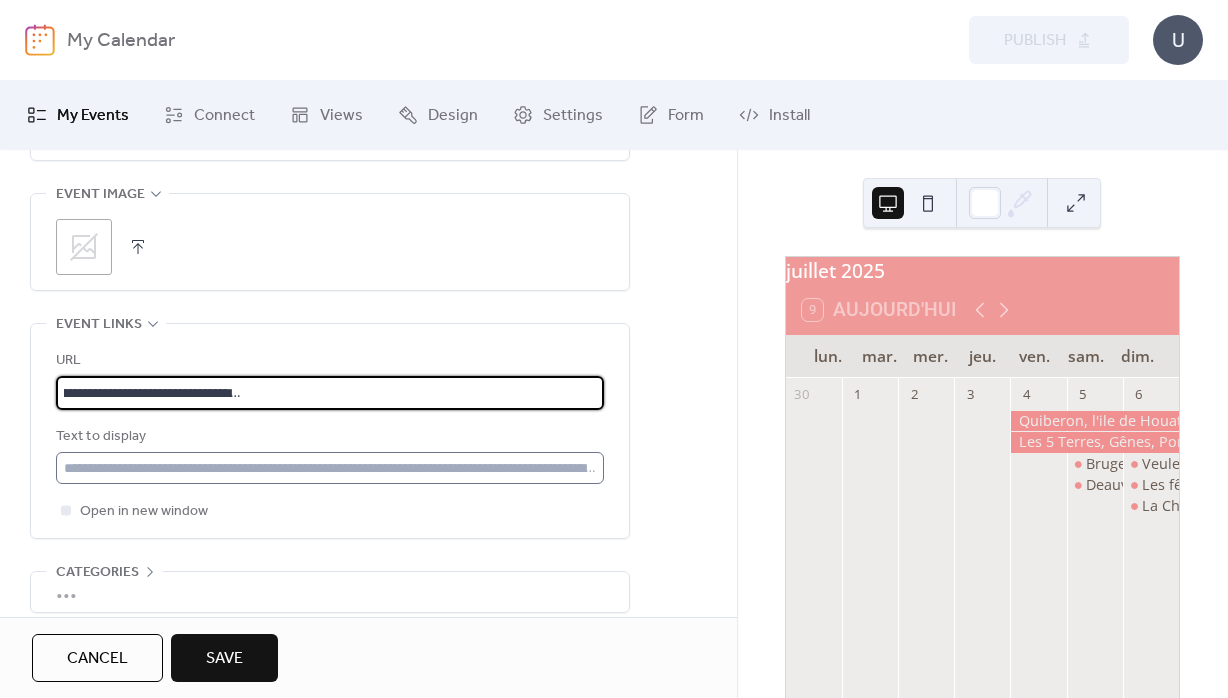 type on "**********" 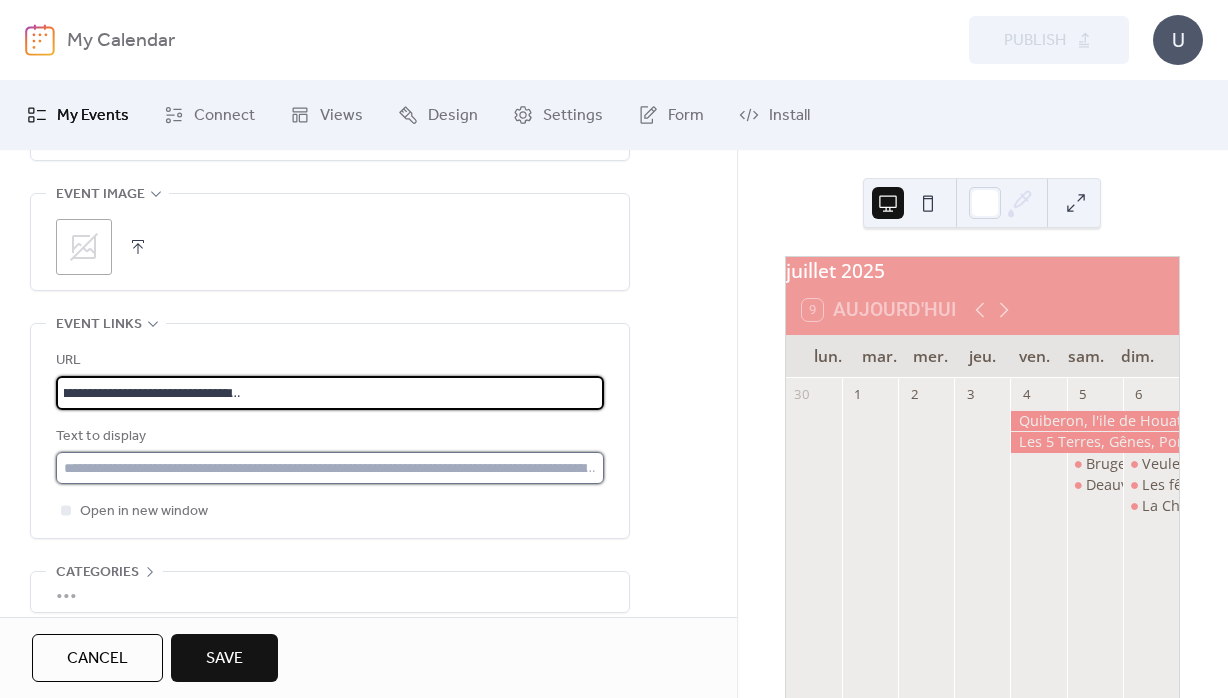 click at bounding box center [330, 468] 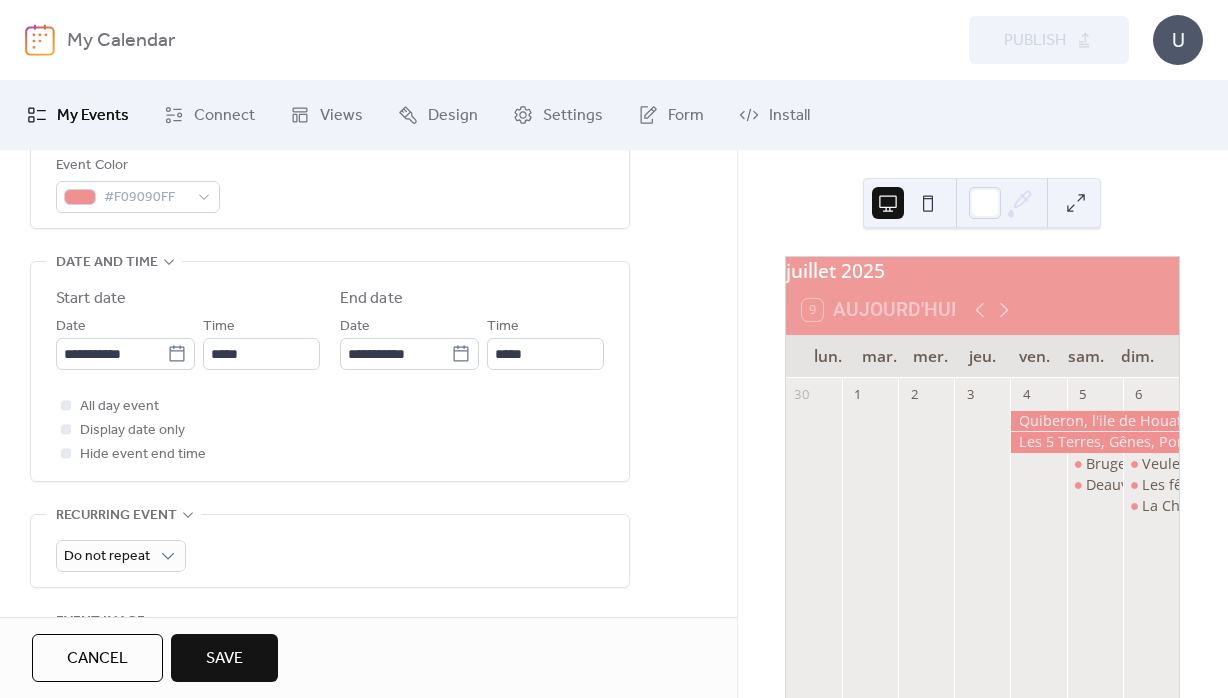 scroll, scrollTop: 606, scrollLeft: 0, axis: vertical 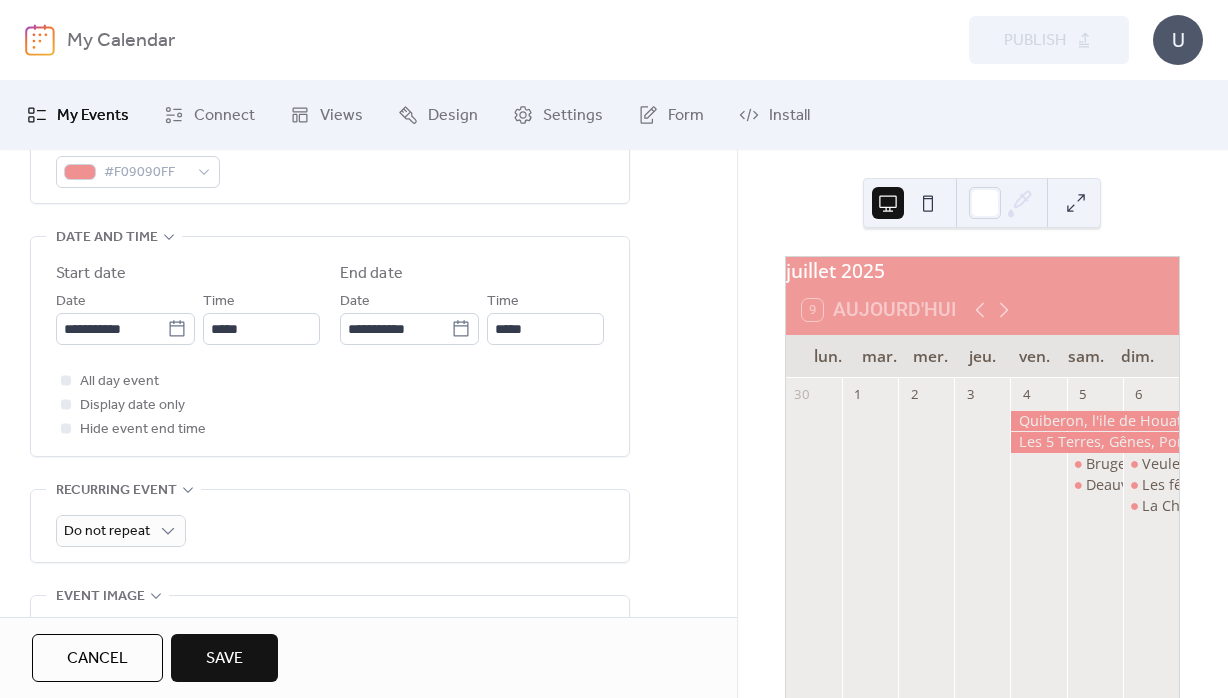 type on "**********" 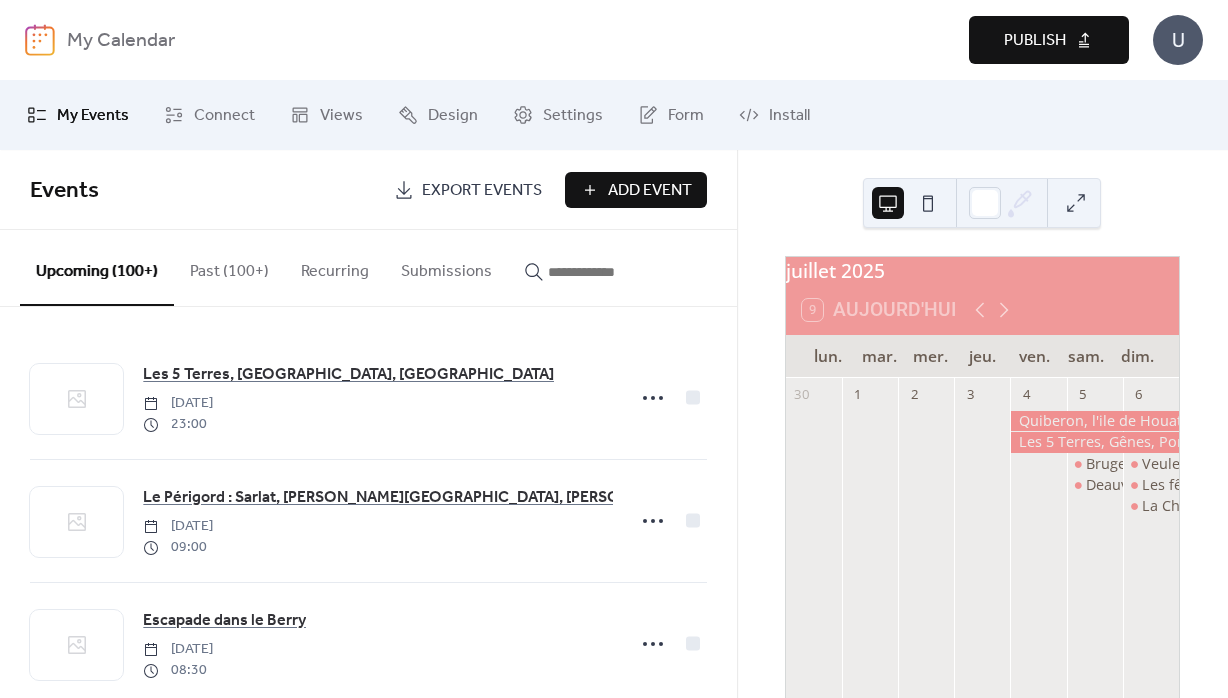 click on "Publish" at bounding box center [1035, 41] 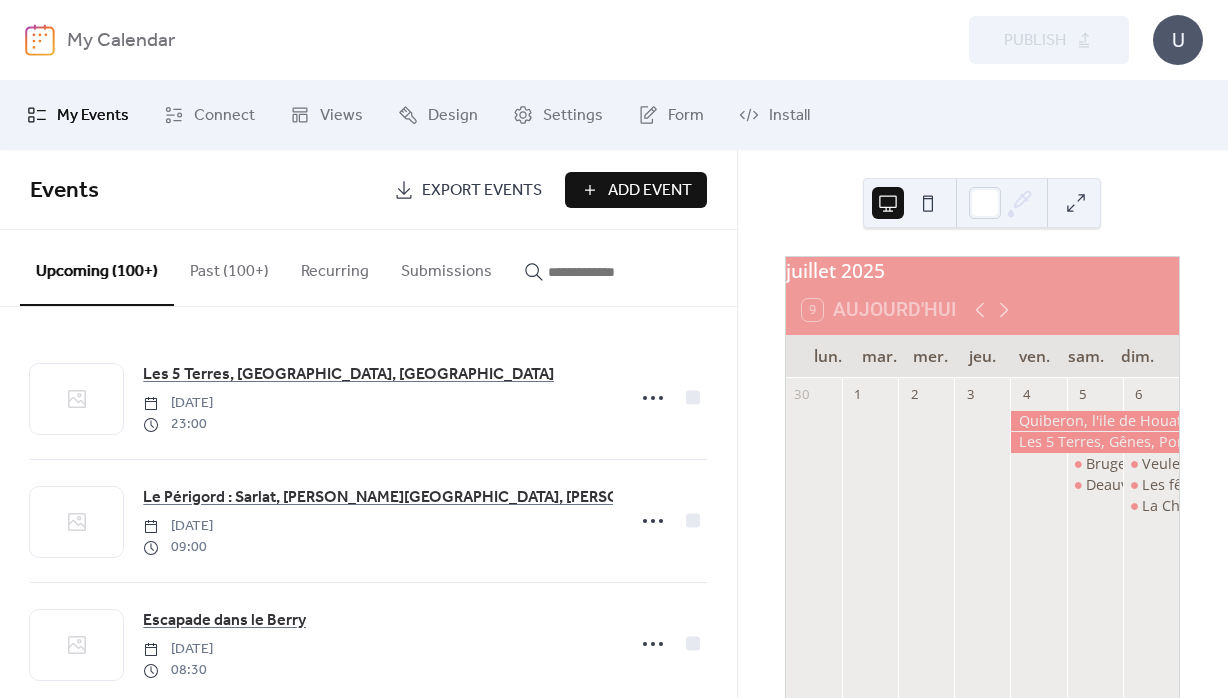 drag, startPoint x: 639, startPoint y: 188, endPoint x: 444, endPoint y: 219, distance: 197.44873 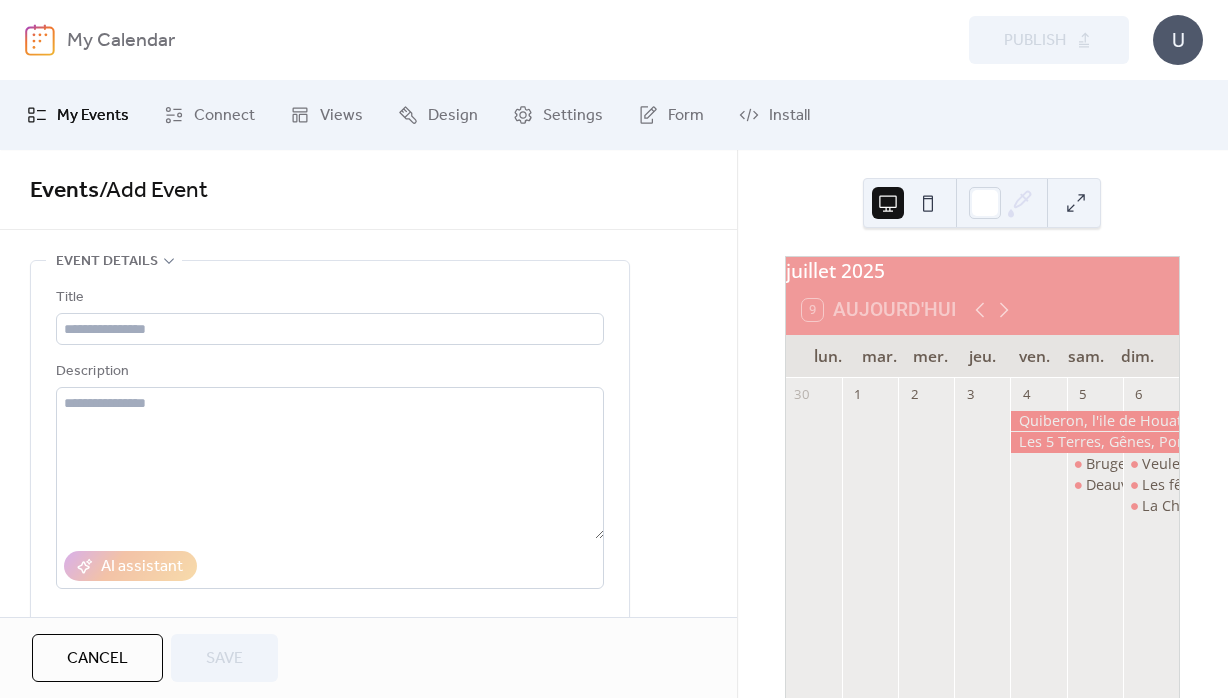 drag, startPoint x: 108, startPoint y: 350, endPoint x: 125, endPoint y: 337, distance: 21.400934 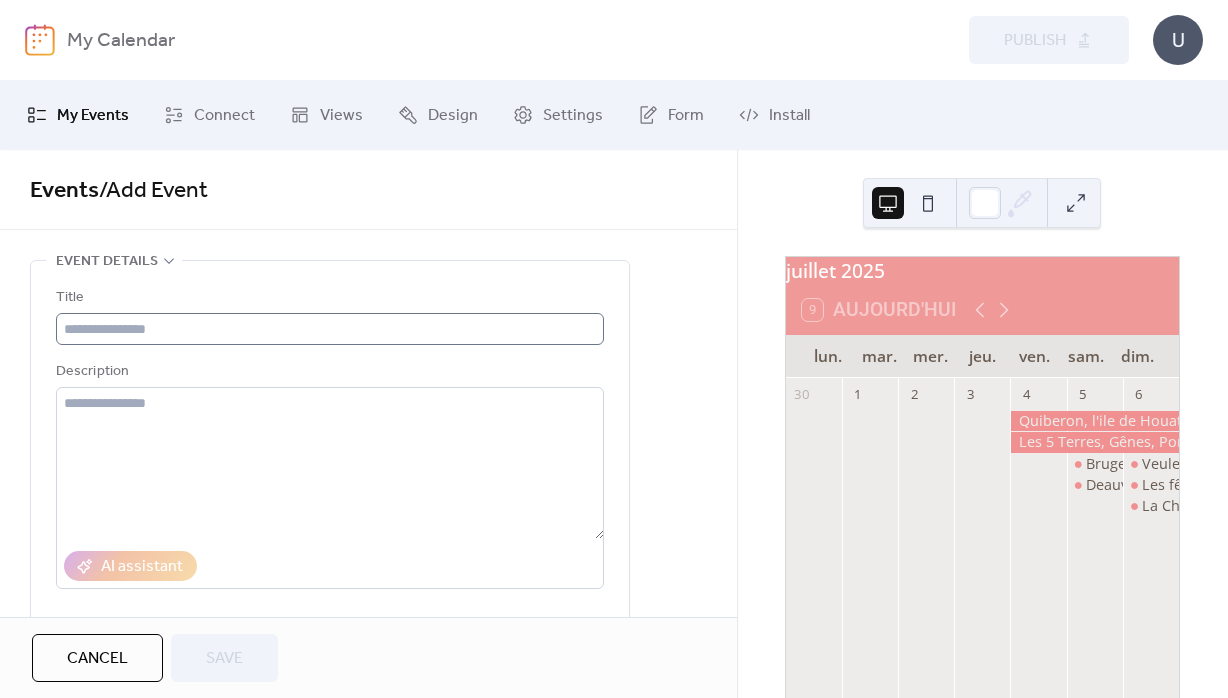 click on "Title Description AI assistant Location Link to Google Maps Event Color" at bounding box center [330, 540] 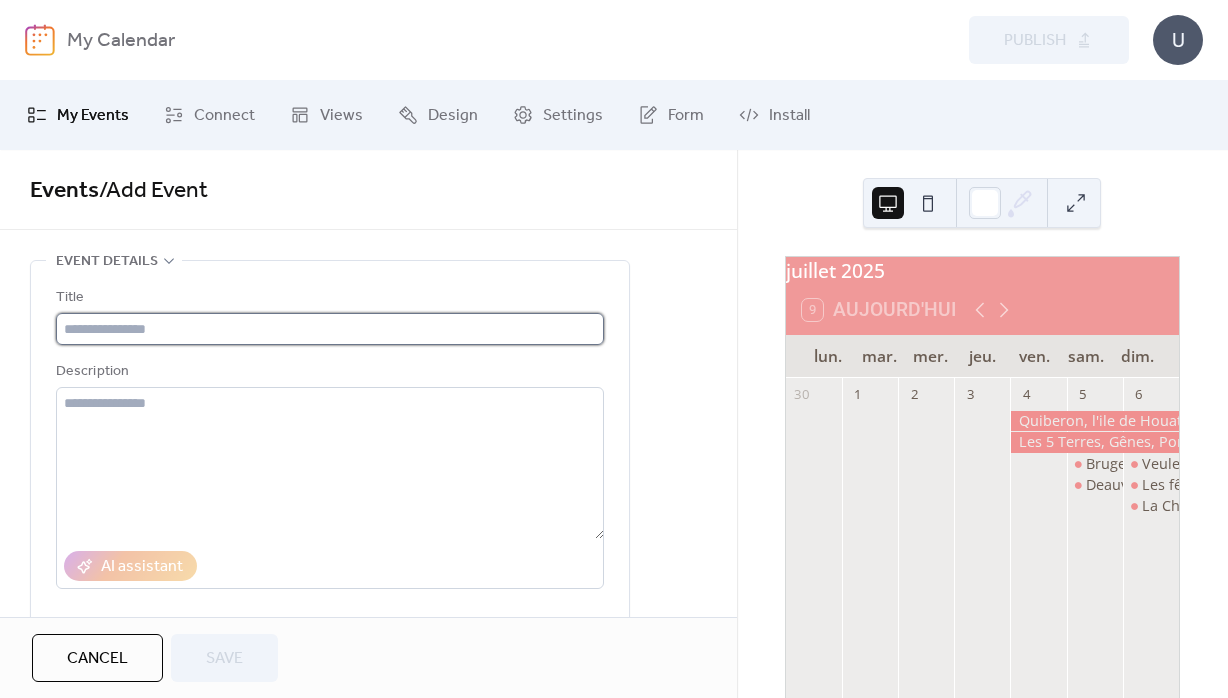 click at bounding box center [330, 329] 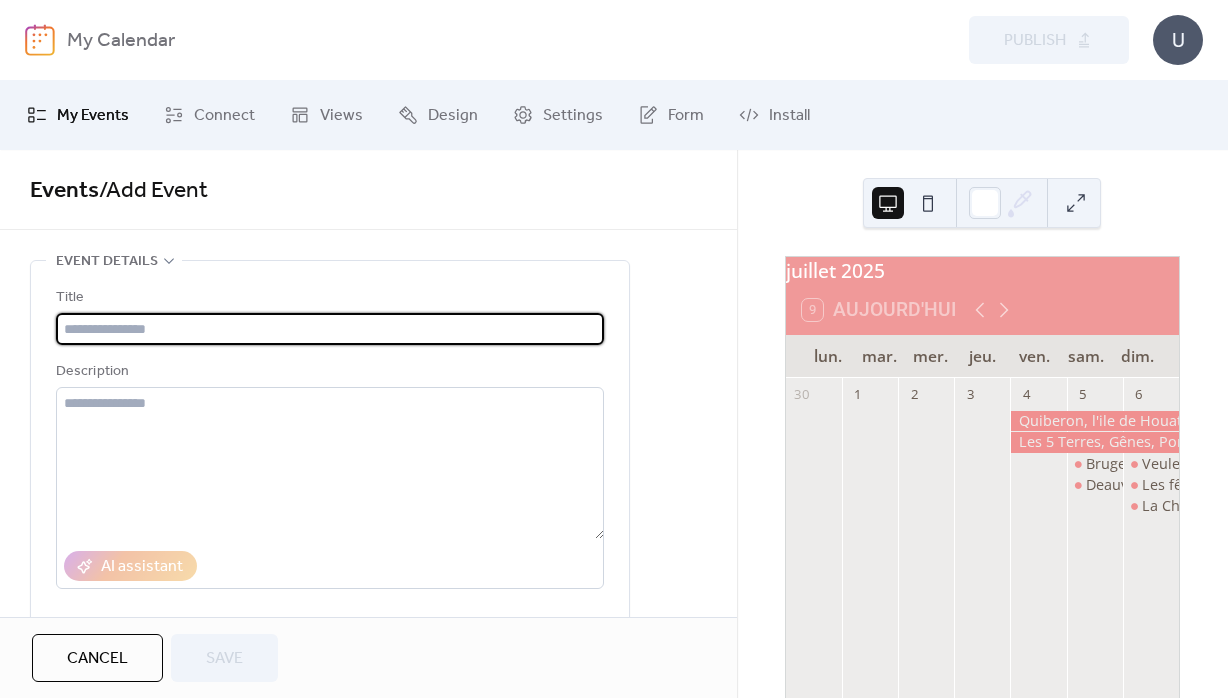 paste on "**********" 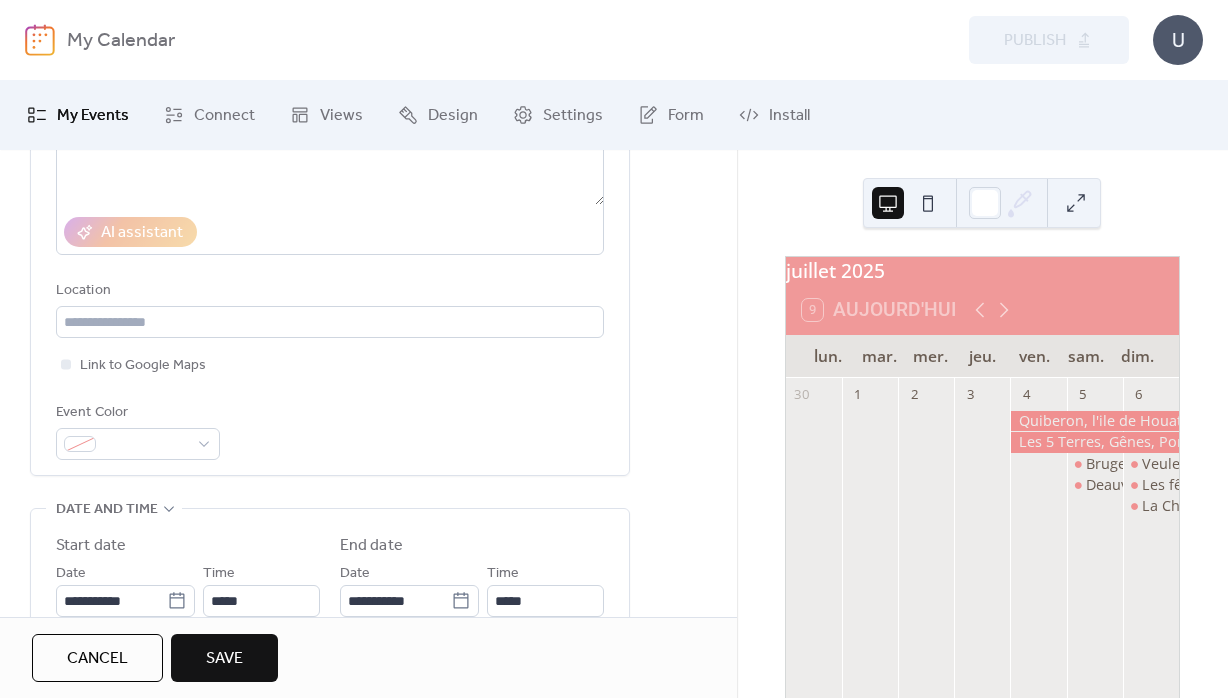 scroll, scrollTop: 360, scrollLeft: 0, axis: vertical 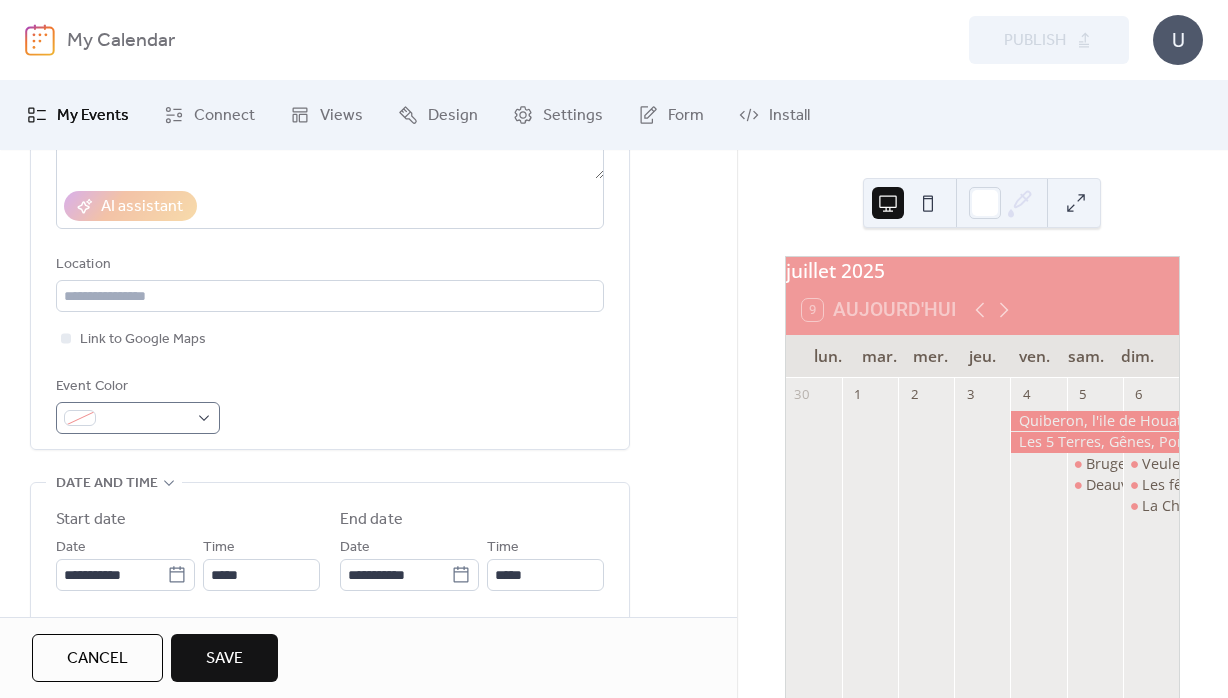 type on "**********" 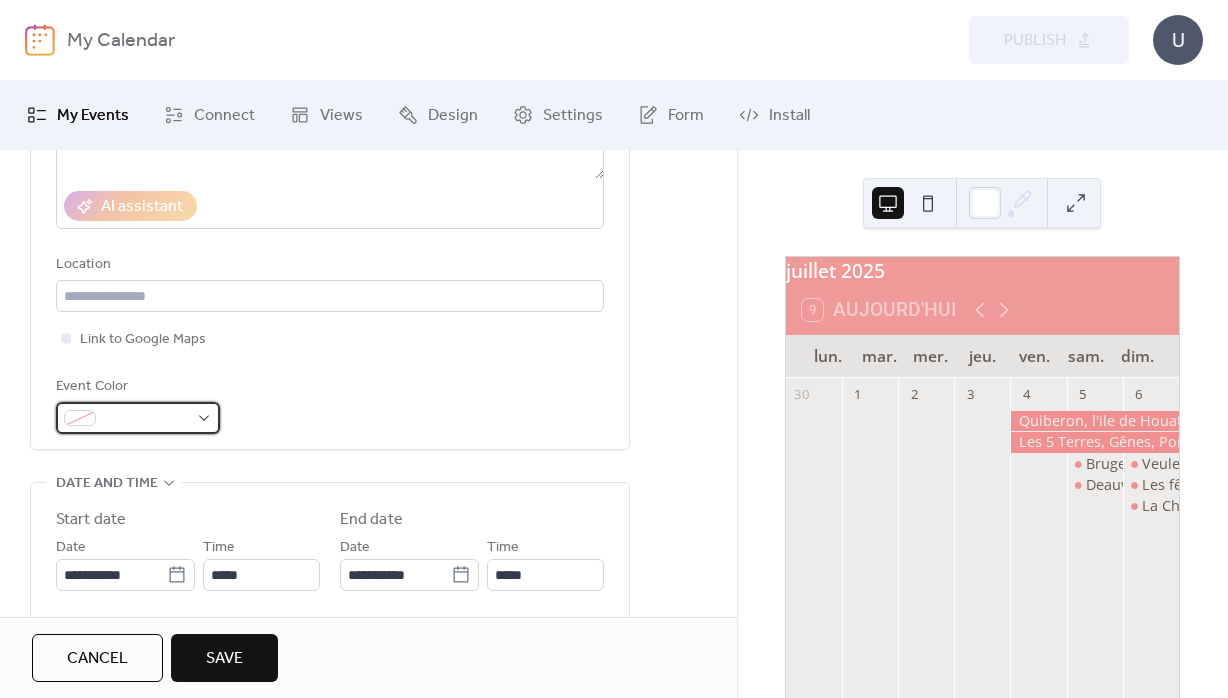 click at bounding box center (138, 418) 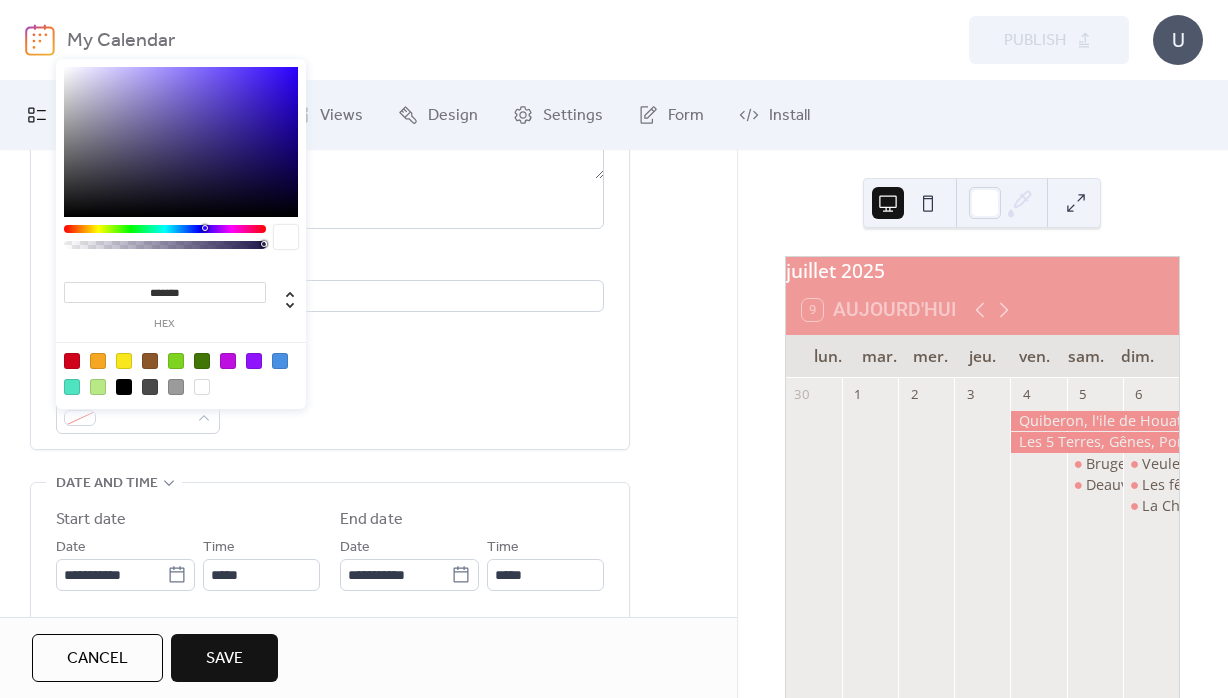drag, startPoint x: 164, startPoint y: 290, endPoint x: 217, endPoint y: 290, distance: 53 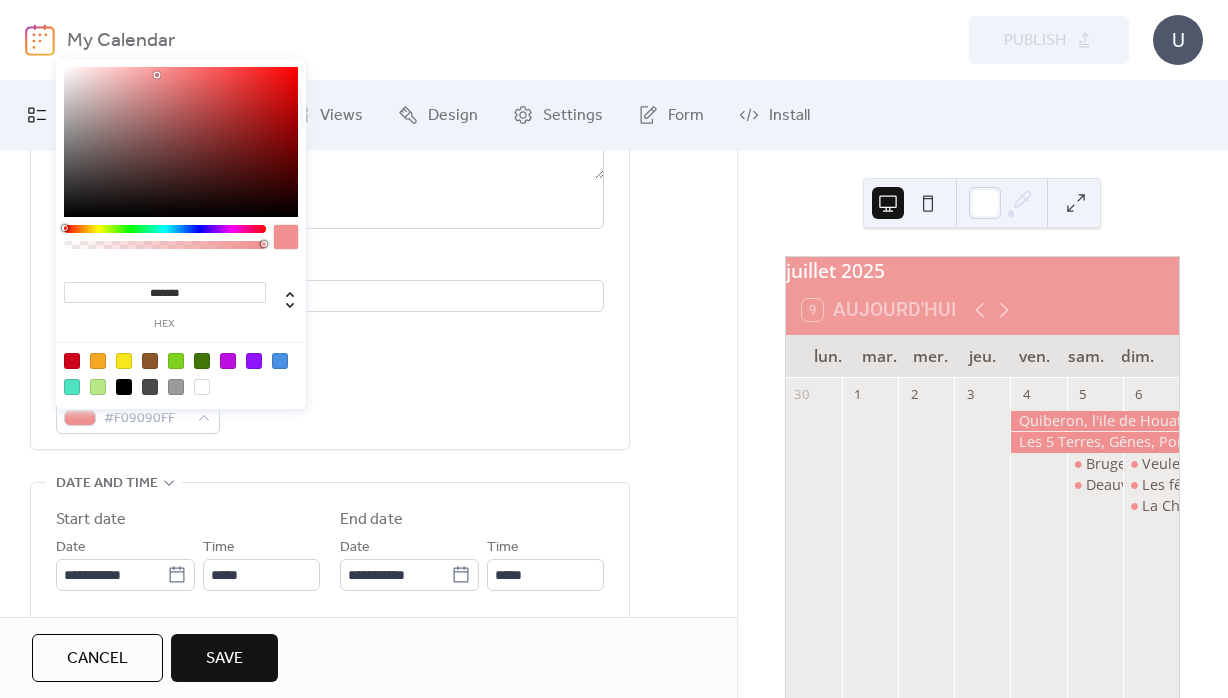 type on "********" 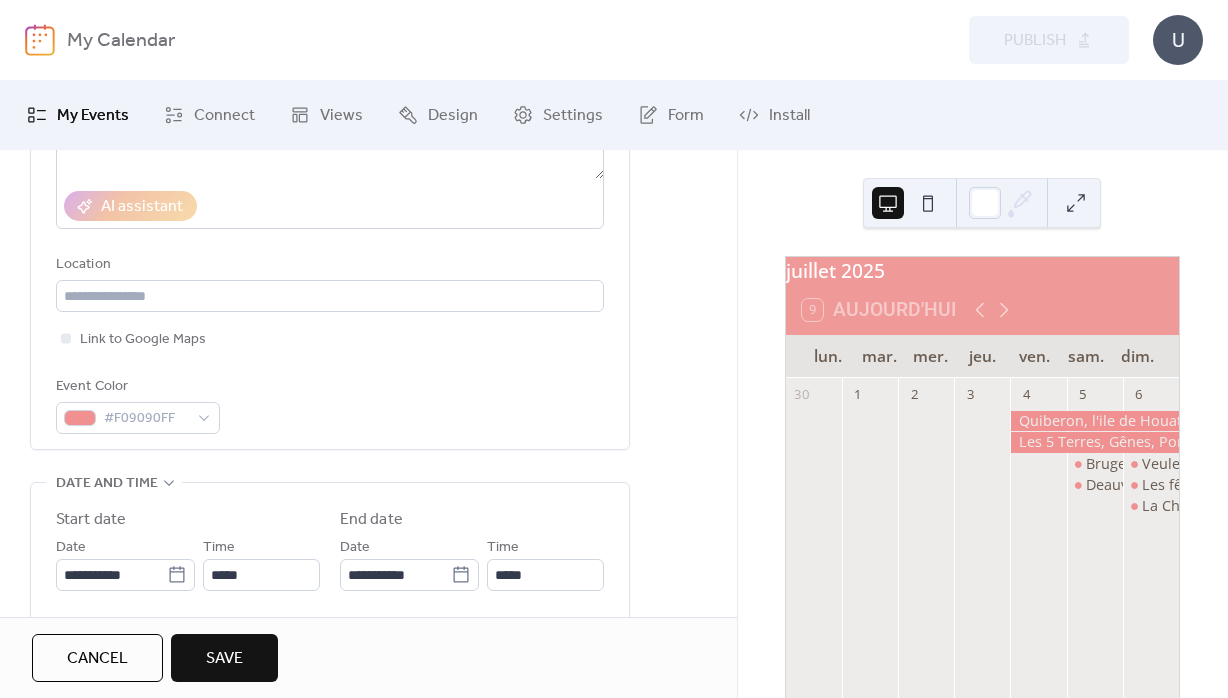 drag, startPoint x: 641, startPoint y: 413, endPoint x: 609, endPoint y: 416, distance: 32.140316 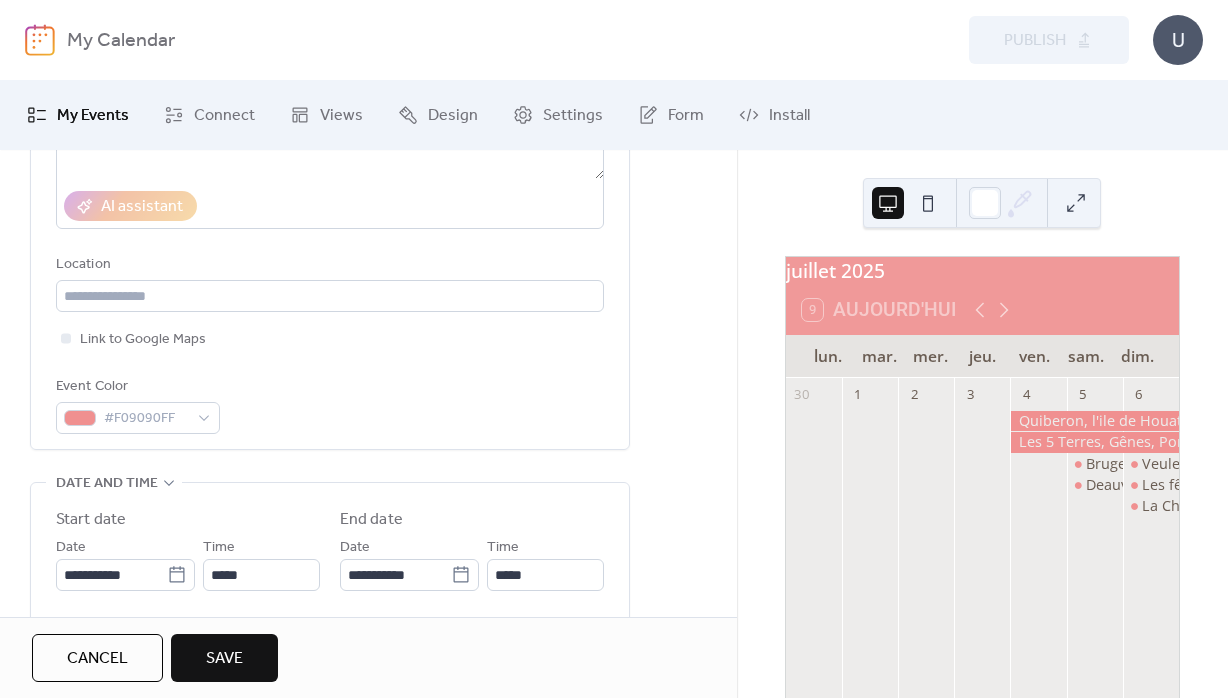 click on "**********" at bounding box center [368, 627] 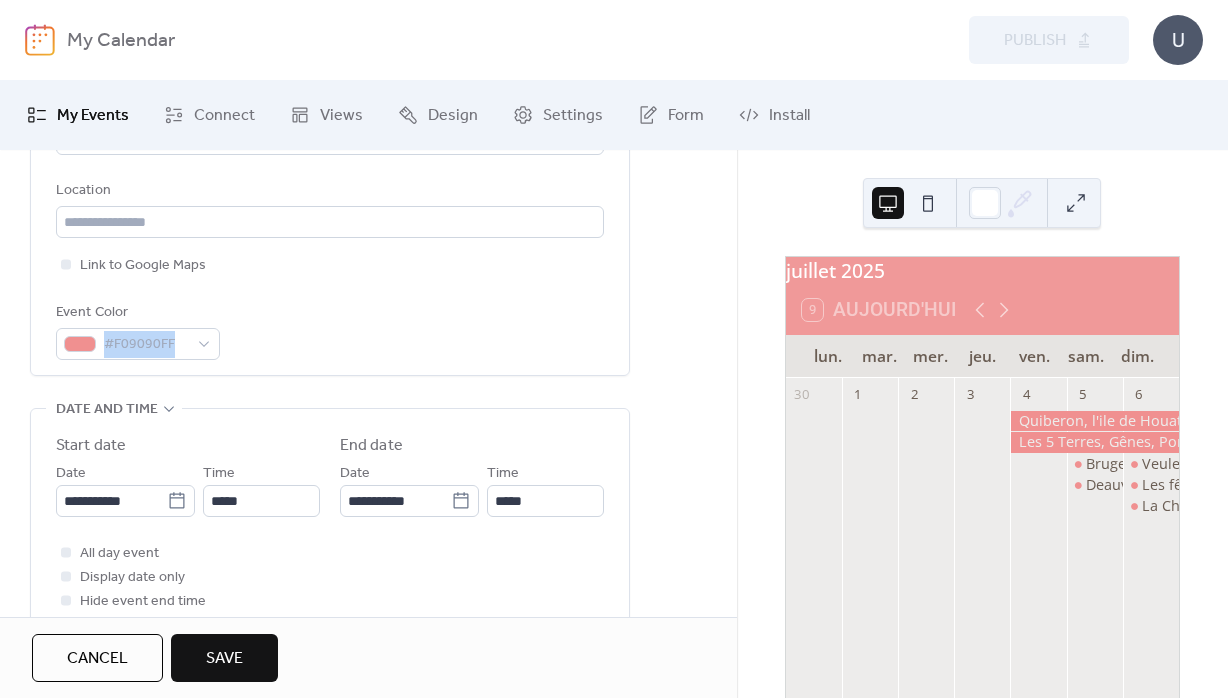 scroll, scrollTop: 576, scrollLeft: 0, axis: vertical 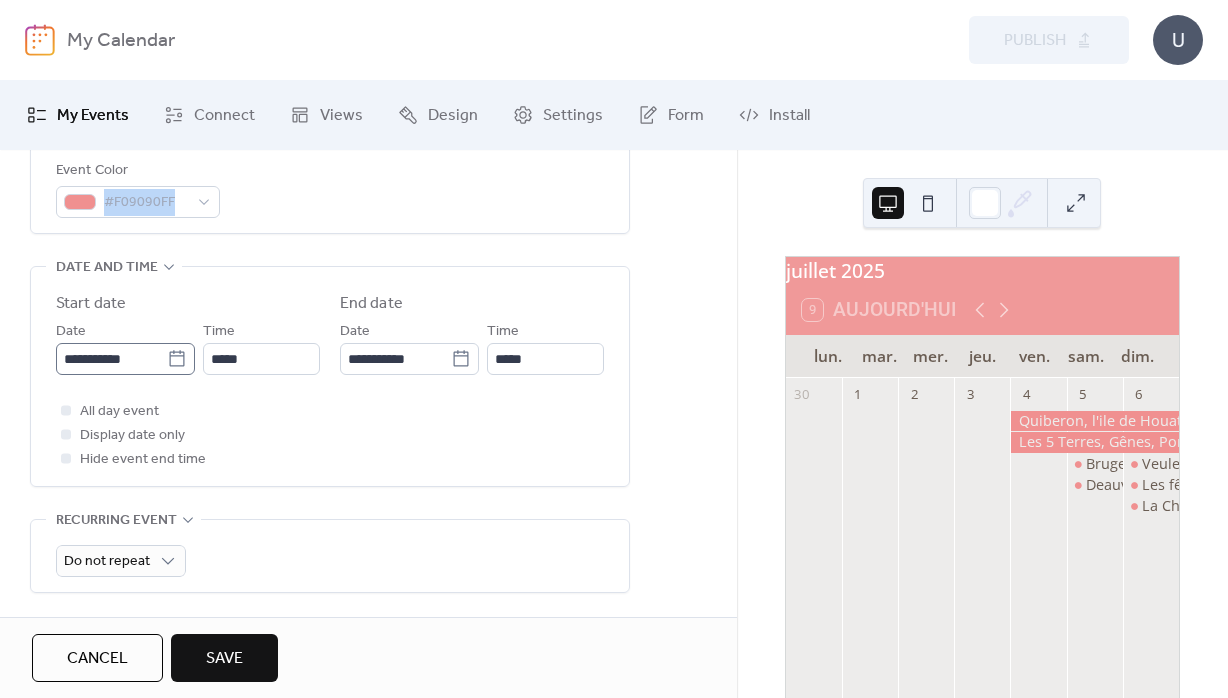 click 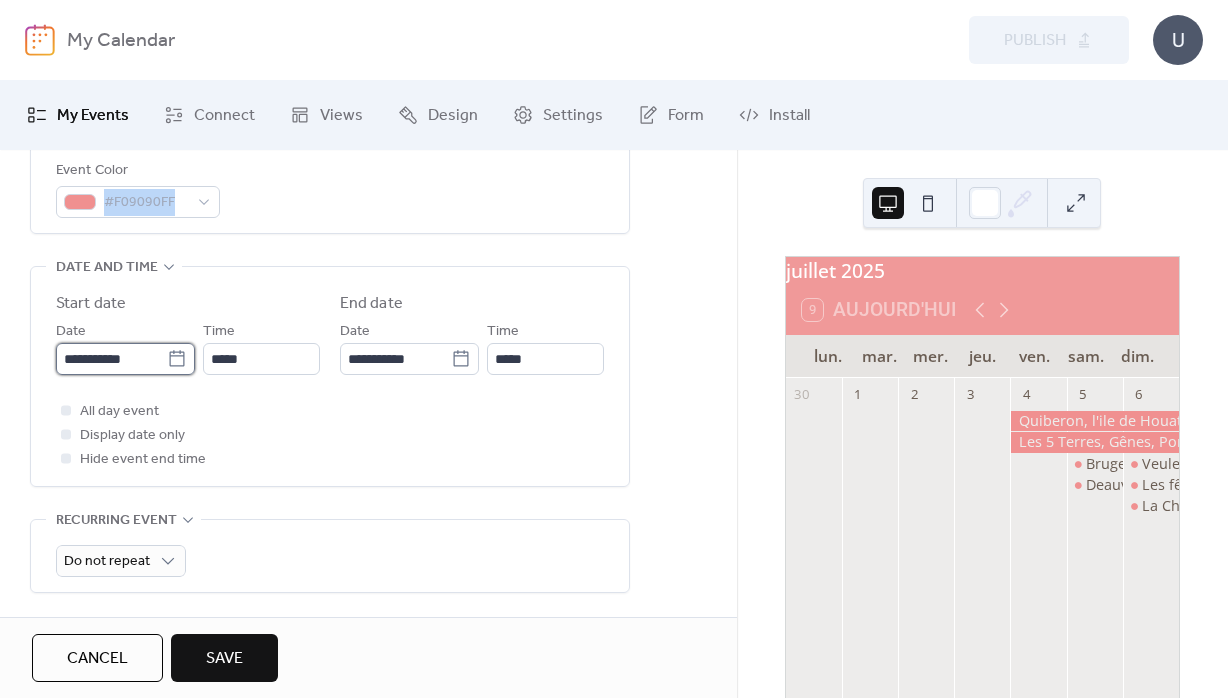 click on "**********" at bounding box center (111, 359) 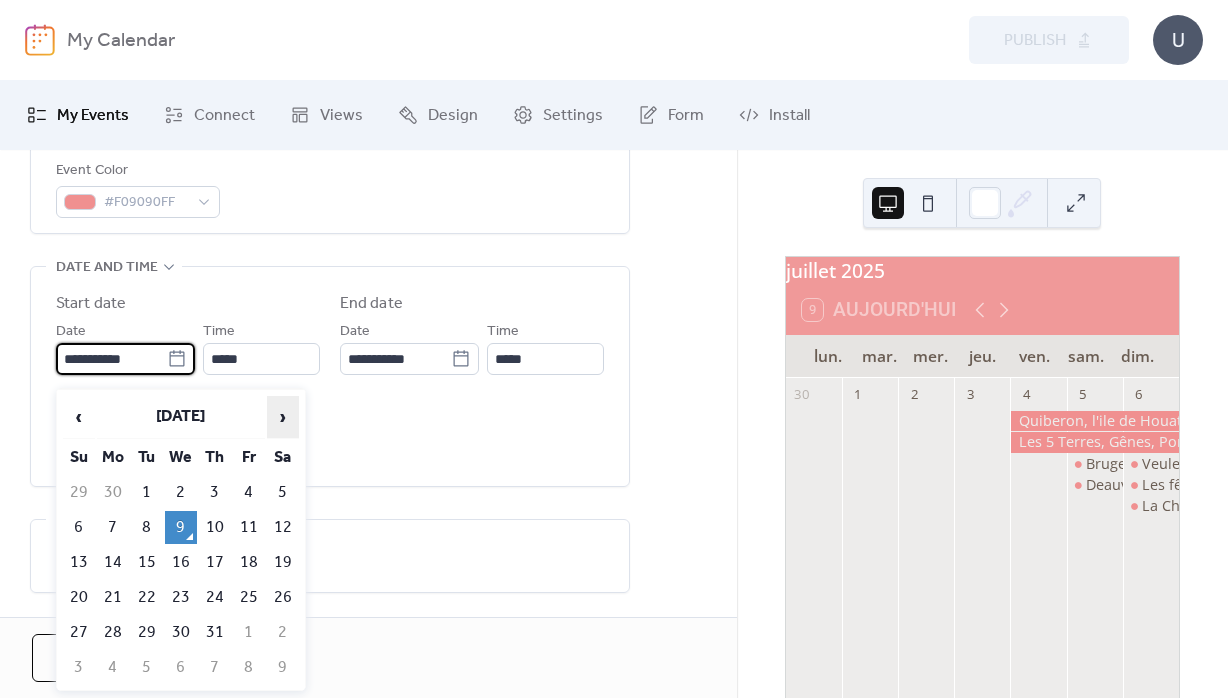 click on "›" at bounding box center (283, 417) 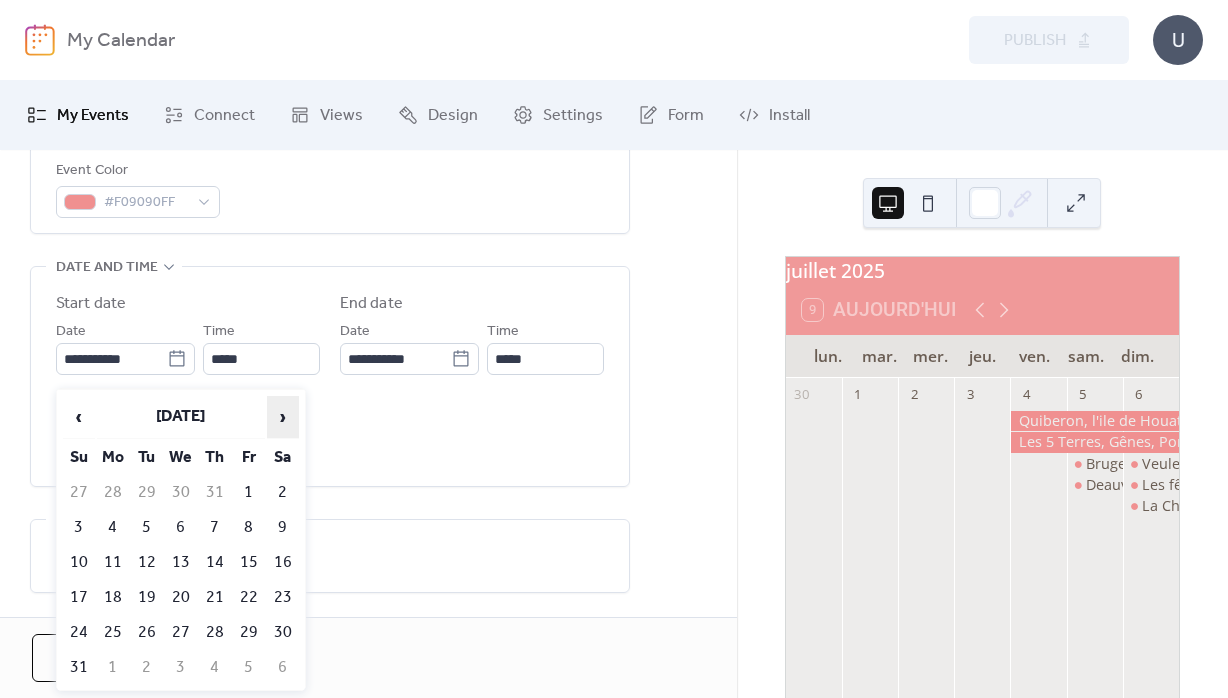 click on "›" at bounding box center (283, 417) 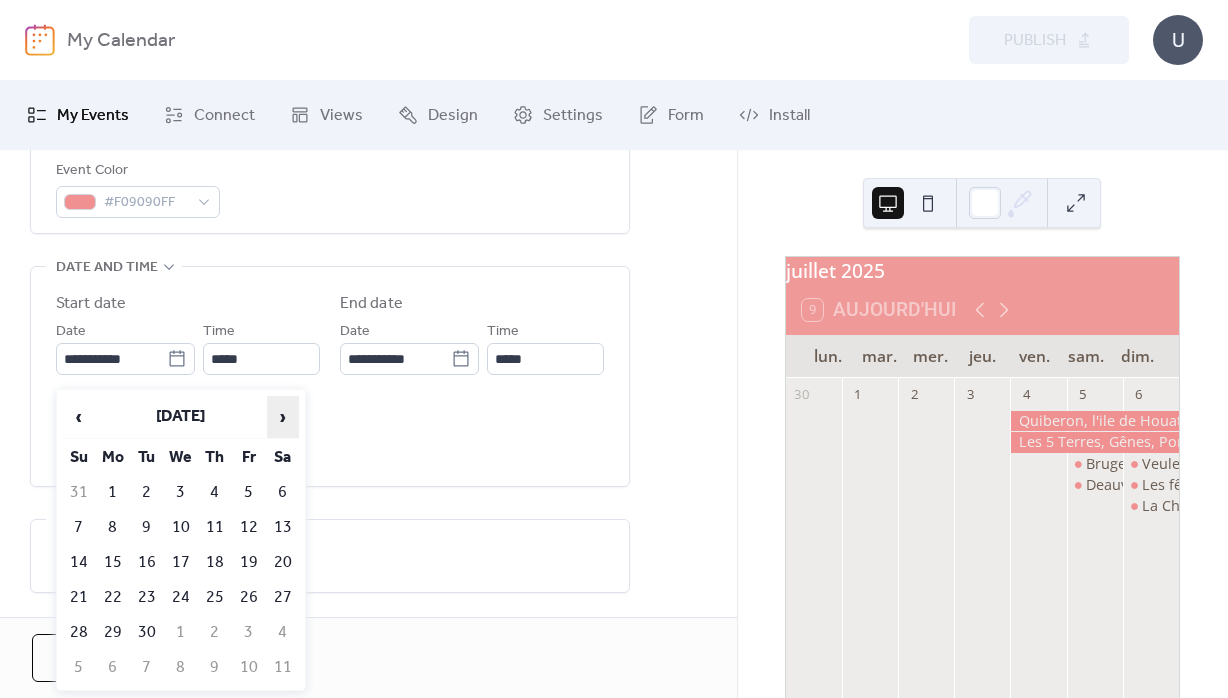 click on "›" at bounding box center [283, 417] 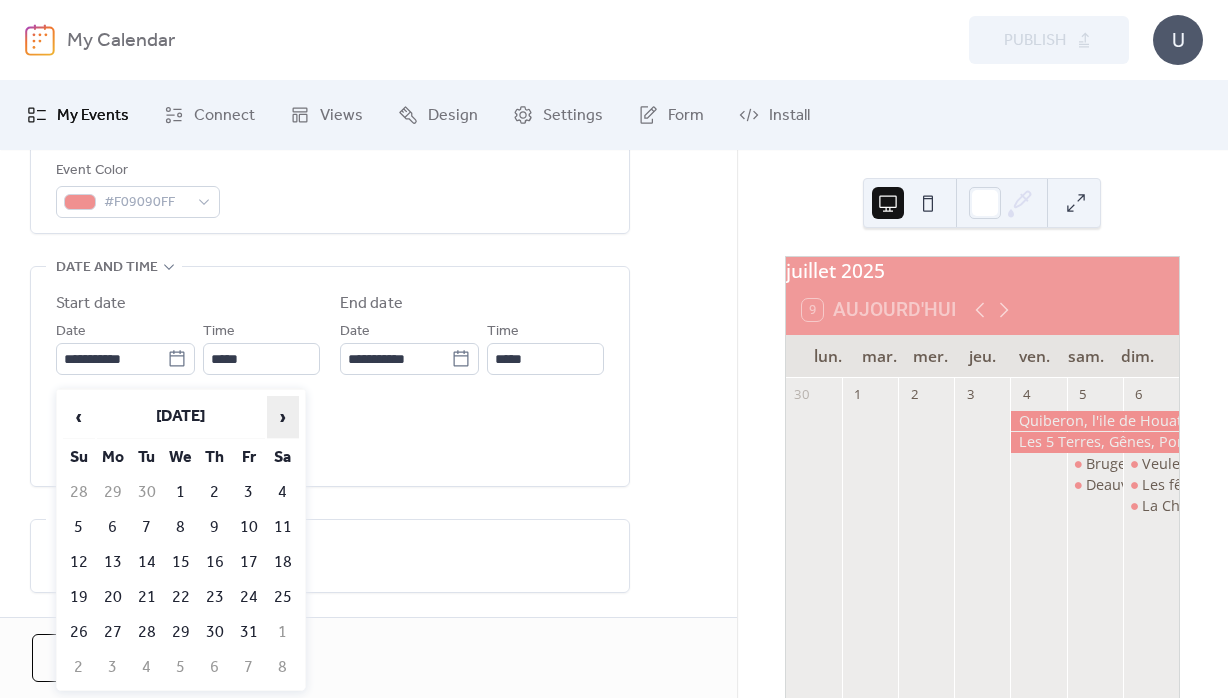 click on "›" at bounding box center (283, 417) 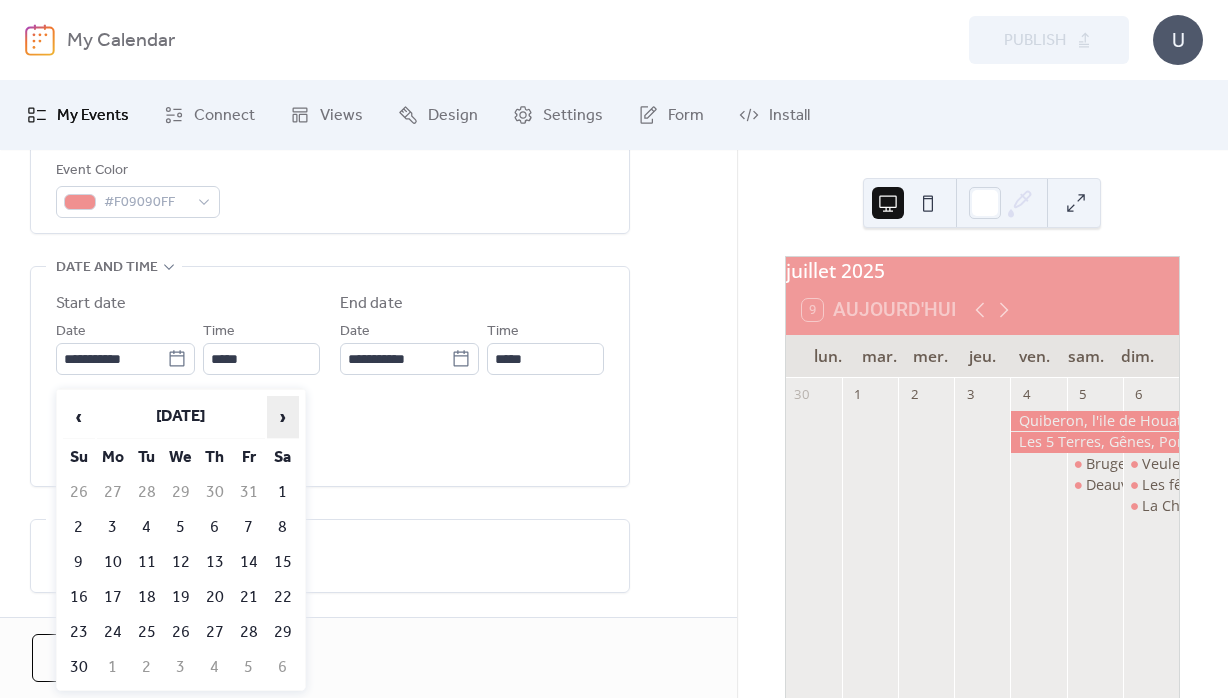 click on "›" at bounding box center [283, 417] 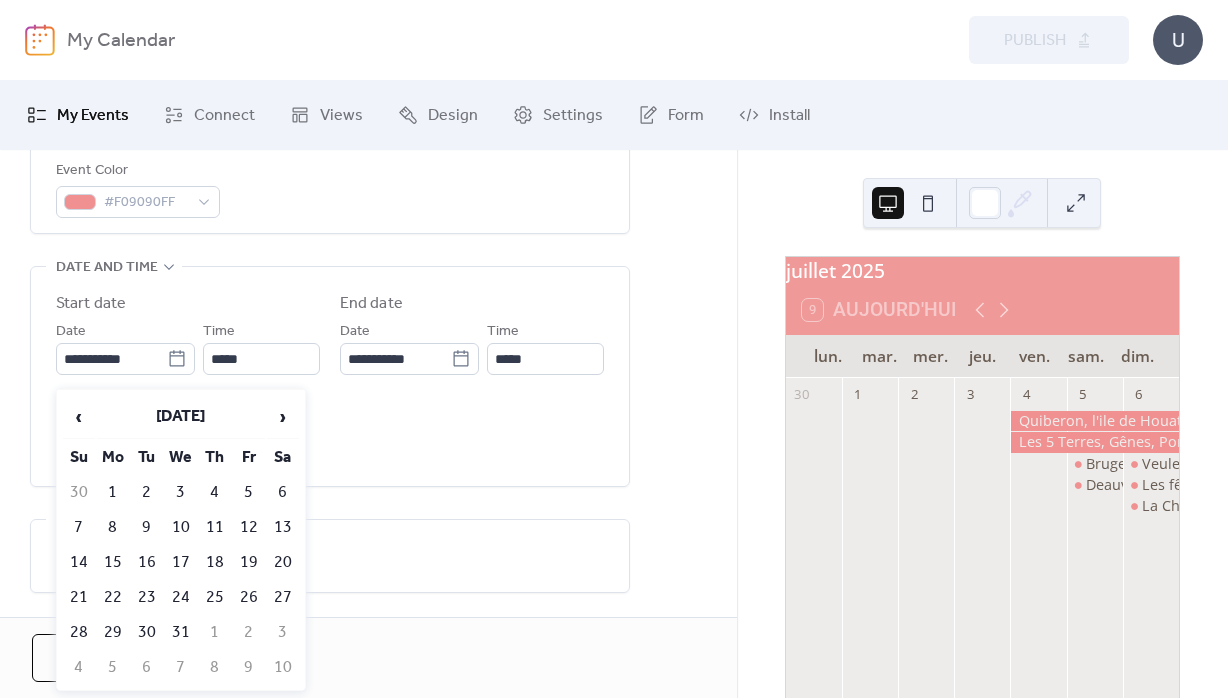 drag, startPoint x: 80, startPoint y: 554, endPoint x: 252, endPoint y: 483, distance: 186.07794 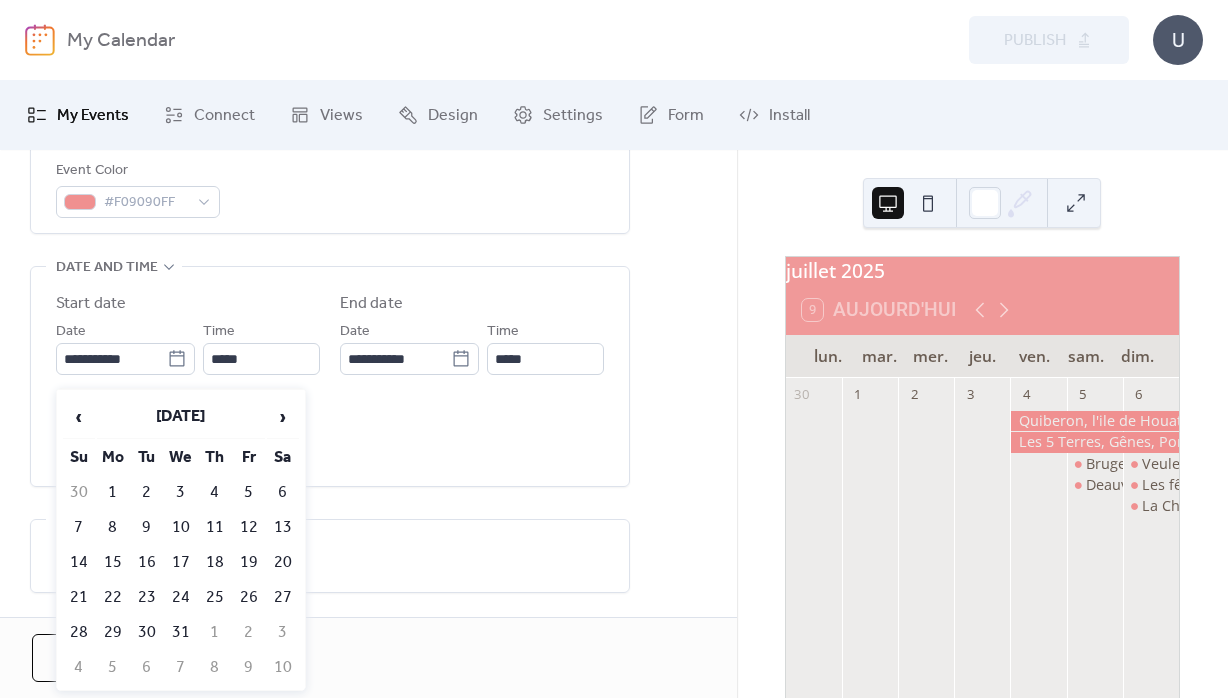click on "14" at bounding box center (79, 562) 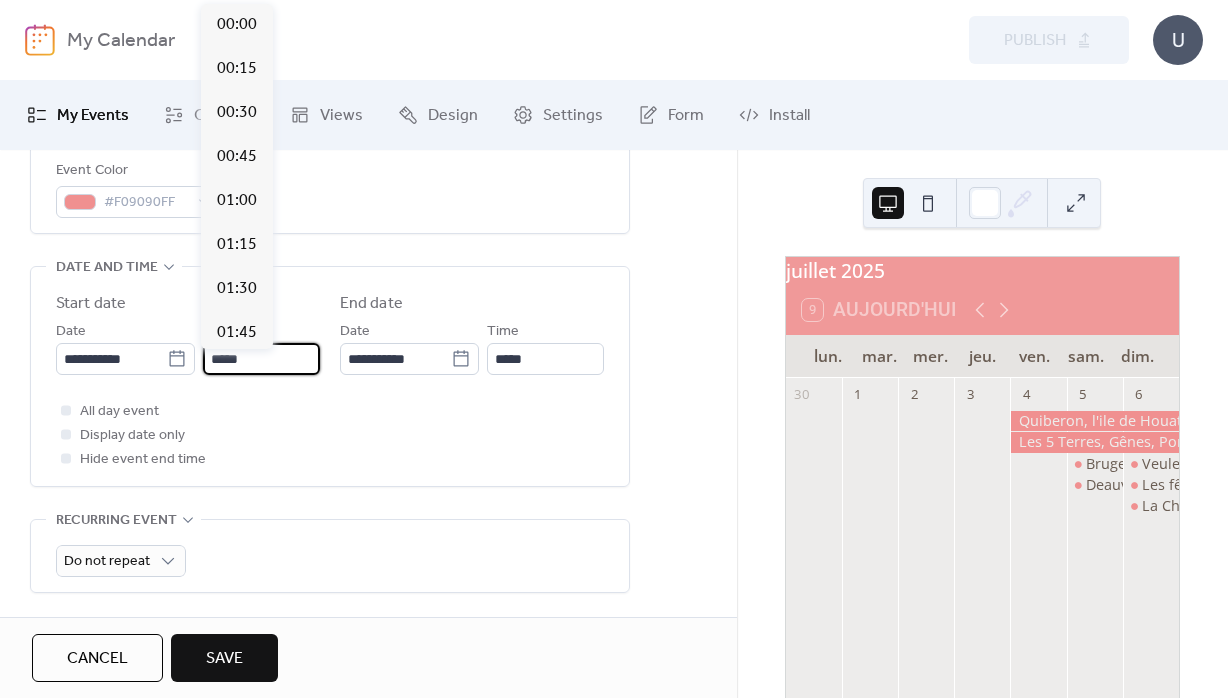 click on "*****" at bounding box center (261, 359) 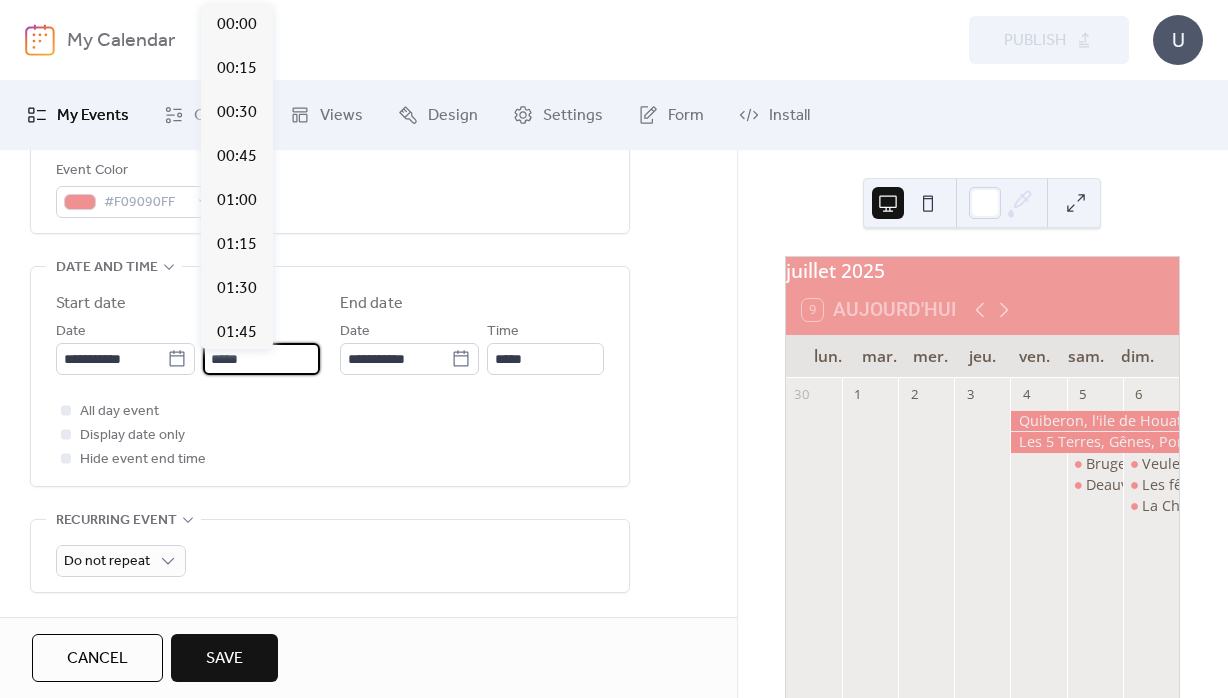 scroll, scrollTop: 2112, scrollLeft: 0, axis: vertical 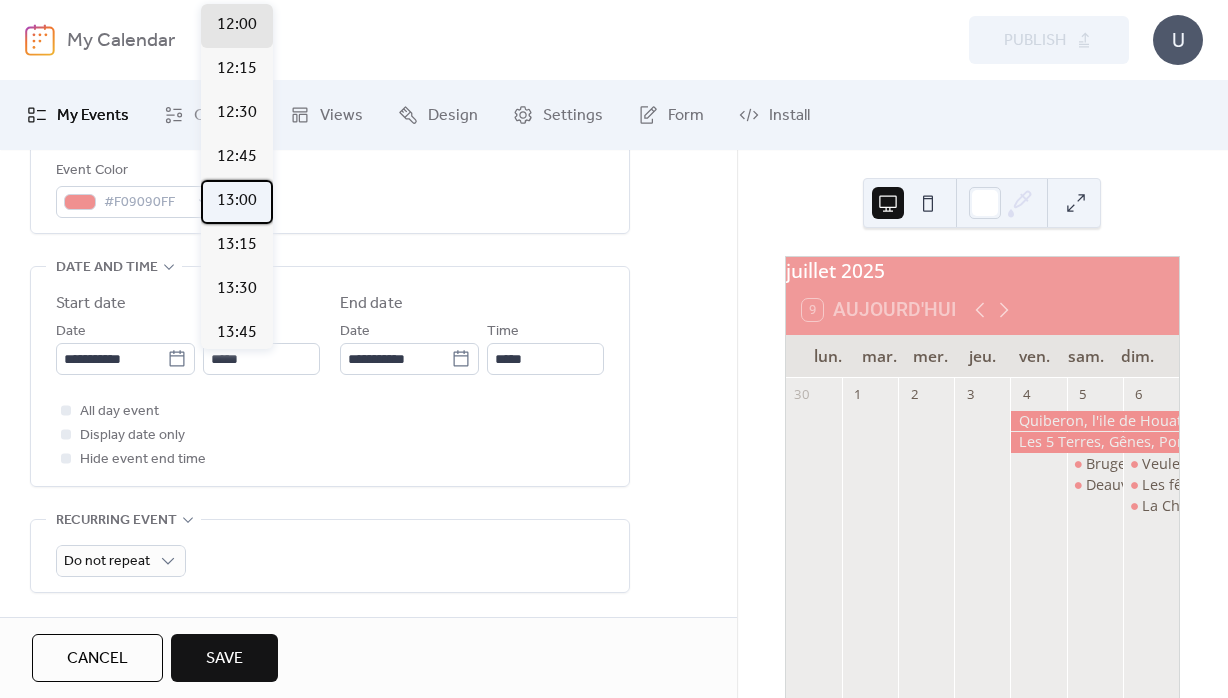 click on "13:00" at bounding box center [237, 201] 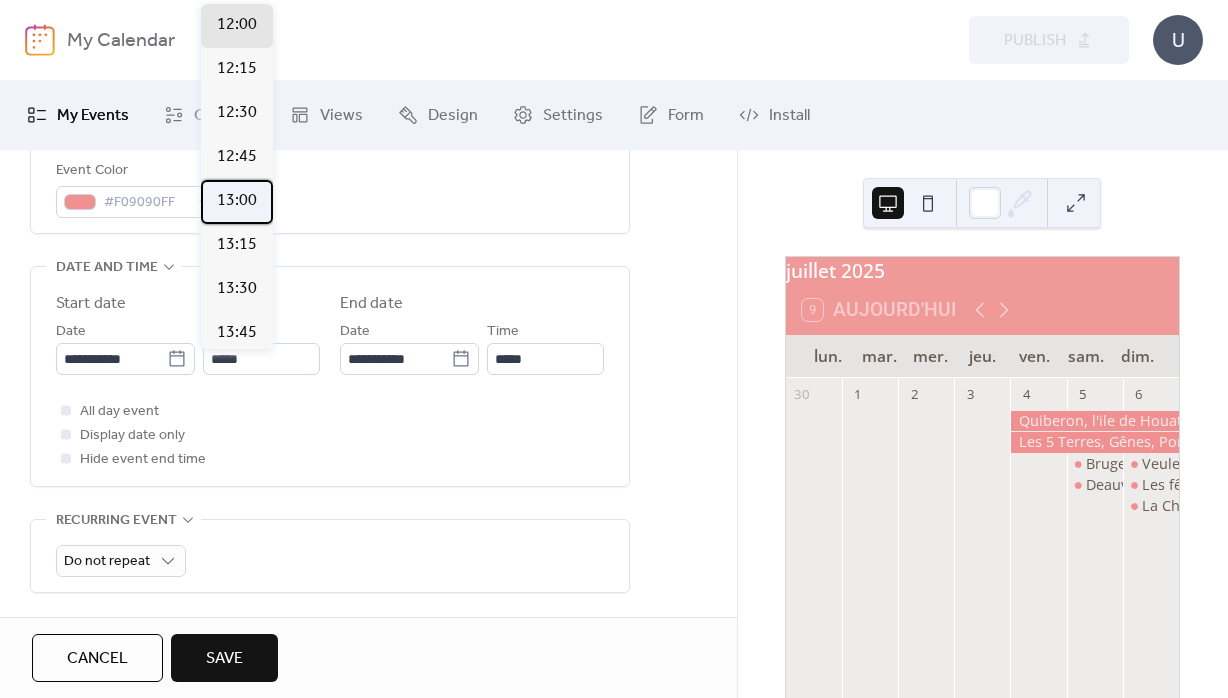 type on "*****" 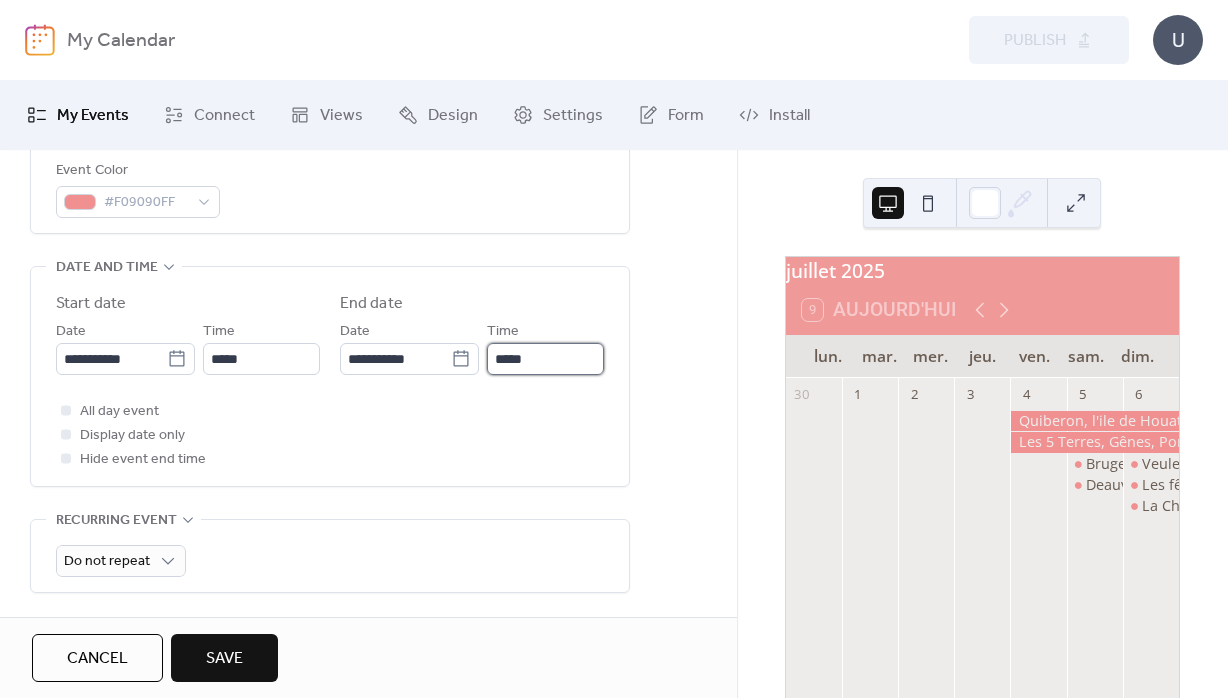 click on "*****" at bounding box center [545, 359] 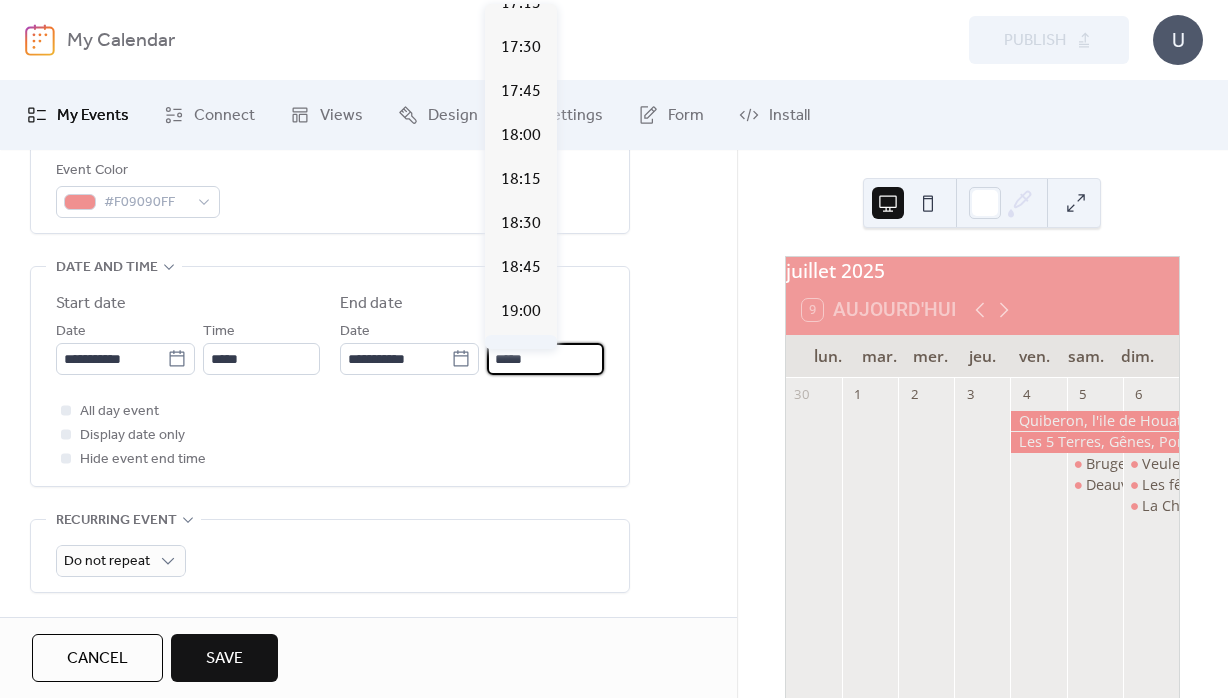 scroll, scrollTop: 806, scrollLeft: 0, axis: vertical 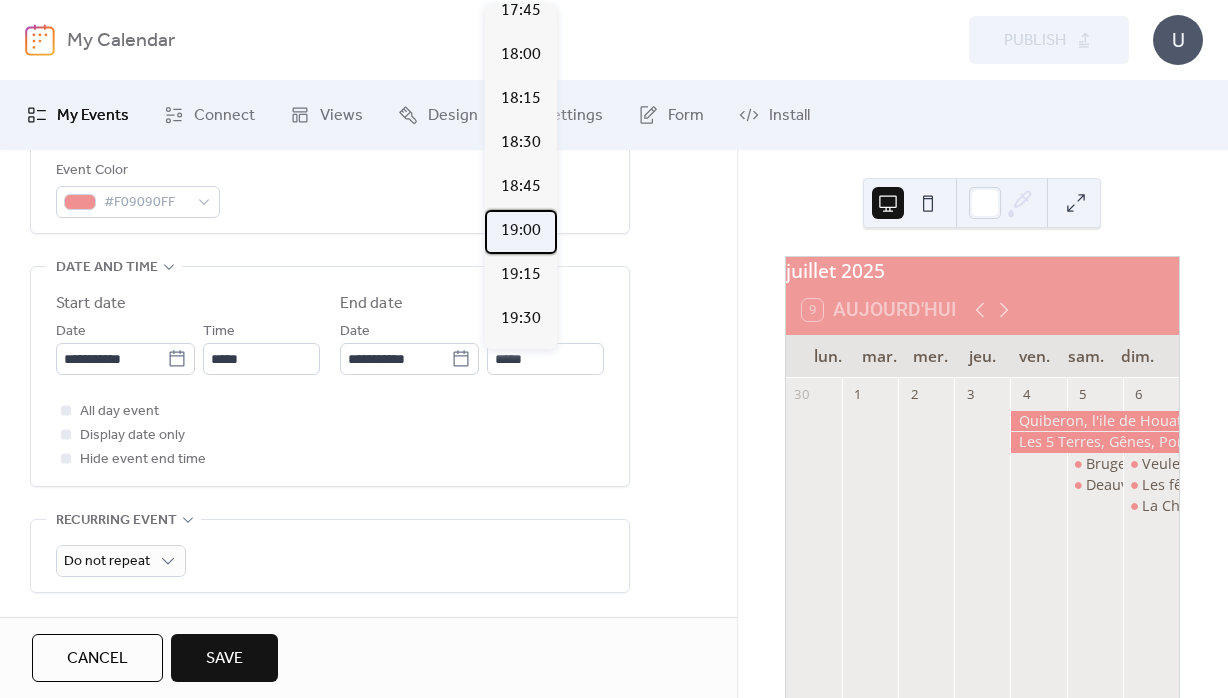 click on "19:00" at bounding box center (521, 231) 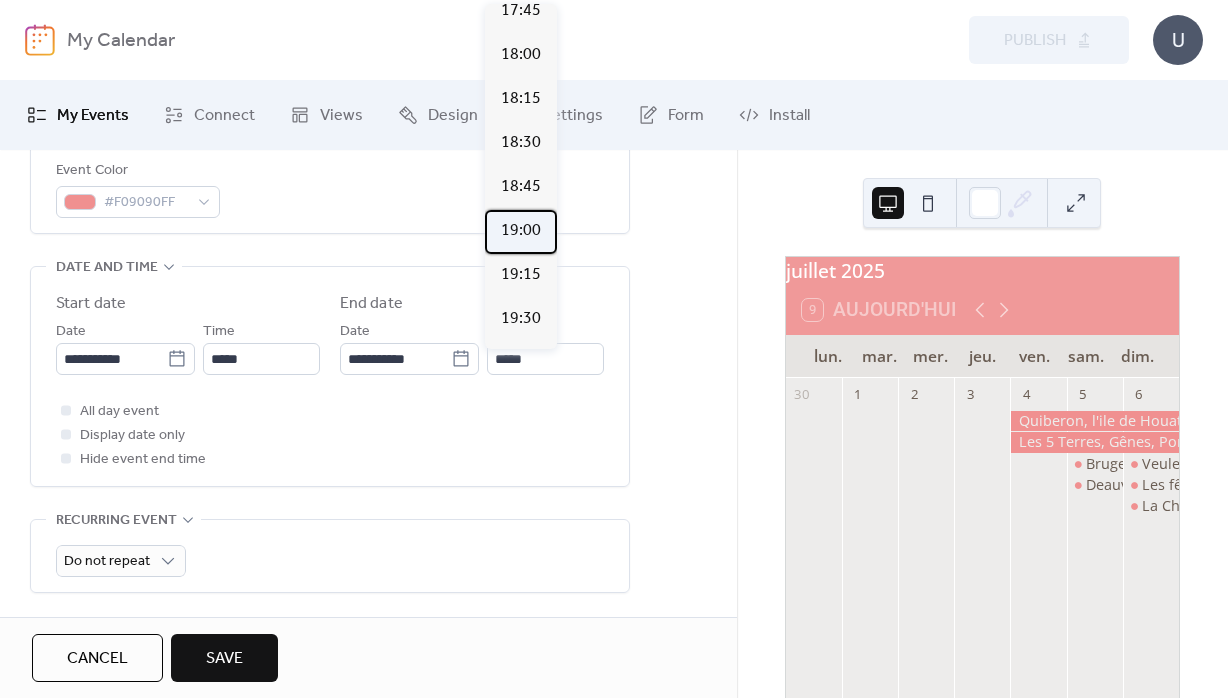 type on "*****" 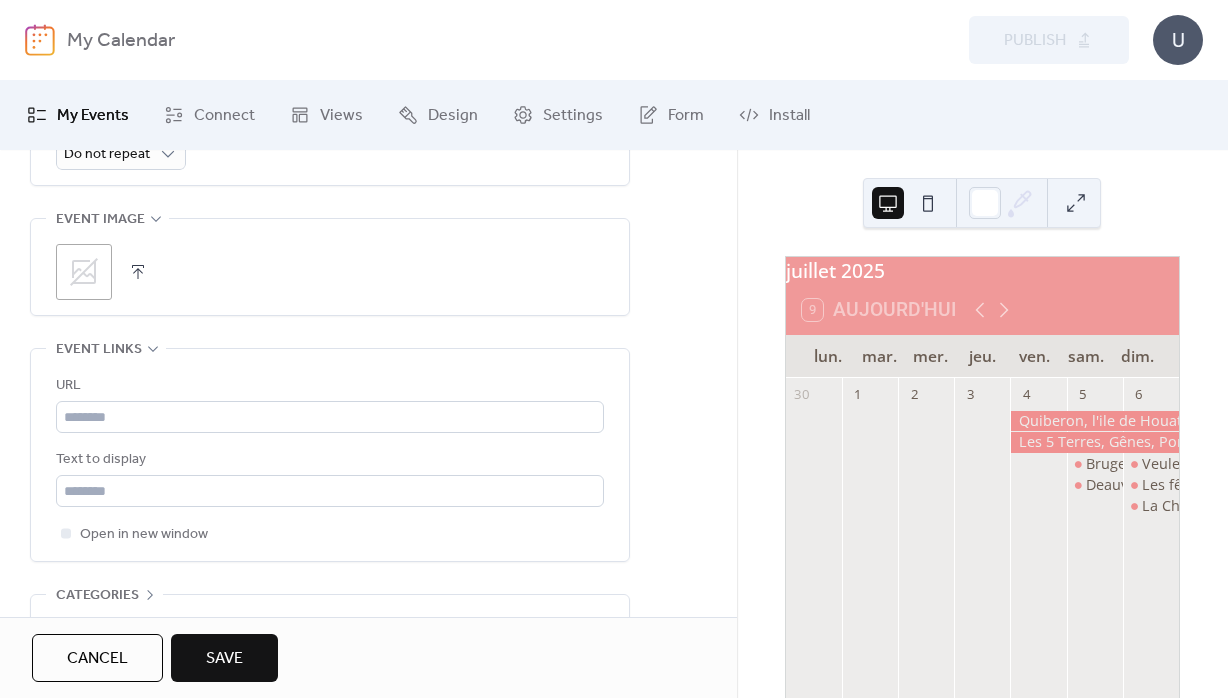 scroll, scrollTop: 1008, scrollLeft: 0, axis: vertical 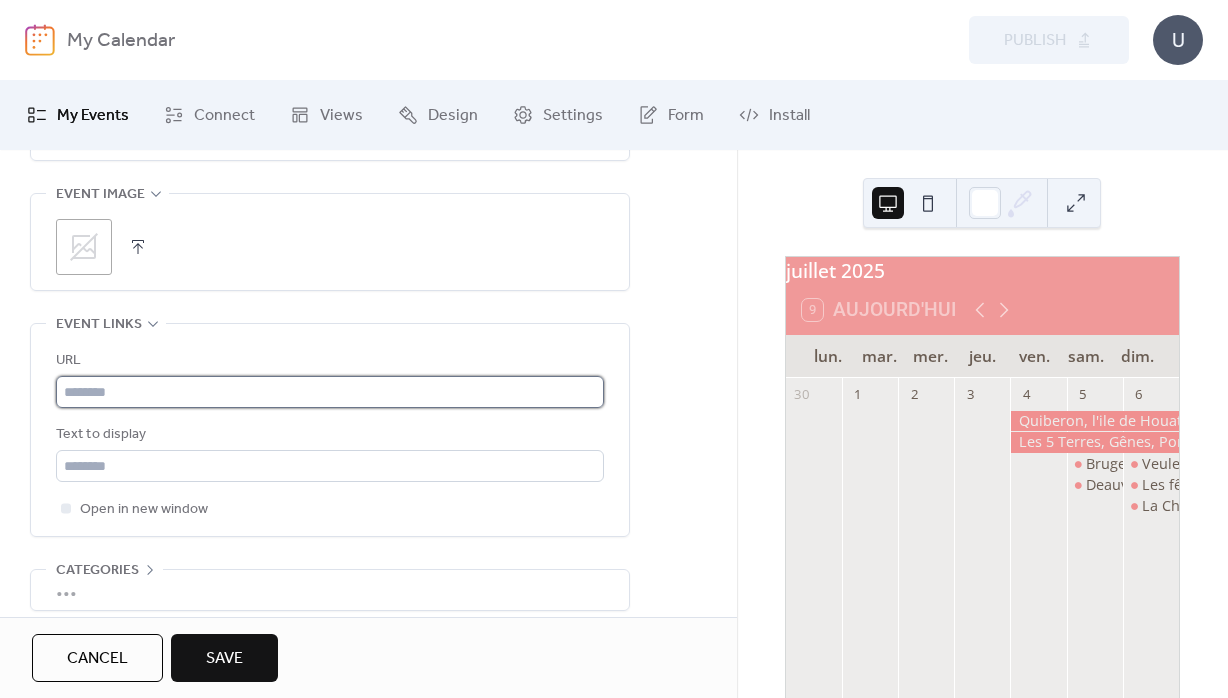 click at bounding box center [330, 392] 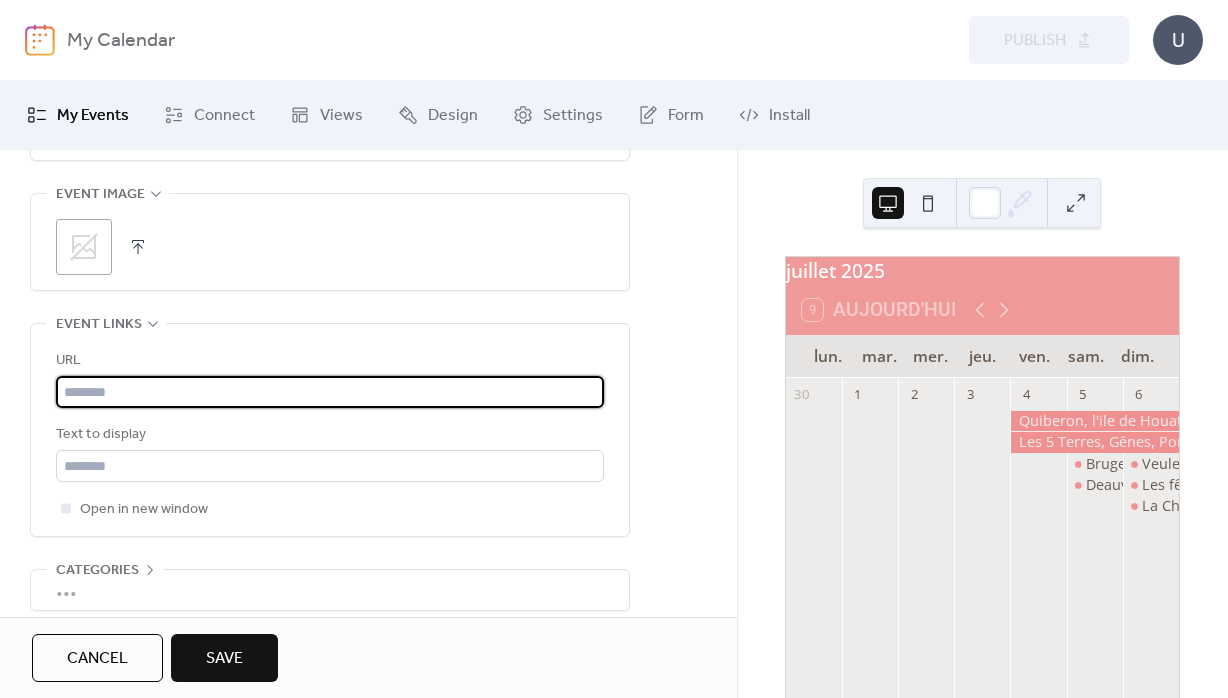paste on "**********" 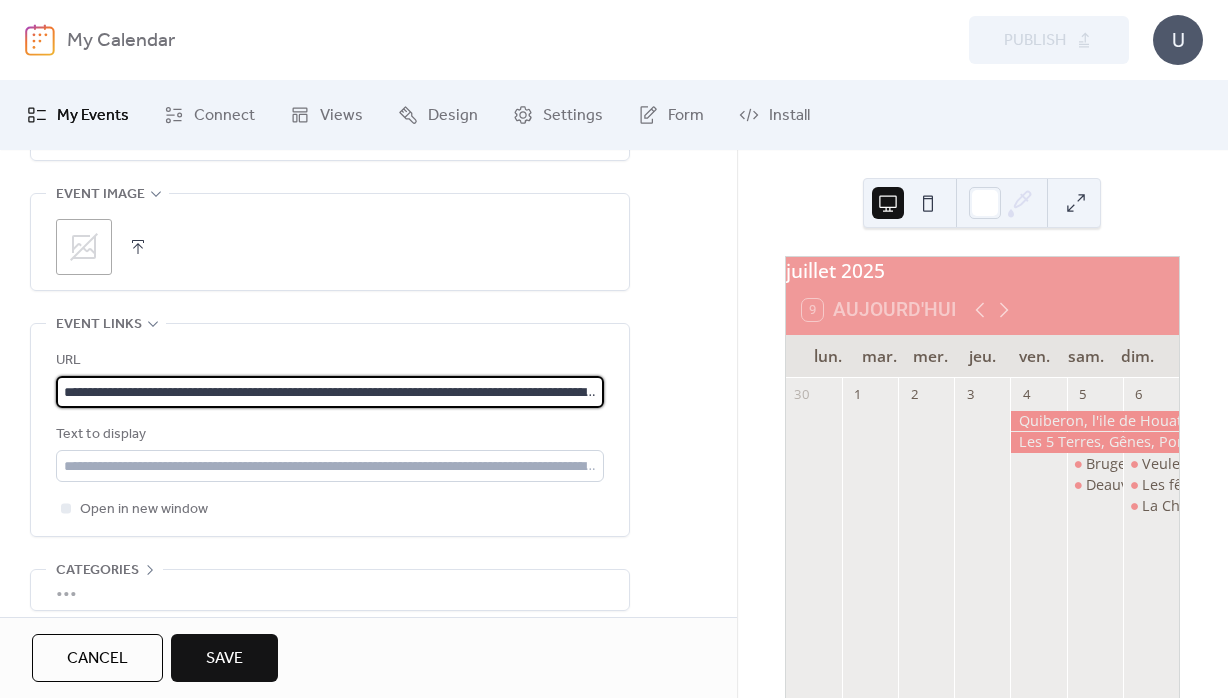 scroll, scrollTop: 0, scrollLeft: 772, axis: horizontal 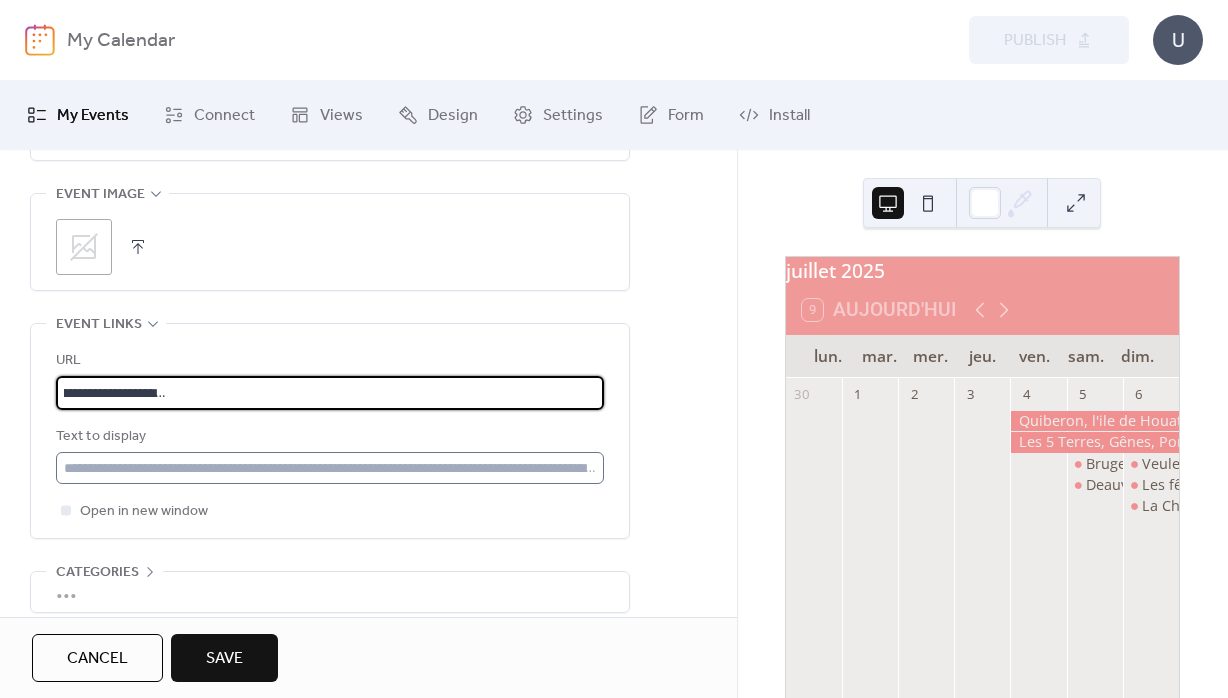 type on "**********" 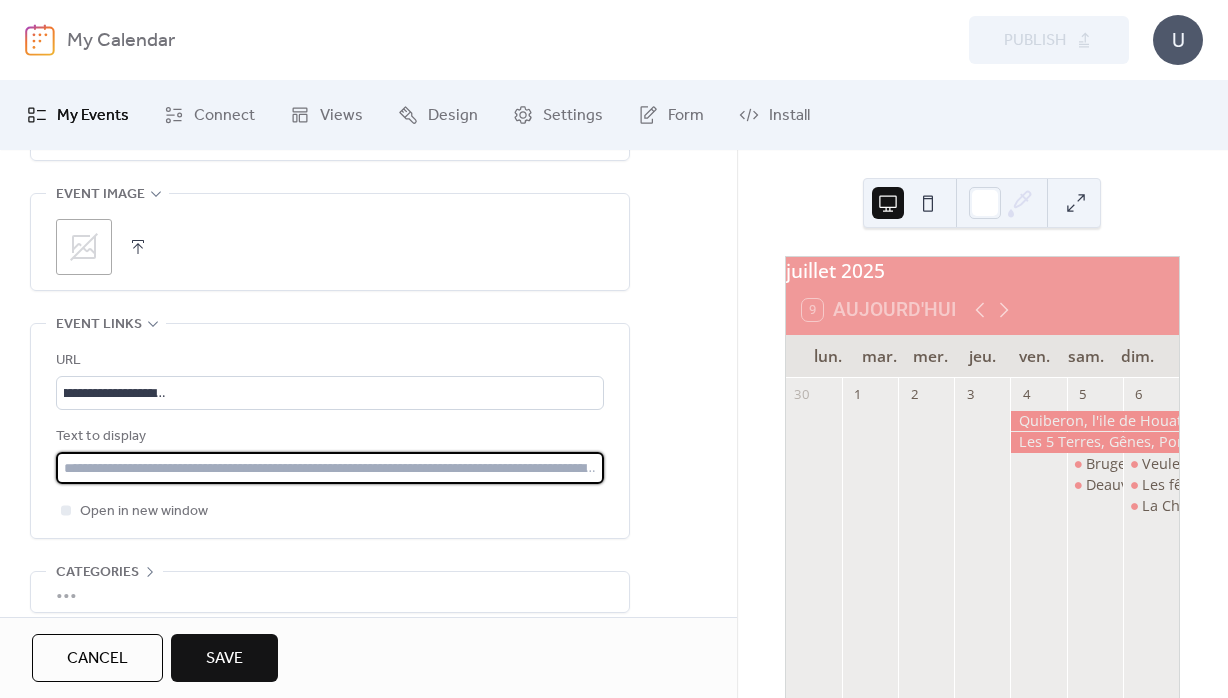 click at bounding box center [330, 468] 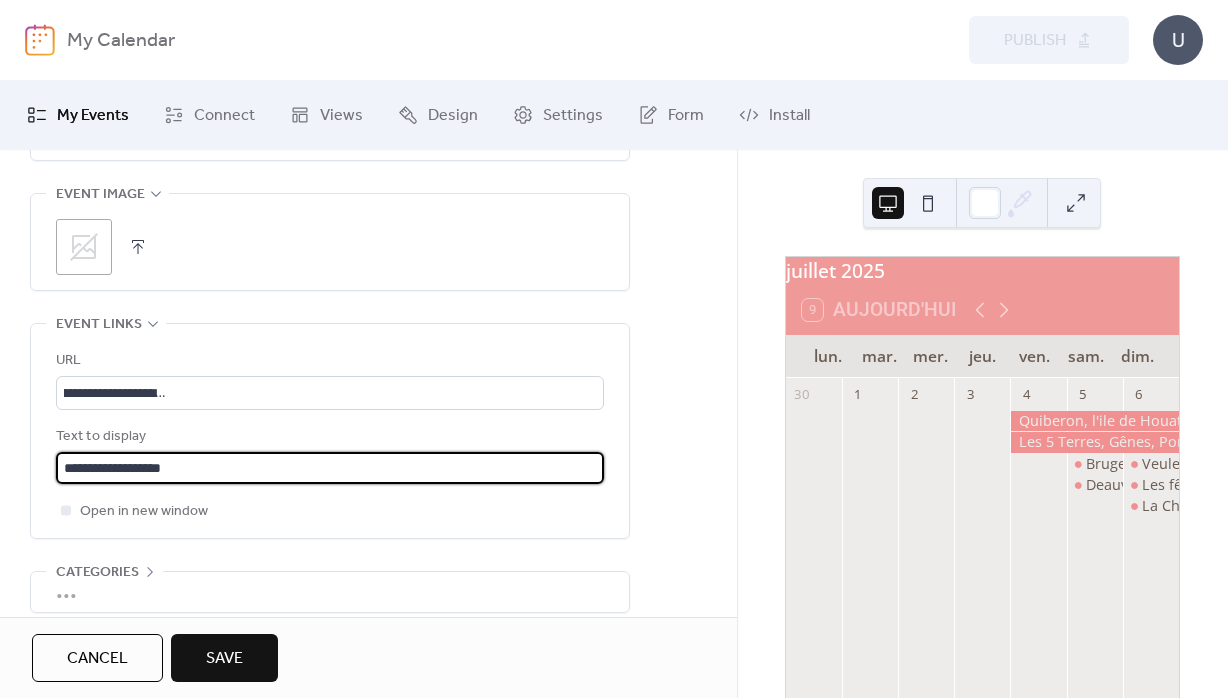 scroll, scrollTop: 1110, scrollLeft: 0, axis: vertical 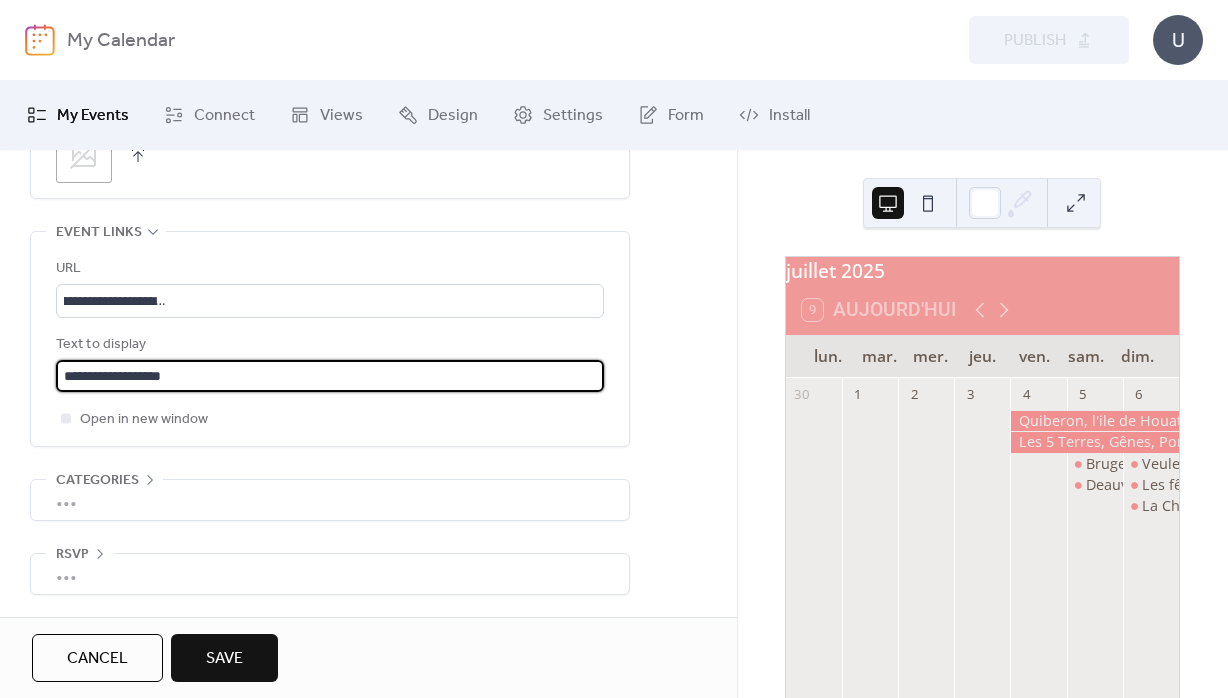 type on "**********" 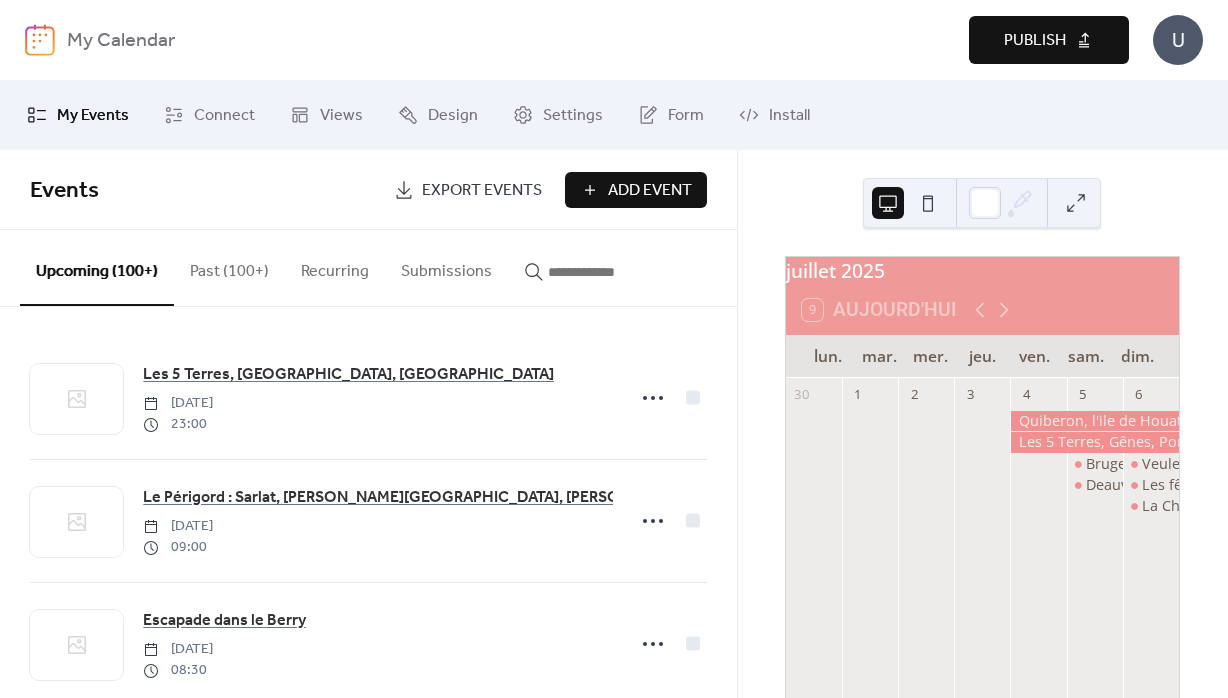 click on "Publish" at bounding box center (1049, 40) 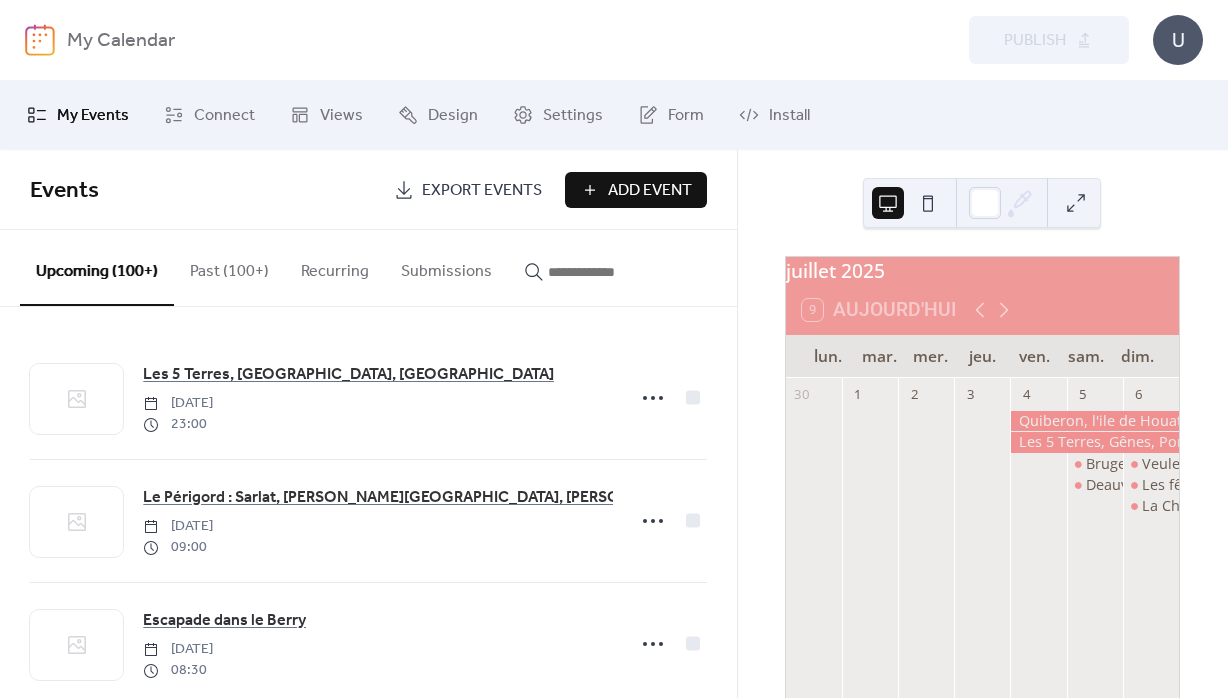 click on "Add Event" at bounding box center (650, 191) 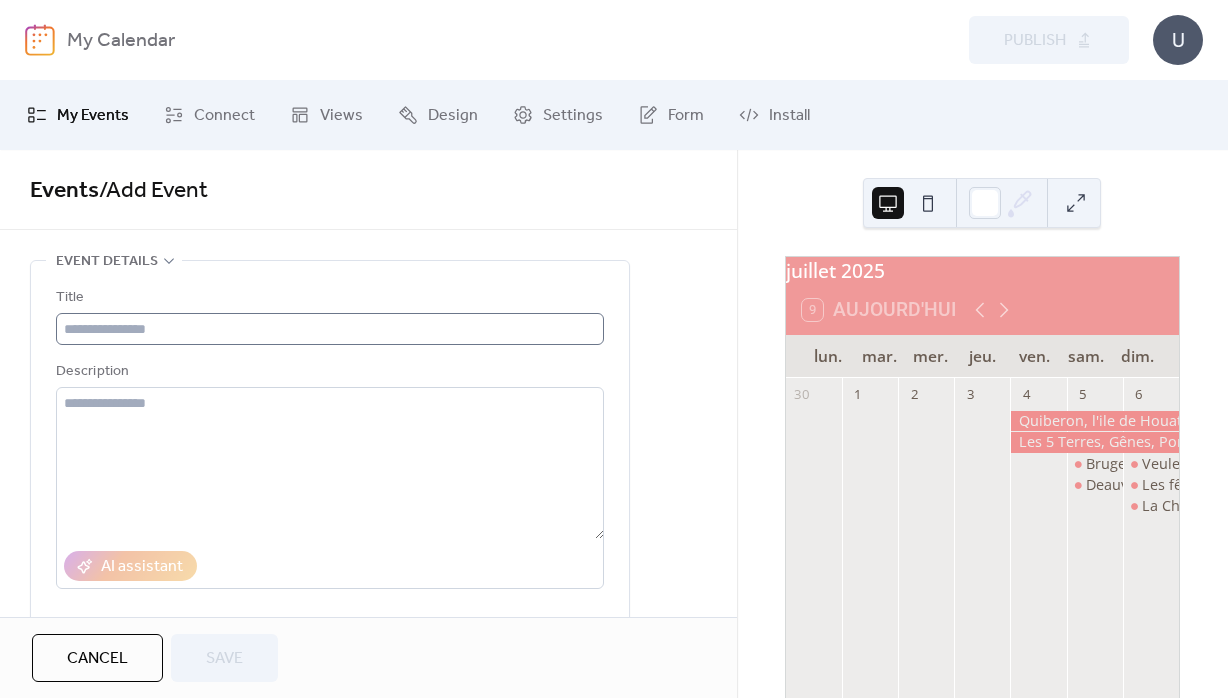 drag, startPoint x: 165, startPoint y: 350, endPoint x: 165, endPoint y: 334, distance: 16 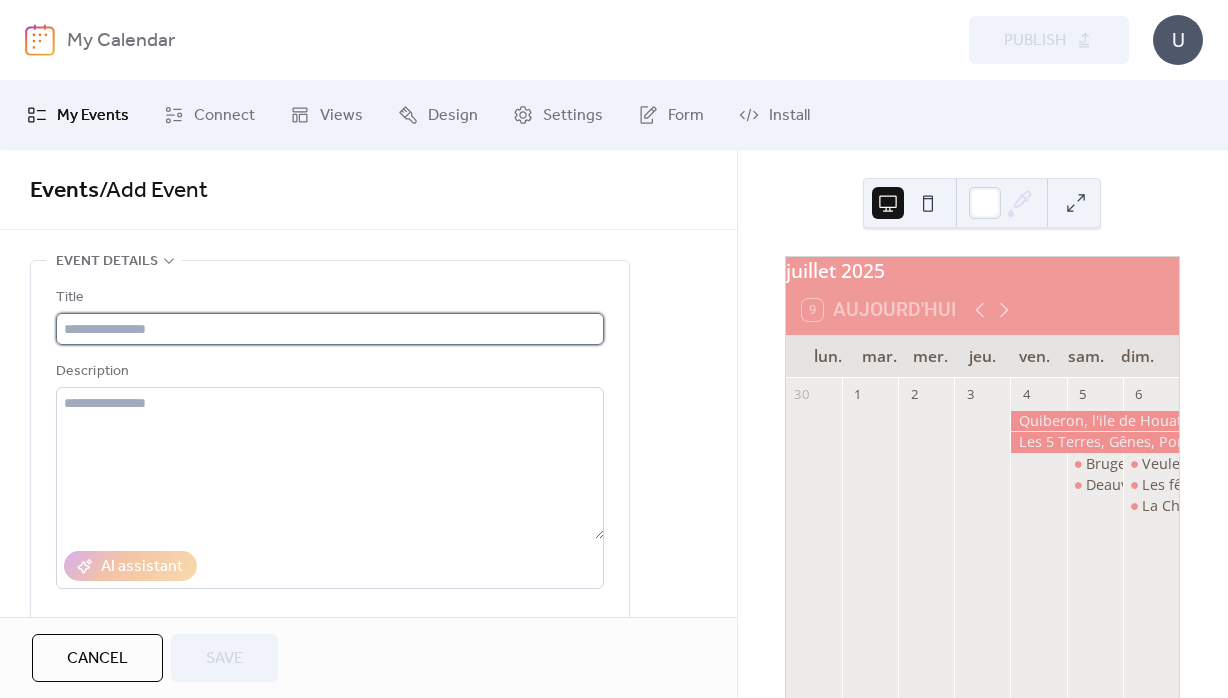 click at bounding box center (330, 329) 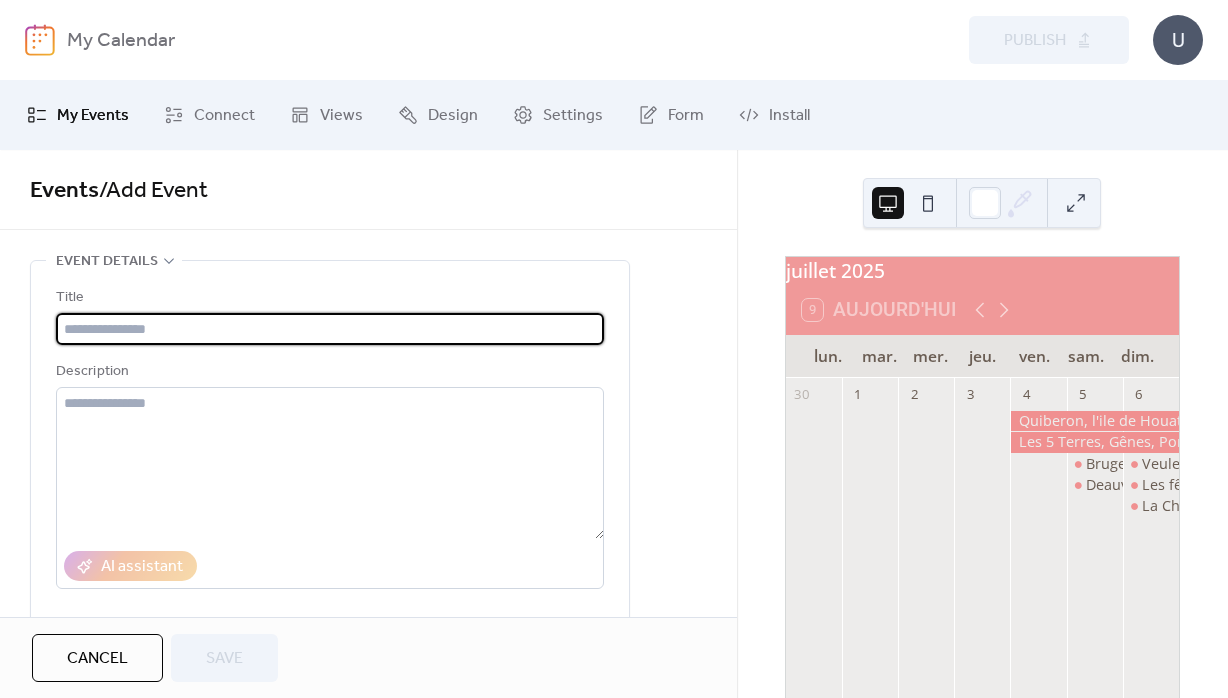 paste on "**********" 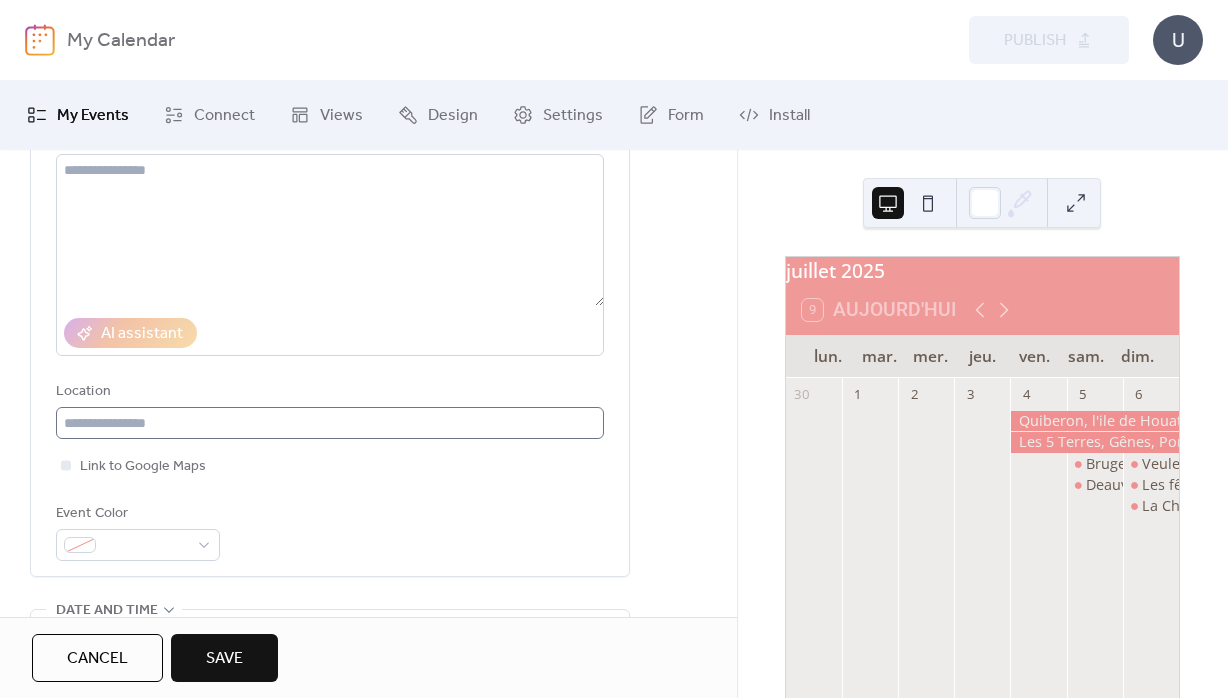 scroll, scrollTop: 288, scrollLeft: 0, axis: vertical 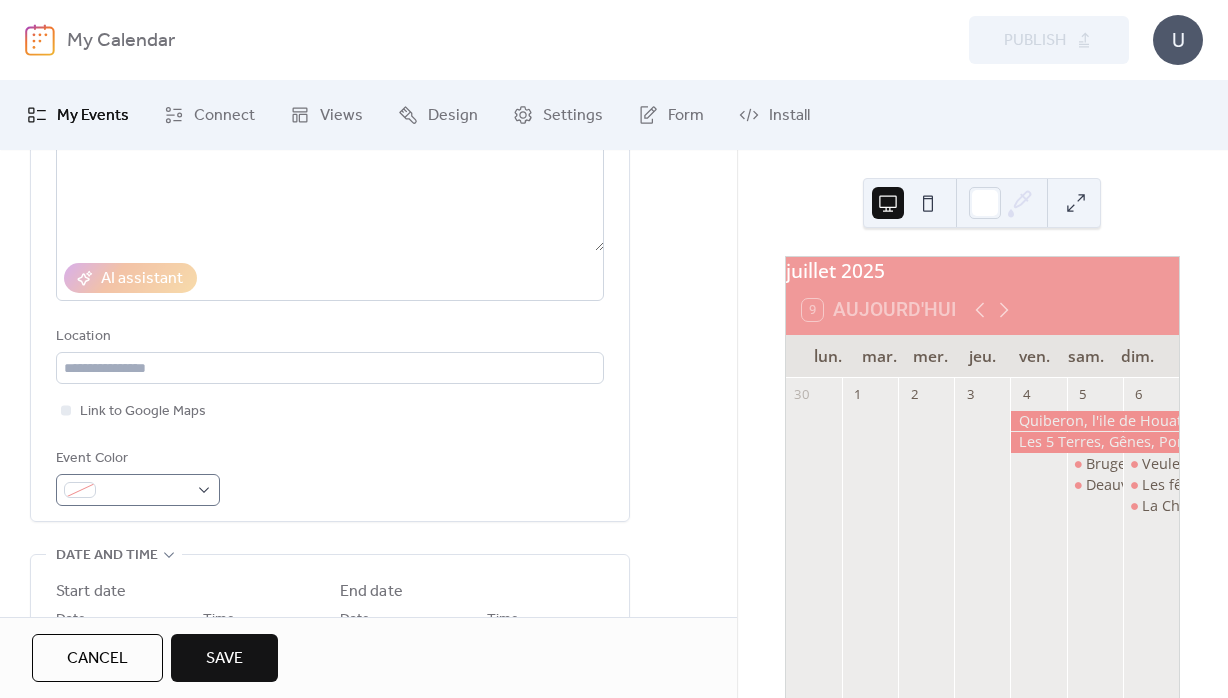 type on "**********" 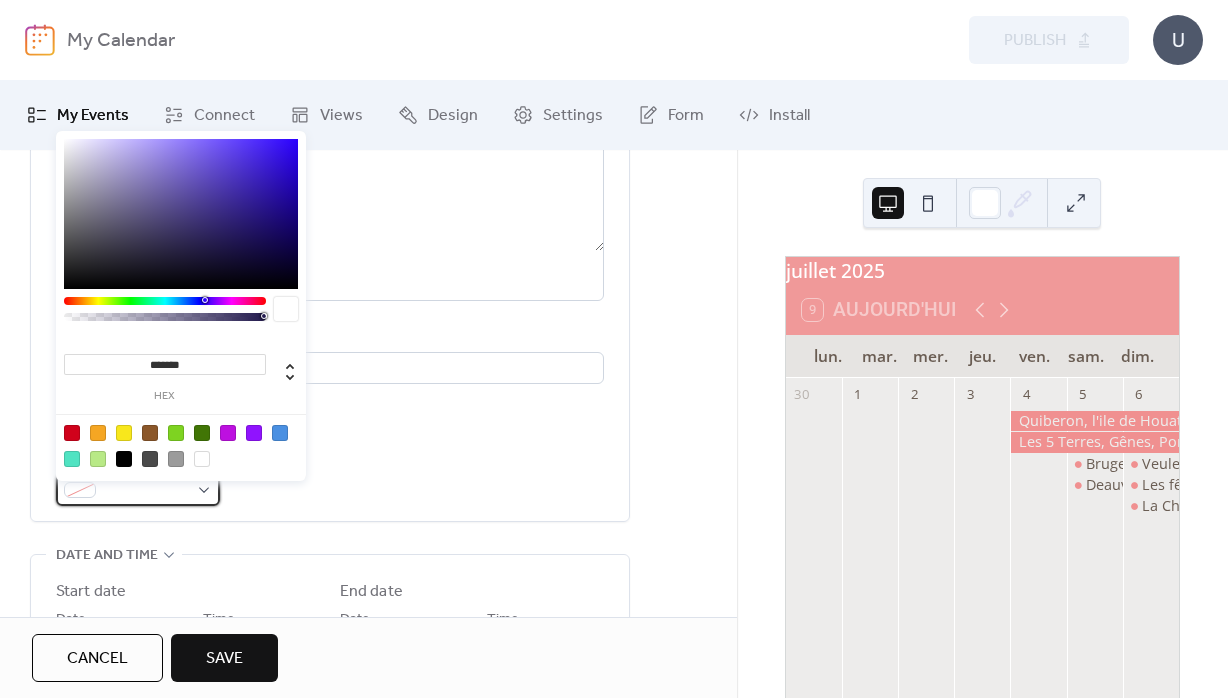 drag, startPoint x: 149, startPoint y: 486, endPoint x: 166, endPoint y: 492, distance: 18.027756 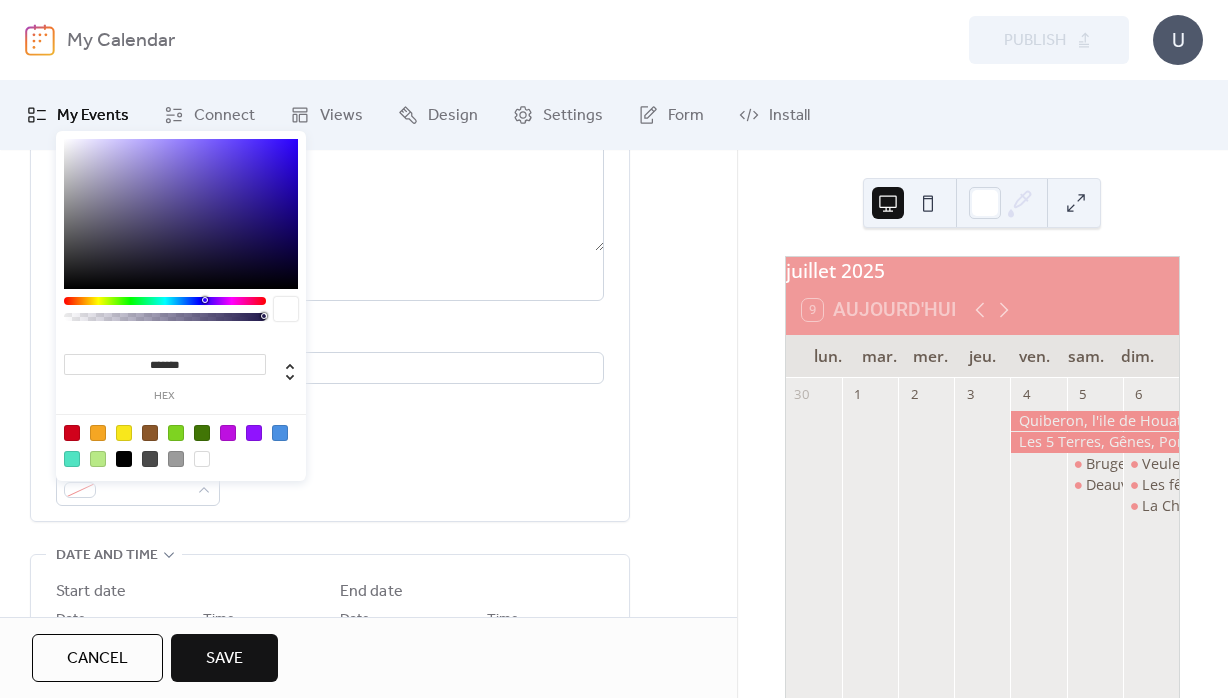 drag, startPoint x: 163, startPoint y: 364, endPoint x: 239, endPoint y: 364, distance: 76 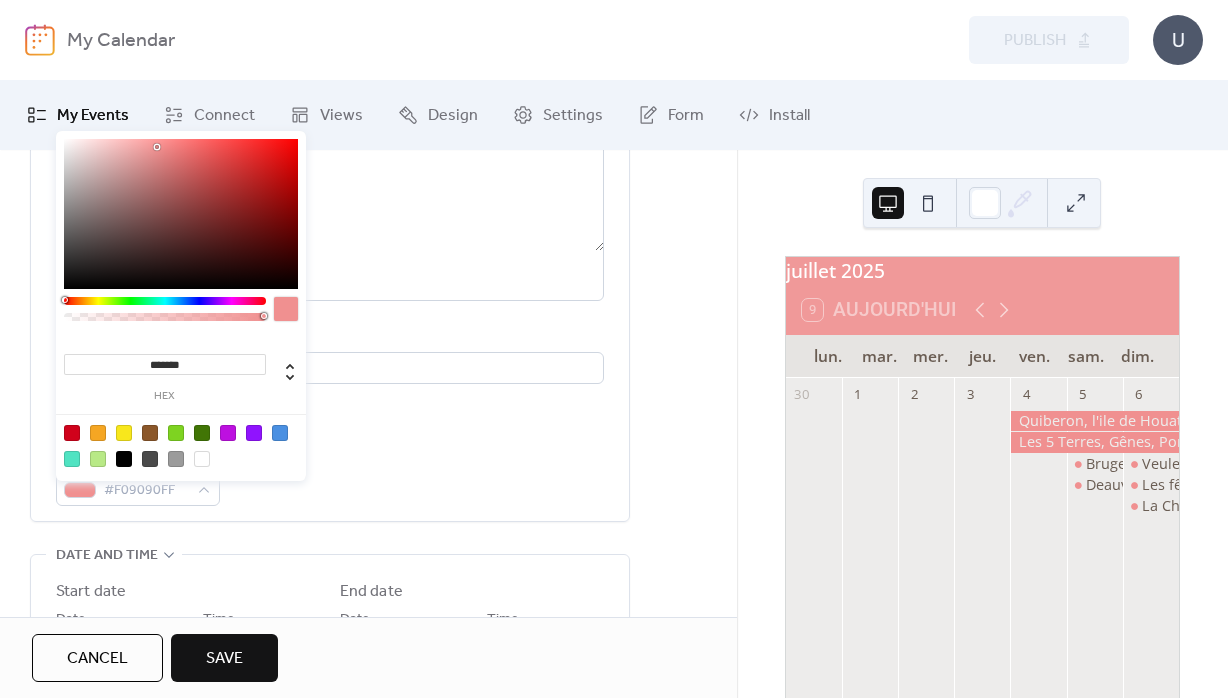 type on "********" 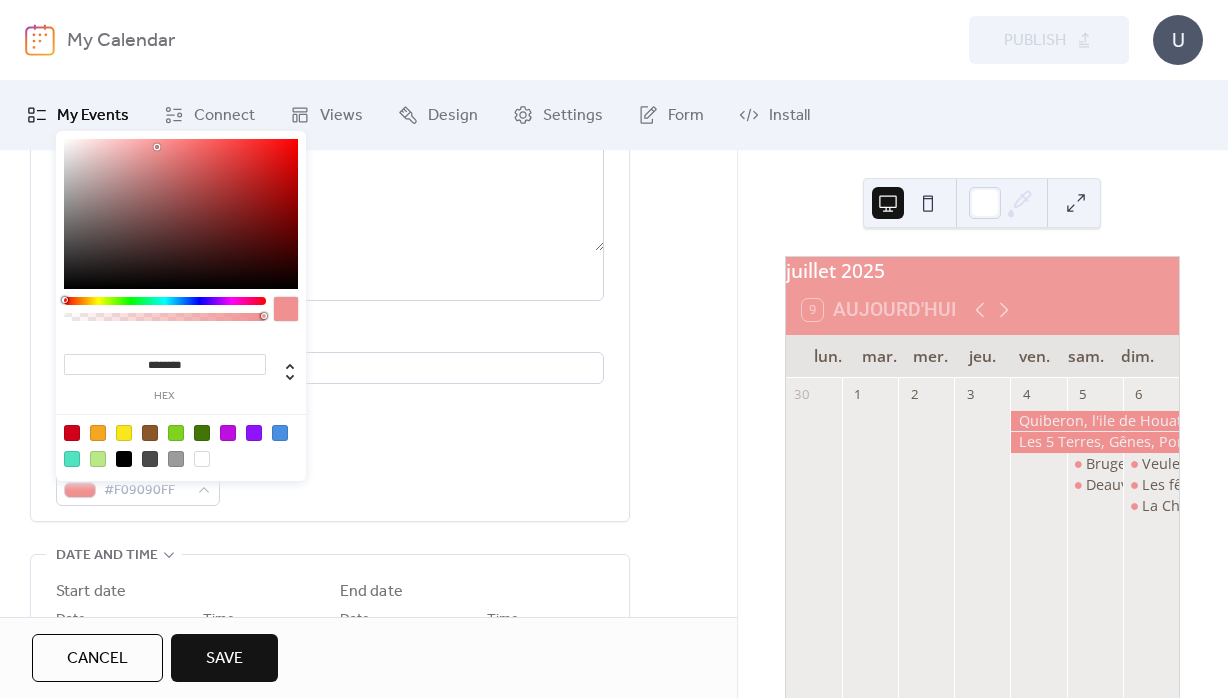 drag, startPoint x: 653, startPoint y: 614, endPoint x: 649, endPoint y: 559, distance: 55.145264 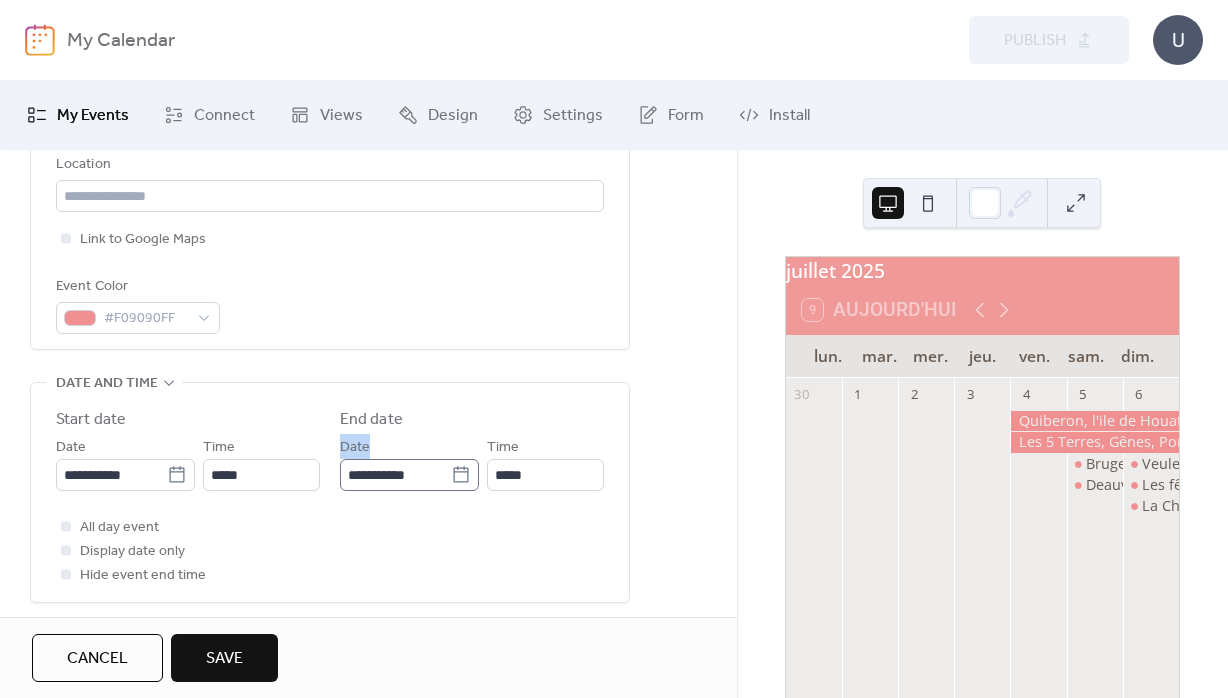 scroll, scrollTop: 504, scrollLeft: 0, axis: vertical 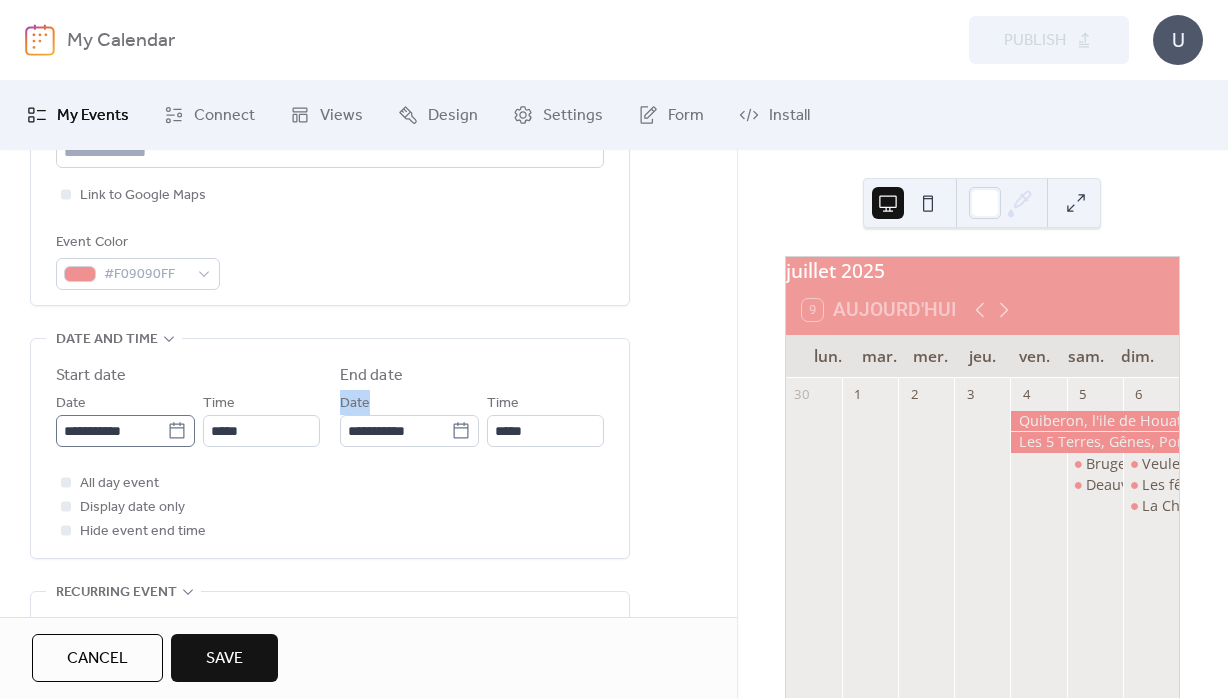 click 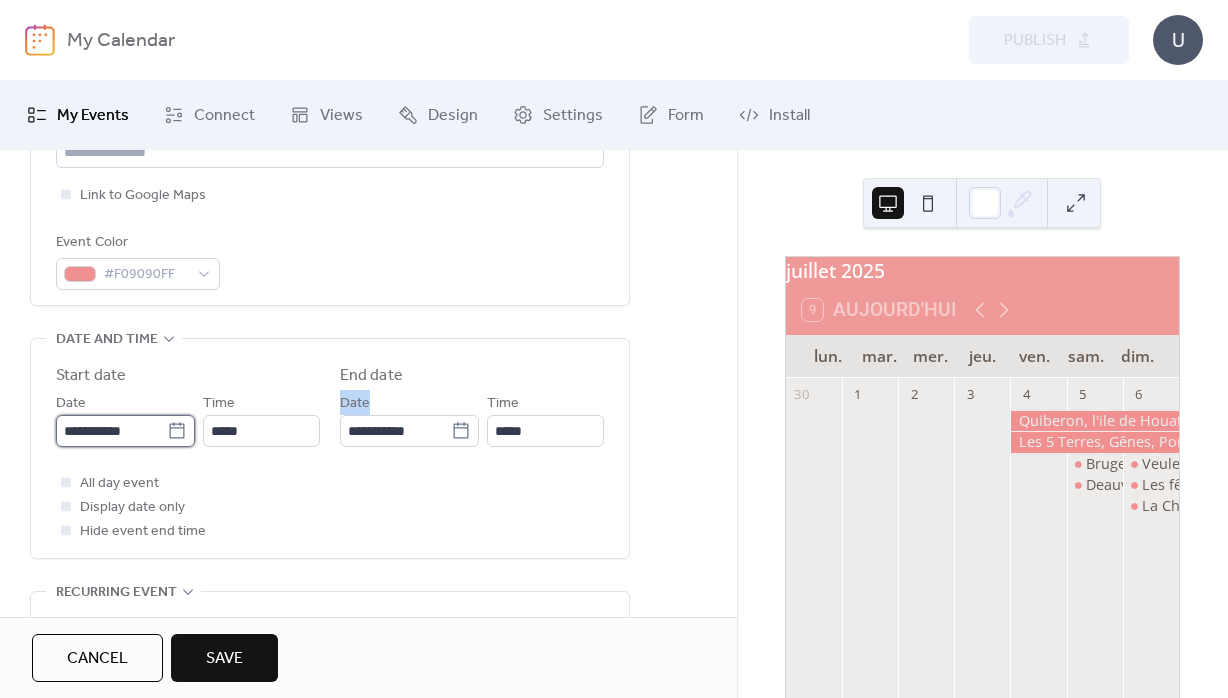 click on "**********" at bounding box center (111, 431) 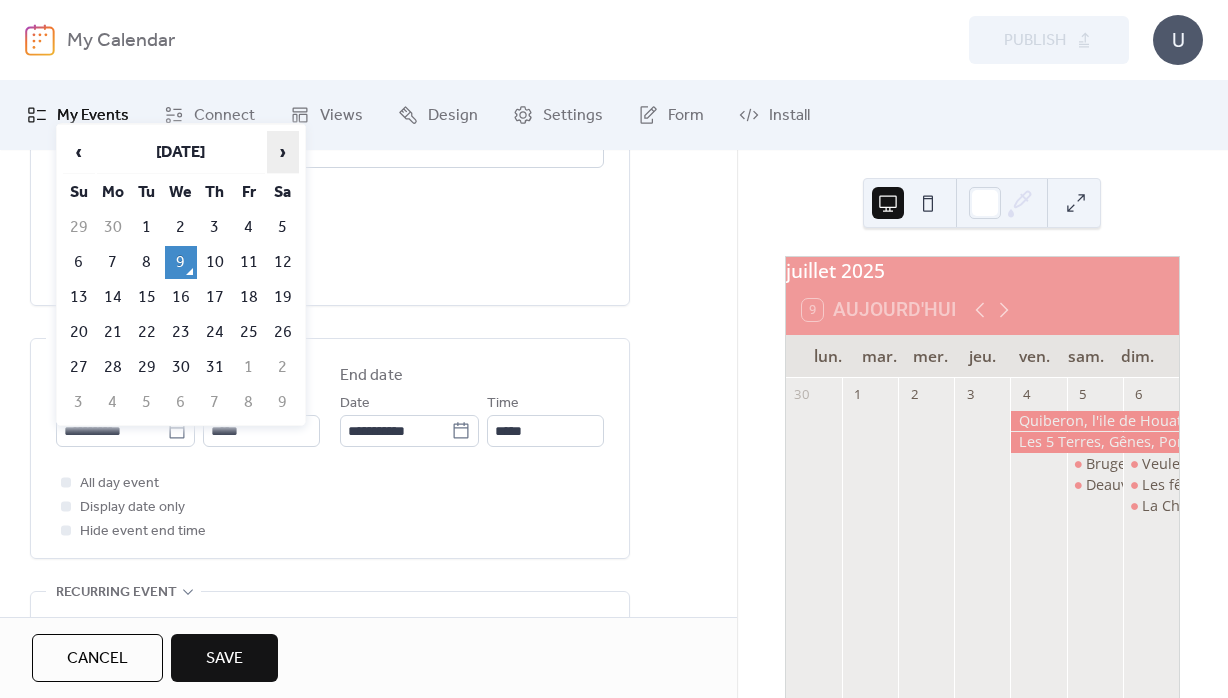 click on "›" at bounding box center (283, 152) 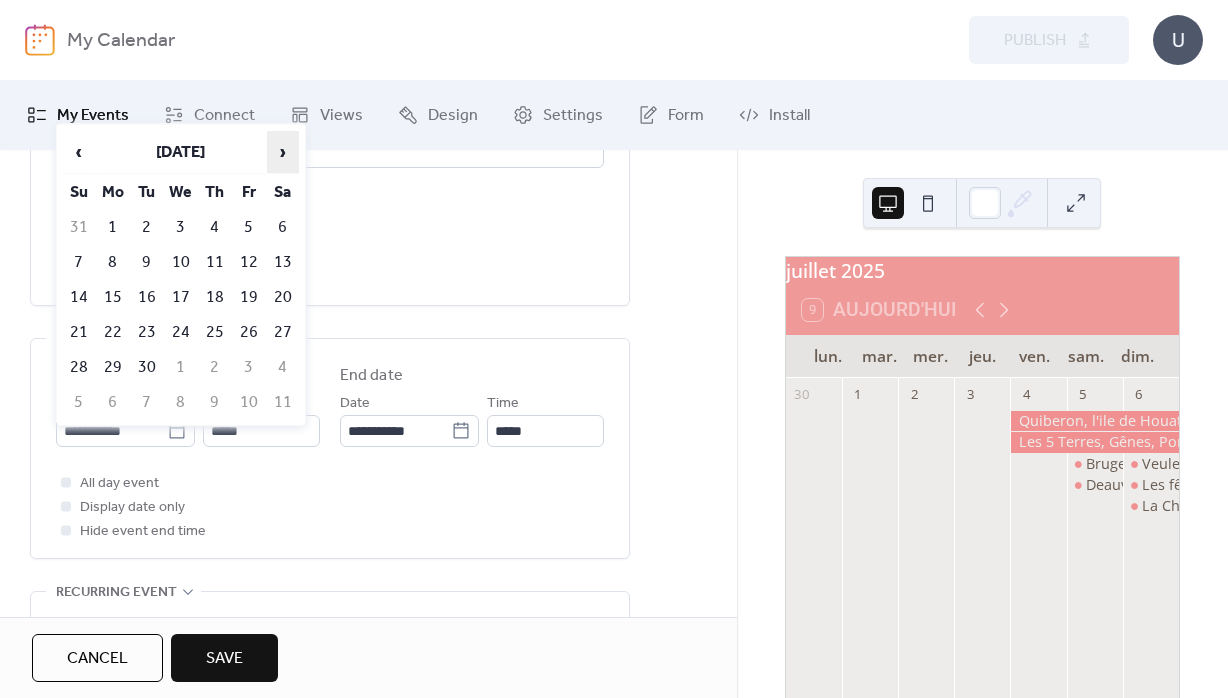 click on "›" at bounding box center [283, 152] 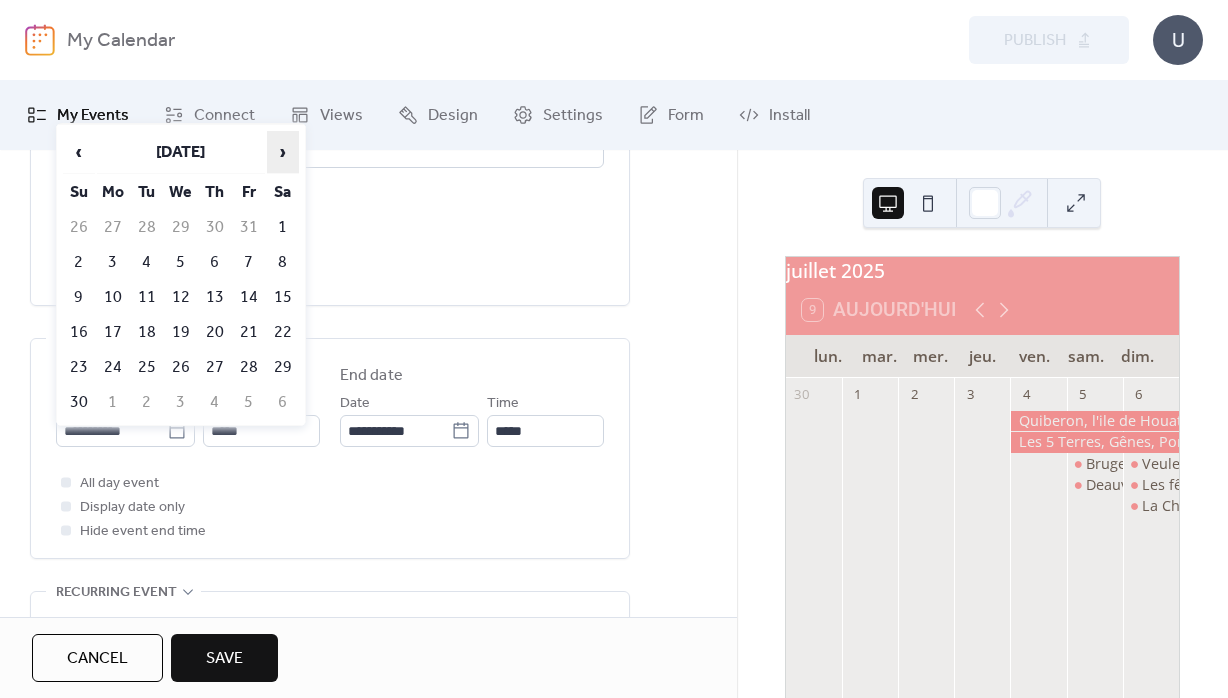 click on "›" at bounding box center [283, 152] 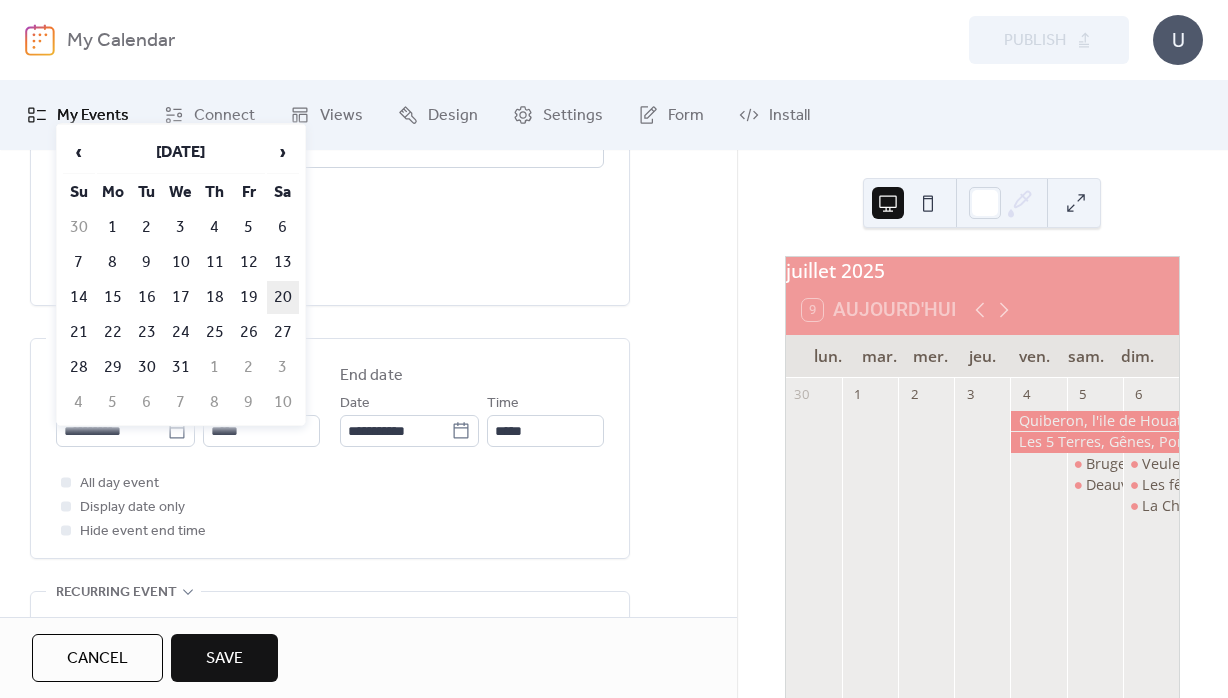 click on "20" at bounding box center [283, 297] 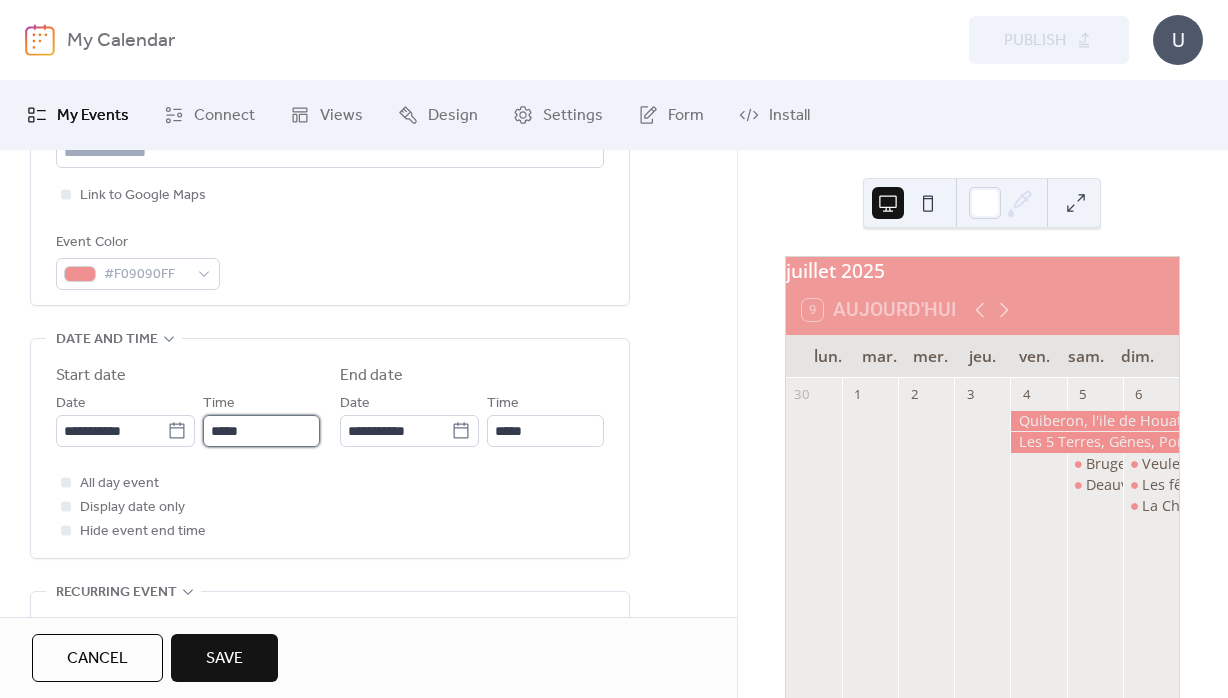 click on "*****" at bounding box center [261, 431] 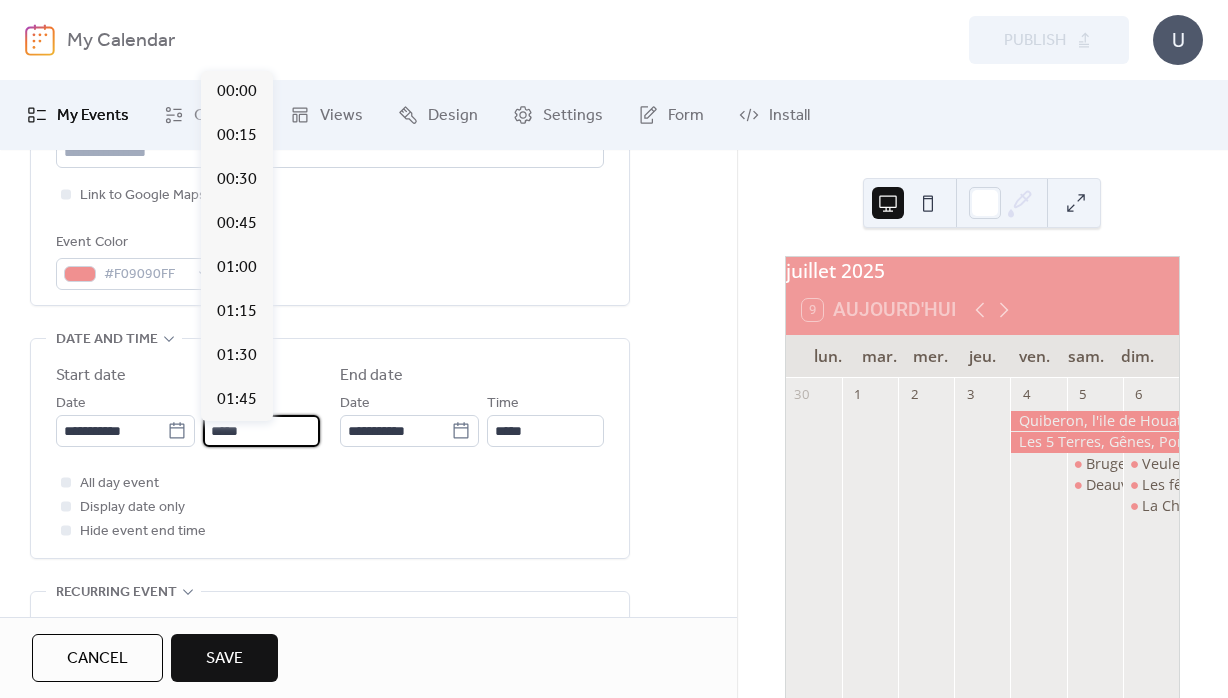 scroll, scrollTop: 2111, scrollLeft: 0, axis: vertical 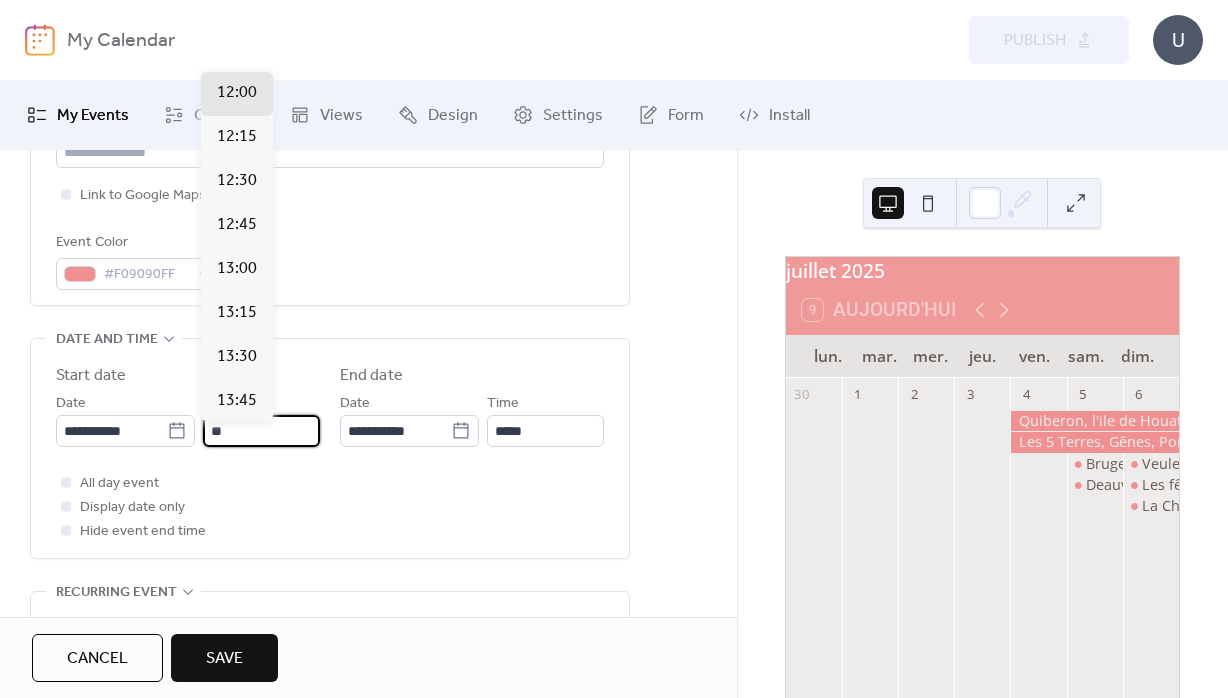 type on "*" 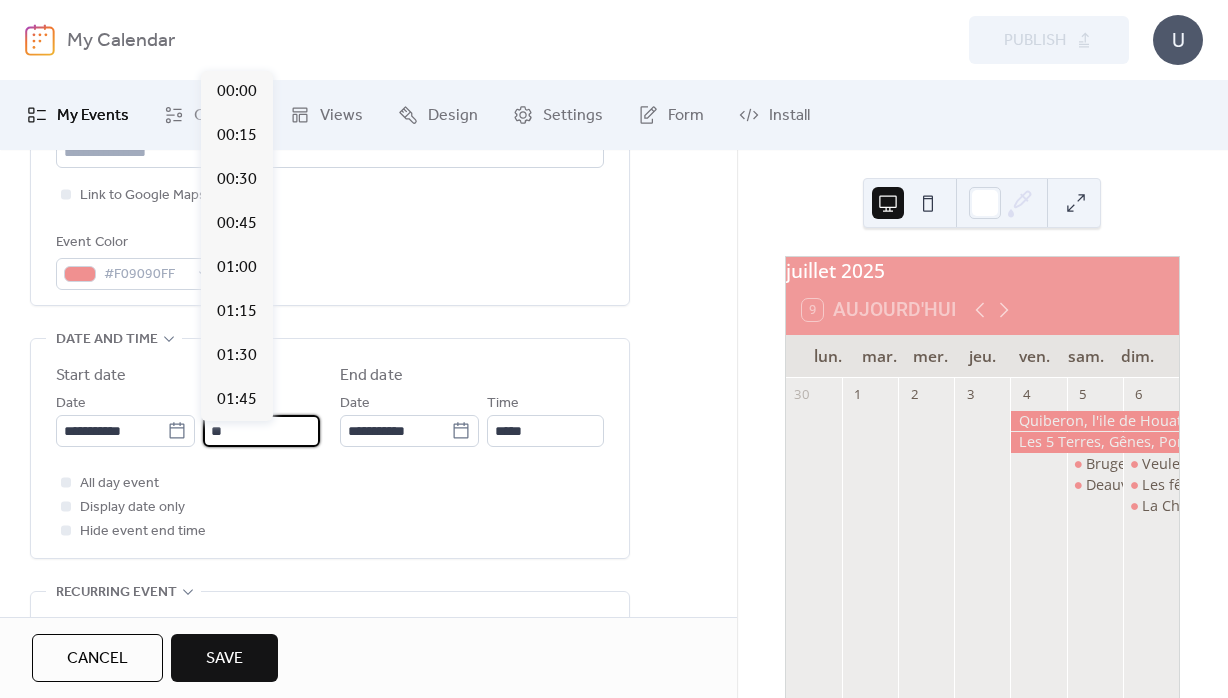 scroll, scrollTop: 1583, scrollLeft: 0, axis: vertical 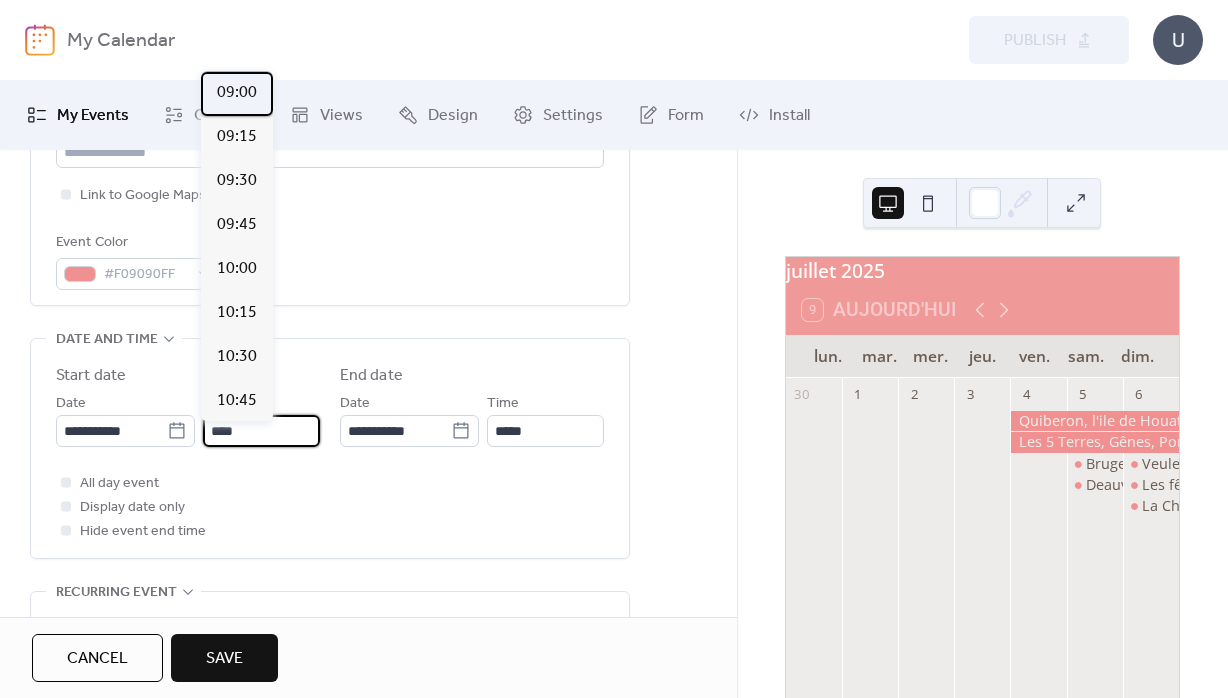 click on "09:00" at bounding box center (237, 93) 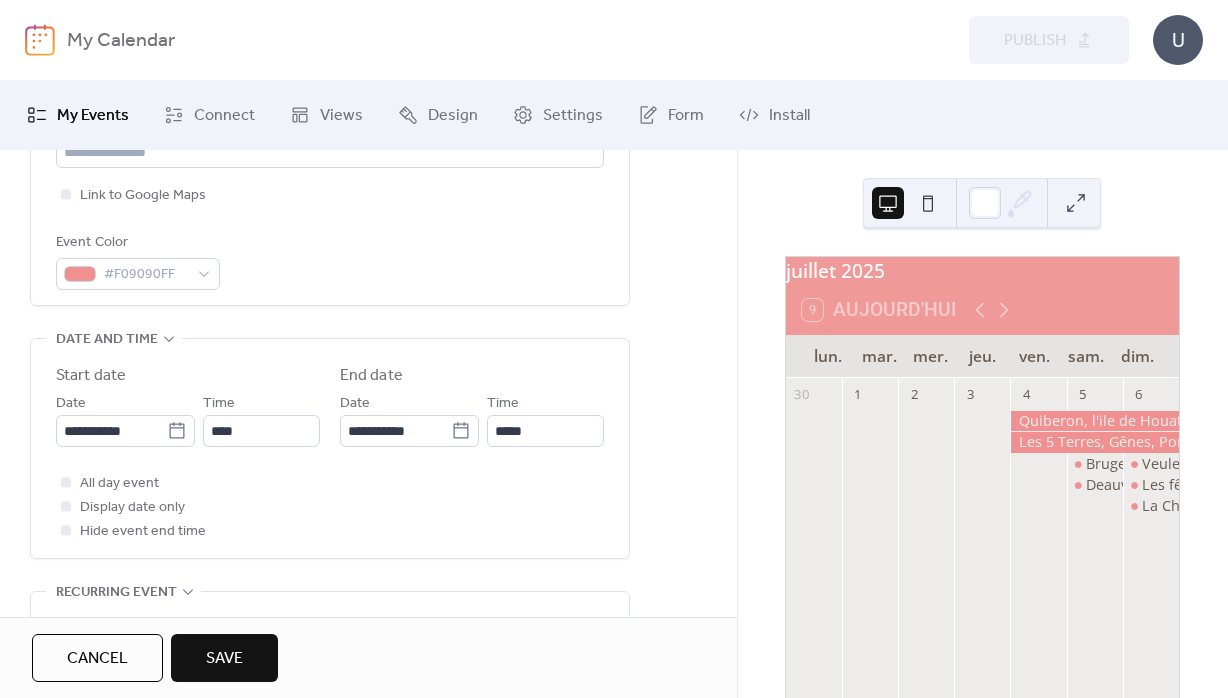 type on "*****" 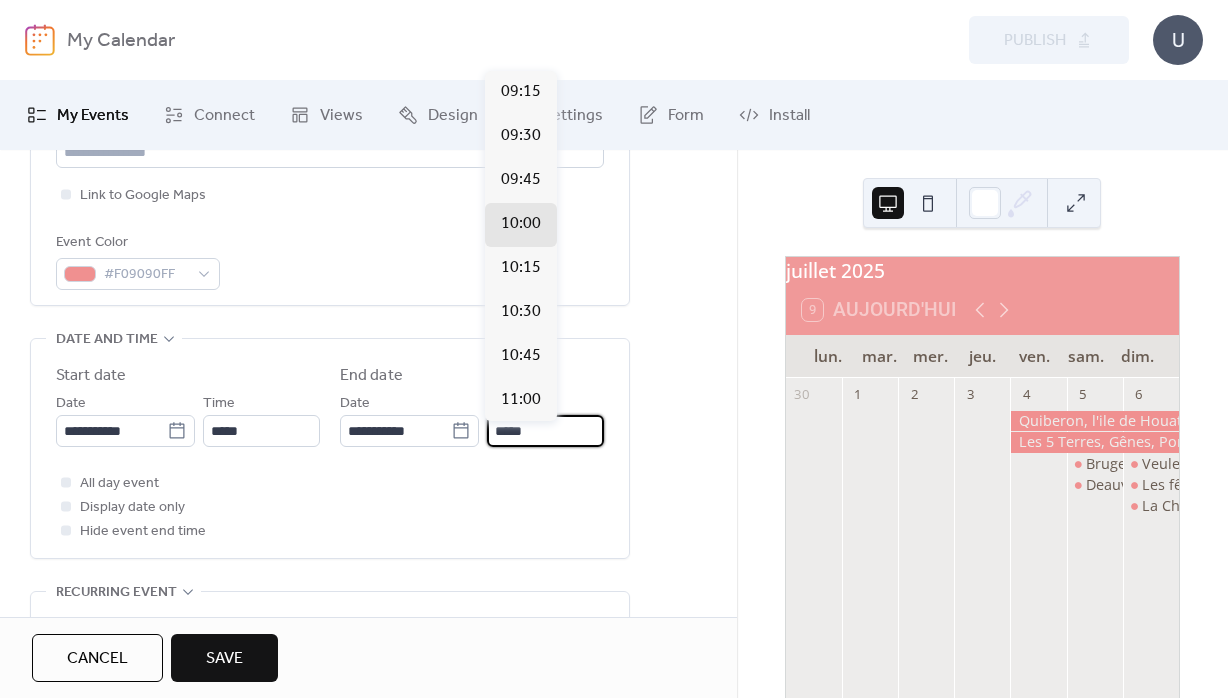 click on "*****" at bounding box center [545, 431] 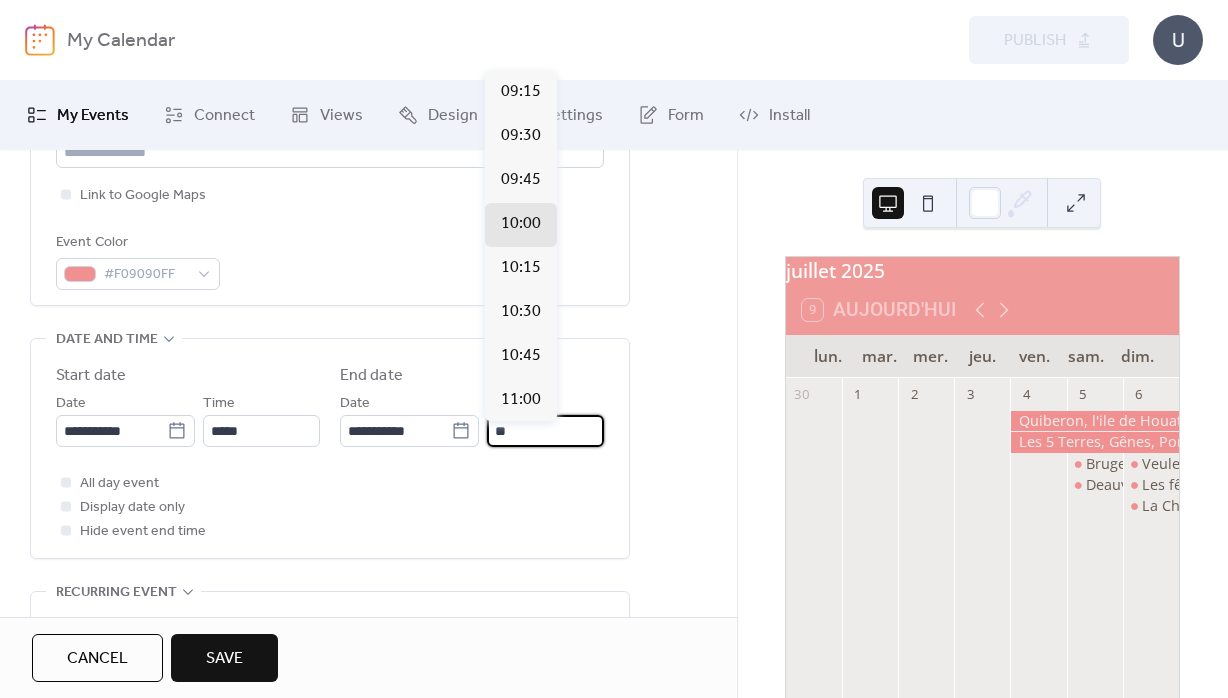 type on "*" 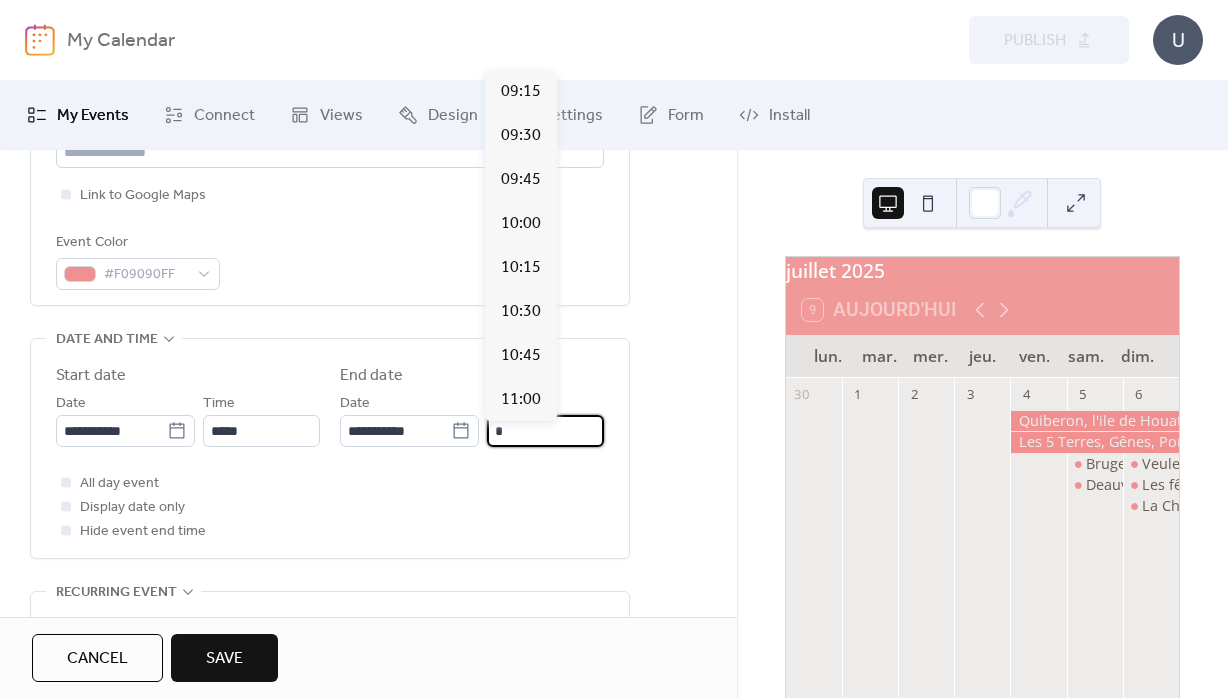 scroll, scrollTop: 1891, scrollLeft: 0, axis: vertical 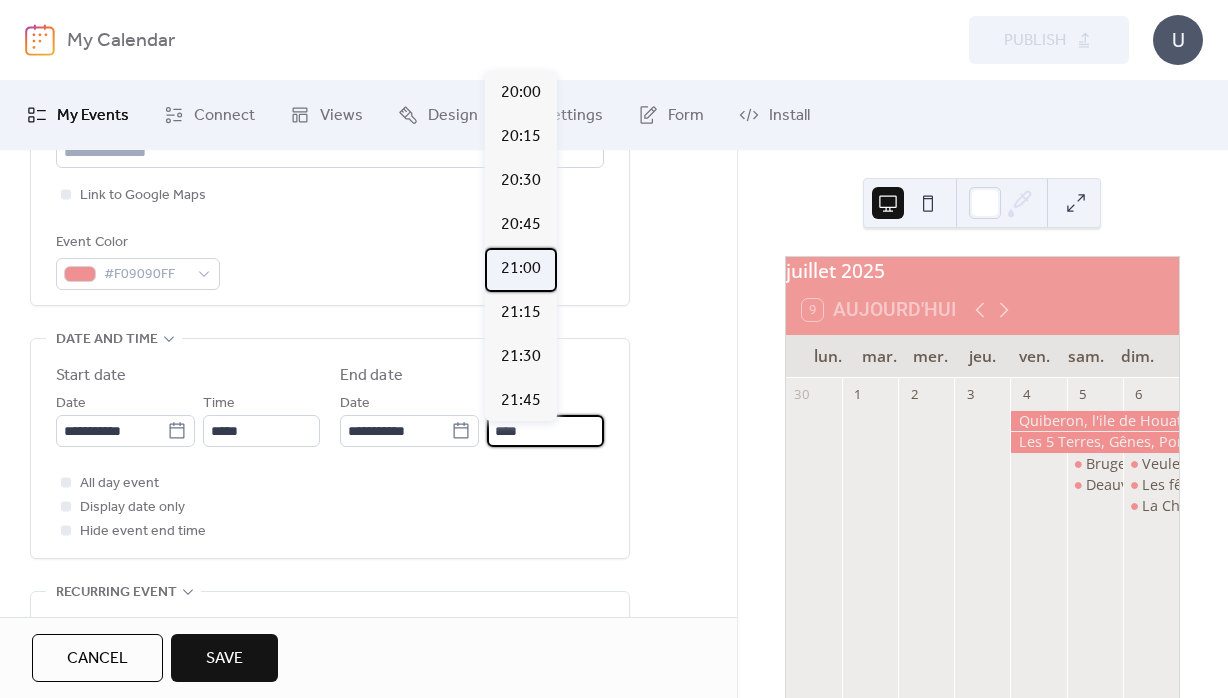 click on "21:00" at bounding box center (521, 269) 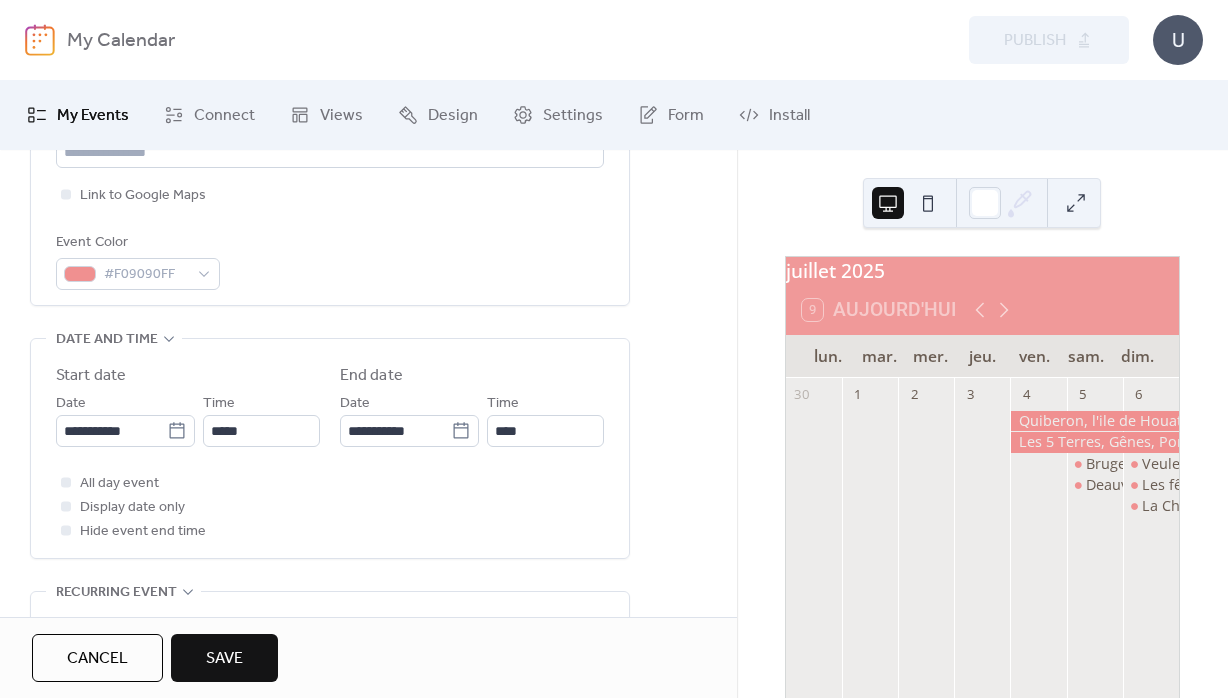 type on "*****" 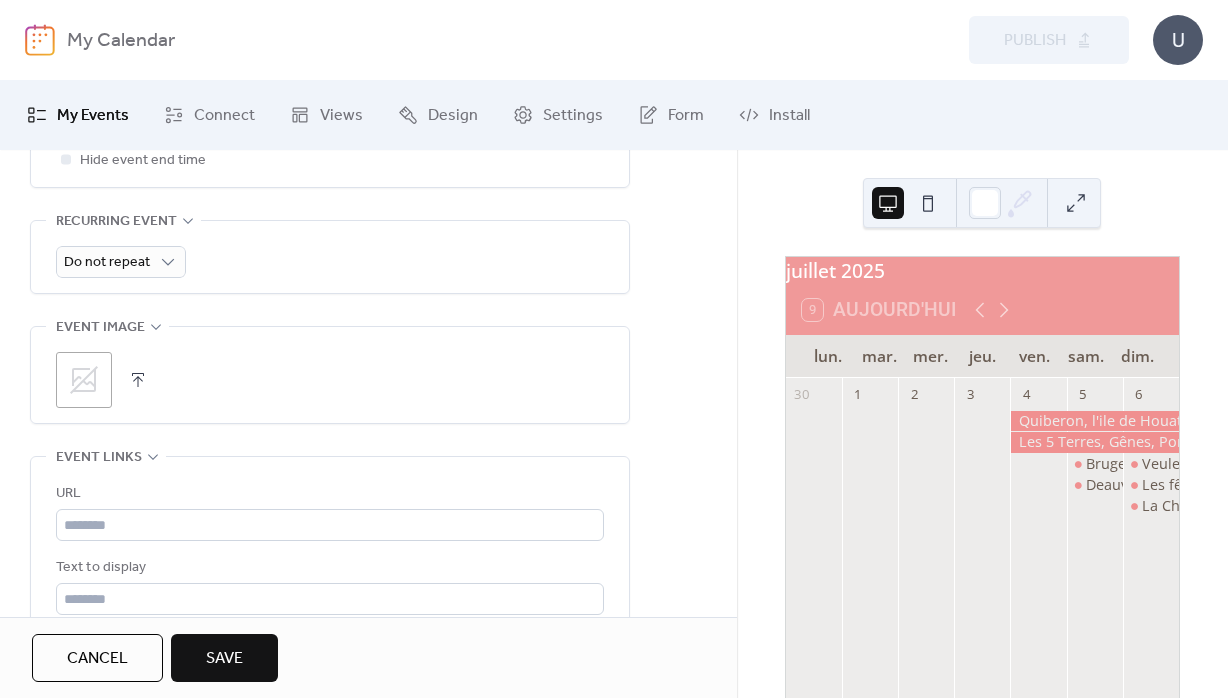 scroll, scrollTop: 936, scrollLeft: 0, axis: vertical 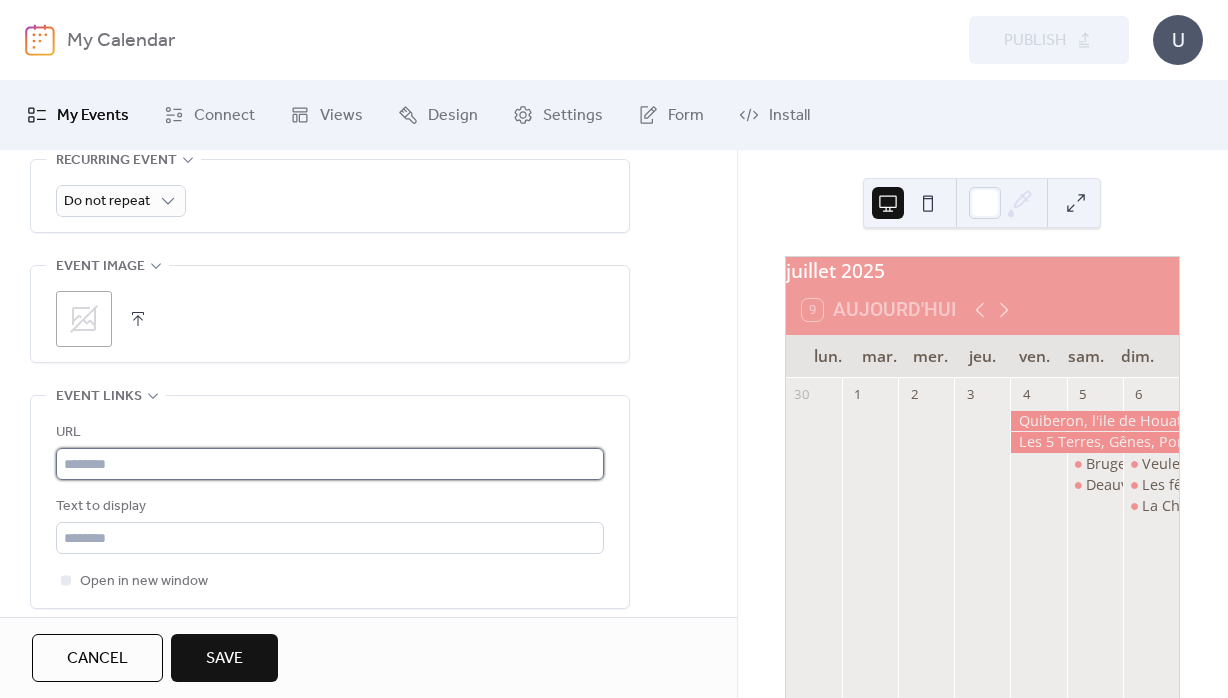 click at bounding box center [330, 464] 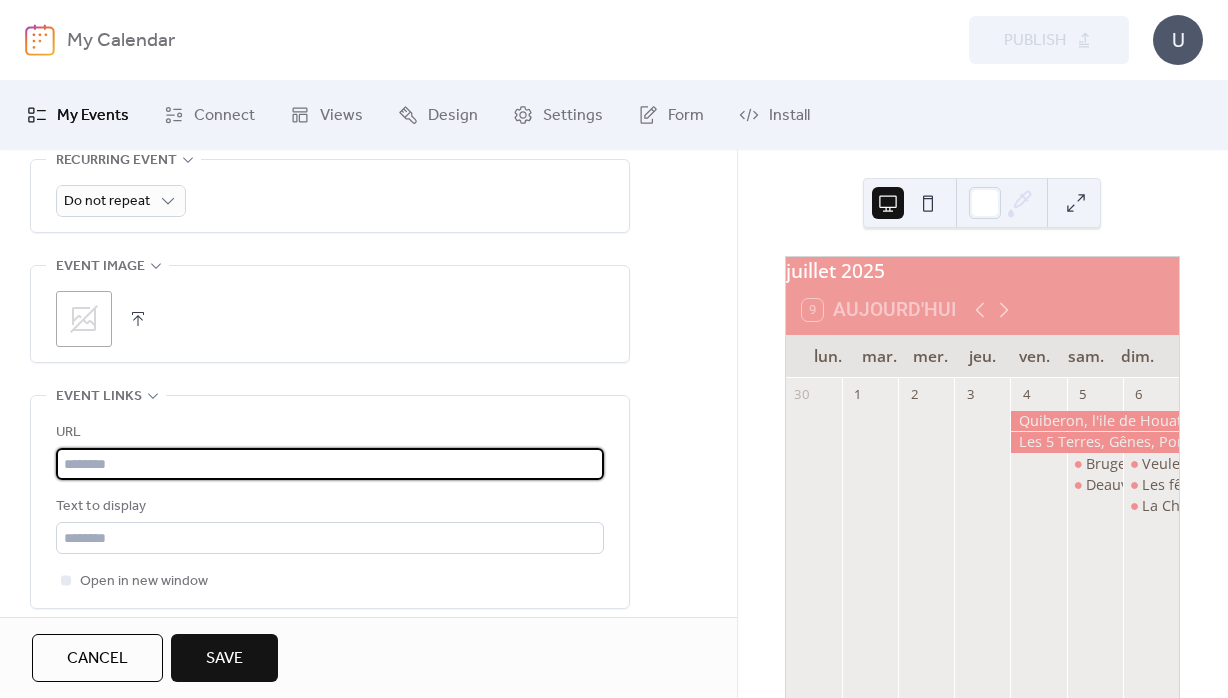 paste on "**********" 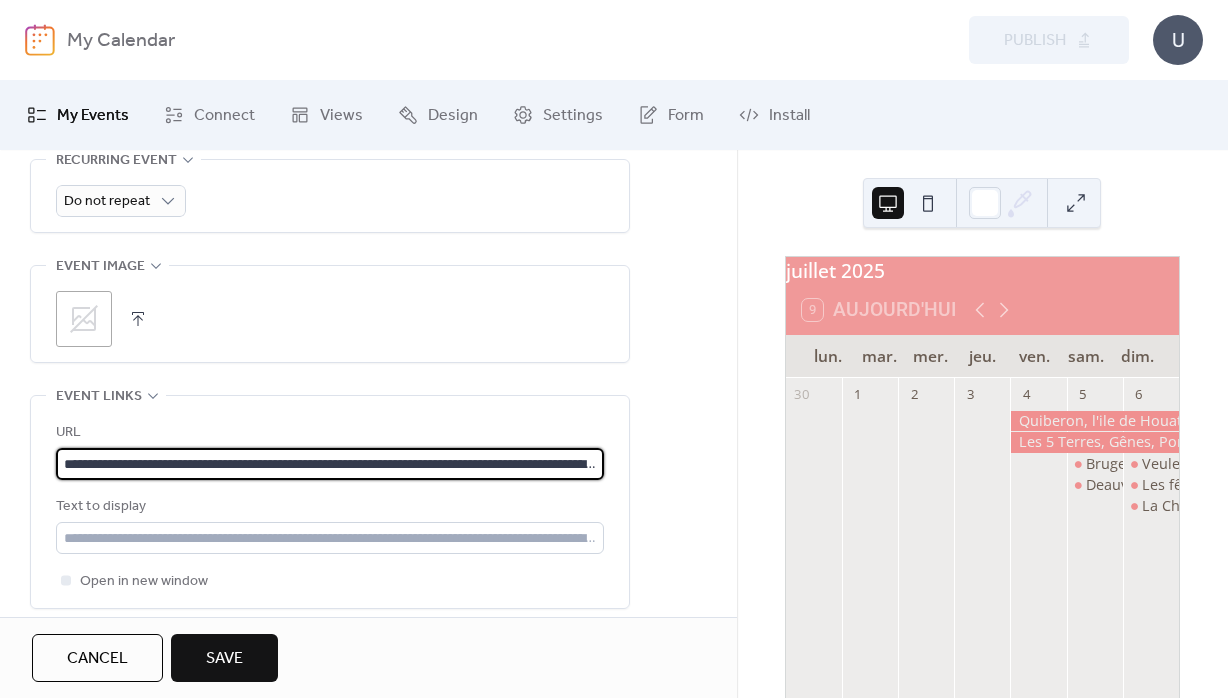 scroll, scrollTop: 0, scrollLeft: 790, axis: horizontal 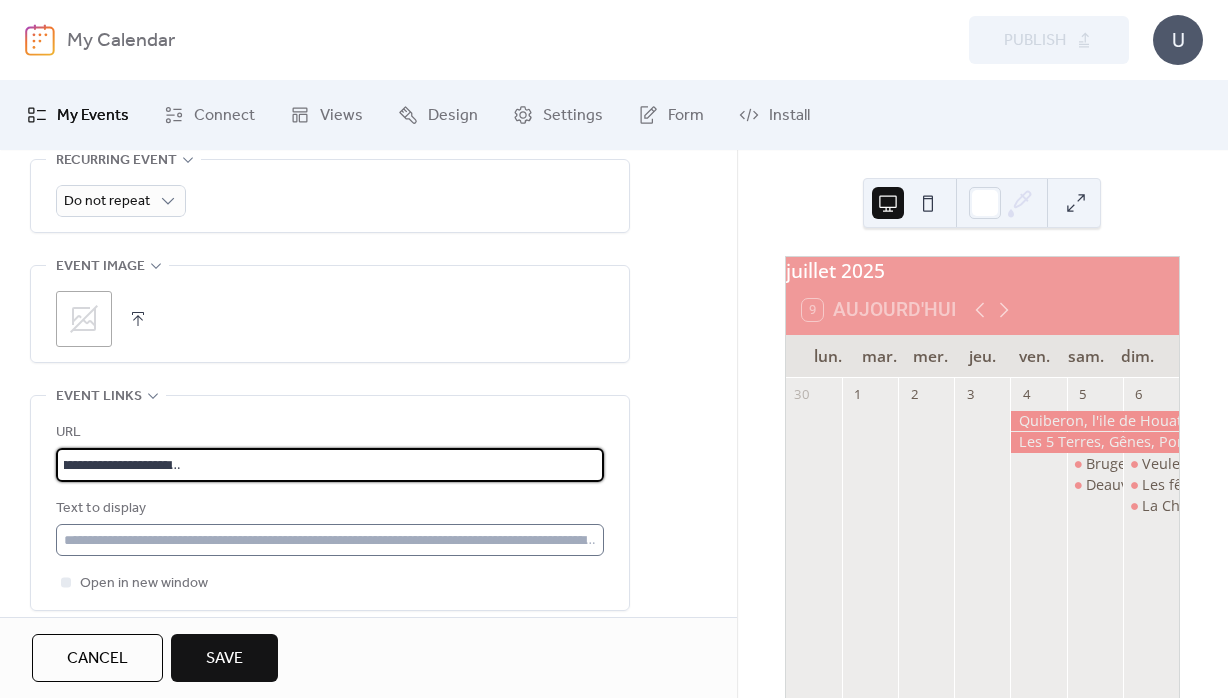 type on "**********" 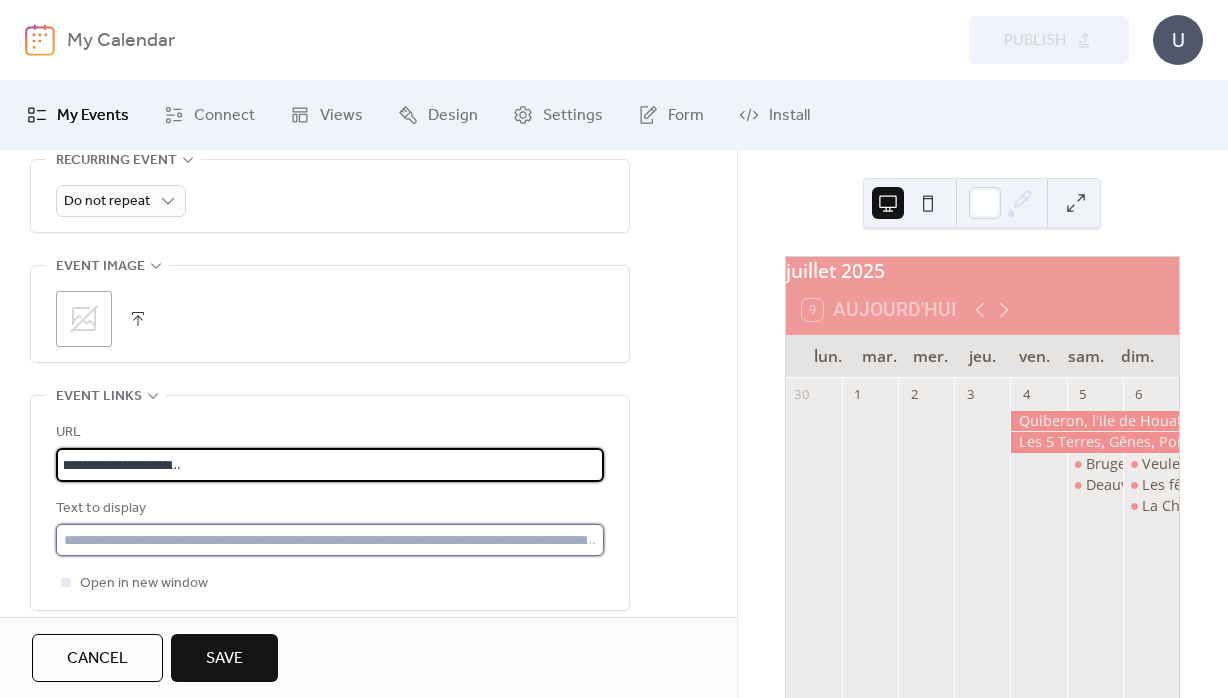 click at bounding box center [330, 540] 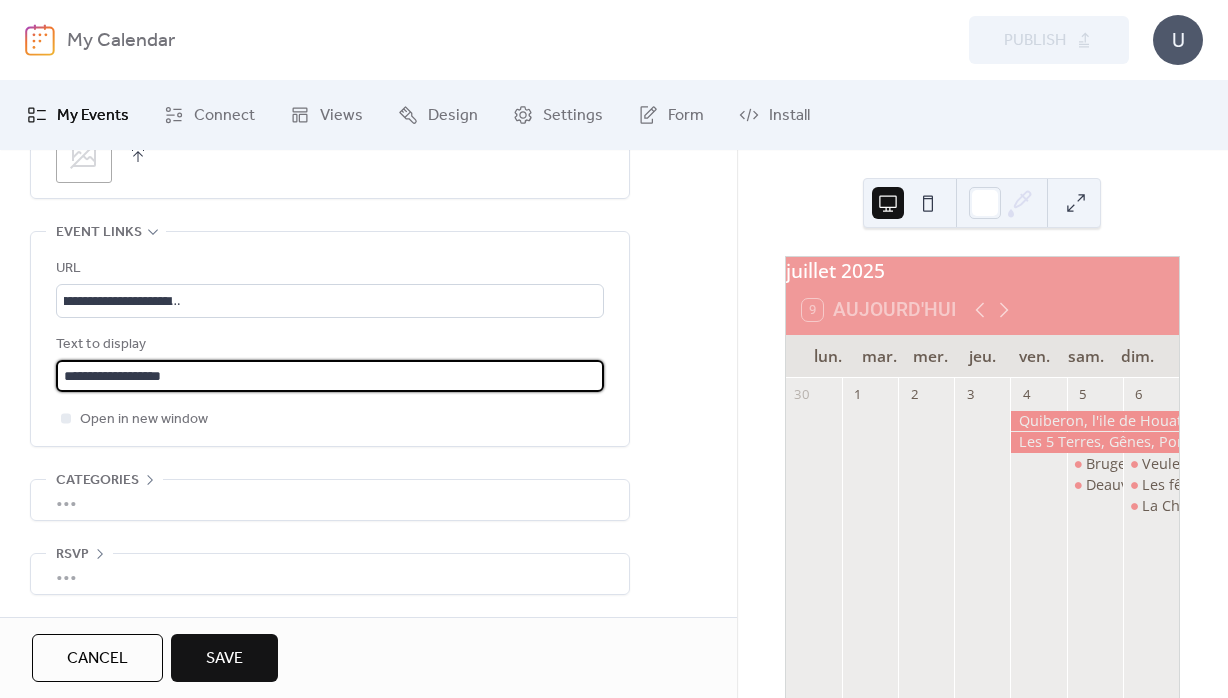 scroll, scrollTop: 1110, scrollLeft: 0, axis: vertical 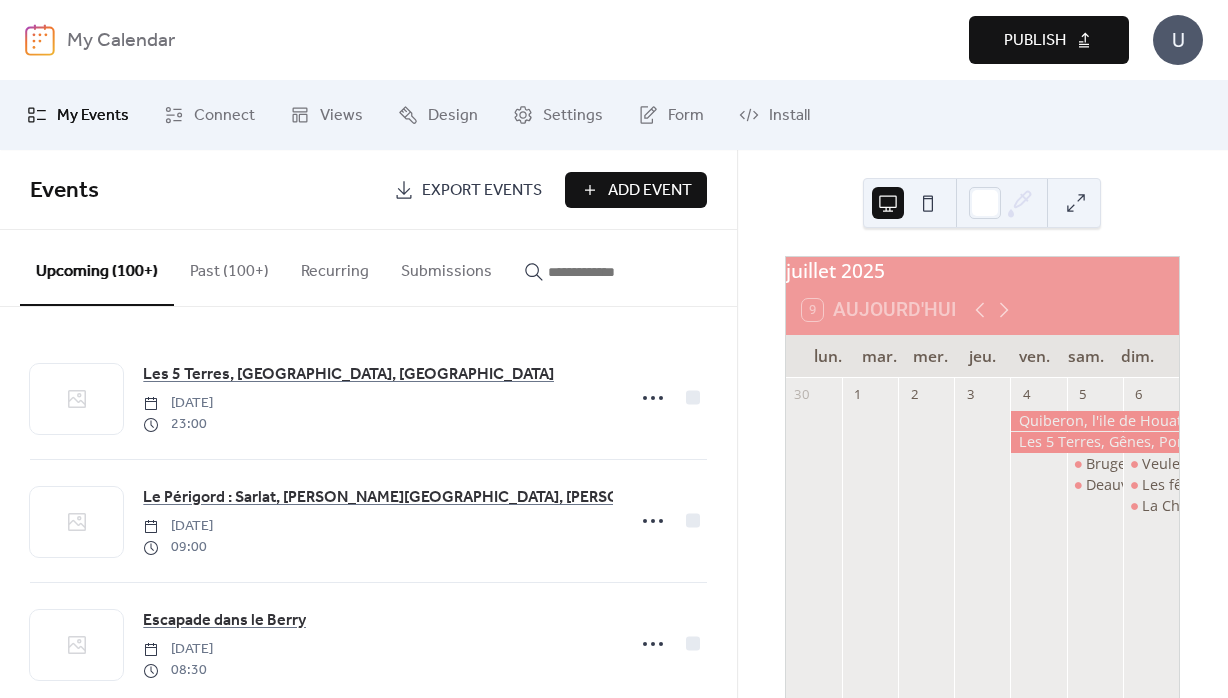 click on "Publish" at bounding box center (1035, 41) 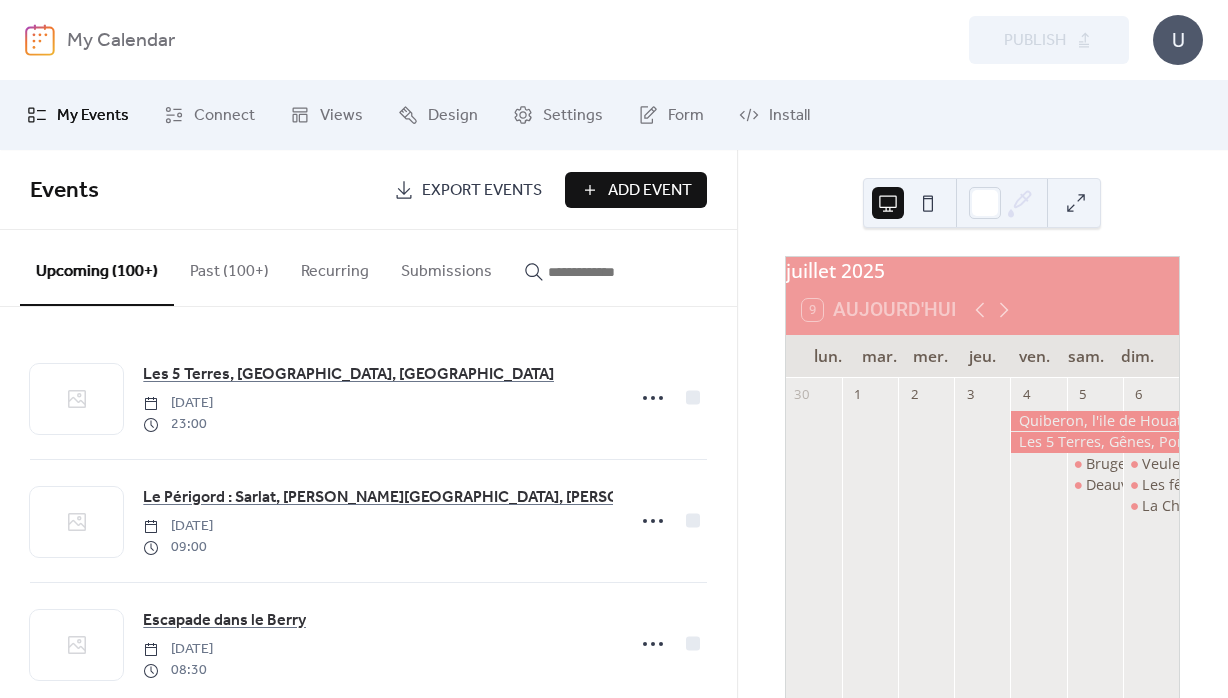 click on "Add Event" at bounding box center (650, 191) 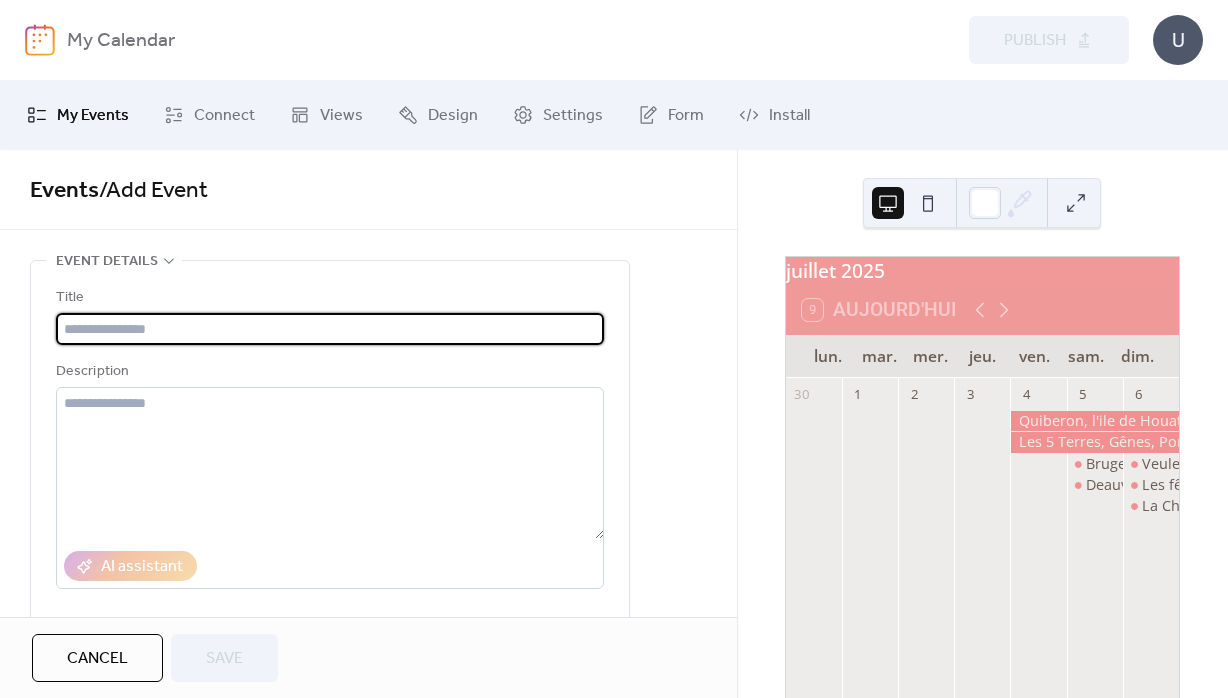 click at bounding box center [330, 329] 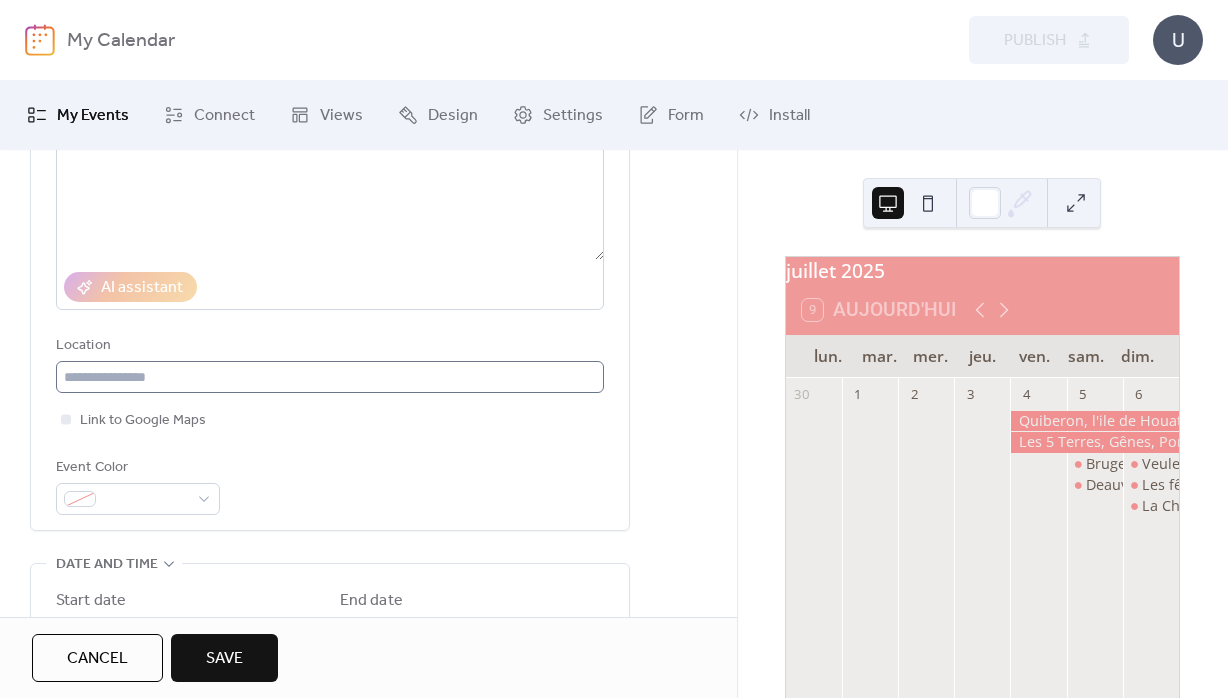 scroll, scrollTop: 288, scrollLeft: 0, axis: vertical 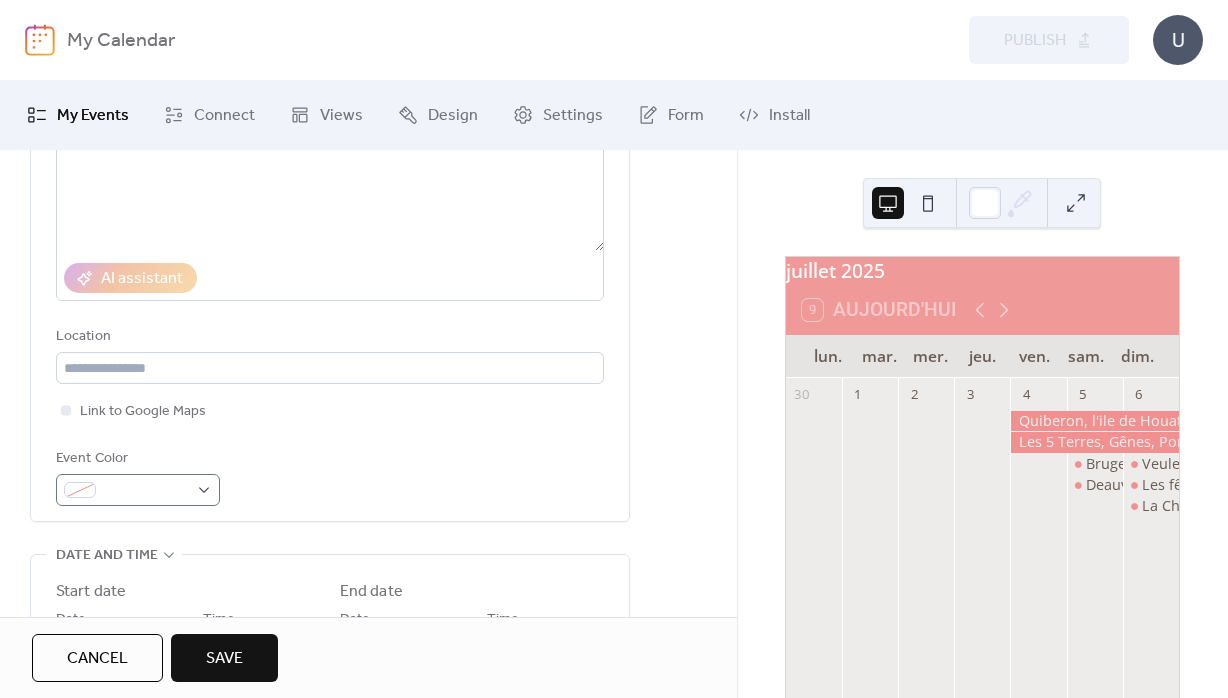 type on "**********" 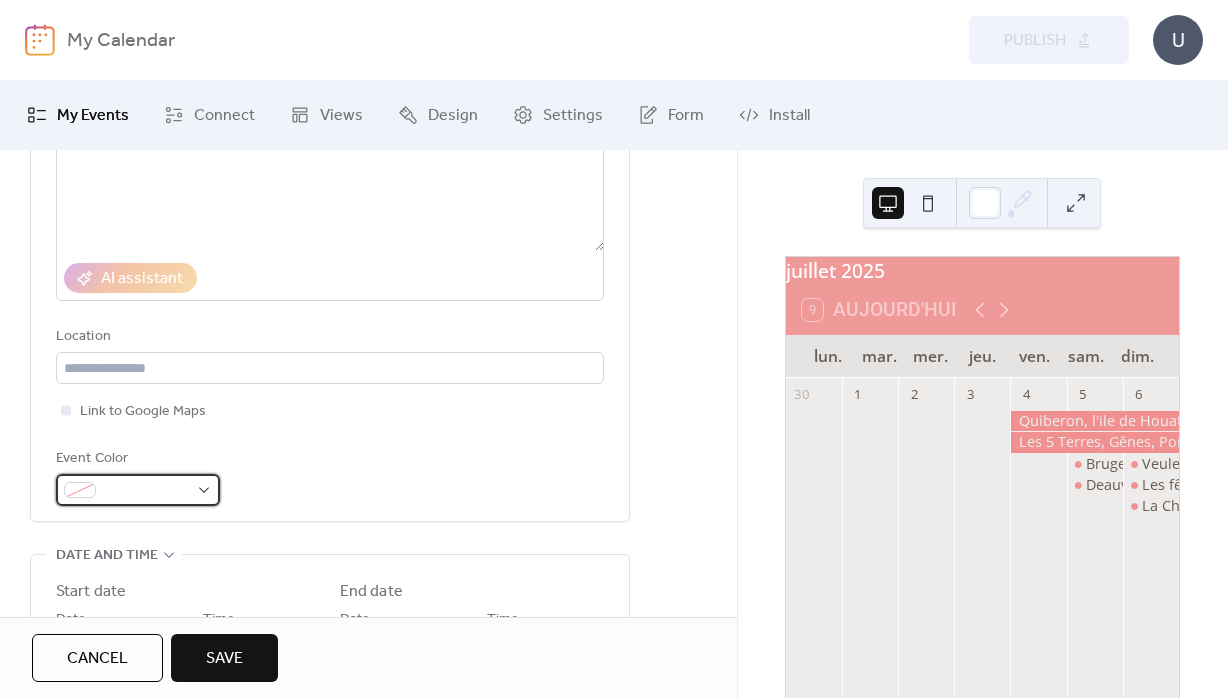 click at bounding box center (146, 491) 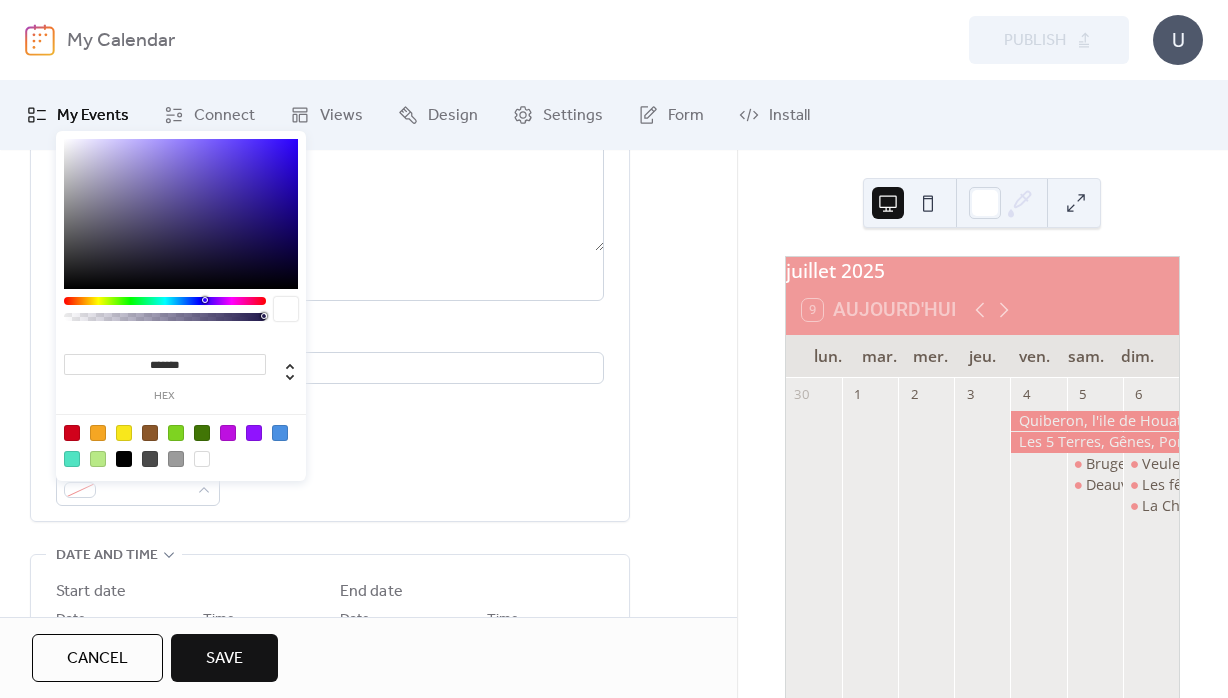 drag, startPoint x: 157, startPoint y: 362, endPoint x: 237, endPoint y: 362, distance: 80 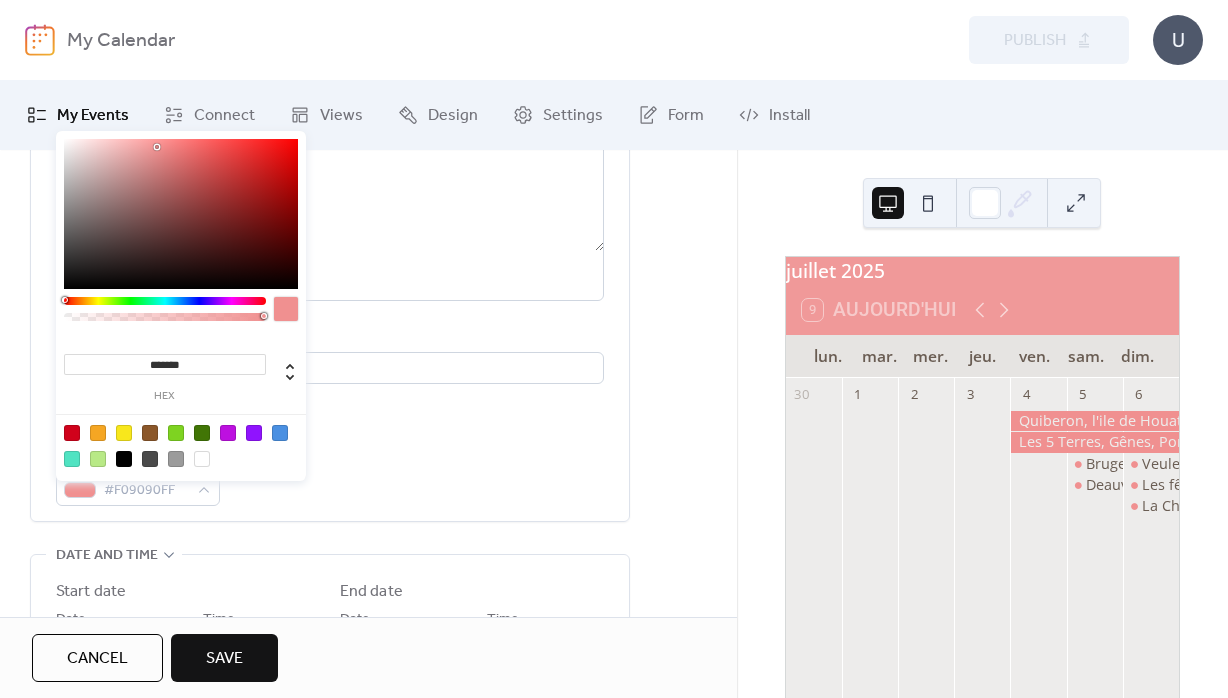 type on "********" 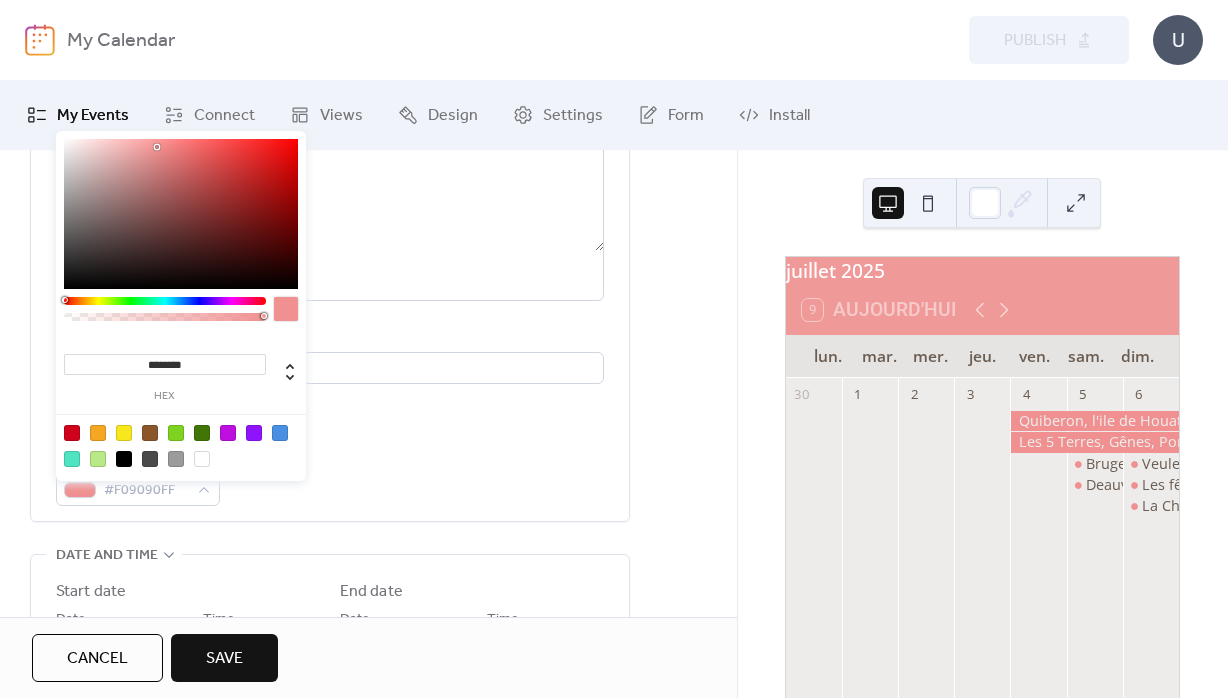 click on "**********" at bounding box center (330, 252) 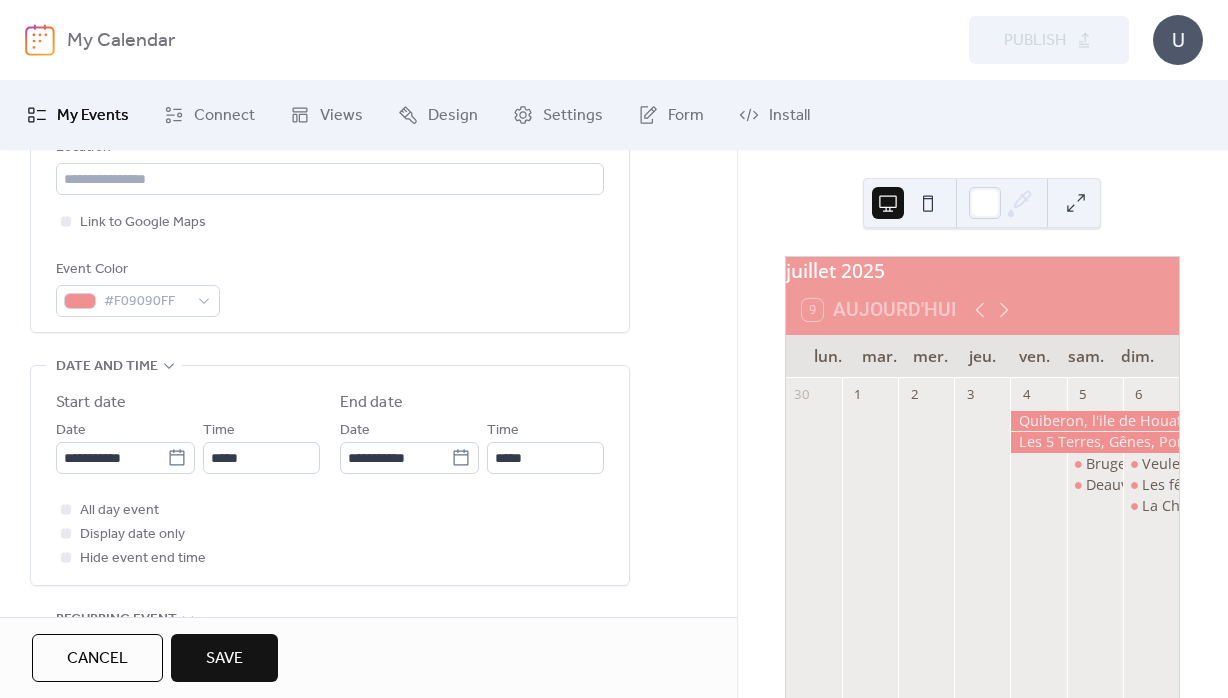 scroll, scrollTop: 504, scrollLeft: 0, axis: vertical 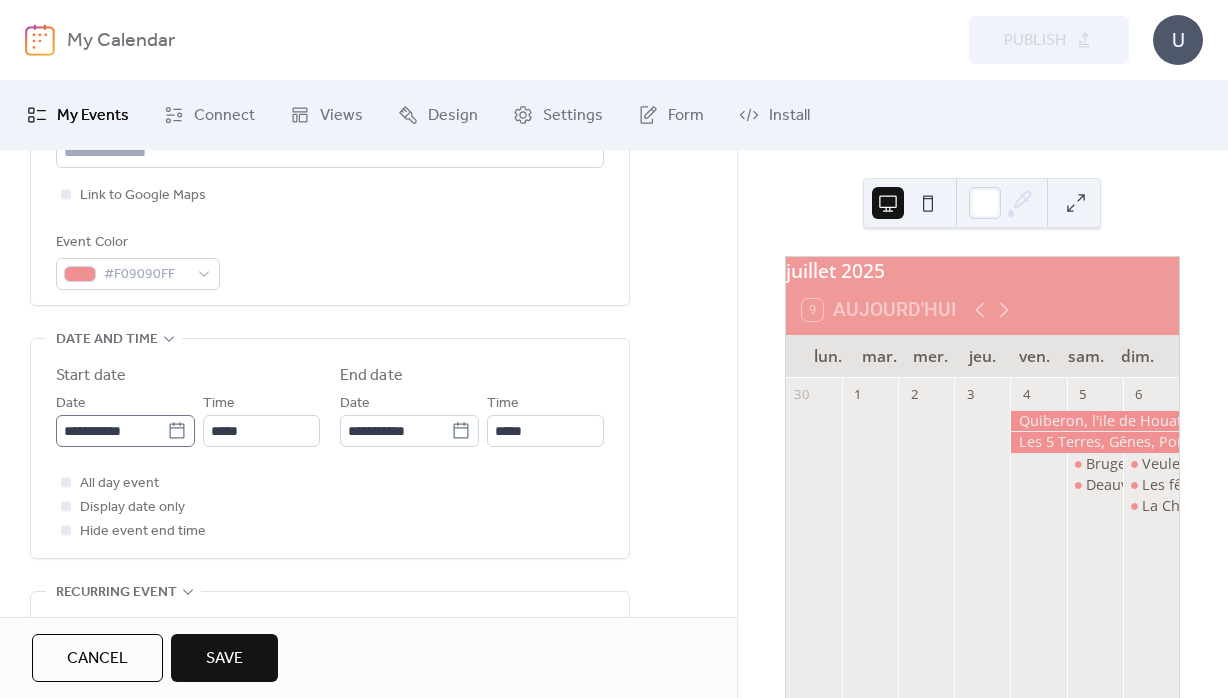 click 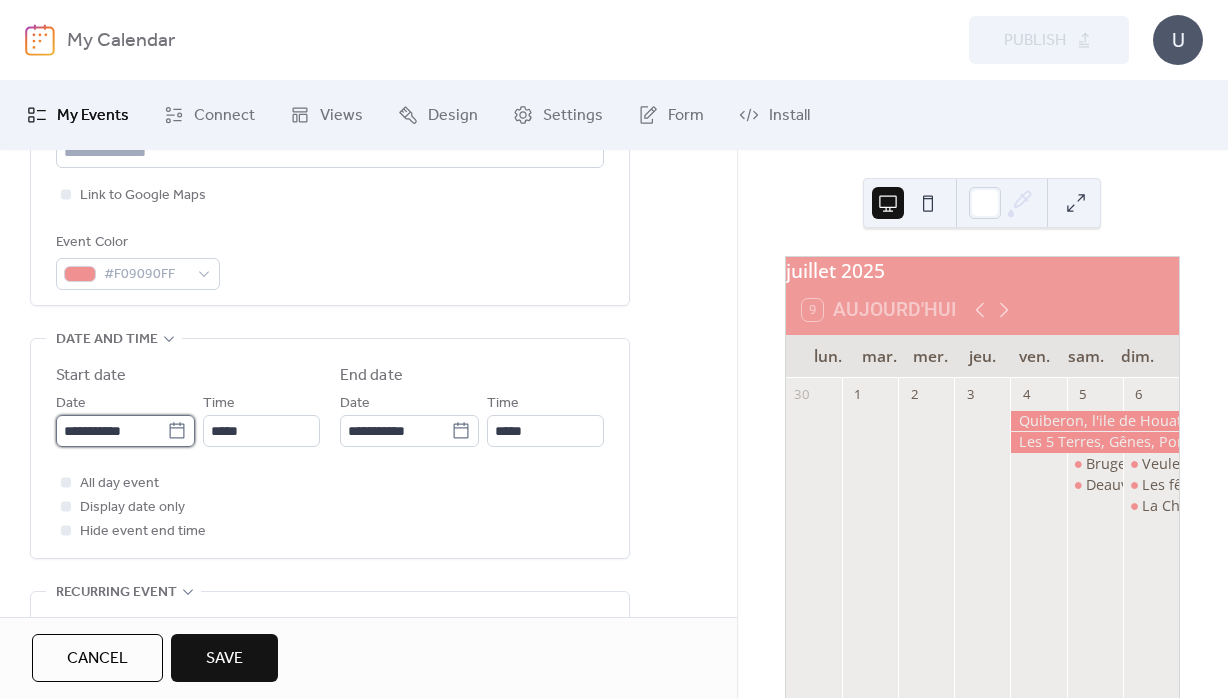 click on "**********" at bounding box center (111, 431) 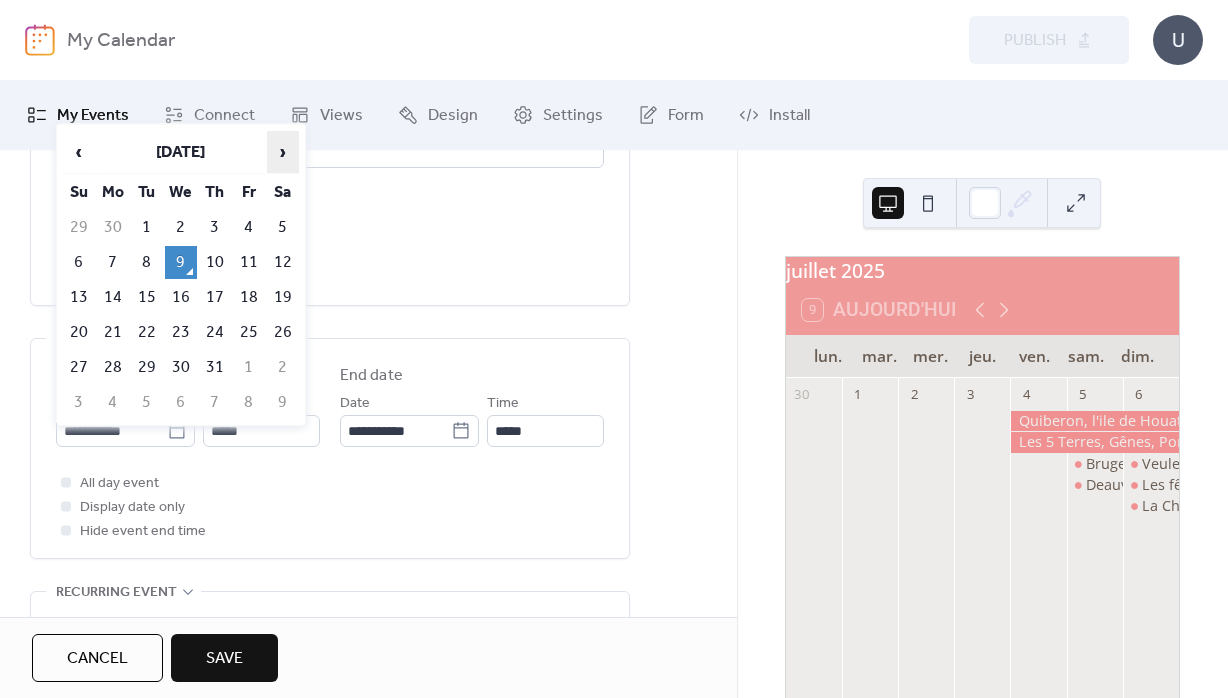 click on "›" at bounding box center (283, 152) 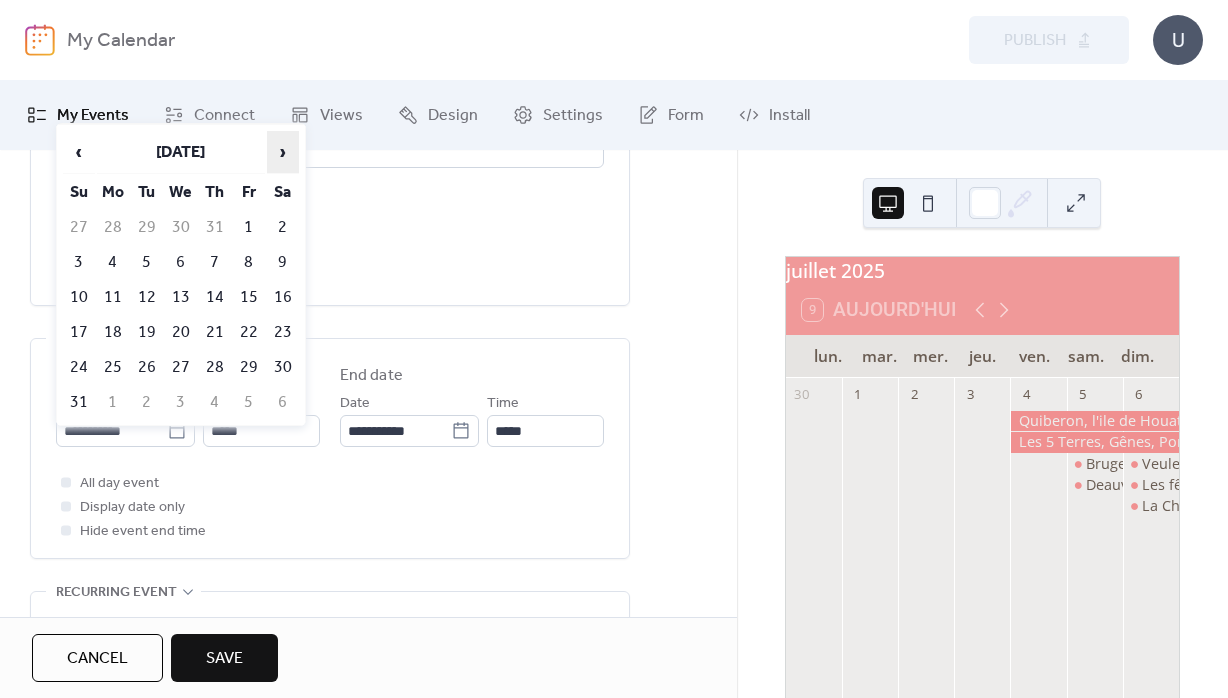click on "›" at bounding box center (283, 152) 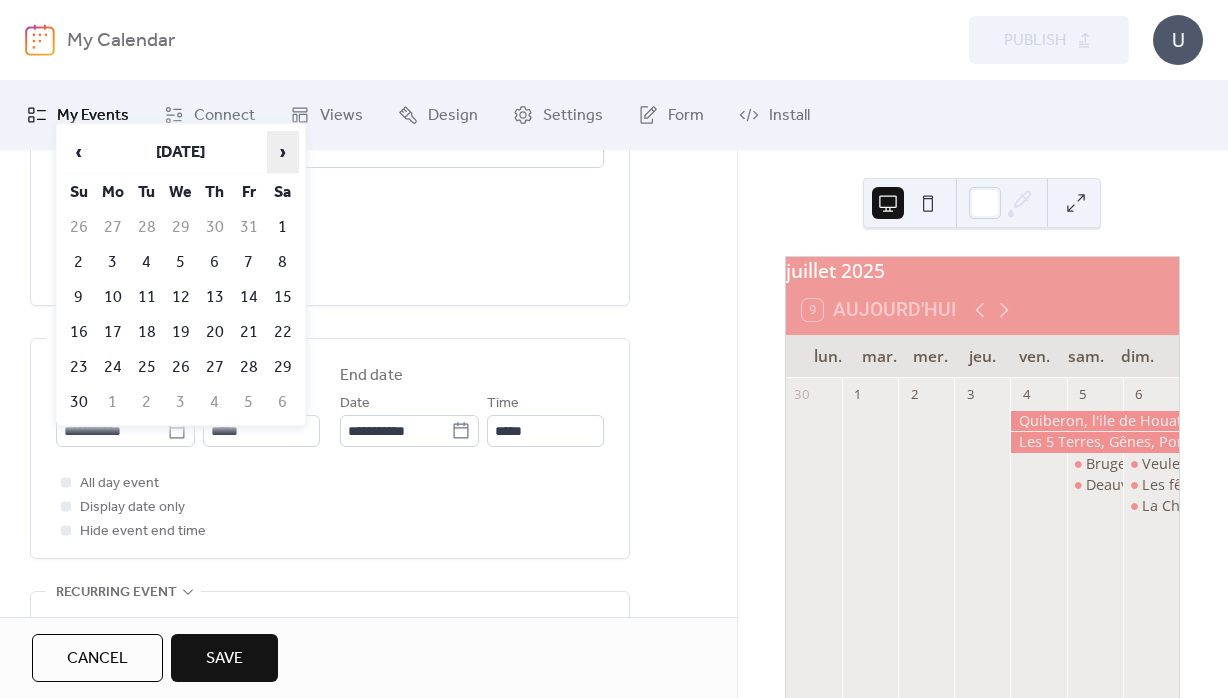 click on "›" at bounding box center [283, 152] 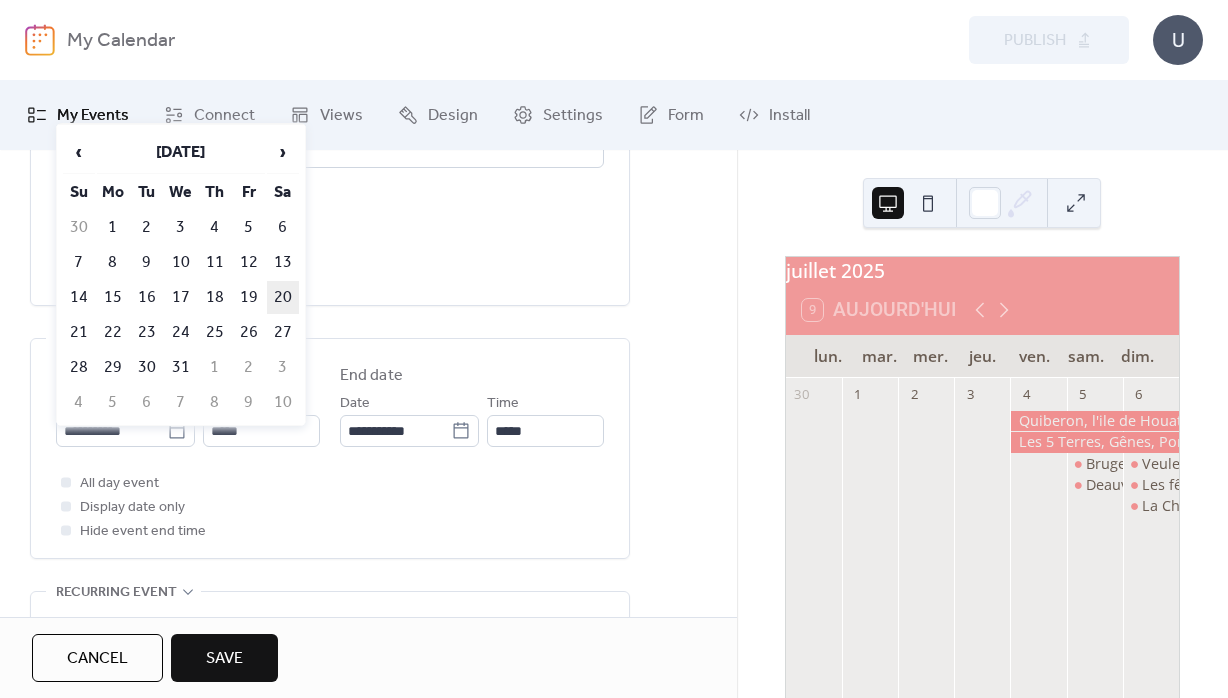 click on "20" at bounding box center [283, 297] 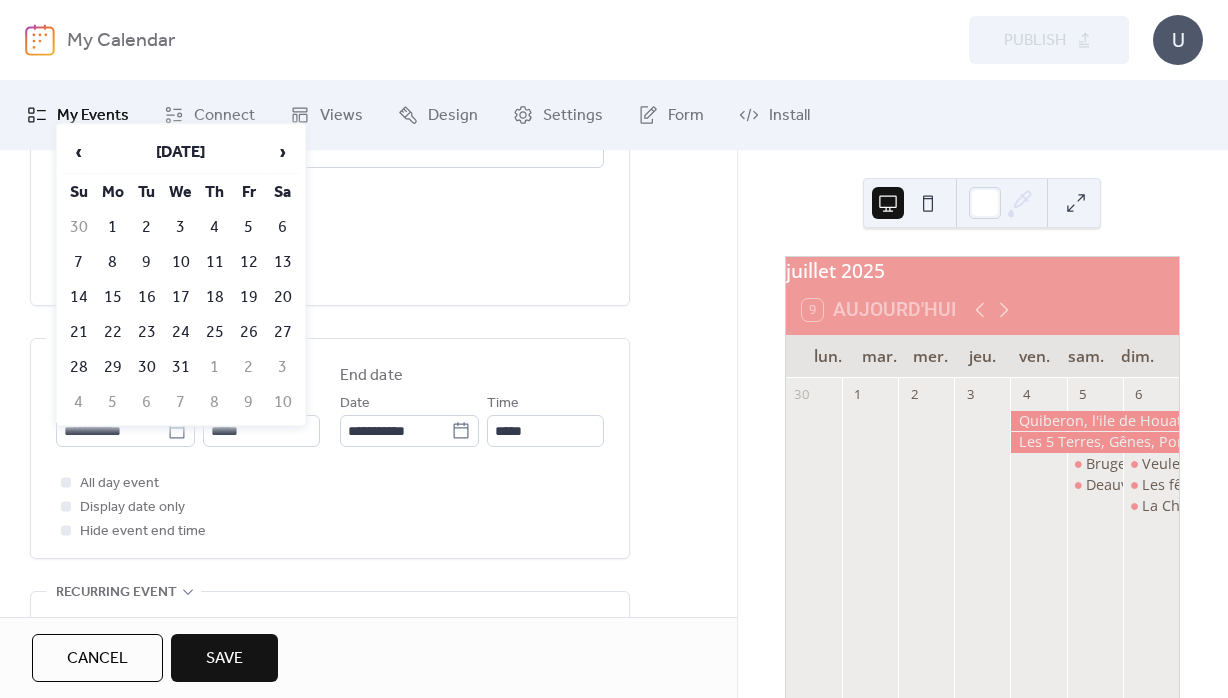 type on "**********" 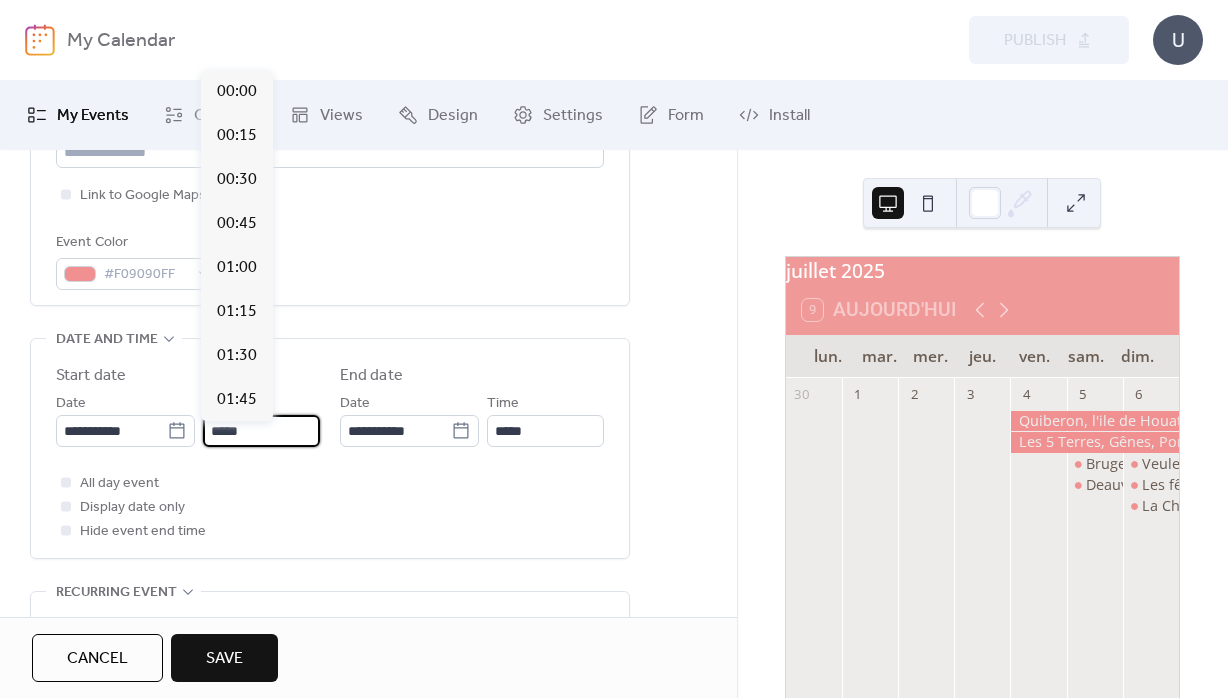 click on "*****" at bounding box center [261, 431] 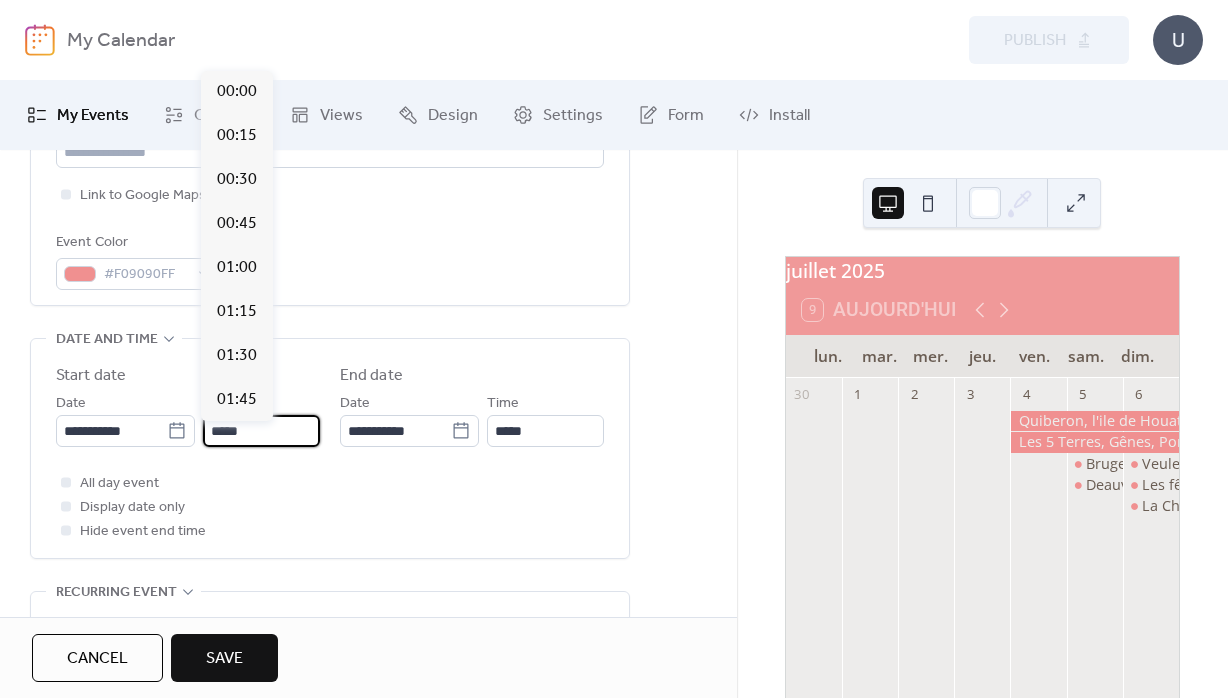 scroll, scrollTop: 2111, scrollLeft: 0, axis: vertical 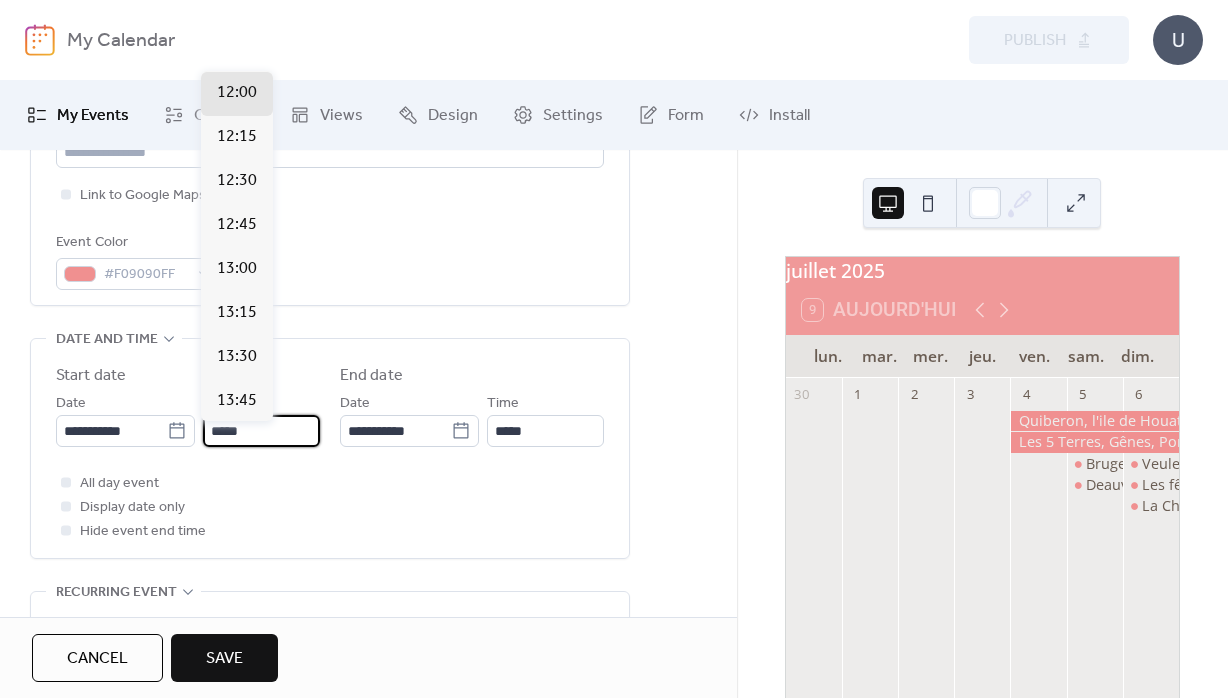 drag, startPoint x: 282, startPoint y: 443, endPoint x: 214, endPoint y: 441, distance: 68.0294 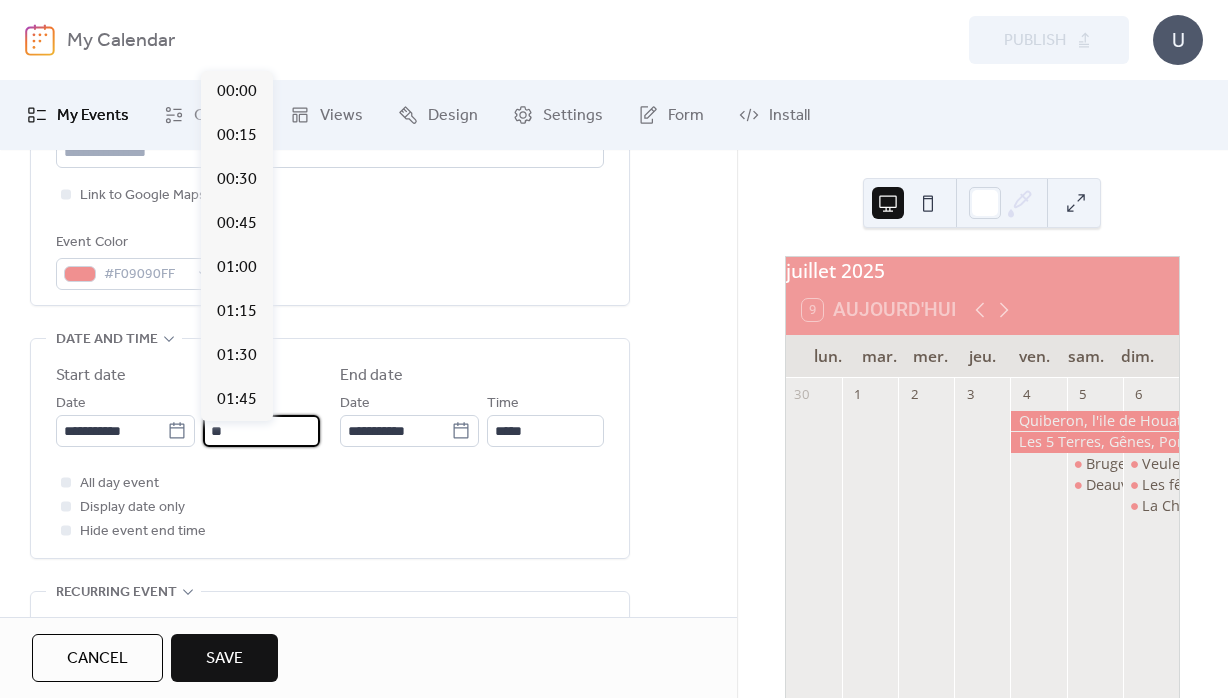 scroll, scrollTop: 1583, scrollLeft: 0, axis: vertical 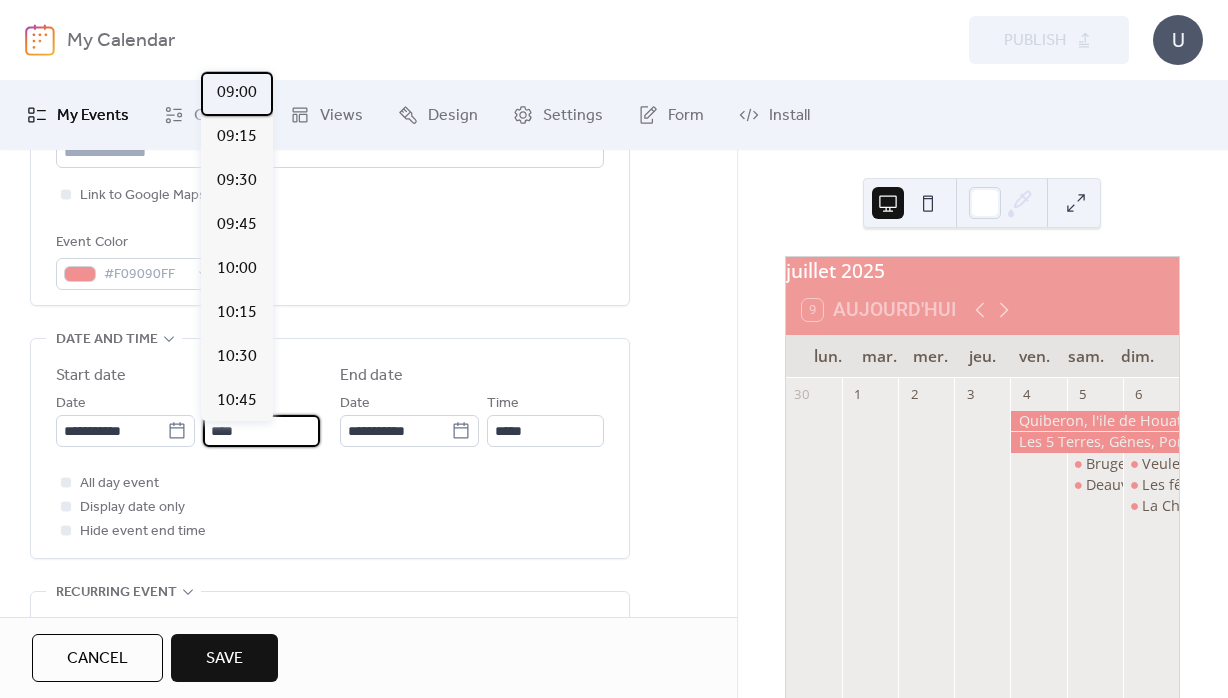 click on "09:00" at bounding box center [237, 93] 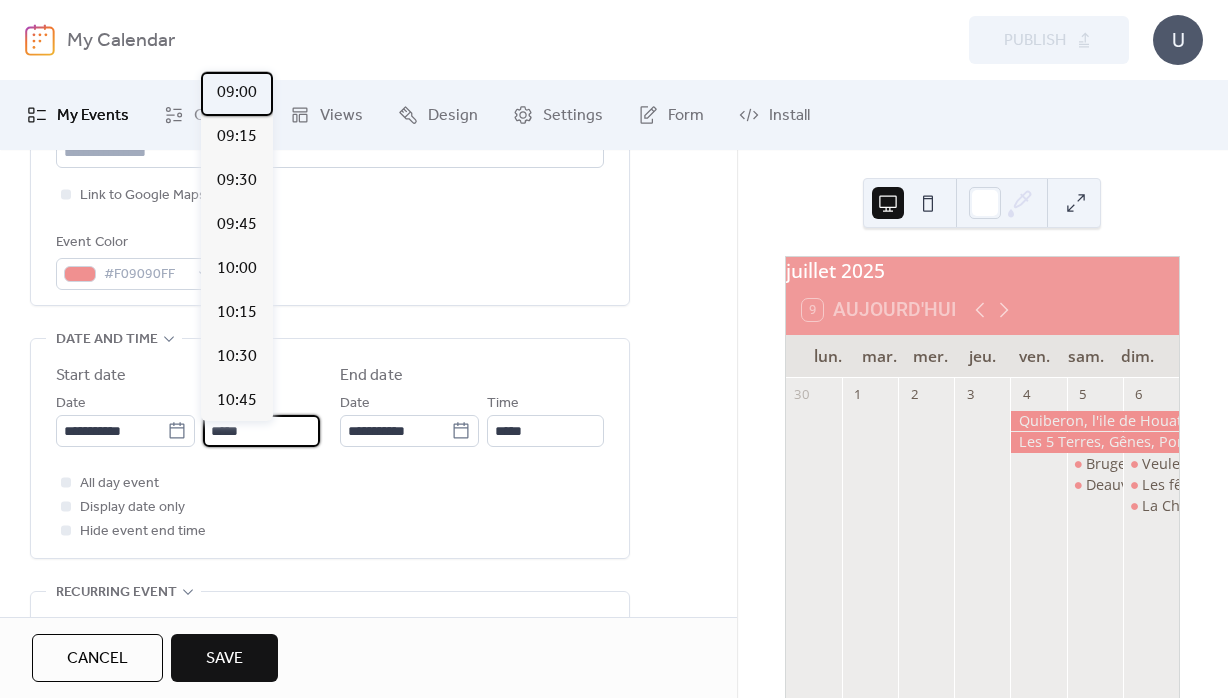 type on "*****" 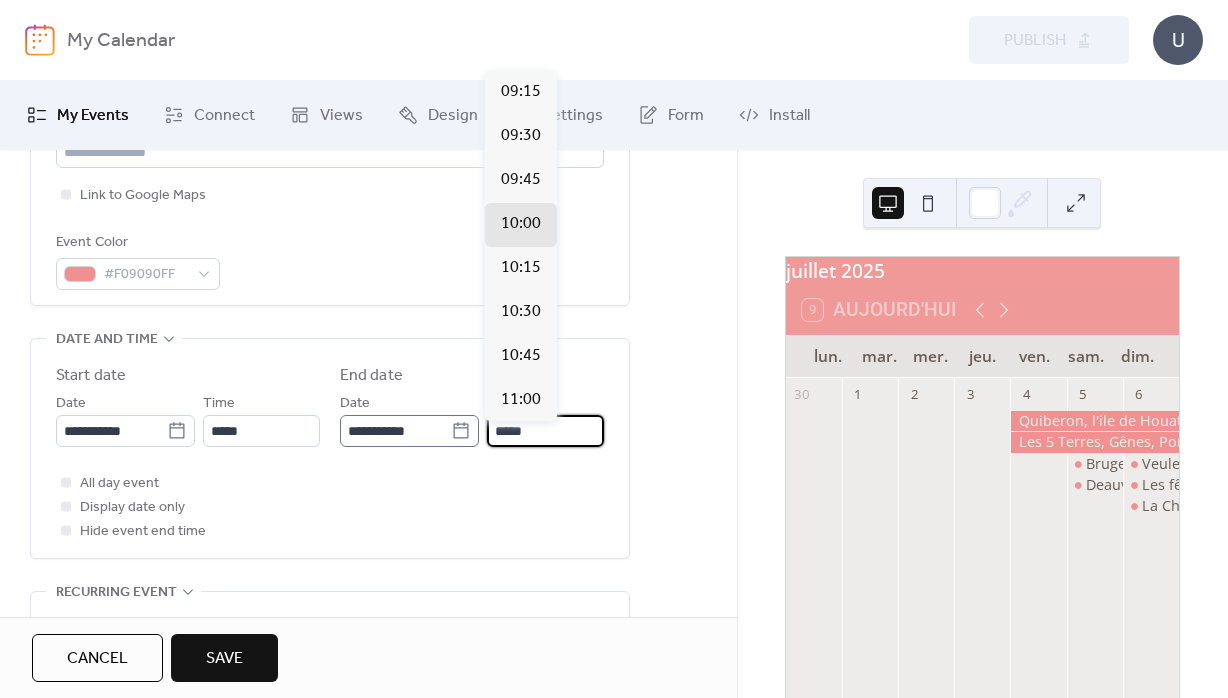 drag, startPoint x: 547, startPoint y: 444, endPoint x: 467, endPoint y: 452, distance: 80.399 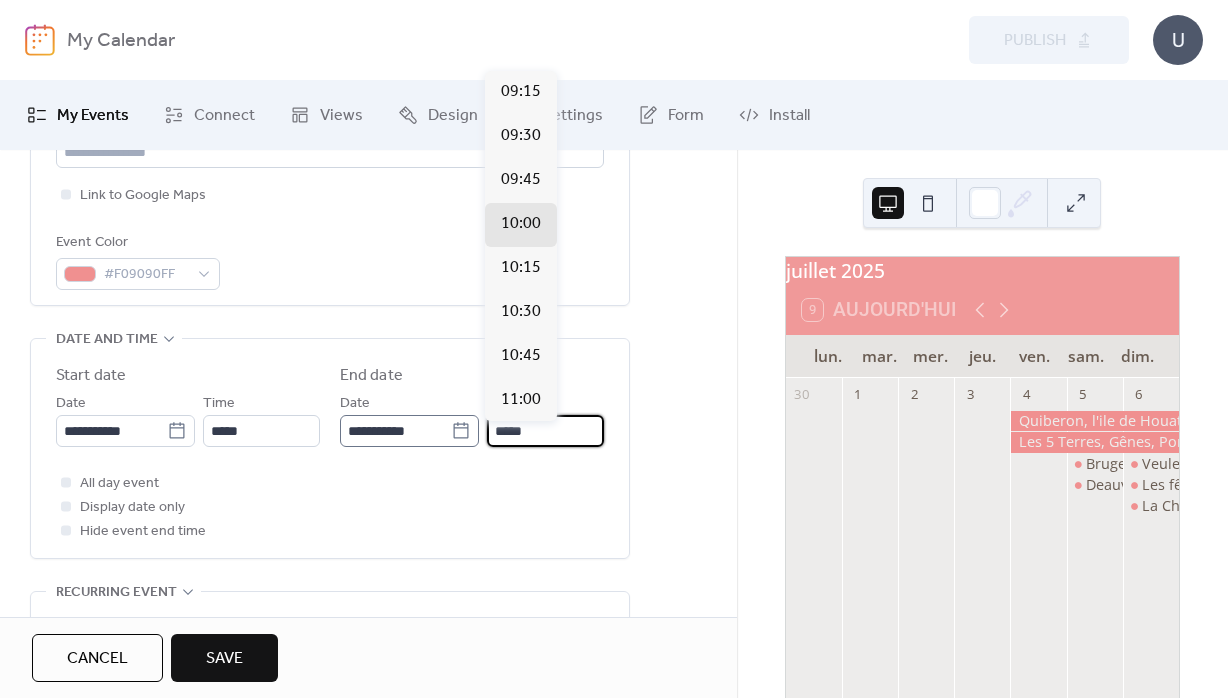 click on "*****" at bounding box center [545, 431] 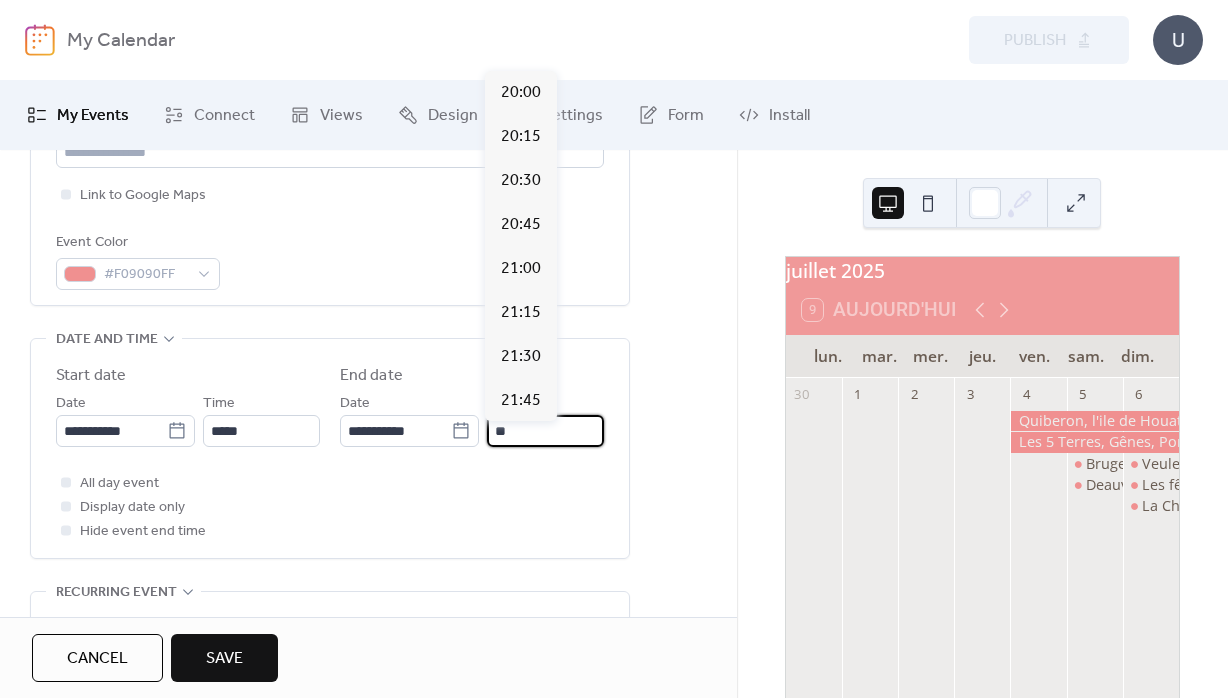 scroll, scrollTop: 2243, scrollLeft: 0, axis: vertical 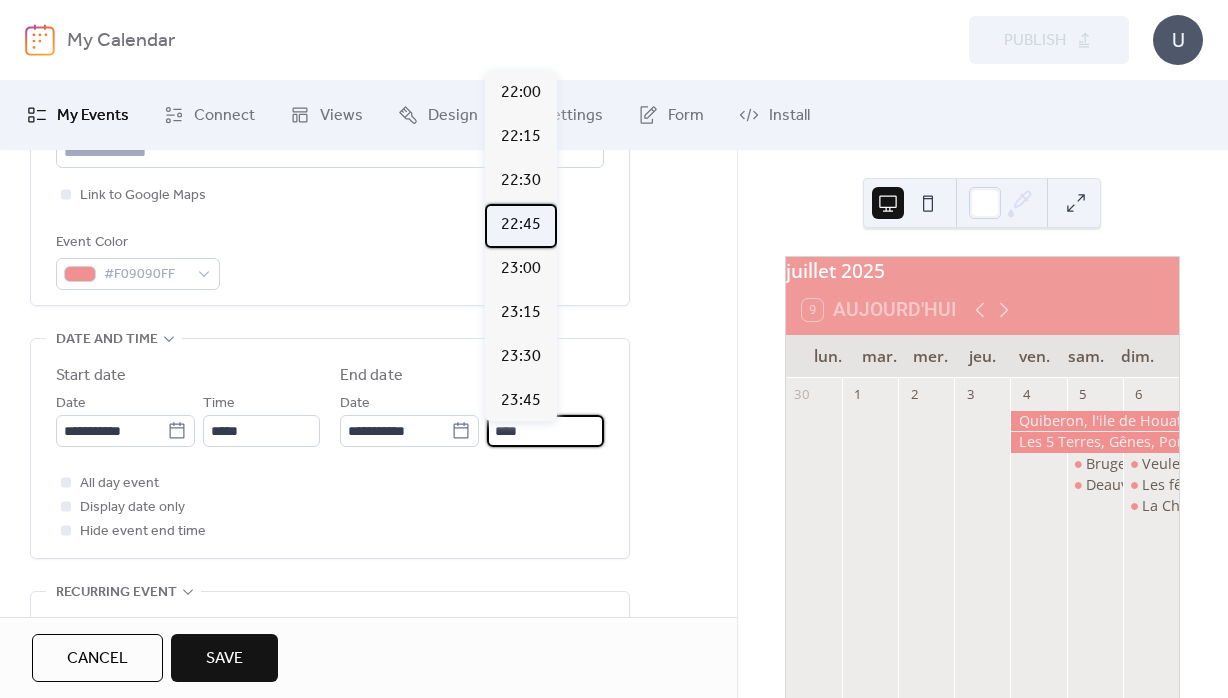 click on "22:45" at bounding box center (521, 225) 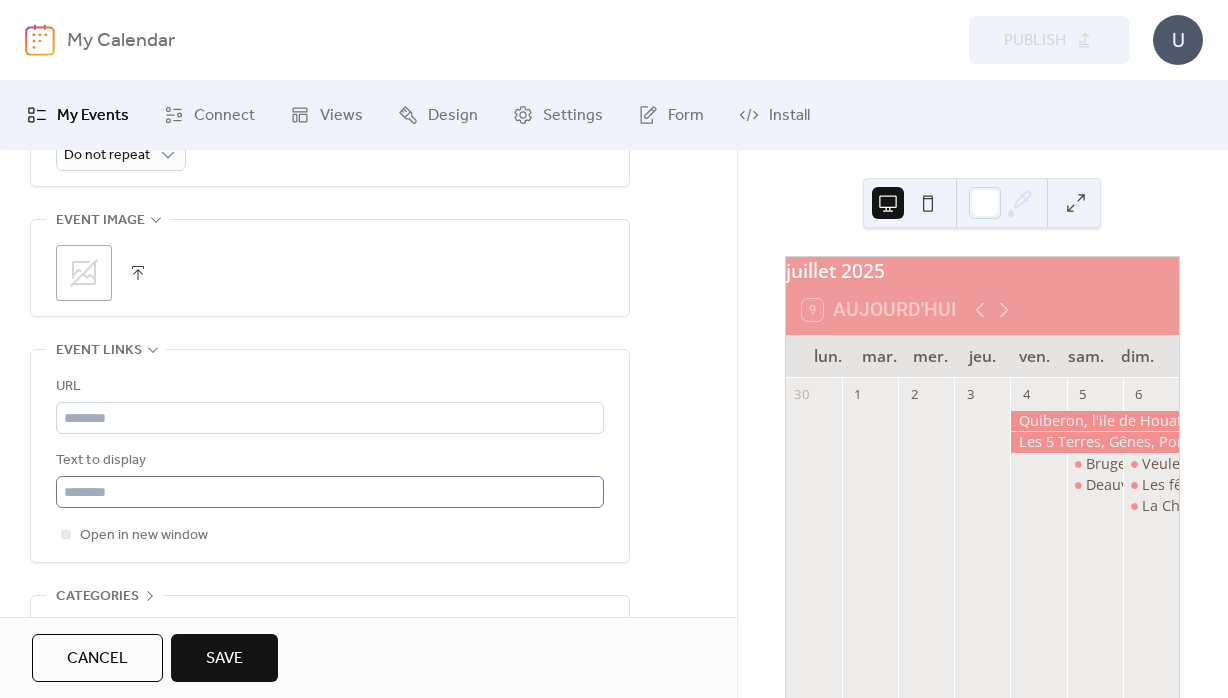 scroll, scrollTop: 1008, scrollLeft: 0, axis: vertical 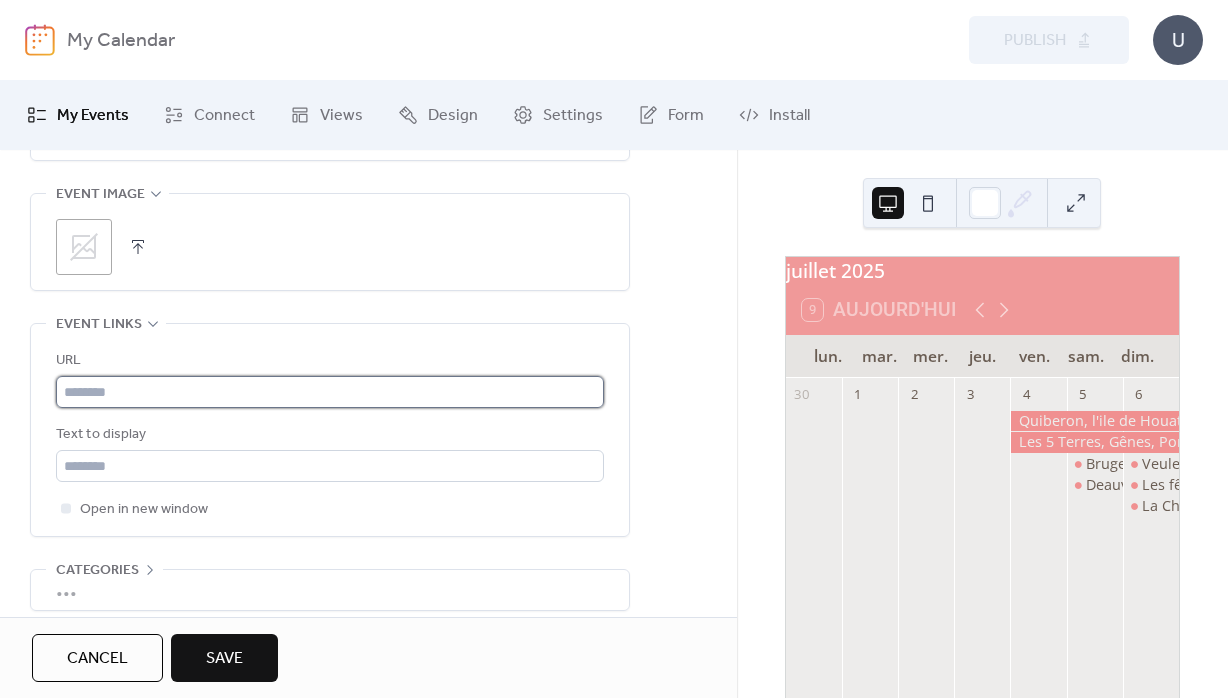 drag, startPoint x: 236, startPoint y: 410, endPoint x: 242, endPoint y: 420, distance: 11.661903 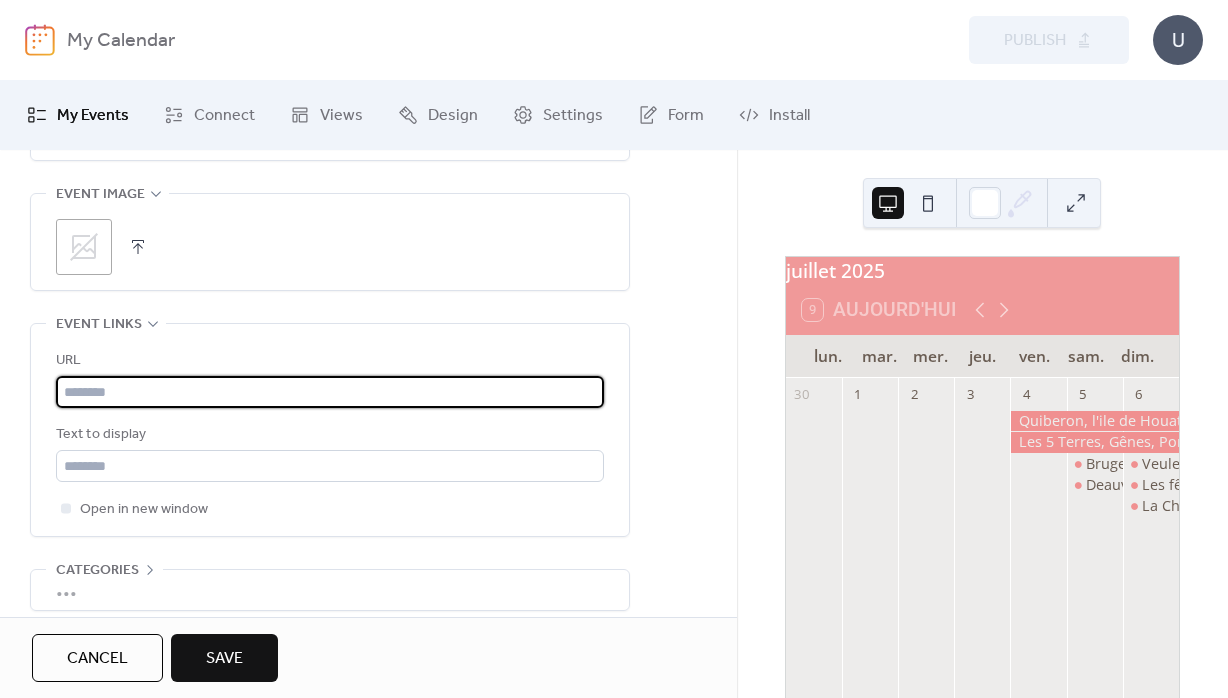 paste on "**********" 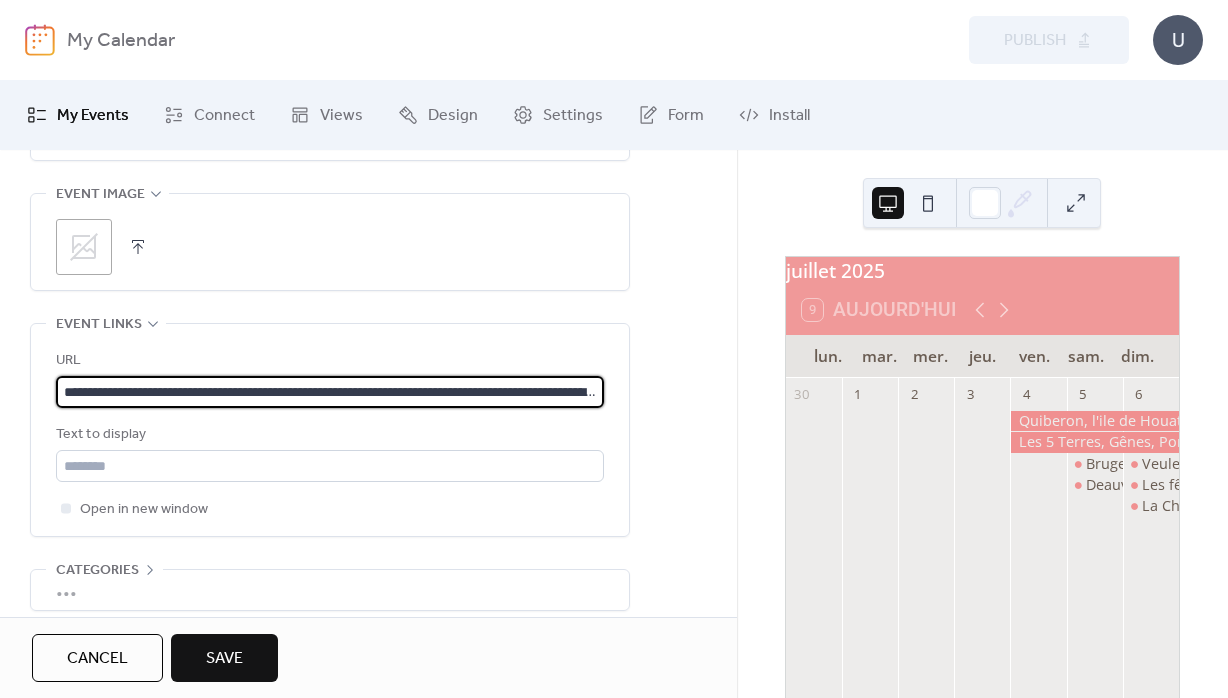 scroll, scrollTop: 0, scrollLeft: 727, axis: horizontal 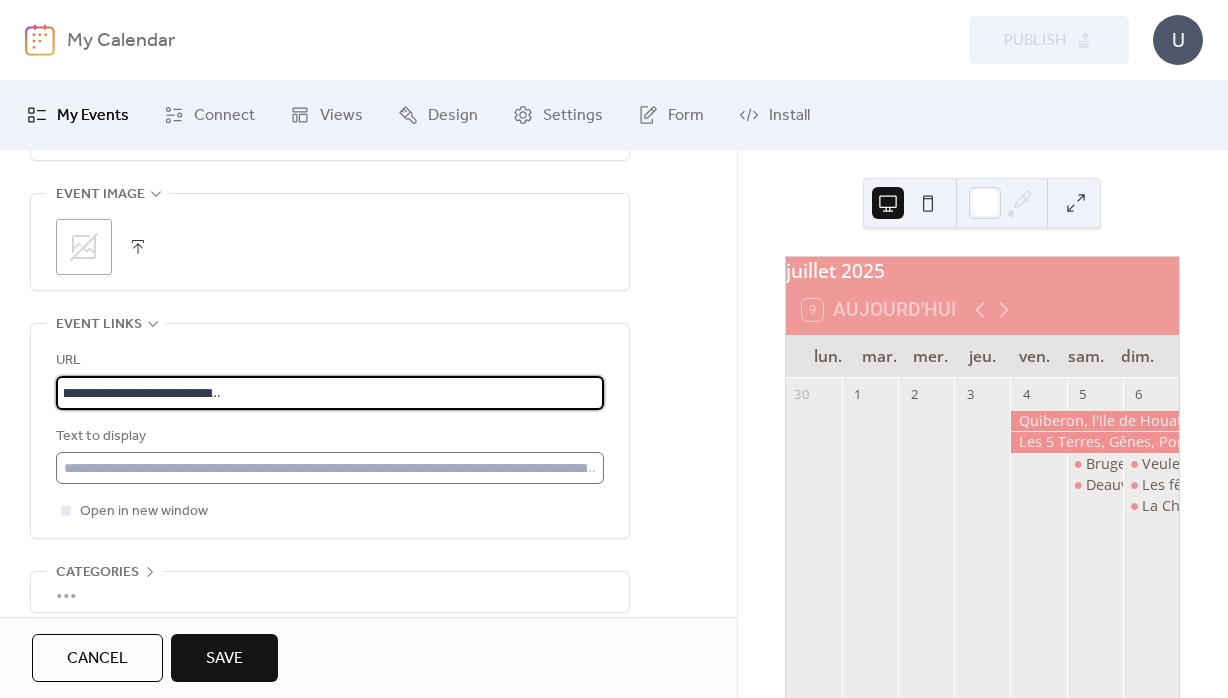type on "**********" 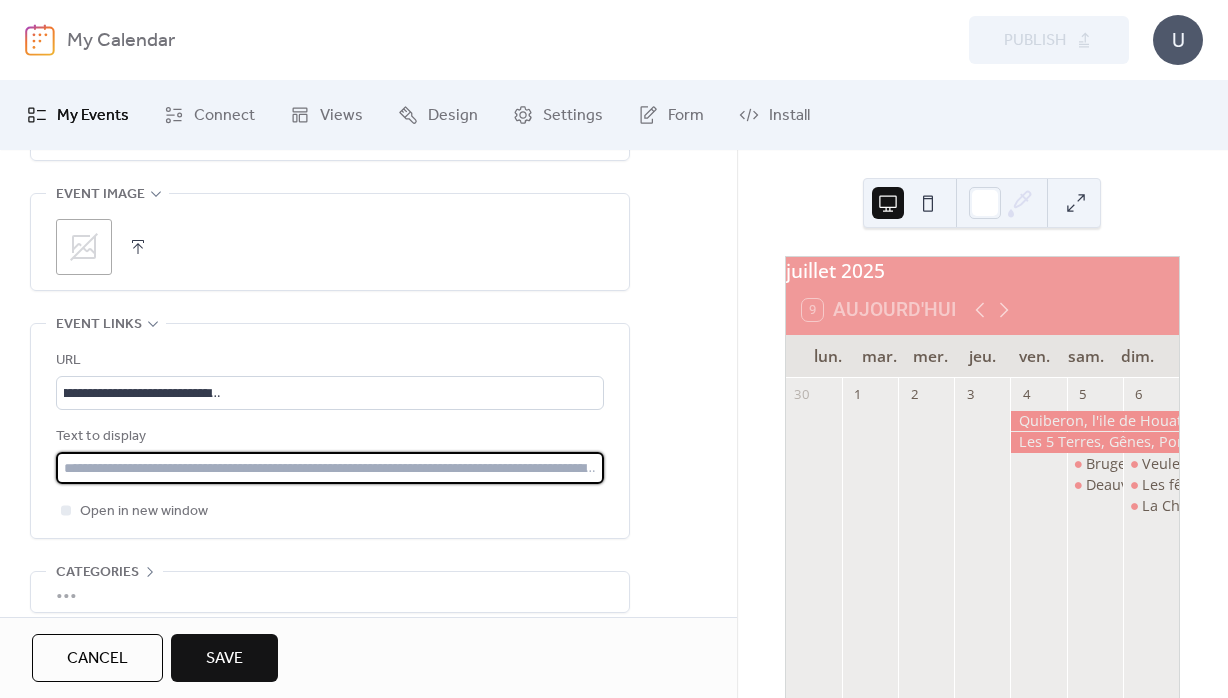 click at bounding box center [330, 468] 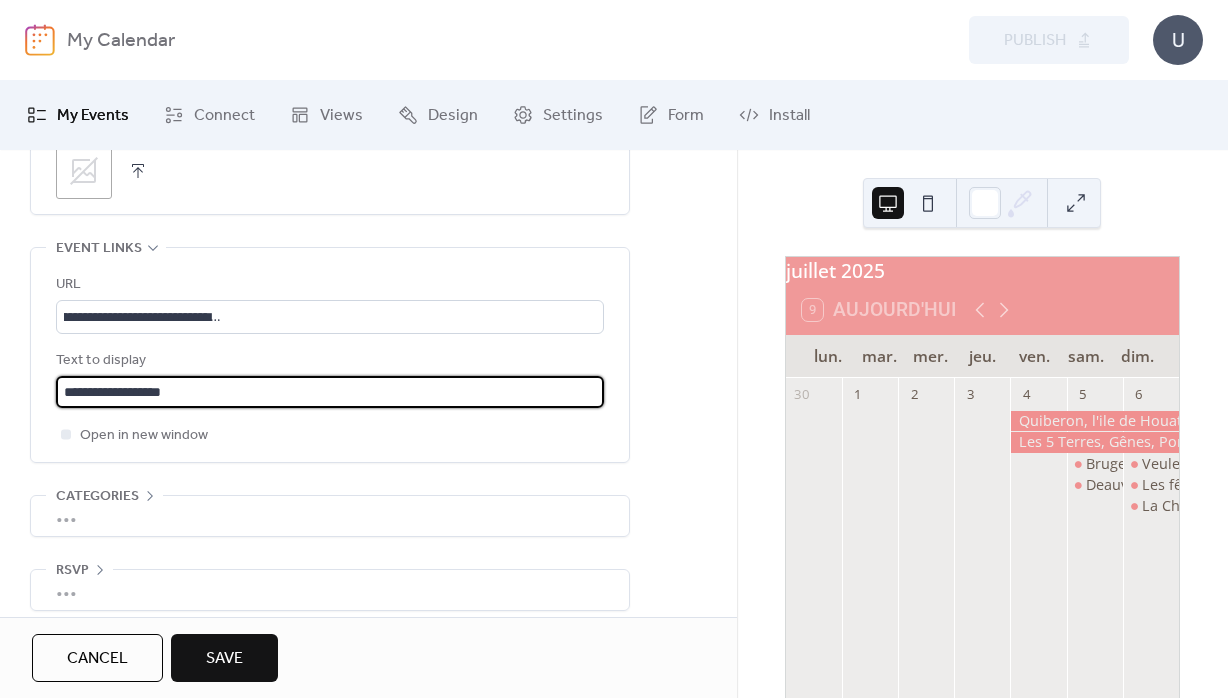 scroll, scrollTop: 1110, scrollLeft: 0, axis: vertical 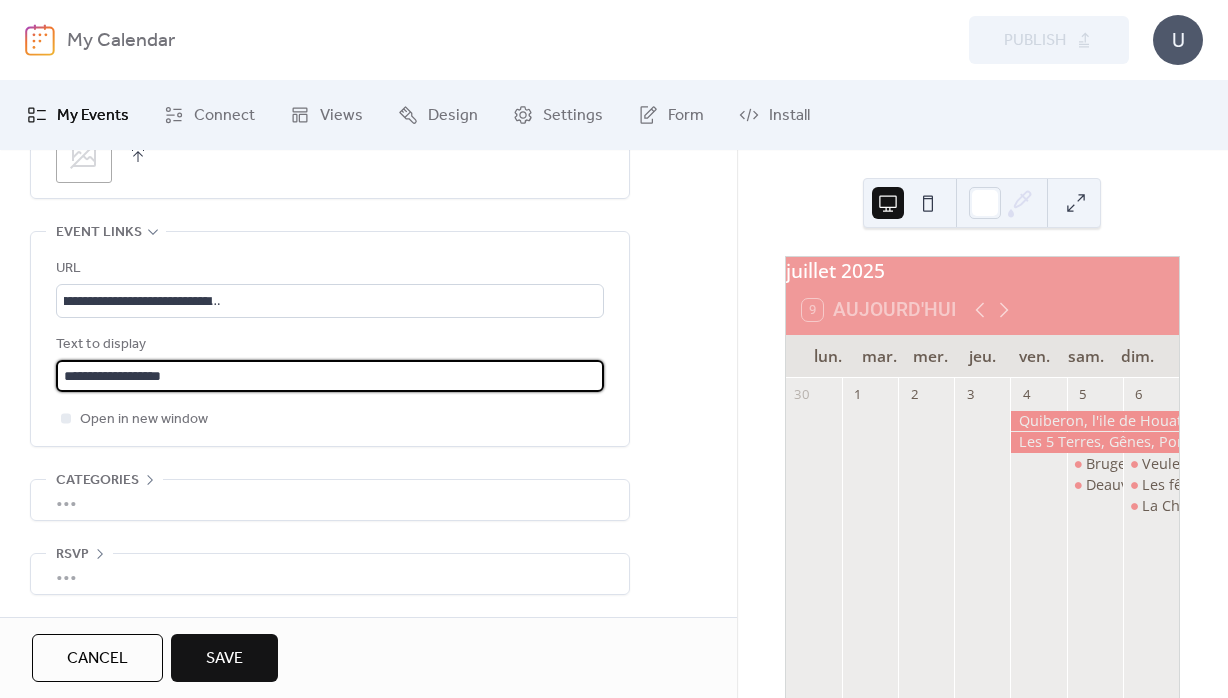 type on "**********" 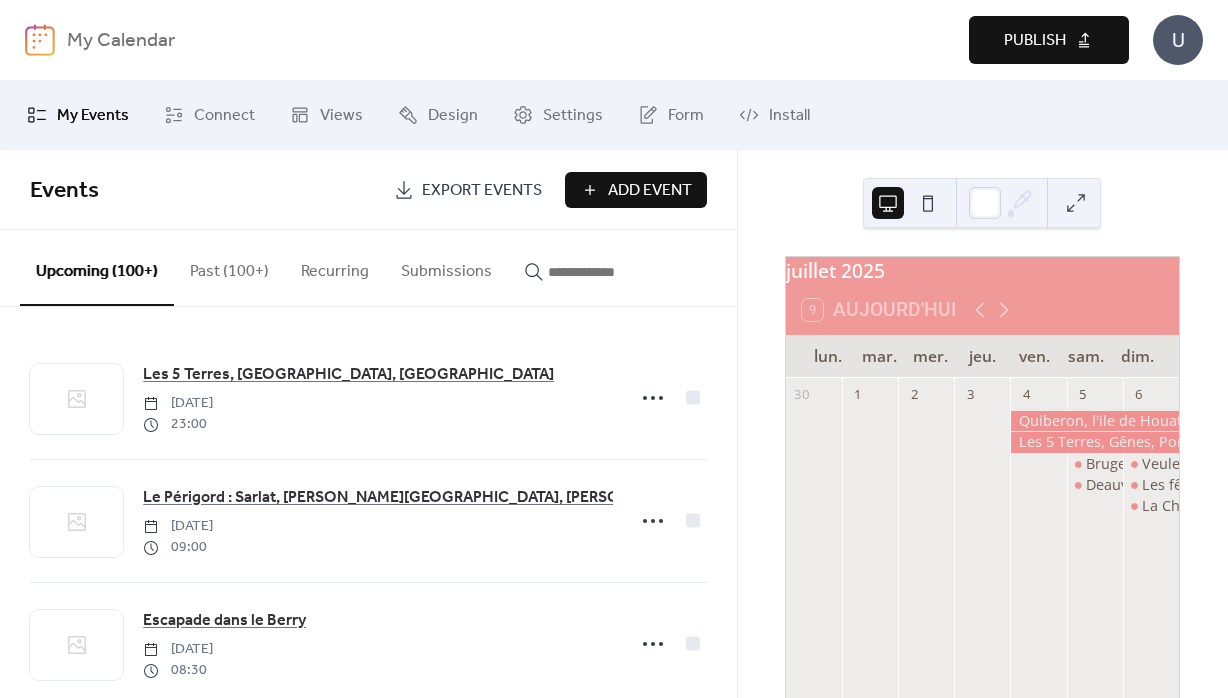 click on "Publish" at bounding box center (1049, 40) 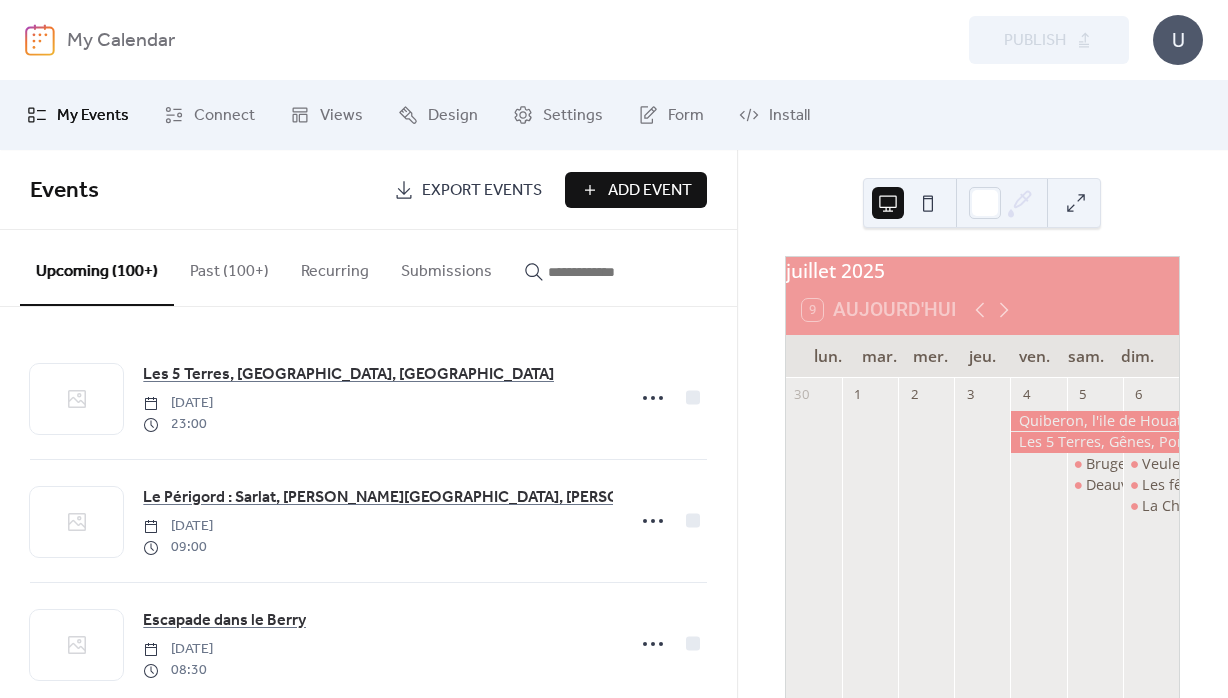 click on "Add Event" at bounding box center [650, 191] 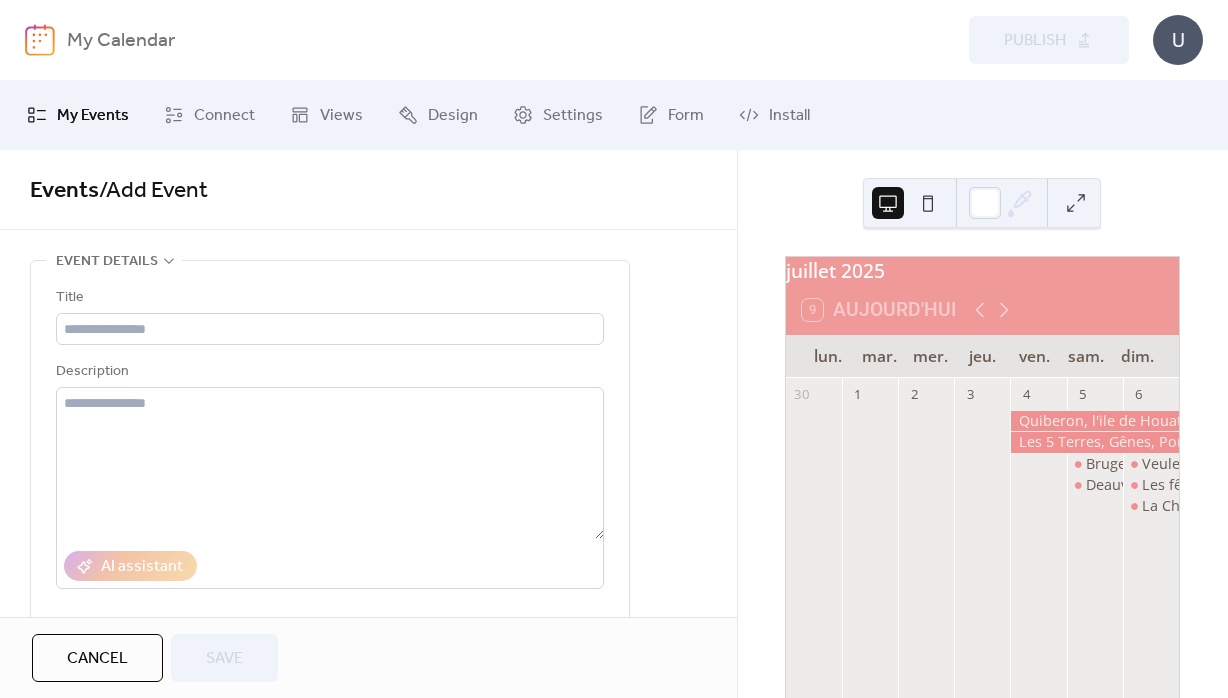 click on "Title Description AI assistant Location Link to Google Maps Event Color" at bounding box center (330, 540) 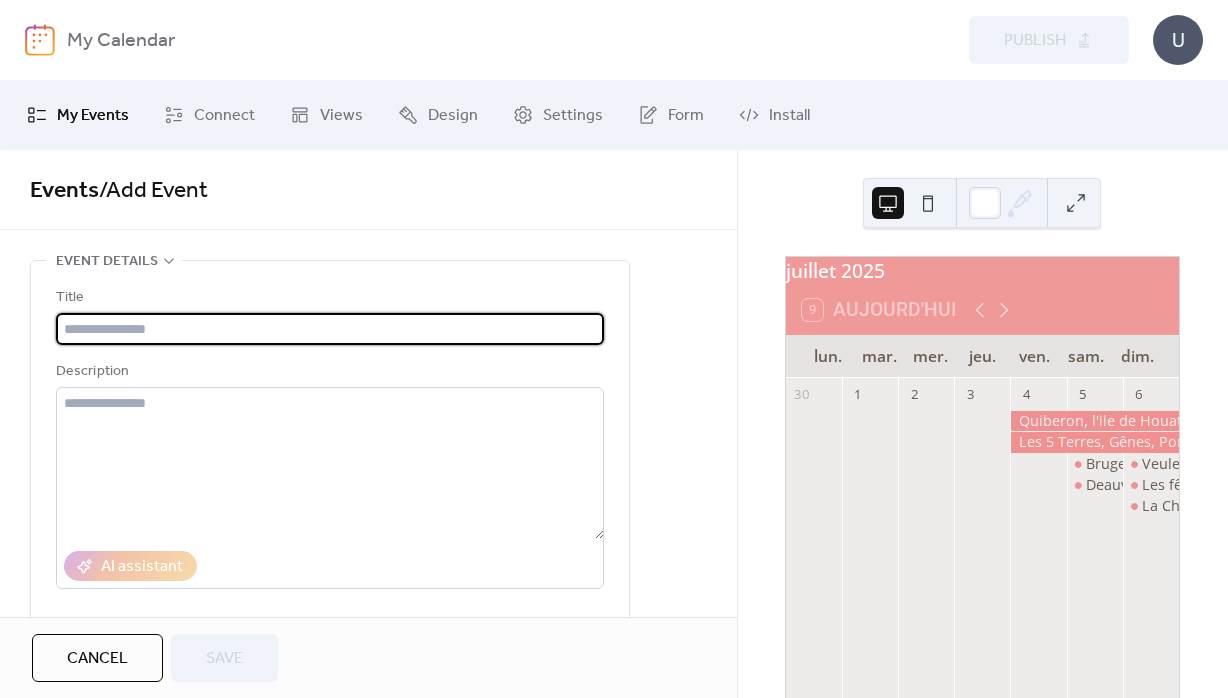 click at bounding box center (330, 329) 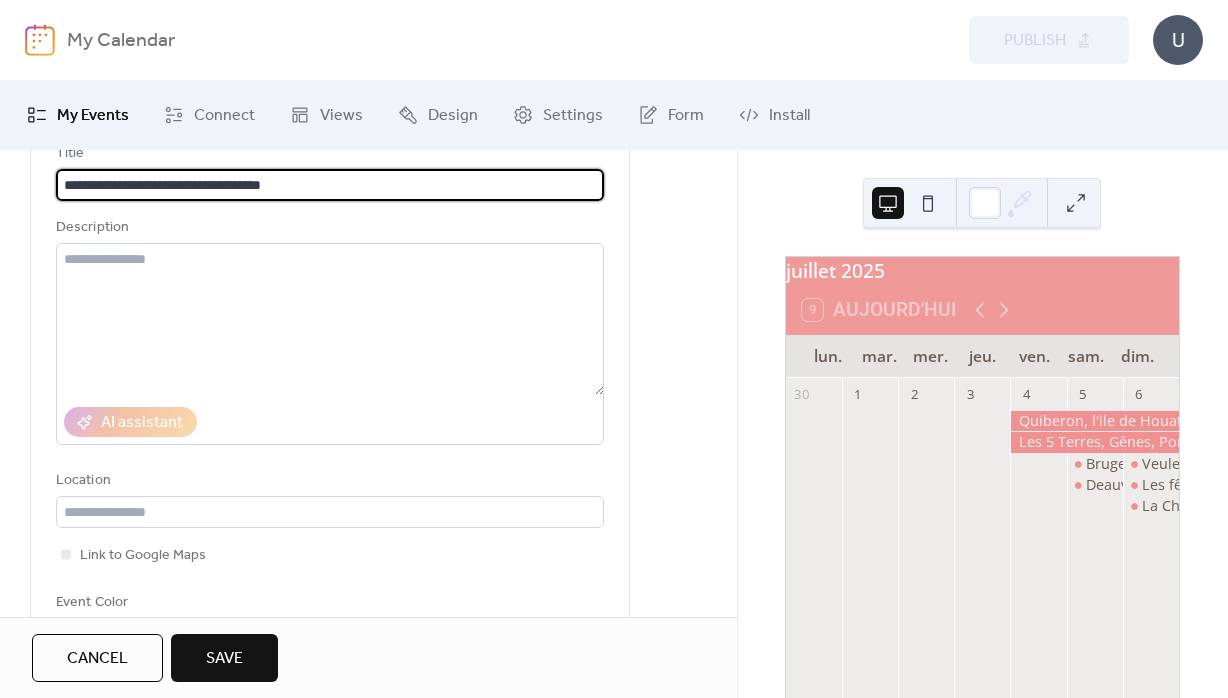 scroll, scrollTop: 432, scrollLeft: 0, axis: vertical 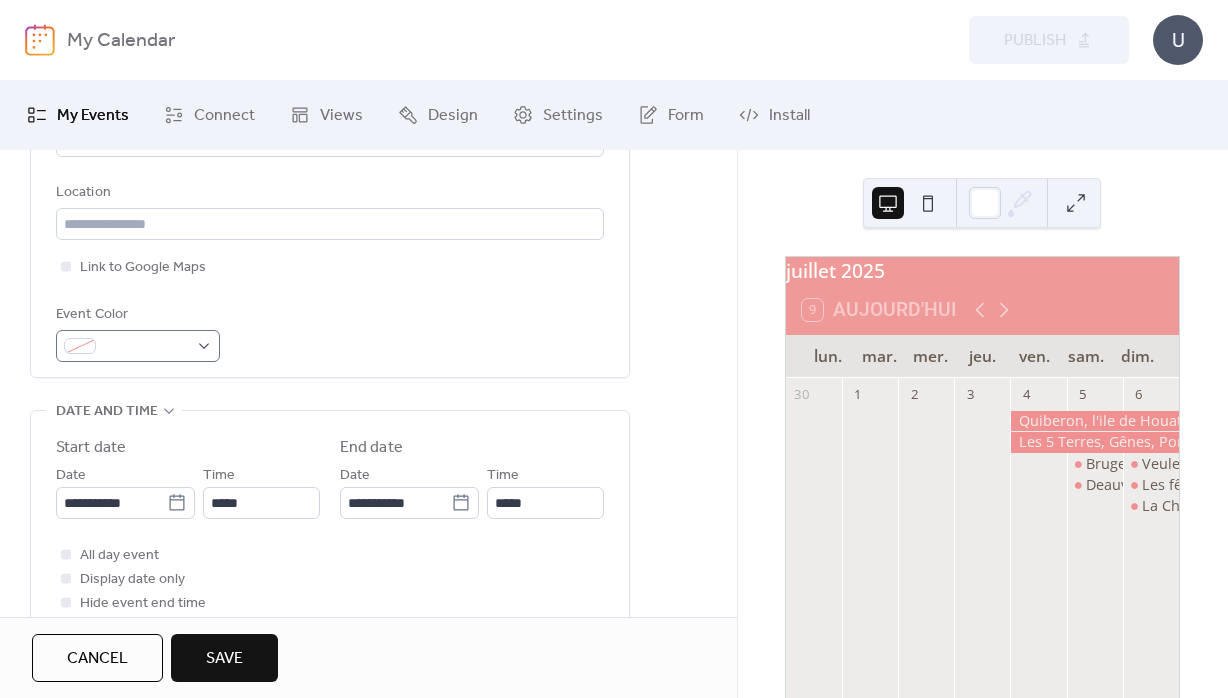 type on "**********" 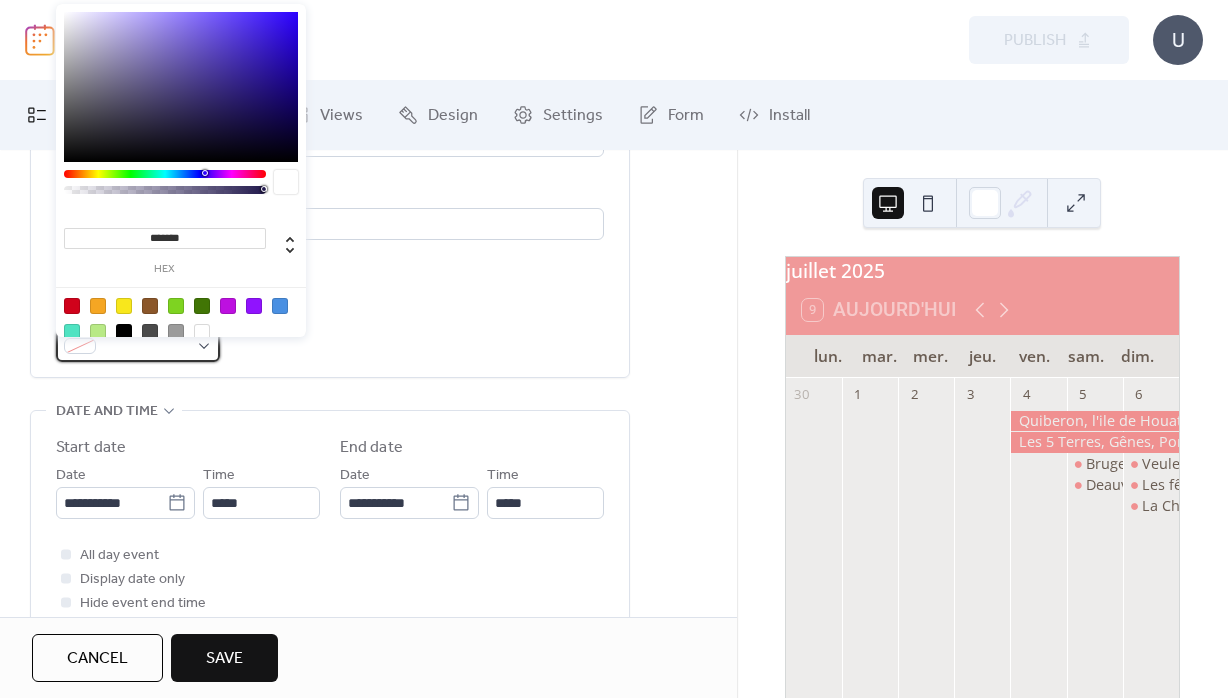 drag, startPoint x: 159, startPoint y: 346, endPoint x: 180, endPoint y: 354, distance: 22.472204 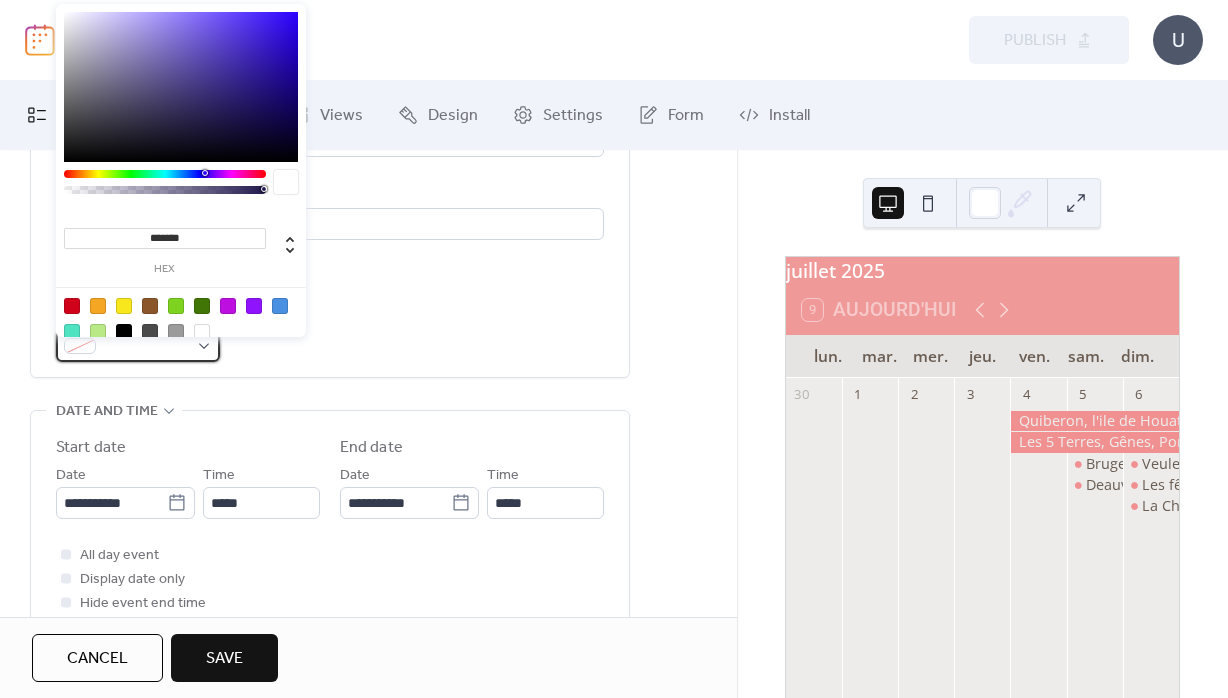 click at bounding box center [146, 347] 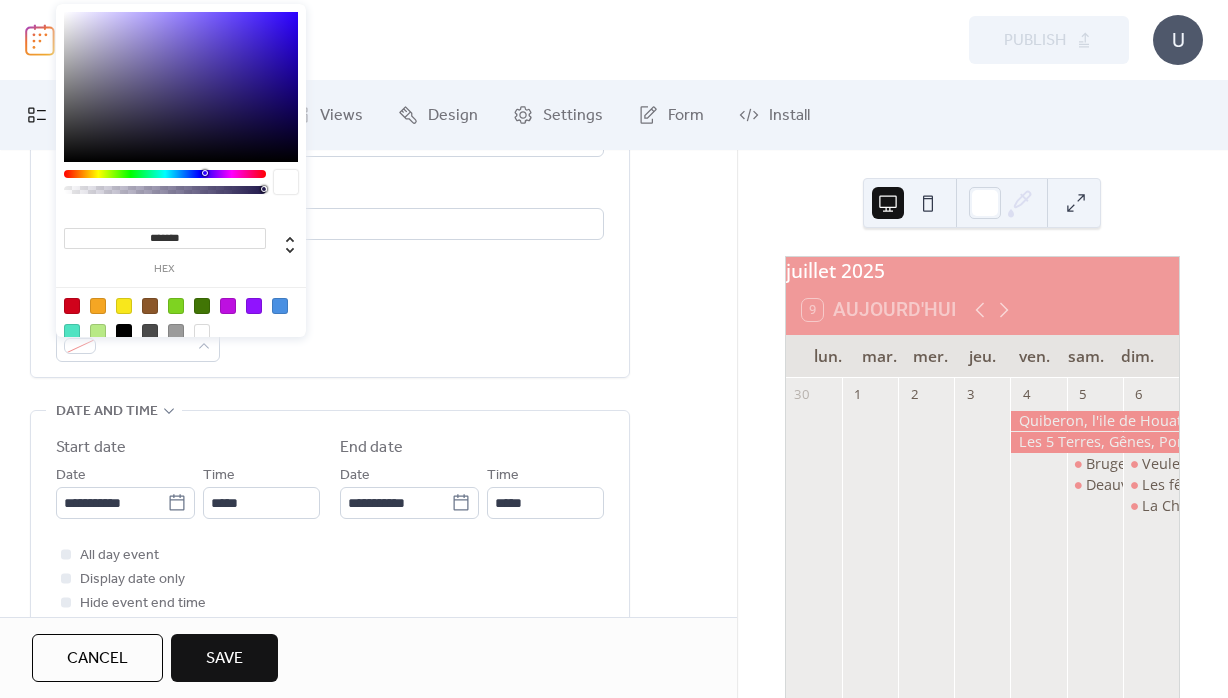 click on "*******" at bounding box center [165, 238] 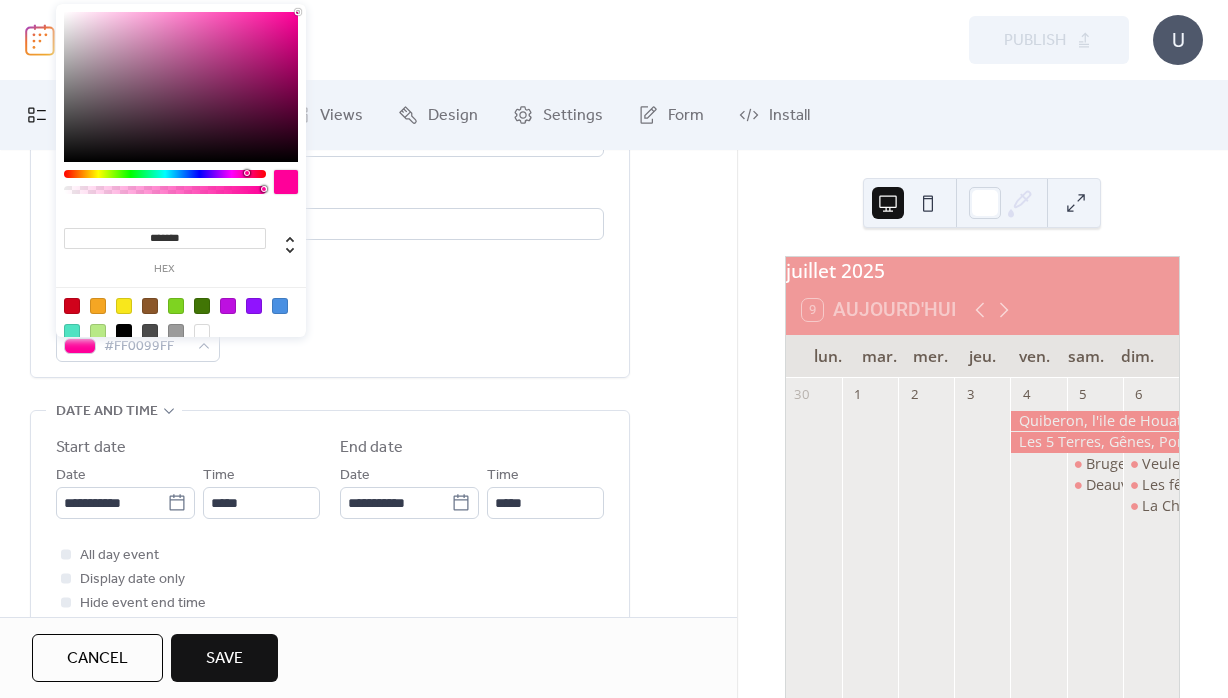 type on "********" 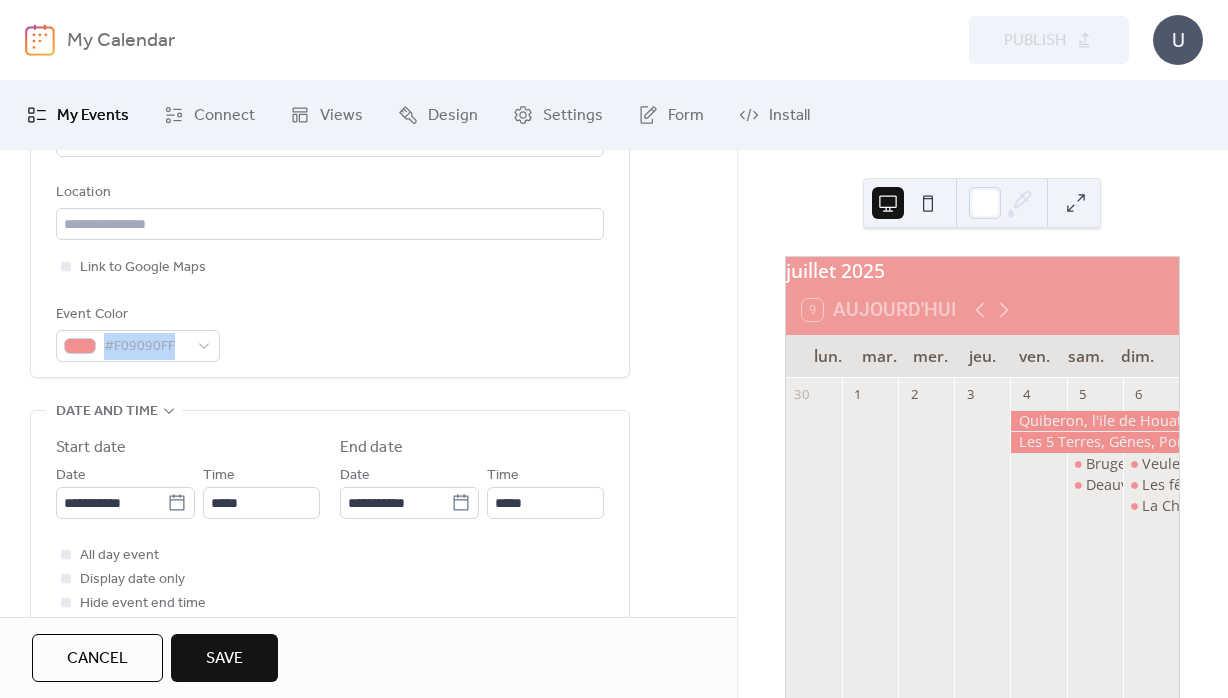 click on "Event Color #F09090FF" at bounding box center (330, 332) 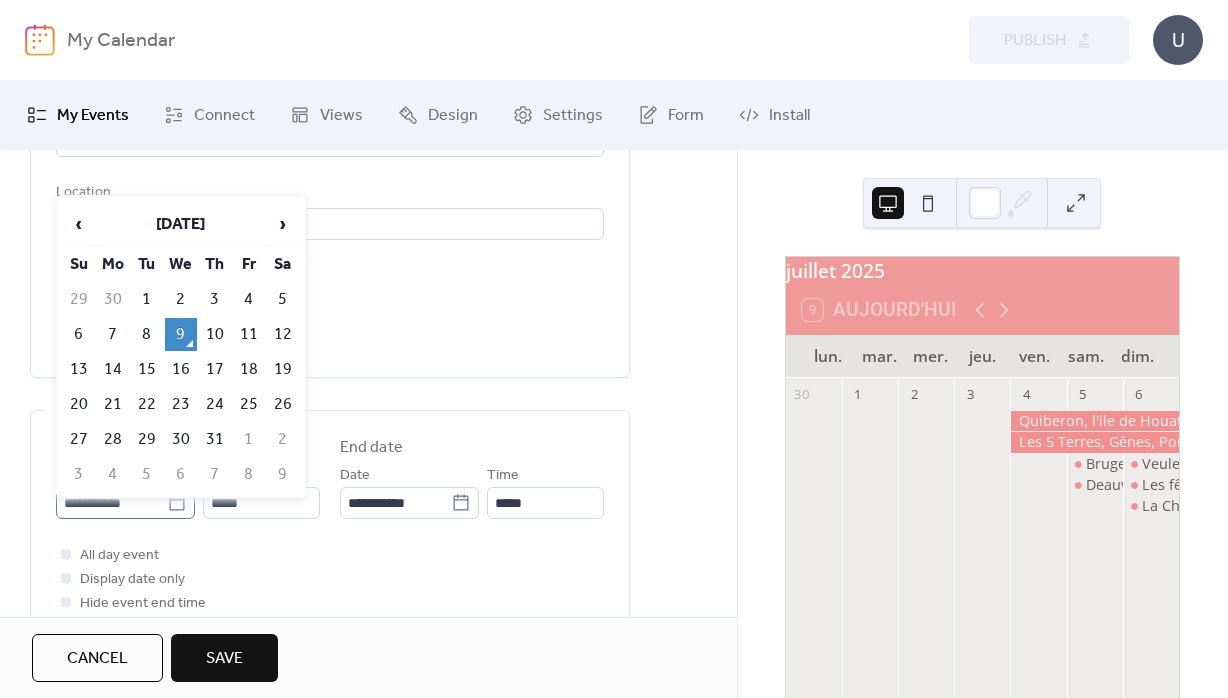 click 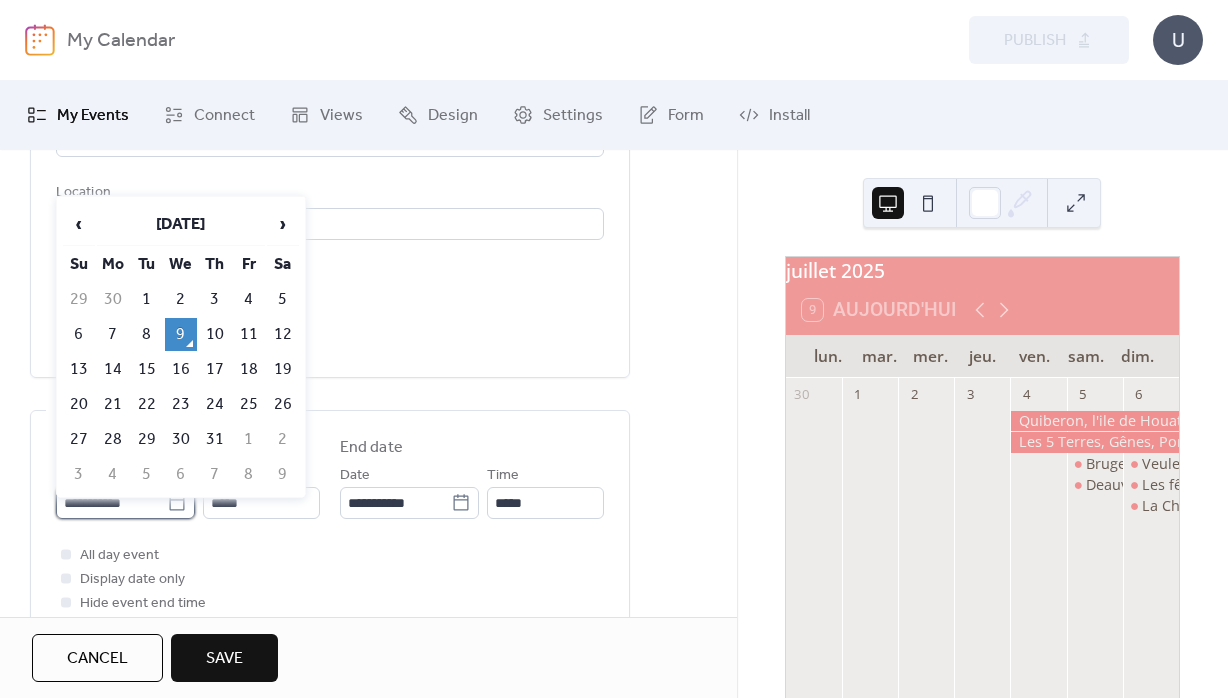 click on "**********" at bounding box center (111, 503) 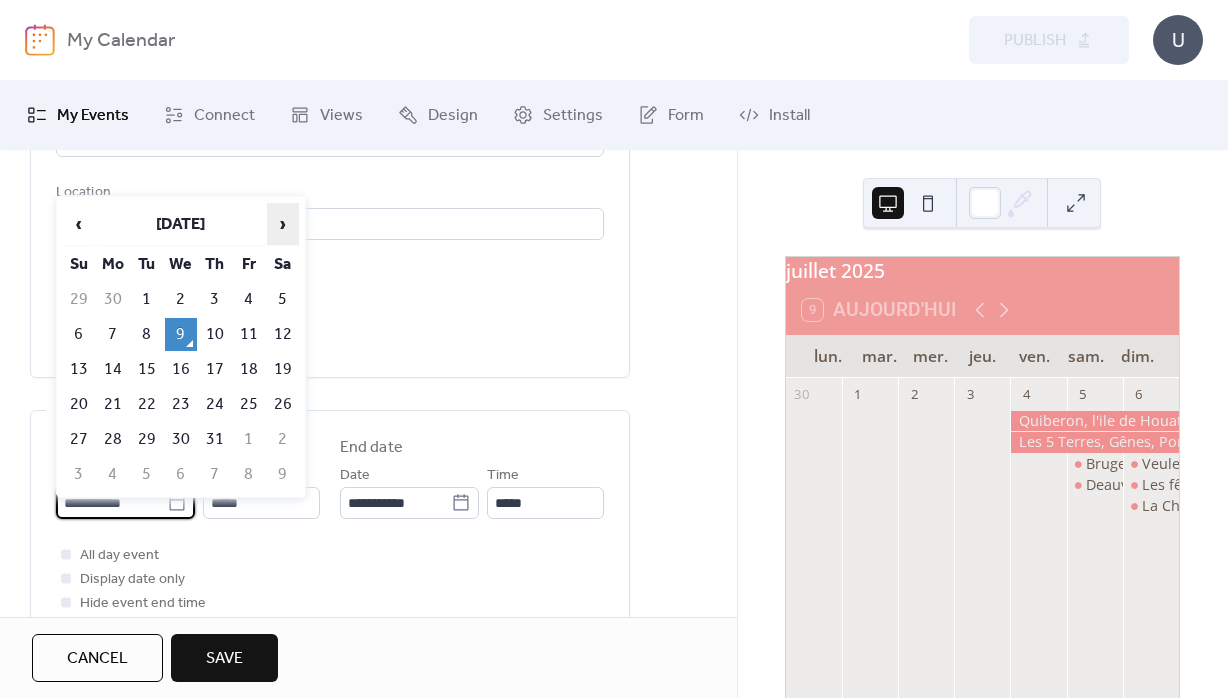 click on "›" at bounding box center [283, 224] 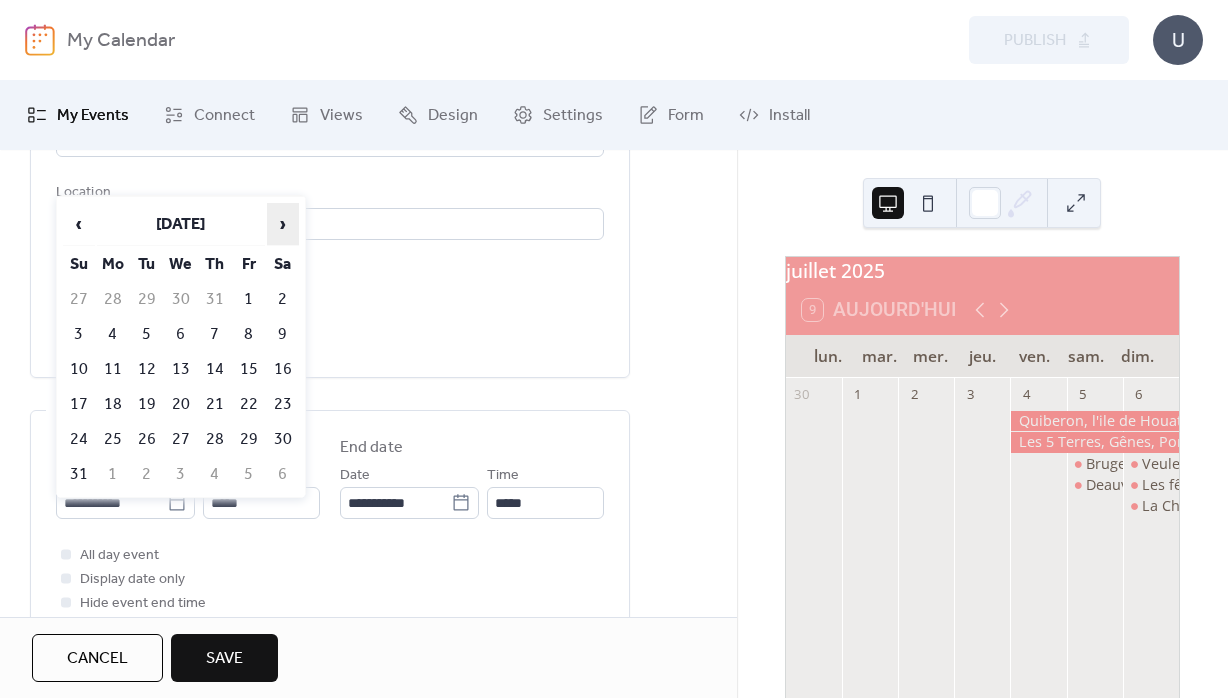 click on "›" at bounding box center (283, 224) 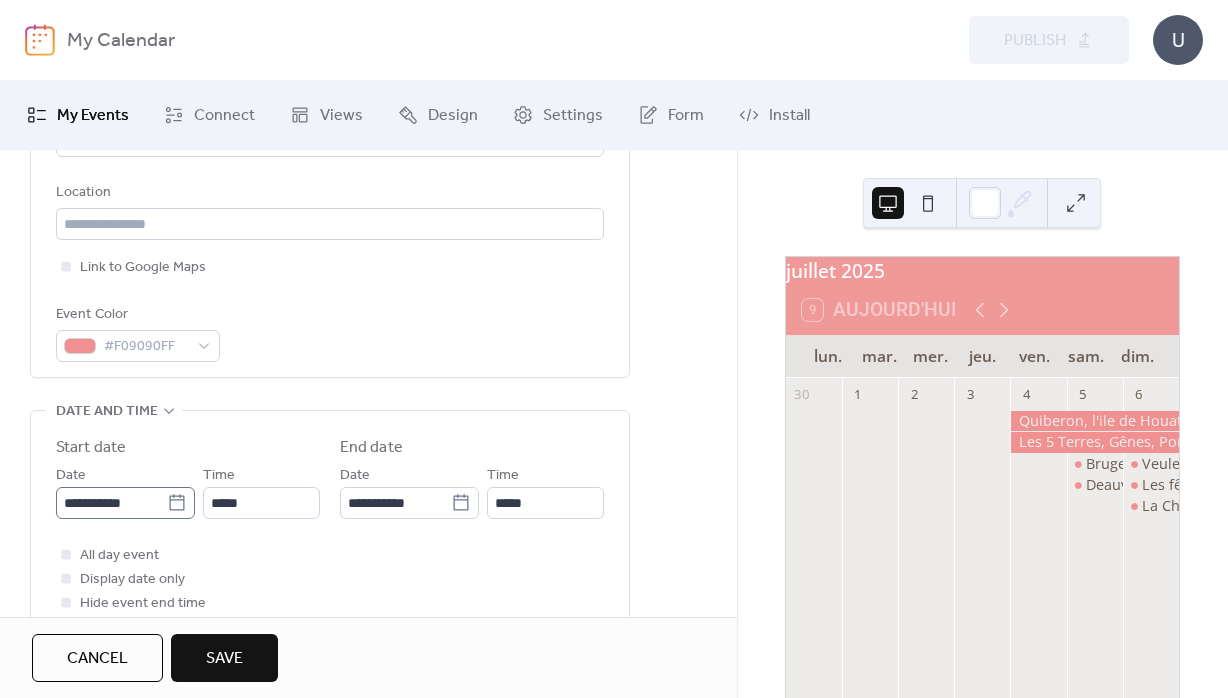 click 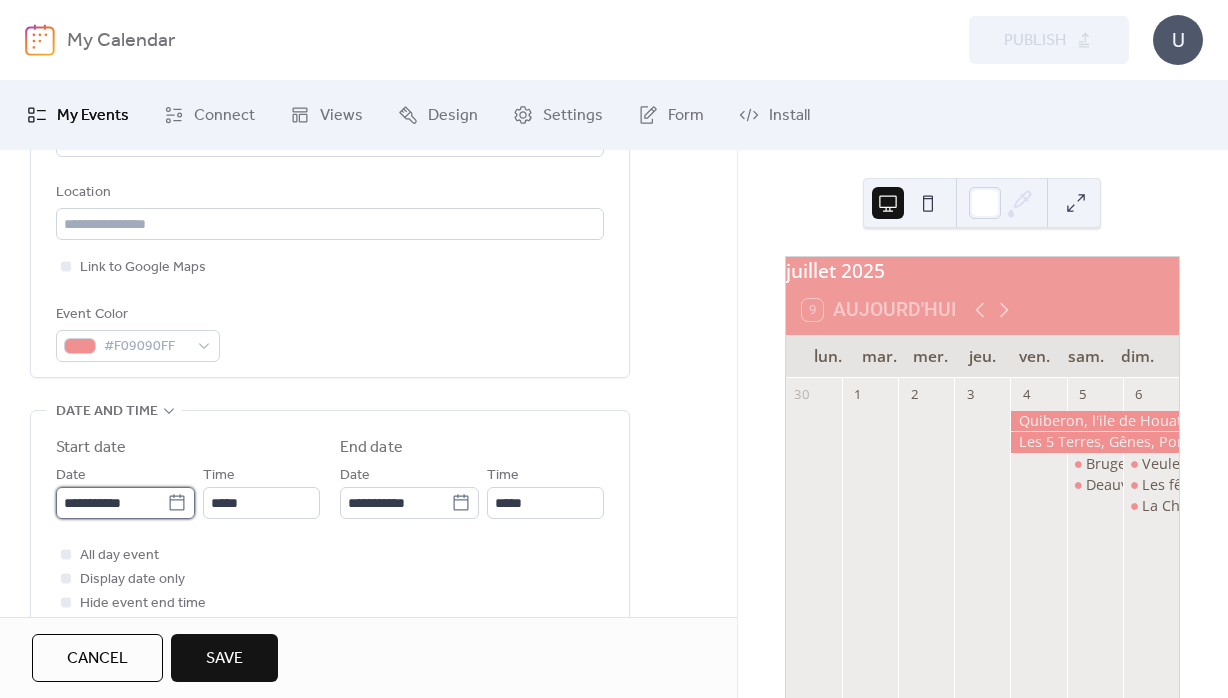 click on "**********" at bounding box center (111, 503) 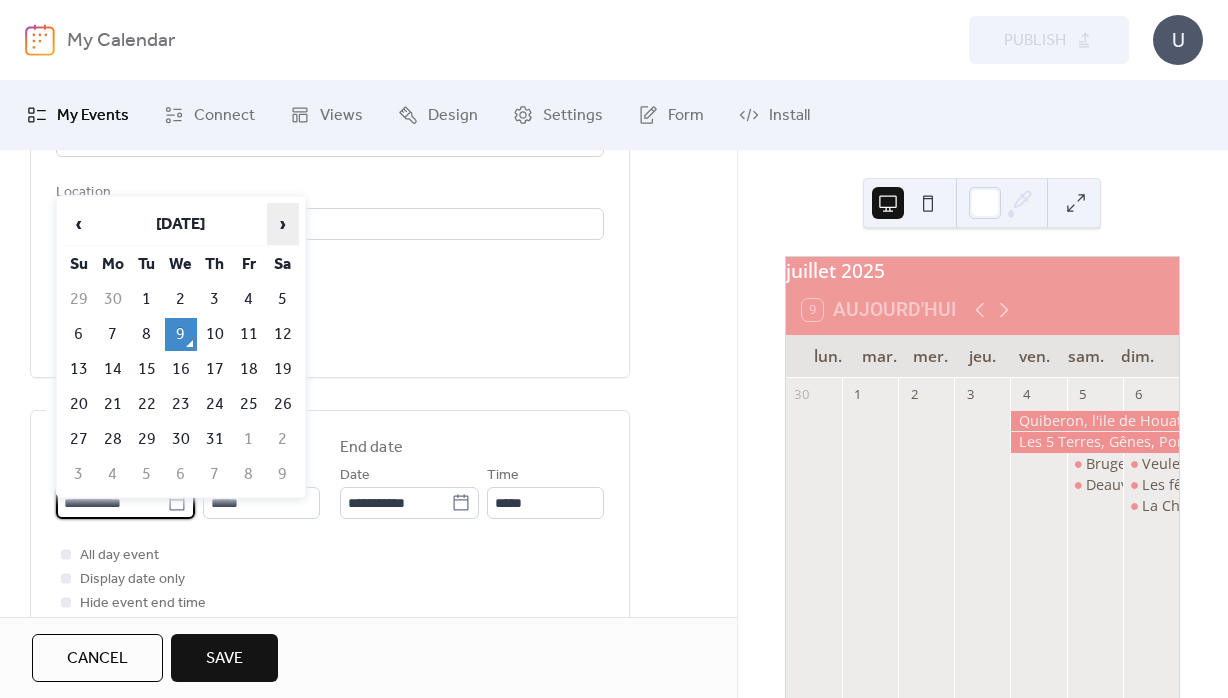 click on "›" at bounding box center [283, 224] 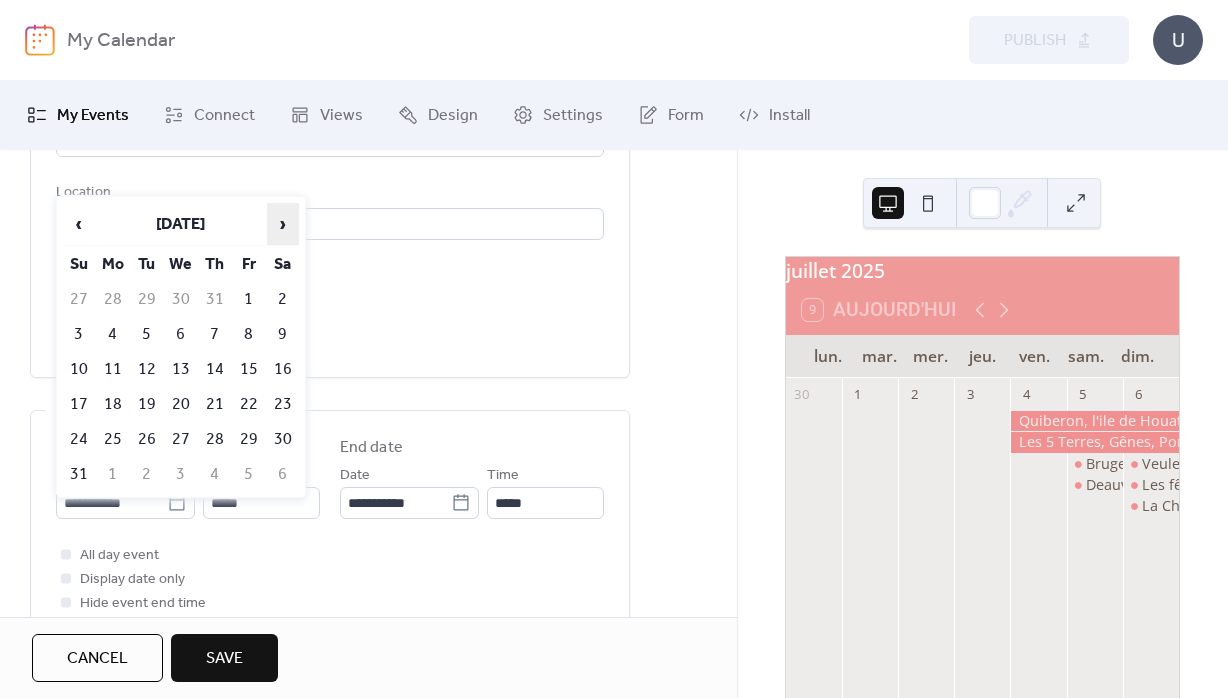 click on "›" at bounding box center [283, 224] 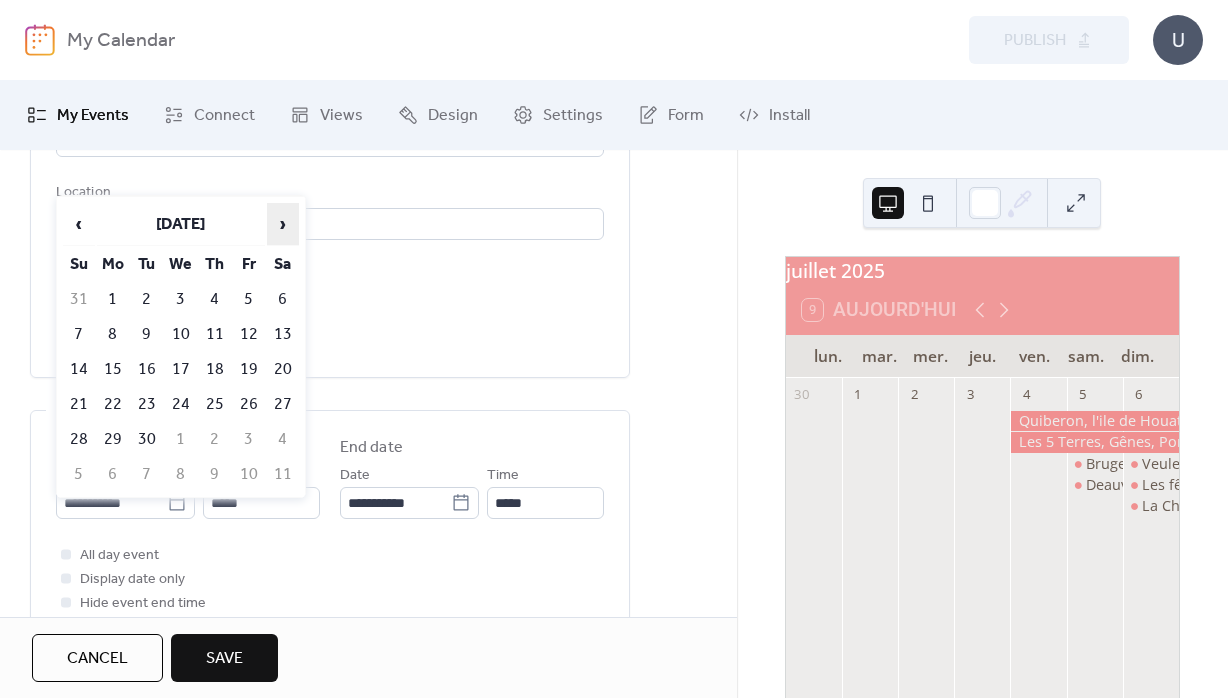 click on "›" at bounding box center [283, 224] 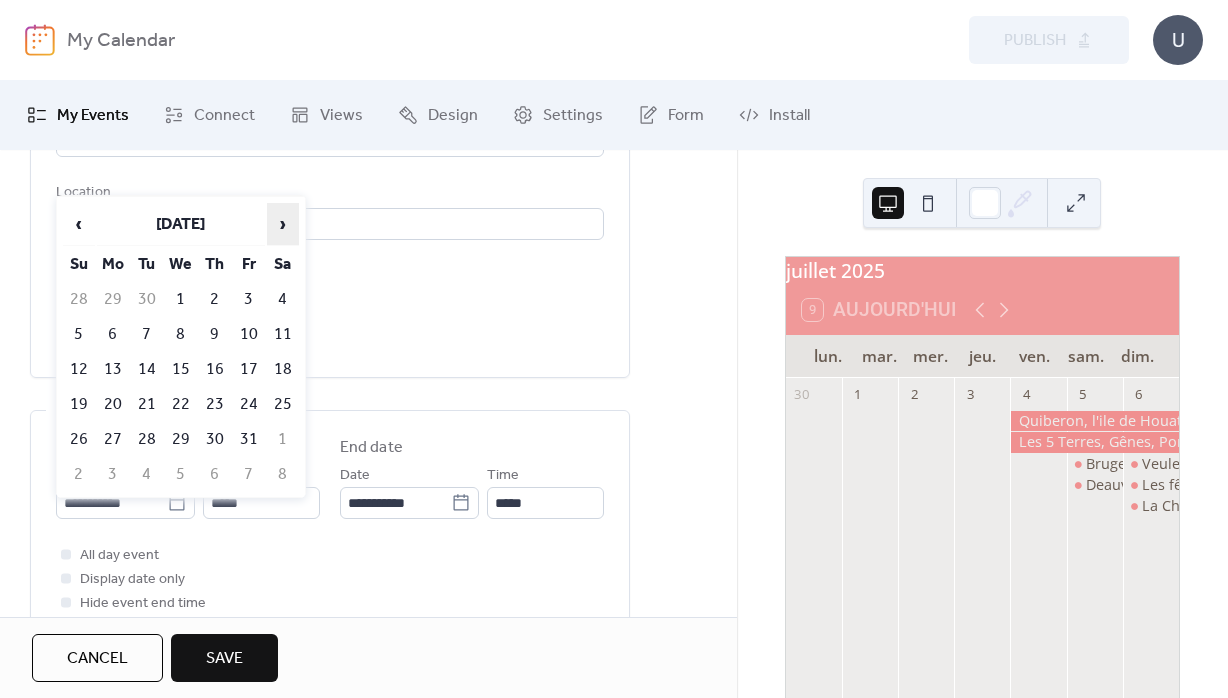 click on "›" at bounding box center [283, 224] 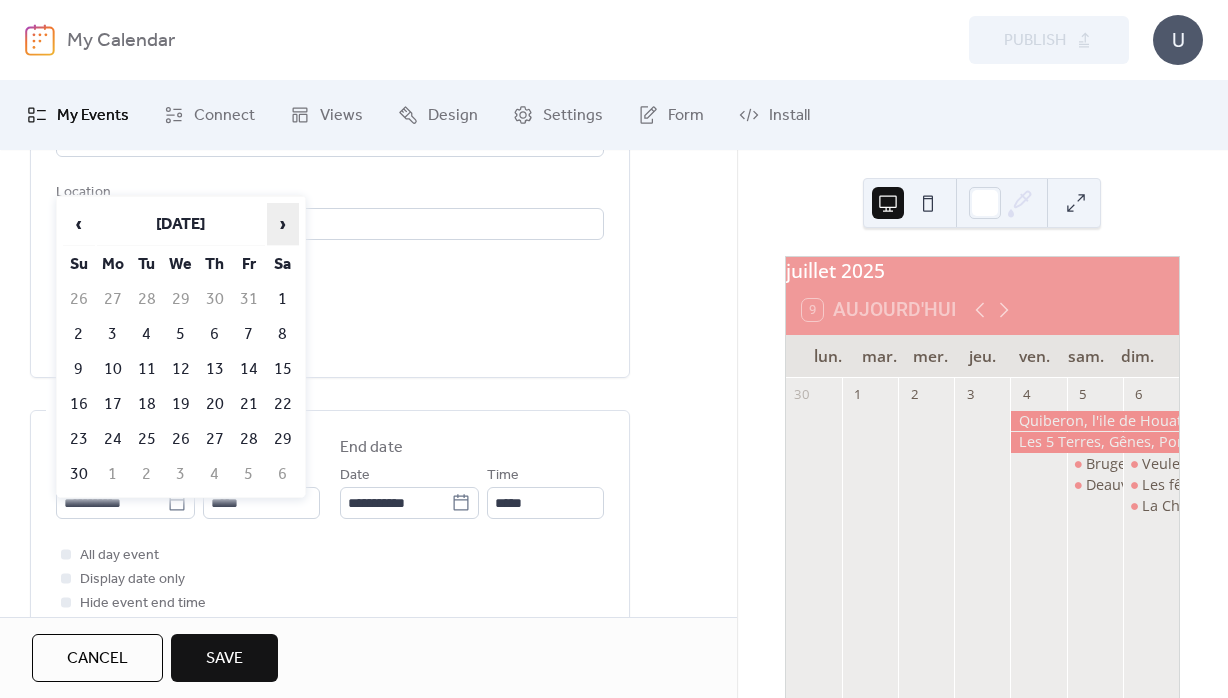 click on "›" at bounding box center (283, 224) 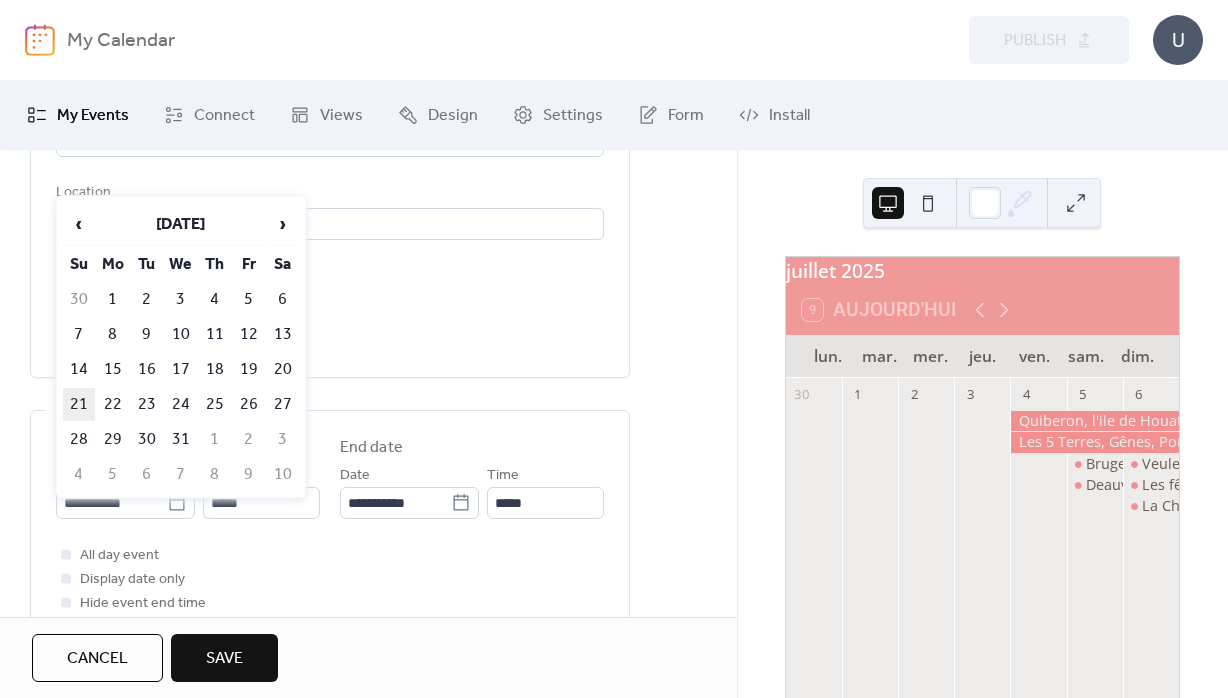 click on "21" at bounding box center [79, 404] 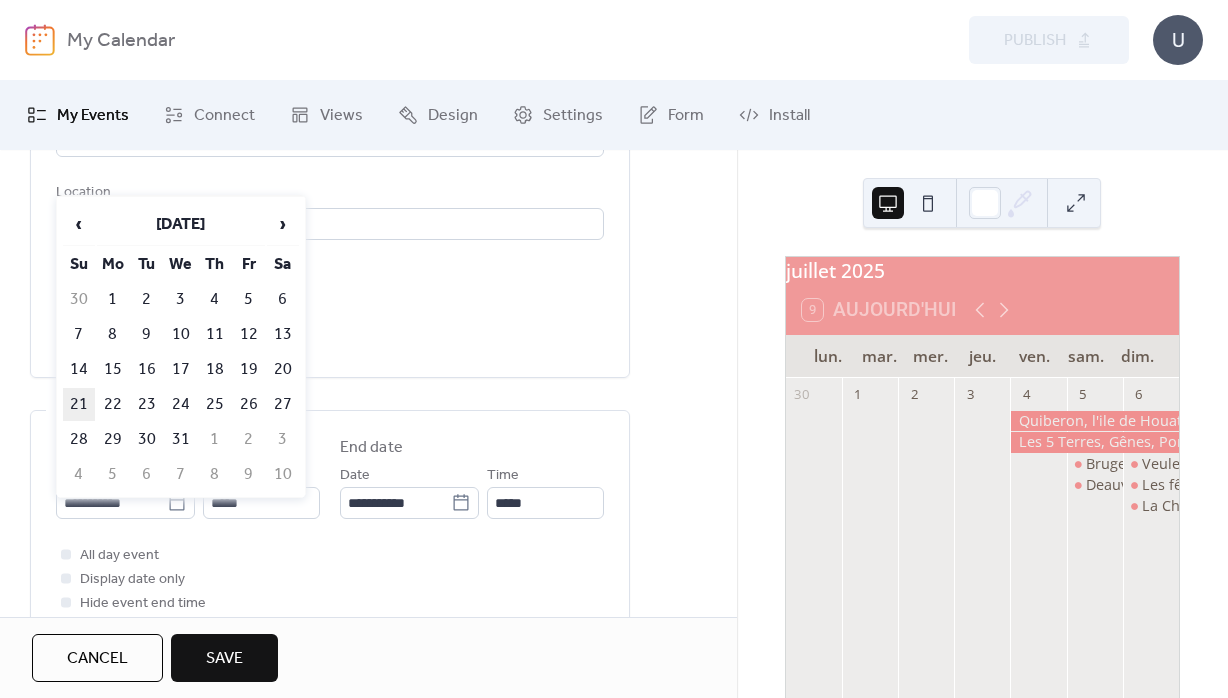 type on "**********" 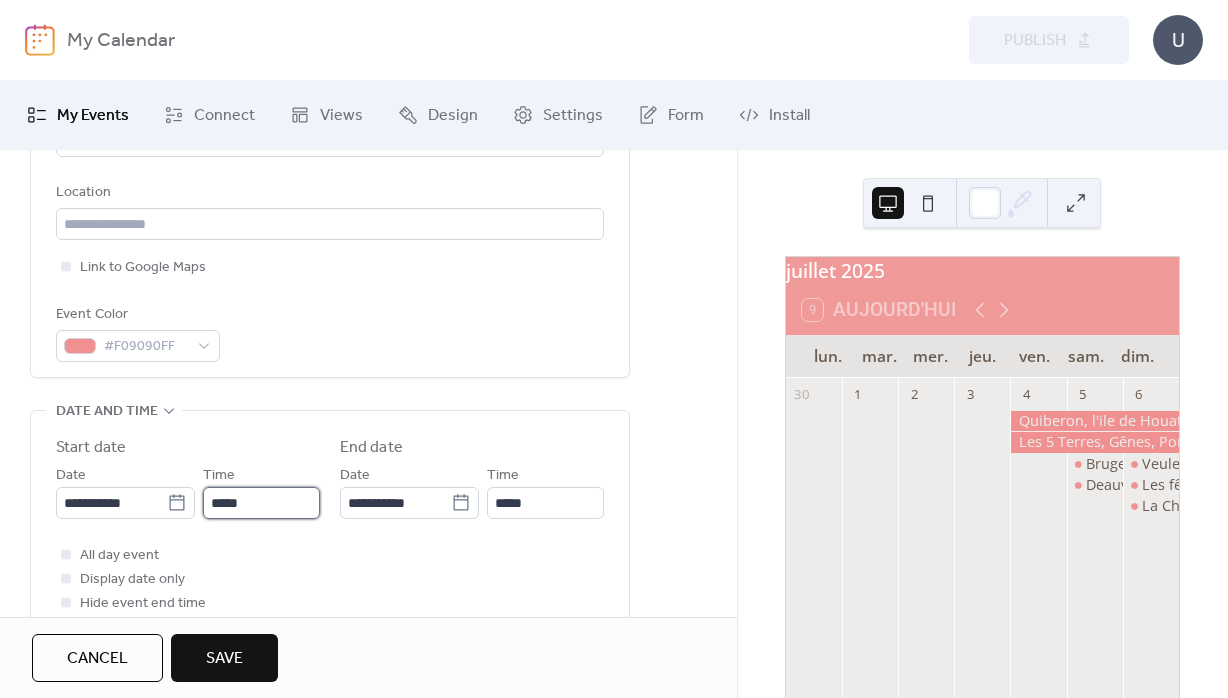 click on "*****" at bounding box center (261, 503) 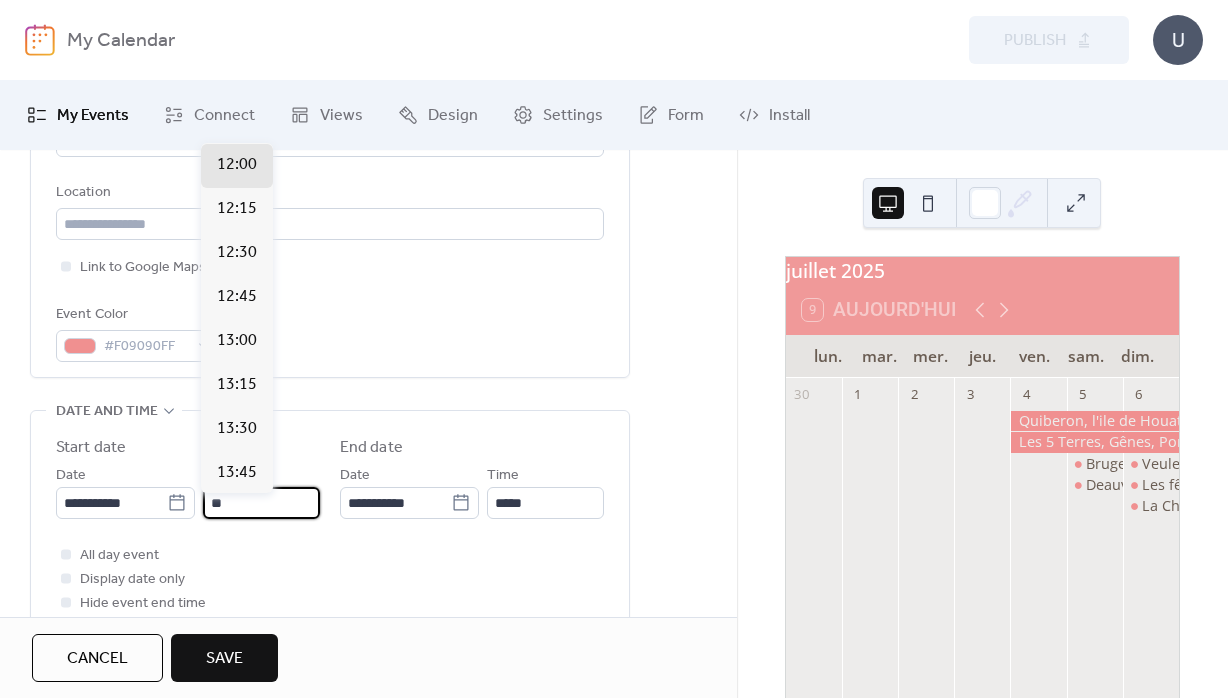 type on "*" 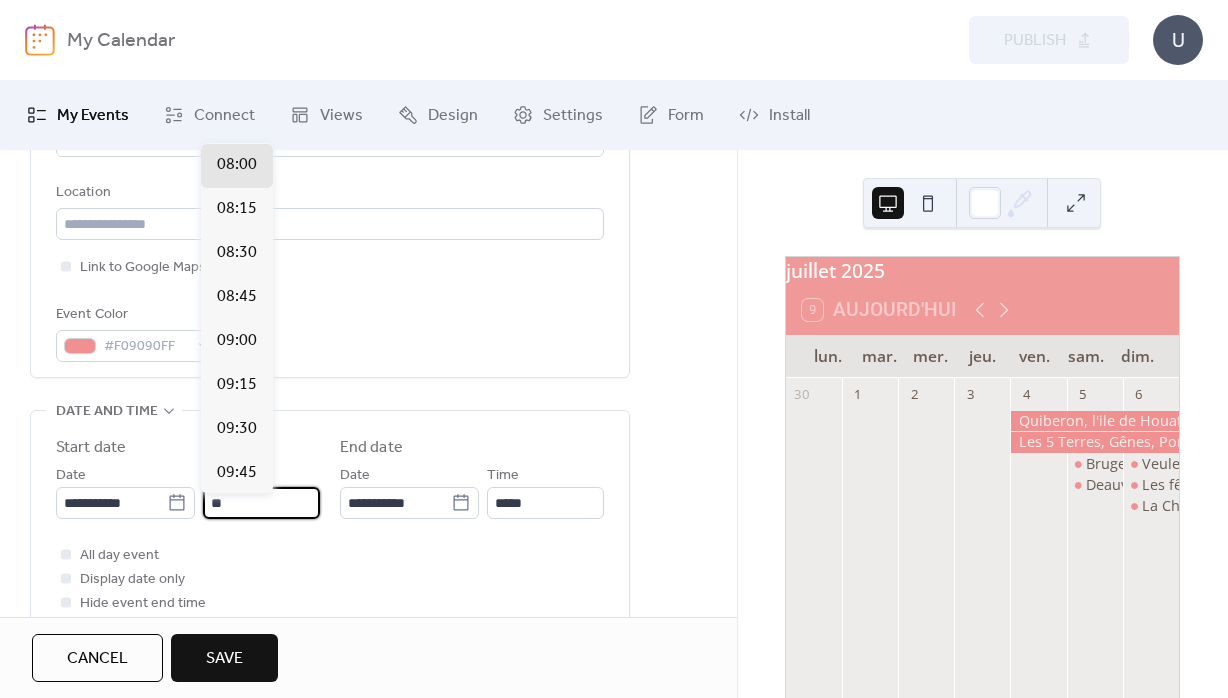 scroll, scrollTop: 1407, scrollLeft: 0, axis: vertical 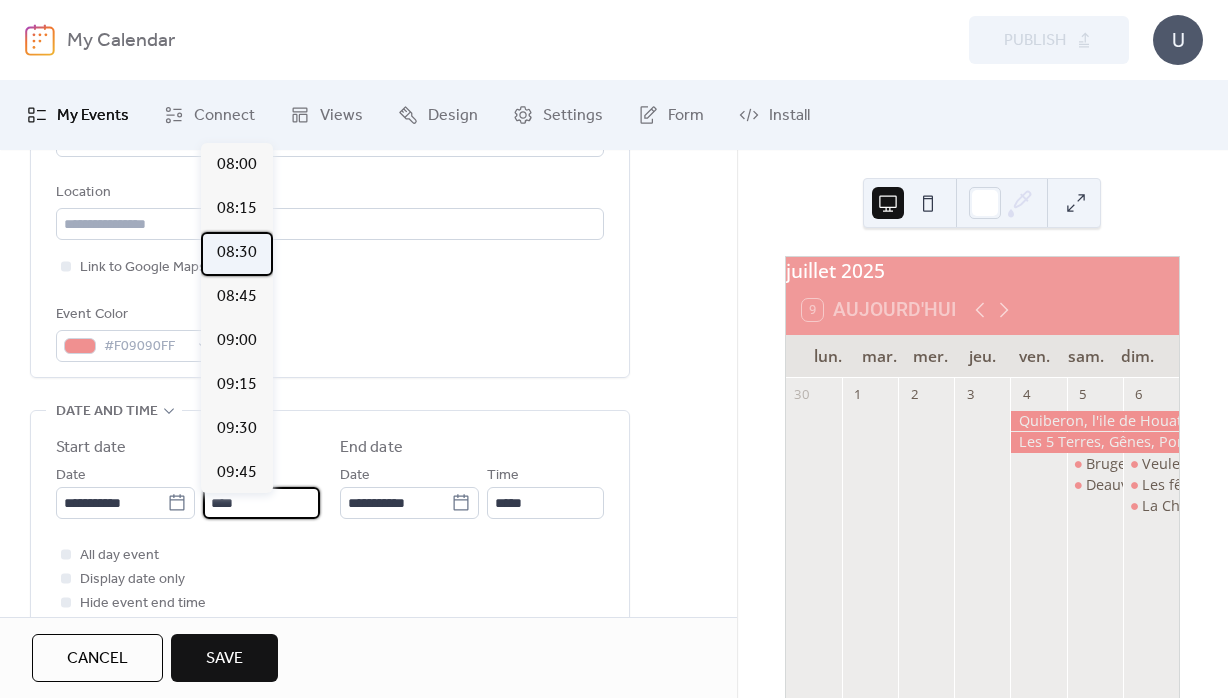 click on "08:30" at bounding box center (237, 253) 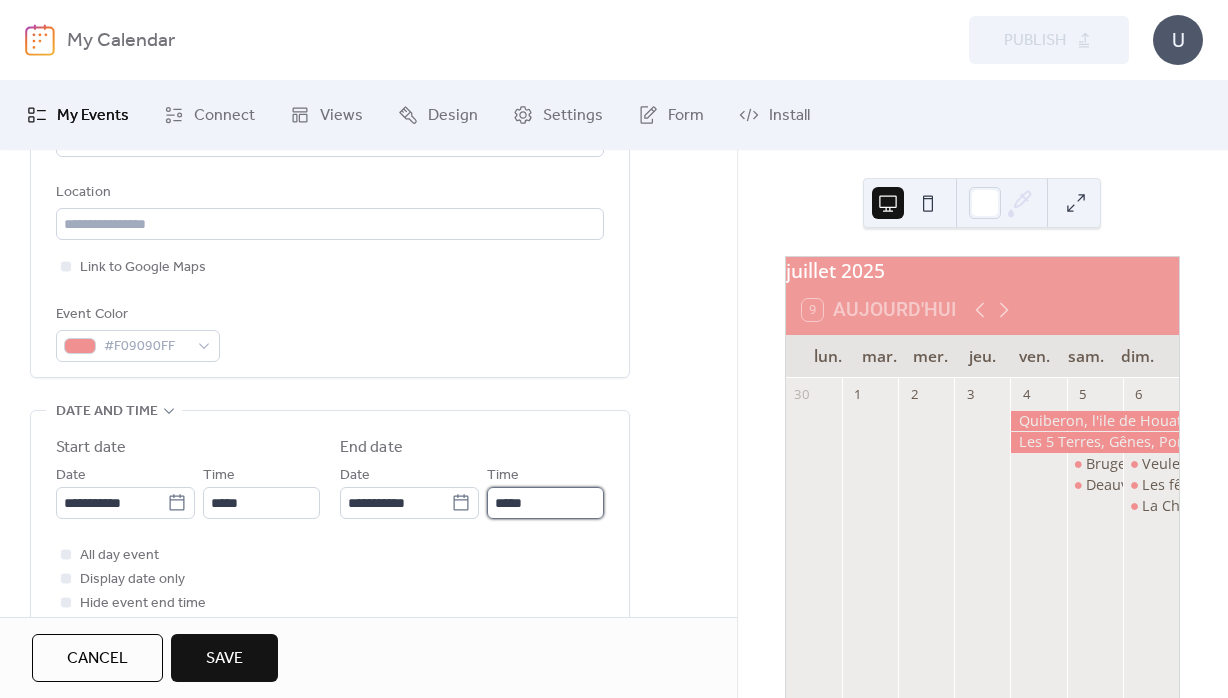 click on "*****" at bounding box center (545, 503) 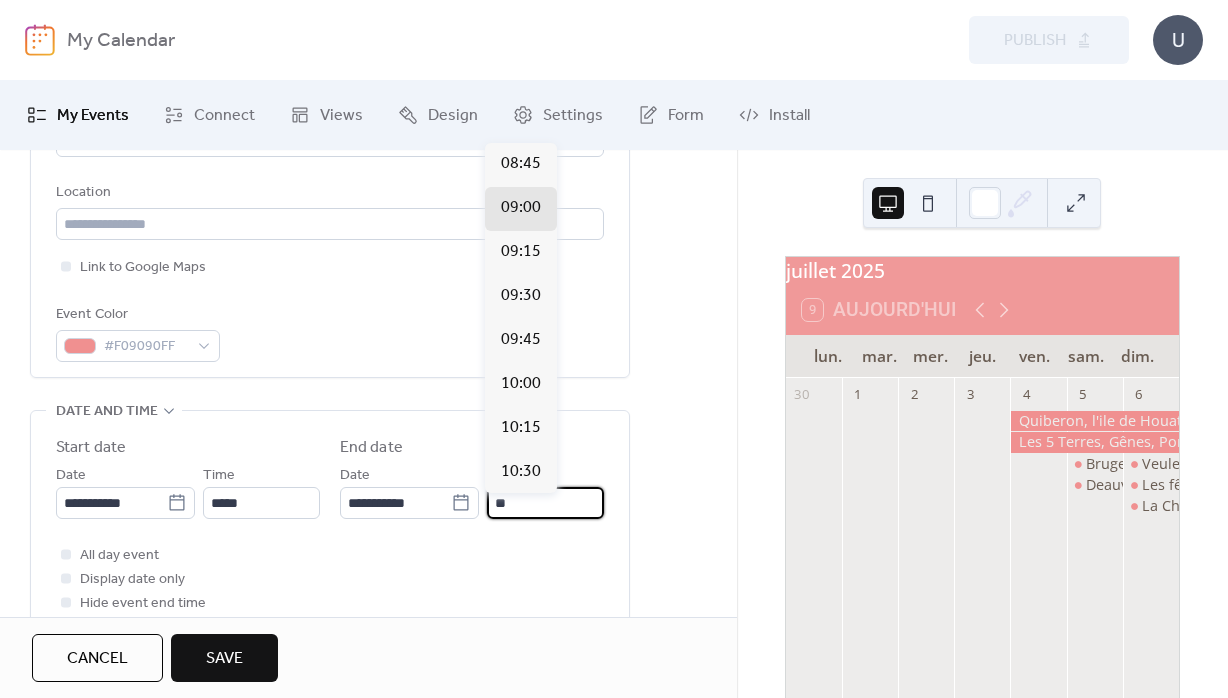 type on "*" 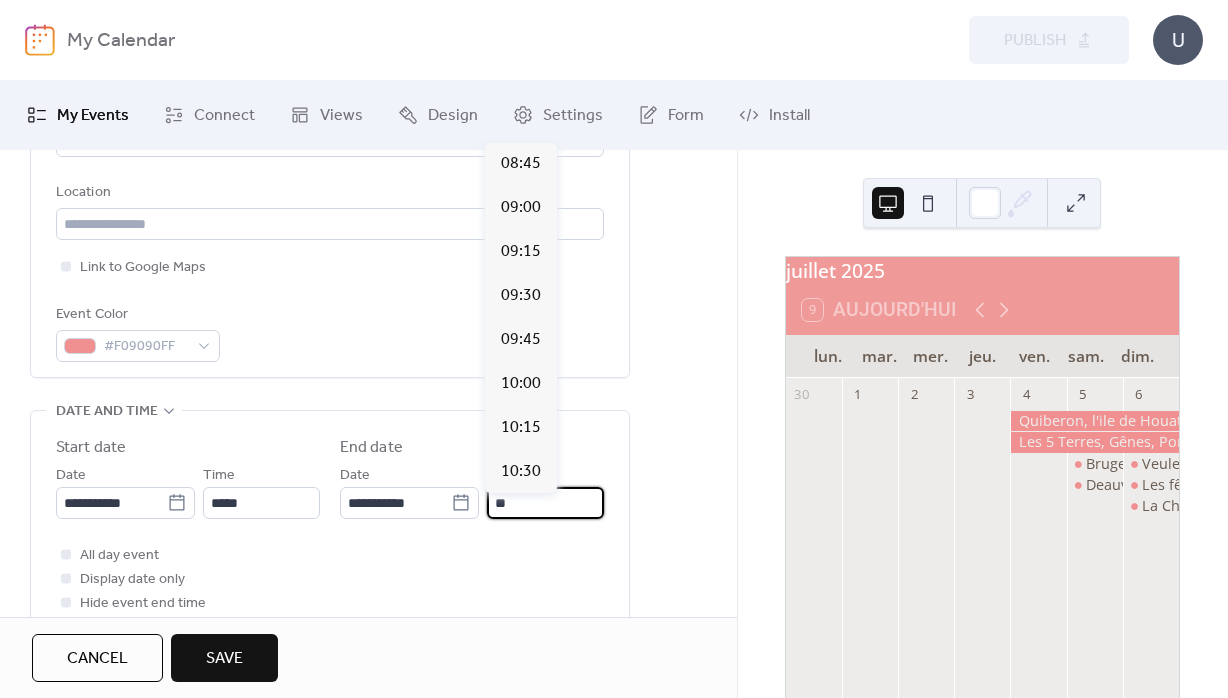 scroll, scrollTop: 1803, scrollLeft: 0, axis: vertical 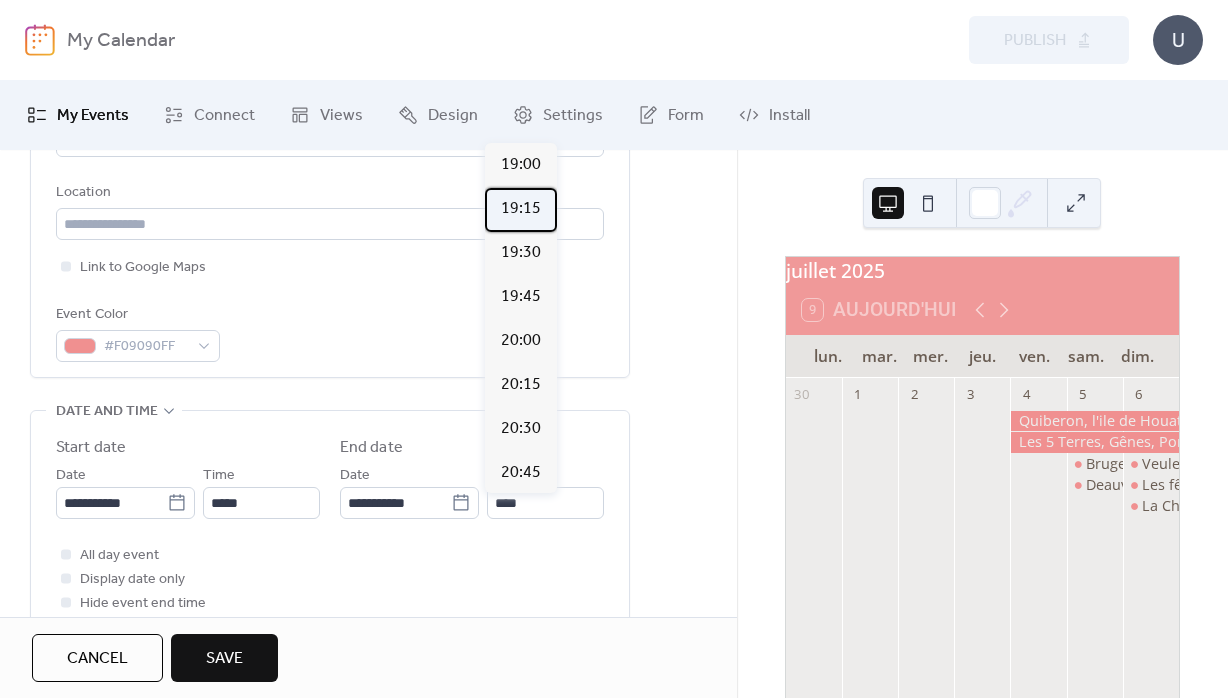 click on "19:15" at bounding box center [521, 209] 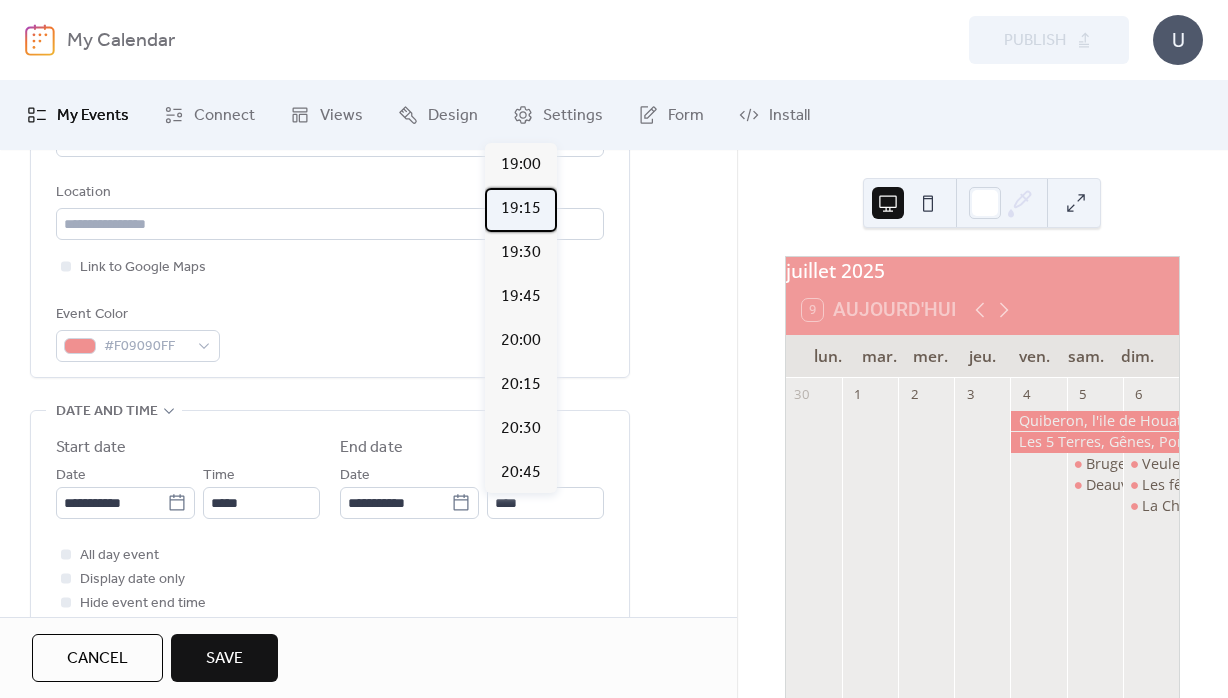 type on "*****" 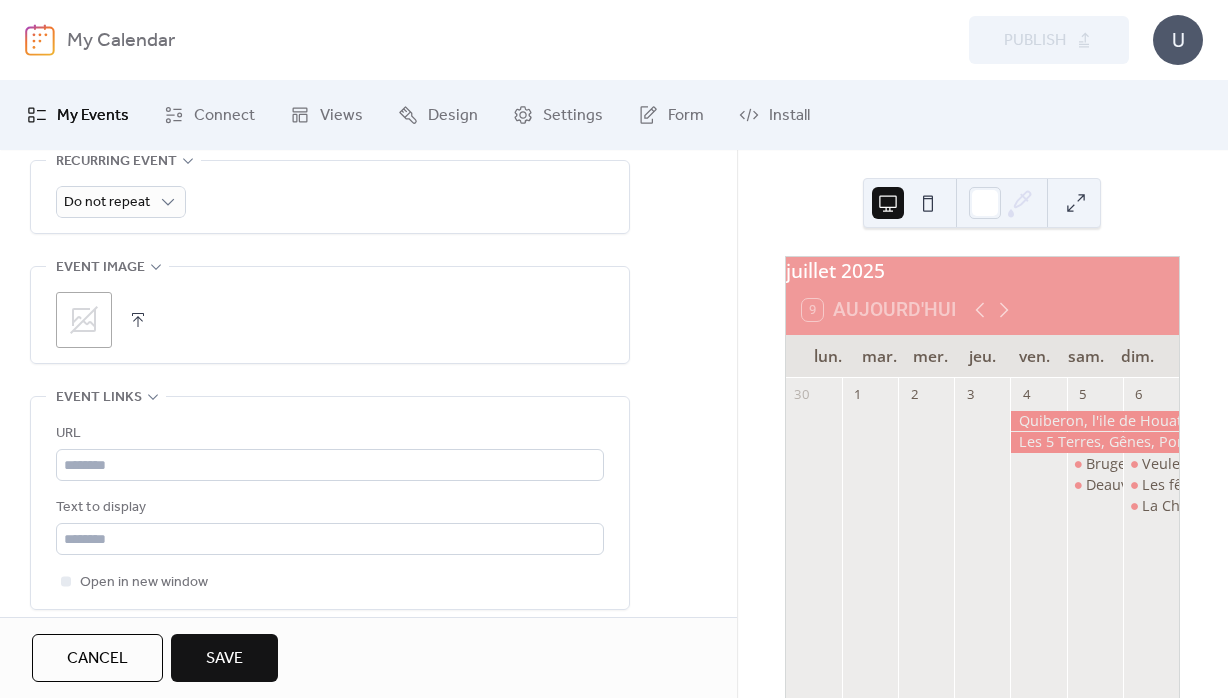 scroll, scrollTop: 936, scrollLeft: 0, axis: vertical 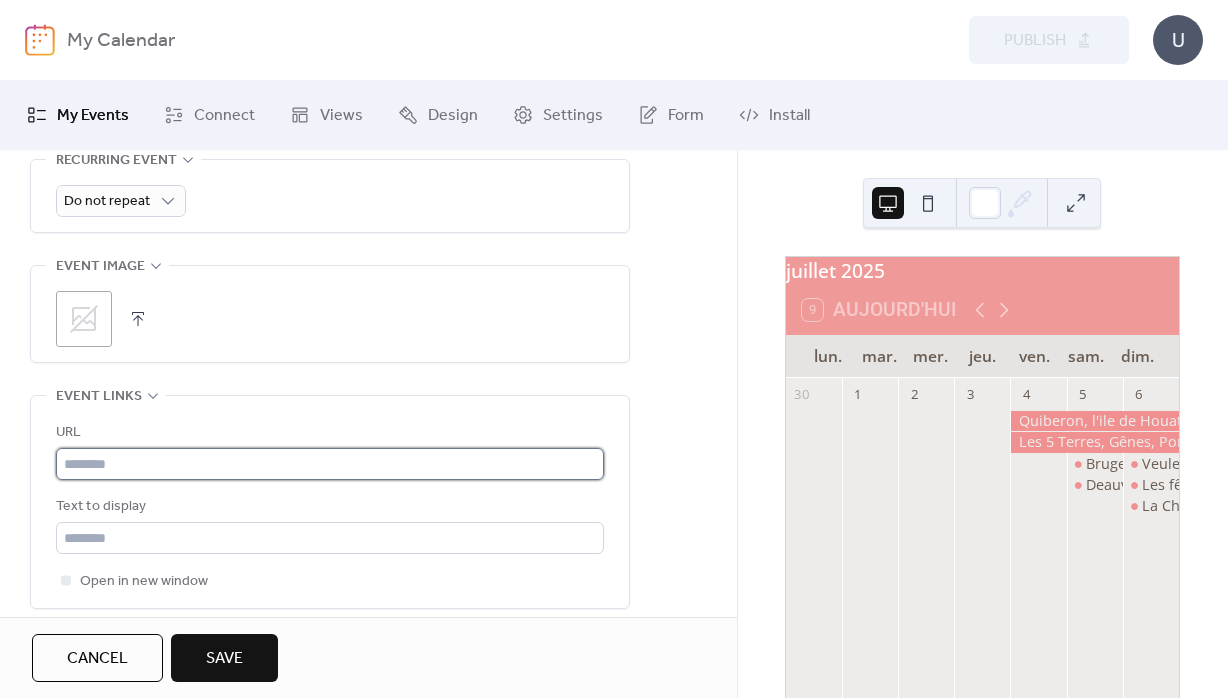 click at bounding box center (330, 464) 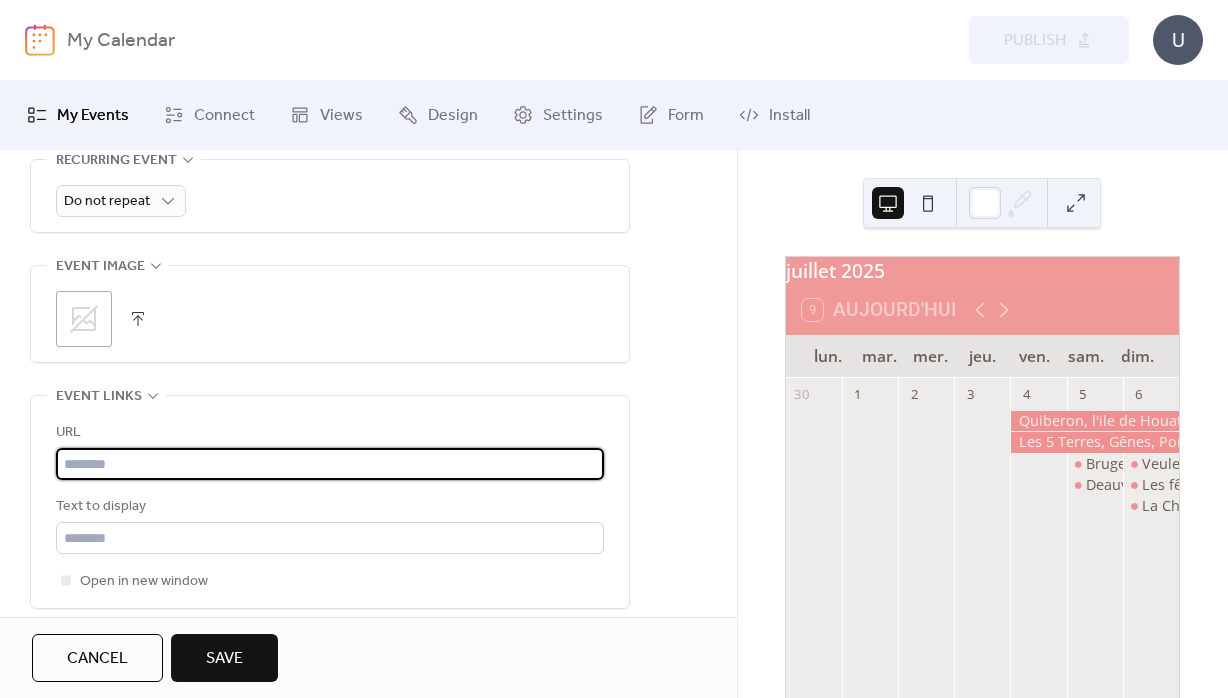 paste on "**********" 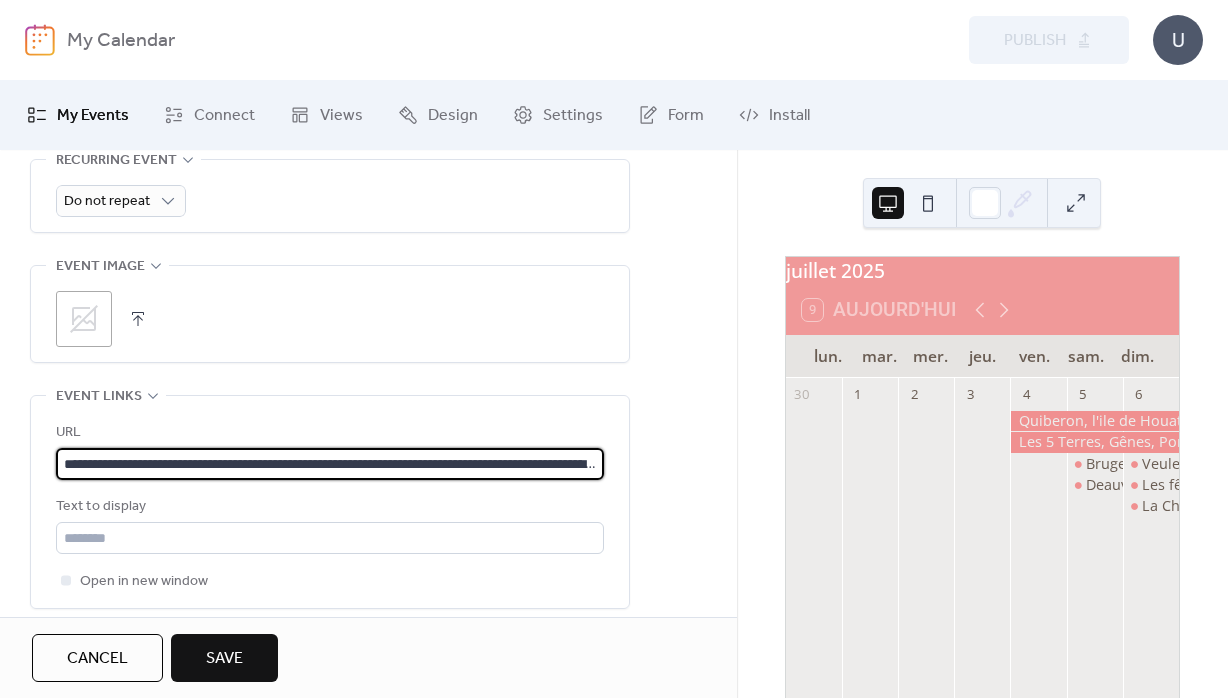 scroll, scrollTop: 0, scrollLeft: 710, axis: horizontal 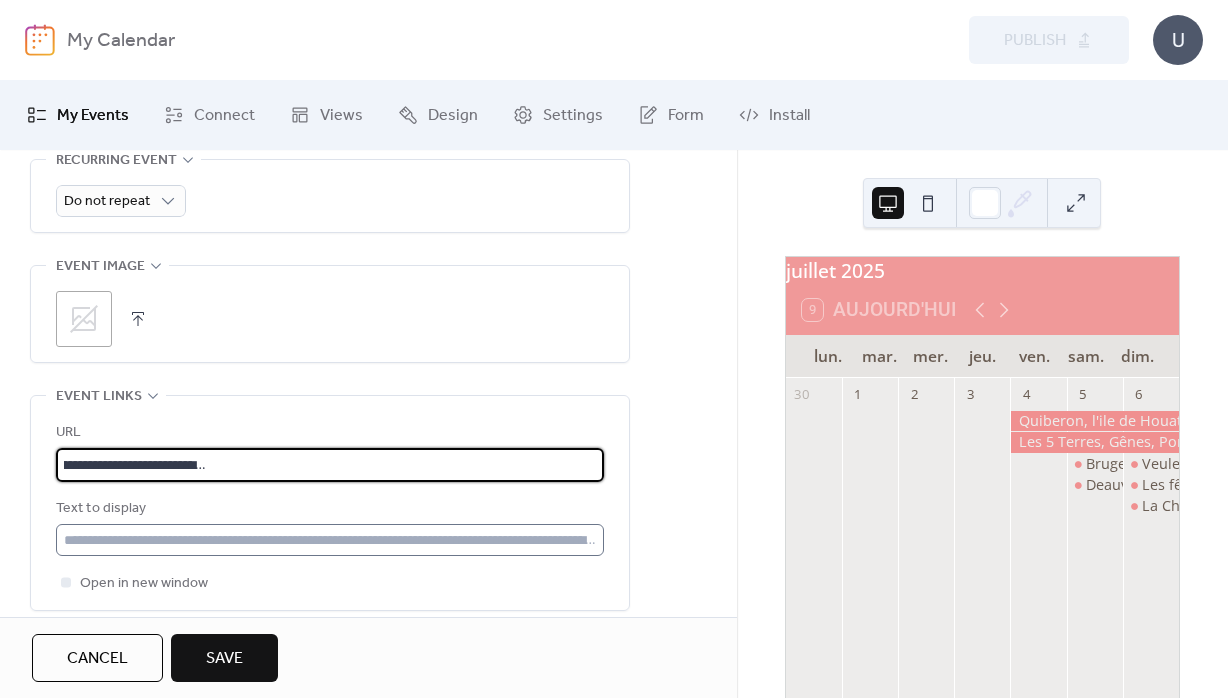 type on "**********" 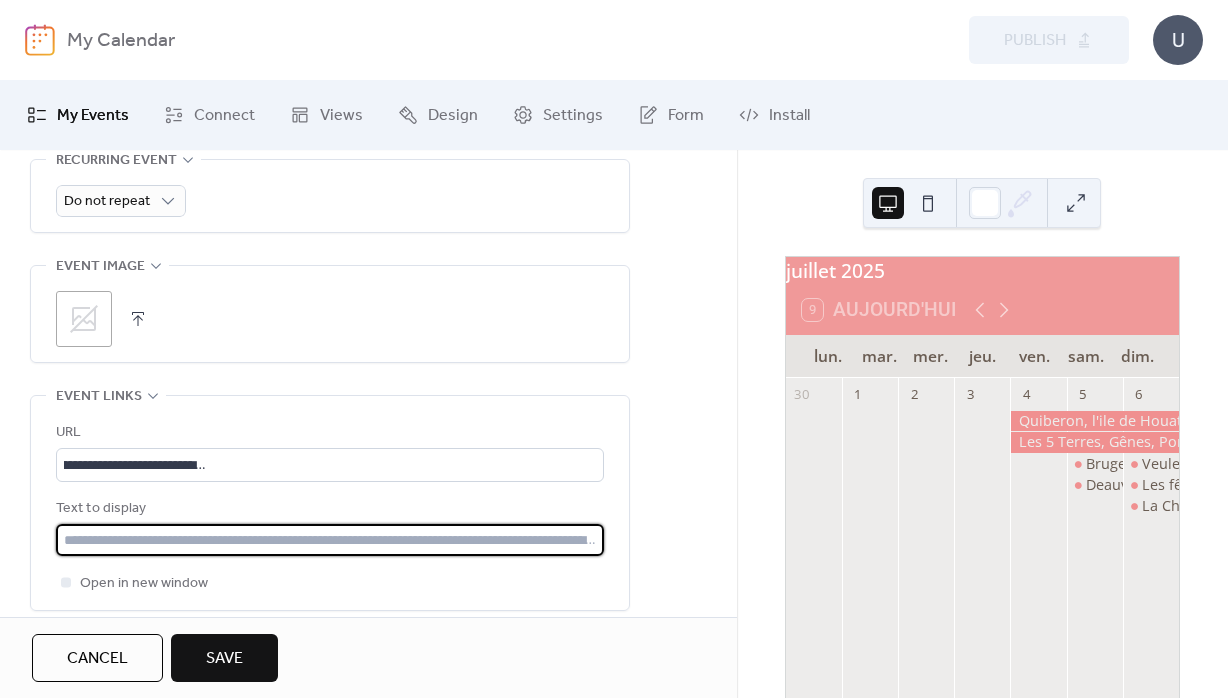 click at bounding box center [330, 540] 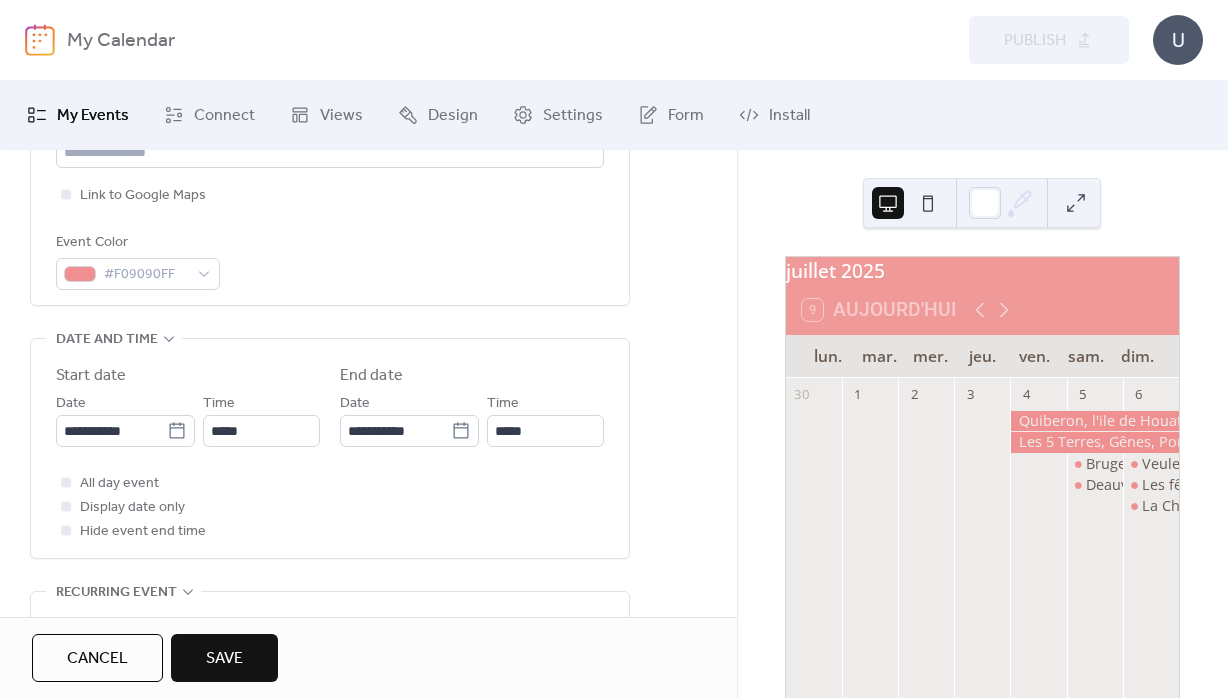 scroll, scrollTop: 720, scrollLeft: 0, axis: vertical 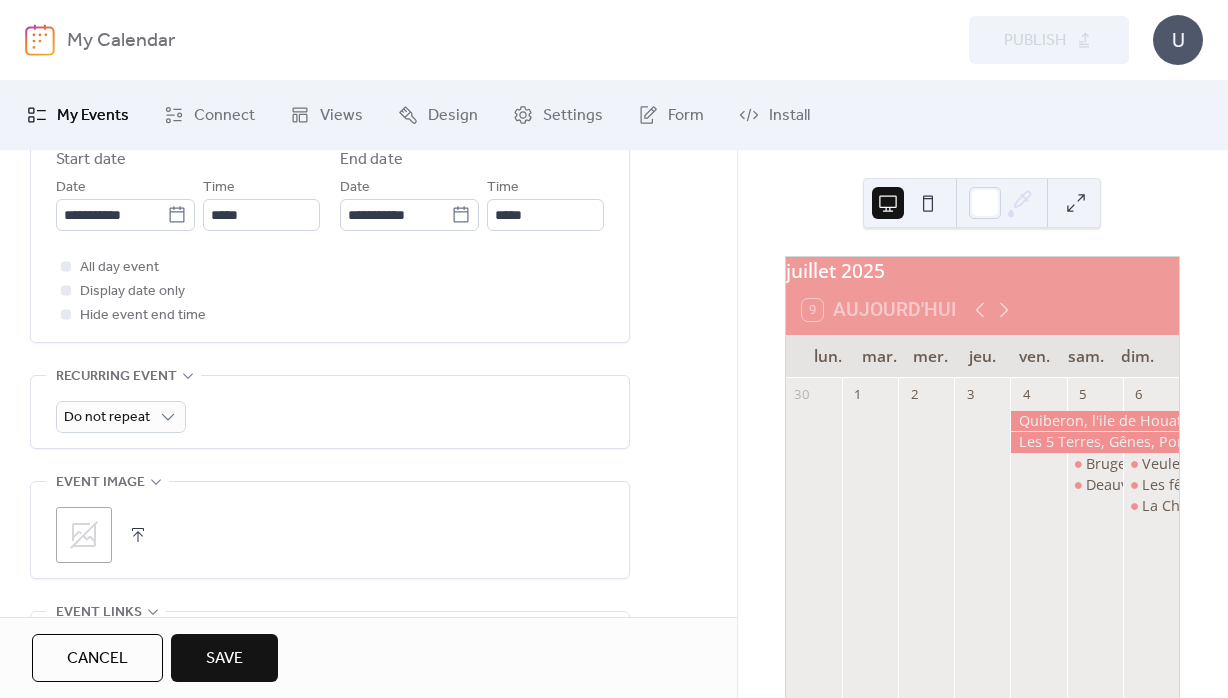 type on "**********" 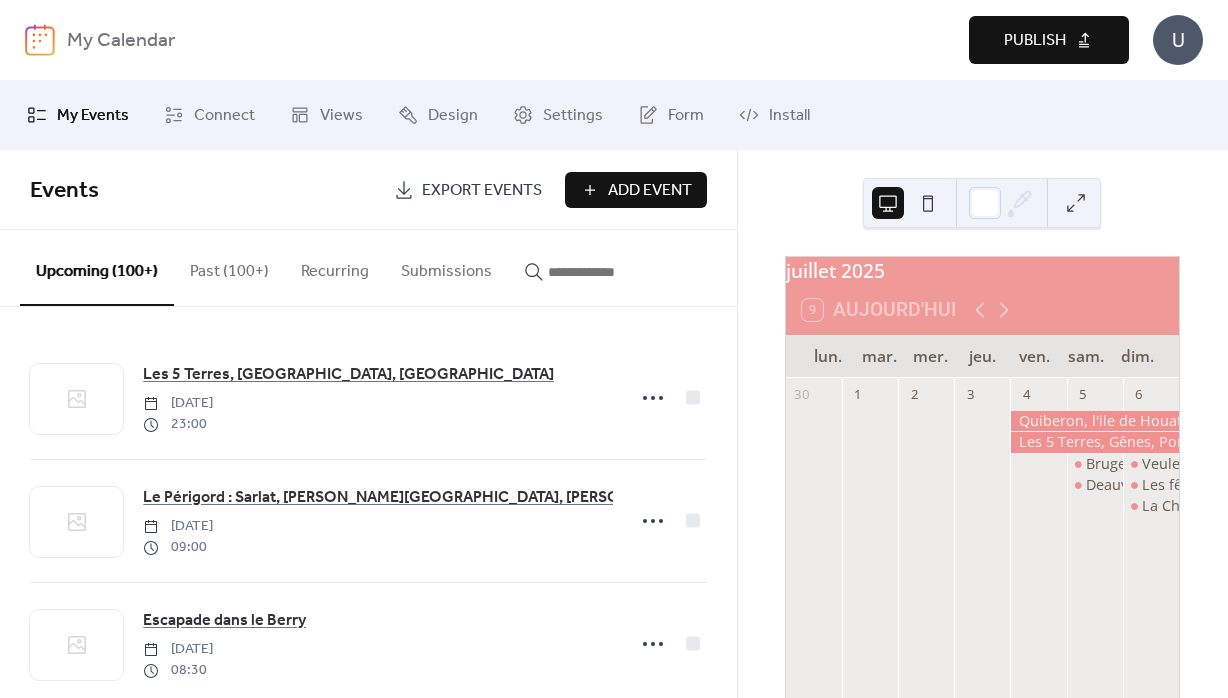 click on "Publish" at bounding box center [1035, 41] 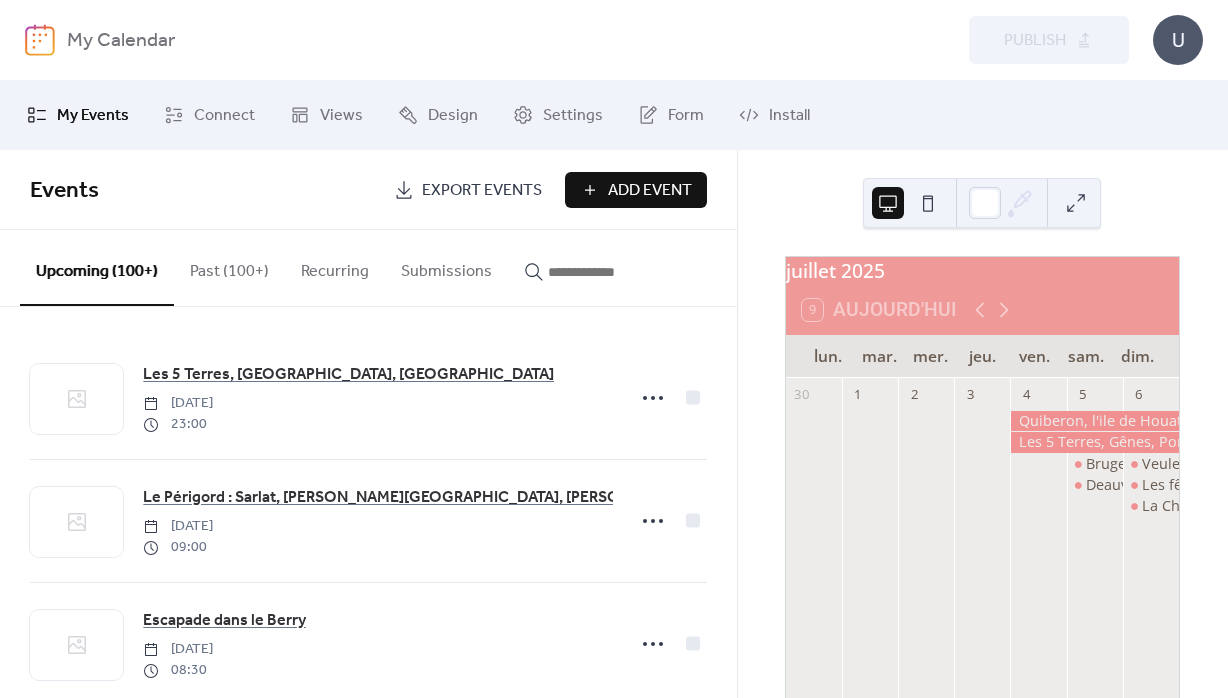 click on "Add Event" at bounding box center [650, 191] 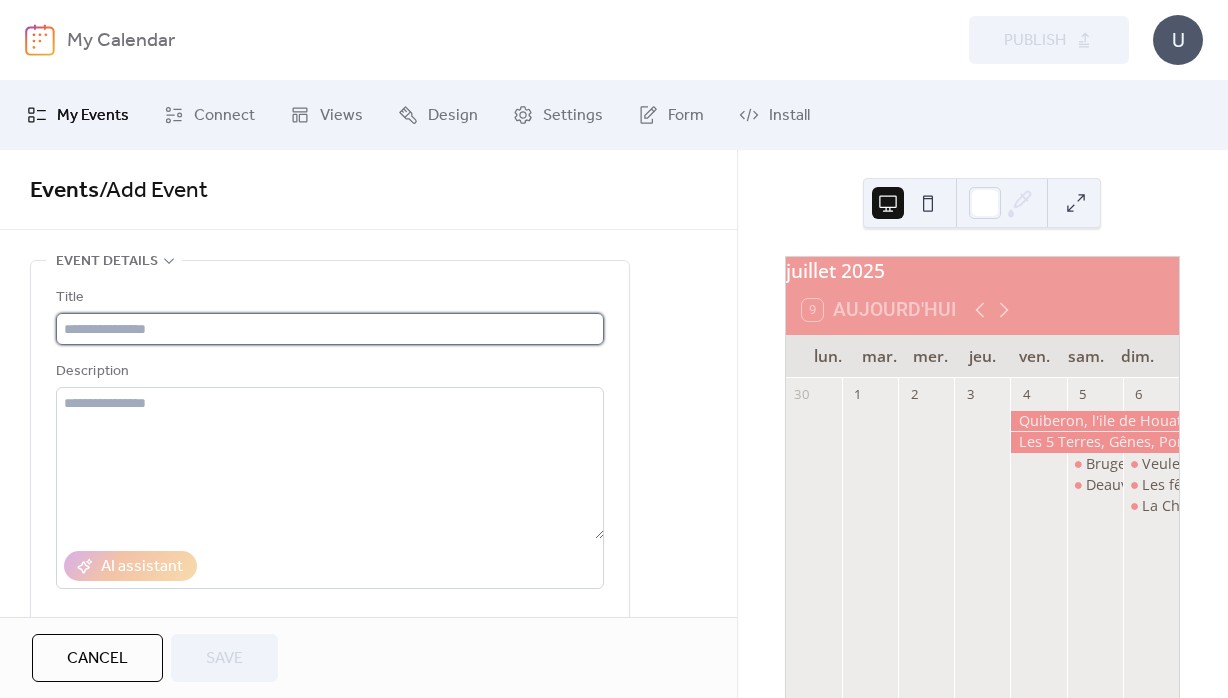 click at bounding box center [330, 329] 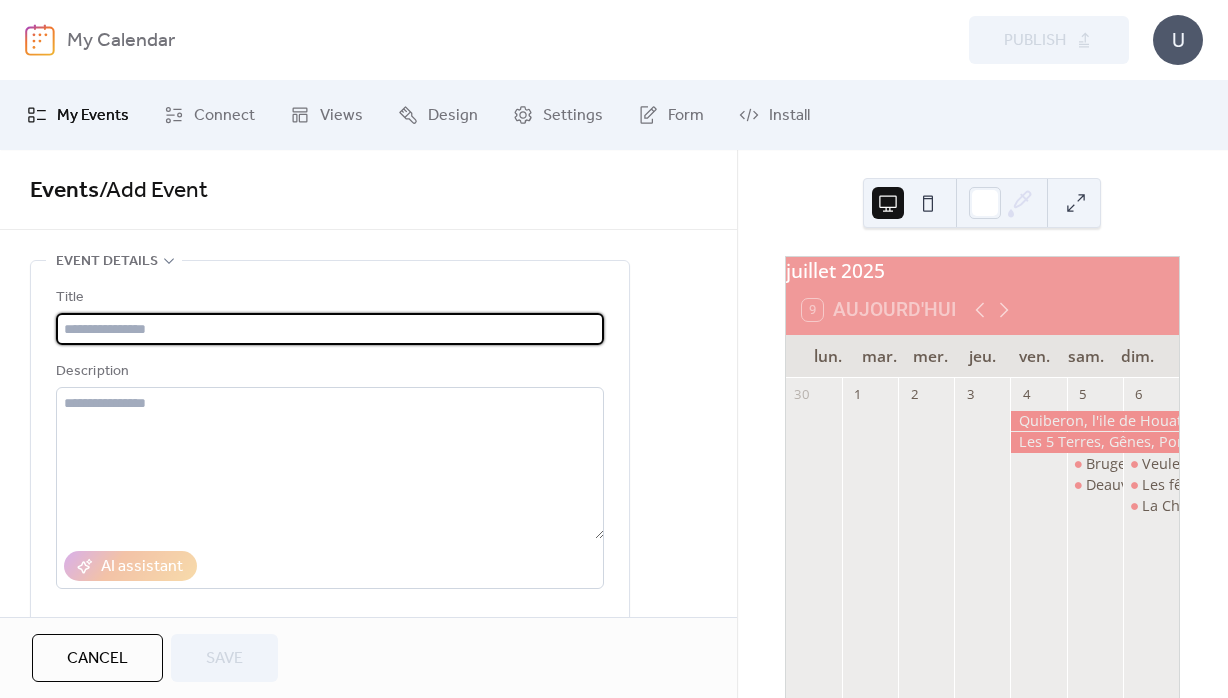 paste on "**********" 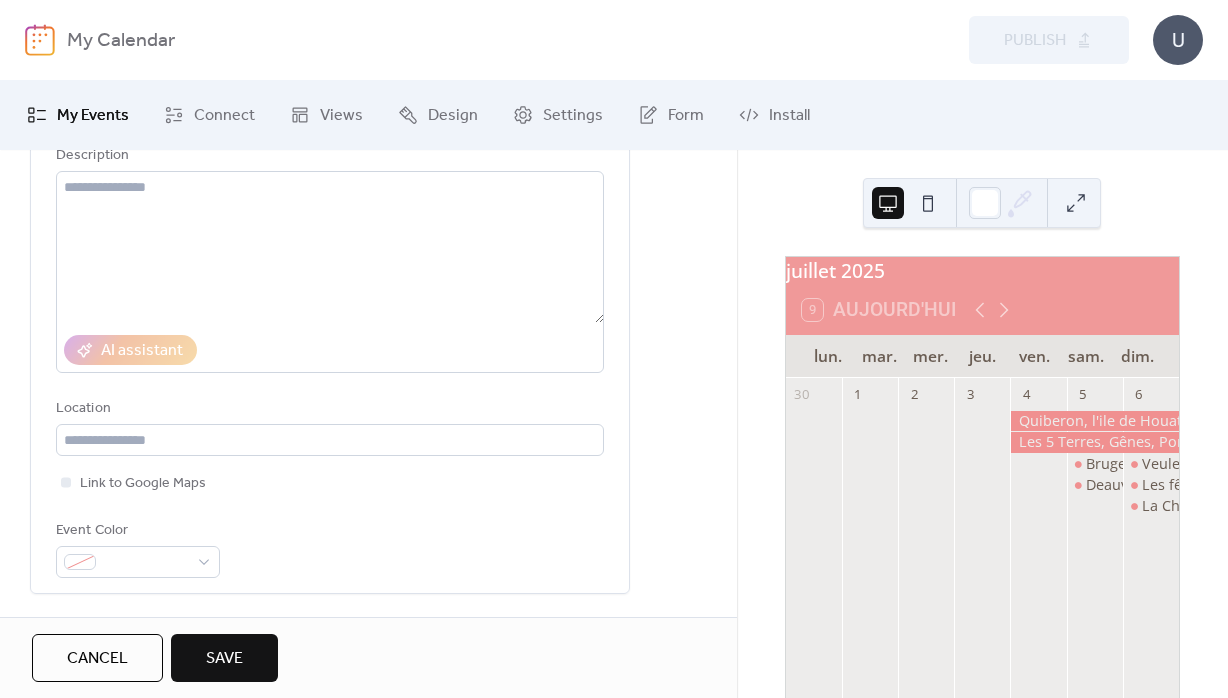 scroll, scrollTop: 288, scrollLeft: 0, axis: vertical 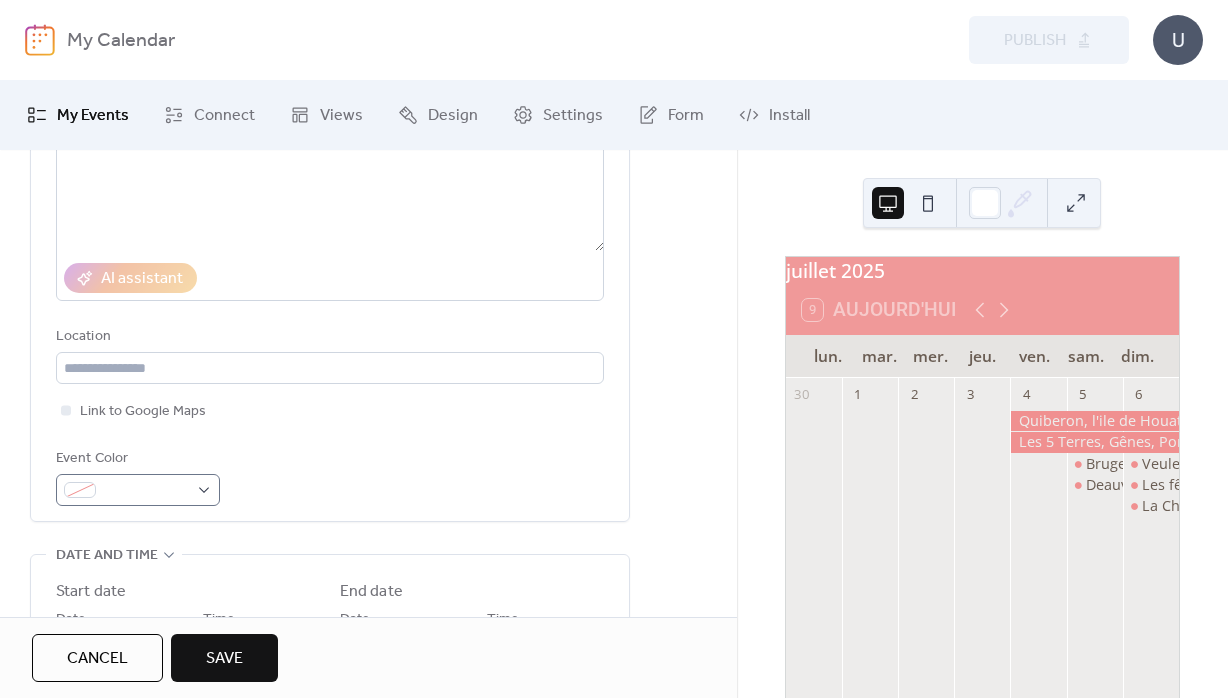 type on "**********" 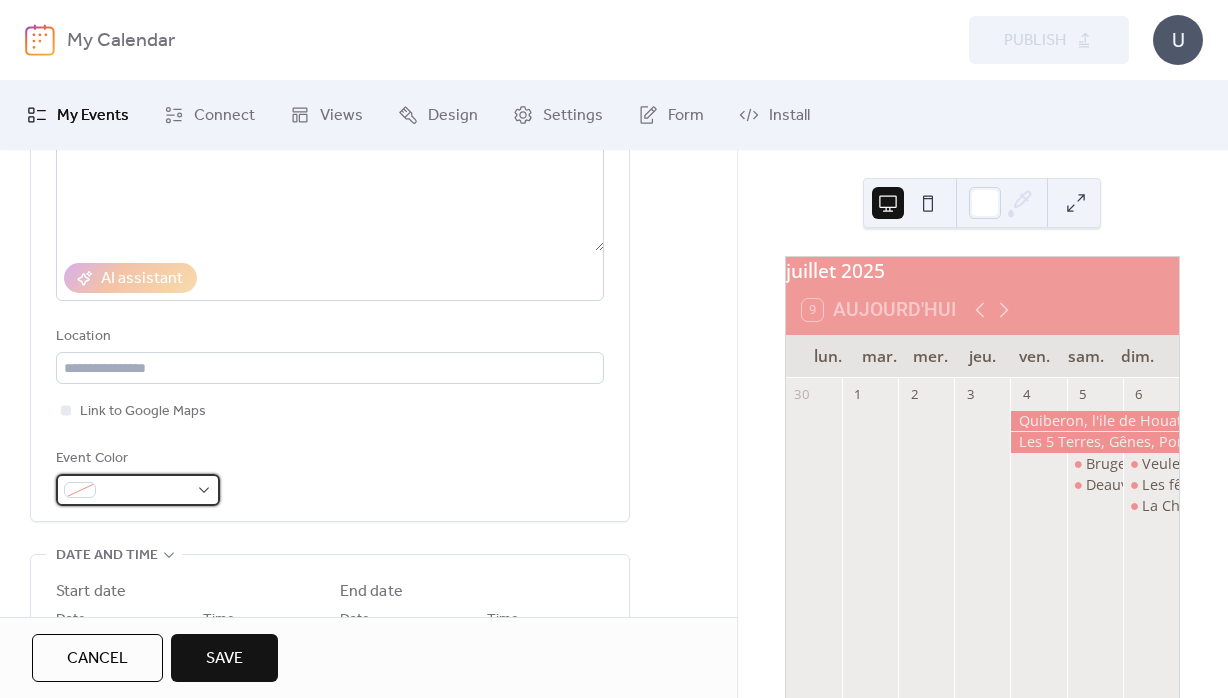 click at bounding box center [138, 490] 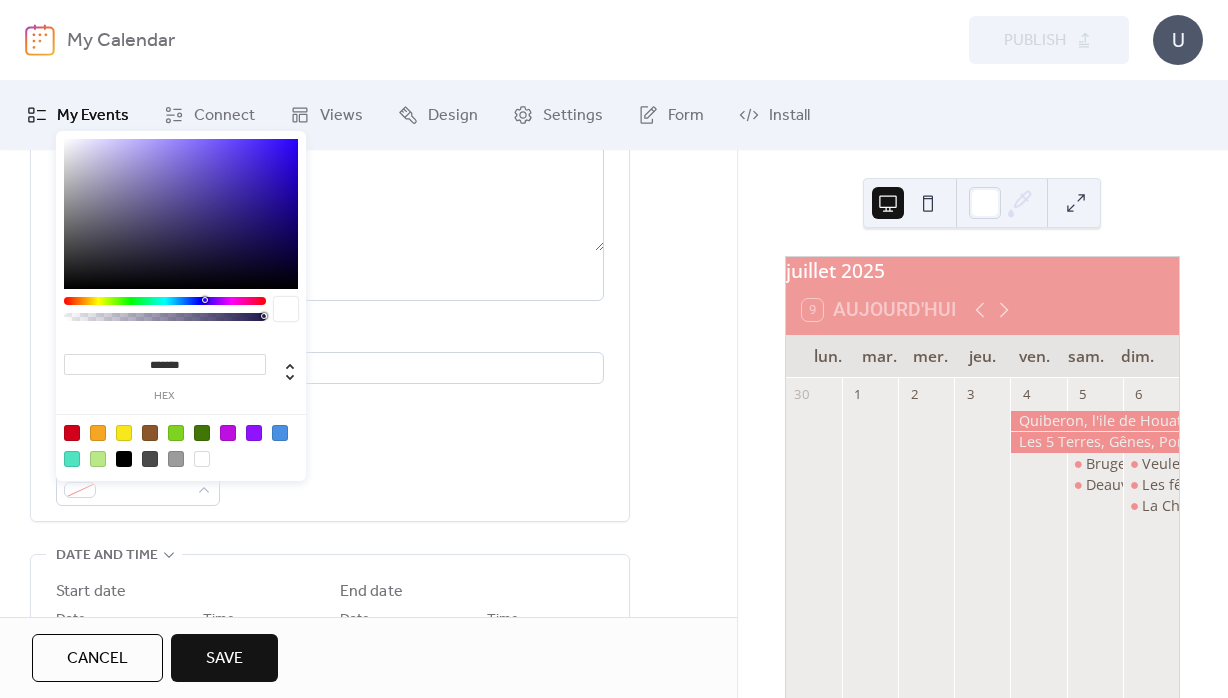 drag, startPoint x: 188, startPoint y: 362, endPoint x: 154, endPoint y: 364, distance: 34.058773 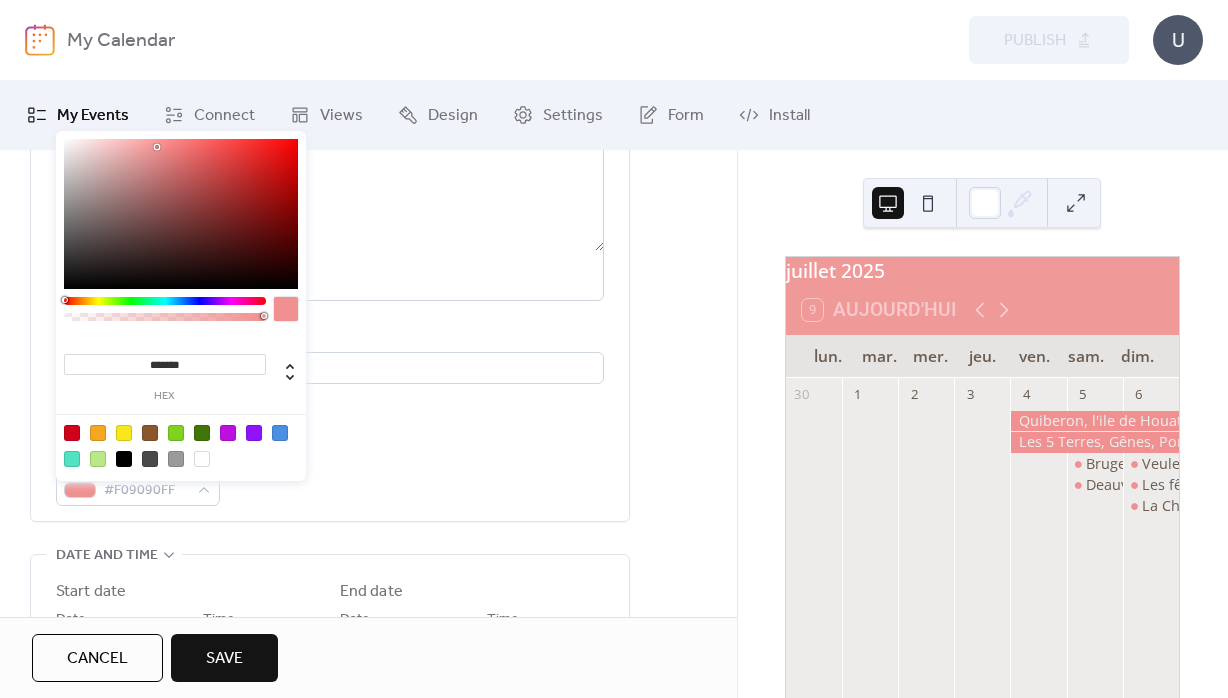 type on "********" 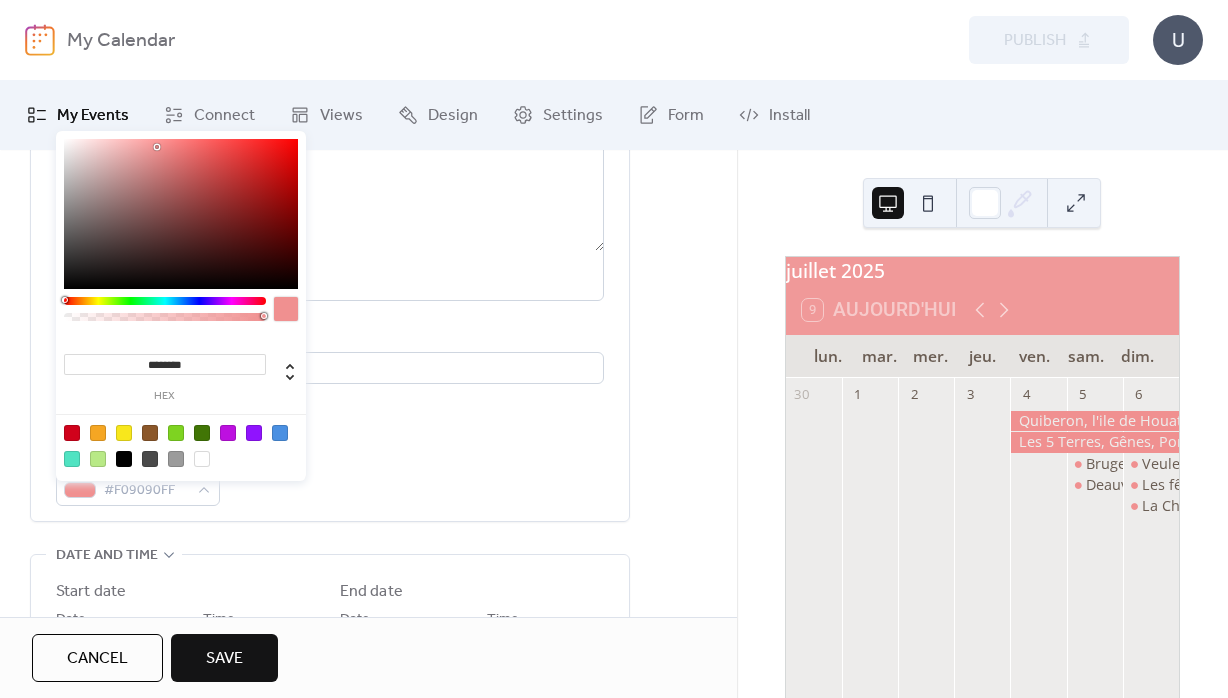 click on "**********" at bounding box center (330, 252) 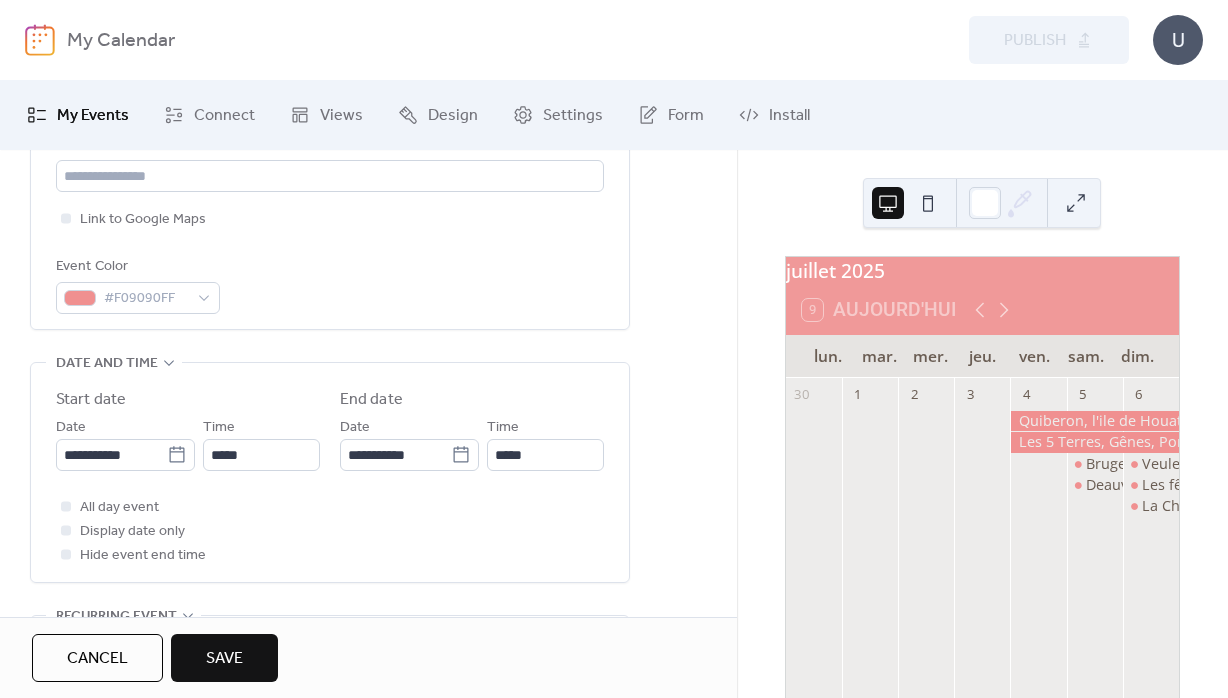 scroll, scrollTop: 504, scrollLeft: 0, axis: vertical 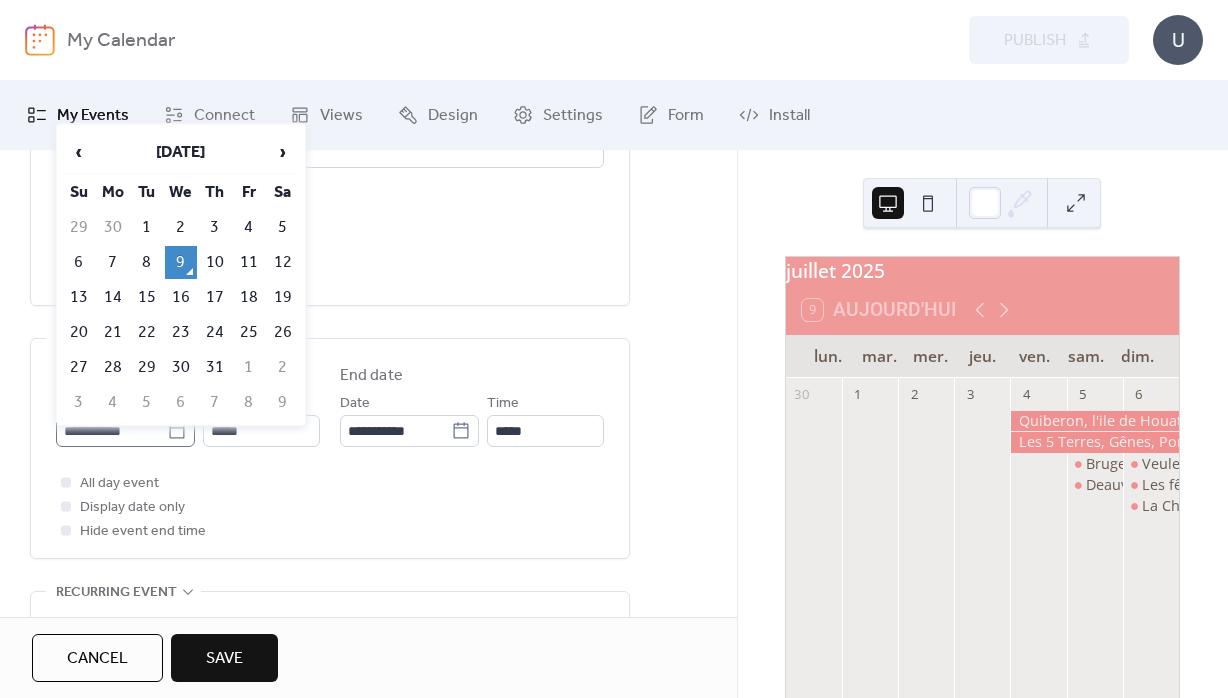 click on "**********" at bounding box center (125, 431) 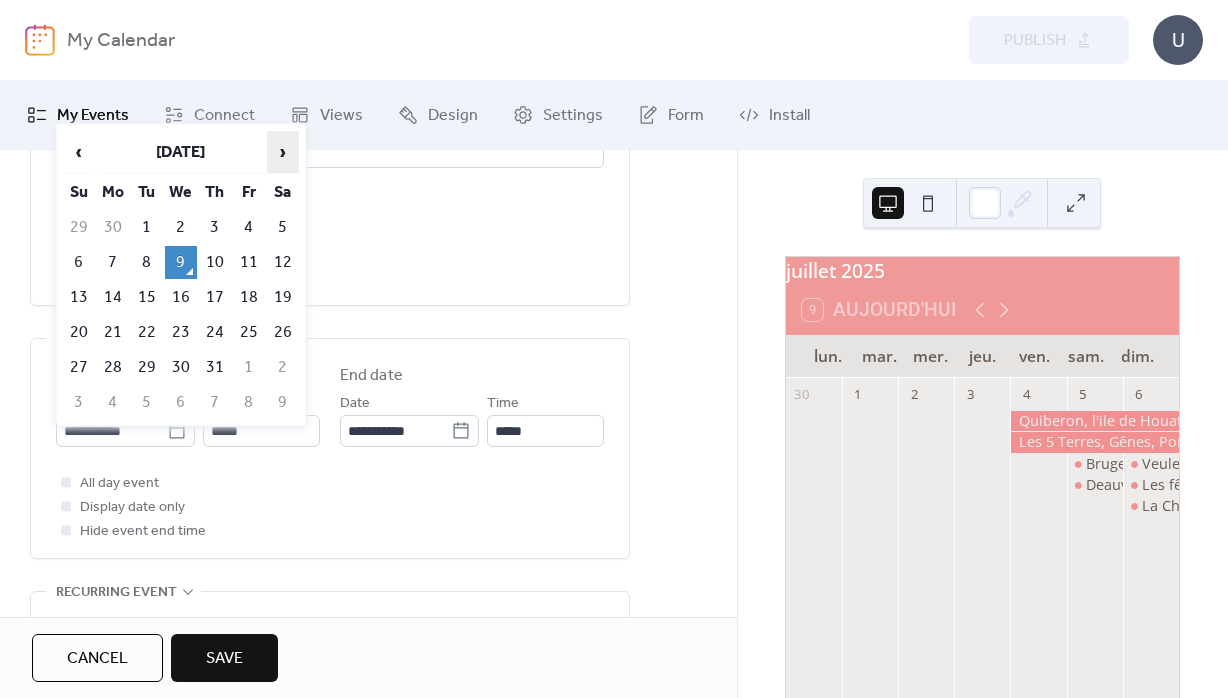 click on "›" at bounding box center (283, 152) 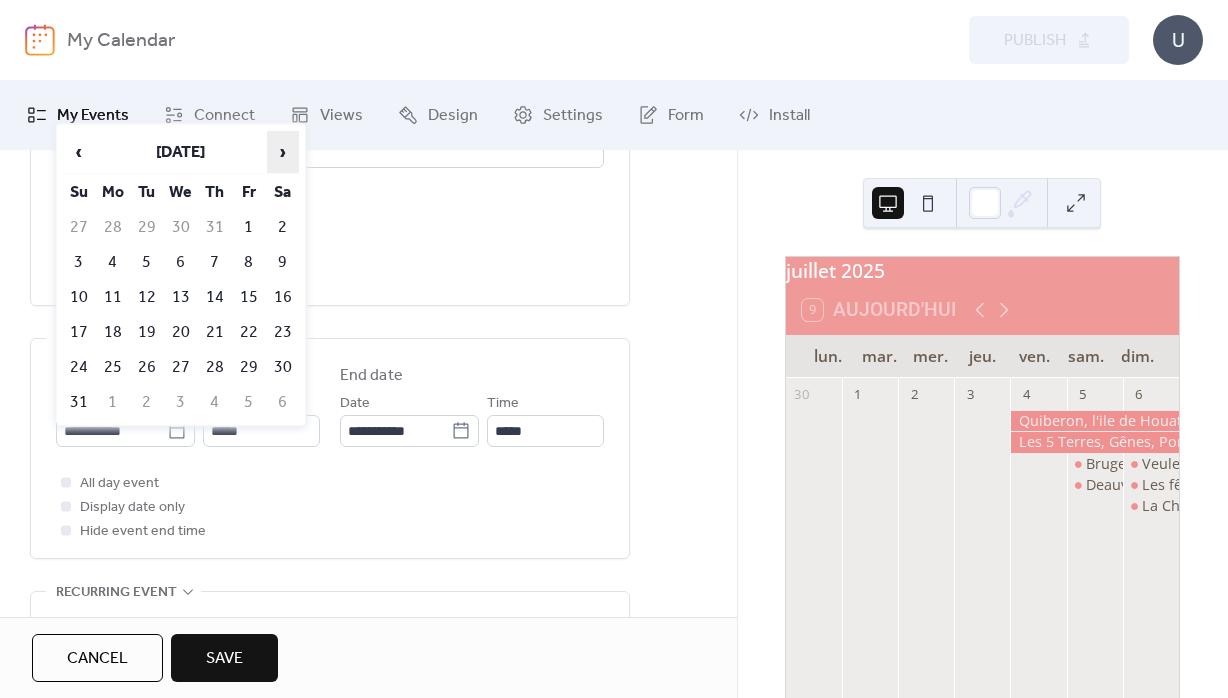 click on "›" at bounding box center (283, 152) 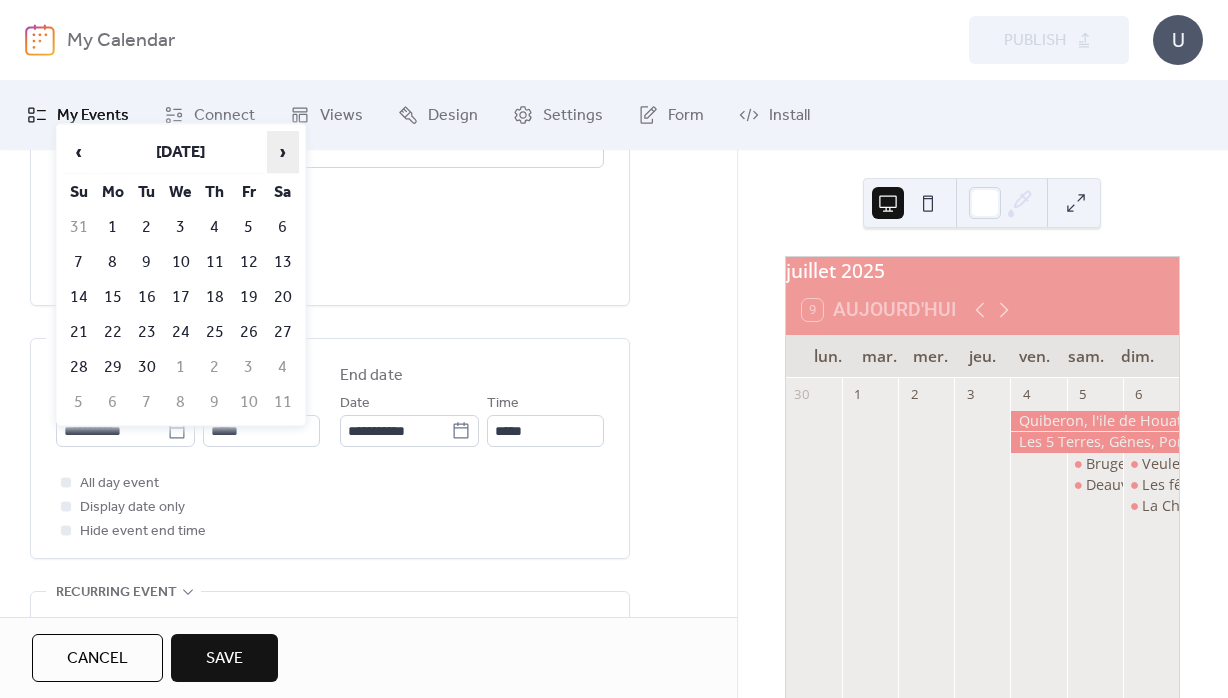 click on "›" at bounding box center [283, 152] 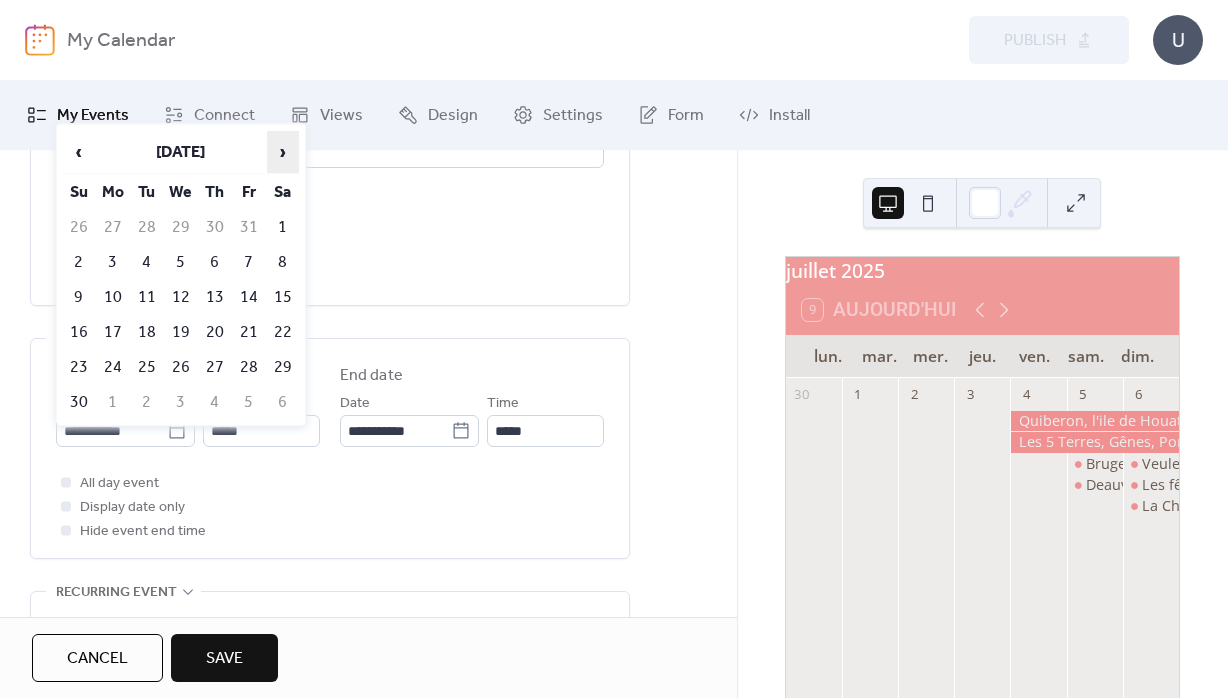 click on "›" at bounding box center (283, 152) 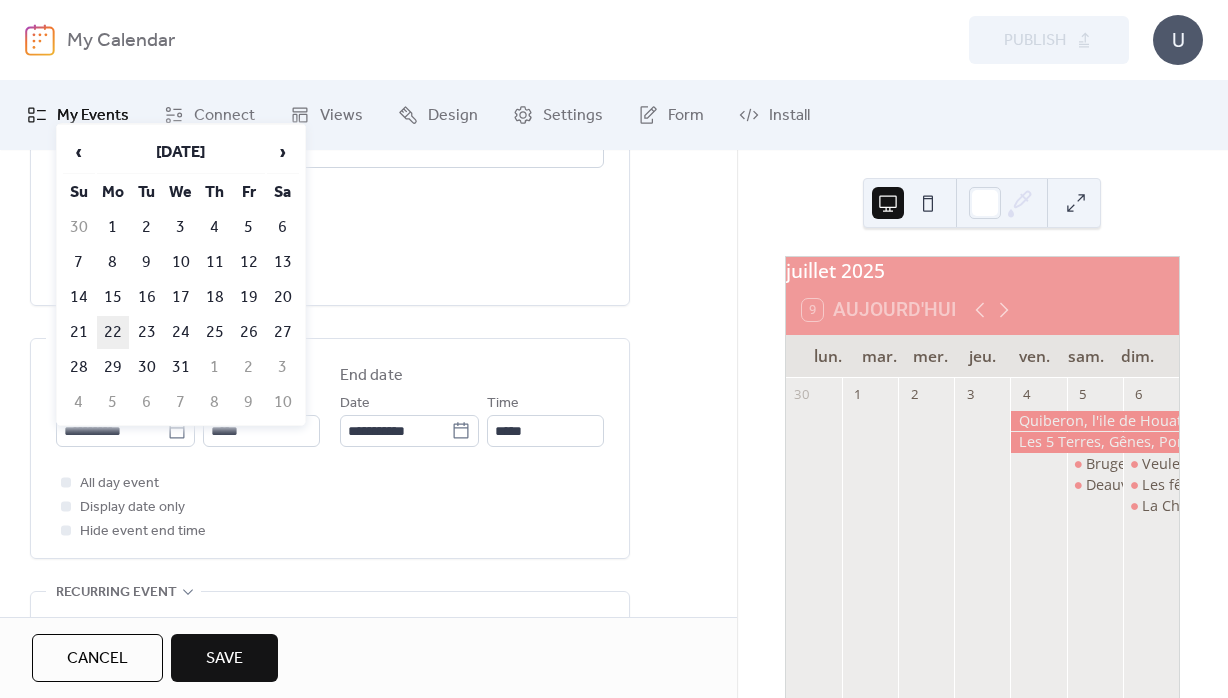click on "22" at bounding box center (113, 332) 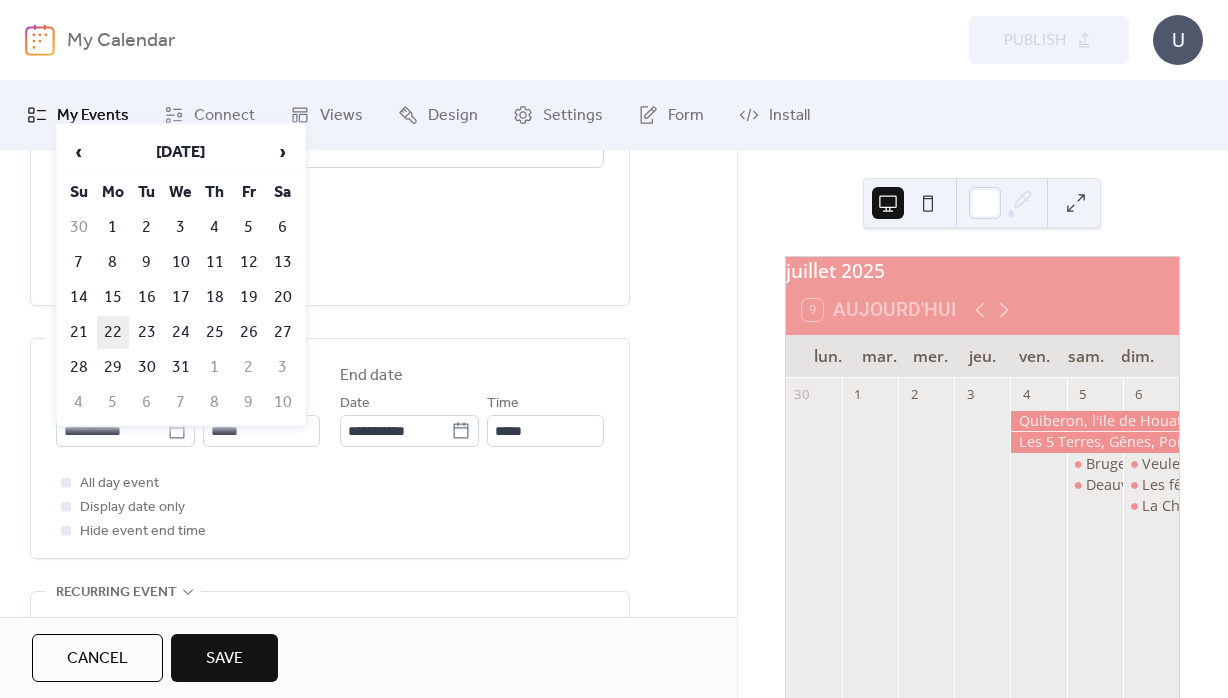 type on "**********" 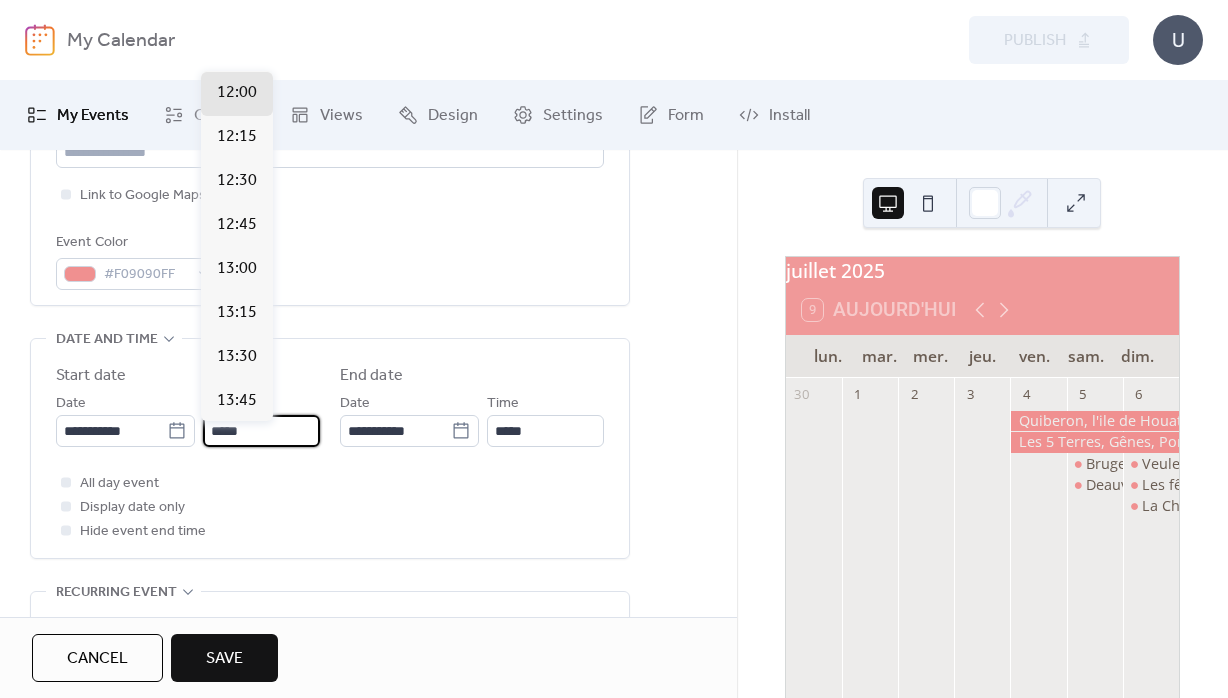 drag, startPoint x: 261, startPoint y: 442, endPoint x: 179, endPoint y: 446, distance: 82.0975 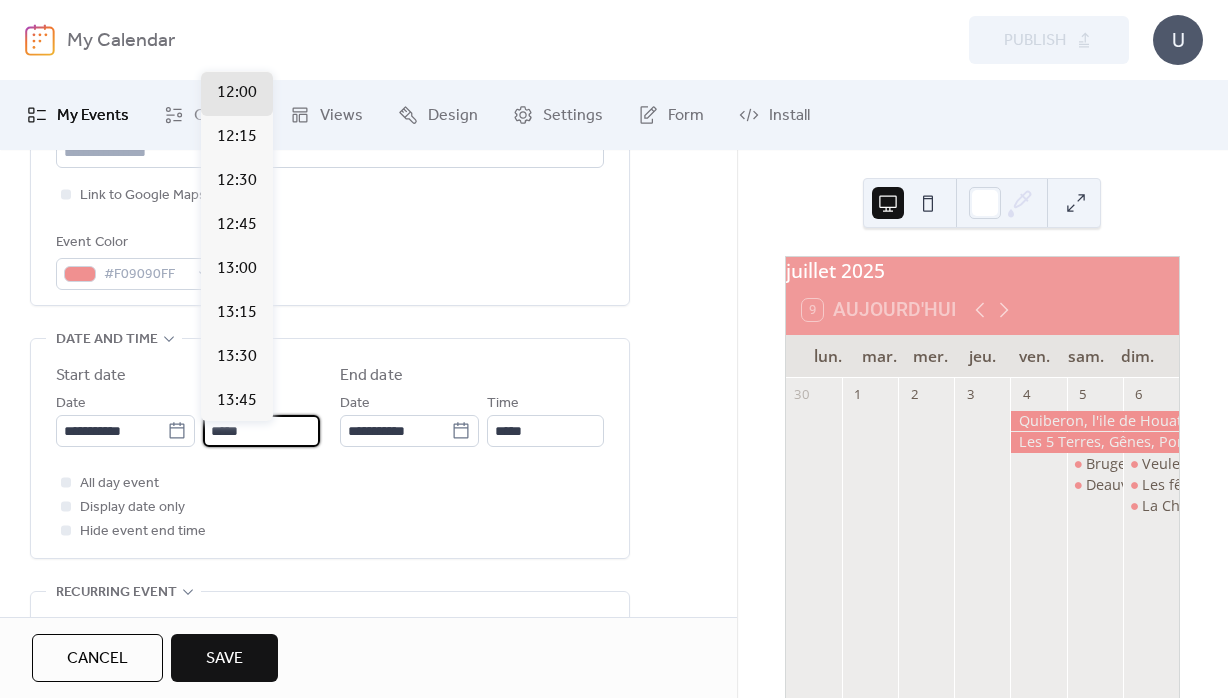 click on "*****" at bounding box center (261, 431) 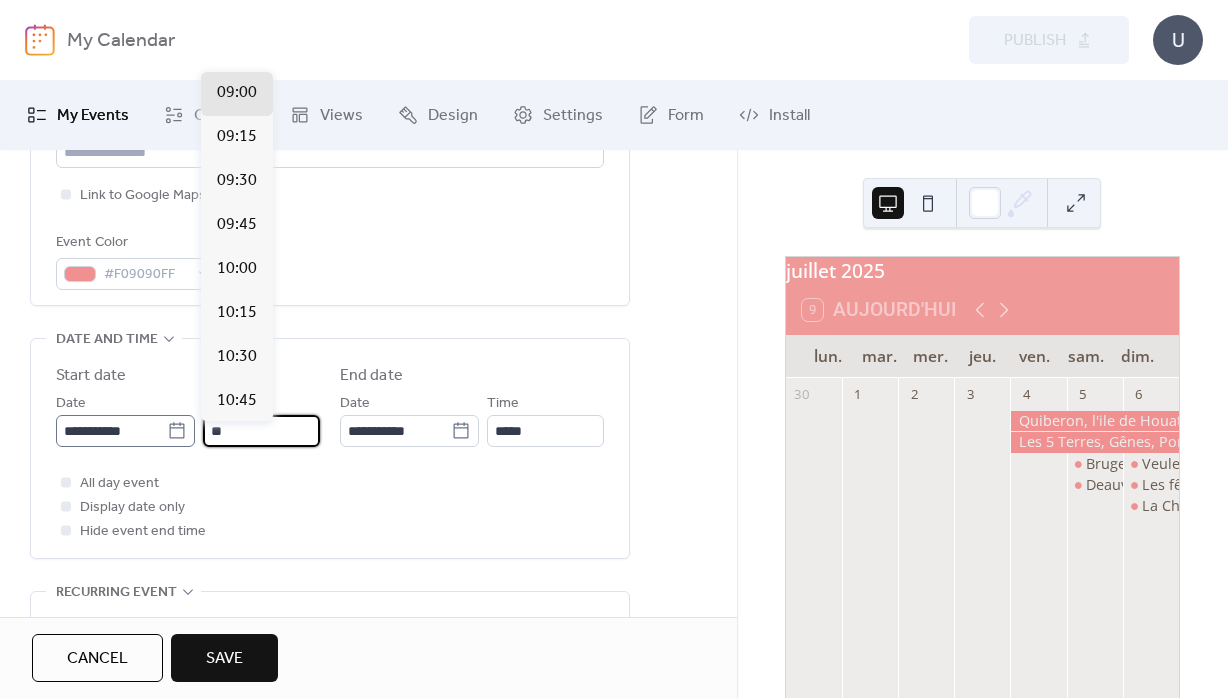 scroll, scrollTop: 1583, scrollLeft: 0, axis: vertical 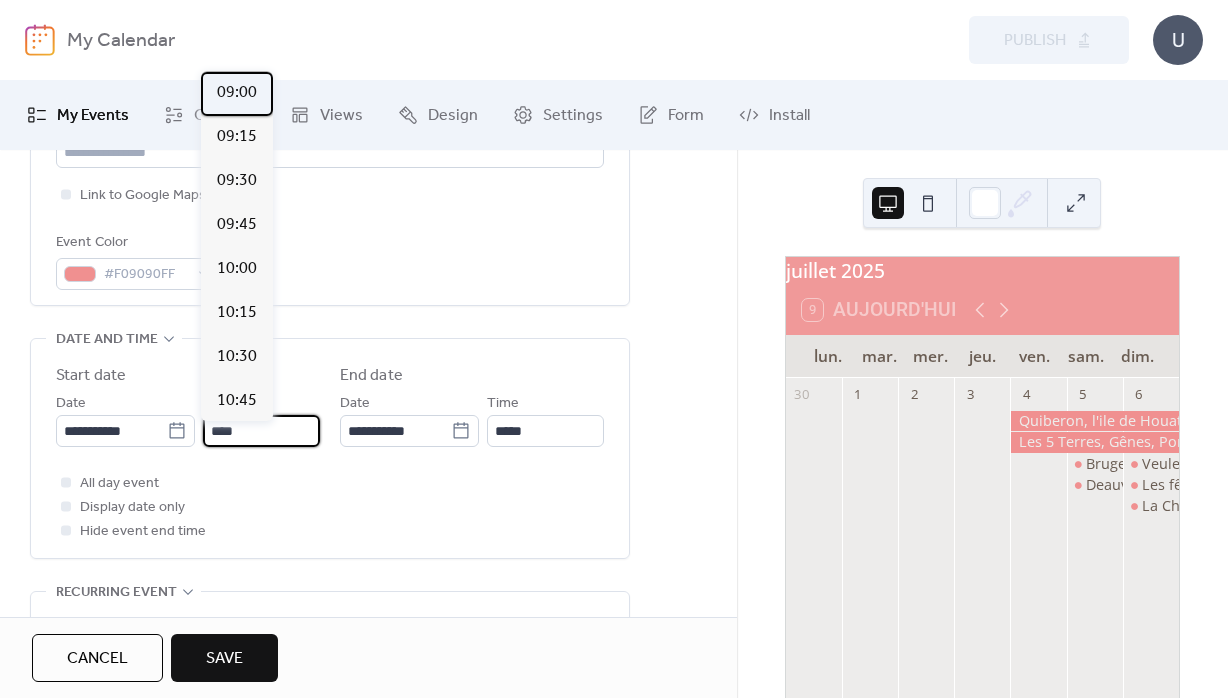 click on "09:00" at bounding box center (237, 93) 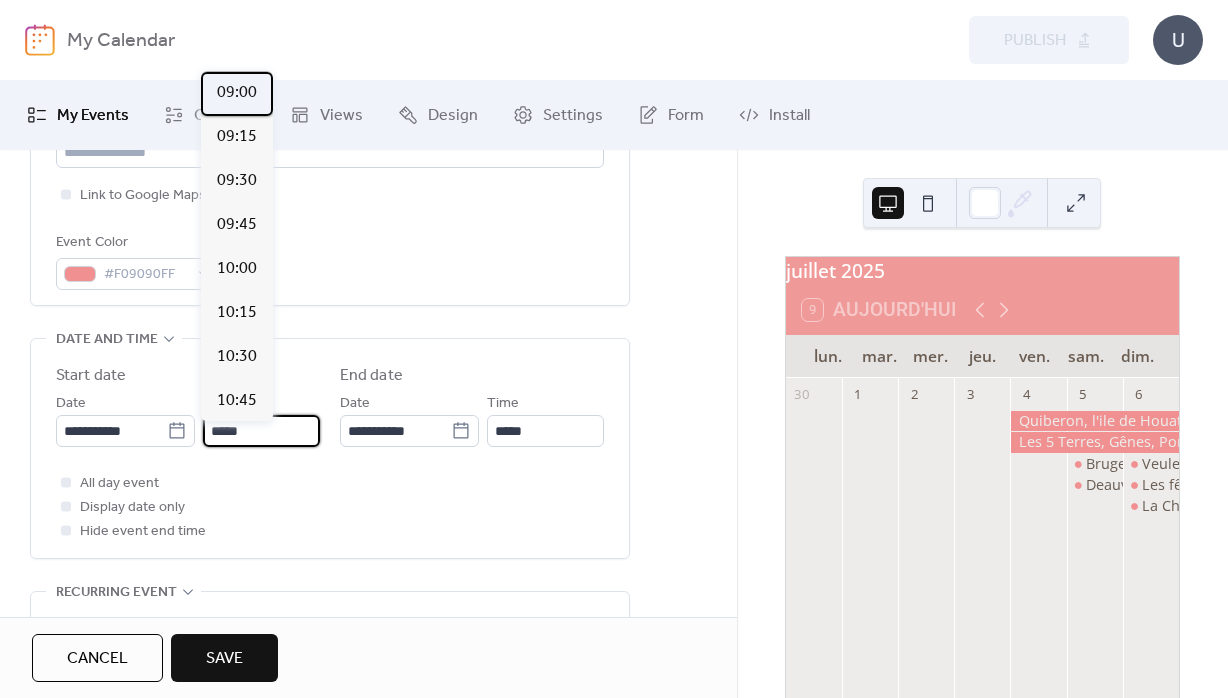 type on "*****" 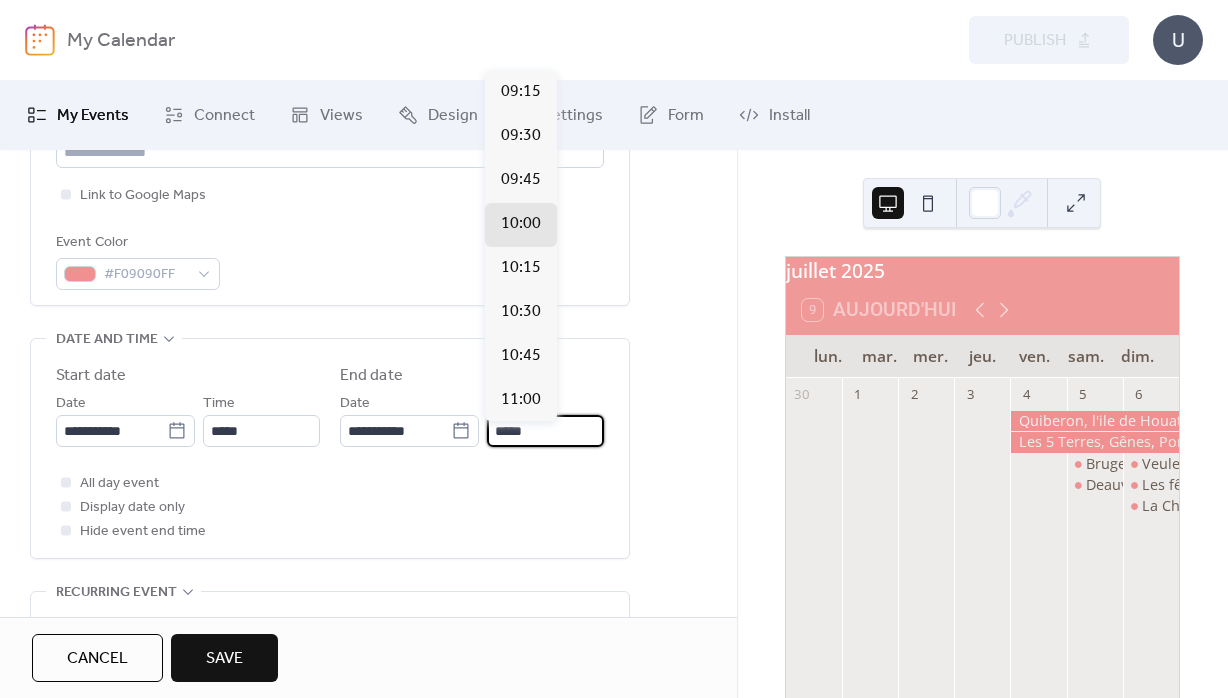 drag, startPoint x: 539, startPoint y: 439, endPoint x: 454, endPoint y: 447, distance: 85.37564 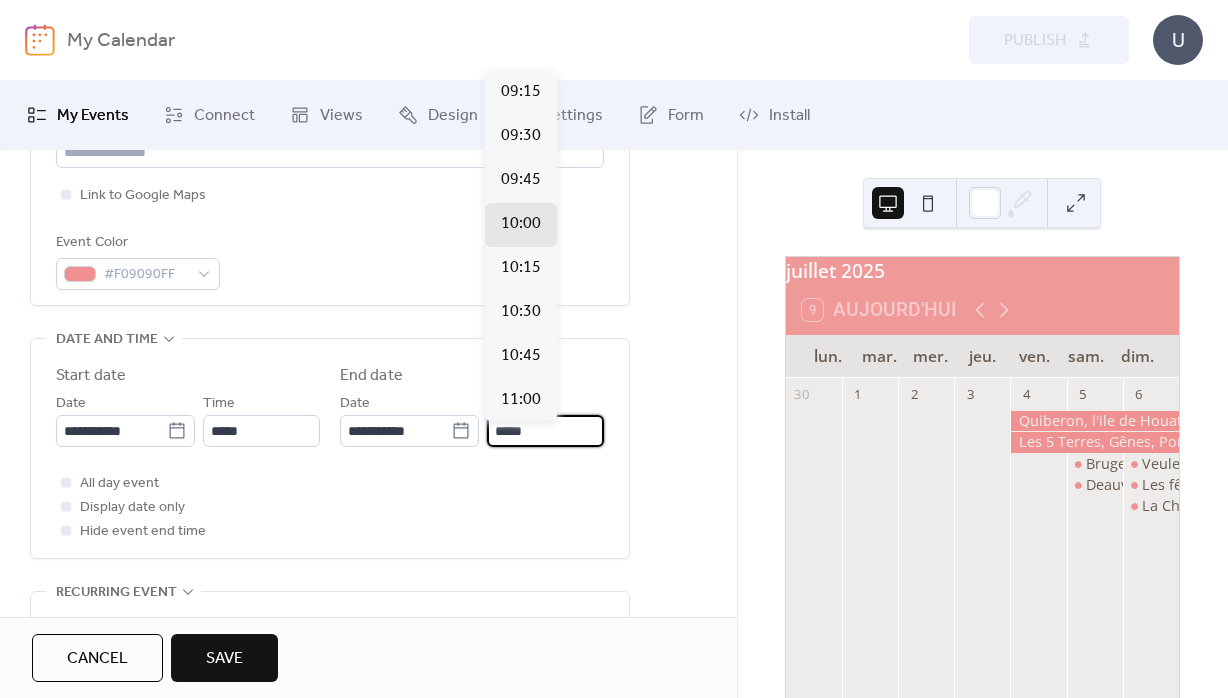 click on "*****" at bounding box center [545, 431] 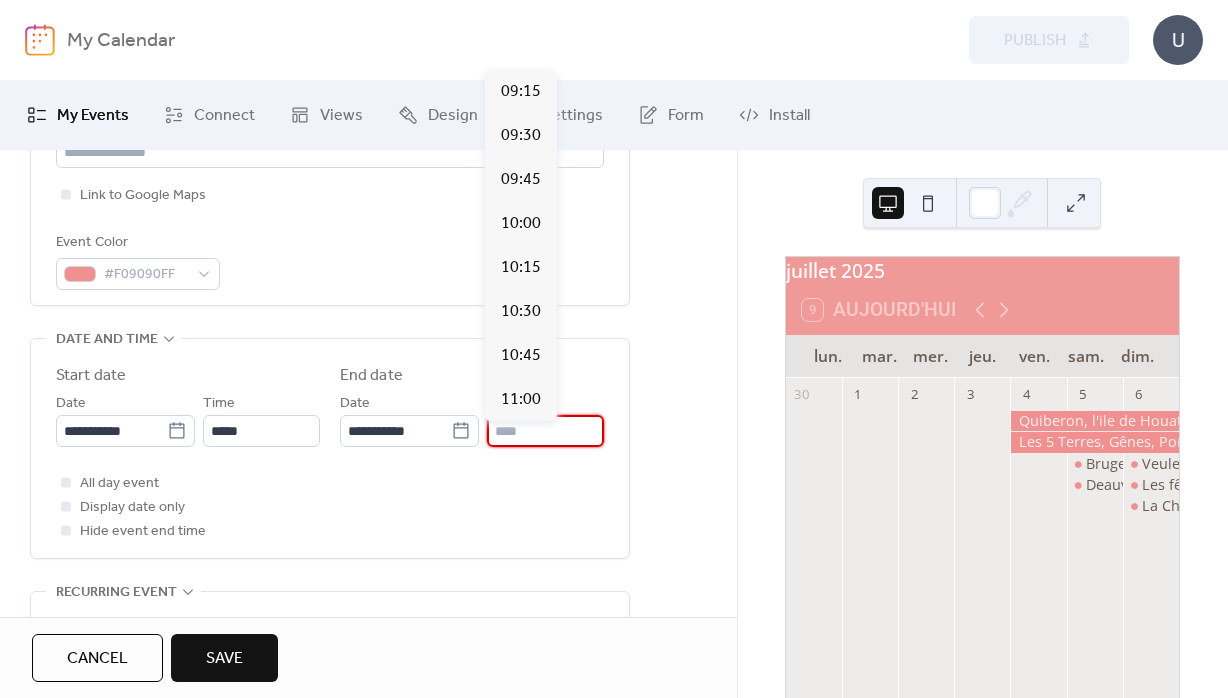 type on "*" 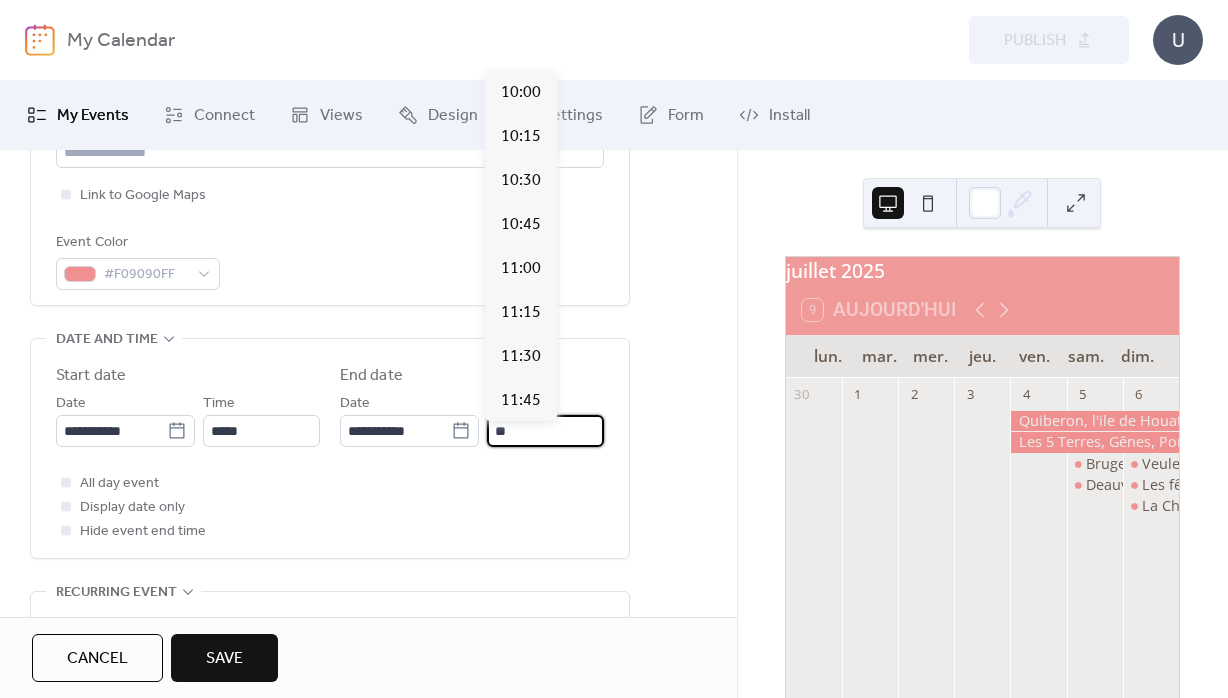 scroll, scrollTop: 1715, scrollLeft: 0, axis: vertical 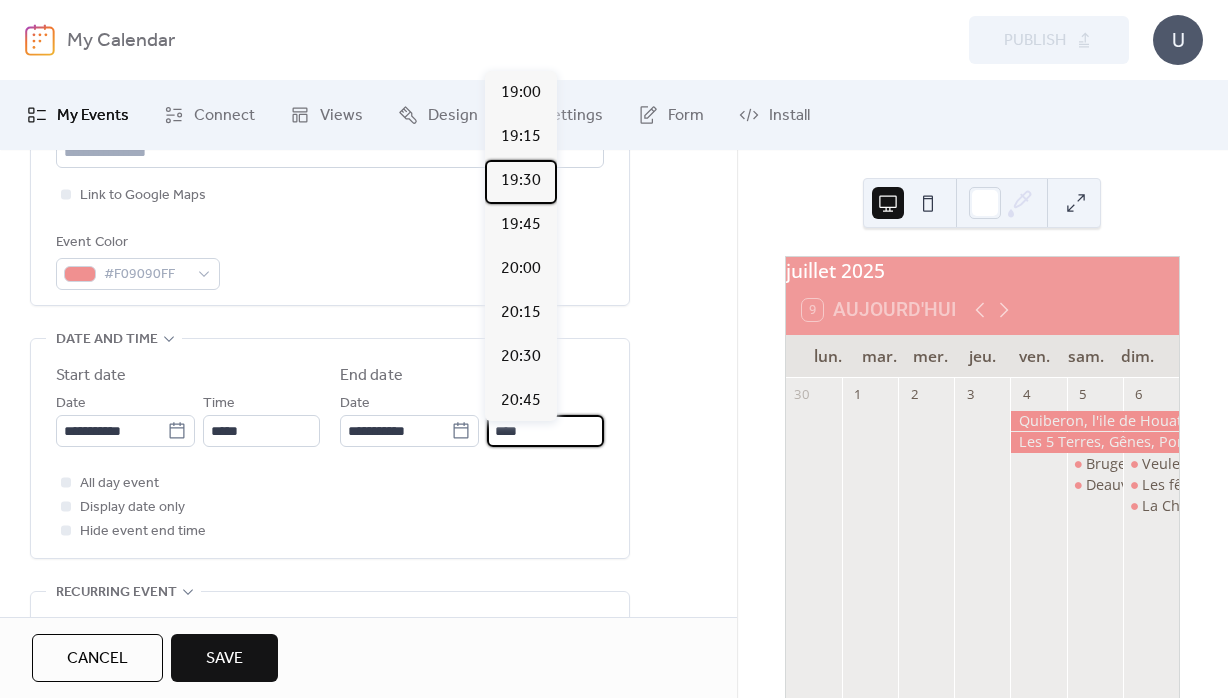 click on "19:30" at bounding box center [521, 181] 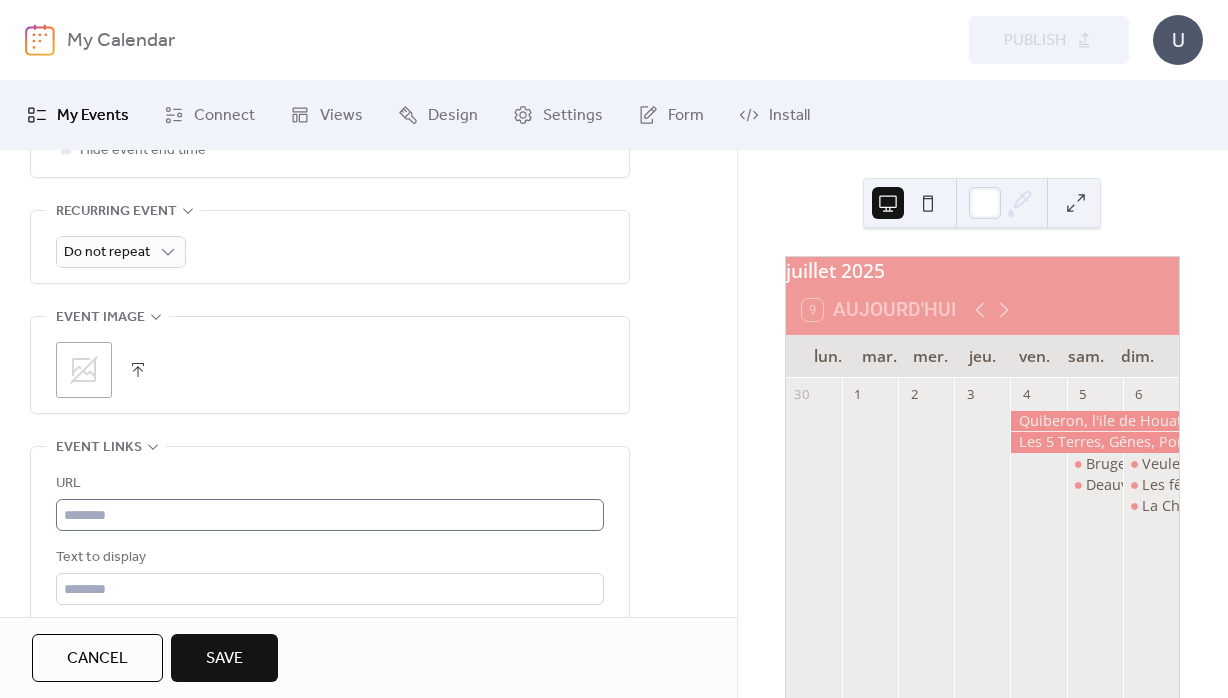 scroll, scrollTop: 936, scrollLeft: 0, axis: vertical 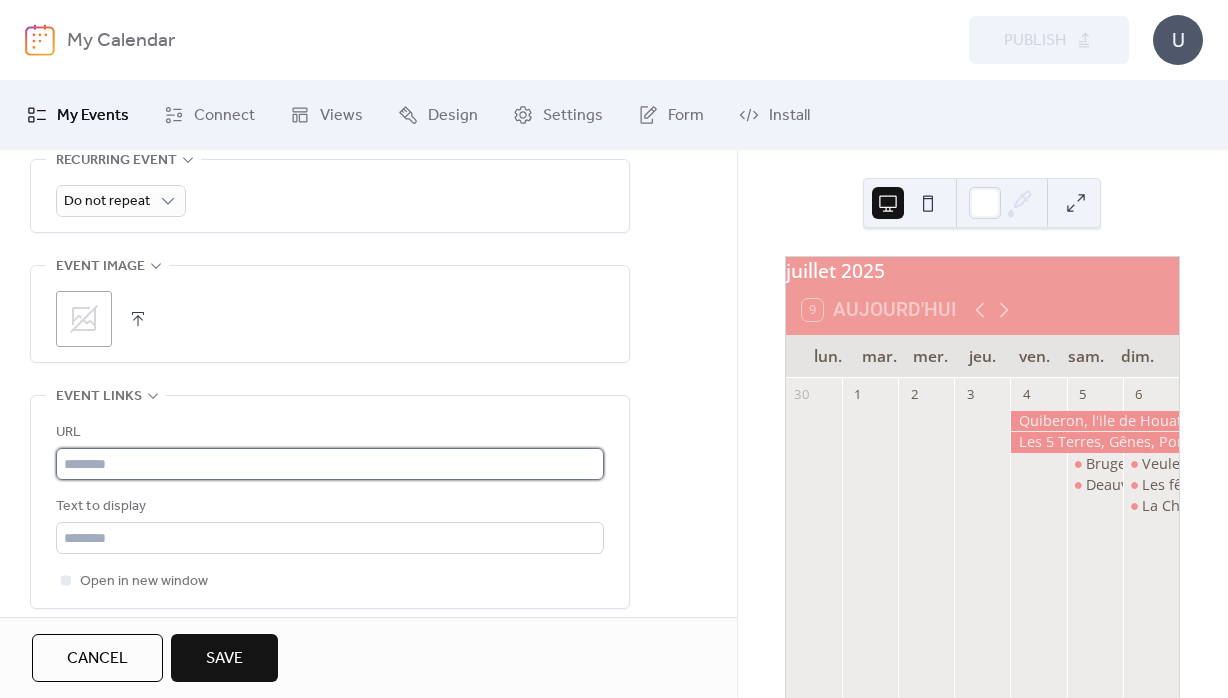 click at bounding box center (330, 464) 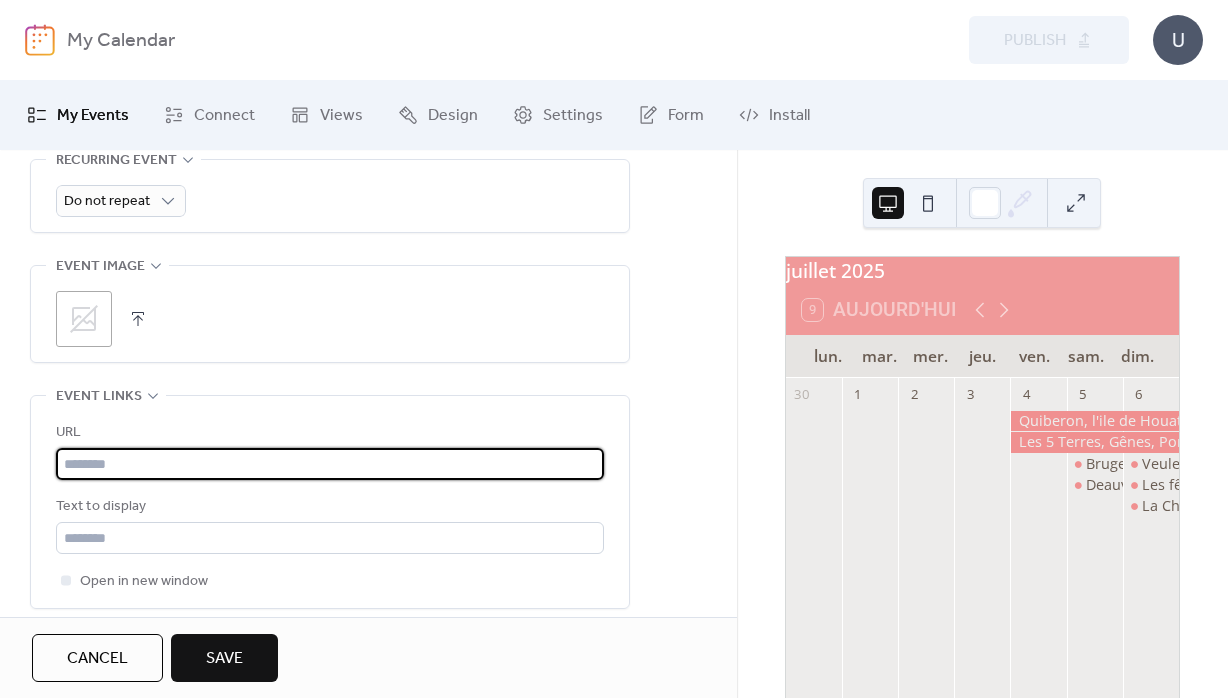 paste on "**********" 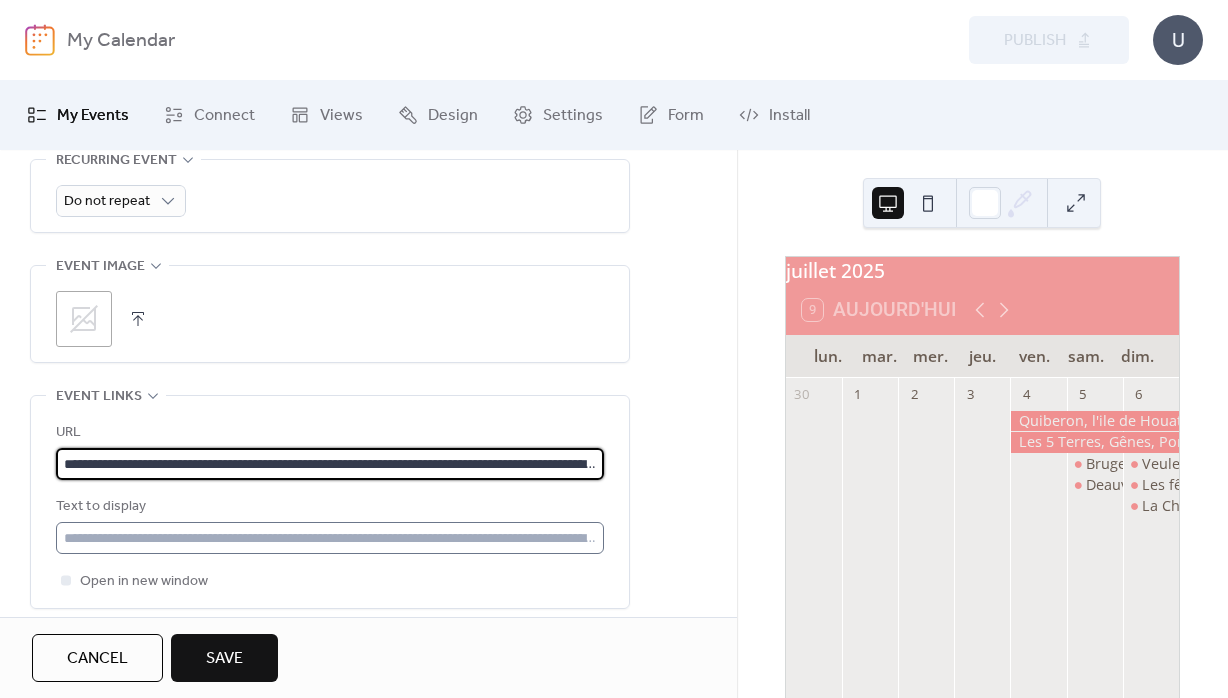 scroll, scrollTop: 0, scrollLeft: 1108, axis: horizontal 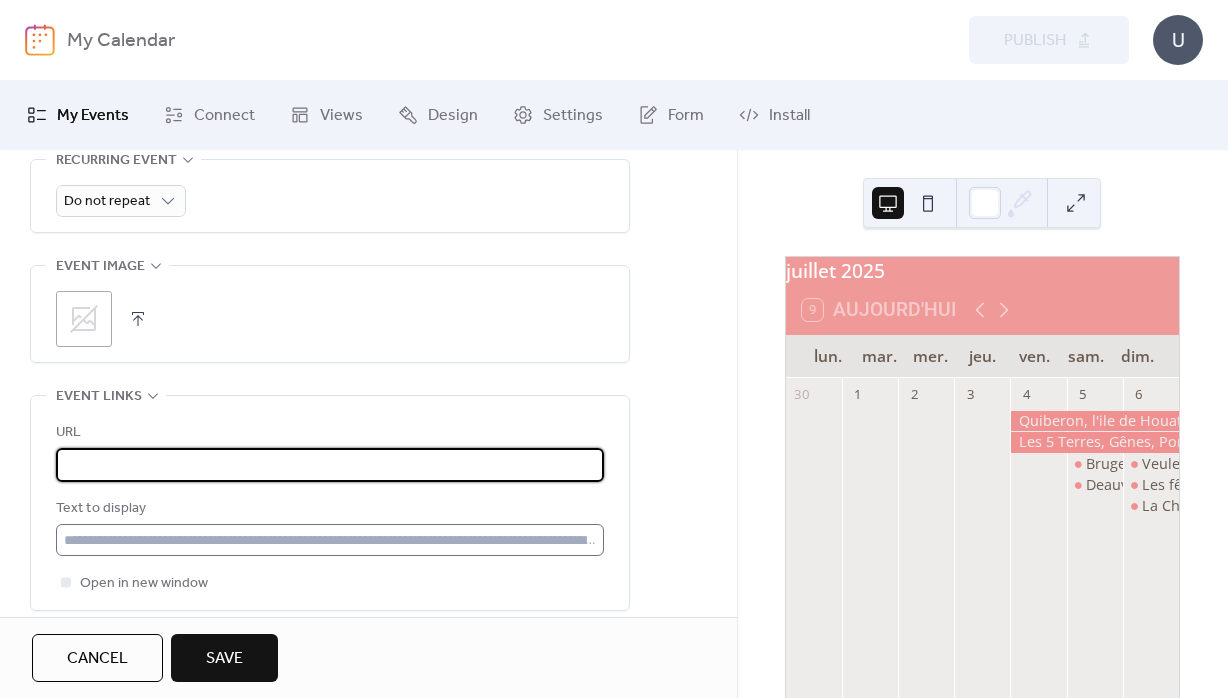 type on "**********" 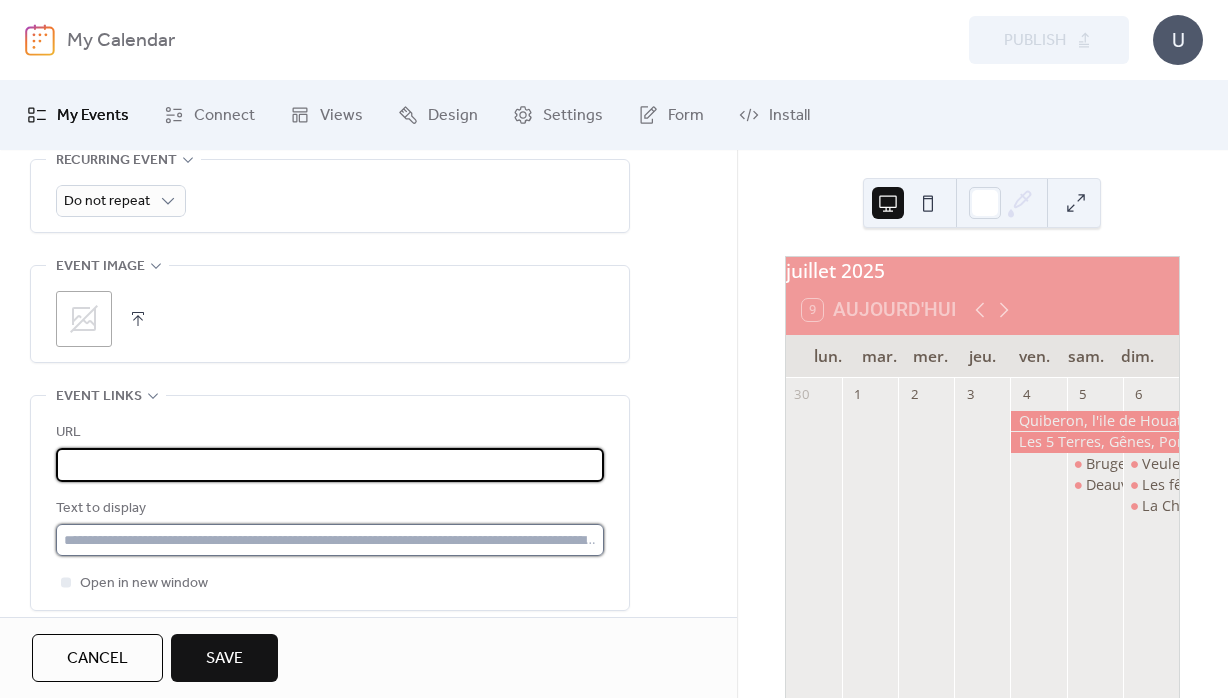 click at bounding box center [330, 540] 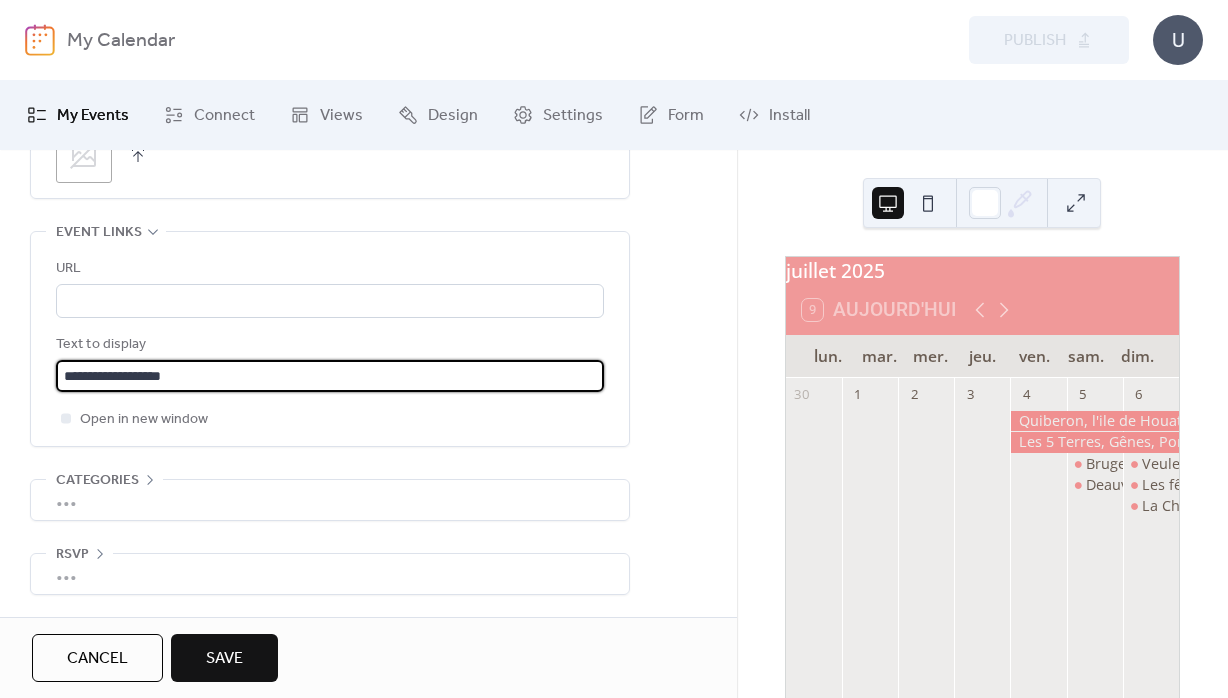 scroll, scrollTop: 1110, scrollLeft: 0, axis: vertical 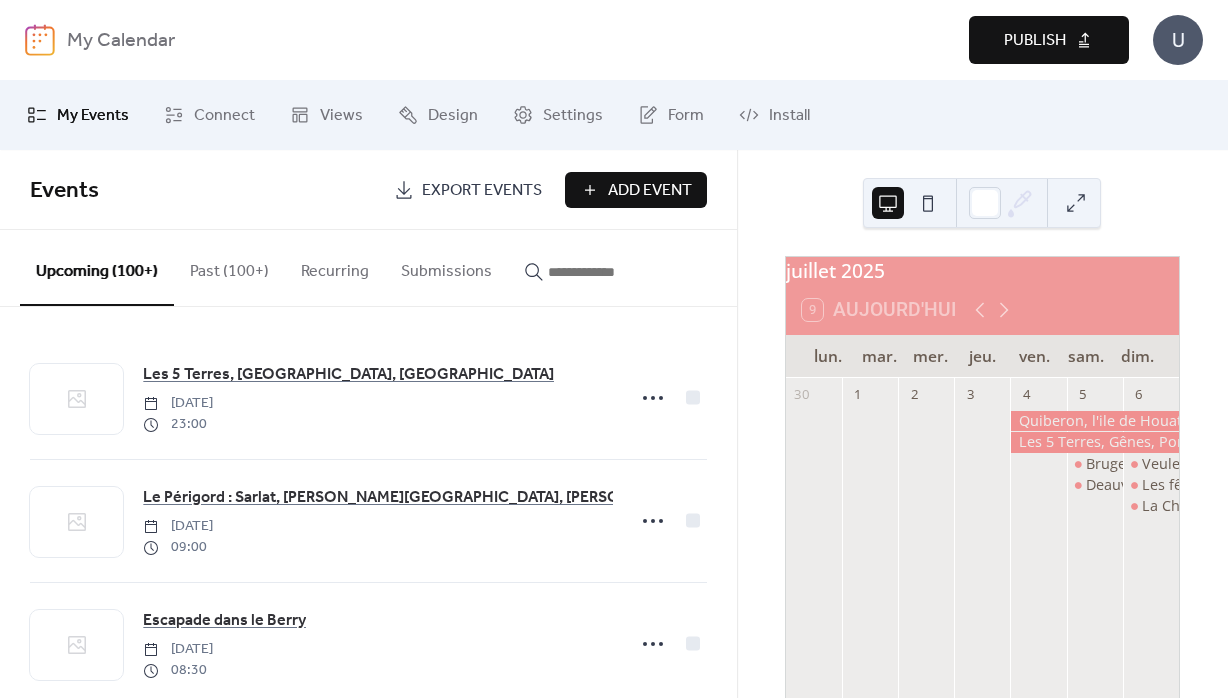 click on "Publish" at bounding box center [1035, 41] 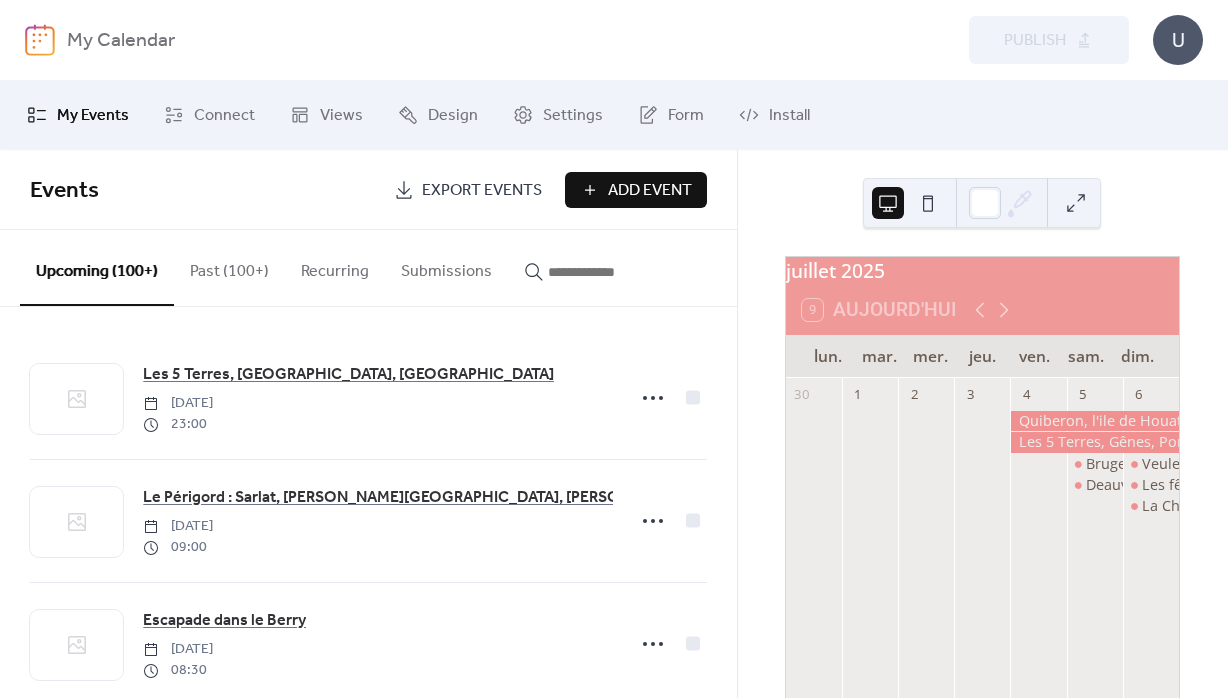 click on "Add Event" at bounding box center (650, 191) 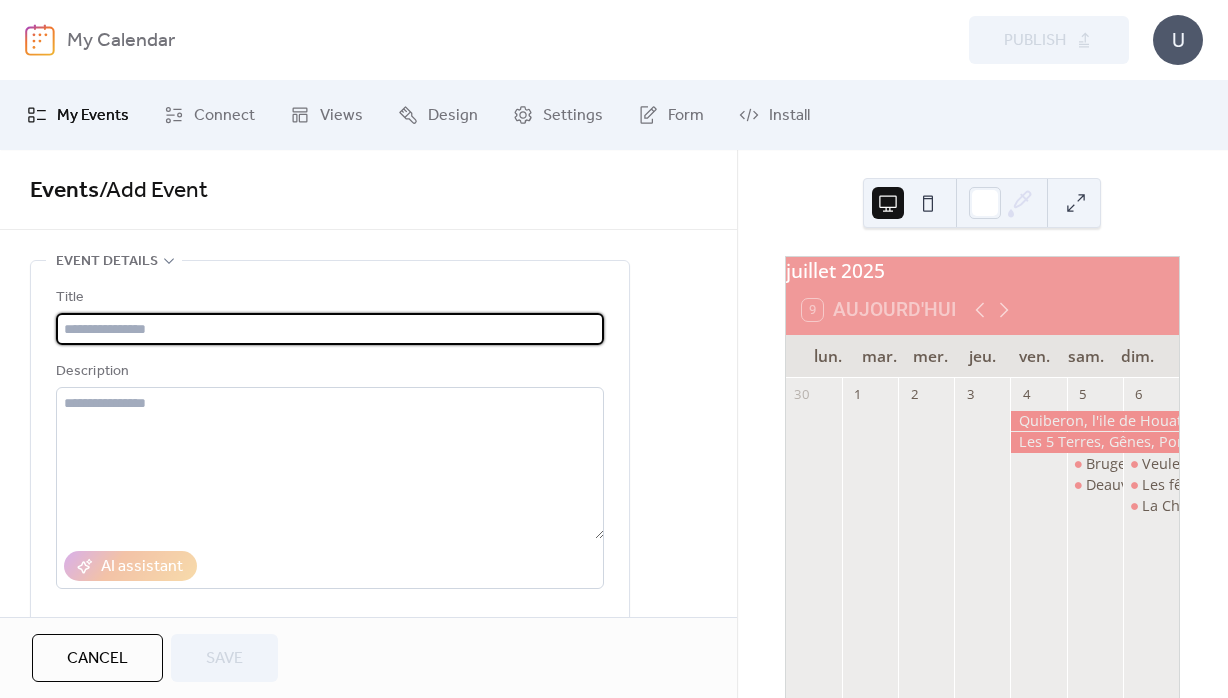 click at bounding box center [330, 329] 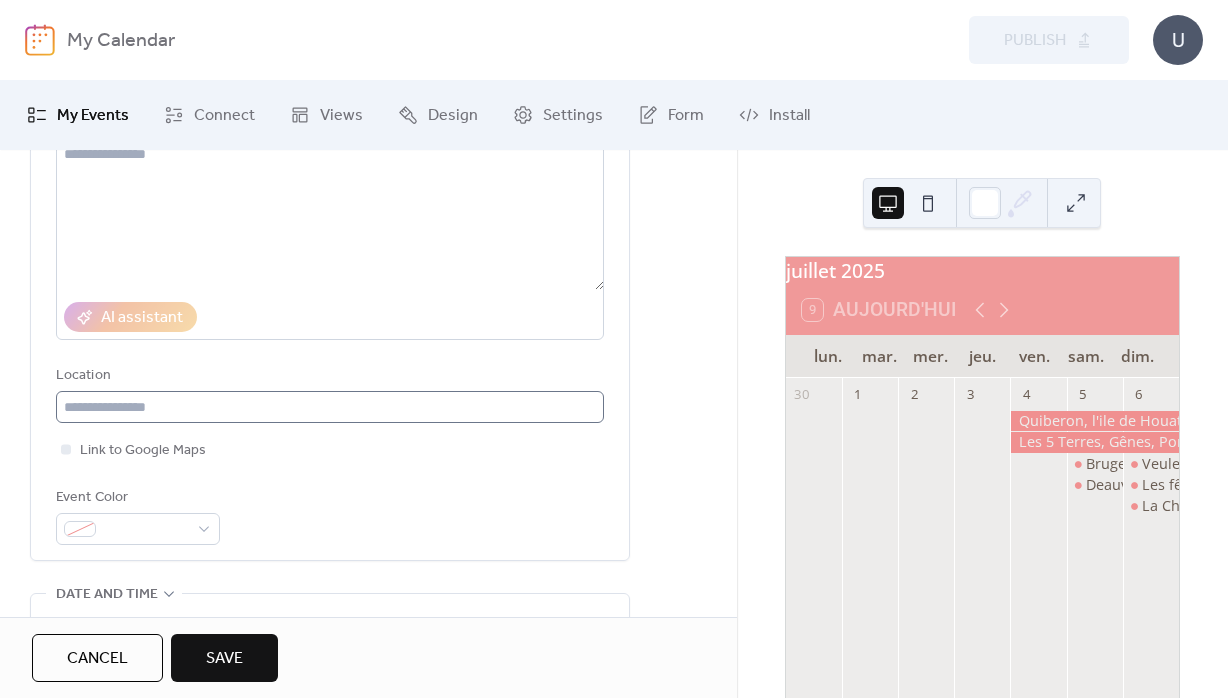 scroll, scrollTop: 288, scrollLeft: 0, axis: vertical 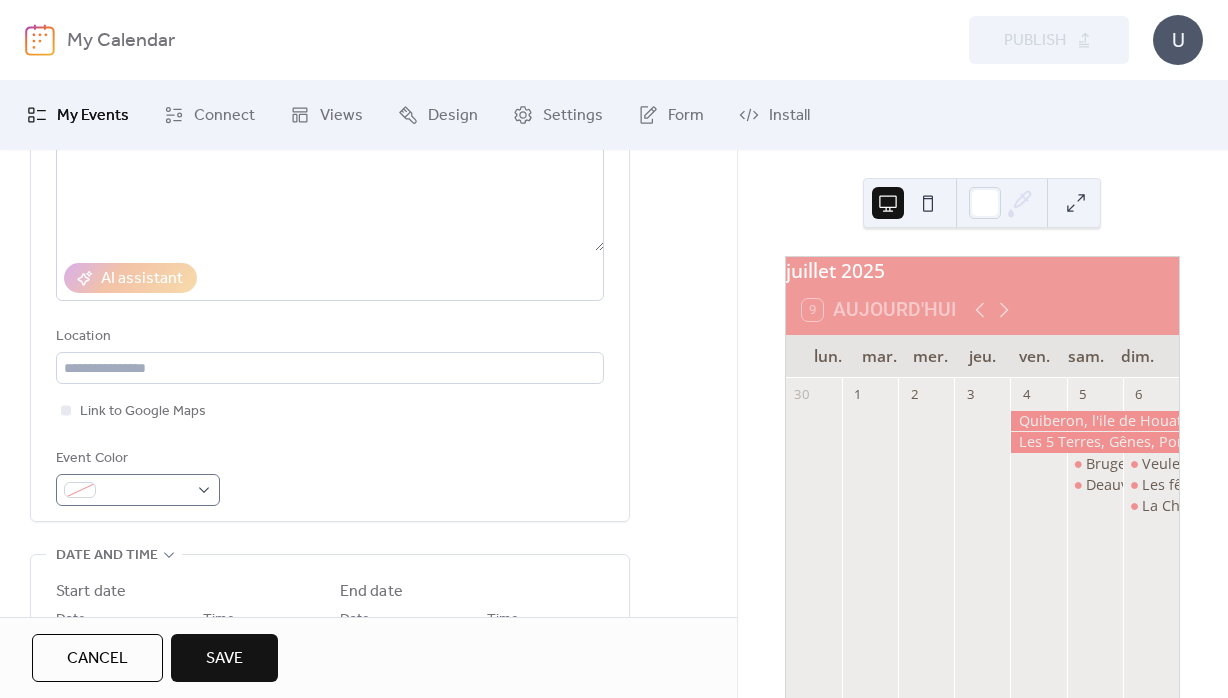 type on "**********" 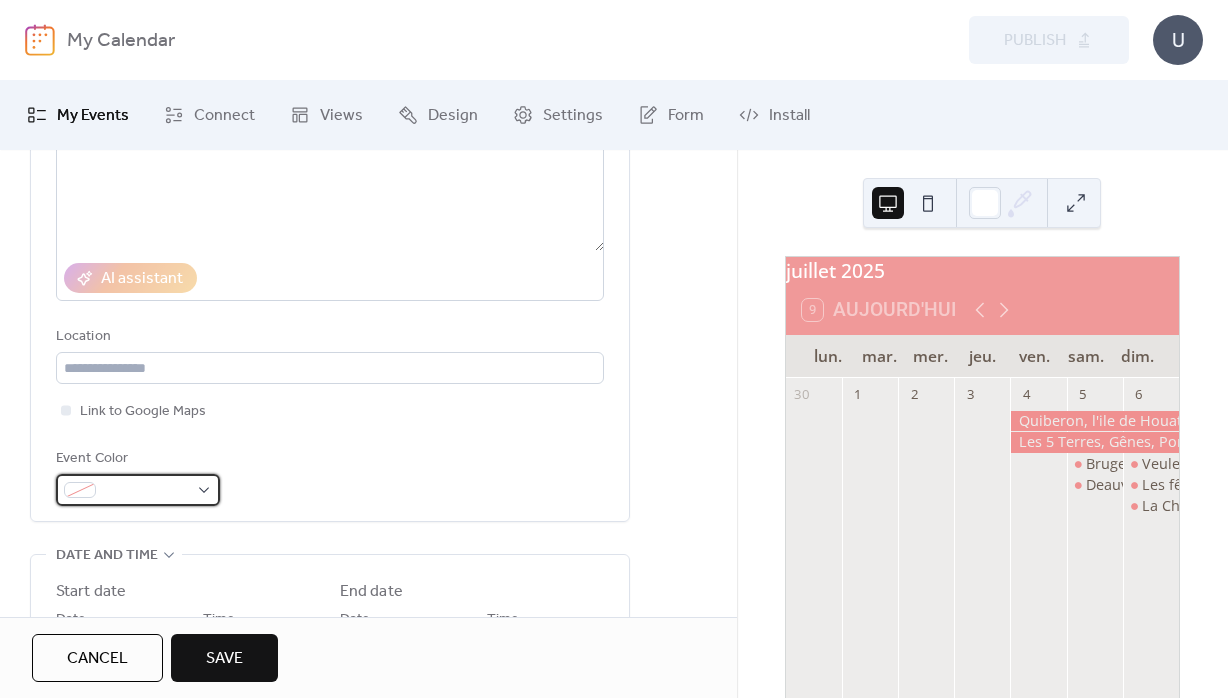 click at bounding box center (146, 491) 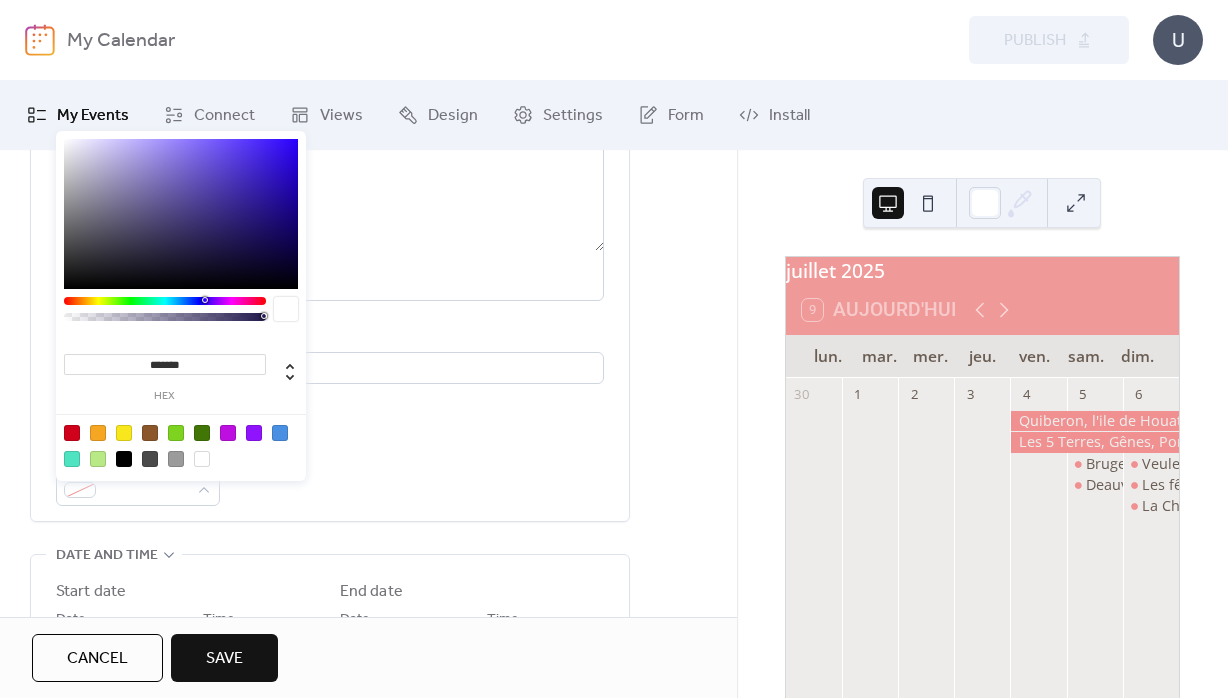 drag, startPoint x: 198, startPoint y: 370, endPoint x: 153, endPoint y: 366, distance: 45.17743 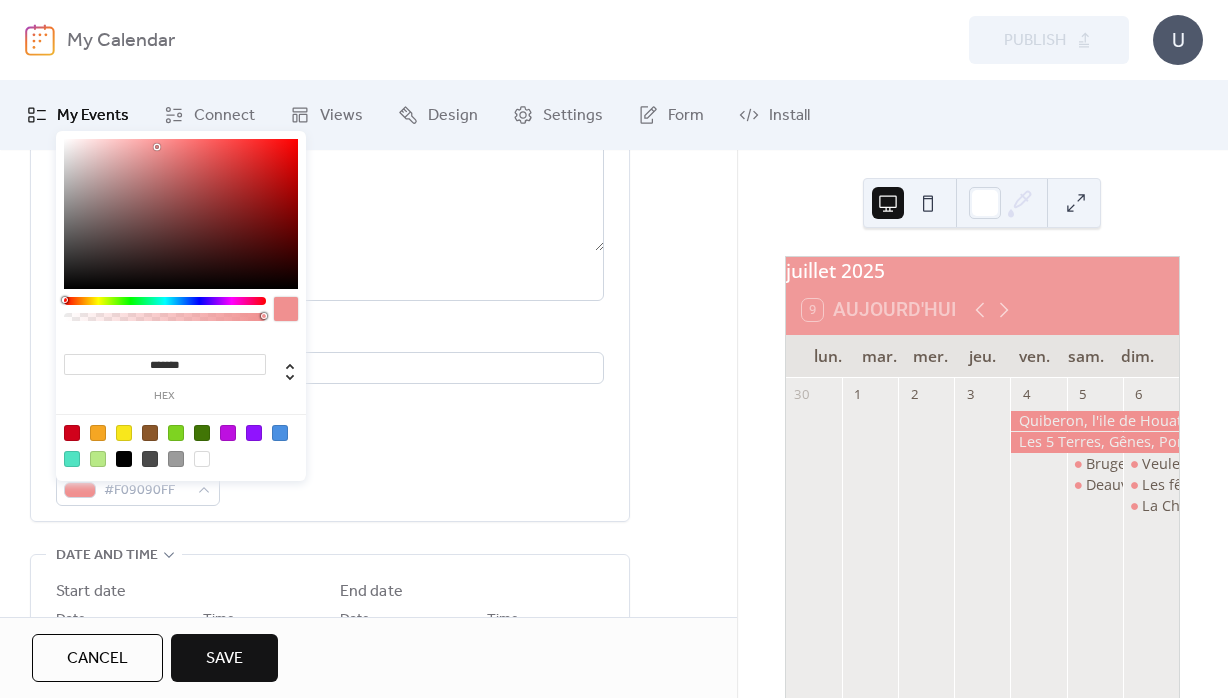 type on "********" 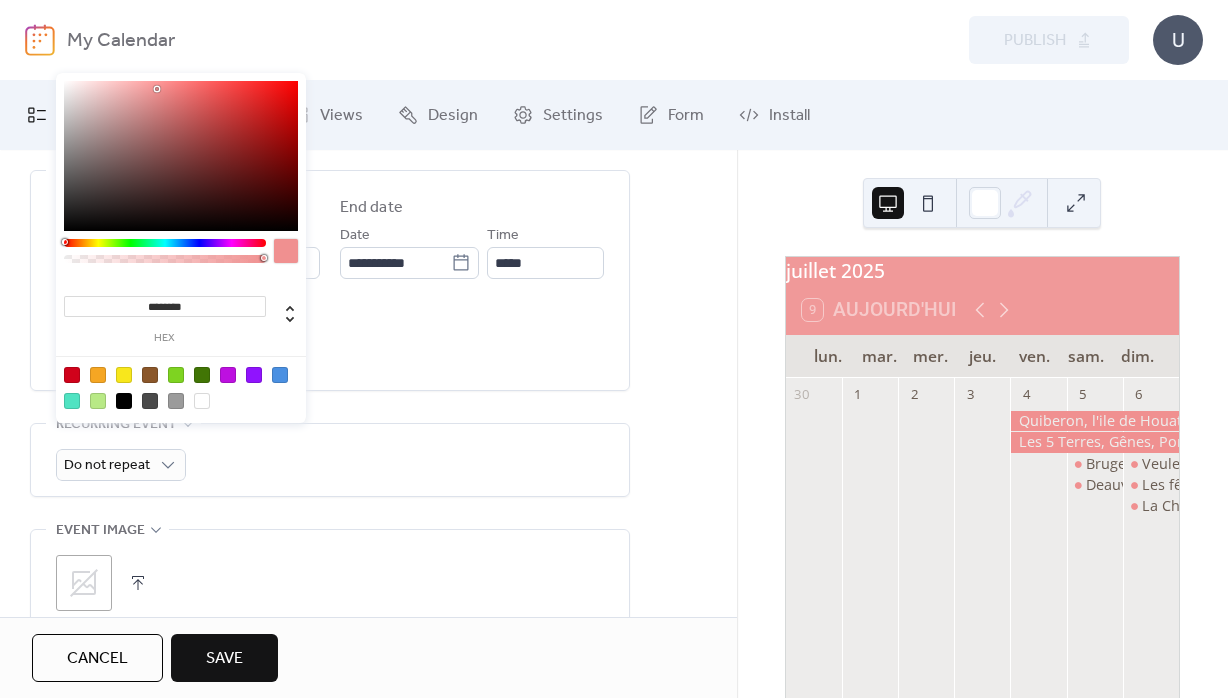 scroll, scrollTop: 732, scrollLeft: 0, axis: vertical 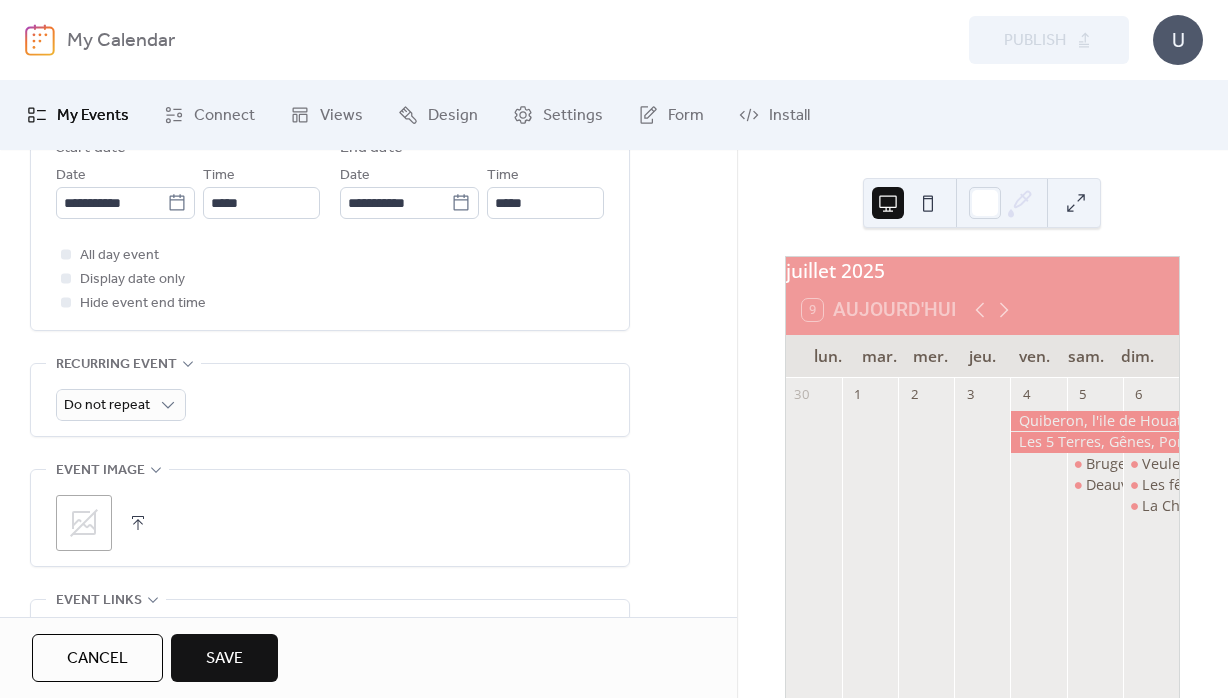 click on "**********" at bounding box center (368, 255) 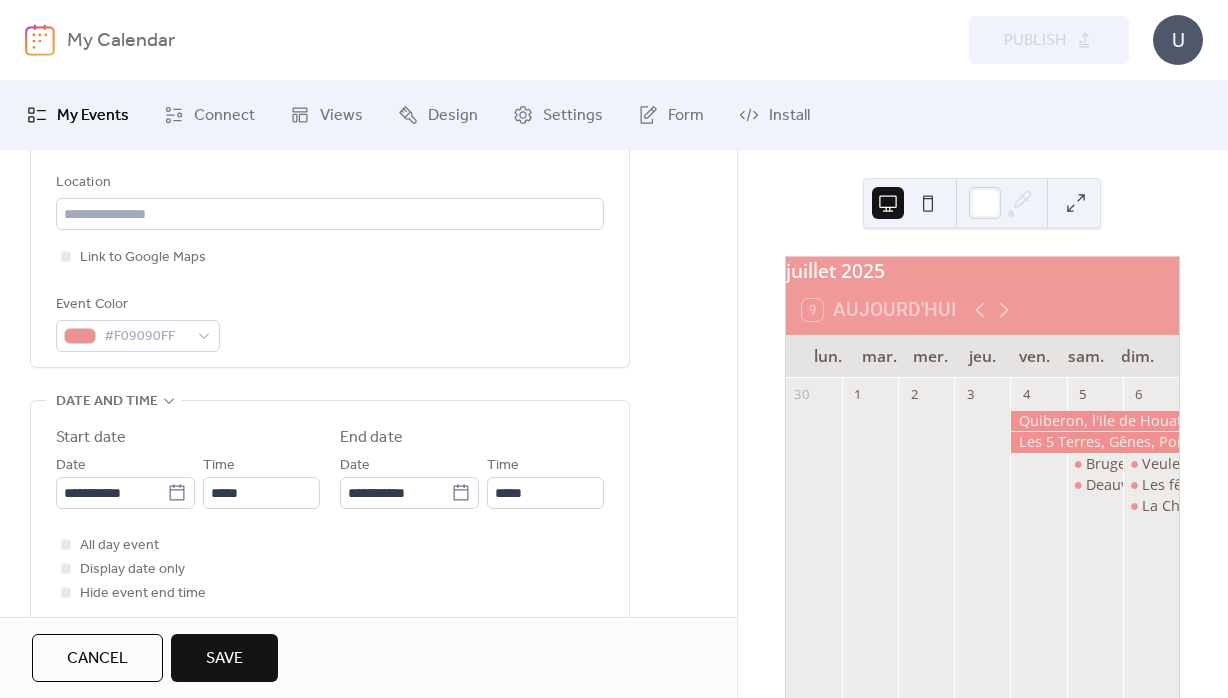 scroll, scrollTop: 444, scrollLeft: 0, axis: vertical 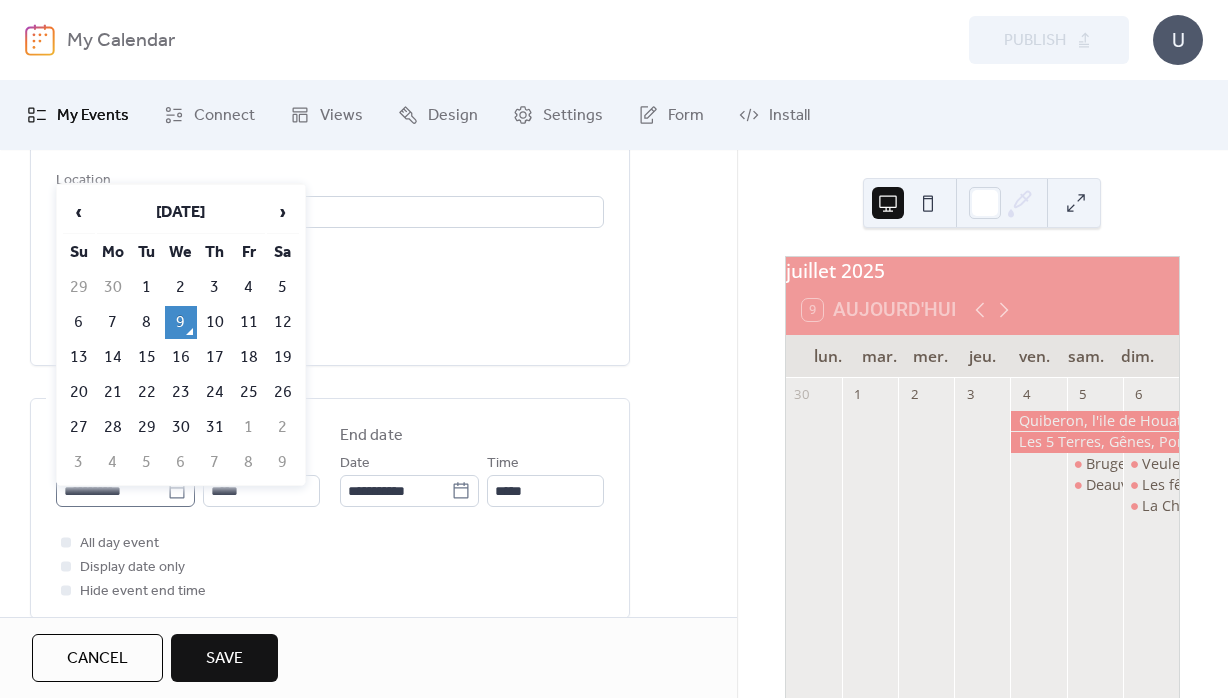 drag, startPoint x: 182, startPoint y: 497, endPoint x: 138, endPoint y: 482, distance: 46.486557 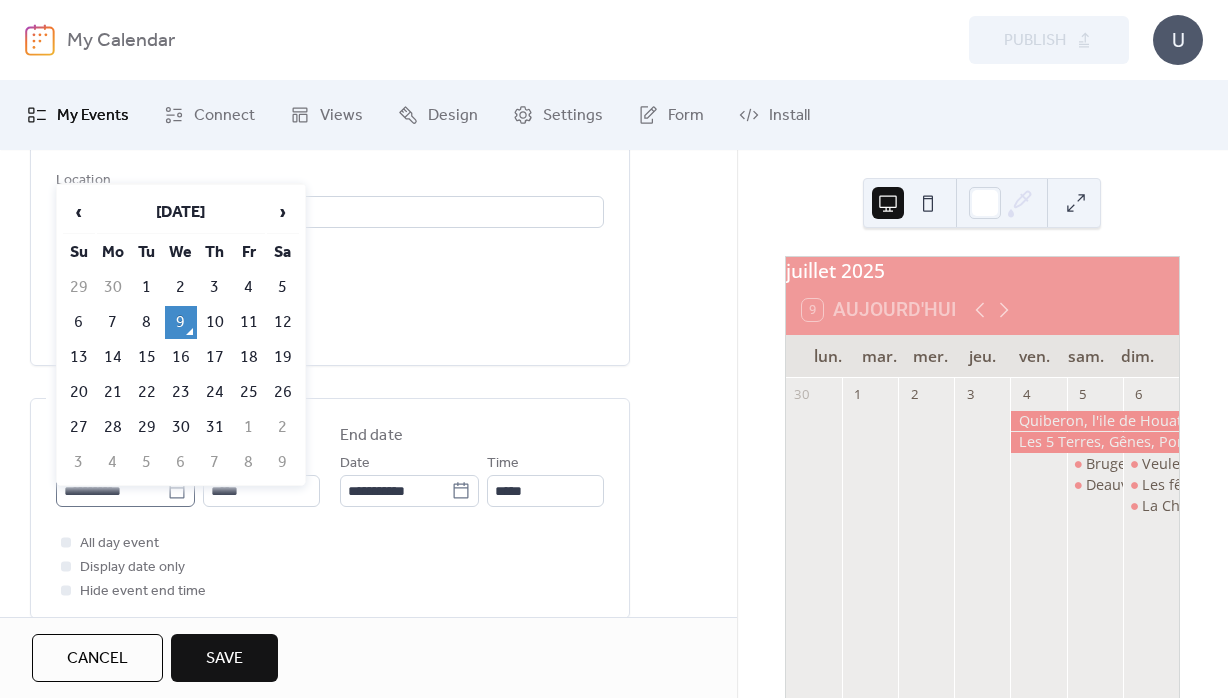 click 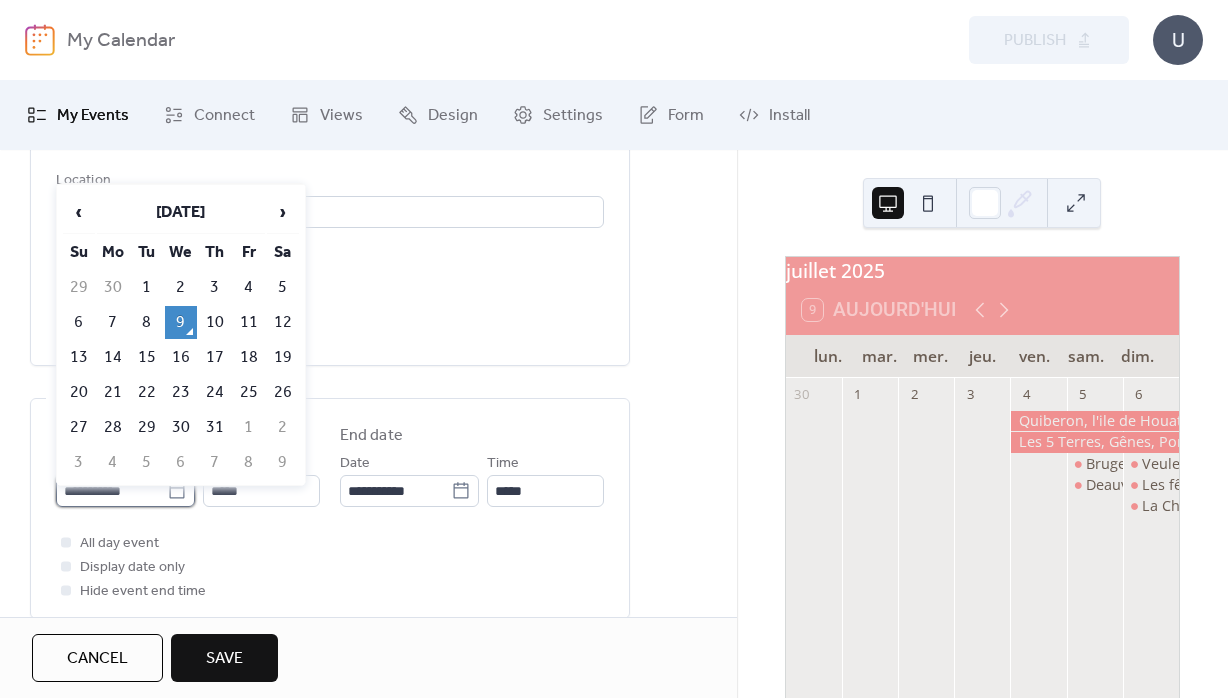 click on "**********" at bounding box center [111, 491] 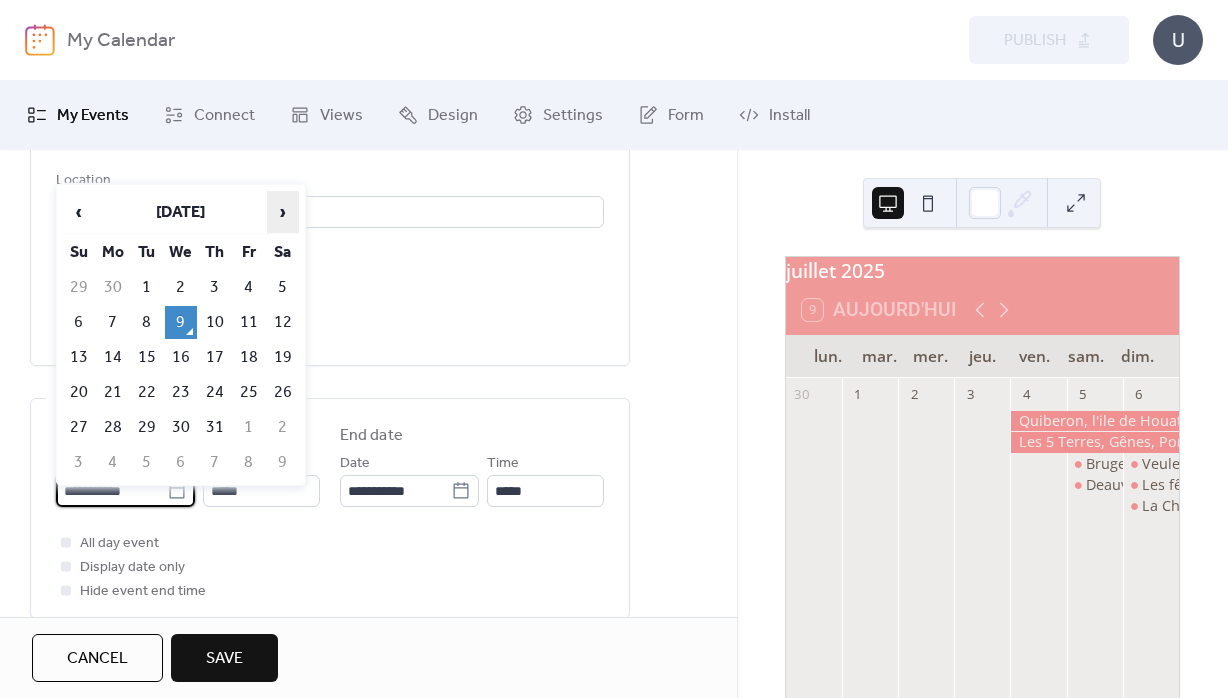 click on "›" at bounding box center (283, 212) 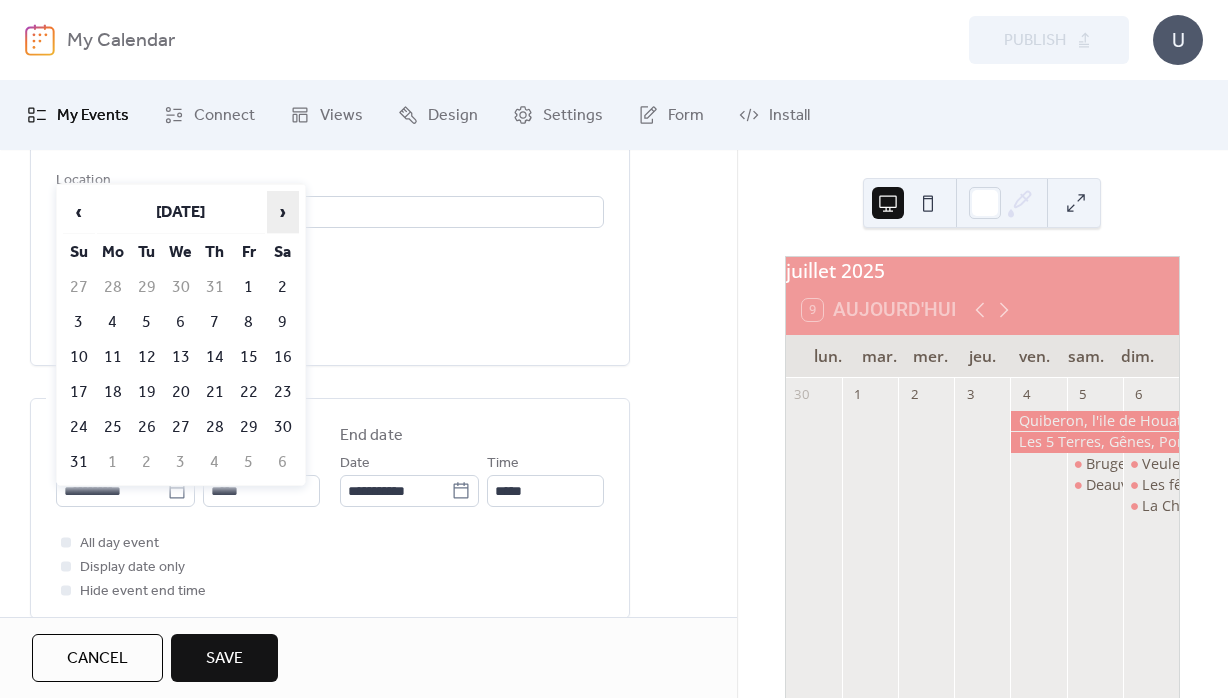 click on "›" at bounding box center (283, 212) 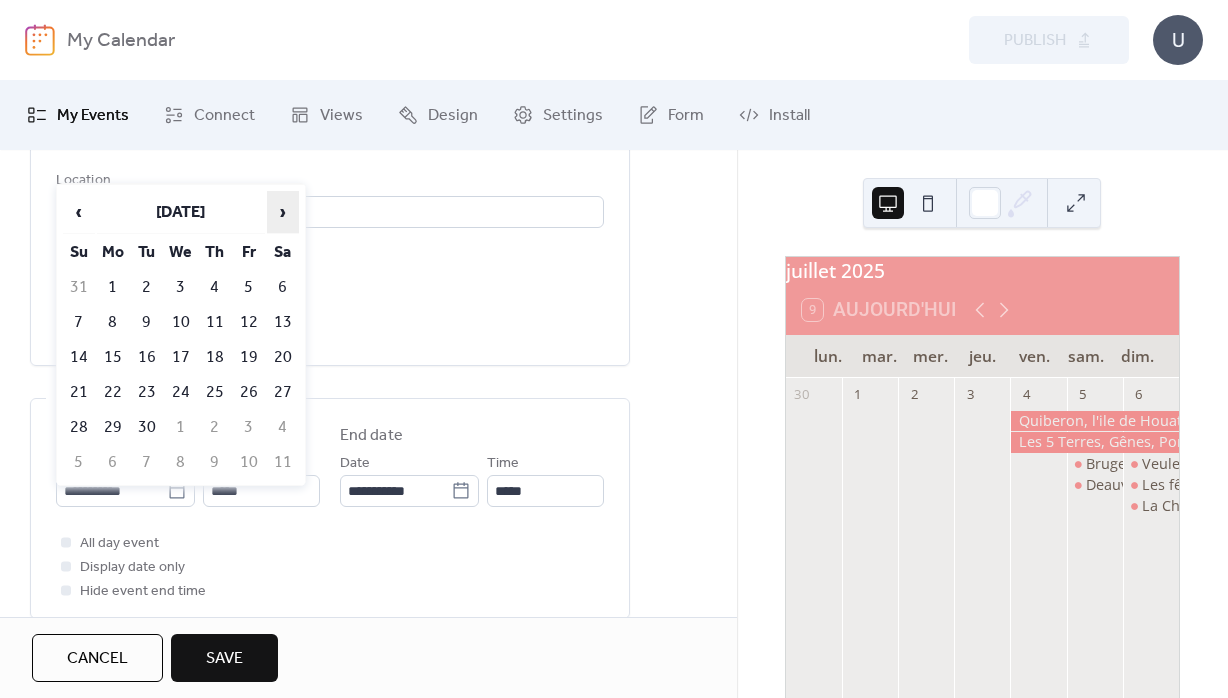click on "›" at bounding box center (283, 212) 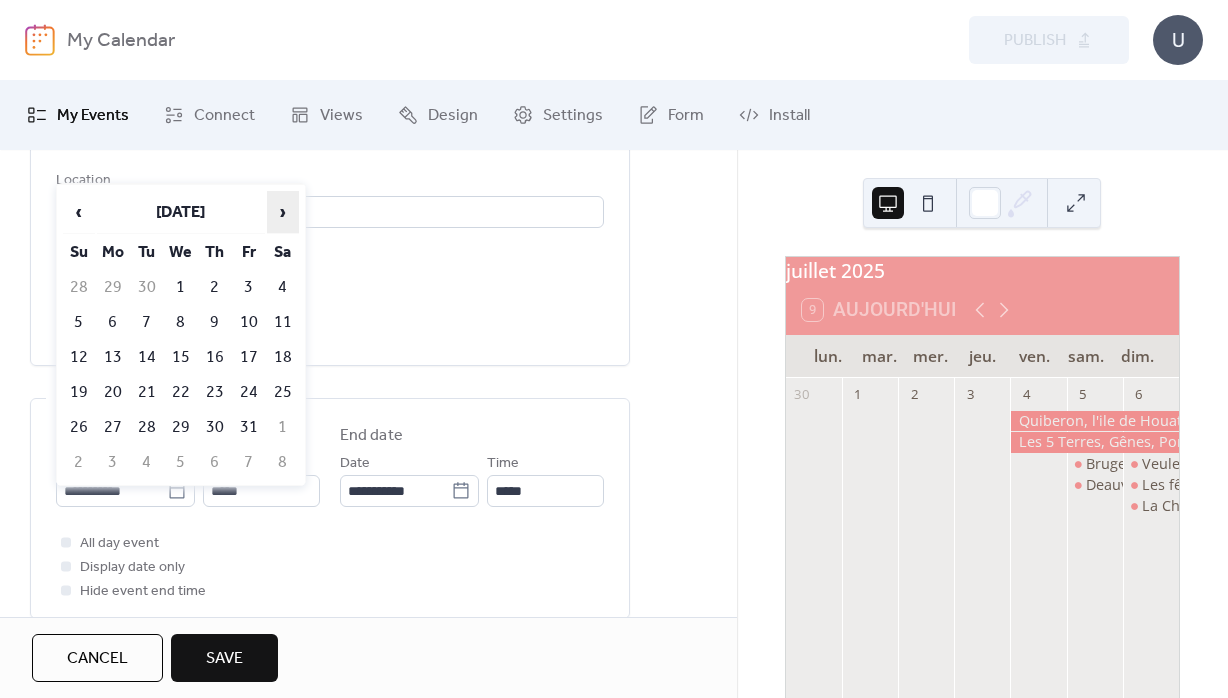 click on "›" at bounding box center [283, 212] 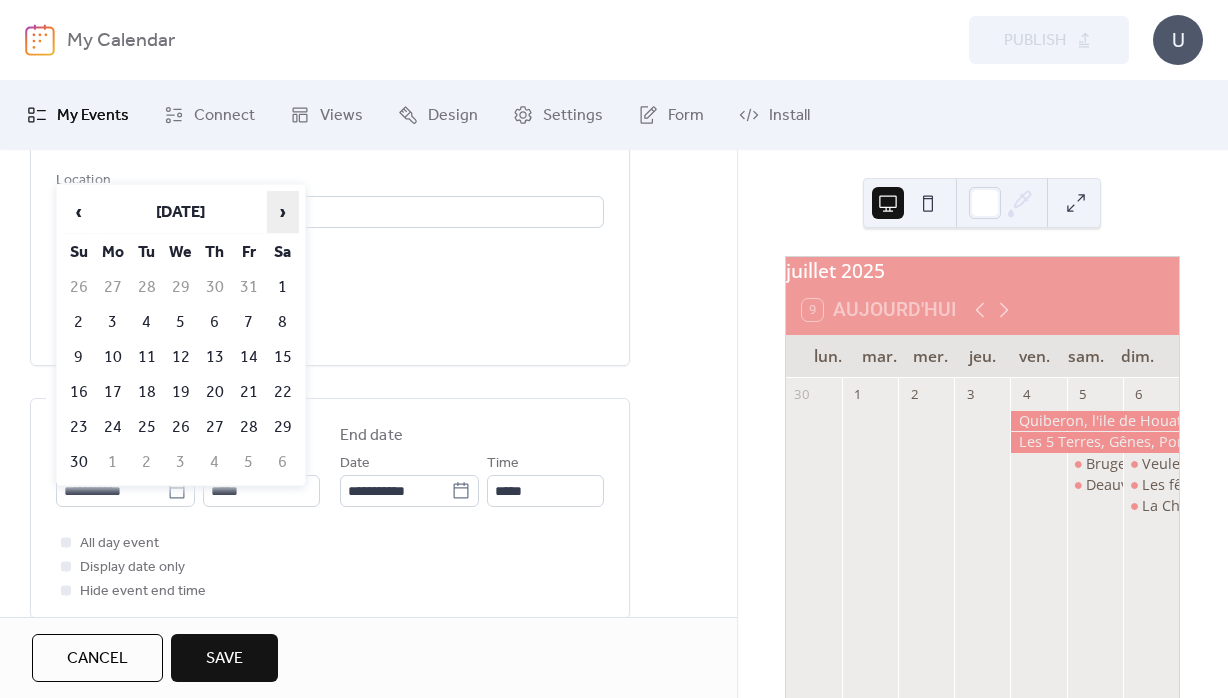 click on "›" at bounding box center [283, 212] 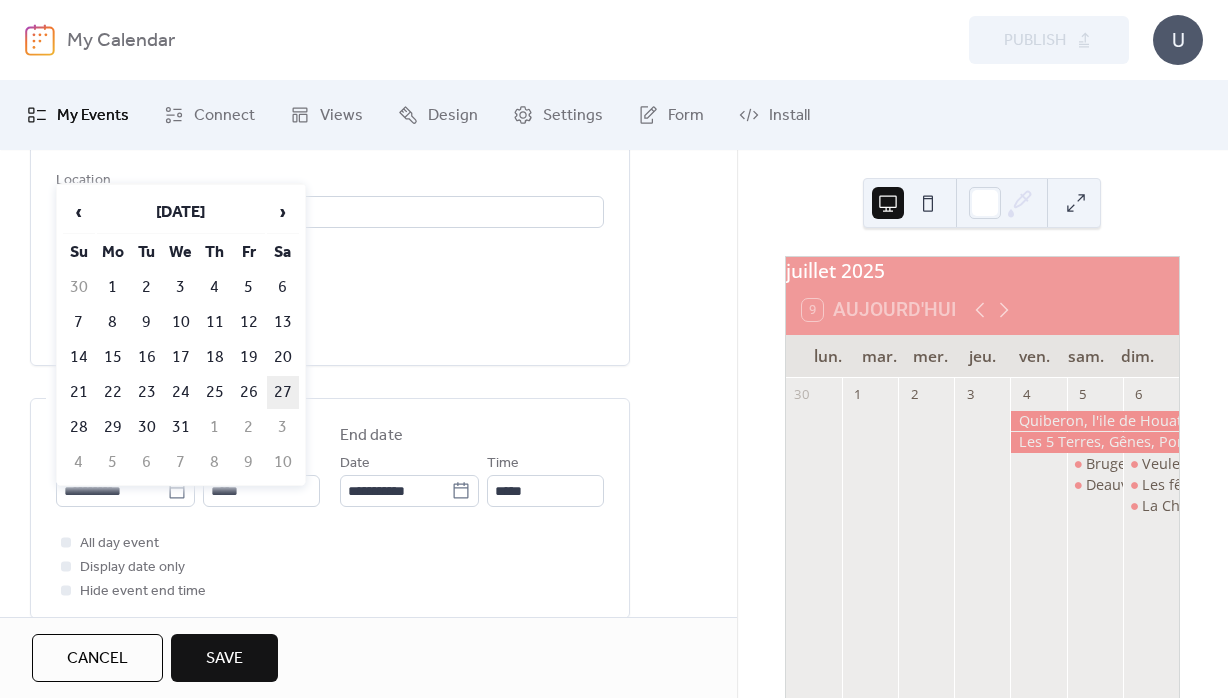 click on "27" at bounding box center (283, 392) 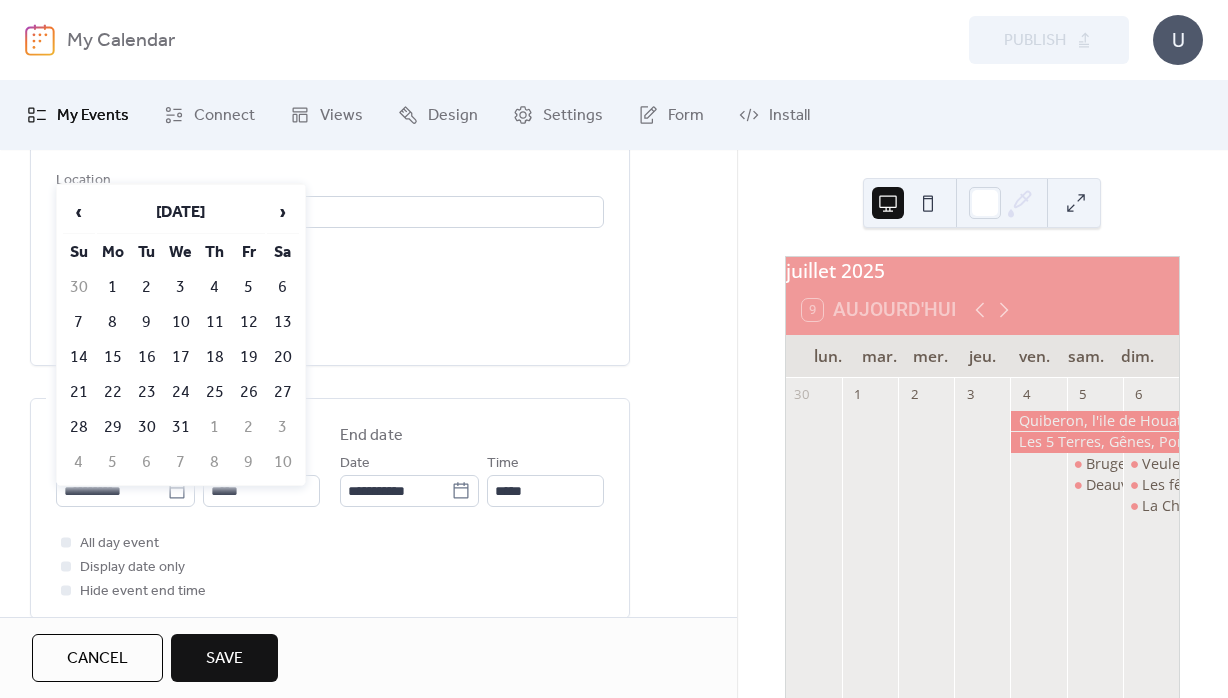 type on "**********" 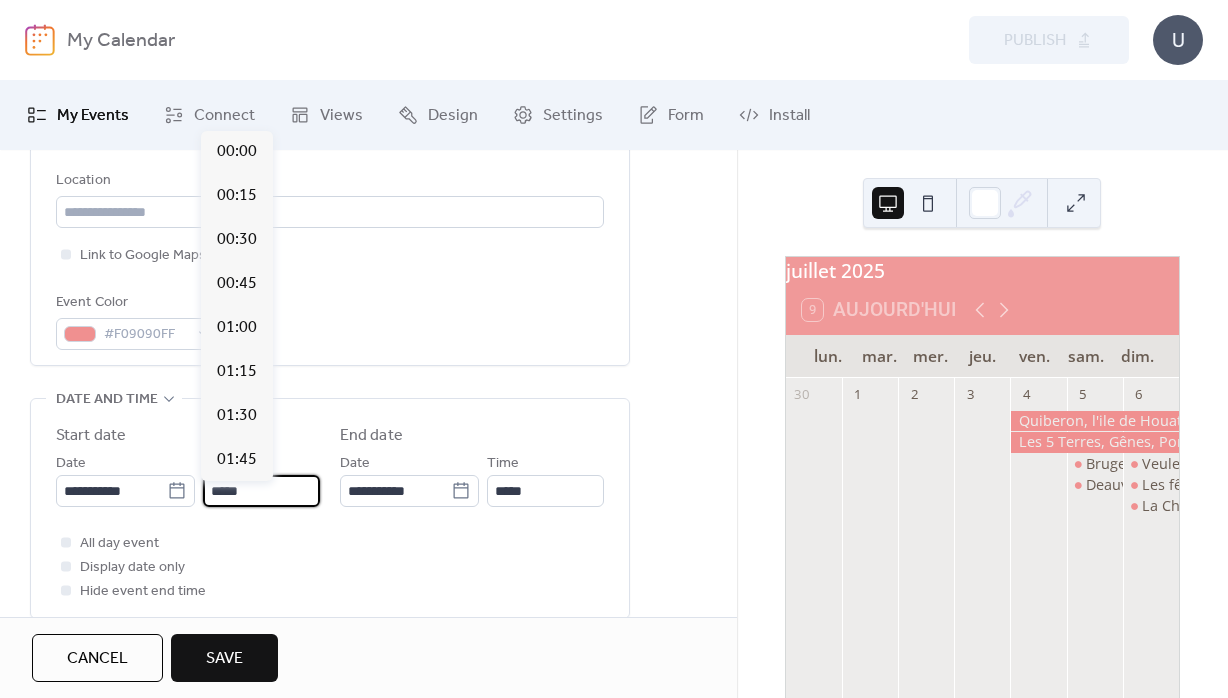 click on "*****" at bounding box center [261, 491] 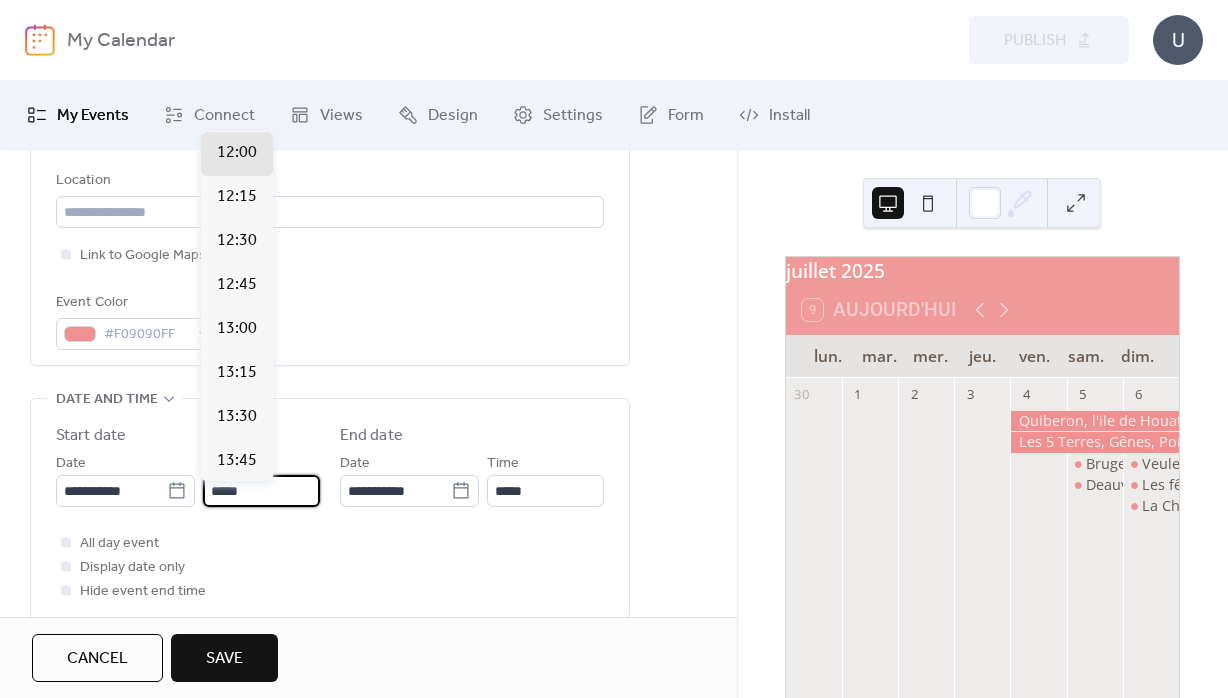 drag, startPoint x: 200, startPoint y: 496, endPoint x: 186, endPoint y: 496, distance: 14 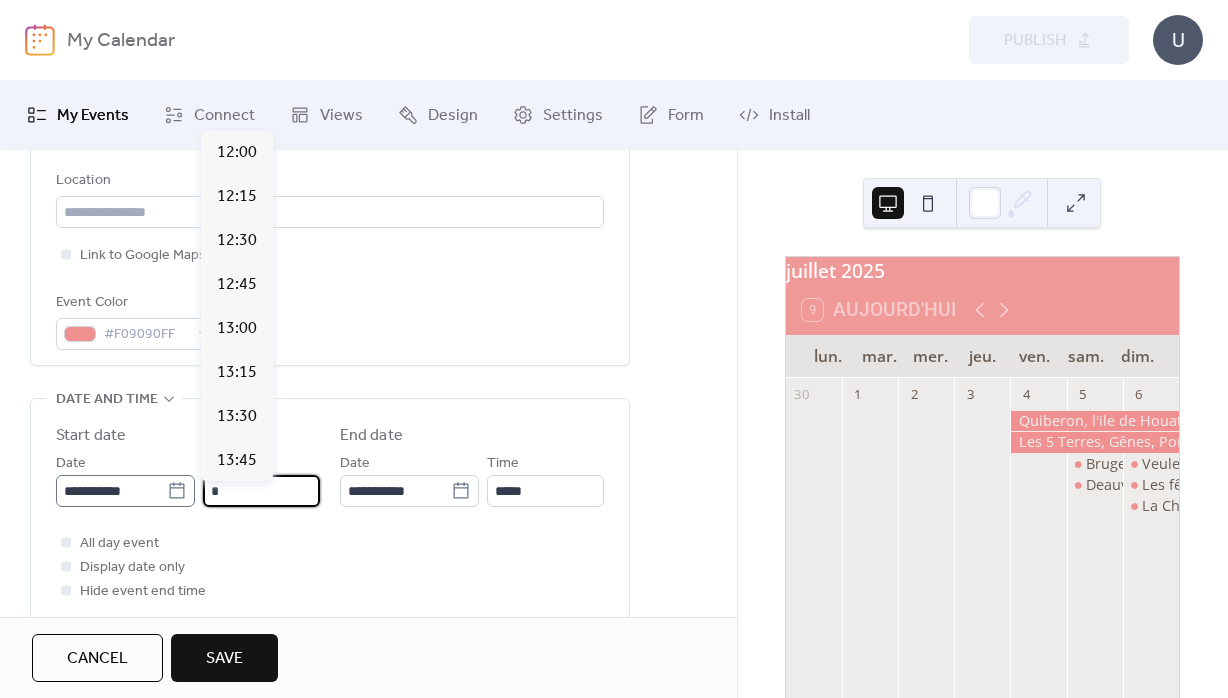 scroll, scrollTop: 1407, scrollLeft: 0, axis: vertical 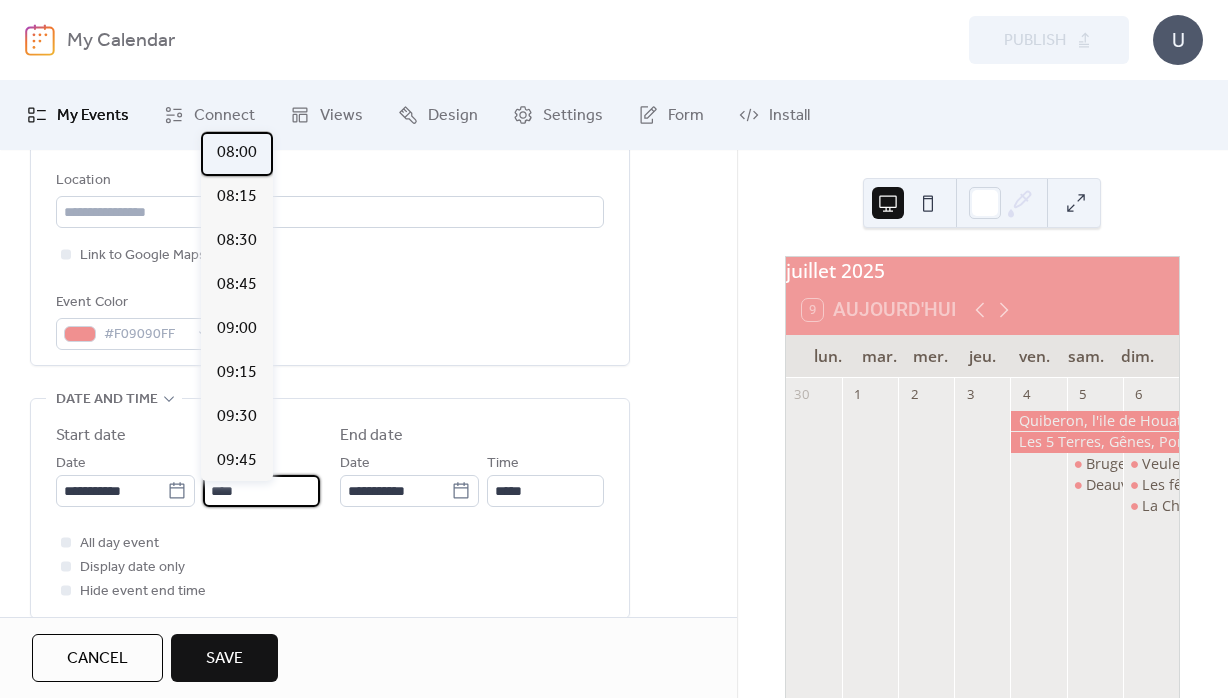 click on "08:00" at bounding box center (237, 153) 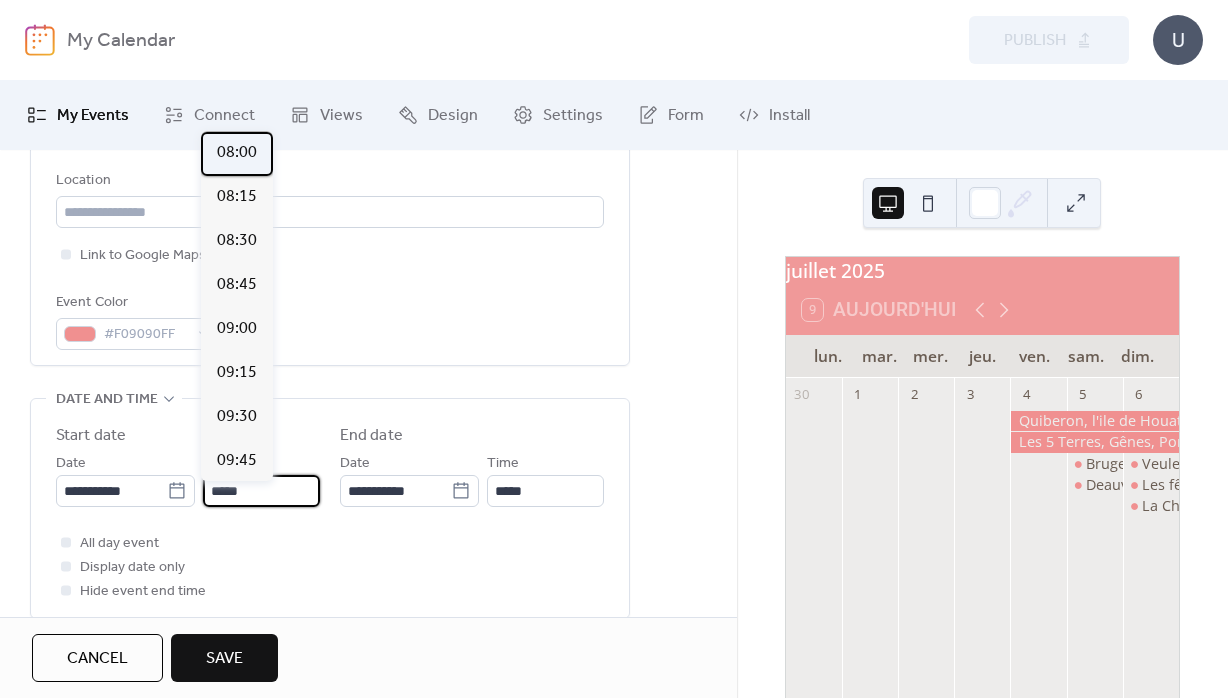 type on "*****" 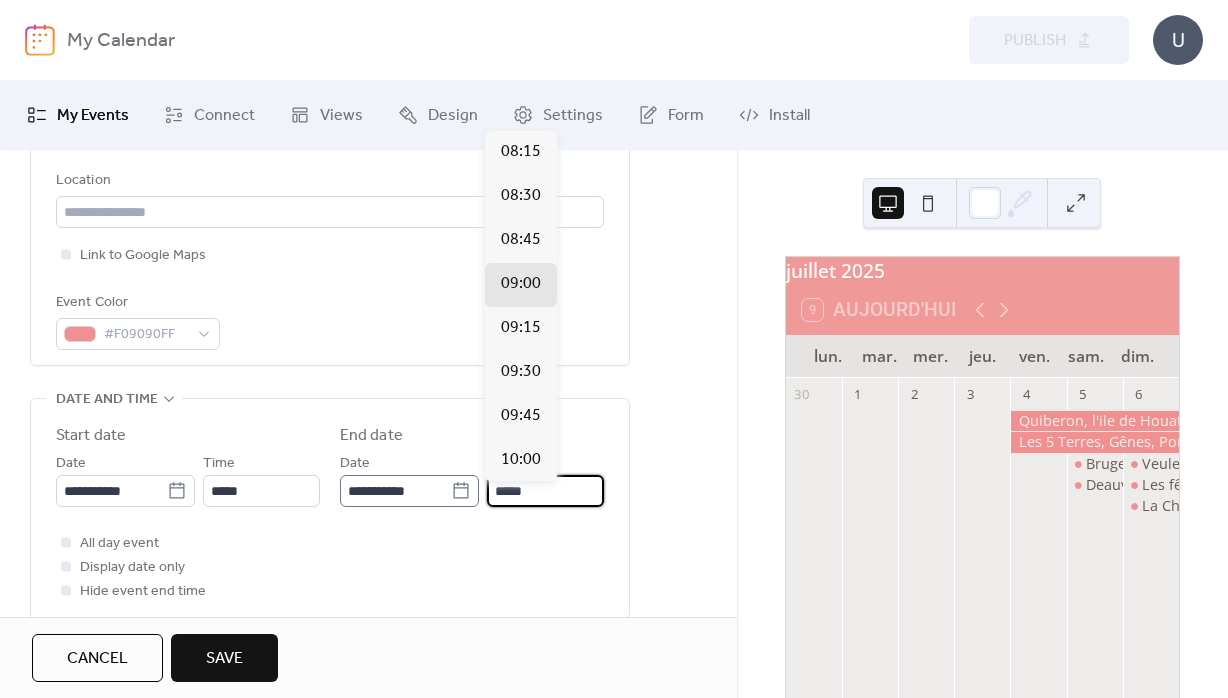 drag, startPoint x: 536, startPoint y: 501, endPoint x: 466, endPoint y: 501, distance: 70 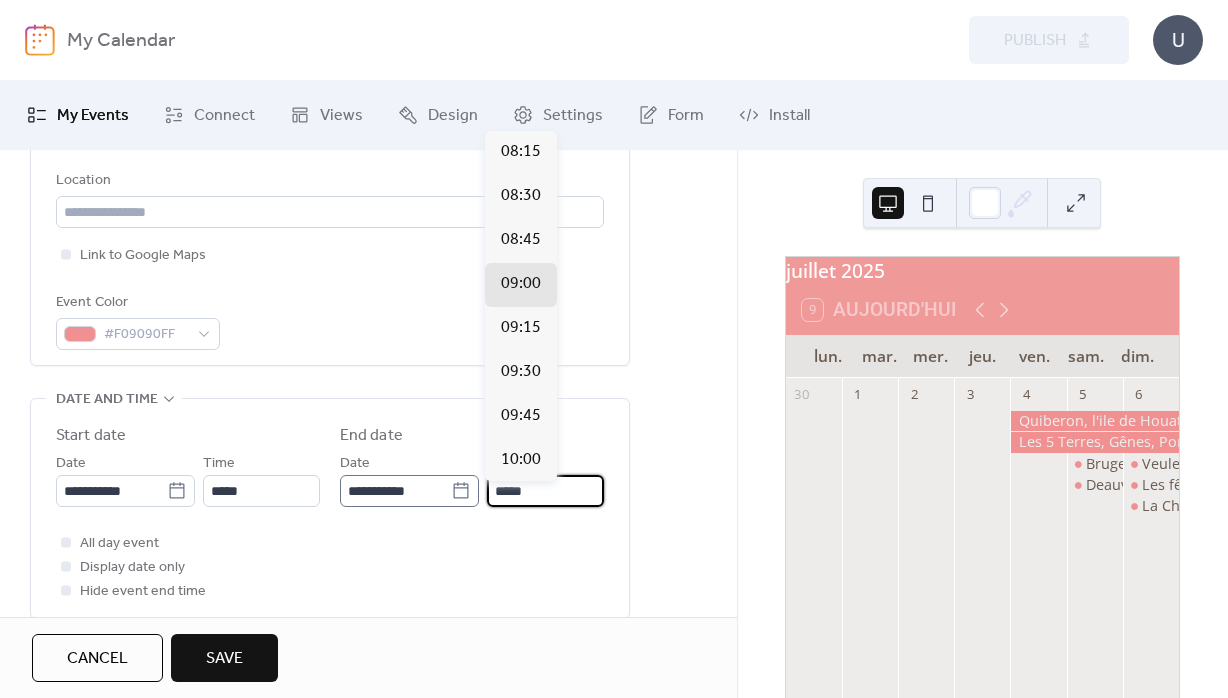 click on "*****" at bounding box center [545, 491] 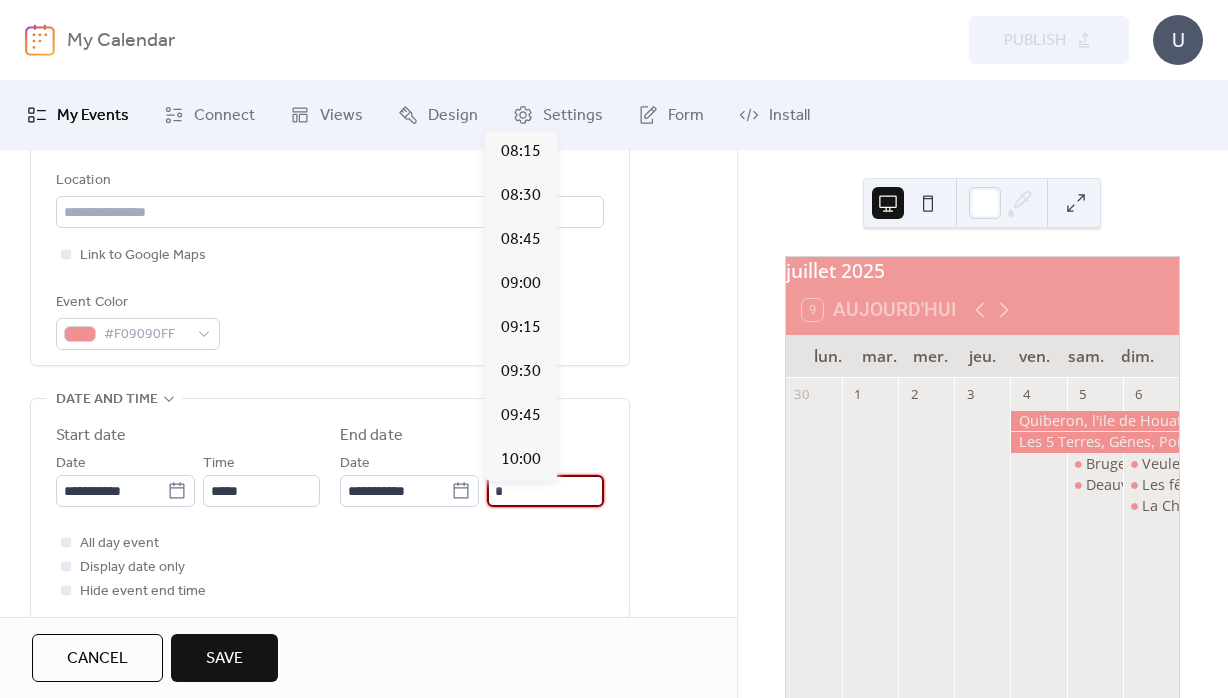 scroll, scrollTop: 2067, scrollLeft: 0, axis: vertical 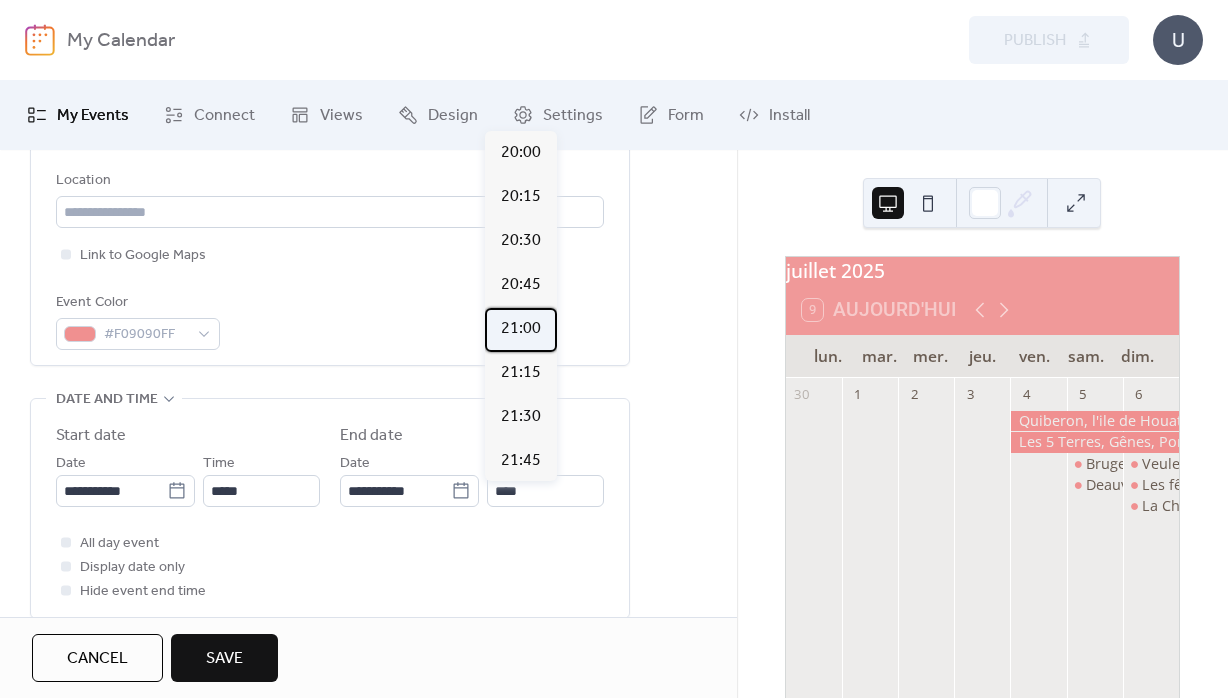 click on "21:00" at bounding box center [521, 329] 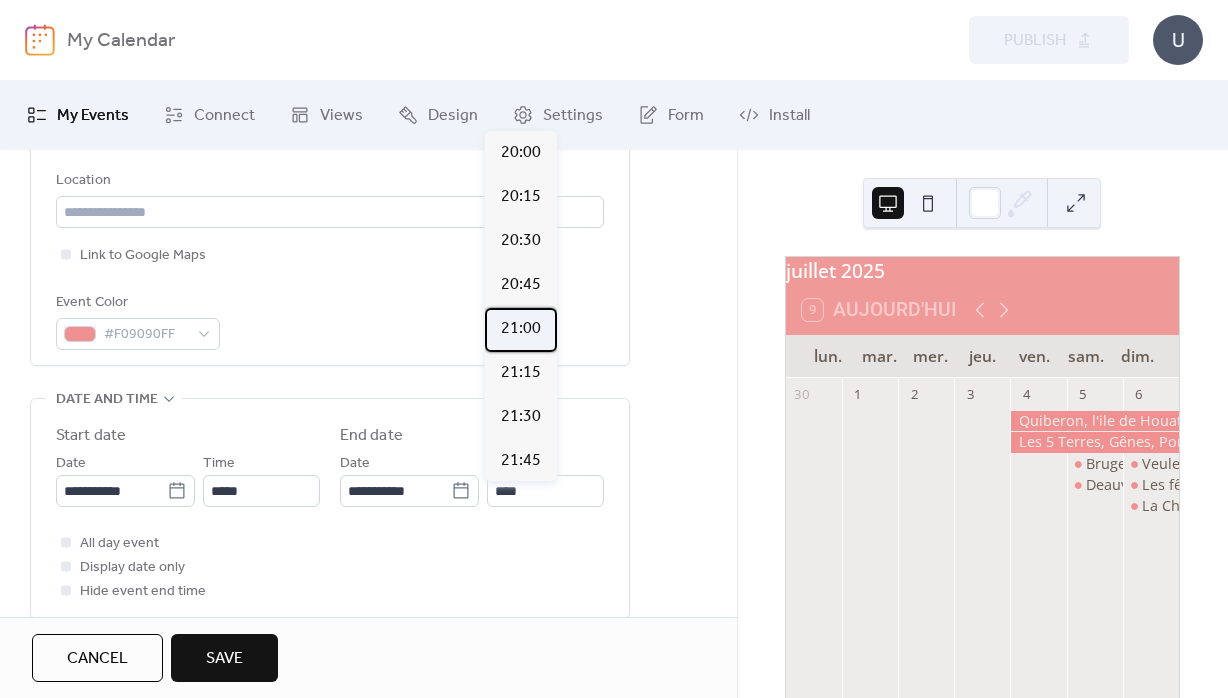 type on "*****" 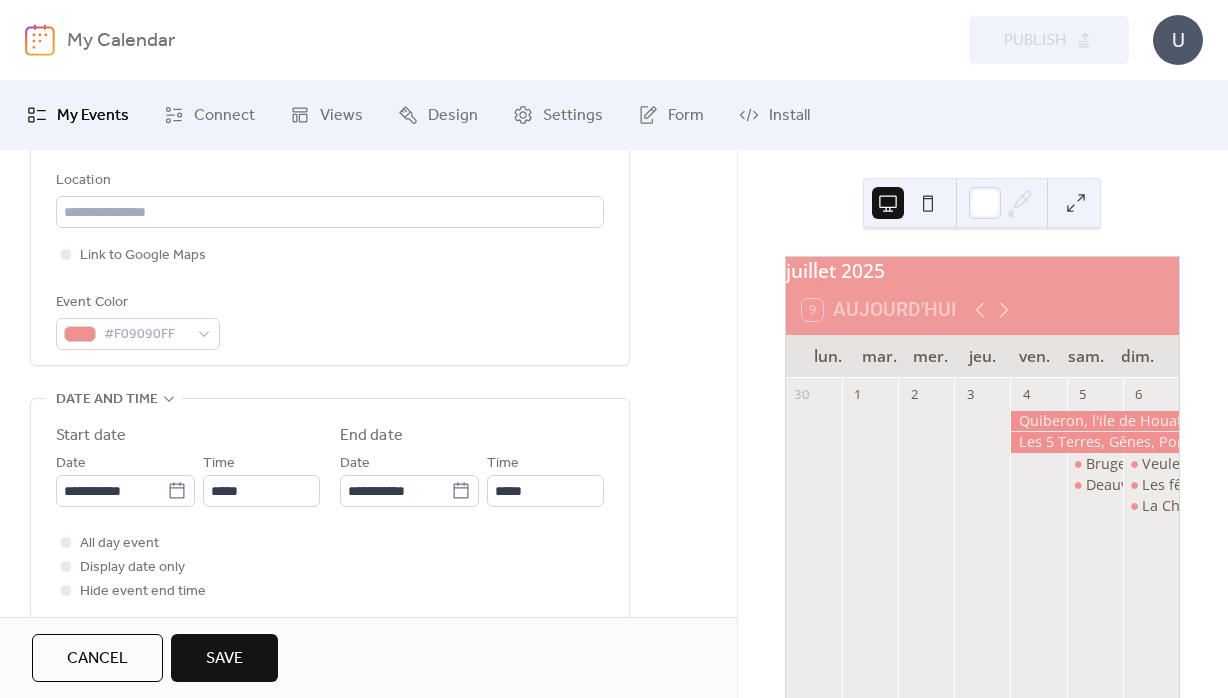 click on "**********" at bounding box center (368, 543) 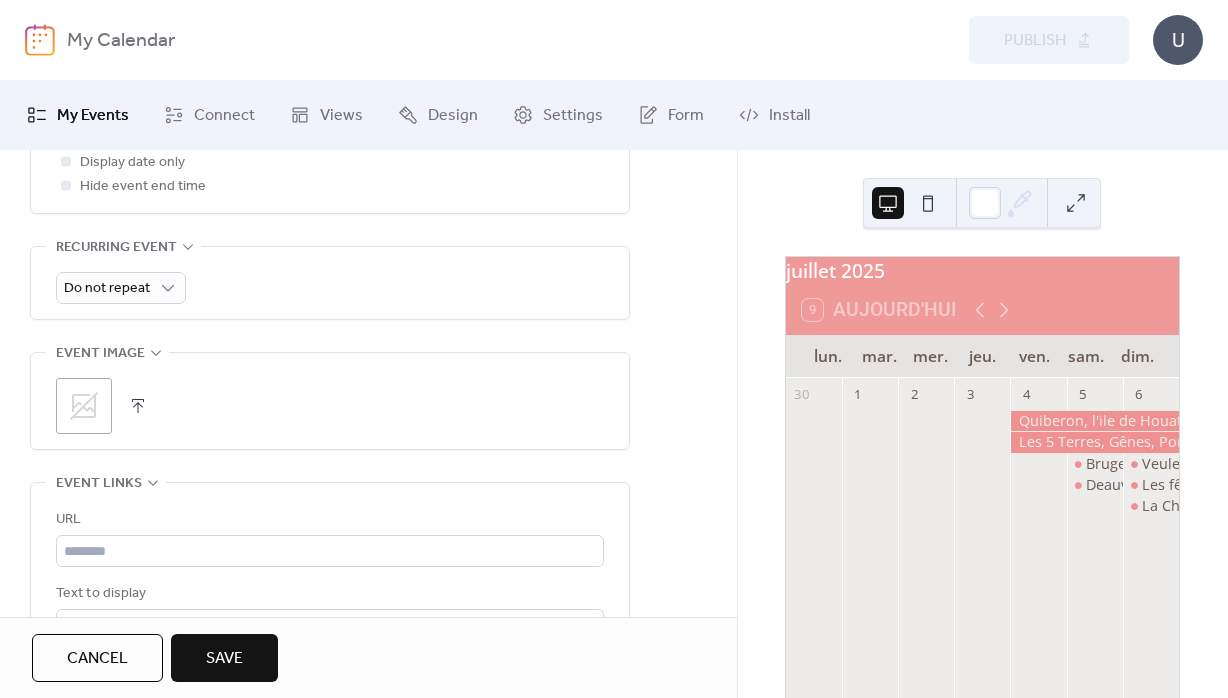 scroll, scrollTop: 876, scrollLeft: 0, axis: vertical 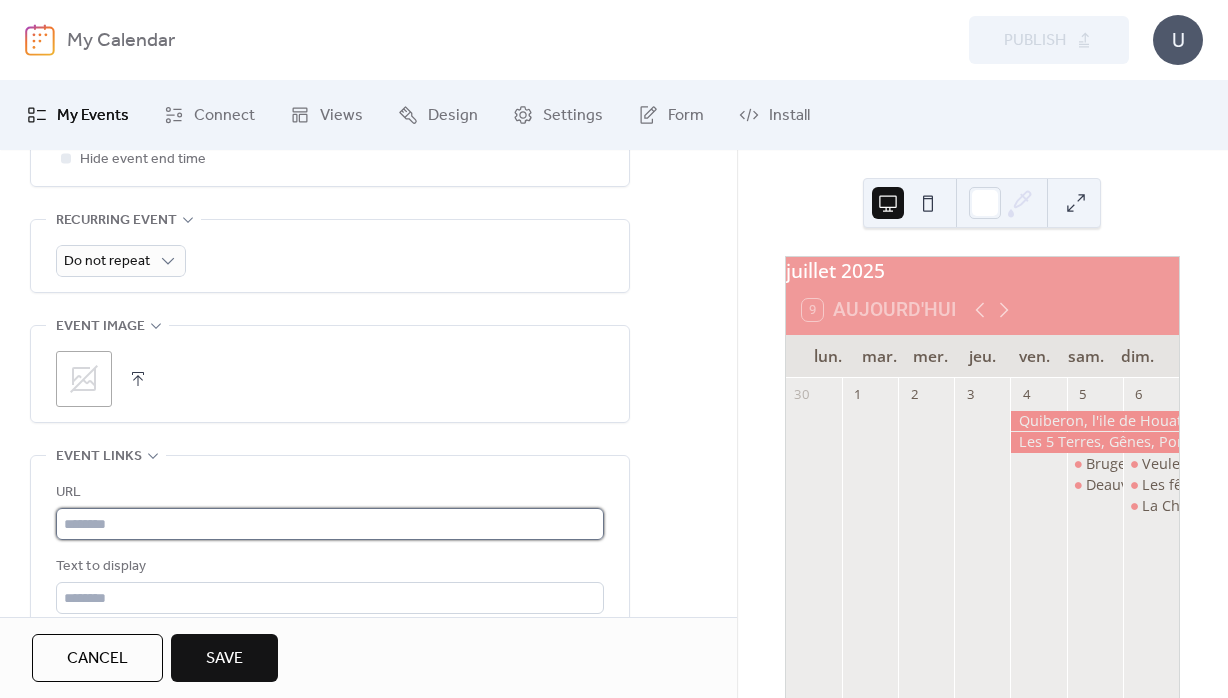 click at bounding box center (330, 524) 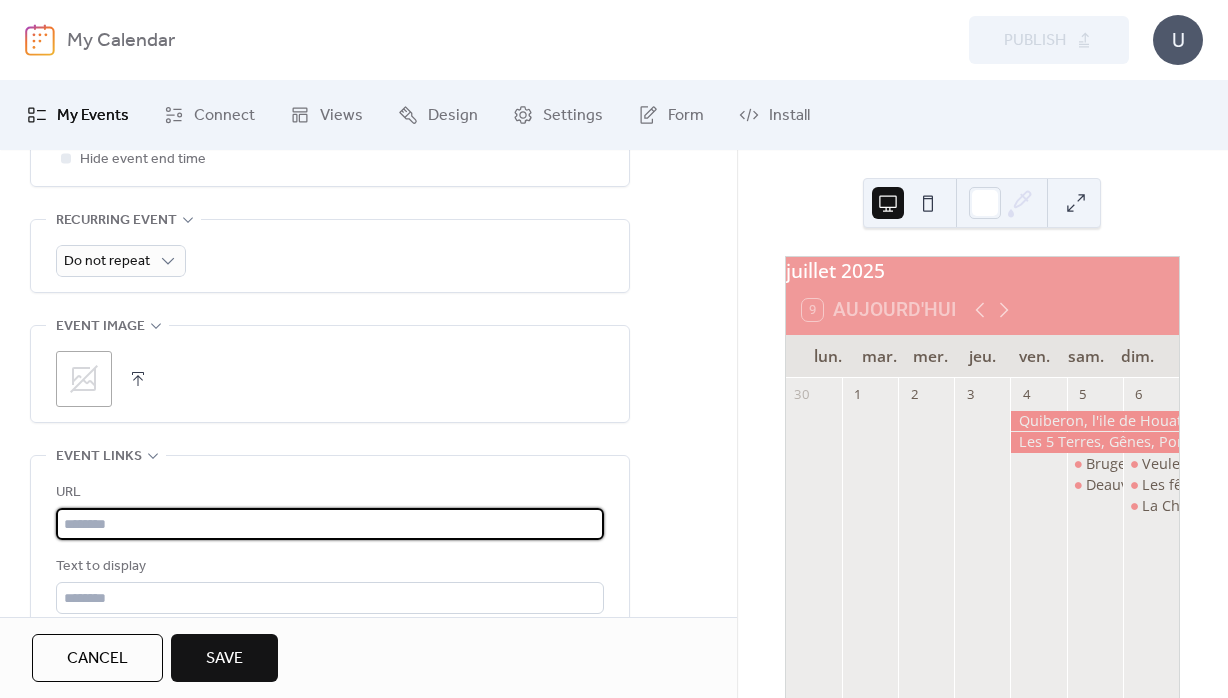 paste on "**********" 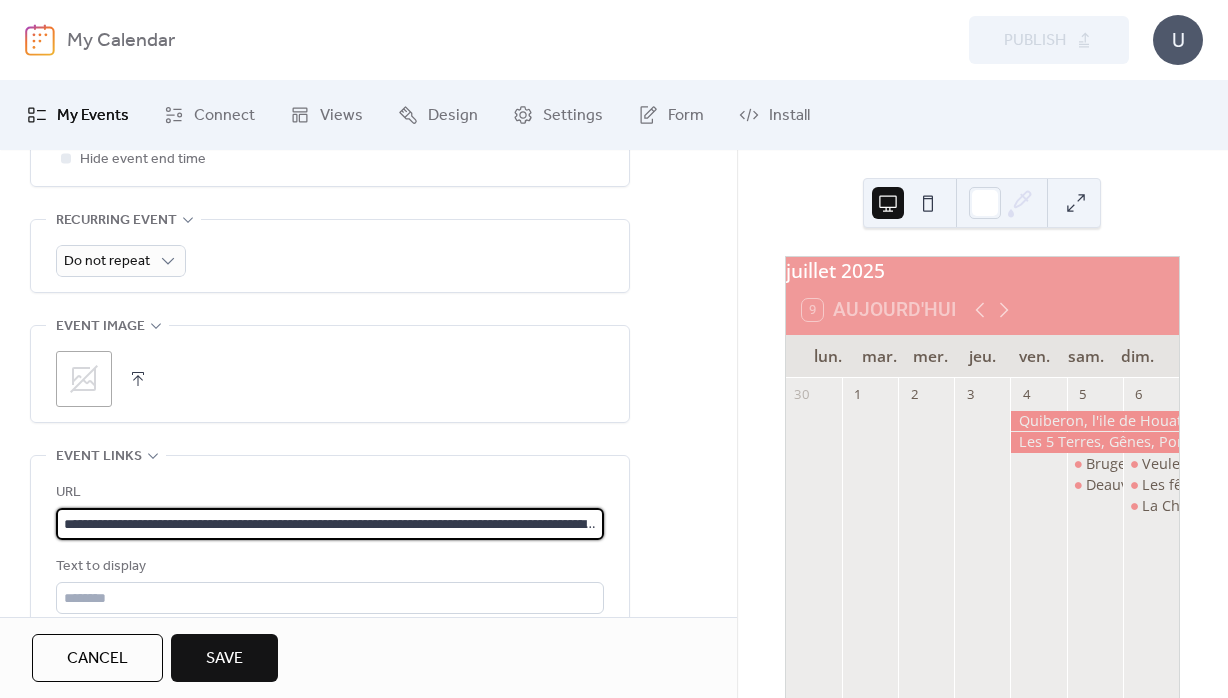 scroll, scrollTop: 0, scrollLeft: 211, axis: horizontal 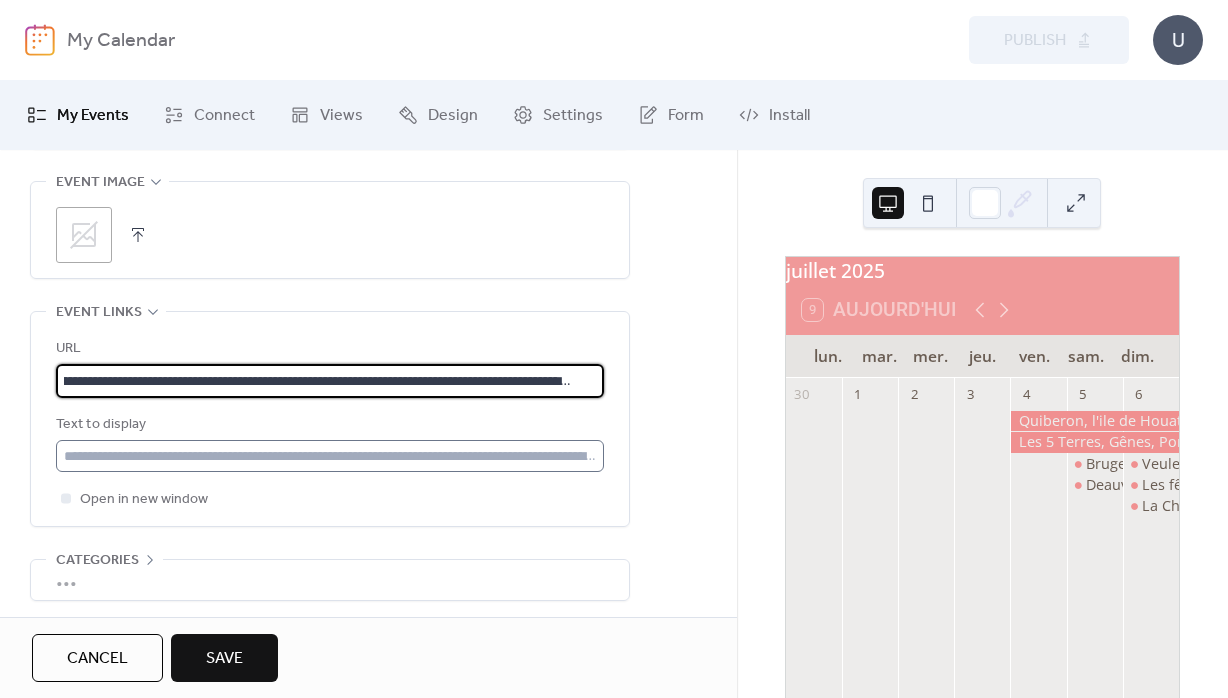 type on "**********" 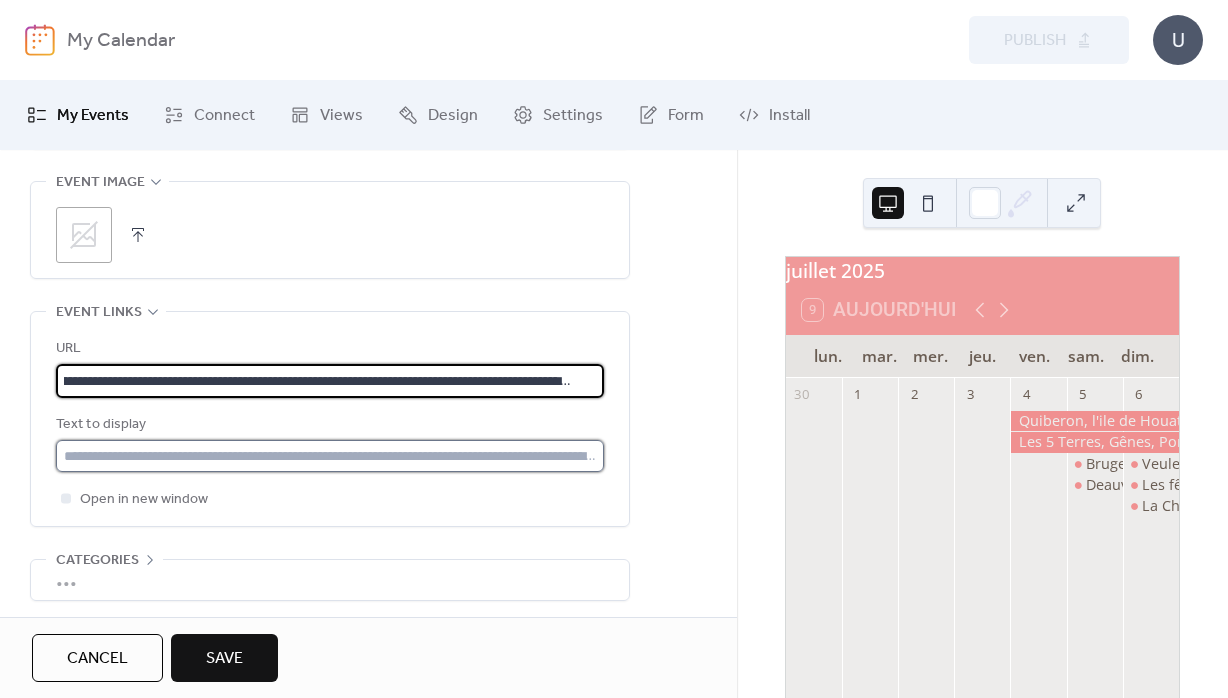 click at bounding box center (330, 456) 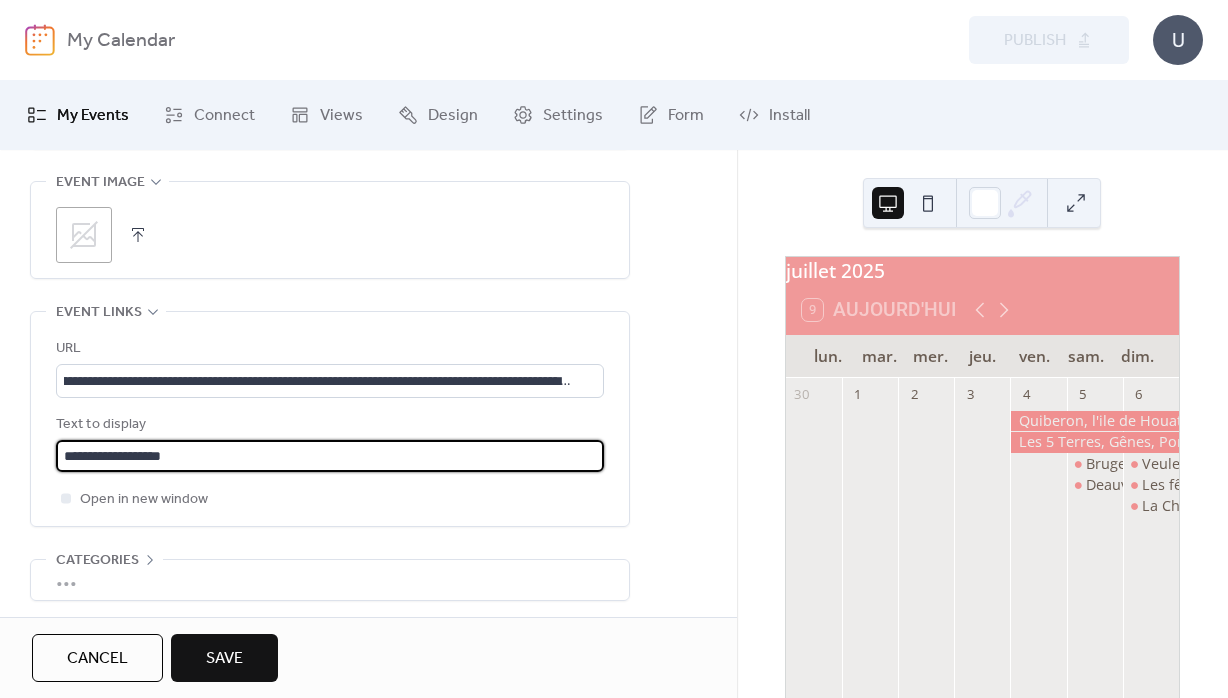 type on "**********" 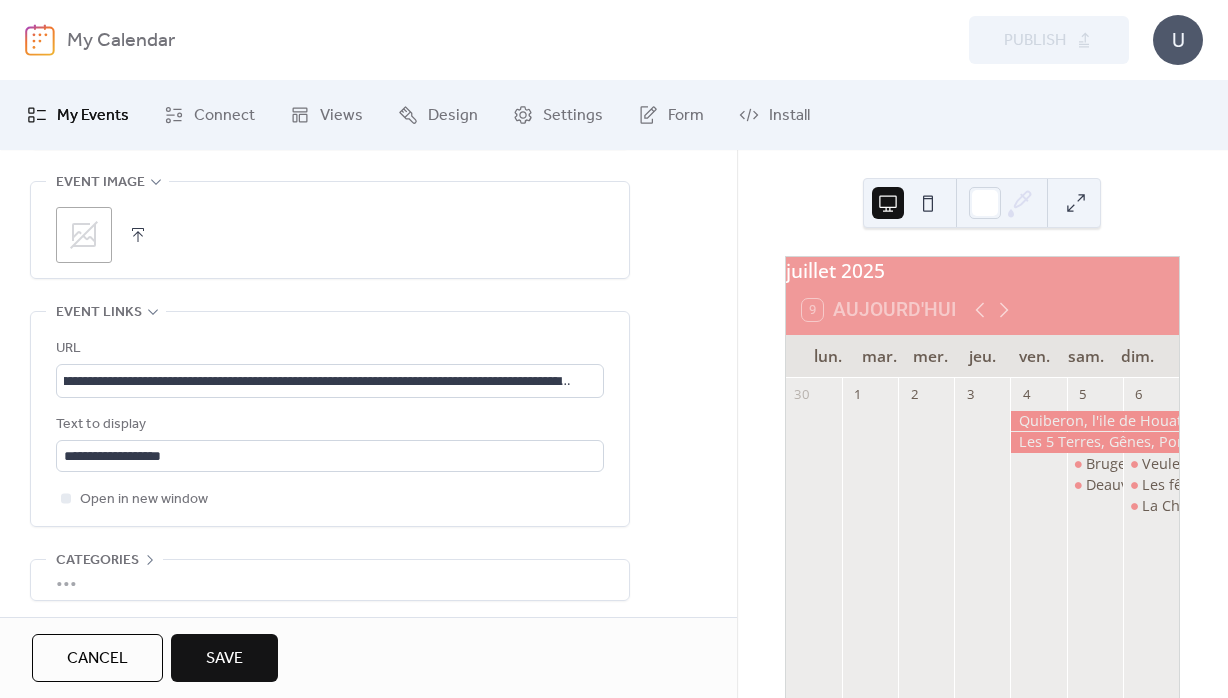 click on "Save" at bounding box center (224, 658) 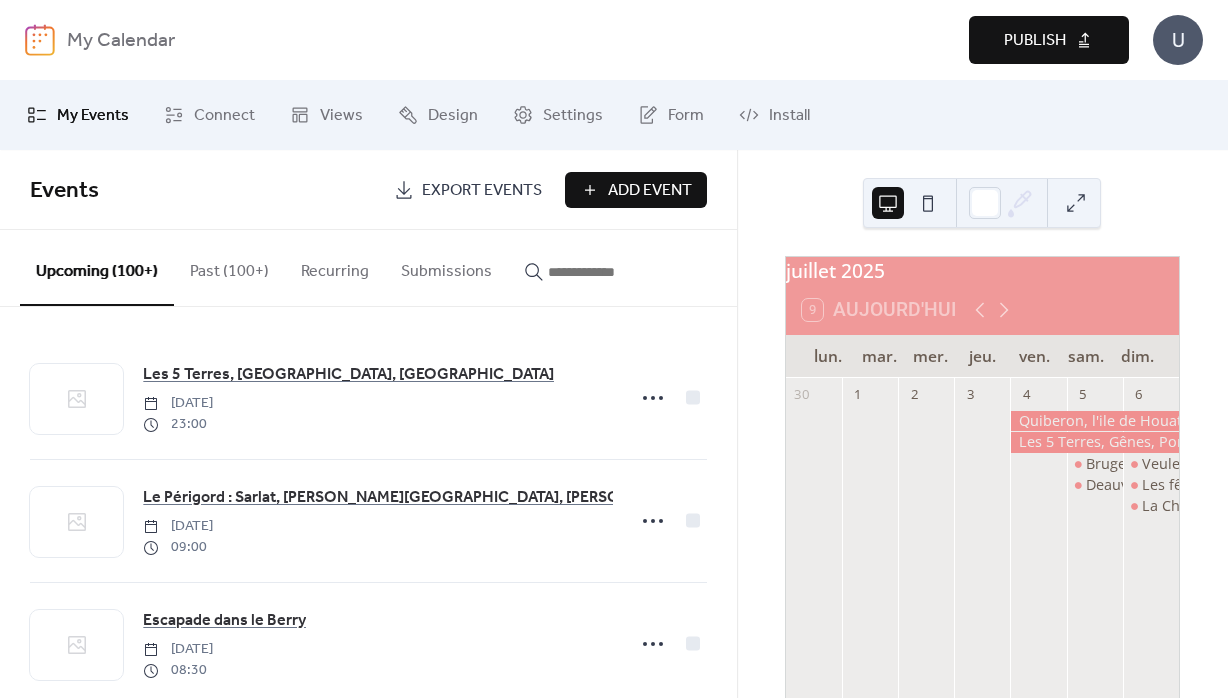 click on "Publish" at bounding box center (1035, 41) 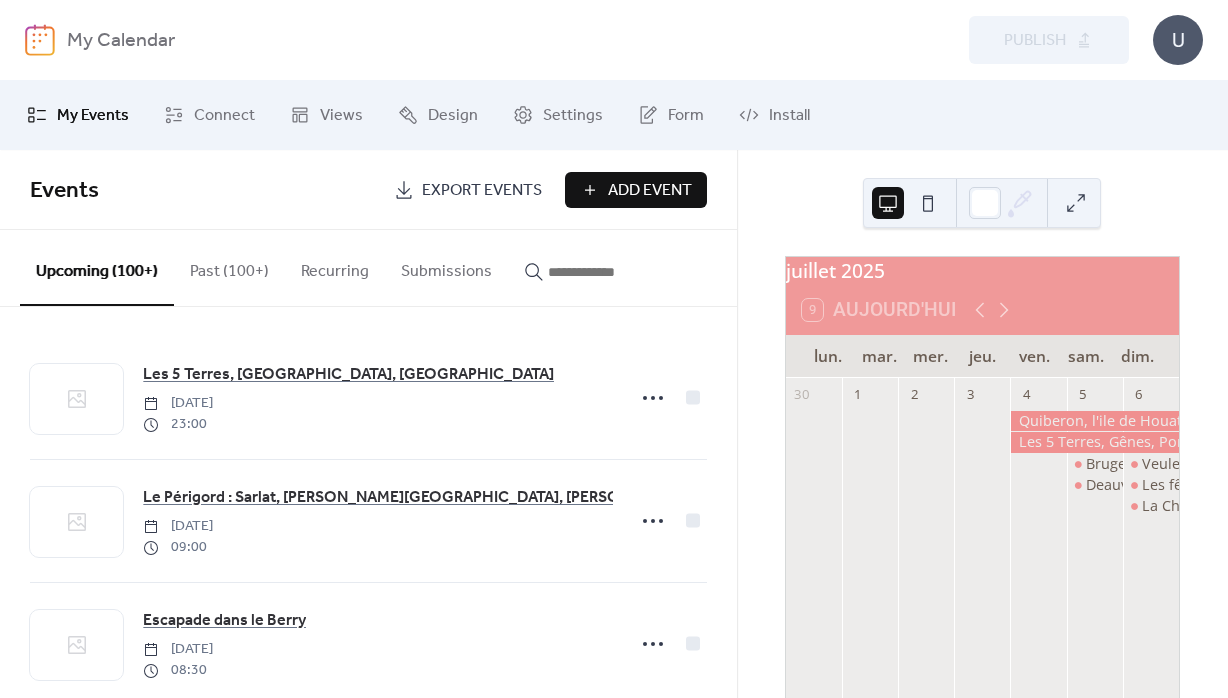 click at bounding box center (598, 272) 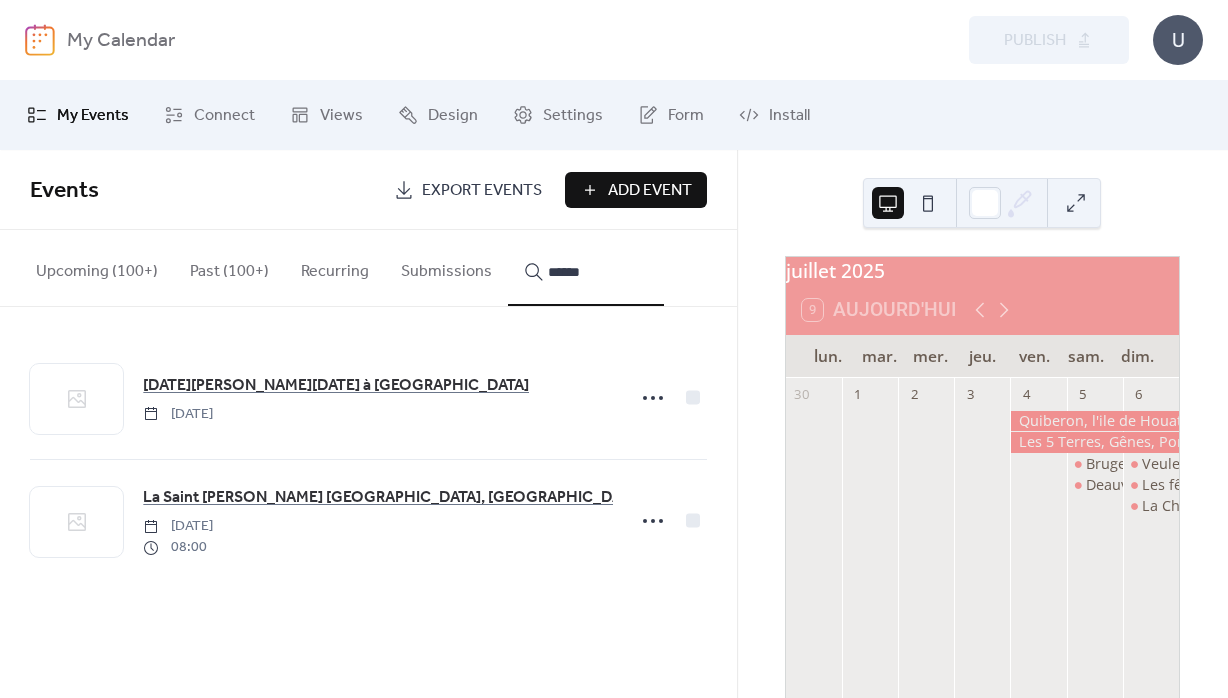 drag, startPoint x: 583, startPoint y: 278, endPoint x: 482, endPoint y: 278, distance: 101 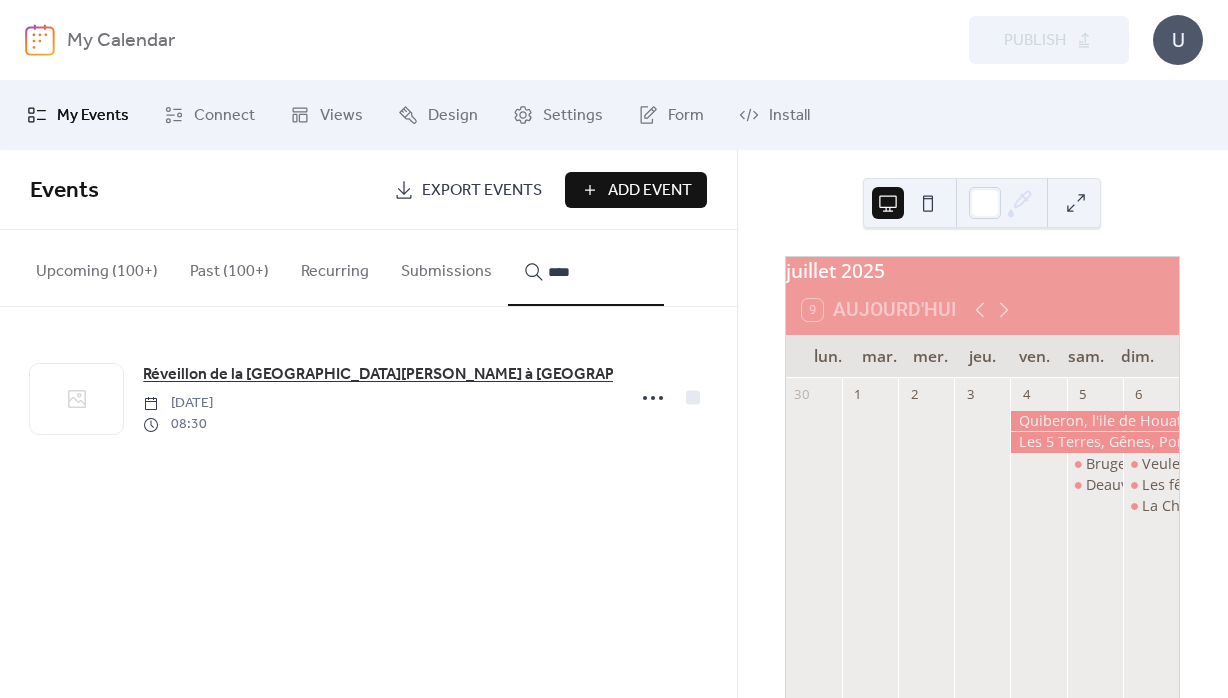 type on "****" 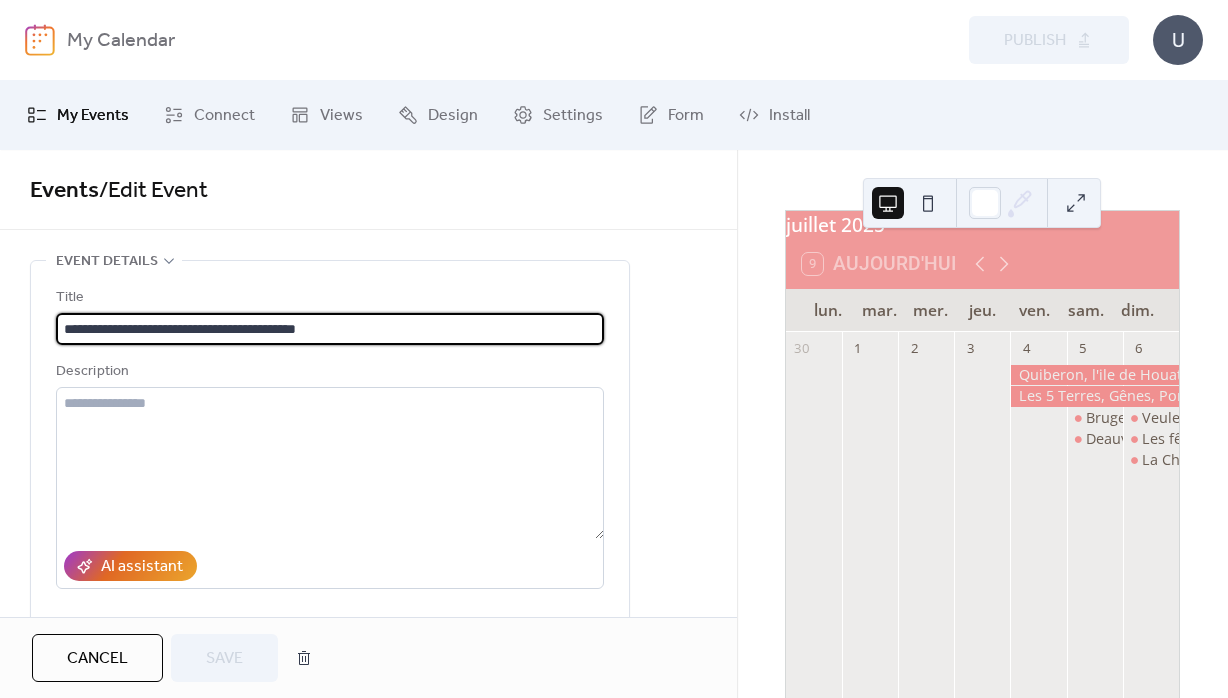 scroll, scrollTop: 48, scrollLeft: 0, axis: vertical 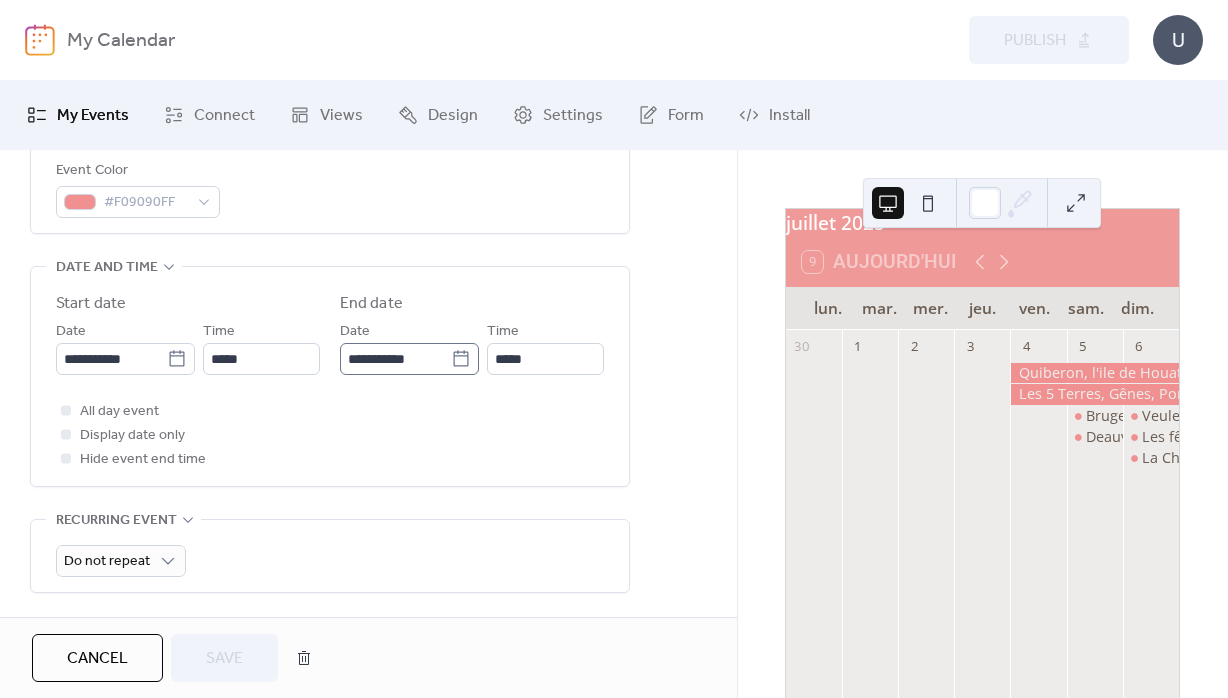 click 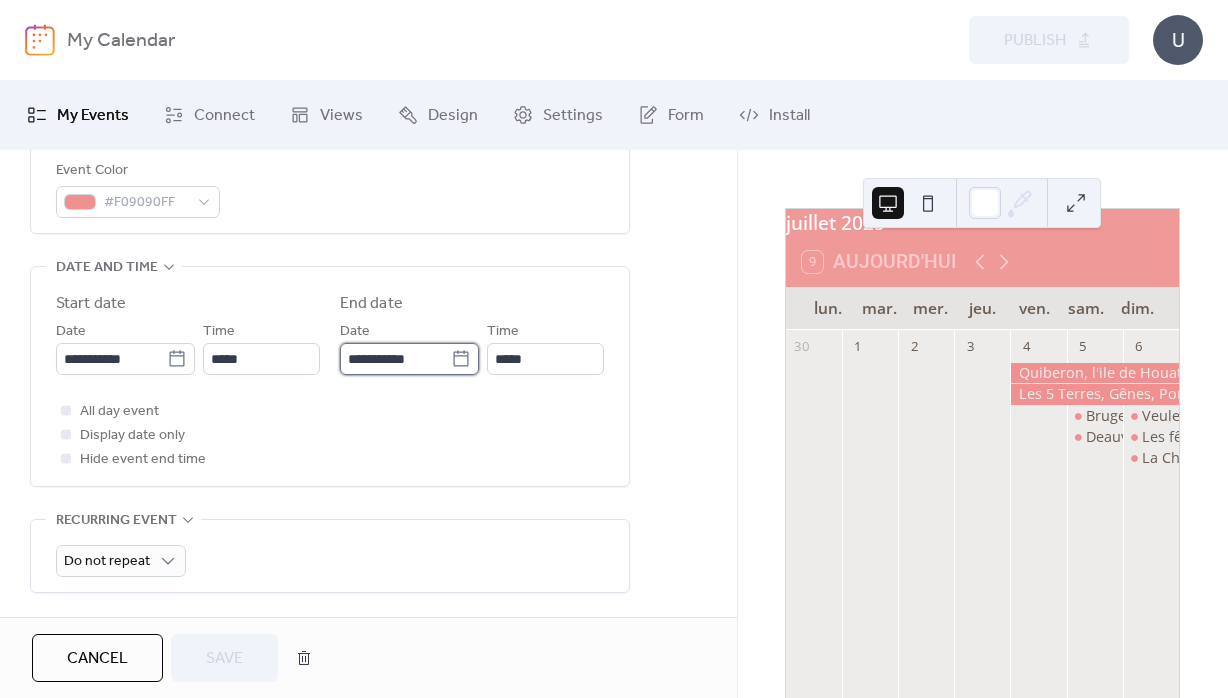 click on "**********" at bounding box center [395, 359] 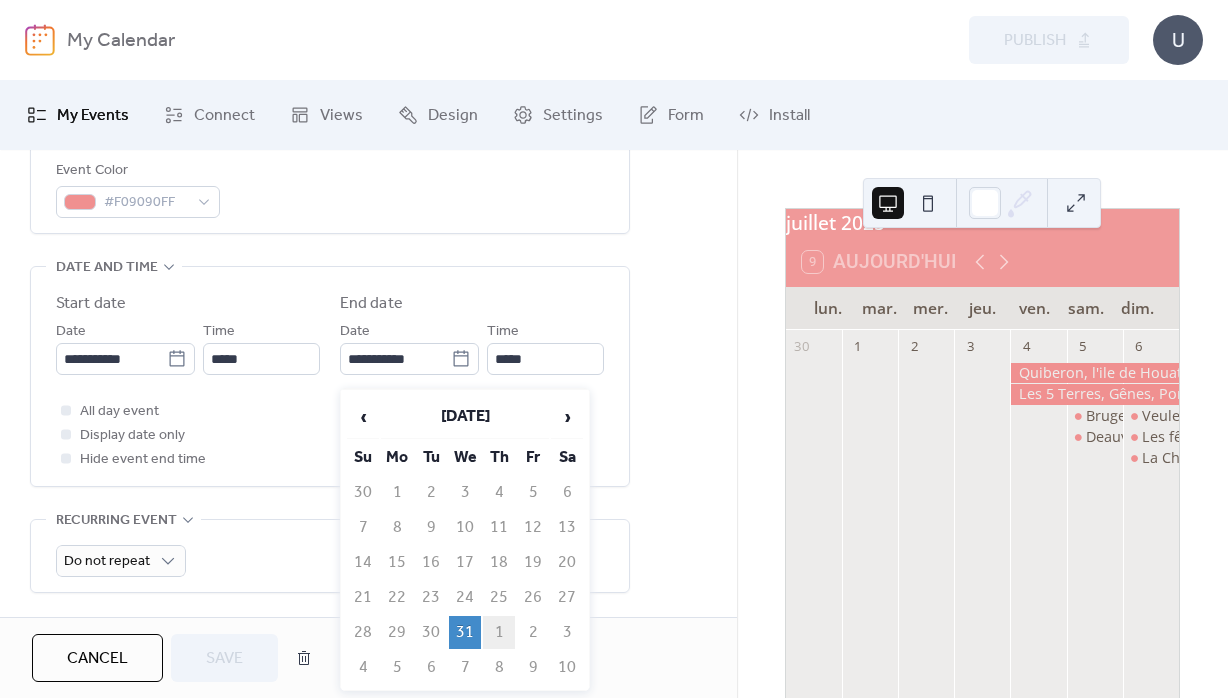 click on "1" at bounding box center [499, 632] 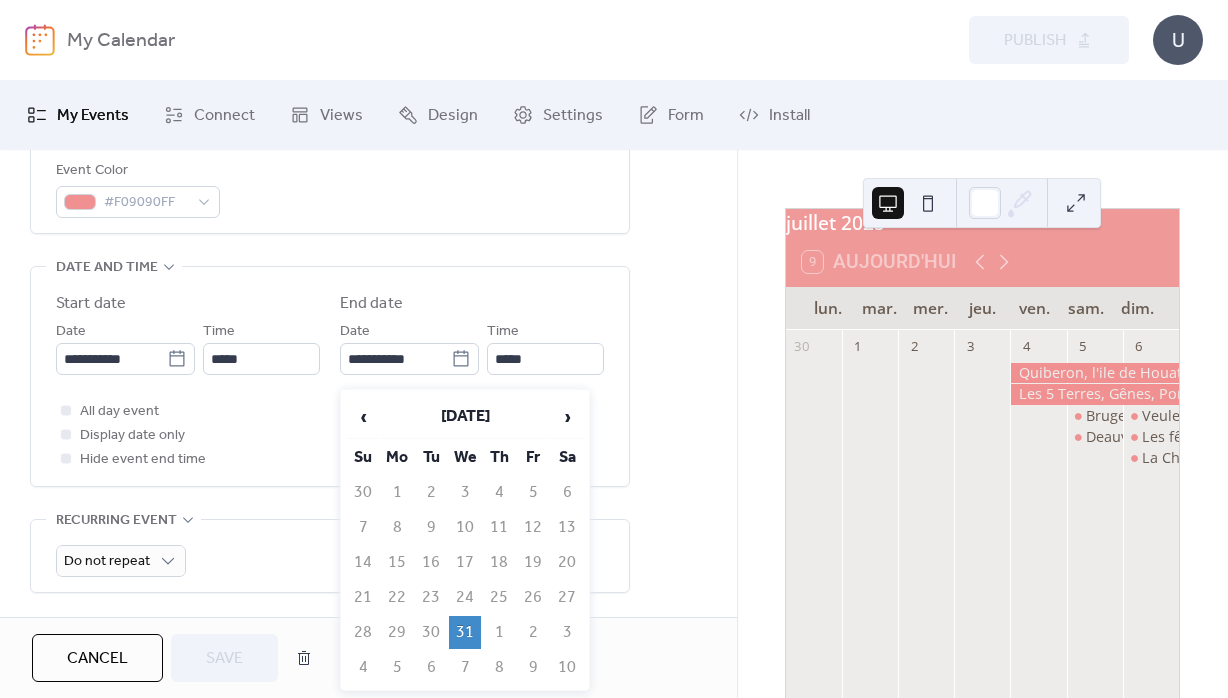 type on "**********" 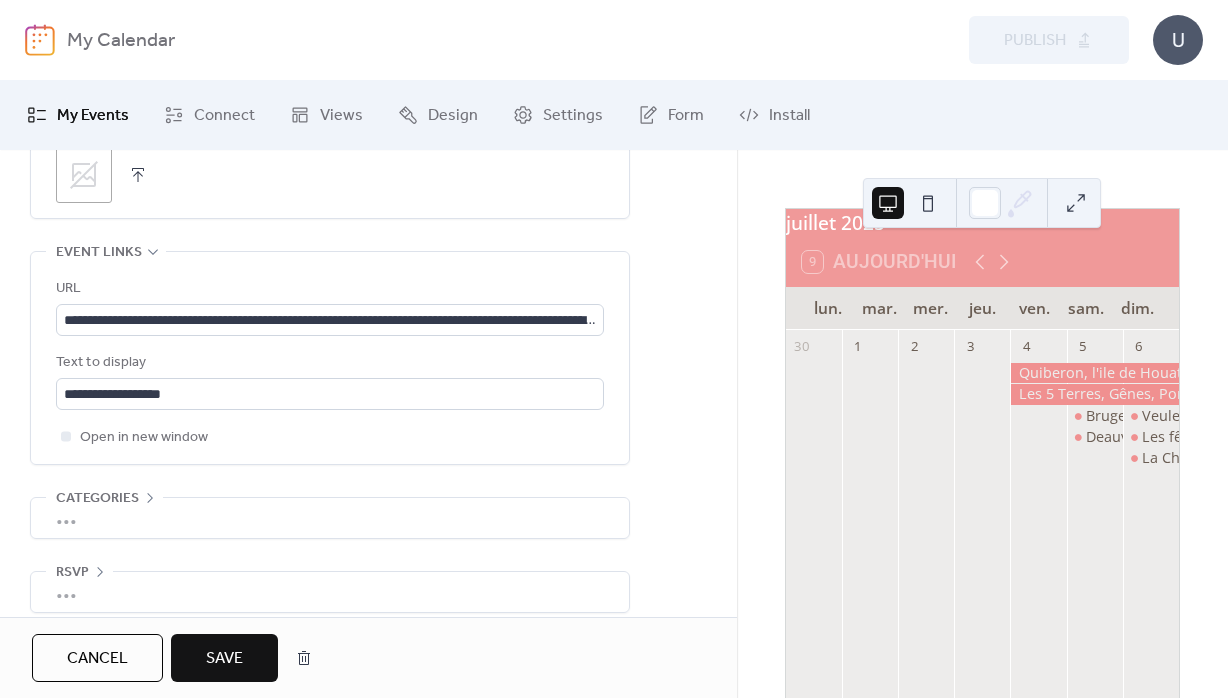 scroll, scrollTop: 1110, scrollLeft: 0, axis: vertical 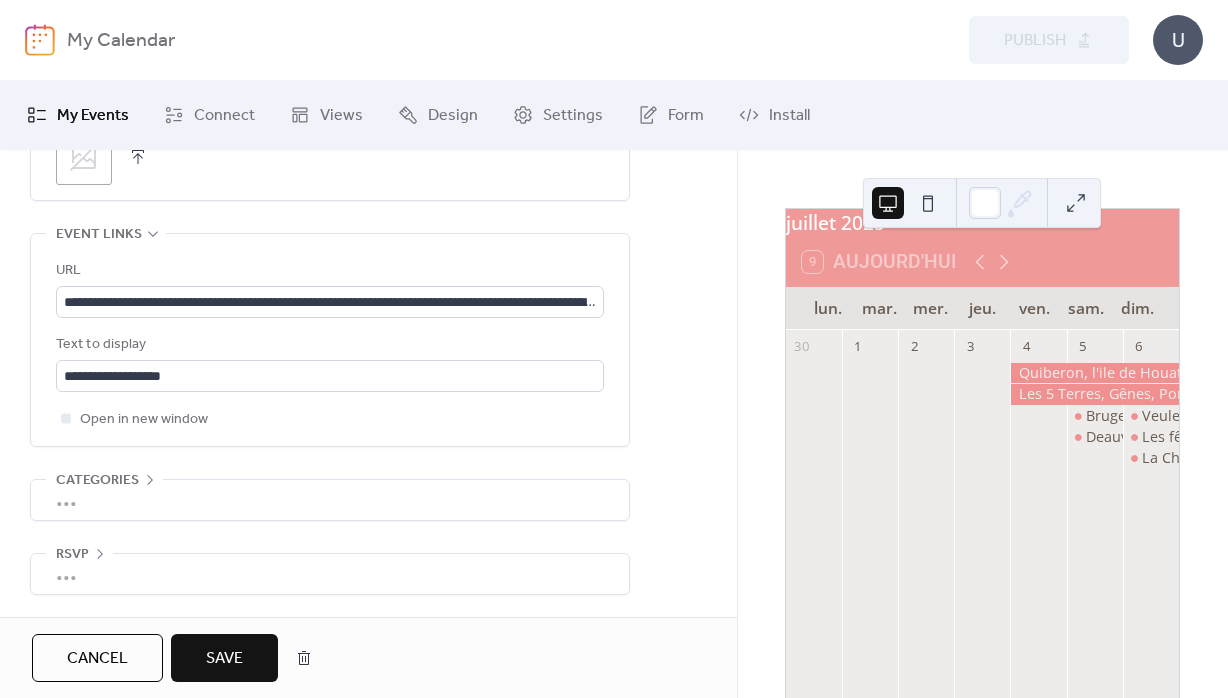 click on "Save" at bounding box center [224, 658] 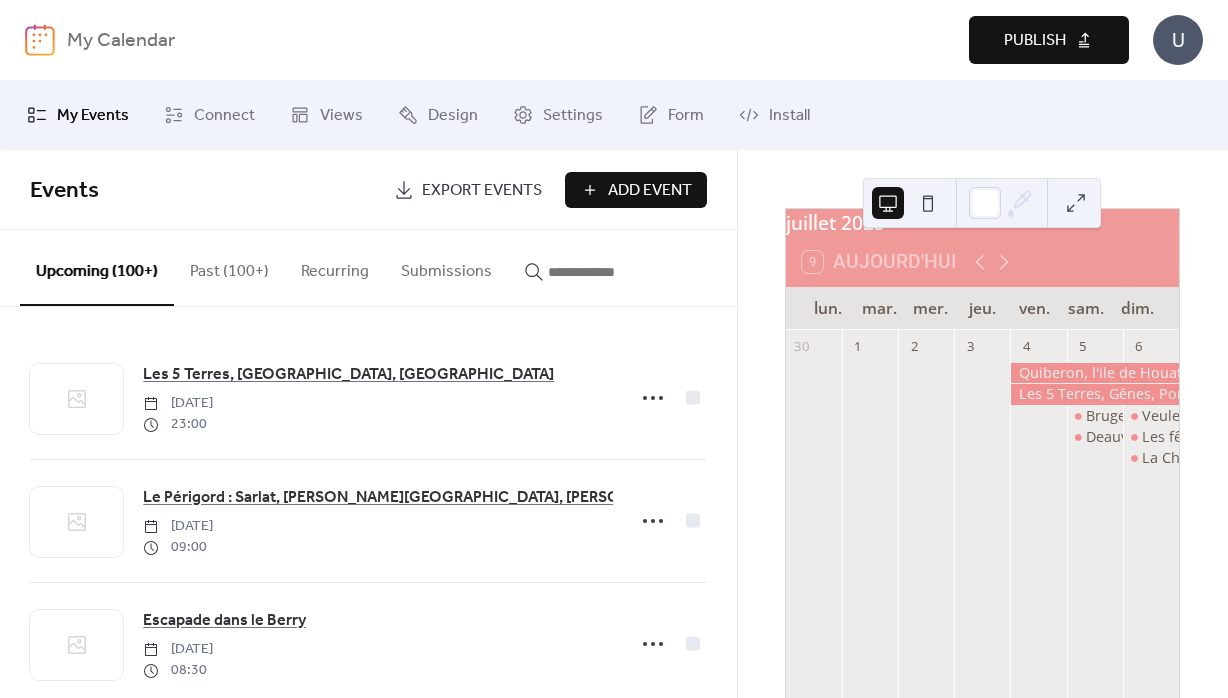 click on "Publish" at bounding box center [1035, 41] 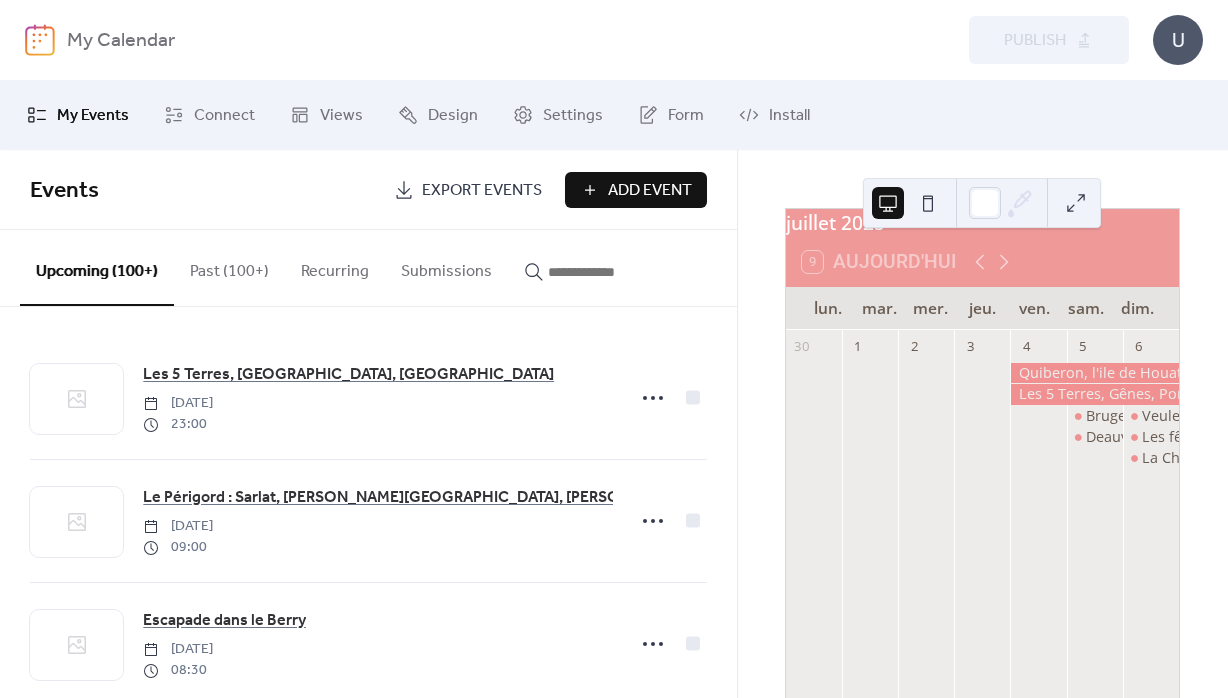 click on "Add Event" at bounding box center [650, 191] 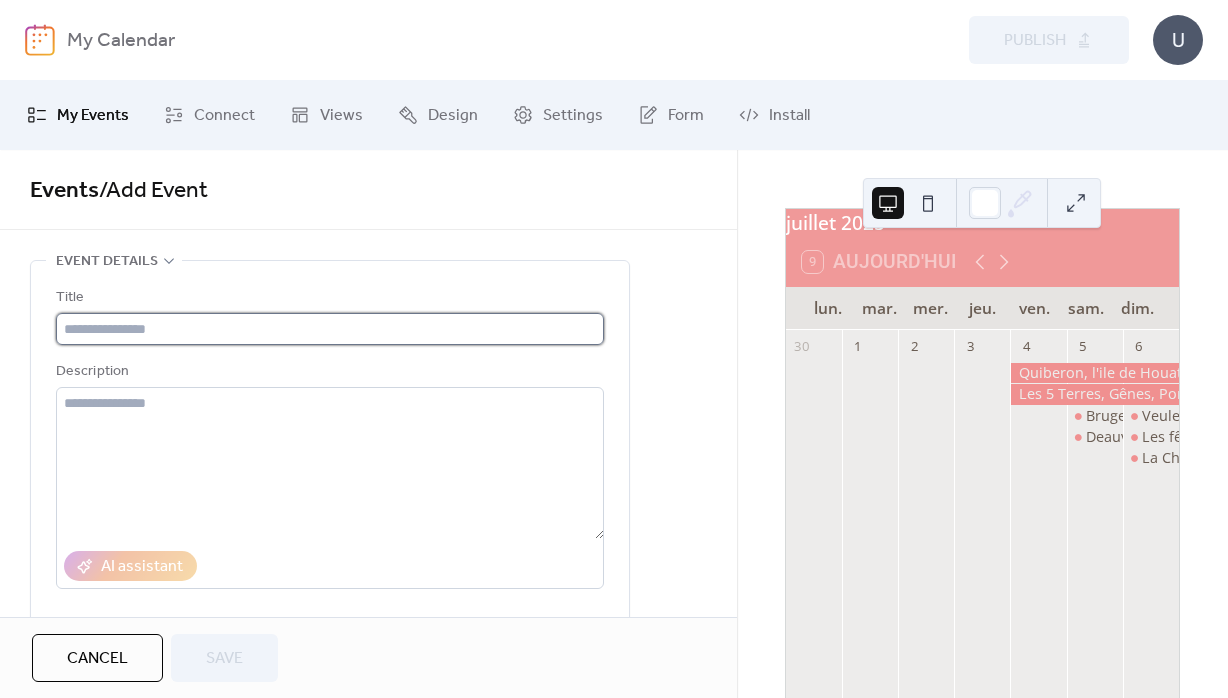 click at bounding box center (330, 329) 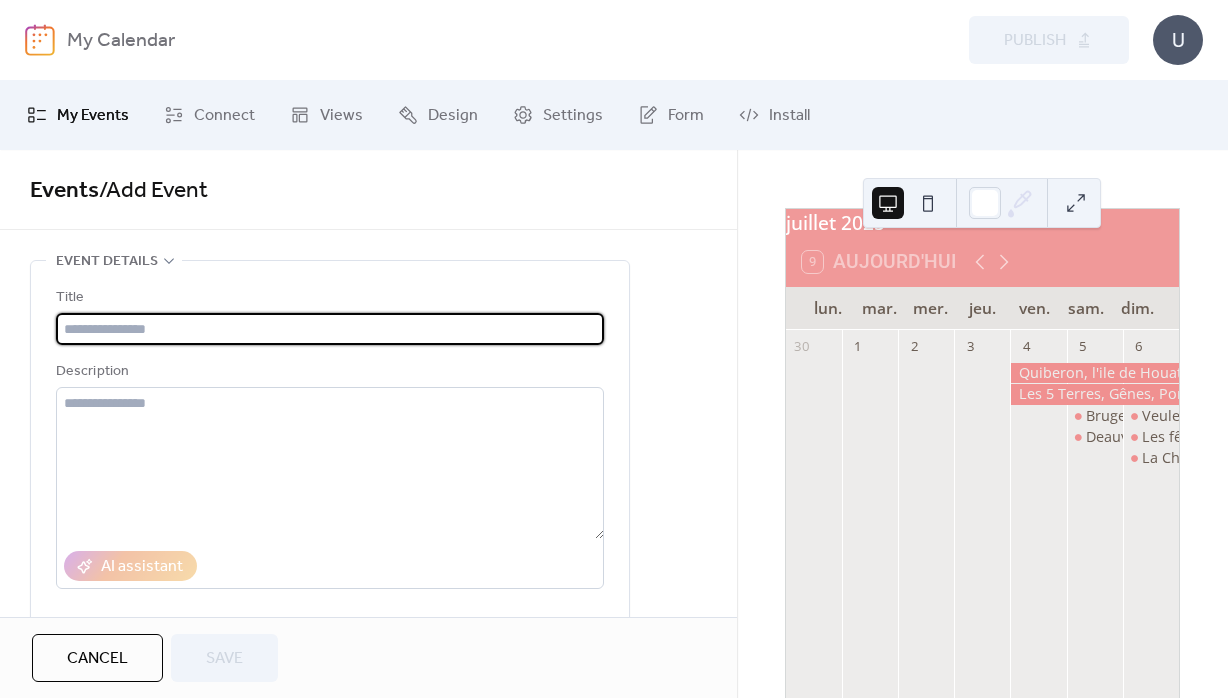 paste on "**********" 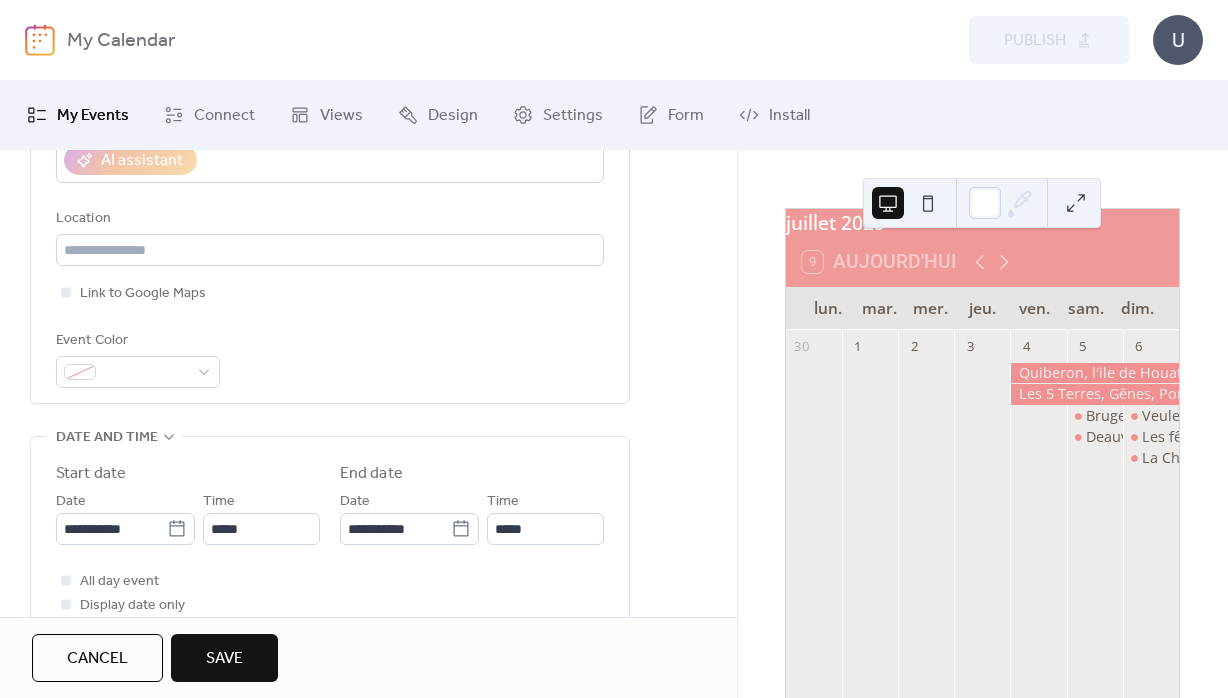 scroll, scrollTop: 432, scrollLeft: 0, axis: vertical 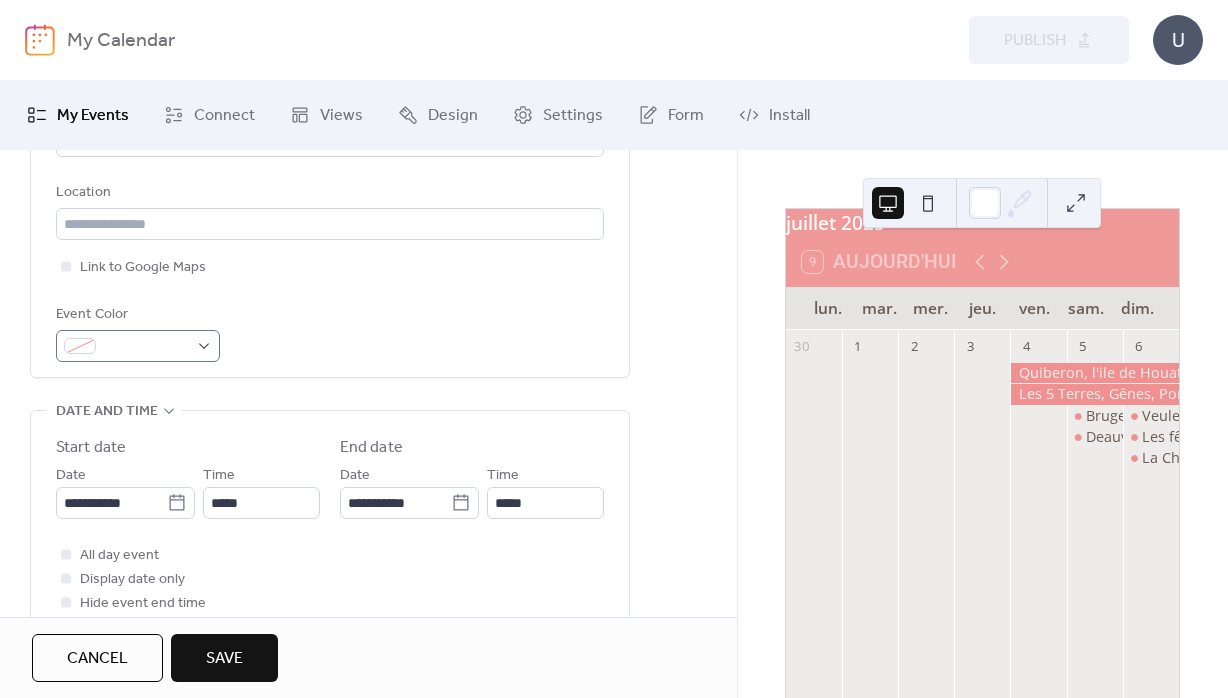 type on "**********" 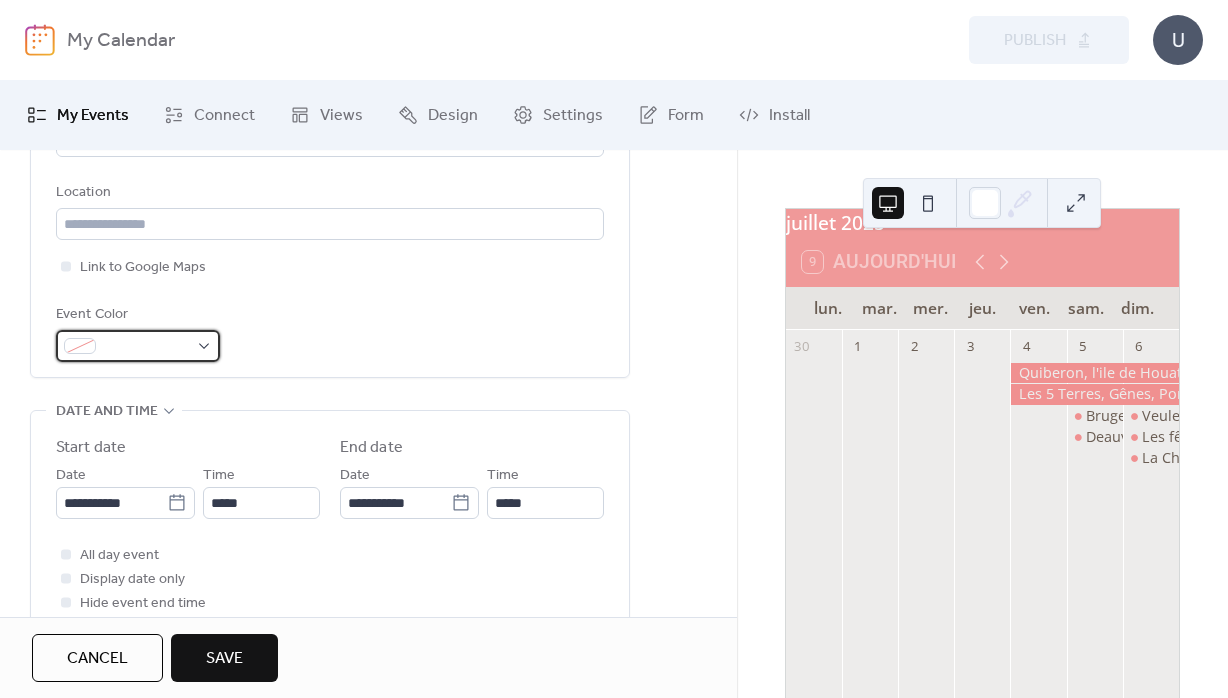 click at bounding box center [146, 347] 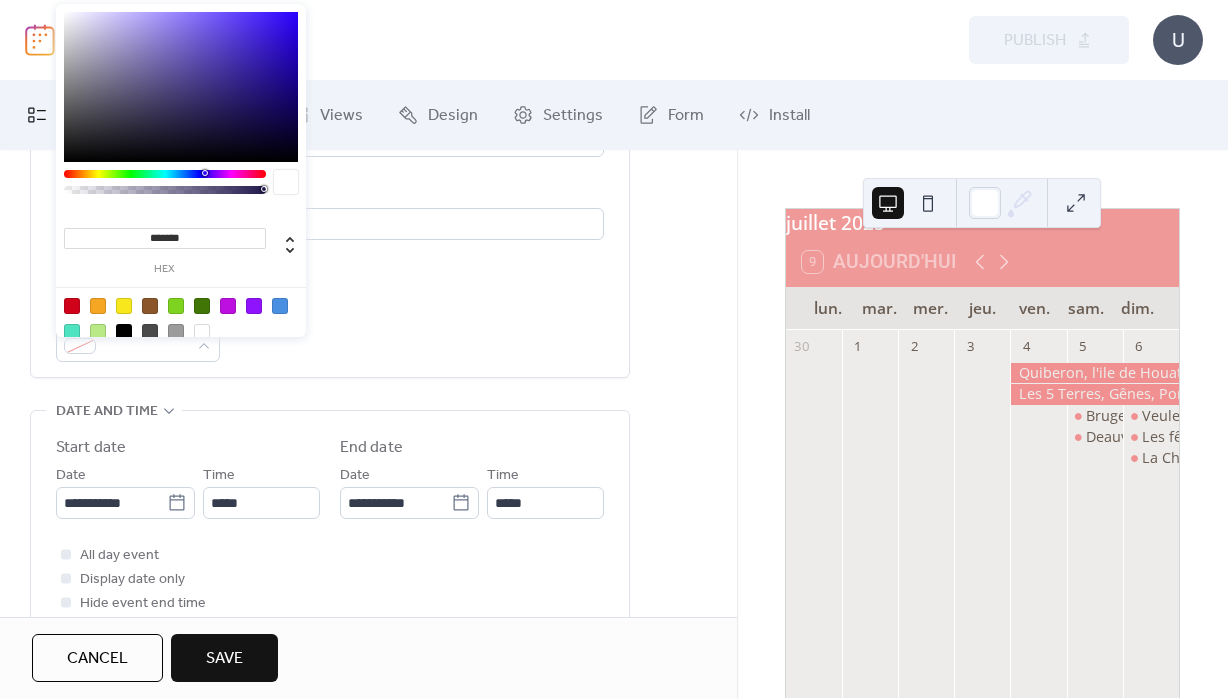 click on "*******" at bounding box center (165, 238) 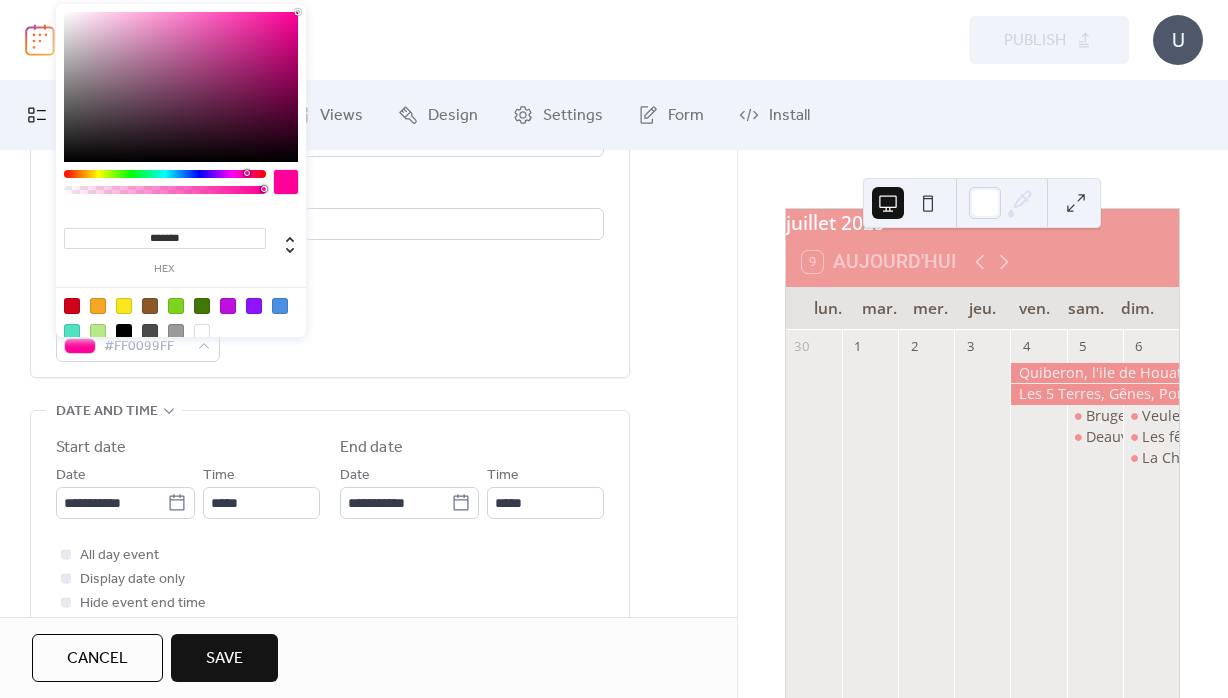 type on "********" 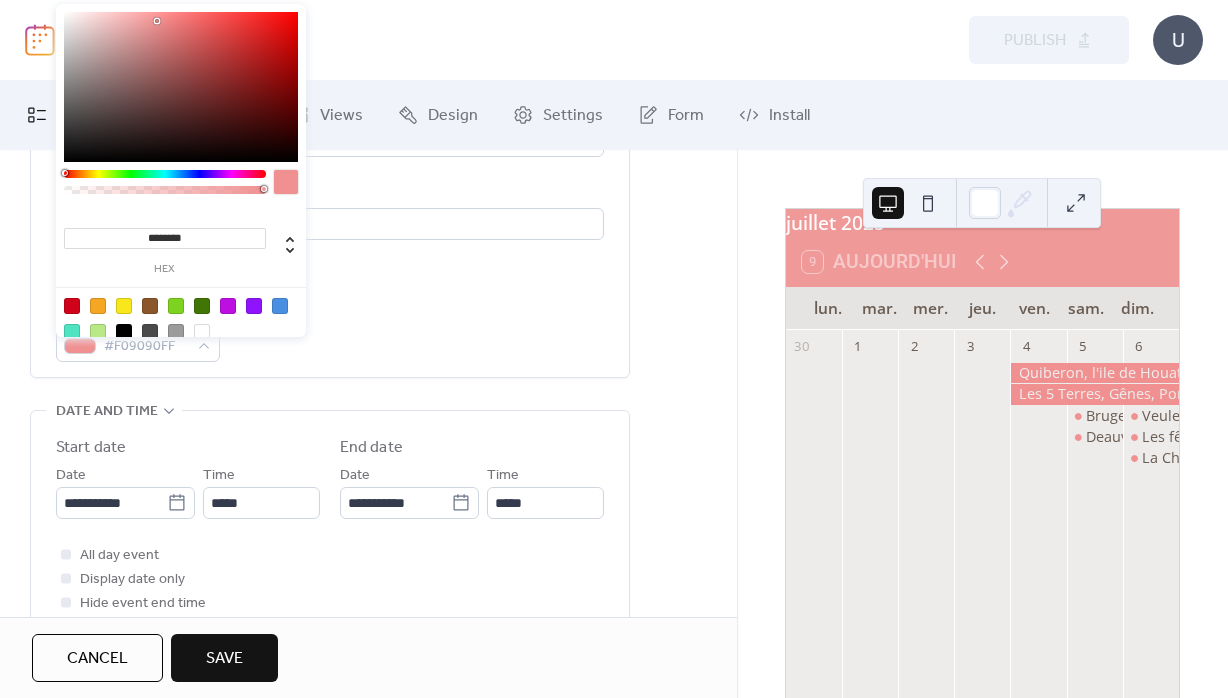click on "**********" at bounding box center [330, 108] 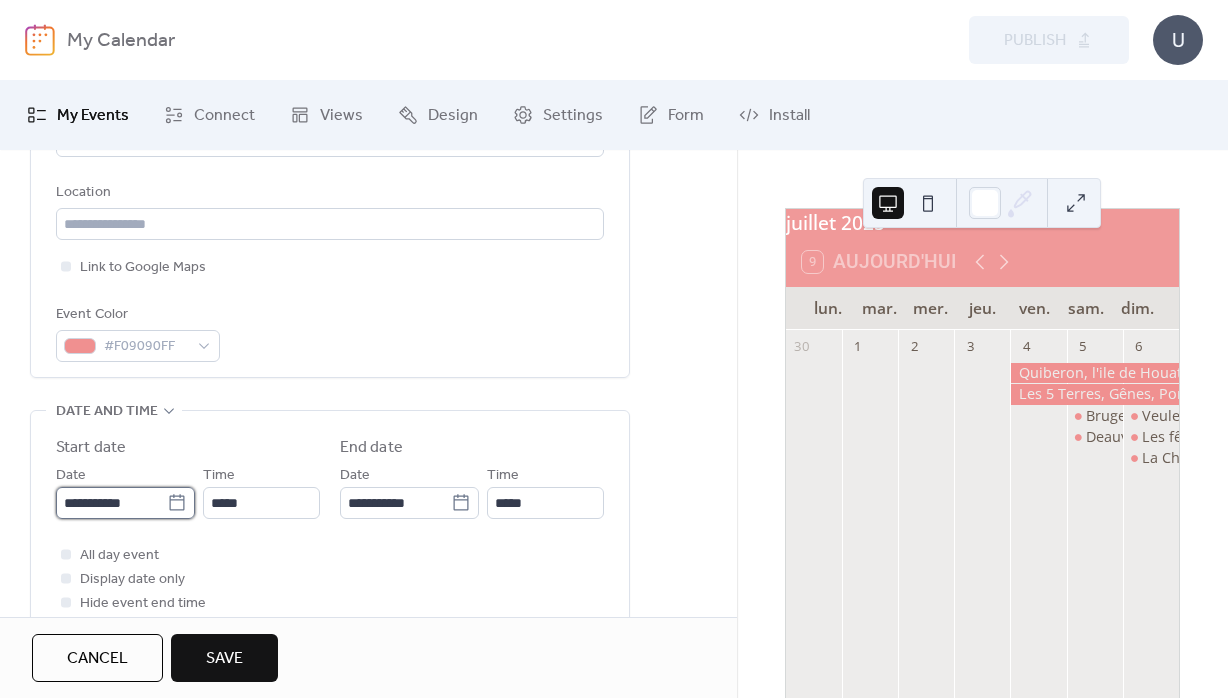 click on "**********" at bounding box center (111, 503) 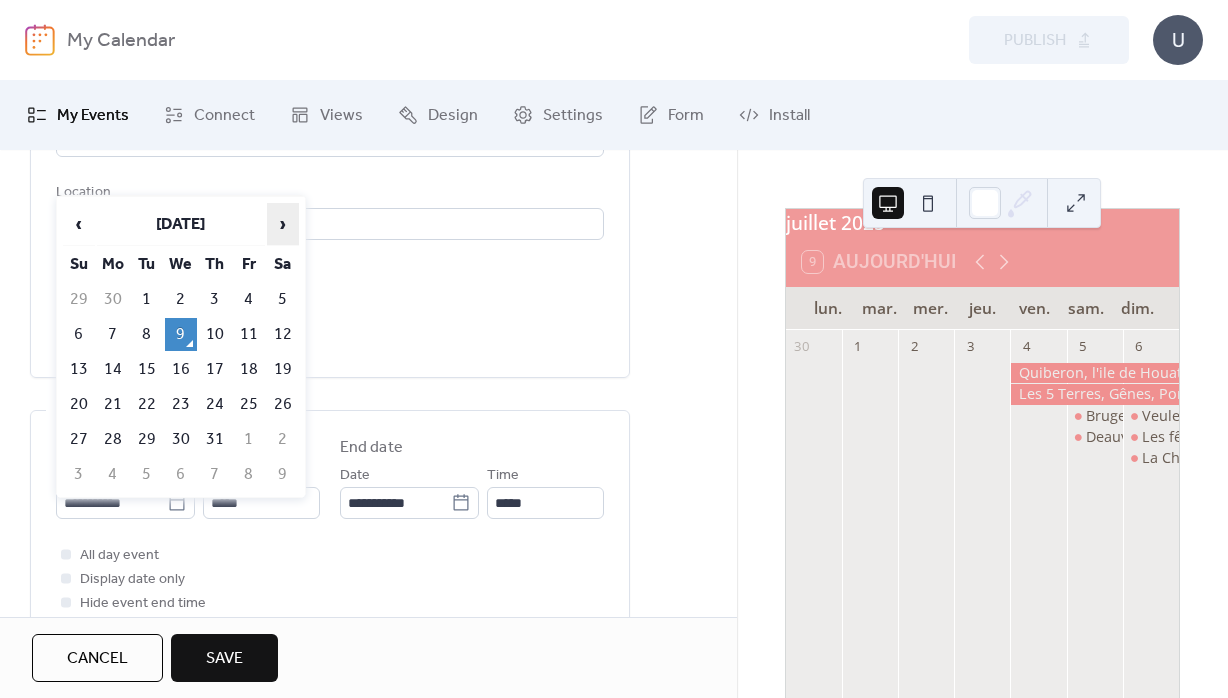 click on "›" at bounding box center (283, 224) 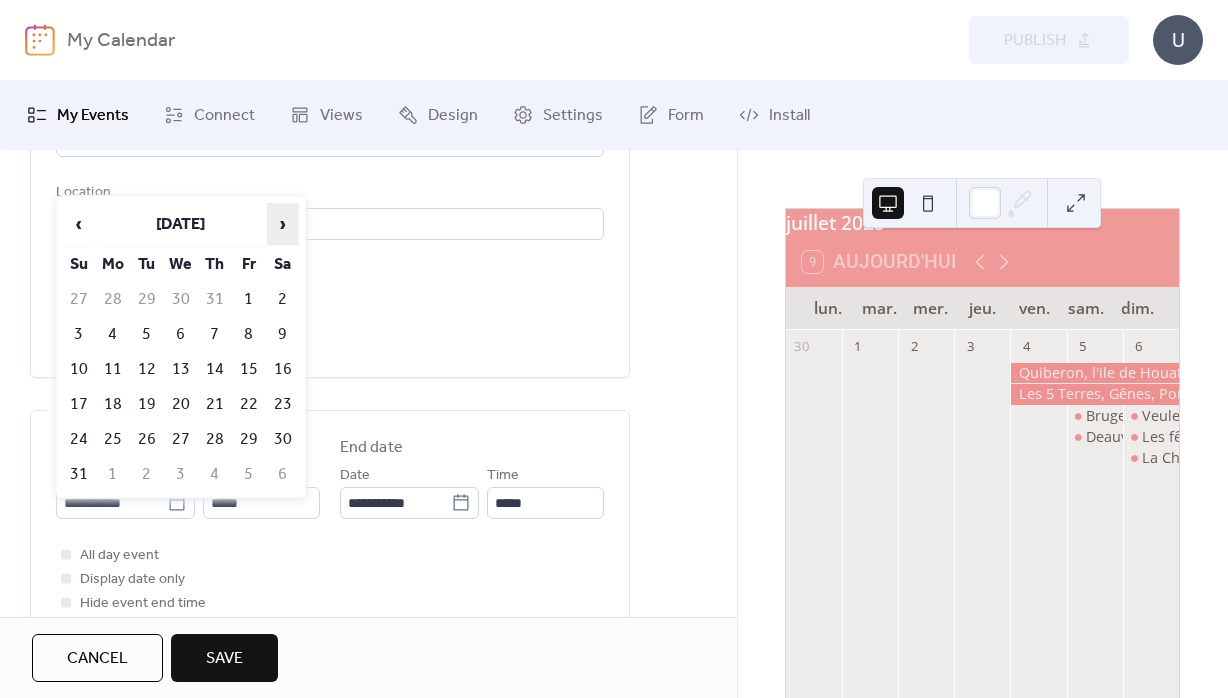 click on "›" at bounding box center [283, 224] 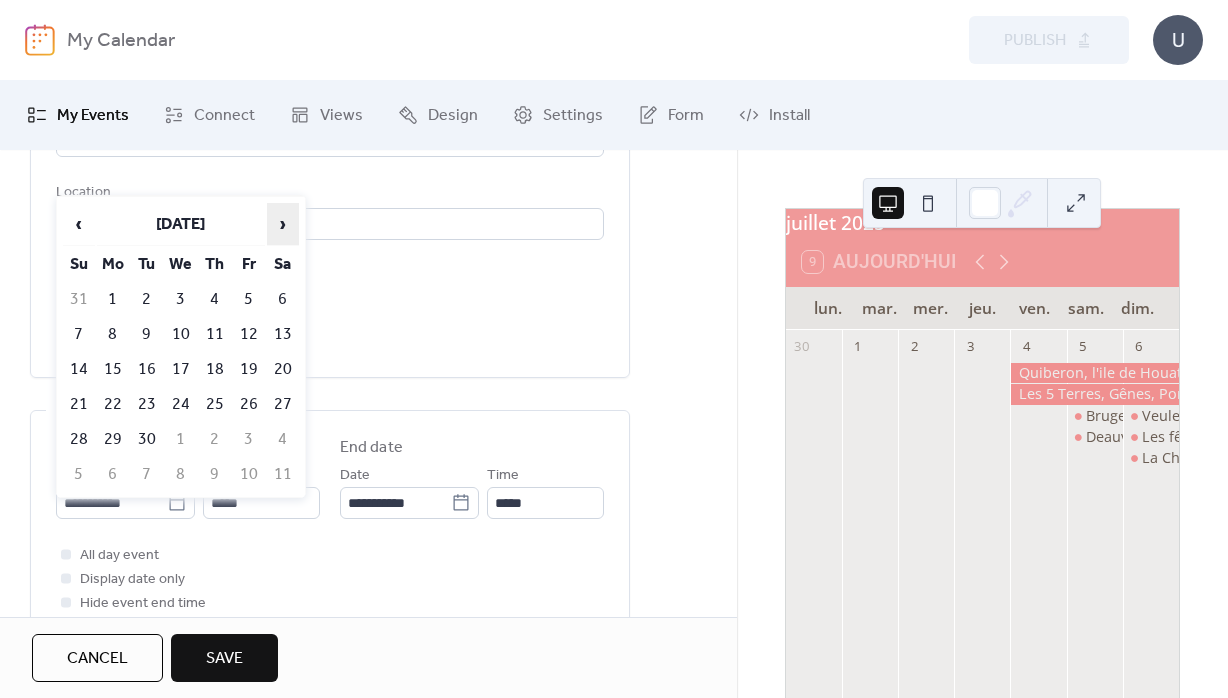 click on "›" at bounding box center (283, 224) 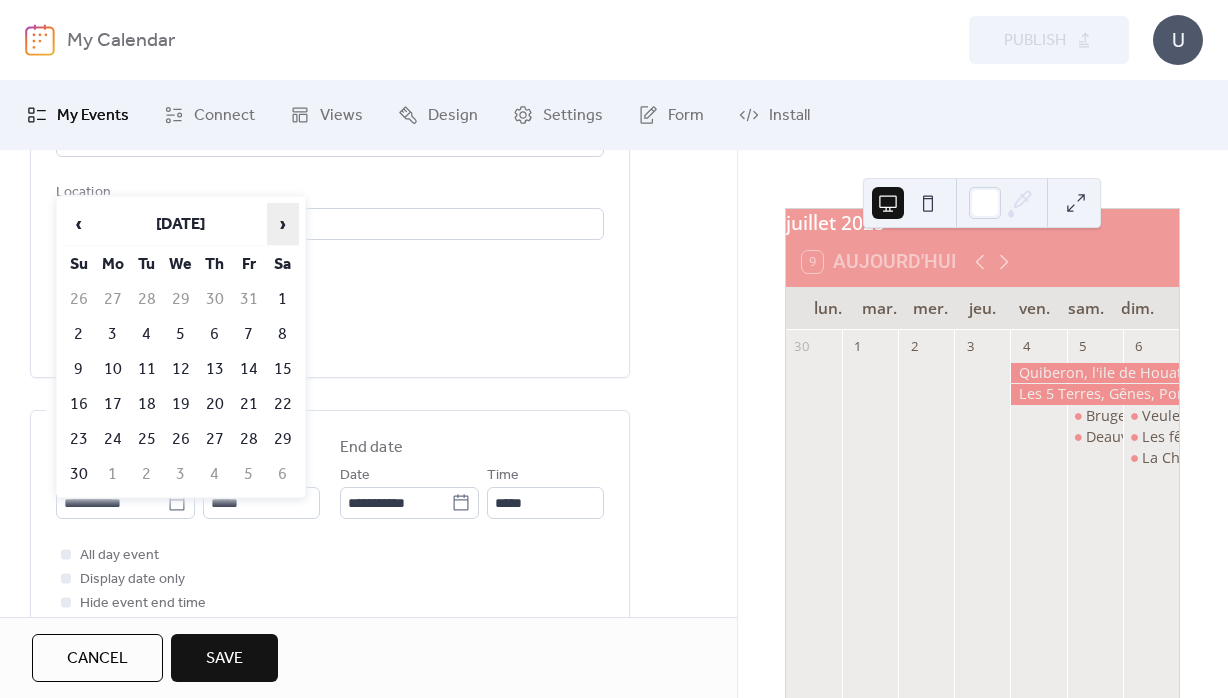 click on "›" at bounding box center (283, 224) 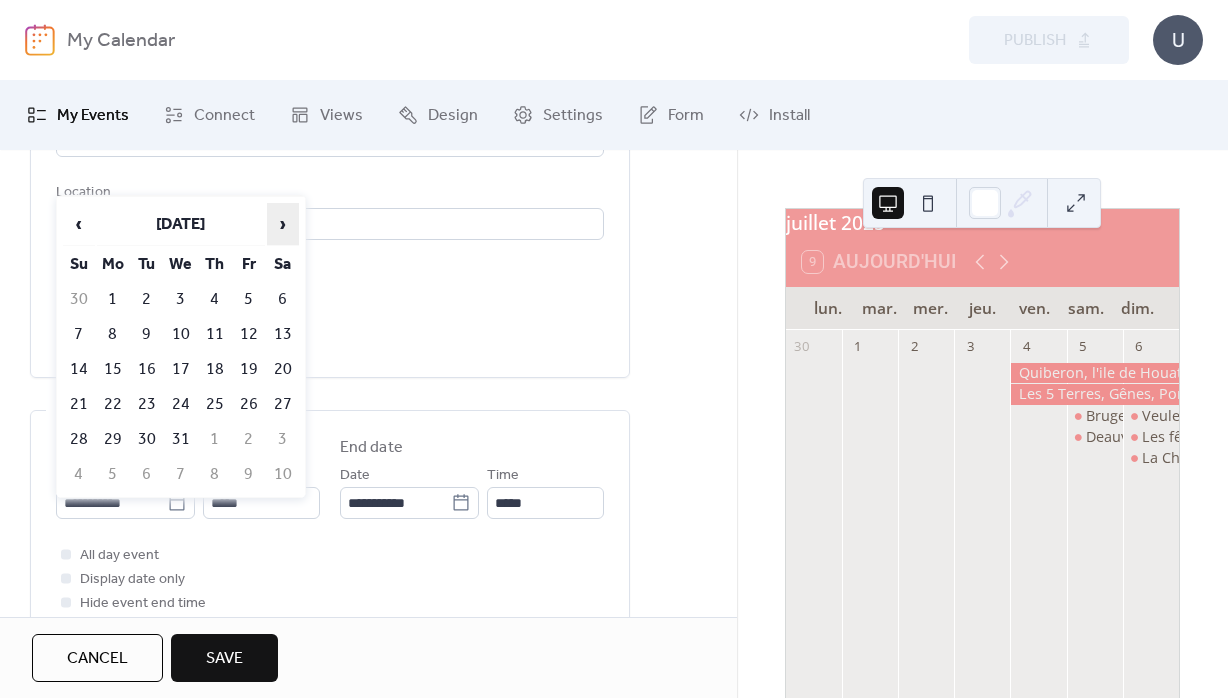 click on "›" at bounding box center [283, 224] 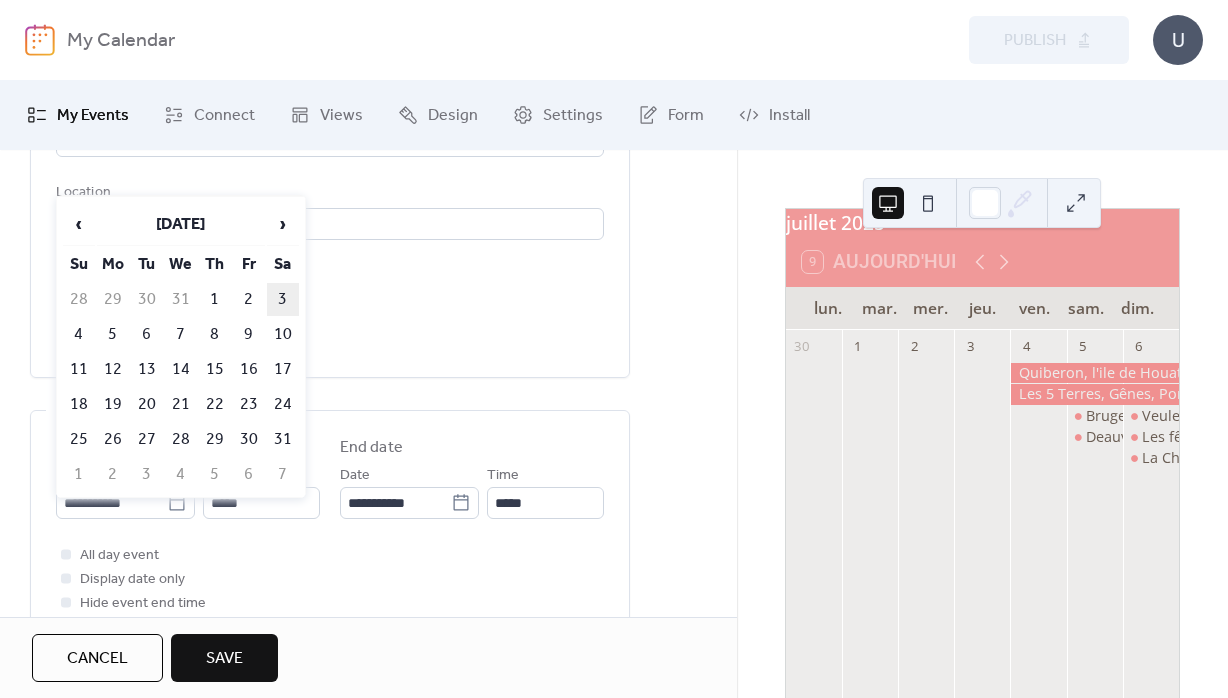 click on "3" at bounding box center [283, 299] 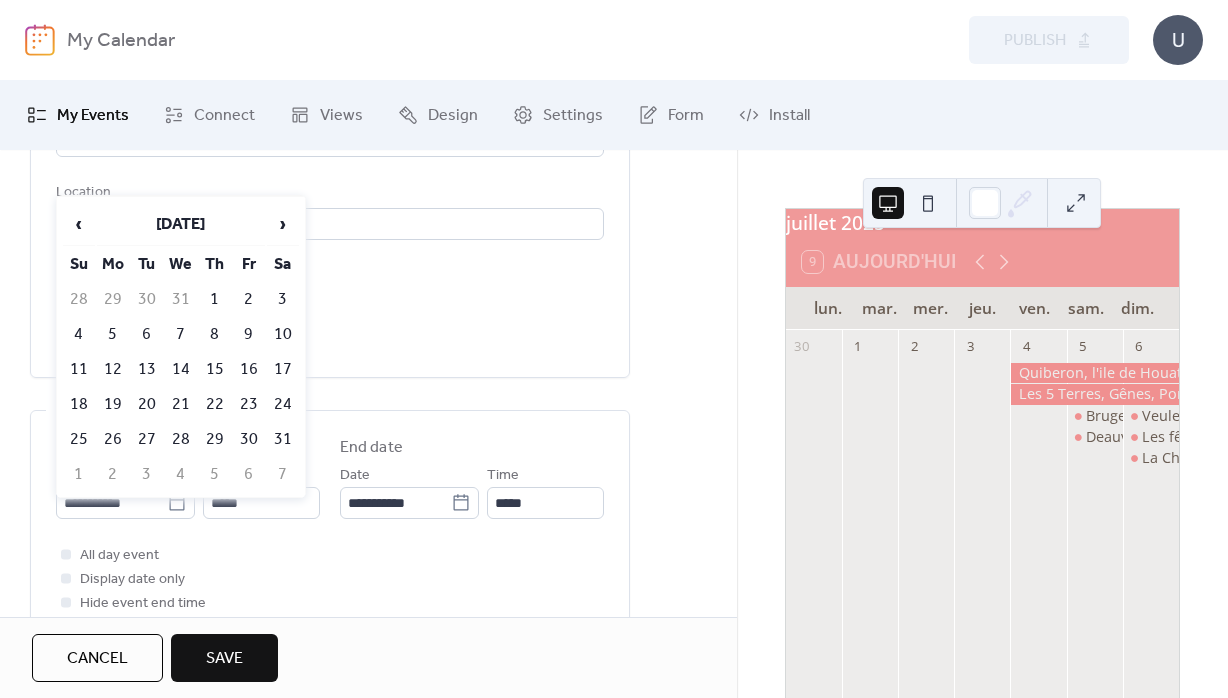 type on "**********" 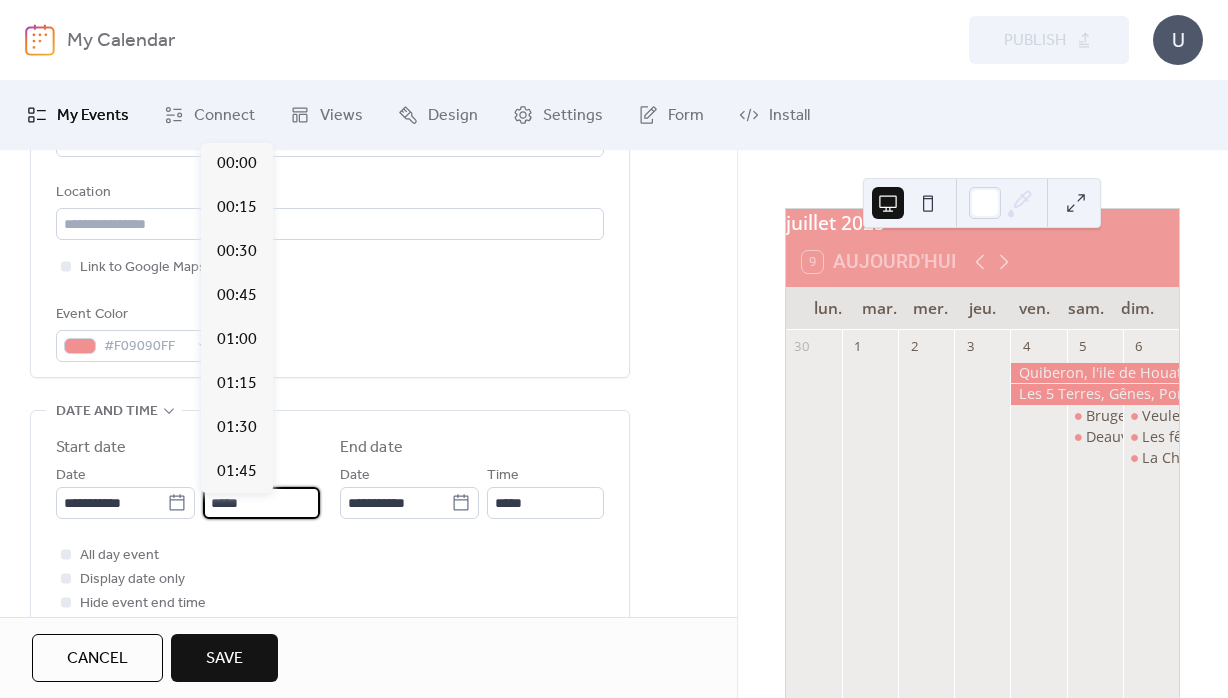 scroll, scrollTop: 2111, scrollLeft: 0, axis: vertical 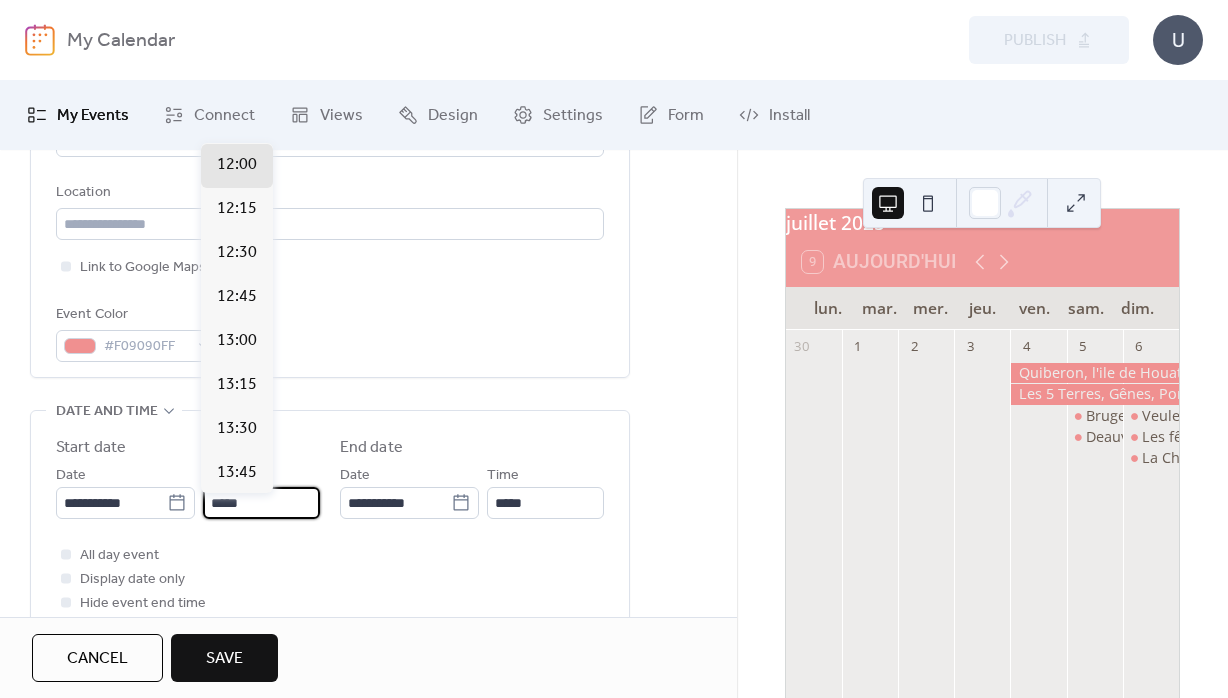click on "*****" at bounding box center [261, 503] 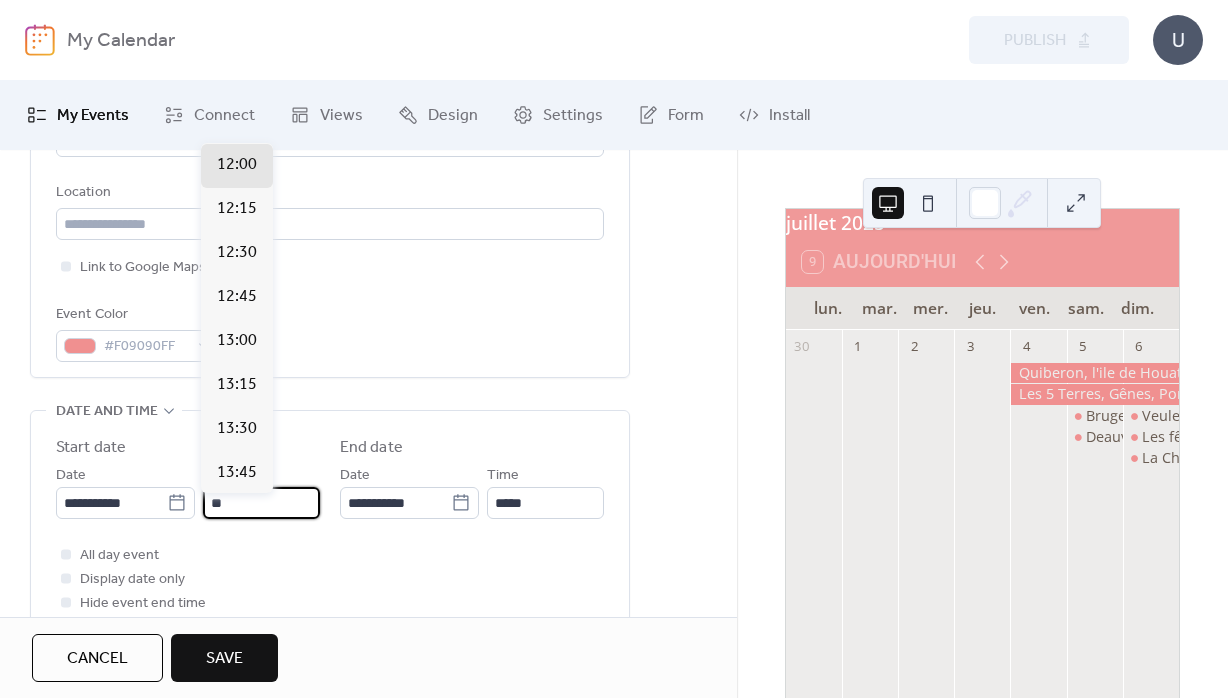 type on "*" 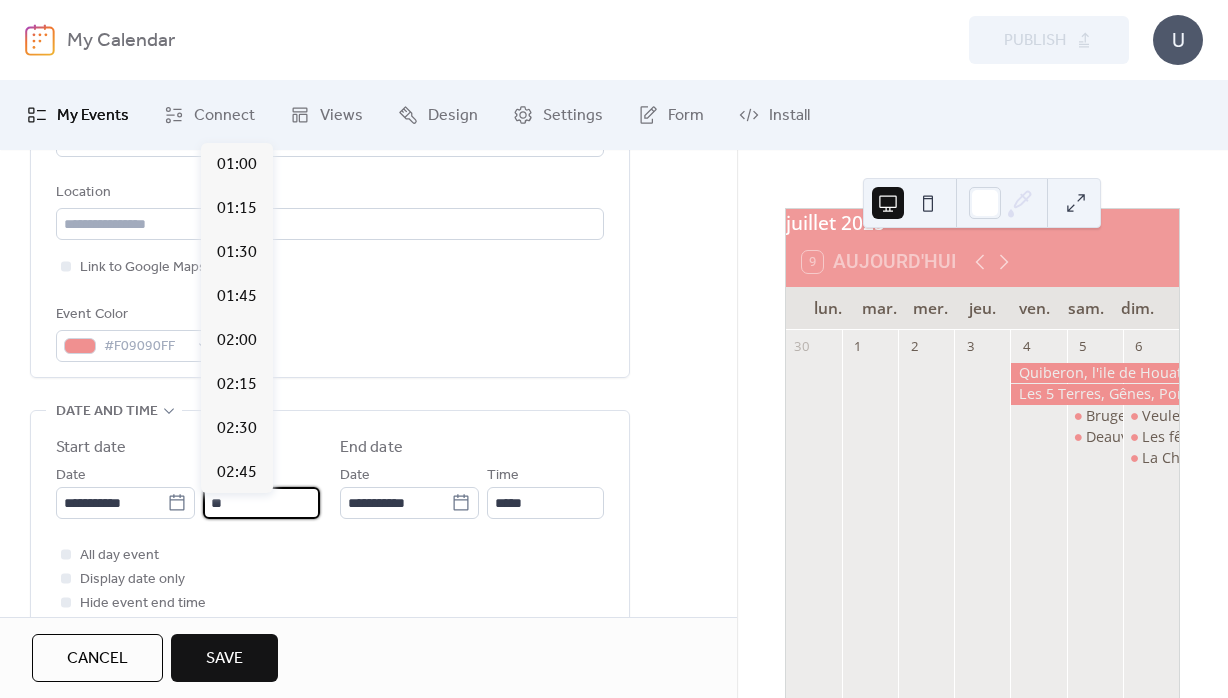 scroll, scrollTop: 2287, scrollLeft: 0, axis: vertical 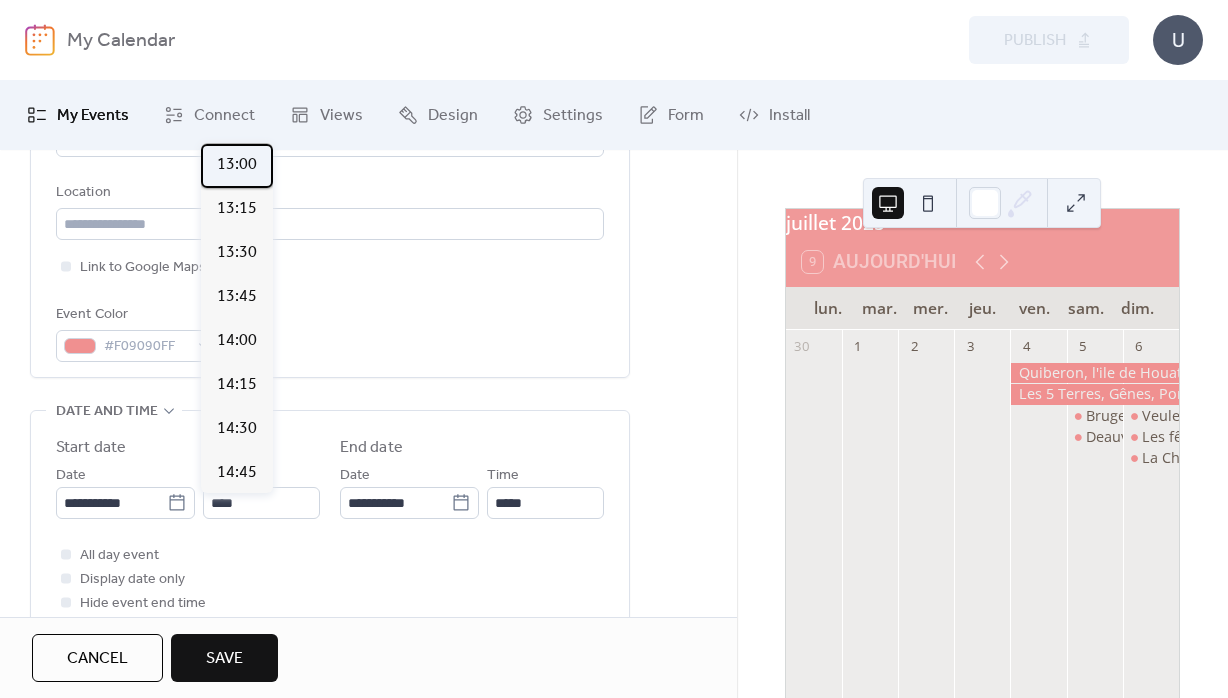 click on "13:00" at bounding box center (237, 165) 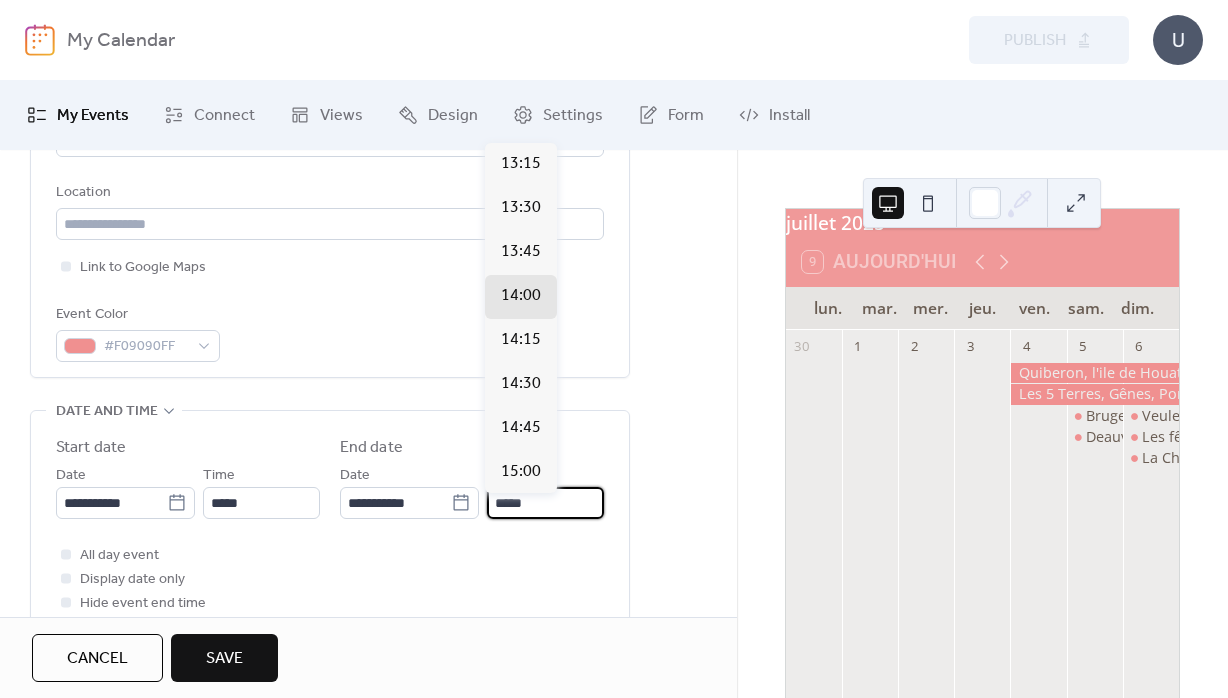 click on "*****" at bounding box center (545, 503) 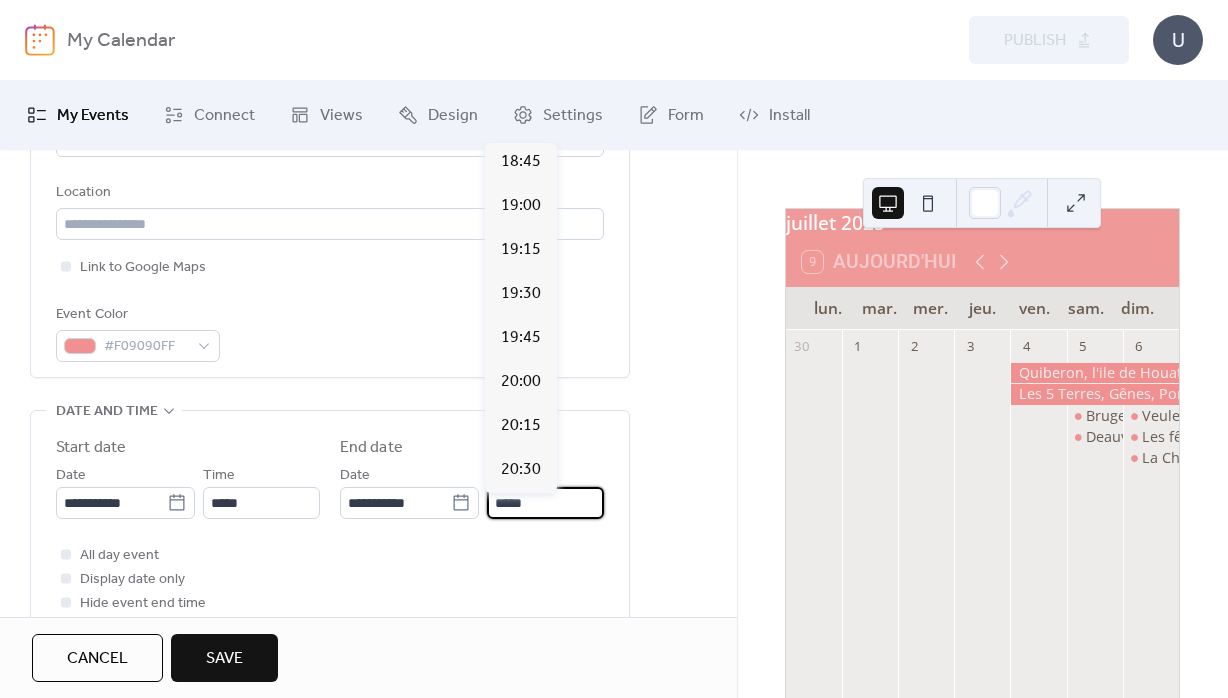 scroll, scrollTop: 1037, scrollLeft: 0, axis: vertical 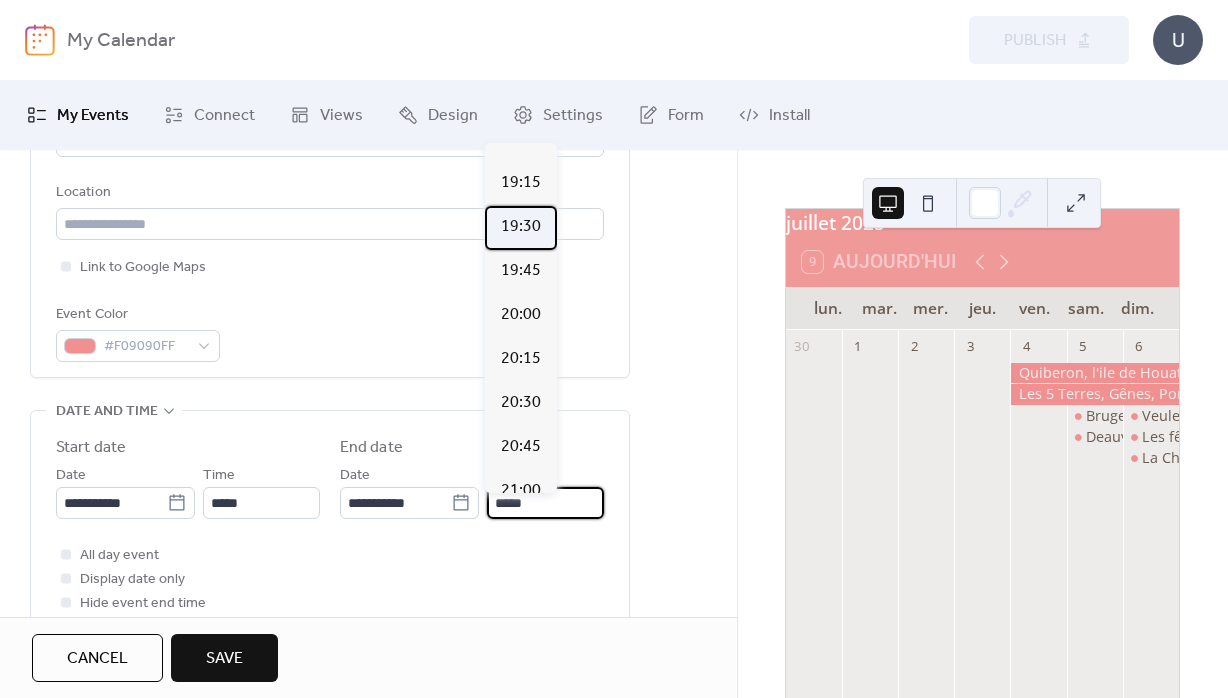 click on "19:30" at bounding box center [521, 227] 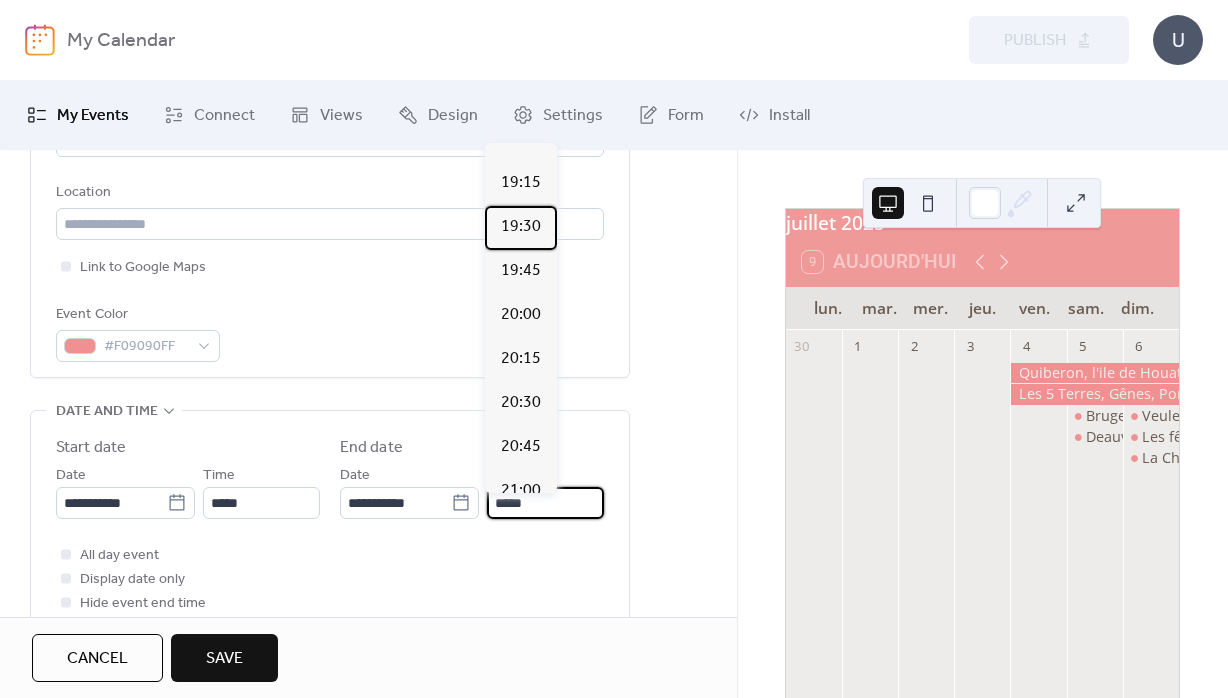 type on "*****" 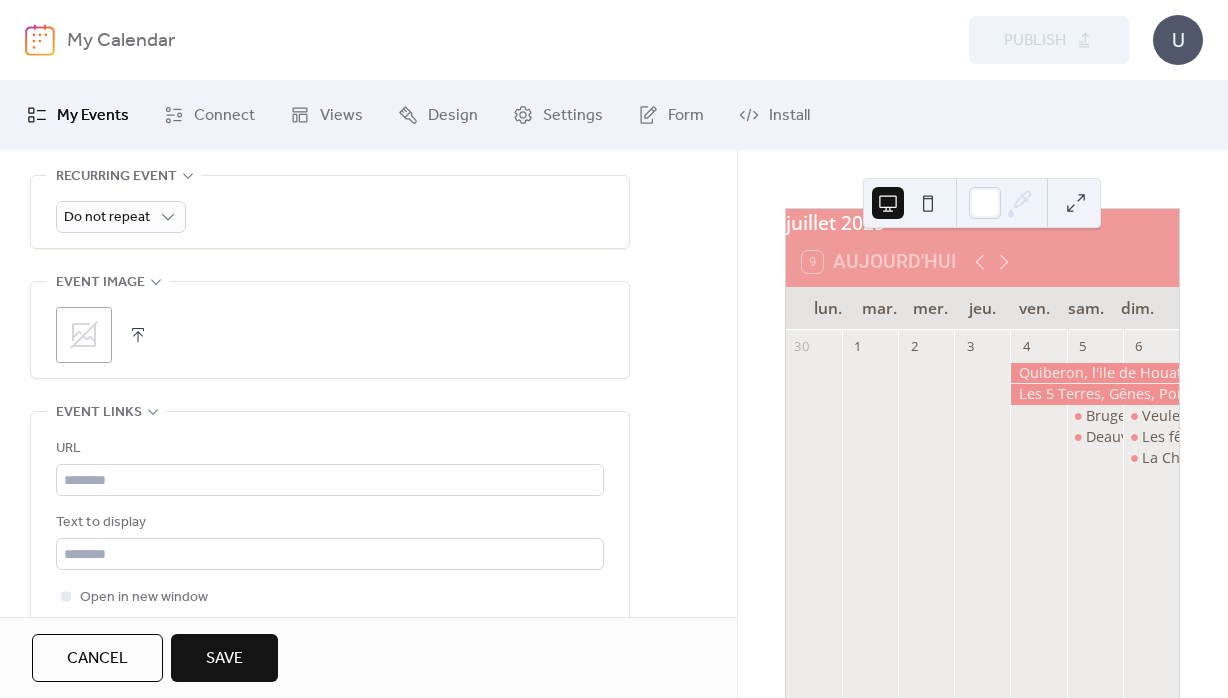 scroll, scrollTop: 936, scrollLeft: 0, axis: vertical 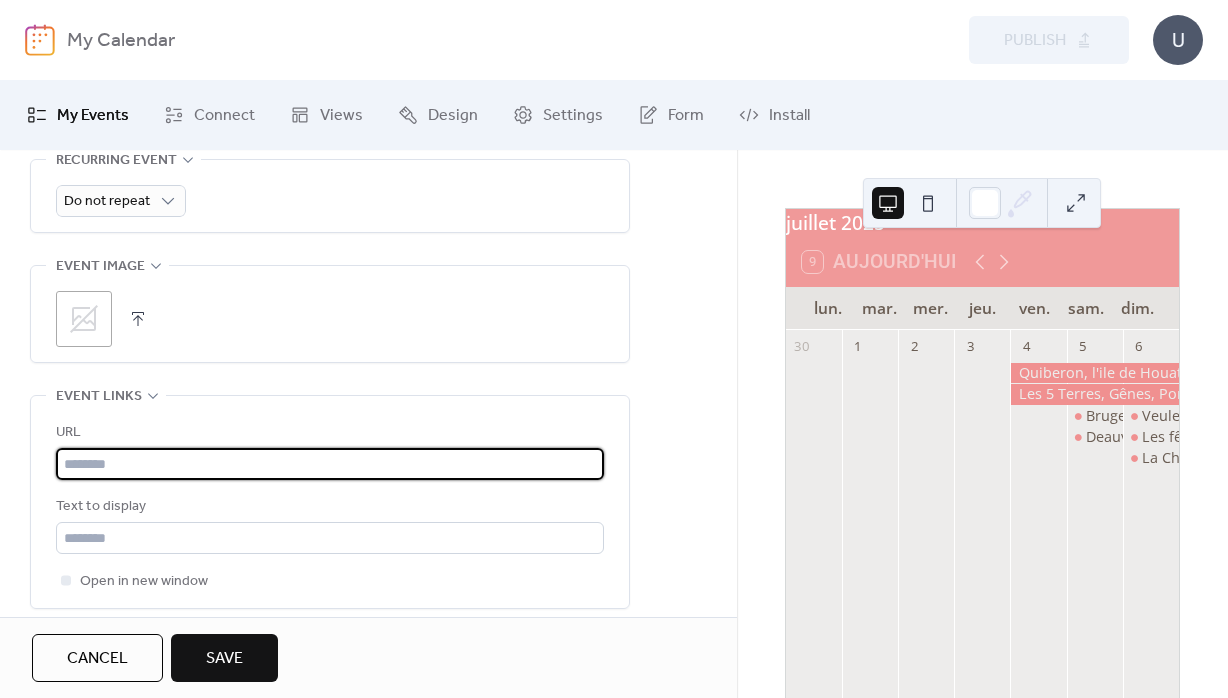 click at bounding box center (330, 464) 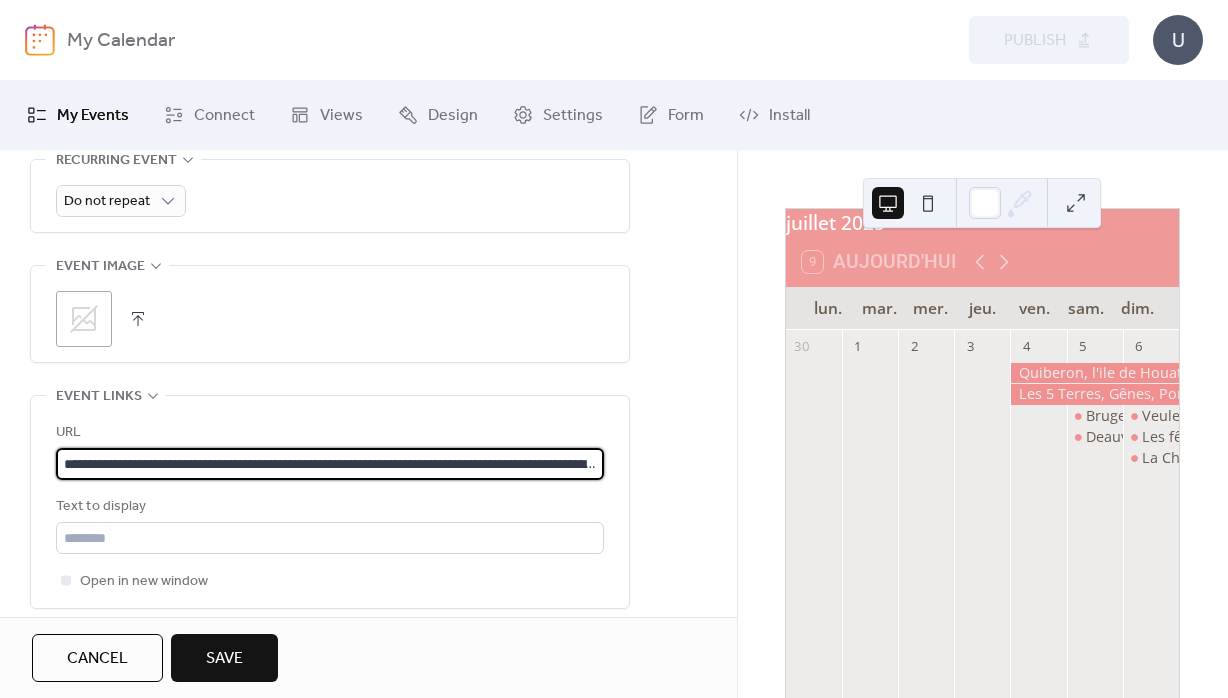 scroll, scrollTop: 0, scrollLeft: 338, axis: horizontal 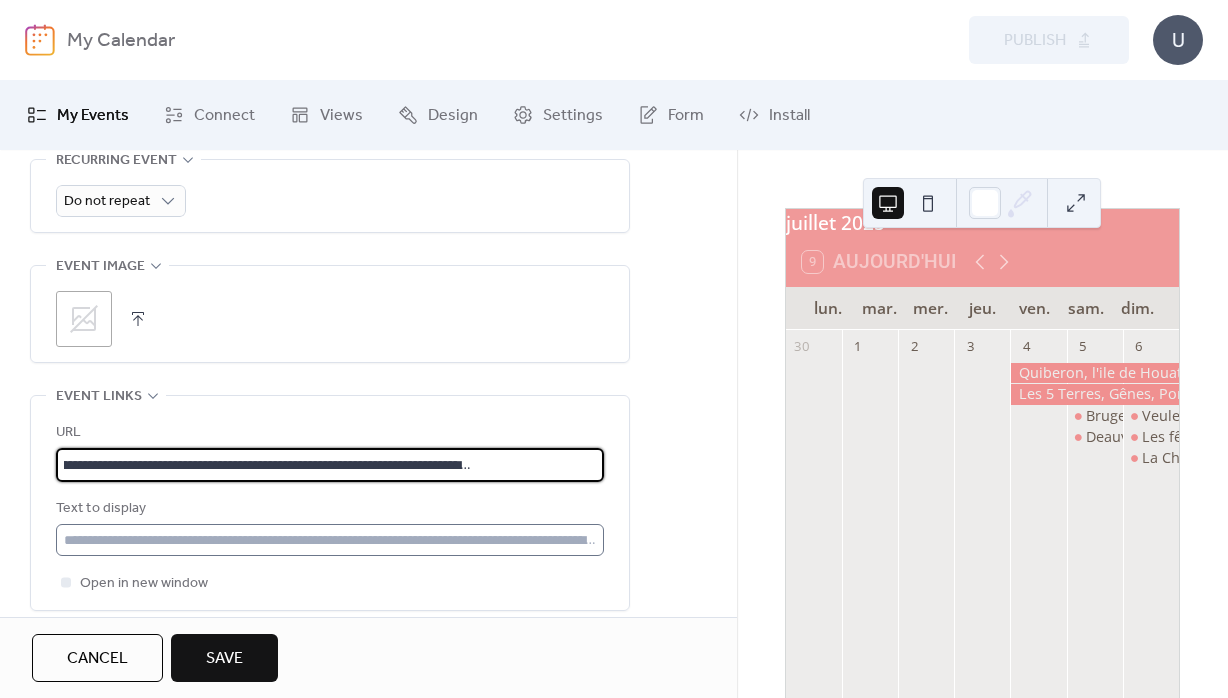 type on "**********" 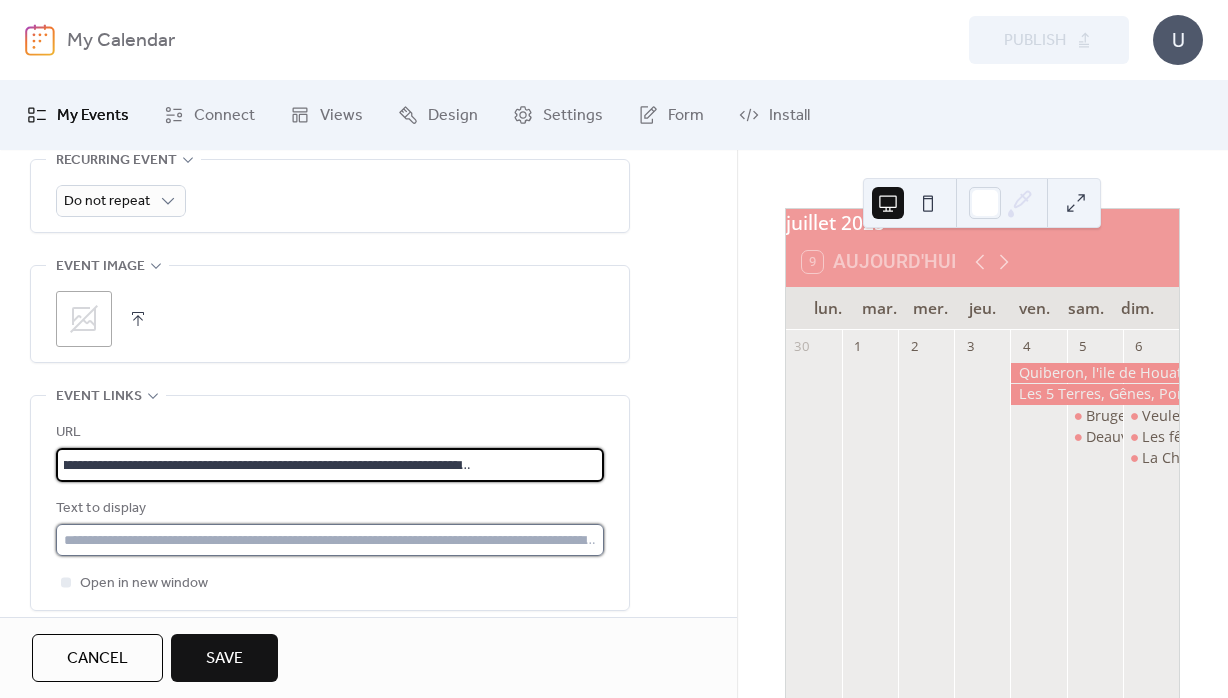 click at bounding box center (330, 540) 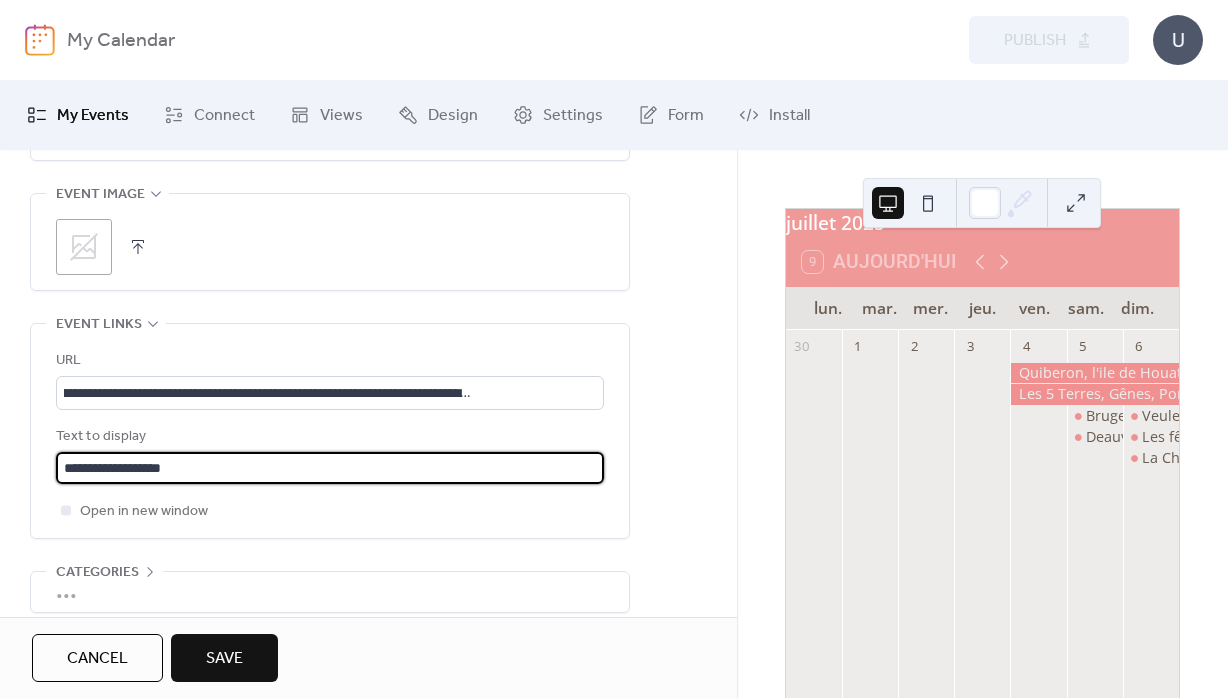 scroll, scrollTop: 1110, scrollLeft: 0, axis: vertical 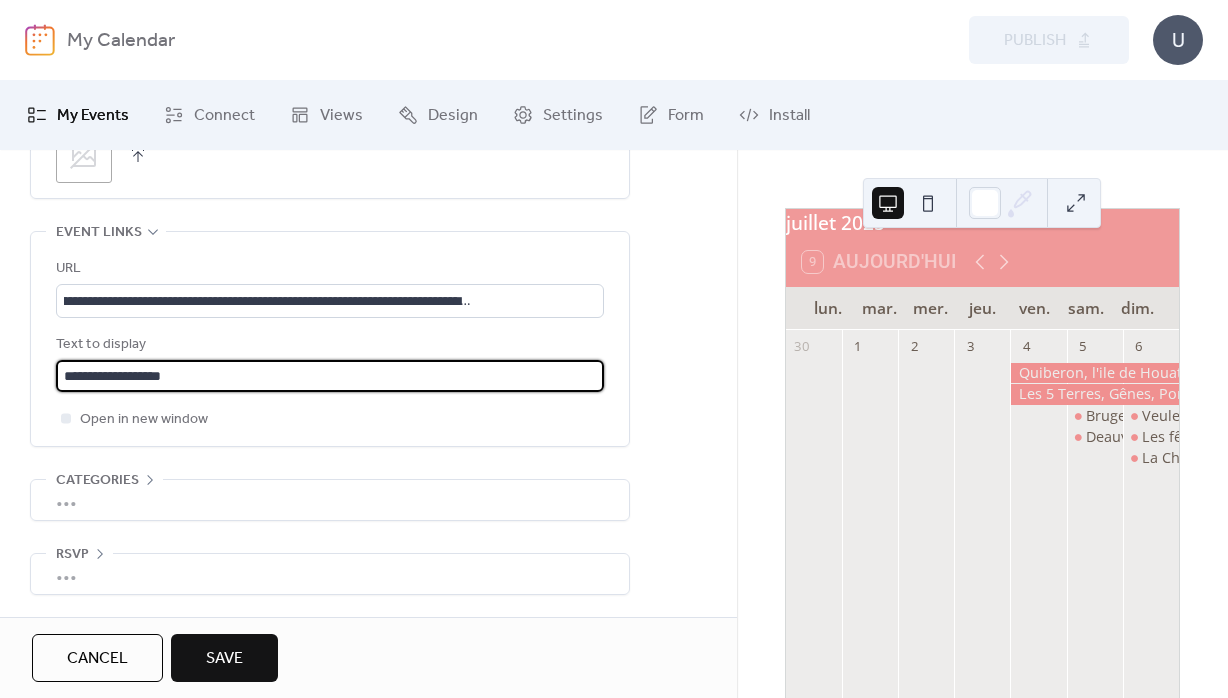 type on "**********" 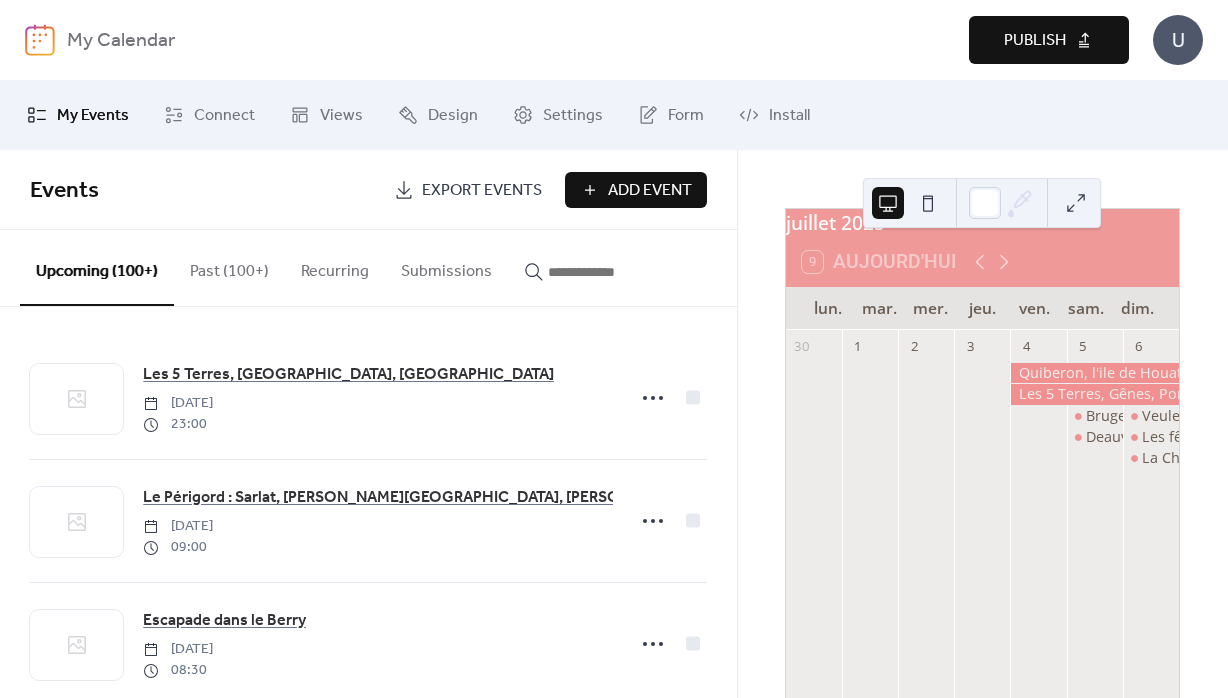 click on "Publish" at bounding box center [1035, 41] 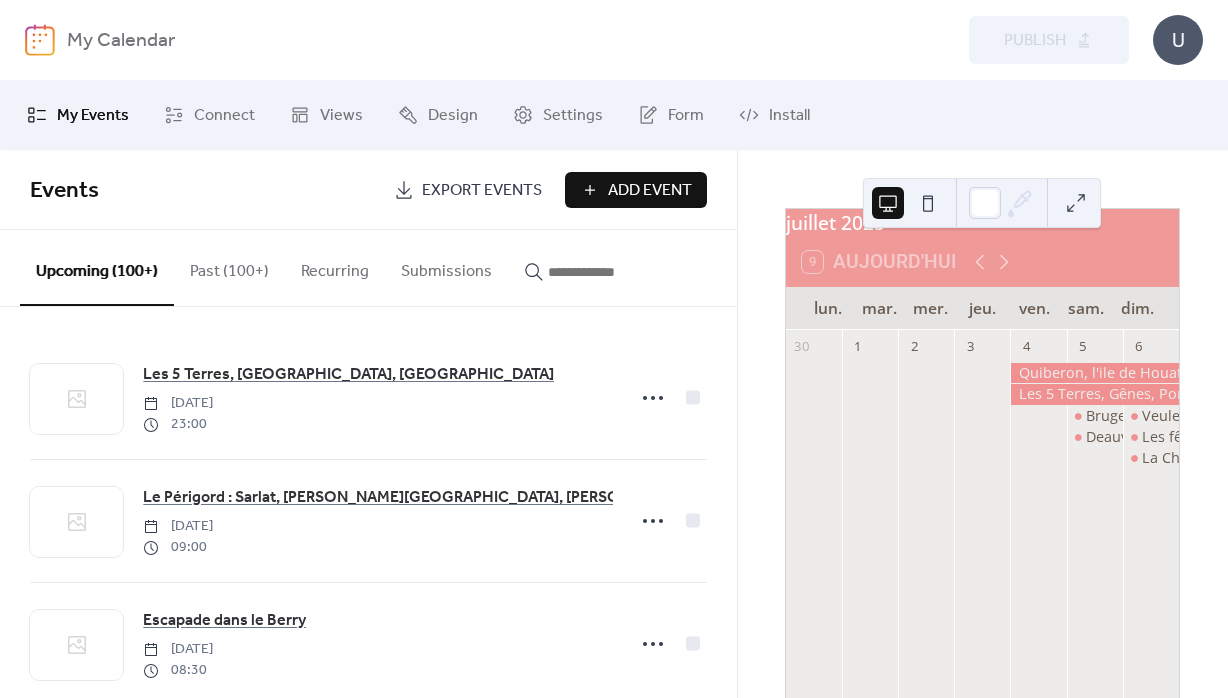 click on "Add Event" at bounding box center (650, 191) 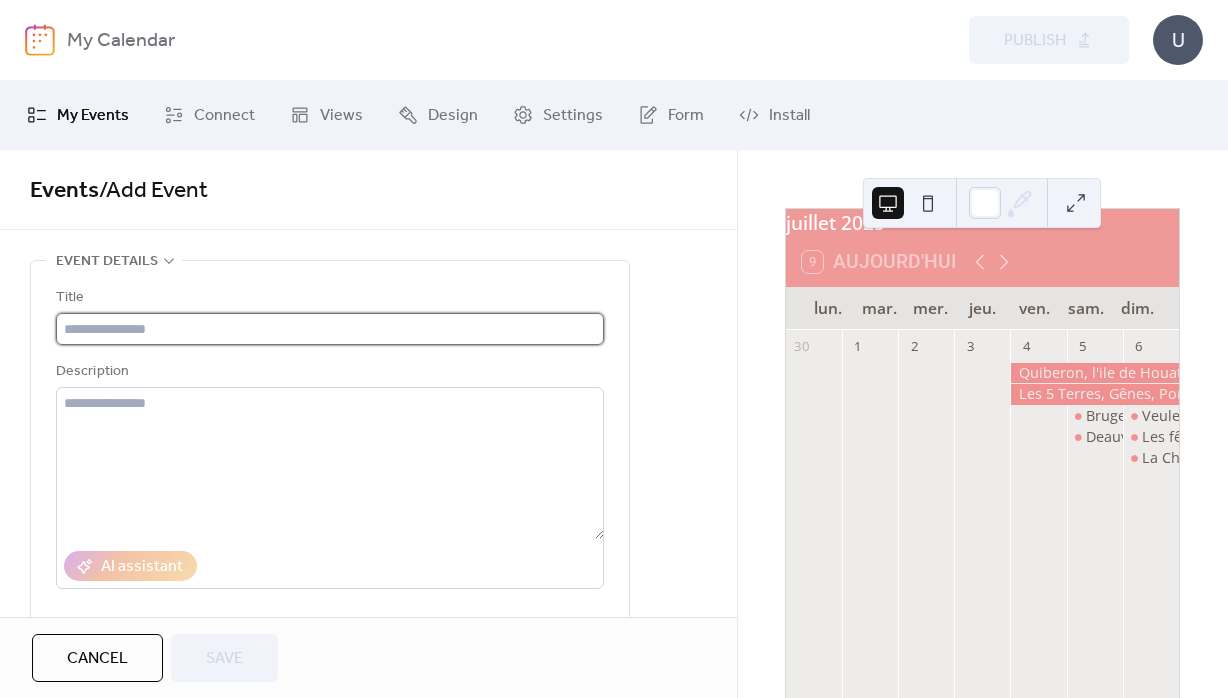 click at bounding box center (330, 329) 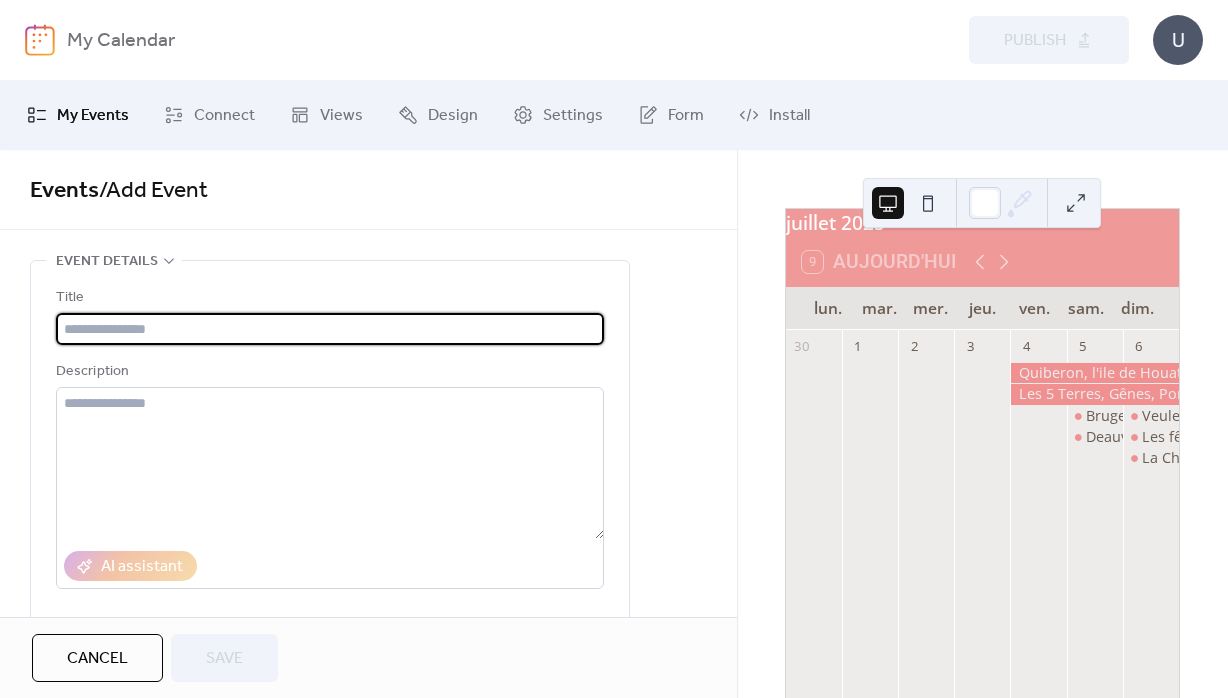 paste on "**********" 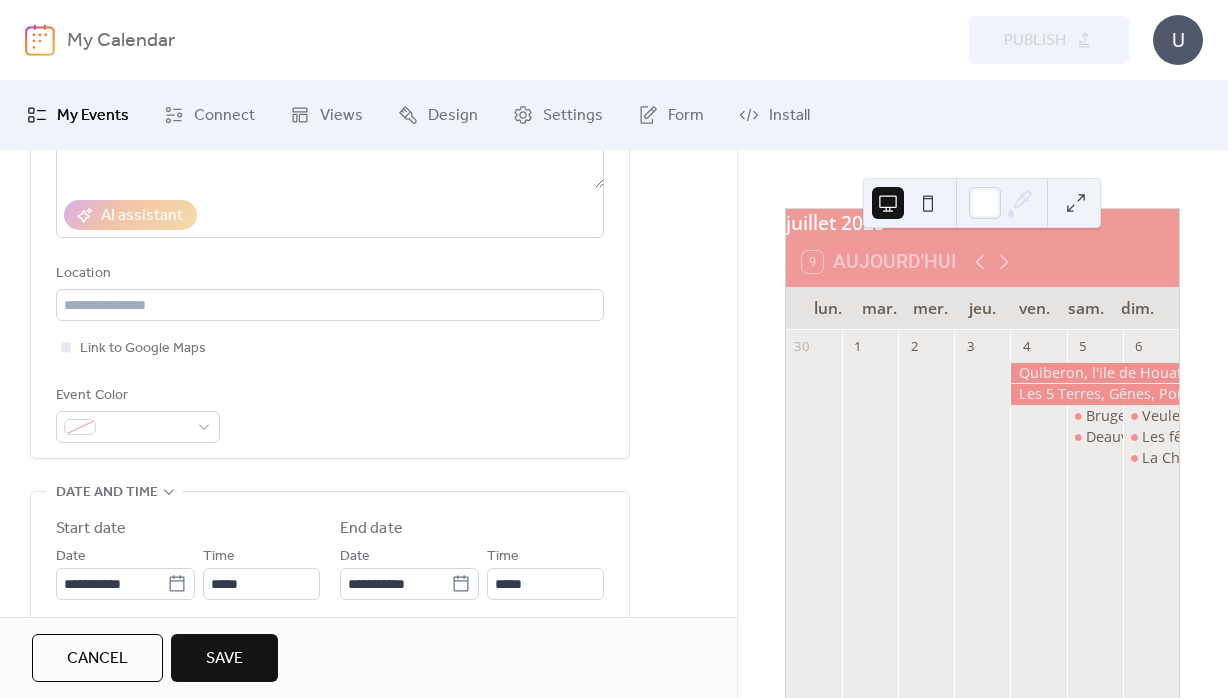scroll, scrollTop: 360, scrollLeft: 0, axis: vertical 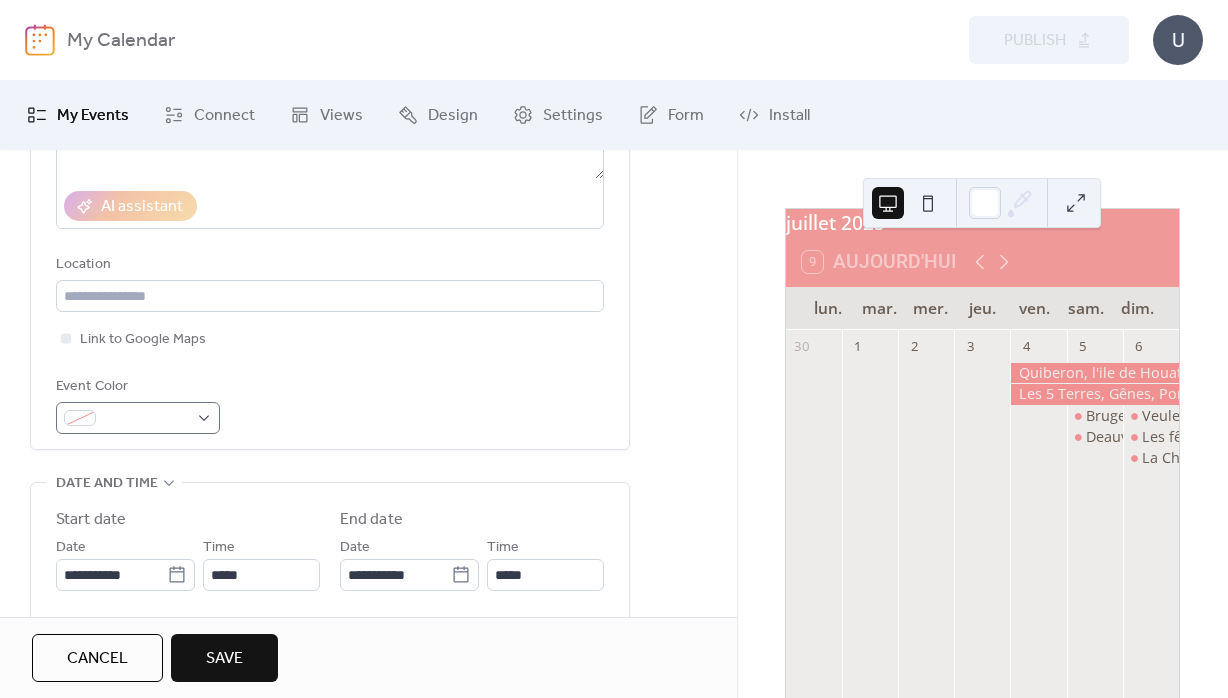 type on "**********" 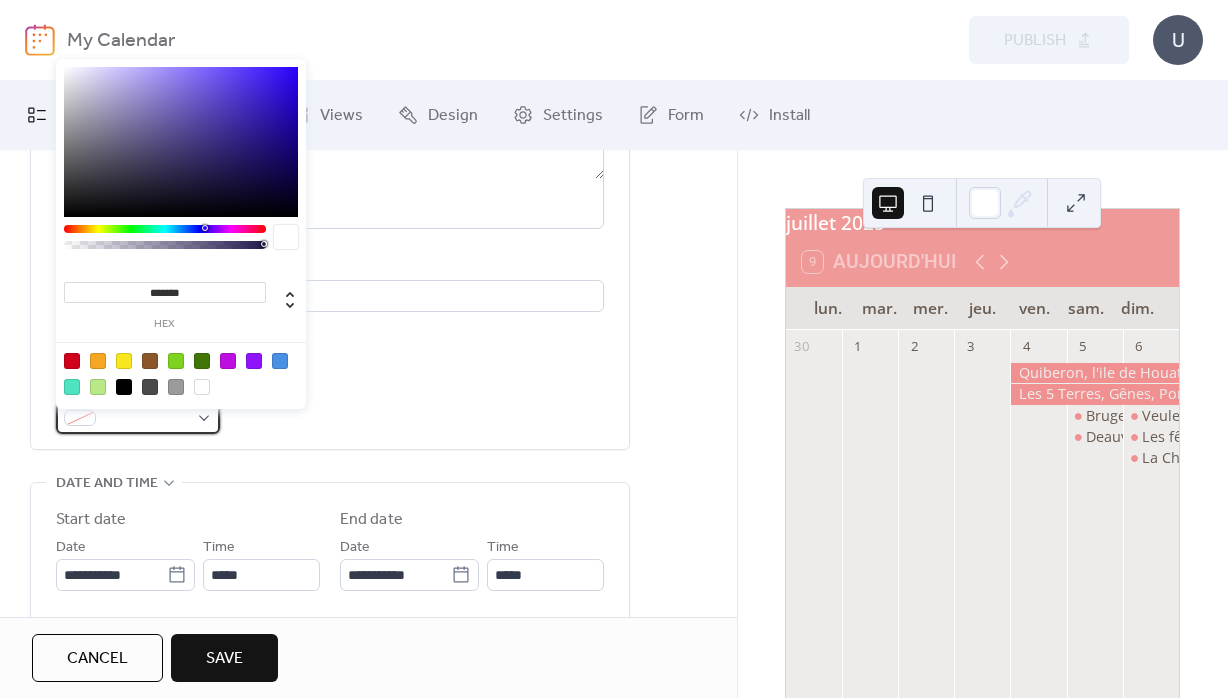 click at bounding box center [146, 419] 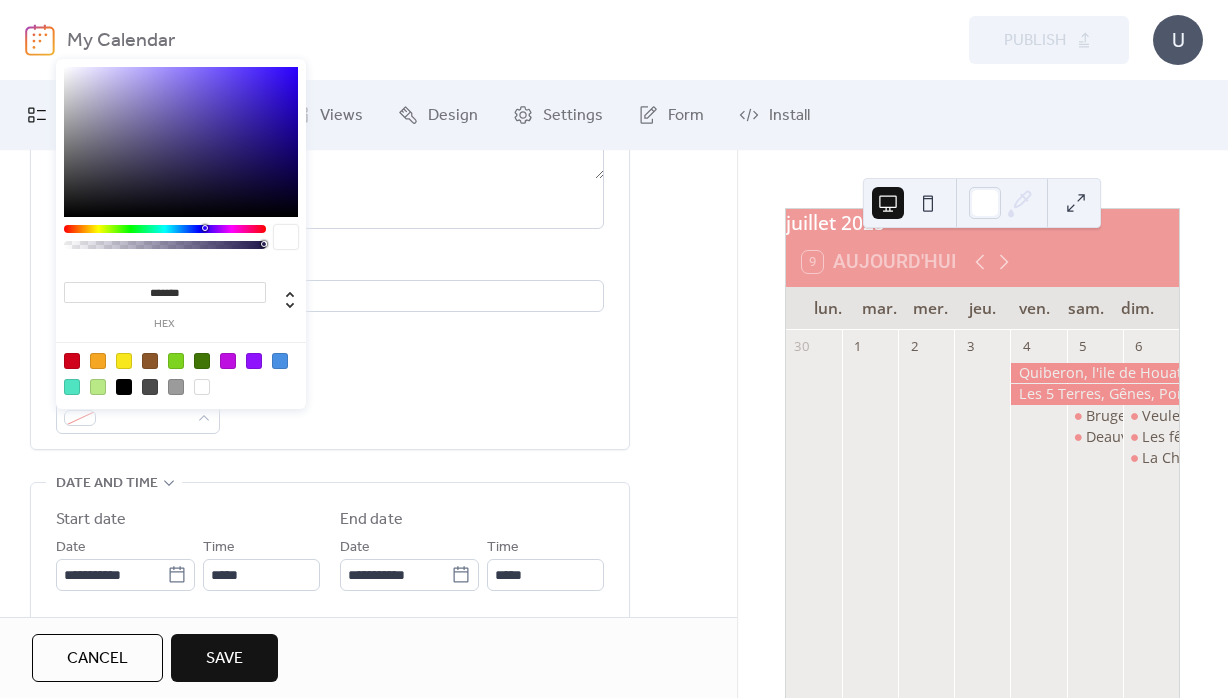 click on "*******" at bounding box center (165, 292) 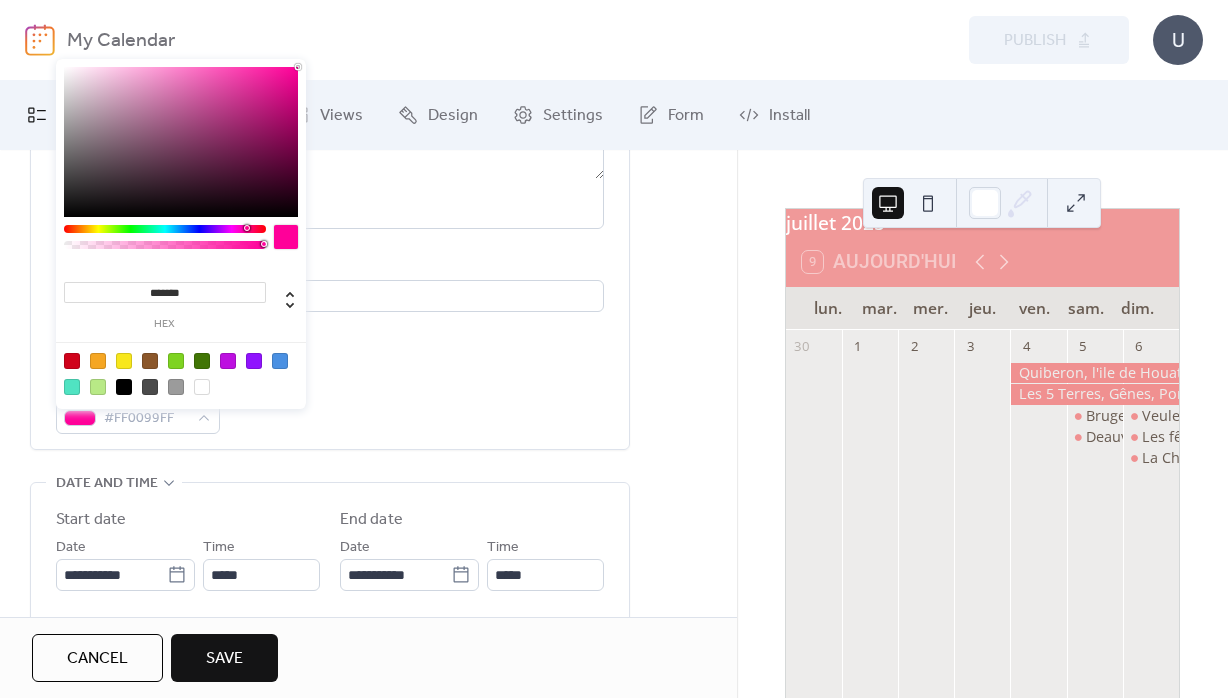 type on "********" 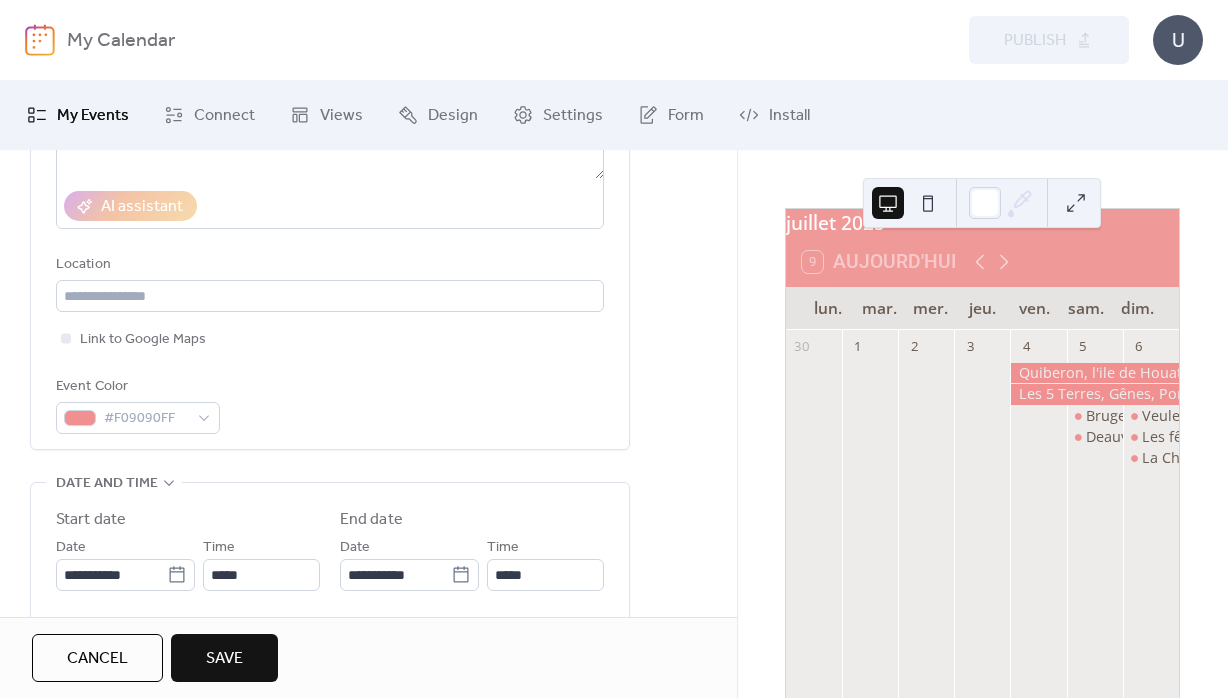 click on "Event Color #F09090FF" at bounding box center [330, 404] 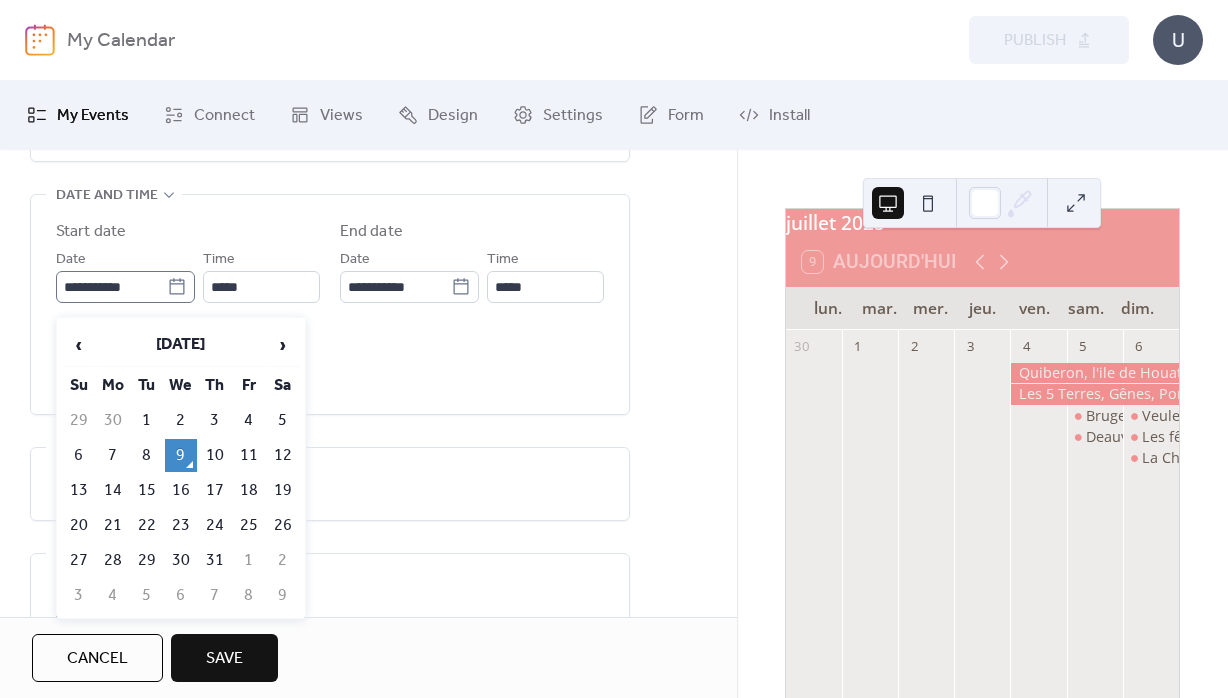 click 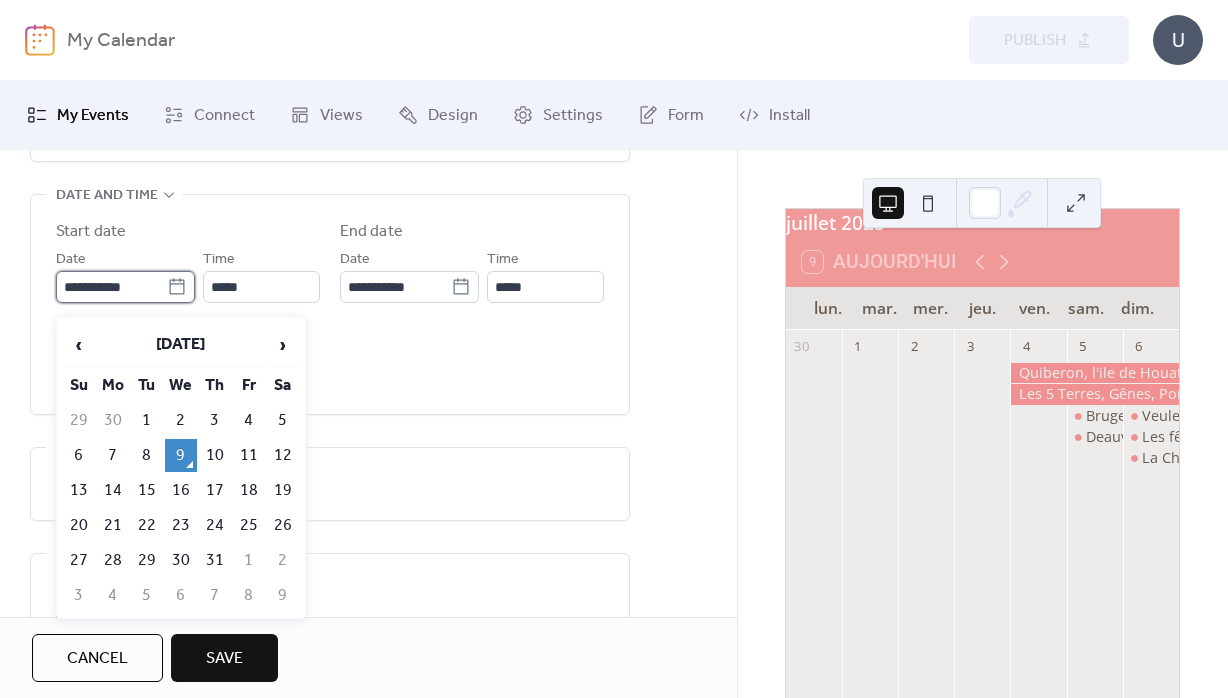 click on "**********" at bounding box center (111, 287) 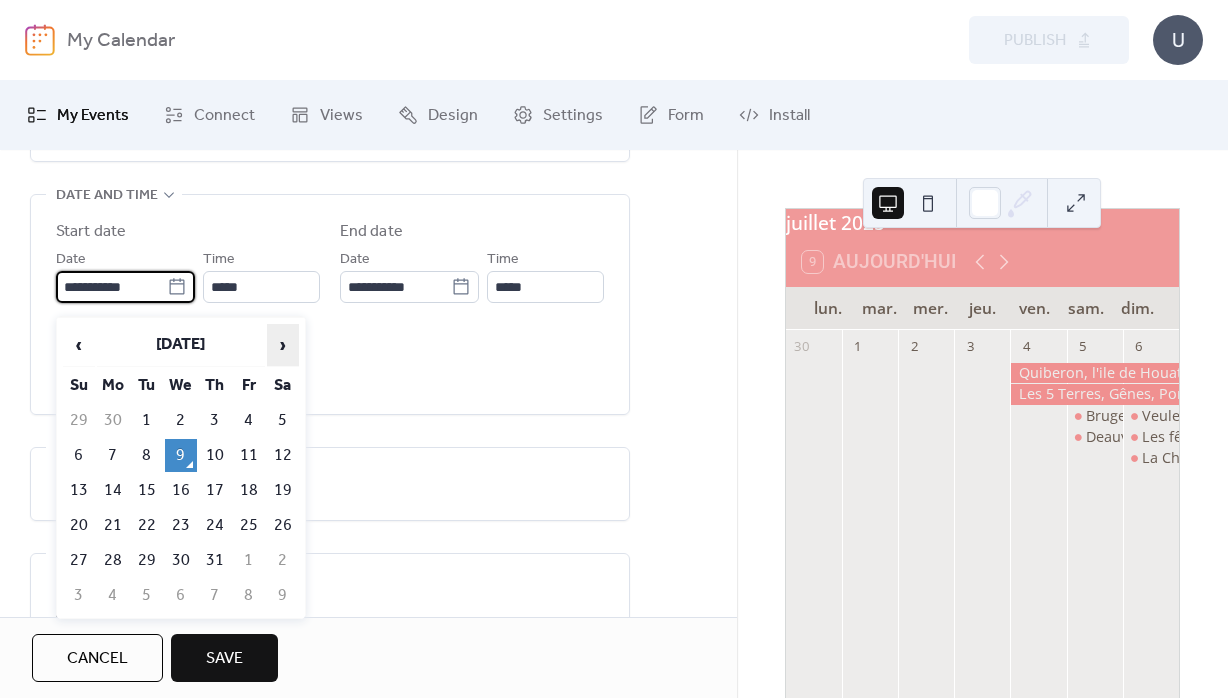 click on "›" at bounding box center (283, 345) 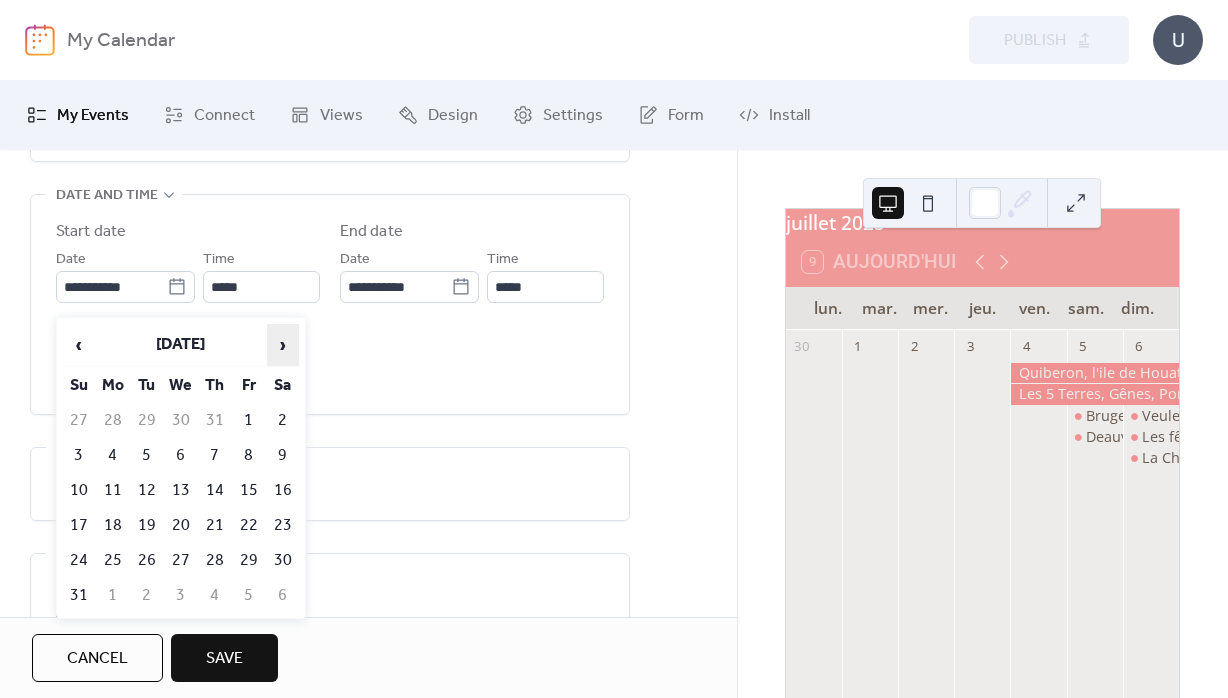 click on "›" at bounding box center (283, 345) 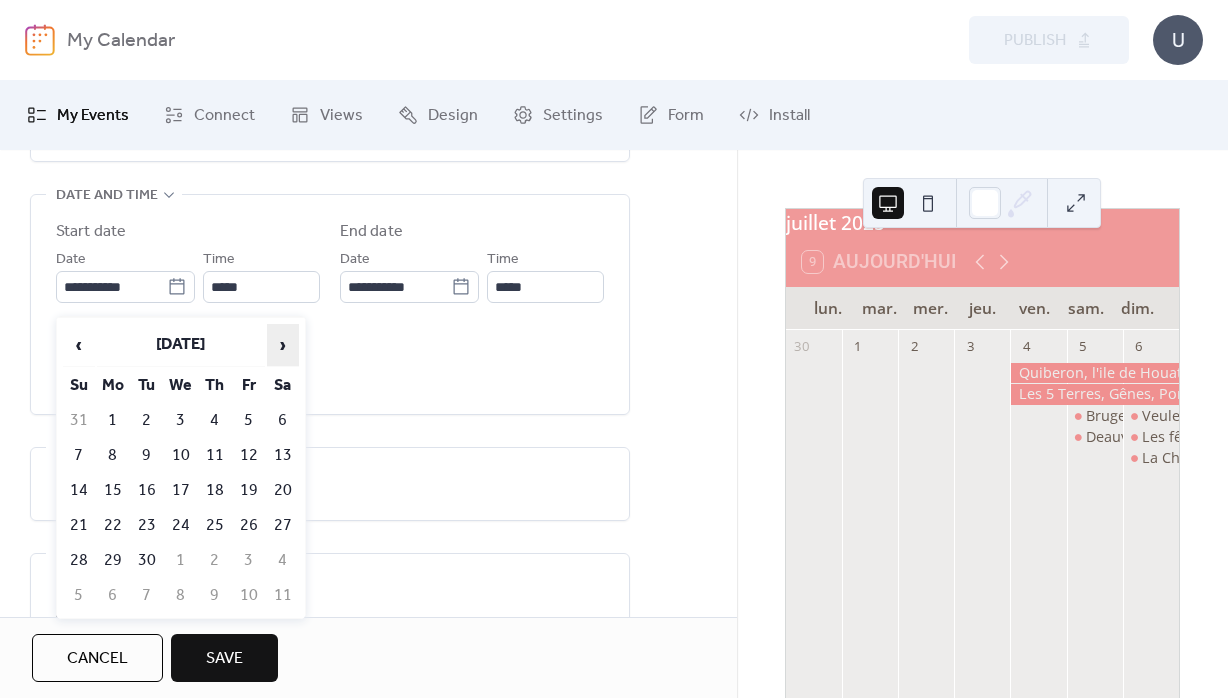 click on "›" at bounding box center (283, 345) 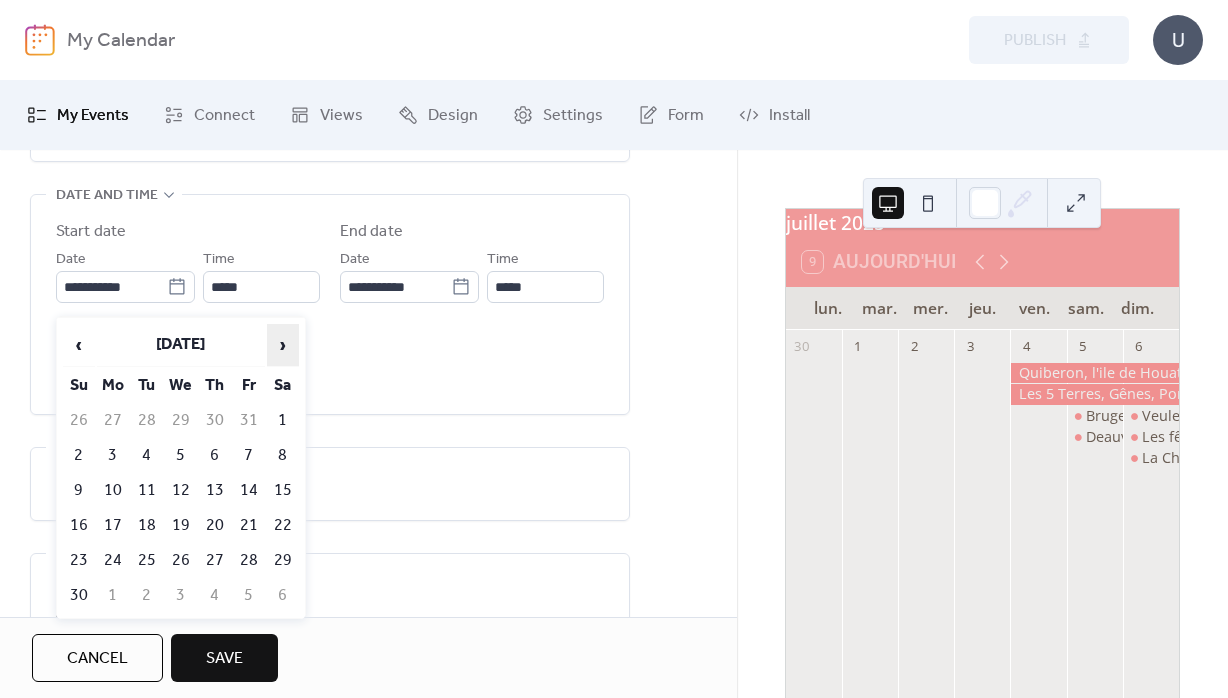 click on "›" at bounding box center (283, 345) 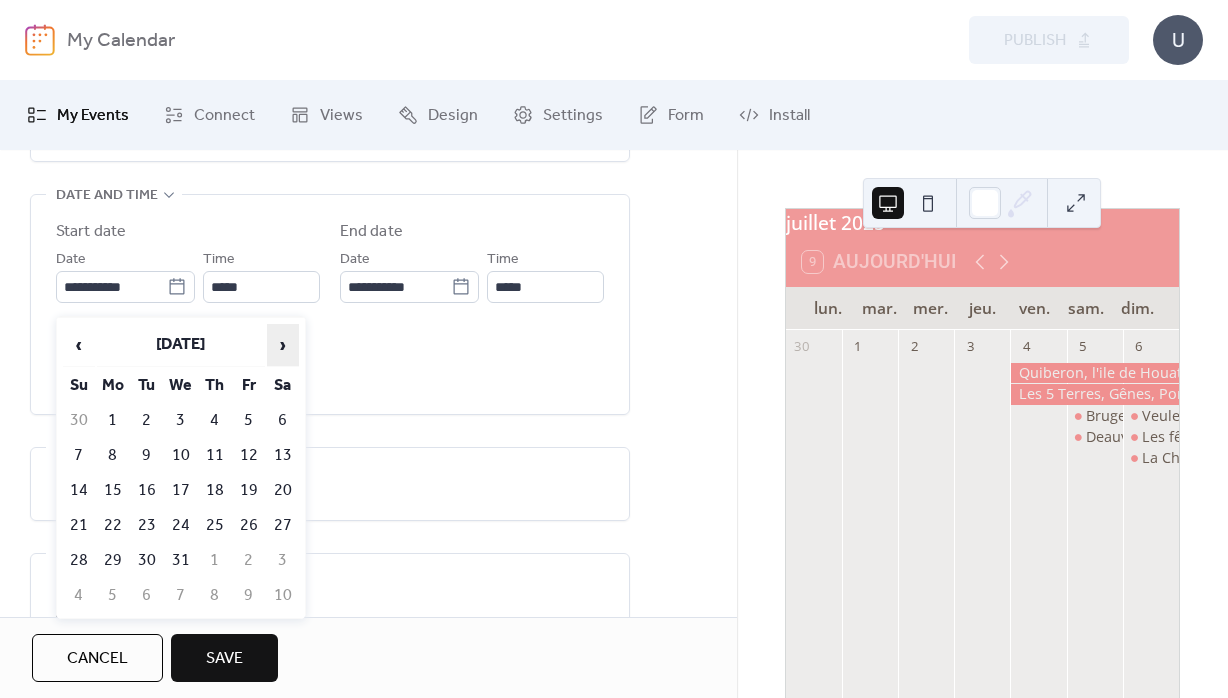 click on "›" at bounding box center [283, 345] 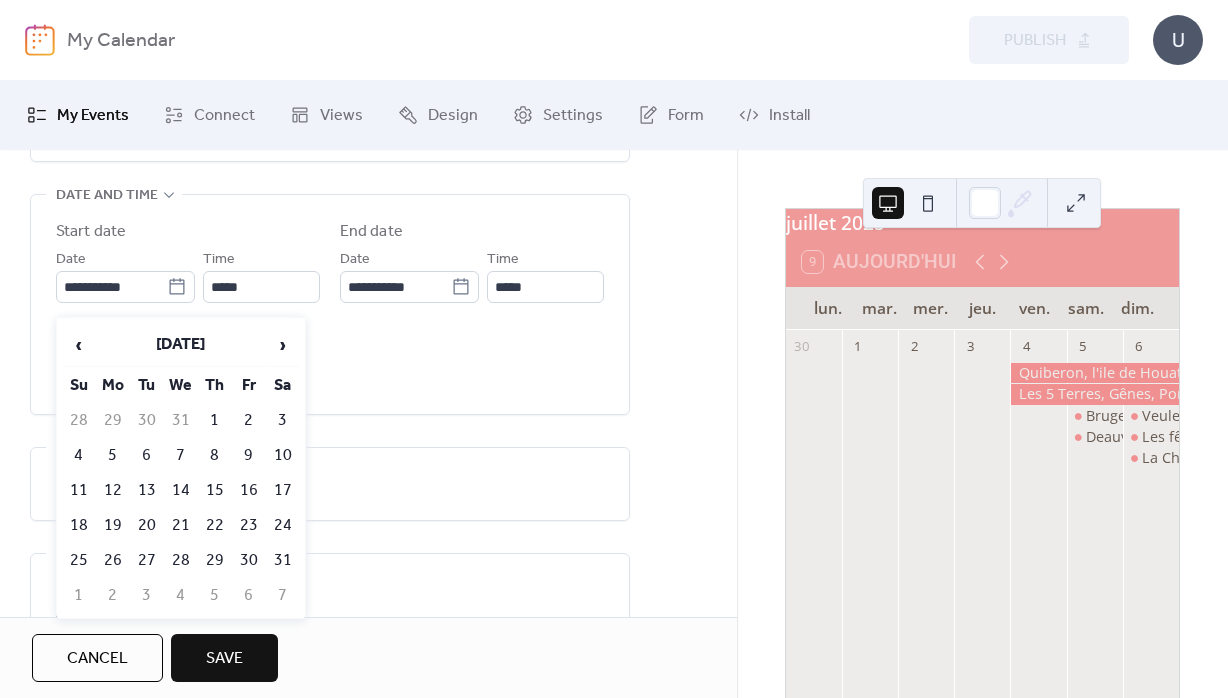 drag, startPoint x: 278, startPoint y: 451, endPoint x: 253, endPoint y: 347, distance: 106.96261 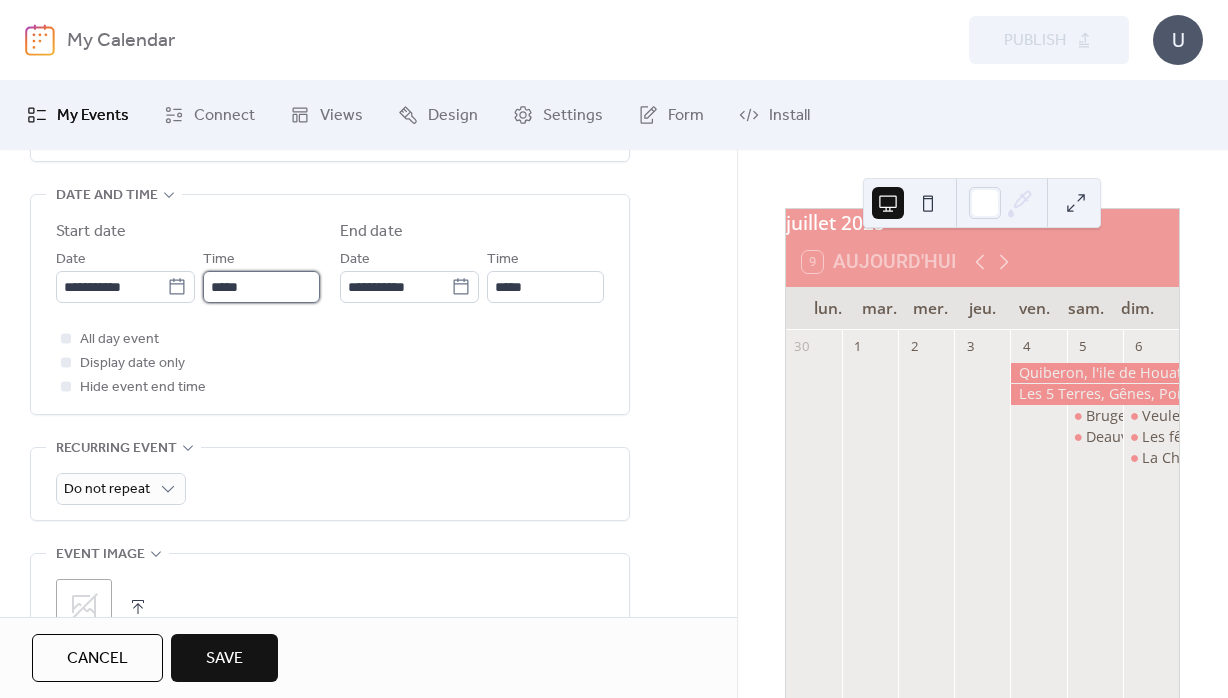 click on "*****" at bounding box center [261, 287] 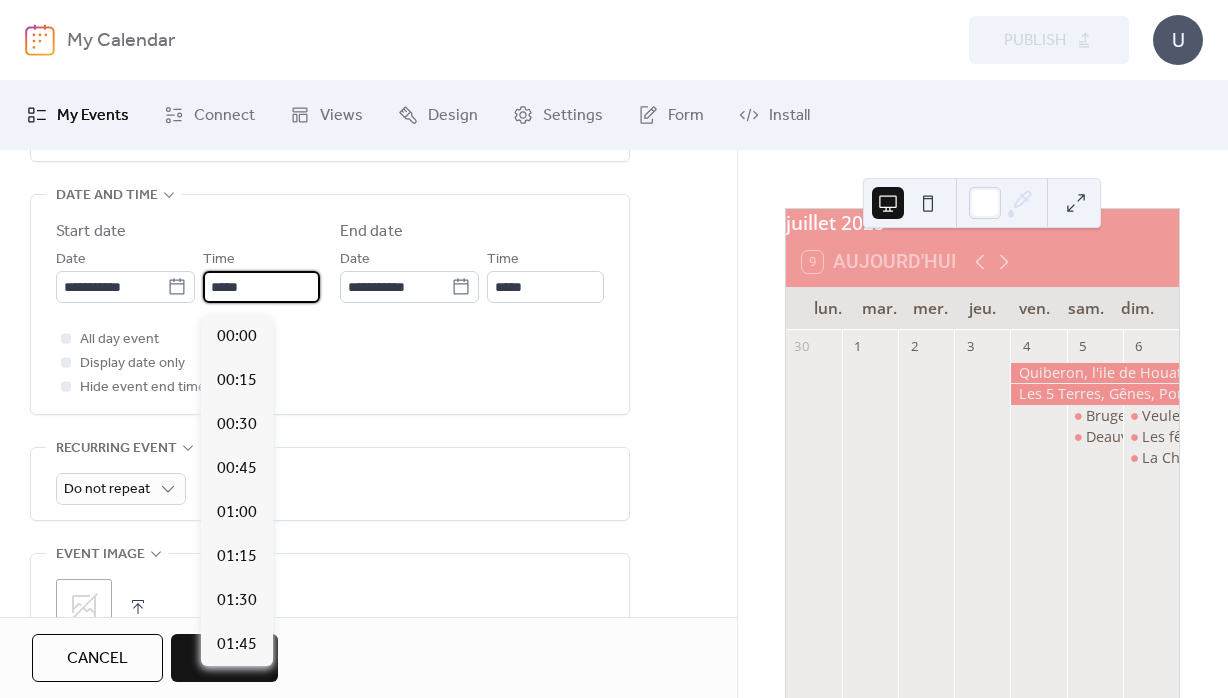 scroll, scrollTop: 2112, scrollLeft: 0, axis: vertical 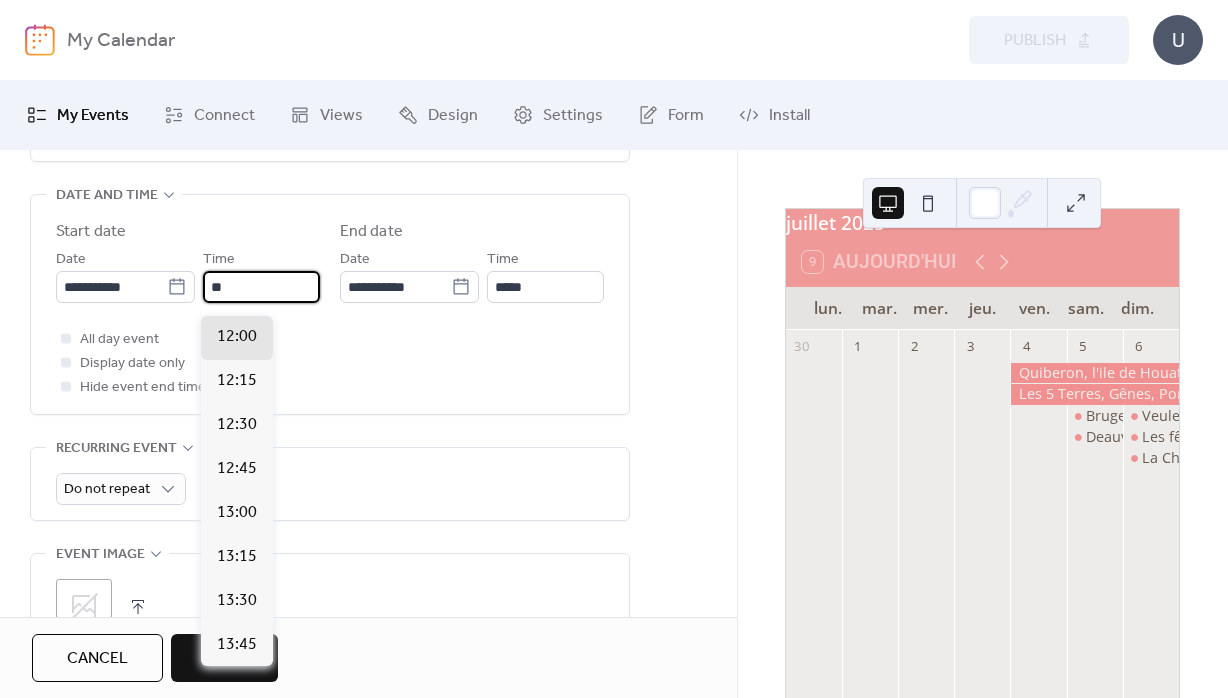 type on "*" 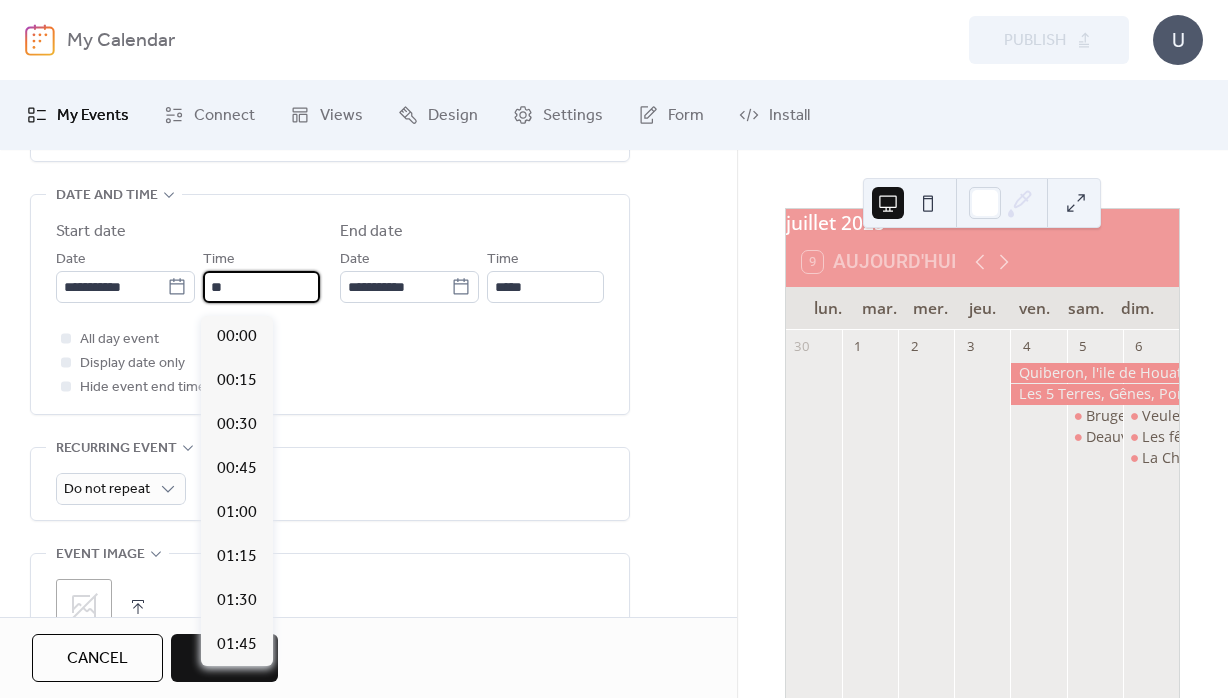 scroll, scrollTop: 1583, scrollLeft: 0, axis: vertical 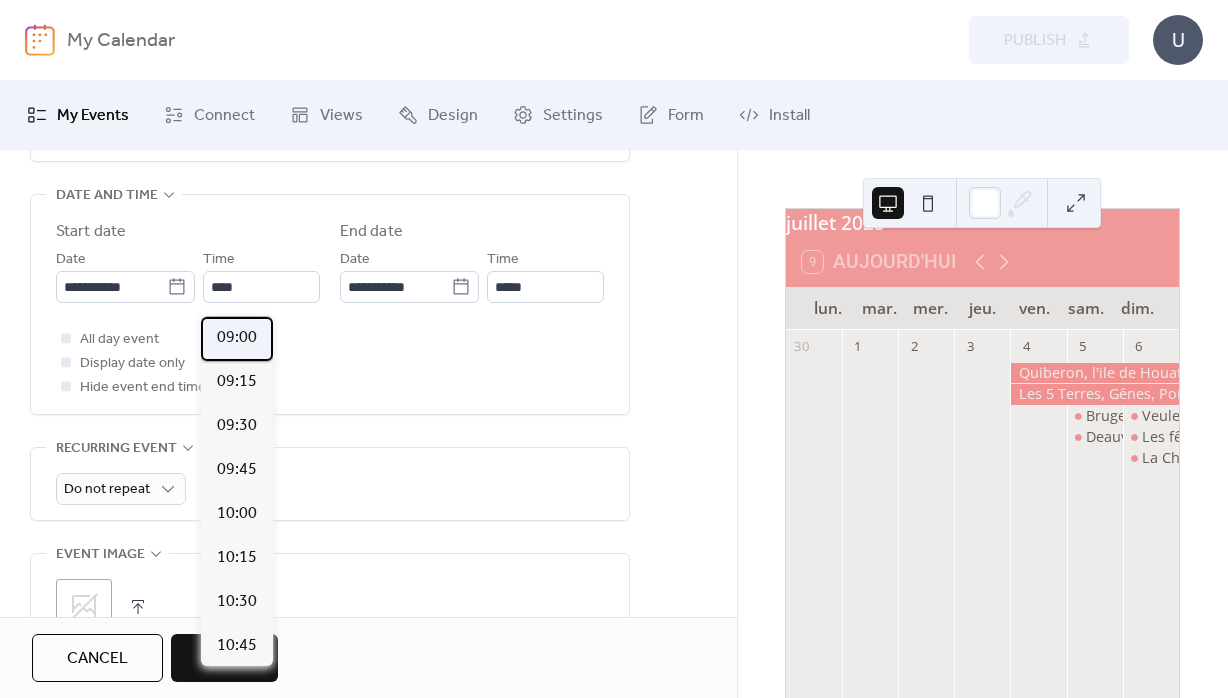 click on "09:00" at bounding box center [237, 338] 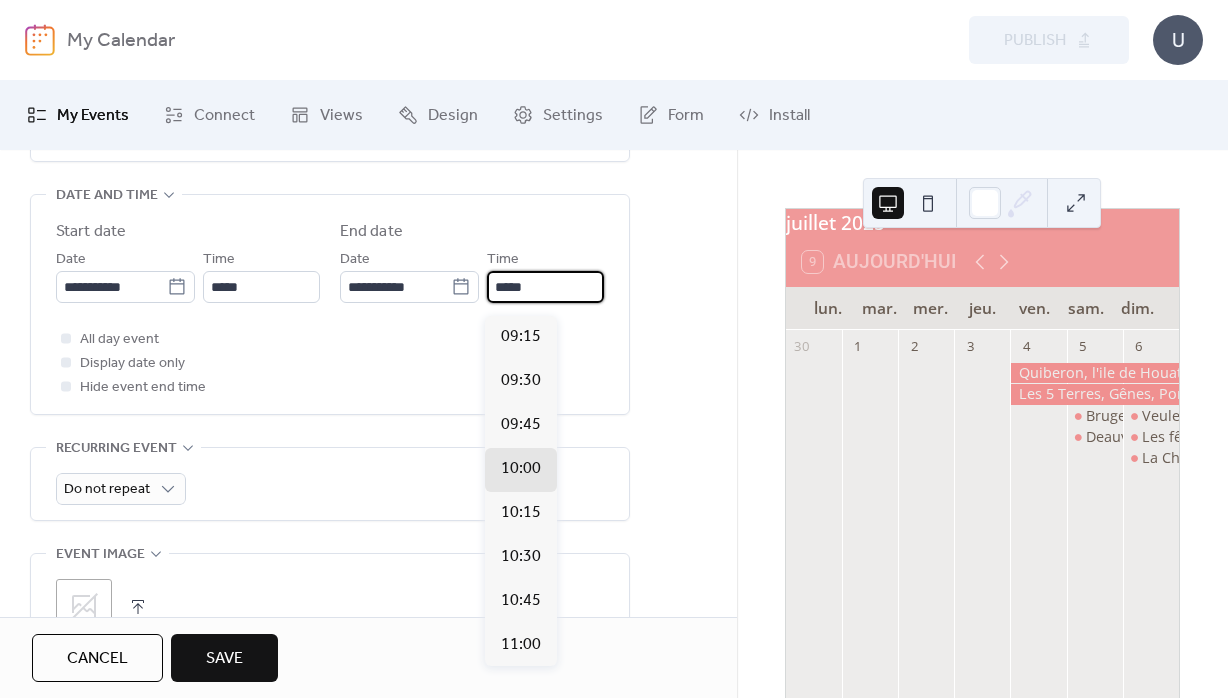 click on "*****" at bounding box center (545, 287) 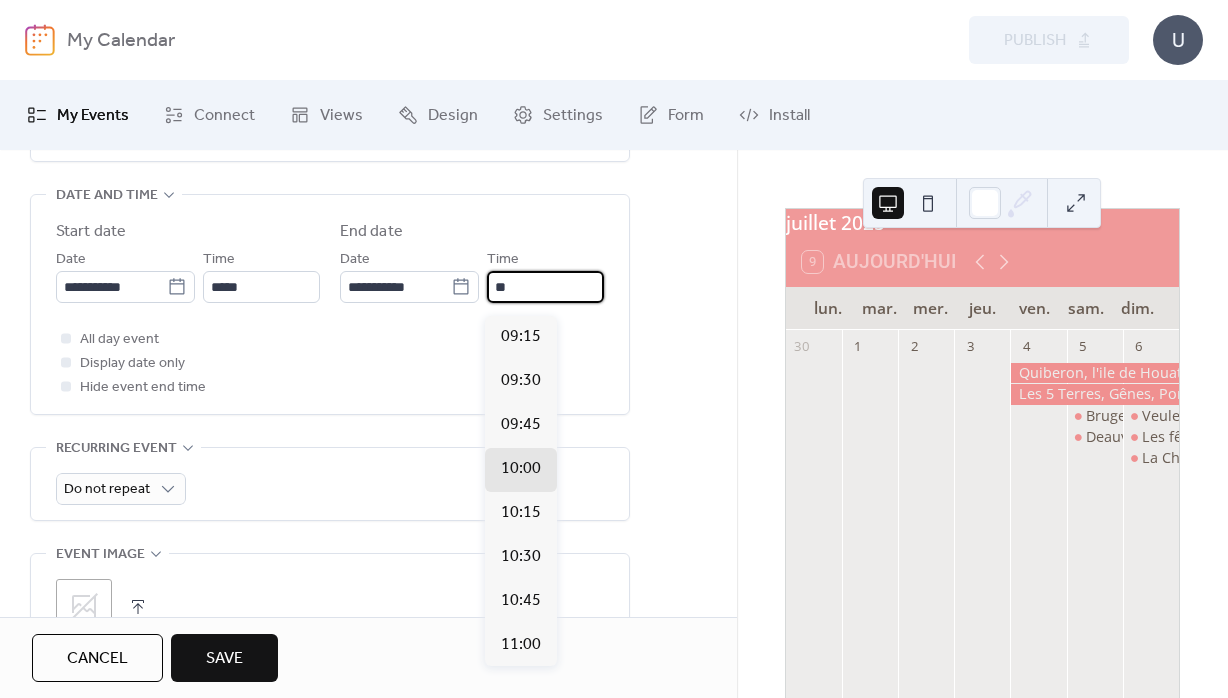 type on "*" 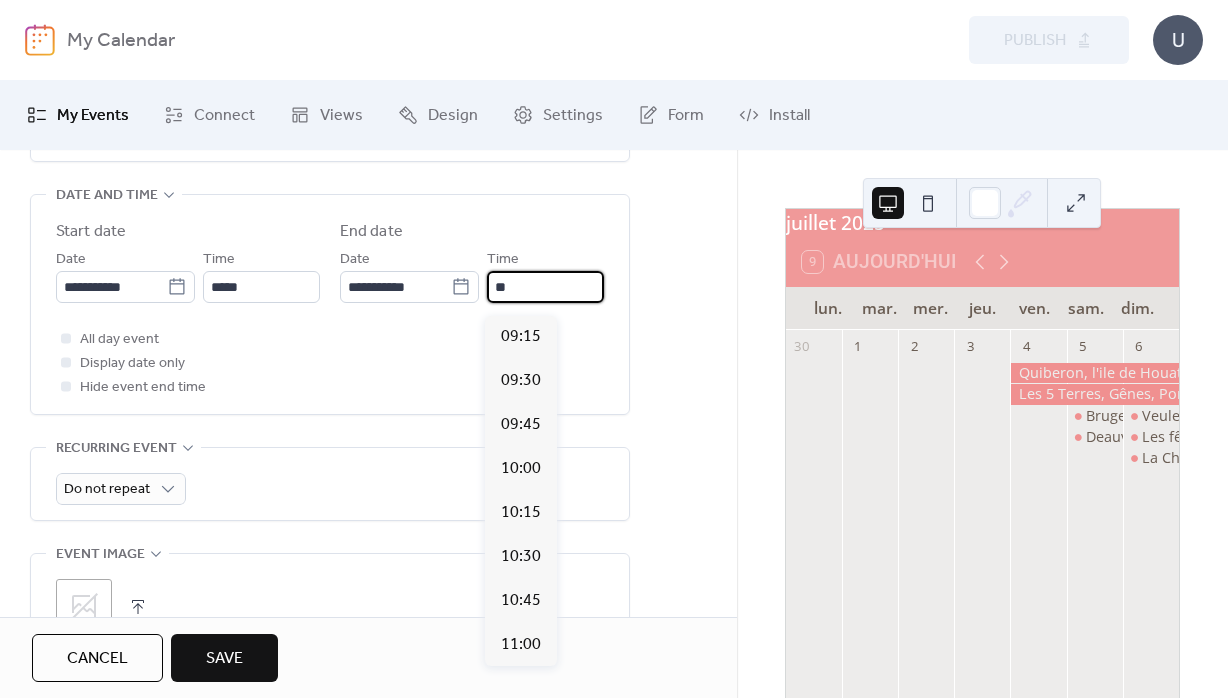 scroll, scrollTop: 1539, scrollLeft: 0, axis: vertical 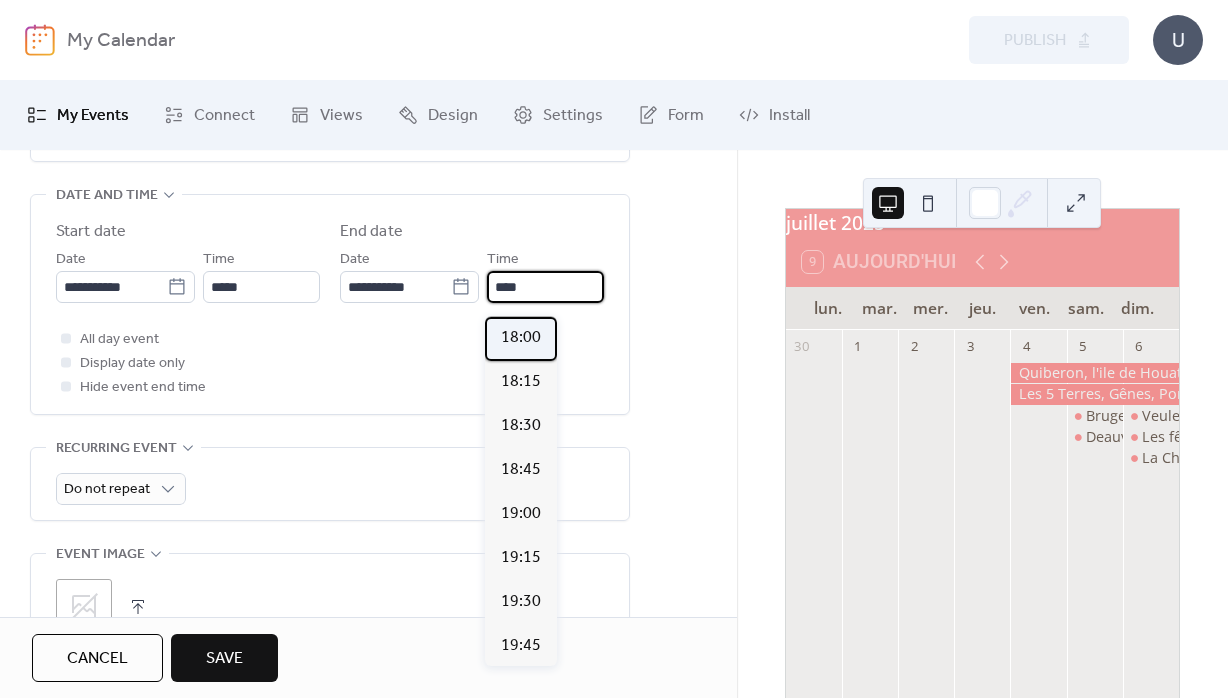 click on "18:00" at bounding box center [521, 338] 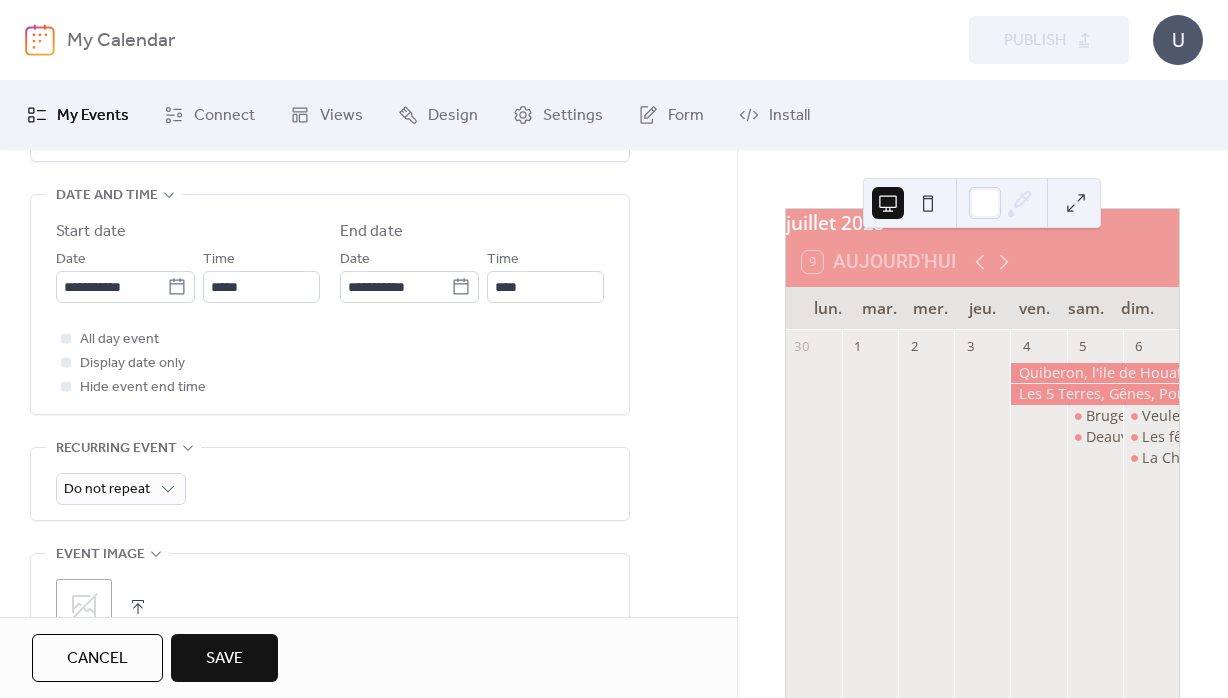 type on "*****" 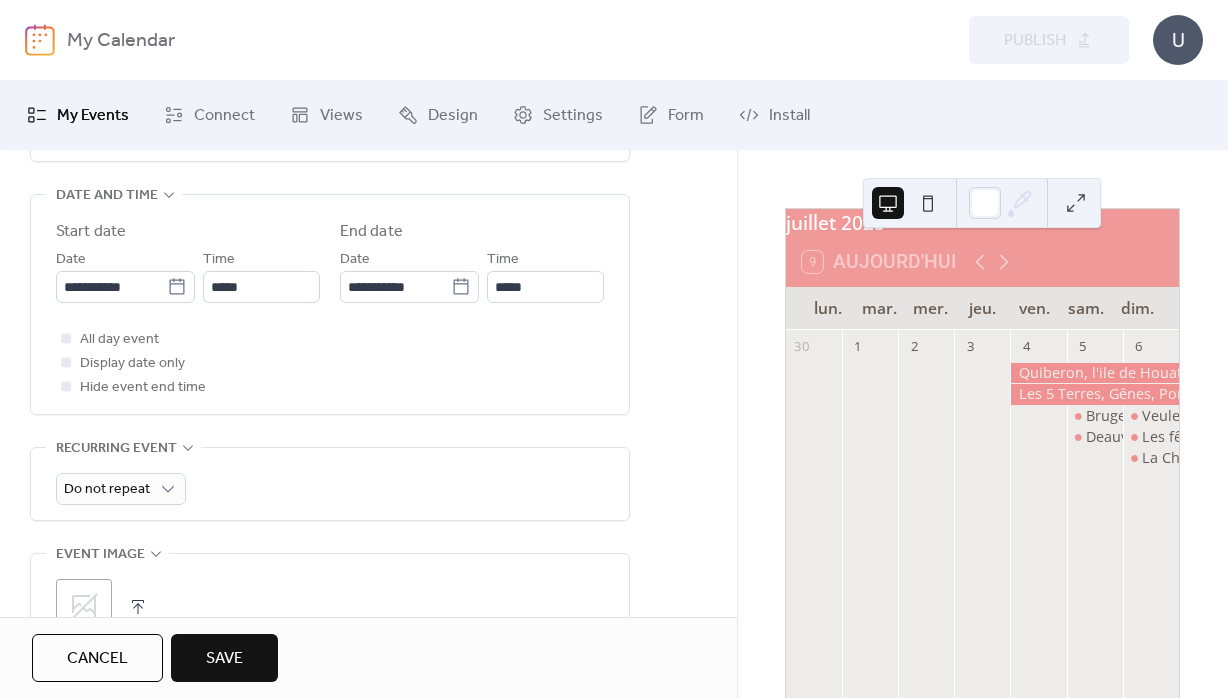 drag, startPoint x: 639, startPoint y: 315, endPoint x: 602, endPoint y: 344, distance: 47.010635 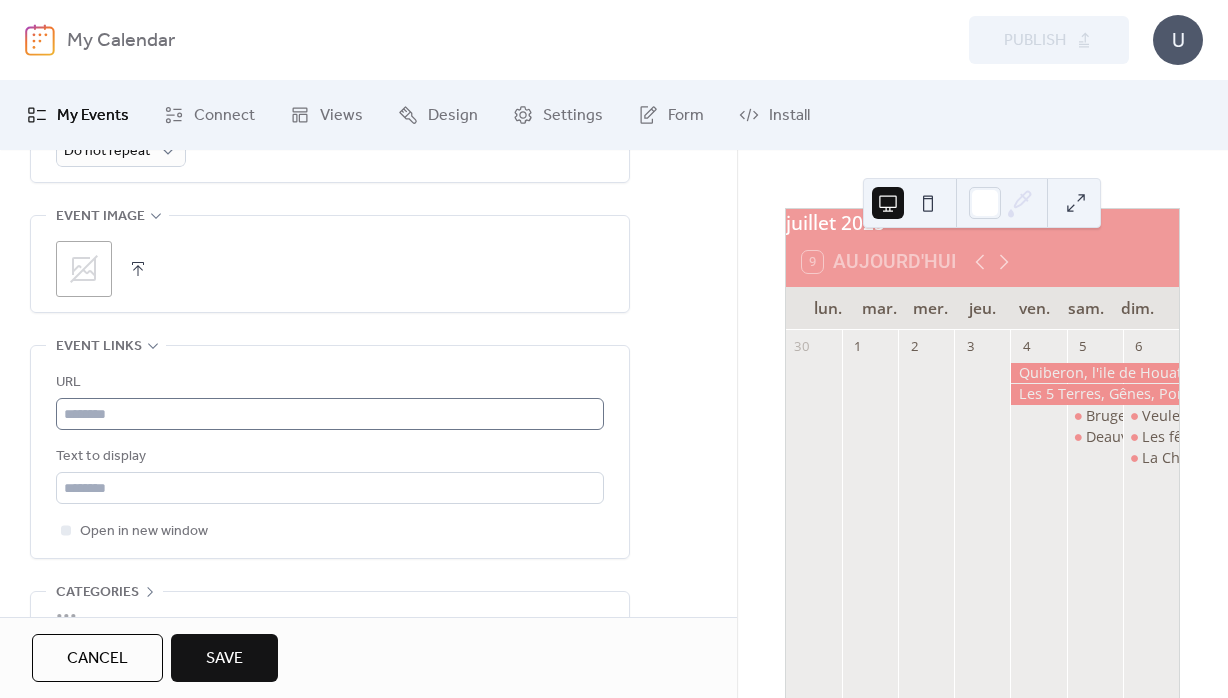 scroll, scrollTop: 1008, scrollLeft: 0, axis: vertical 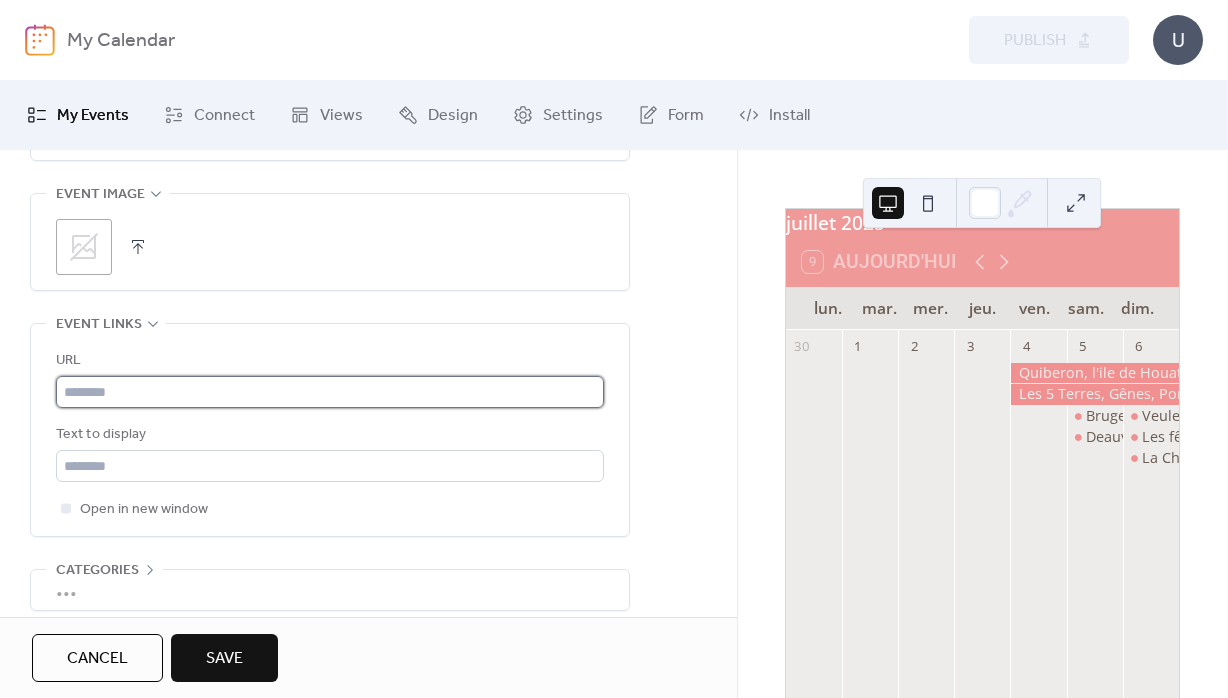 click at bounding box center [330, 392] 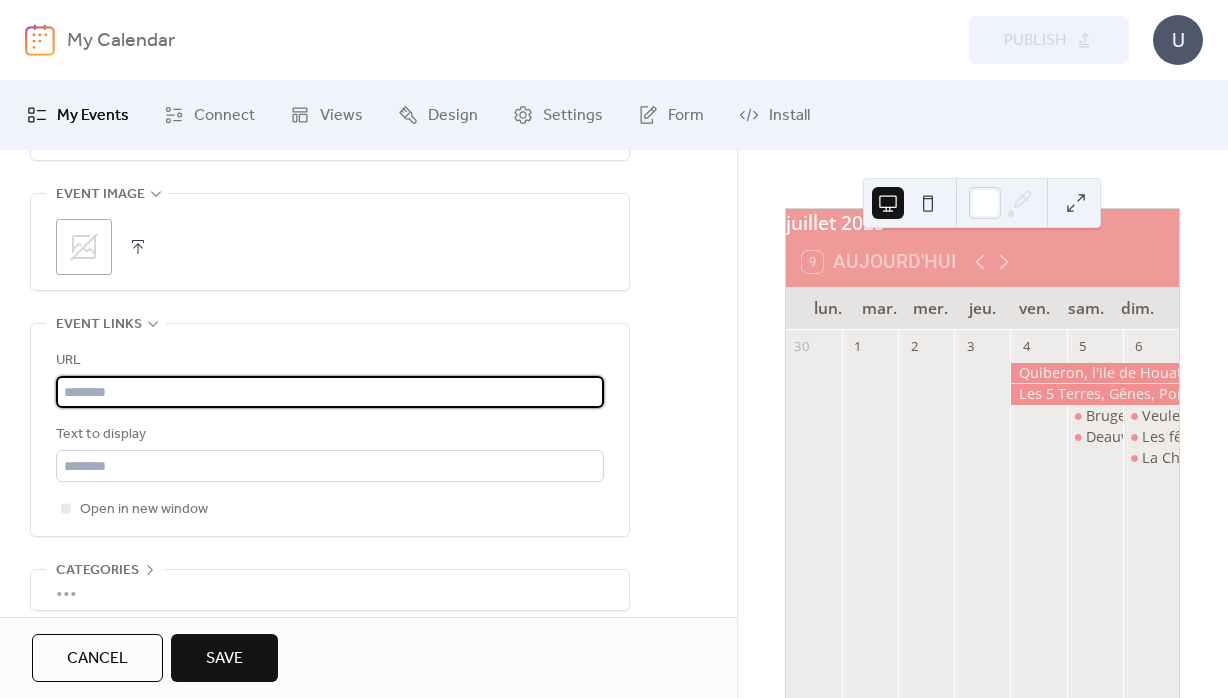 paste on "**********" 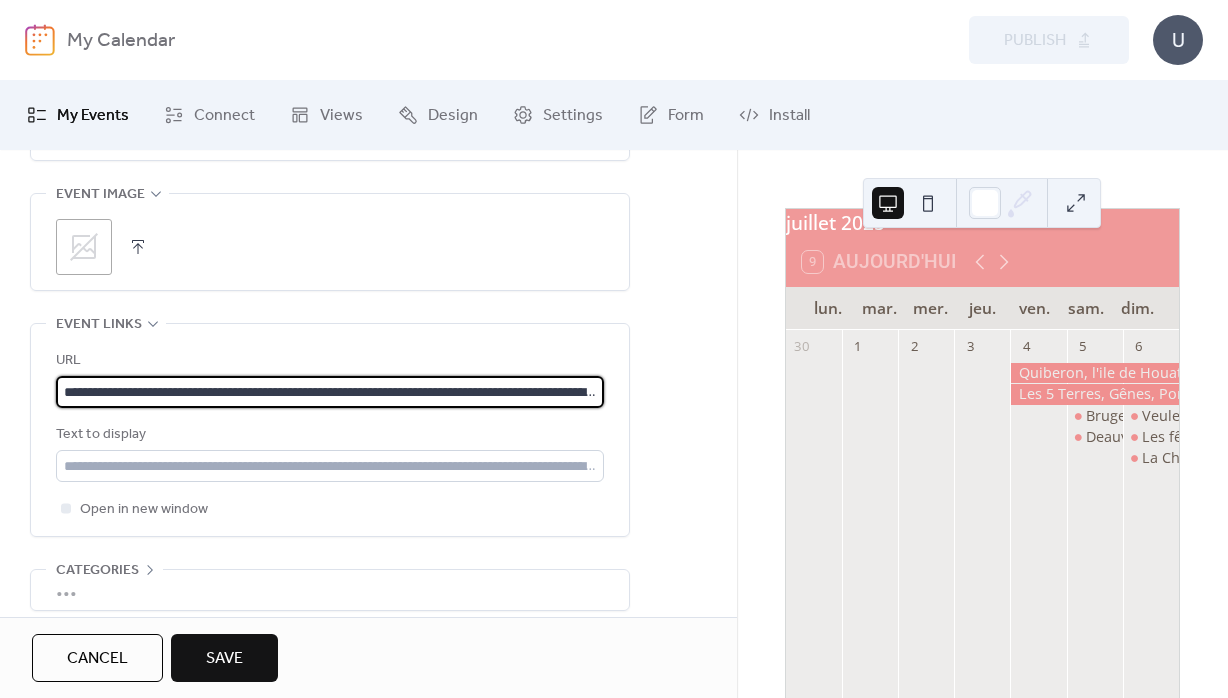 scroll, scrollTop: 0, scrollLeft: 908, axis: horizontal 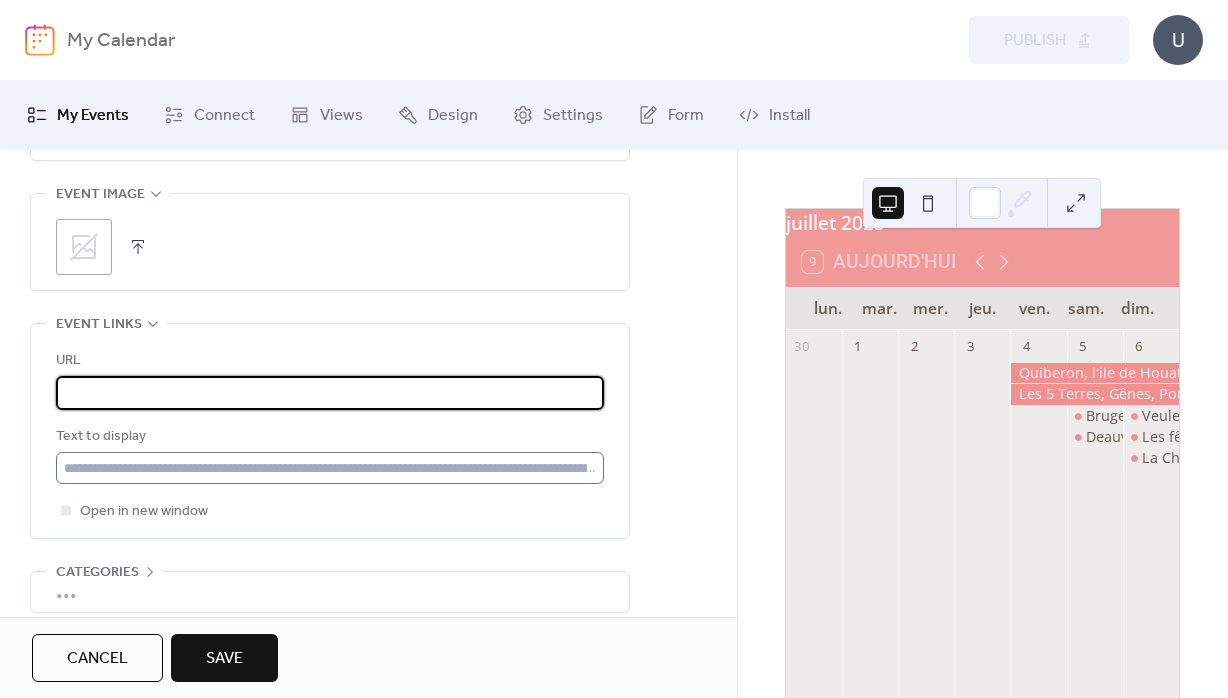 type on "**********" 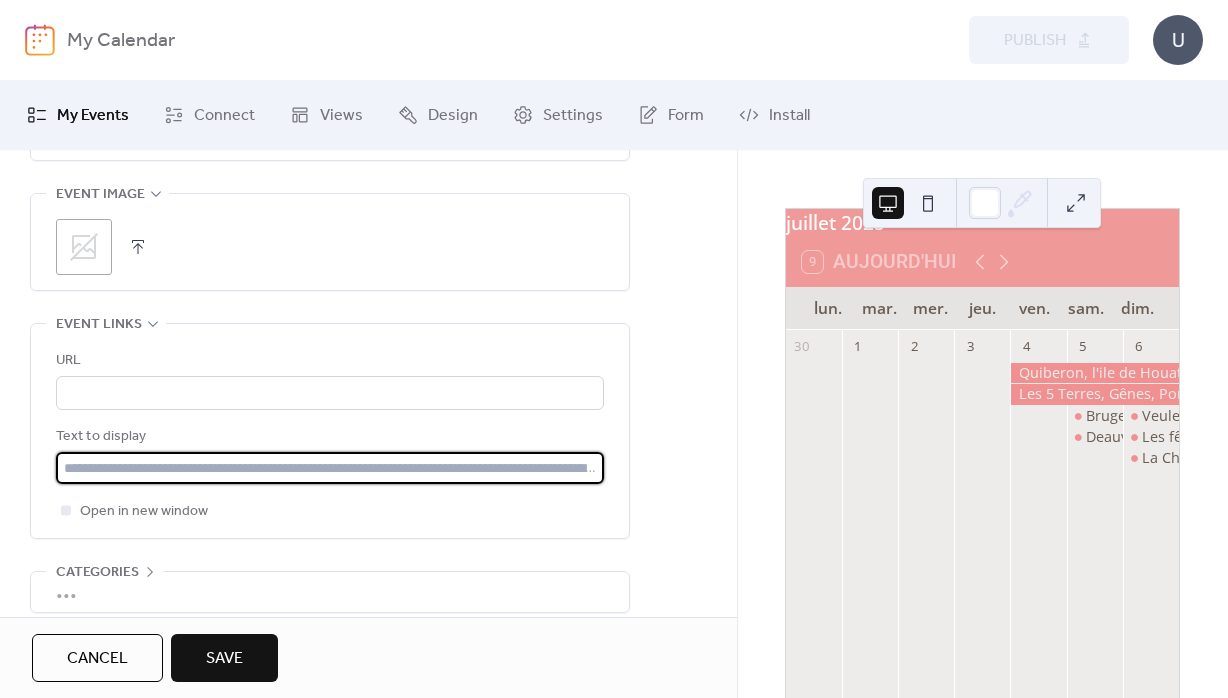 click at bounding box center [330, 468] 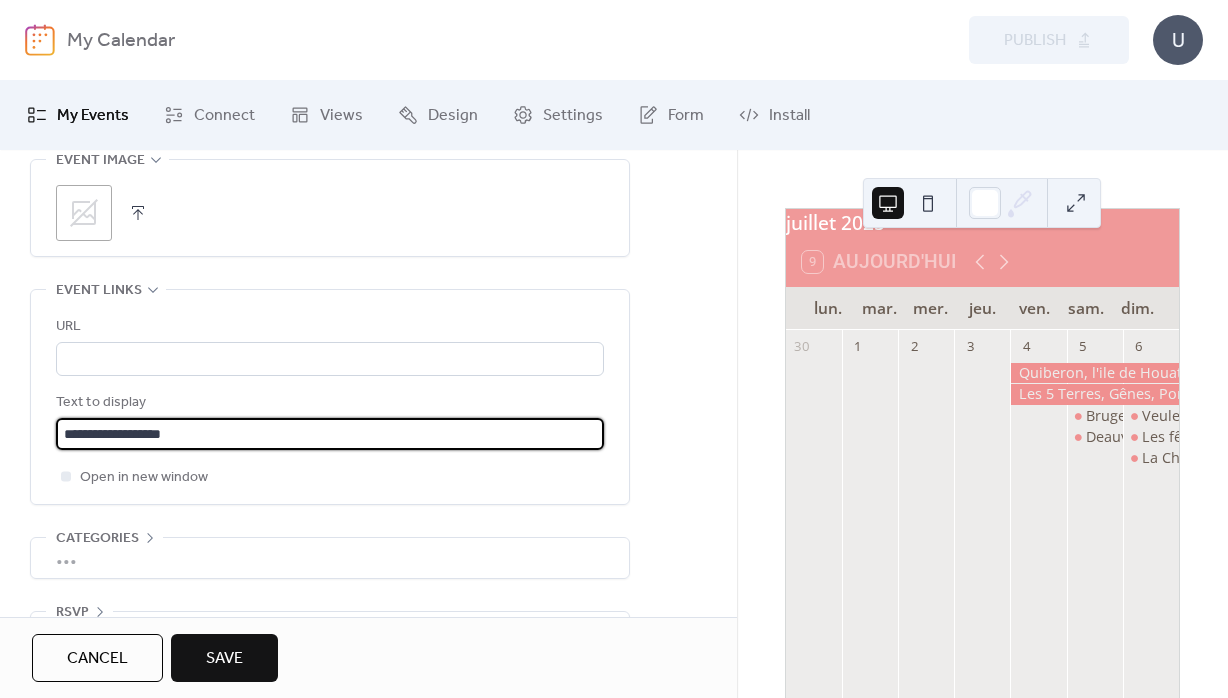 scroll, scrollTop: 1080, scrollLeft: 0, axis: vertical 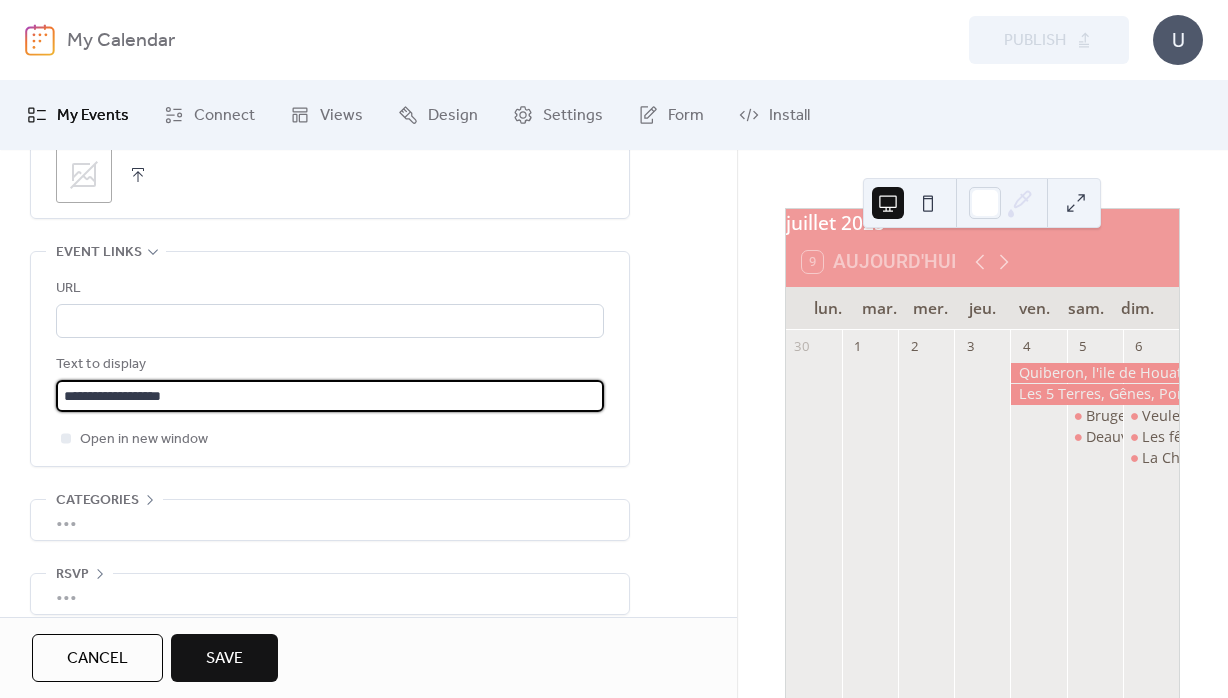 type on "**********" 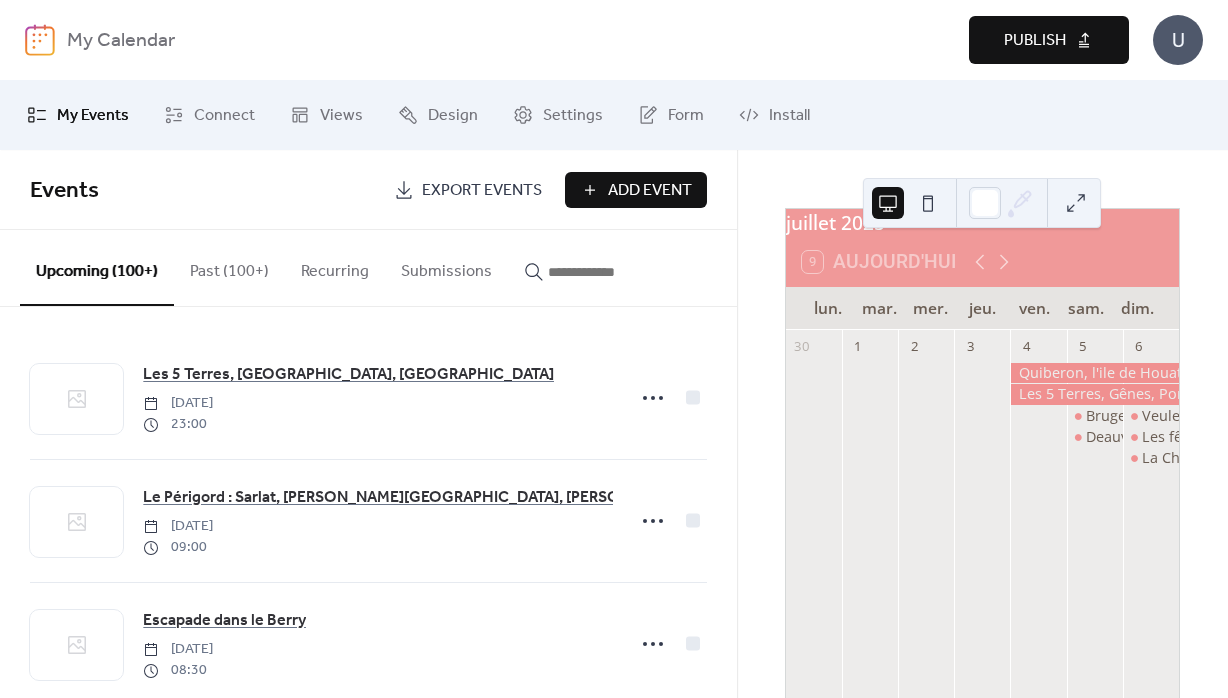 drag, startPoint x: 1054, startPoint y: 46, endPoint x: 1038, endPoint y: 31, distance: 21.931713 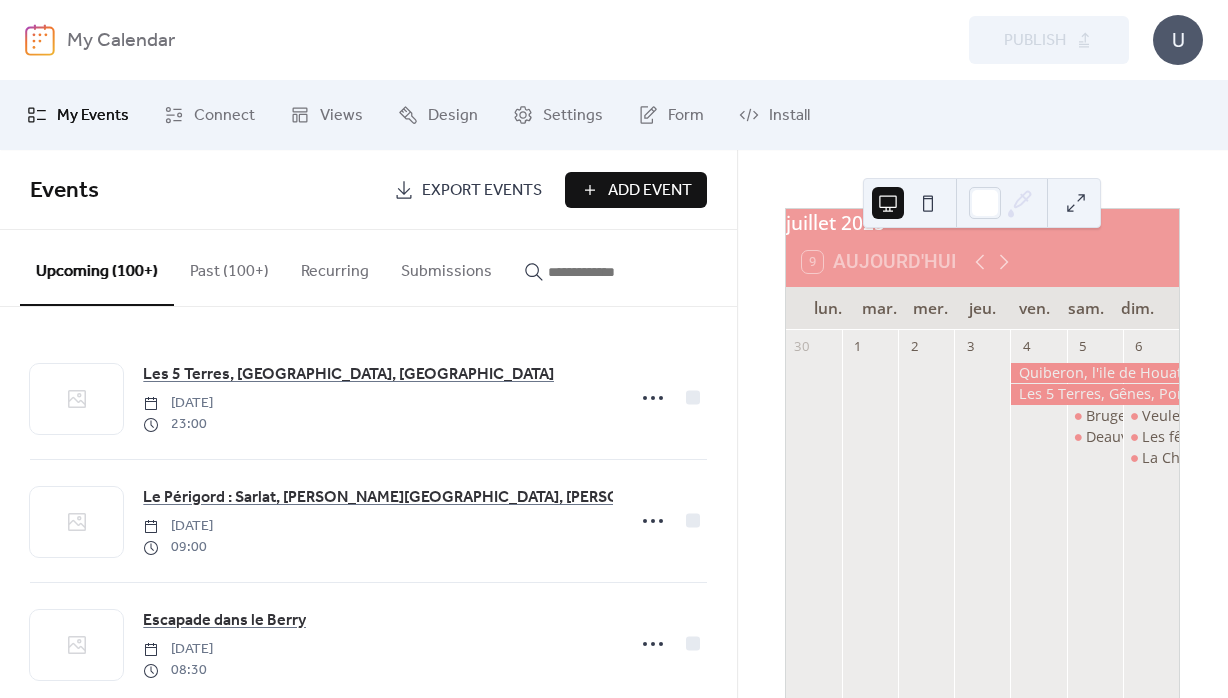 click on "Add Event" at bounding box center [650, 191] 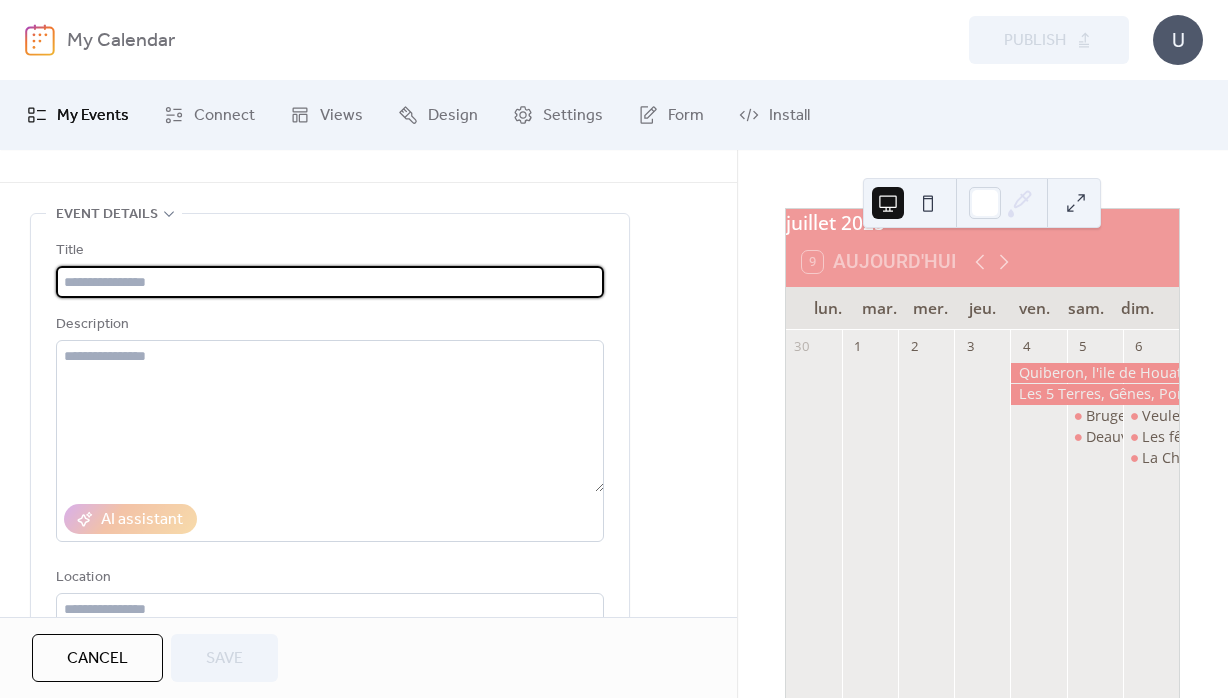 scroll, scrollTop: 72, scrollLeft: 0, axis: vertical 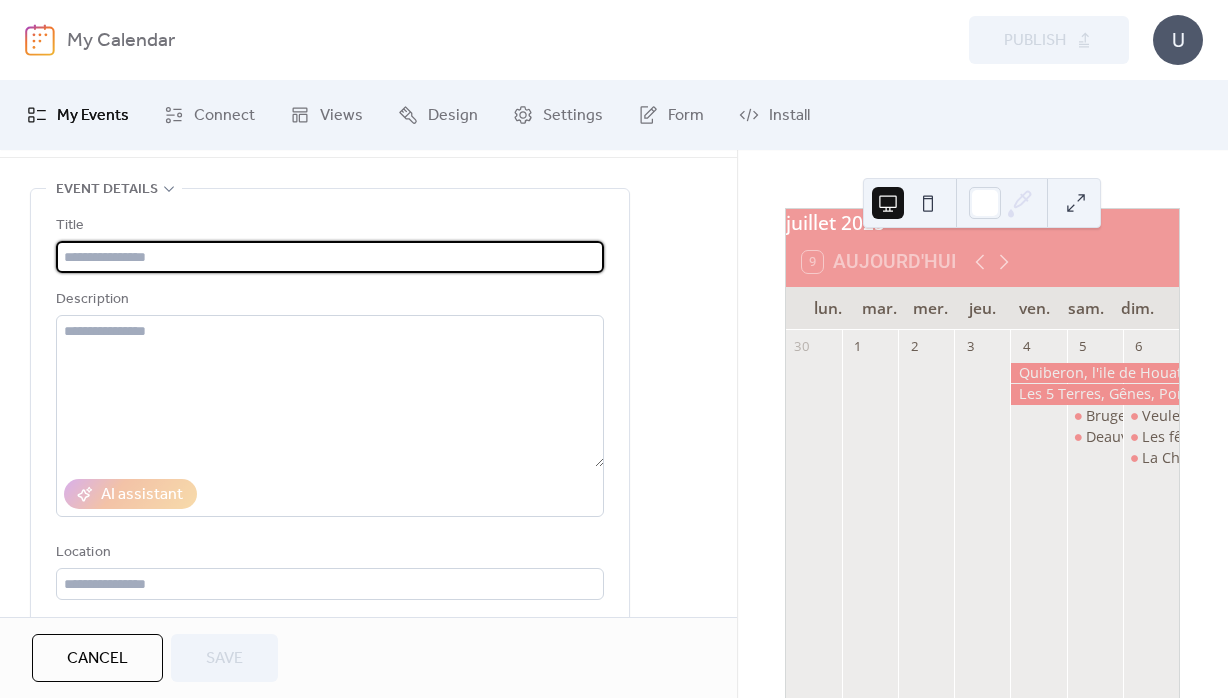 click at bounding box center [330, 257] 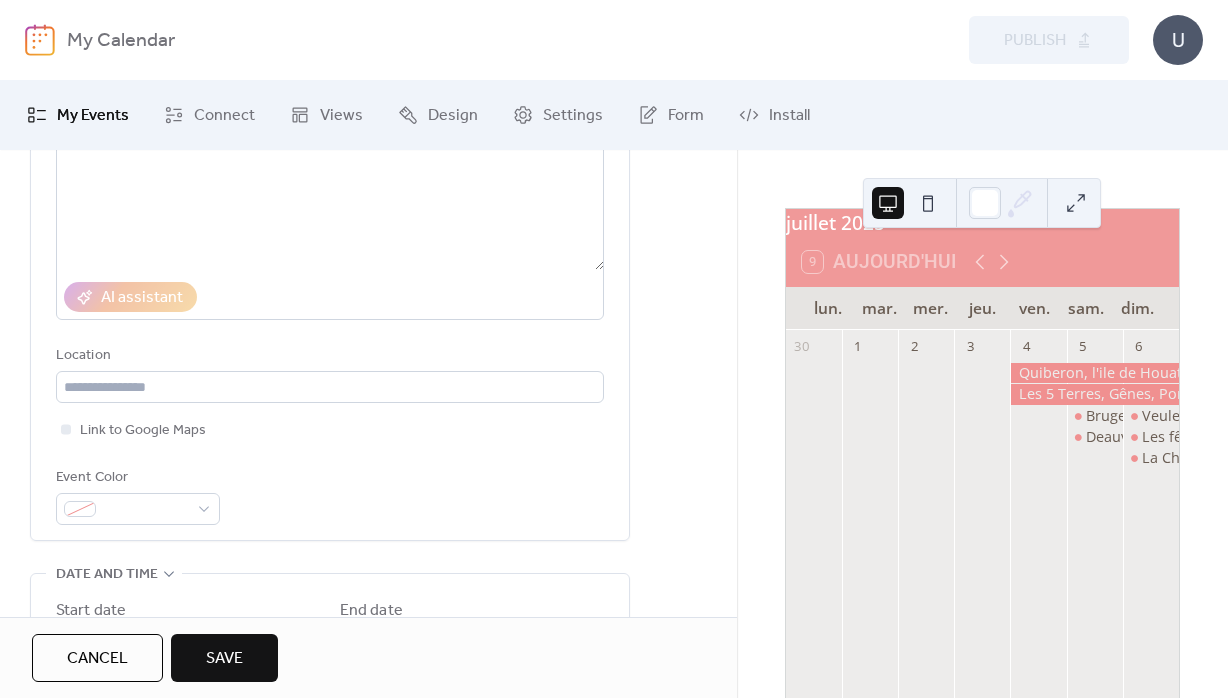 scroll, scrollTop: 288, scrollLeft: 0, axis: vertical 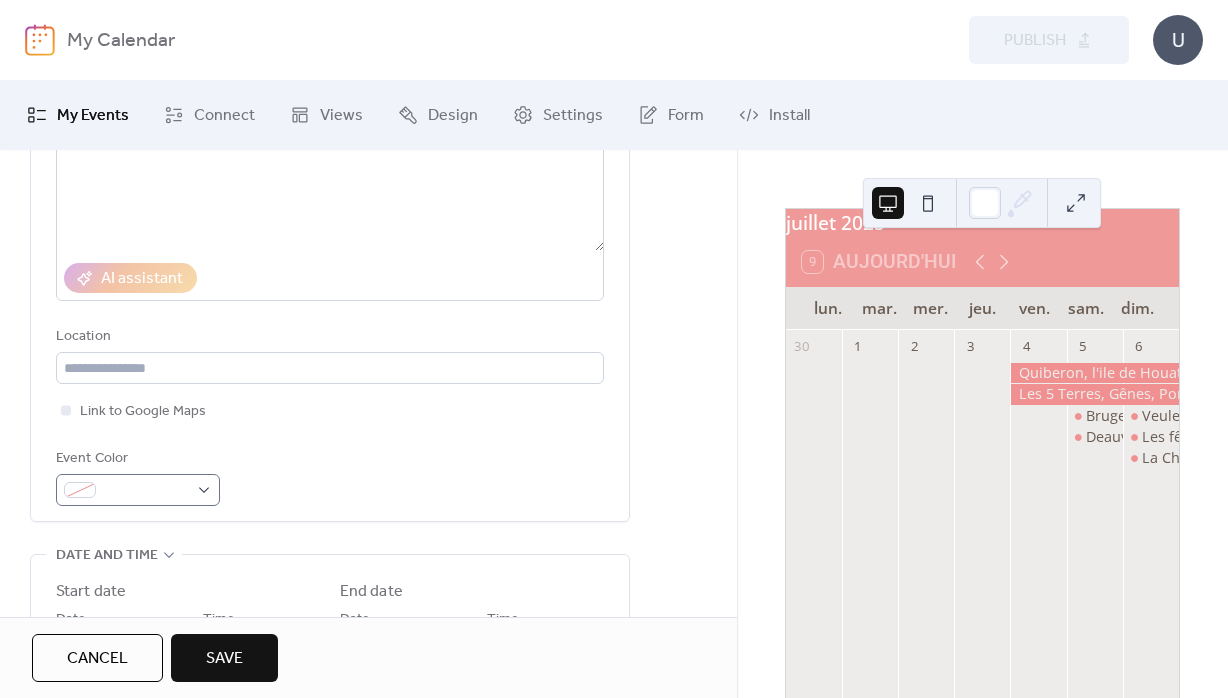 type on "**********" 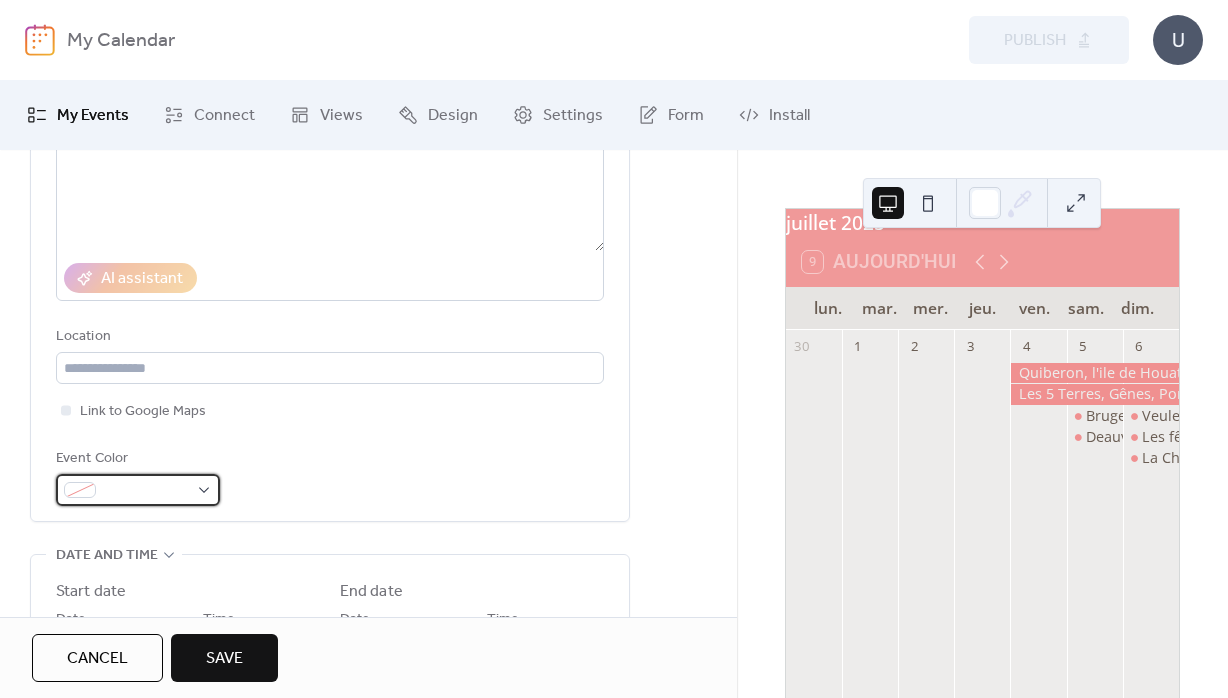 click at bounding box center [146, 491] 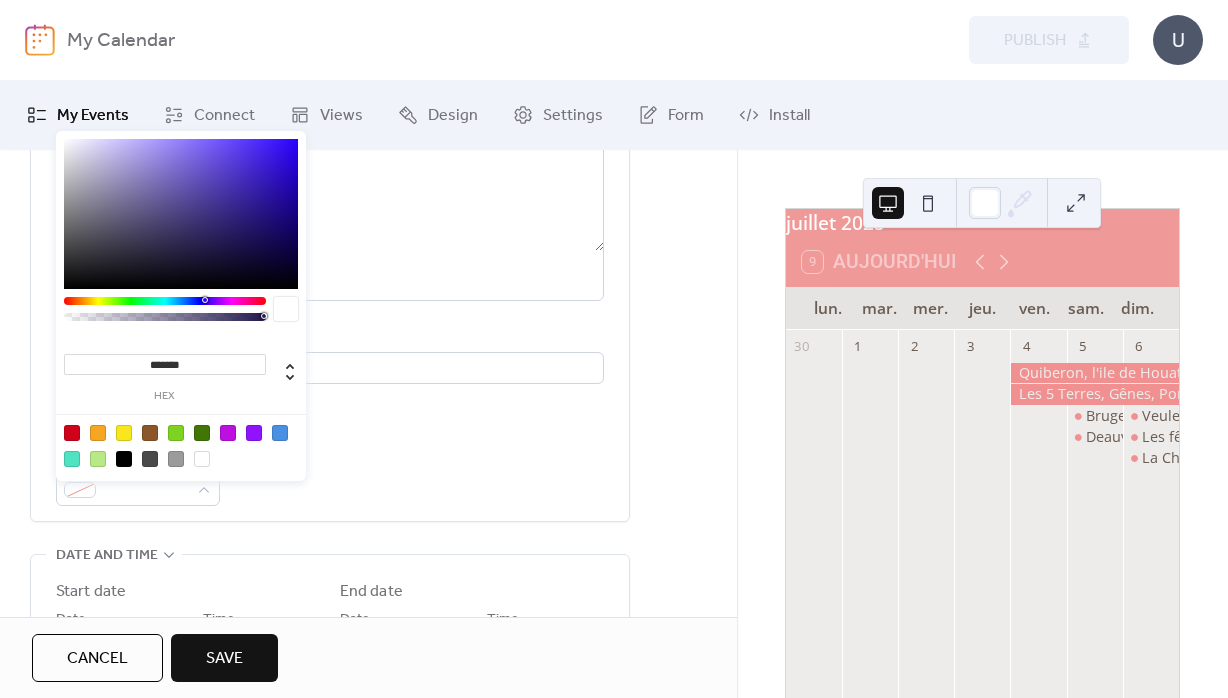 drag, startPoint x: 150, startPoint y: 363, endPoint x: 223, endPoint y: 363, distance: 73 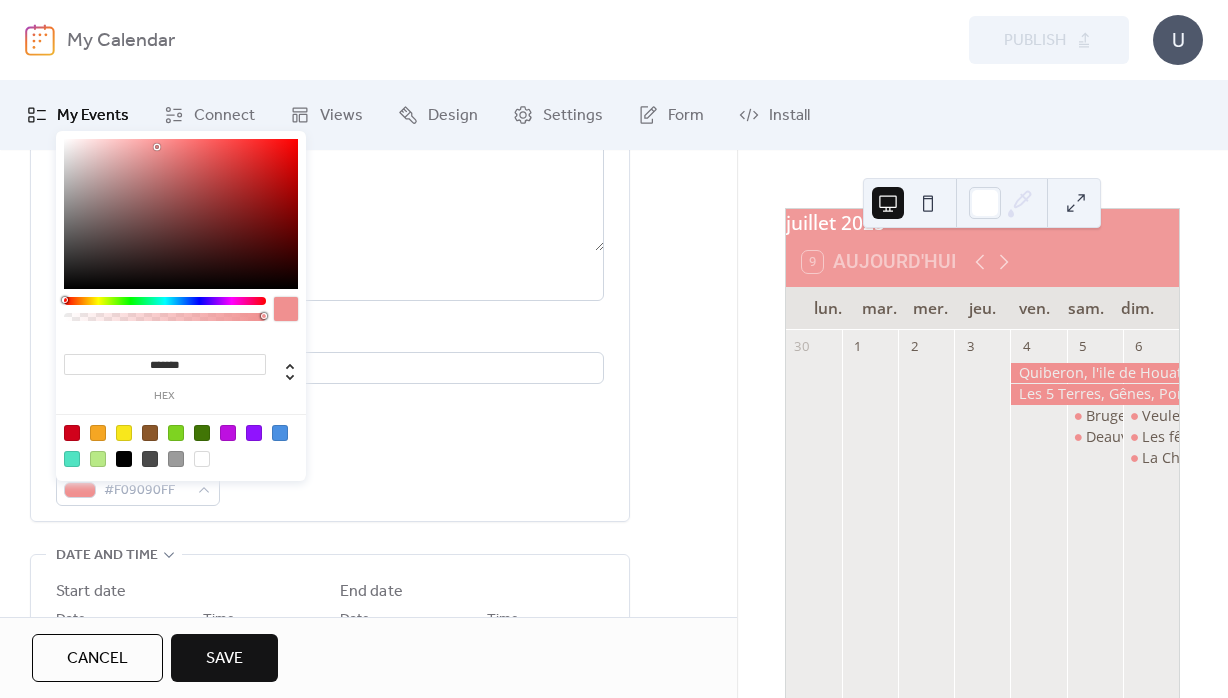 type on "********" 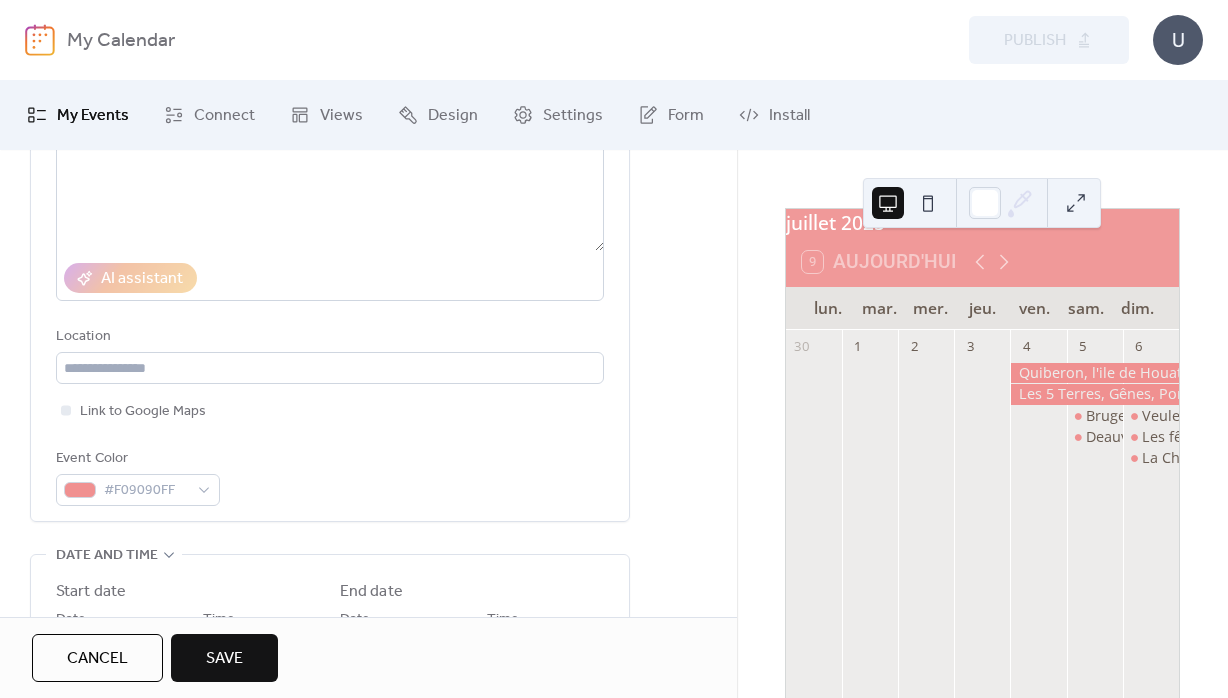 click on "Event Color #F09090FF" at bounding box center (330, 476) 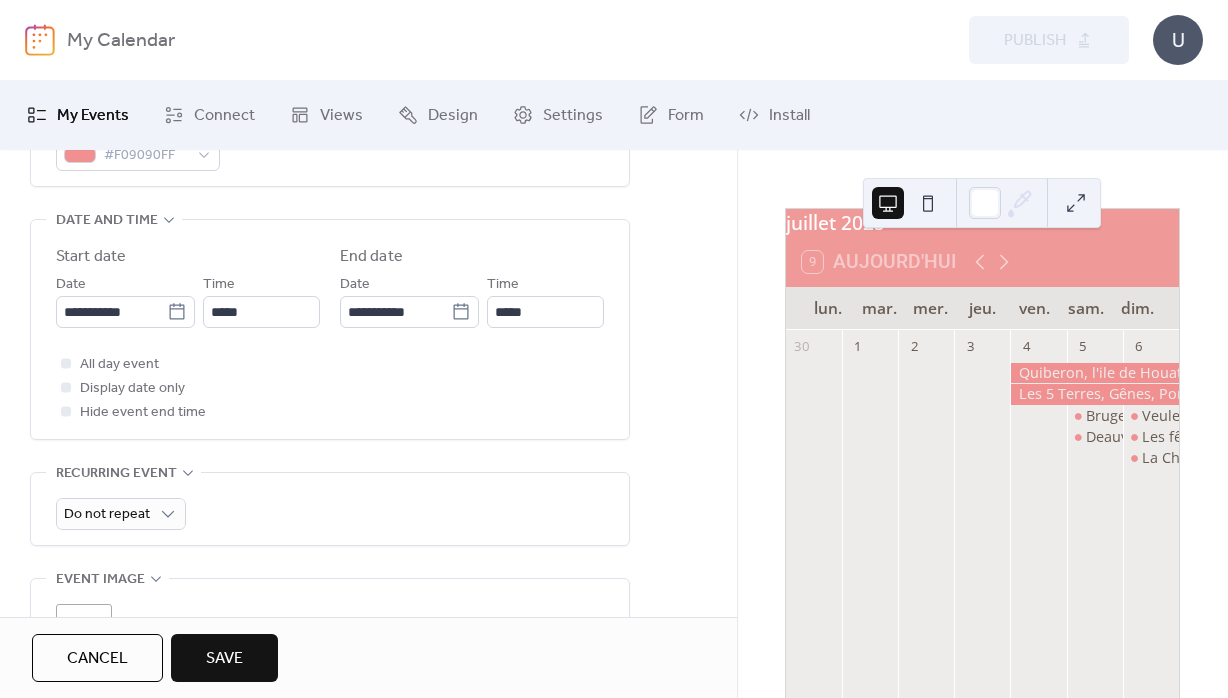 scroll, scrollTop: 648, scrollLeft: 0, axis: vertical 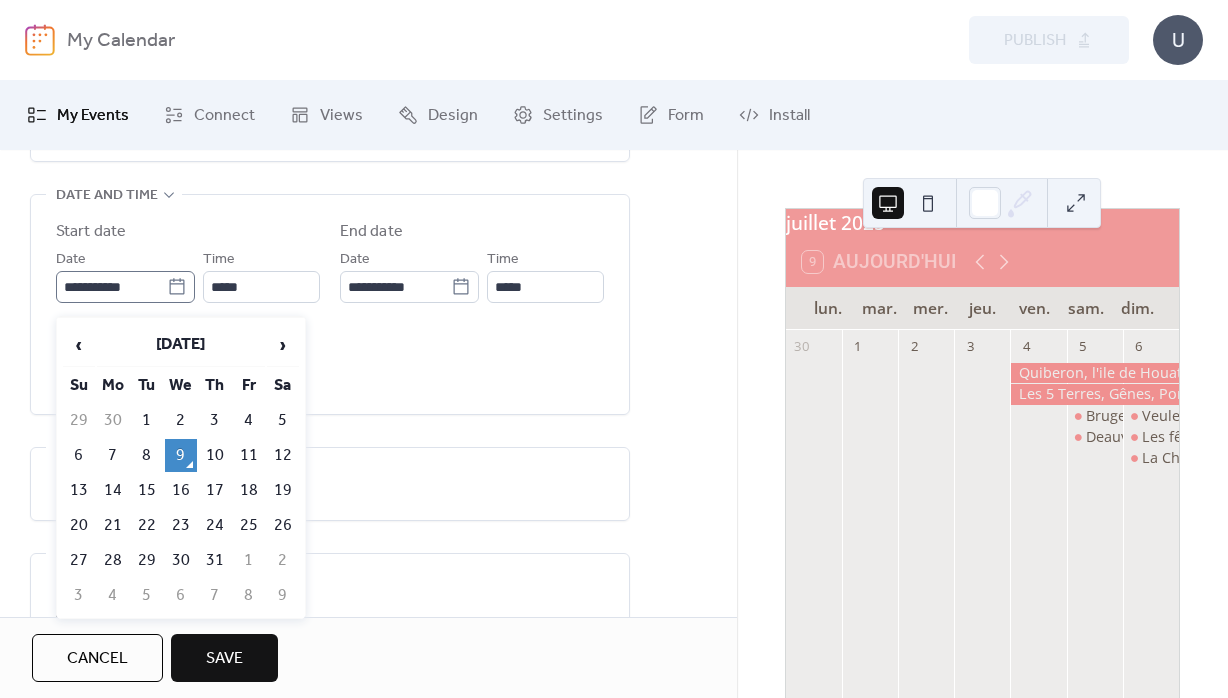 click 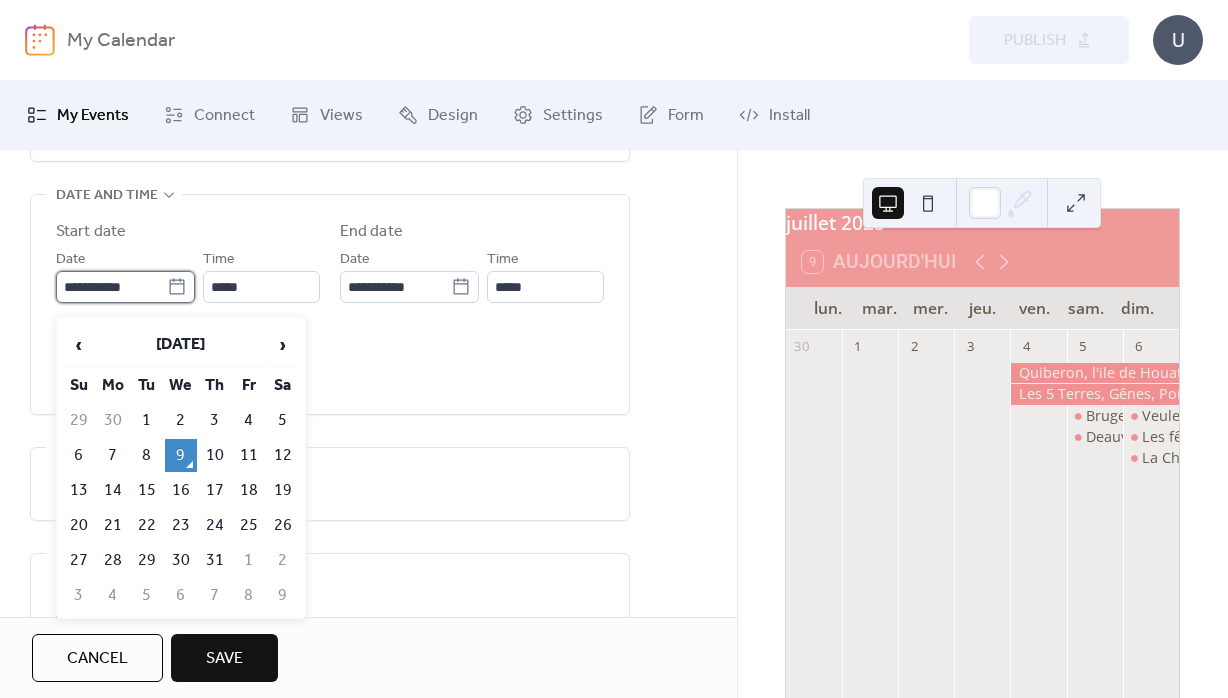 click on "**********" at bounding box center [111, 287] 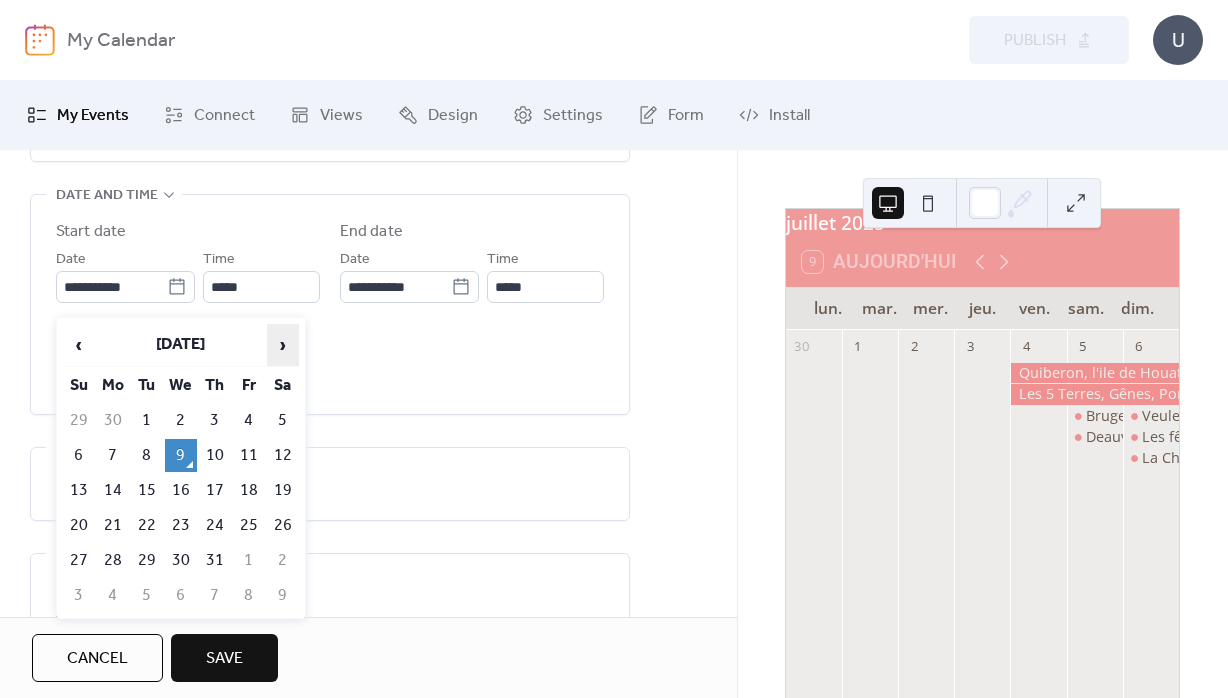 click on "›" at bounding box center (283, 345) 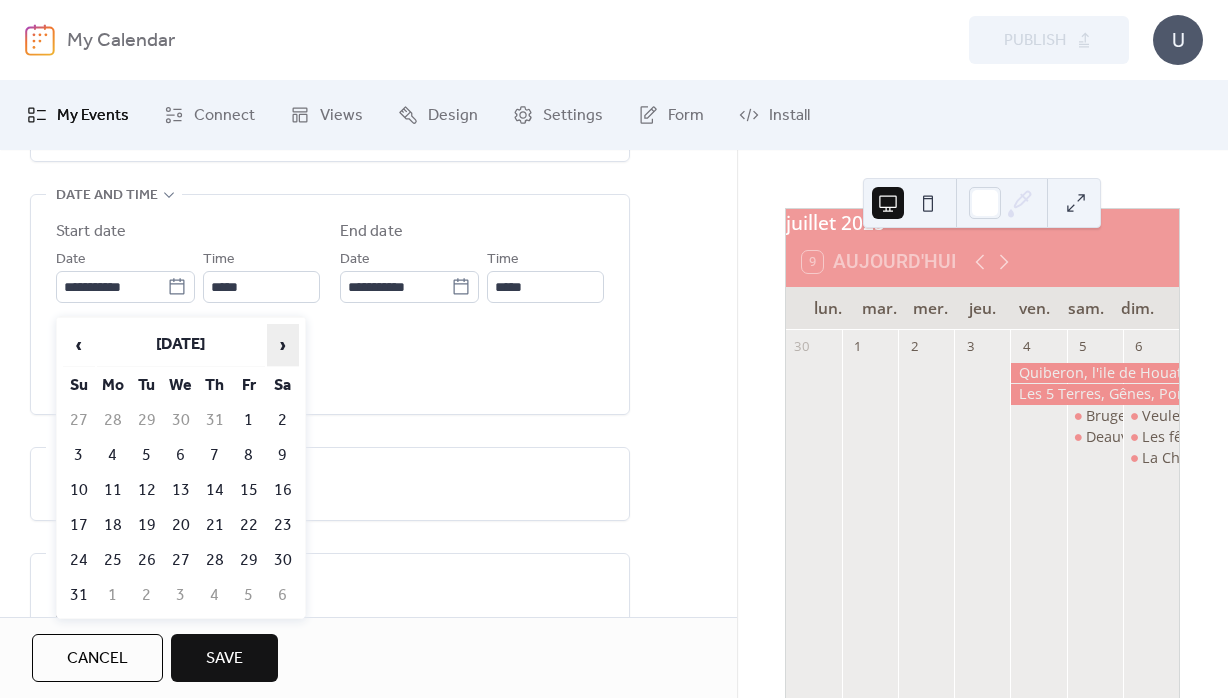 click on "›" at bounding box center [283, 345] 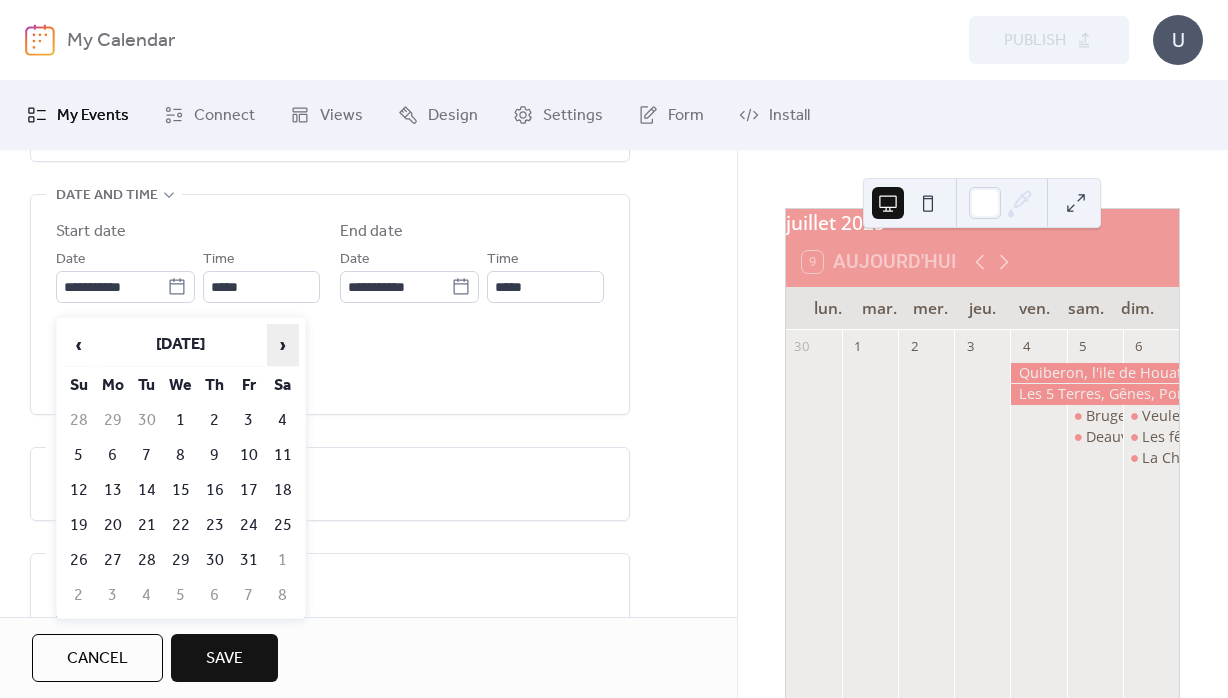click on "›" at bounding box center [283, 345] 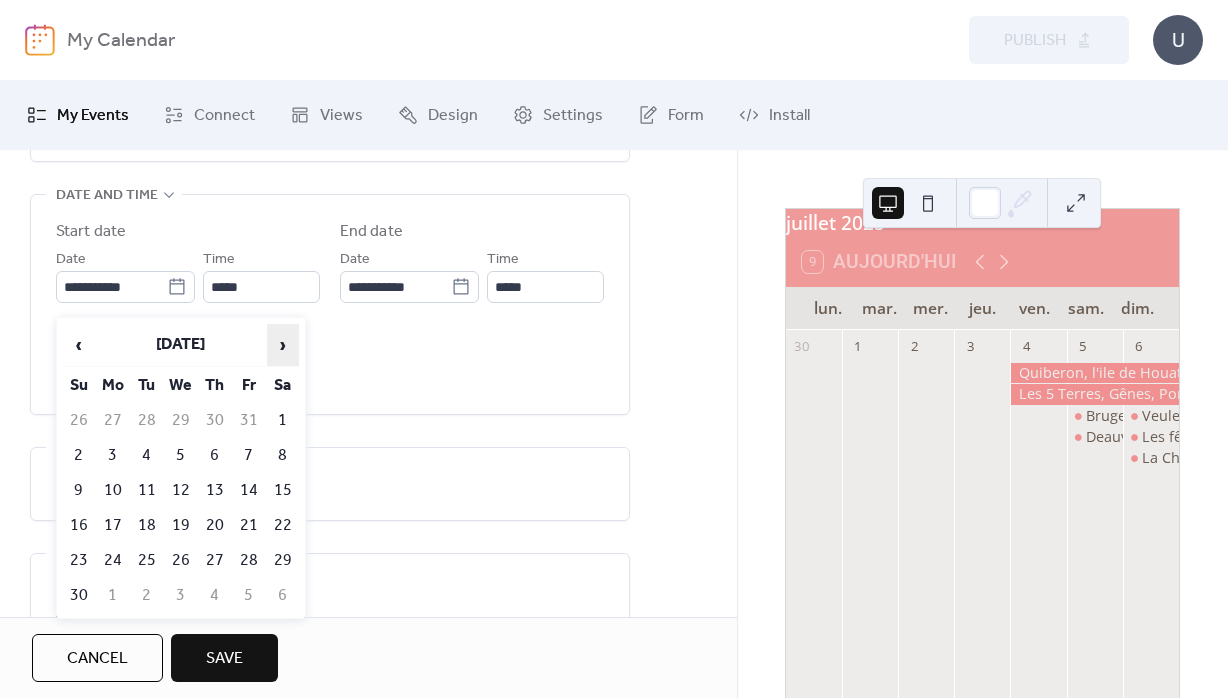 click on "›" at bounding box center (283, 345) 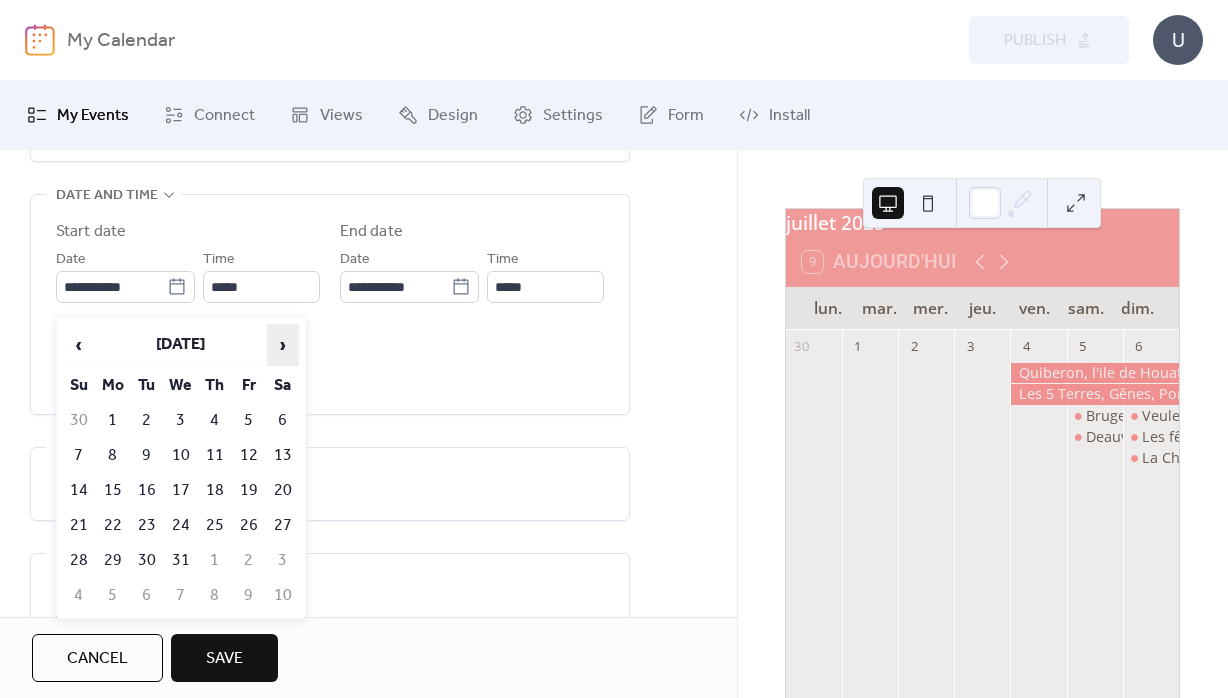 click on "›" at bounding box center [283, 345] 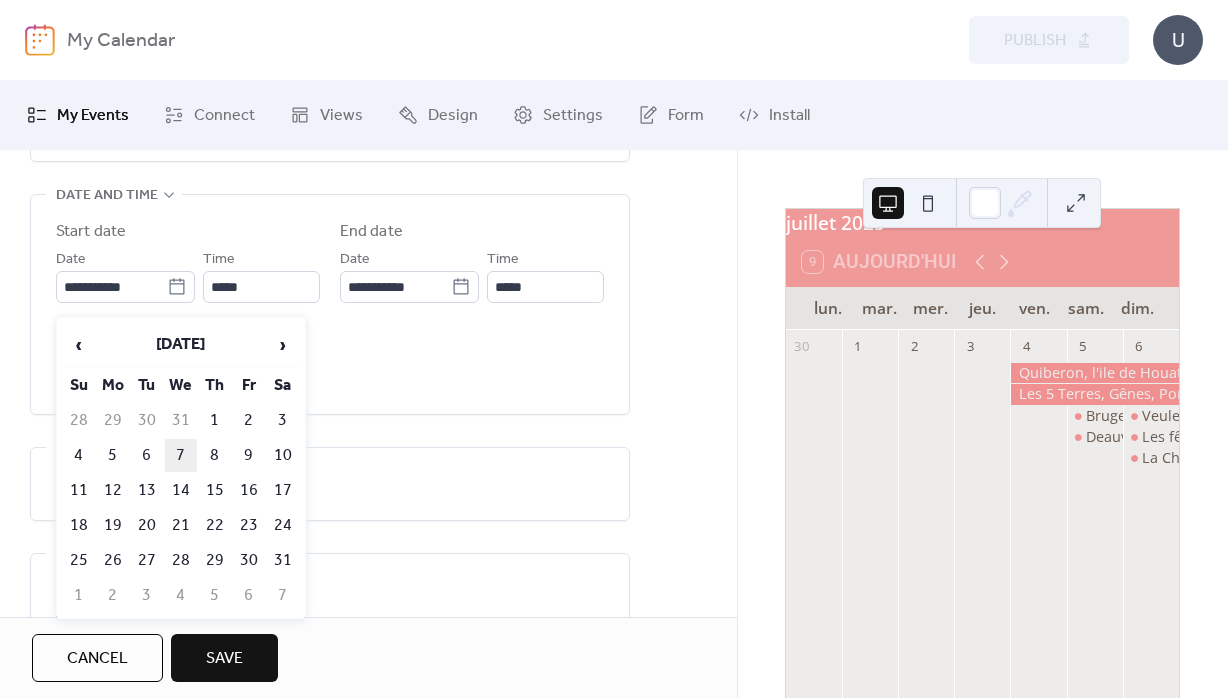 click on "7" at bounding box center (181, 455) 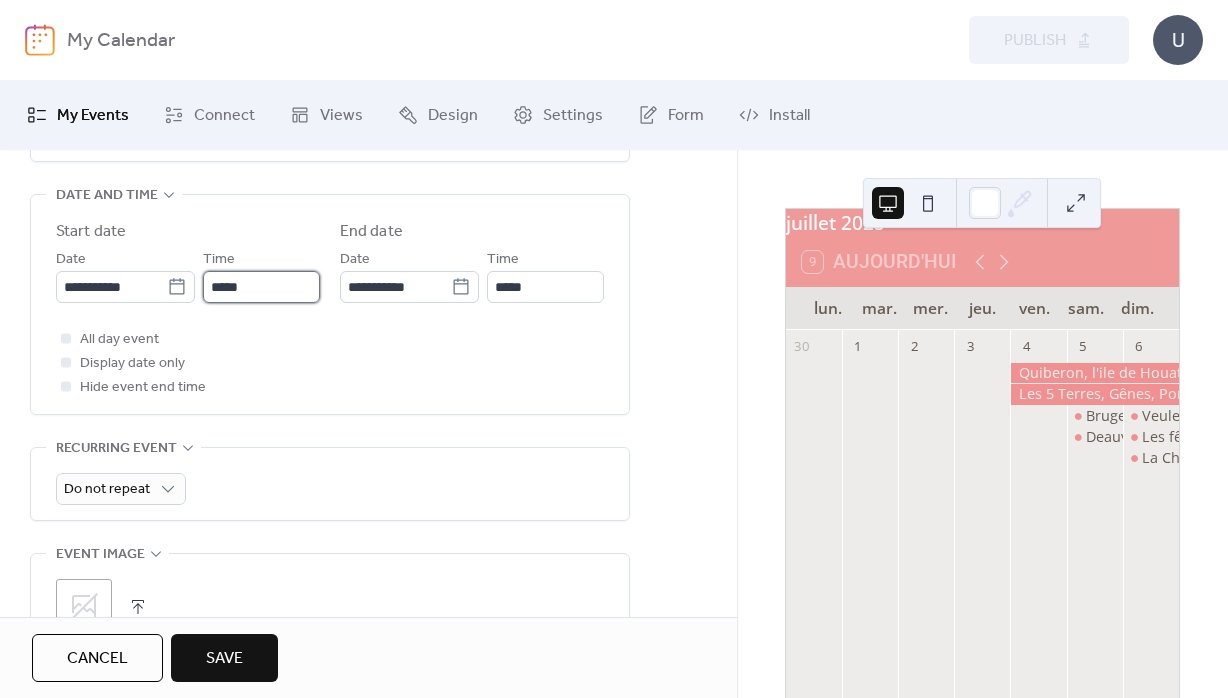 click on "*****" at bounding box center [261, 287] 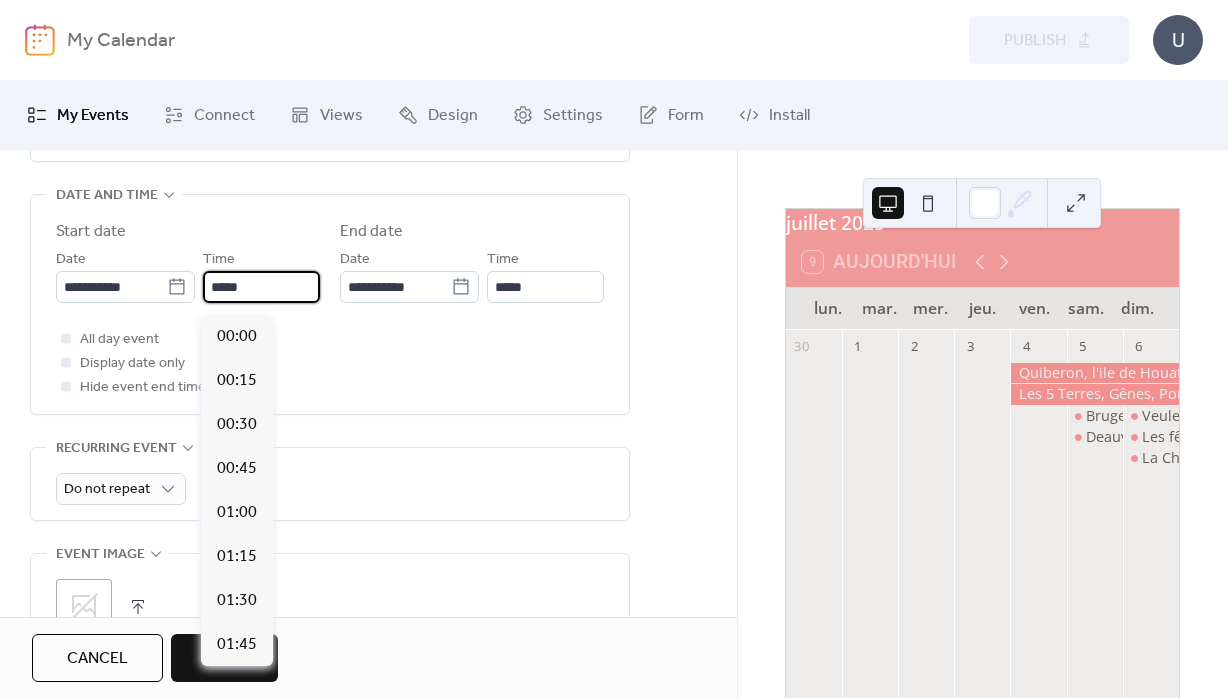 scroll, scrollTop: 2112, scrollLeft: 0, axis: vertical 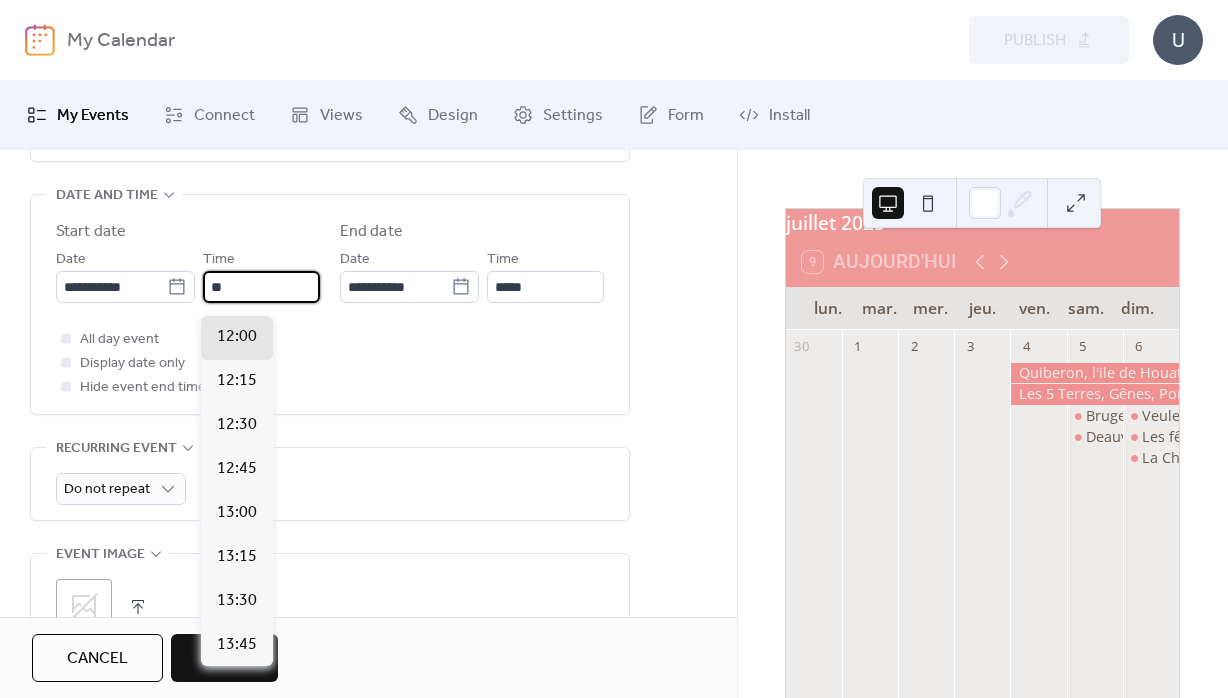type on "*" 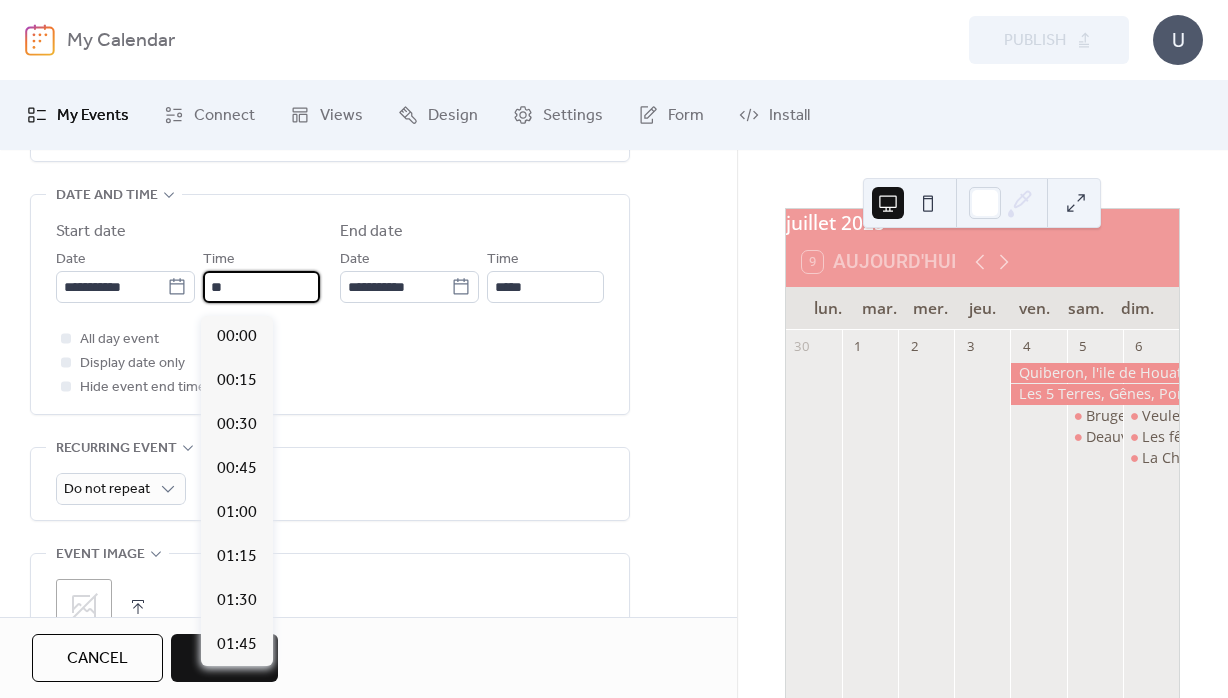 scroll, scrollTop: 1407, scrollLeft: 0, axis: vertical 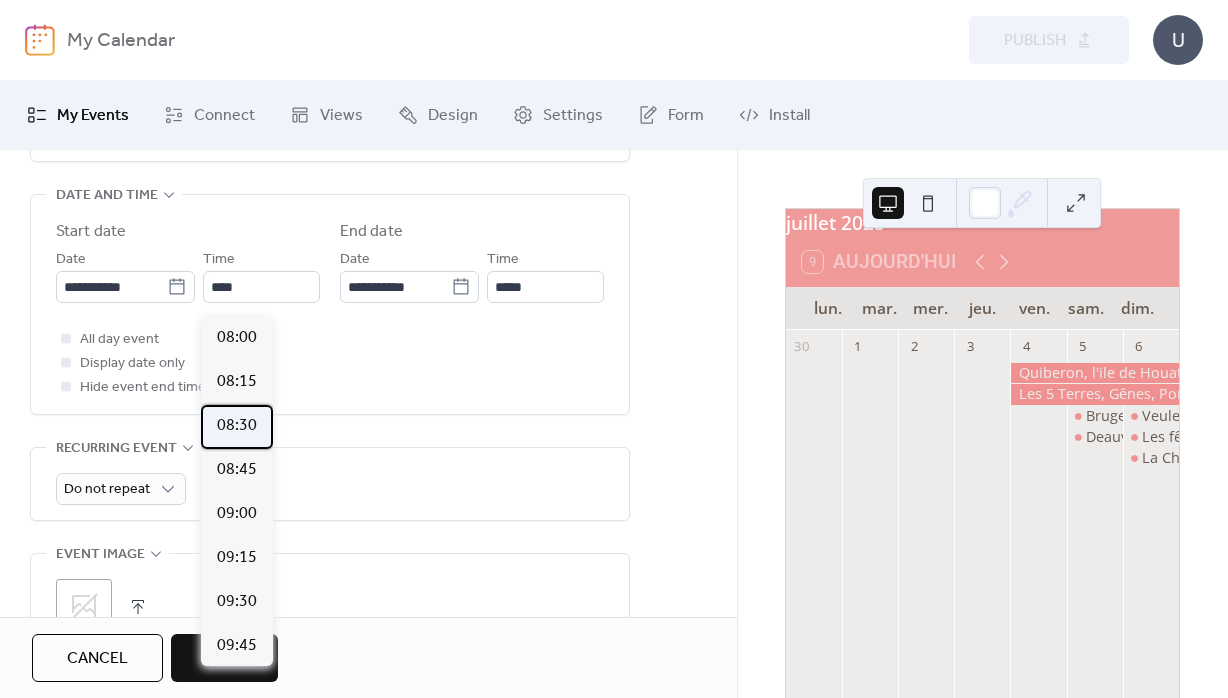 click on "08:30" at bounding box center (237, 426) 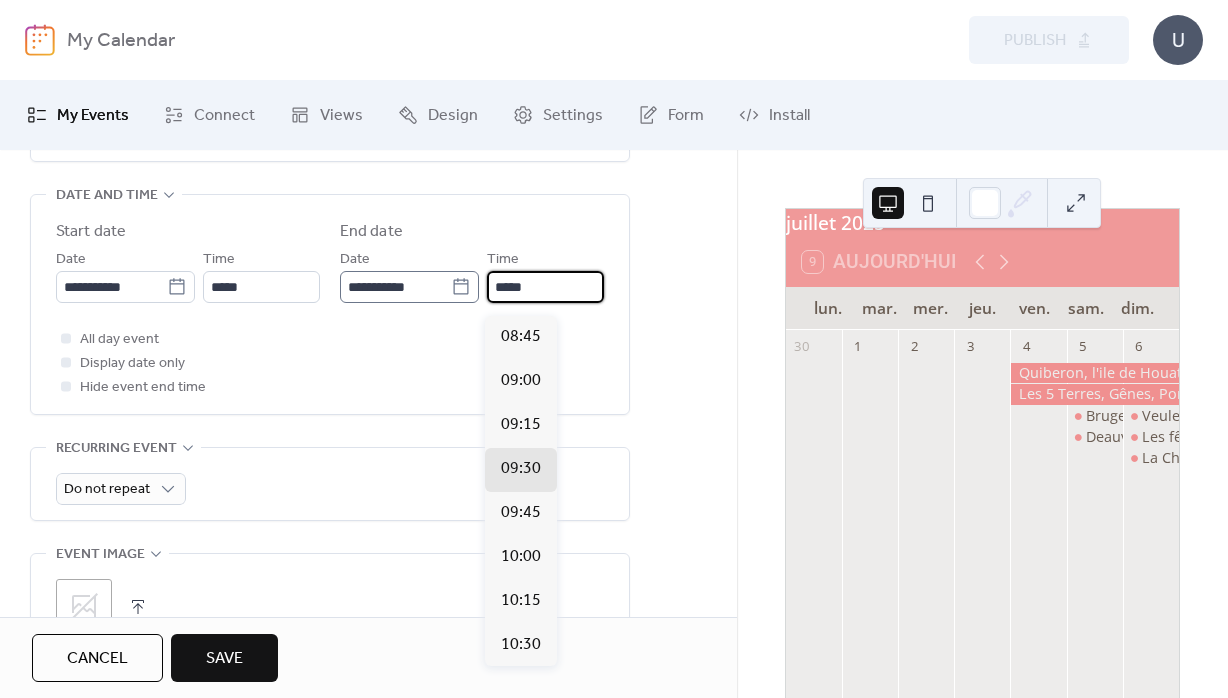drag, startPoint x: 534, startPoint y: 290, endPoint x: 466, endPoint y: 287, distance: 68.06615 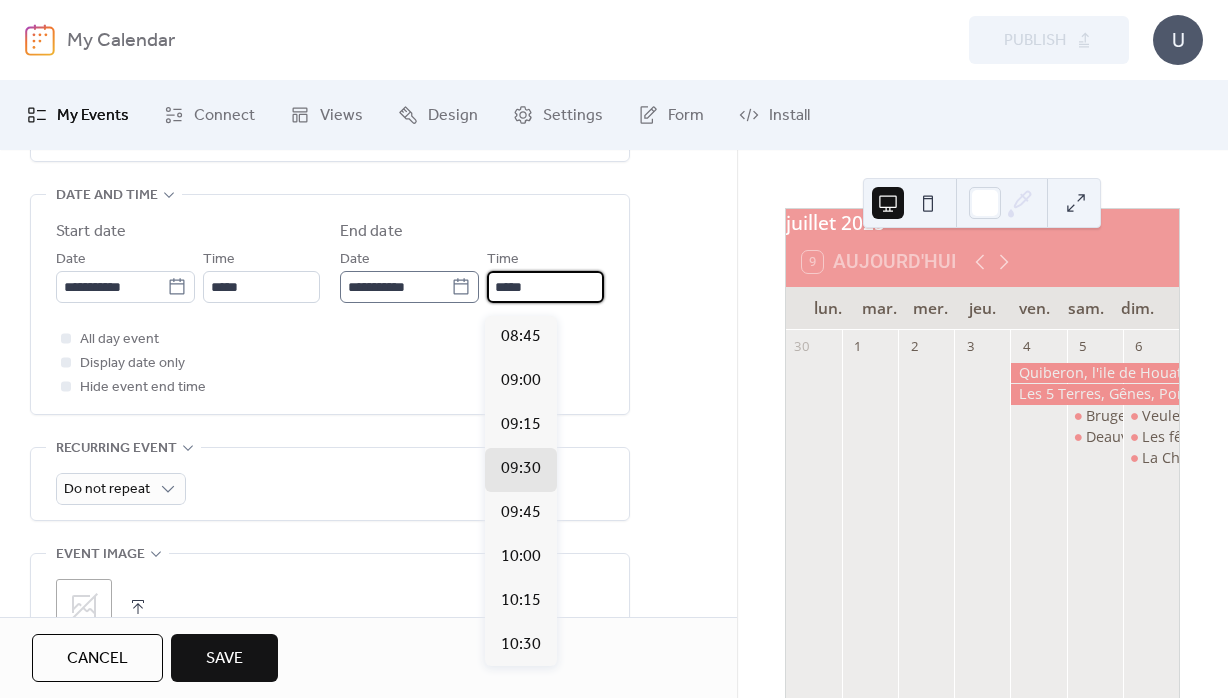 click on "*****" at bounding box center (545, 287) 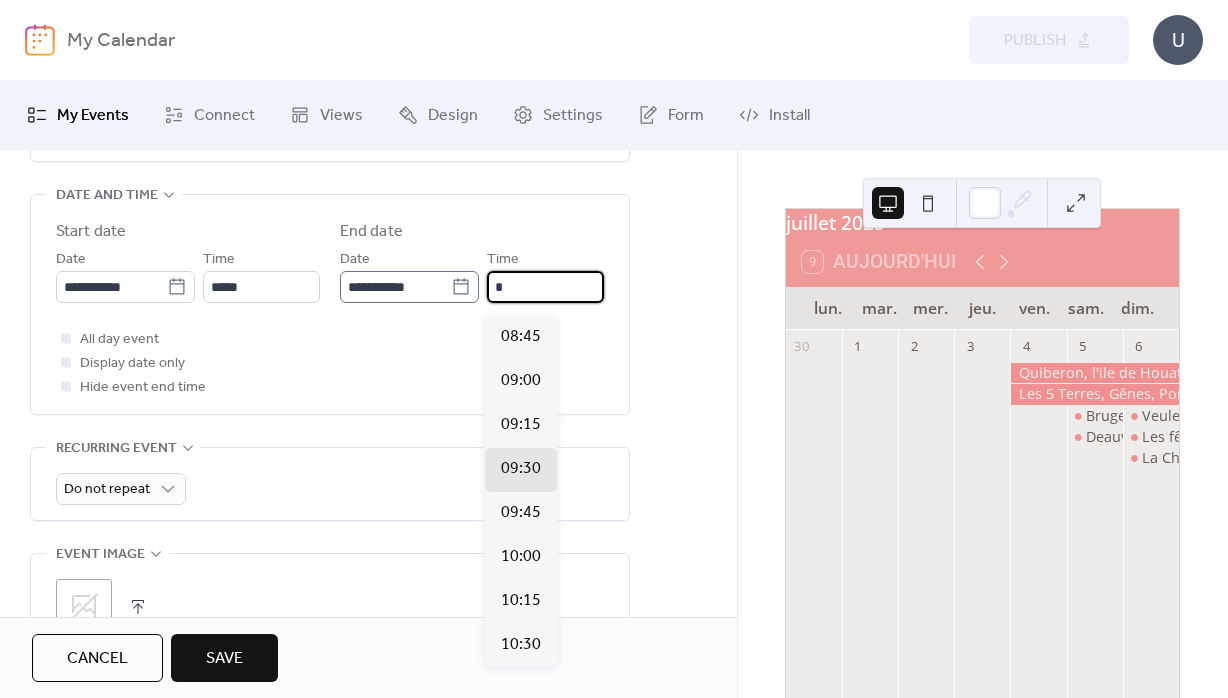 scroll, scrollTop: 1980, scrollLeft: 0, axis: vertical 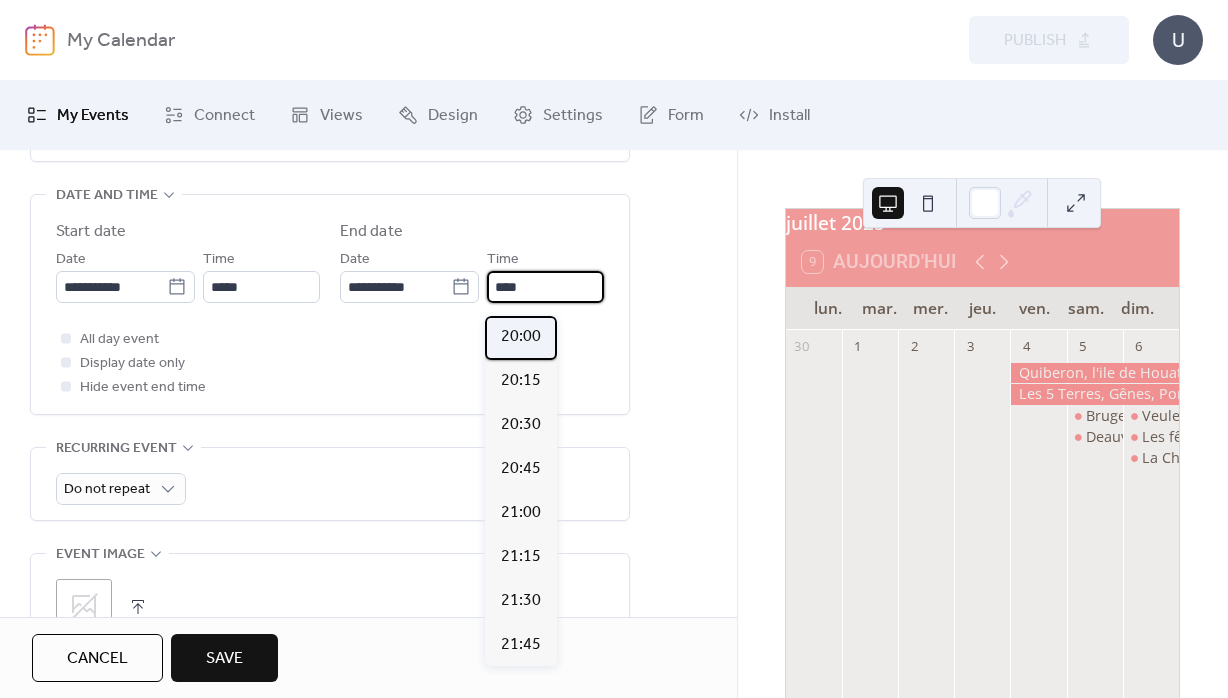 click on "20:00" at bounding box center (521, 337) 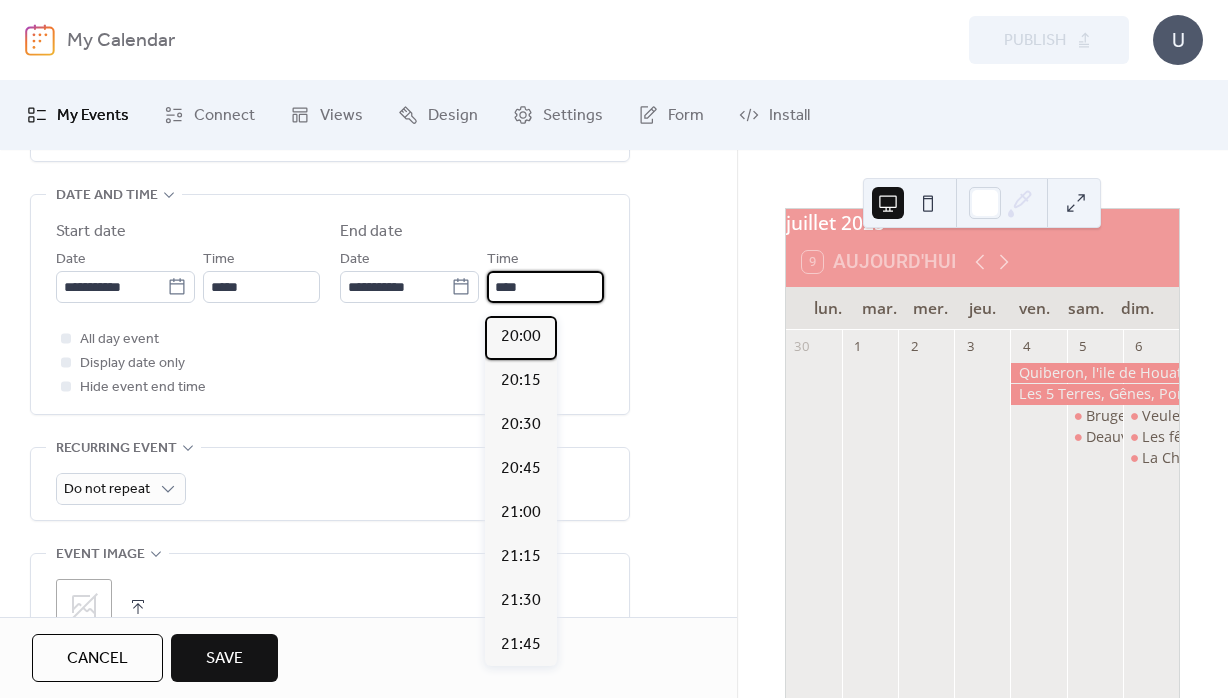 type on "*****" 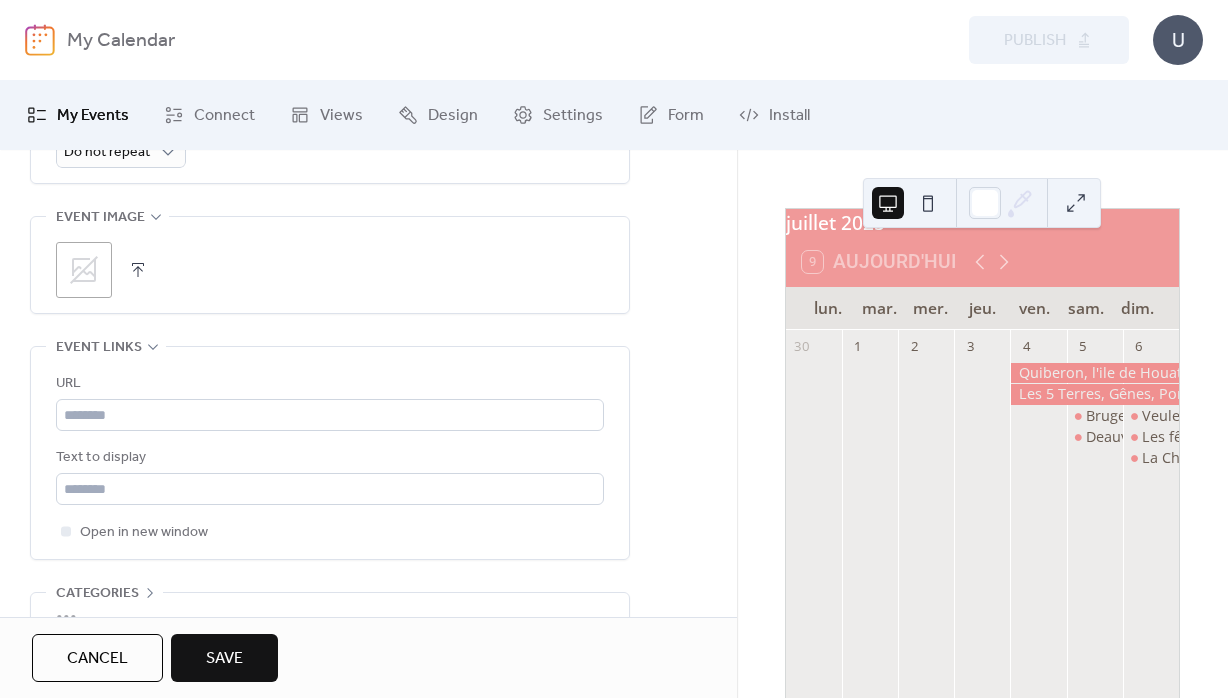 scroll, scrollTop: 1008, scrollLeft: 0, axis: vertical 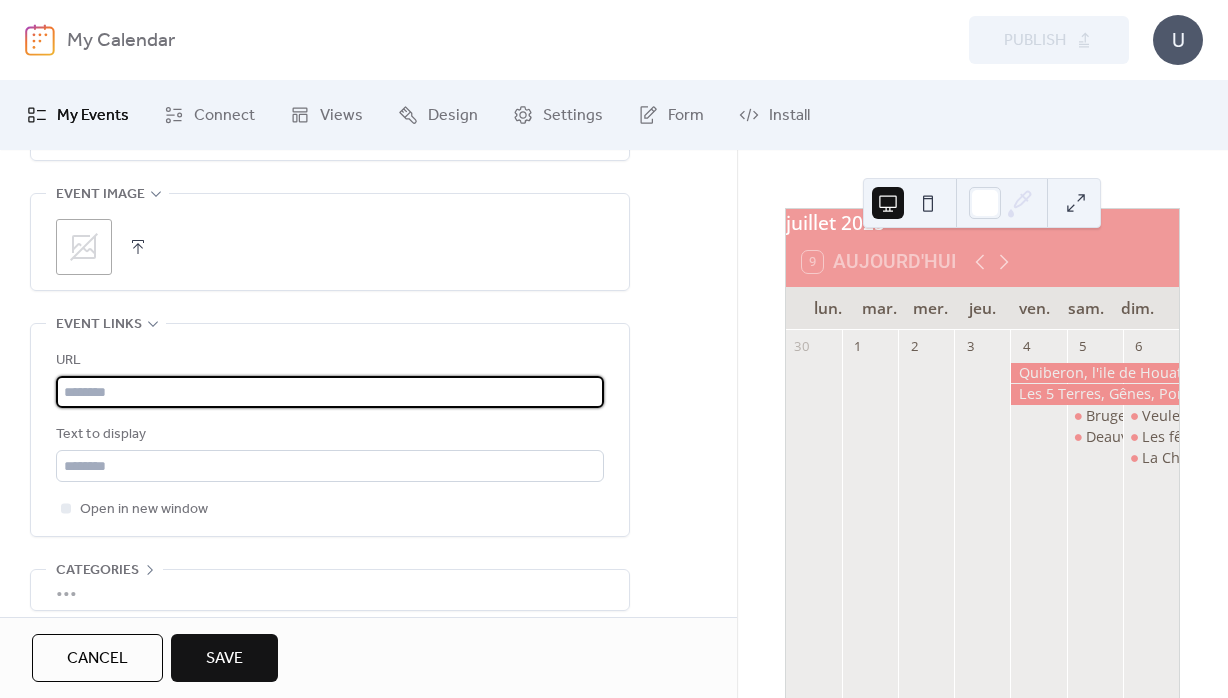 click at bounding box center [330, 392] 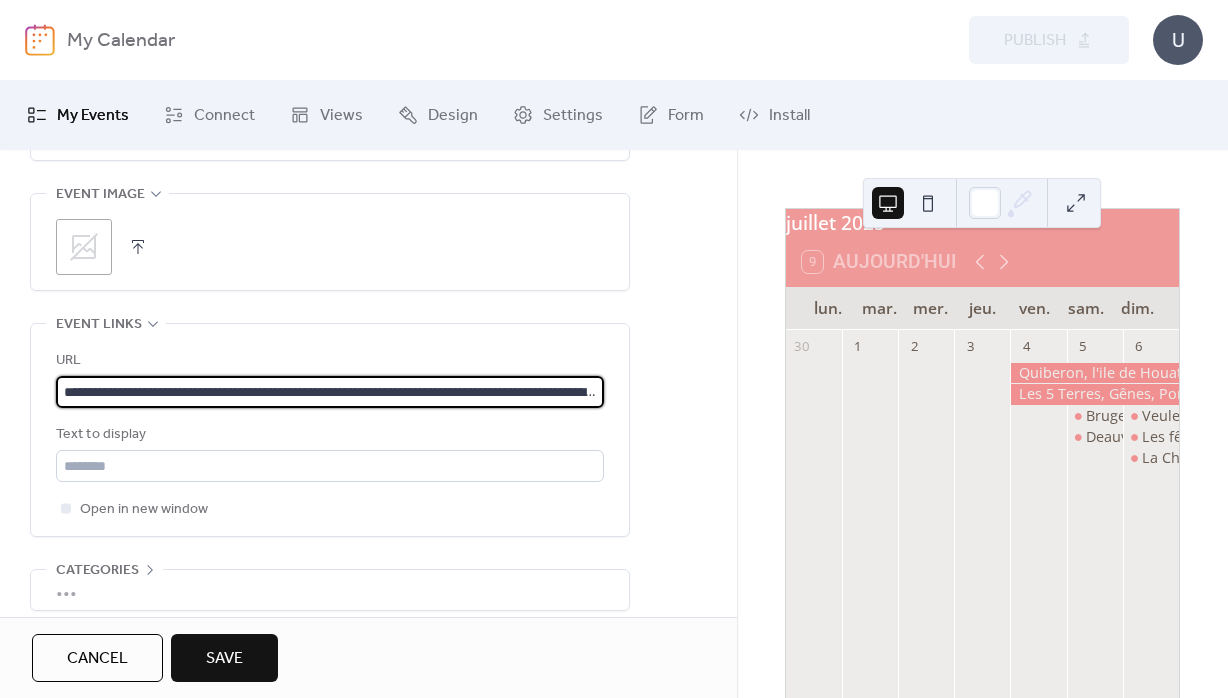 scroll, scrollTop: 0, scrollLeft: 1092, axis: horizontal 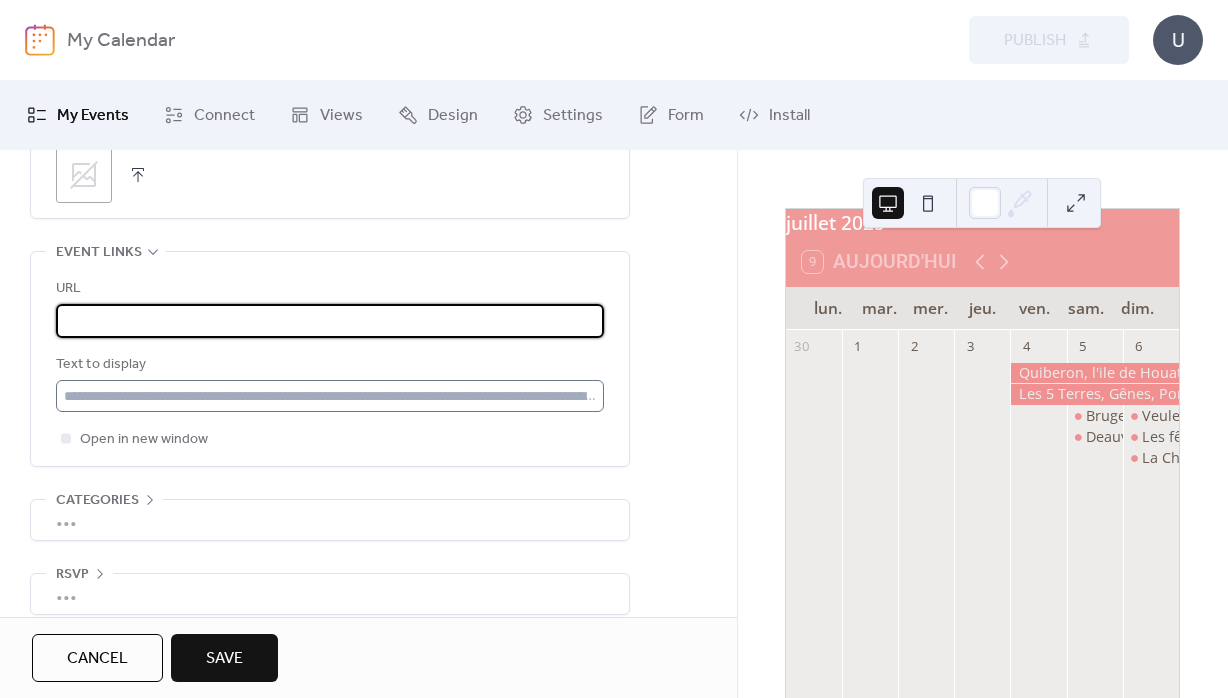 type on "**********" 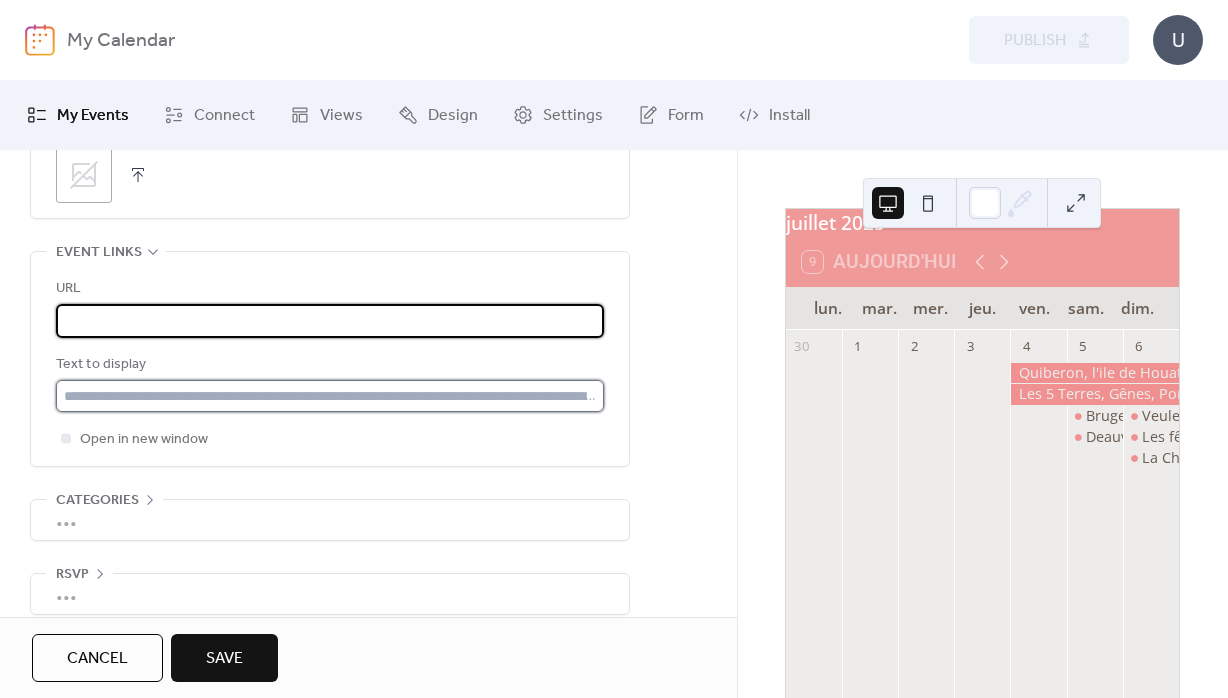 click at bounding box center [330, 396] 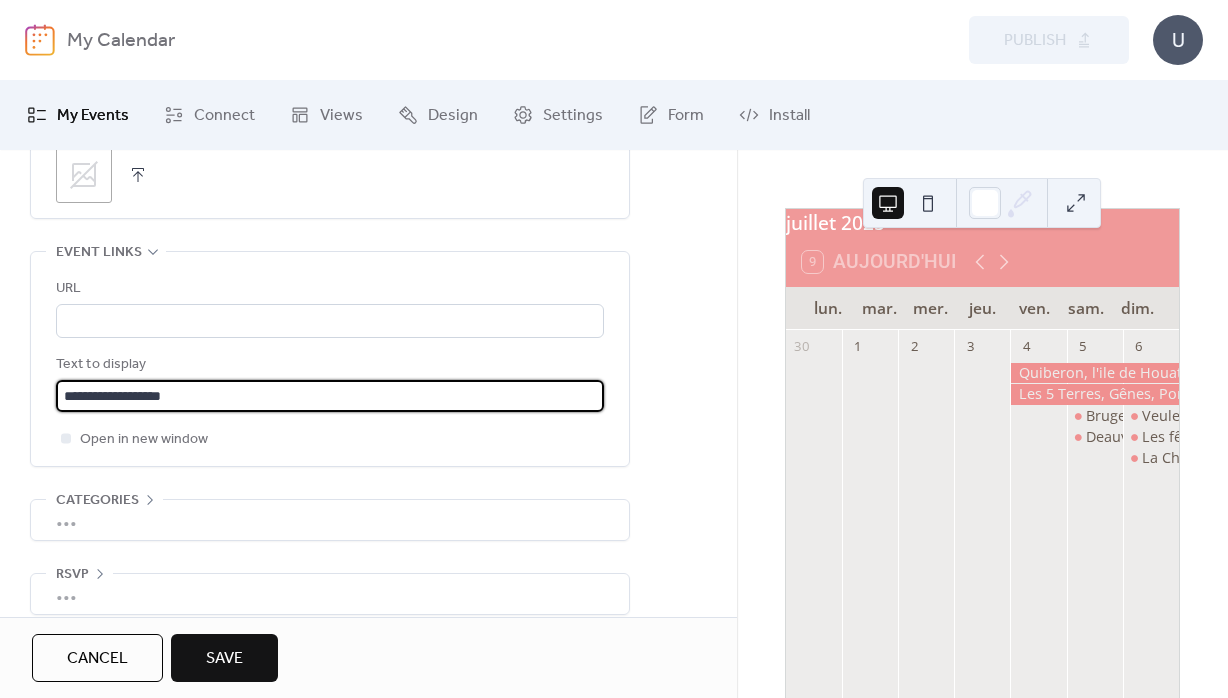 scroll, scrollTop: 1110, scrollLeft: 0, axis: vertical 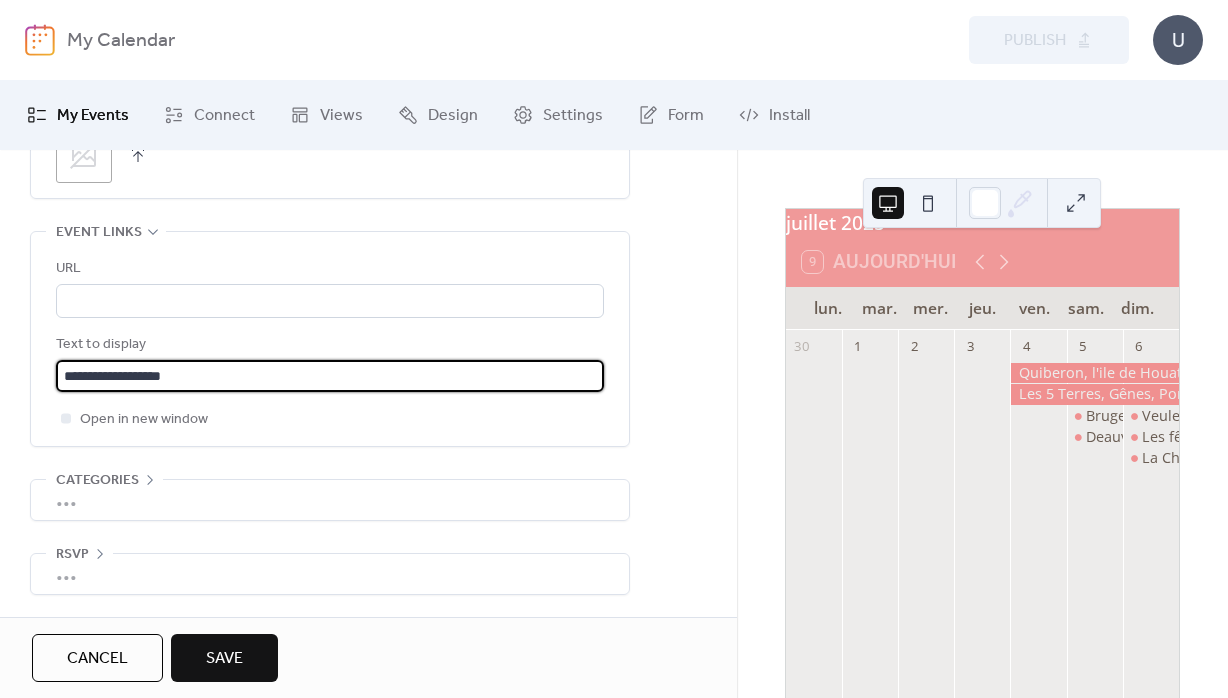 type on "**********" 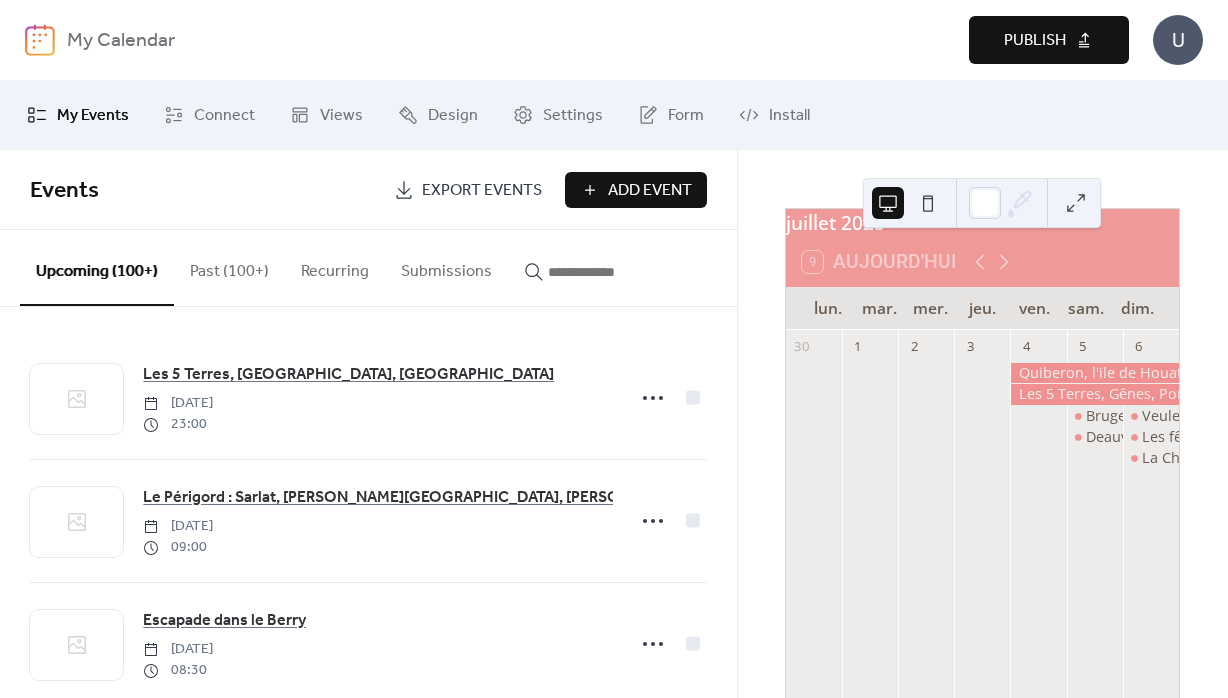 click on "Publish" at bounding box center (1035, 41) 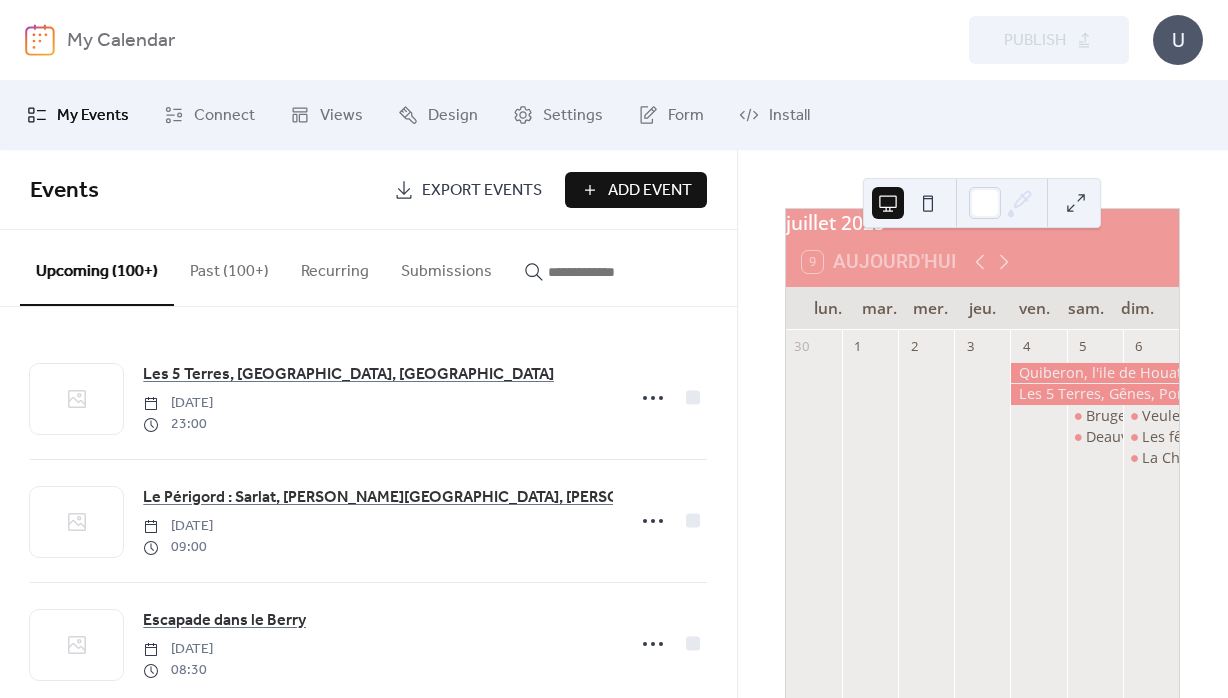 click on "Add Event" at bounding box center (650, 191) 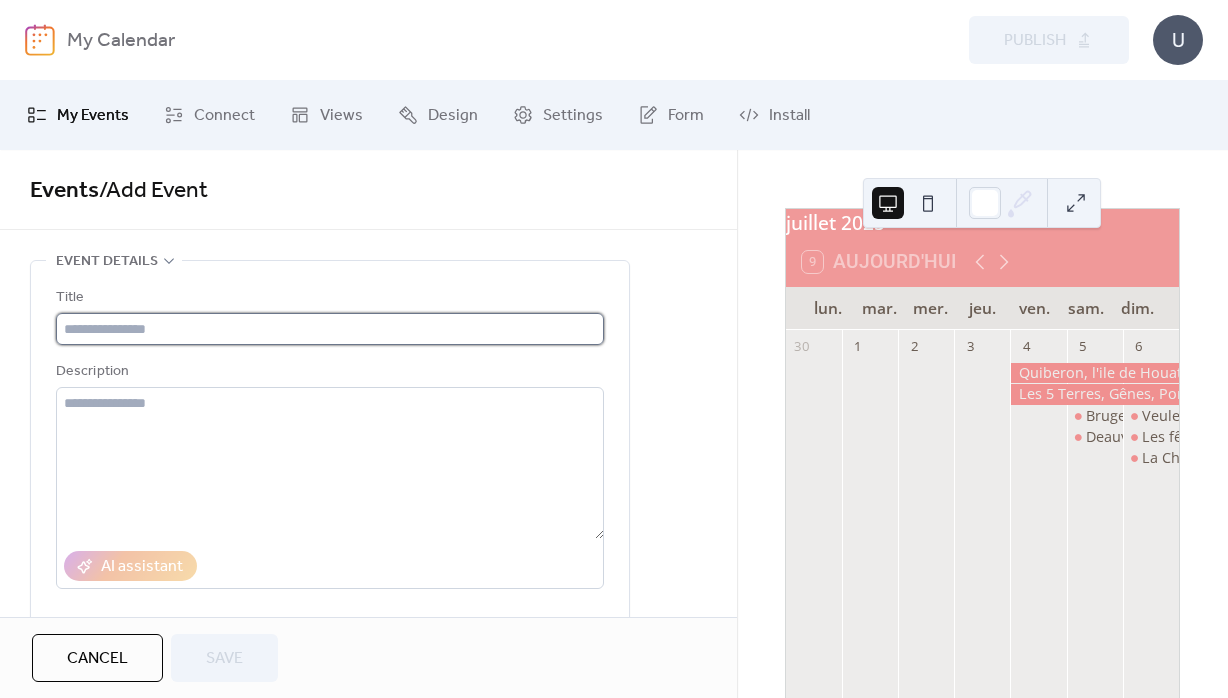 click at bounding box center [330, 329] 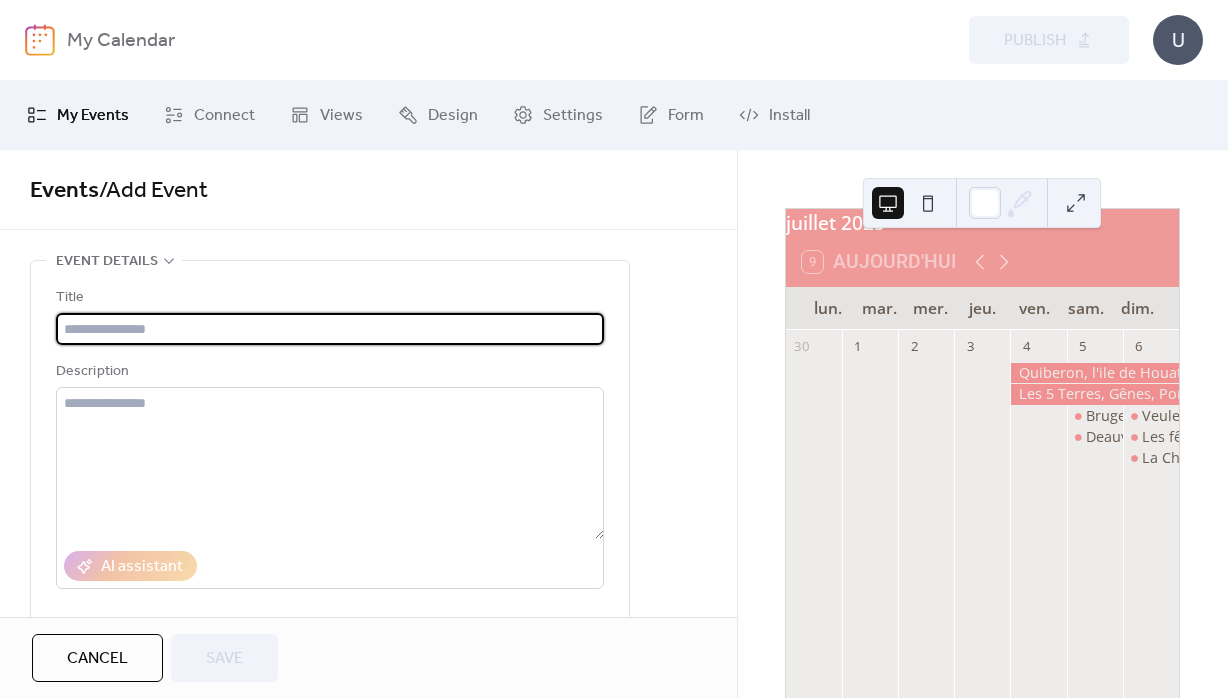 paste on "**********" 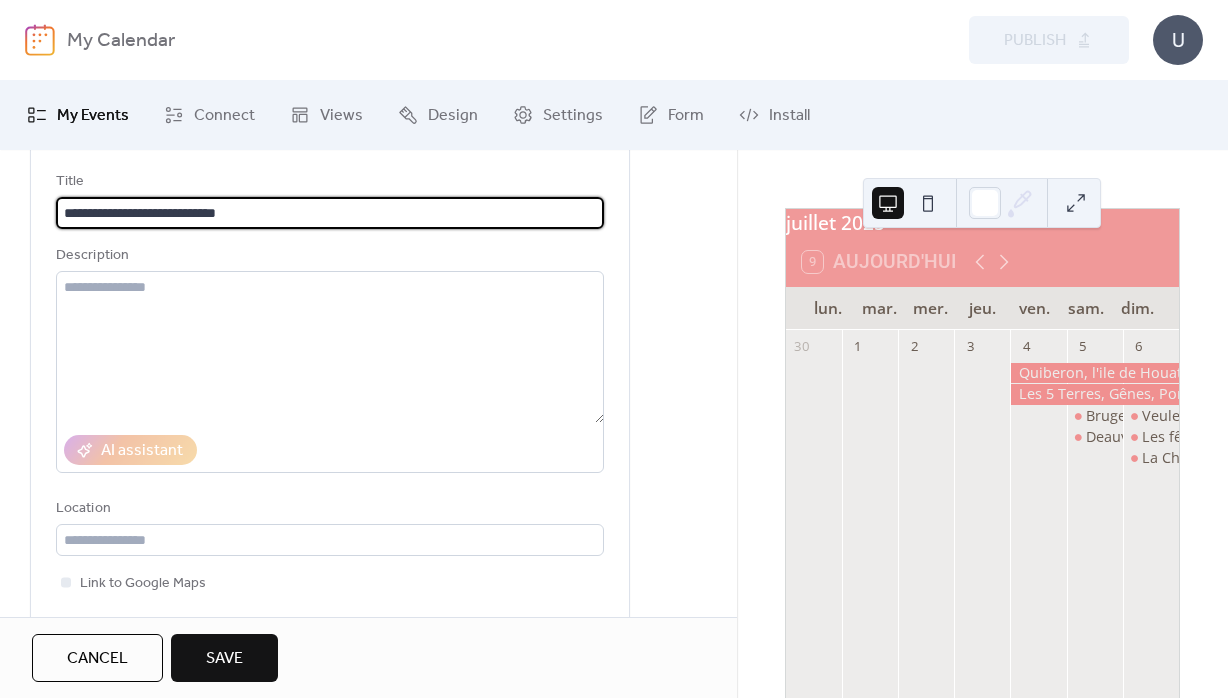 scroll, scrollTop: 288, scrollLeft: 0, axis: vertical 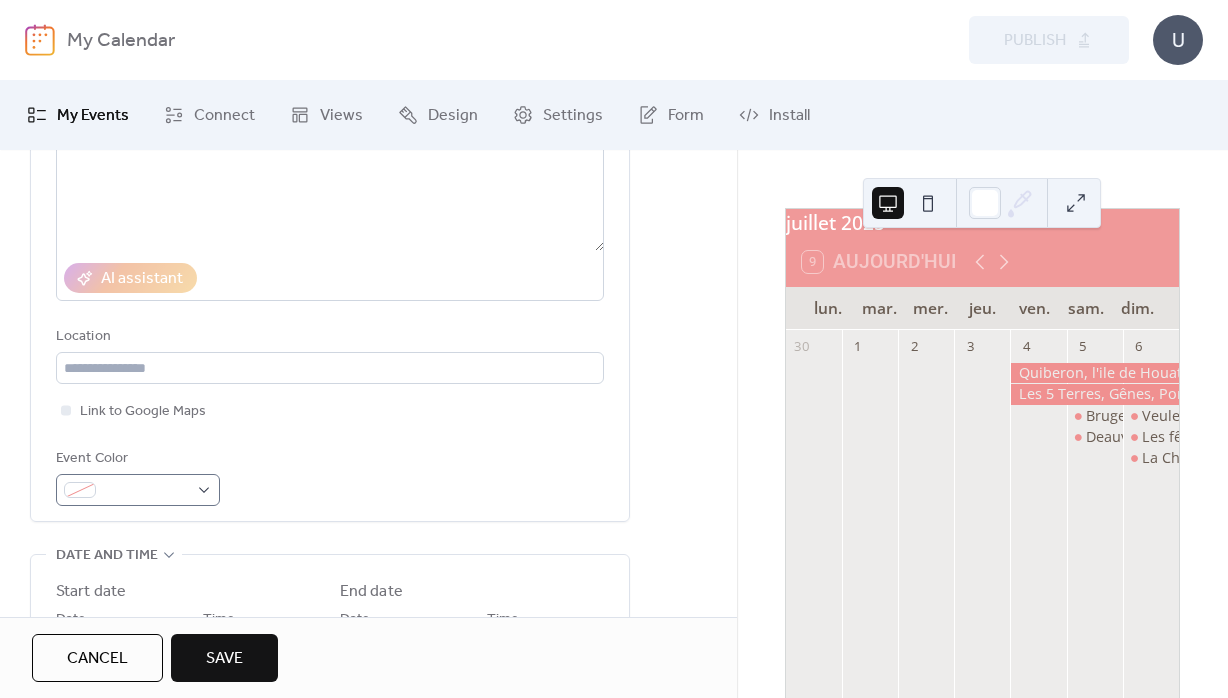 type on "**********" 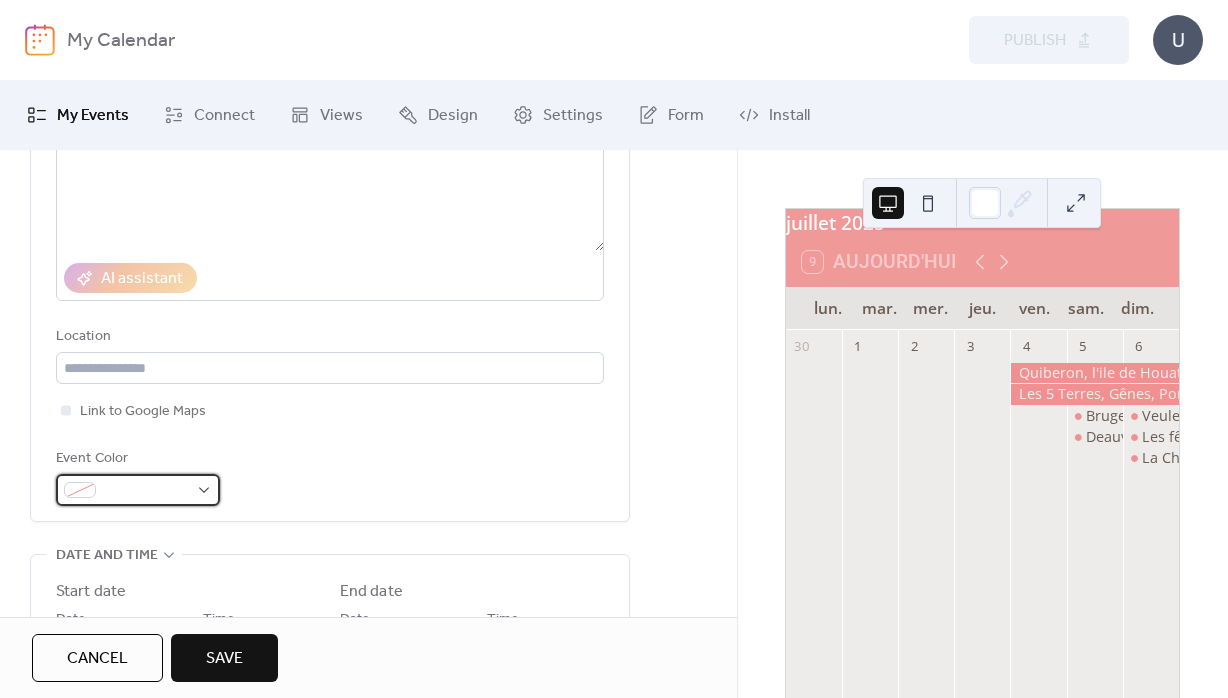 click at bounding box center [146, 491] 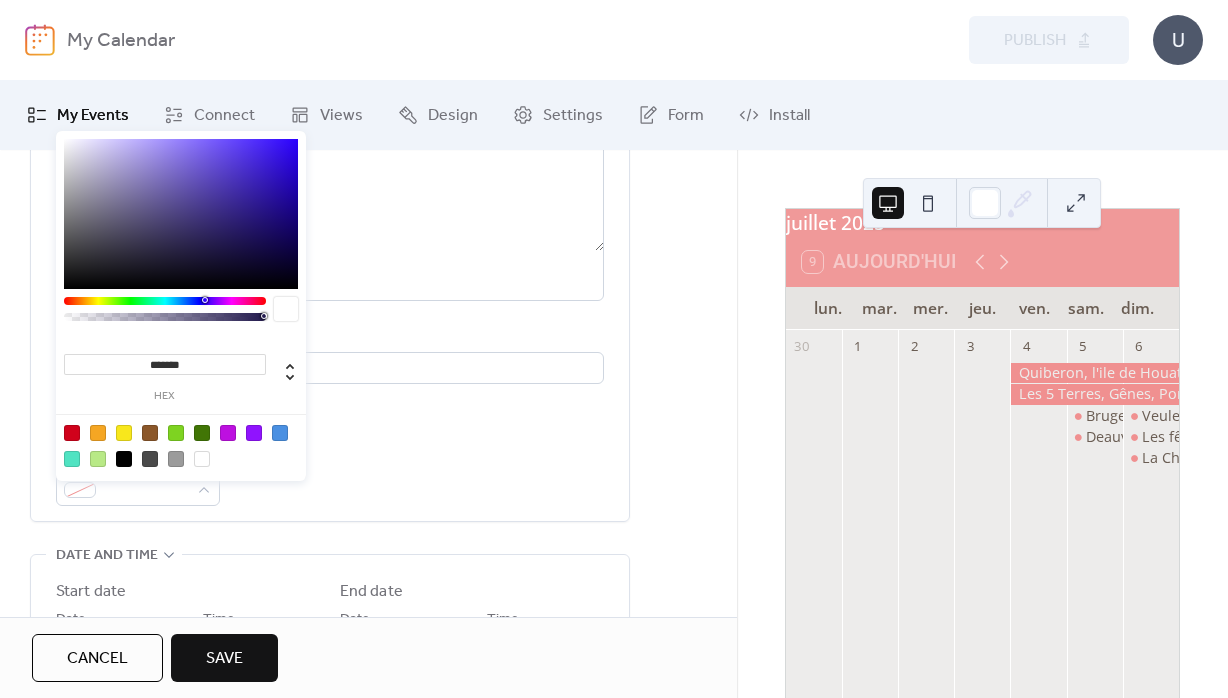 drag, startPoint x: 154, startPoint y: 364, endPoint x: 240, endPoint y: 361, distance: 86.05231 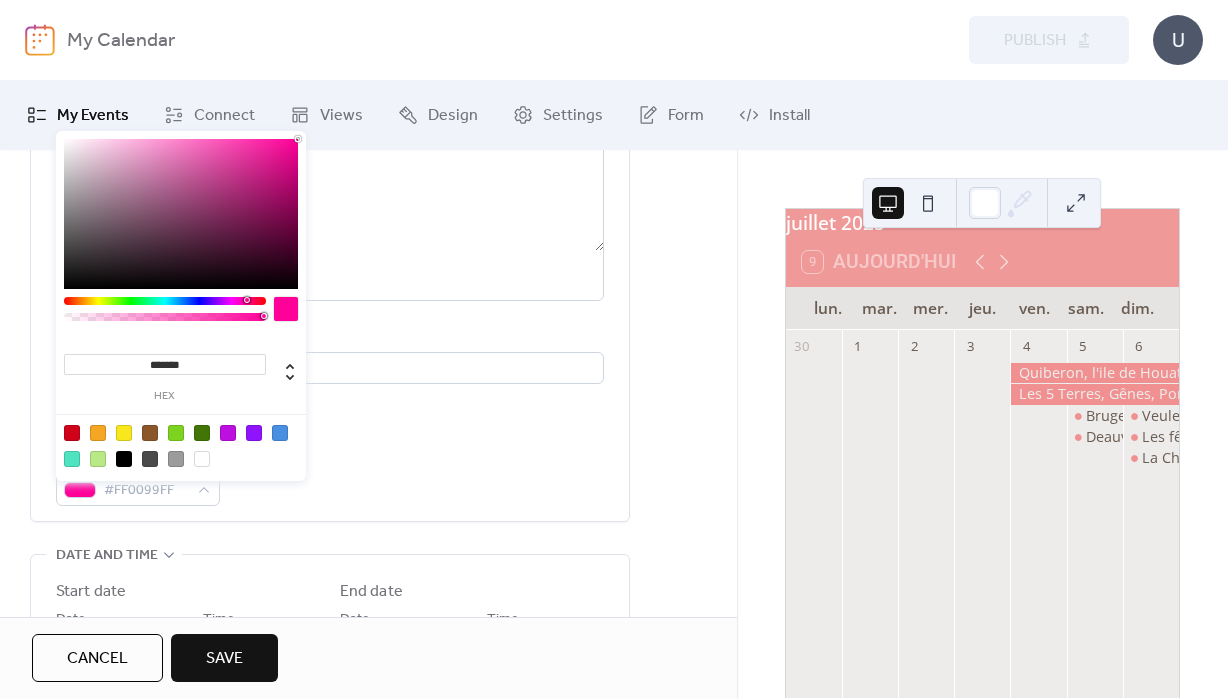 type on "********" 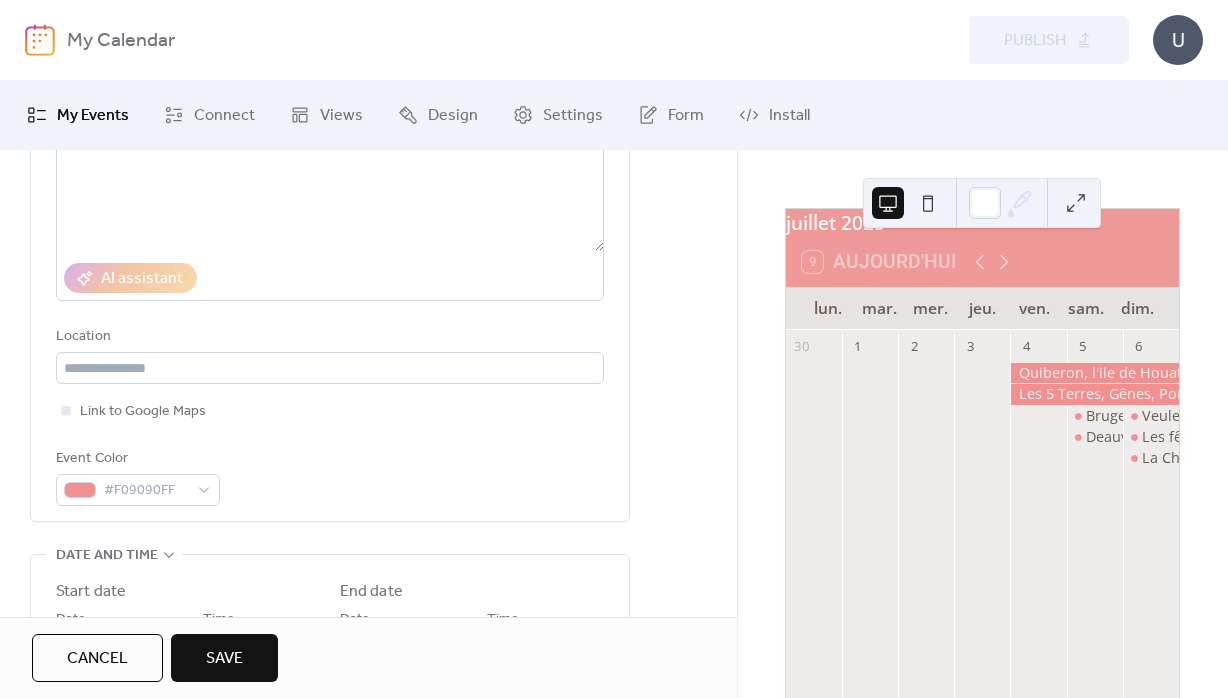 click on "Event Color #F09090FF" at bounding box center [330, 476] 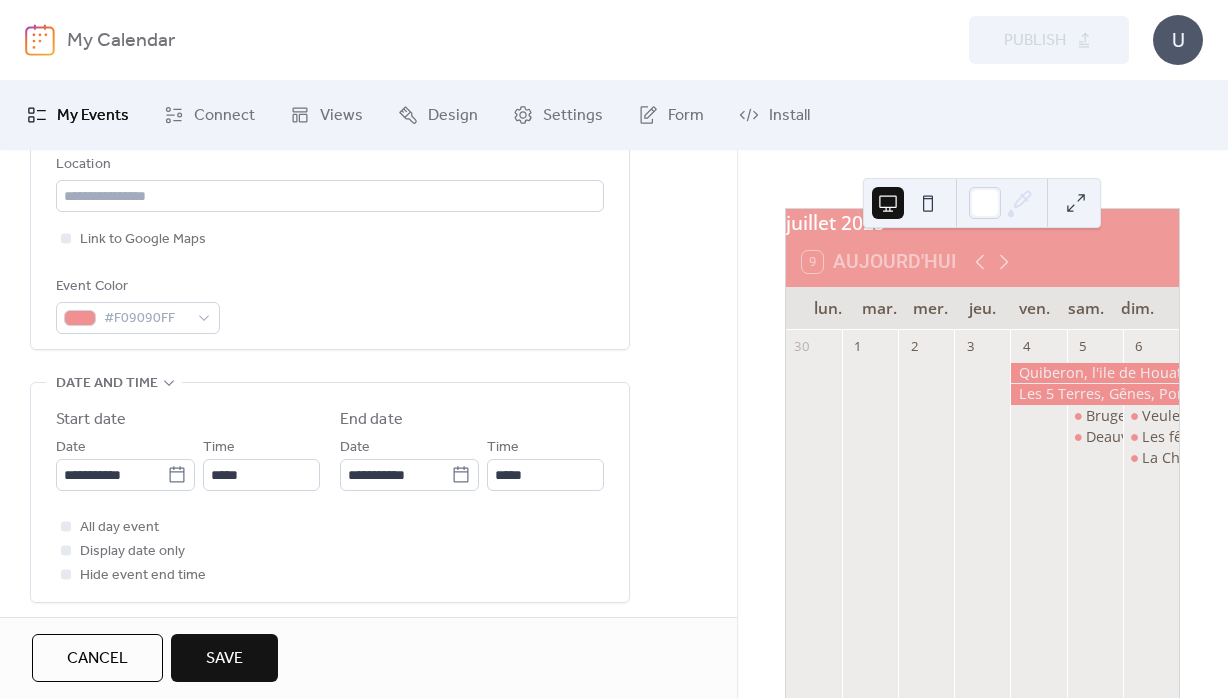 scroll, scrollTop: 504, scrollLeft: 0, axis: vertical 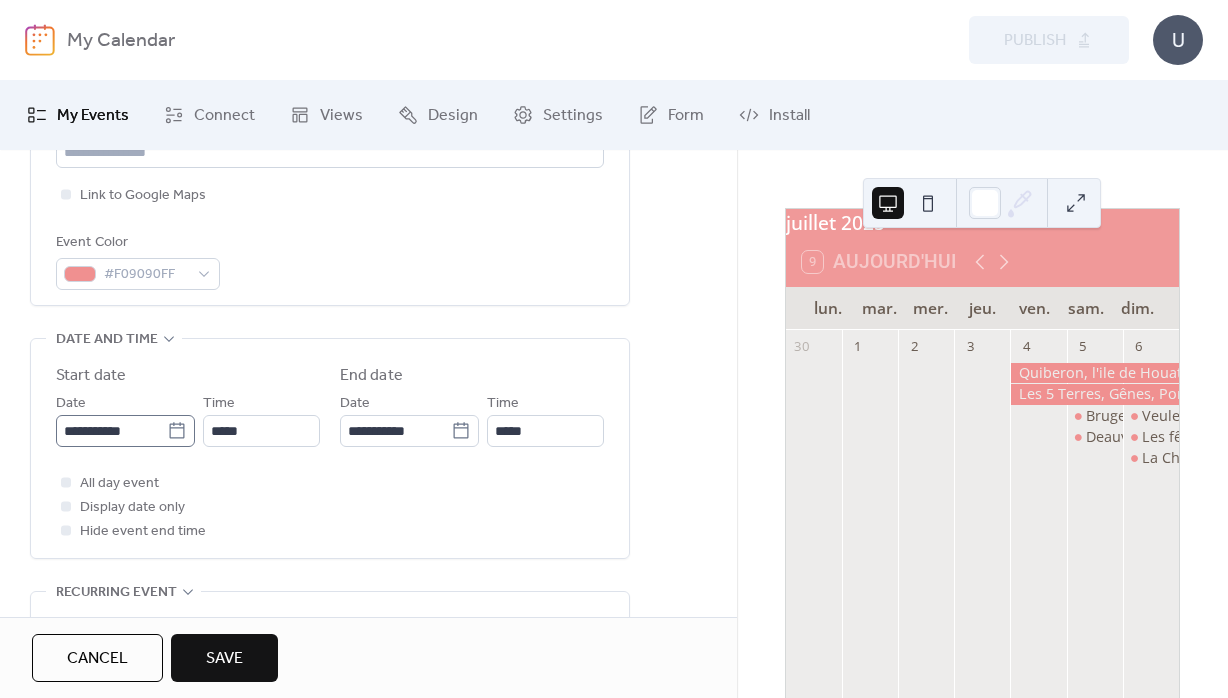 click 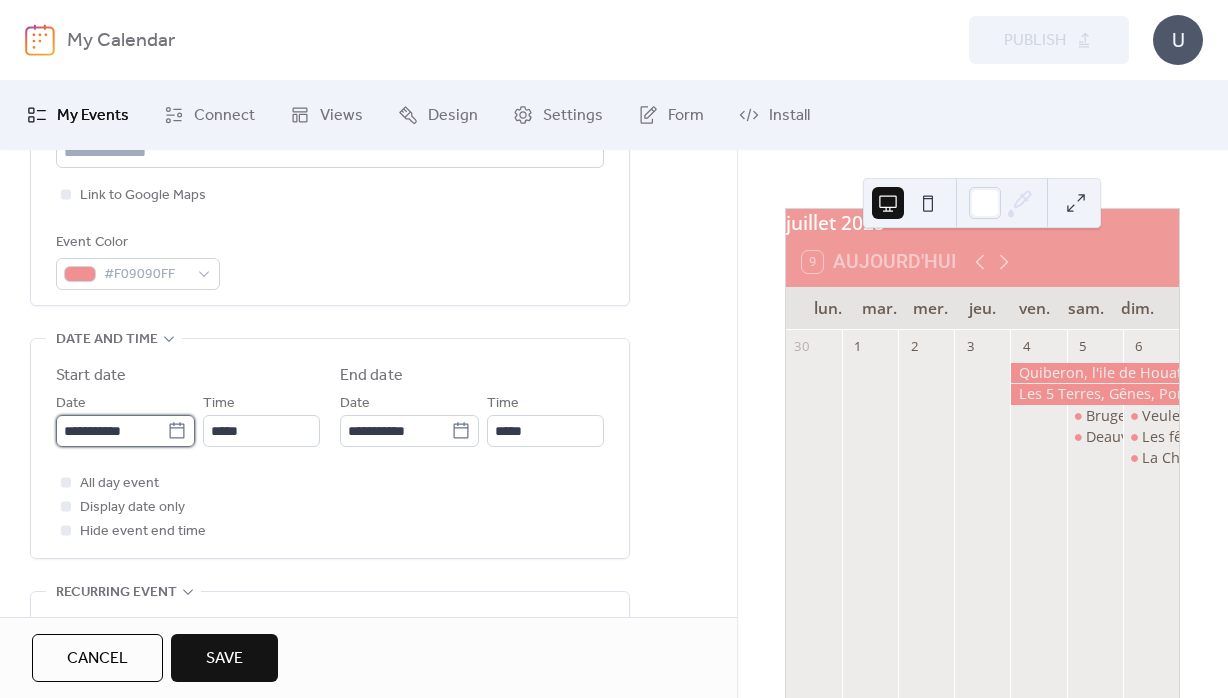 click on "**********" at bounding box center [111, 431] 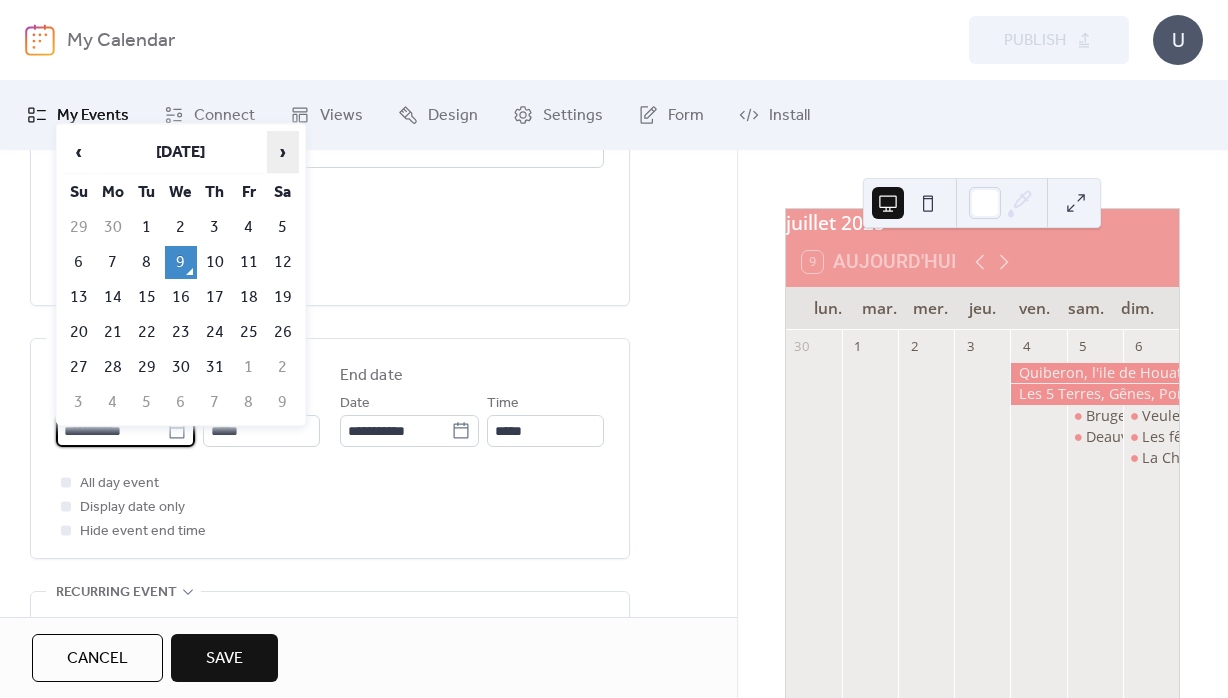 click on "›" at bounding box center (283, 152) 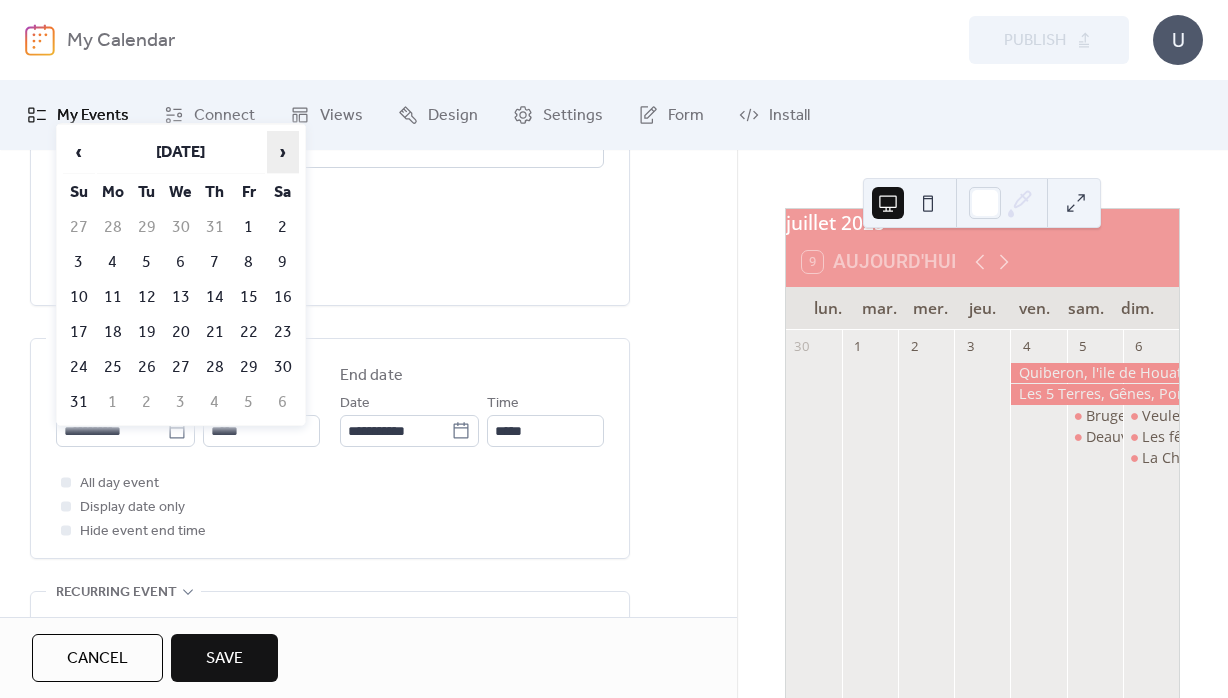 click on "›" at bounding box center (283, 152) 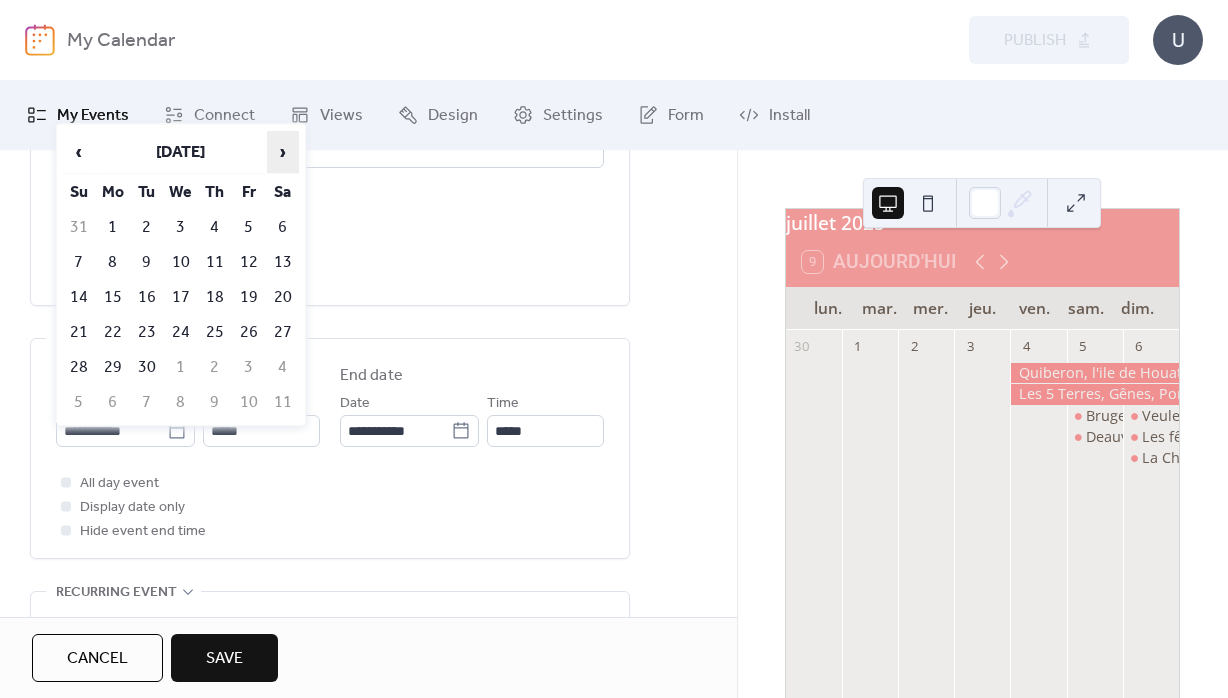 click on "›" at bounding box center (283, 152) 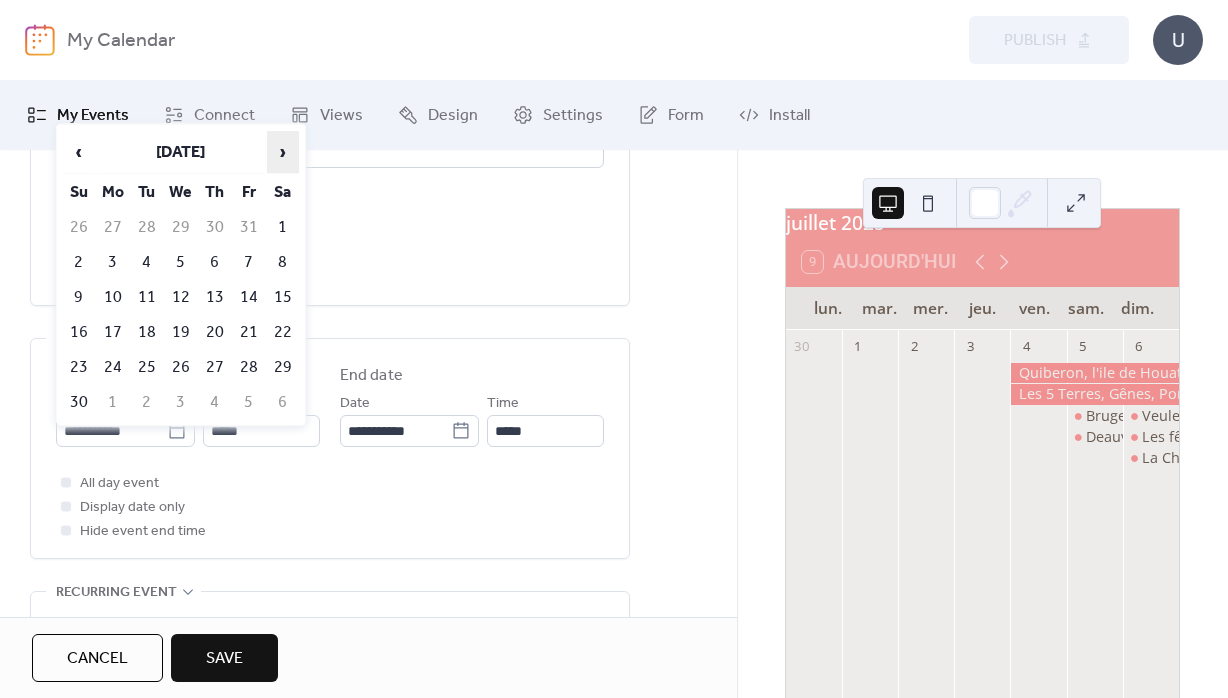 click on "›" at bounding box center (283, 152) 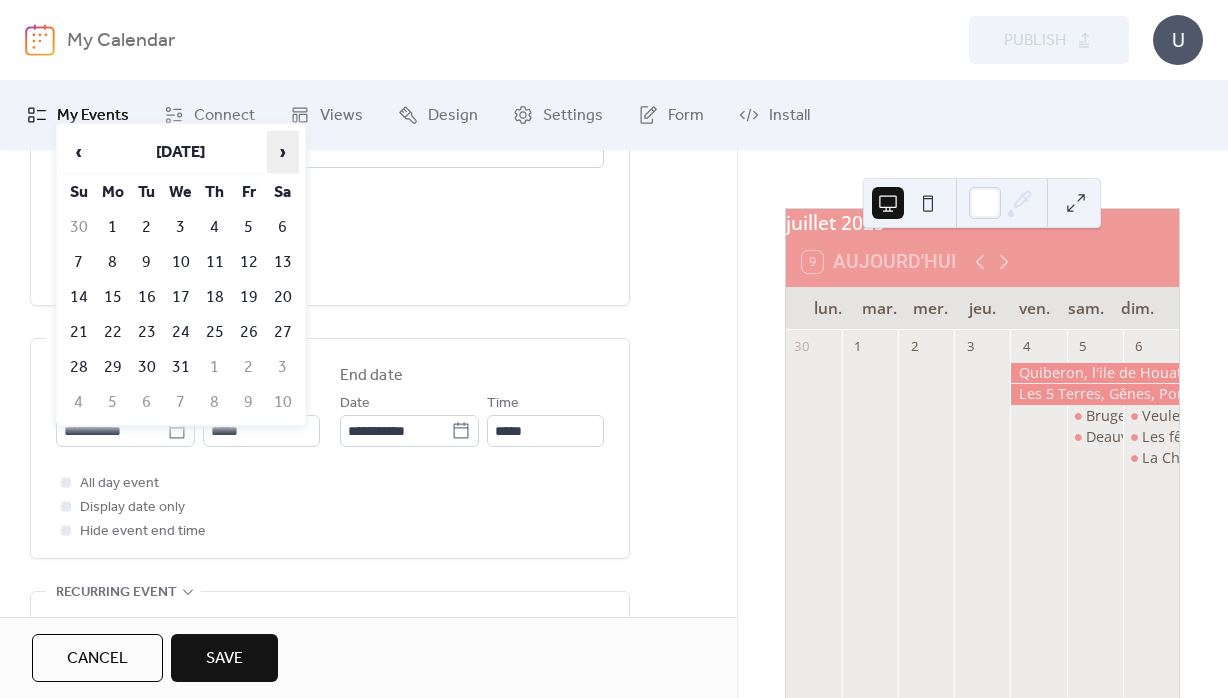 click on "›" at bounding box center (283, 152) 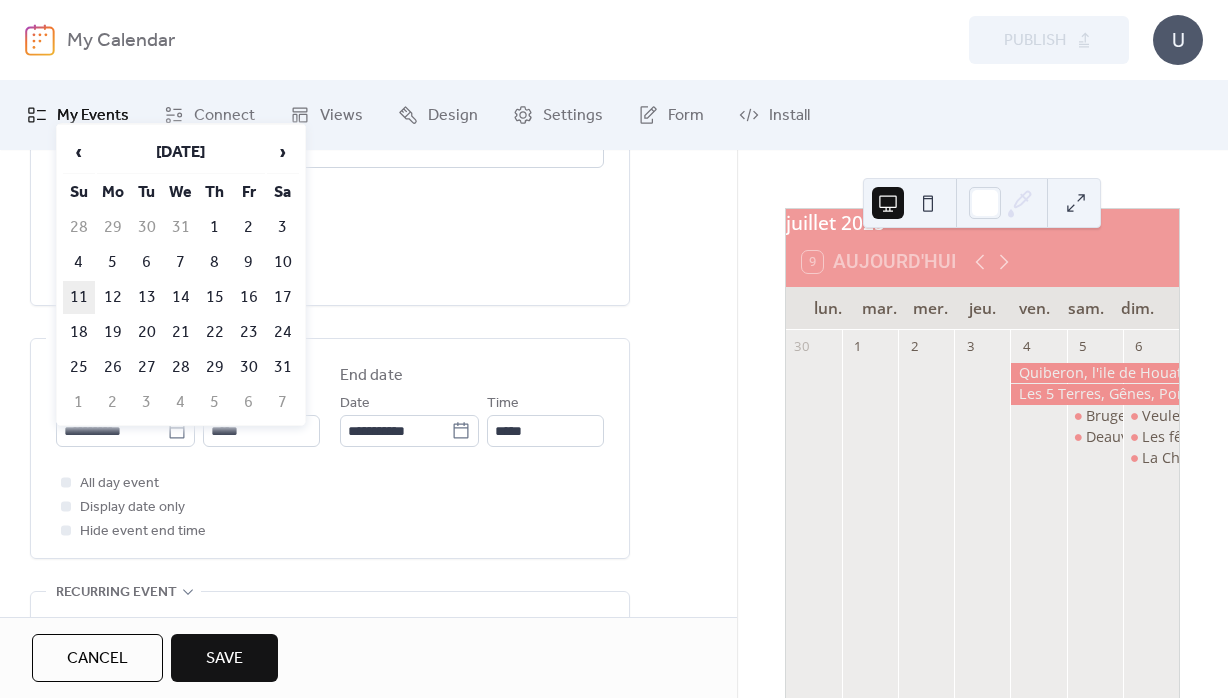 click on "11" at bounding box center (79, 297) 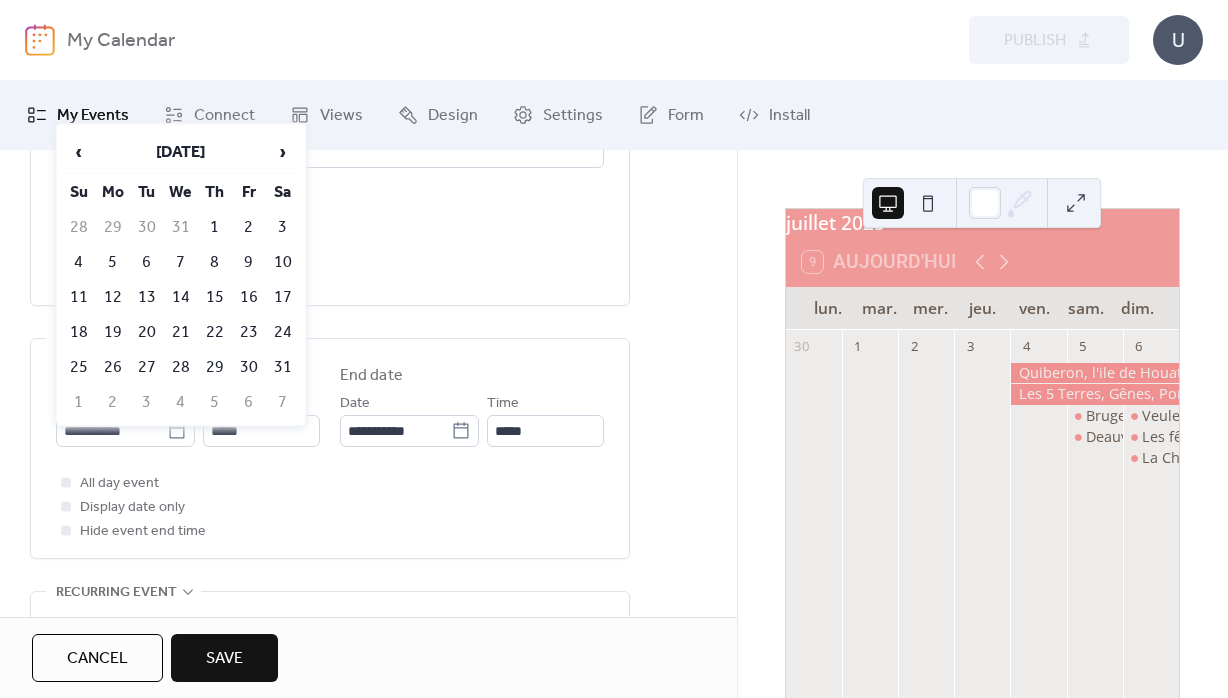 type on "**********" 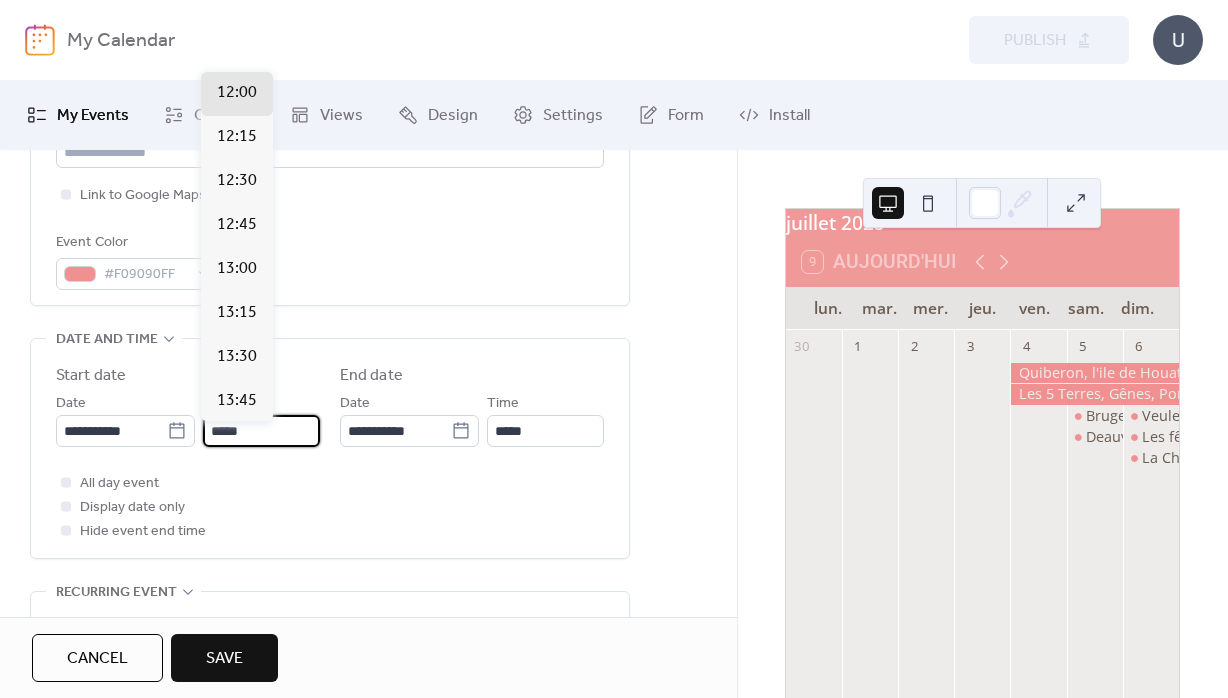 drag, startPoint x: 277, startPoint y: 438, endPoint x: 179, endPoint y: 438, distance: 98 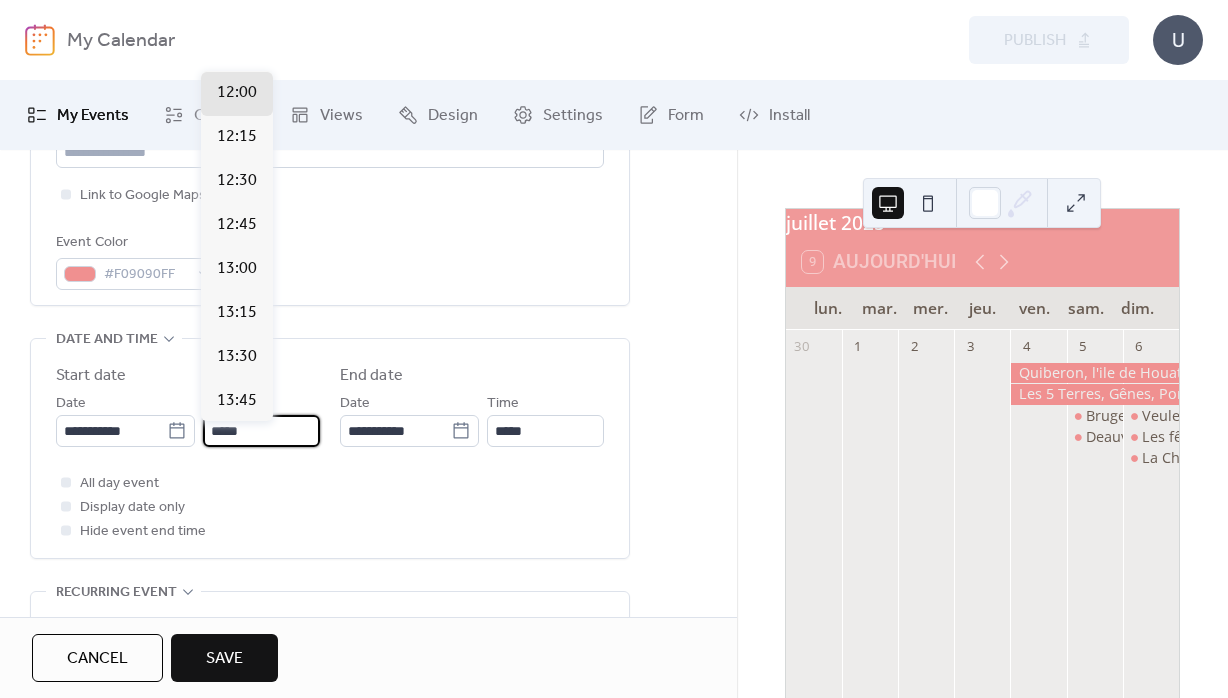 click on "*****" at bounding box center [261, 431] 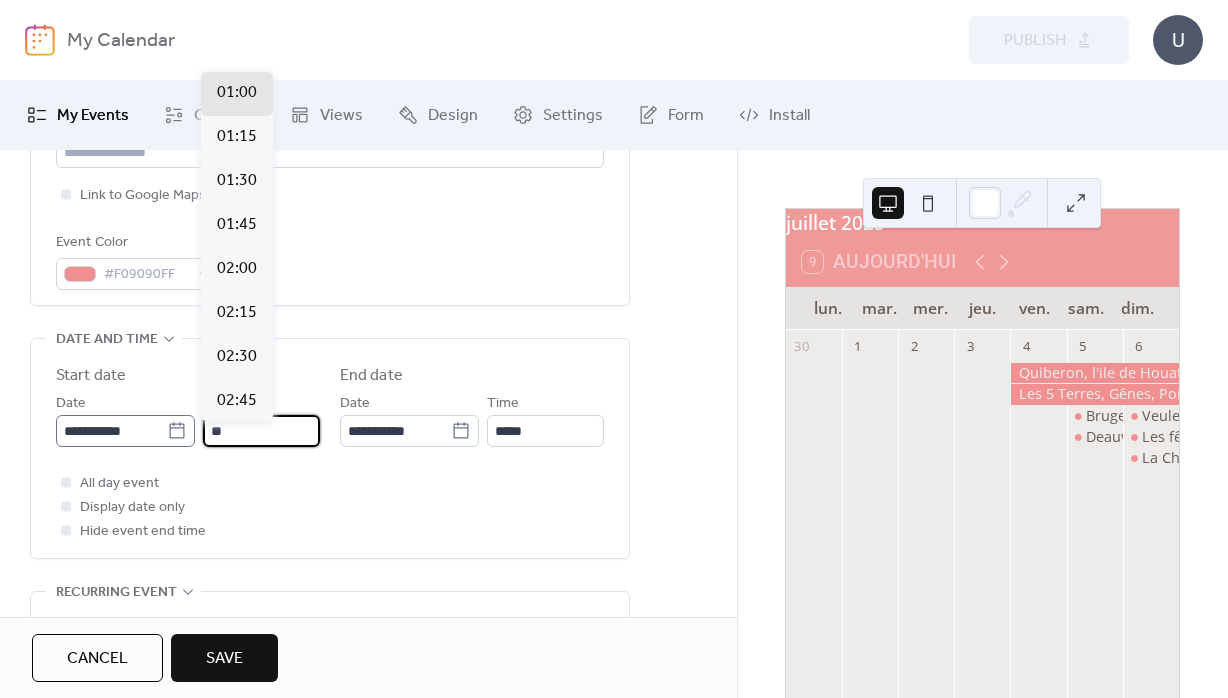scroll, scrollTop: 2287, scrollLeft: 0, axis: vertical 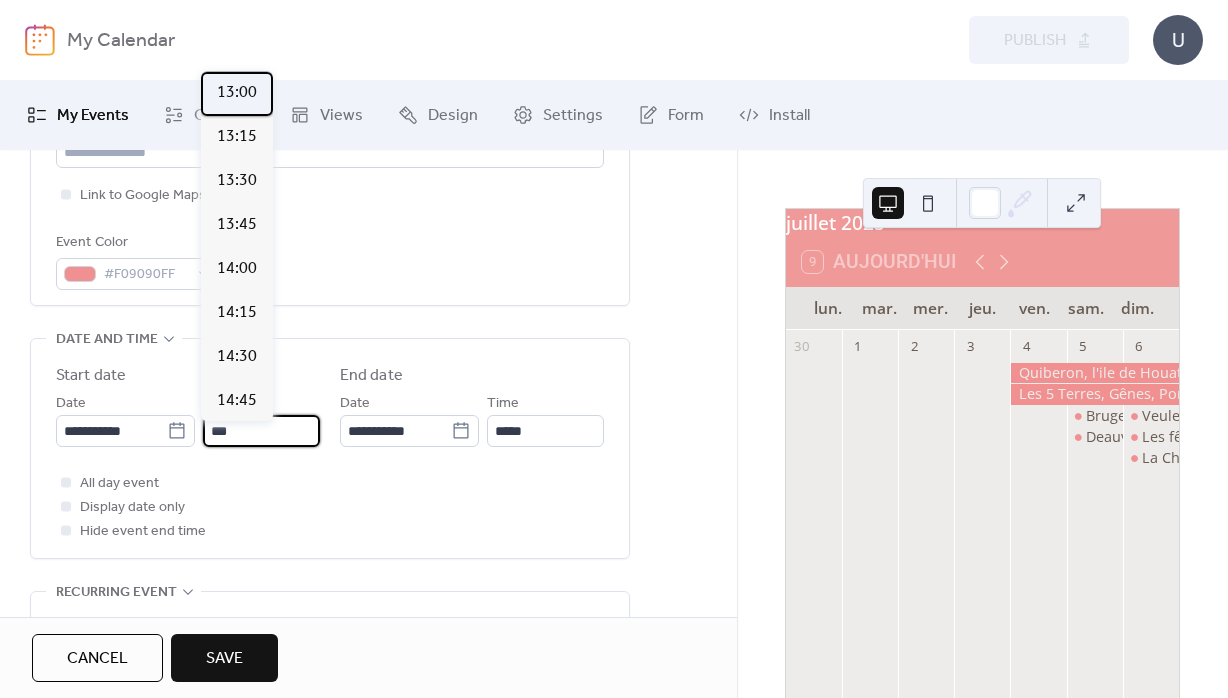 click on "13:00" at bounding box center (237, 93) 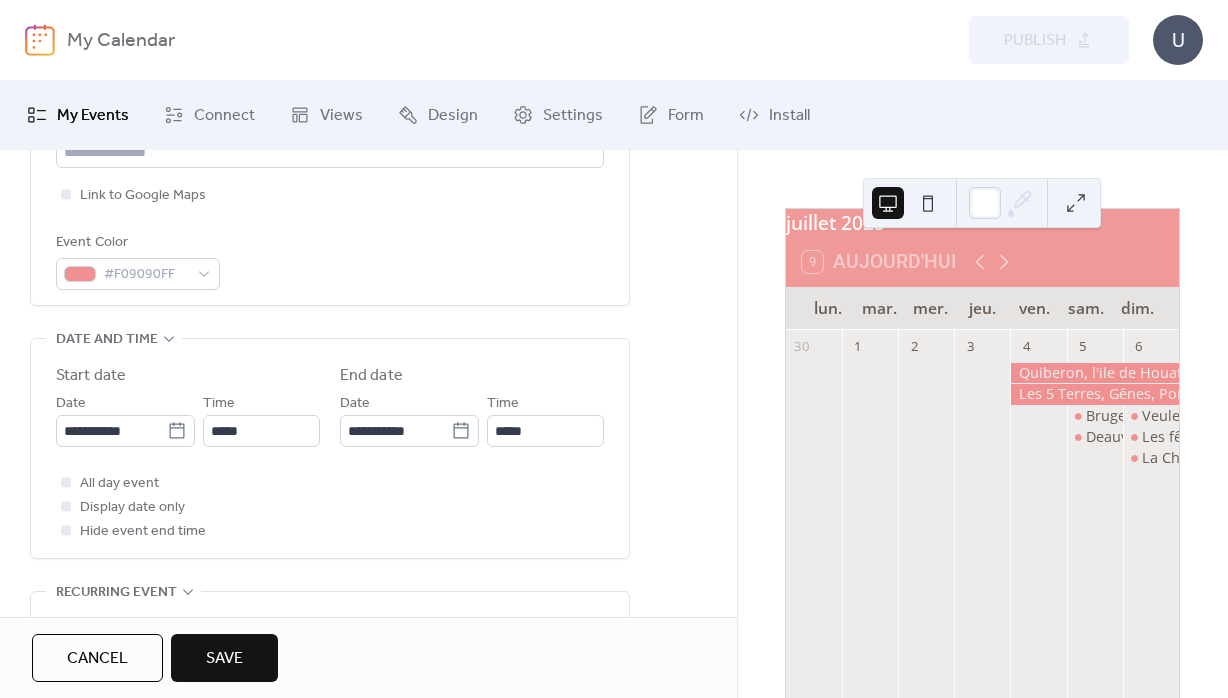 type on "*****" 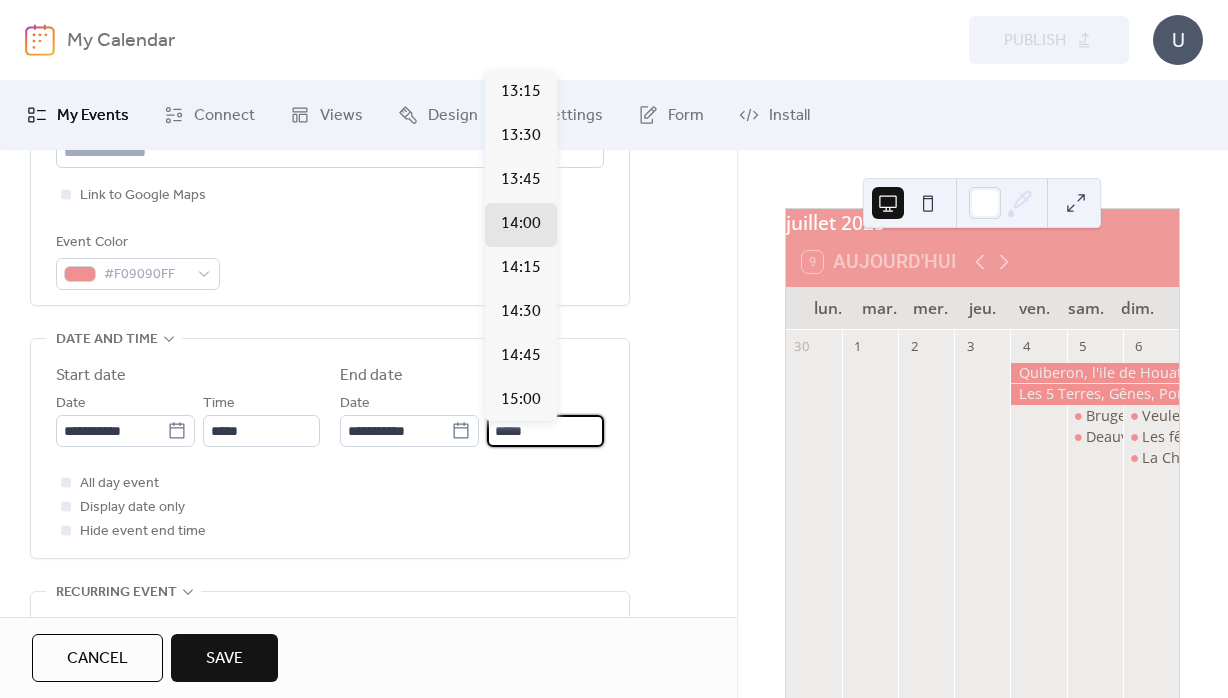 drag, startPoint x: 542, startPoint y: 440, endPoint x: 475, endPoint y: 442, distance: 67.02985 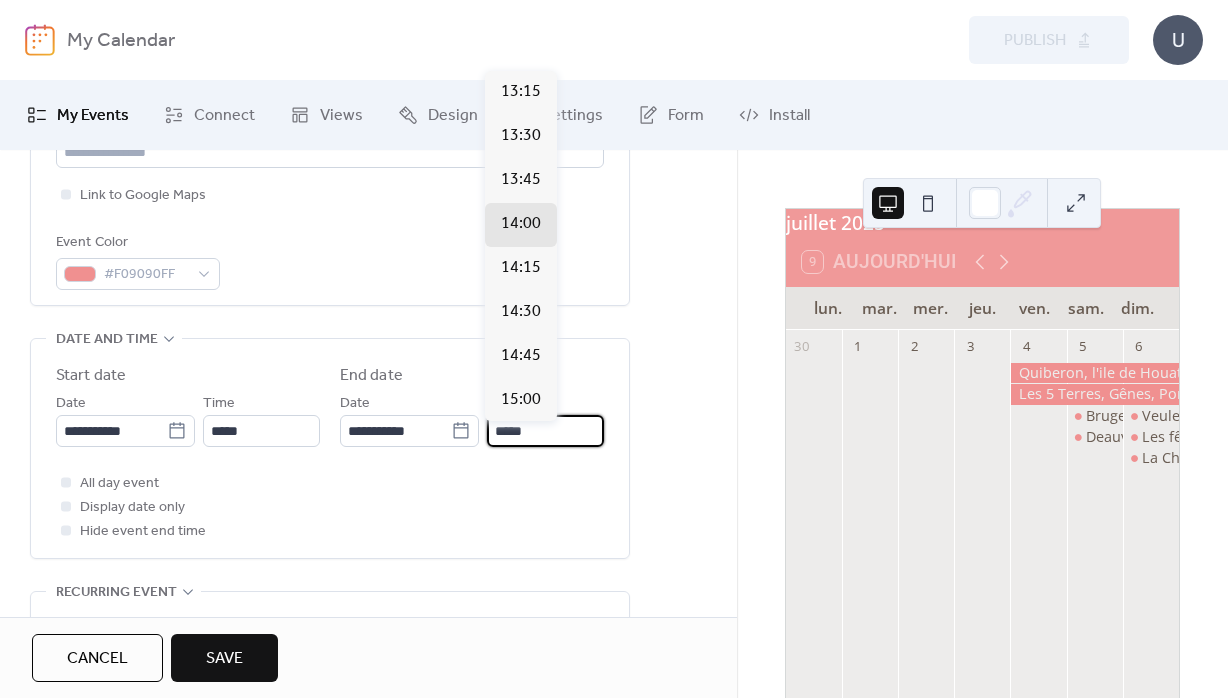 click on "*****" at bounding box center [545, 431] 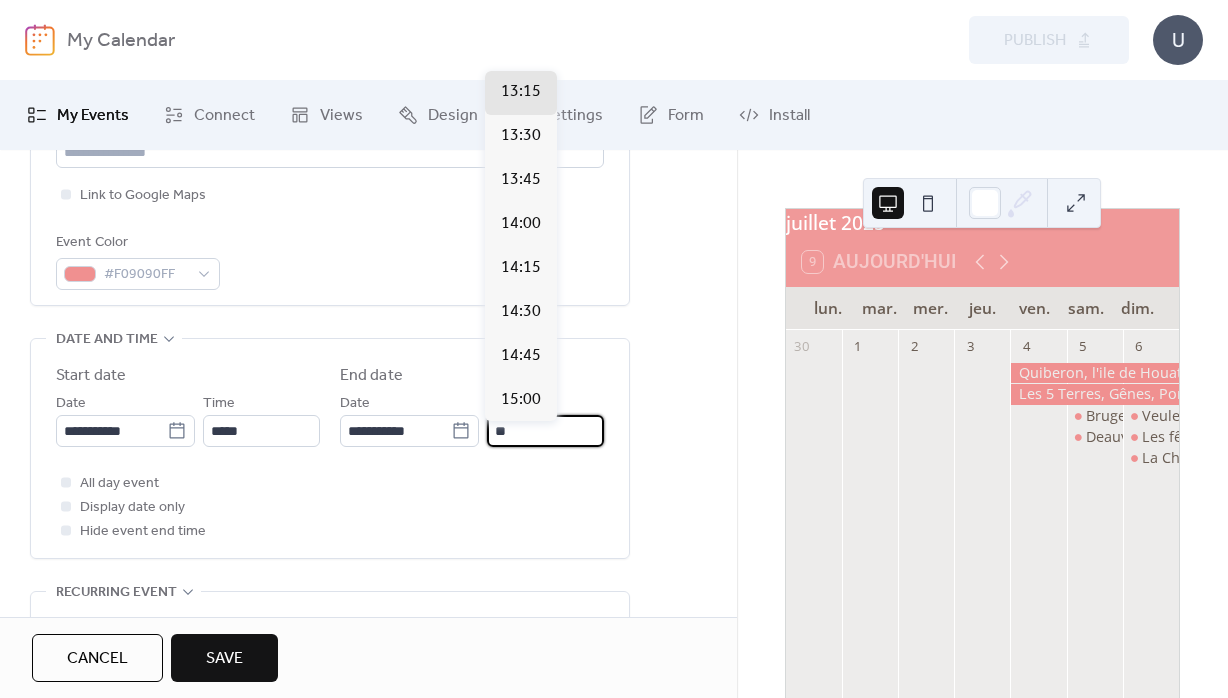 scroll, scrollTop: 1011, scrollLeft: 0, axis: vertical 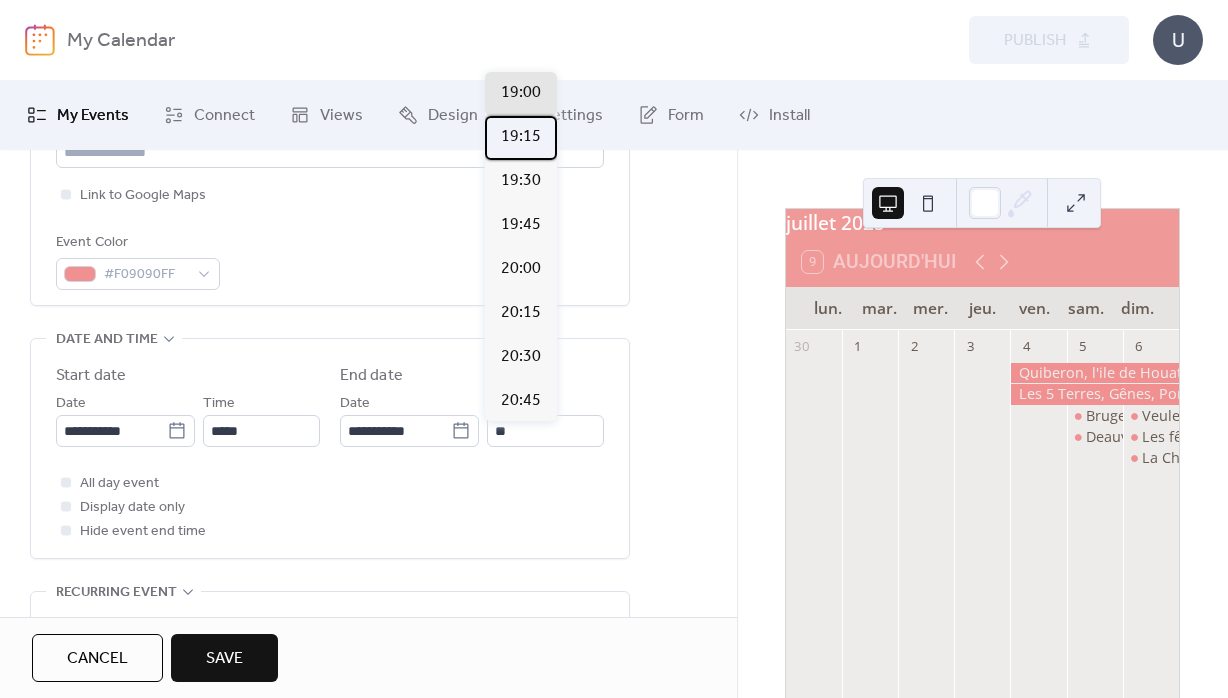 click on "19:15" at bounding box center (521, 138) 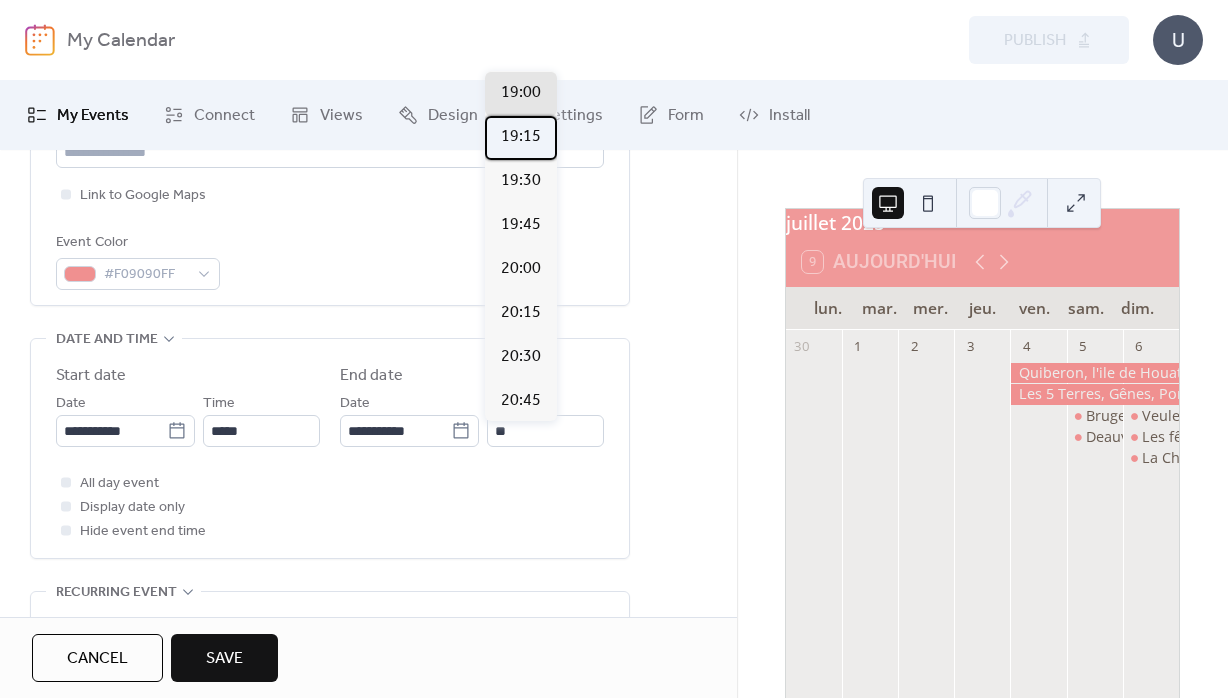 type on "*****" 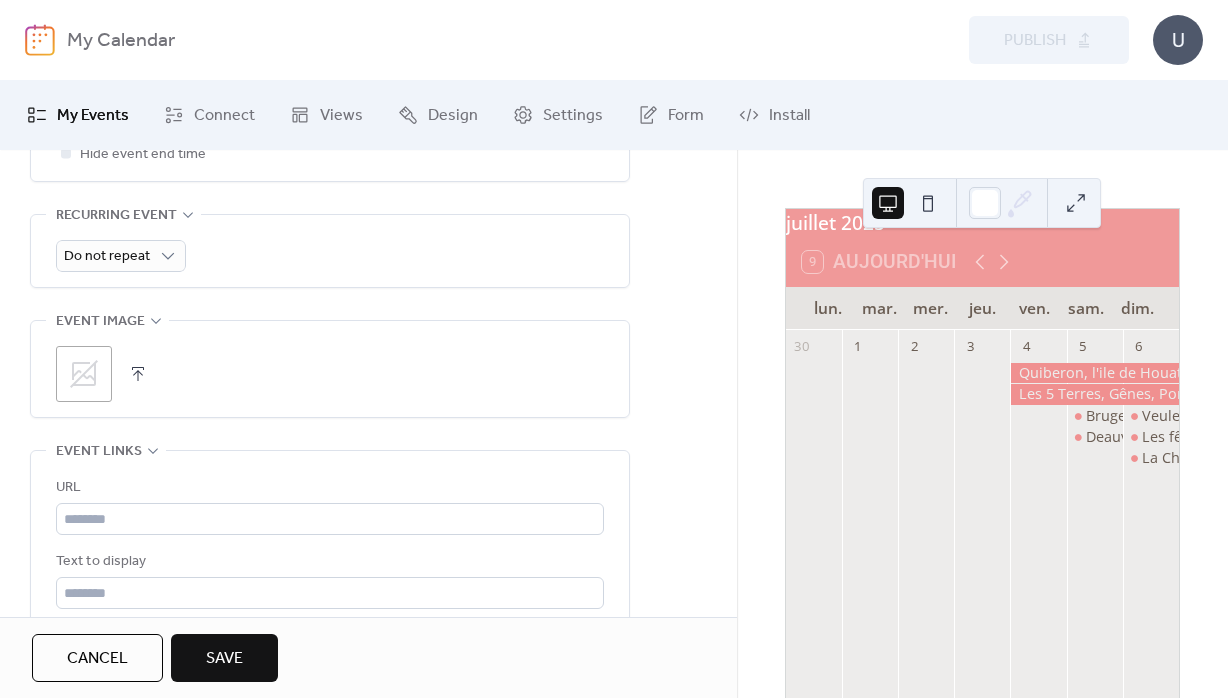 scroll, scrollTop: 936, scrollLeft: 0, axis: vertical 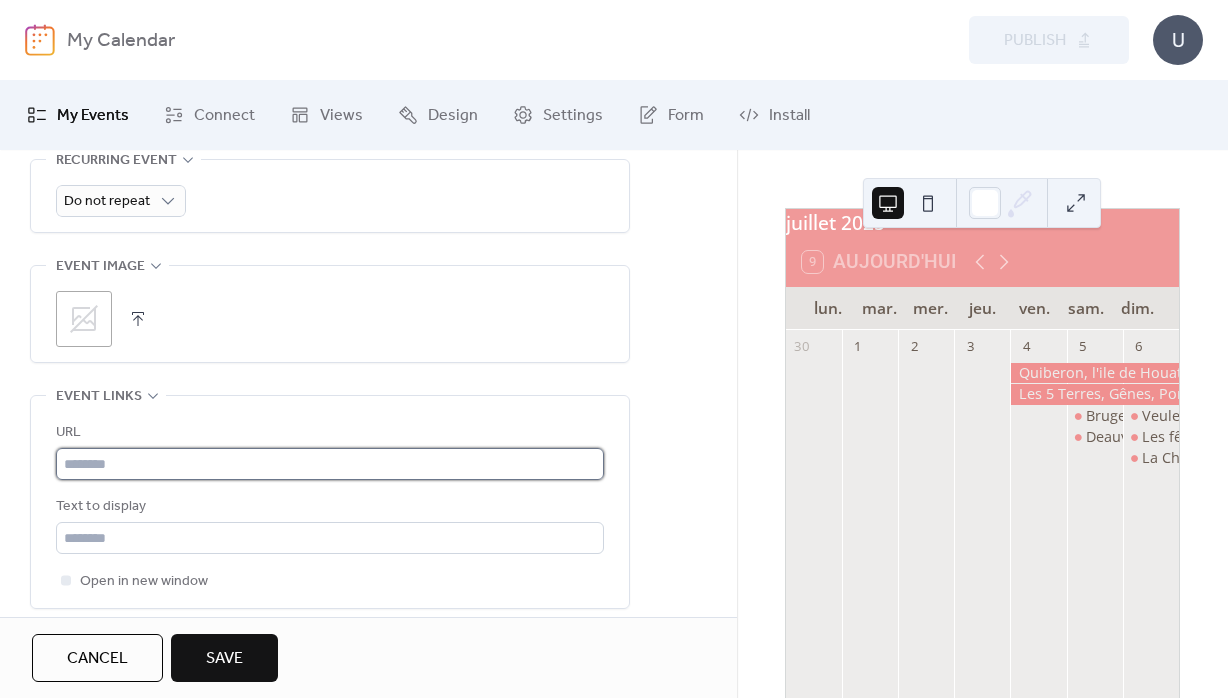 click at bounding box center (330, 464) 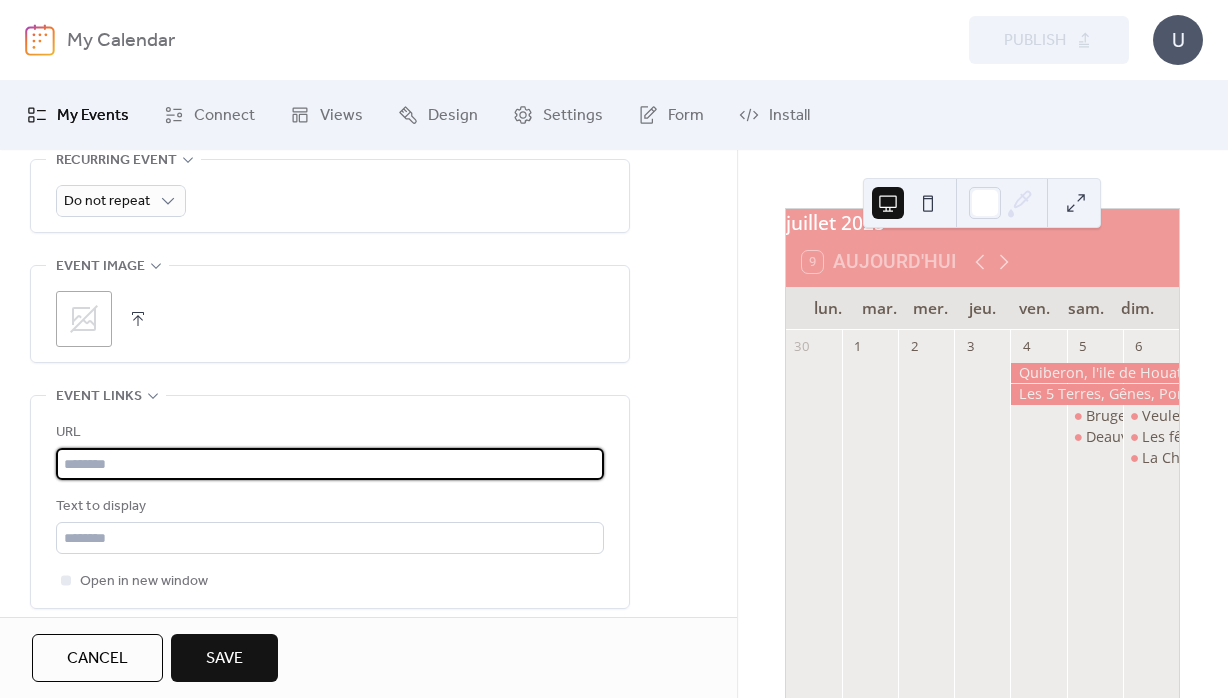 paste on "**********" 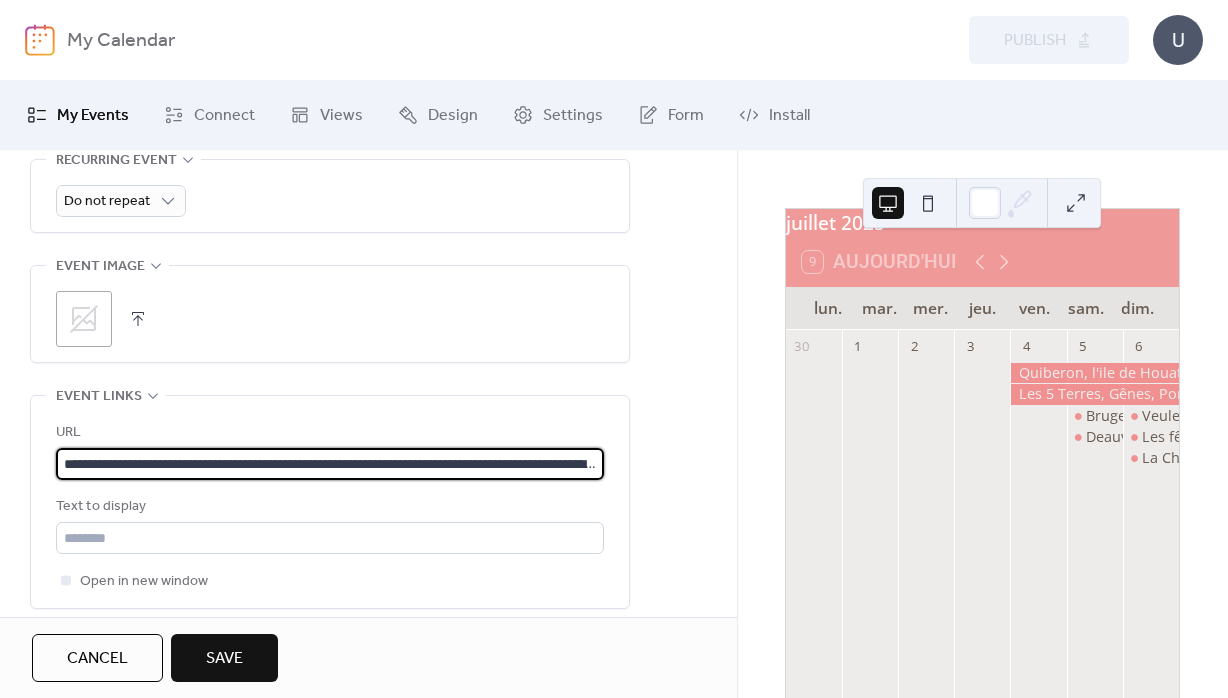 scroll, scrollTop: 0, scrollLeft: 430, axis: horizontal 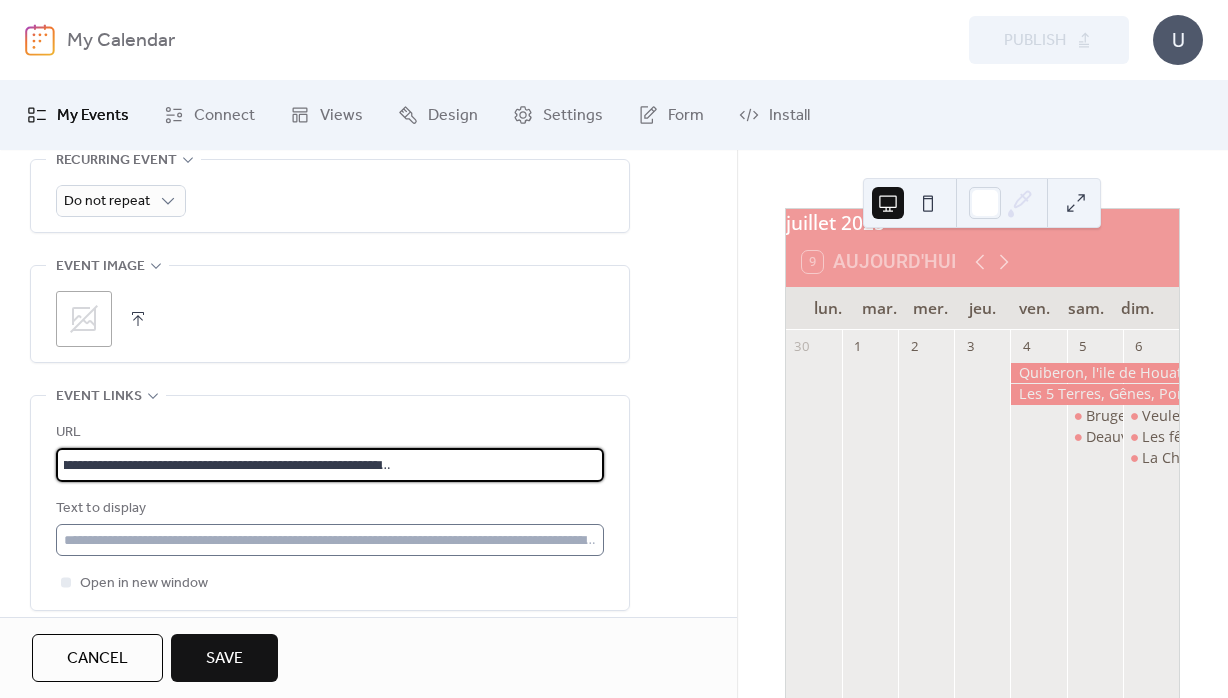 type on "**********" 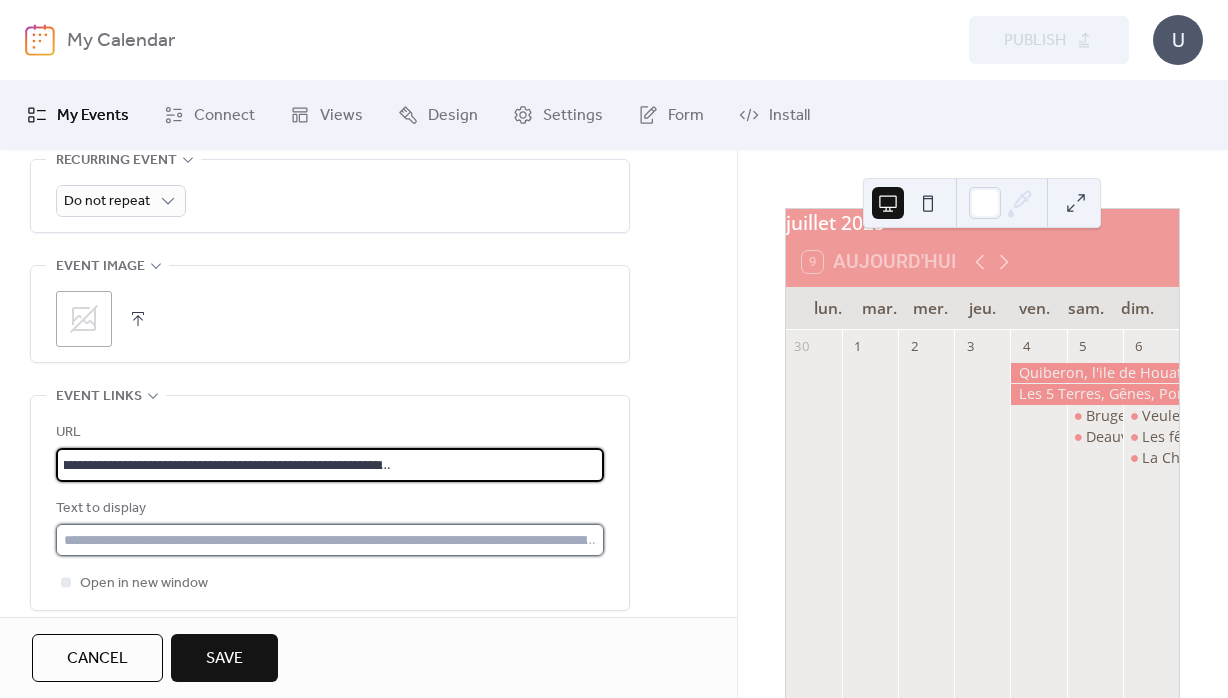 click at bounding box center [330, 540] 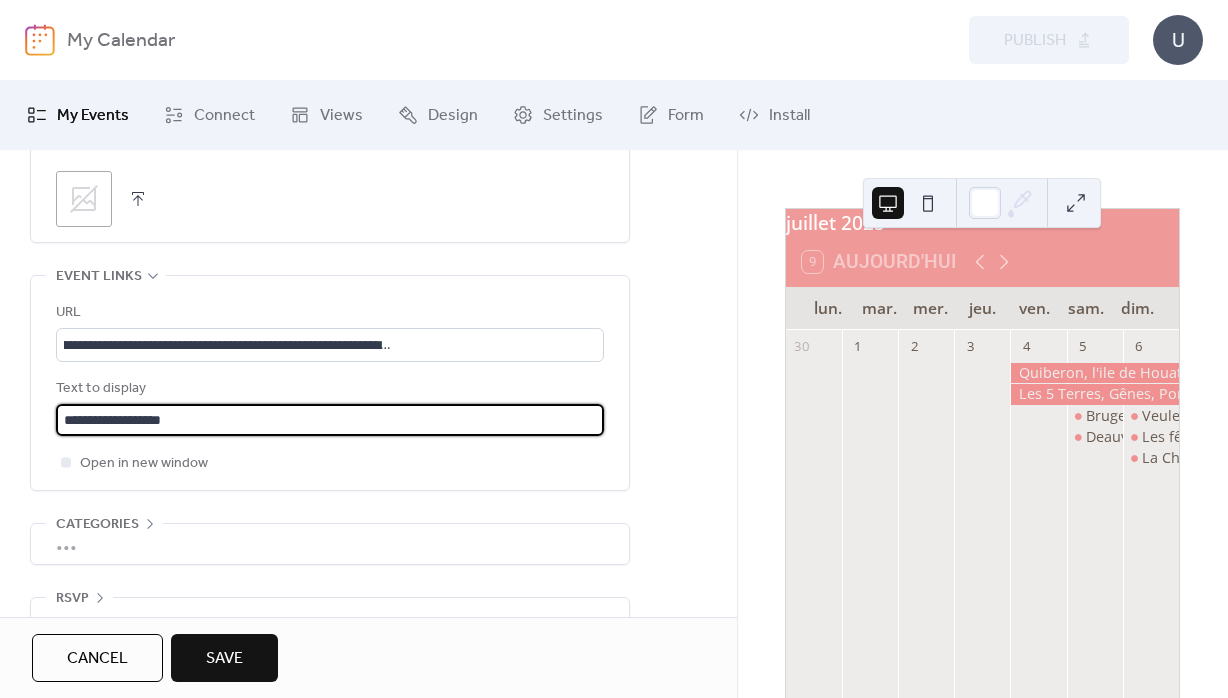 scroll, scrollTop: 1110, scrollLeft: 0, axis: vertical 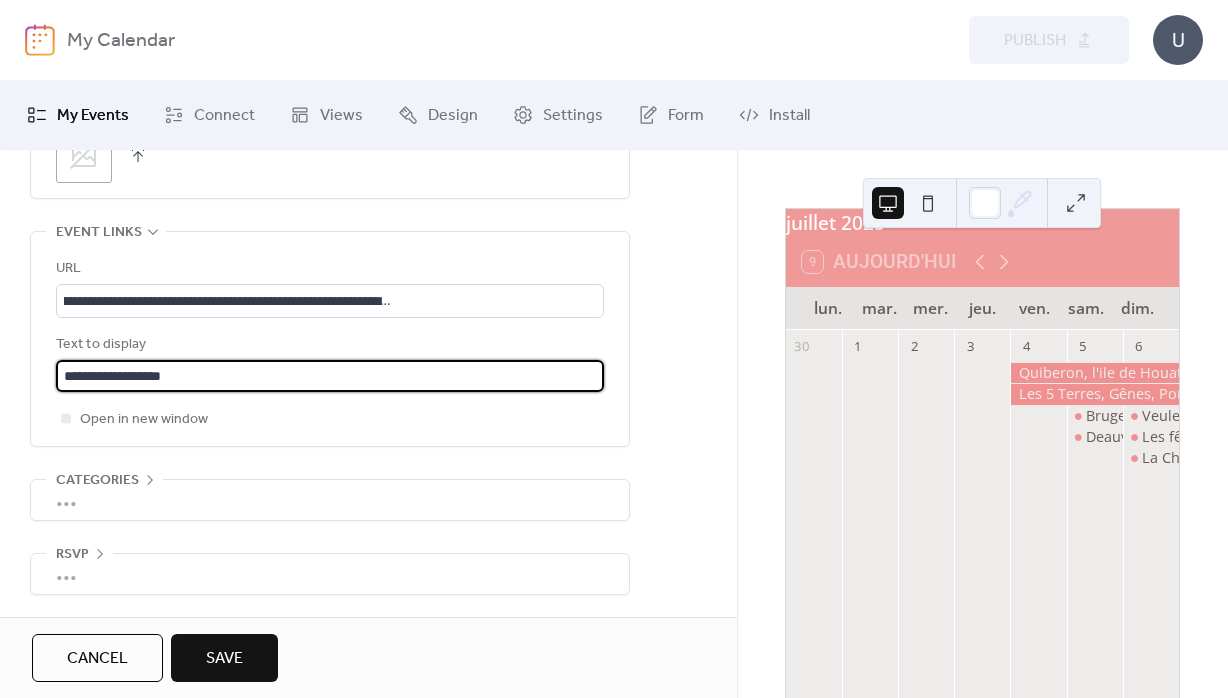 type on "**********" 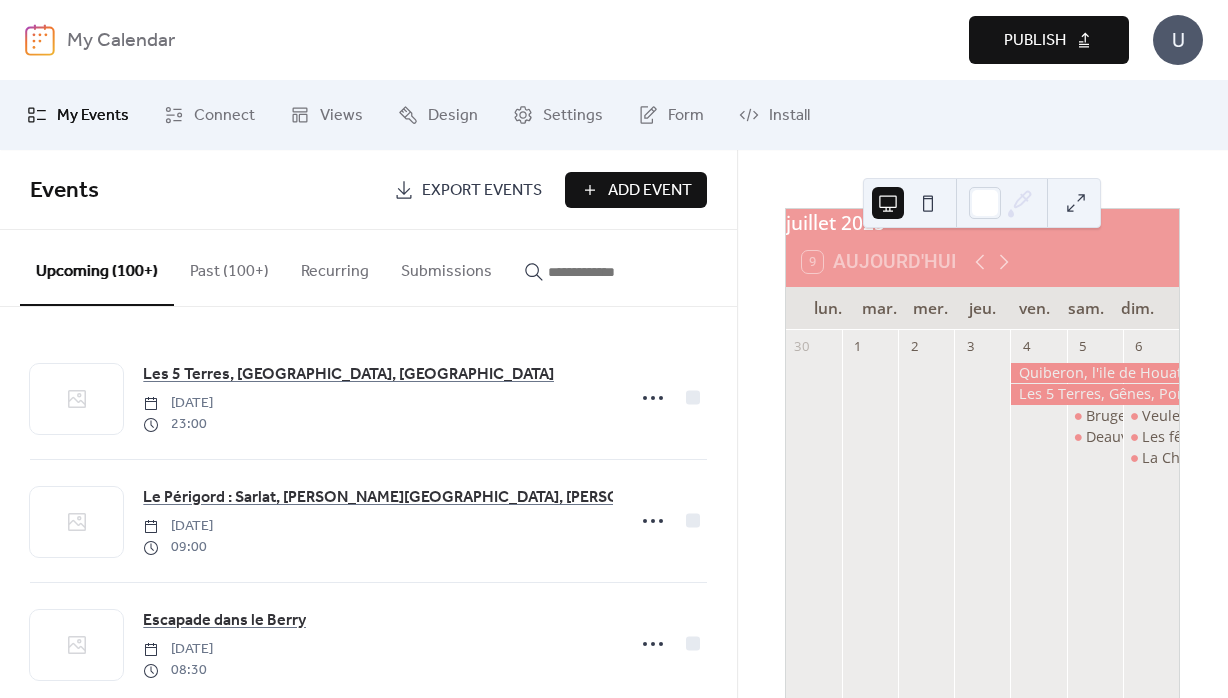 click on "Publish" at bounding box center [1035, 41] 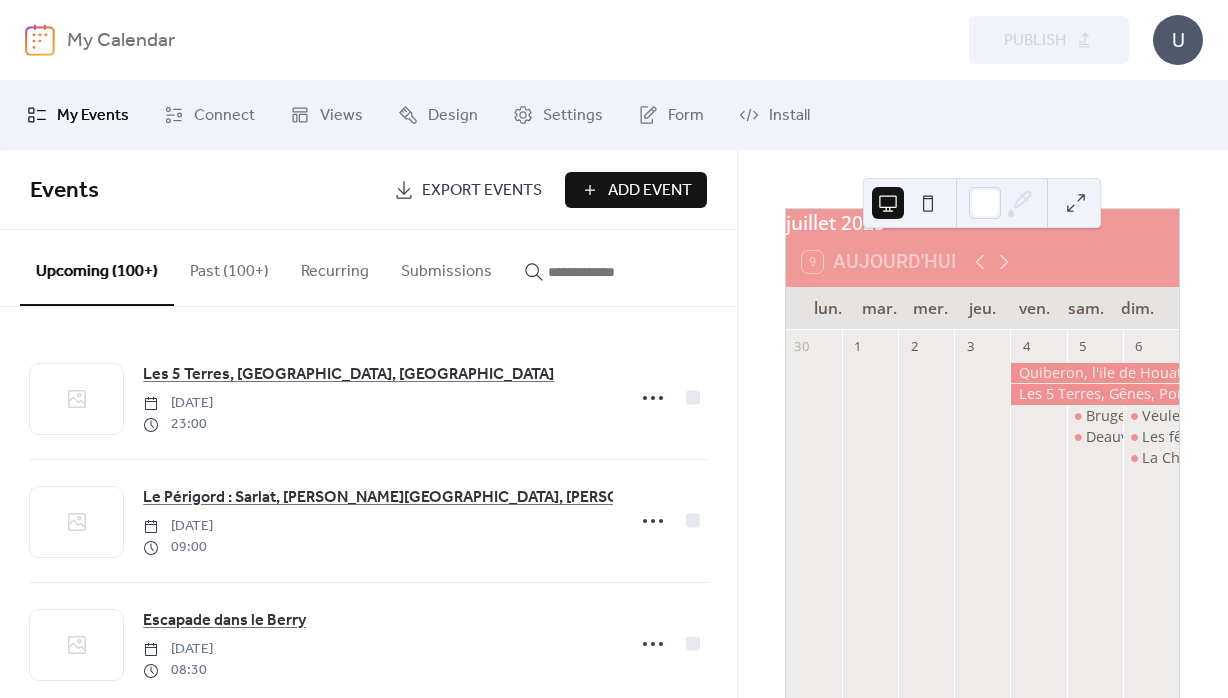 click on "Add Event" at bounding box center (650, 191) 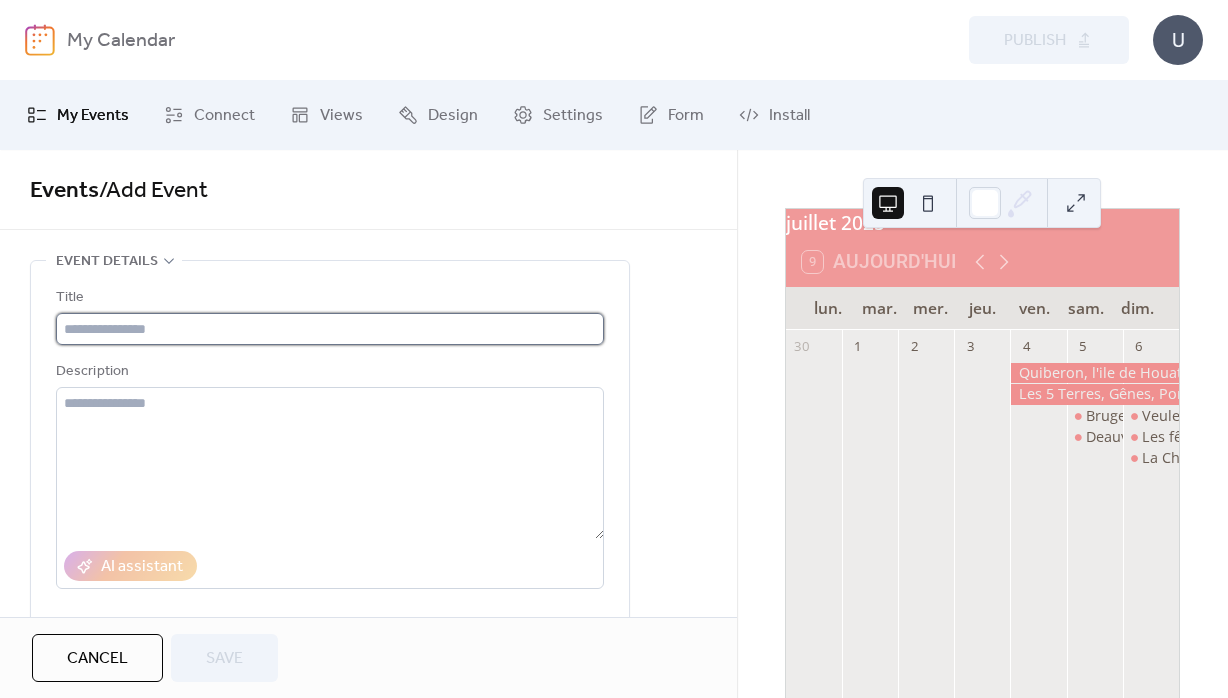 click at bounding box center [330, 329] 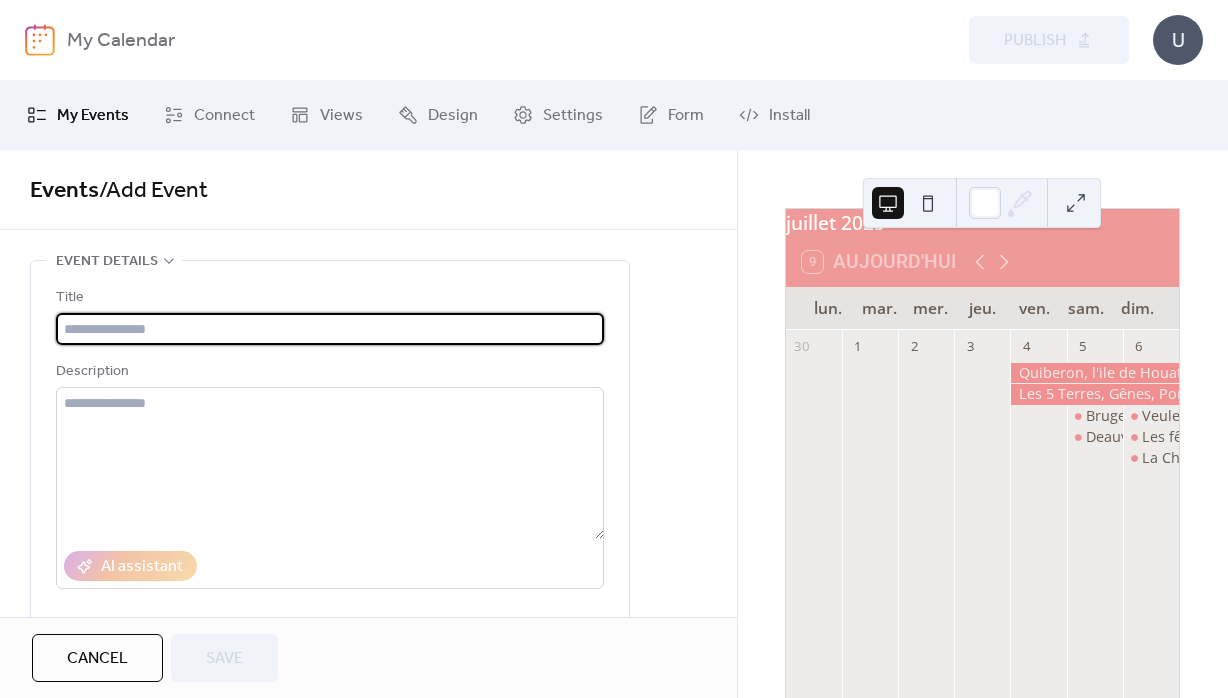 paste on "**********" 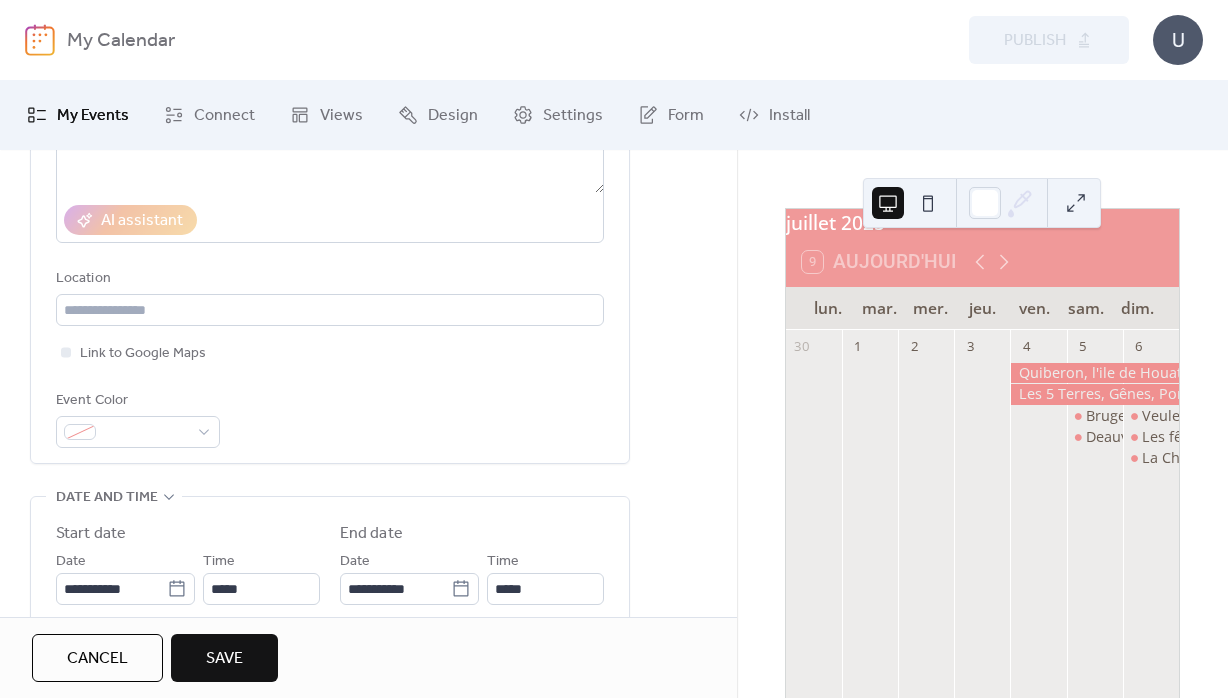 scroll, scrollTop: 360, scrollLeft: 0, axis: vertical 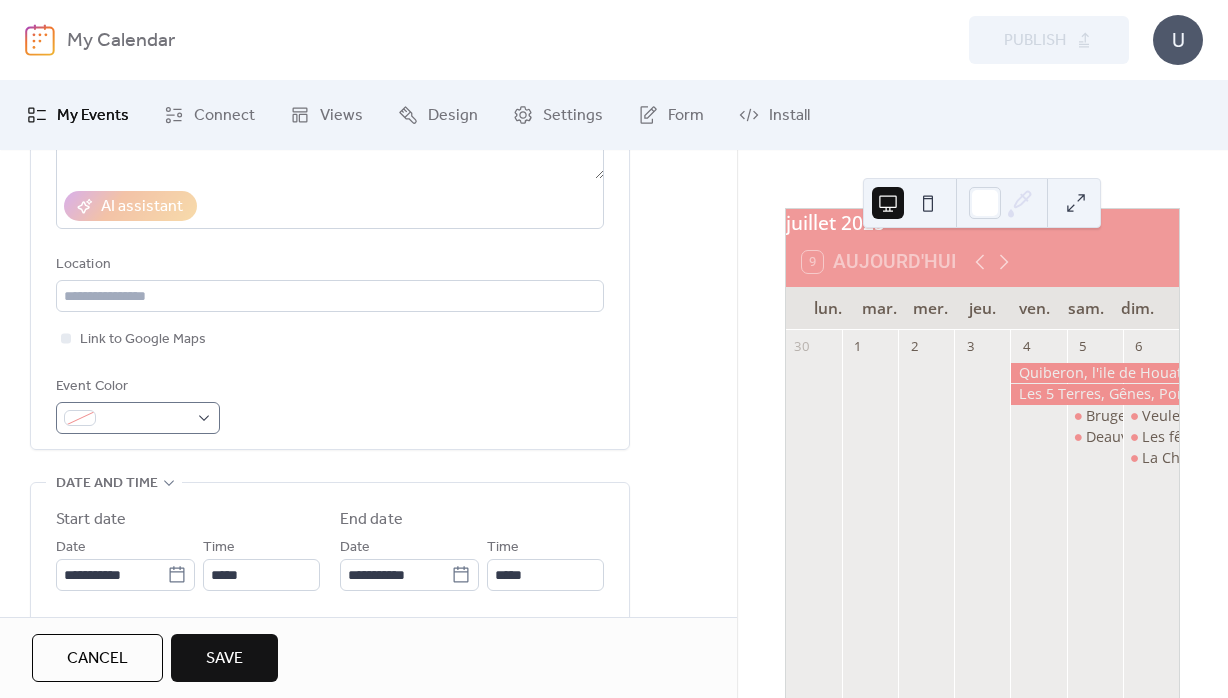 type on "**********" 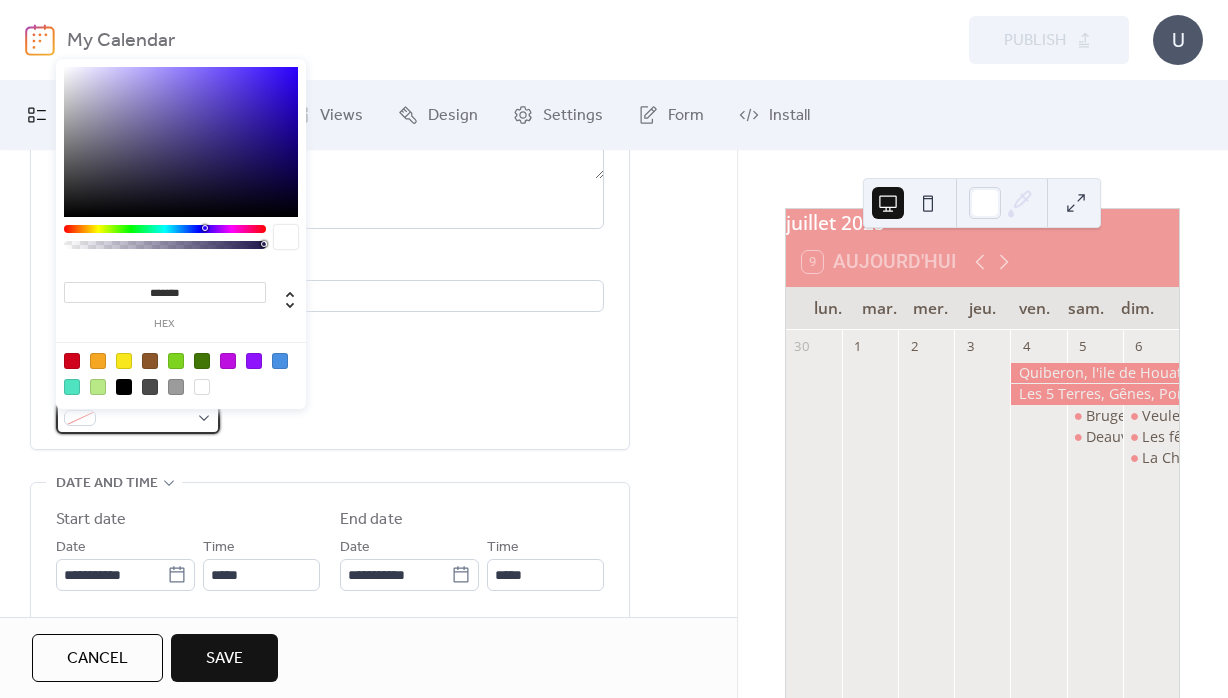 click at bounding box center (146, 419) 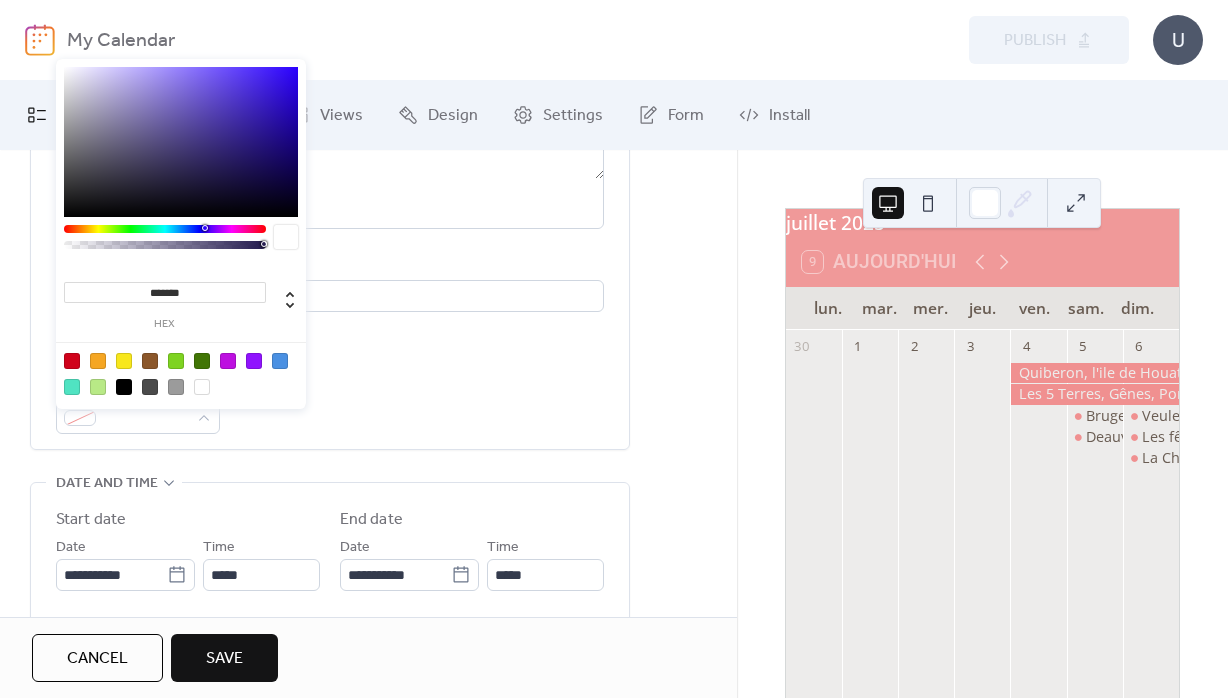 drag, startPoint x: 156, startPoint y: 291, endPoint x: 238, endPoint y: 290, distance: 82.006096 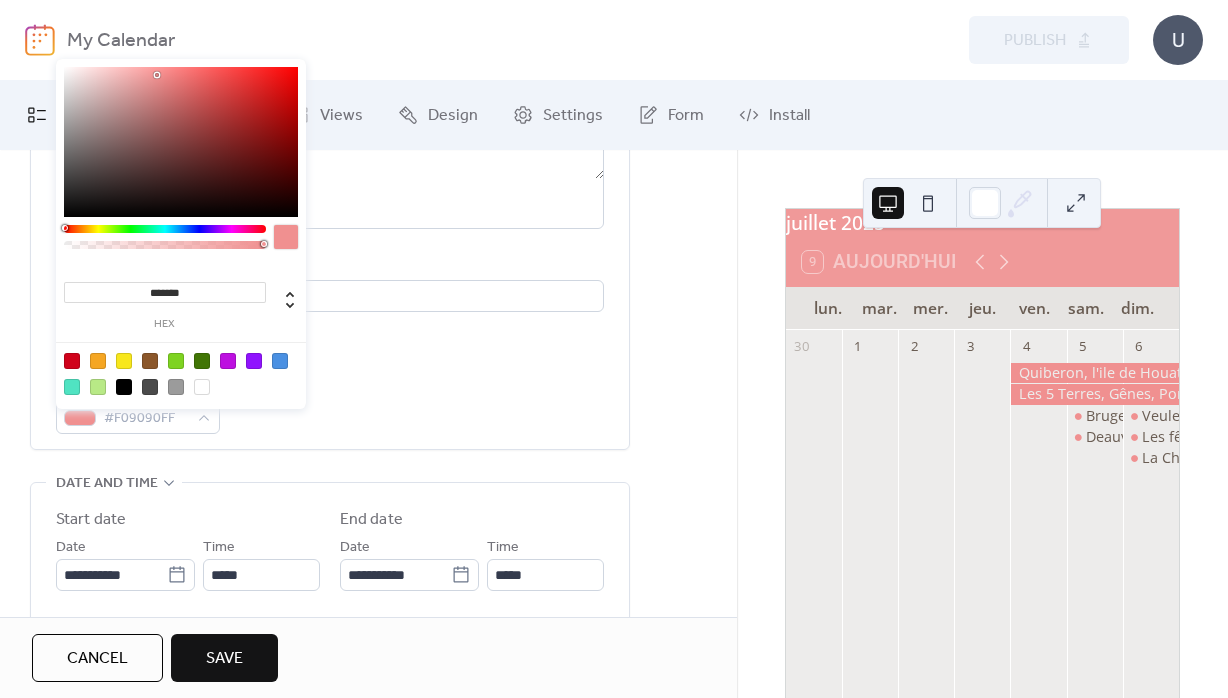 type on "********" 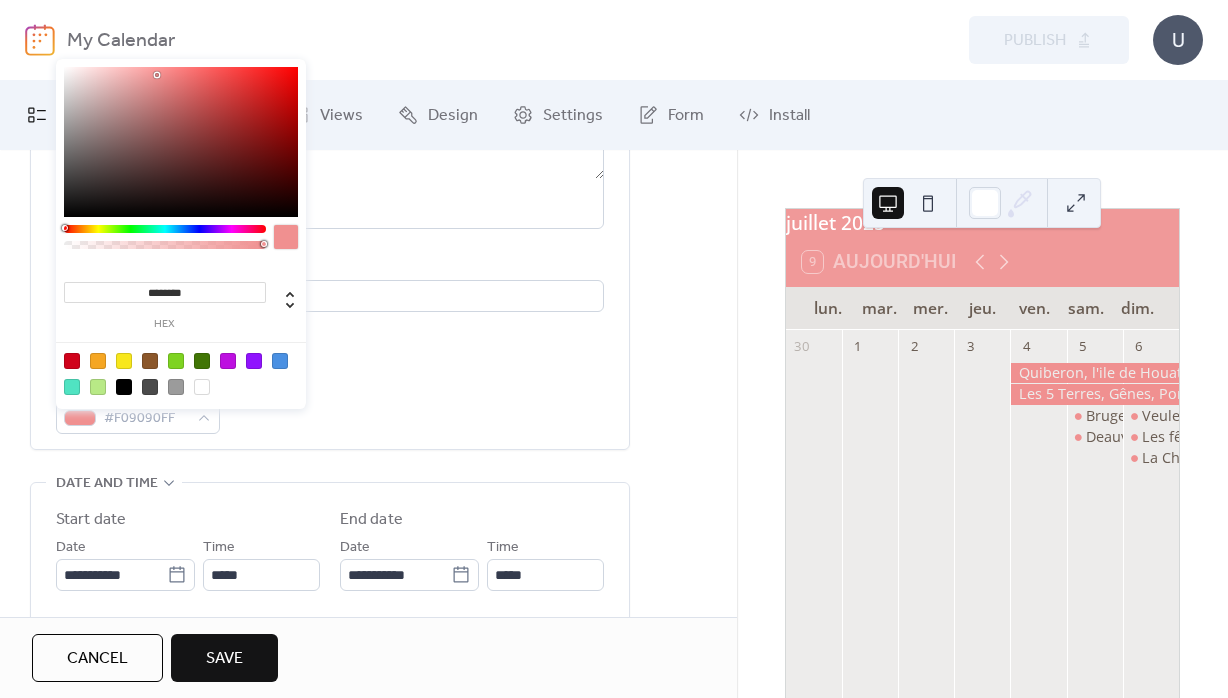 click on "Event Color #F09090FF" at bounding box center [330, 404] 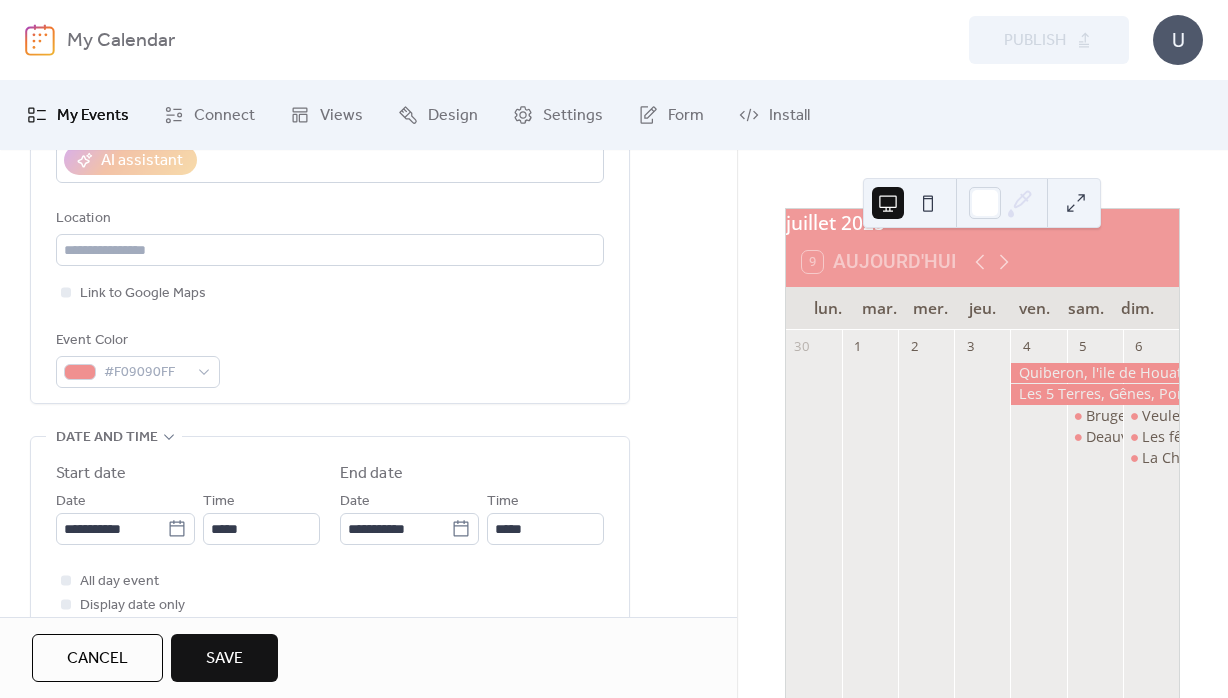scroll, scrollTop: 432, scrollLeft: 0, axis: vertical 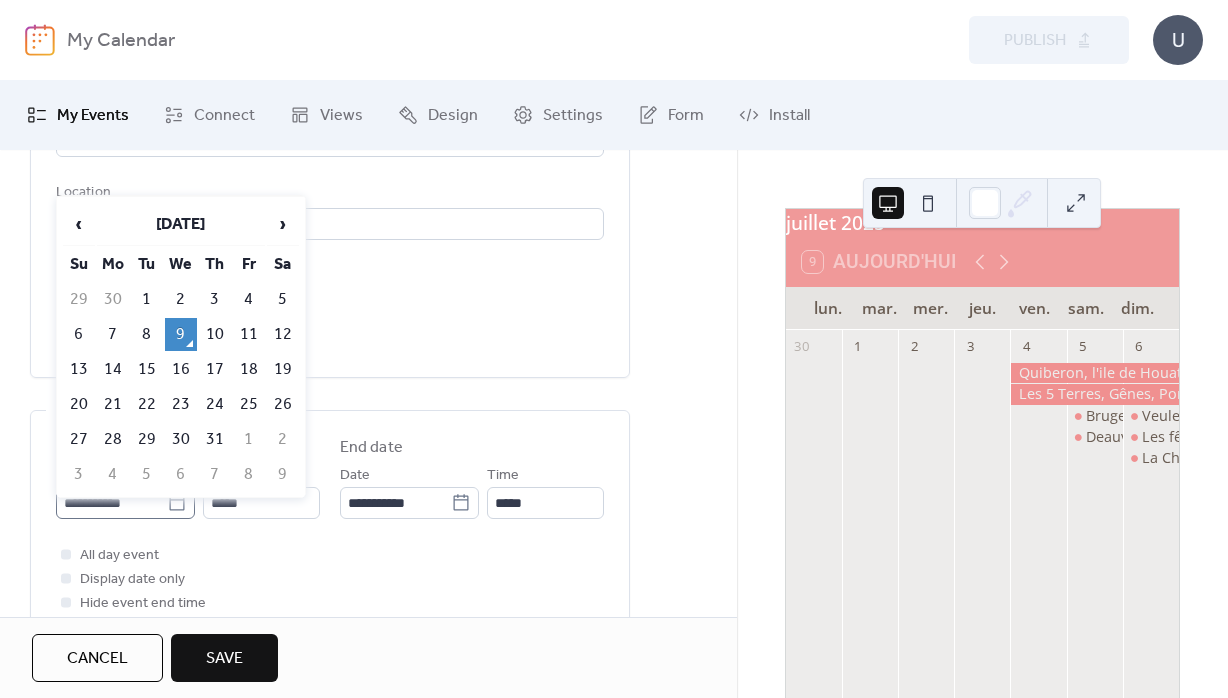 click 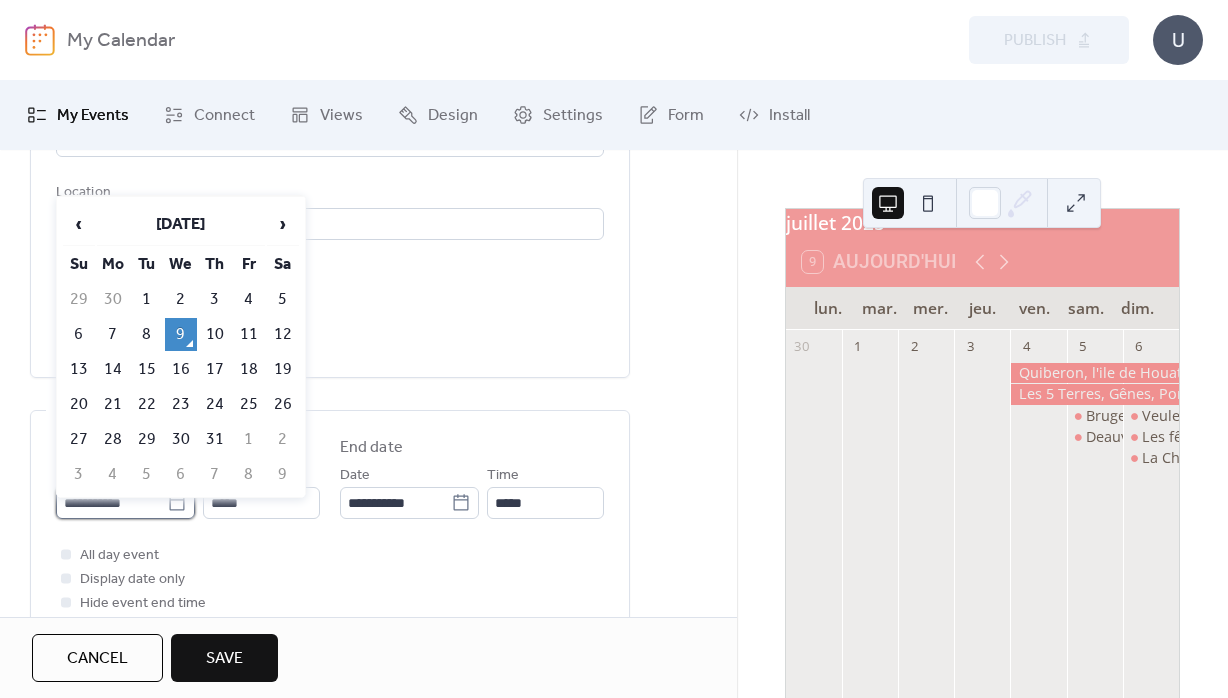 click on "**********" at bounding box center [111, 503] 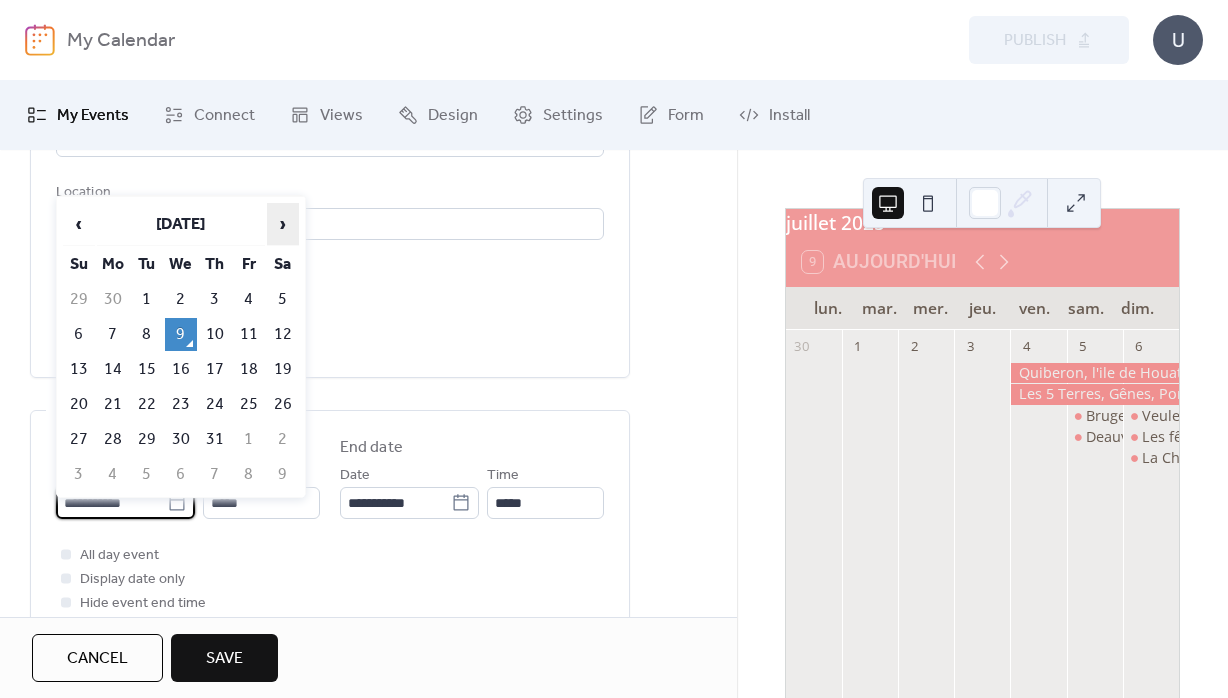 click on "›" at bounding box center [283, 224] 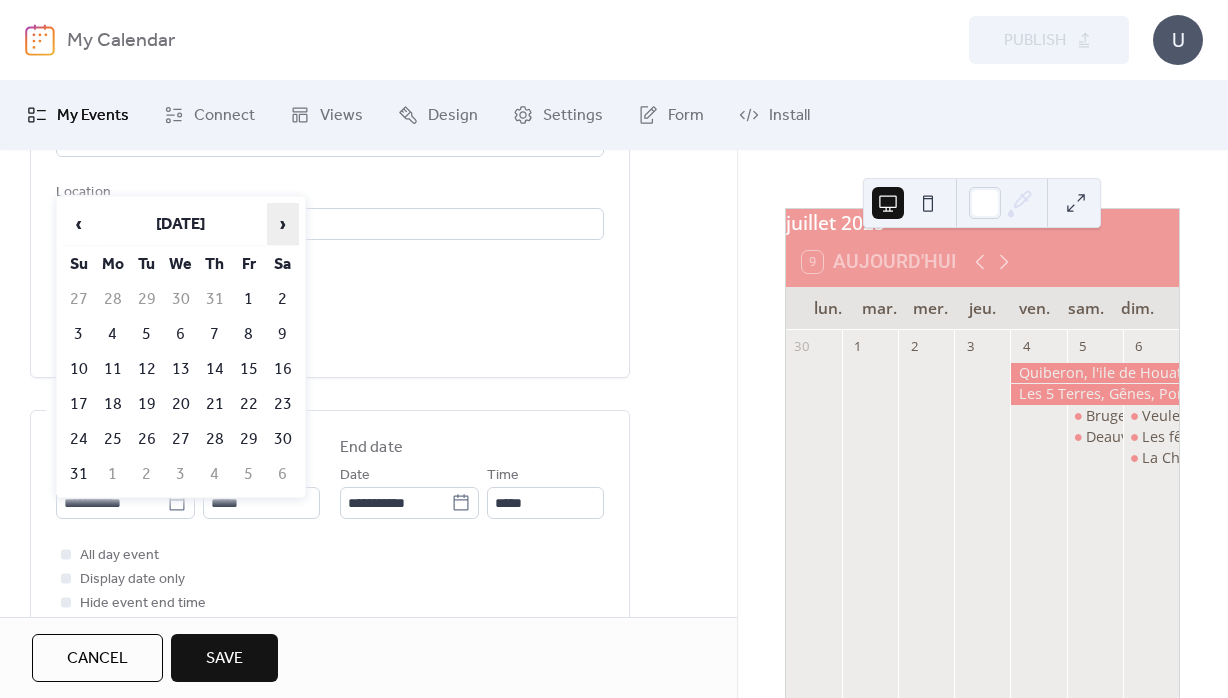click on "›" at bounding box center (283, 224) 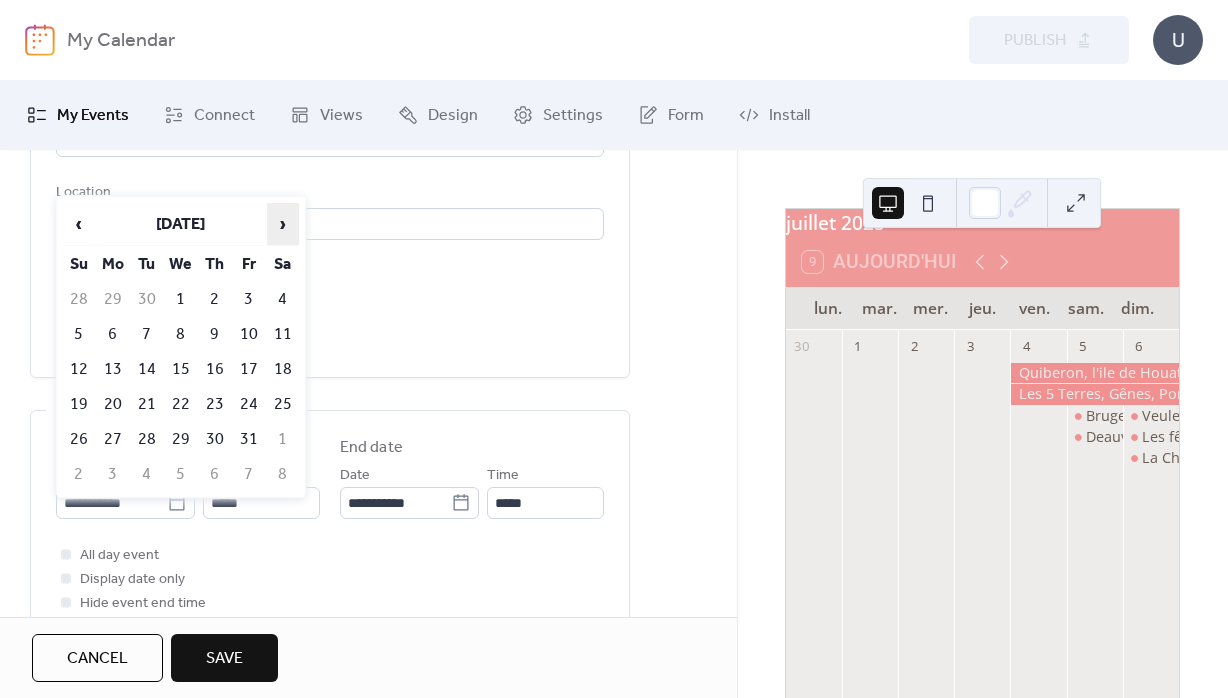 click on "›" at bounding box center [283, 224] 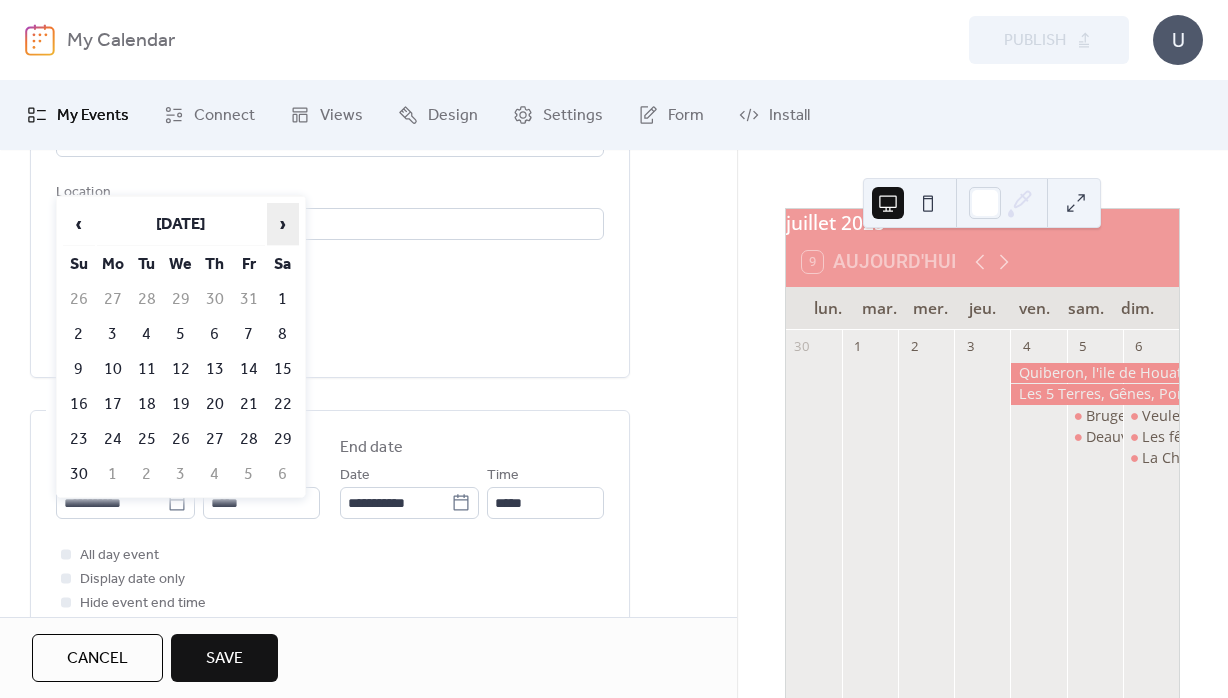 click on "›" at bounding box center (283, 224) 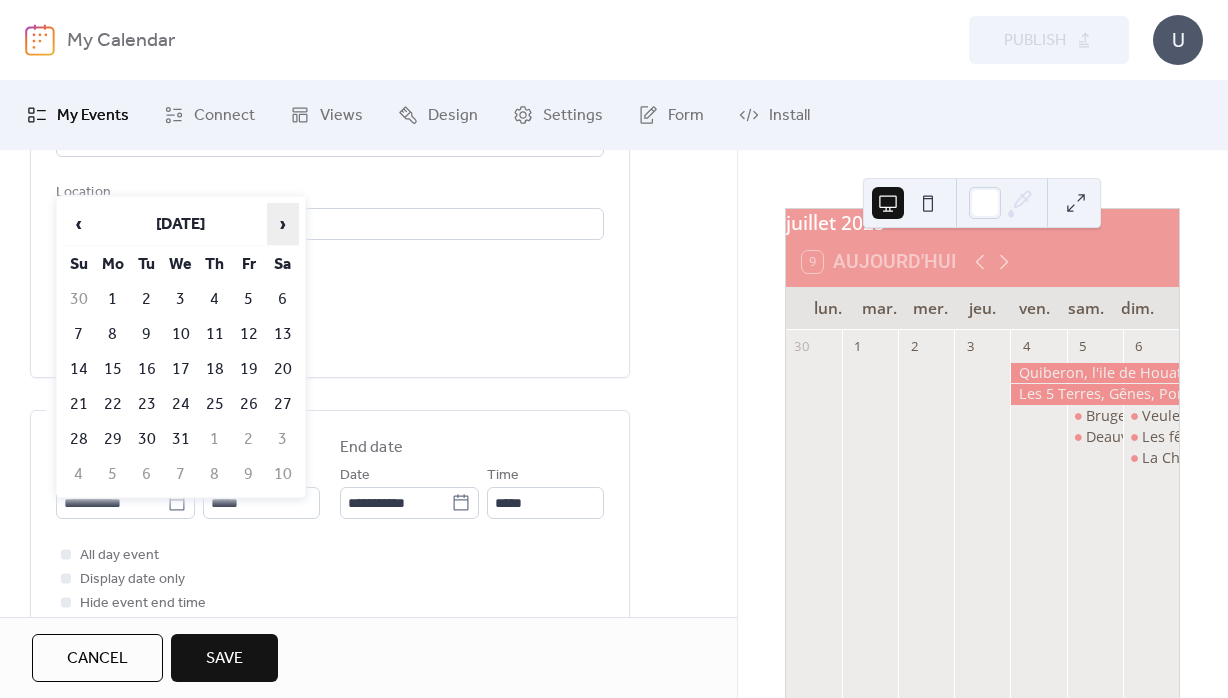 click on "›" at bounding box center [283, 224] 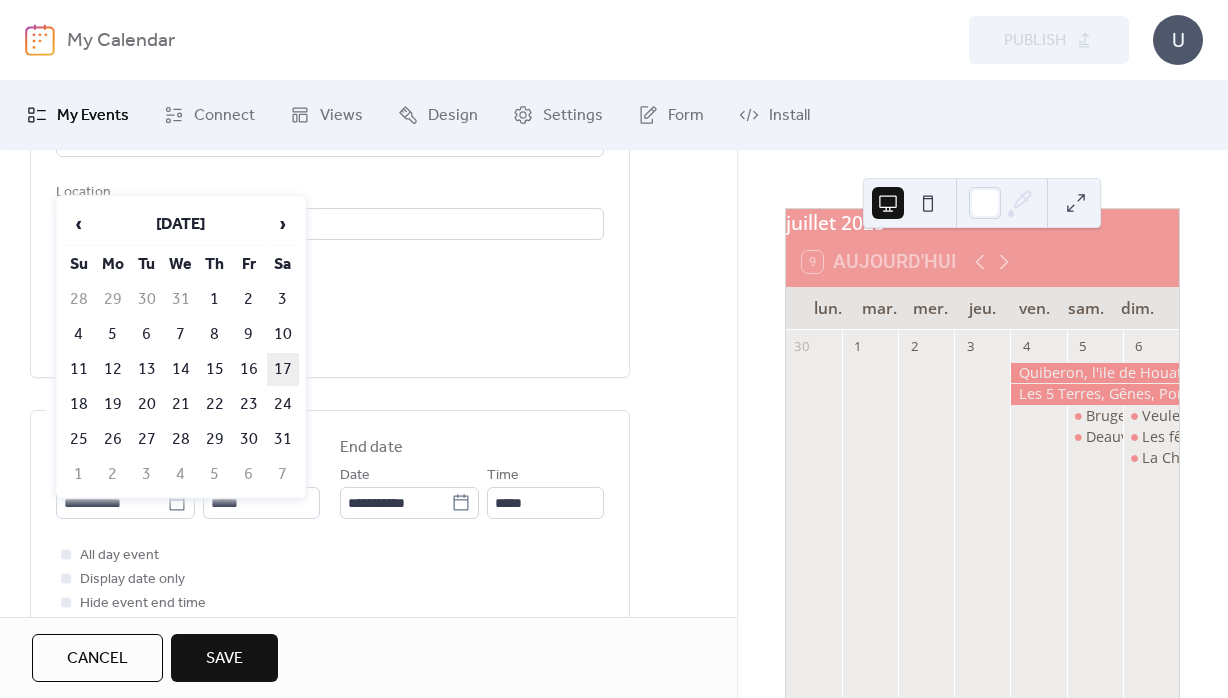 click on "17" at bounding box center (283, 369) 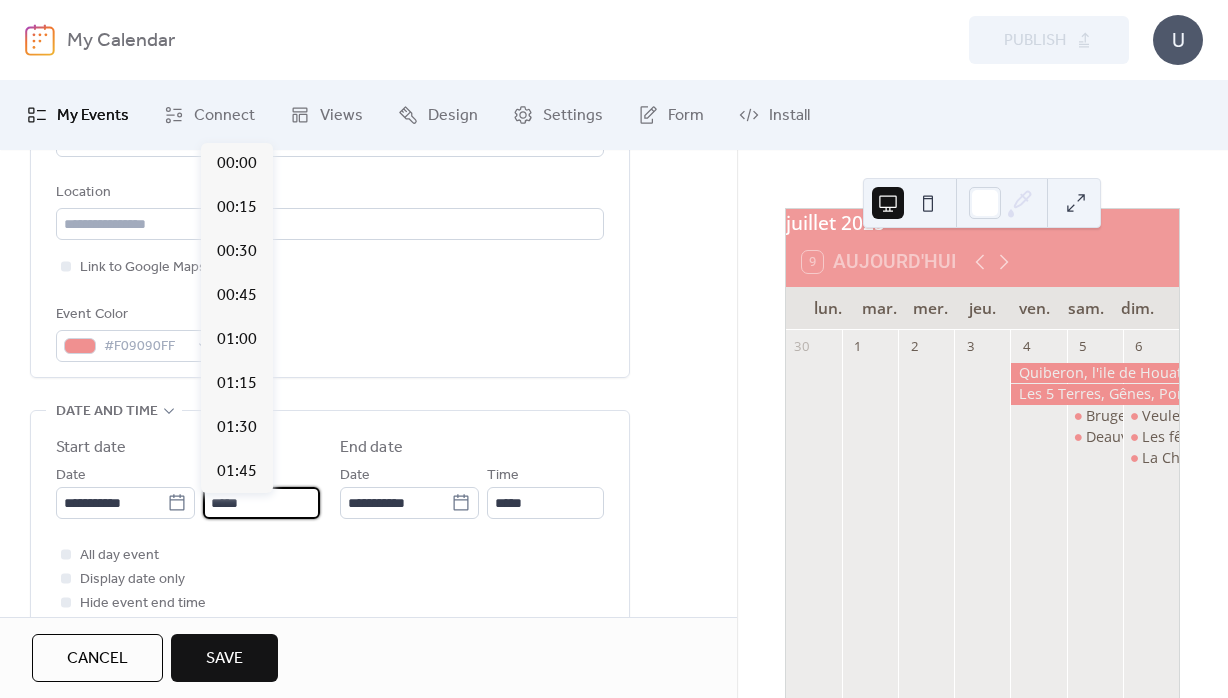 scroll, scrollTop: 2111, scrollLeft: 0, axis: vertical 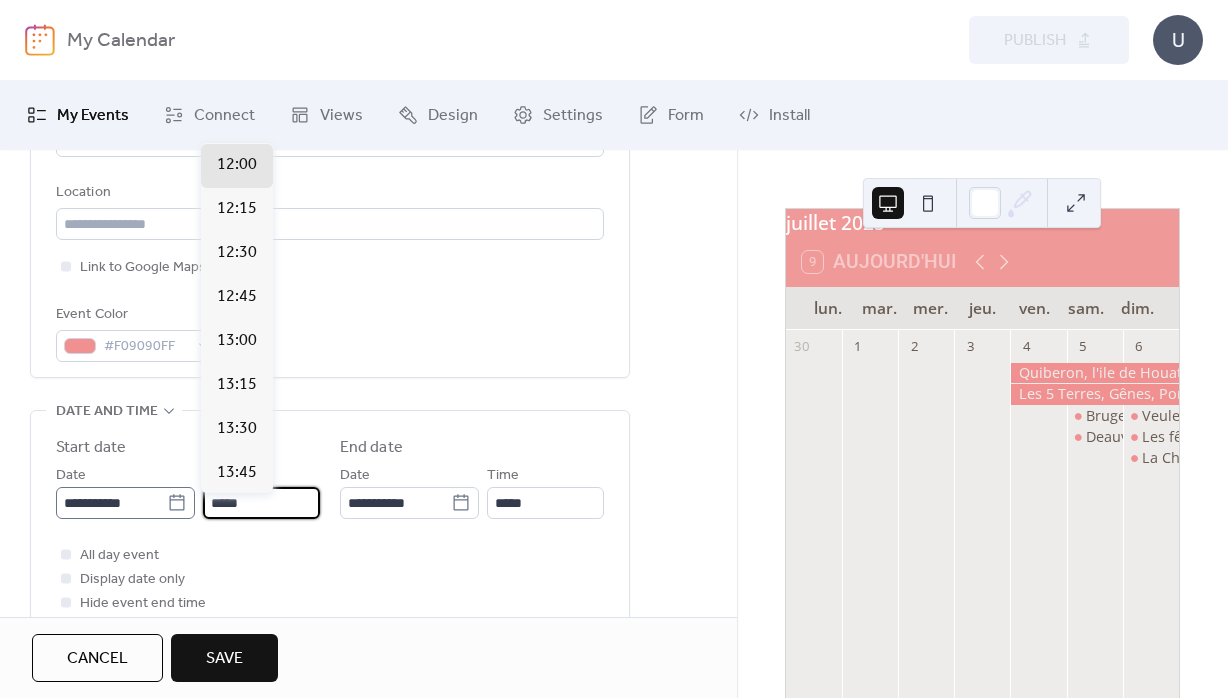drag, startPoint x: 266, startPoint y: 511, endPoint x: 182, endPoint y: 510, distance: 84.00595 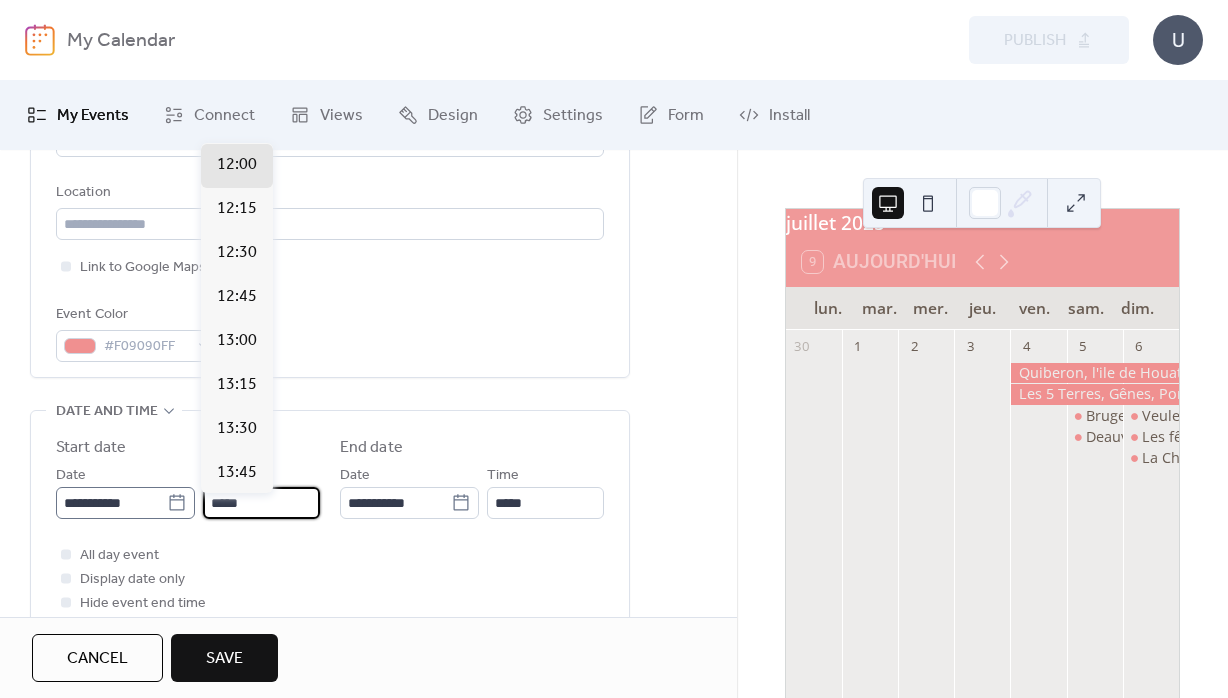 click on "*****" at bounding box center [261, 503] 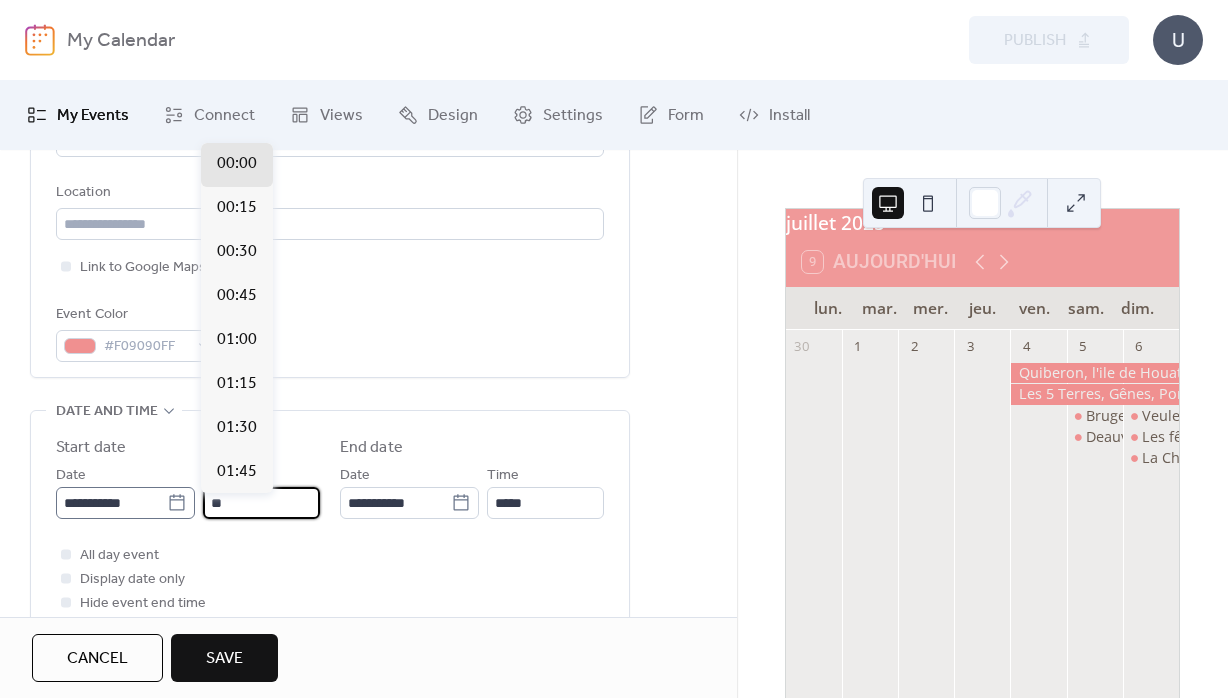 scroll, scrollTop: 1407, scrollLeft: 0, axis: vertical 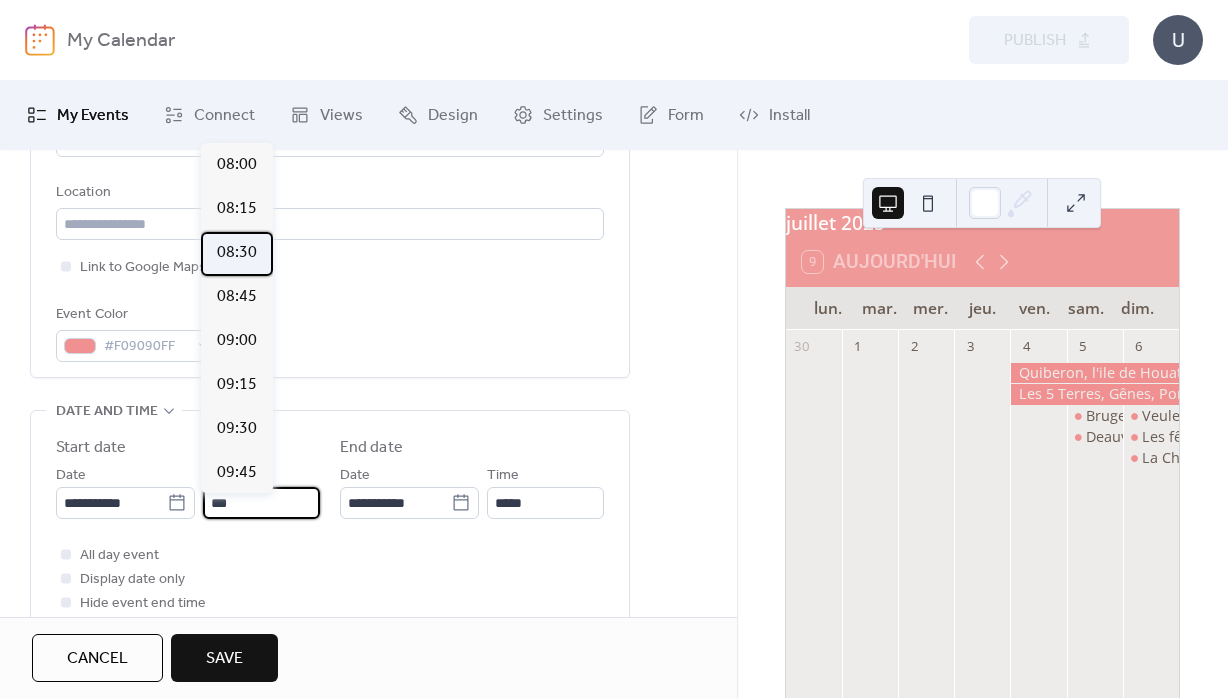 click on "08:30" at bounding box center (237, 253) 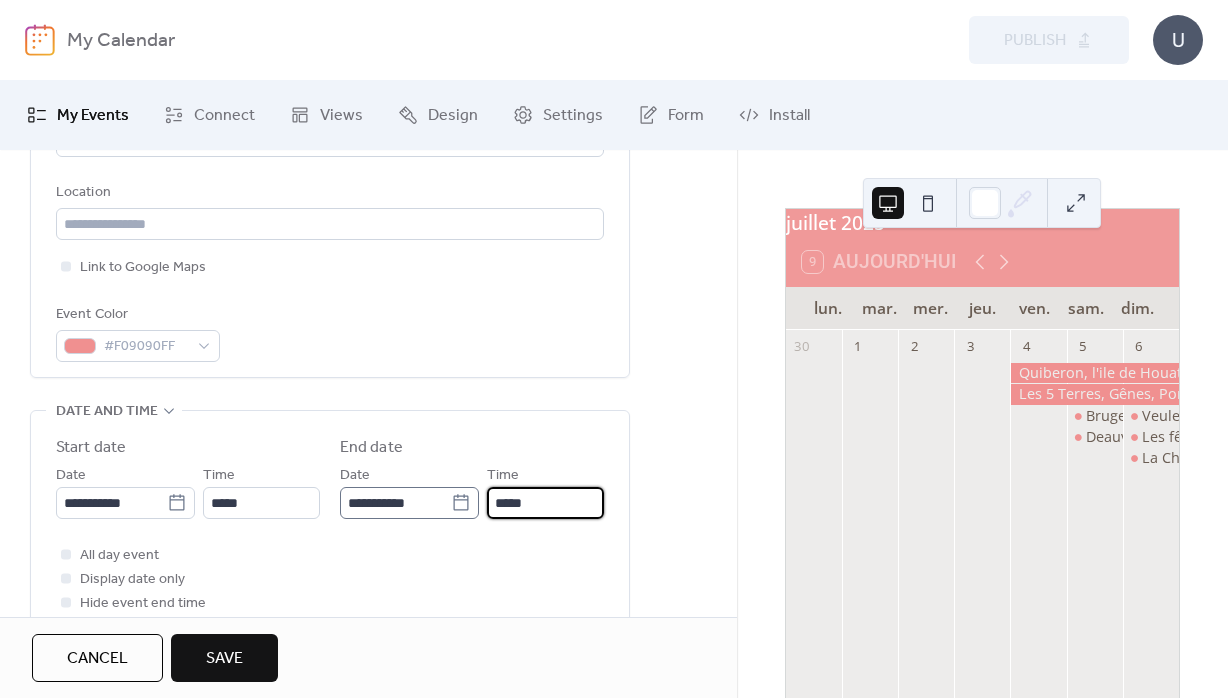 drag, startPoint x: 539, startPoint y: 513, endPoint x: 474, endPoint y: 513, distance: 65 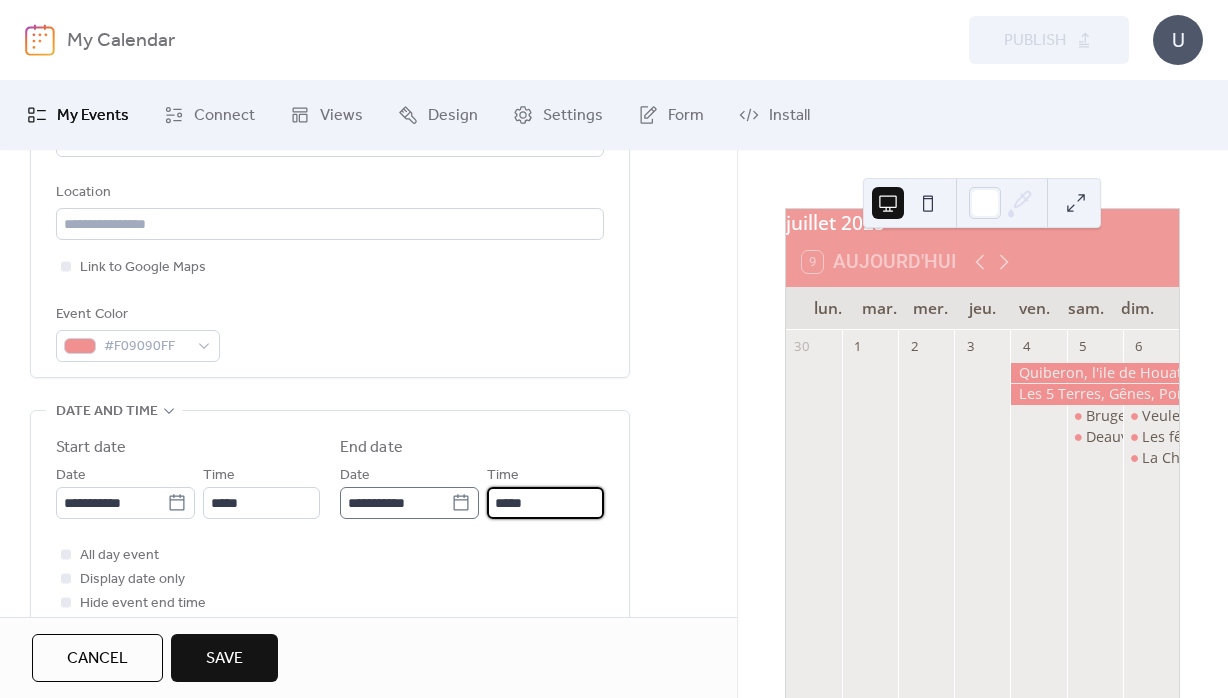 click on "*****" at bounding box center [545, 503] 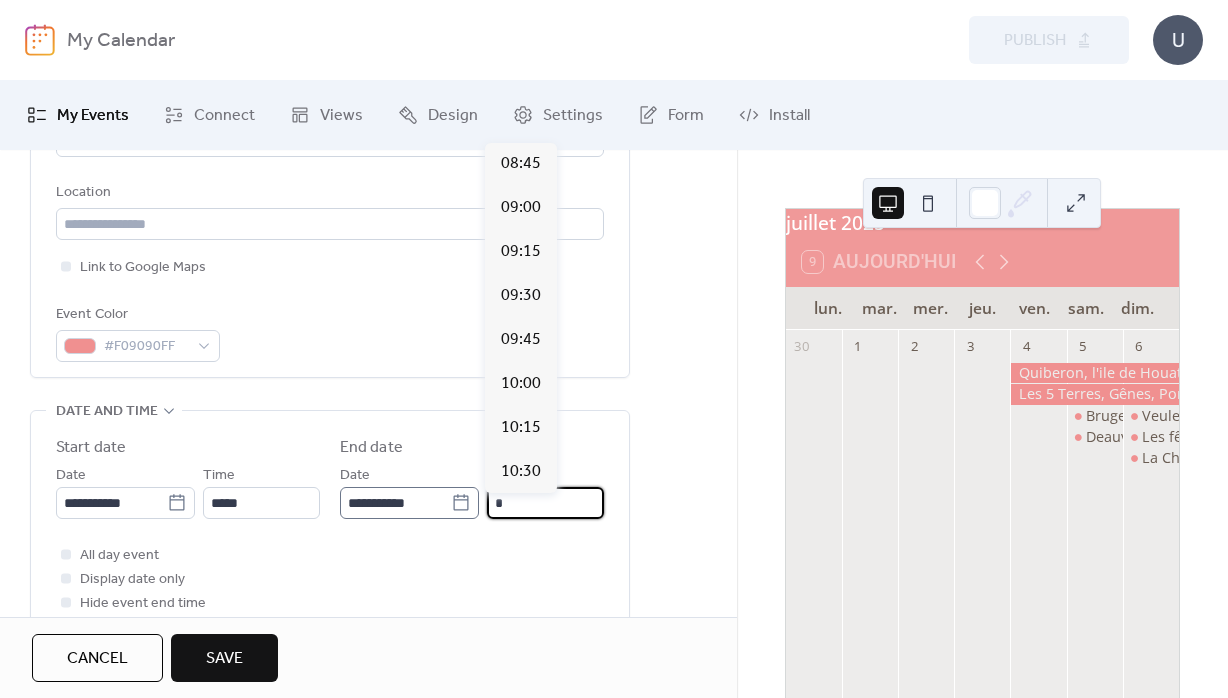 scroll, scrollTop: 1979, scrollLeft: 0, axis: vertical 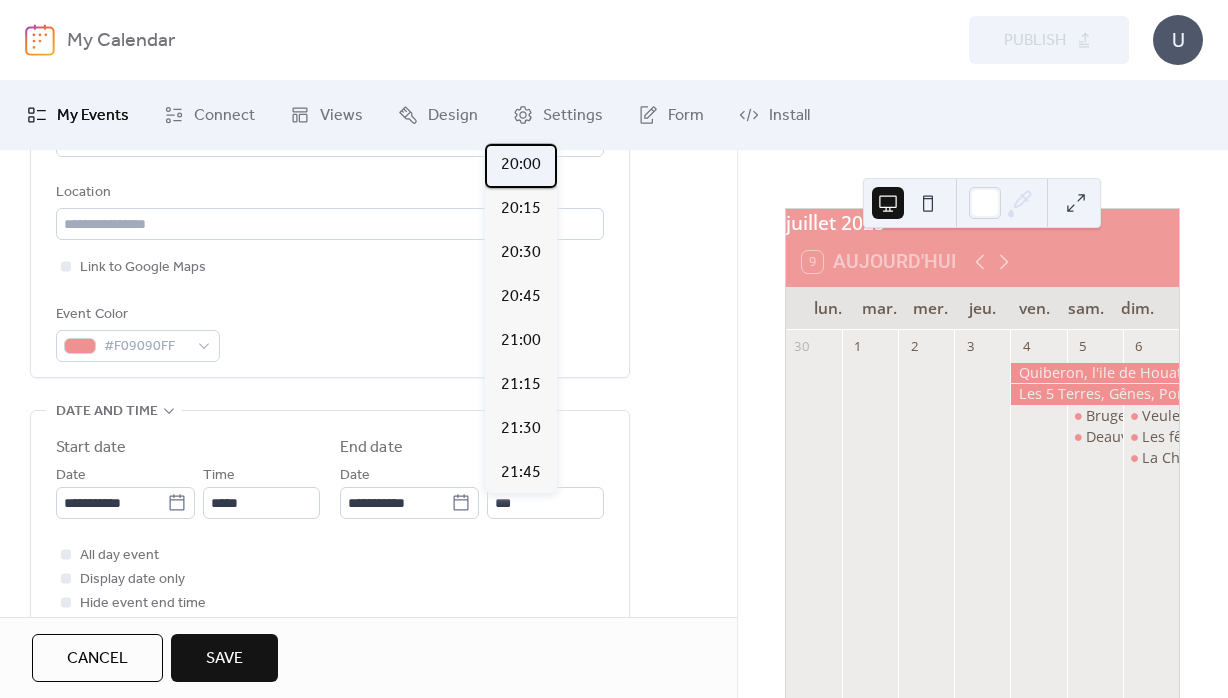 click on "20:00" at bounding box center [521, 165] 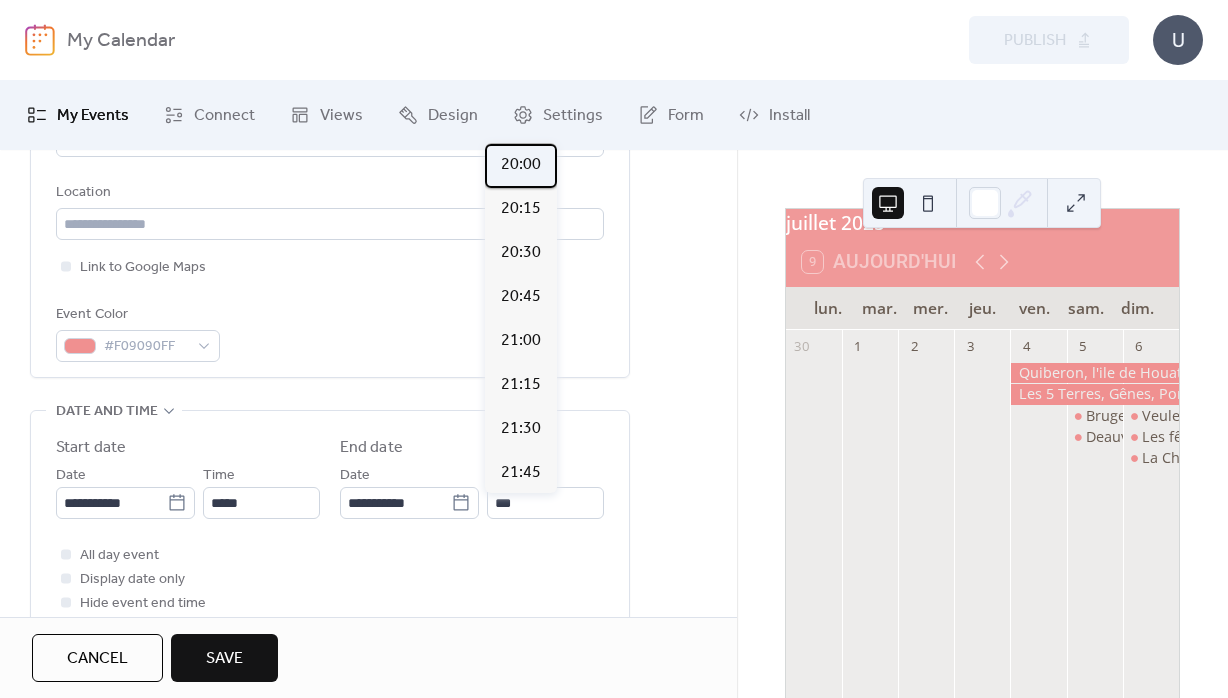 type on "*****" 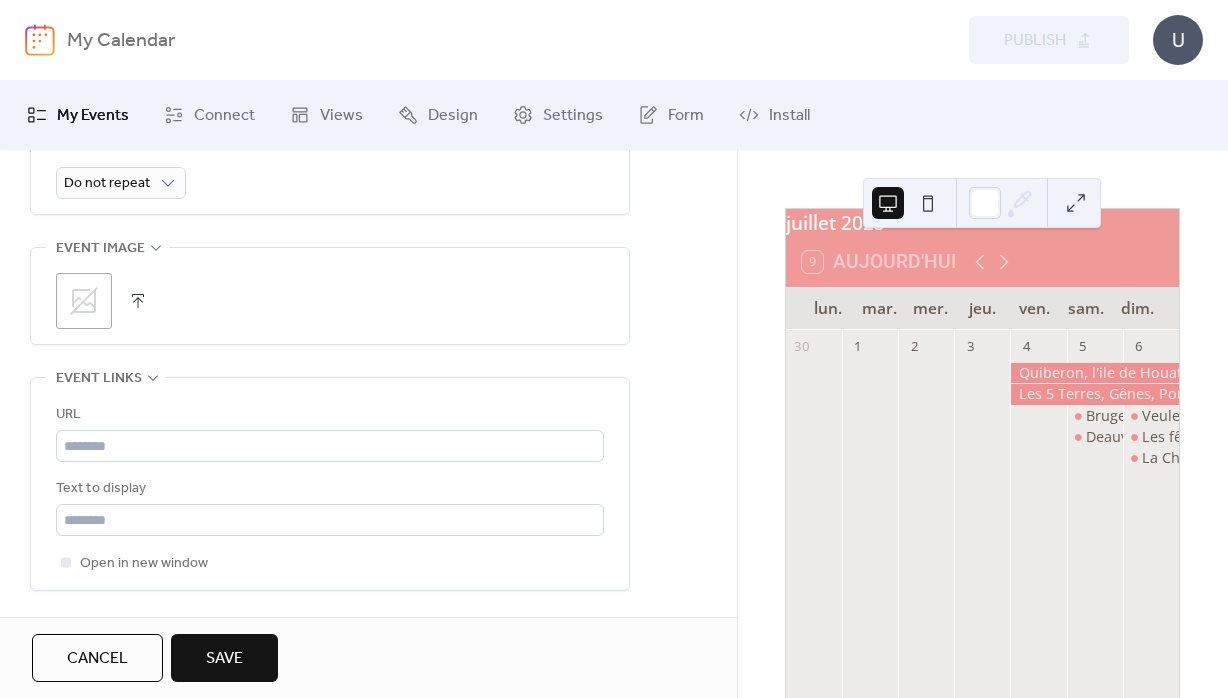 scroll, scrollTop: 1008, scrollLeft: 0, axis: vertical 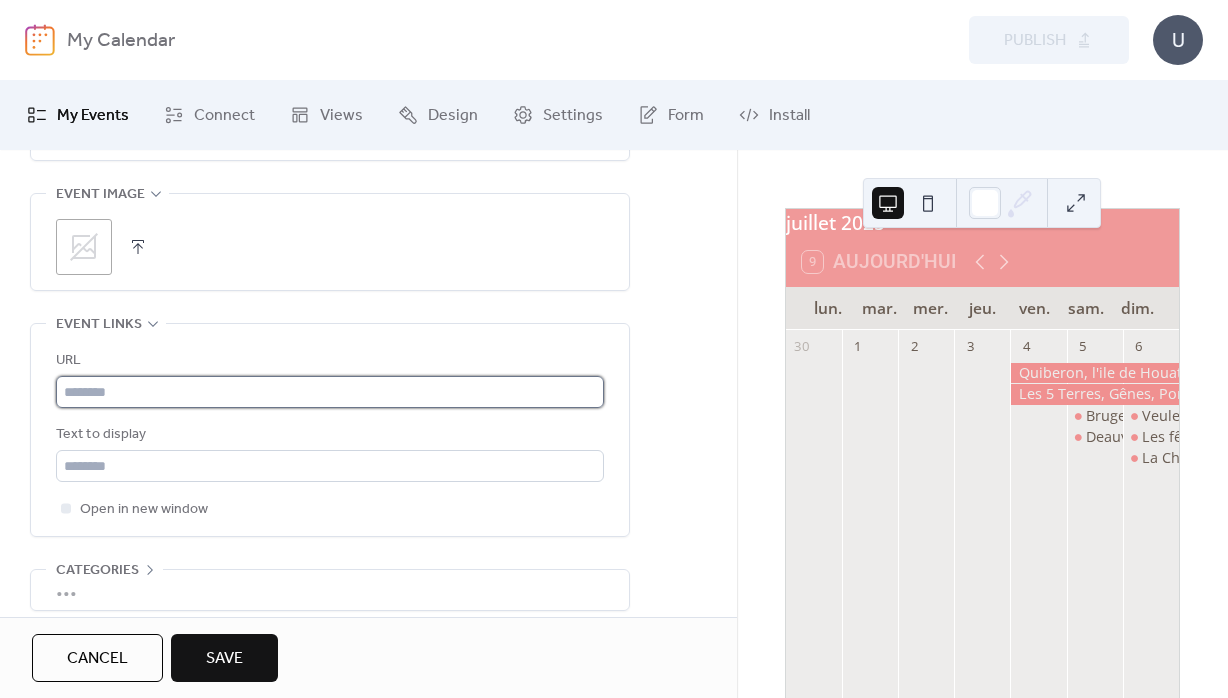 click at bounding box center (330, 392) 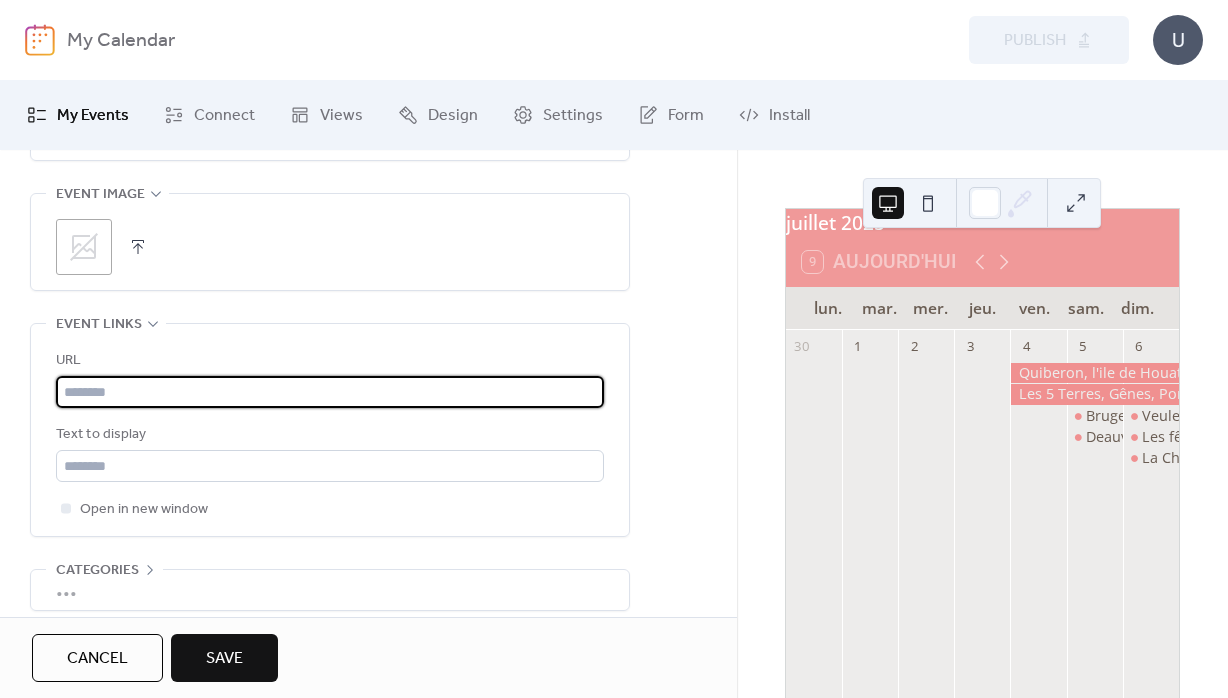 paste on "**********" 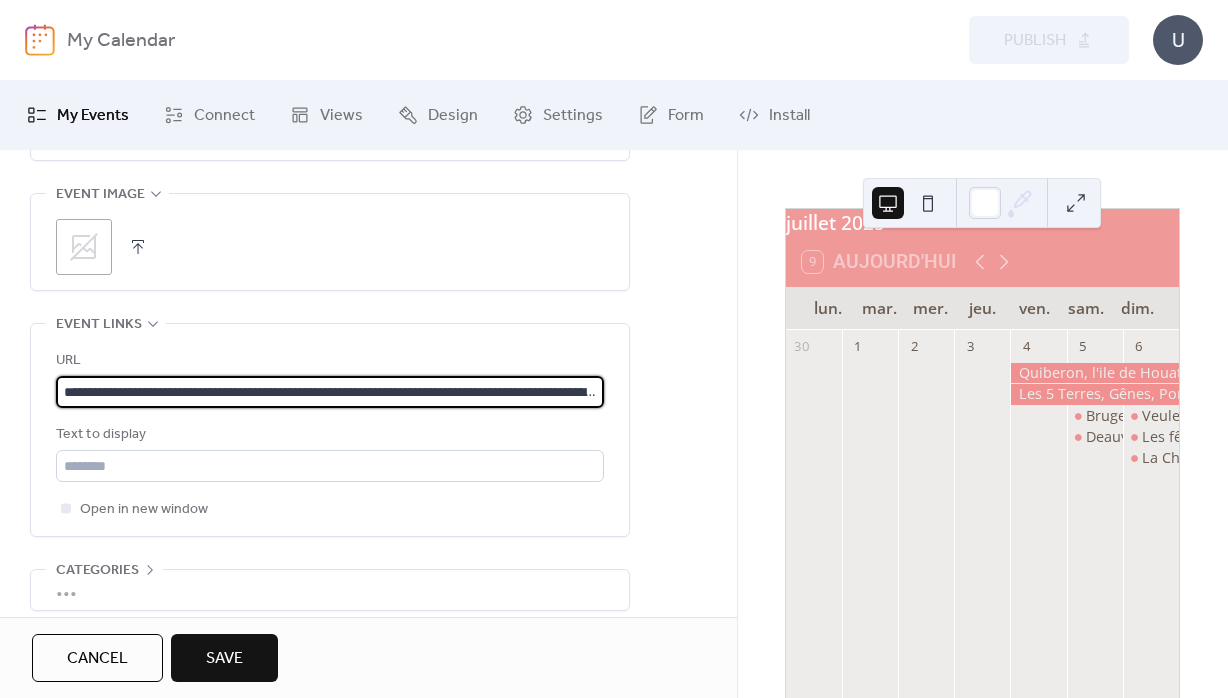scroll, scrollTop: 0, scrollLeft: 506, axis: horizontal 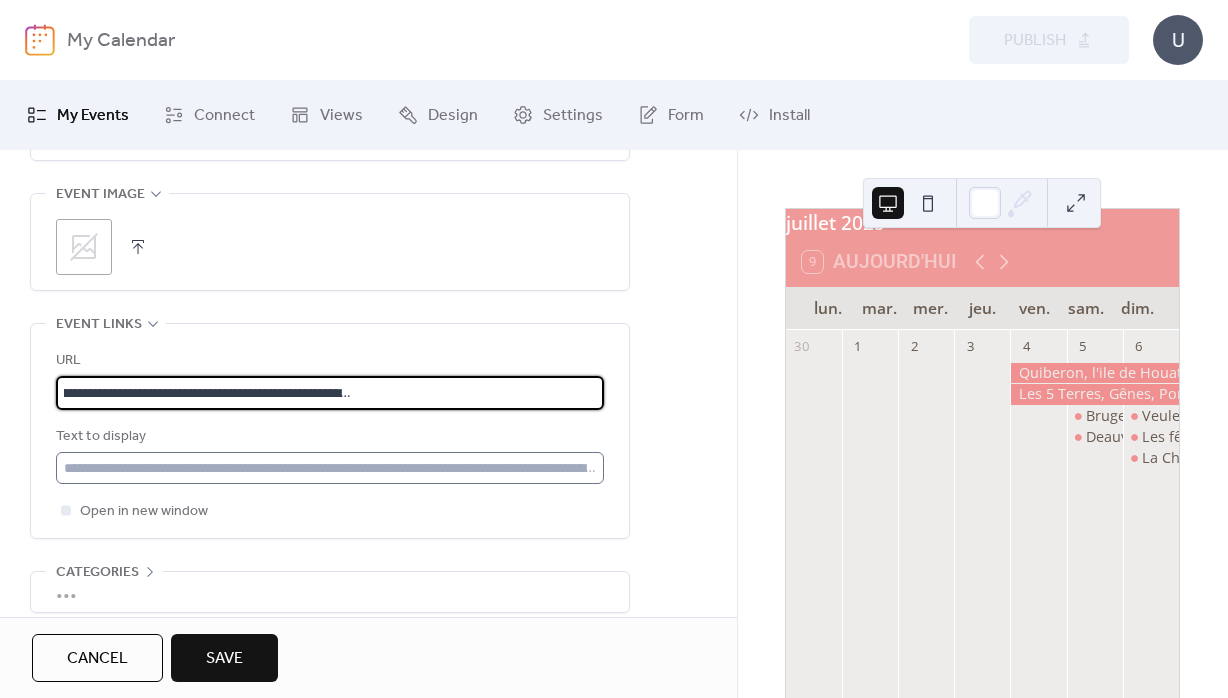 type on "**********" 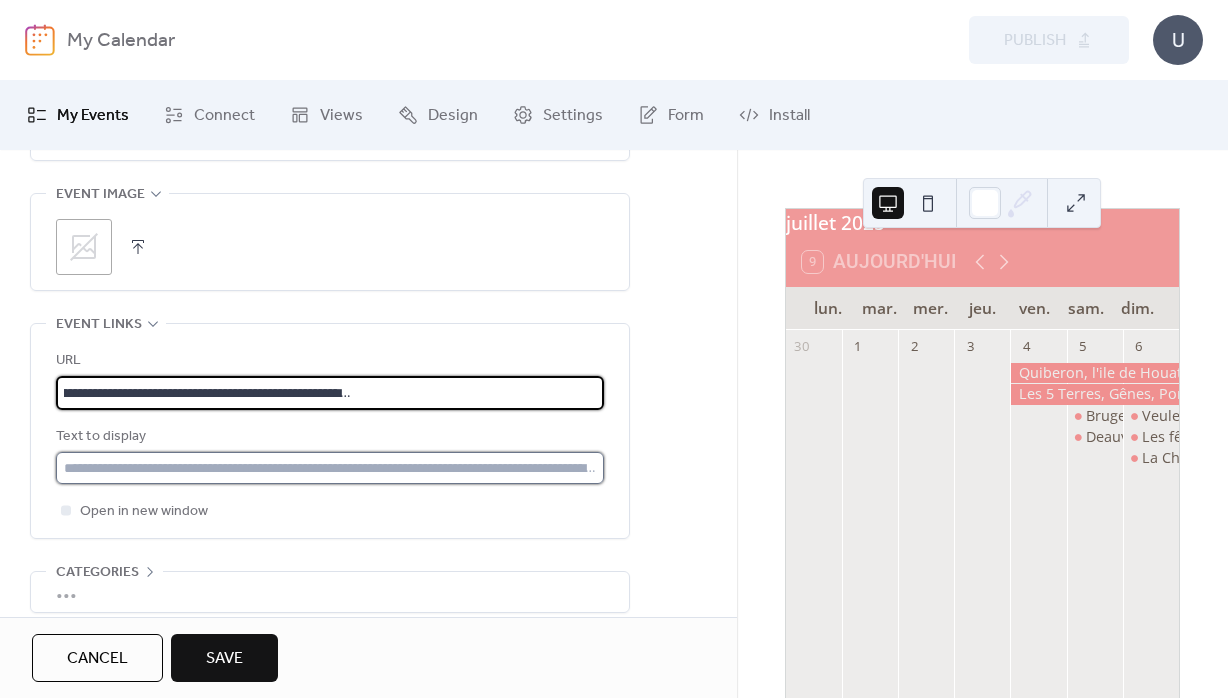click at bounding box center (330, 468) 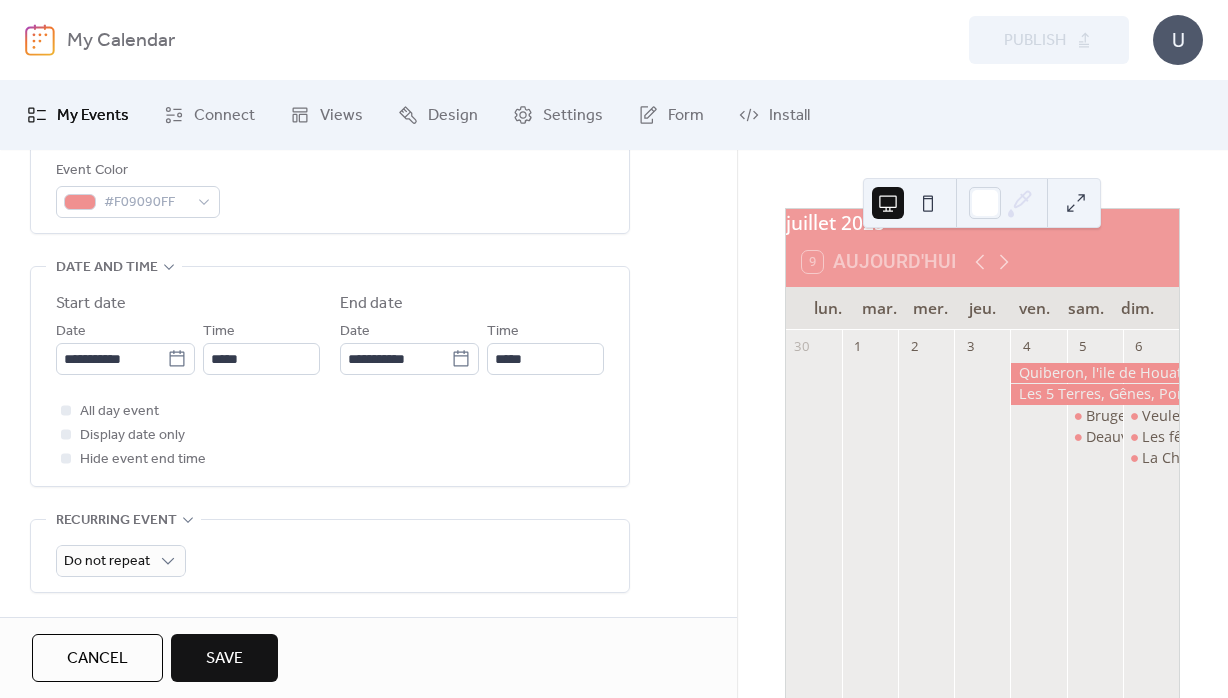 scroll, scrollTop: 648, scrollLeft: 0, axis: vertical 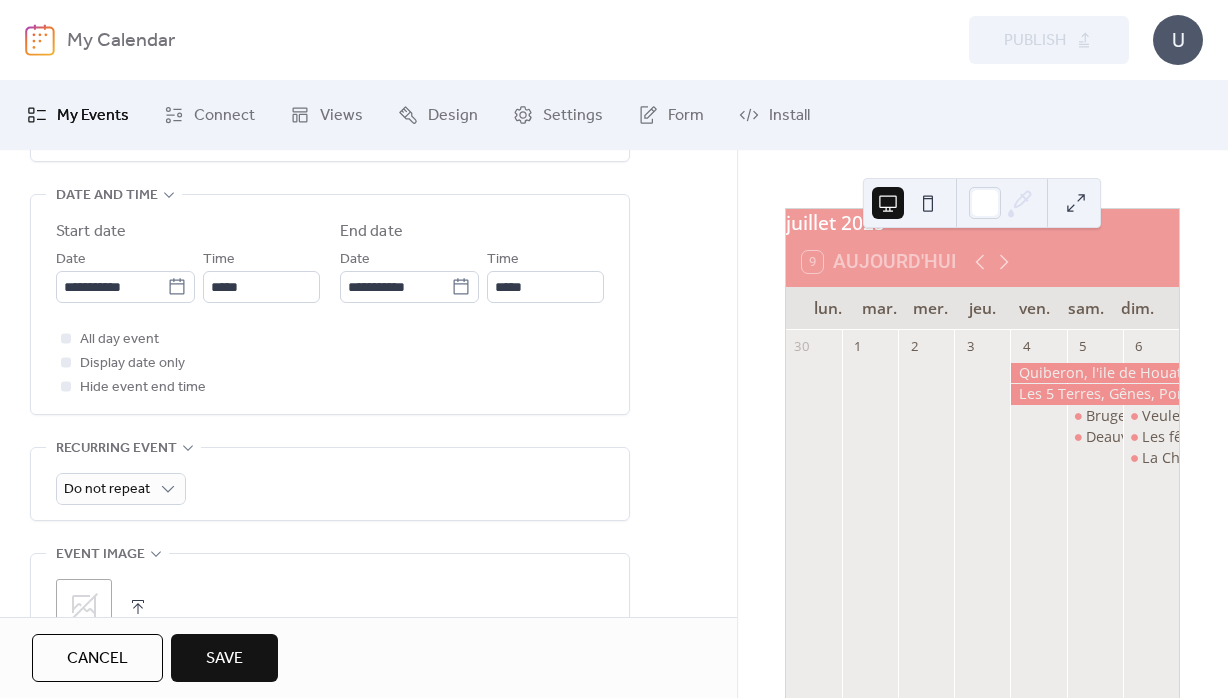 type on "**********" 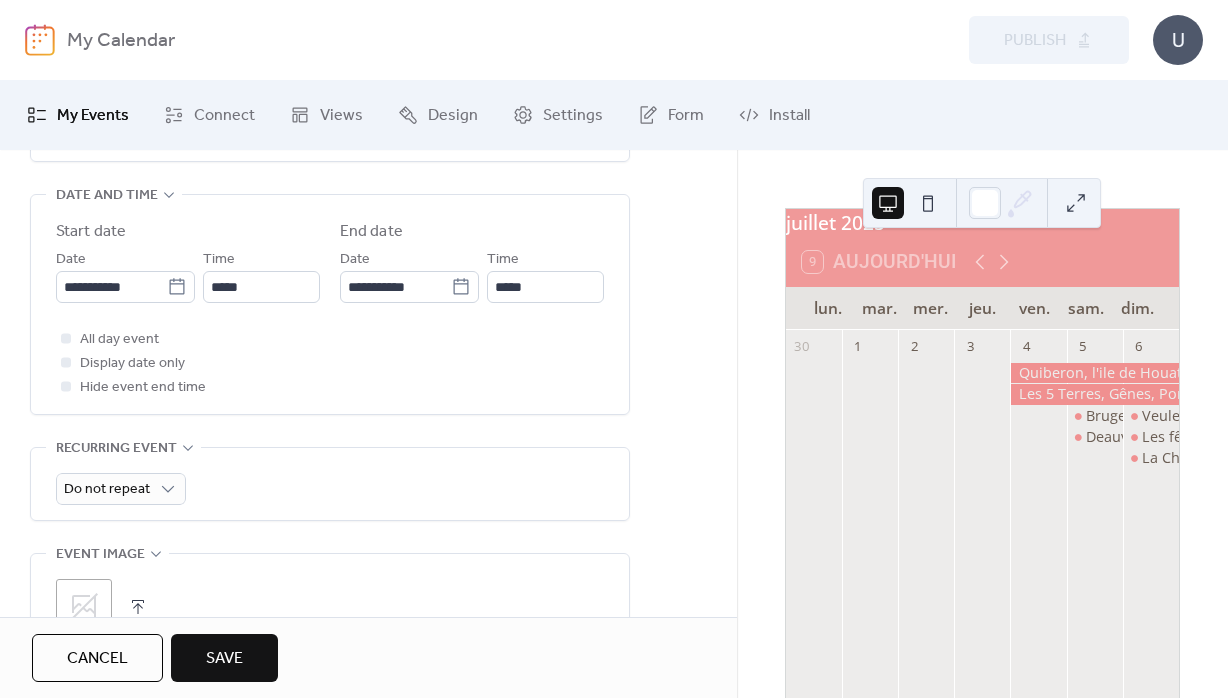 click on "Save" at bounding box center [224, 659] 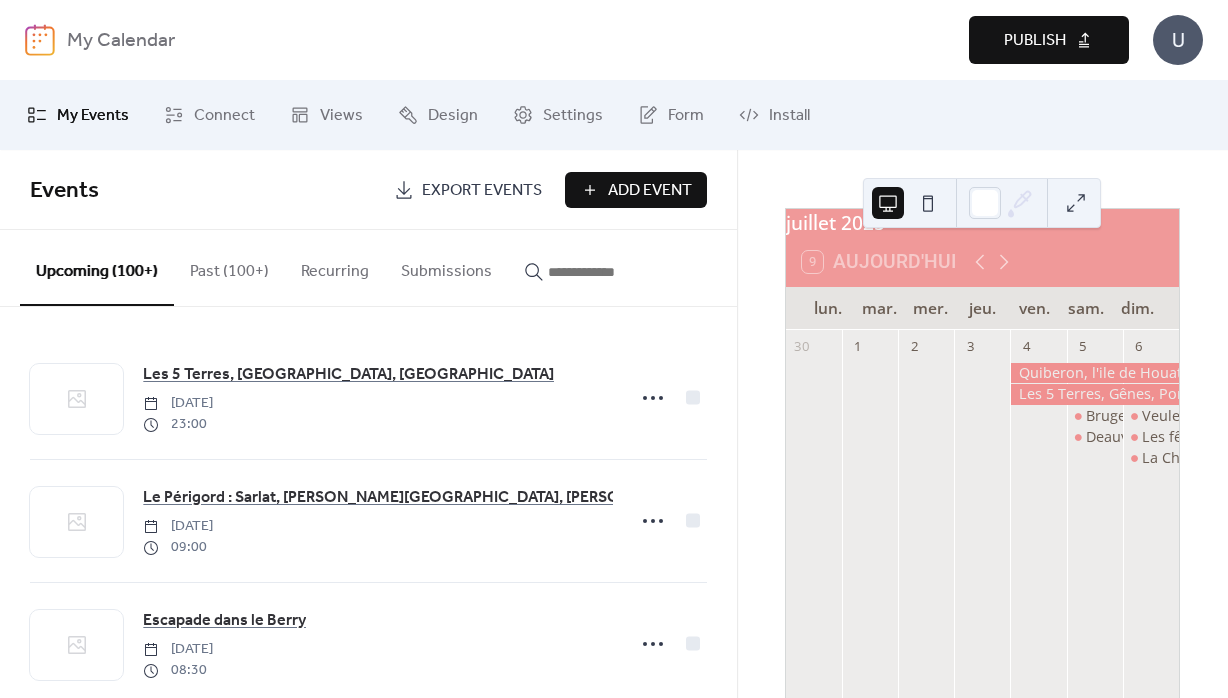 click on "Publish" at bounding box center [1035, 41] 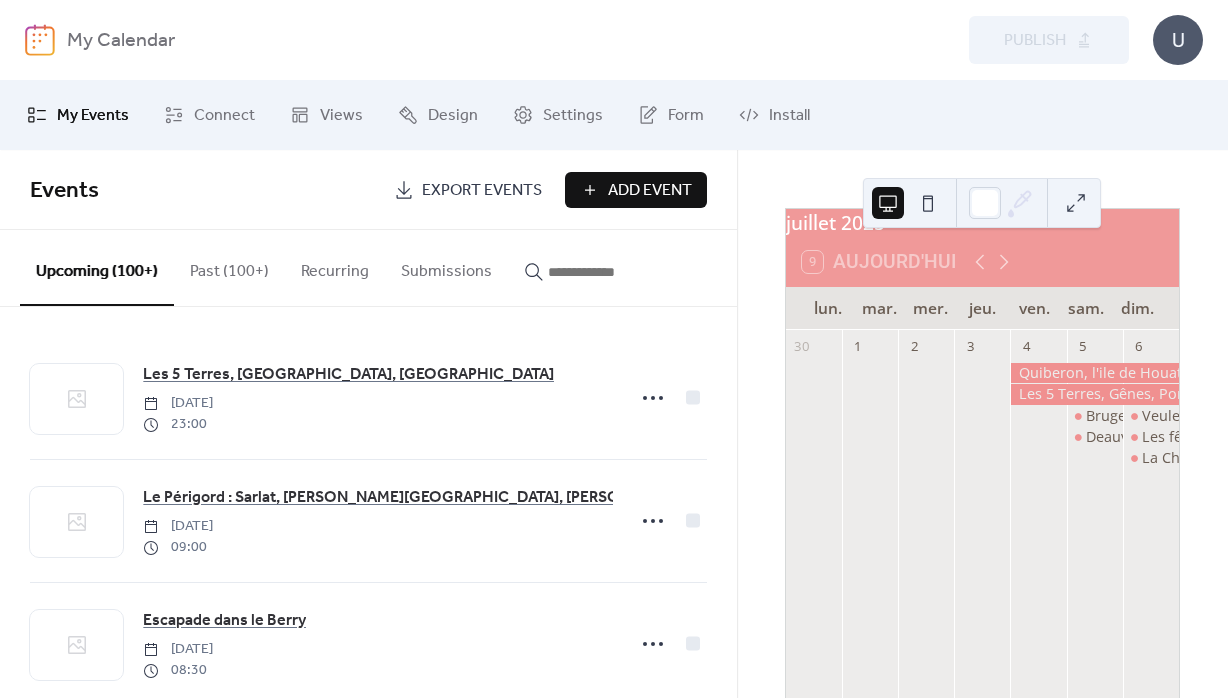 click at bounding box center (598, 272) 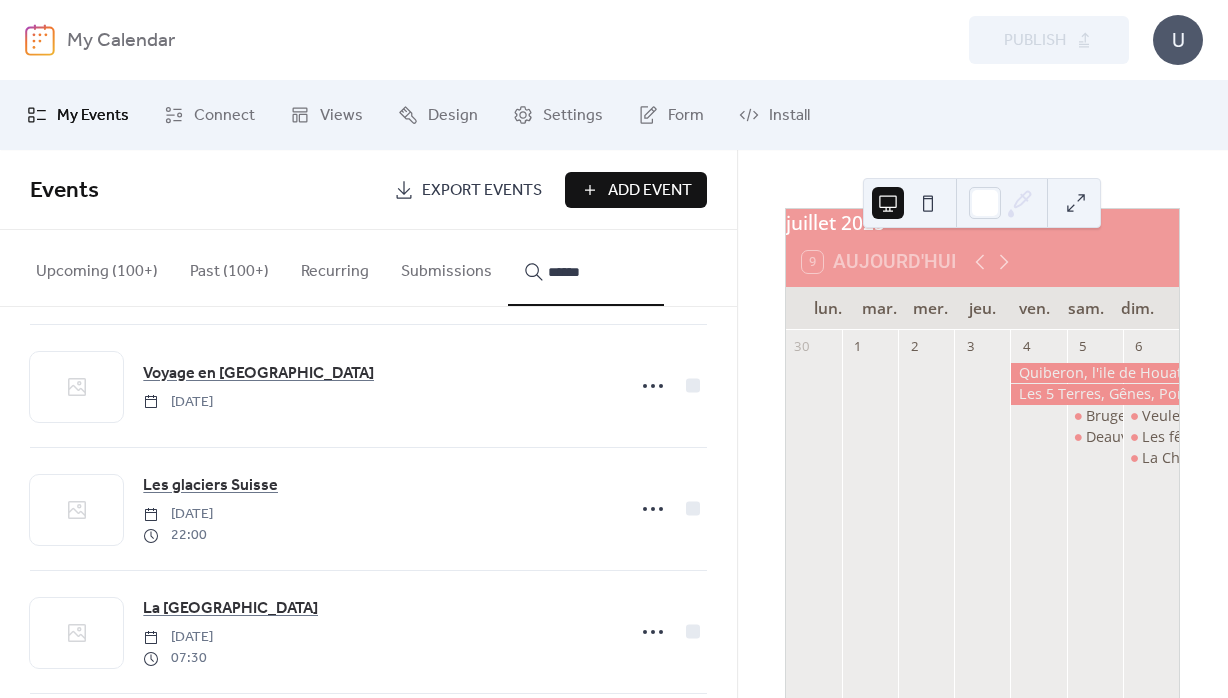 scroll, scrollTop: 654, scrollLeft: 0, axis: vertical 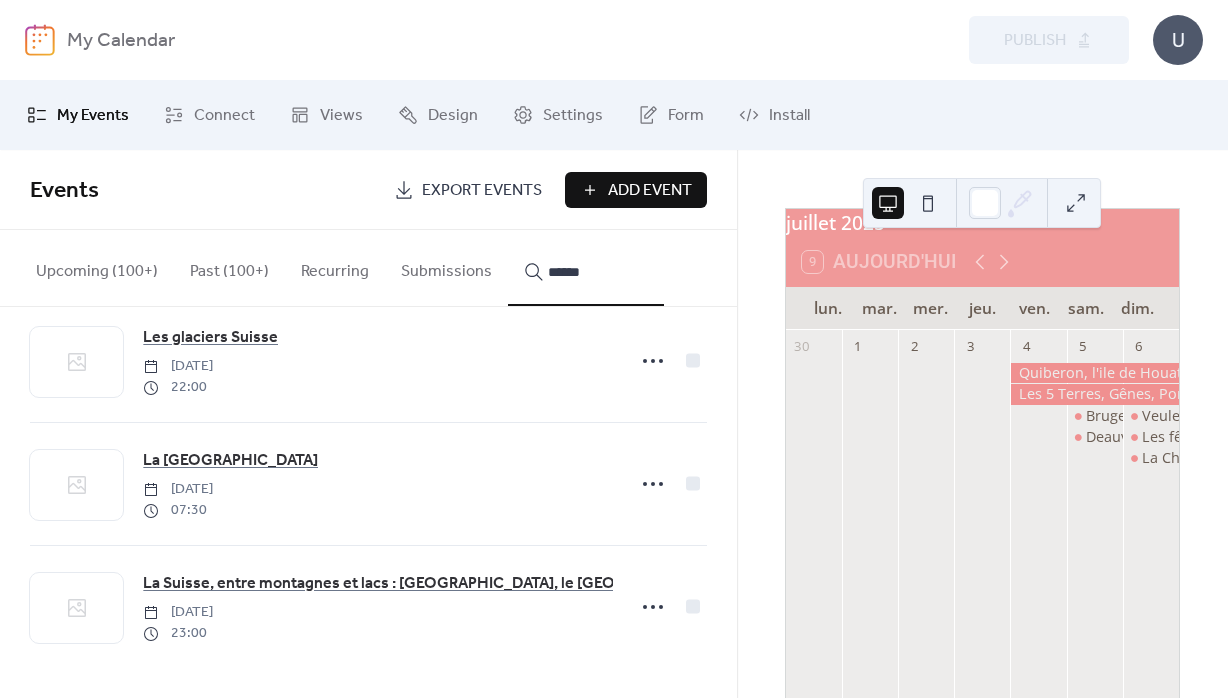 type on "******" 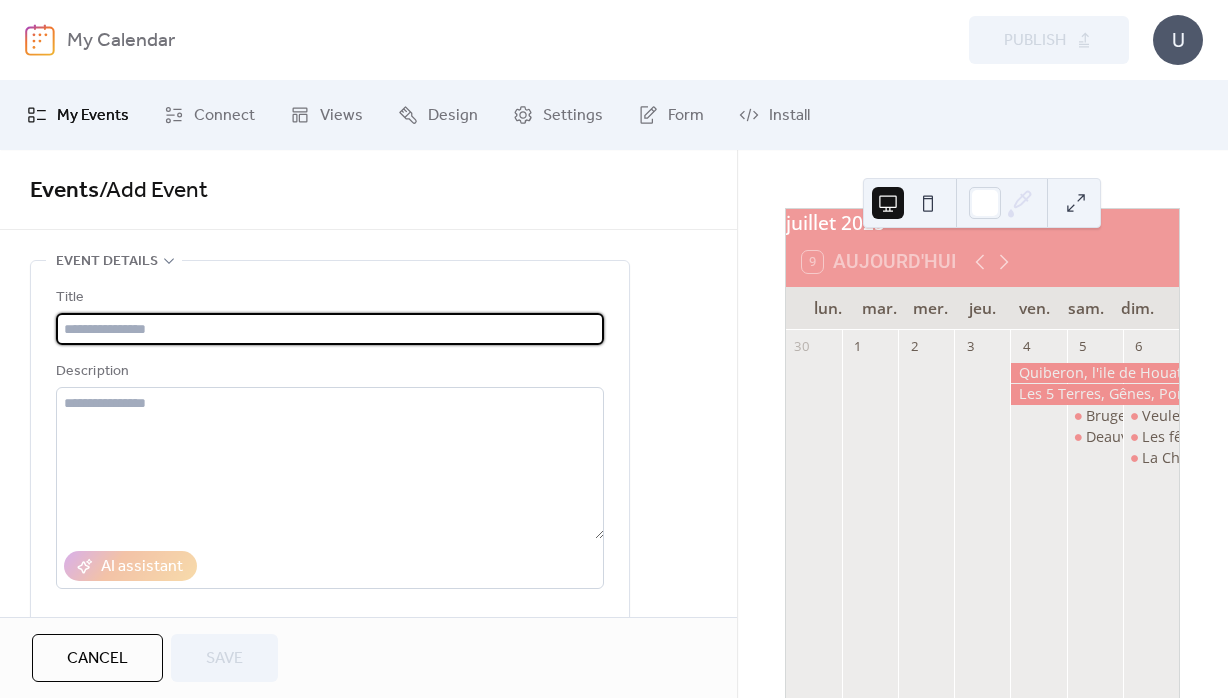 click at bounding box center [330, 329] 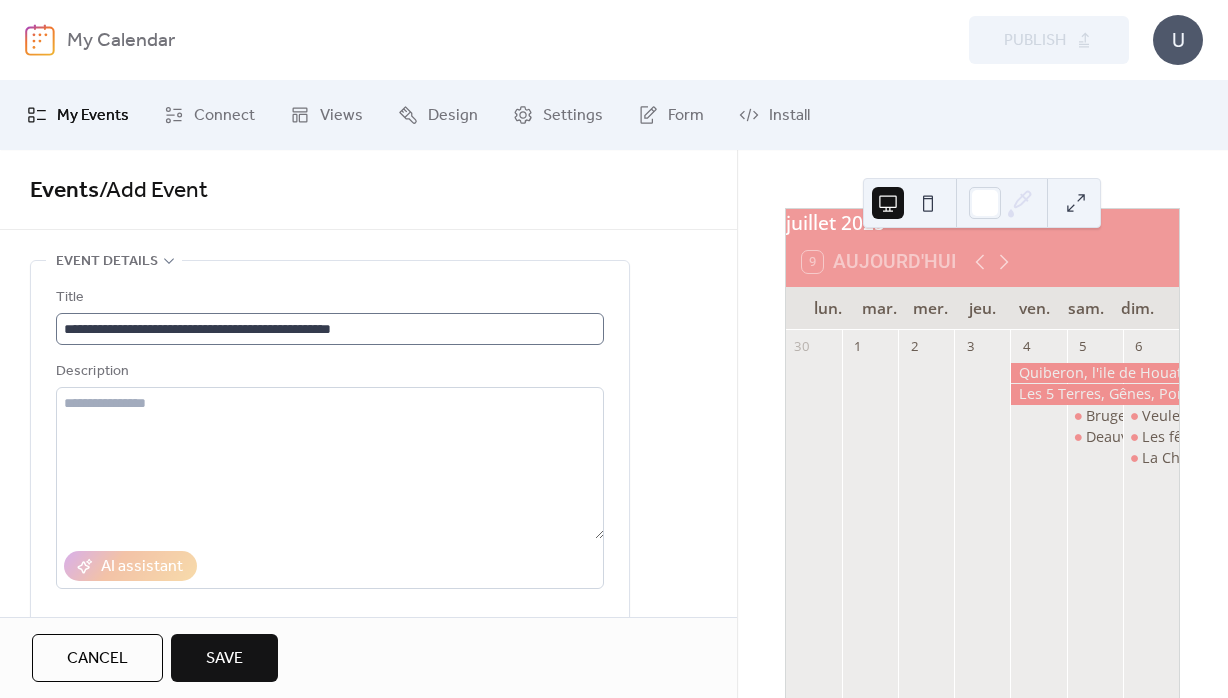 drag, startPoint x: 504, startPoint y: 351, endPoint x: 501, endPoint y: 333, distance: 18.248287 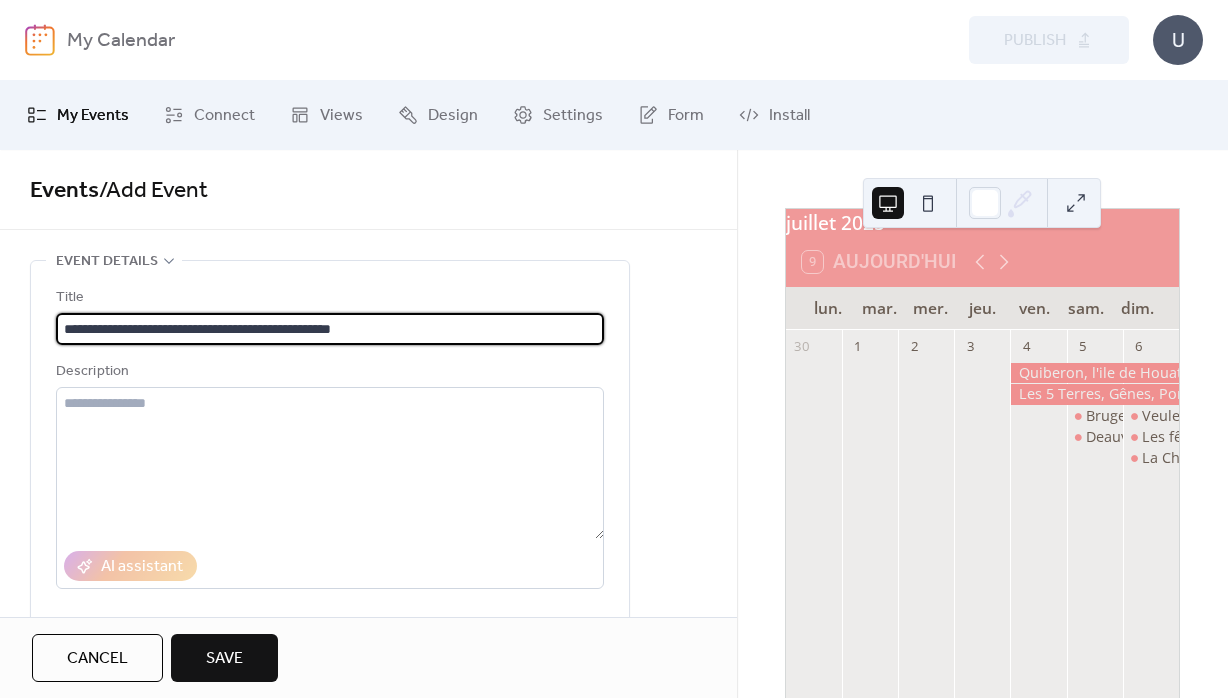 drag, startPoint x: 500, startPoint y: 331, endPoint x: -408, endPoint y: 281, distance: 909.3756 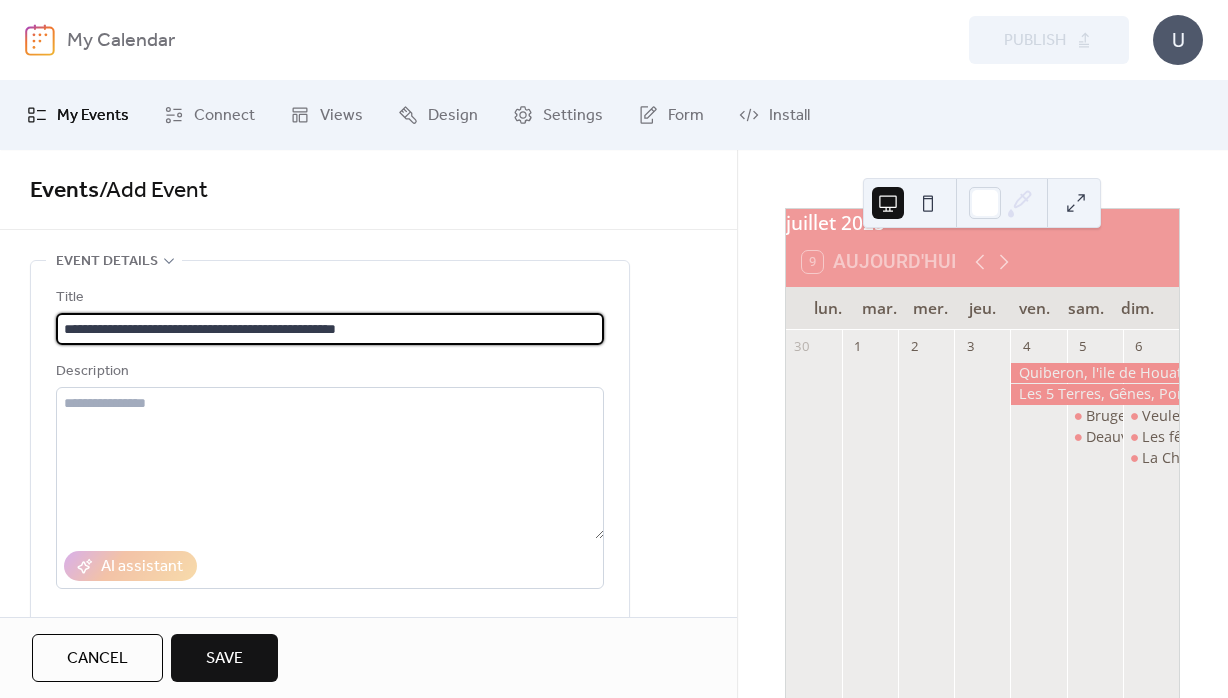 type on "**********" 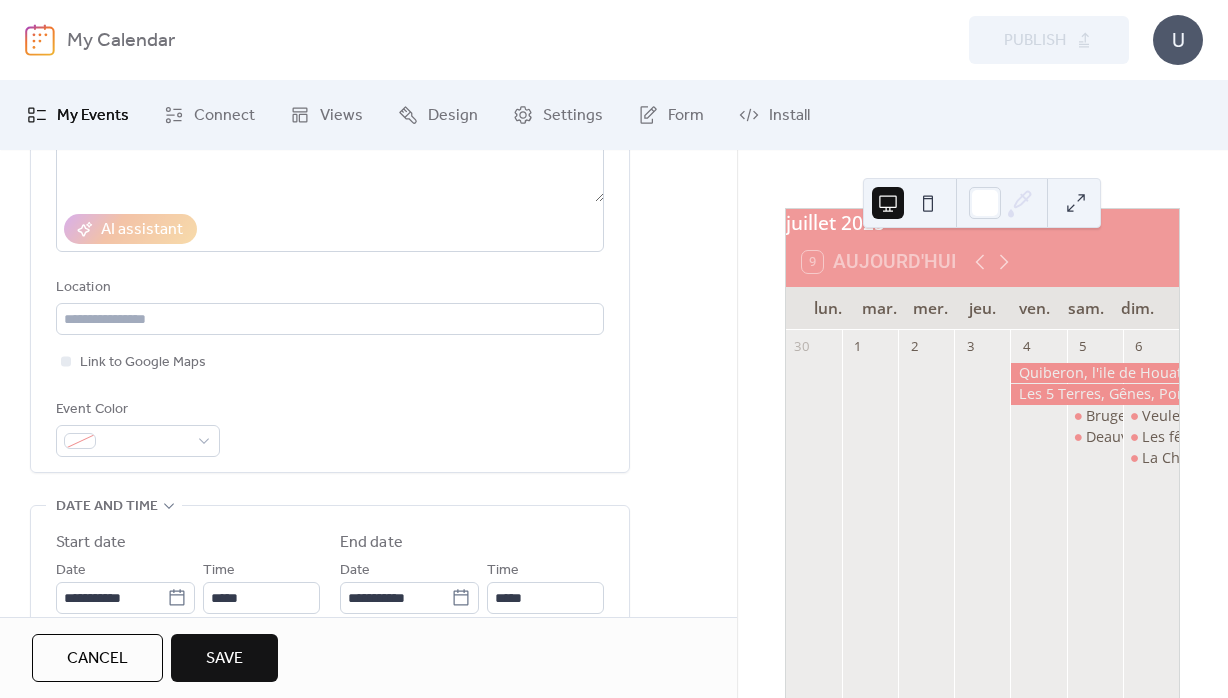 scroll, scrollTop: 360, scrollLeft: 0, axis: vertical 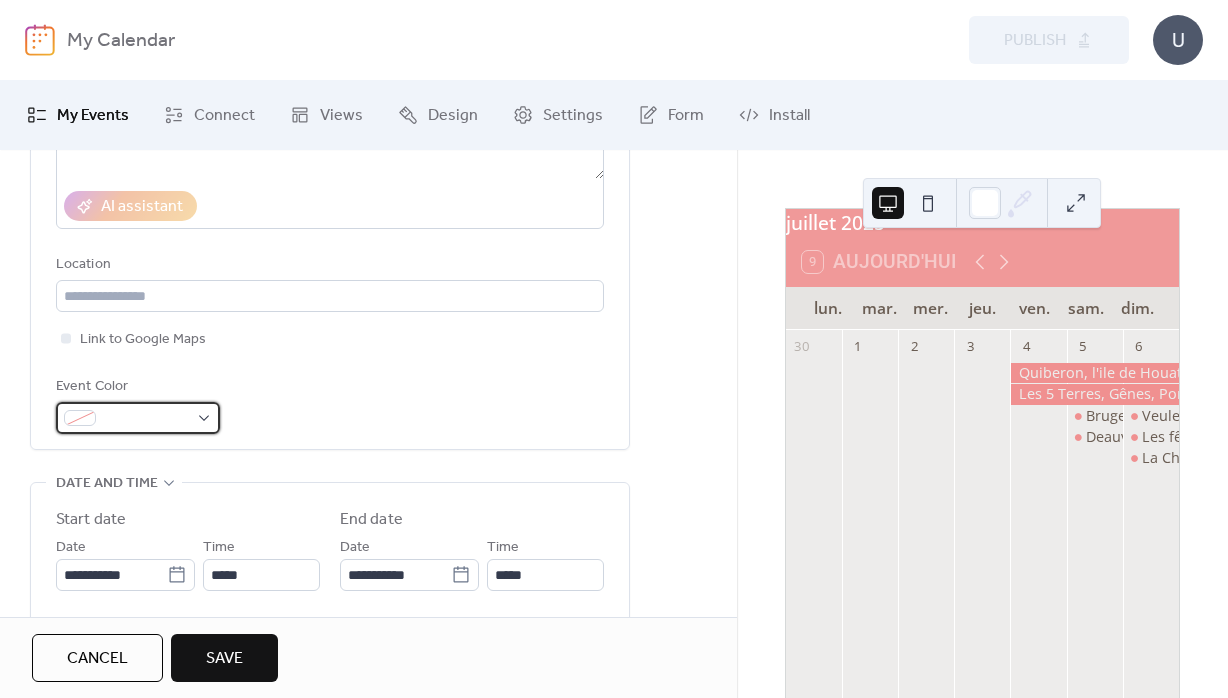 click at bounding box center [146, 419] 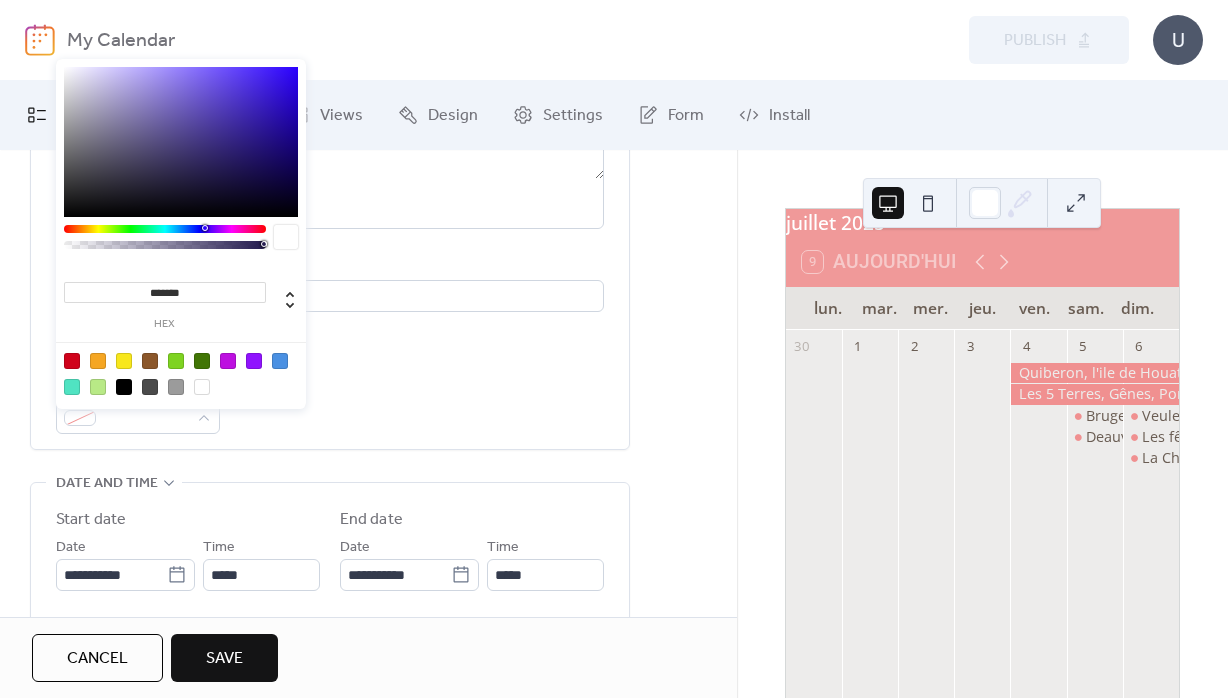 drag, startPoint x: 160, startPoint y: 286, endPoint x: 239, endPoint y: 290, distance: 79.101204 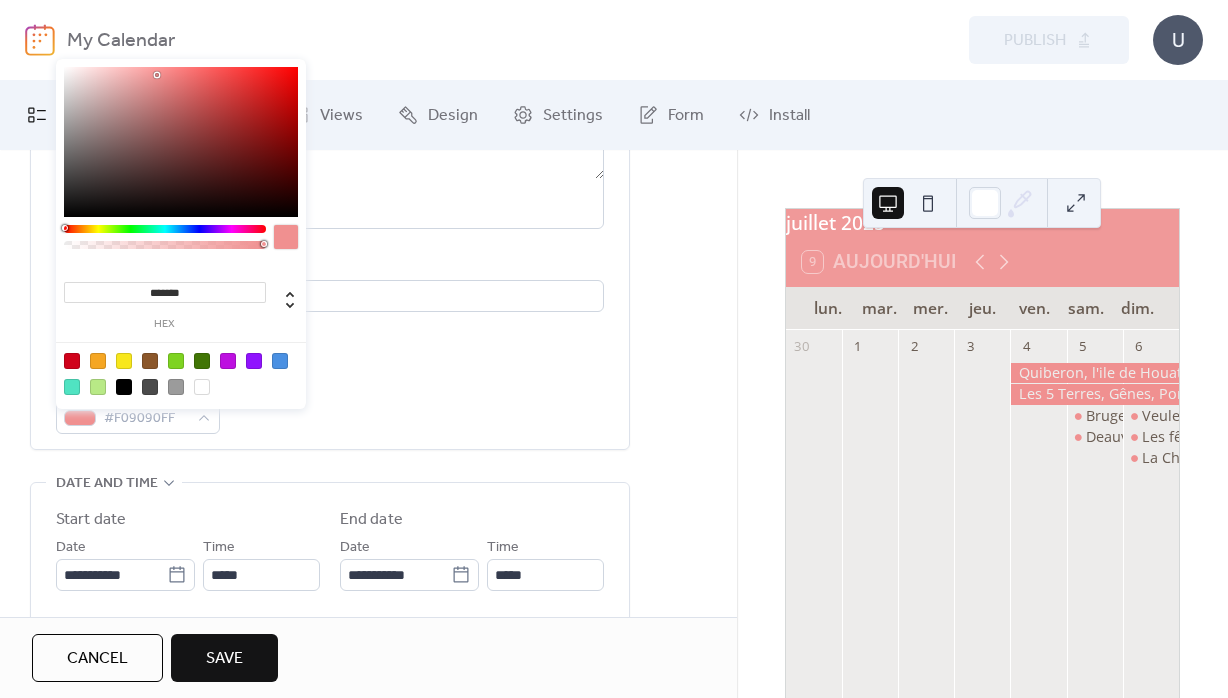 type on "********" 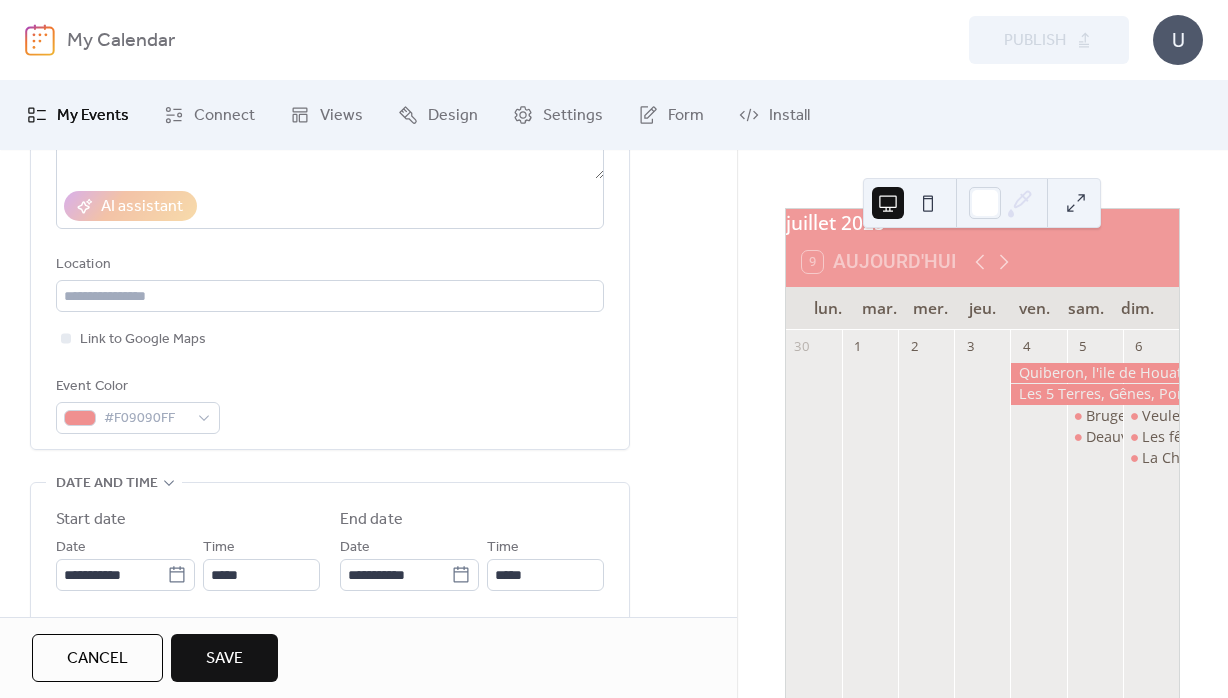 drag, startPoint x: 468, startPoint y: 454, endPoint x: 203, endPoint y: 539, distance: 278.2984 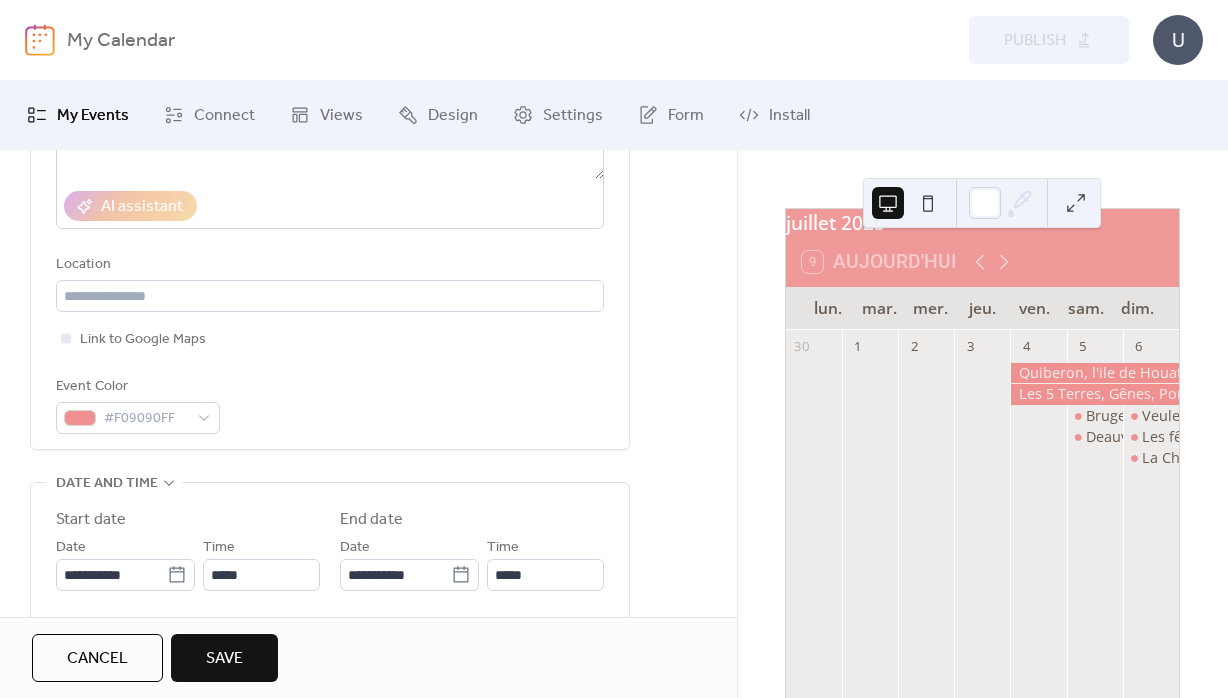 click on "**********" at bounding box center [330, 175] 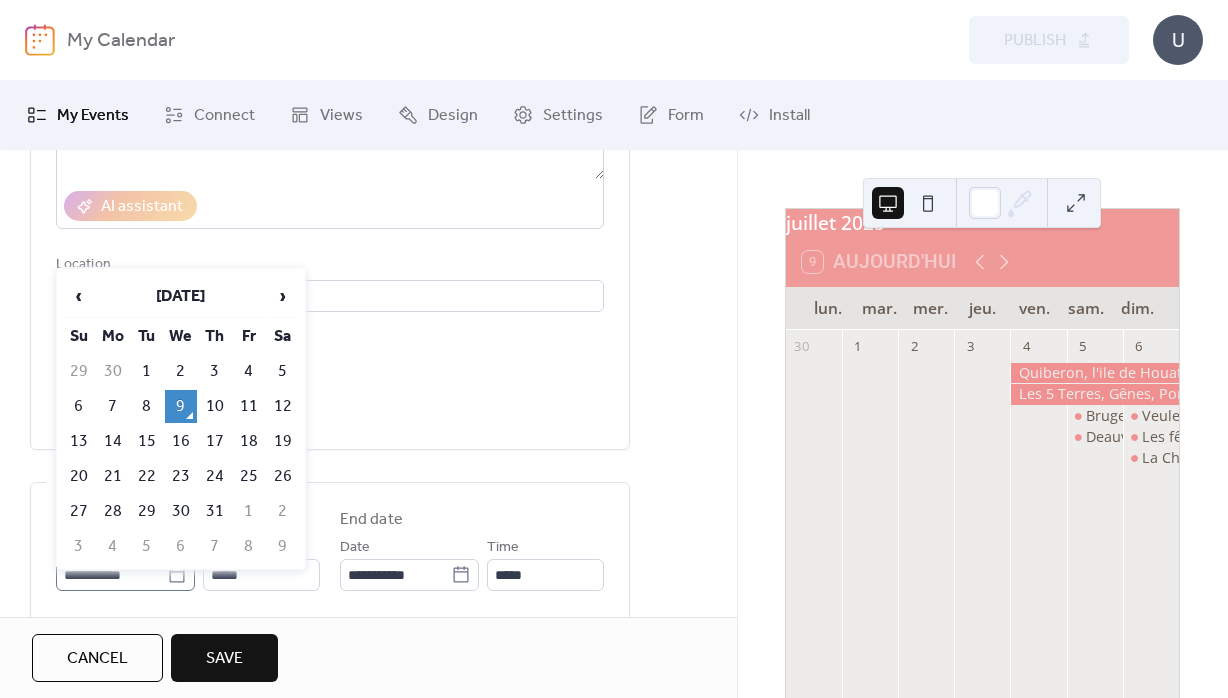 click 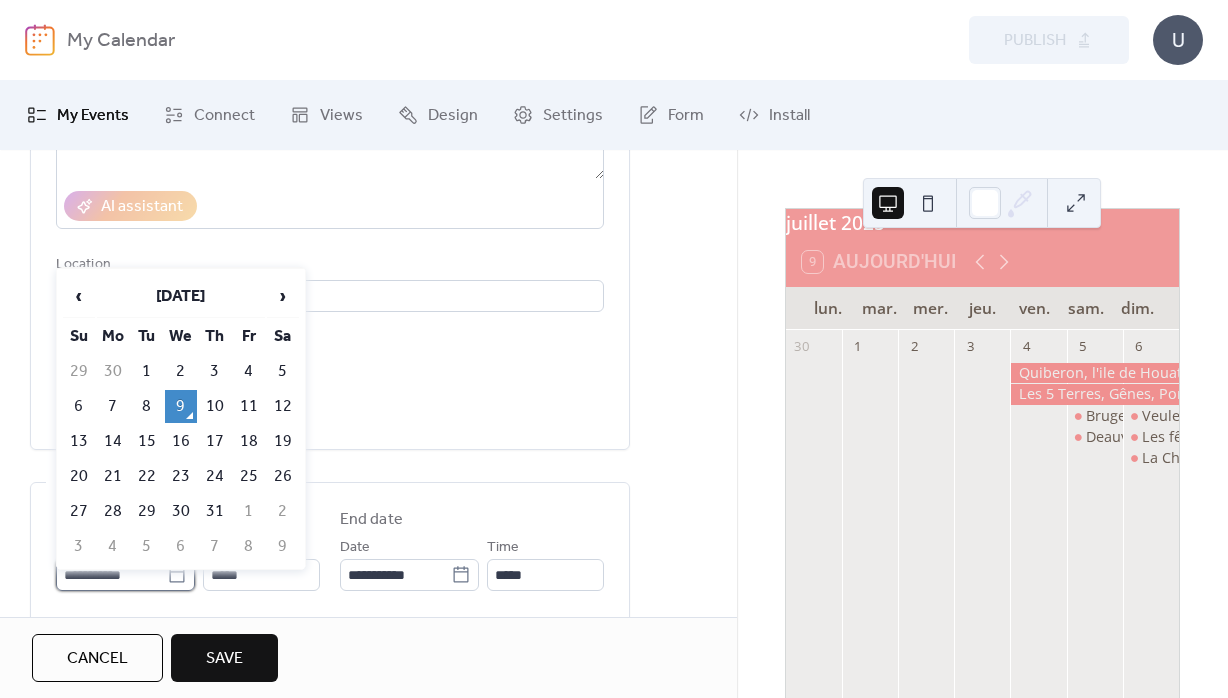 click on "**********" at bounding box center [111, 575] 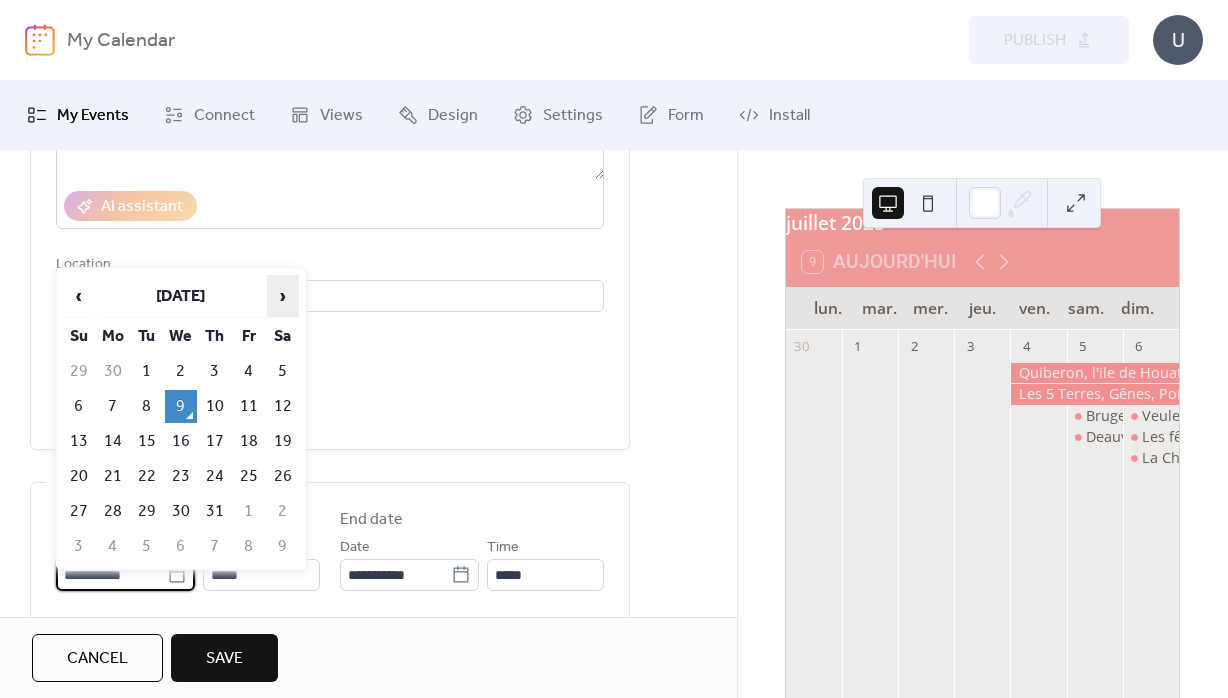 click on "›" at bounding box center (283, 296) 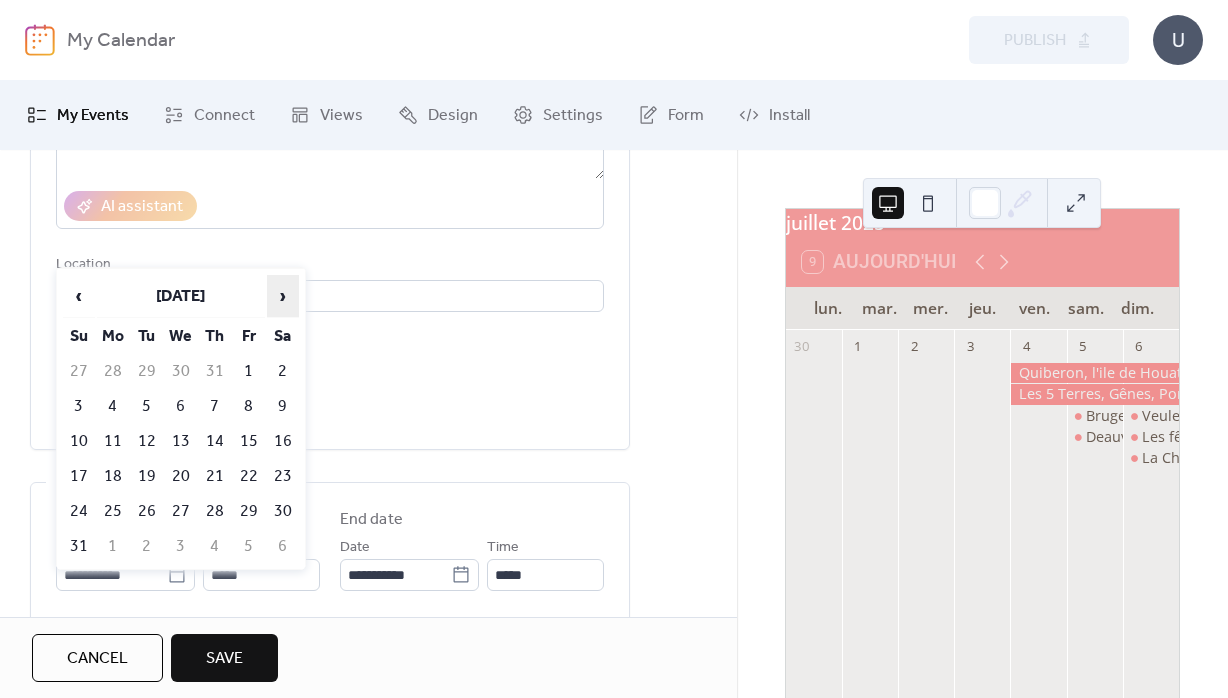 click on "›" at bounding box center (283, 296) 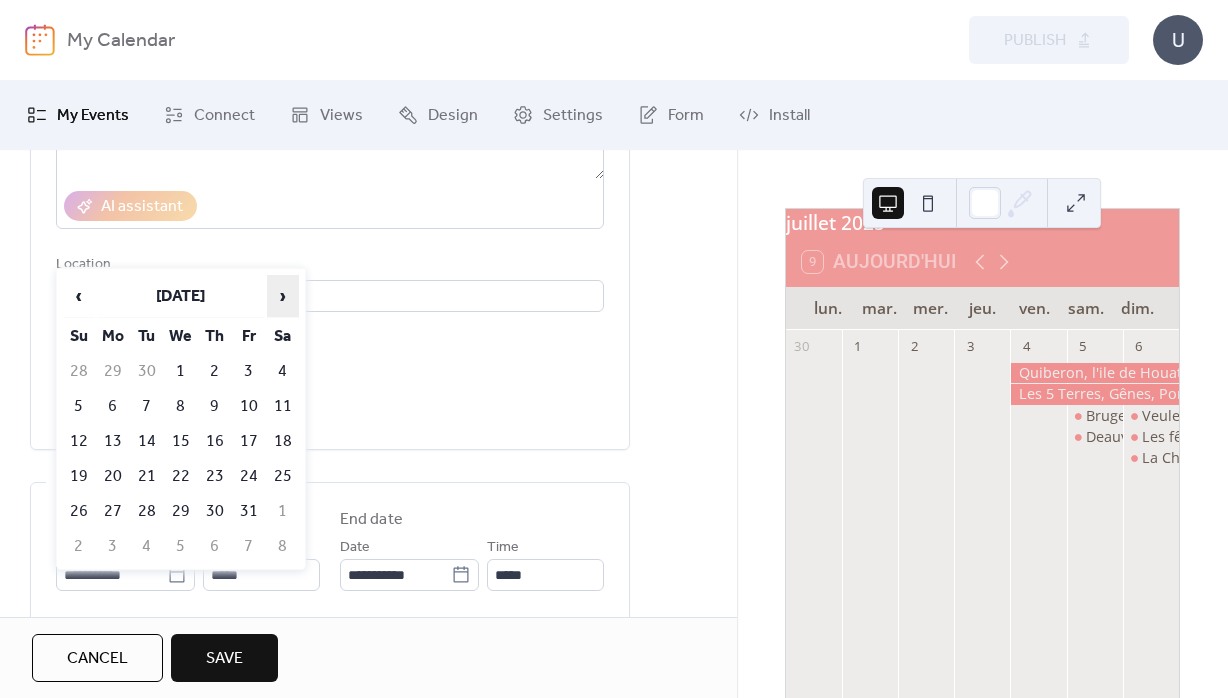 click on "›" at bounding box center [283, 296] 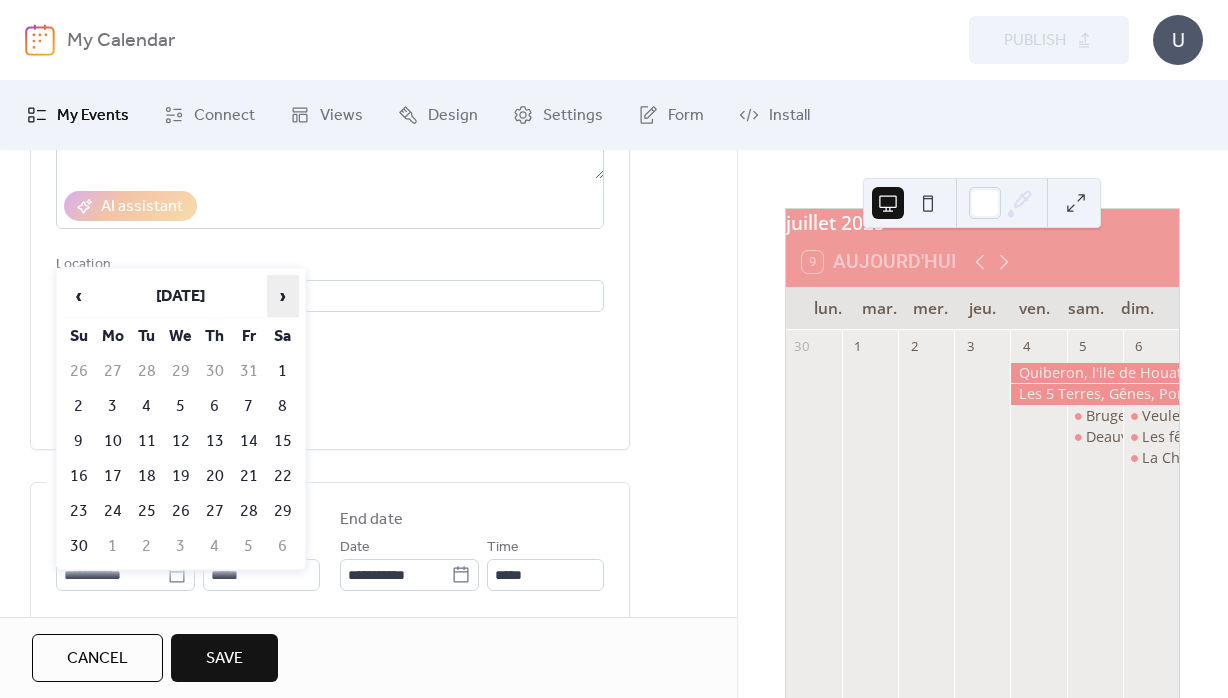 click on "›" at bounding box center (283, 296) 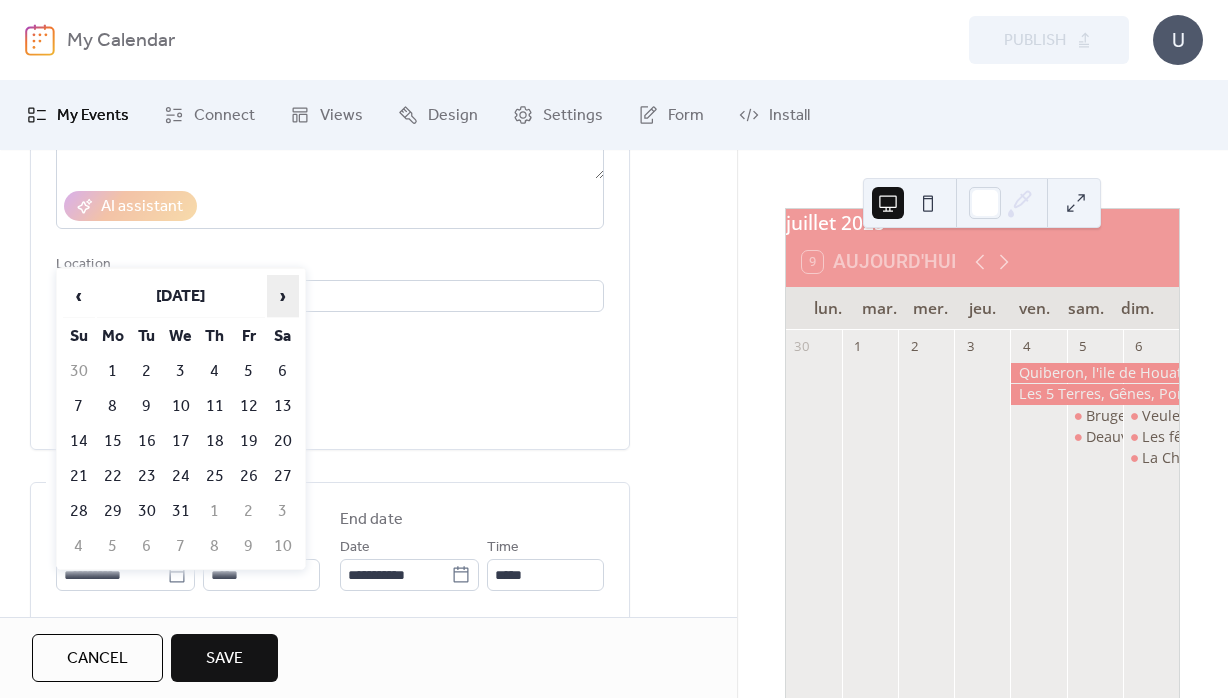 click on "›" at bounding box center [283, 296] 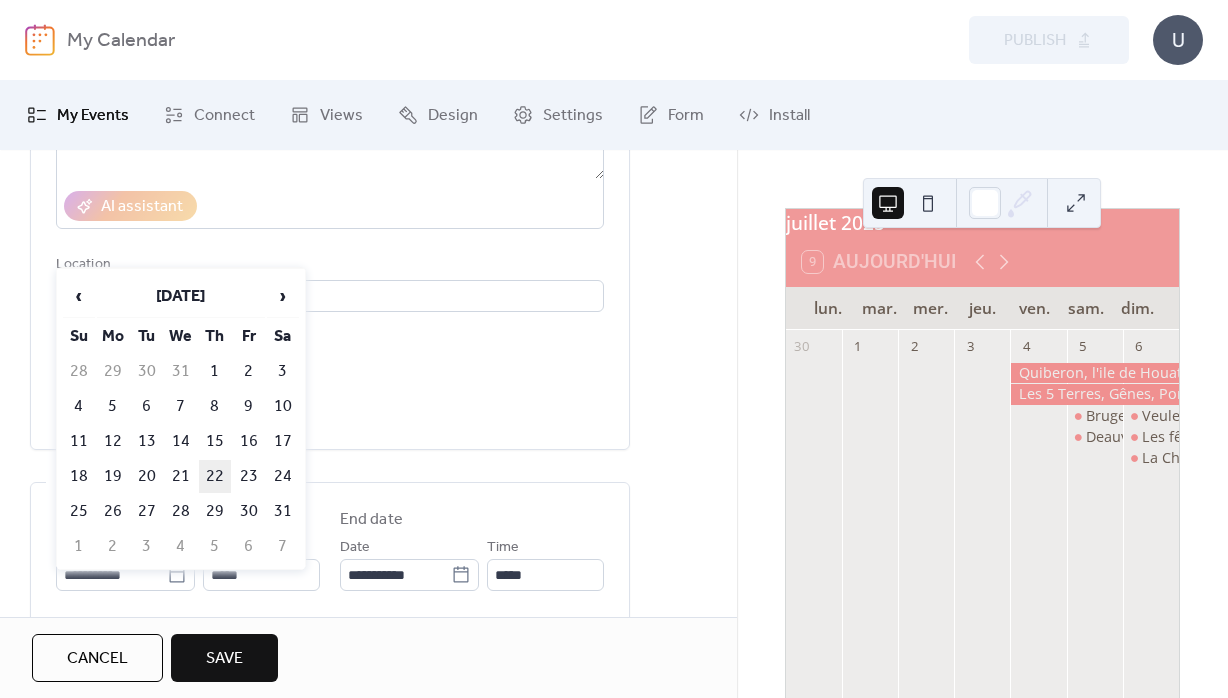 click on "22" at bounding box center (215, 476) 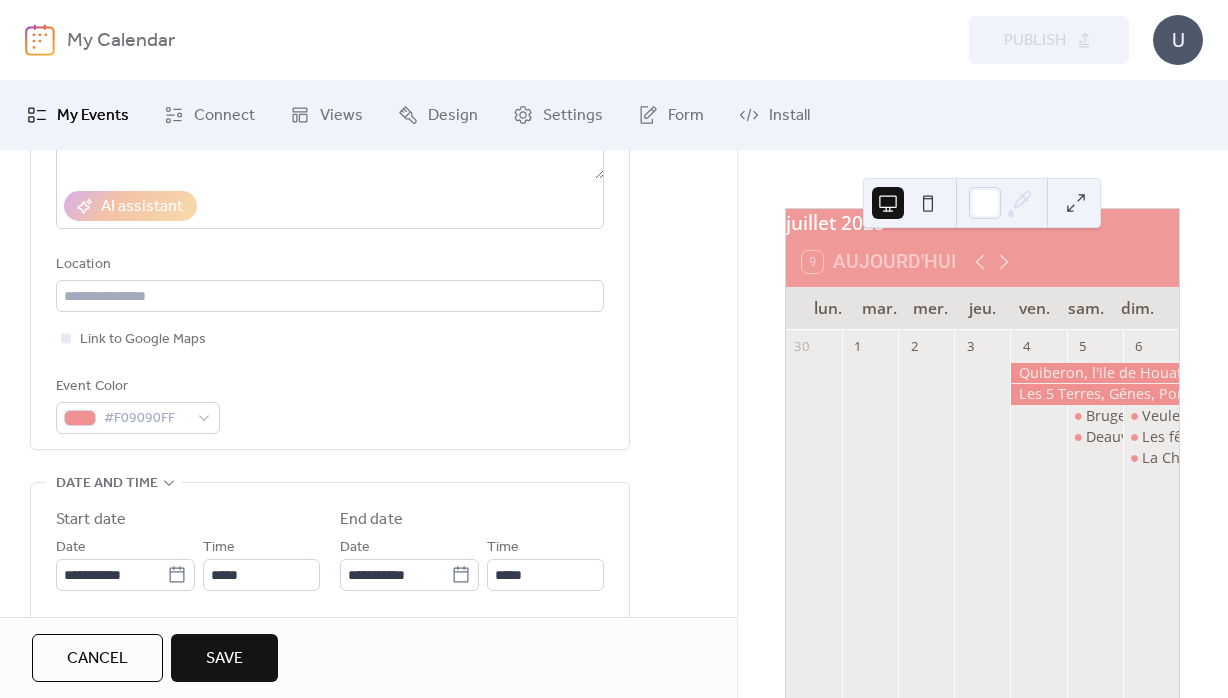 scroll, scrollTop: 504, scrollLeft: 0, axis: vertical 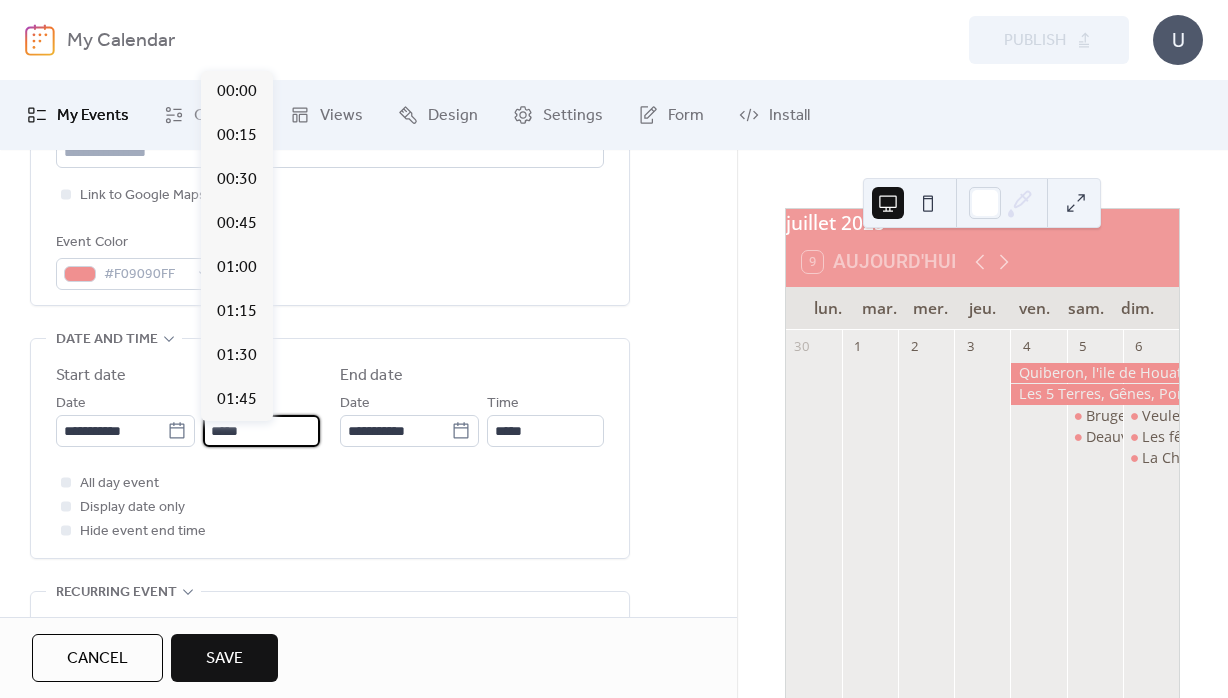 click on "*****" at bounding box center [261, 431] 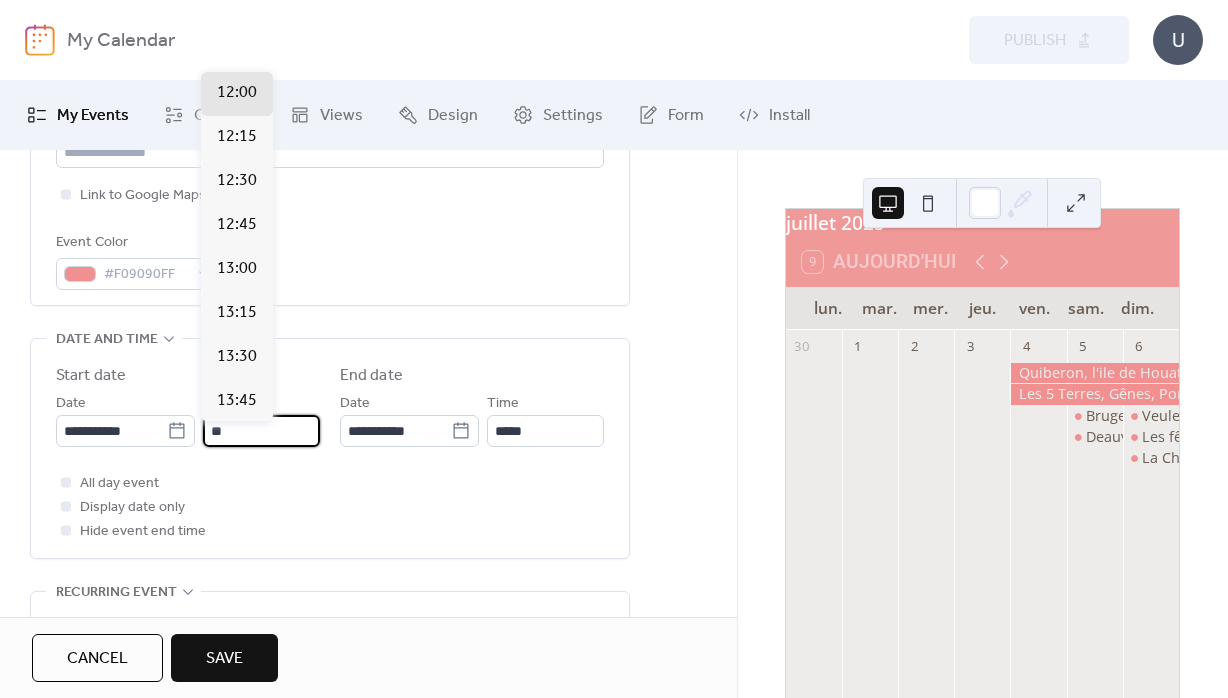 type on "*" 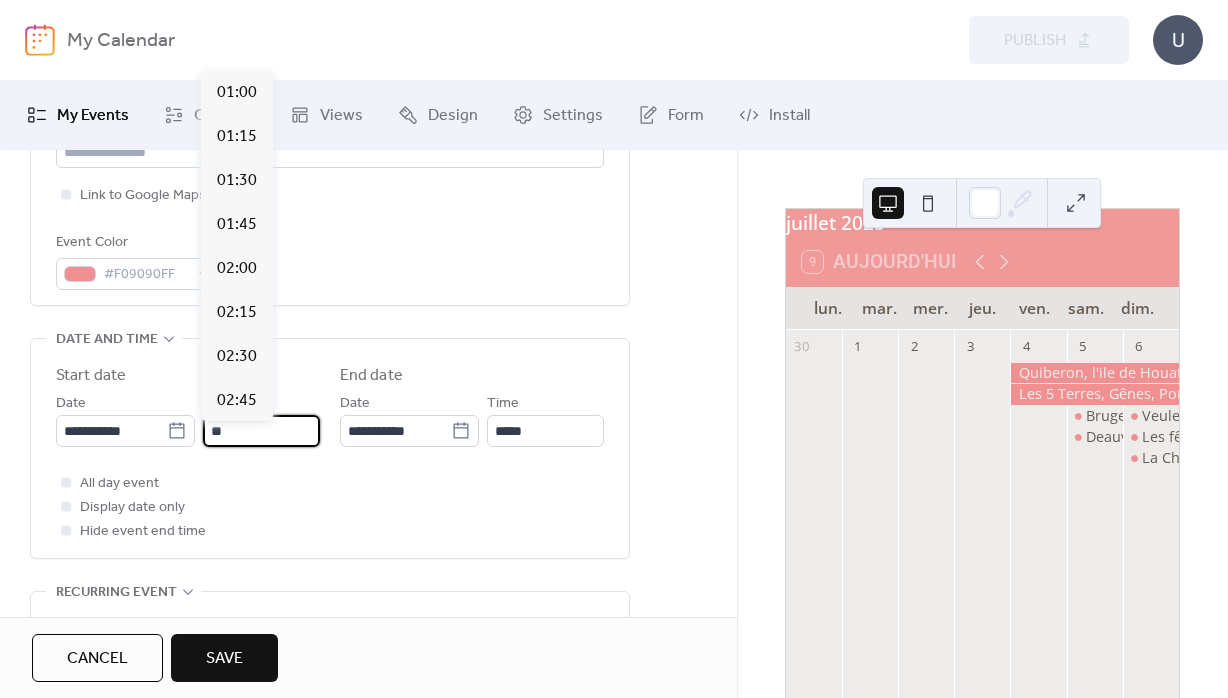 scroll, scrollTop: 1231, scrollLeft: 0, axis: vertical 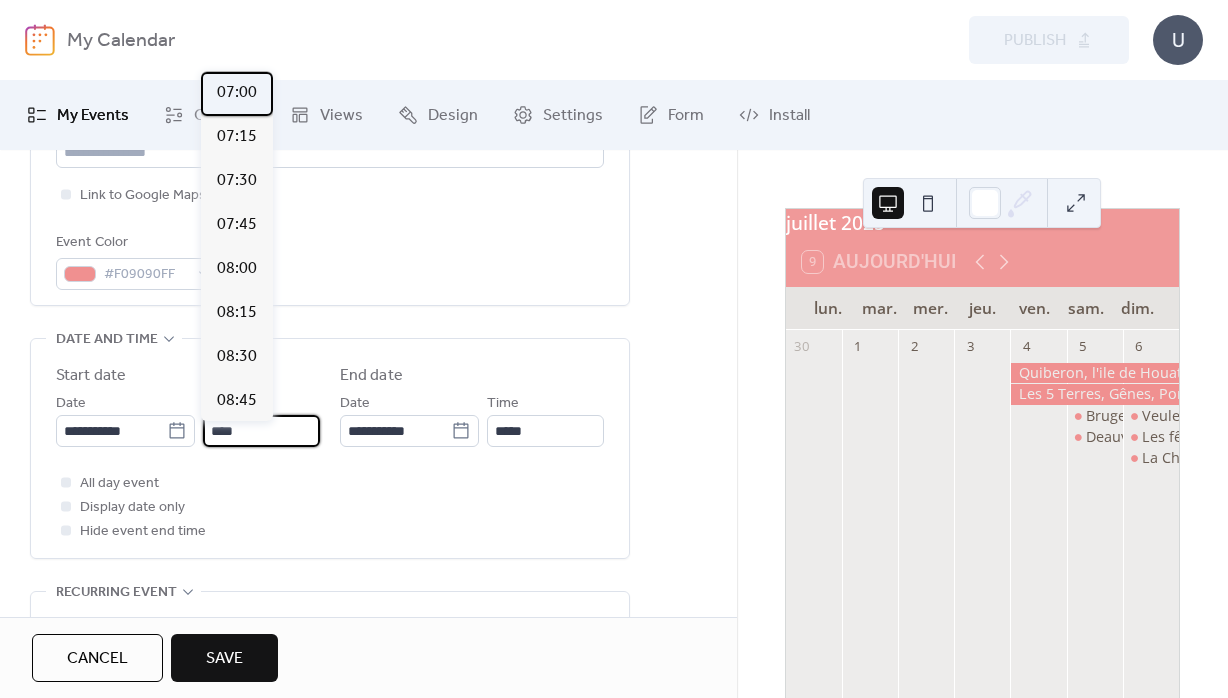 click on "07:00" at bounding box center [237, 93] 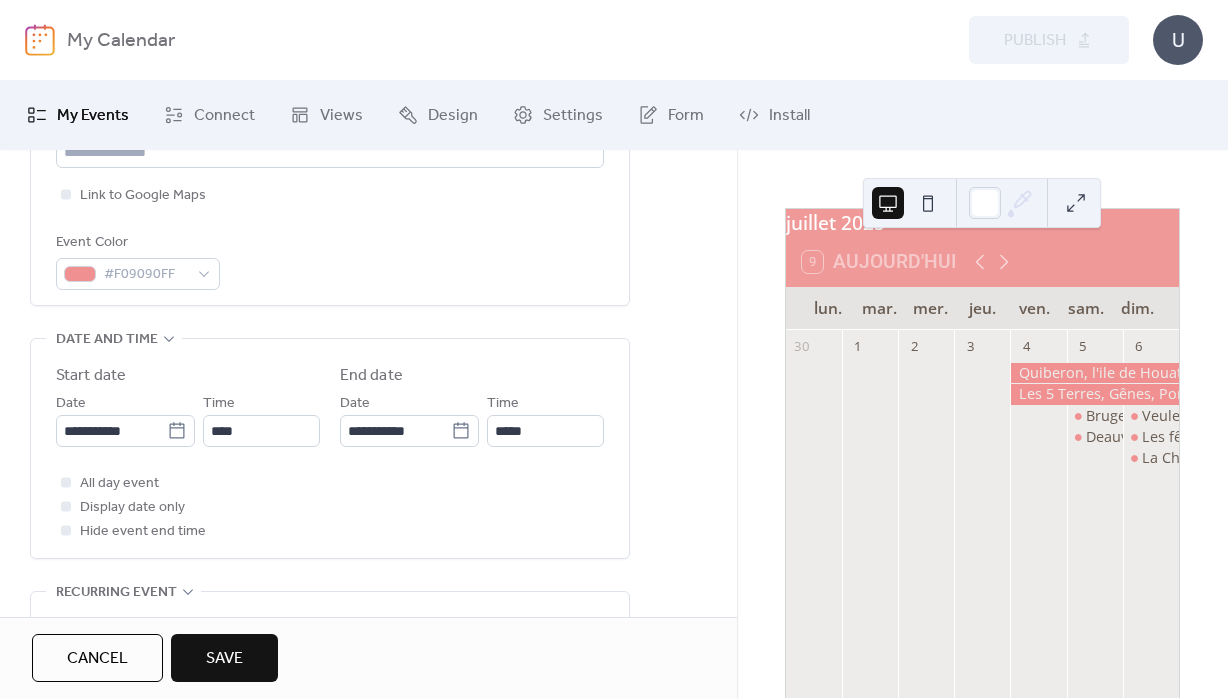 type on "*****" 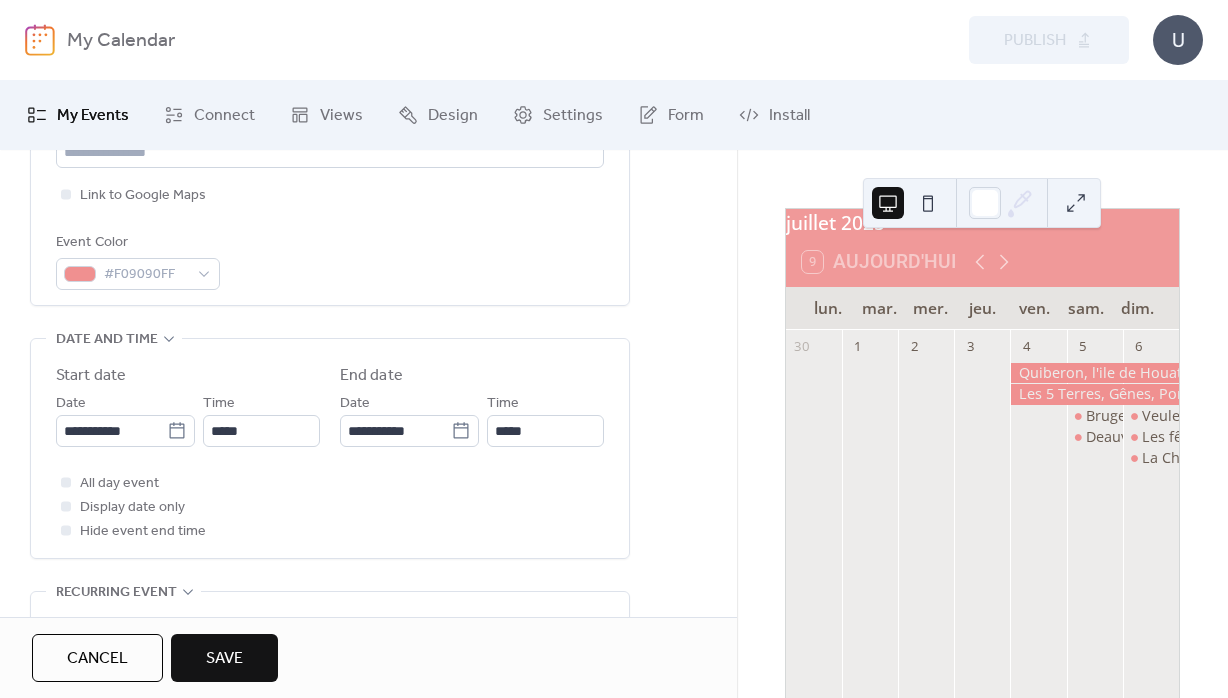 type on "*****" 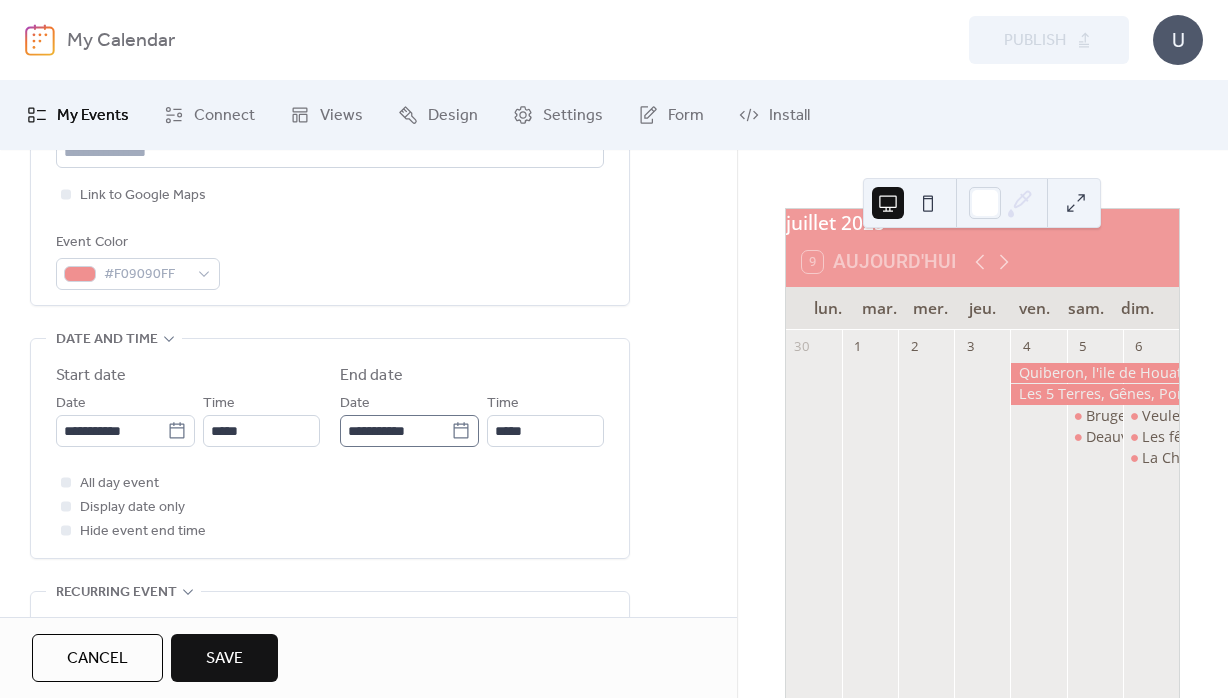 drag, startPoint x: 457, startPoint y: 439, endPoint x: 455, endPoint y: 428, distance: 11.18034 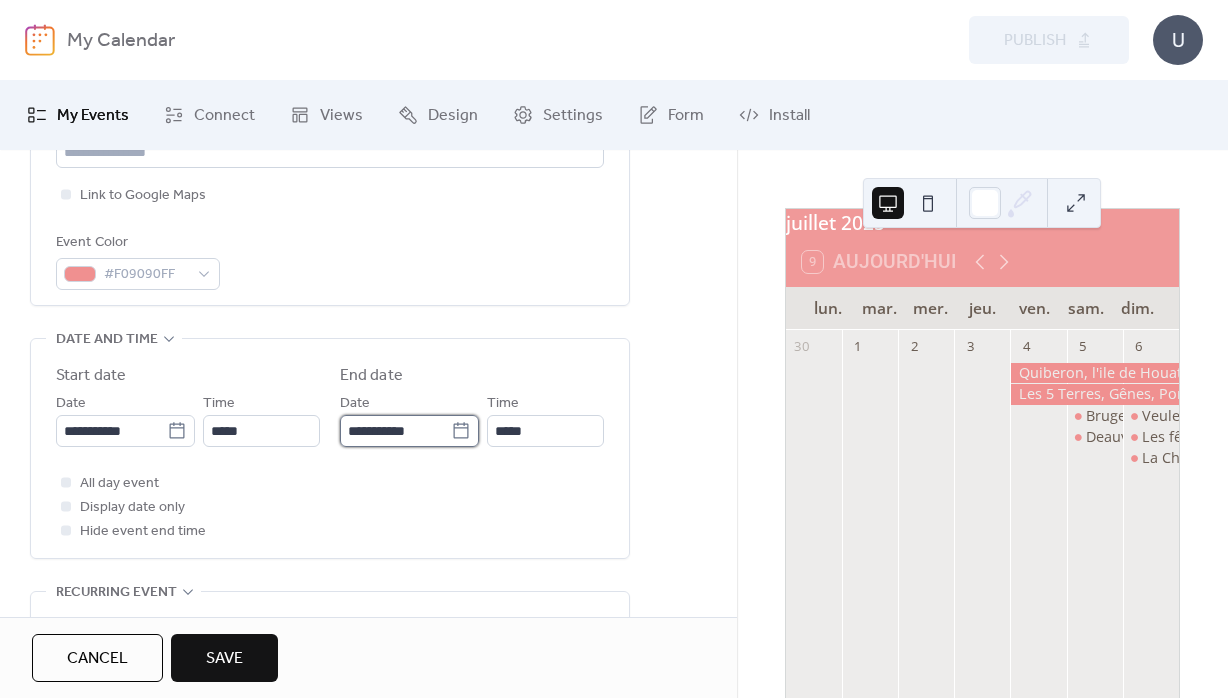 click on "**********" at bounding box center [395, 431] 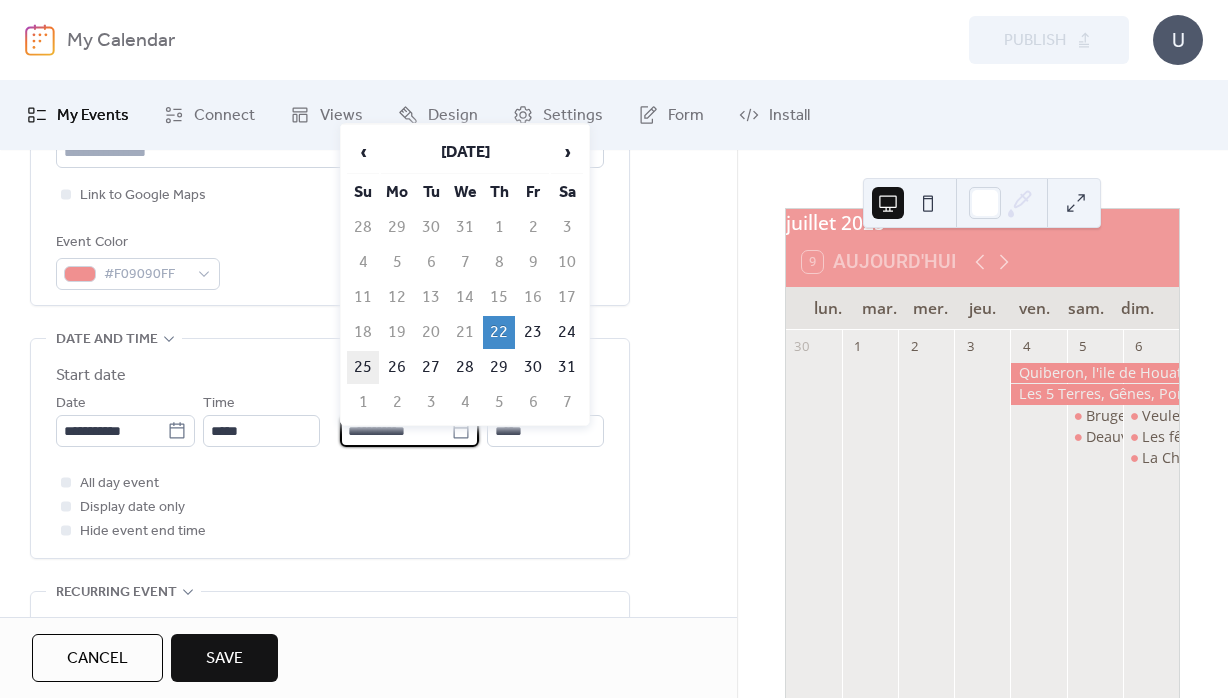 click on "25" at bounding box center [363, 367] 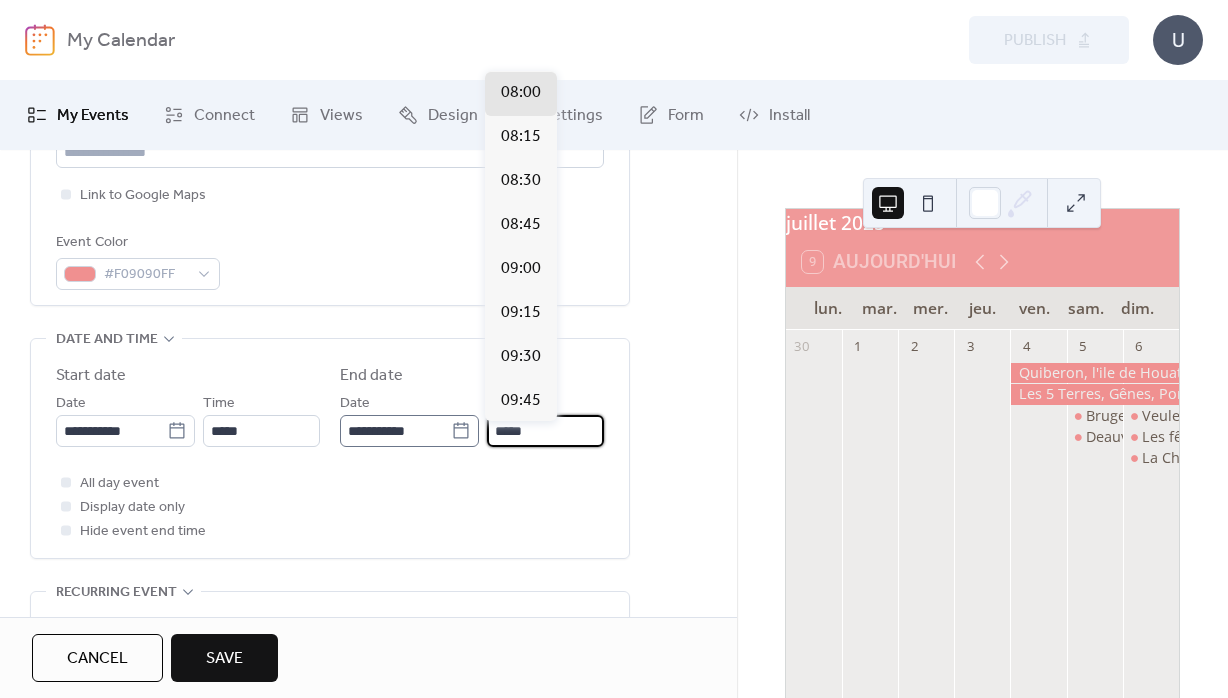 drag, startPoint x: 540, startPoint y: 429, endPoint x: 460, endPoint y: 432, distance: 80.05623 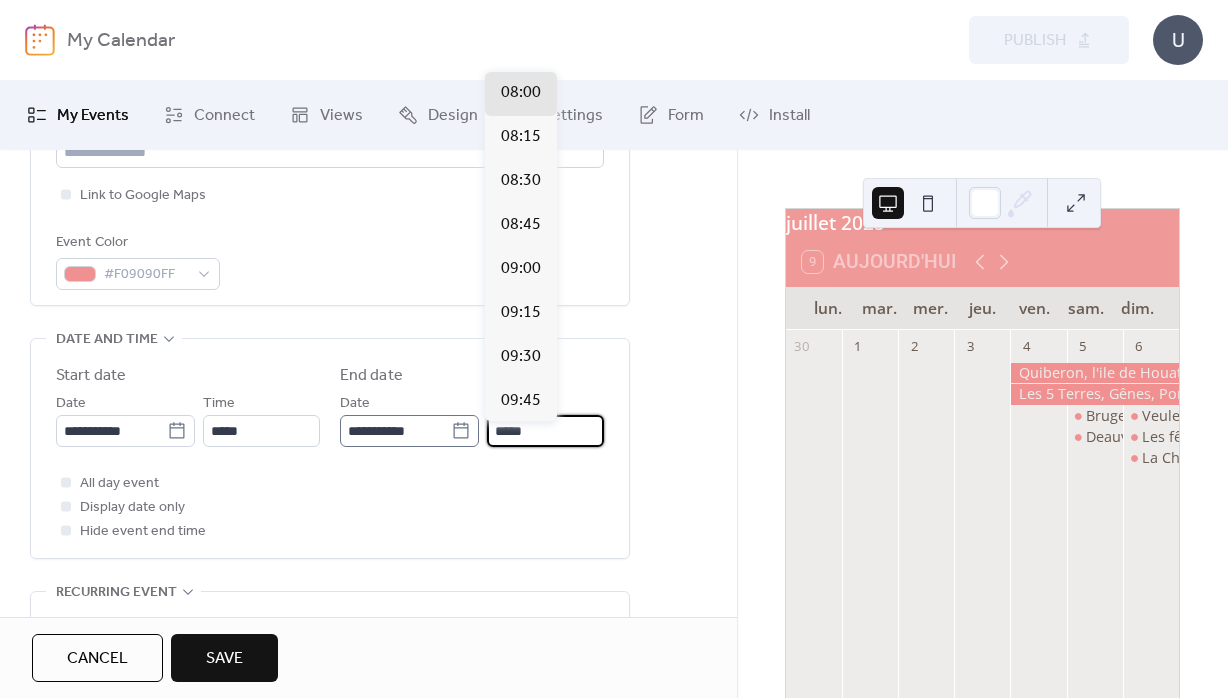 click on "*****" at bounding box center (545, 431) 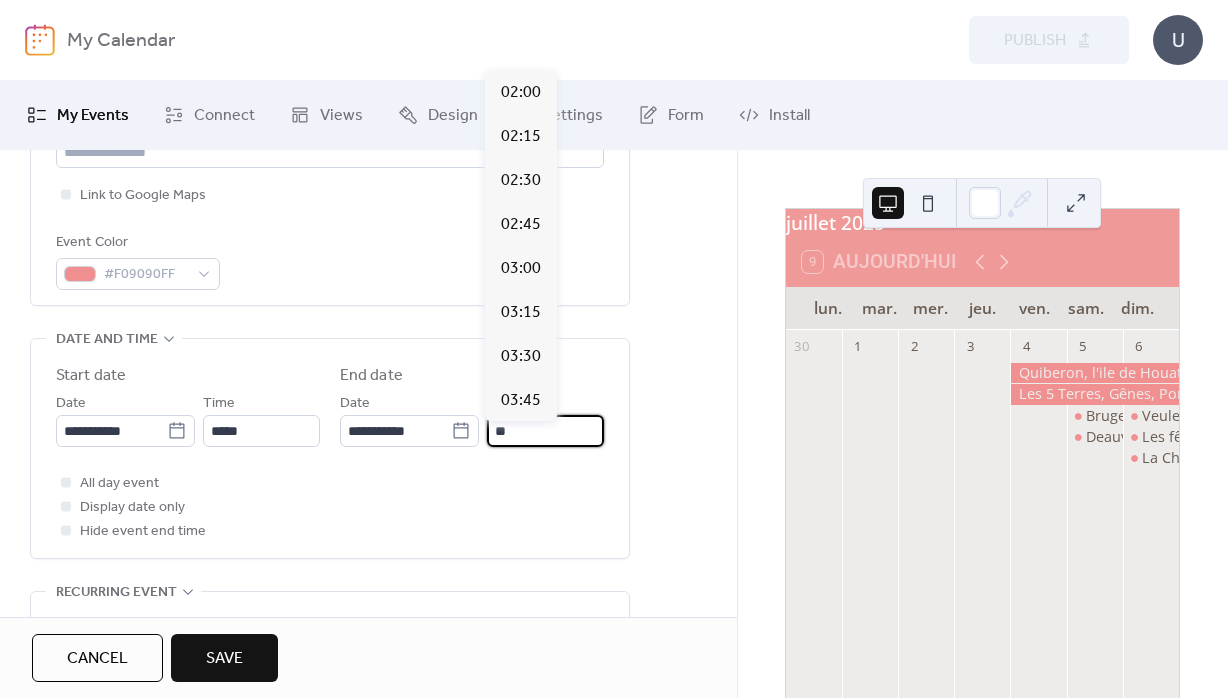 scroll, scrollTop: 3695, scrollLeft: 0, axis: vertical 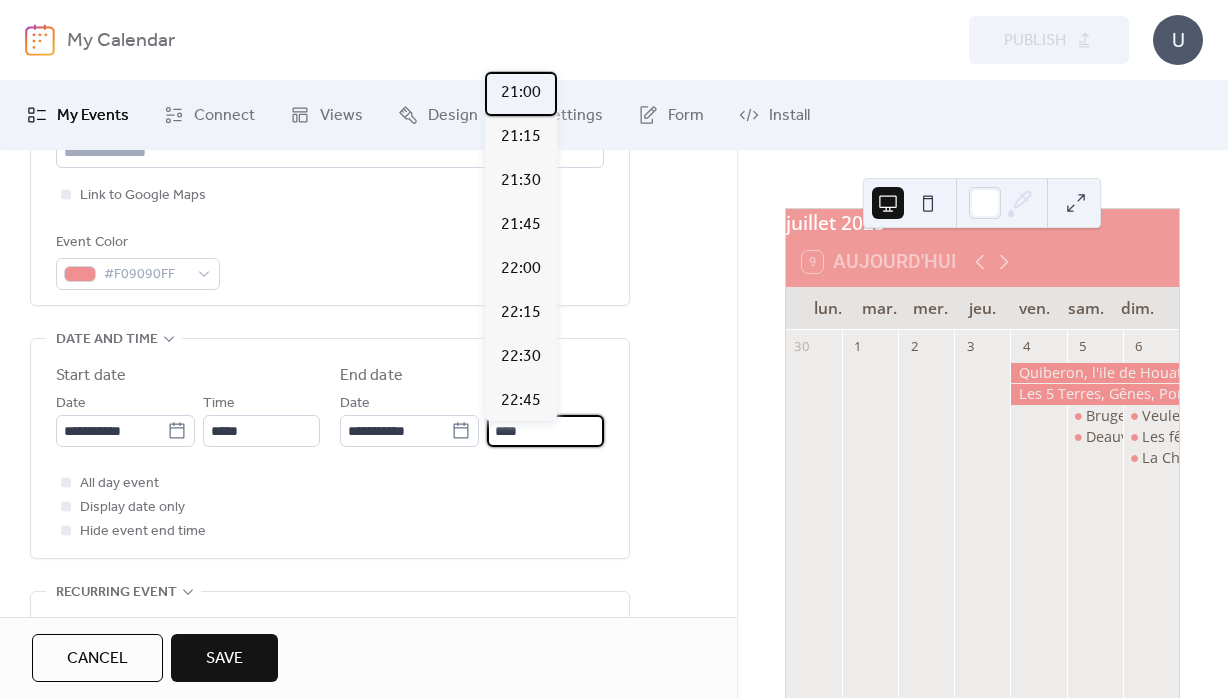 click on "21:00" at bounding box center [521, 93] 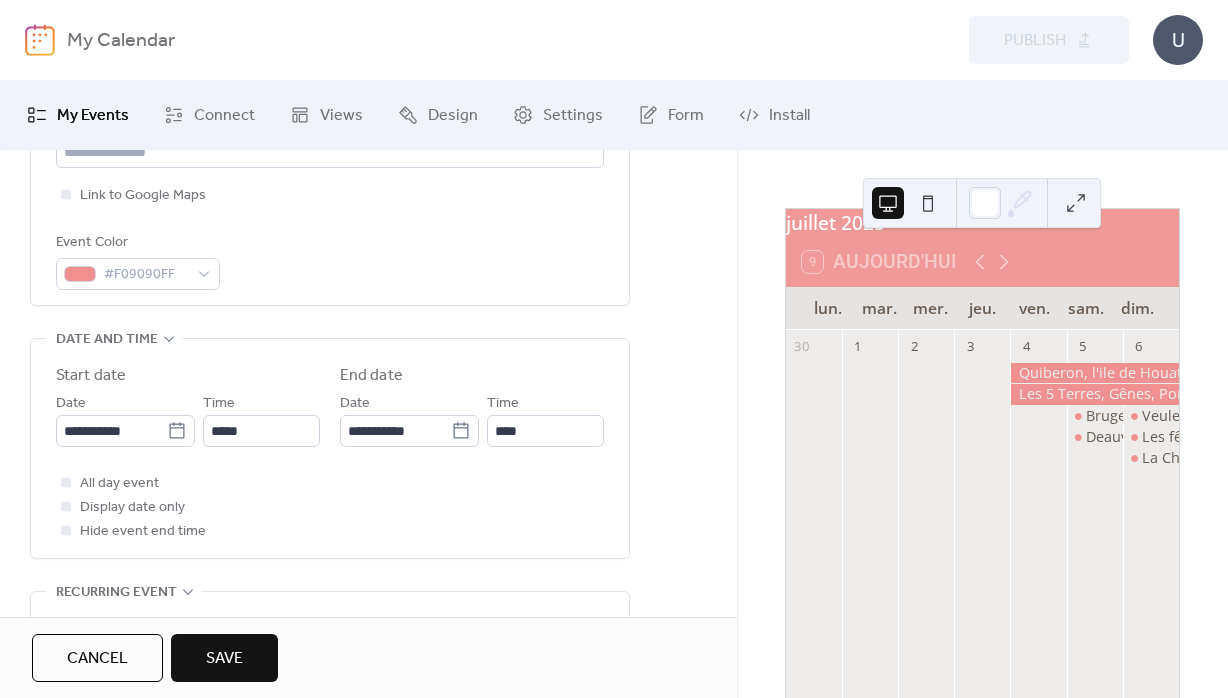 type on "*****" 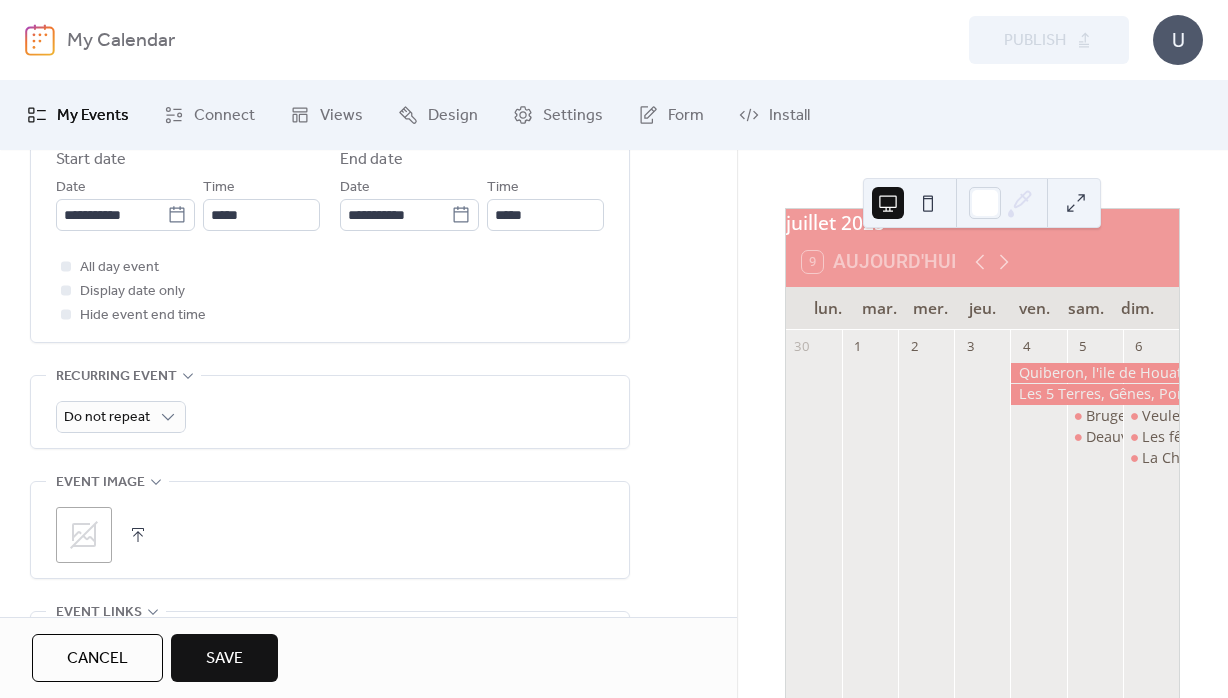 scroll, scrollTop: 936, scrollLeft: 0, axis: vertical 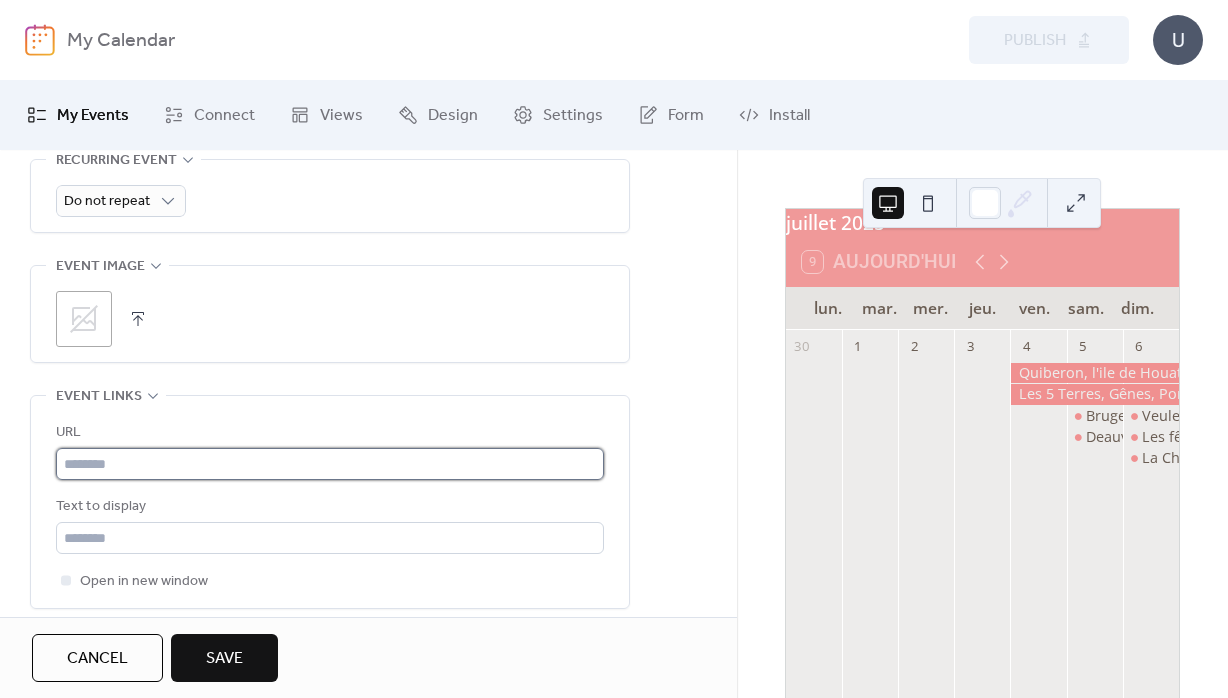 click at bounding box center (330, 464) 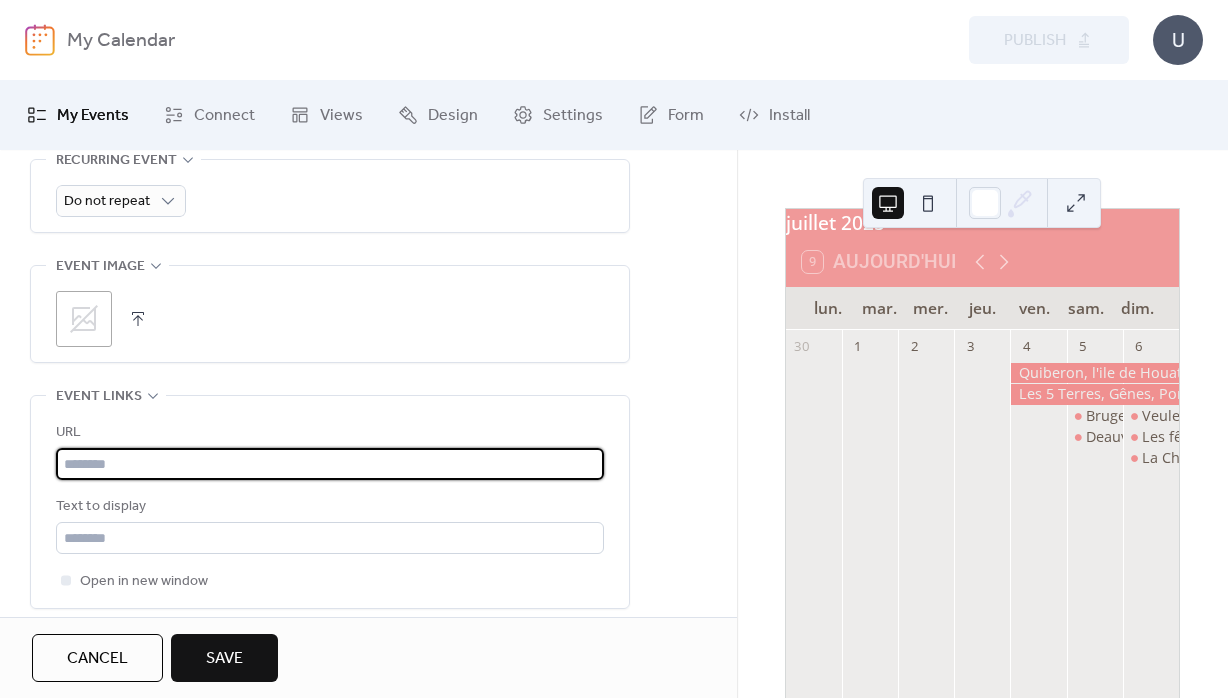 paste on "**********" 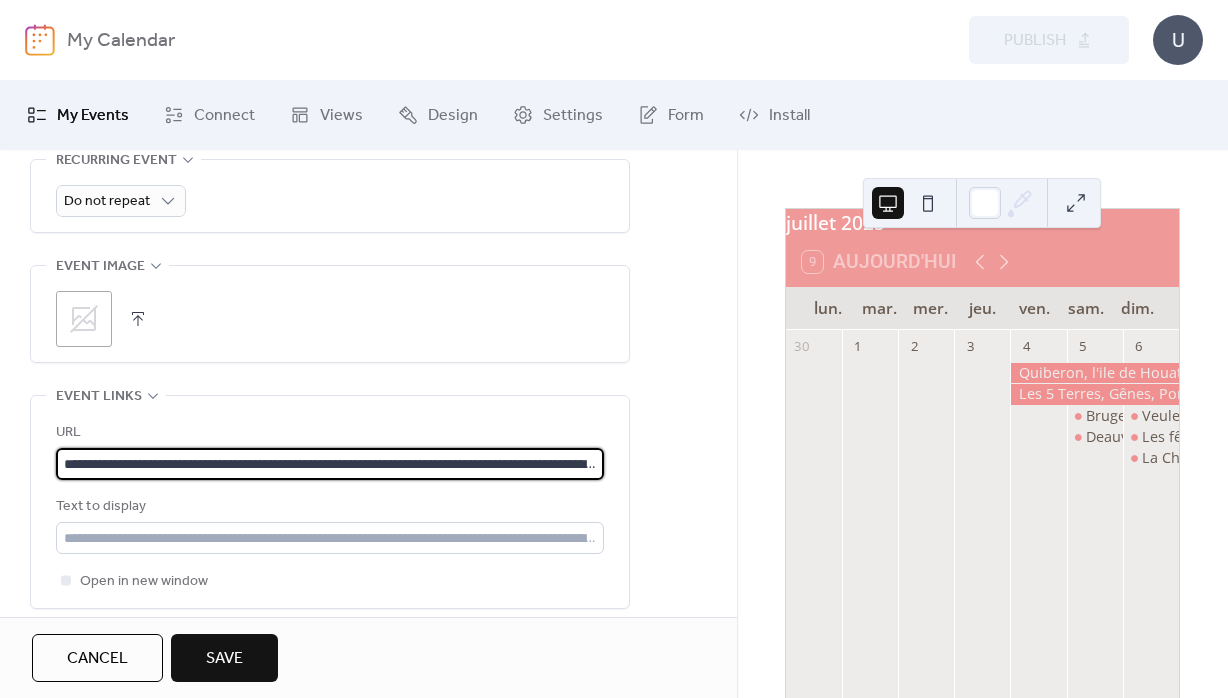 scroll, scrollTop: 0, scrollLeft: 434, axis: horizontal 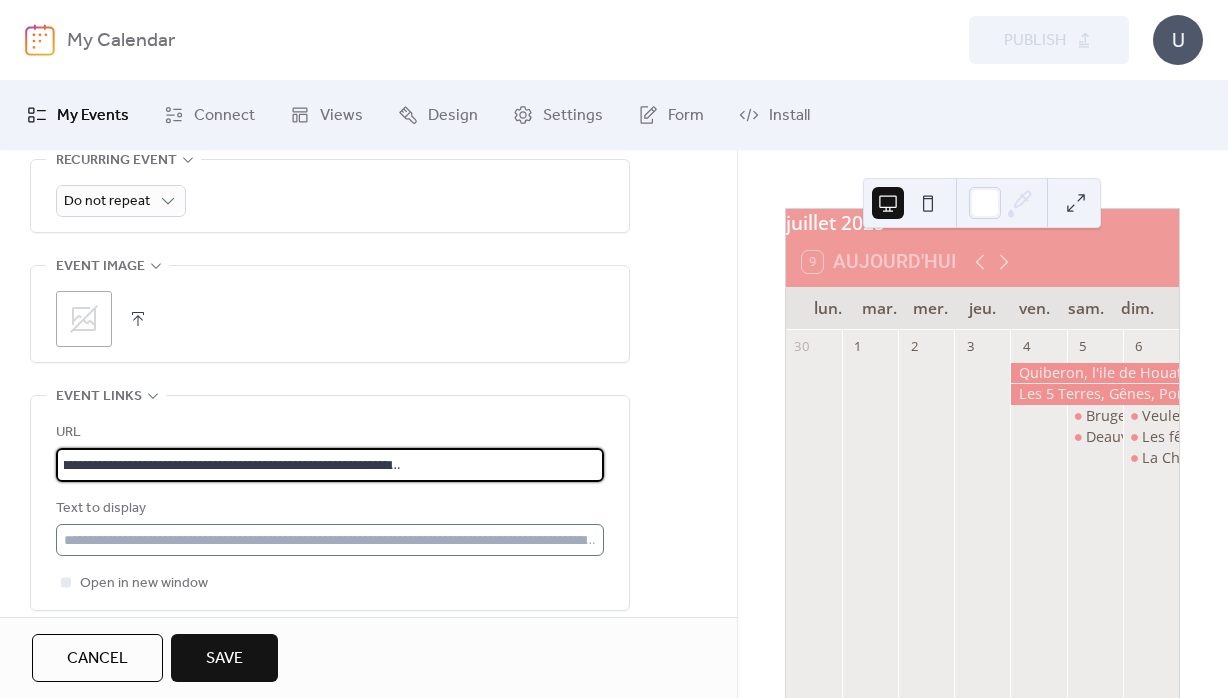 type on "**********" 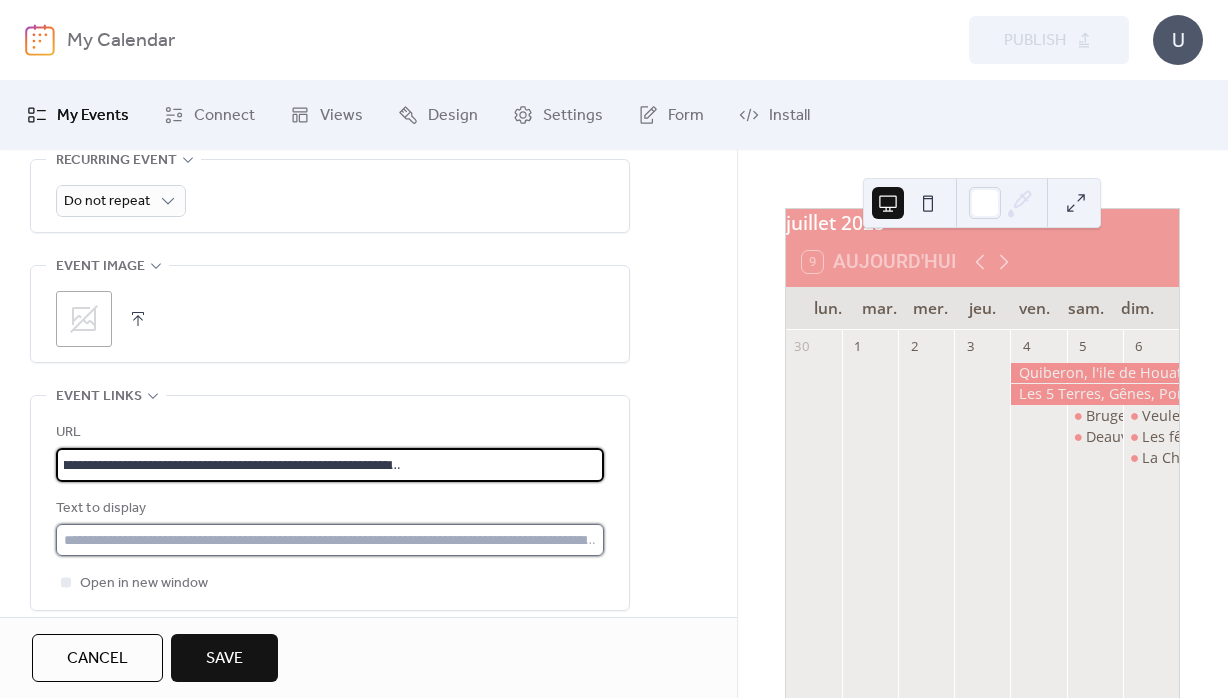 click at bounding box center (330, 540) 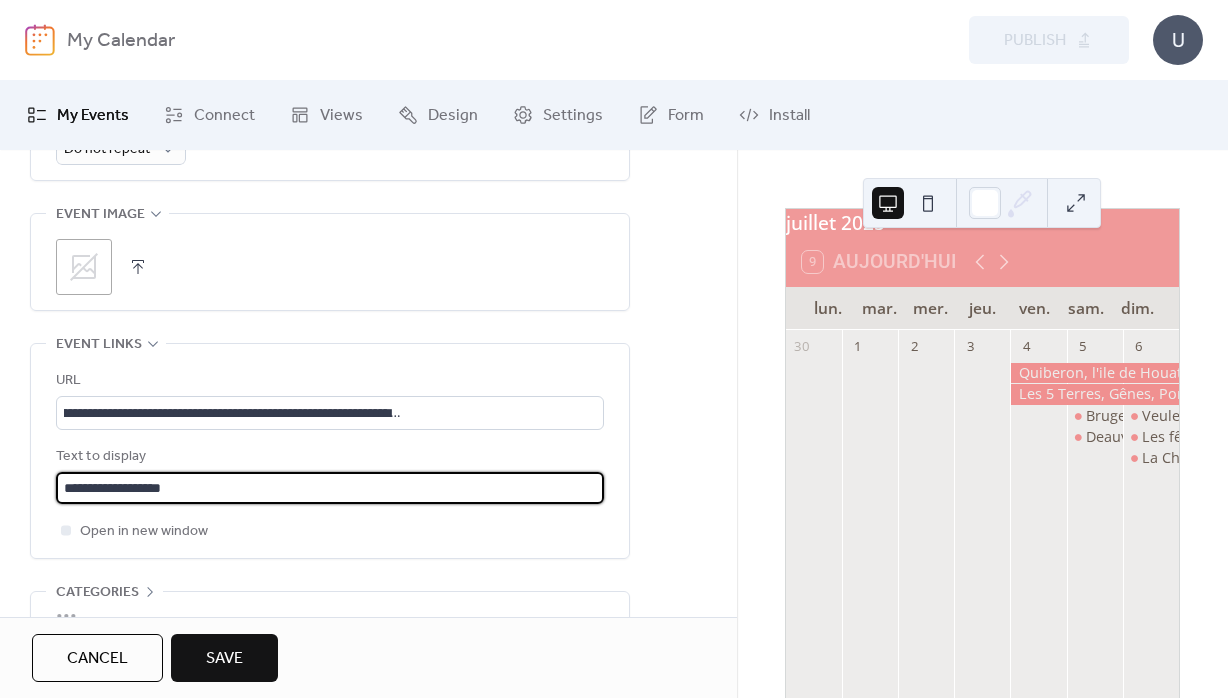 scroll, scrollTop: 1008, scrollLeft: 0, axis: vertical 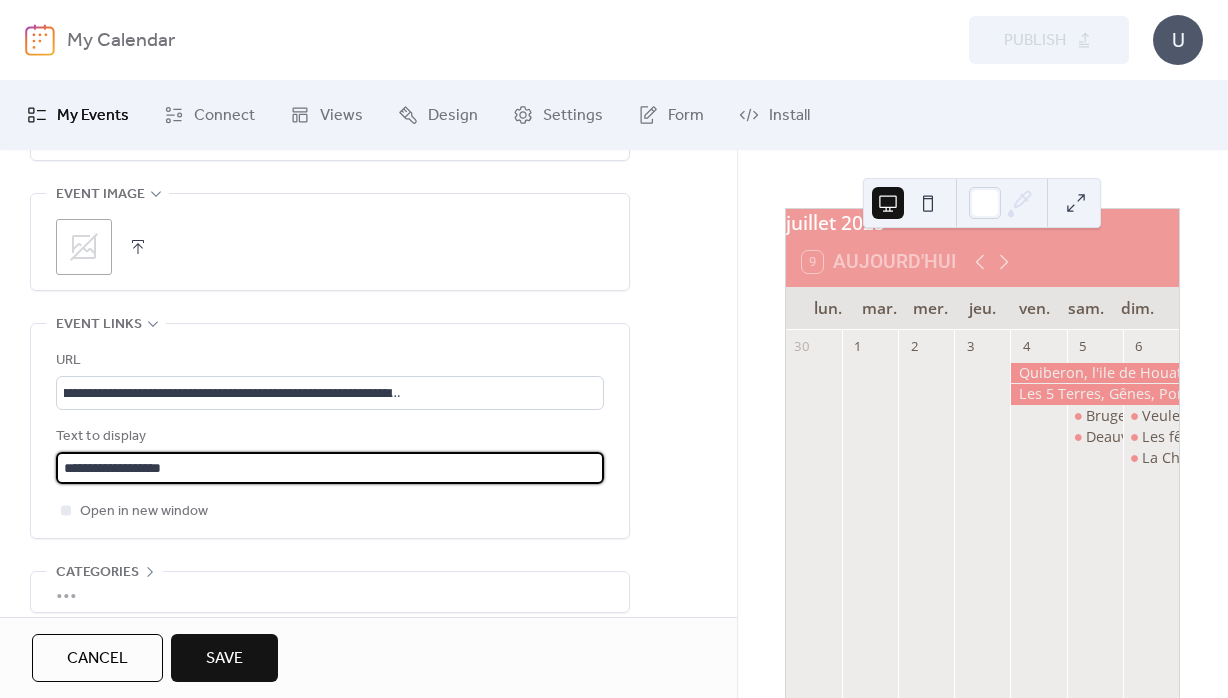 type on "**********" 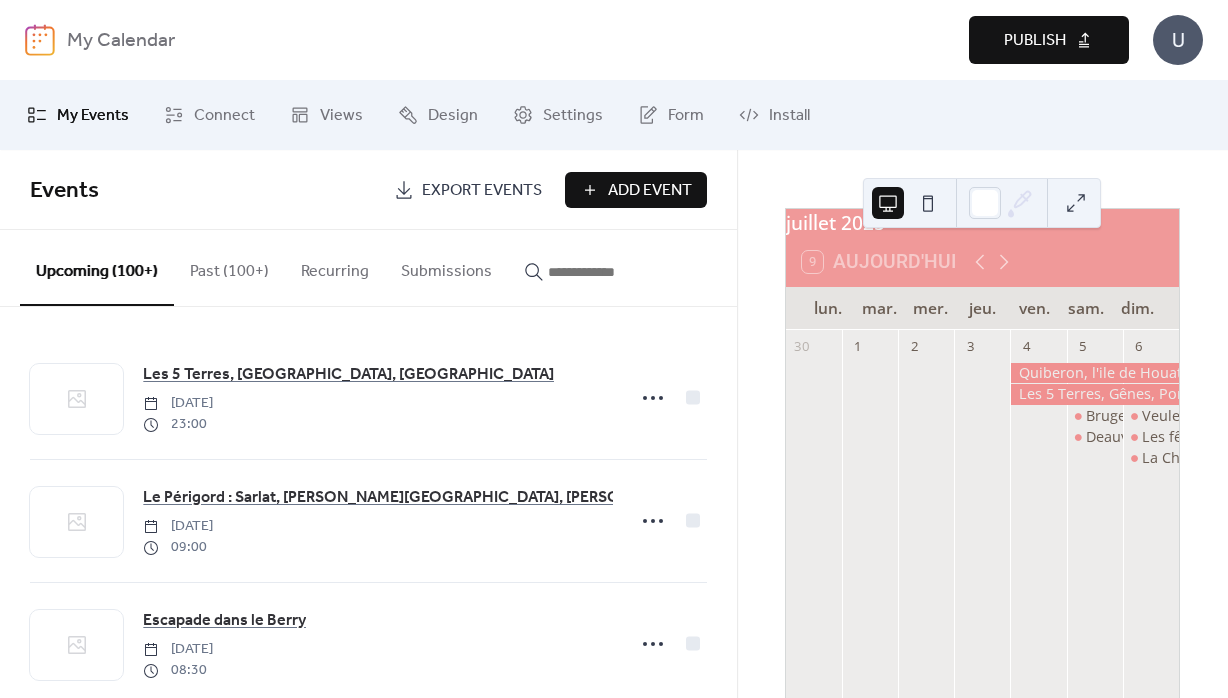 click on "Publish" at bounding box center [1035, 41] 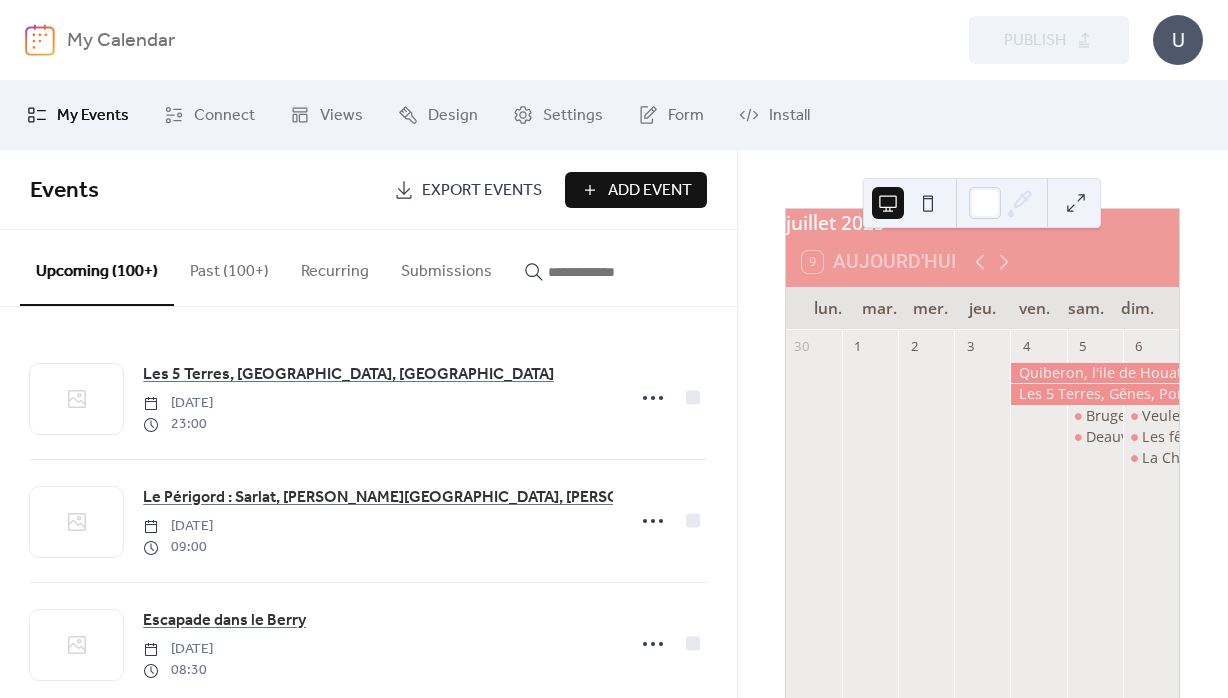 click on "Add Event" at bounding box center [650, 191] 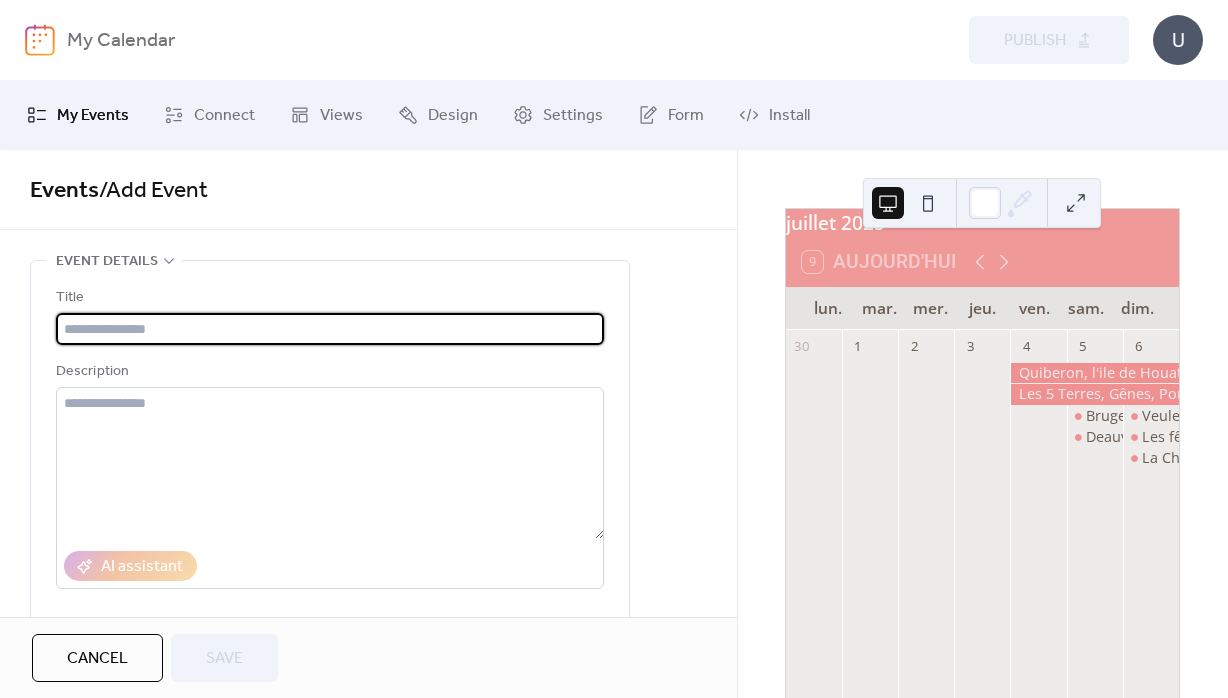 click at bounding box center [330, 329] 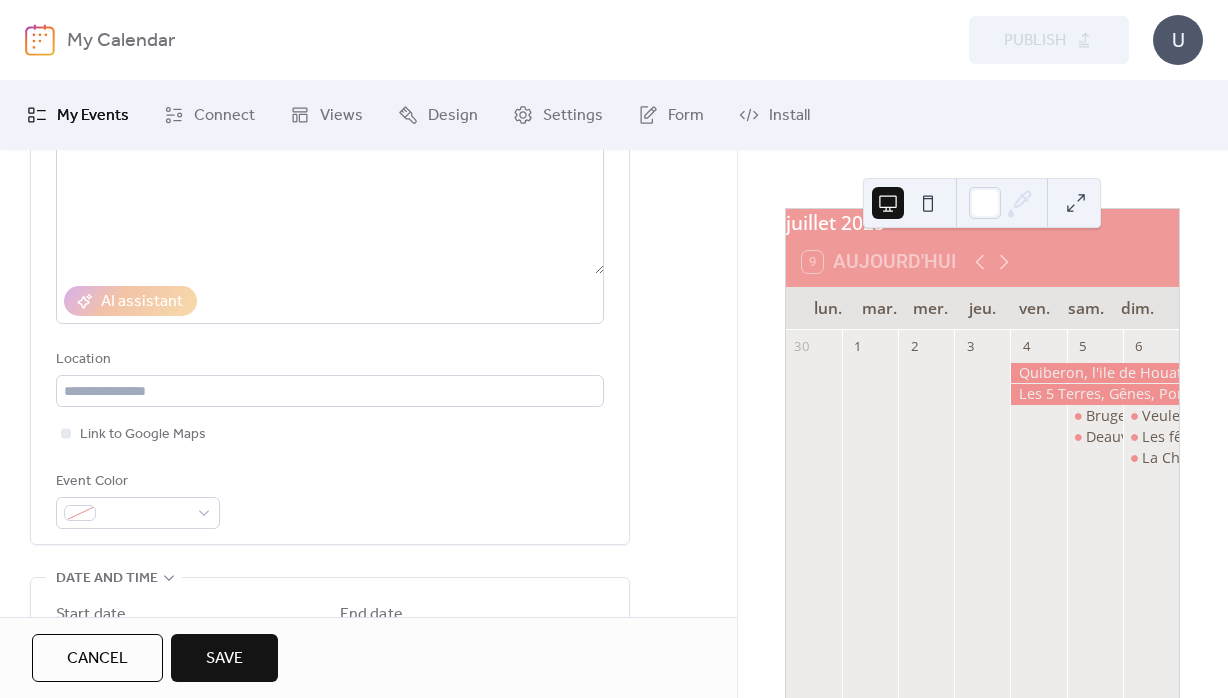 scroll, scrollTop: 288, scrollLeft: 0, axis: vertical 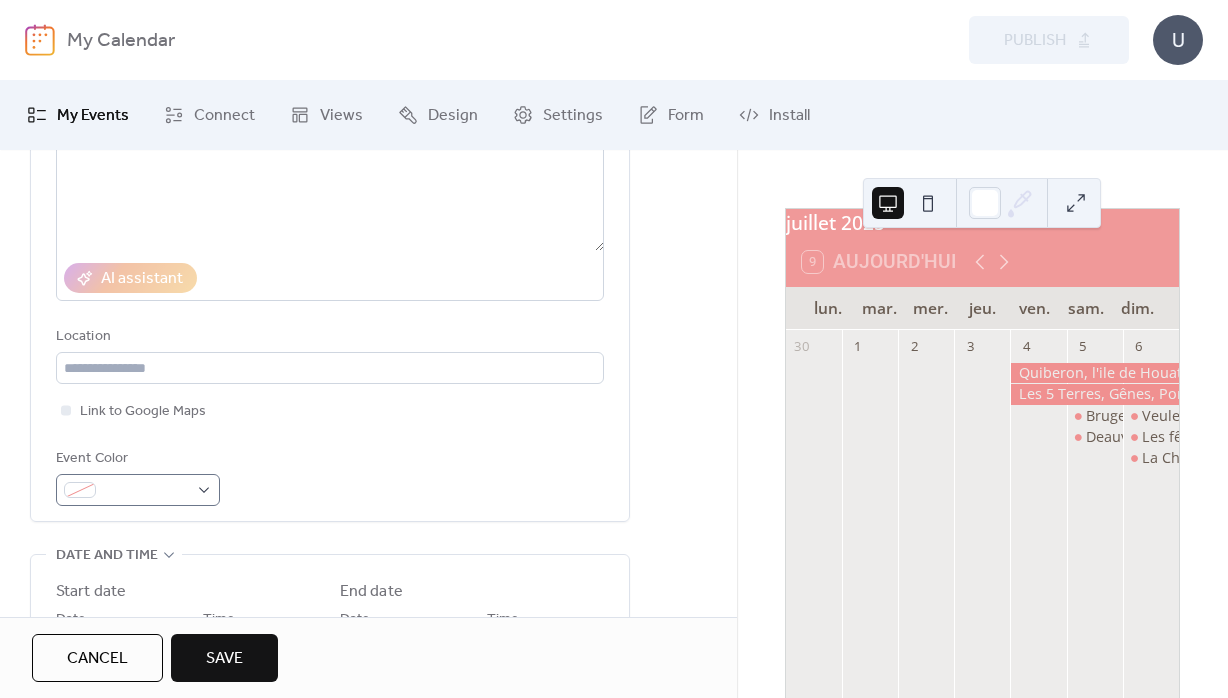 type on "**********" 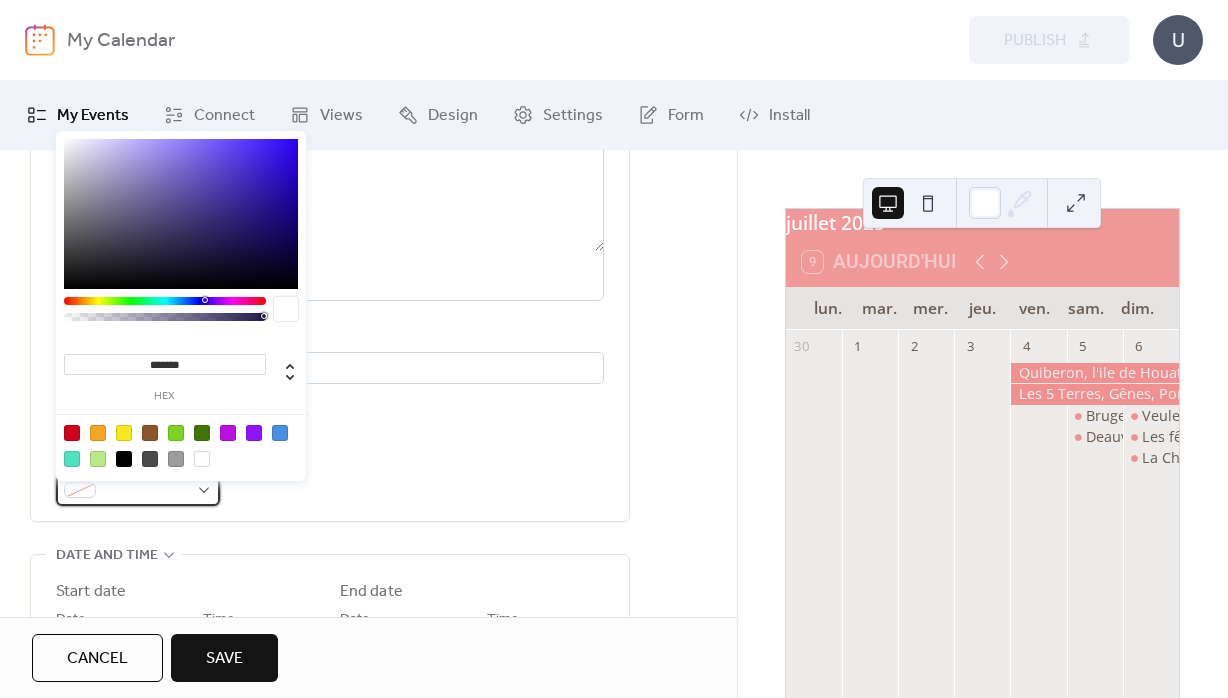 drag, startPoint x: 138, startPoint y: 500, endPoint x: 171, endPoint y: 492, distance: 33.955853 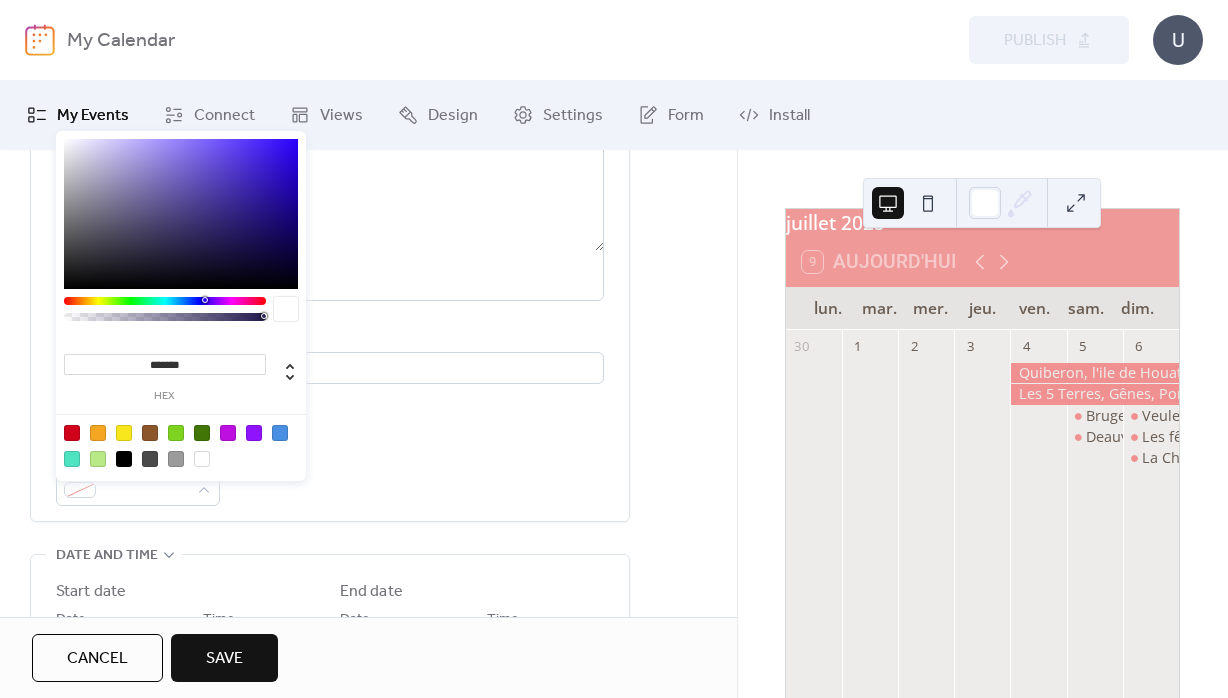 click on "*******" at bounding box center (165, 364) 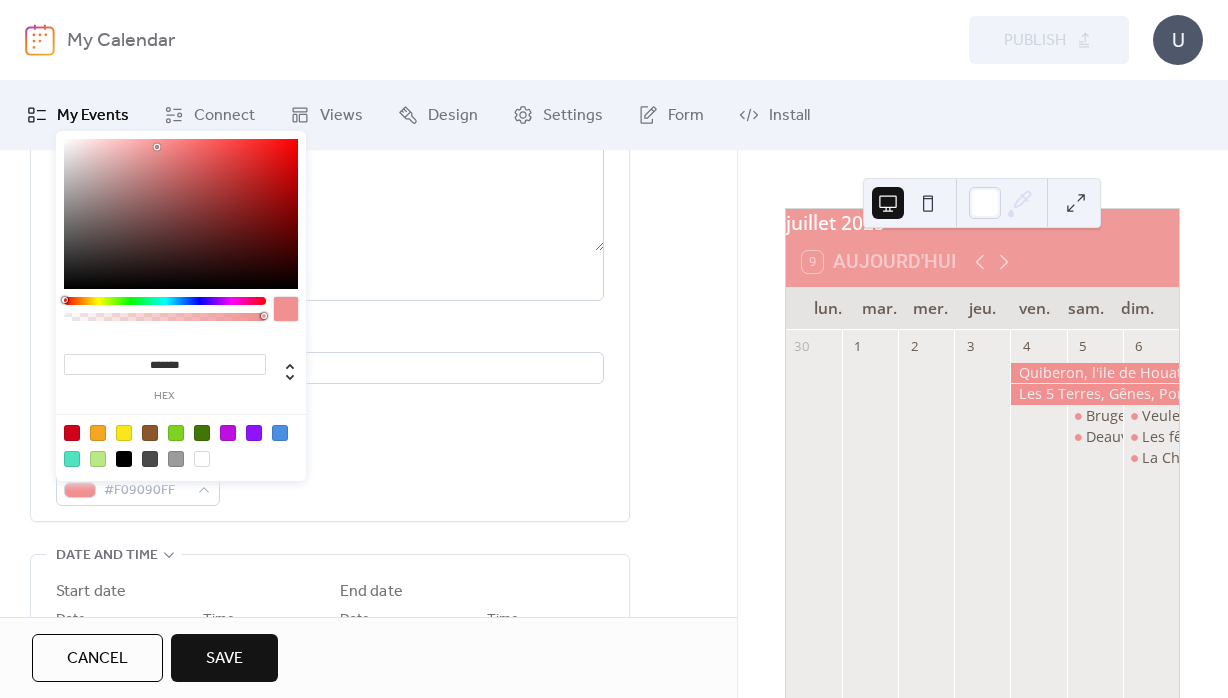 type on "********" 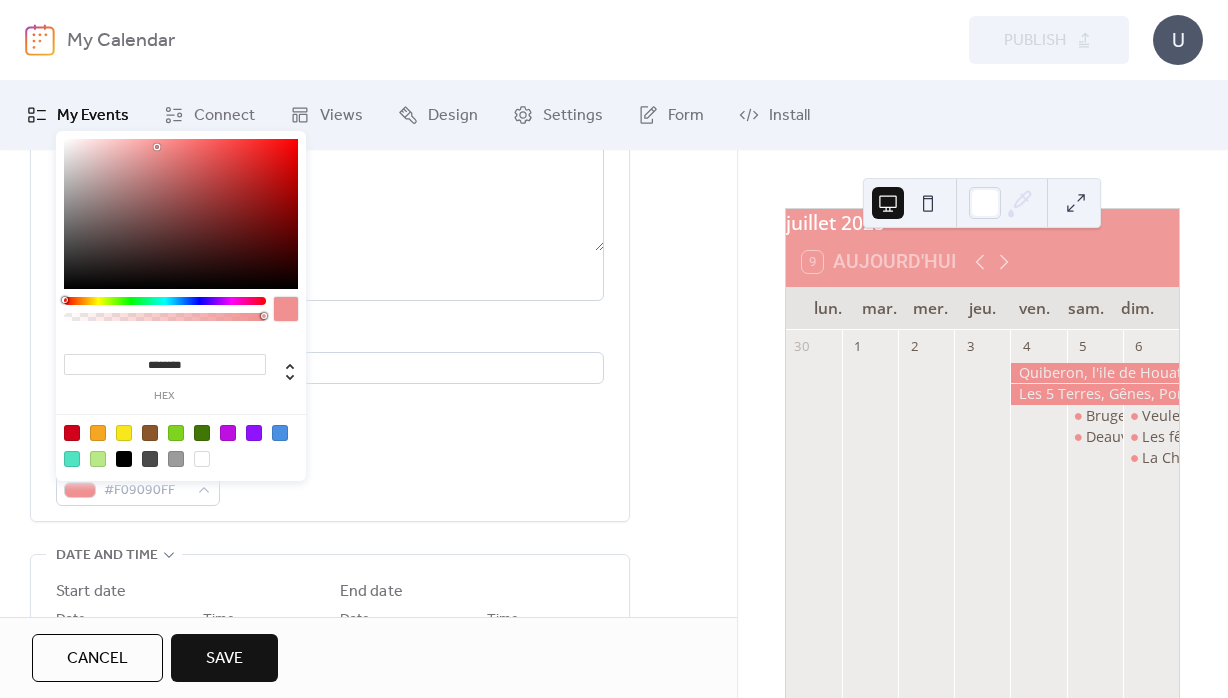 click on "**********" at bounding box center [368, 699] 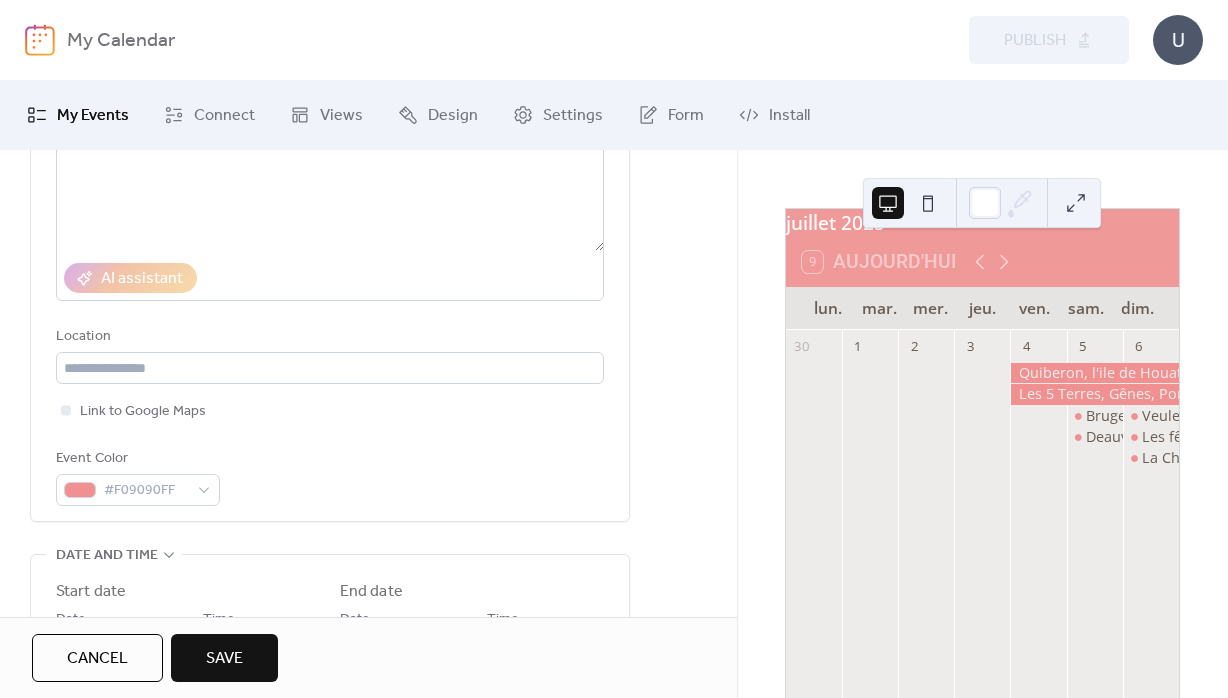 scroll, scrollTop: 504, scrollLeft: 0, axis: vertical 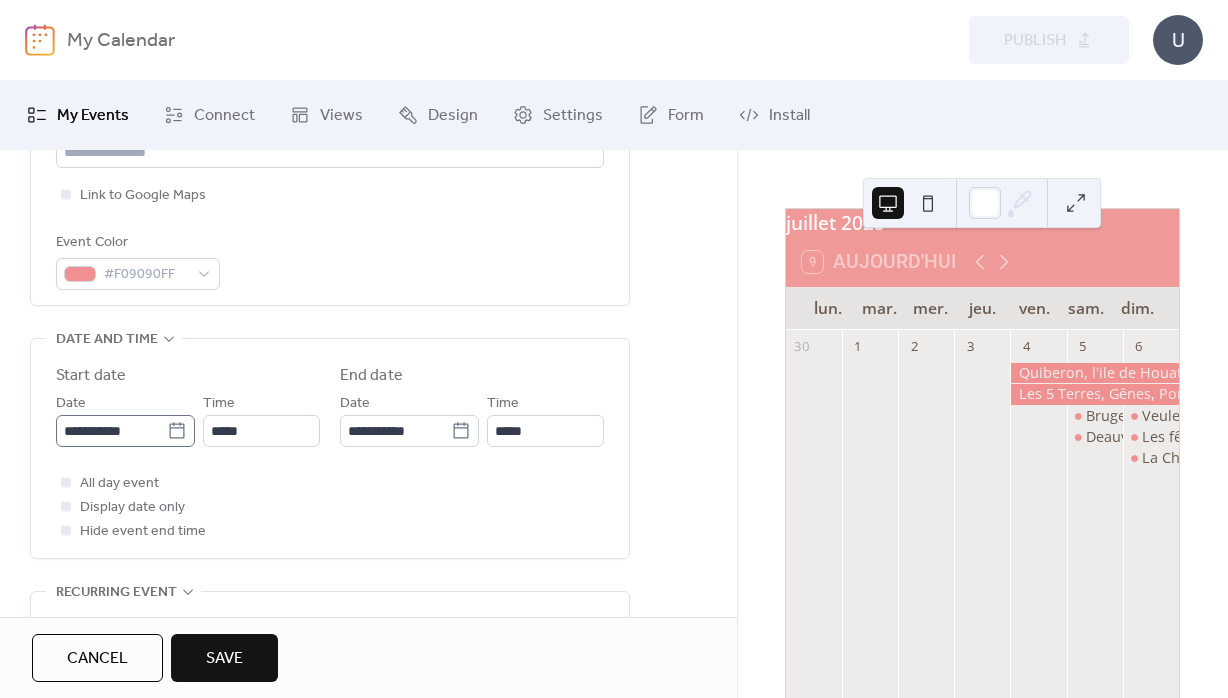 click 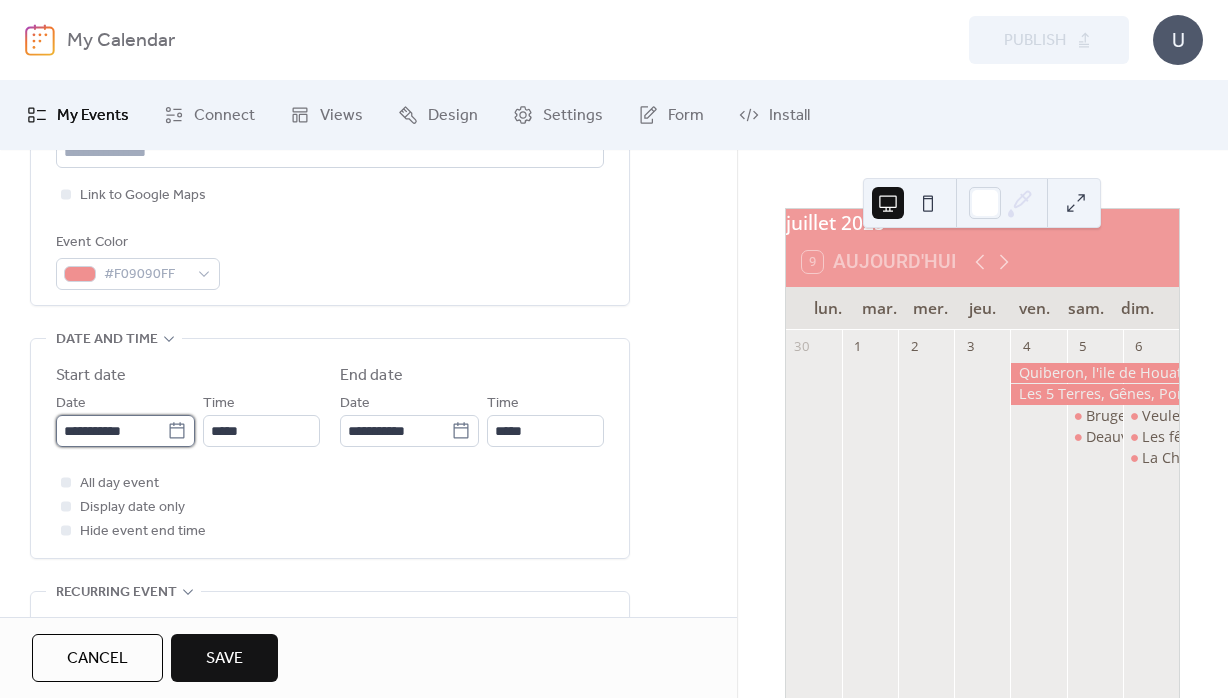 click on "**********" at bounding box center (111, 431) 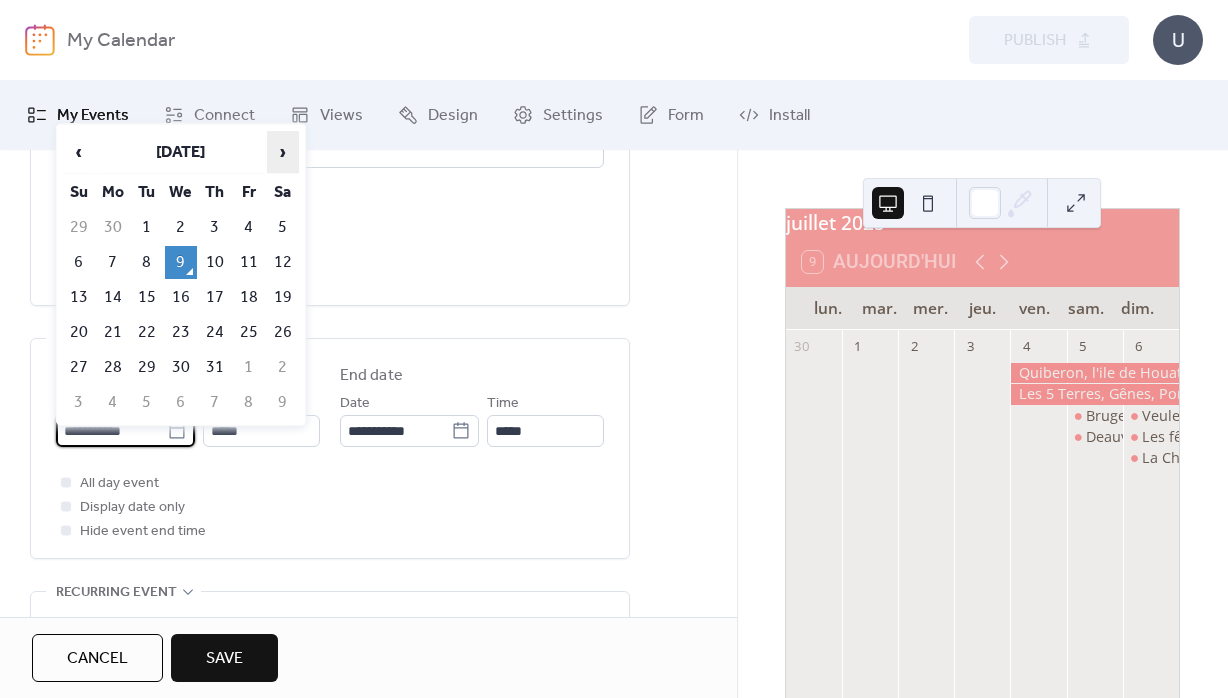 click on "›" at bounding box center (283, 152) 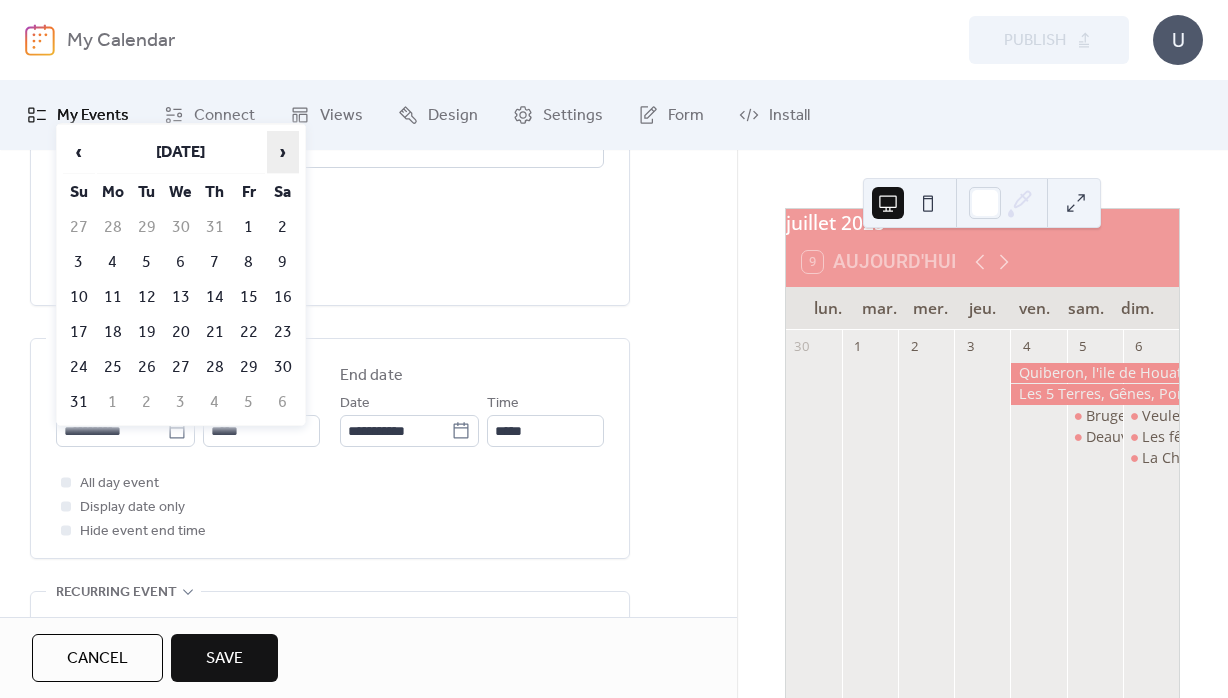 click on "›" at bounding box center (283, 152) 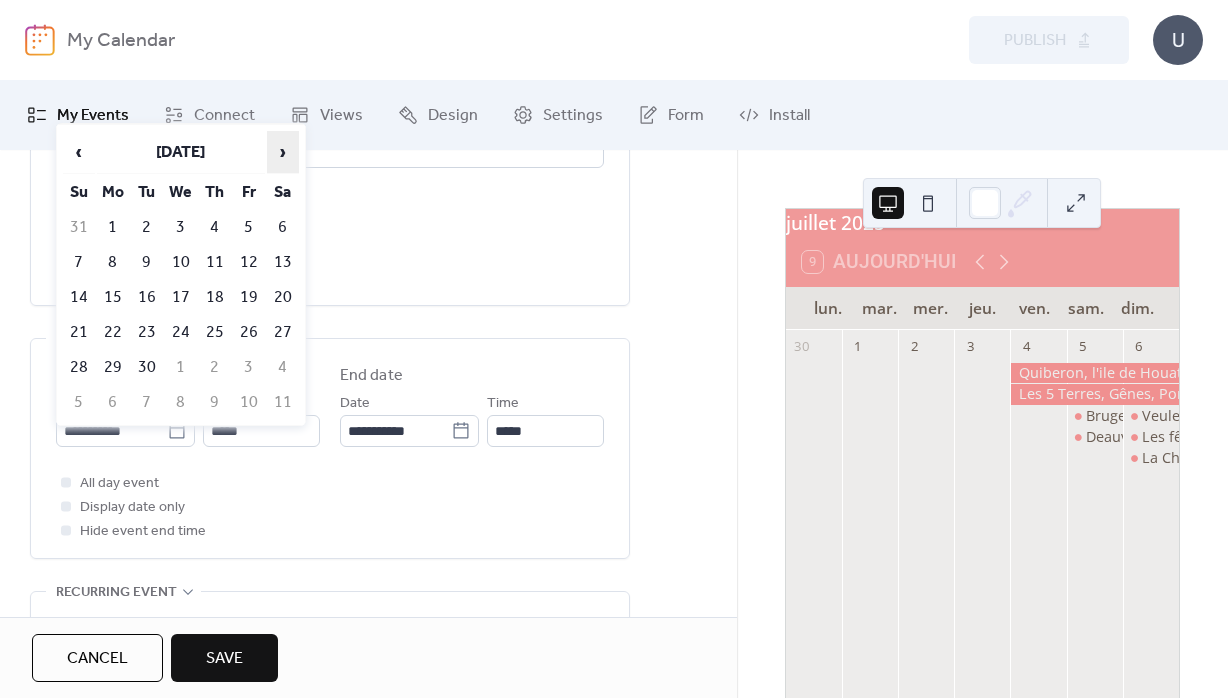 click on "›" at bounding box center [283, 152] 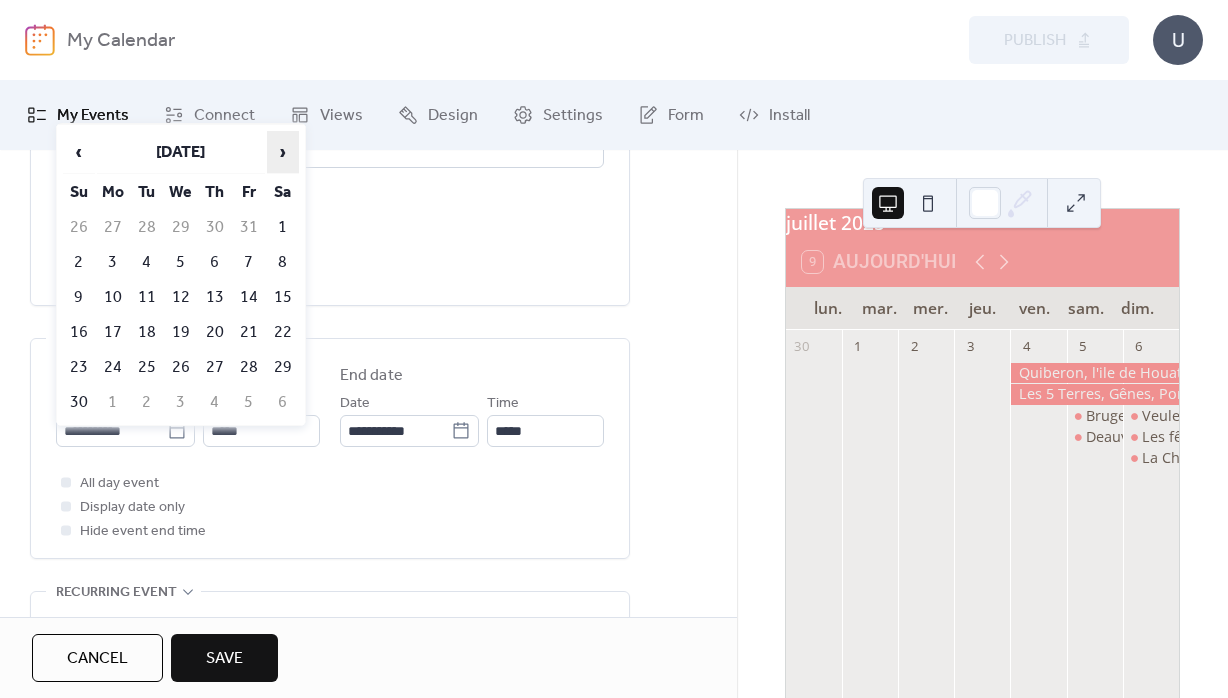 click on "›" at bounding box center (283, 152) 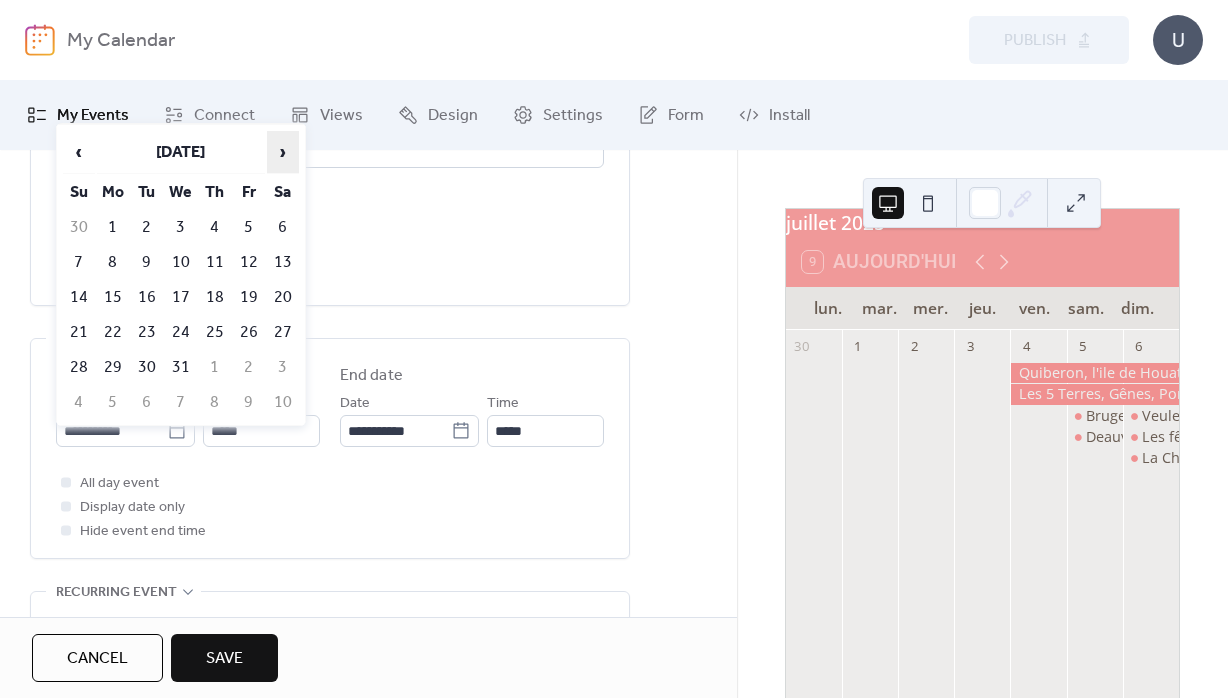 click on "›" at bounding box center [283, 152] 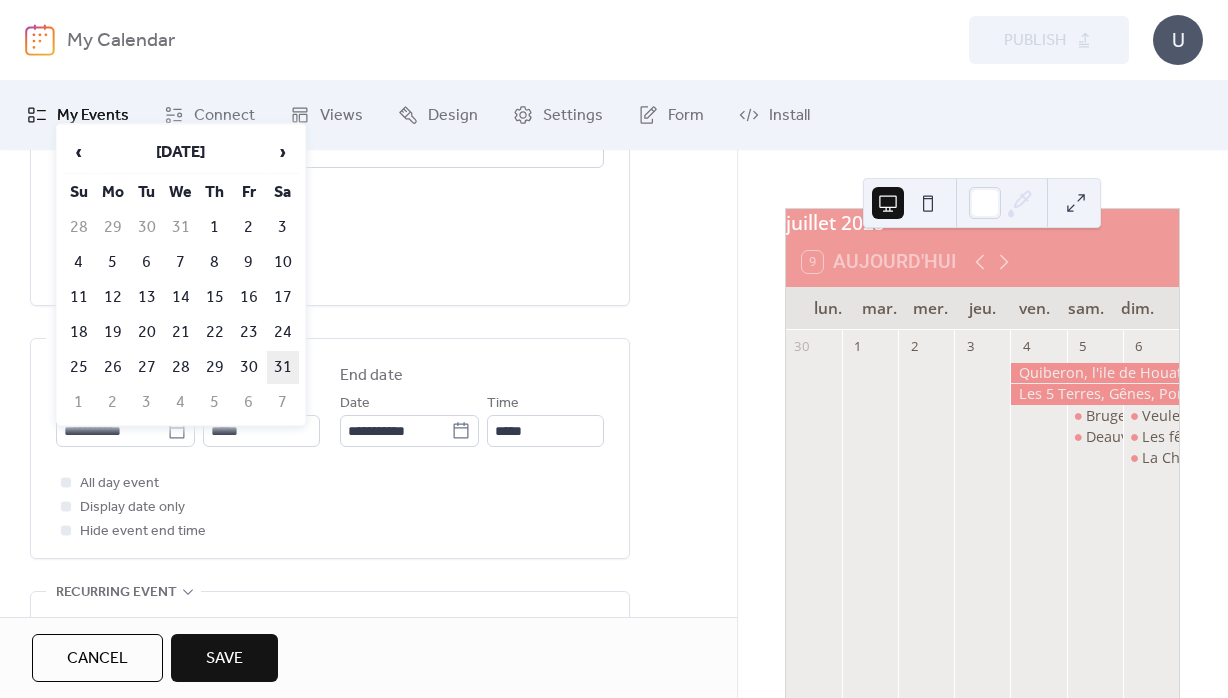 click on "31" at bounding box center [283, 367] 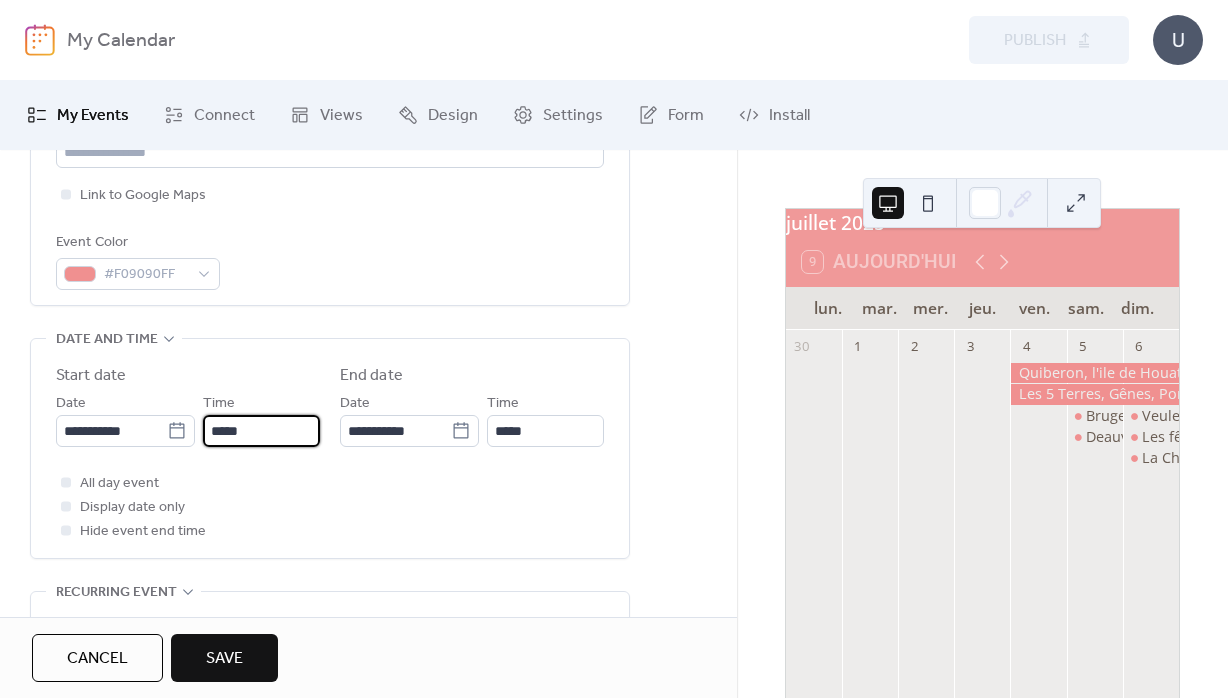 click on "*****" at bounding box center (261, 431) 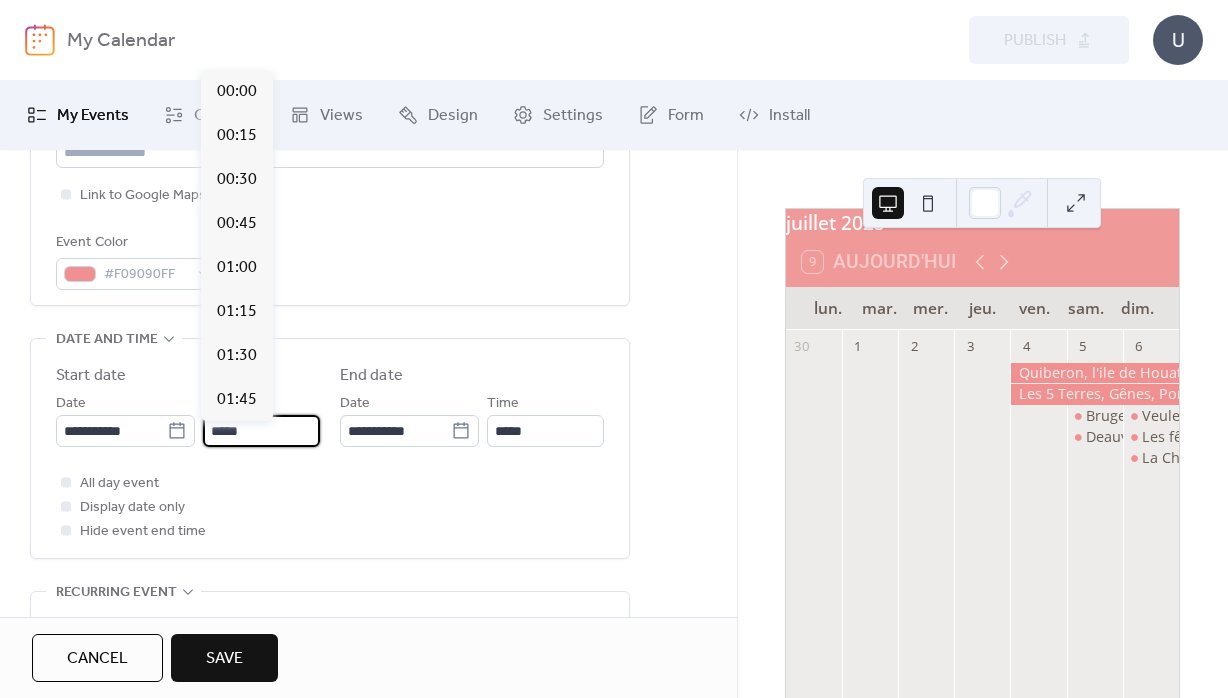 scroll, scrollTop: 2111, scrollLeft: 0, axis: vertical 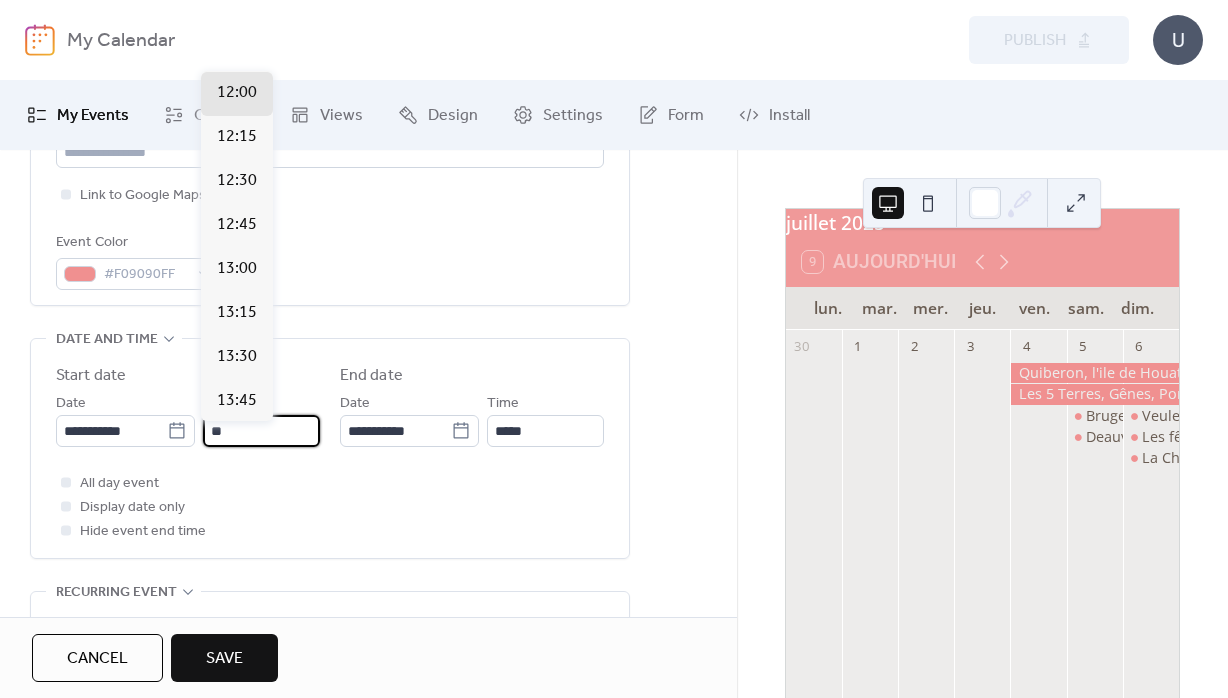 type on "*" 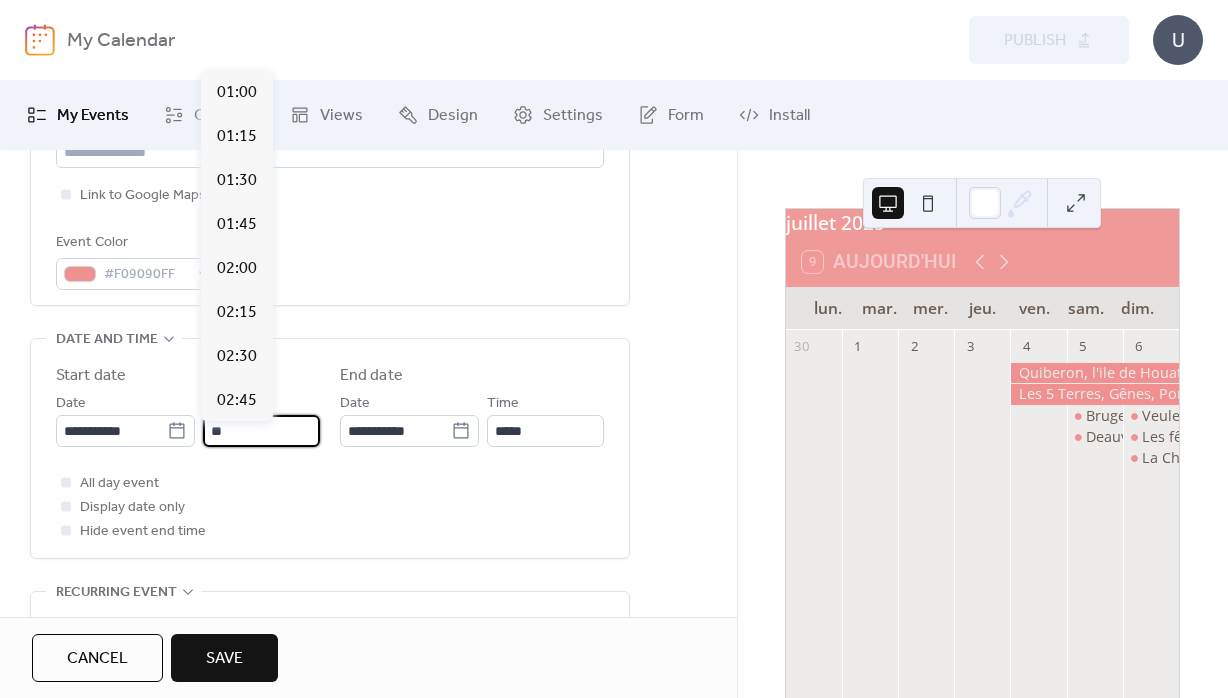 scroll, scrollTop: 2287, scrollLeft: 0, axis: vertical 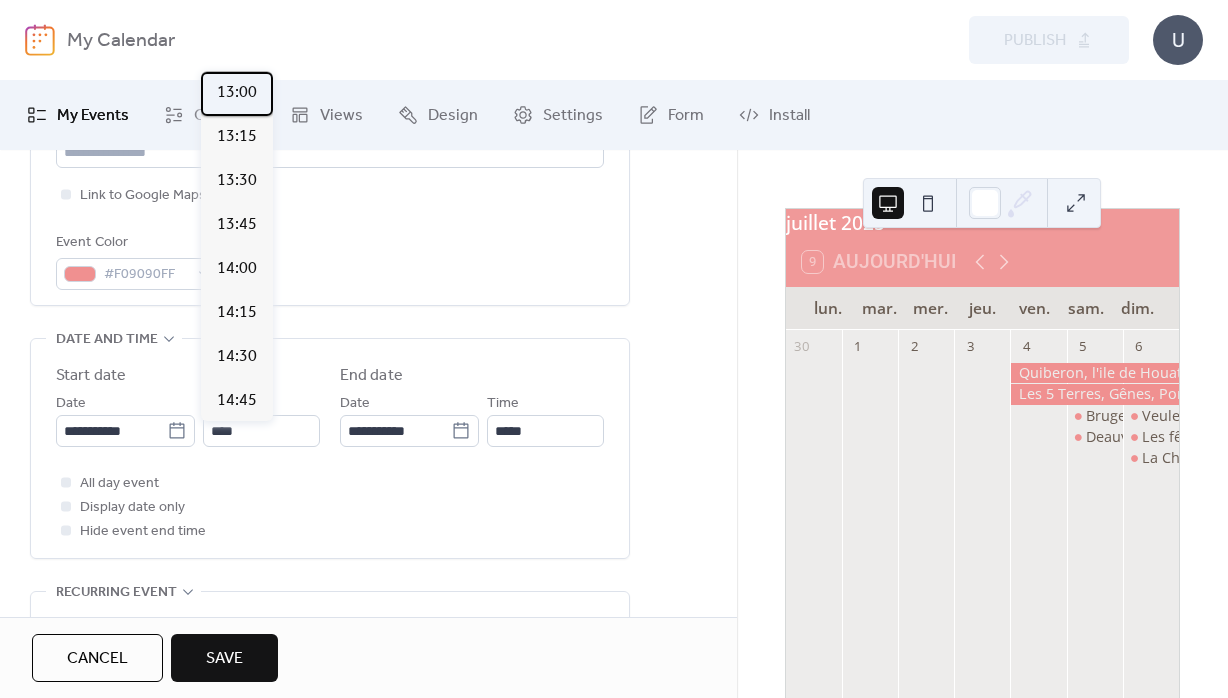 click on "13:00" at bounding box center (237, 93) 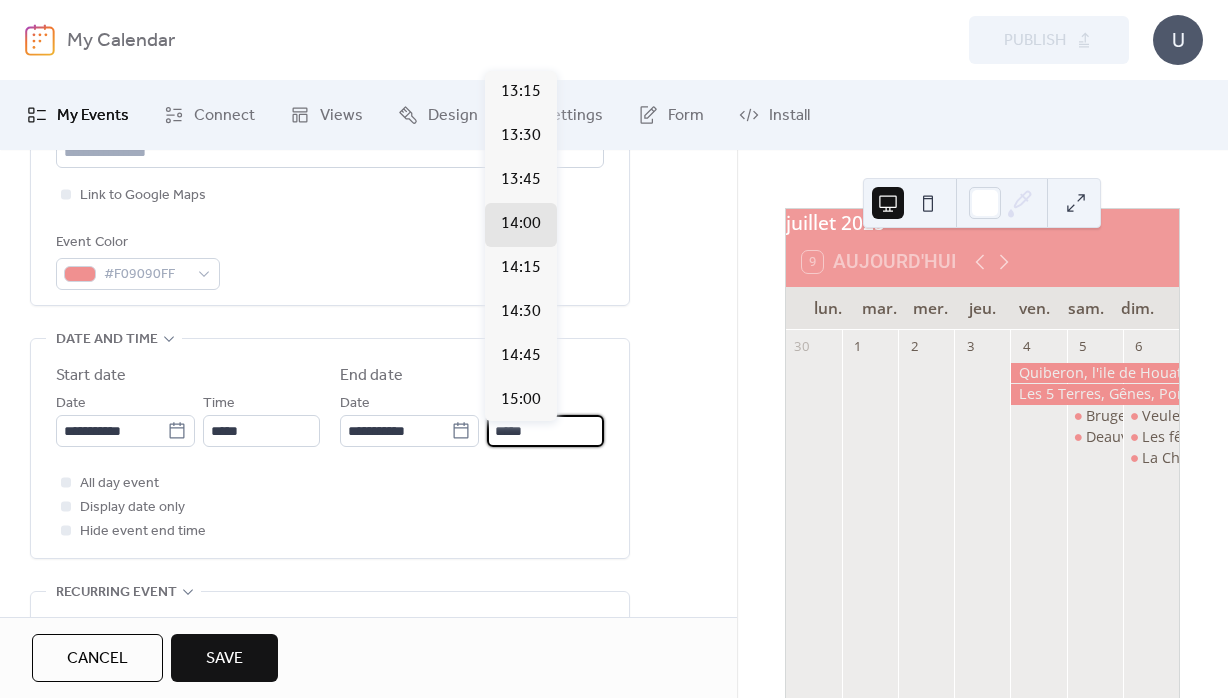 click on "*****" at bounding box center (545, 431) 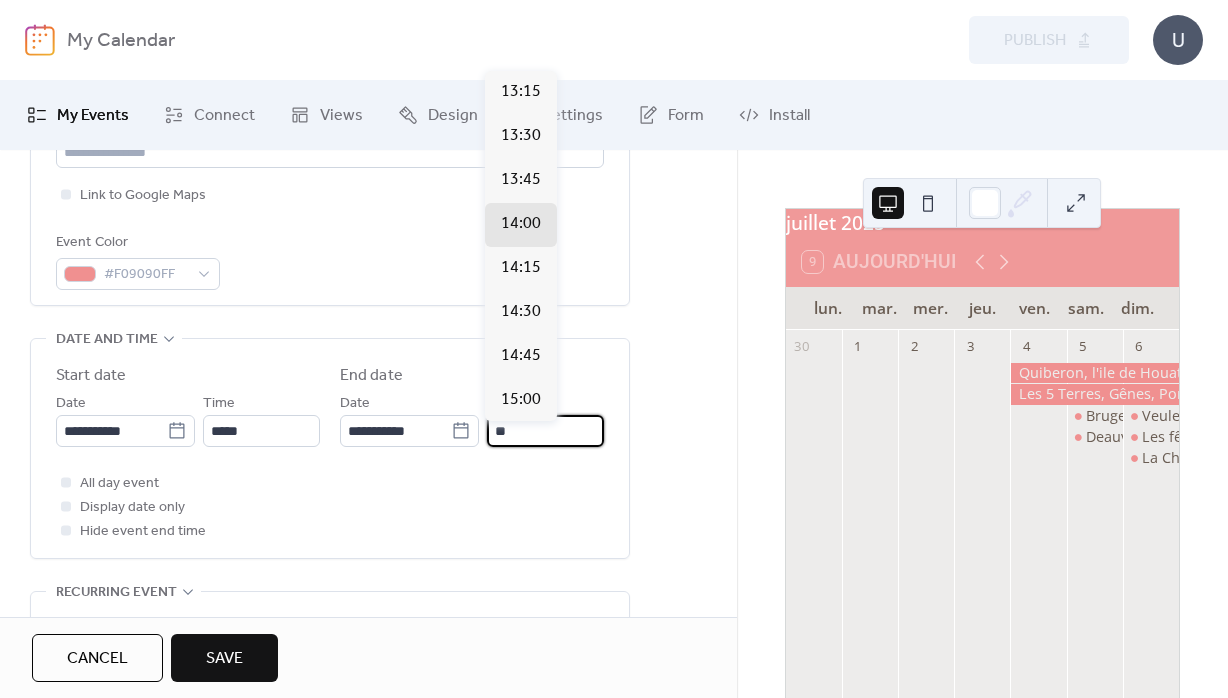 type on "*" 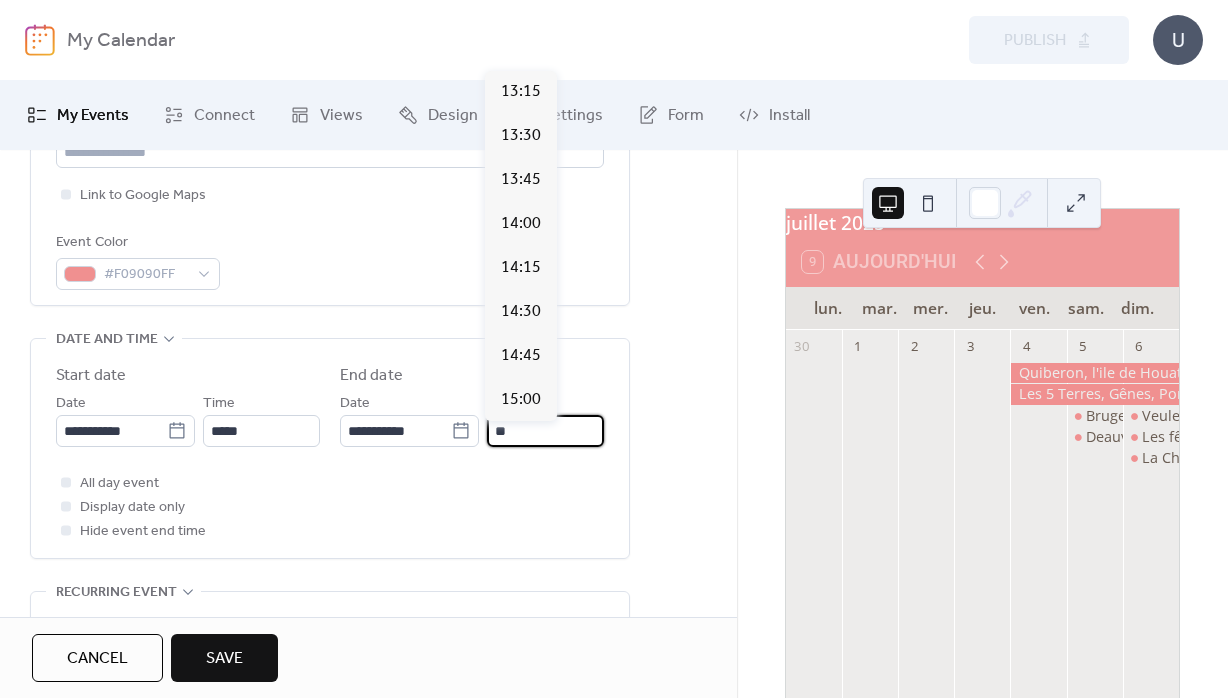 scroll, scrollTop: 836, scrollLeft: 0, axis: vertical 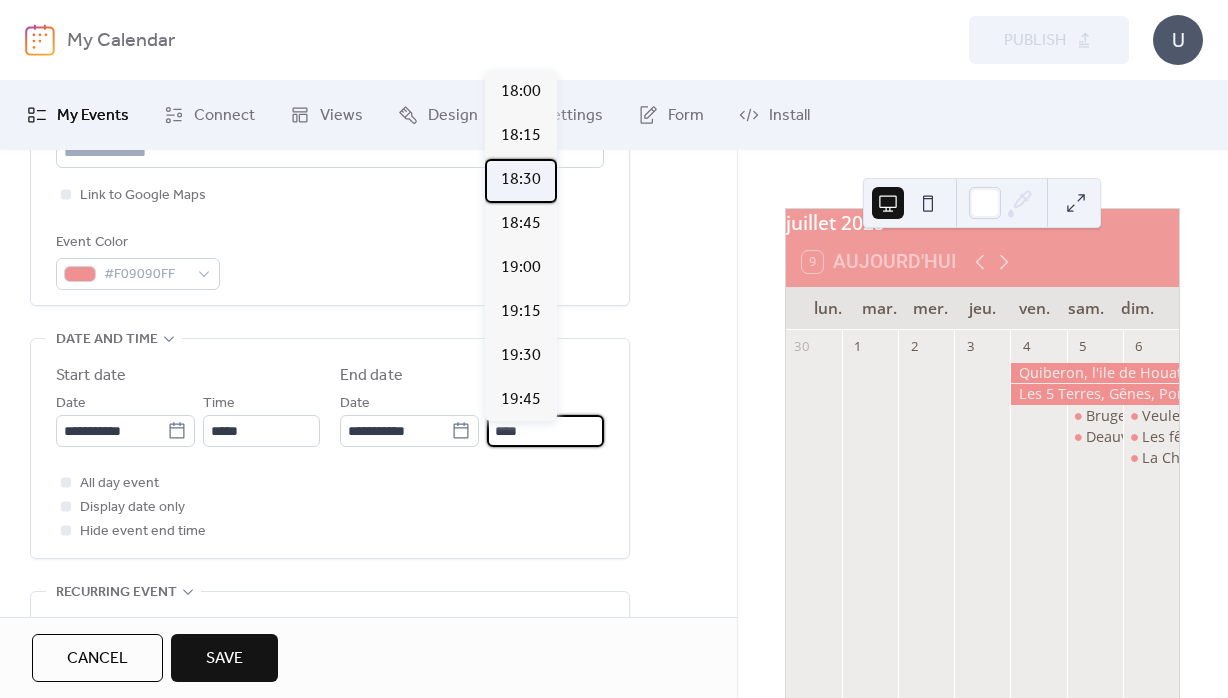 click on "18:30" at bounding box center [521, 180] 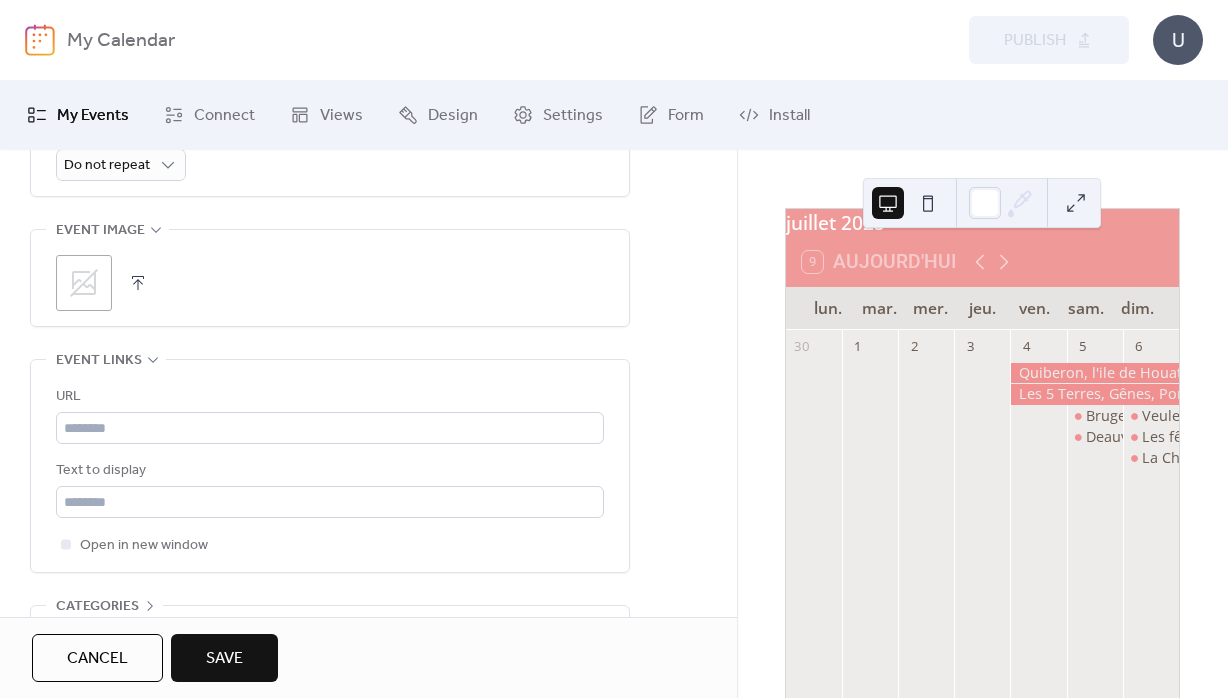 scroll, scrollTop: 1008, scrollLeft: 0, axis: vertical 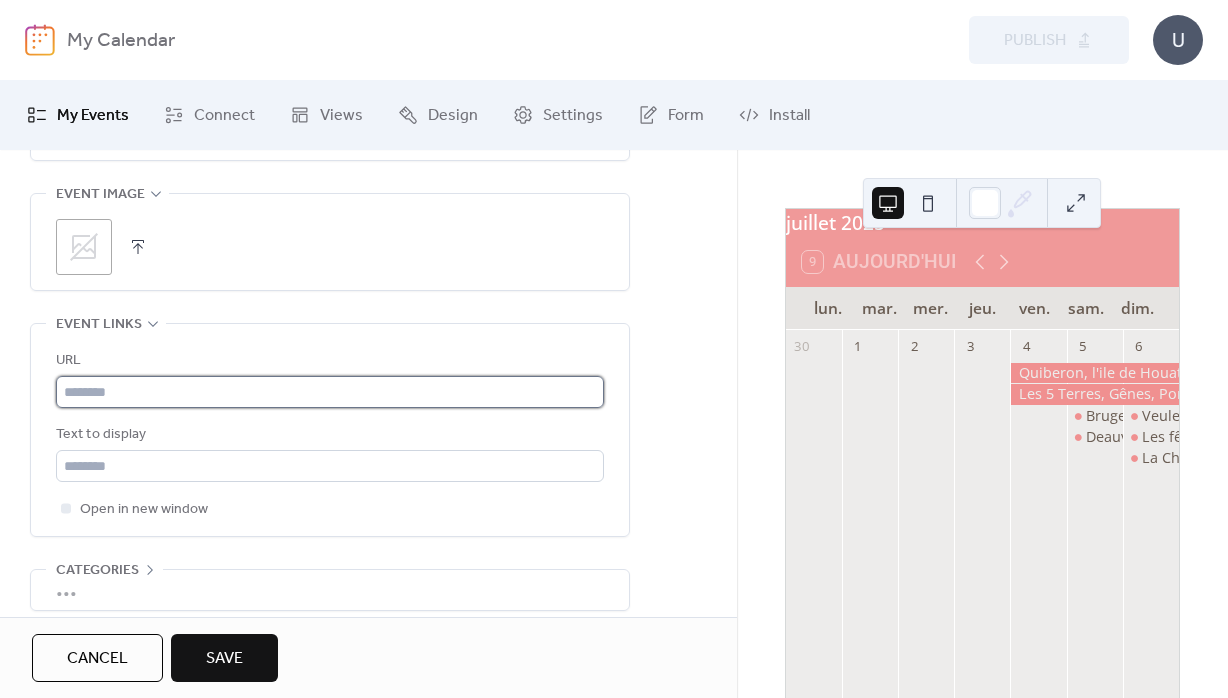 click at bounding box center [330, 392] 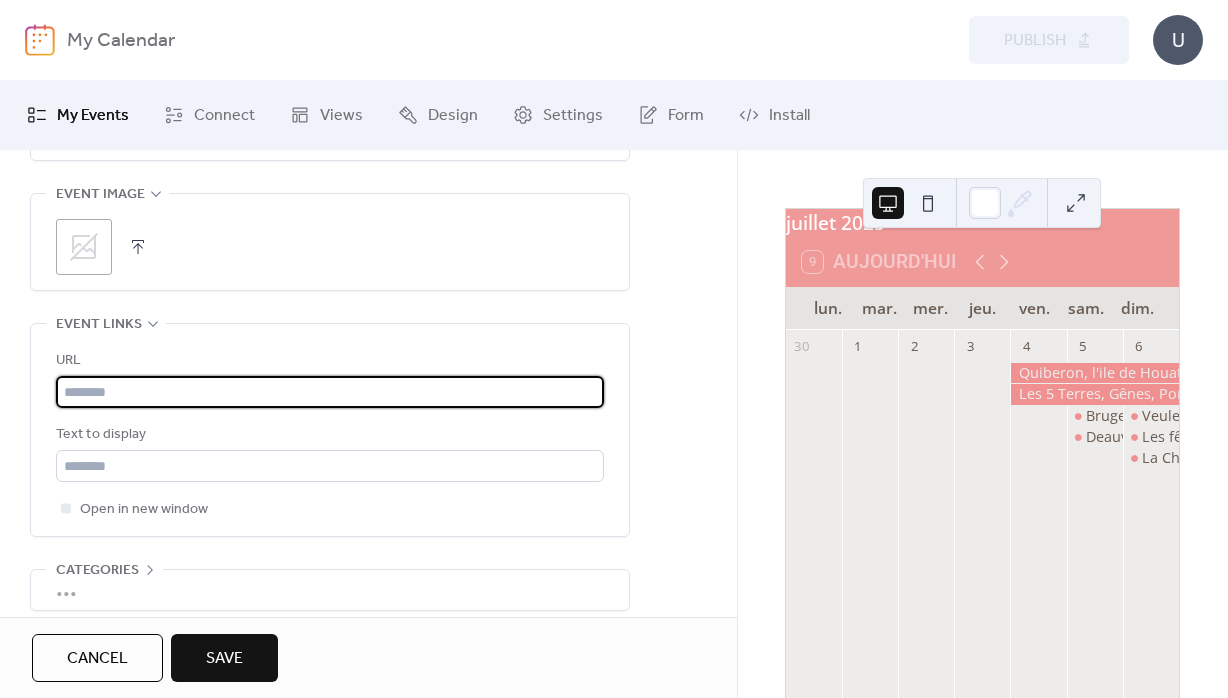 paste on "**********" 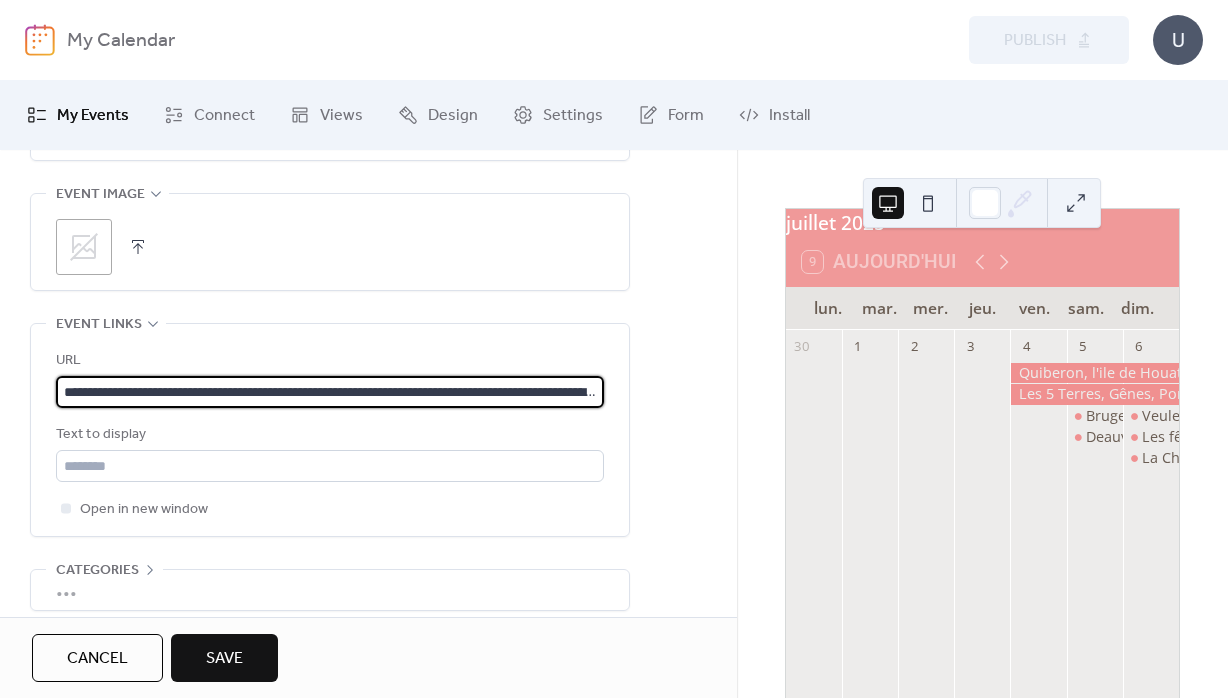 scroll, scrollTop: 0, scrollLeft: 1036, axis: horizontal 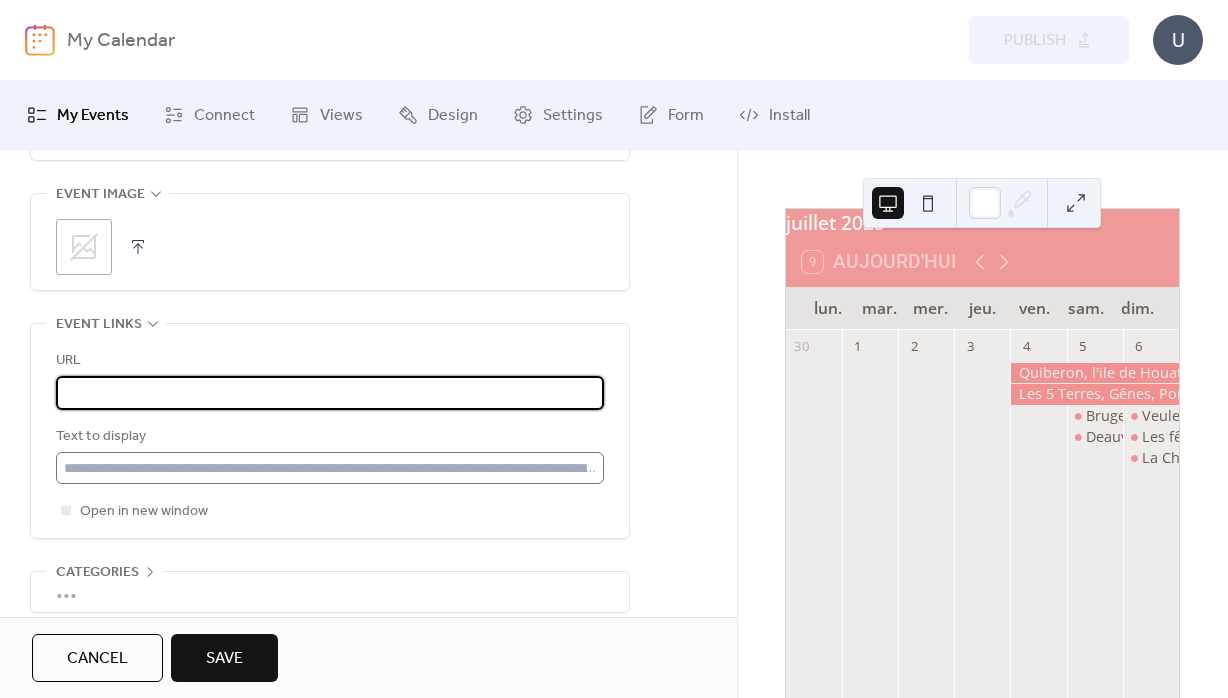 type on "**********" 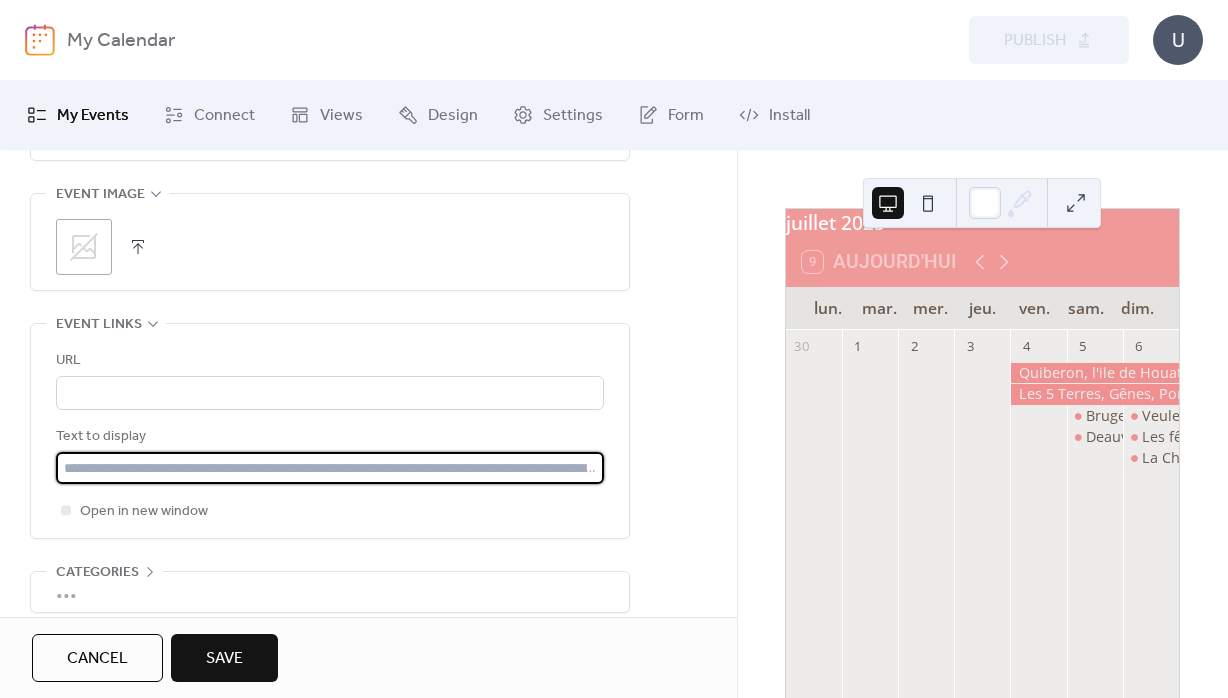 click at bounding box center (330, 468) 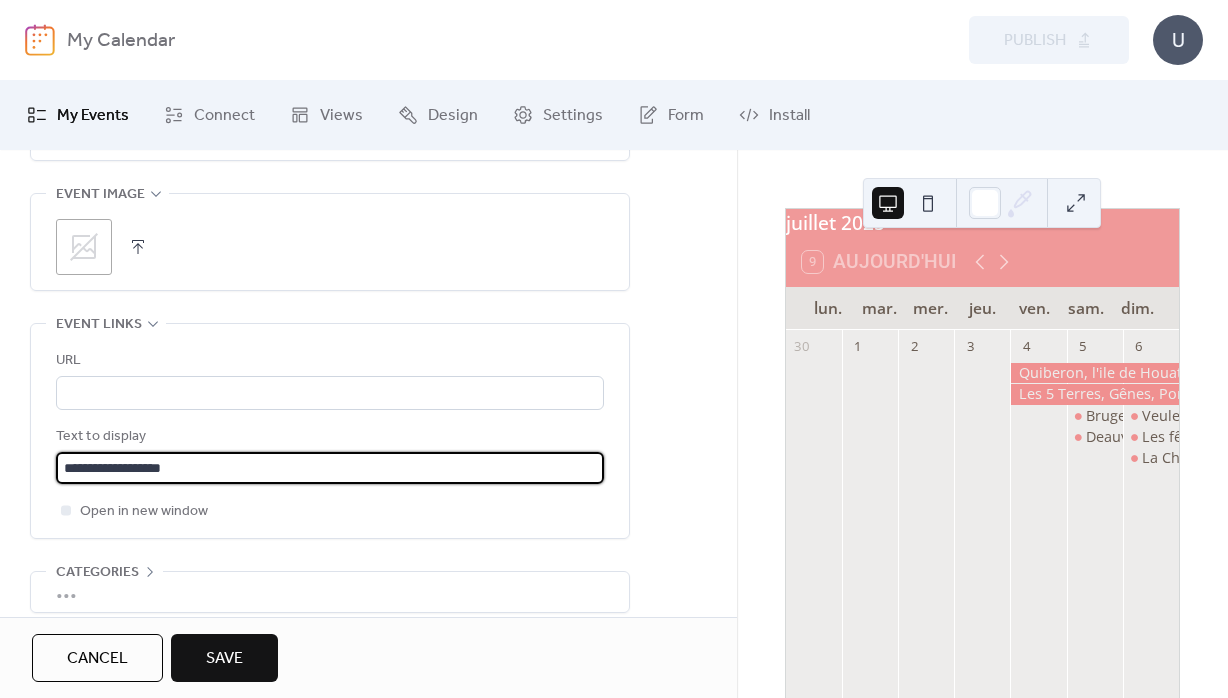 scroll, scrollTop: 1110, scrollLeft: 0, axis: vertical 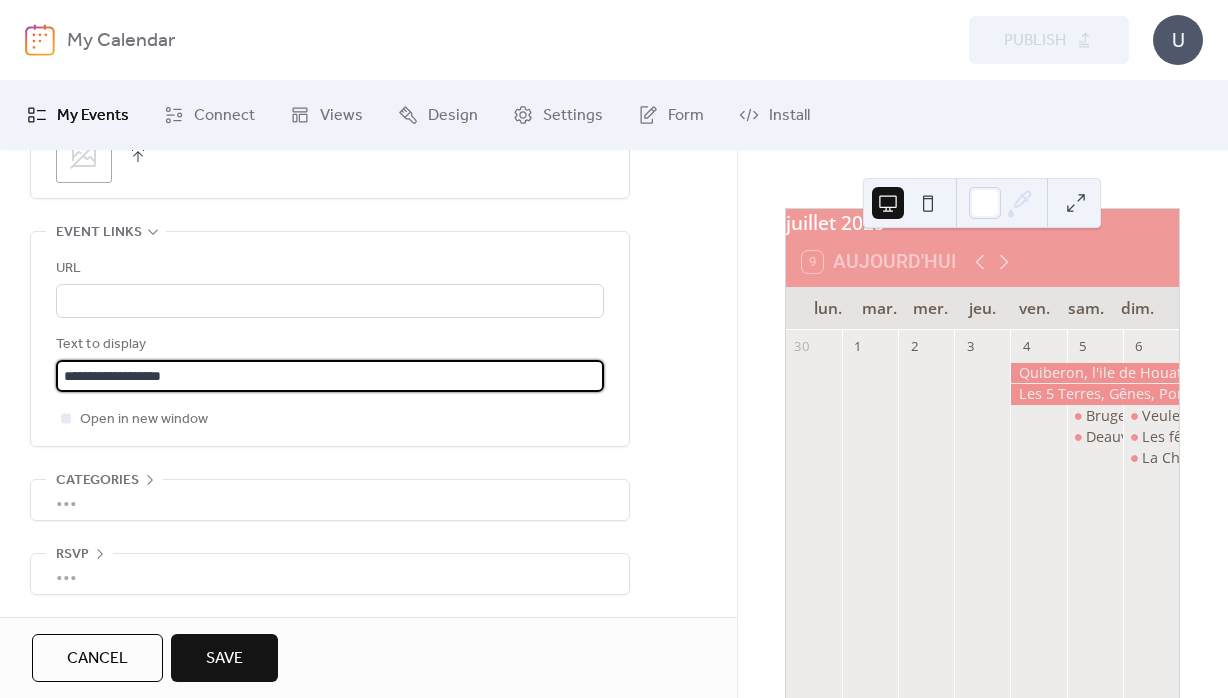 type on "**********" 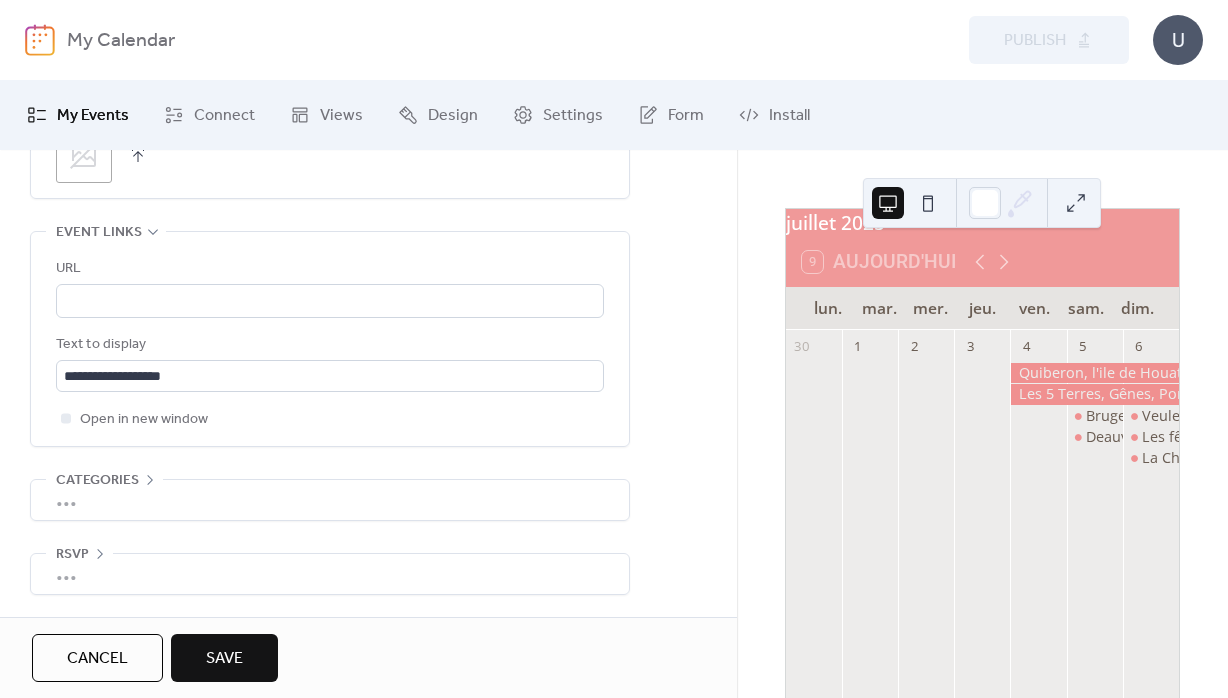 click on "Save" at bounding box center (224, 659) 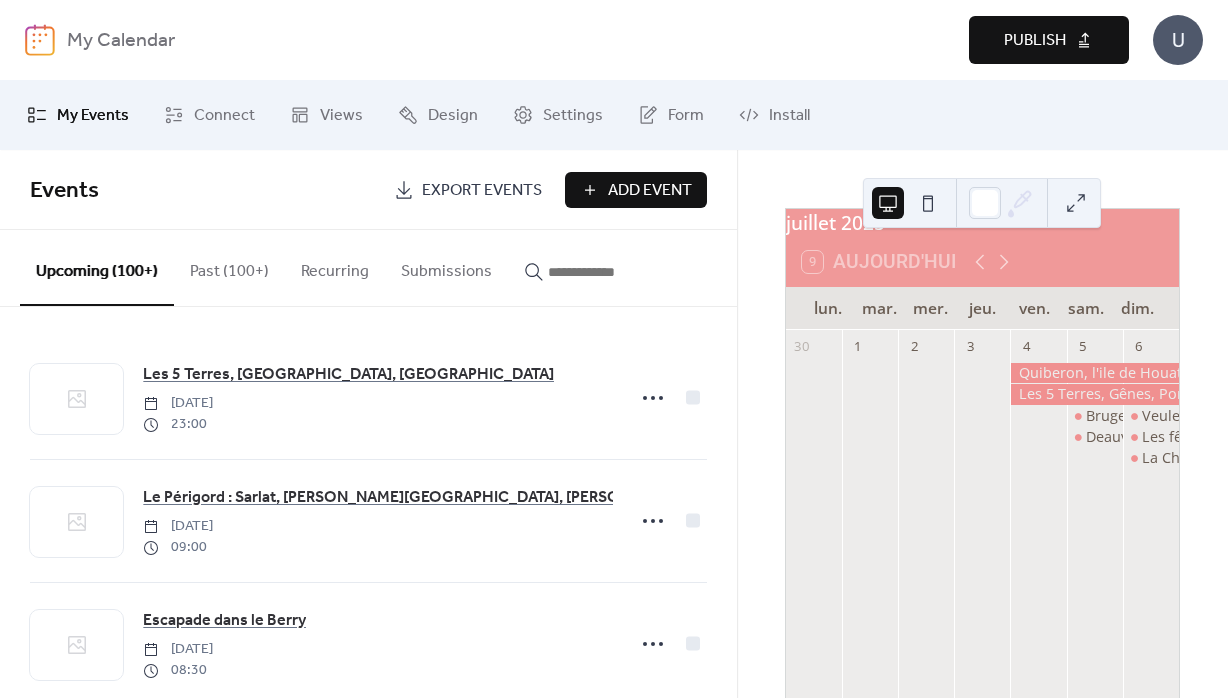 click on "Publish" at bounding box center (1035, 41) 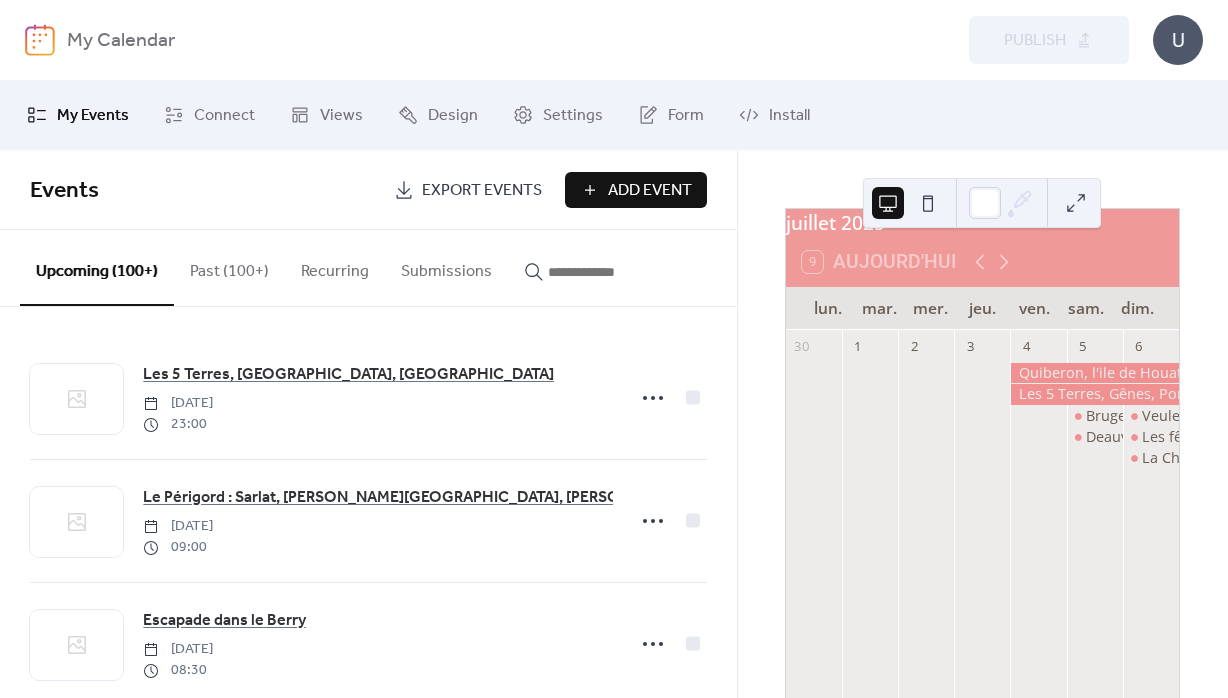 click on "Add Event" at bounding box center (650, 191) 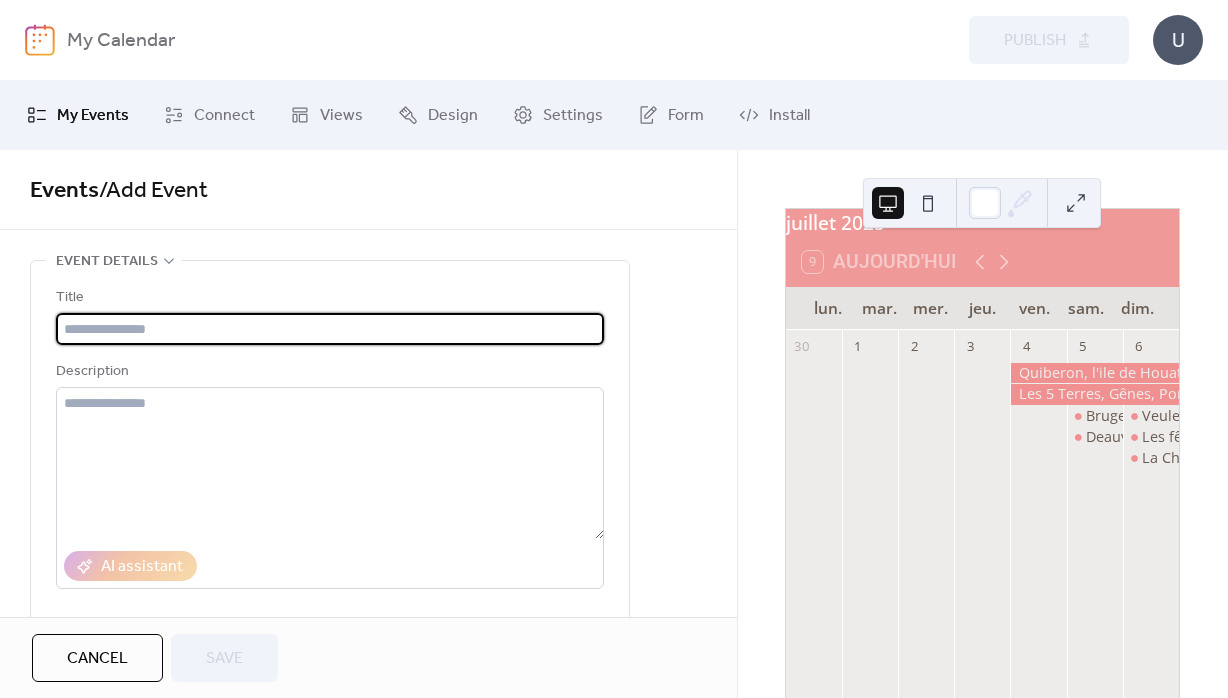click at bounding box center [330, 329] 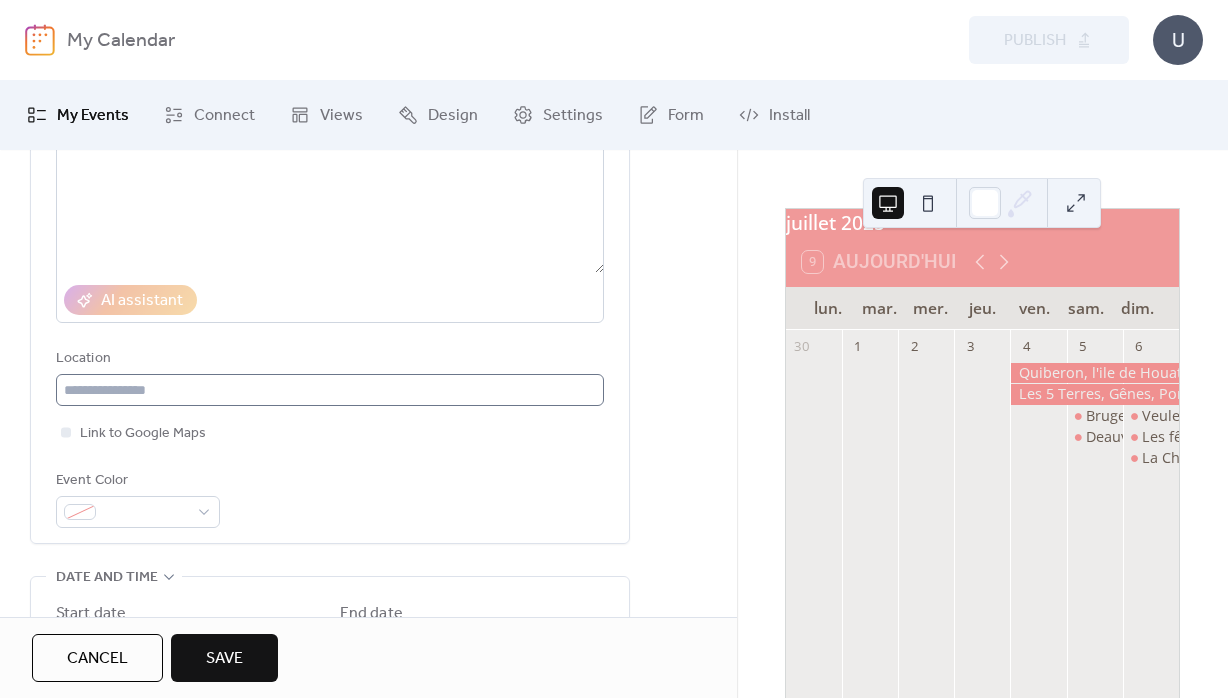 scroll, scrollTop: 288, scrollLeft: 0, axis: vertical 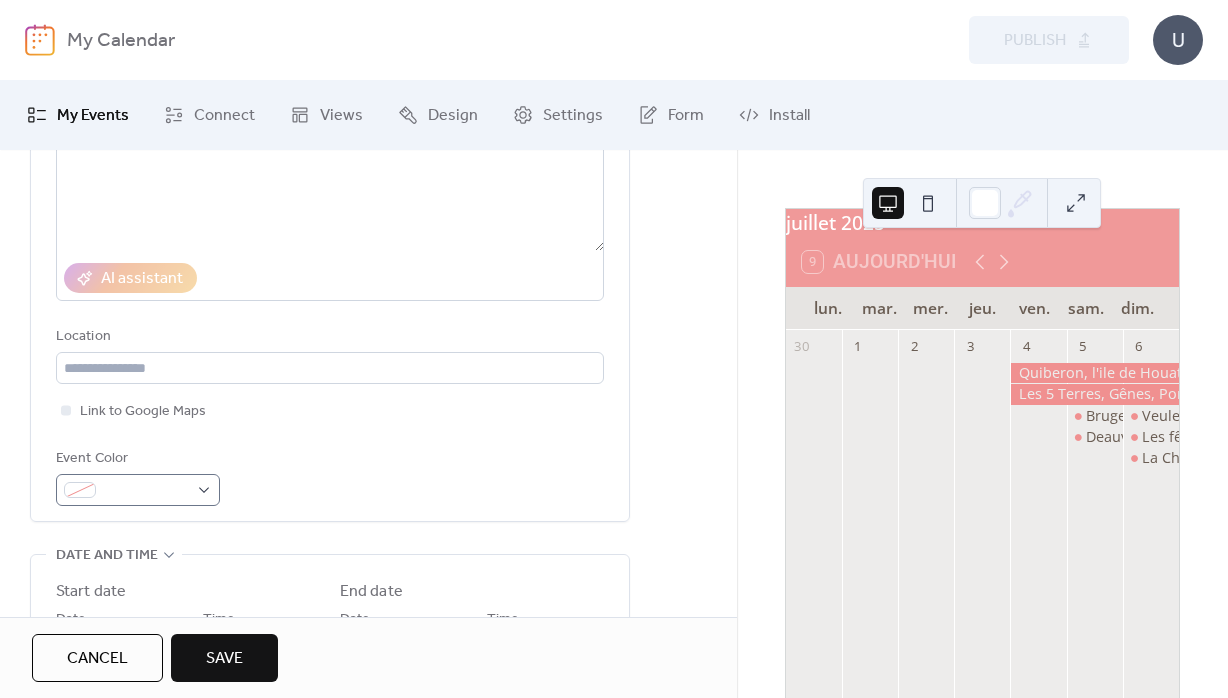 type on "**********" 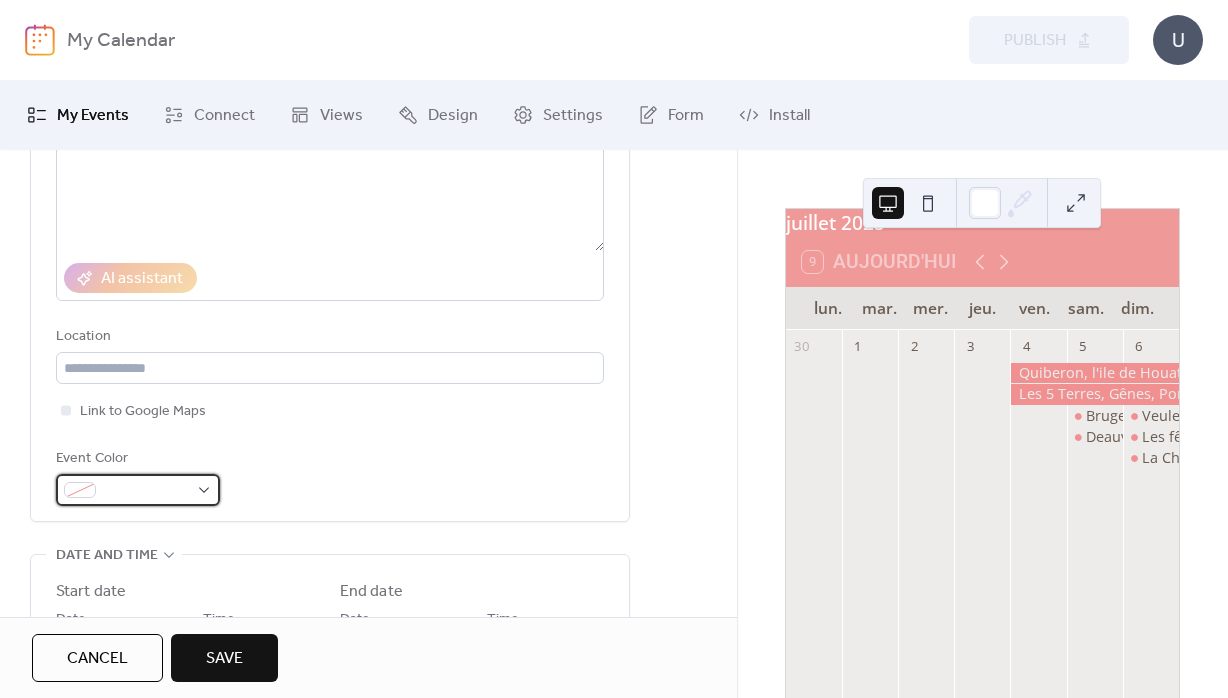 click at bounding box center [138, 490] 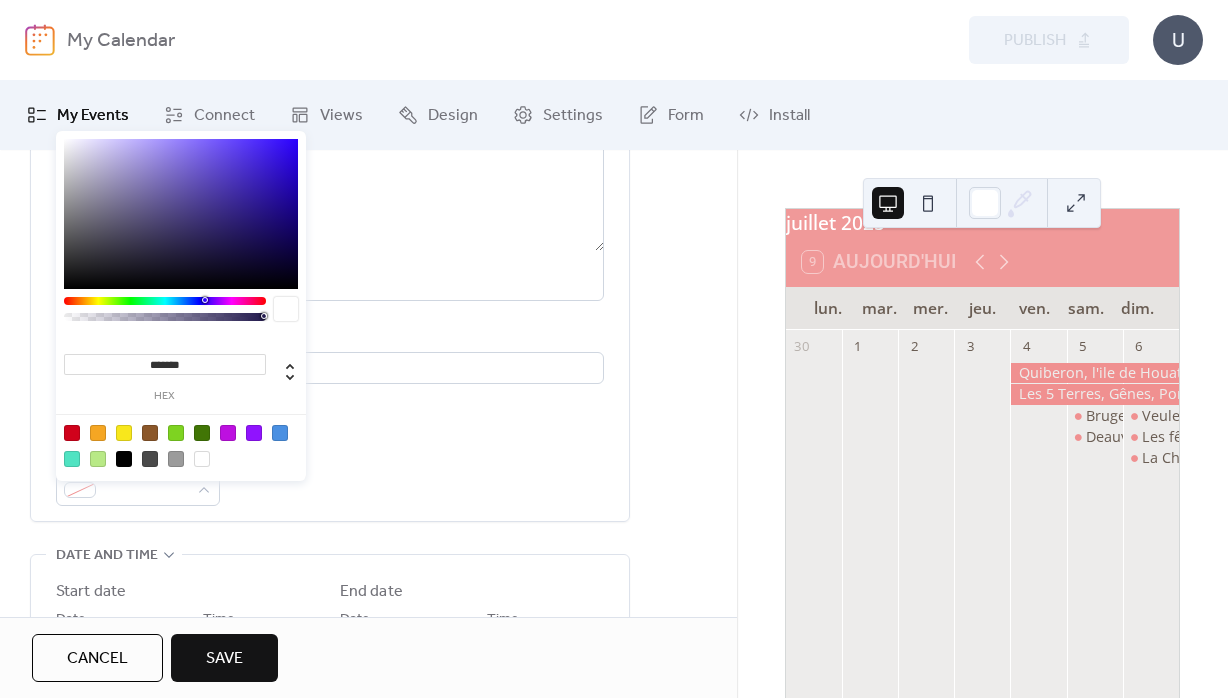 click on "******* hex" at bounding box center (165, 375) 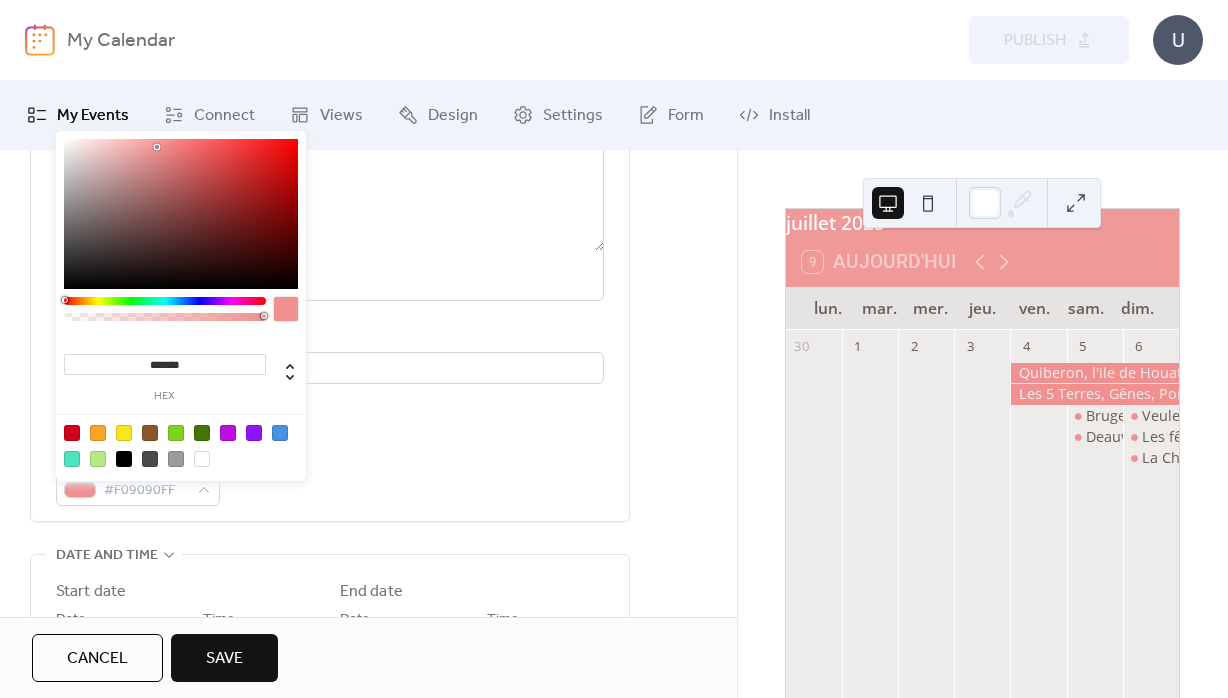 type on "********" 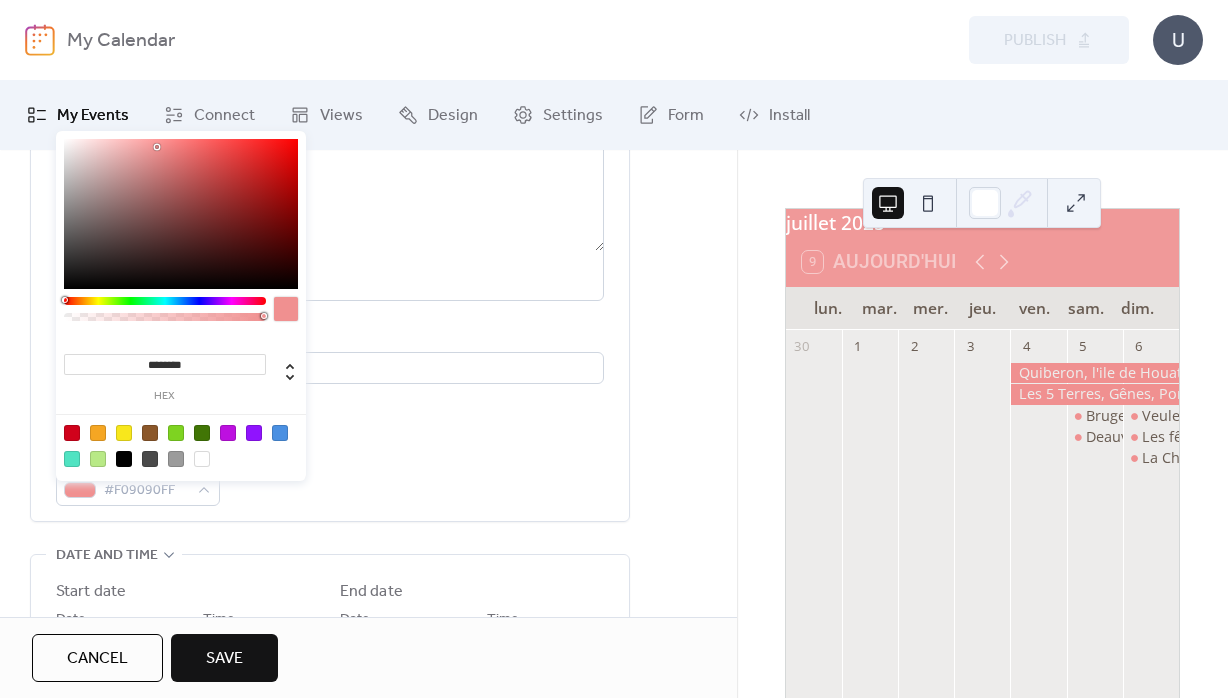 drag, startPoint x: 703, startPoint y: 379, endPoint x: 698, endPoint y: 394, distance: 15.811388 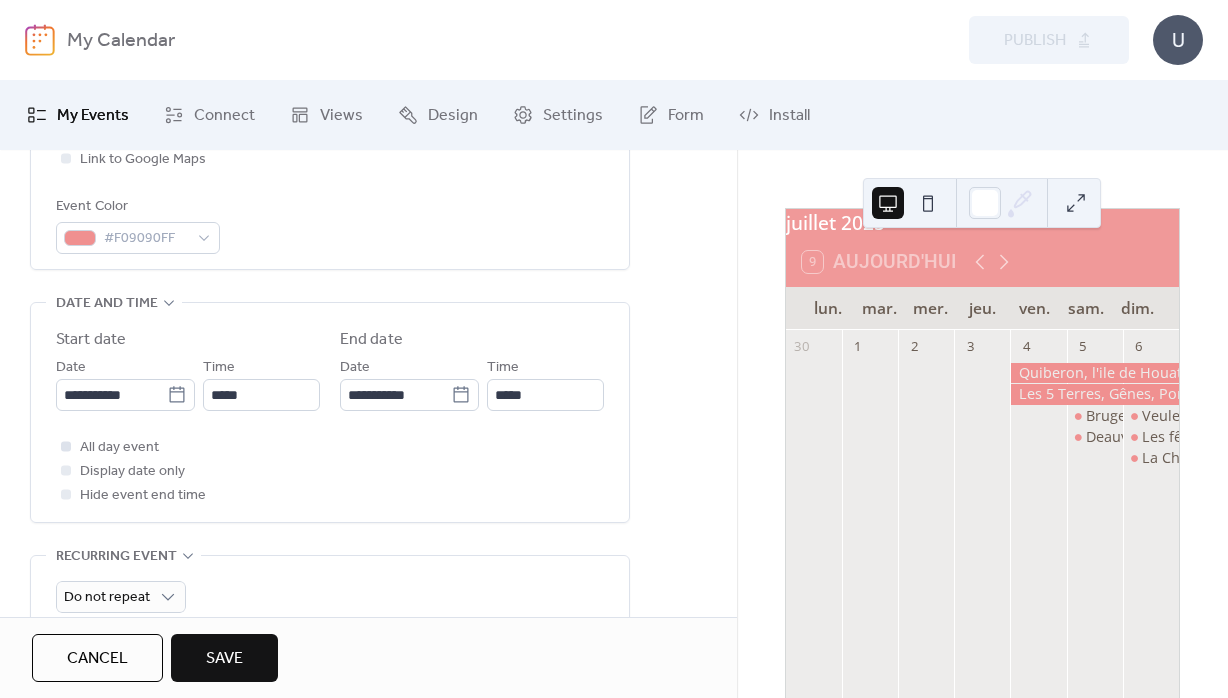 scroll, scrollTop: 576, scrollLeft: 0, axis: vertical 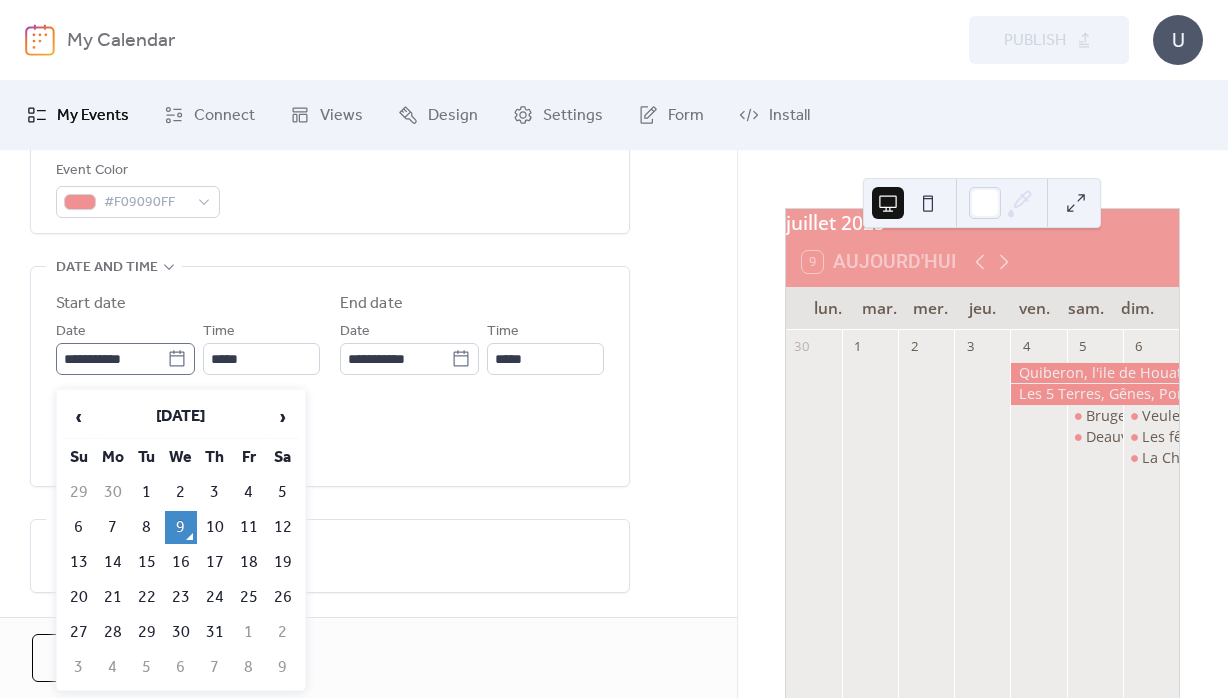 click 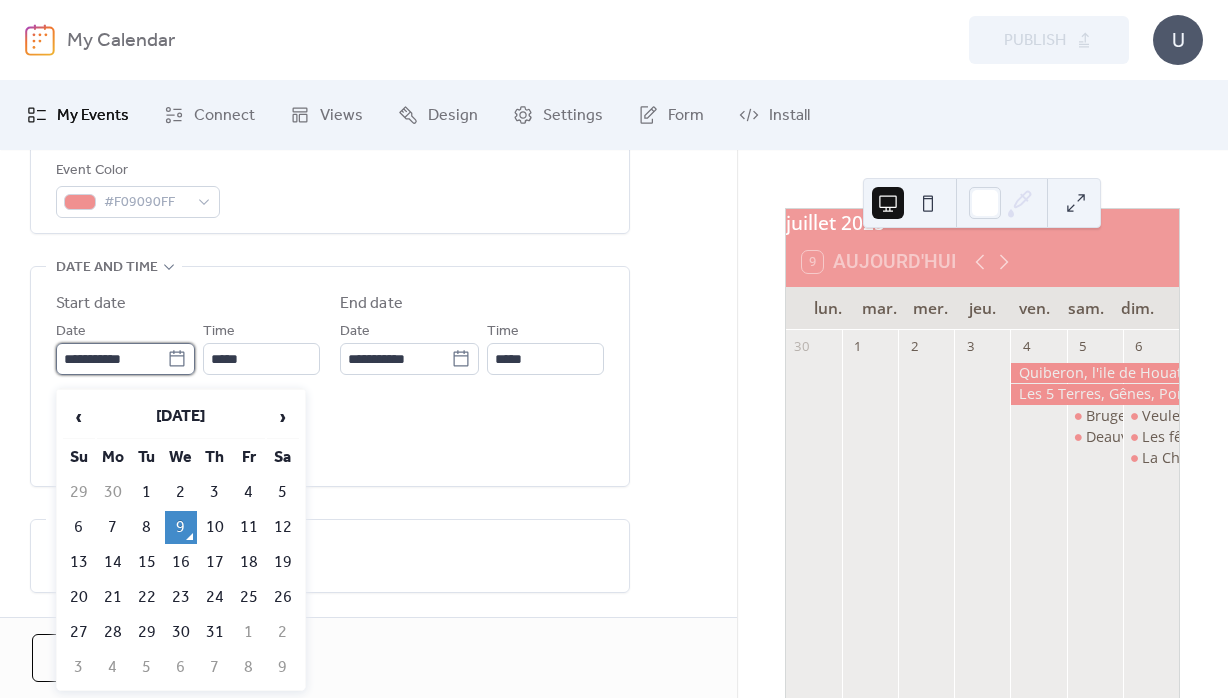 click on "**********" at bounding box center (111, 359) 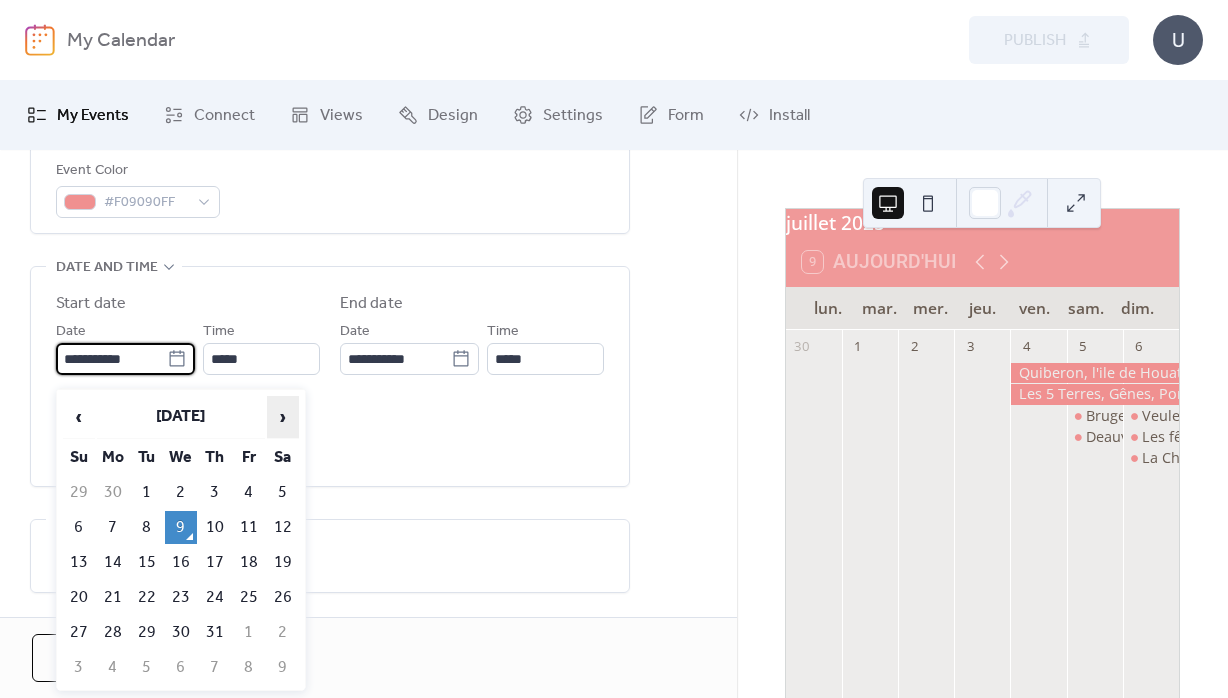 click on "›" at bounding box center (283, 417) 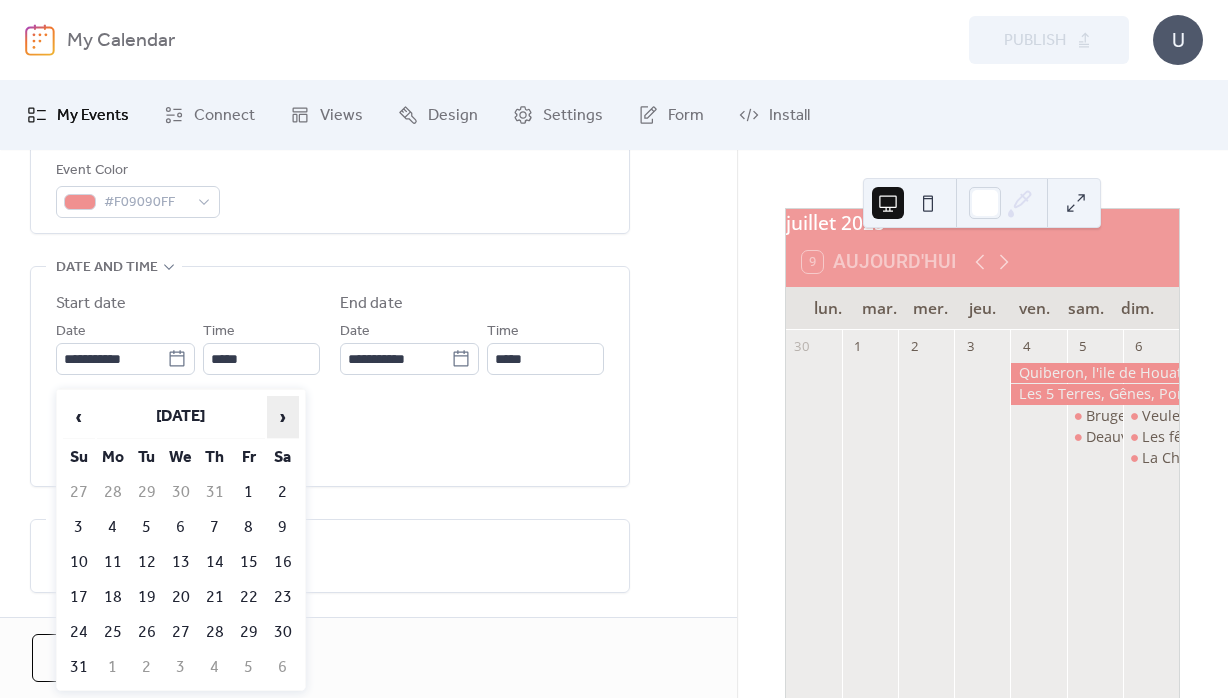 click on "›" at bounding box center (283, 417) 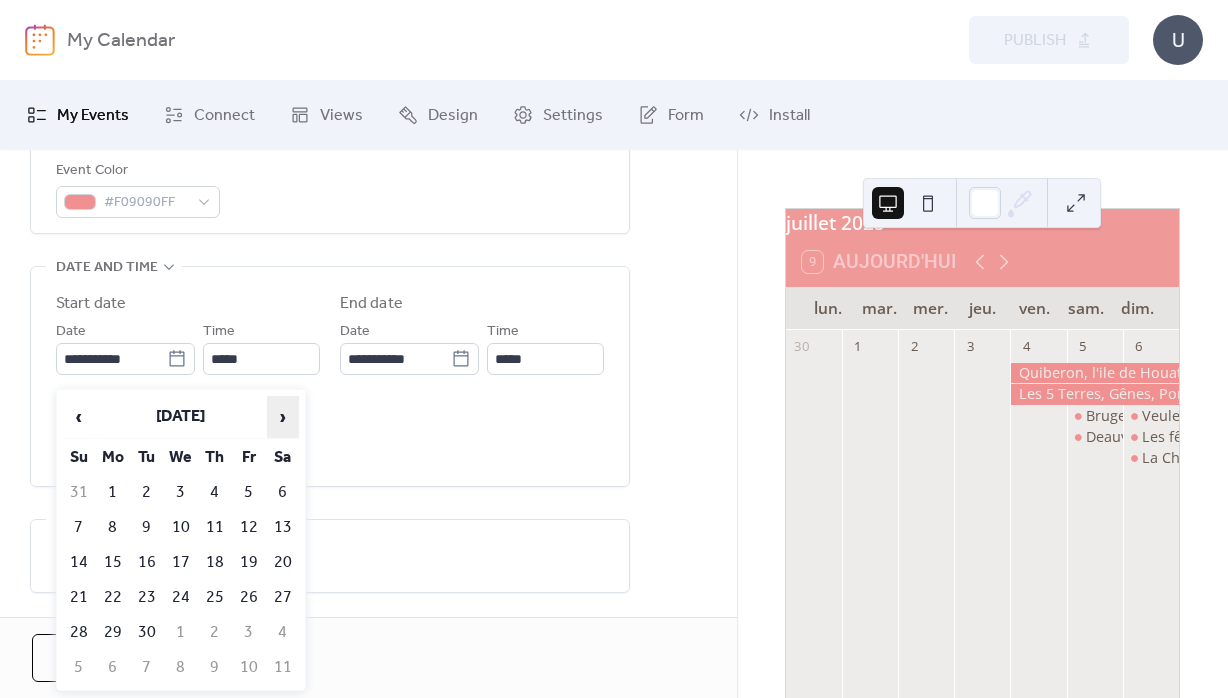 click on "›" at bounding box center (283, 417) 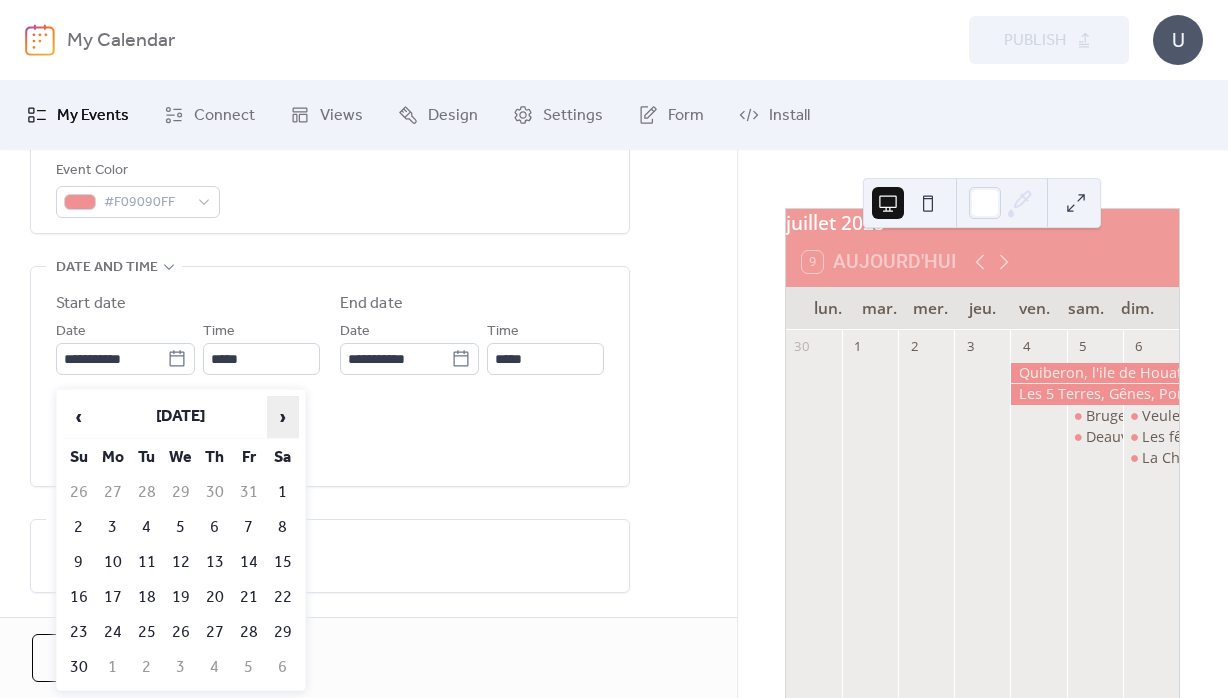 click on "›" at bounding box center (283, 417) 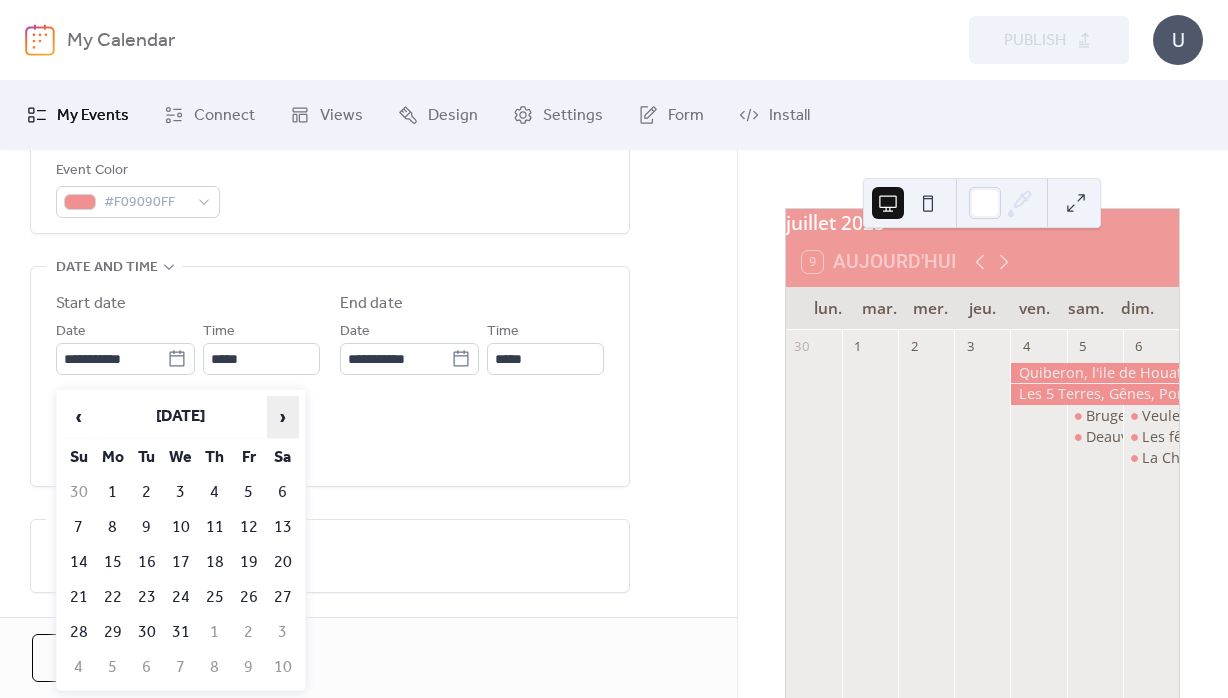 click on "›" at bounding box center [283, 417] 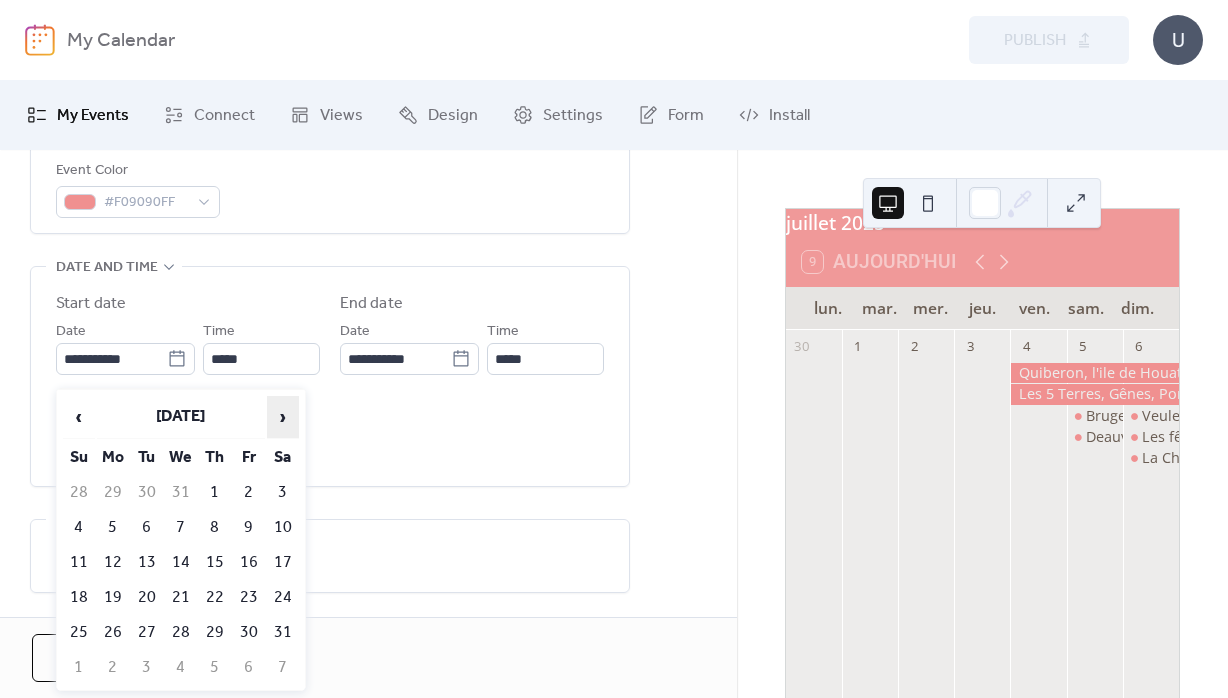 click on "›" at bounding box center (283, 417) 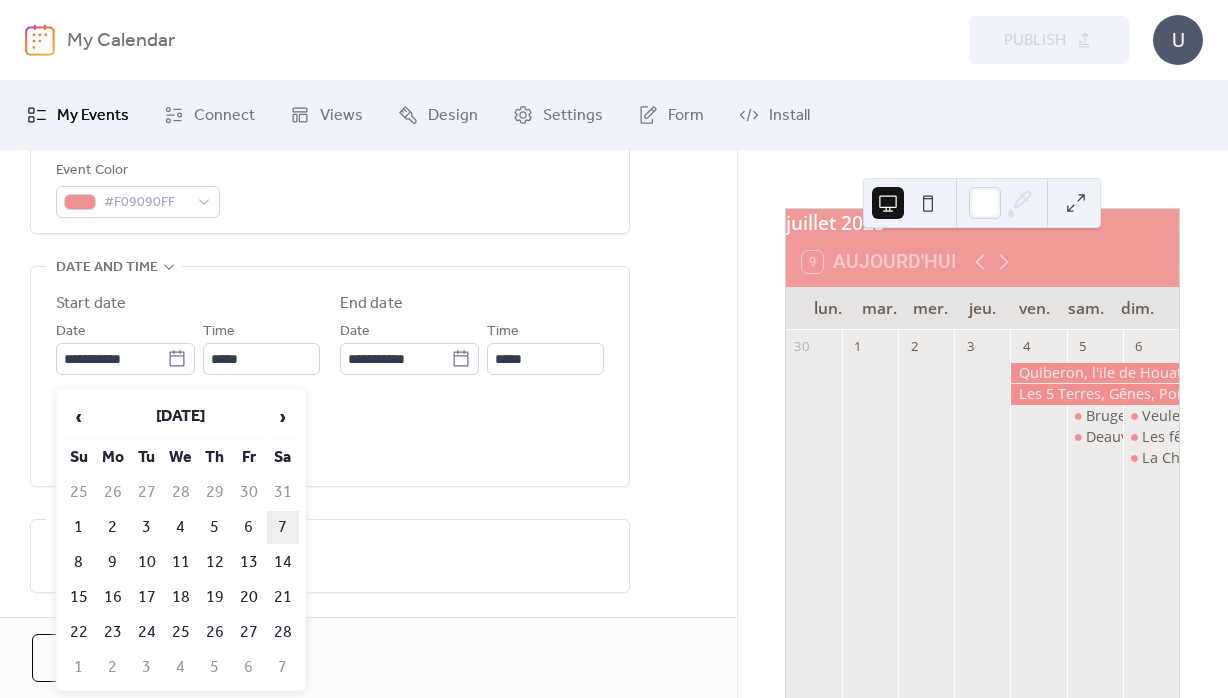 click on "7" at bounding box center [283, 527] 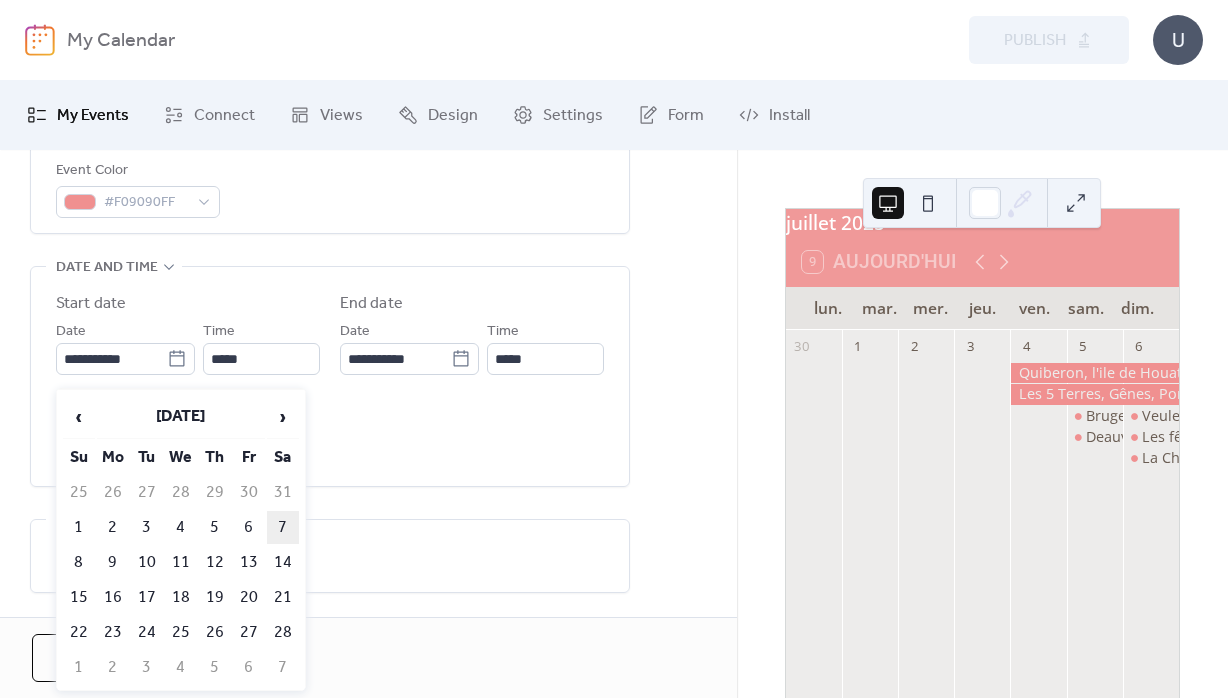 type on "**********" 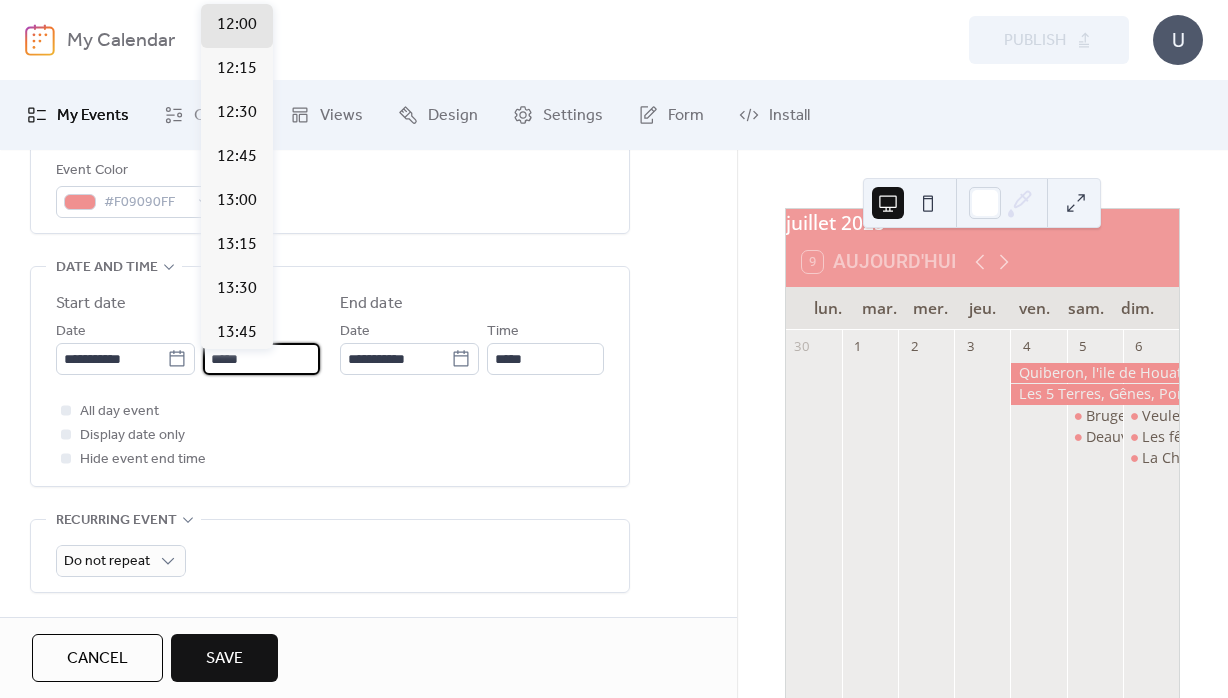 drag, startPoint x: 248, startPoint y: 362, endPoint x: 185, endPoint y: 364, distance: 63.03174 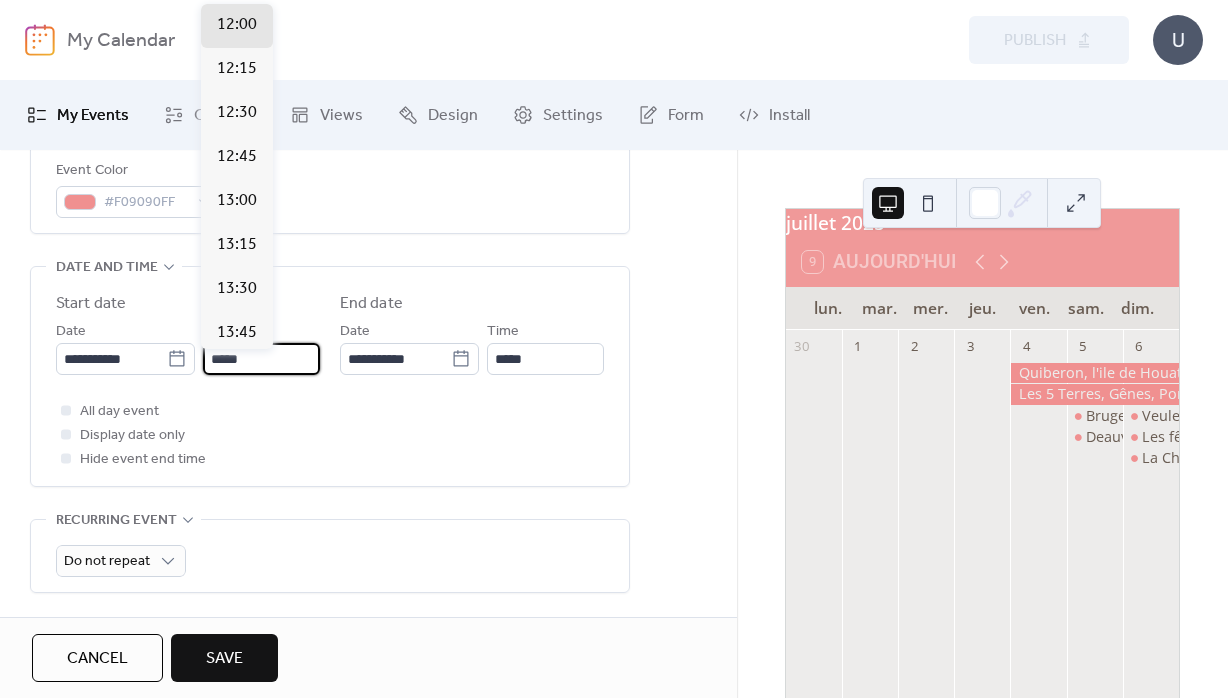 click on "*****" at bounding box center [261, 359] 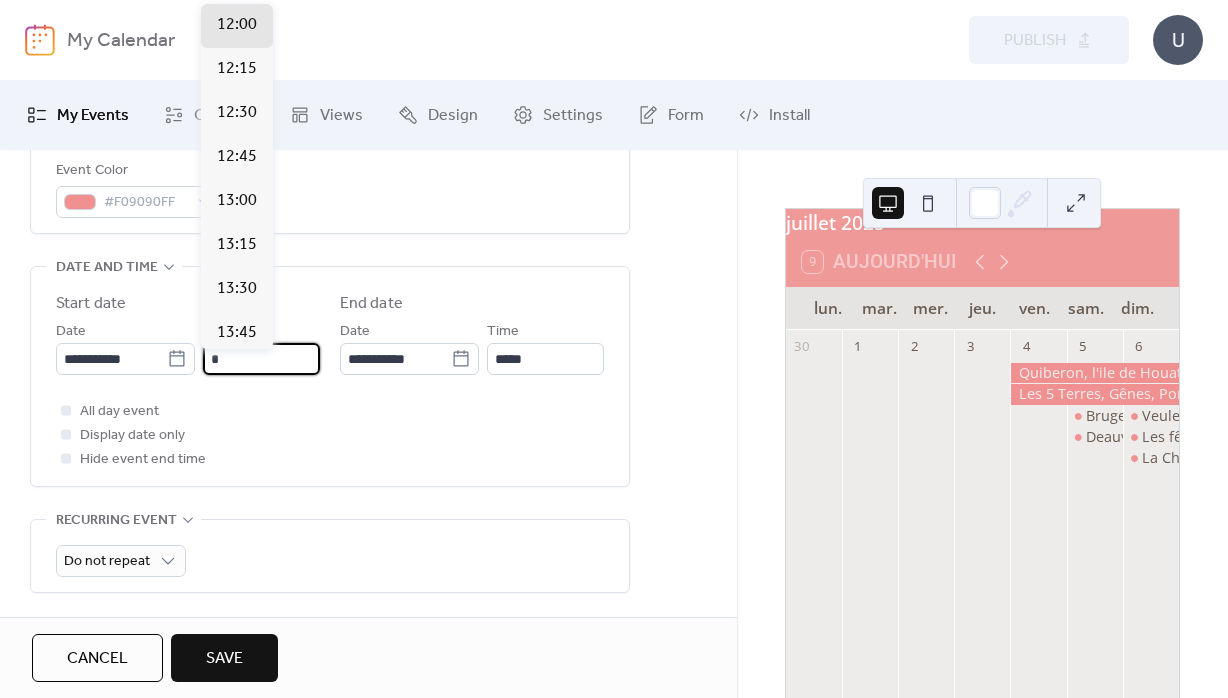 scroll, scrollTop: 1584, scrollLeft: 0, axis: vertical 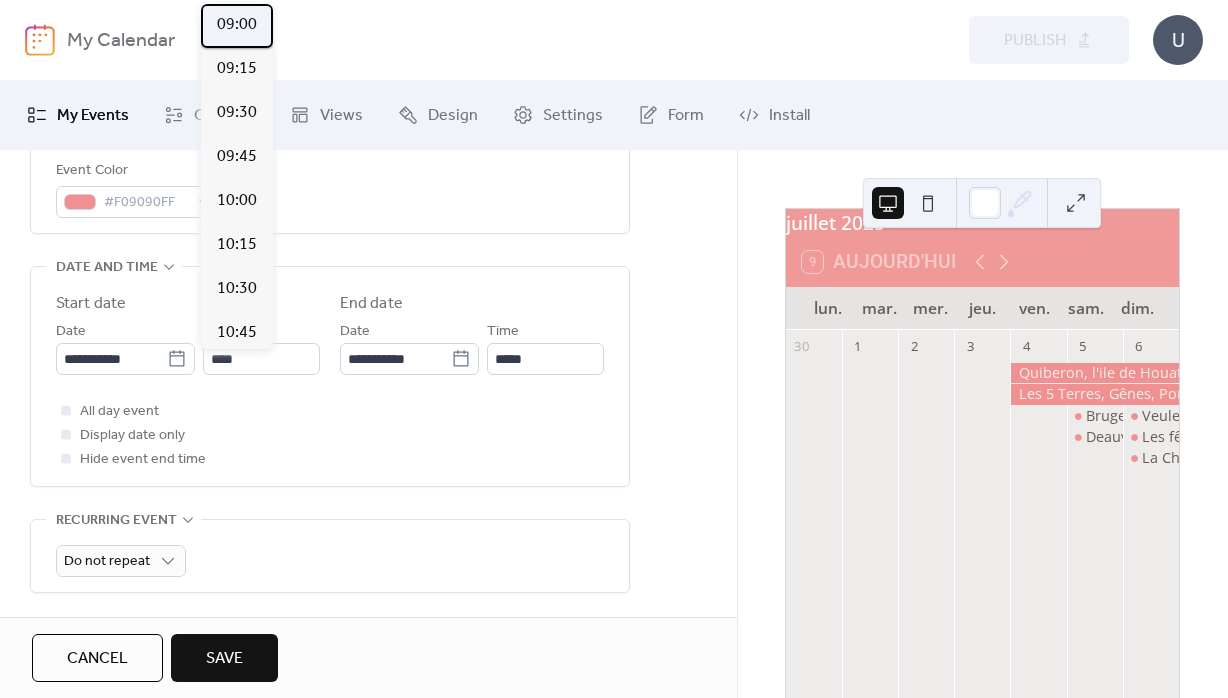 click on "09:00" at bounding box center [237, 25] 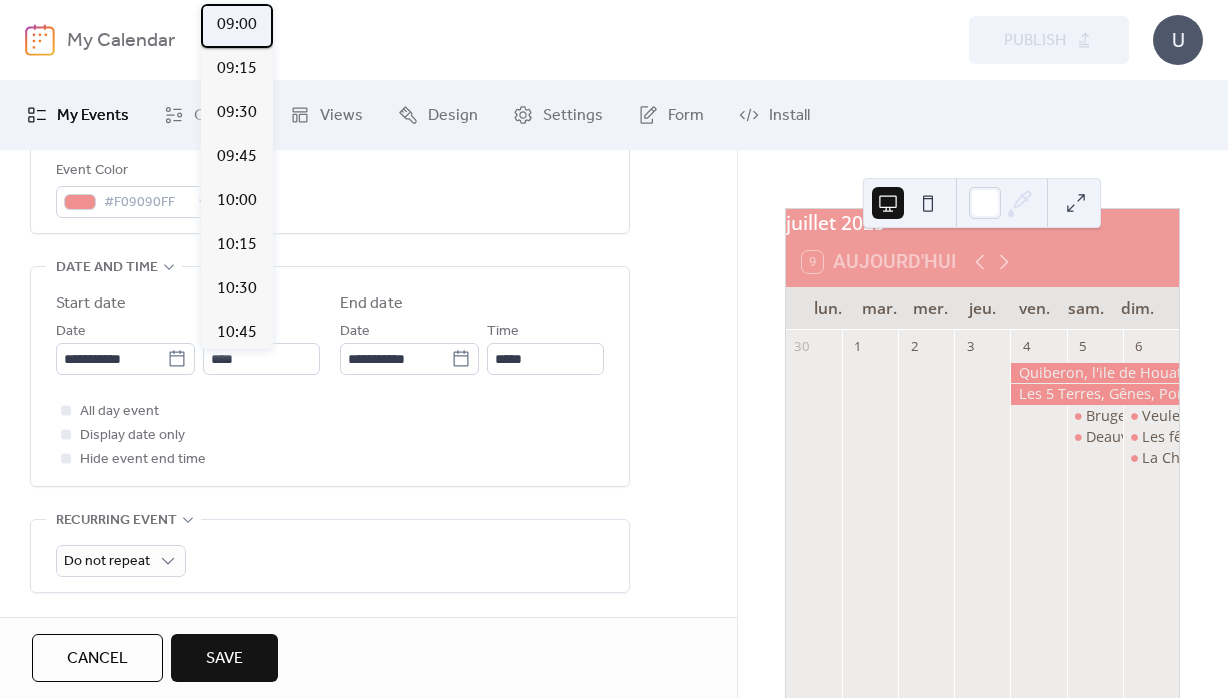 type on "*****" 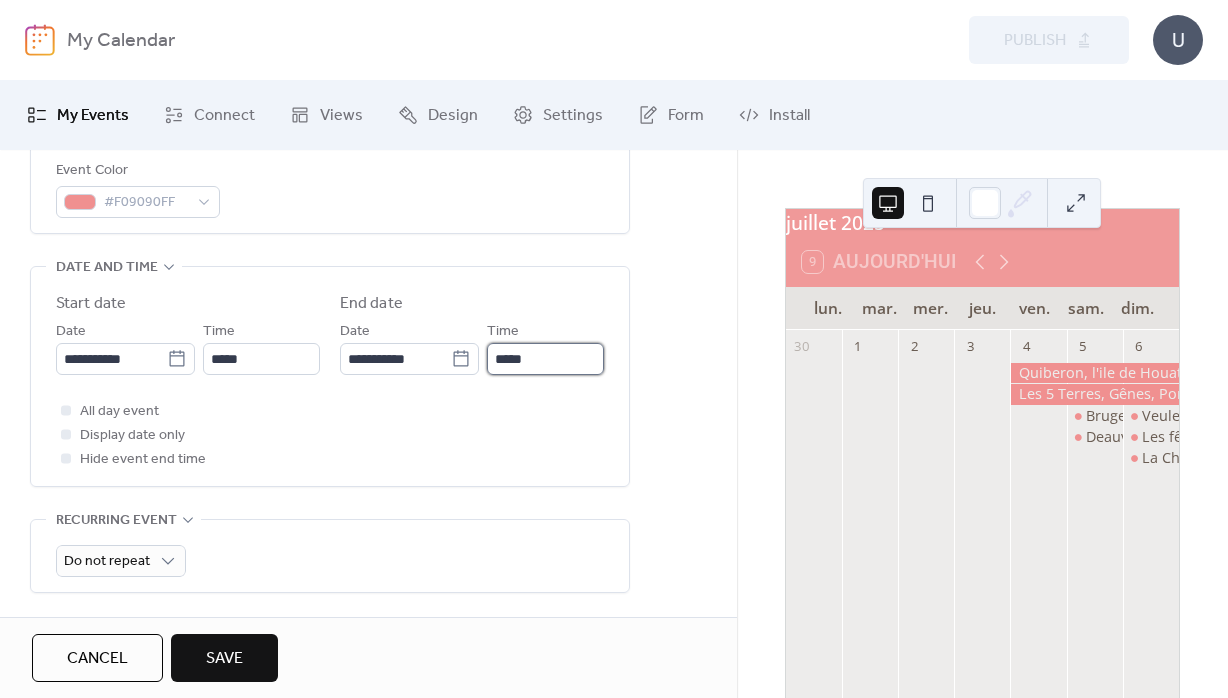 drag, startPoint x: 526, startPoint y: 370, endPoint x: 452, endPoint y: 375, distance: 74.168724 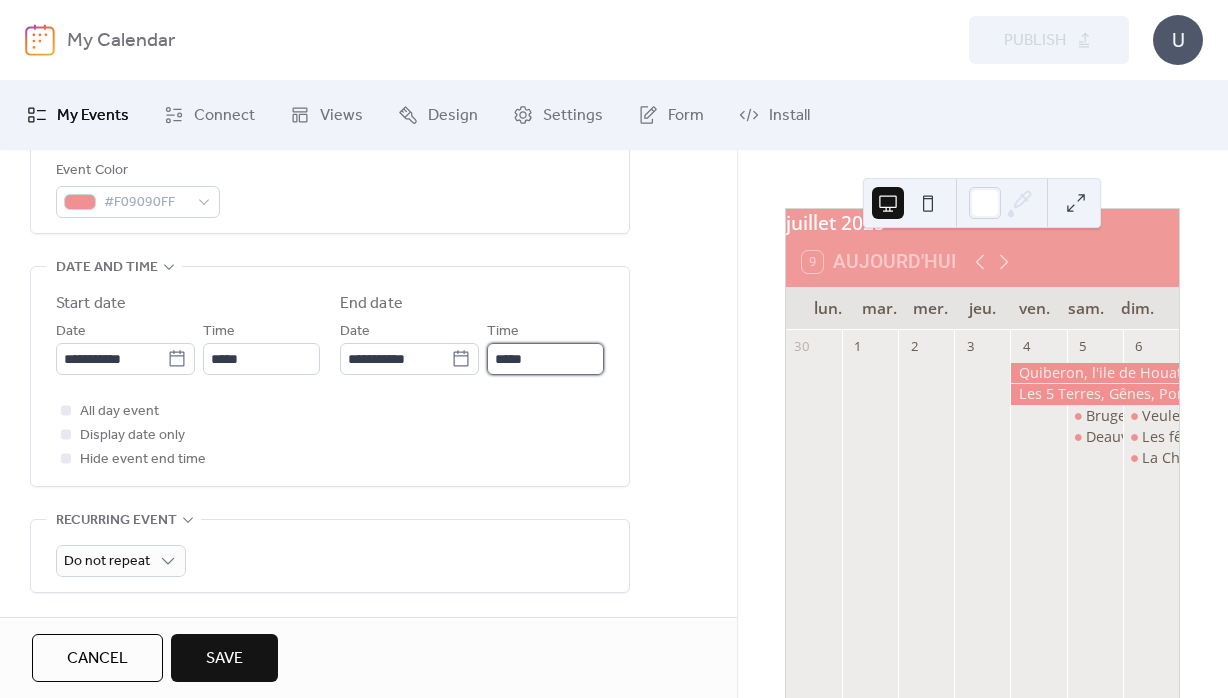 click on "*****" at bounding box center (545, 359) 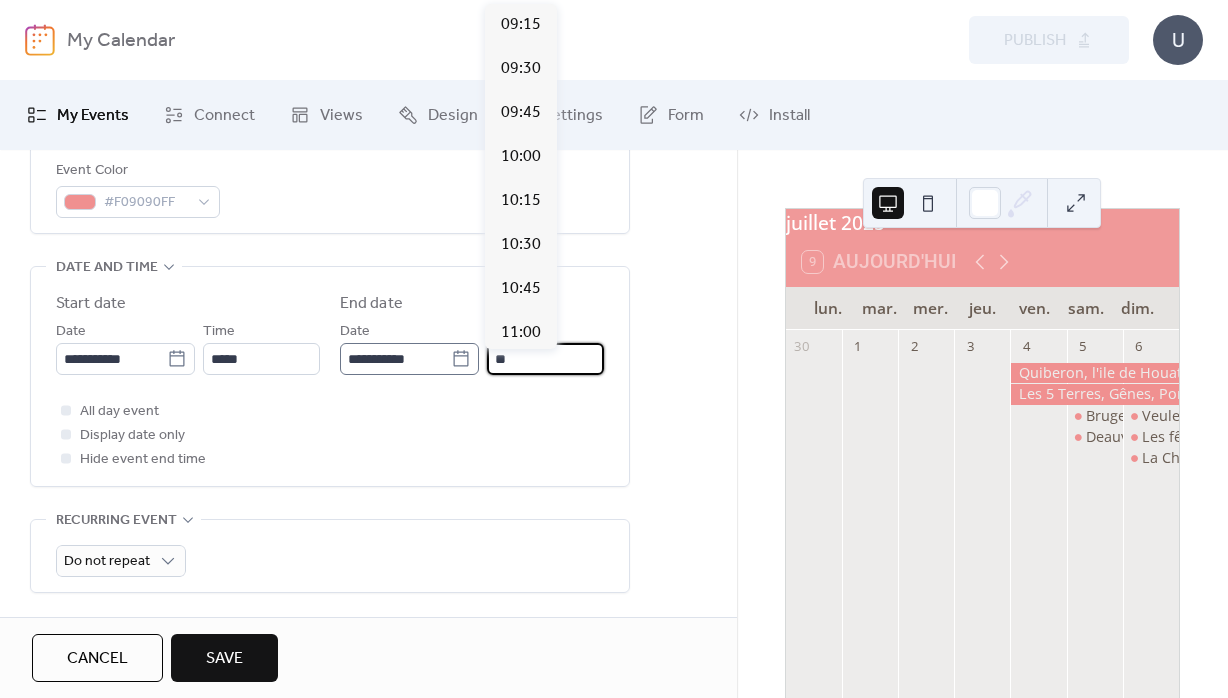 scroll, scrollTop: 1540, scrollLeft: 0, axis: vertical 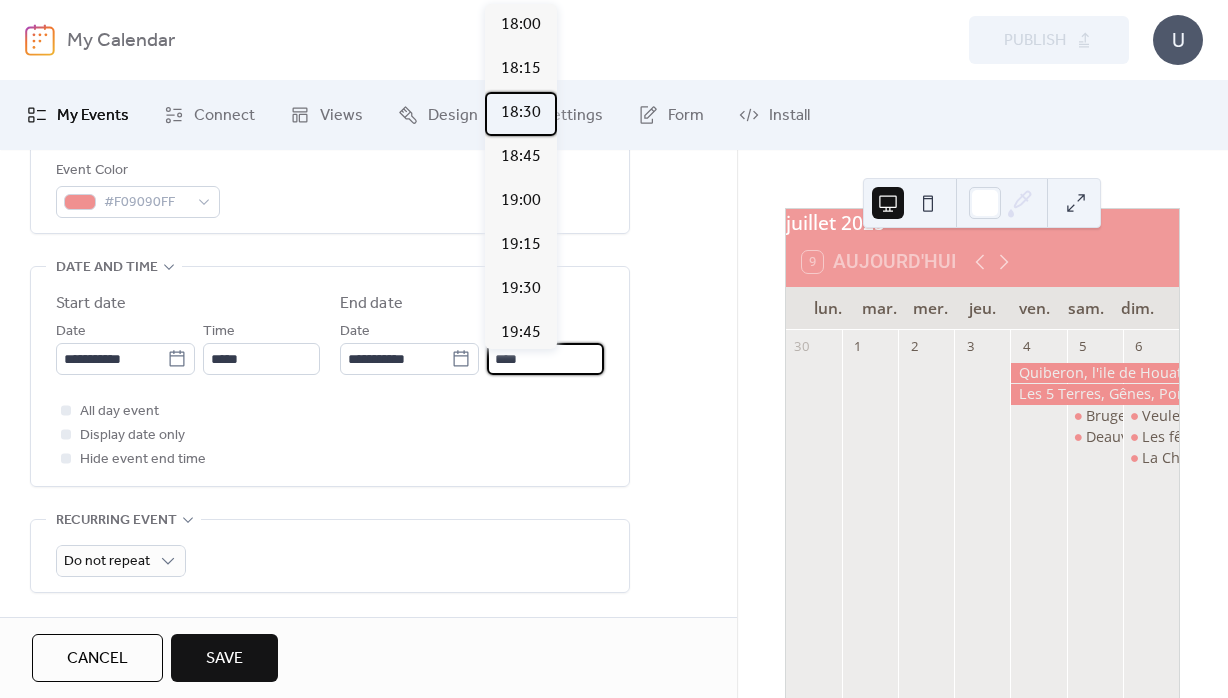 click on "18:30" at bounding box center [521, 113] 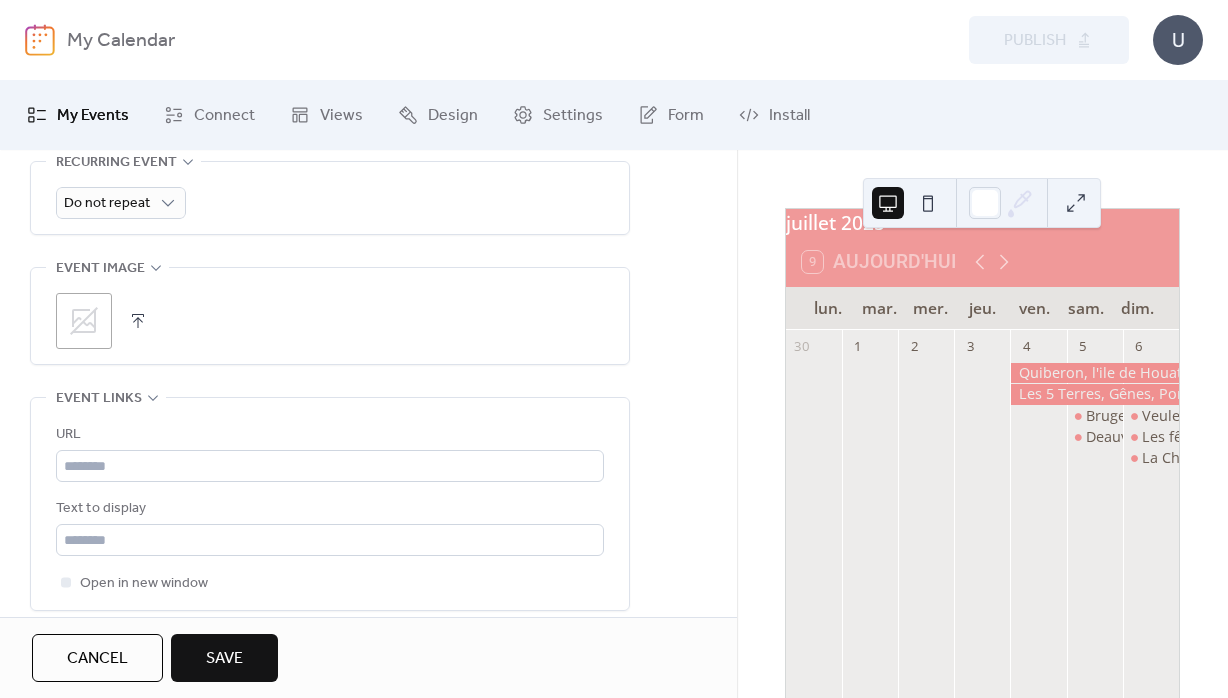scroll, scrollTop: 936, scrollLeft: 0, axis: vertical 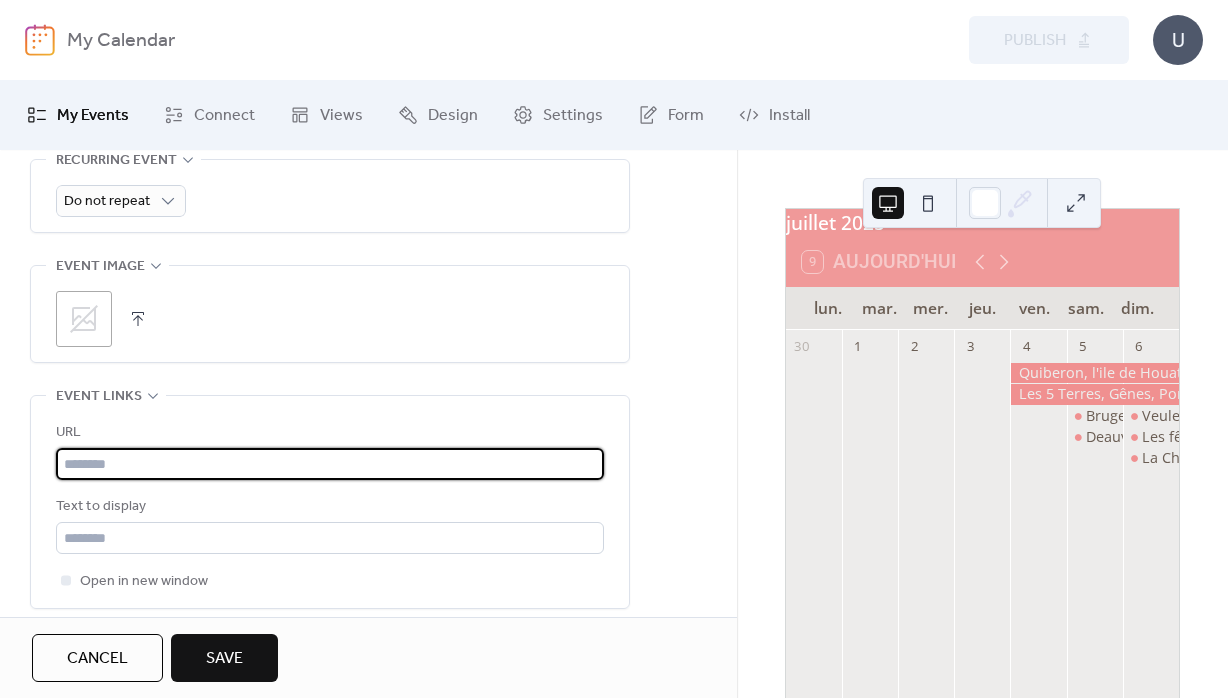 click at bounding box center [330, 464] 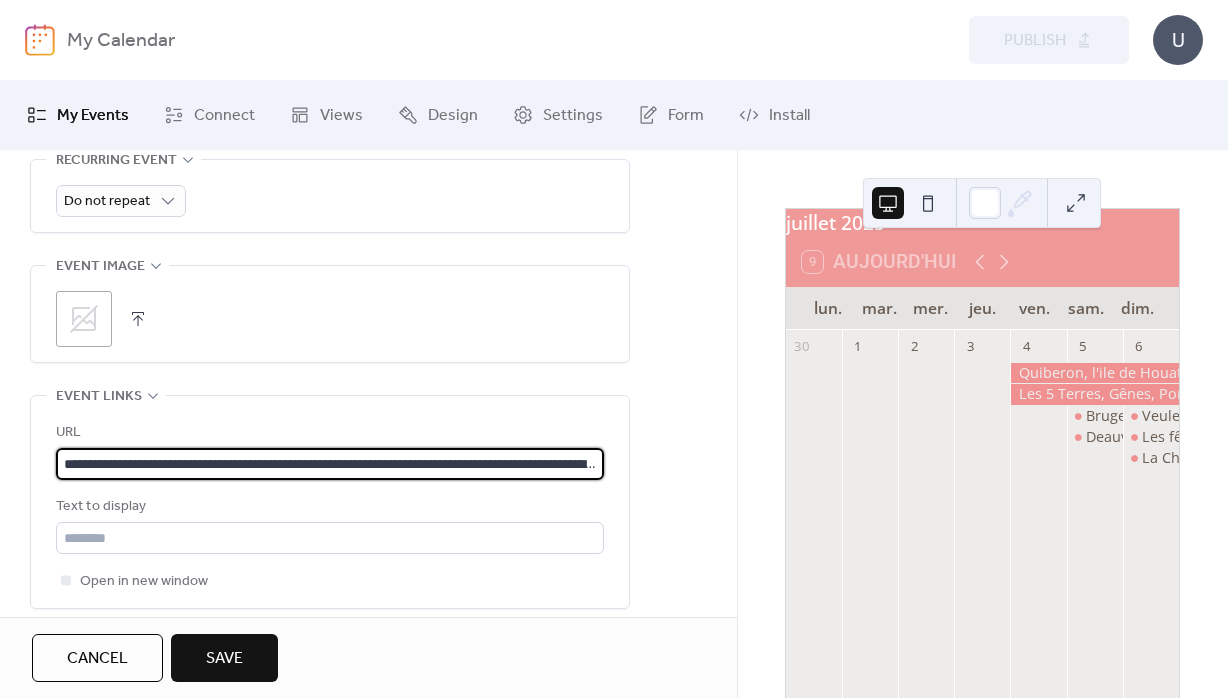 scroll, scrollTop: 0, scrollLeft: 404, axis: horizontal 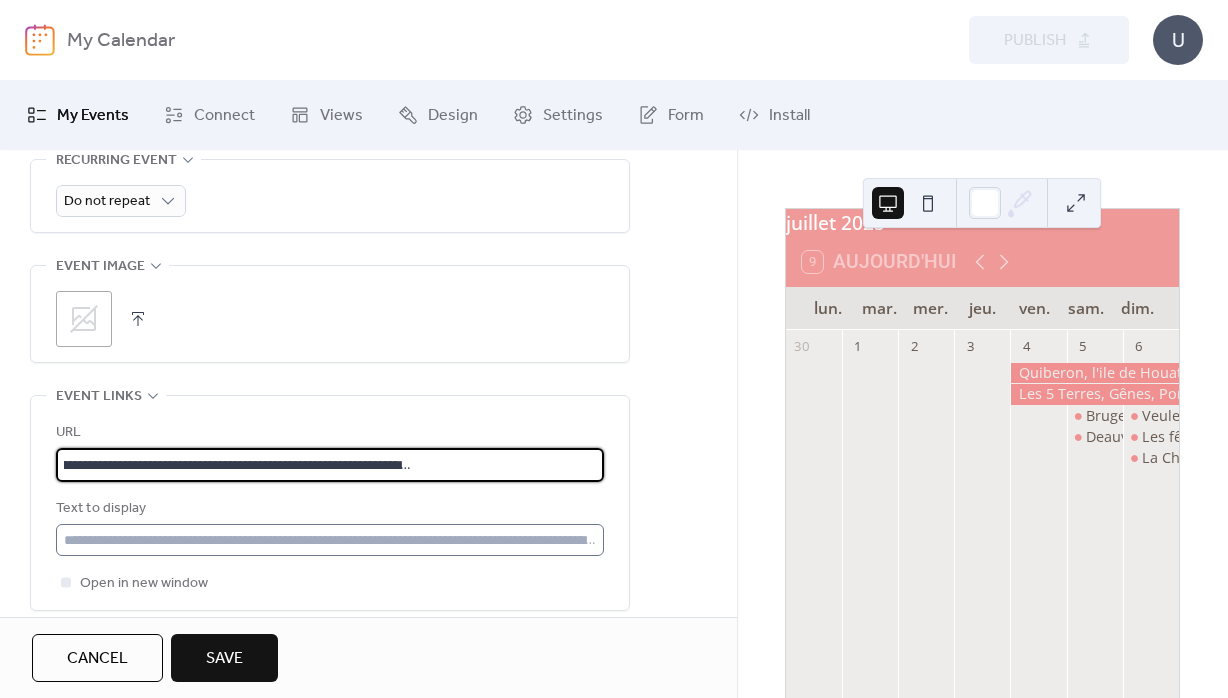 type on "**********" 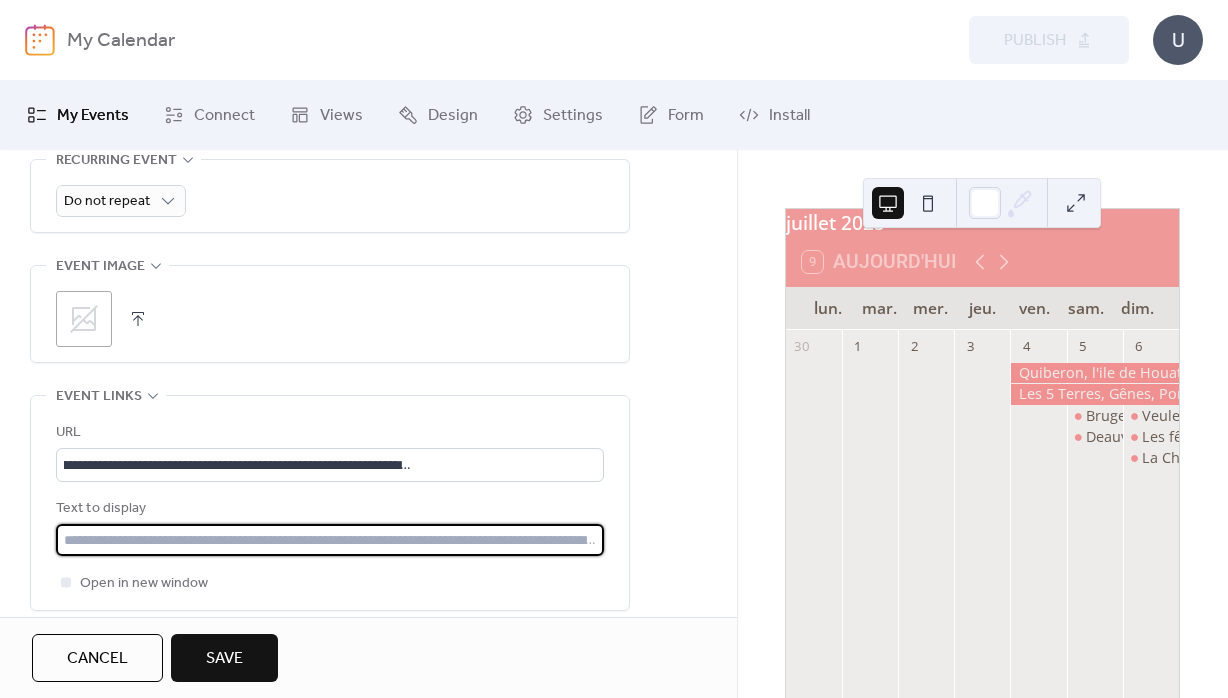 click at bounding box center [330, 540] 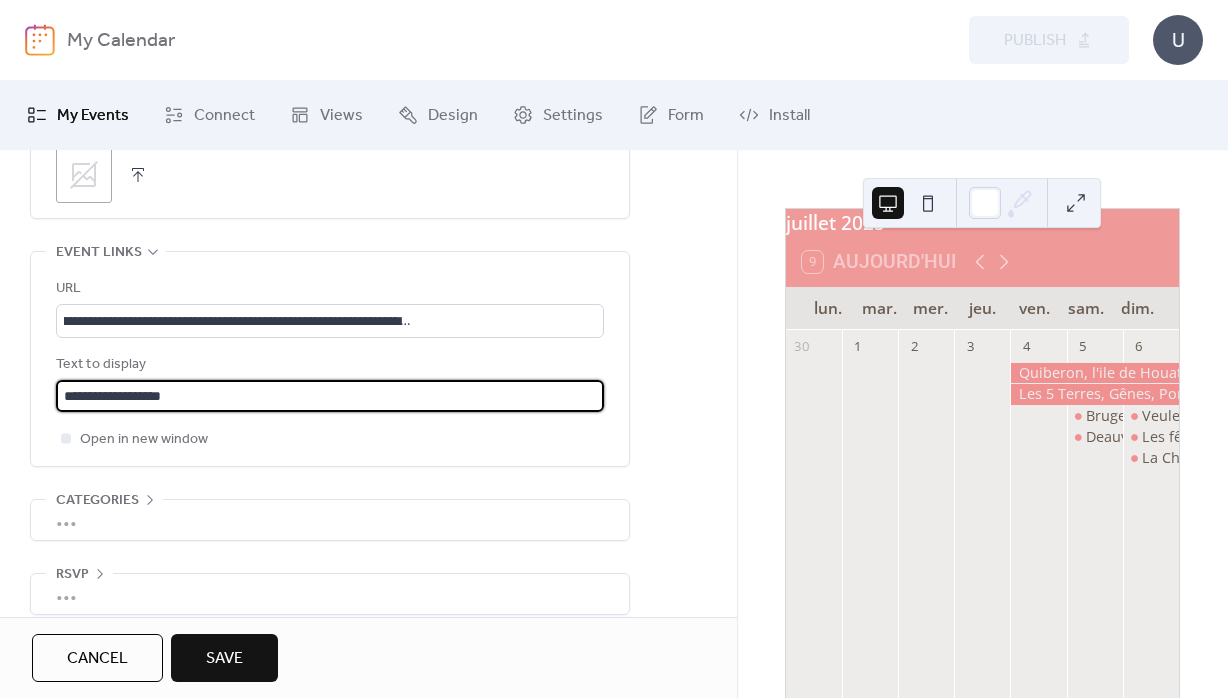 scroll, scrollTop: 1110, scrollLeft: 0, axis: vertical 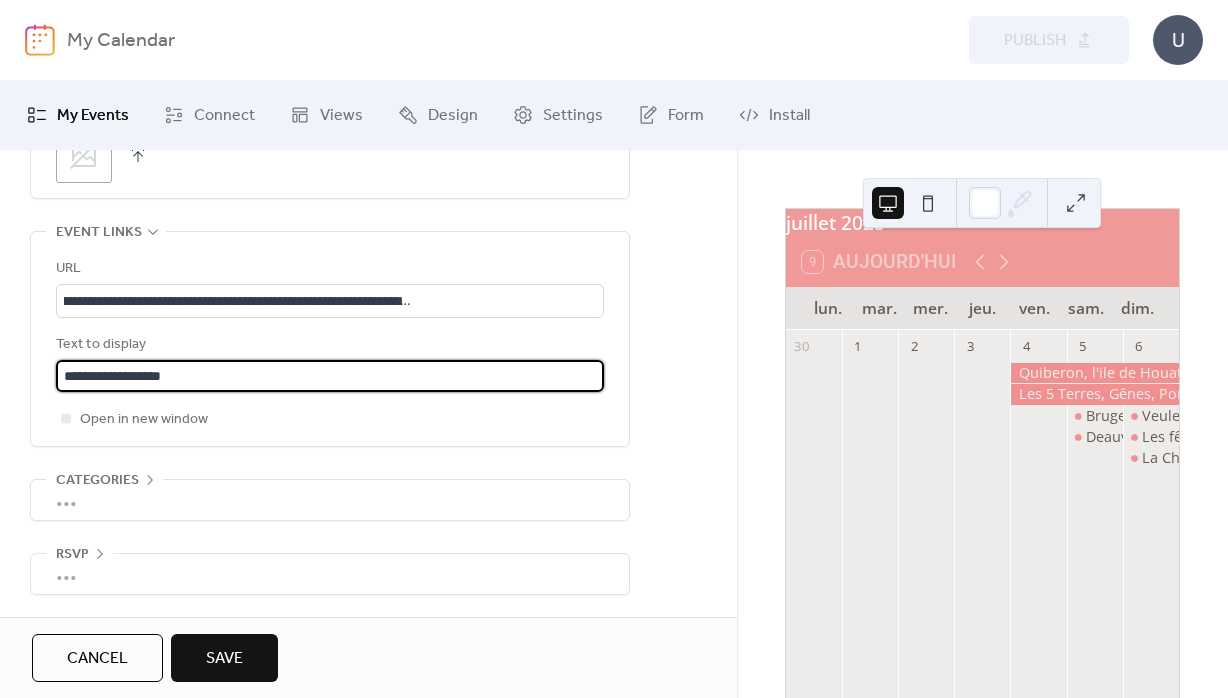 type on "**********" 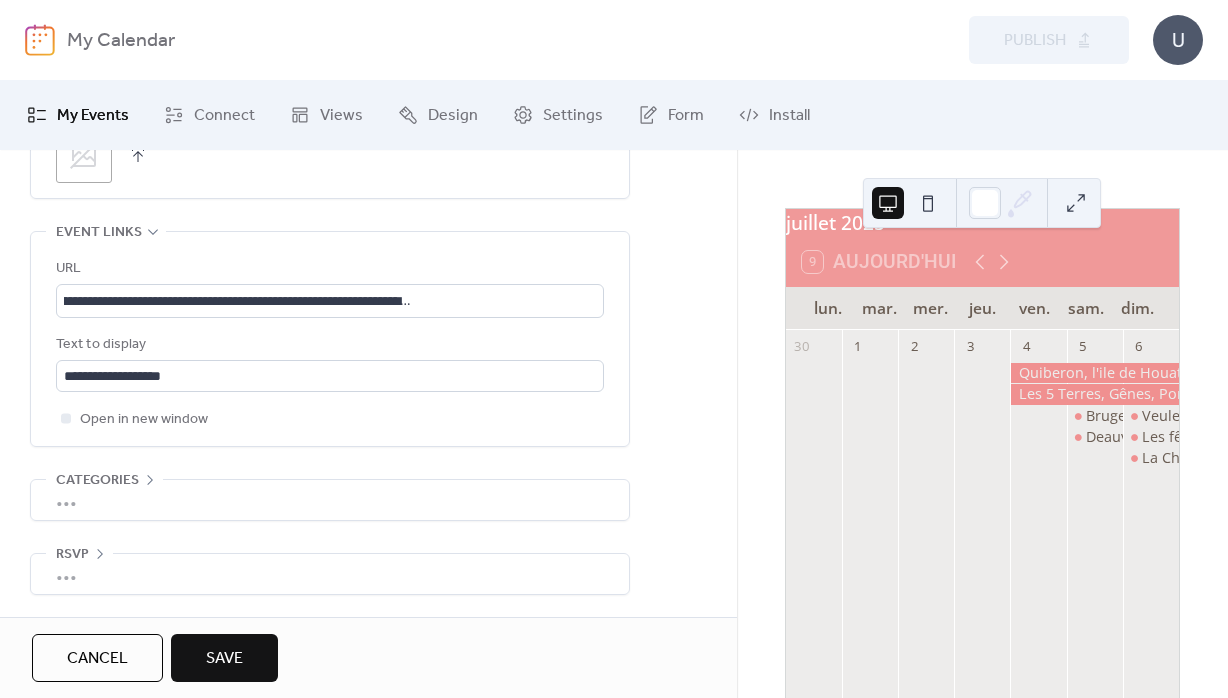 click on "Save" at bounding box center (224, 658) 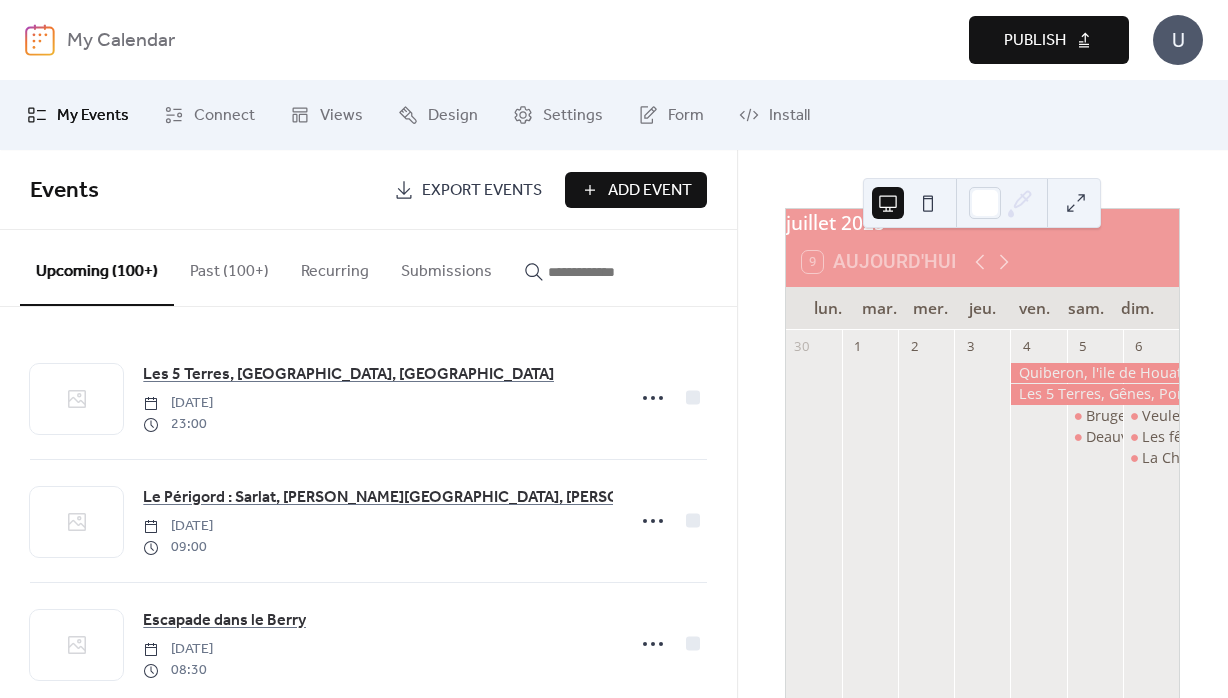 click on "Publish" at bounding box center [1049, 40] 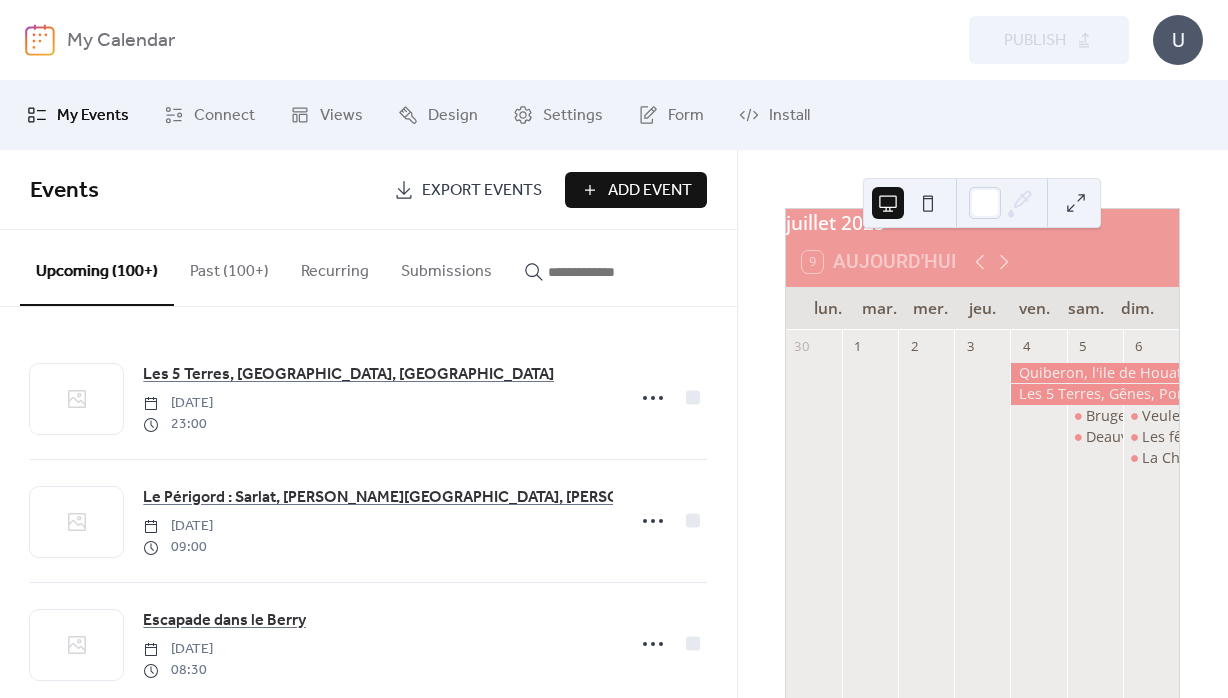 click on "Add Event" at bounding box center [650, 191] 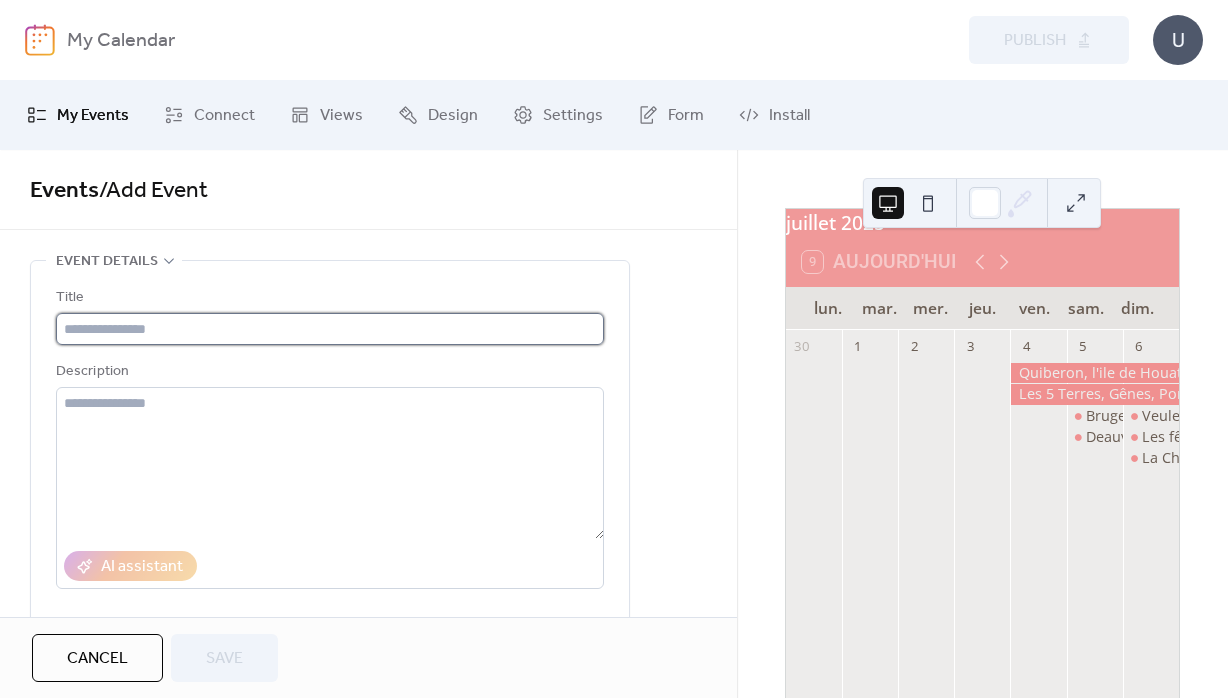 drag, startPoint x: 139, startPoint y: 318, endPoint x: 138, endPoint y: 330, distance: 12.0415945 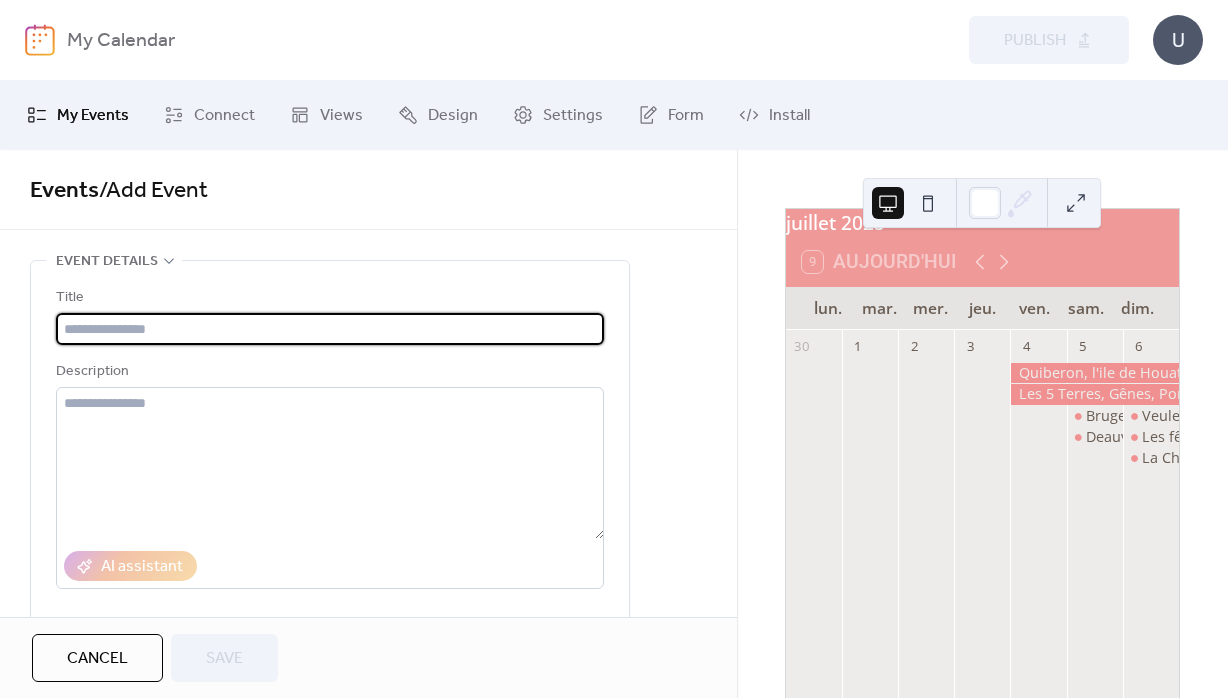 paste on "**********" 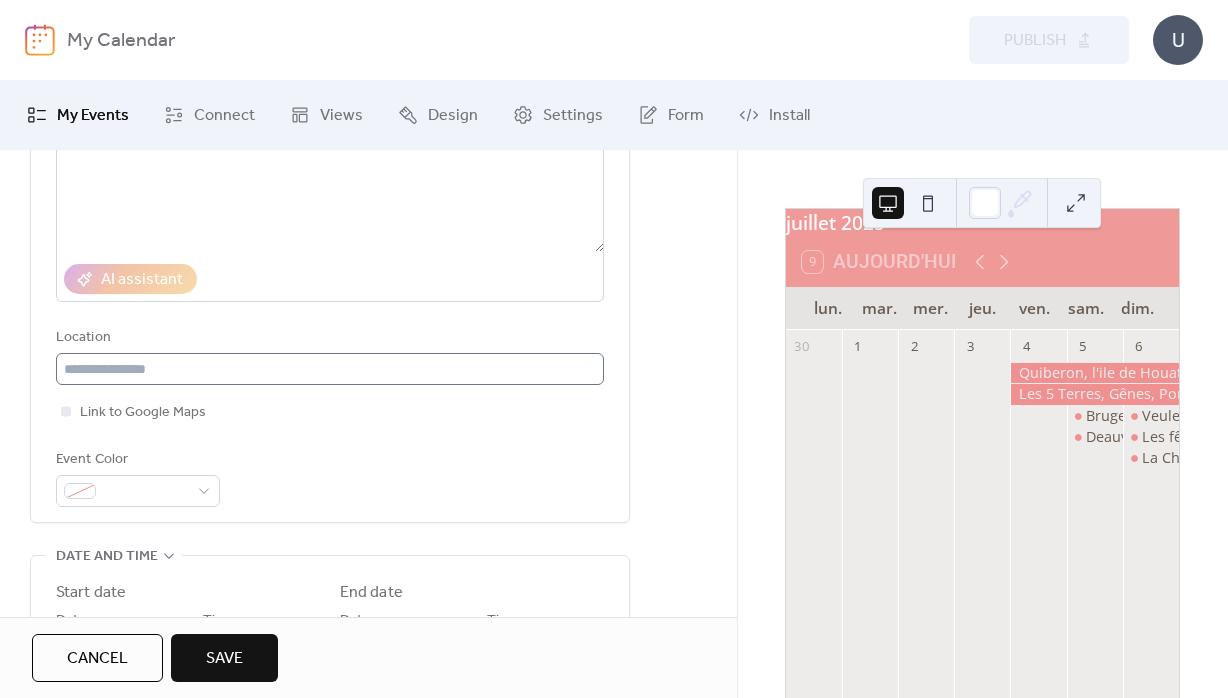 scroll, scrollTop: 288, scrollLeft: 0, axis: vertical 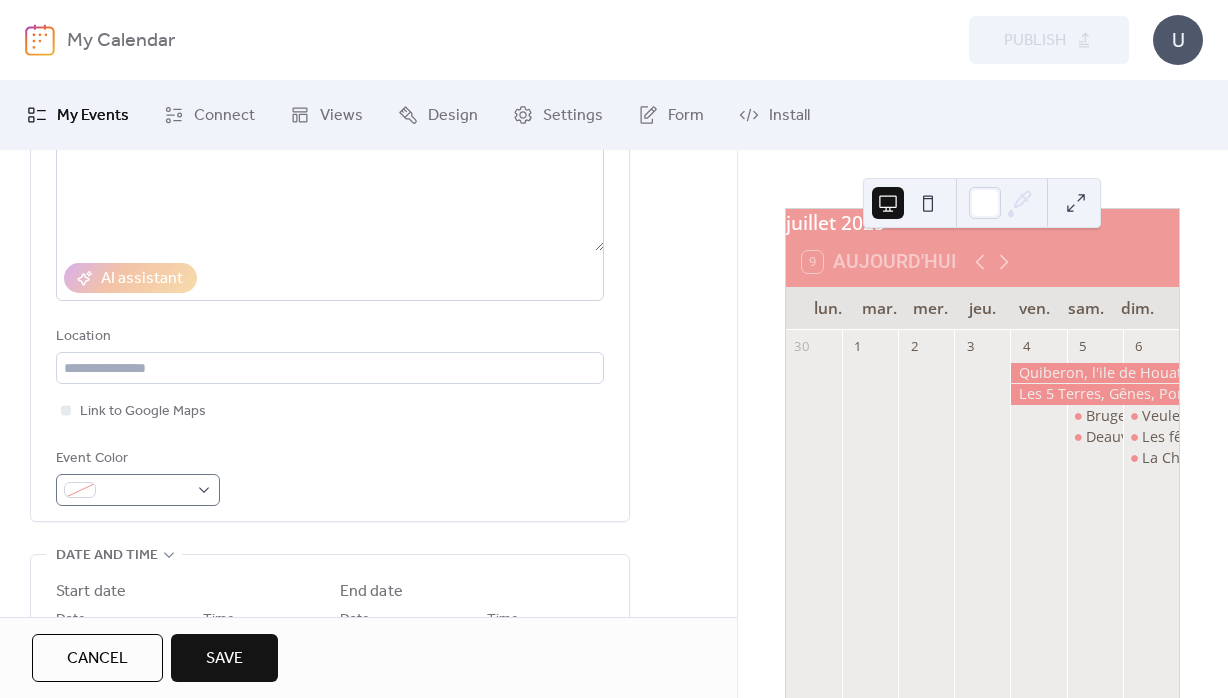 type on "**********" 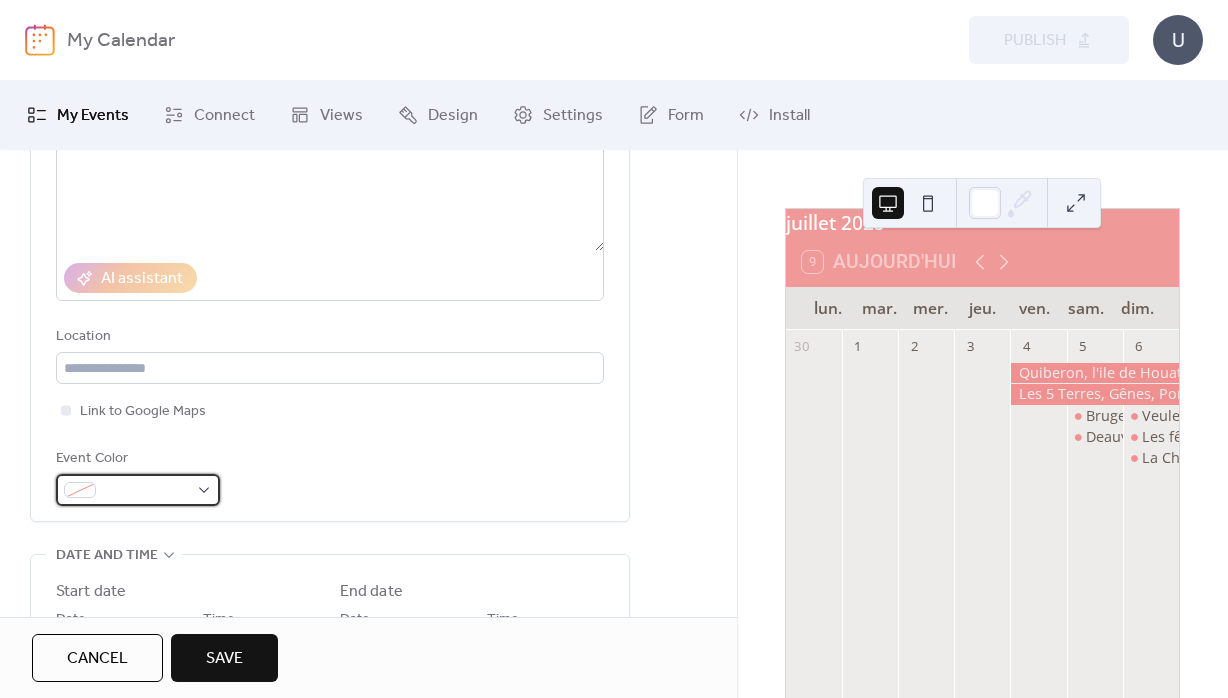 click at bounding box center (146, 491) 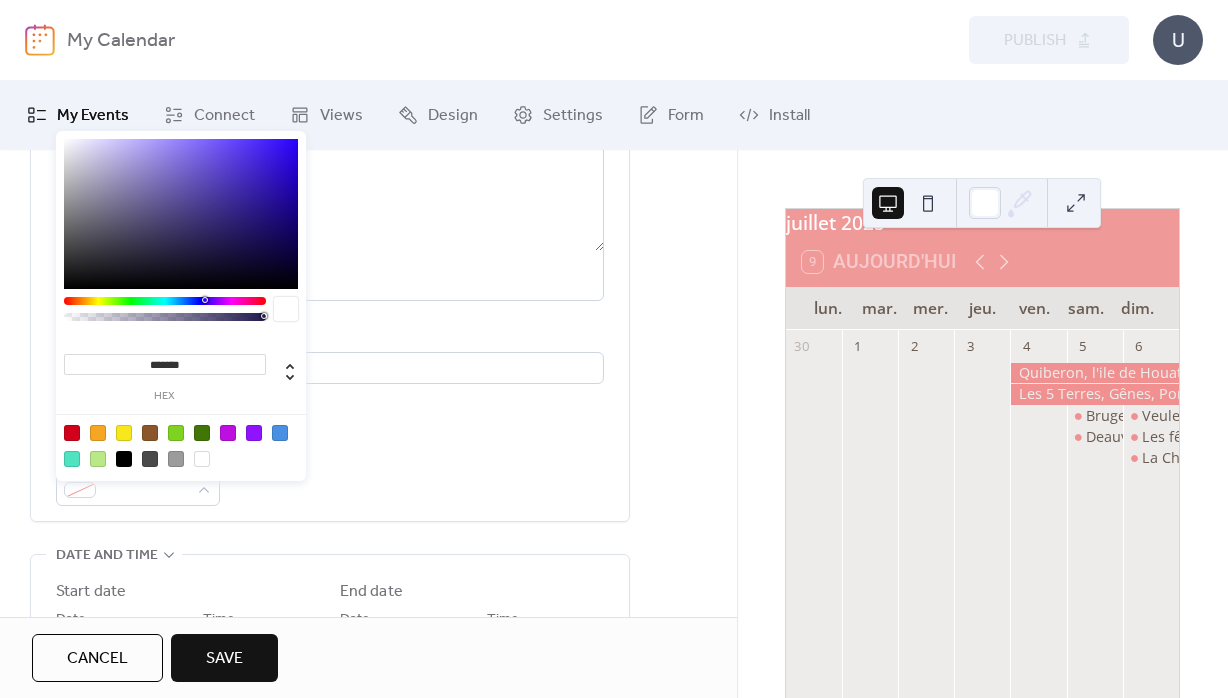 drag, startPoint x: 190, startPoint y: 369, endPoint x: 158, endPoint y: 364, distance: 32.38827 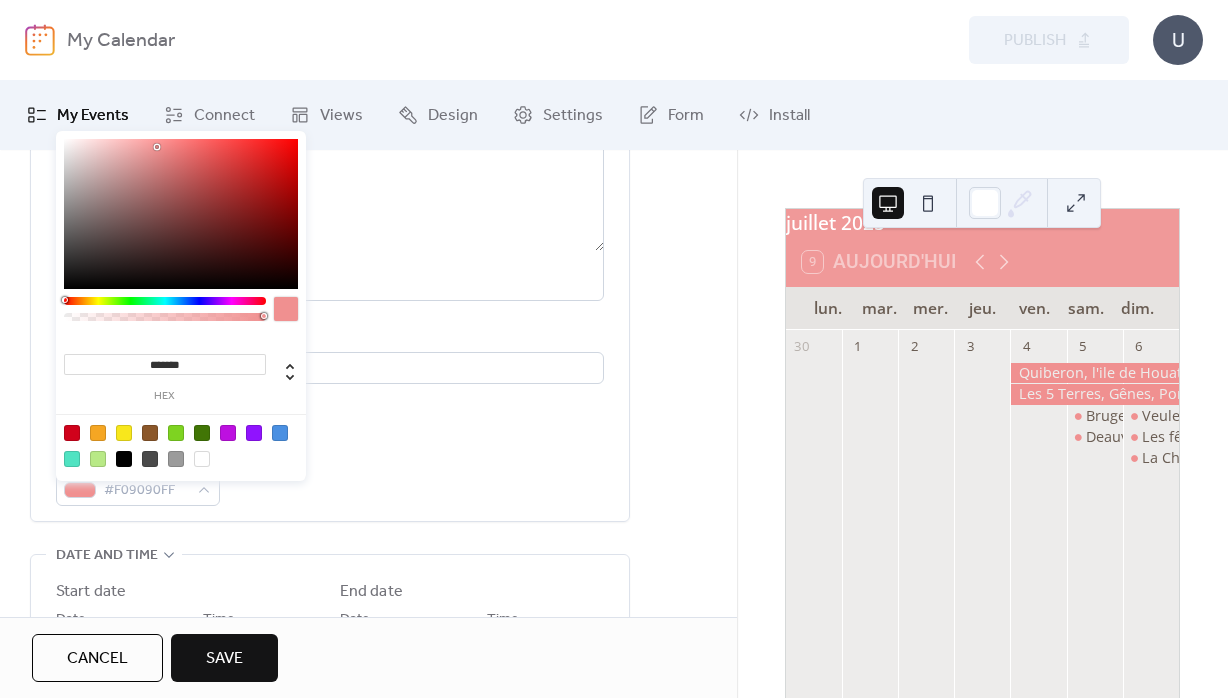 type on "********" 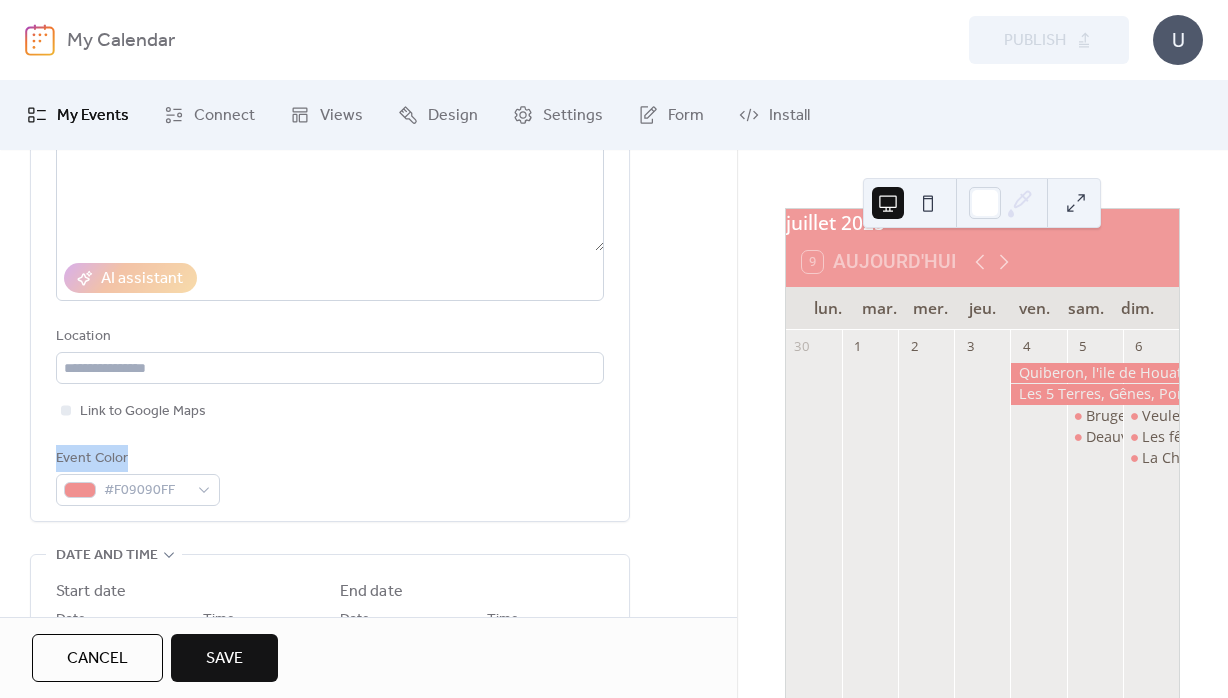 click on "**********" at bounding box center (330, 252) 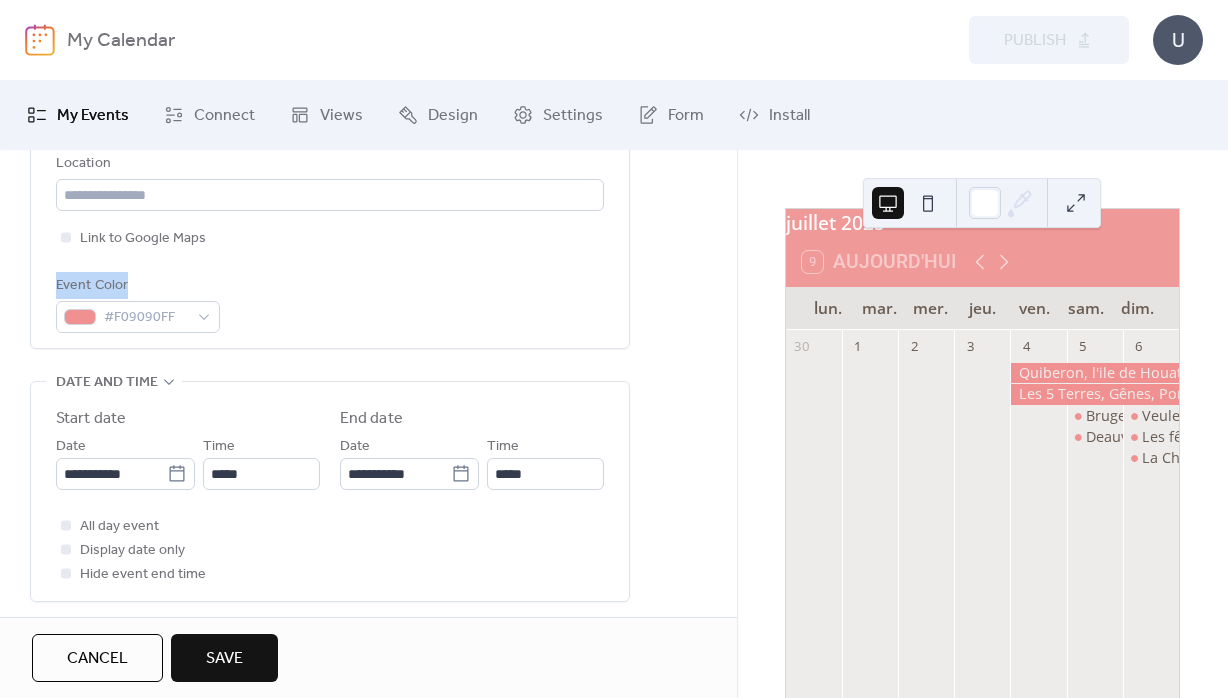 scroll, scrollTop: 504, scrollLeft: 0, axis: vertical 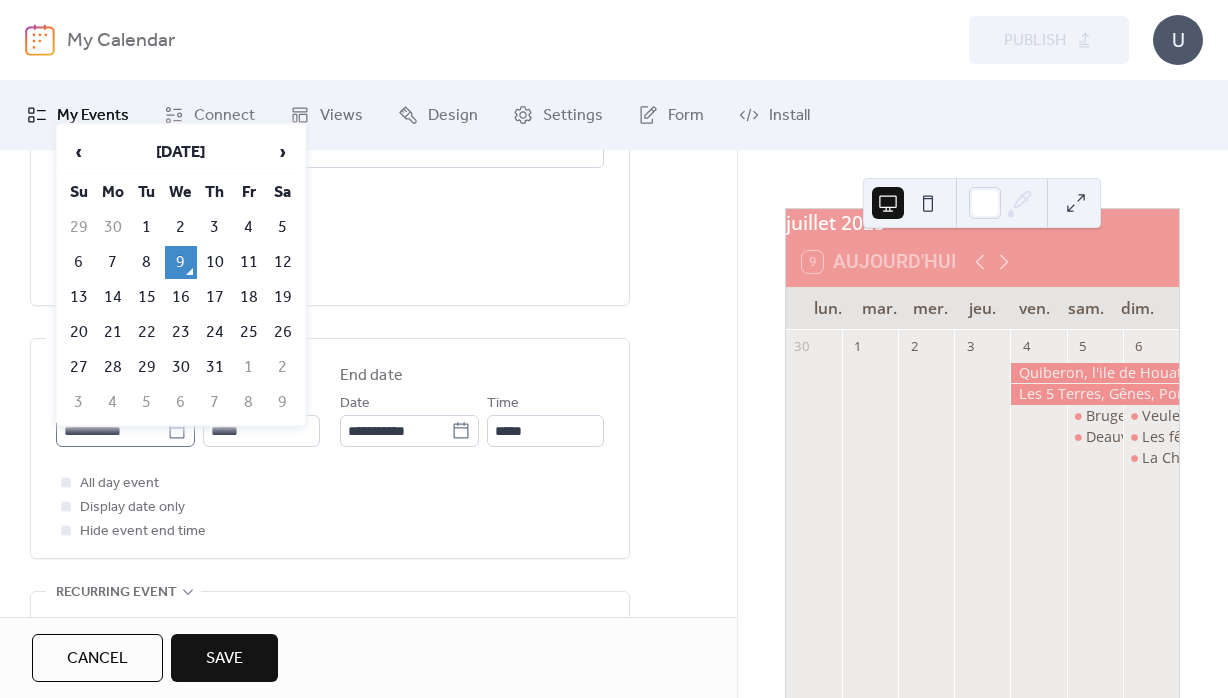 click 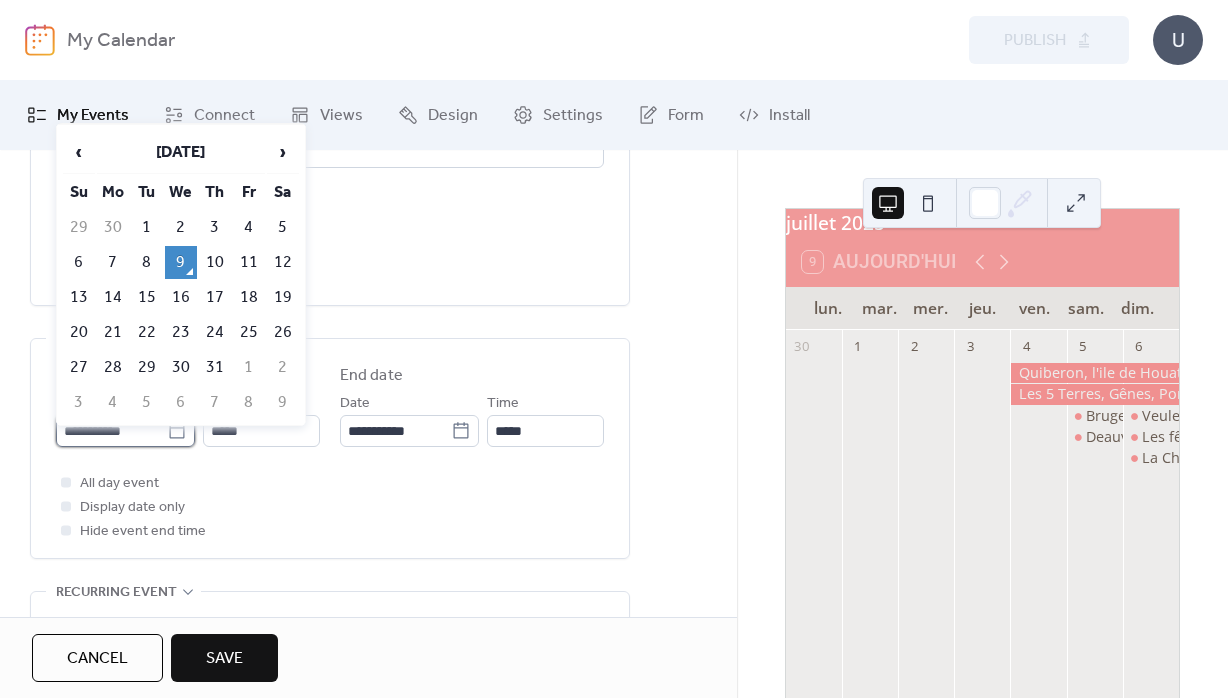 click on "**********" at bounding box center (111, 431) 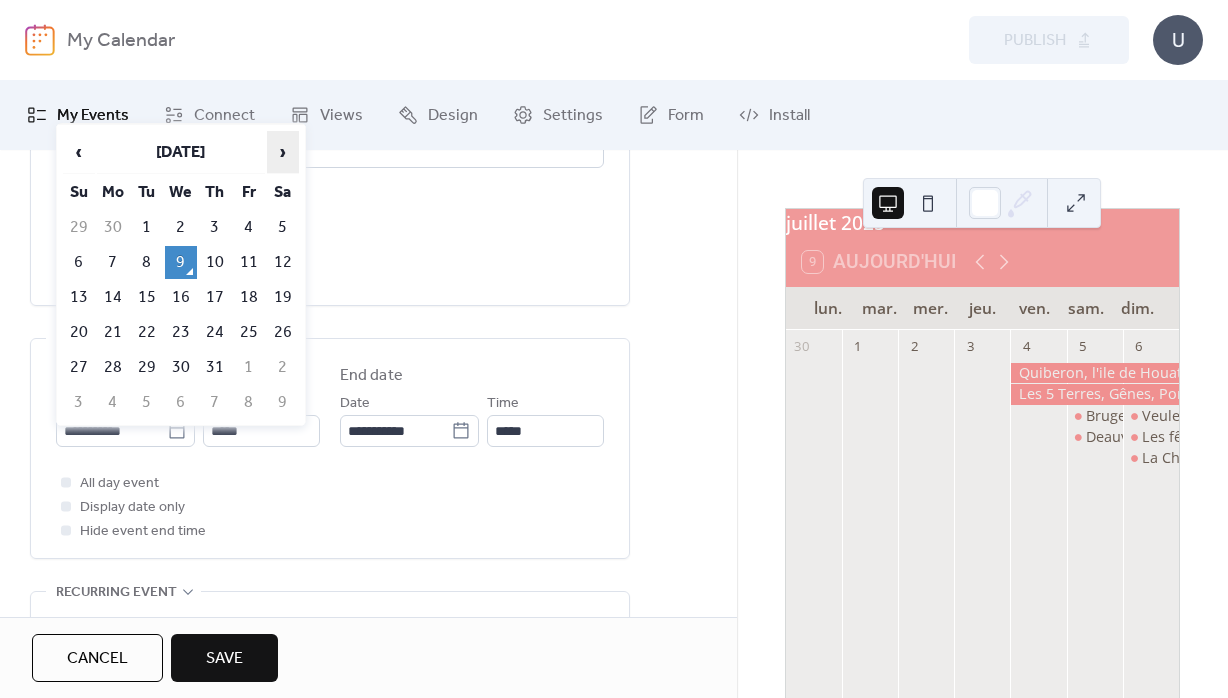 click on "›" at bounding box center (283, 152) 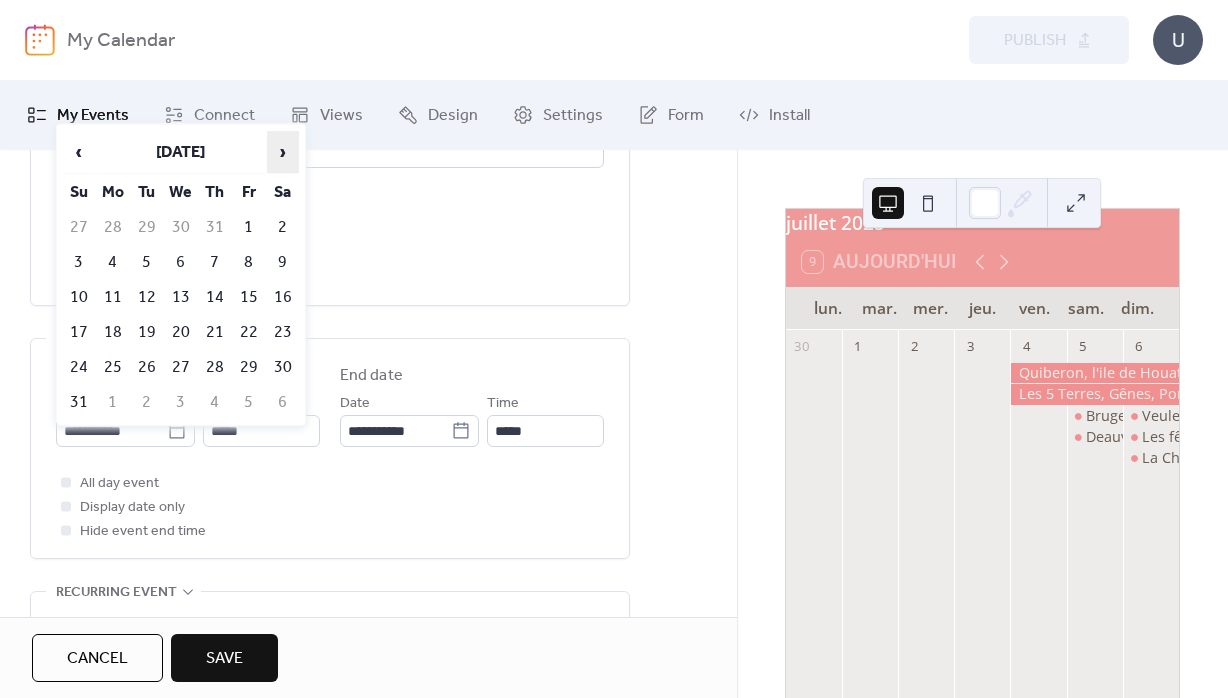 click on "›" at bounding box center (283, 152) 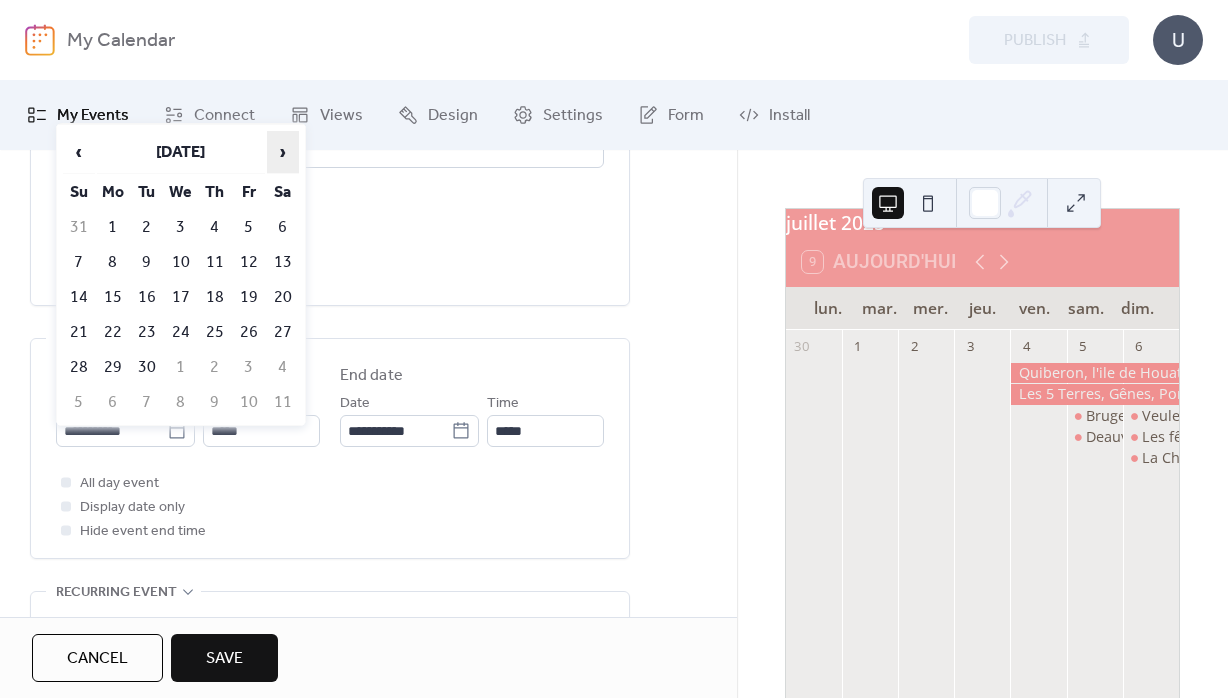 click on "›" at bounding box center [283, 152] 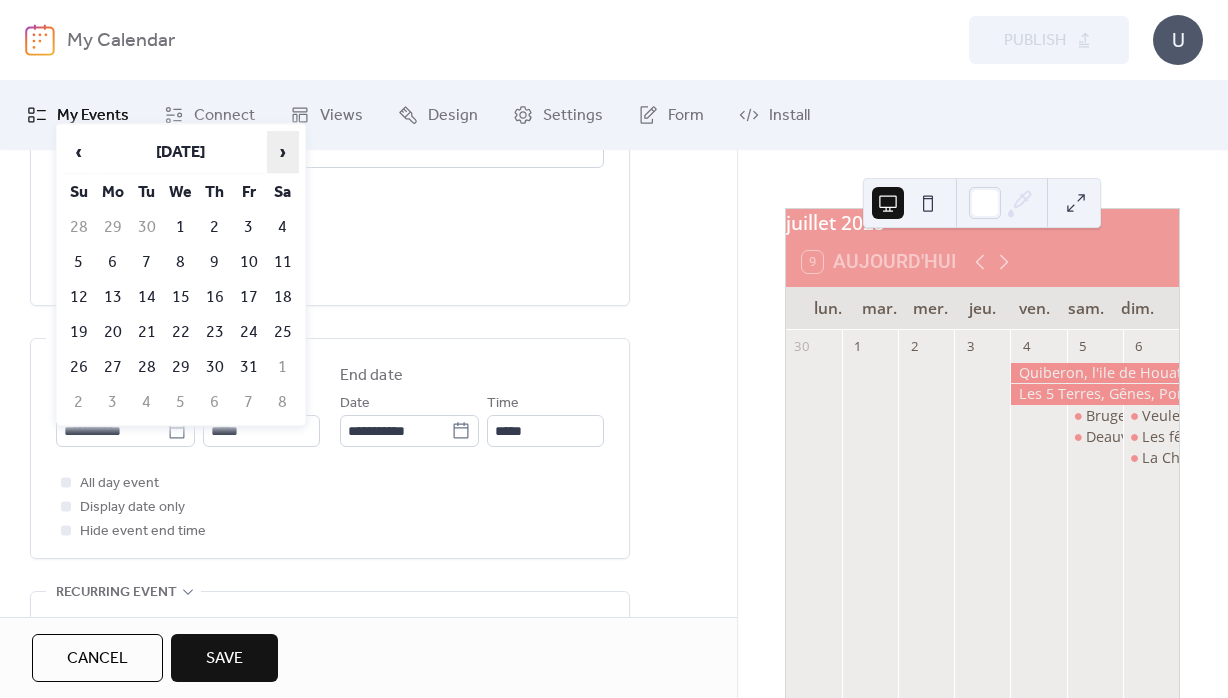 click on "›" at bounding box center (283, 152) 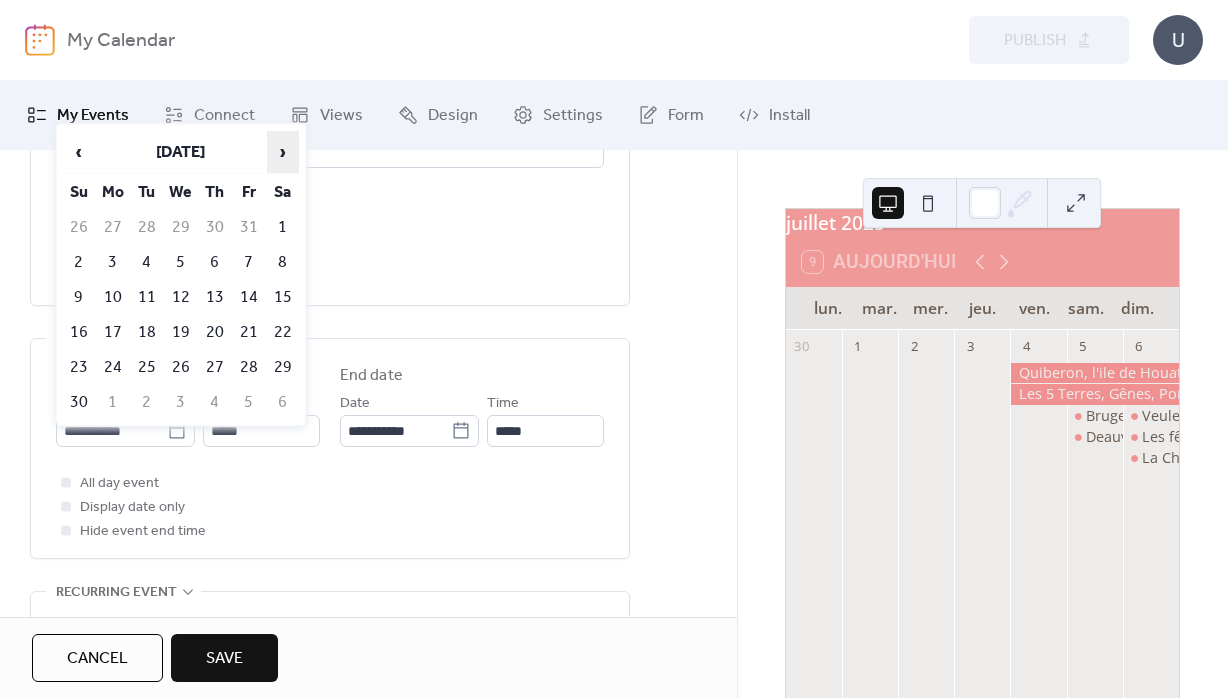 click on "›" at bounding box center (283, 152) 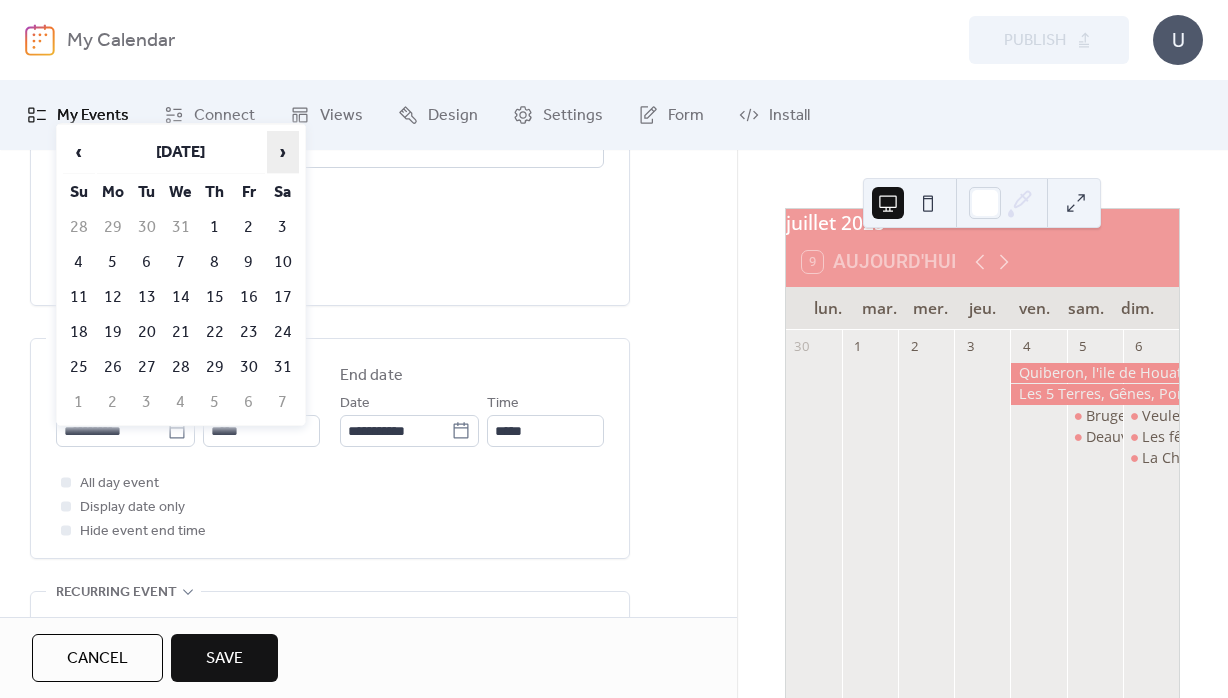 click on "›" at bounding box center (283, 152) 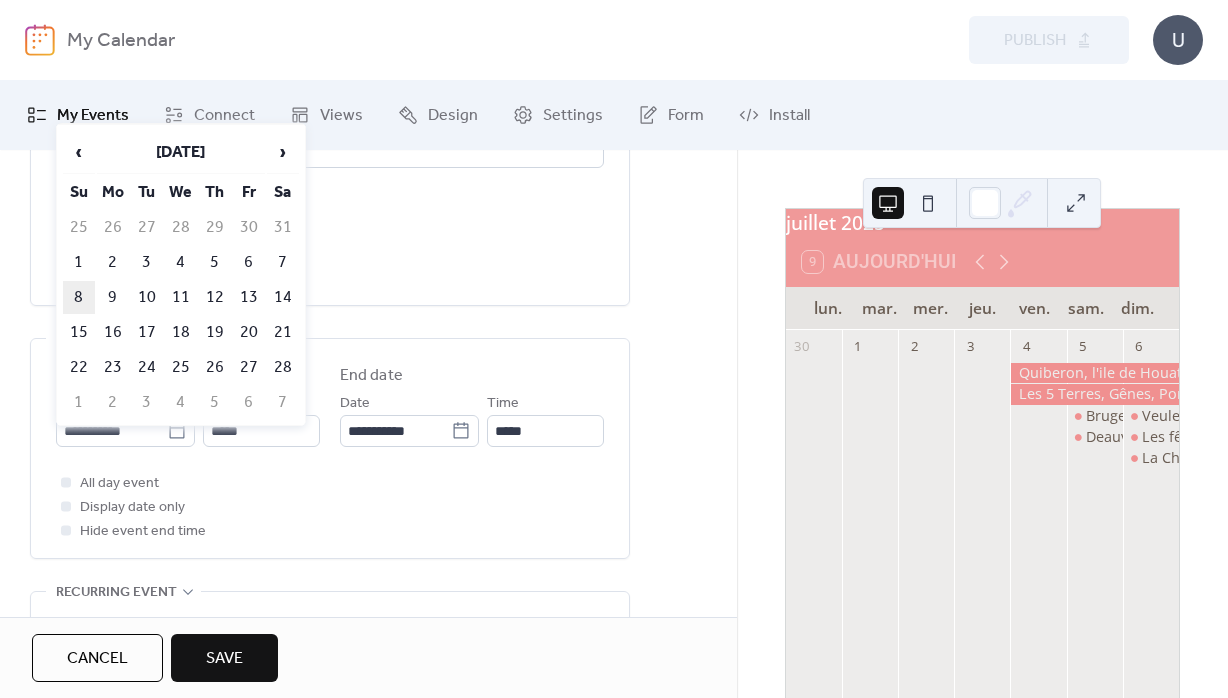 click on "8" at bounding box center (79, 297) 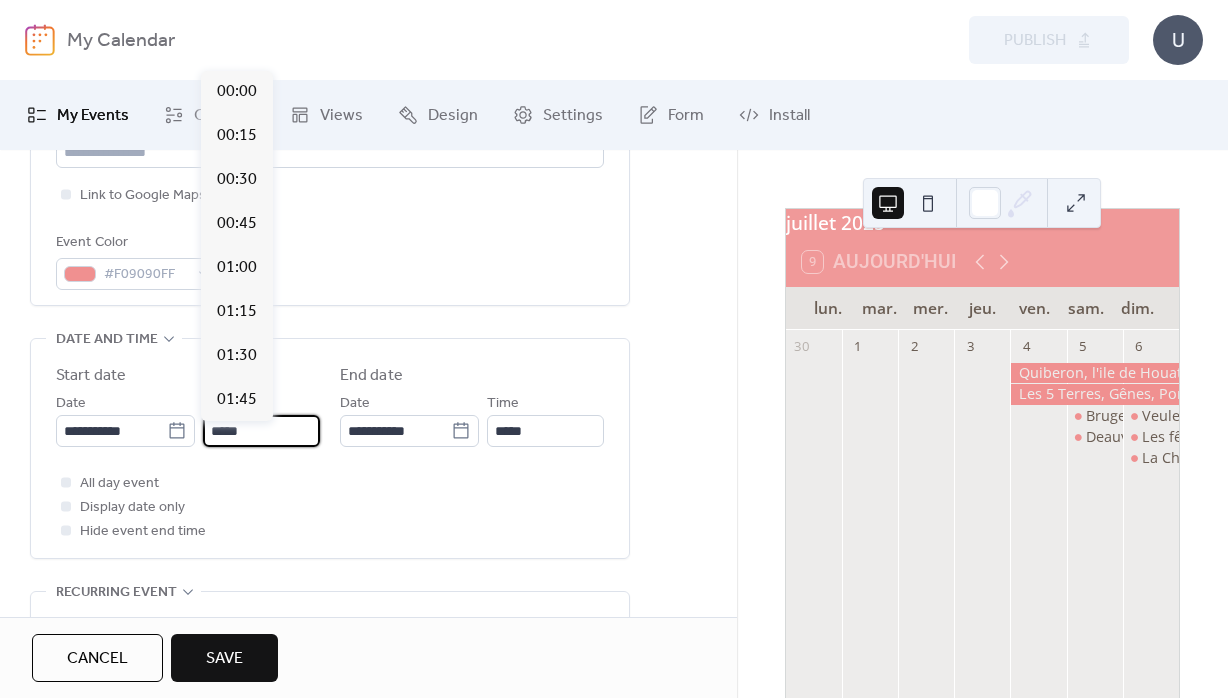 scroll, scrollTop: 2111, scrollLeft: 0, axis: vertical 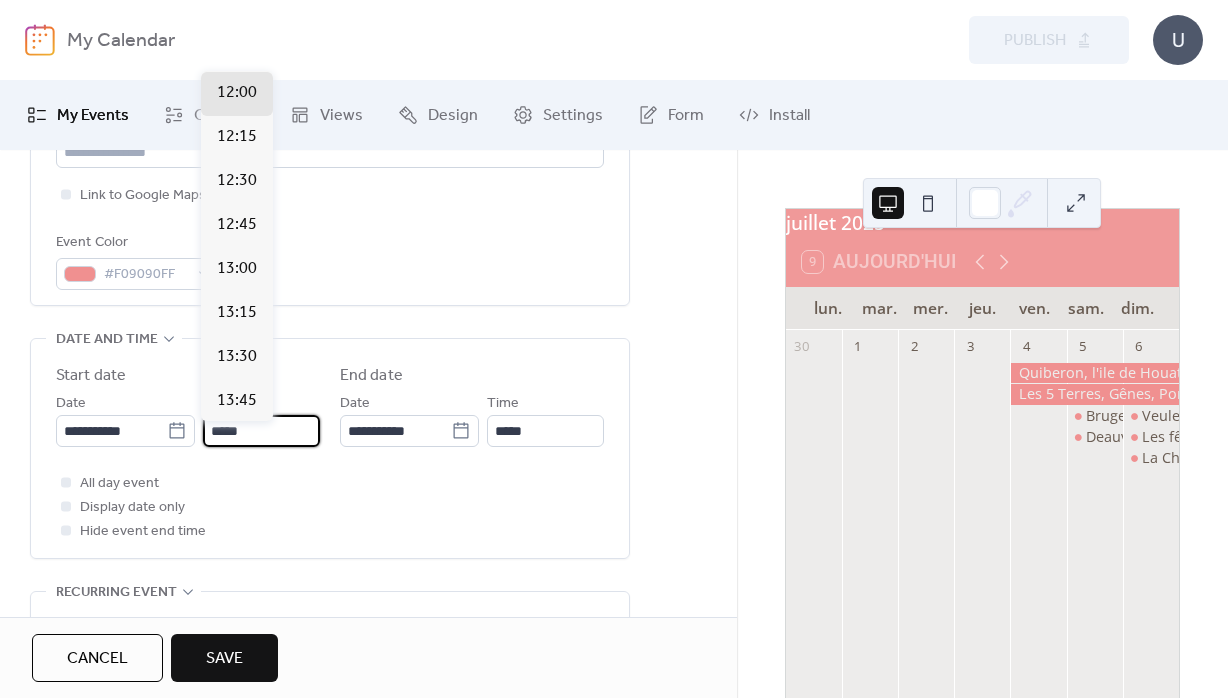 drag, startPoint x: 249, startPoint y: 434, endPoint x: 207, endPoint y: 439, distance: 42.296574 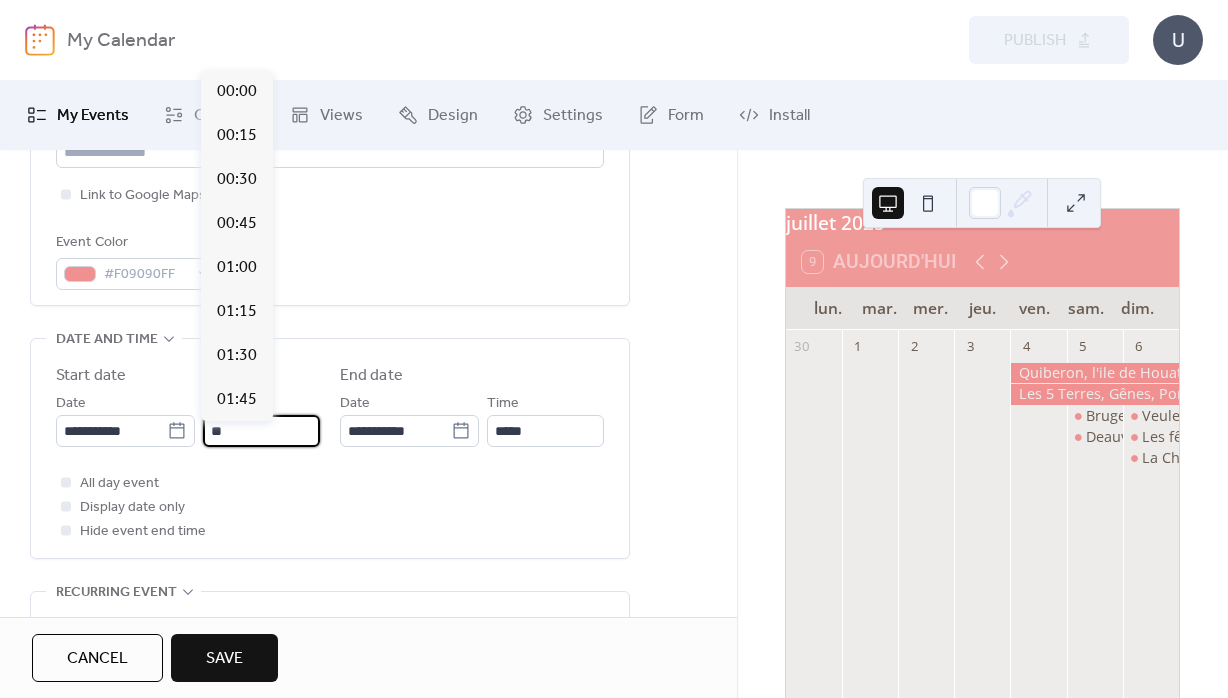 scroll, scrollTop: 1407, scrollLeft: 0, axis: vertical 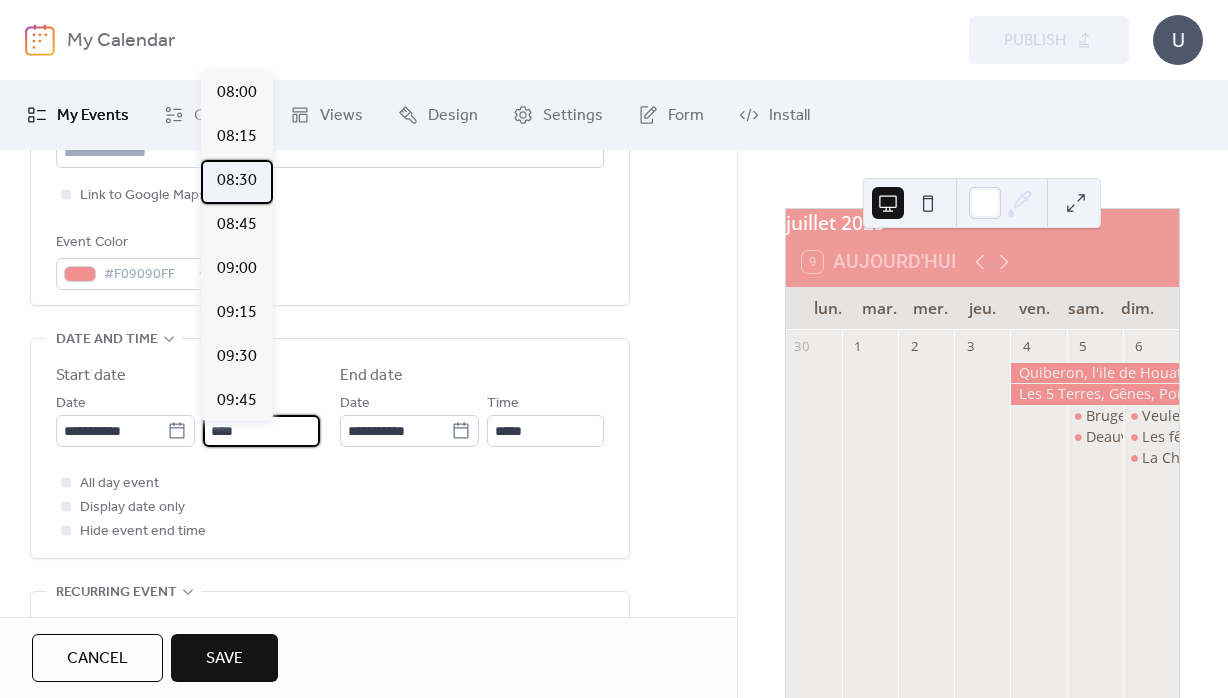 click on "08:30" at bounding box center [237, 181] 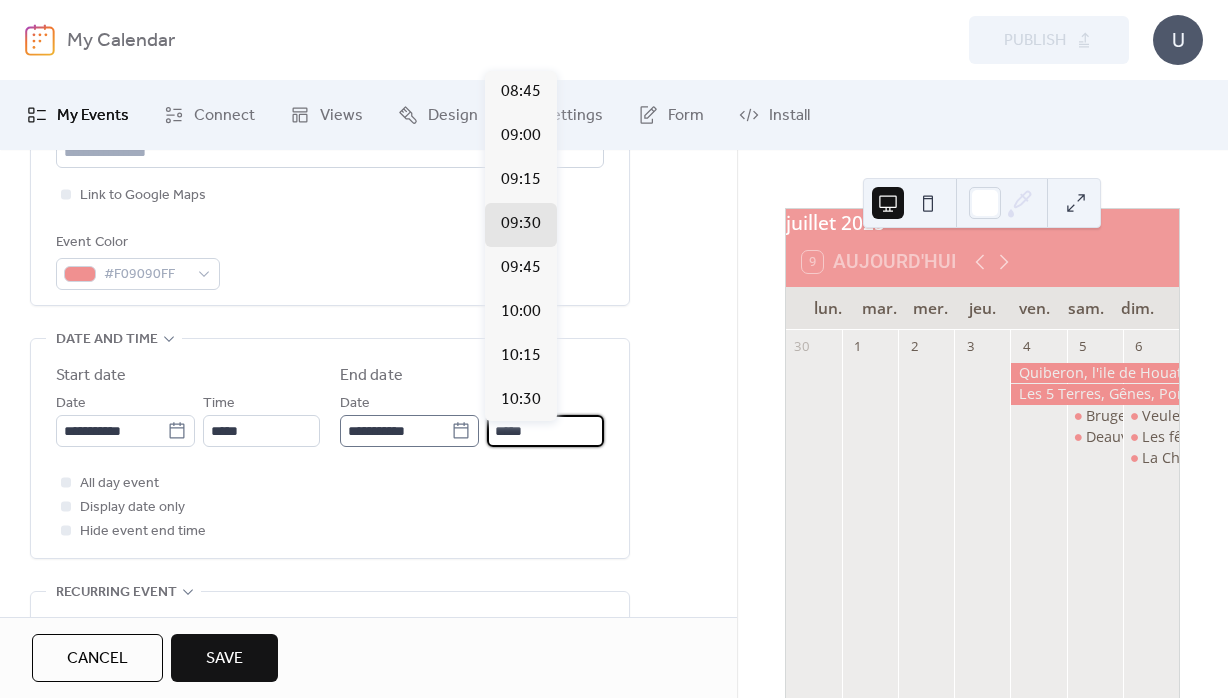 drag, startPoint x: 519, startPoint y: 437, endPoint x: 465, endPoint y: 443, distance: 54.33231 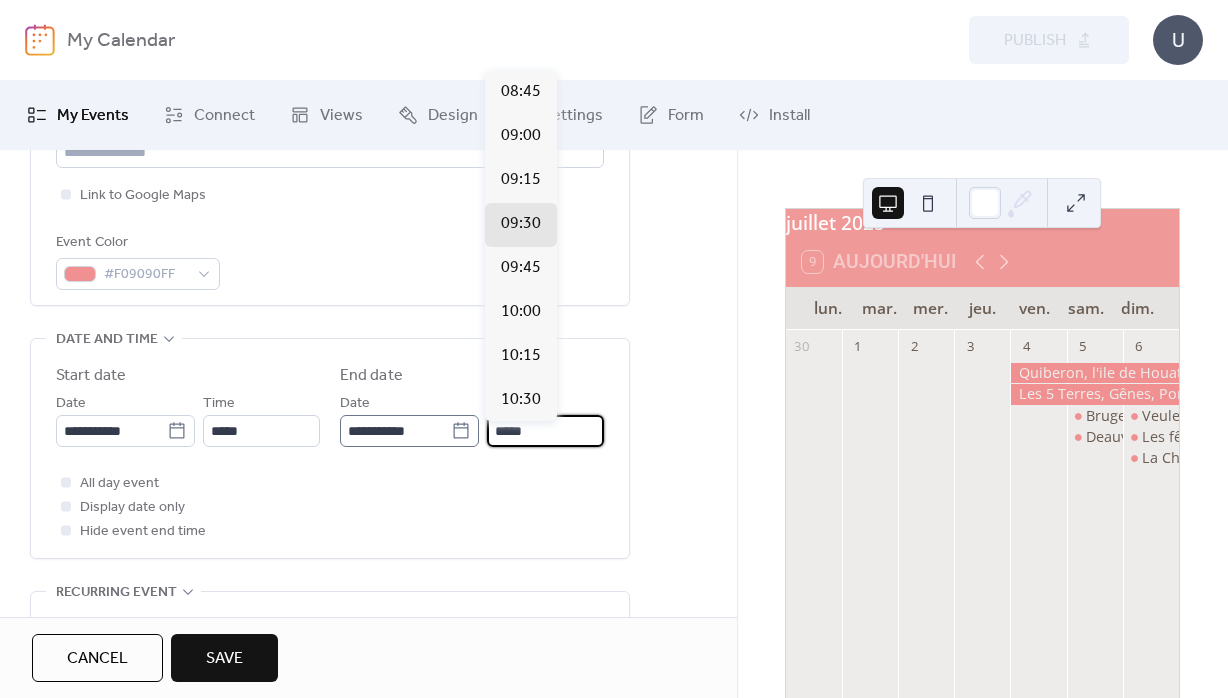 click on "*****" at bounding box center [545, 431] 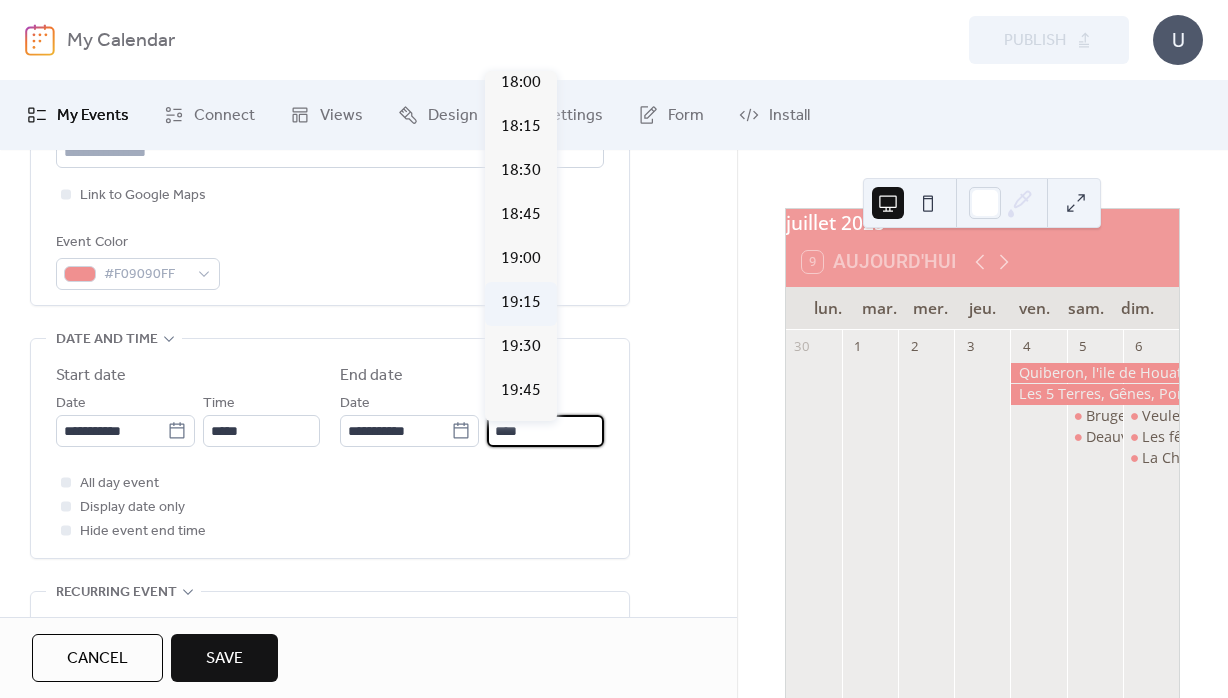 scroll, scrollTop: 1613, scrollLeft: 0, axis: vertical 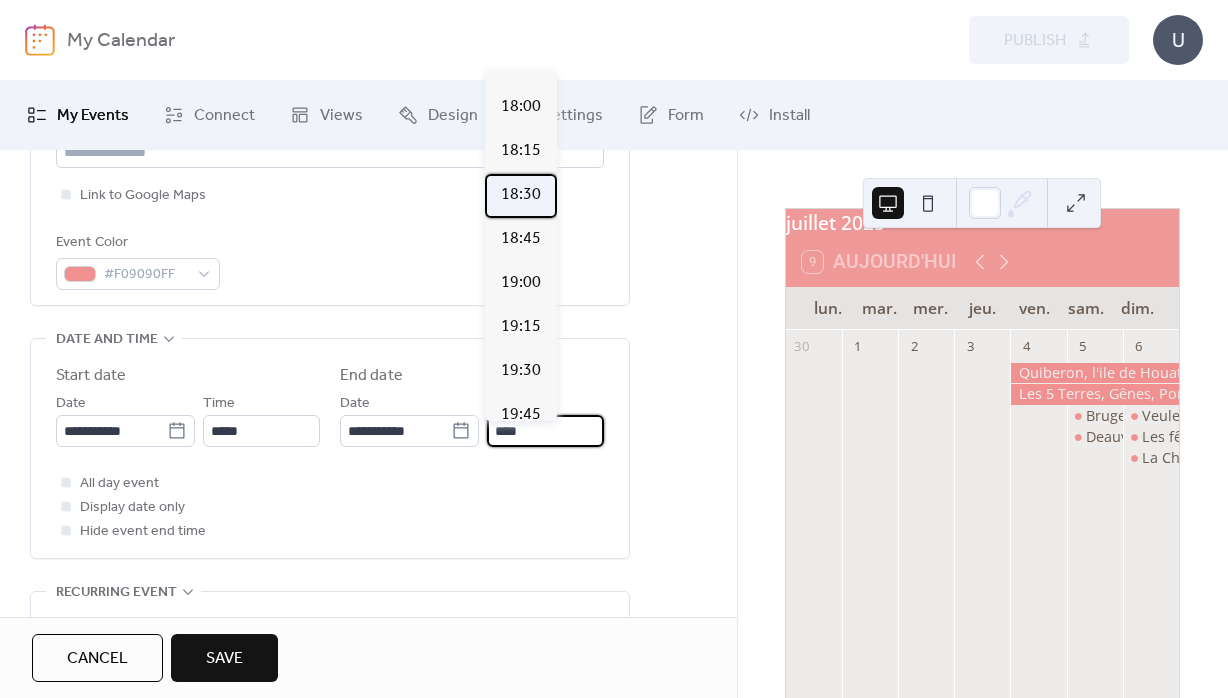 click on "18:30" at bounding box center (521, 195) 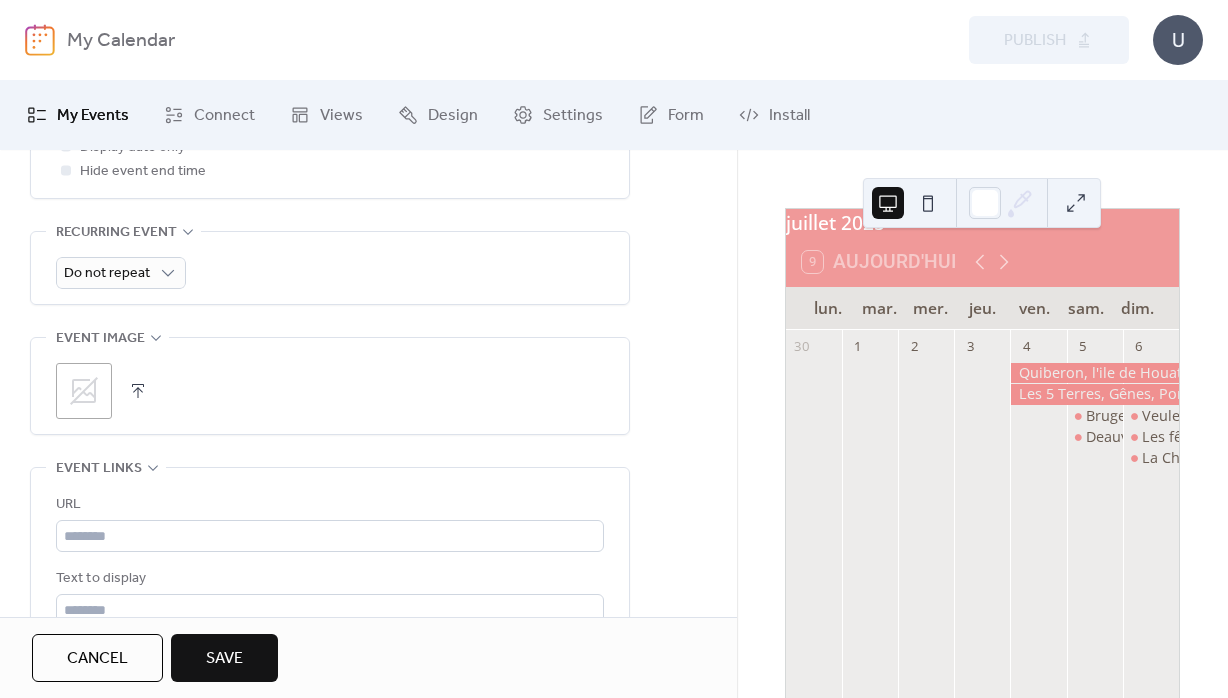 scroll, scrollTop: 936, scrollLeft: 0, axis: vertical 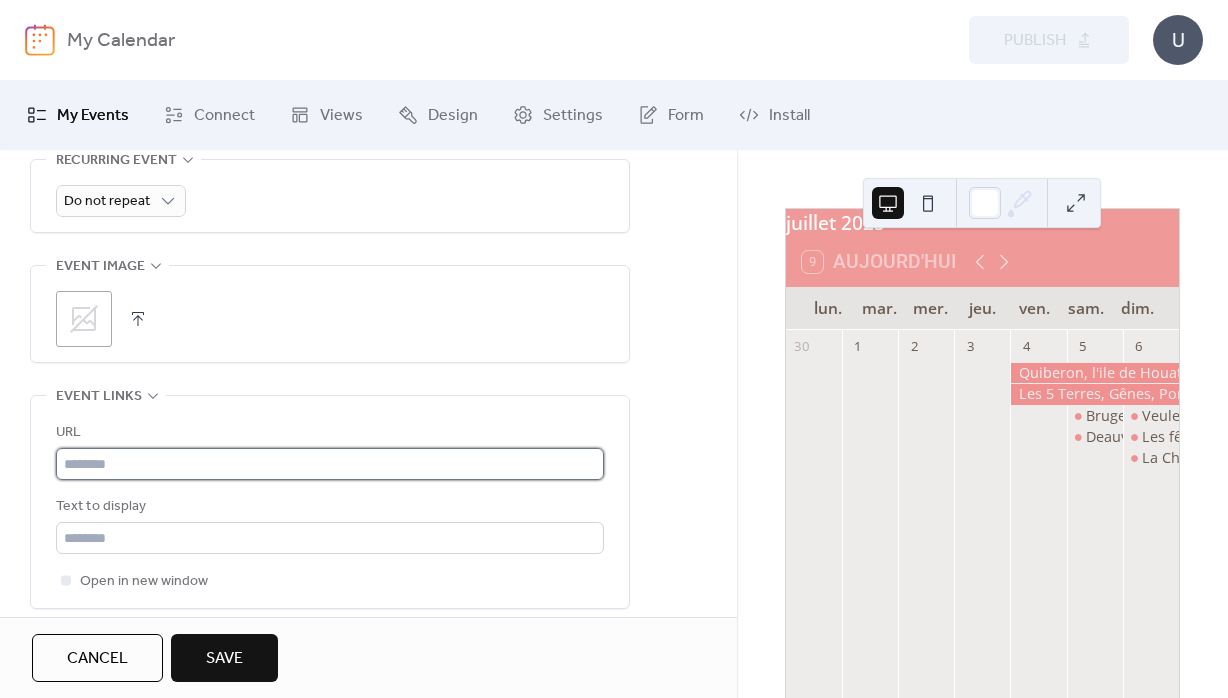 click at bounding box center (330, 464) 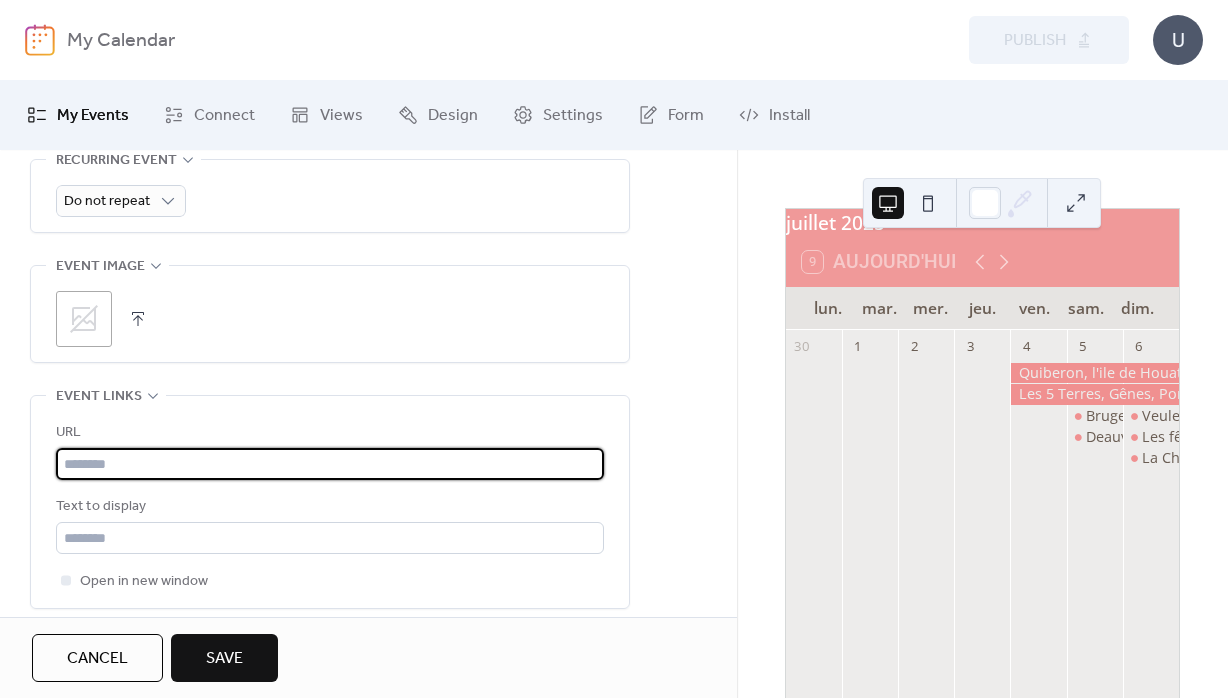 paste on "**********" 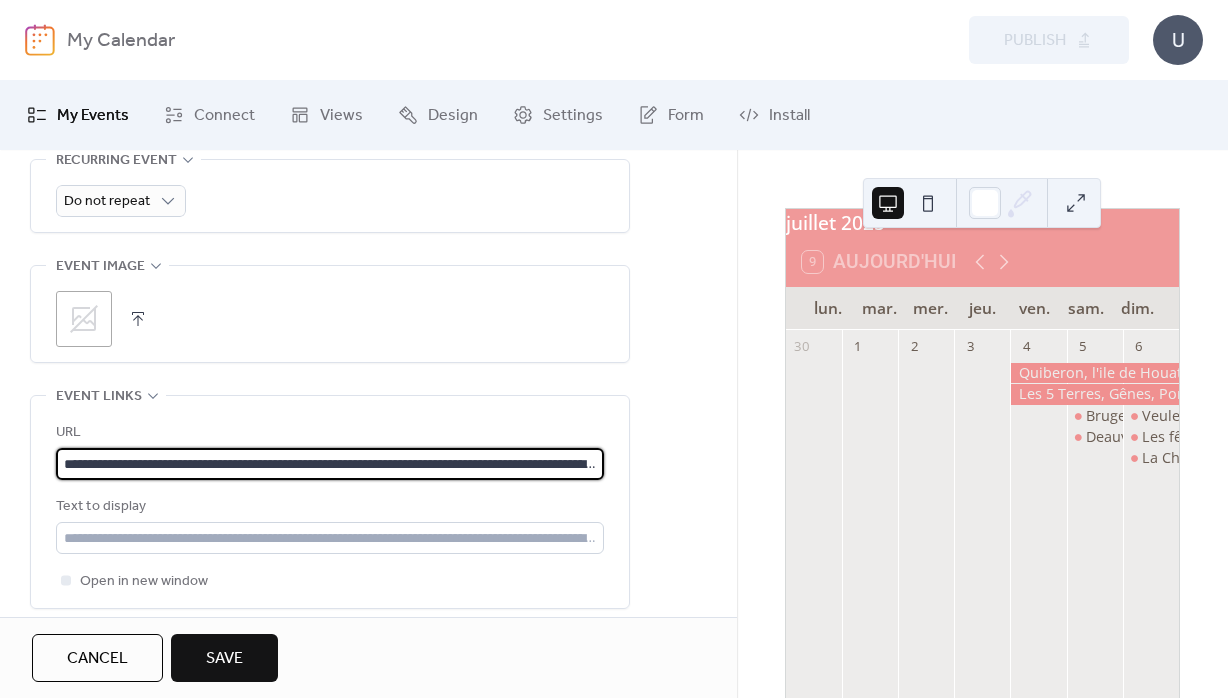scroll, scrollTop: 0, scrollLeft: 735, axis: horizontal 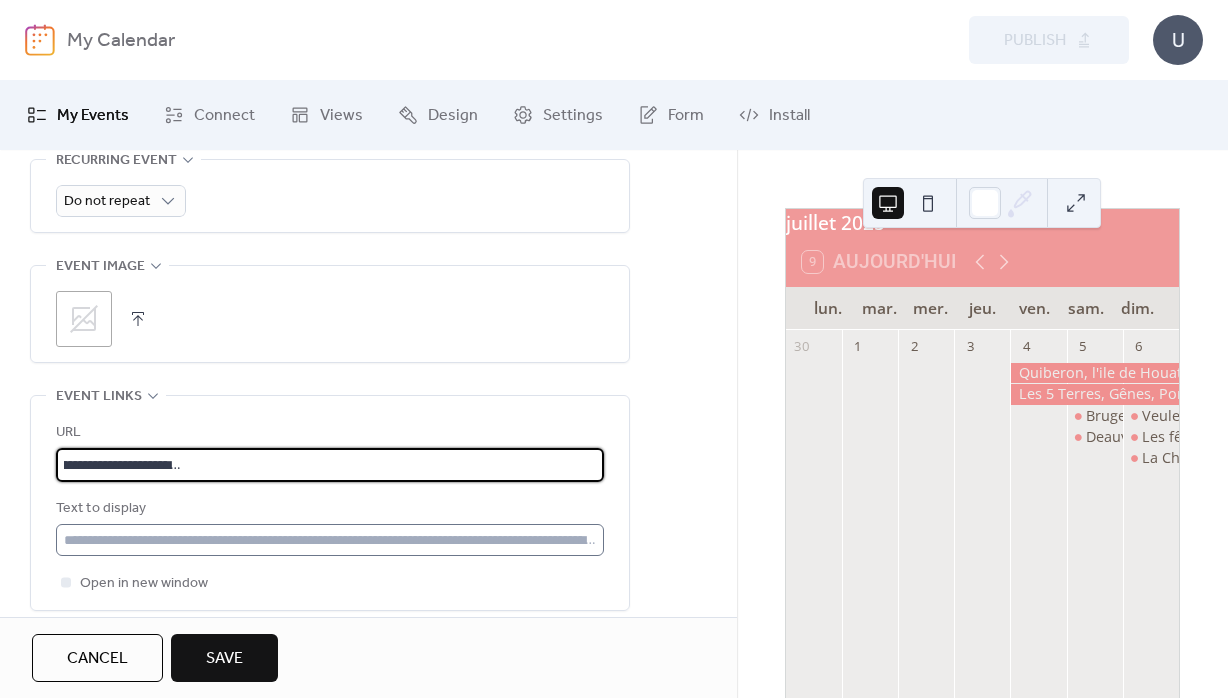 type on "**********" 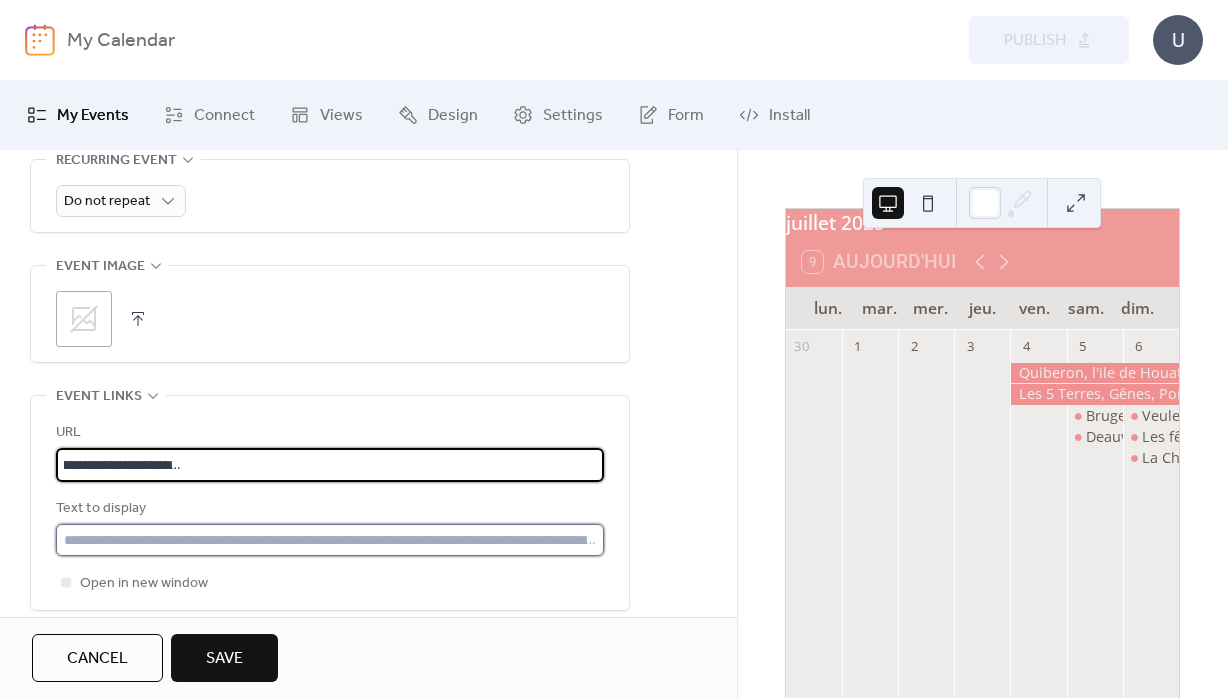 click at bounding box center [330, 540] 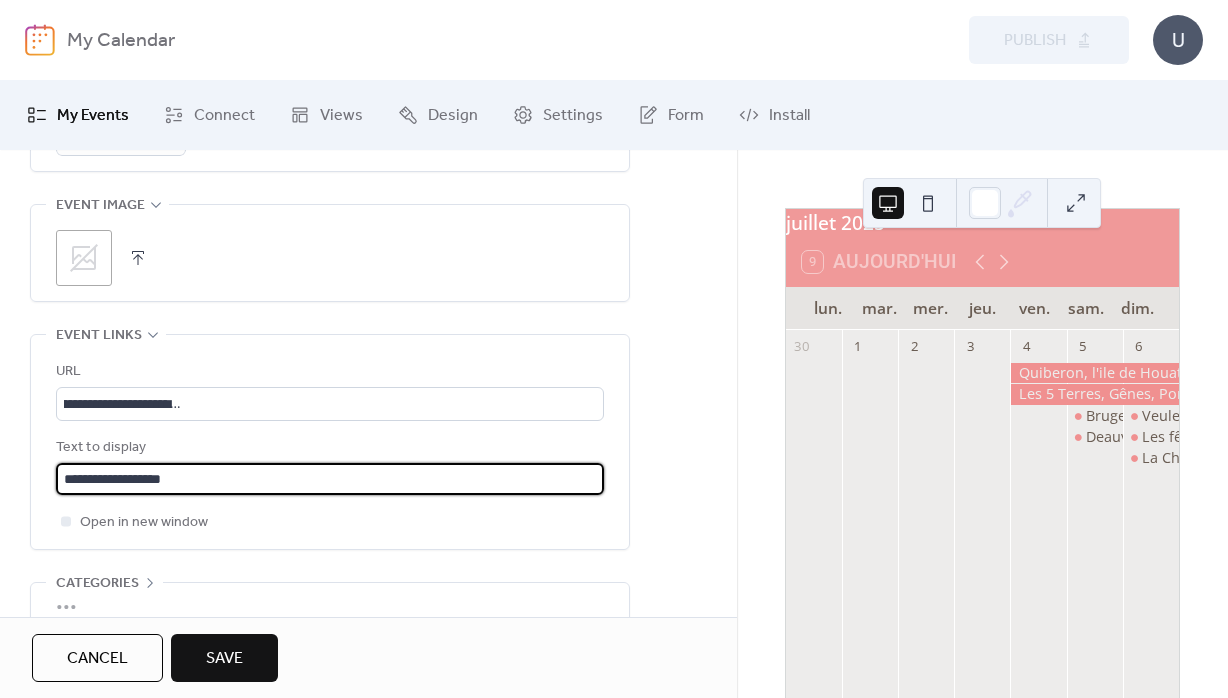 scroll, scrollTop: 1080, scrollLeft: 0, axis: vertical 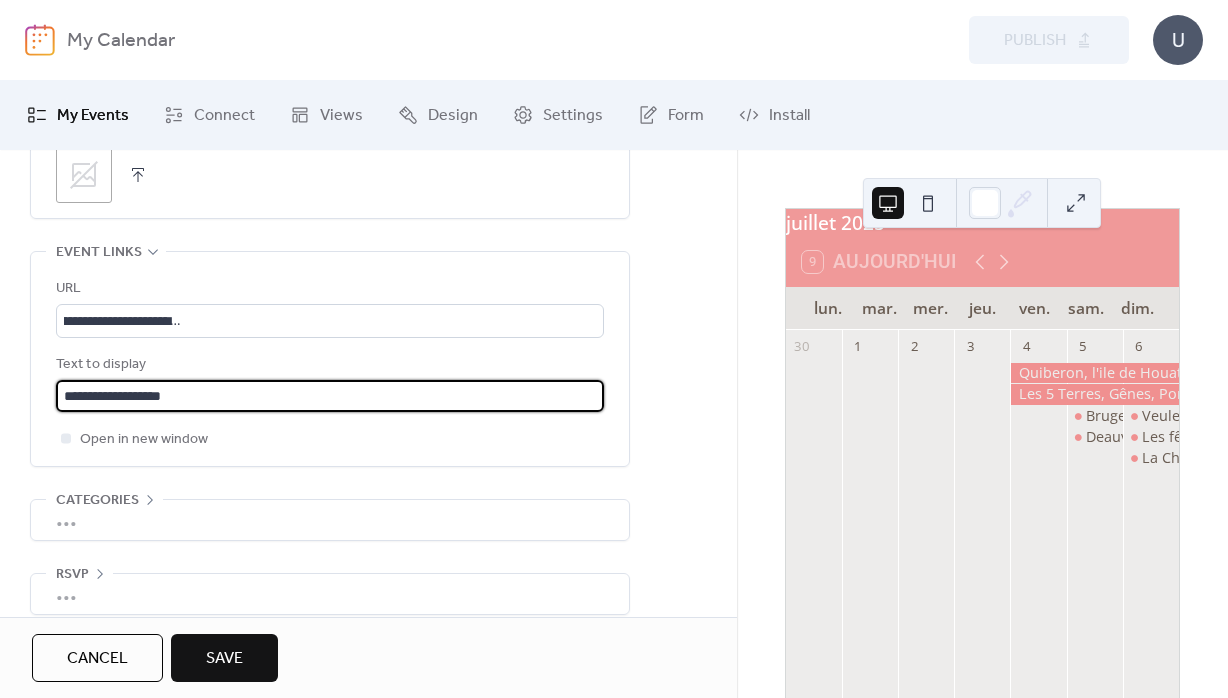 type on "**********" 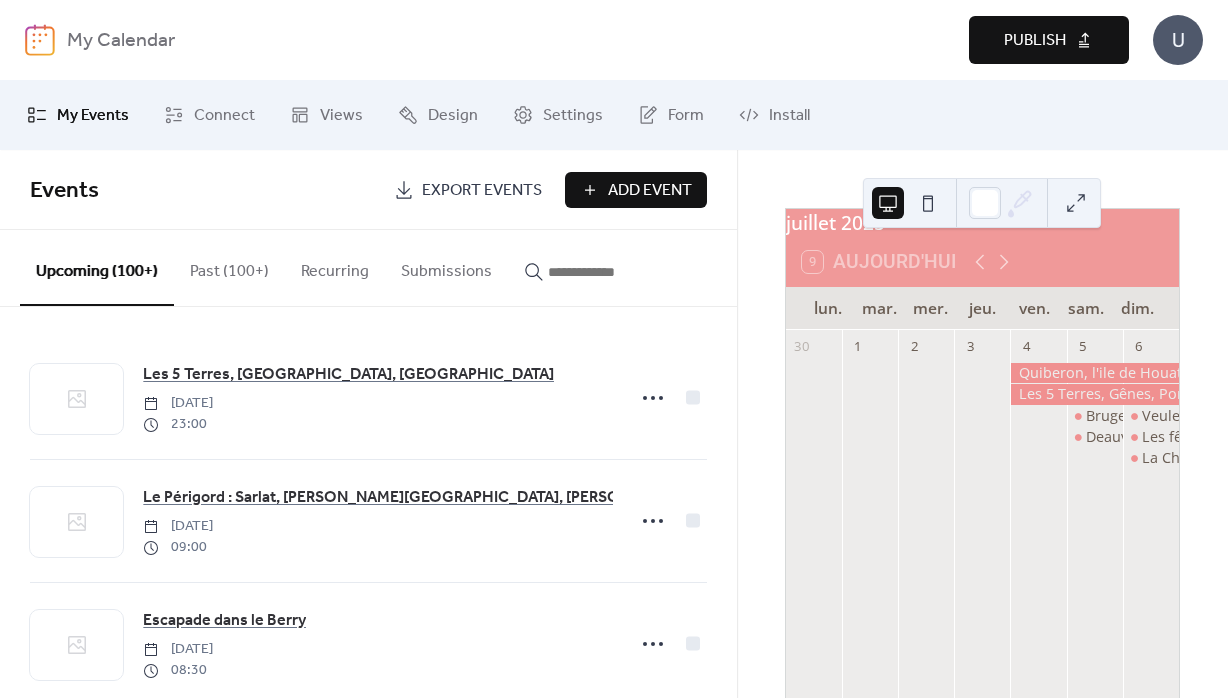 click on "Publish" at bounding box center (1035, 41) 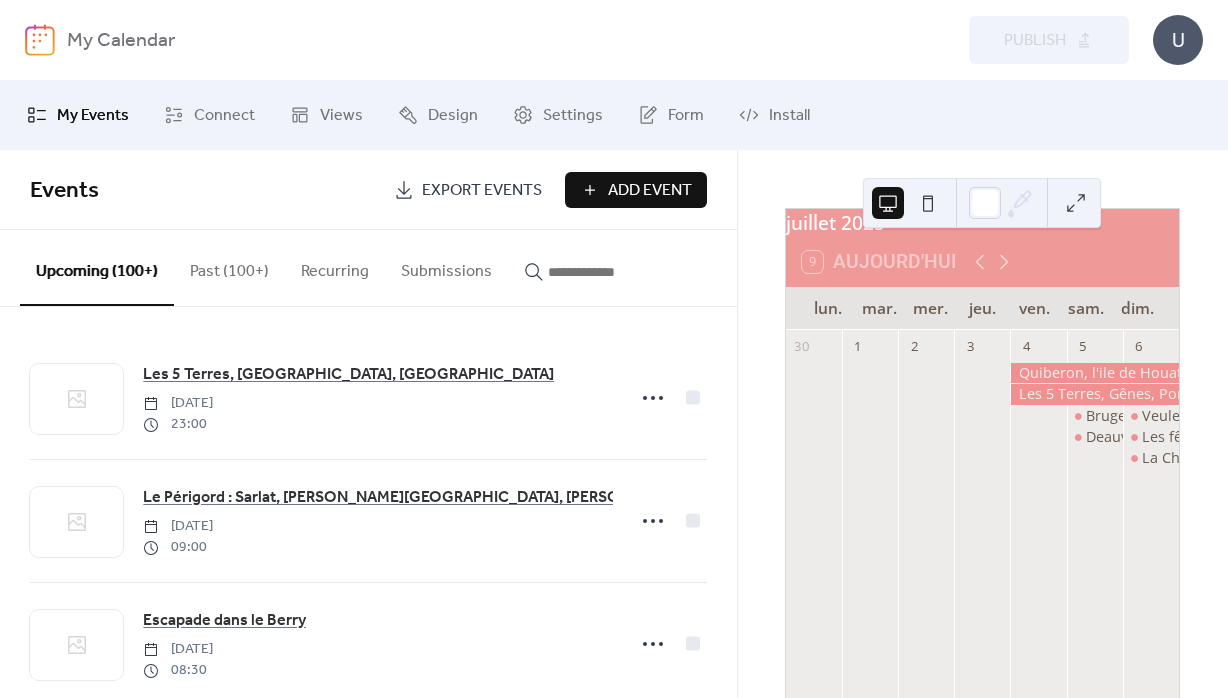 click at bounding box center (586, 267) 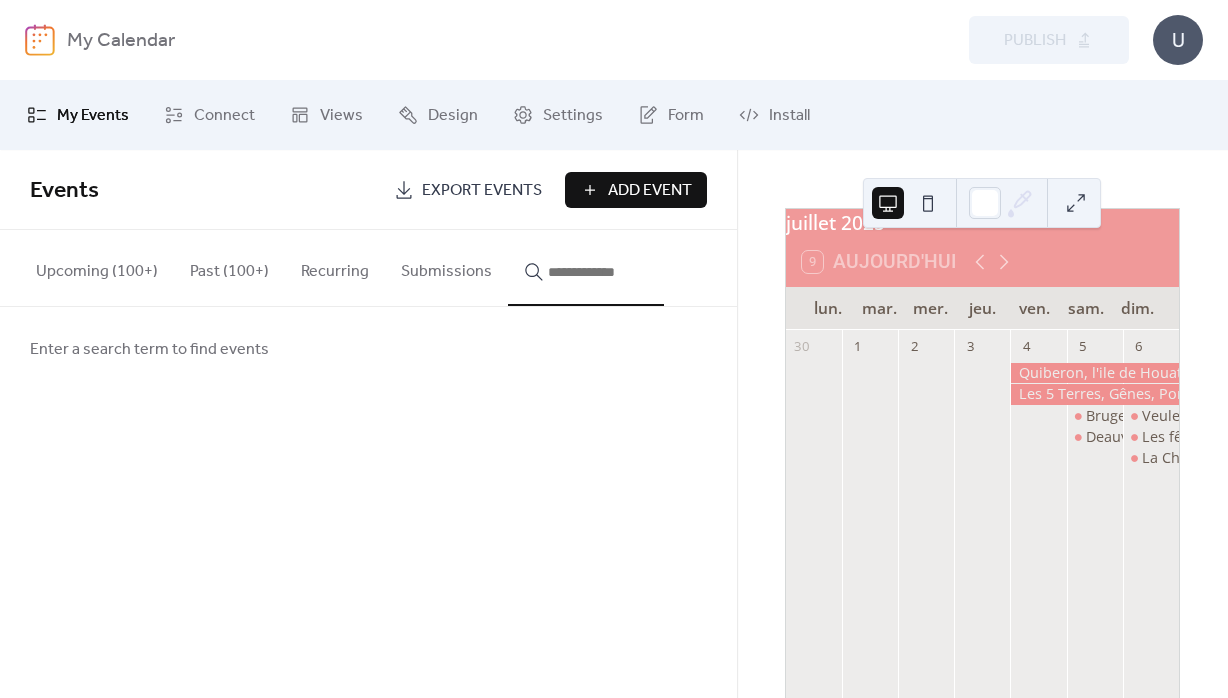 click at bounding box center [598, 272] 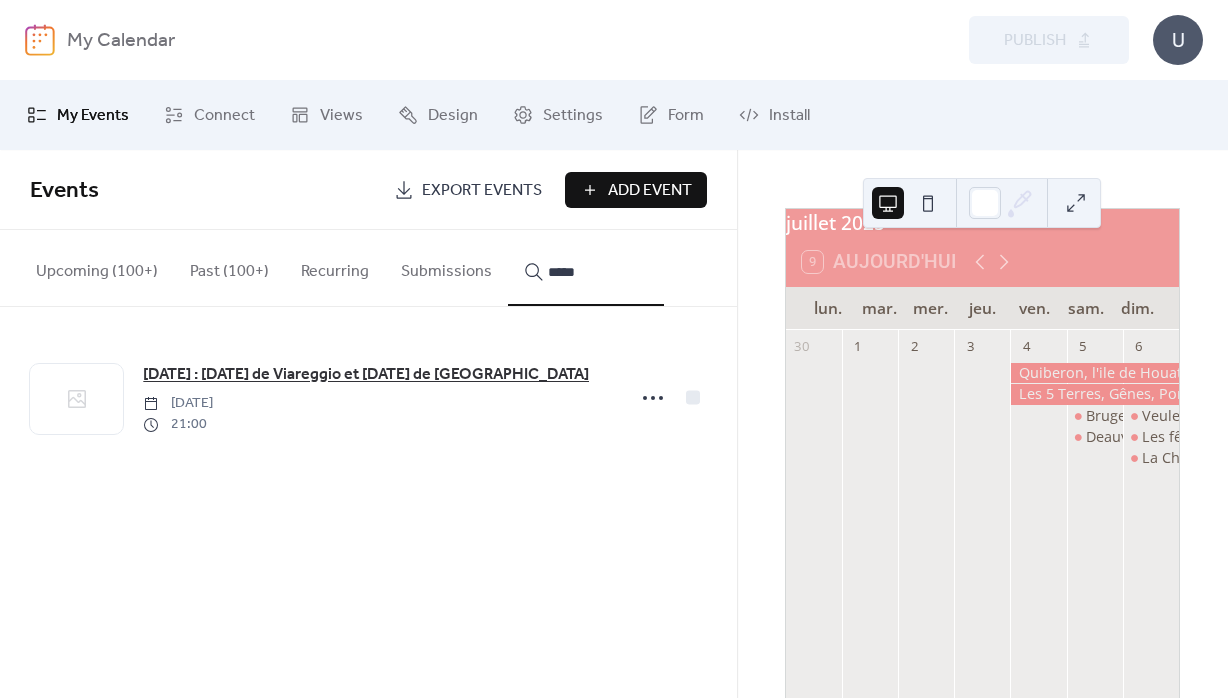 type on "*****" 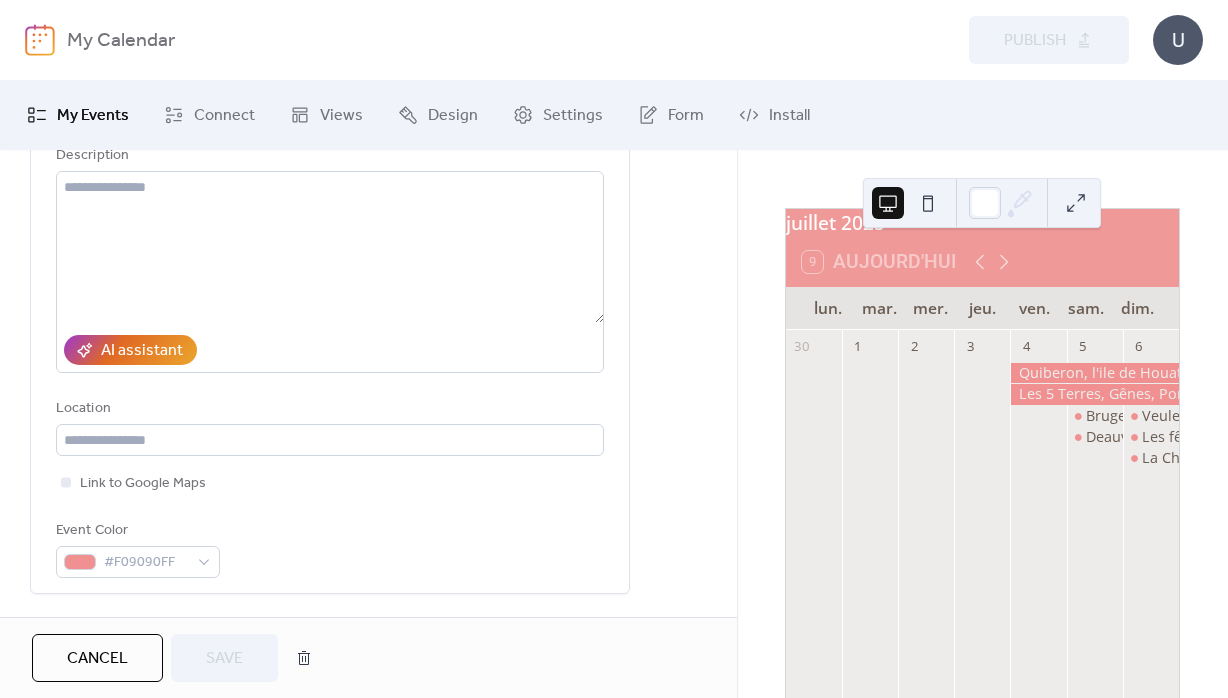 scroll, scrollTop: 360, scrollLeft: 0, axis: vertical 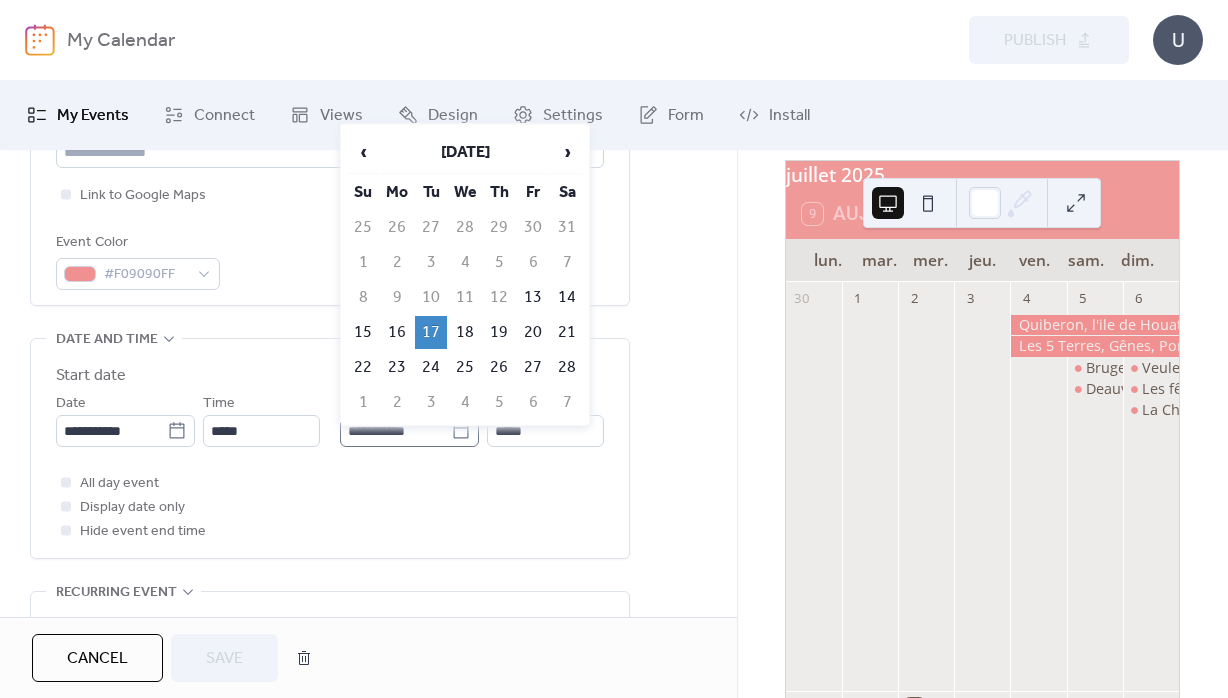 click 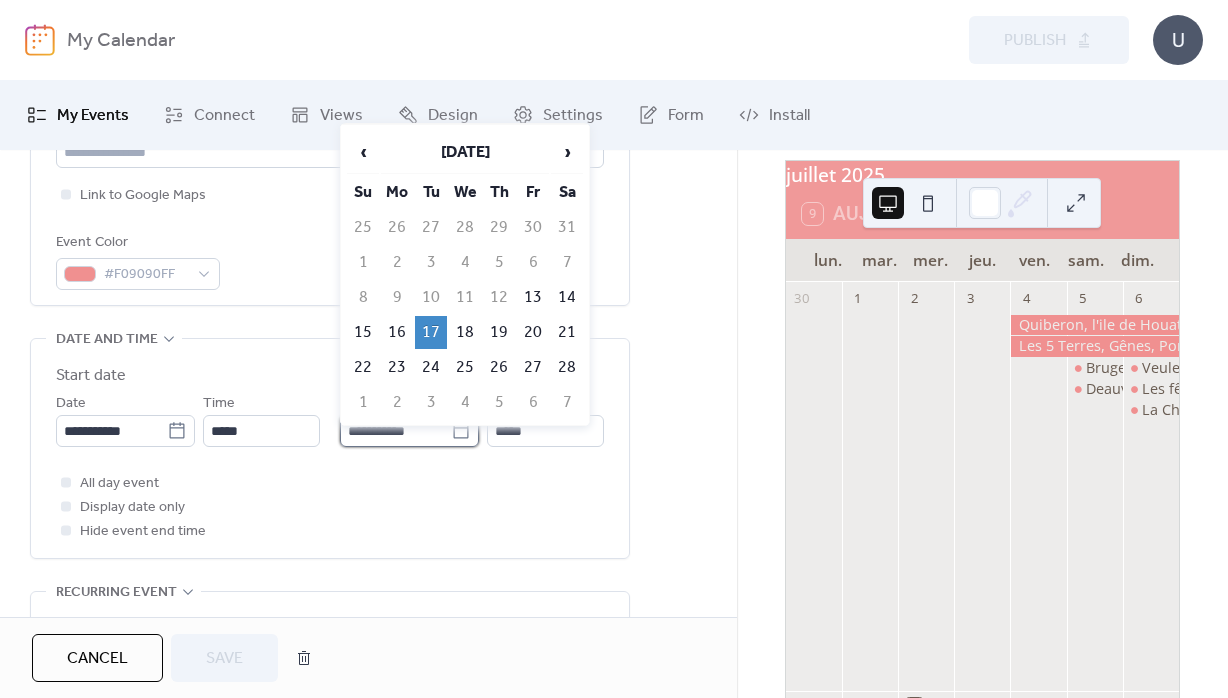 click on "**********" at bounding box center (395, 431) 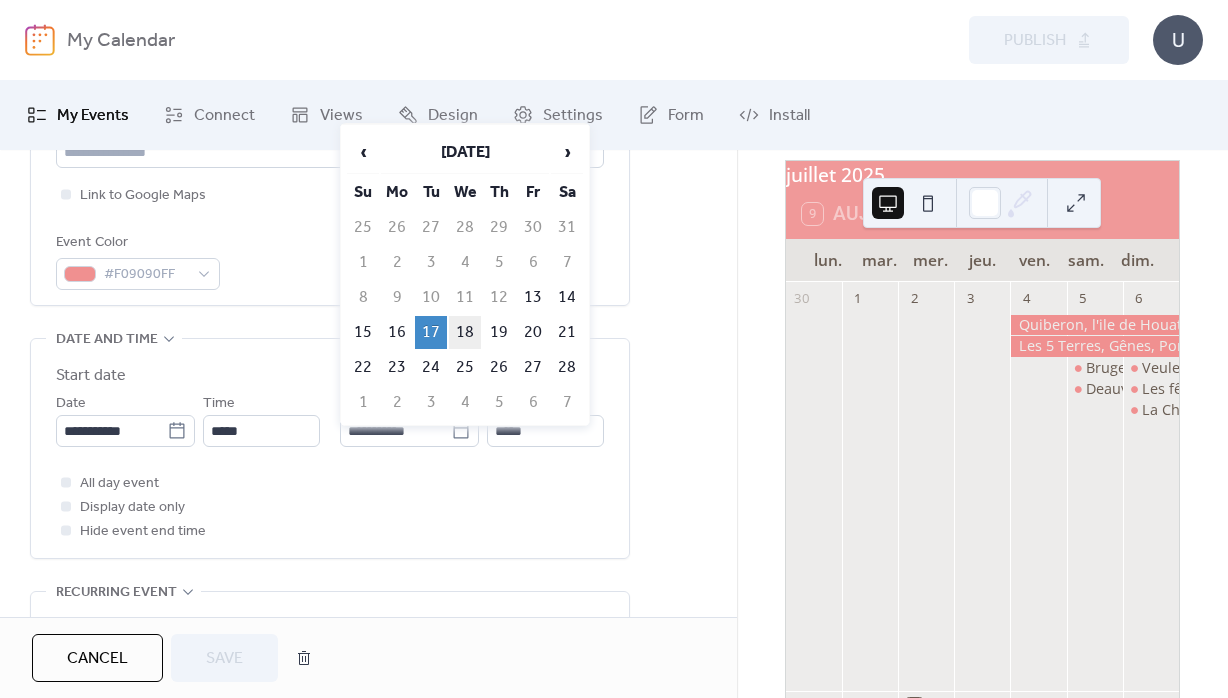 click on "18" at bounding box center [465, 332] 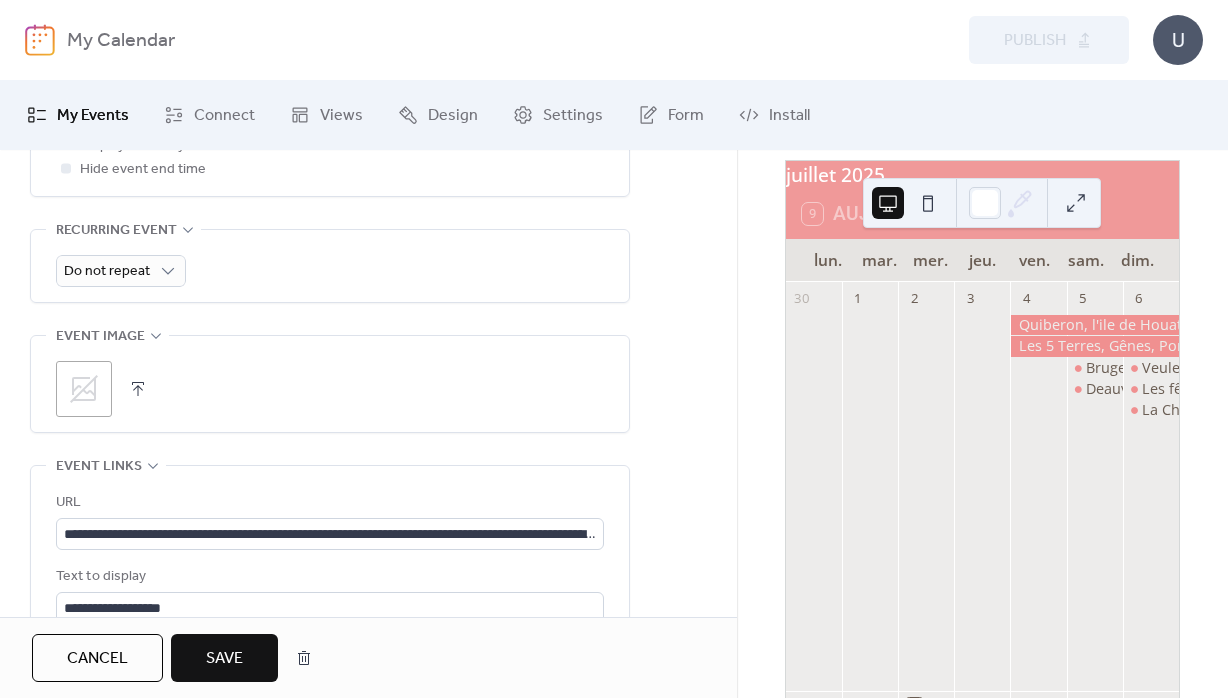 scroll, scrollTop: 864, scrollLeft: 0, axis: vertical 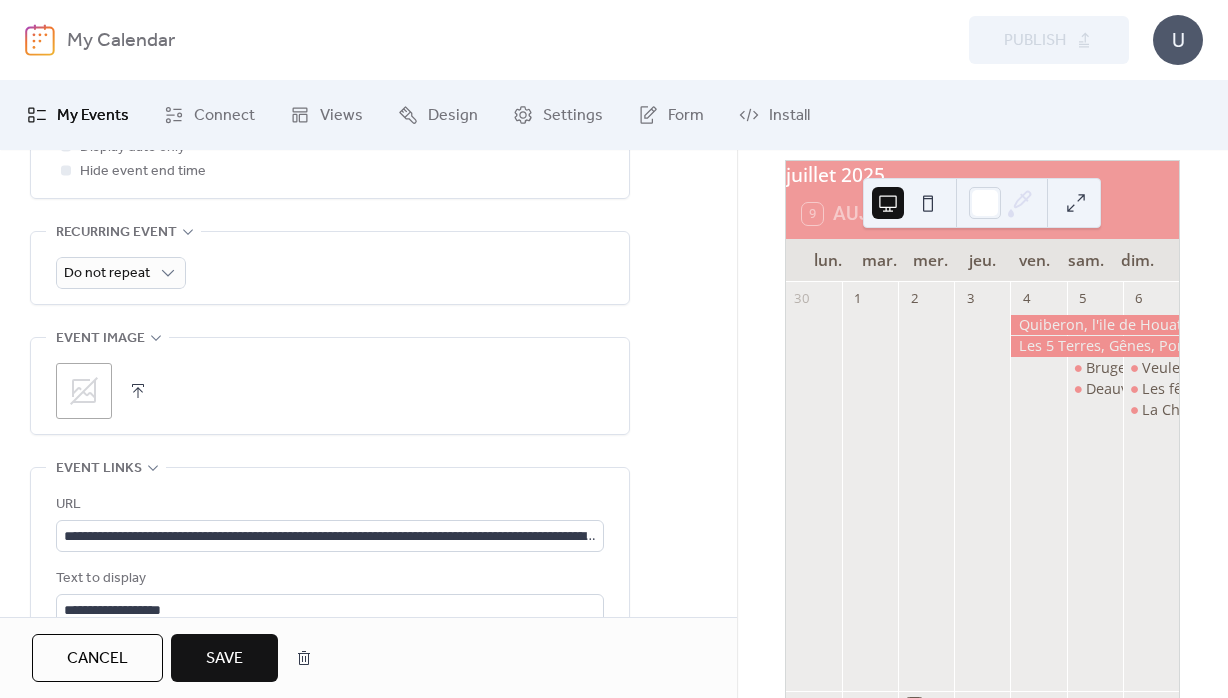 click on "Save" at bounding box center [224, 659] 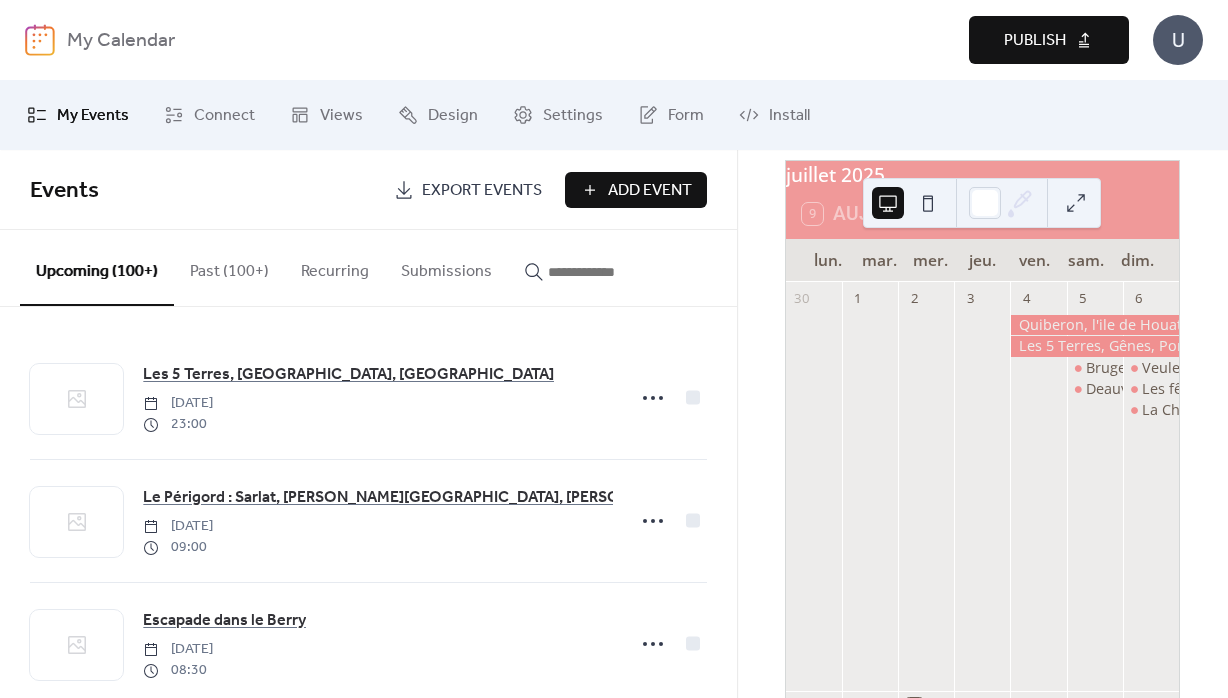 click on "Publish" at bounding box center [1049, 40] 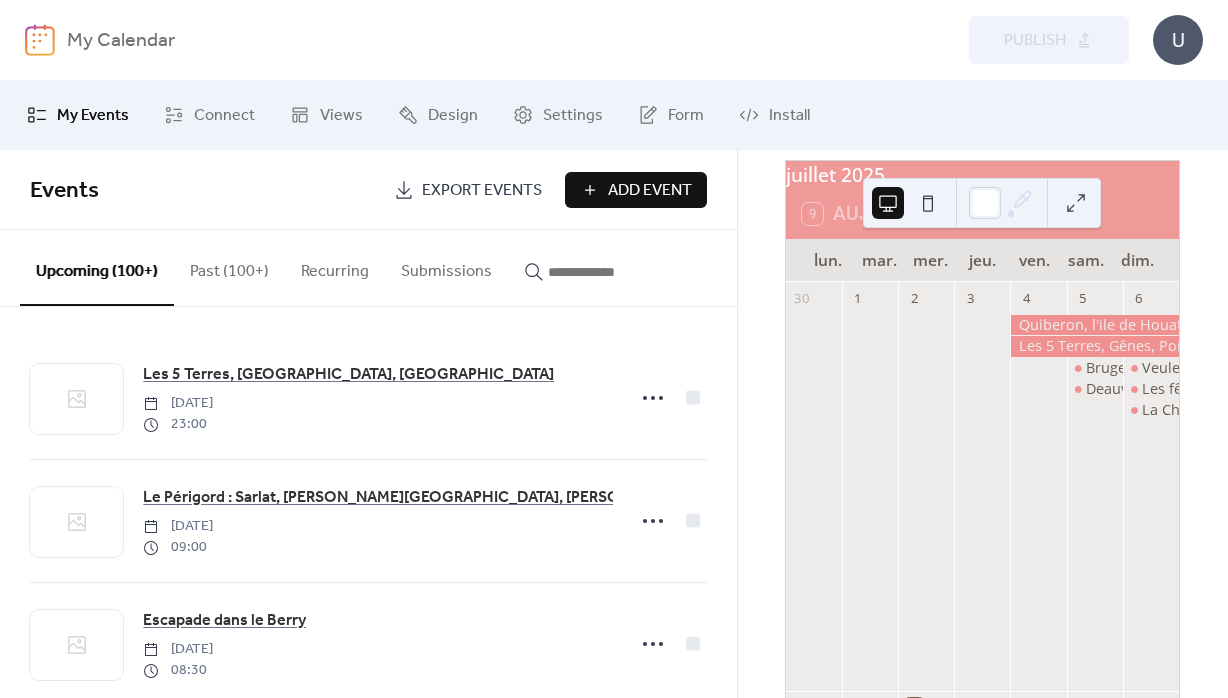 click at bounding box center [598, 272] 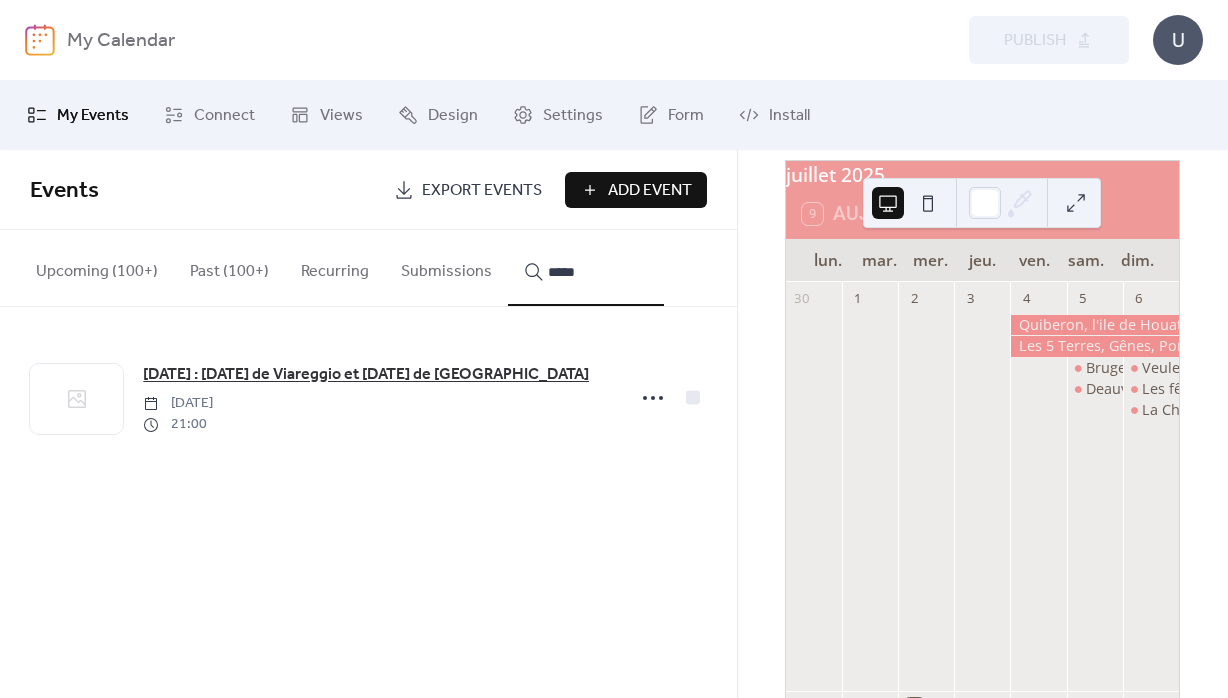 type on "*****" 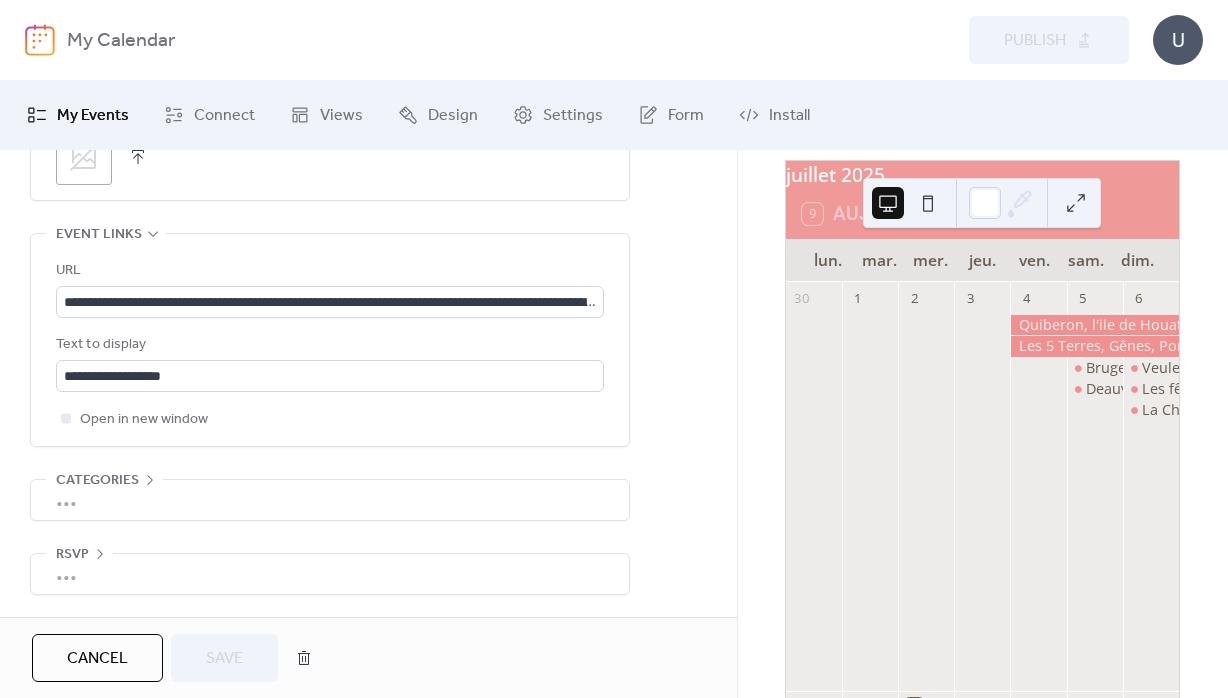 scroll, scrollTop: 1110, scrollLeft: 0, axis: vertical 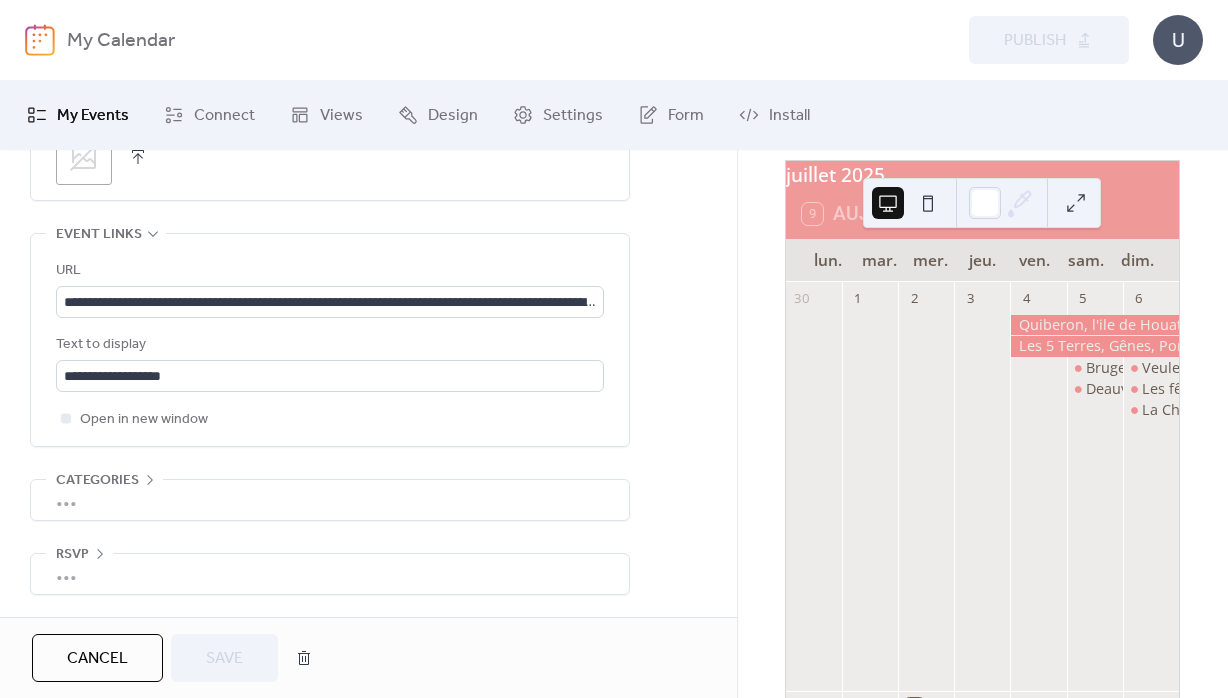 click on "My Events" at bounding box center (93, 116) 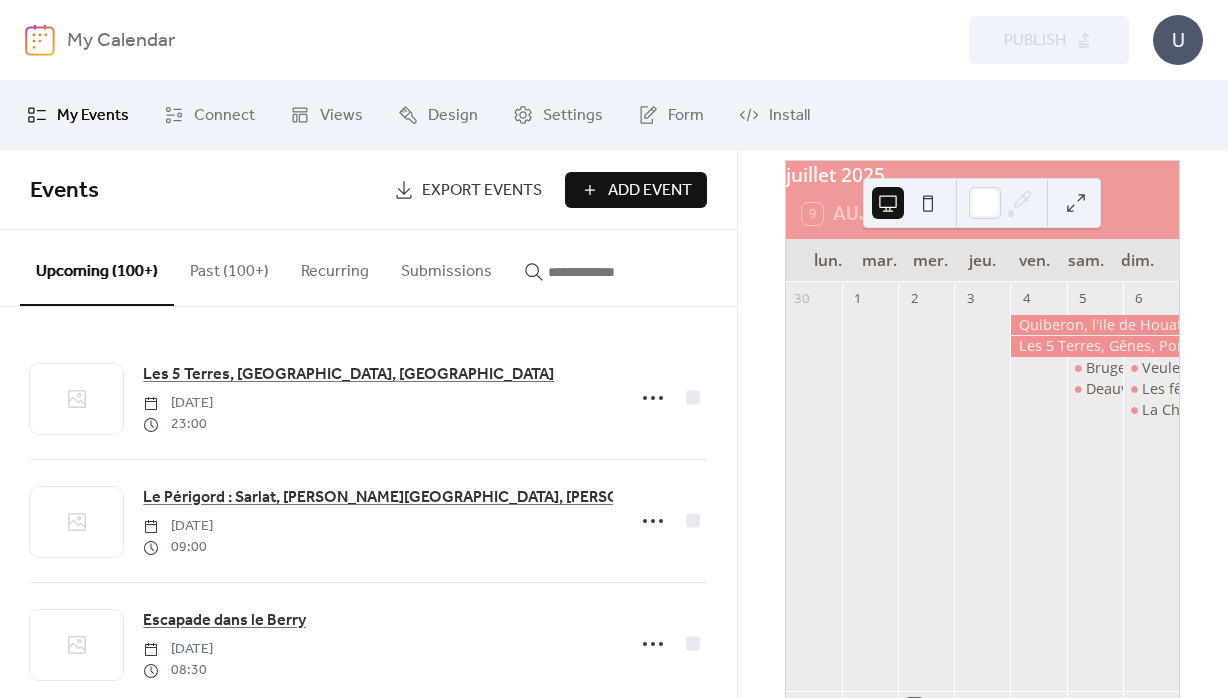 click at bounding box center [598, 272] 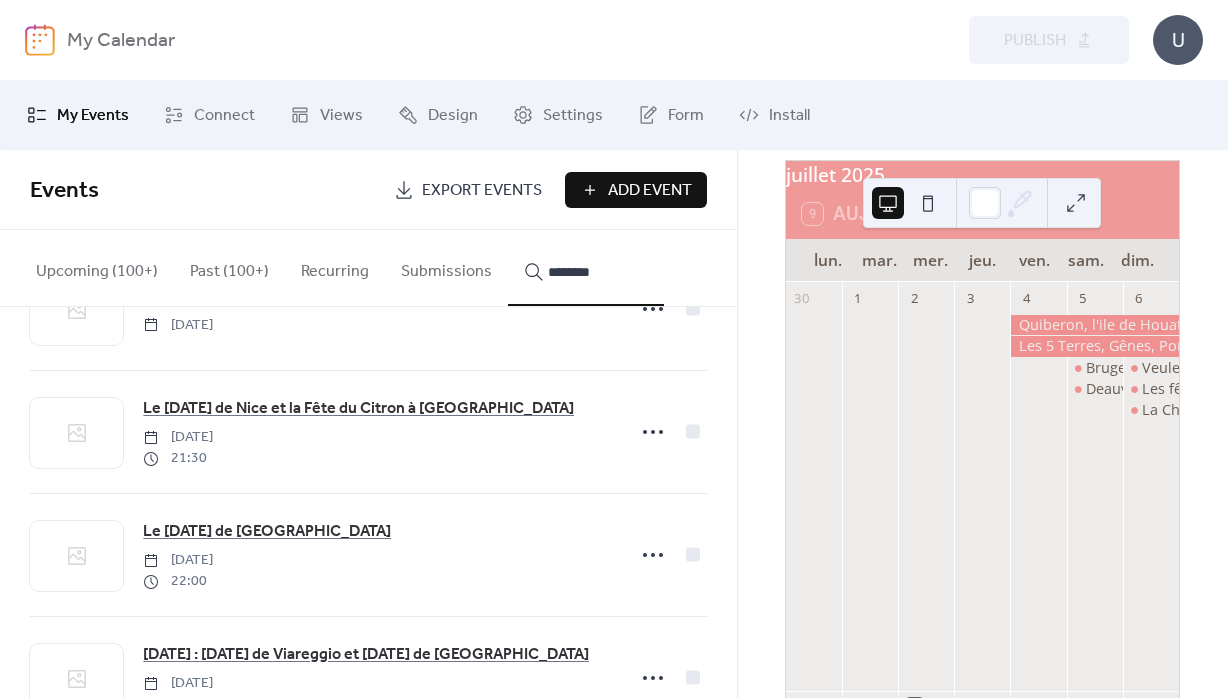 scroll, scrollTop: 530, scrollLeft: 0, axis: vertical 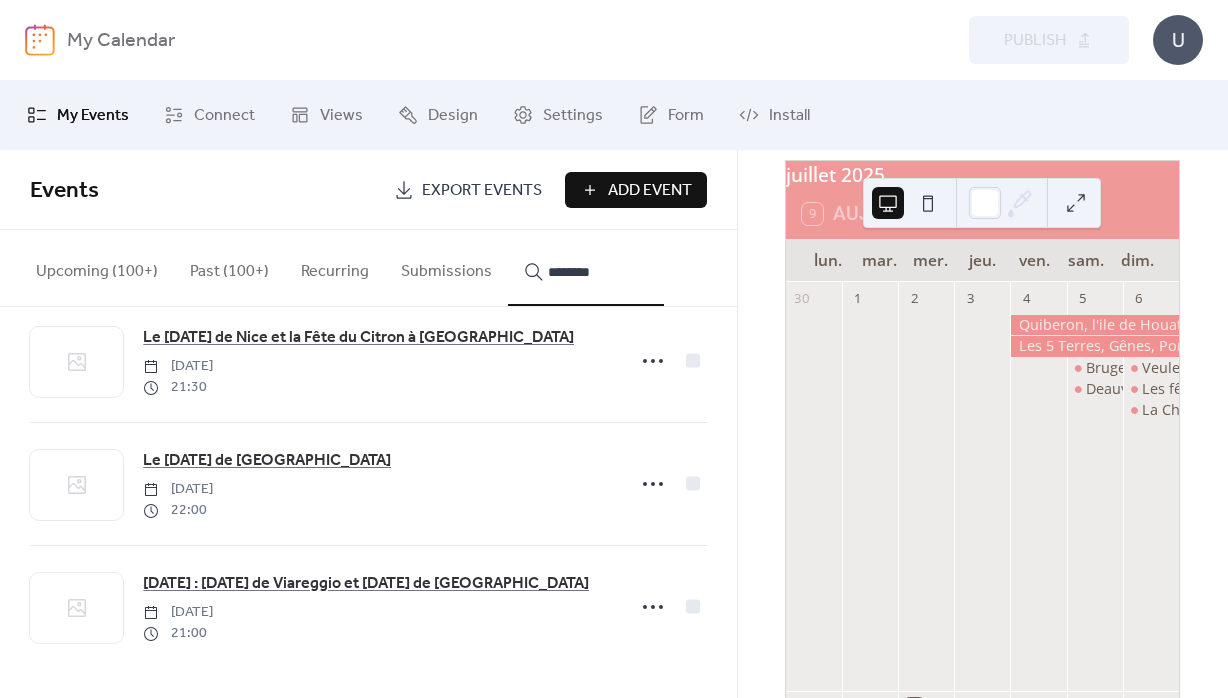 drag, startPoint x: 594, startPoint y: 278, endPoint x: 490, endPoint y: 263, distance: 105.076164 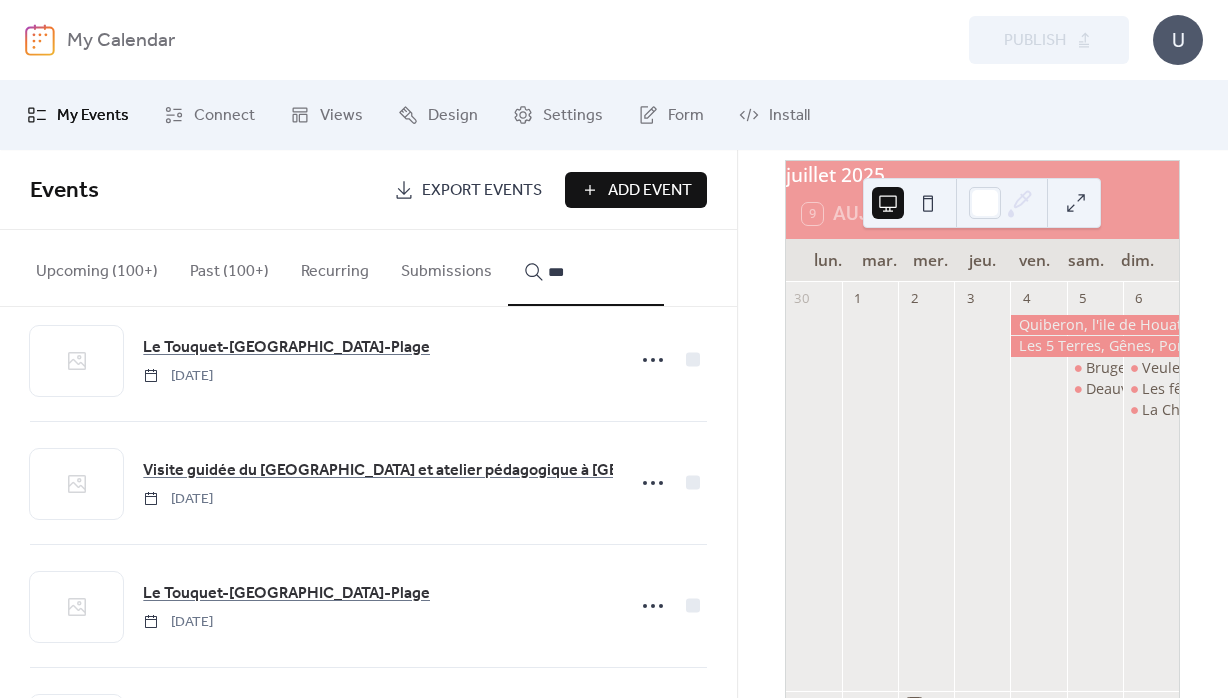 scroll, scrollTop: 0, scrollLeft: 0, axis: both 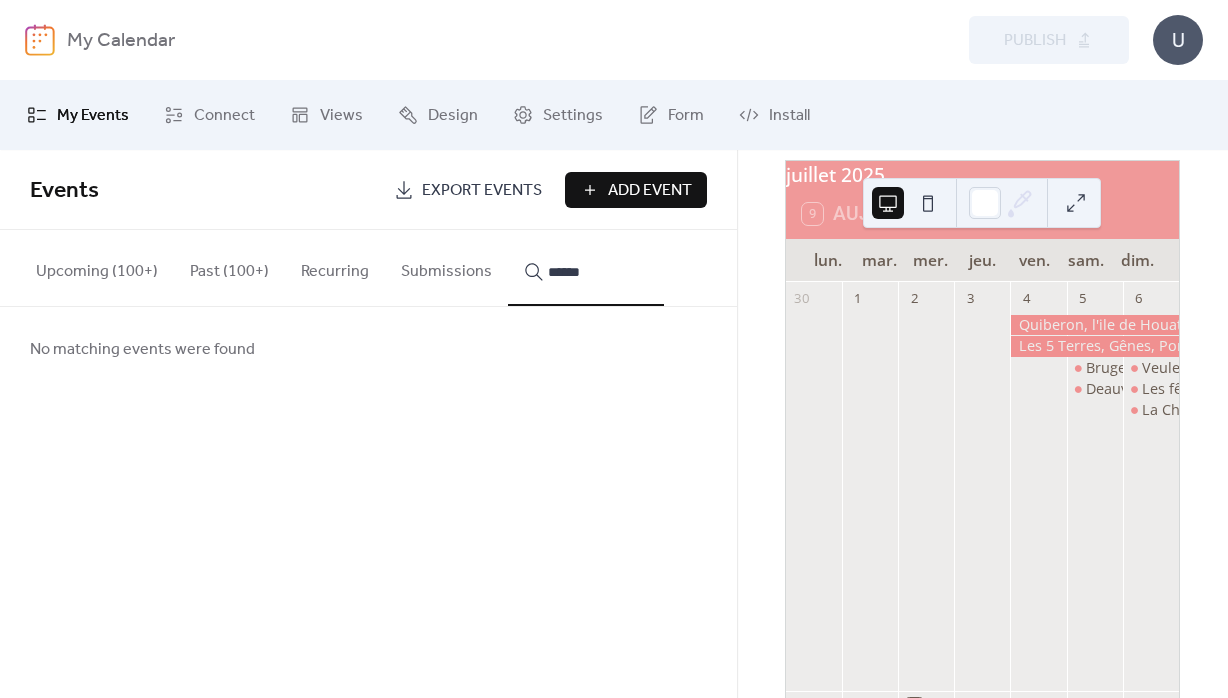 type on "******" 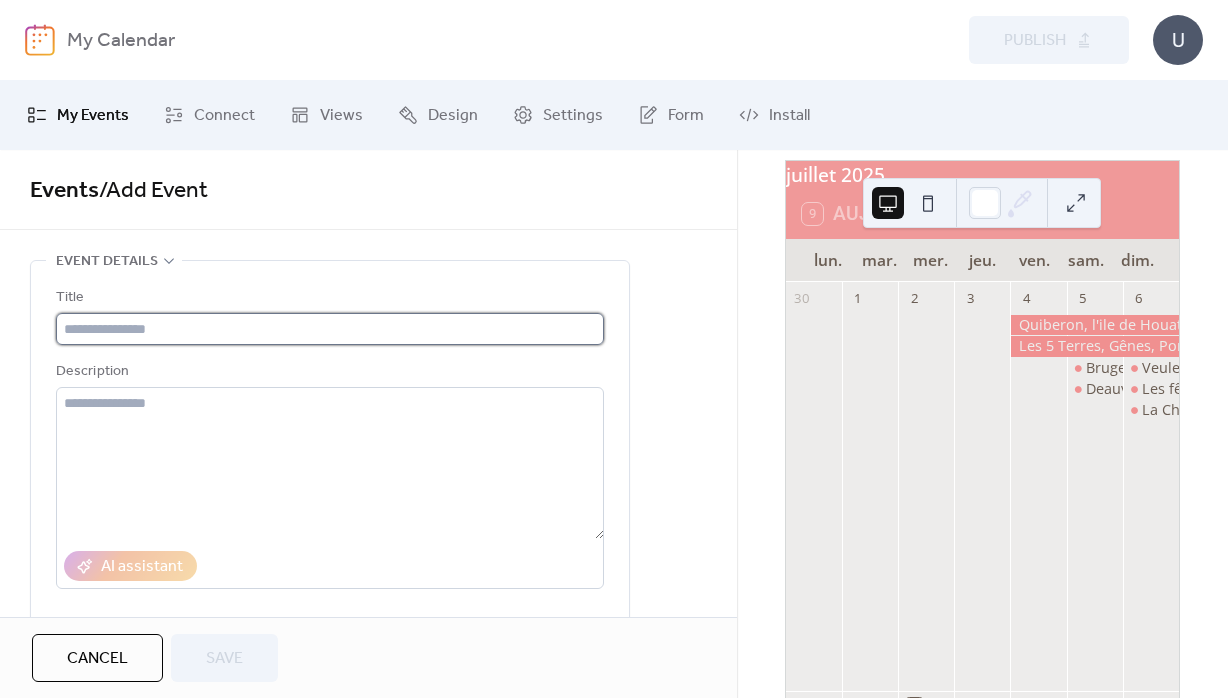 click at bounding box center (330, 329) 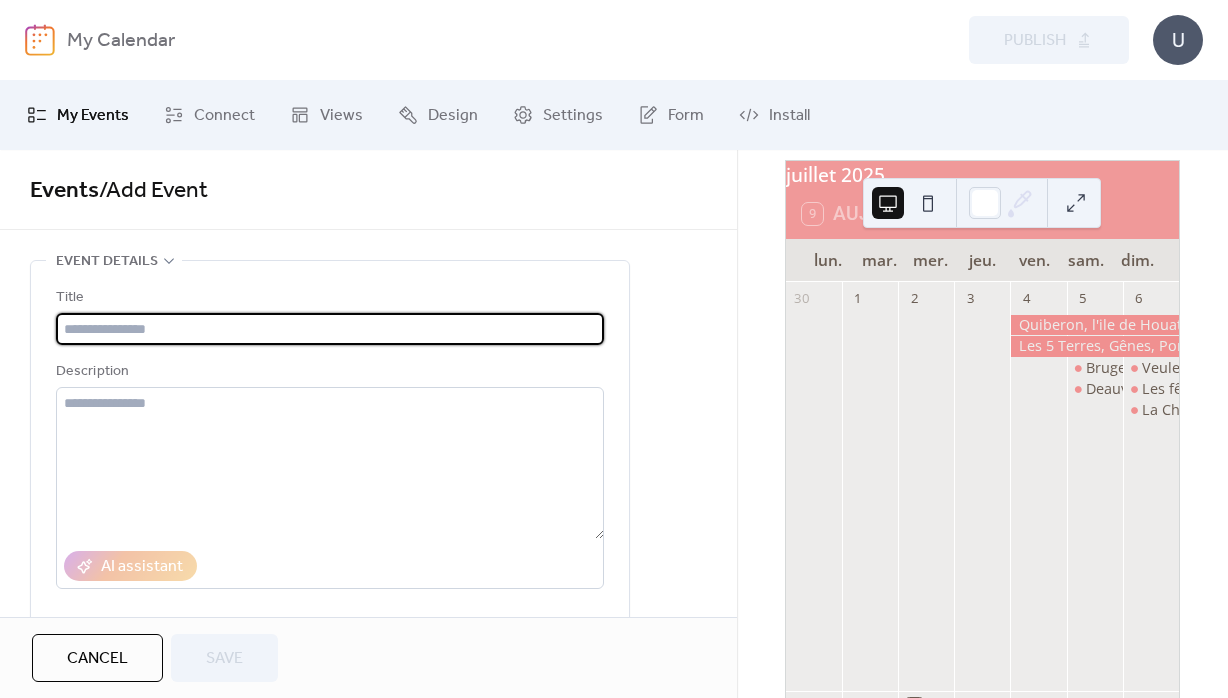 paste on "**********" 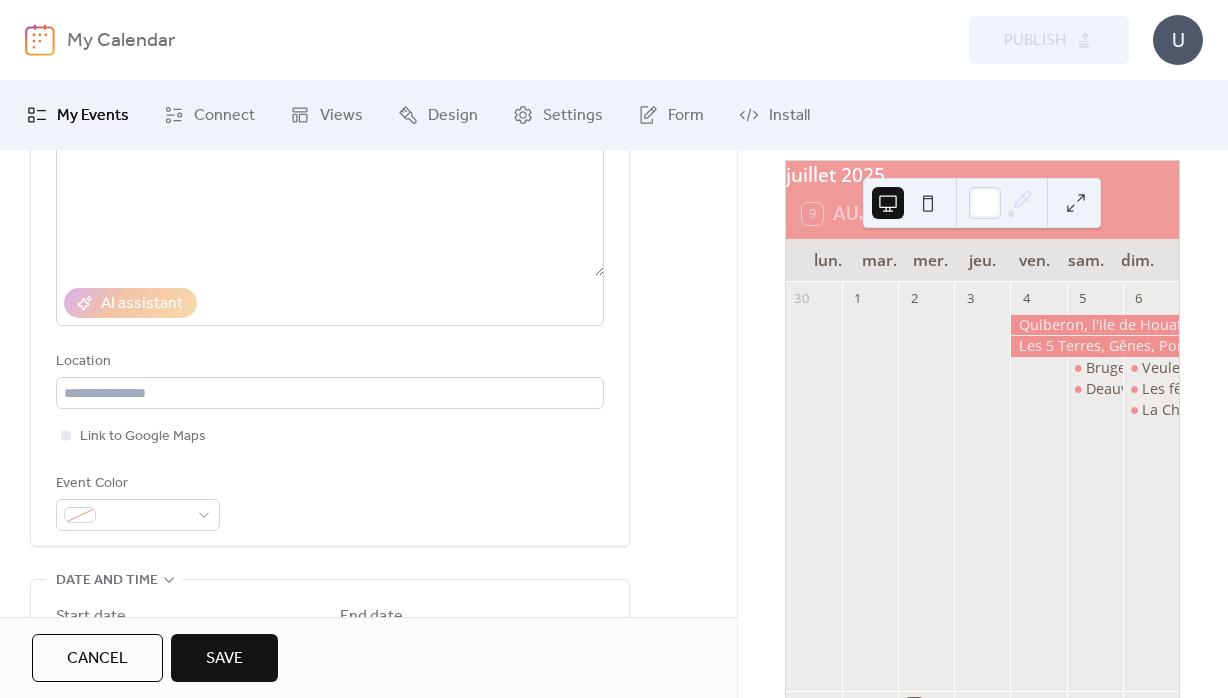 scroll, scrollTop: 288, scrollLeft: 0, axis: vertical 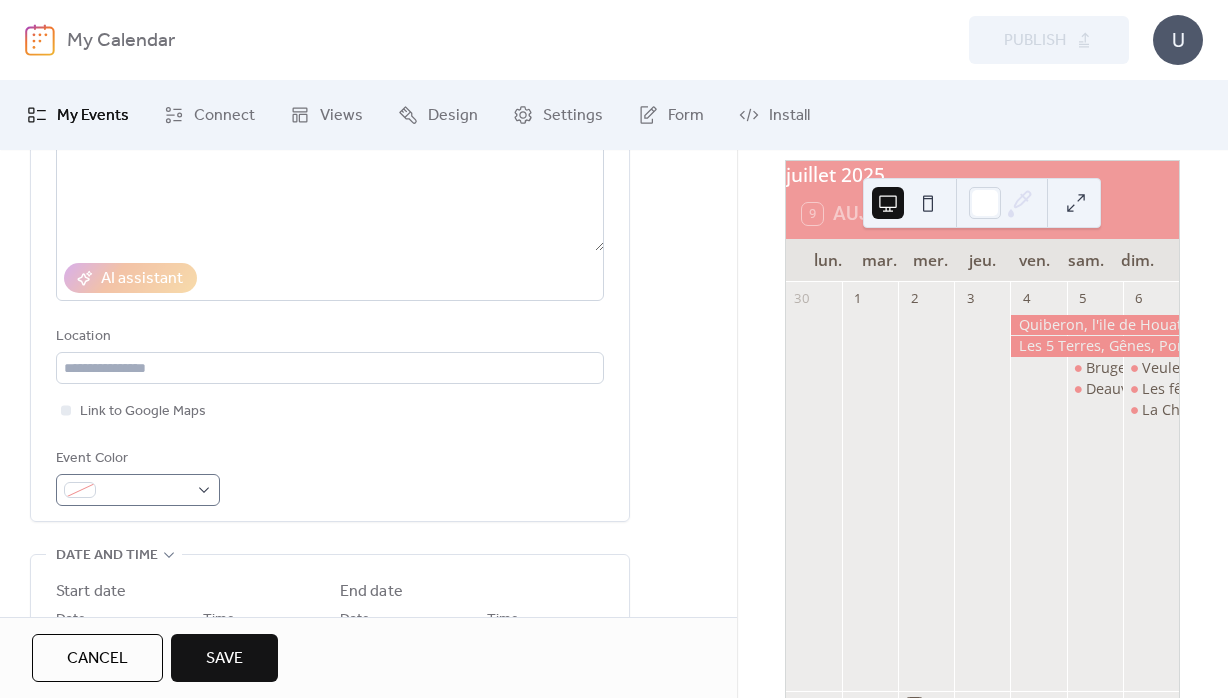 type on "**********" 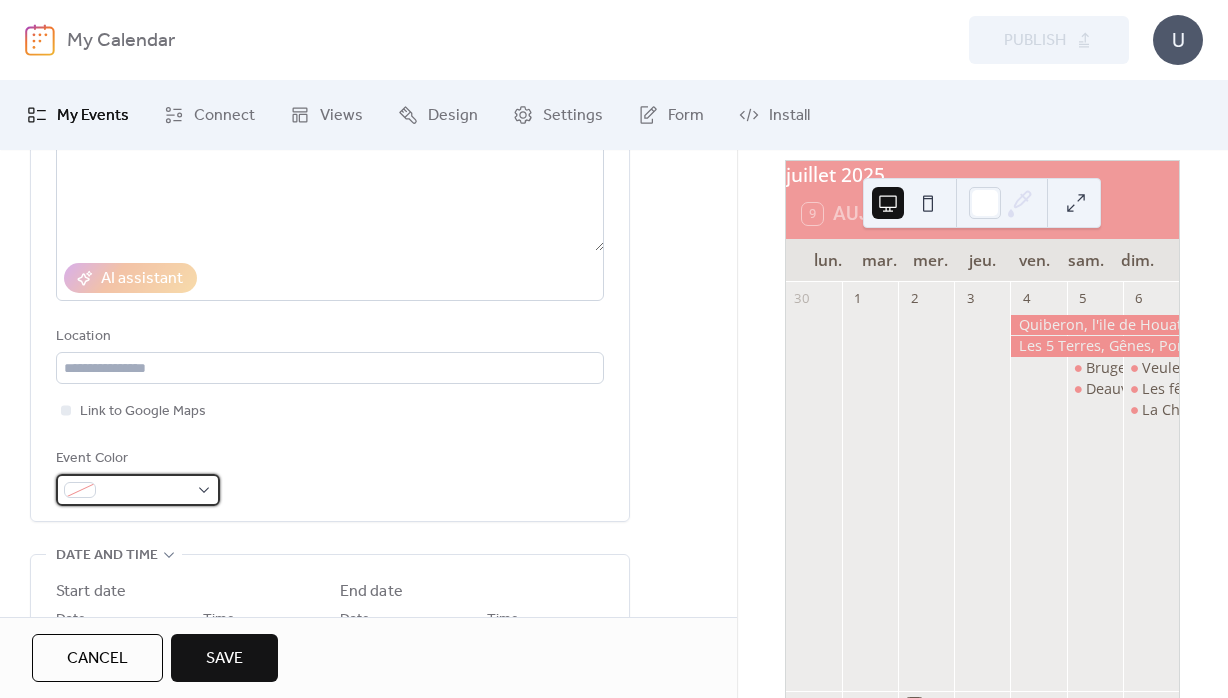 click at bounding box center (138, 490) 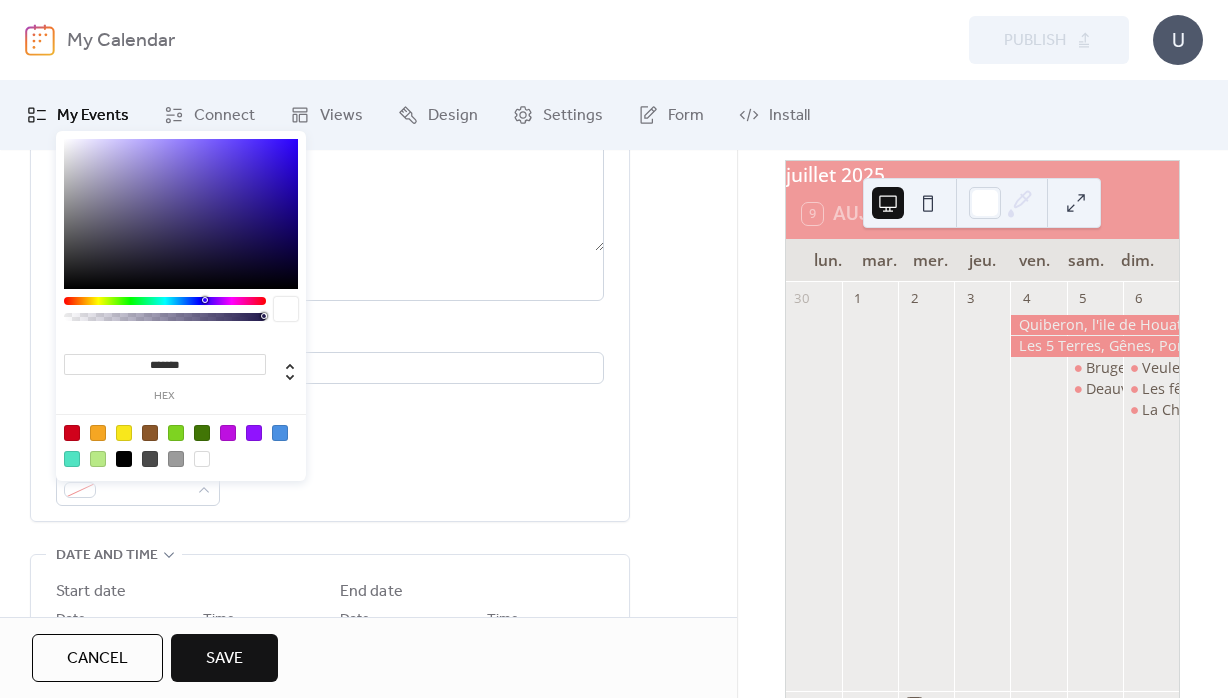 drag, startPoint x: 157, startPoint y: 362, endPoint x: 233, endPoint y: 366, distance: 76.105194 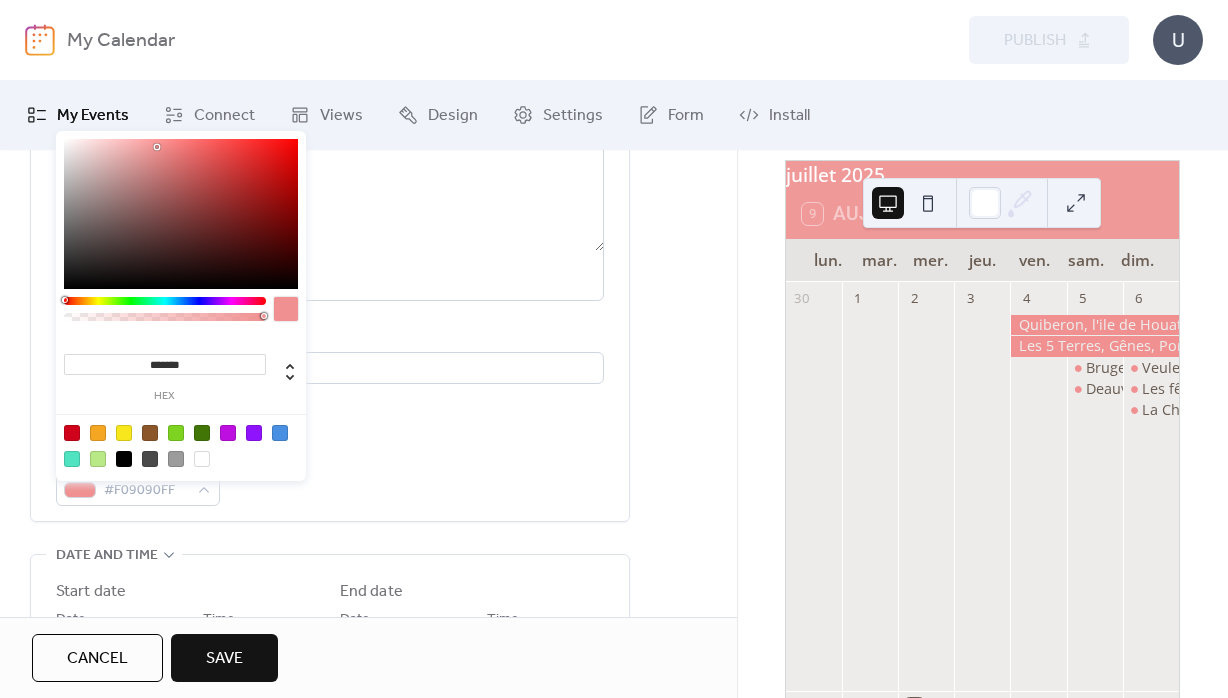 type on "********" 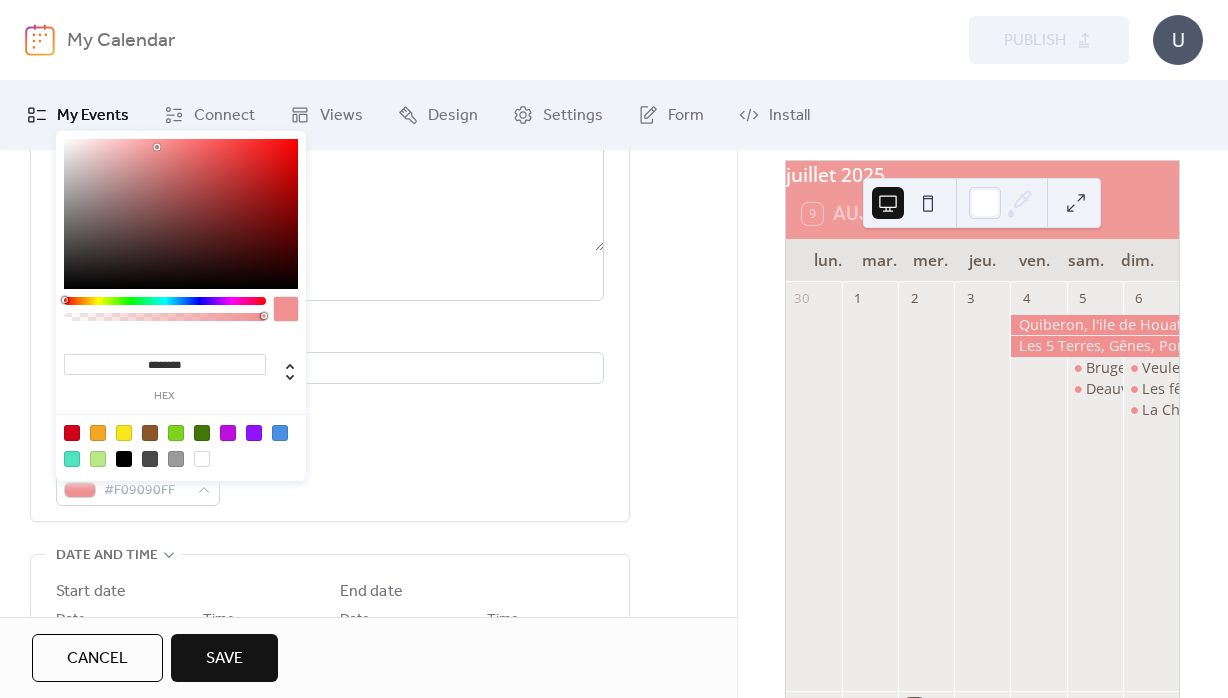 click on "Event Color #F09090FF" at bounding box center [330, 476] 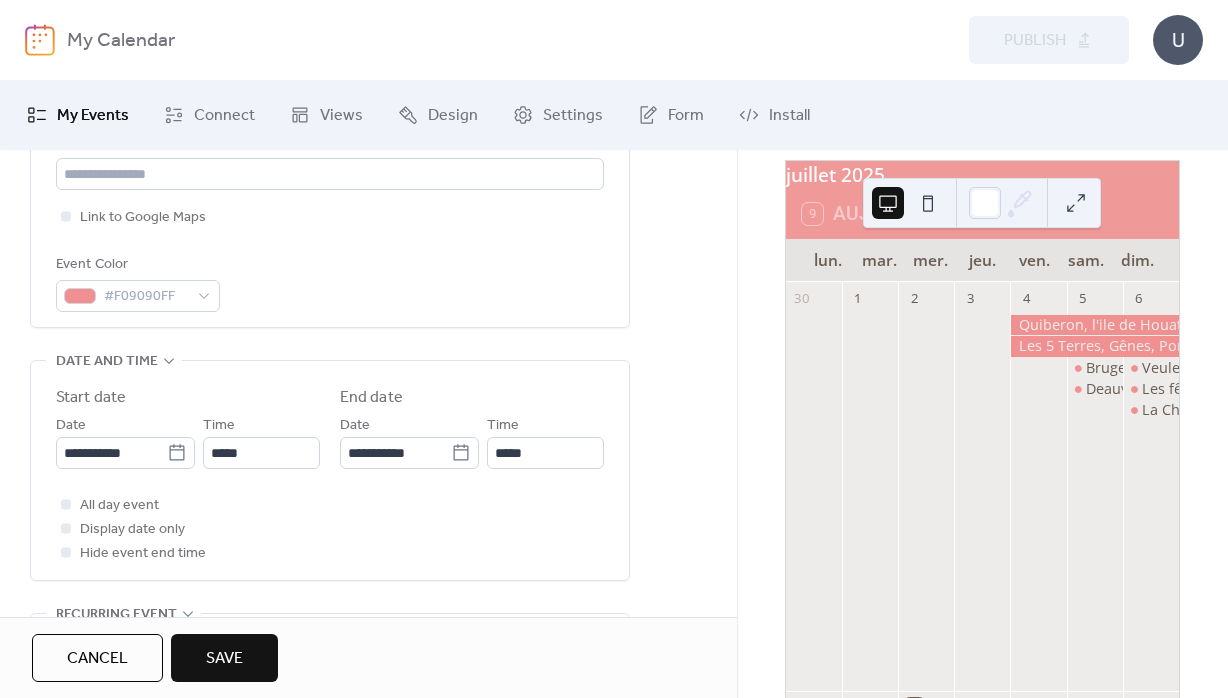 scroll, scrollTop: 504, scrollLeft: 0, axis: vertical 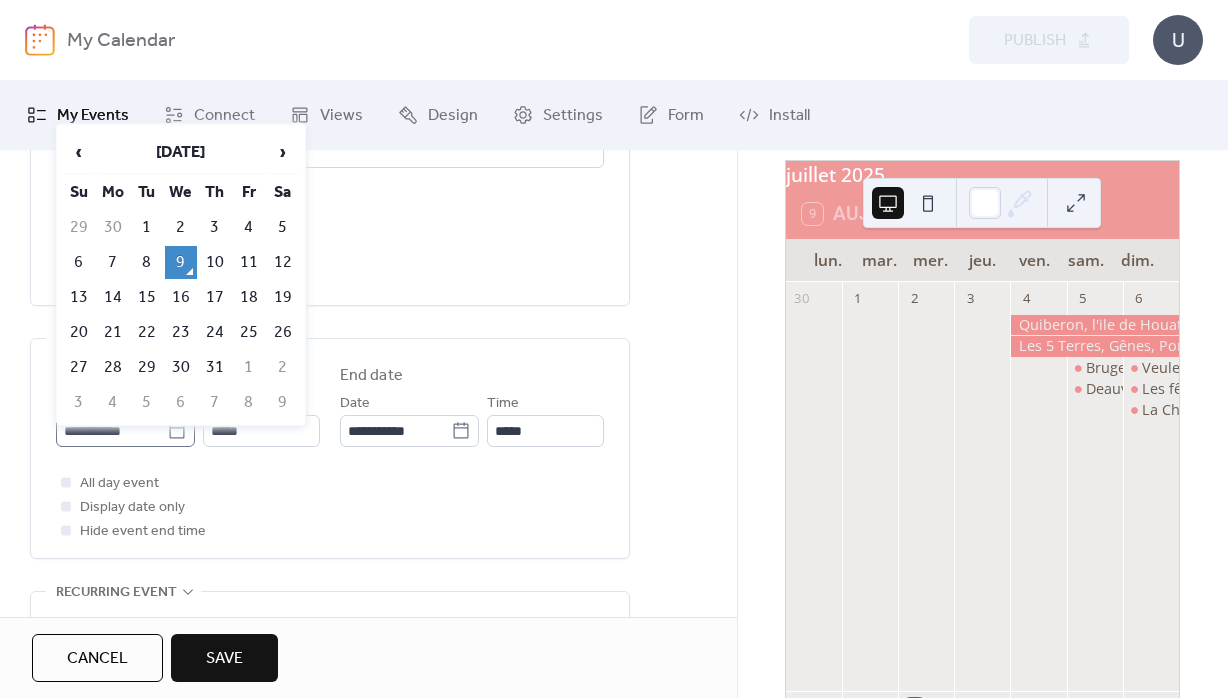 click 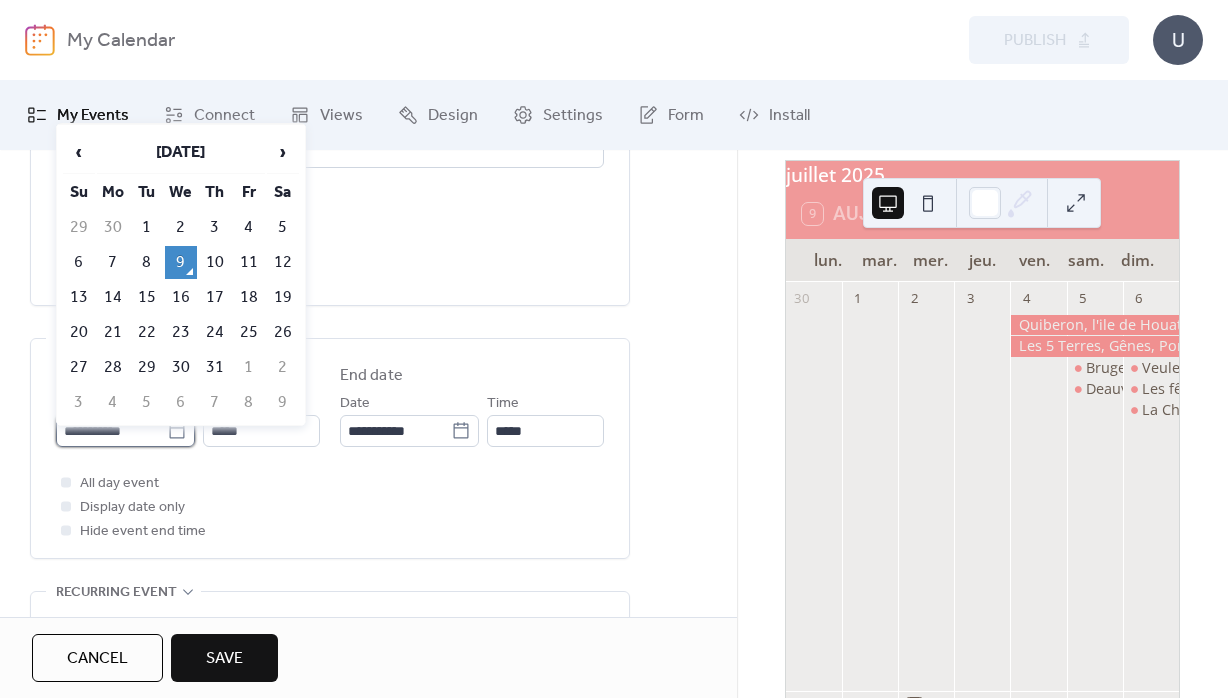 click on "**********" at bounding box center (111, 431) 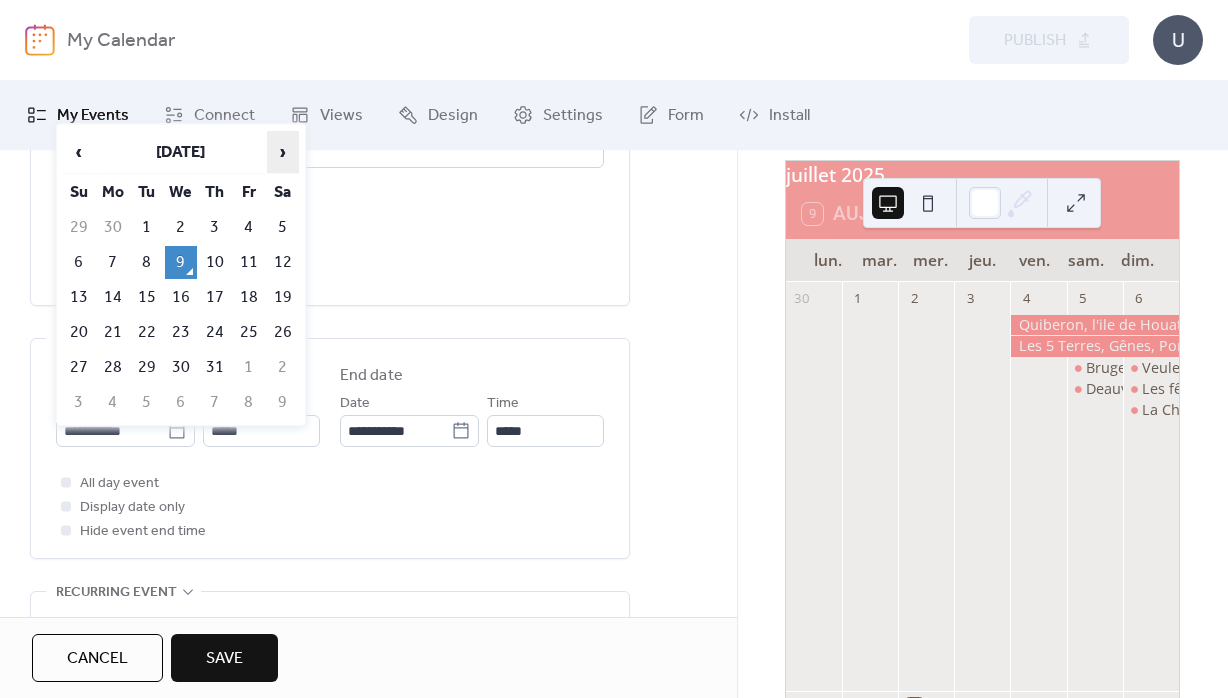 click on "›" at bounding box center (283, 152) 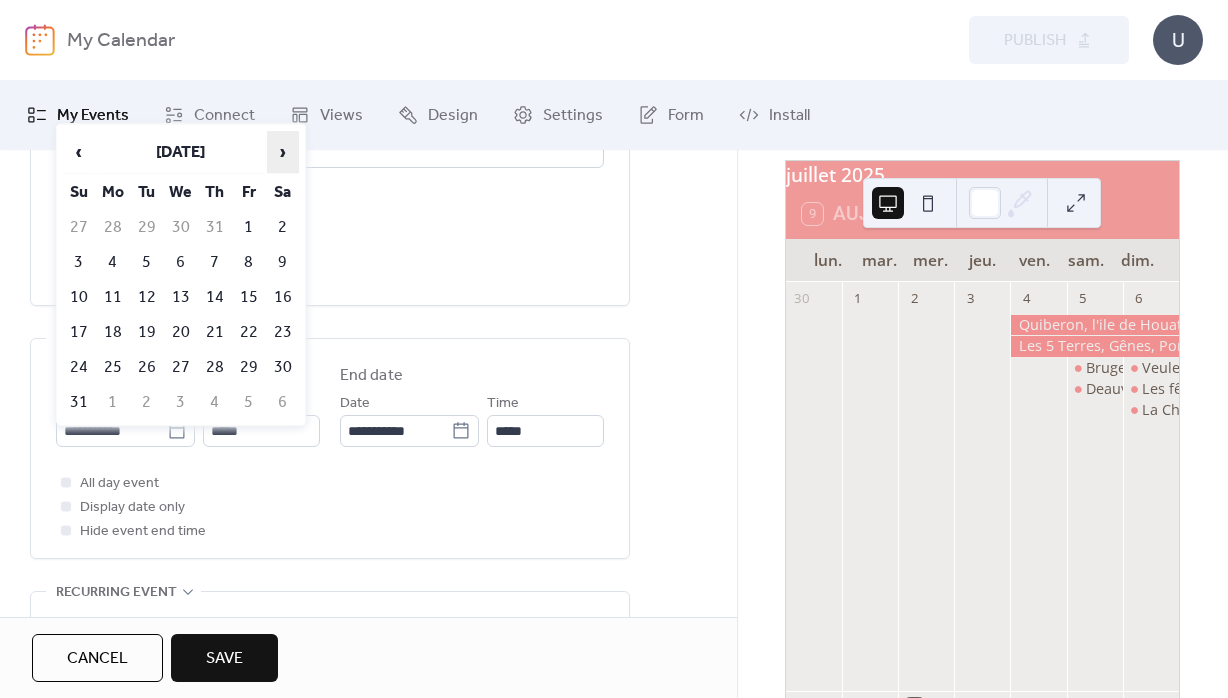 click on "›" at bounding box center [283, 152] 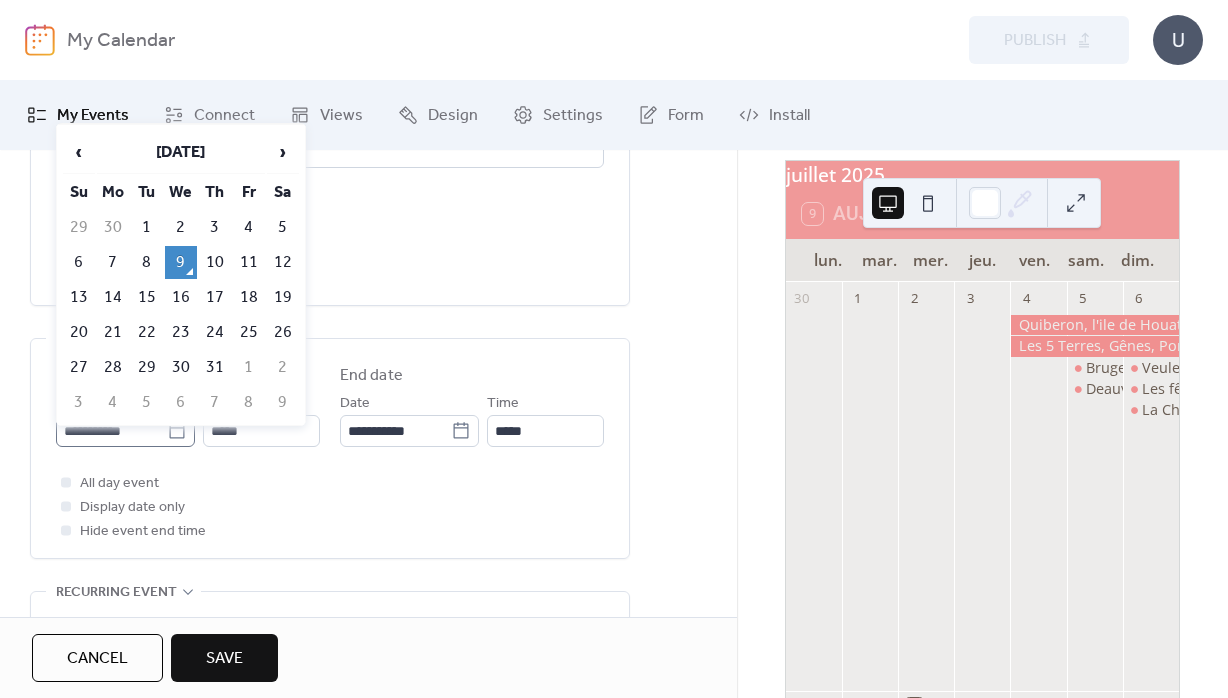 click 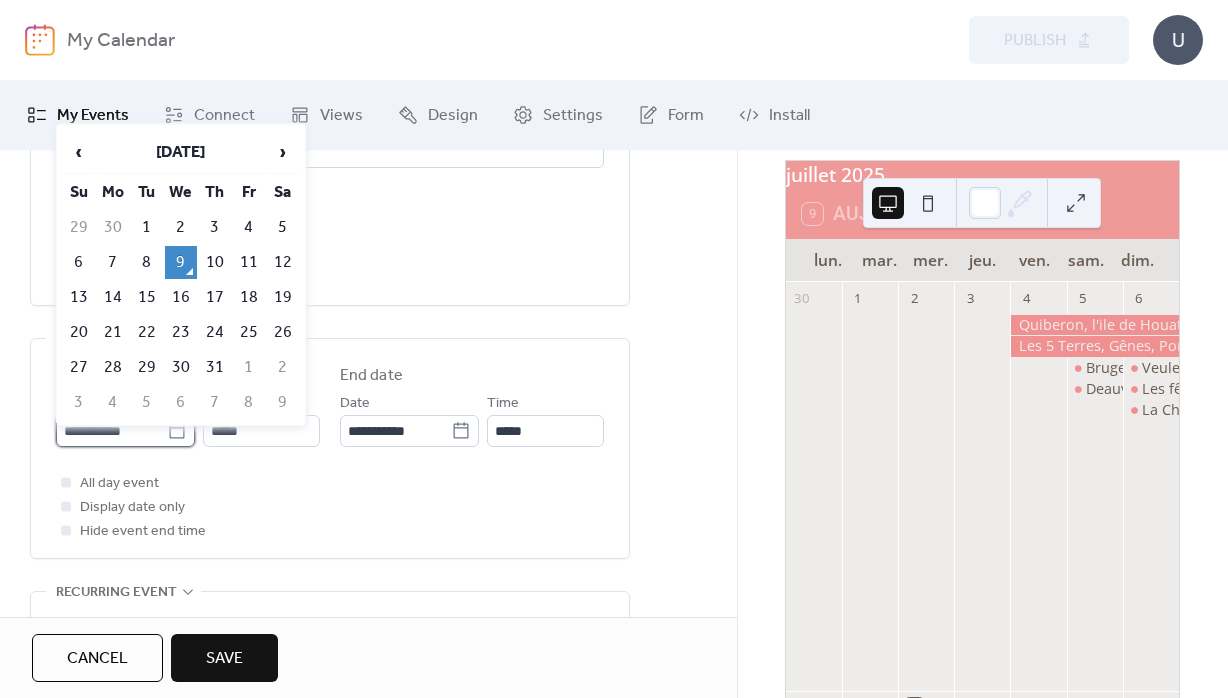 click on "**********" at bounding box center [111, 431] 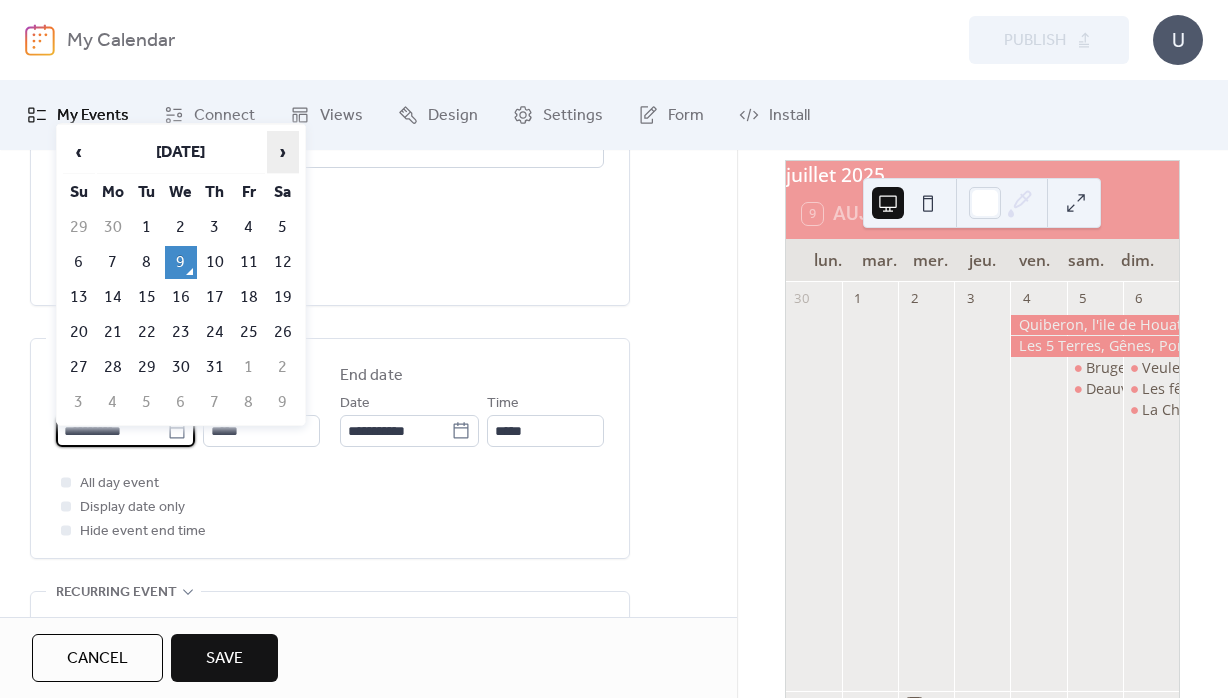 click on "›" at bounding box center (283, 152) 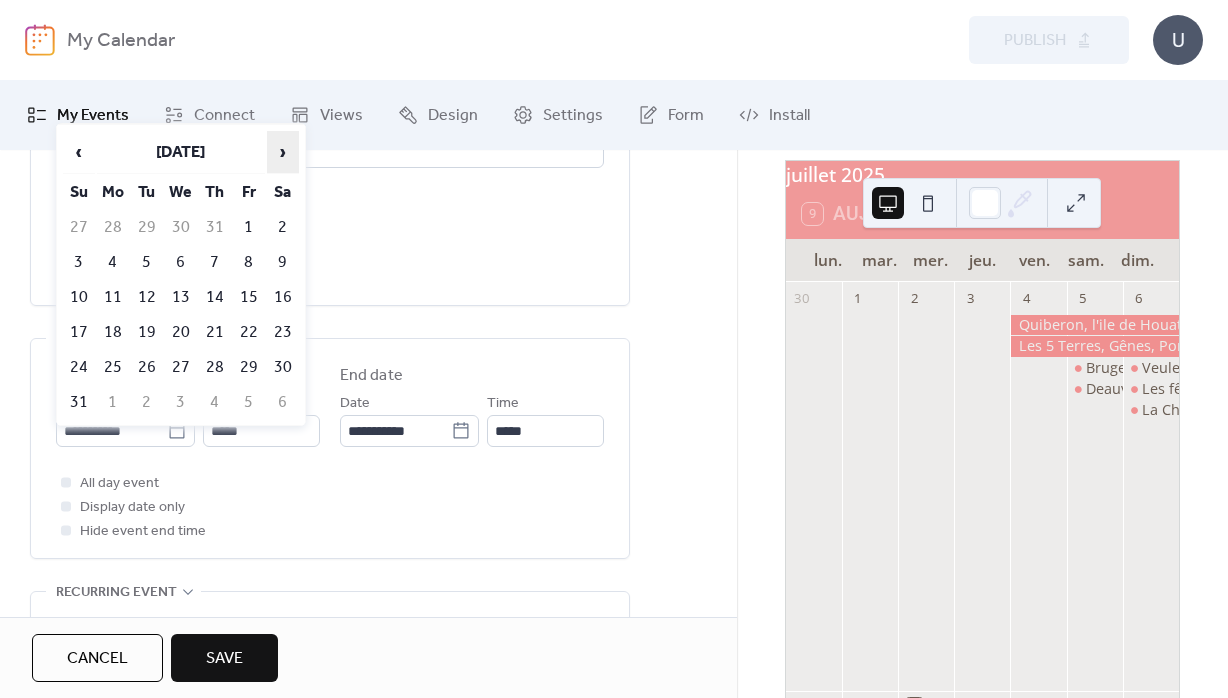 click on "›" at bounding box center (283, 152) 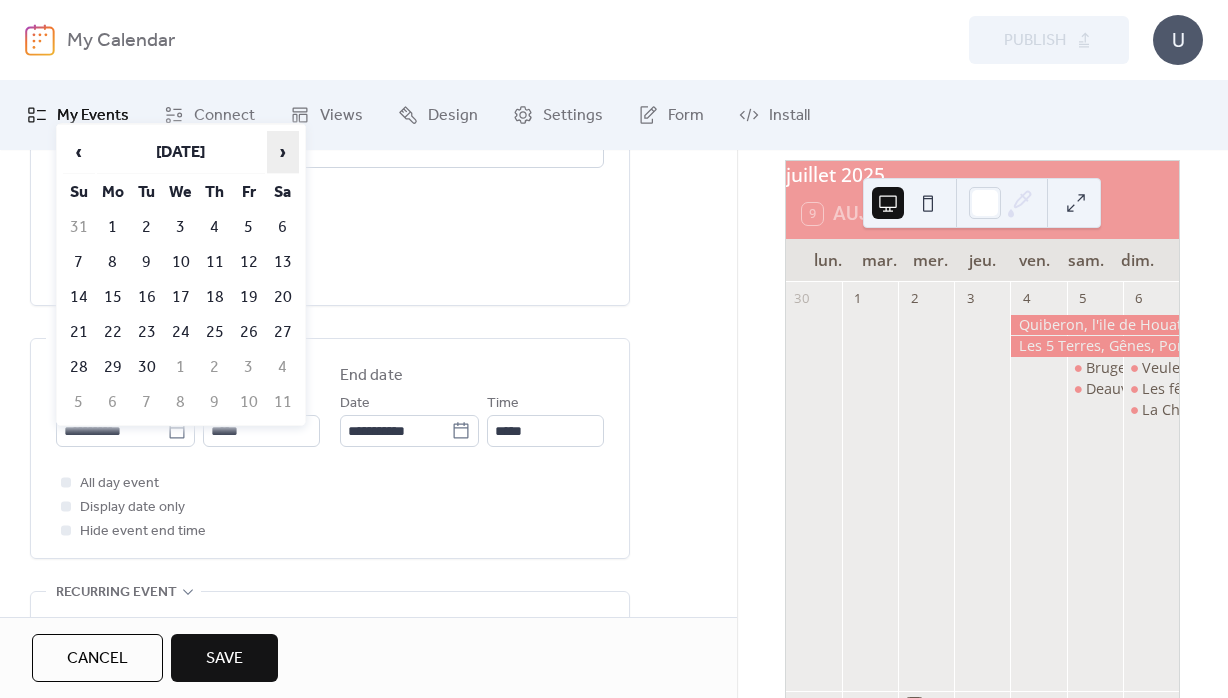 click on "›" at bounding box center (283, 152) 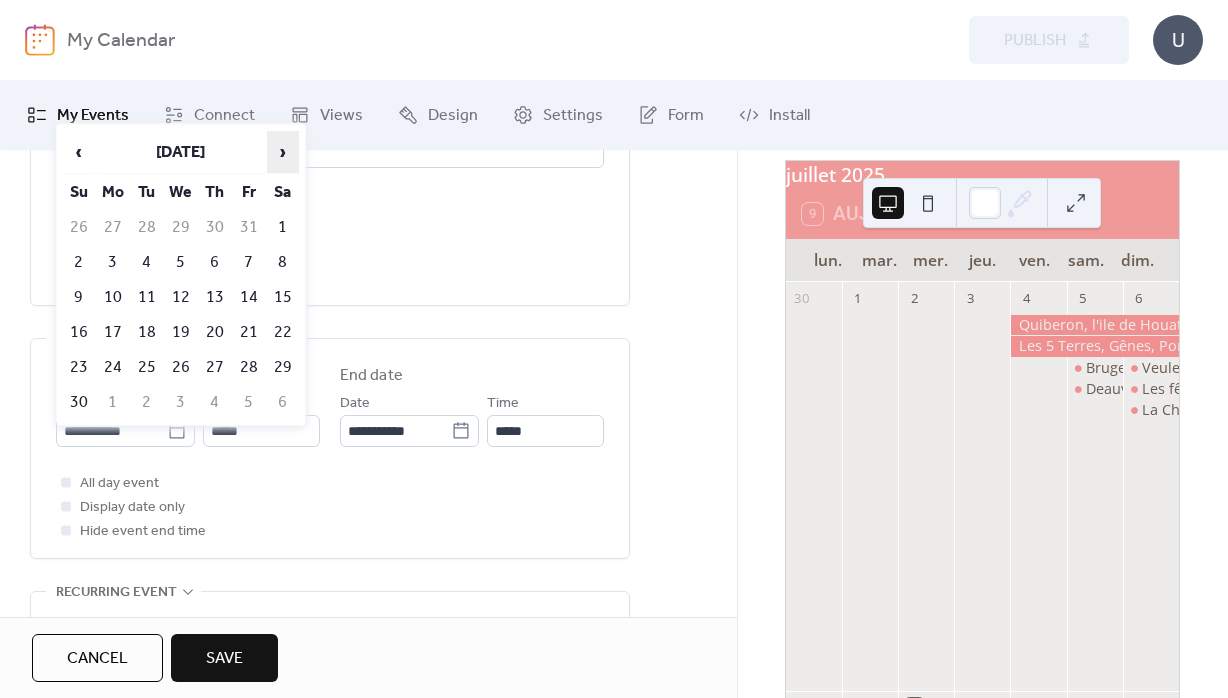 click on "›" at bounding box center [283, 152] 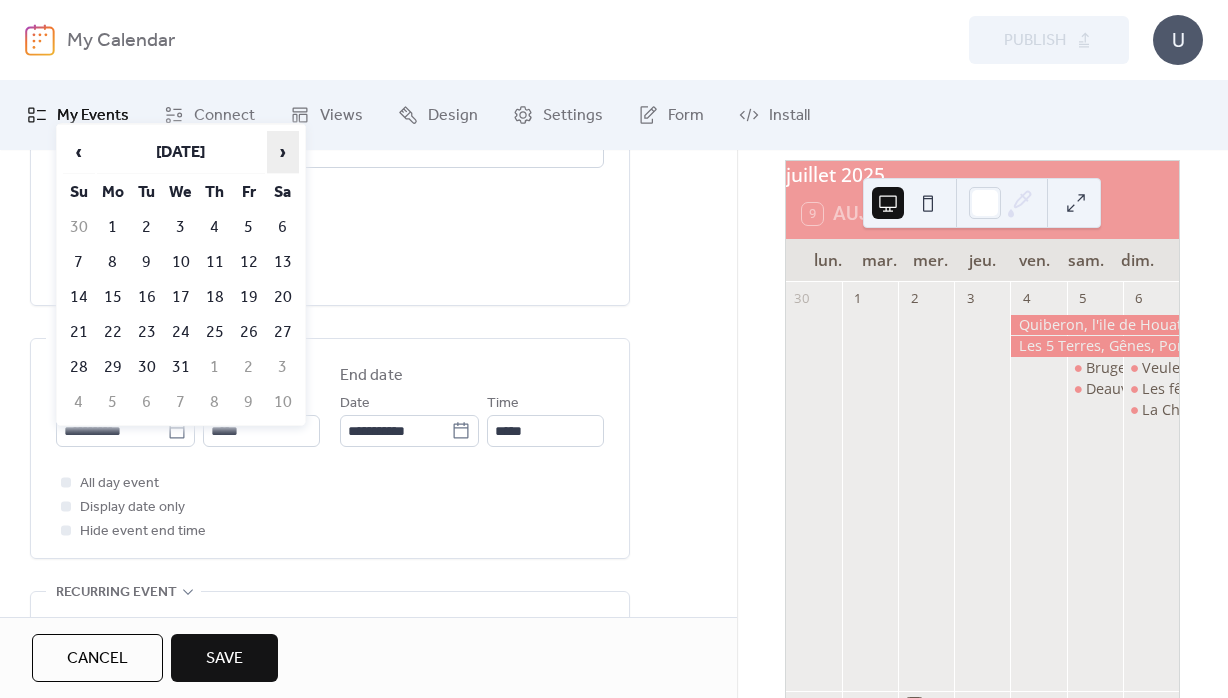 click on "›" at bounding box center (283, 152) 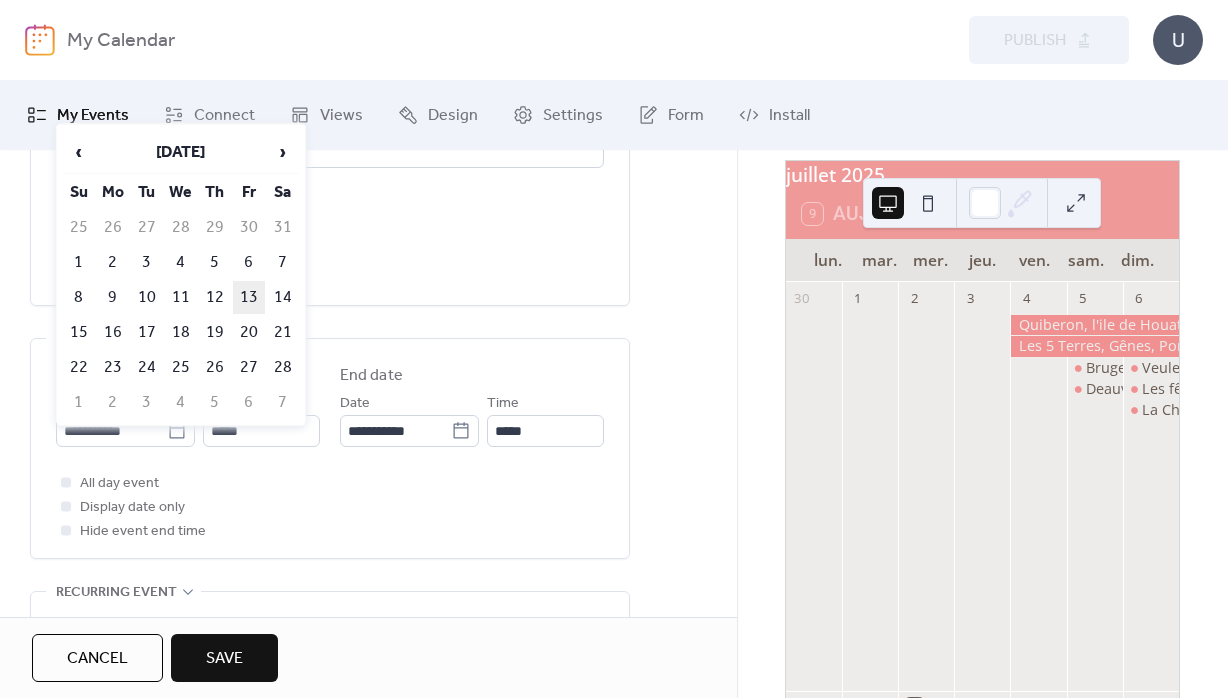 click on "13" at bounding box center [249, 297] 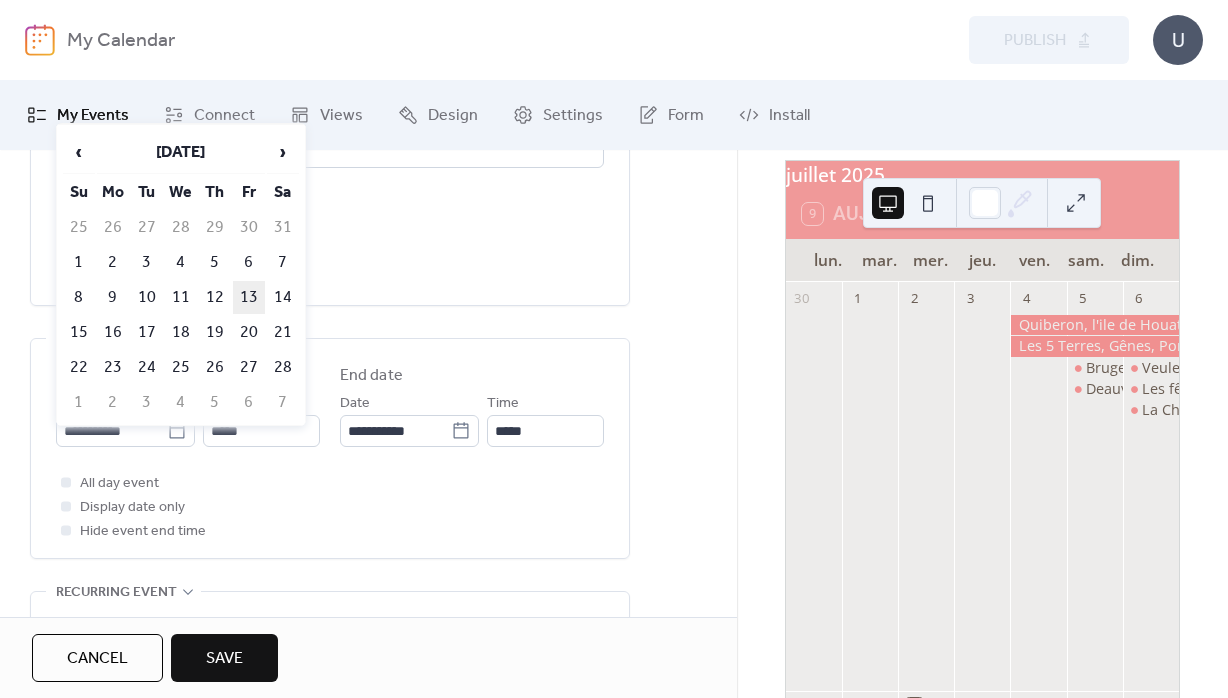type on "**********" 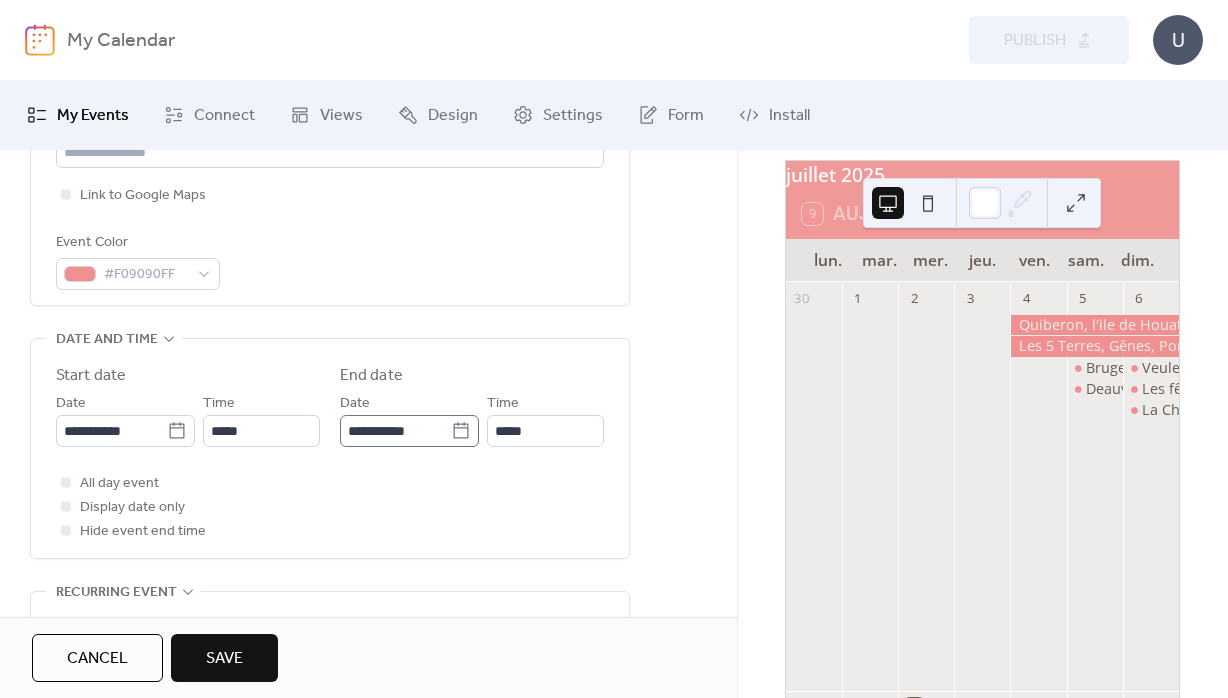 click 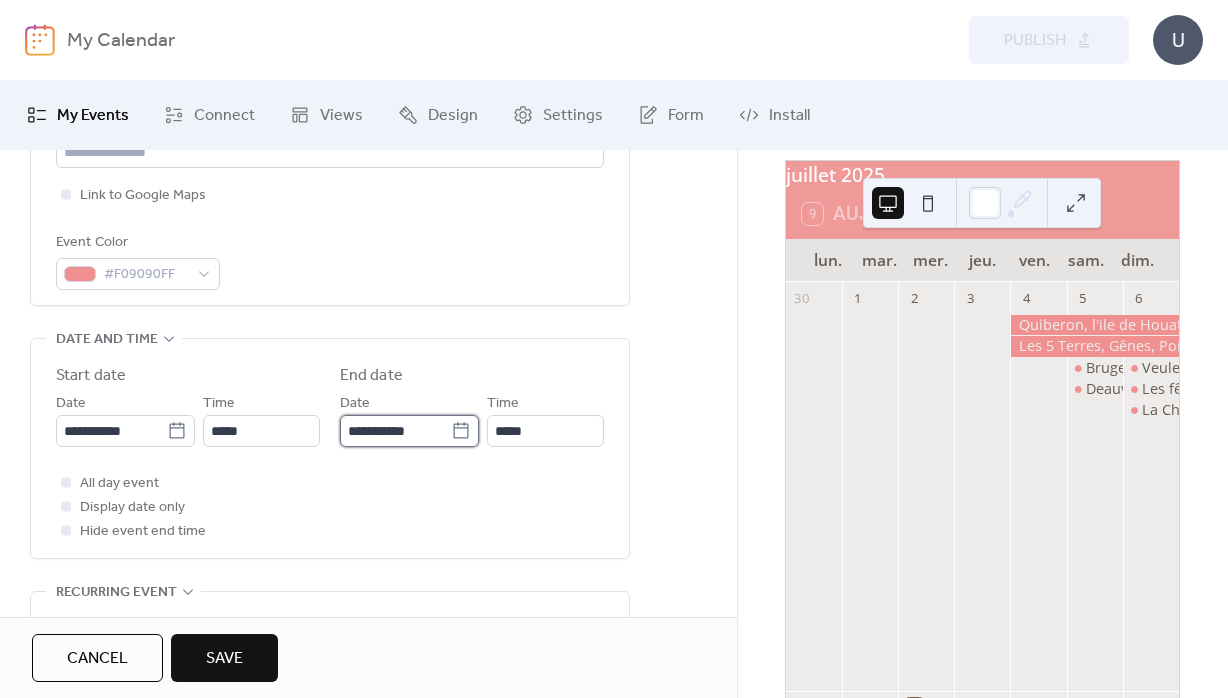 click on "**********" at bounding box center [395, 431] 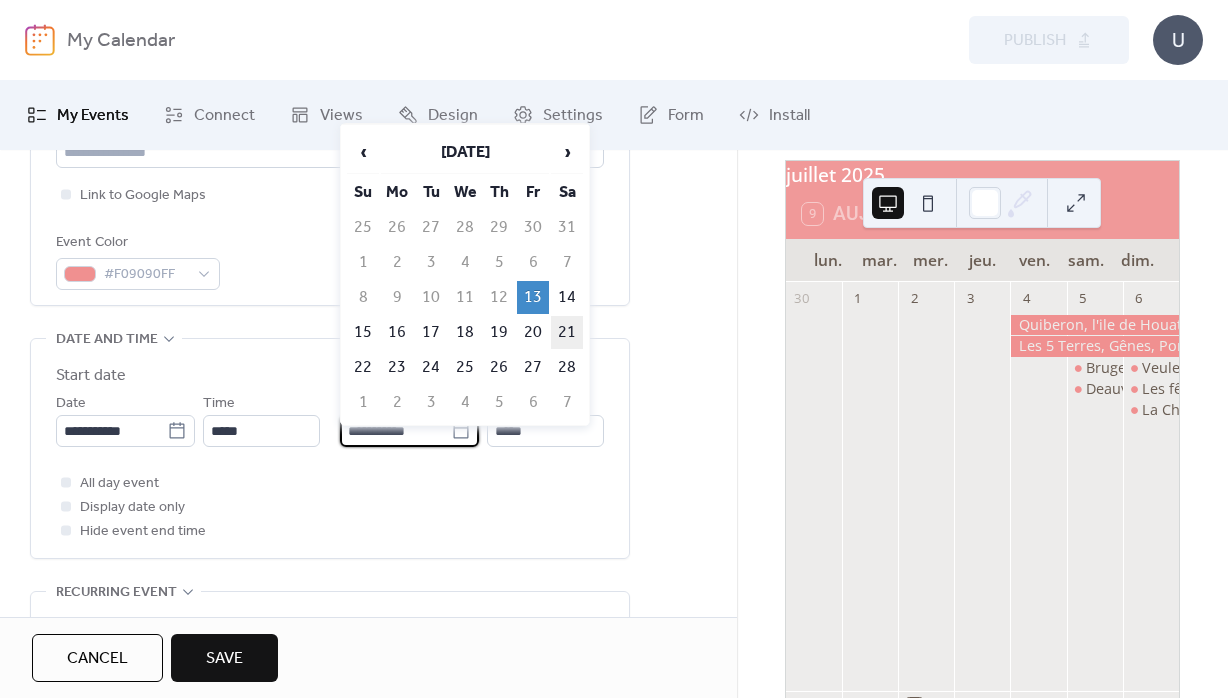 click on "21" at bounding box center [567, 332] 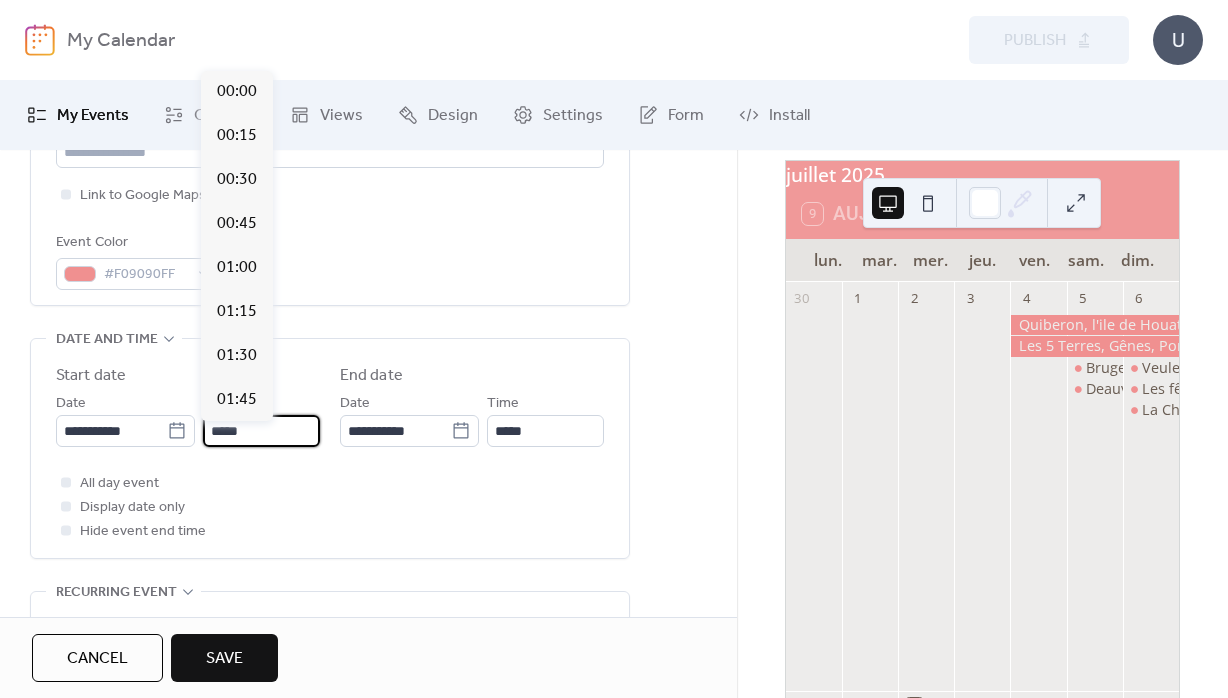 scroll, scrollTop: 2111, scrollLeft: 0, axis: vertical 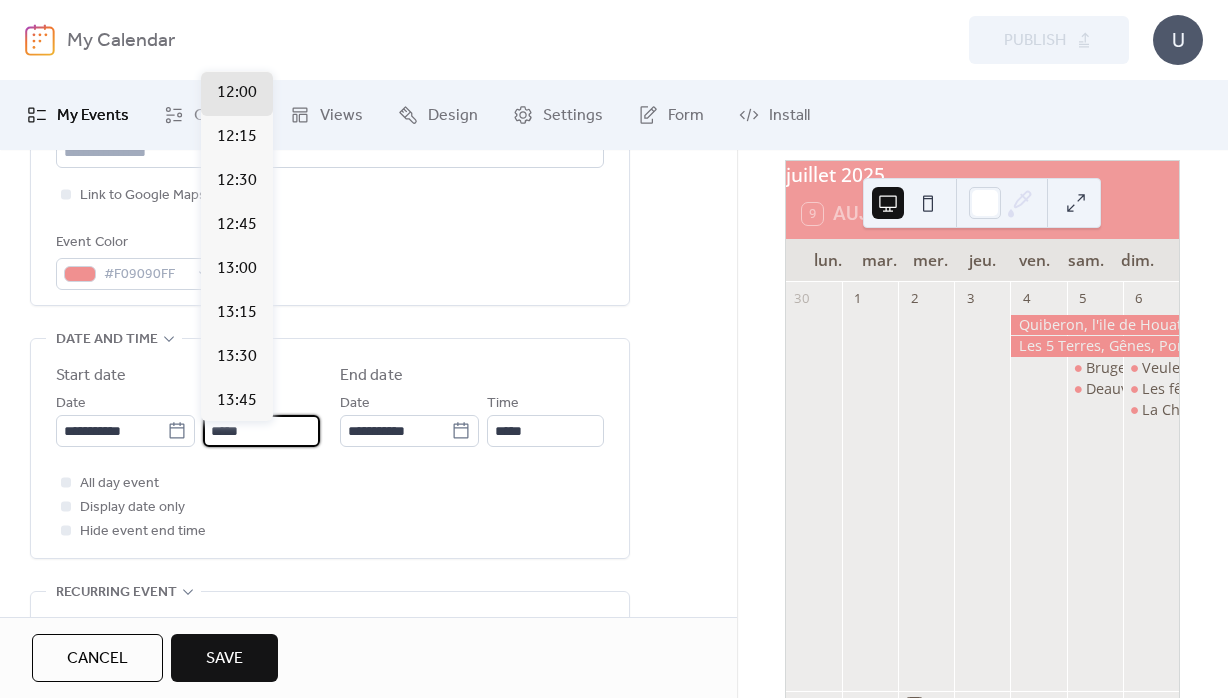 click on "*****" at bounding box center [261, 431] 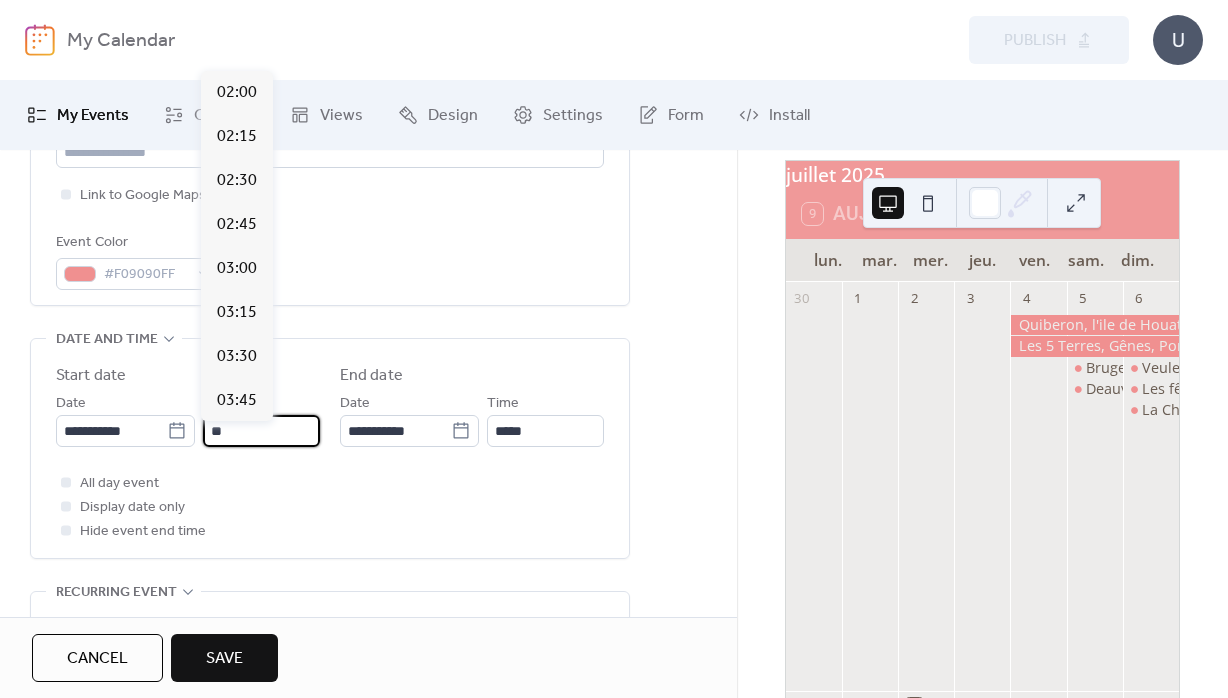 scroll, scrollTop: 3871, scrollLeft: 0, axis: vertical 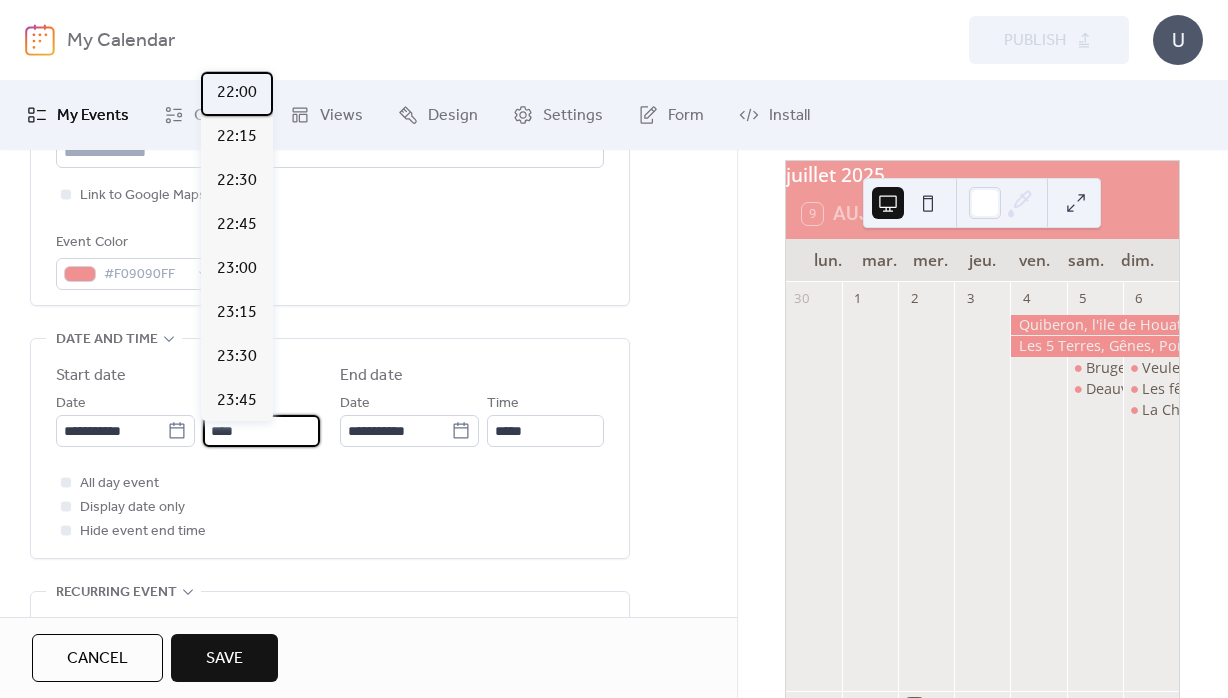 click on "22:00" at bounding box center (237, 93) 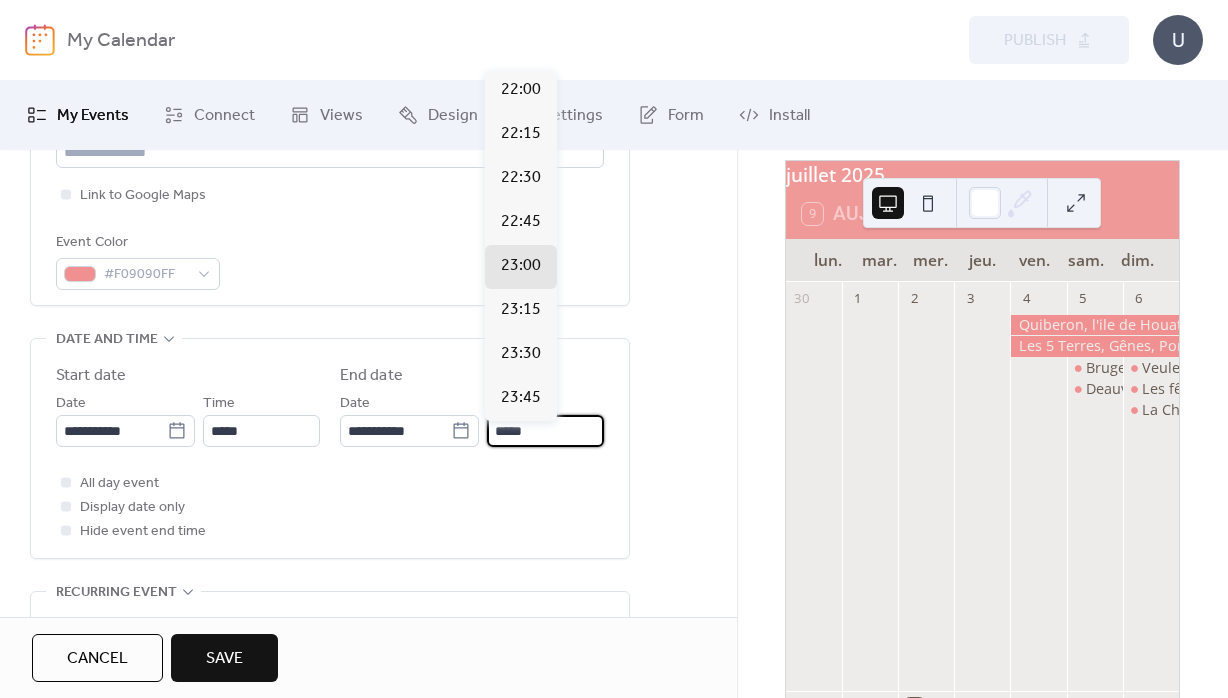 drag, startPoint x: 546, startPoint y: 438, endPoint x: 443, endPoint y: 442, distance: 103.077644 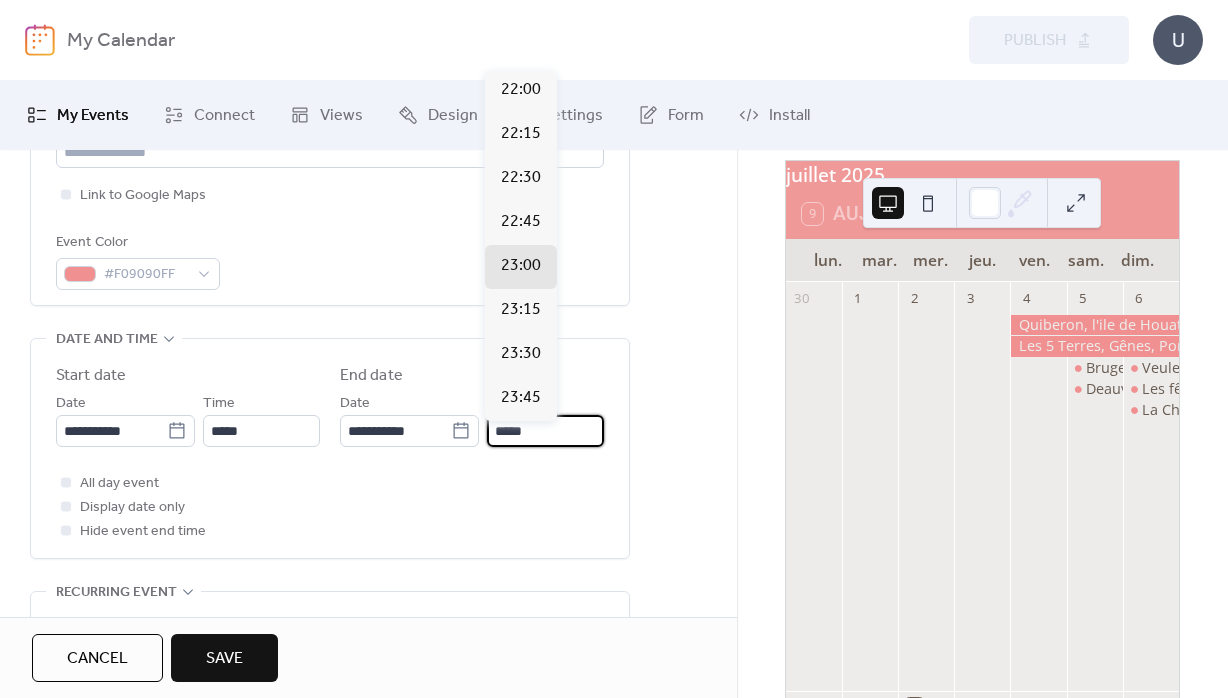 click on "*****" at bounding box center [545, 431] 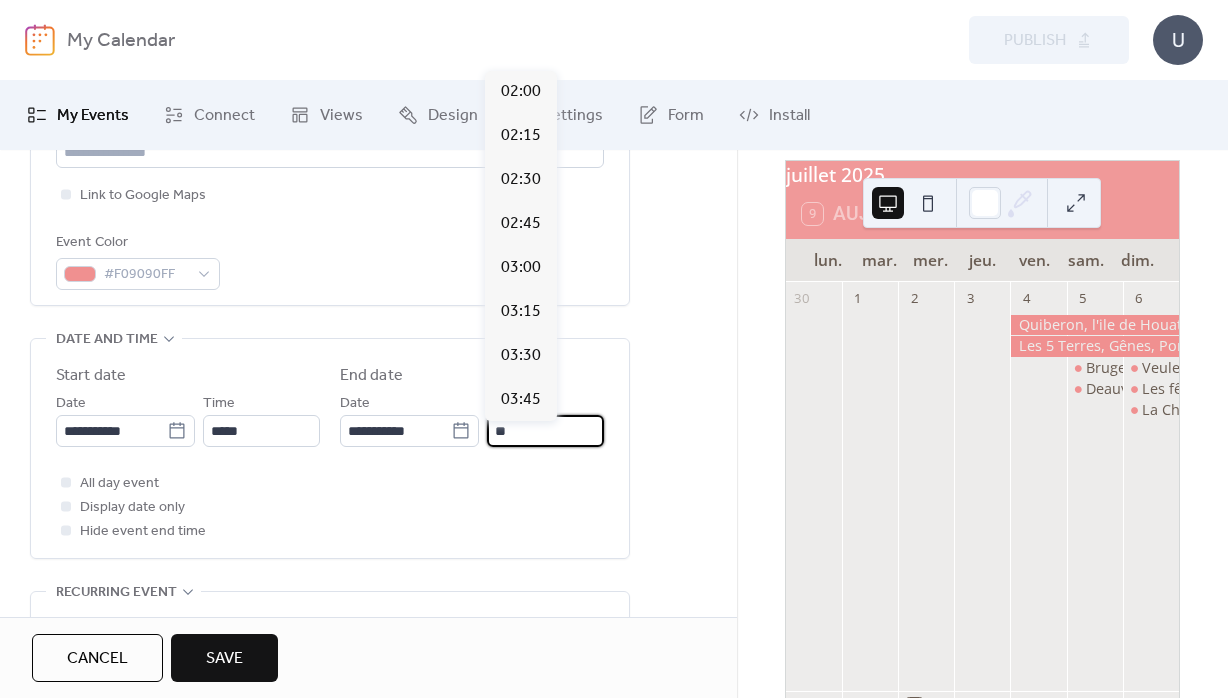 scroll, scrollTop: 3519, scrollLeft: 0, axis: vertical 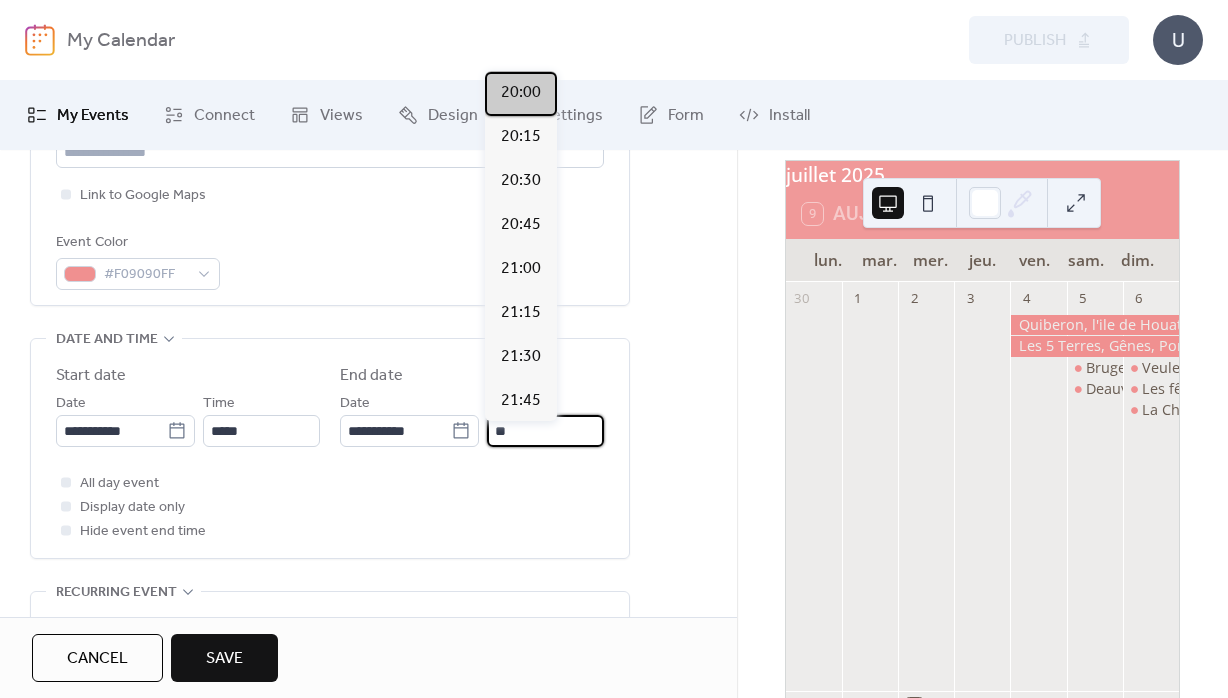 click on "20:00" at bounding box center [521, 93] 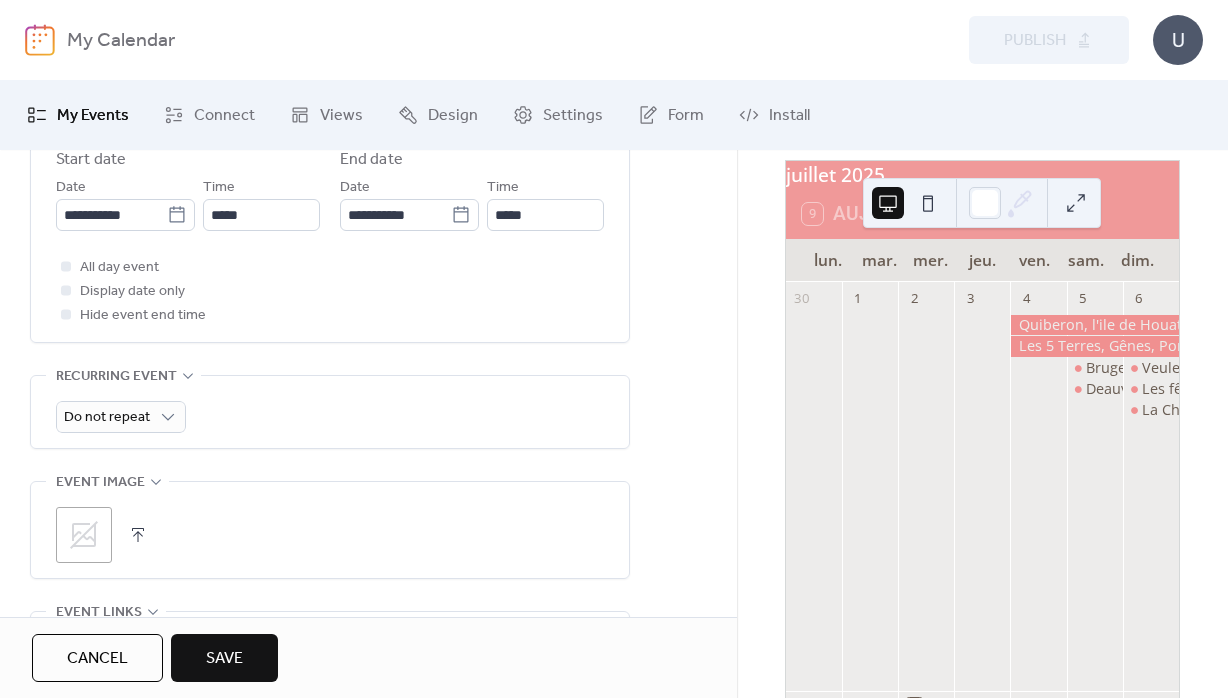 scroll, scrollTop: 864, scrollLeft: 0, axis: vertical 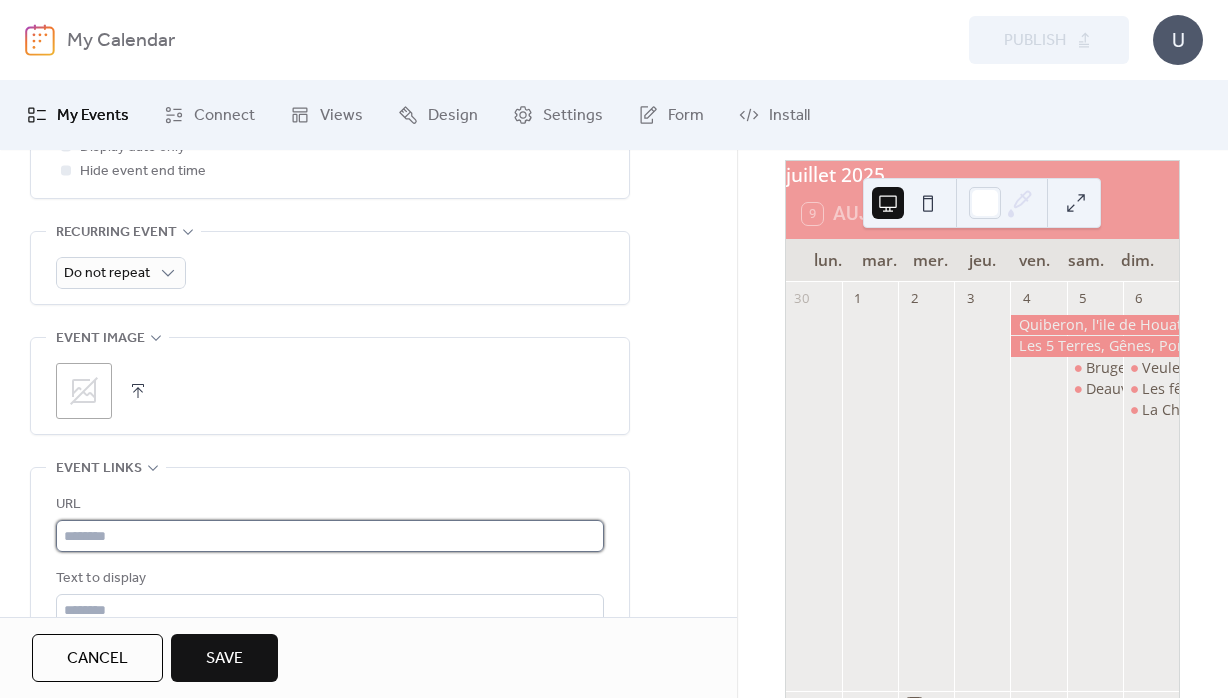 click at bounding box center (330, 536) 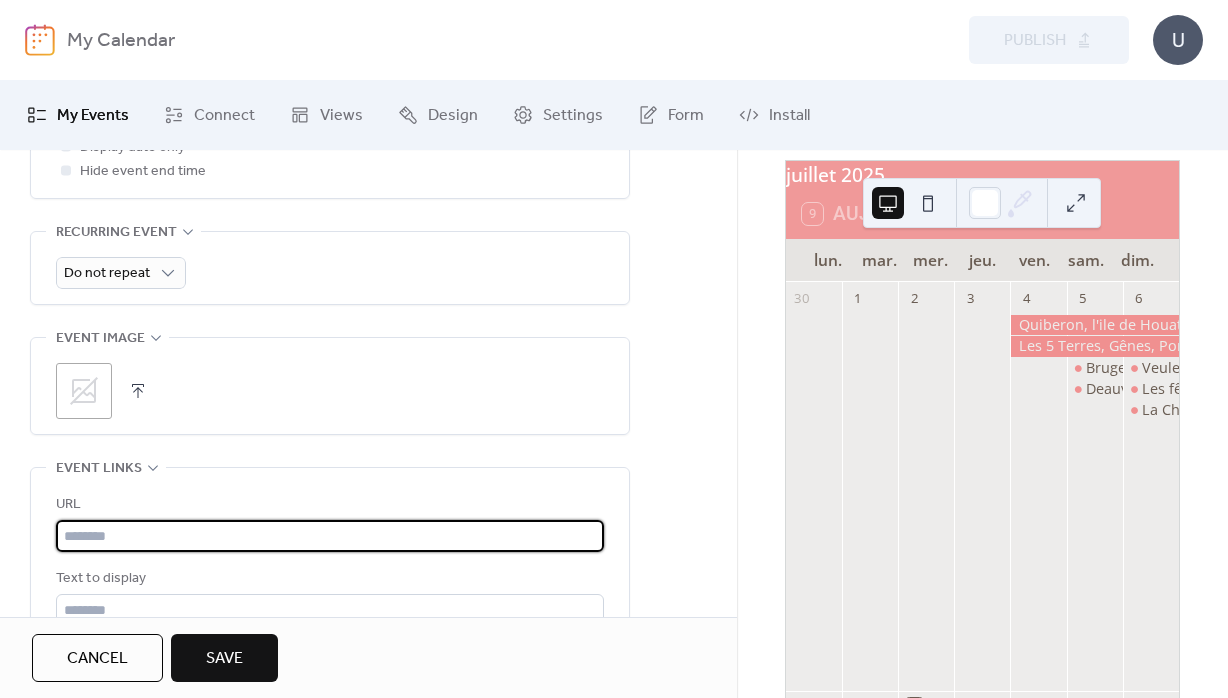 paste on "**********" 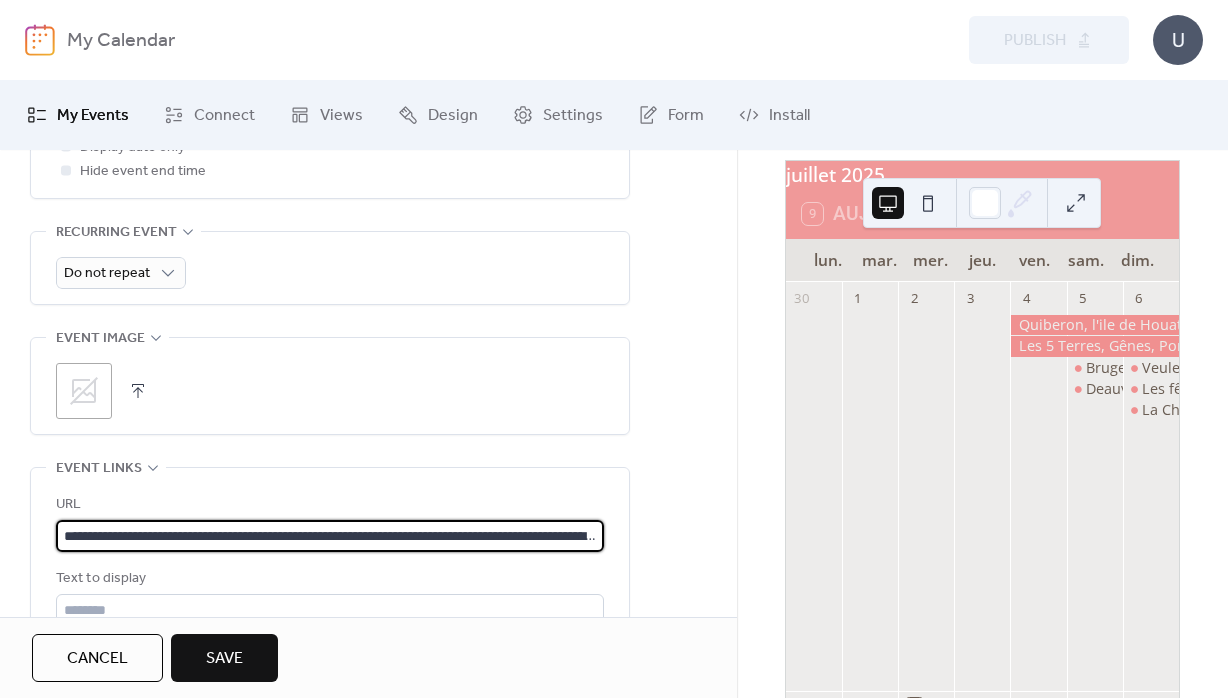 scroll, scrollTop: 0, scrollLeft: 725, axis: horizontal 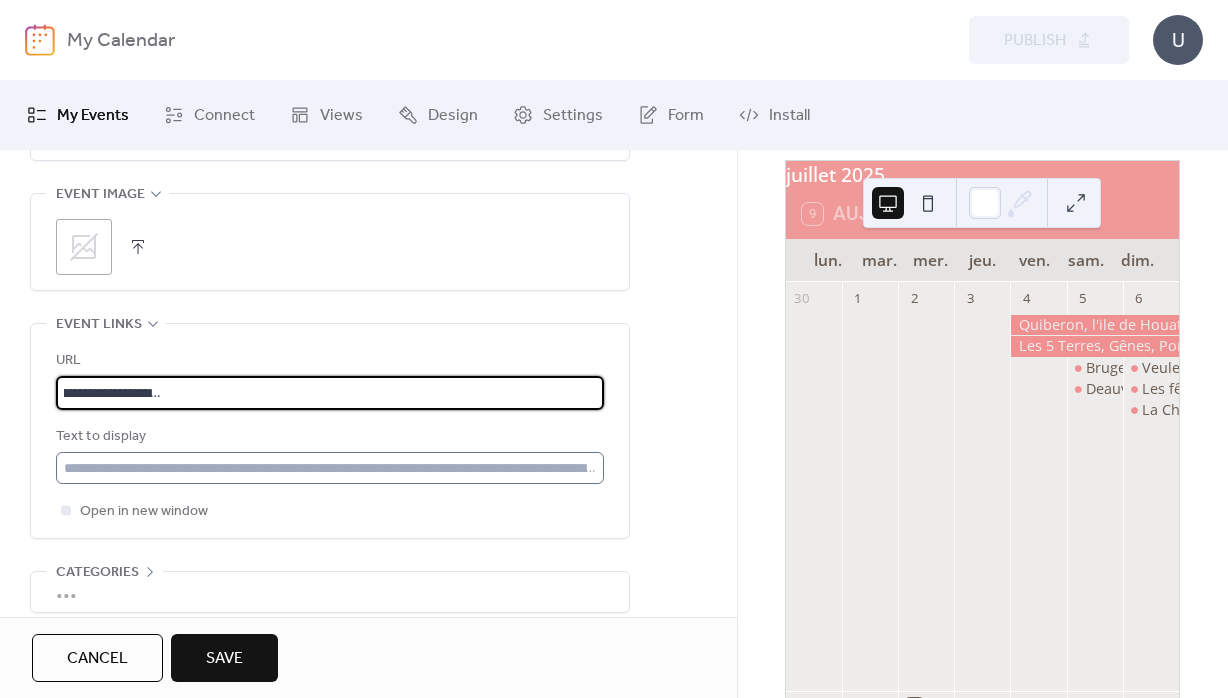 type on "**********" 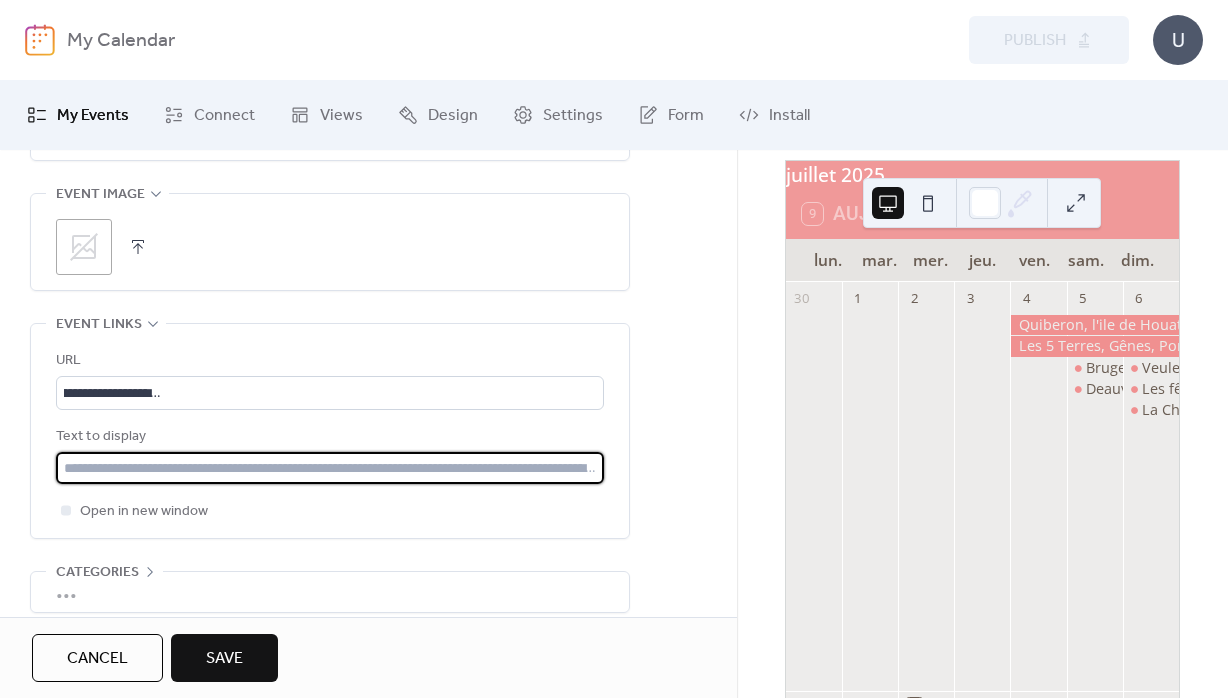 click at bounding box center [330, 468] 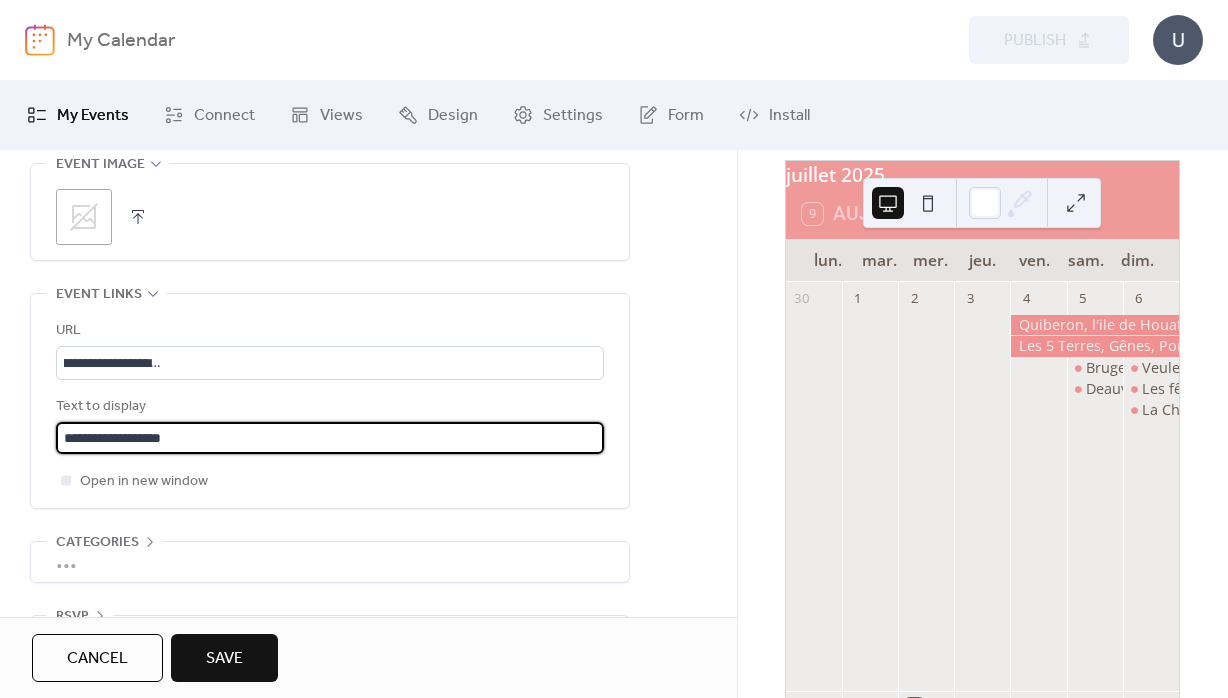 scroll, scrollTop: 1110, scrollLeft: 0, axis: vertical 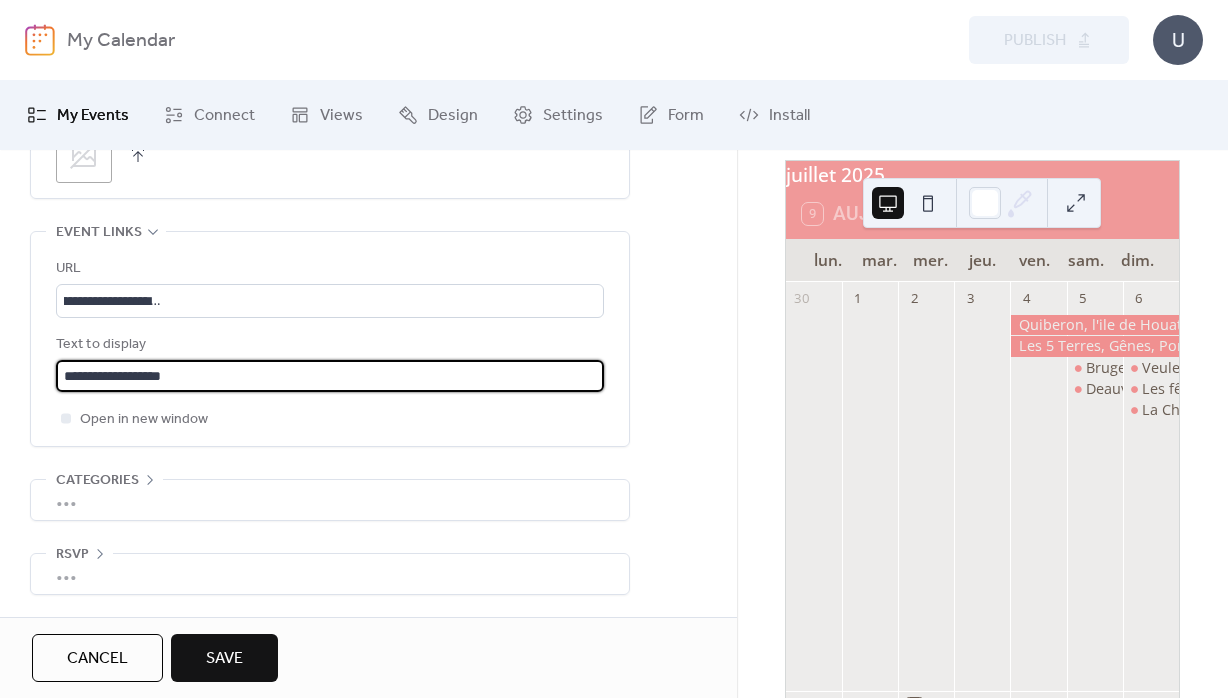 type on "**********" 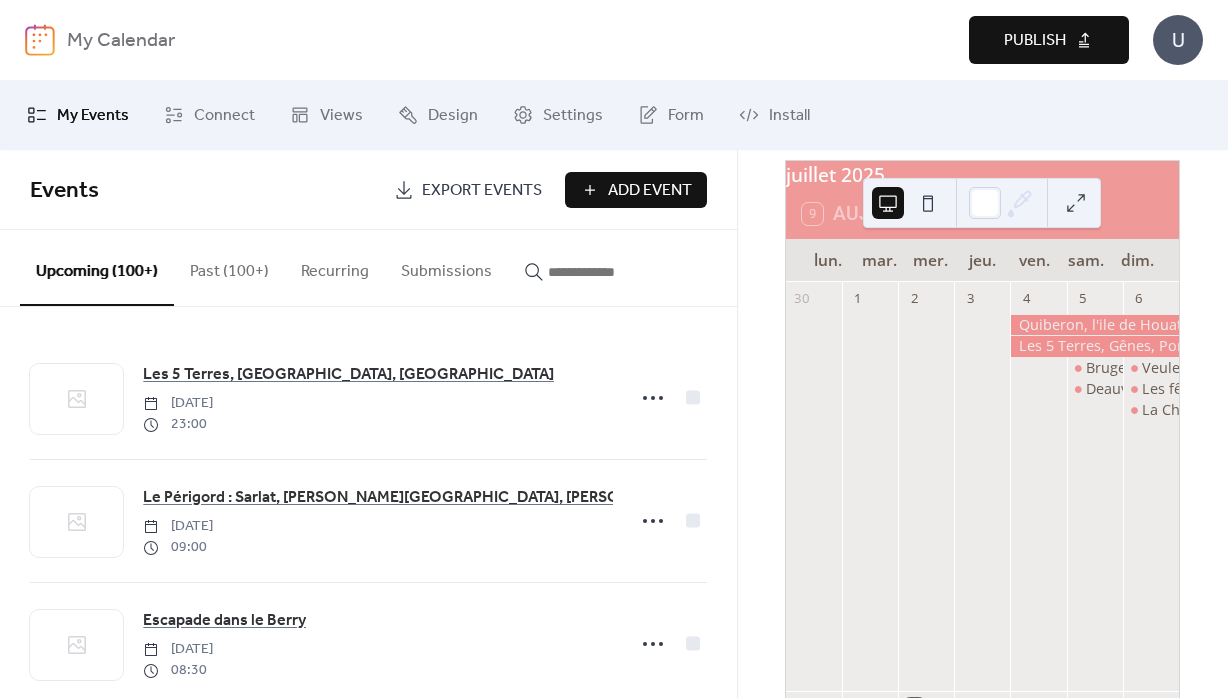 click on "Publish" at bounding box center [1035, 41] 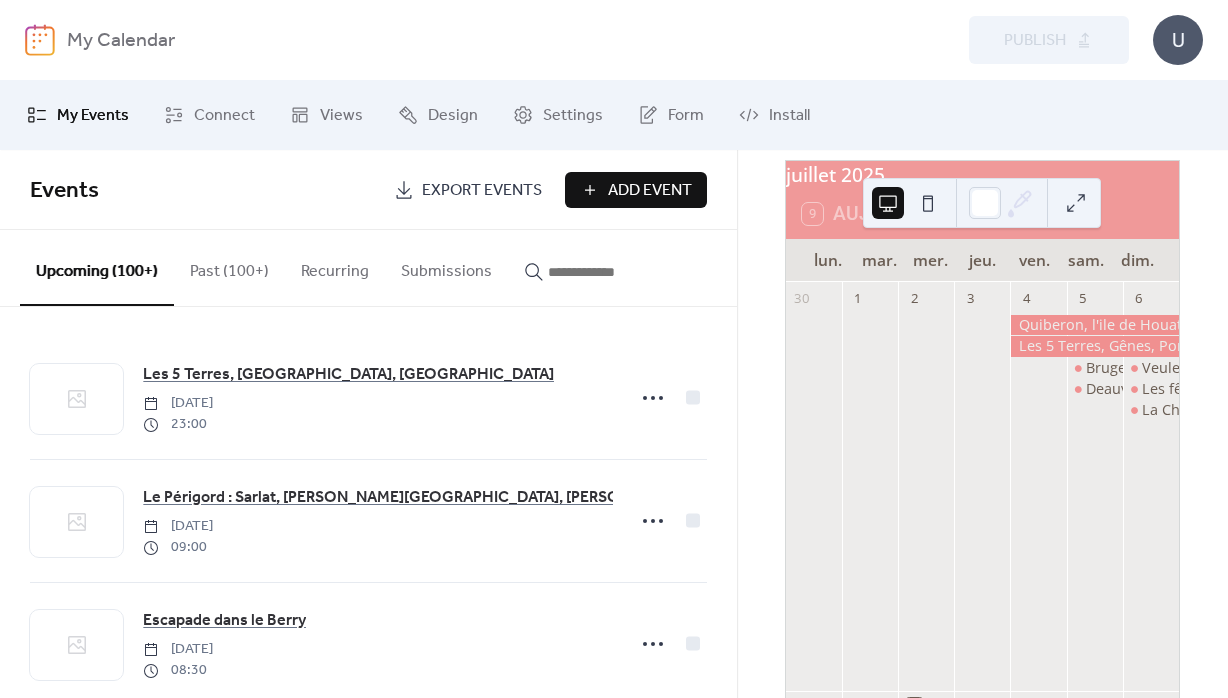 click on "Add Event" at bounding box center (650, 191) 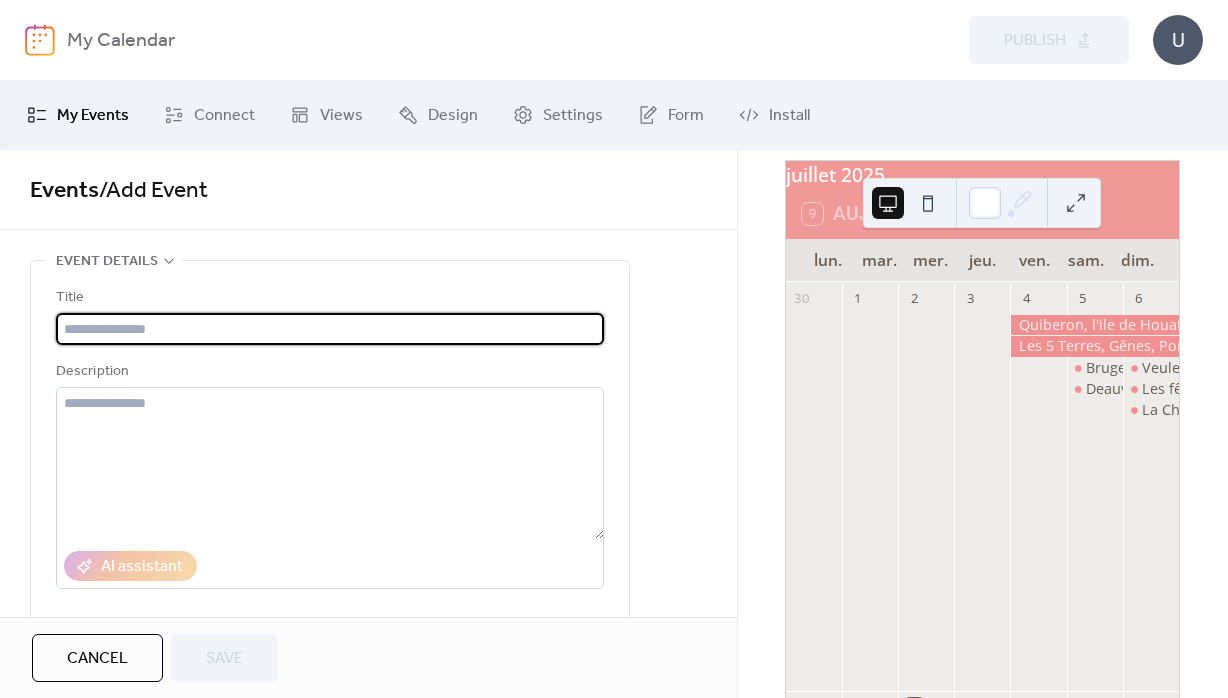 click at bounding box center (330, 329) 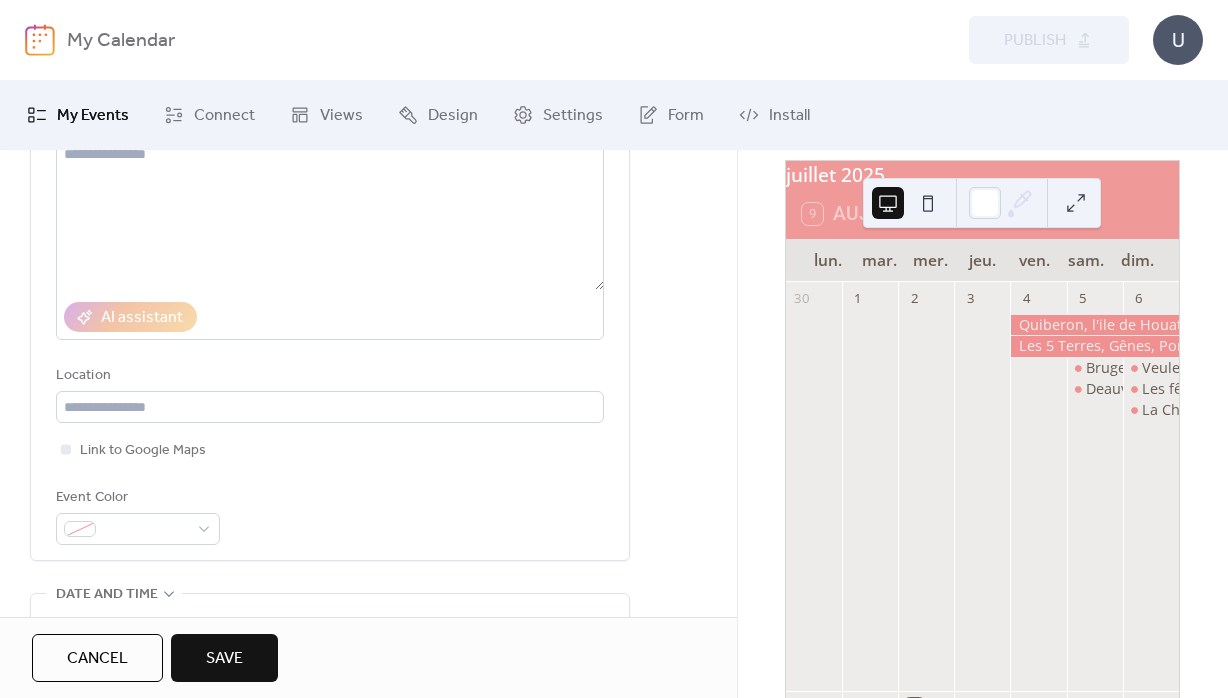 scroll, scrollTop: 288, scrollLeft: 0, axis: vertical 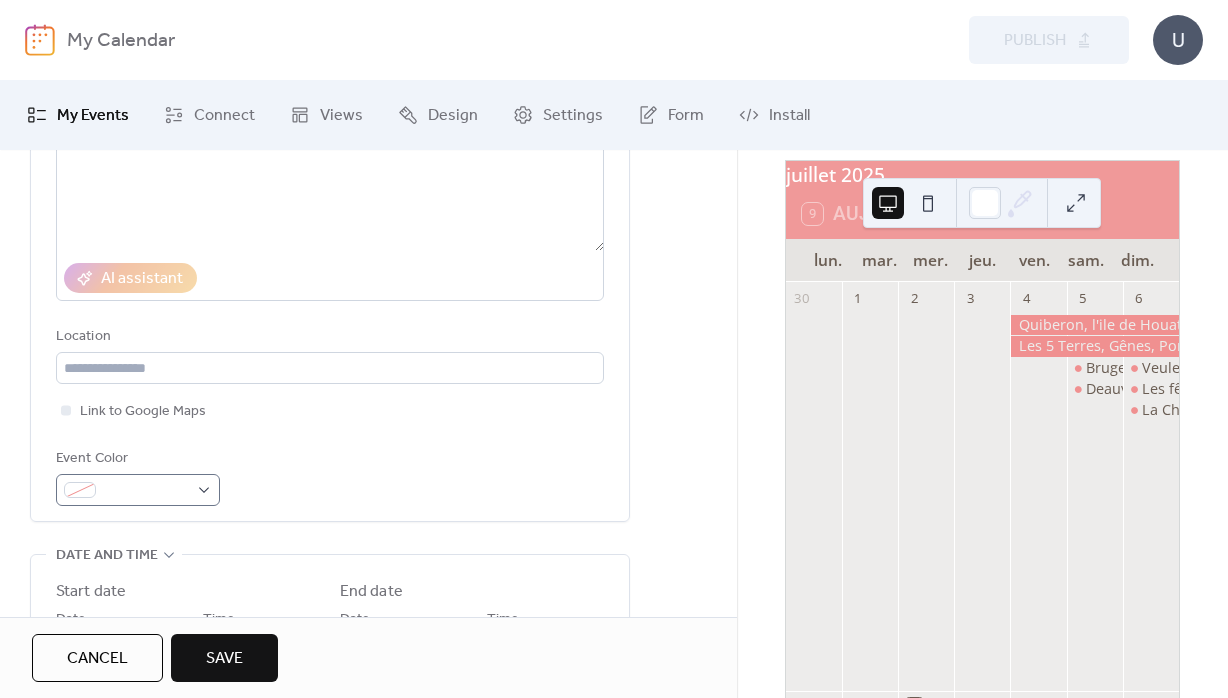 type on "**********" 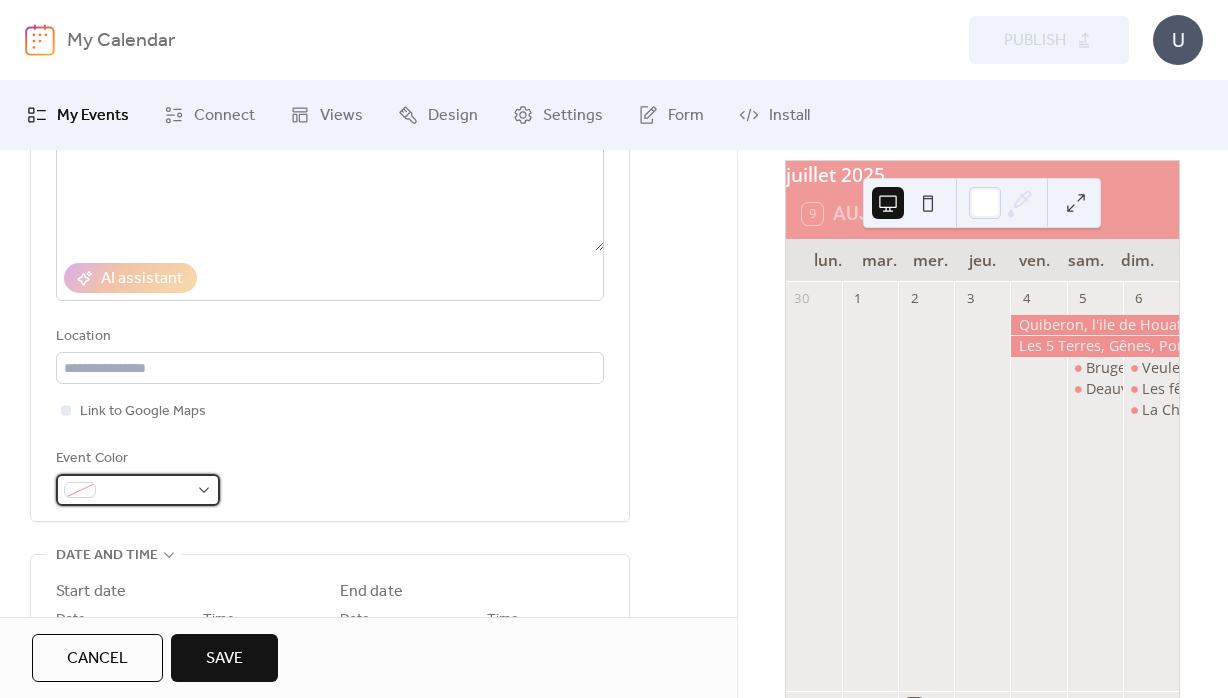 click at bounding box center [146, 491] 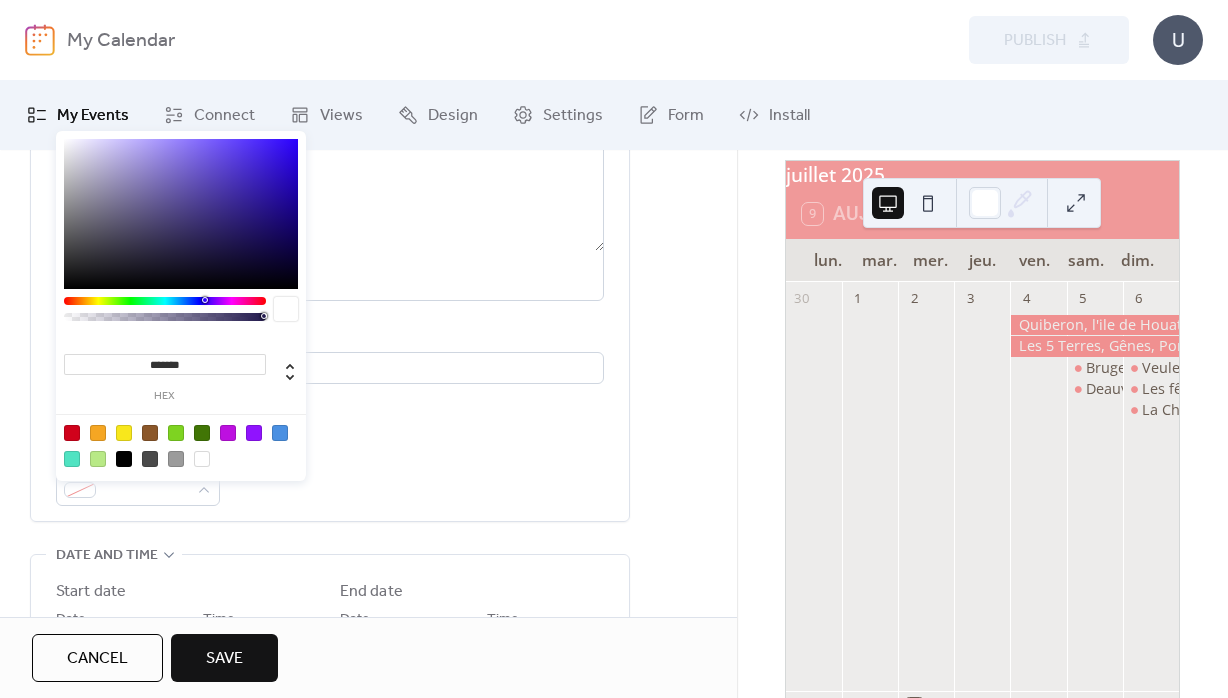 drag, startPoint x: 166, startPoint y: 360, endPoint x: 214, endPoint y: 372, distance: 49.47727 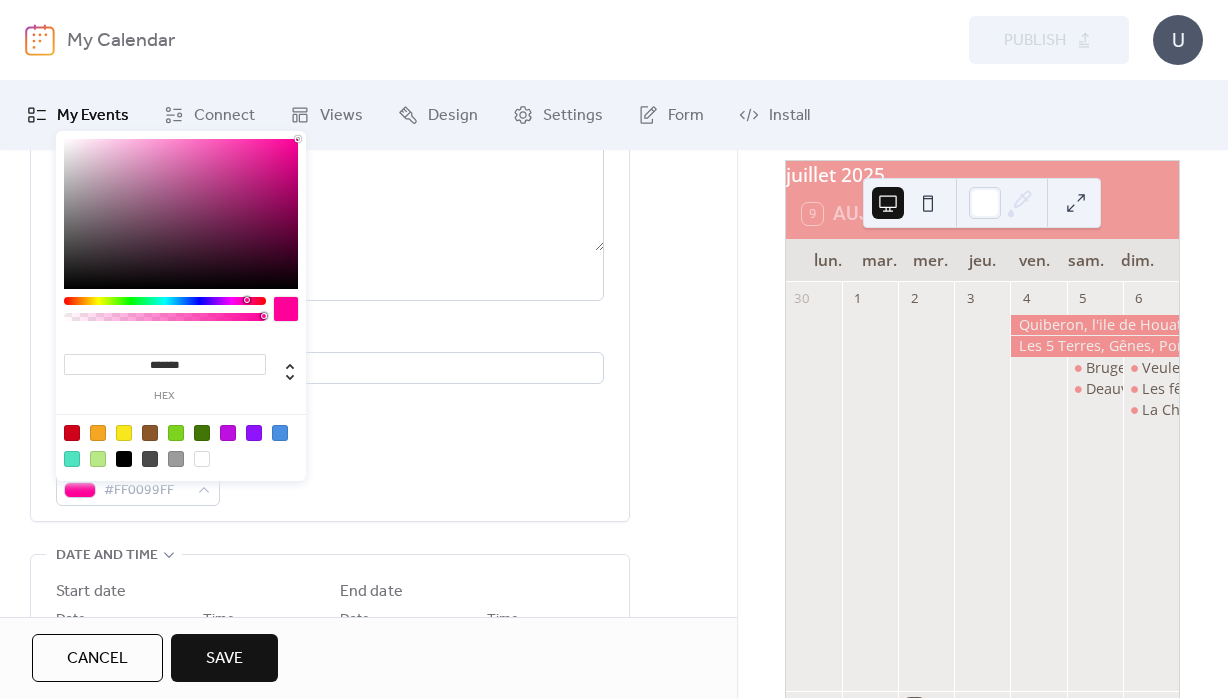 type on "********" 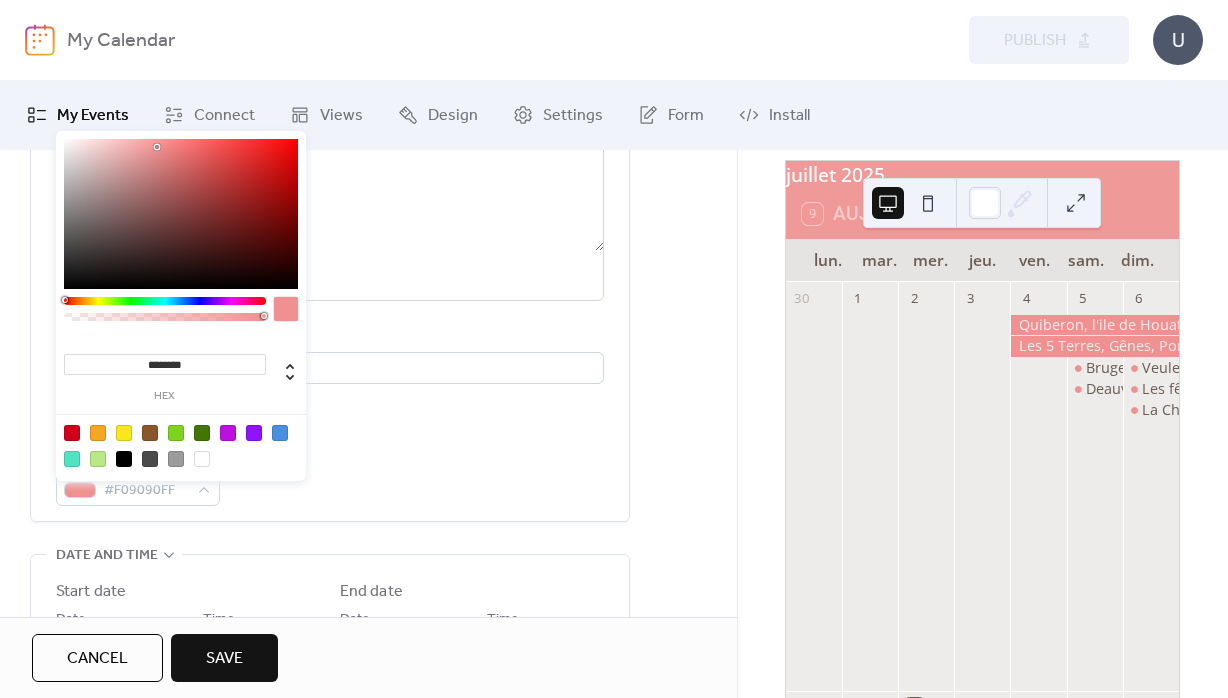 click on "**********" at bounding box center [368, 699] 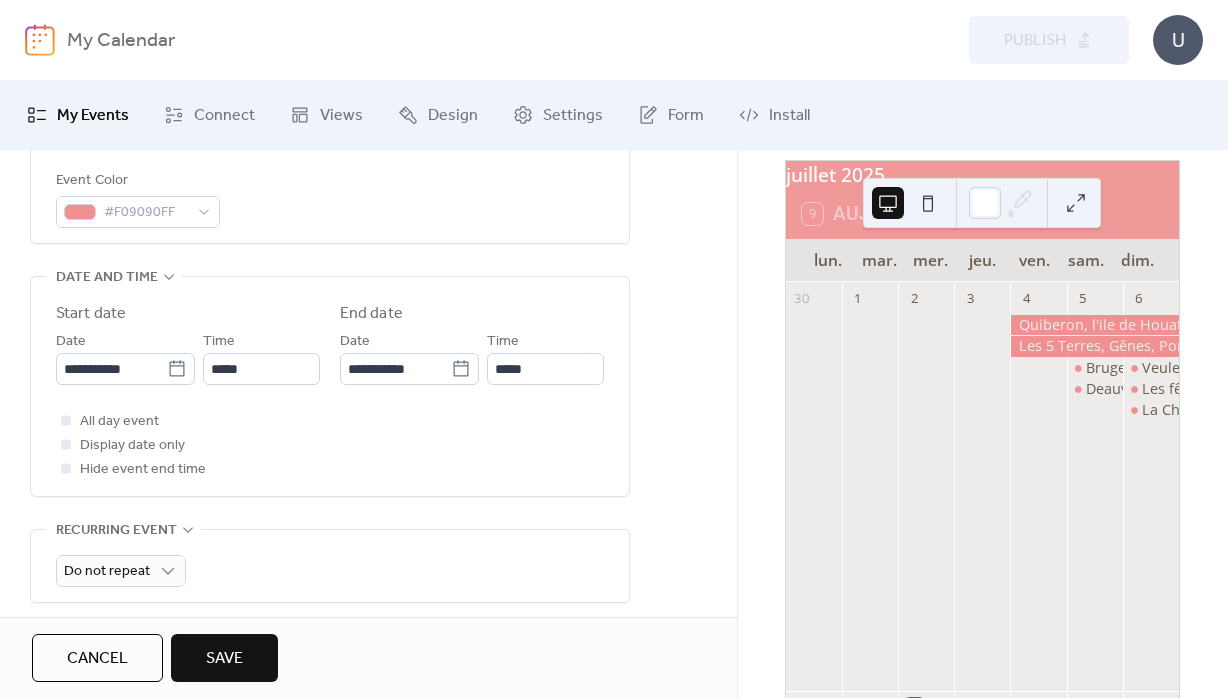 scroll, scrollTop: 576, scrollLeft: 0, axis: vertical 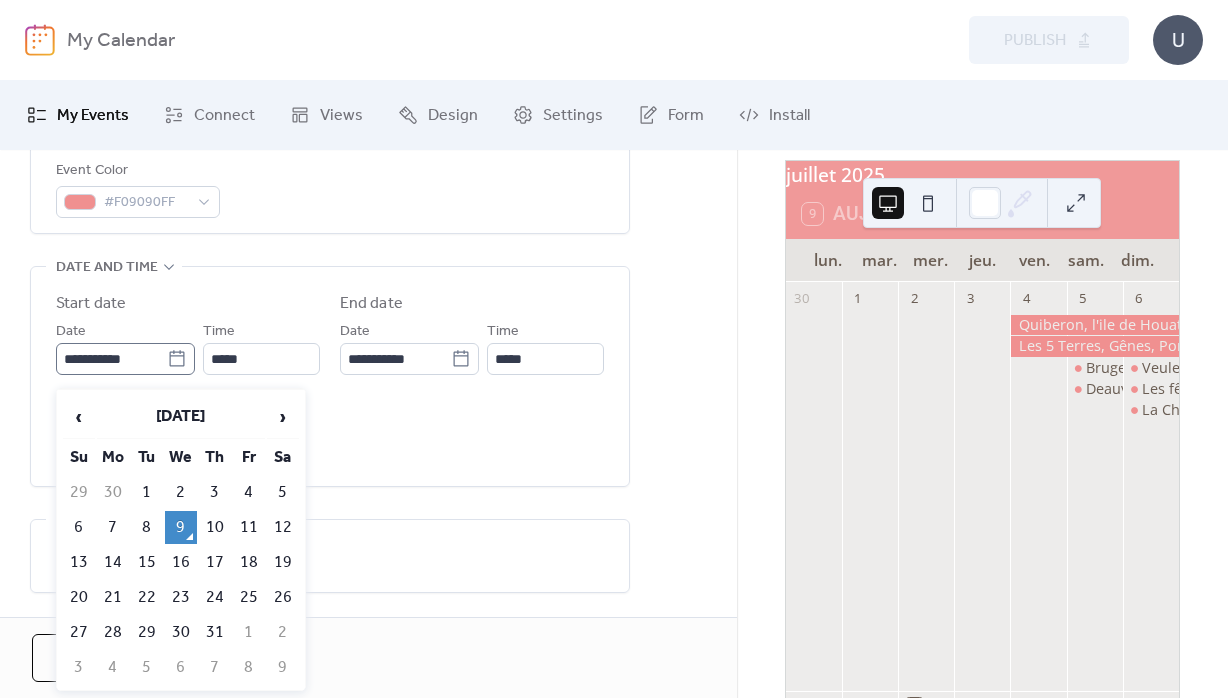 click 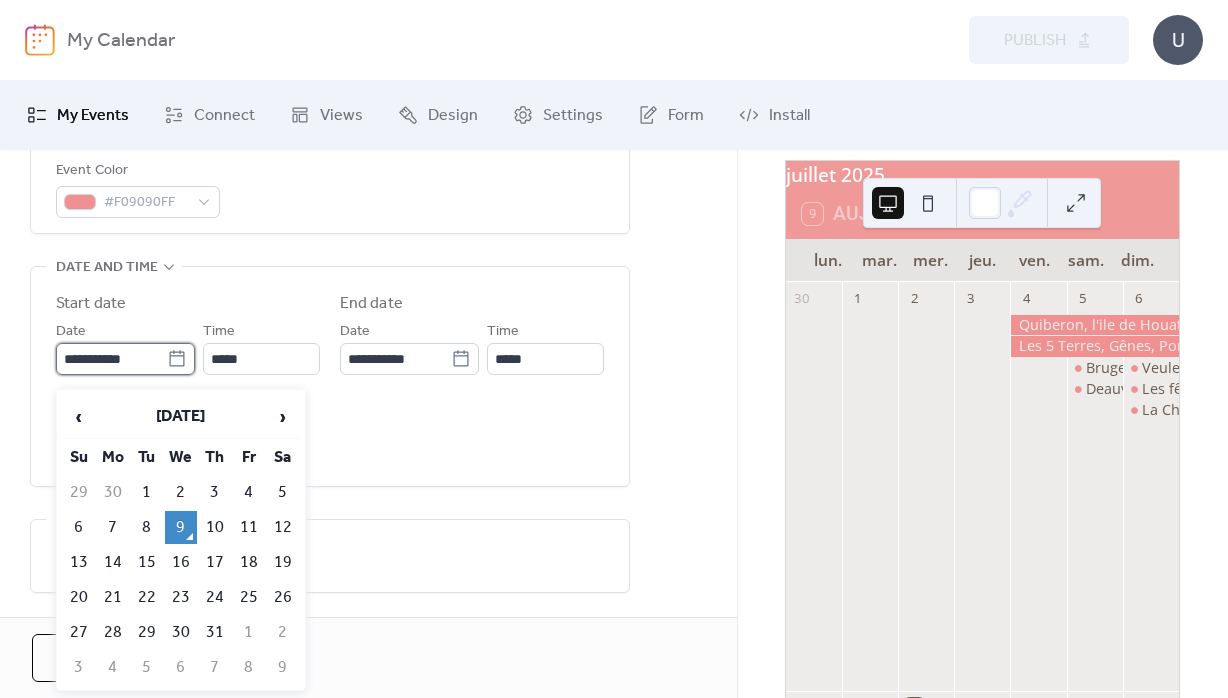 click on "**********" at bounding box center [111, 359] 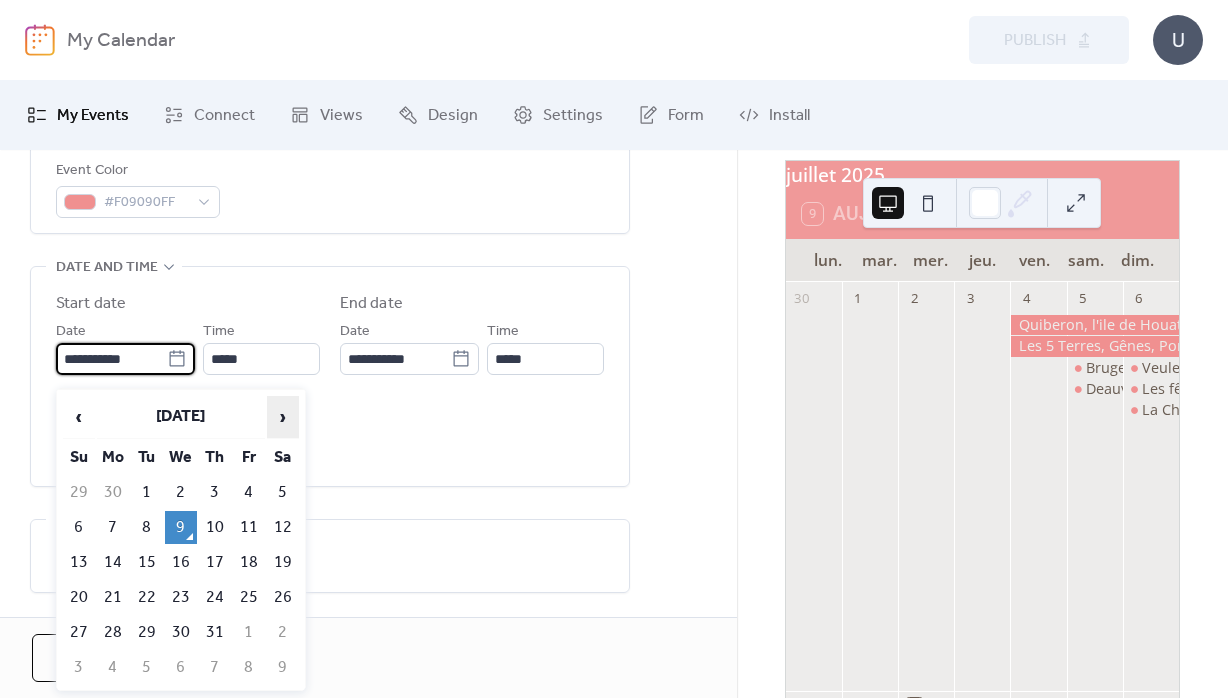 click on "›" at bounding box center [283, 417] 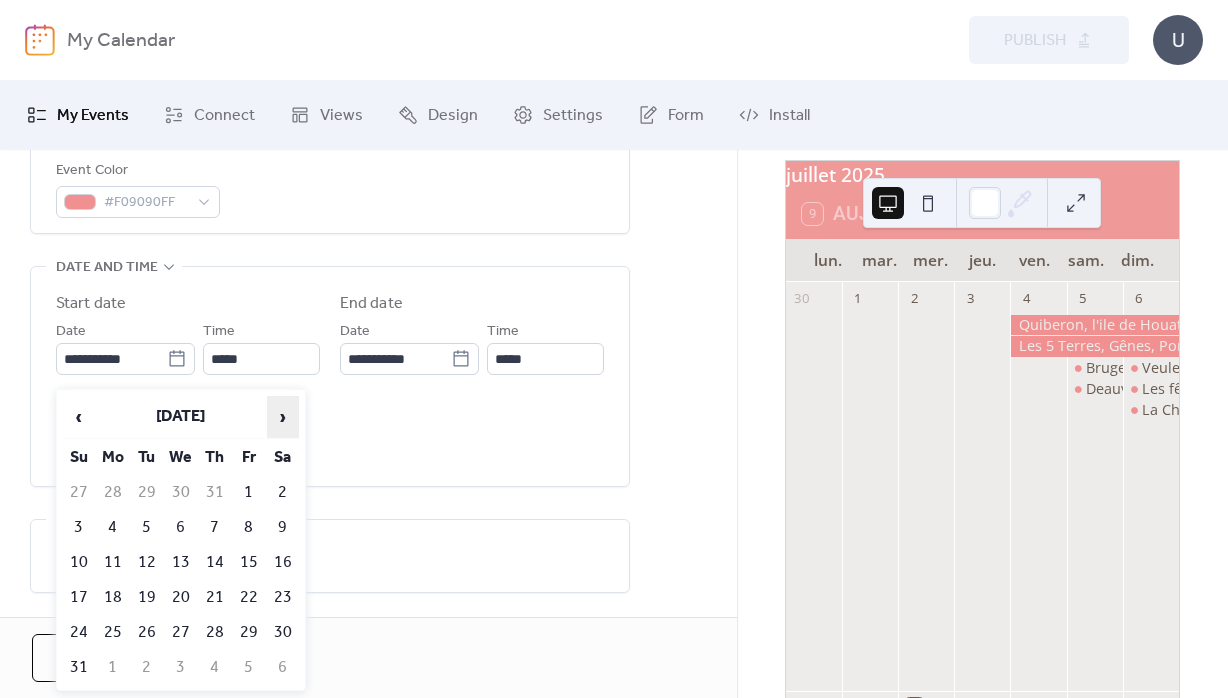 click on "›" at bounding box center (283, 417) 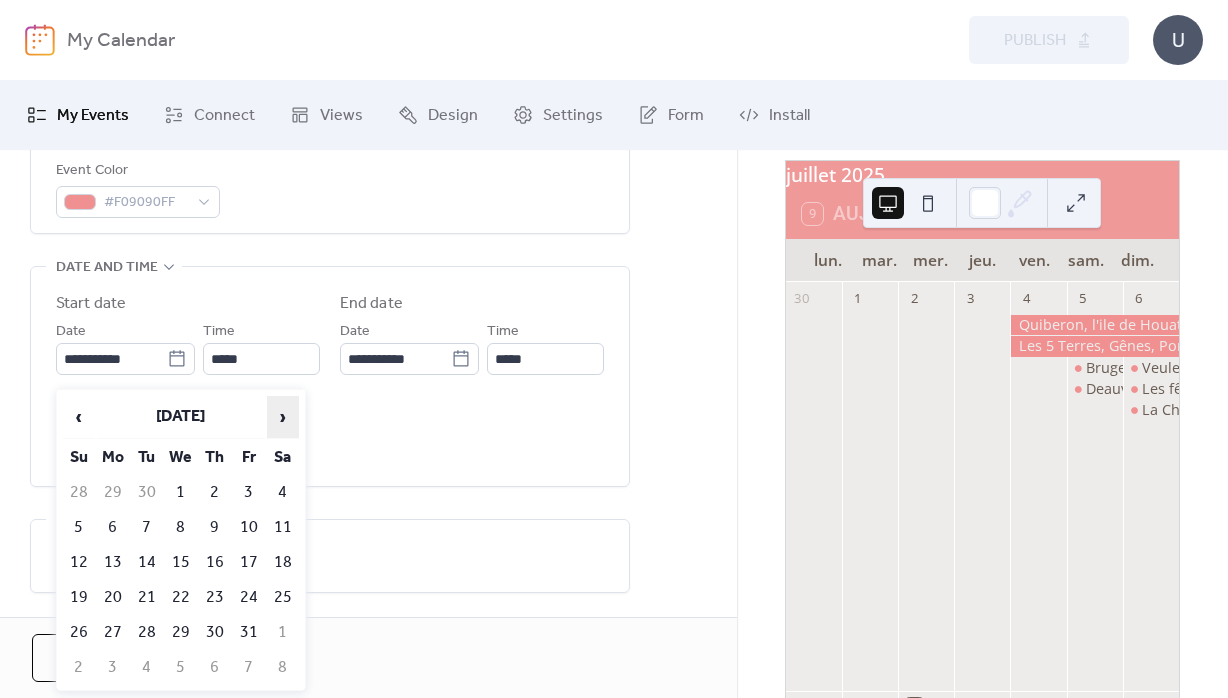 click on "›" at bounding box center (283, 417) 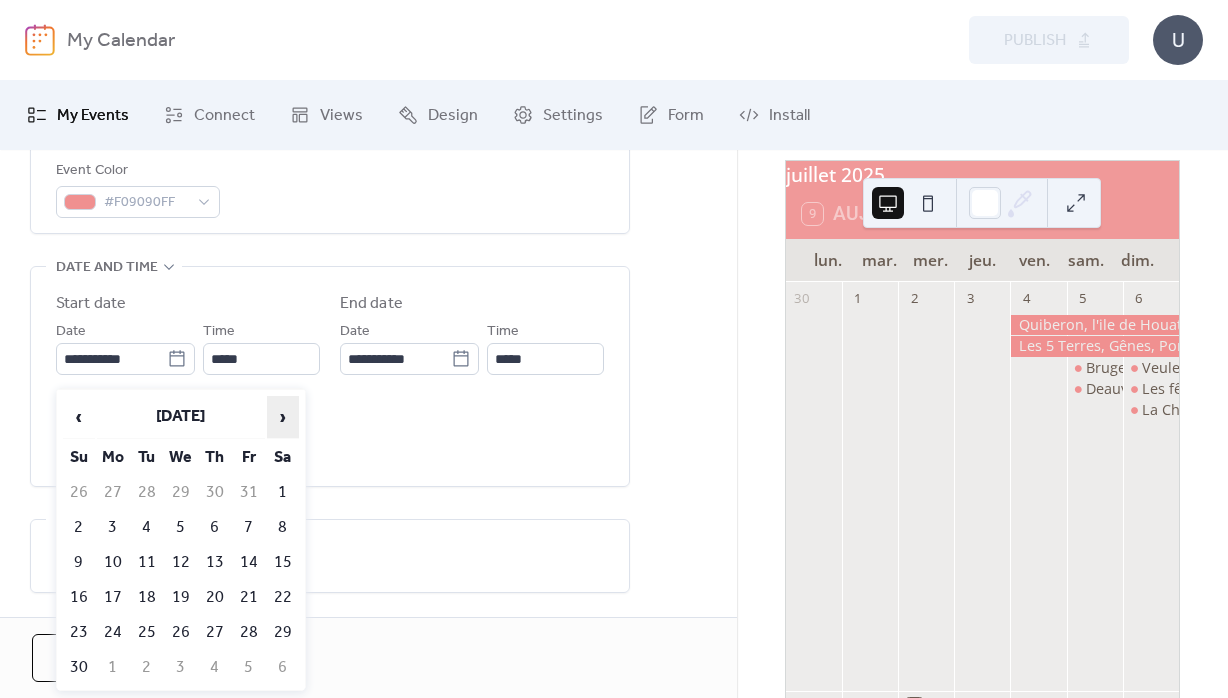 click on "›" at bounding box center (283, 417) 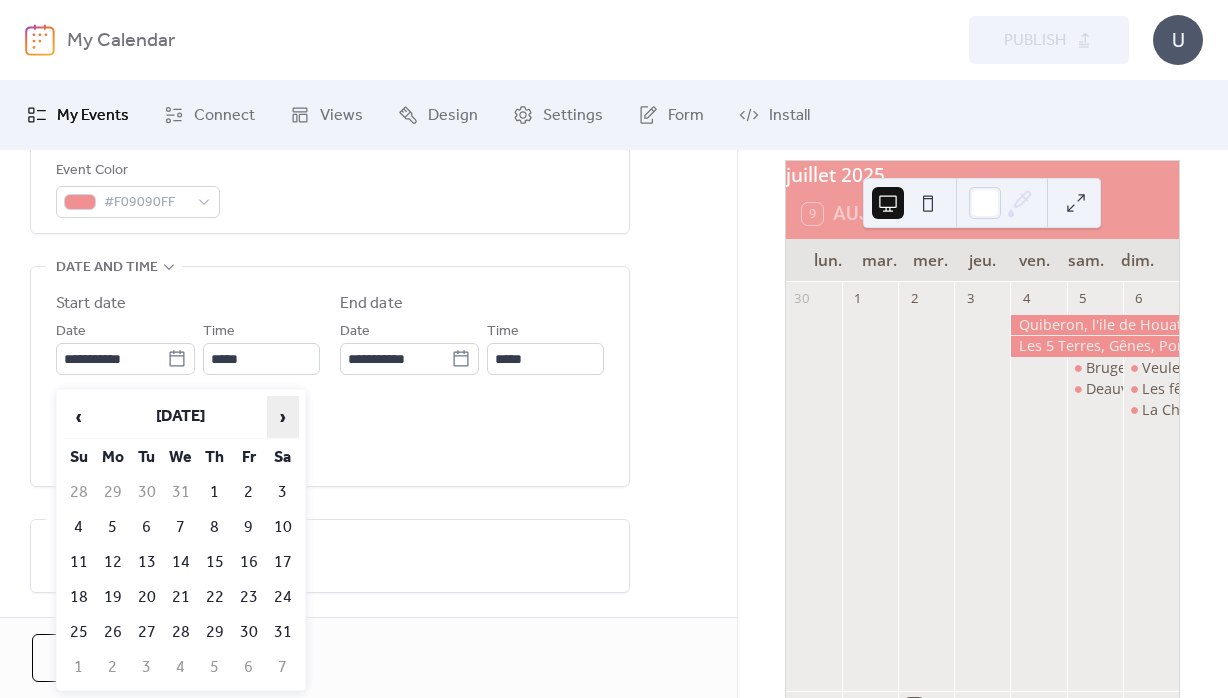 click on "›" at bounding box center (283, 417) 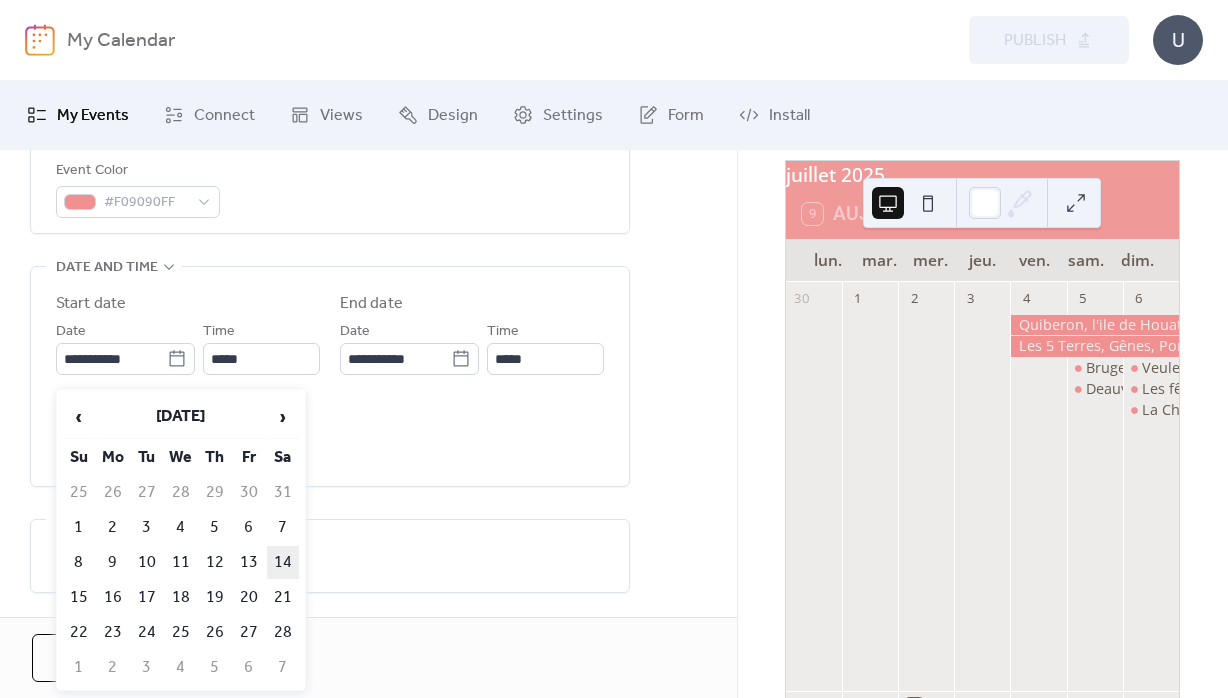 click on "14" at bounding box center [283, 562] 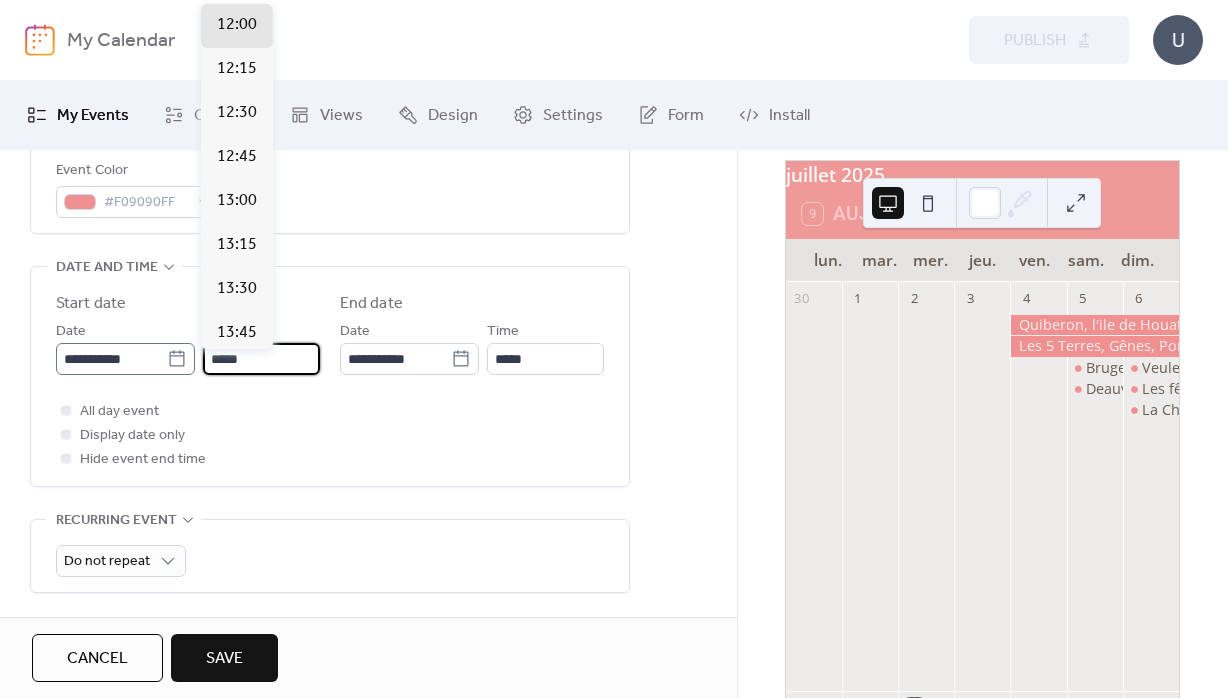 drag, startPoint x: 267, startPoint y: 367, endPoint x: 142, endPoint y: 361, distance: 125.14392 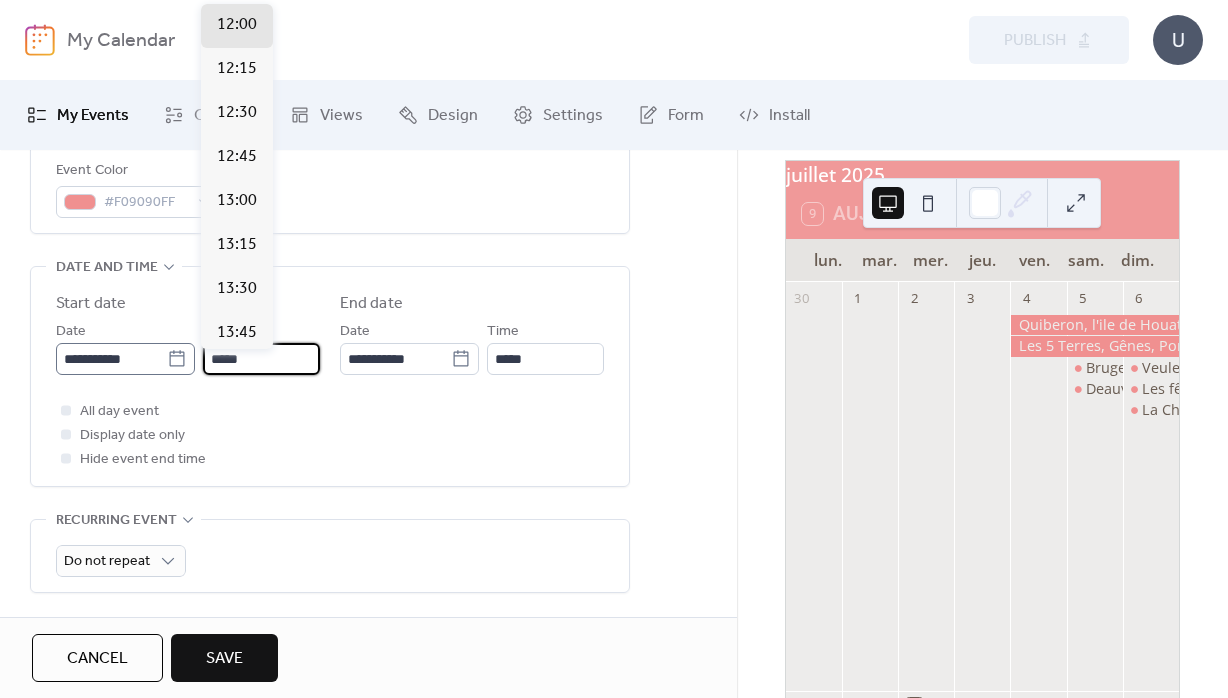 click on "*****" at bounding box center (261, 359) 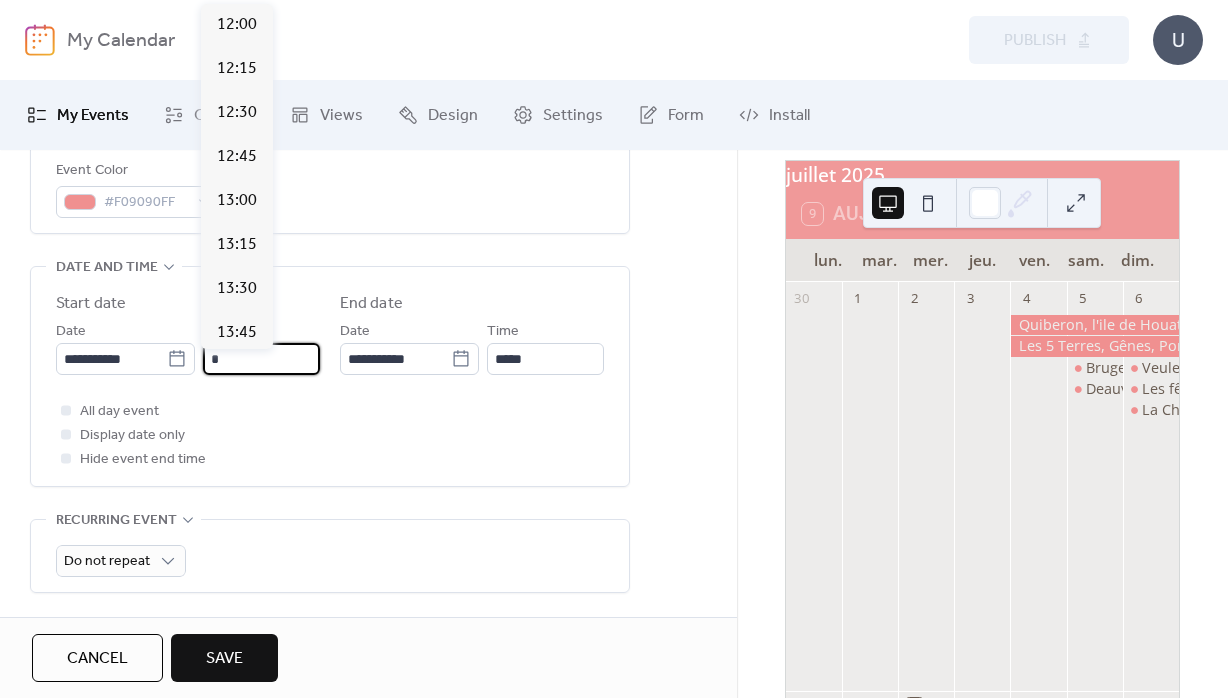 scroll, scrollTop: 1584, scrollLeft: 0, axis: vertical 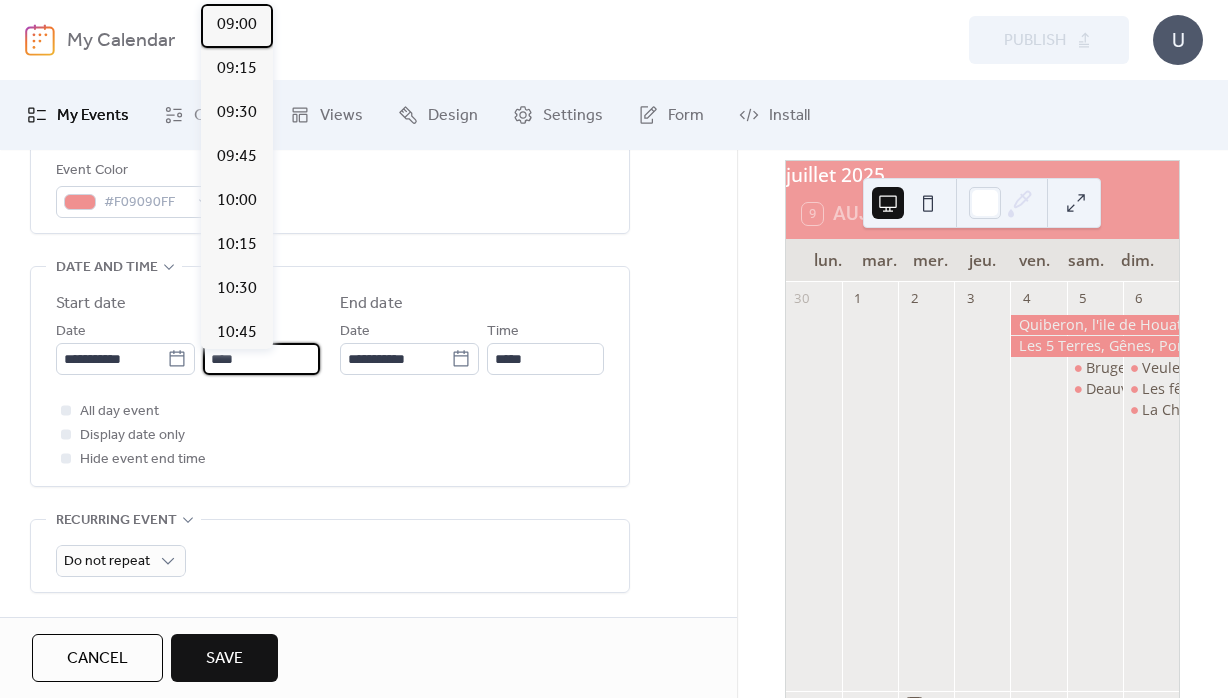 click on "09:00" at bounding box center [237, 25] 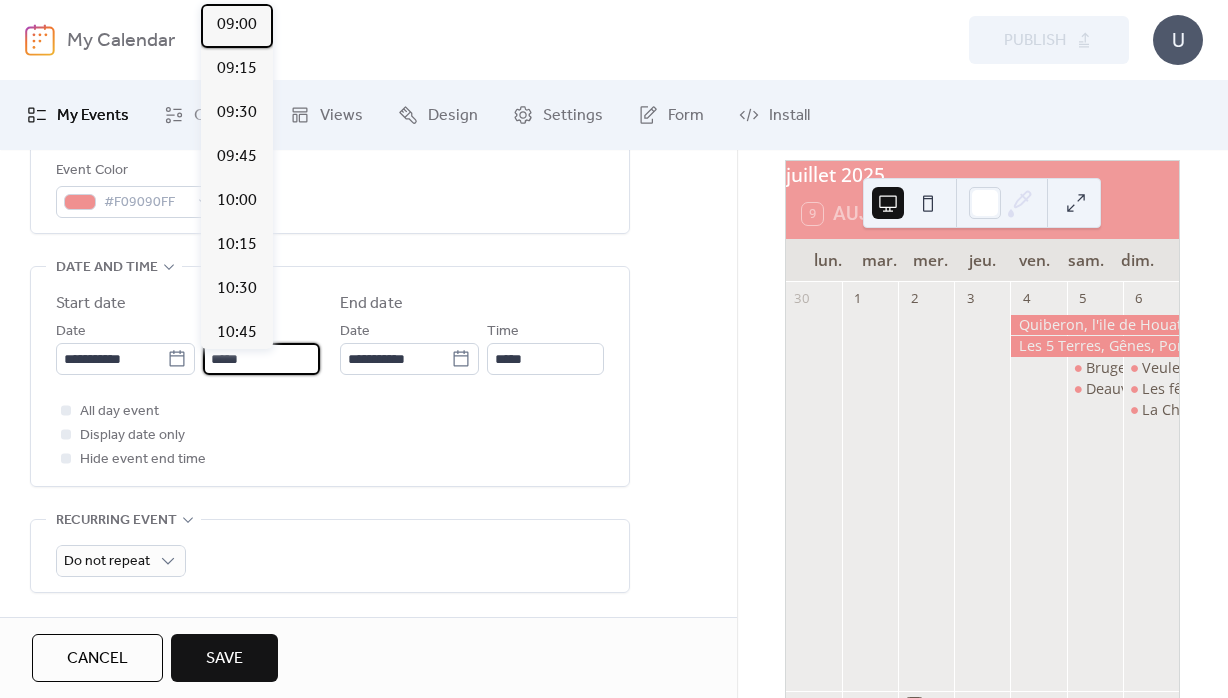 type on "*****" 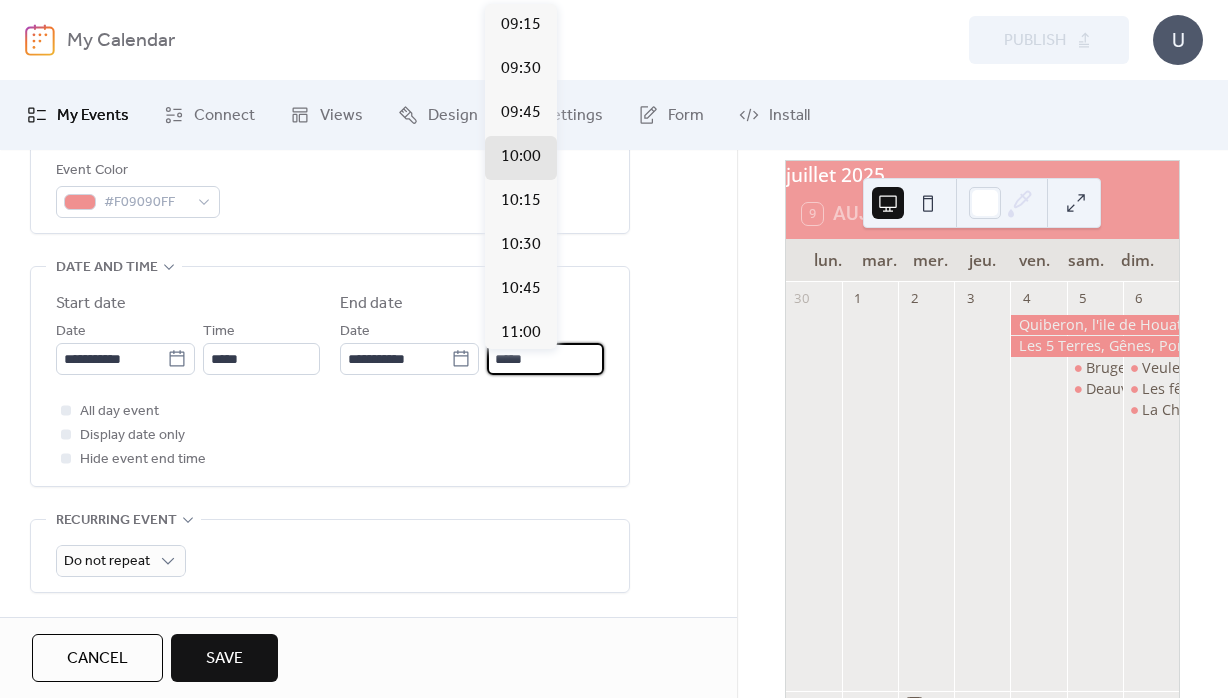 drag, startPoint x: 540, startPoint y: 371, endPoint x: 441, endPoint y: 372, distance: 99.00505 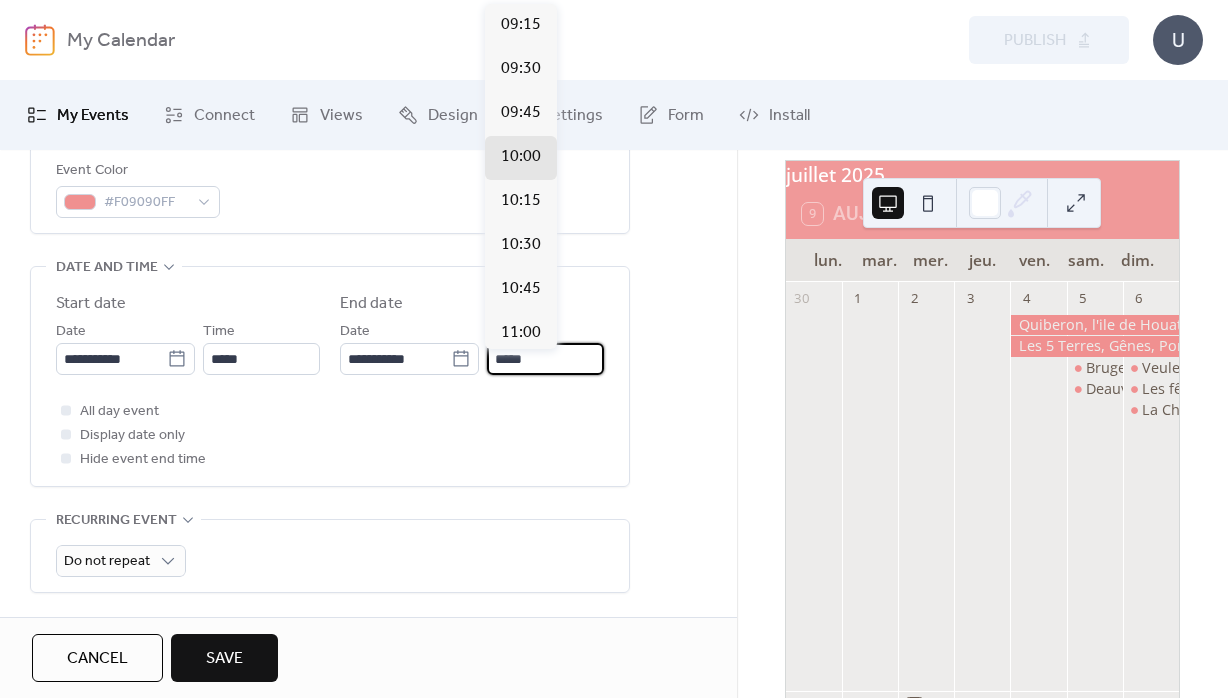 click on "*****" at bounding box center [545, 359] 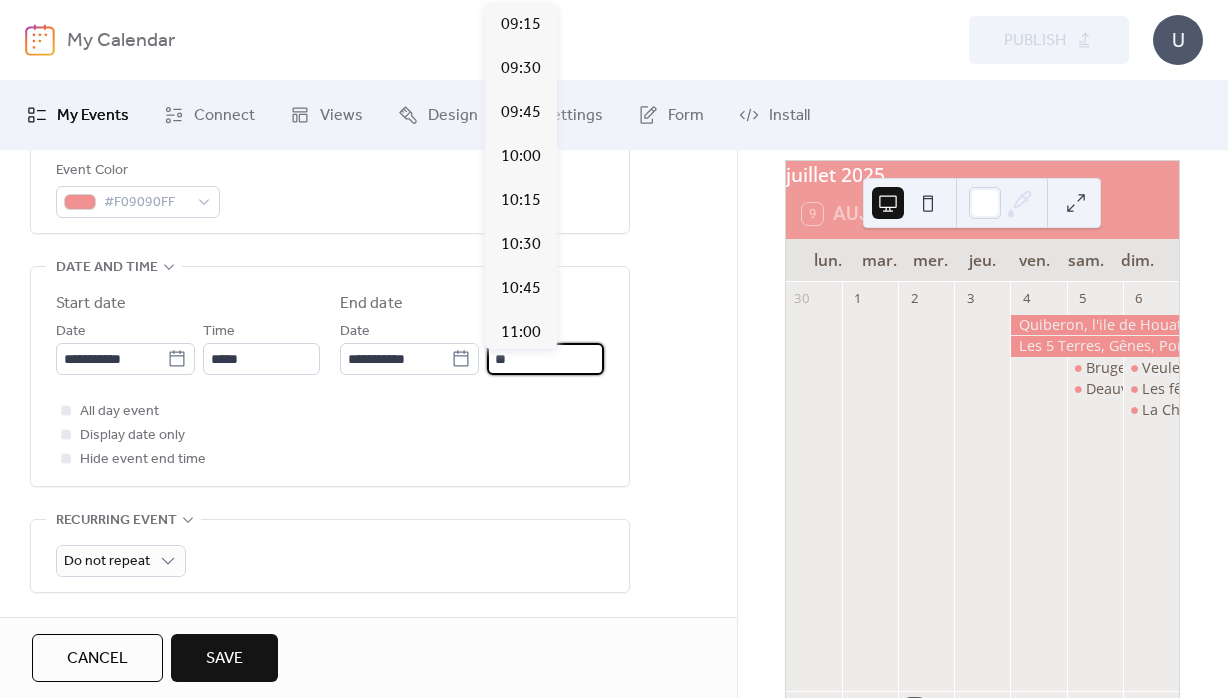 scroll, scrollTop: 1540, scrollLeft: 0, axis: vertical 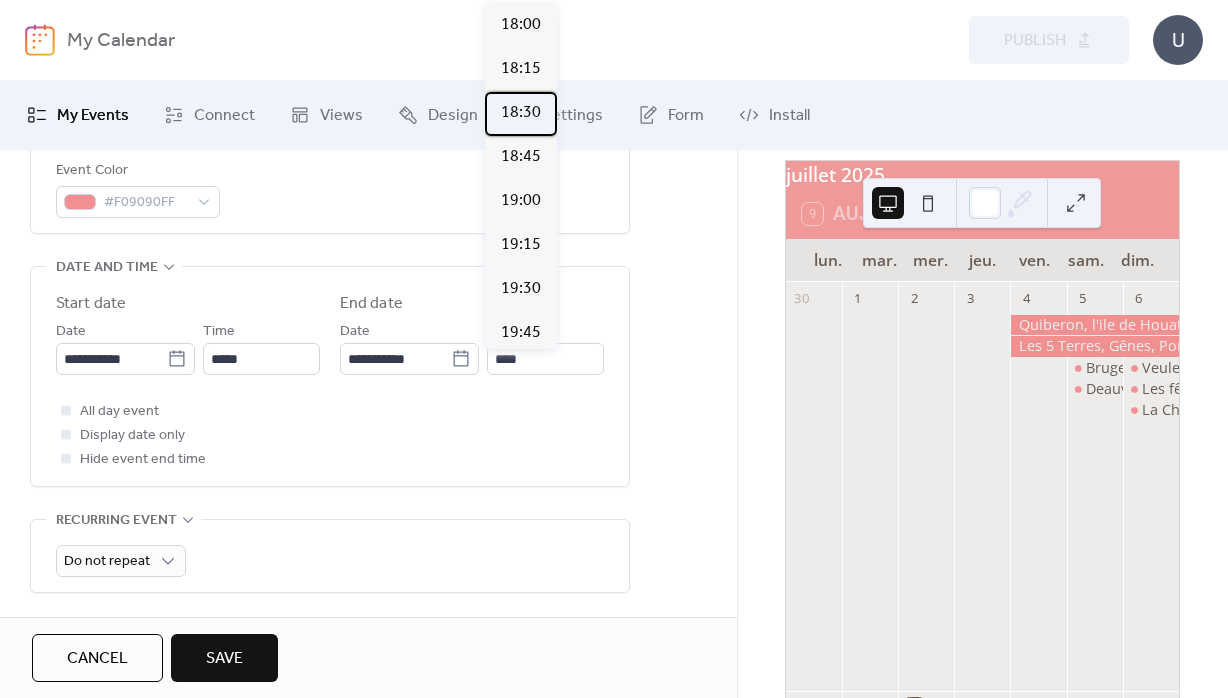 click on "18:30" at bounding box center (521, 113) 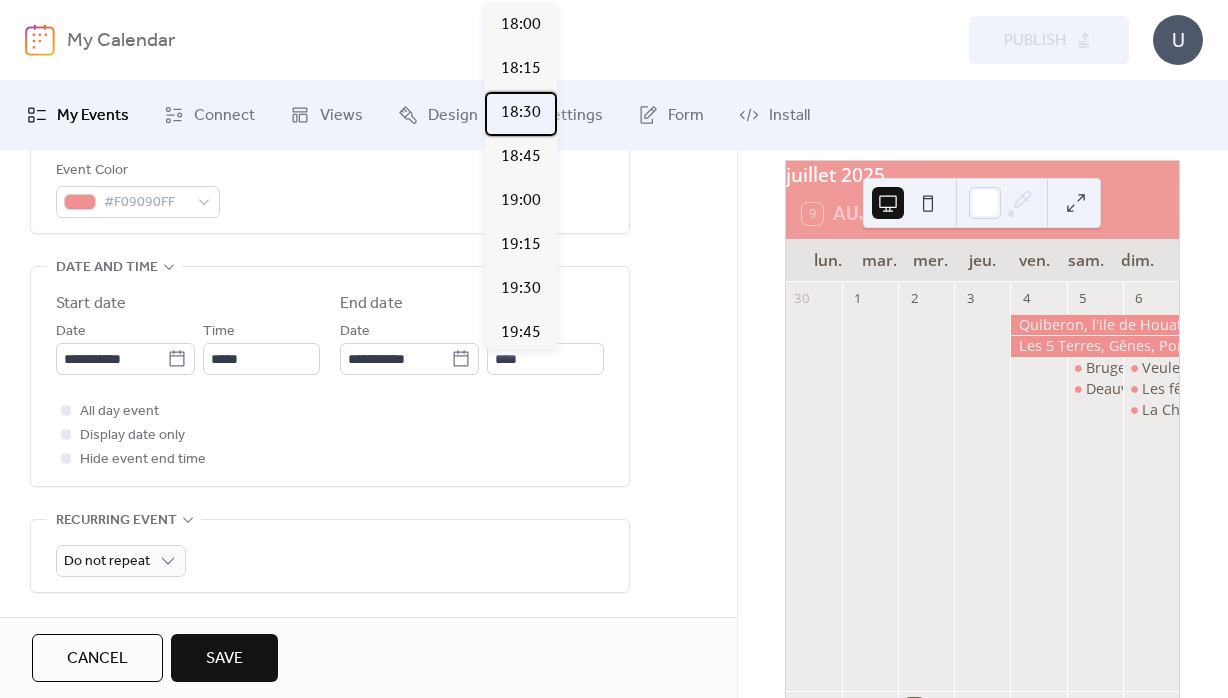 type on "*****" 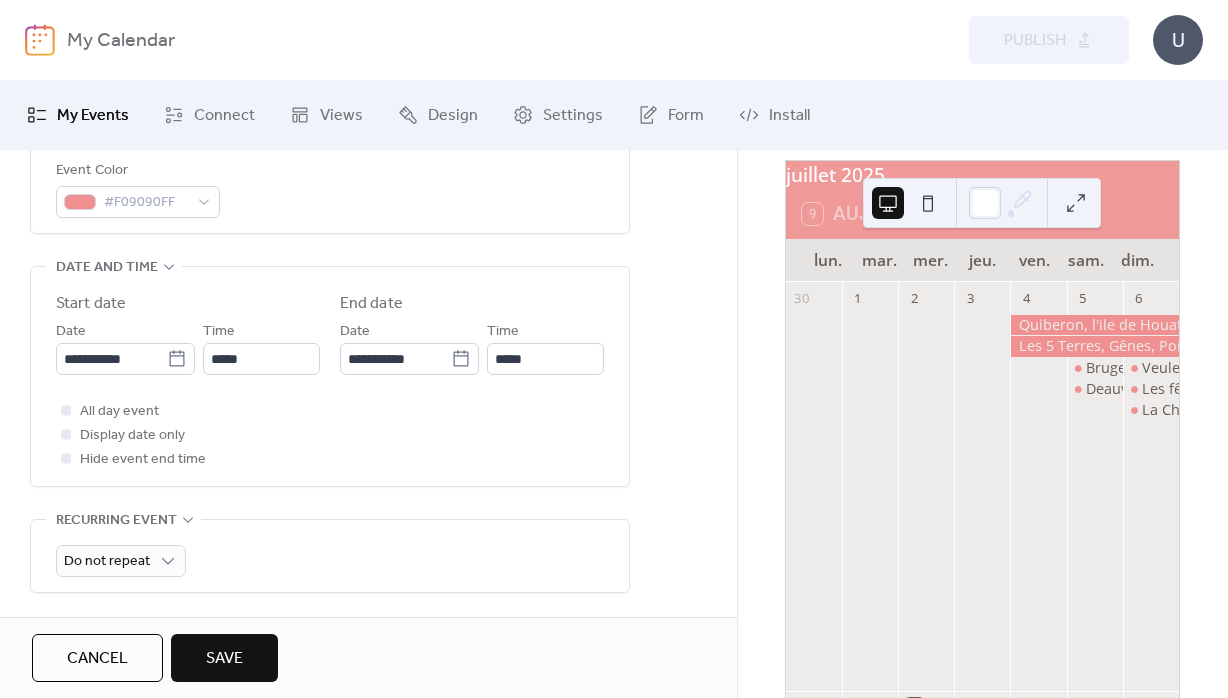 click on "**********" at bounding box center [330, 400] 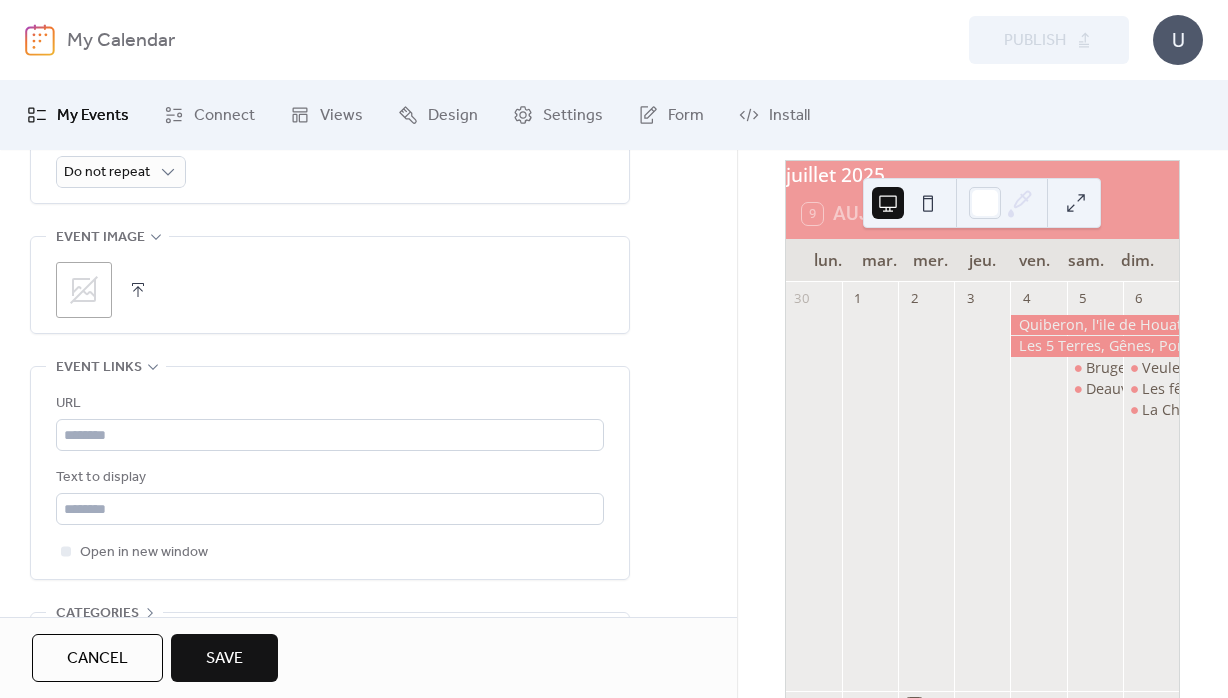 scroll, scrollTop: 1008, scrollLeft: 0, axis: vertical 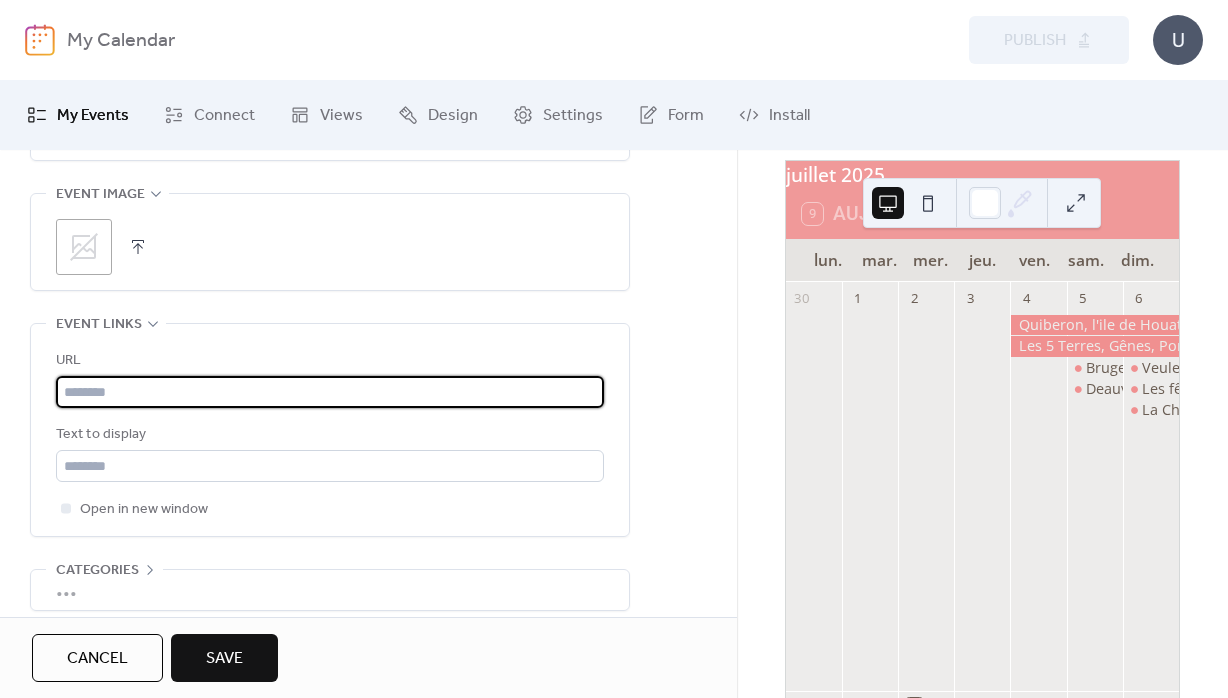 click at bounding box center [330, 392] 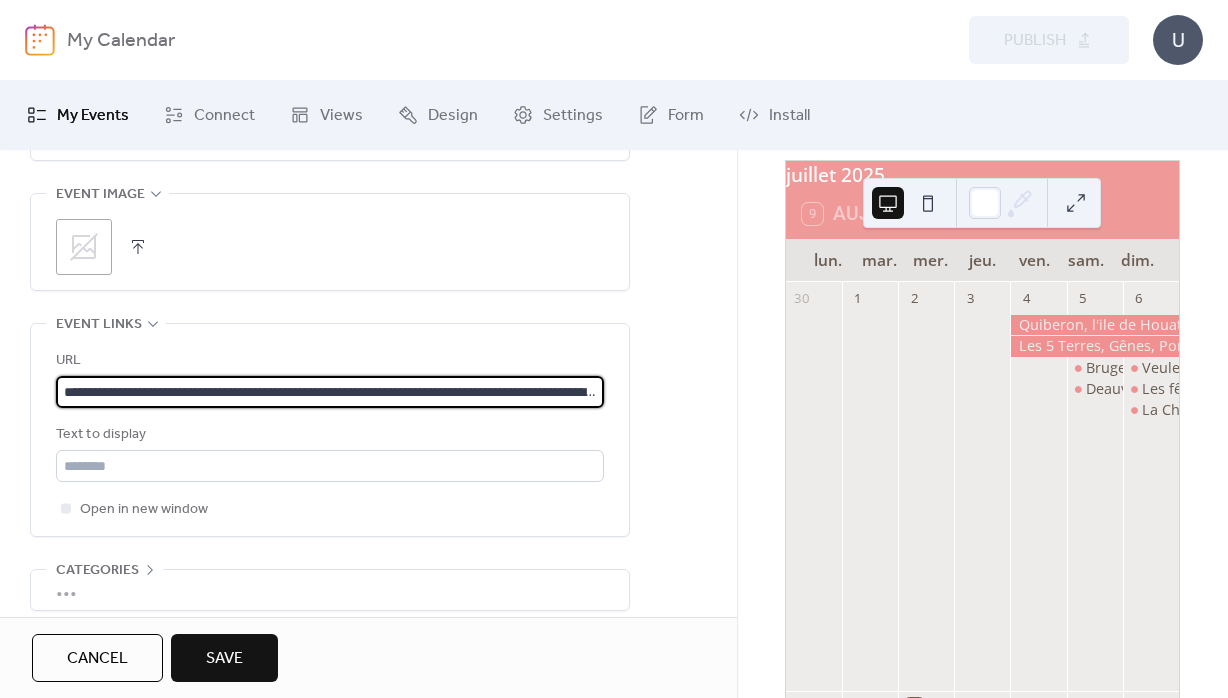 scroll, scrollTop: 0, scrollLeft: 413, axis: horizontal 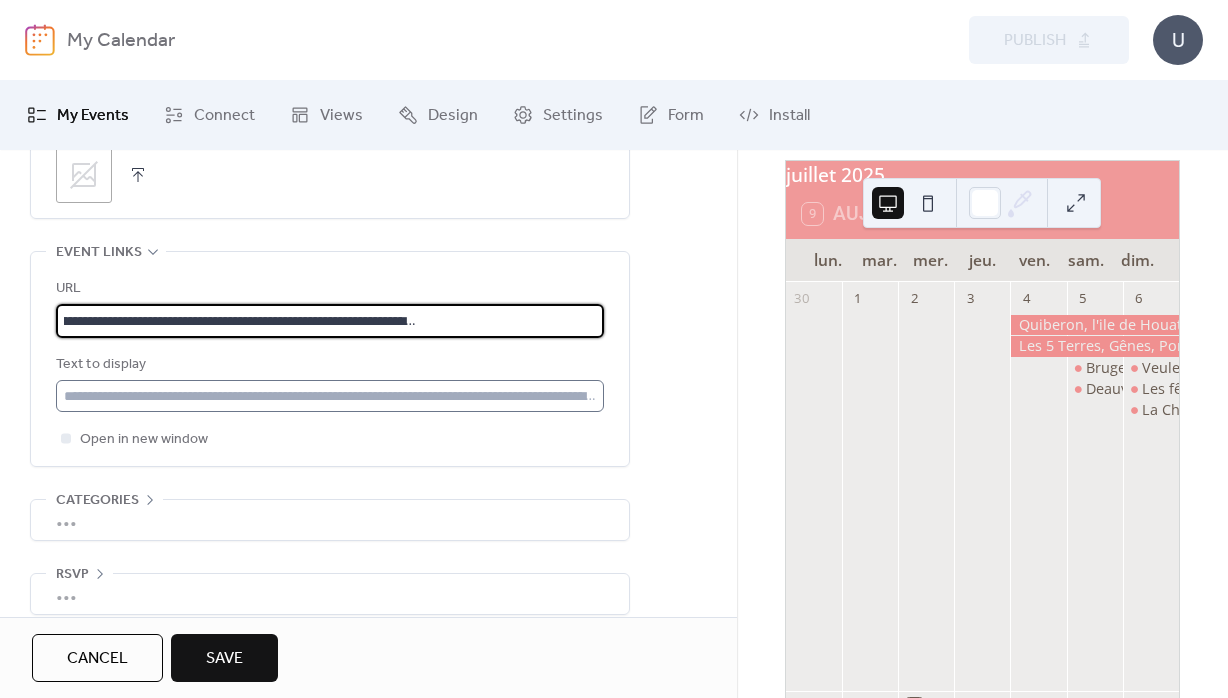 type on "**********" 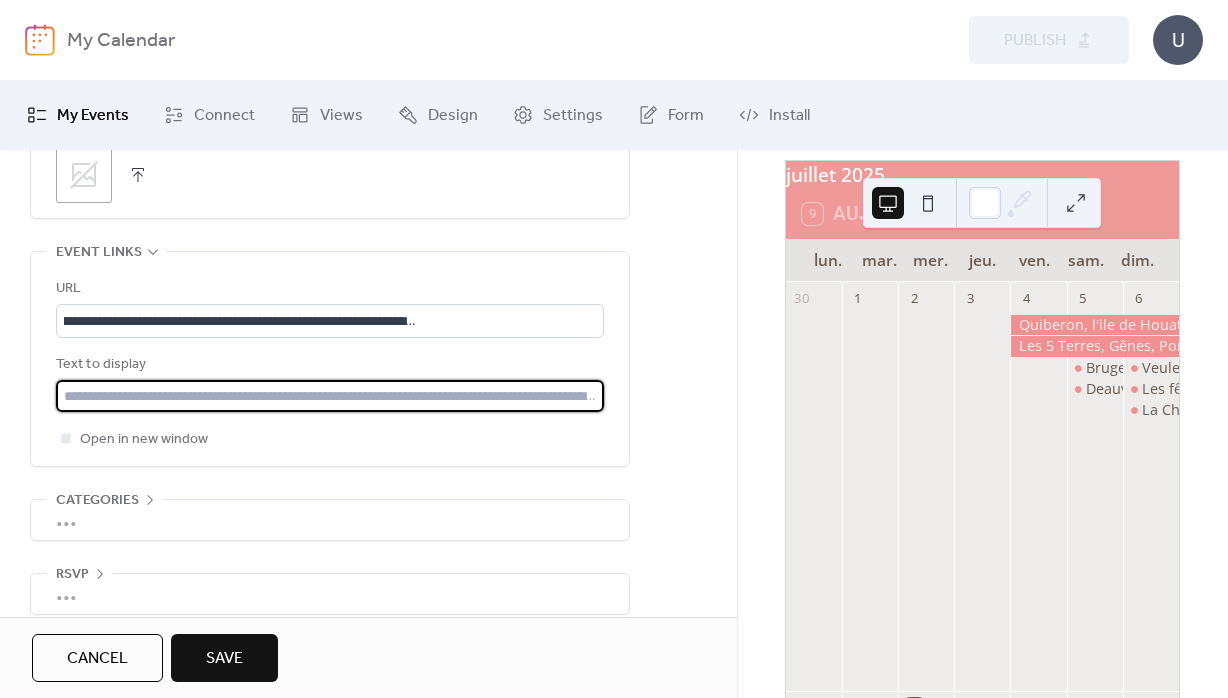 click at bounding box center (330, 396) 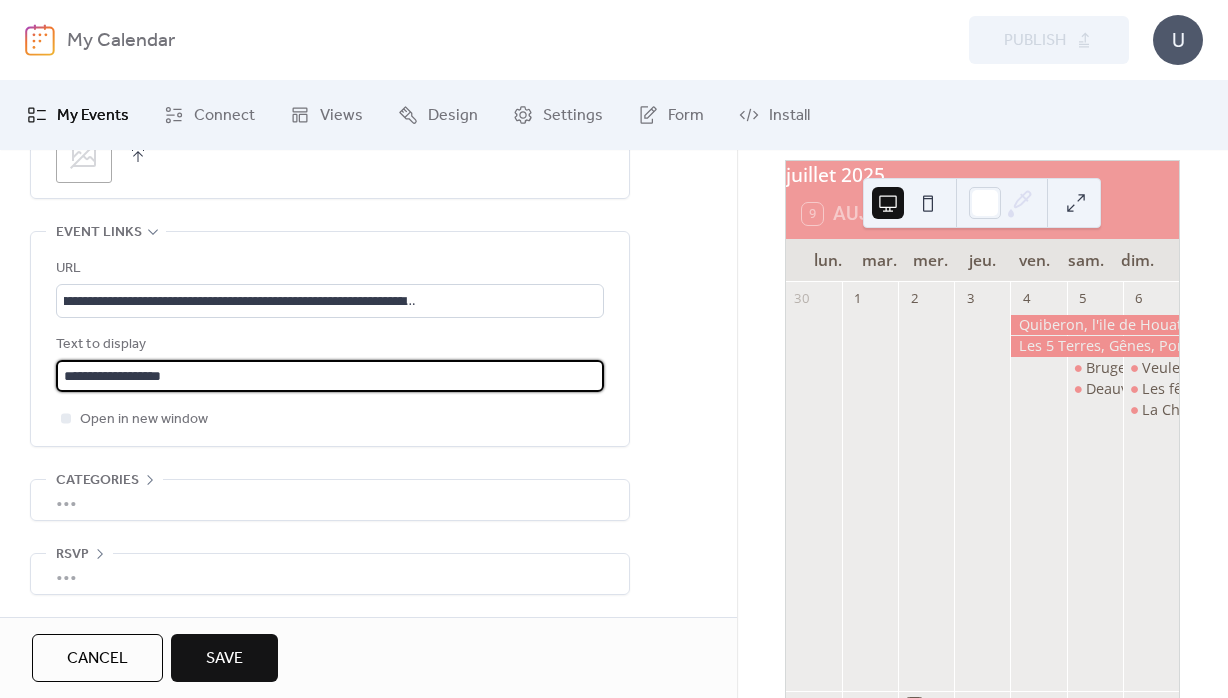 scroll, scrollTop: 1110, scrollLeft: 0, axis: vertical 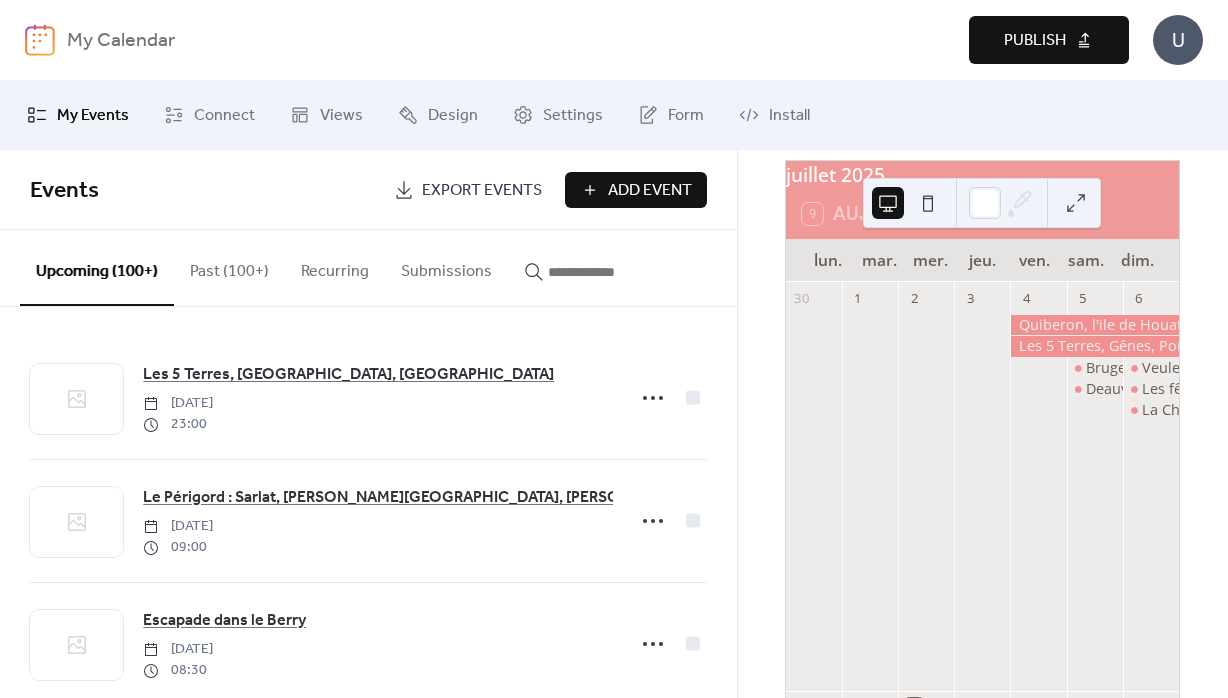 click on "Publish" at bounding box center [1035, 41] 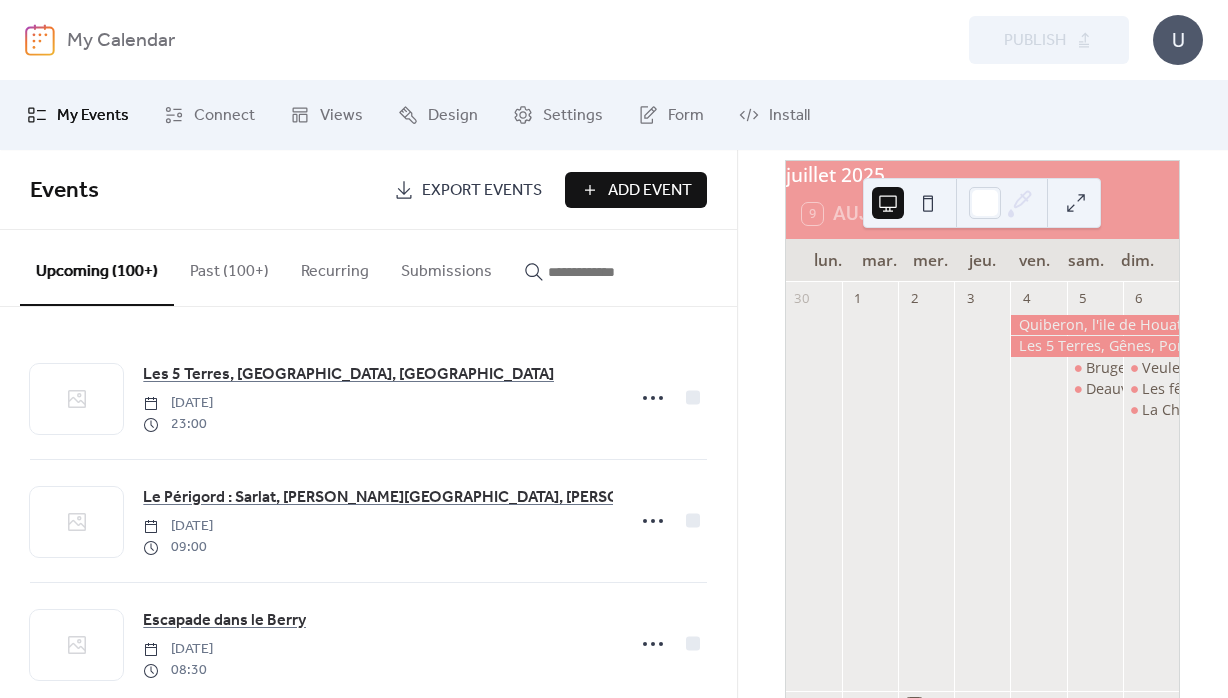click at bounding box center [598, 272] 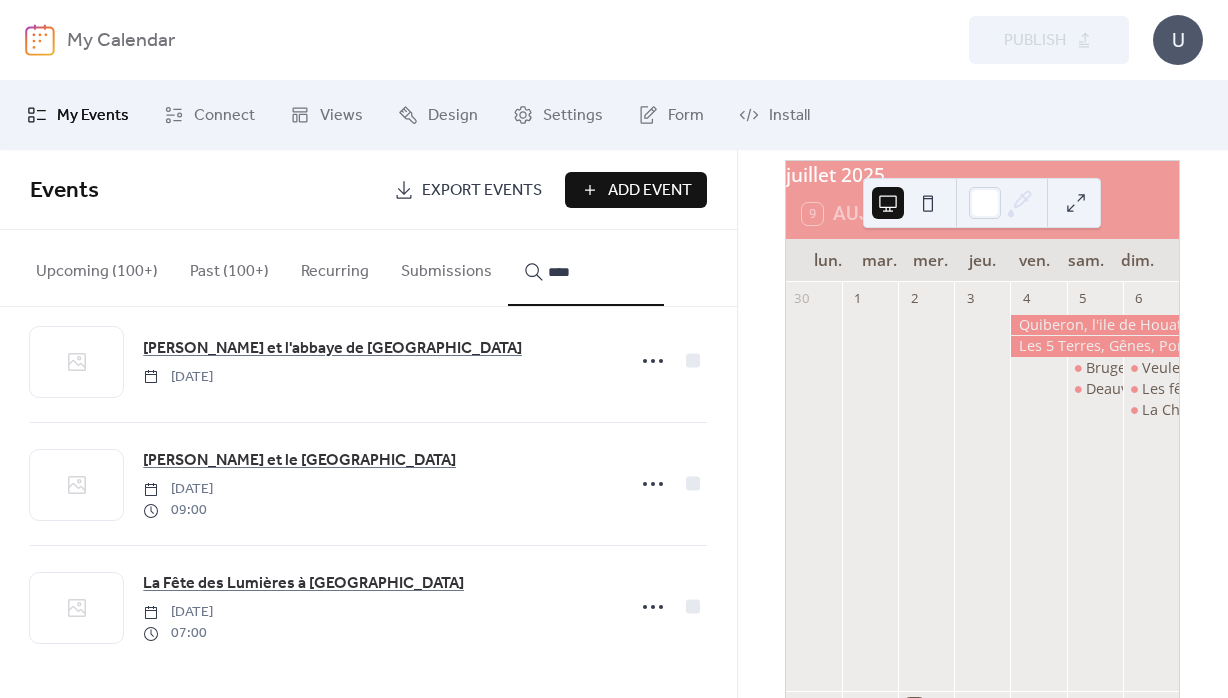 scroll, scrollTop: 162, scrollLeft: 0, axis: vertical 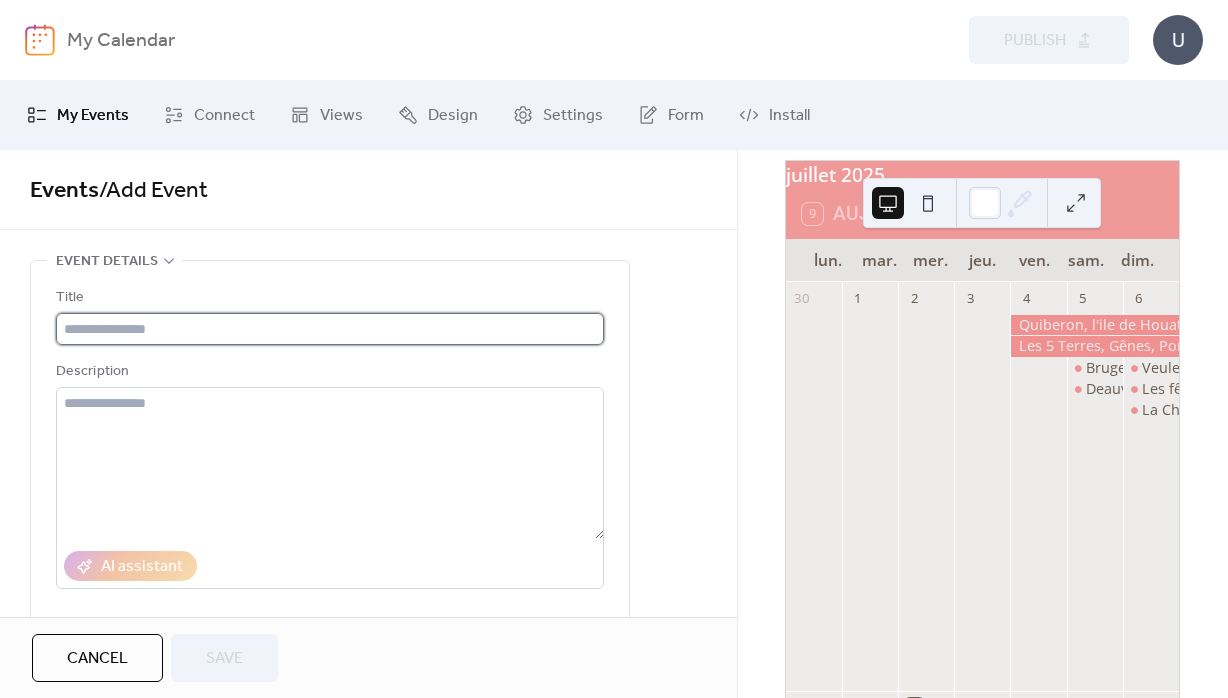 drag, startPoint x: 79, startPoint y: 314, endPoint x: 90, endPoint y: 318, distance: 11.7046995 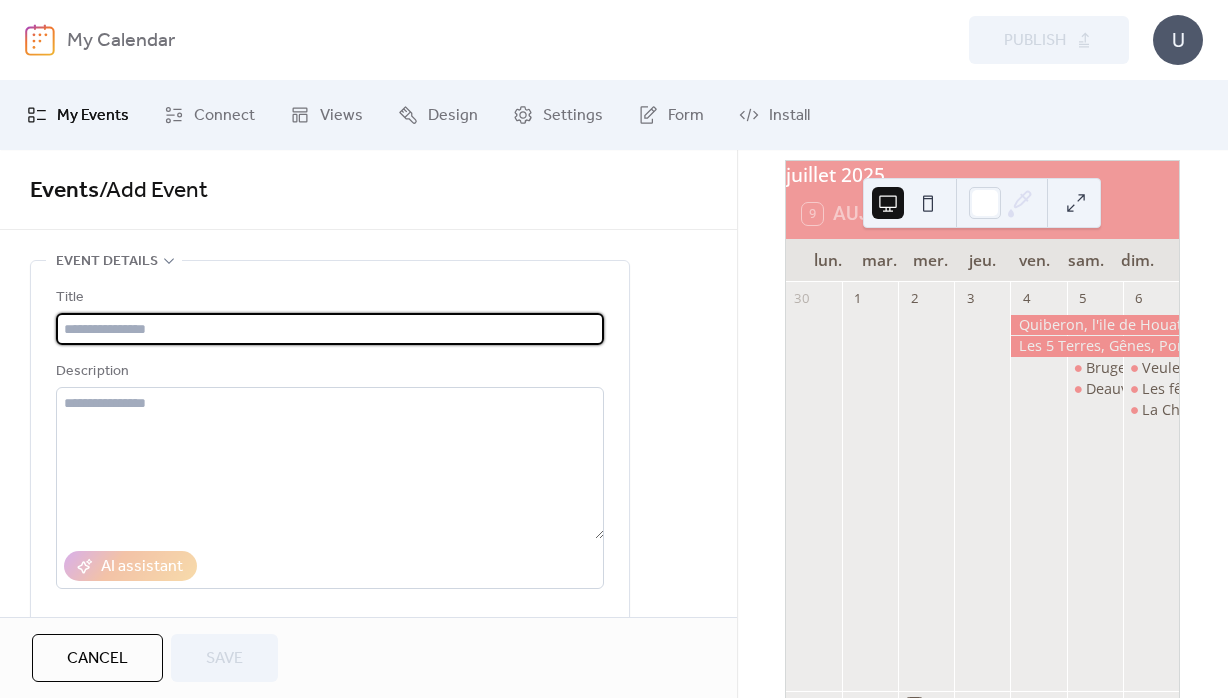 click at bounding box center (330, 329) 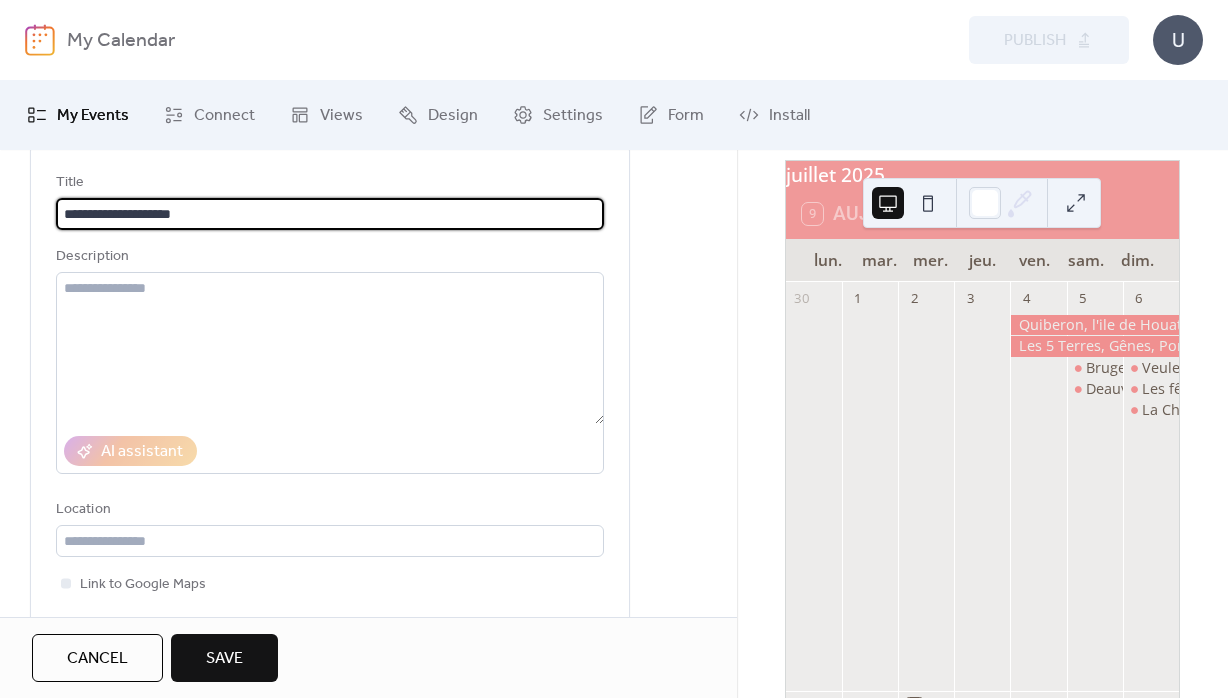 scroll, scrollTop: 216, scrollLeft: 0, axis: vertical 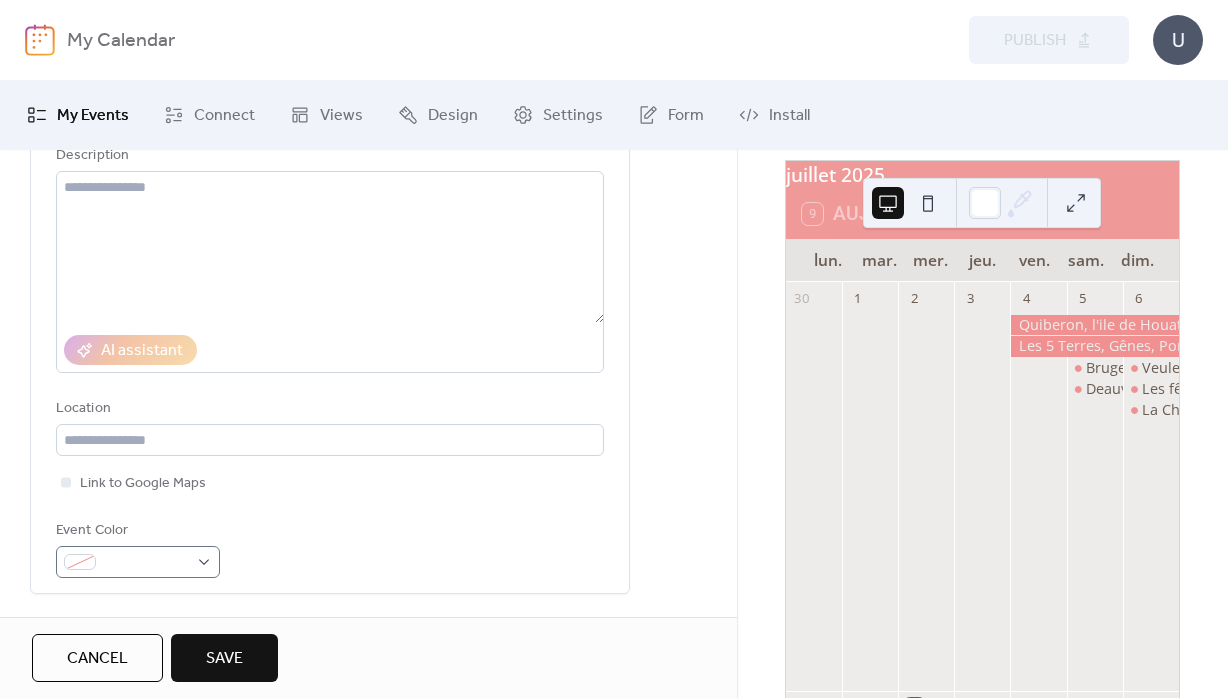 type on "**********" 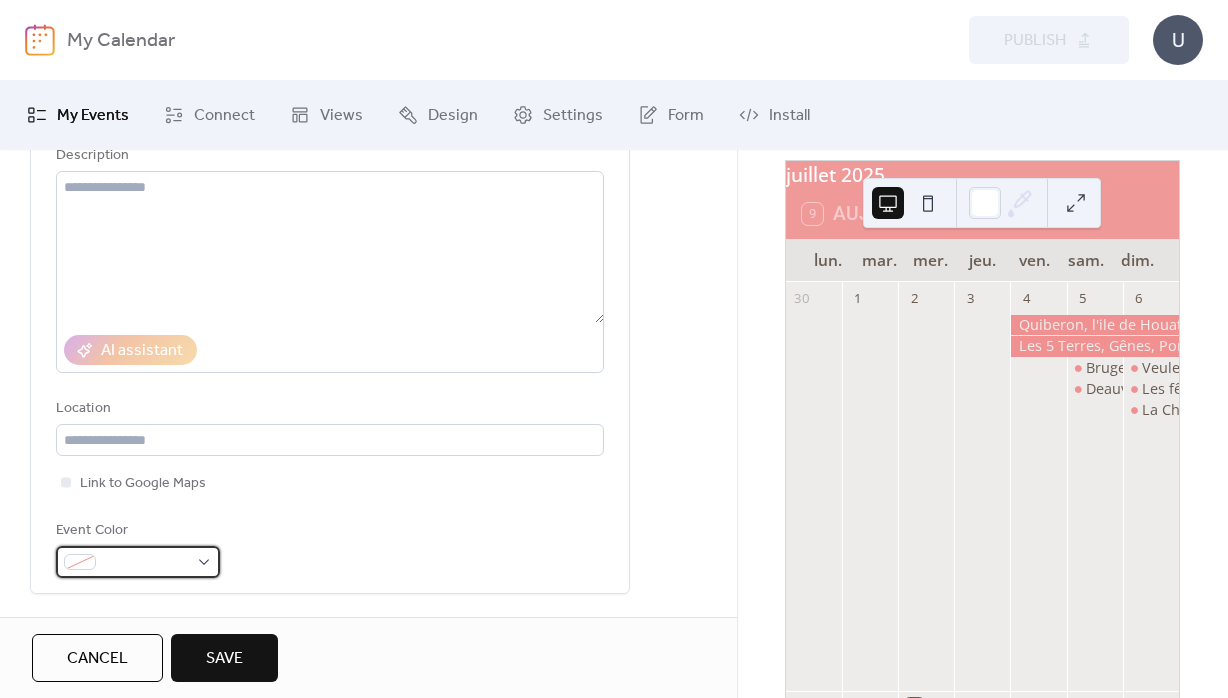 click at bounding box center [146, 563] 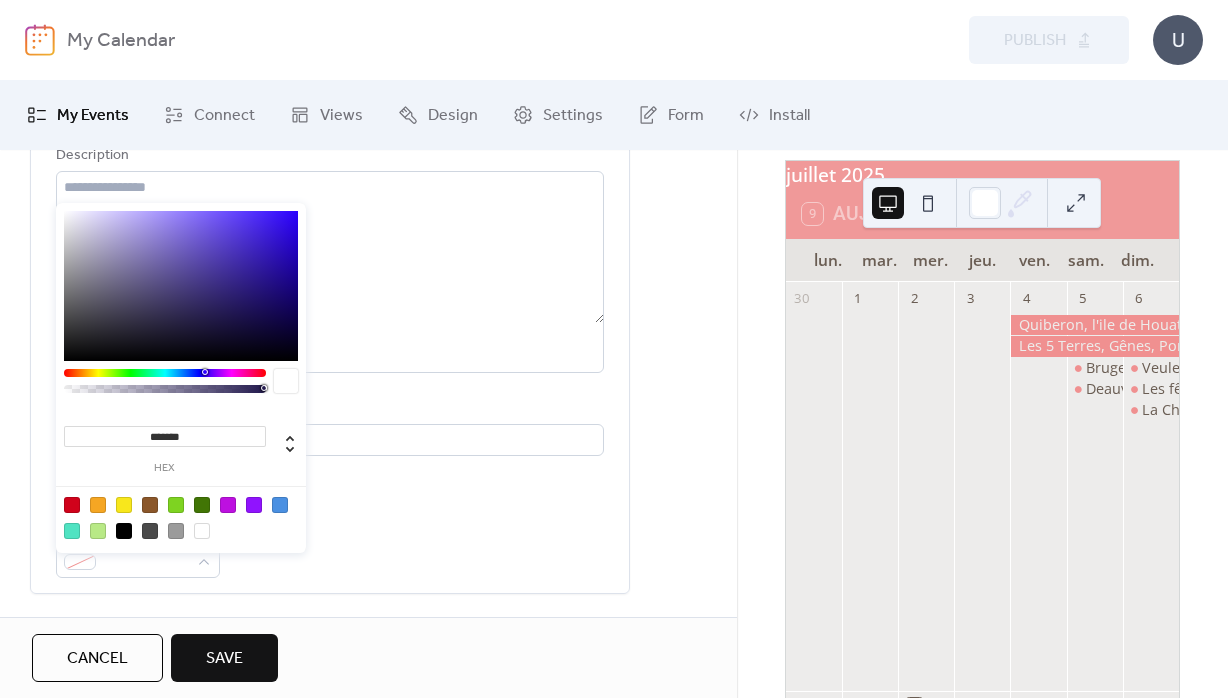drag, startPoint x: 205, startPoint y: 431, endPoint x: 162, endPoint y: 437, distance: 43.416588 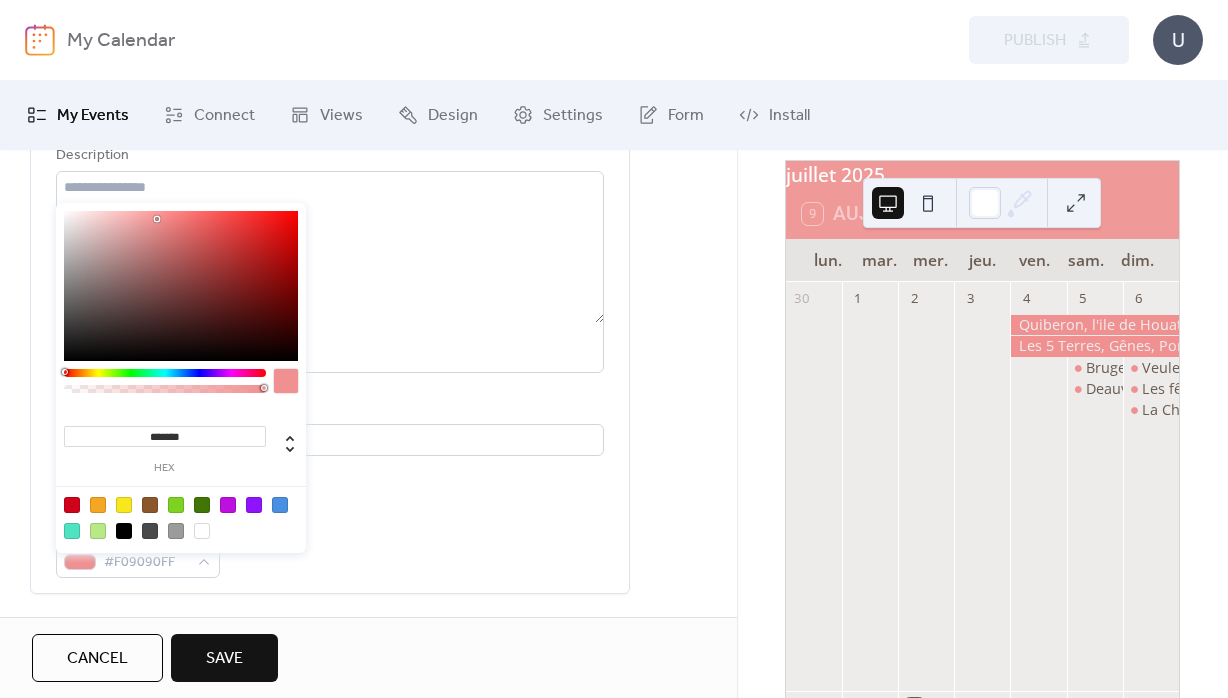 type on "********" 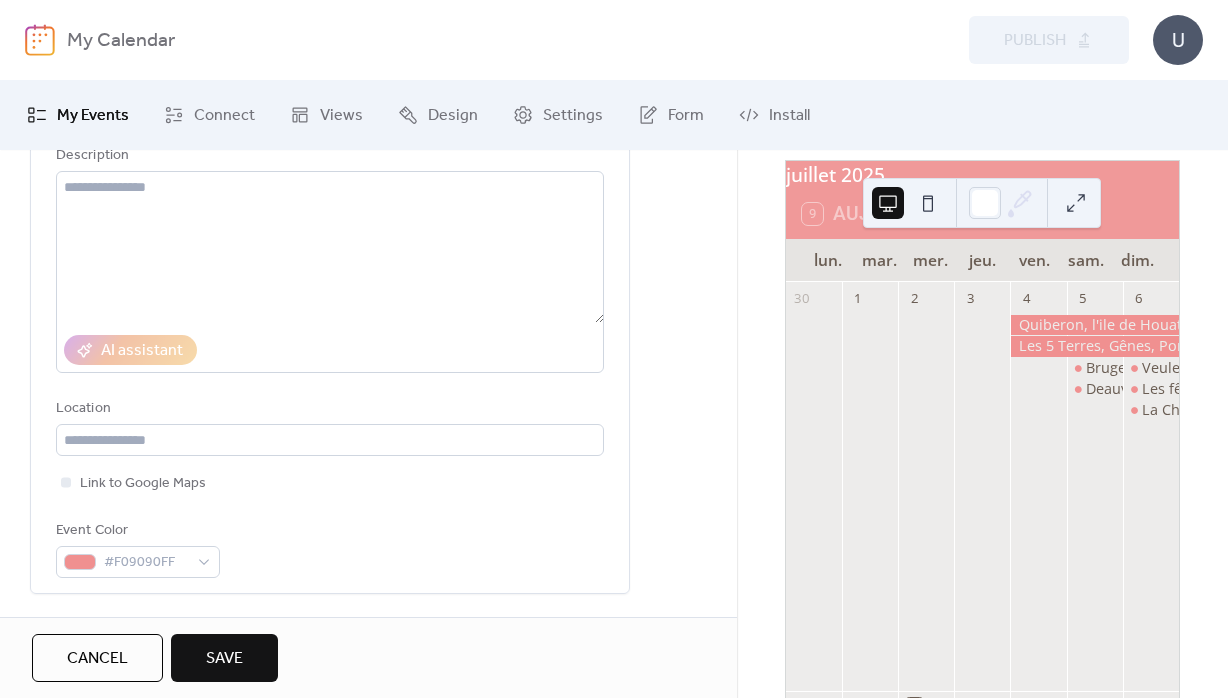 click on "**********" at bounding box center (368, 771) 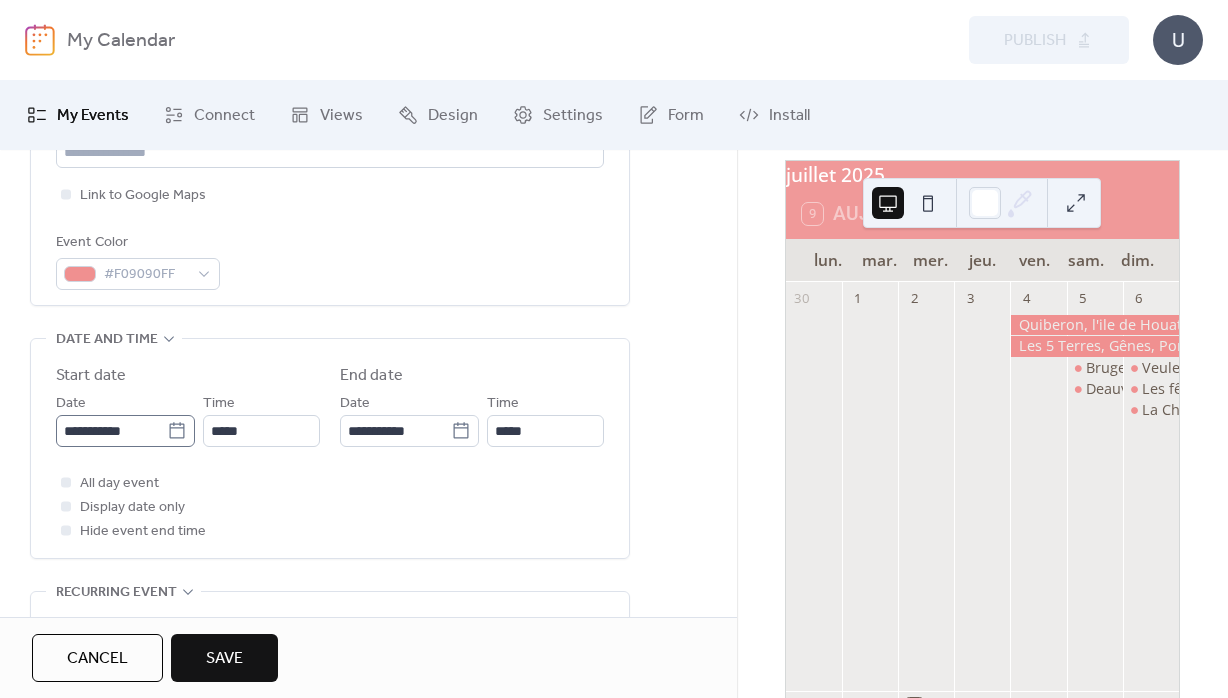 click 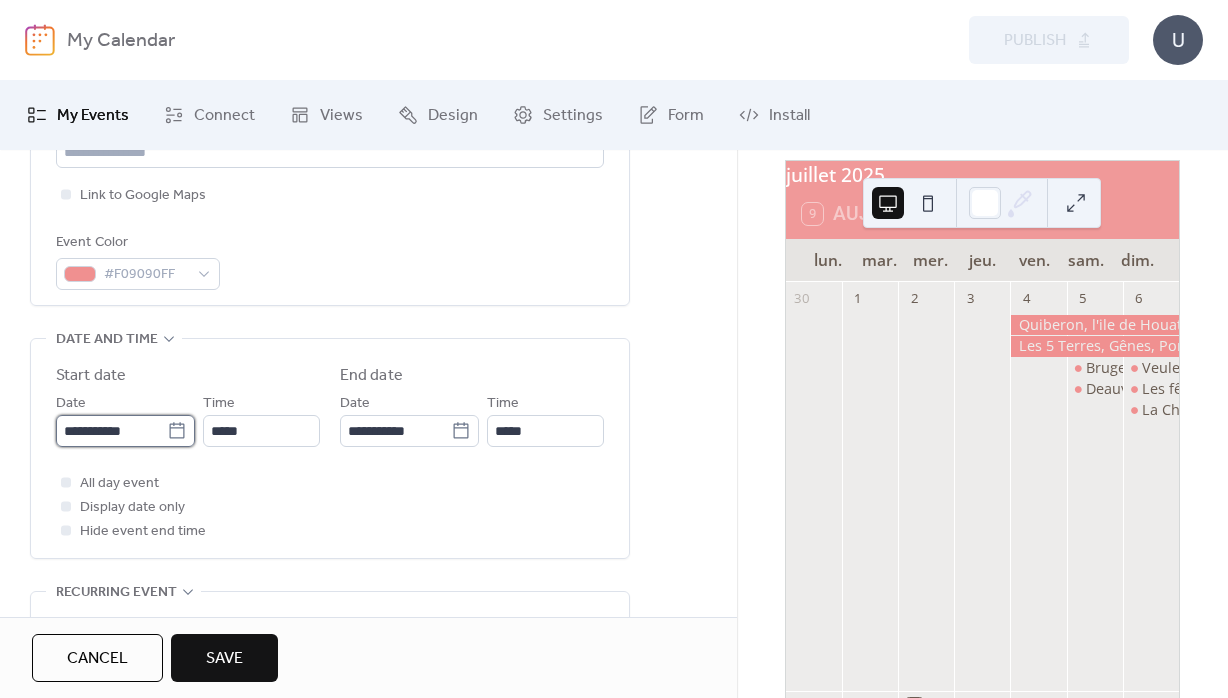 click on "**********" at bounding box center (111, 431) 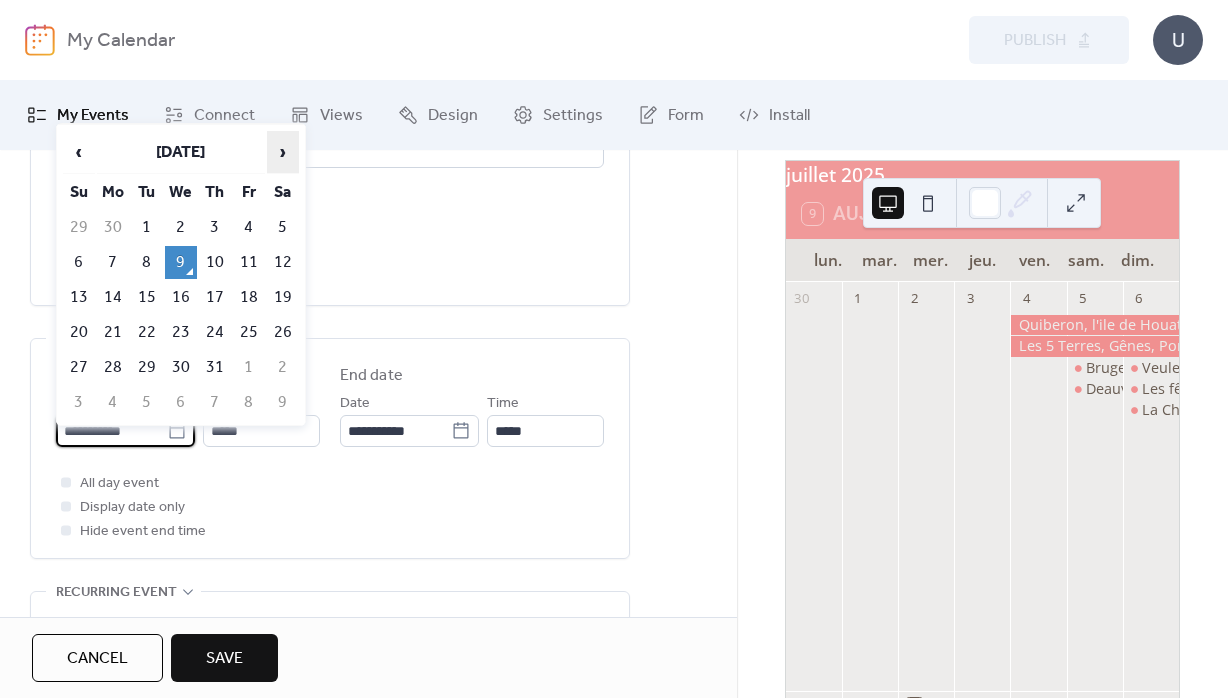 click on "›" at bounding box center [283, 152] 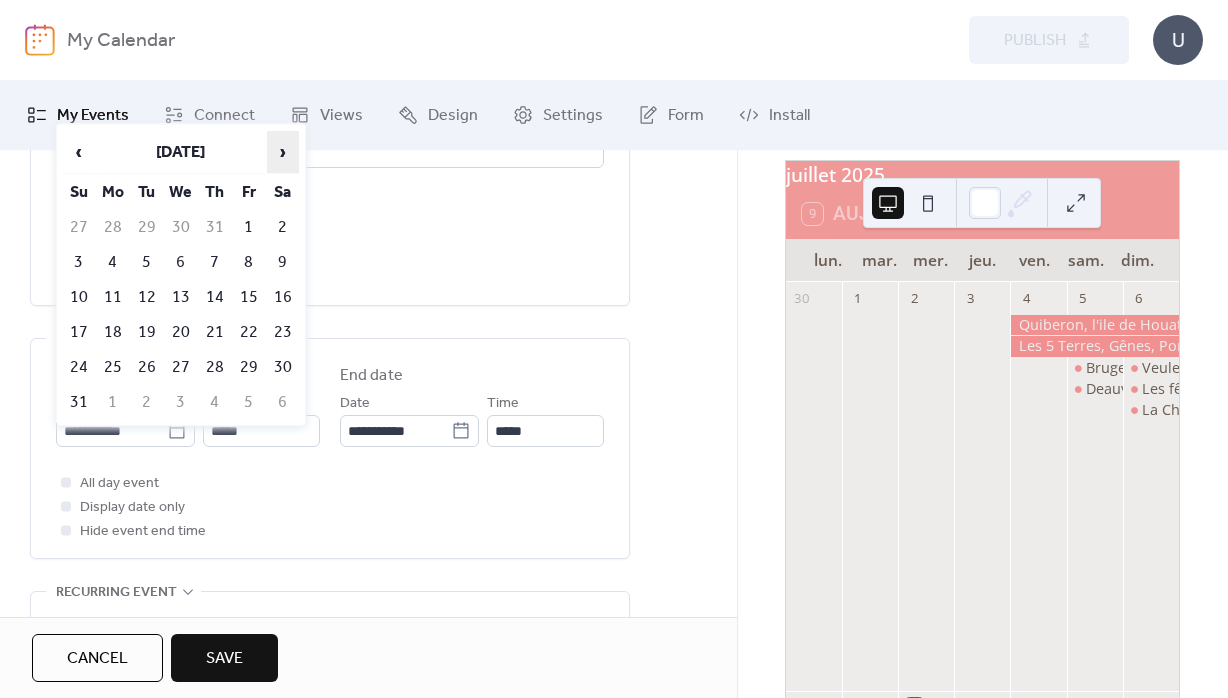 click on "›" at bounding box center (283, 152) 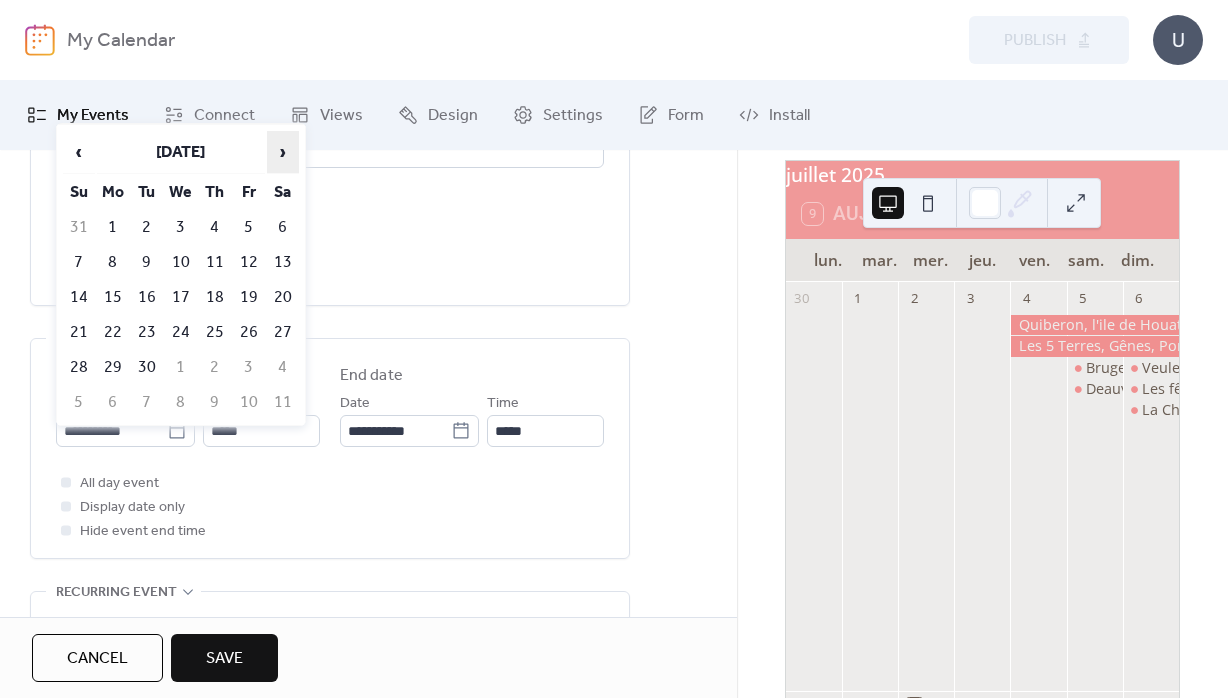 click on "›" at bounding box center (283, 152) 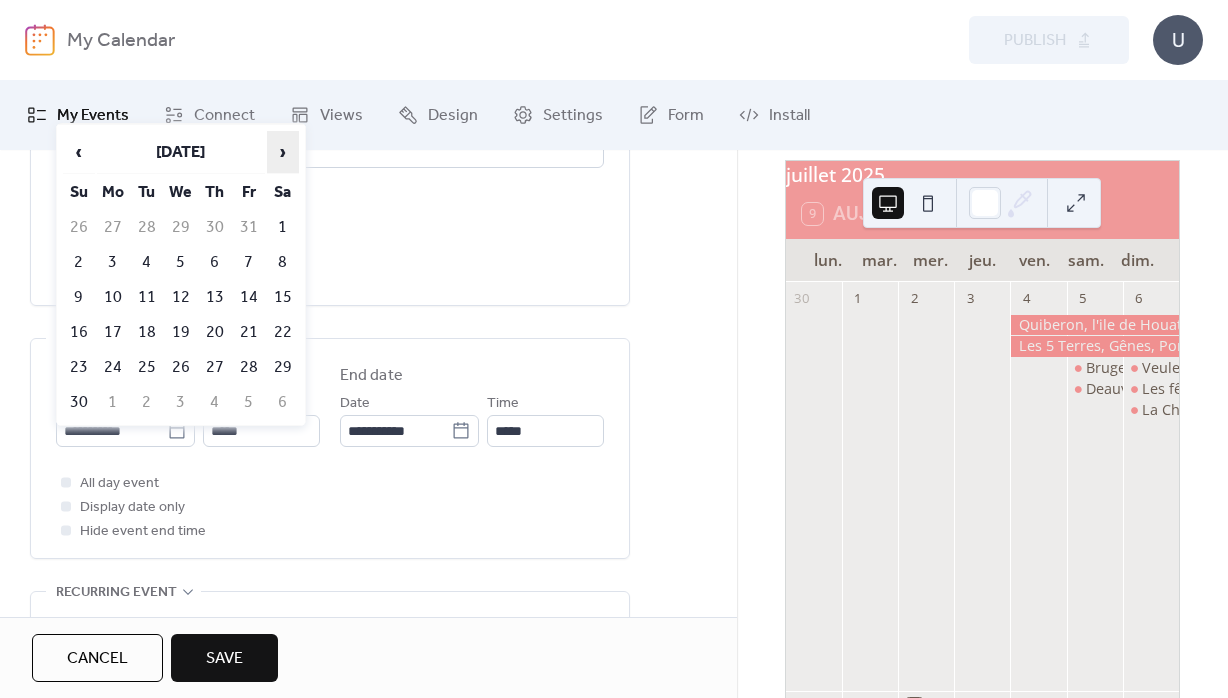 click on "›" at bounding box center [283, 152] 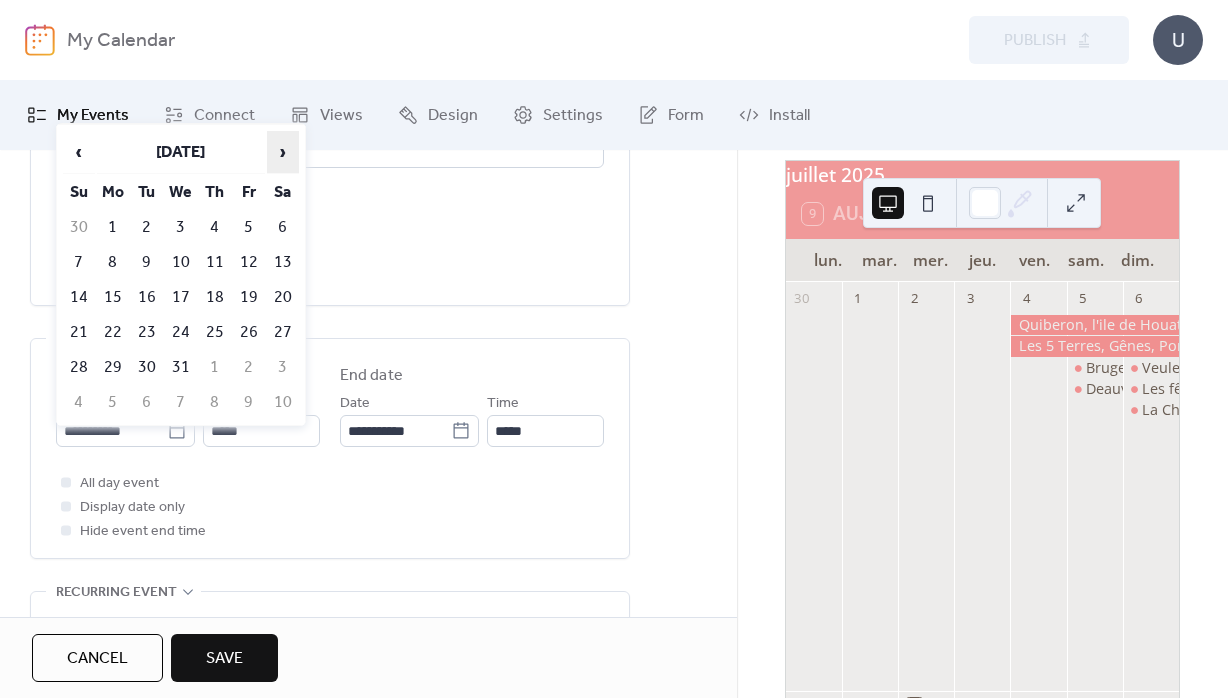 click on "›" at bounding box center (283, 152) 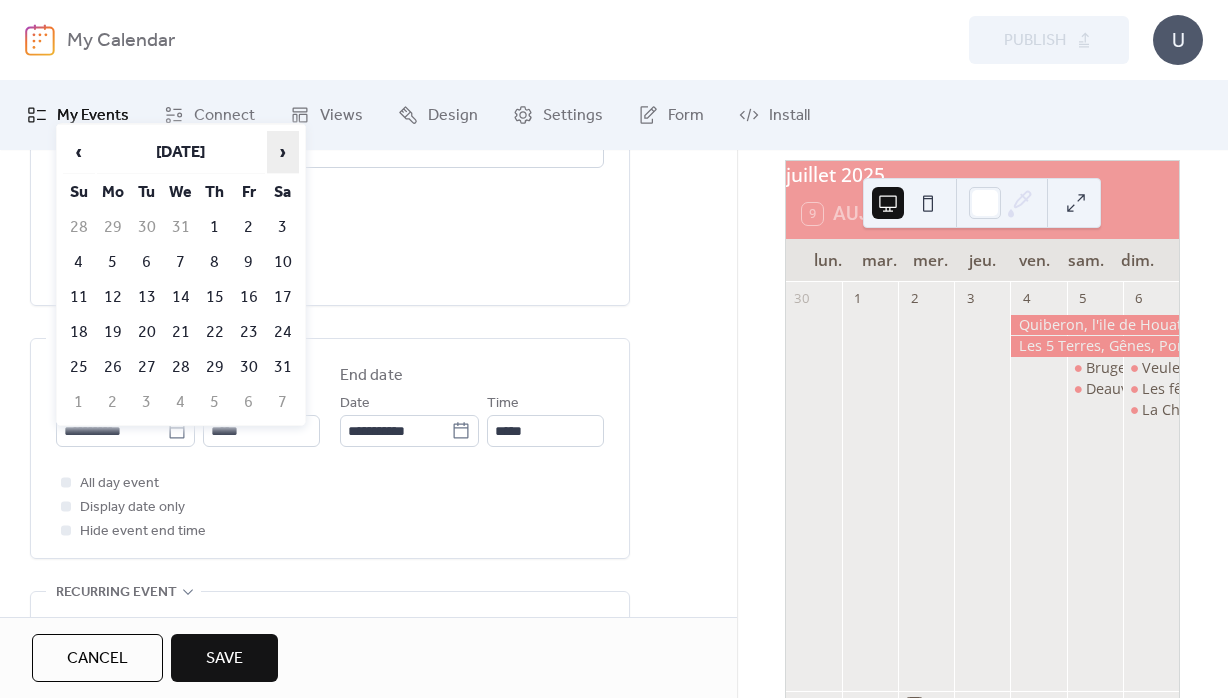 click on "›" at bounding box center (283, 152) 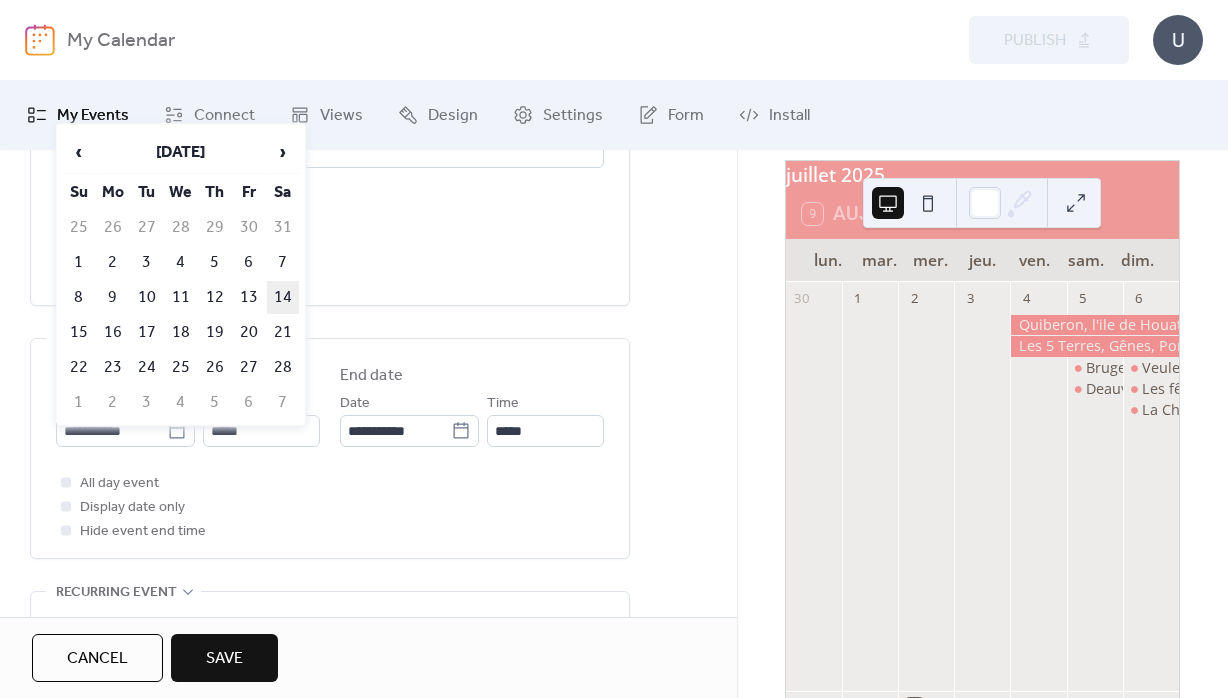 click on "14" at bounding box center (283, 297) 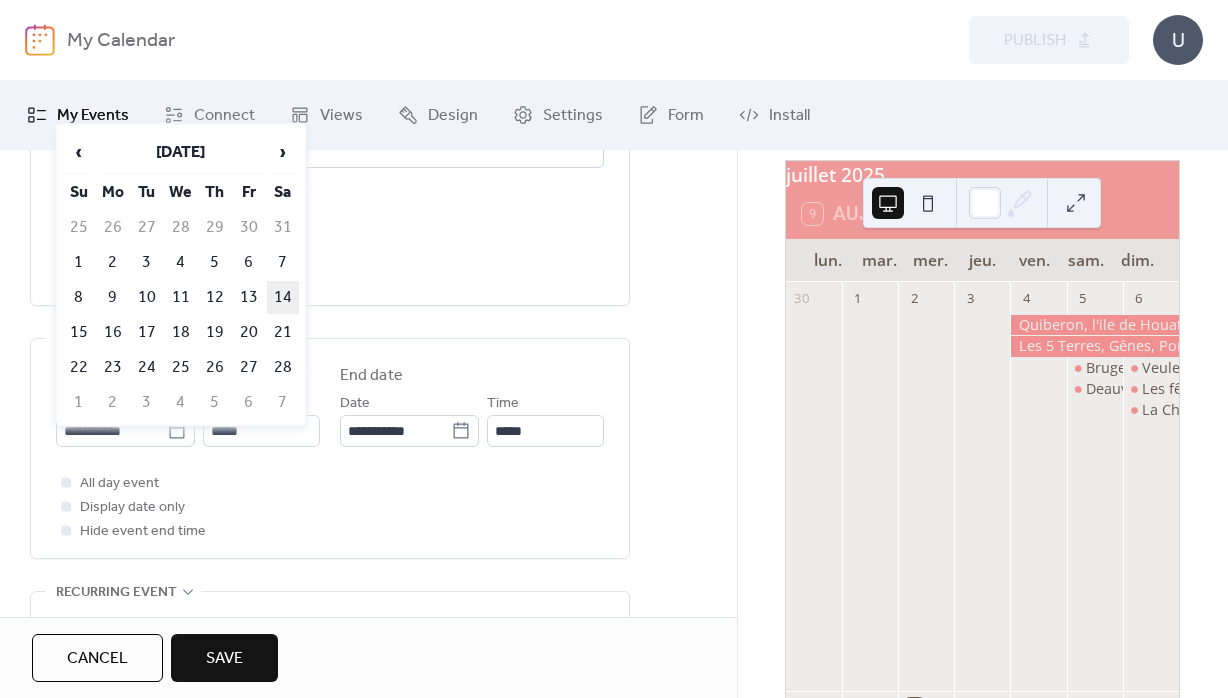 type on "**********" 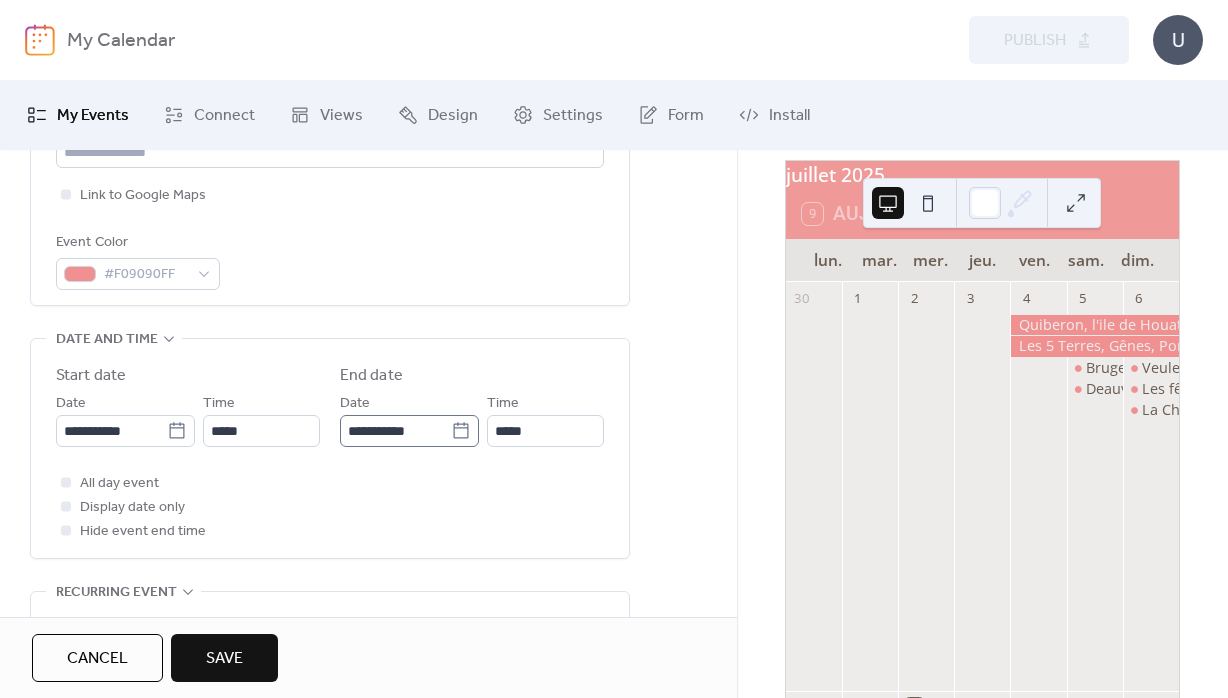 click 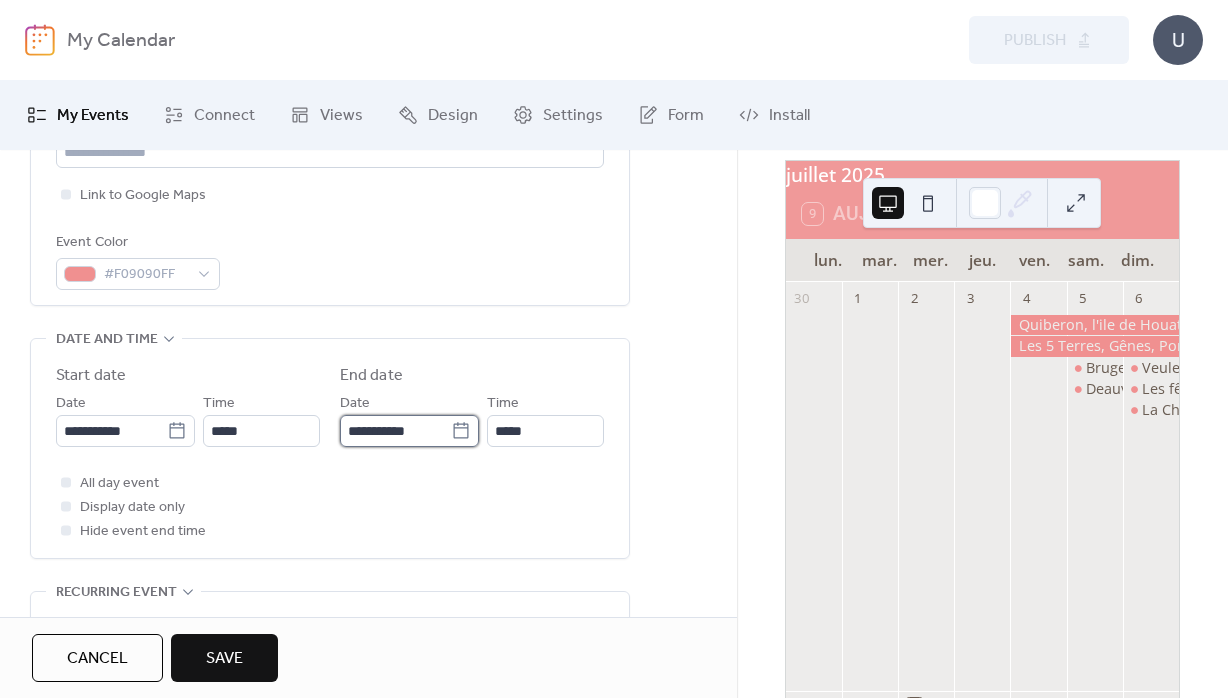 click on "**********" at bounding box center [395, 431] 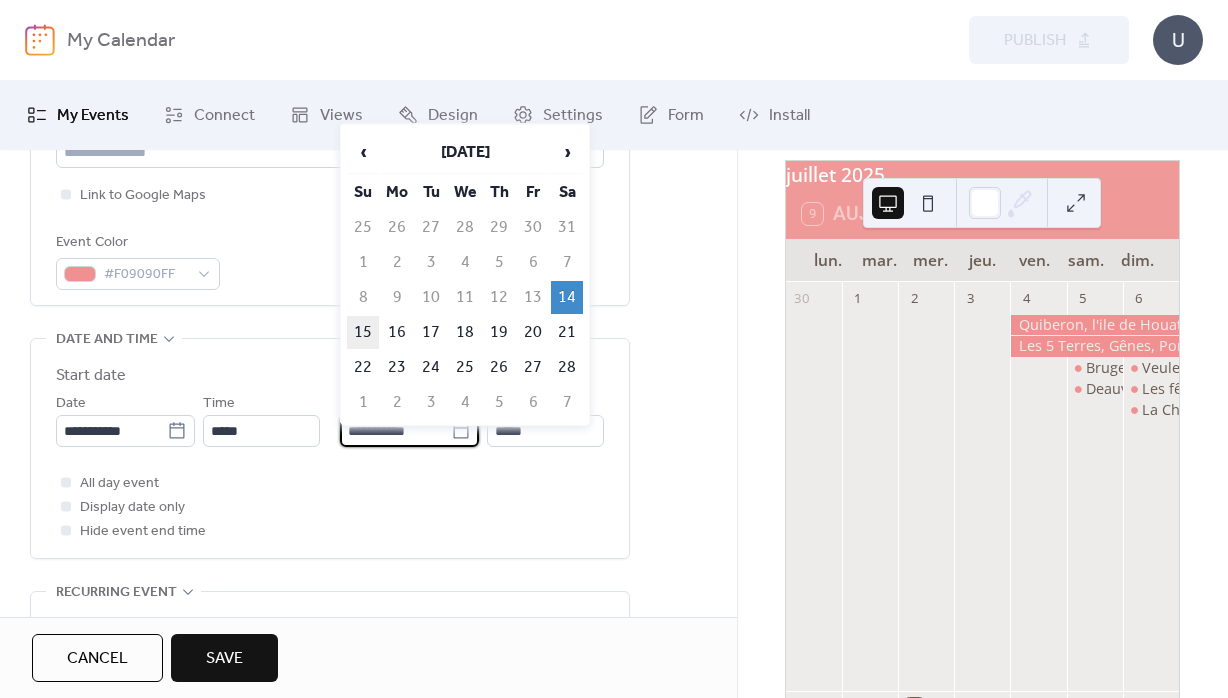click on "15" at bounding box center [363, 332] 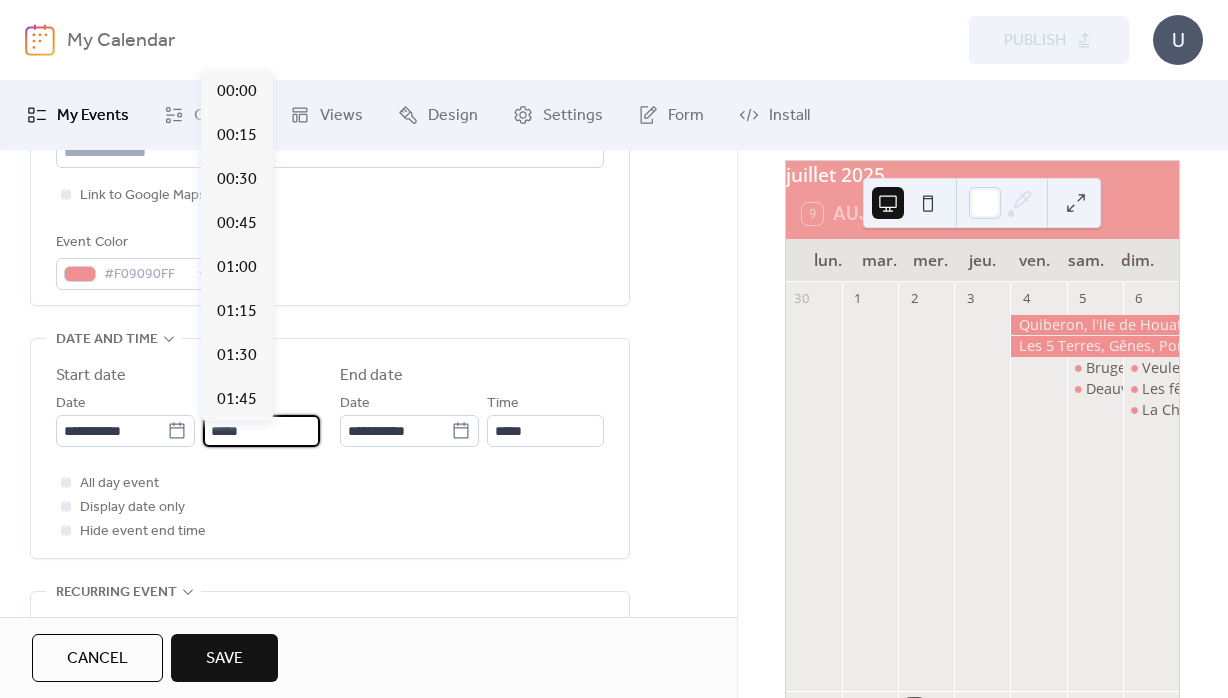 click on "*****" at bounding box center [261, 431] 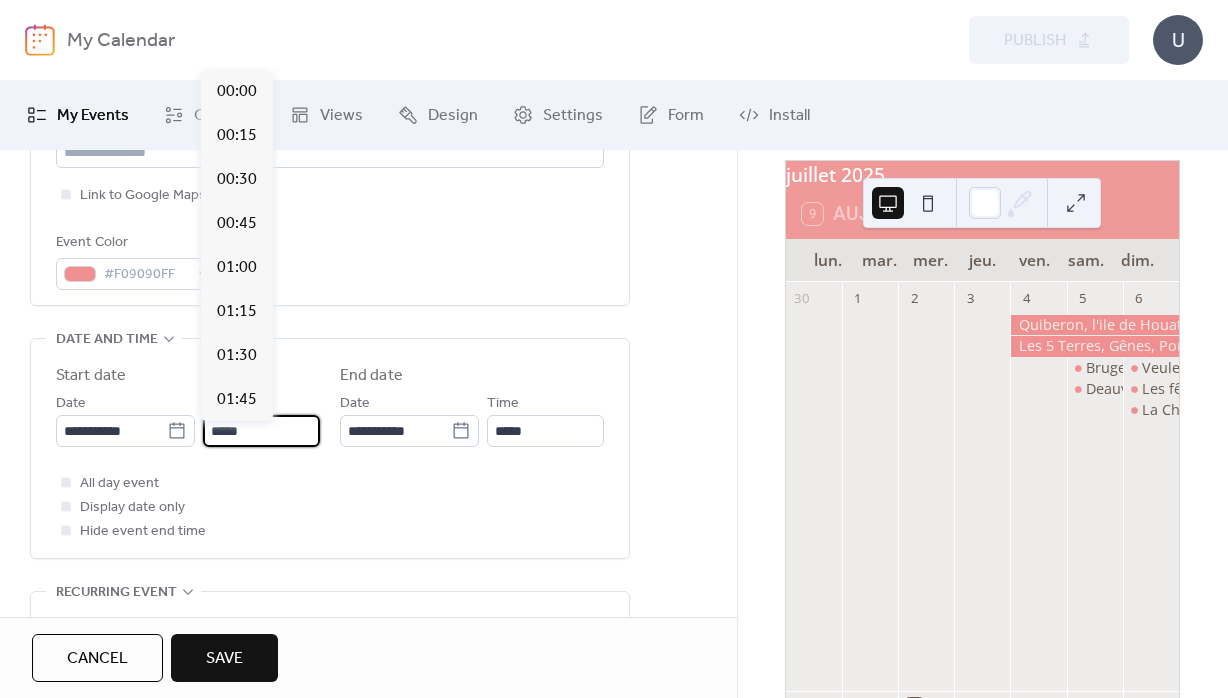 scroll, scrollTop: 2111, scrollLeft: 0, axis: vertical 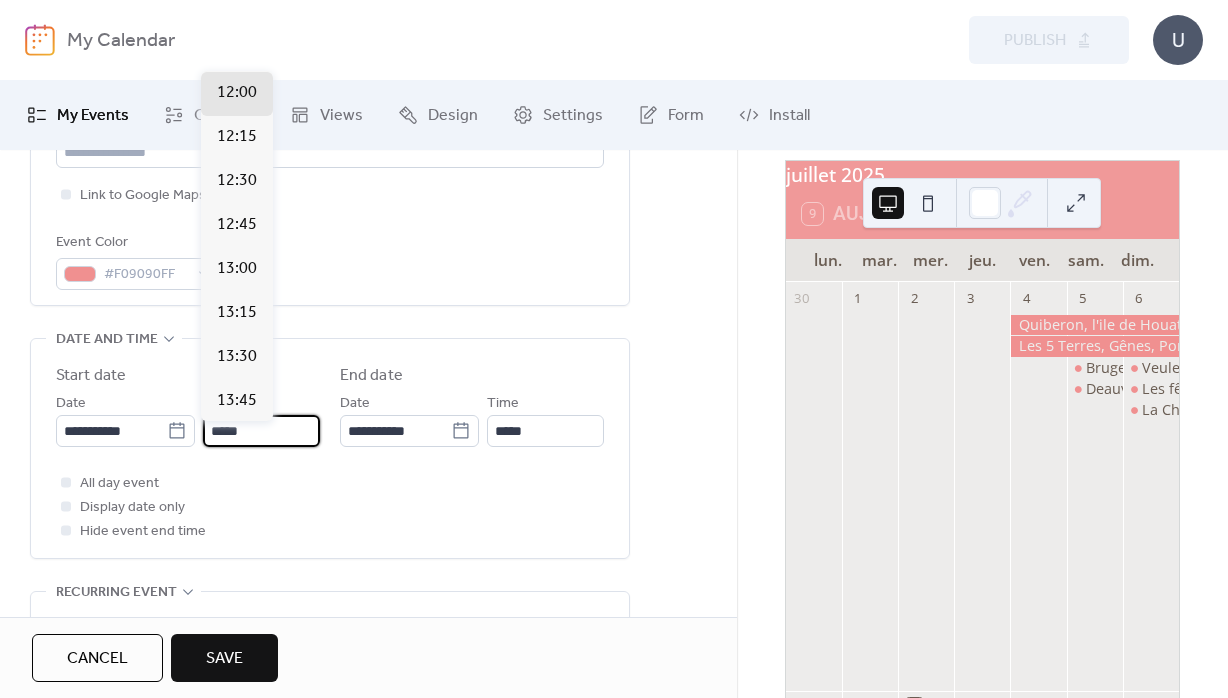 drag, startPoint x: 261, startPoint y: 439, endPoint x: 184, endPoint y: 438, distance: 77.00649 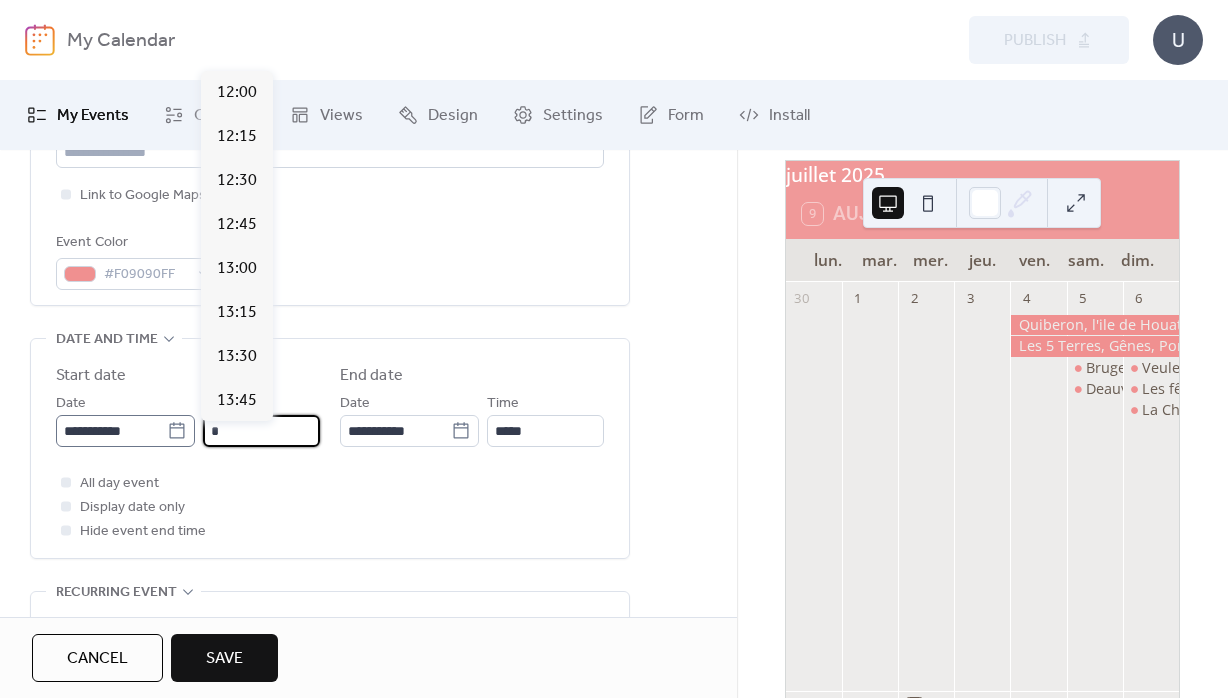 scroll, scrollTop: 1407, scrollLeft: 0, axis: vertical 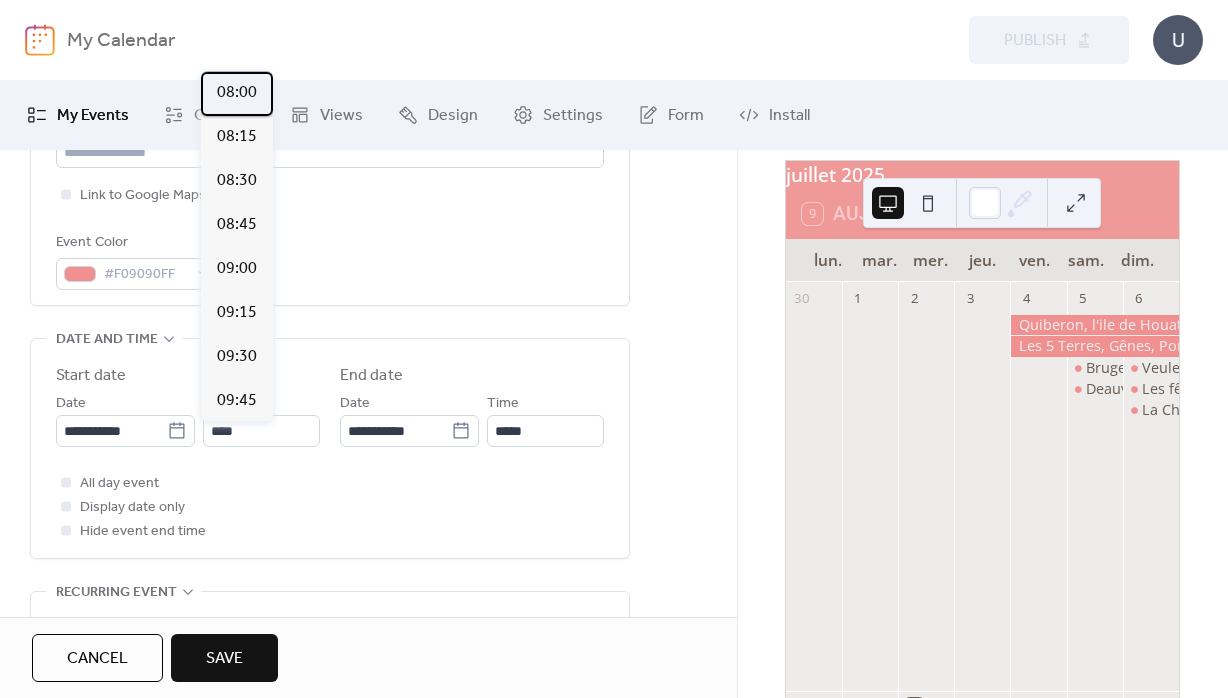 click on "08:00" at bounding box center (237, 93) 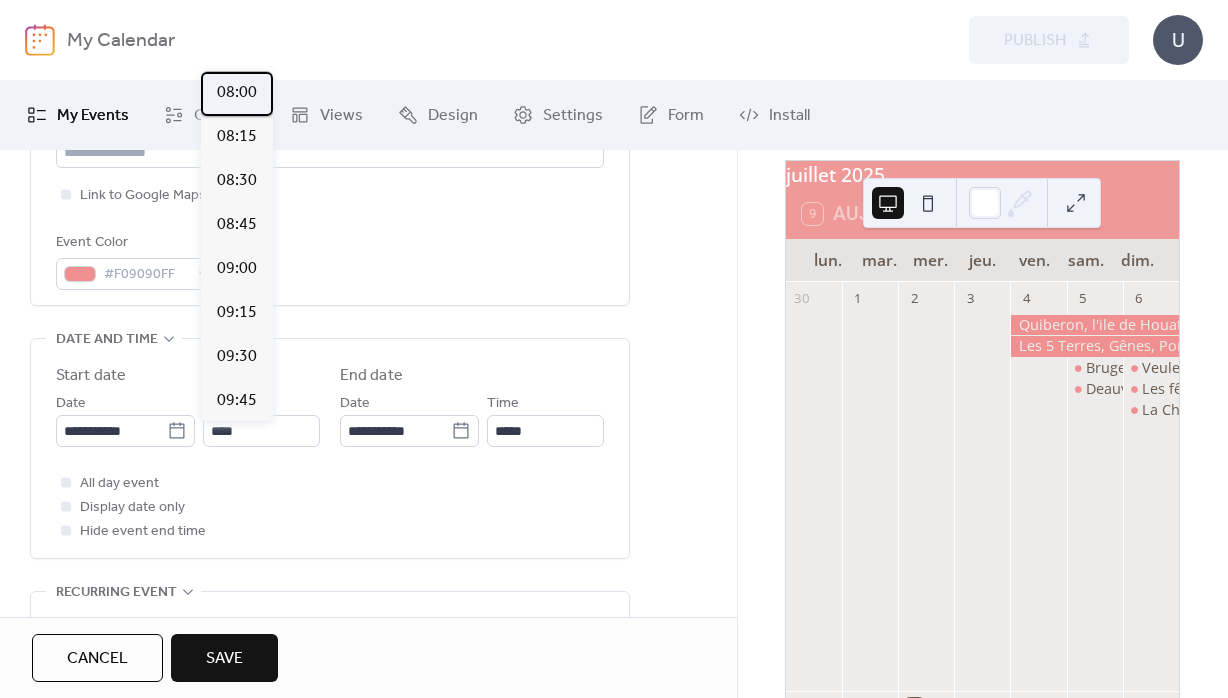 type on "*****" 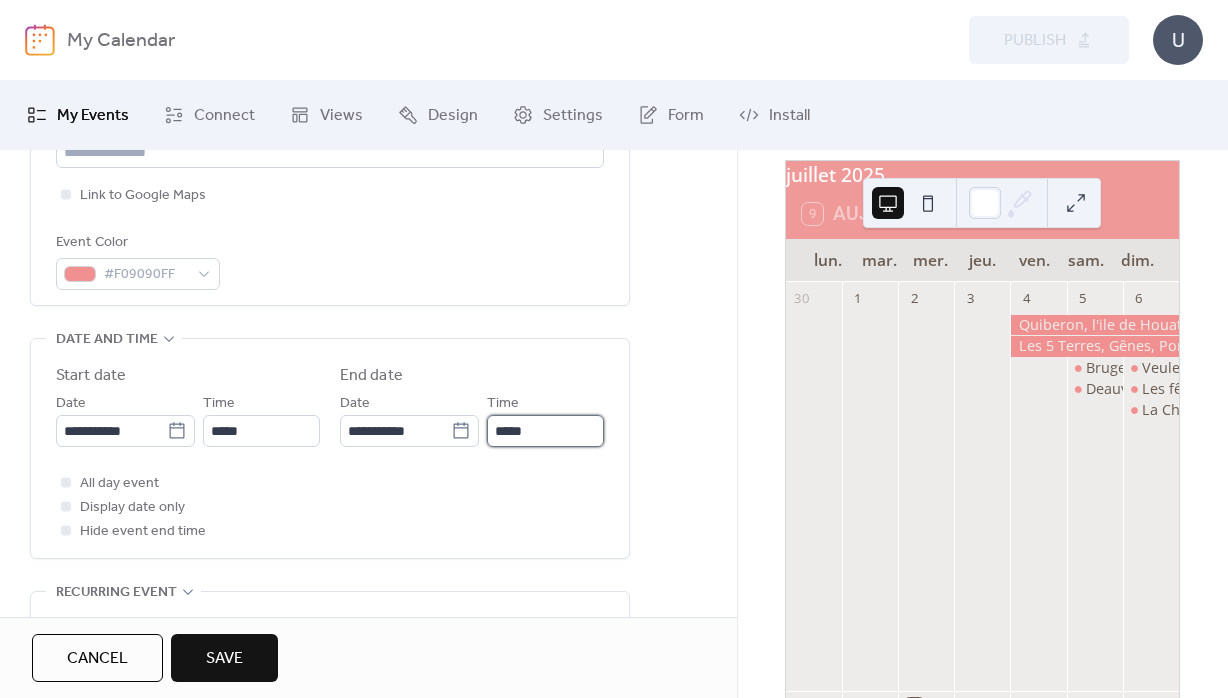 drag, startPoint x: 542, startPoint y: 438, endPoint x: 449, endPoint y: 442, distance: 93.08598 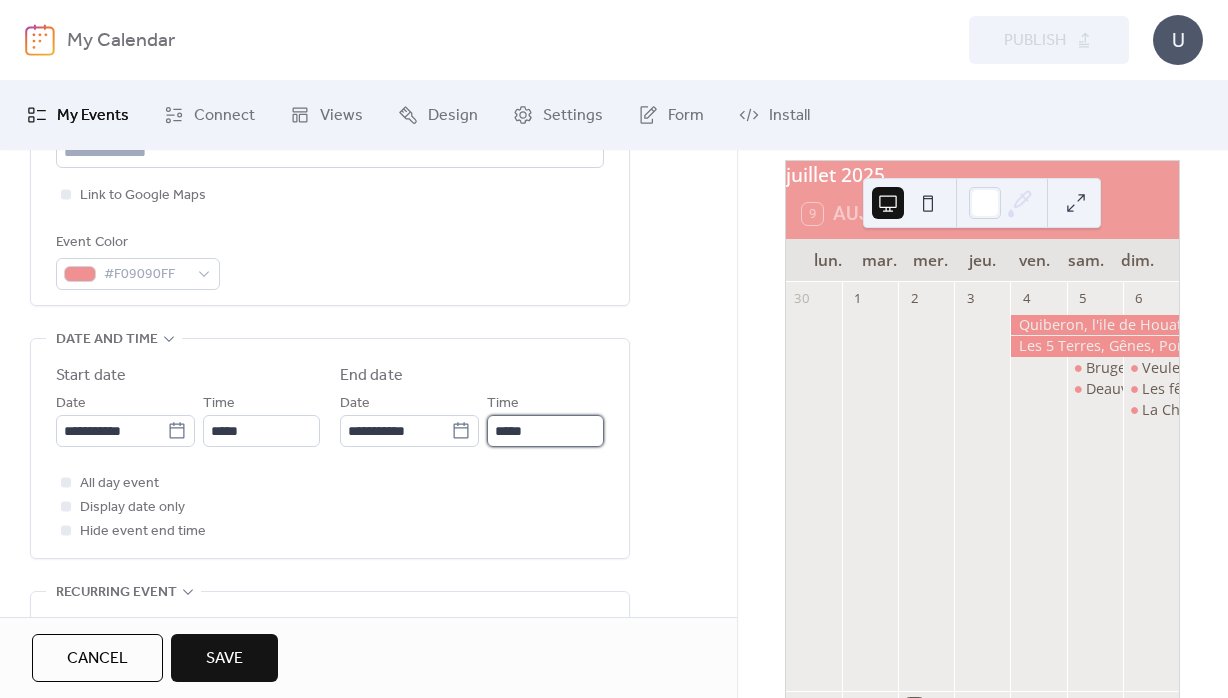 click on "*****" at bounding box center [545, 431] 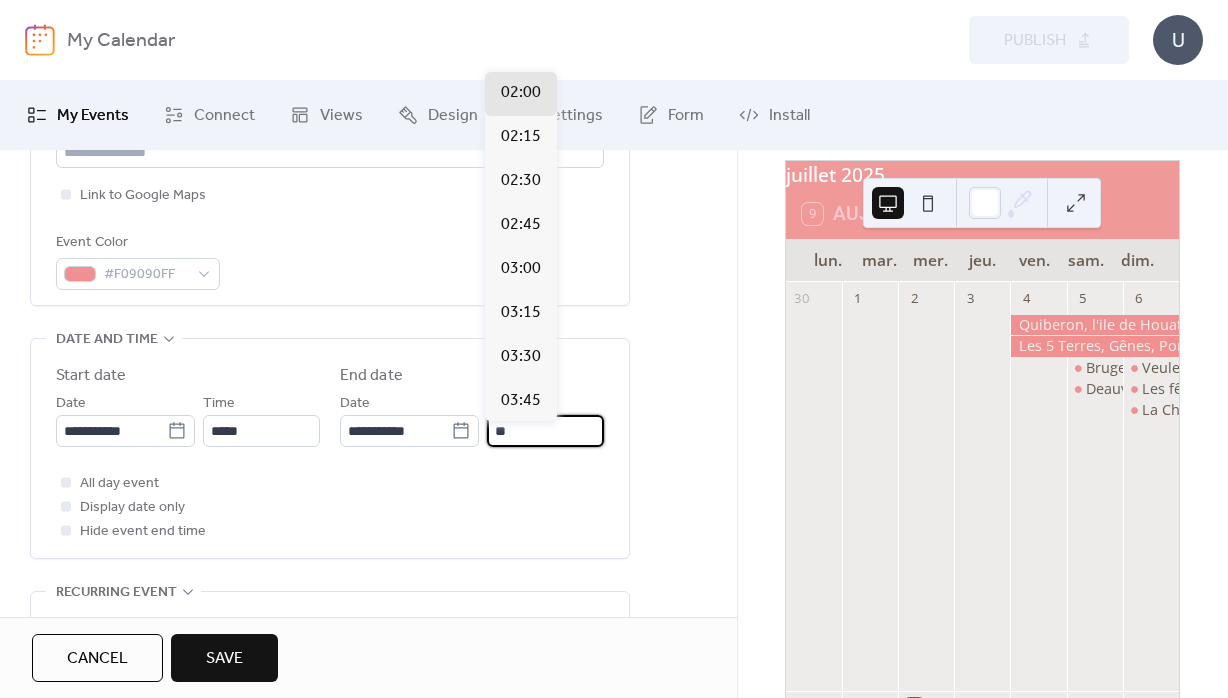 scroll, scrollTop: 3874, scrollLeft: 0, axis: vertical 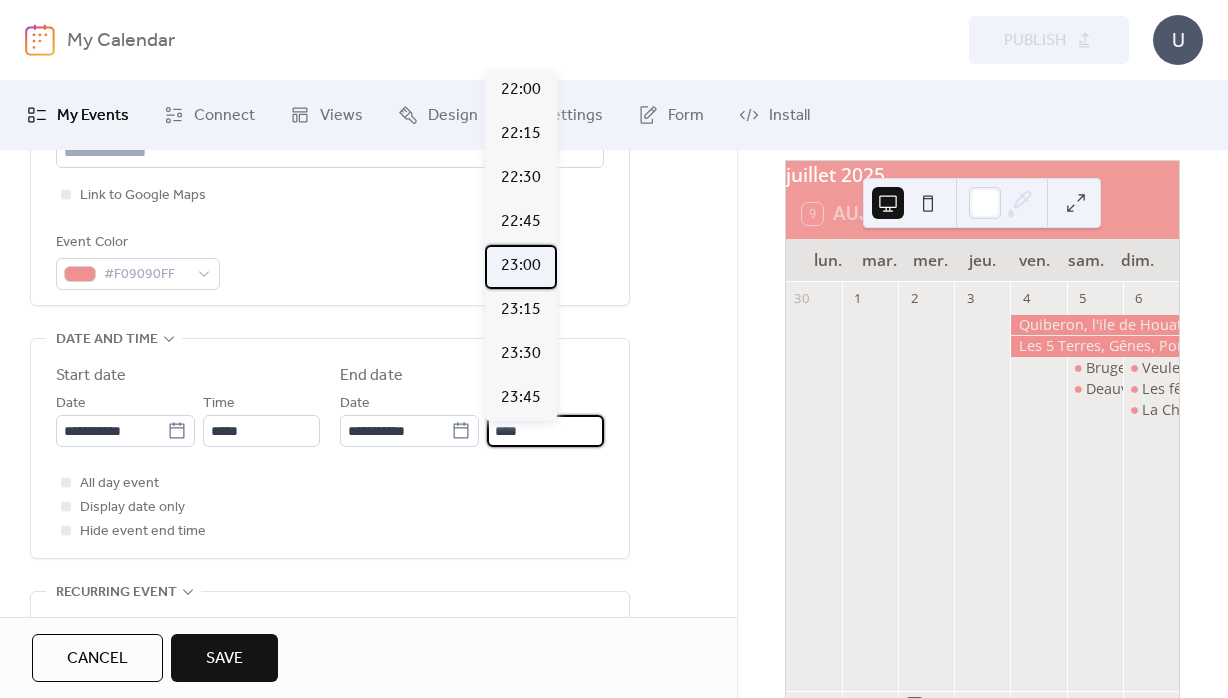 click on "23:00" at bounding box center (521, 266) 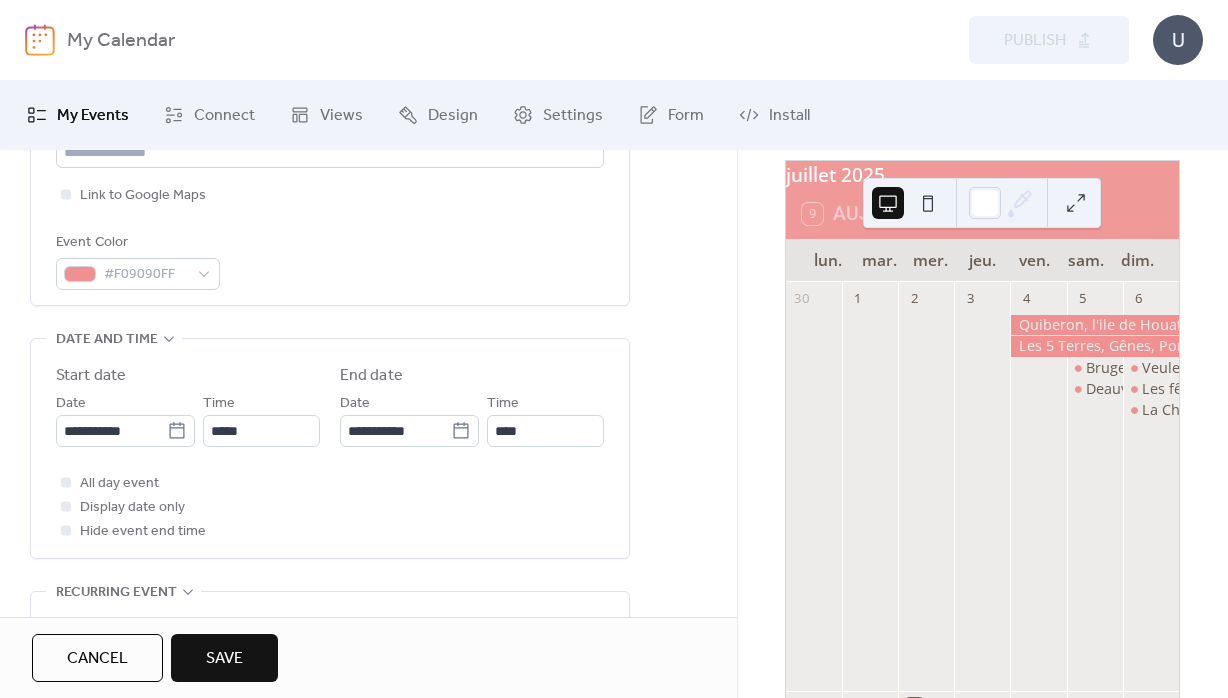 type on "*****" 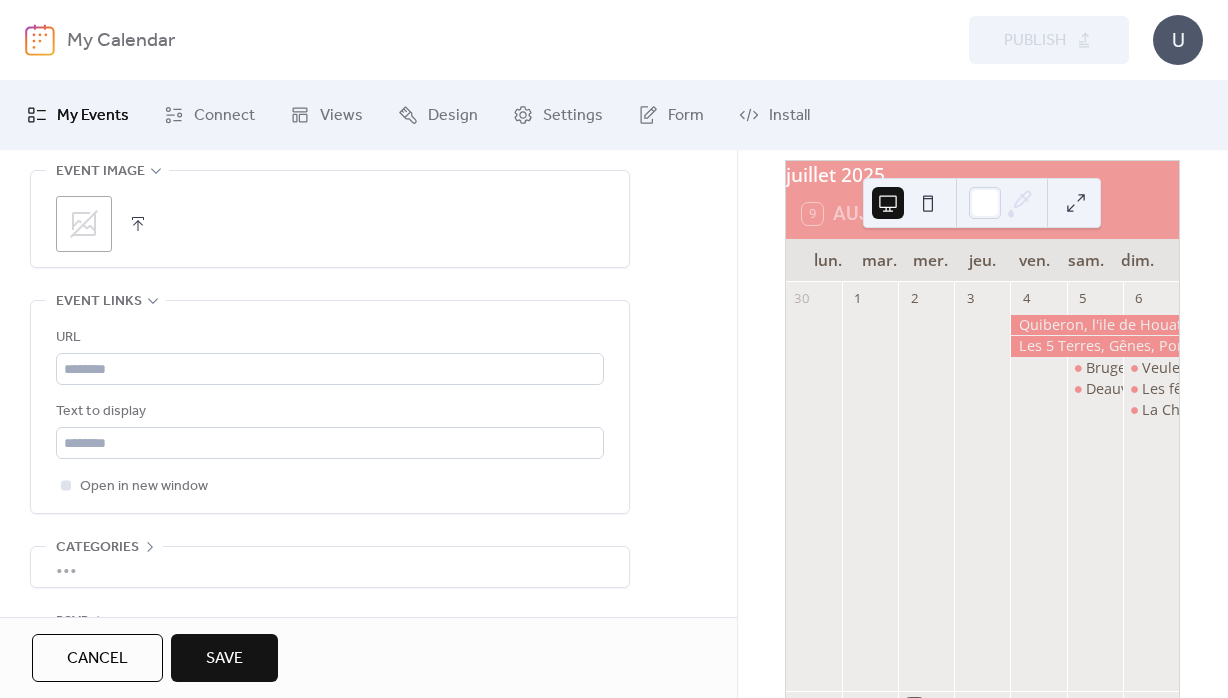 scroll, scrollTop: 1080, scrollLeft: 0, axis: vertical 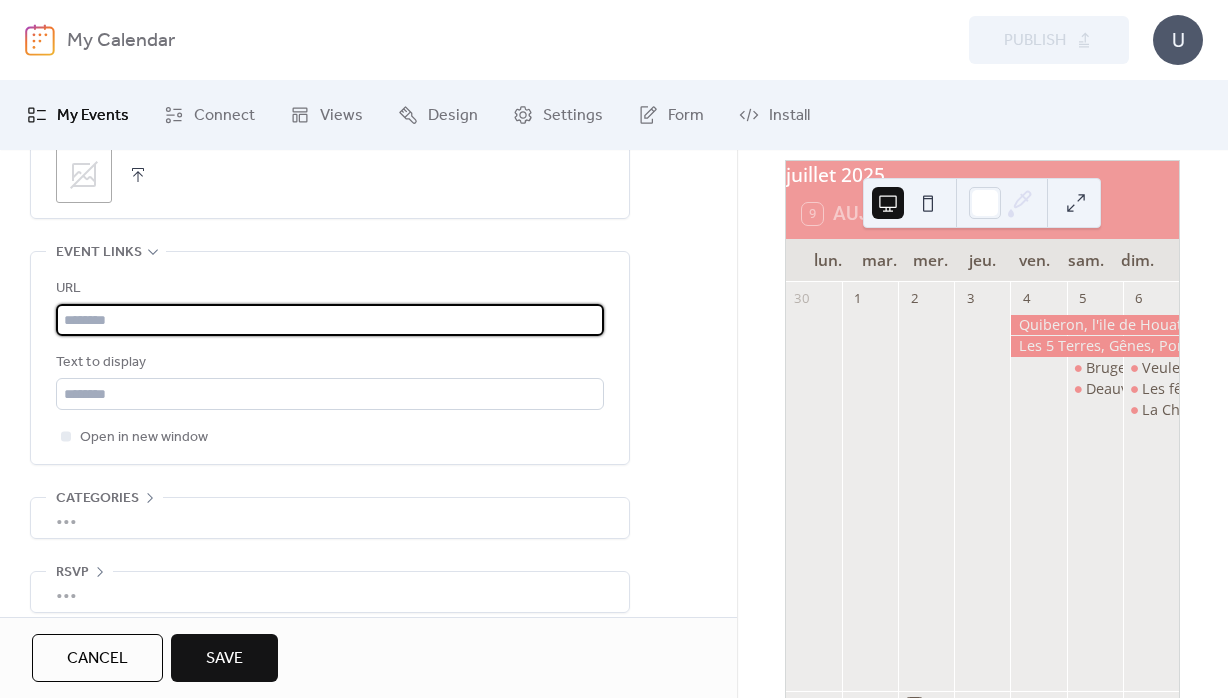 click at bounding box center [330, 320] 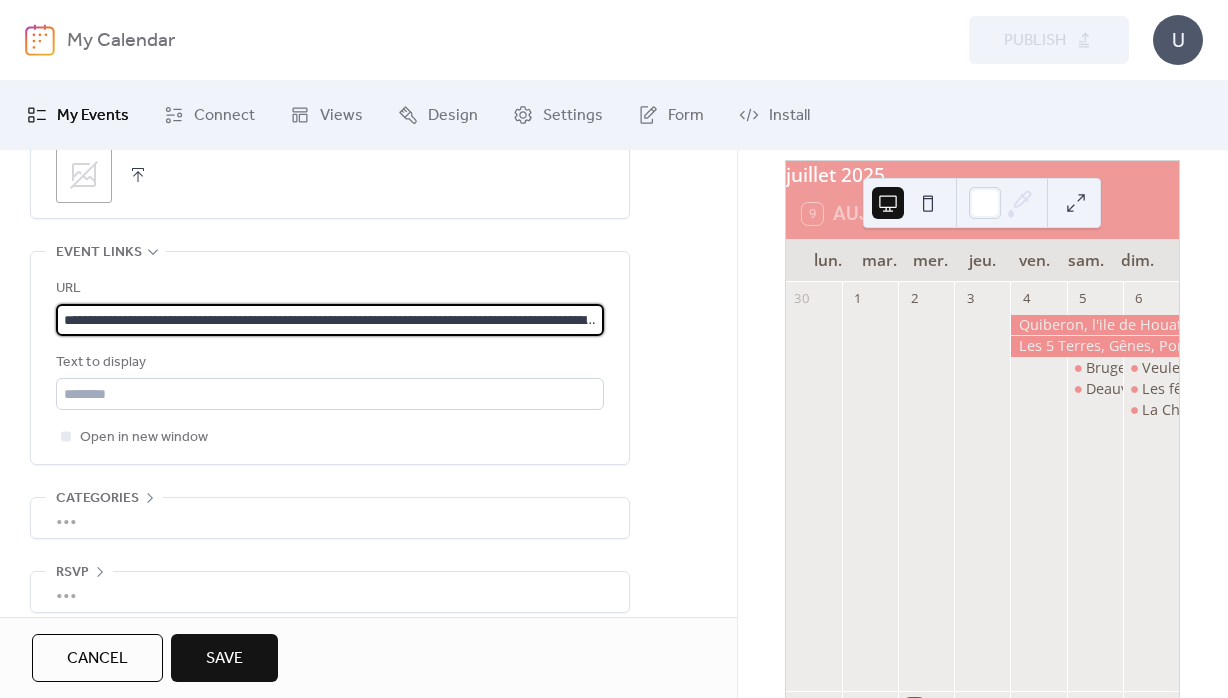 scroll, scrollTop: 0, scrollLeft: 292, axis: horizontal 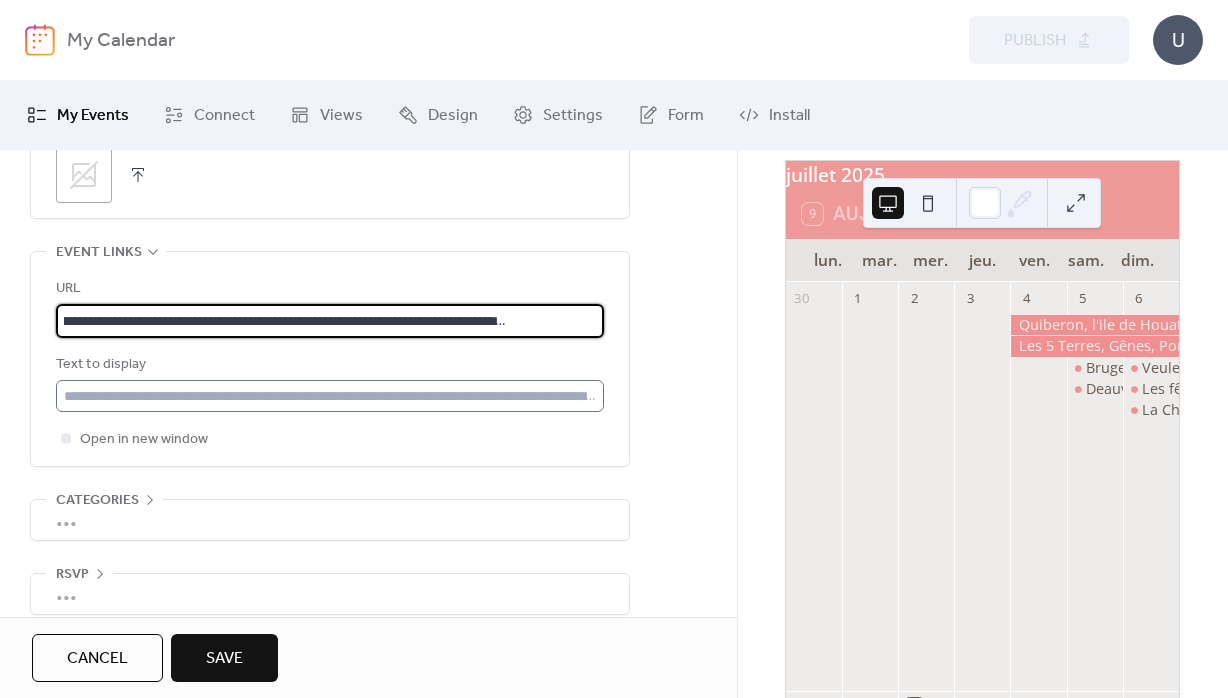 type on "**********" 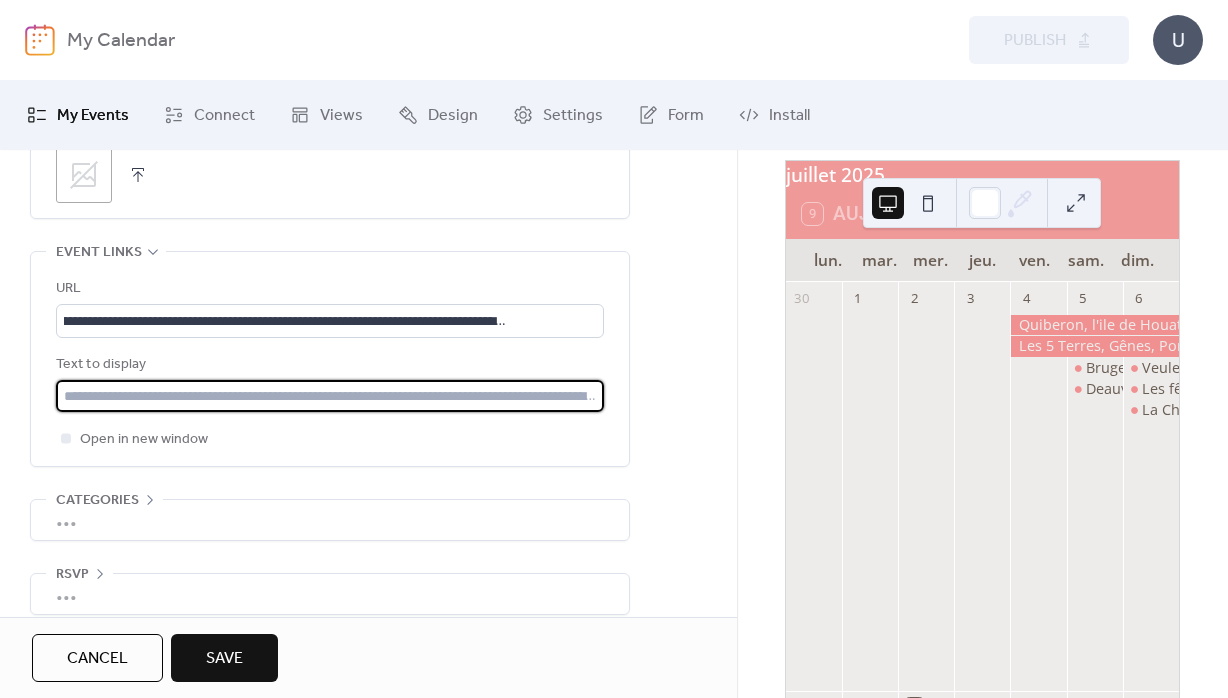 click at bounding box center [330, 396] 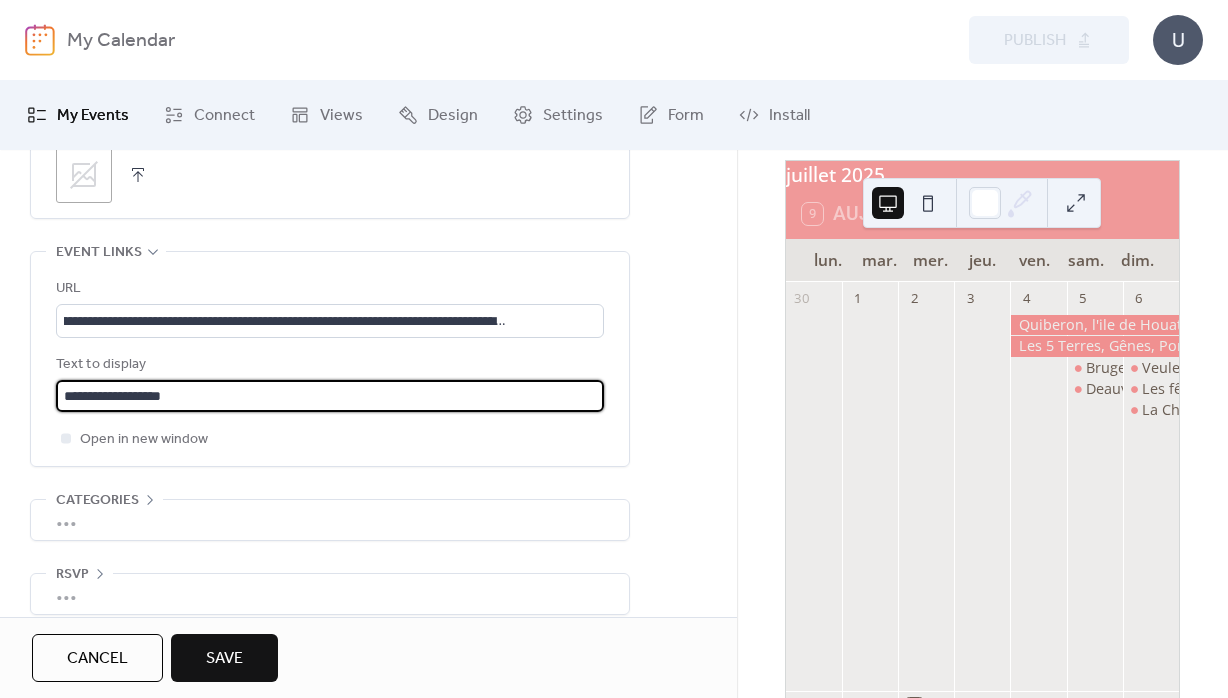 scroll, scrollTop: 1110, scrollLeft: 0, axis: vertical 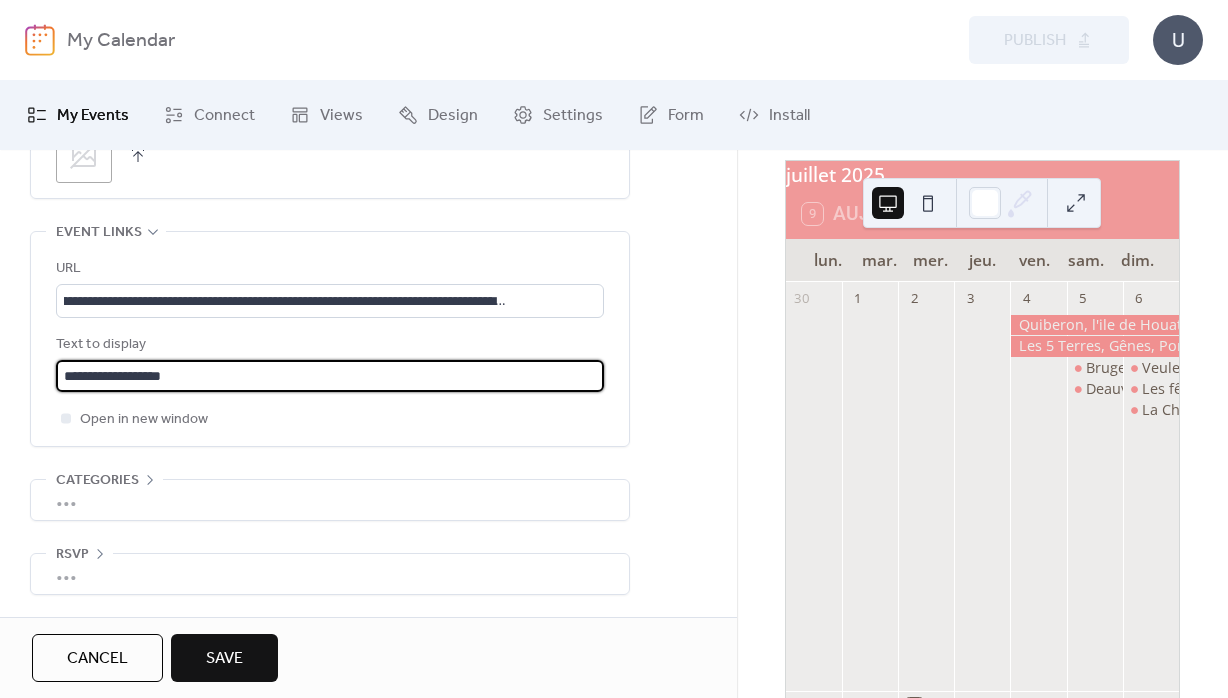 type on "**********" 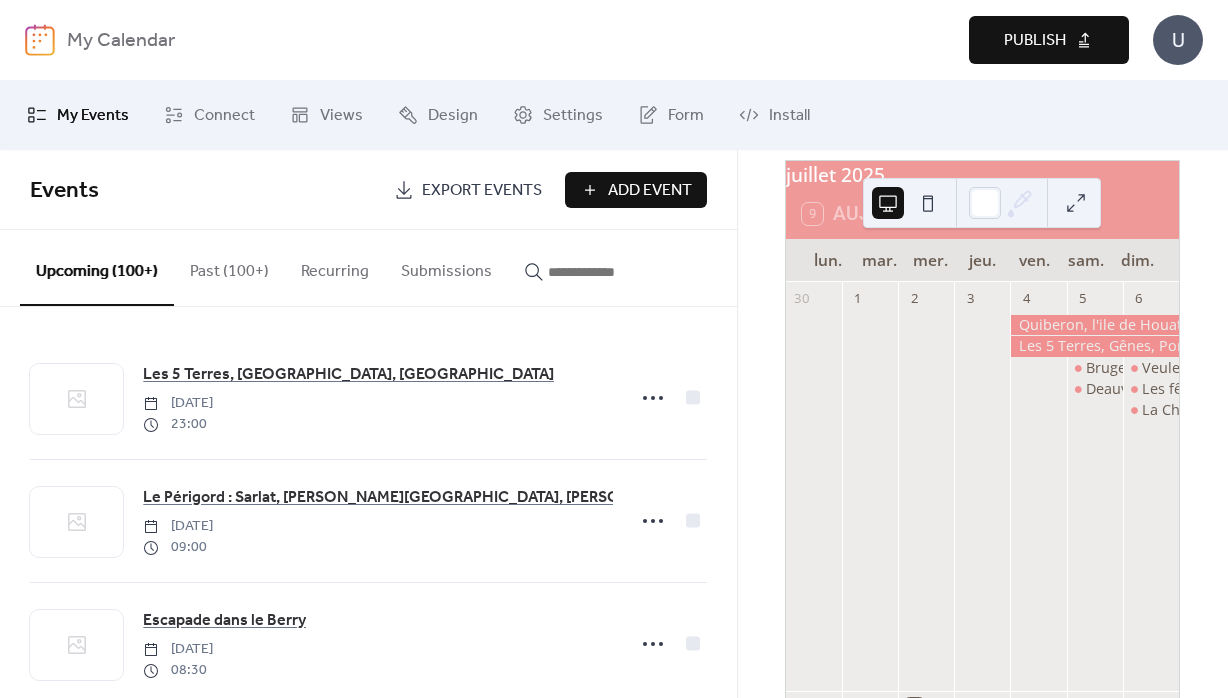 click on "Publish" at bounding box center (1035, 41) 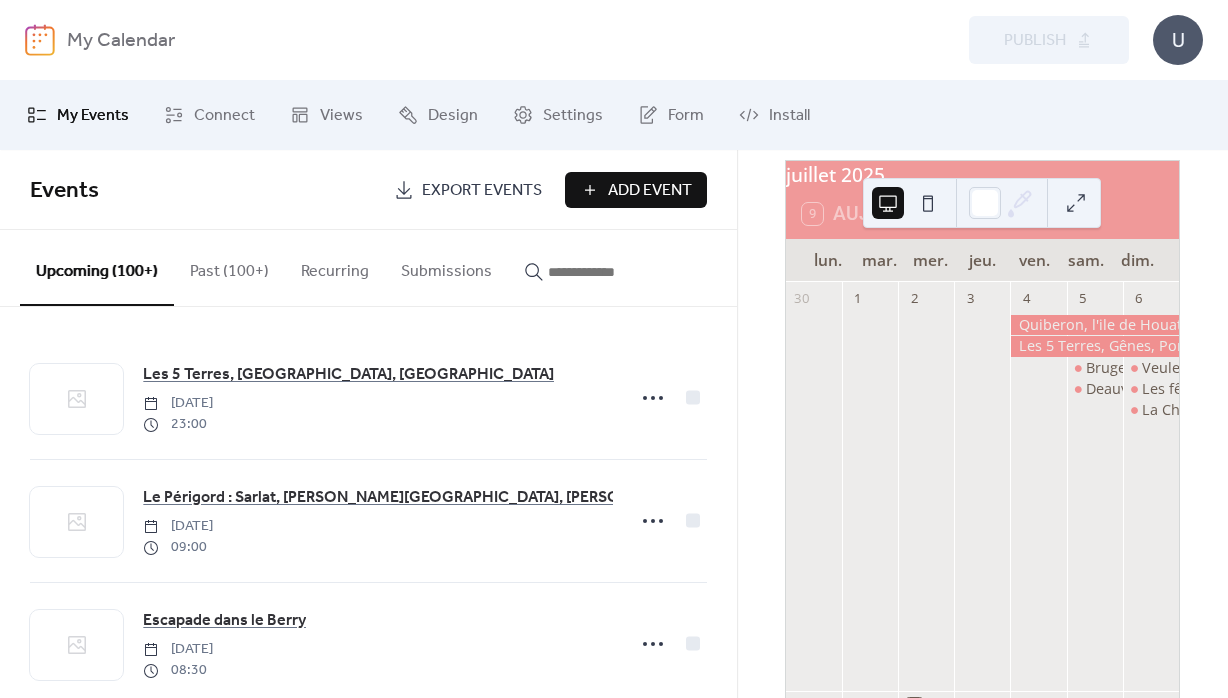 click on "Add Event" at bounding box center (650, 191) 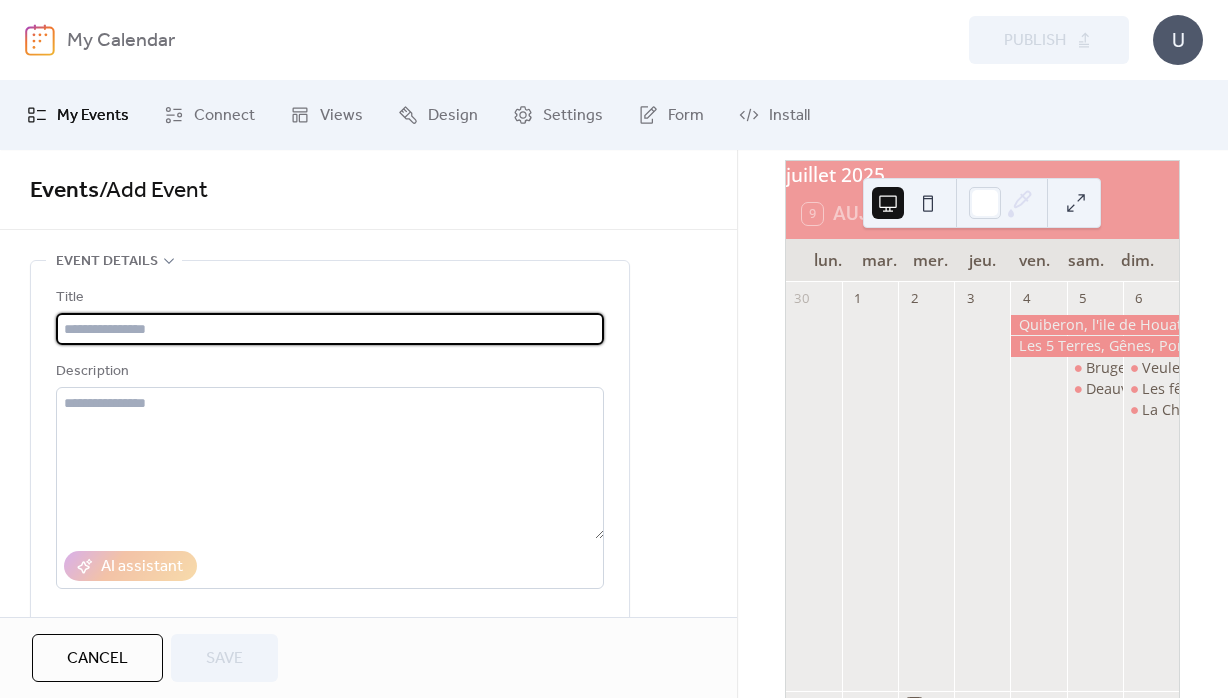 click at bounding box center (330, 329) 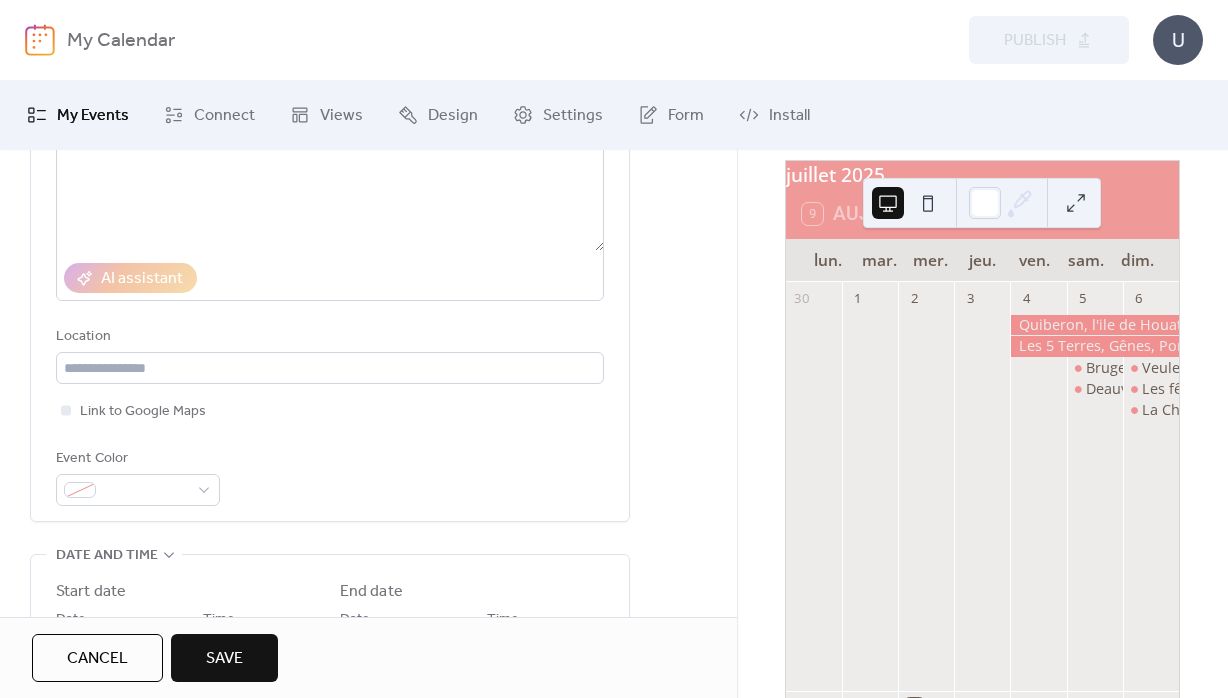scroll, scrollTop: 288, scrollLeft: 0, axis: vertical 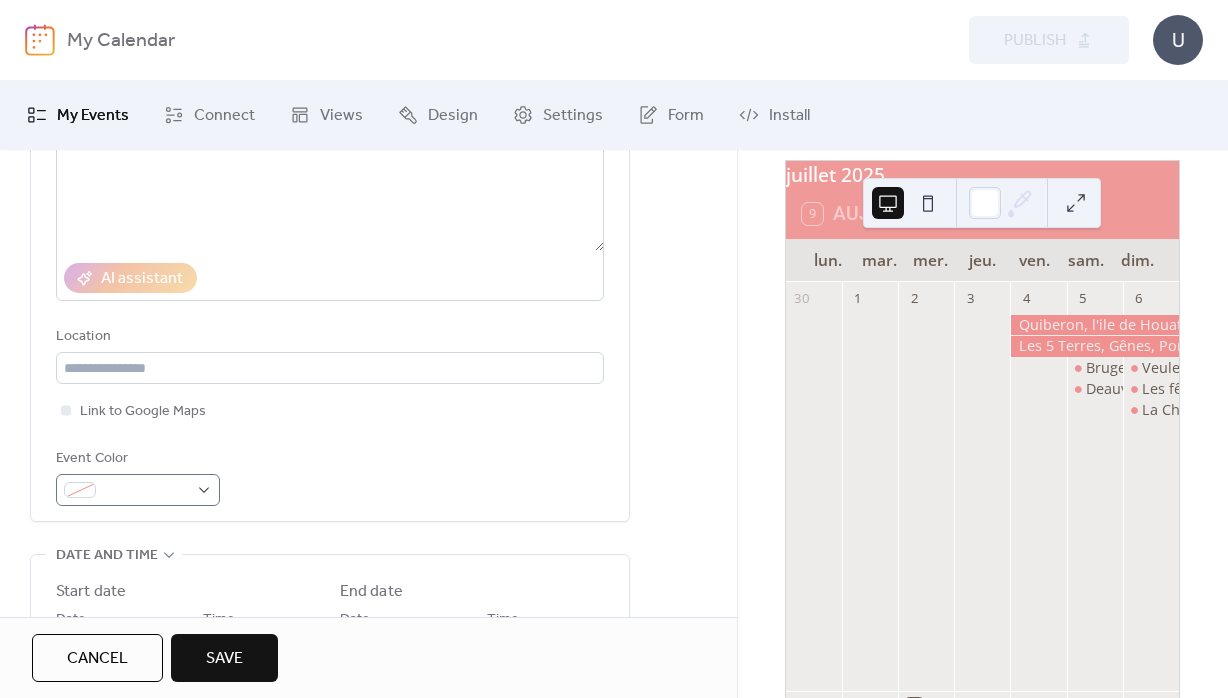 type on "**********" 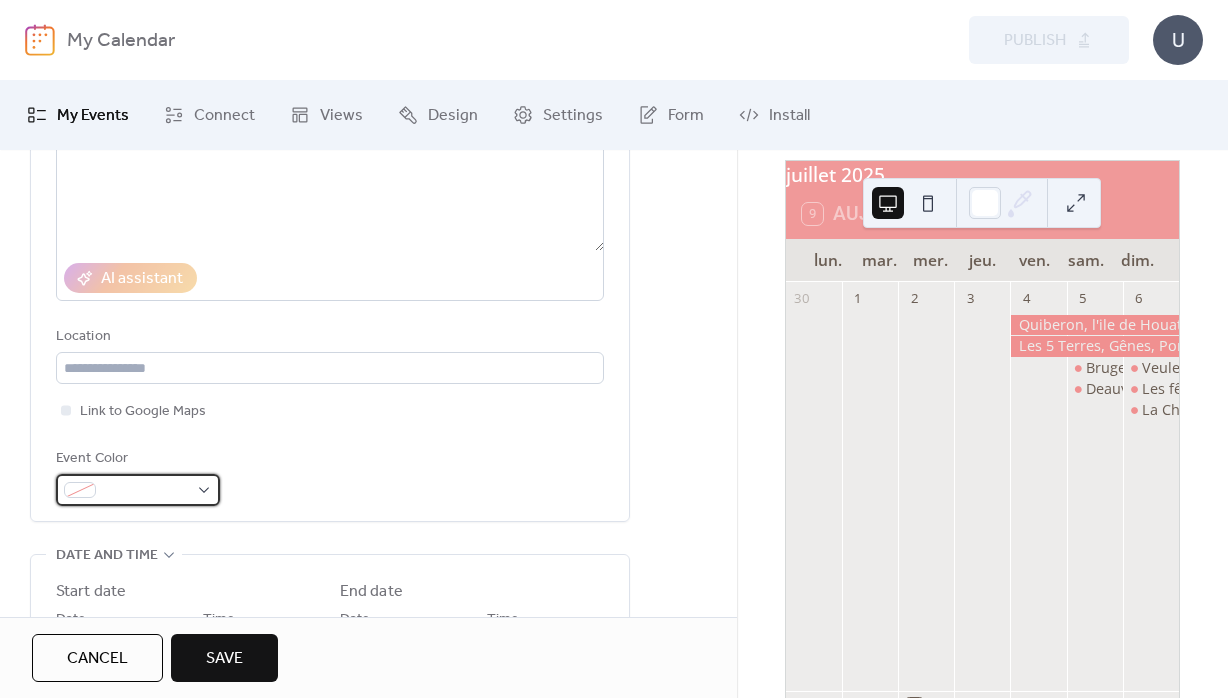 click at bounding box center [146, 491] 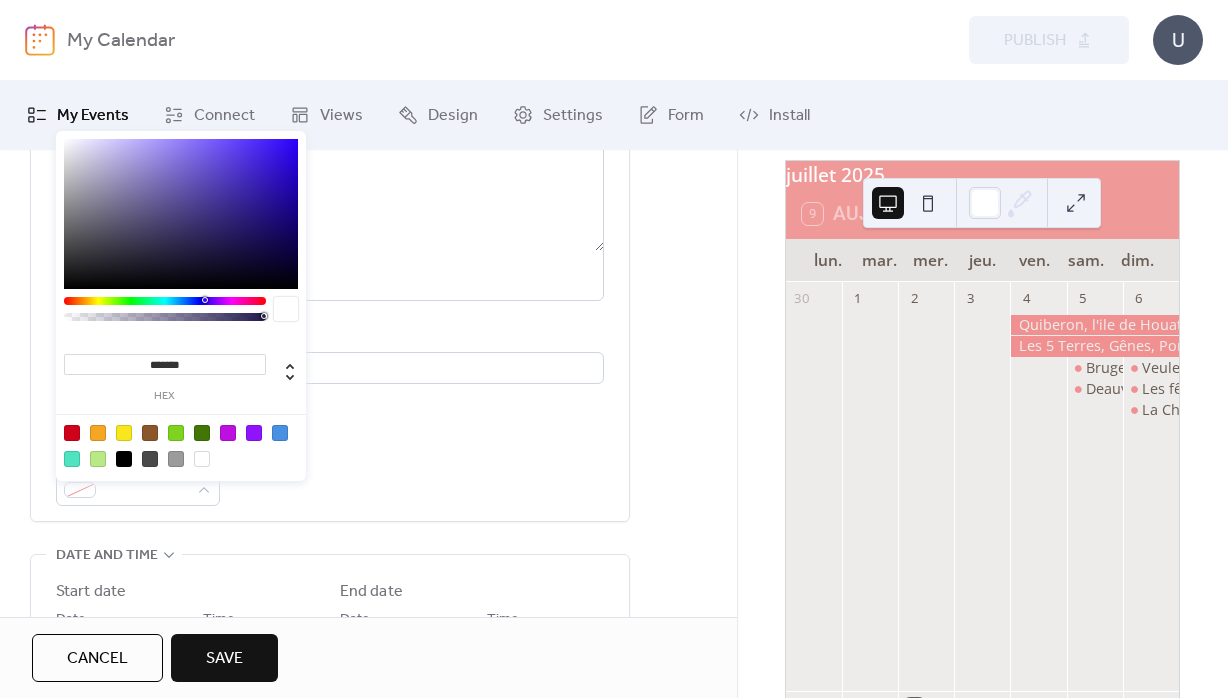drag, startPoint x: 159, startPoint y: 363, endPoint x: 231, endPoint y: 369, distance: 72.249565 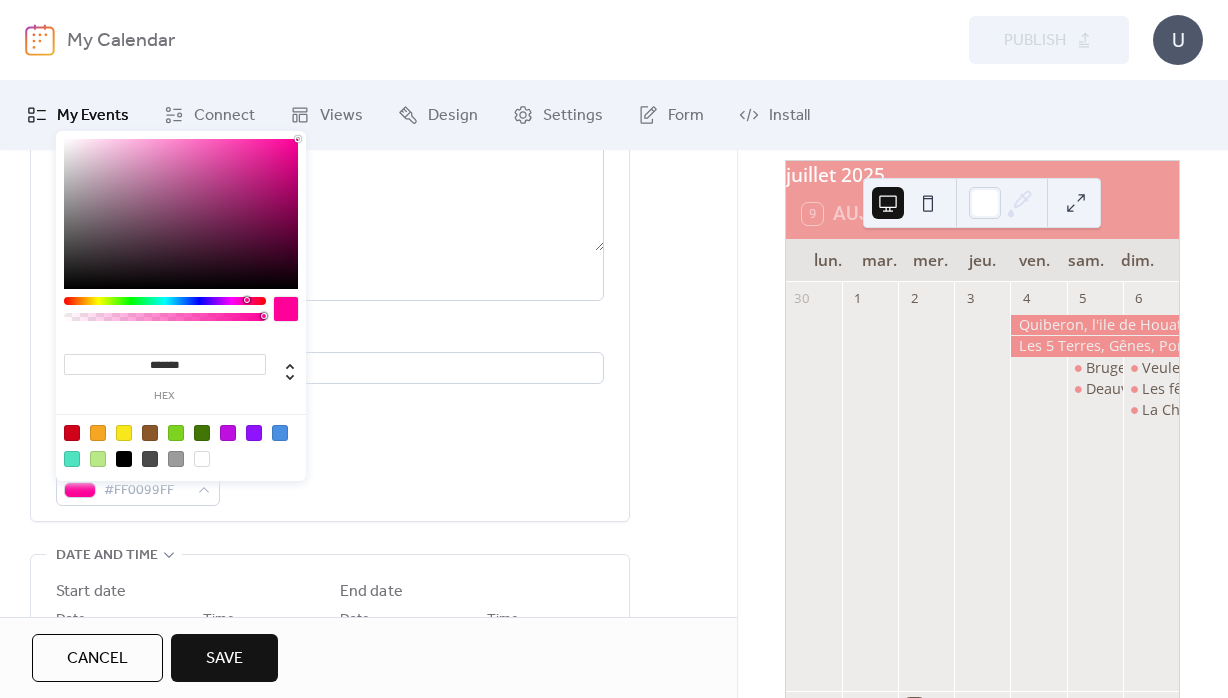 type on "********" 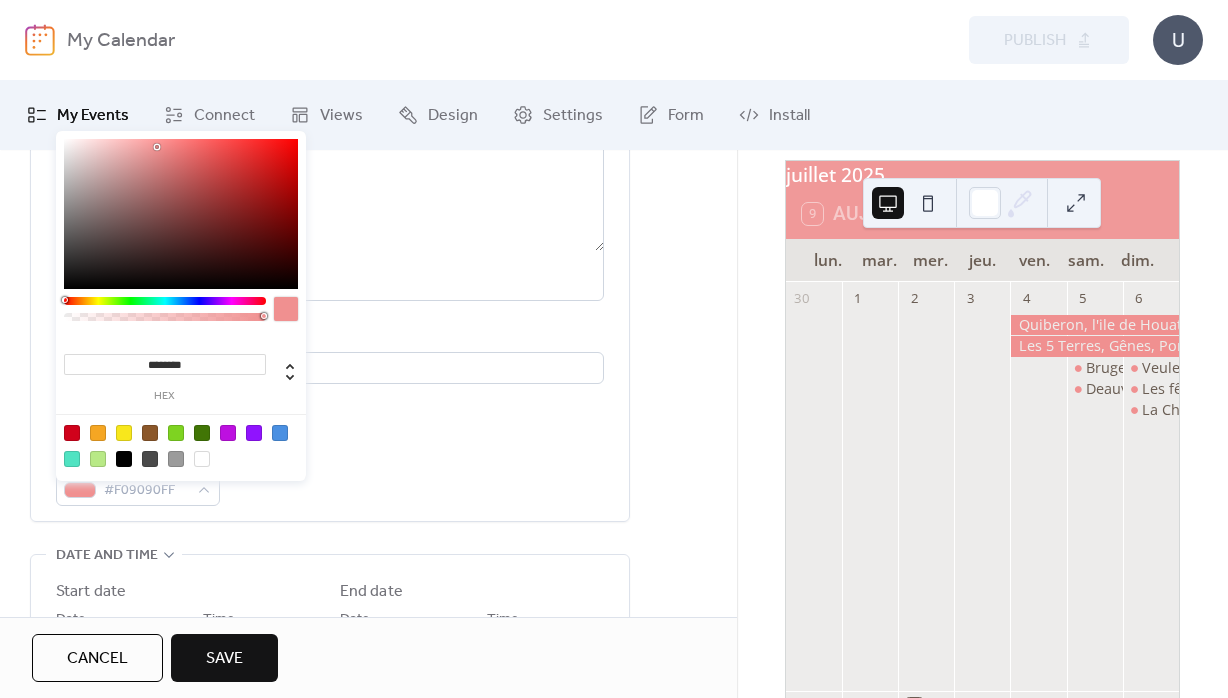 click on "**********" at bounding box center [330, 247] 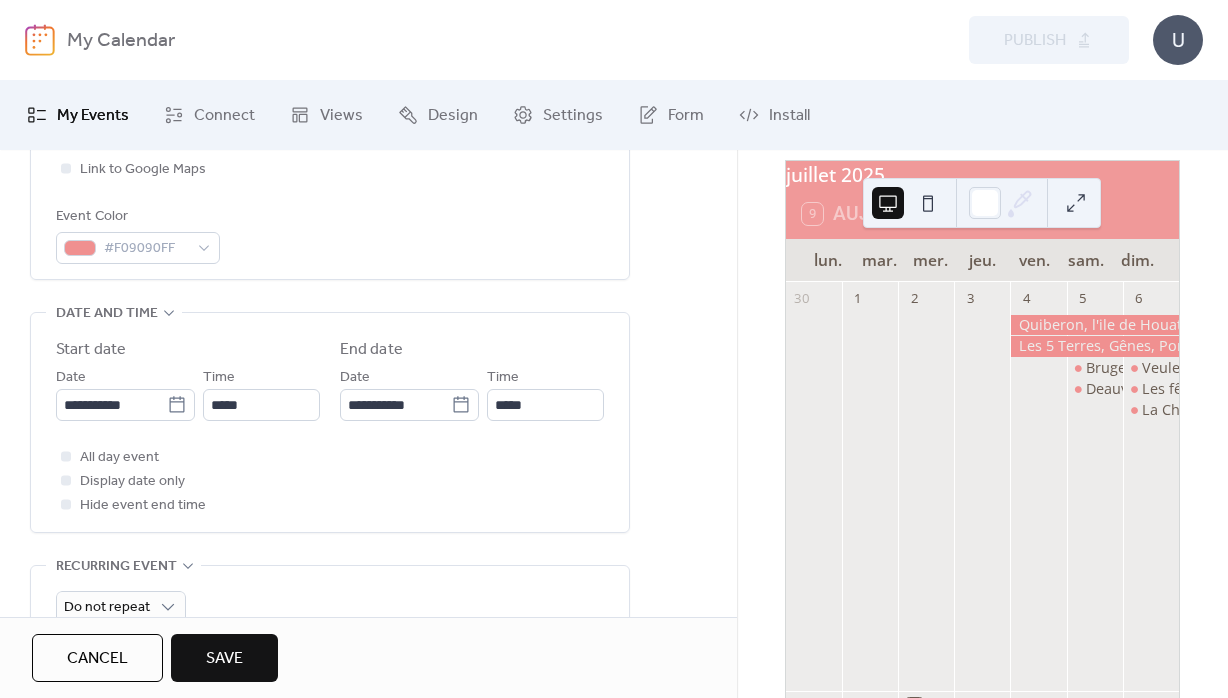 scroll, scrollTop: 576, scrollLeft: 0, axis: vertical 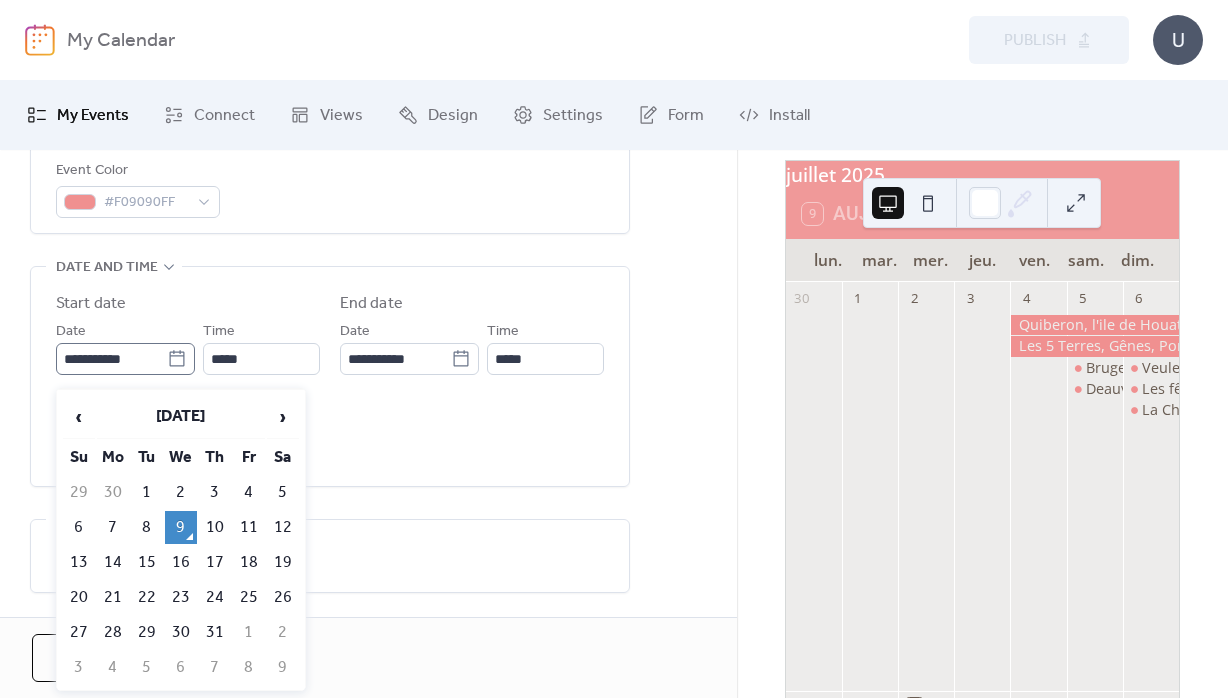 click 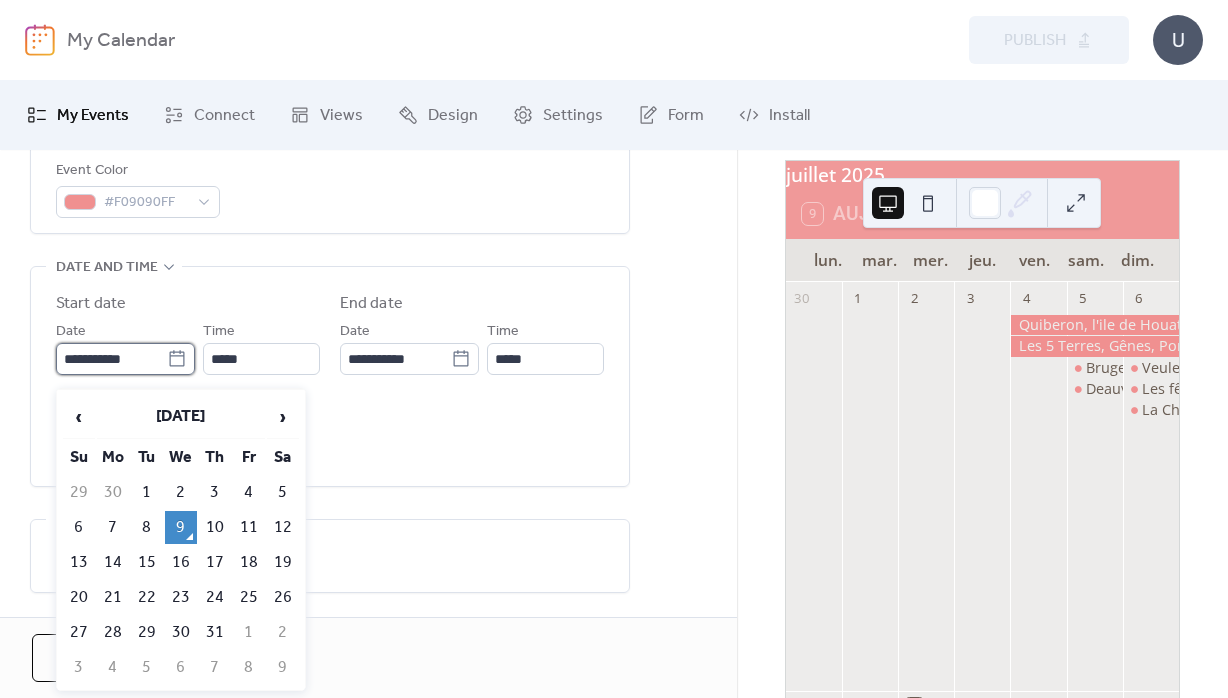 click on "**********" at bounding box center (111, 359) 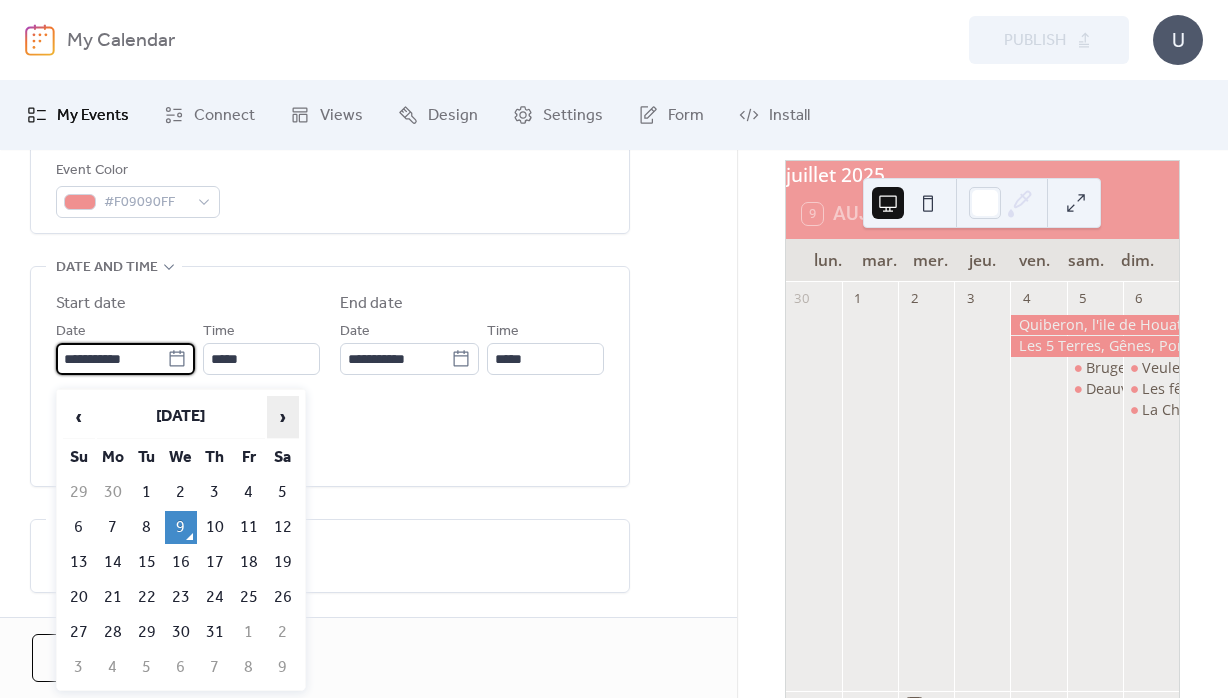click on "›" at bounding box center (283, 417) 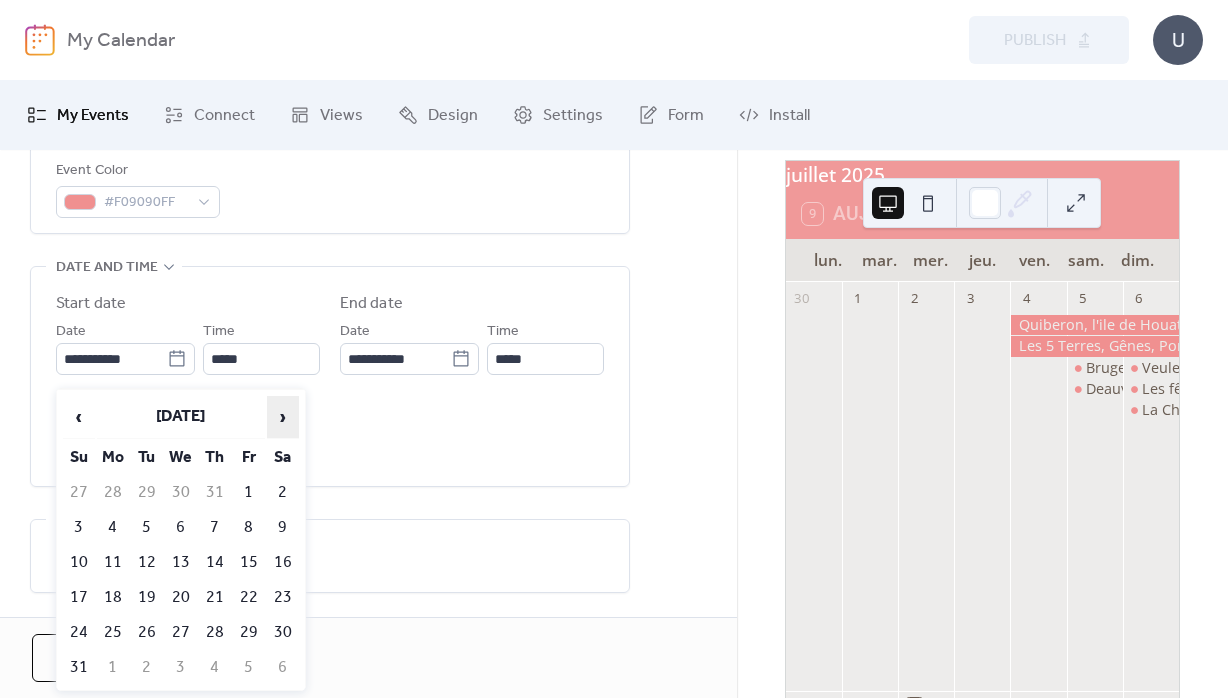 click on "›" at bounding box center [283, 417] 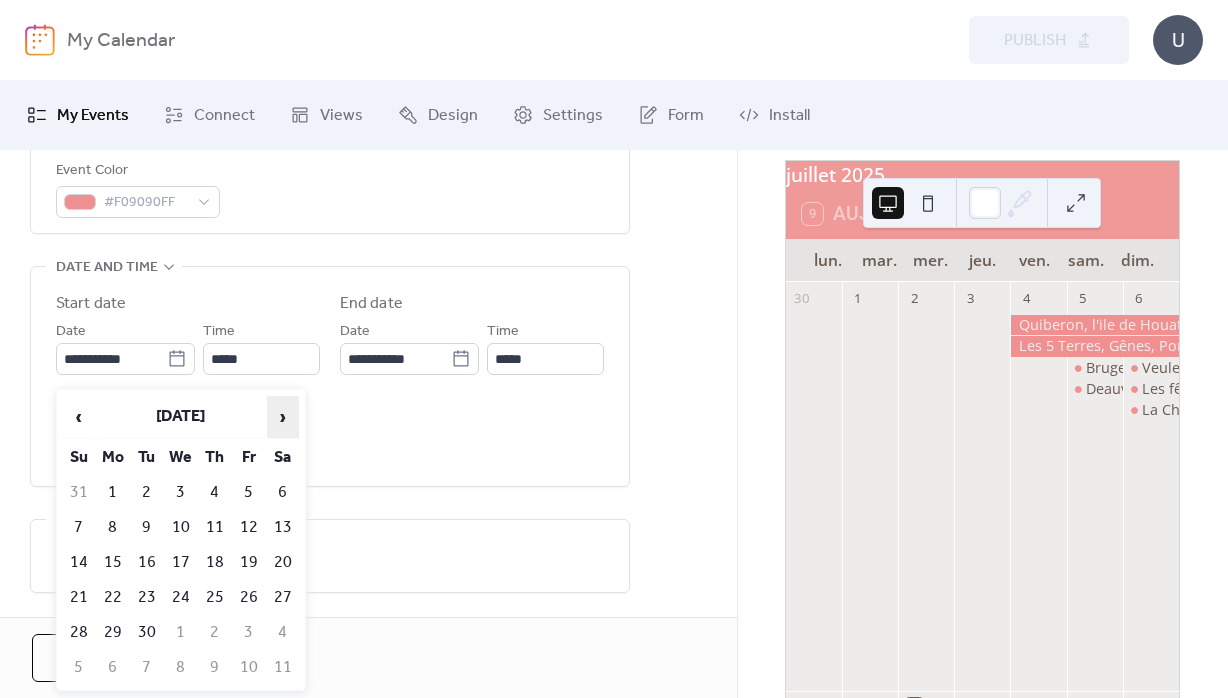 click on "›" at bounding box center (283, 417) 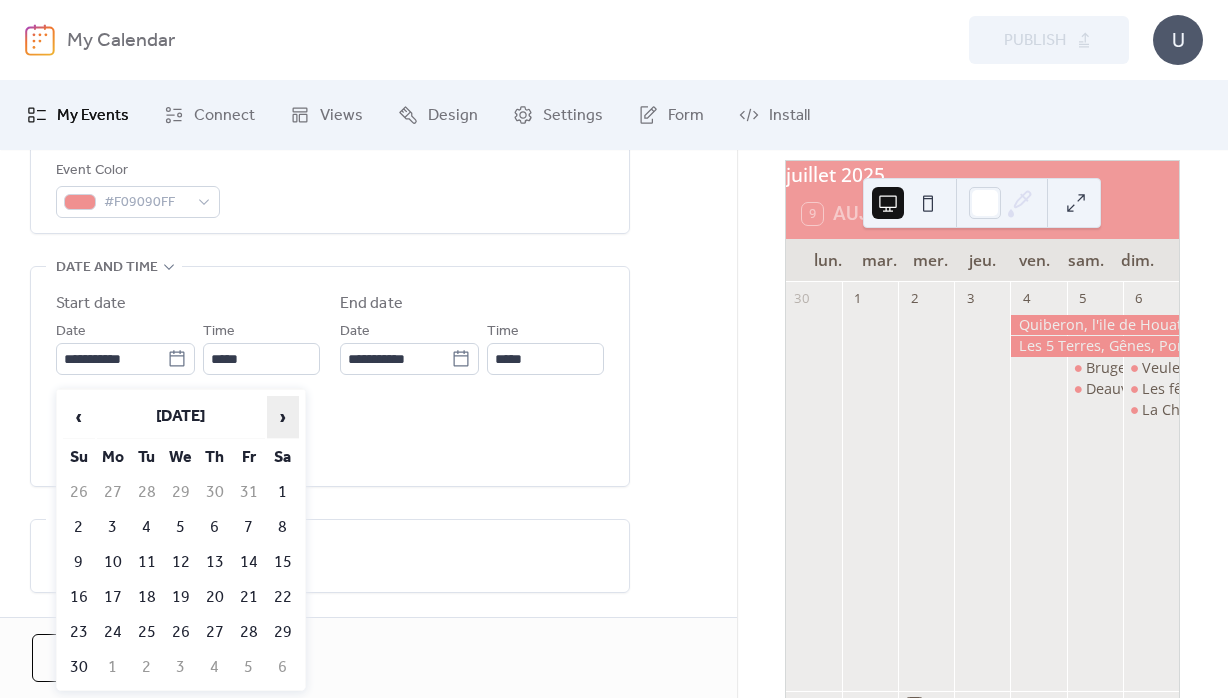 click on "›" at bounding box center (283, 417) 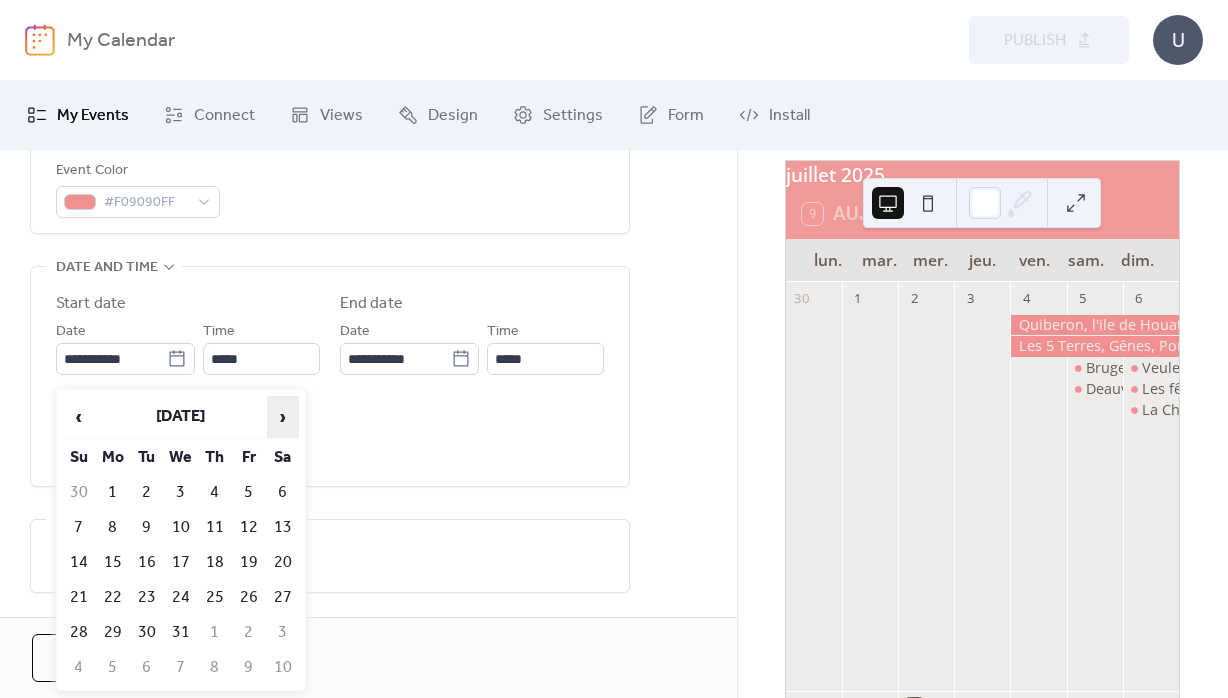 click on "›" at bounding box center (283, 417) 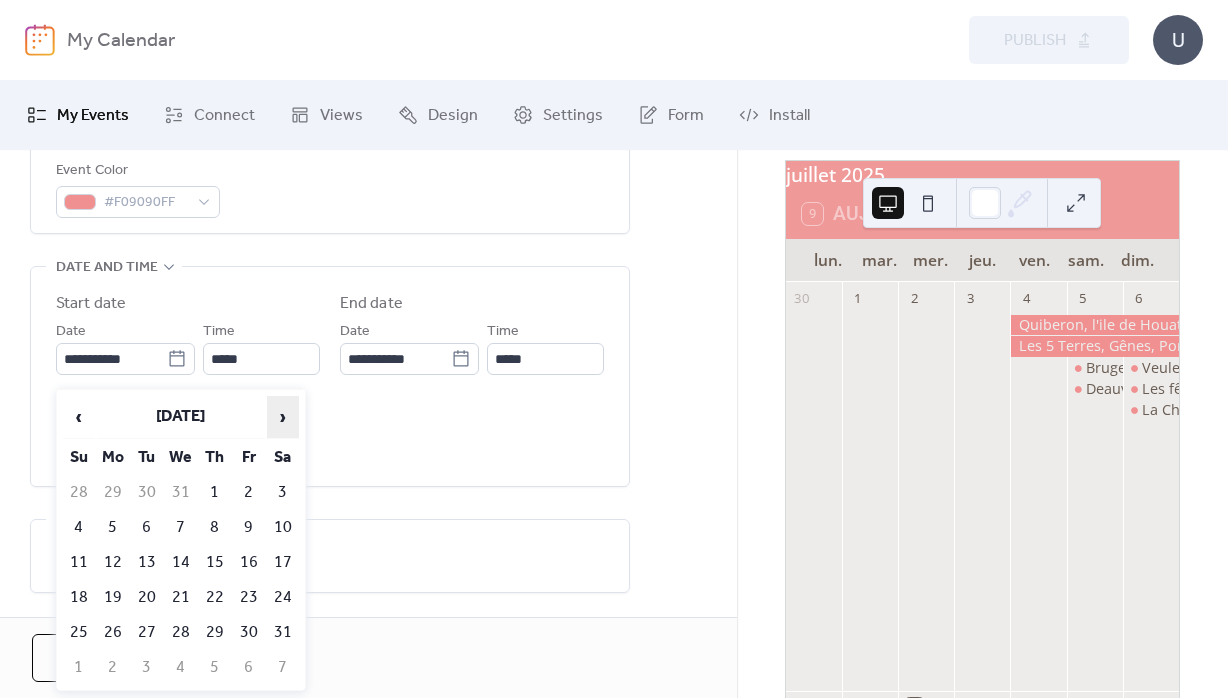 click on "›" at bounding box center [283, 417] 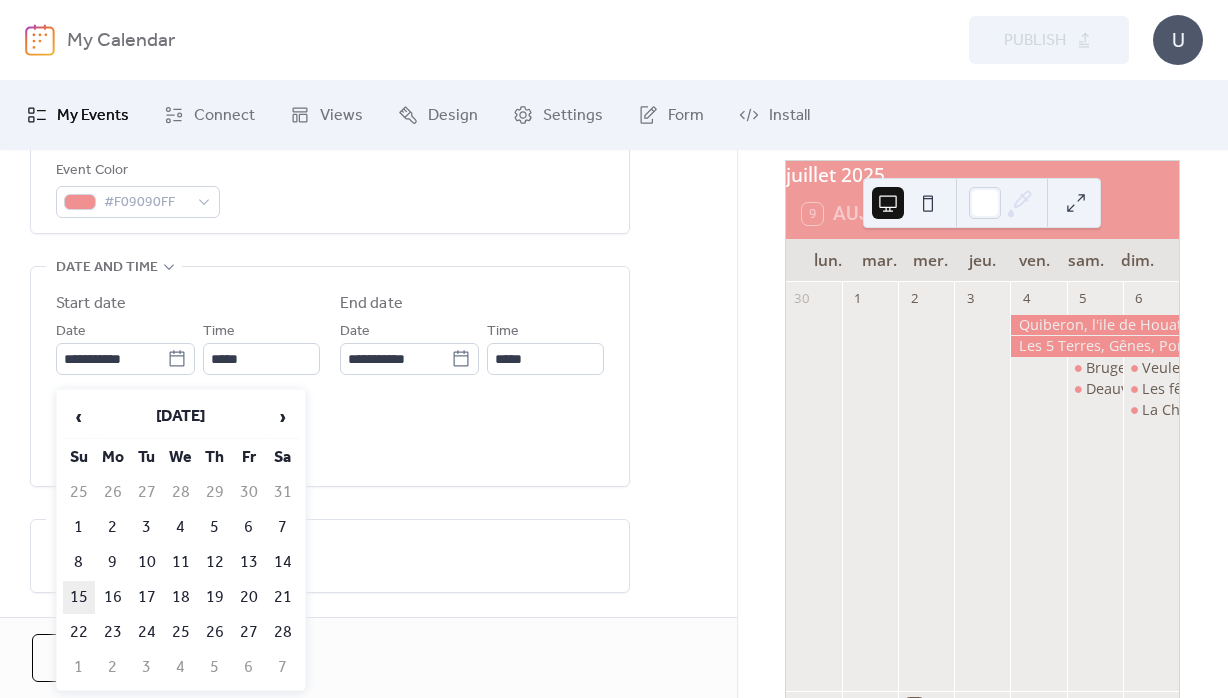 click on "15" at bounding box center [79, 597] 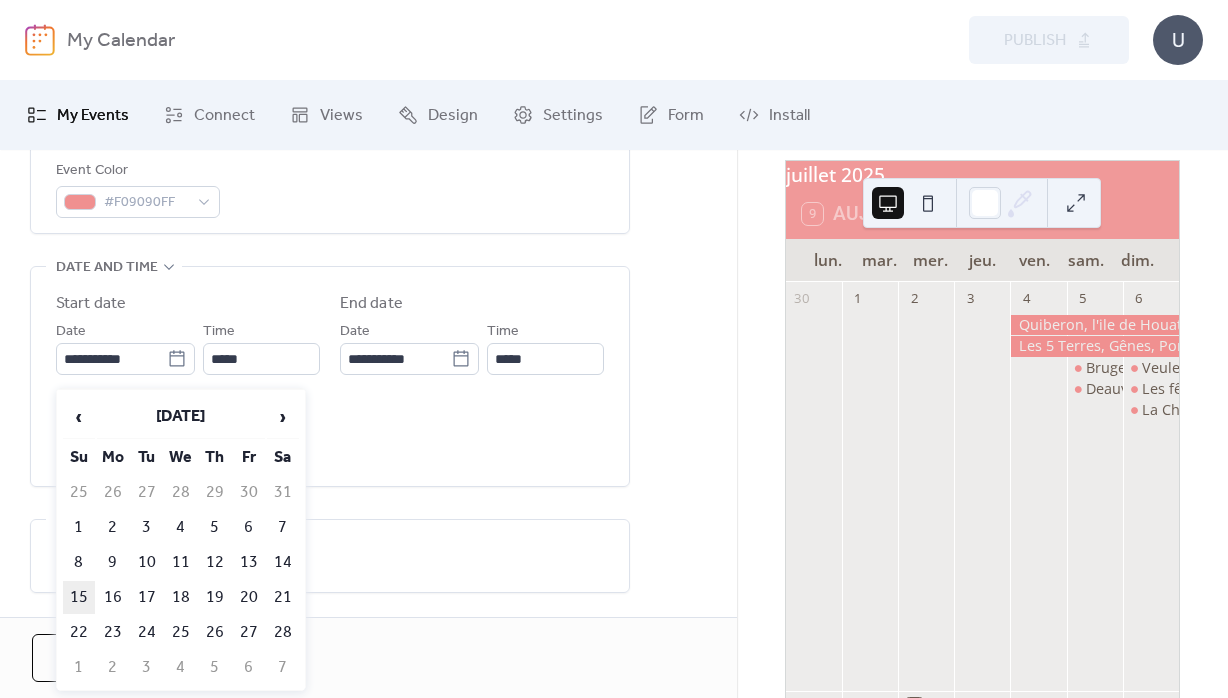 type on "**********" 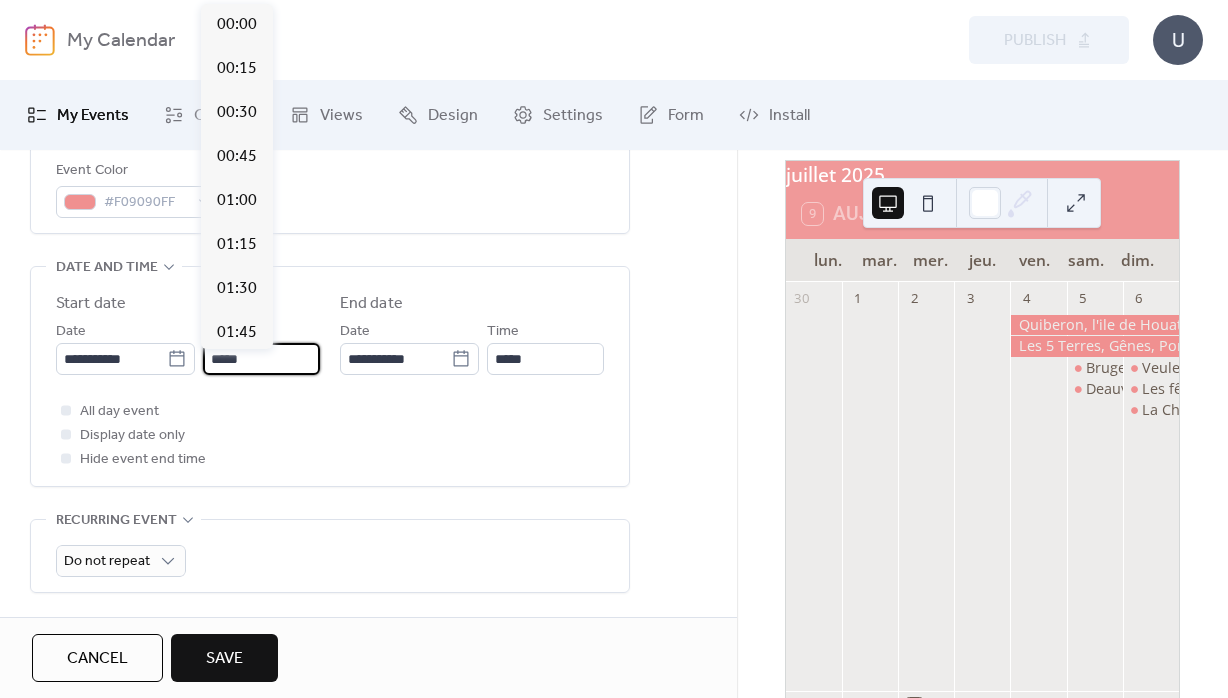 scroll, scrollTop: 2112, scrollLeft: 0, axis: vertical 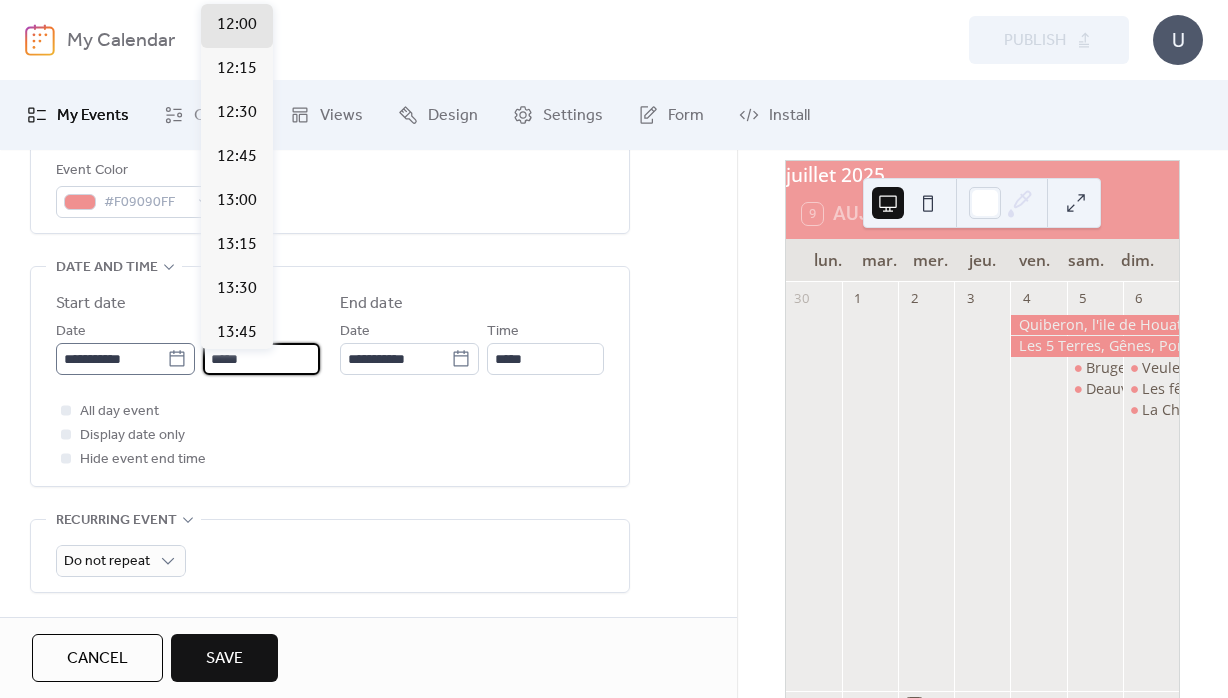 drag, startPoint x: 270, startPoint y: 367, endPoint x: 113, endPoint y: 371, distance: 157.05095 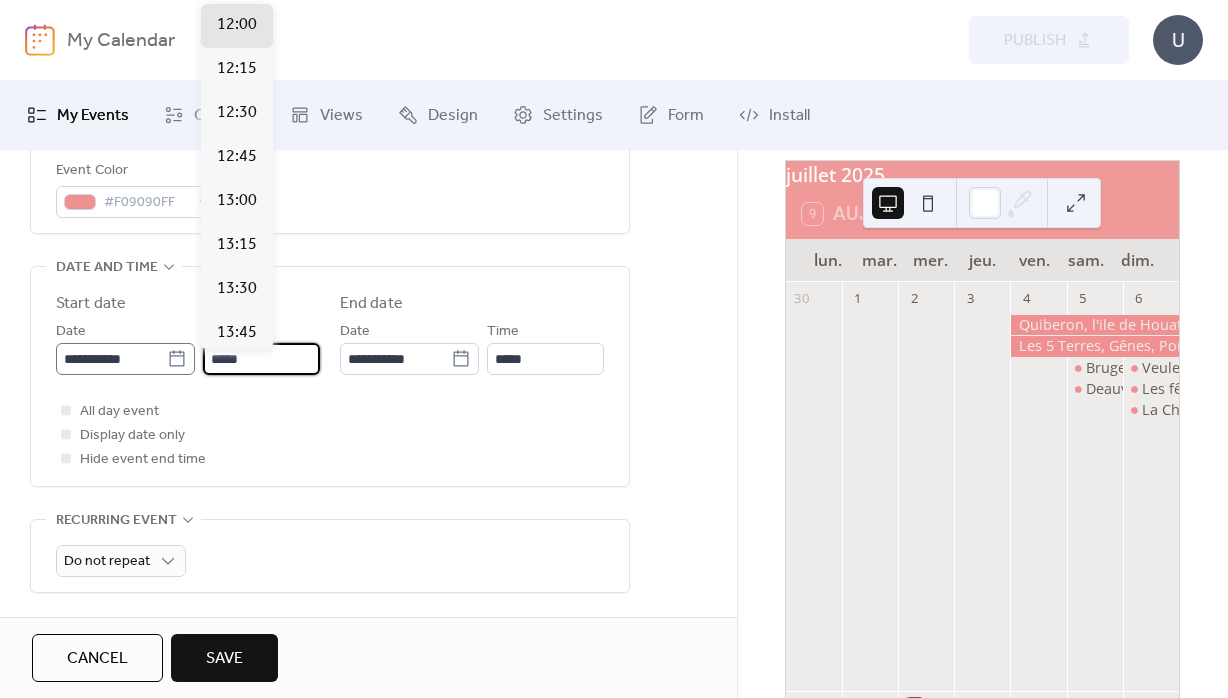 click on "*****" at bounding box center [261, 359] 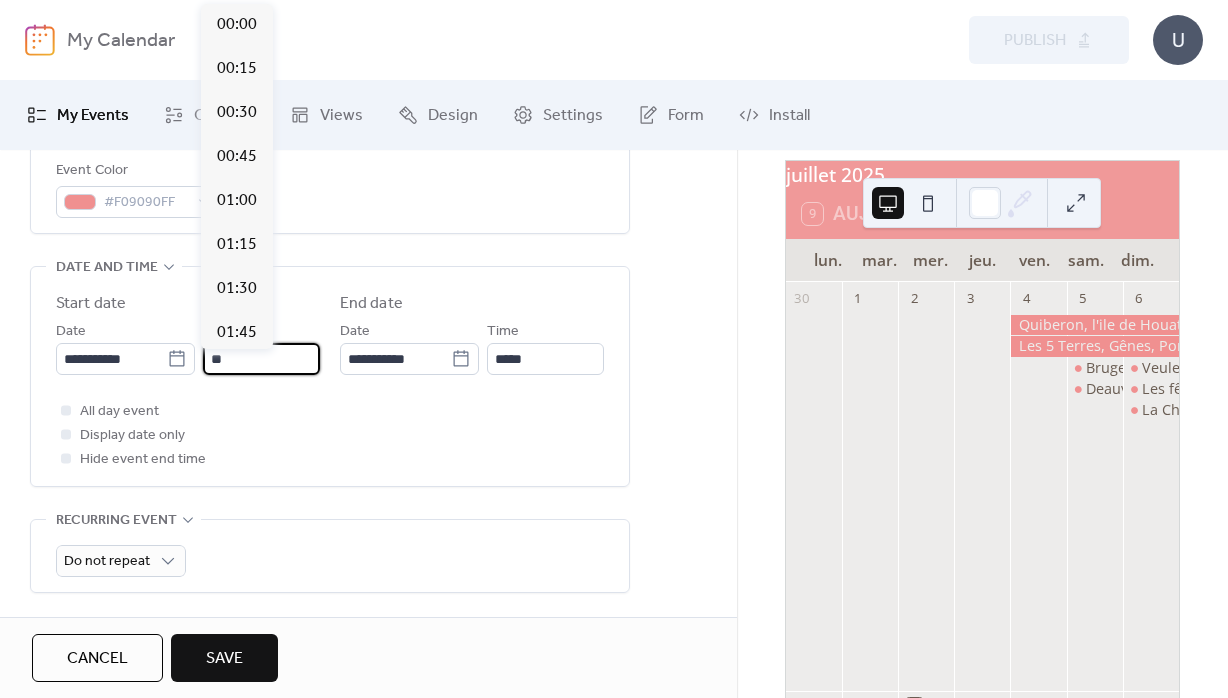 scroll, scrollTop: 1408, scrollLeft: 0, axis: vertical 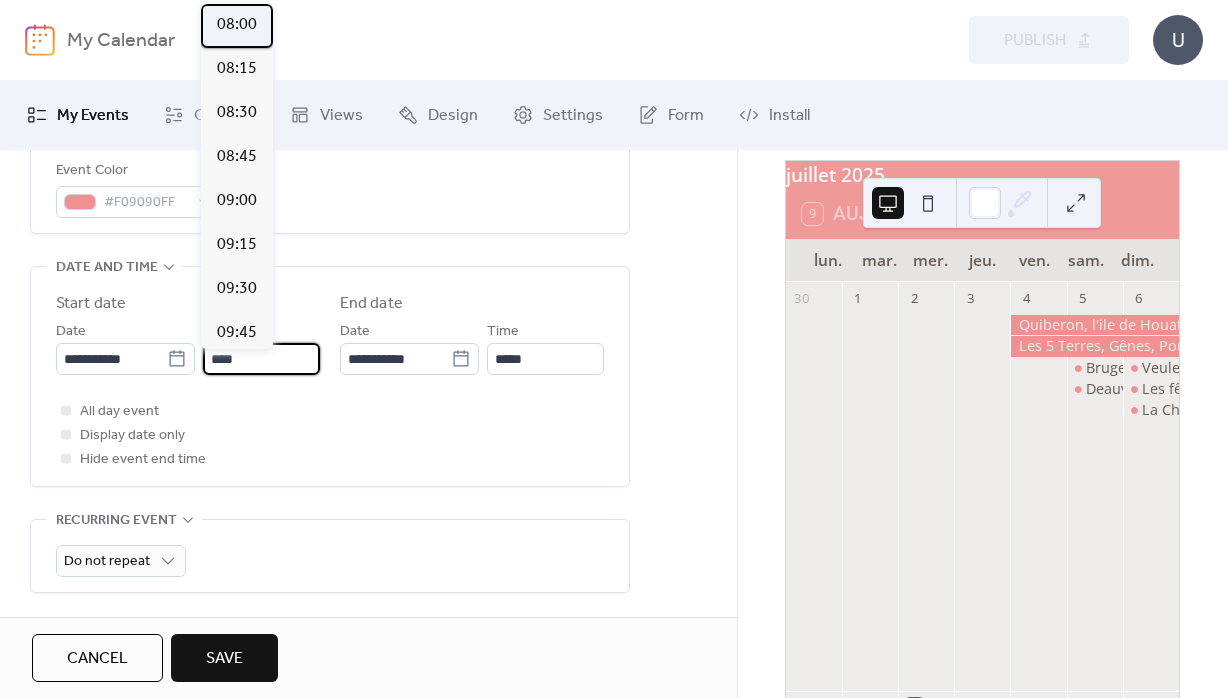 click on "08:00" at bounding box center (237, 25) 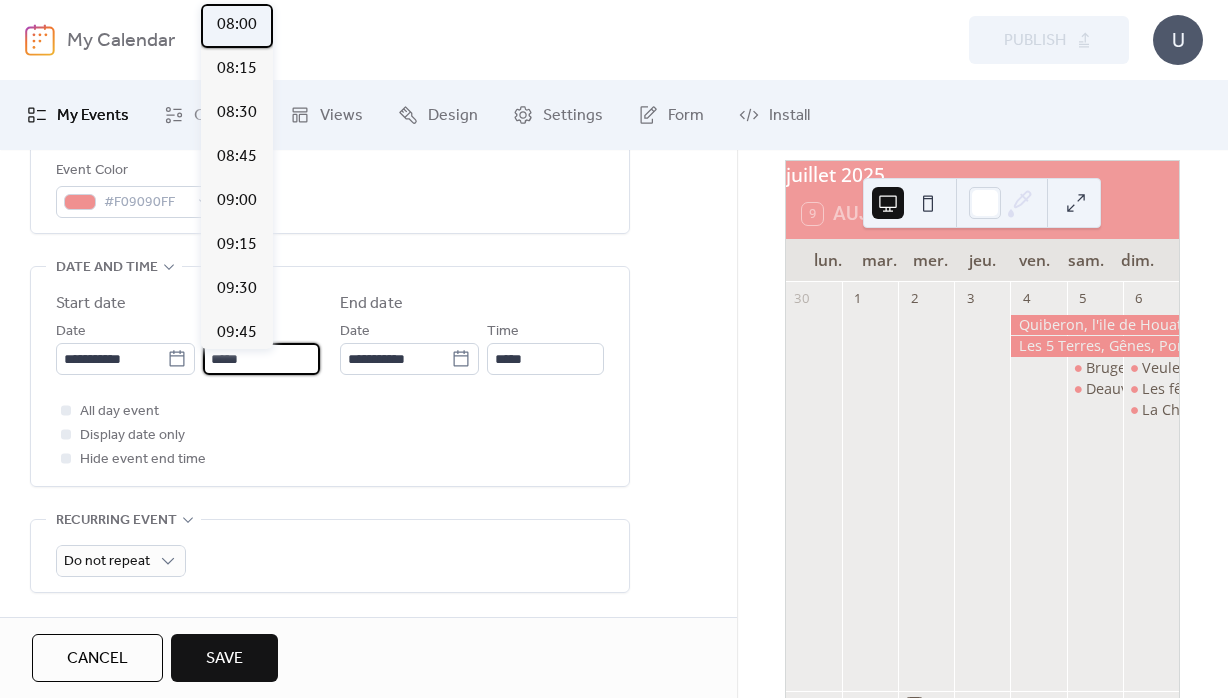 type on "*****" 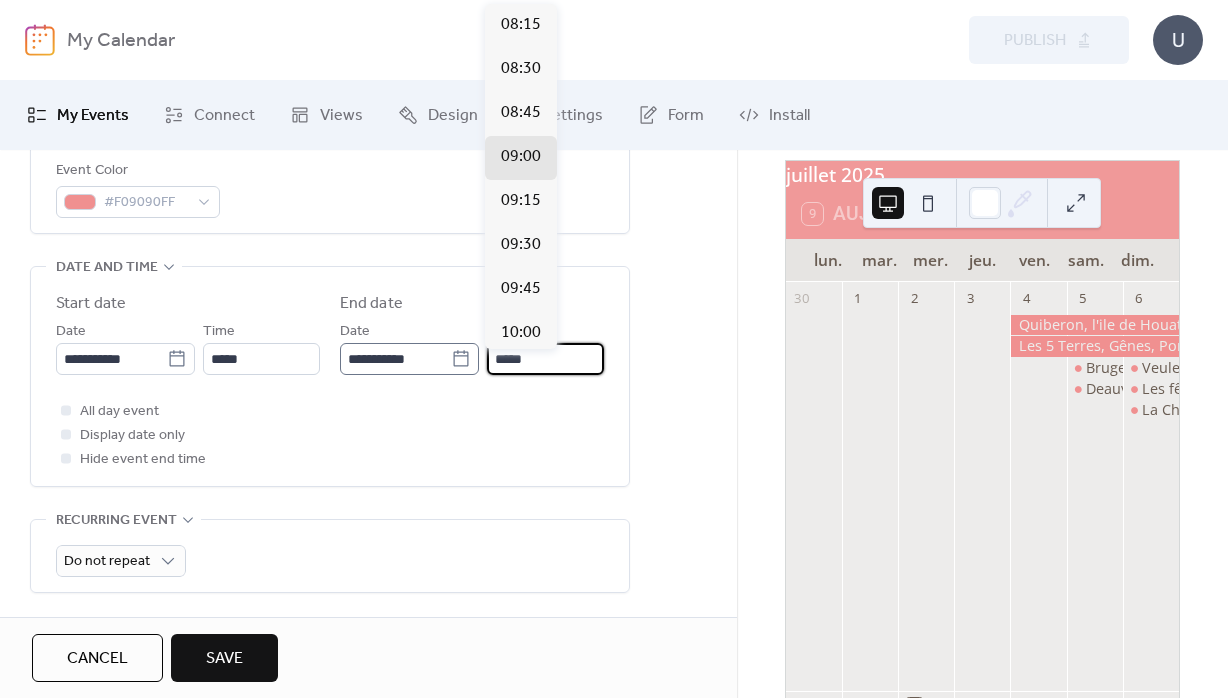drag, startPoint x: 526, startPoint y: 362, endPoint x: 393, endPoint y: 369, distance: 133.18408 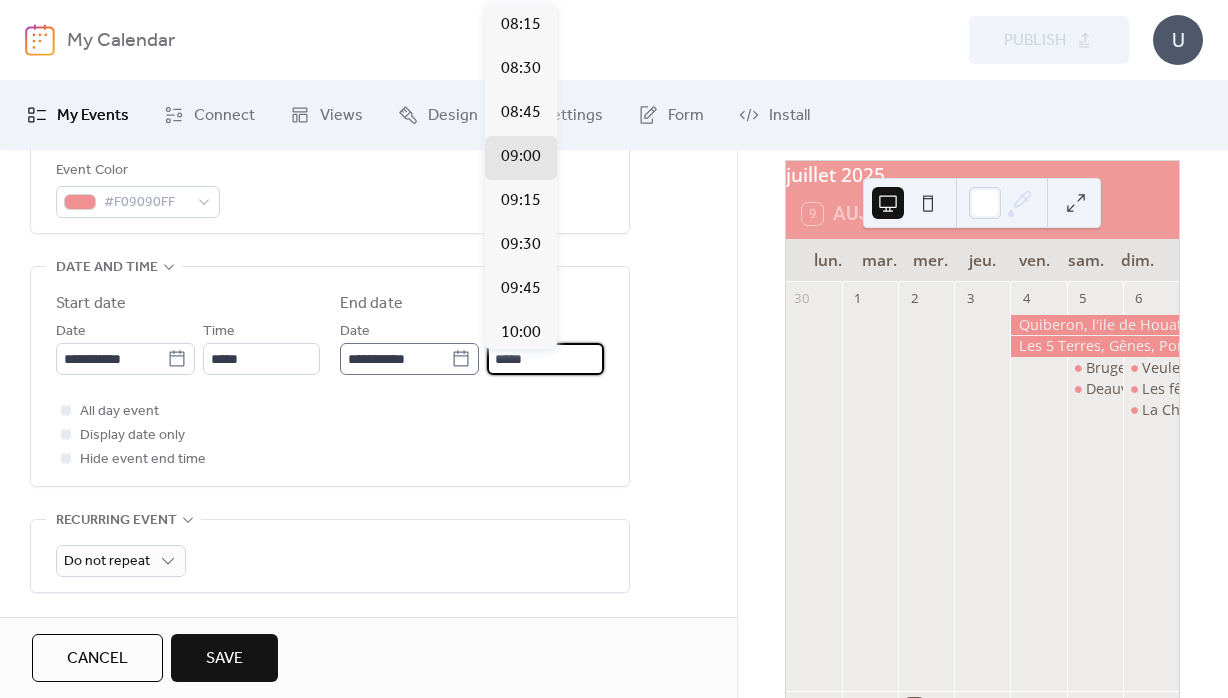 click on "*****" at bounding box center [545, 359] 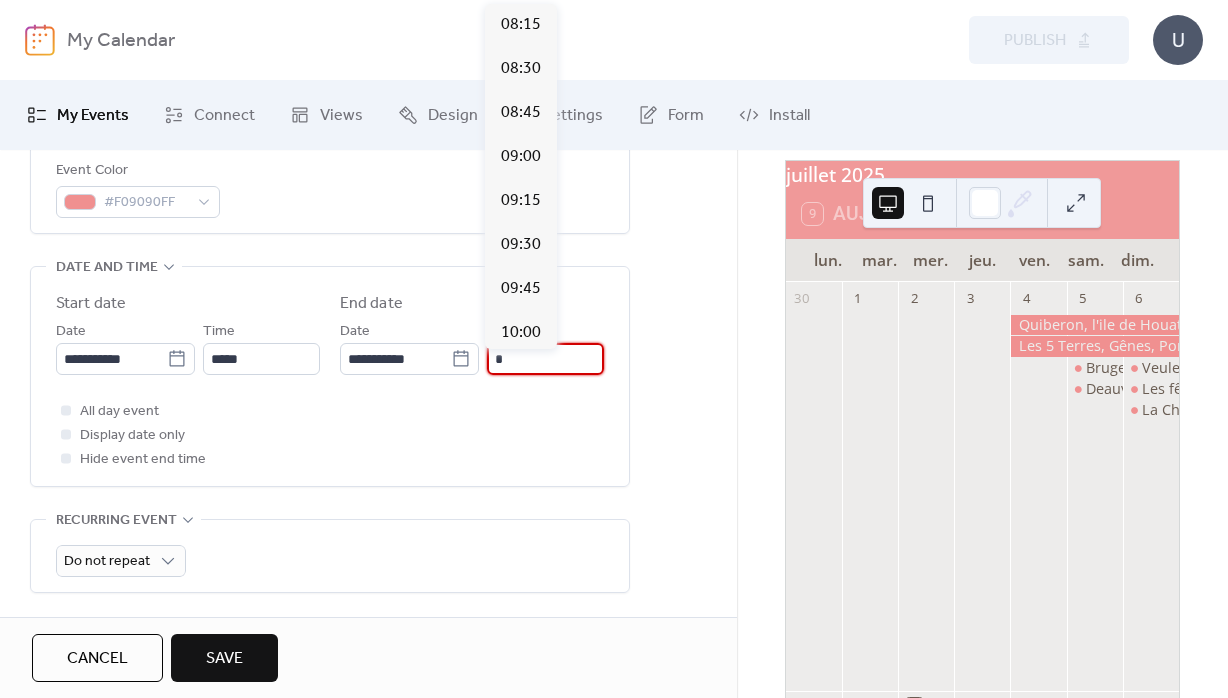 scroll, scrollTop: 2068, scrollLeft: 0, axis: vertical 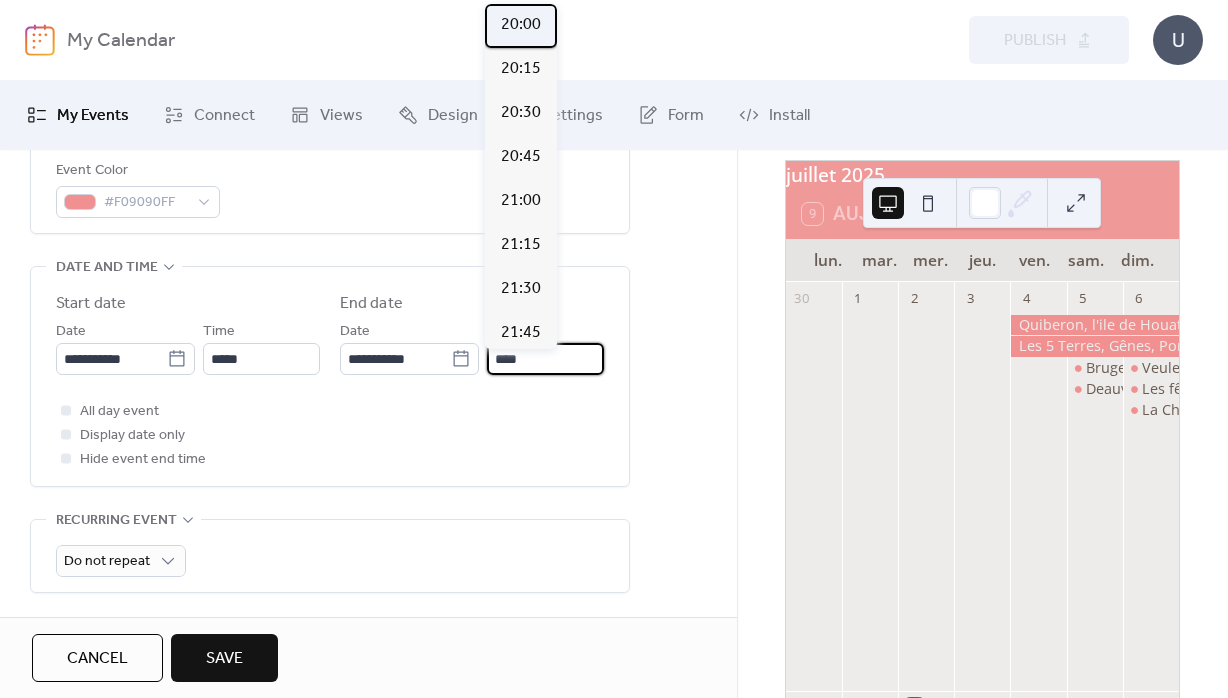click on "20:00" at bounding box center (521, 25) 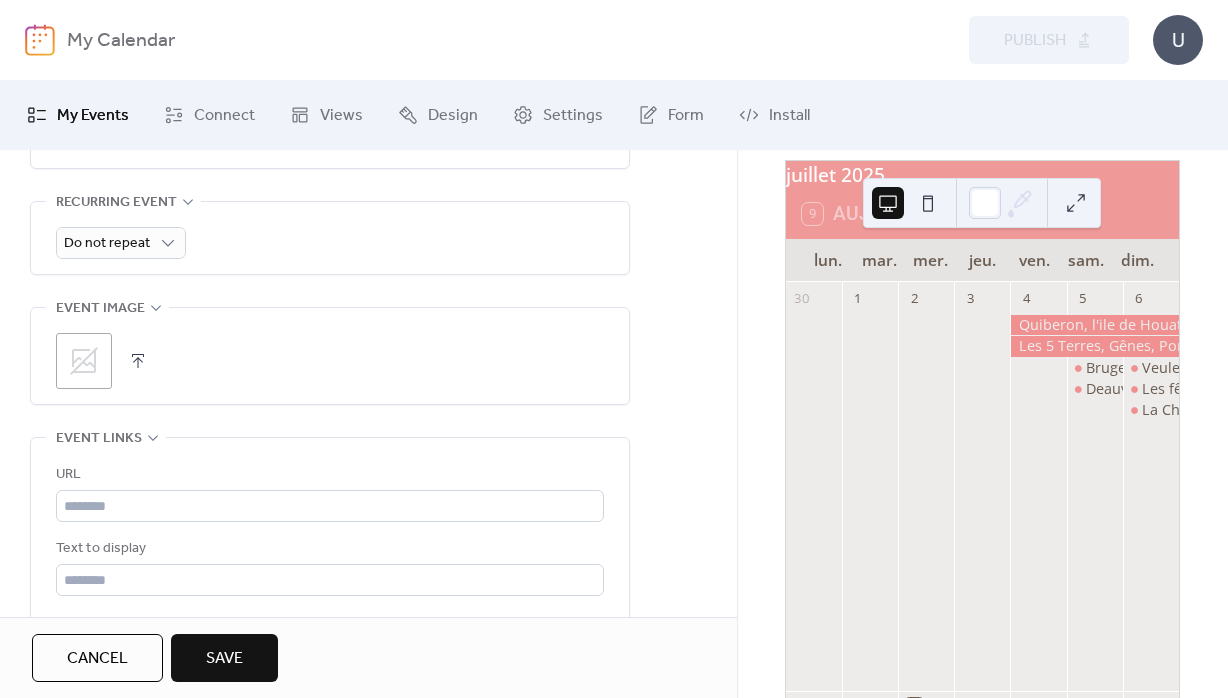scroll, scrollTop: 936, scrollLeft: 0, axis: vertical 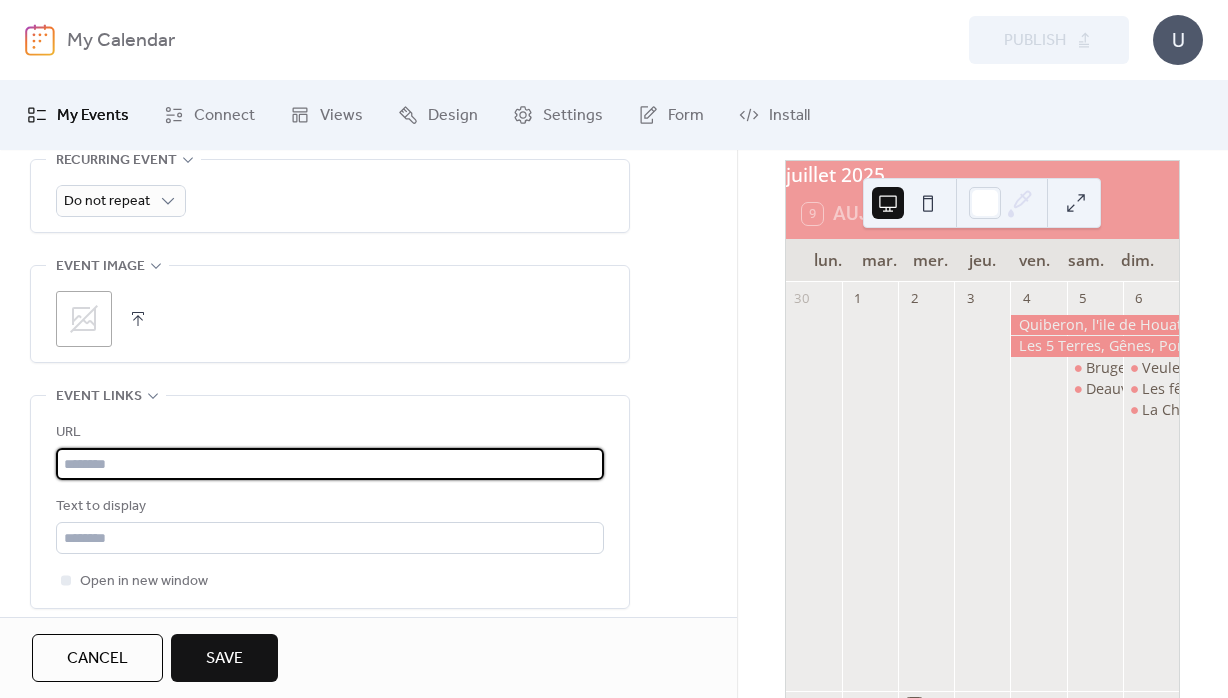 click at bounding box center [330, 464] 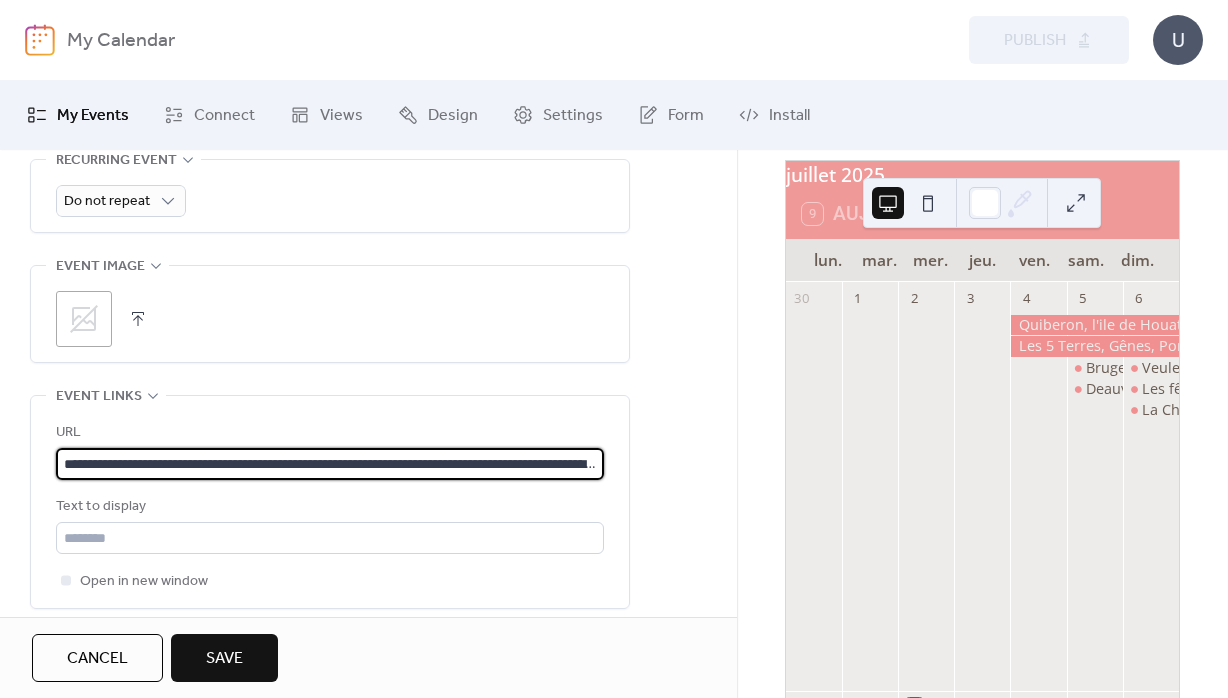 scroll, scrollTop: 0, scrollLeft: 534, axis: horizontal 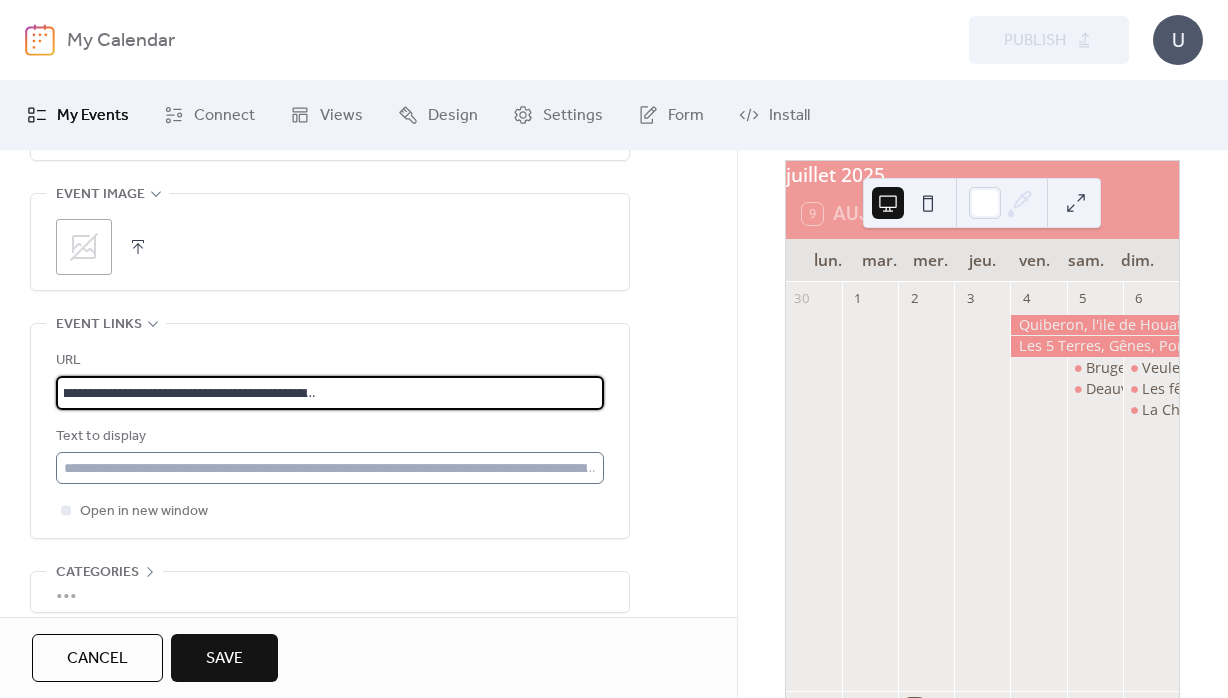 type on "**********" 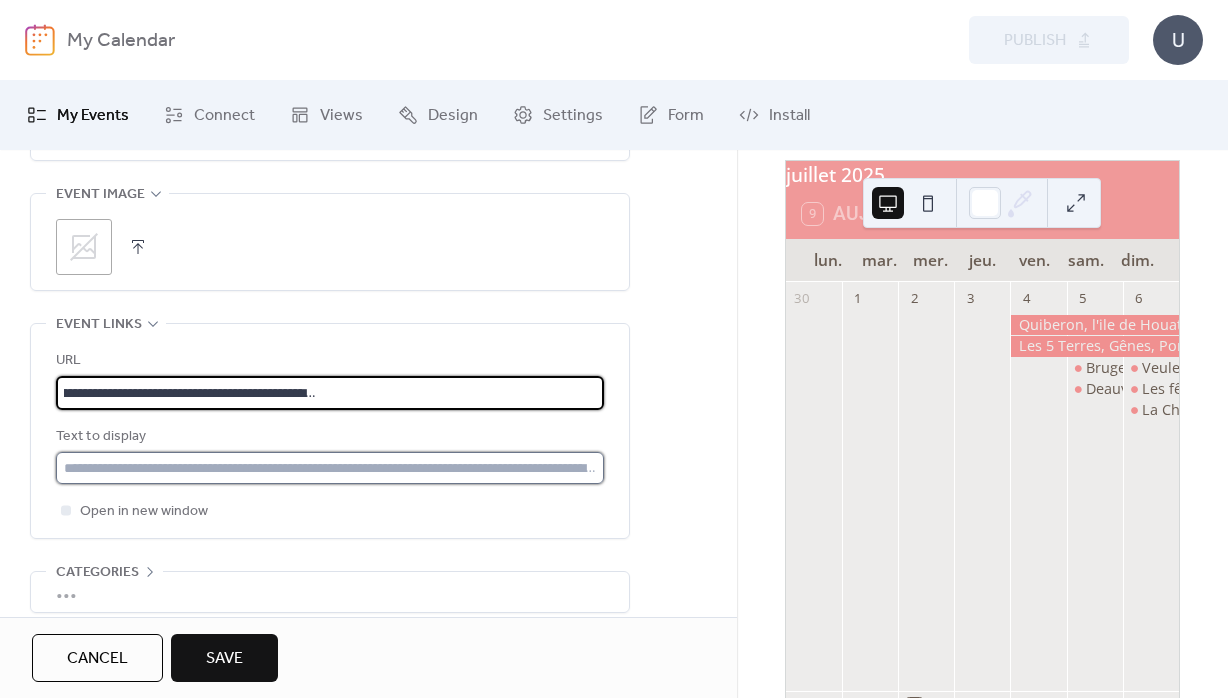 click at bounding box center (330, 468) 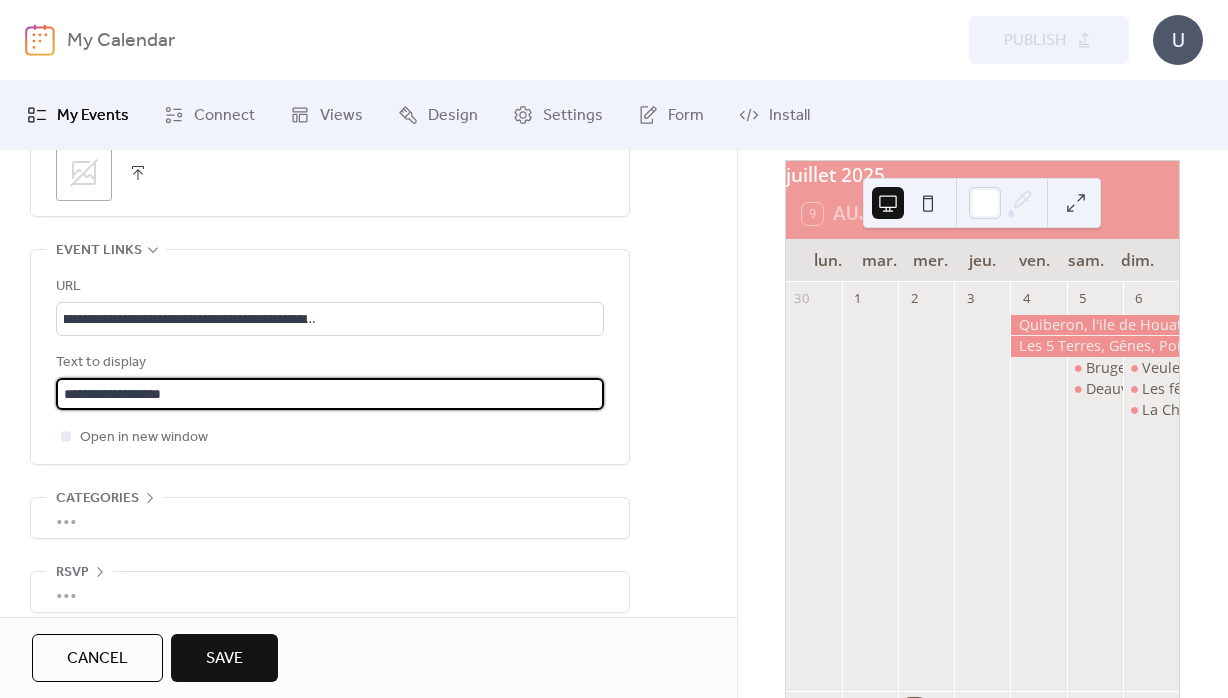 scroll, scrollTop: 1110, scrollLeft: 0, axis: vertical 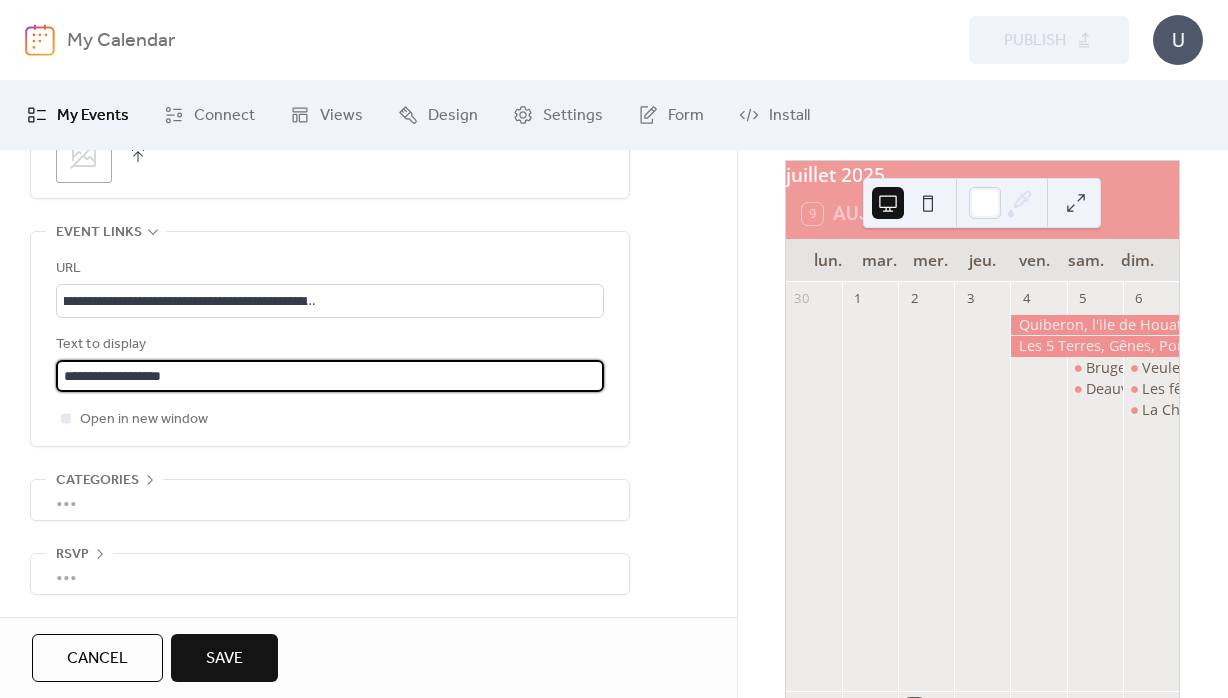 type on "**********" 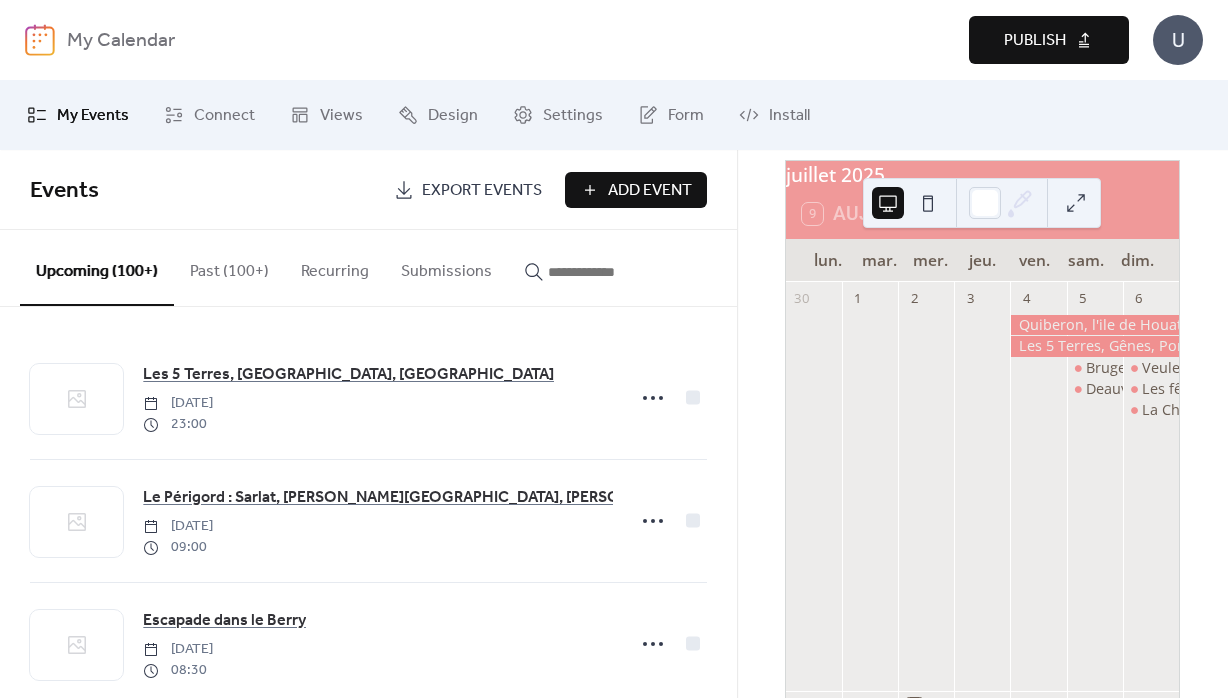 click on "Publish" at bounding box center [1049, 40] 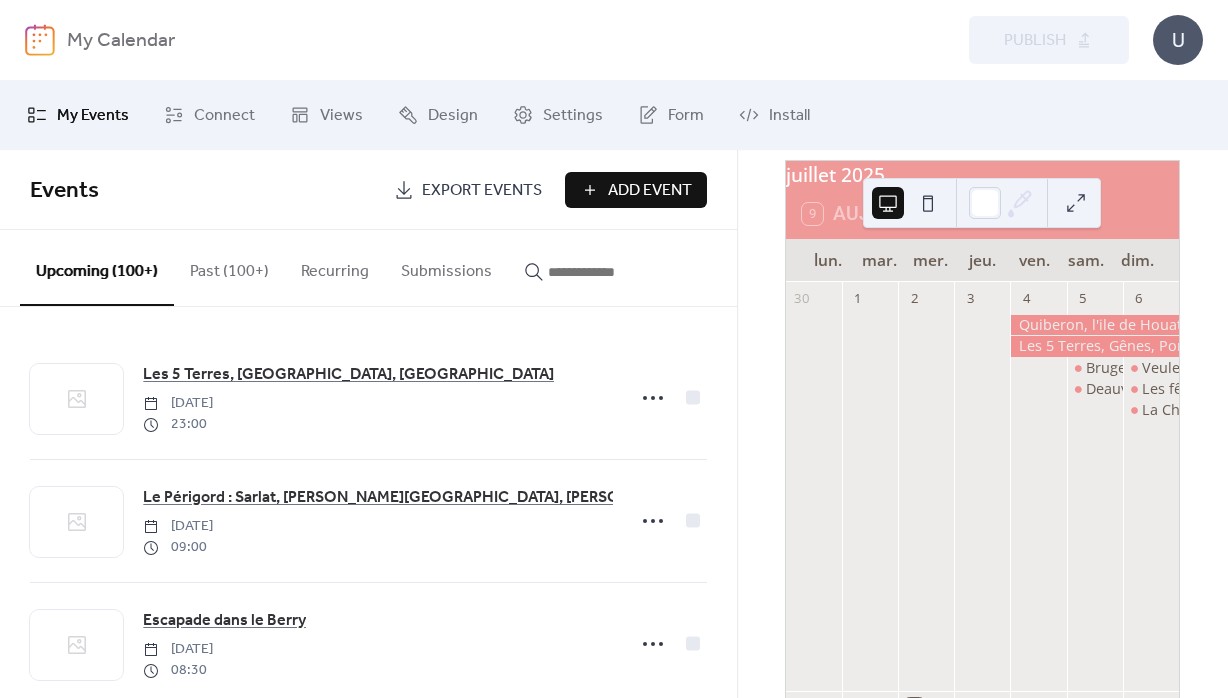 click on "Add Event" at bounding box center [650, 191] 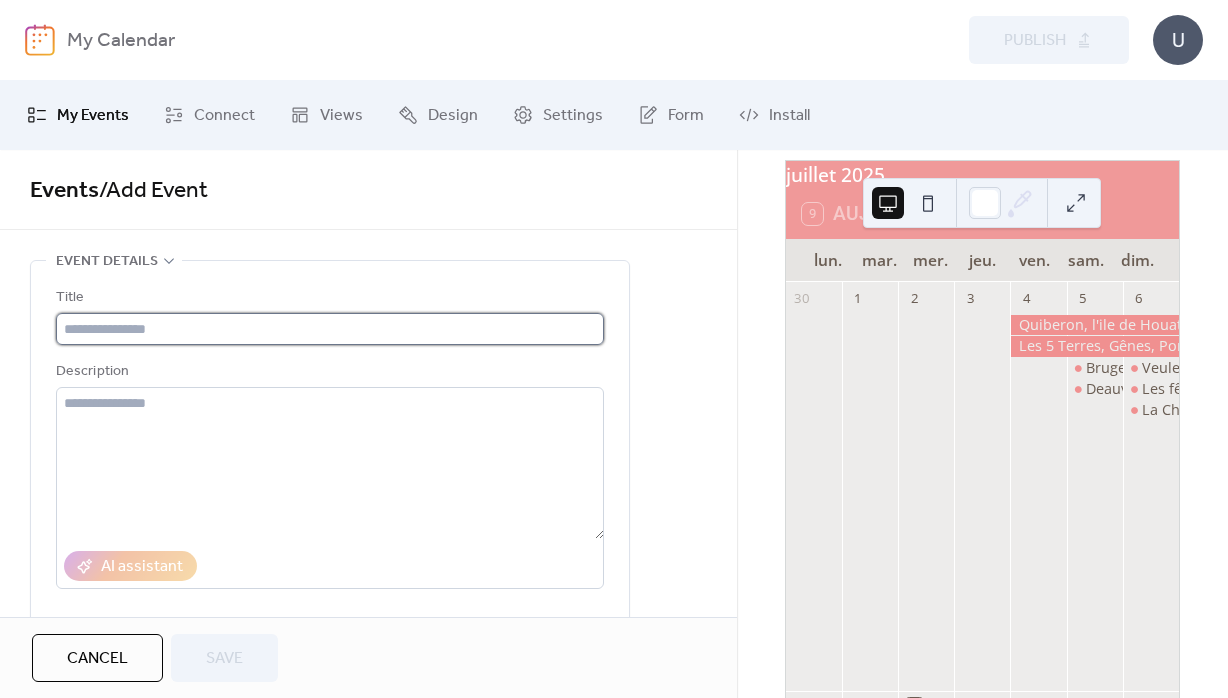 click at bounding box center (330, 329) 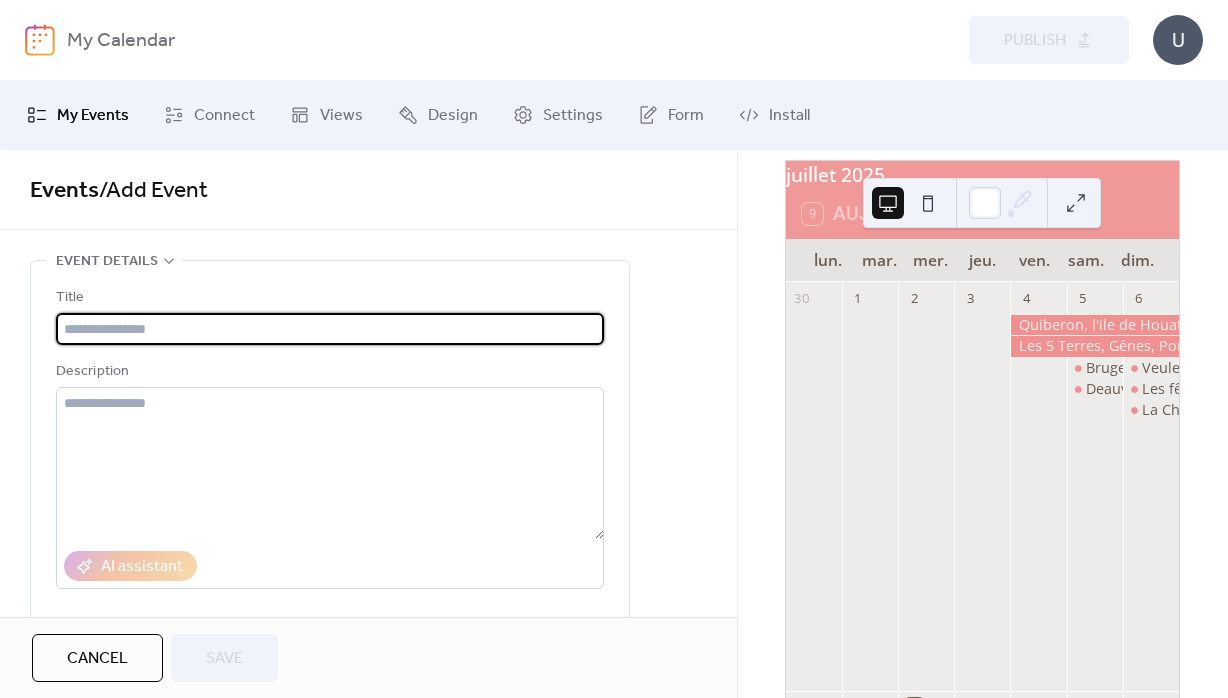 paste on "**********" 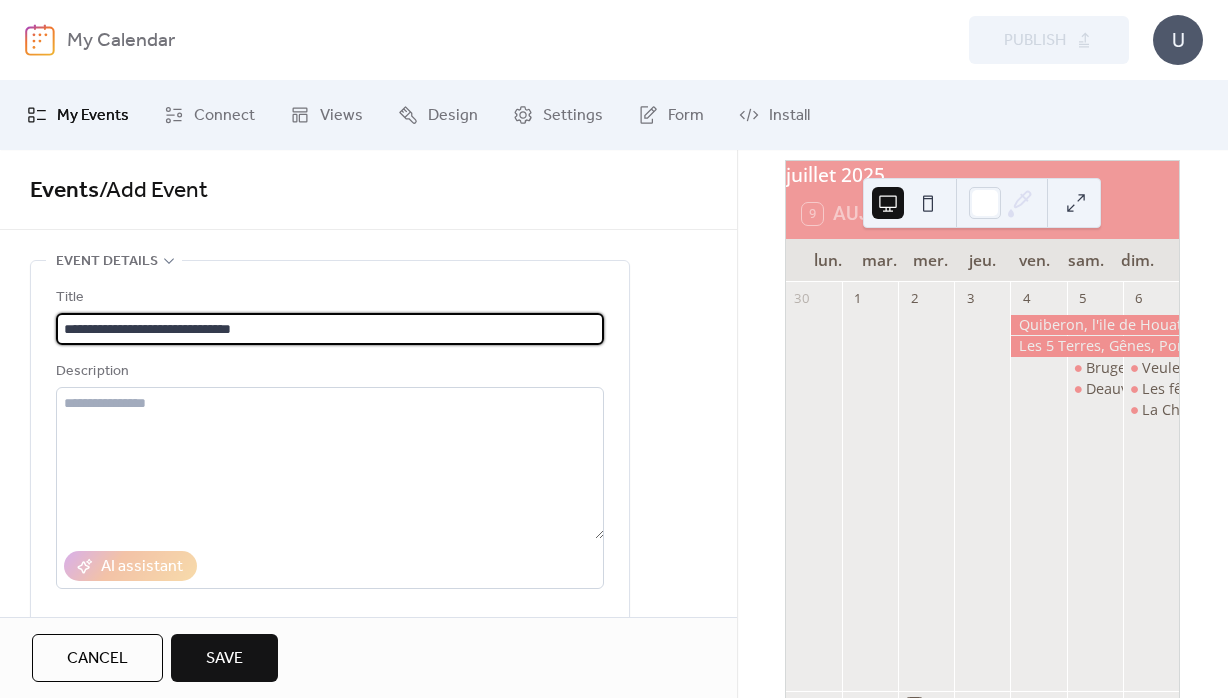 scroll, scrollTop: 216, scrollLeft: 0, axis: vertical 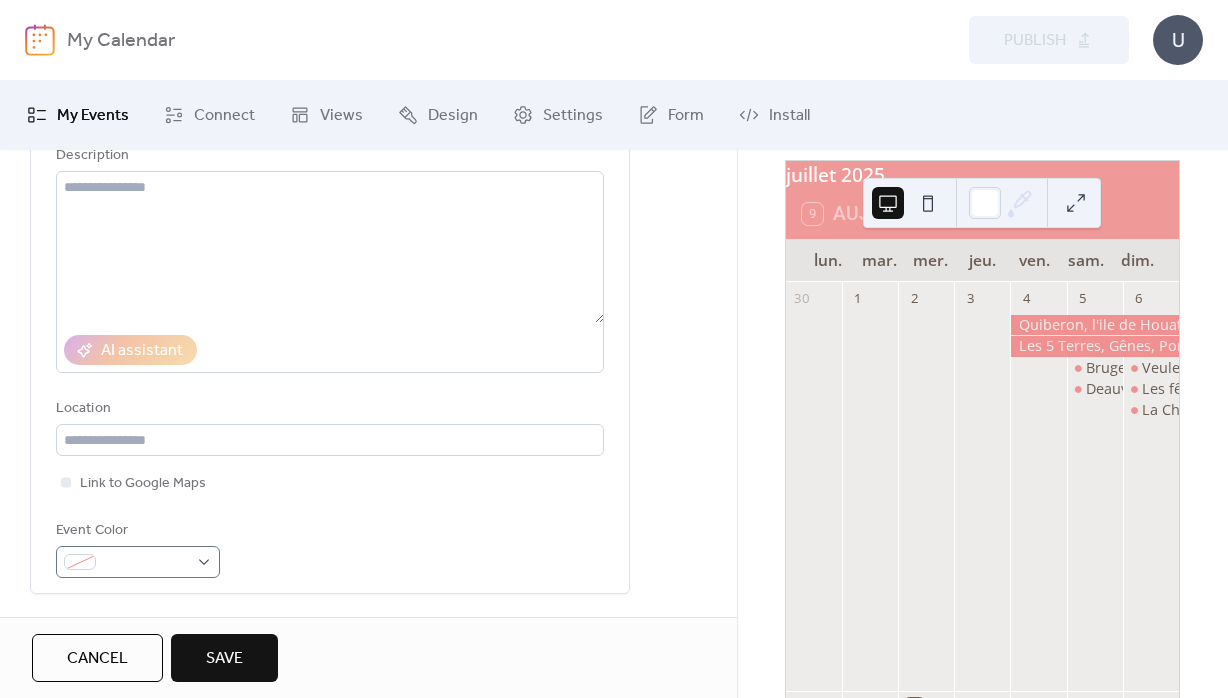 type on "**********" 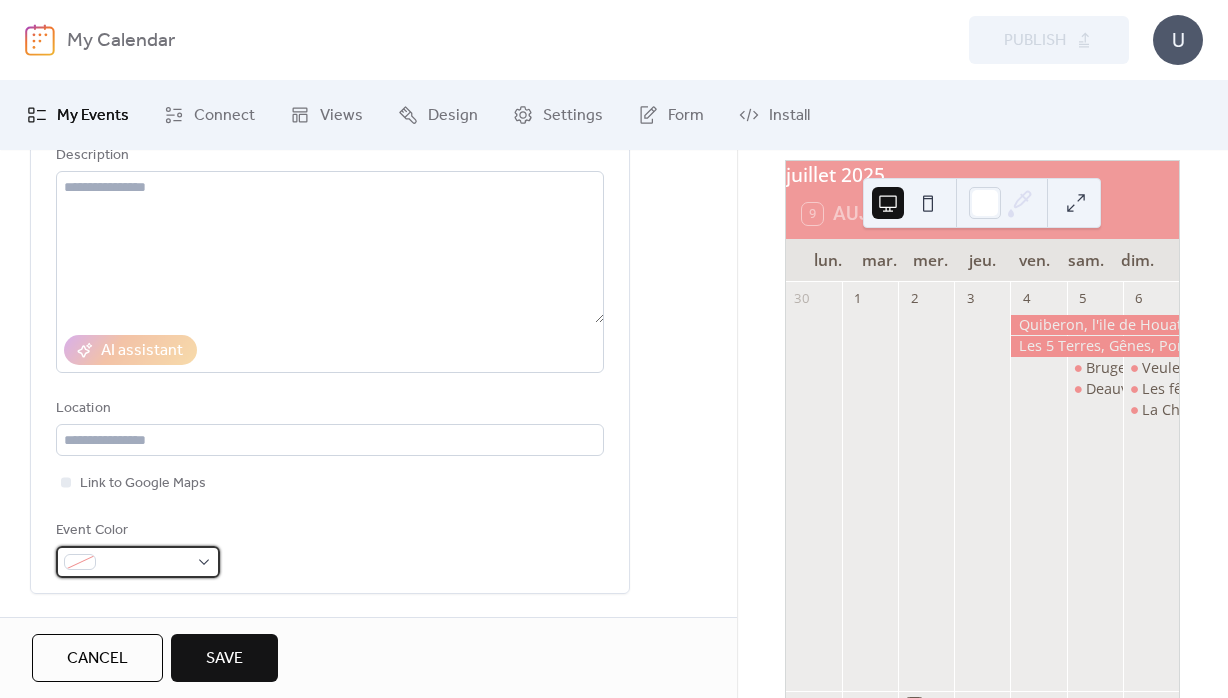 click at bounding box center (146, 563) 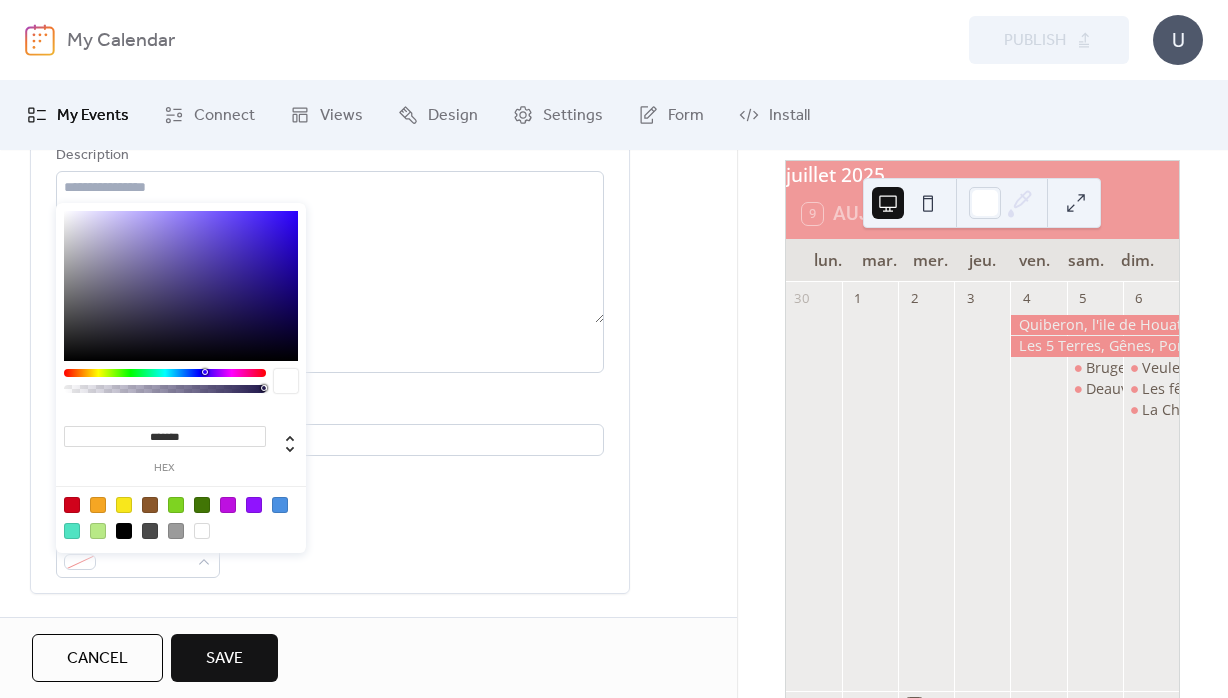 drag, startPoint x: 155, startPoint y: 434, endPoint x: 234, endPoint y: 438, distance: 79.101204 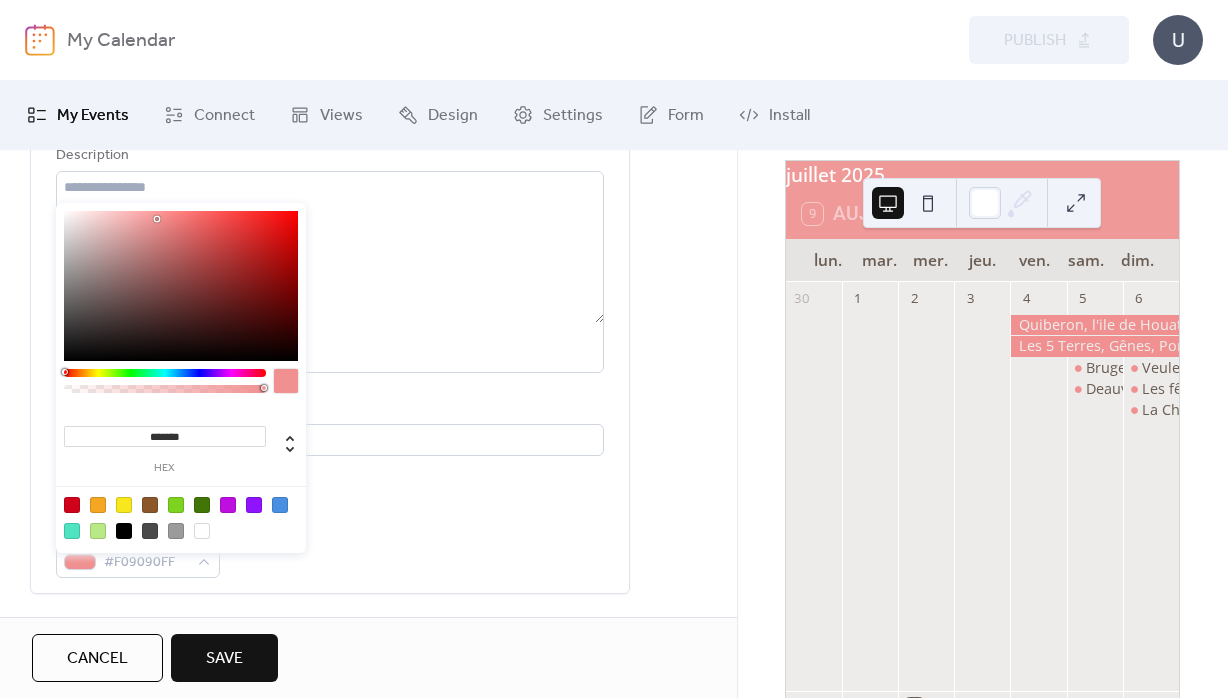 type on "********" 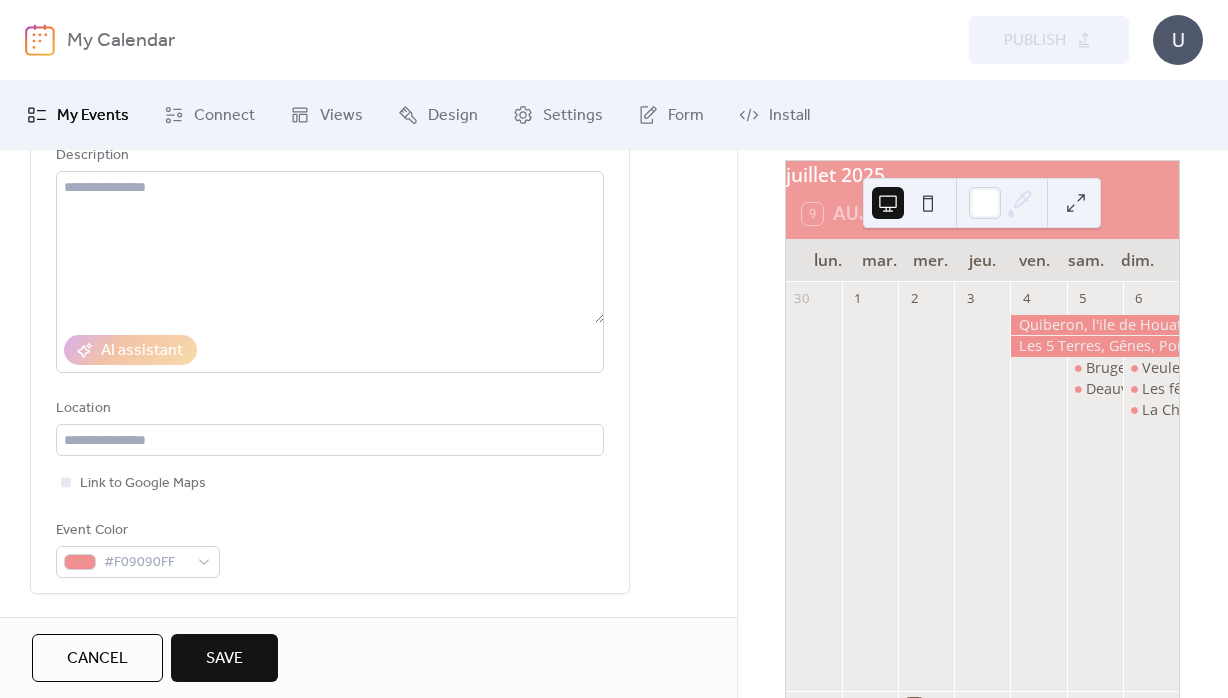click on "**********" at bounding box center [368, 771] 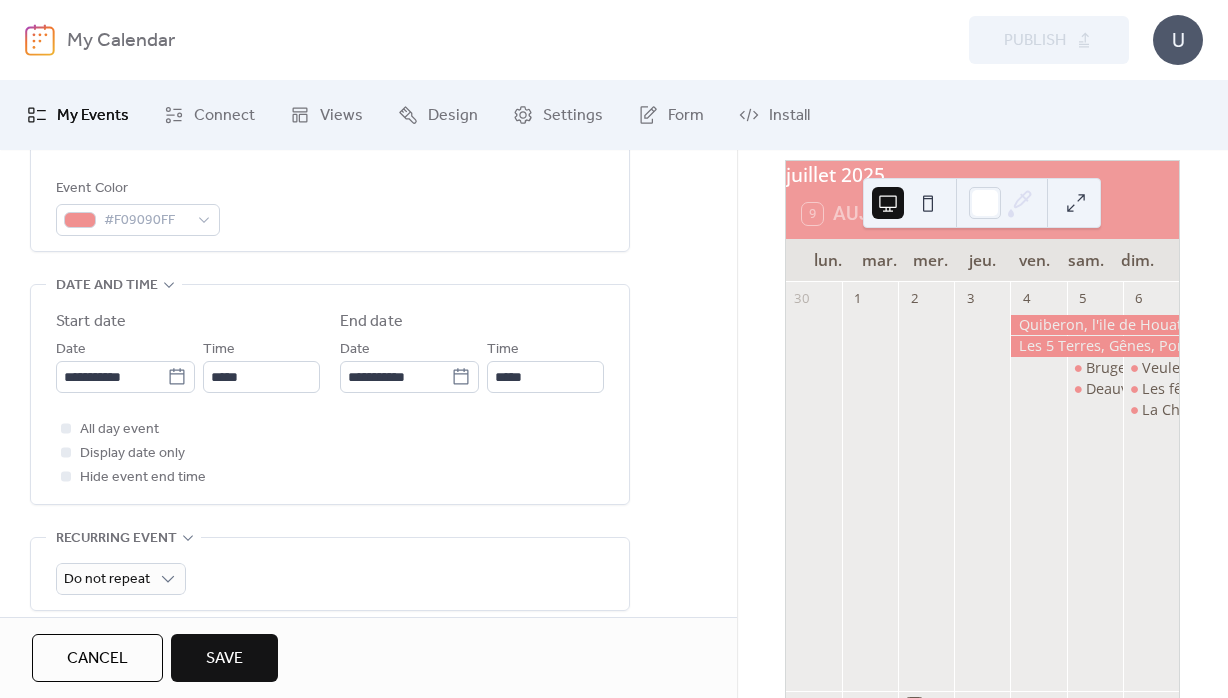 scroll, scrollTop: 576, scrollLeft: 0, axis: vertical 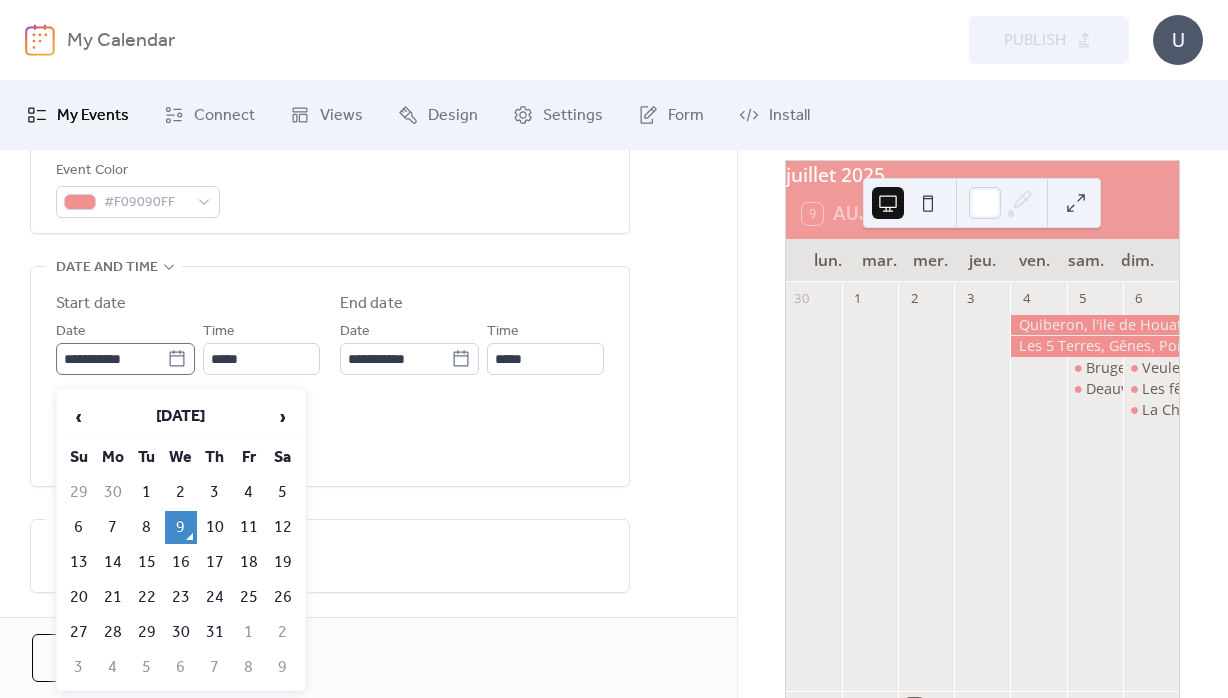 click 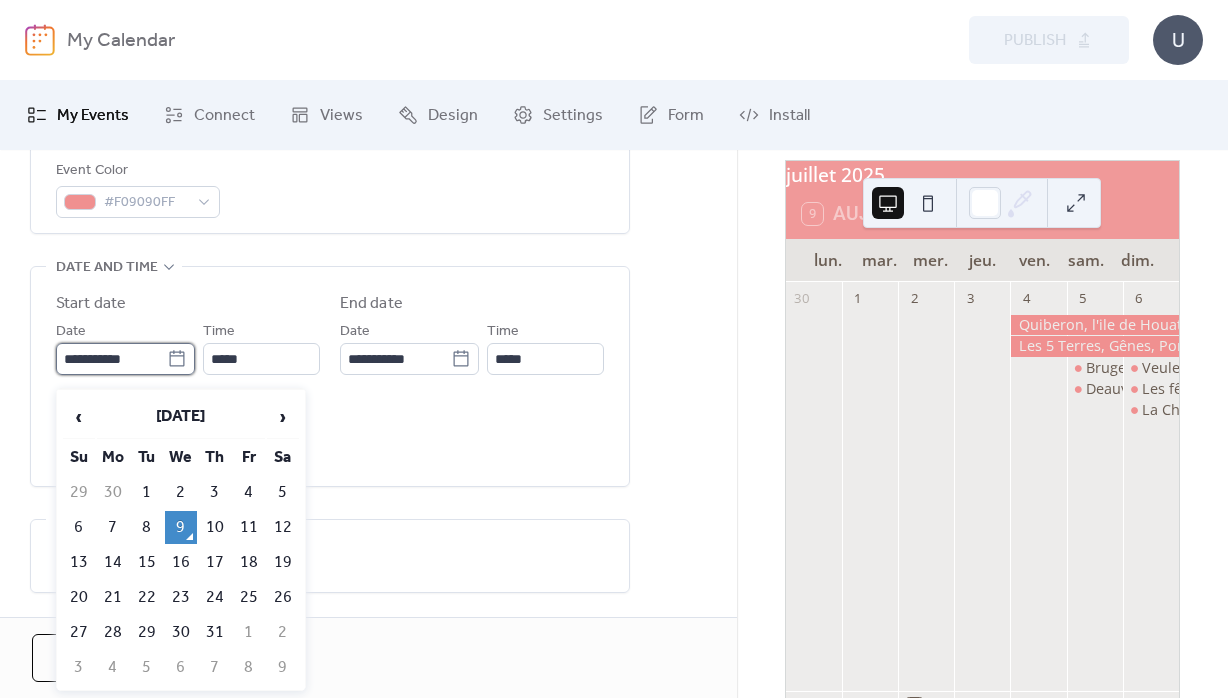 click on "**********" at bounding box center (111, 359) 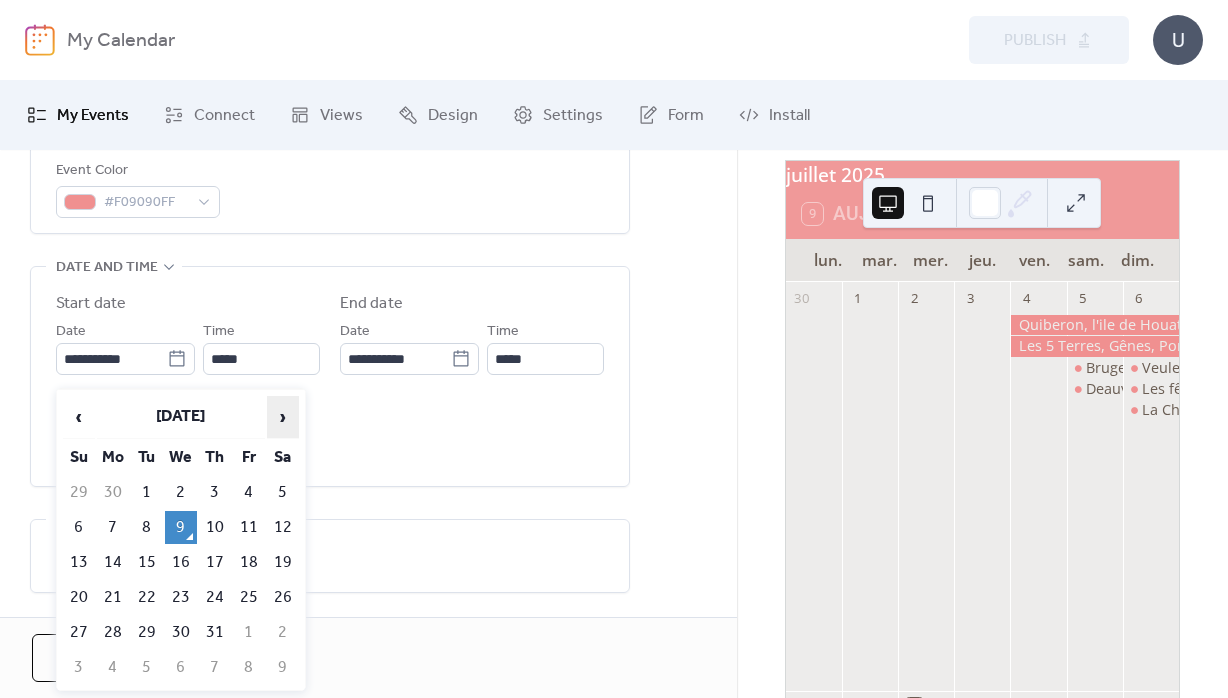 click on "›" at bounding box center [283, 417] 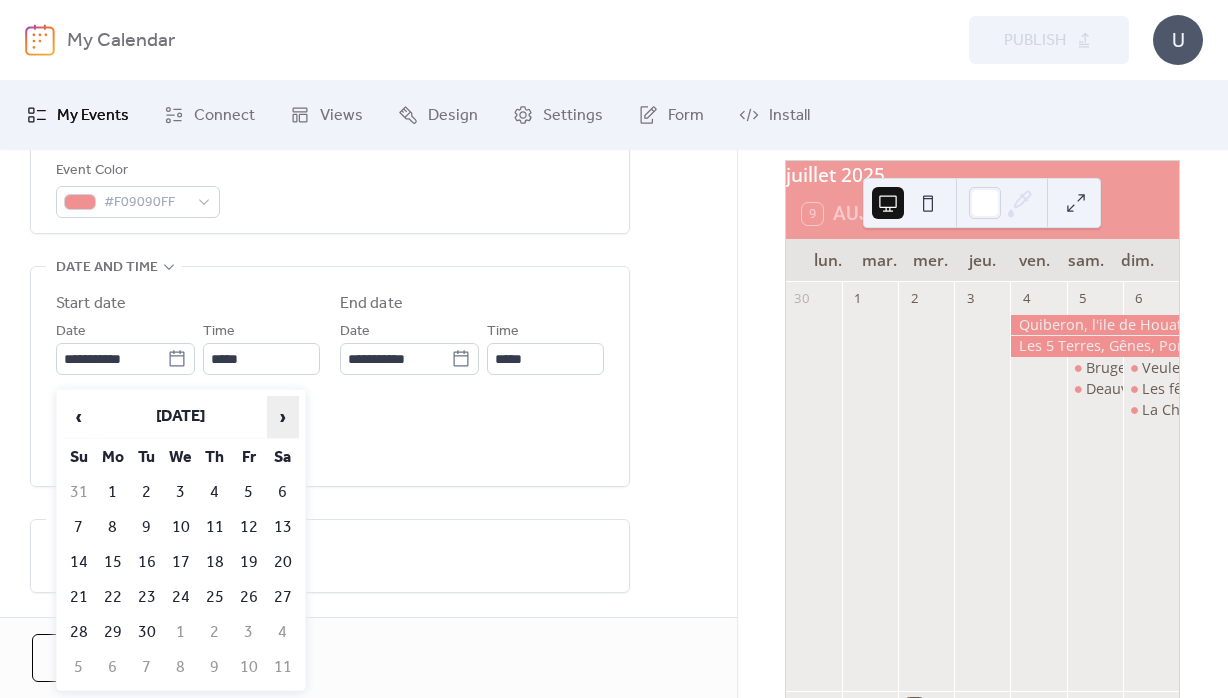 click on "›" at bounding box center [283, 417] 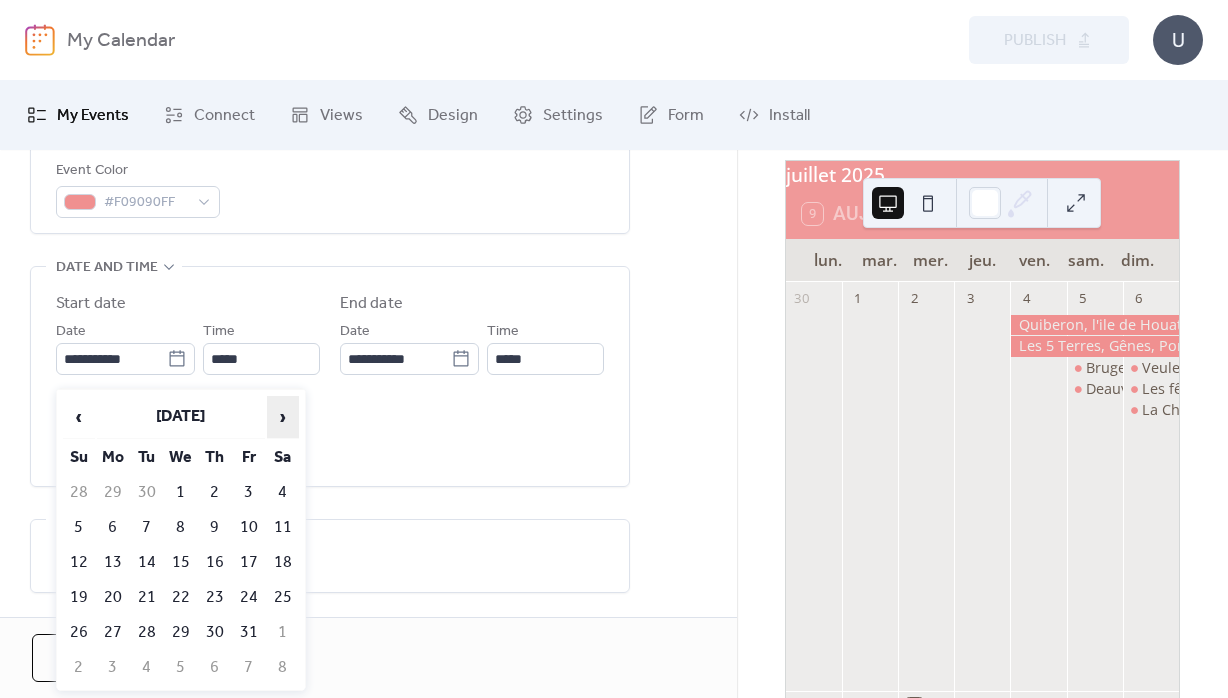 click on "›" at bounding box center [283, 417] 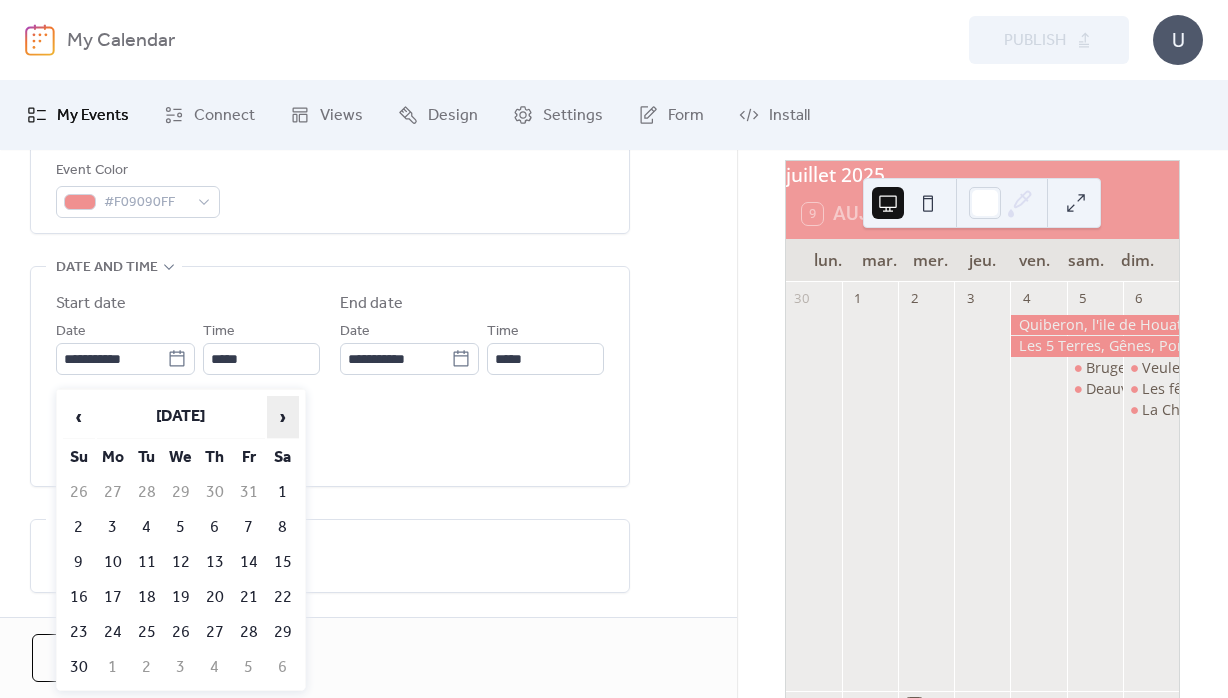 click on "›" at bounding box center (283, 417) 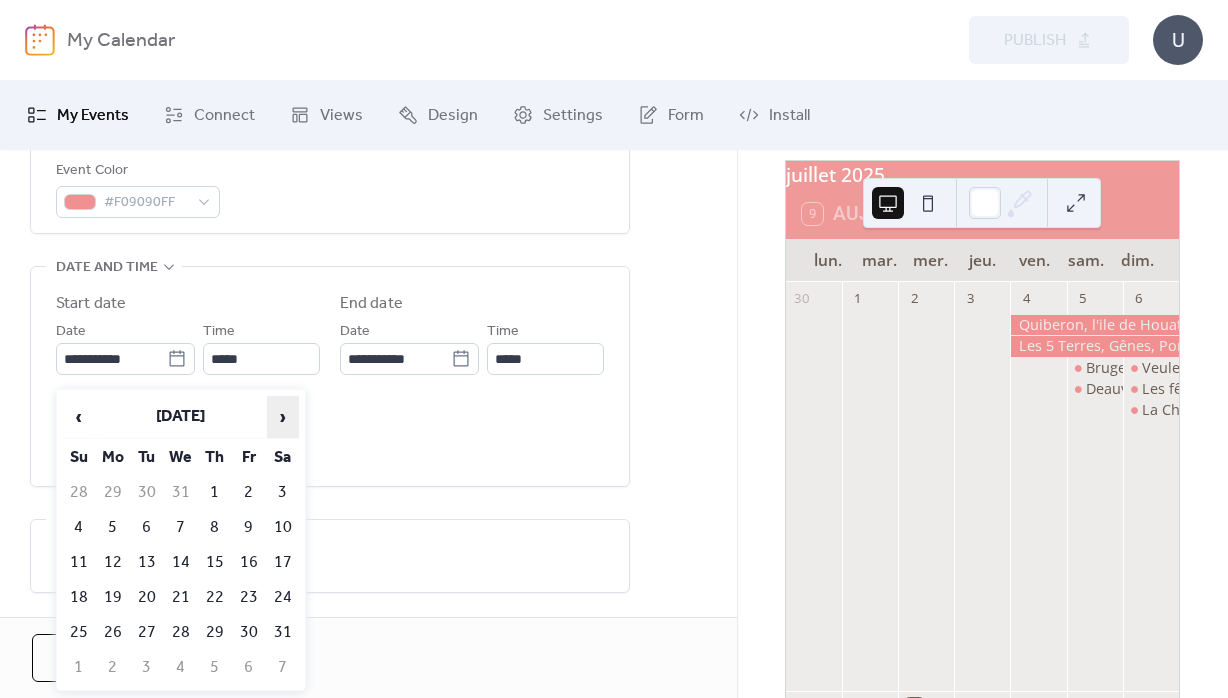 click on "›" at bounding box center (283, 417) 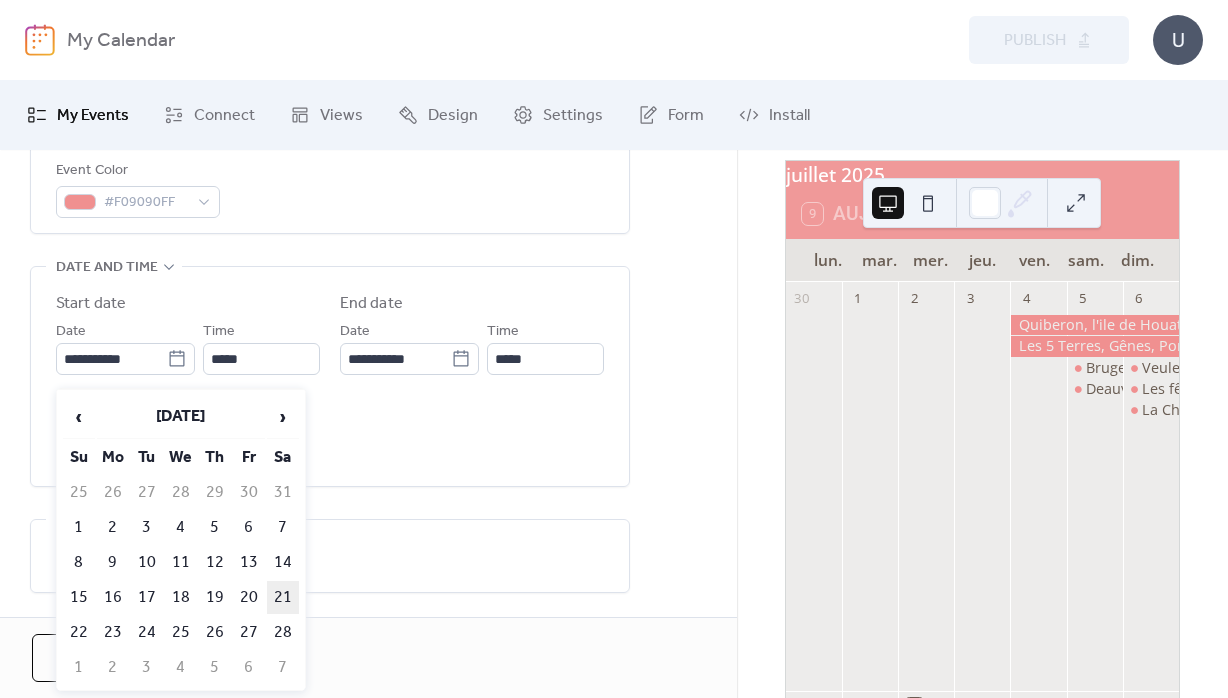 click on "21" at bounding box center [283, 597] 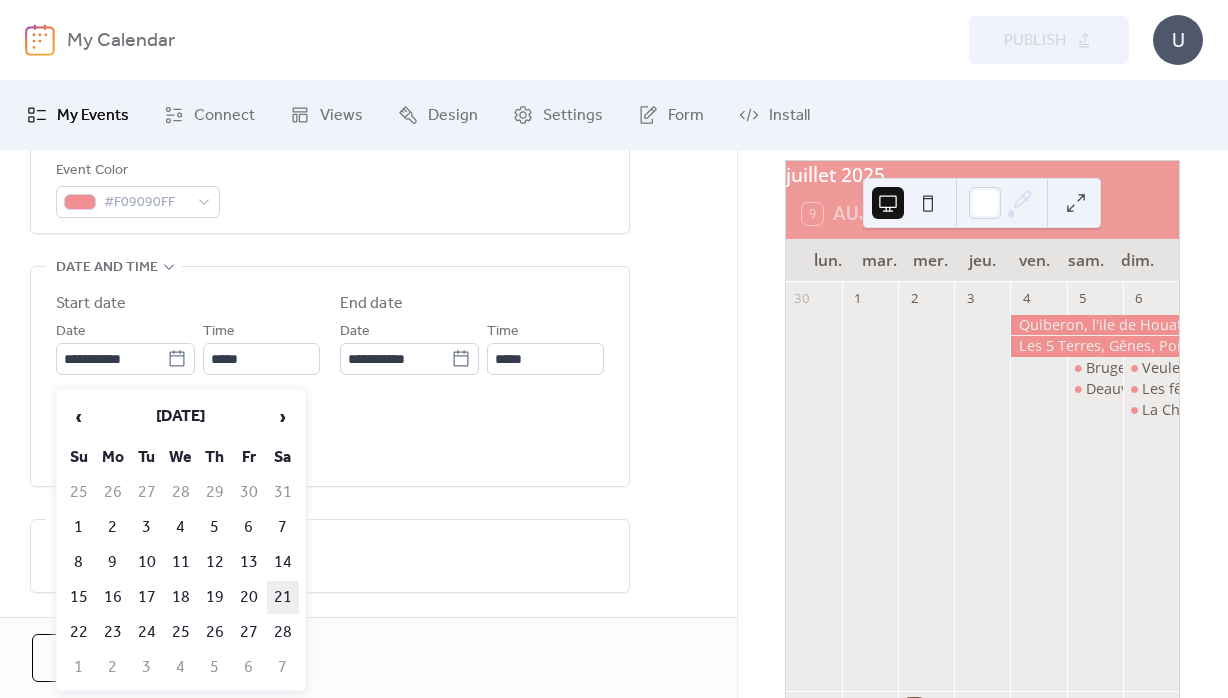 type on "**********" 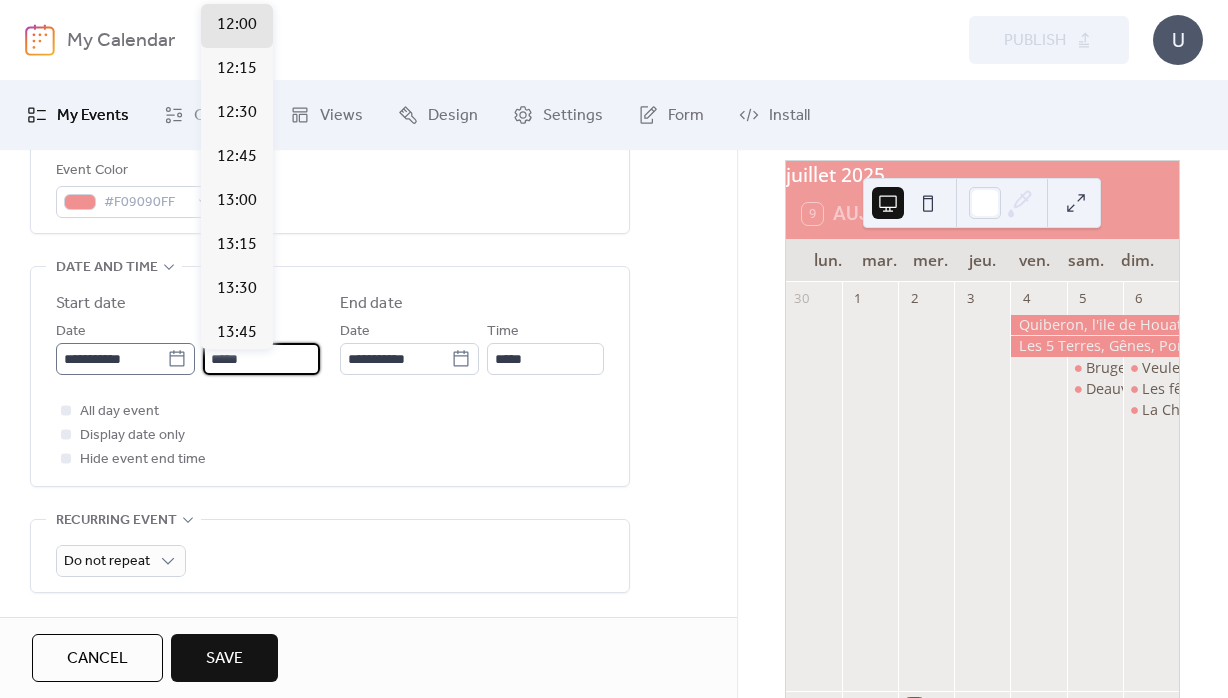 drag, startPoint x: 272, startPoint y: 365, endPoint x: 129, endPoint y: 375, distance: 143.34923 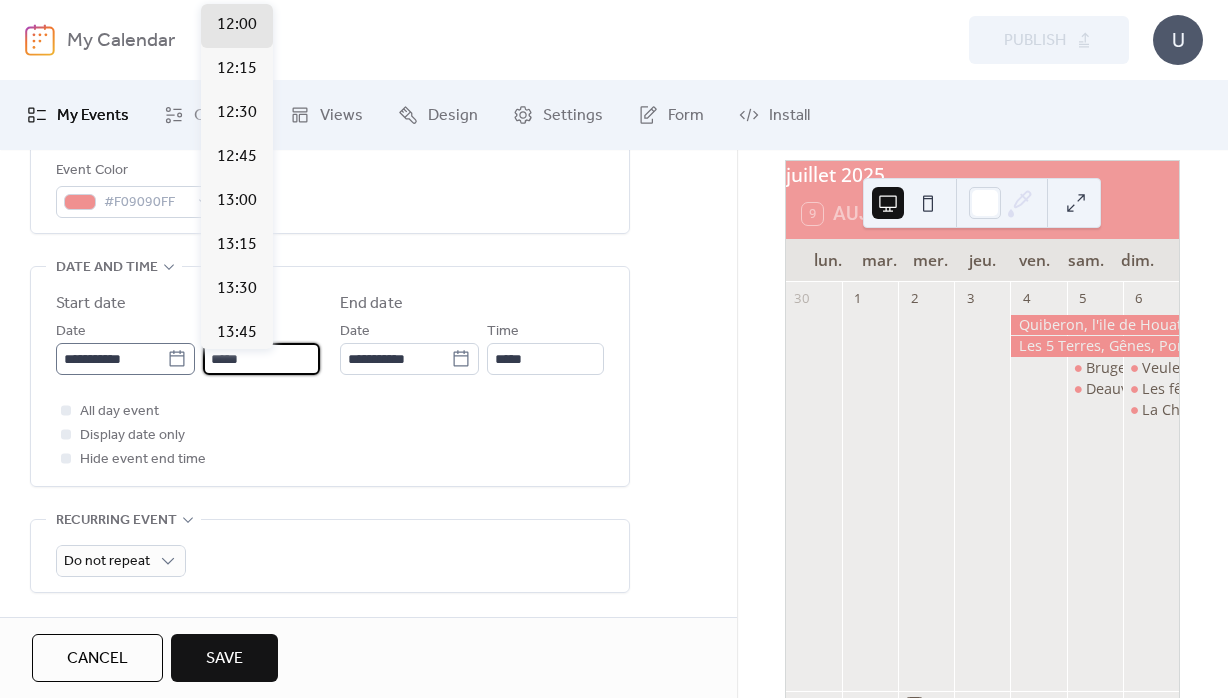 click on "*****" at bounding box center [261, 359] 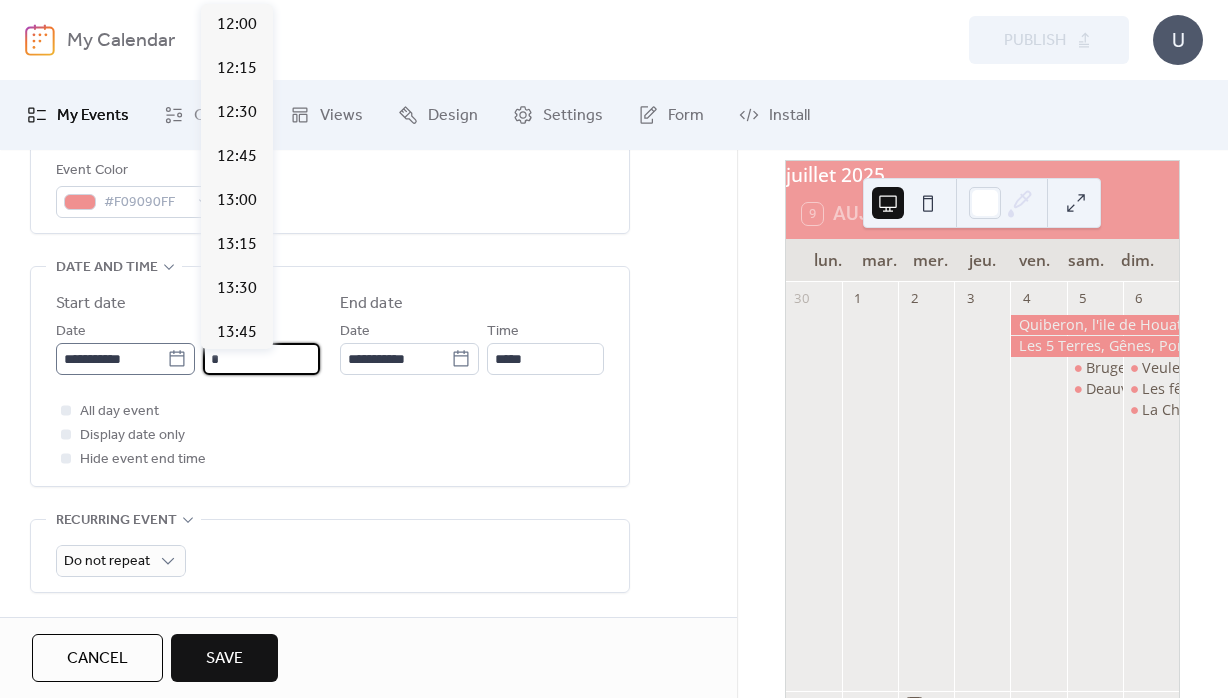 scroll, scrollTop: 1408, scrollLeft: 0, axis: vertical 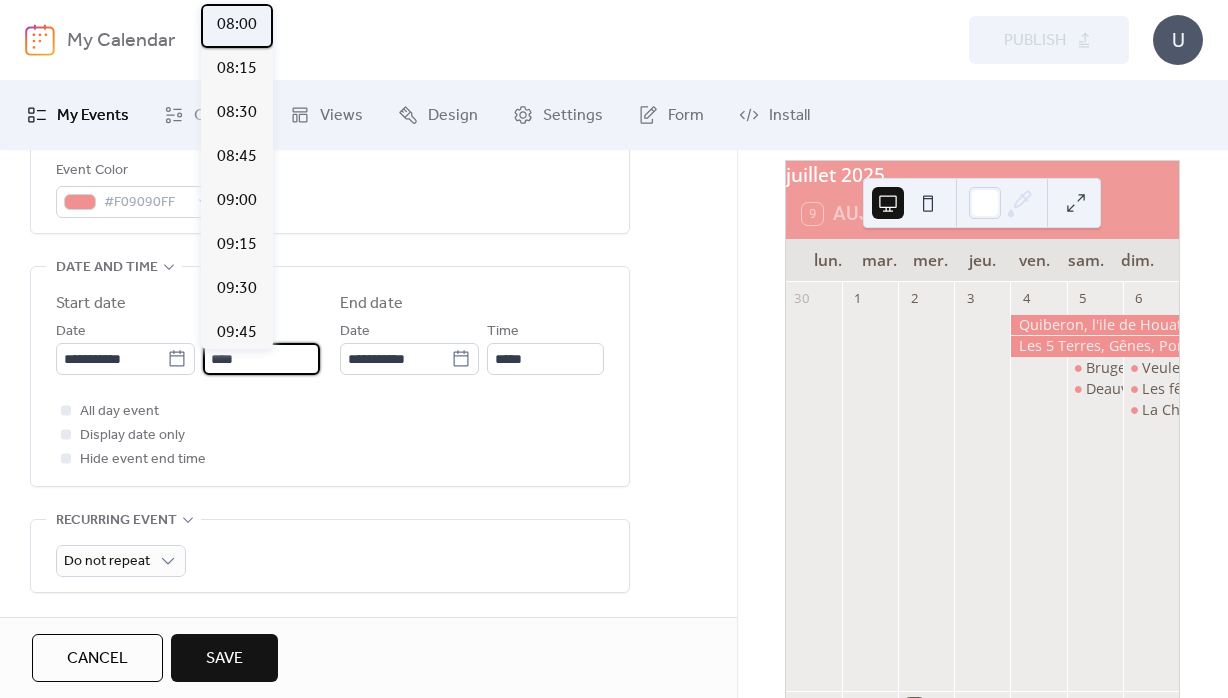 click on "08:00" at bounding box center [237, 25] 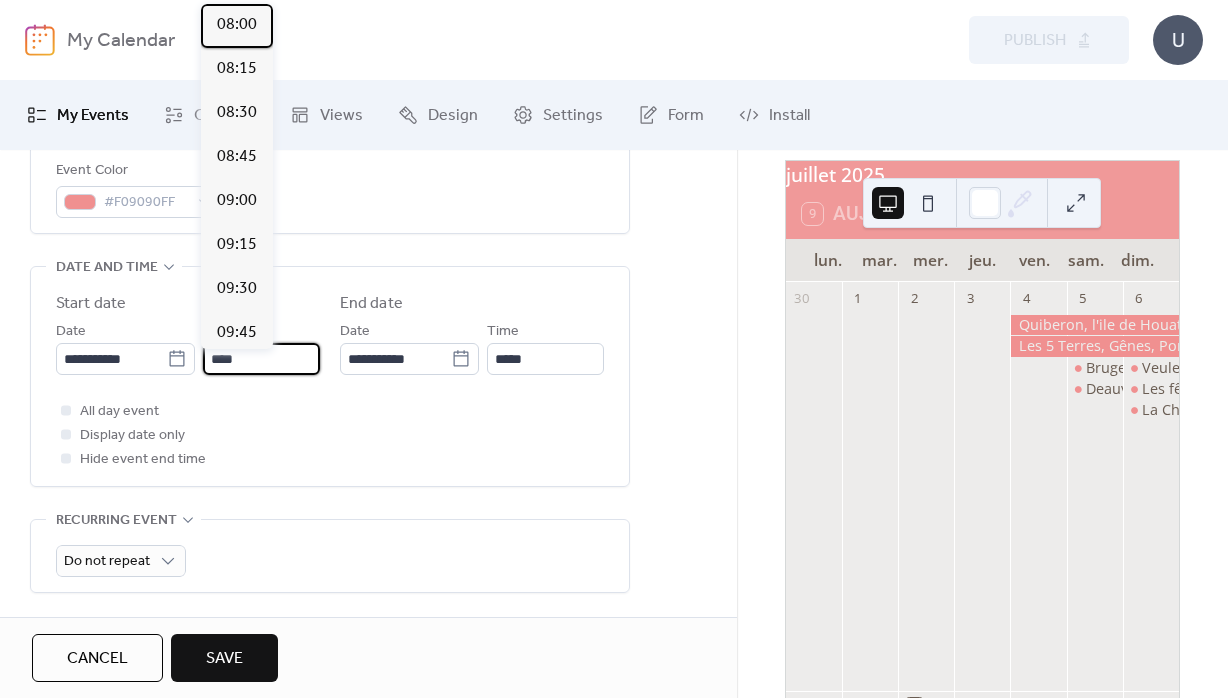 type 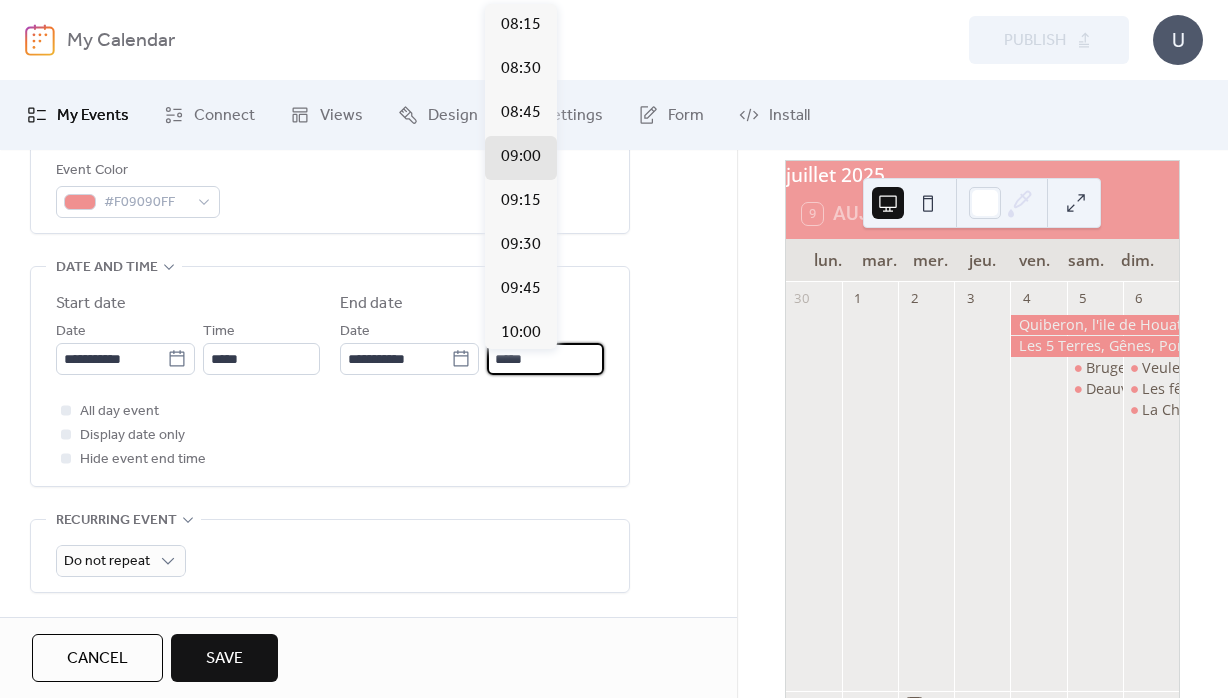 drag, startPoint x: 532, startPoint y: 364, endPoint x: 482, endPoint y: 361, distance: 50.08992 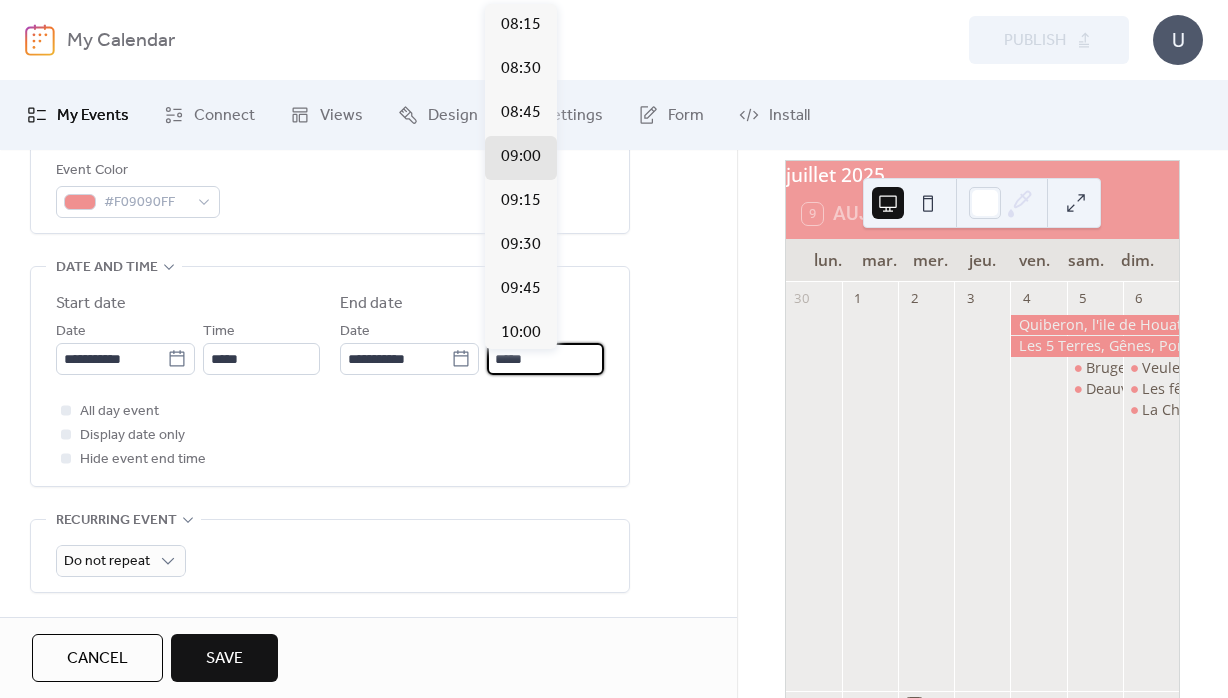 click on "*****" at bounding box center (545, 359) 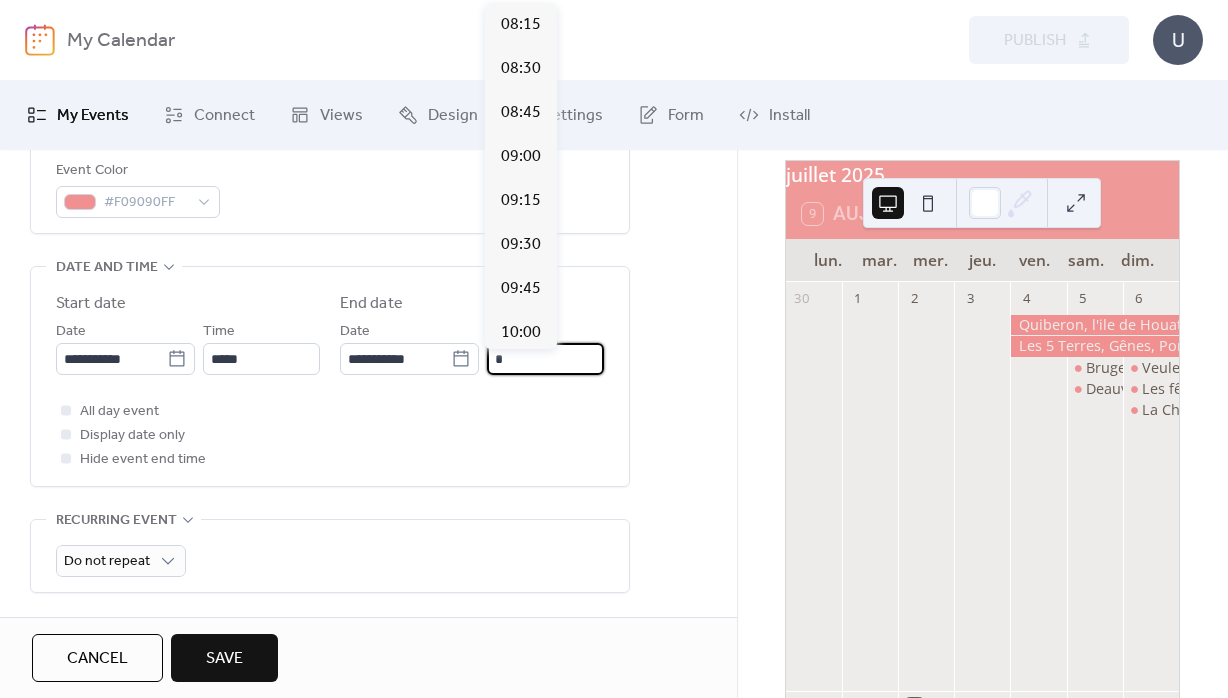scroll, scrollTop: 2068, scrollLeft: 0, axis: vertical 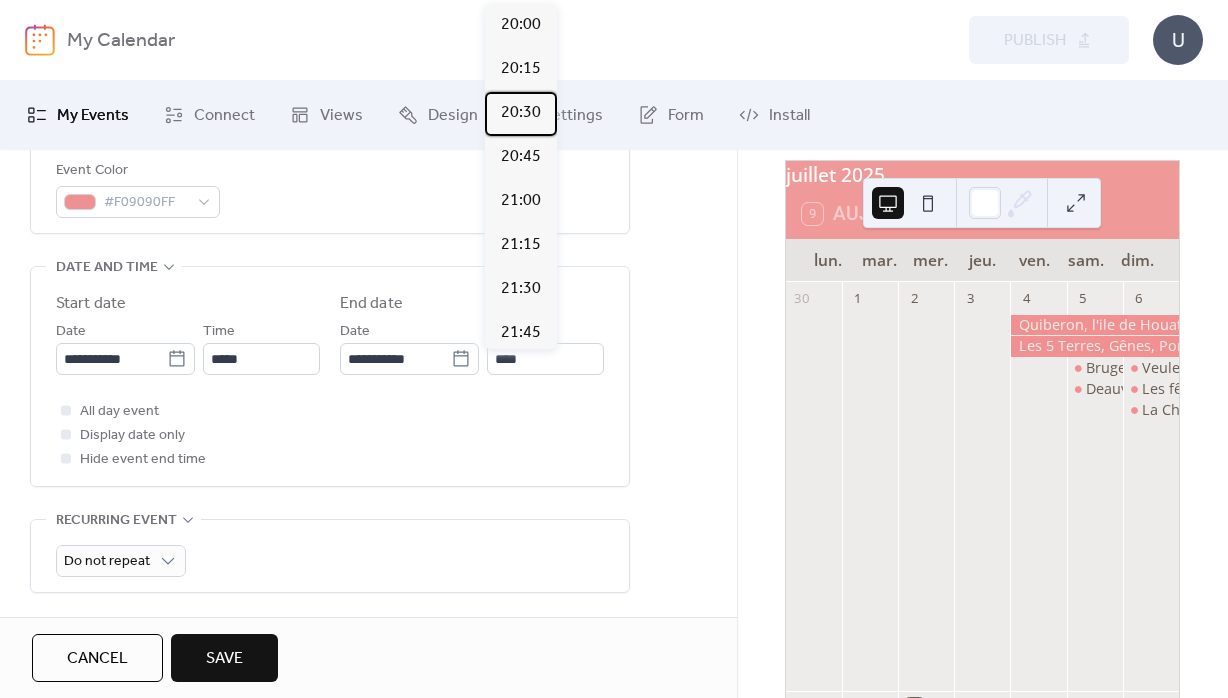 drag, startPoint x: 534, startPoint y: 116, endPoint x: 15, endPoint y: 400, distance: 591.6224 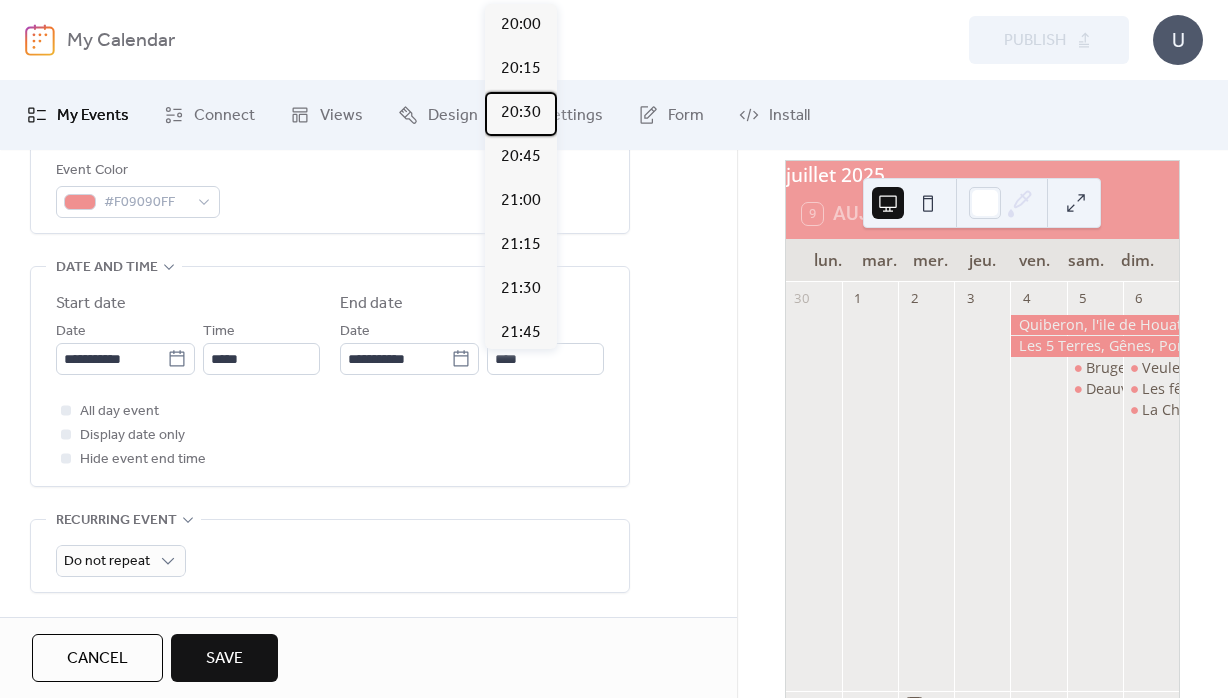 click on "20:30" at bounding box center [521, 113] 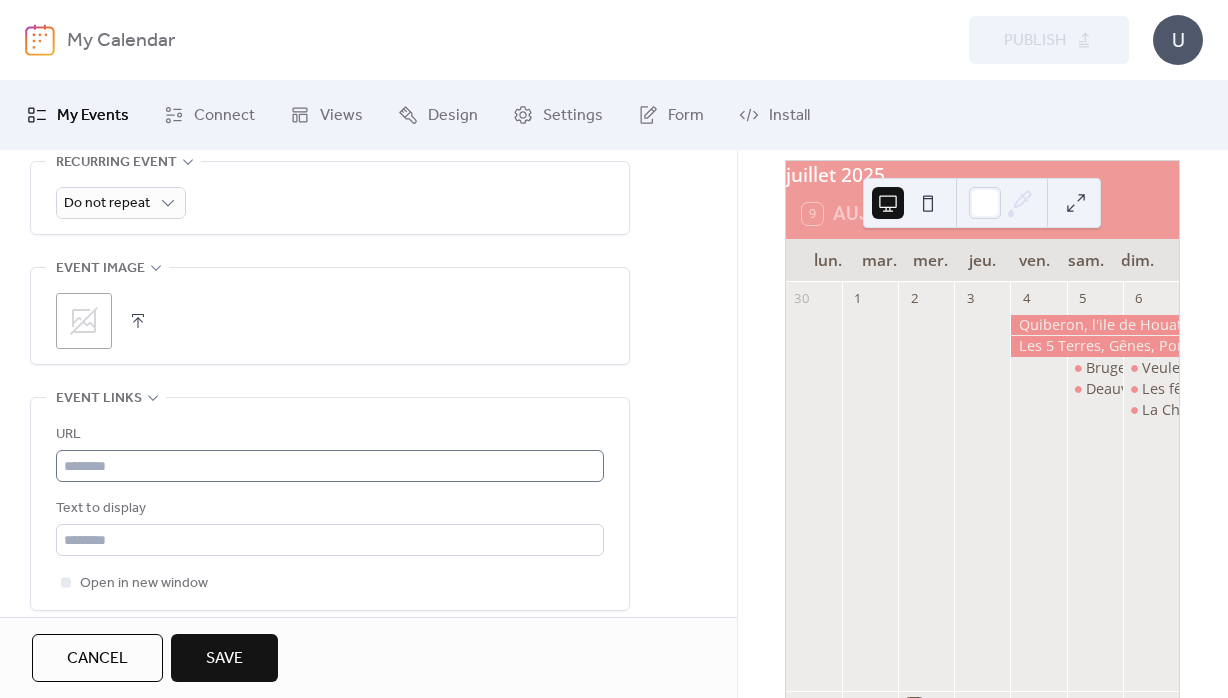 scroll, scrollTop: 936, scrollLeft: 0, axis: vertical 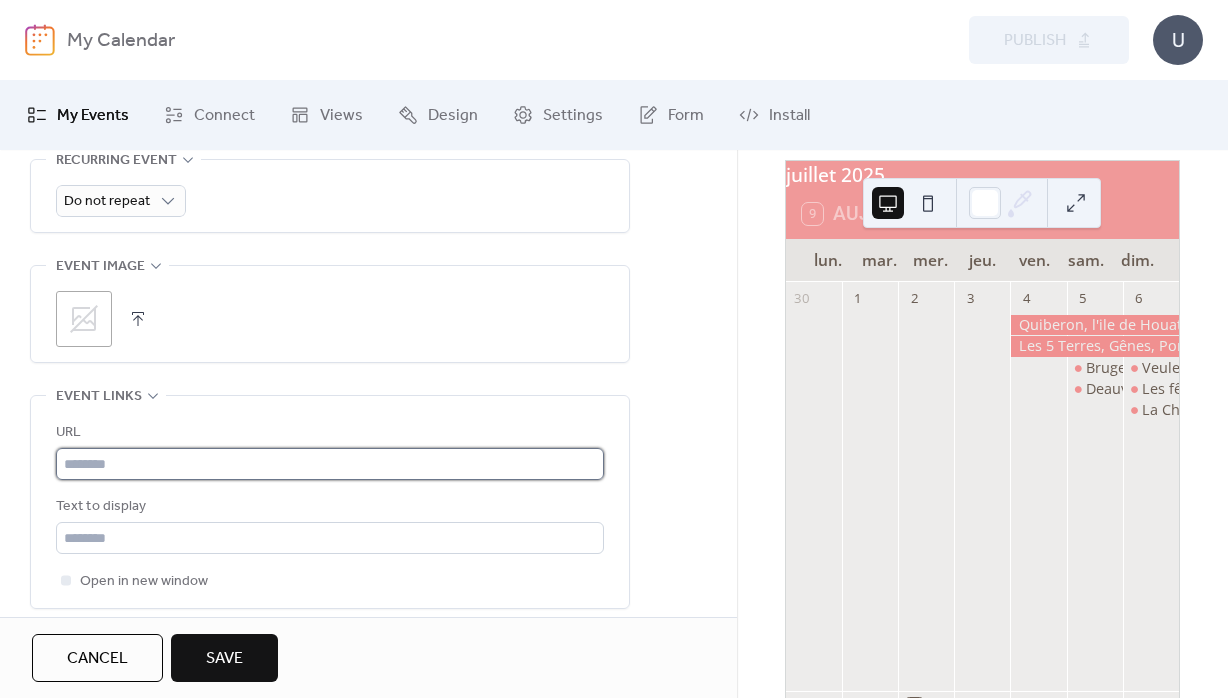 click at bounding box center (330, 464) 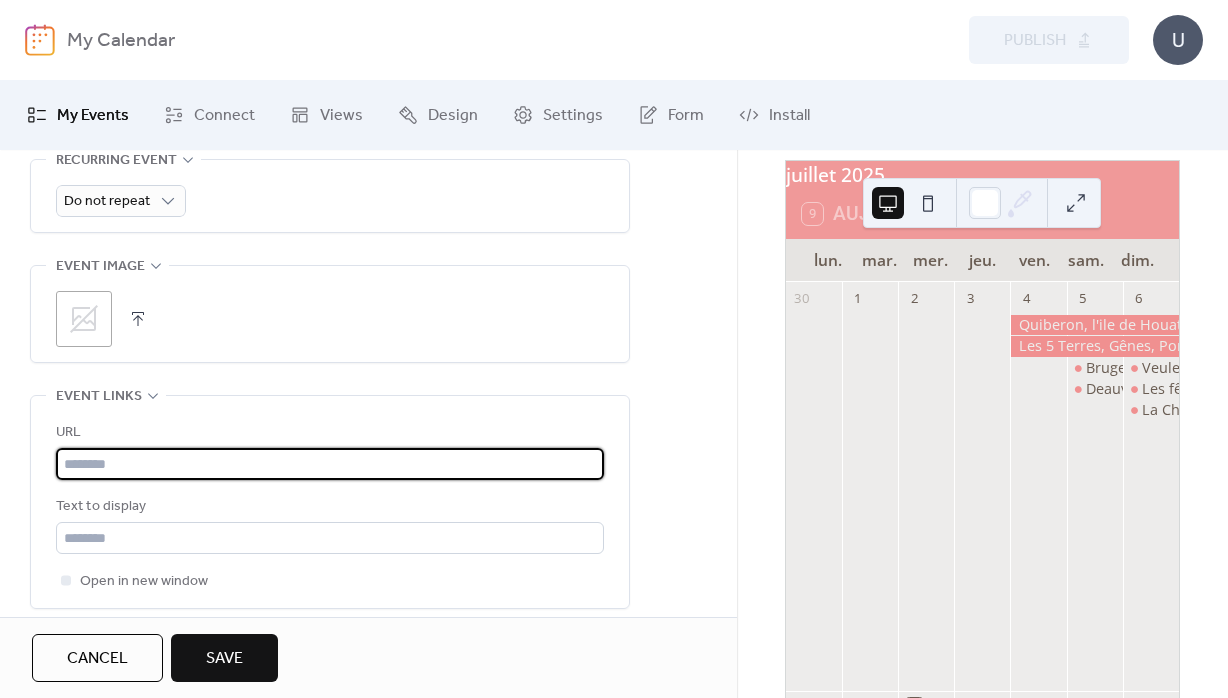 paste on "**********" 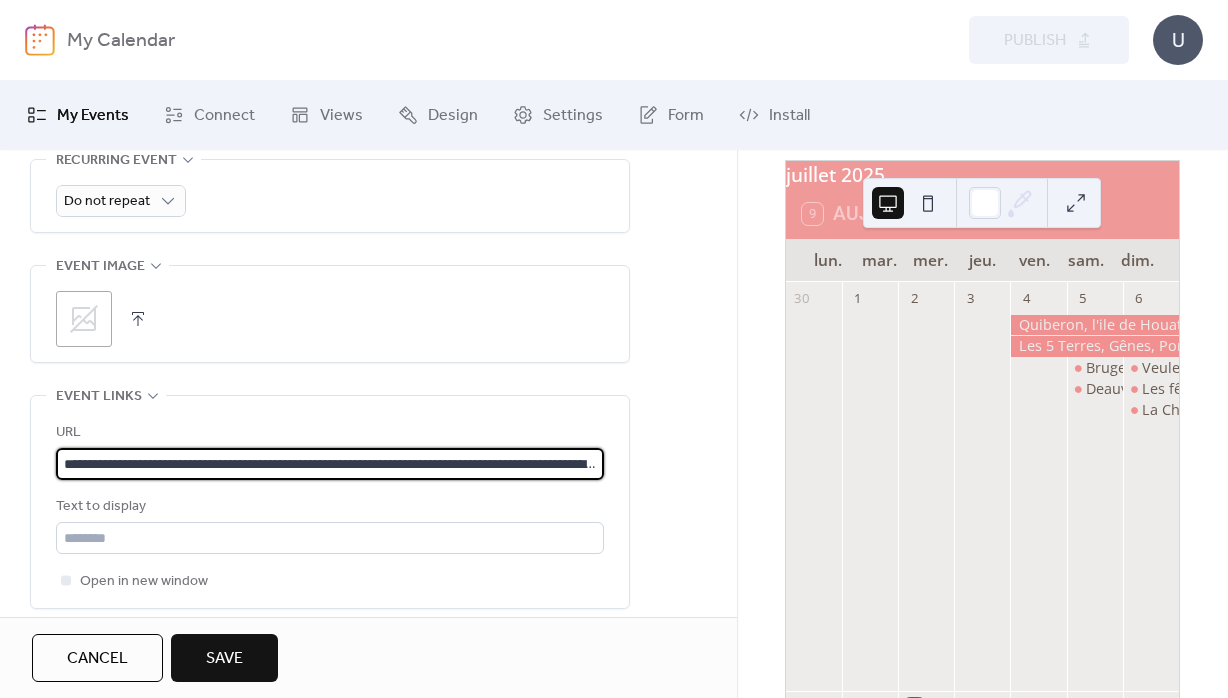 scroll, scrollTop: 0, scrollLeft: 386, axis: horizontal 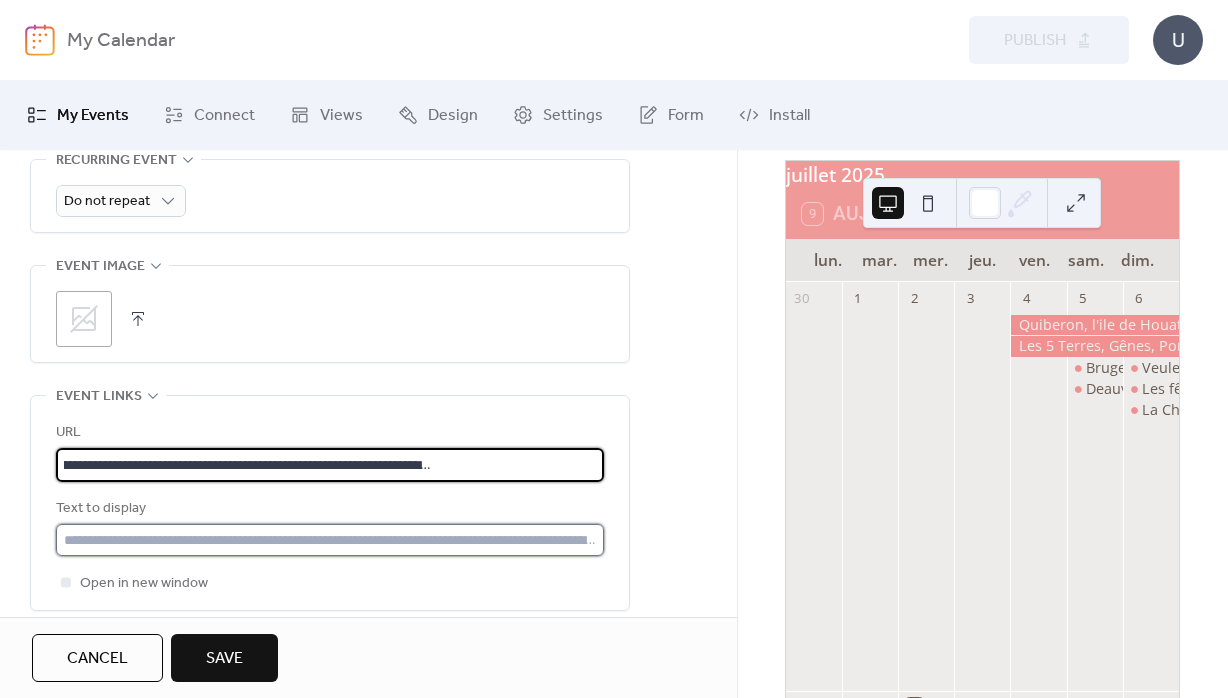 click at bounding box center [330, 540] 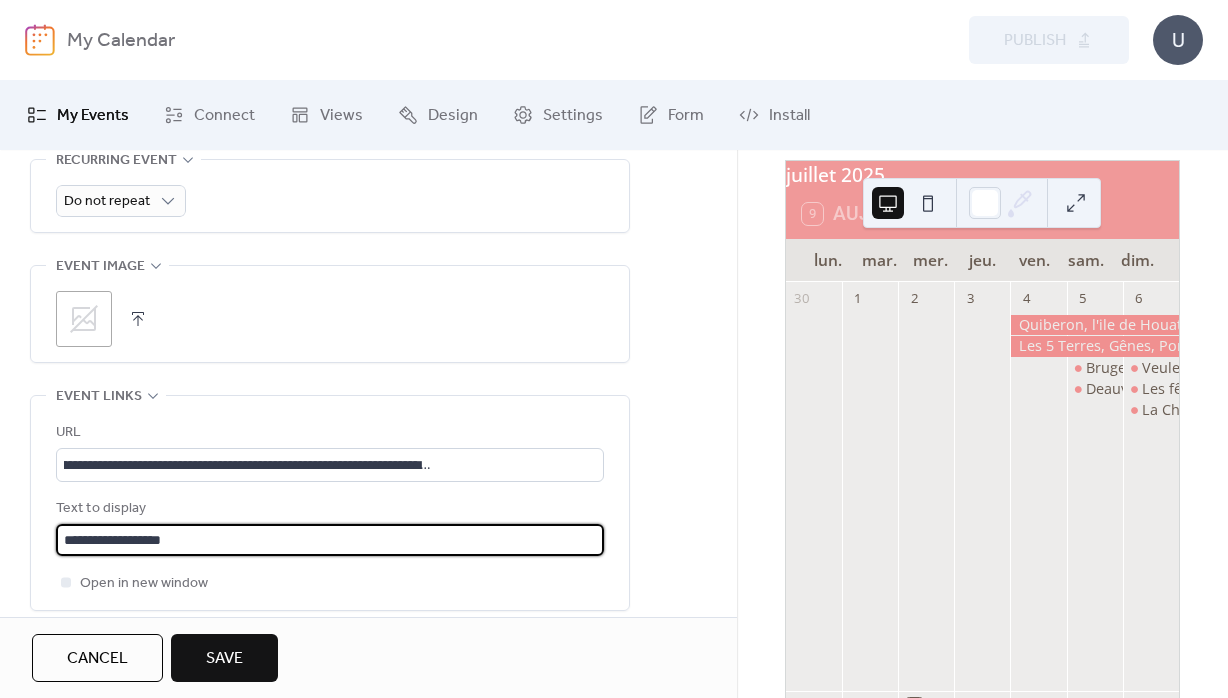 scroll, scrollTop: 1080, scrollLeft: 0, axis: vertical 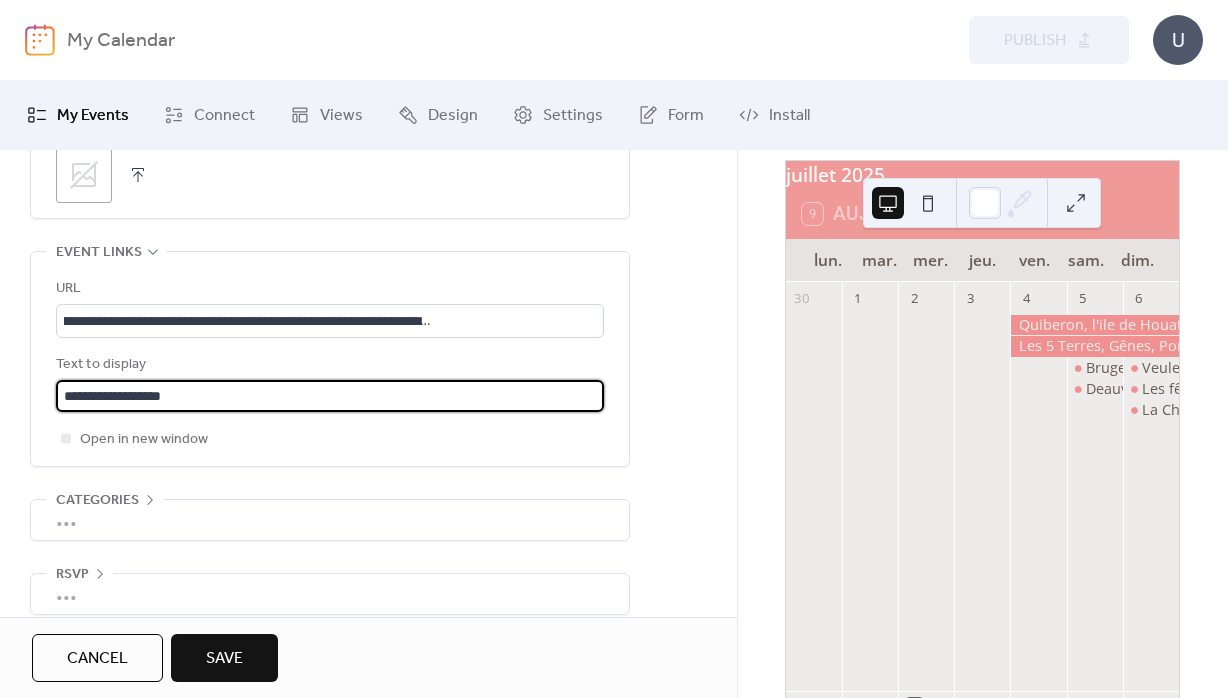 click on "Save" at bounding box center [224, 658] 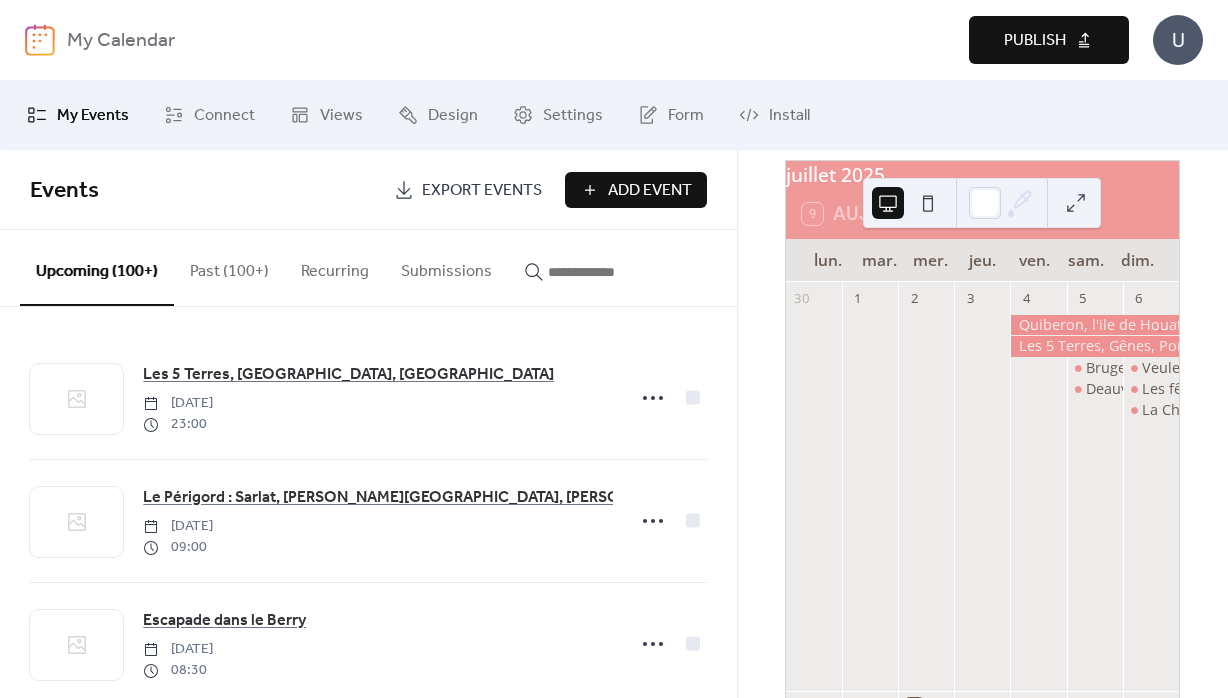 drag, startPoint x: 1050, startPoint y: 54, endPoint x: 1044, endPoint y: 43, distance: 12.529964 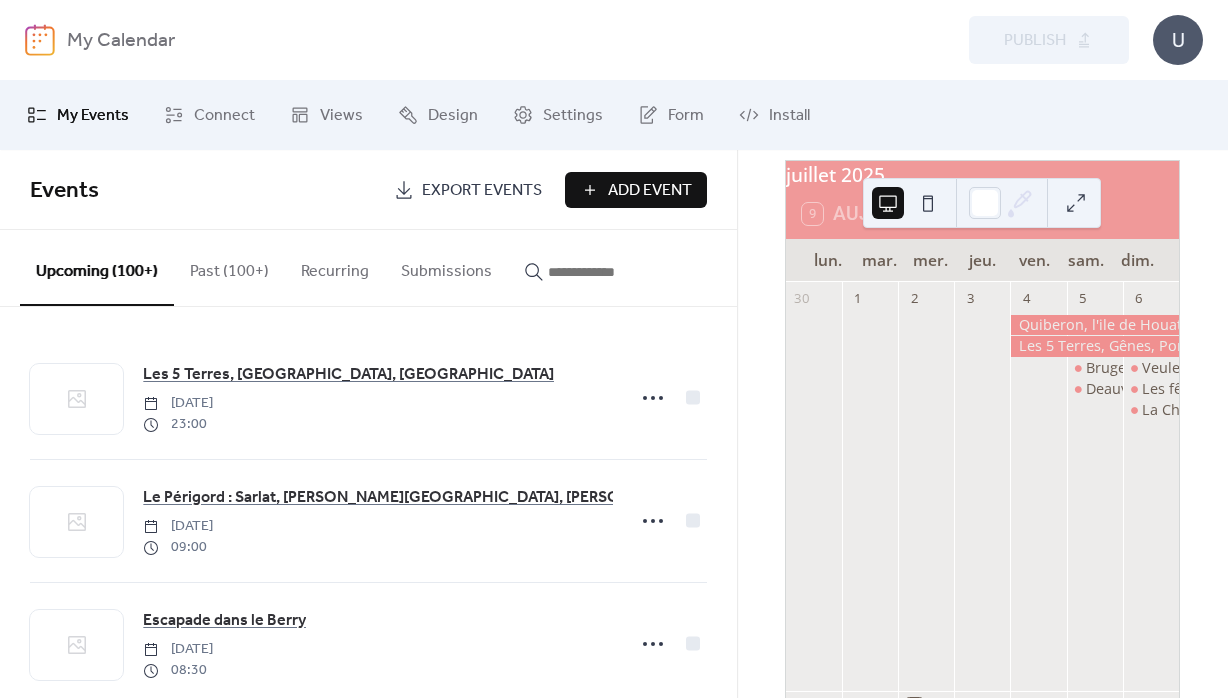 click at bounding box center [598, 272] 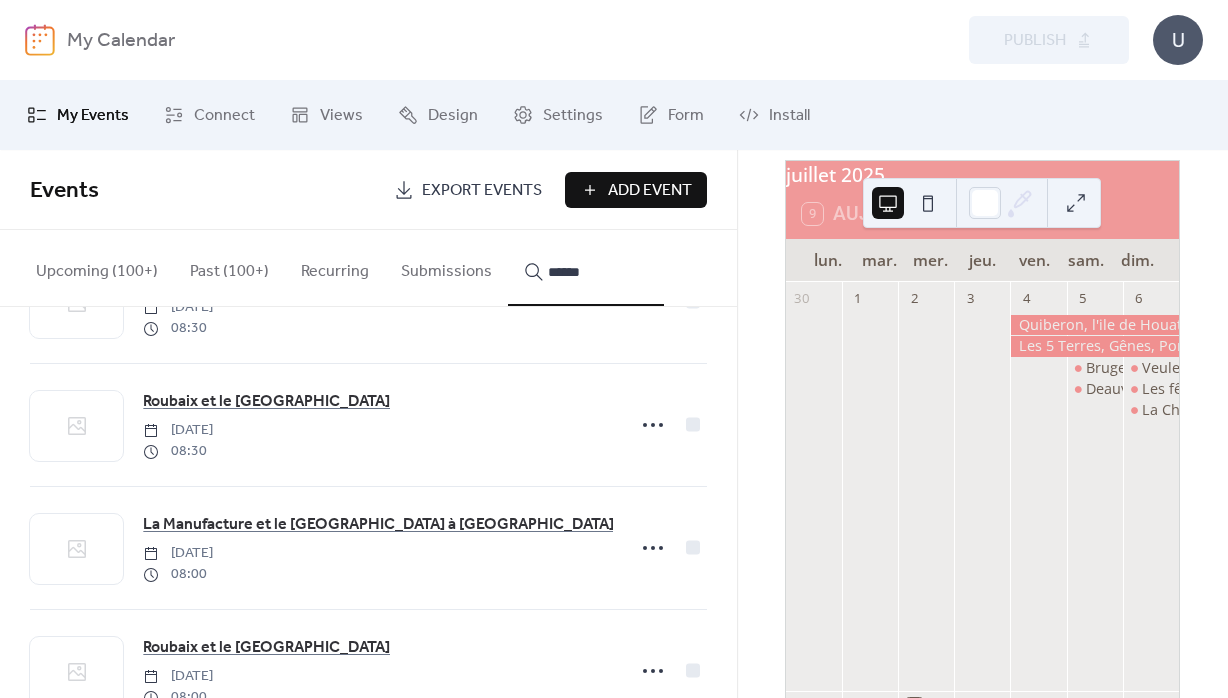 scroll, scrollTop: 1146, scrollLeft: 0, axis: vertical 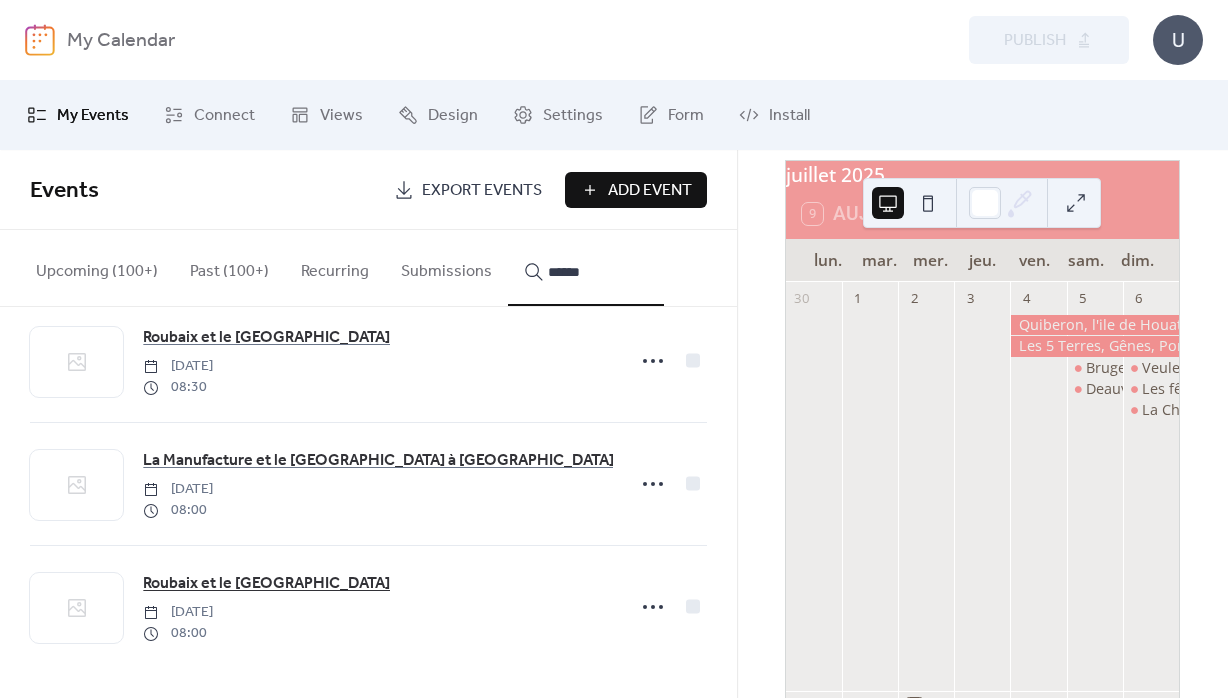 click on "Roubaix et le [GEOGRAPHIC_DATA]" at bounding box center (266, 584) 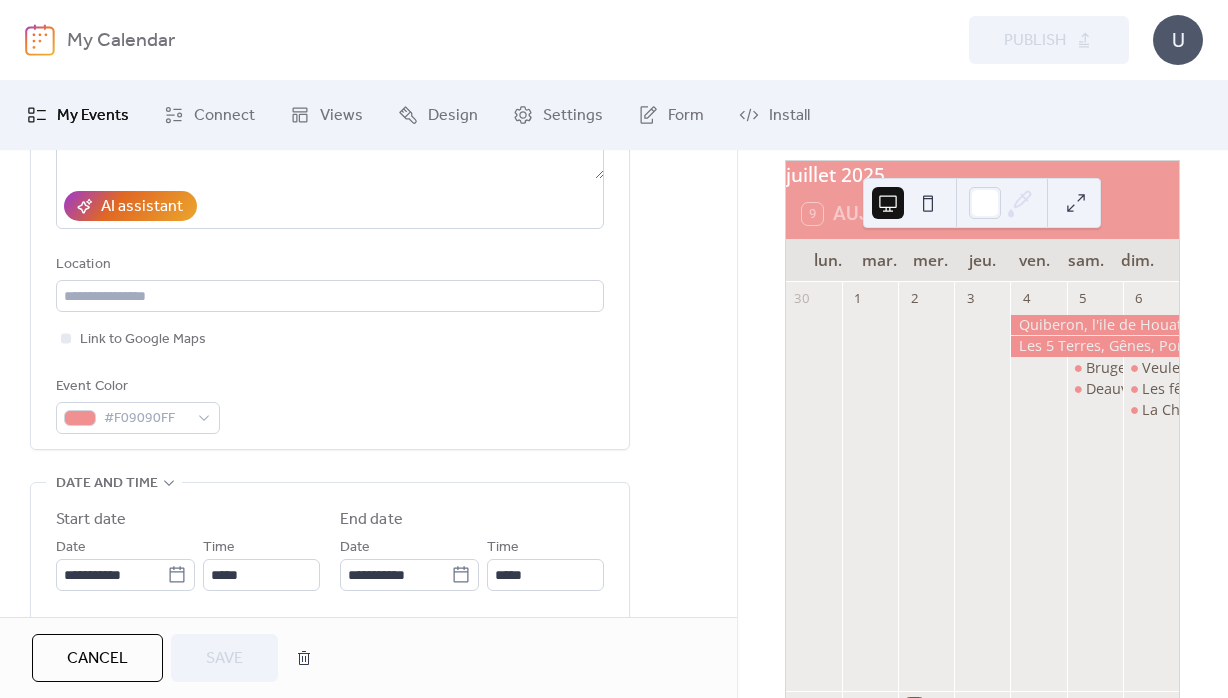 scroll, scrollTop: 576, scrollLeft: 0, axis: vertical 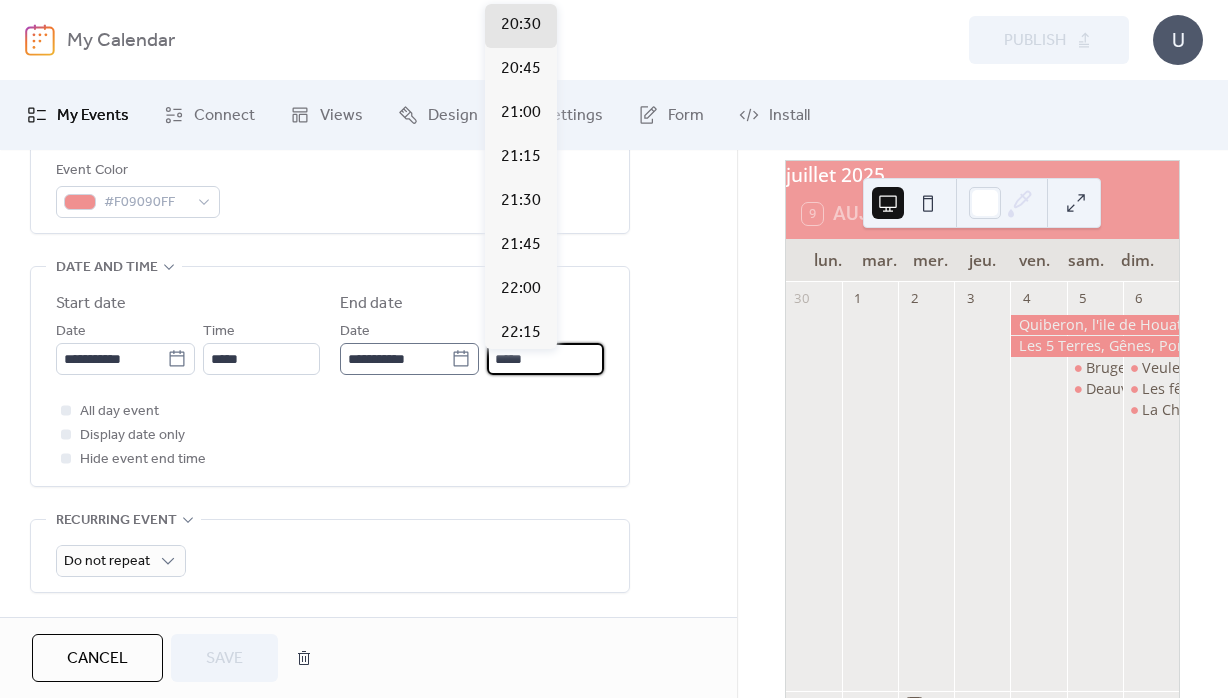 drag, startPoint x: 538, startPoint y: 368, endPoint x: 447, endPoint y: 365, distance: 91.04944 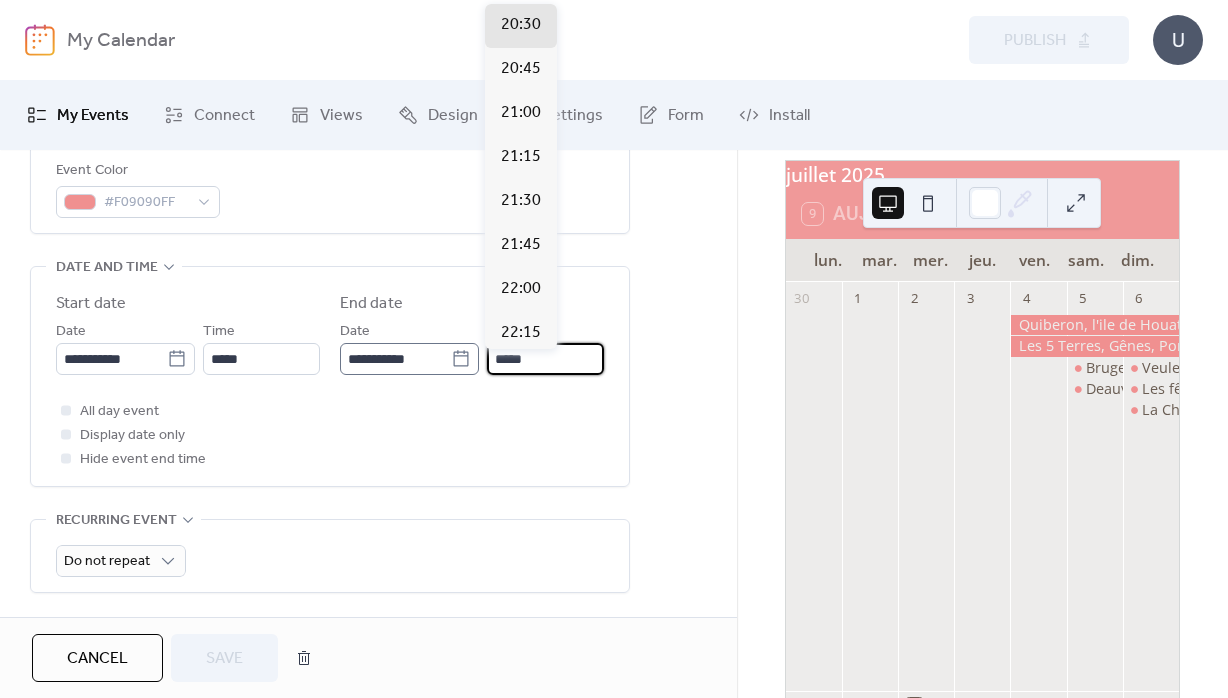 click on "*****" at bounding box center [545, 359] 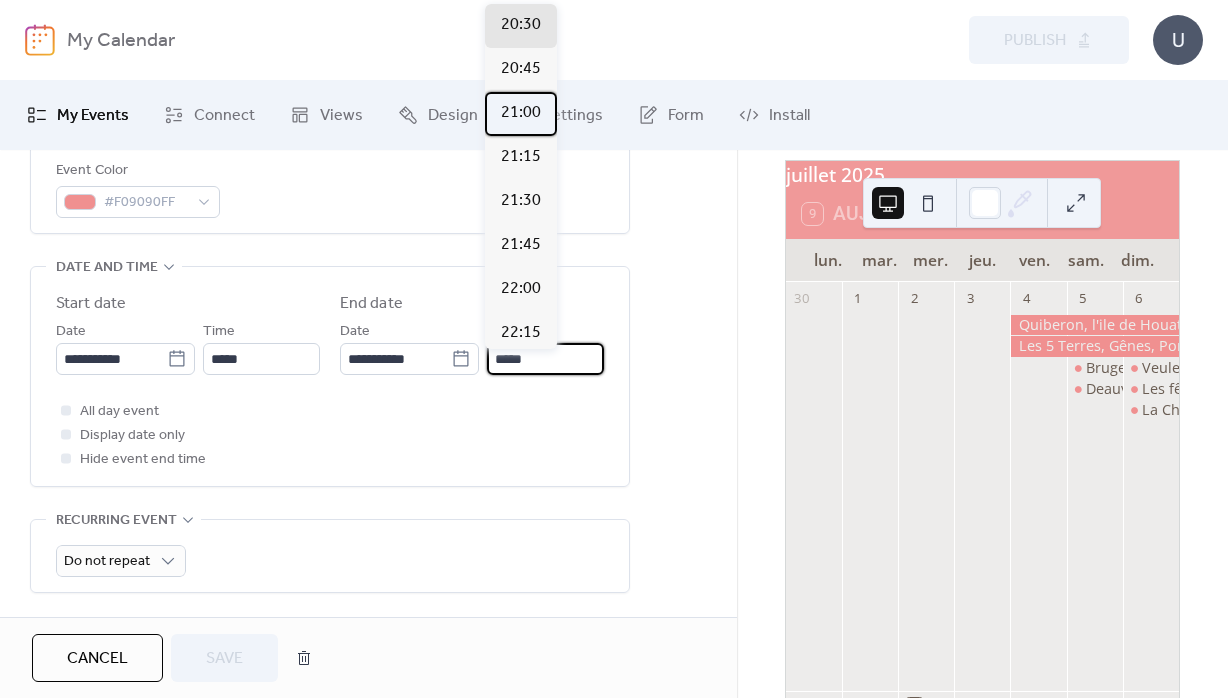 click on "21:00" at bounding box center (521, 113) 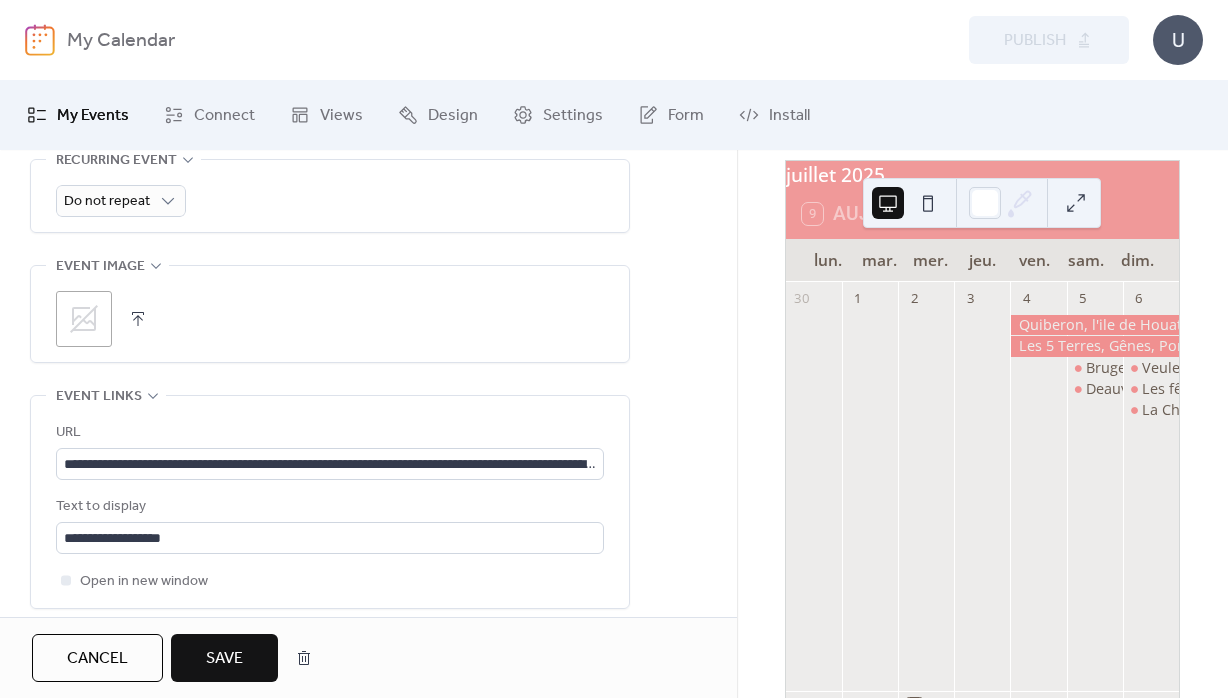 scroll, scrollTop: 1110, scrollLeft: 0, axis: vertical 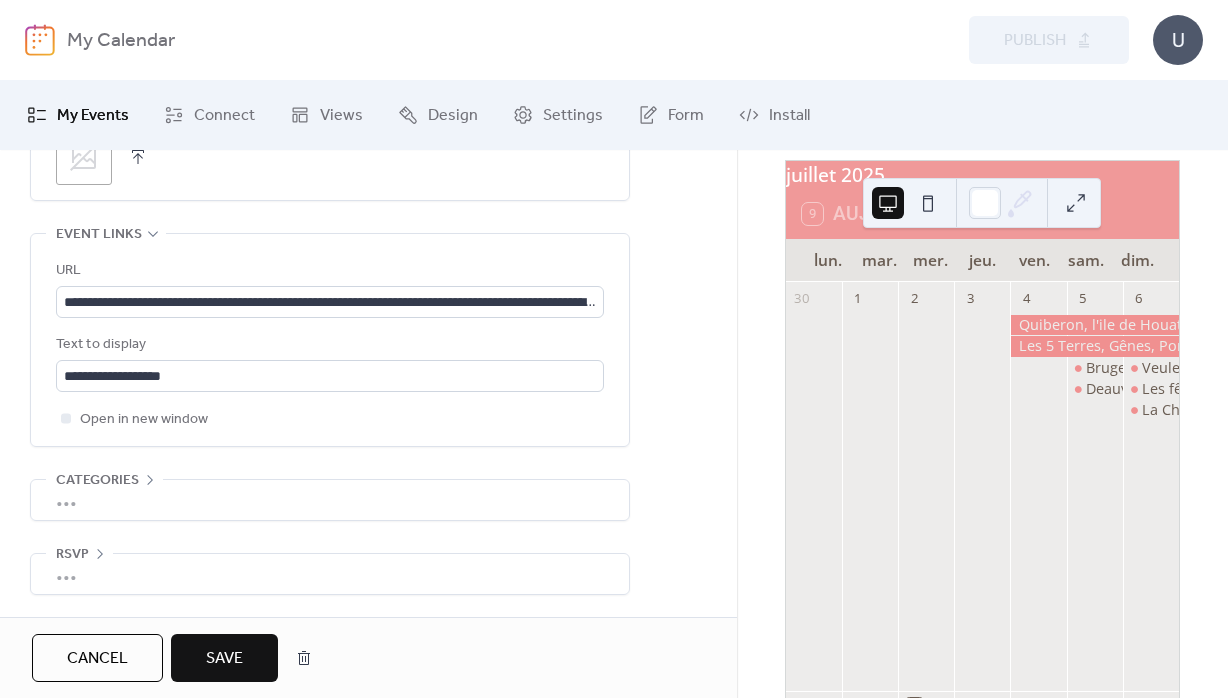 click on "Save" at bounding box center [224, 659] 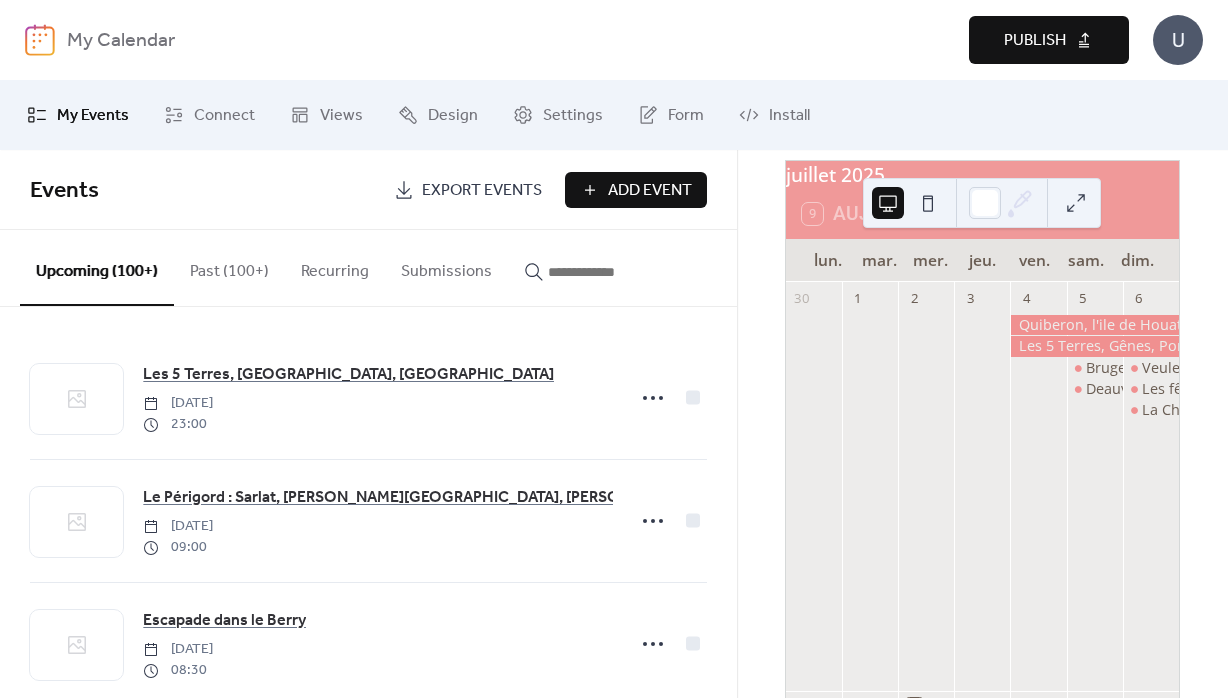 click on "Publish" at bounding box center (1035, 41) 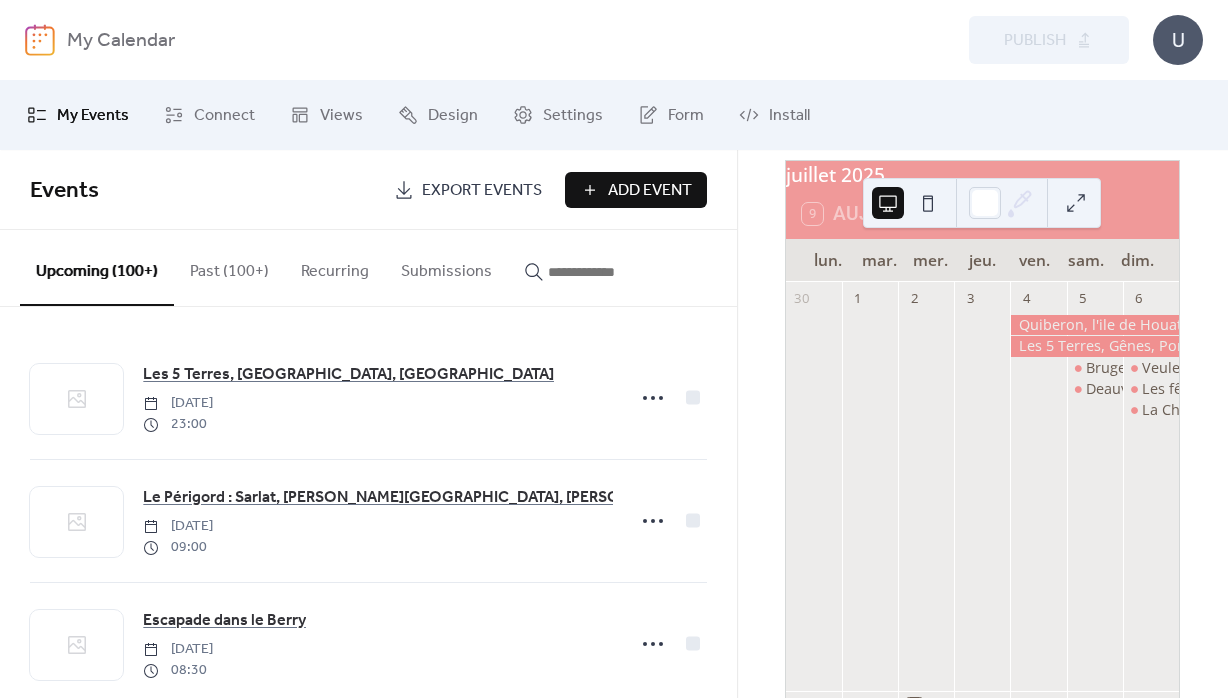 click on "Add Event" at bounding box center [650, 191] 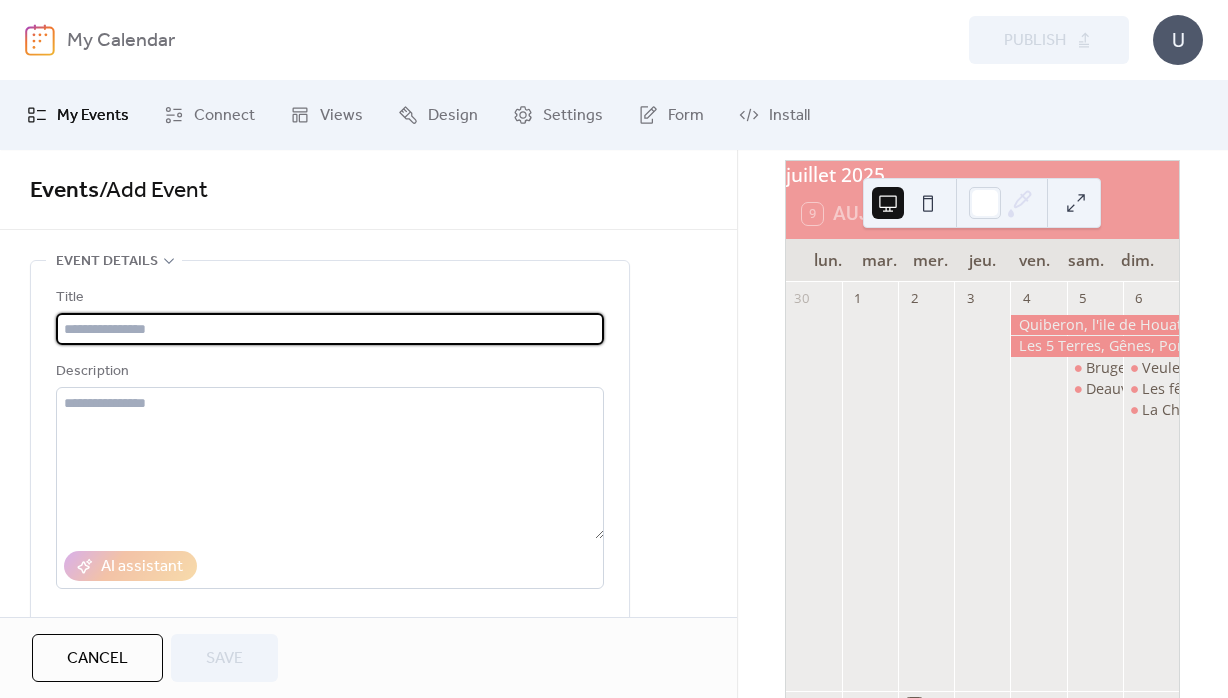 click at bounding box center (330, 329) 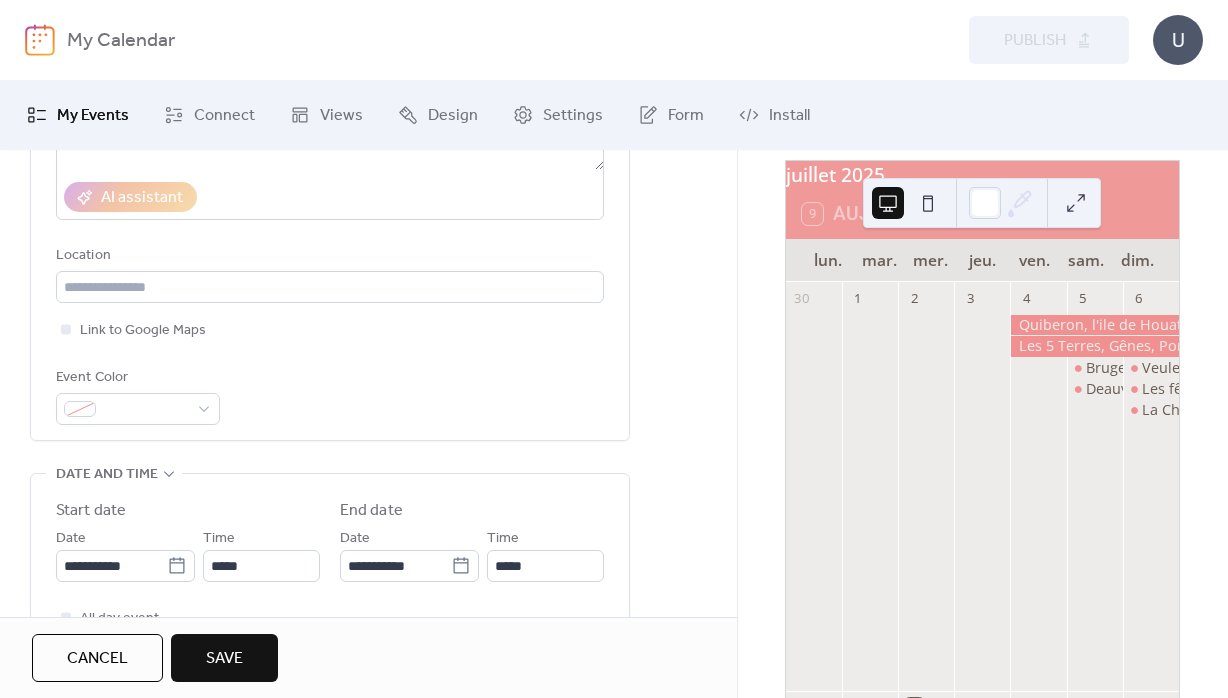 scroll, scrollTop: 432, scrollLeft: 0, axis: vertical 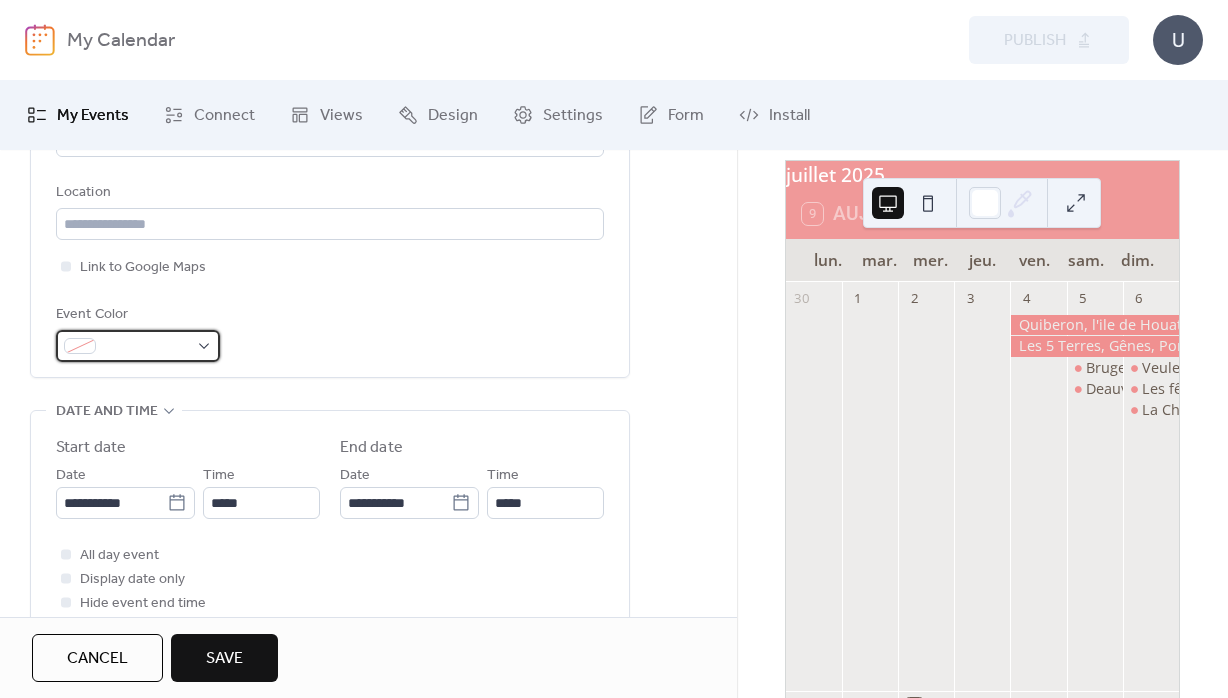 click at bounding box center [146, 347] 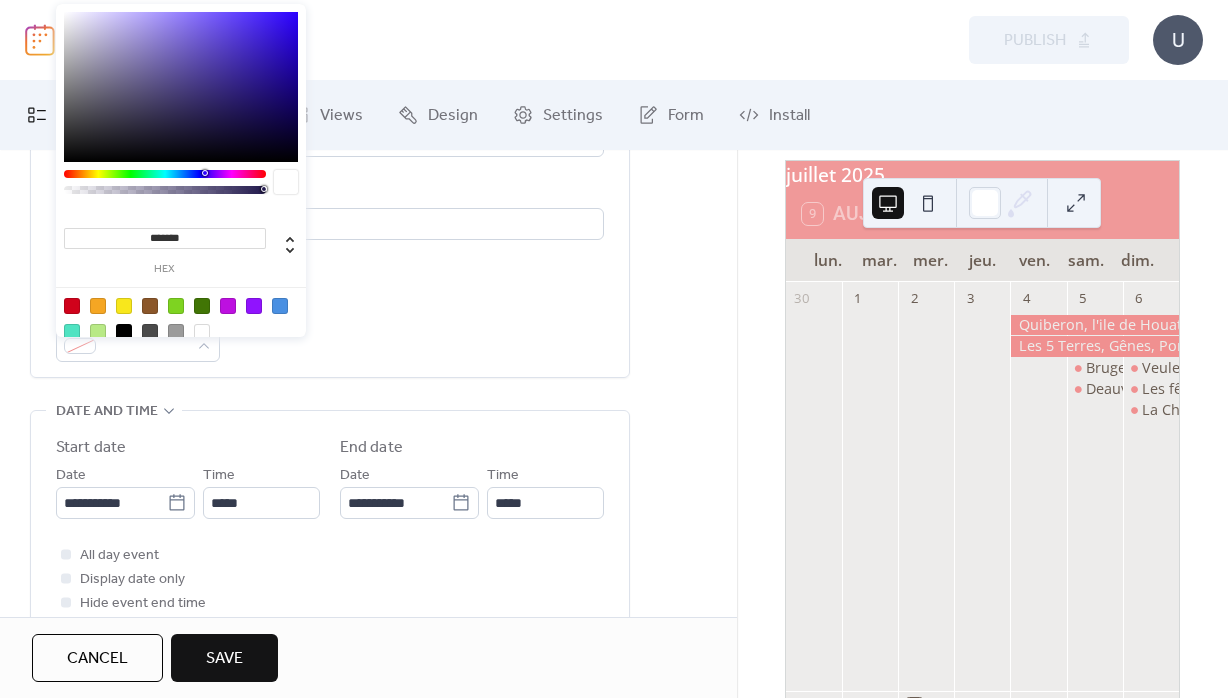 drag, startPoint x: 167, startPoint y: 233, endPoint x: 226, endPoint y: 239, distance: 59.3043 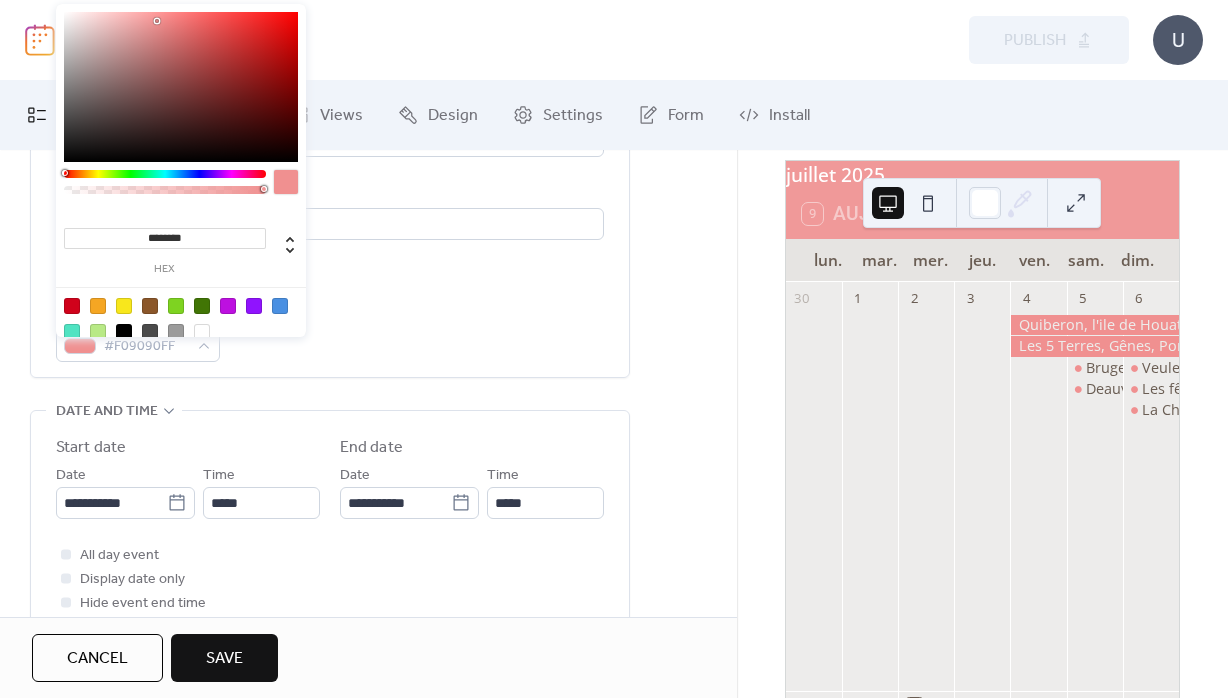 click on "**********" at bounding box center (330, 108) 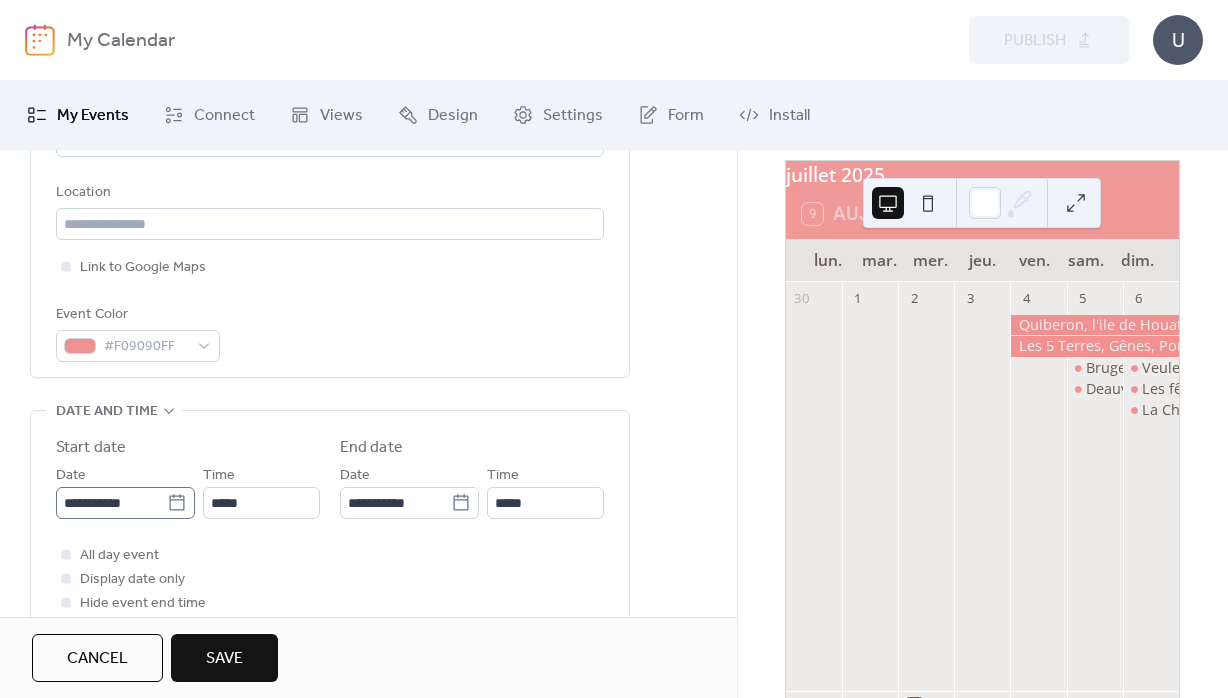 click 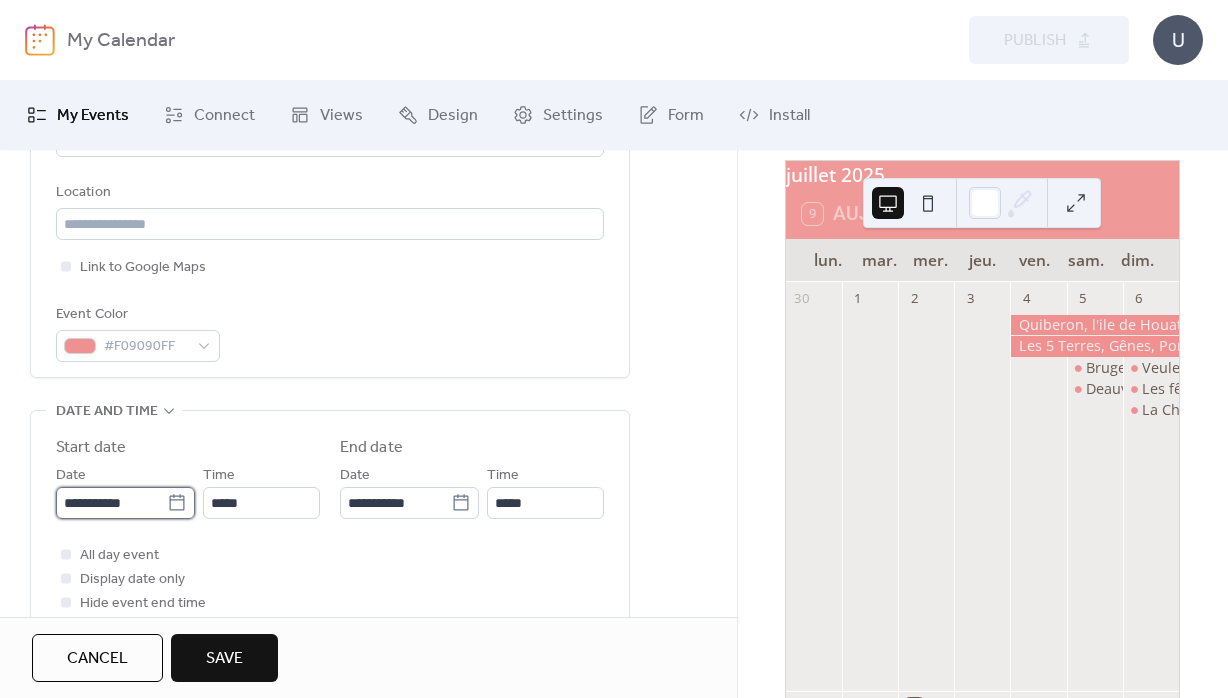 click on "**********" at bounding box center (111, 503) 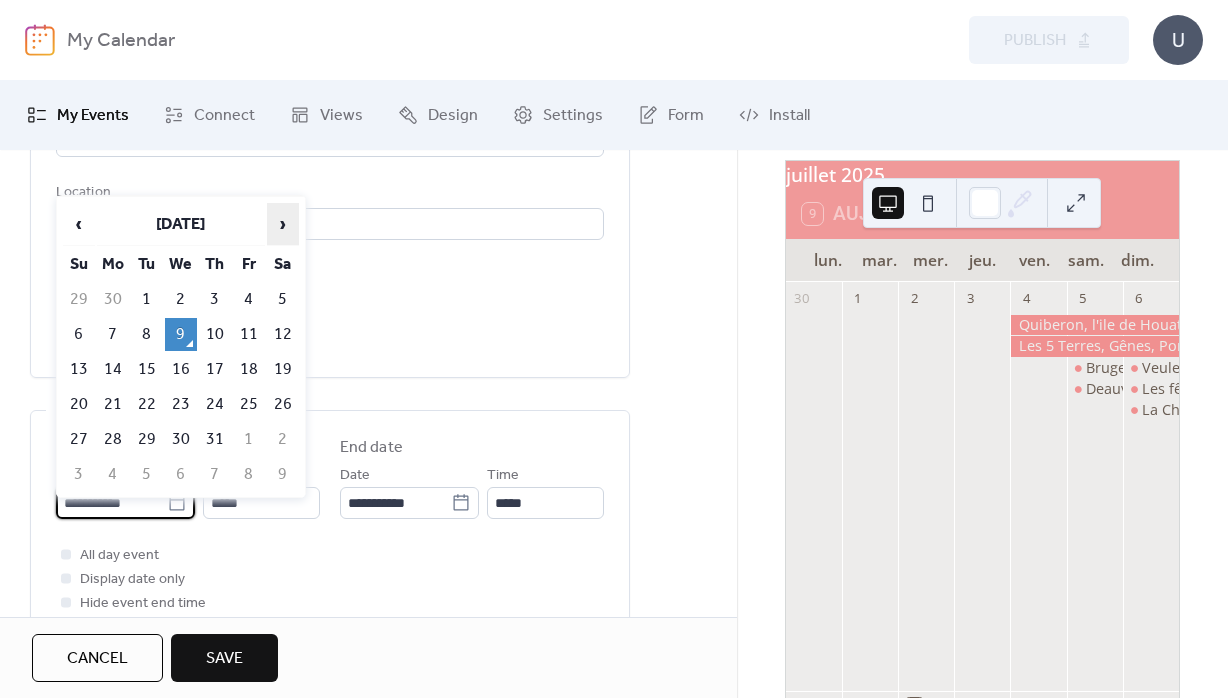 click on "›" at bounding box center (283, 224) 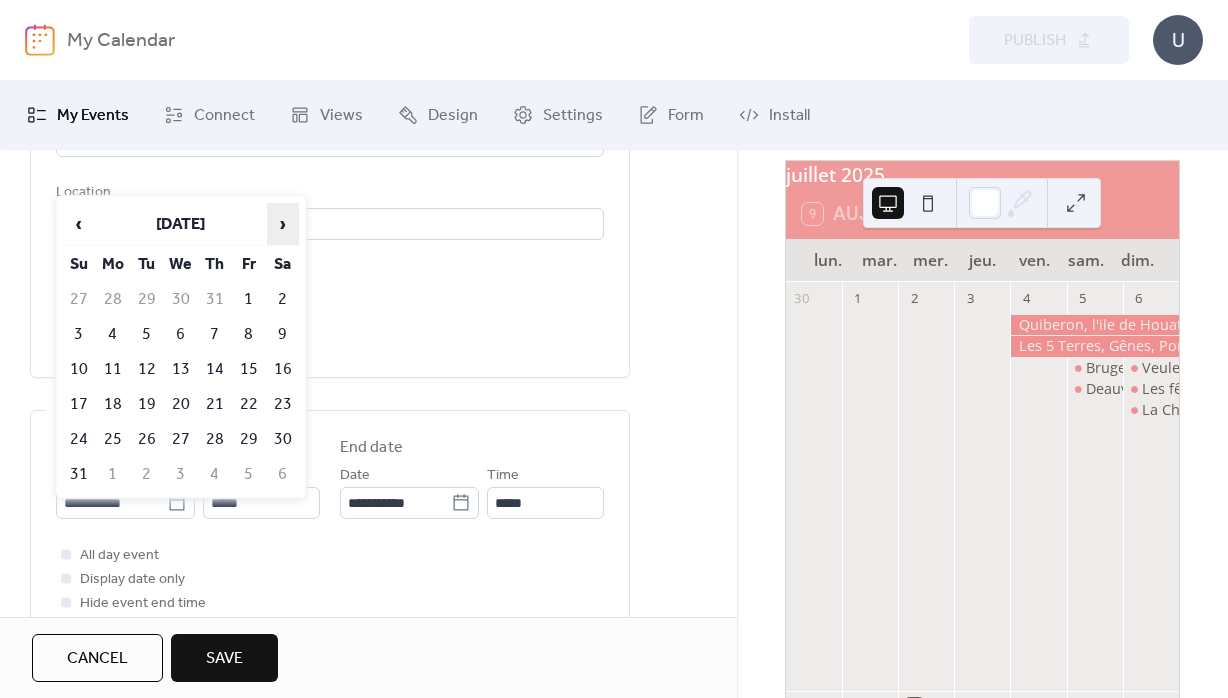 click on "›" at bounding box center (283, 224) 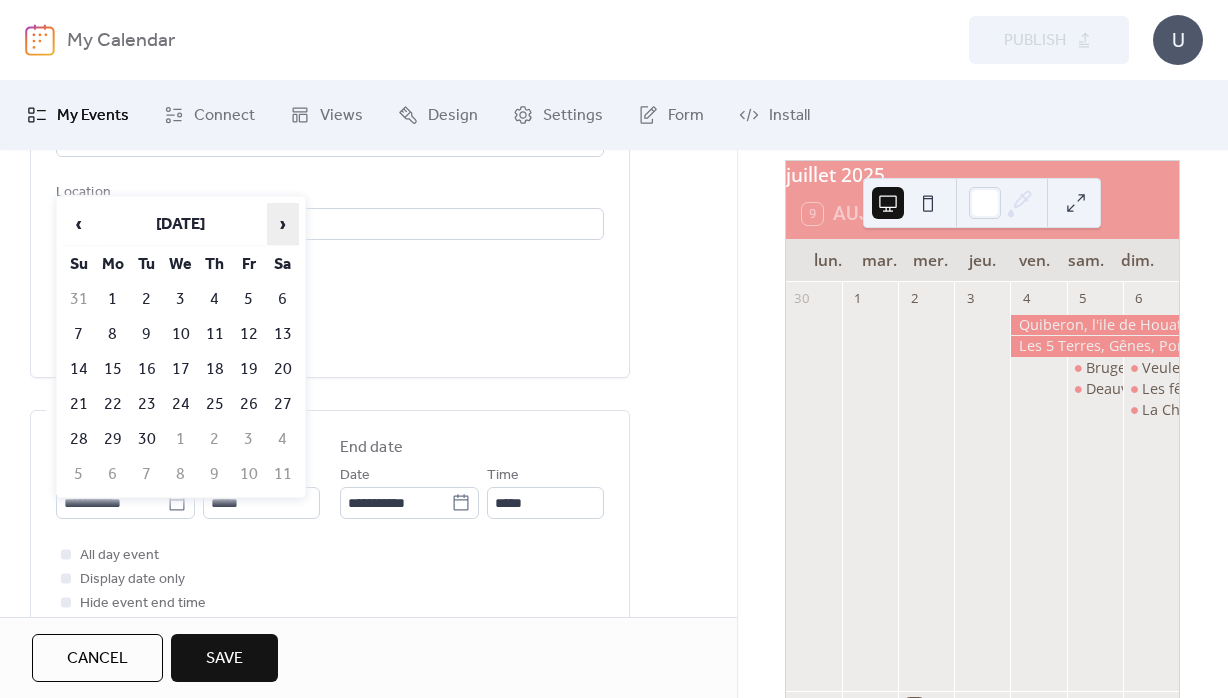 click on "›" at bounding box center (283, 224) 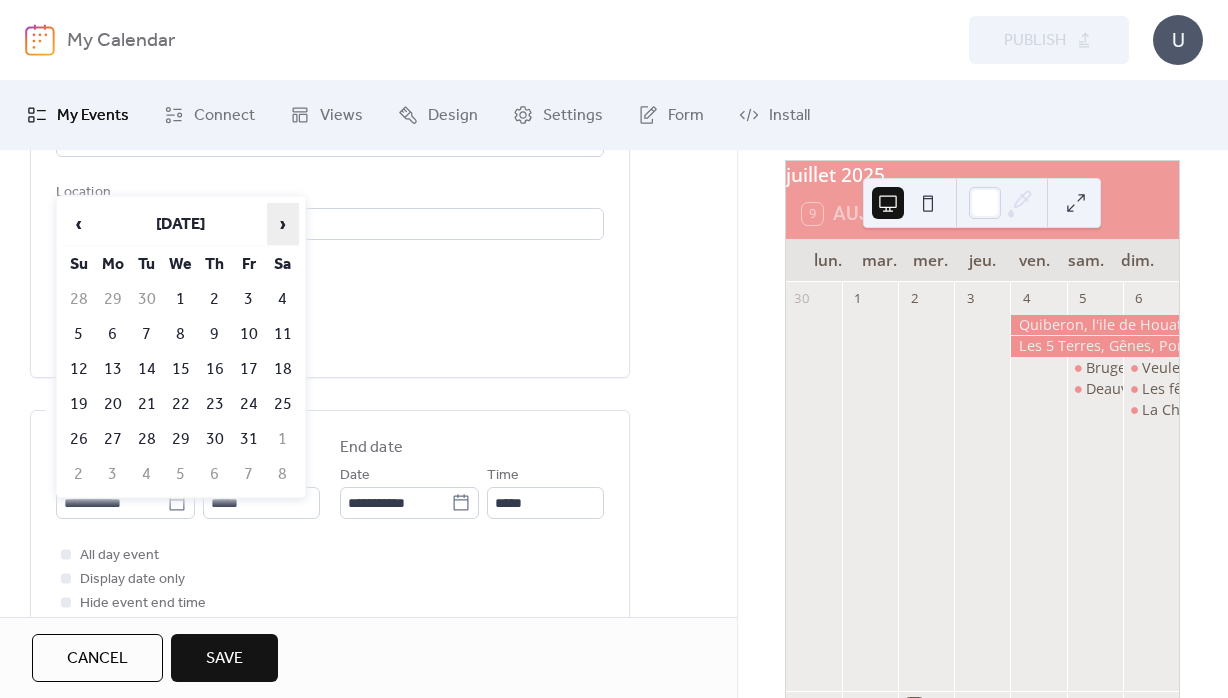 click on "›" at bounding box center (283, 224) 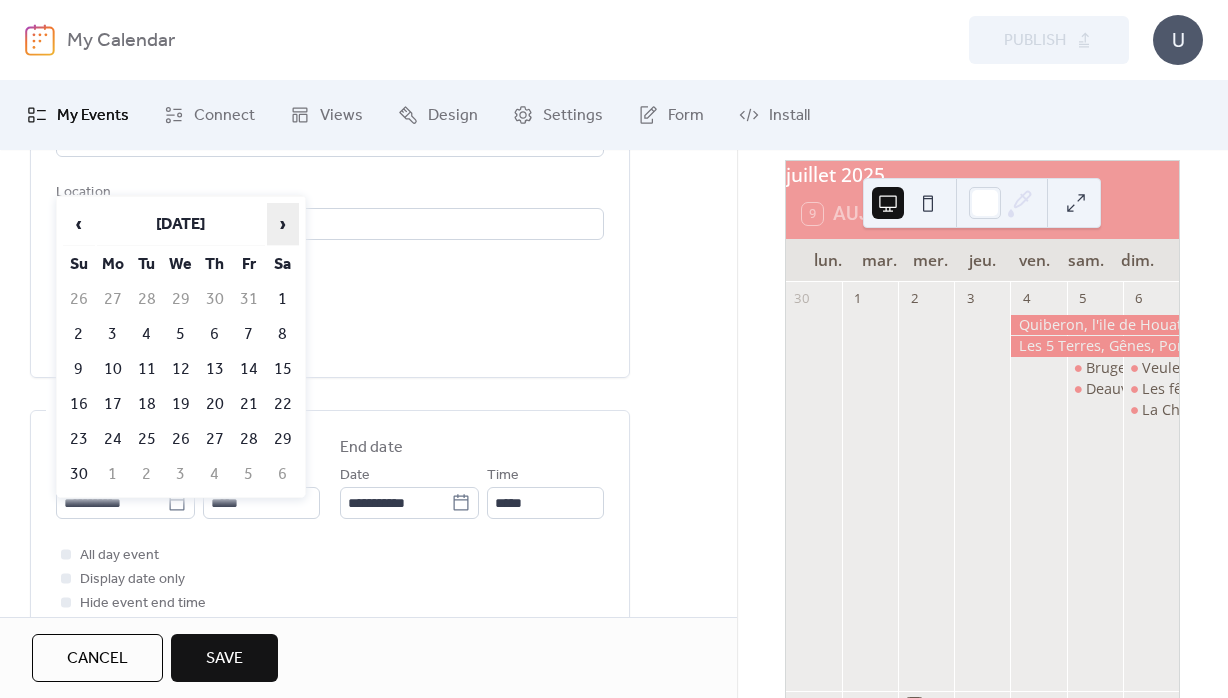 click on "›" at bounding box center [283, 224] 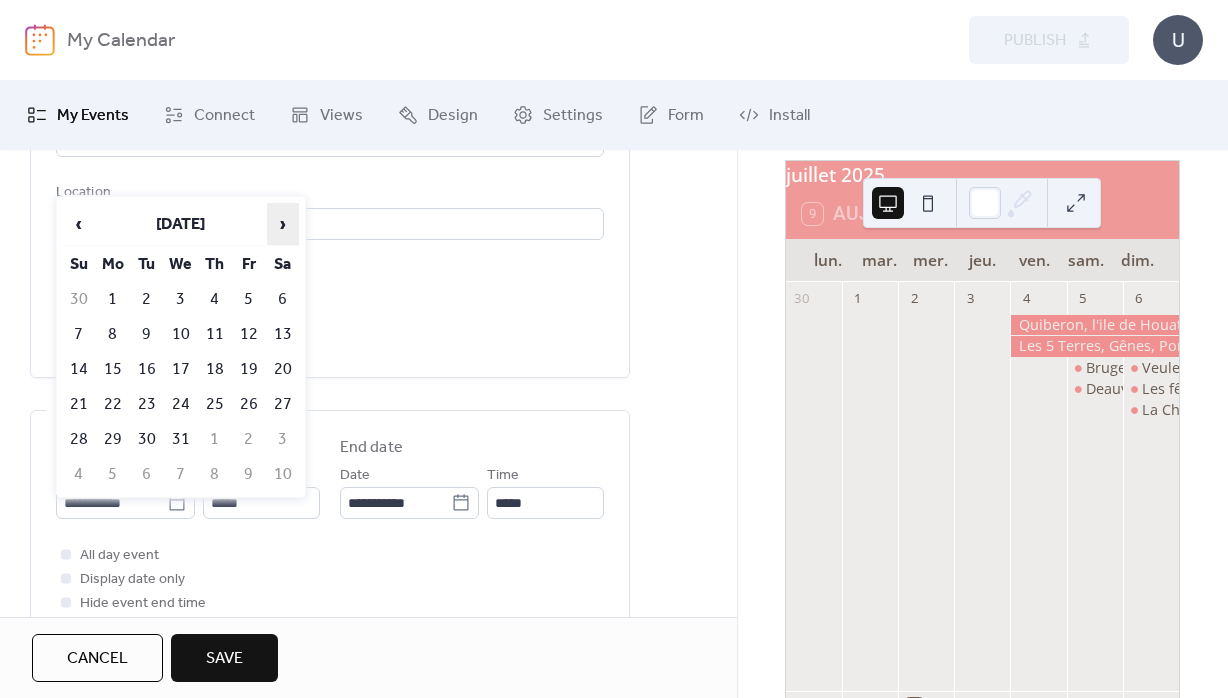 click on "›" at bounding box center (283, 224) 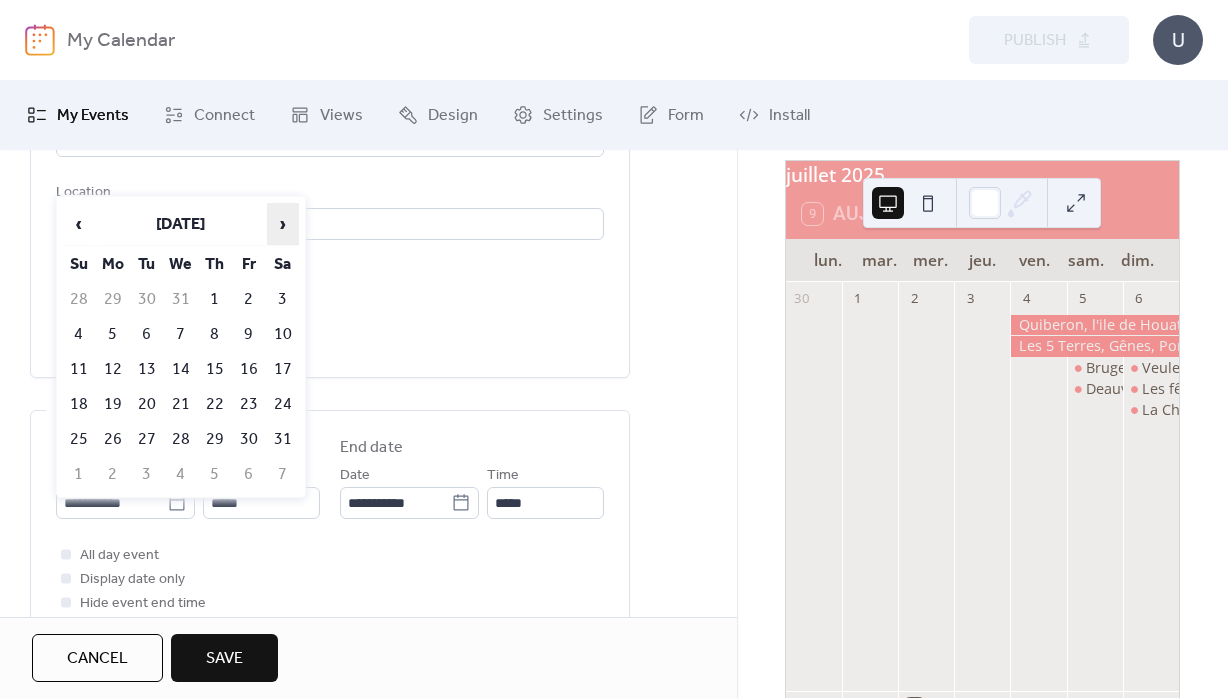 click on "›" at bounding box center [283, 224] 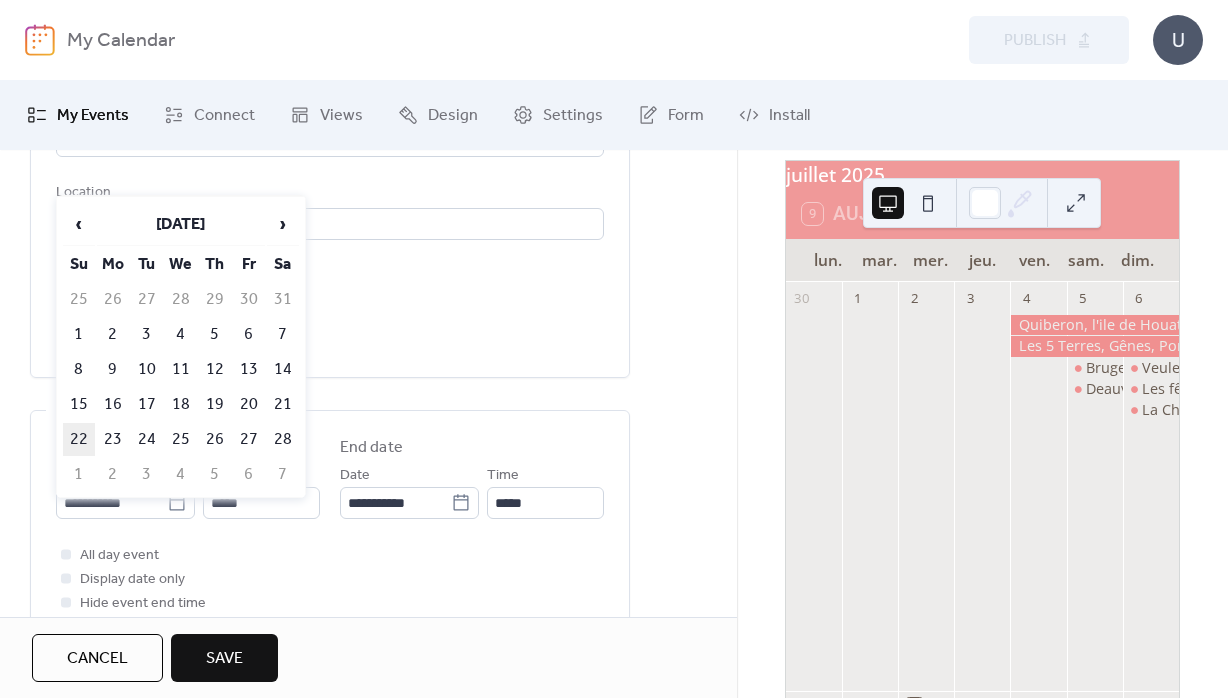 click on "22" at bounding box center [79, 439] 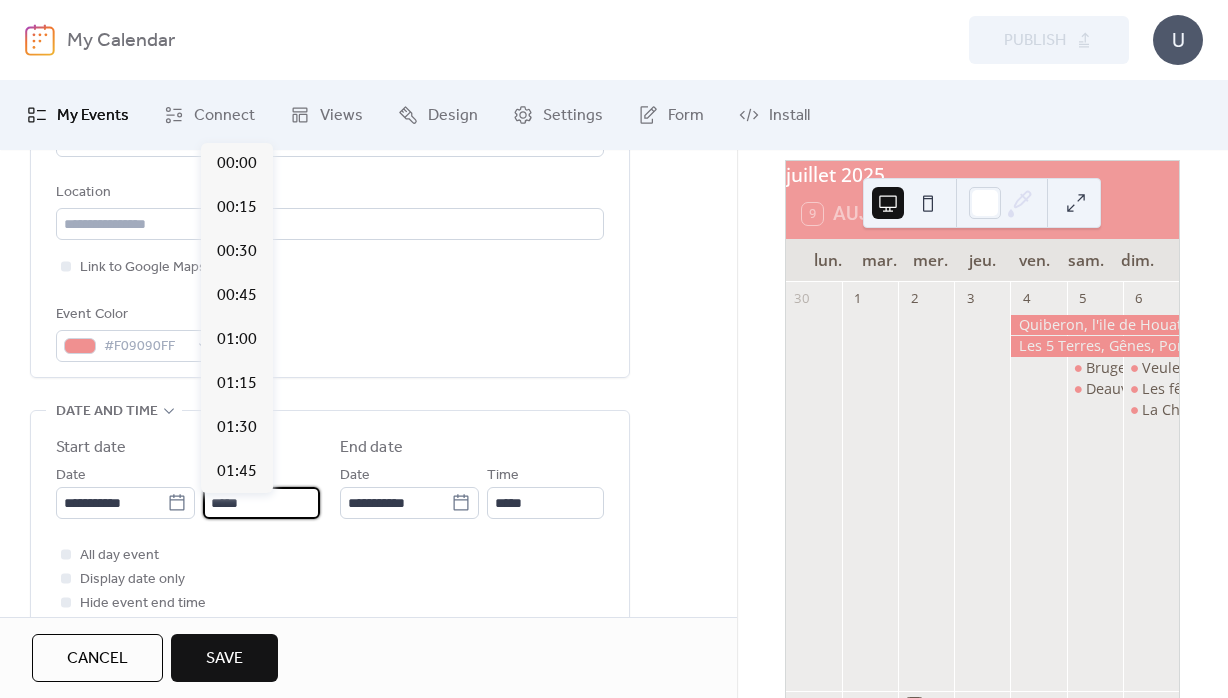 scroll, scrollTop: 2111, scrollLeft: 0, axis: vertical 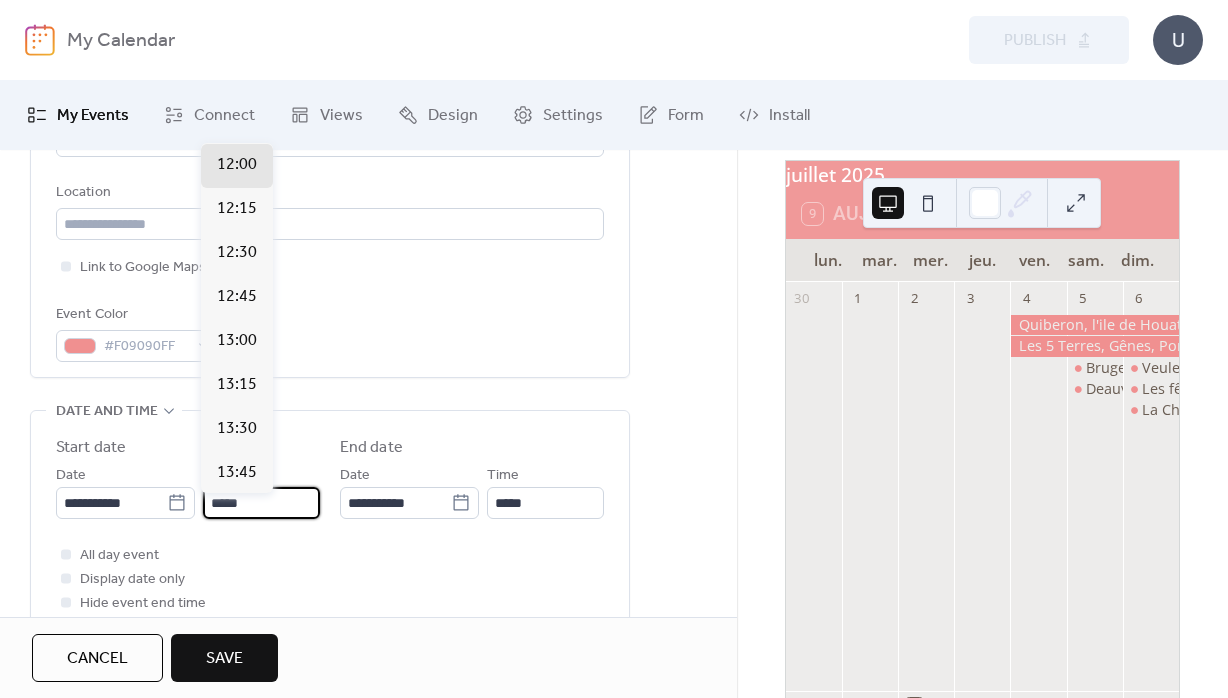 drag, startPoint x: 262, startPoint y: 510, endPoint x: 252, endPoint y: 512, distance: 10.198039 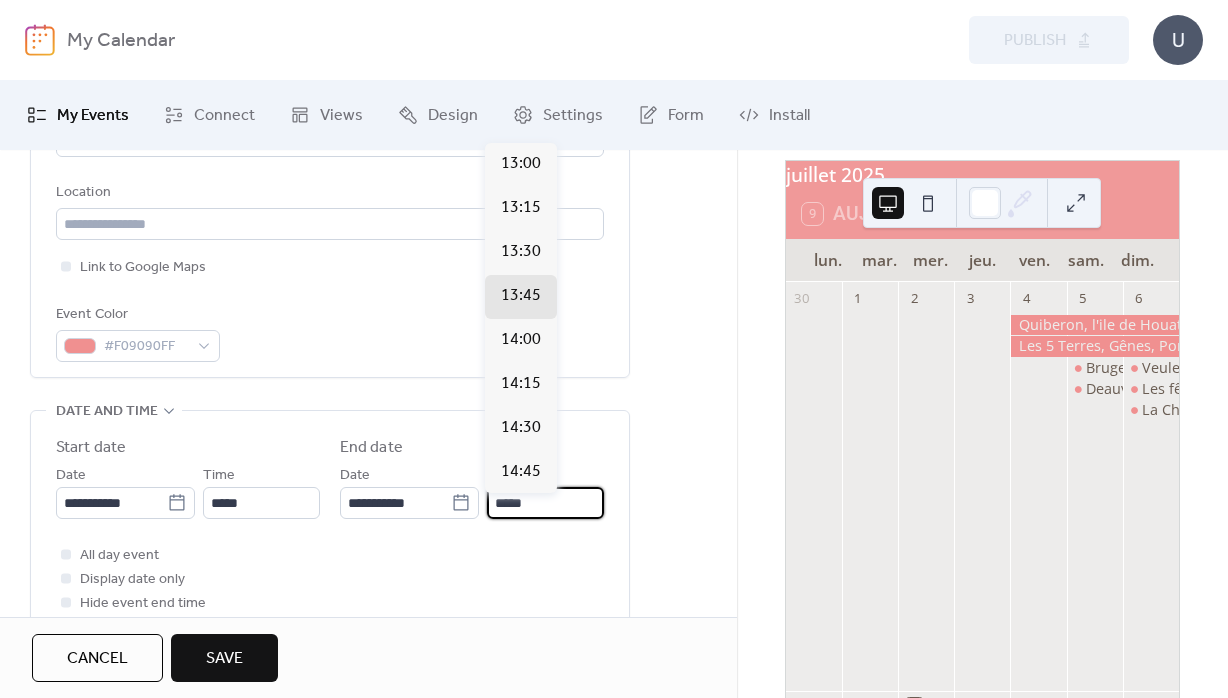 click on "*****" at bounding box center (545, 503) 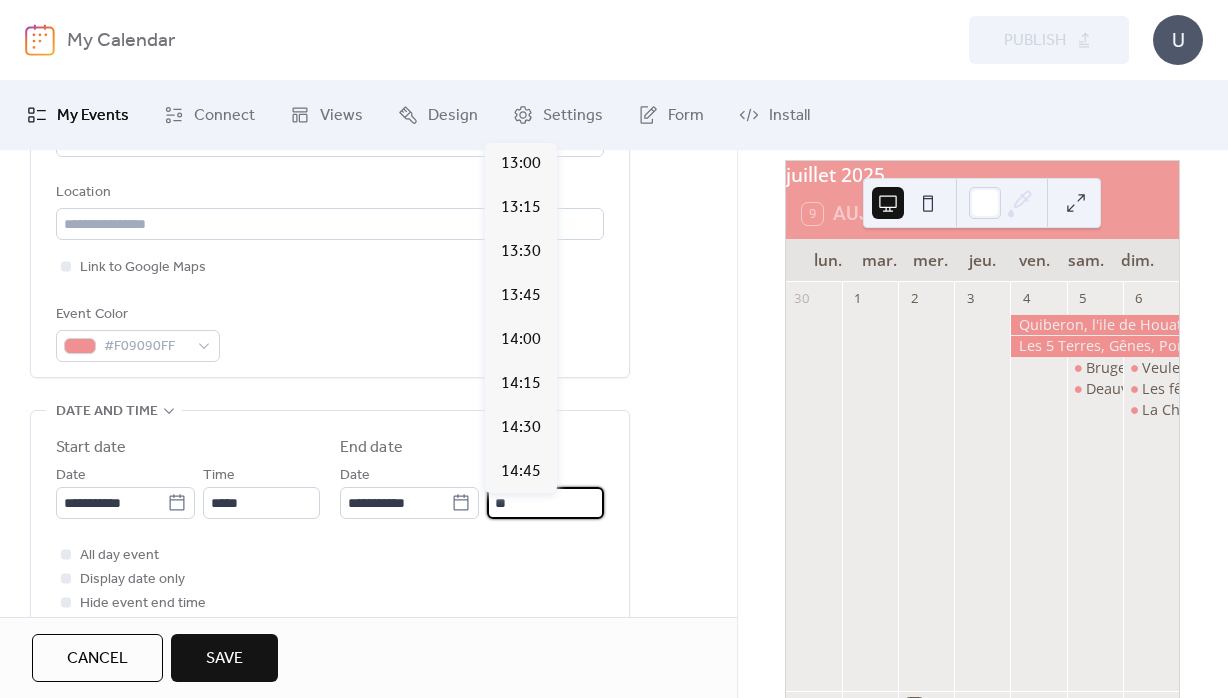 scroll, scrollTop: 1055, scrollLeft: 0, axis: vertical 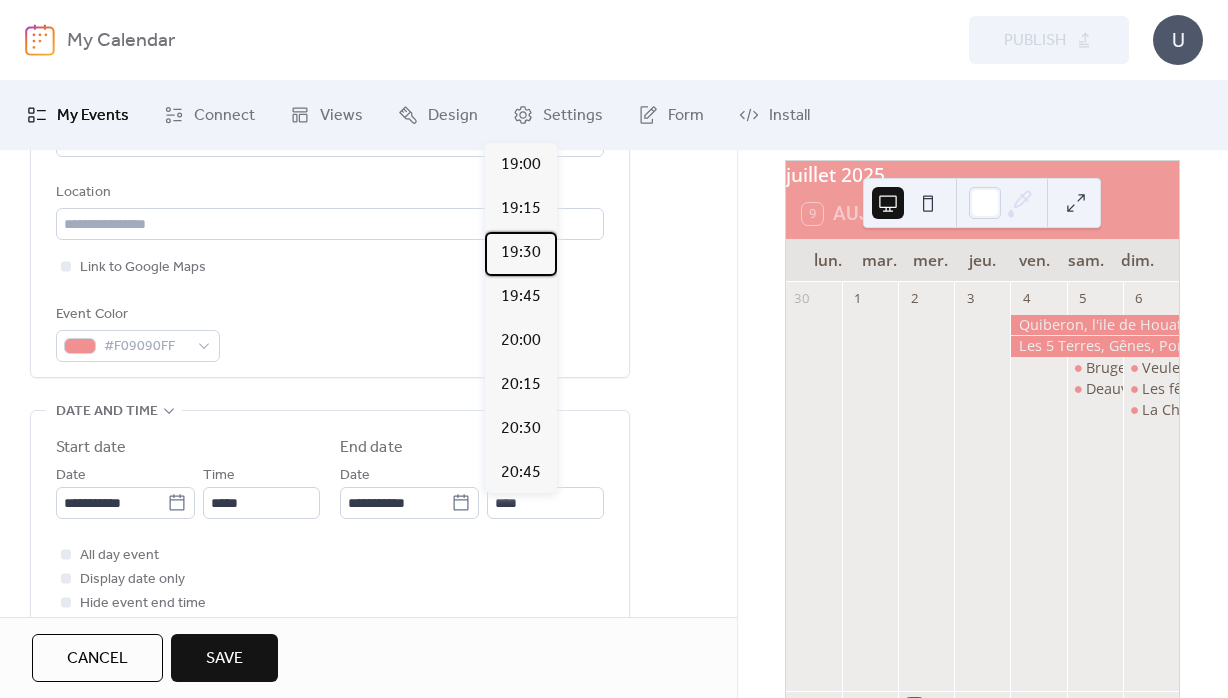 drag, startPoint x: 522, startPoint y: 251, endPoint x: 538, endPoint y: 264, distance: 20.615528 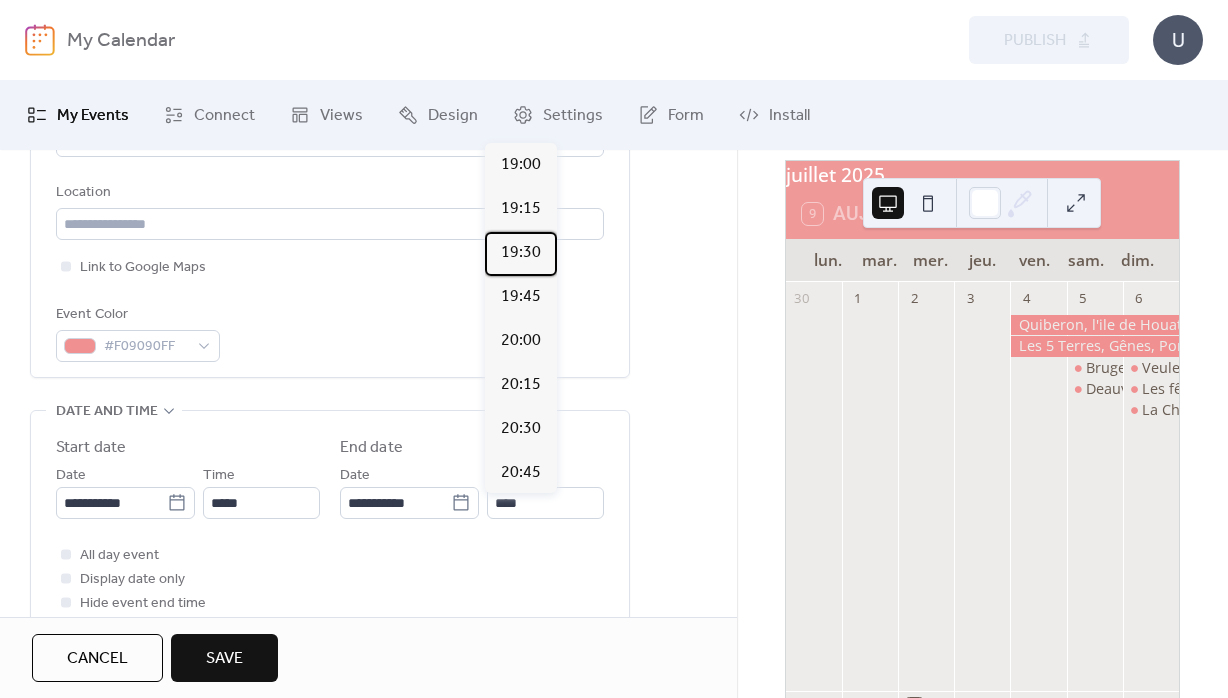 click on "19:30" at bounding box center [521, 253] 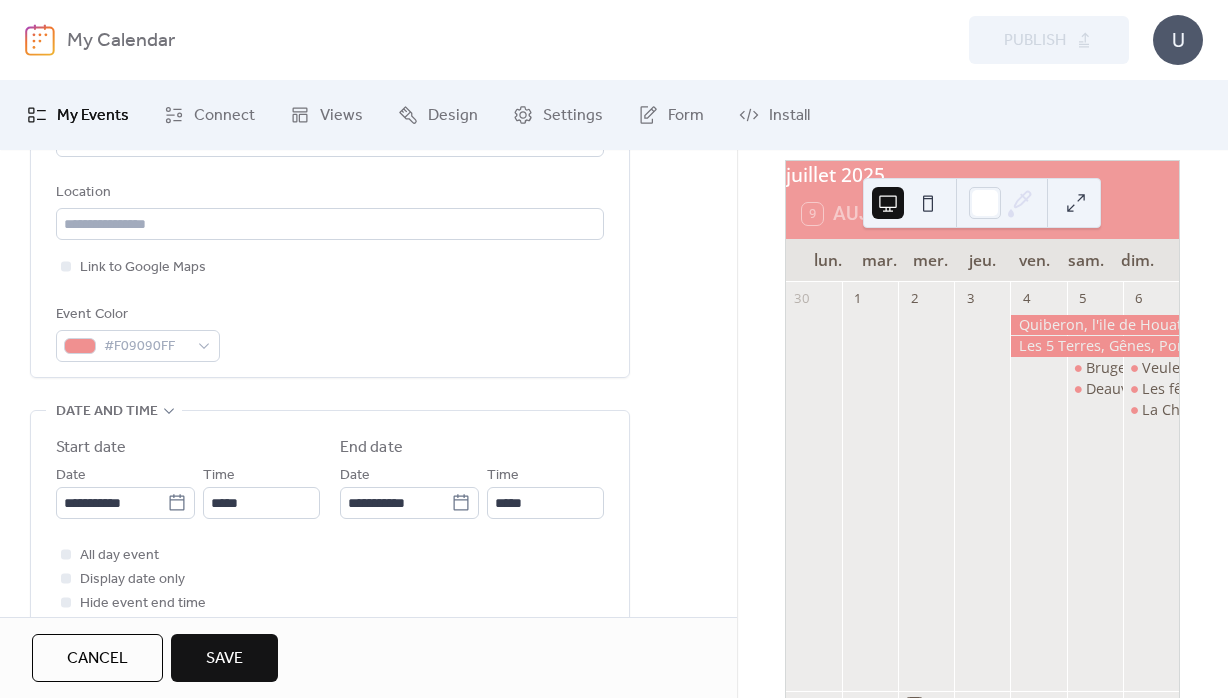 click on "**********" at bounding box center (368, 555) 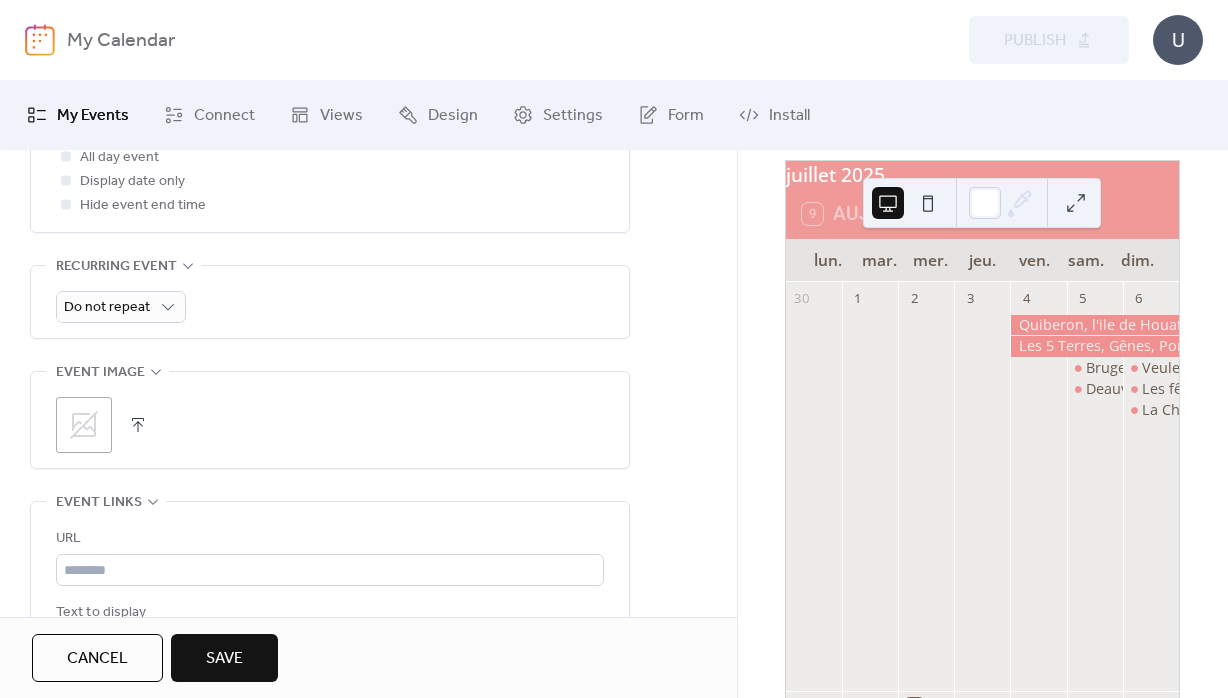 scroll, scrollTop: 864, scrollLeft: 0, axis: vertical 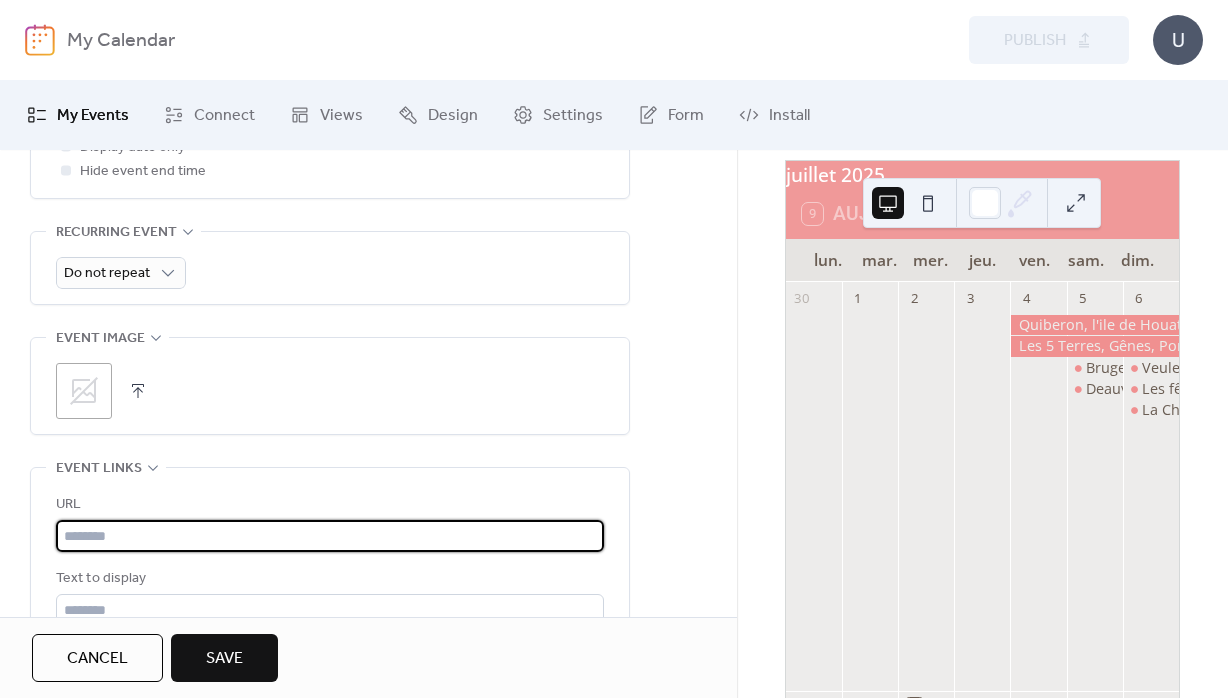 click at bounding box center [330, 536] 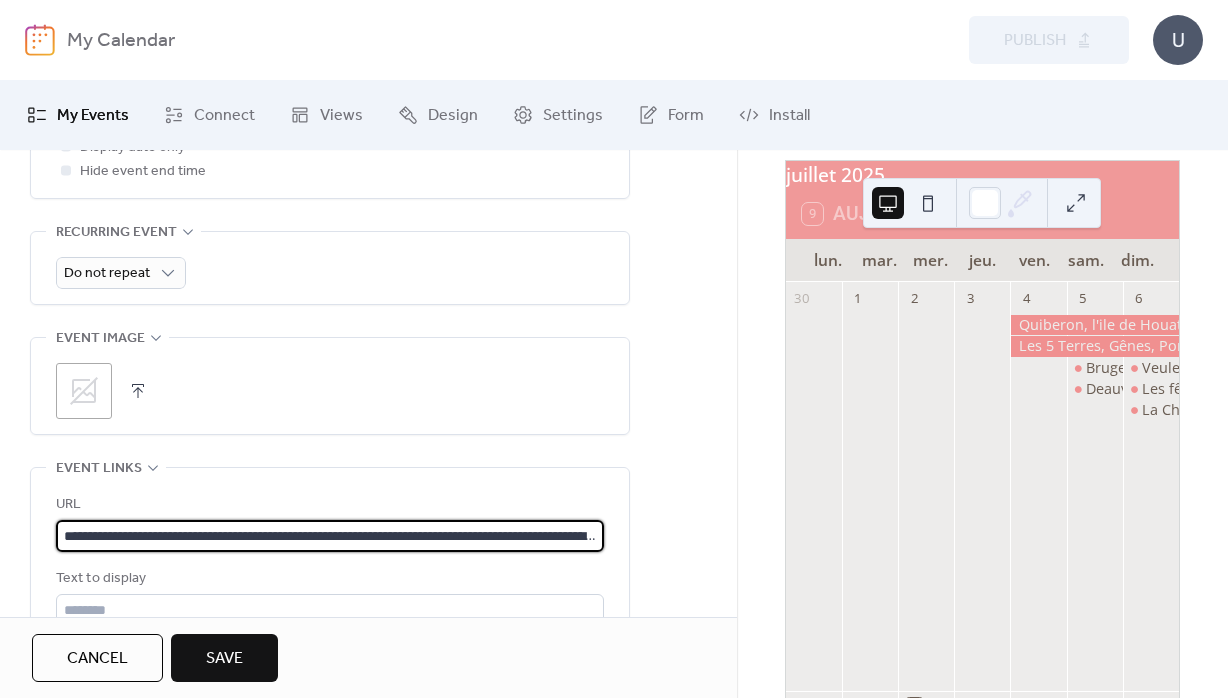 scroll, scrollTop: 0, scrollLeft: 862, axis: horizontal 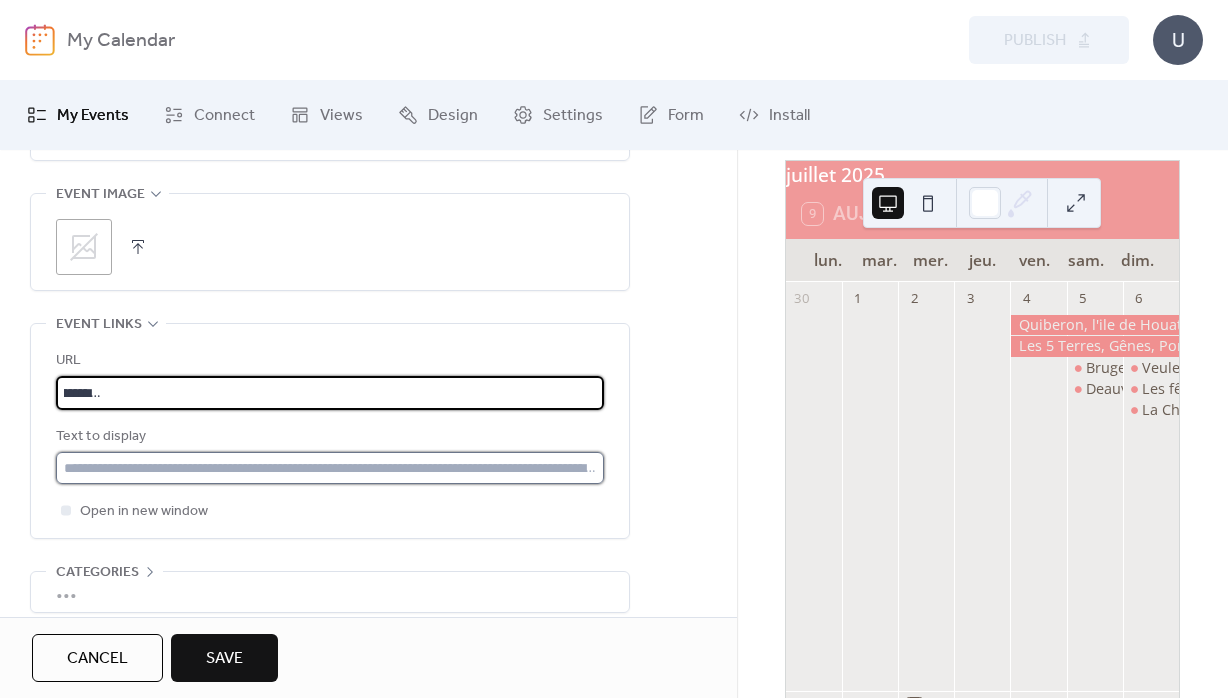 click at bounding box center (330, 468) 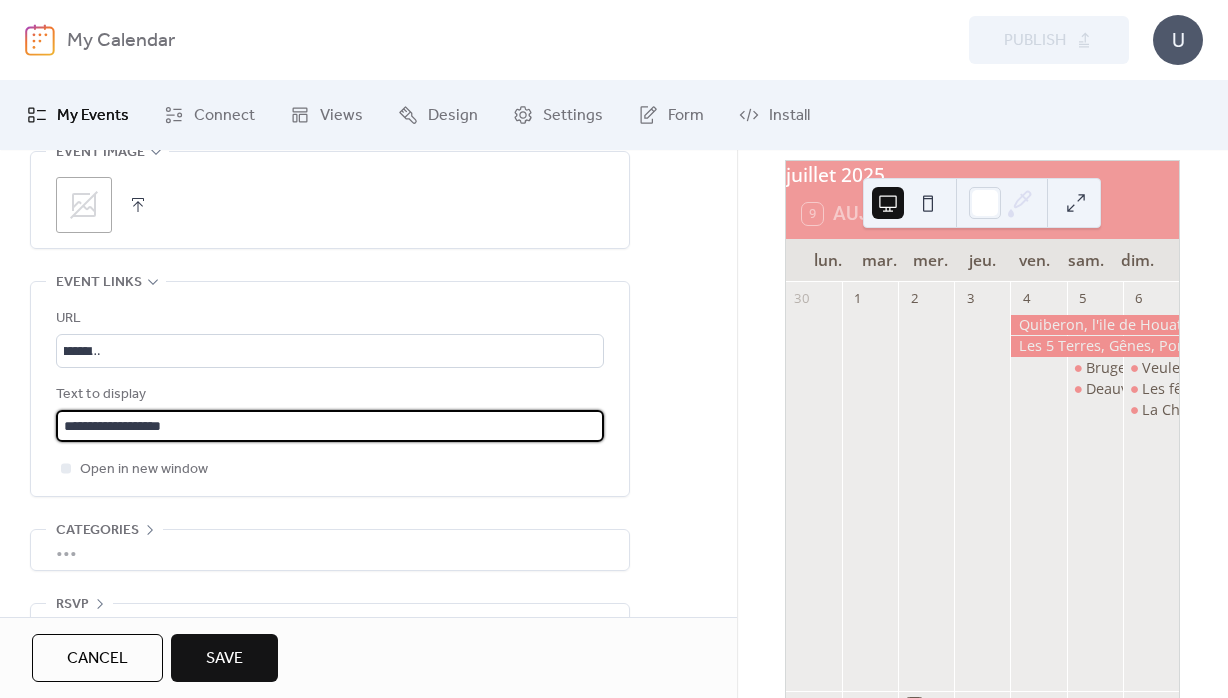 scroll, scrollTop: 1110, scrollLeft: 0, axis: vertical 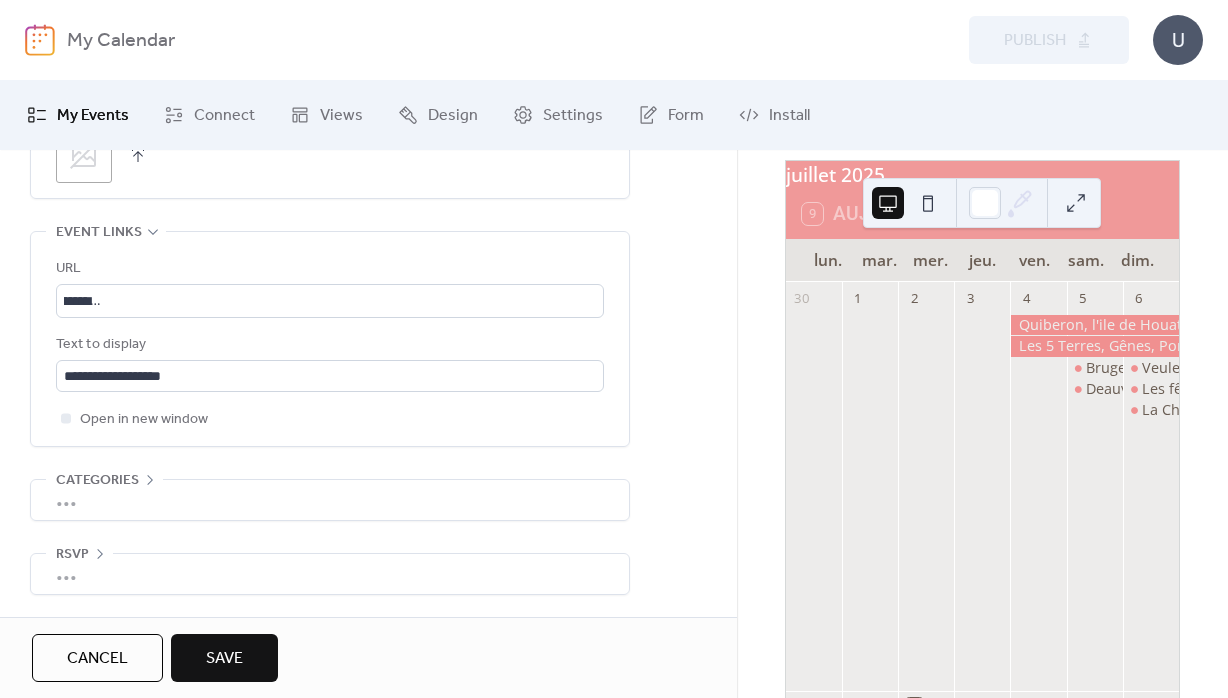 click on "Save" at bounding box center [224, 659] 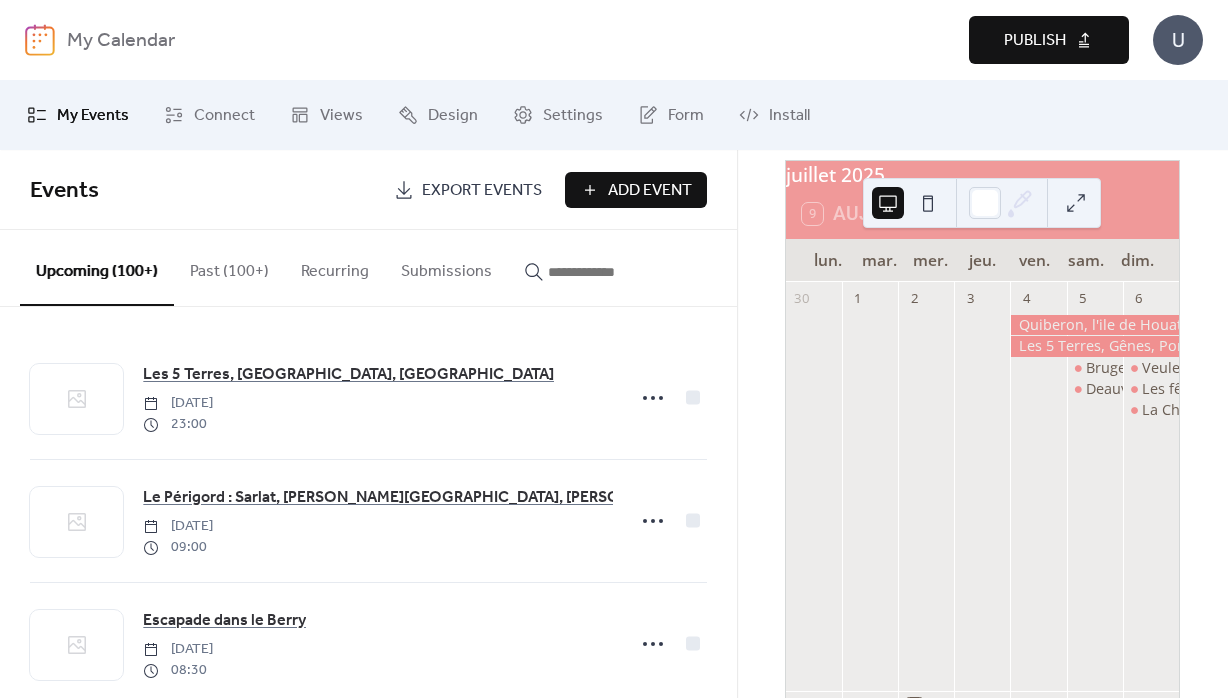 click on "Publish" at bounding box center [1035, 41] 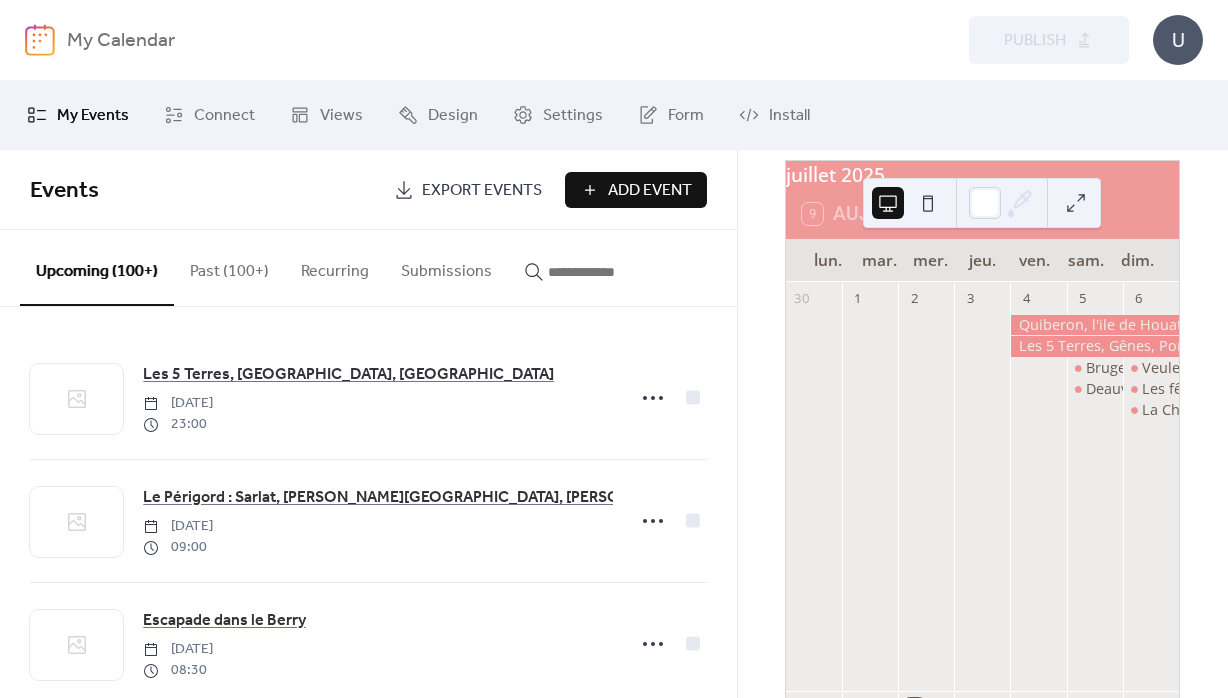 click on "Add Event" at bounding box center [650, 191] 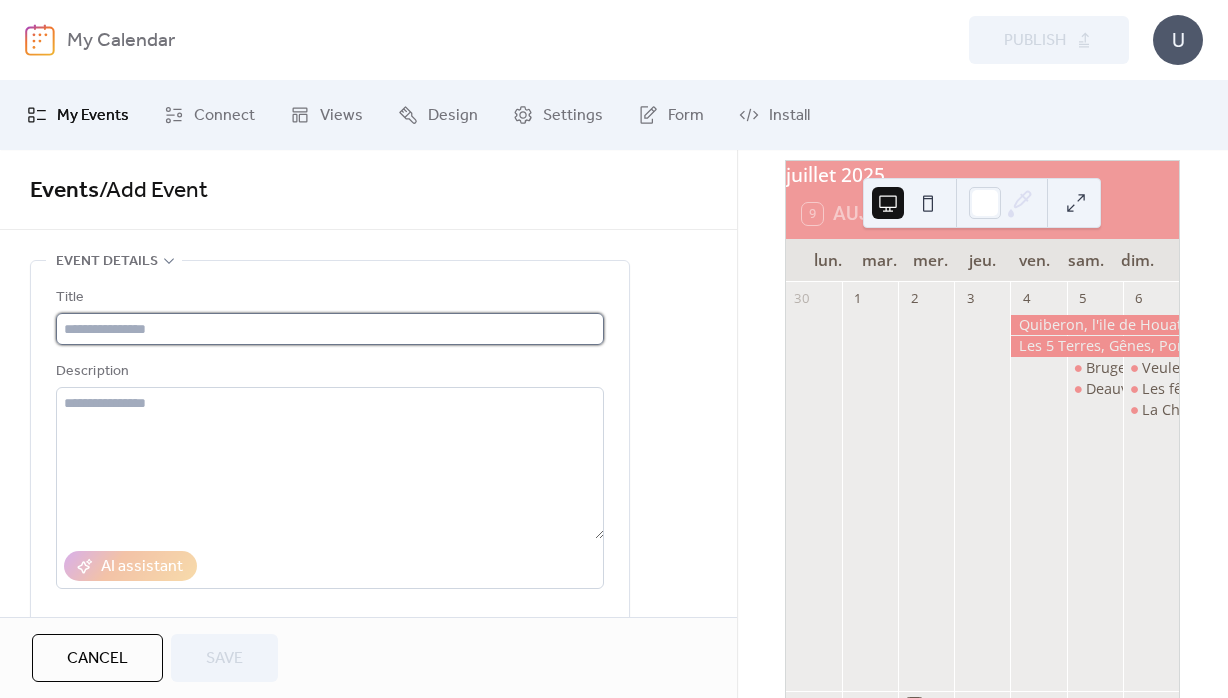 click at bounding box center (330, 329) 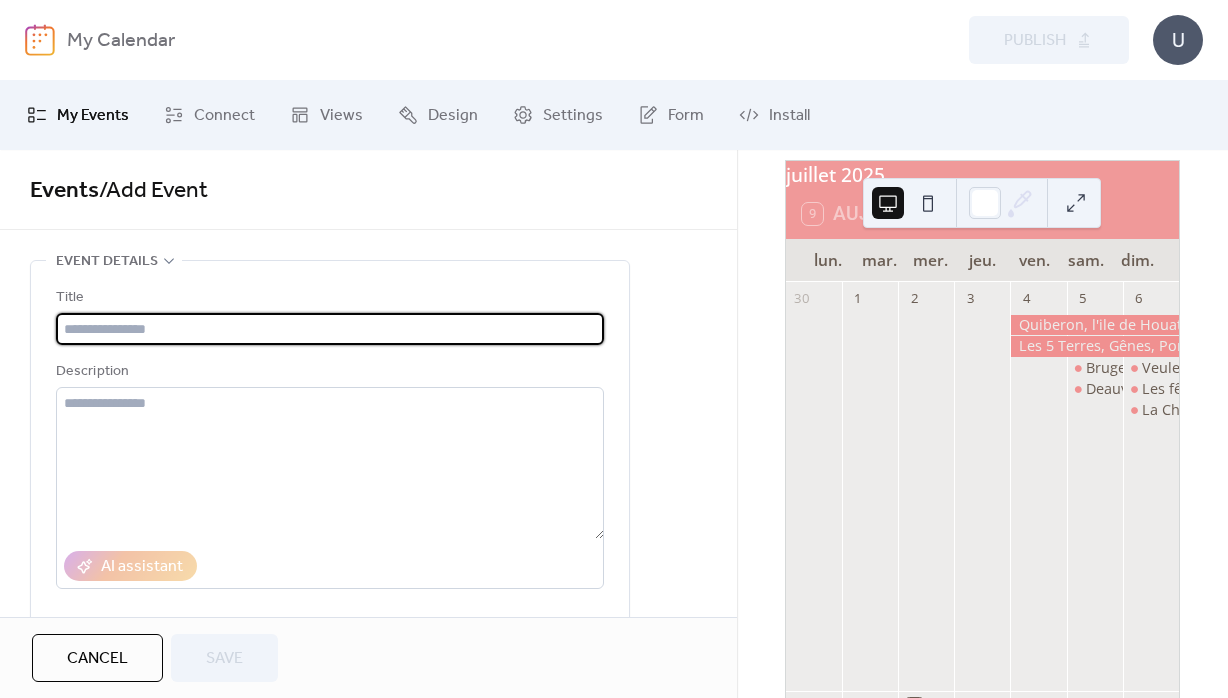 paste on "**********" 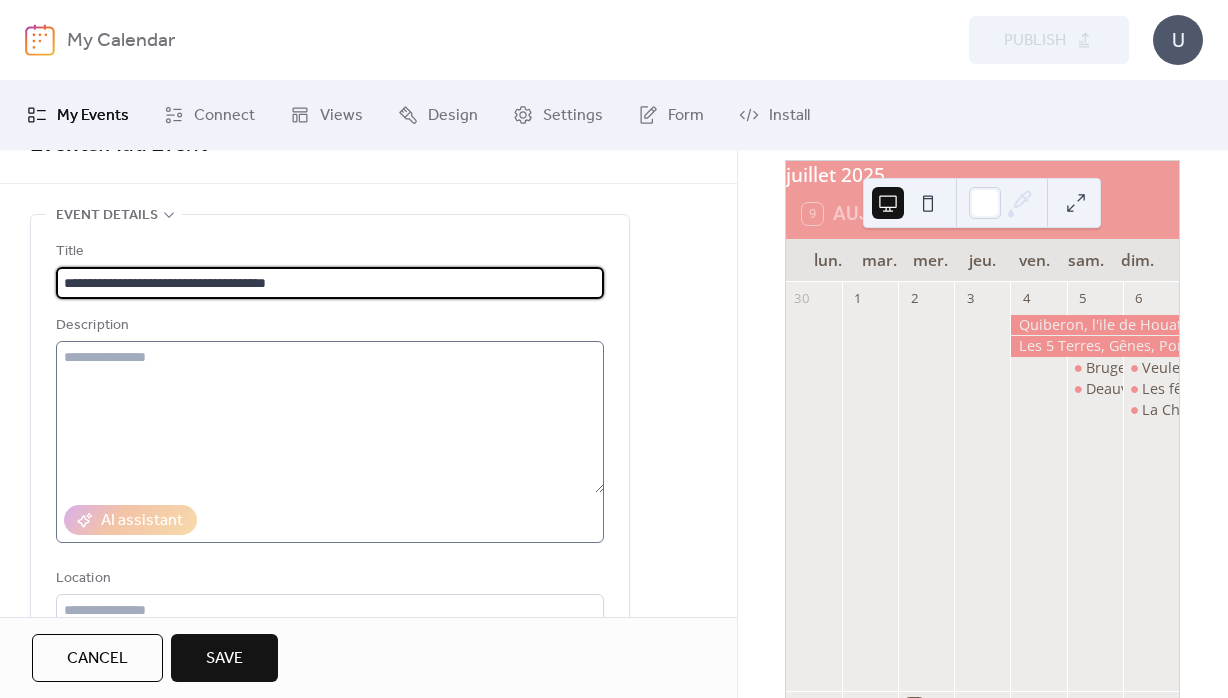 scroll, scrollTop: 72, scrollLeft: 0, axis: vertical 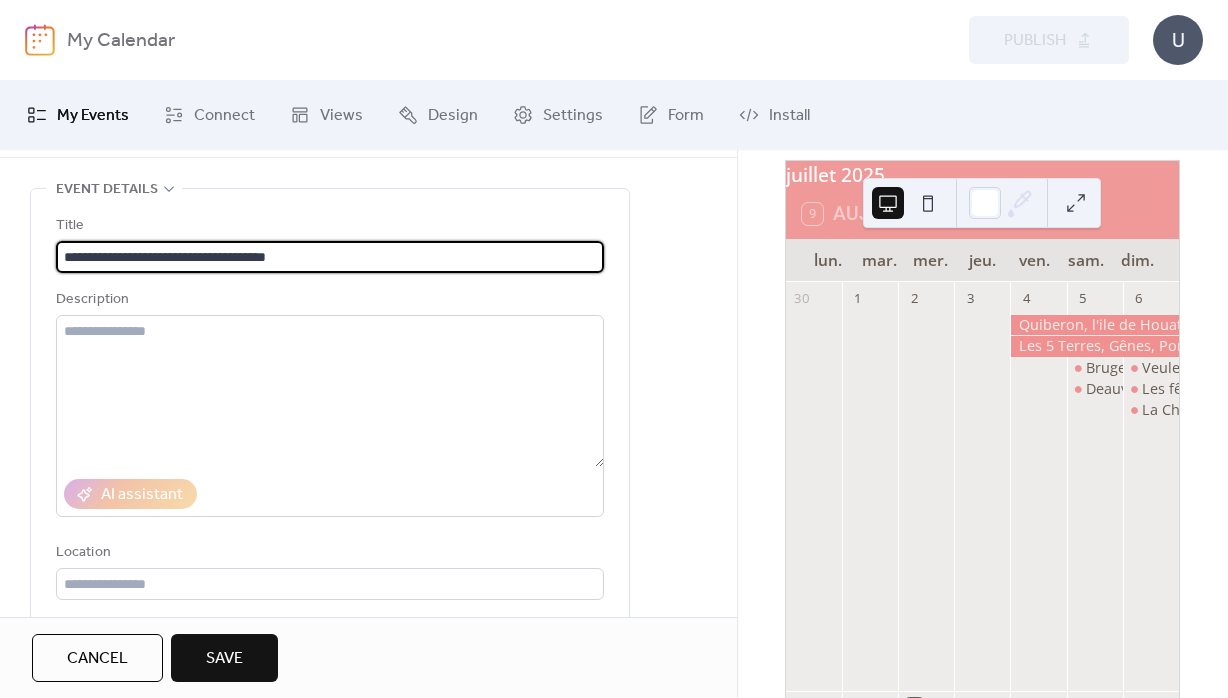 drag, startPoint x: 169, startPoint y: 254, endPoint x: -50, endPoint y: 254, distance: 219 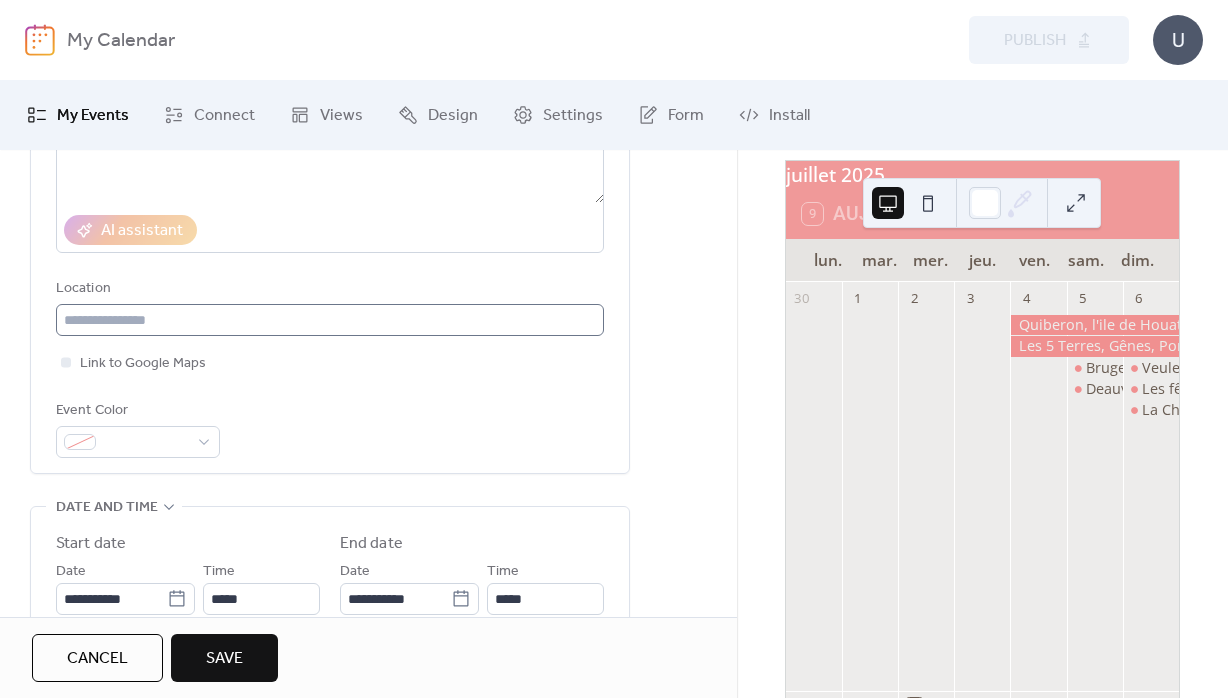 scroll, scrollTop: 360, scrollLeft: 0, axis: vertical 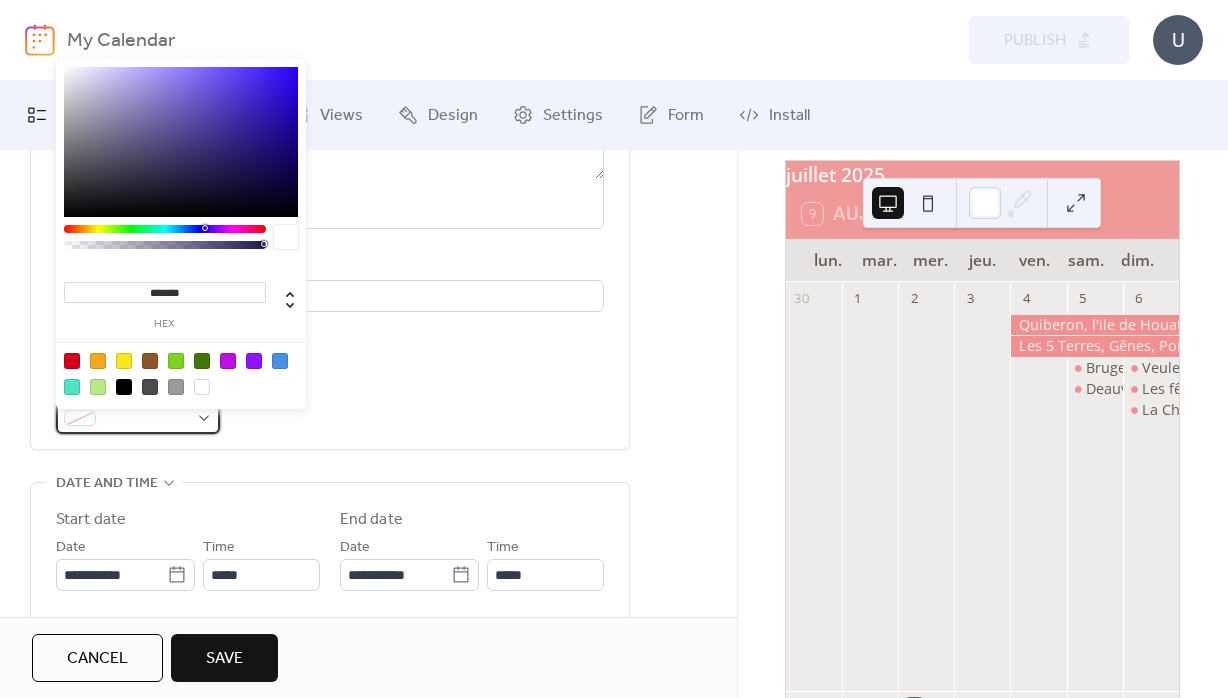 drag, startPoint x: 152, startPoint y: 427, endPoint x: 159, endPoint y: 415, distance: 13.892444 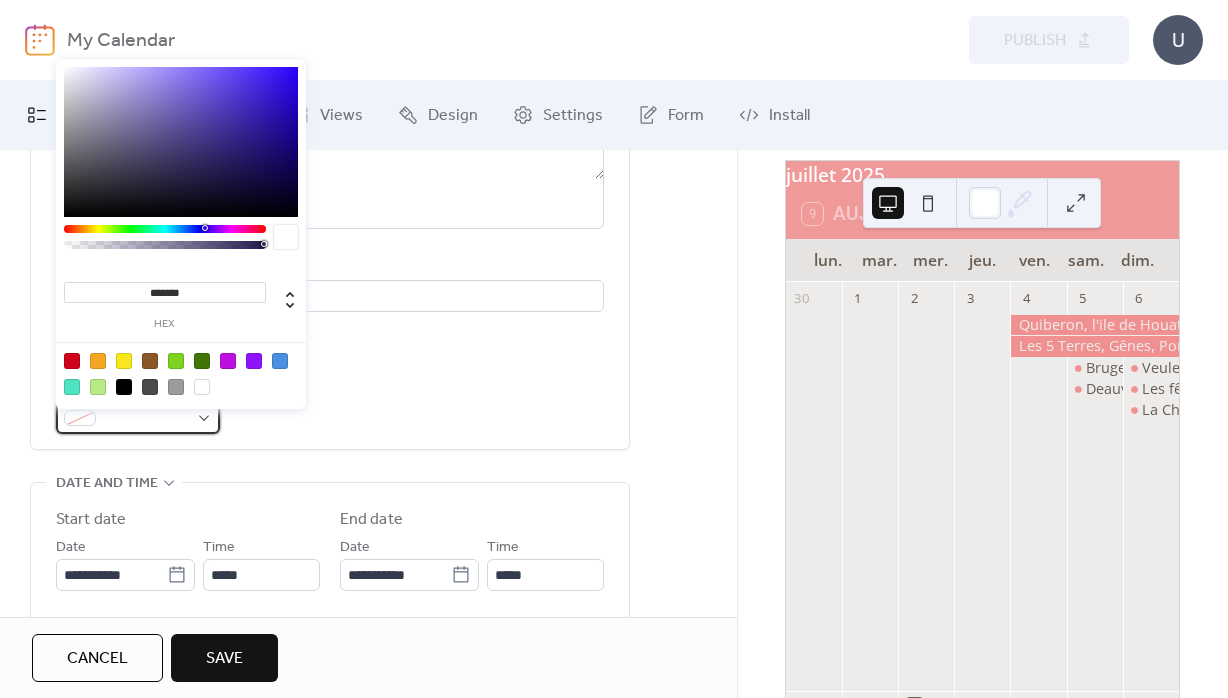 click at bounding box center (146, 419) 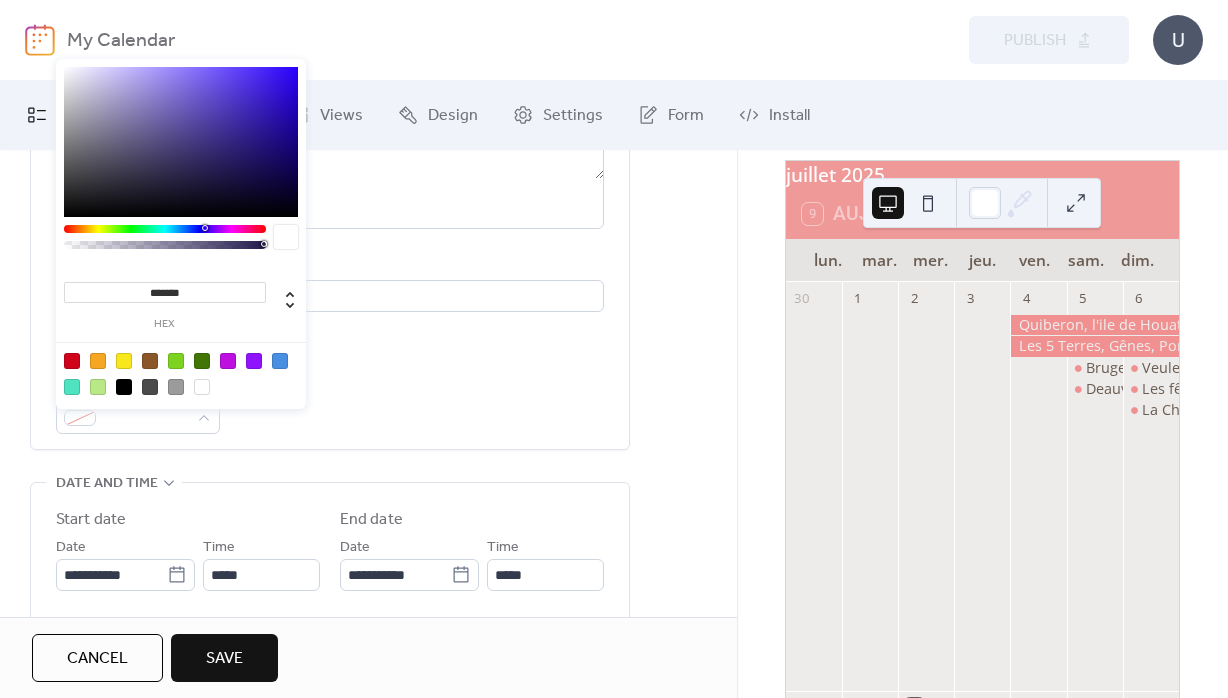 drag, startPoint x: 152, startPoint y: 295, endPoint x: 229, endPoint y: 295, distance: 77 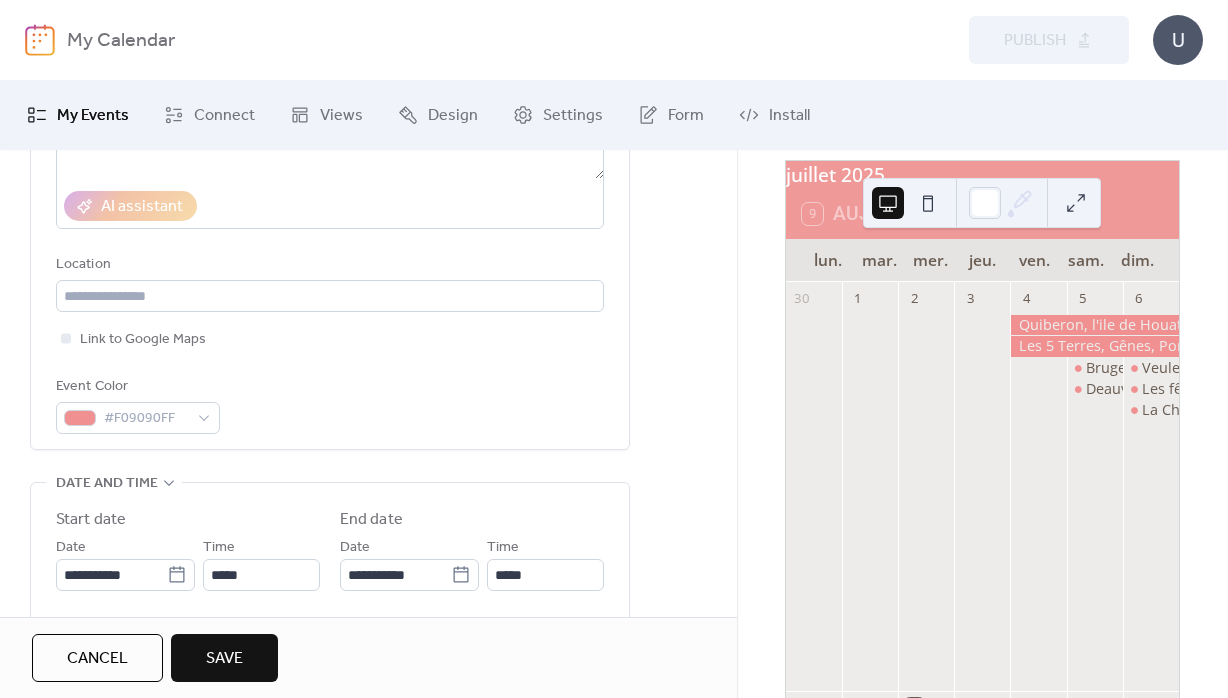 click on "juillet 2025 9 Aujourd'hui lun. mar. mer. jeu. ven. [PERSON_NAME]. dim. 30 1 2 3 4 5 Bruges [GEOGRAPHIC_DATA] 6 [GEOGRAPHIC_DATA] Les fêtes de [GEOGRAPHIC_DATA] [GEOGRAPHIC_DATA] 7 Wimereux 8 [GEOGRAPHIC_DATA] et le château de [GEOGRAPHIC_DATA] [GEOGRAPHIC_DATA] 9 Escapade dans le Berry Houlgate 10 Etretat 11 [GEOGRAPHIC_DATA] et les jardins 12 [GEOGRAPHIC_DATA] [GEOGRAPHIC_DATA] 13 [PERSON_NAME] d'un jour au [GEOGRAPHIC_DATA] [GEOGRAPHIC_DATA] 14 [GEOGRAPHIC_DATA] 15 Découverte de la [GEOGRAPHIC_DATA] 16 [GEOGRAPHIC_DATA] [GEOGRAPHIC_DATA] commentée sur la Canal de l'Ourcq 17 [PERSON_NAME][GEOGRAPHIC_DATA] à [GEOGRAPHIC_DATA] 18 Maison de tante [PERSON_NAME] 19 Petit train dans le vignoble de champagne [GEOGRAPHIC_DATA]-[GEOGRAPHIC_DATA]-Plage 20 [GEOGRAPHIC_DATA] Fêtes médiévales de [GEOGRAPHIC_DATA] [GEOGRAPHIC_DATA] 21 [GEOGRAPHIC_DATA] et promenade en [GEOGRAPHIC_DATA] Courseulles et [GEOGRAPHIC_DATA] de [PERSON_NAME] 23 [GEOGRAPHIC_DATA] [GEOGRAPHIC_DATA] et le château de la [GEOGRAPHIC_DATA] et le [GEOGRAPHIC_DATA] et [GEOGRAPHIC_DATA][PERSON_NAME] 26 Le [GEOGRAPHIC_DATA]  27 Déjeuner et visite au [GEOGRAPHIC_DATA] 28 29 30 31 1 2" at bounding box center [982, 424] 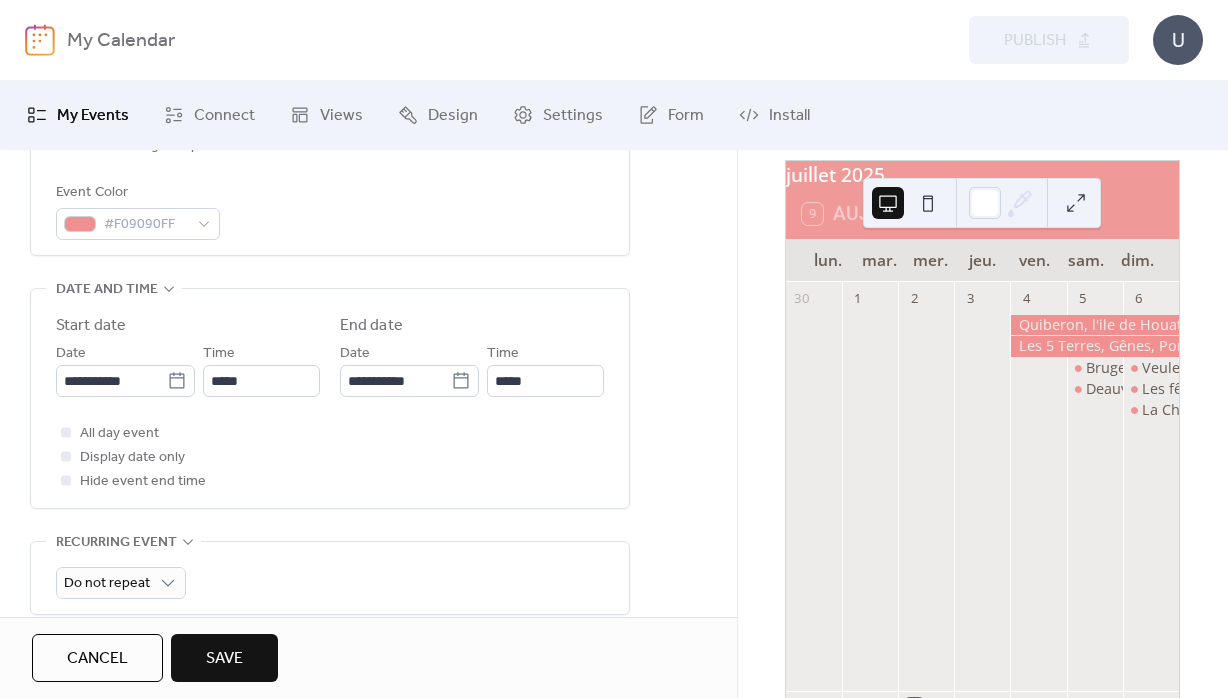 scroll, scrollTop: 576, scrollLeft: 0, axis: vertical 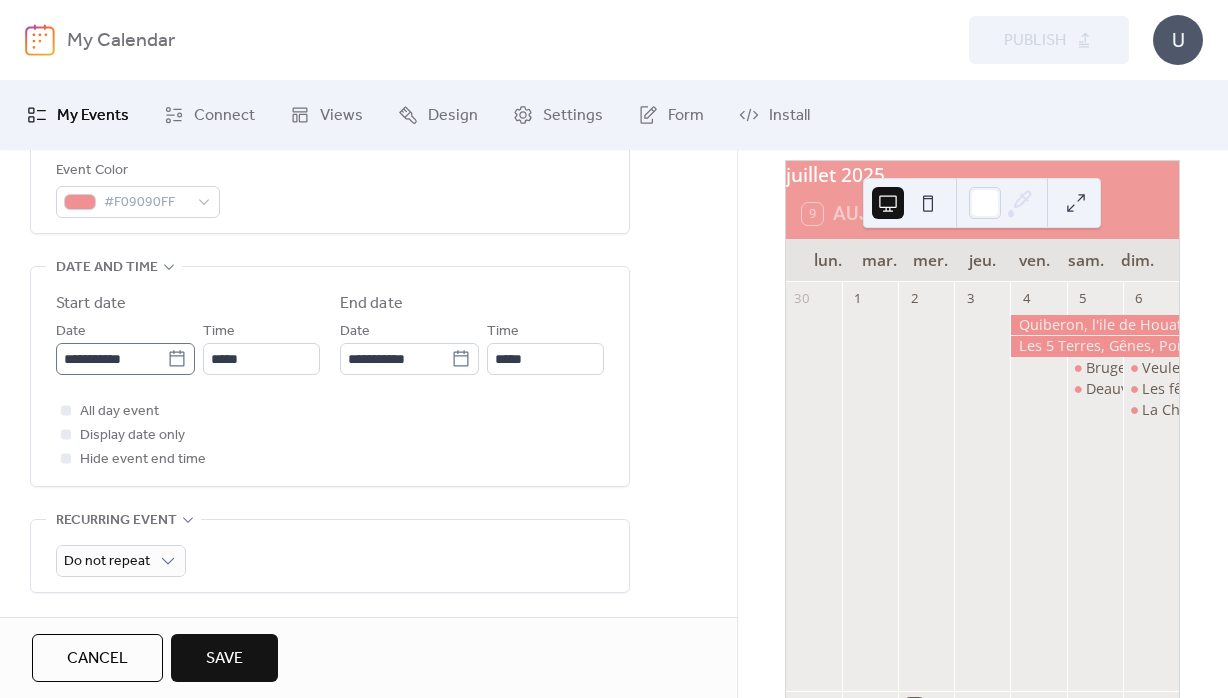 click 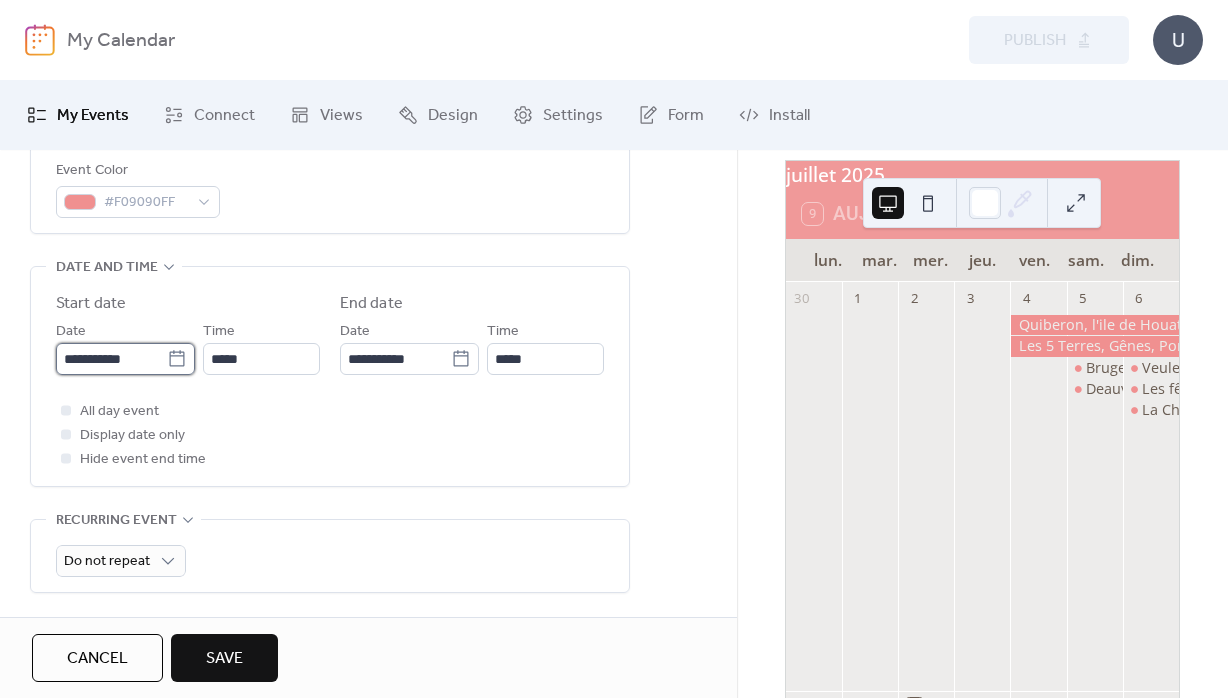 click on "**********" at bounding box center (111, 359) 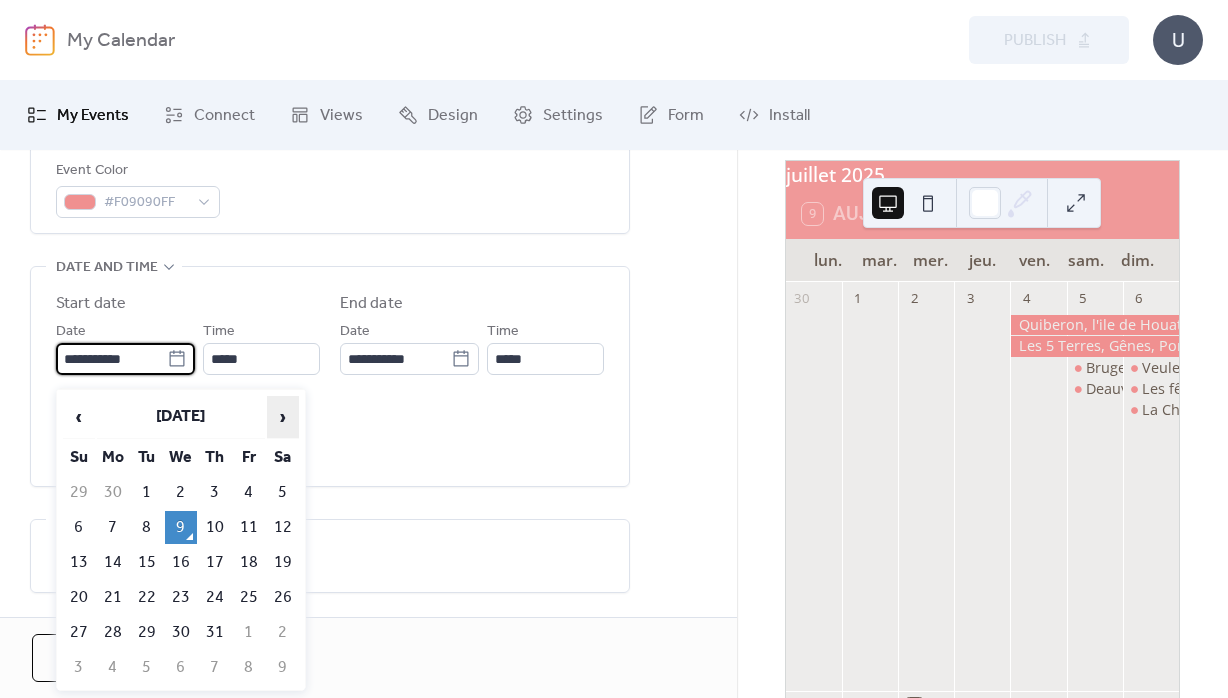 click on "›" at bounding box center (283, 417) 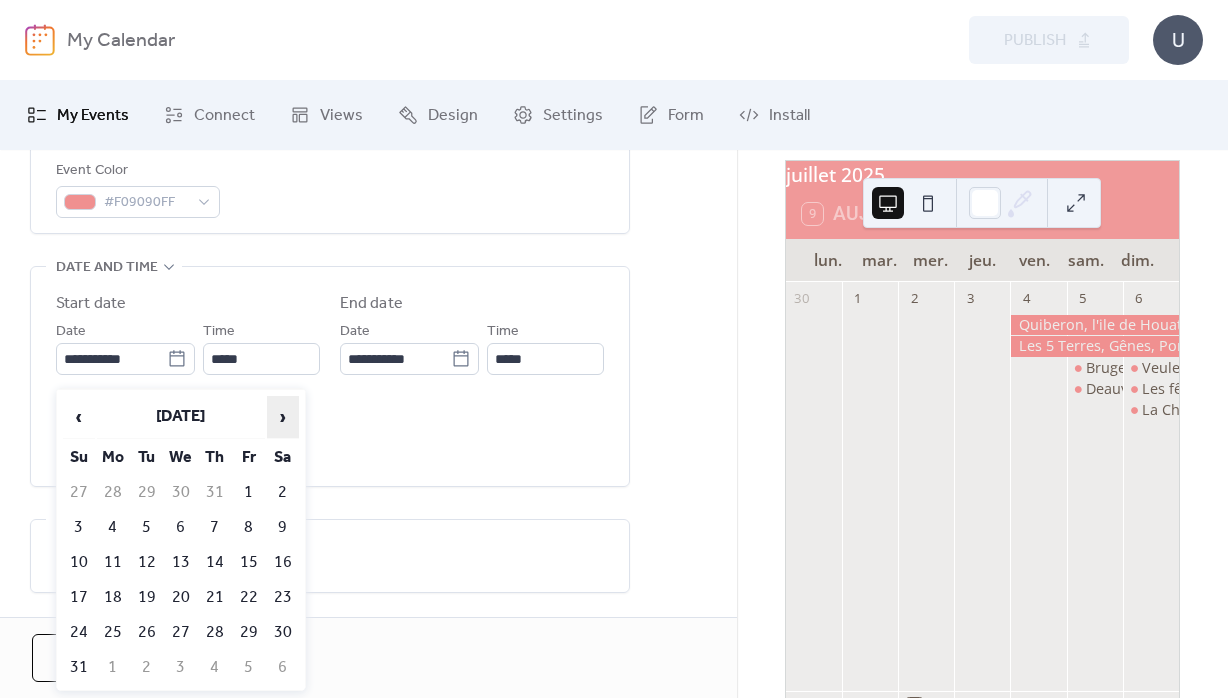 click on "›" at bounding box center (283, 417) 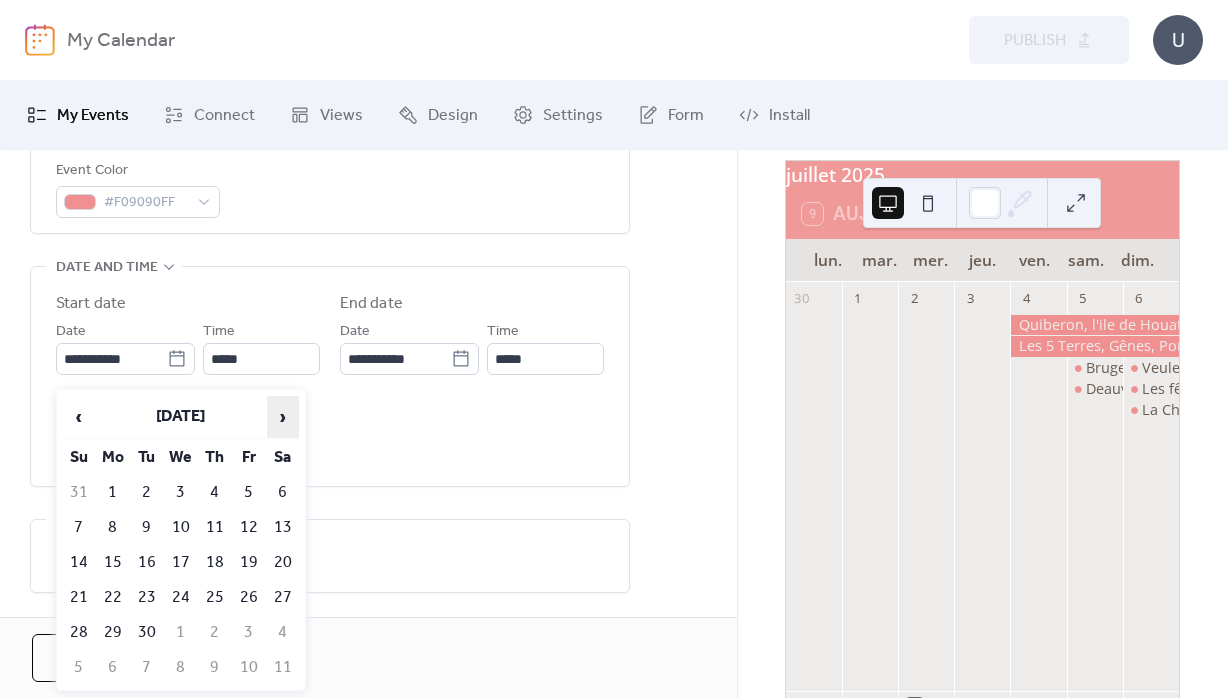 click on "›" at bounding box center [283, 417] 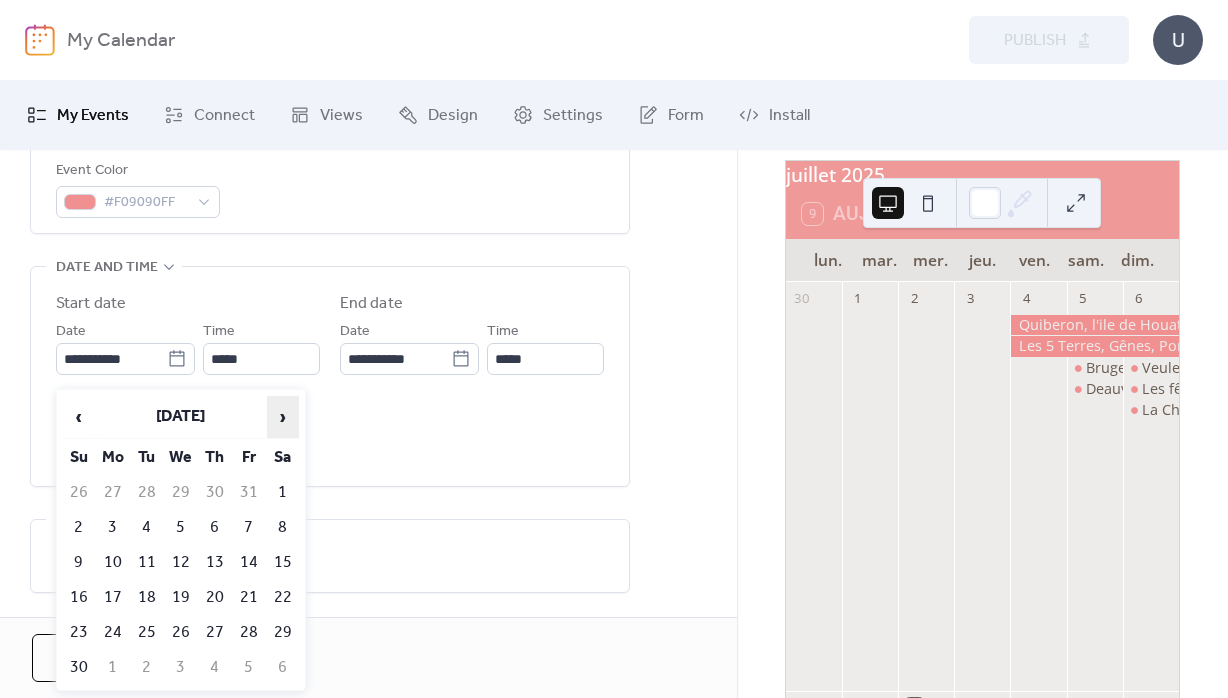 click on "›" at bounding box center [283, 417] 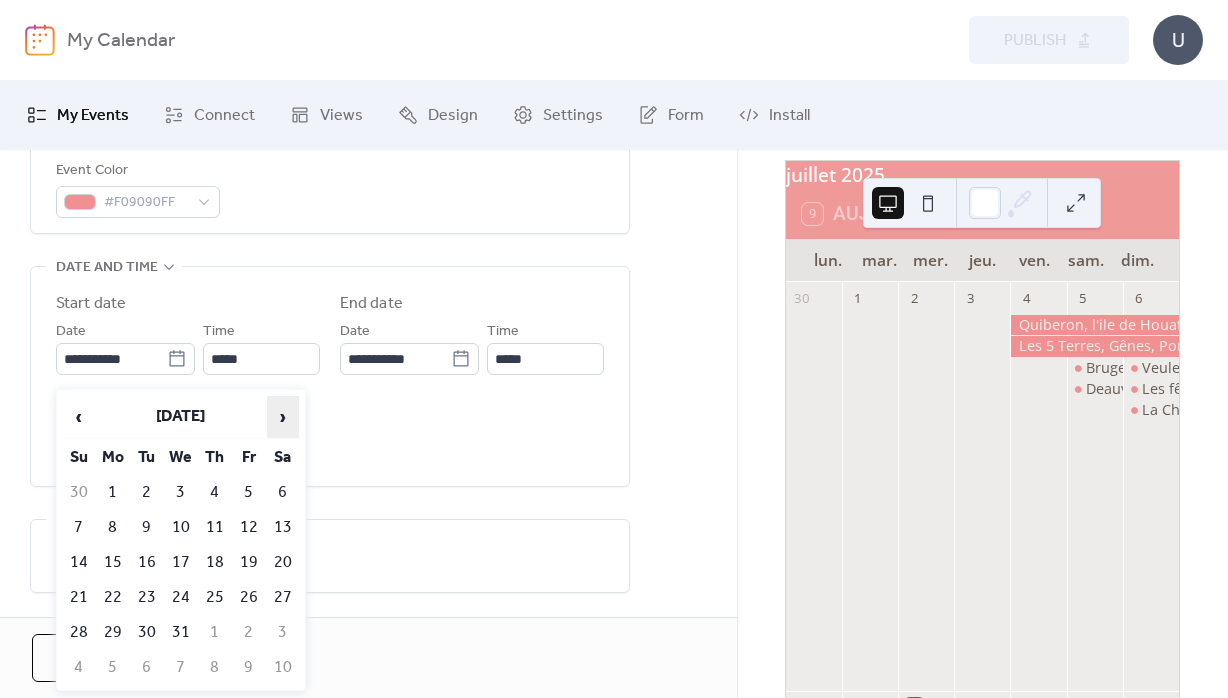 click on "›" at bounding box center [283, 417] 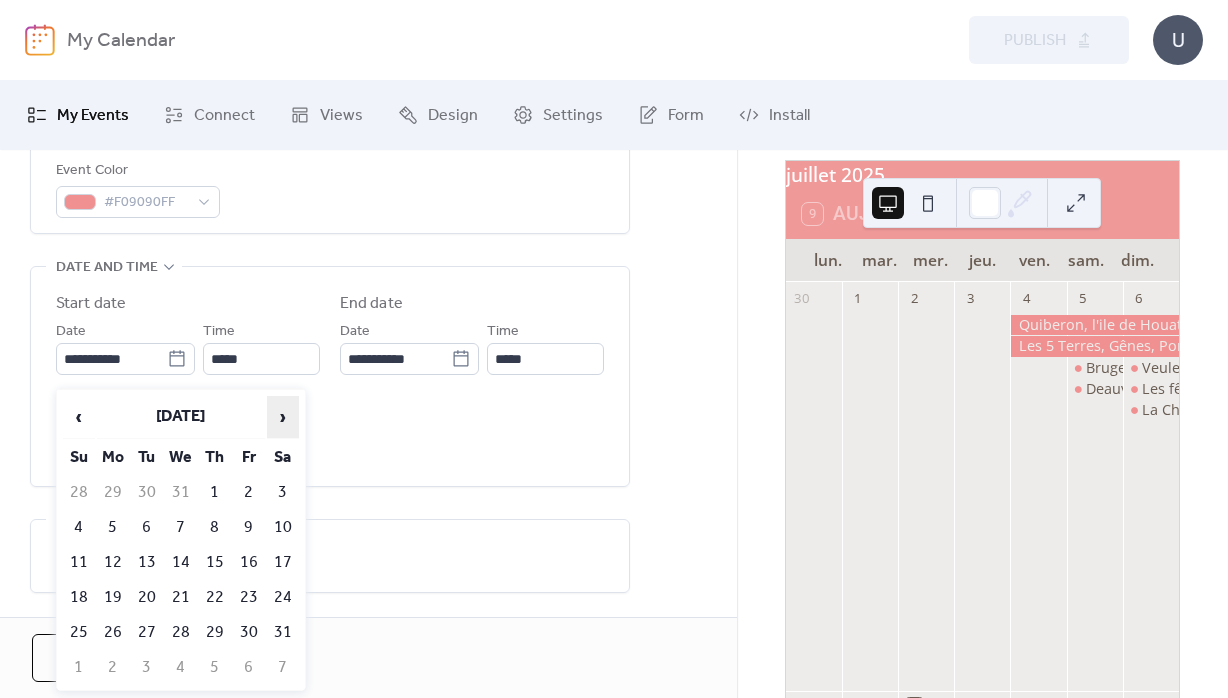 click on "›" at bounding box center [283, 417] 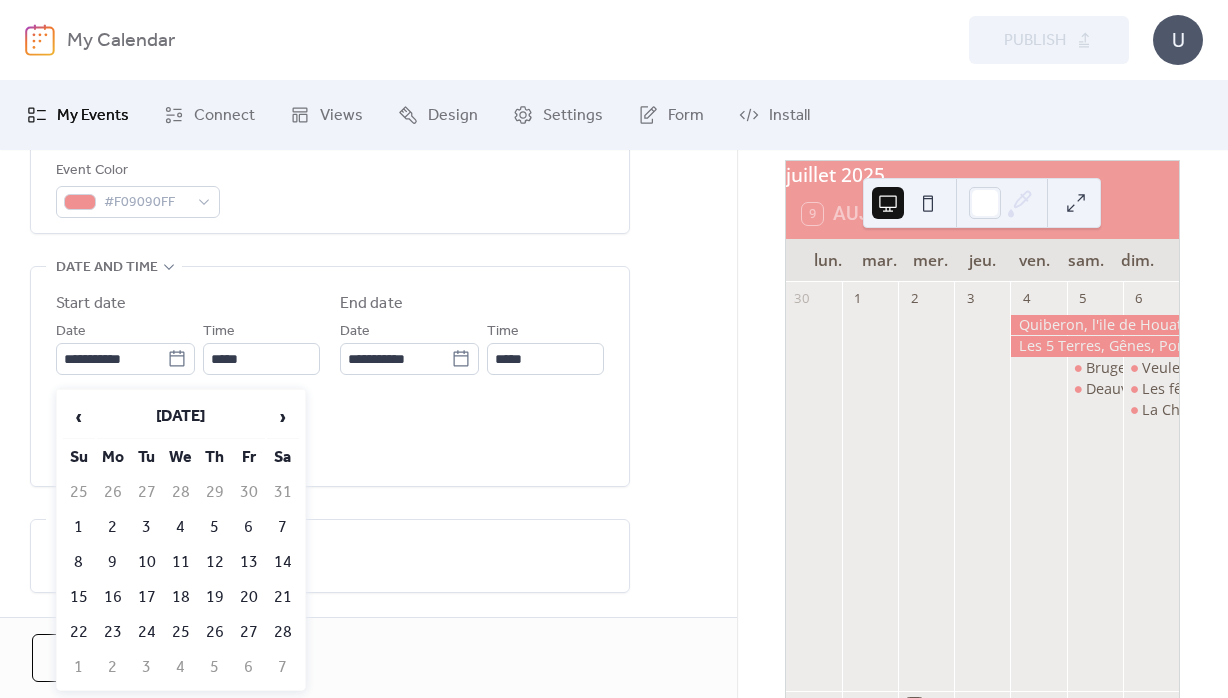 drag, startPoint x: 280, startPoint y: 622, endPoint x: 331, endPoint y: 454, distance: 175.5705 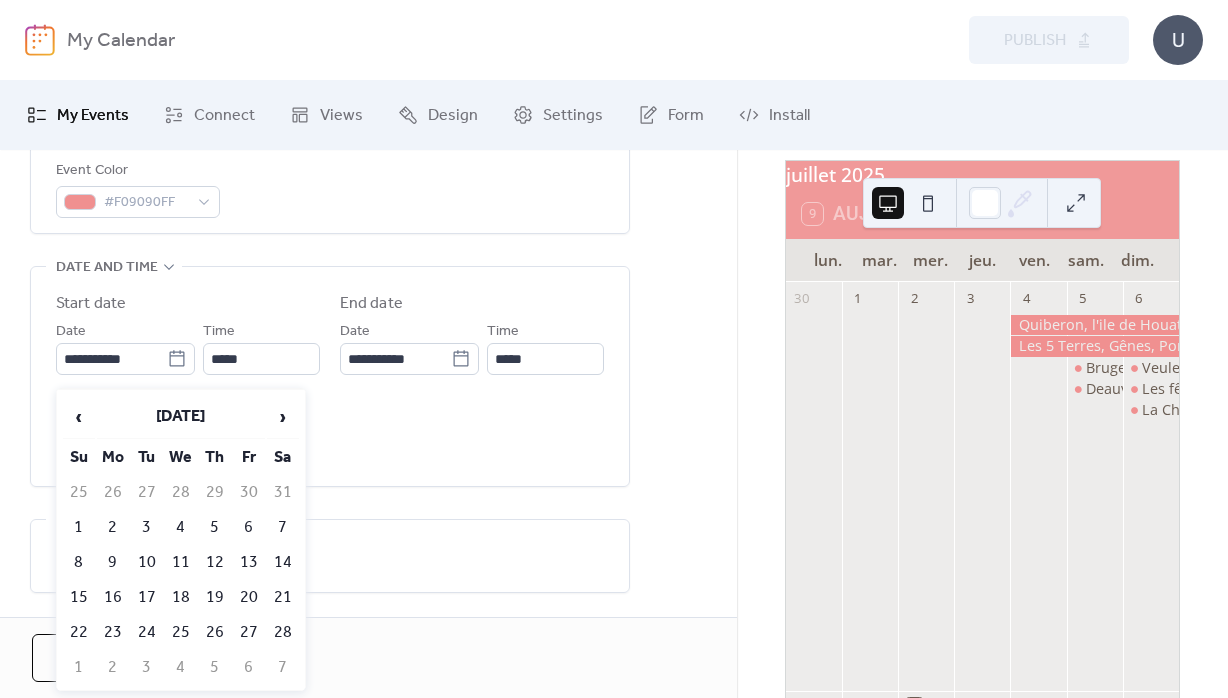 click on "28" at bounding box center [283, 632] 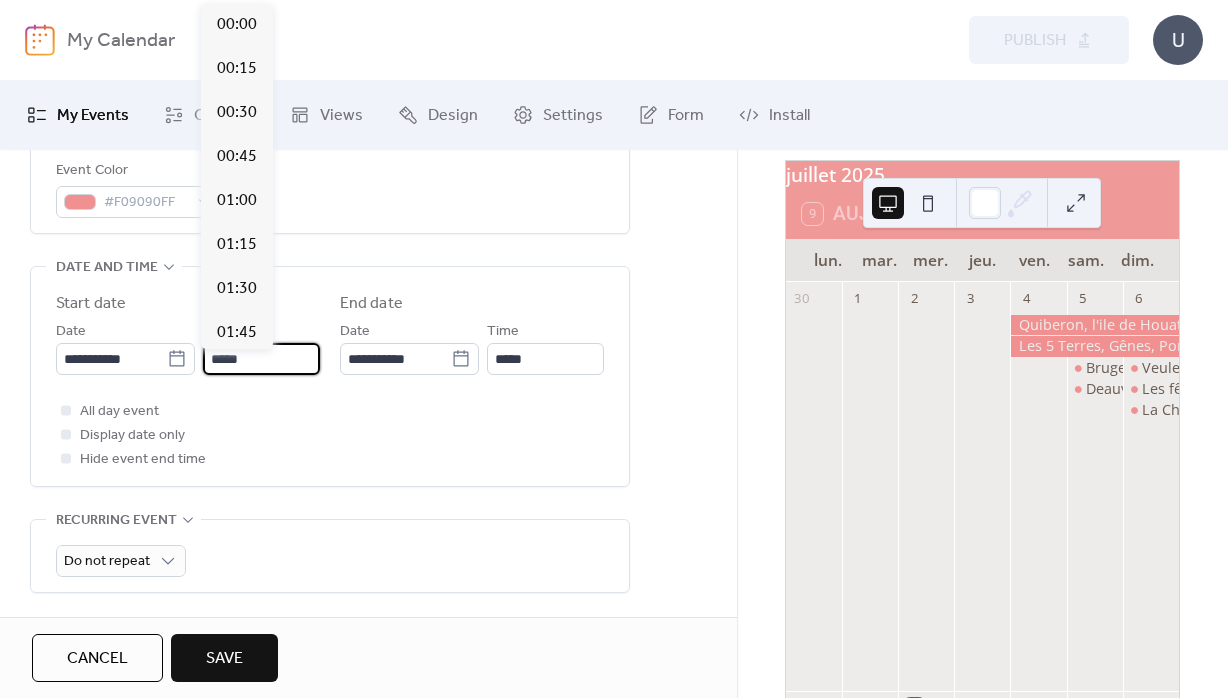 scroll, scrollTop: 2112, scrollLeft: 0, axis: vertical 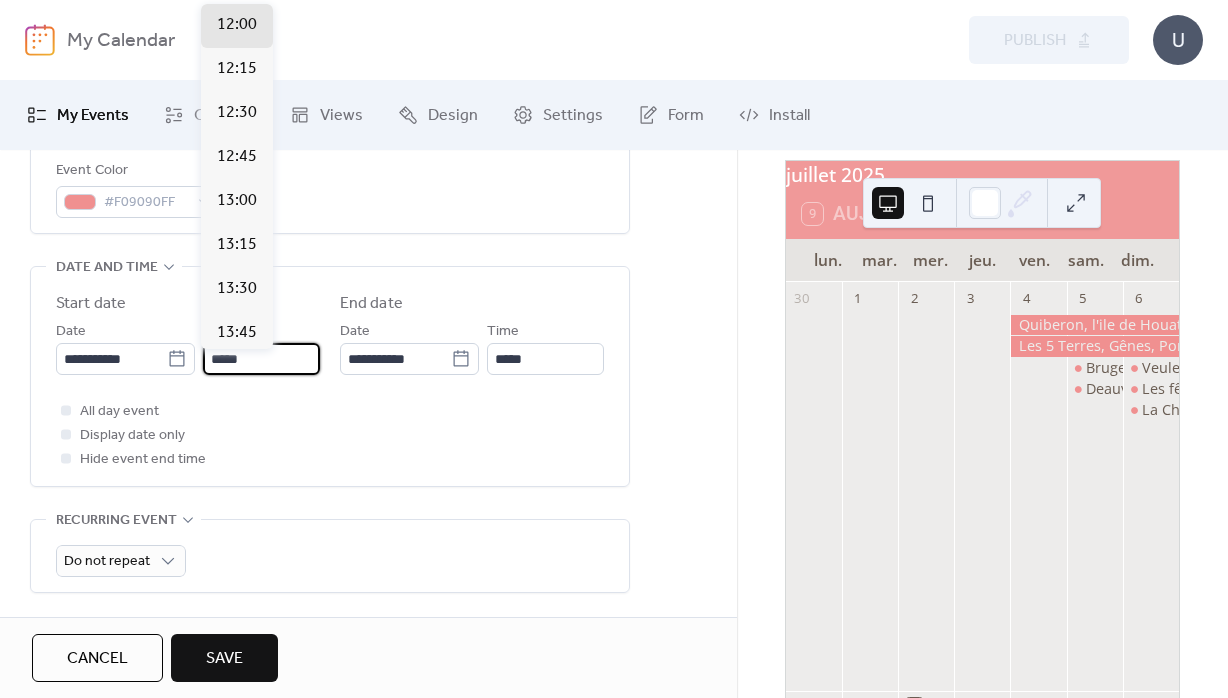 drag, startPoint x: 284, startPoint y: 367, endPoint x: 142, endPoint y: 368, distance: 142.00352 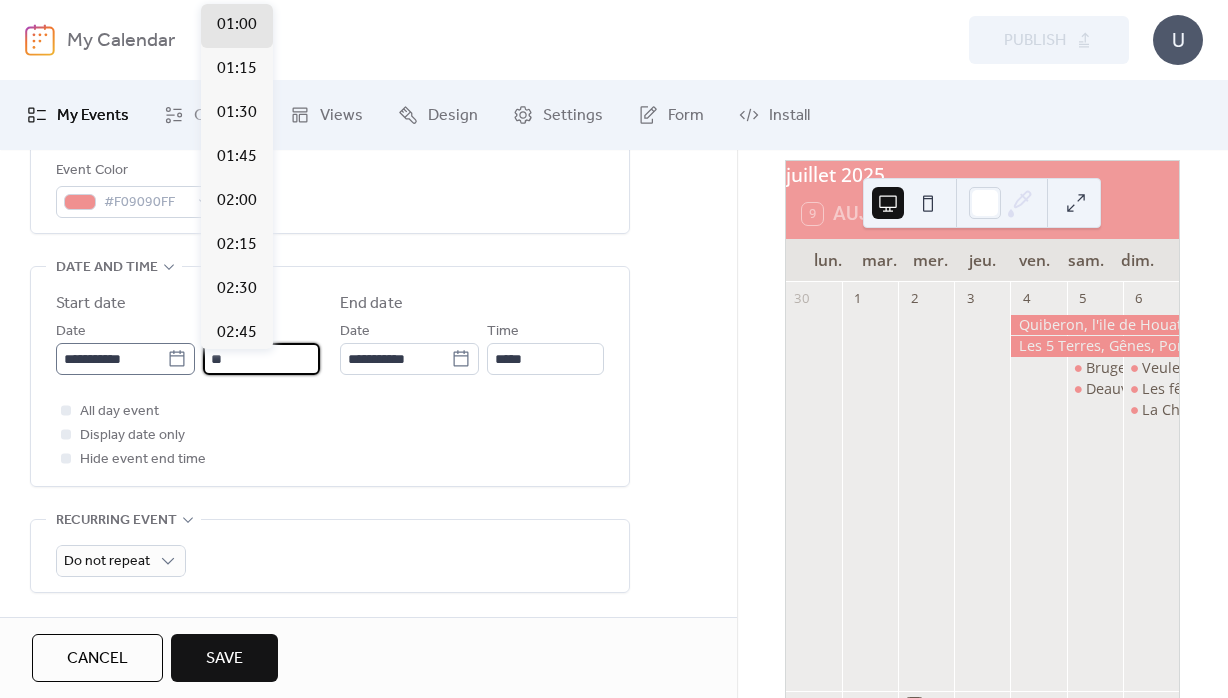 scroll, scrollTop: 2288, scrollLeft: 0, axis: vertical 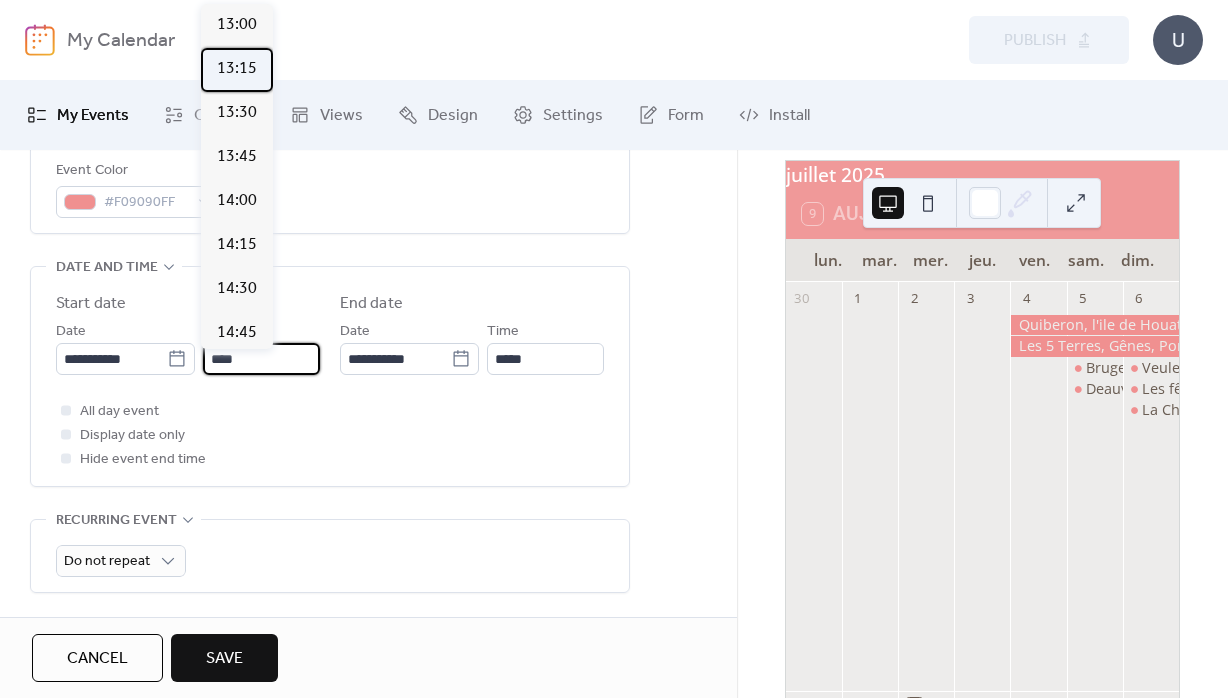 click on "13:15" at bounding box center [237, 70] 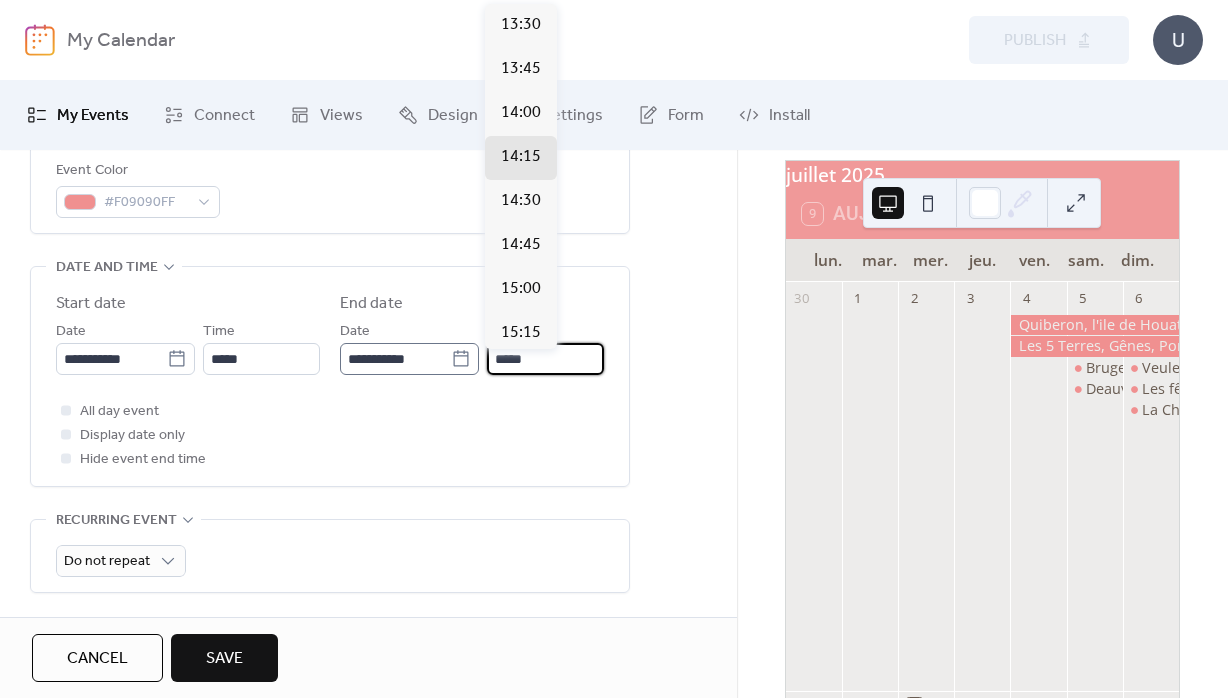 drag, startPoint x: 522, startPoint y: 370, endPoint x: 436, endPoint y: 368, distance: 86.023254 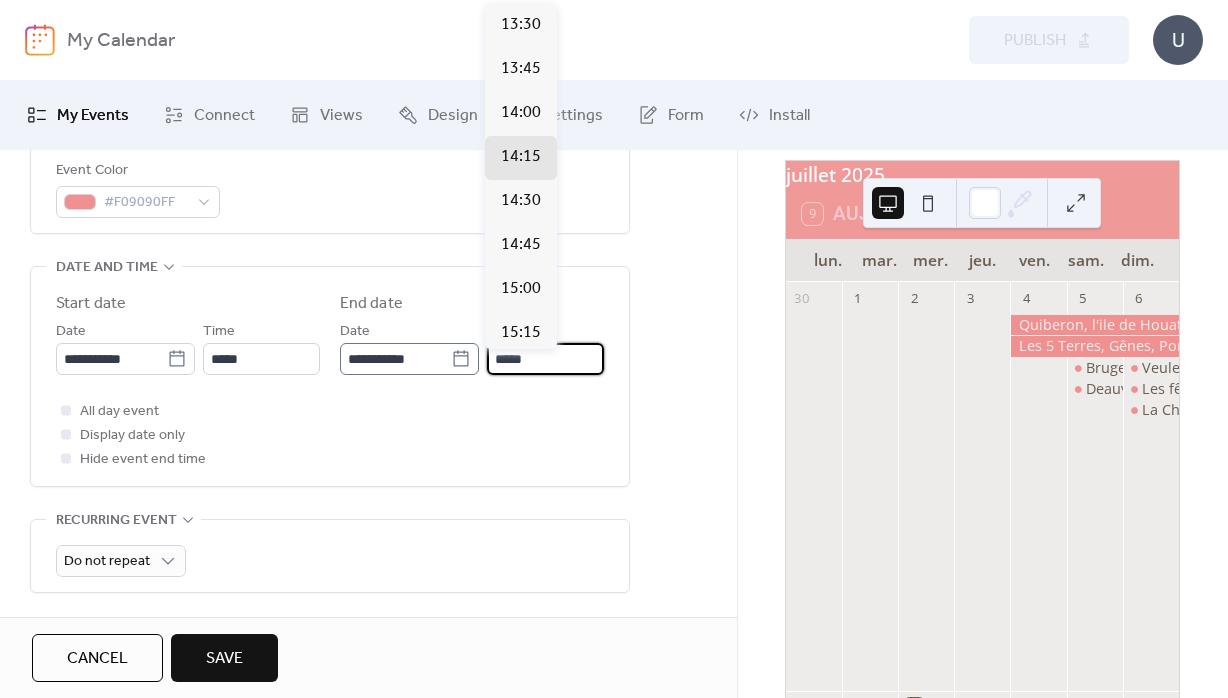 click on "*****" at bounding box center (545, 359) 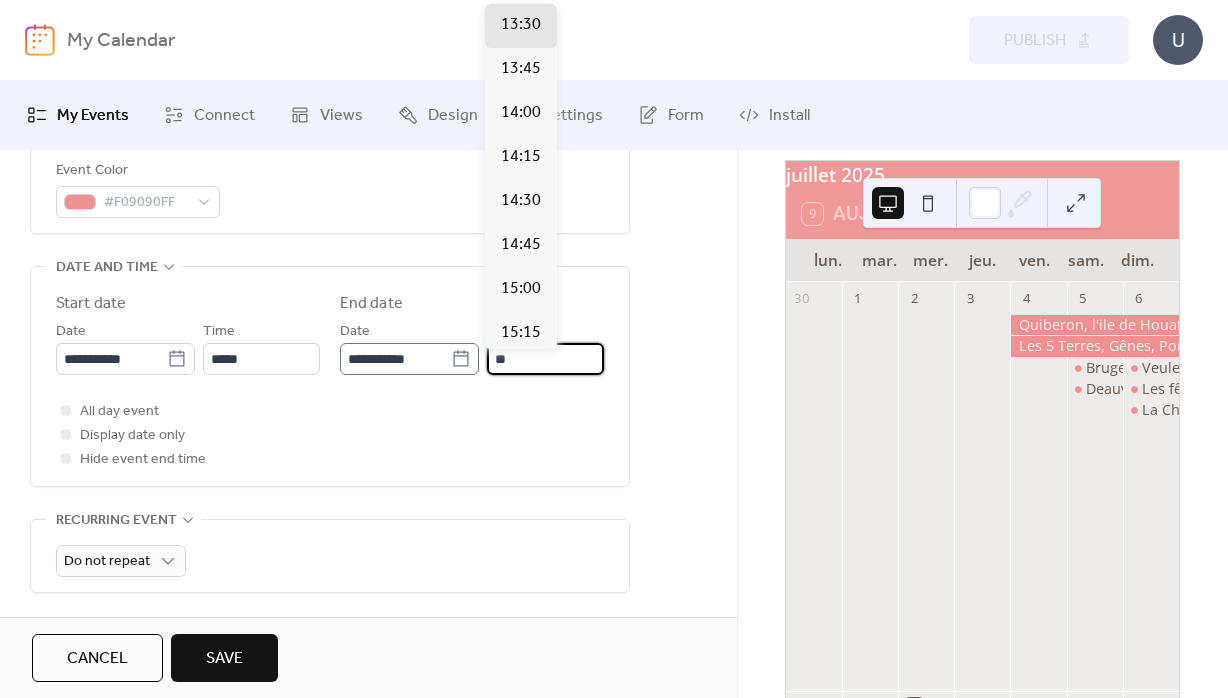 scroll, scrollTop: 616, scrollLeft: 0, axis: vertical 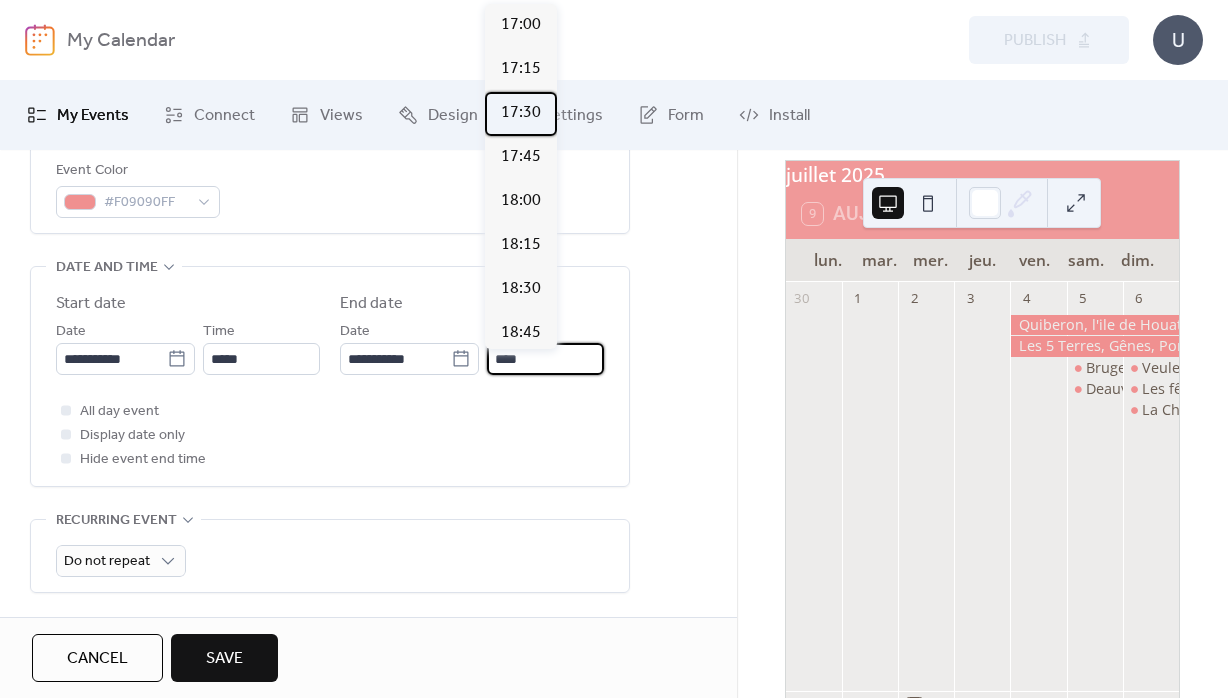 click on "17:30" at bounding box center [521, 113] 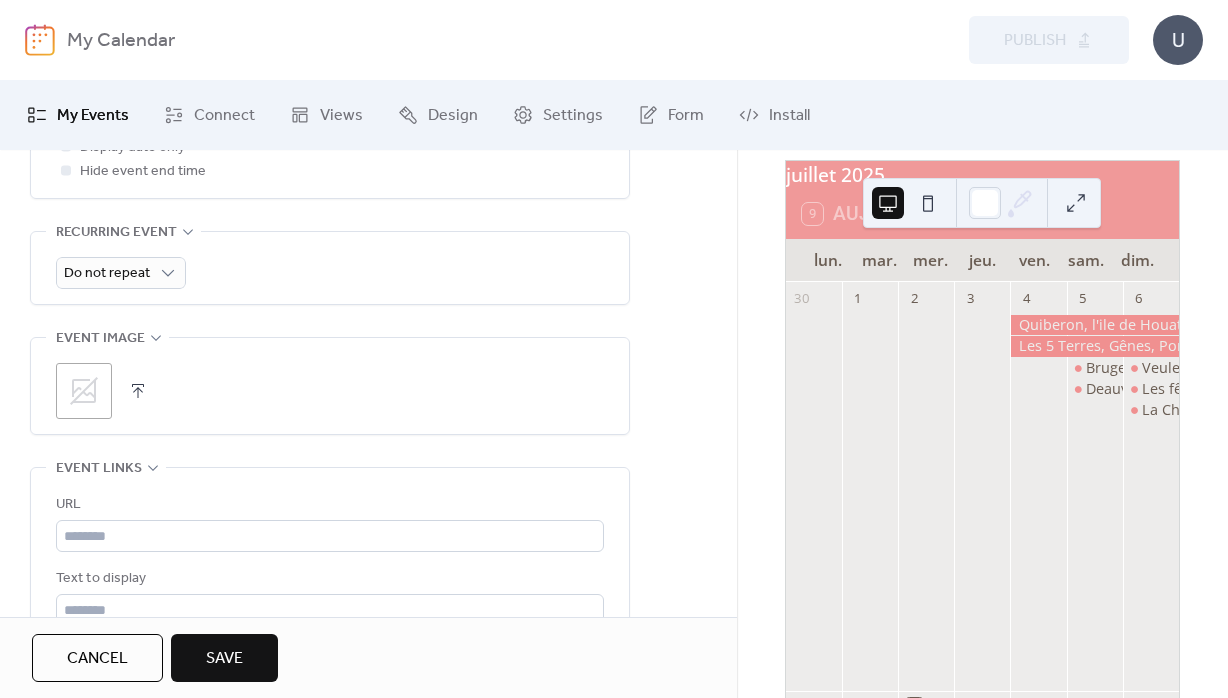scroll, scrollTop: 936, scrollLeft: 0, axis: vertical 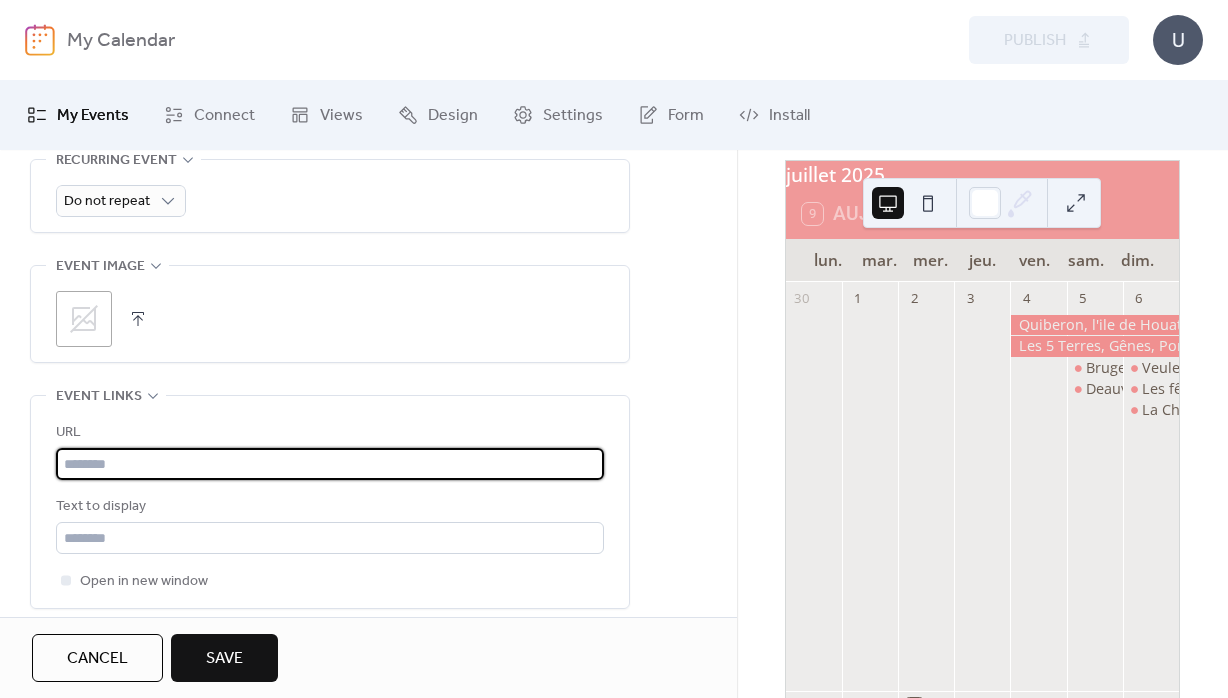 drag, startPoint x: 137, startPoint y: 466, endPoint x: 163, endPoint y: 472, distance: 26.683329 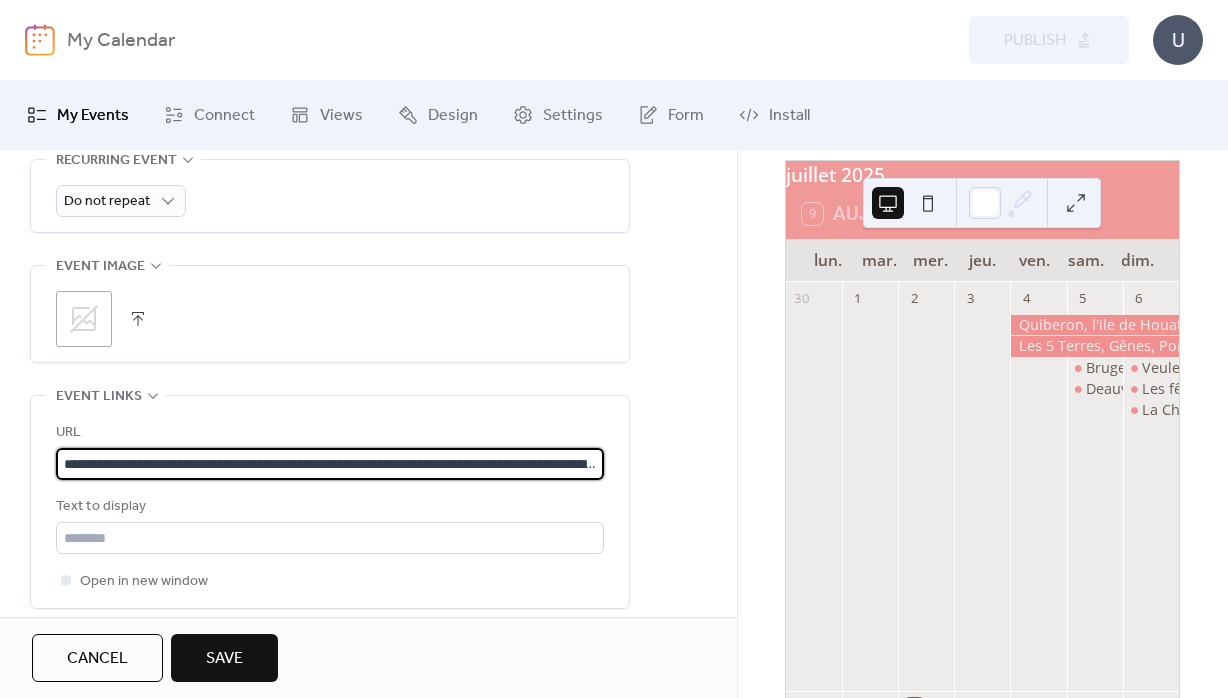 scroll, scrollTop: 0, scrollLeft: 478, axis: horizontal 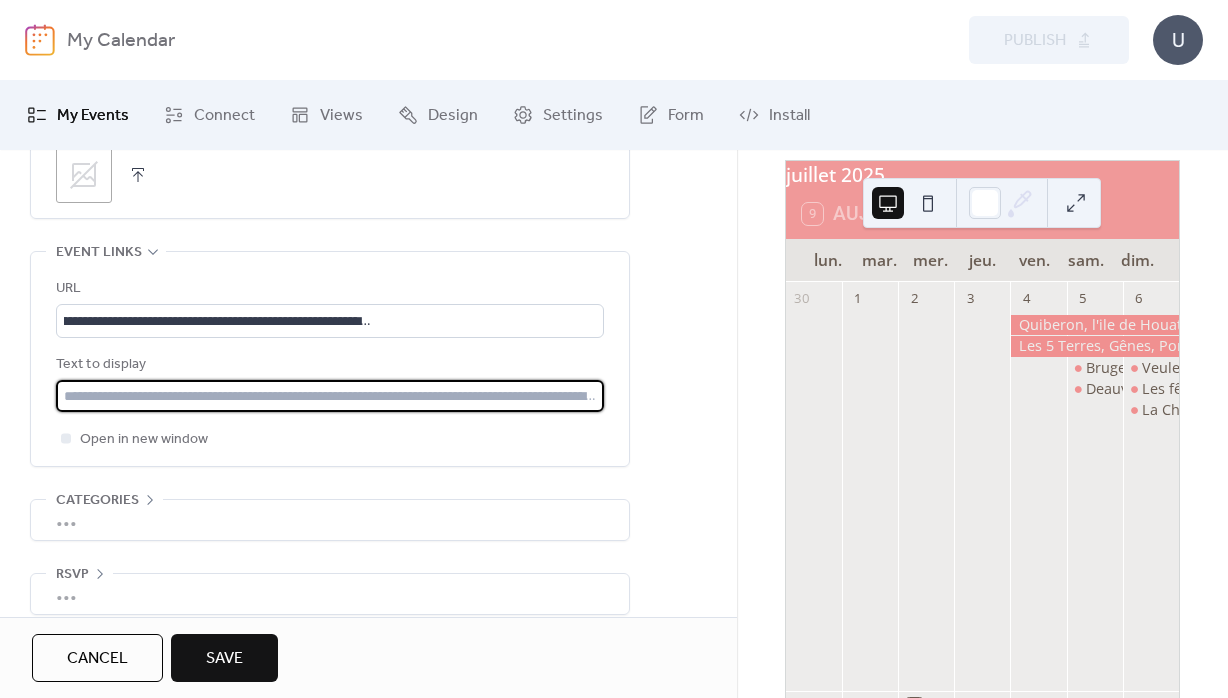 click at bounding box center (330, 396) 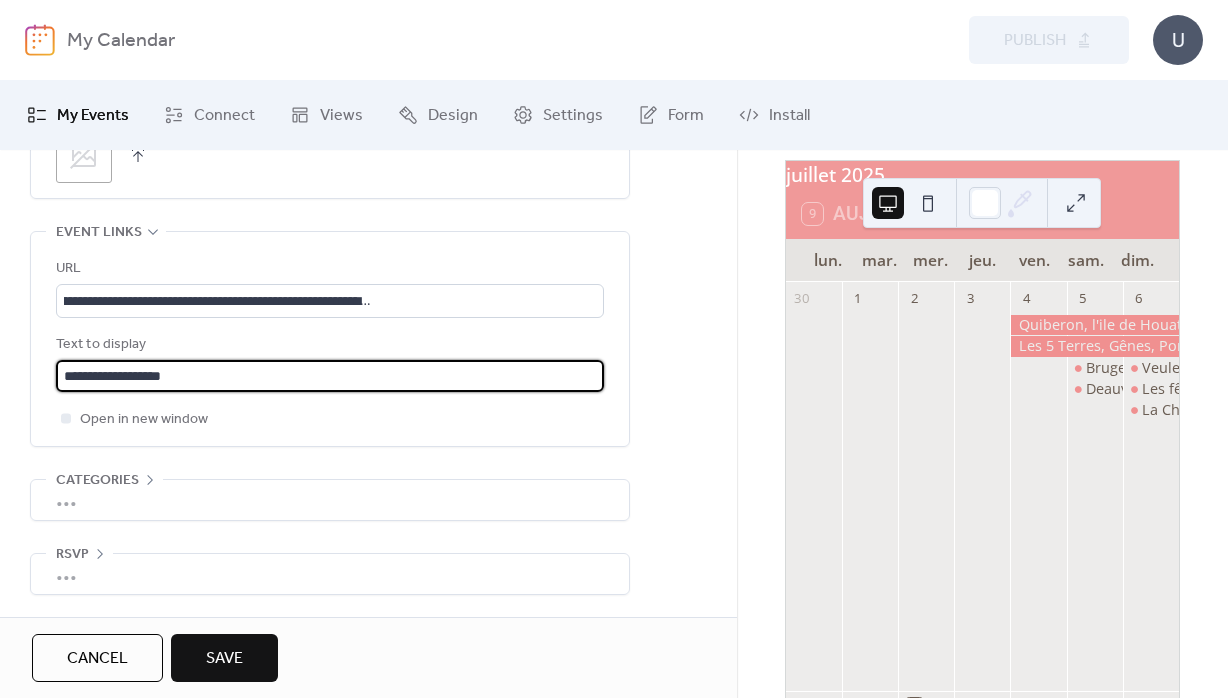 scroll, scrollTop: 1110, scrollLeft: 0, axis: vertical 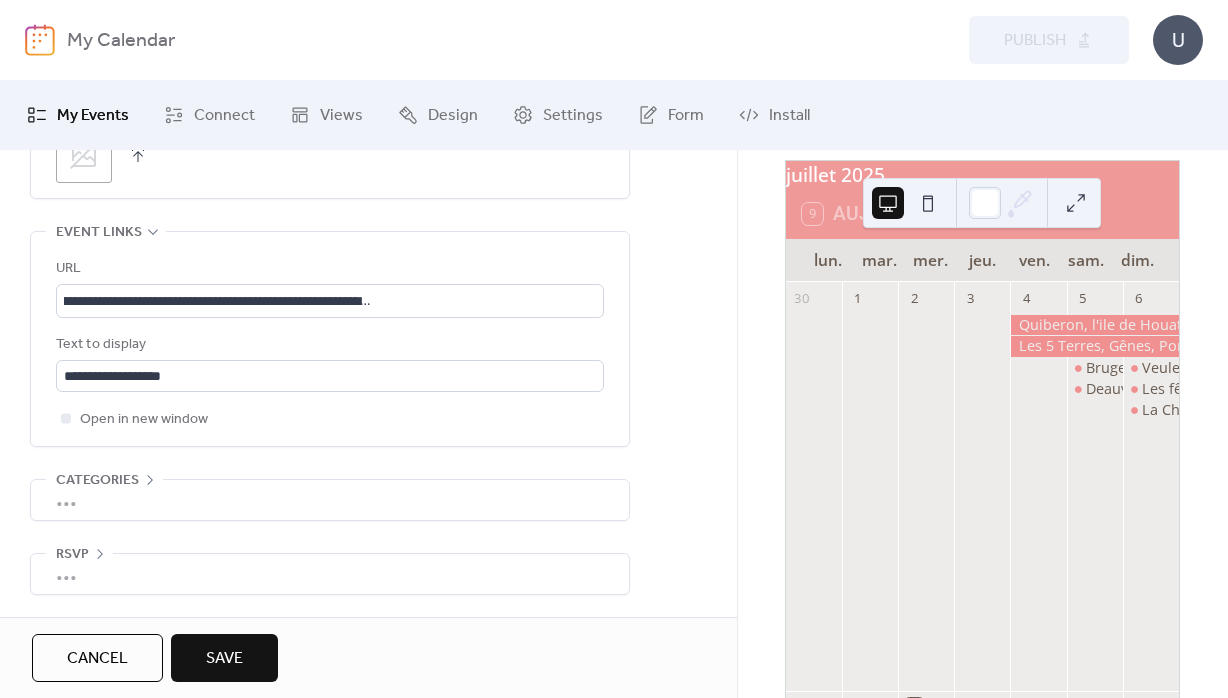 click on "Save" at bounding box center [224, 659] 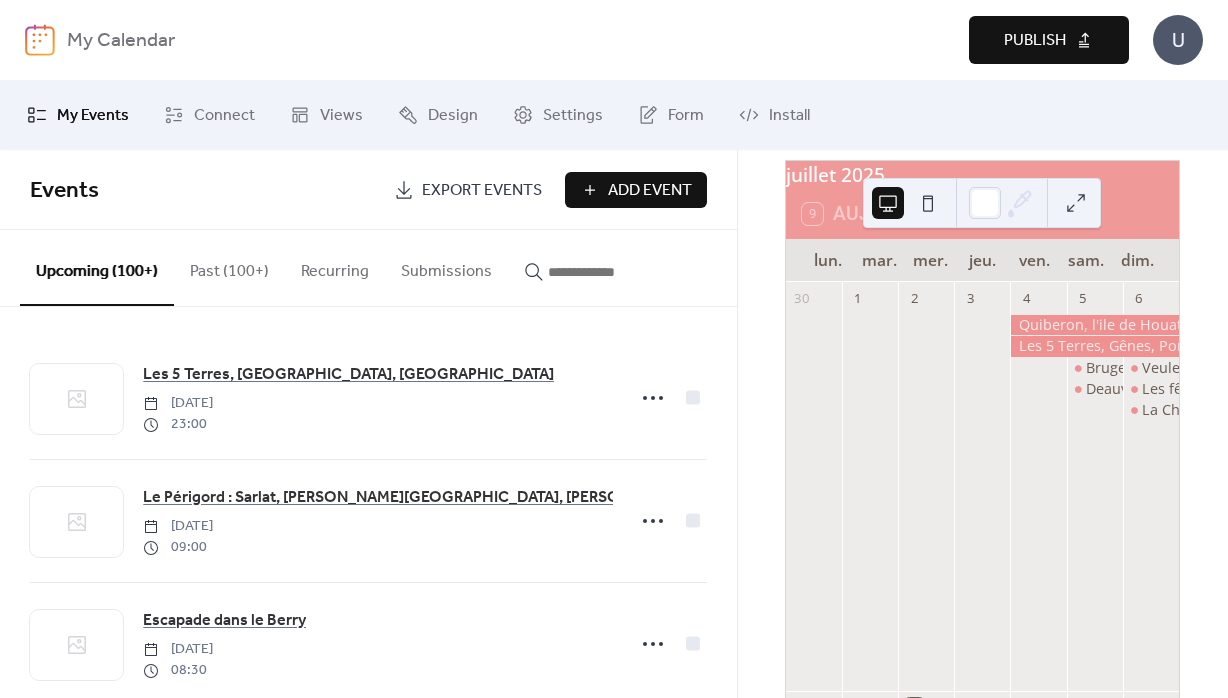 click on "Publish" at bounding box center [1049, 40] 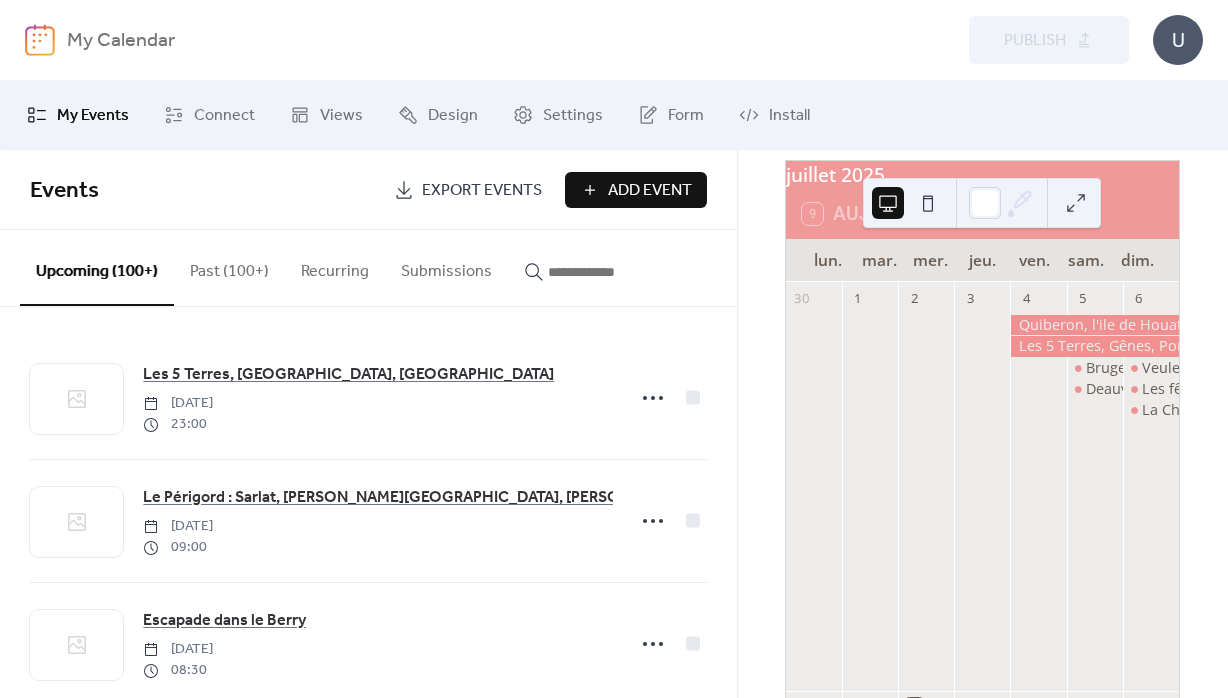 drag, startPoint x: 577, startPoint y: 275, endPoint x: 566, endPoint y: 278, distance: 11.401754 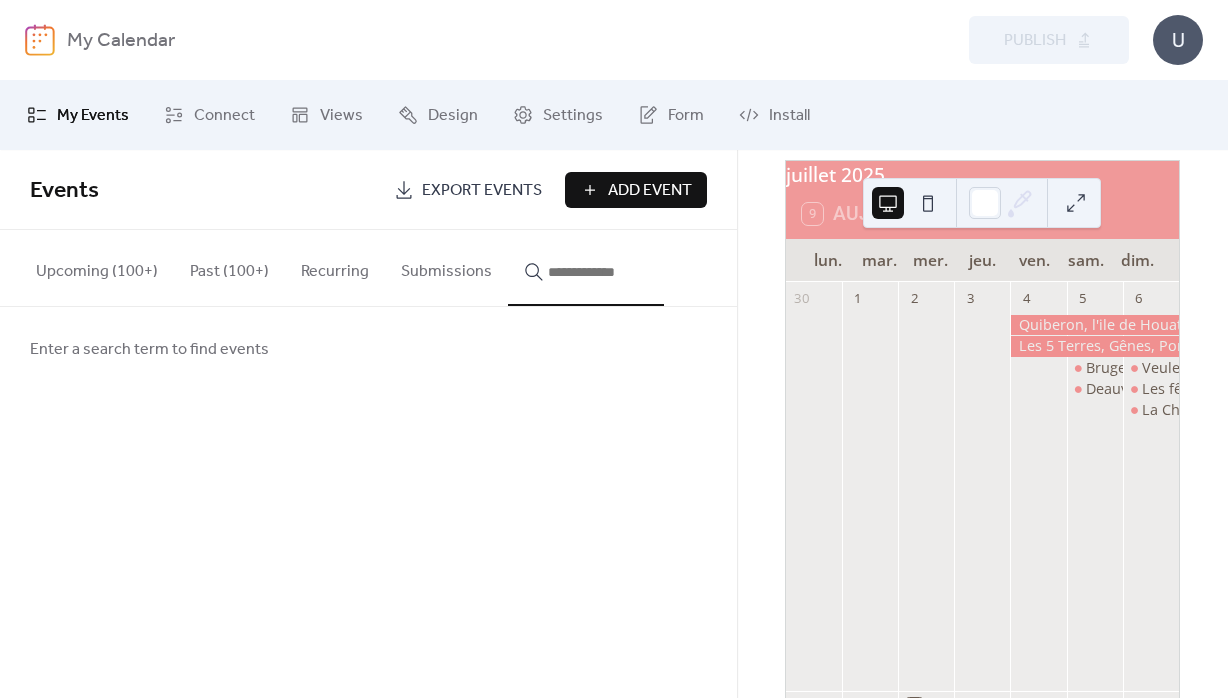 drag, startPoint x: 632, startPoint y: 182, endPoint x: 410, endPoint y: 196, distance: 222.44101 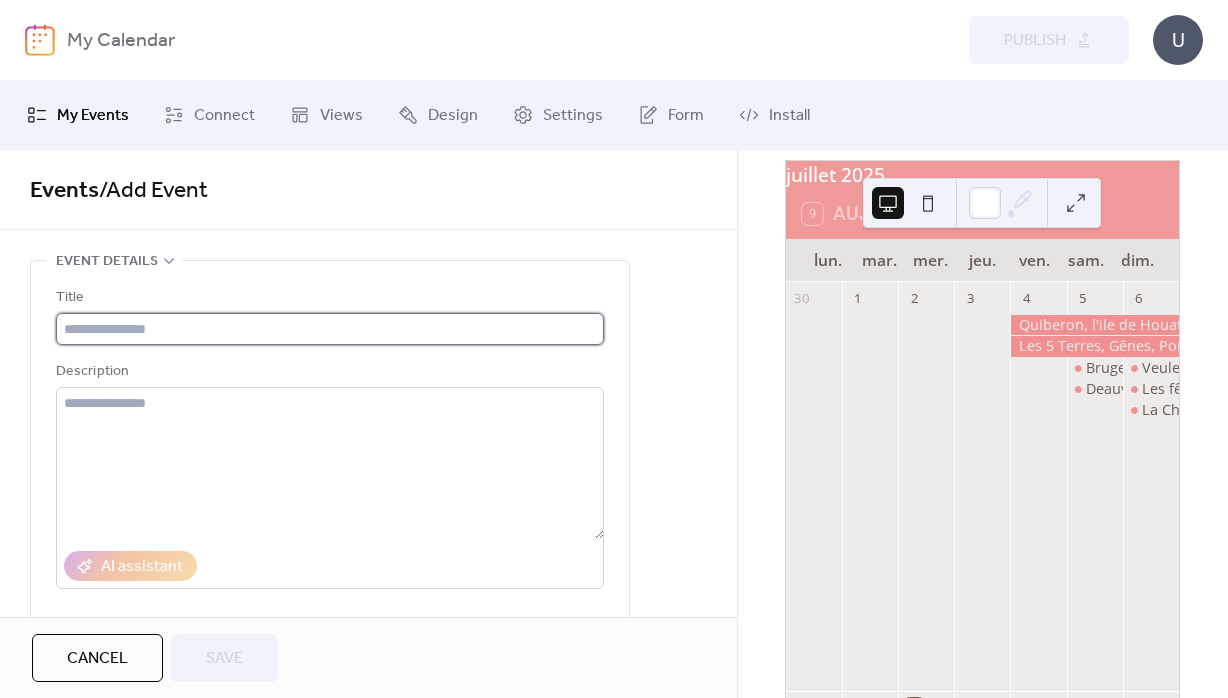 click at bounding box center [330, 329] 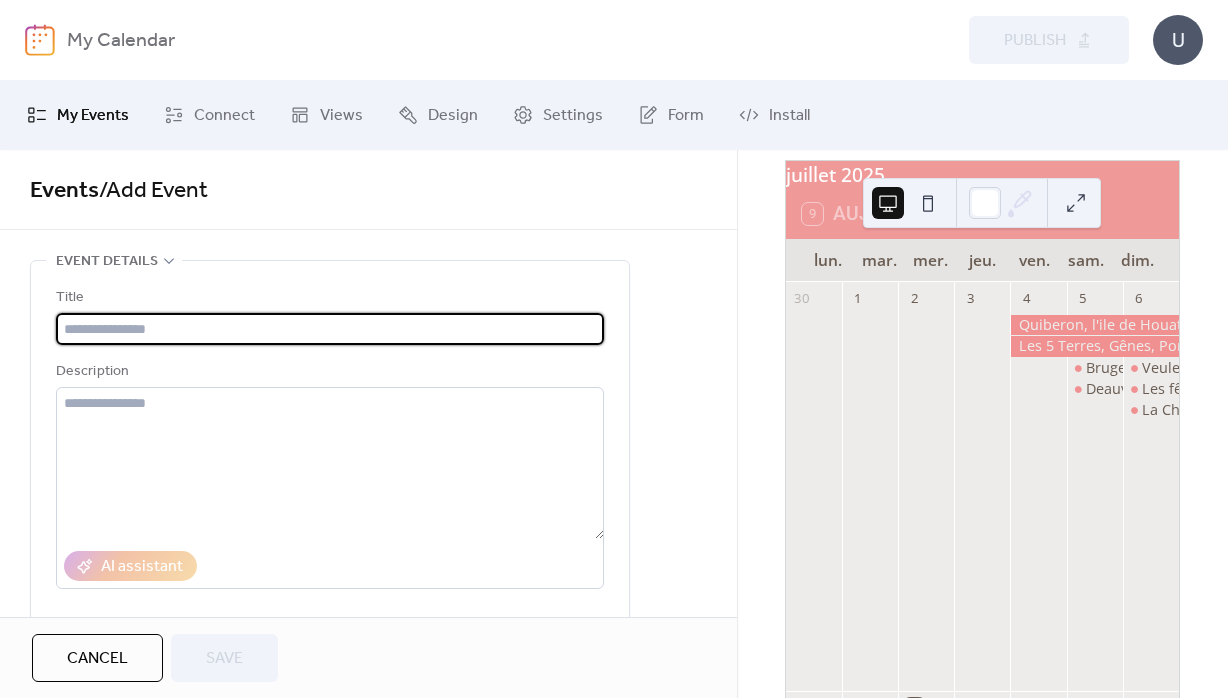 paste on "**********" 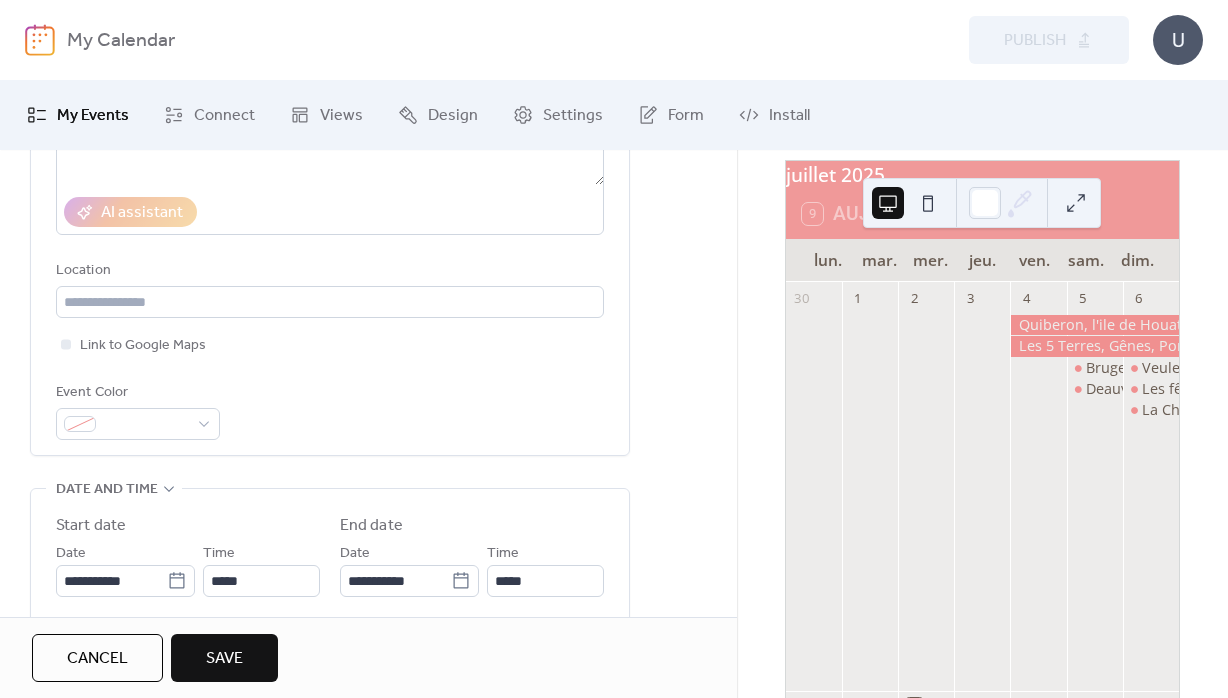 scroll, scrollTop: 360, scrollLeft: 0, axis: vertical 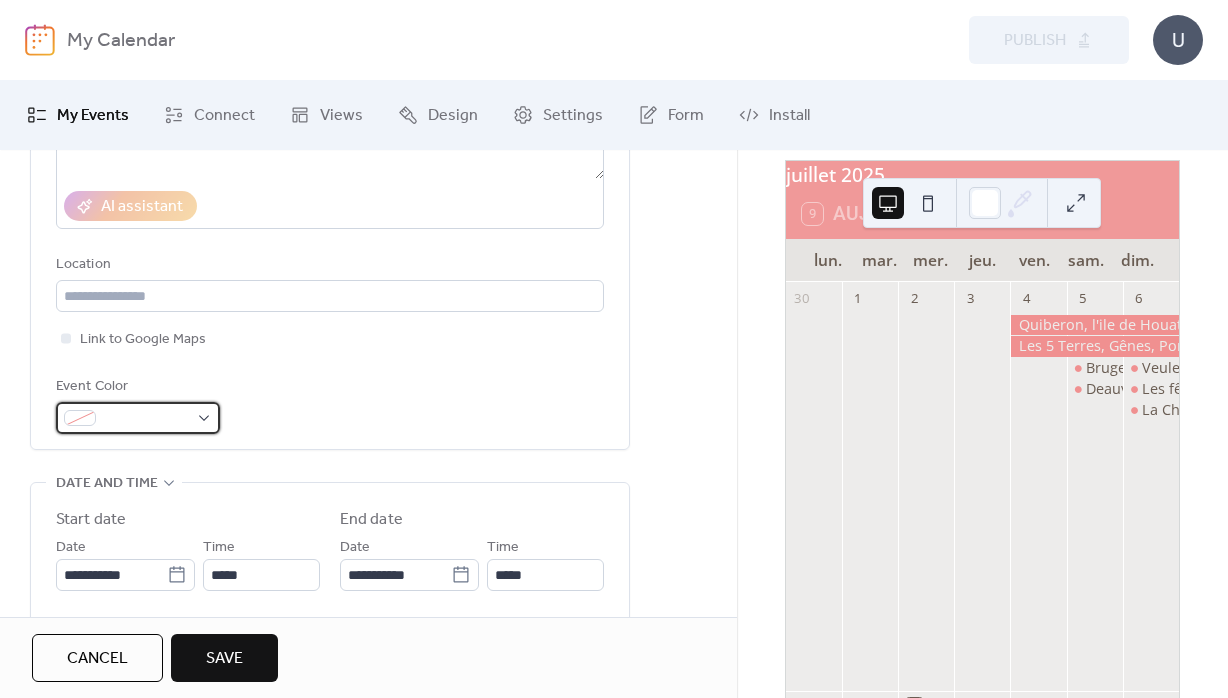 click at bounding box center (146, 419) 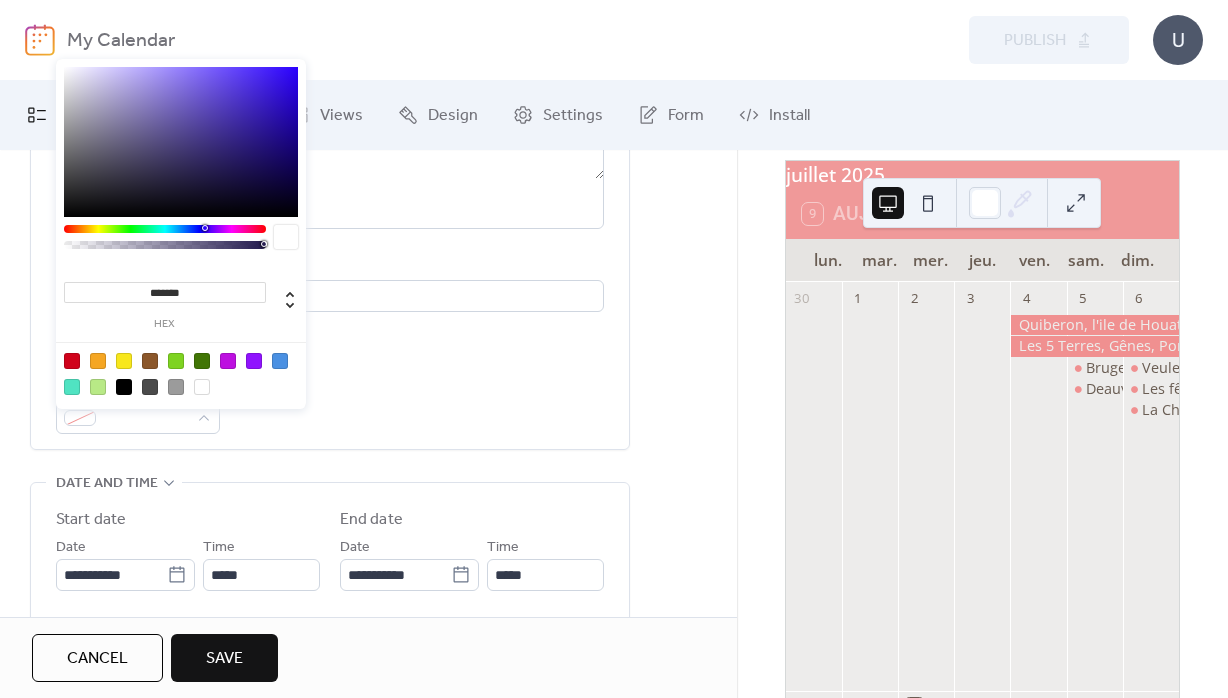drag, startPoint x: 159, startPoint y: 290, endPoint x: 231, endPoint y: 301, distance: 72.835434 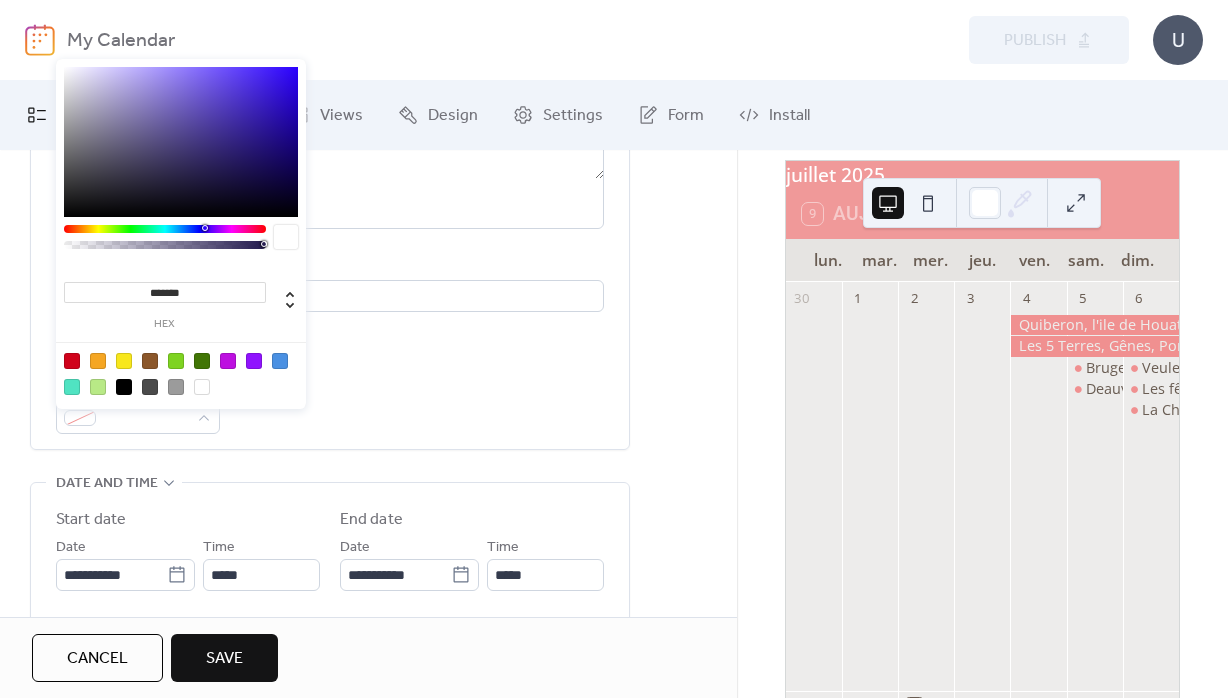 click on "*******" at bounding box center (165, 292) 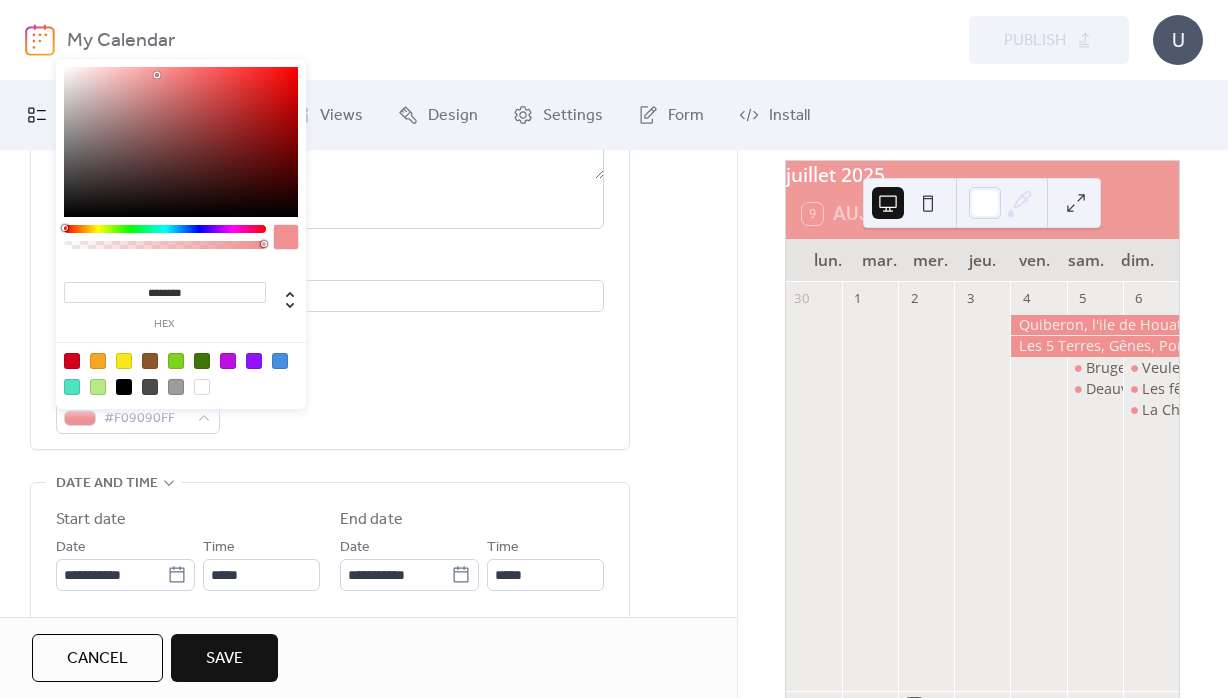 drag, startPoint x: 566, startPoint y: 378, endPoint x: 502, endPoint y: 425, distance: 79.40403 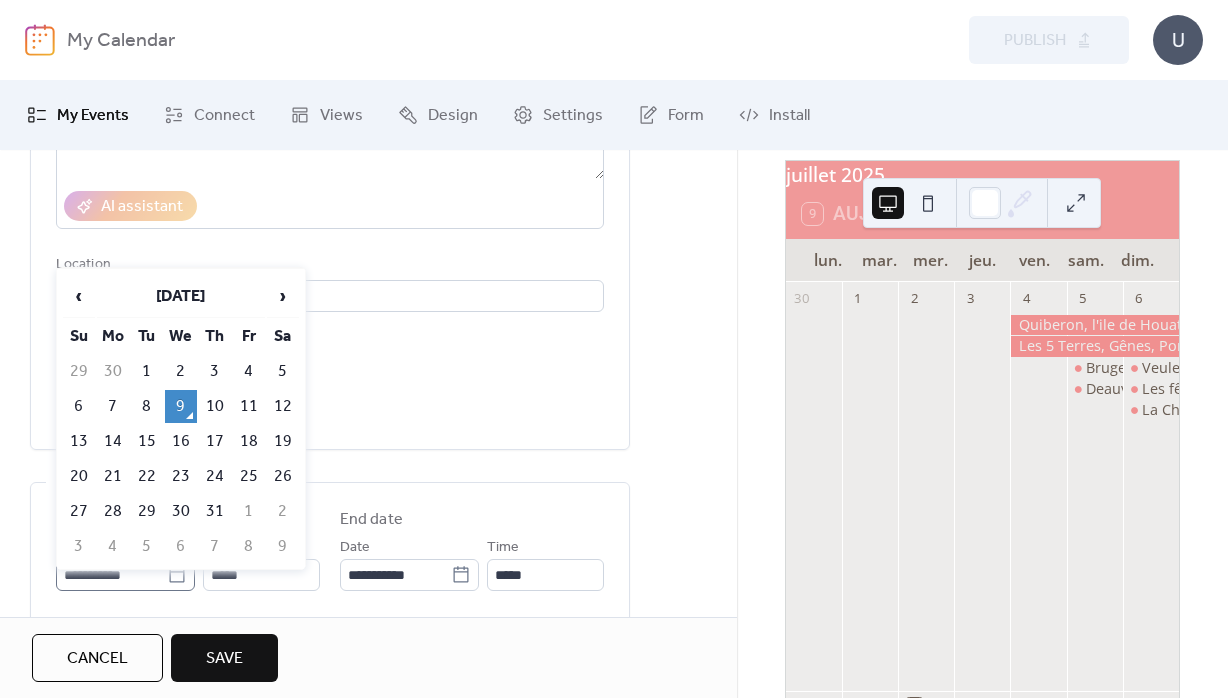 click 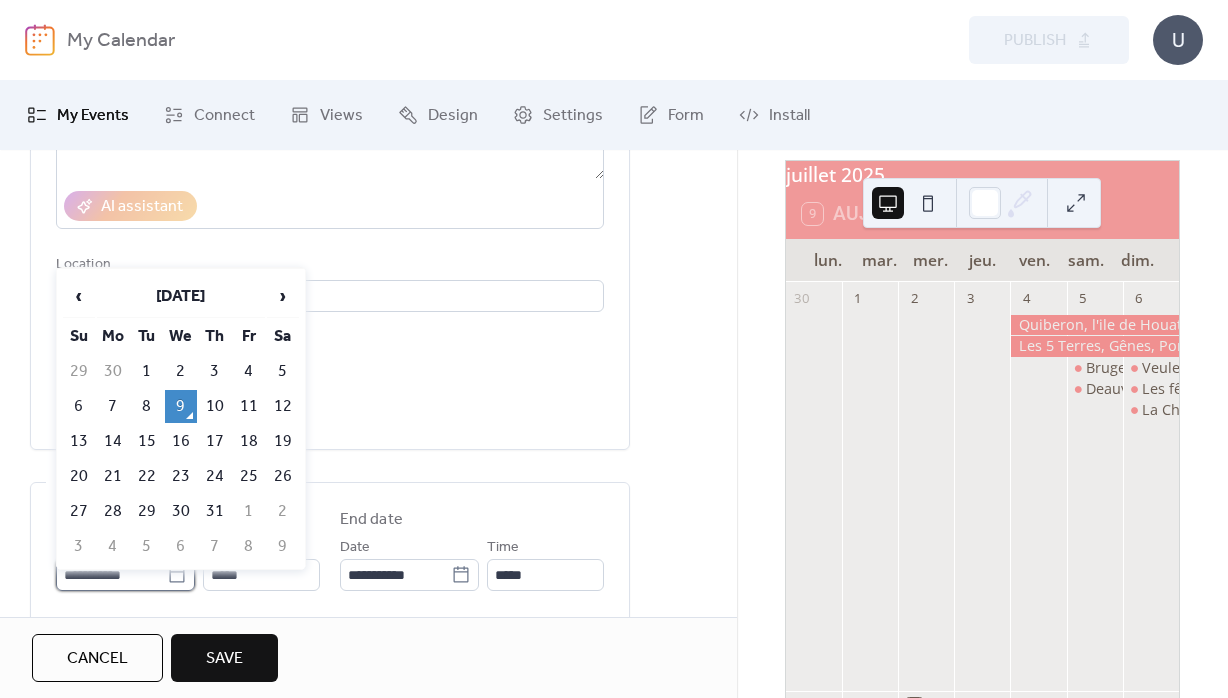 click on "**********" at bounding box center [111, 575] 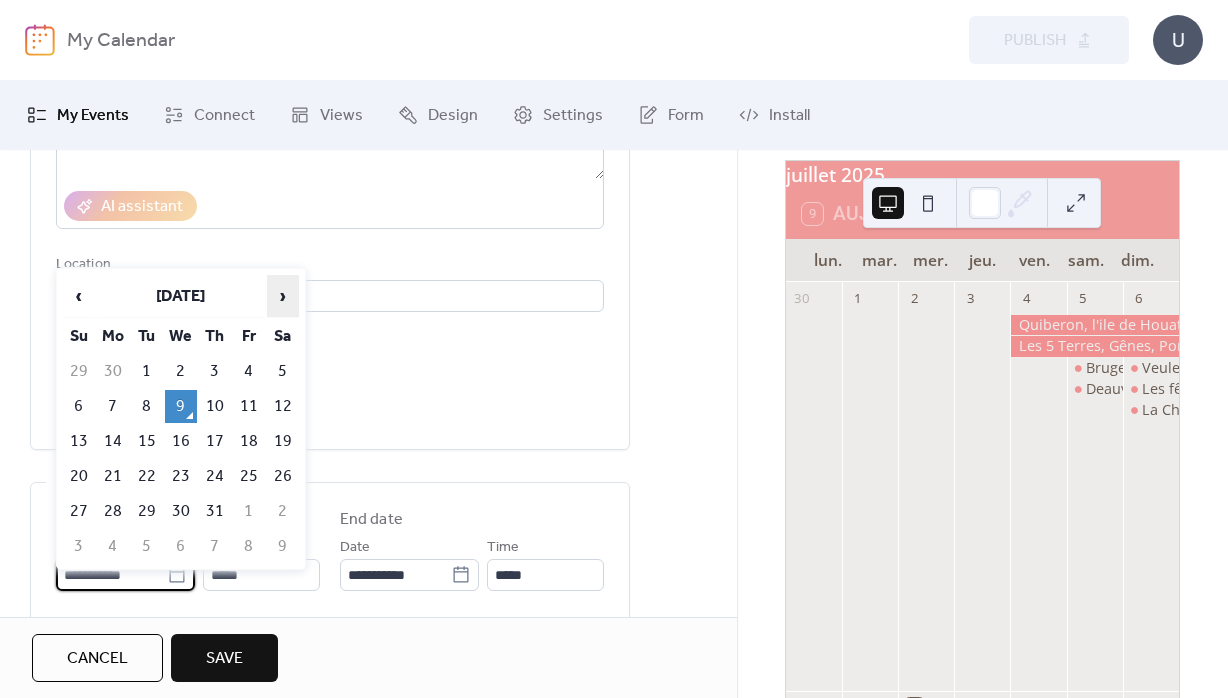 click on "›" at bounding box center (283, 296) 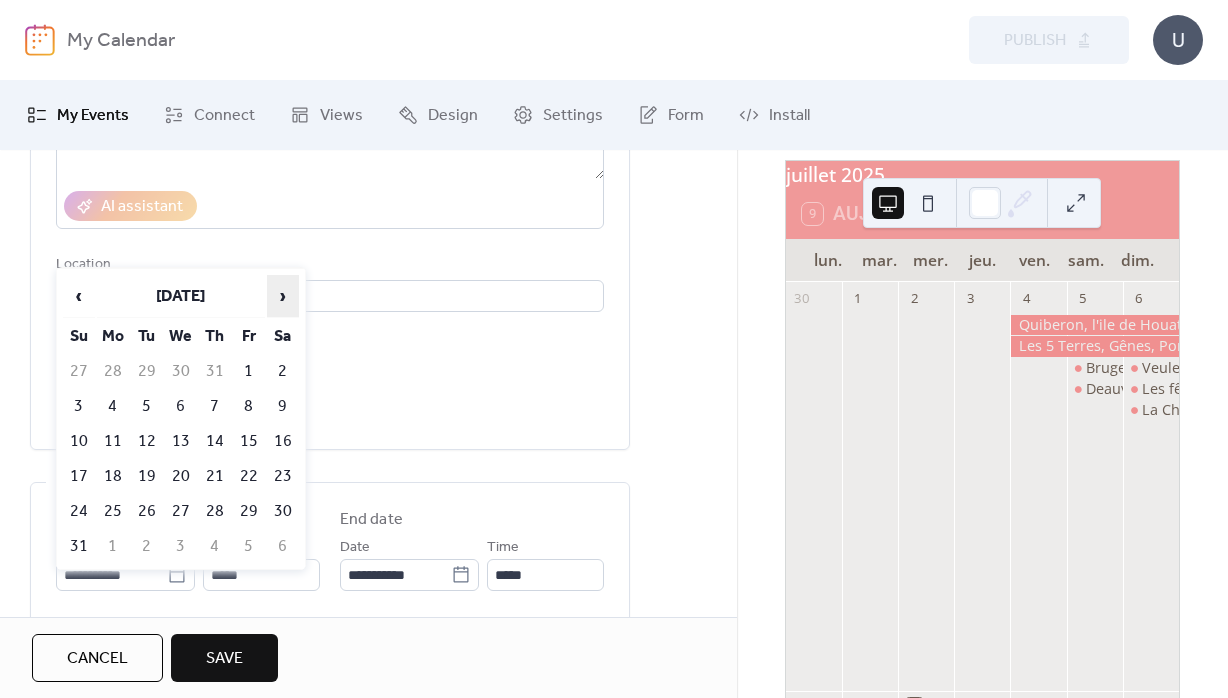 click on "›" at bounding box center (283, 296) 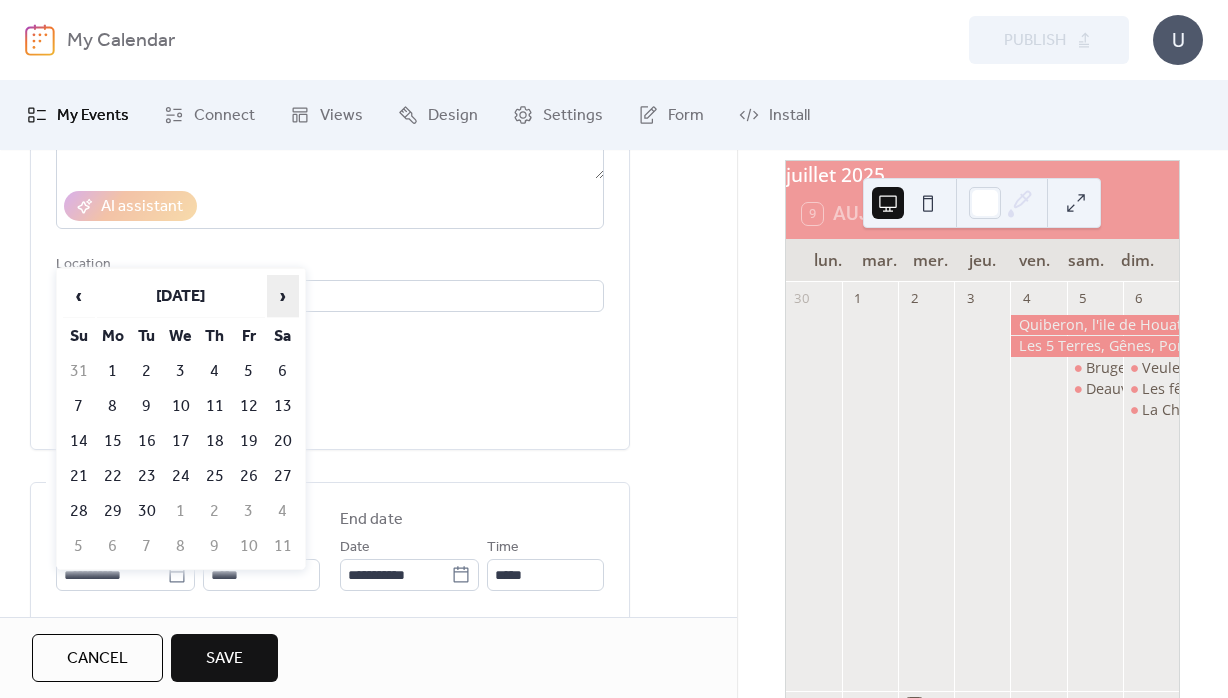 click on "›" at bounding box center (283, 296) 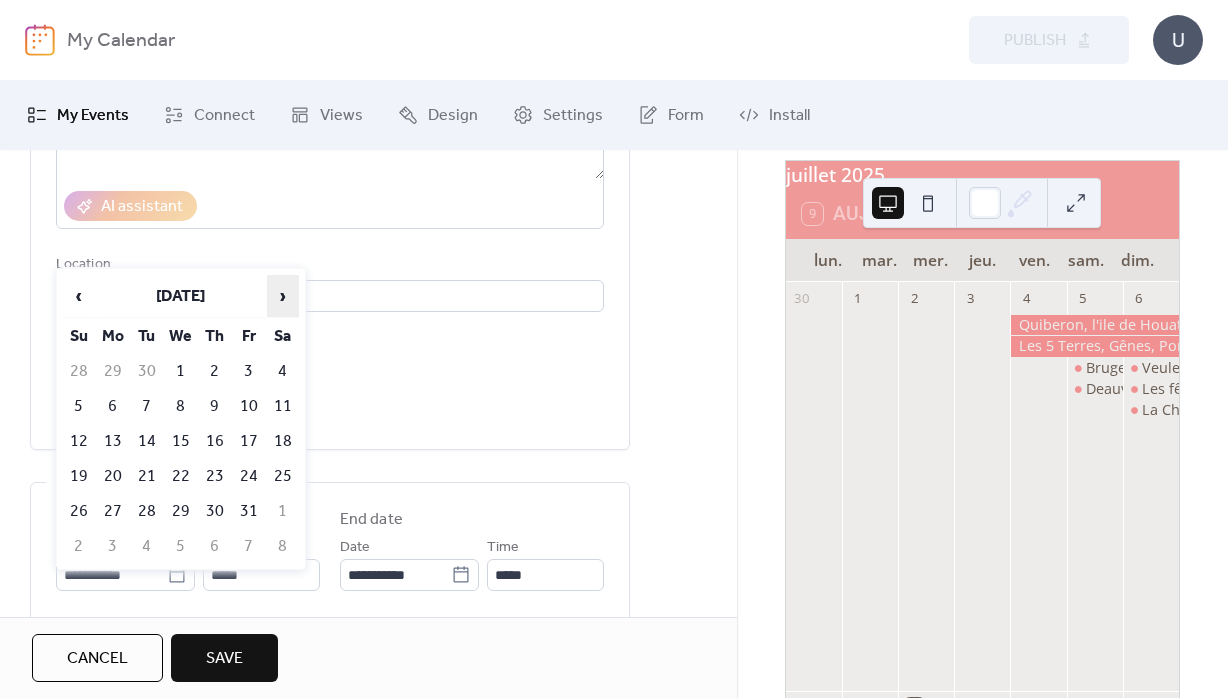 click on "›" at bounding box center (283, 296) 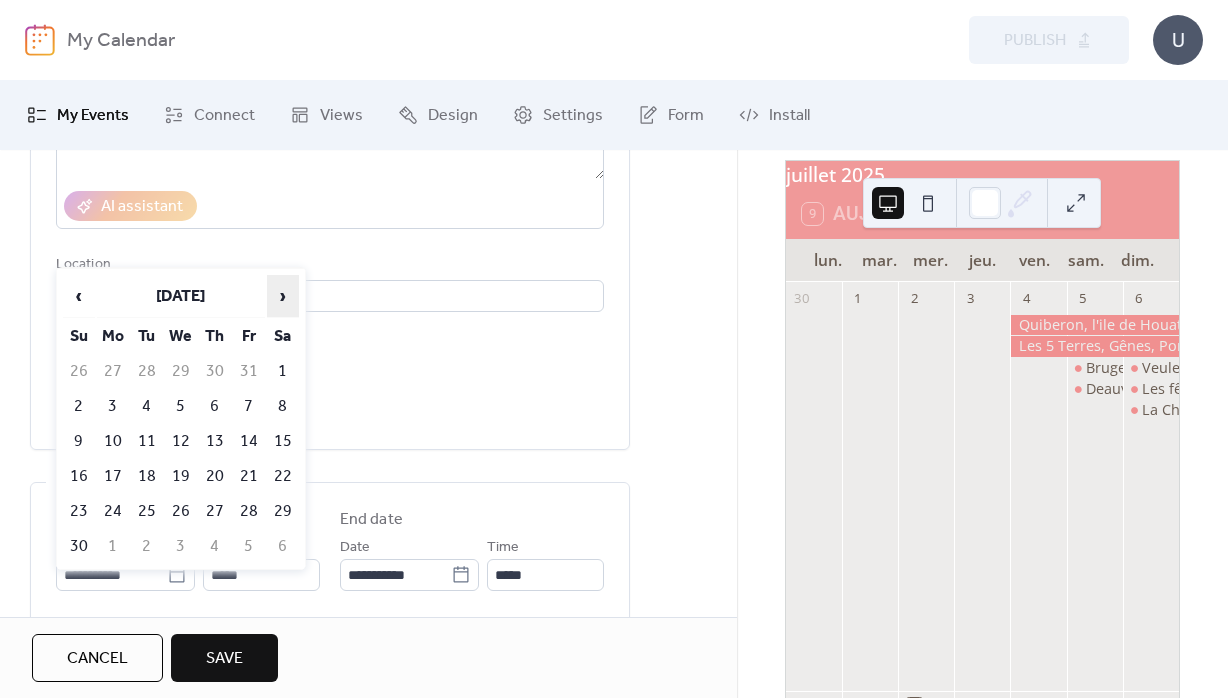 click on "›" at bounding box center [283, 296] 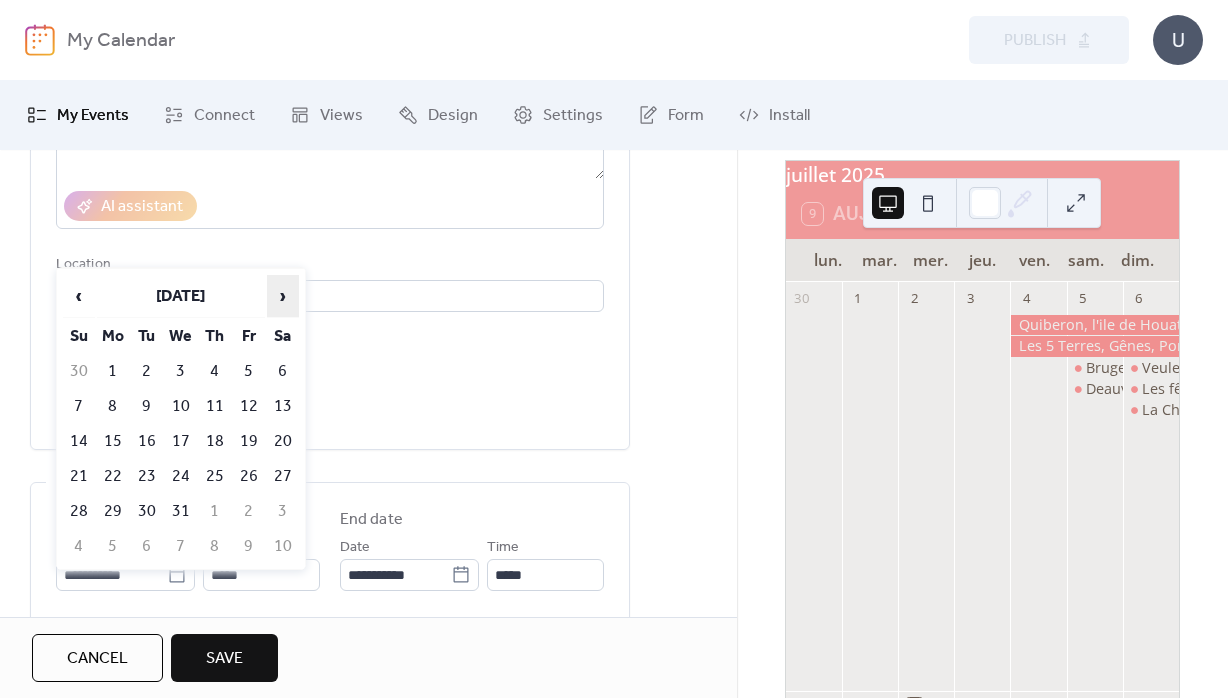 click on "›" at bounding box center (283, 296) 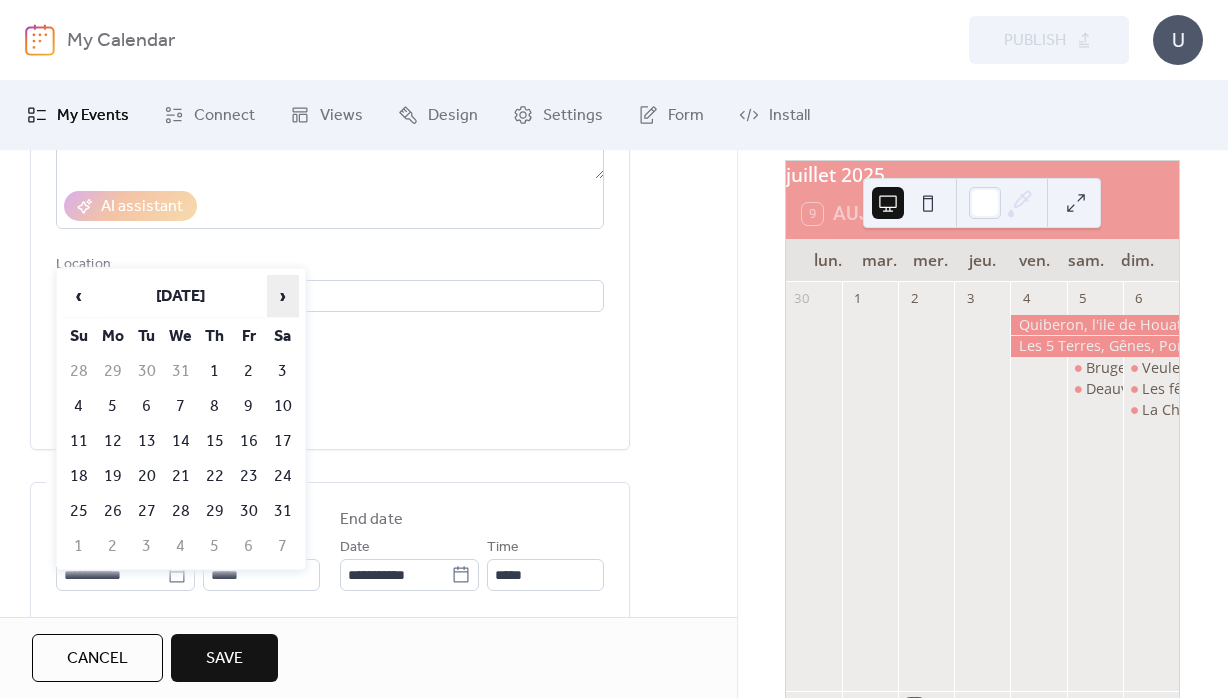 click on "›" at bounding box center (283, 296) 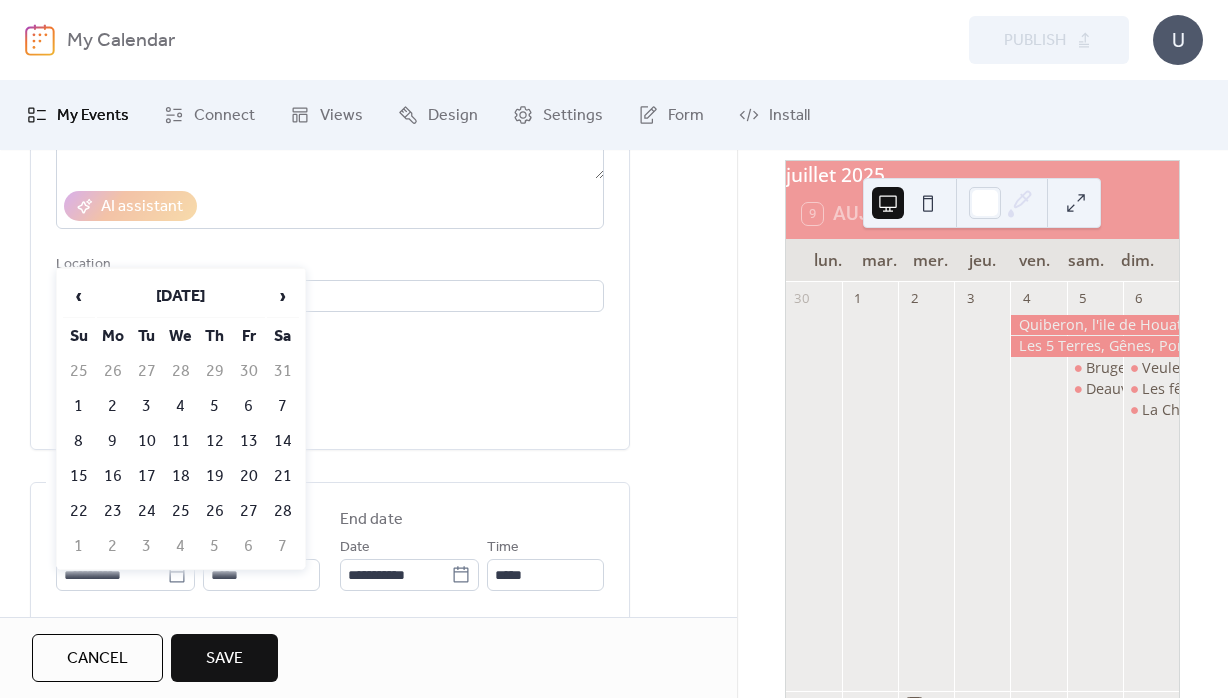 click on "28" at bounding box center (283, 511) 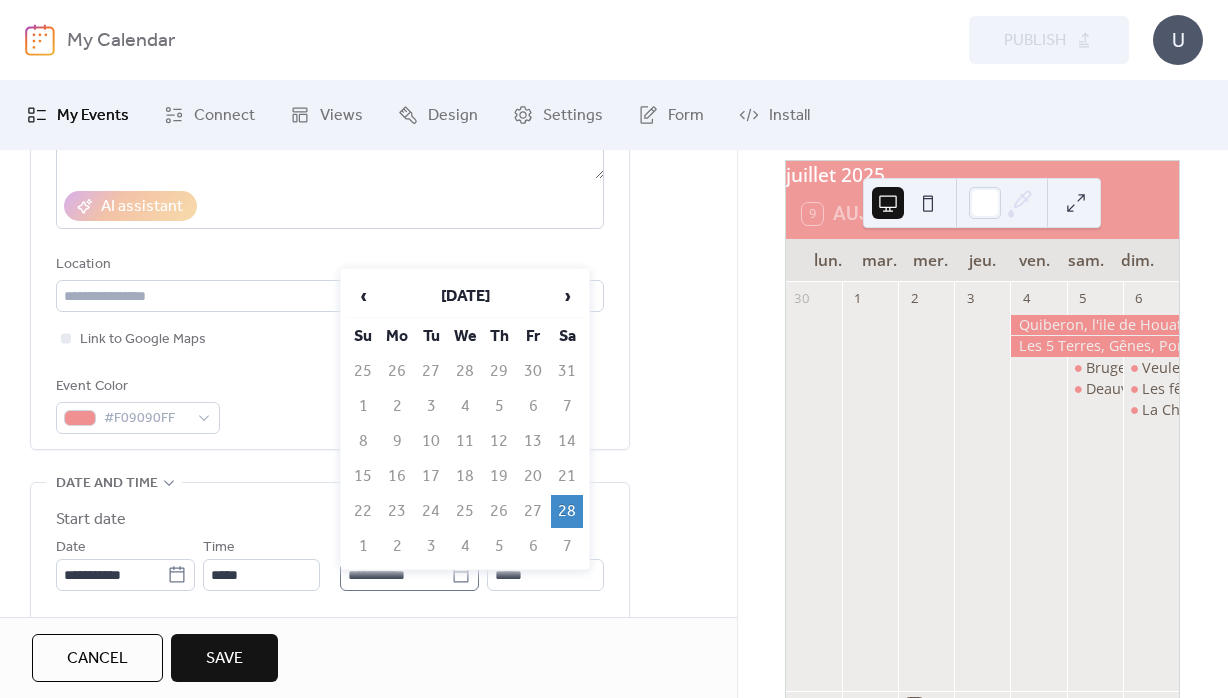 click 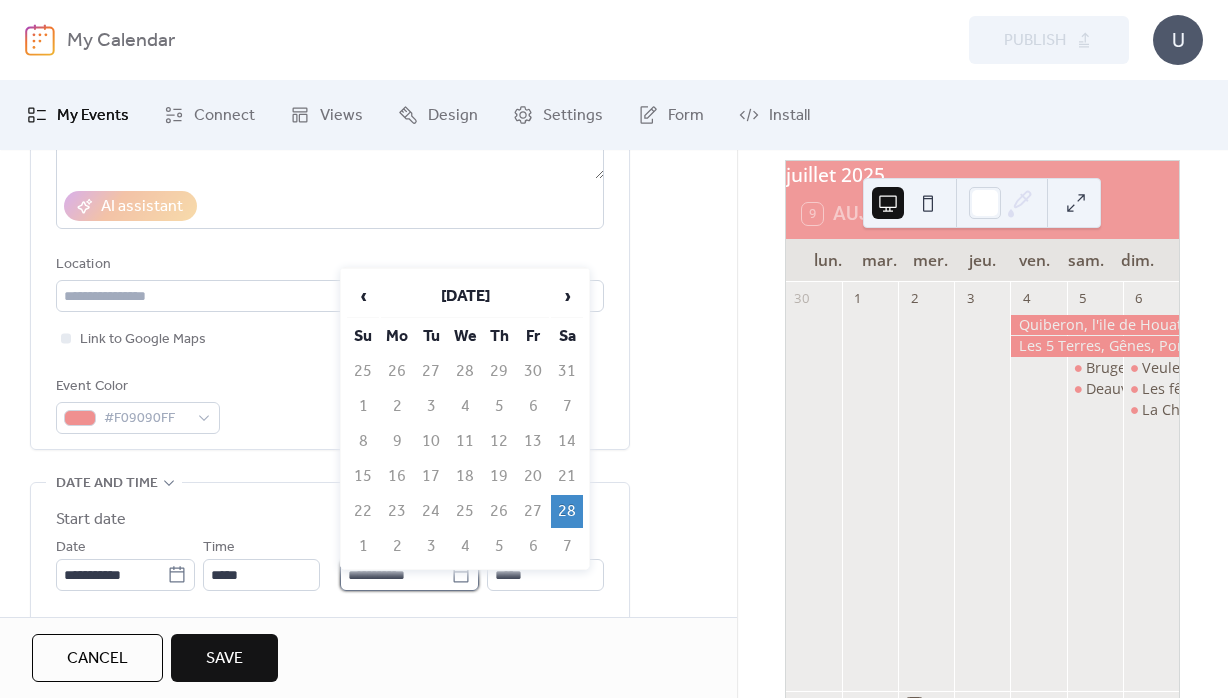 click on "**********" at bounding box center (395, 575) 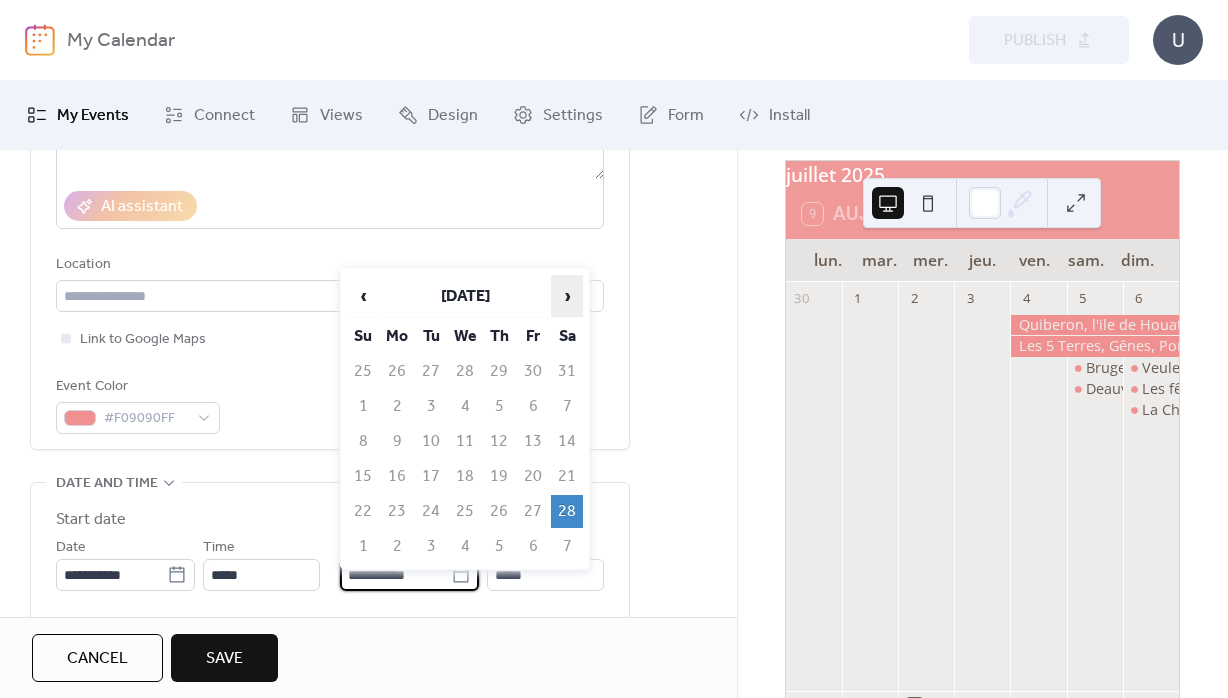 click on "›" at bounding box center (567, 296) 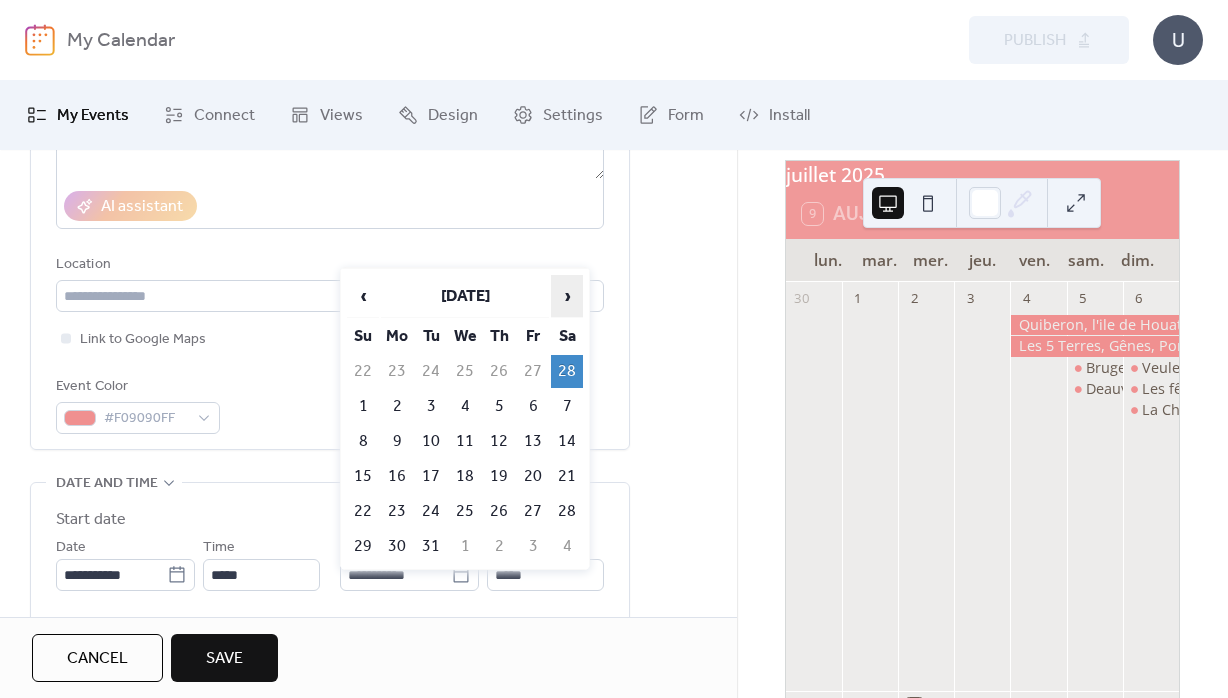 click on "›" at bounding box center [567, 296] 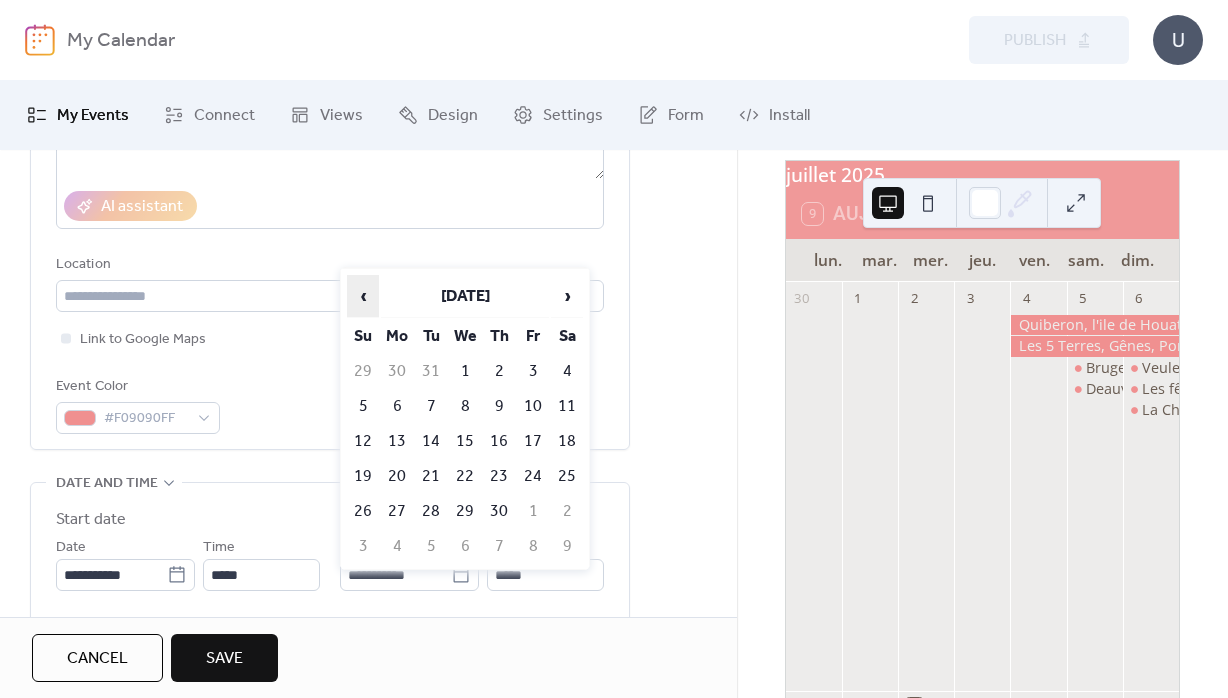 click on "‹" at bounding box center (363, 296) 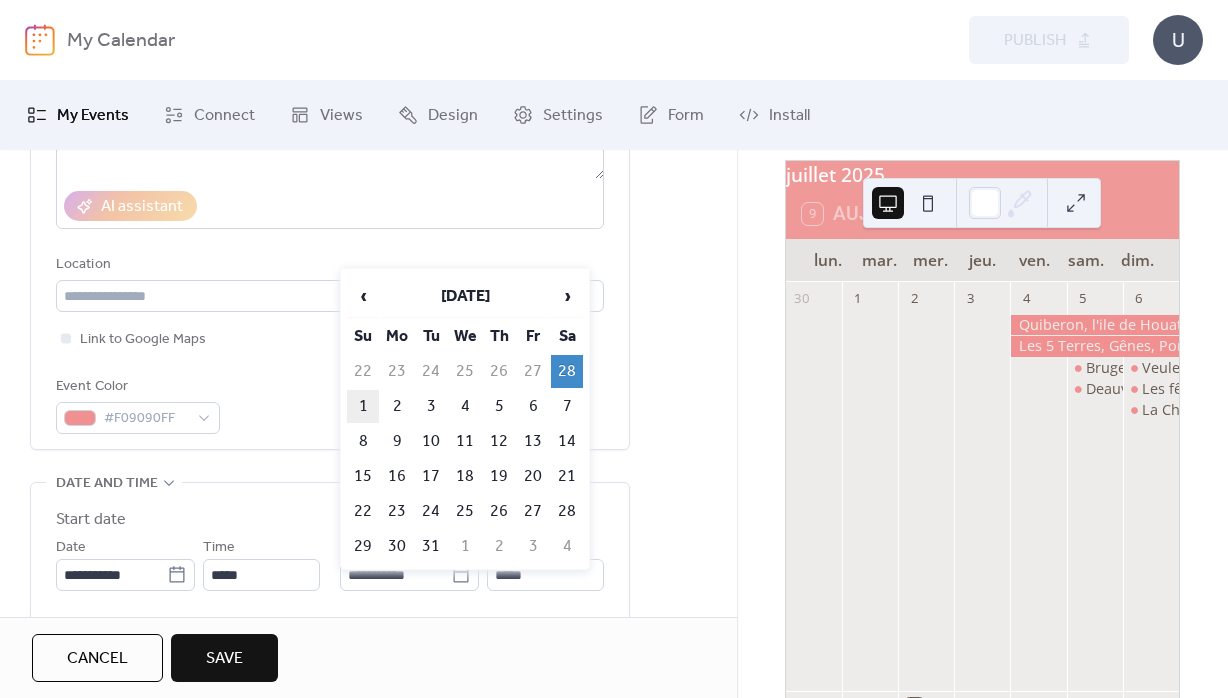 click on "1" at bounding box center [363, 406] 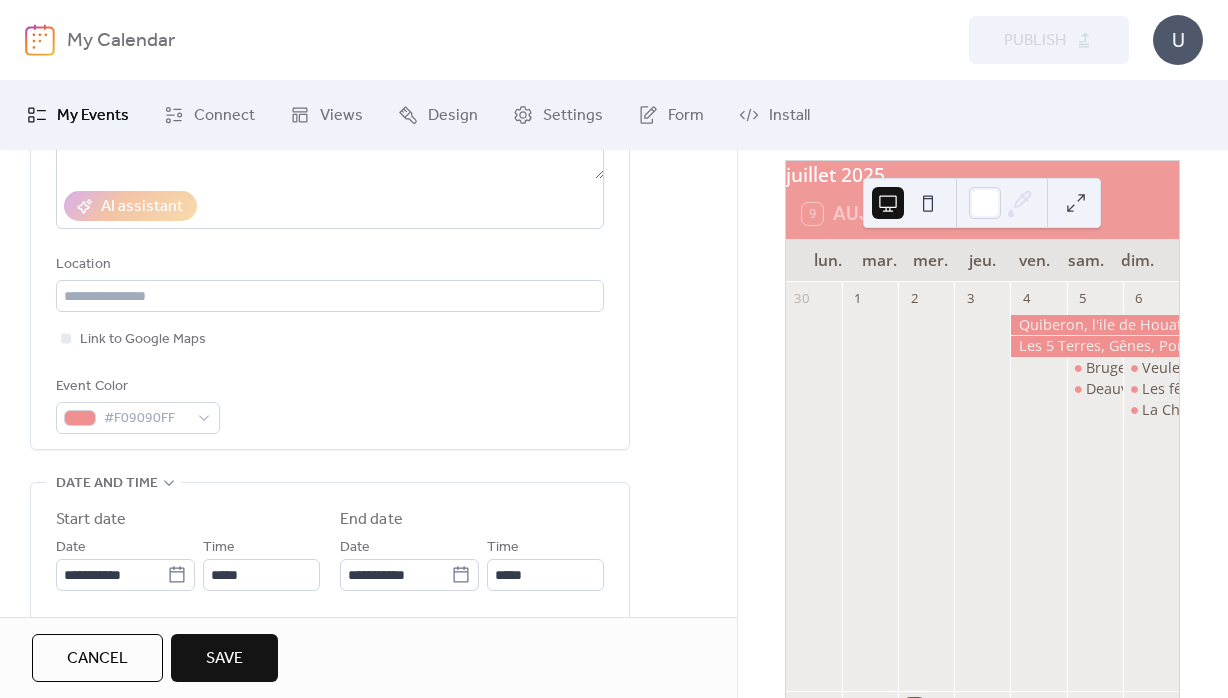 scroll, scrollTop: 504, scrollLeft: 0, axis: vertical 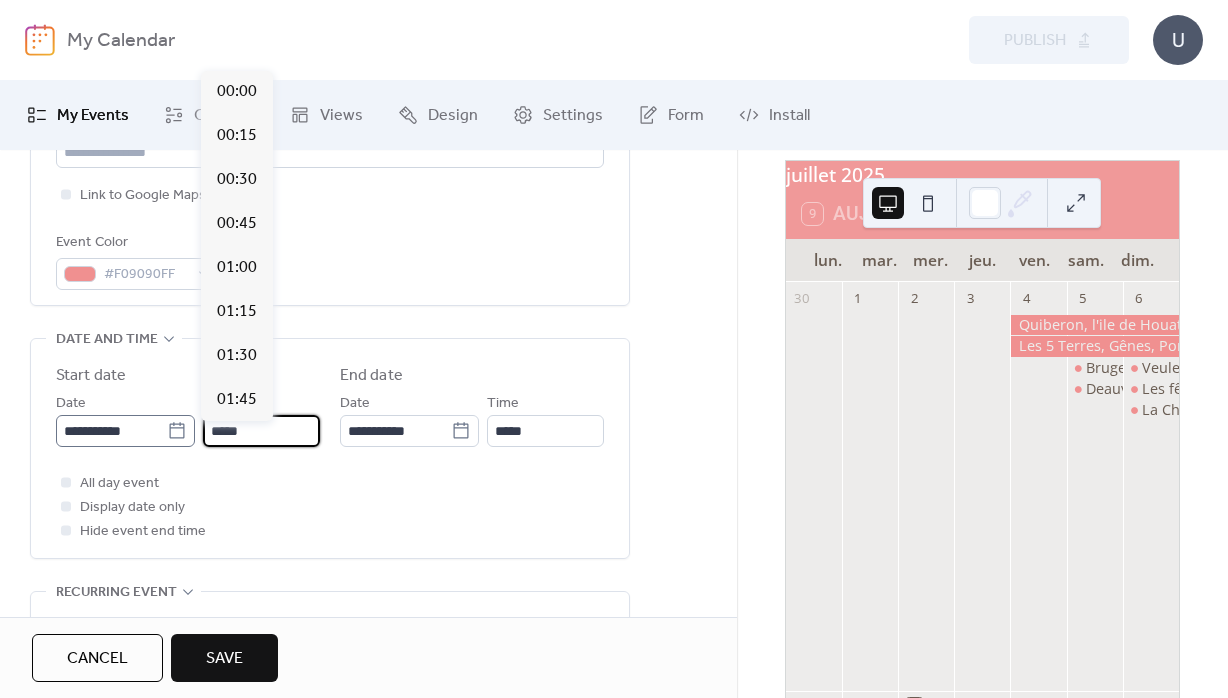 drag, startPoint x: 229, startPoint y: 444, endPoint x: 190, endPoint y: 445, distance: 39.012817 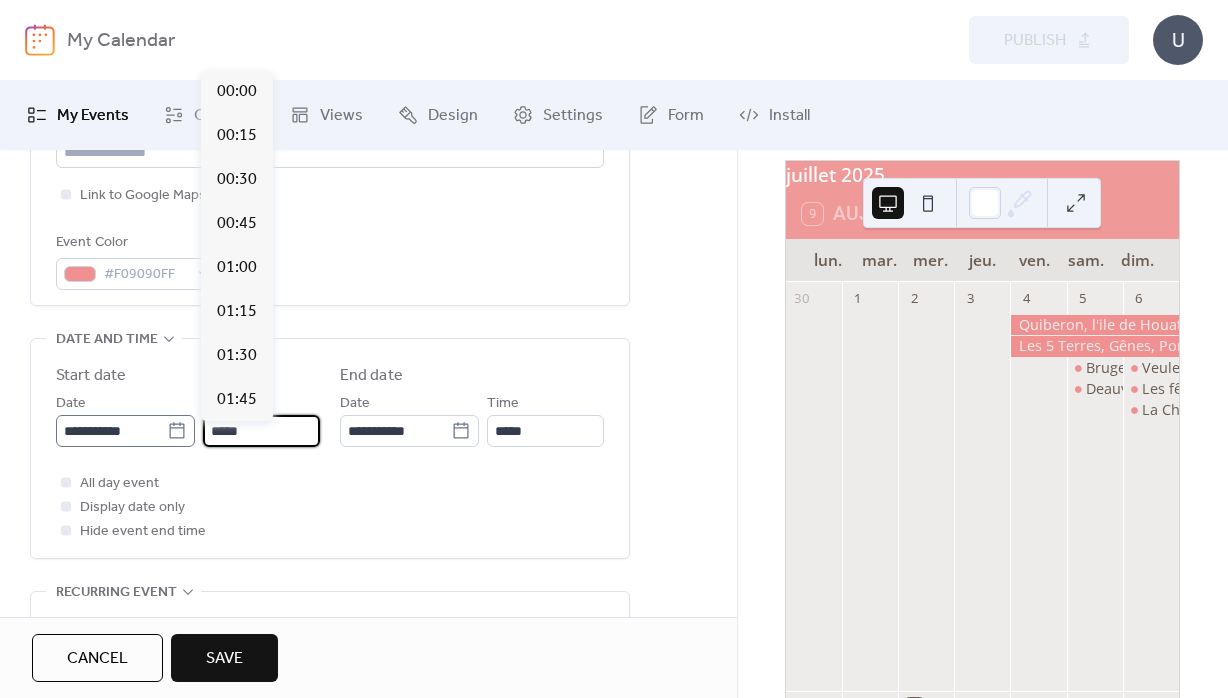 click on "*****" at bounding box center (261, 431) 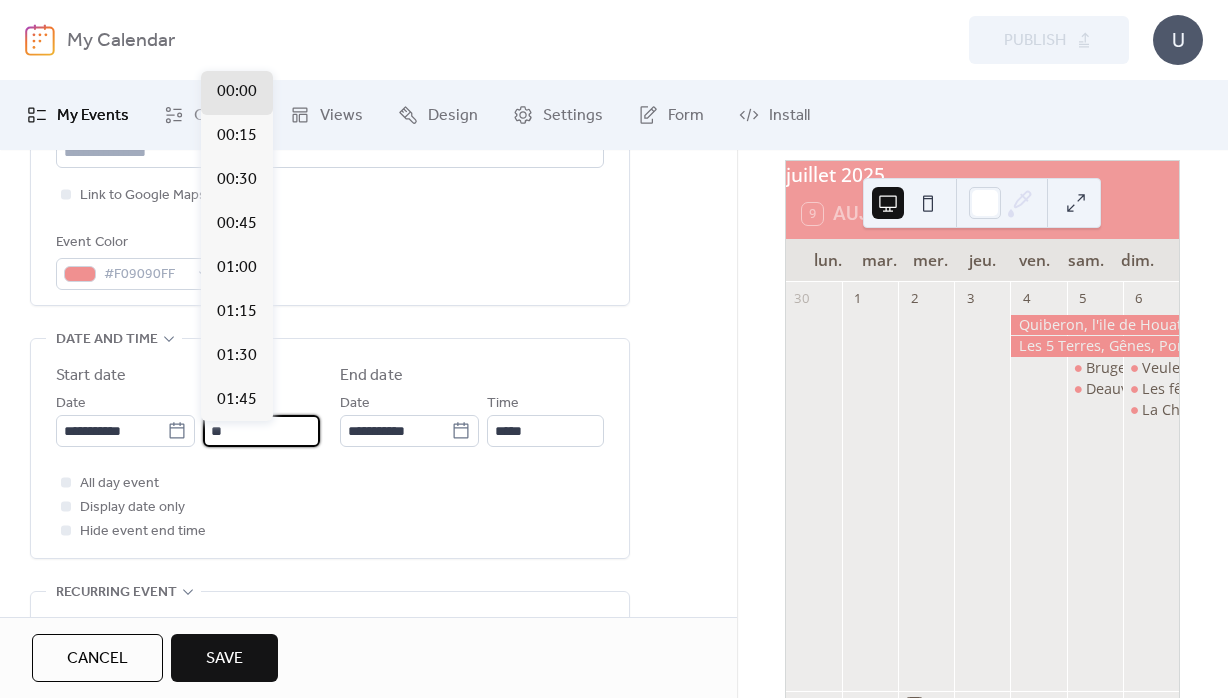 scroll, scrollTop: 1407, scrollLeft: 0, axis: vertical 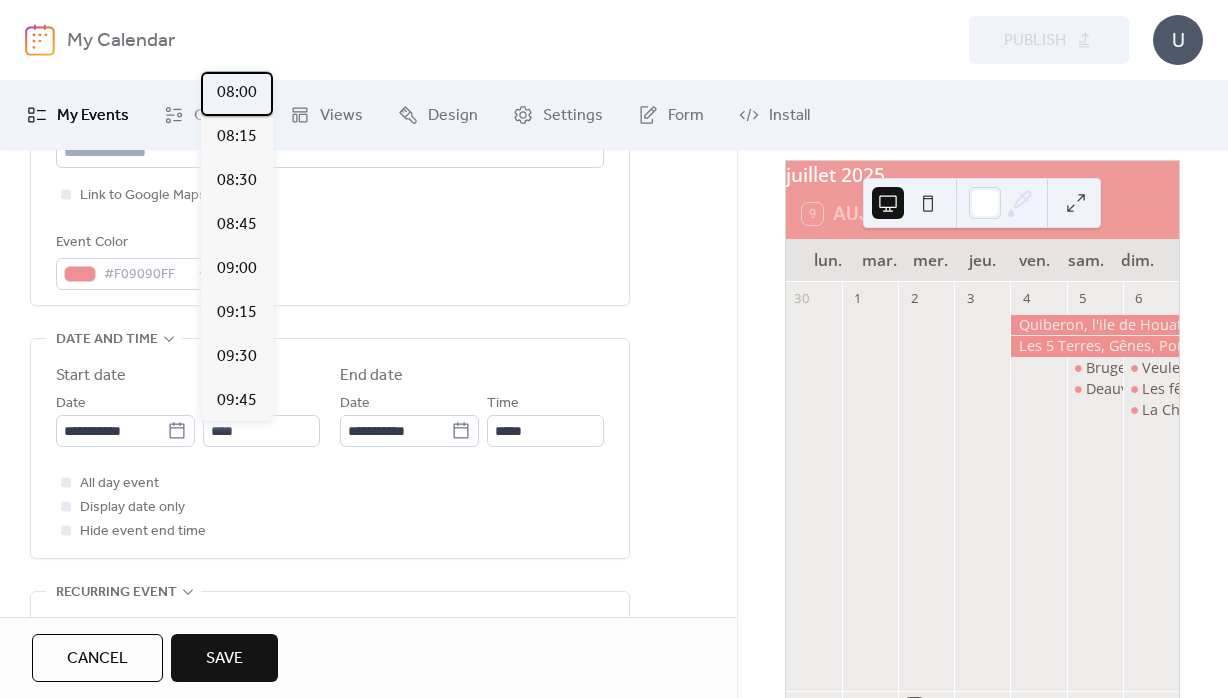 click on "08:00" at bounding box center [237, 93] 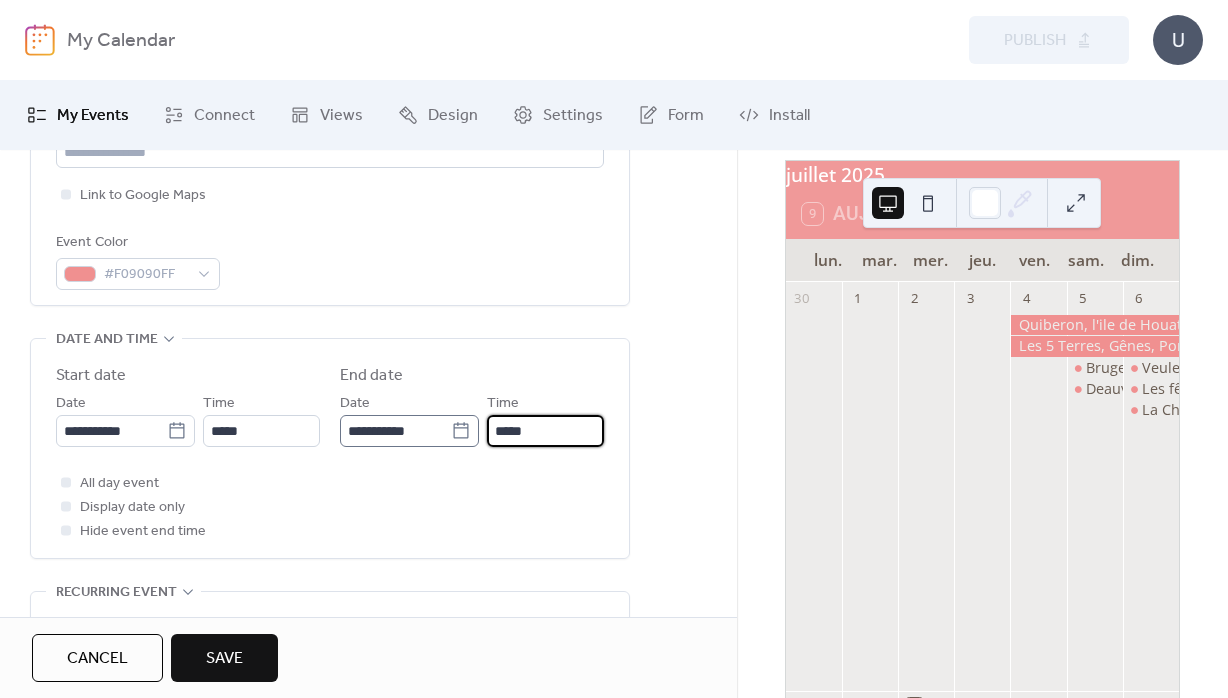 drag, startPoint x: 536, startPoint y: 442, endPoint x: 448, endPoint y: 438, distance: 88.09086 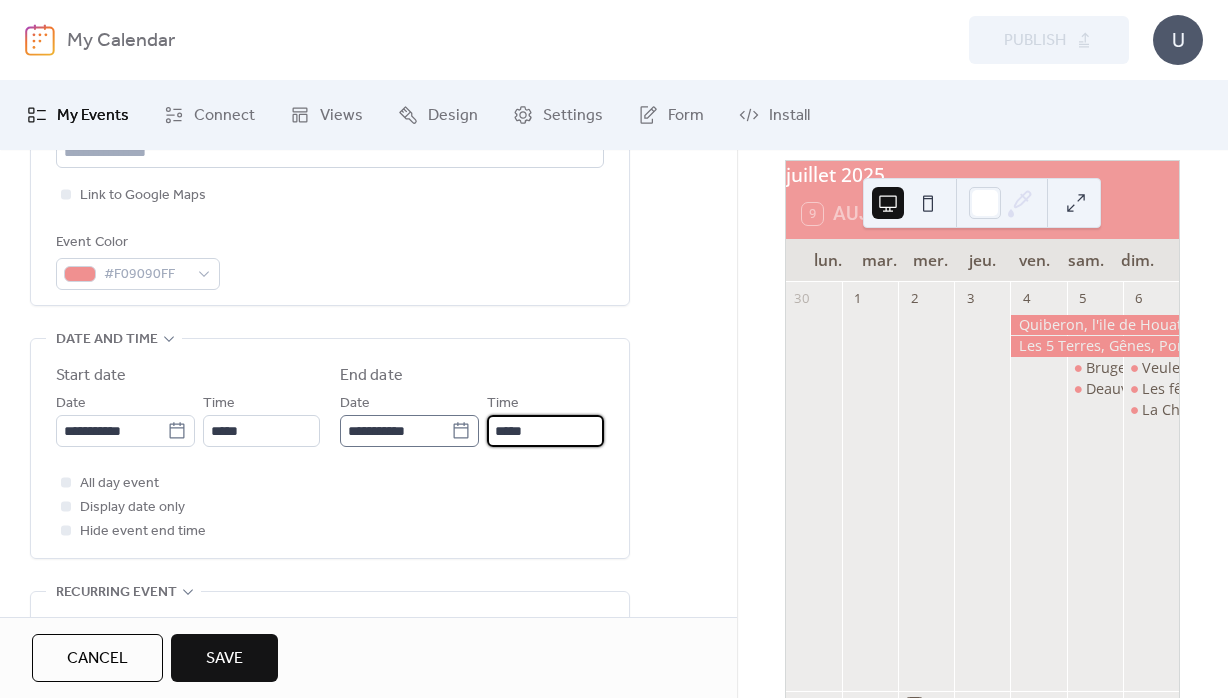 click on "*****" at bounding box center (545, 431) 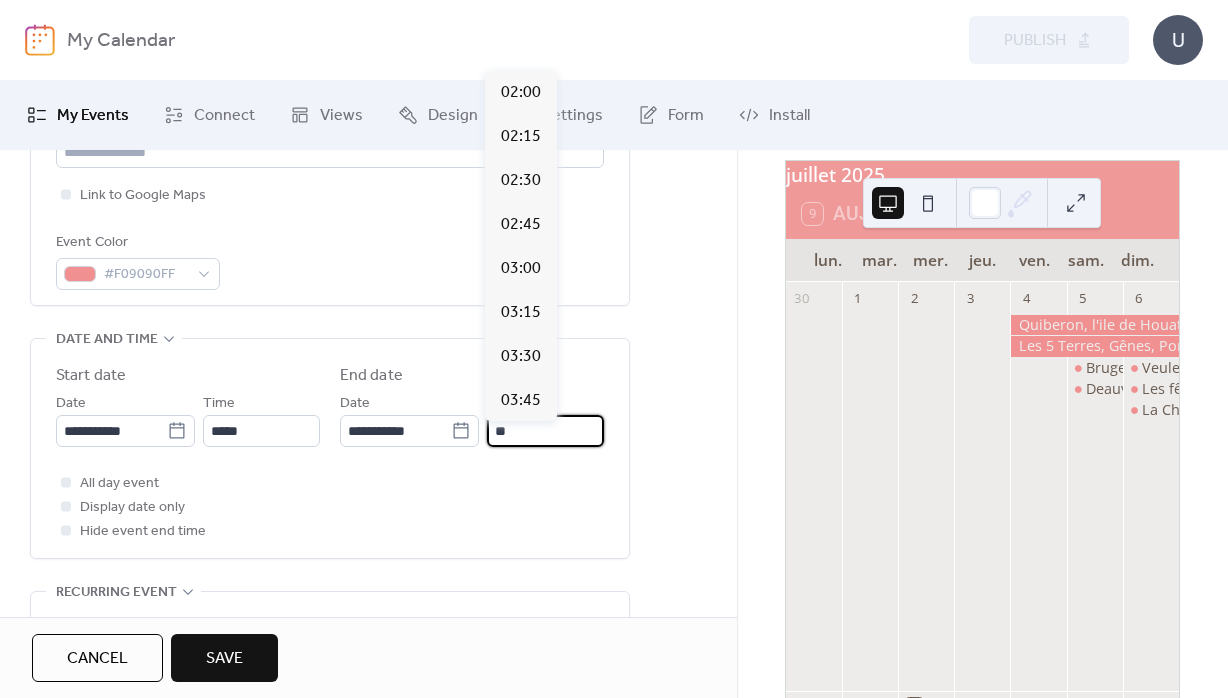scroll, scrollTop: 3695, scrollLeft: 0, axis: vertical 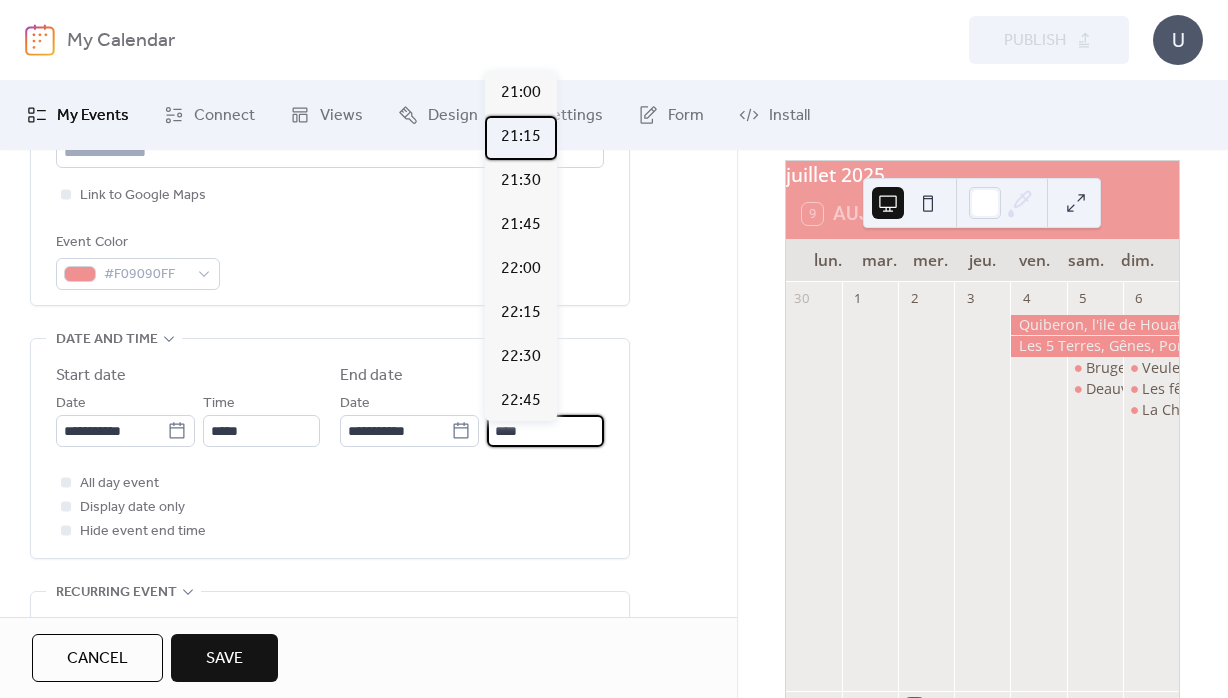 click on "21:15" at bounding box center (521, 137) 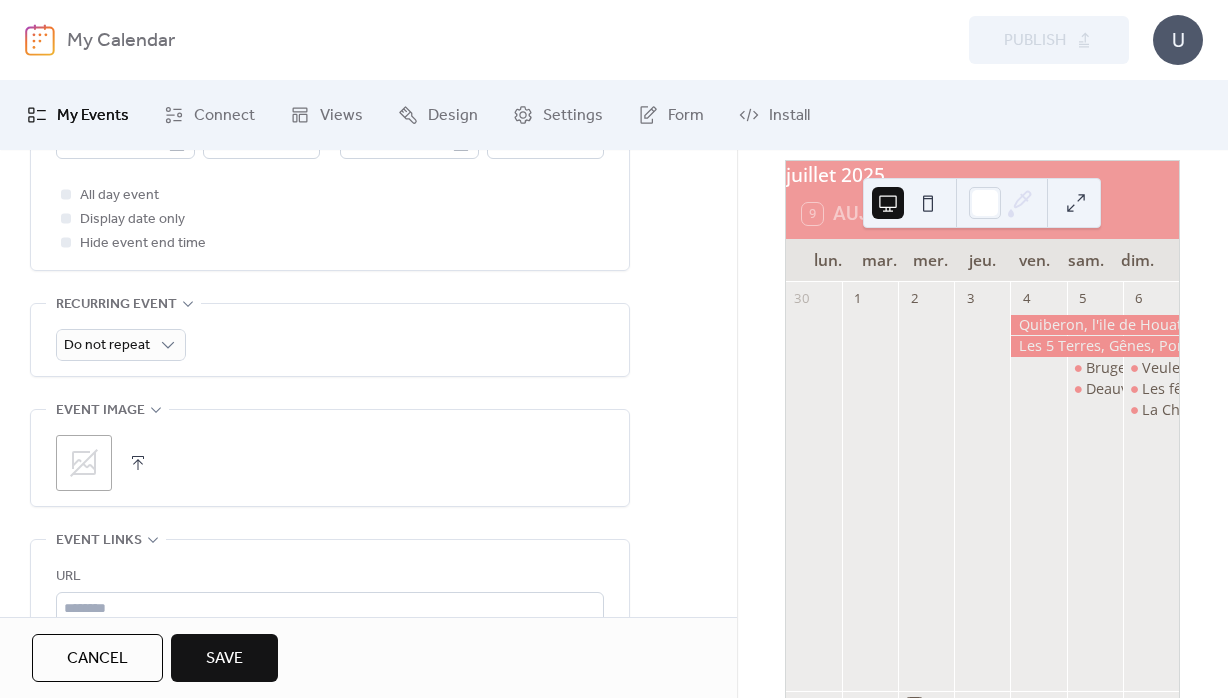 scroll, scrollTop: 1008, scrollLeft: 0, axis: vertical 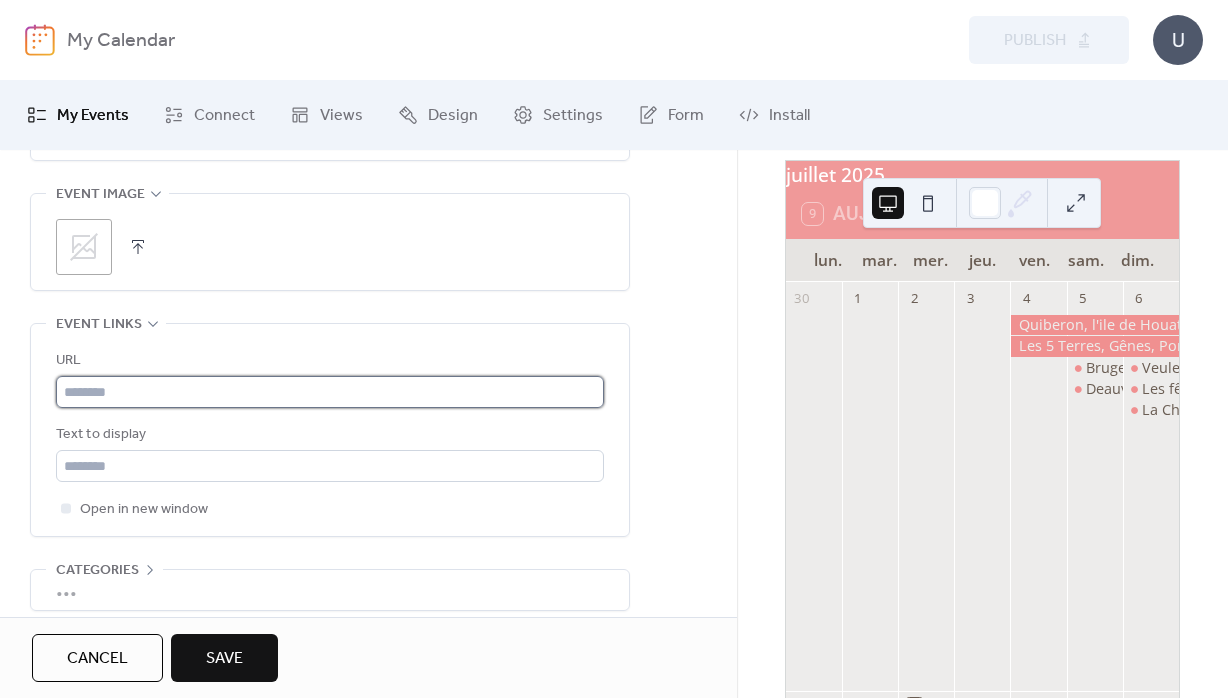 click at bounding box center (330, 392) 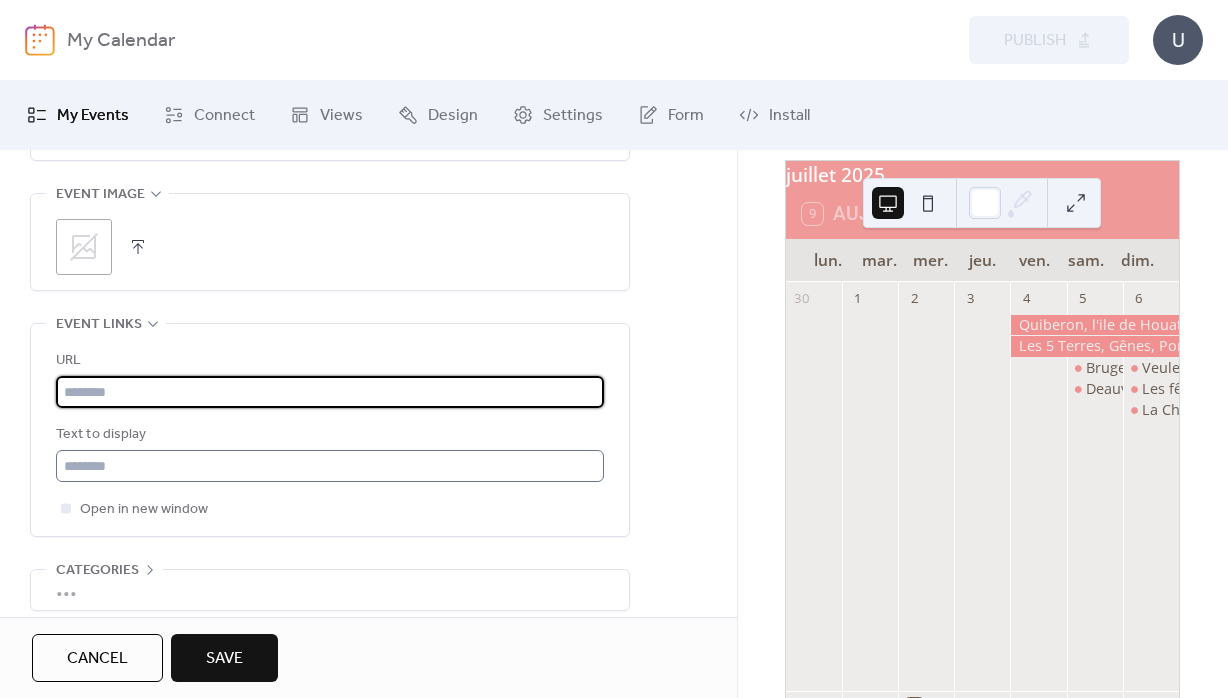 paste on "**********" 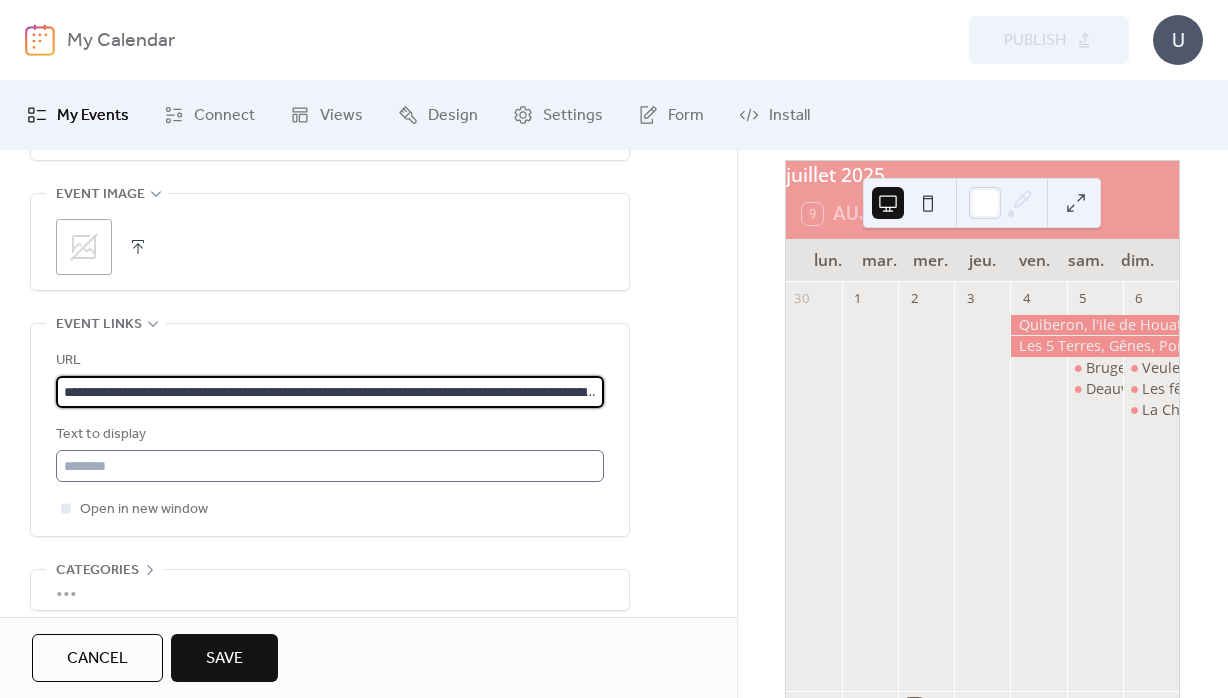 scroll, scrollTop: 0, scrollLeft: 500, axis: horizontal 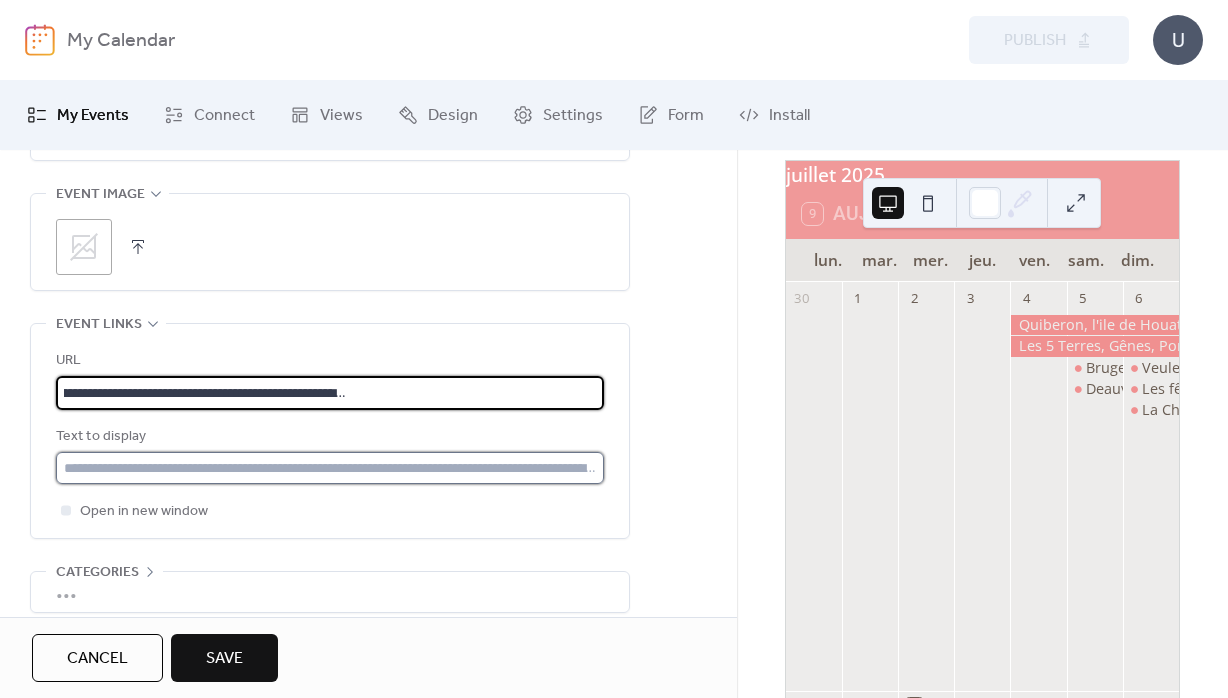 click at bounding box center (330, 468) 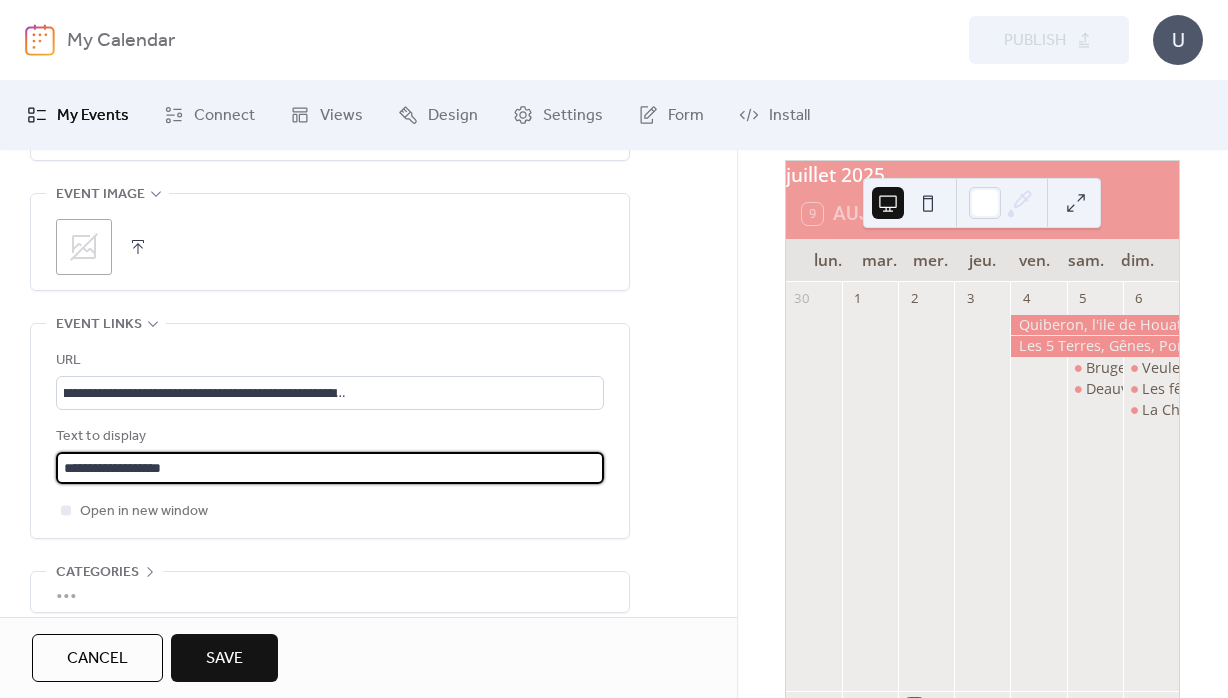 scroll, scrollTop: 1110, scrollLeft: 0, axis: vertical 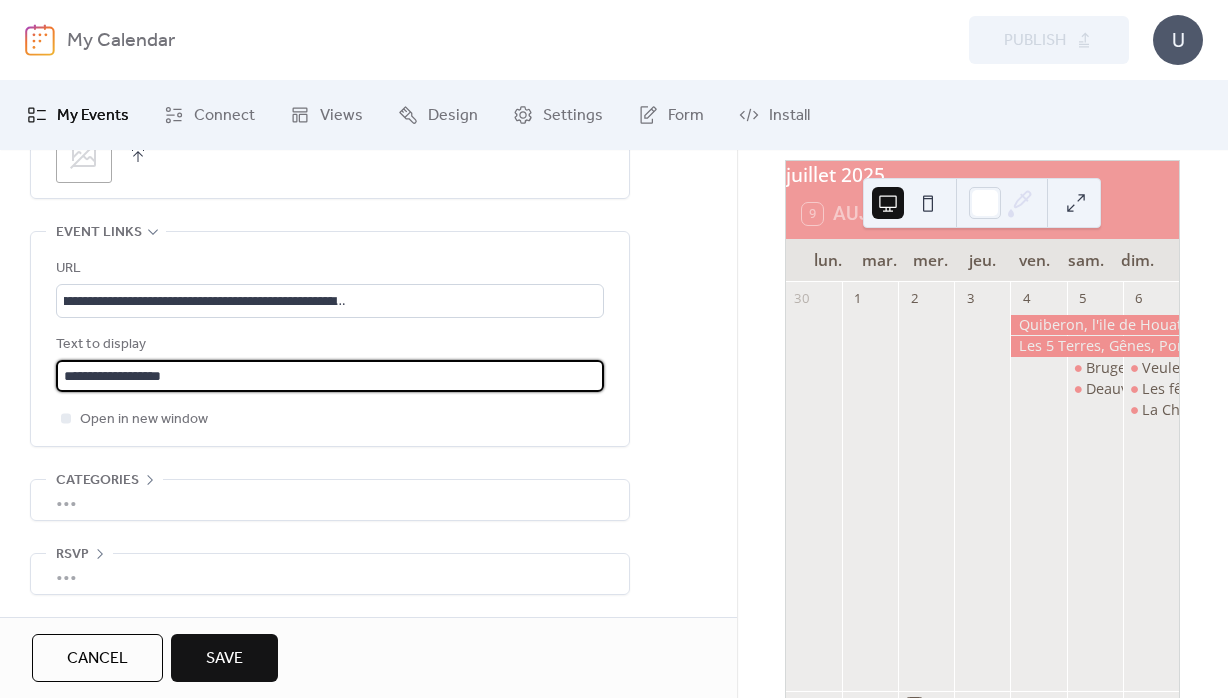 click on "Save" at bounding box center [224, 659] 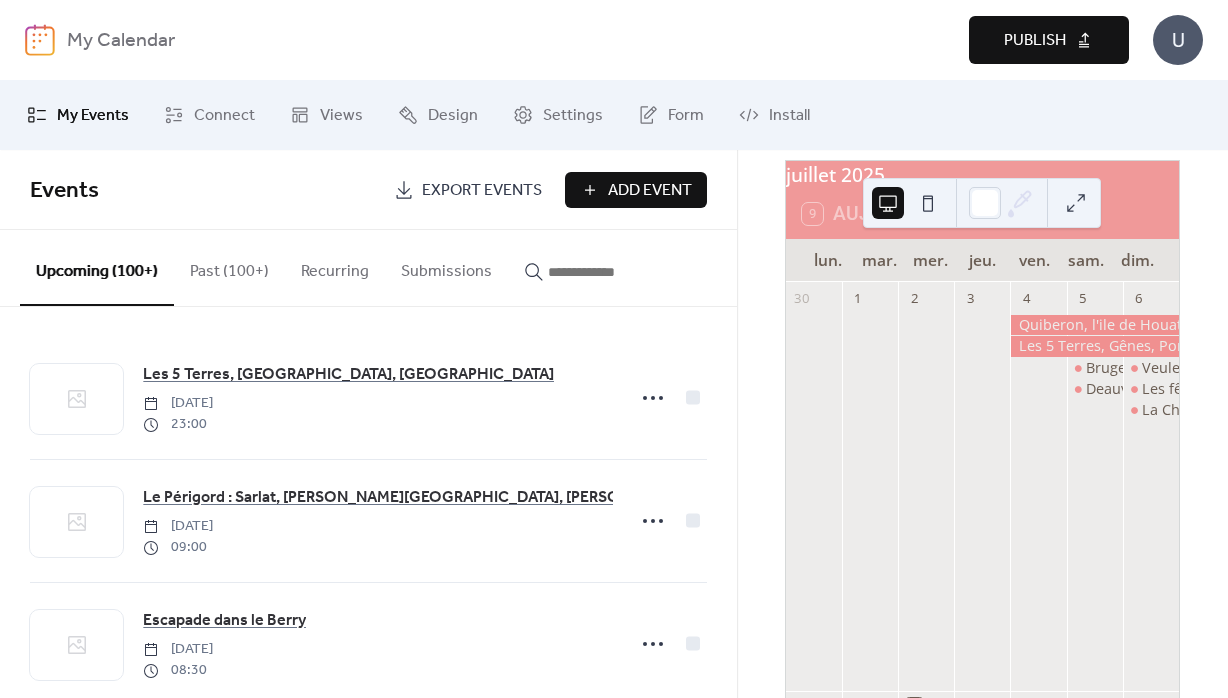 click on "Publish" at bounding box center (1049, 40) 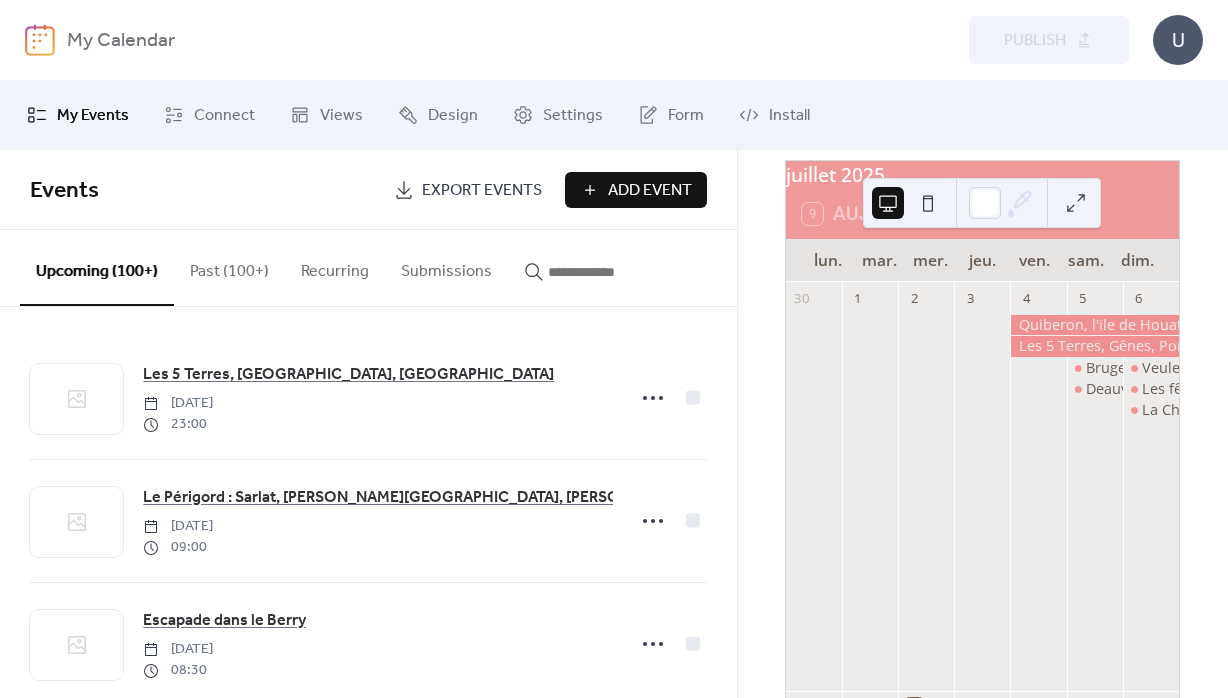 click on "Add Event" at bounding box center (650, 191) 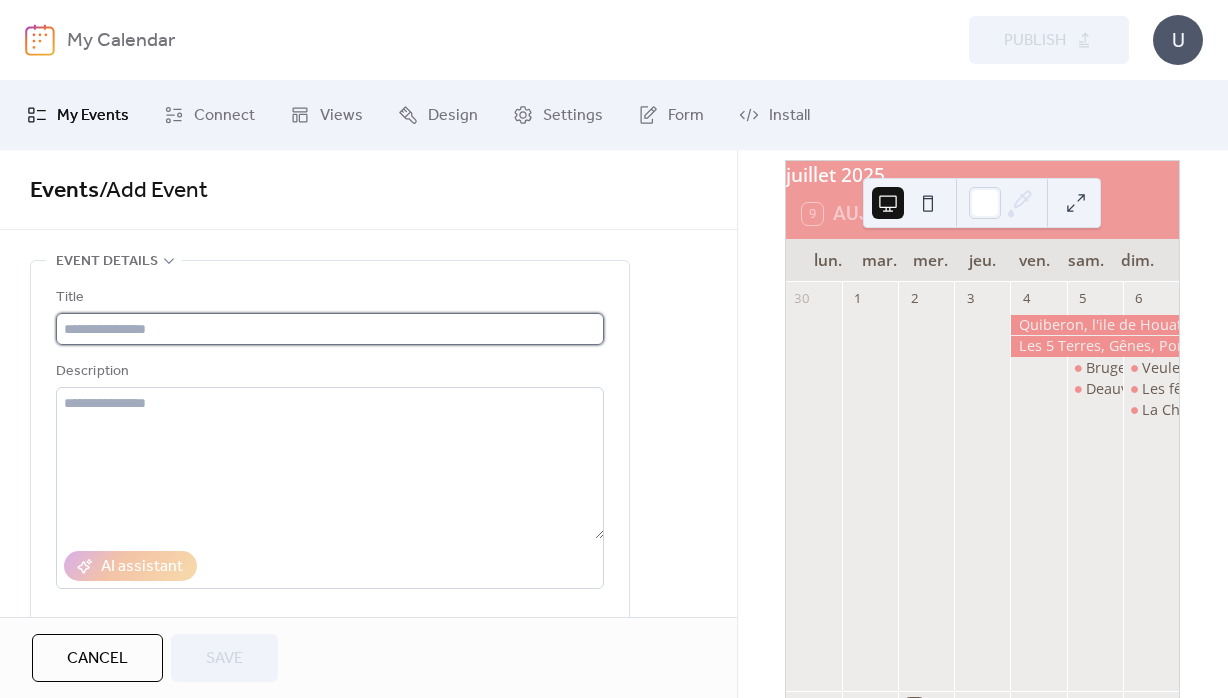 drag, startPoint x: 169, startPoint y: 332, endPoint x: 159, endPoint y: 328, distance: 10.770329 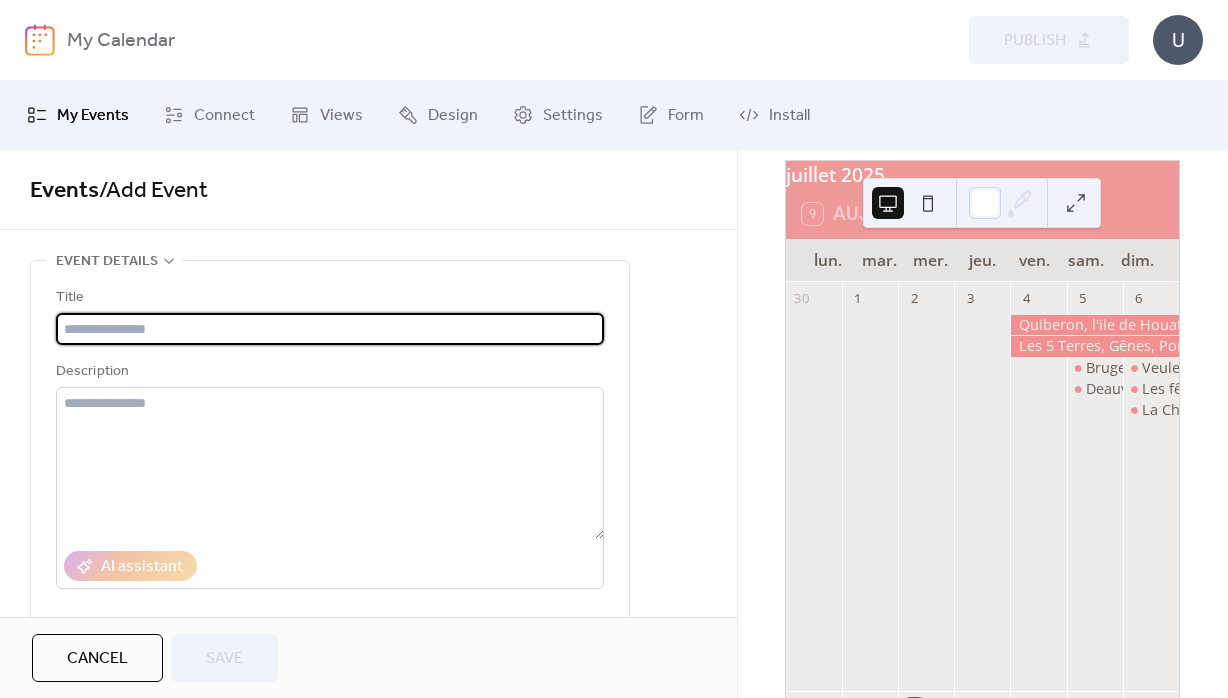 paste on "**********" 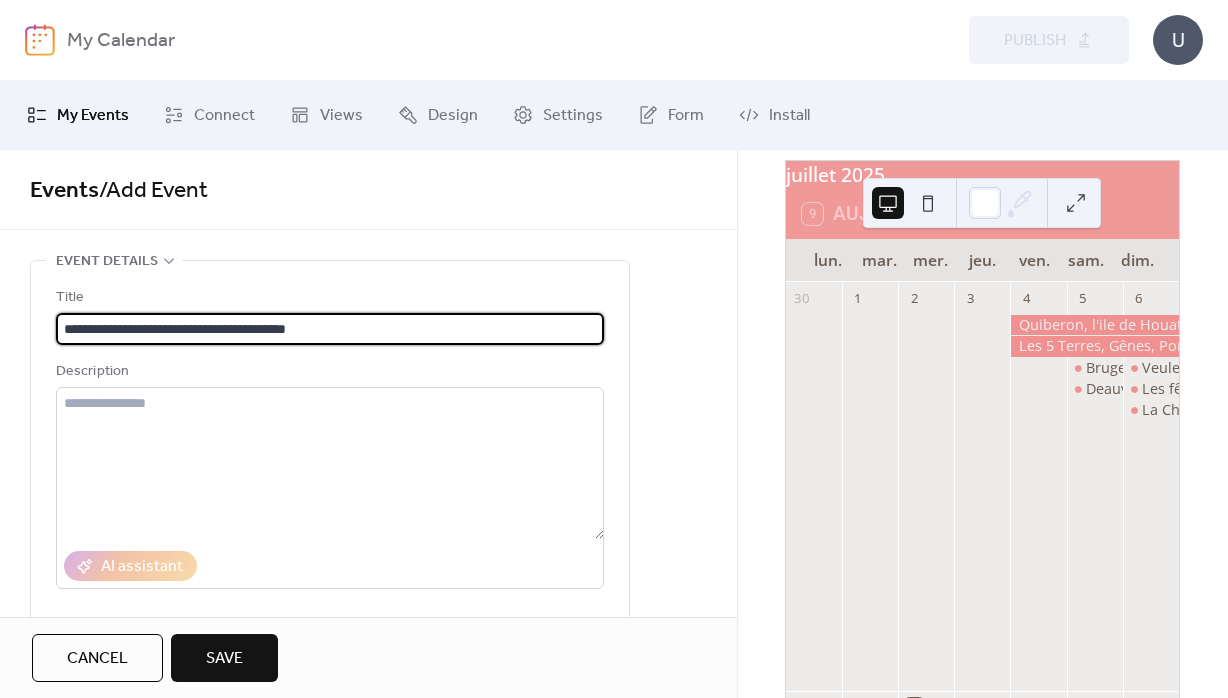 scroll, scrollTop: 288, scrollLeft: 0, axis: vertical 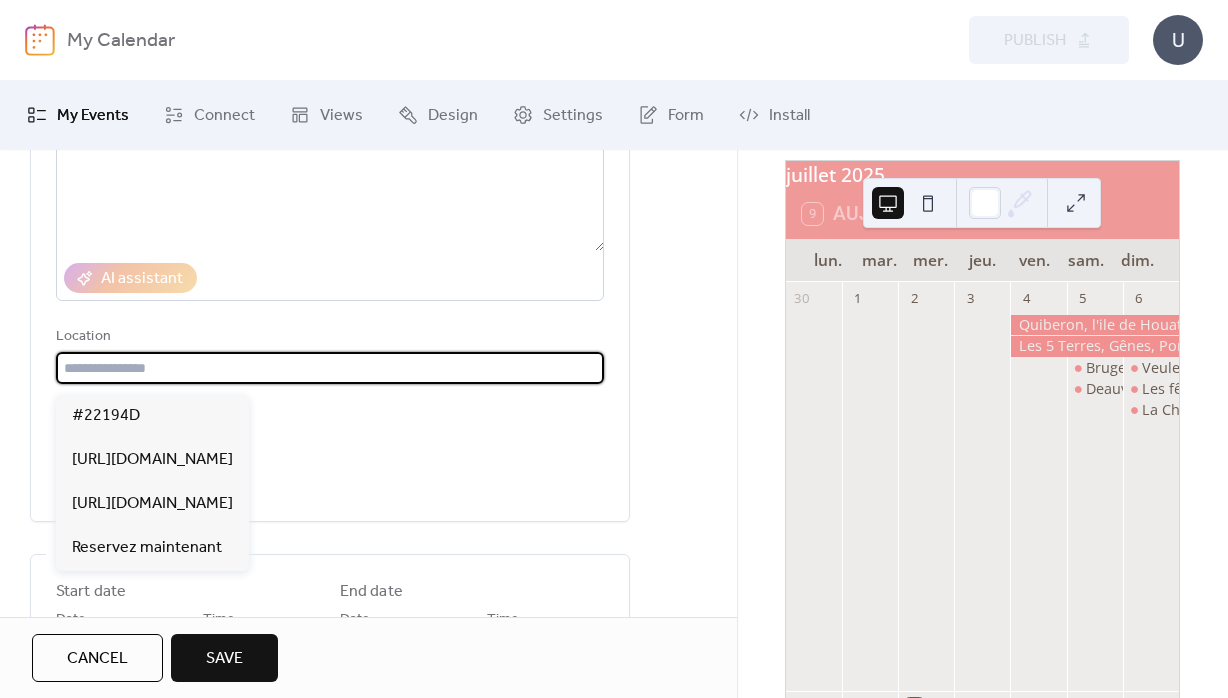click at bounding box center [330, 368] 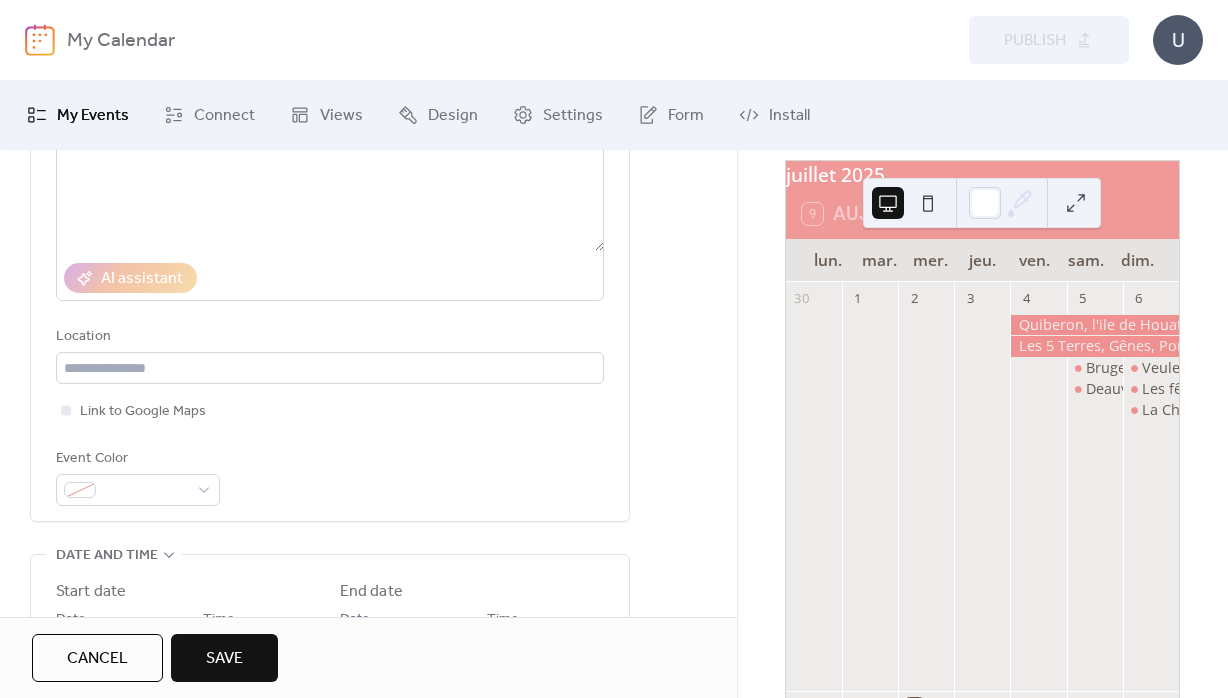 click on "**********" at bounding box center (368, 699) 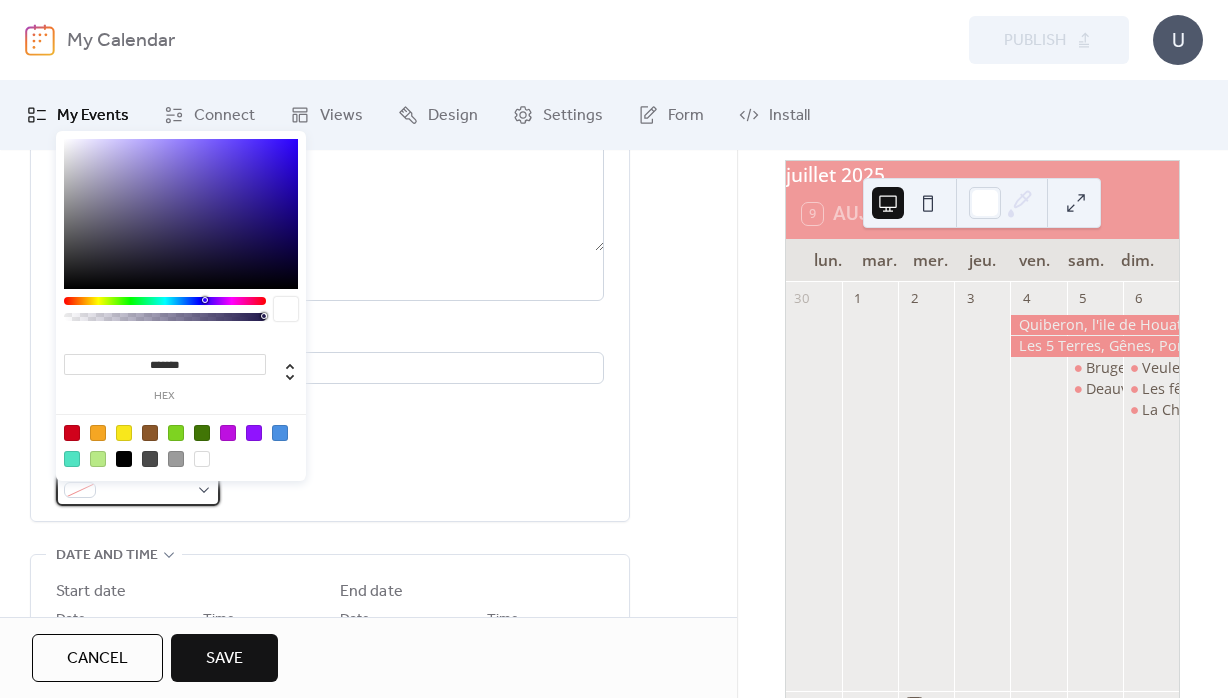 click at bounding box center (146, 491) 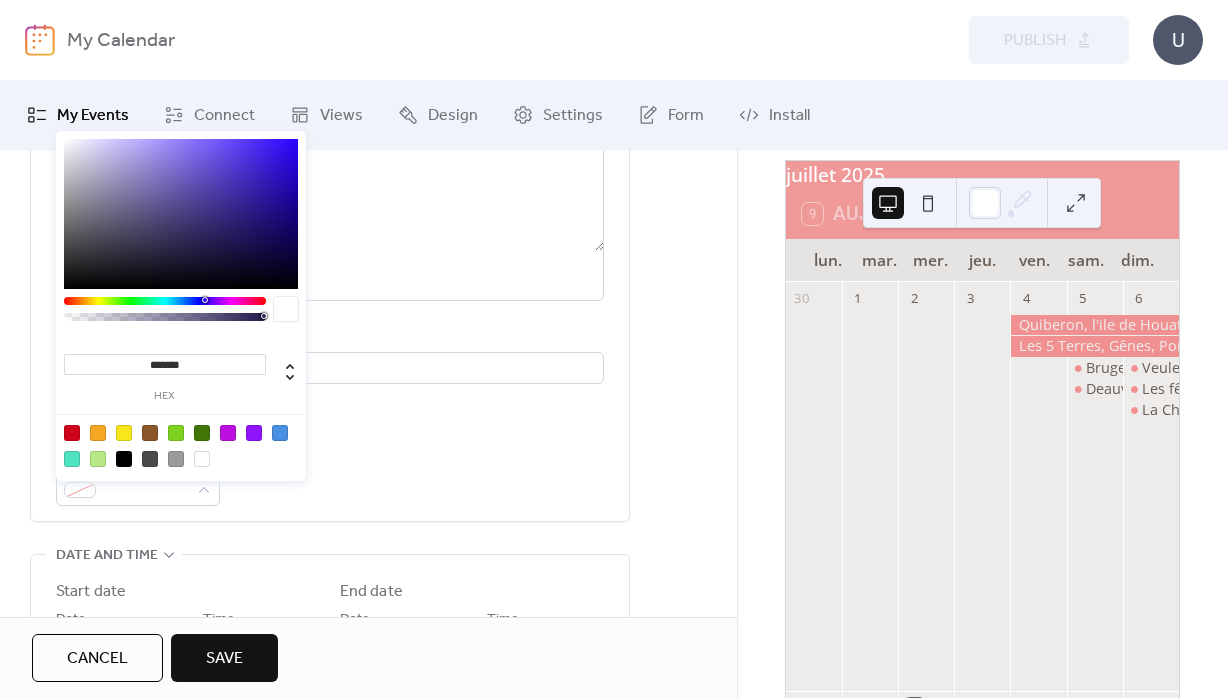 drag, startPoint x: 152, startPoint y: 366, endPoint x: 222, endPoint y: 369, distance: 70.064255 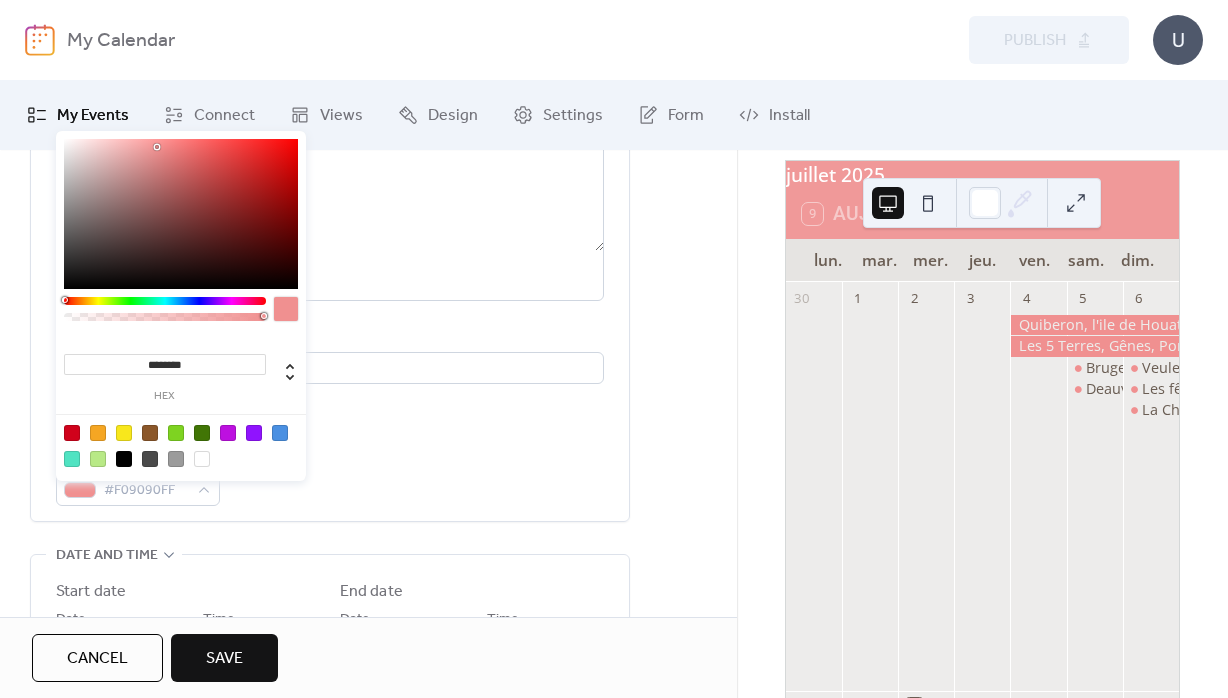 click on "**********" at bounding box center [330, 247] 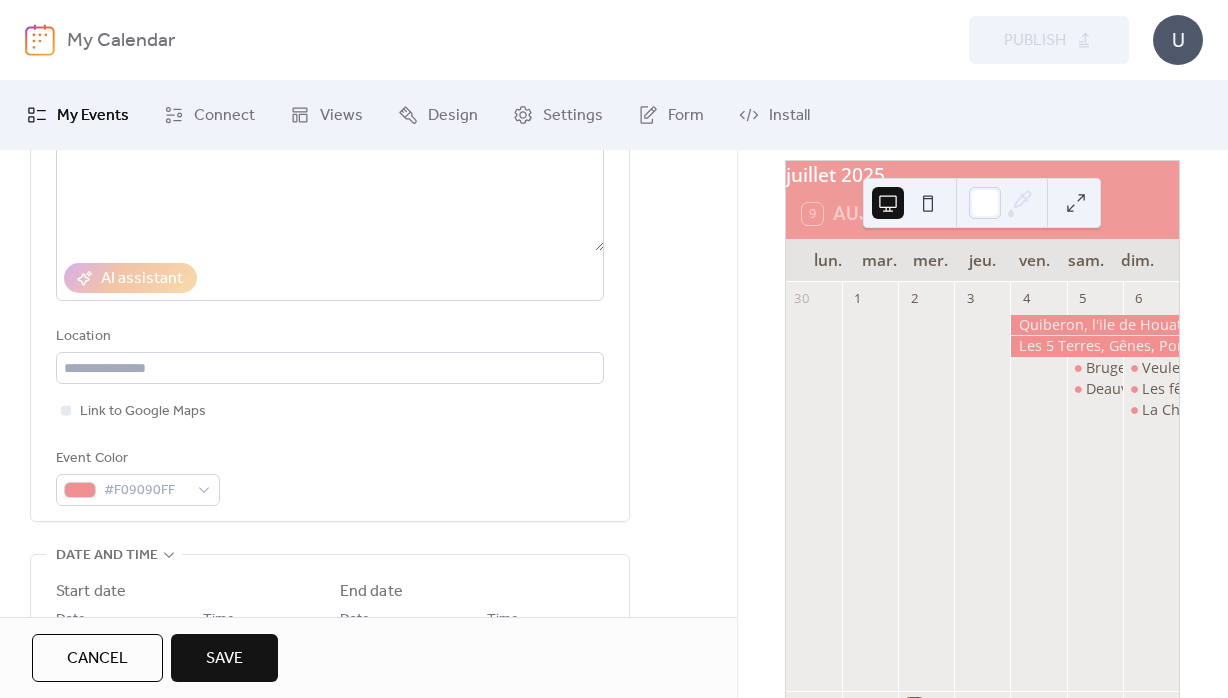 scroll, scrollTop: 504, scrollLeft: 0, axis: vertical 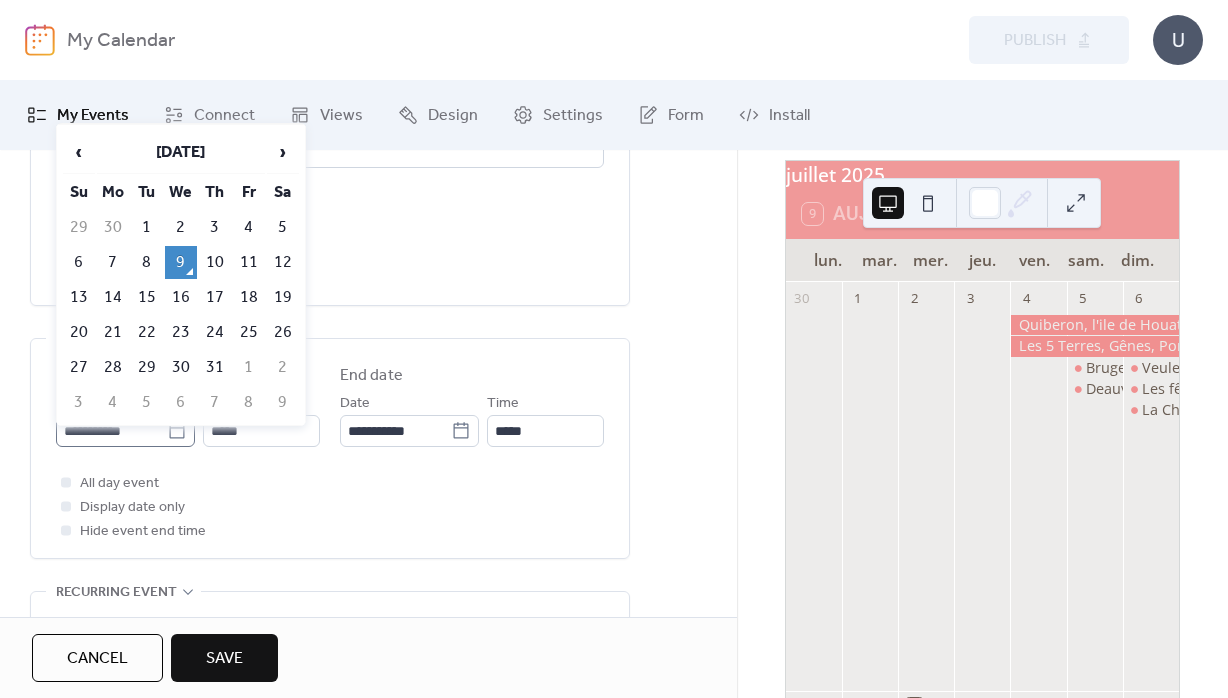 click 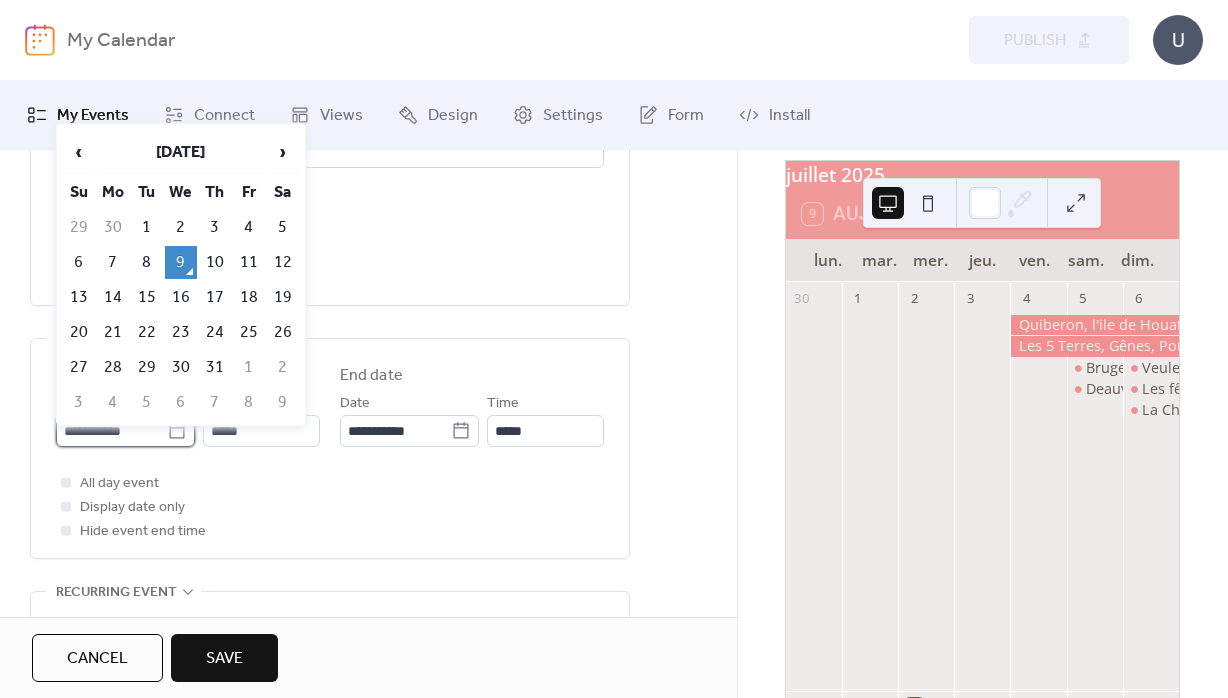 click on "**********" at bounding box center (111, 431) 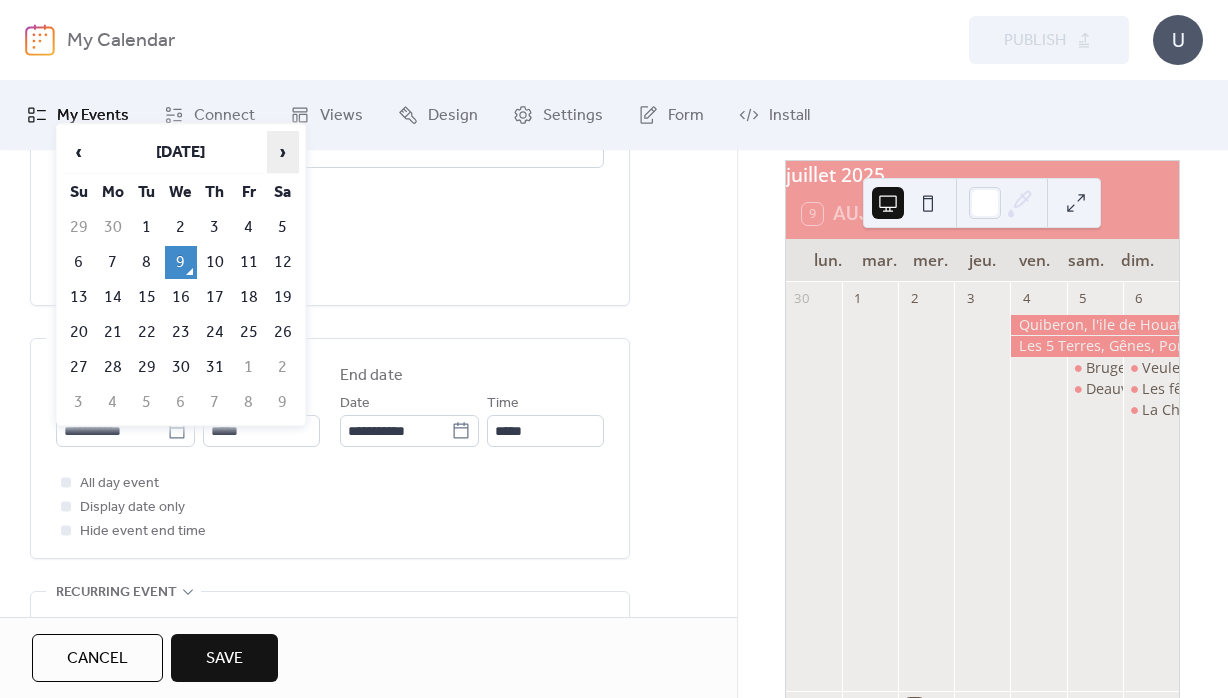 click on "›" at bounding box center [283, 152] 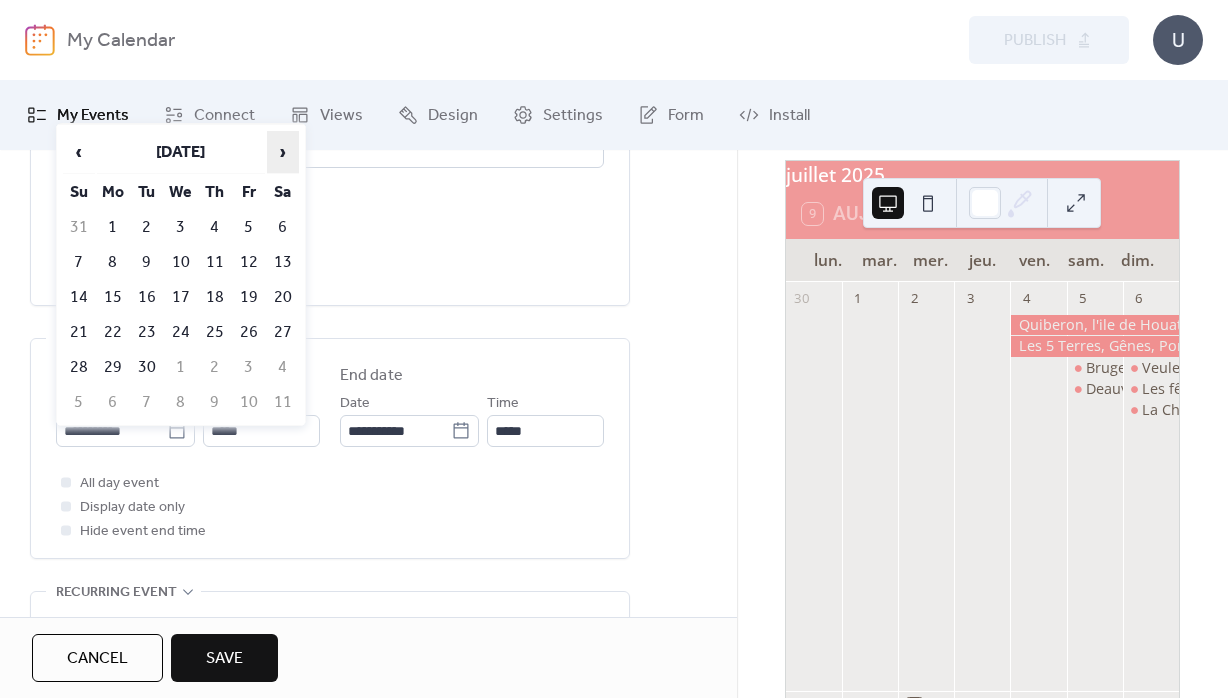 click on "›" at bounding box center (283, 152) 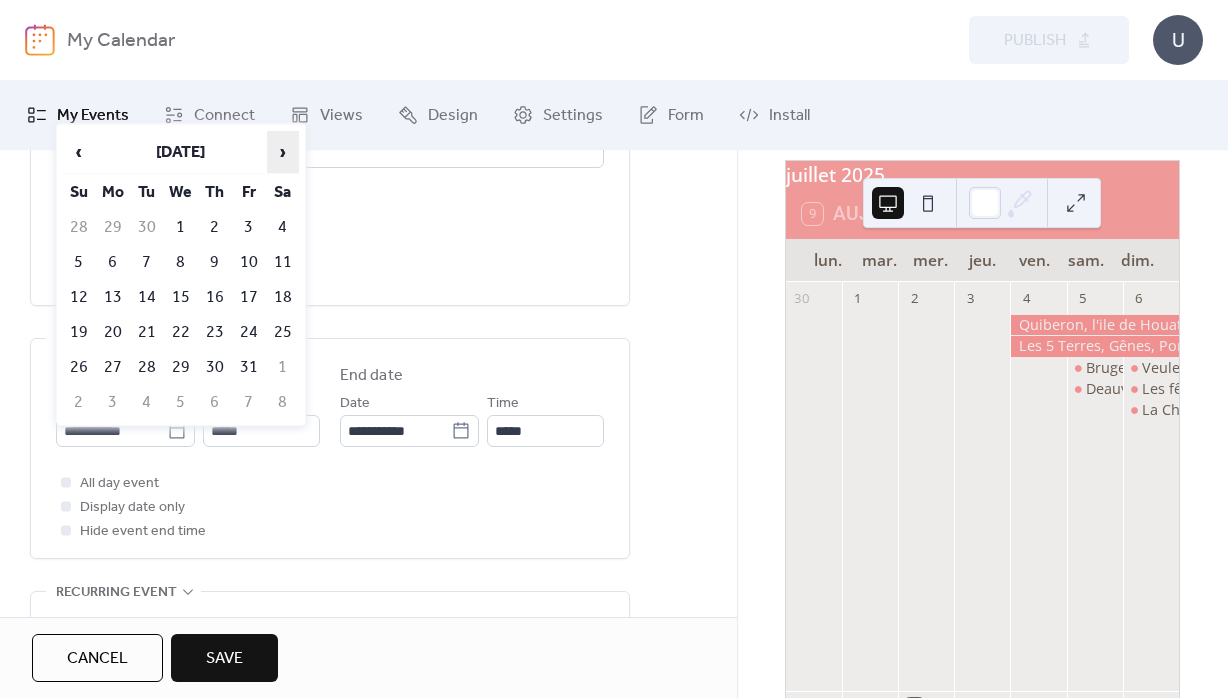 click on "›" at bounding box center (283, 152) 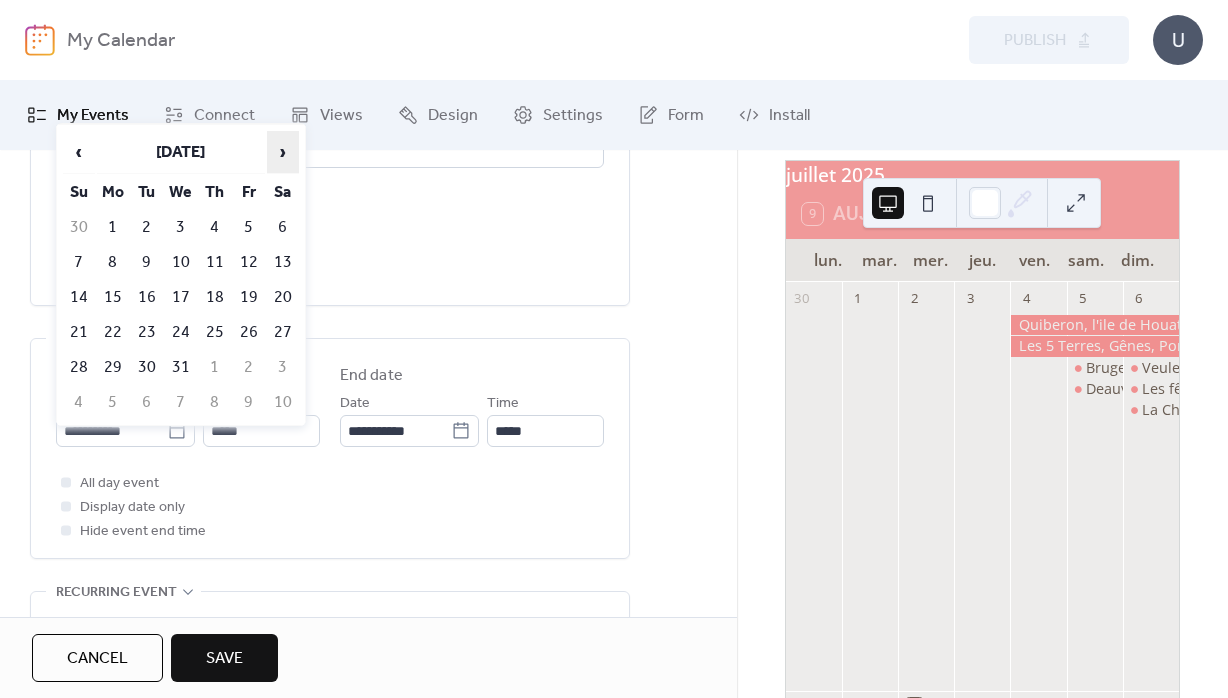 click on "›" at bounding box center [283, 152] 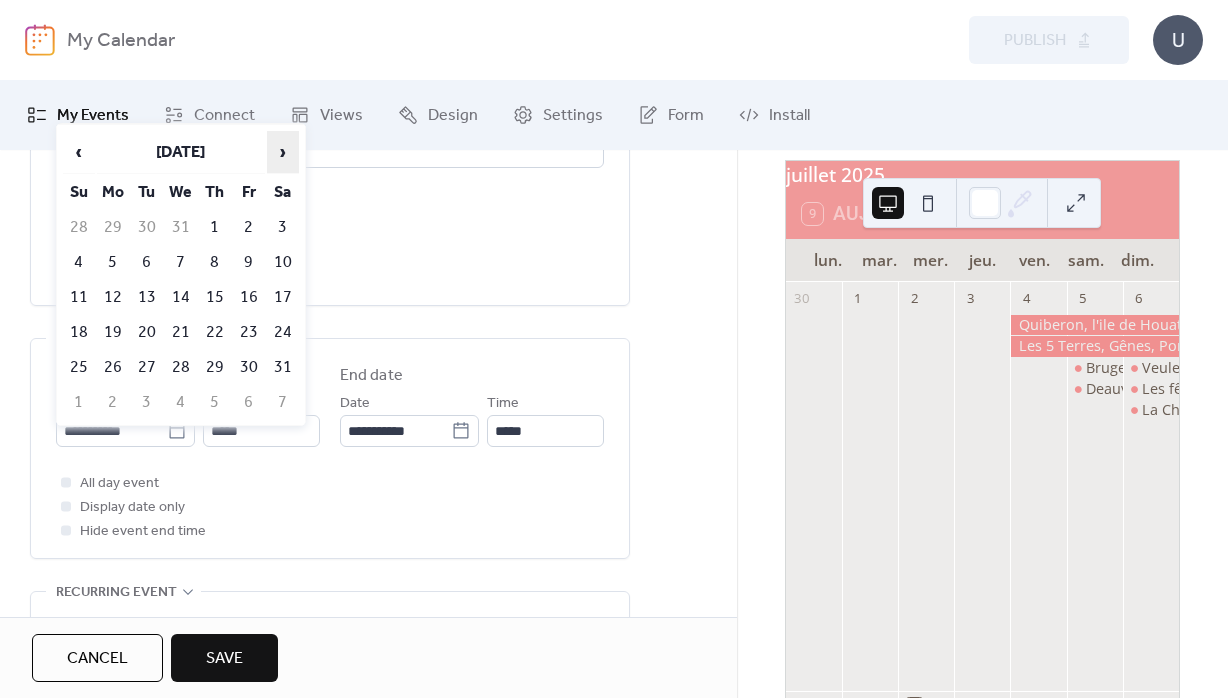 click on "›" at bounding box center (283, 152) 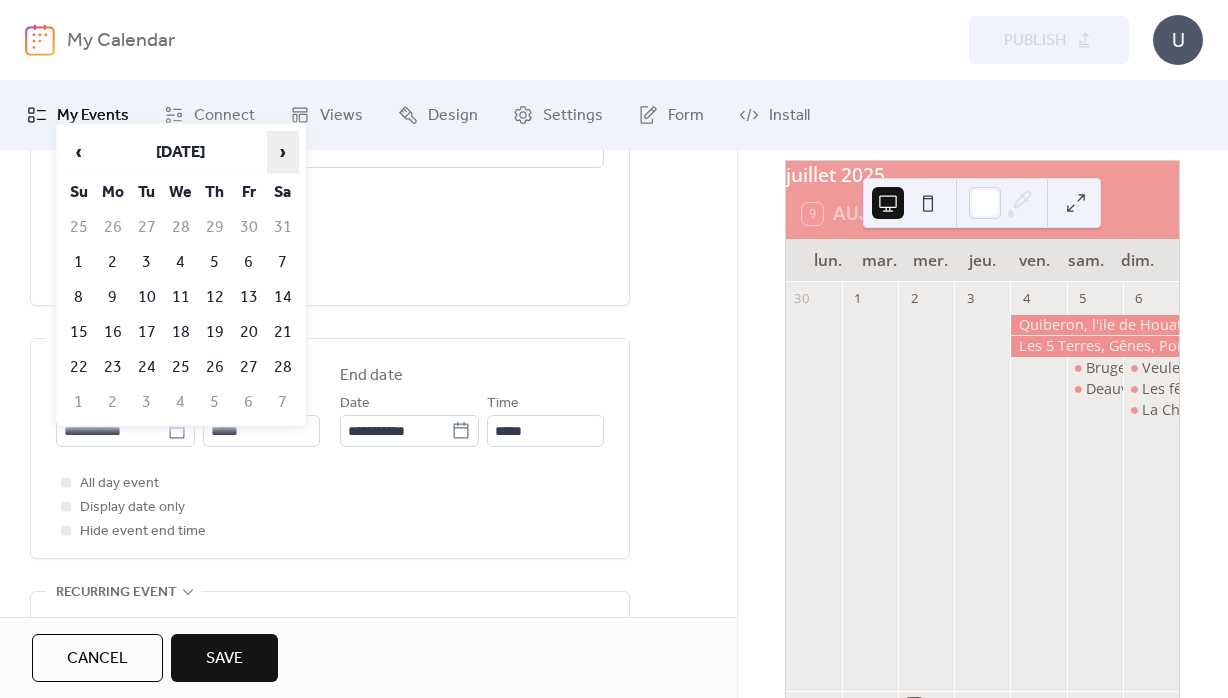 click on "›" at bounding box center (283, 152) 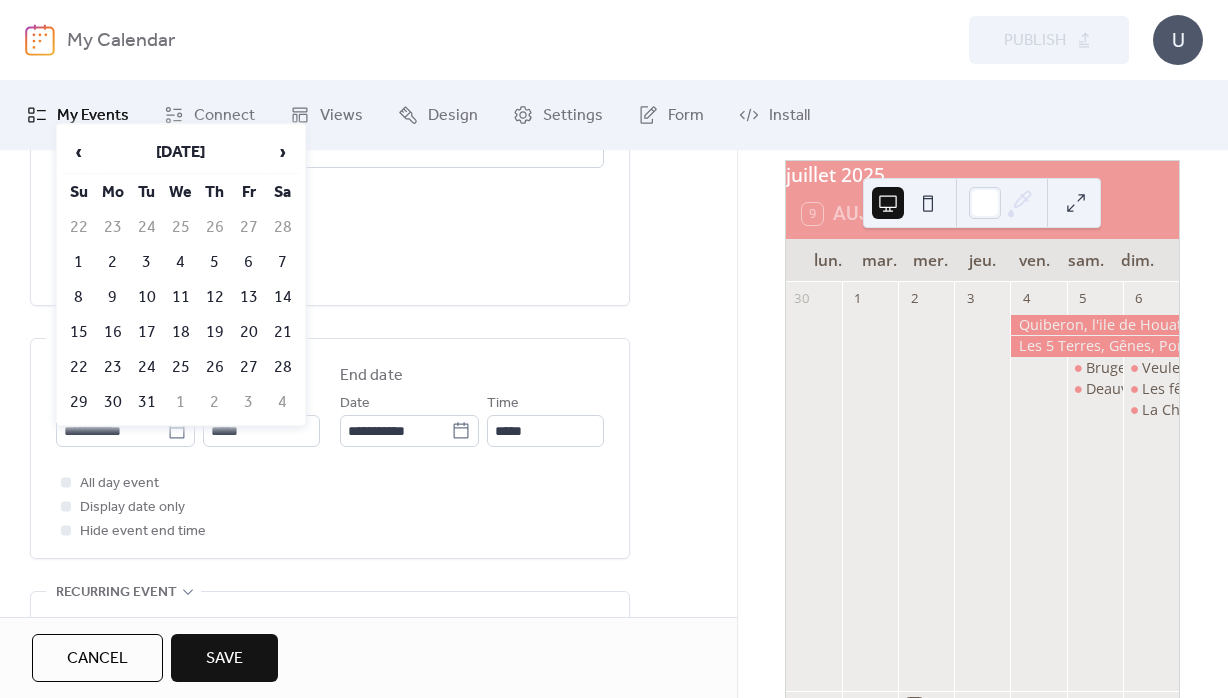 drag, startPoint x: 88, startPoint y: 262, endPoint x: 181, endPoint y: 331, distance: 115.80155 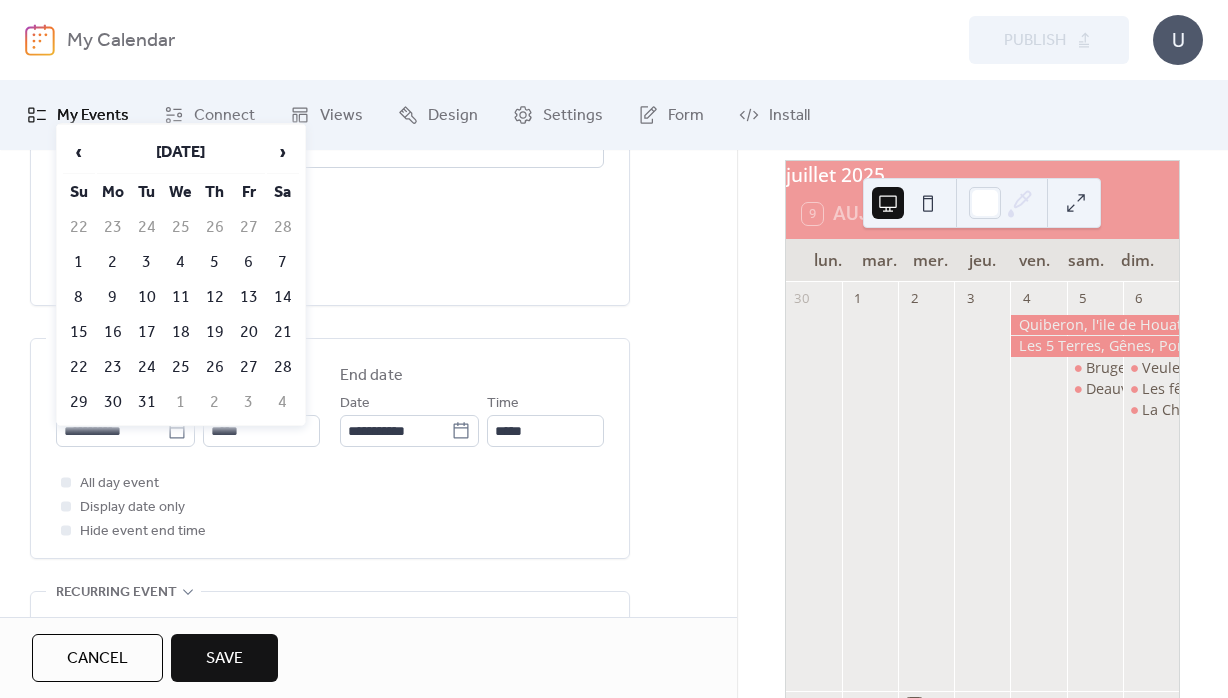 click on "1" at bounding box center (79, 262) 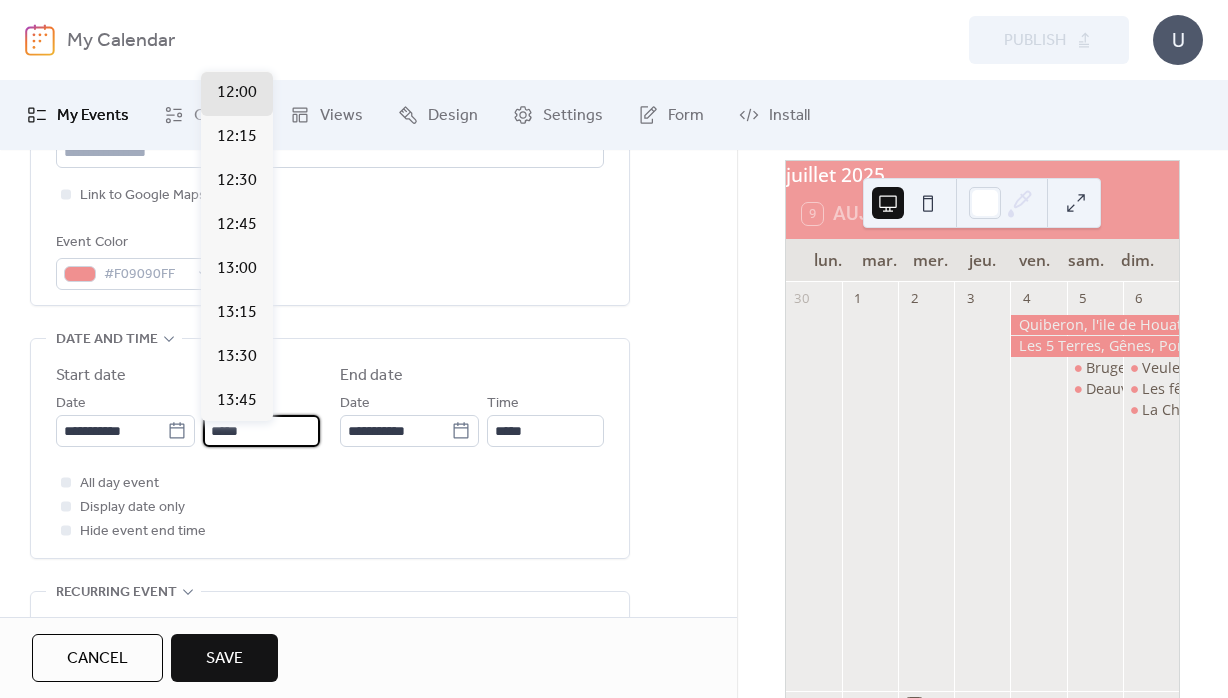 drag, startPoint x: 255, startPoint y: 438, endPoint x: 181, endPoint y: 438, distance: 74 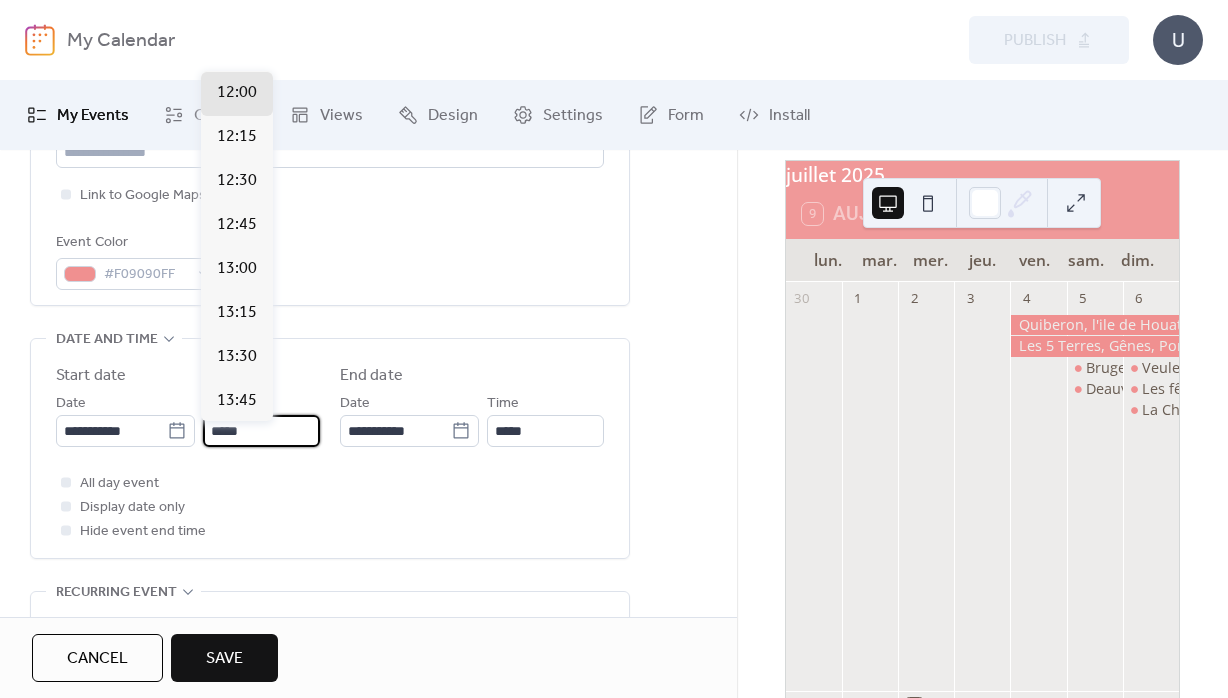 click on "*****" at bounding box center (261, 431) 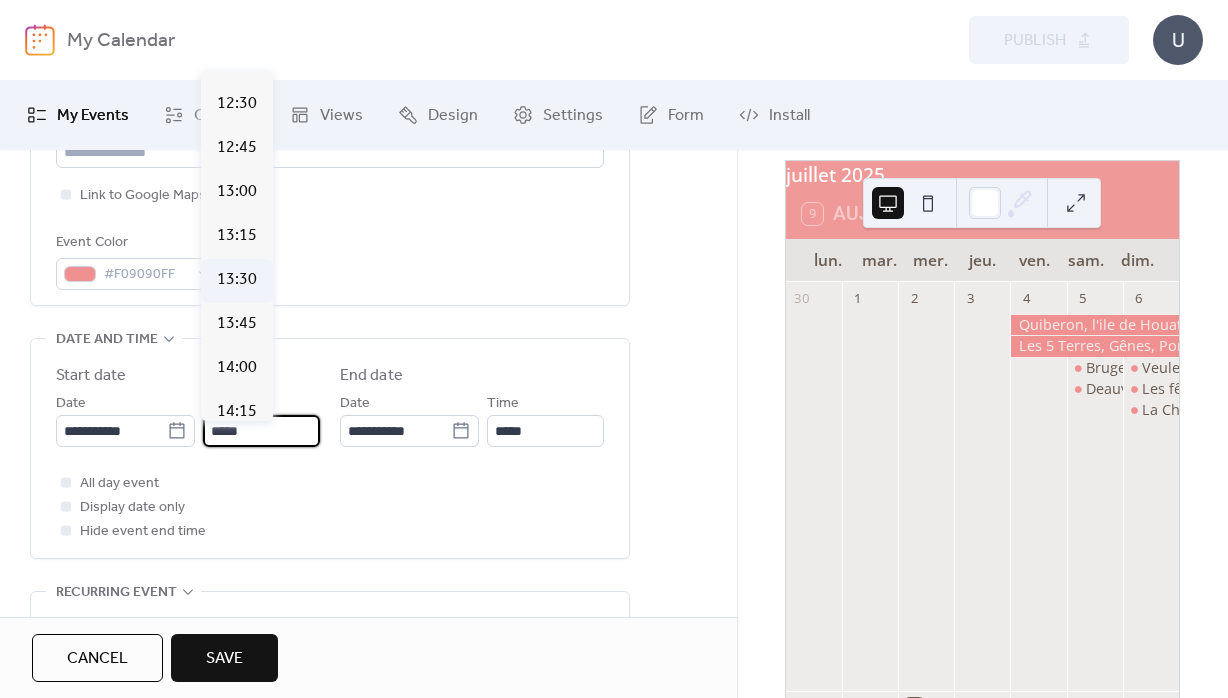 scroll, scrollTop: 2226, scrollLeft: 0, axis: vertical 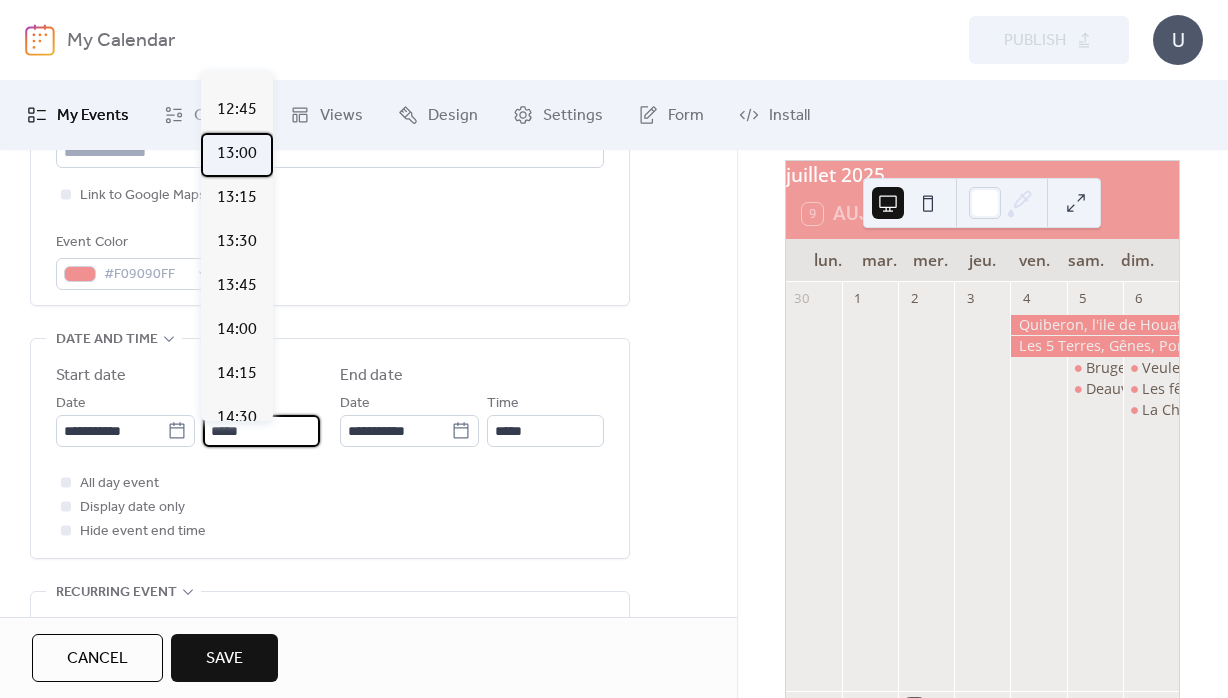 click on "13:00" at bounding box center [237, 154] 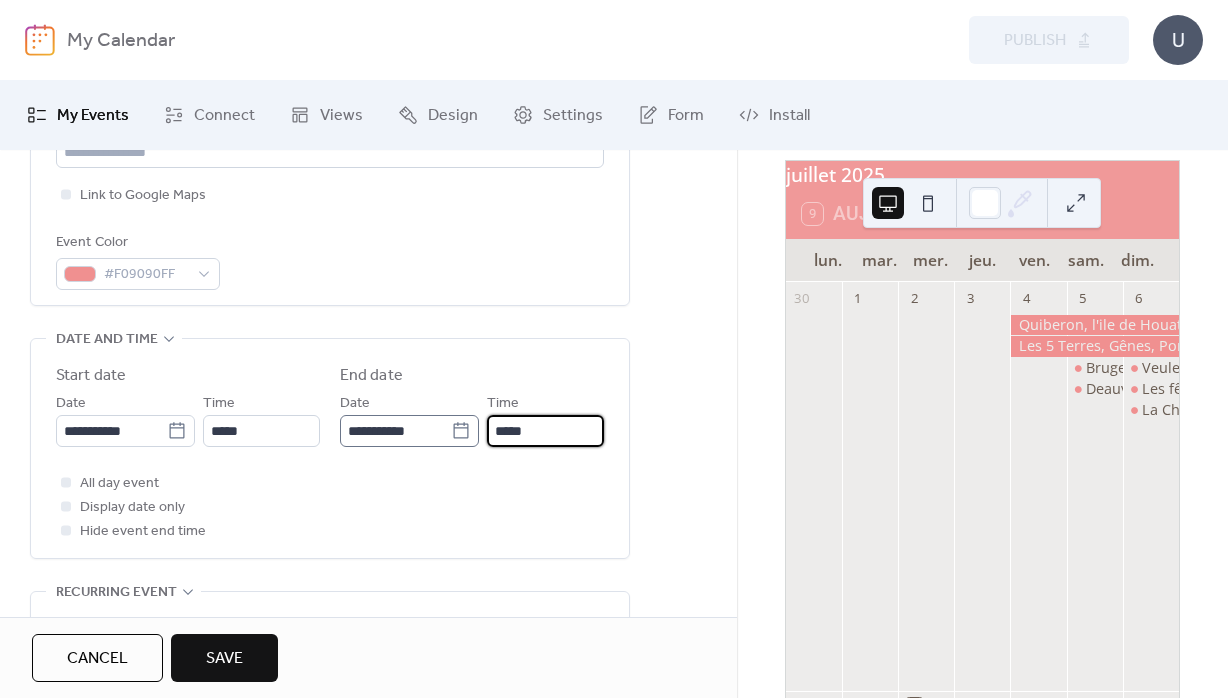 drag, startPoint x: 500, startPoint y: 446, endPoint x: 435, endPoint y: 445, distance: 65.00769 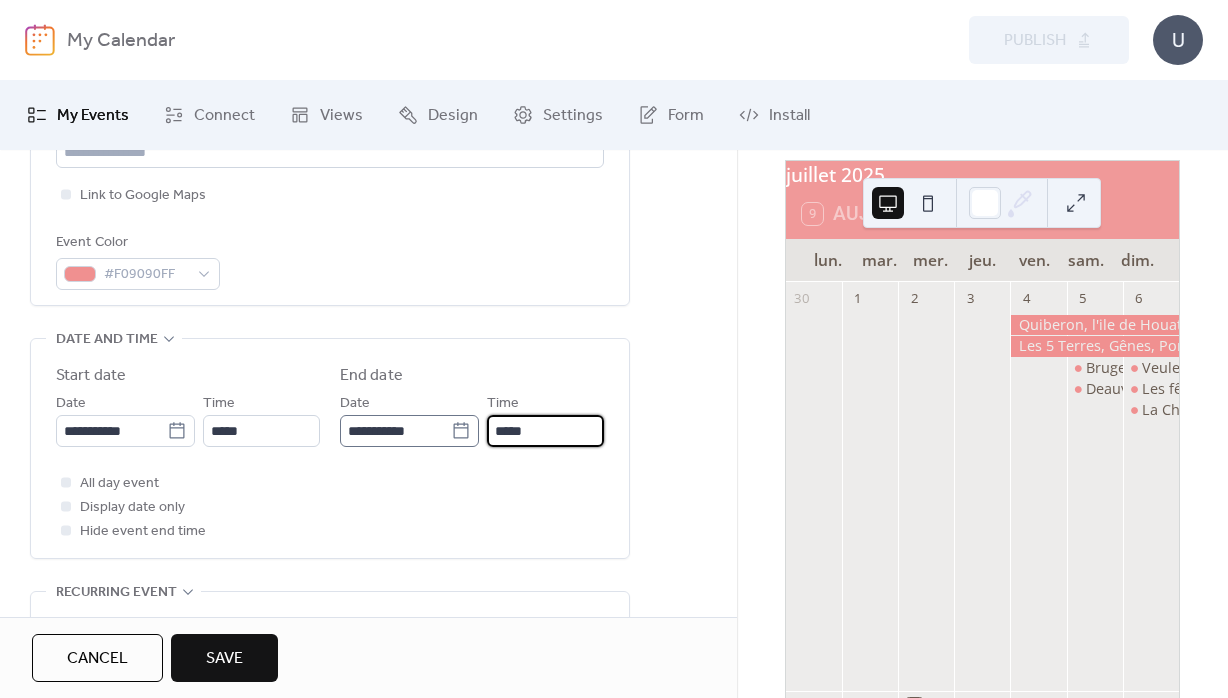 click on "*****" at bounding box center (545, 431) 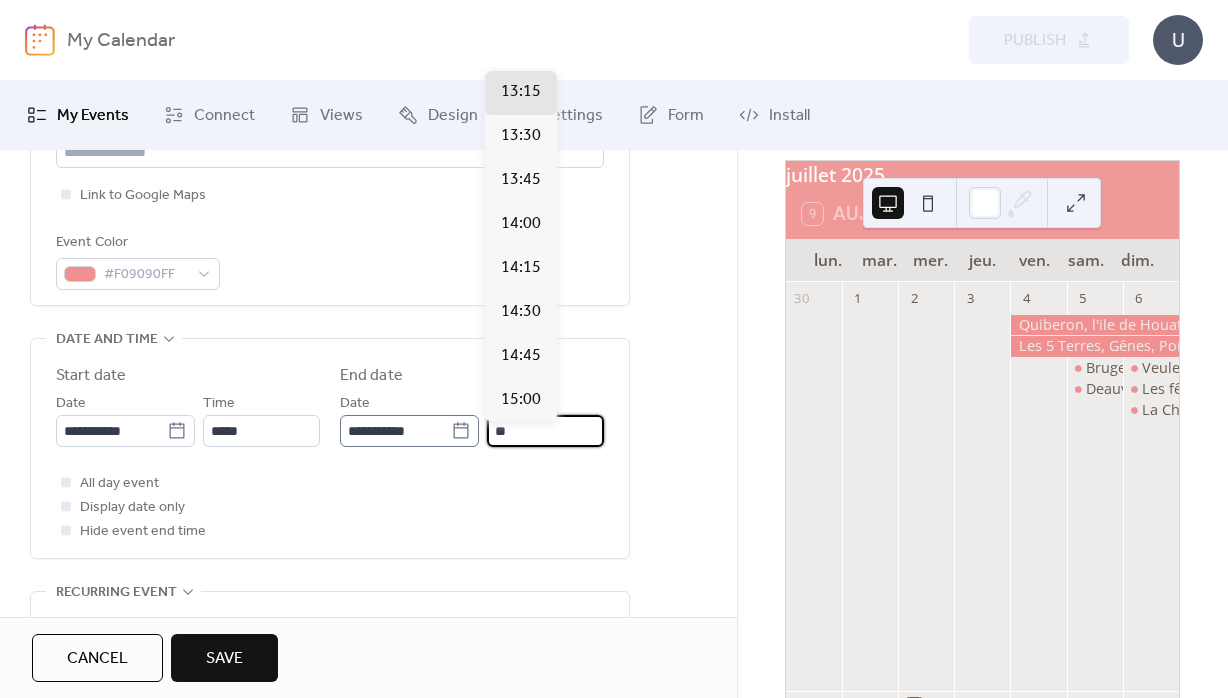 scroll, scrollTop: 836, scrollLeft: 0, axis: vertical 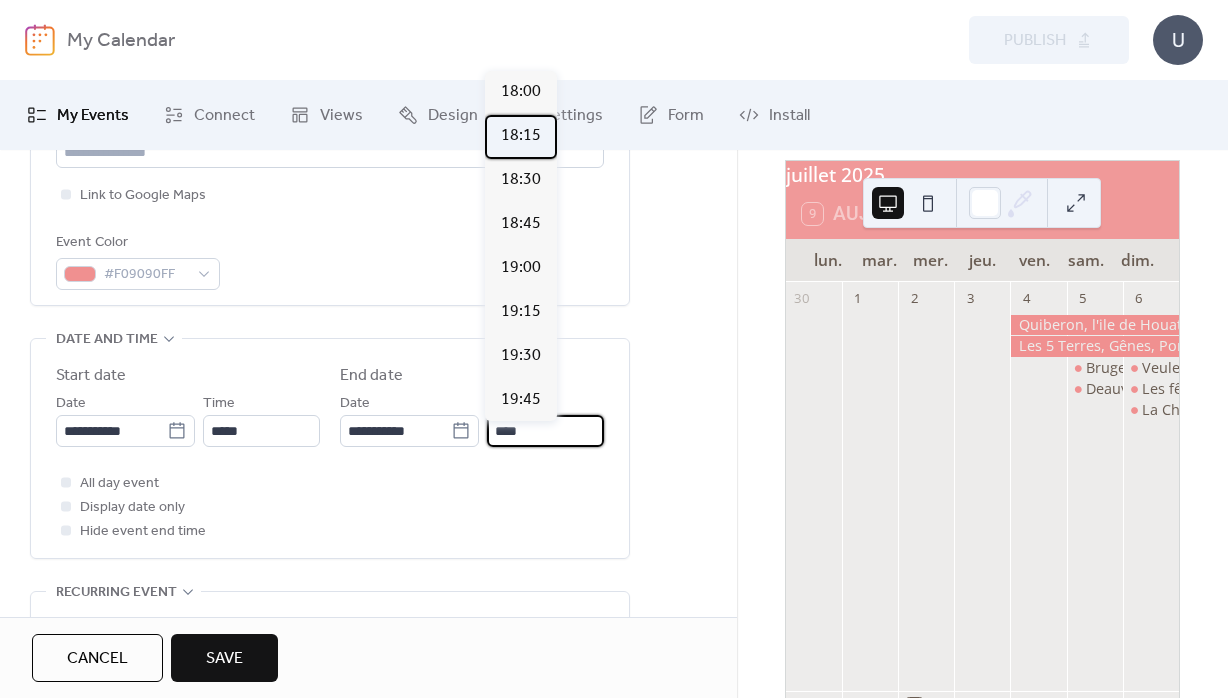click on "18:15" at bounding box center [521, 136] 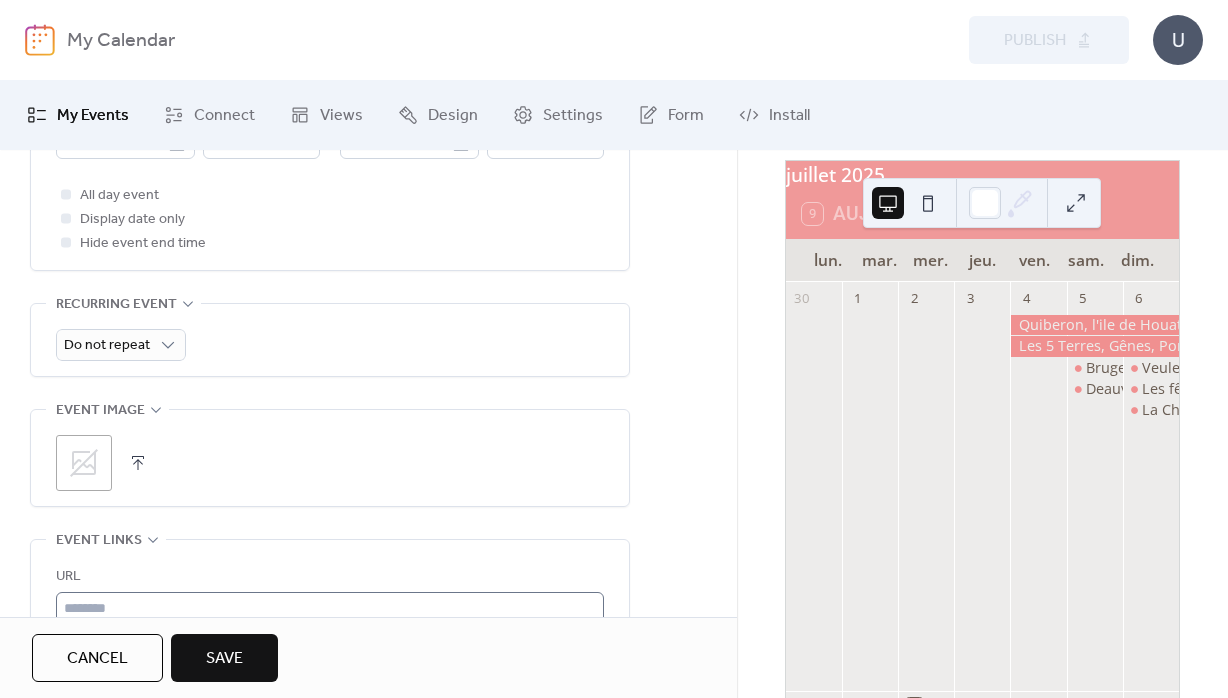 scroll, scrollTop: 936, scrollLeft: 0, axis: vertical 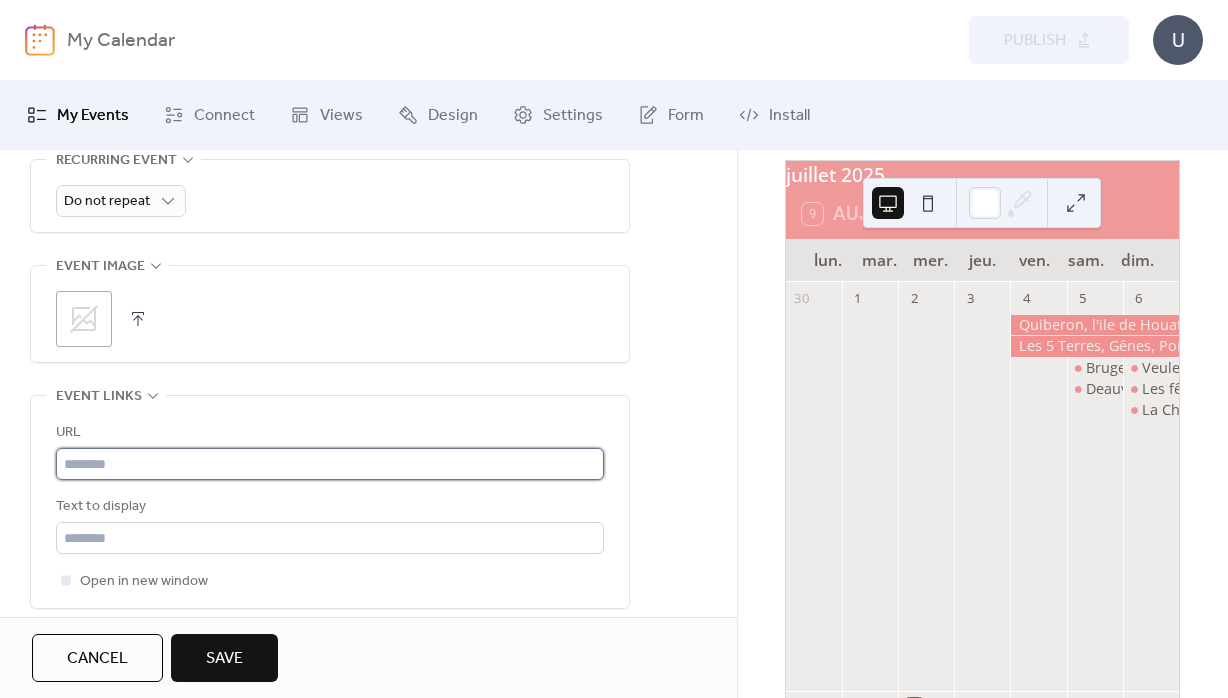 click at bounding box center (330, 464) 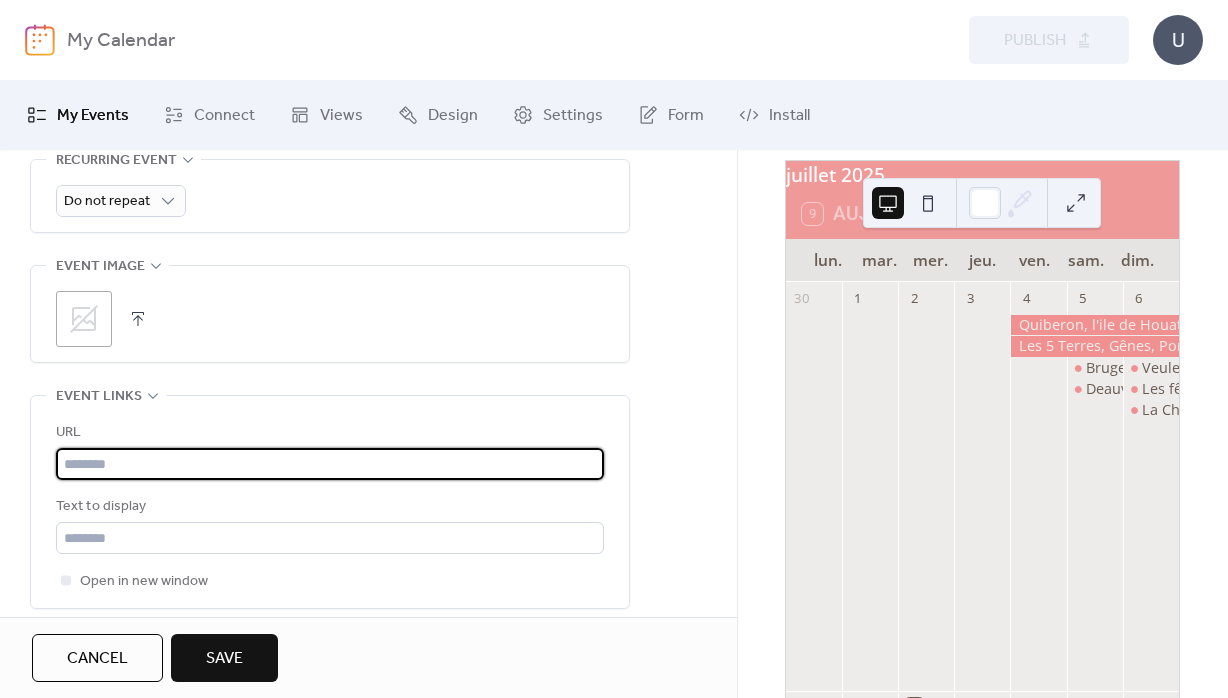 paste on "**********" 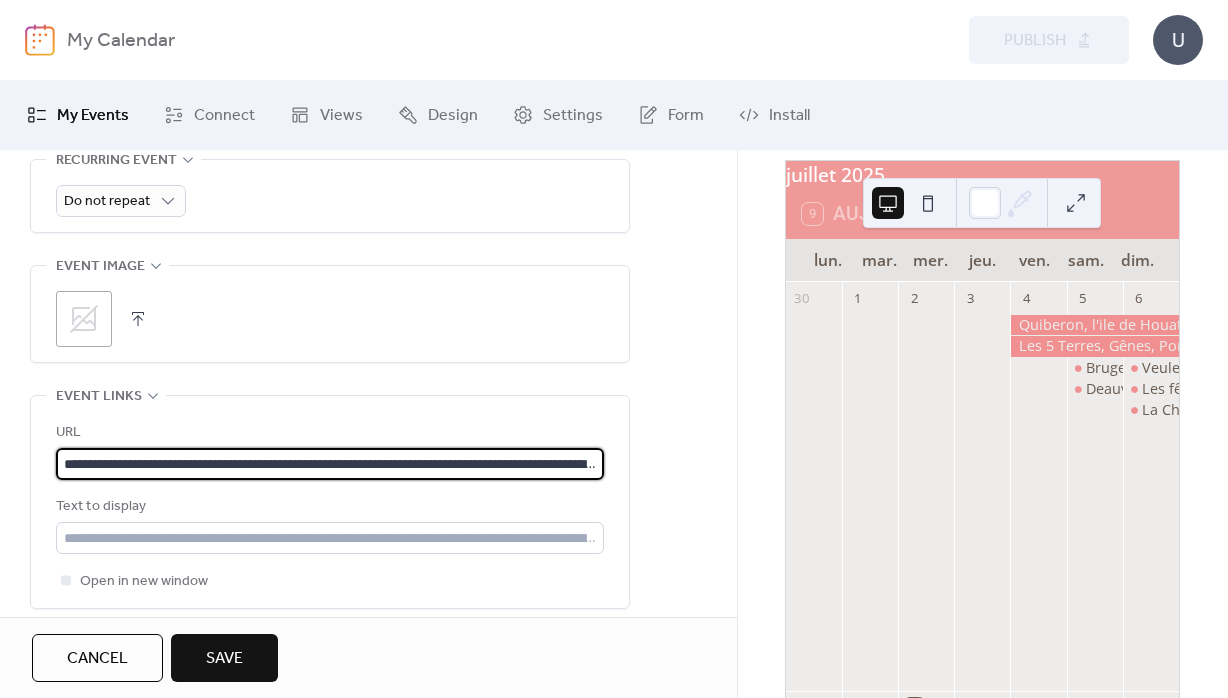 scroll, scrollTop: 0, scrollLeft: 742, axis: horizontal 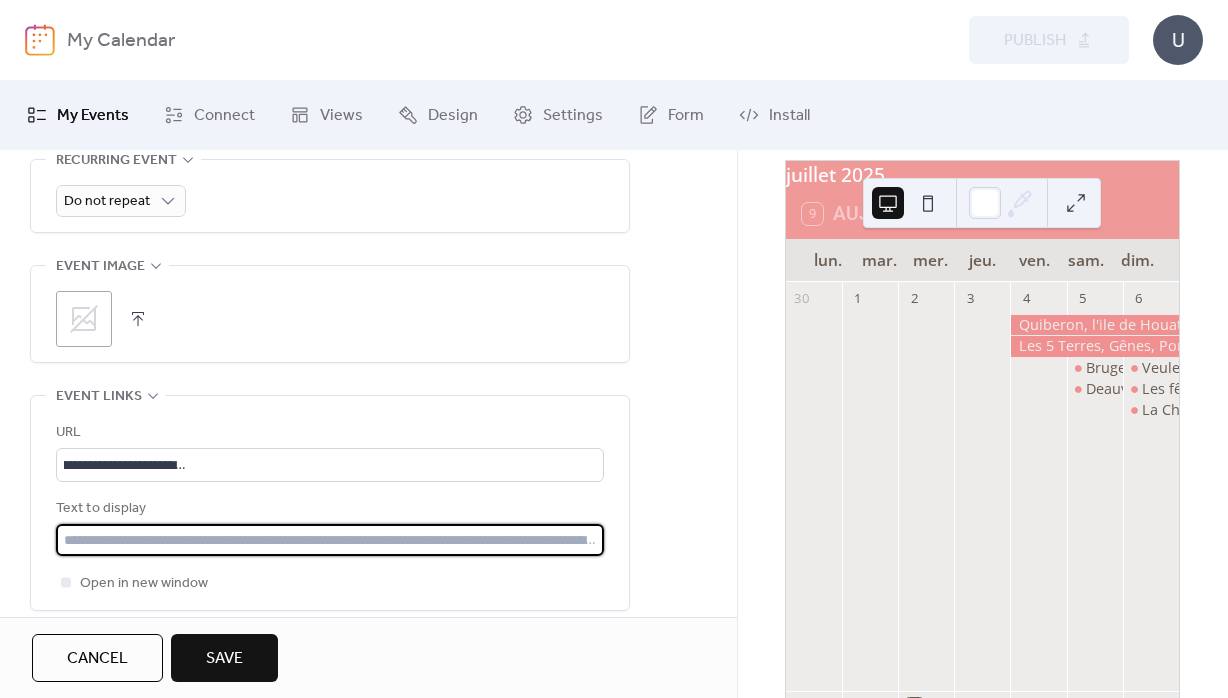 click at bounding box center (330, 540) 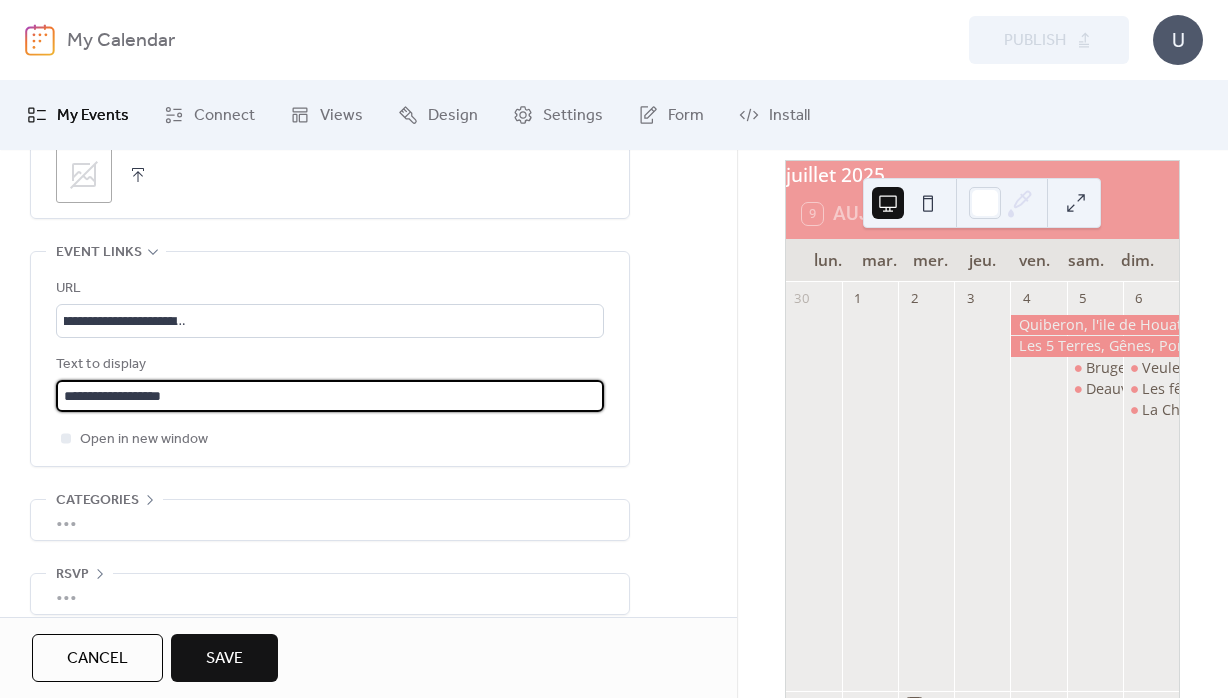 scroll, scrollTop: 1110, scrollLeft: 0, axis: vertical 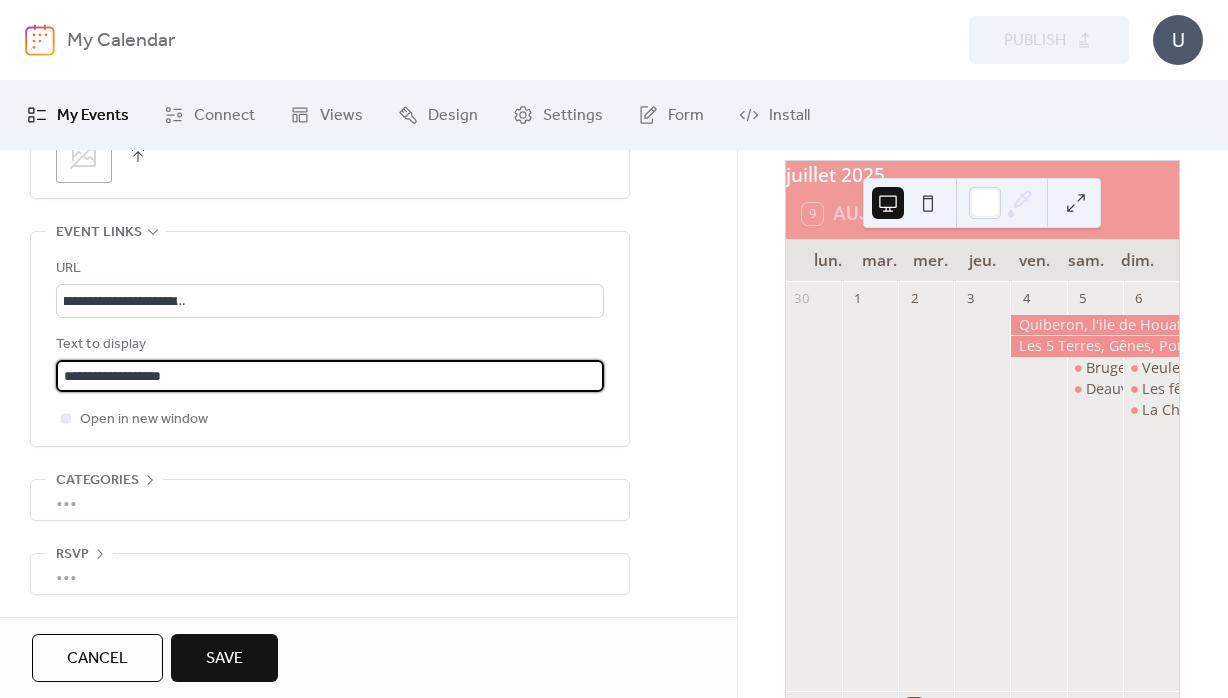 click on "Save" at bounding box center [224, 659] 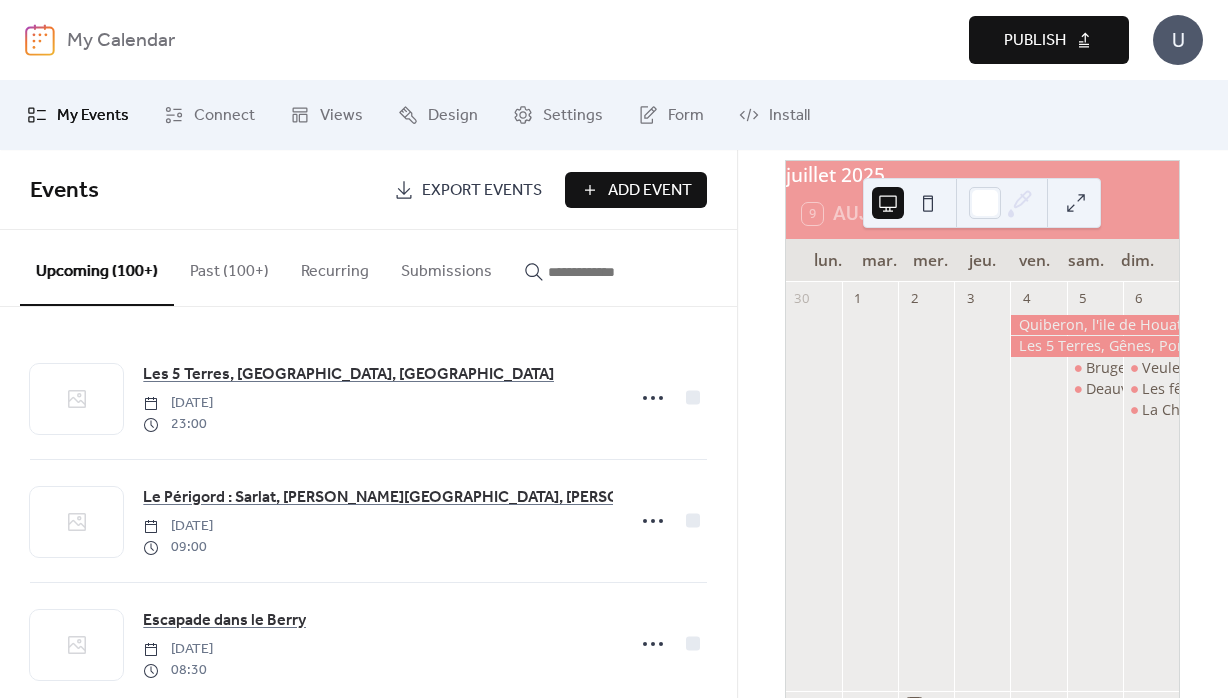 click on "Publish" at bounding box center [1035, 41] 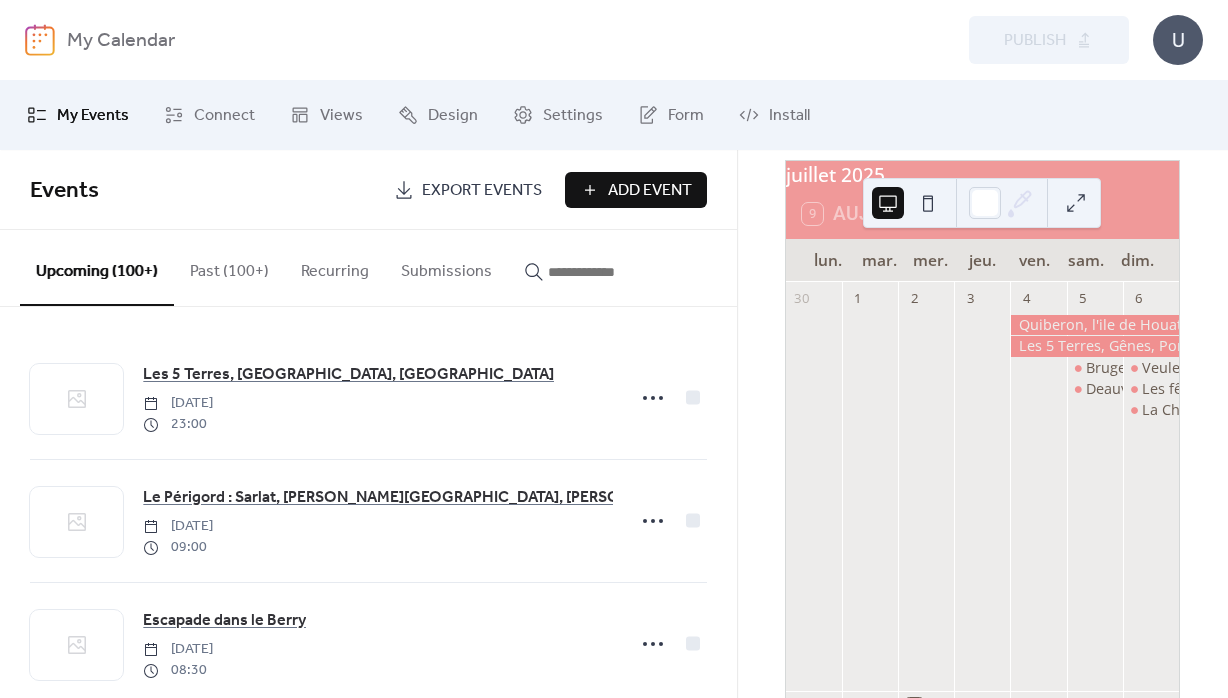 click on "Add Event" at bounding box center [650, 191] 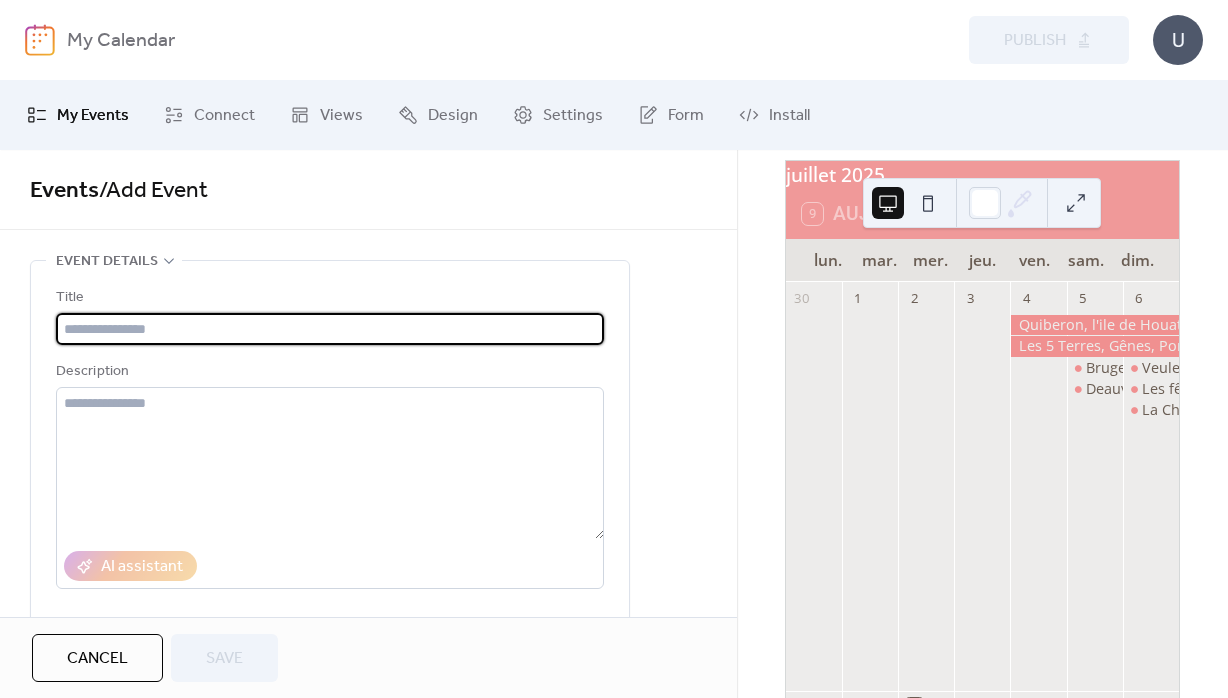 click at bounding box center [330, 329] 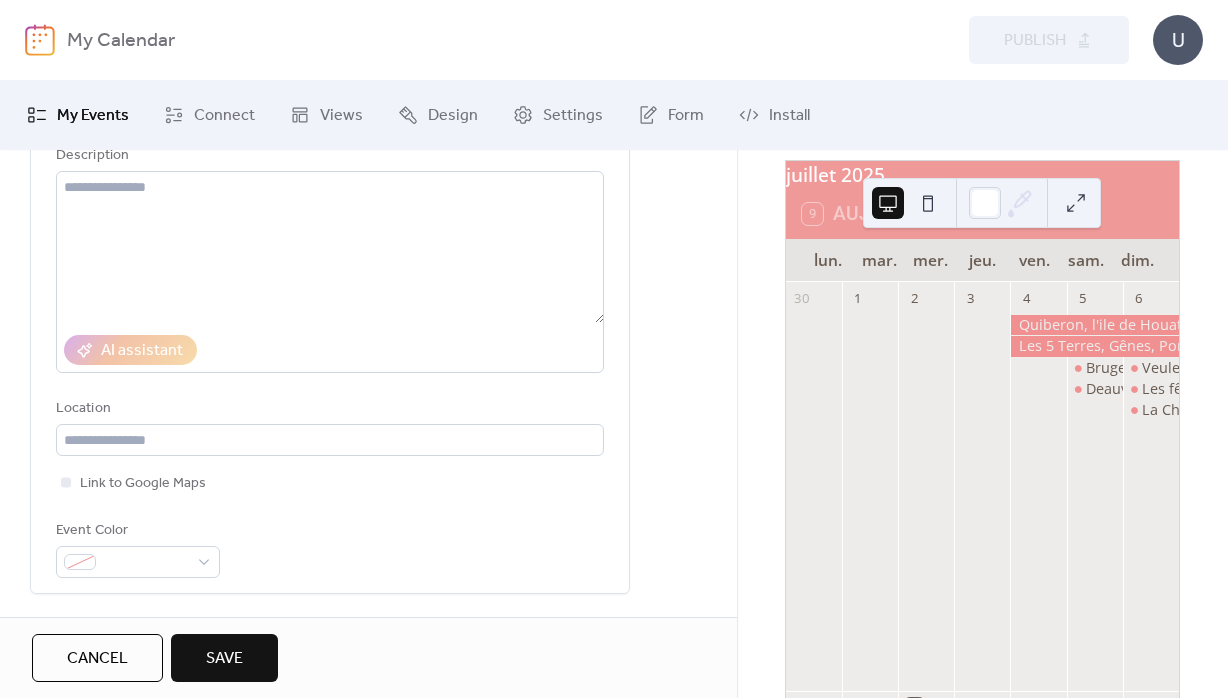 scroll, scrollTop: 360, scrollLeft: 0, axis: vertical 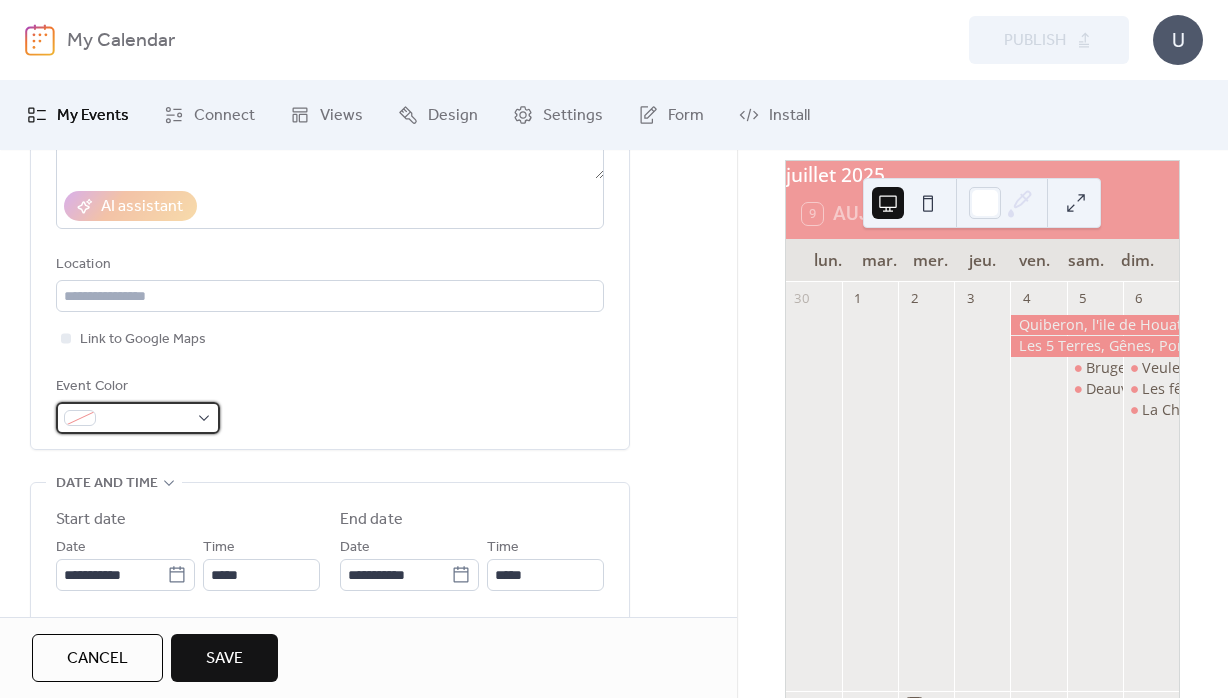 drag, startPoint x: 154, startPoint y: 422, endPoint x: 173, endPoint y: 426, distance: 19.416489 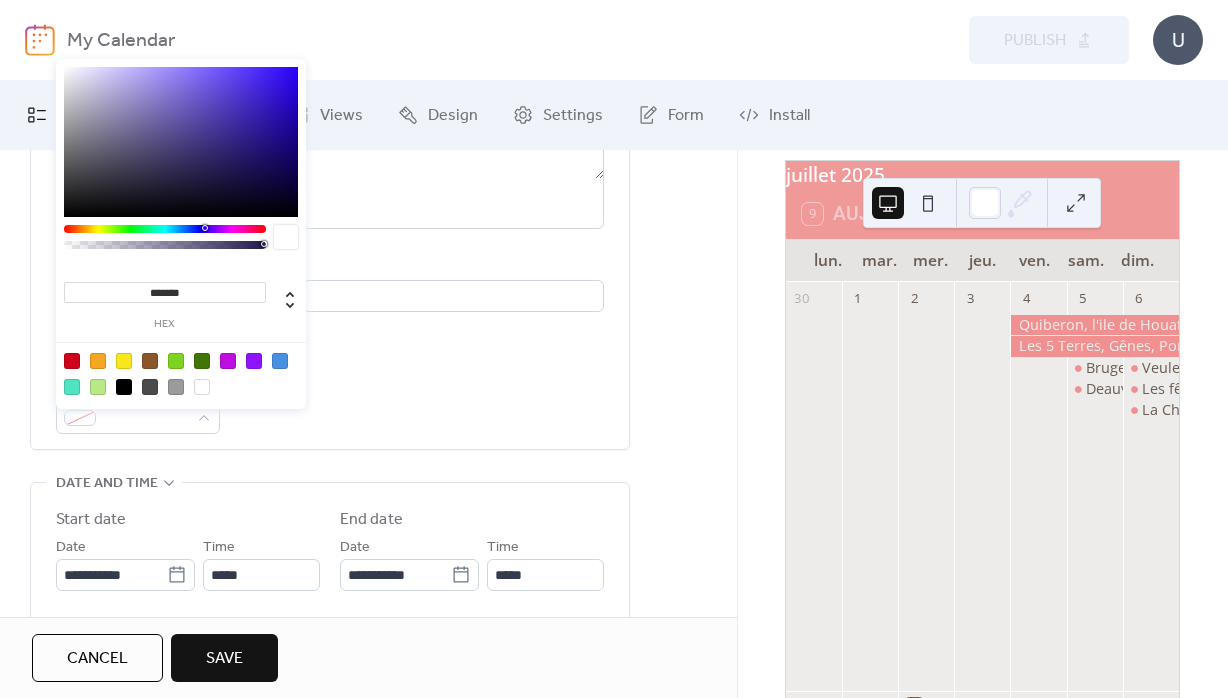 drag, startPoint x: 156, startPoint y: 290, endPoint x: 216, endPoint y: 299, distance: 60.671246 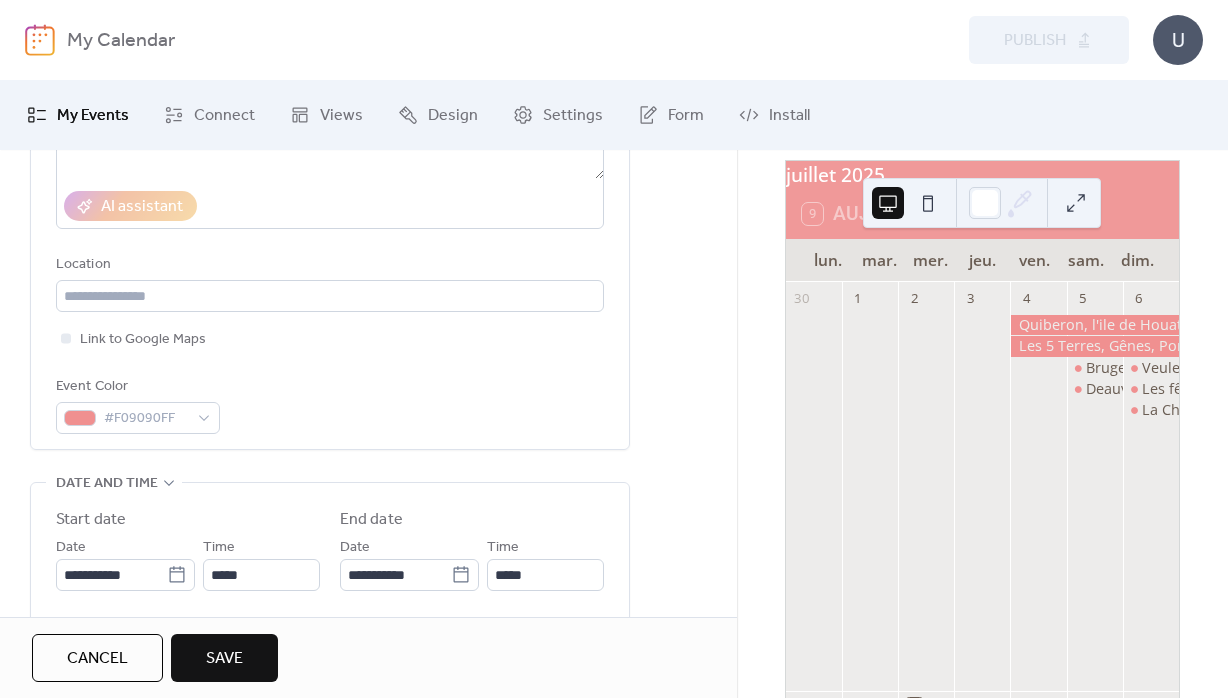 drag, startPoint x: 502, startPoint y: 392, endPoint x: 479, endPoint y: 415, distance: 32.526913 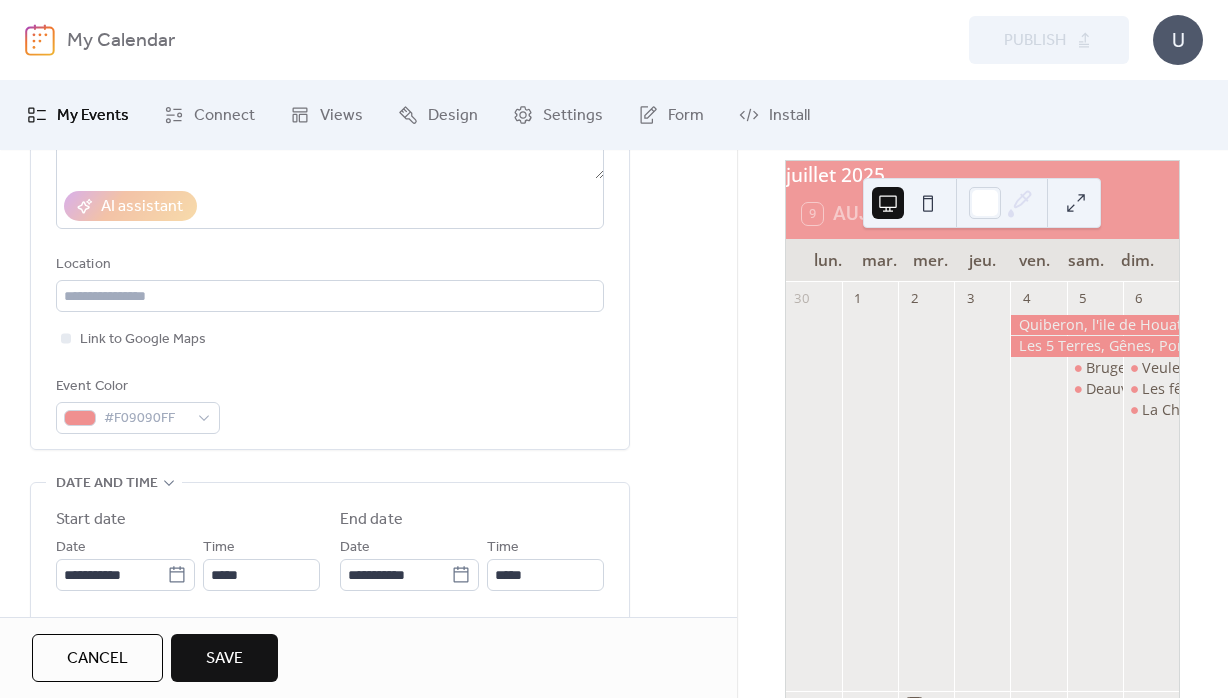 click on "Event Color #F09090FF" at bounding box center (330, 404) 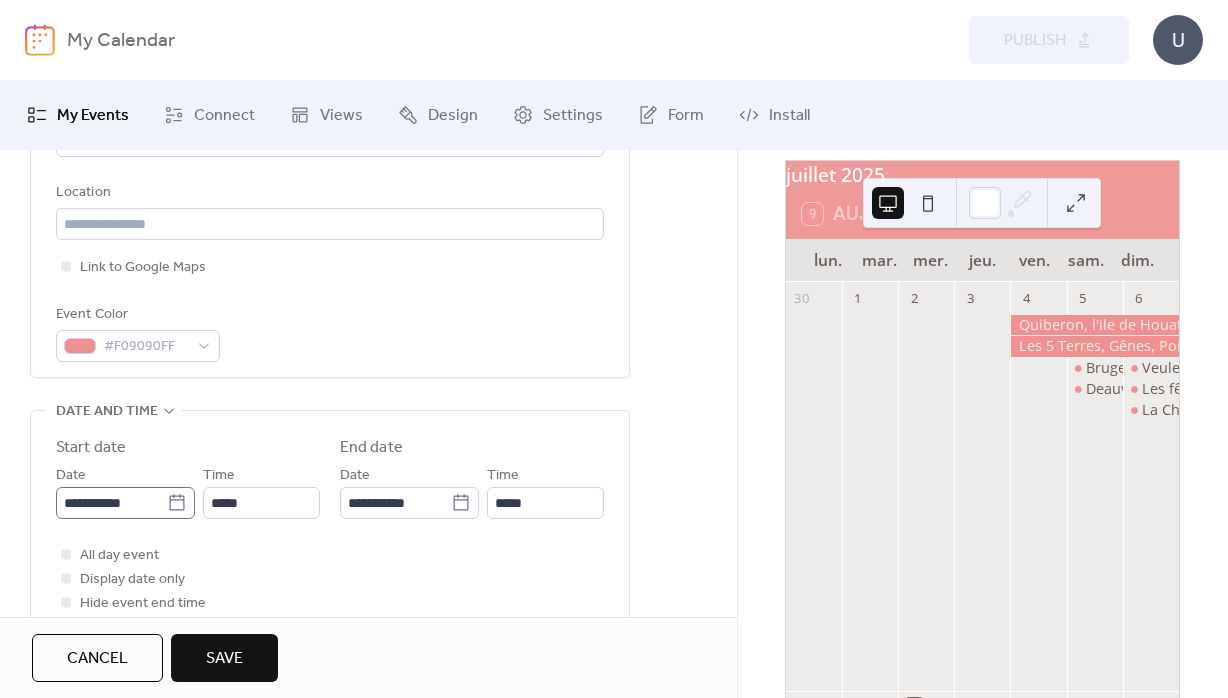 click 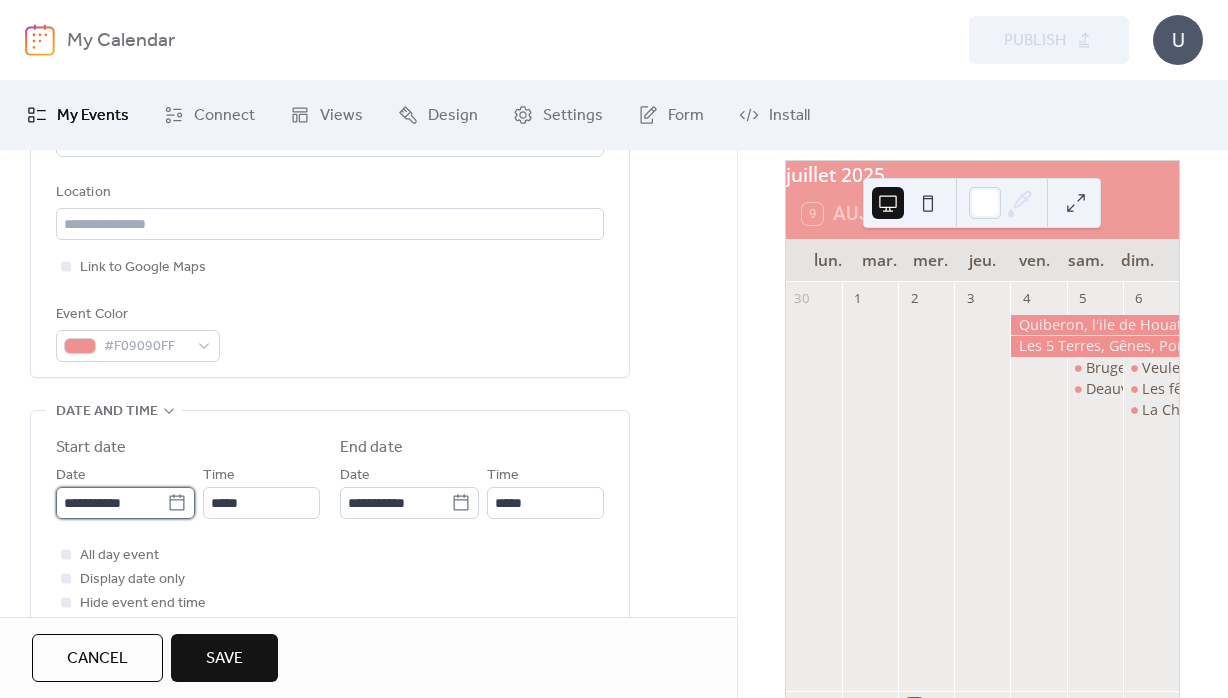 click on "**********" at bounding box center [111, 503] 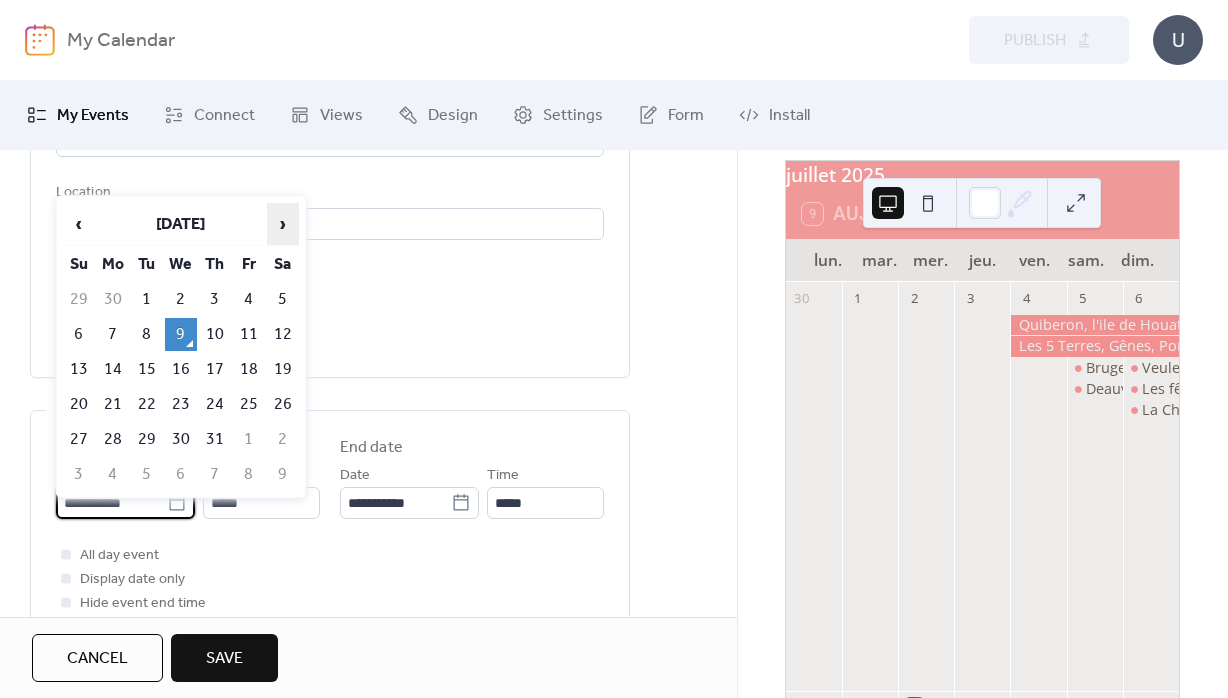 click on "›" at bounding box center [283, 224] 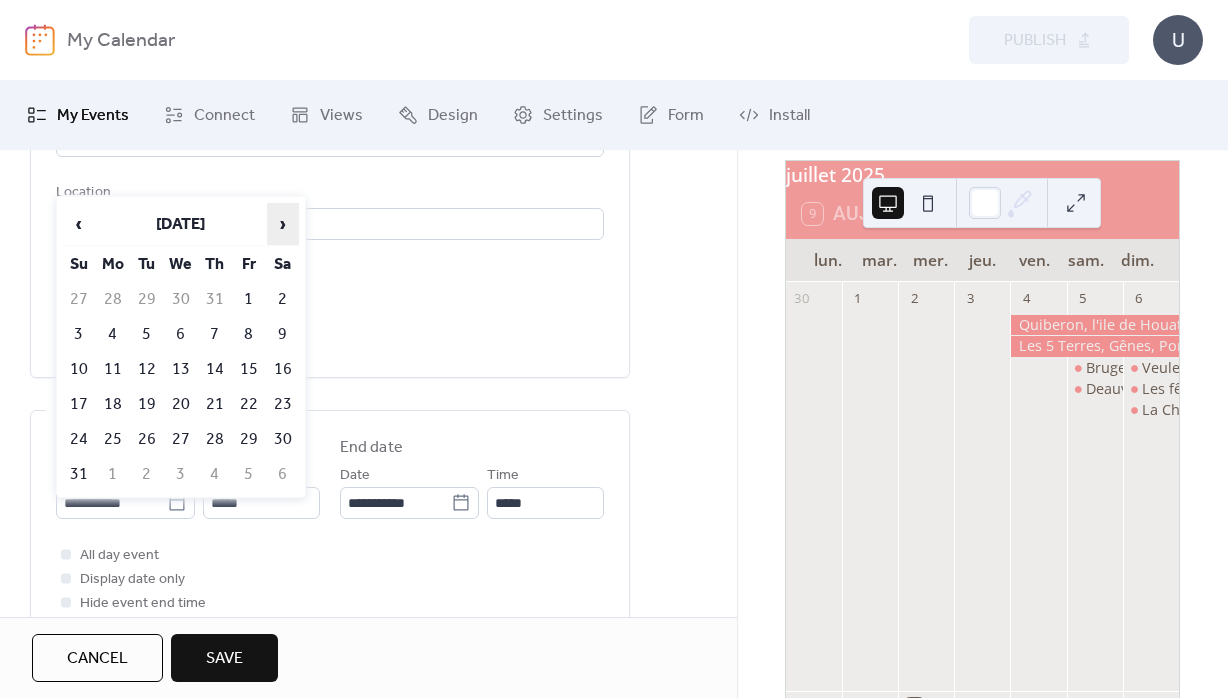 click on "›" at bounding box center (283, 224) 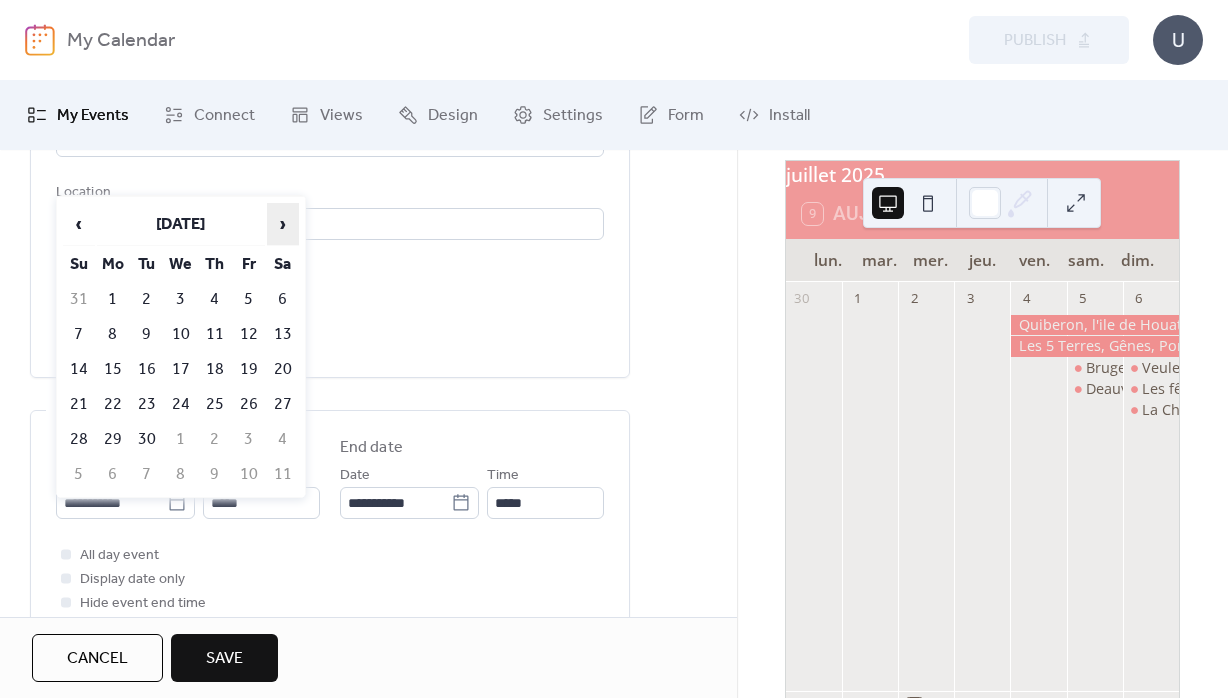 click on "›" at bounding box center (283, 224) 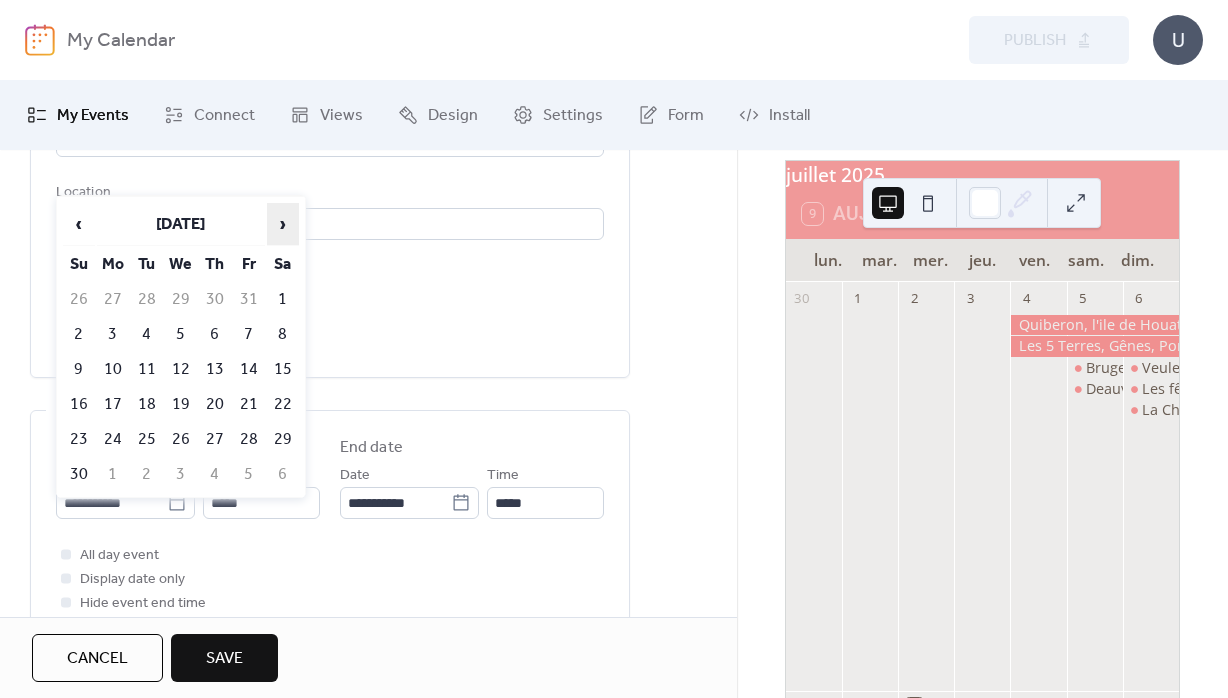 click on "›" at bounding box center [283, 224] 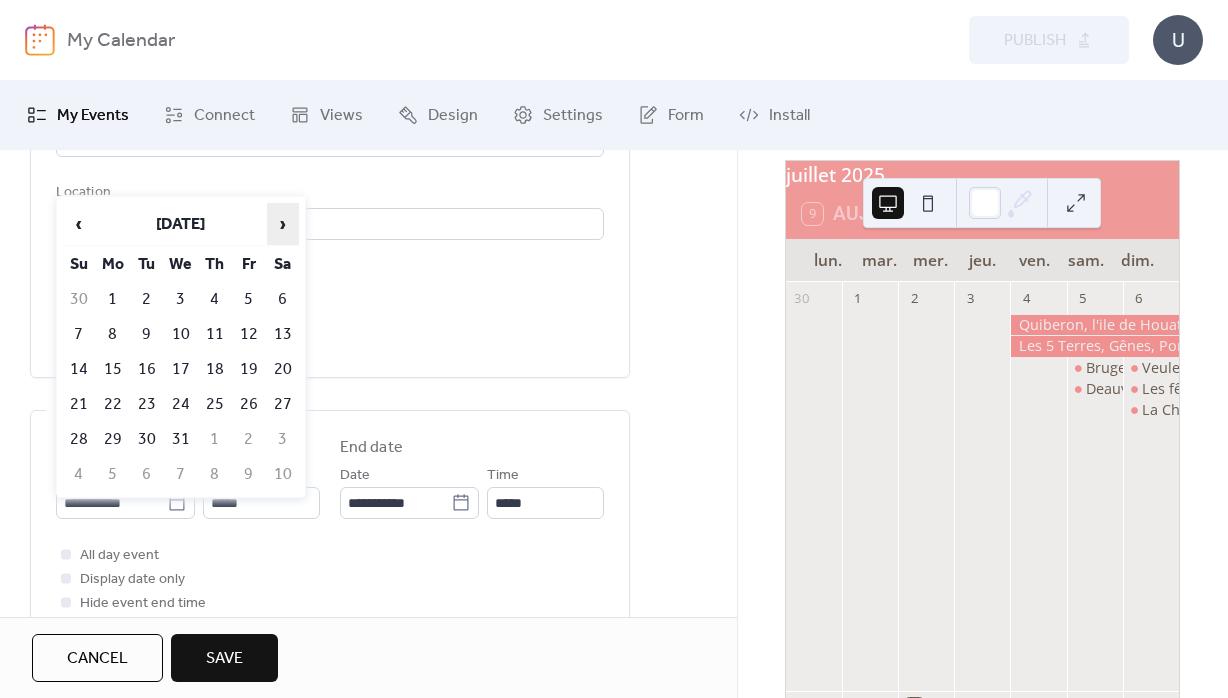 click on "›" at bounding box center (283, 224) 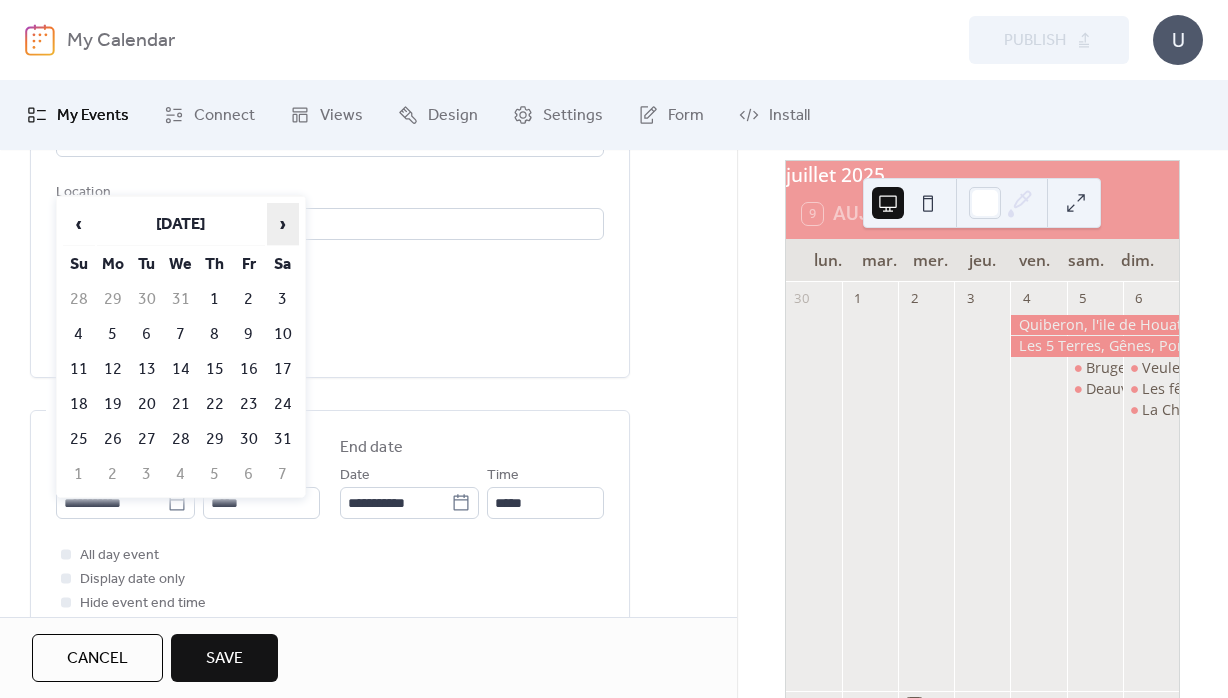 click on "›" at bounding box center [283, 224] 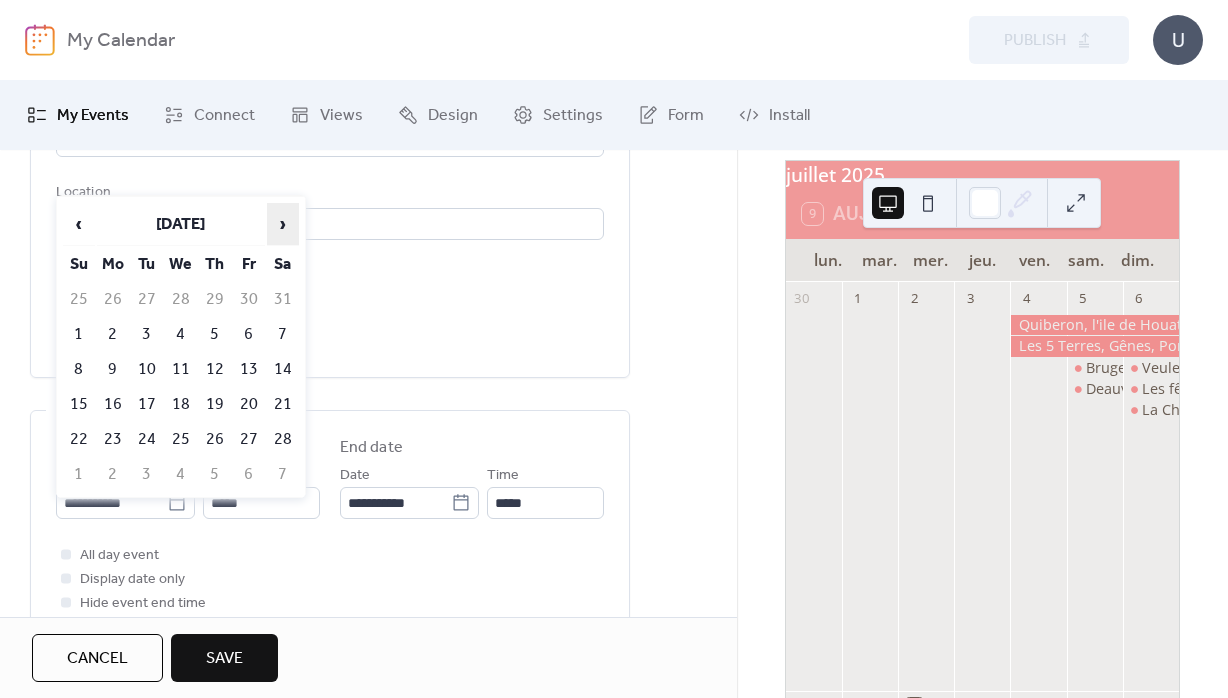 click on "›" at bounding box center [283, 224] 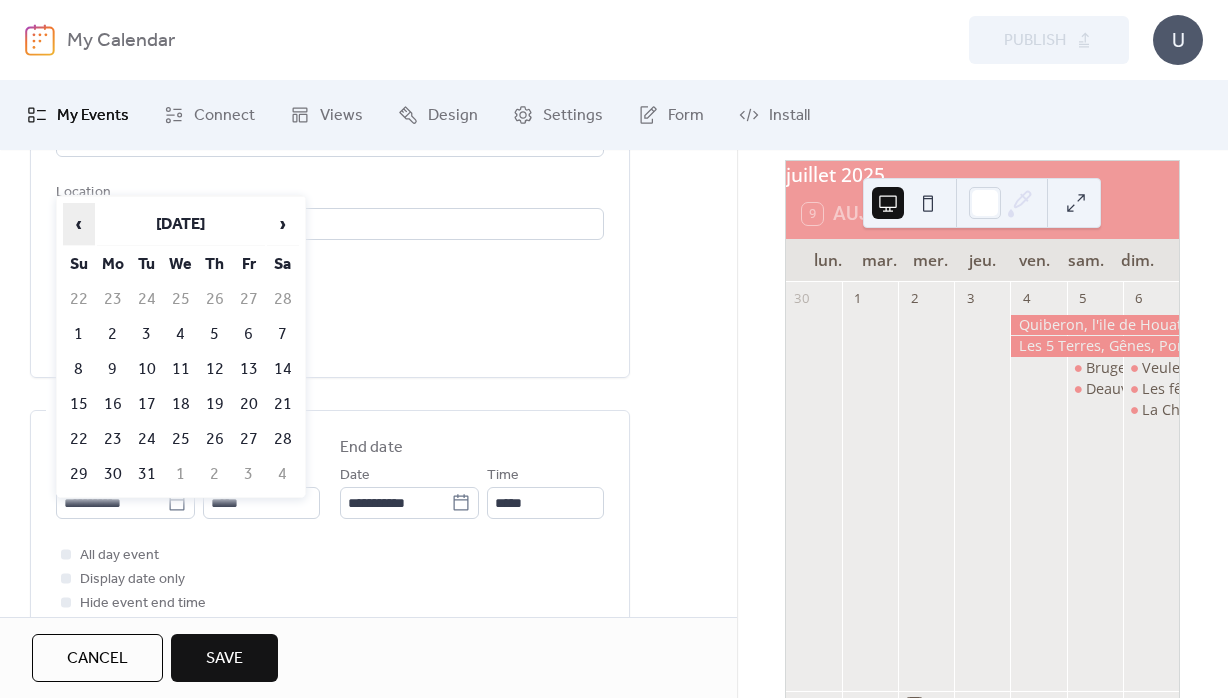 click on "‹" at bounding box center [79, 224] 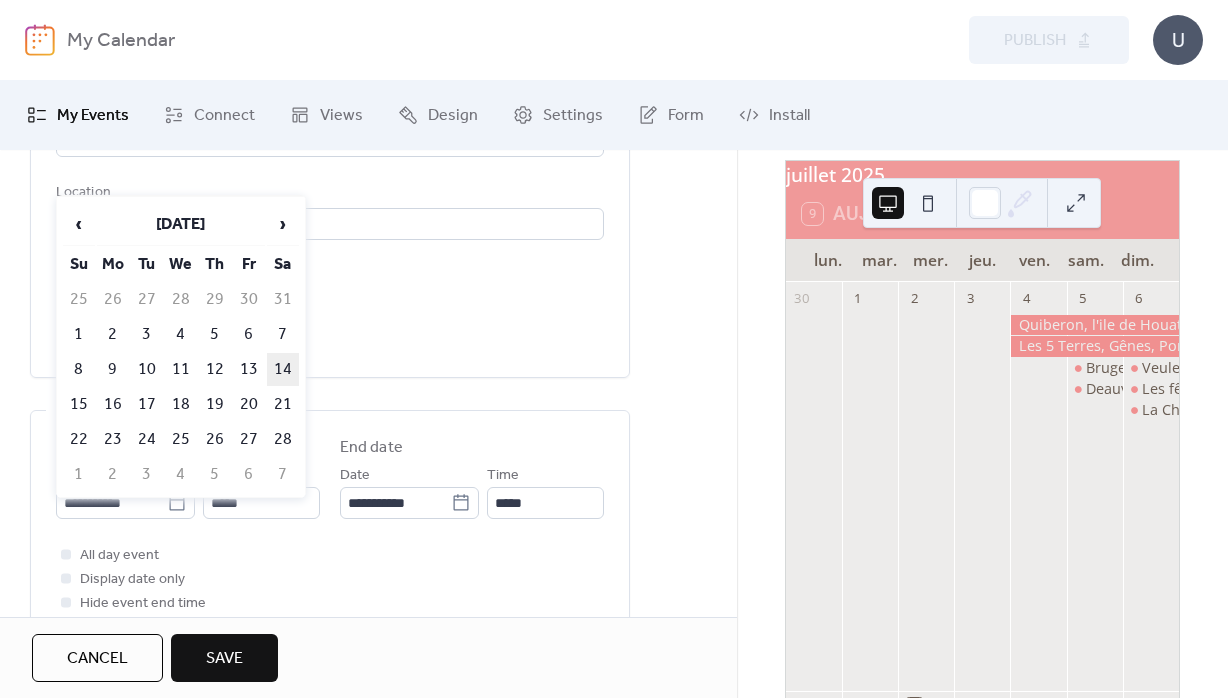 click on "14" at bounding box center (283, 369) 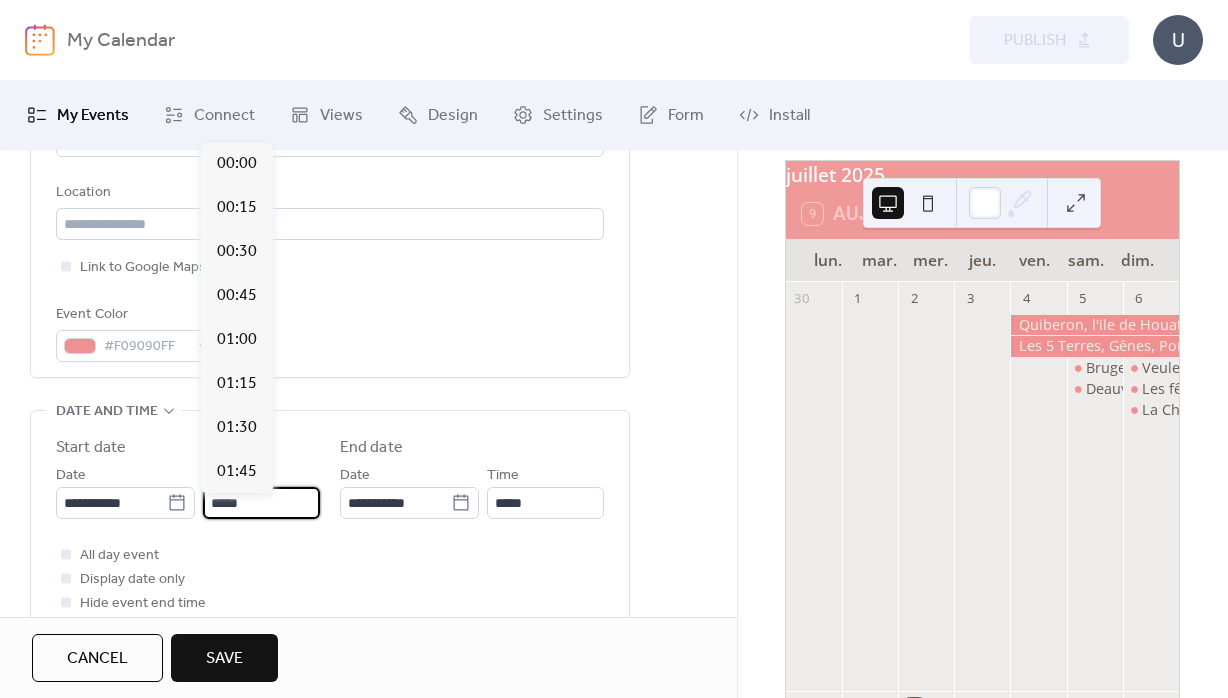 drag, startPoint x: 262, startPoint y: 514, endPoint x: 190, endPoint y: 516, distance: 72.02777 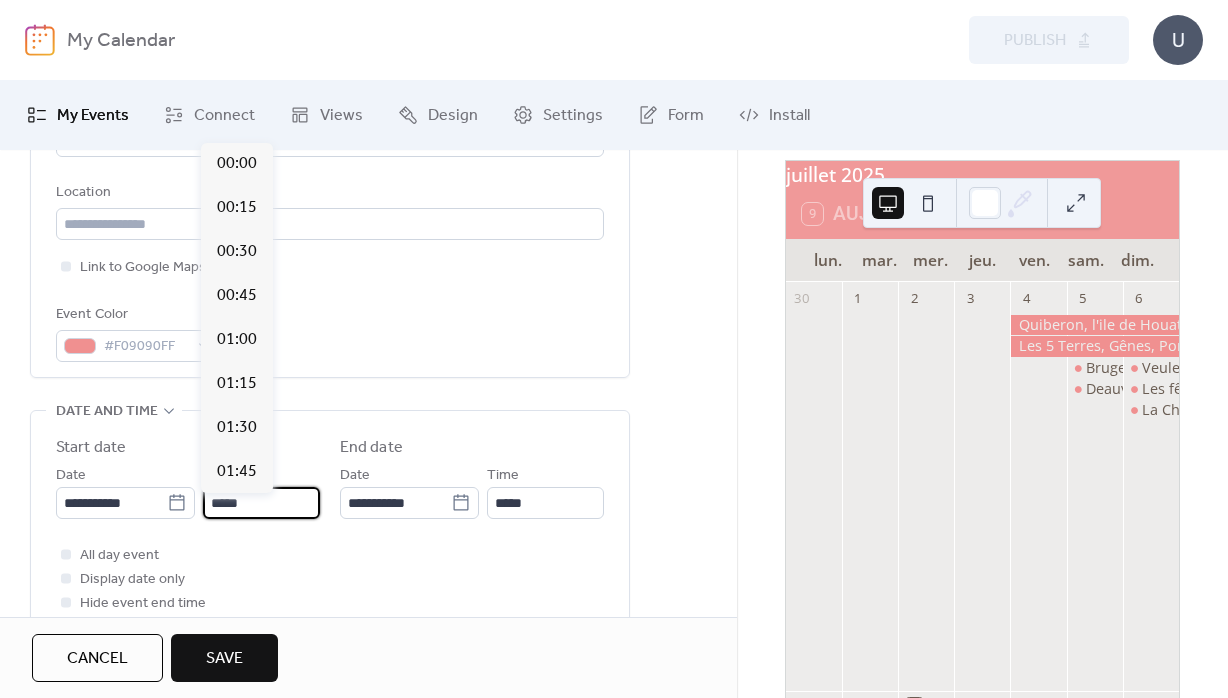 click on "*****" at bounding box center (261, 503) 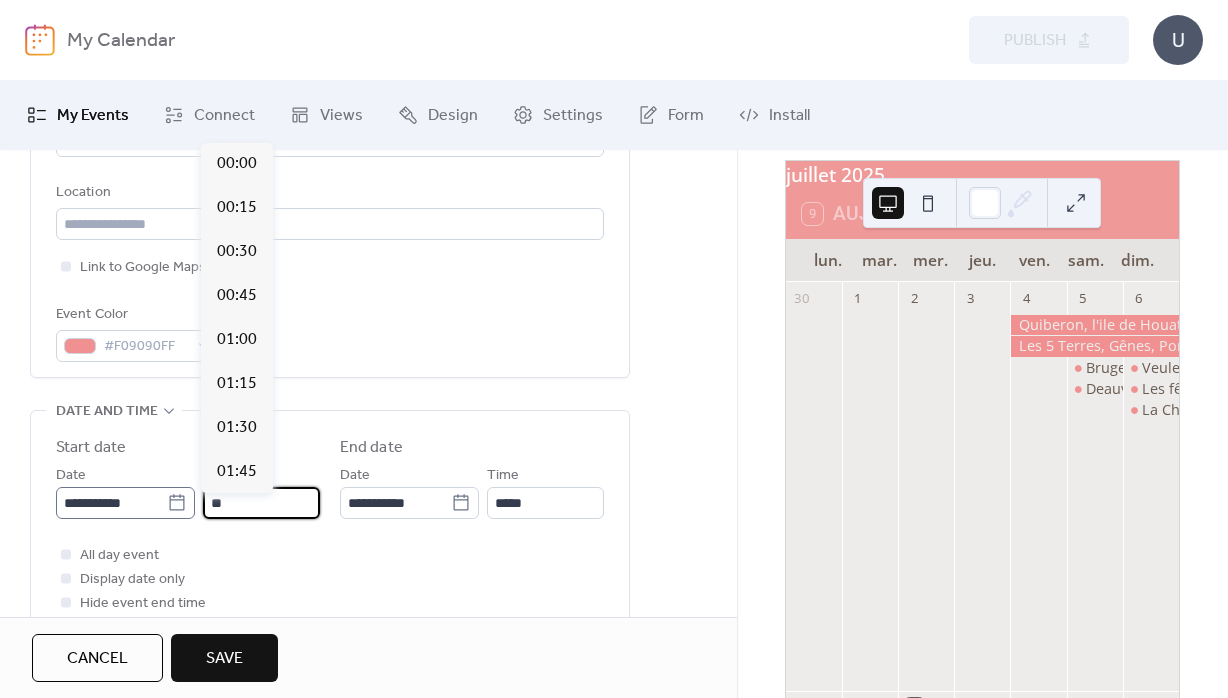 scroll, scrollTop: 1583, scrollLeft: 0, axis: vertical 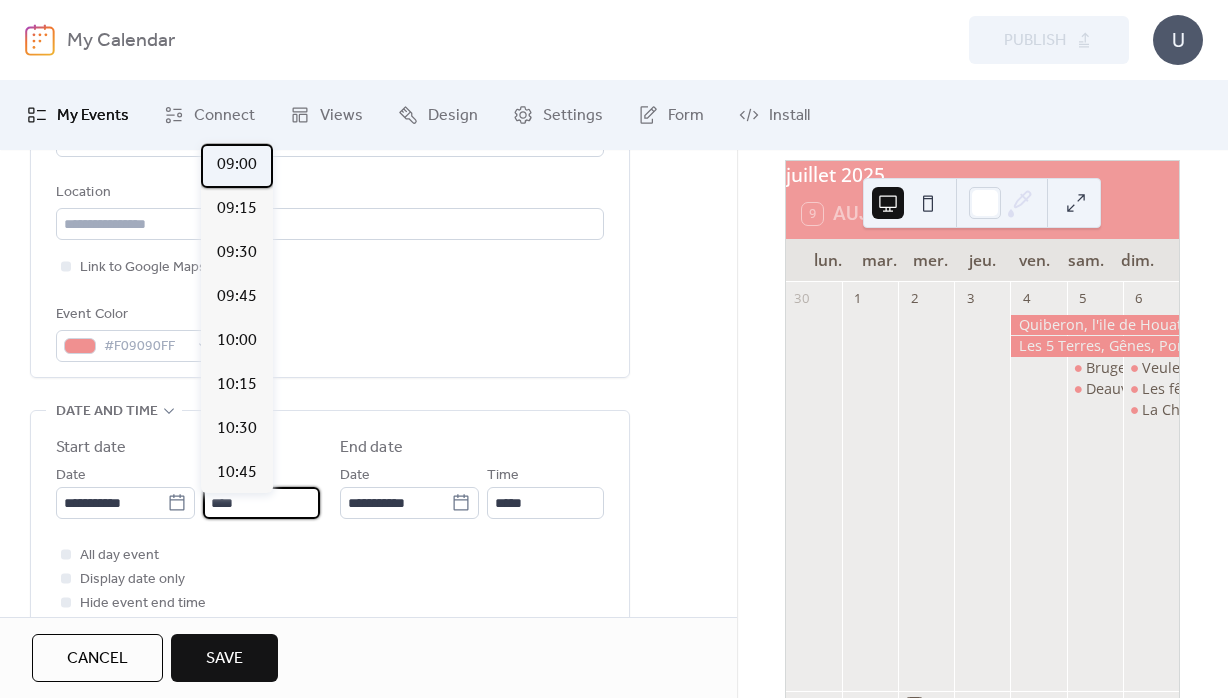 click on "09:00" at bounding box center [237, 165] 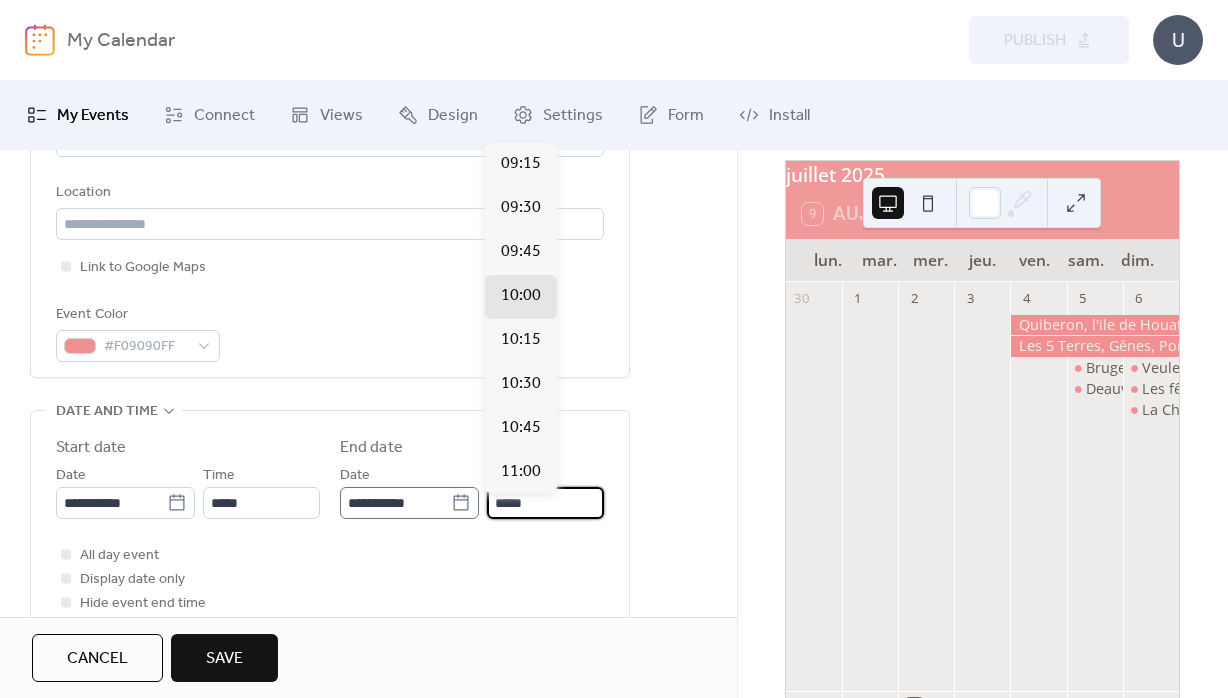 drag, startPoint x: 538, startPoint y: 513, endPoint x: 447, endPoint y: 508, distance: 91.13726 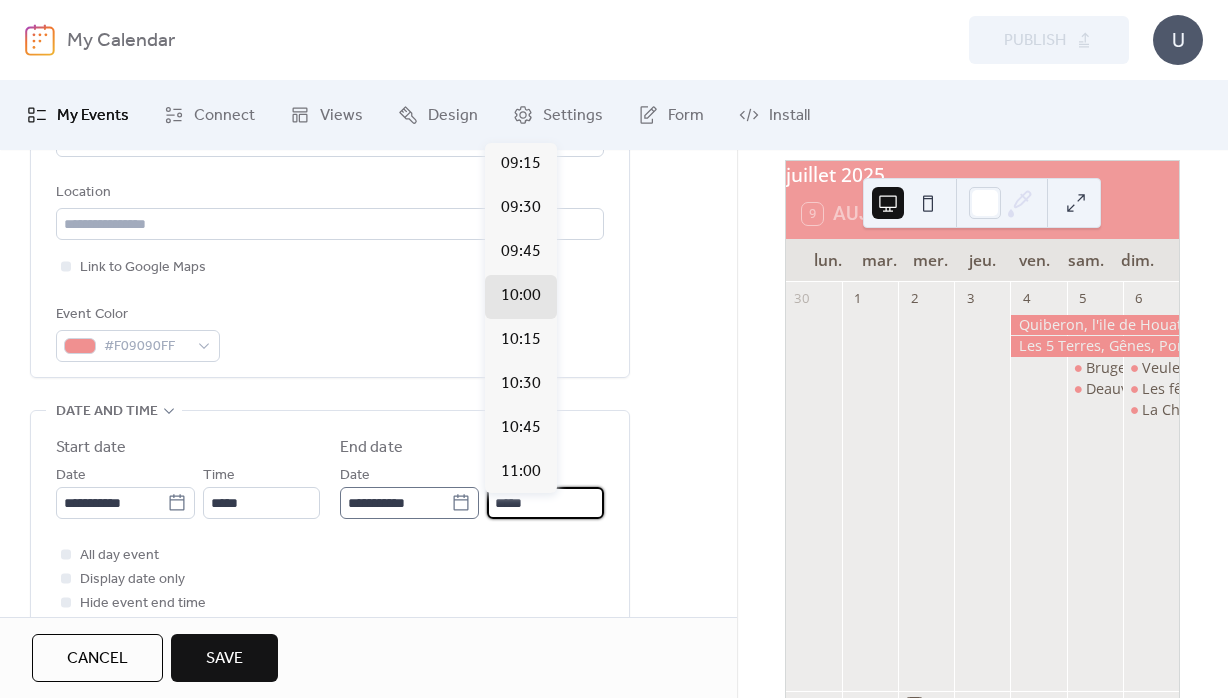 click on "*****" at bounding box center (545, 503) 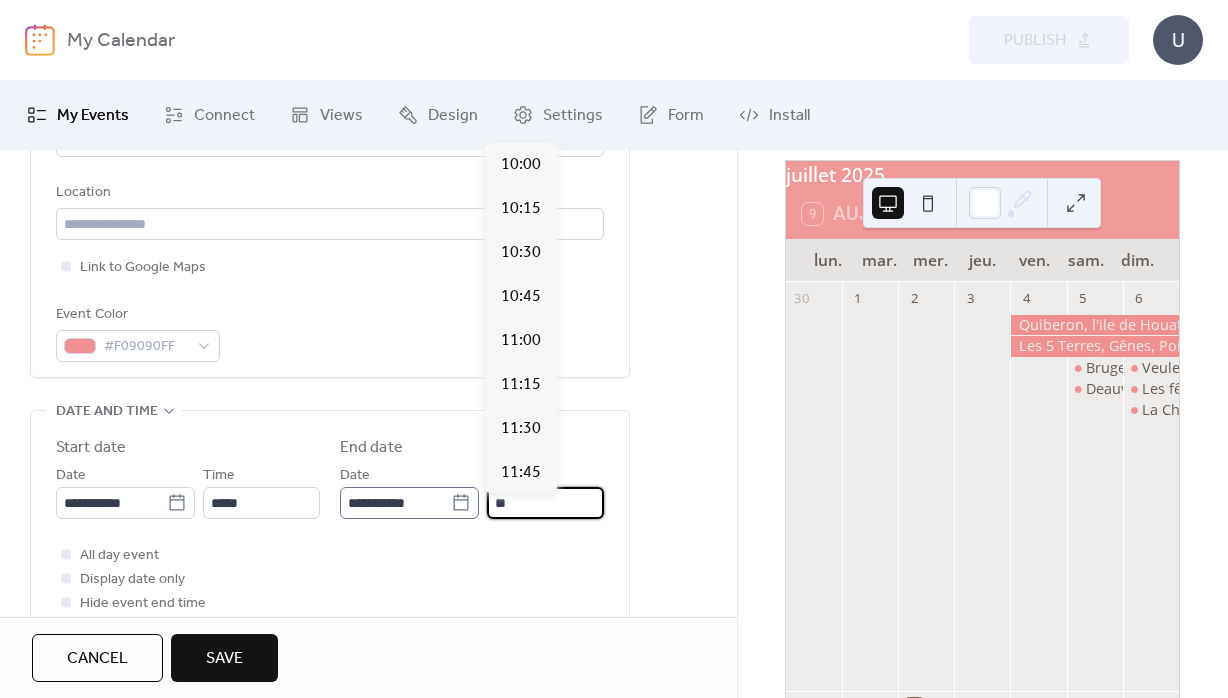 scroll, scrollTop: 1539, scrollLeft: 0, axis: vertical 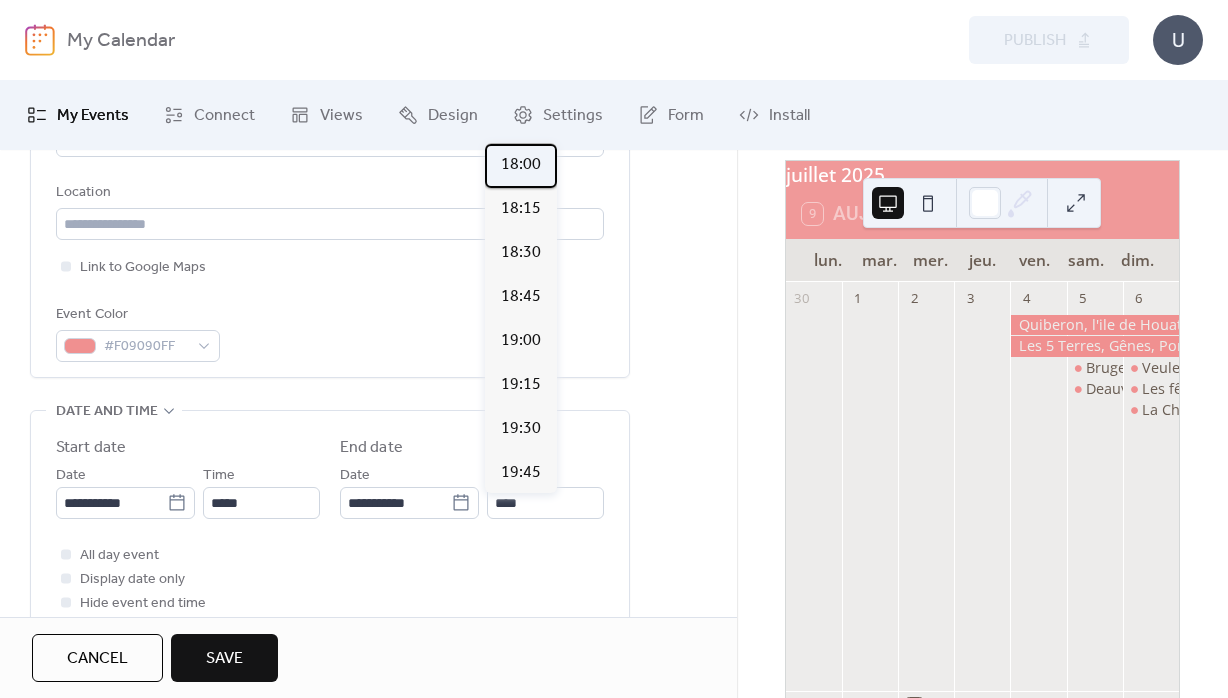 click on "18:00" at bounding box center [521, 165] 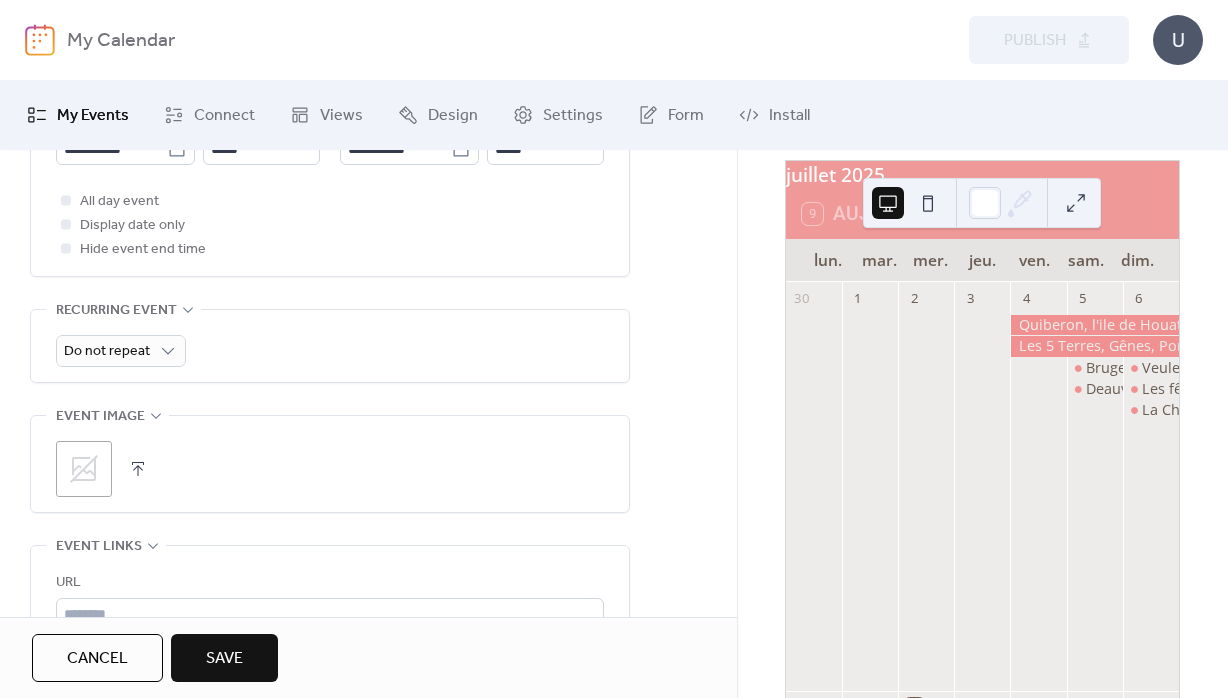 scroll, scrollTop: 864, scrollLeft: 0, axis: vertical 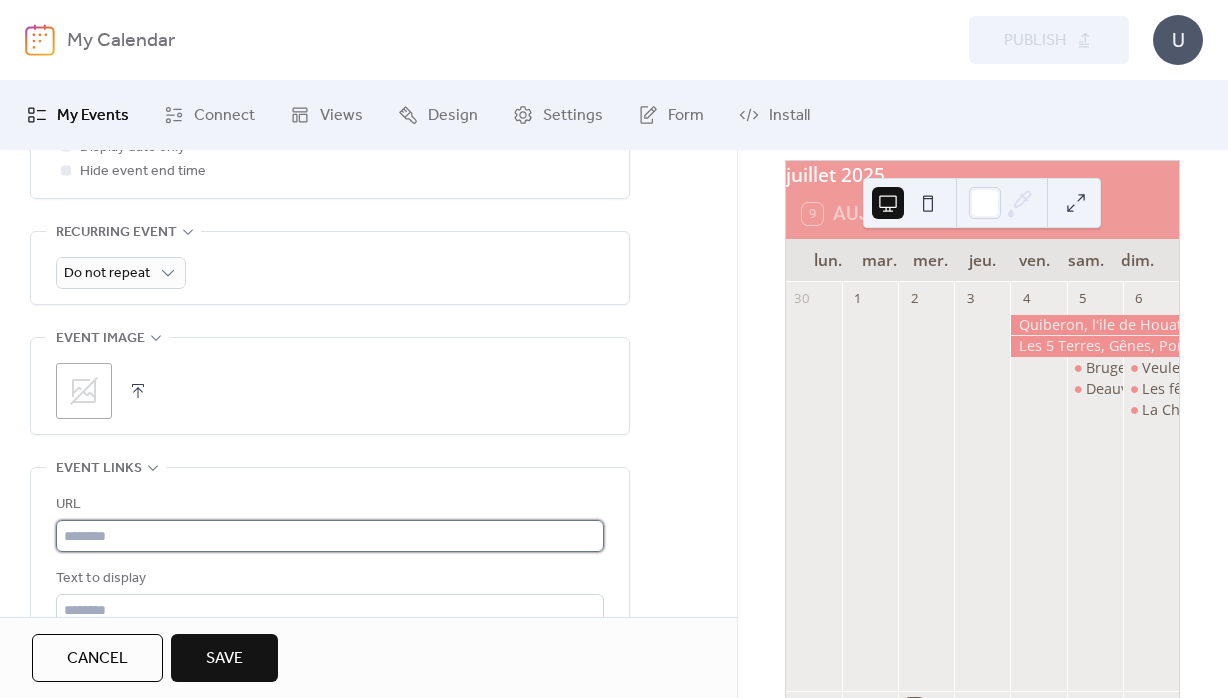 drag, startPoint x: 140, startPoint y: 545, endPoint x: 151, endPoint y: 549, distance: 11.7046995 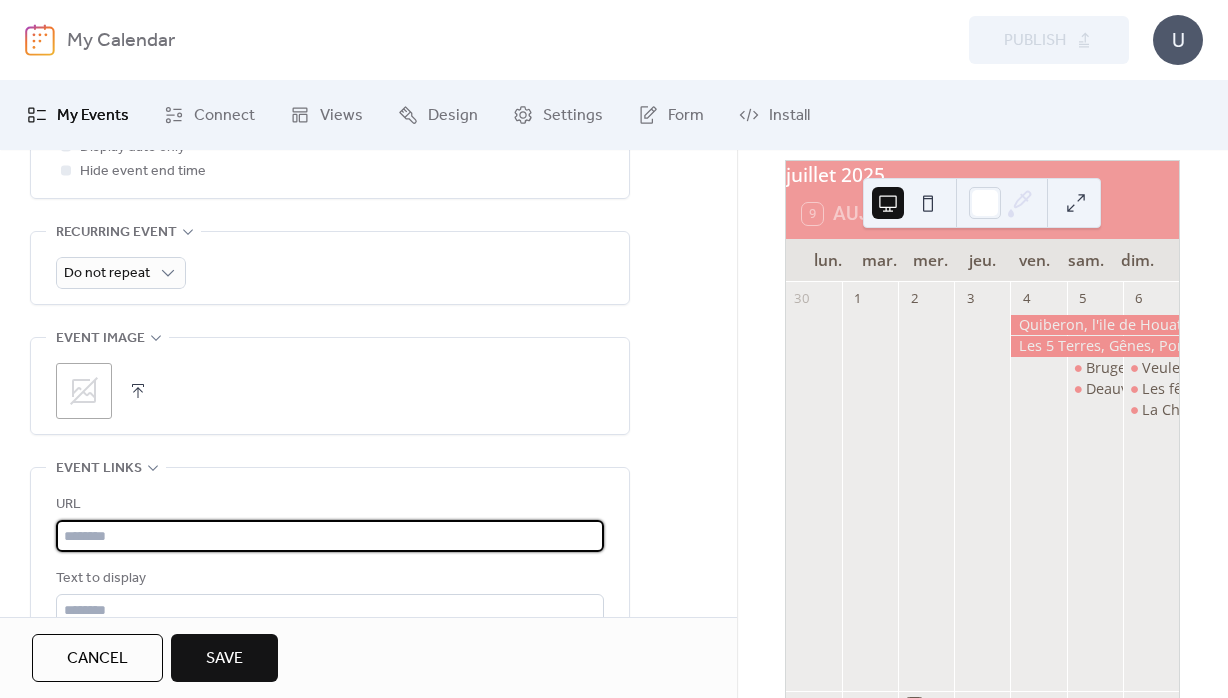 paste on "**********" 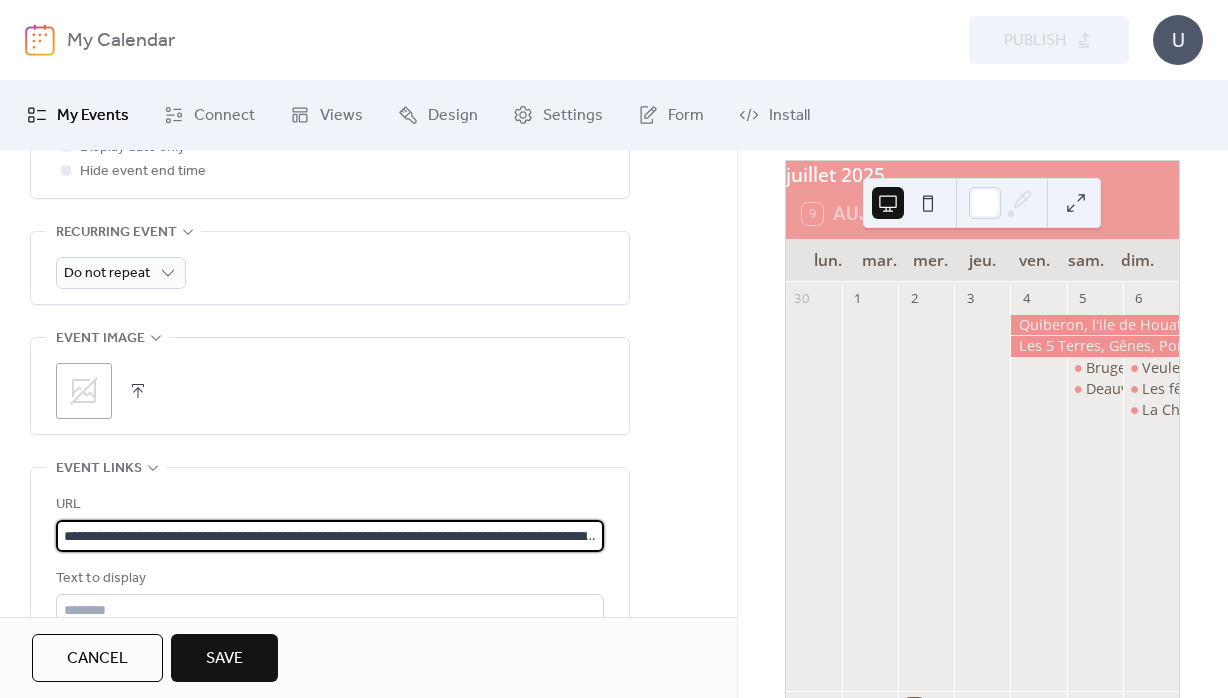 scroll, scrollTop: 0, scrollLeft: 359, axis: horizontal 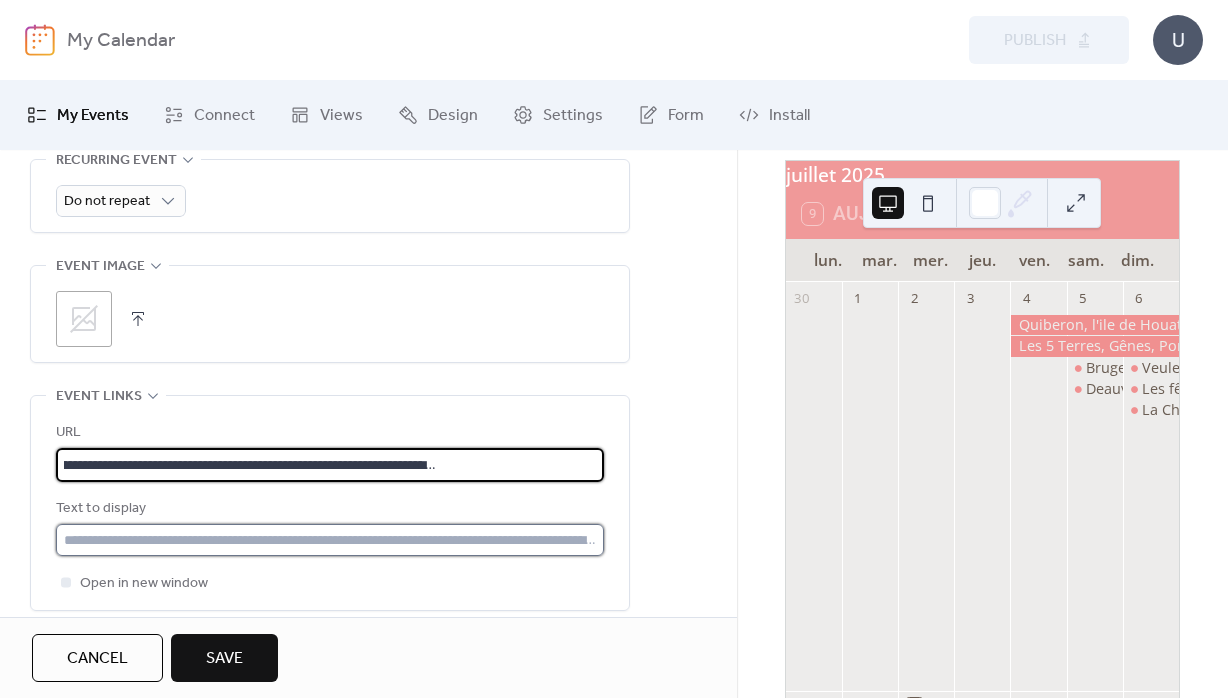click at bounding box center (330, 540) 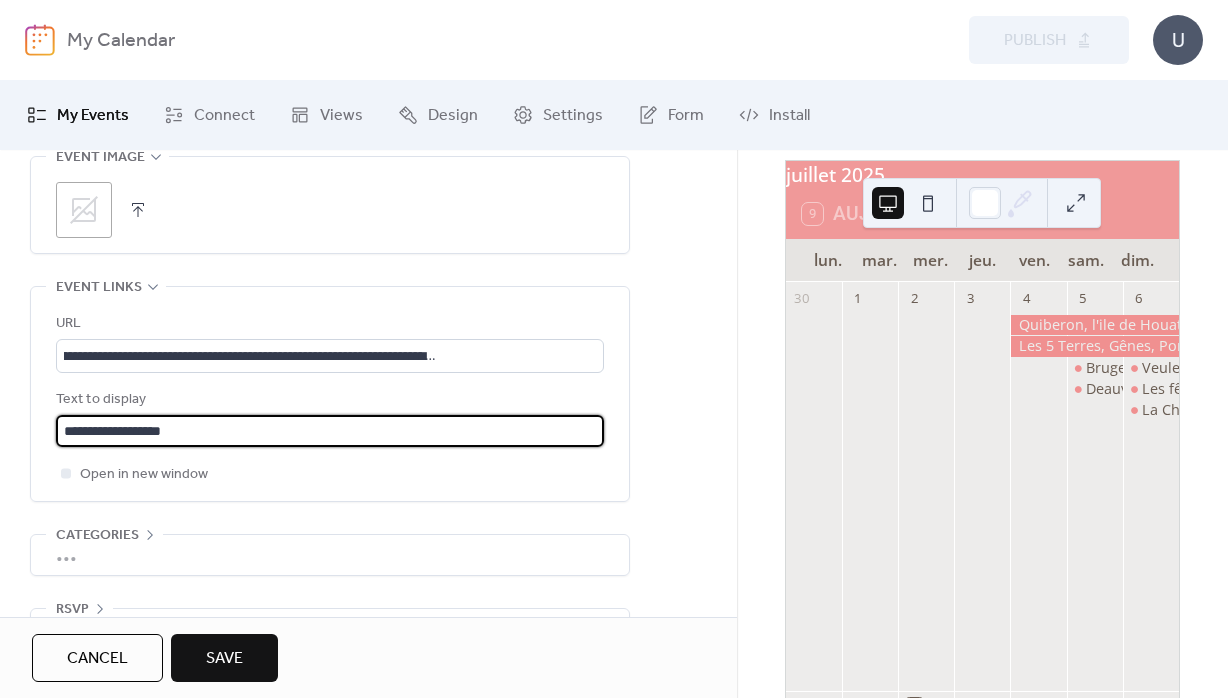 scroll, scrollTop: 1110, scrollLeft: 0, axis: vertical 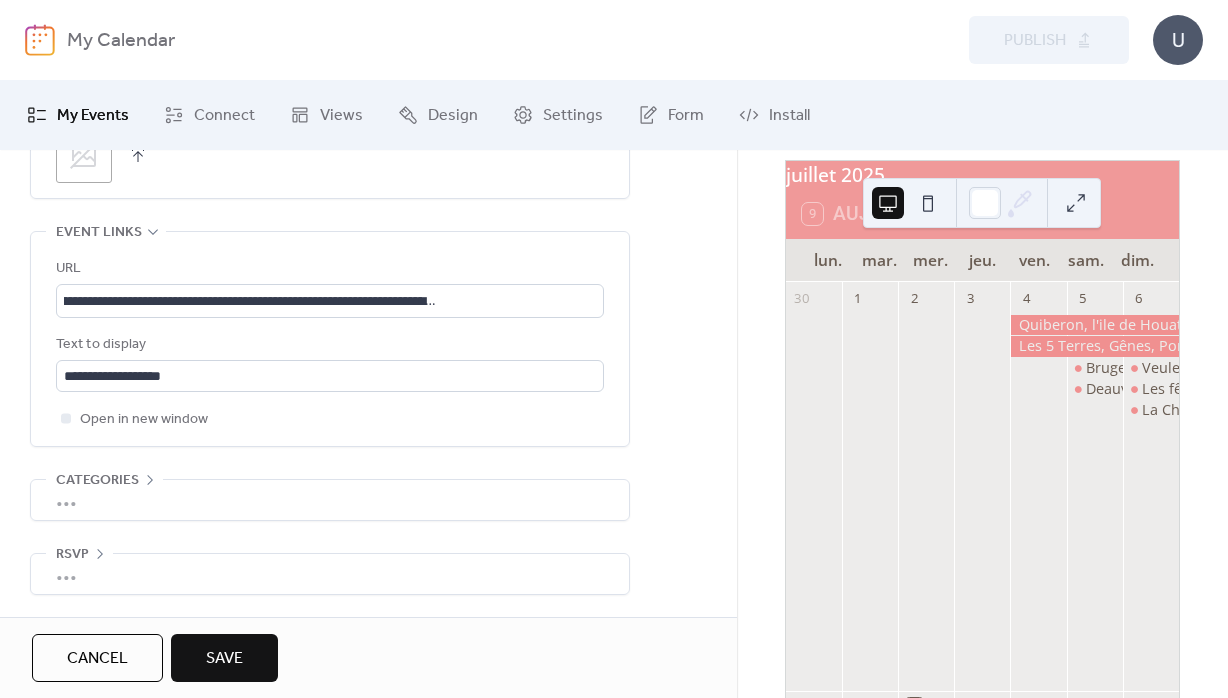 click on "Save" at bounding box center [224, 658] 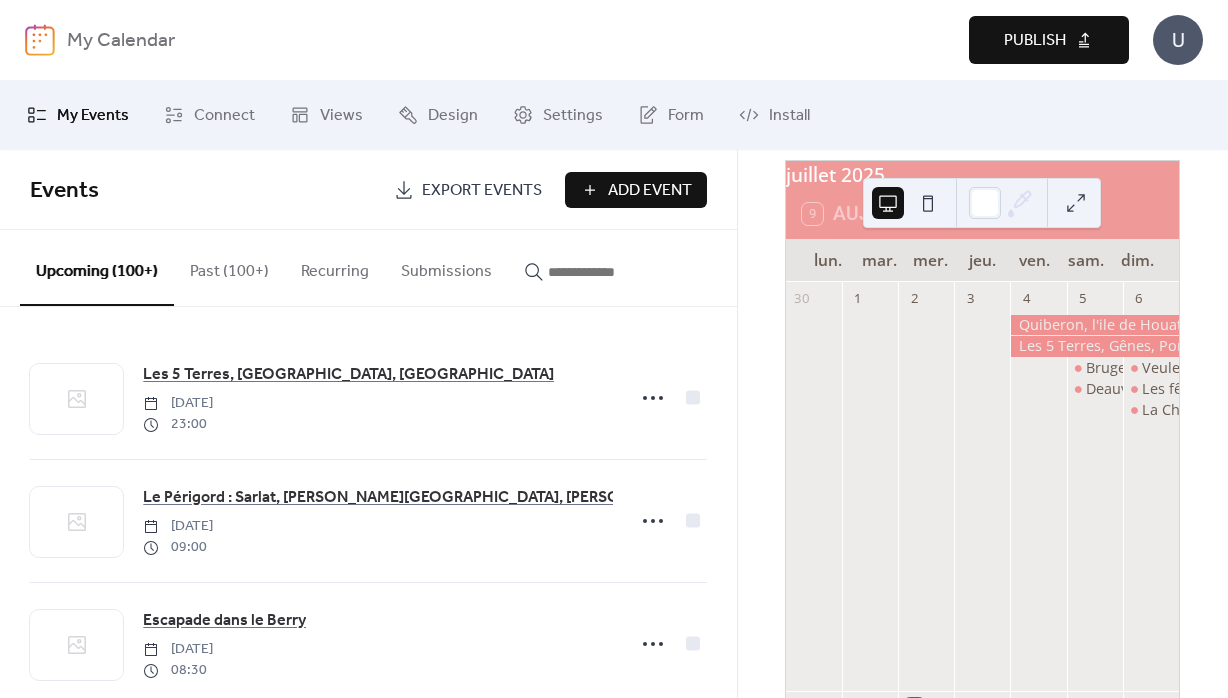 click on "Publish" at bounding box center (1049, 40) 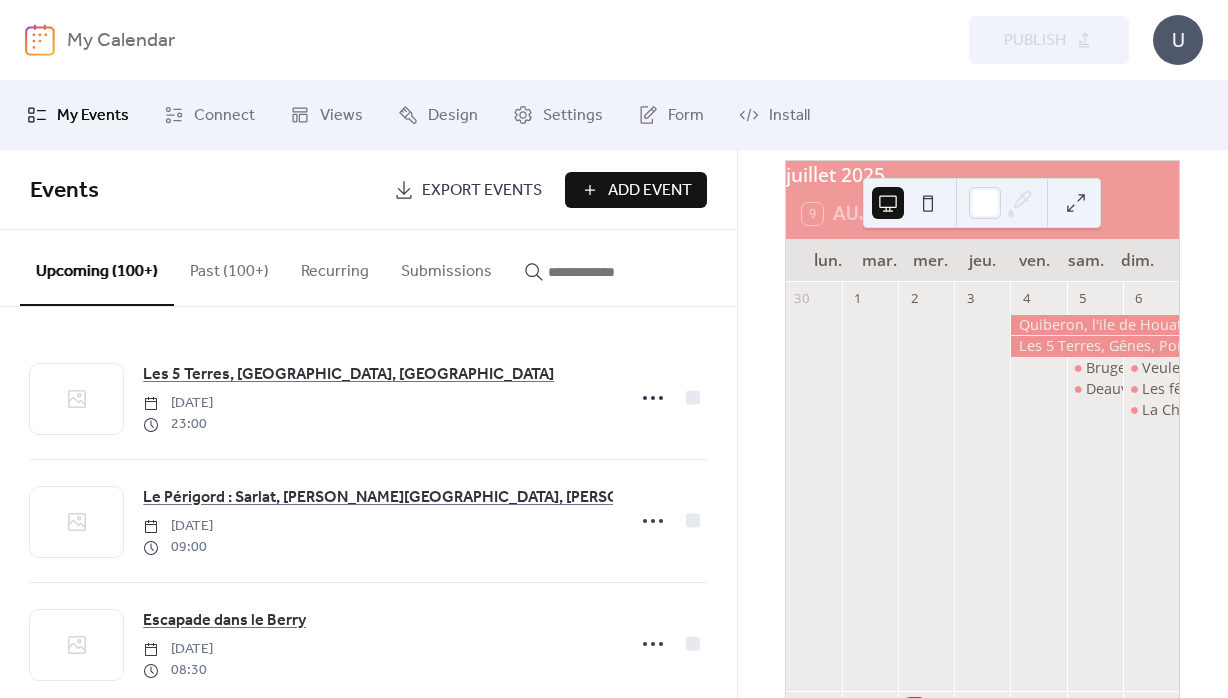 click on "Add Event" at bounding box center [650, 191] 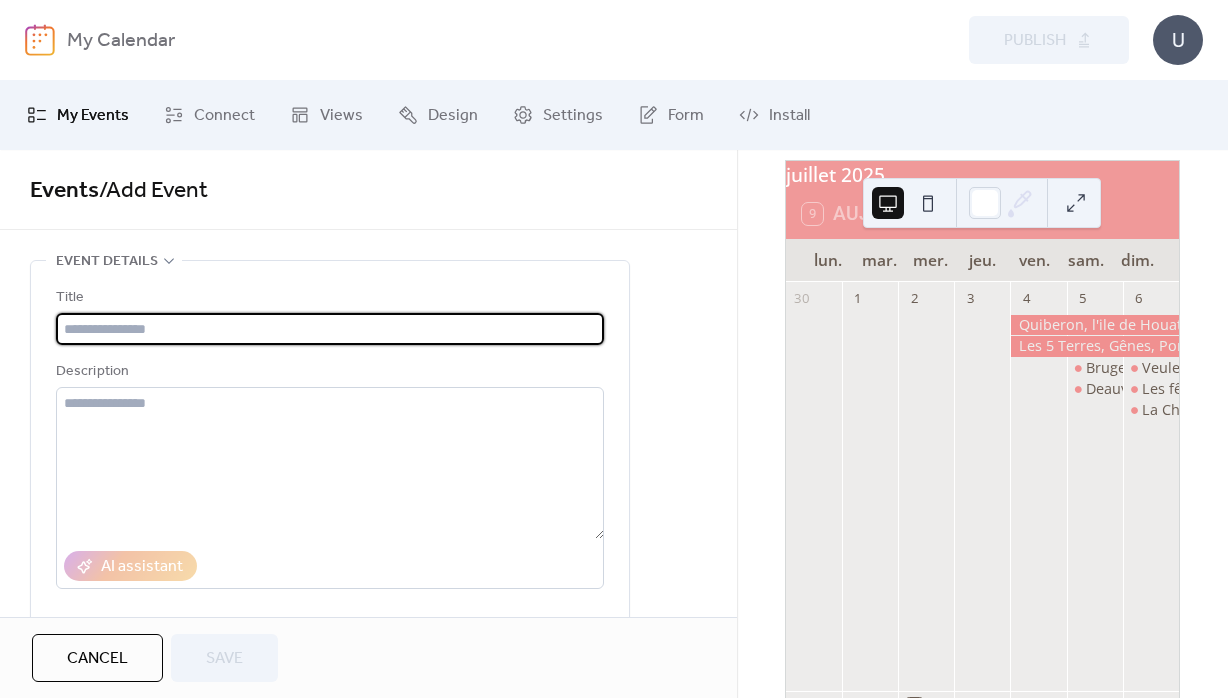 click at bounding box center (330, 329) 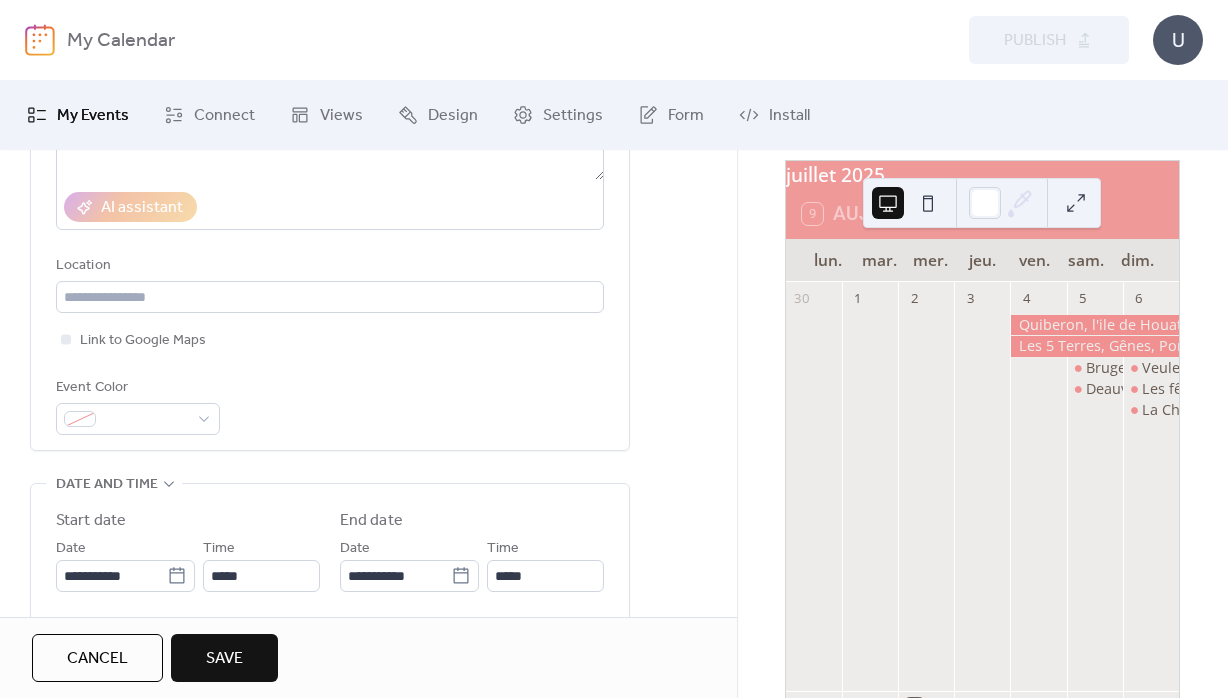 scroll, scrollTop: 360, scrollLeft: 0, axis: vertical 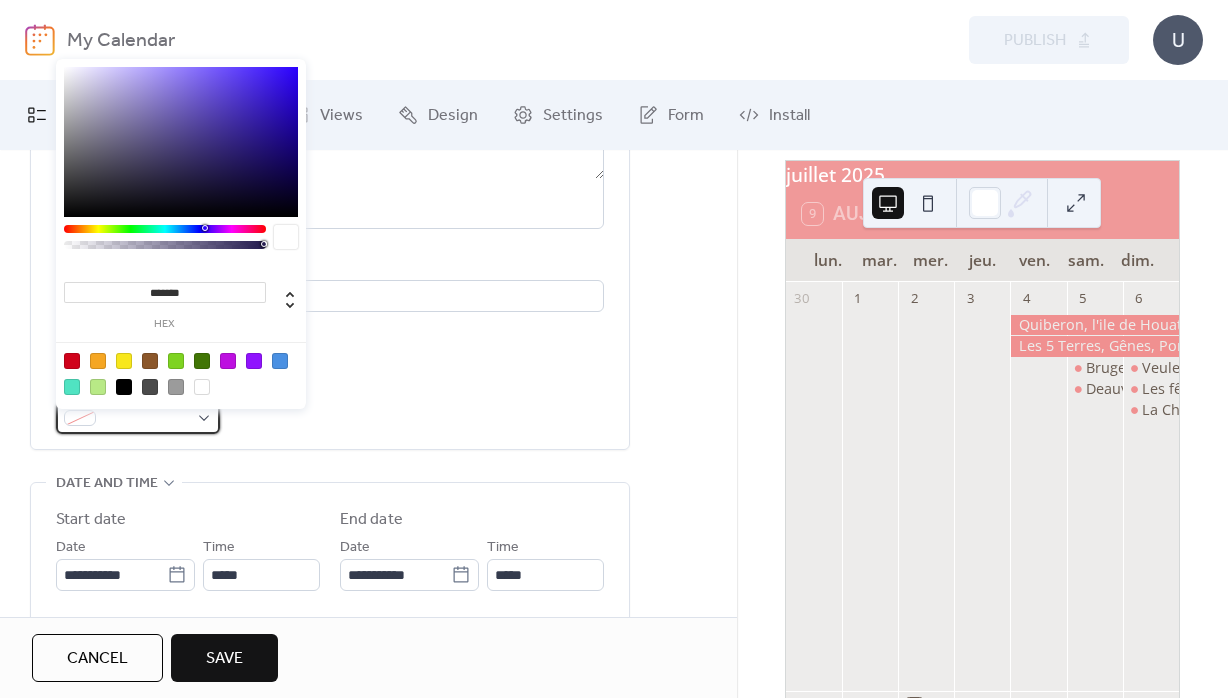 click at bounding box center [146, 419] 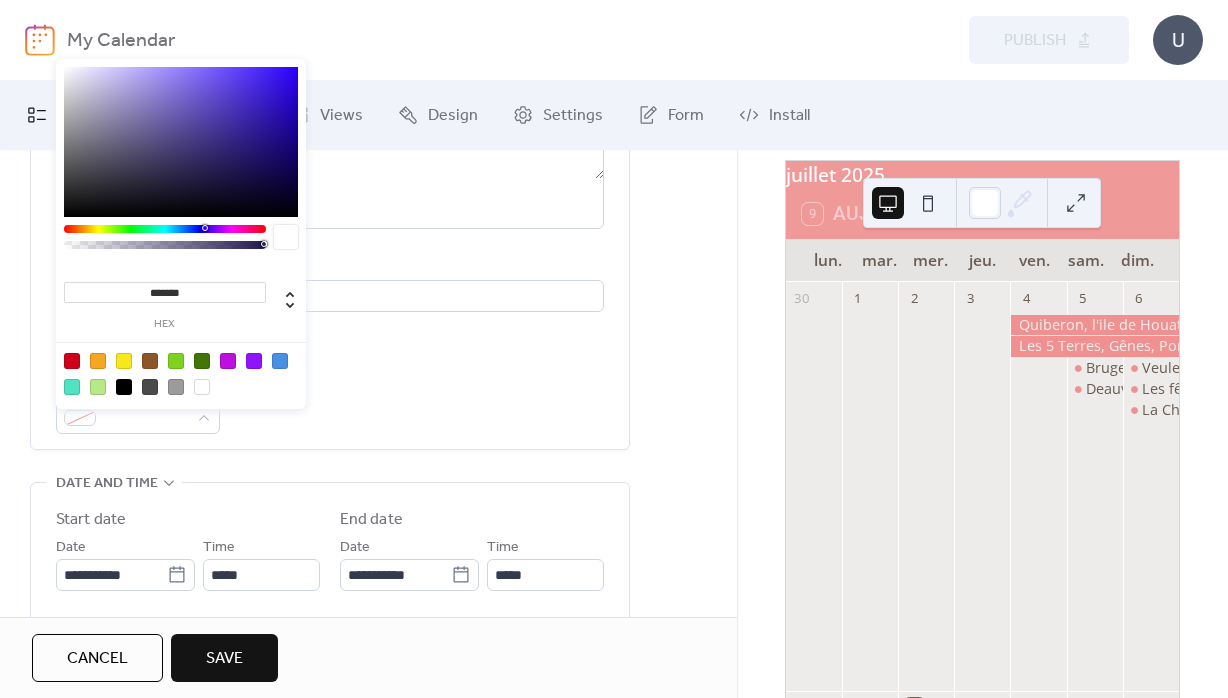 drag, startPoint x: 155, startPoint y: 288, endPoint x: 246, endPoint y: 290, distance: 91.02197 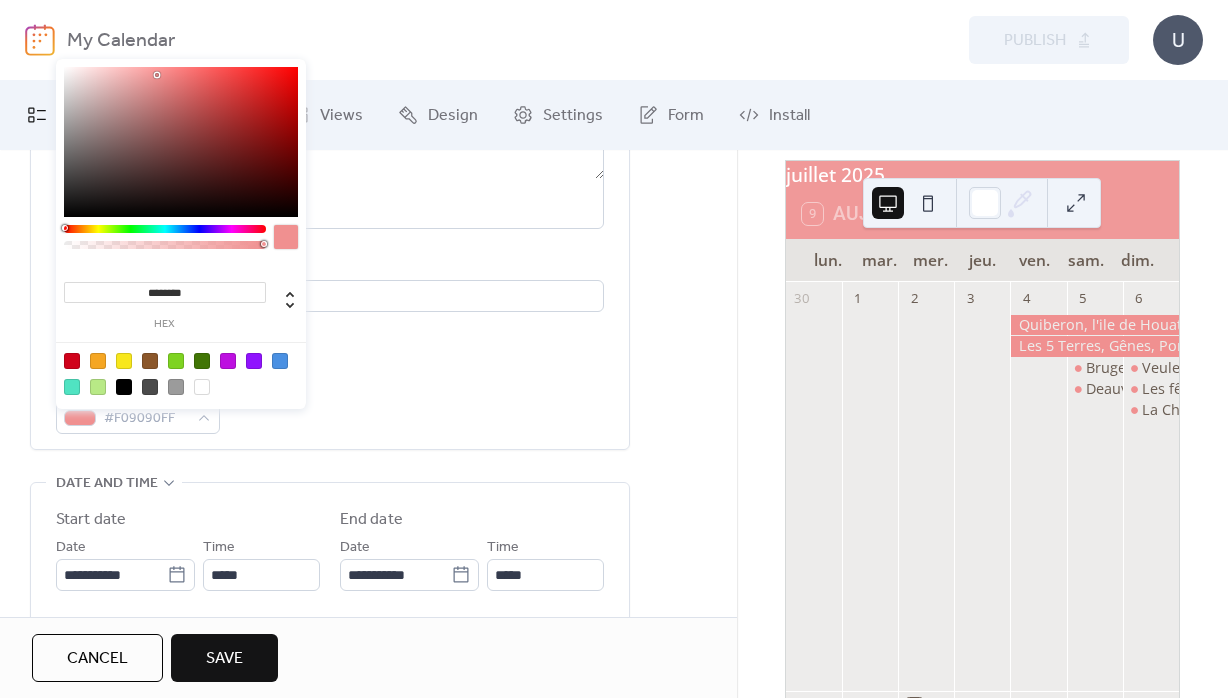 drag, startPoint x: 456, startPoint y: 379, endPoint x: 310, endPoint y: 519, distance: 202.27704 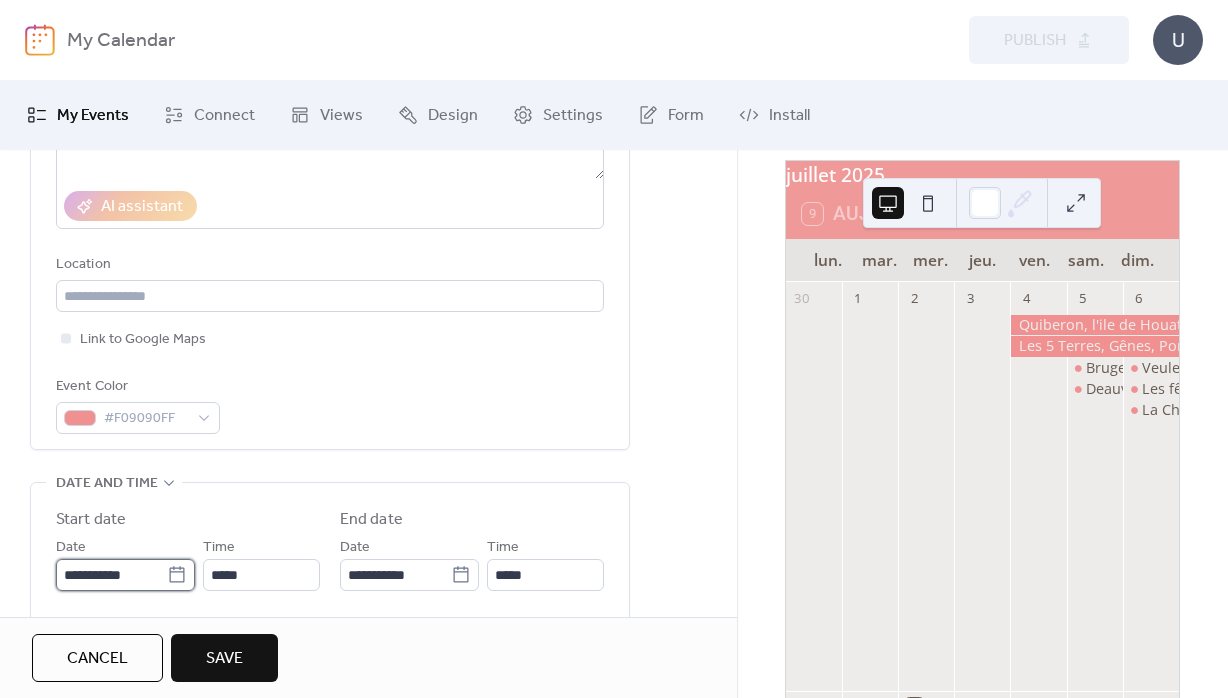click on "**********" at bounding box center (111, 575) 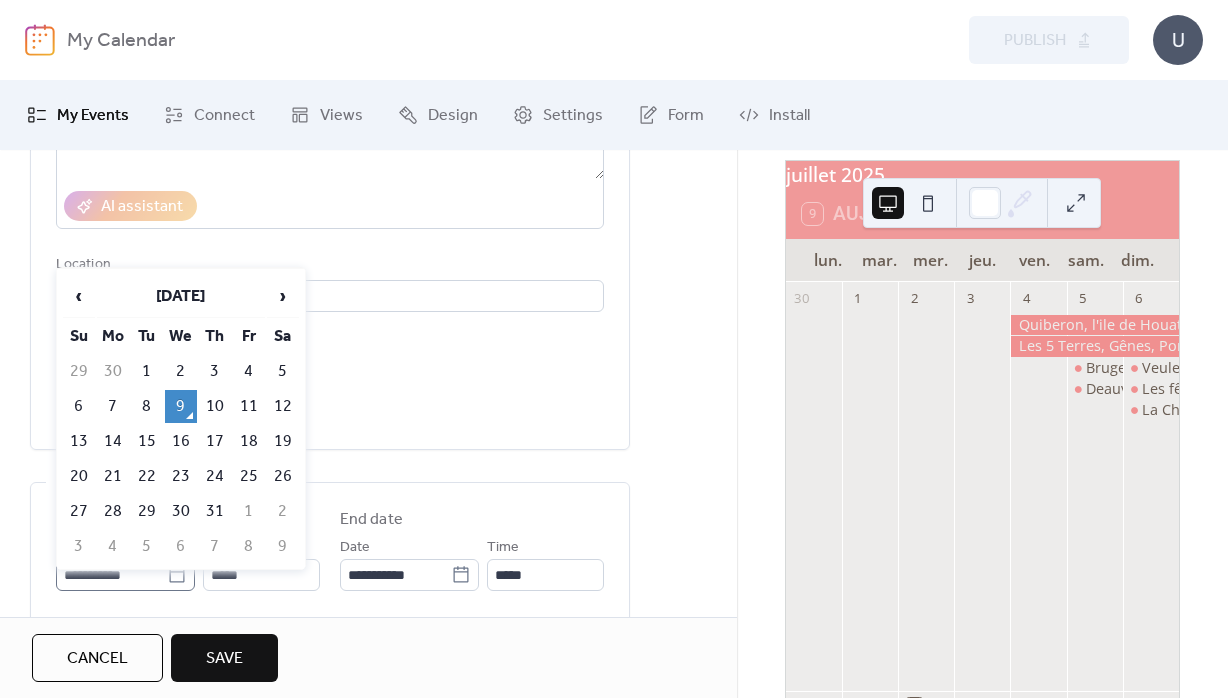 click 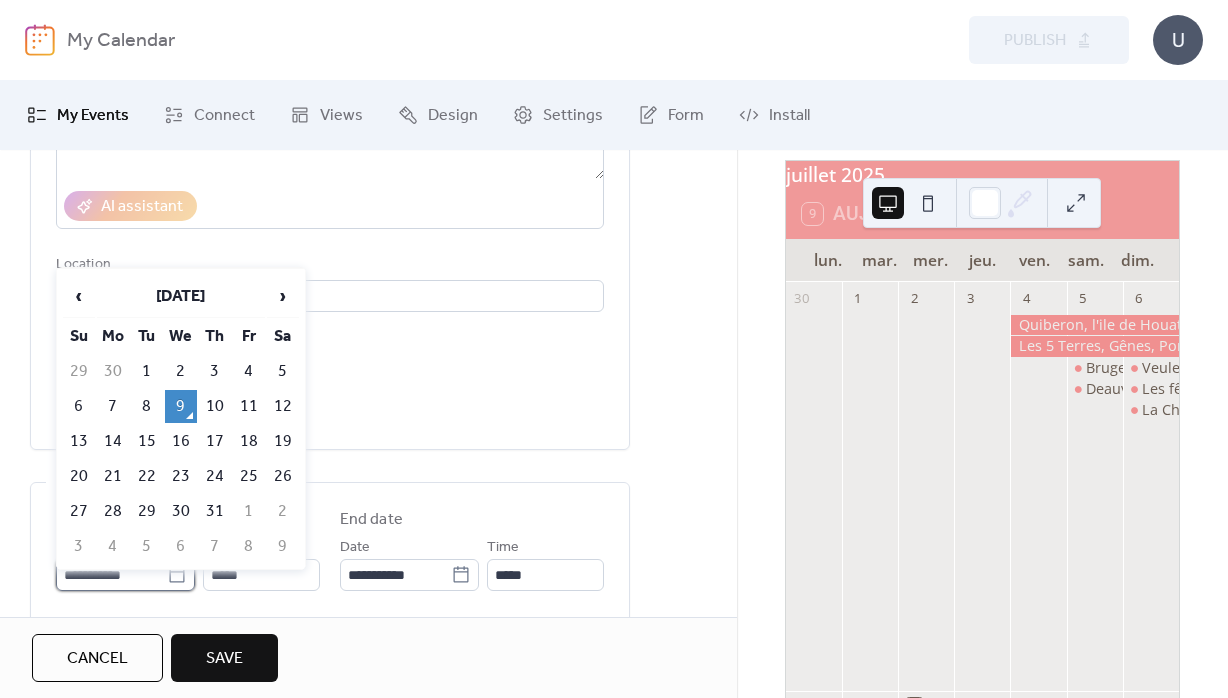 click on "**********" at bounding box center [111, 575] 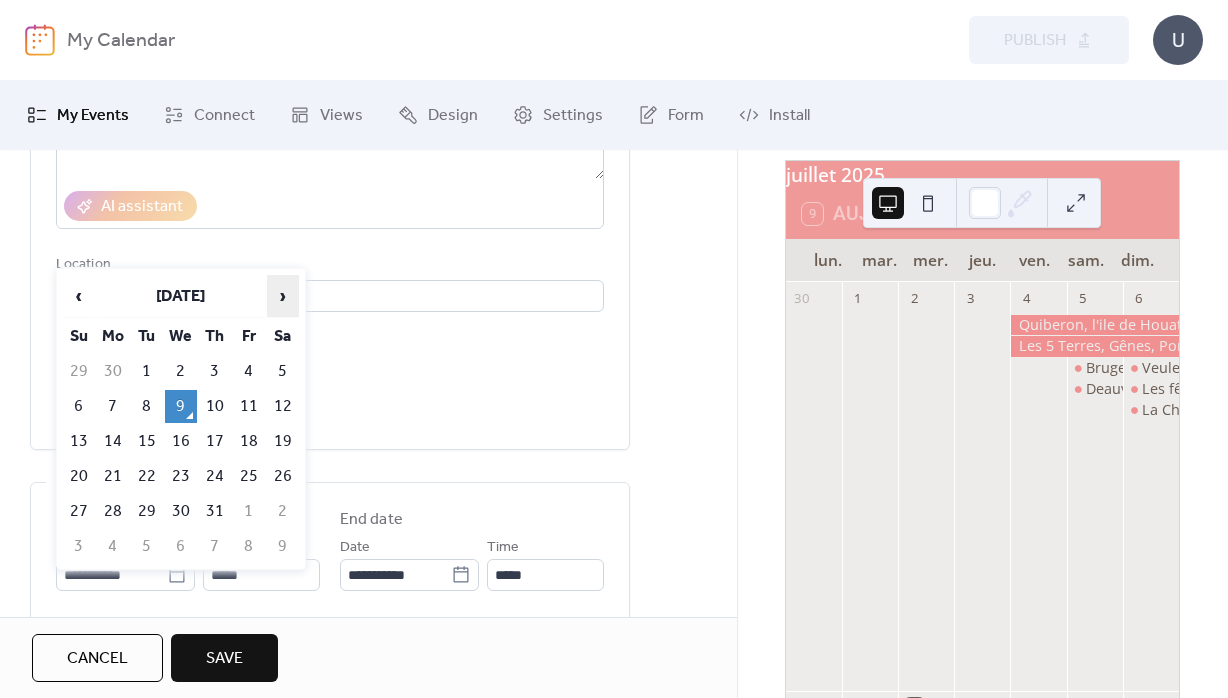 click on "›" at bounding box center [283, 296] 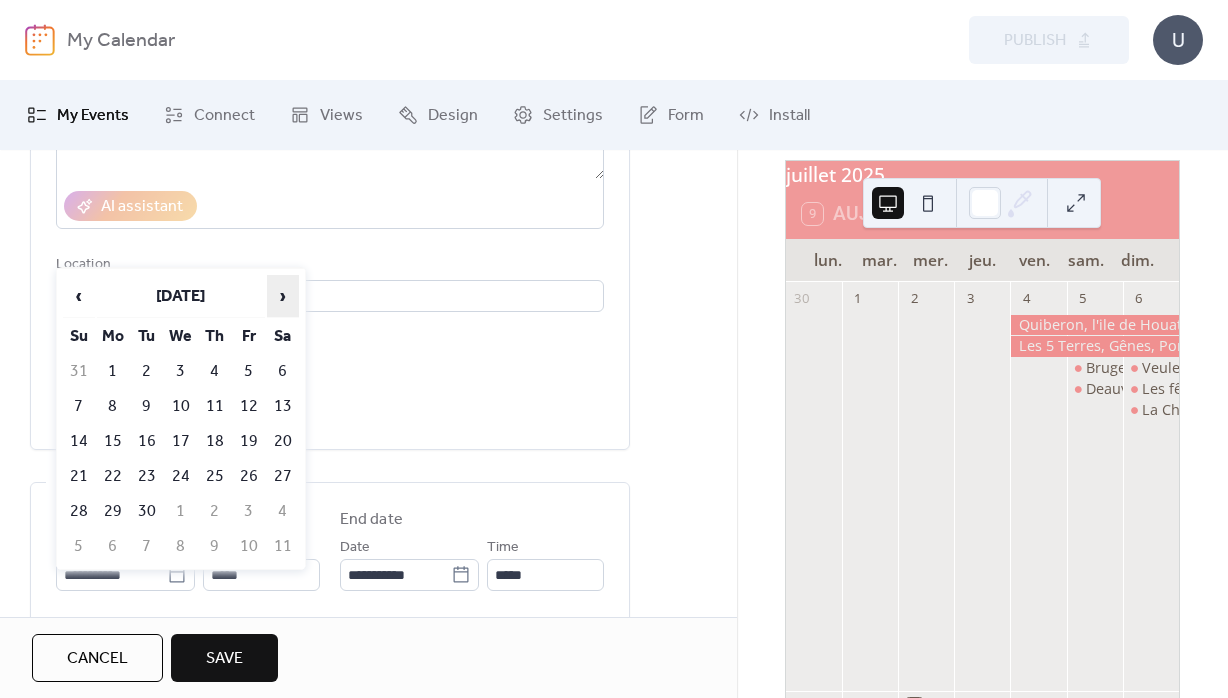 click on "›" at bounding box center [283, 296] 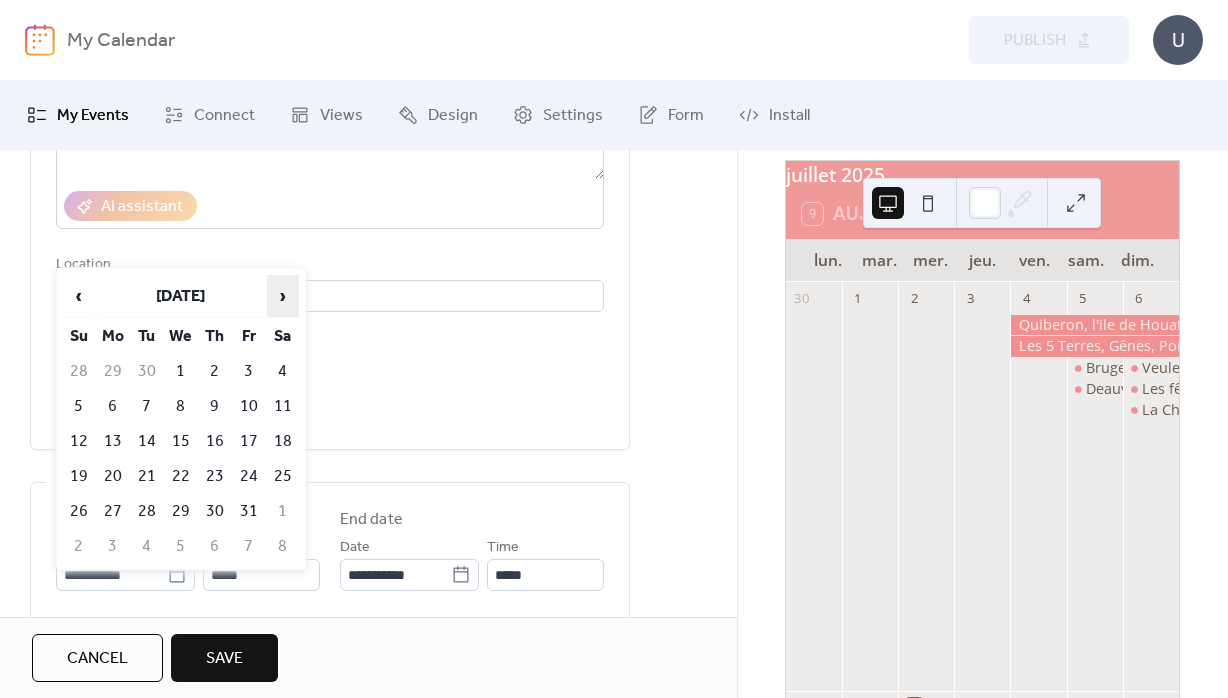 click on "›" at bounding box center [283, 296] 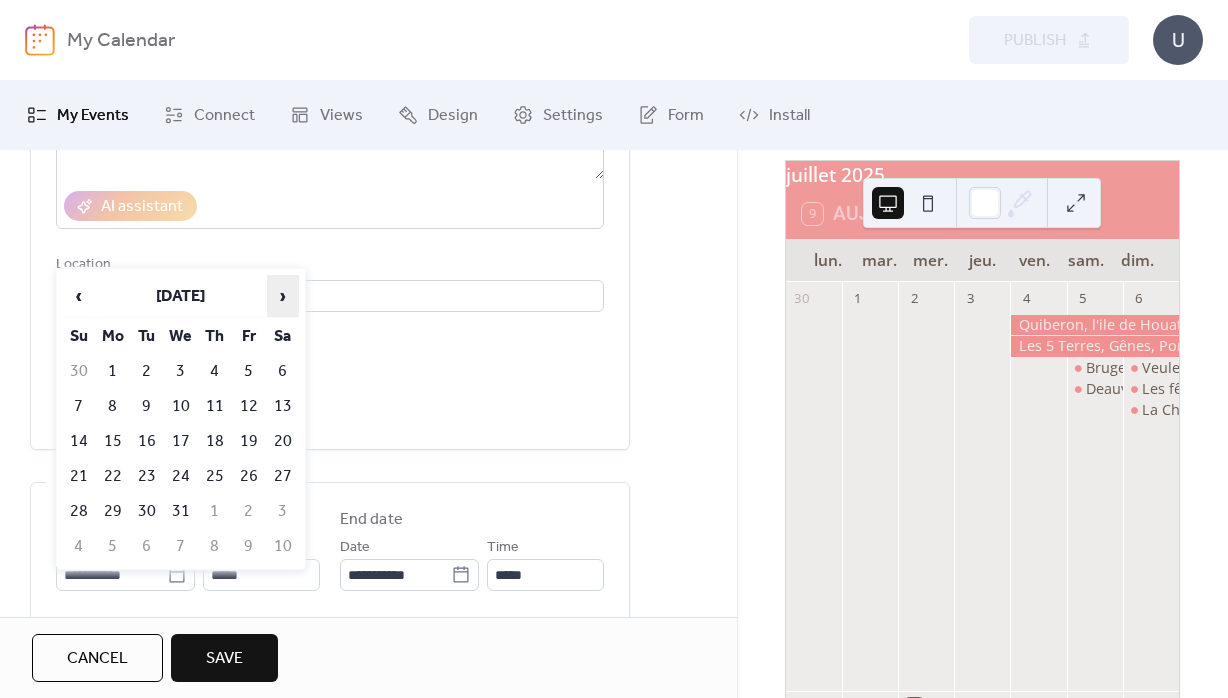click on "›" at bounding box center (283, 296) 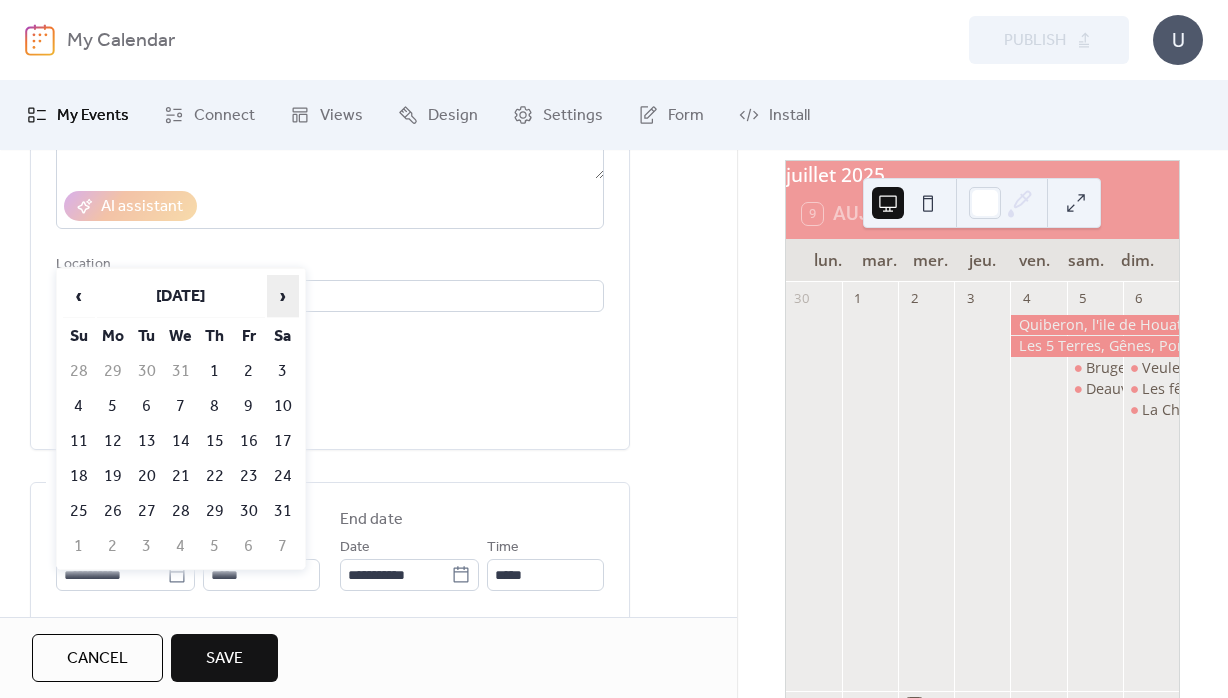 click on "›" at bounding box center (283, 296) 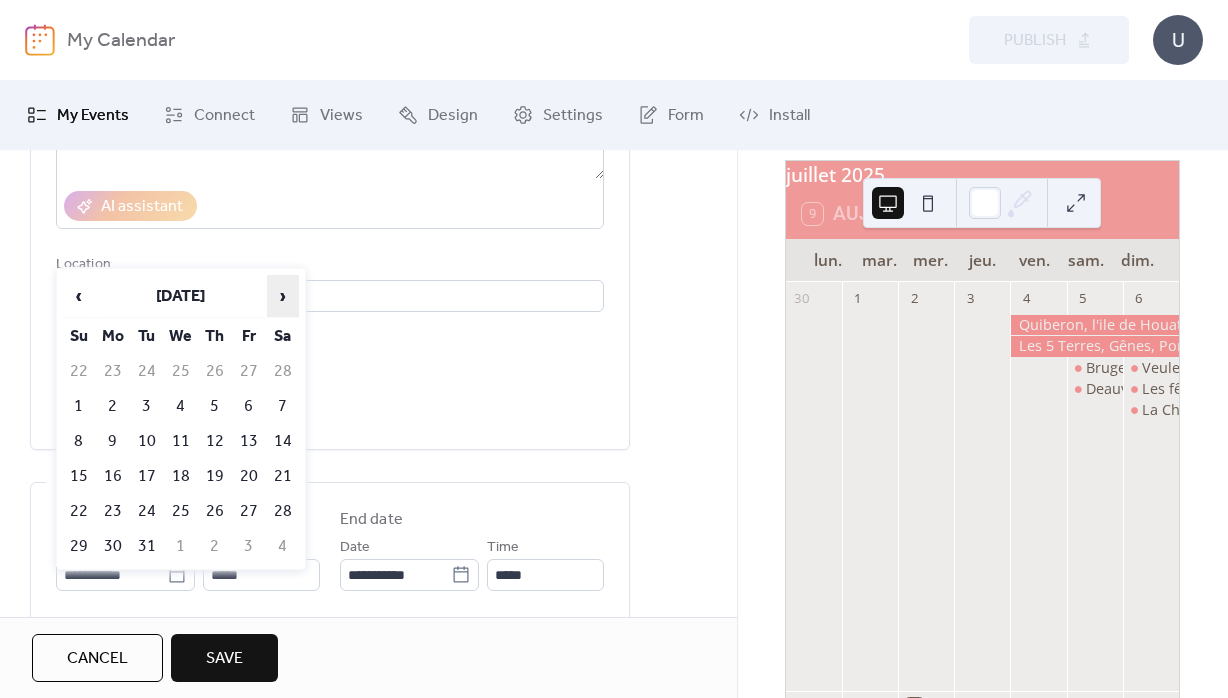 click on "›" at bounding box center (283, 296) 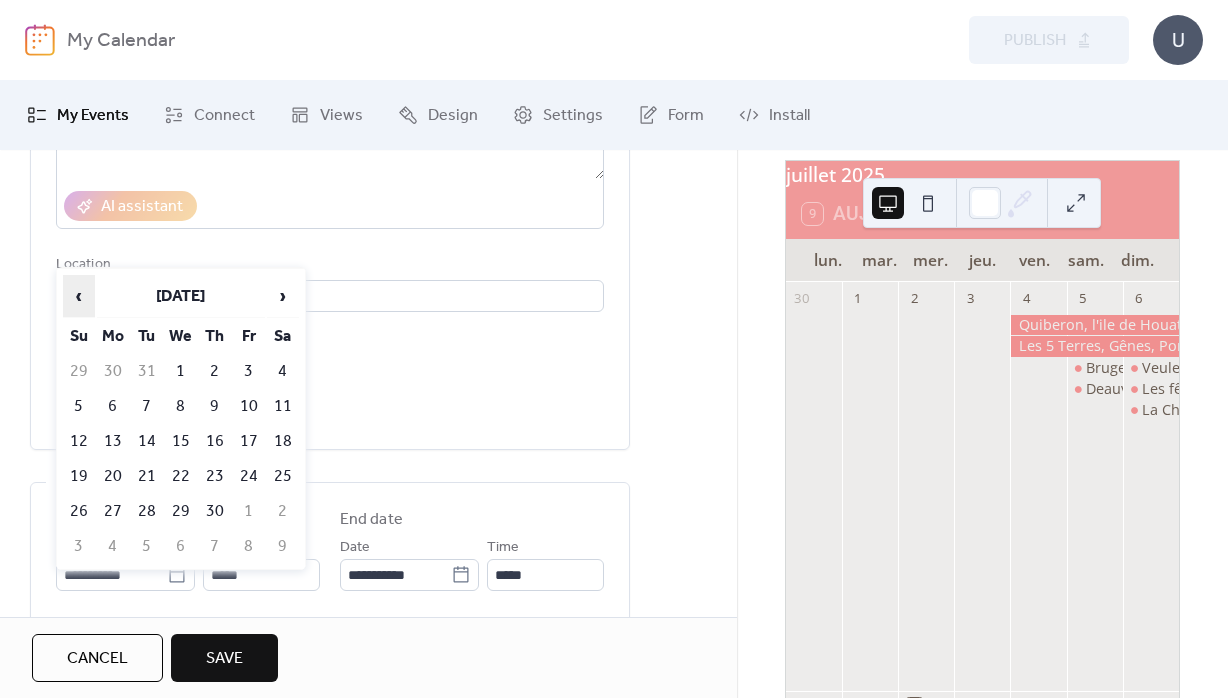 click on "‹" at bounding box center (79, 296) 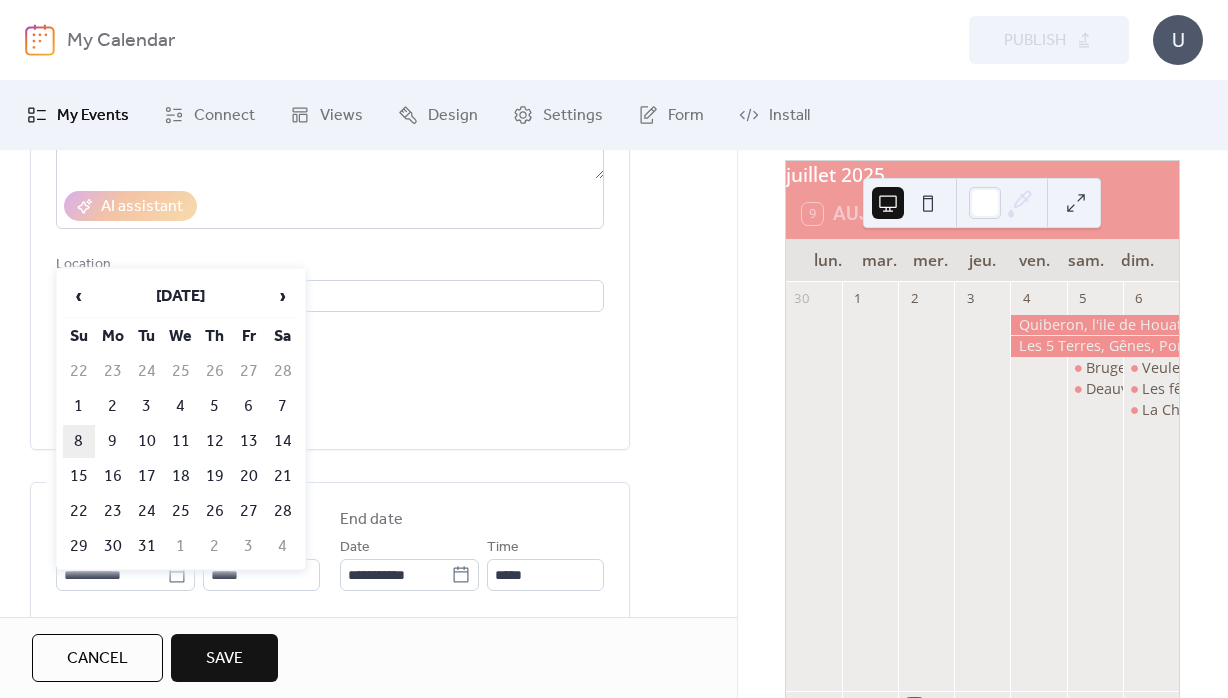 click on "8" at bounding box center [79, 441] 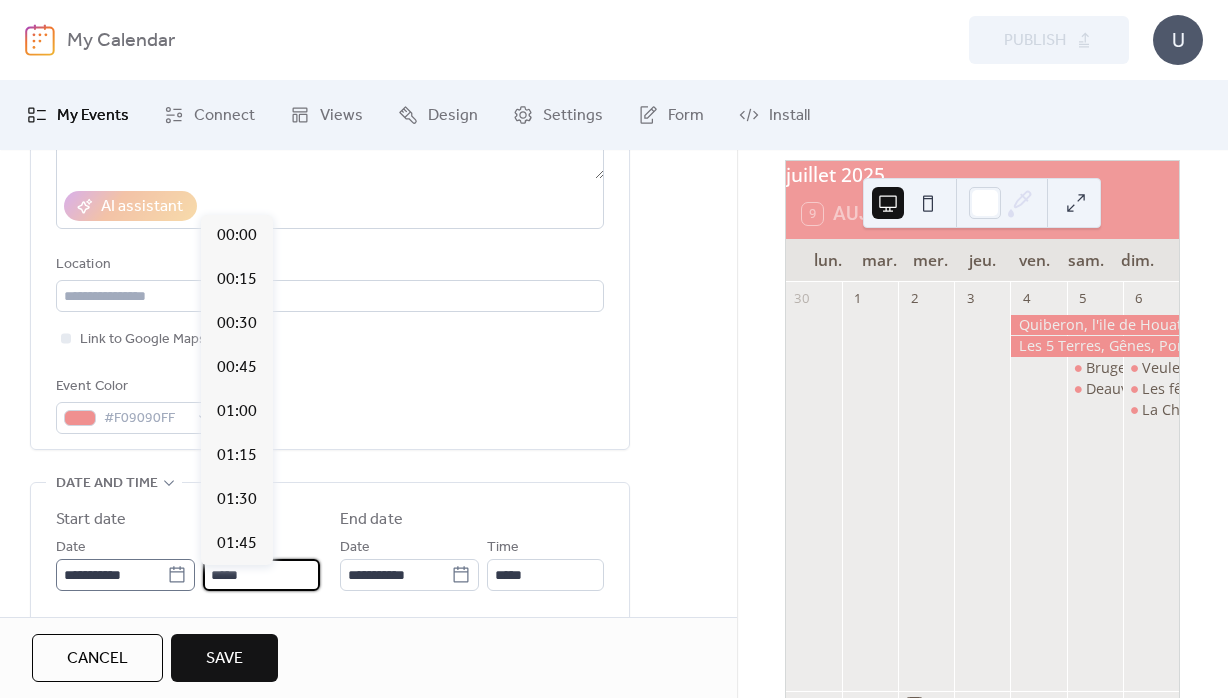 drag, startPoint x: 268, startPoint y: 589, endPoint x: 175, endPoint y: 580, distance: 93.43447 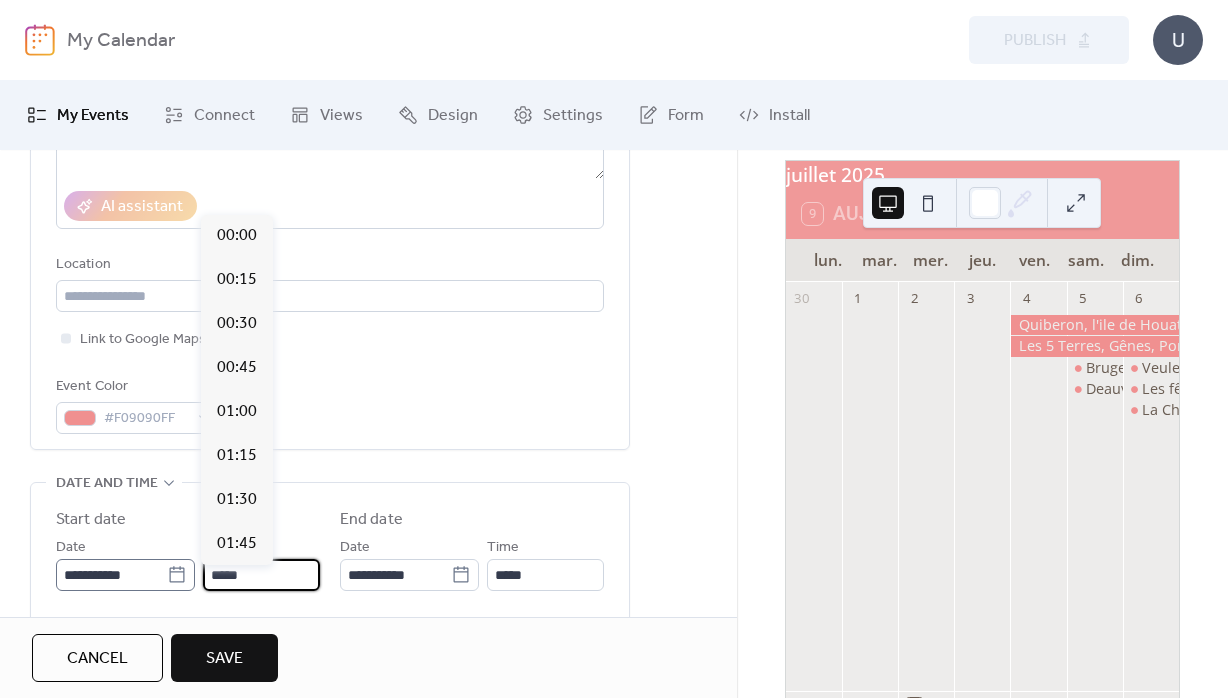 click on "*****" at bounding box center [261, 575] 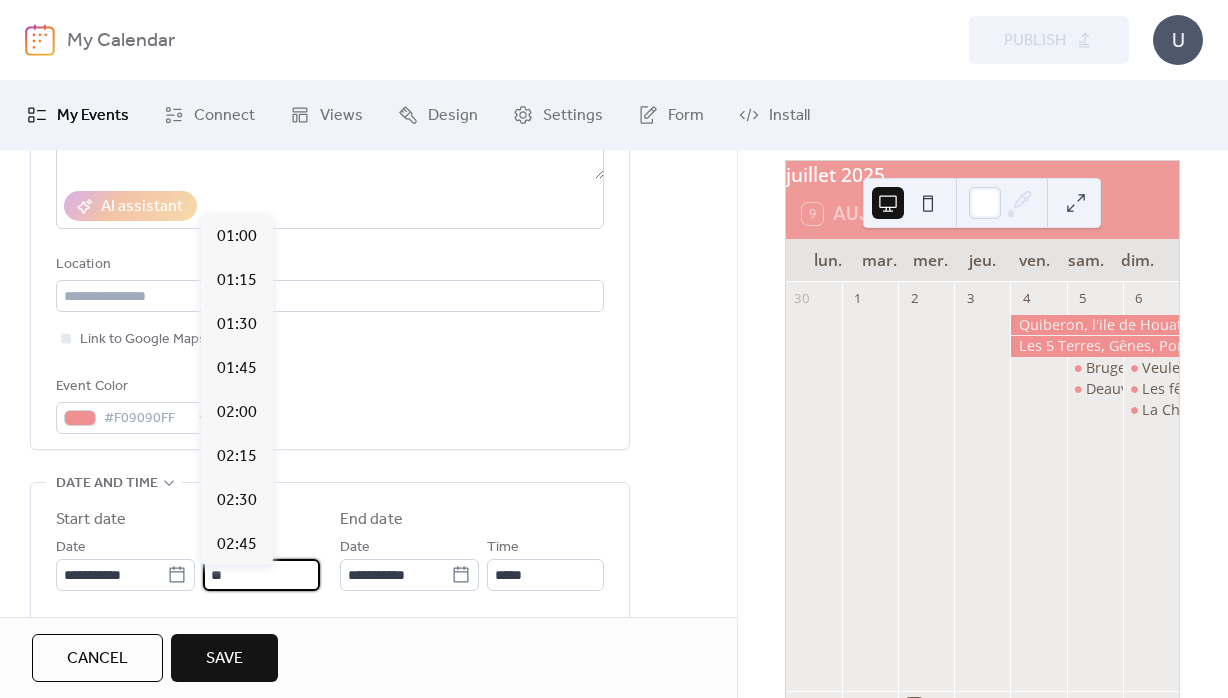 scroll, scrollTop: 1759, scrollLeft: 0, axis: vertical 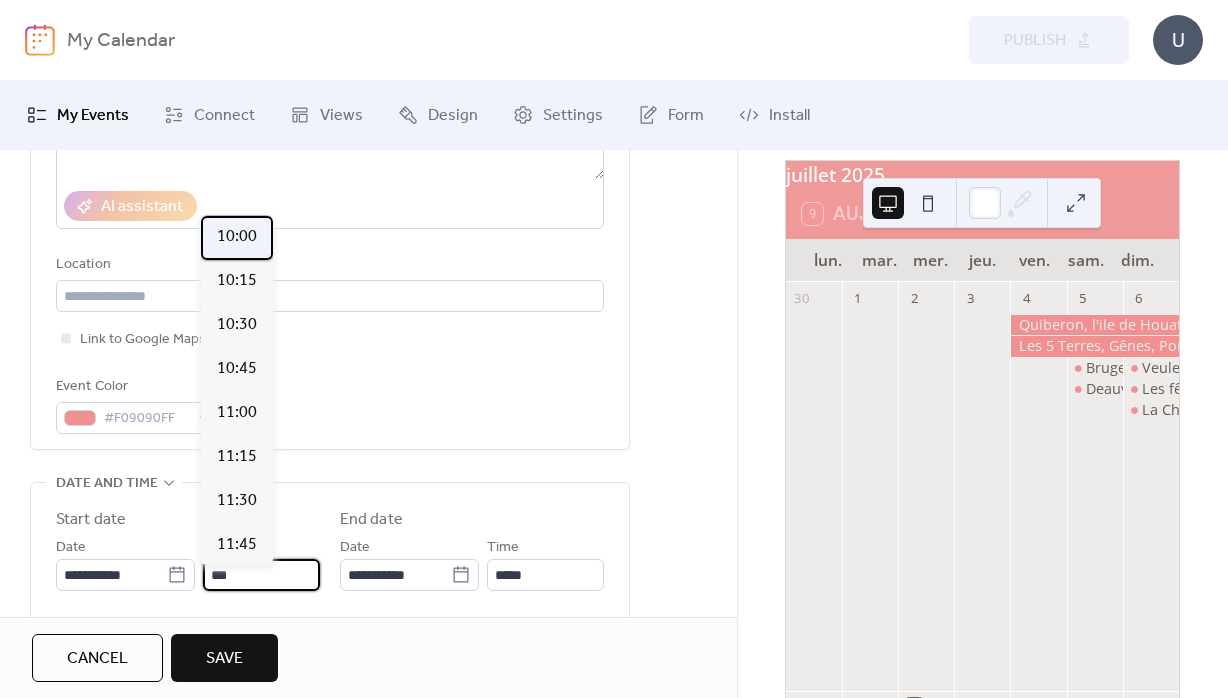 click on "10:00" at bounding box center (237, 237) 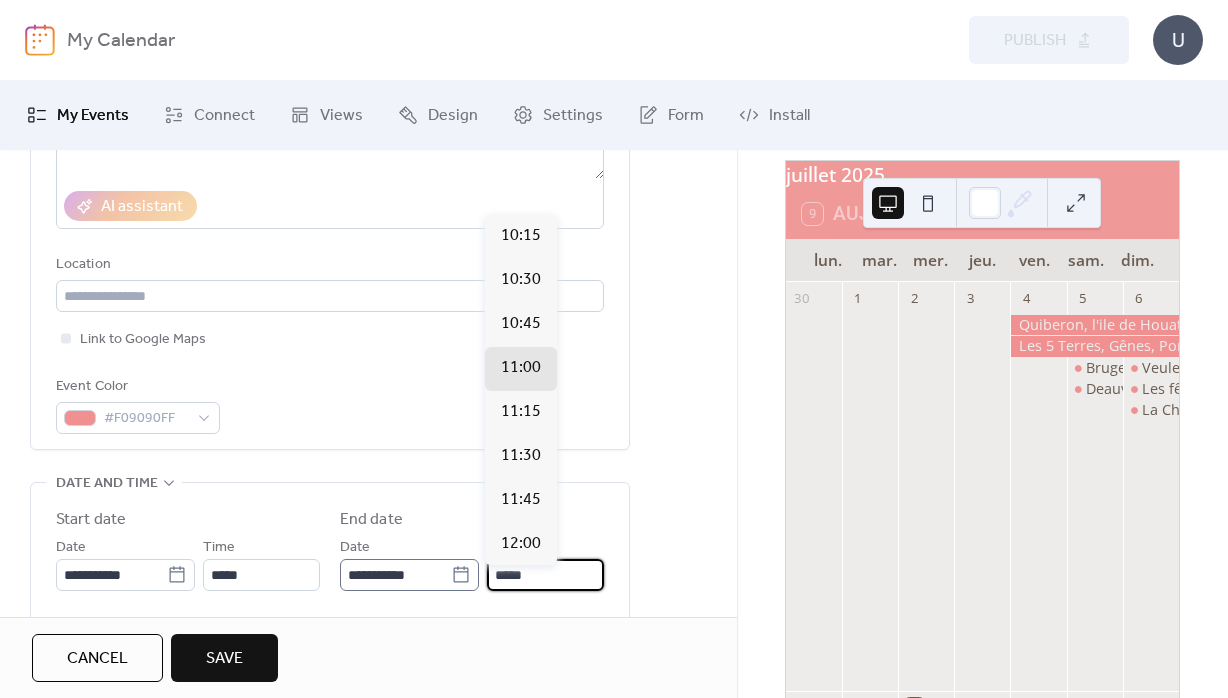 drag, startPoint x: 542, startPoint y: 590, endPoint x: 470, endPoint y: 588, distance: 72.02777 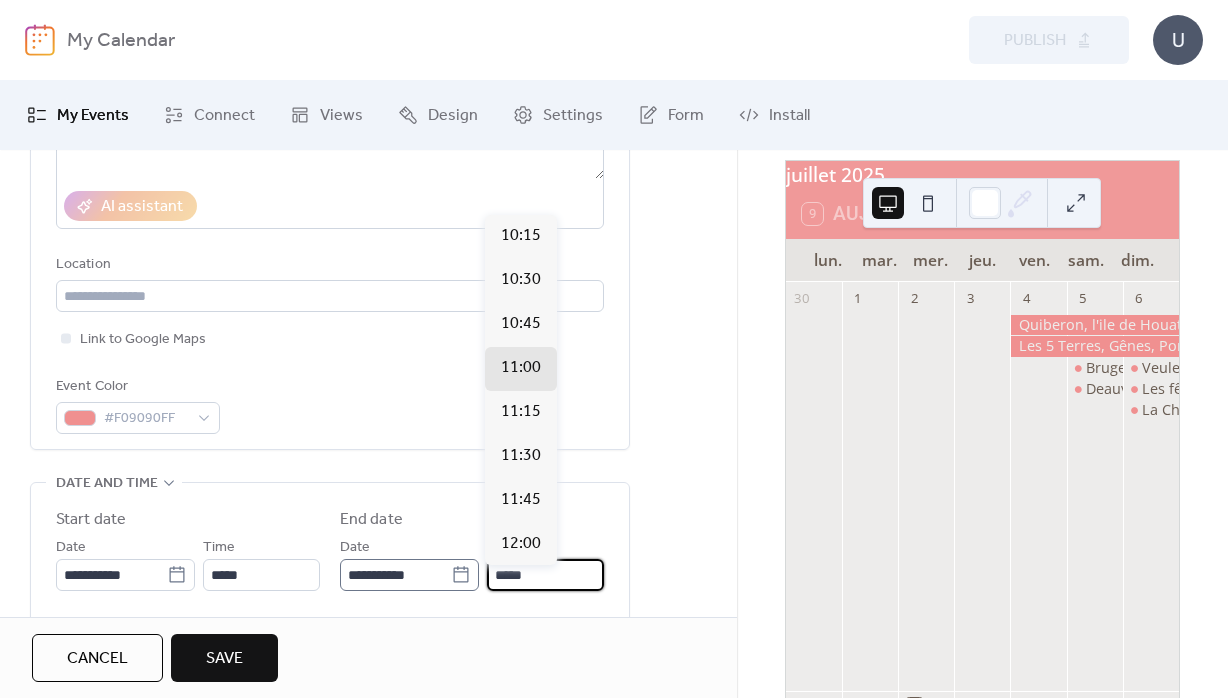 click on "*****" at bounding box center [545, 575] 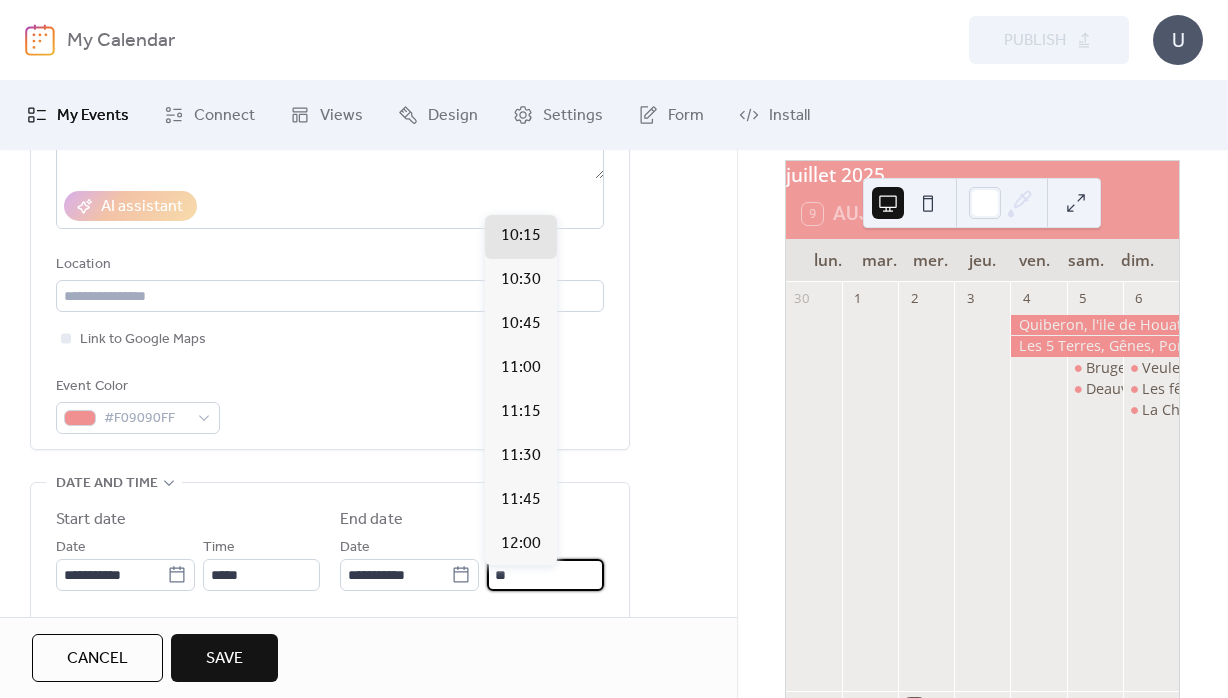 scroll, scrollTop: 1187, scrollLeft: 0, axis: vertical 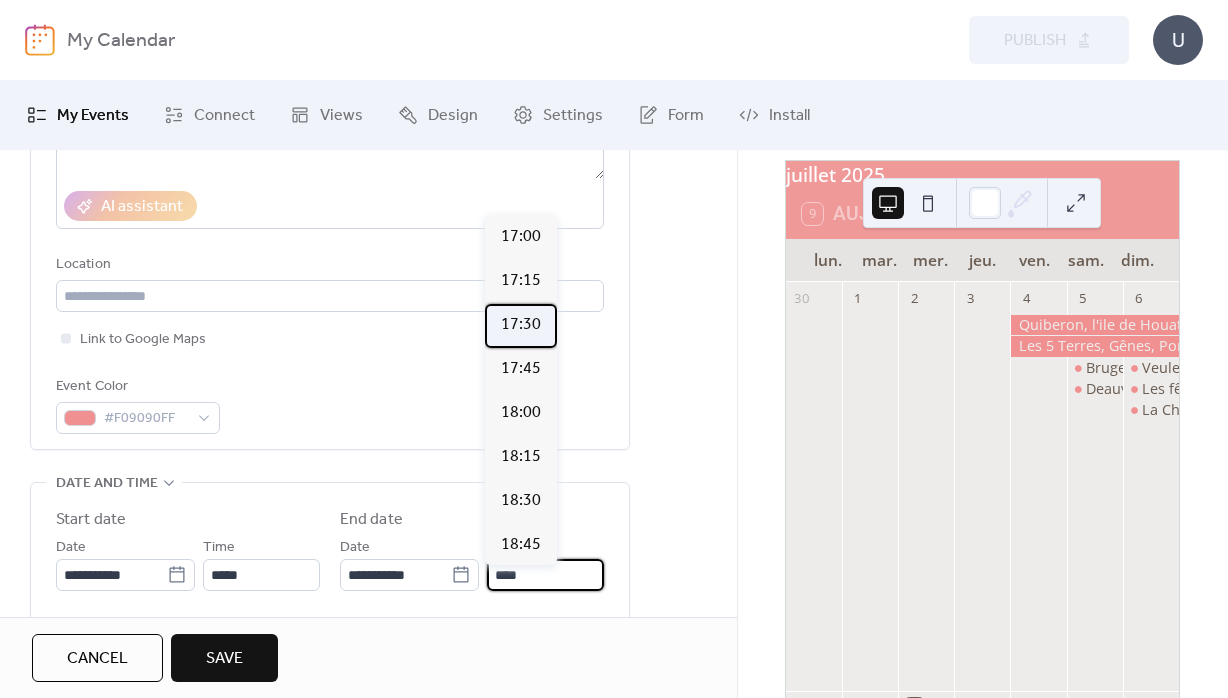 click on "17:30" at bounding box center [521, 325] 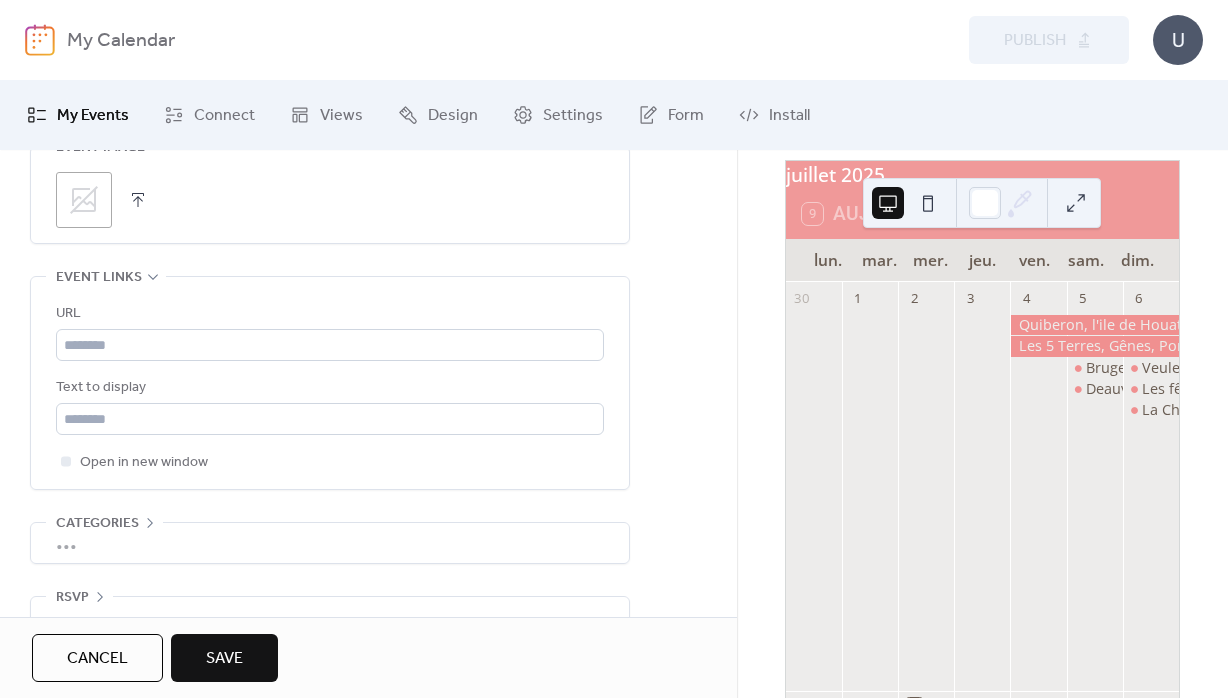 scroll, scrollTop: 1080, scrollLeft: 0, axis: vertical 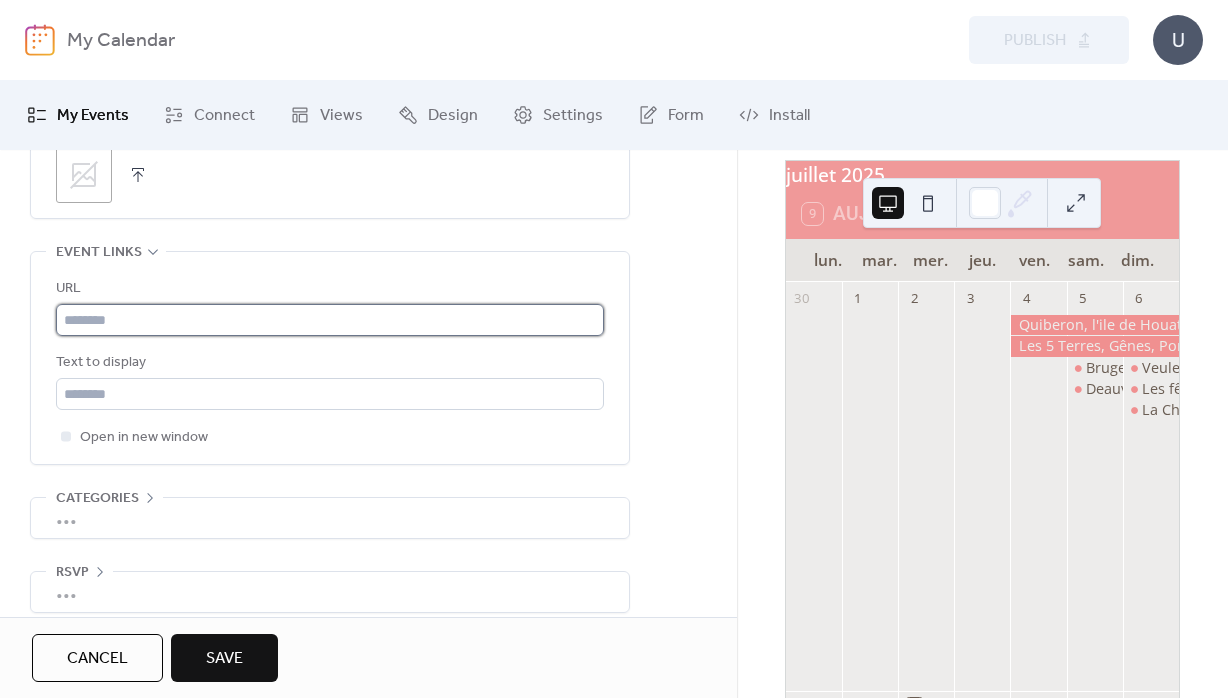 click at bounding box center [330, 320] 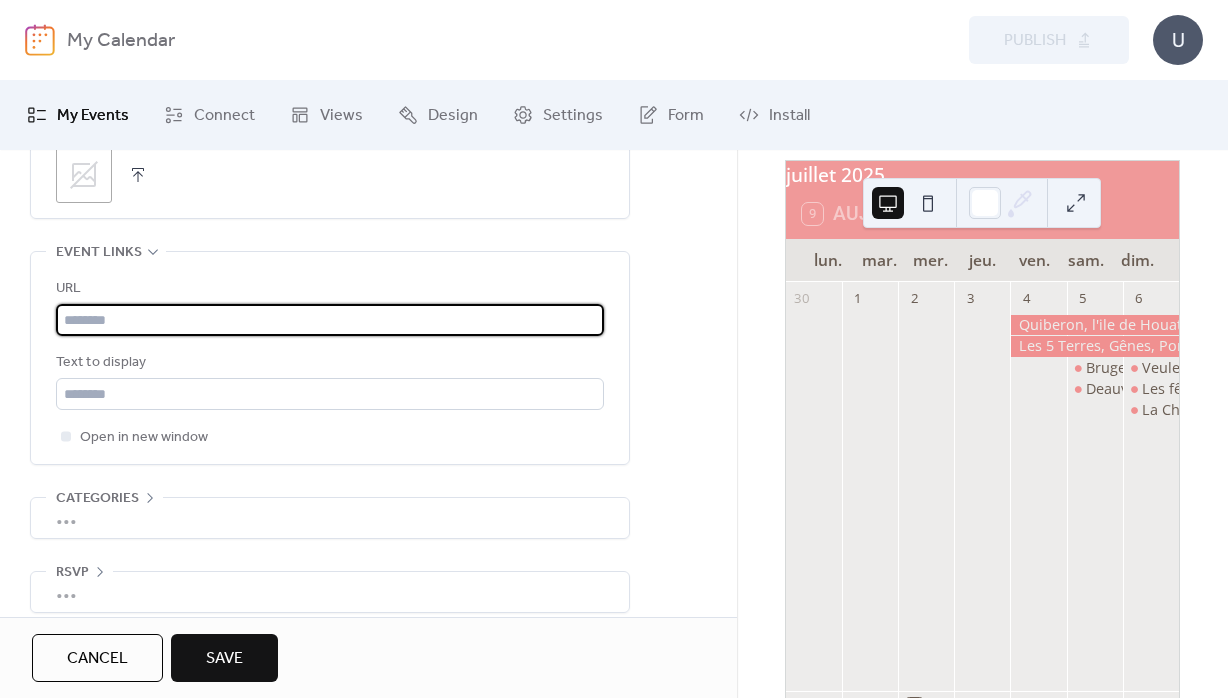 paste on "**********" 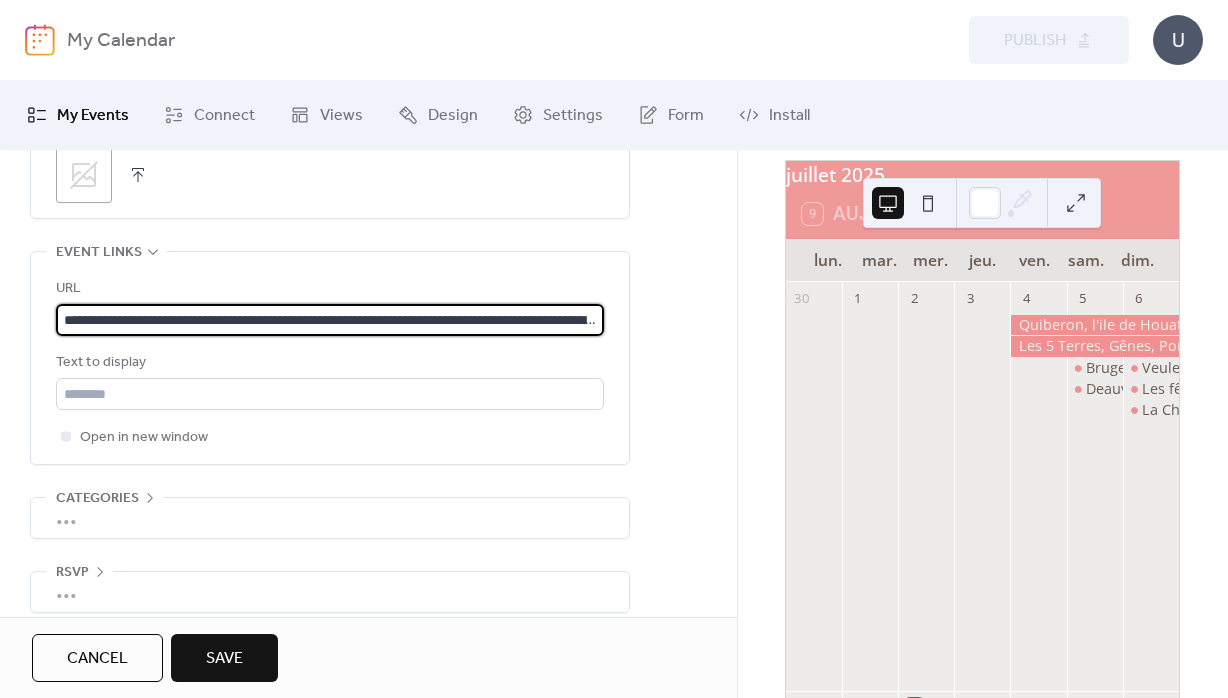 scroll, scrollTop: 0, scrollLeft: 383, axis: horizontal 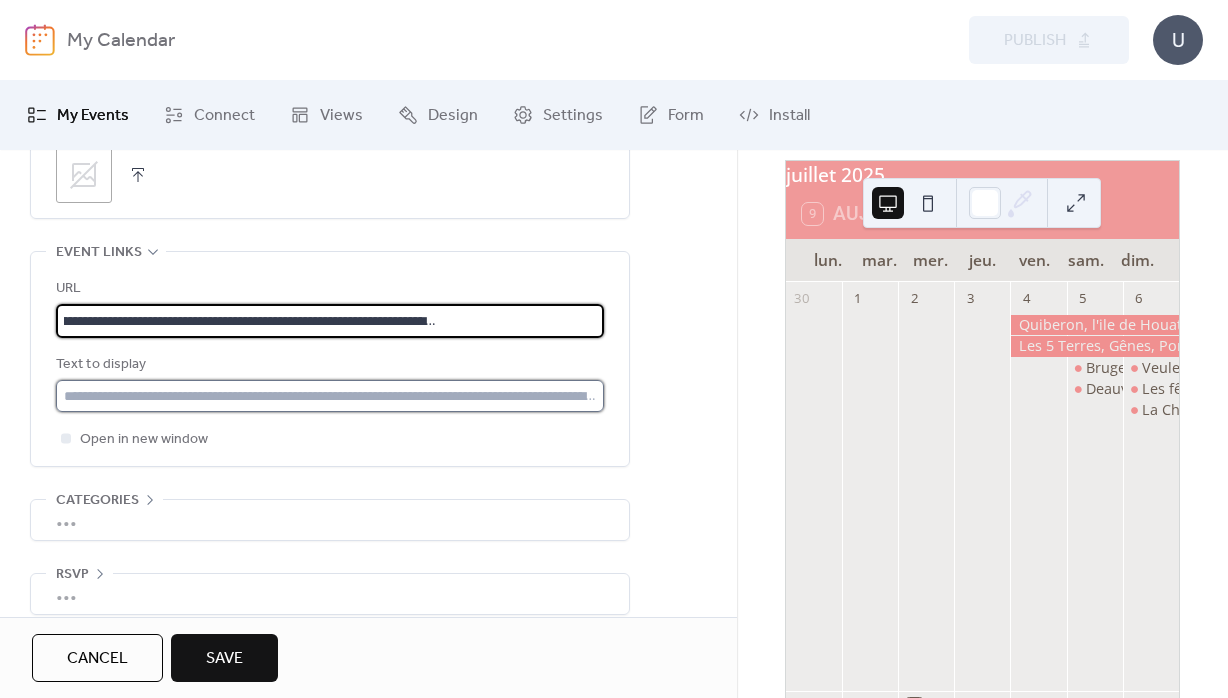 click at bounding box center [330, 396] 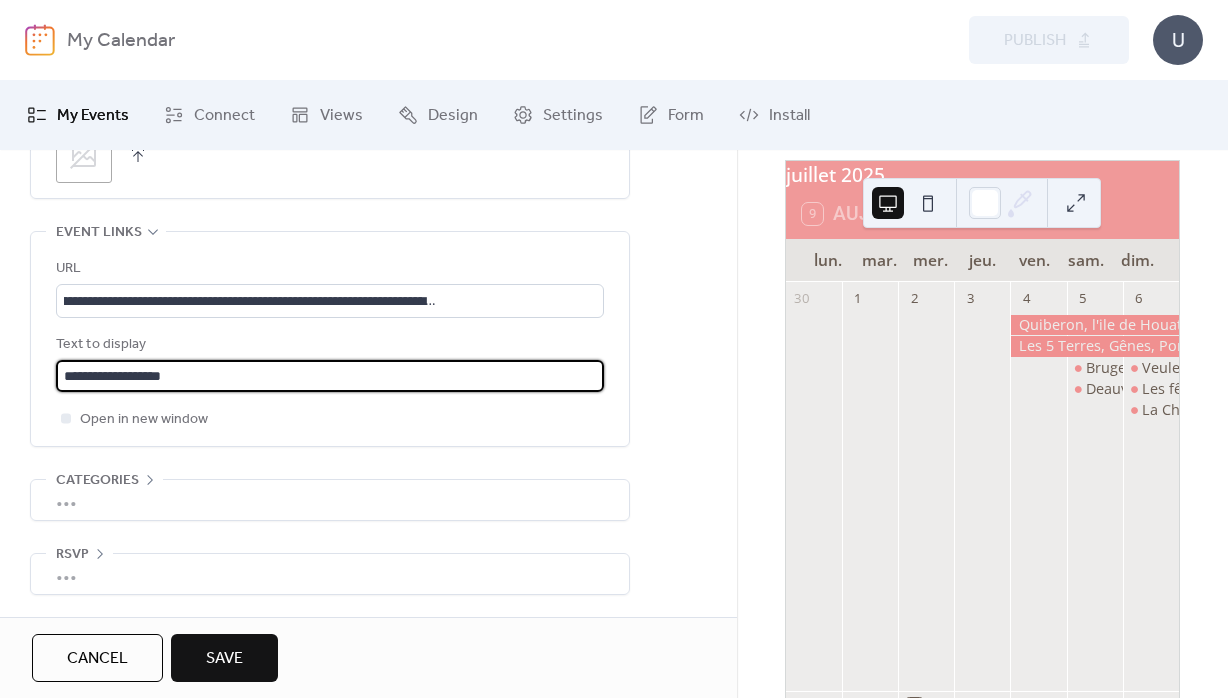 scroll, scrollTop: 1110, scrollLeft: 0, axis: vertical 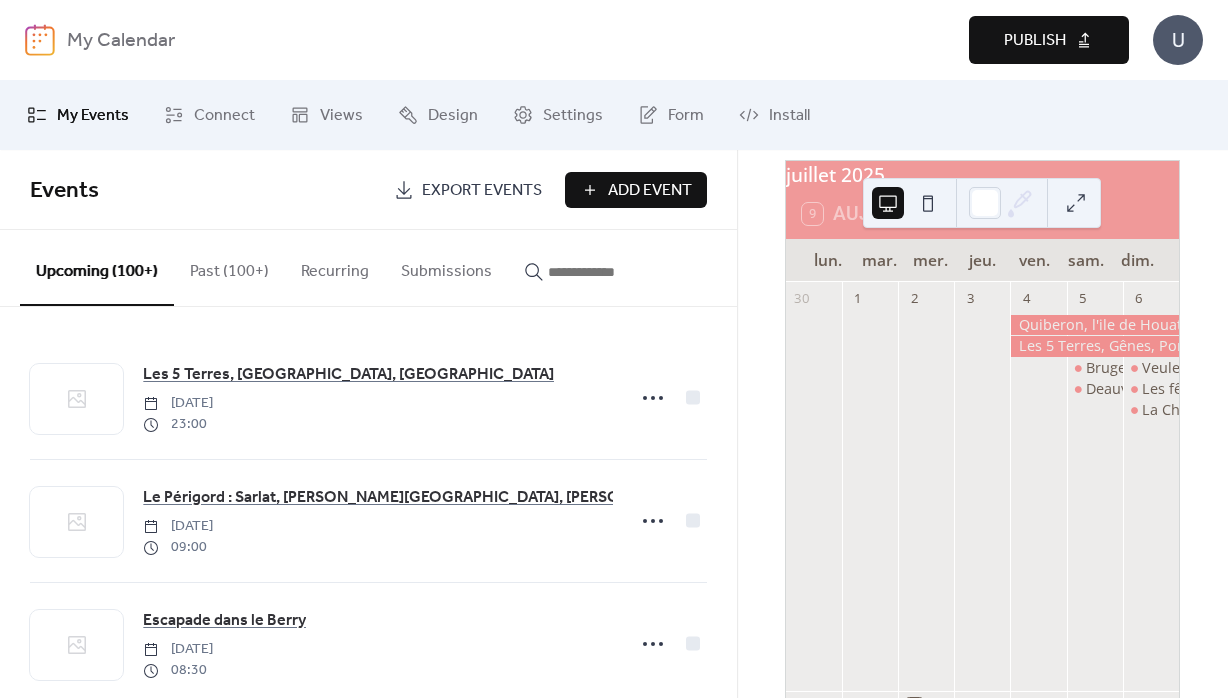 click on "Publish" at bounding box center [1035, 41] 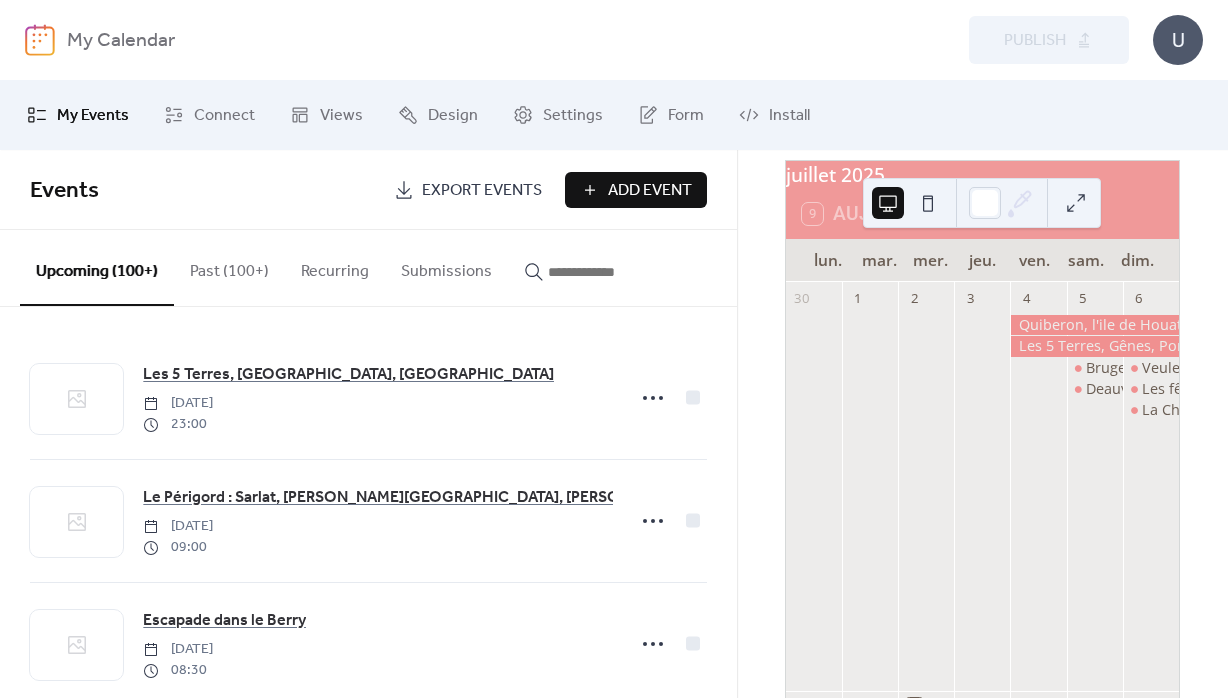 click on "Add Event" at bounding box center [650, 191] 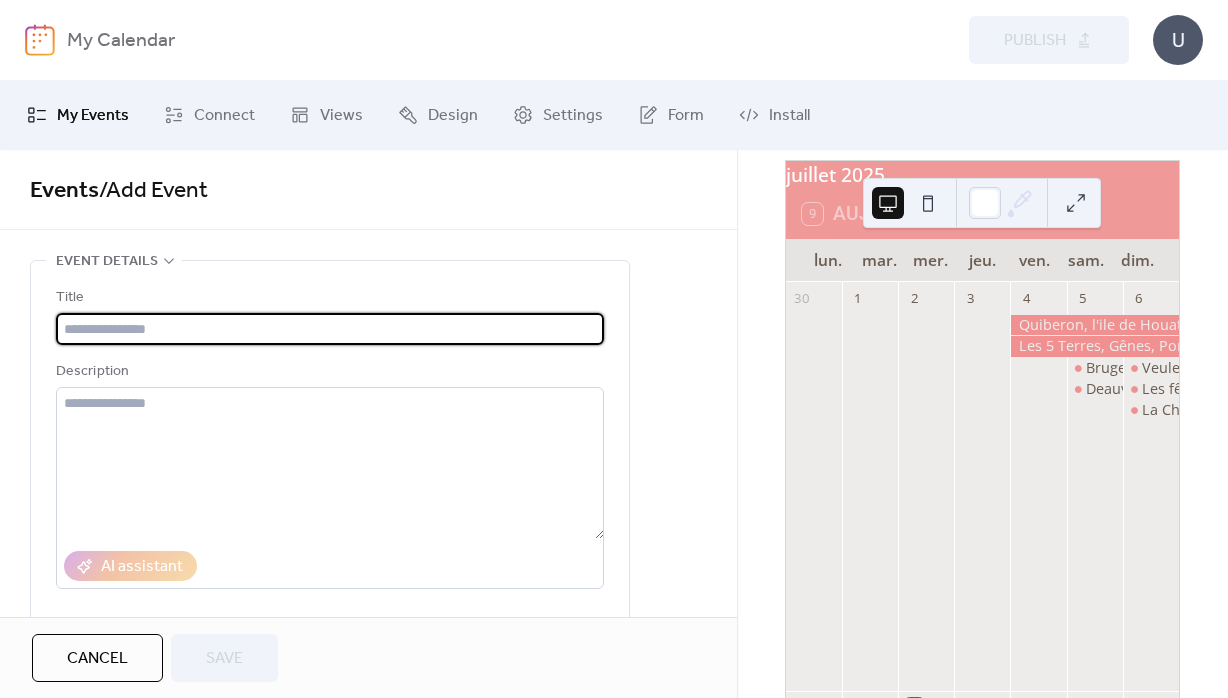 click at bounding box center (330, 329) 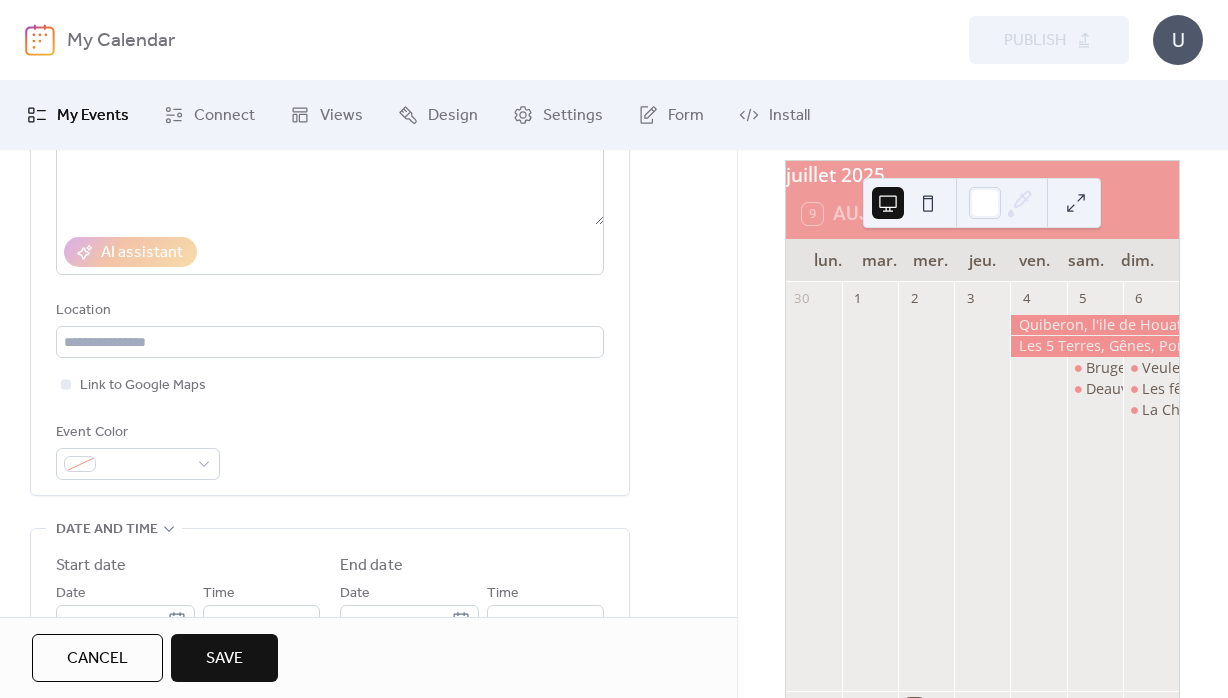 scroll, scrollTop: 360, scrollLeft: 0, axis: vertical 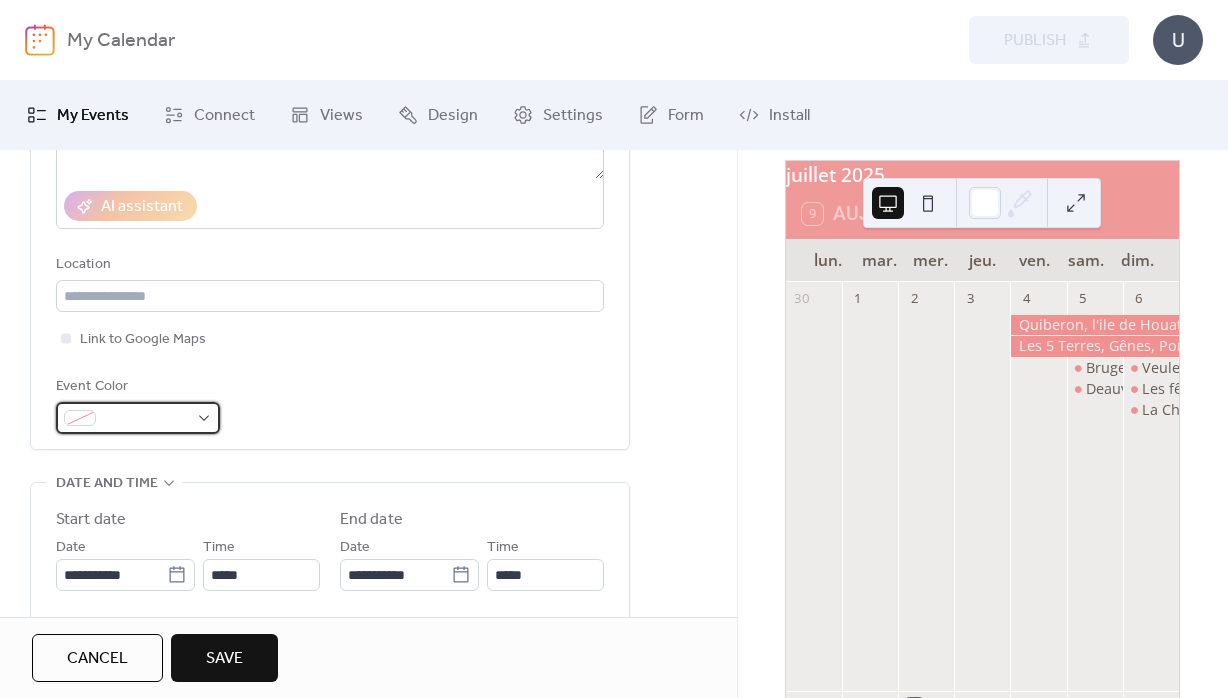 click at bounding box center (146, 419) 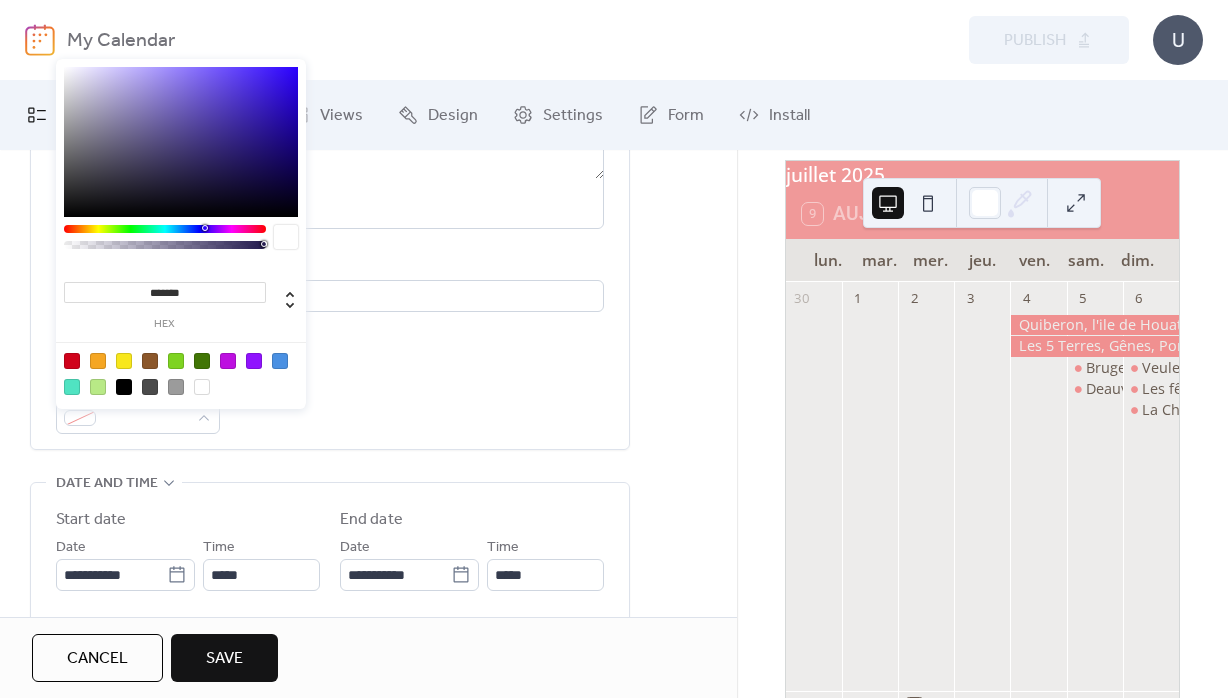 drag, startPoint x: 195, startPoint y: 289, endPoint x: 227, endPoint y: 290, distance: 32.01562 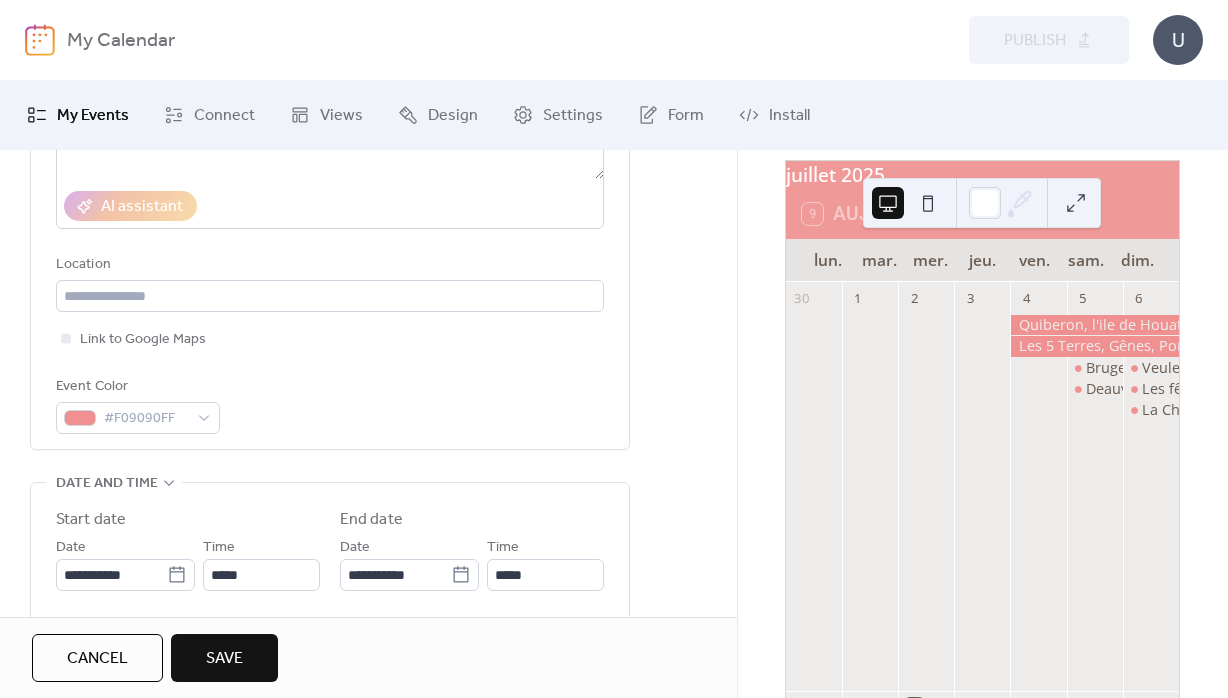 click on "**********" at bounding box center (368, 627) 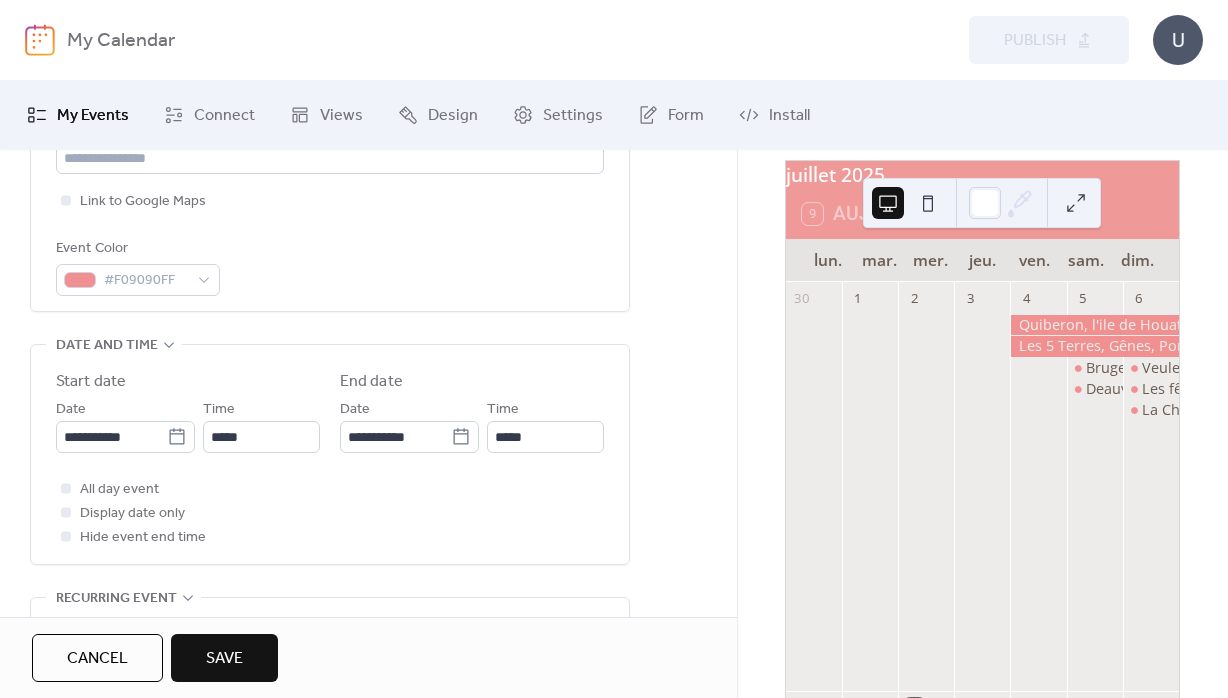 scroll, scrollTop: 504, scrollLeft: 0, axis: vertical 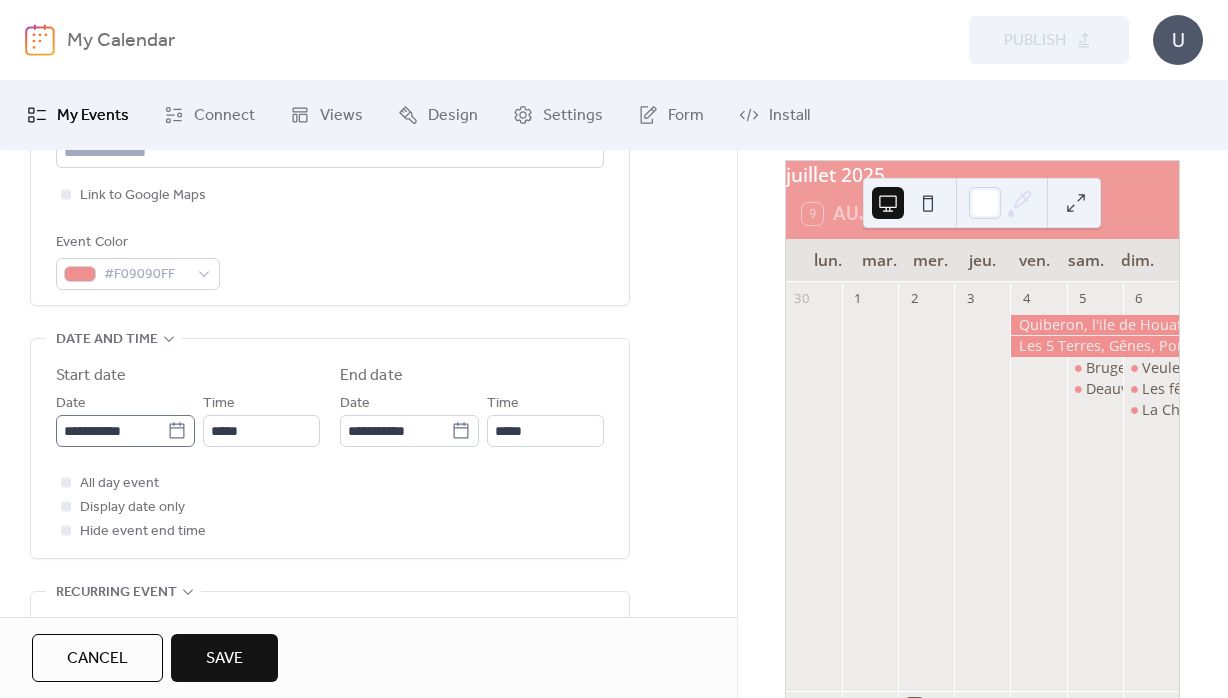 click 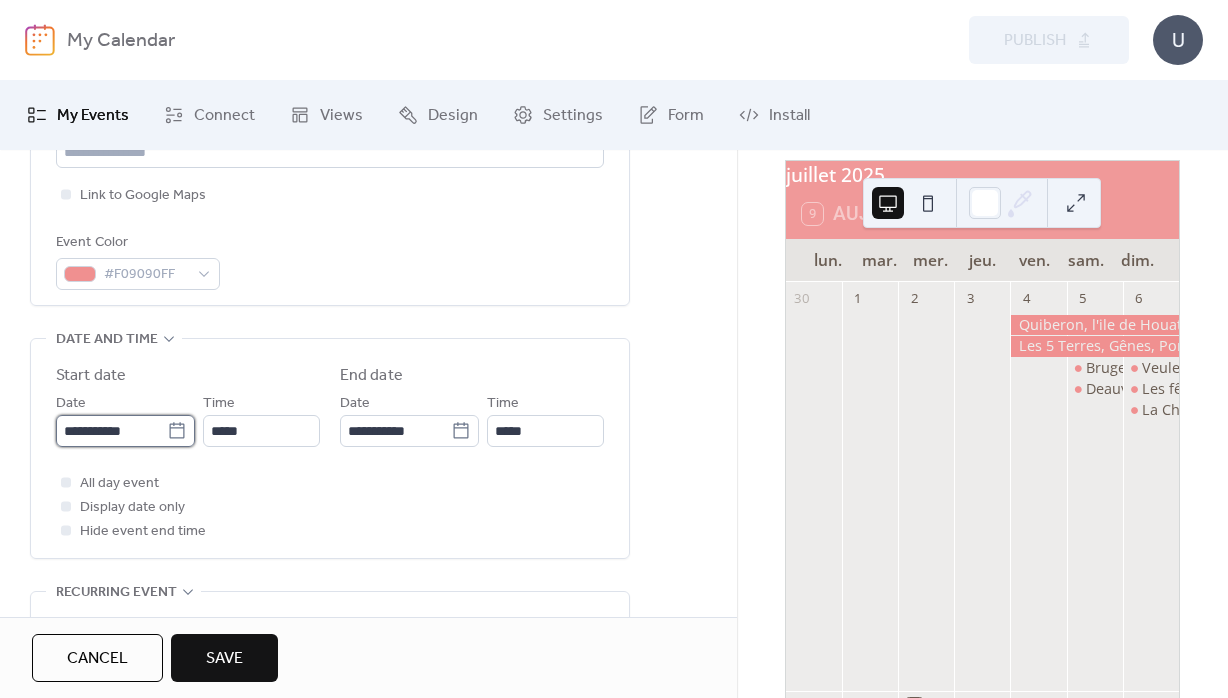 click on "**********" at bounding box center (111, 431) 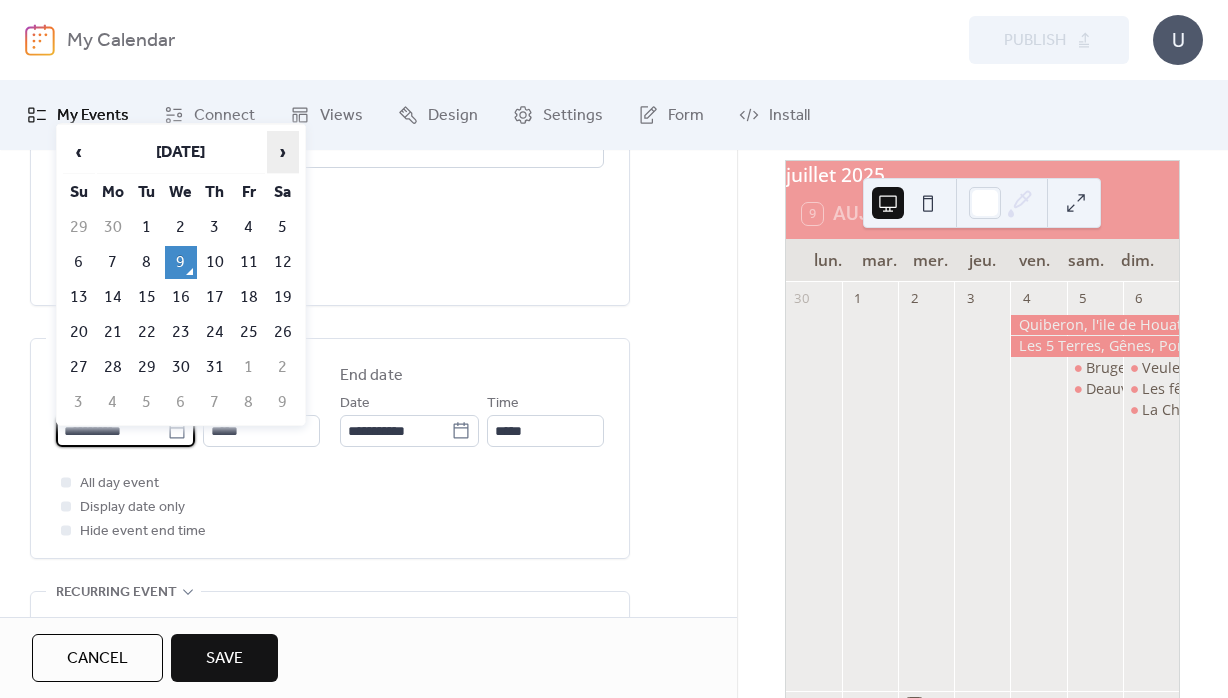 click on "›" at bounding box center [283, 152] 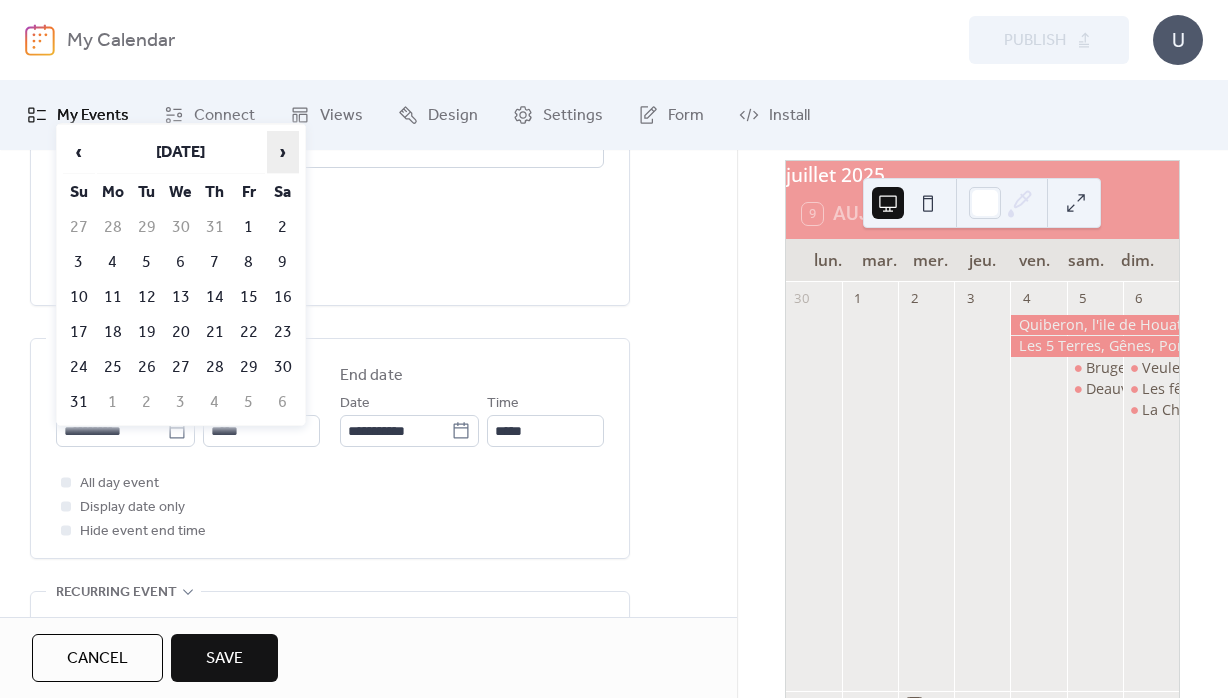 click on "›" at bounding box center (283, 152) 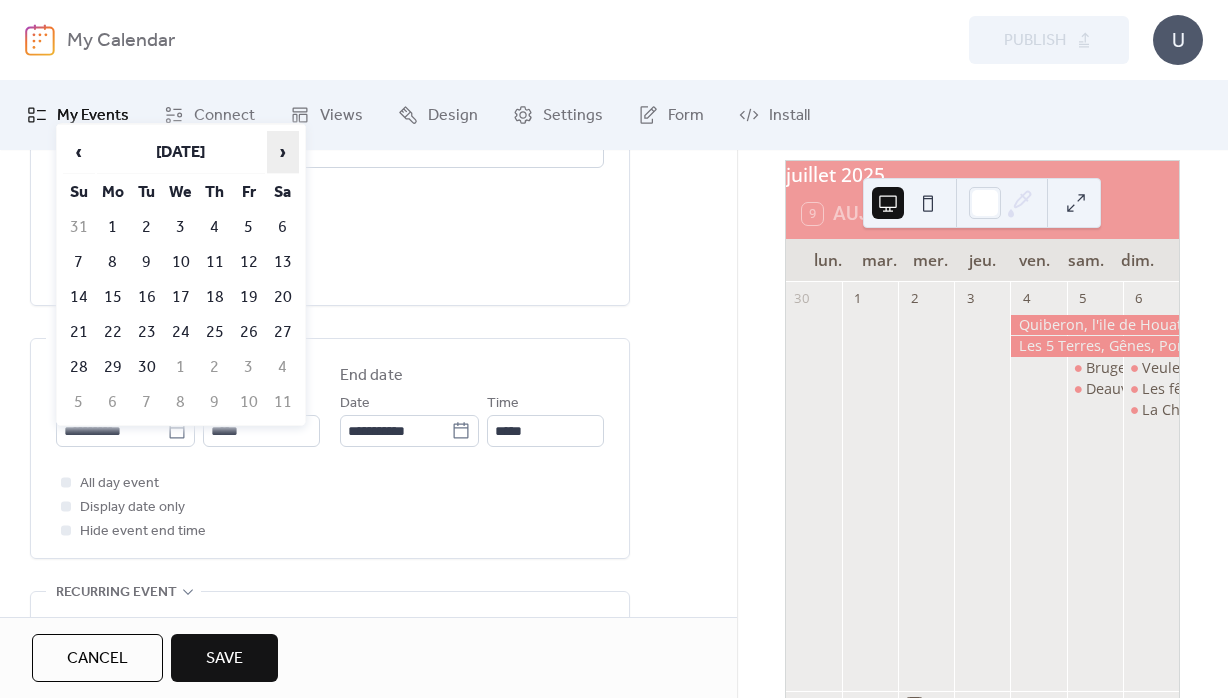 click on "›" at bounding box center (283, 152) 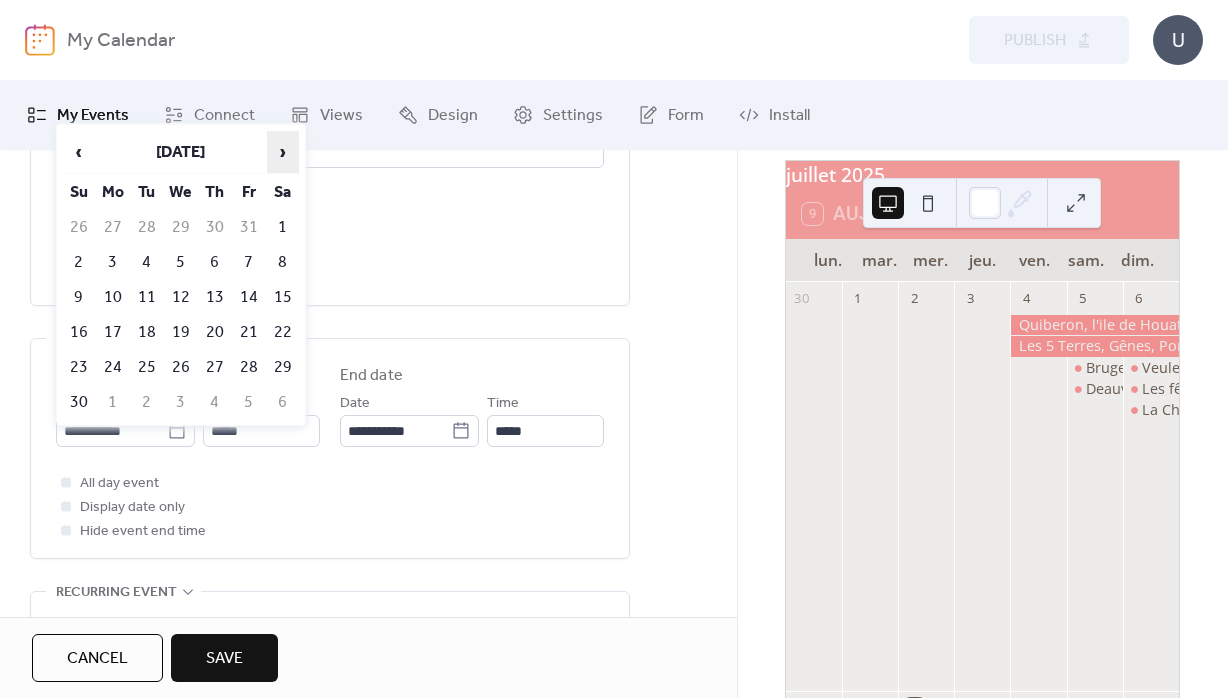 click on "›" at bounding box center (283, 152) 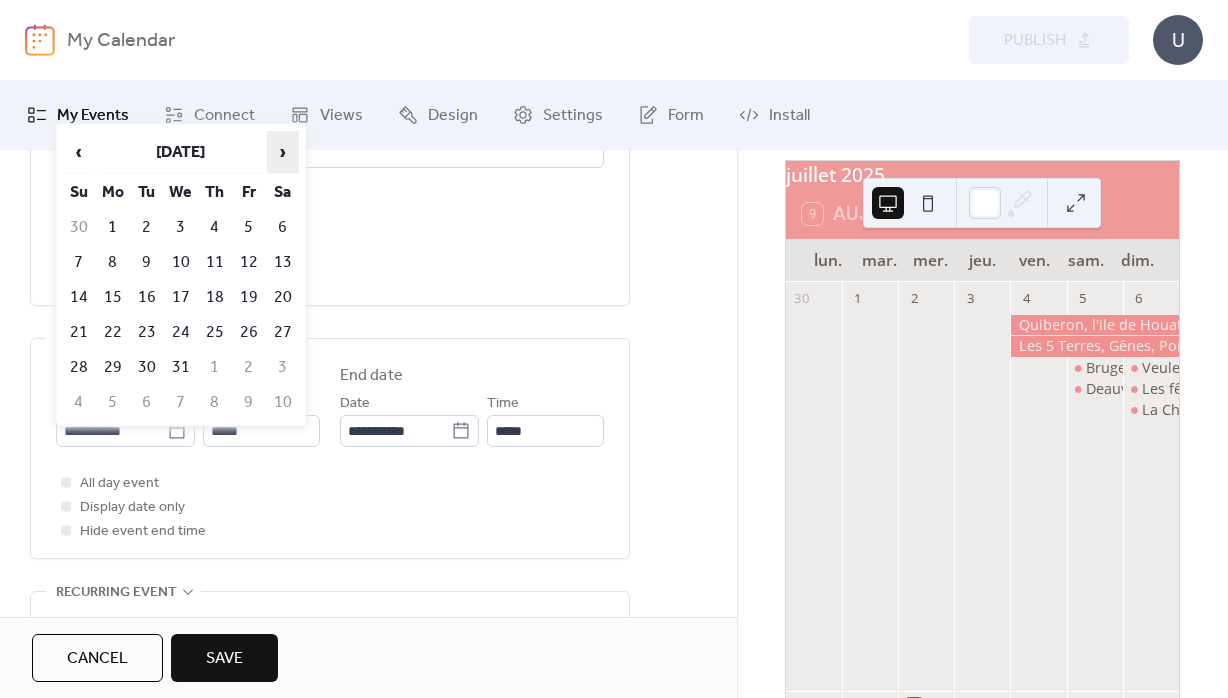 click on "›" at bounding box center [283, 152] 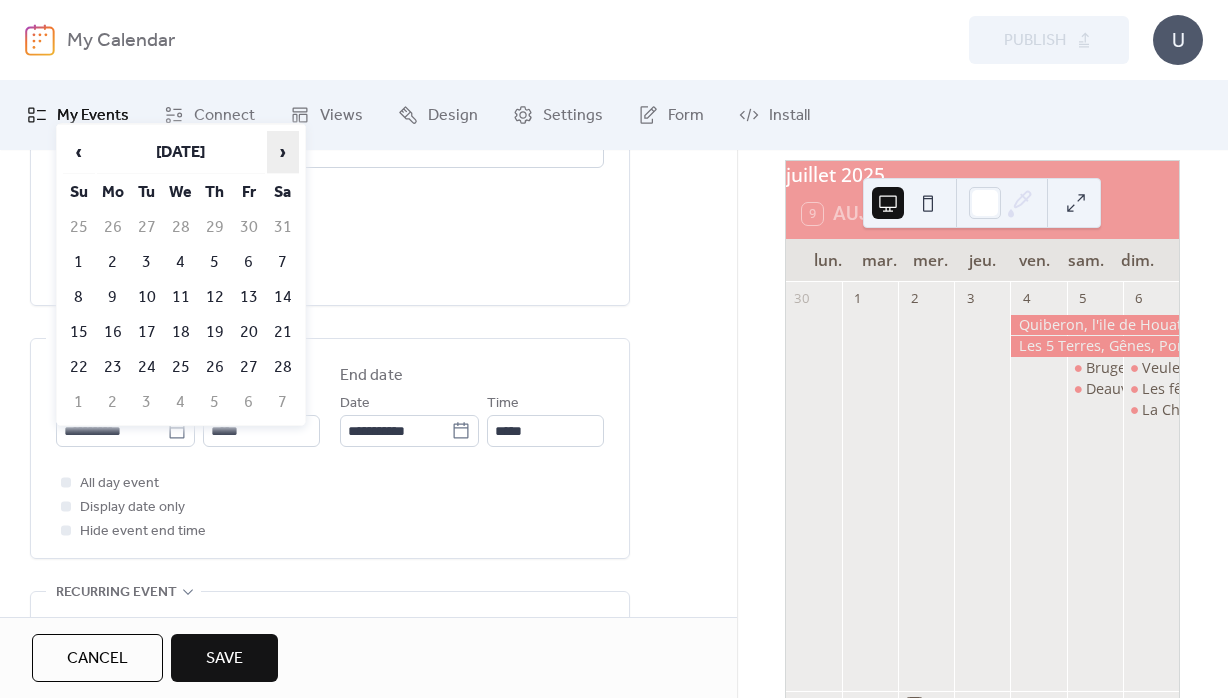 click on "›" at bounding box center (283, 152) 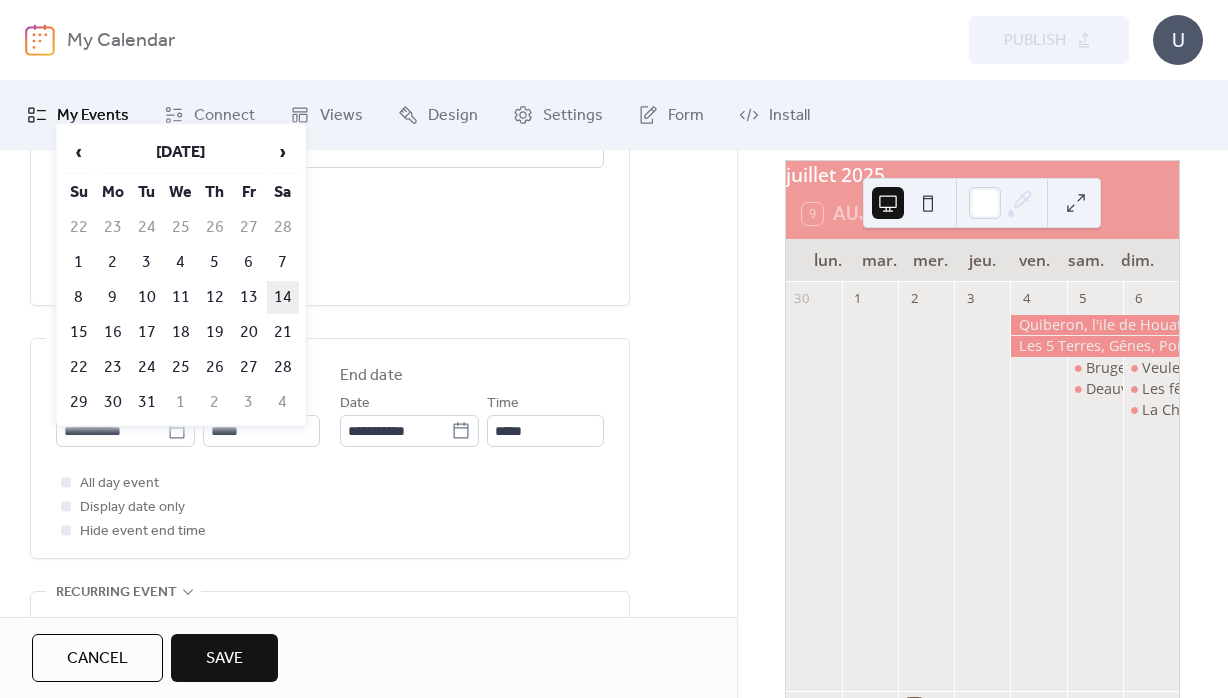 click on "14" at bounding box center (283, 297) 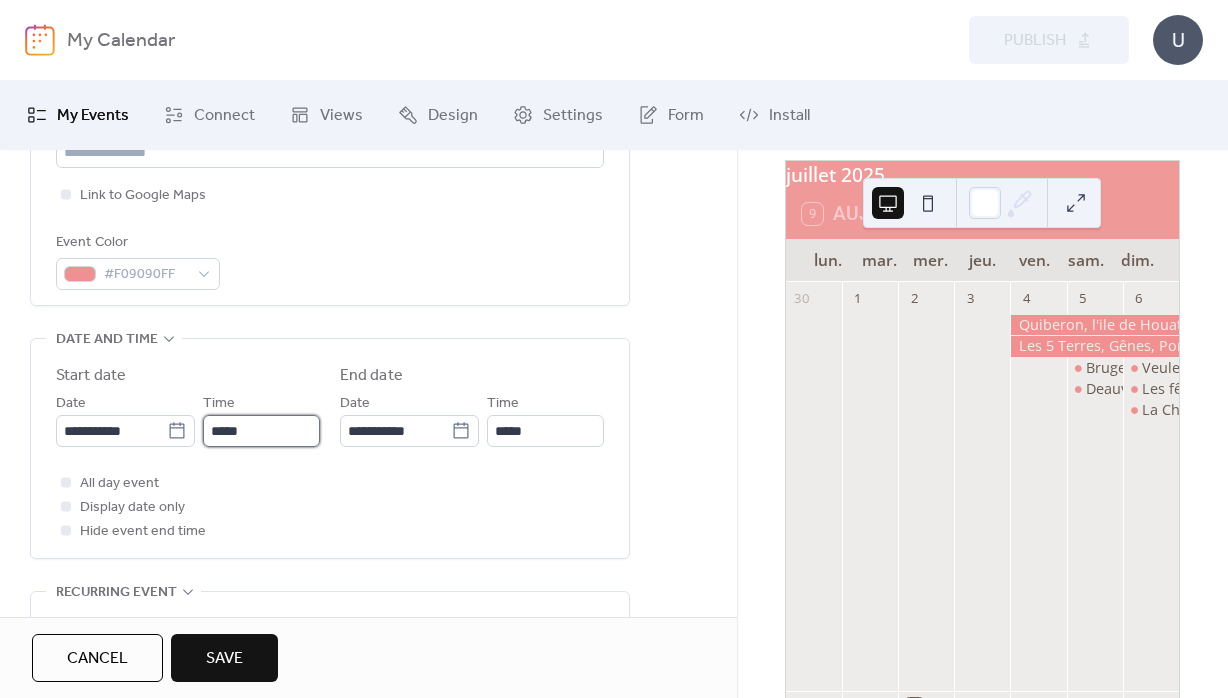 drag, startPoint x: 278, startPoint y: 443, endPoint x: 170, endPoint y: 442, distance: 108.00463 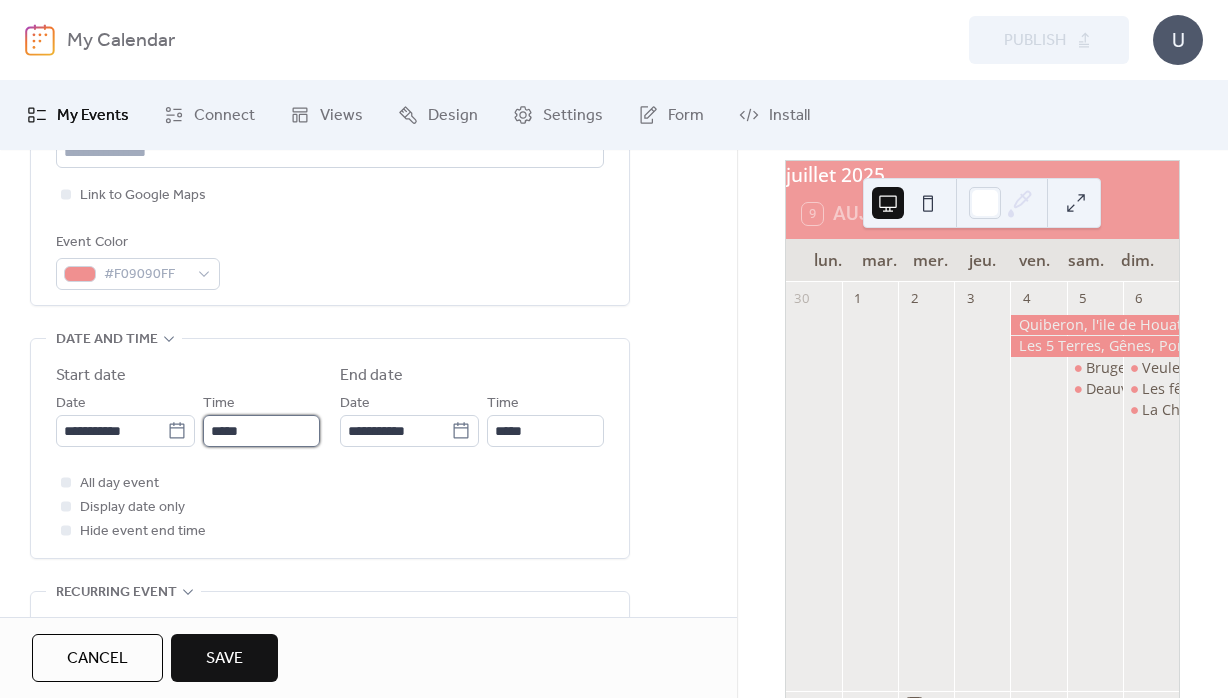 click on "*****" at bounding box center [261, 431] 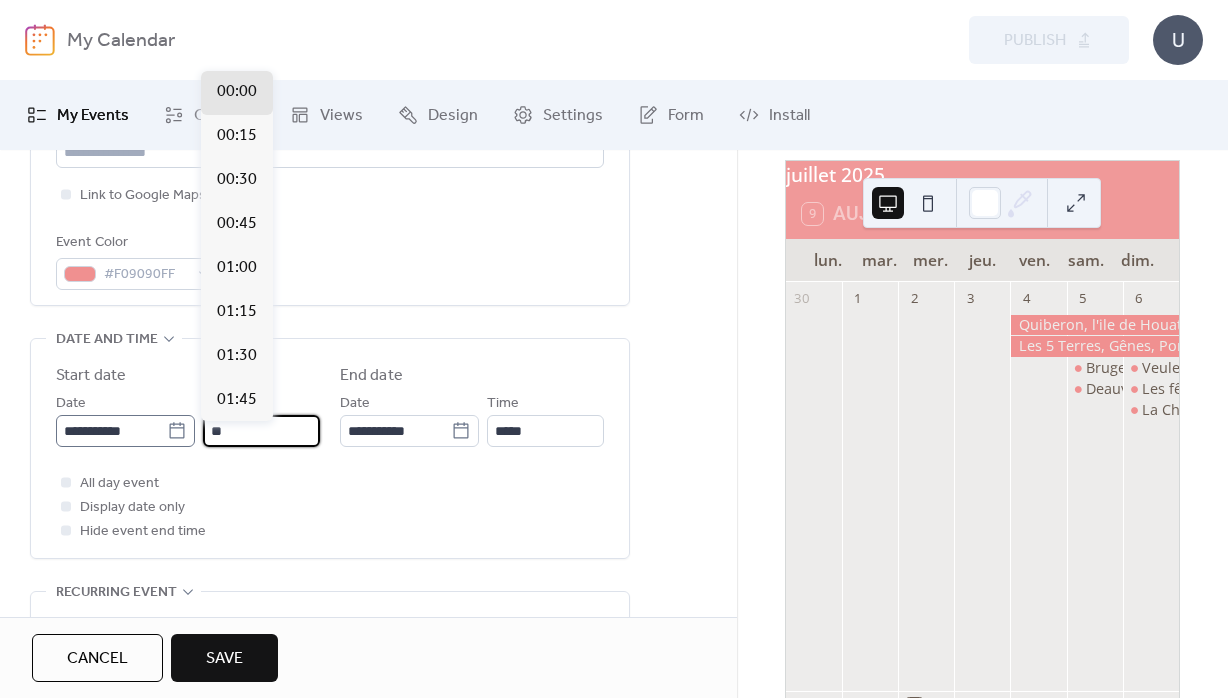 scroll, scrollTop: 1407, scrollLeft: 0, axis: vertical 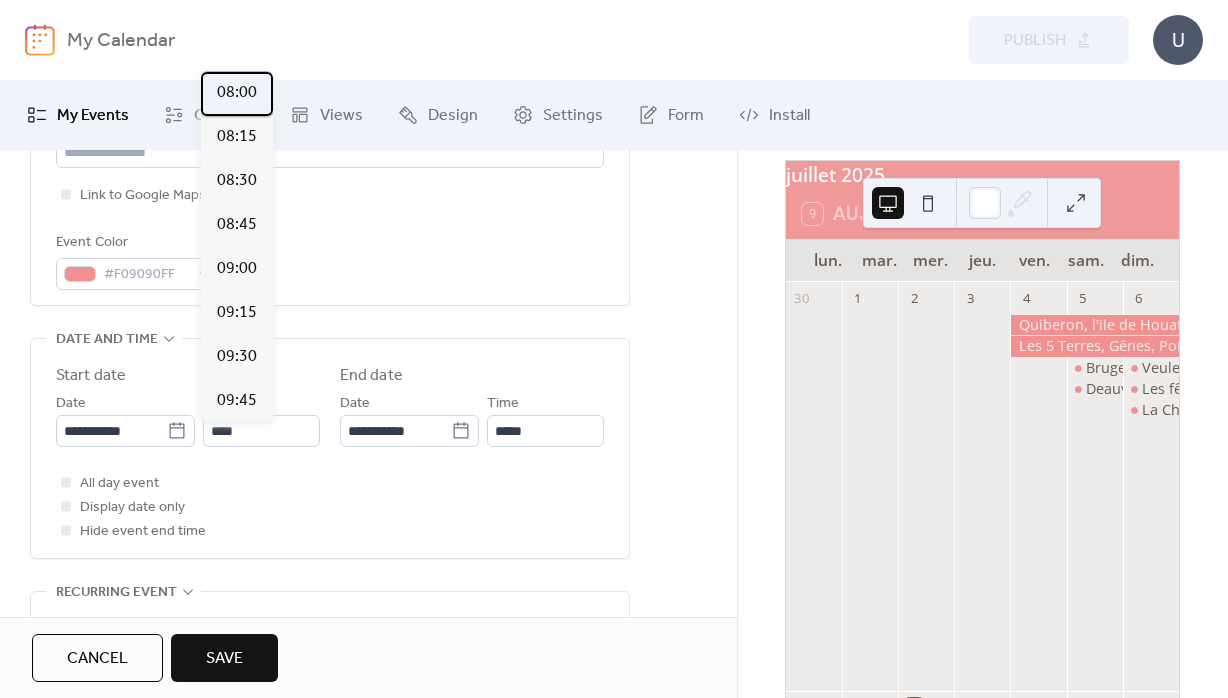 click on "08:00" at bounding box center [237, 93] 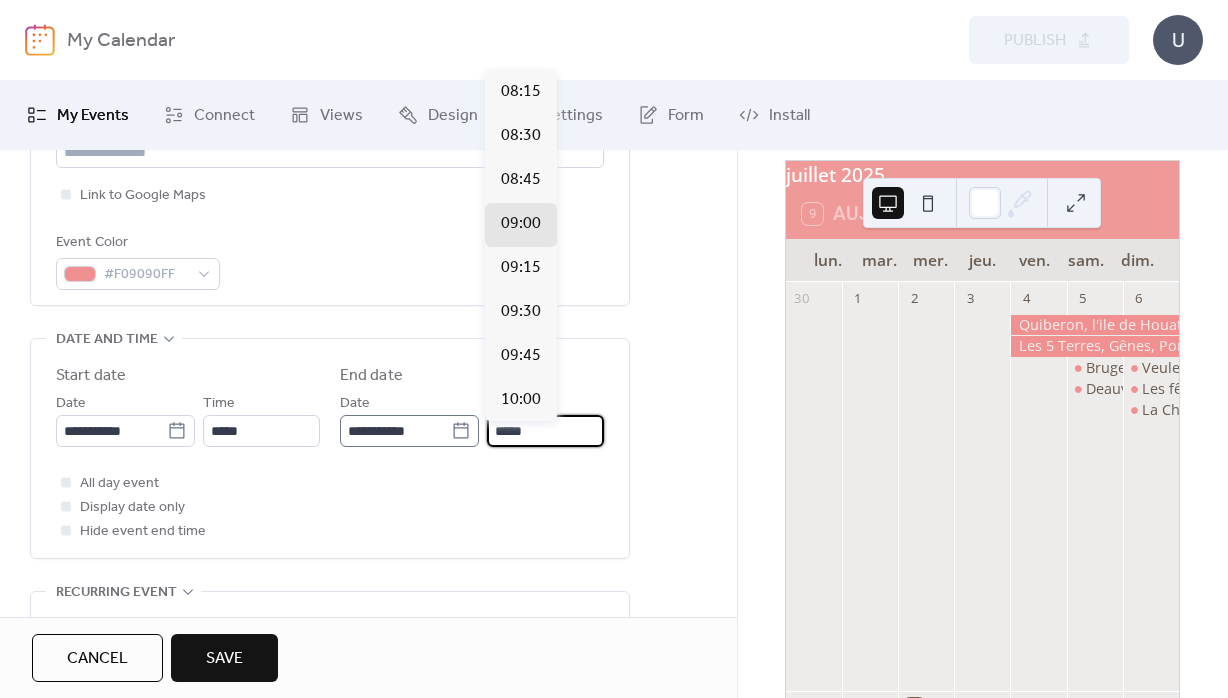 drag, startPoint x: 490, startPoint y: 443, endPoint x: 454, endPoint y: 442, distance: 36.013885 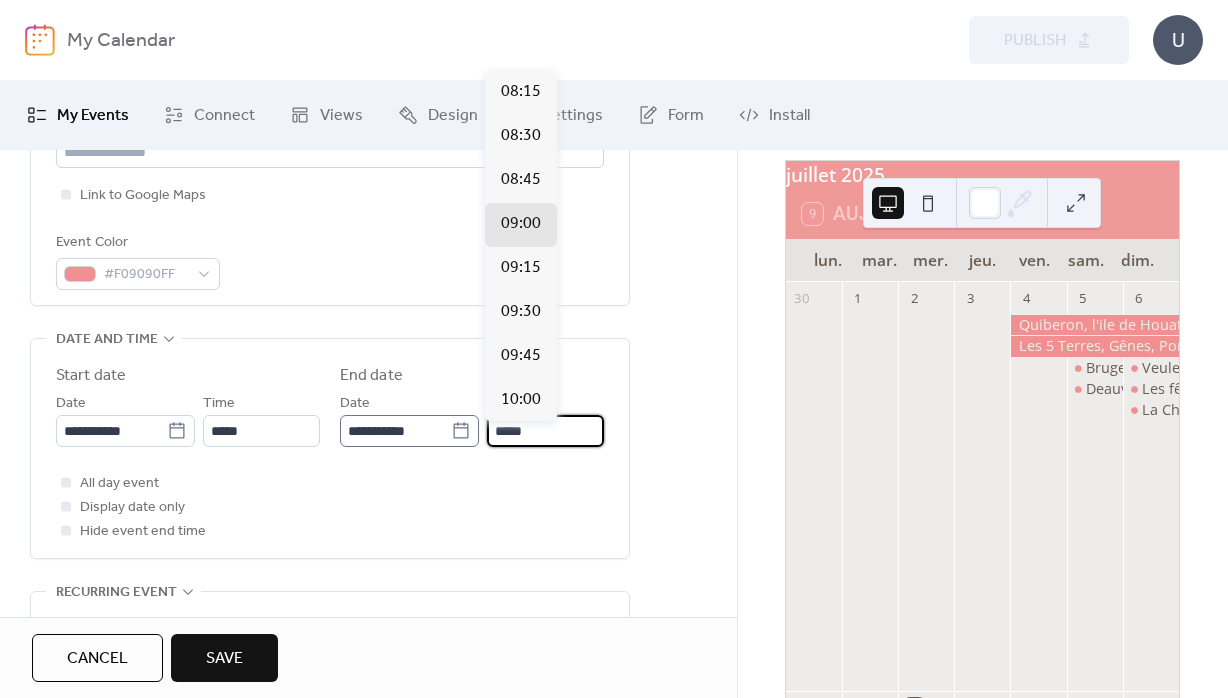 click on "*****" at bounding box center (545, 431) 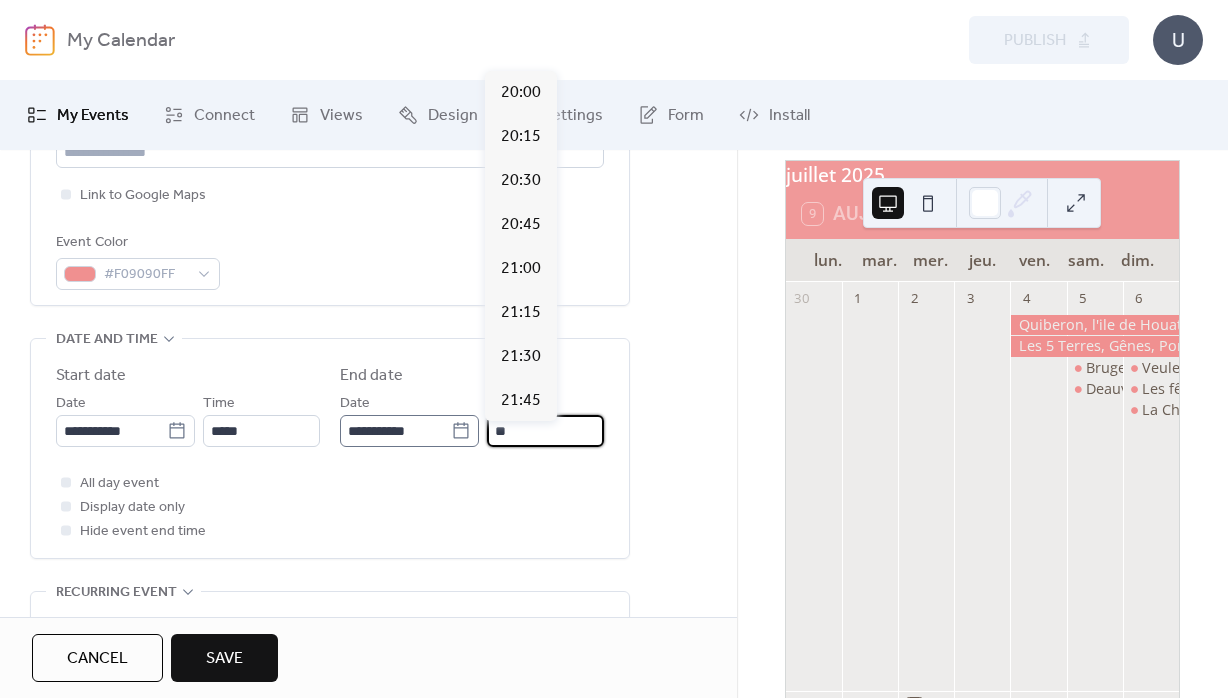 scroll, scrollTop: 2419, scrollLeft: 0, axis: vertical 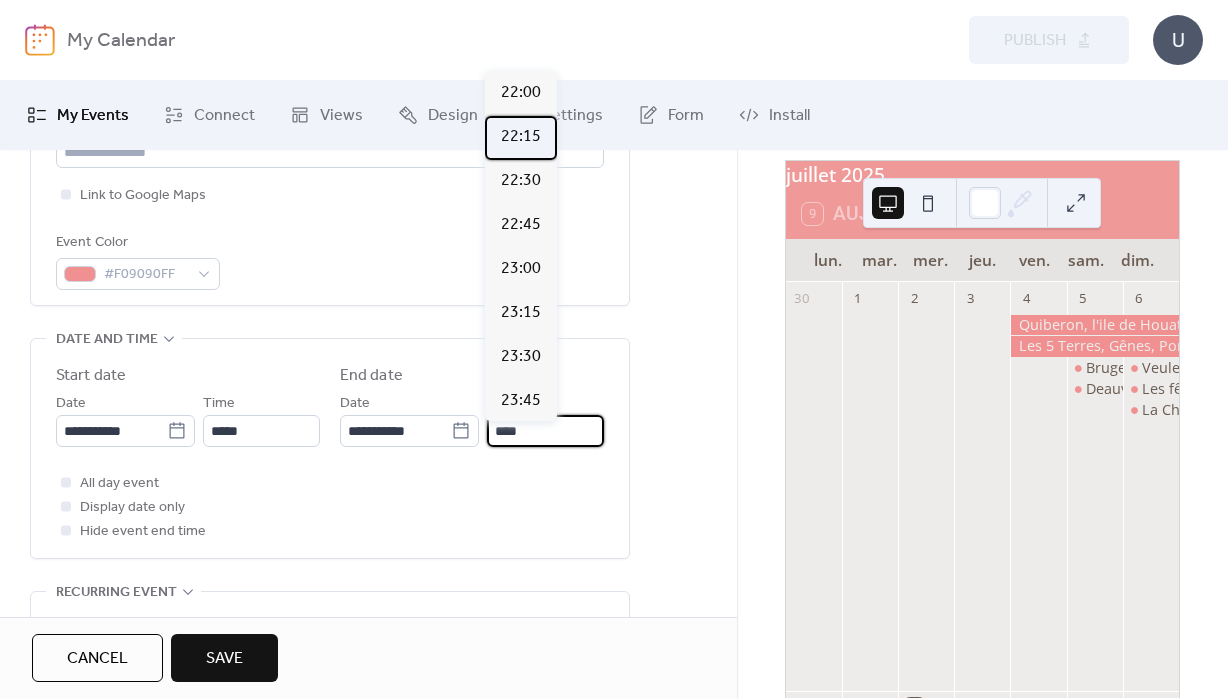 click on "22:15" at bounding box center [521, 137] 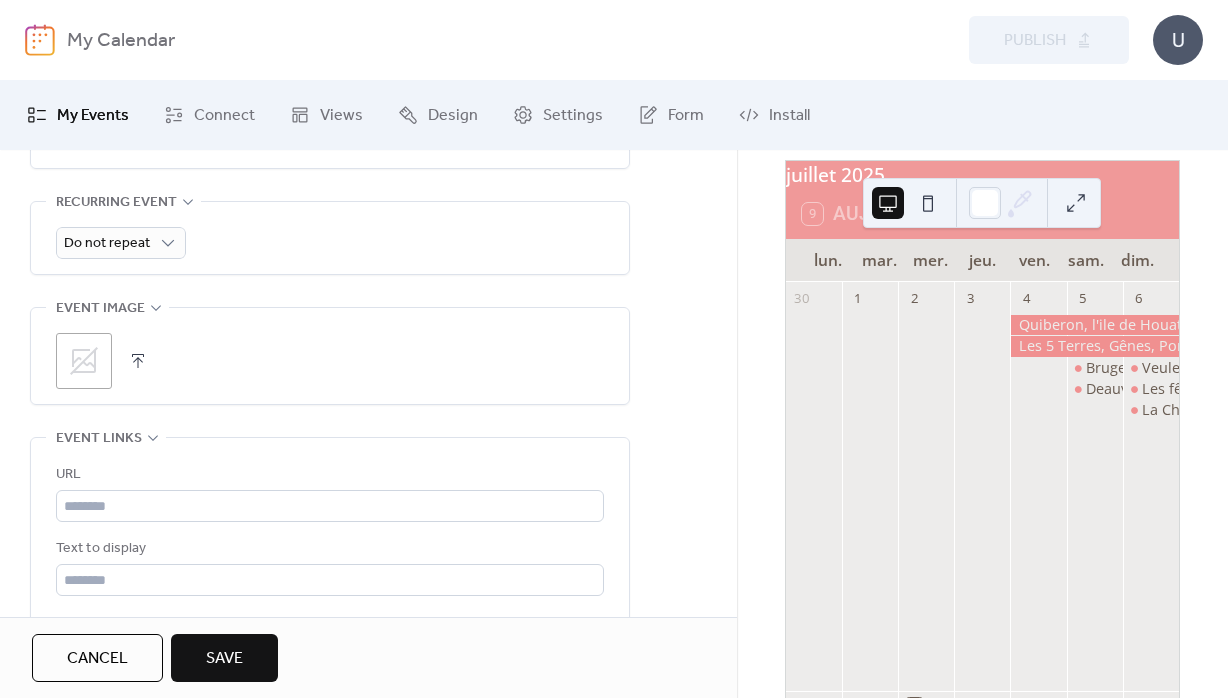scroll, scrollTop: 936, scrollLeft: 0, axis: vertical 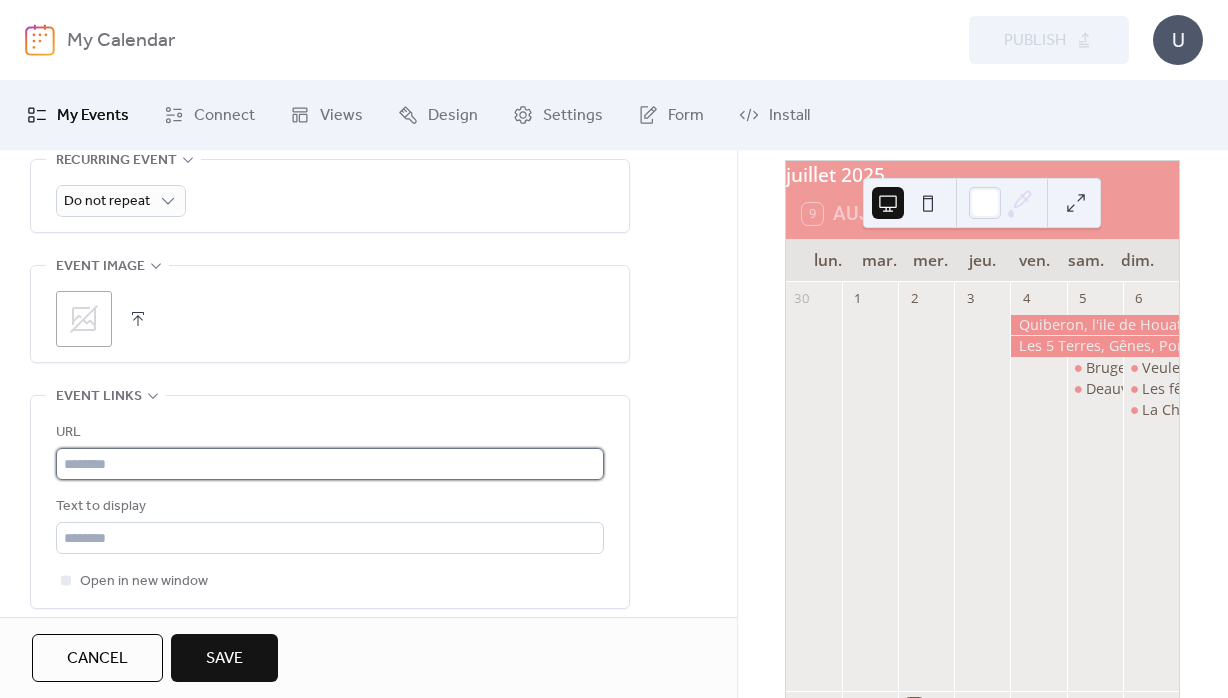 click at bounding box center (330, 464) 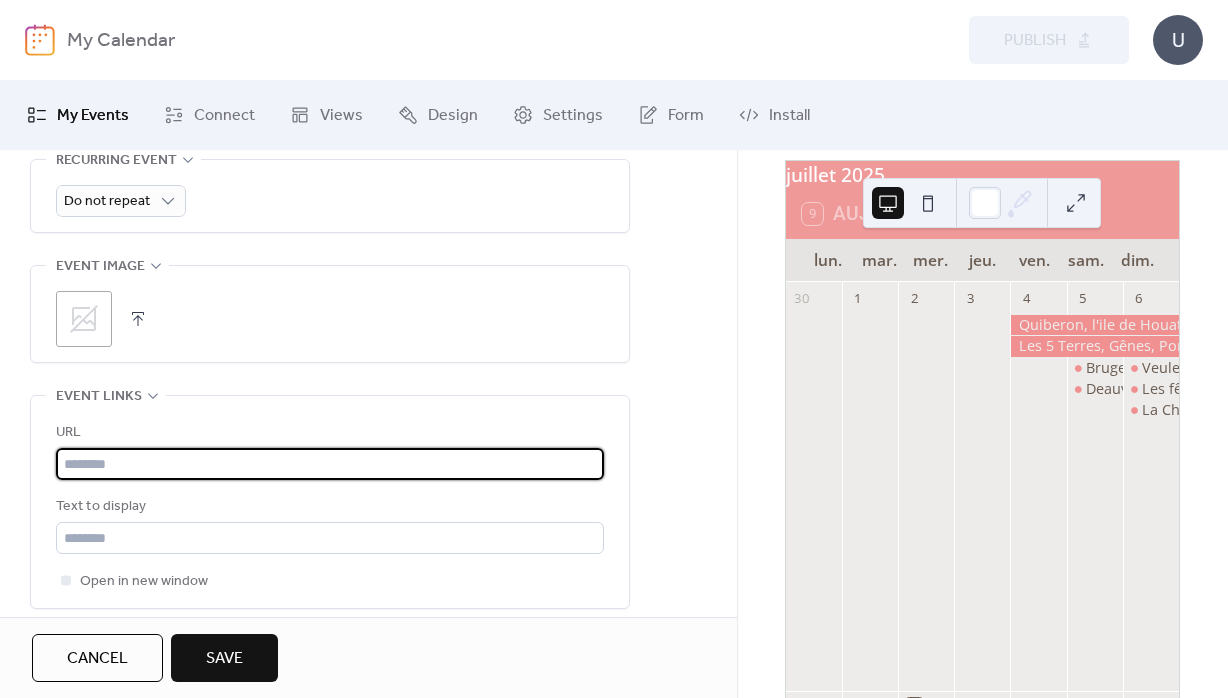 paste on "**********" 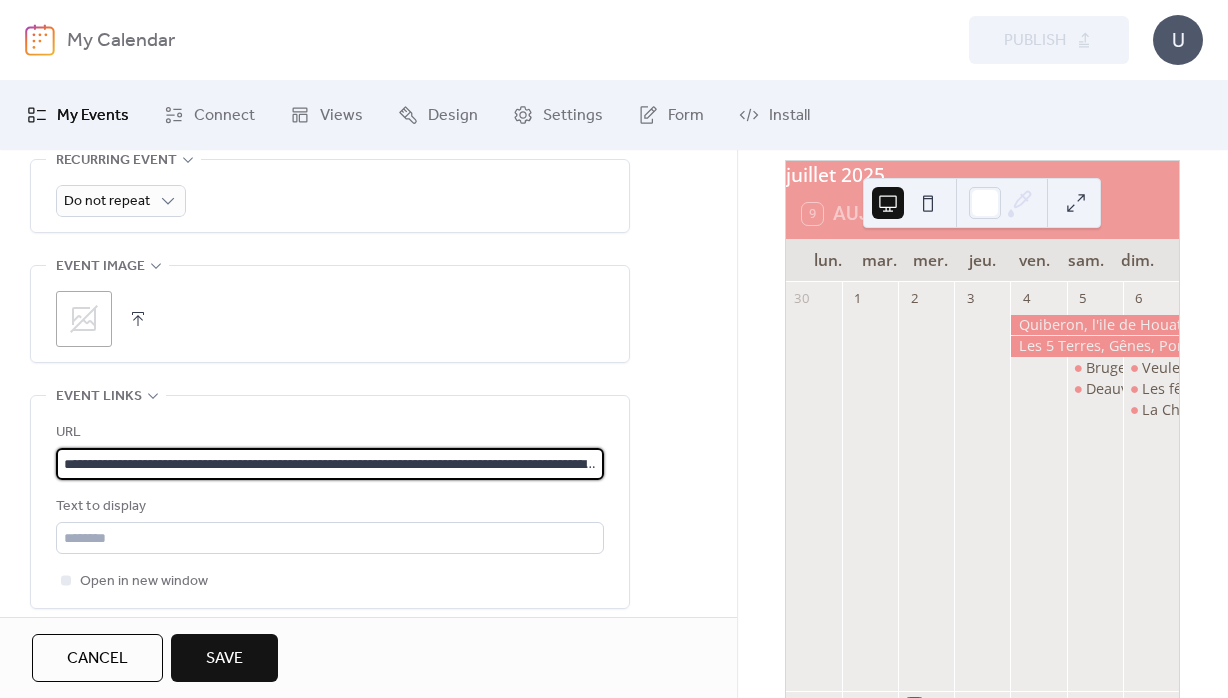 scroll, scrollTop: 0, scrollLeft: 326, axis: horizontal 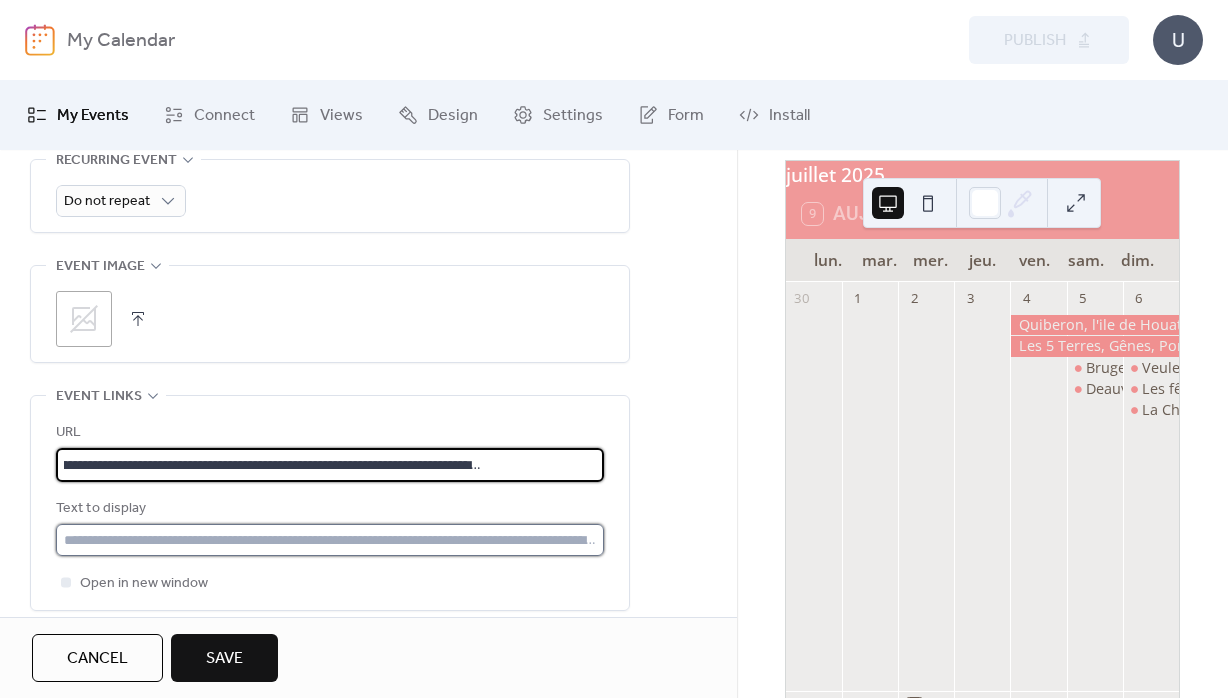 click at bounding box center (330, 540) 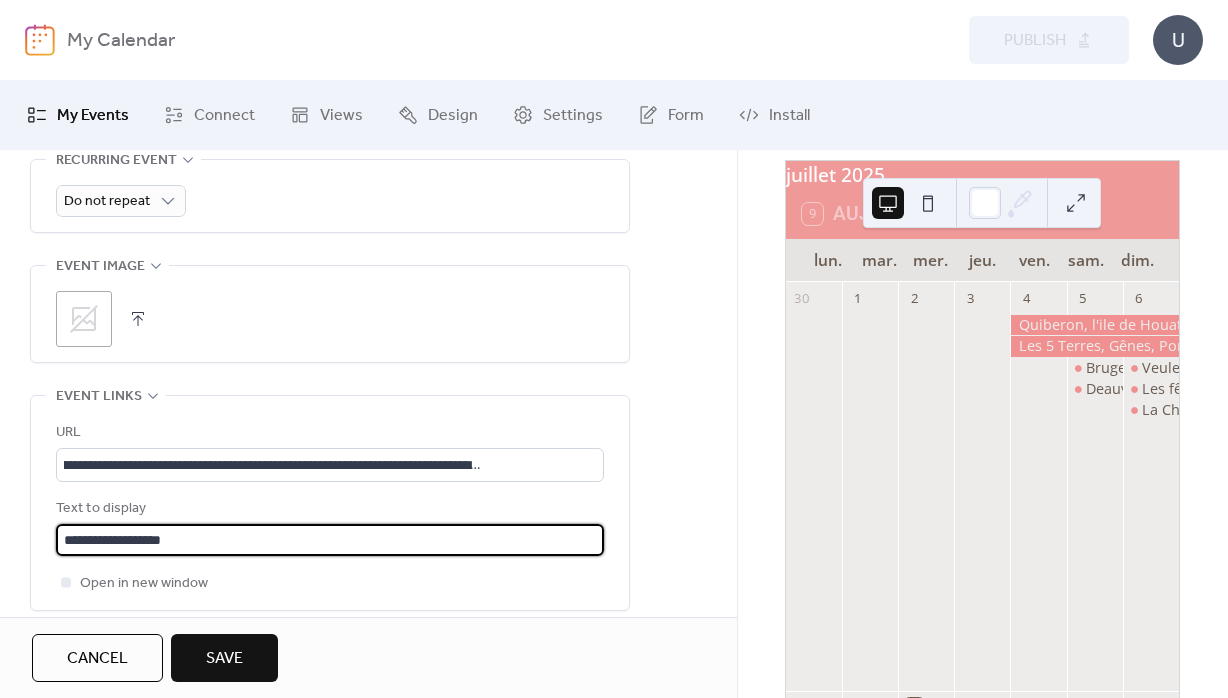 scroll, scrollTop: 1080, scrollLeft: 0, axis: vertical 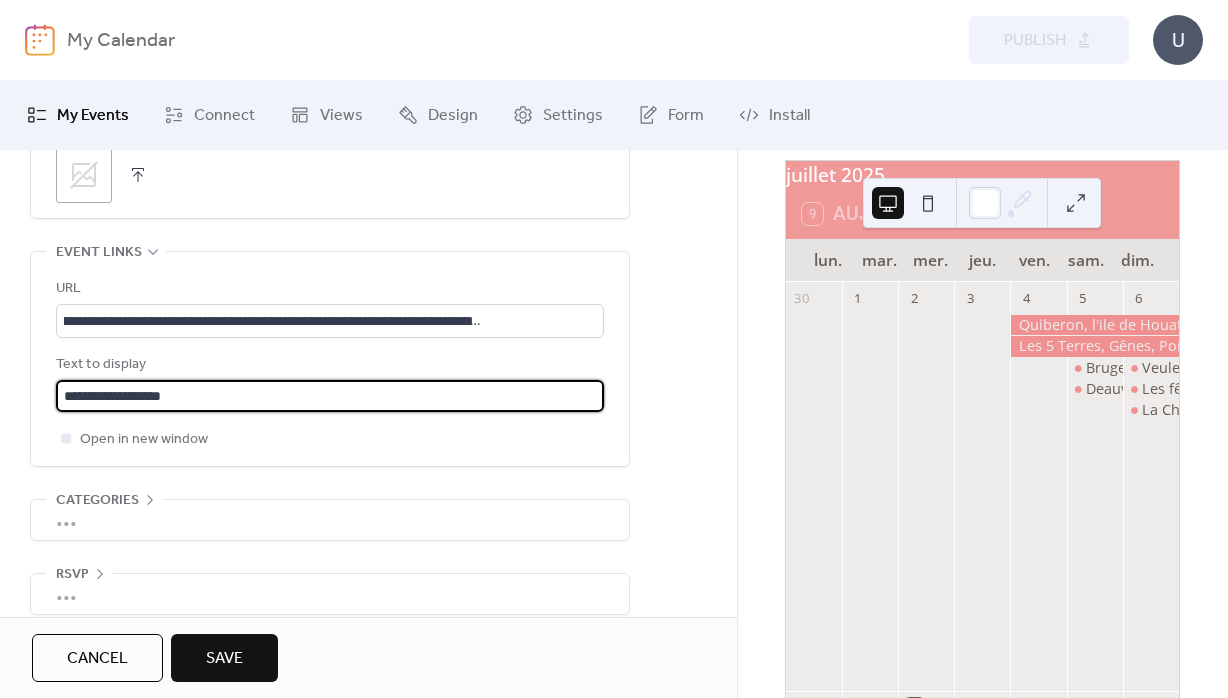click on "Save" at bounding box center (224, 658) 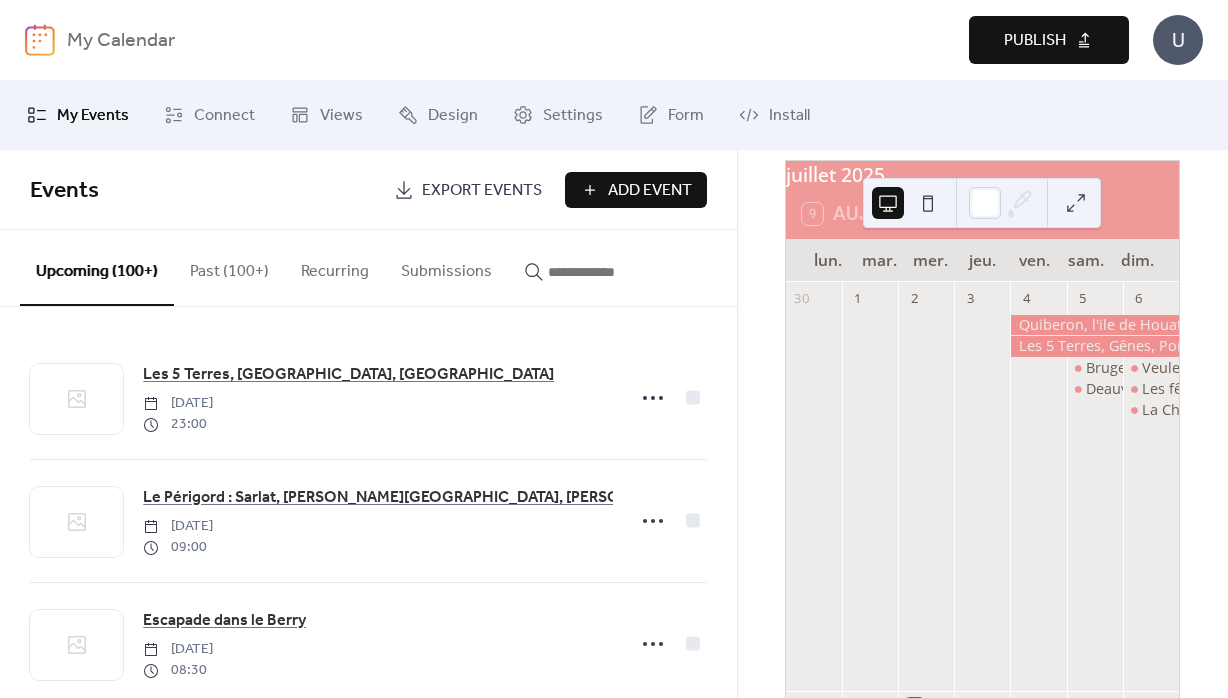 drag, startPoint x: 1014, startPoint y: 38, endPoint x: 958, endPoint y: 70, distance: 64.49806 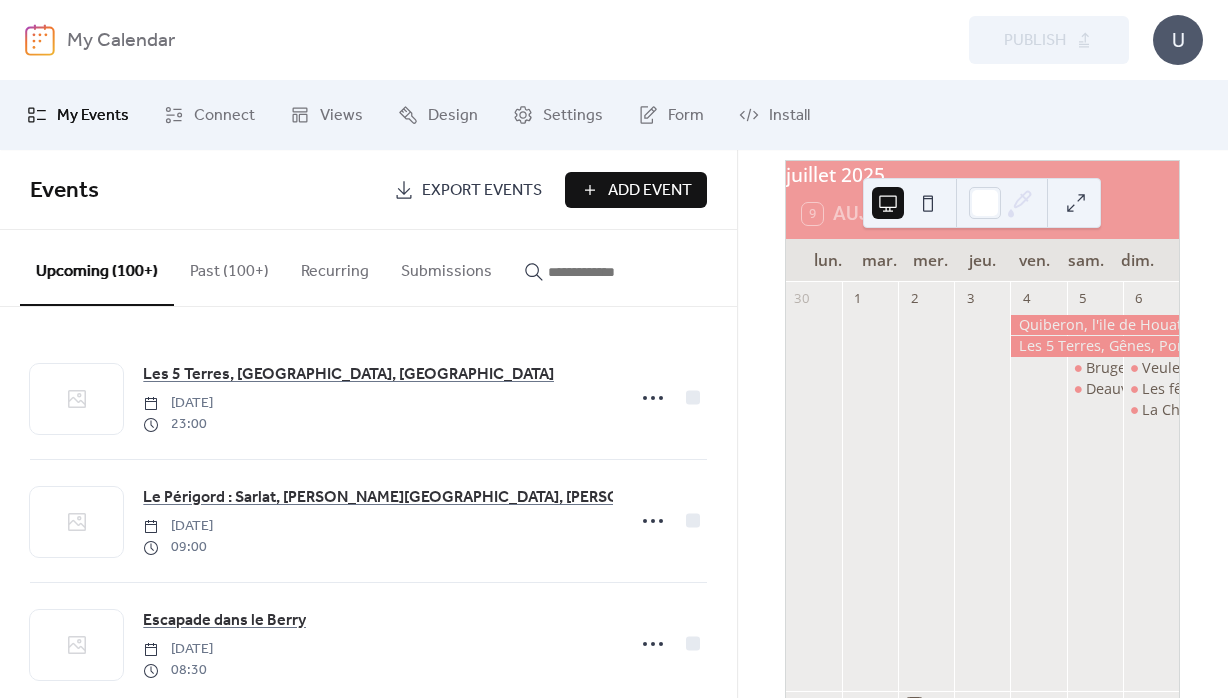 drag, startPoint x: 620, startPoint y: 197, endPoint x: 79, endPoint y: 26, distance: 567.3817 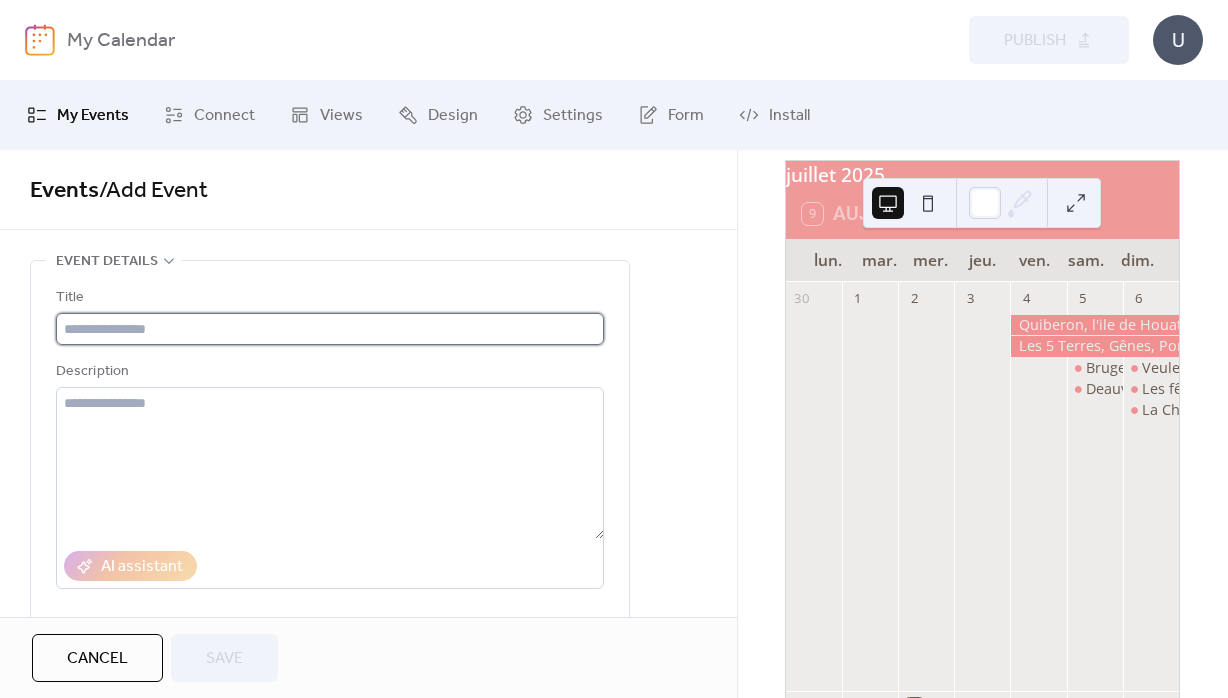 click at bounding box center (330, 329) 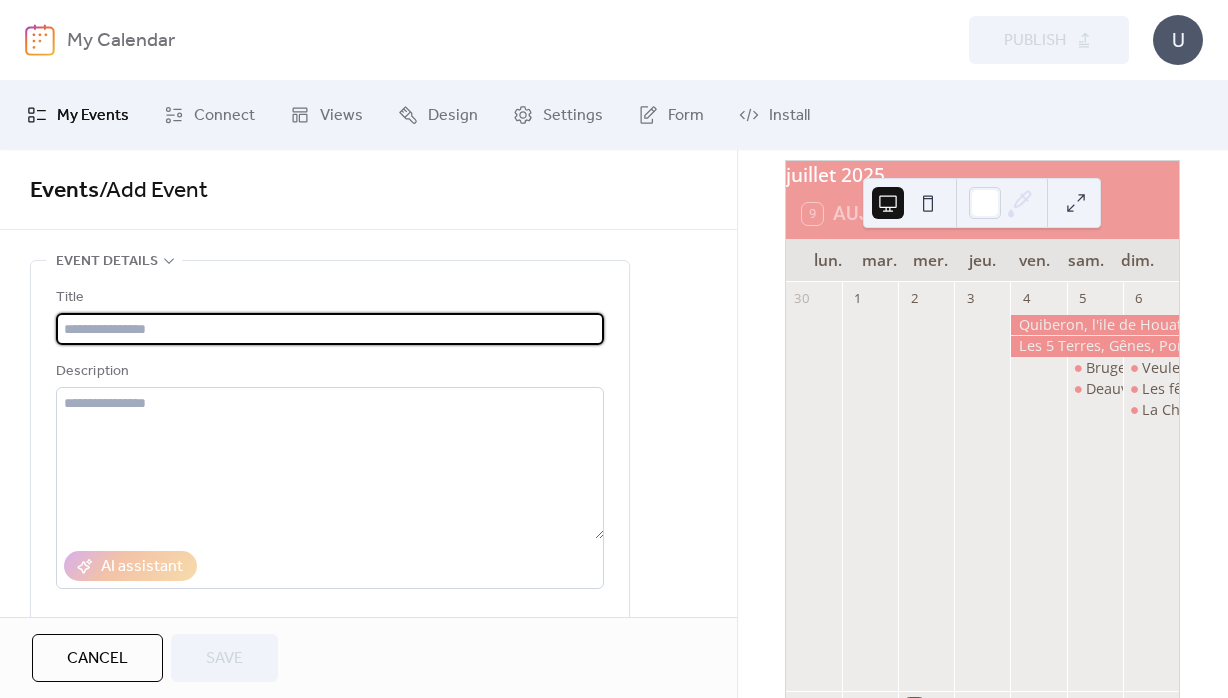 drag, startPoint x: 196, startPoint y: 337, endPoint x: 212, endPoint y: 332, distance: 16.763054 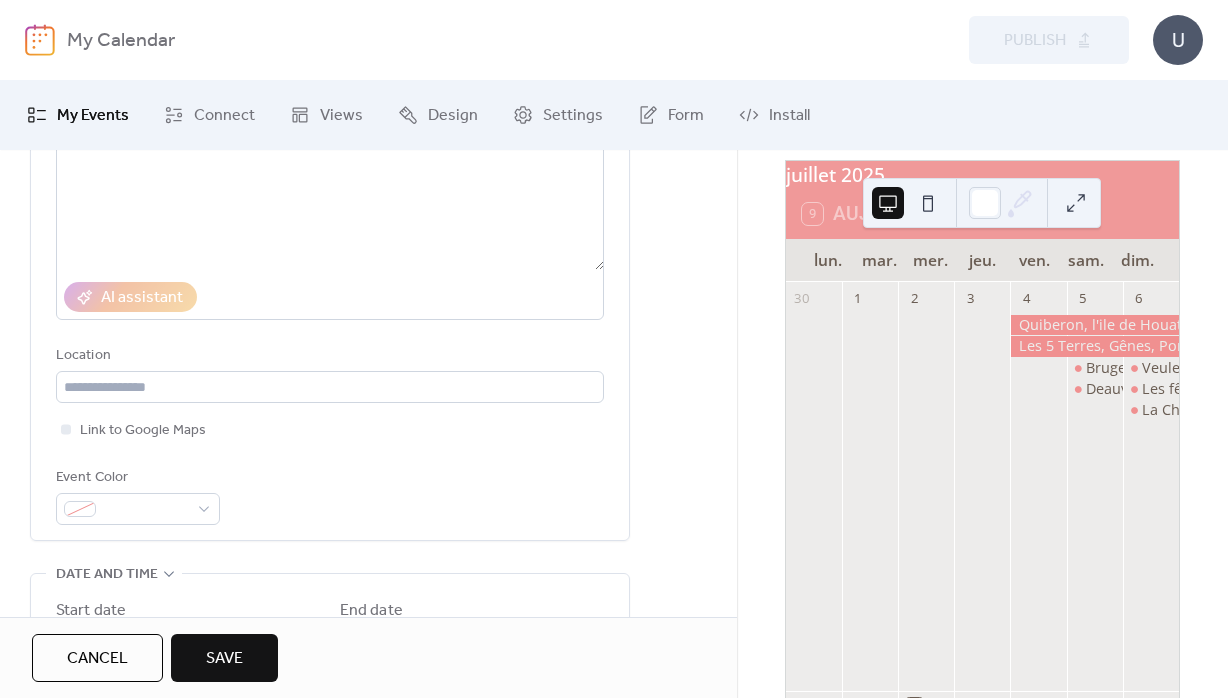 scroll, scrollTop: 288, scrollLeft: 0, axis: vertical 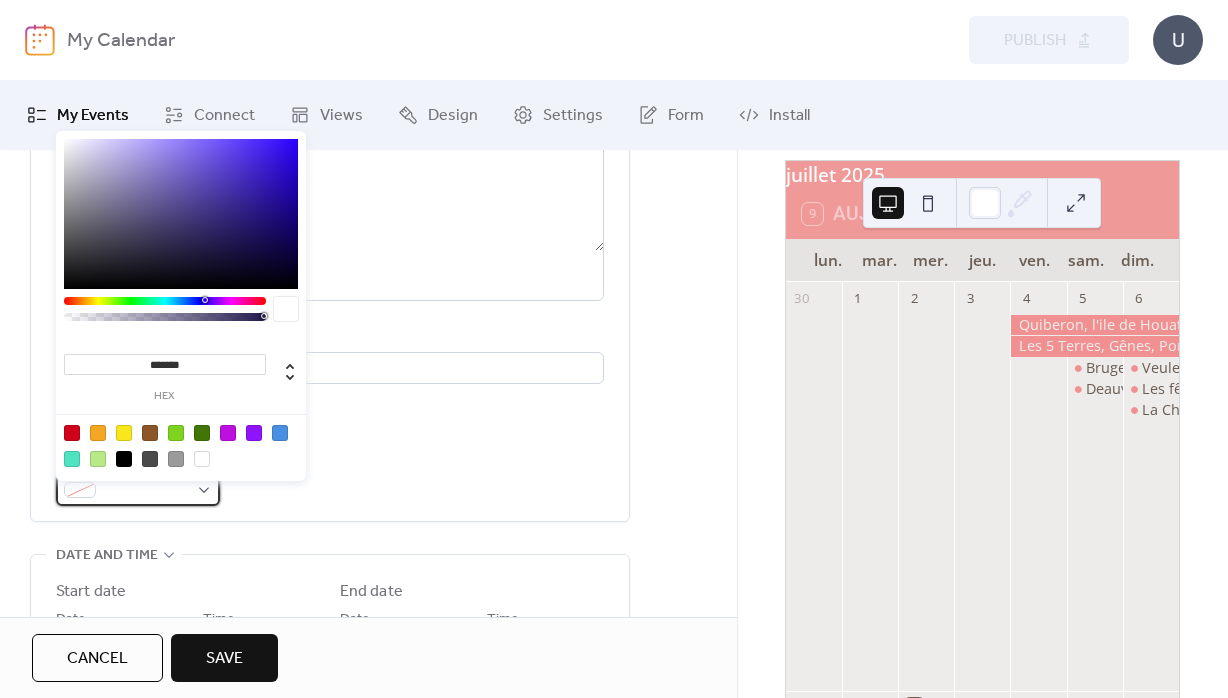 click at bounding box center (146, 491) 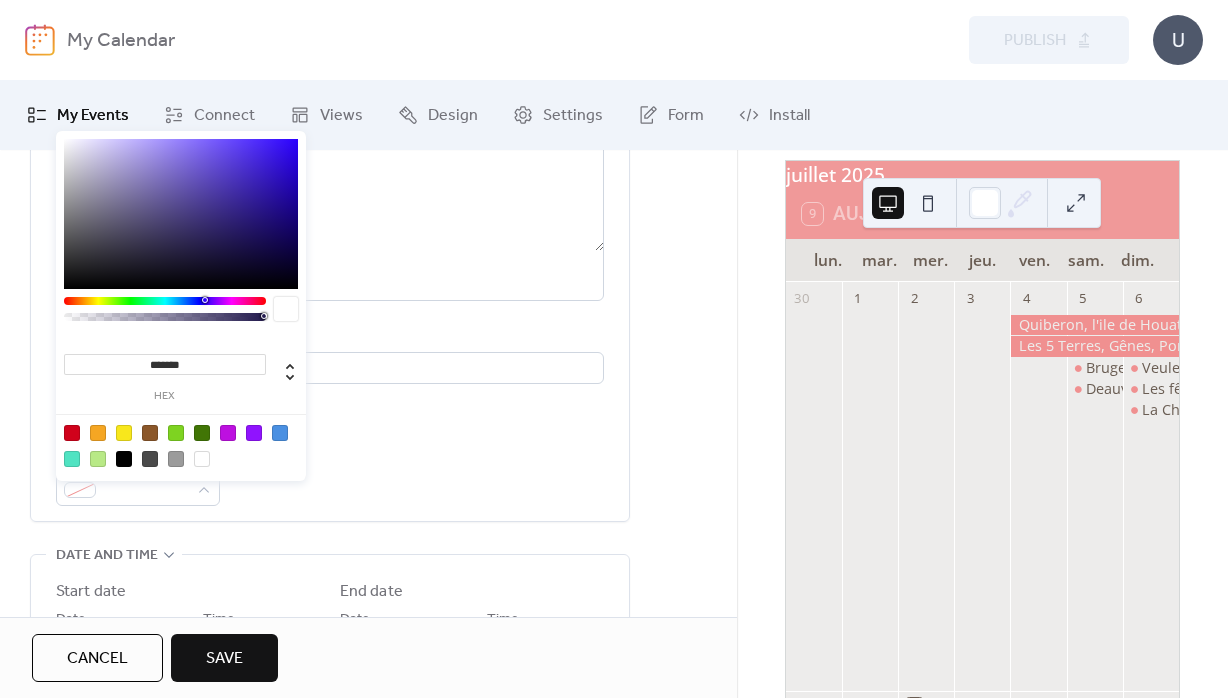 drag, startPoint x: 154, startPoint y: 363, endPoint x: 206, endPoint y: 365, distance: 52.03845 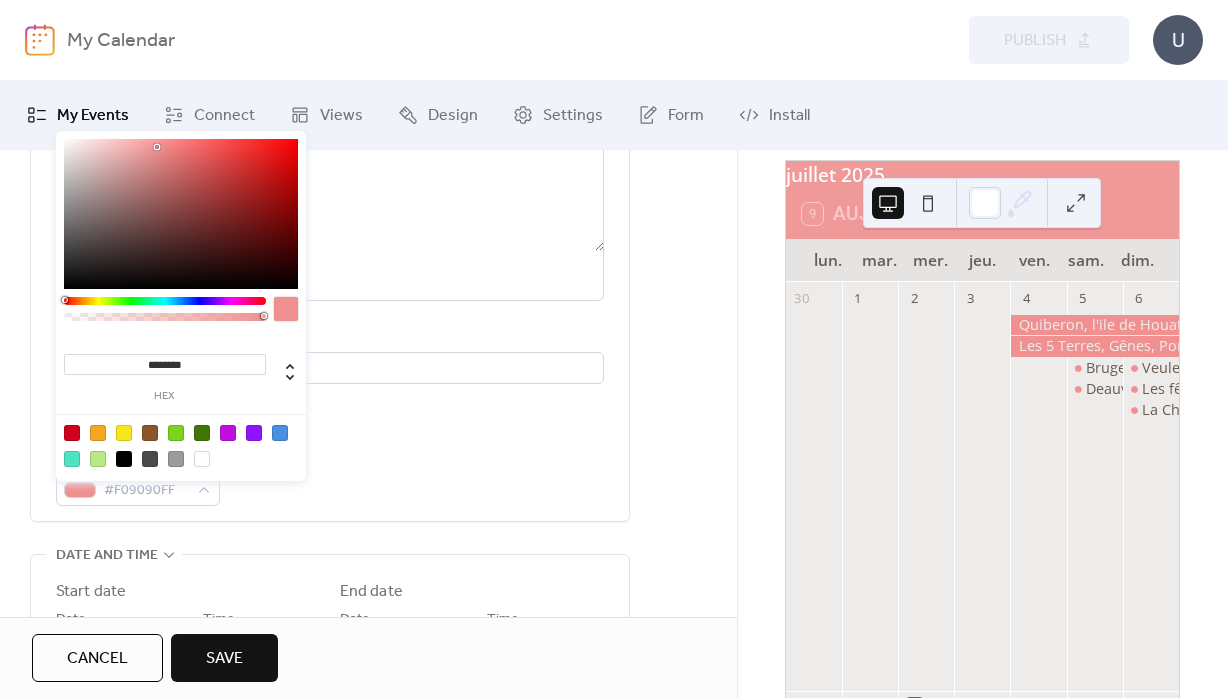 click on "**********" at bounding box center [330, 252] 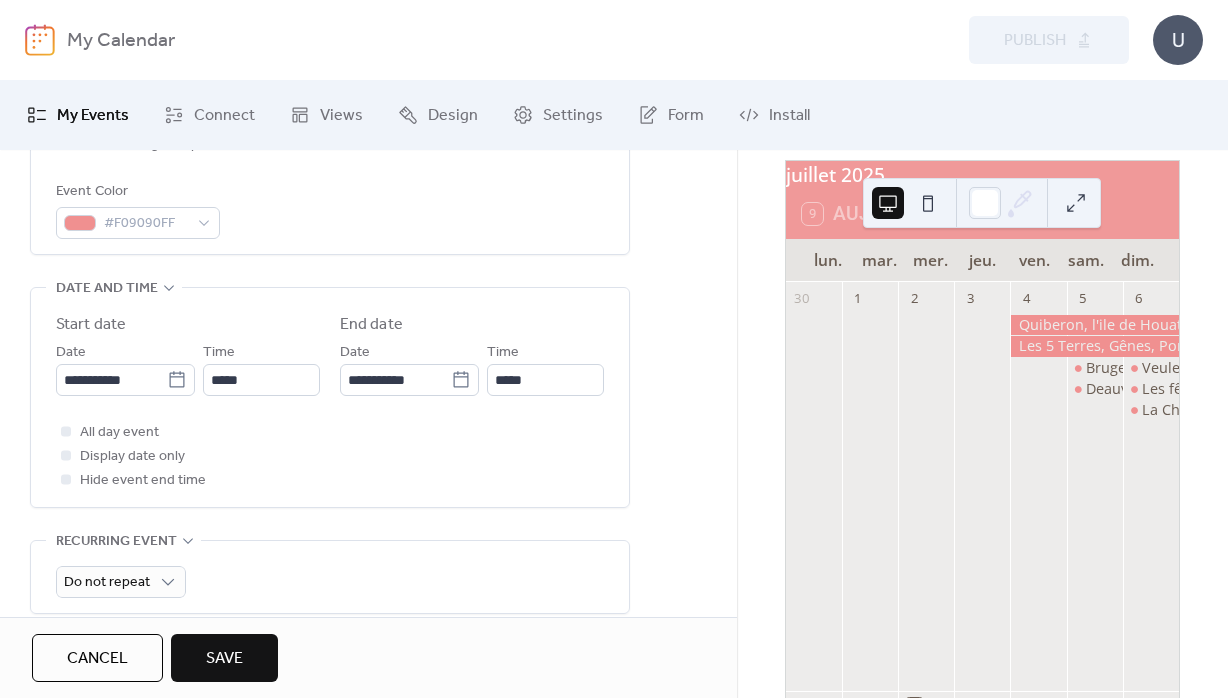 scroll, scrollTop: 576, scrollLeft: 0, axis: vertical 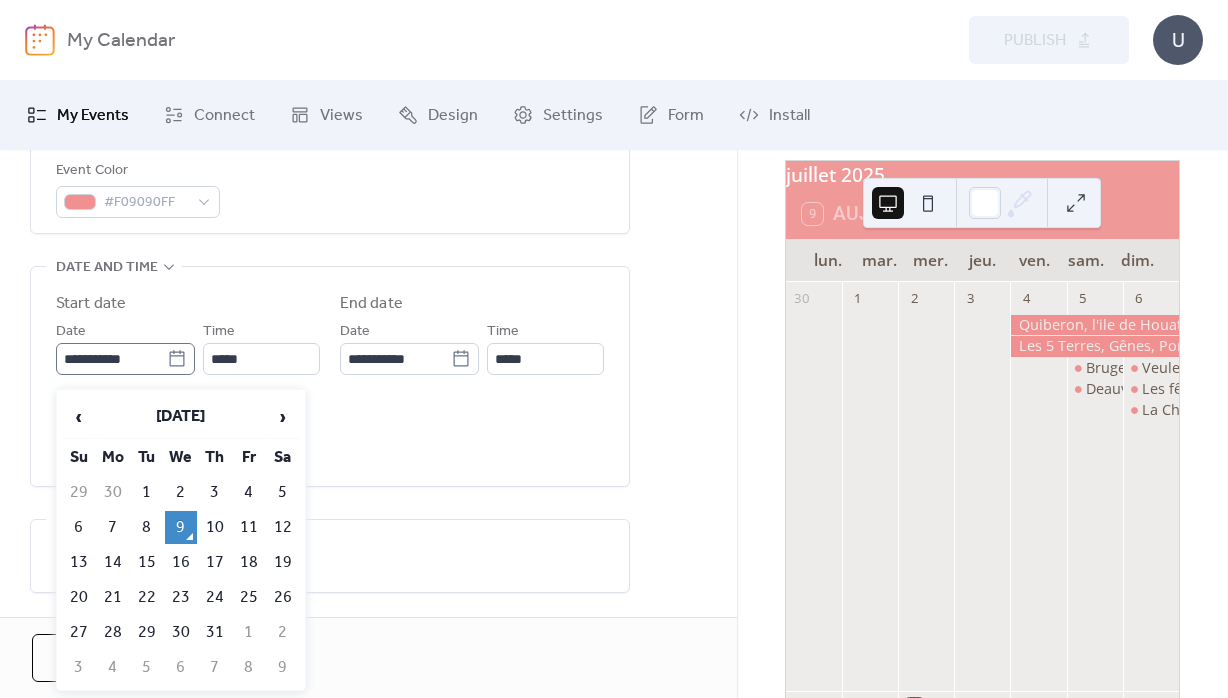 click 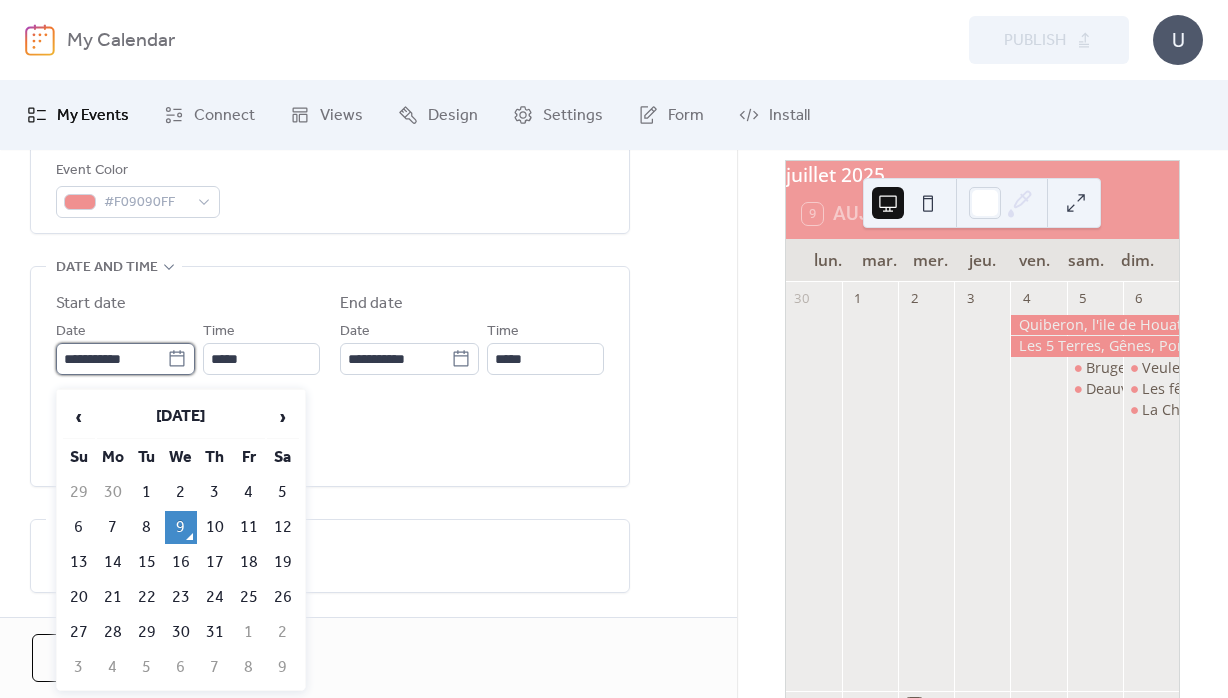 click on "**********" at bounding box center [111, 359] 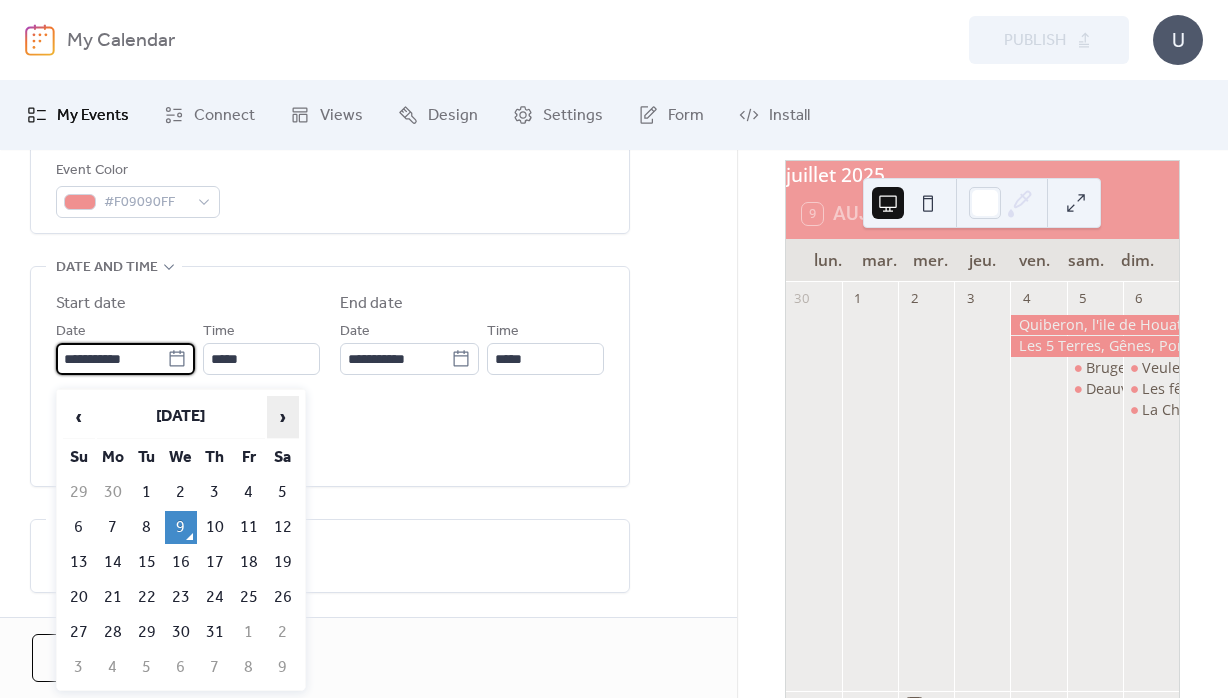 click on "›" at bounding box center (283, 417) 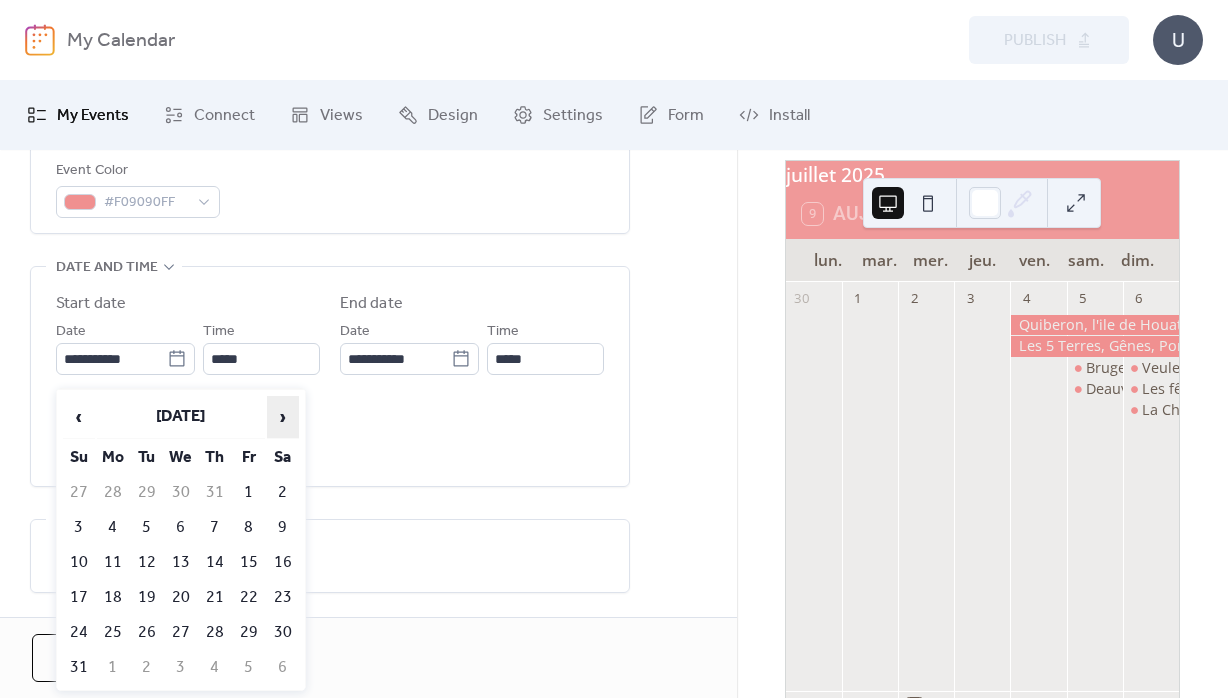 click on "›" at bounding box center (283, 417) 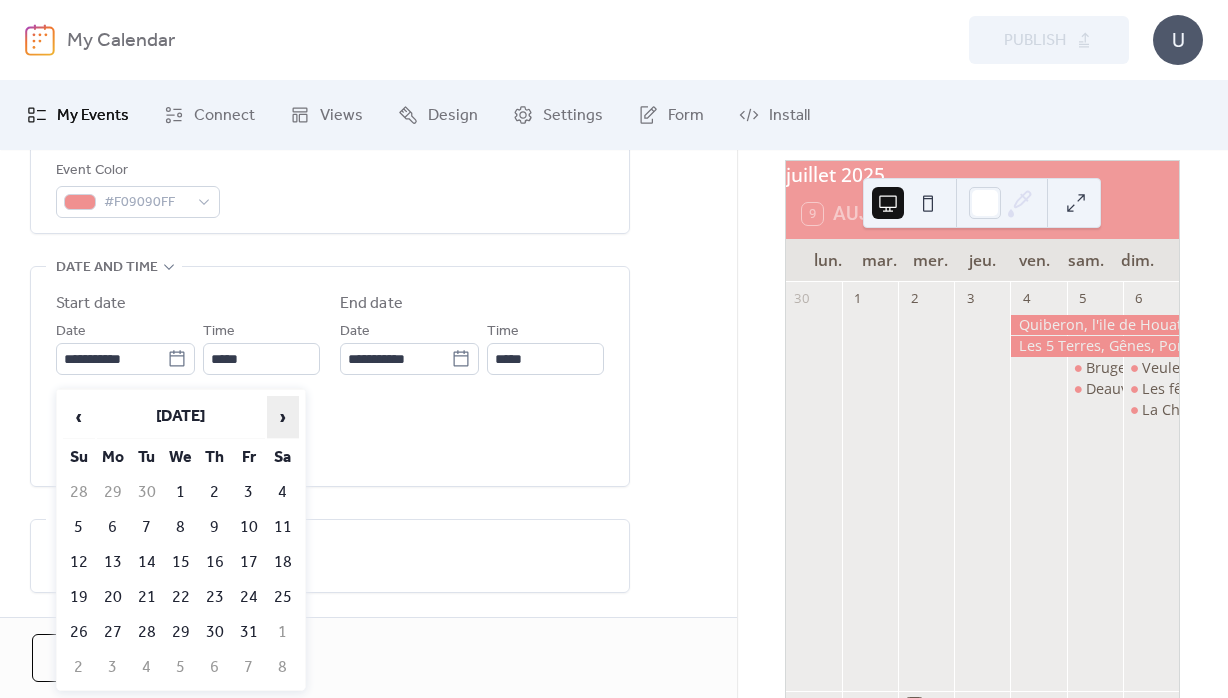 click on "›" at bounding box center [283, 417] 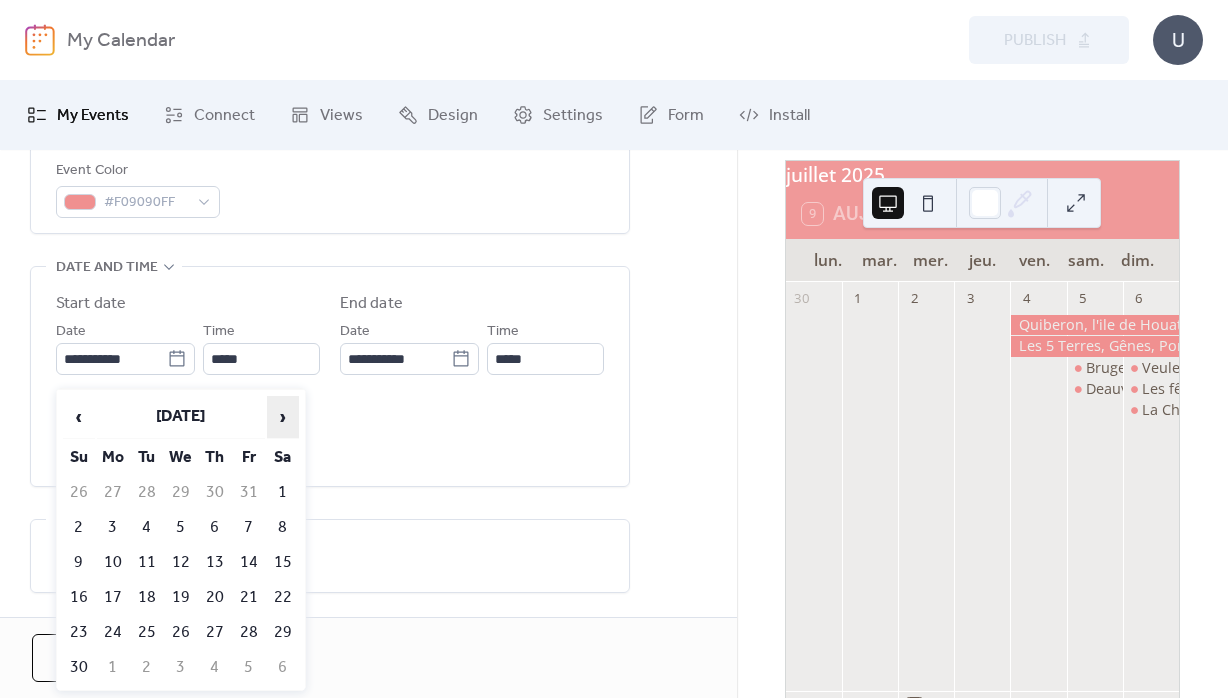 click on "›" at bounding box center (283, 417) 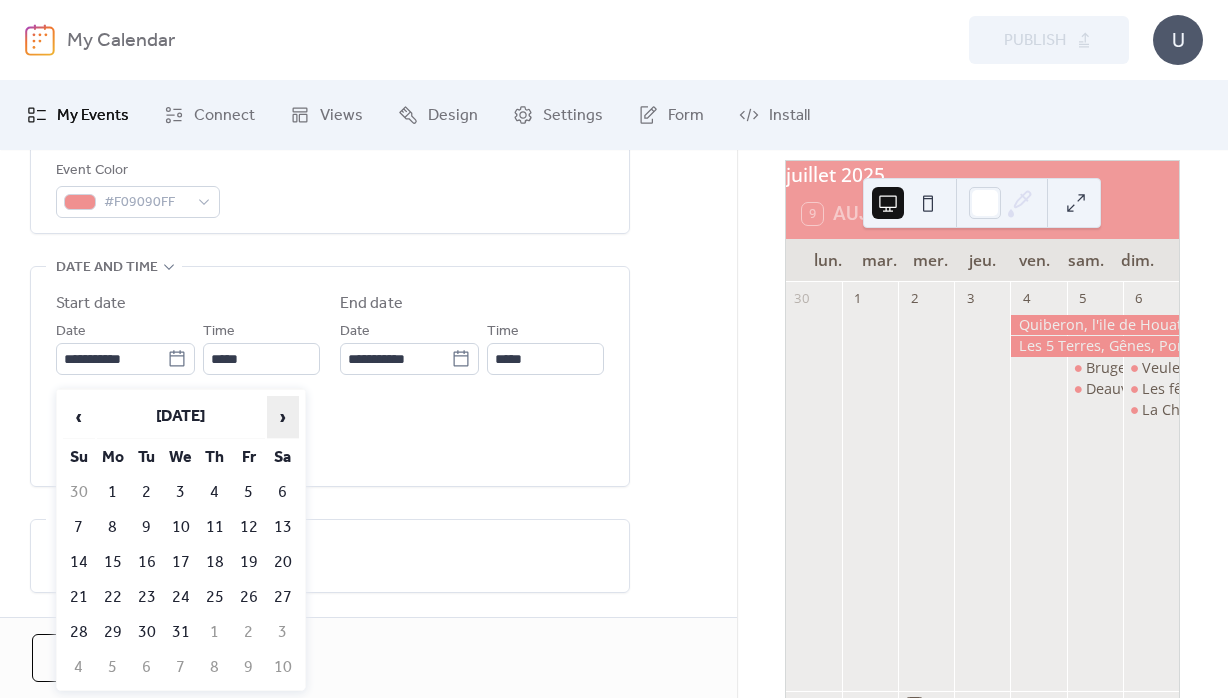 click on "›" at bounding box center (283, 417) 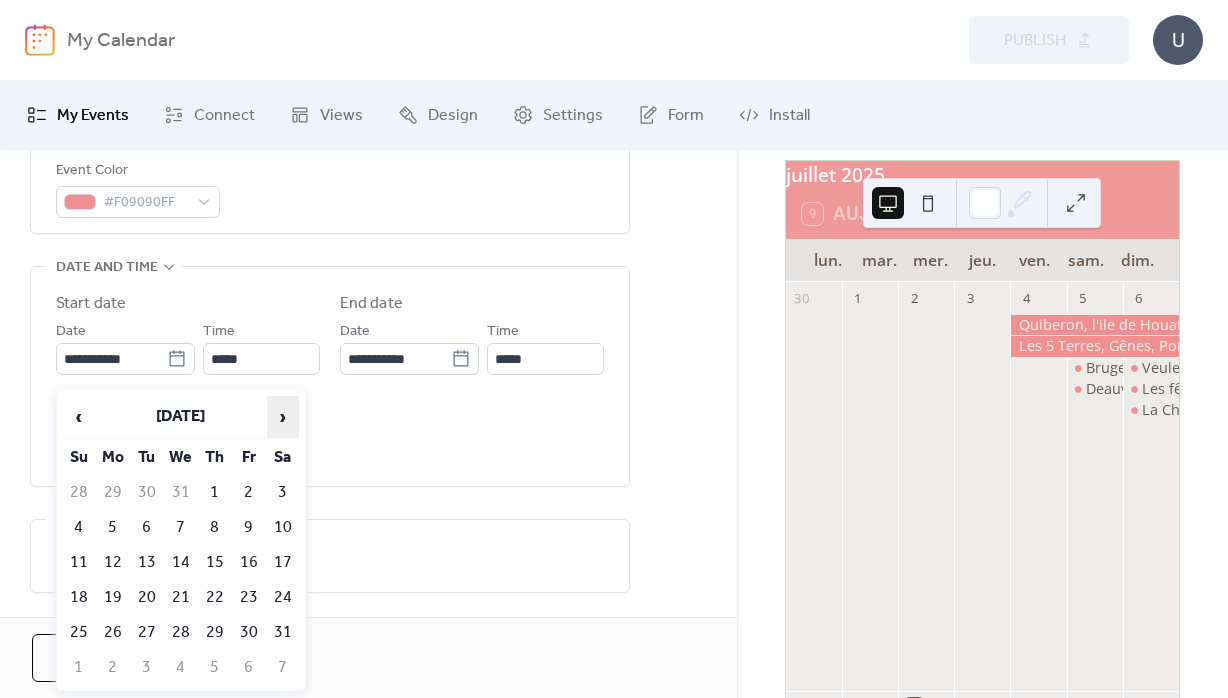 click on "›" at bounding box center (283, 417) 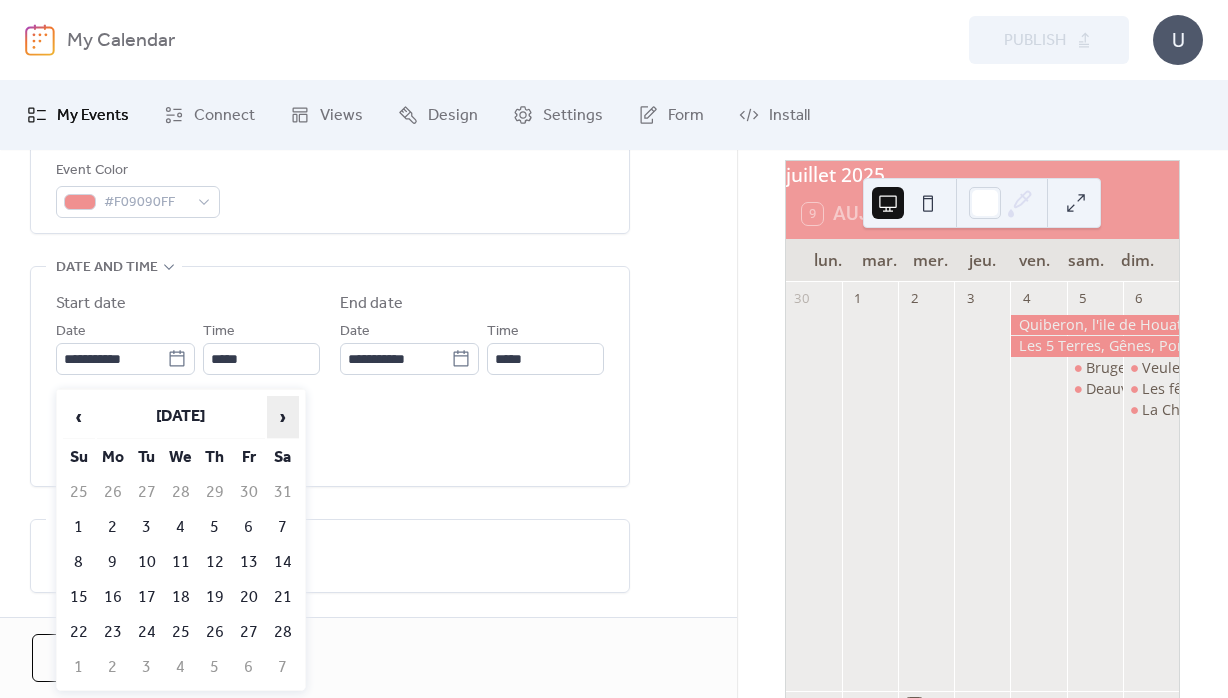 click on "›" at bounding box center (283, 417) 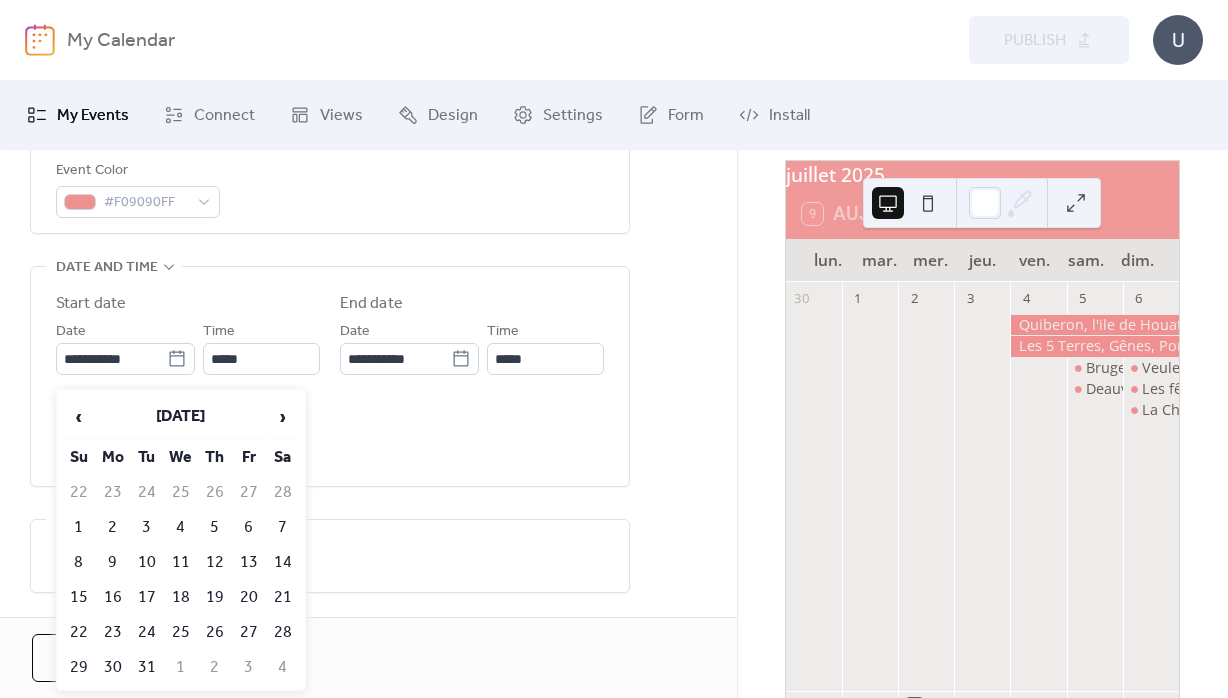drag, startPoint x: 82, startPoint y: 594, endPoint x: 231, endPoint y: 430, distance: 221.57843 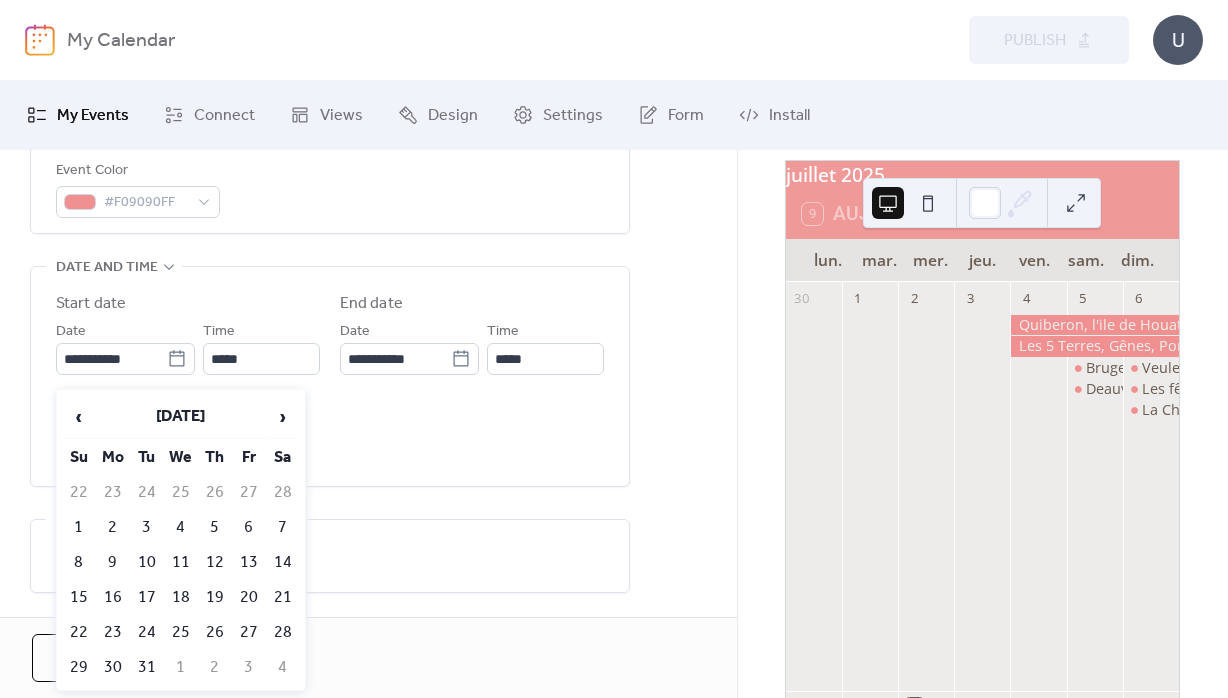 click on "15" at bounding box center (79, 597) 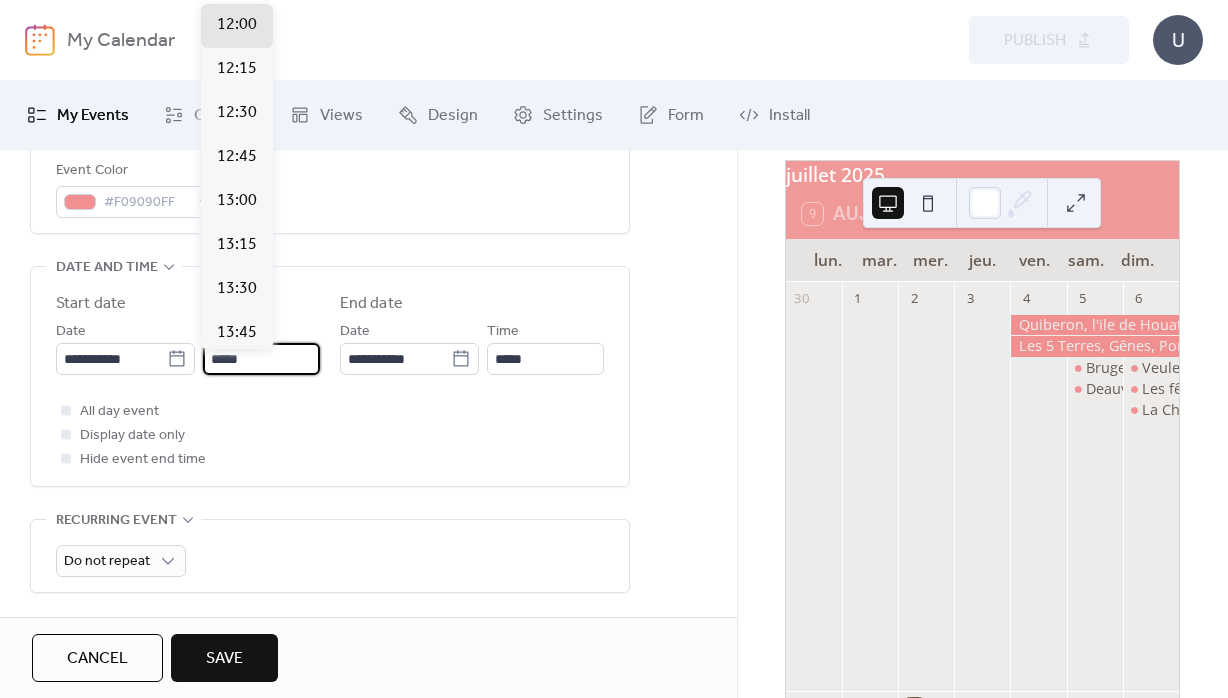 click on "*****" at bounding box center [261, 359] 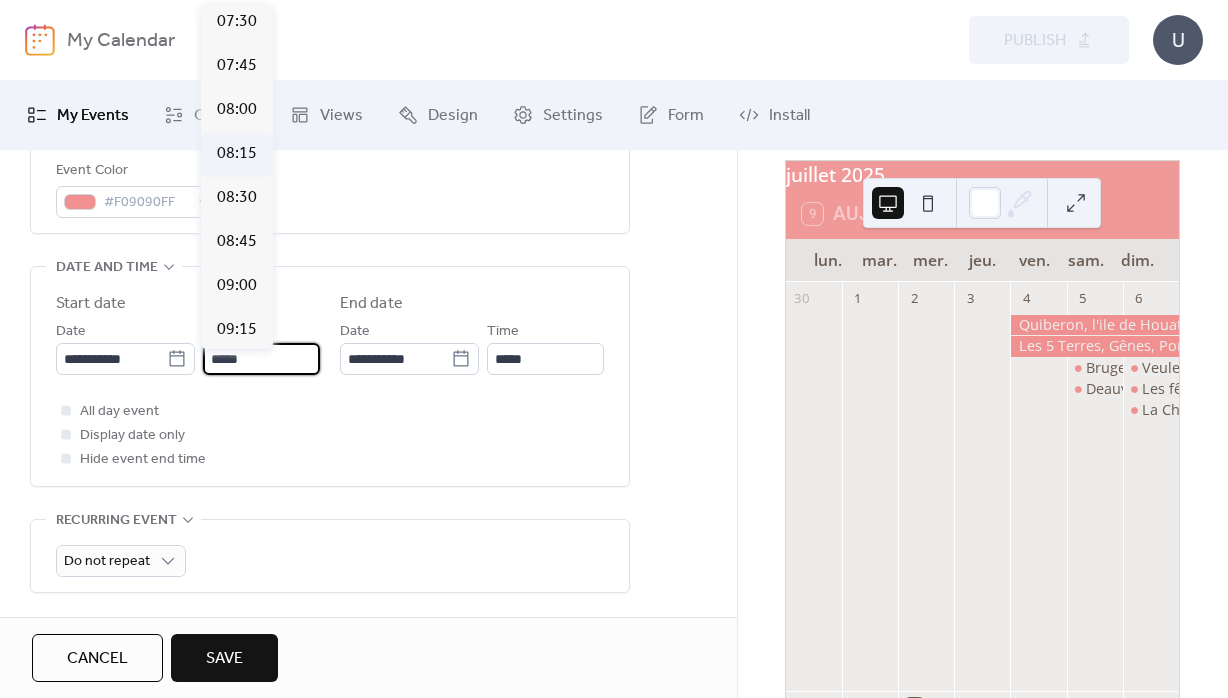 scroll, scrollTop: 1306, scrollLeft: 0, axis: vertical 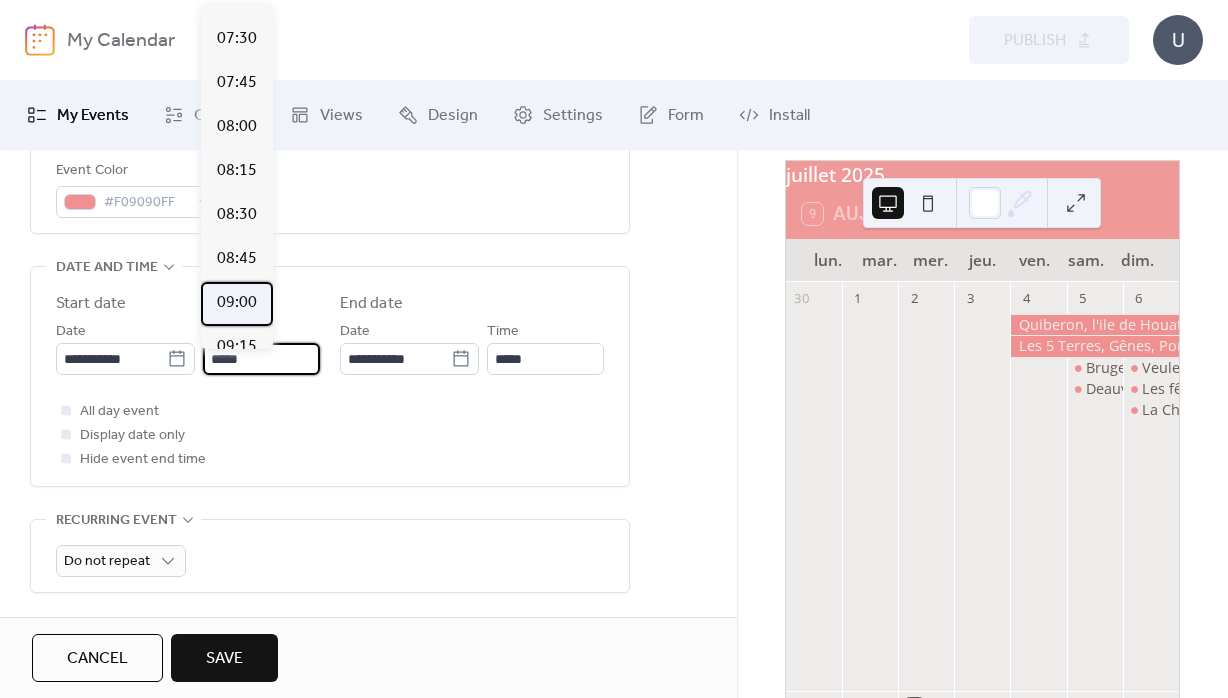 click on "09:00" at bounding box center (237, 303) 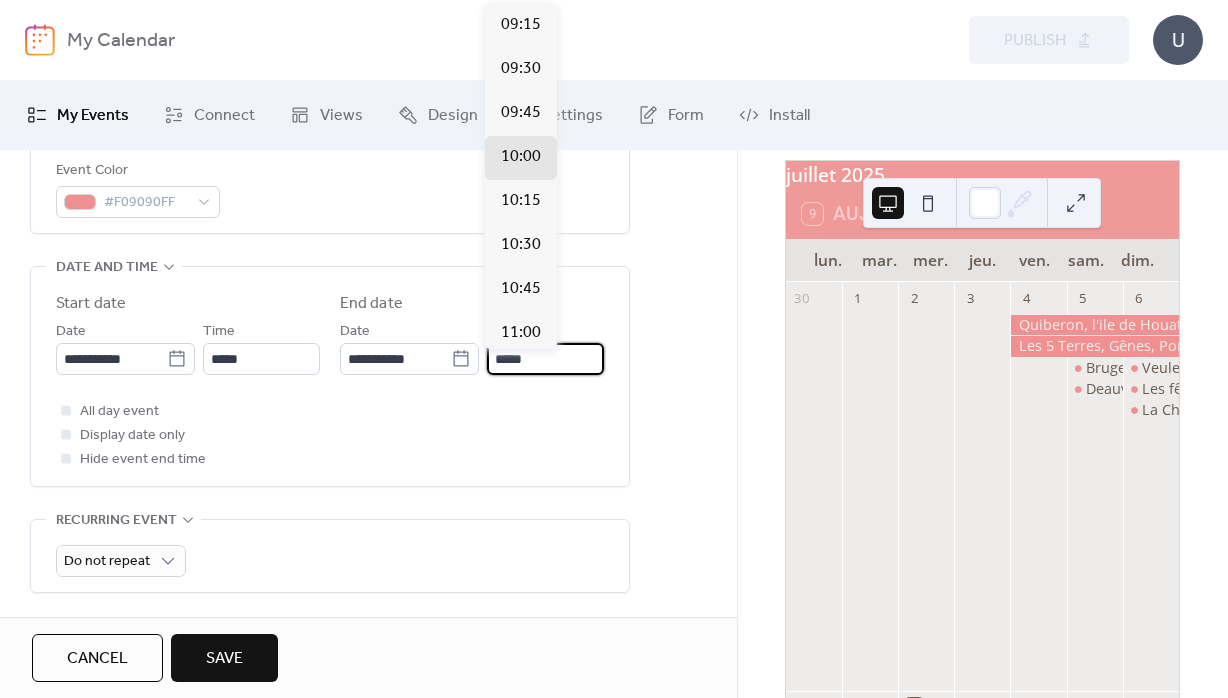 drag, startPoint x: 542, startPoint y: 373, endPoint x: 434, endPoint y: 374, distance: 108.00463 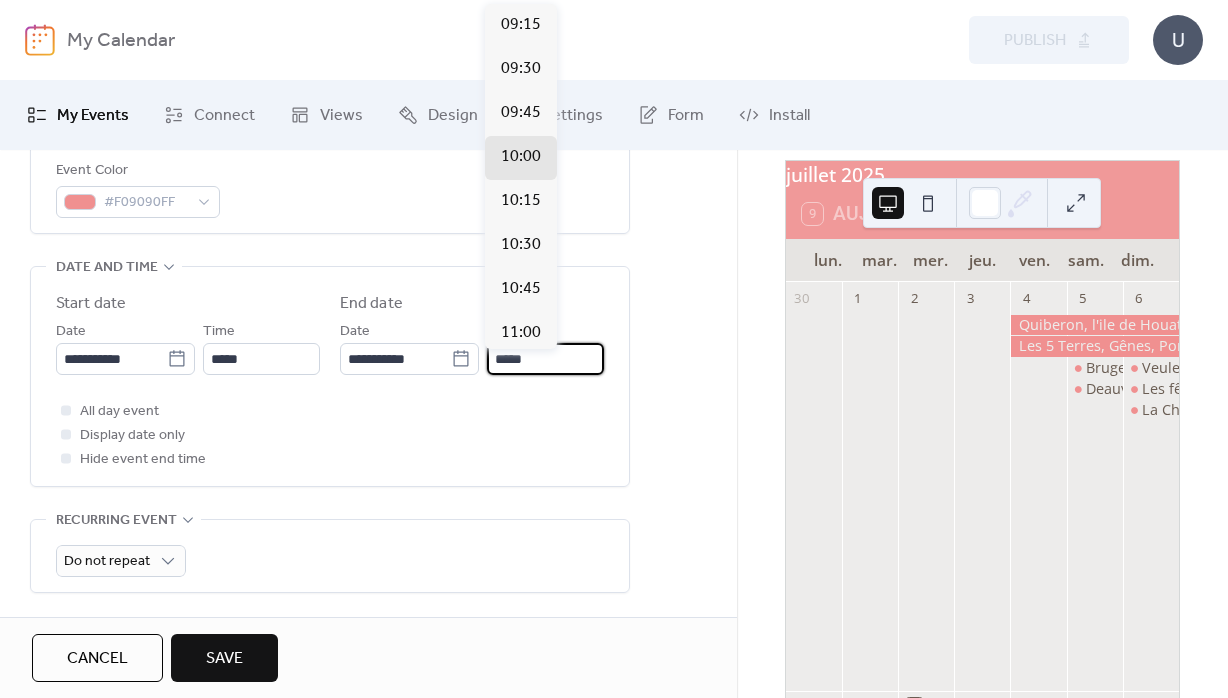 click on "*****" at bounding box center [545, 359] 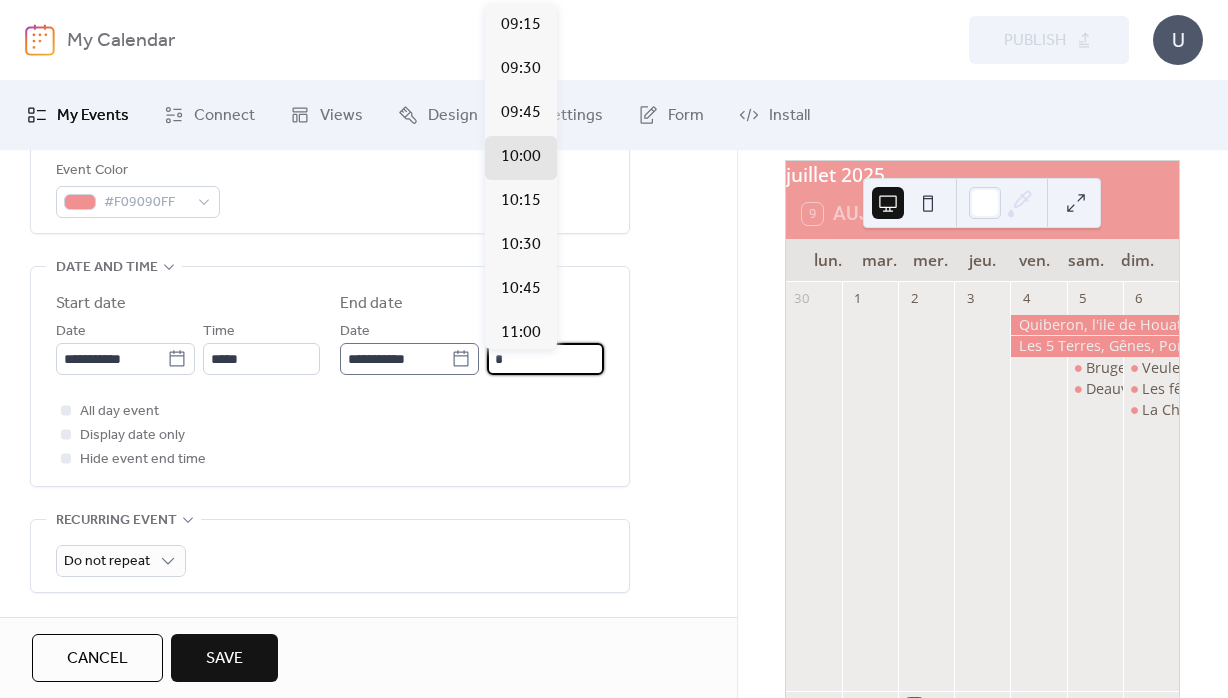 scroll, scrollTop: 1892, scrollLeft: 0, axis: vertical 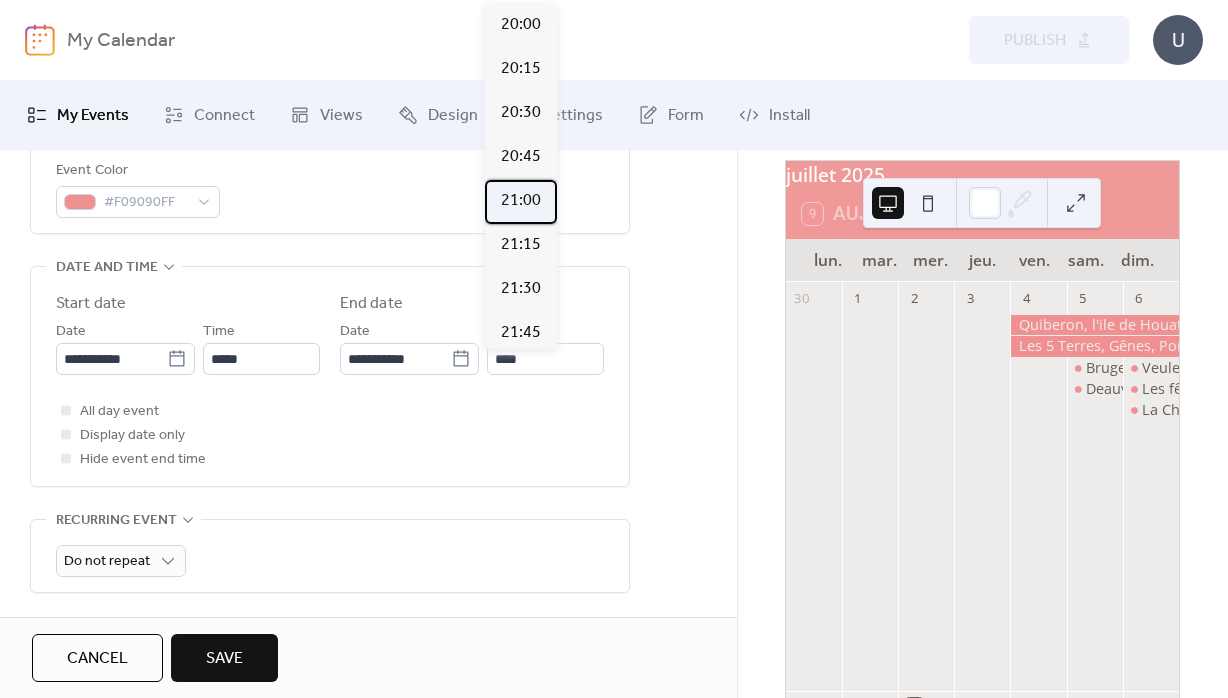 click on "21:00" at bounding box center [521, 201] 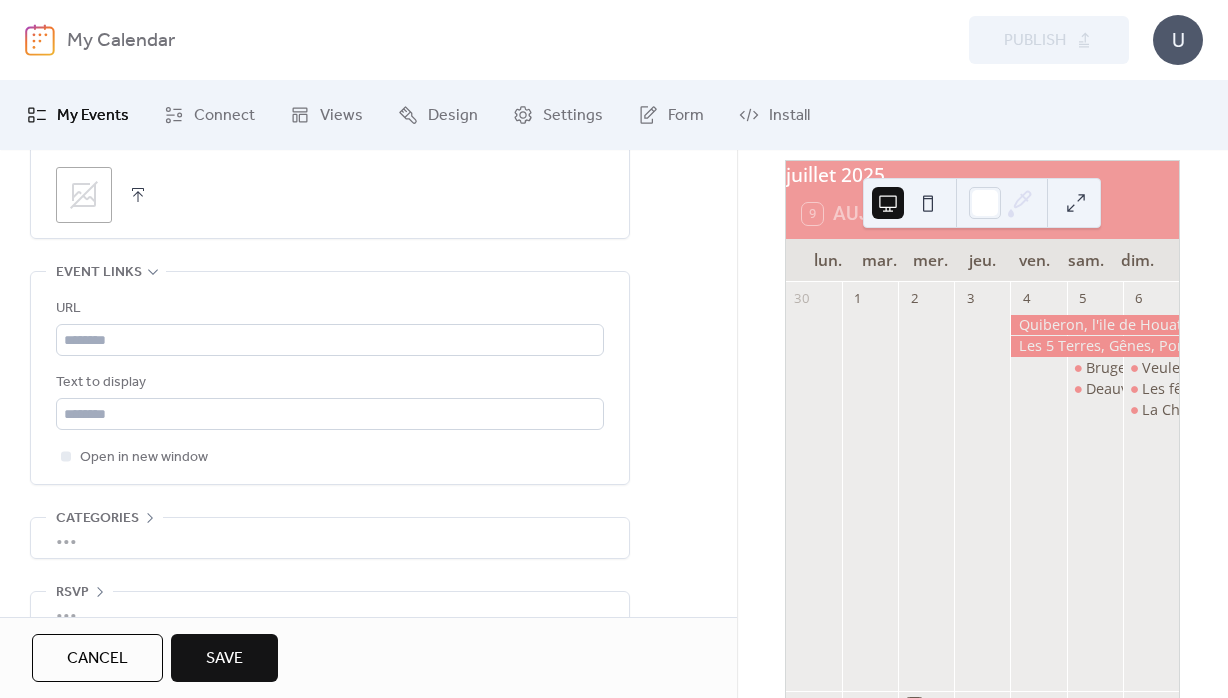 scroll, scrollTop: 1080, scrollLeft: 0, axis: vertical 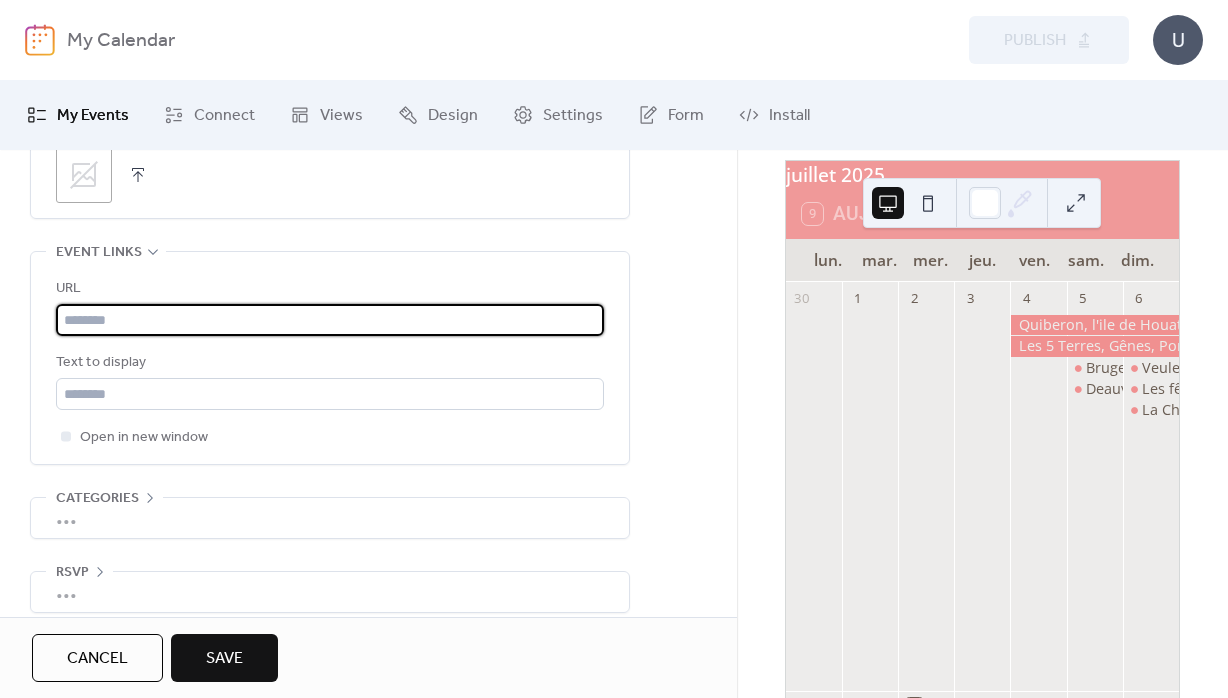 click at bounding box center (330, 320) 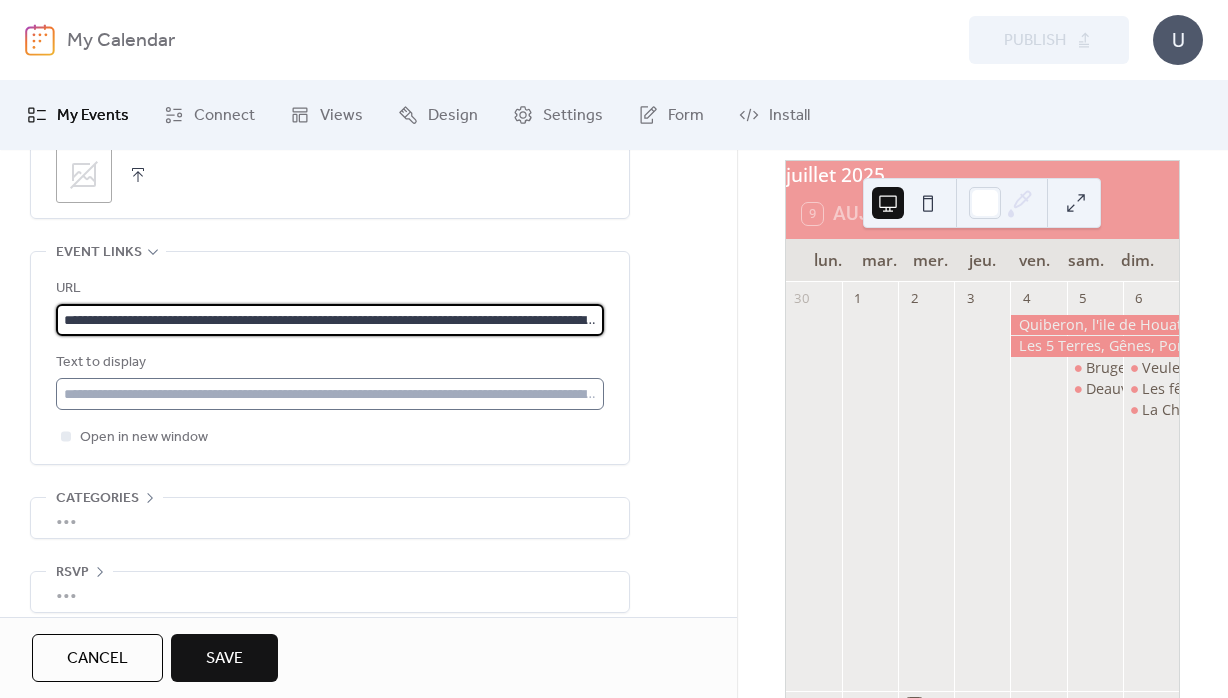 scroll, scrollTop: 0, scrollLeft: 578, axis: horizontal 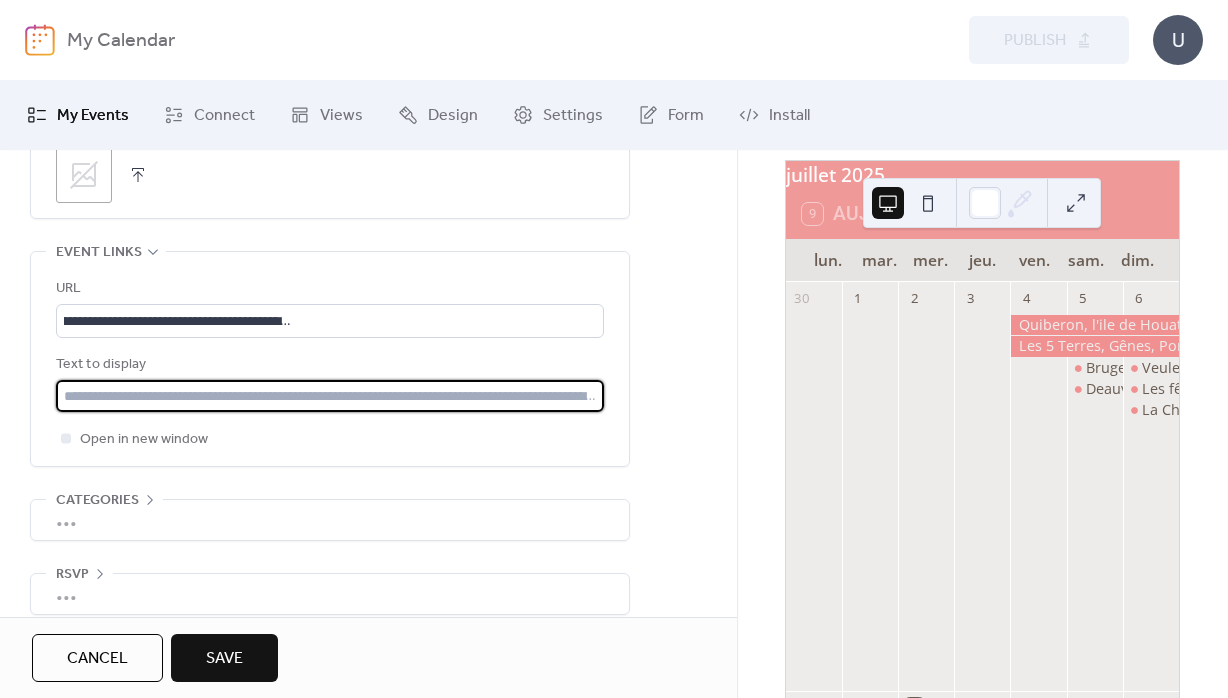 click at bounding box center (330, 396) 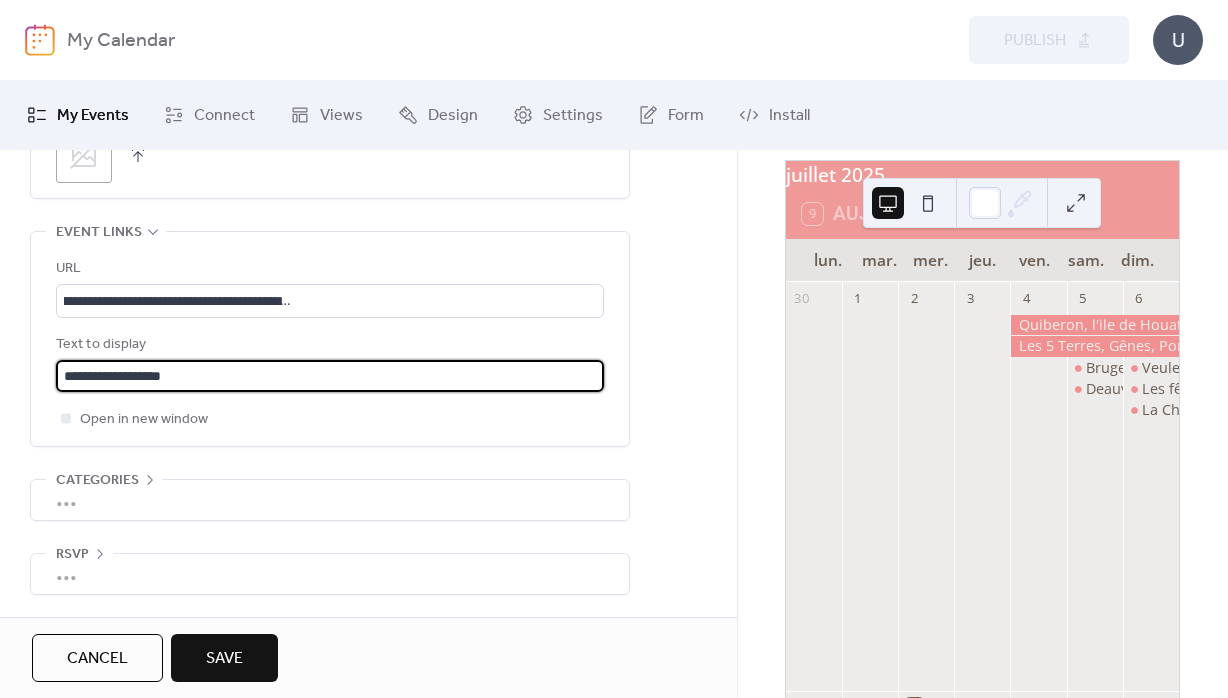scroll, scrollTop: 1110, scrollLeft: 0, axis: vertical 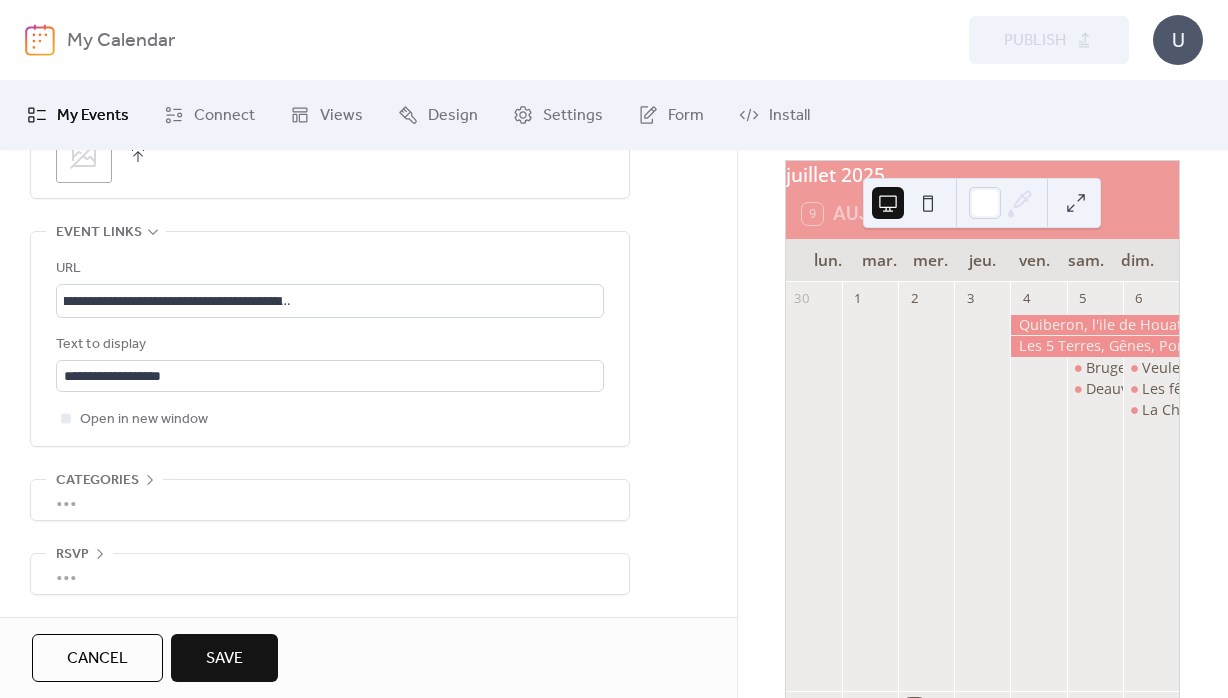 click on "Save" at bounding box center (224, 659) 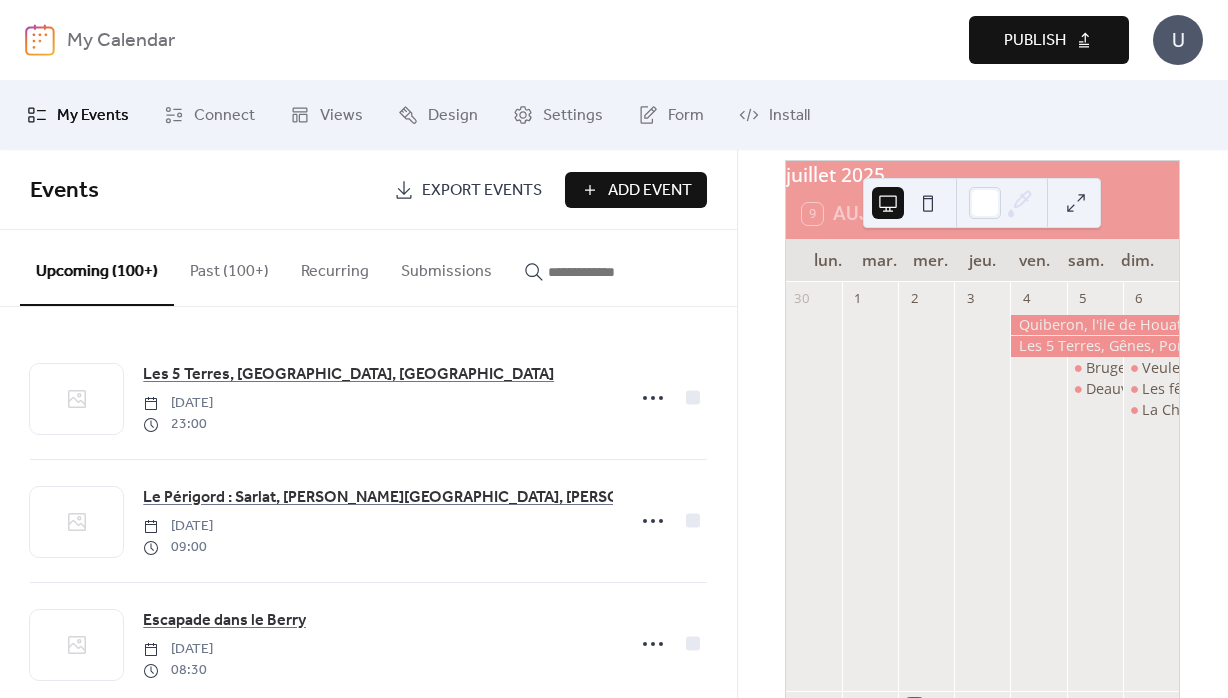 click on "Publish" at bounding box center (1035, 41) 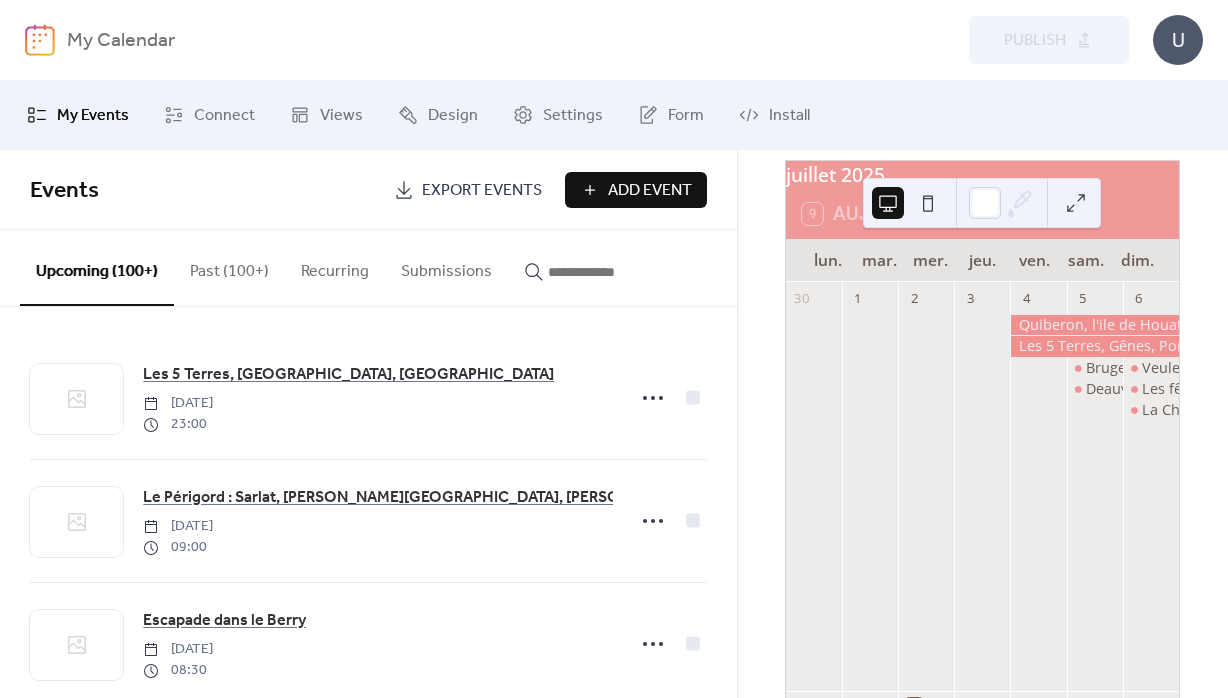 click on "Add Event" at bounding box center [650, 191] 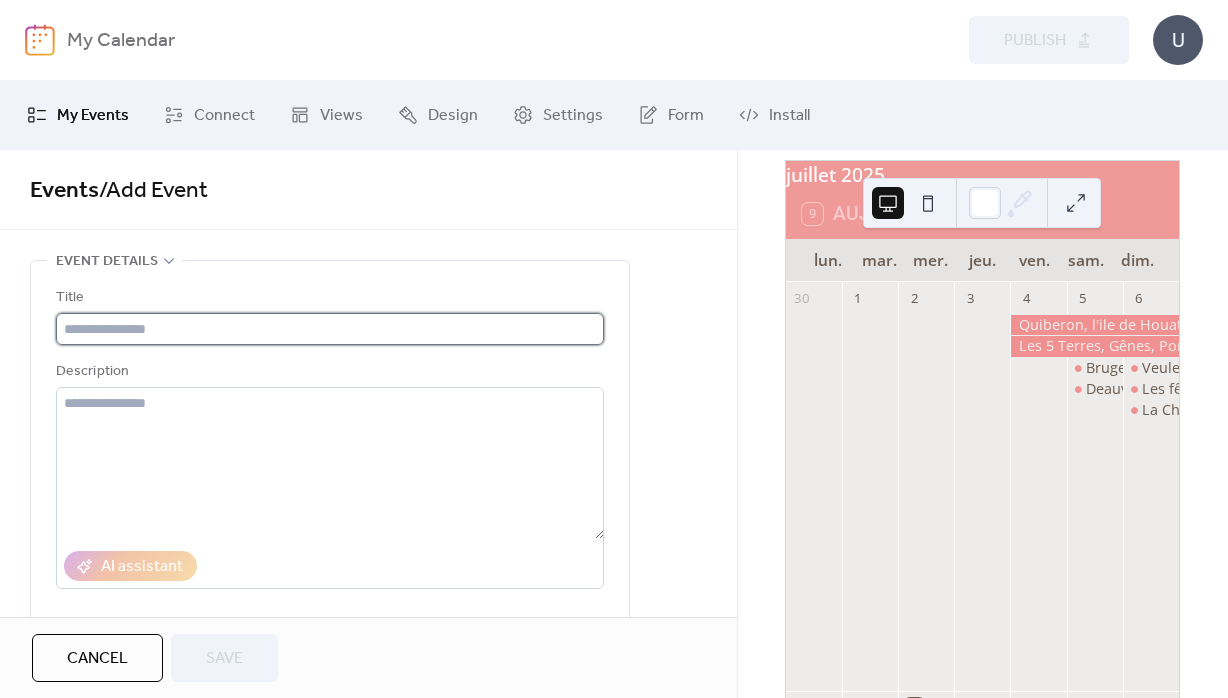 click at bounding box center (330, 329) 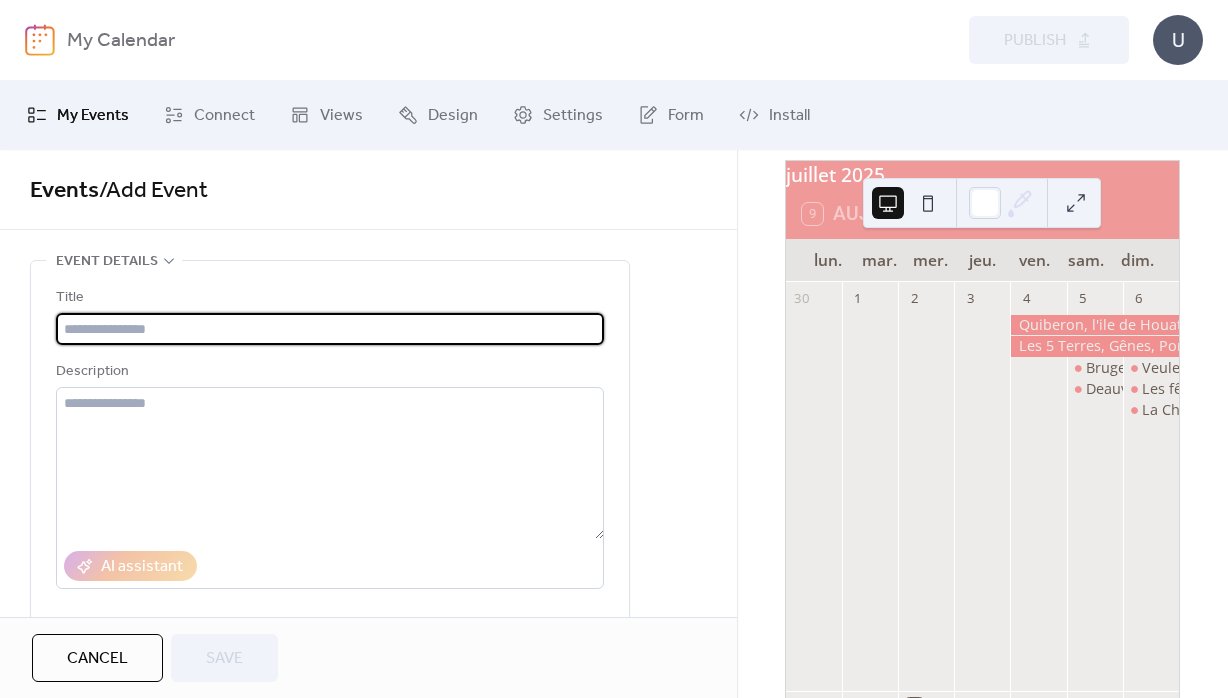 paste on "**********" 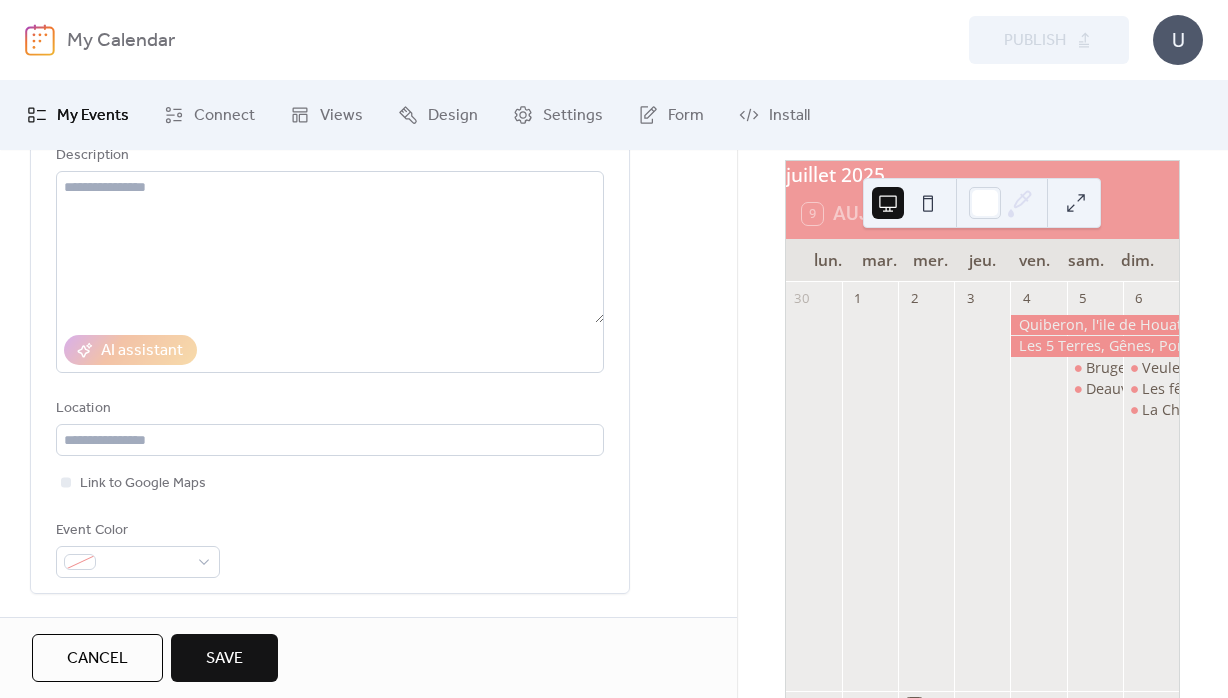 scroll, scrollTop: 216, scrollLeft: 0, axis: vertical 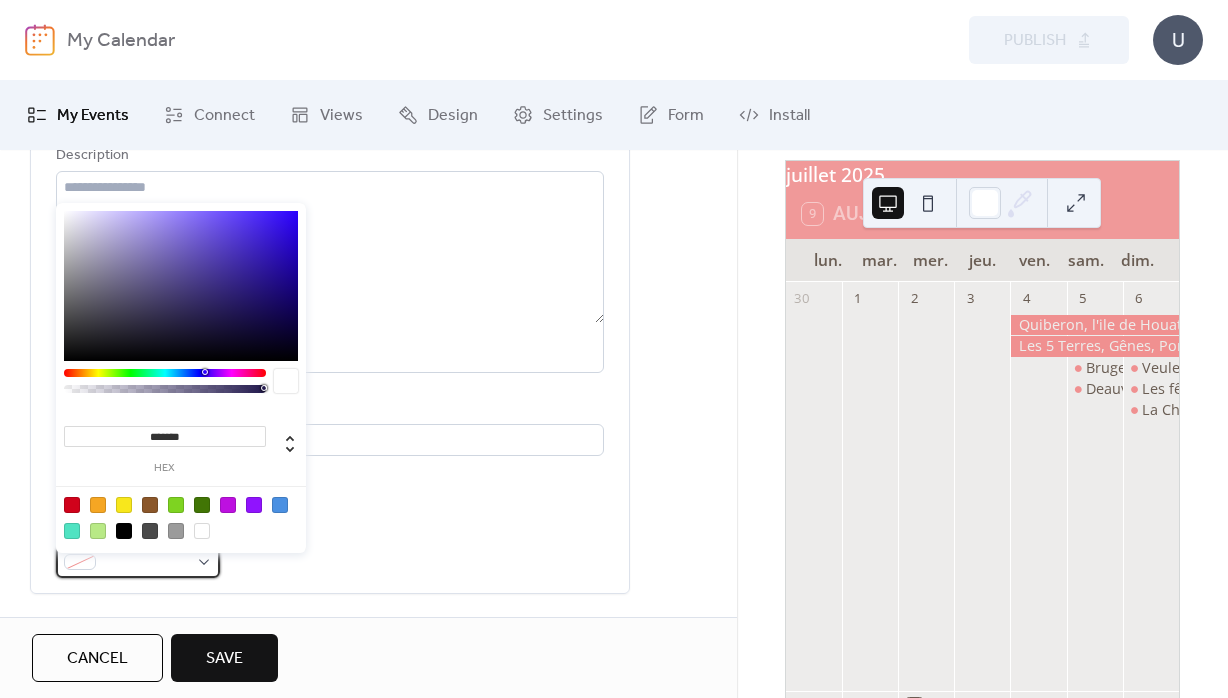 click at bounding box center [146, 563] 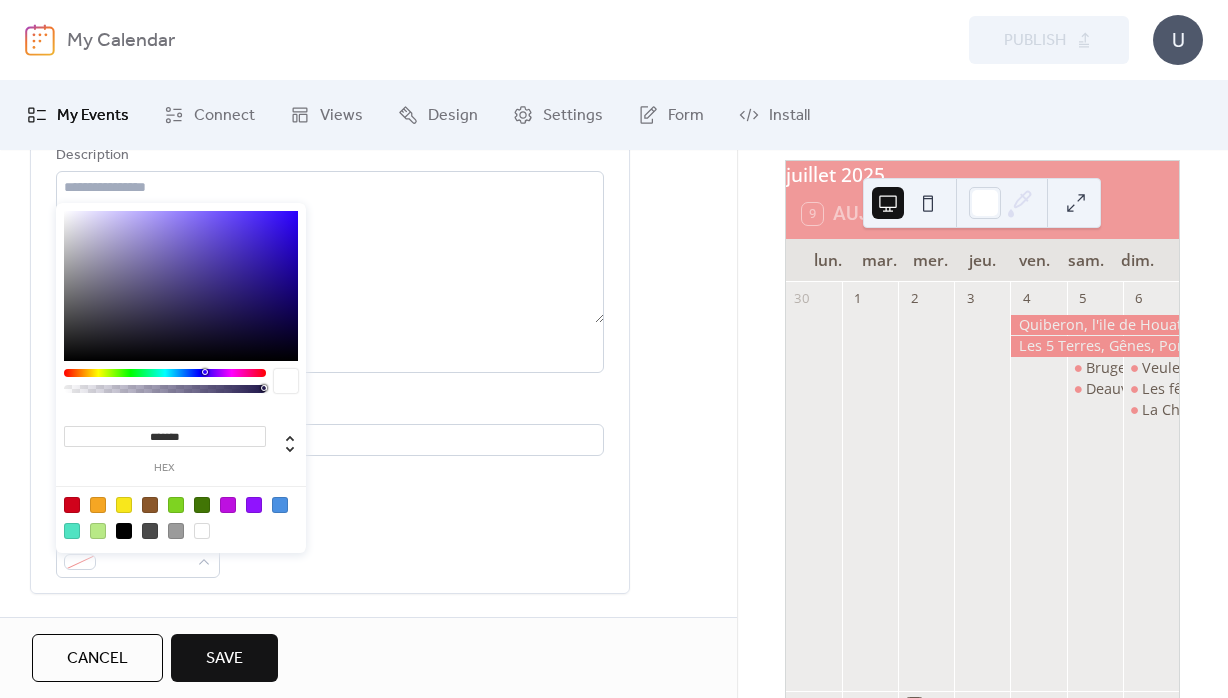 drag, startPoint x: 157, startPoint y: 438, endPoint x: 288, endPoint y: 449, distance: 131.46101 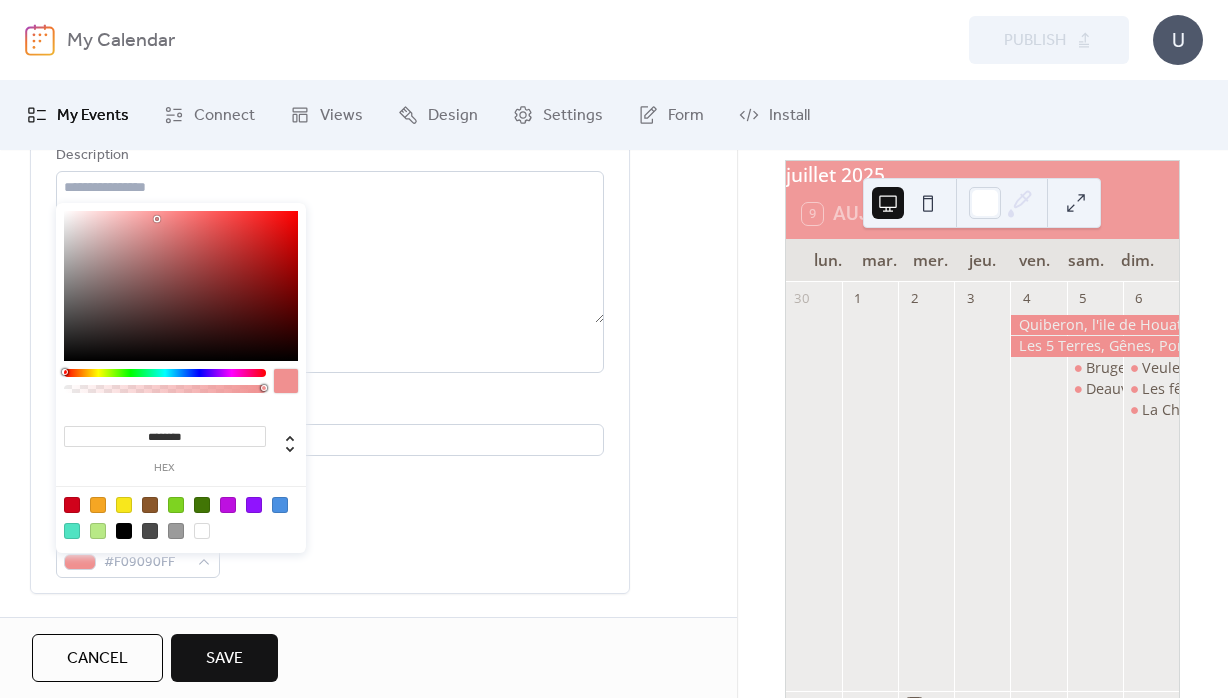 click on "**********" at bounding box center (368, 771) 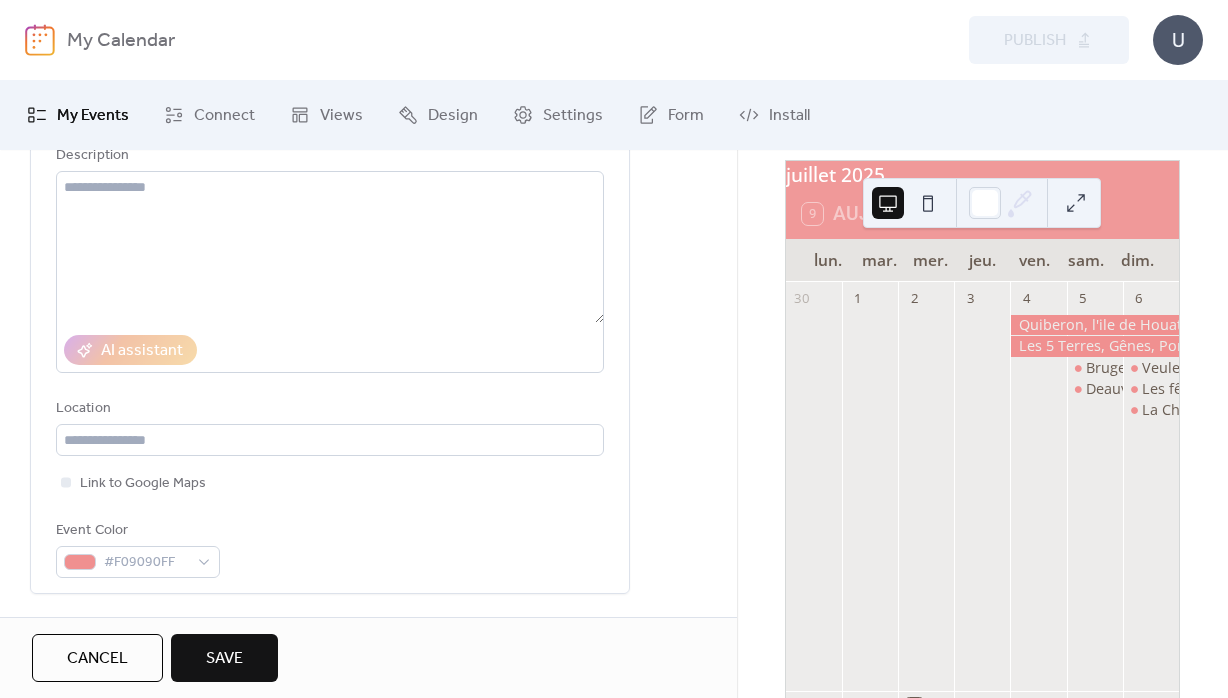 scroll, scrollTop: 432, scrollLeft: 0, axis: vertical 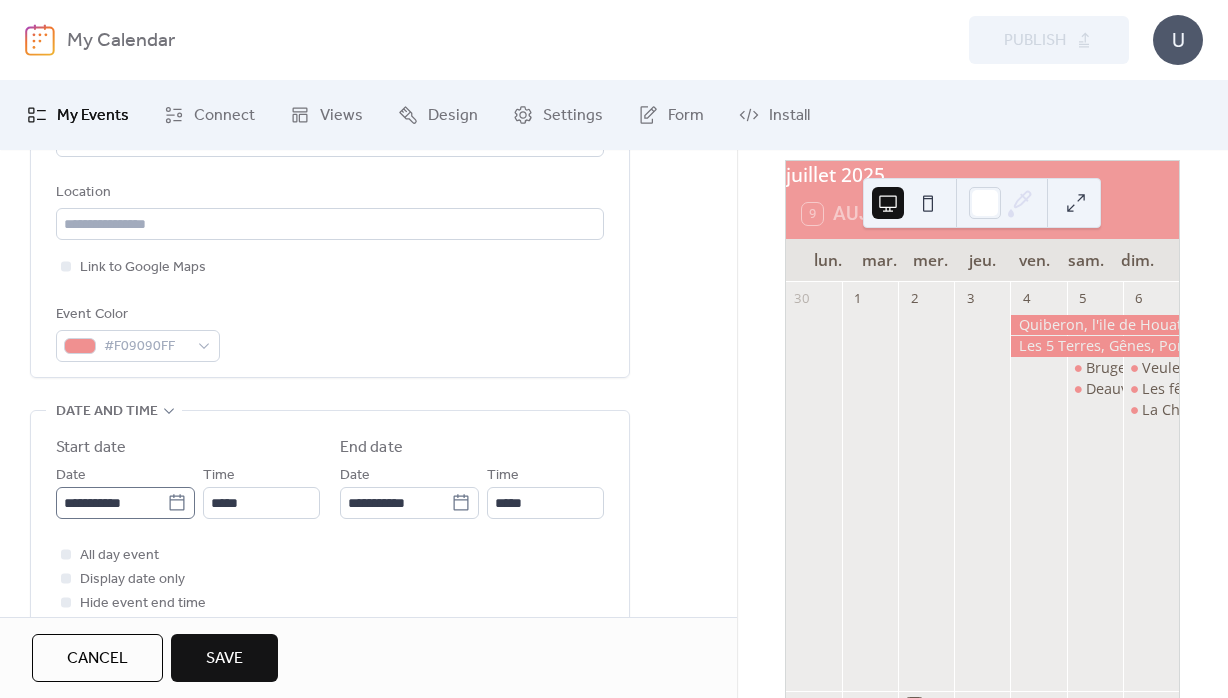 click 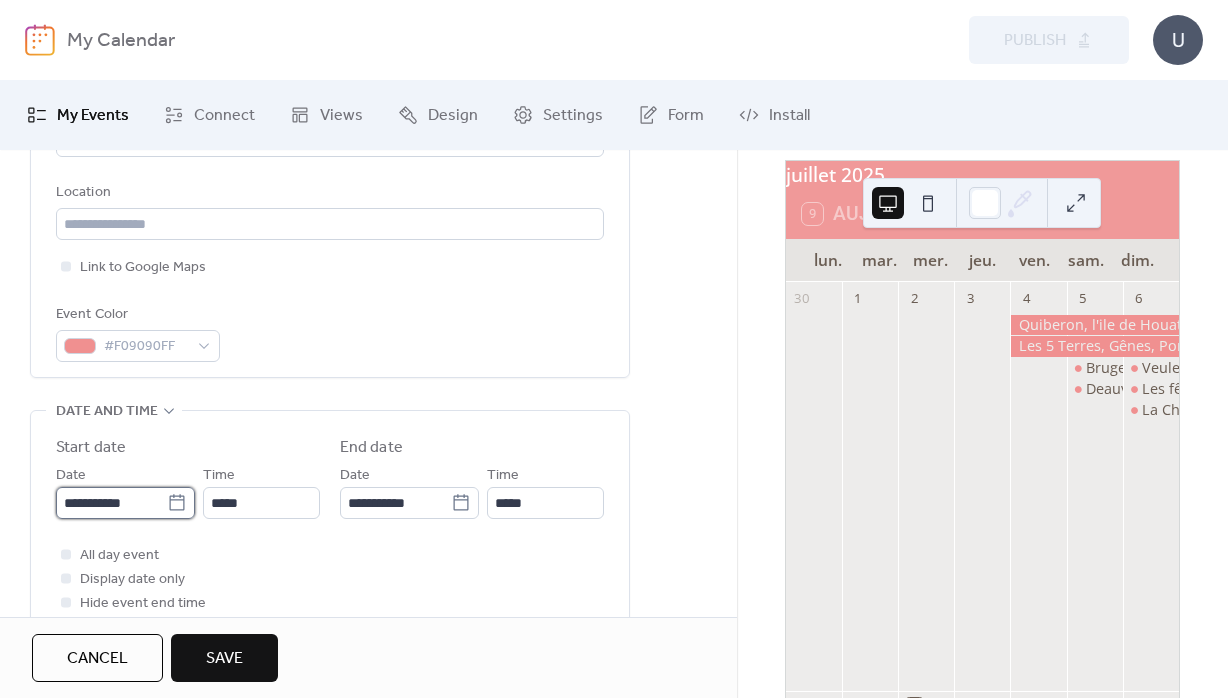 click on "**********" at bounding box center (111, 503) 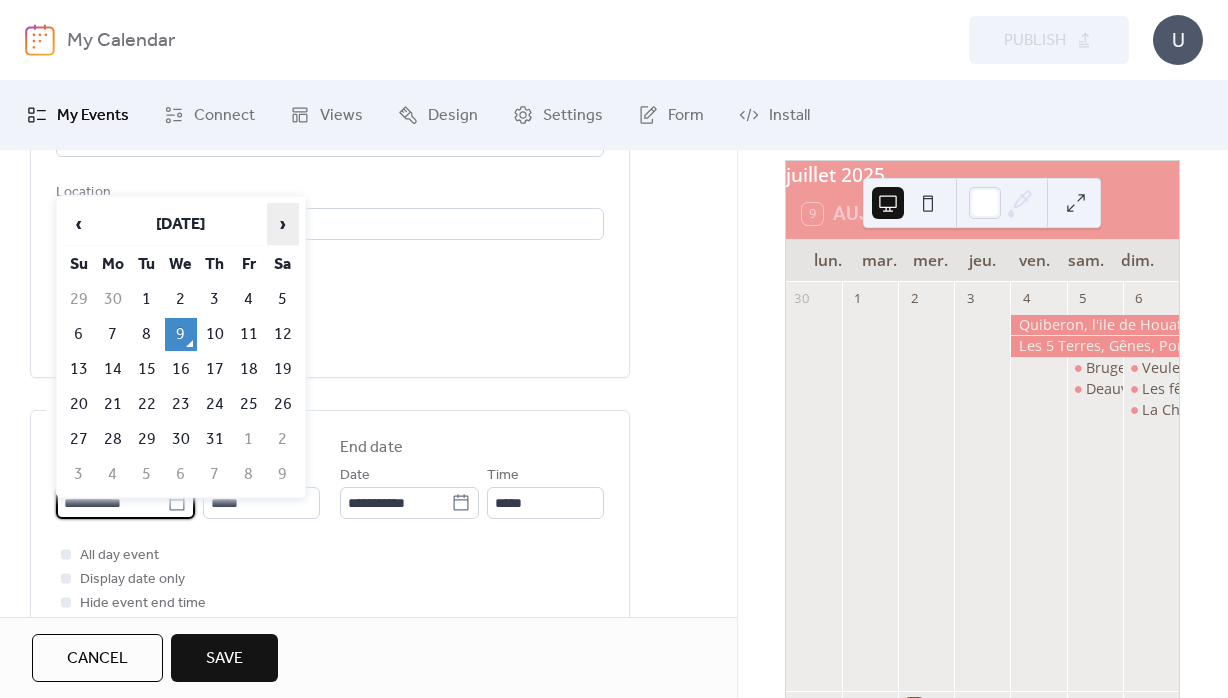 click on "›" at bounding box center [283, 224] 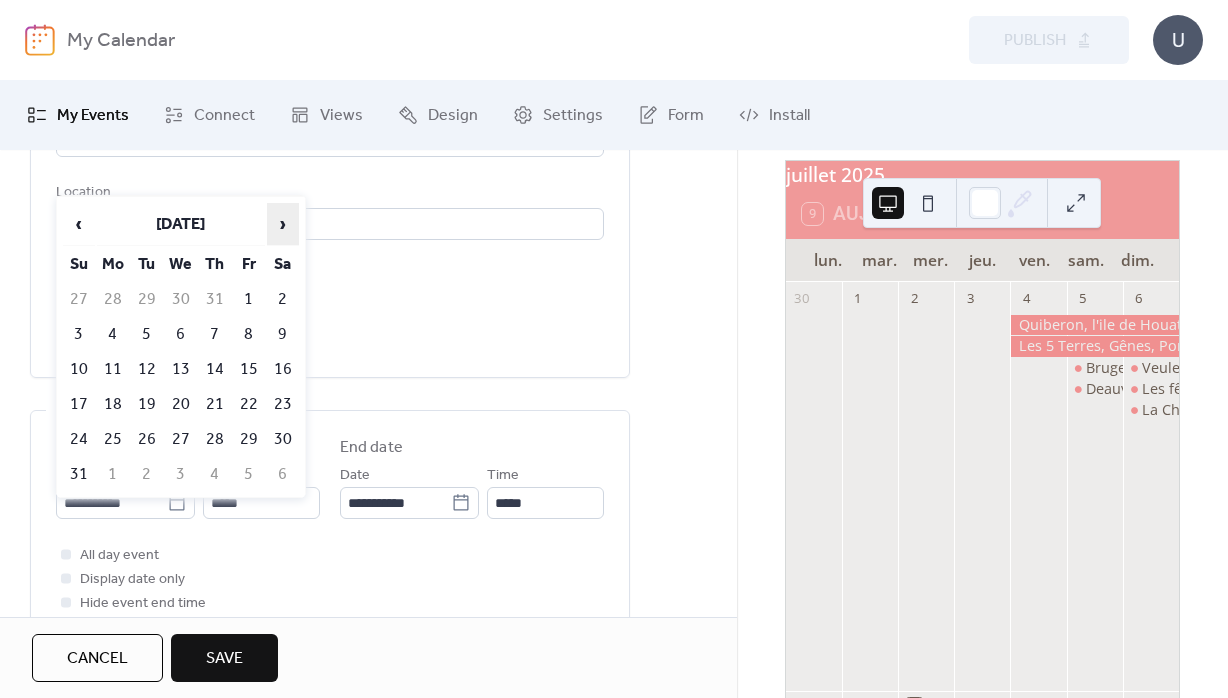 click on "›" at bounding box center (283, 224) 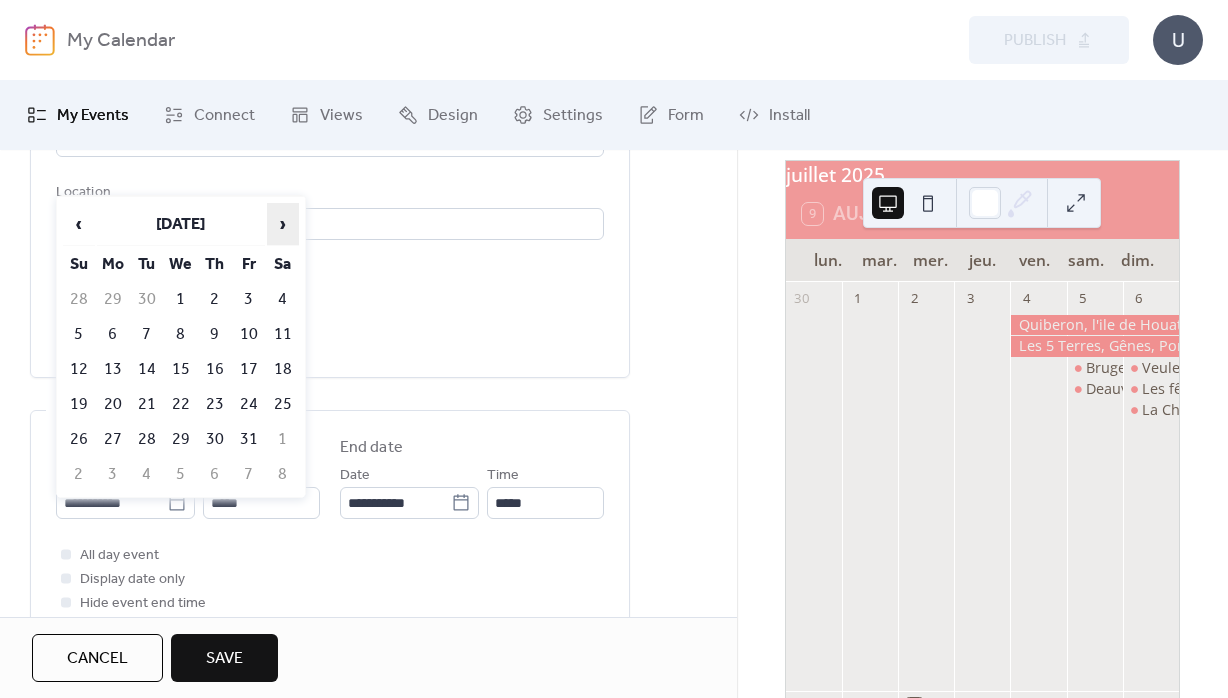 click on "›" at bounding box center (283, 224) 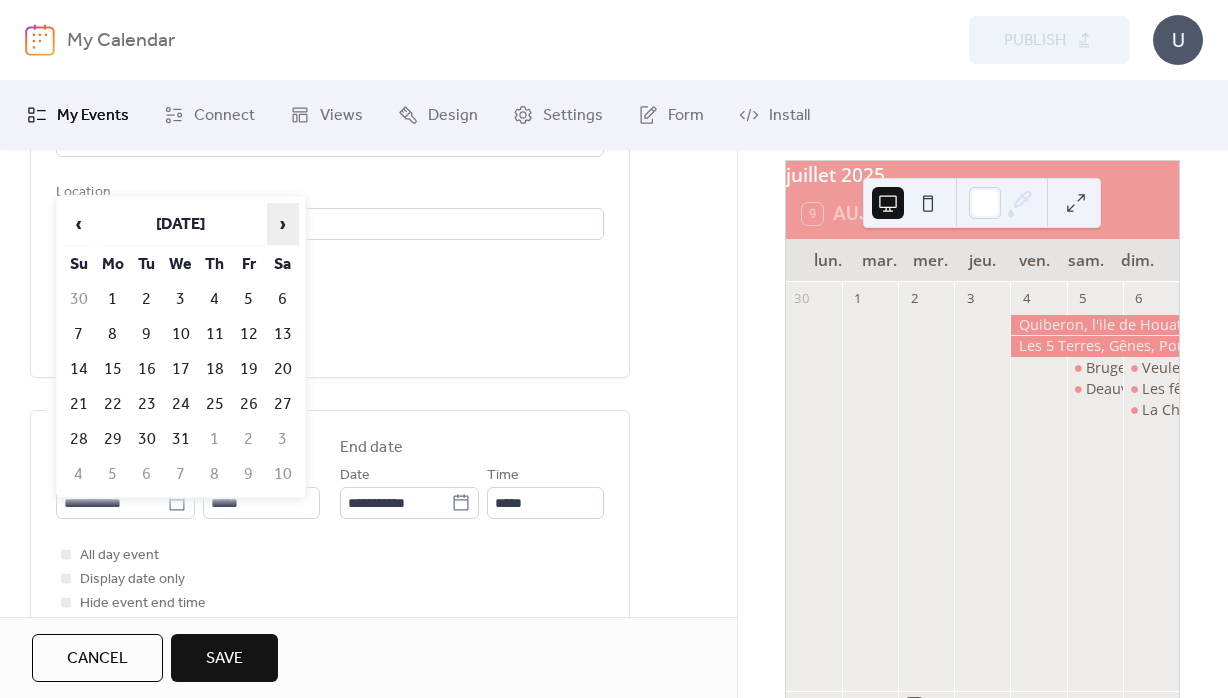 click on "›" at bounding box center (283, 224) 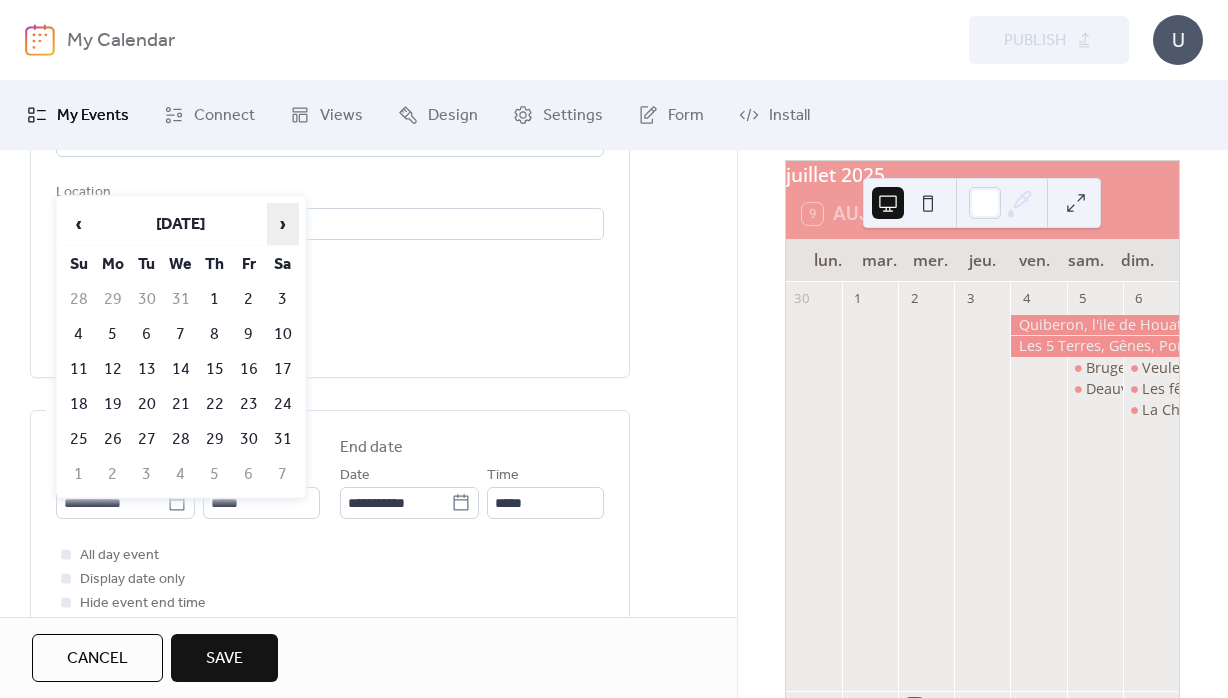 click on "›" at bounding box center [283, 224] 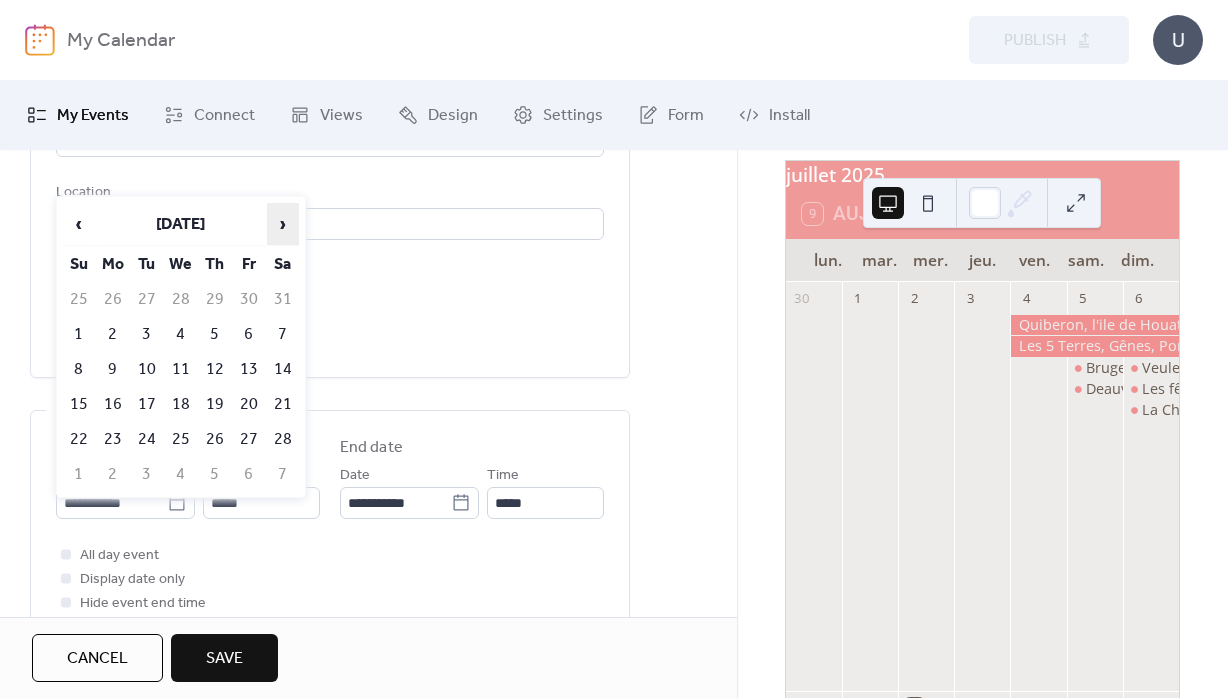 click on "›" at bounding box center (283, 224) 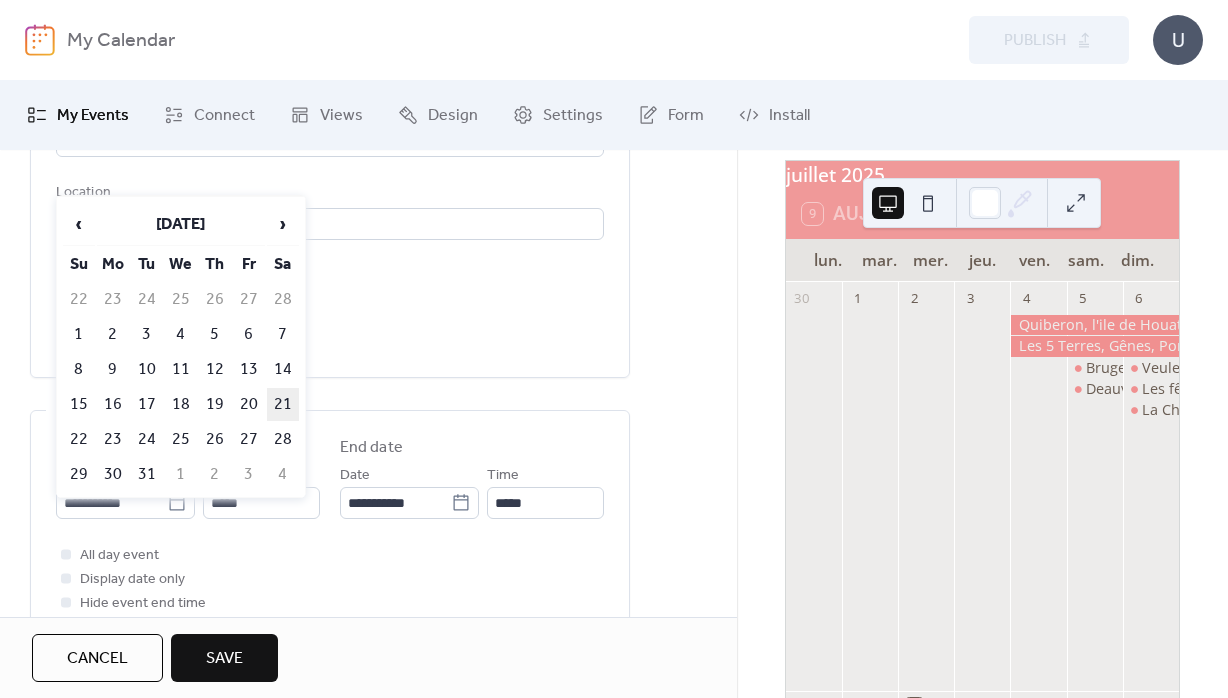click on "21" at bounding box center [283, 404] 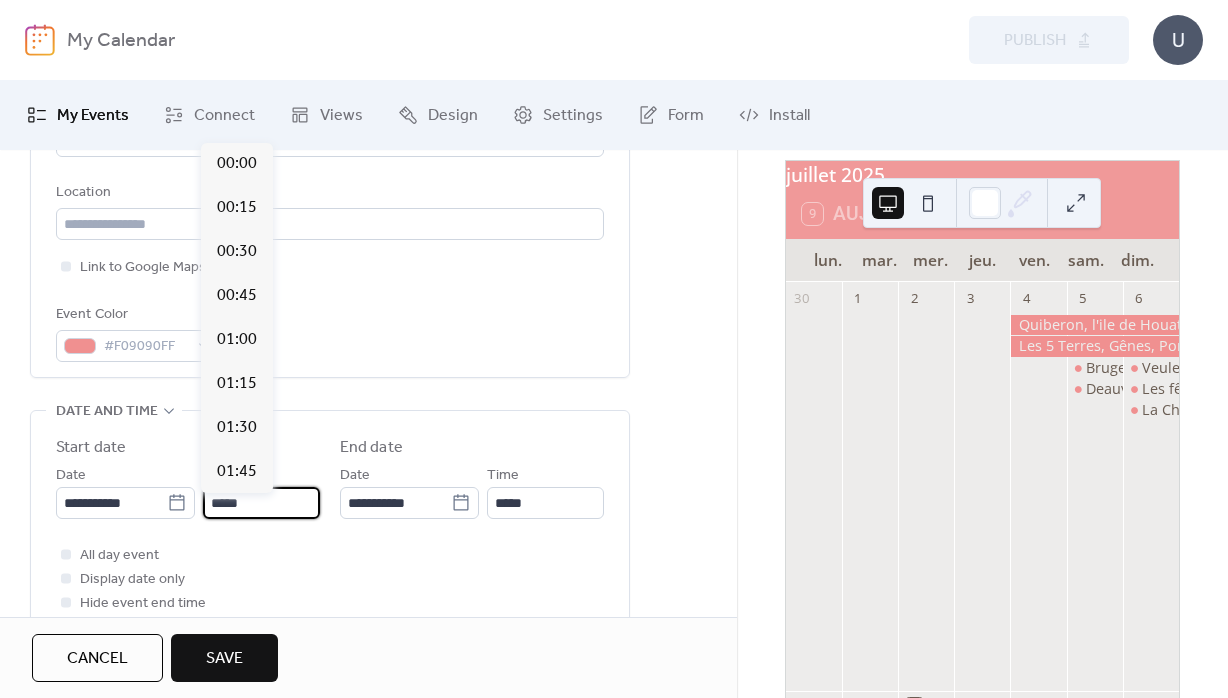 scroll, scrollTop: 2111, scrollLeft: 0, axis: vertical 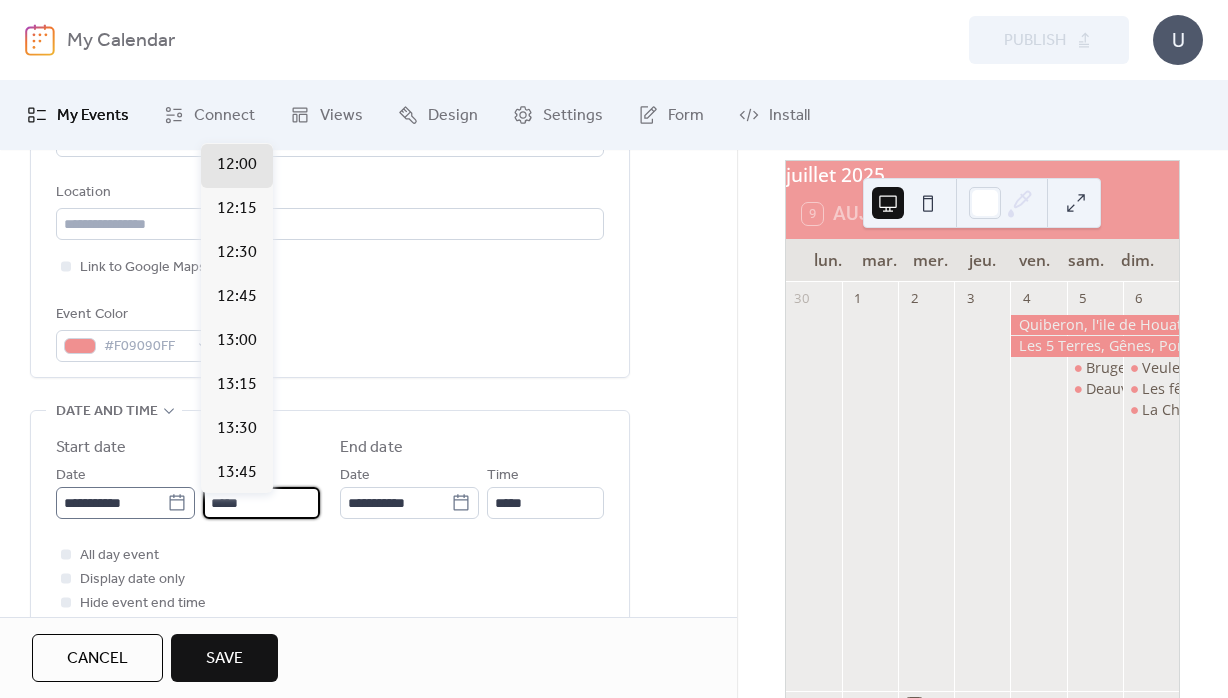 drag, startPoint x: 260, startPoint y: 506, endPoint x: 186, endPoint y: 510, distance: 74.10803 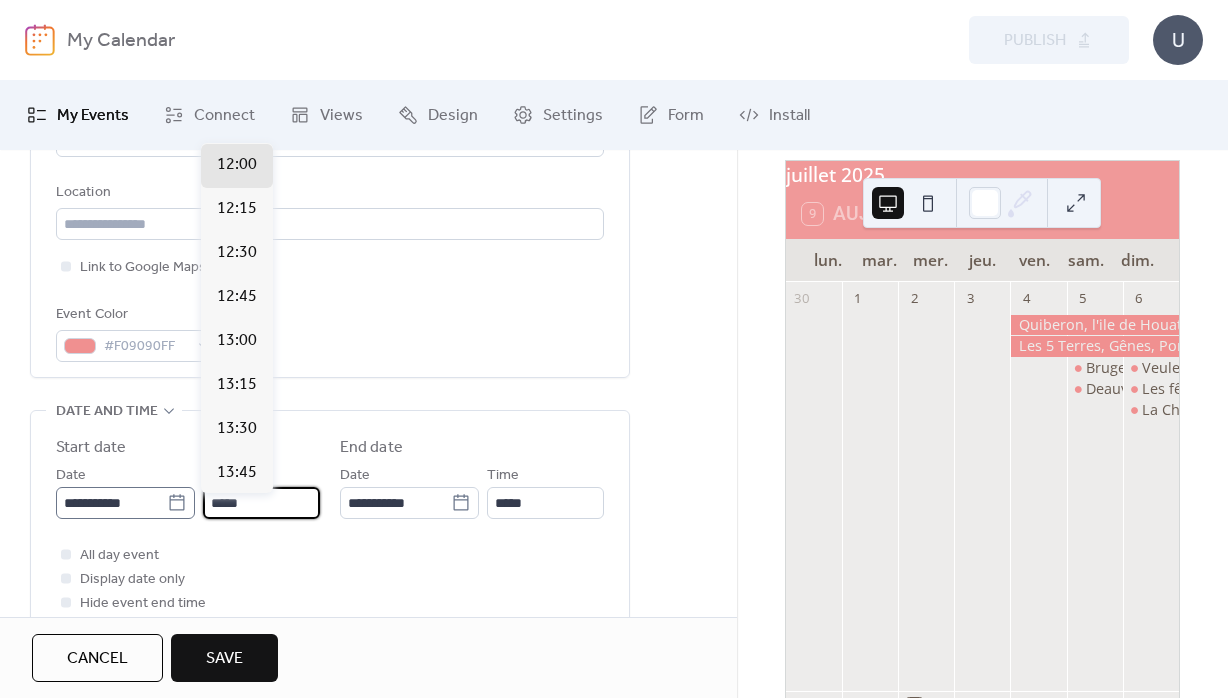 click on "*****" at bounding box center (261, 503) 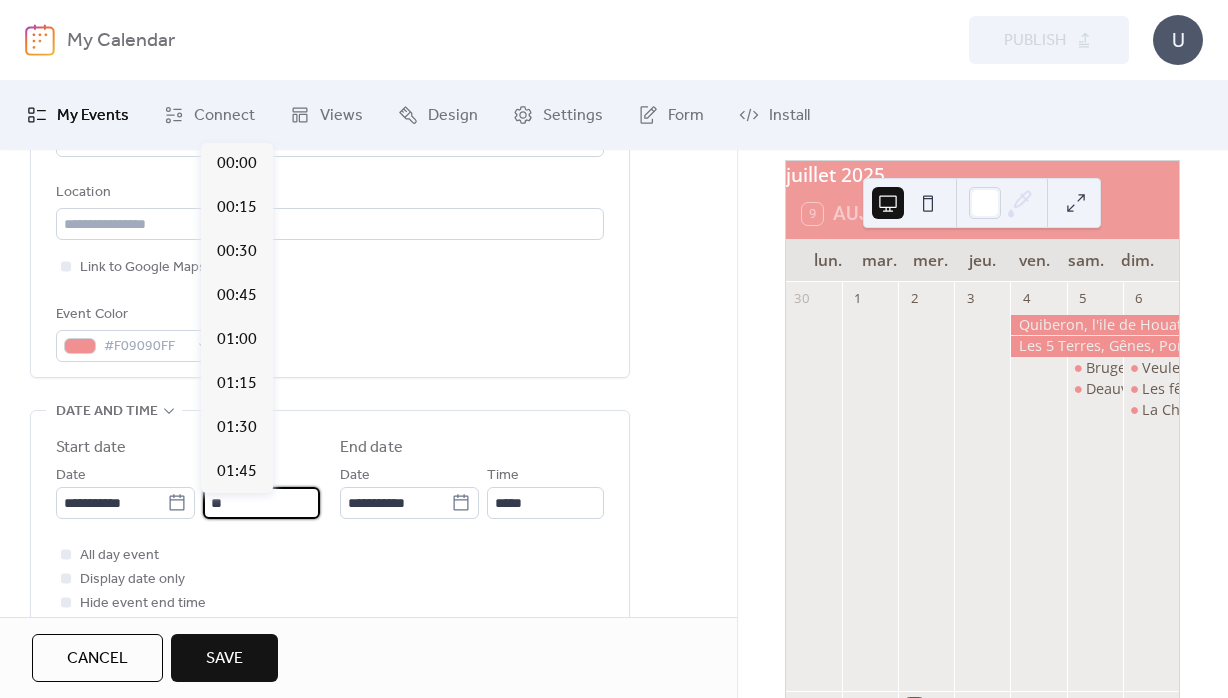 scroll, scrollTop: 1407, scrollLeft: 0, axis: vertical 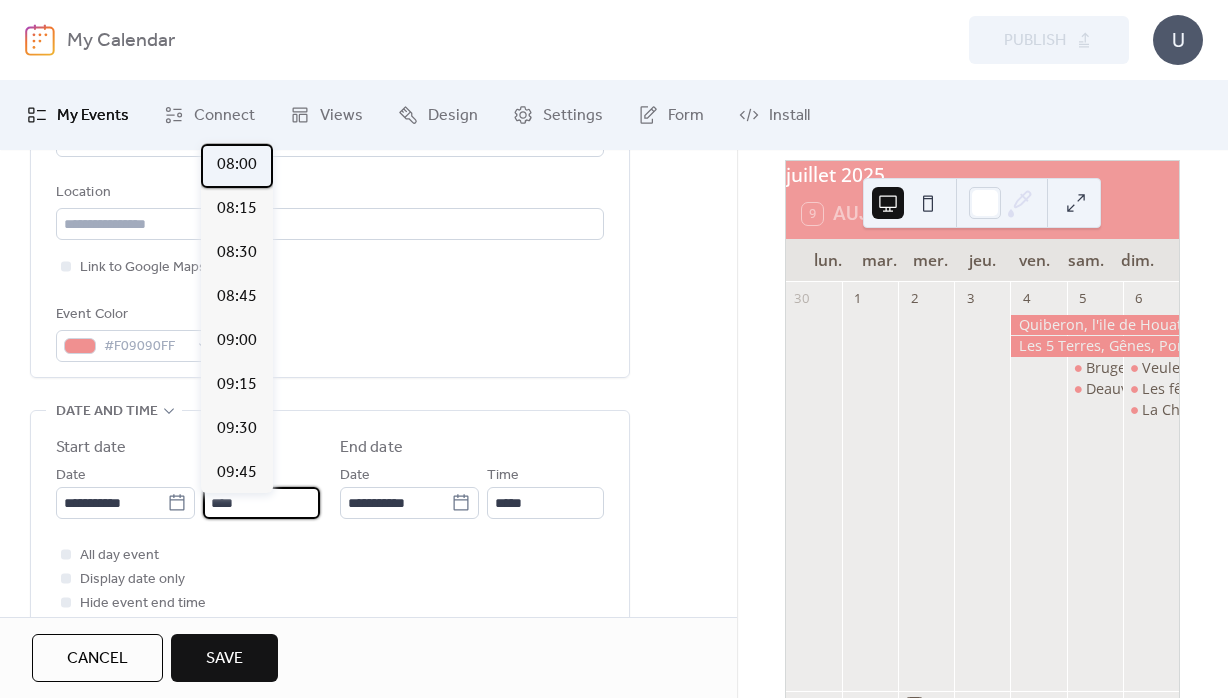 click on "08:00" at bounding box center [237, 165] 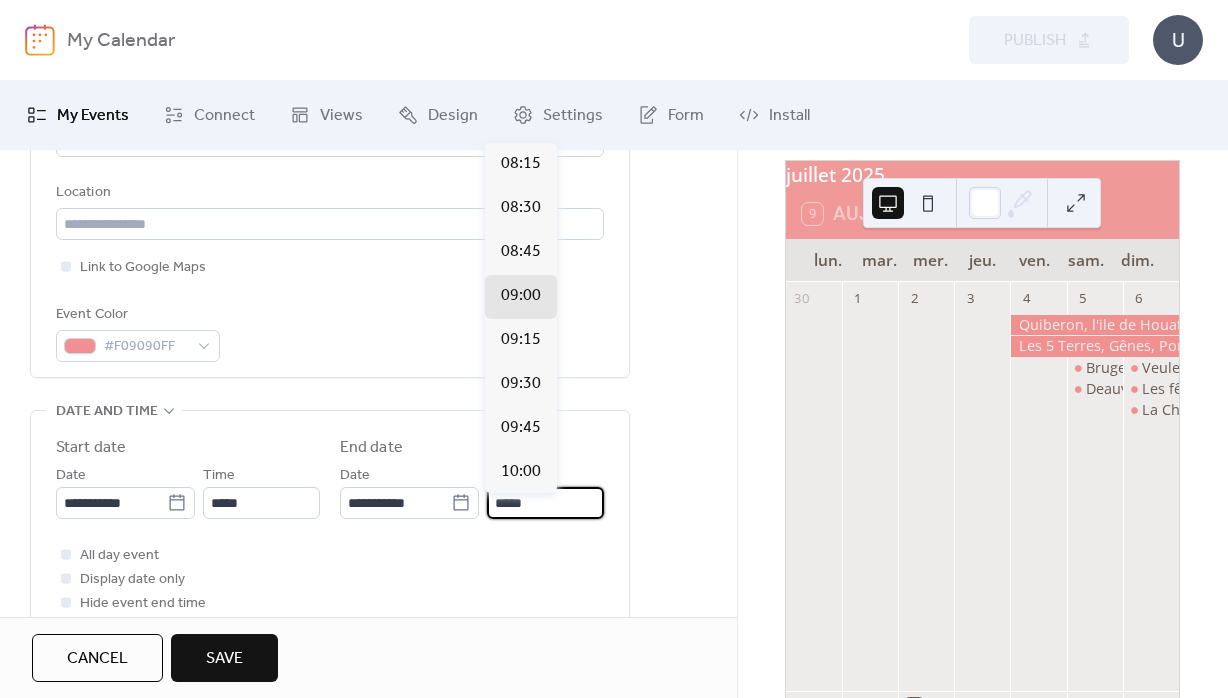 drag, startPoint x: 533, startPoint y: 514, endPoint x: 442, endPoint y: 514, distance: 91 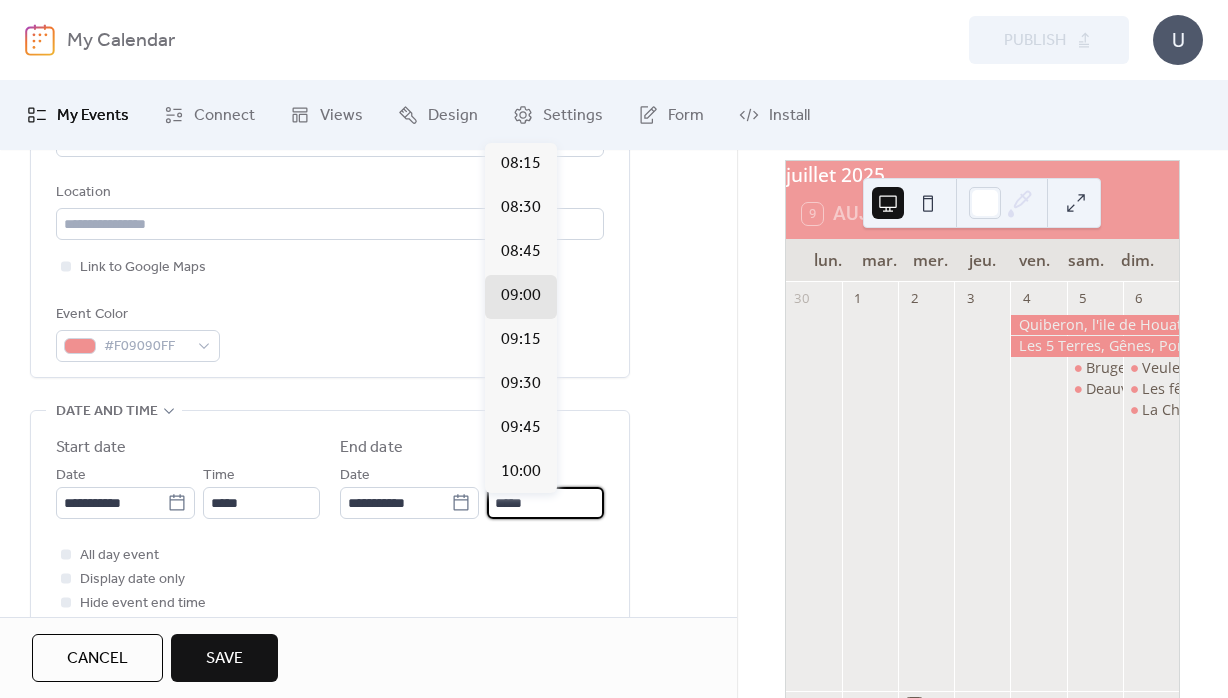 click on "*****" at bounding box center (545, 503) 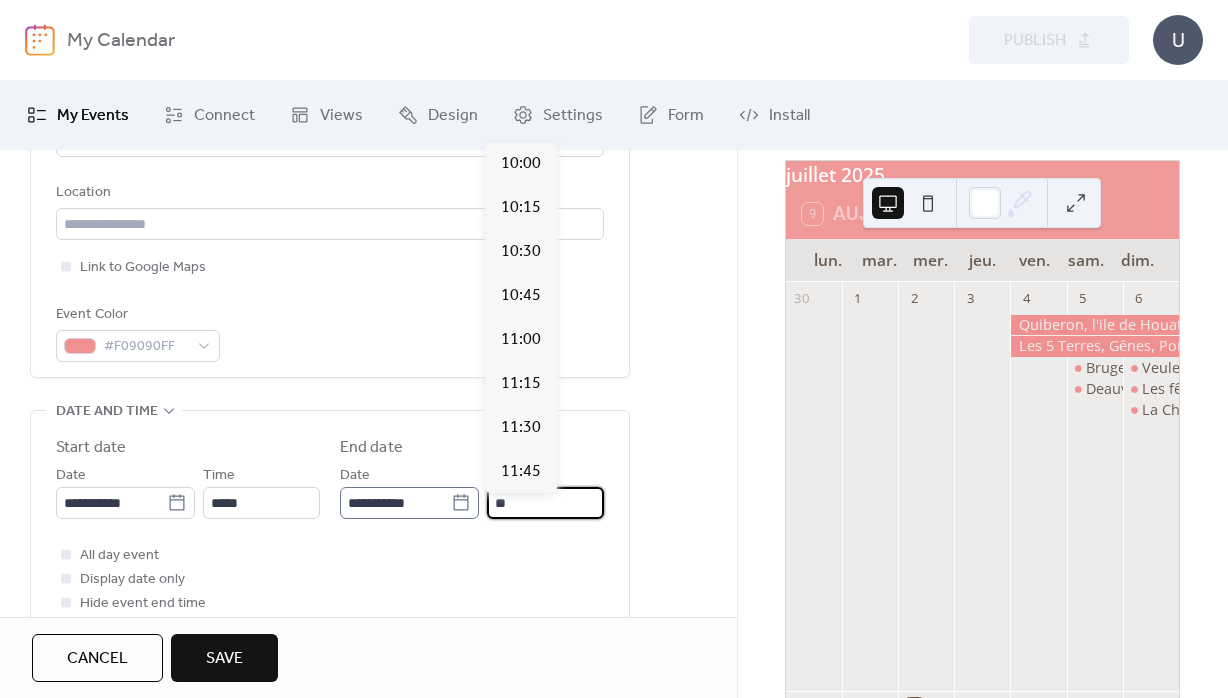 scroll, scrollTop: 1891, scrollLeft: 0, axis: vertical 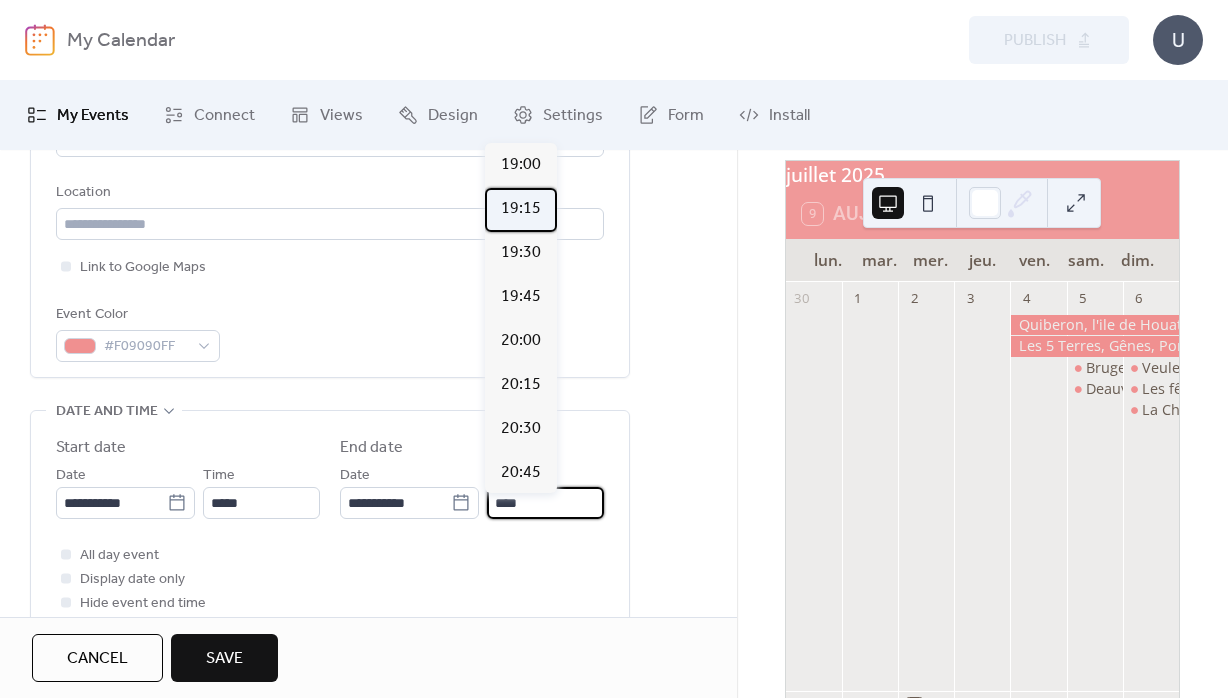 click on "19:15" at bounding box center [521, 209] 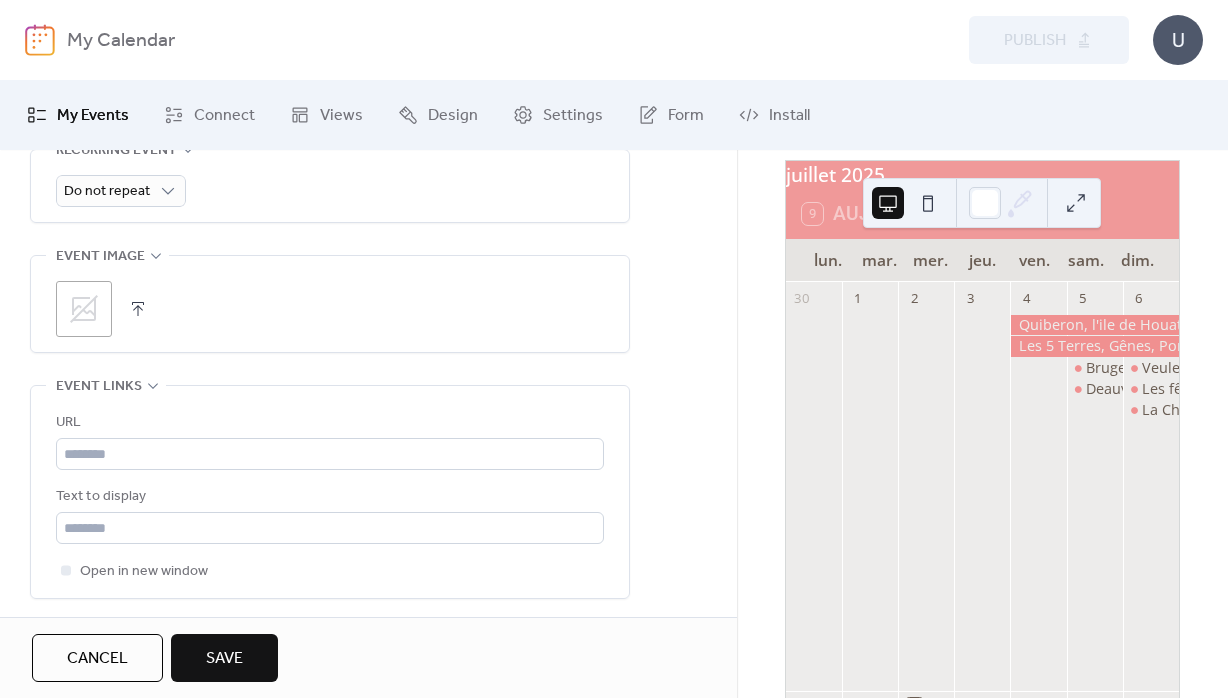 scroll, scrollTop: 1008, scrollLeft: 0, axis: vertical 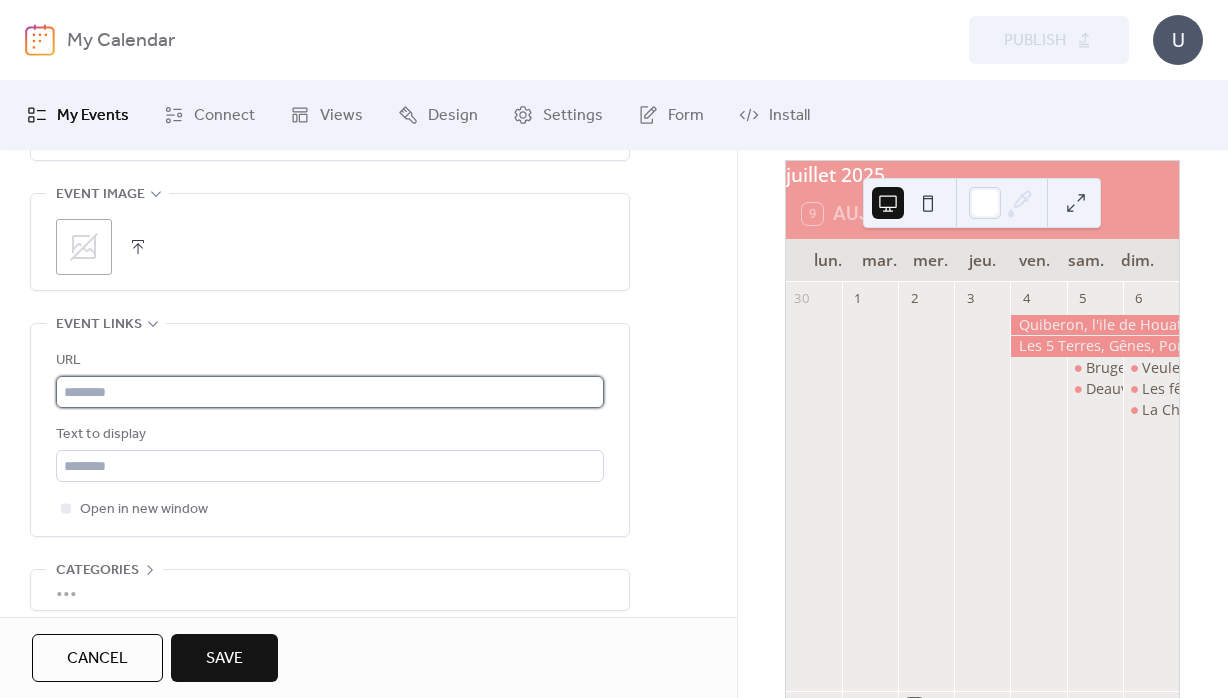 click at bounding box center [330, 392] 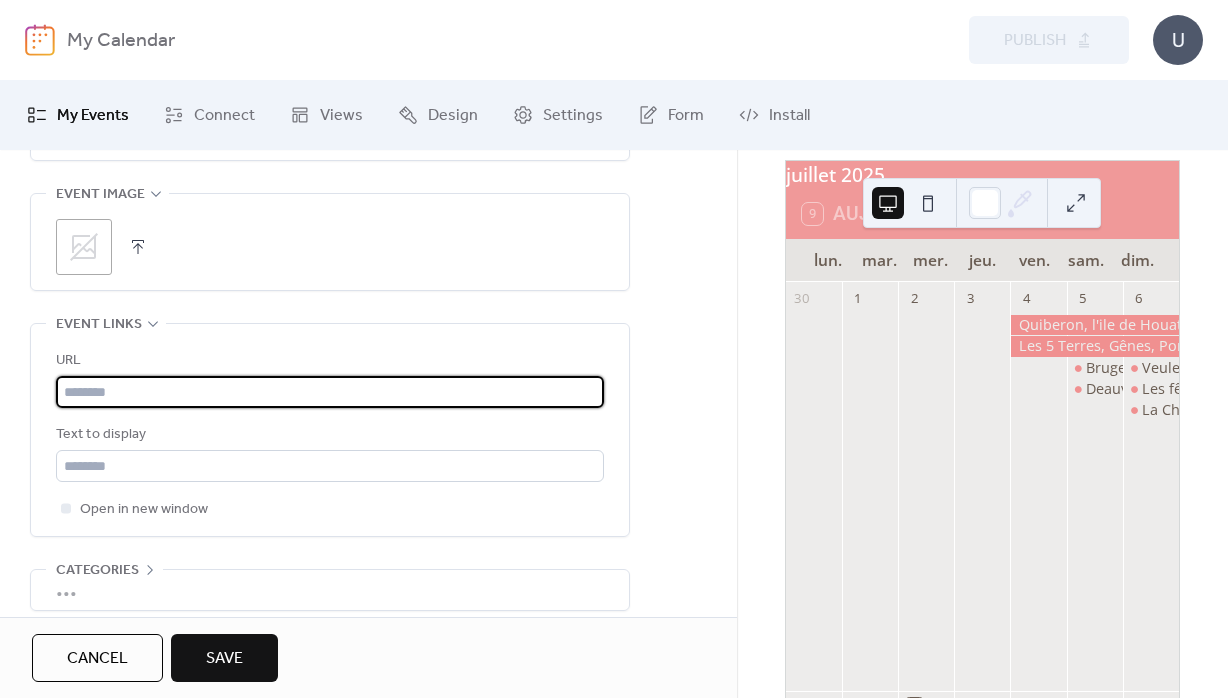 paste on "**********" 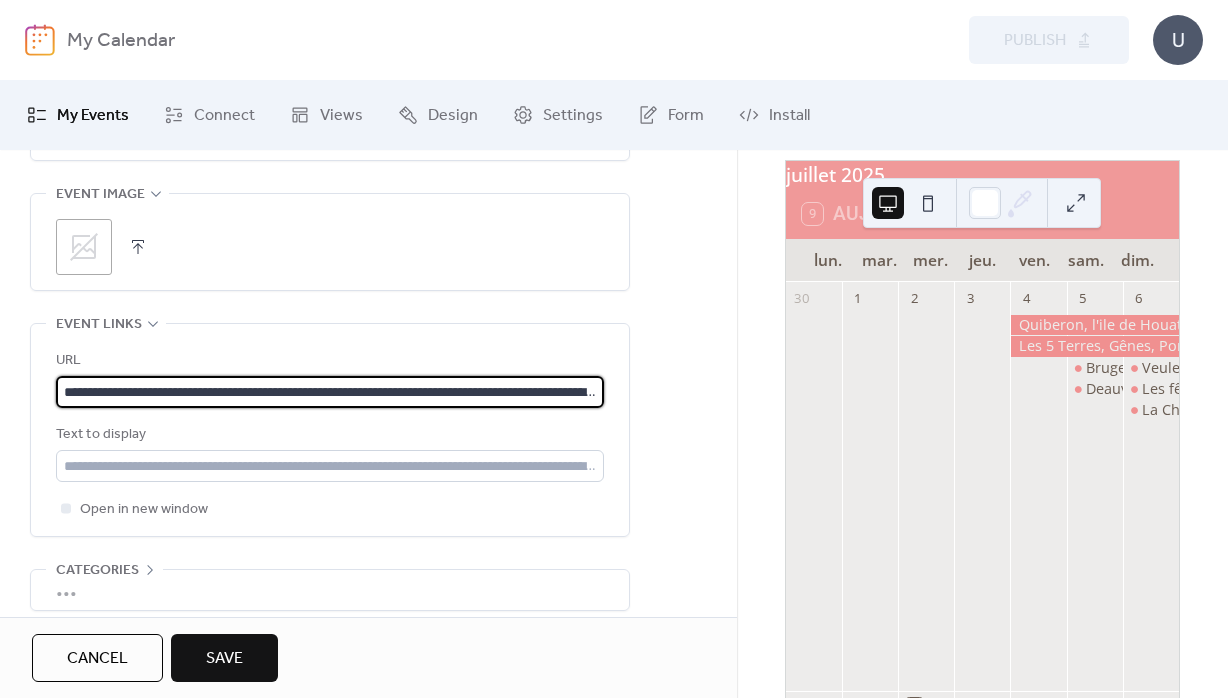 scroll, scrollTop: 0, scrollLeft: 729, axis: horizontal 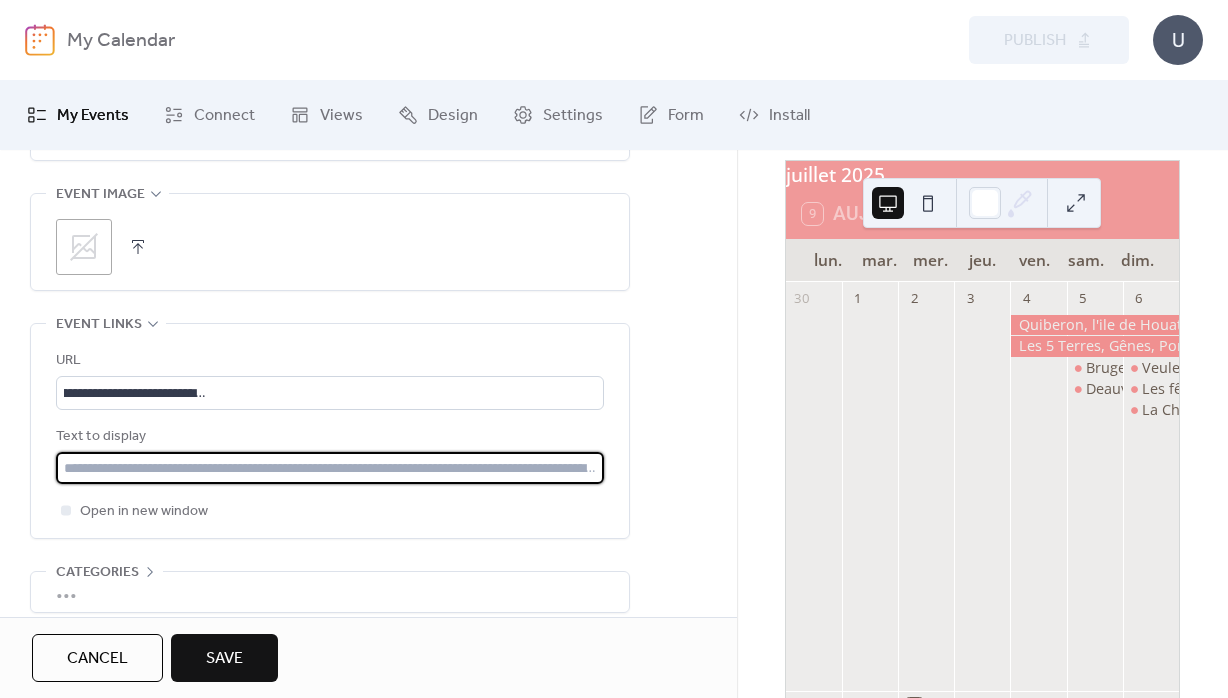 click at bounding box center [330, 468] 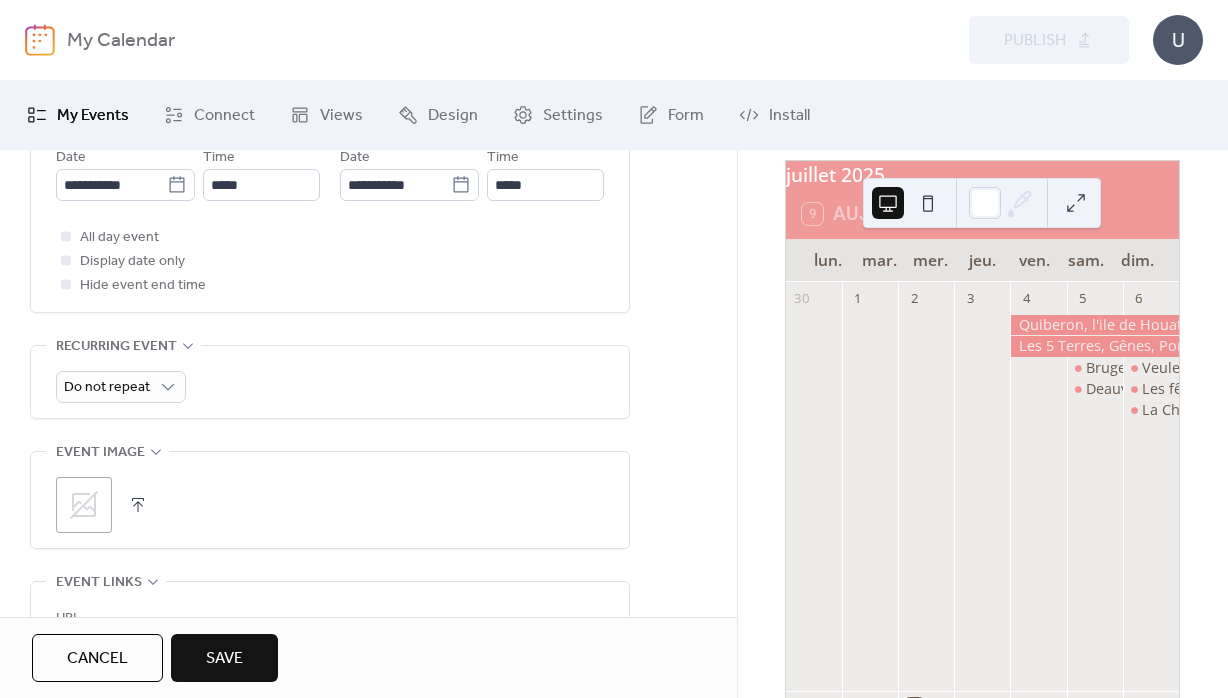 scroll, scrollTop: 606, scrollLeft: 0, axis: vertical 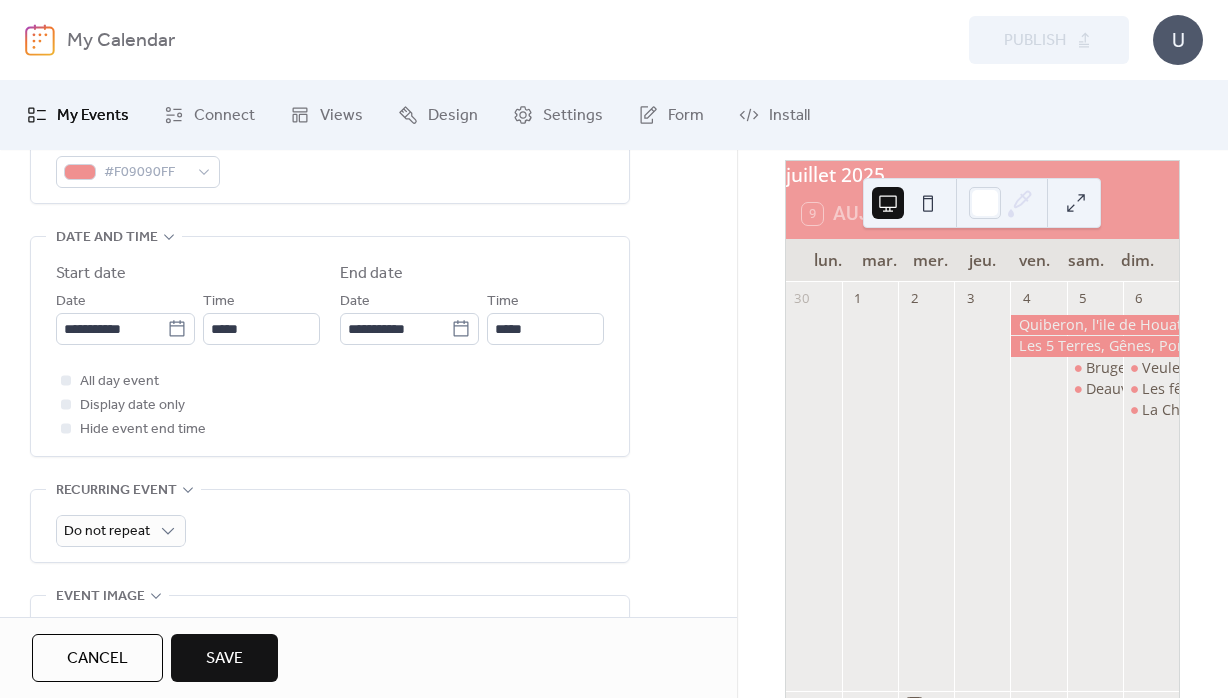 click on "Save" at bounding box center (224, 658) 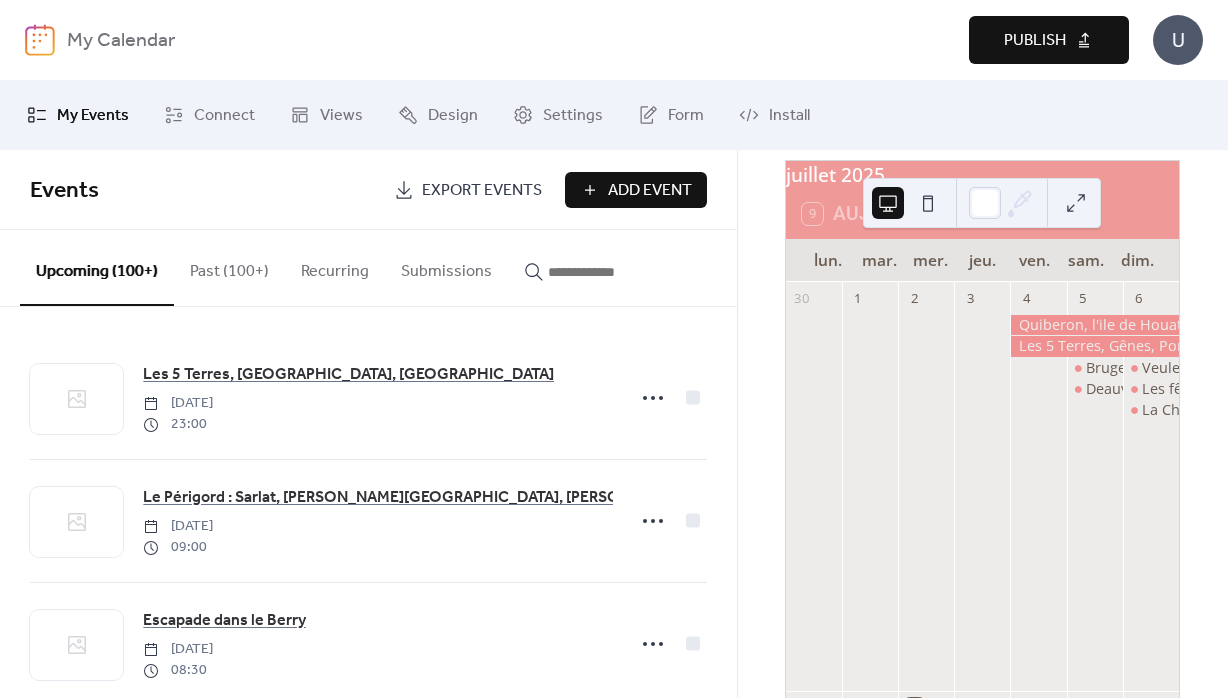 drag, startPoint x: 1000, startPoint y: 43, endPoint x: 957, endPoint y: 42, distance: 43.011627 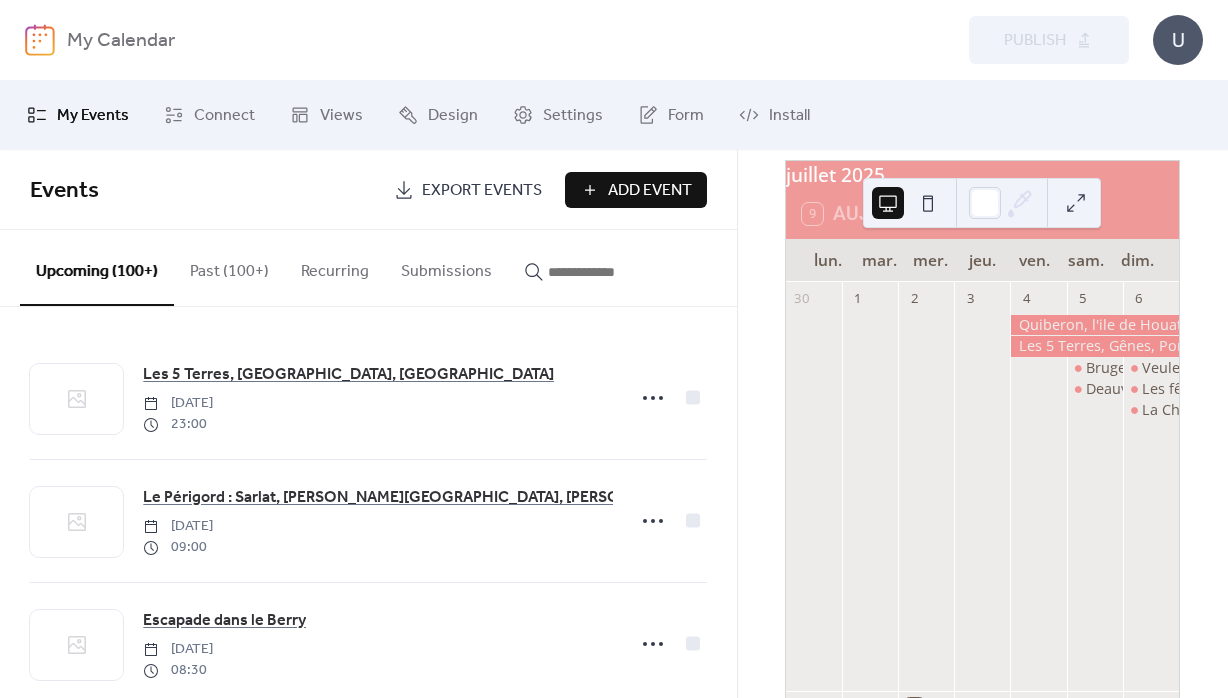 click on "Add Event" at bounding box center [650, 191] 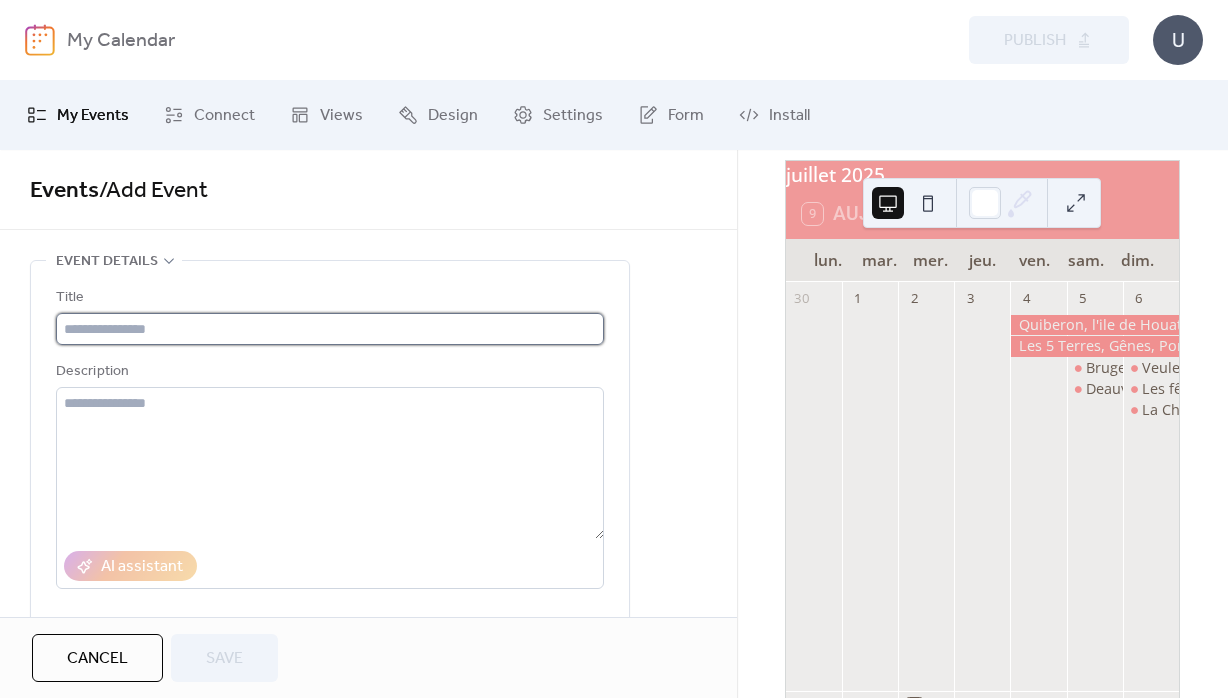 click at bounding box center [330, 329] 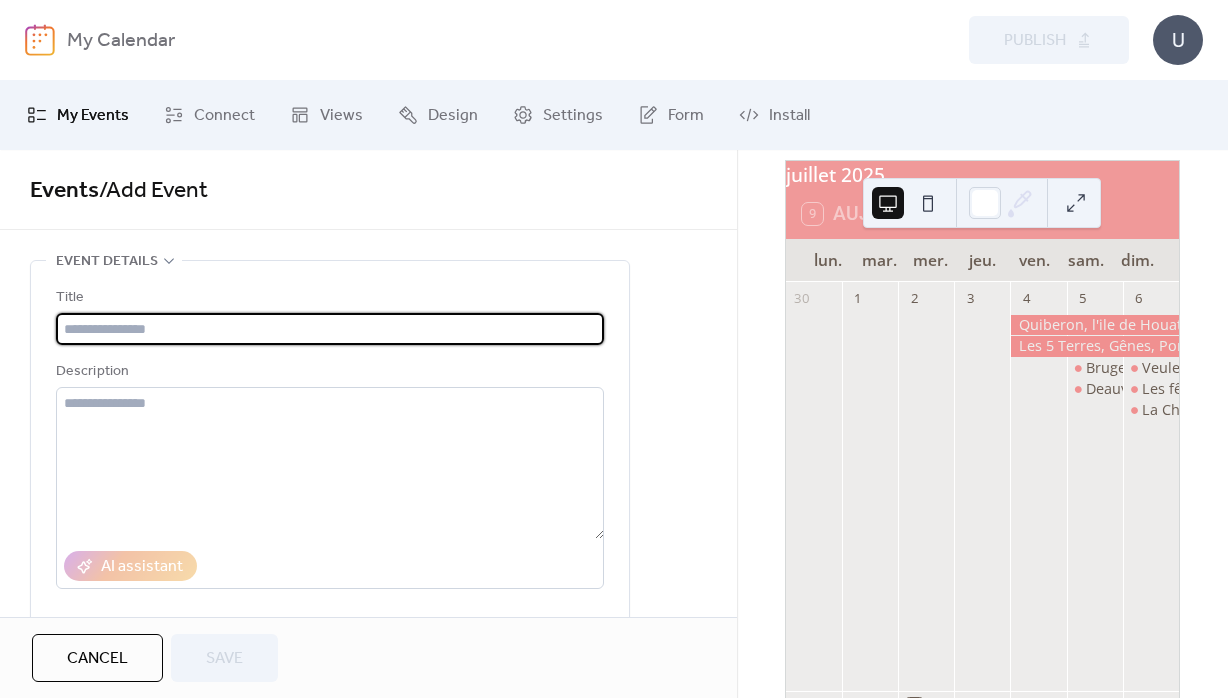 paste on "**********" 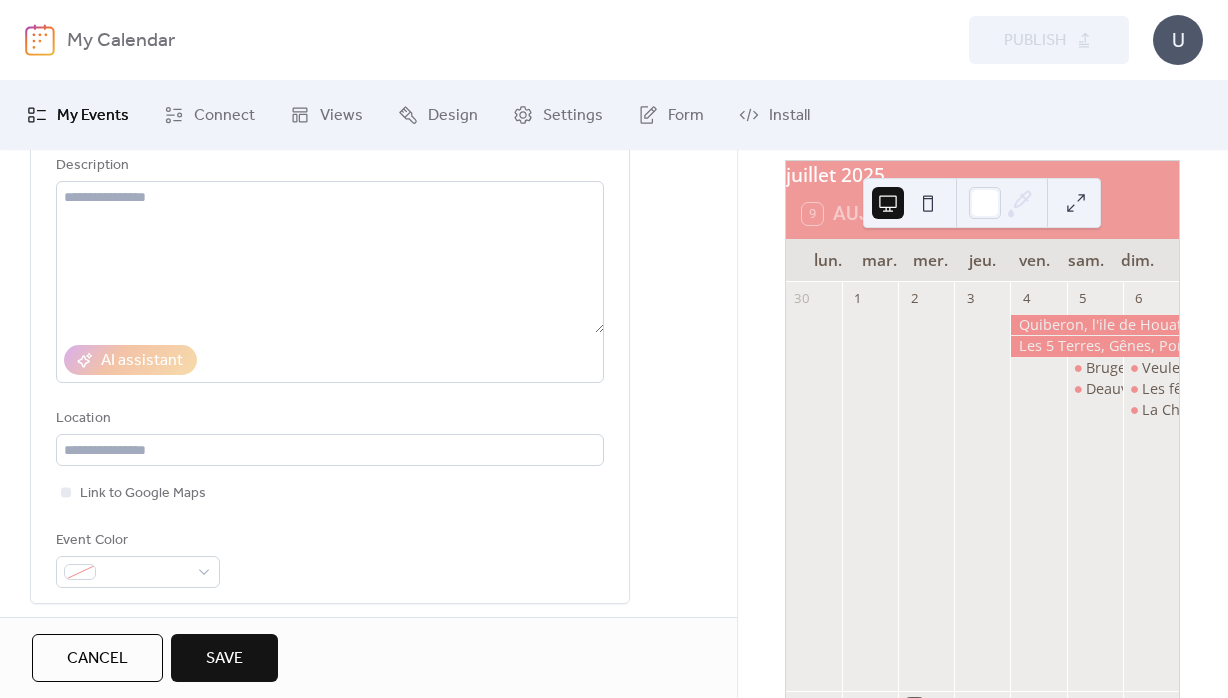 scroll, scrollTop: 288, scrollLeft: 0, axis: vertical 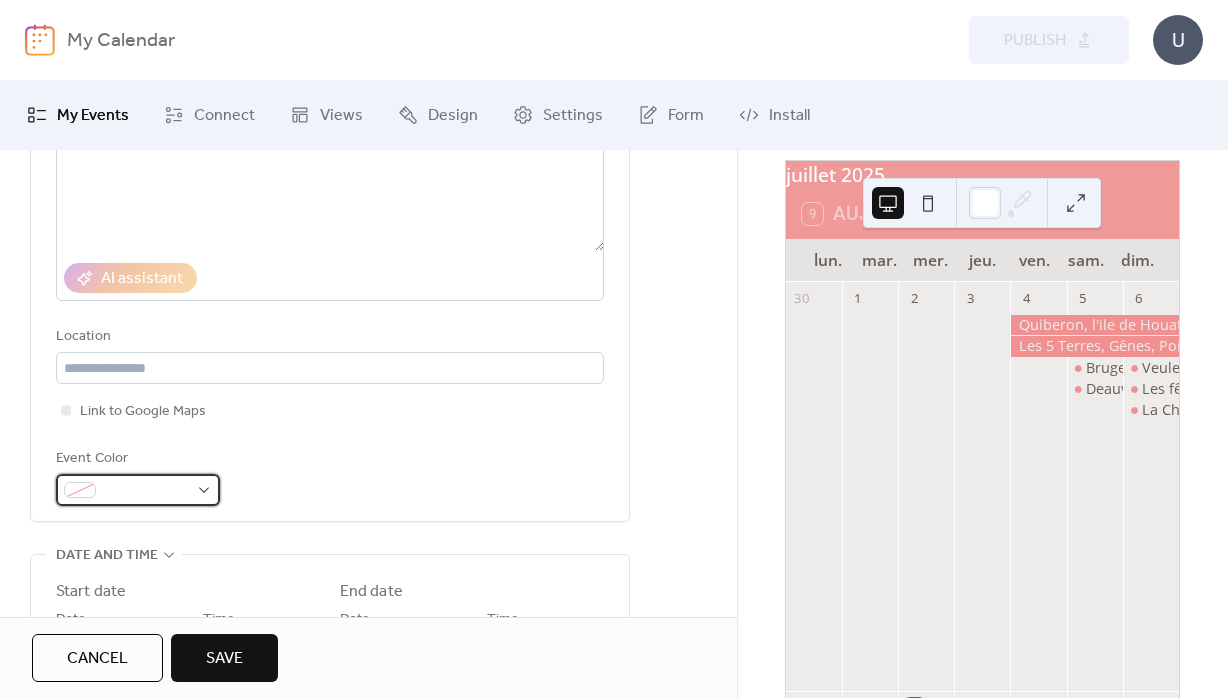 click at bounding box center (146, 491) 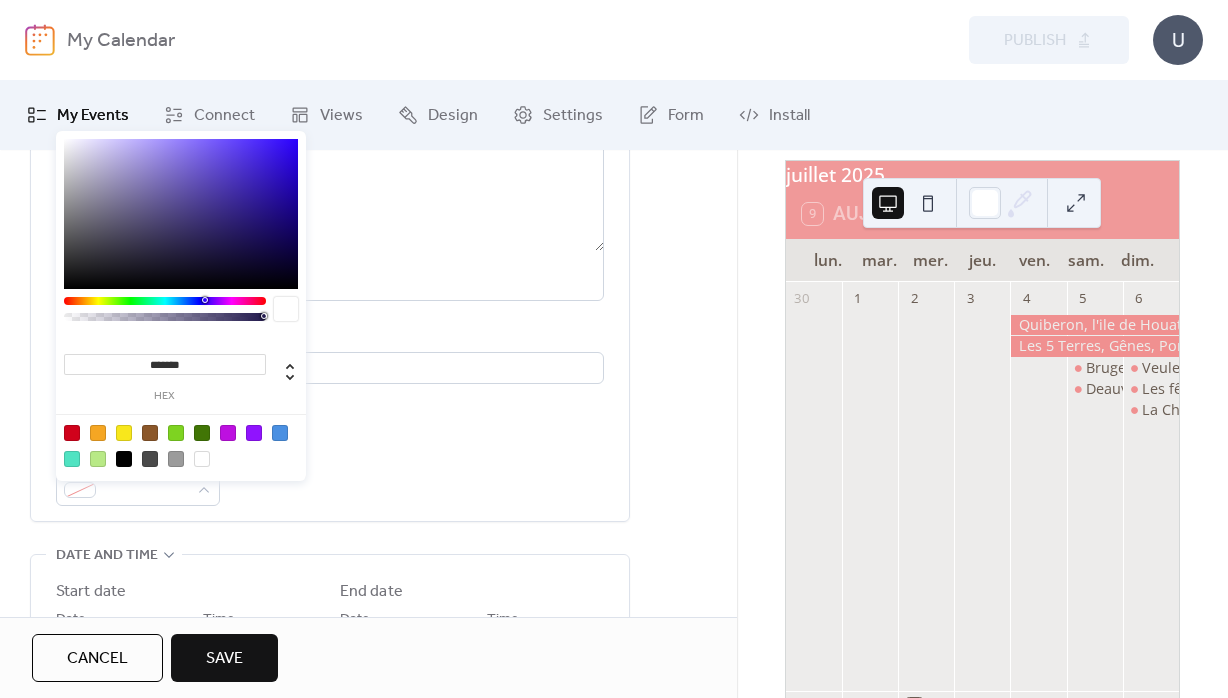 drag, startPoint x: 159, startPoint y: 362, endPoint x: 202, endPoint y: 370, distance: 43.737854 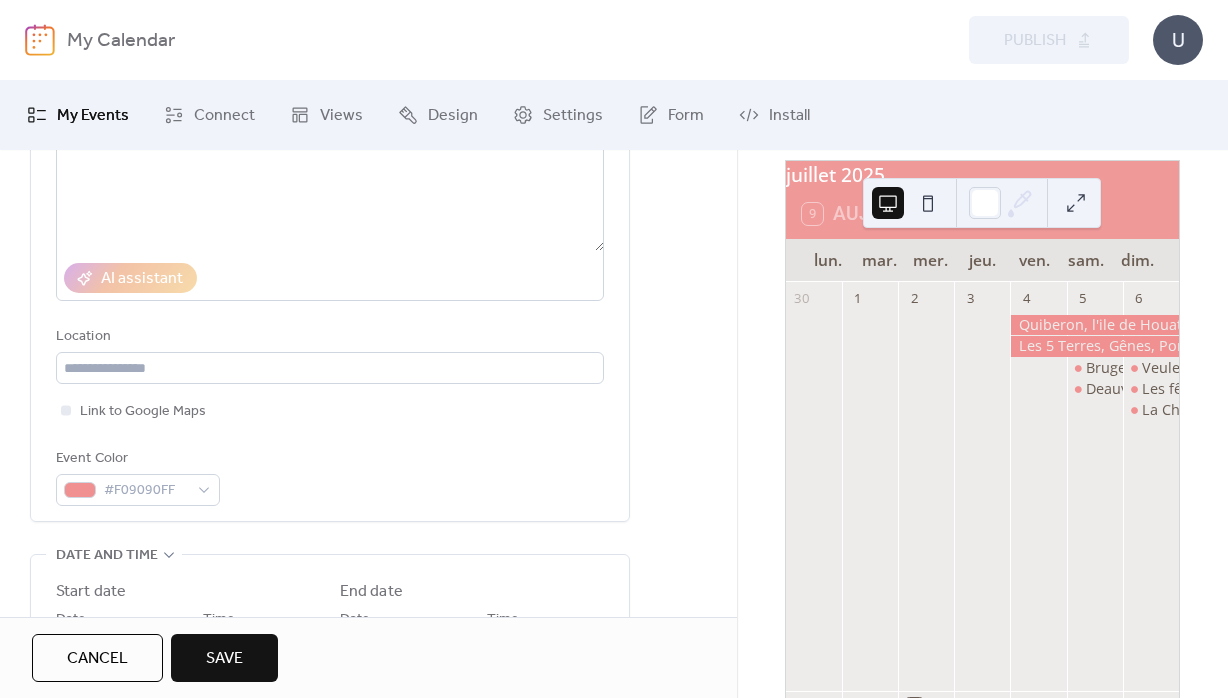drag, startPoint x: 657, startPoint y: 467, endPoint x: 631, endPoint y: 462, distance: 26.476404 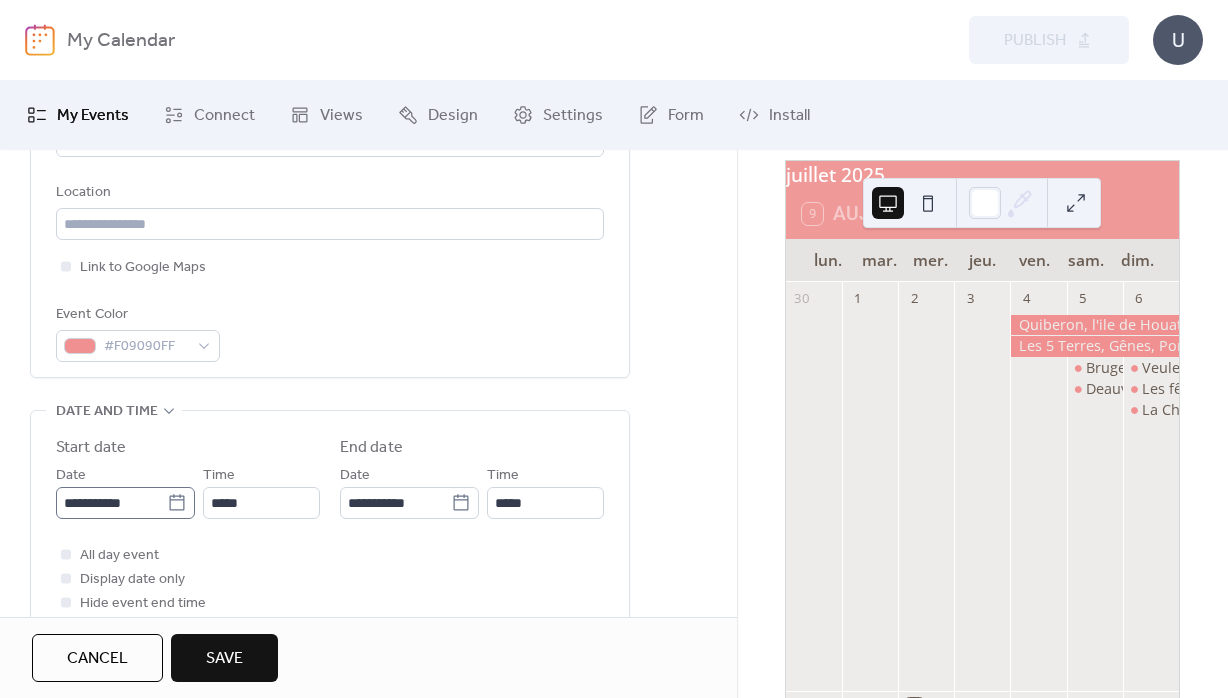 click 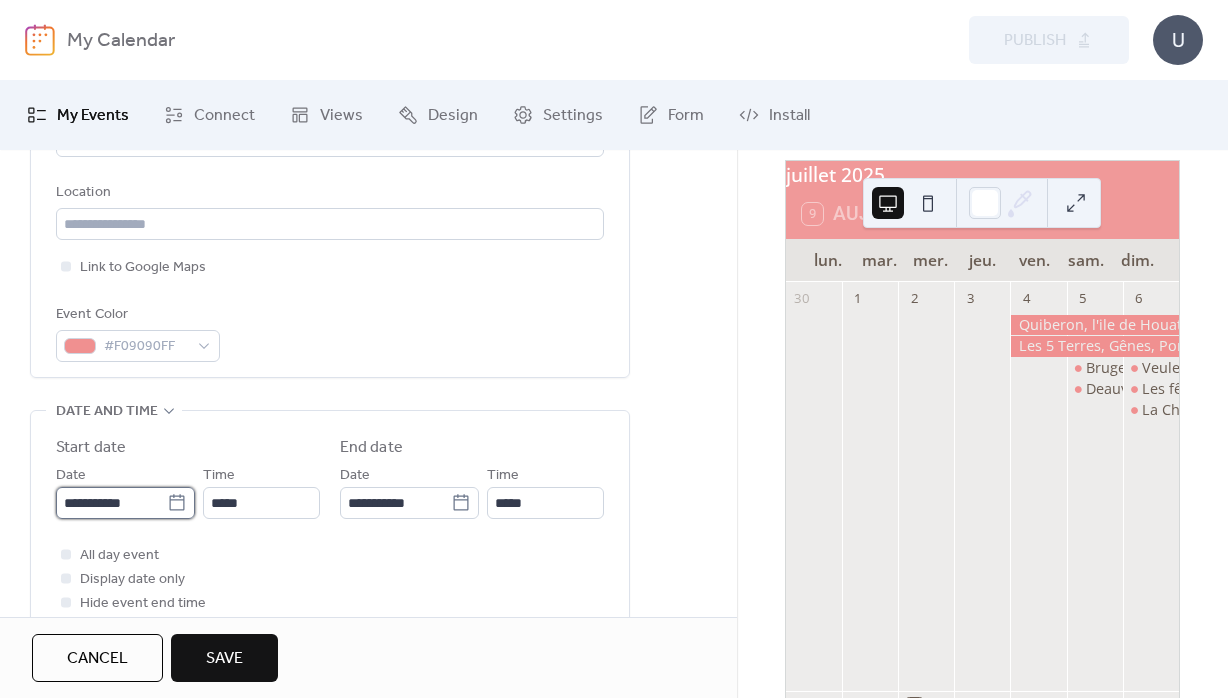 click on "**********" at bounding box center [111, 503] 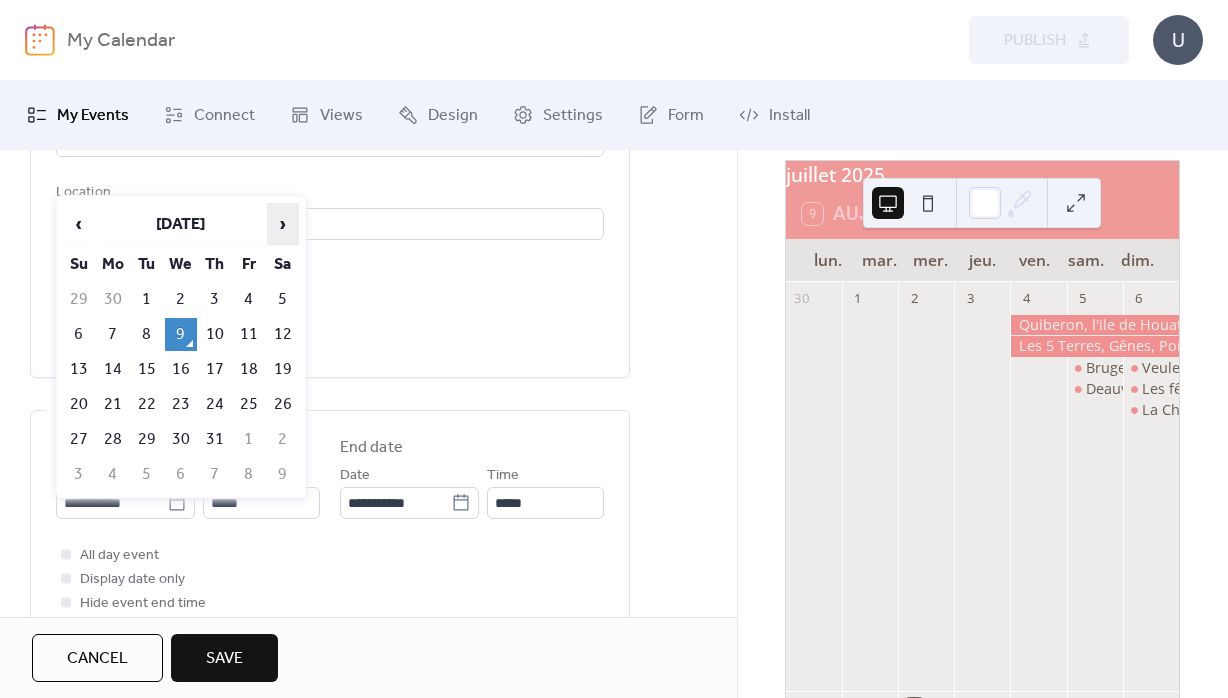 click on "›" at bounding box center (283, 224) 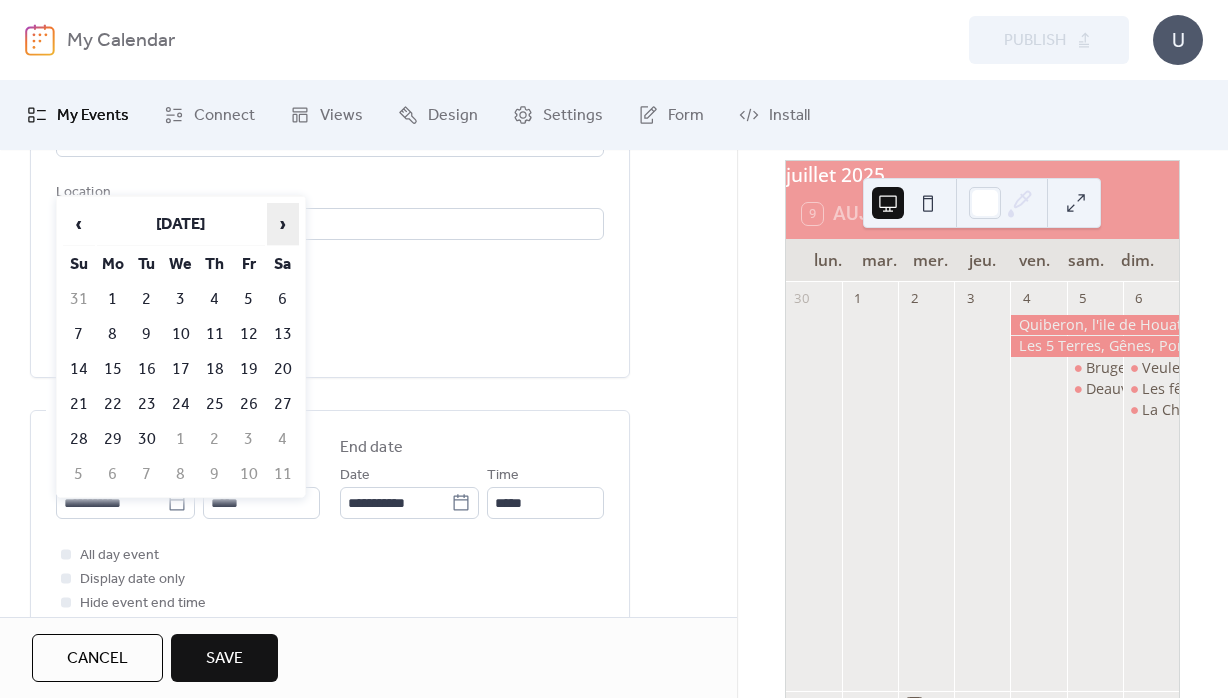 click on "›" at bounding box center [283, 224] 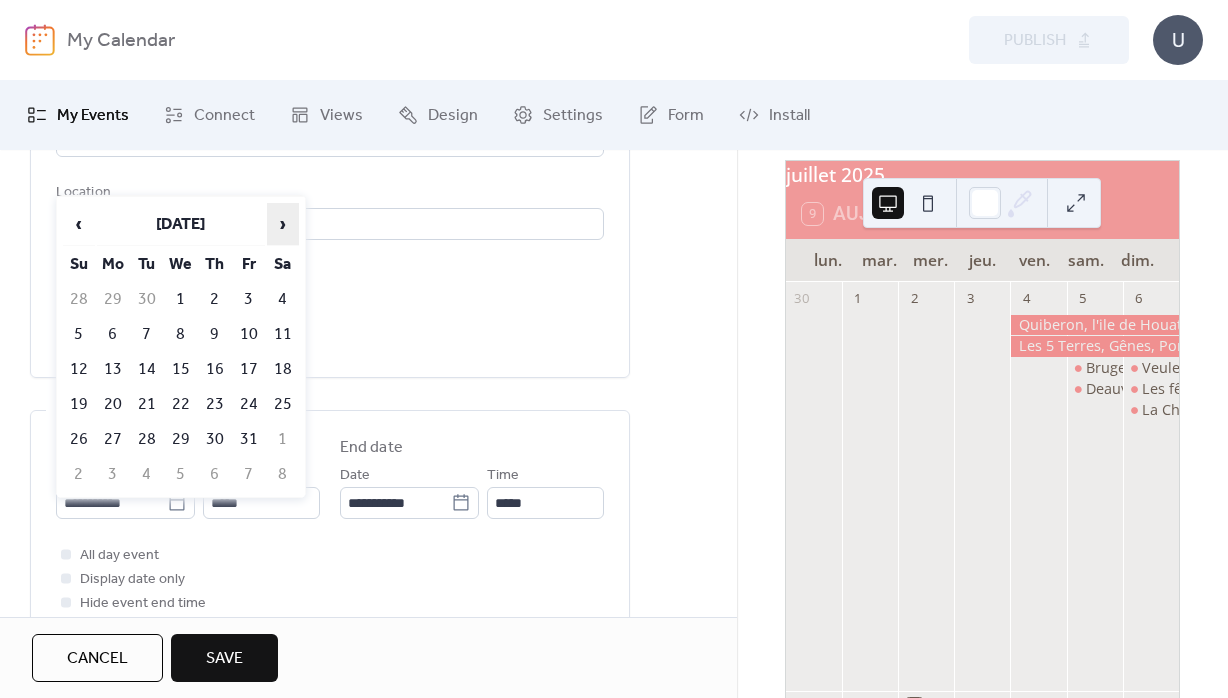 click on "›" at bounding box center (283, 224) 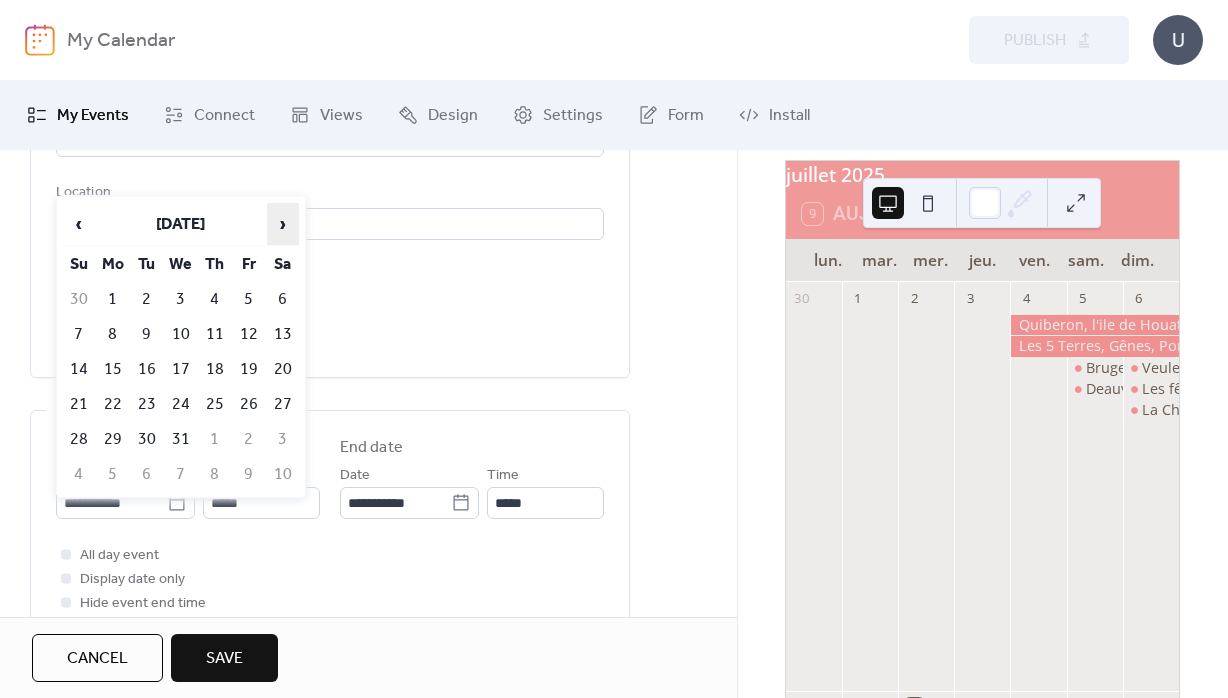 click on "›" at bounding box center (283, 224) 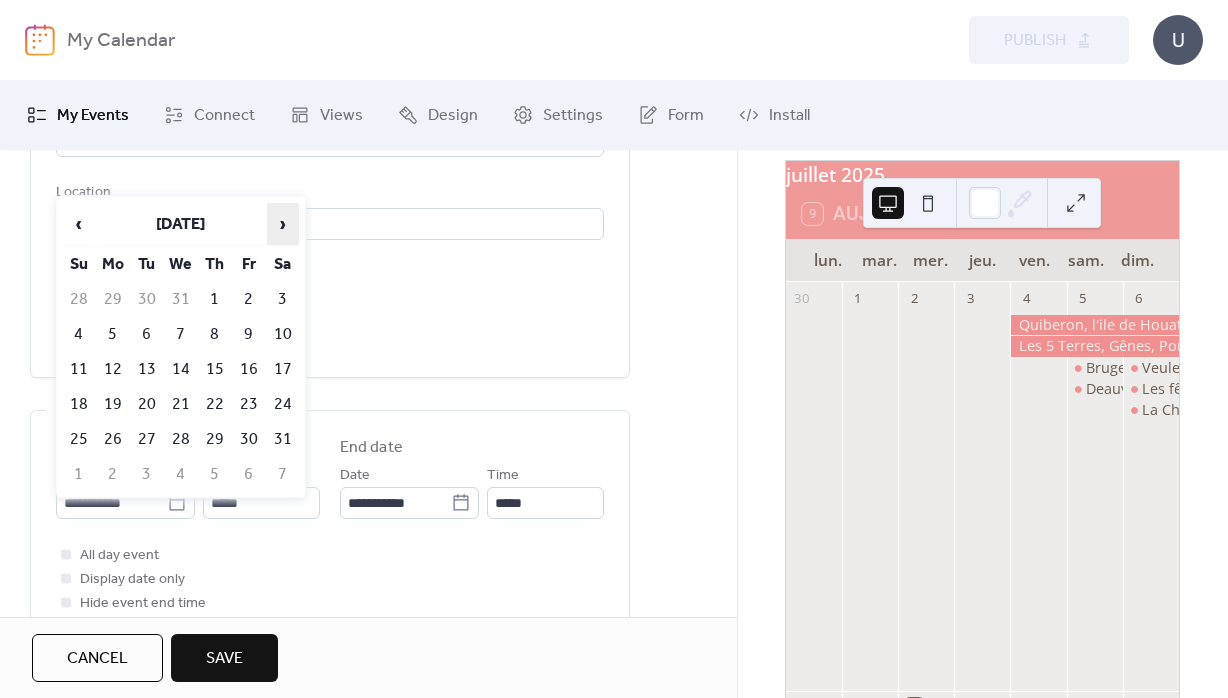 click on "›" at bounding box center [283, 224] 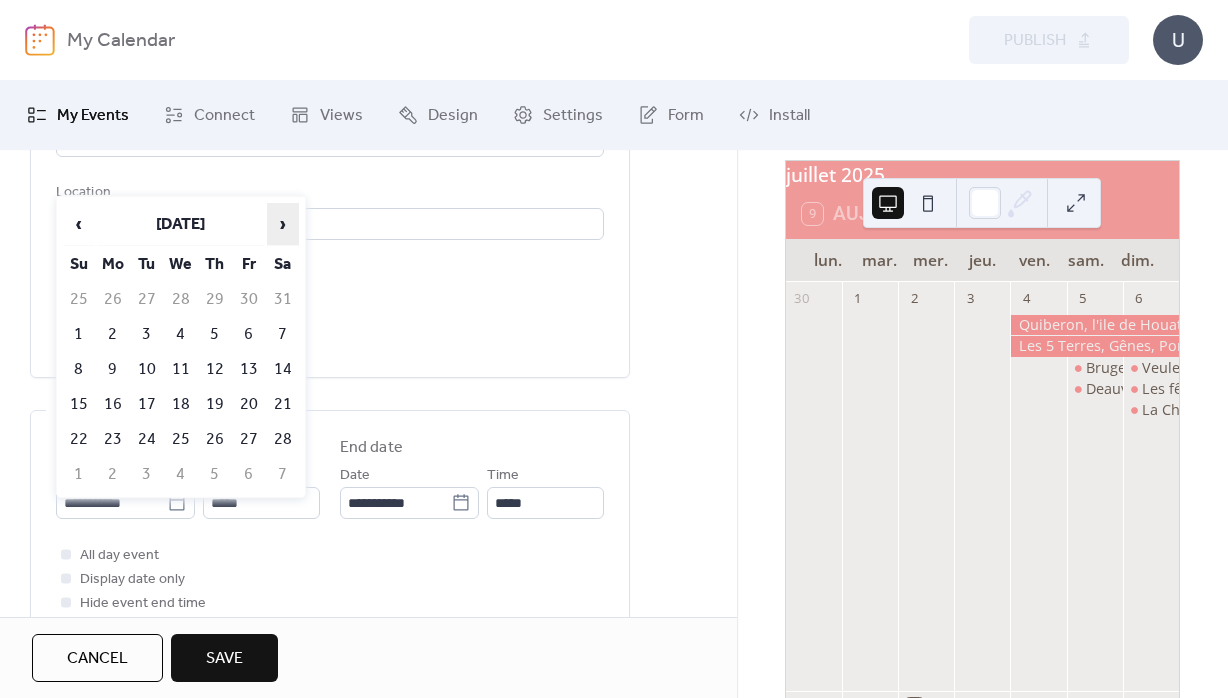 click on "›" at bounding box center (283, 224) 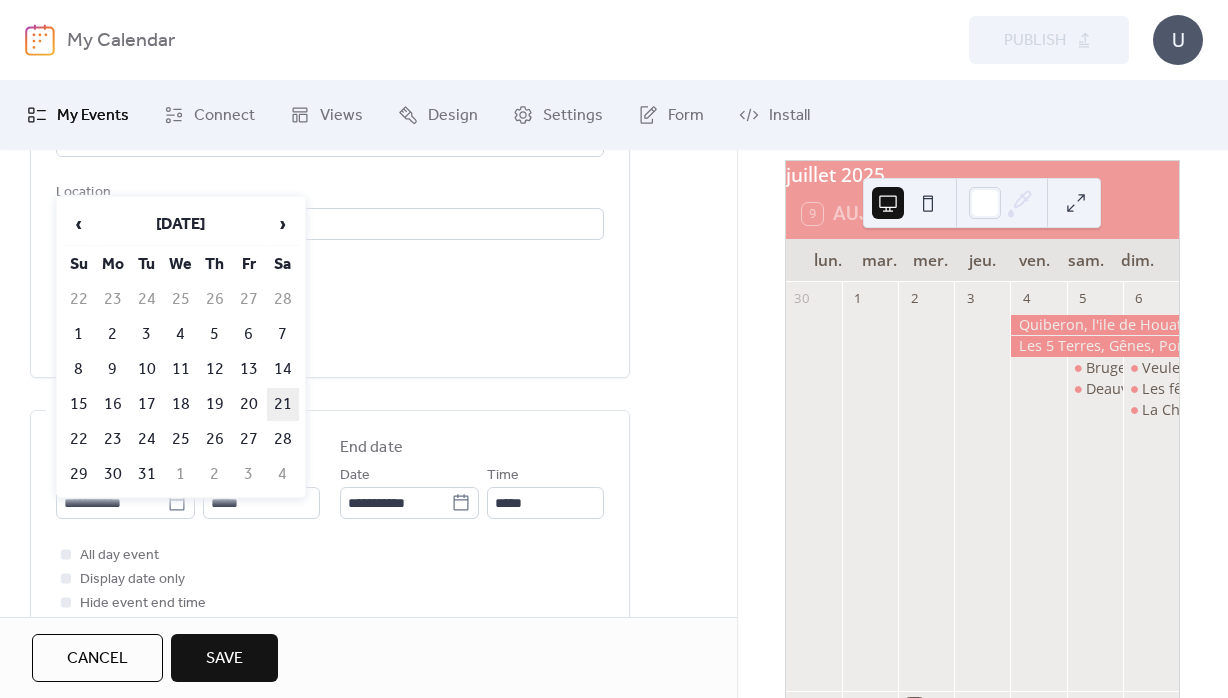 click on "21" at bounding box center [283, 404] 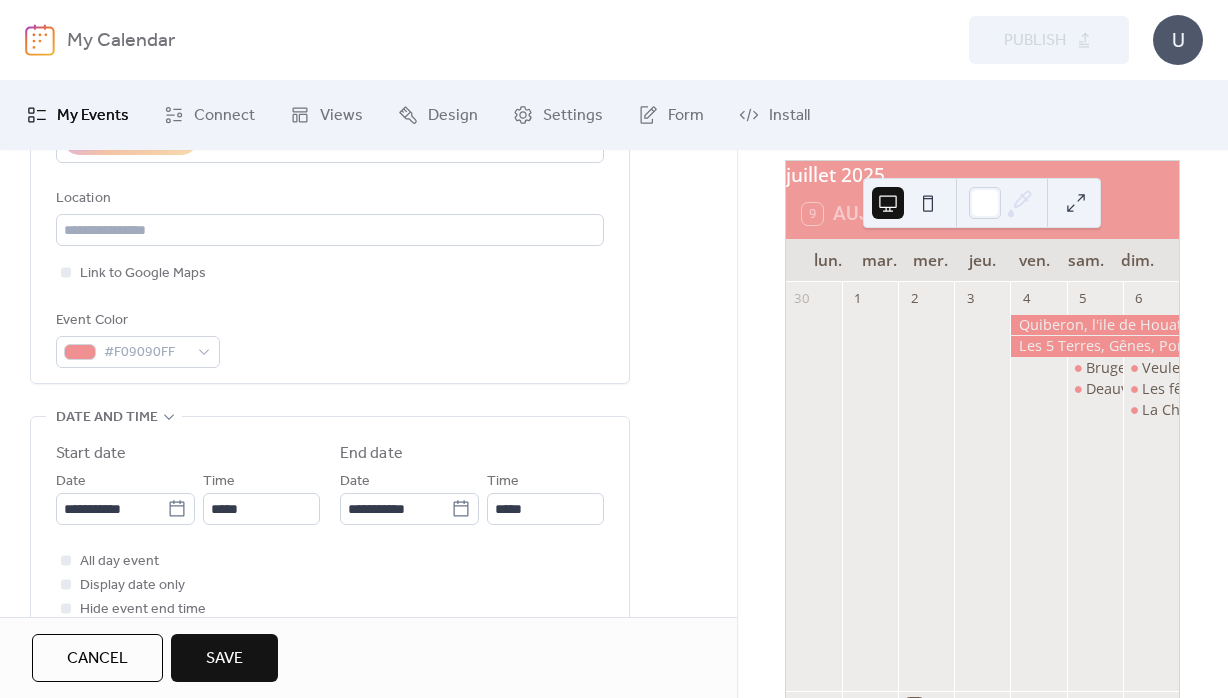 scroll, scrollTop: 432, scrollLeft: 0, axis: vertical 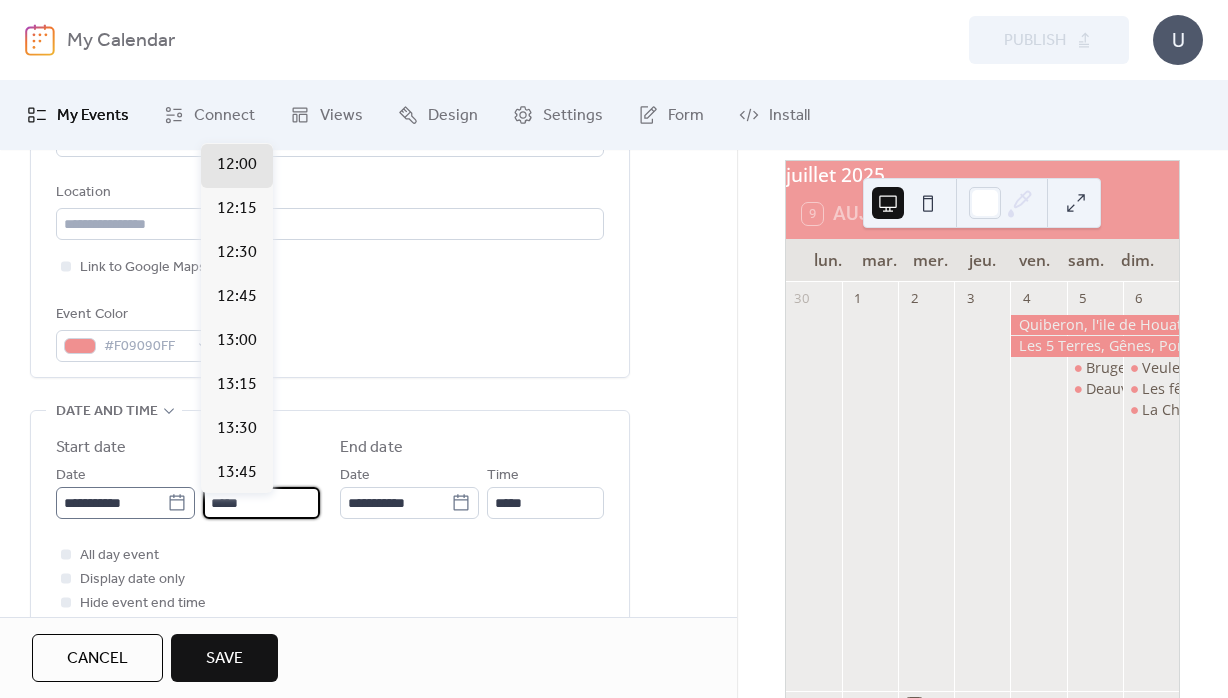 drag, startPoint x: 256, startPoint y: 506, endPoint x: 153, endPoint y: 511, distance: 103.121284 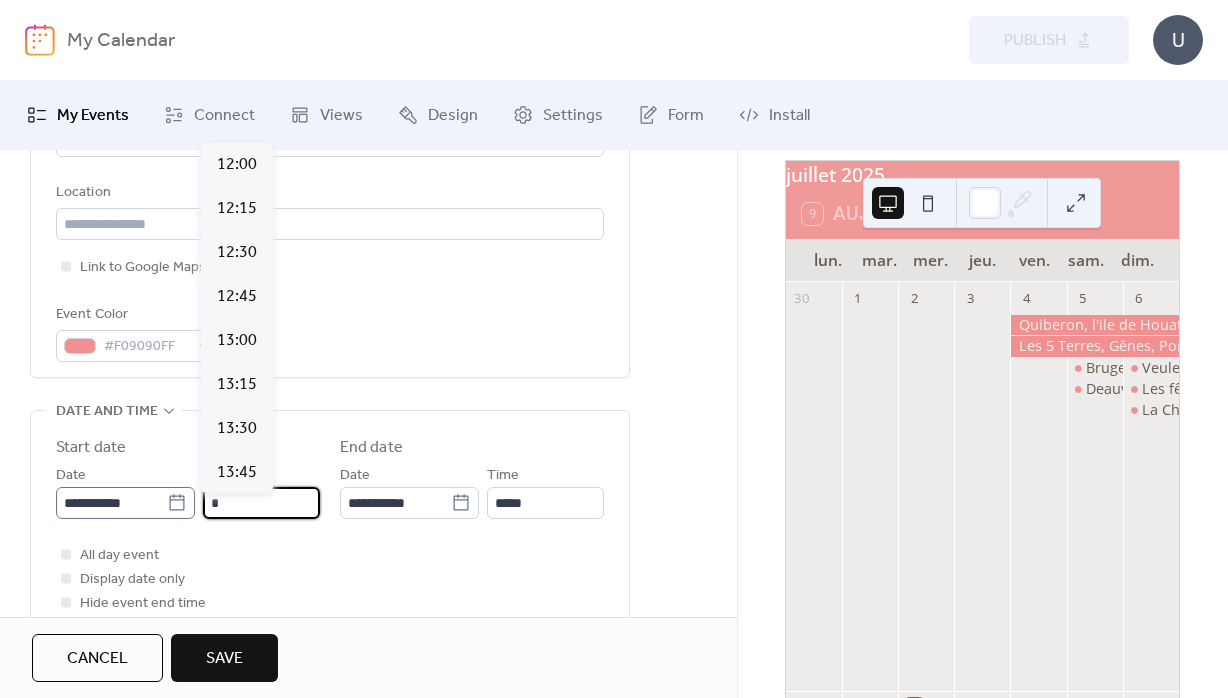 scroll, scrollTop: 1407, scrollLeft: 0, axis: vertical 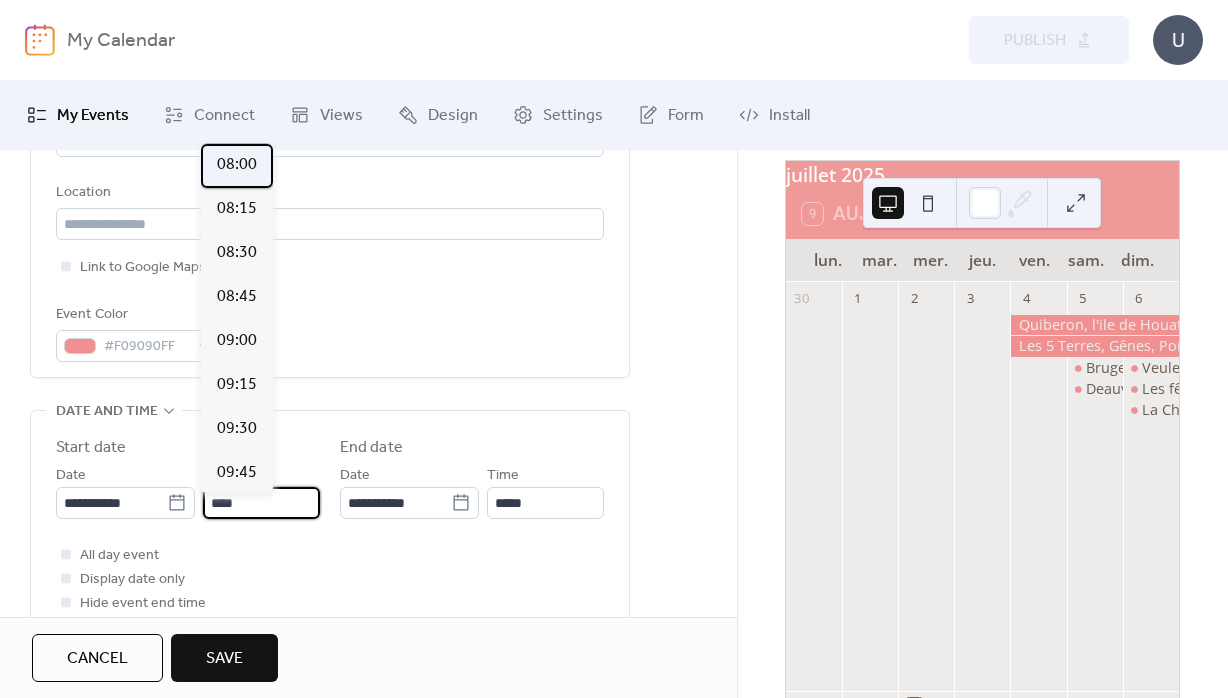 click on "08:00" at bounding box center (237, 165) 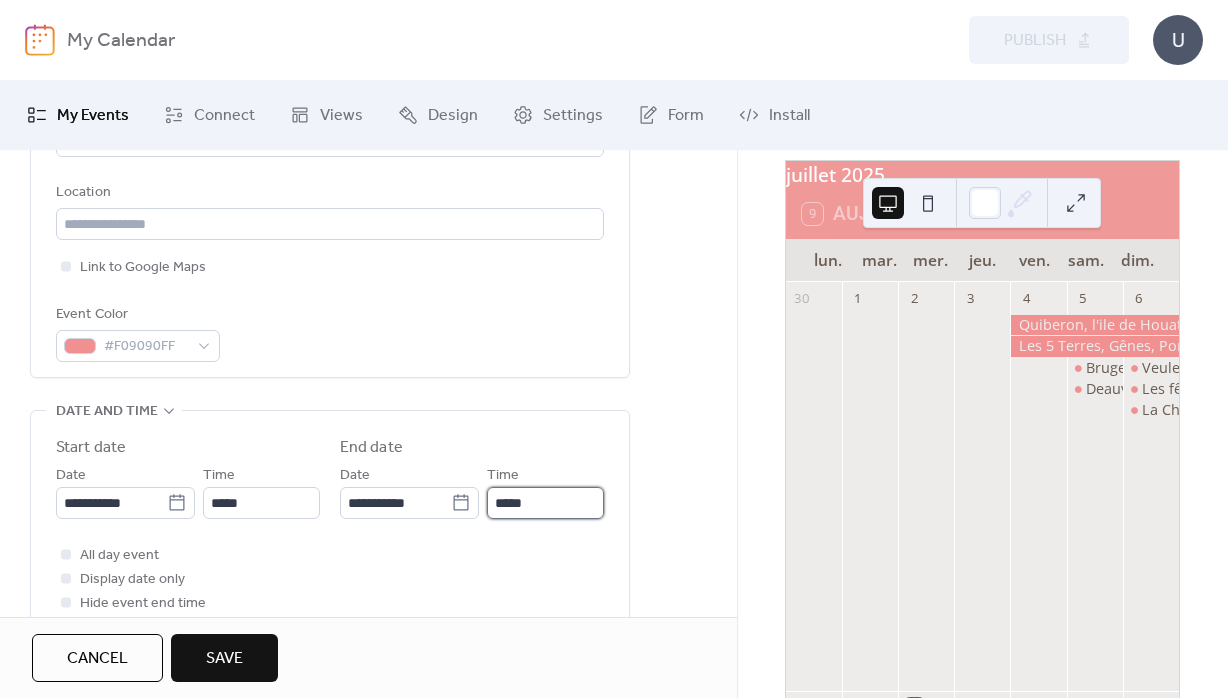 drag, startPoint x: 541, startPoint y: 522, endPoint x: 477, endPoint y: 515, distance: 64.381676 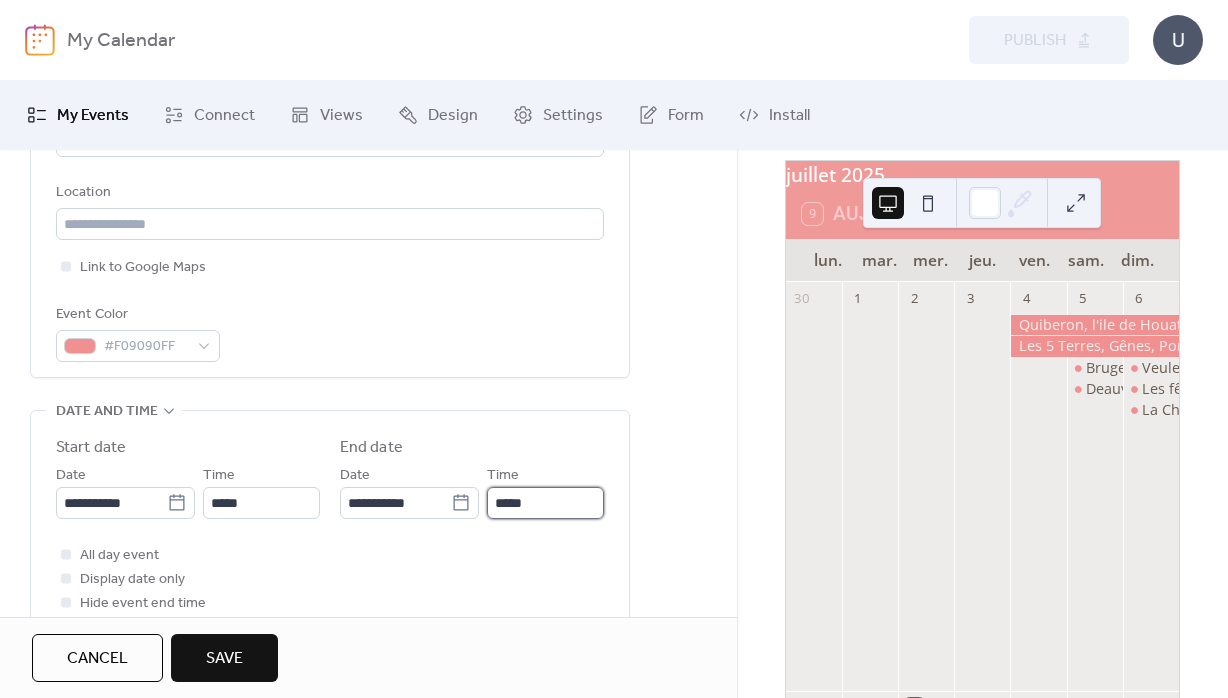 click on "*****" at bounding box center [545, 503] 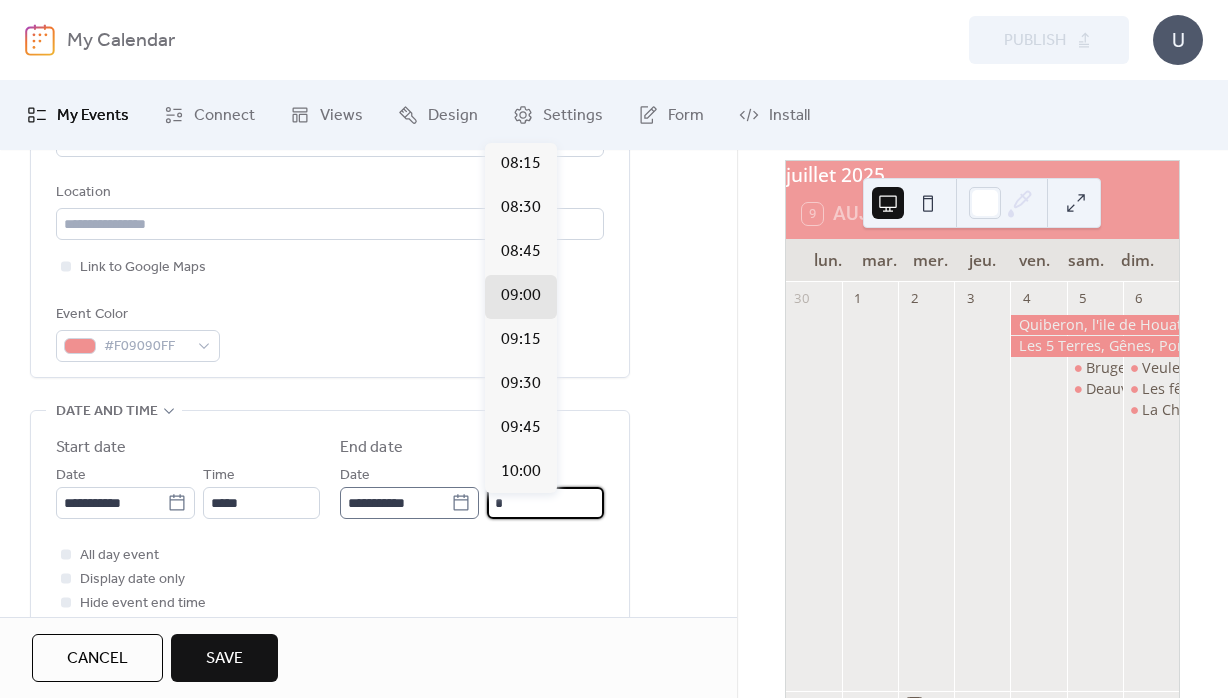 scroll, scrollTop: 2067, scrollLeft: 0, axis: vertical 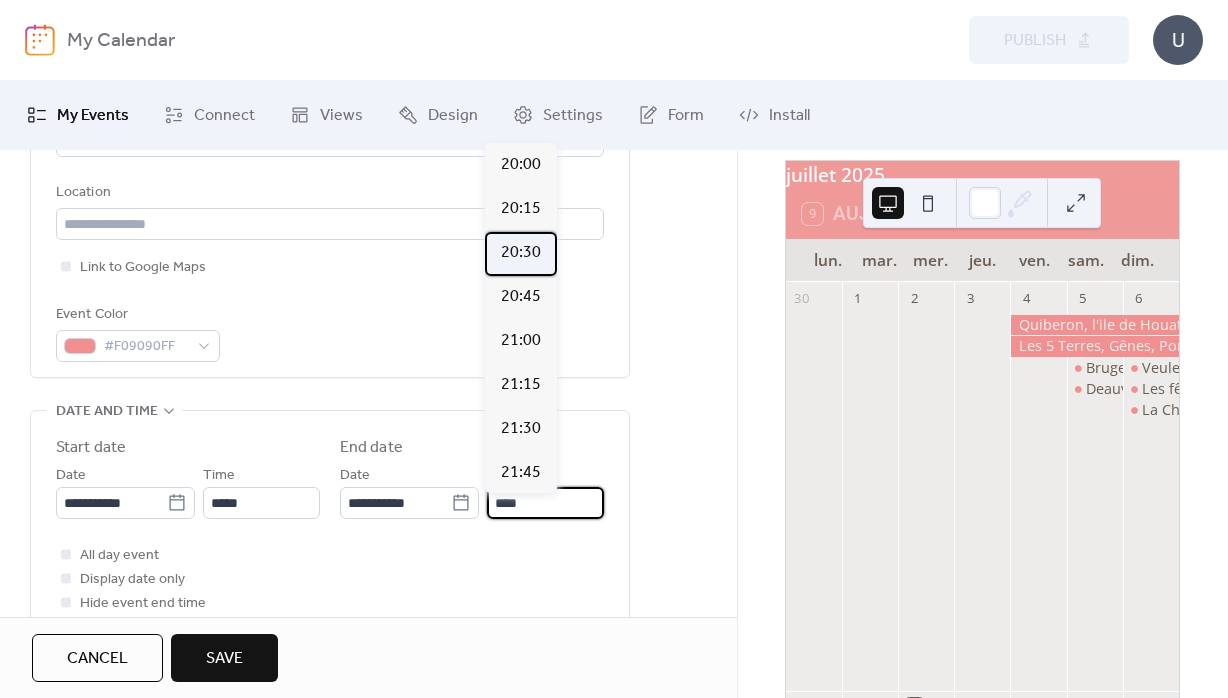 drag, startPoint x: 526, startPoint y: 257, endPoint x: 34, endPoint y: 355, distance: 501.66522 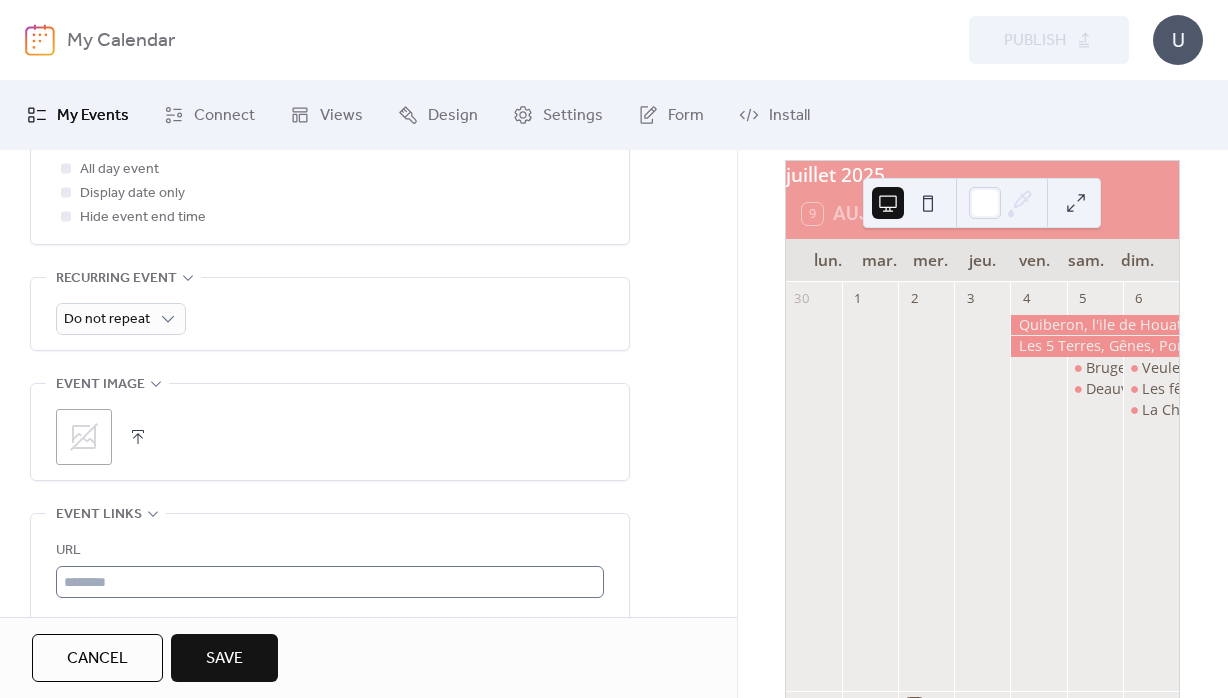 scroll, scrollTop: 936, scrollLeft: 0, axis: vertical 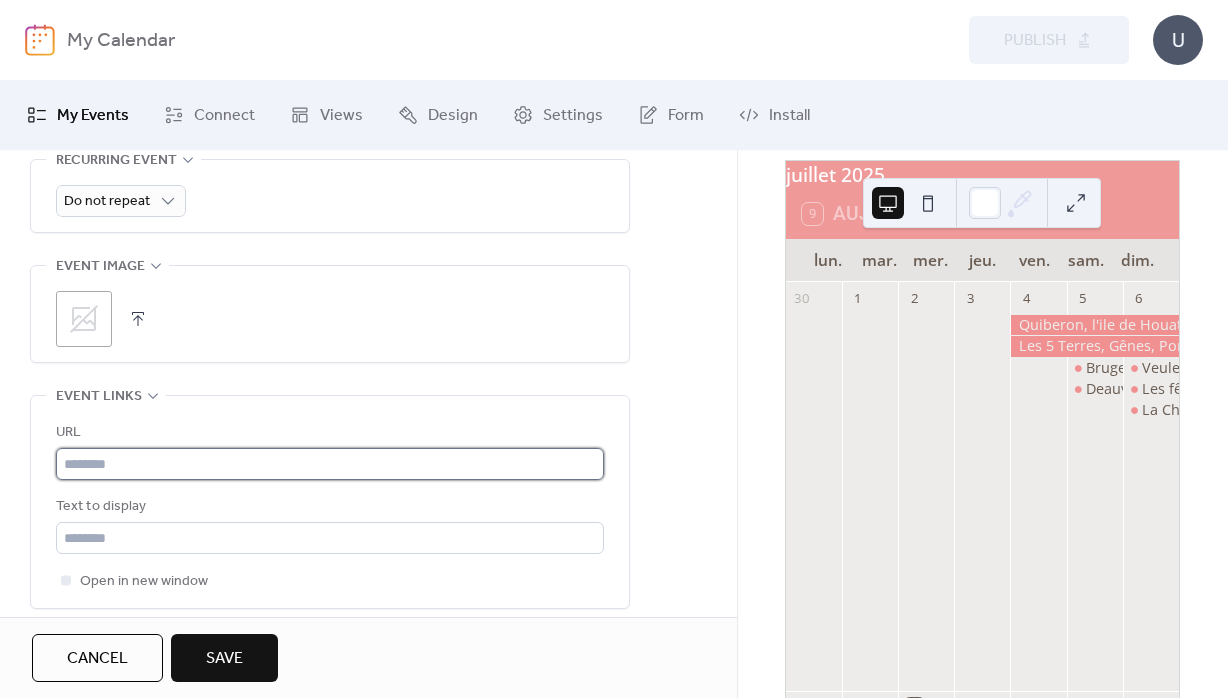 drag, startPoint x: 153, startPoint y: 475, endPoint x: 166, endPoint y: 478, distance: 13.341664 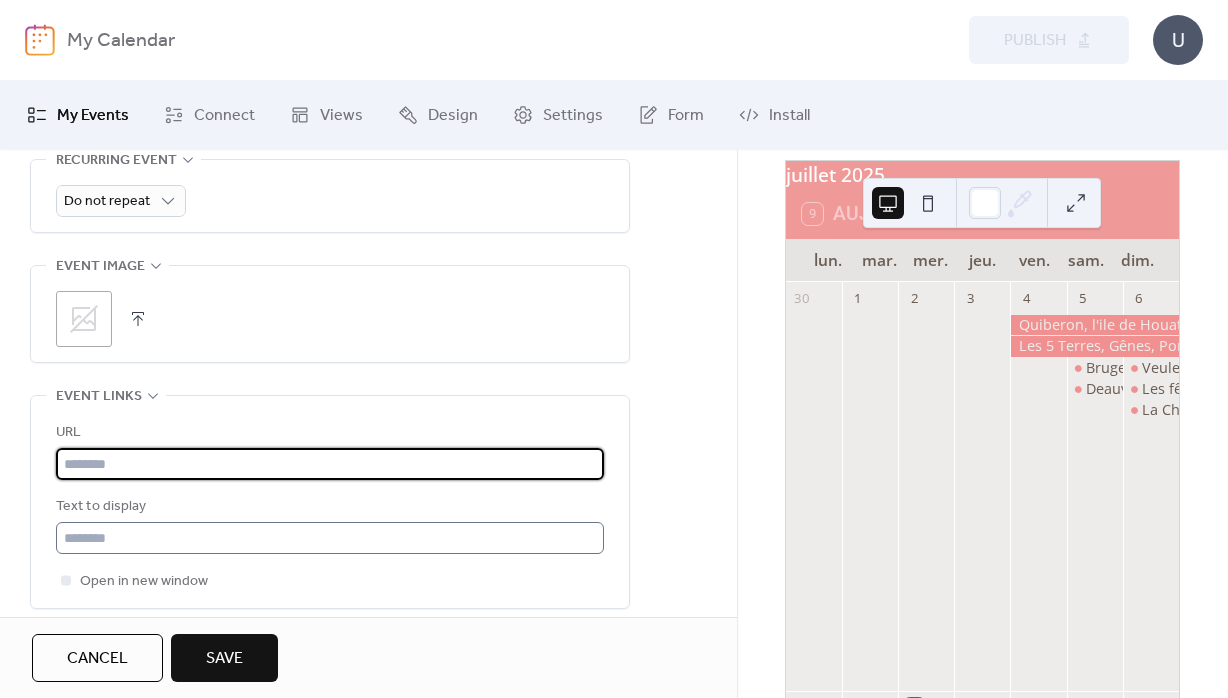 paste on "**********" 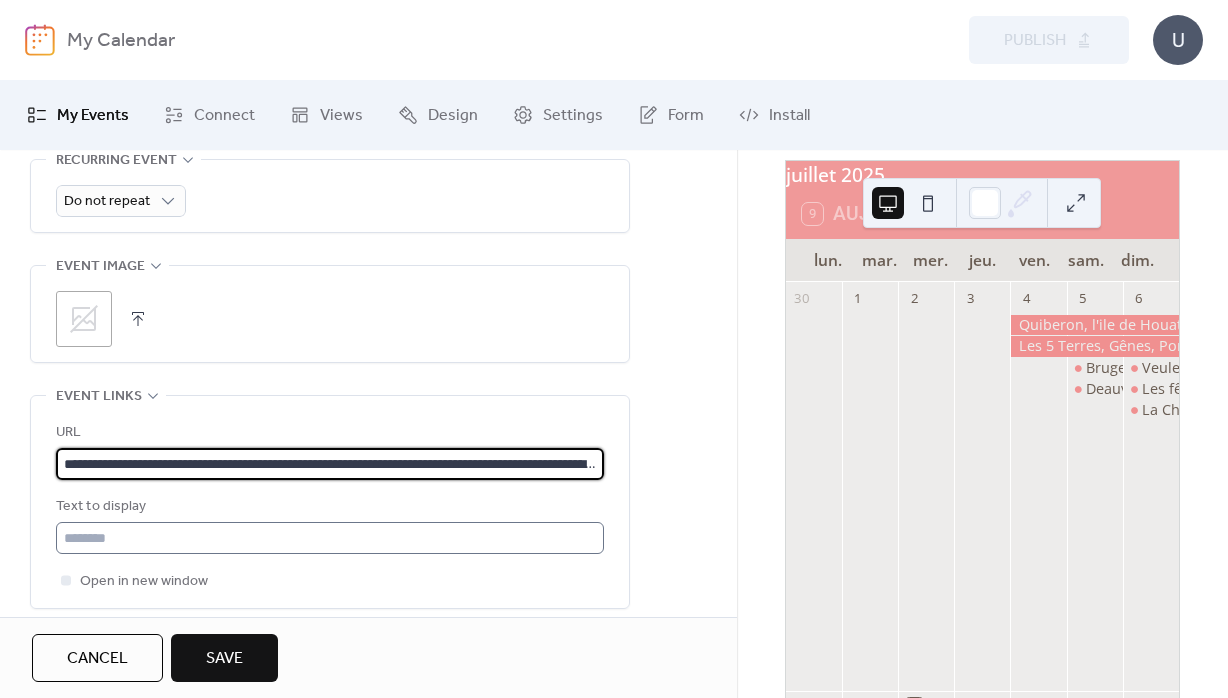 scroll, scrollTop: 0, scrollLeft: 274, axis: horizontal 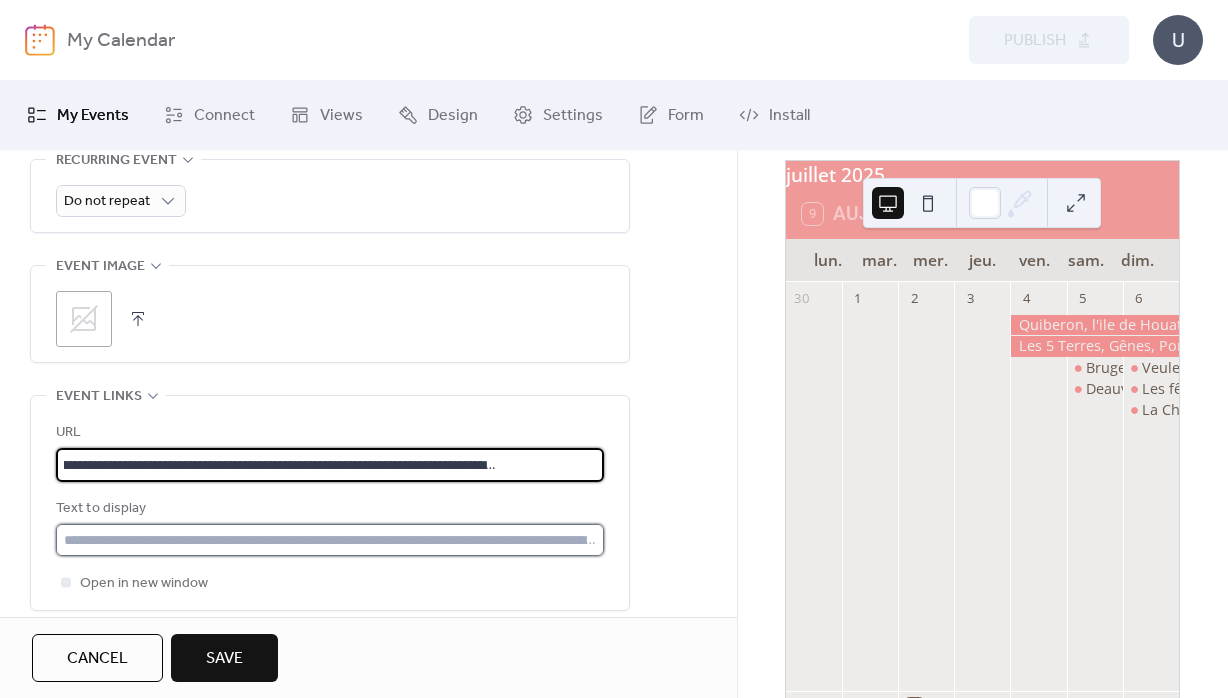 click at bounding box center (330, 540) 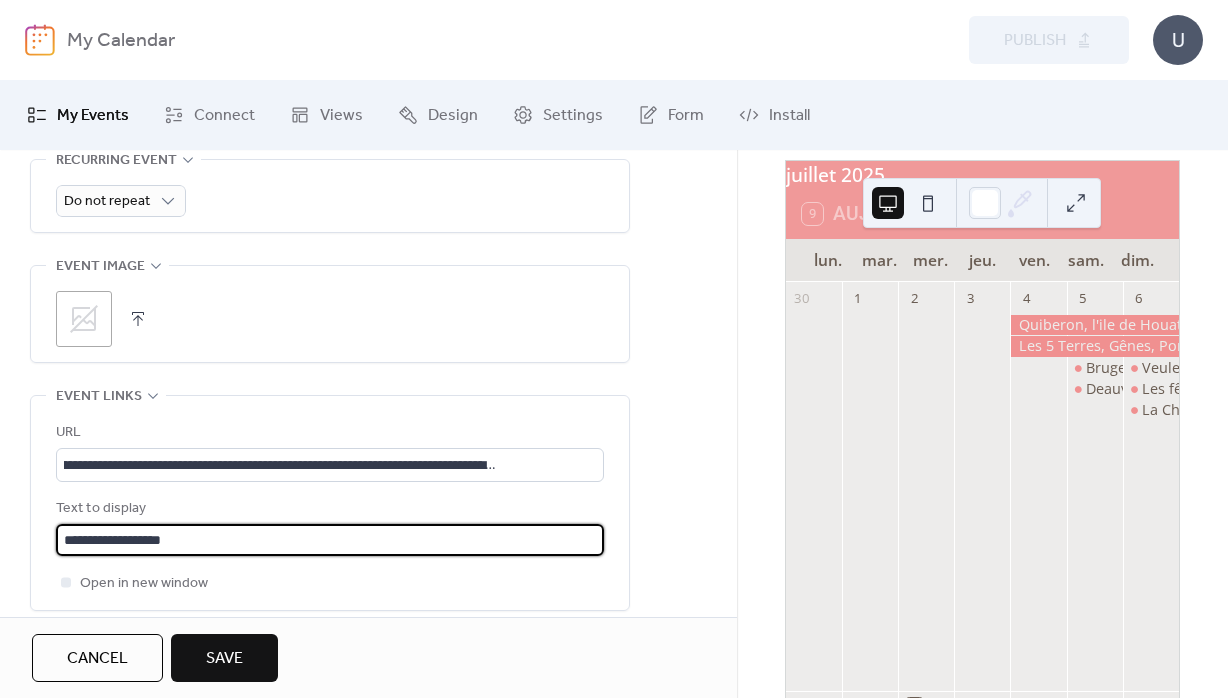 scroll, scrollTop: 1110, scrollLeft: 0, axis: vertical 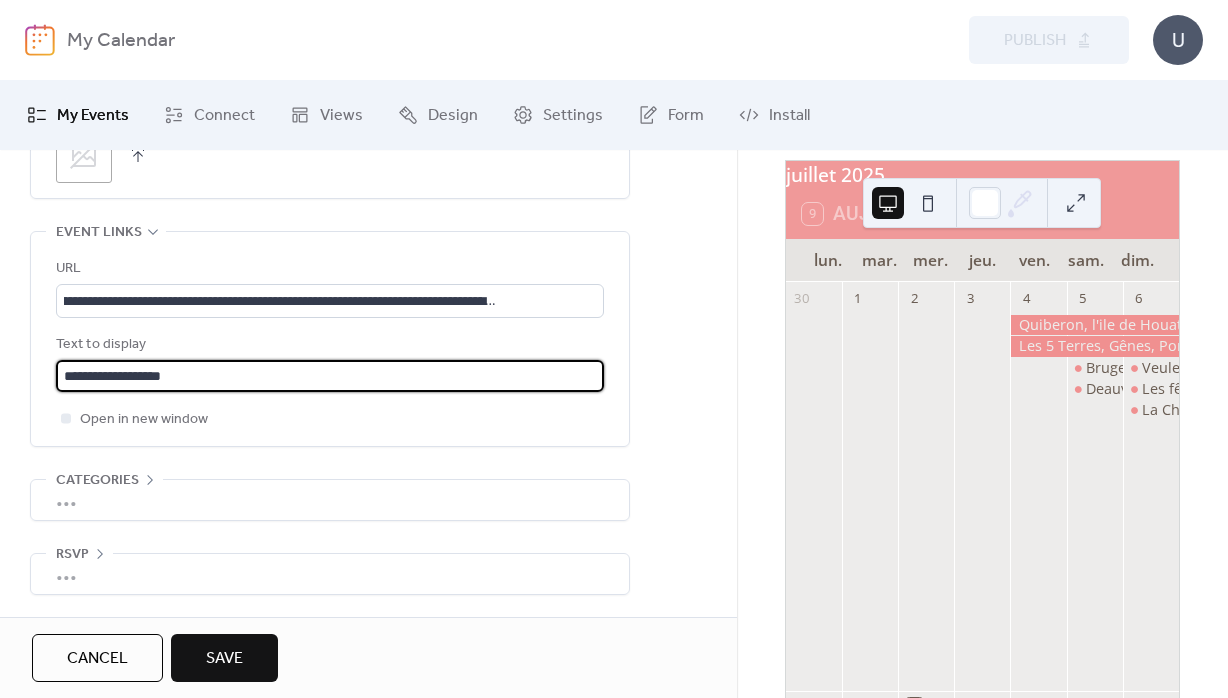 drag, startPoint x: 226, startPoint y: 676, endPoint x: 237, endPoint y: 655, distance: 23.70654 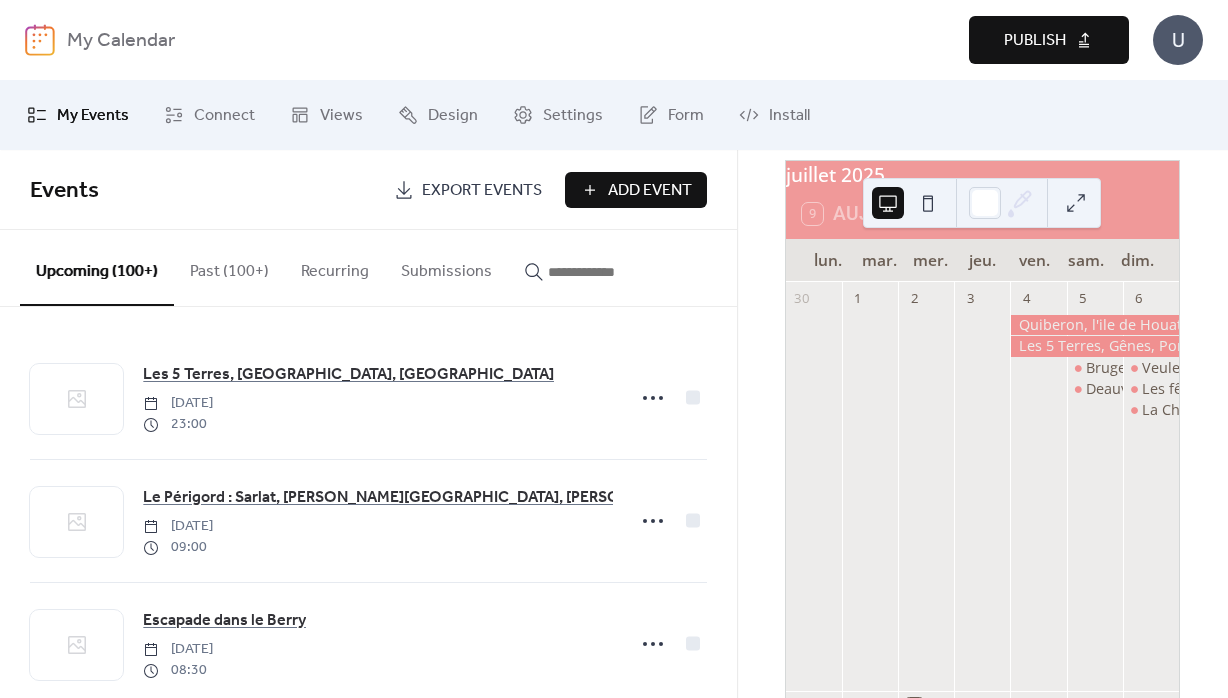 click on "Publish" at bounding box center [1049, 40] 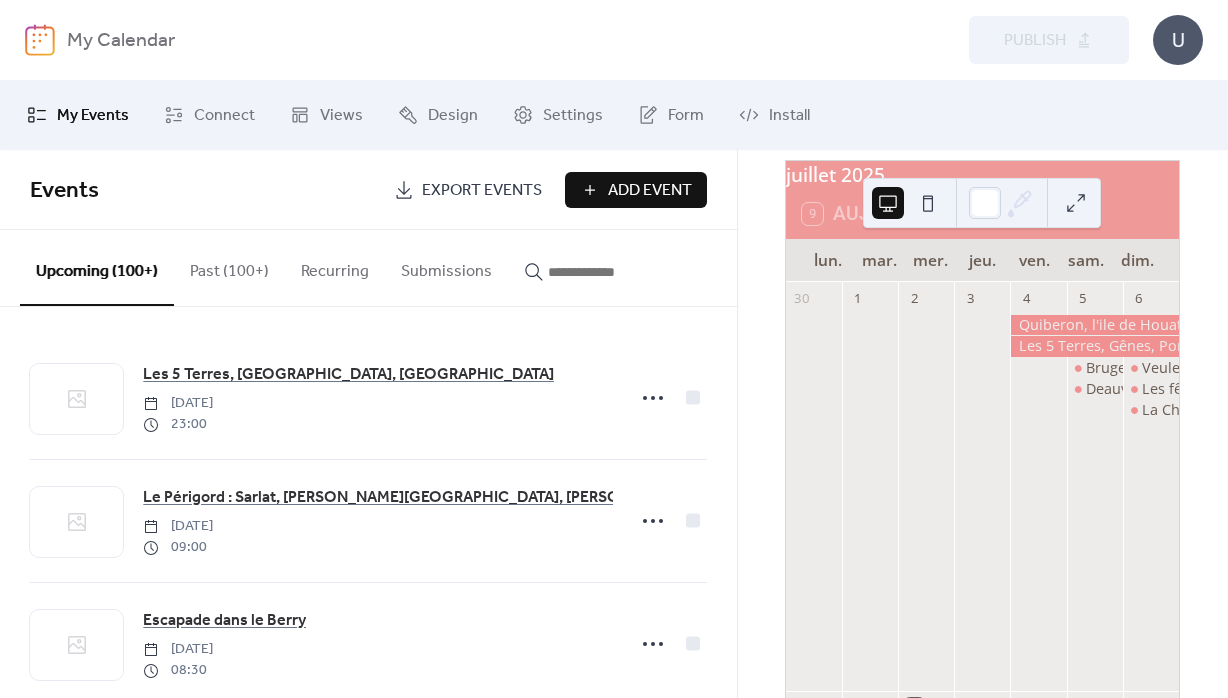 click on "Add Event" at bounding box center [650, 191] 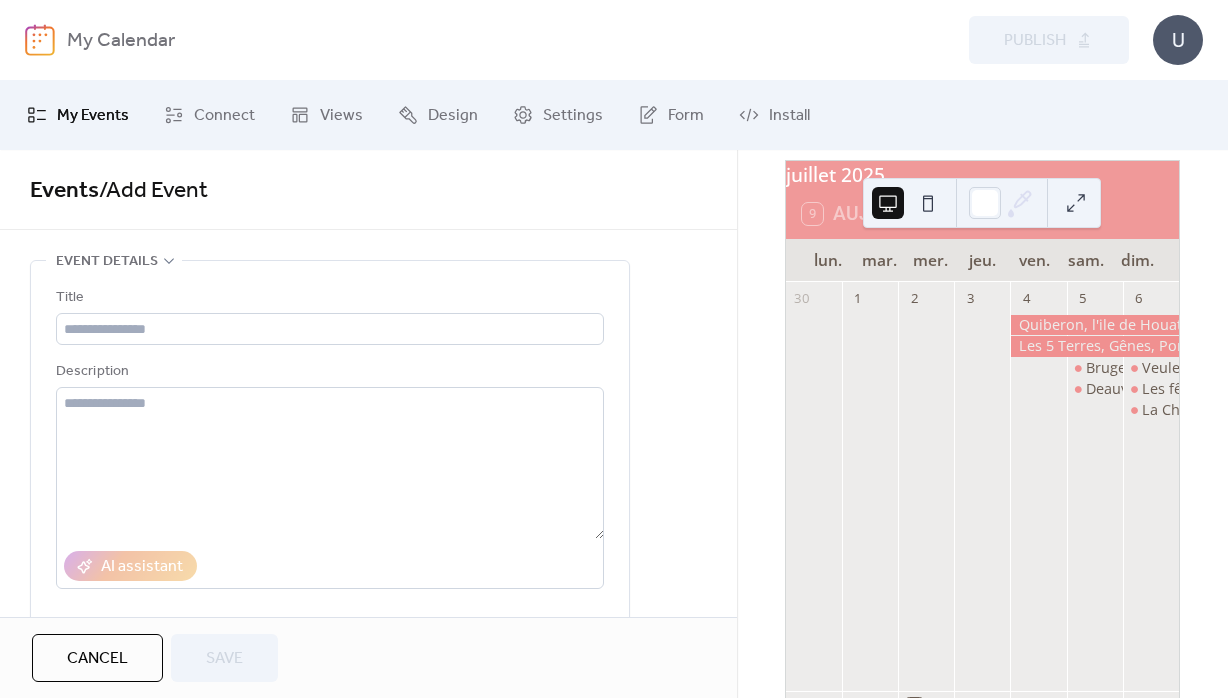 drag, startPoint x: 246, startPoint y: 348, endPoint x: 244, endPoint y: 326, distance: 22.090721 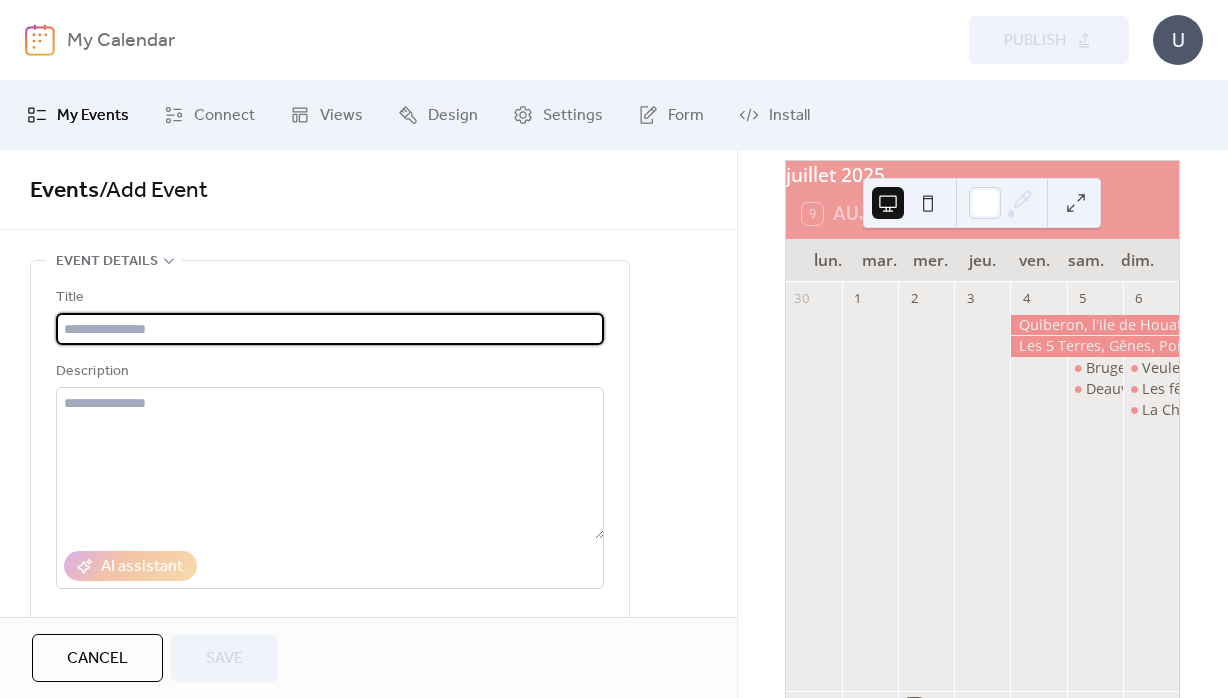 click at bounding box center (330, 329) 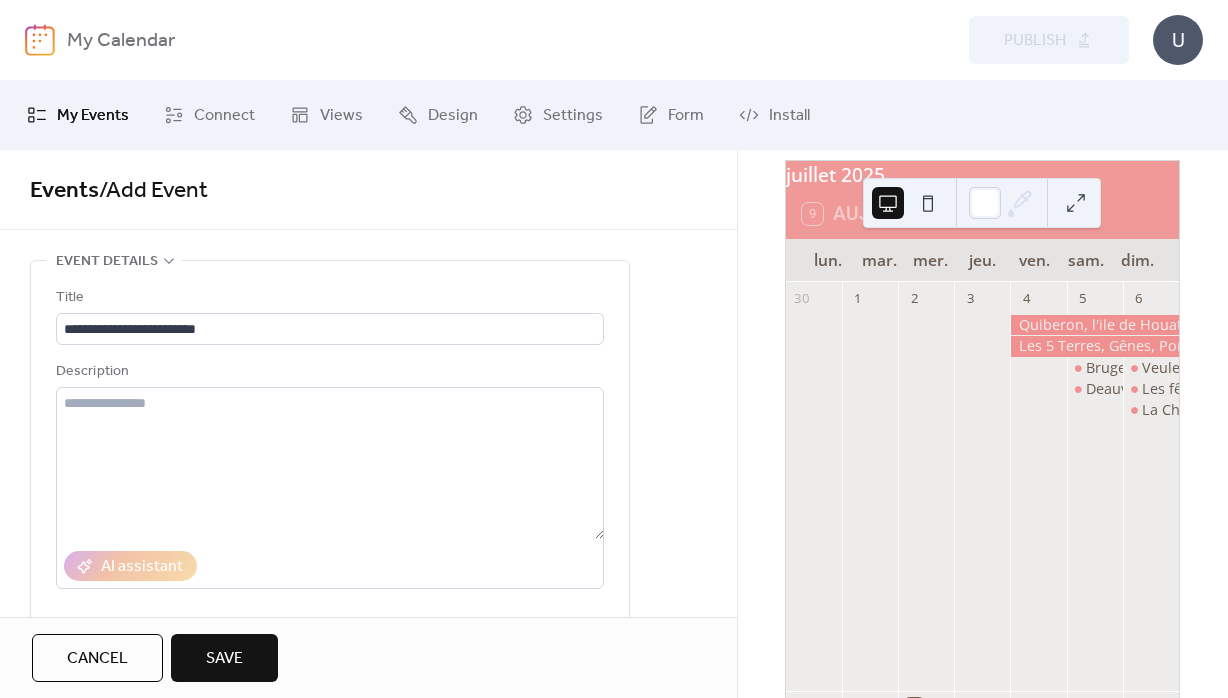 scroll, scrollTop: 288, scrollLeft: 0, axis: vertical 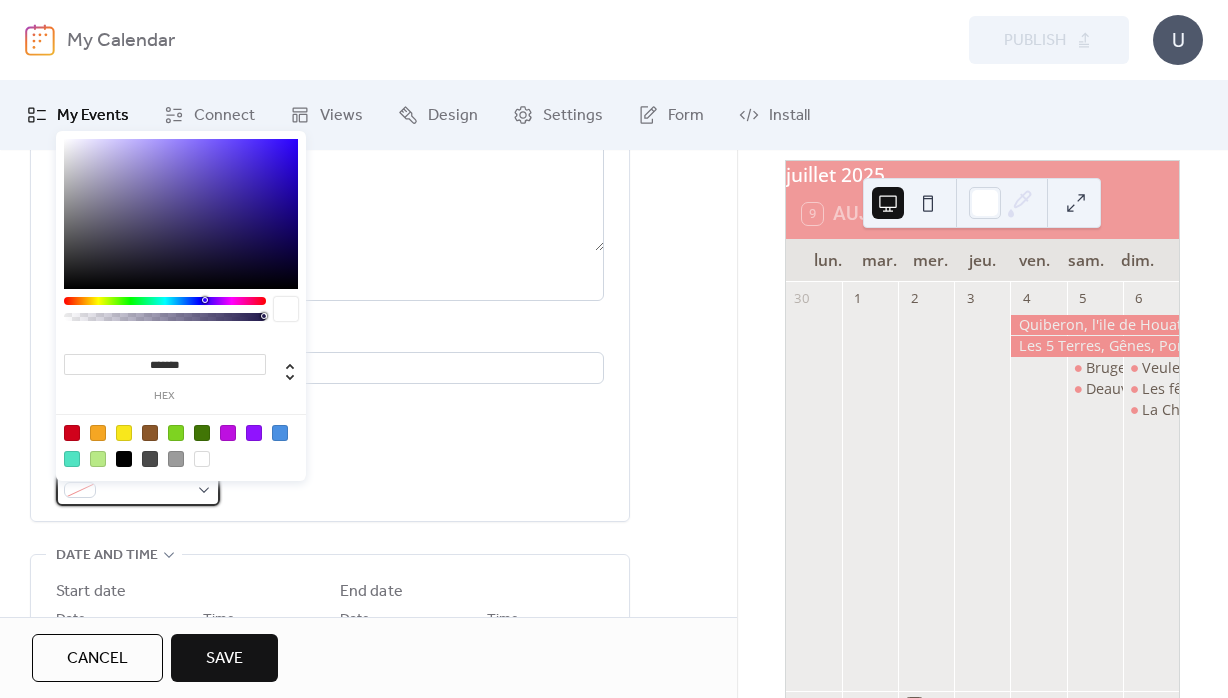 click at bounding box center [146, 491] 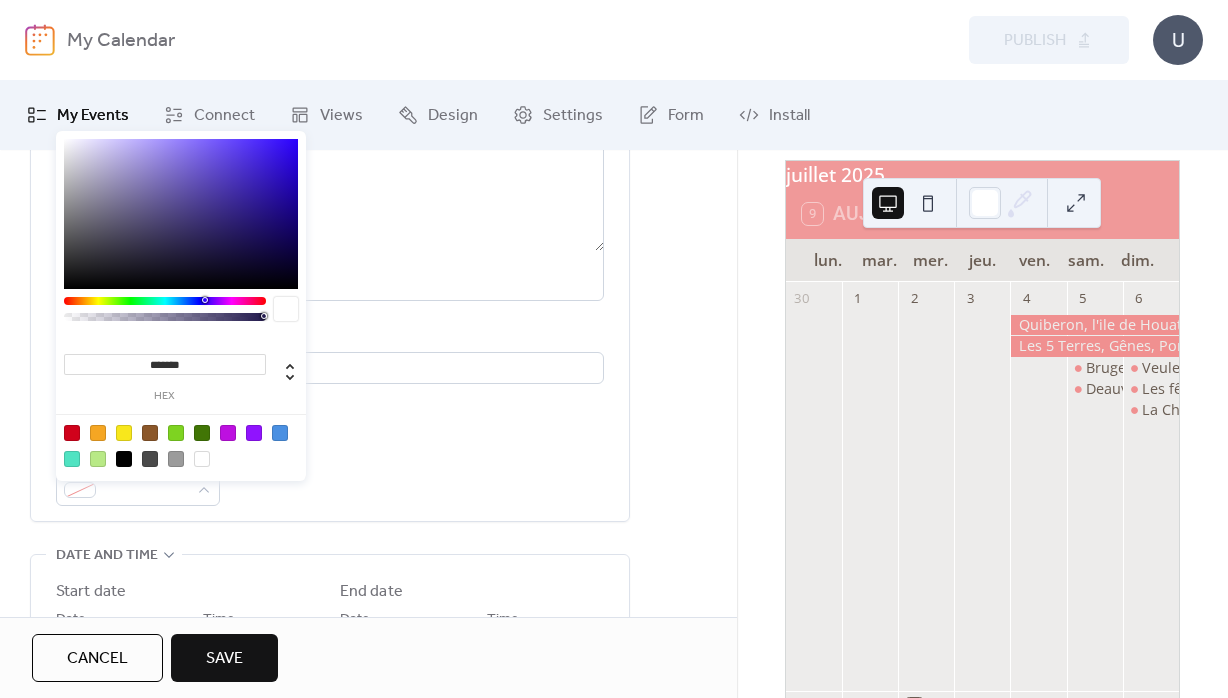 drag, startPoint x: 157, startPoint y: 365, endPoint x: 274, endPoint y: 365, distance: 117 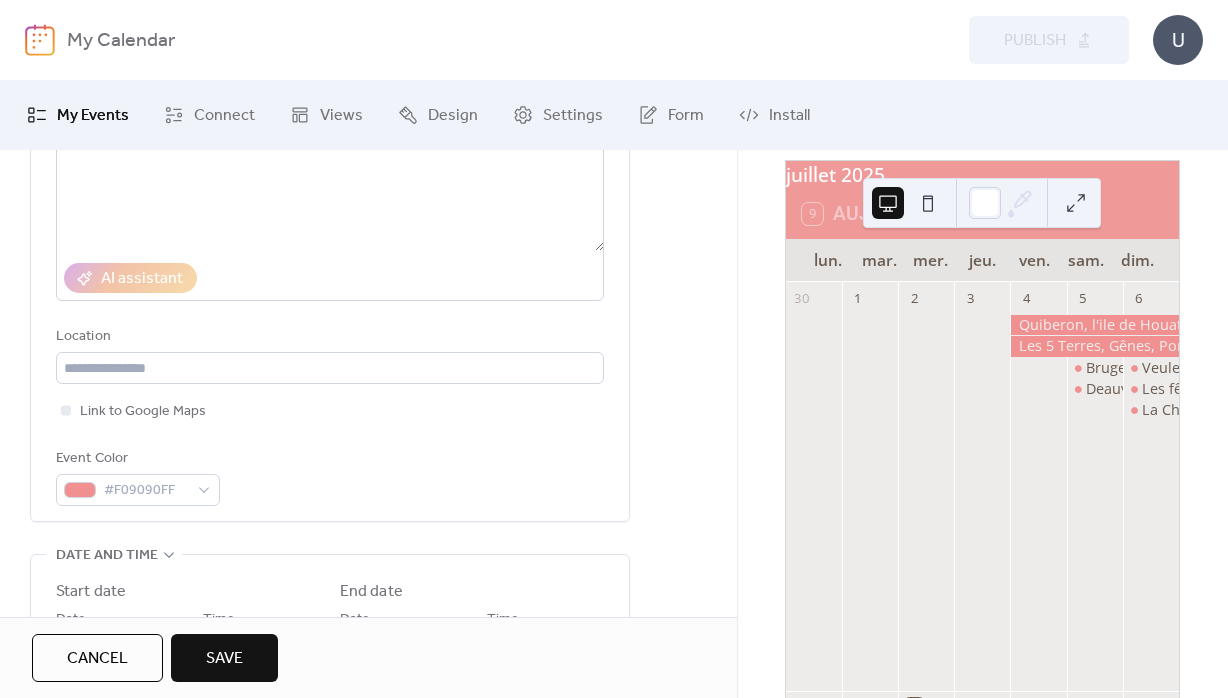 drag, startPoint x: 678, startPoint y: 474, endPoint x: 550, endPoint y: 450, distance: 130.23056 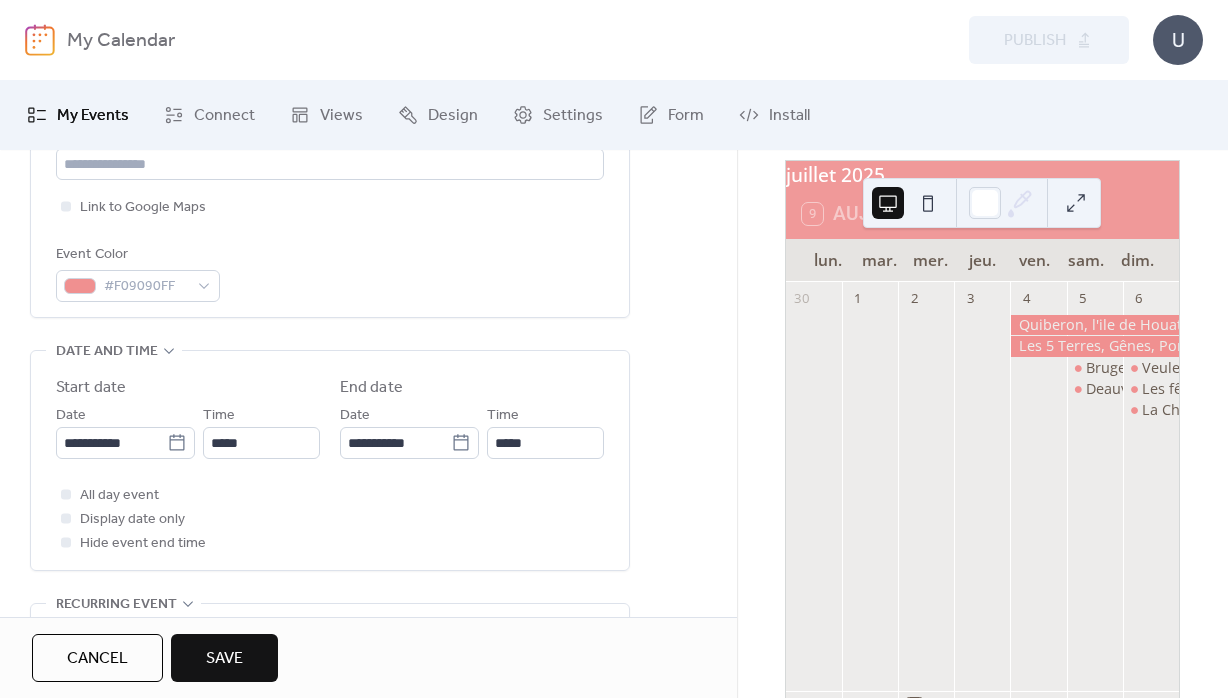 scroll, scrollTop: 576, scrollLeft: 0, axis: vertical 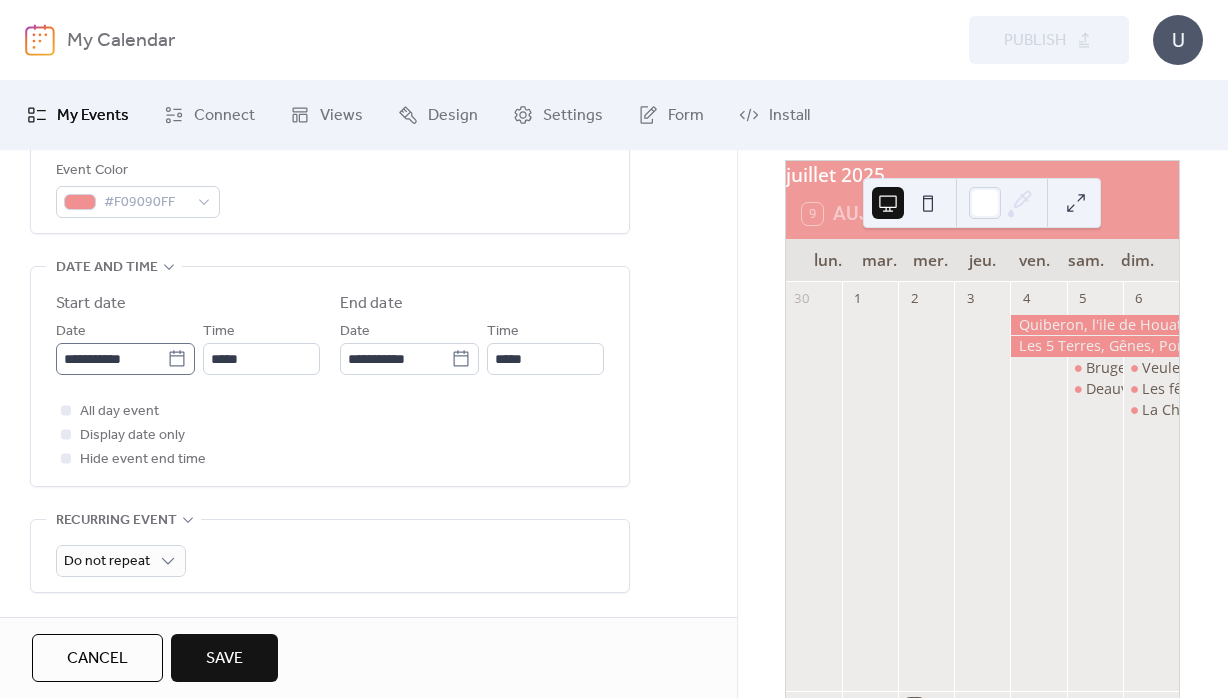 click 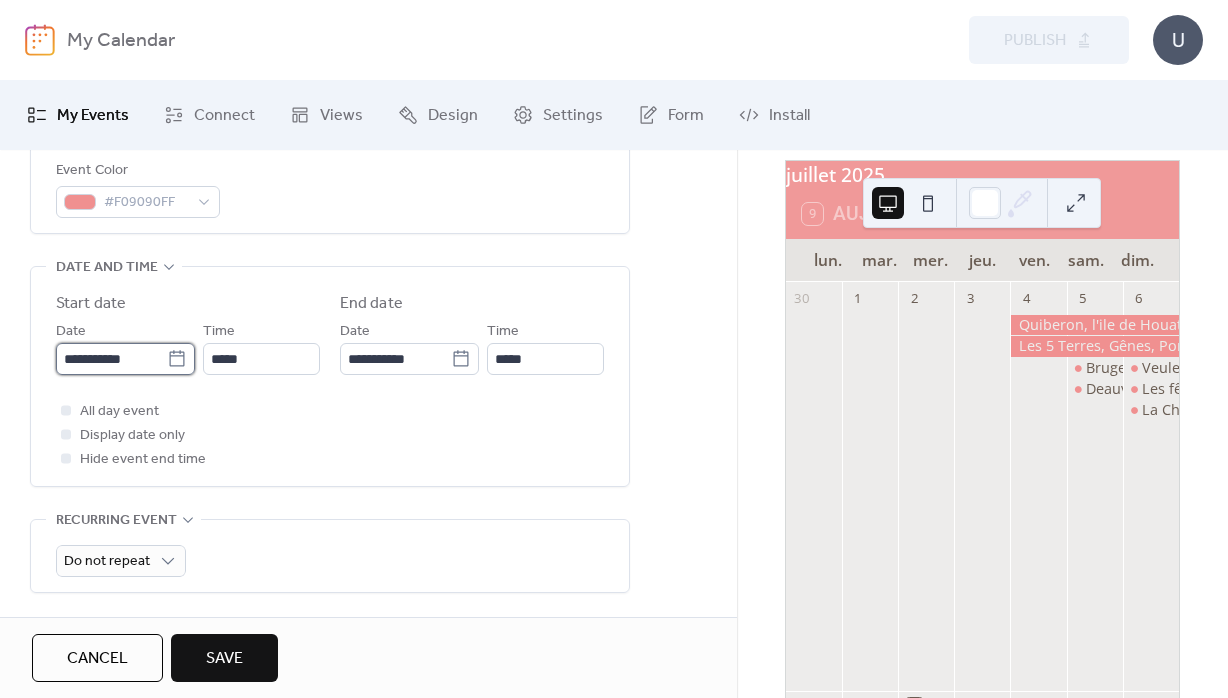 click on "**********" at bounding box center (111, 359) 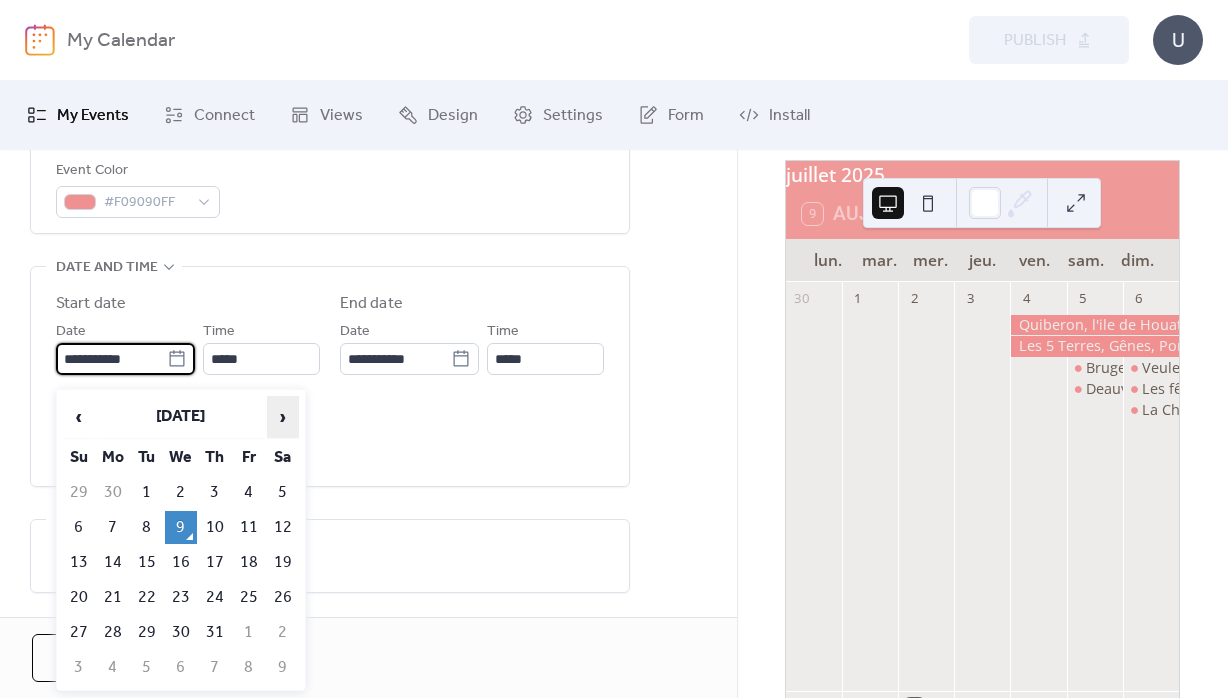 click on "›" at bounding box center (283, 417) 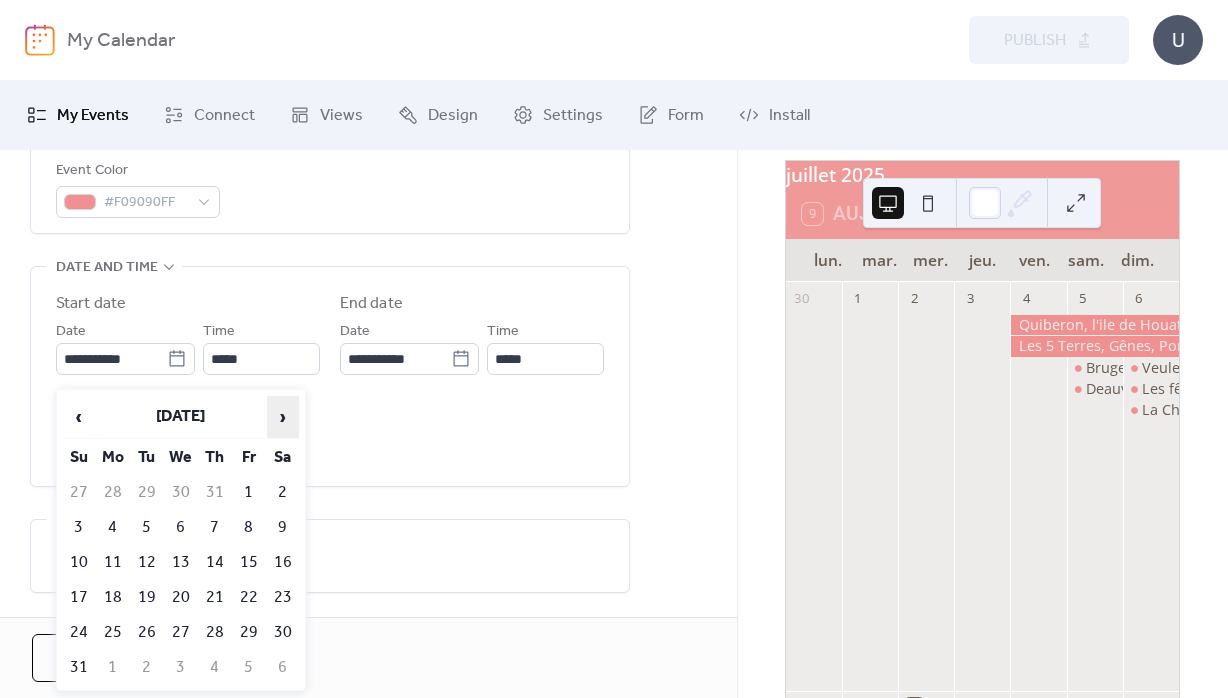 click on "›" at bounding box center (283, 417) 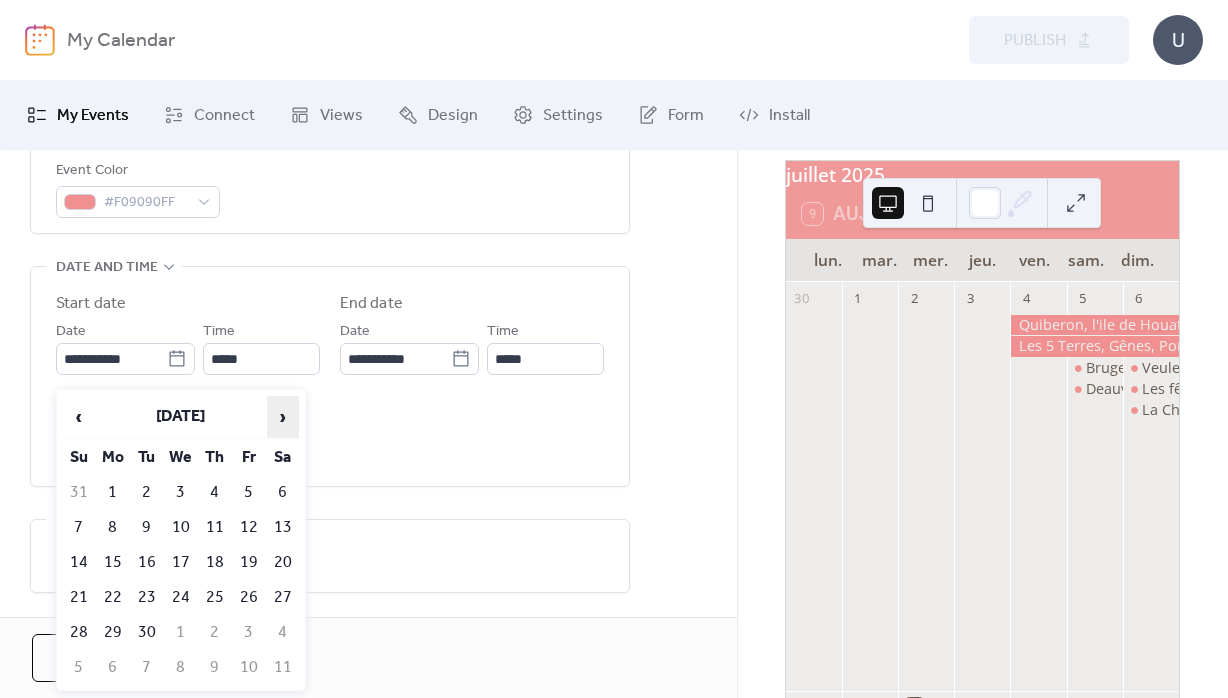 click on "›" at bounding box center (283, 417) 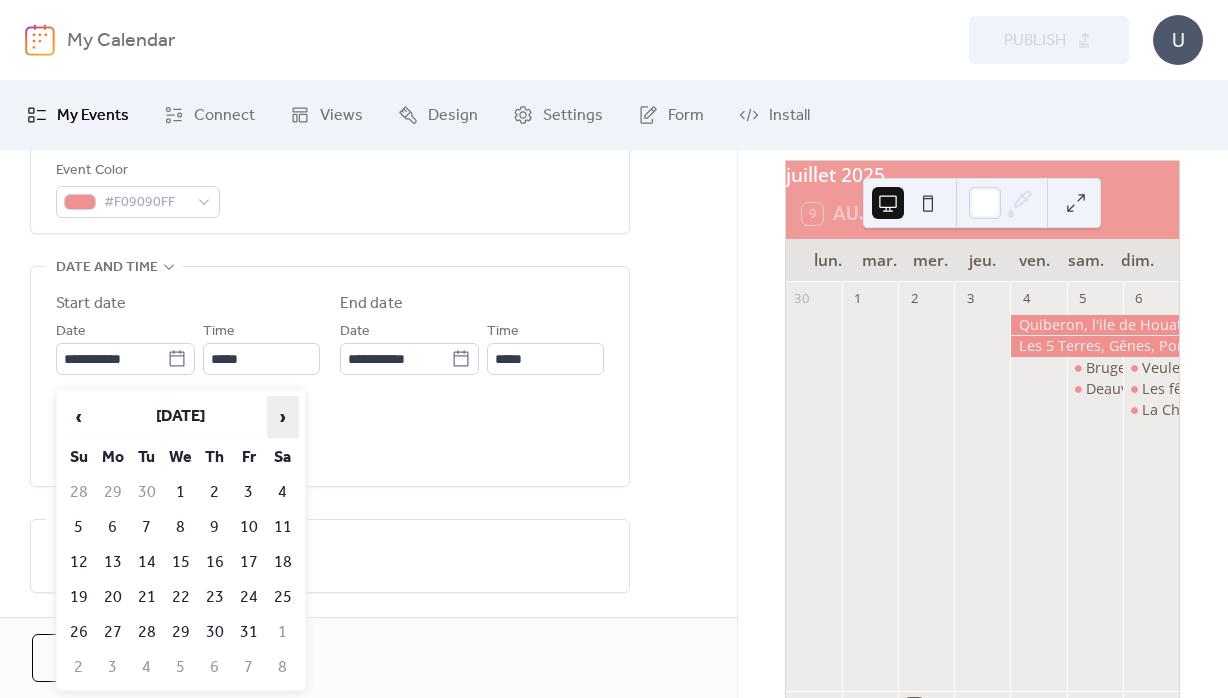click on "›" at bounding box center (283, 417) 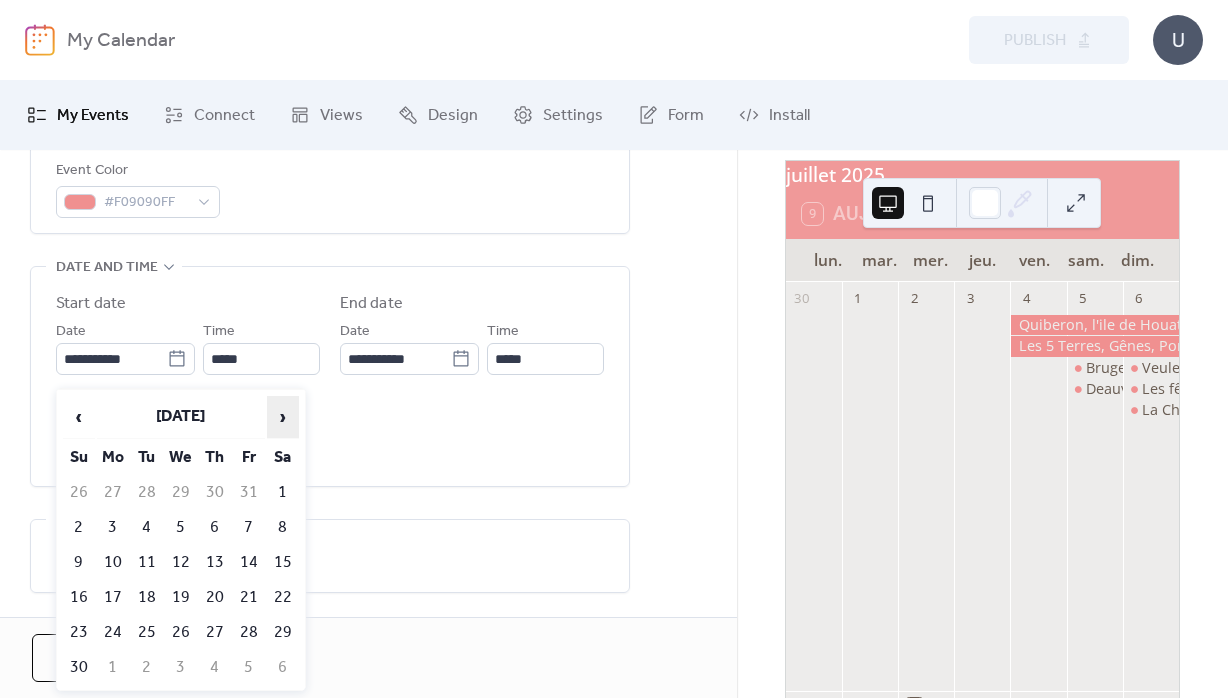 click on "›" at bounding box center (283, 417) 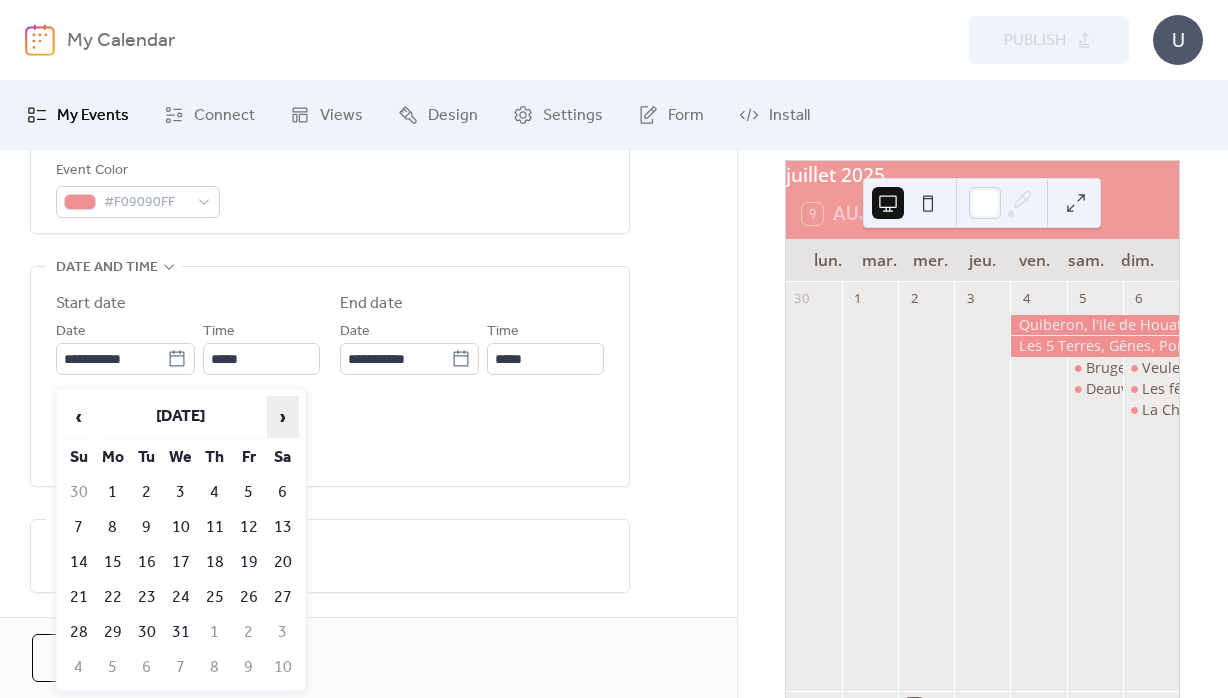 click on "›" at bounding box center (283, 417) 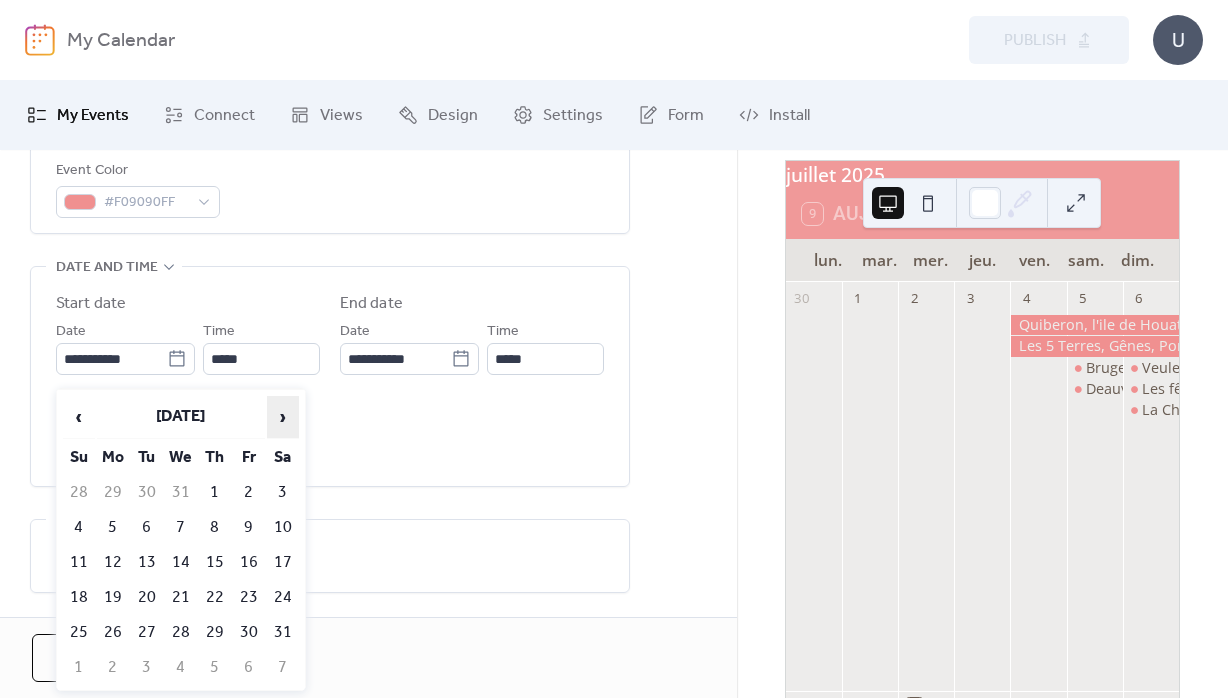 click on "›" at bounding box center [283, 417] 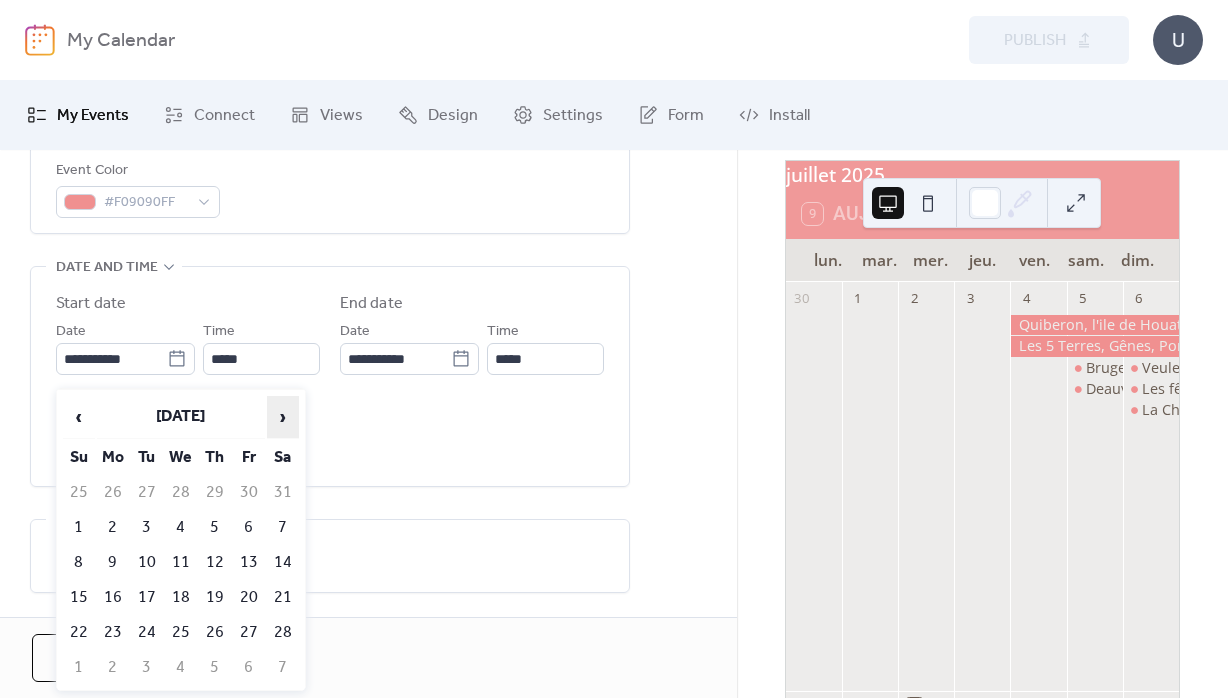 click on "›" at bounding box center (283, 417) 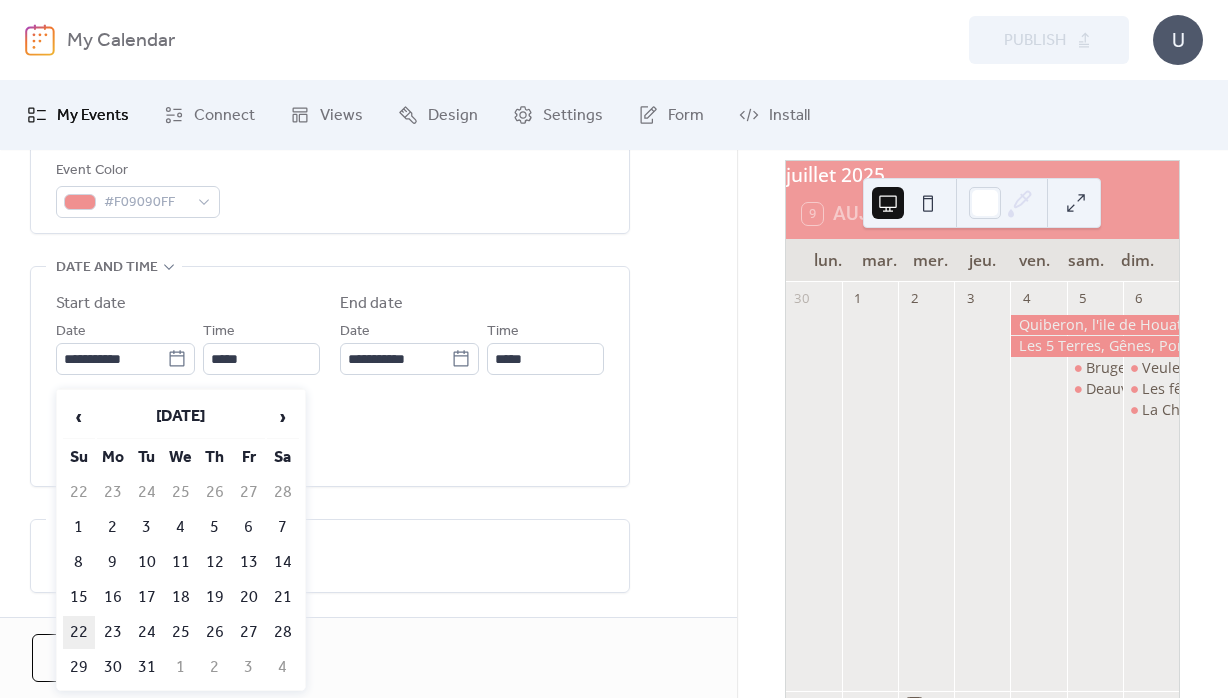 click on "22" at bounding box center (79, 632) 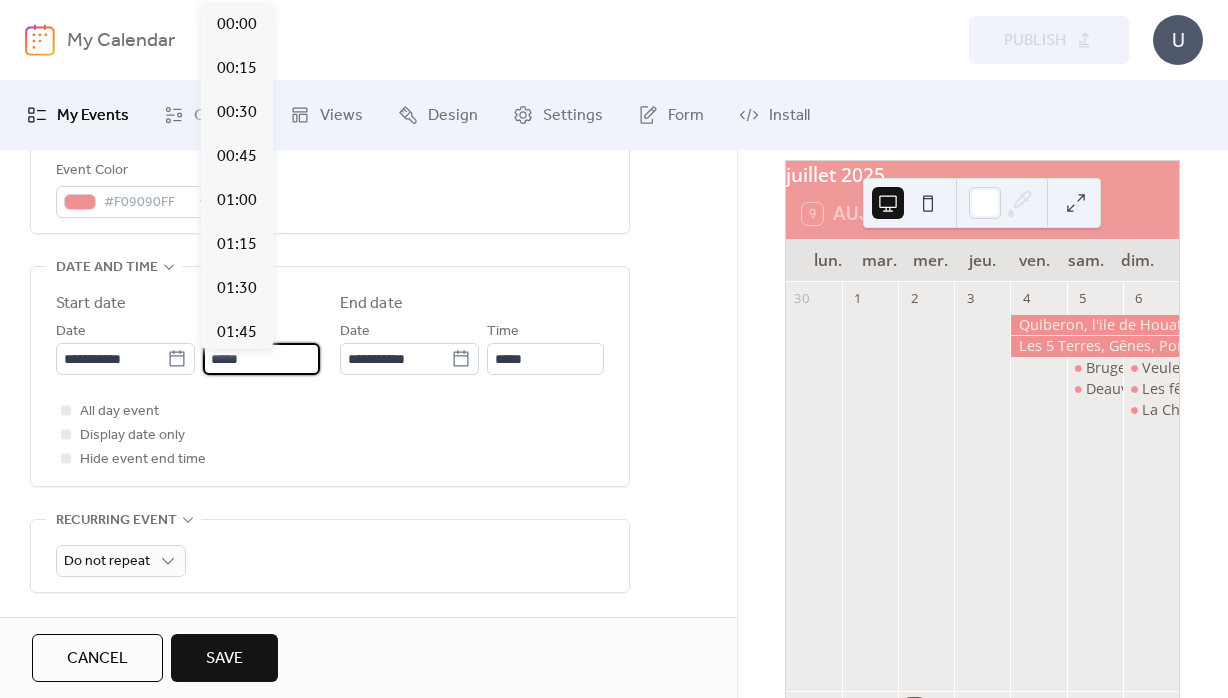 scroll, scrollTop: 2112, scrollLeft: 0, axis: vertical 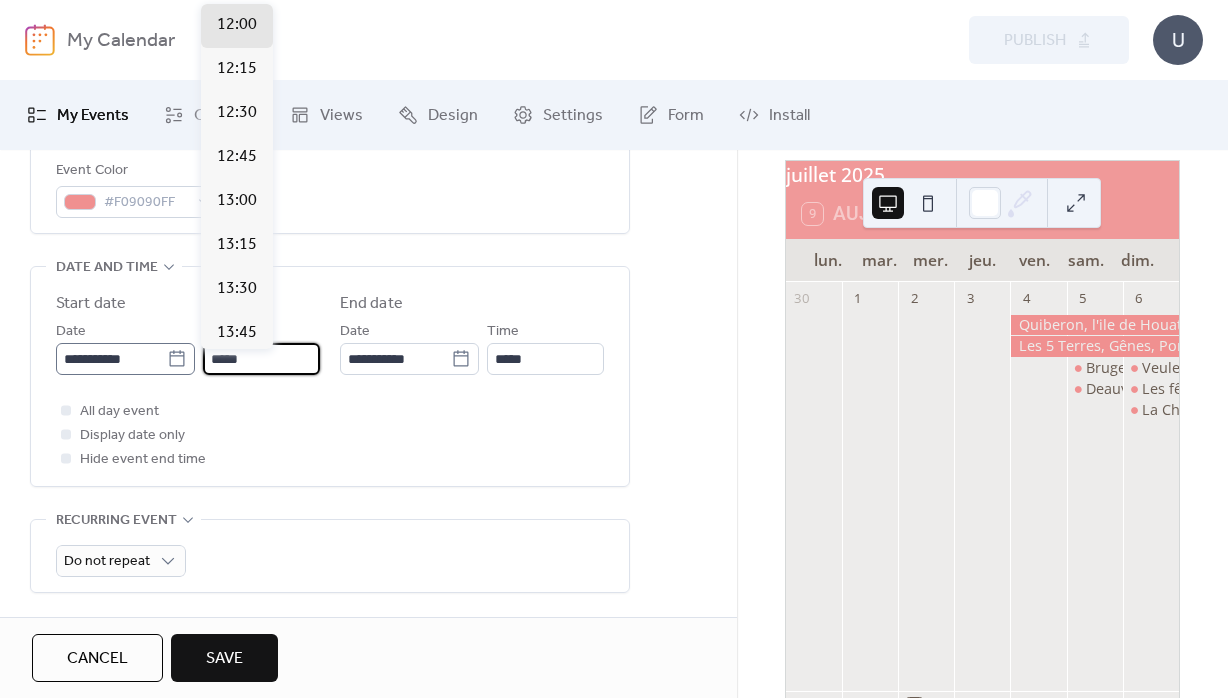 drag, startPoint x: 263, startPoint y: 370, endPoint x: 183, endPoint y: 372, distance: 80.024994 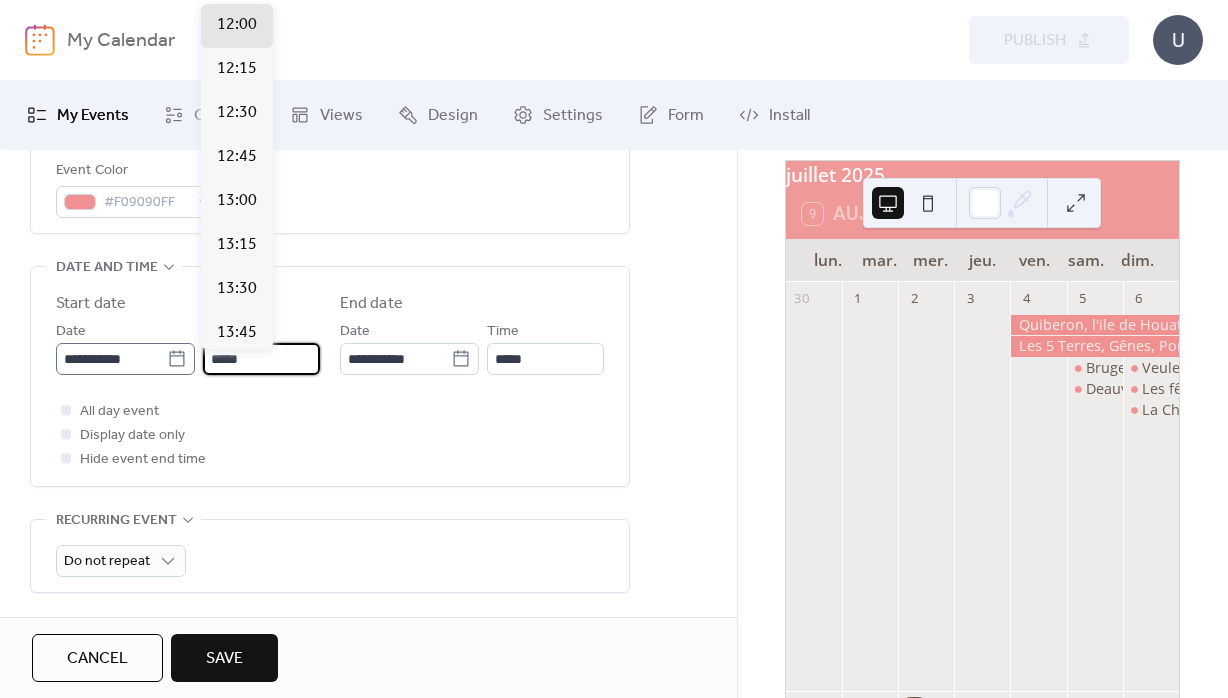 click on "*****" at bounding box center [261, 359] 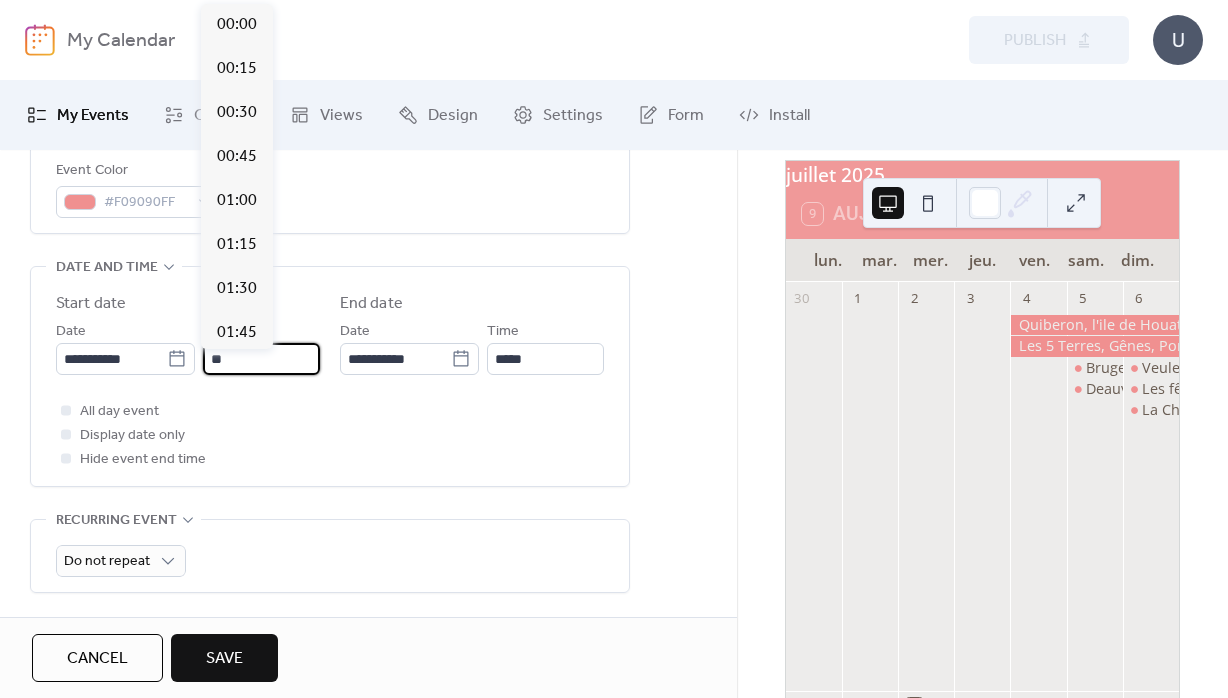 scroll, scrollTop: 1584, scrollLeft: 0, axis: vertical 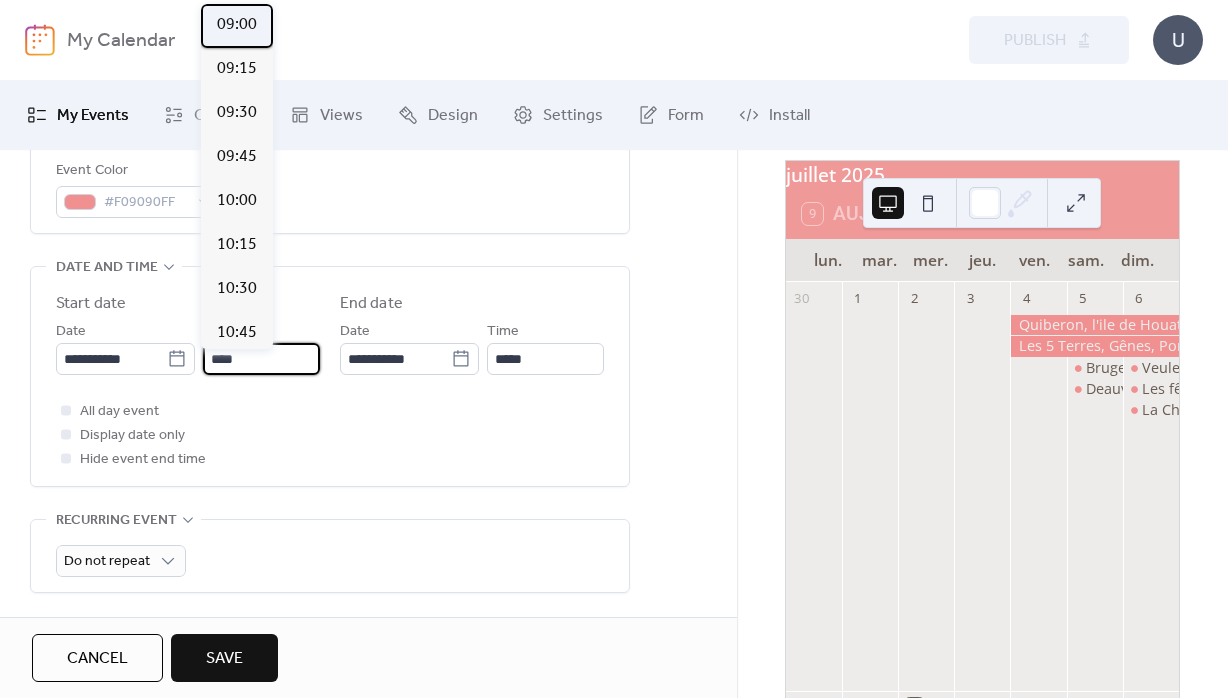 click on "09:00" at bounding box center [237, 25] 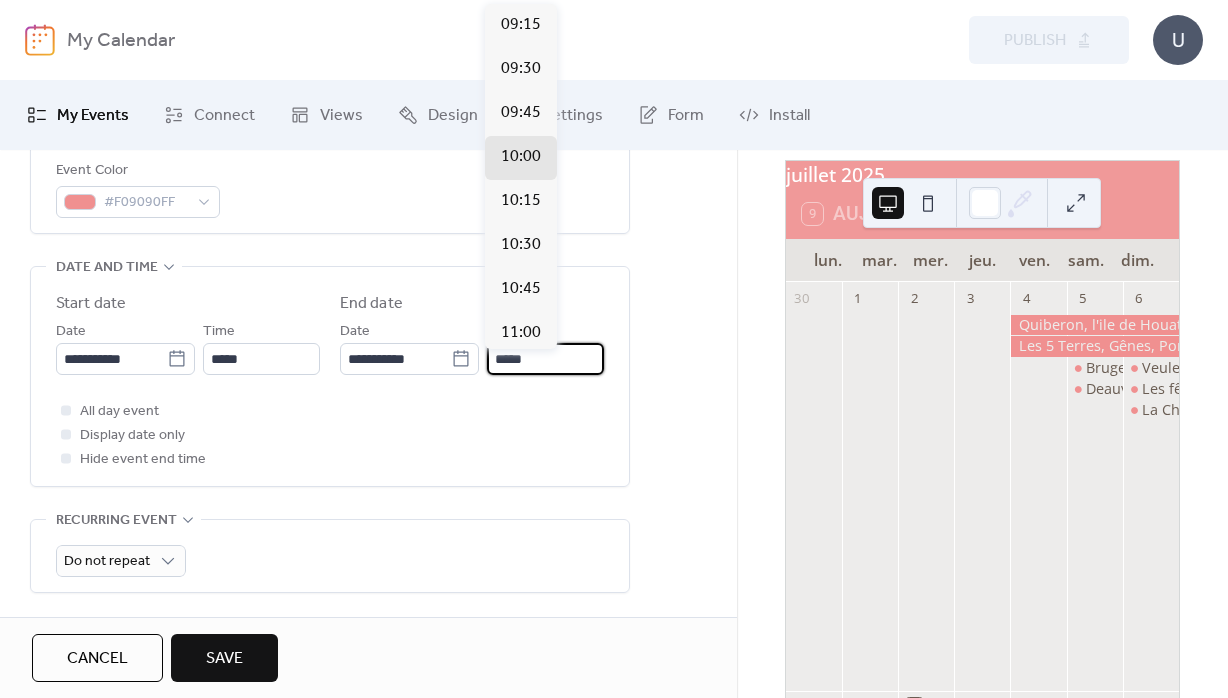 drag, startPoint x: 531, startPoint y: 366, endPoint x: 454, endPoint y: 365, distance: 77.00649 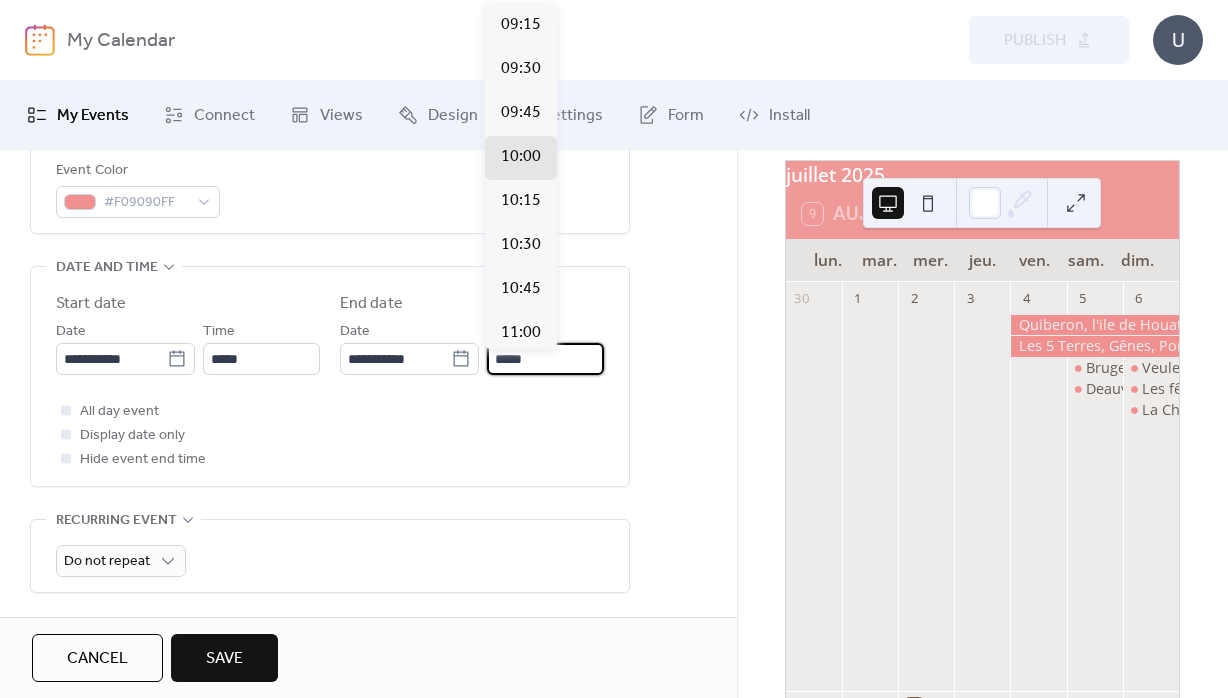 click on "*****" at bounding box center (545, 359) 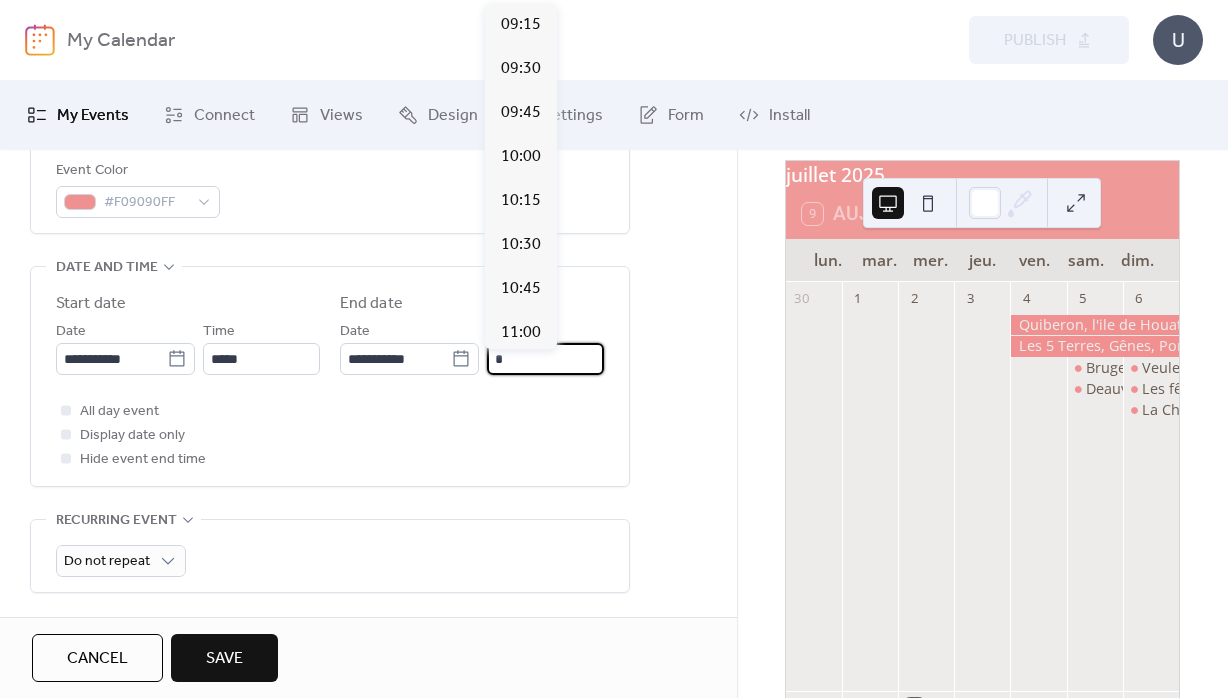 scroll, scrollTop: 1892, scrollLeft: 0, axis: vertical 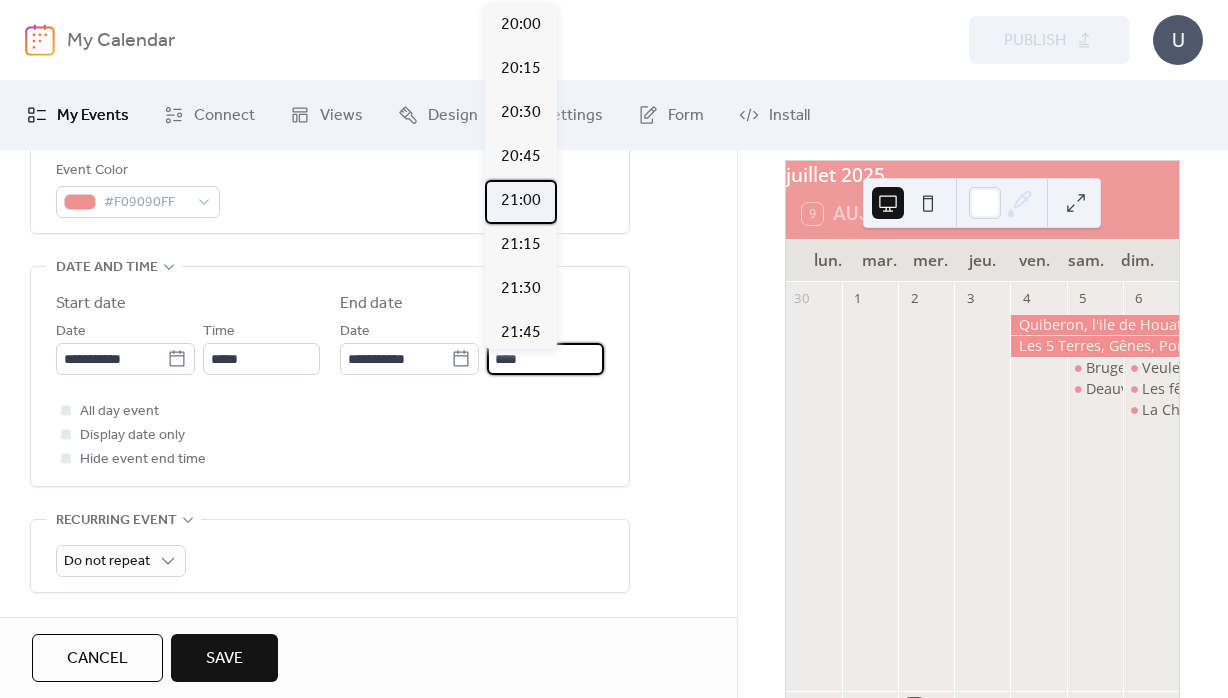 click on "21:00" at bounding box center [521, 201] 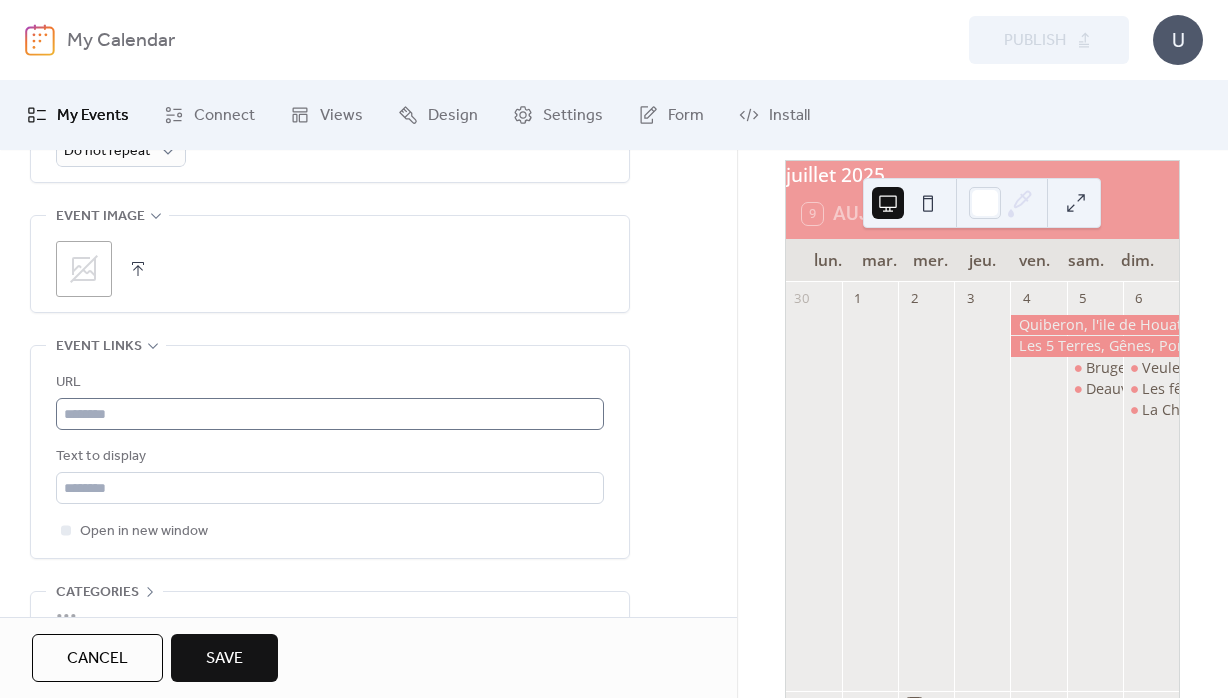 scroll, scrollTop: 1008, scrollLeft: 0, axis: vertical 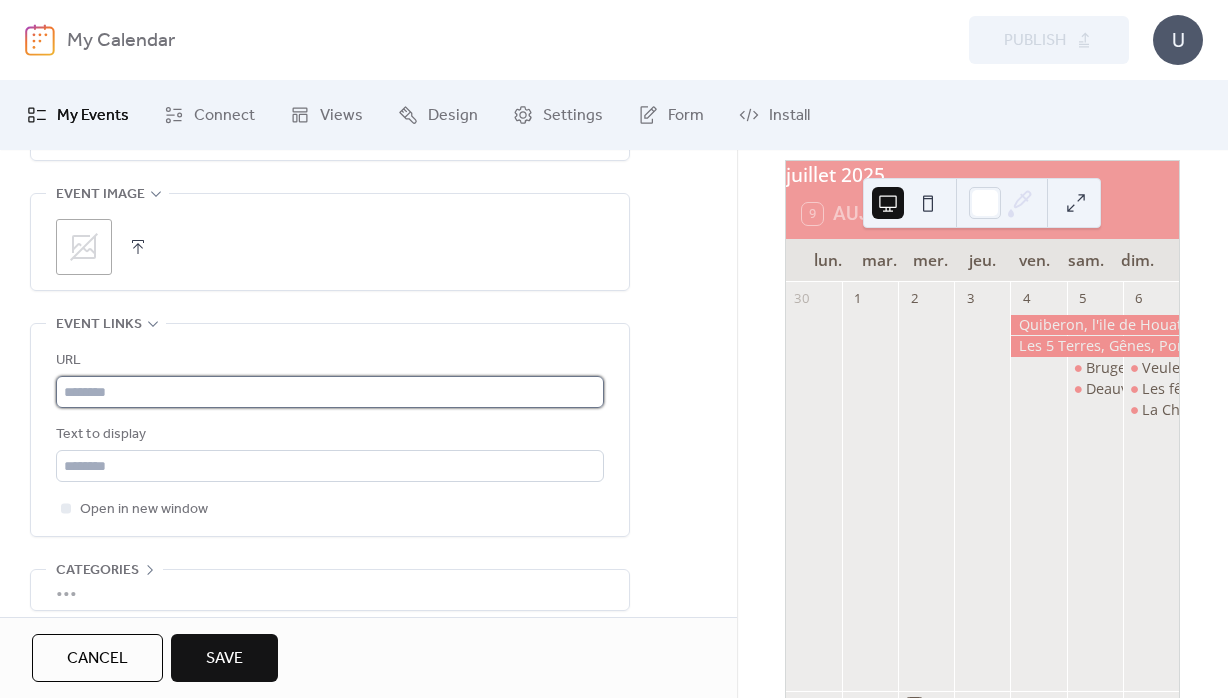 click at bounding box center (330, 392) 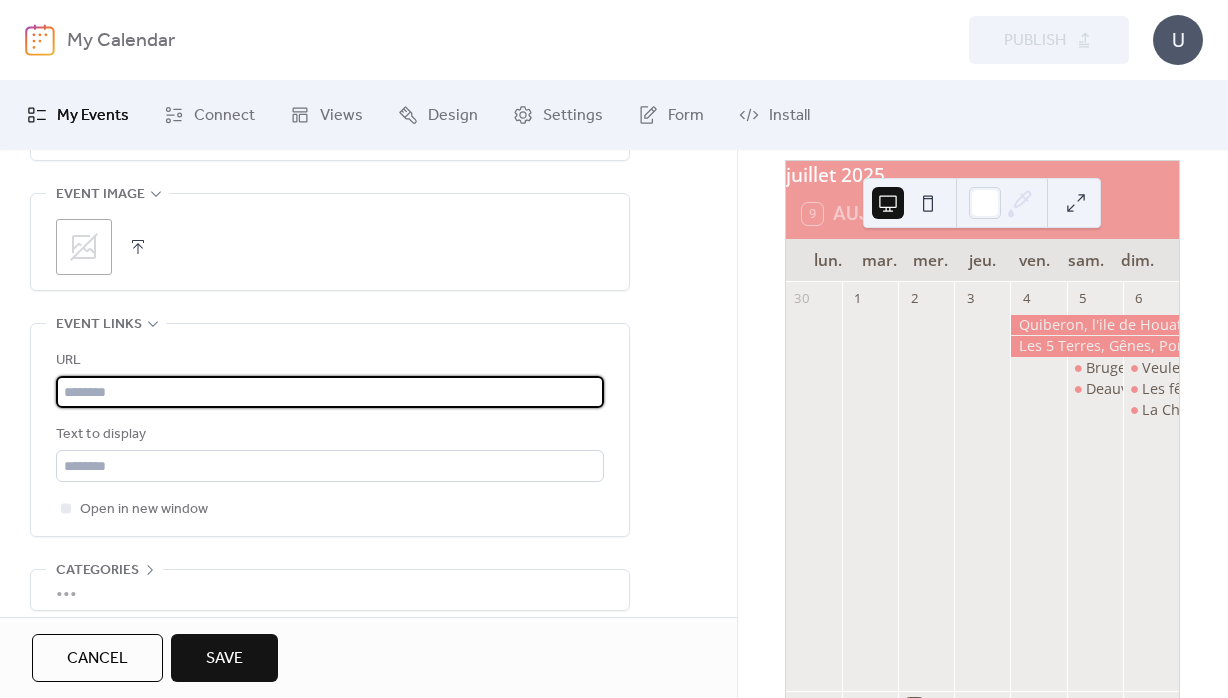 paste on "**********" 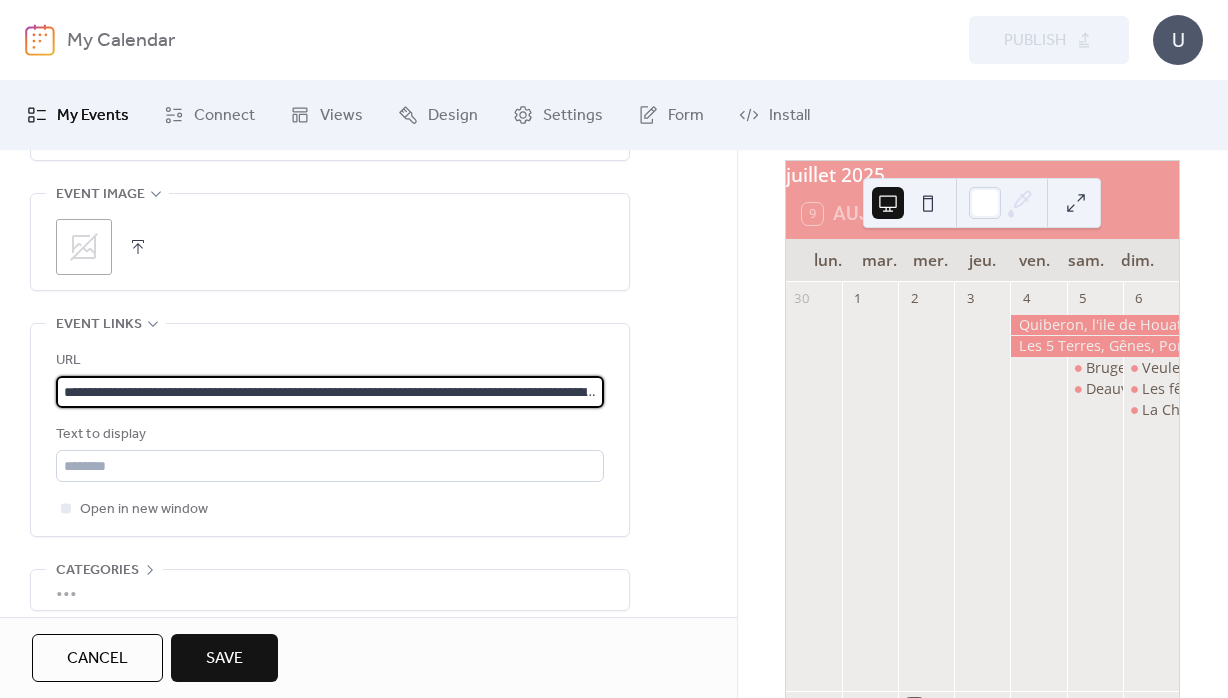 scroll, scrollTop: 0, scrollLeft: 292, axis: horizontal 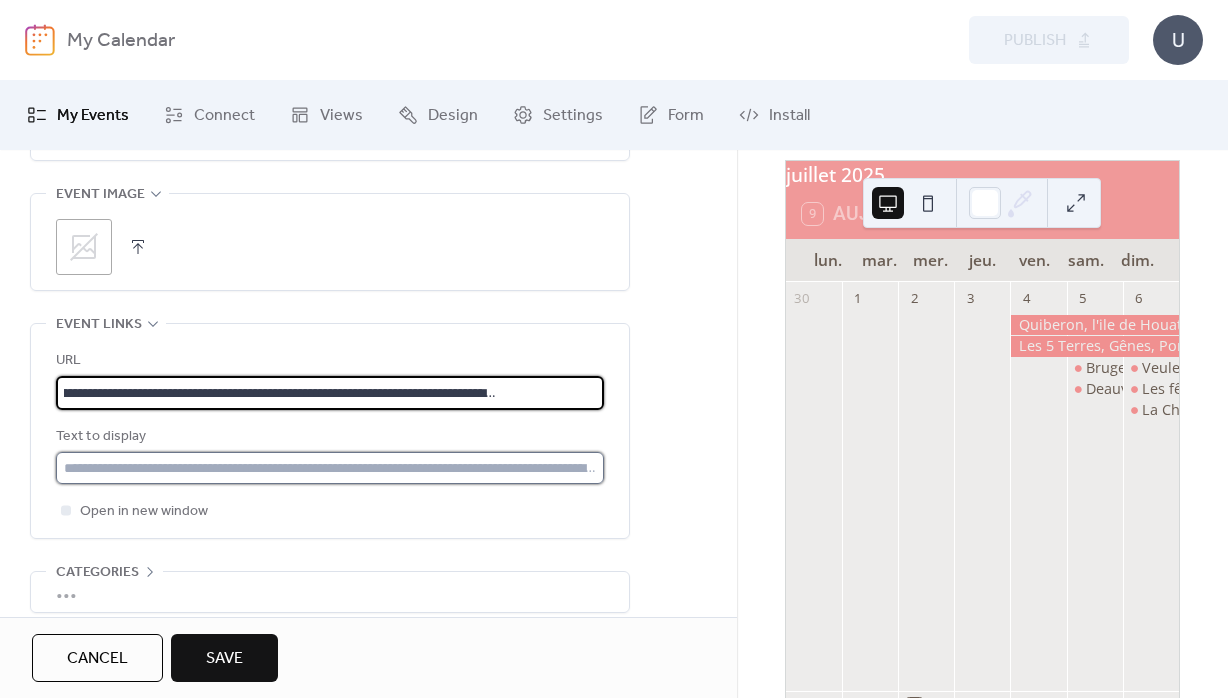 click at bounding box center (330, 468) 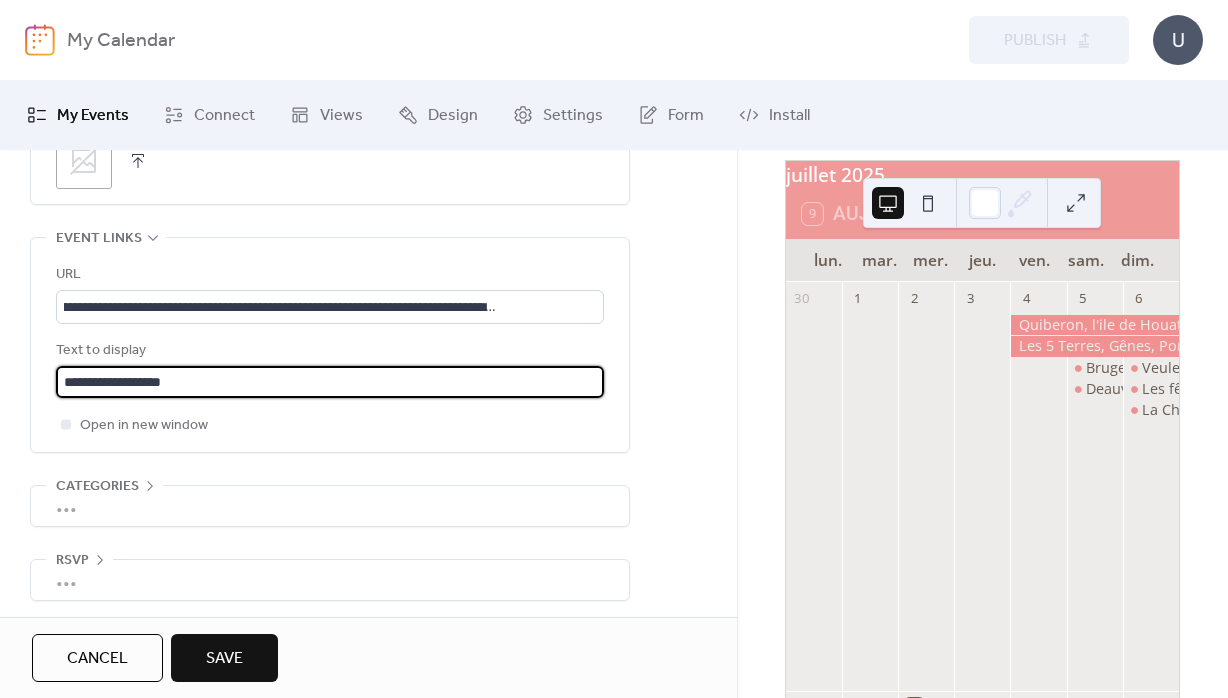 scroll, scrollTop: 1110, scrollLeft: 0, axis: vertical 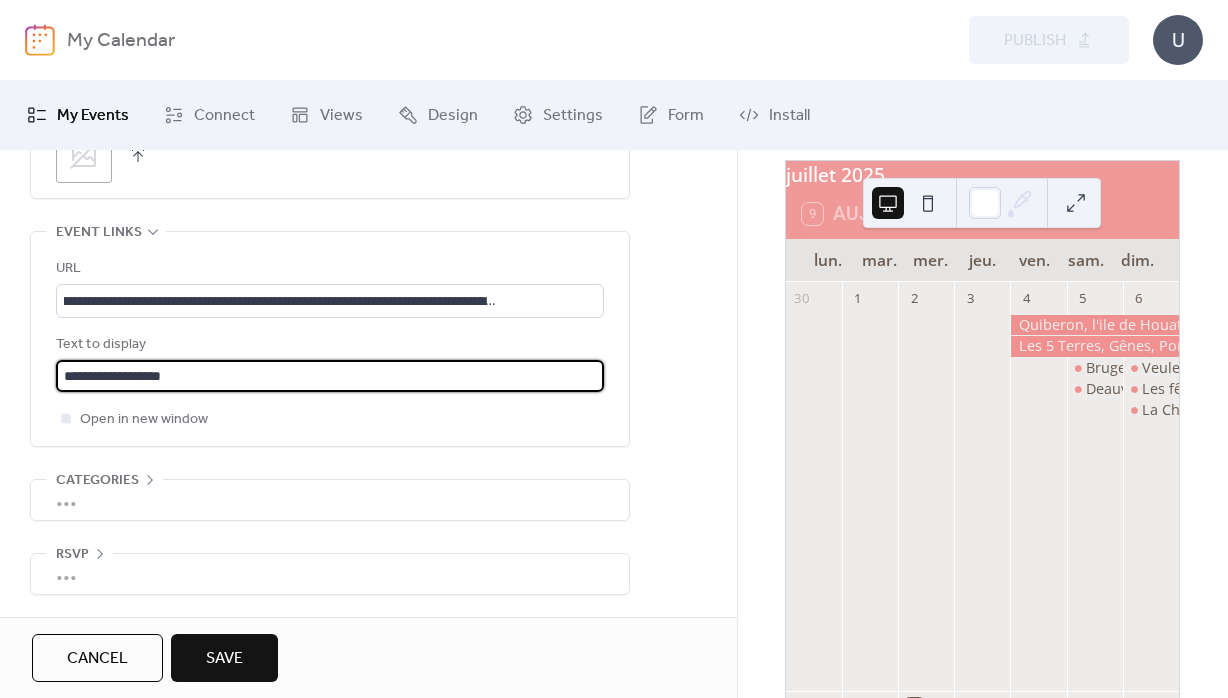 click on "Save" at bounding box center [224, 658] 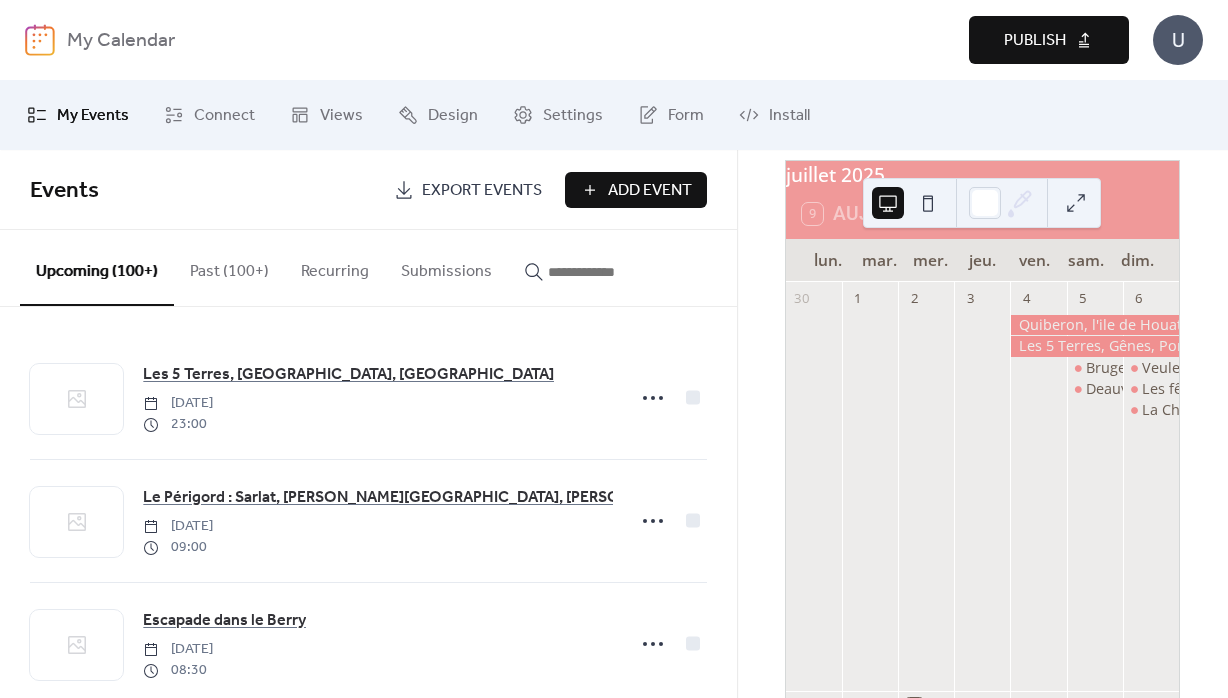 click on "Publish" at bounding box center (1035, 41) 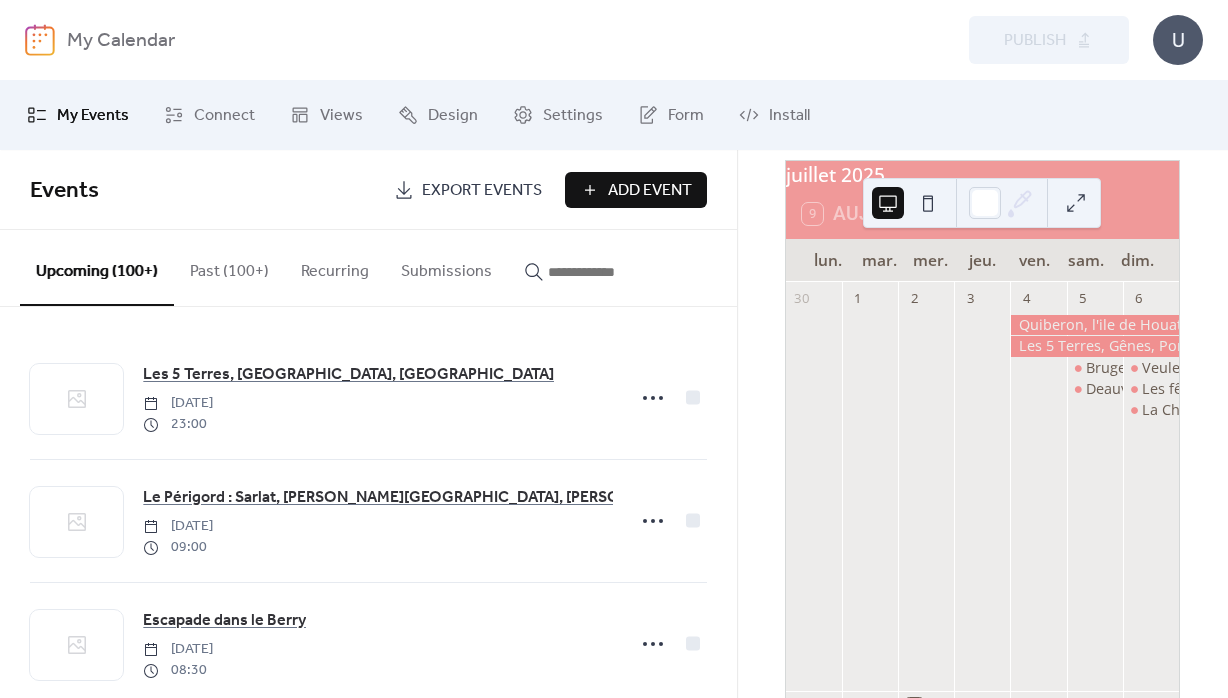 drag, startPoint x: 665, startPoint y: 190, endPoint x: 299, endPoint y: 235, distance: 368.756 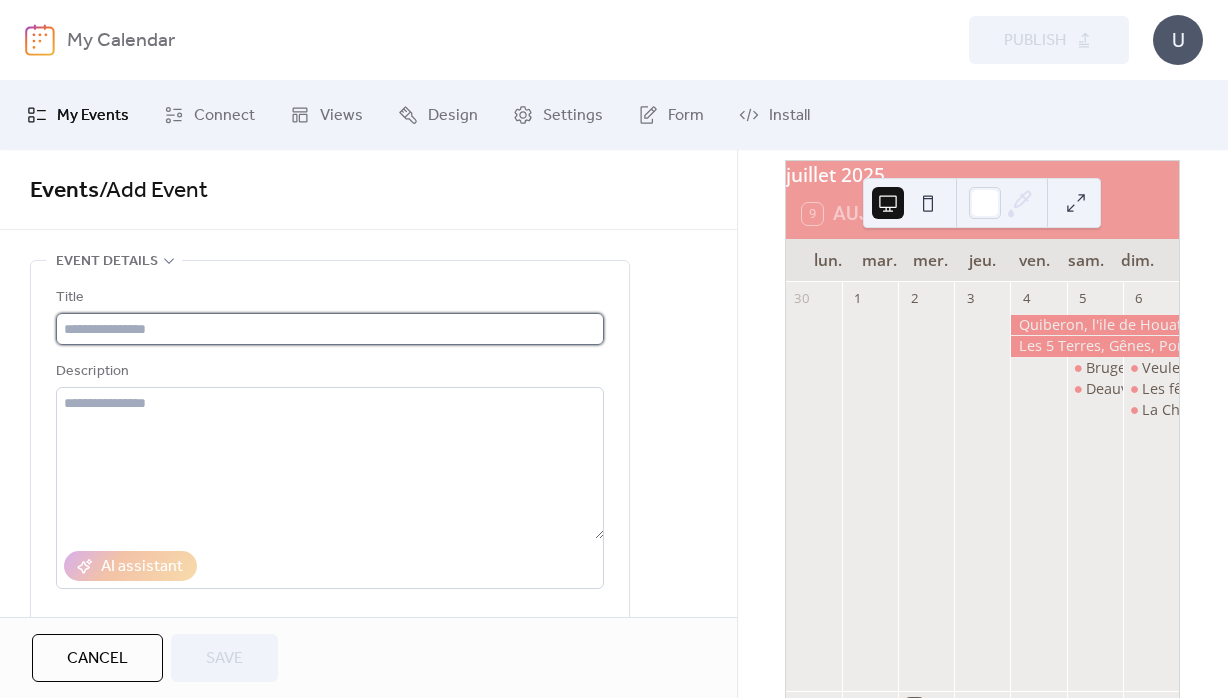 click at bounding box center (330, 329) 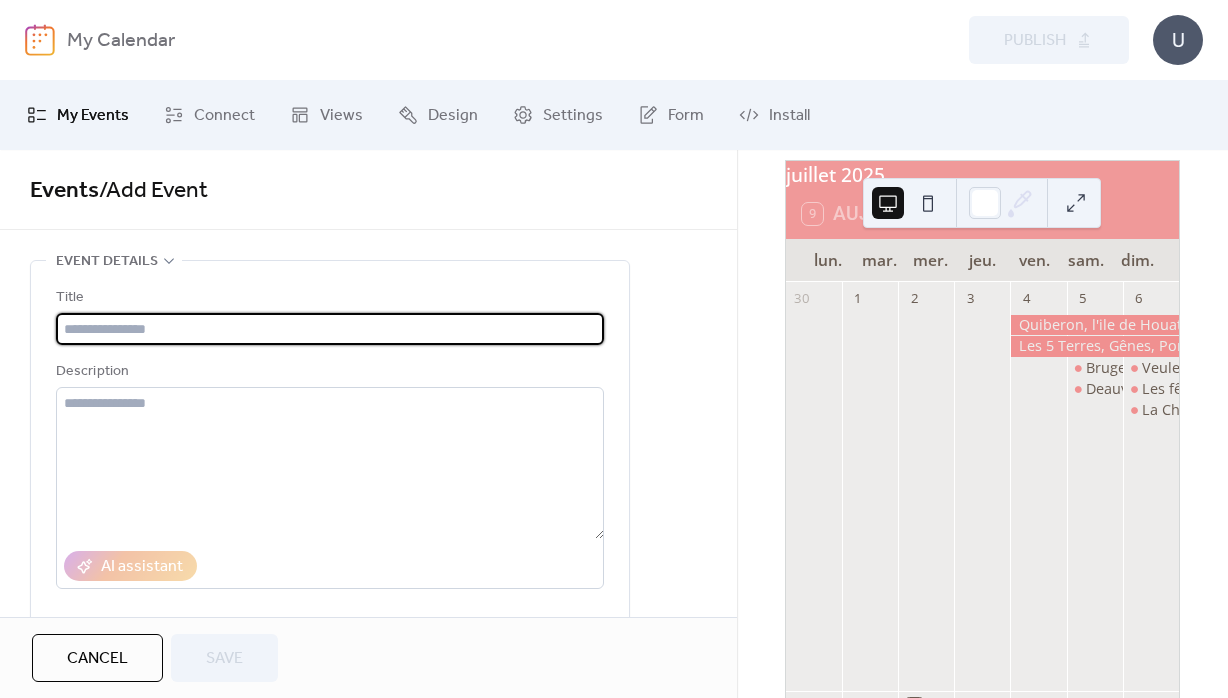 paste on "**********" 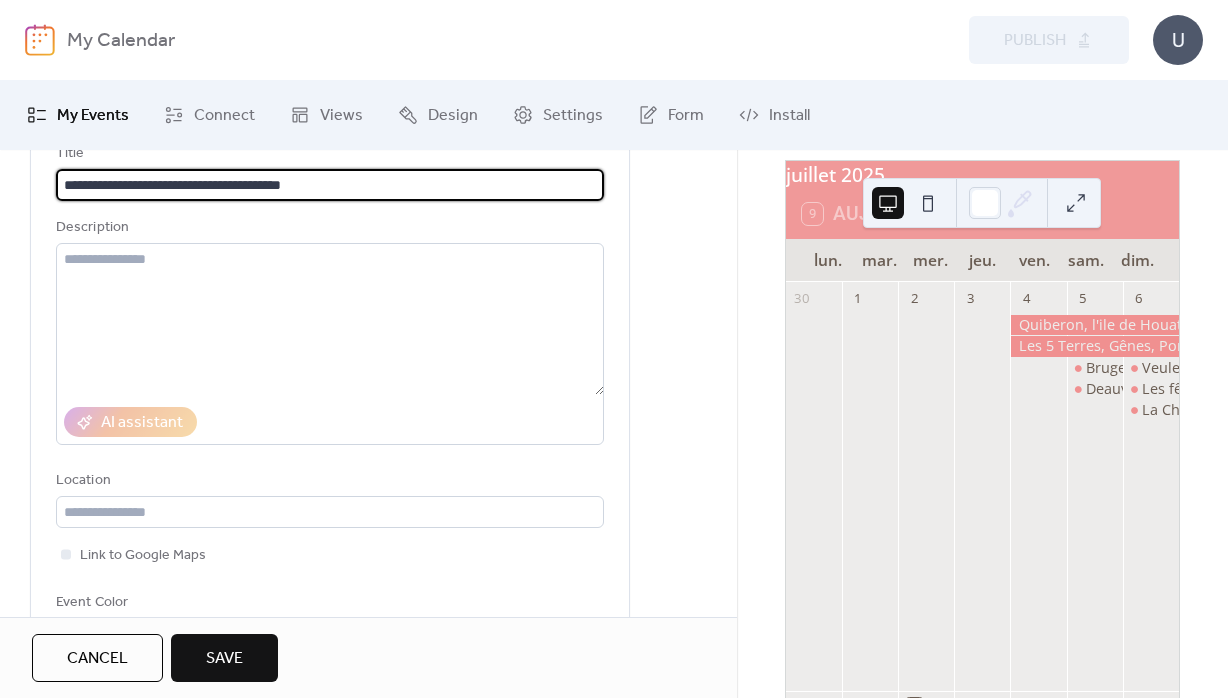 scroll, scrollTop: 288, scrollLeft: 0, axis: vertical 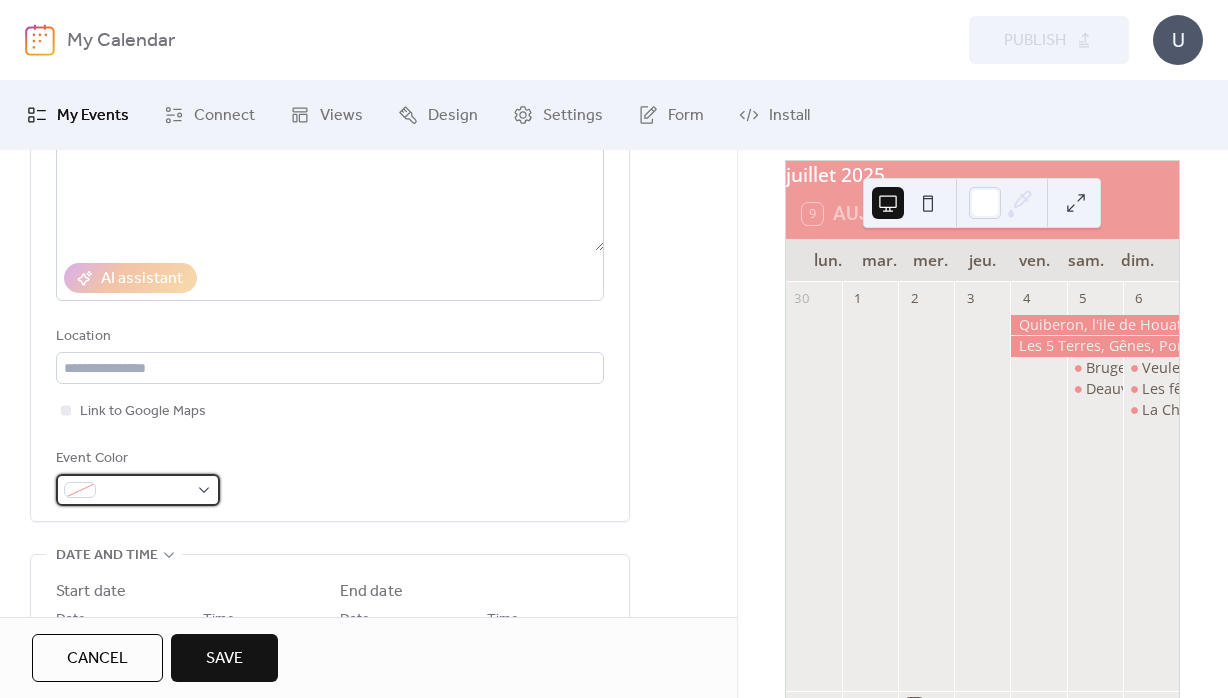 click at bounding box center (146, 491) 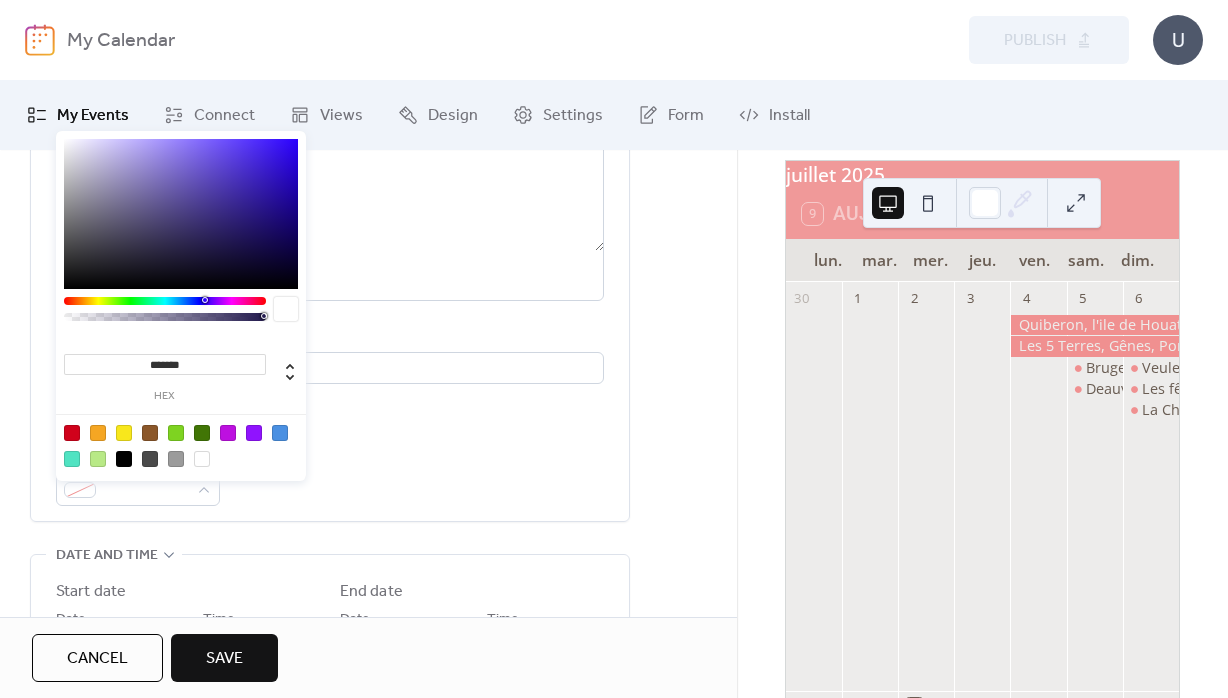 drag, startPoint x: 155, startPoint y: 364, endPoint x: 220, endPoint y: 366, distance: 65.03076 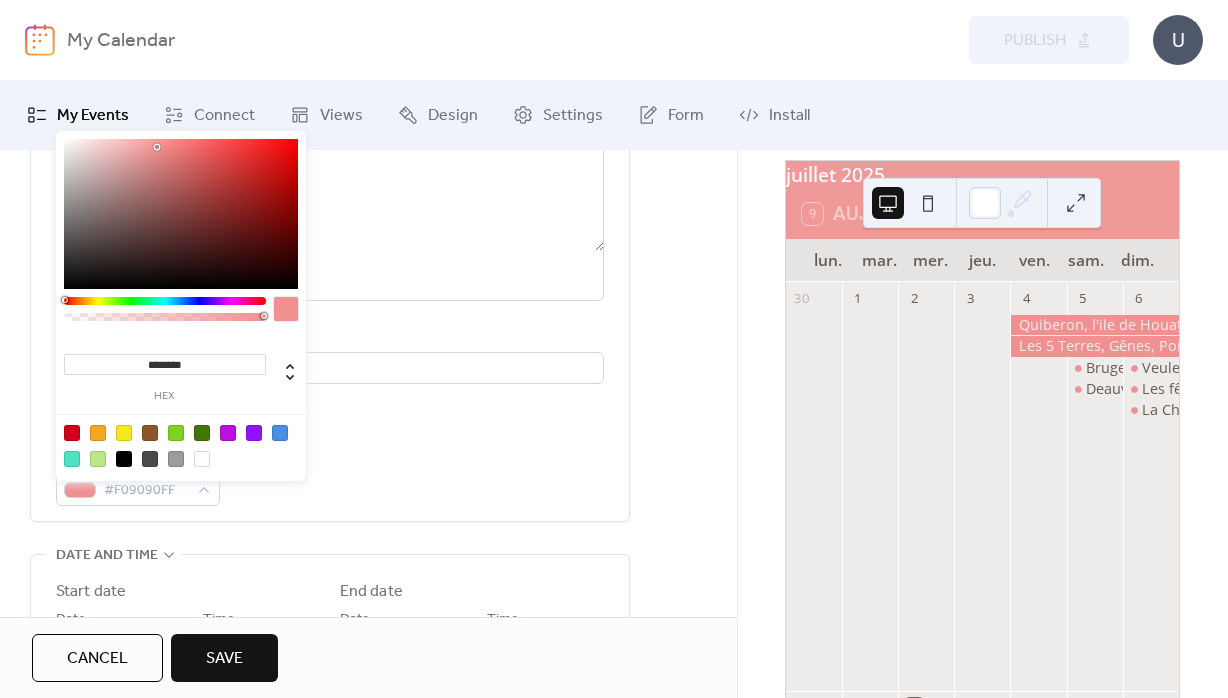 click on "**********" at bounding box center (330, 252) 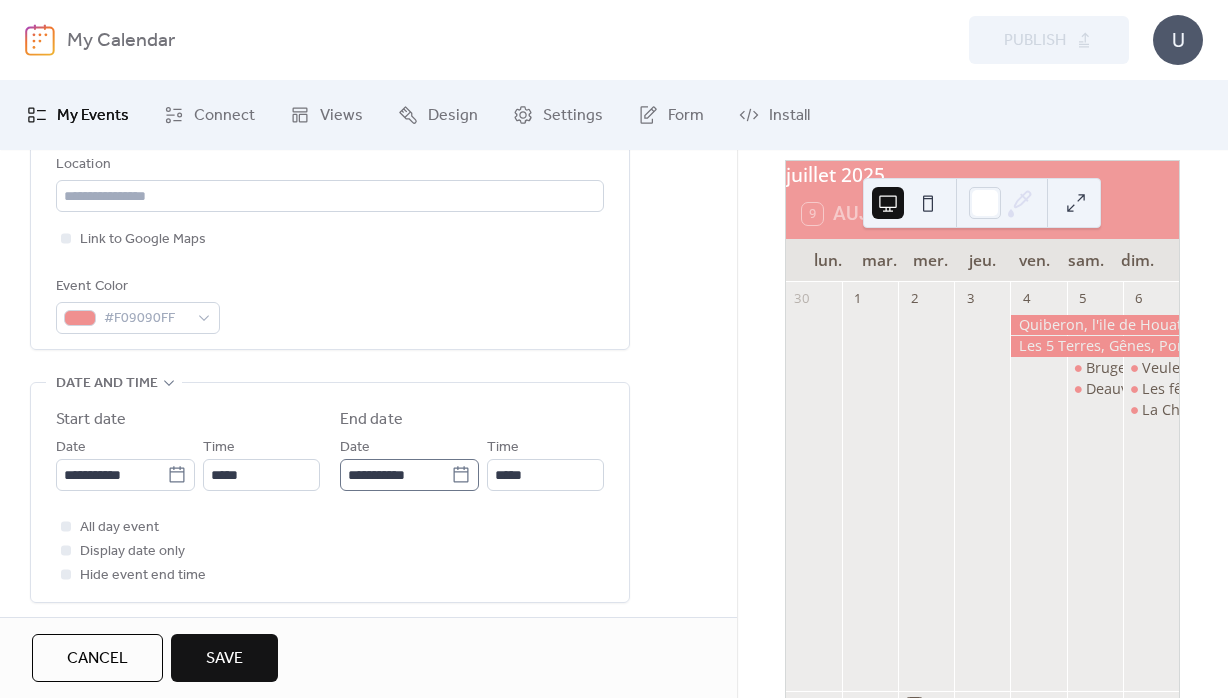 scroll, scrollTop: 504, scrollLeft: 0, axis: vertical 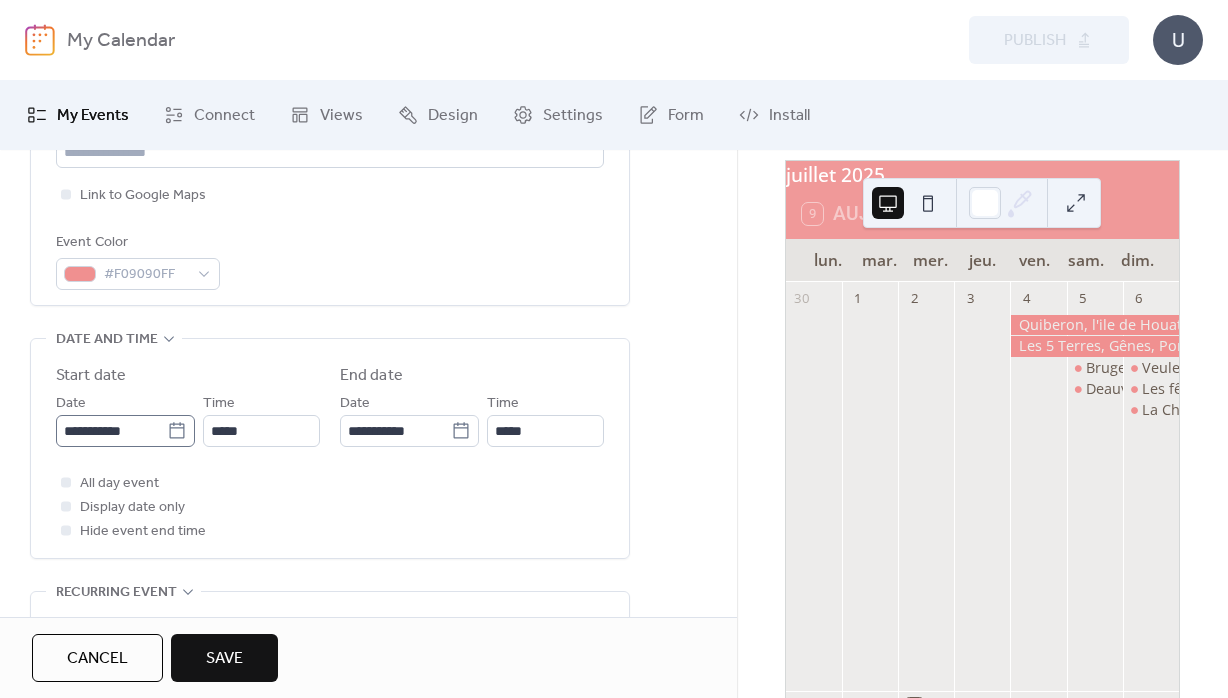 click 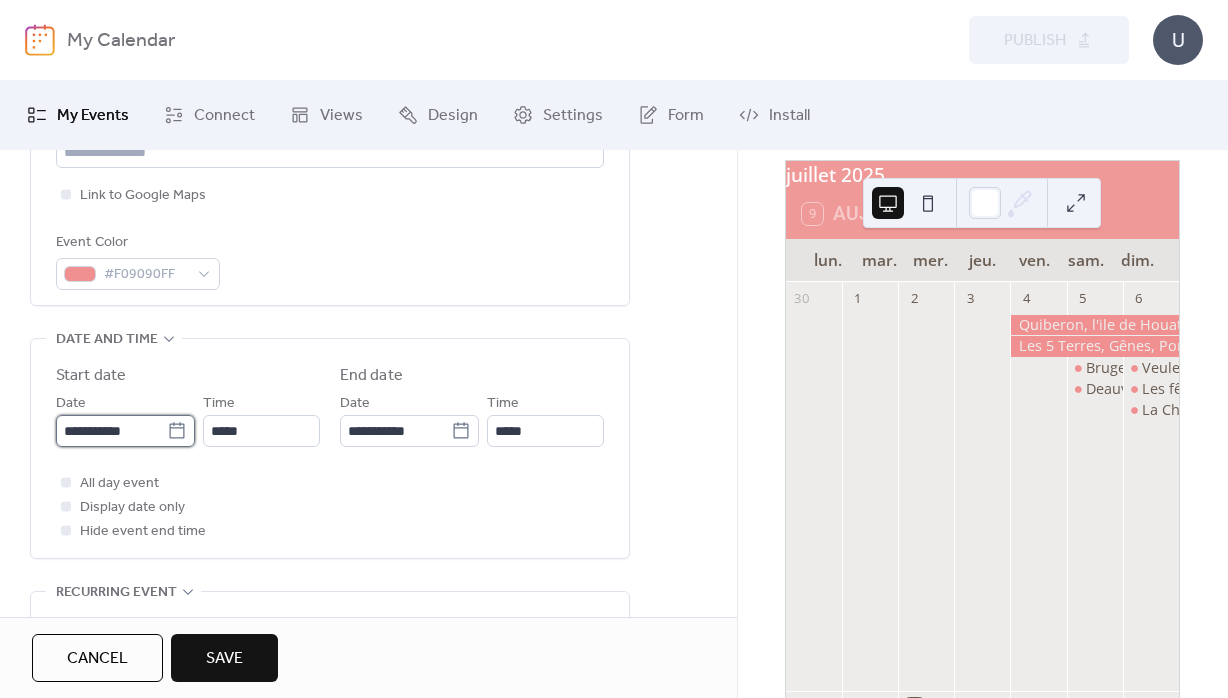 click on "**********" at bounding box center [111, 431] 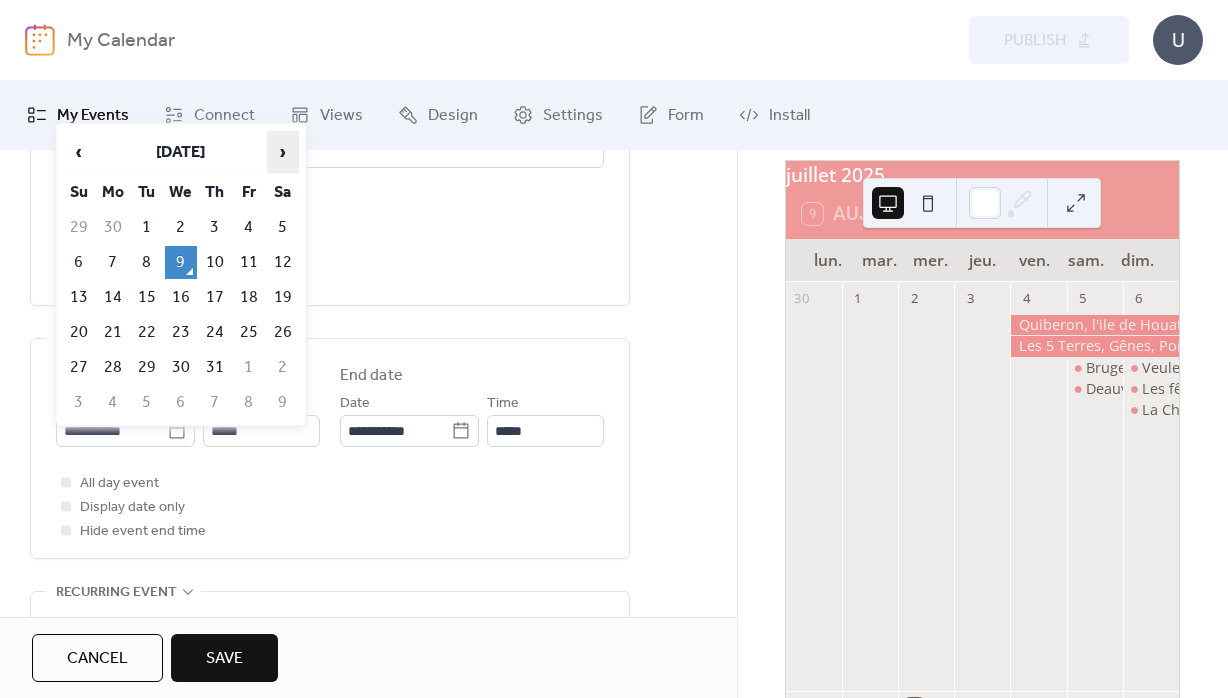 click on "›" at bounding box center [283, 152] 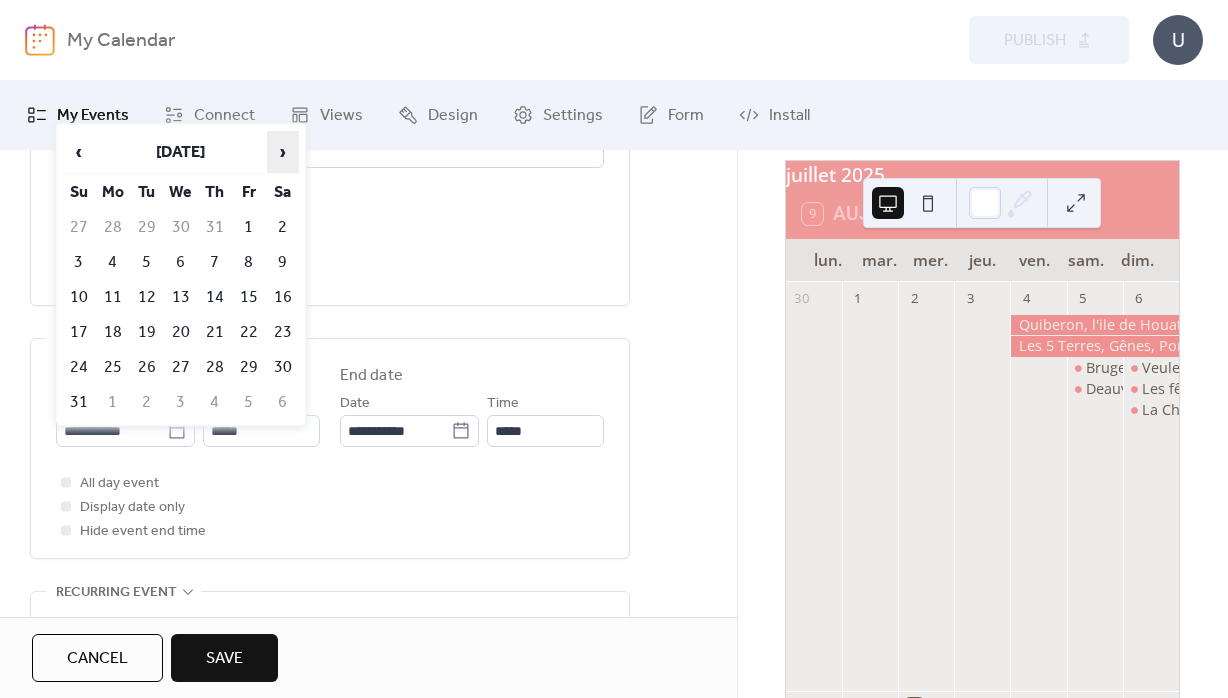 click on "›" at bounding box center (283, 152) 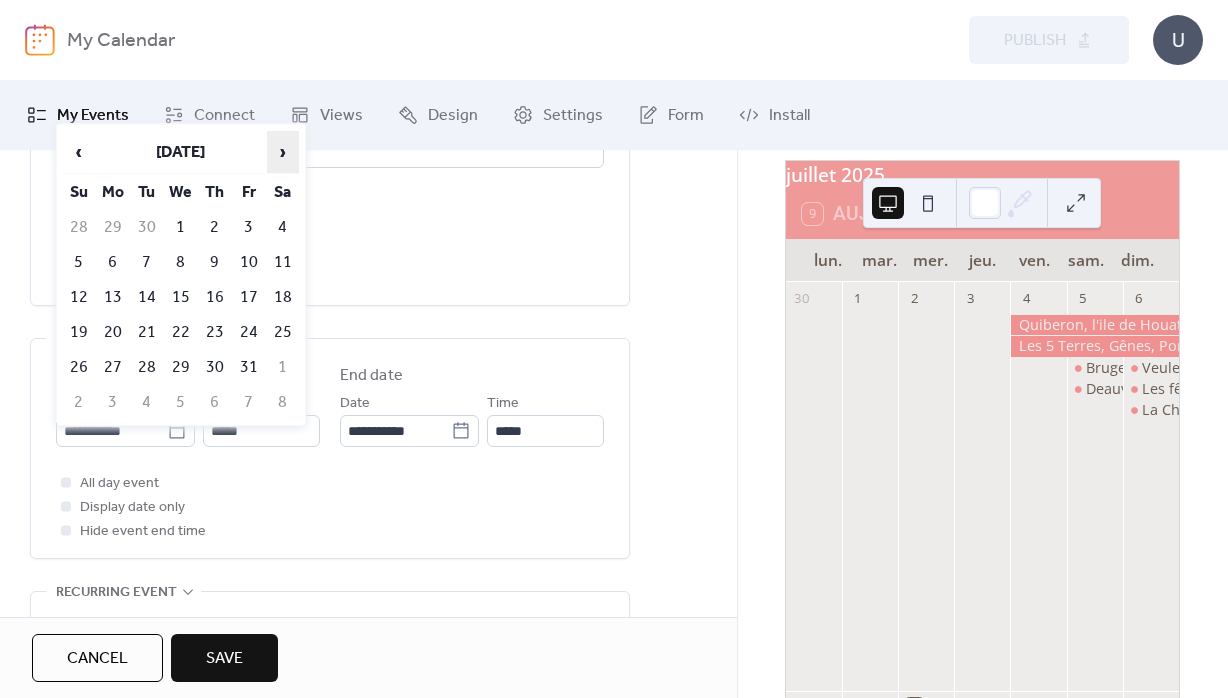 click on "›" at bounding box center (283, 152) 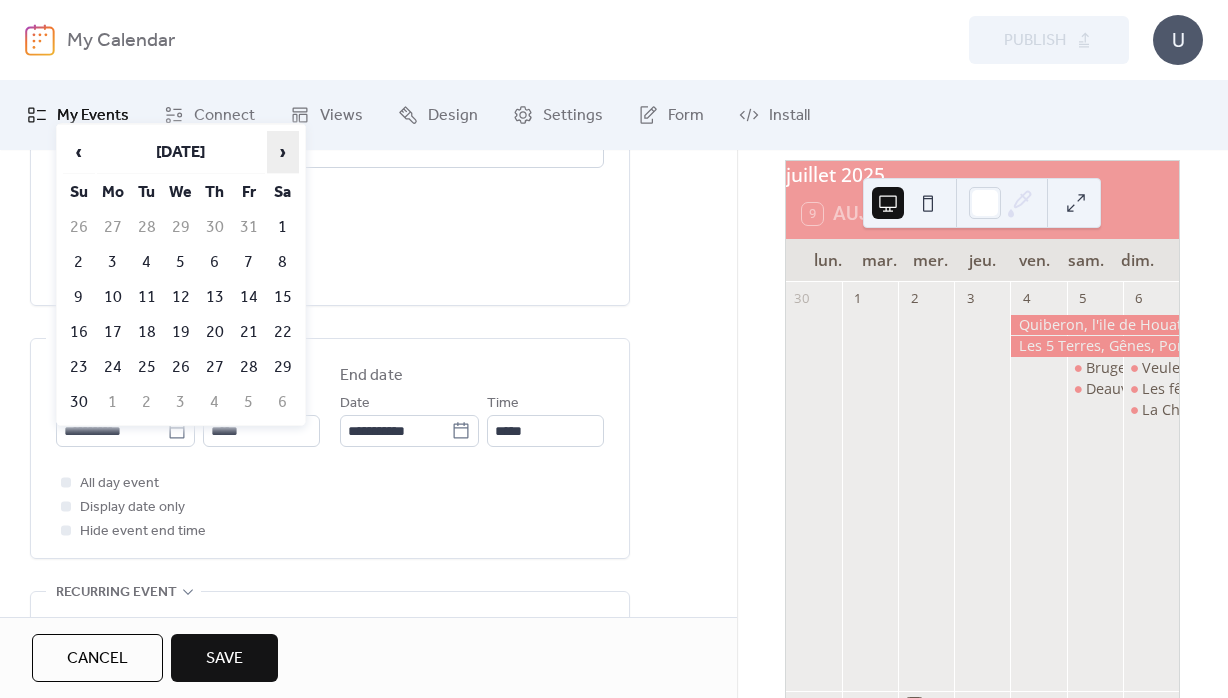 click on "›" at bounding box center (283, 152) 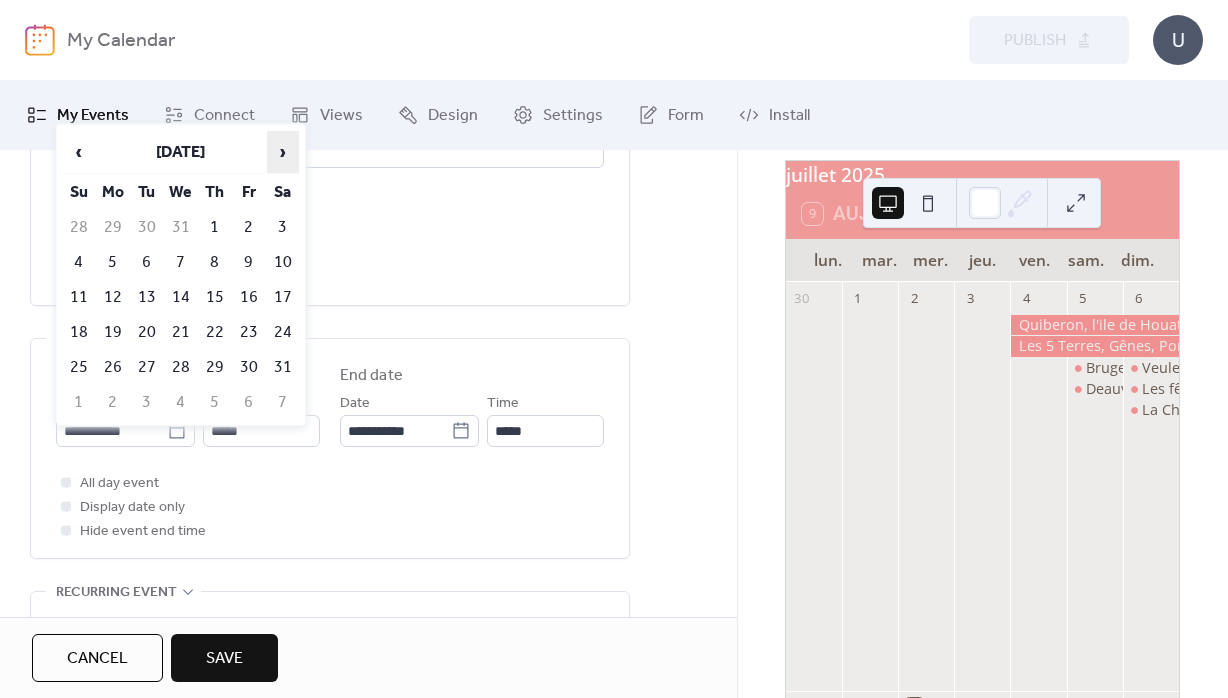 click on "›" at bounding box center (283, 152) 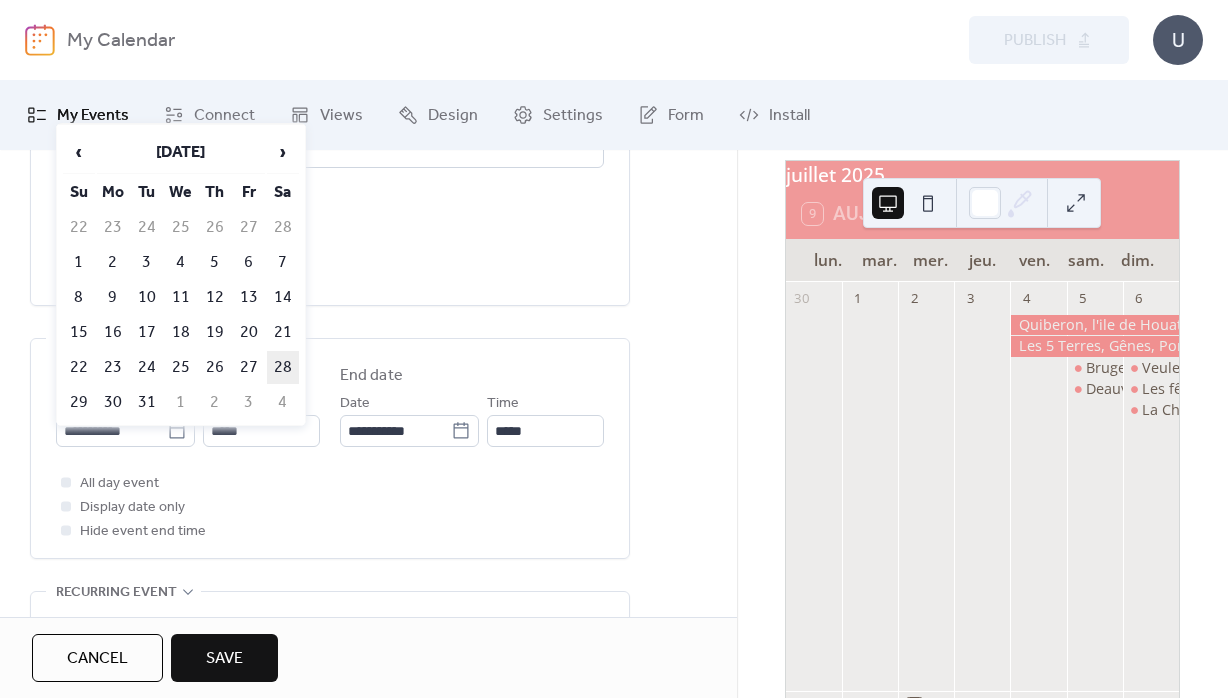 click on "28" at bounding box center (283, 367) 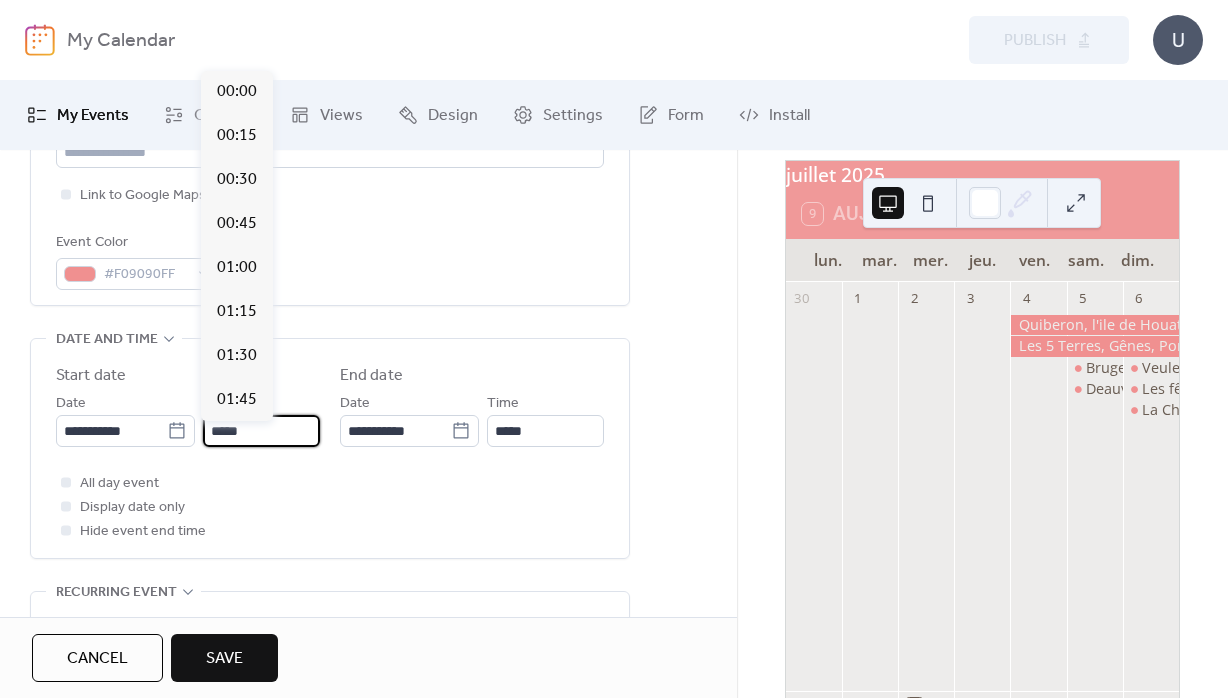 drag, startPoint x: 256, startPoint y: 441, endPoint x: 174, endPoint y: 438, distance: 82.05486 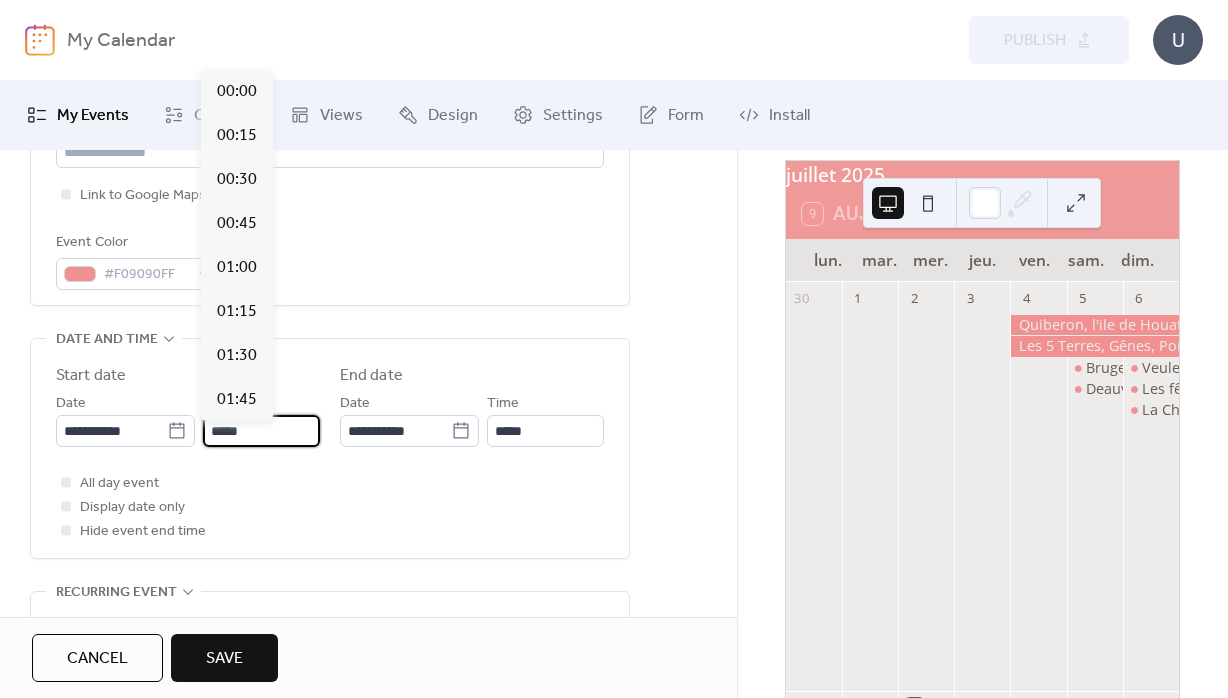 click on "*****" at bounding box center [261, 431] 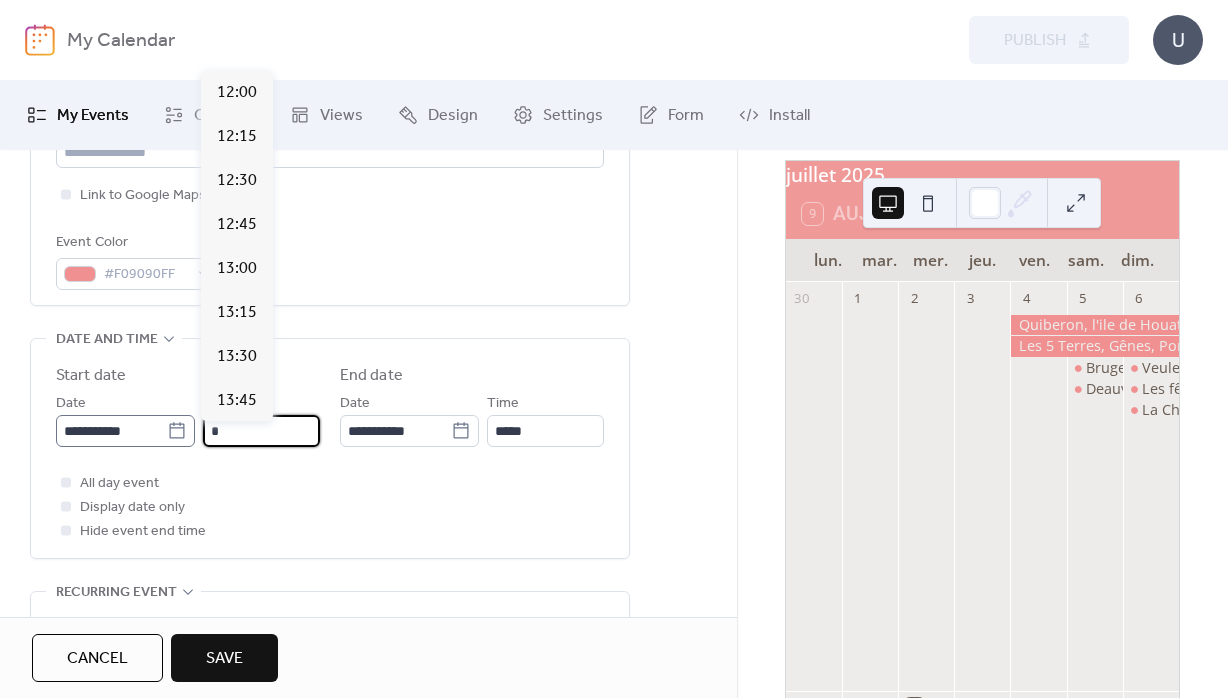 scroll, scrollTop: 1407, scrollLeft: 0, axis: vertical 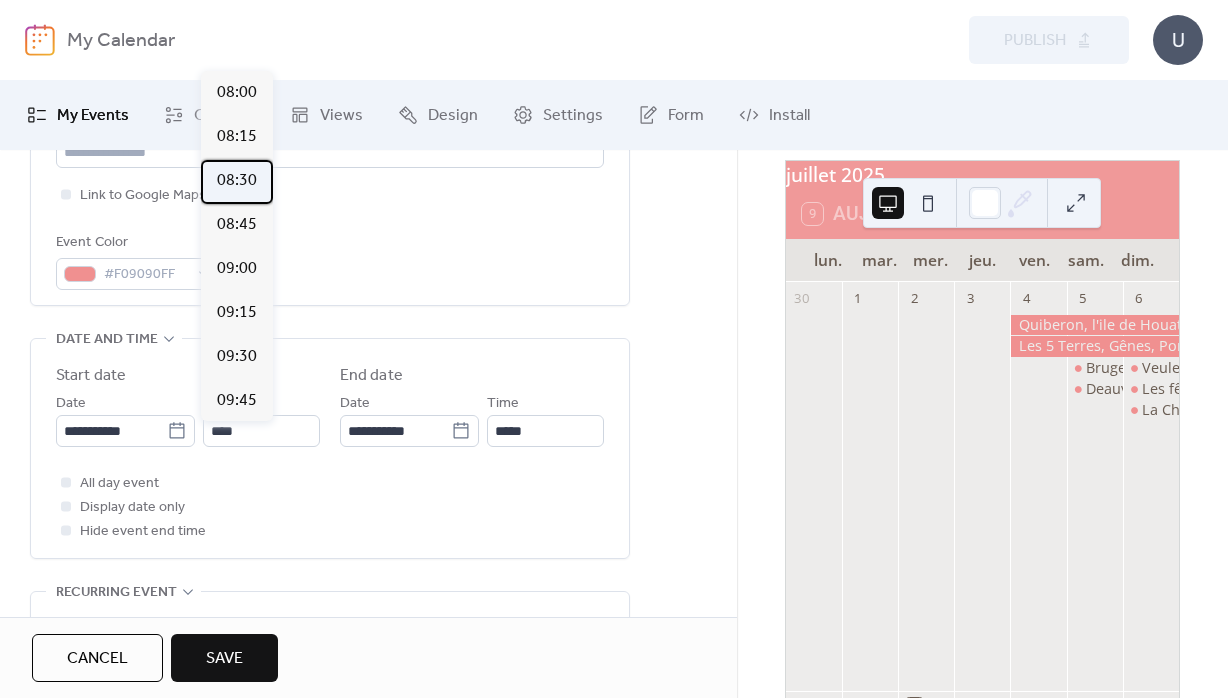 click on "08:30" at bounding box center (237, 181) 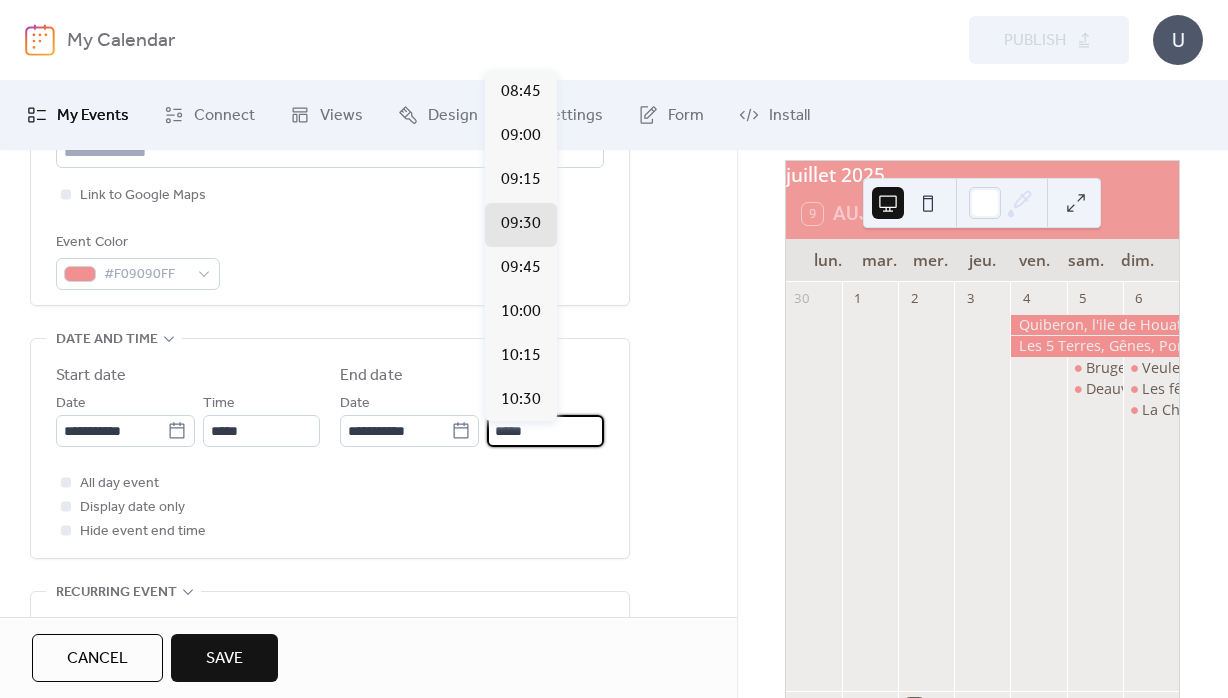 drag, startPoint x: 522, startPoint y: 435, endPoint x: 469, endPoint y: 437, distance: 53.037724 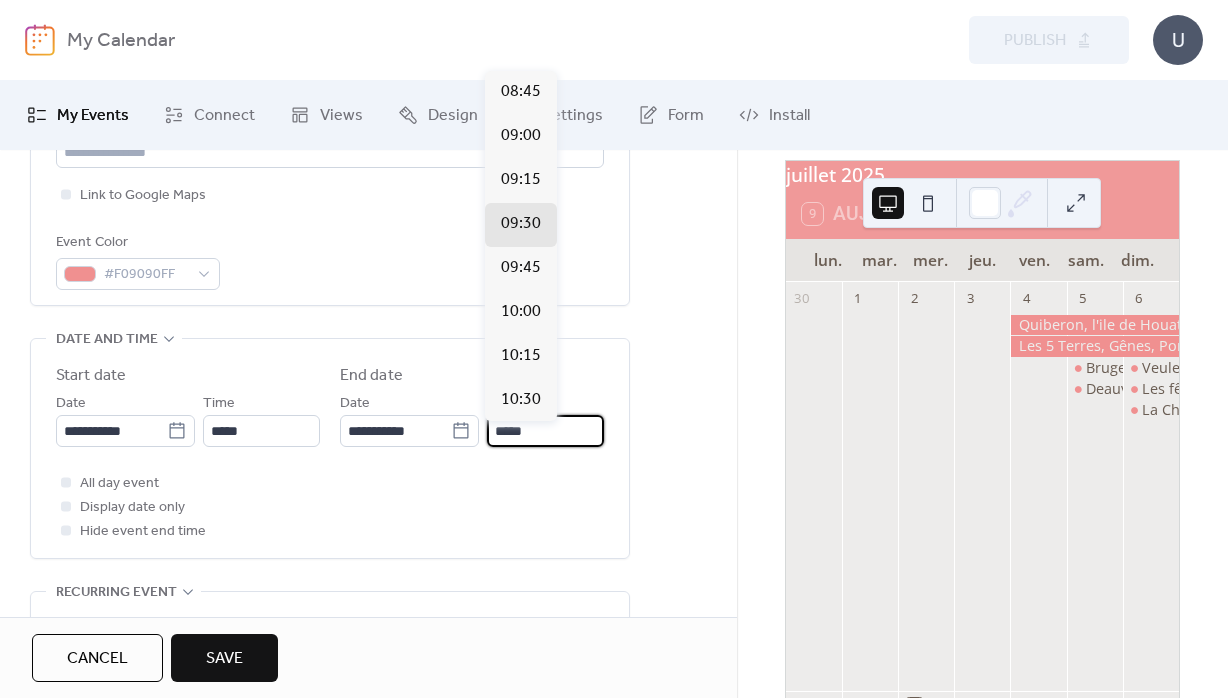 click on "*****" at bounding box center (545, 431) 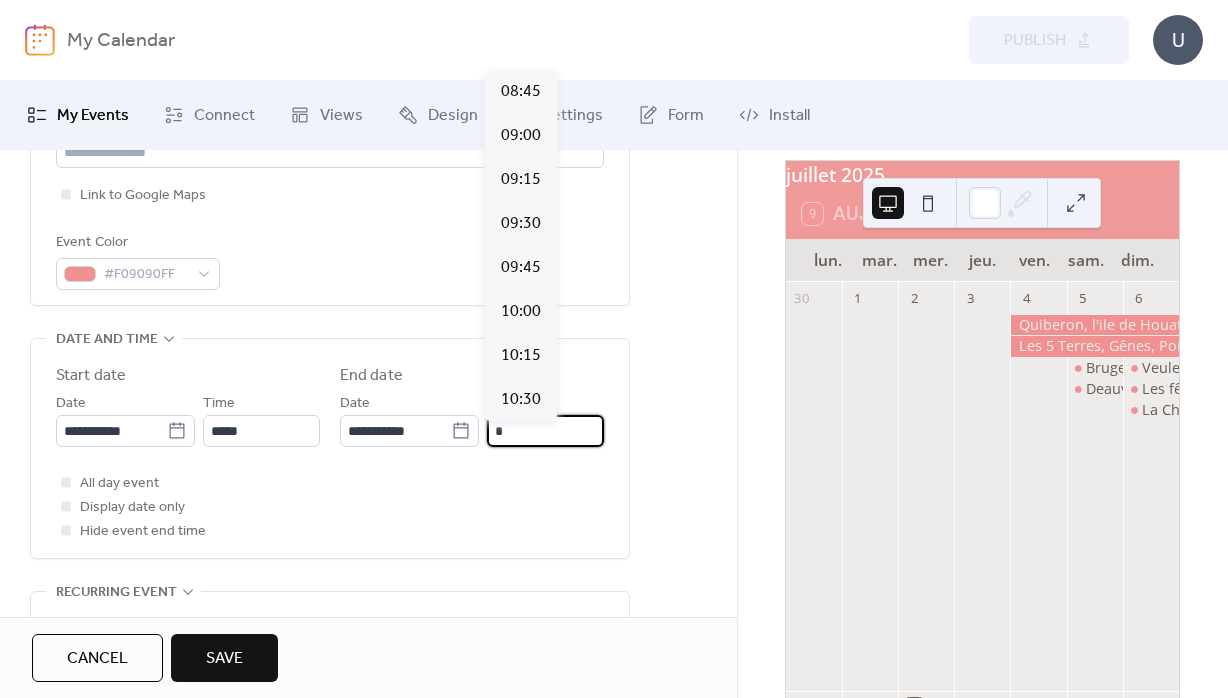 scroll, scrollTop: 1979, scrollLeft: 0, axis: vertical 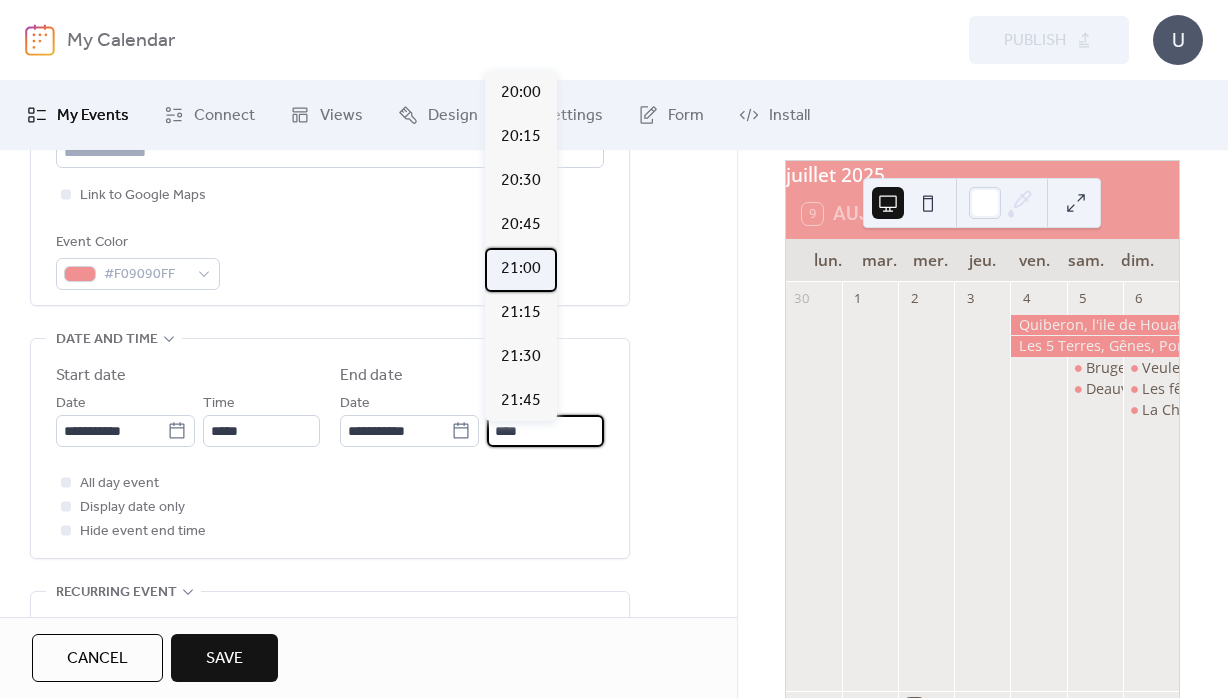 click on "21:00" at bounding box center [521, 269] 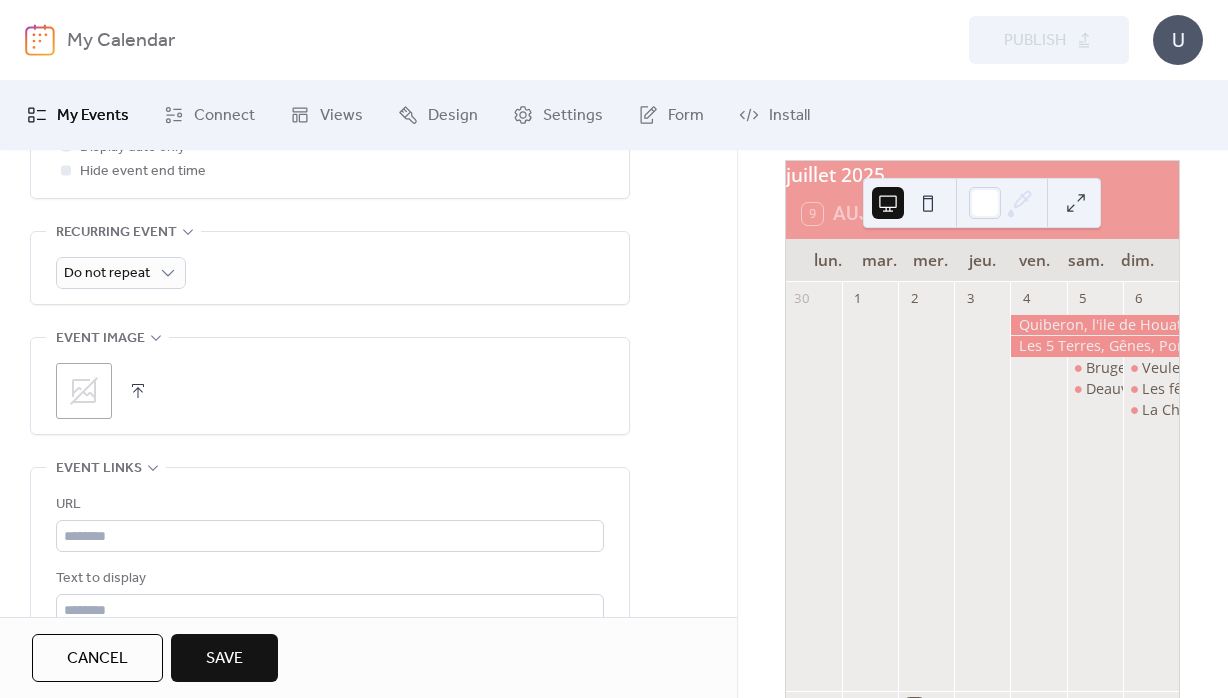 scroll, scrollTop: 1008, scrollLeft: 0, axis: vertical 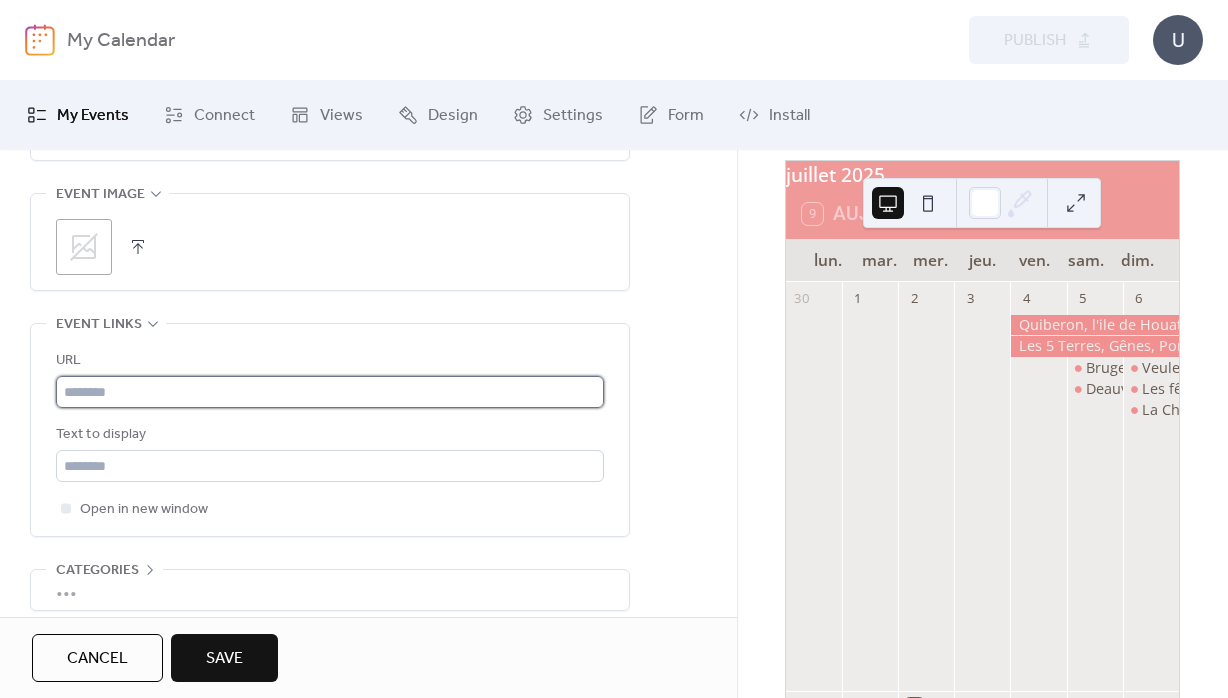 click at bounding box center (330, 392) 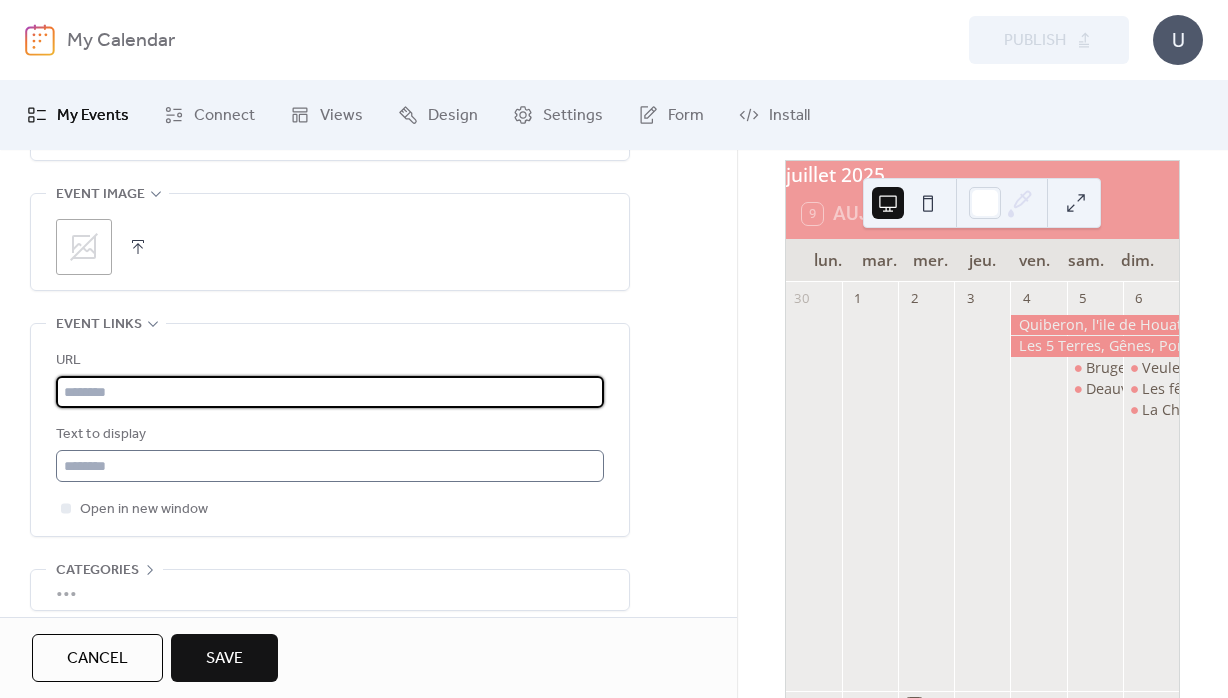 paste on "**********" 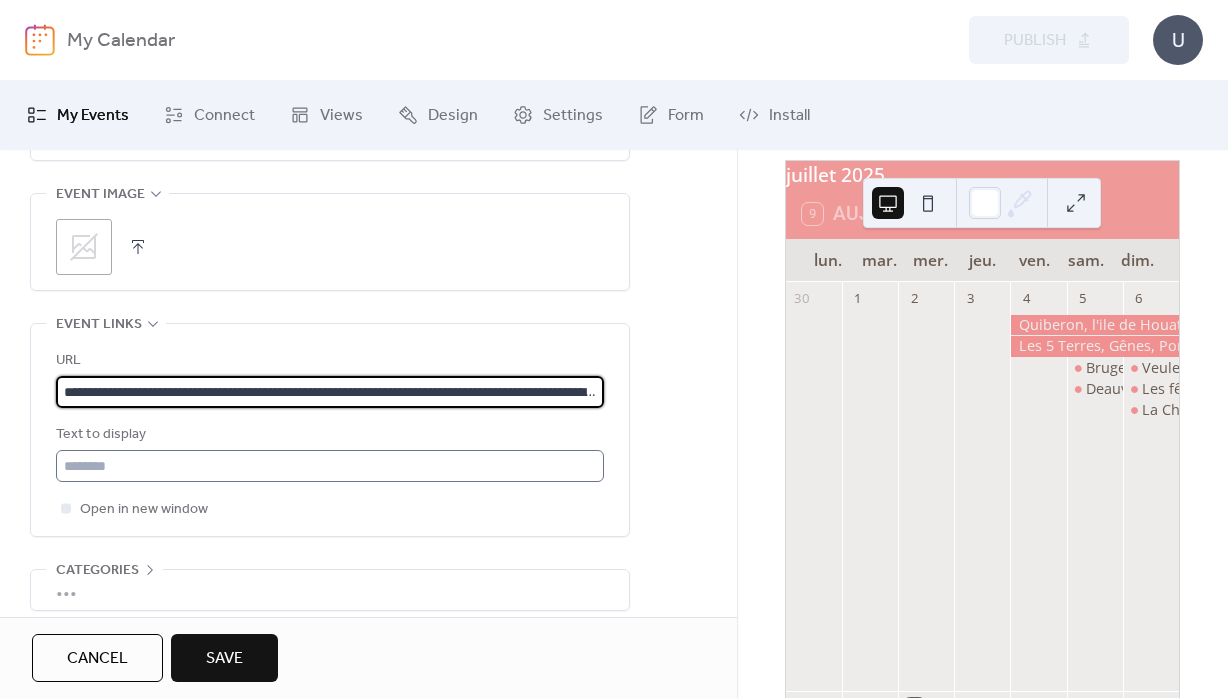 scroll, scrollTop: 0, scrollLeft: 487, axis: horizontal 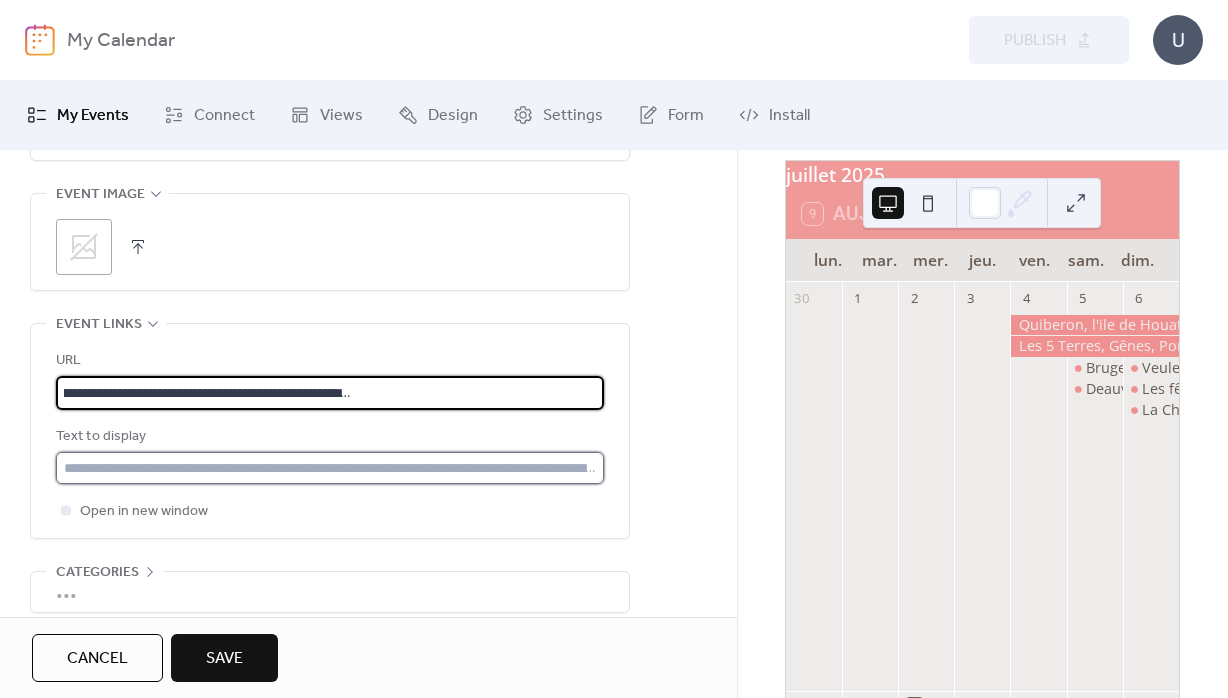 click at bounding box center [330, 468] 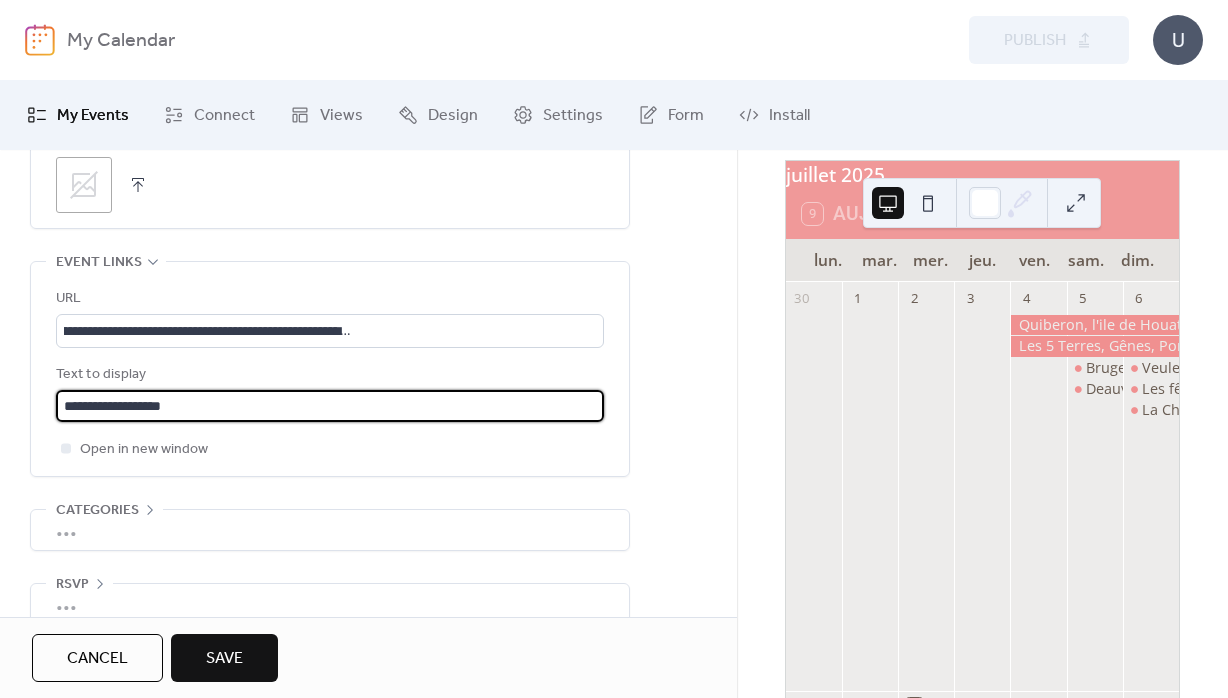 scroll, scrollTop: 1110, scrollLeft: 0, axis: vertical 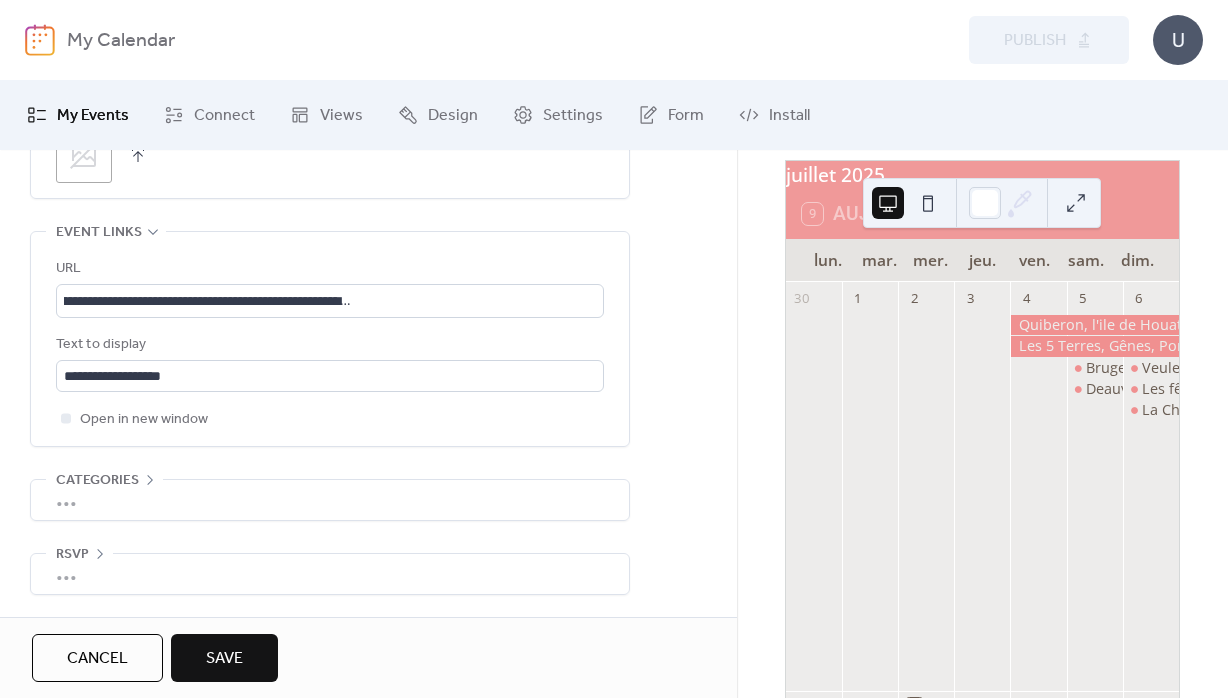 click on "Save" at bounding box center [224, 658] 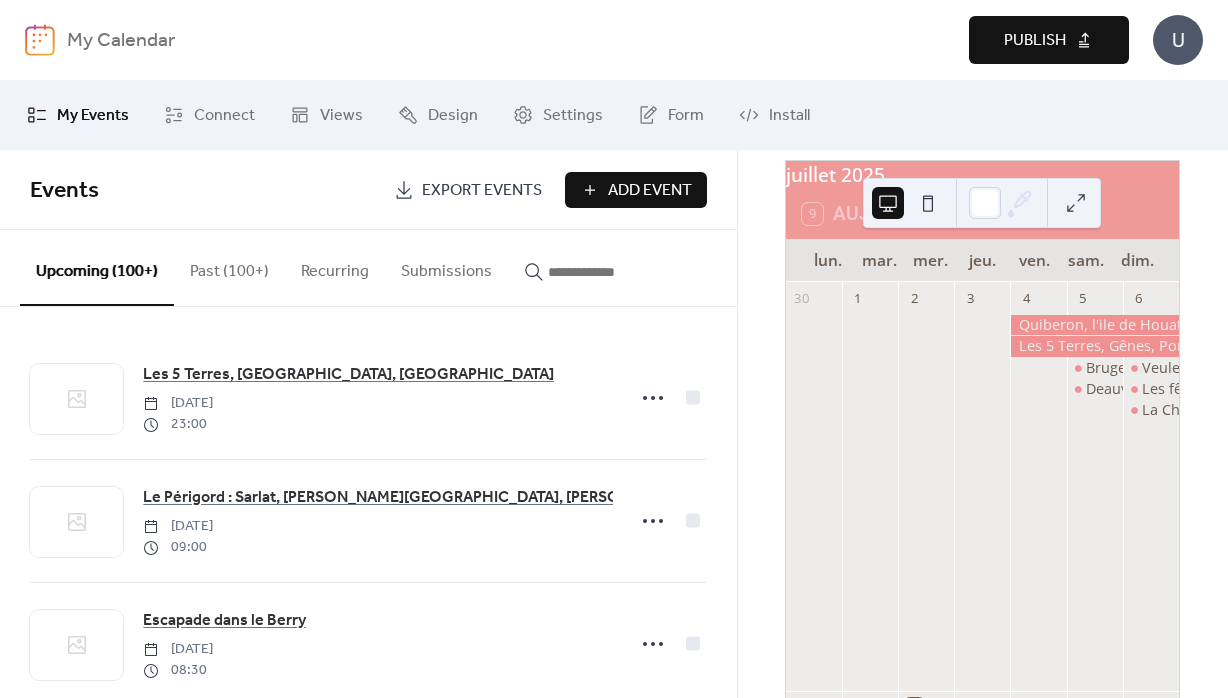 drag, startPoint x: 1060, startPoint y: 41, endPoint x: 1007, endPoint y: 2, distance: 65.802734 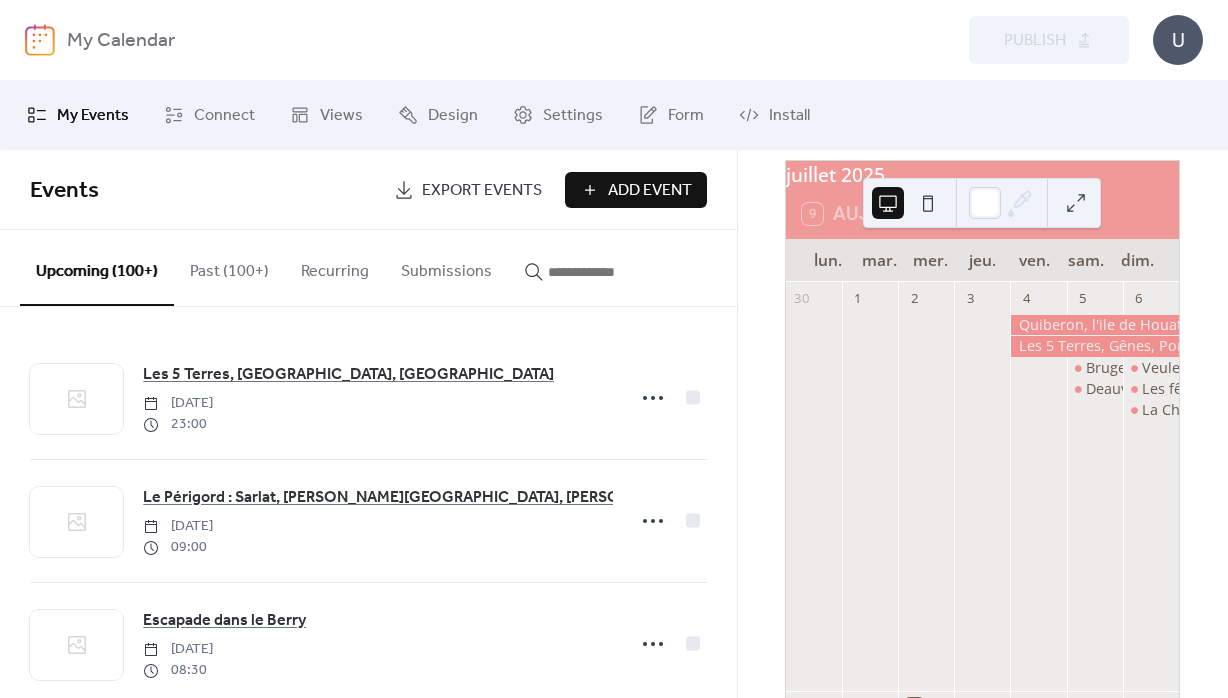 click on "Add Event" at bounding box center (650, 191) 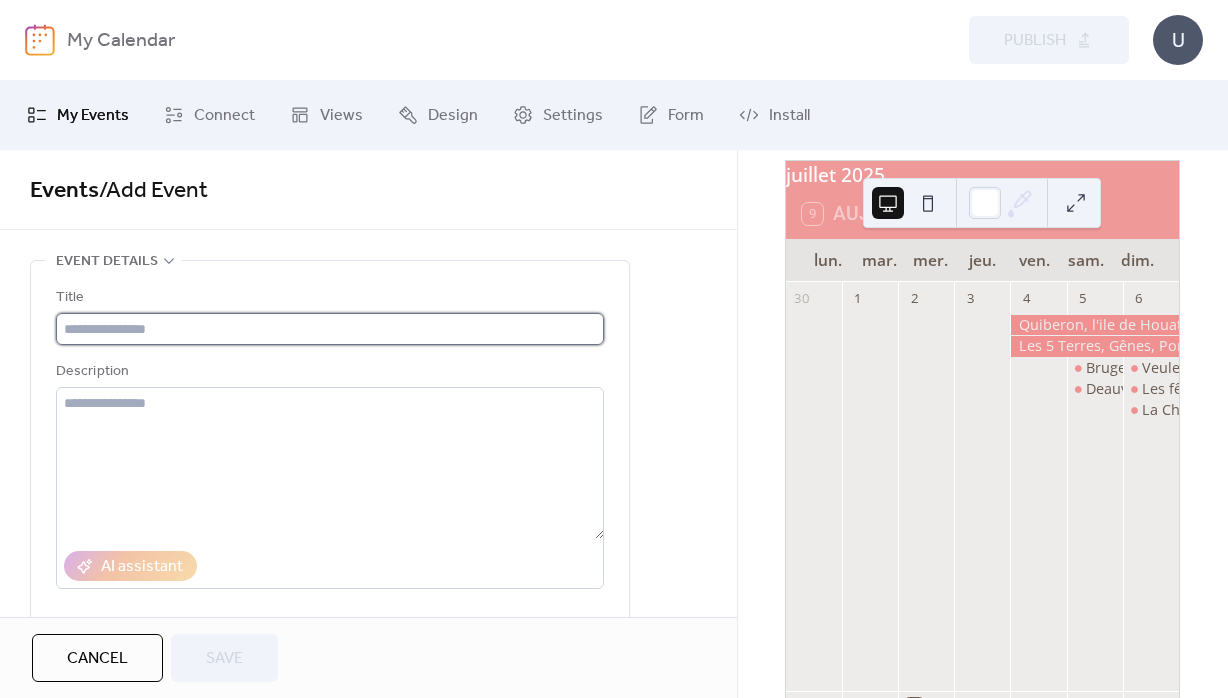 click at bounding box center [330, 329] 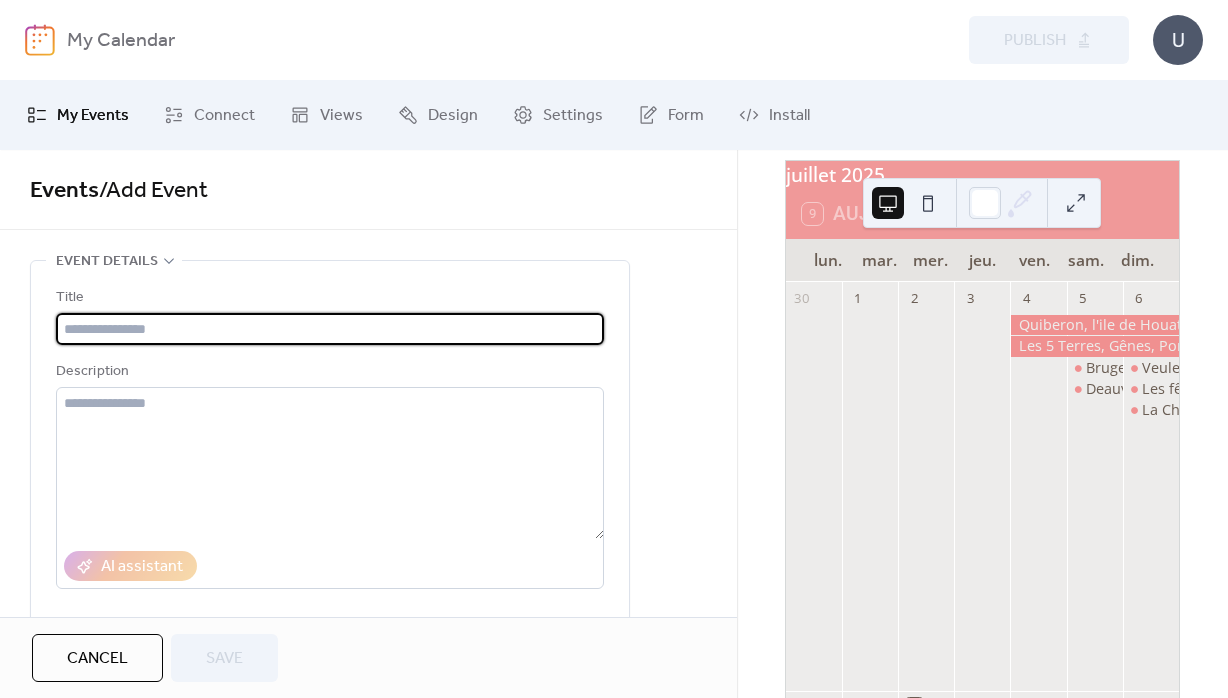 paste on "**********" 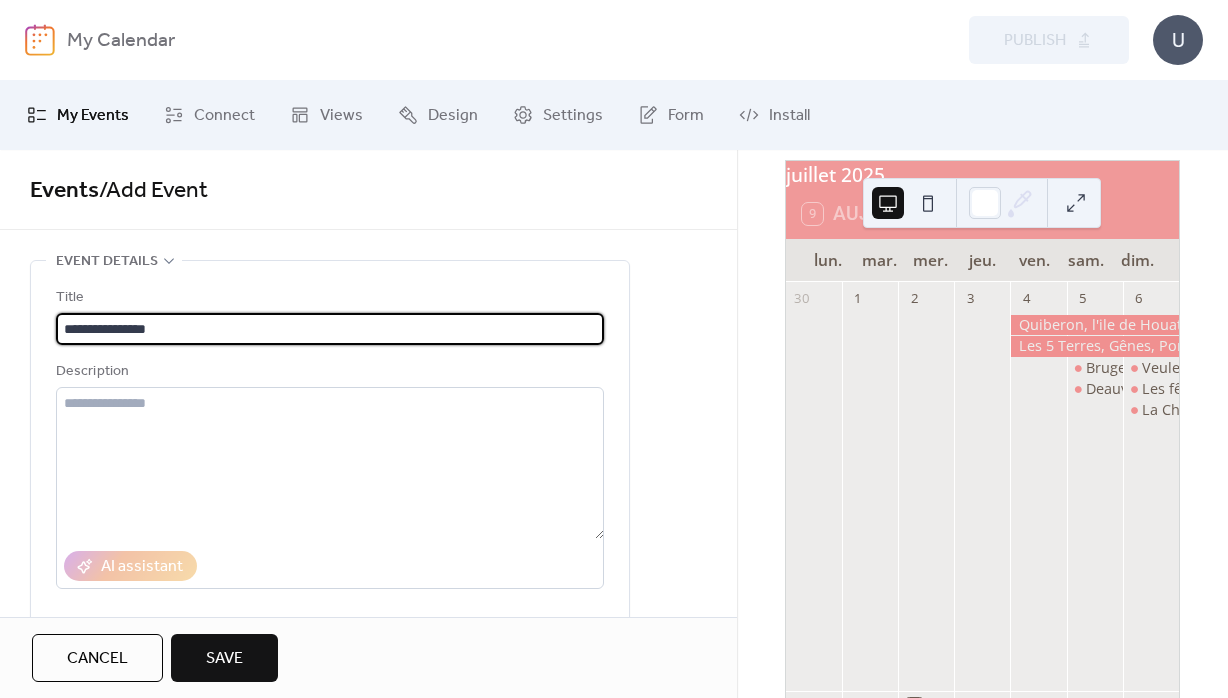 scroll, scrollTop: 360, scrollLeft: 0, axis: vertical 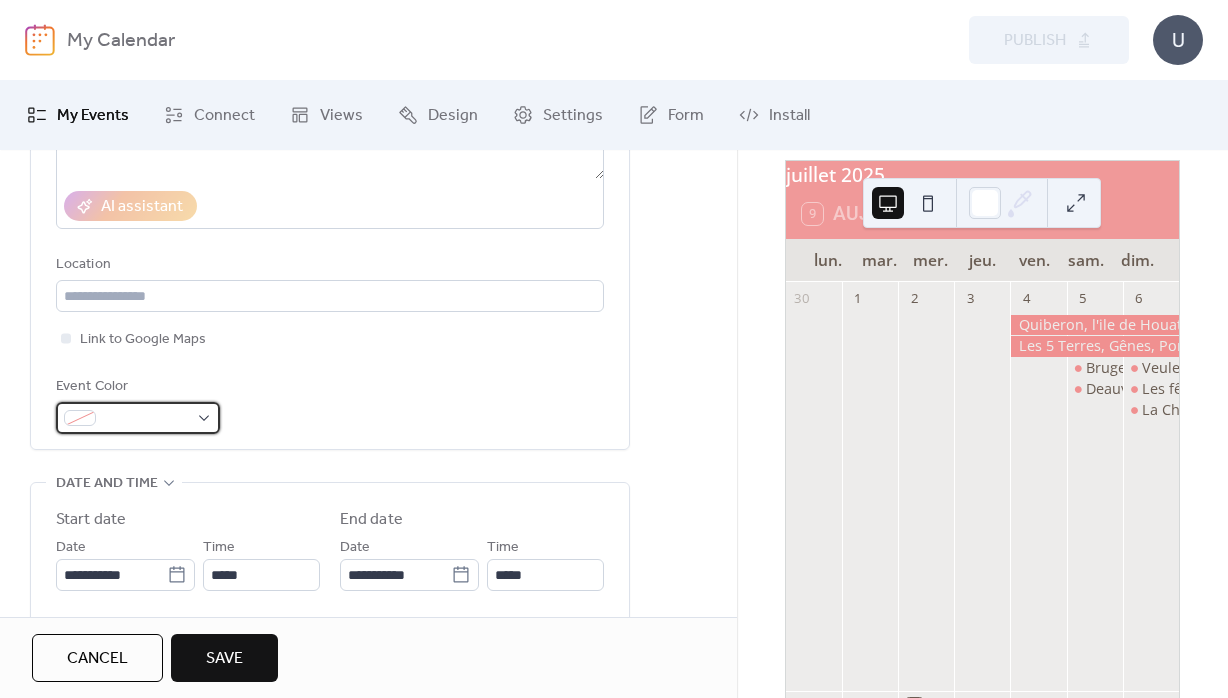 click at bounding box center (146, 419) 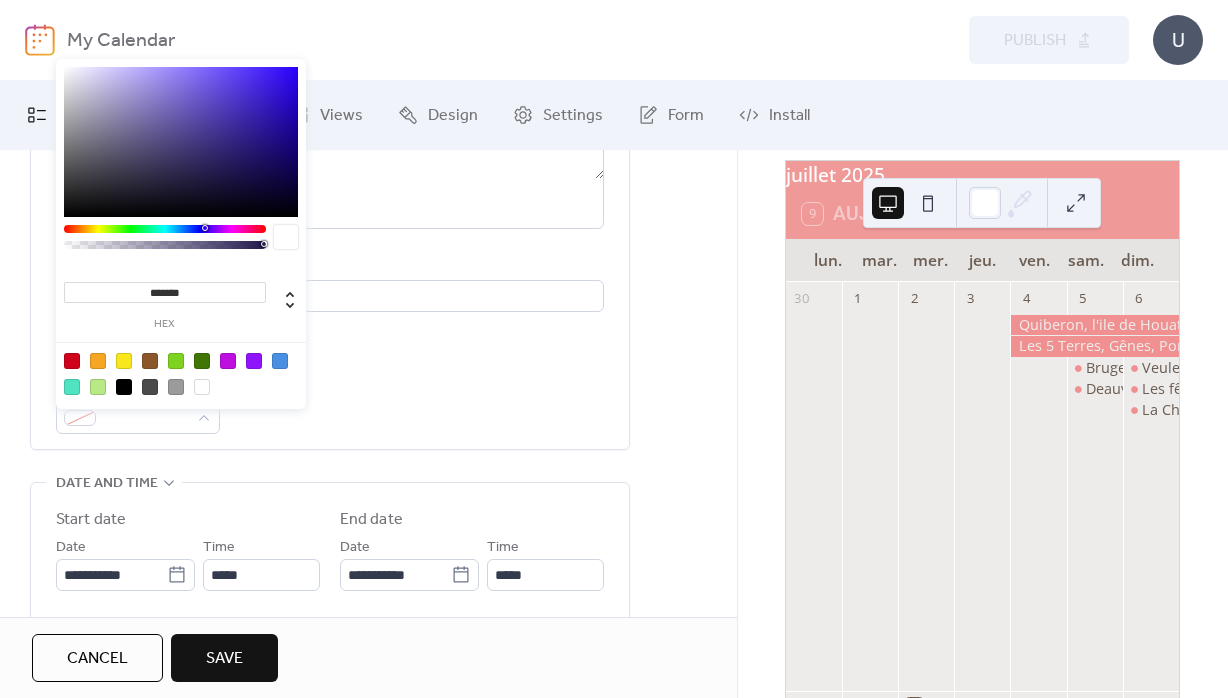 drag, startPoint x: 162, startPoint y: 290, endPoint x: 249, endPoint y: 302, distance: 87.823685 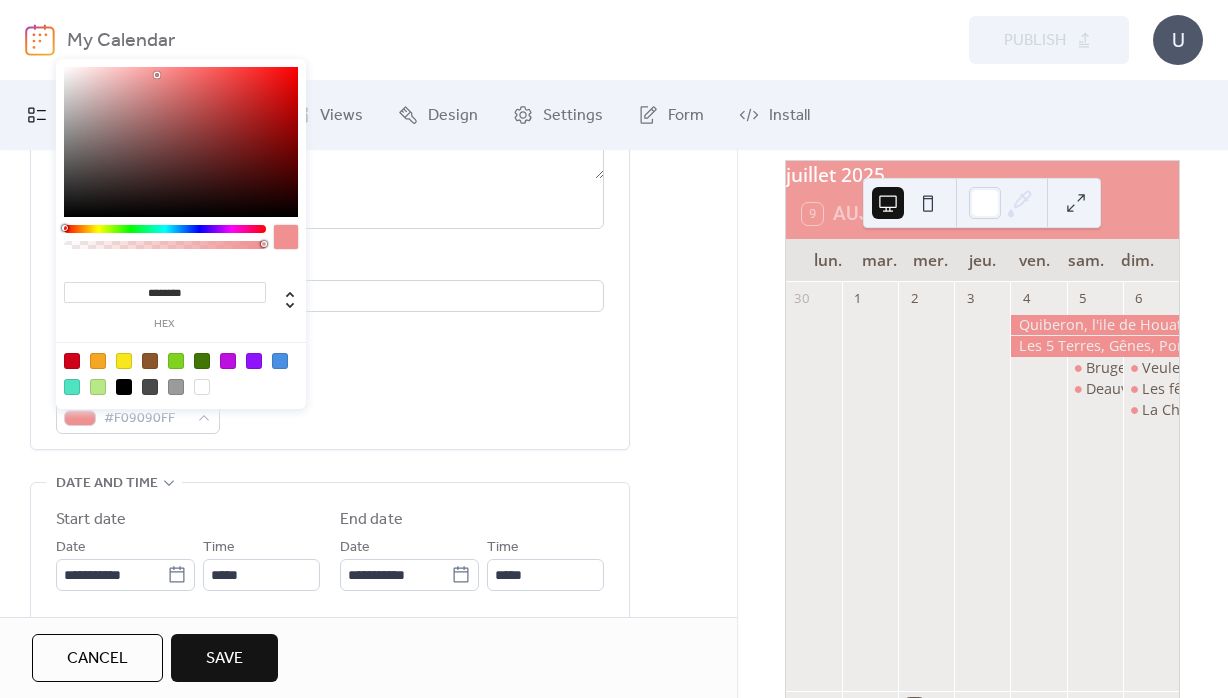 click on "Event Color #F09090FF" at bounding box center [330, 404] 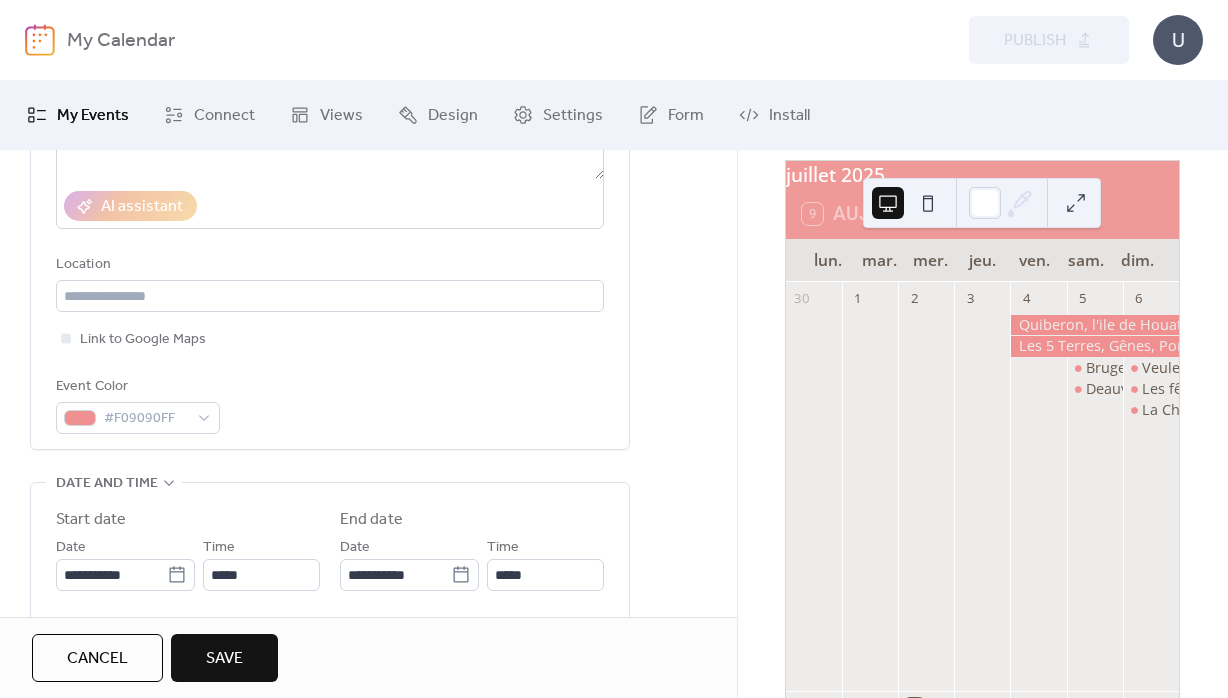 scroll, scrollTop: 648, scrollLeft: 0, axis: vertical 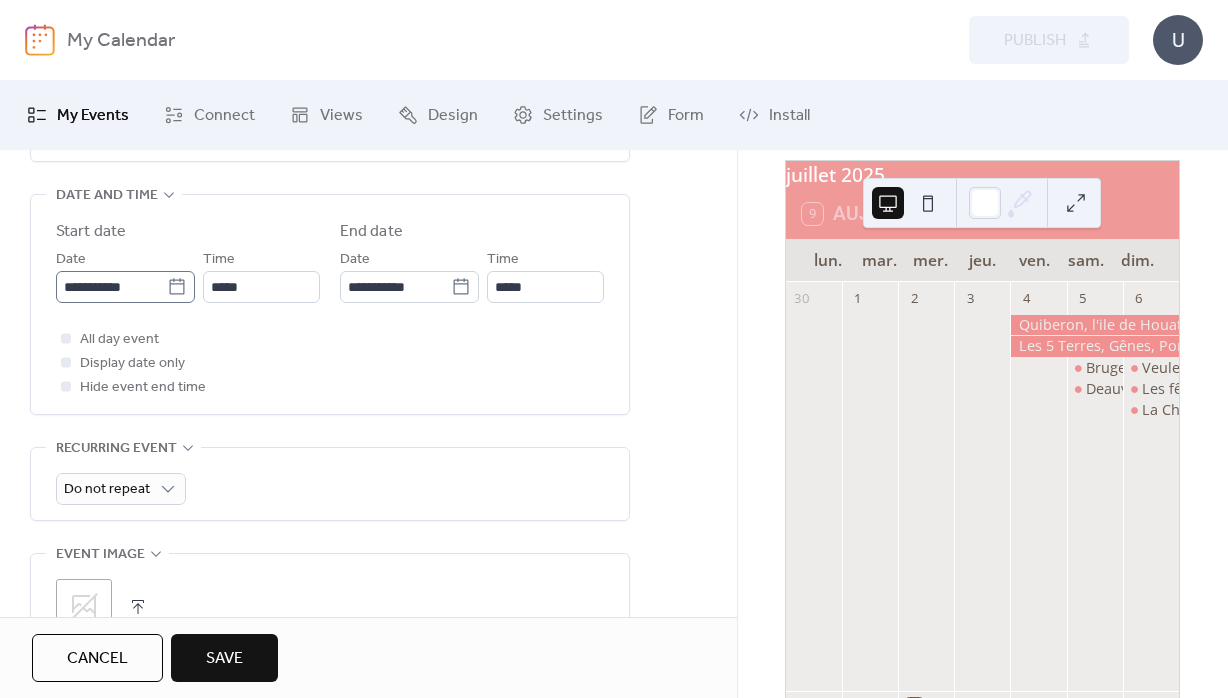 click 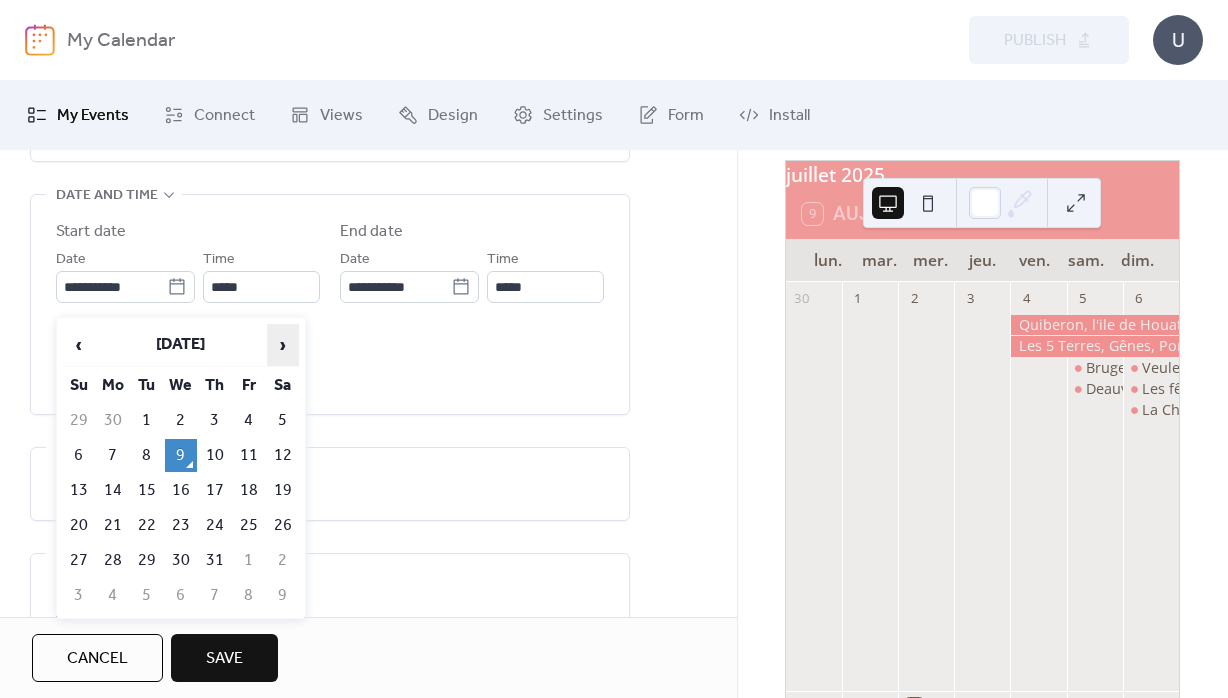 click on "›" at bounding box center (283, 345) 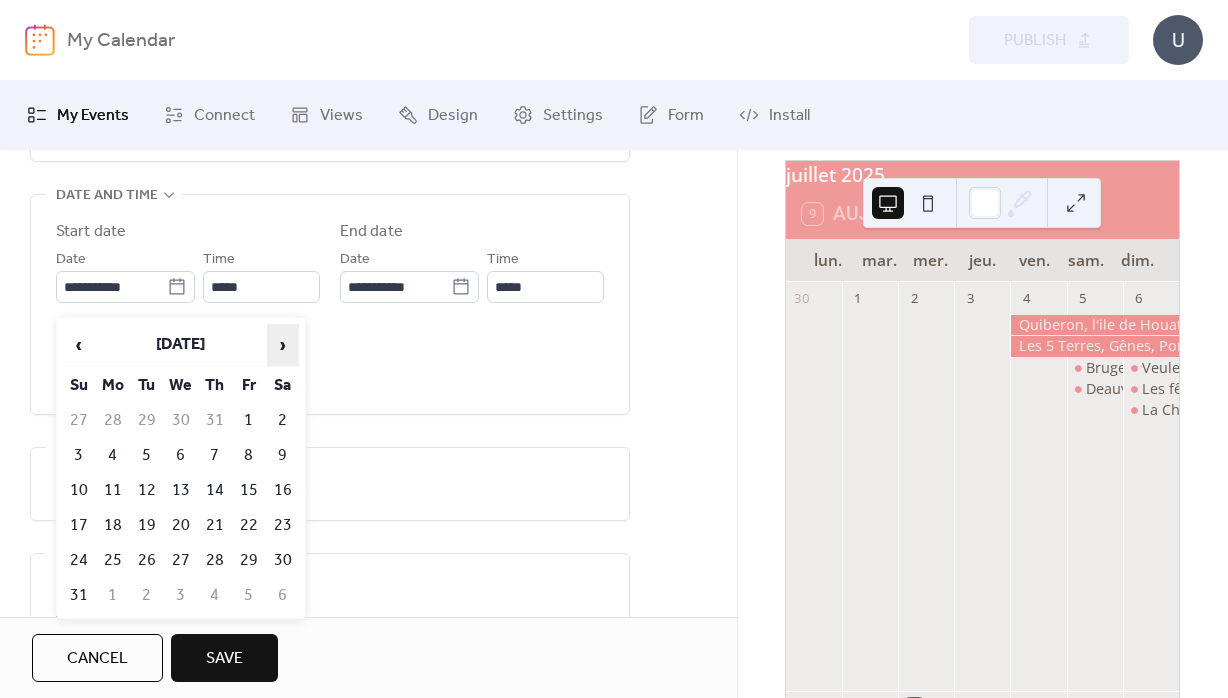 click on "›" at bounding box center (283, 345) 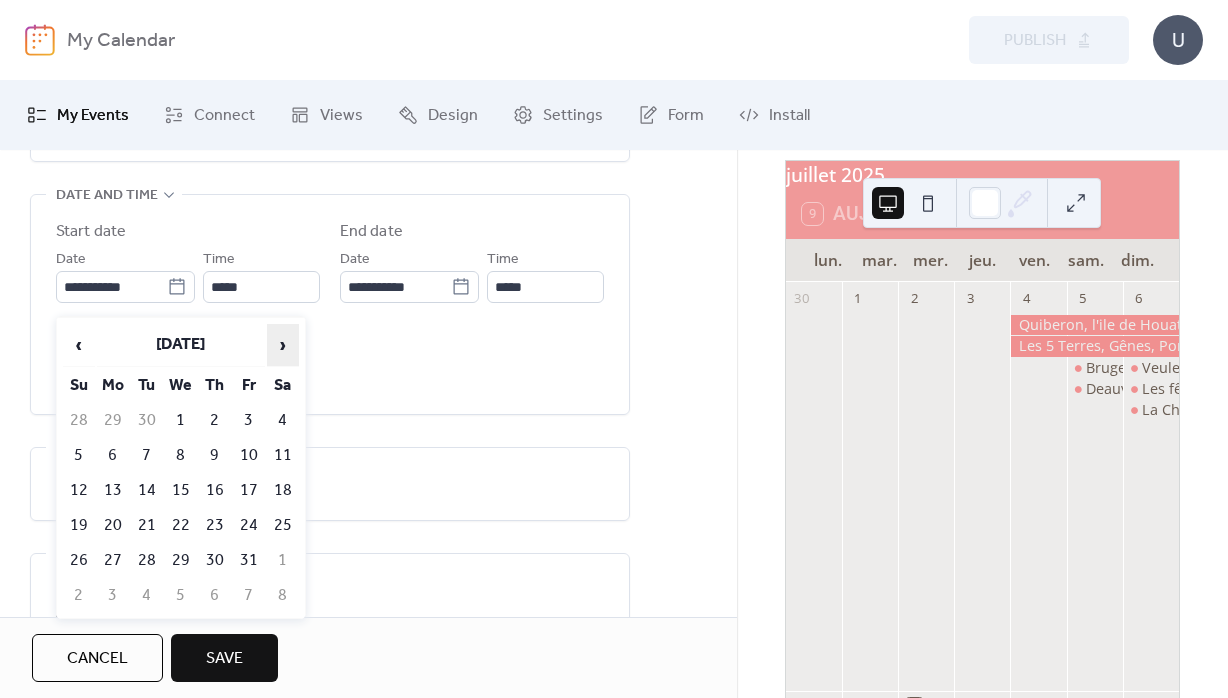 click on "›" at bounding box center [283, 345] 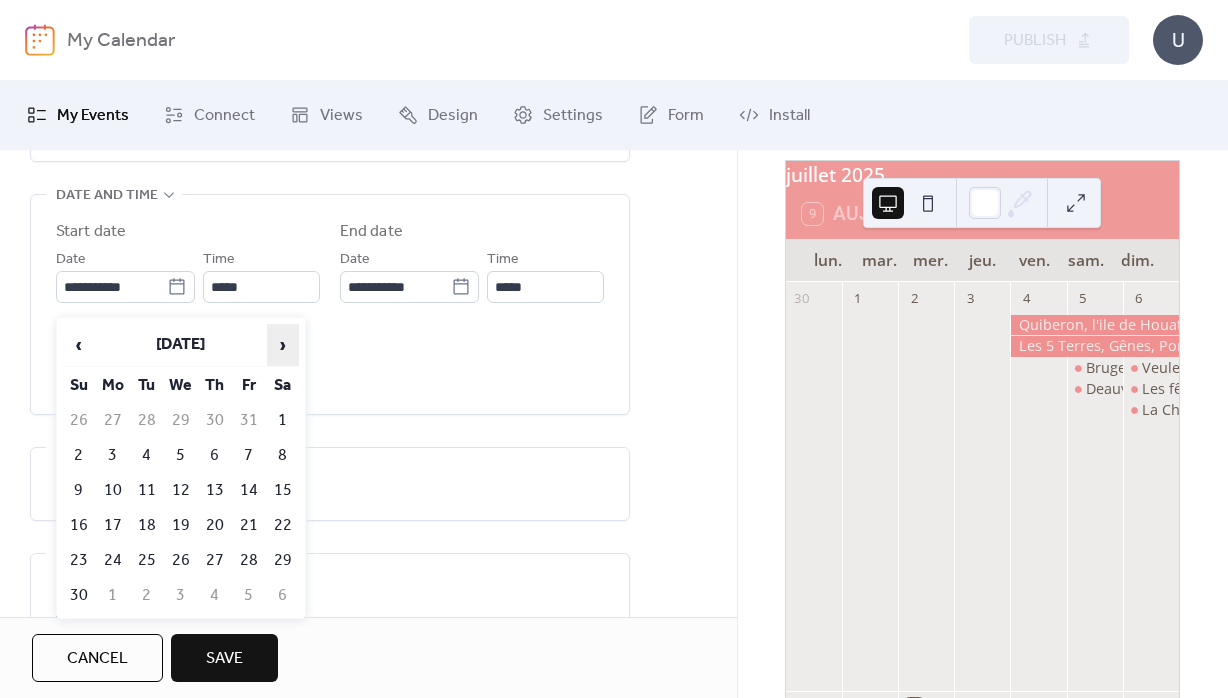 click on "›" at bounding box center (283, 345) 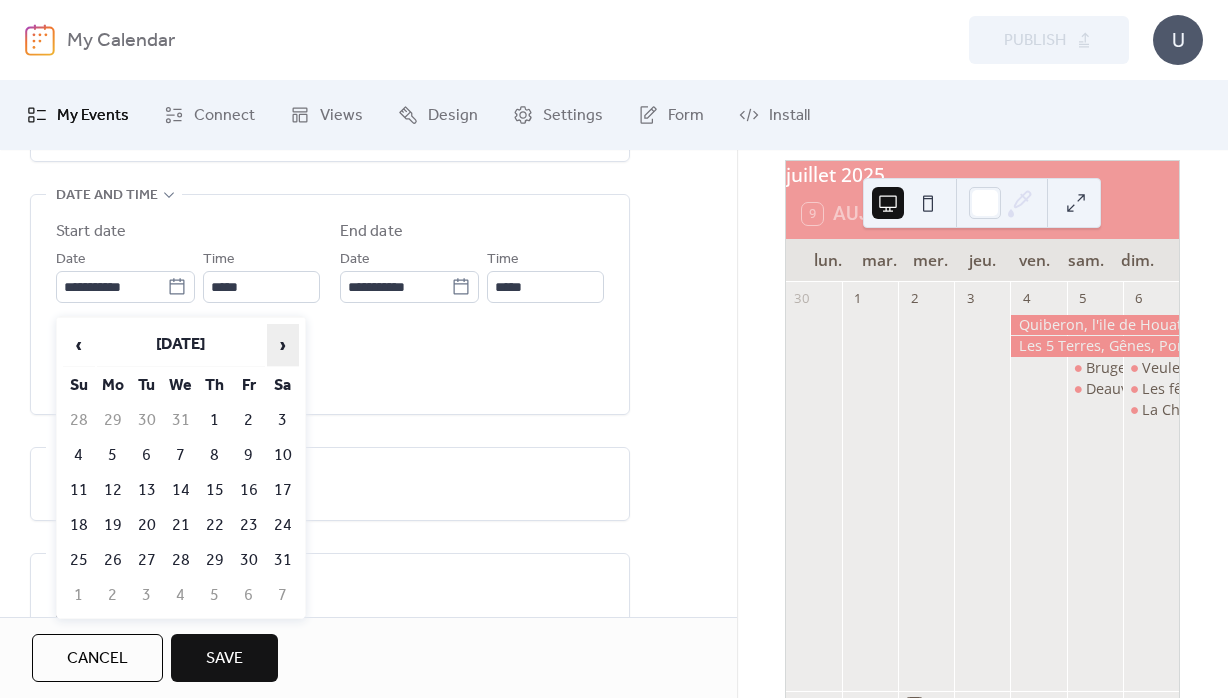 click on "›" at bounding box center [283, 345] 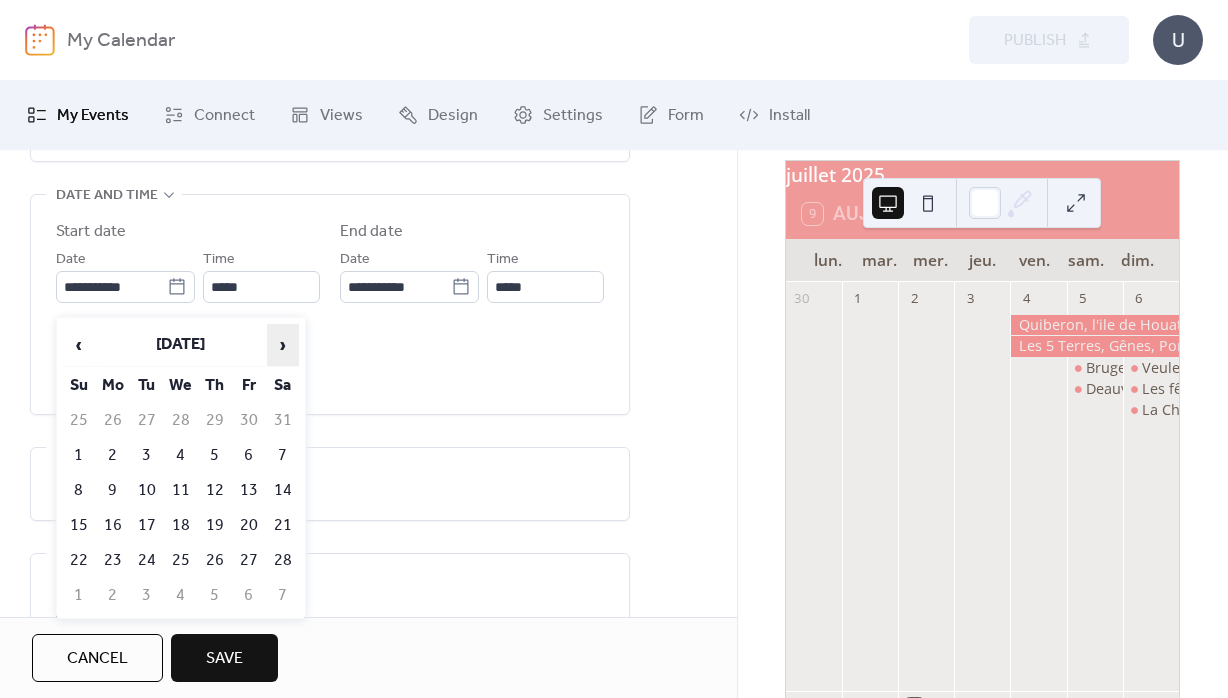 click on "›" at bounding box center [283, 345] 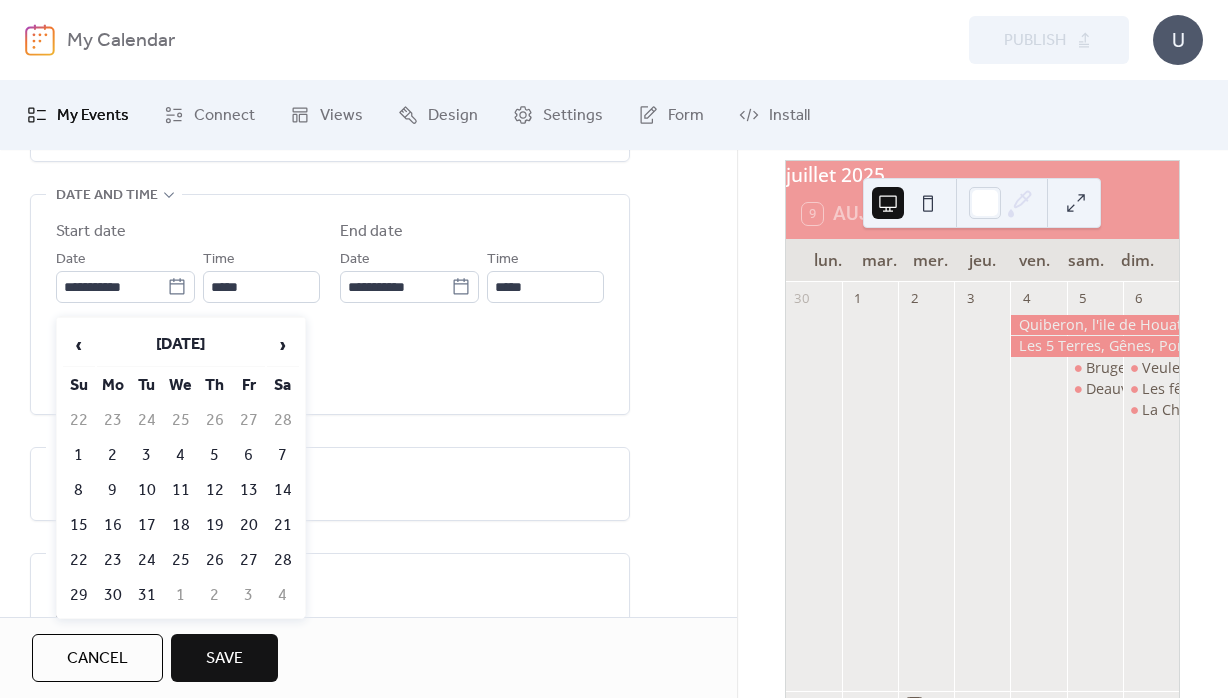 drag, startPoint x: 80, startPoint y: 591, endPoint x: 247, endPoint y: 359, distance: 285.85486 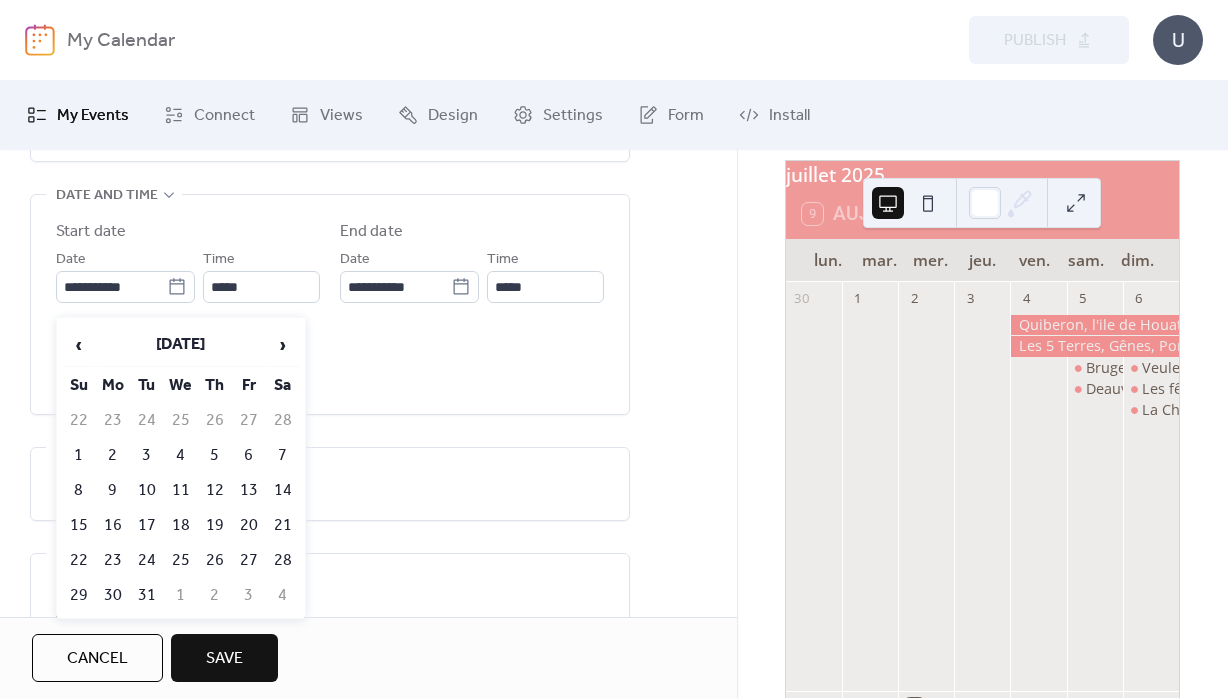 click on "29" at bounding box center (79, 595) 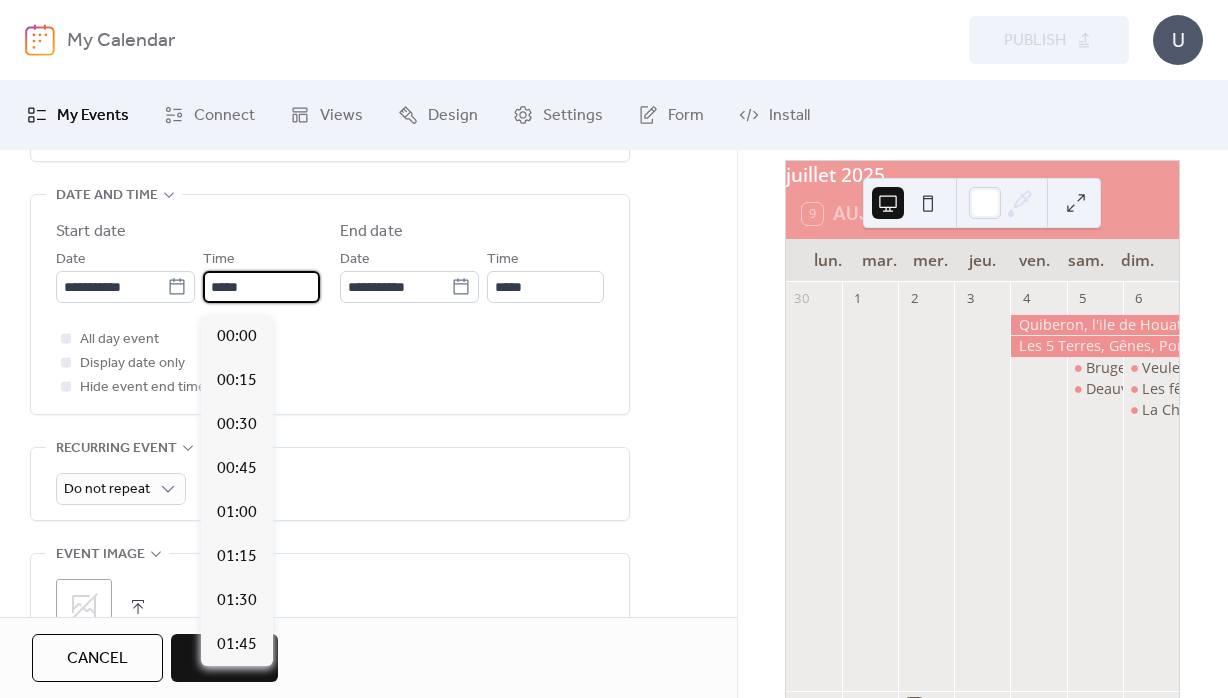 scroll, scrollTop: 2112, scrollLeft: 0, axis: vertical 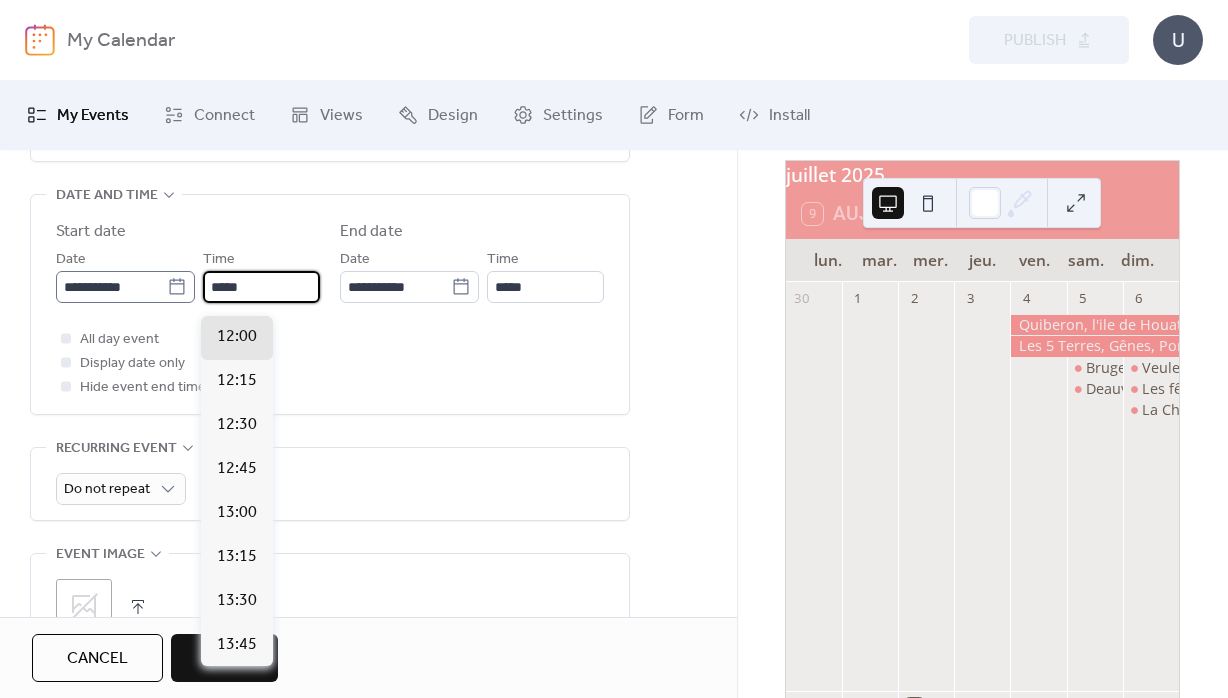 drag, startPoint x: 242, startPoint y: 288, endPoint x: 185, endPoint y: 293, distance: 57.21888 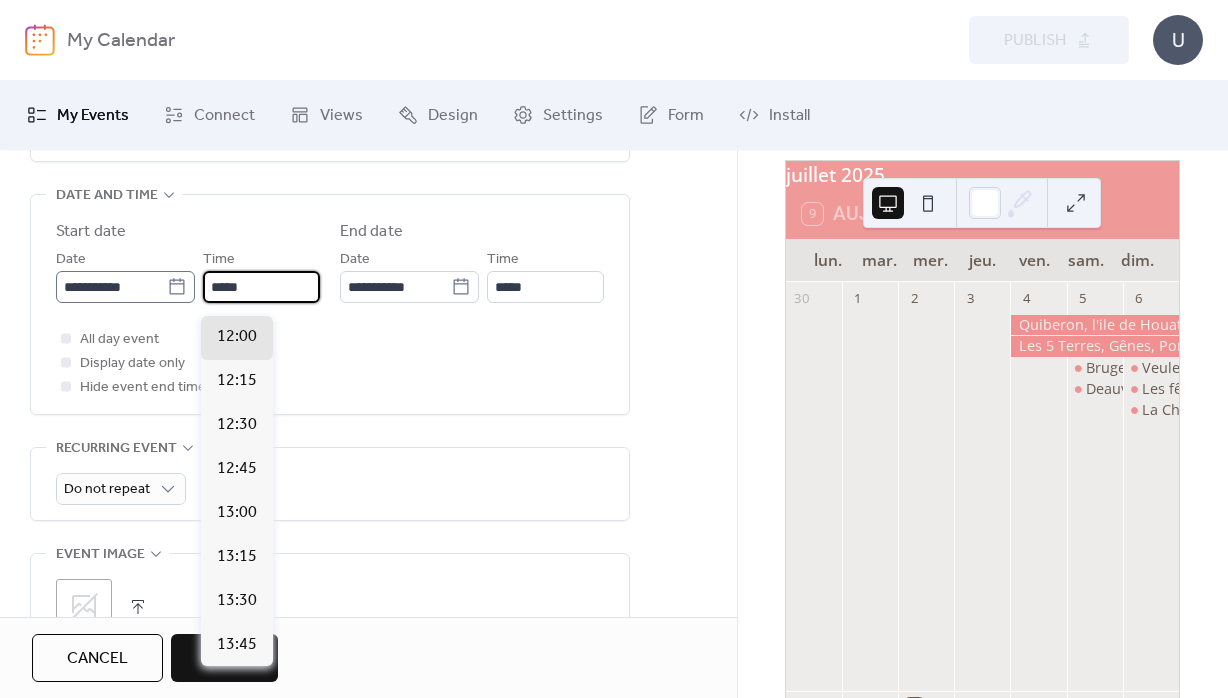 click on "*****" at bounding box center [261, 287] 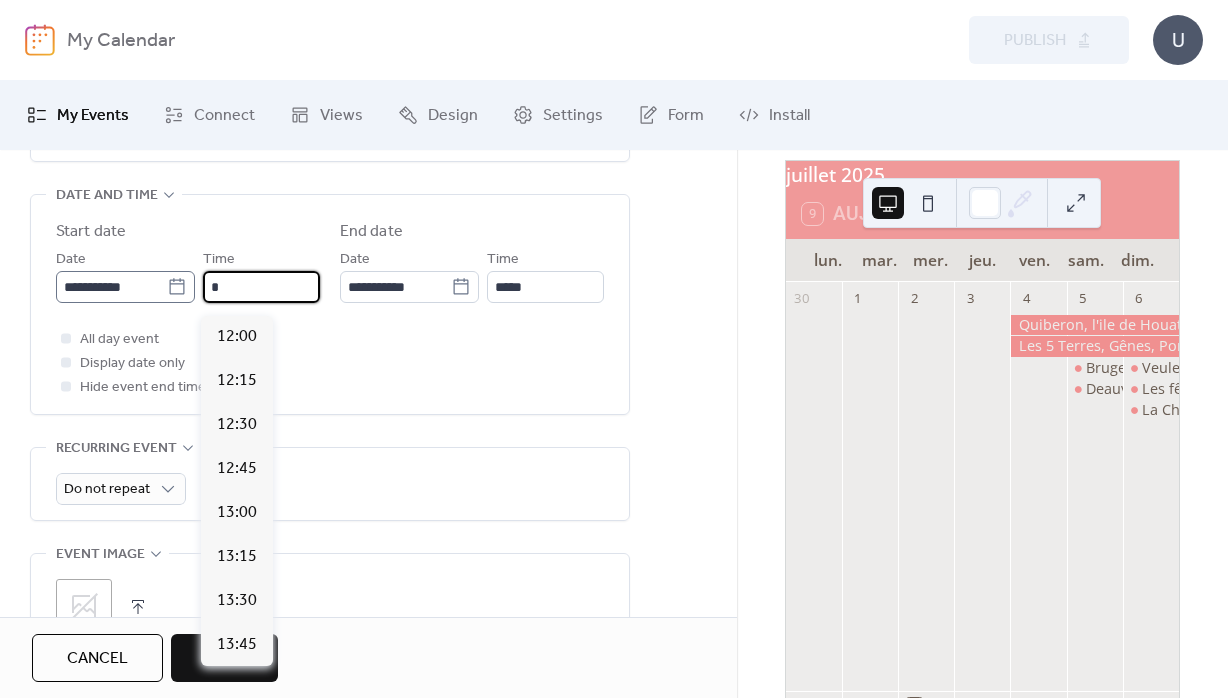 scroll, scrollTop: 1407, scrollLeft: 0, axis: vertical 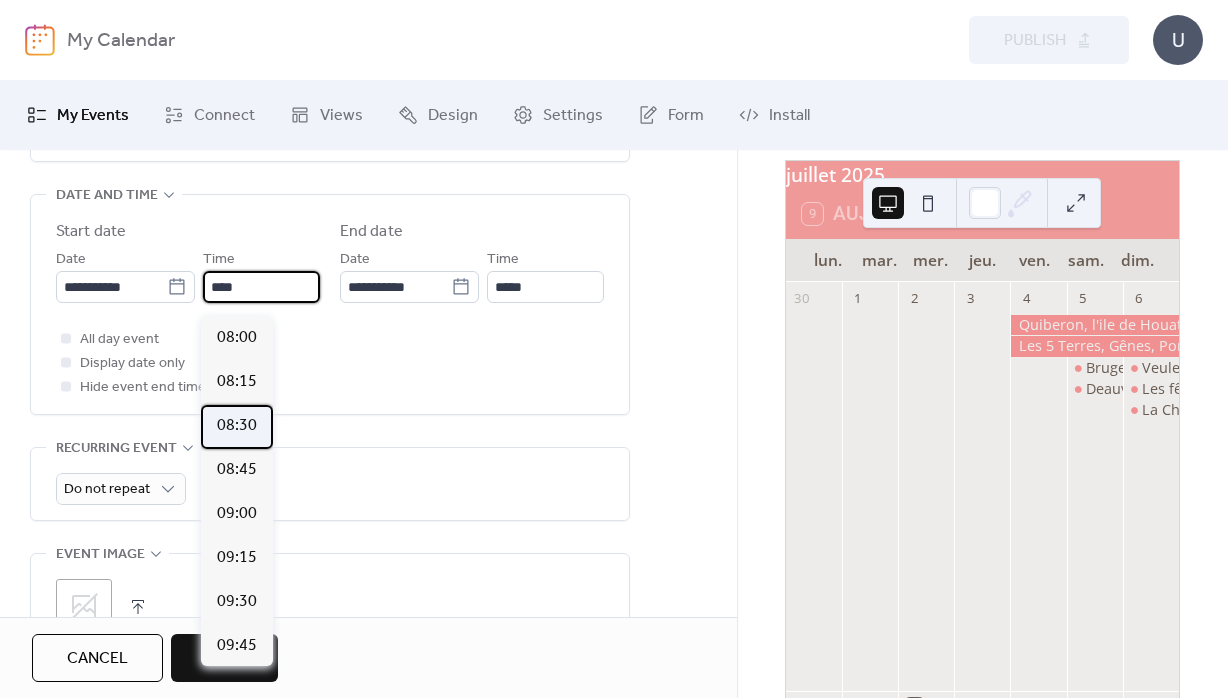 click on "08:30" at bounding box center (237, 426) 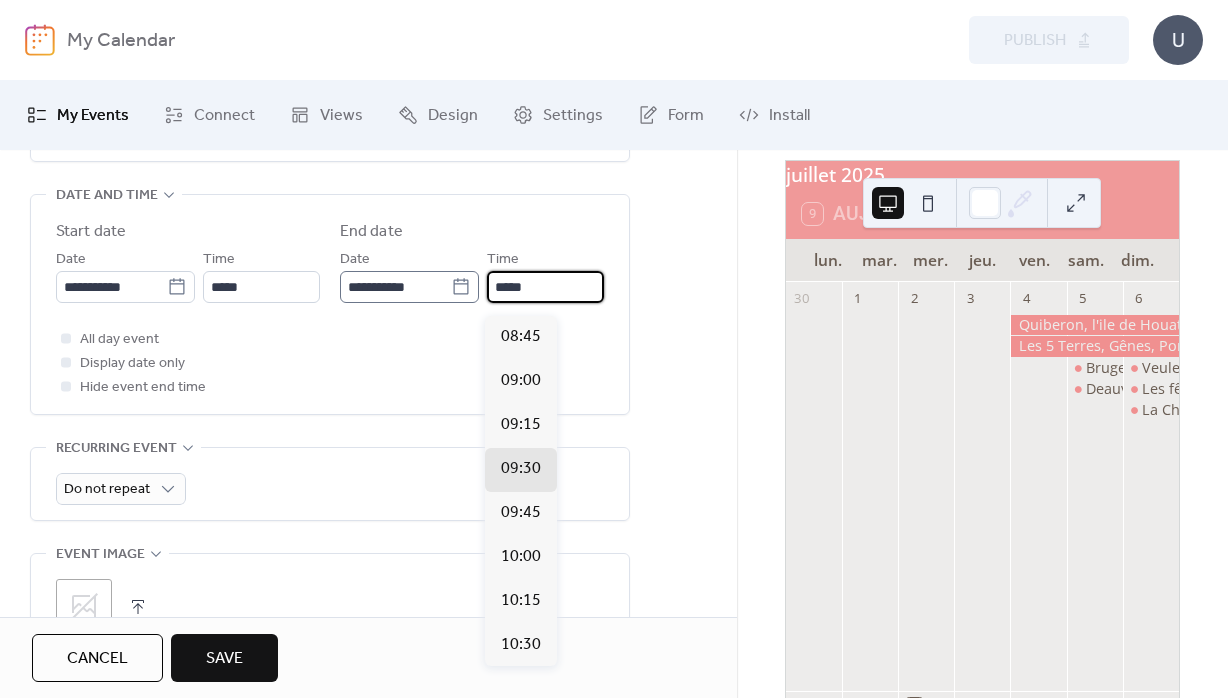 drag, startPoint x: 530, startPoint y: 296, endPoint x: 451, endPoint y: 294, distance: 79.025314 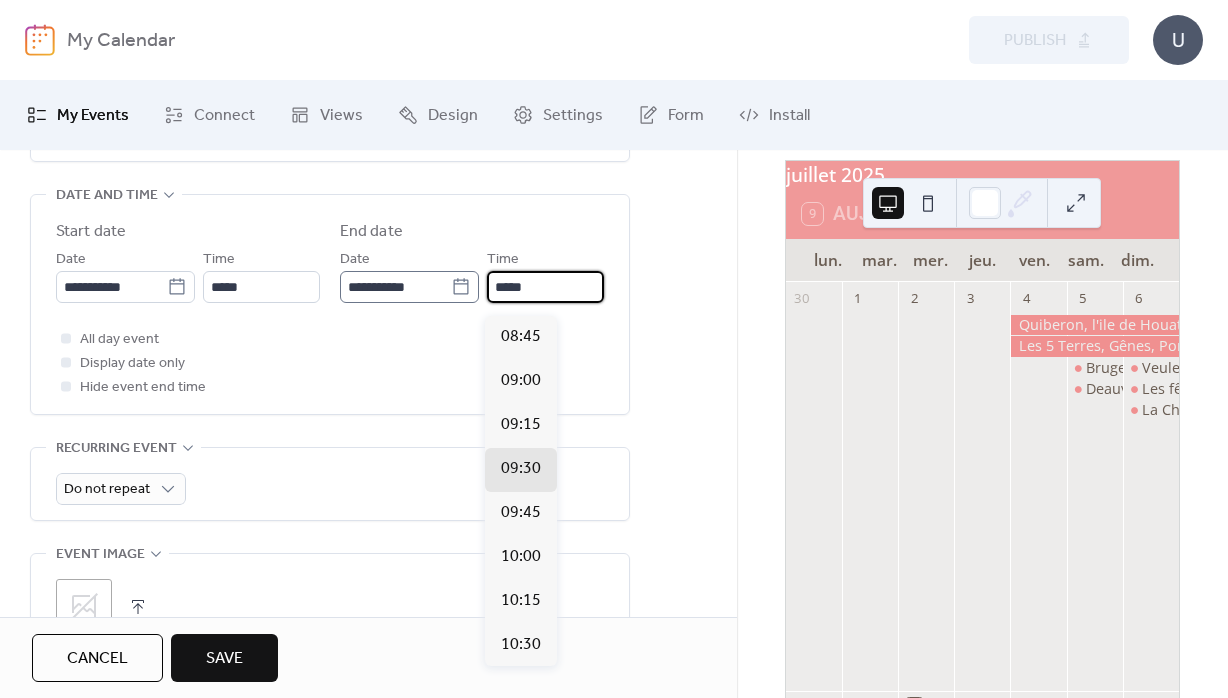 click on "*****" at bounding box center (545, 287) 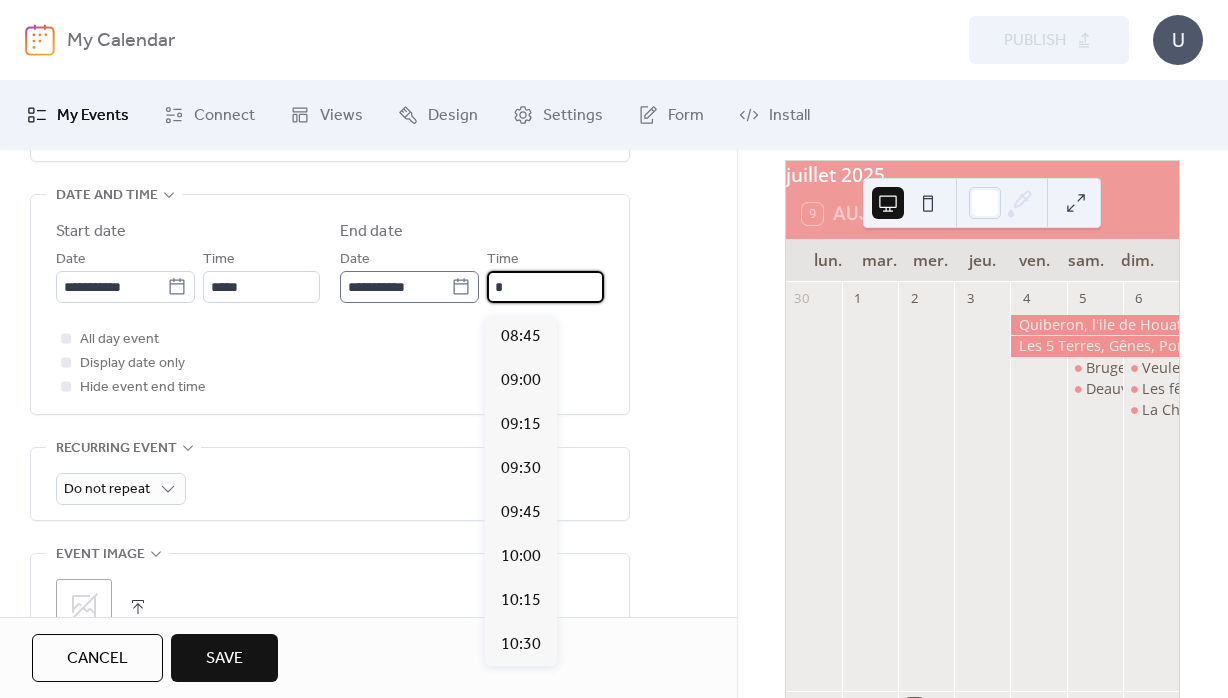 scroll, scrollTop: 1980, scrollLeft: 0, axis: vertical 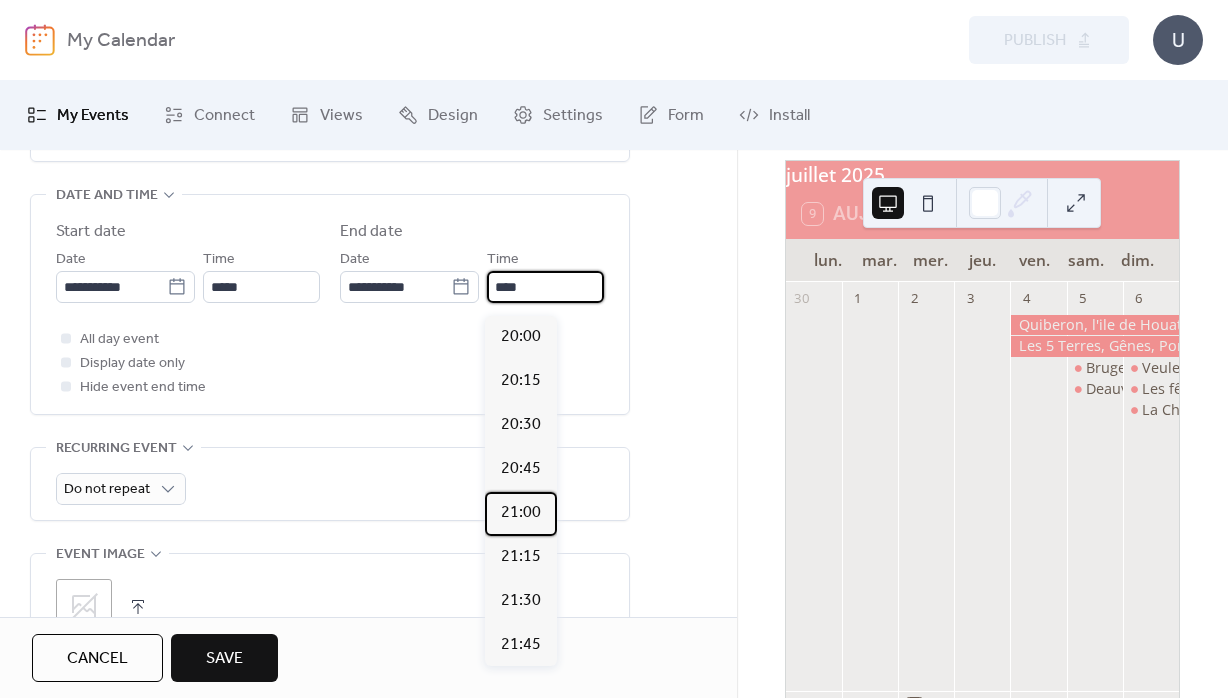 drag, startPoint x: 522, startPoint y: 515, endPoint x: 544, endPoint y: 402, distance: 115.12167 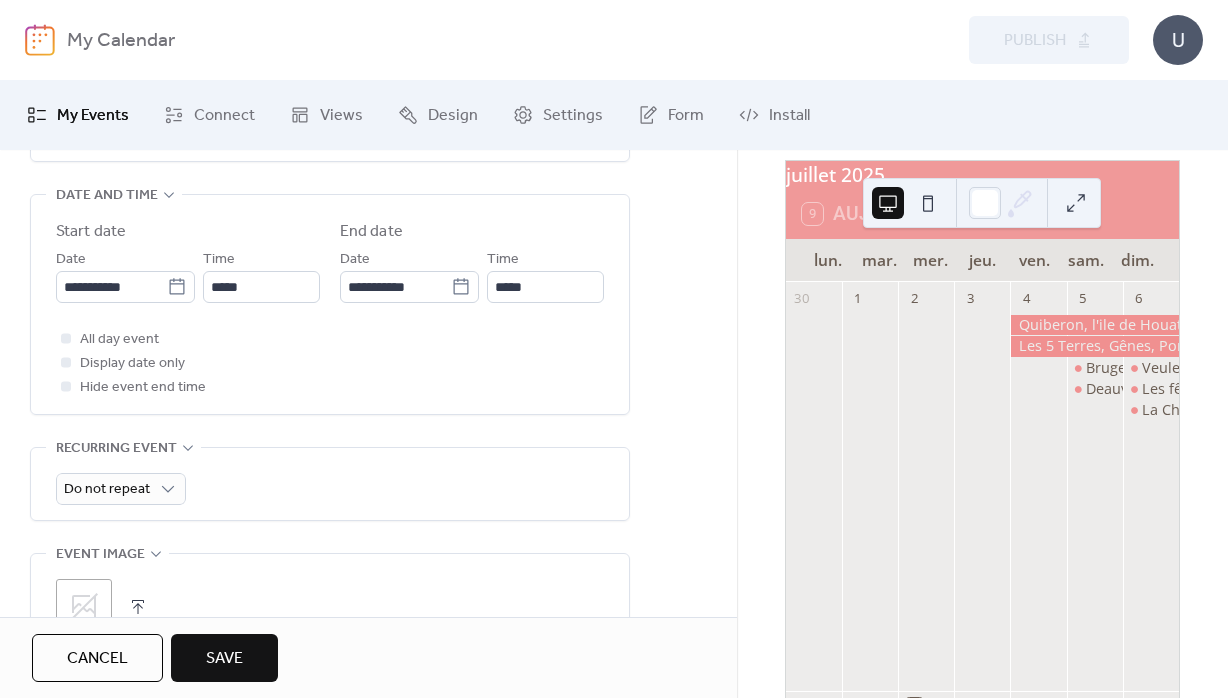 click on "All day event Display date only Hide event end time" at bounding box center [330, 363] 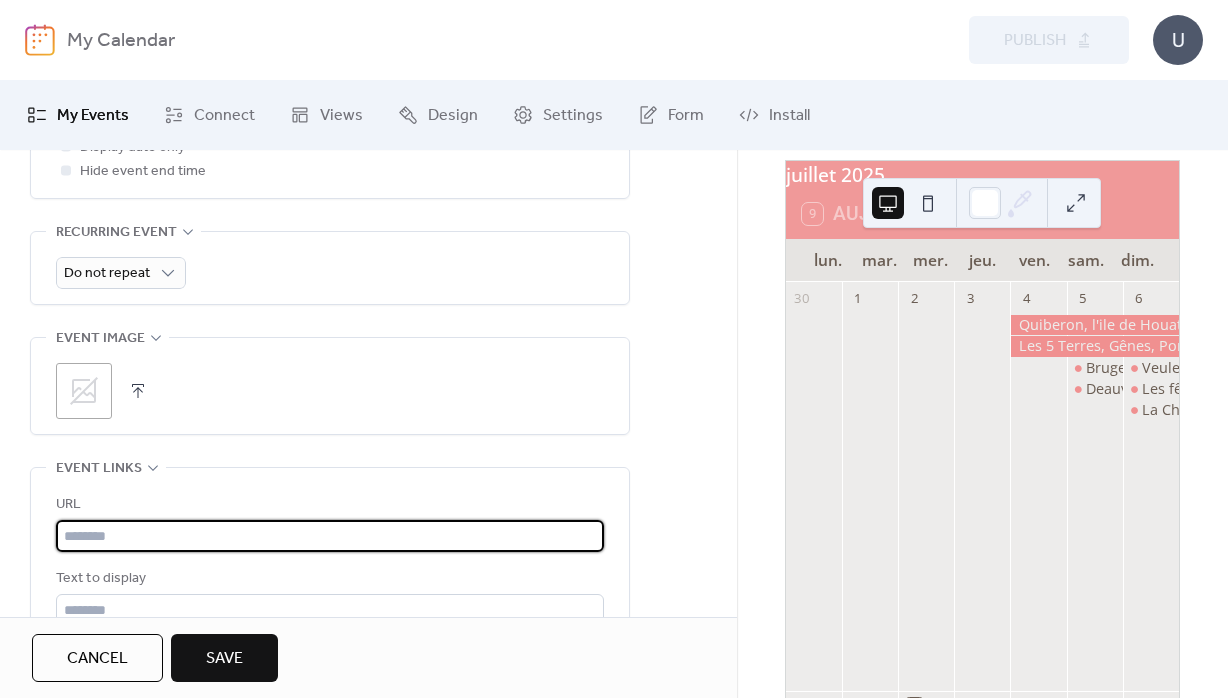 click at bounding box center (330, 536) 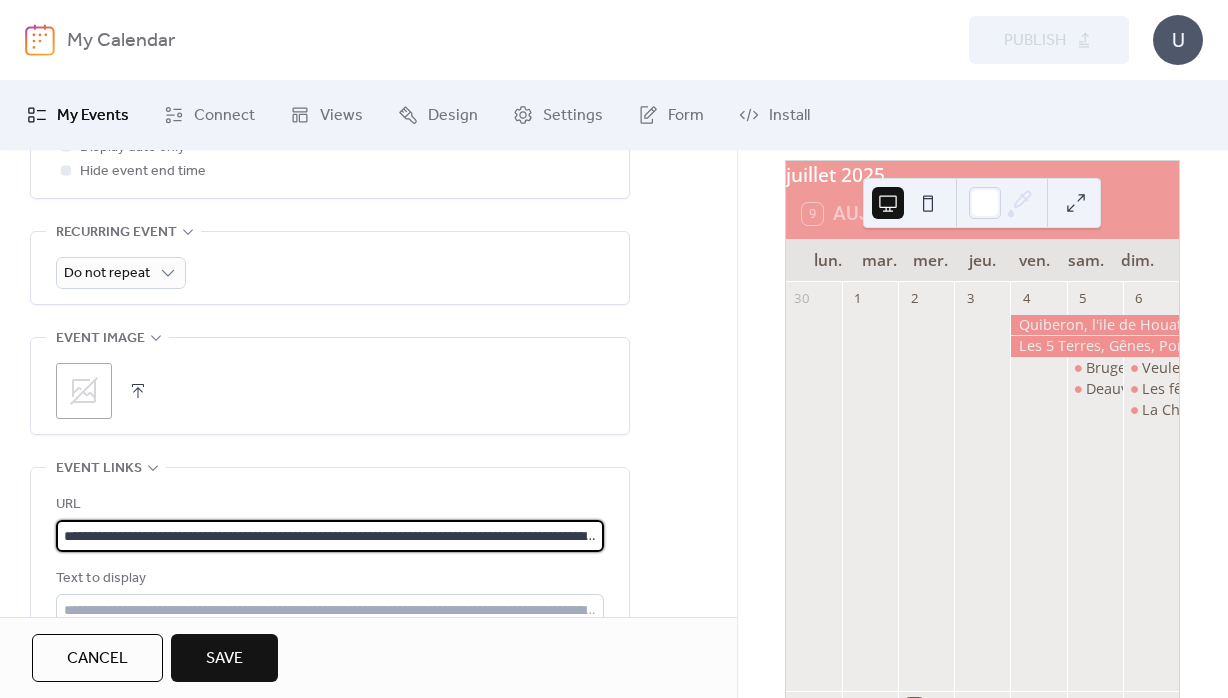 scroll, scrollTop: 0, scrollLeft: 278, axis: horizontal 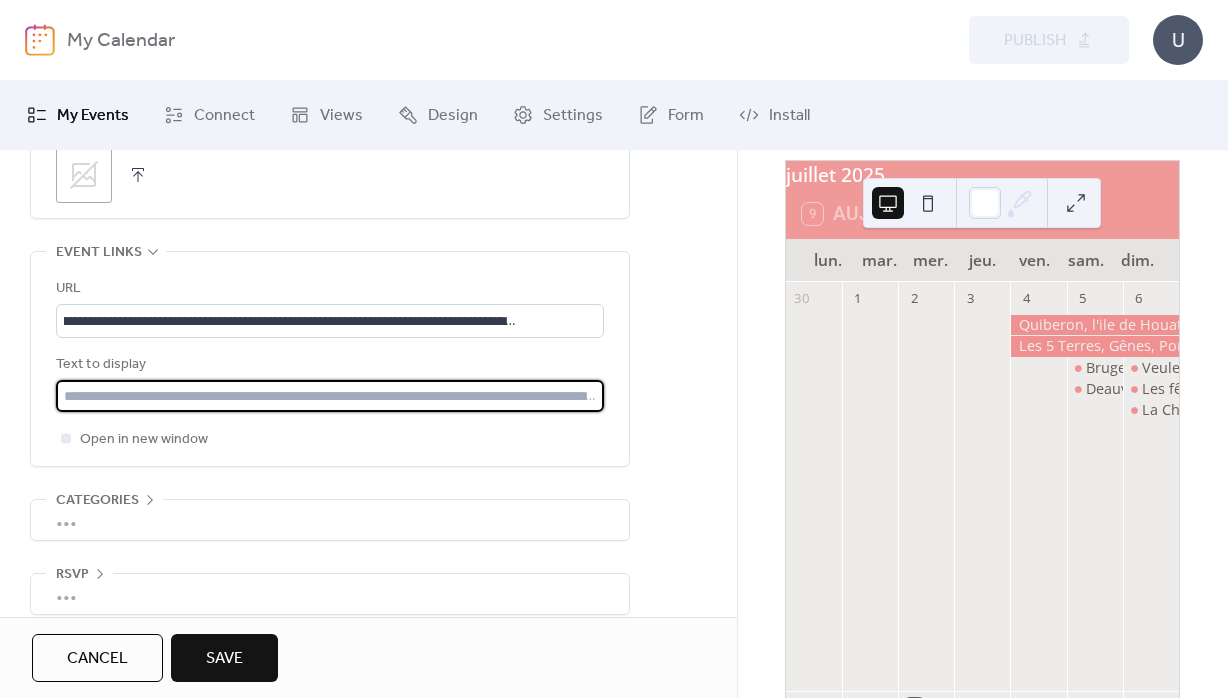 click at bounding box center (330, 396) 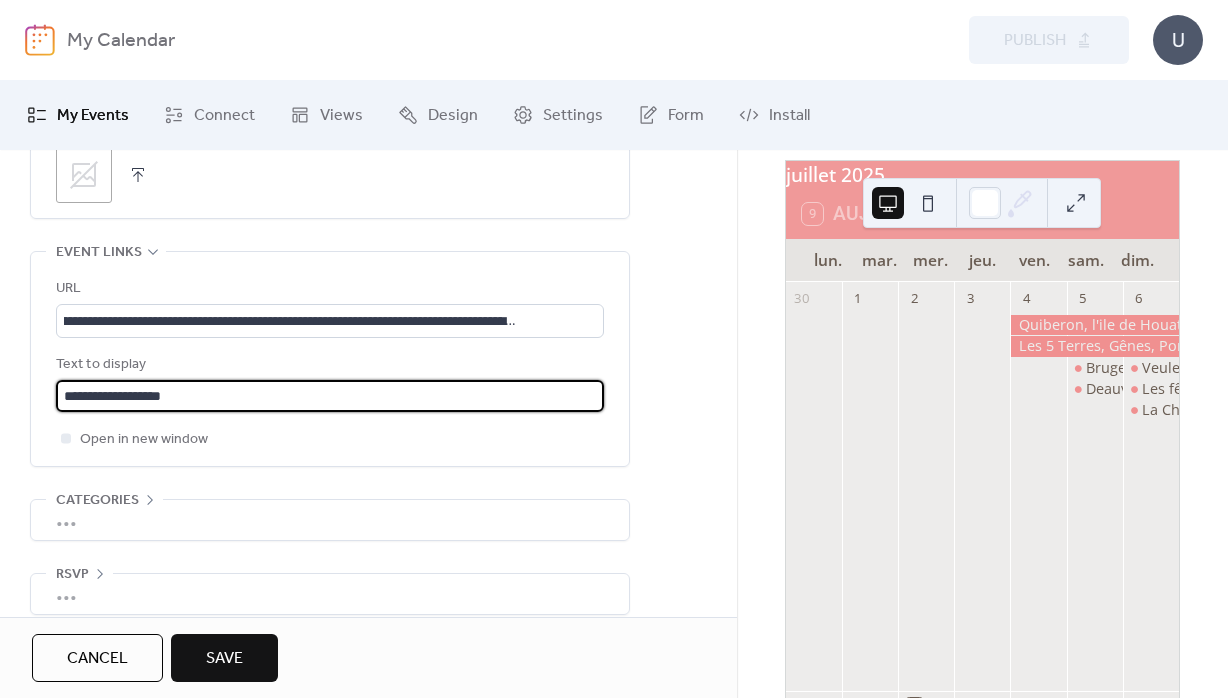 scroll, scrollTop: 1110, scrollLeft: 0, axis: vertical 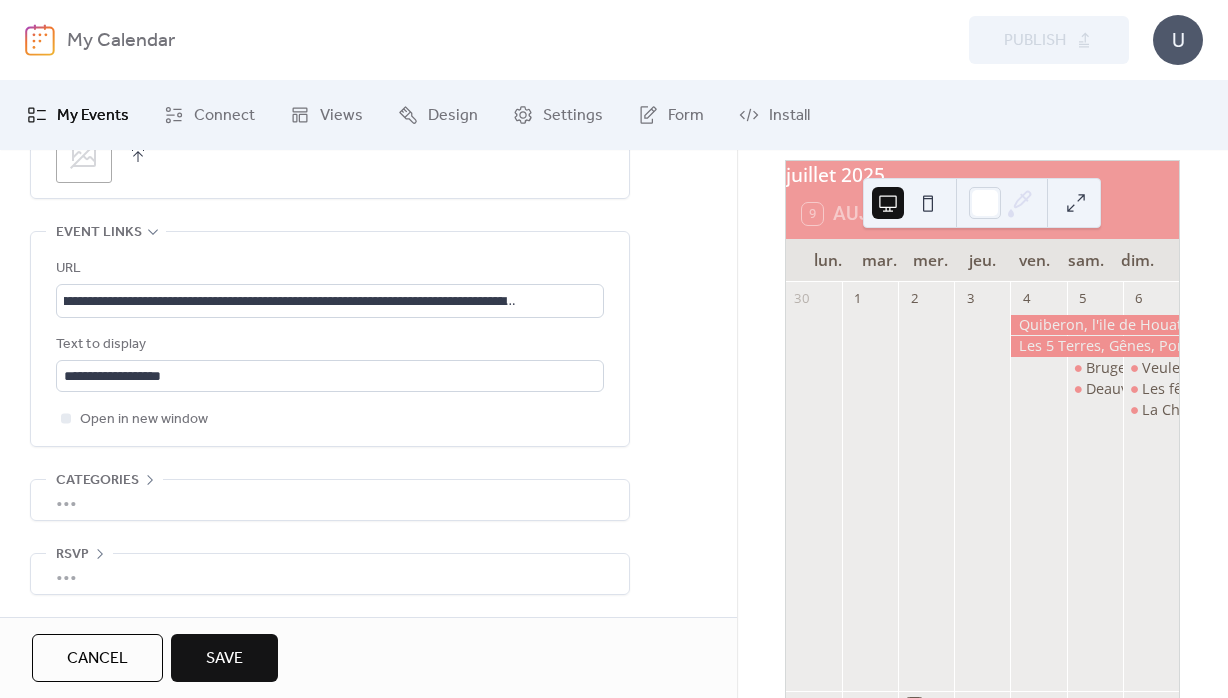 click on "Save" at bounding box center (224, 659) 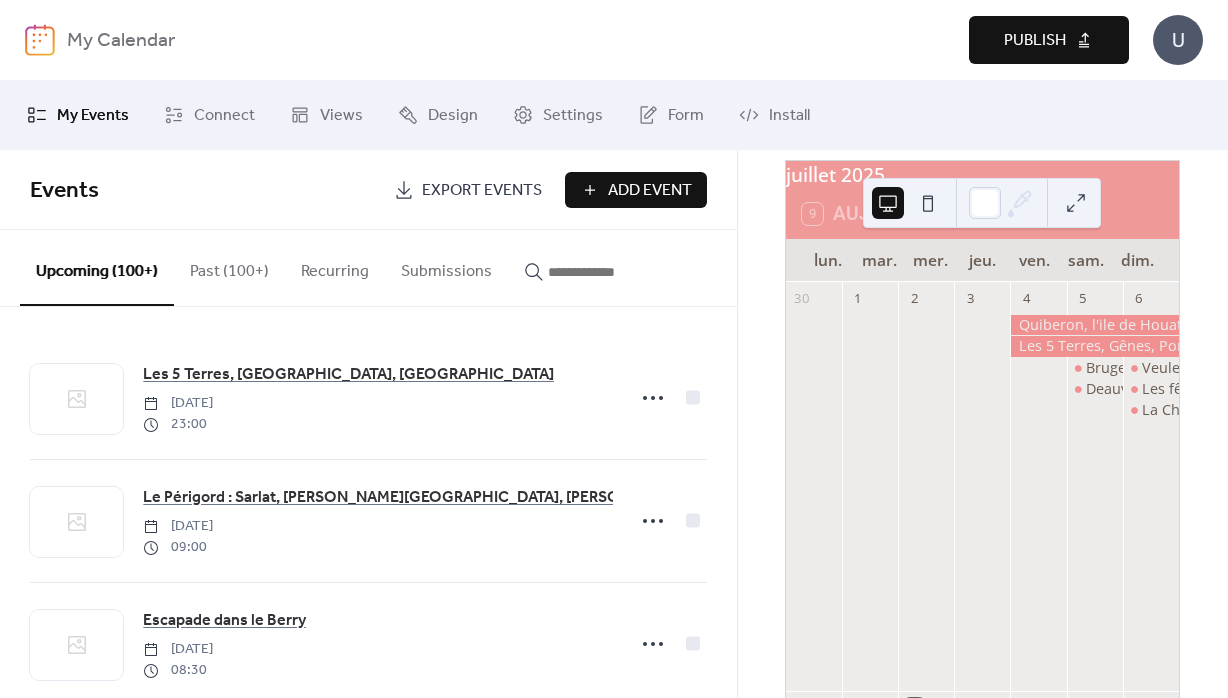 click on "Publish" at bounding box center [1049, 40] 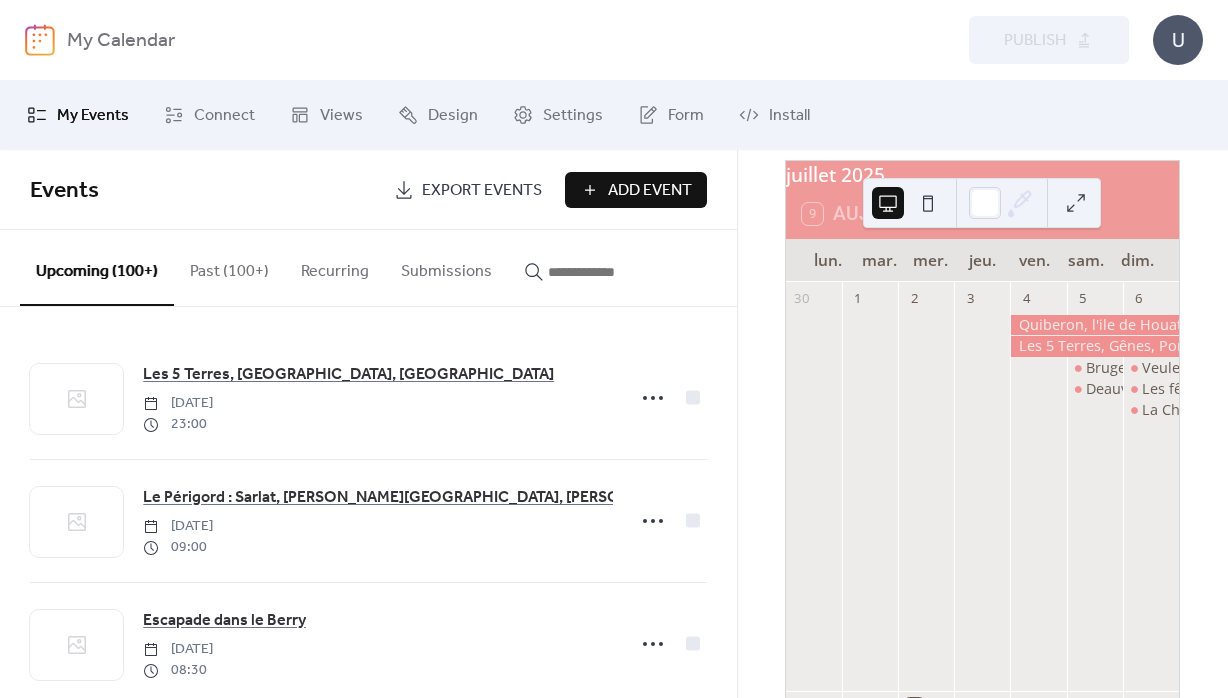 click on "Add Event" at bounding box center (650, 191) 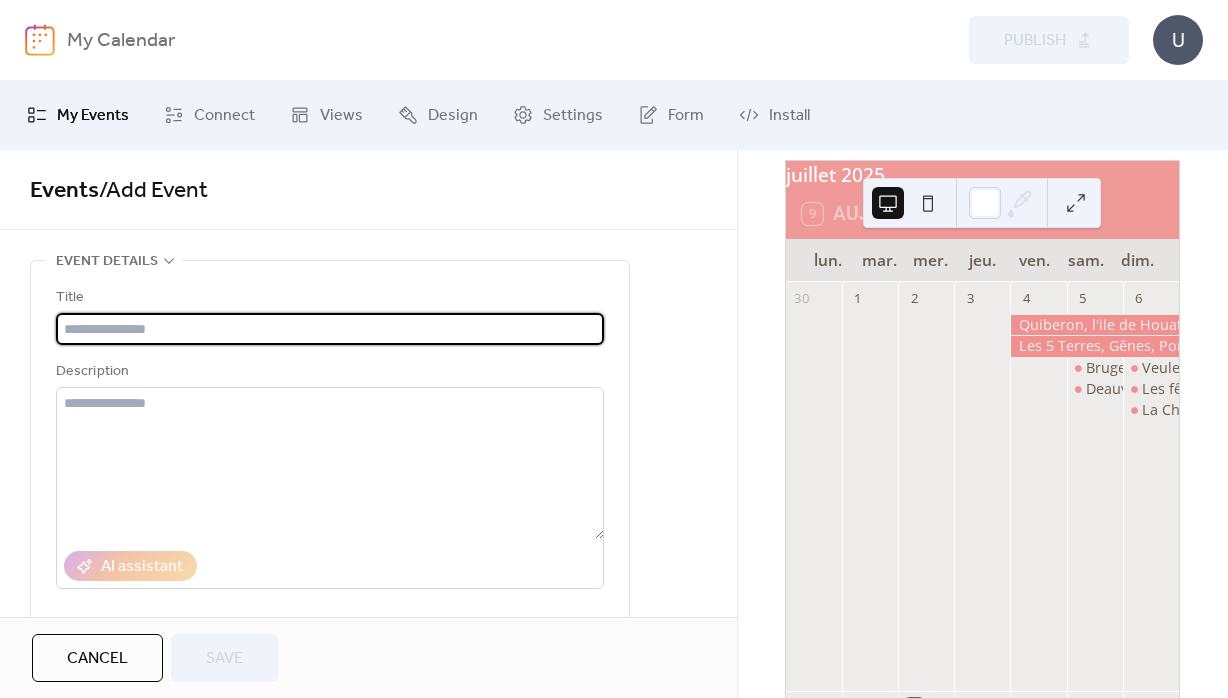 click at bounding box center [330, 329] 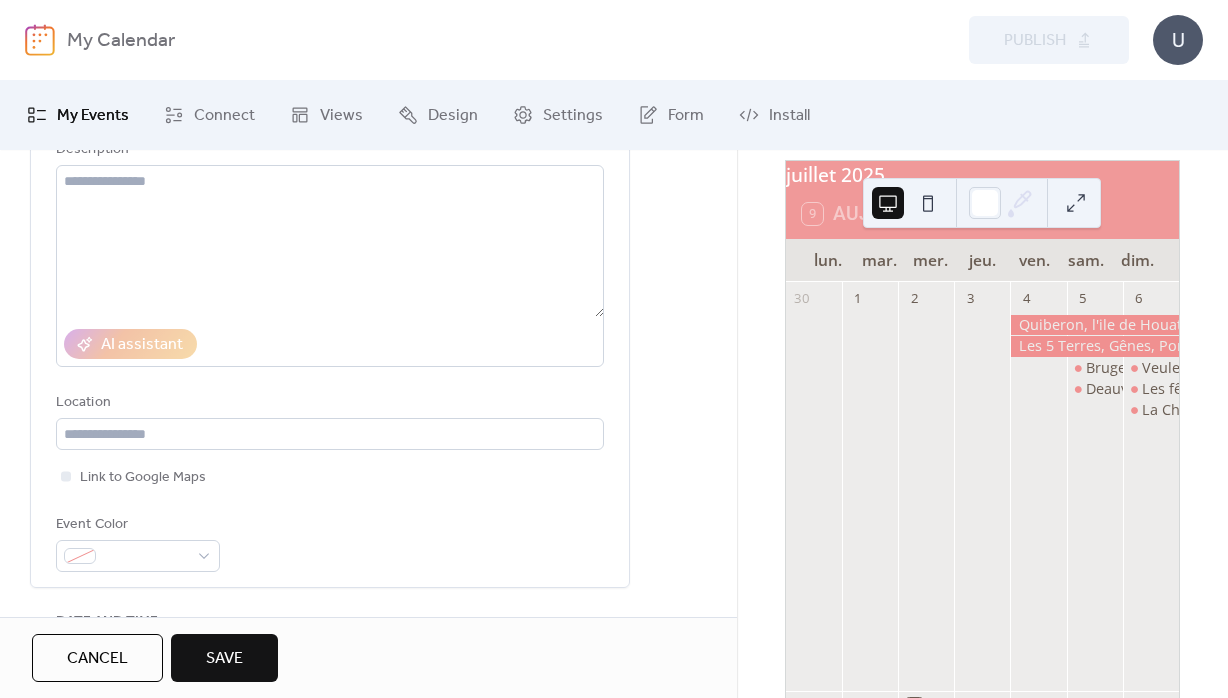 scroll, scrollTop: 288, scrollLeft: 0, axis: vertical 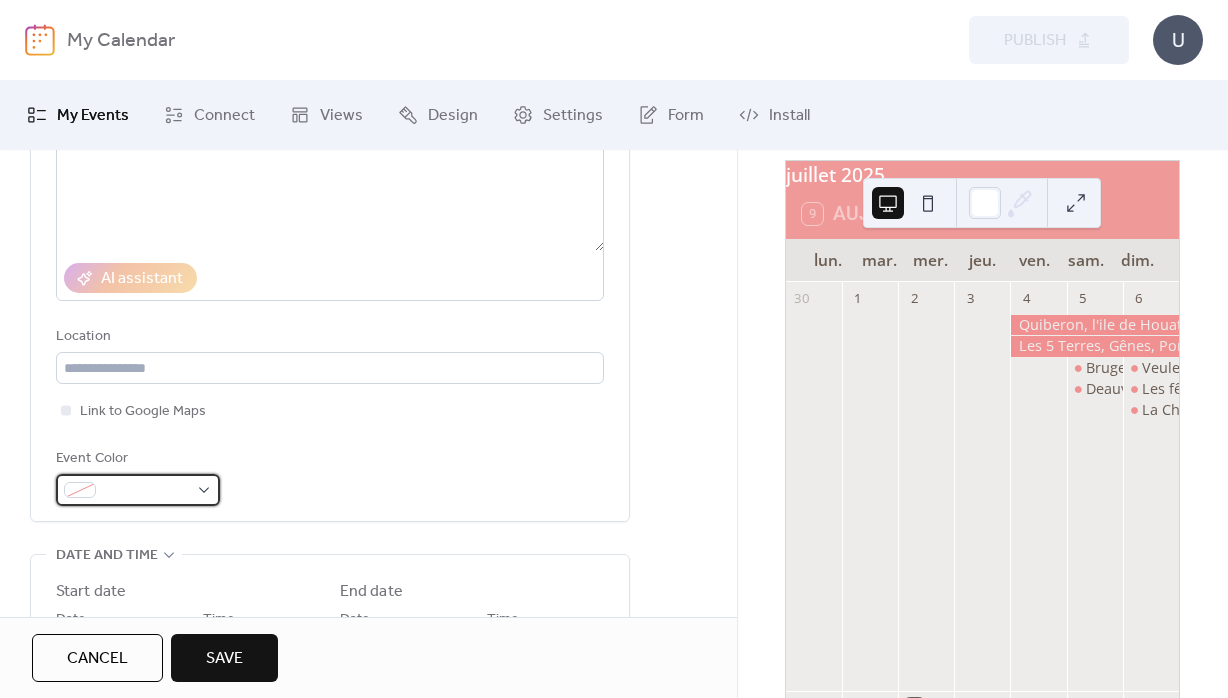 click at bounding box center (146, 491) 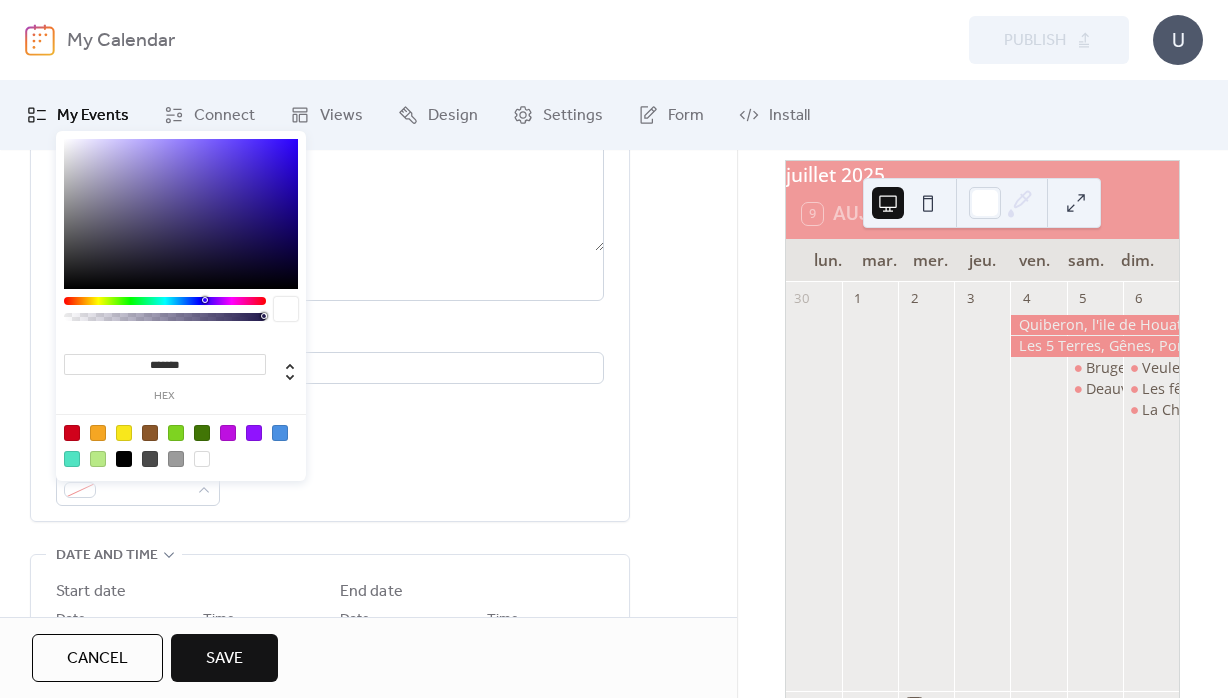 drag, startPoint x: 172, startPoint y: 361, endPoint x: 210, endPoint y: 363, distance: 38.052597 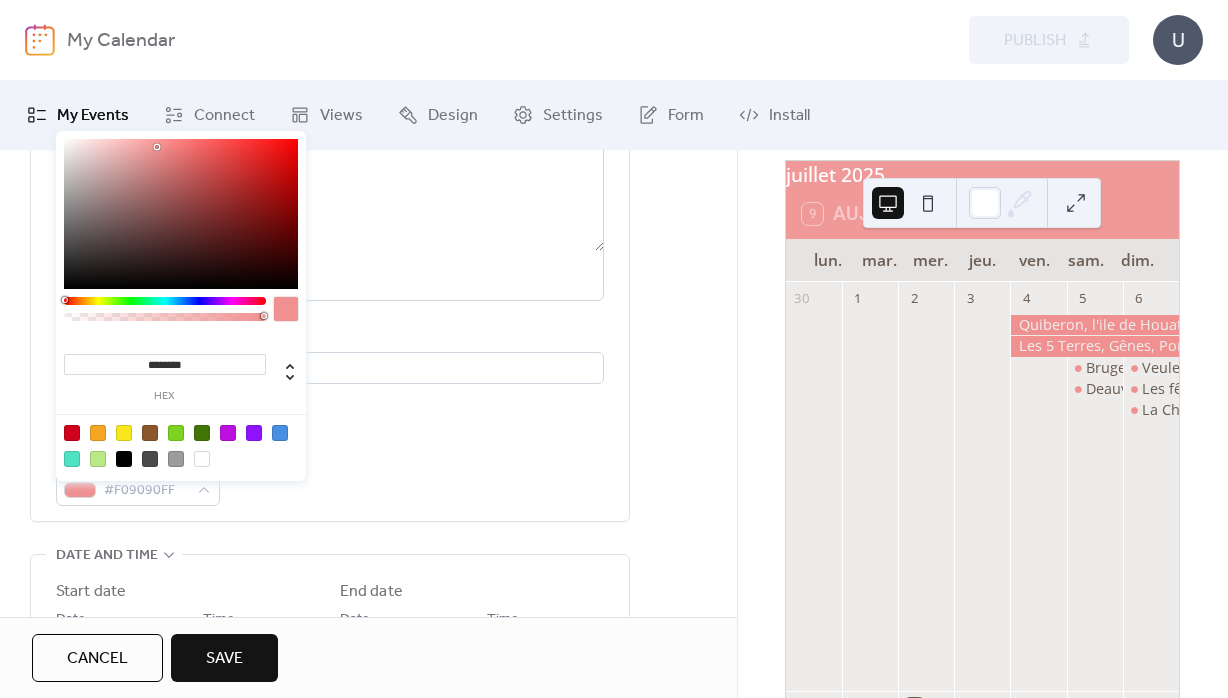 click on "**********" at bounding box center [368, 699] 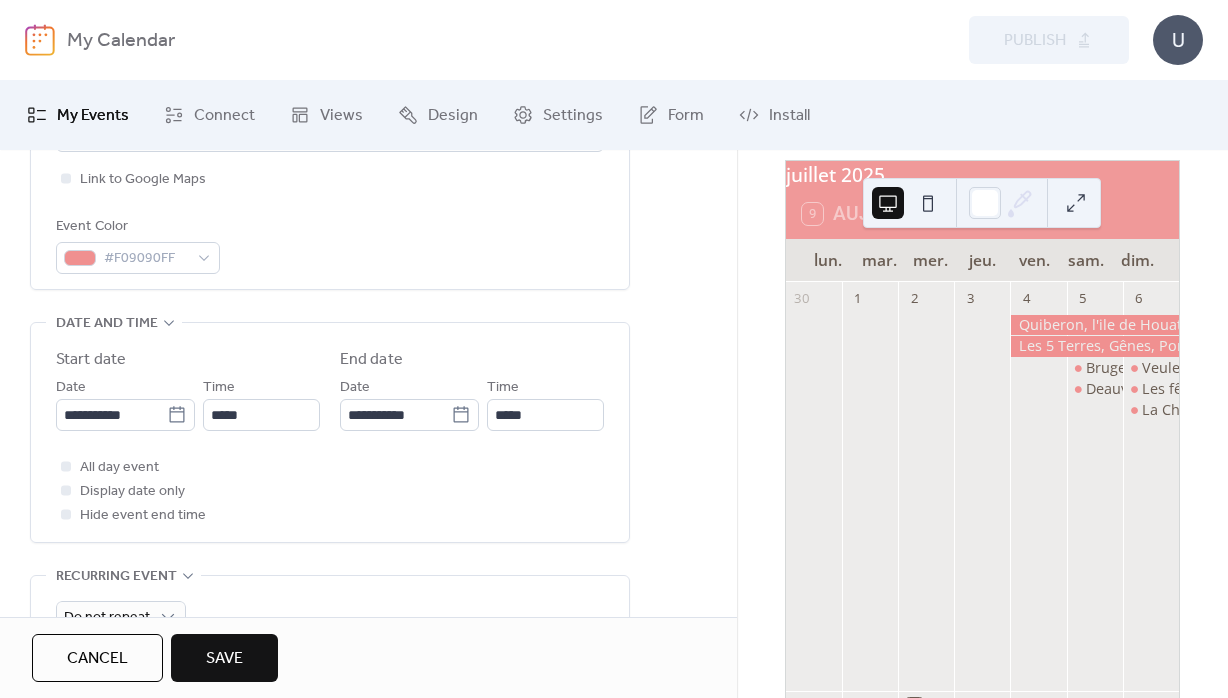 scroll, scrollTop: 576, scrollLeft: 0, axis: vertical 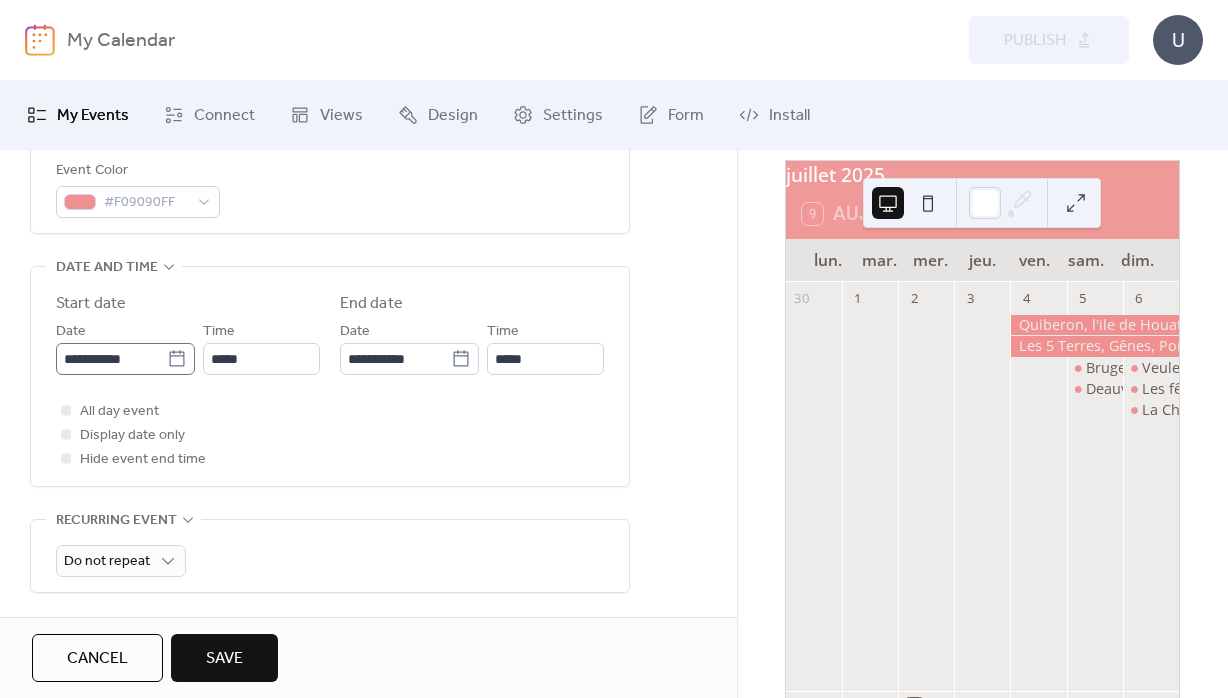 click 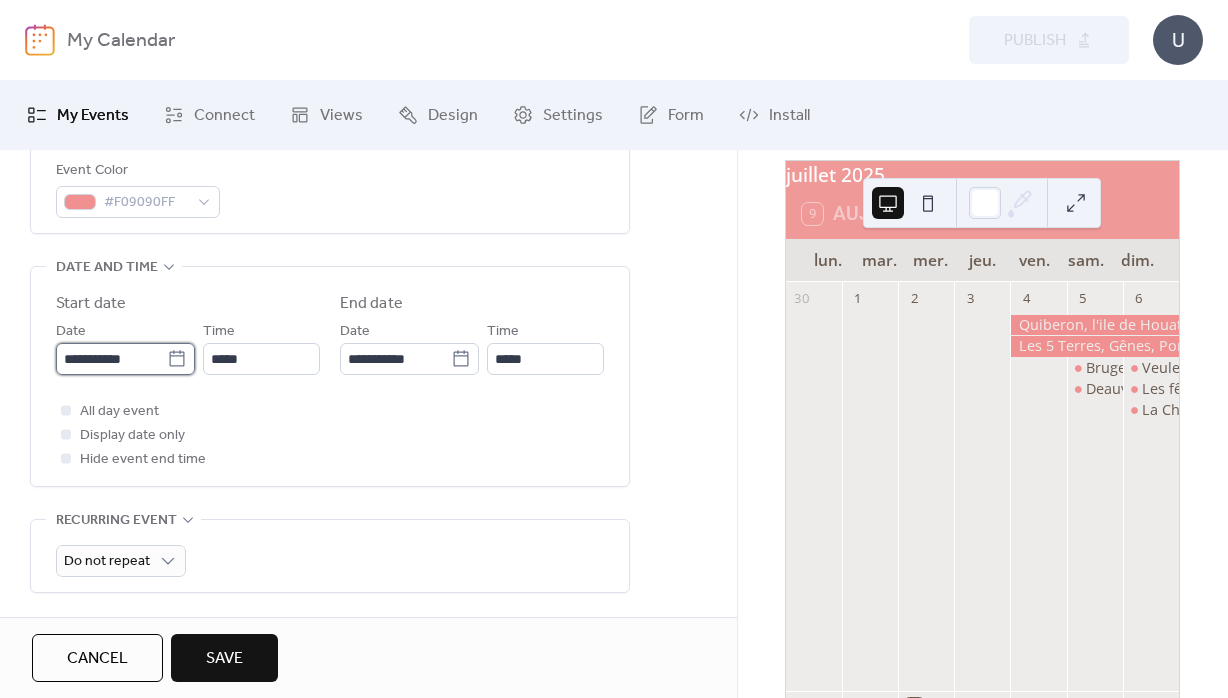 click on "**********" at bounding box center [111, 359] 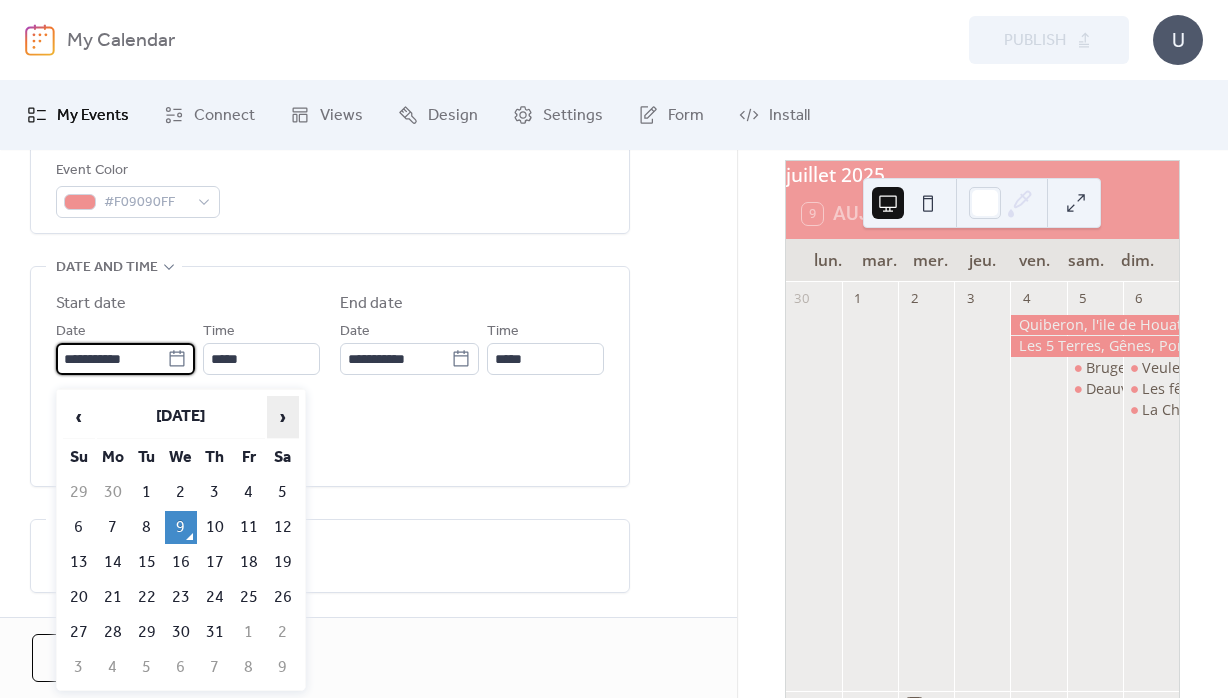 click on "›" at bounding box center [283, 417] 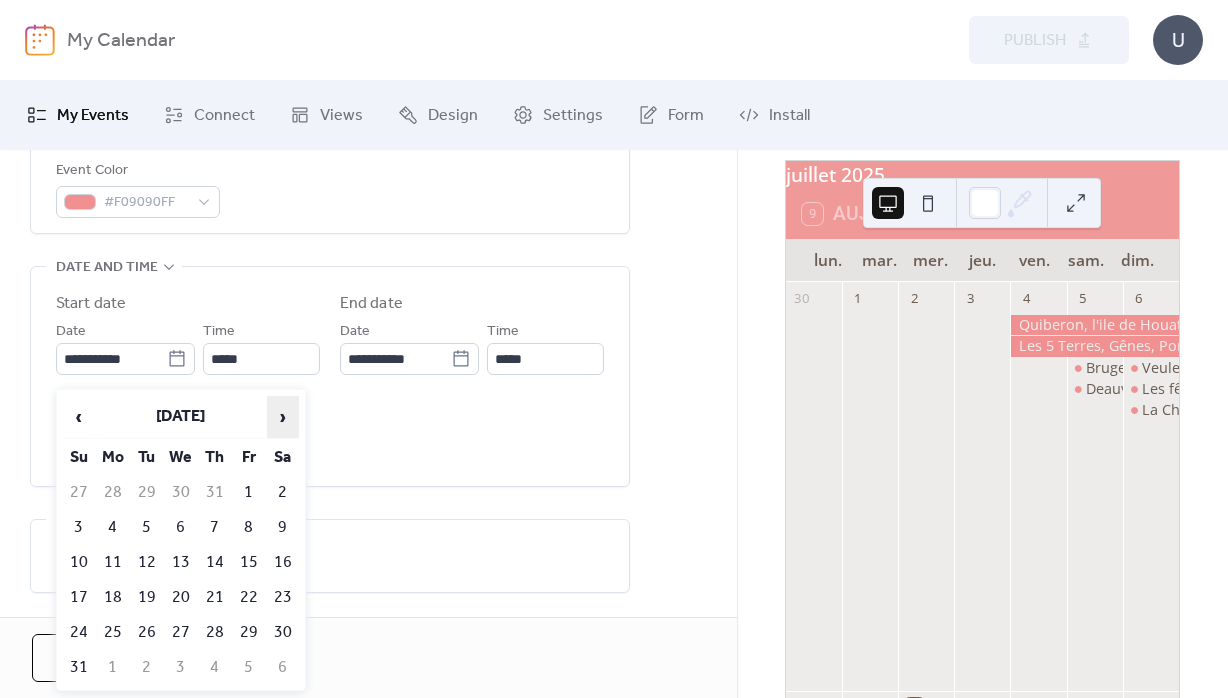 click on "›" at bounding box center (283, 417) 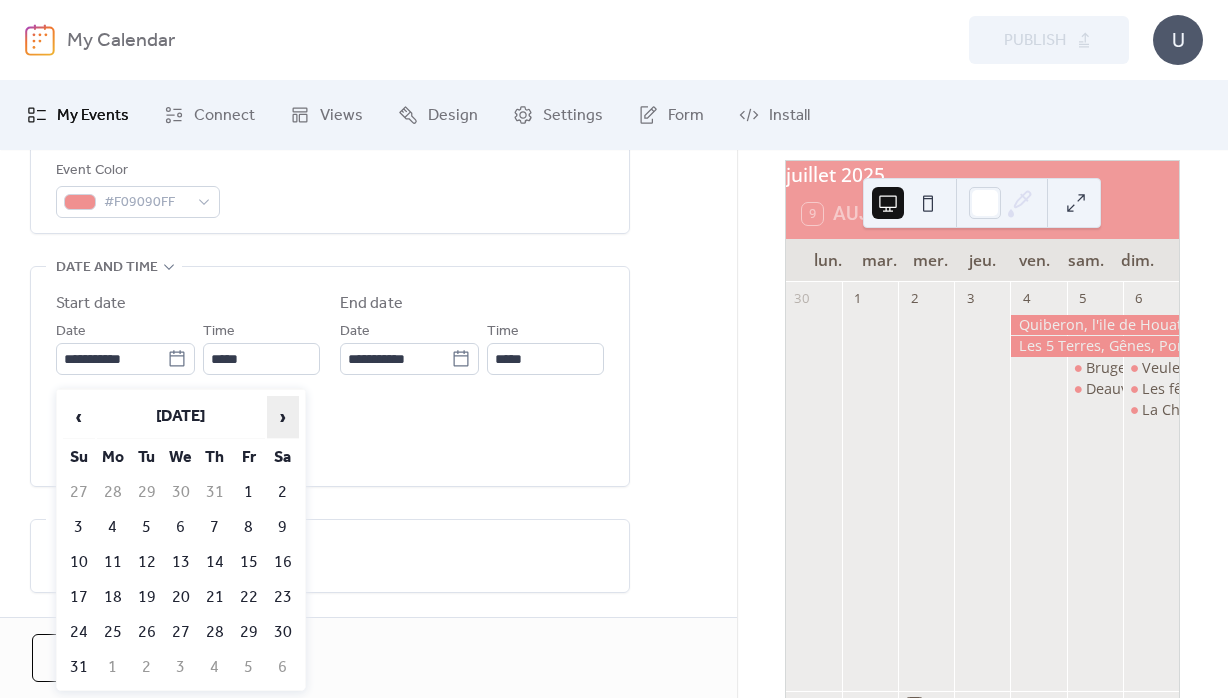 click on "›" at bounding box center [283, 417] 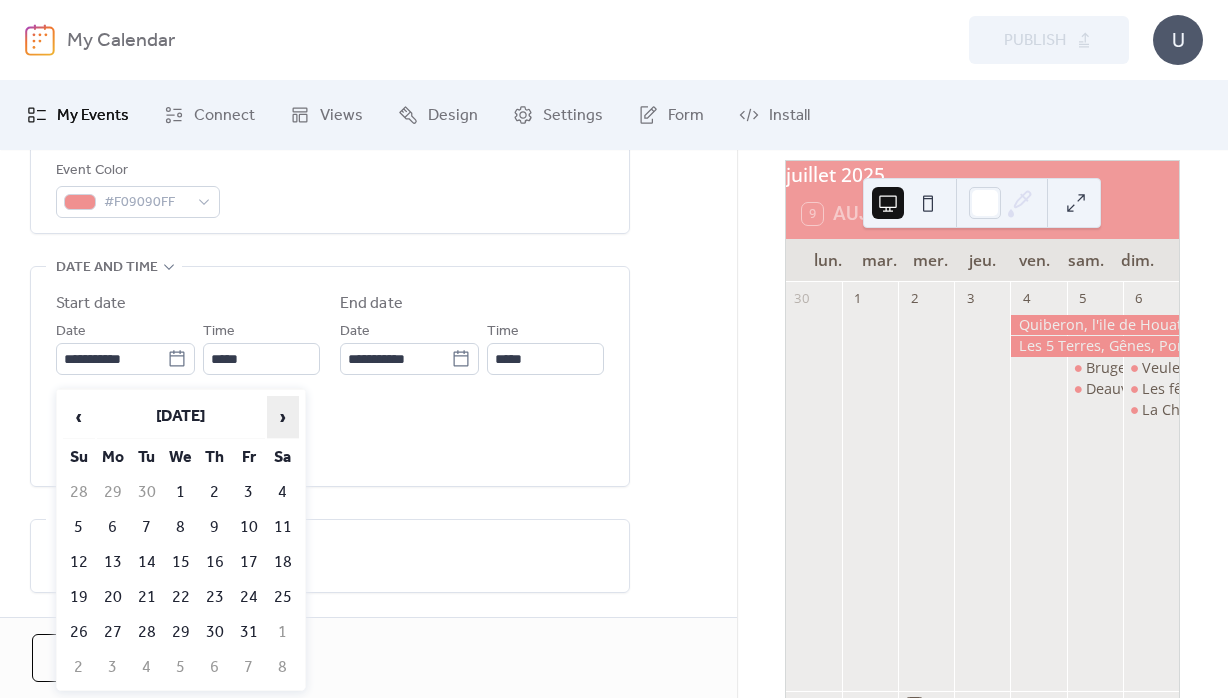 click on "›" at bounding box center [283, 417] 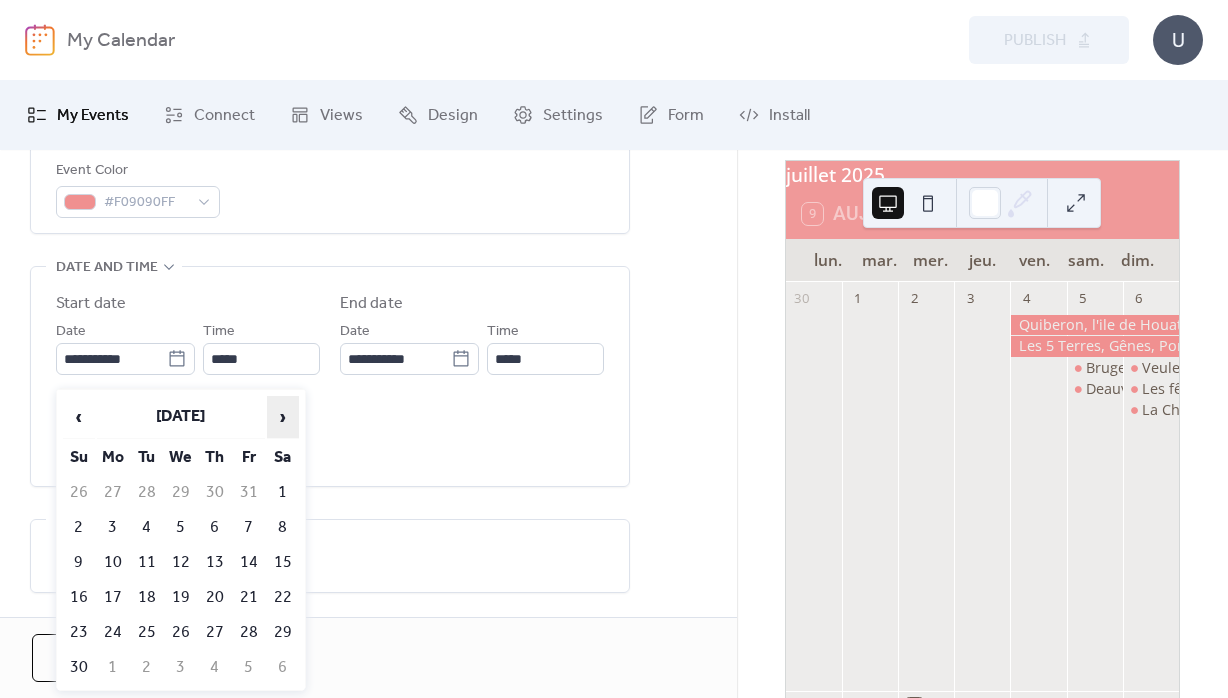 click on "›" at bounding box center (283, 417) 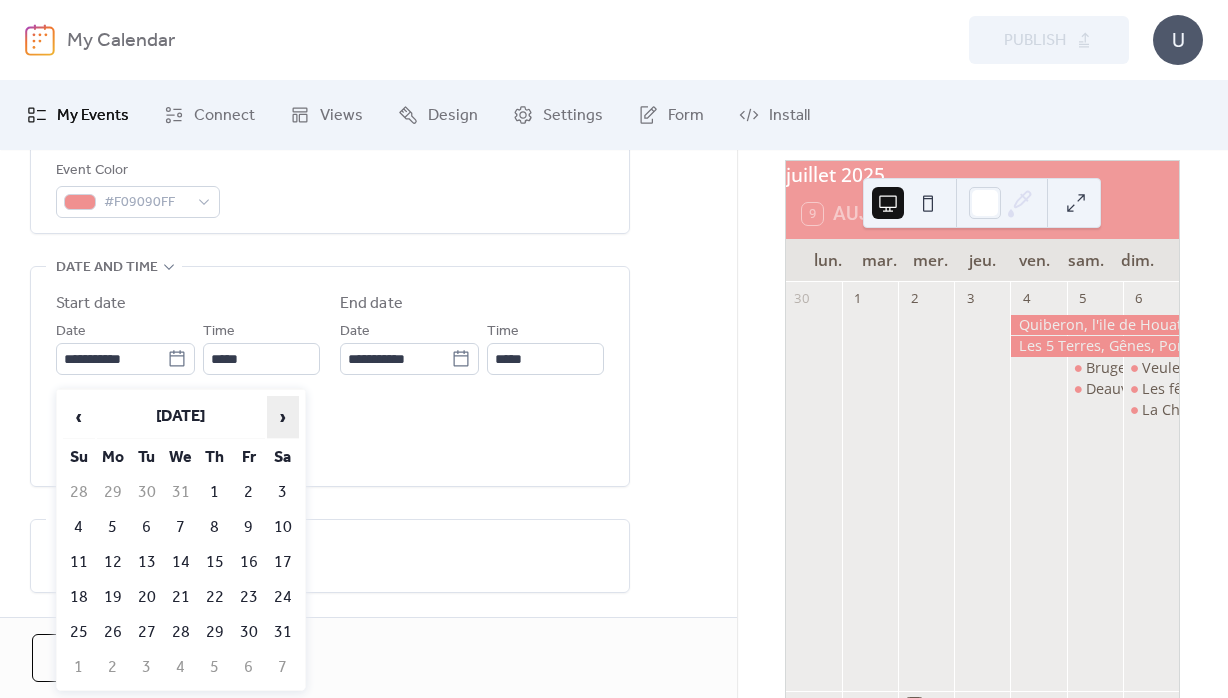 click on "›" at bounding box center [283, 417] 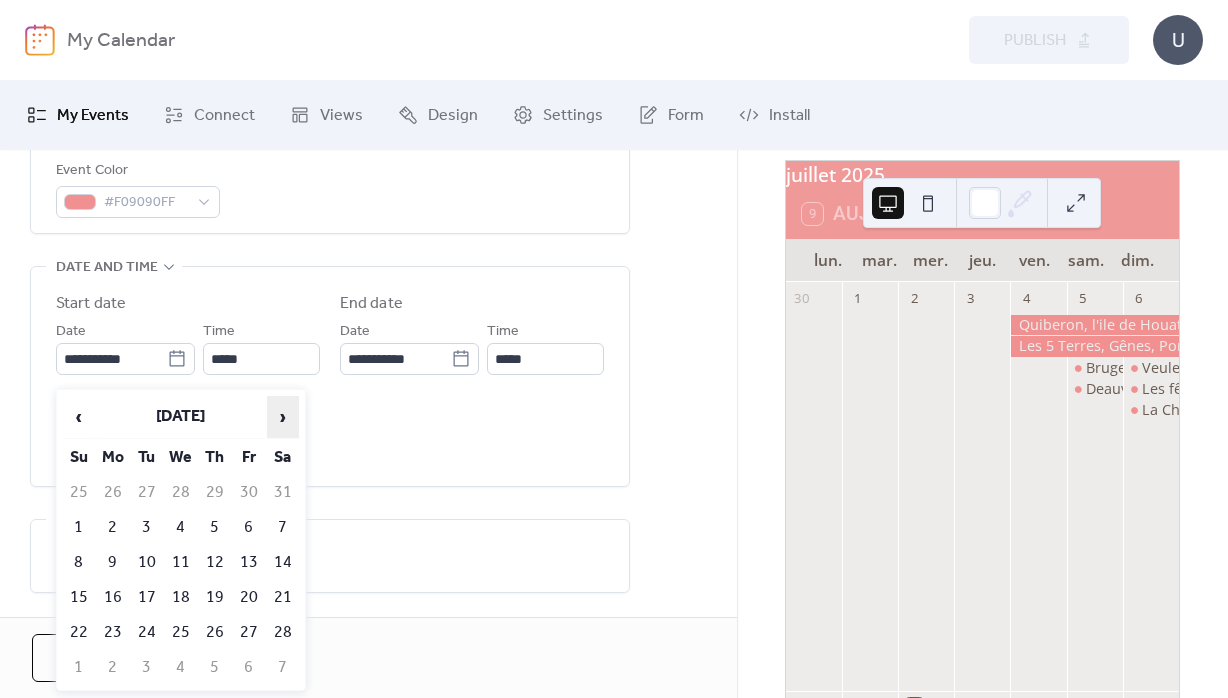 click on "›" at bounding box center [283, 417] 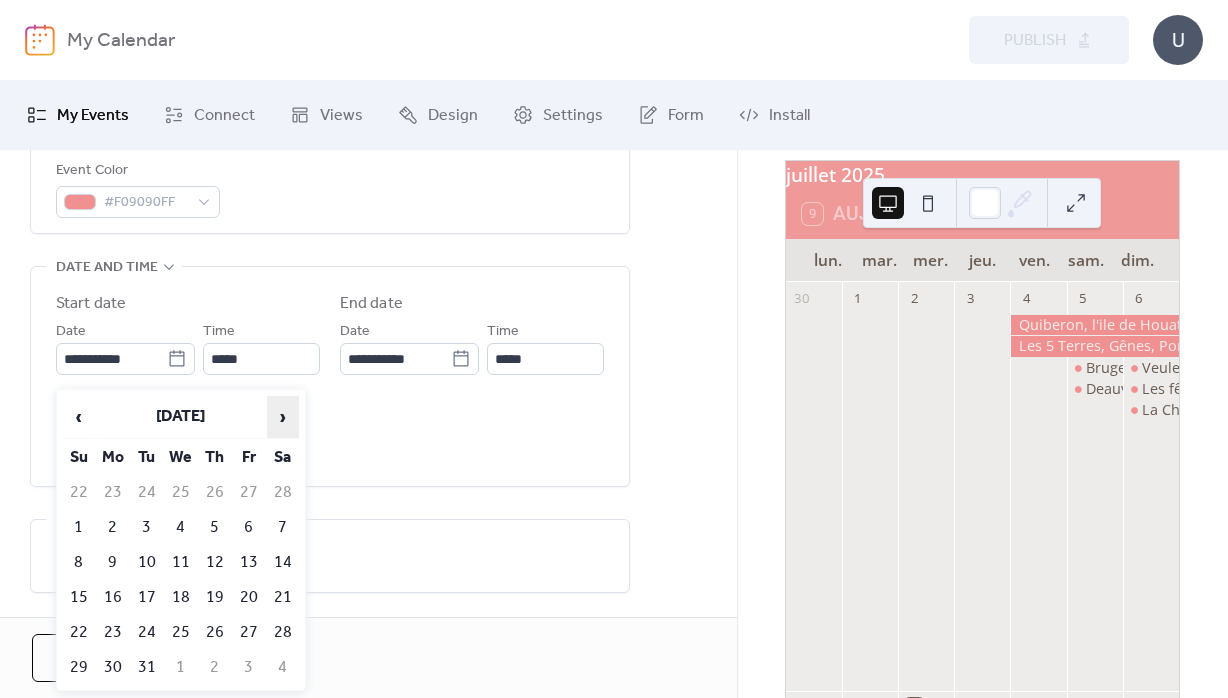 click on "›" at bounding box center (283, 417) 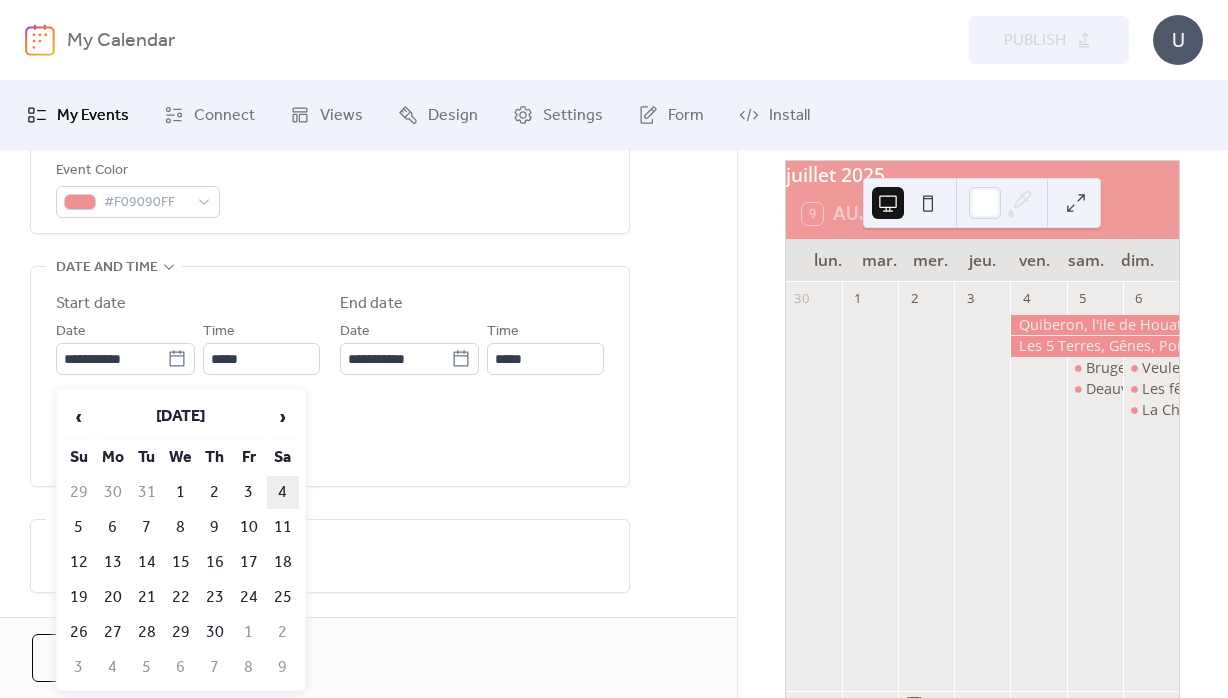drag, startPoint x: 282, startPoint y: 489, endPoint x: 336, endPoint y: 406, distance: 99.0202 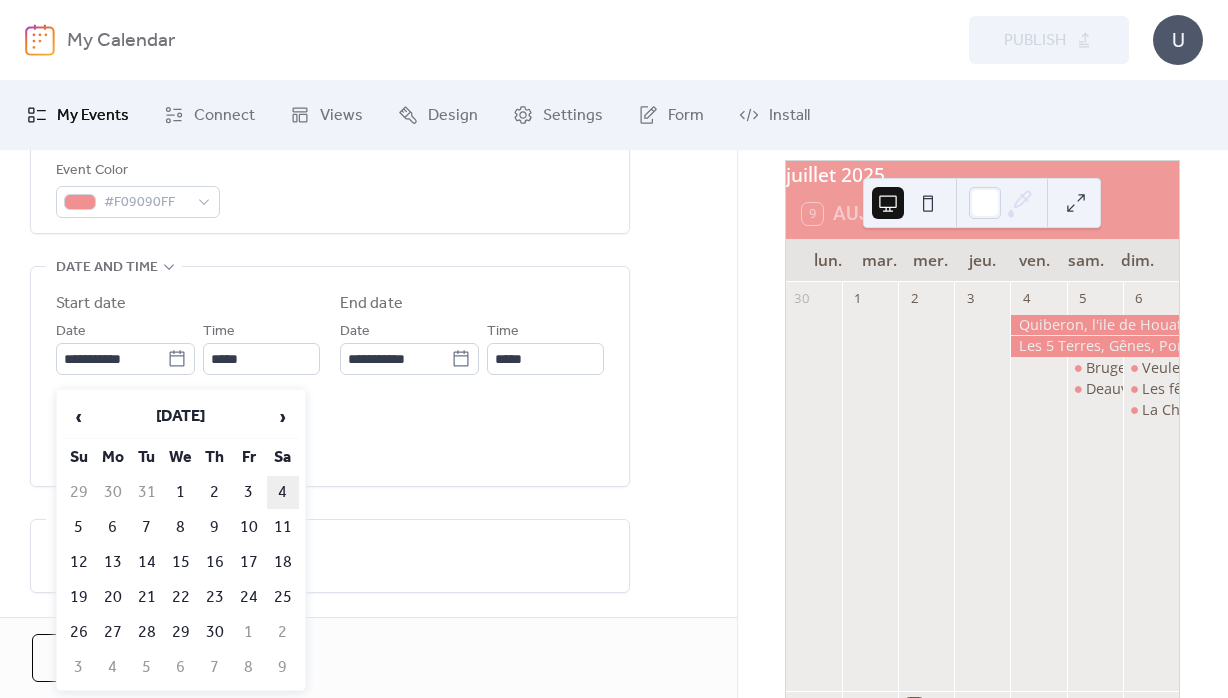 click on "4" at bounding box center (283, 492) 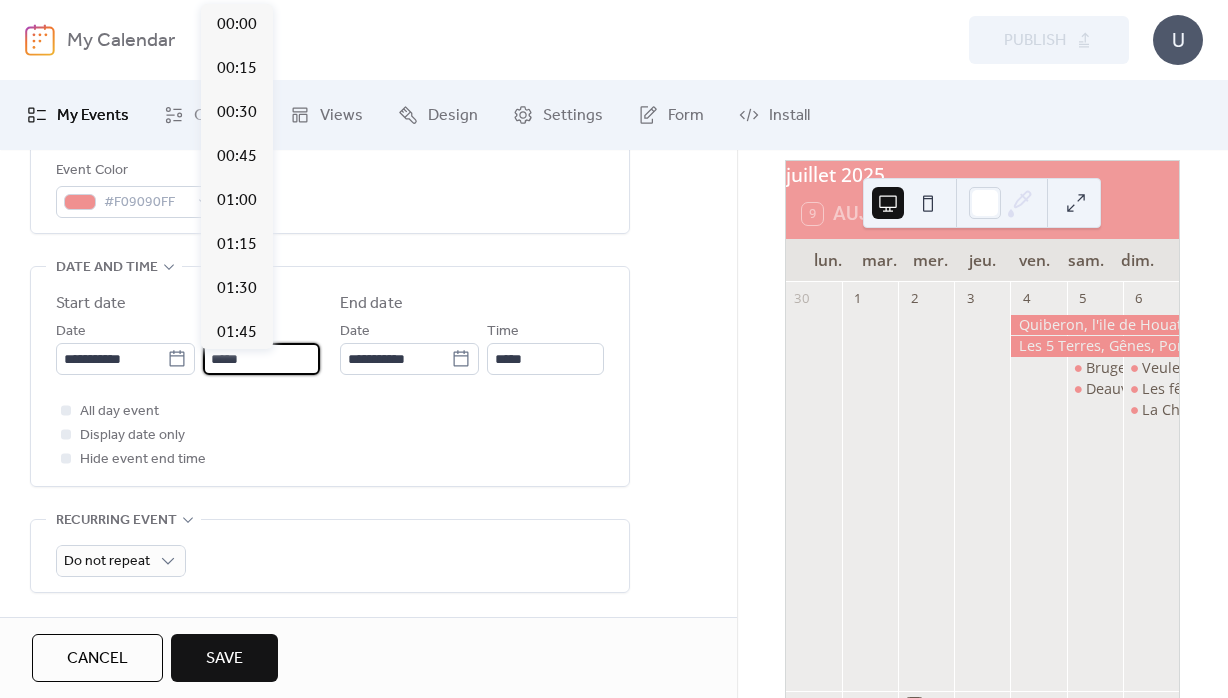 scroll, scrollTop: 2112, scrollLeft: 0, axis: vertical 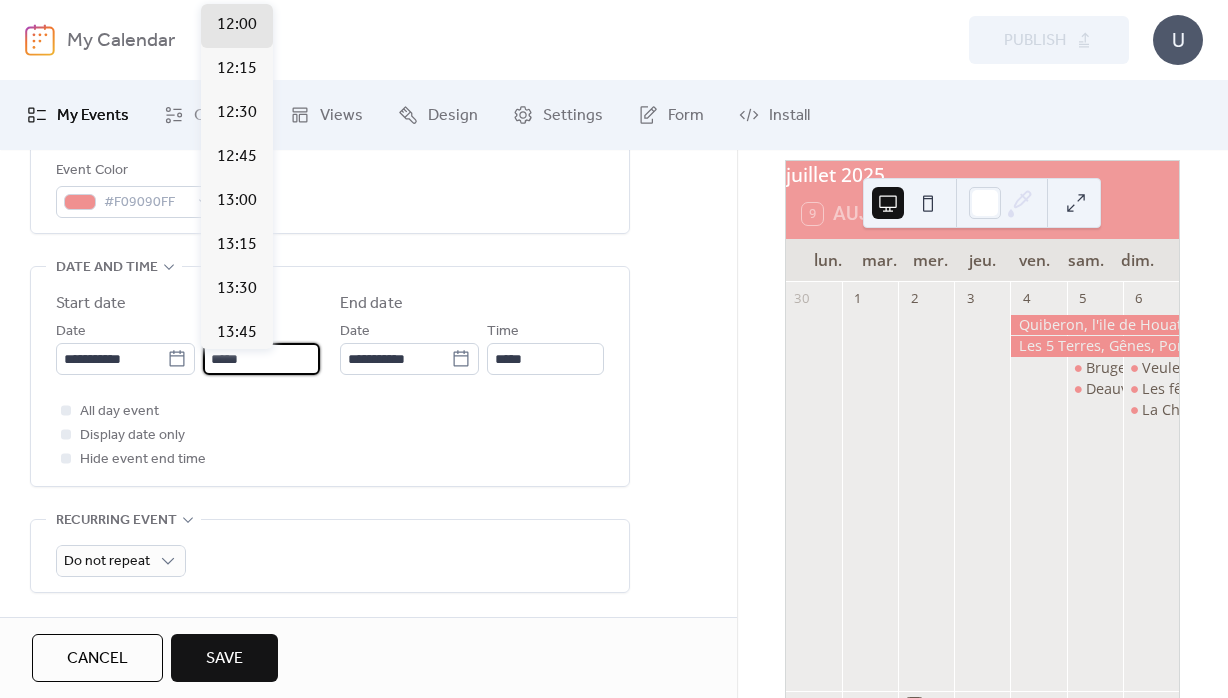 drag, startPoint x: 290, startPoint y: 367, endPoint x: 170, endPoint y: 373, distance: 120.14991 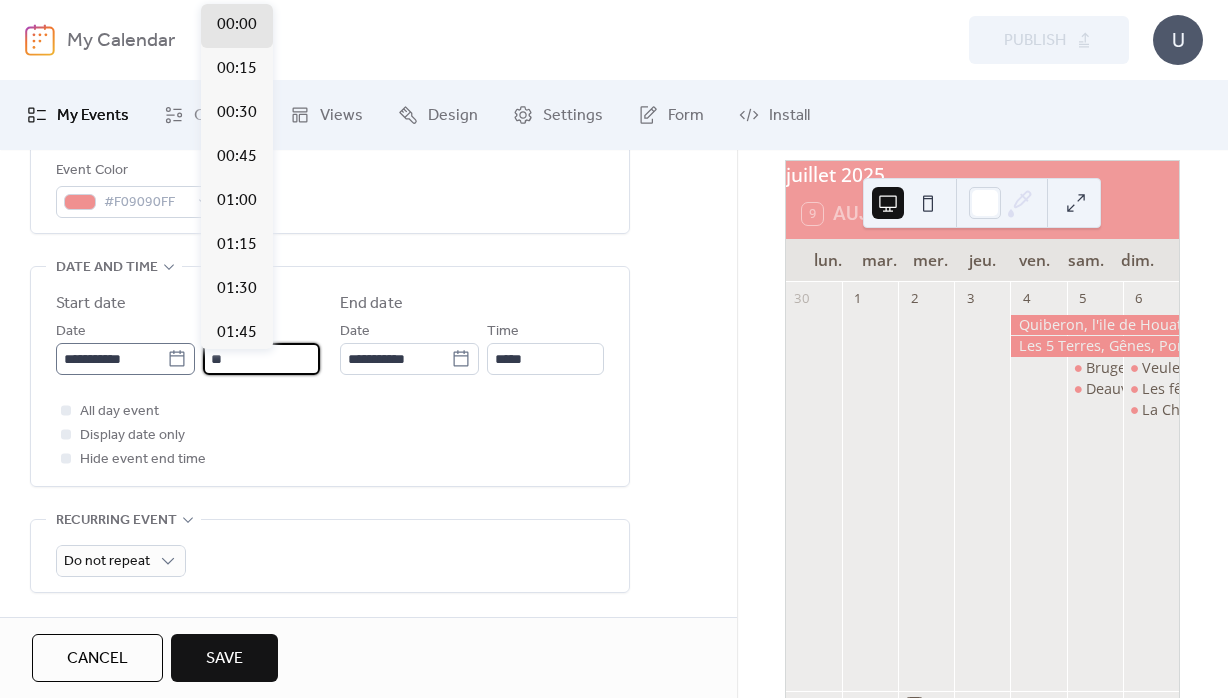 scroll, scrollTop: 1232, scrollLeft: 0, axis: vertical 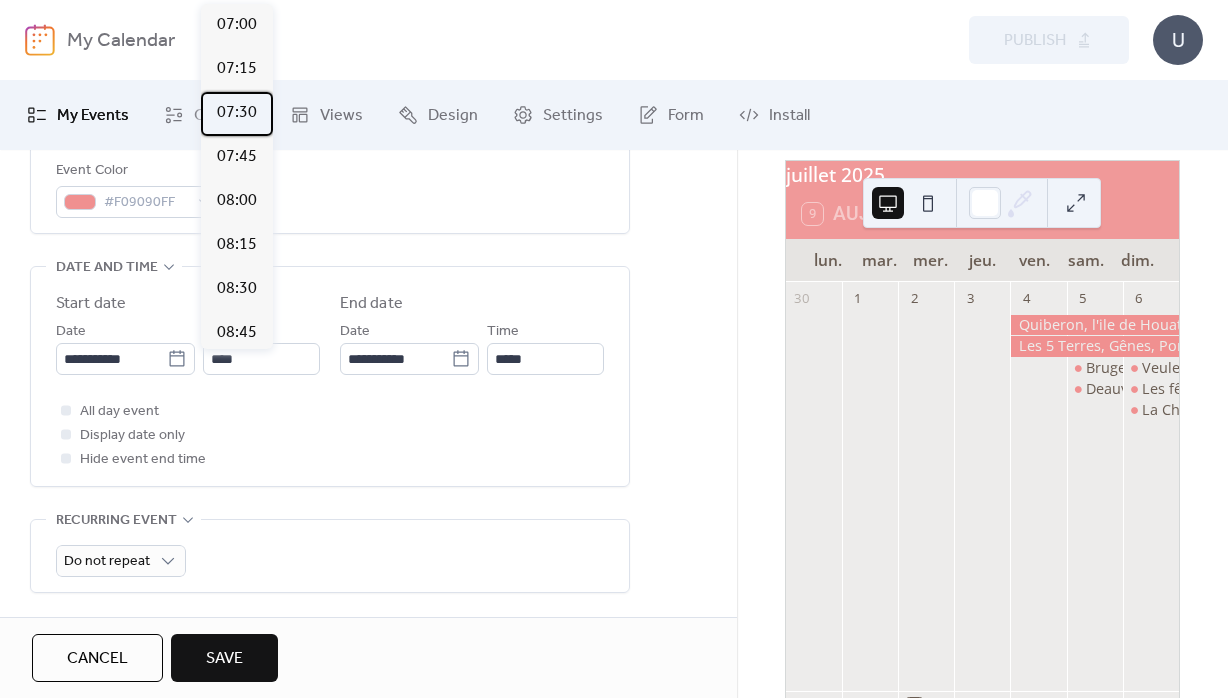 click on "07:30" at bounding box center [237, 113] 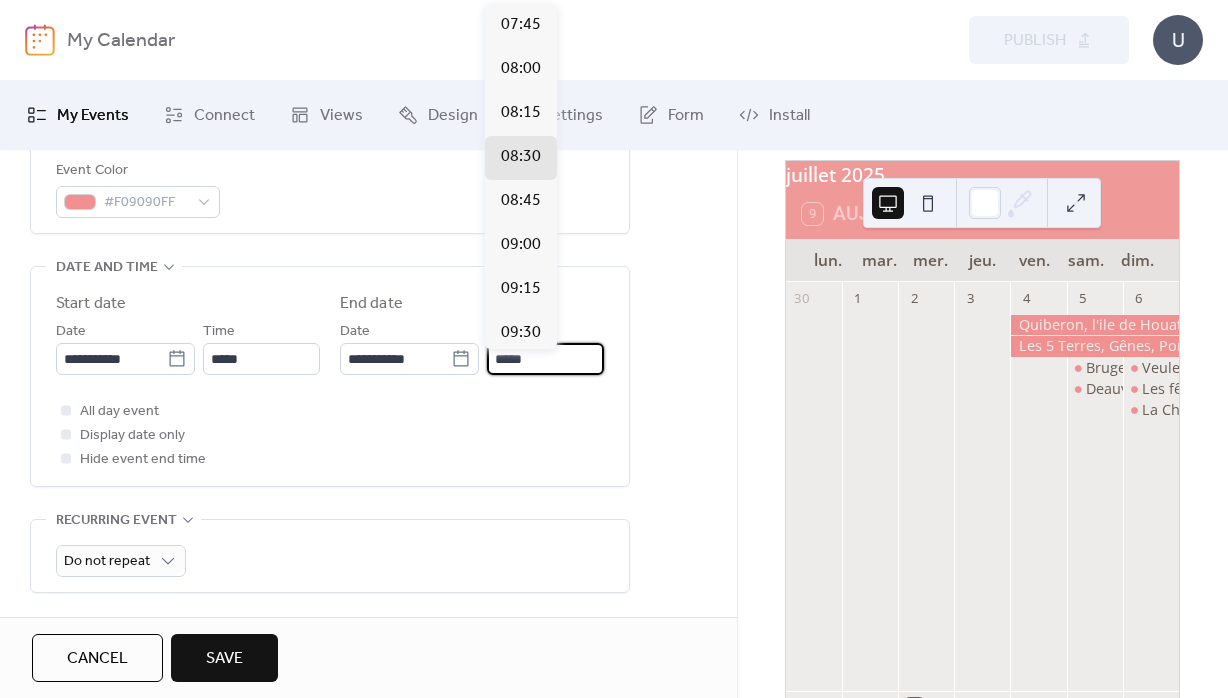 drag, startPoint x: 538, startPoint y: 380, endPoint x: 487, endPoint y: 381, distance: 51.009804 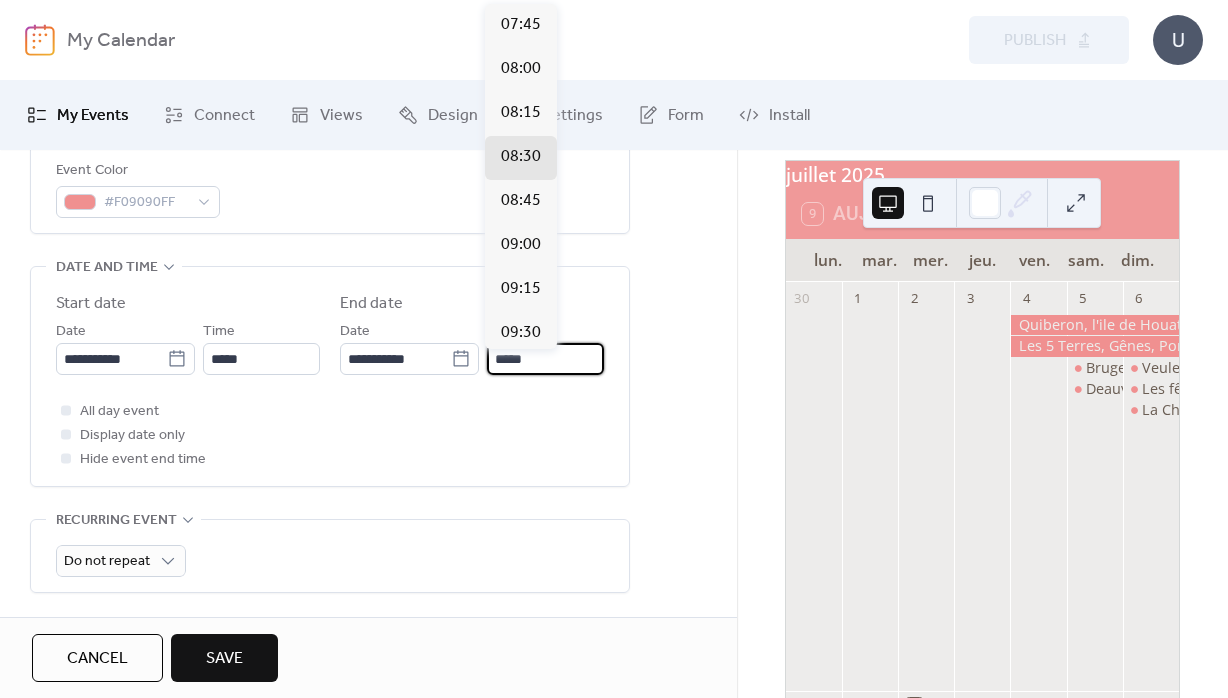 click on "*****" at bounding box center (545, 359) 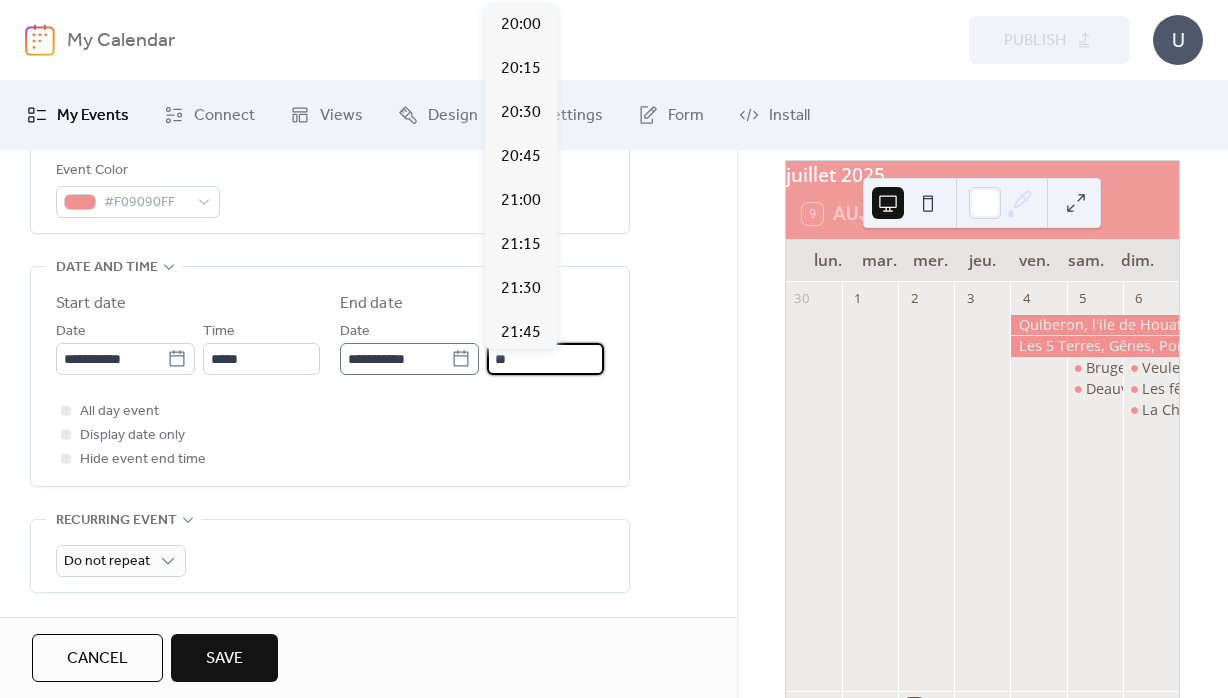 scroll, scrollTop: 2514, scrollLeft: 0, axis: vertical 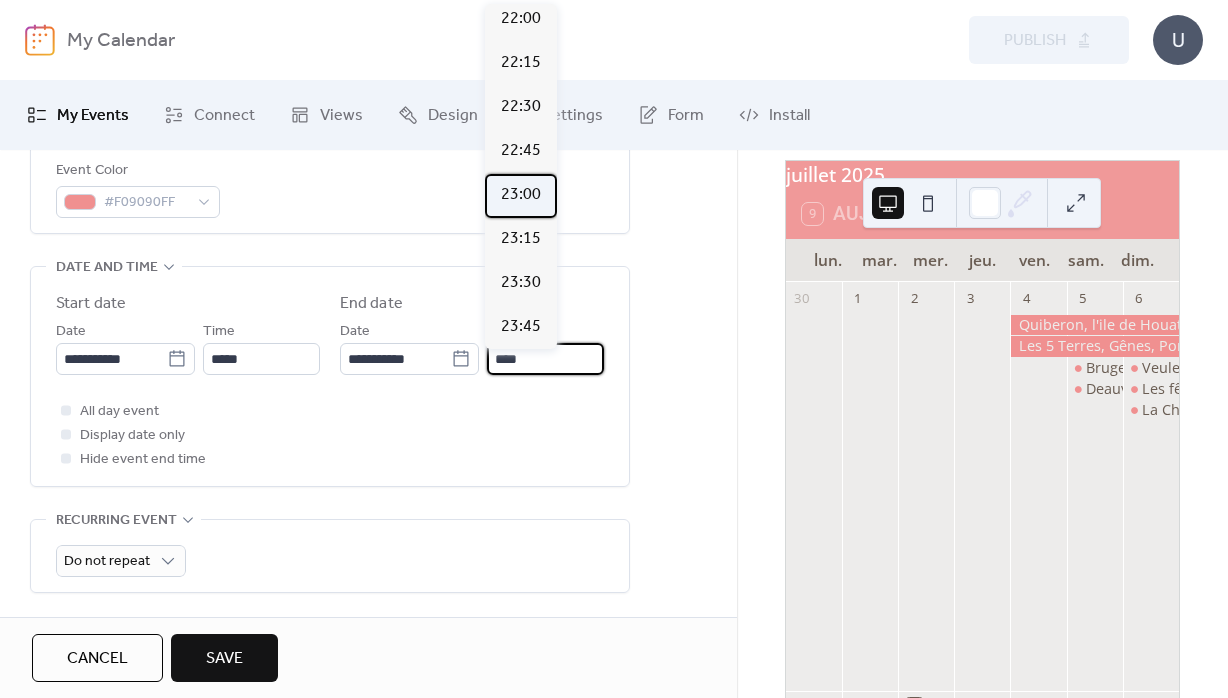 click on "23:00" at bounding box center [521, 195] 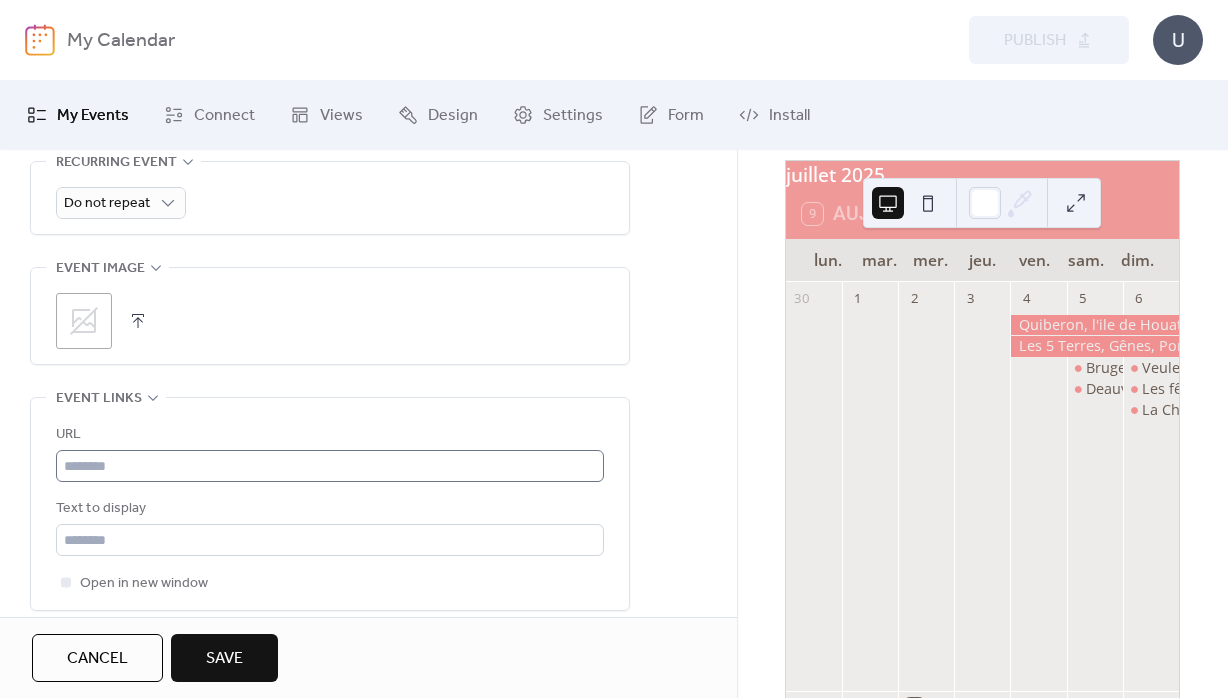 scroll, scrollTop: 936, scrollLeft: 0, axis: vertical 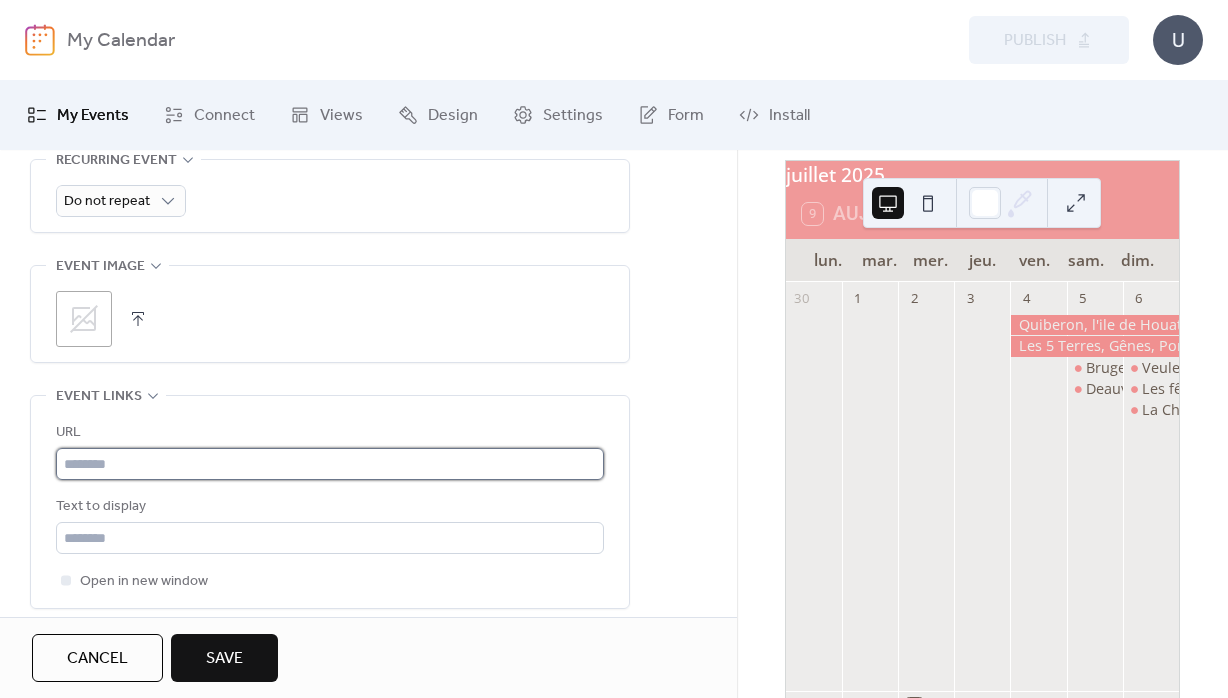 drag, startPoint x: 189, startPoint y: 489, endPoint x: 185, endPoint y: 478, distance: 11.7046995 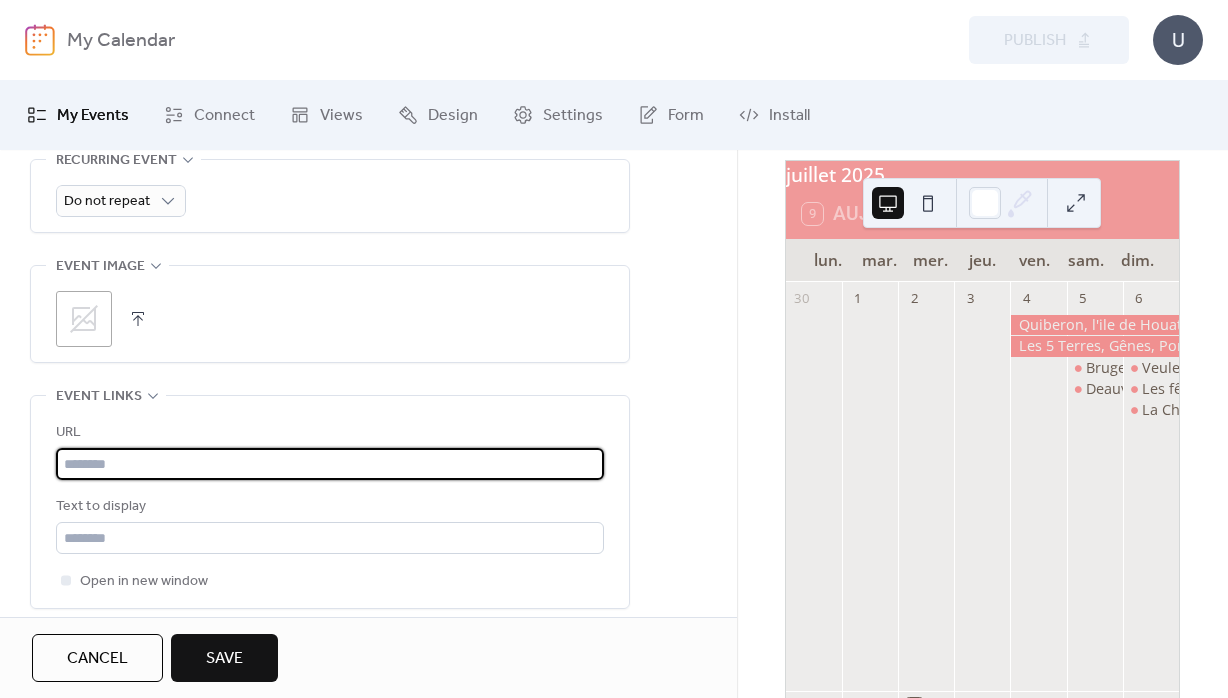 click at bounding box center (330, 464) 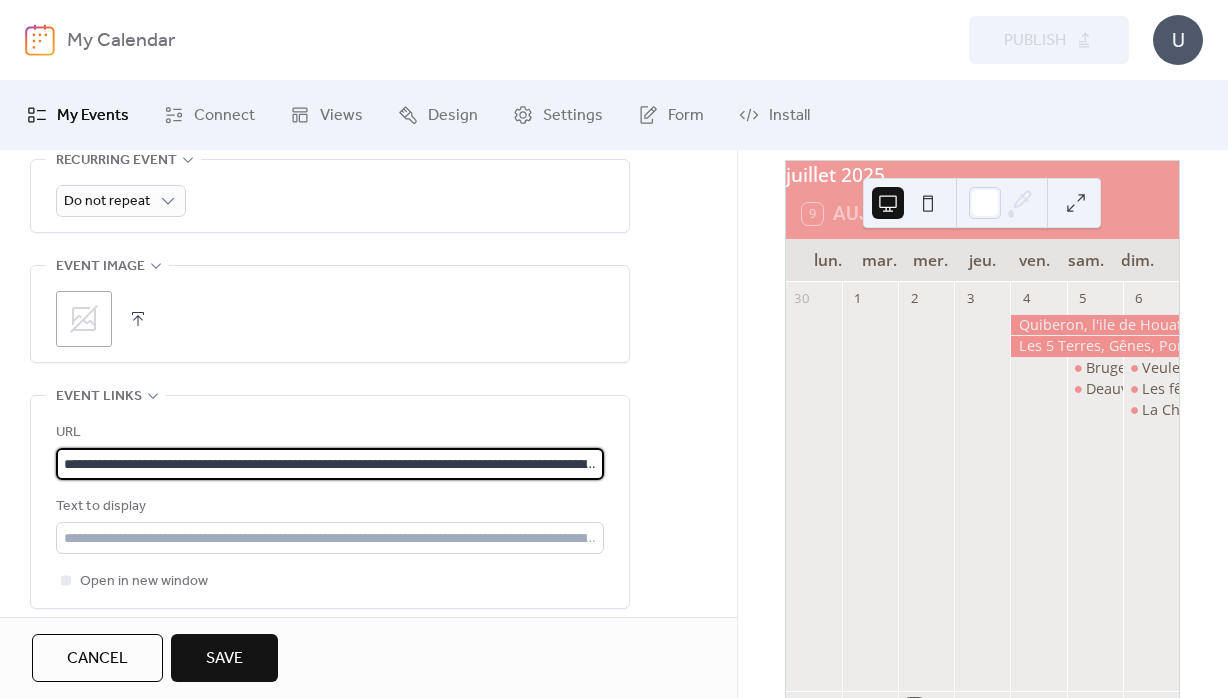 scroll, scrollTop: 0, scrollLeft: 336, axis: horizontal 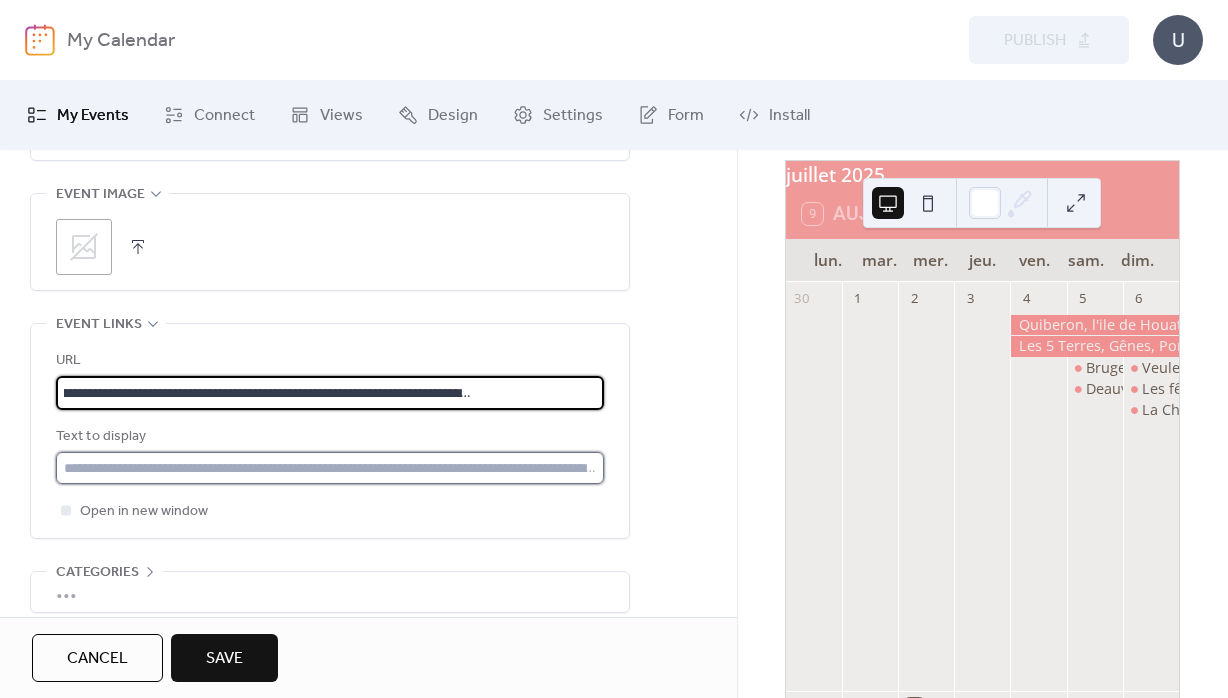 click at bounding box center (330, 468) 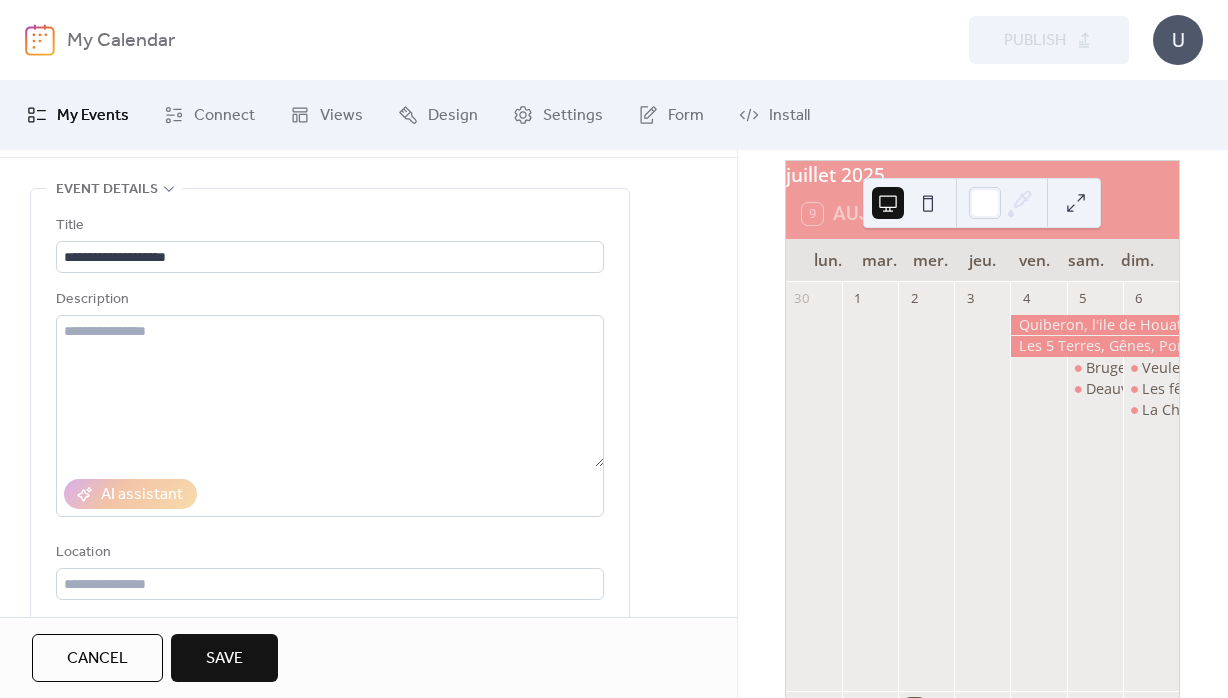scroll, scrollTop: 72, scrollLeft: 0, axis: vertical 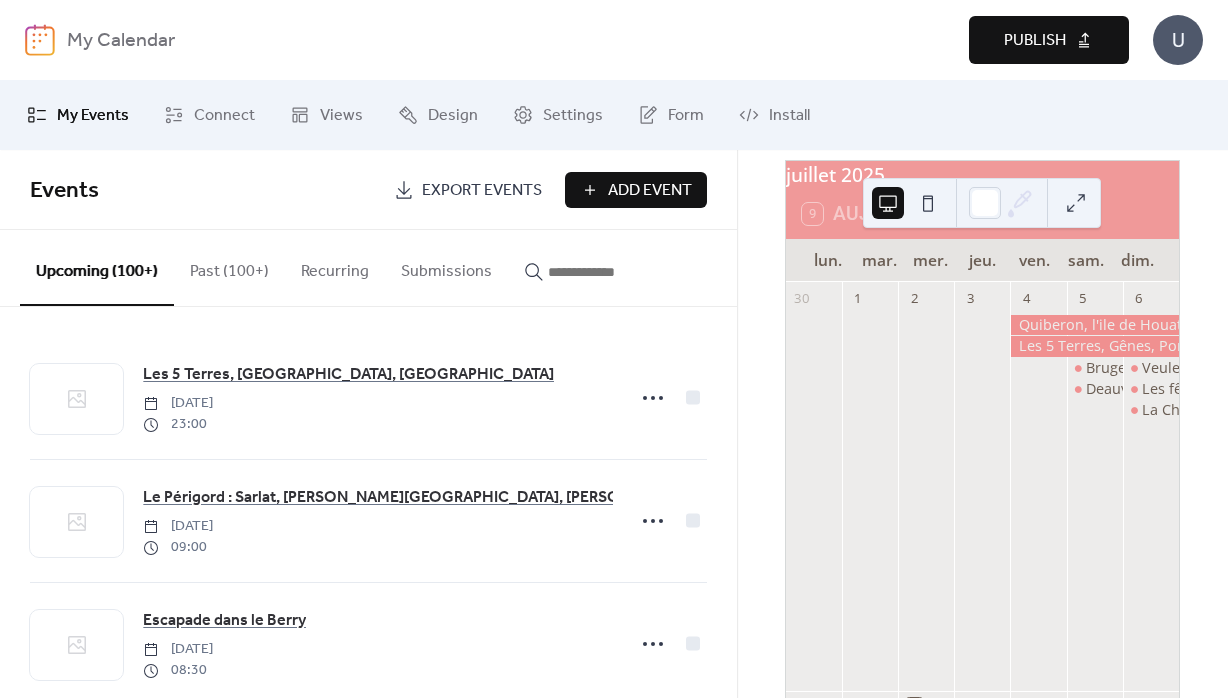 click on "Publish" at bounding box center (1035, 41) 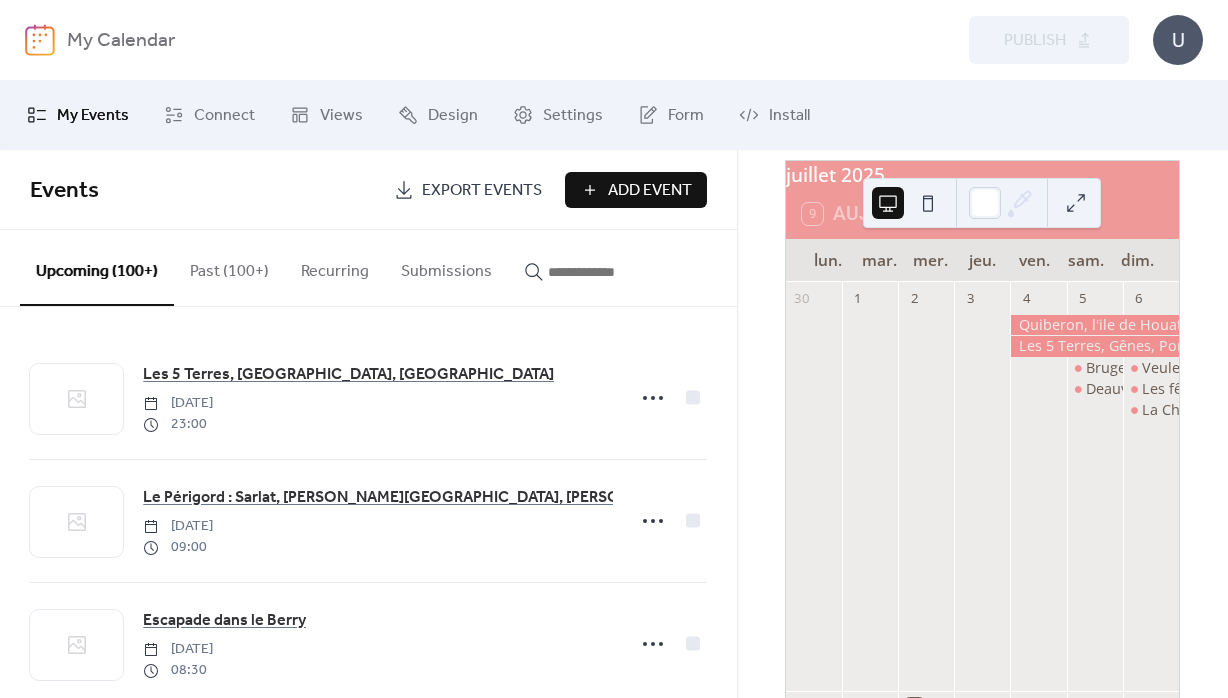 click on "Add Event" at bounding box center [650, 191] 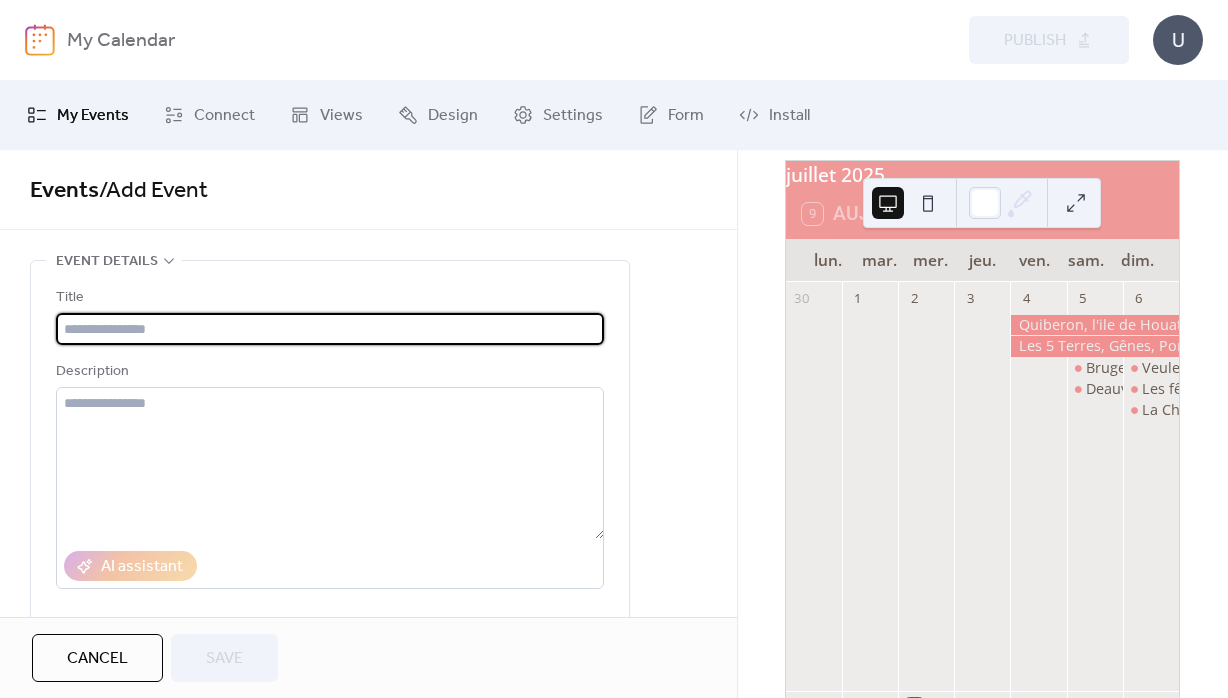 click at bounding box center (330, 329) 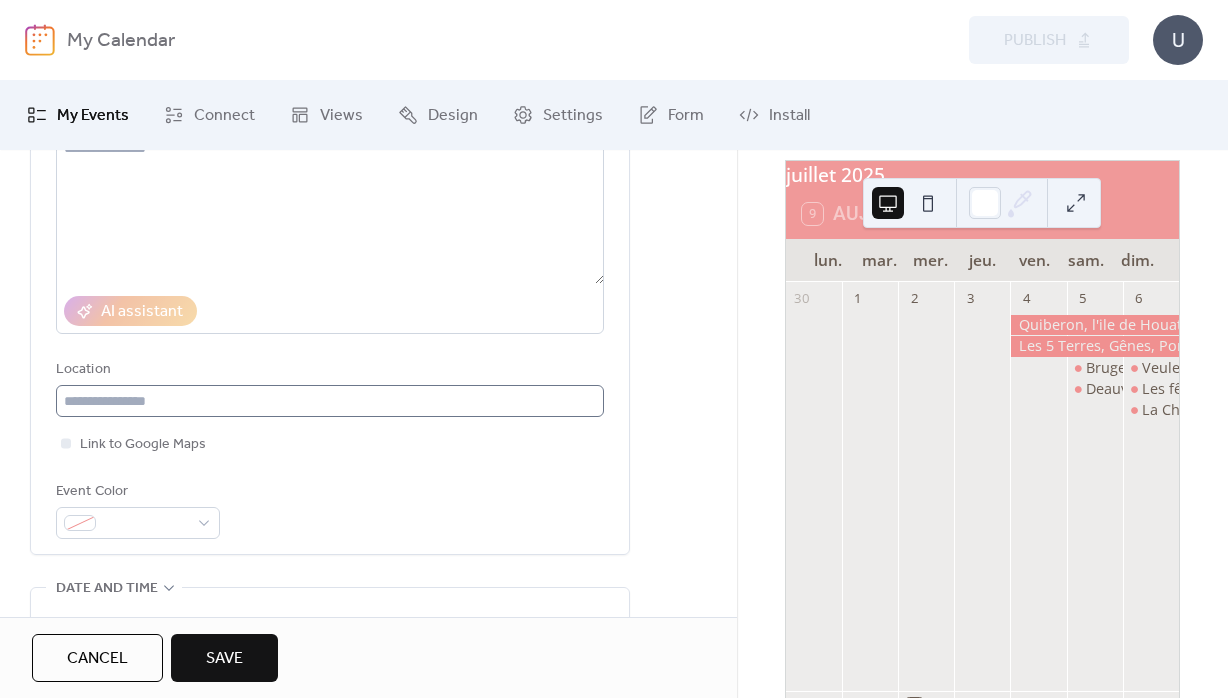 scroll, scrollTop: 288, scrollLeft: 0, axis: vertical 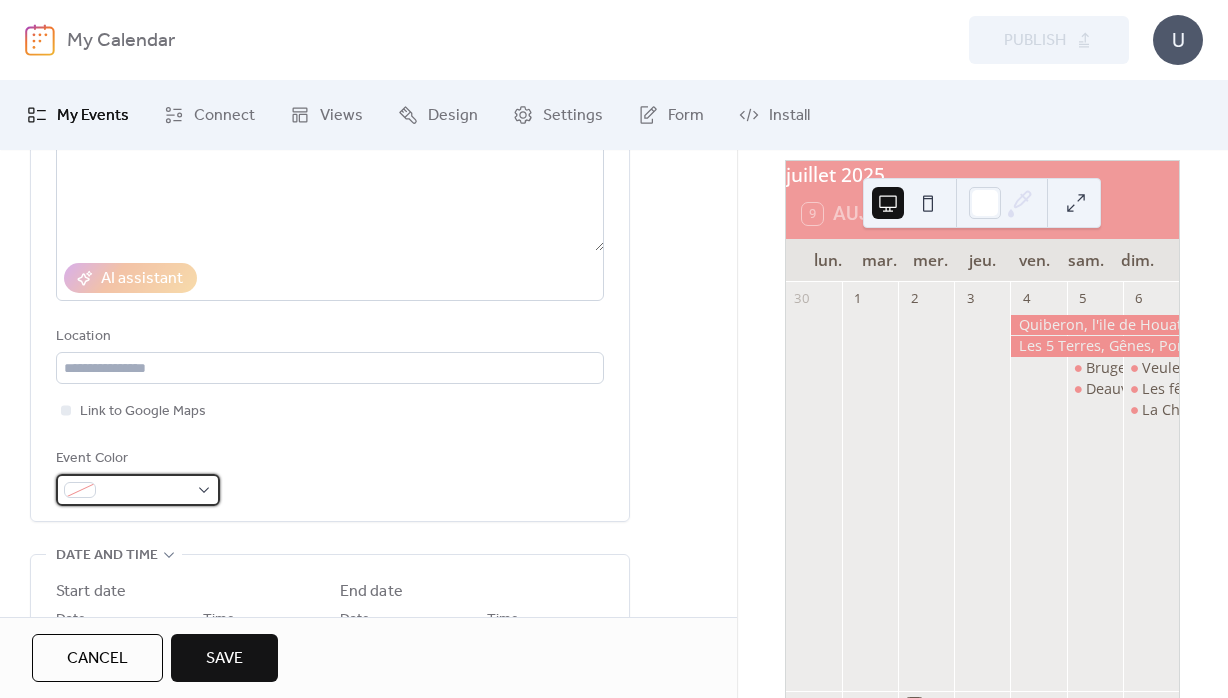 click at bounding box center (146, 491) 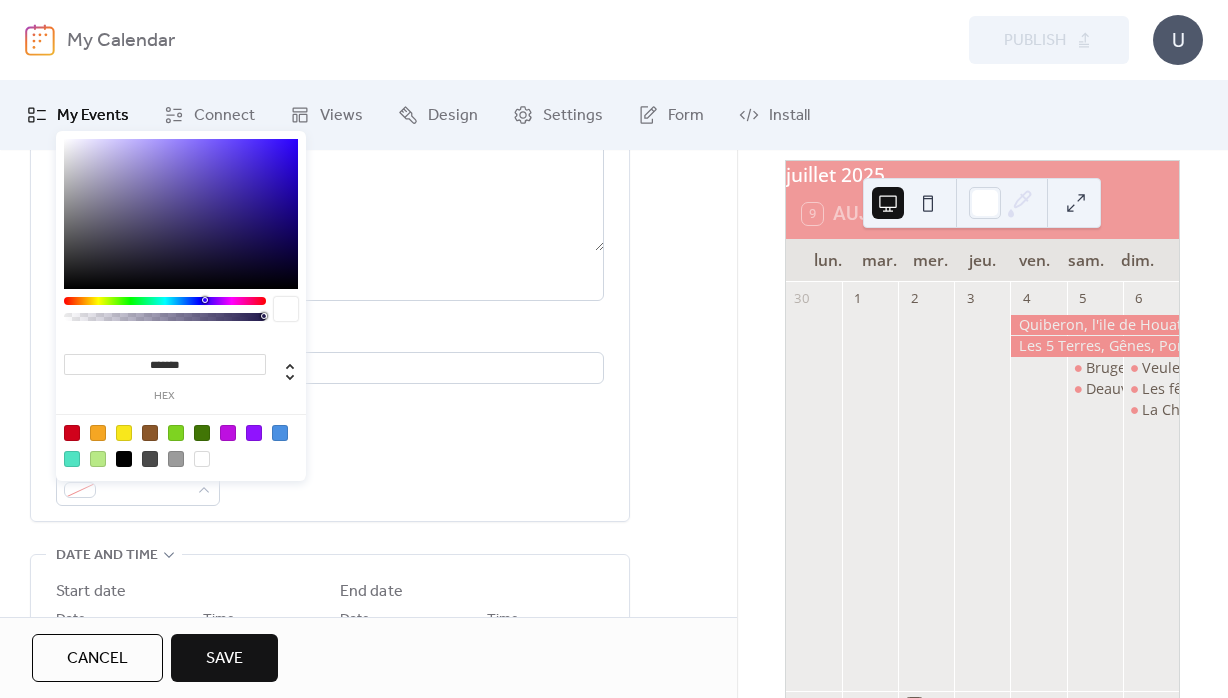 drag, startPoint x: 153, startPoint y: 361, endPoint x: 238, endPoint y: 364, distance: 85.052925 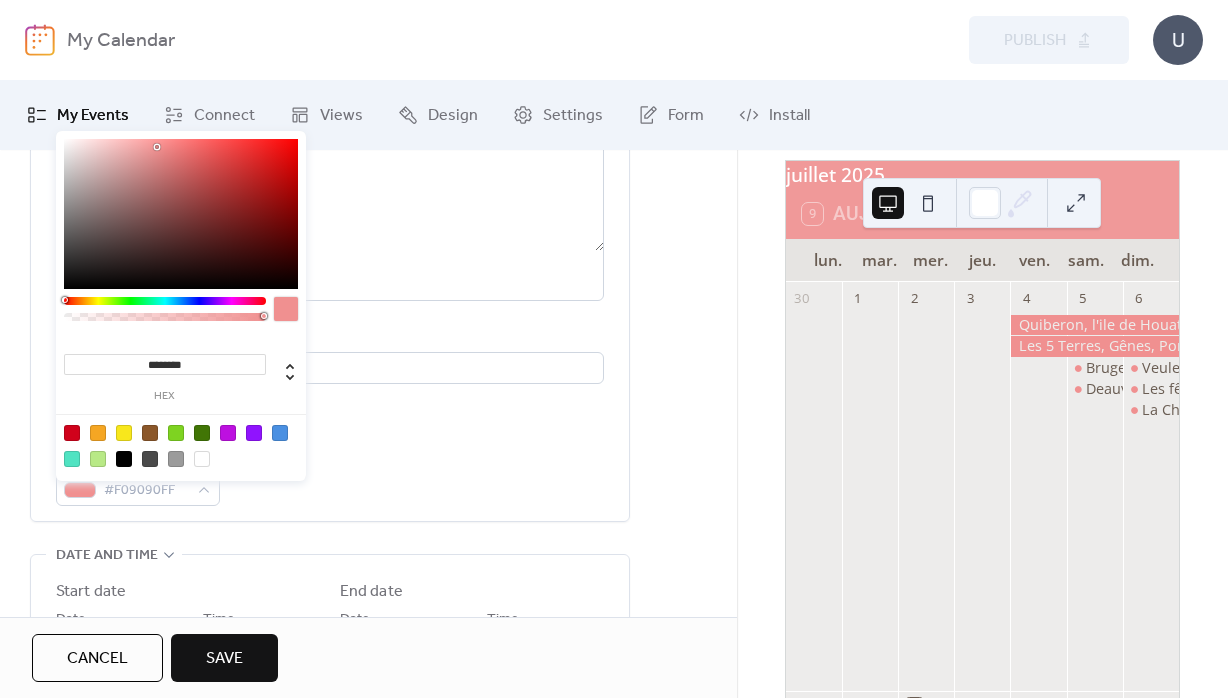 click on "**********" at bounding box center [368, 699] 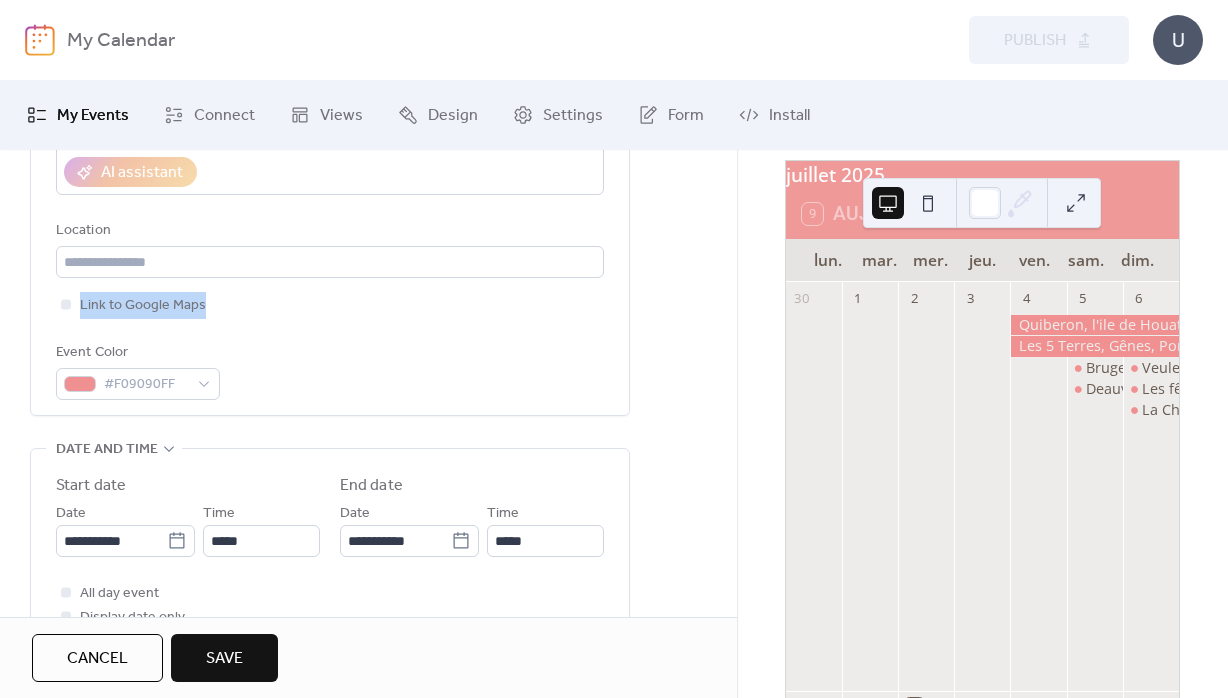 scroll, scrollTop: 432, scrollLeft: 0, axis: vertical 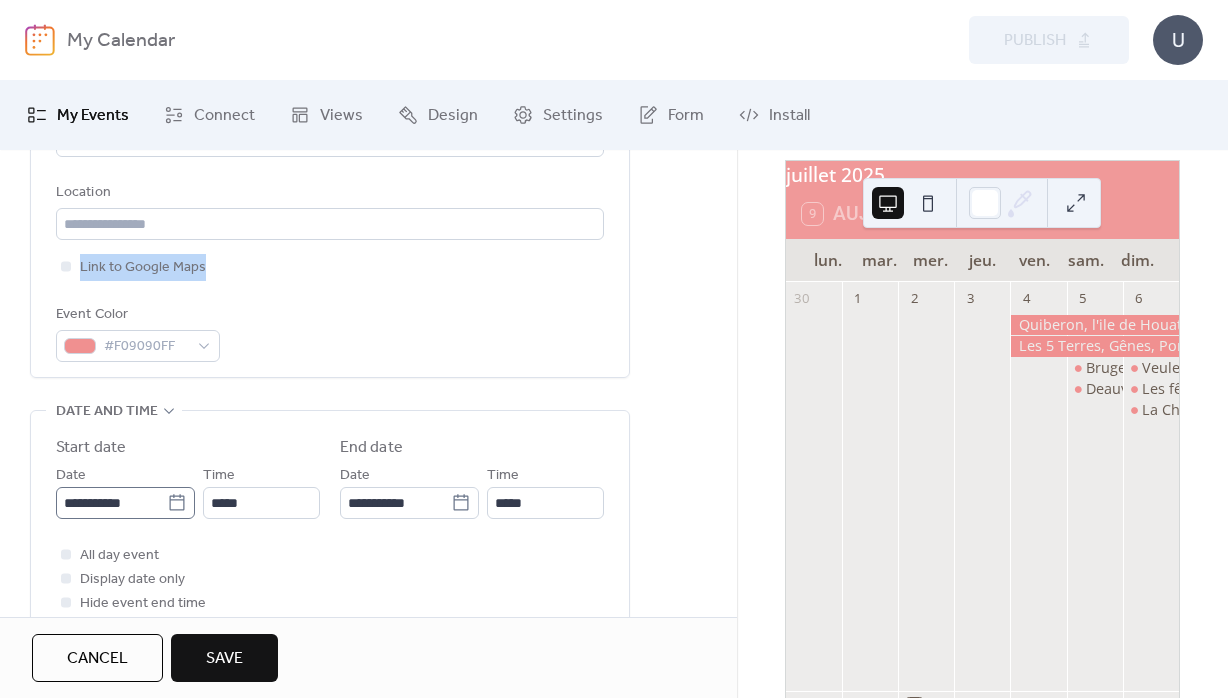click 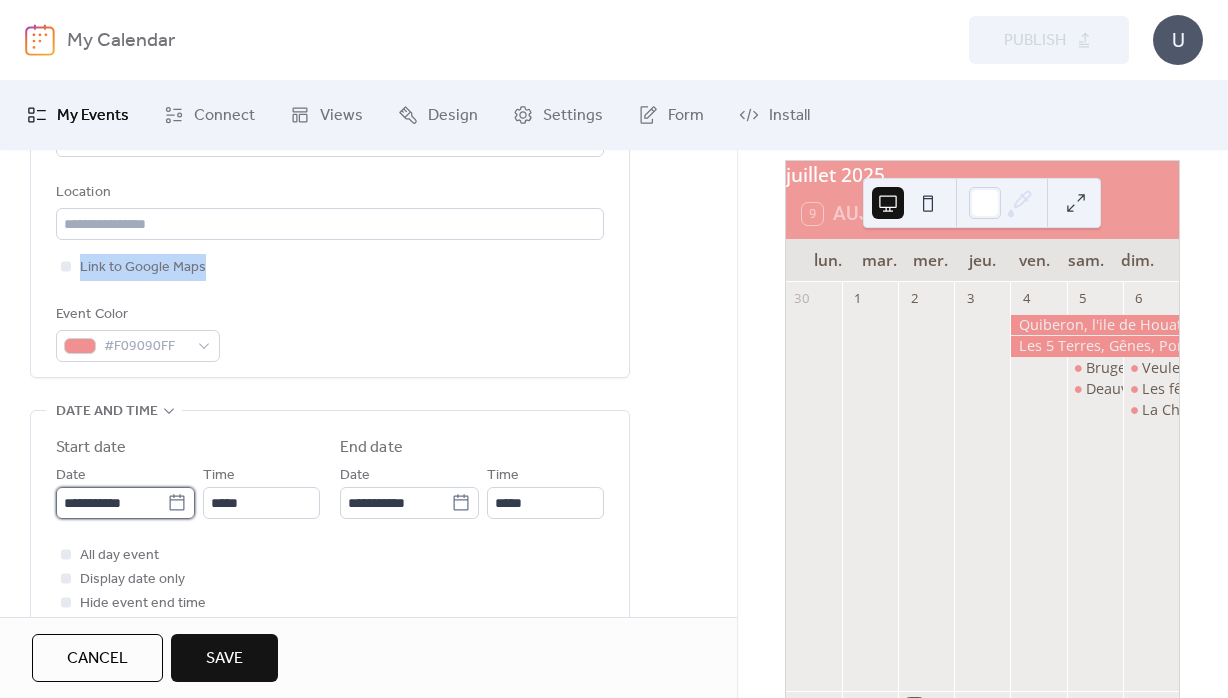 click on "**********" at bounding box center (111, 503) 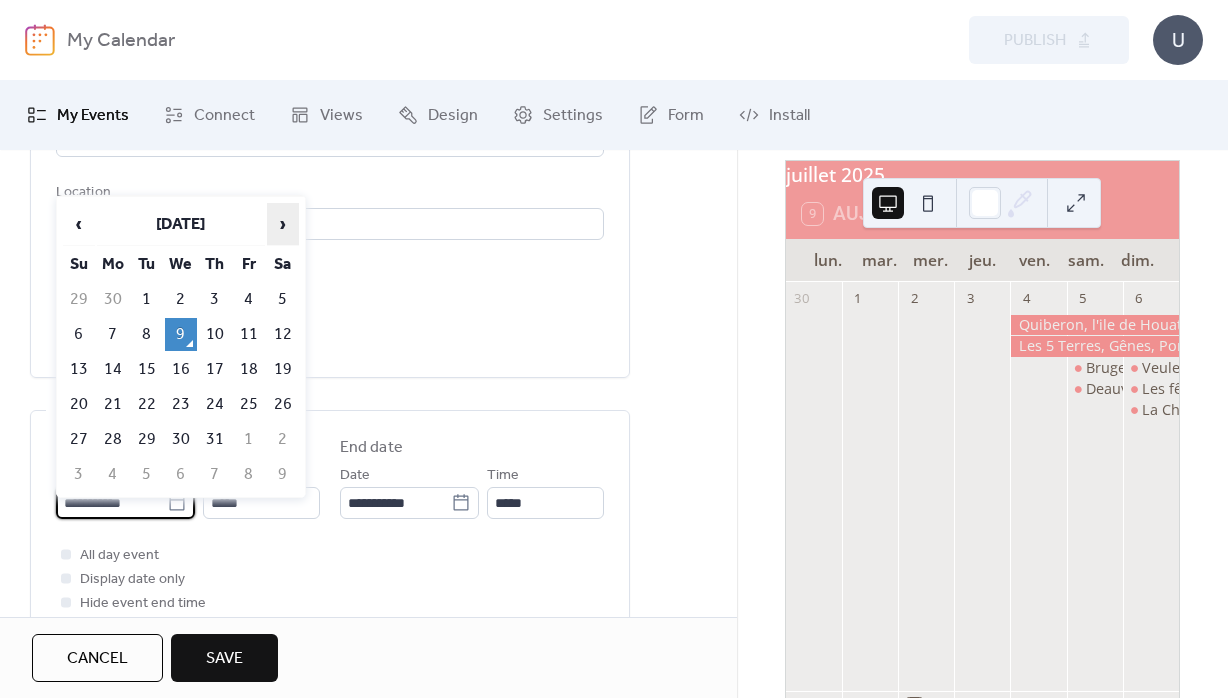 click on "›" at bounding box center (283, 224) 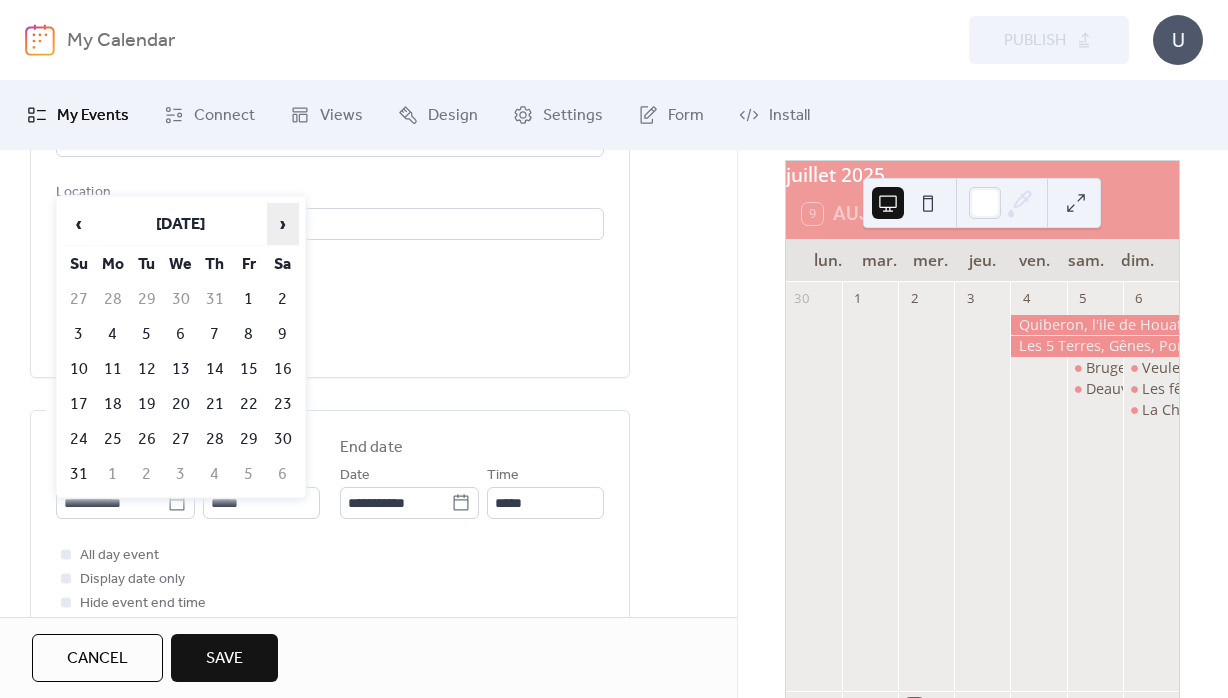 click on "›" at bounding box center (283, 224) 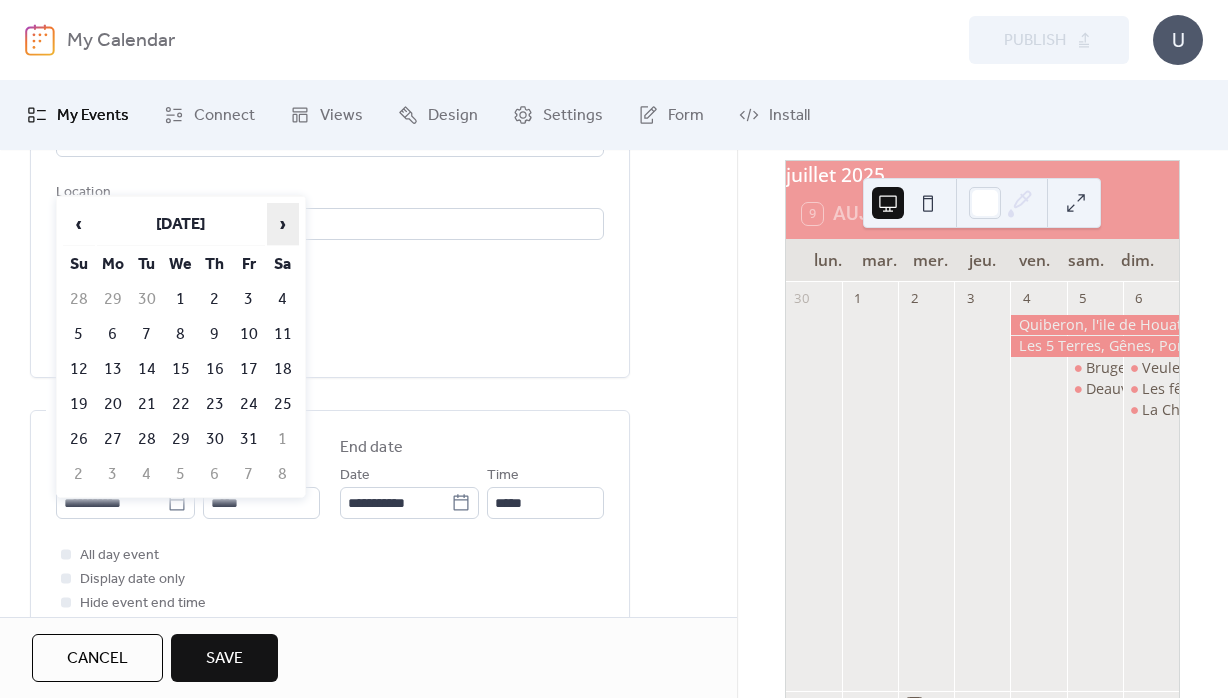 click on "›" at bounding box center [283, 224] 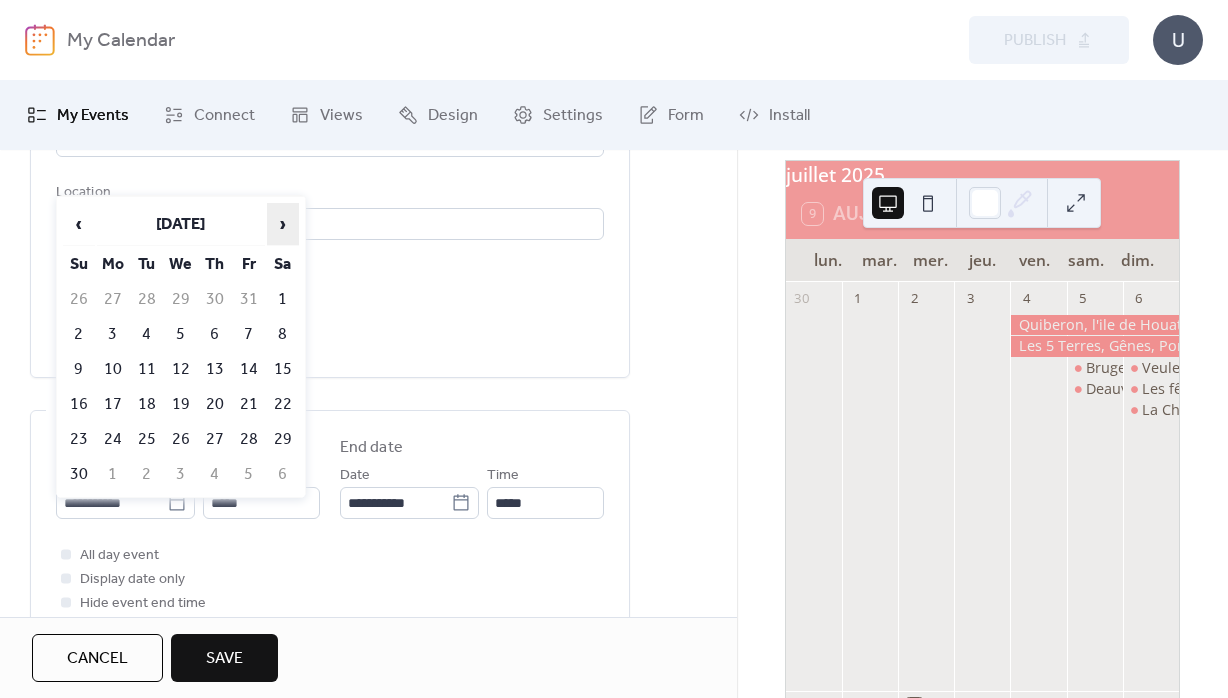 click on "›" at bounding box center [283, 224] 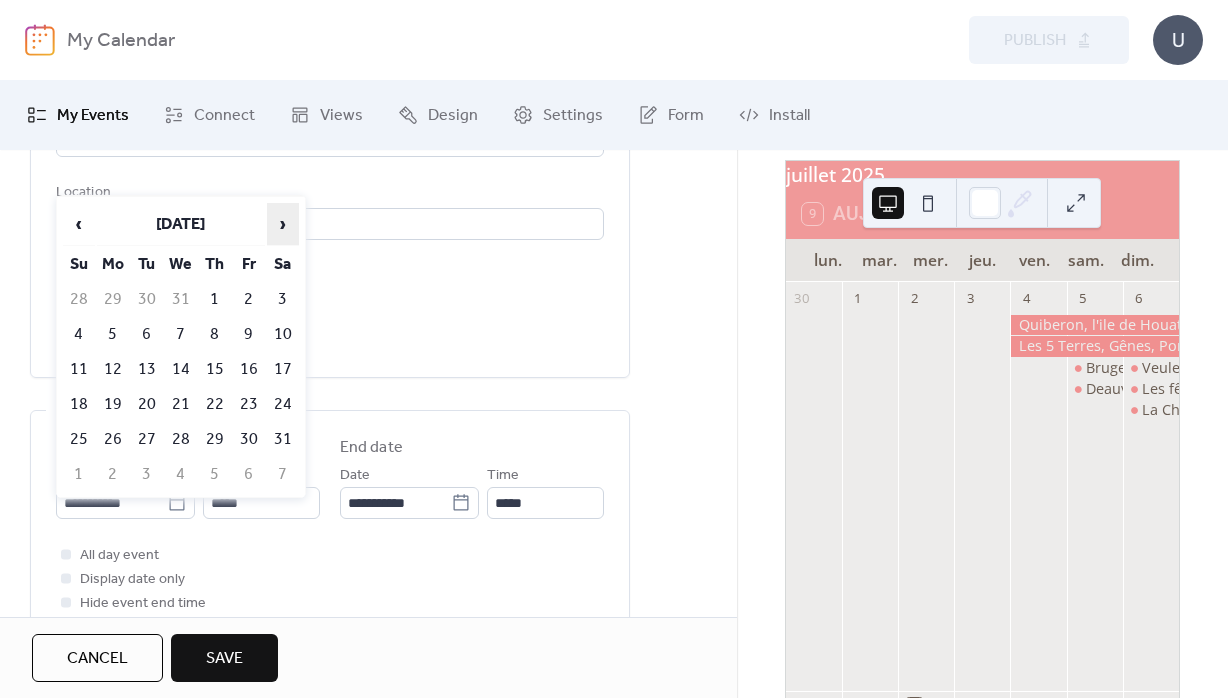 click on "›" at bounding box center [283, 224] 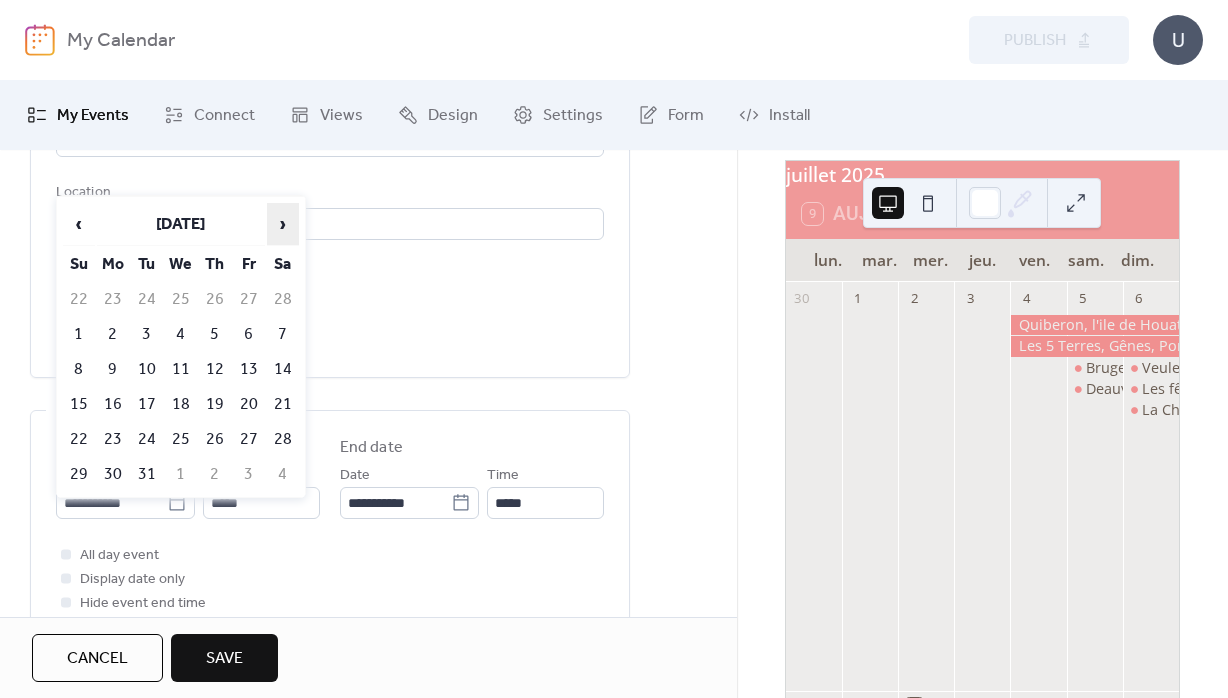 click on "›" at bounding box center [283, 224] 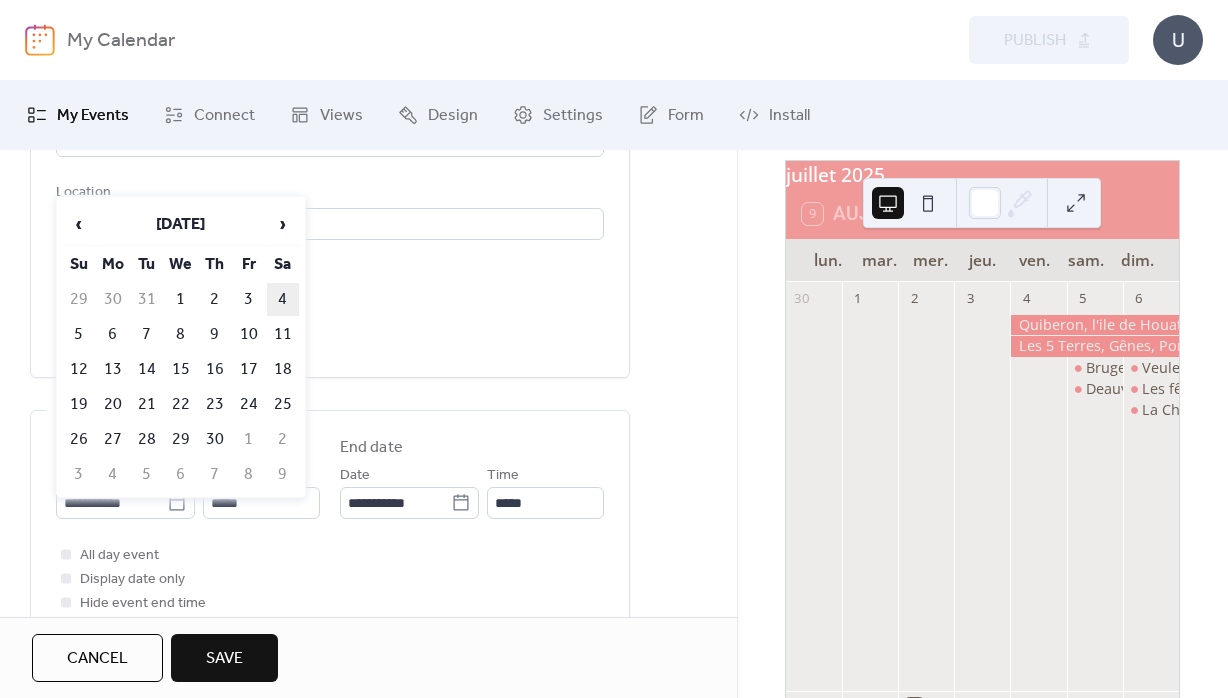 click on "4" at bounding box center [283, 299] 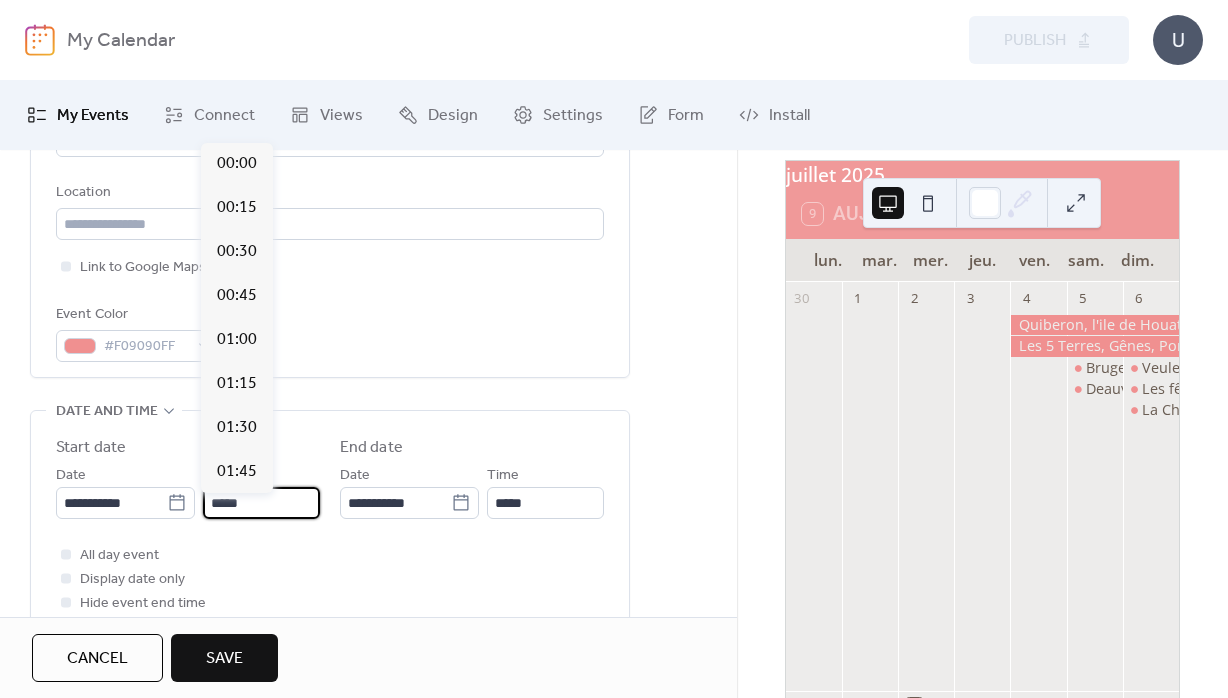 scroll, scrollTop: 2111, scrollLeft: 0, axis: vertical 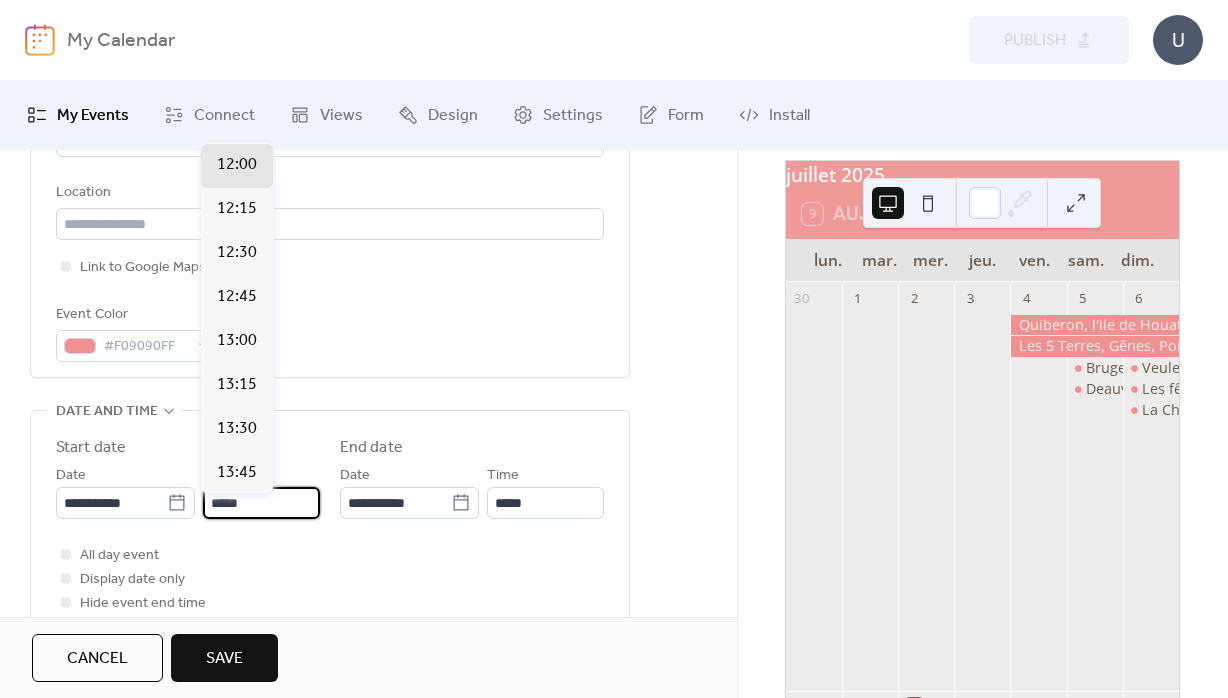 drag, startPoint x: 251, startPoint y: 513, endPoint x: 190, endPoint y: 514, distance: 61.008198 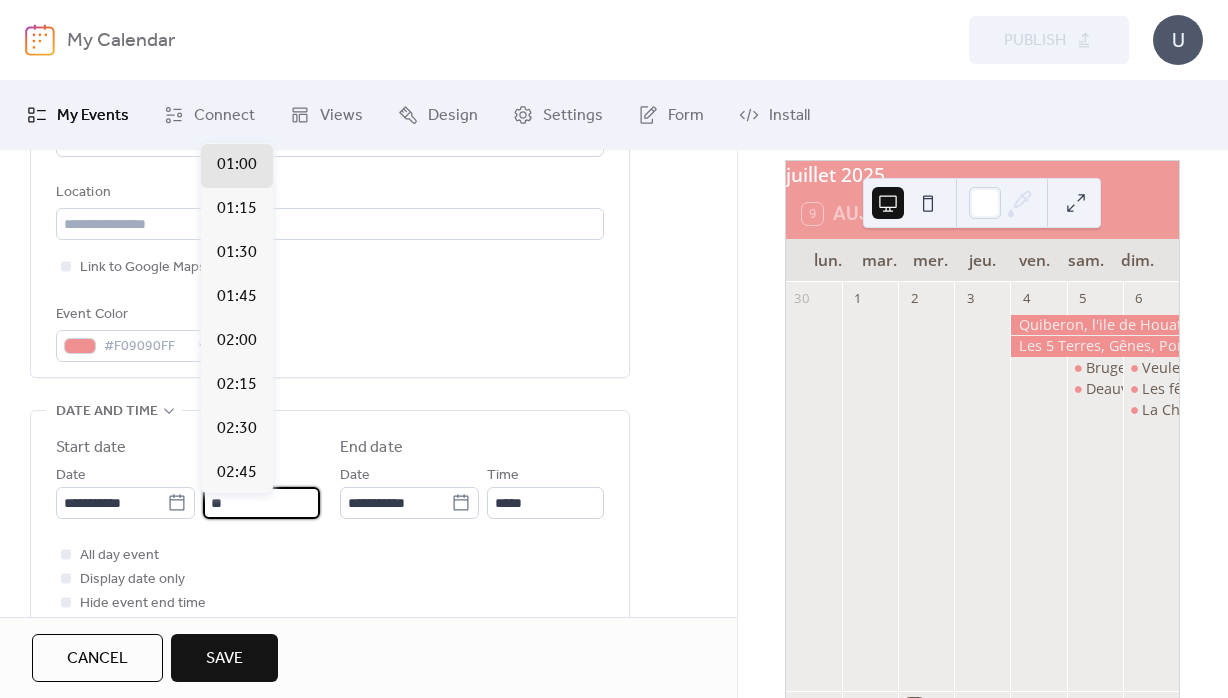scroll, scrollTop: 1759, scrollLeft: 0, axis: vertical 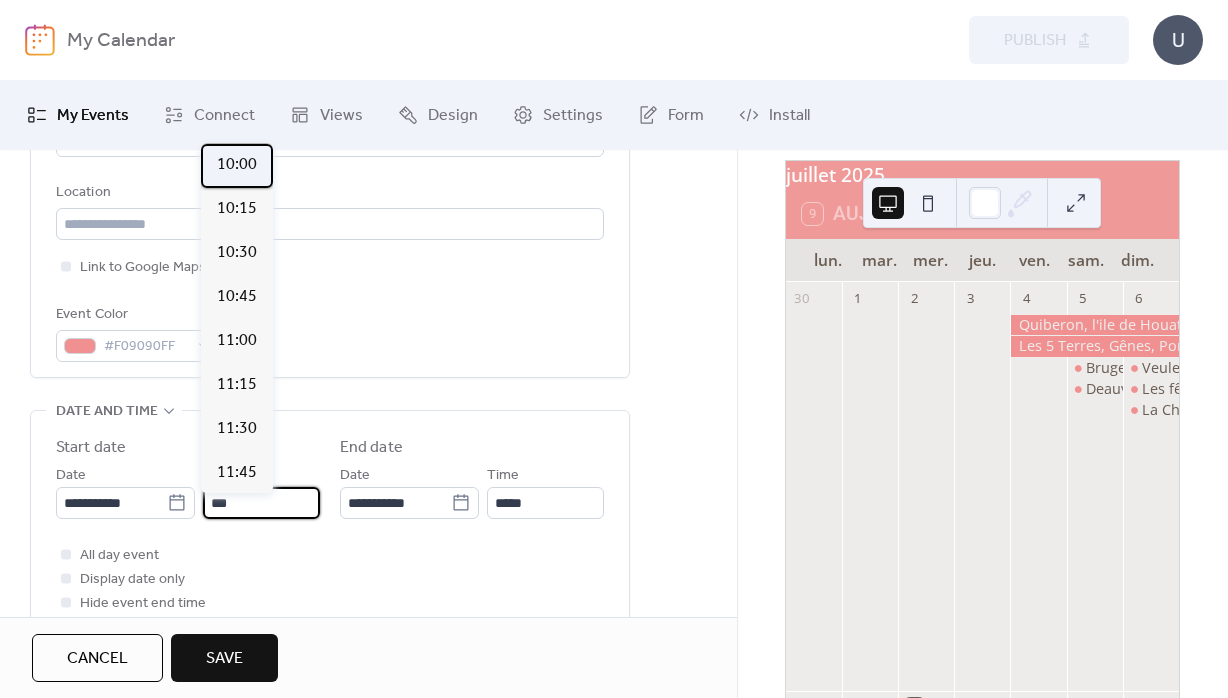 click on "10:00" at bounding box center (237, 165) 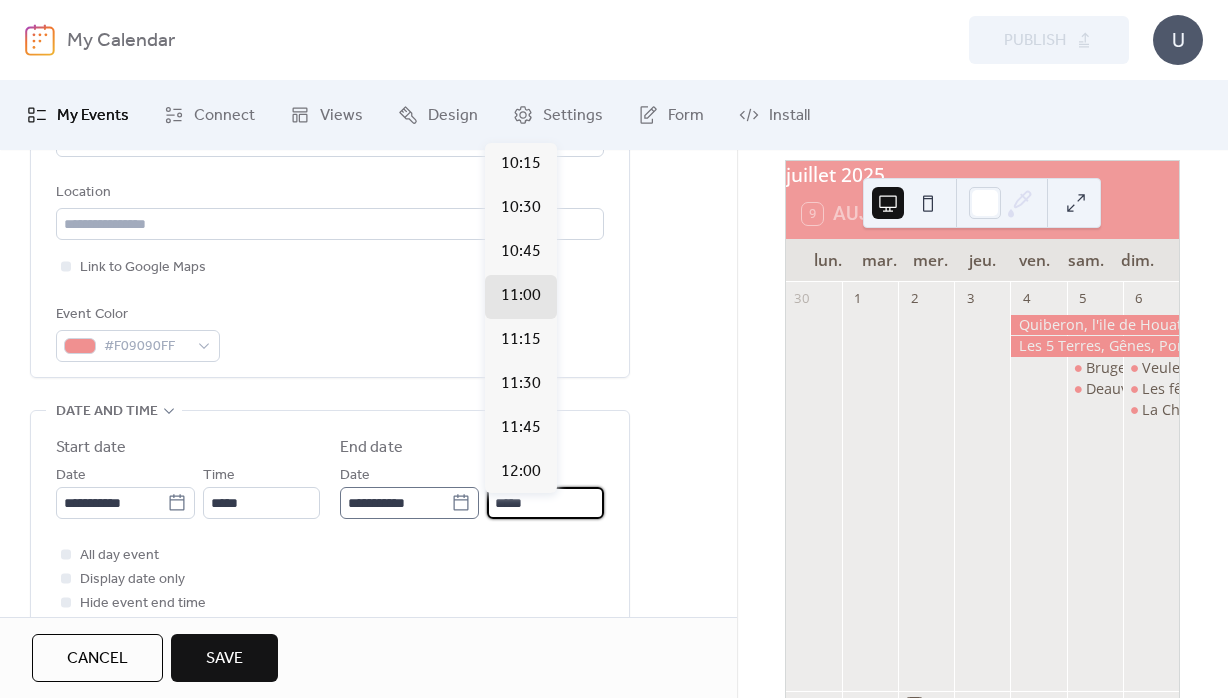 drag, startPoint x: 574, startPoint y: 508, endPoint x: 456, endPoint y: 508, distance: 118 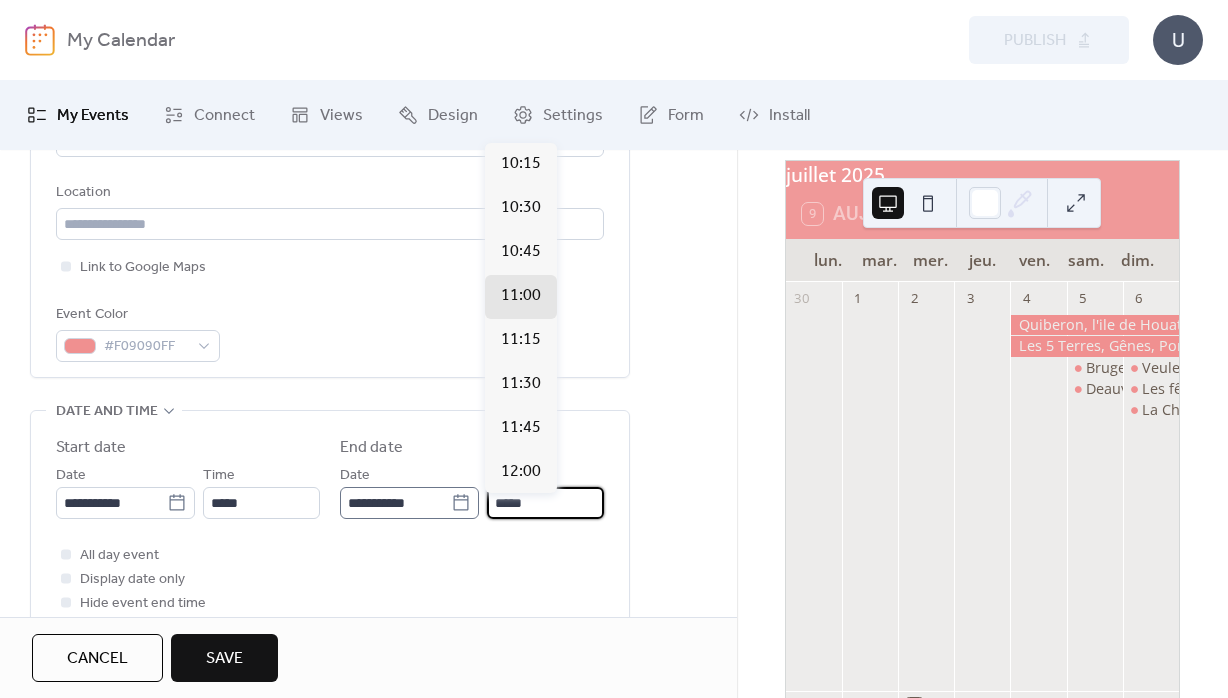 click on "*****" at bounding box center [545, 503] 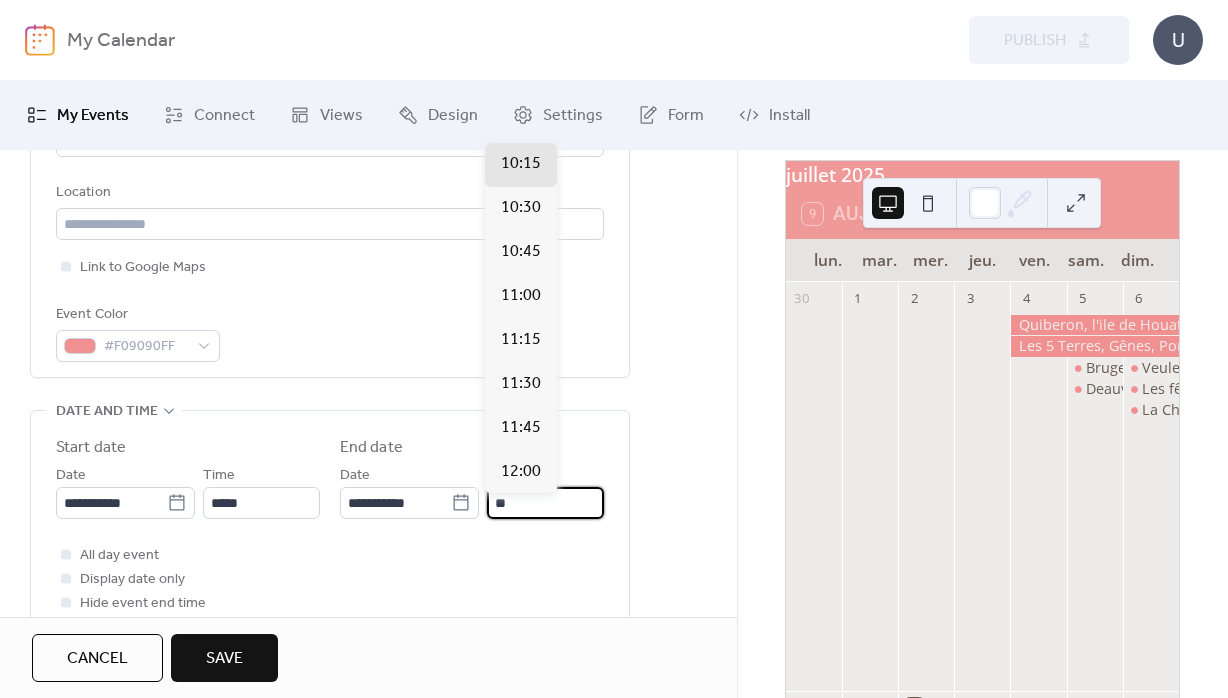 scroll, scrollTop: 1539, scrollLeft: 0, axis: vertical 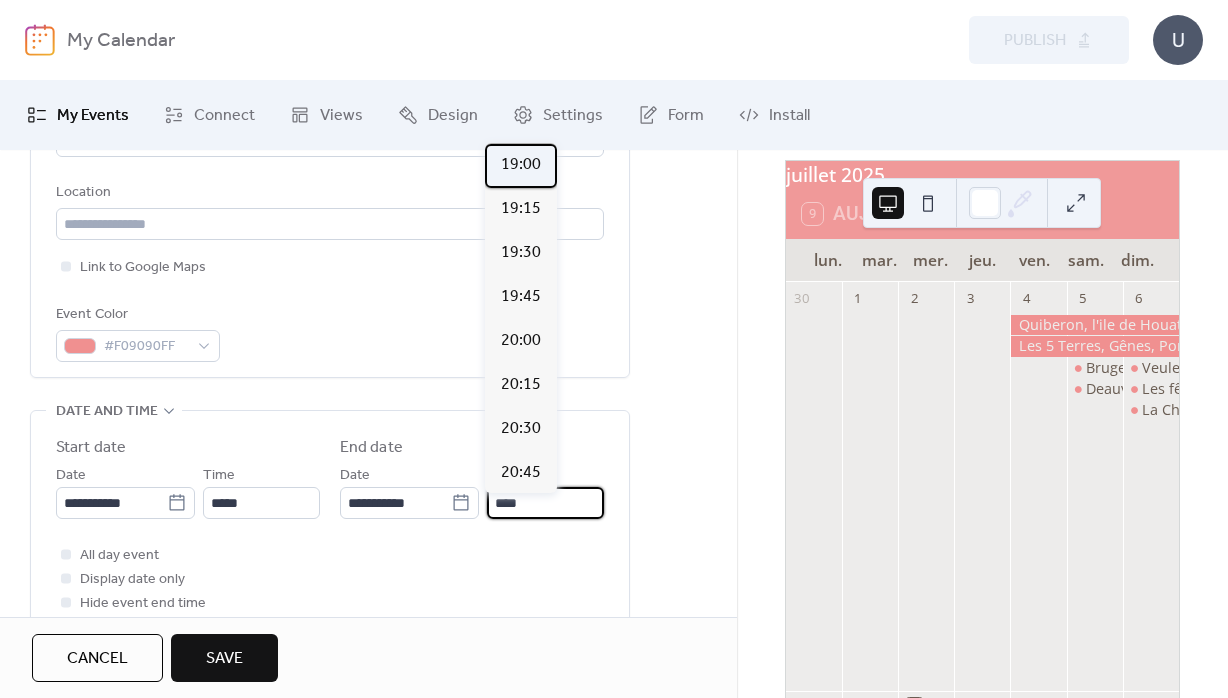 click on "19:00" at bounding box center (521, 165) 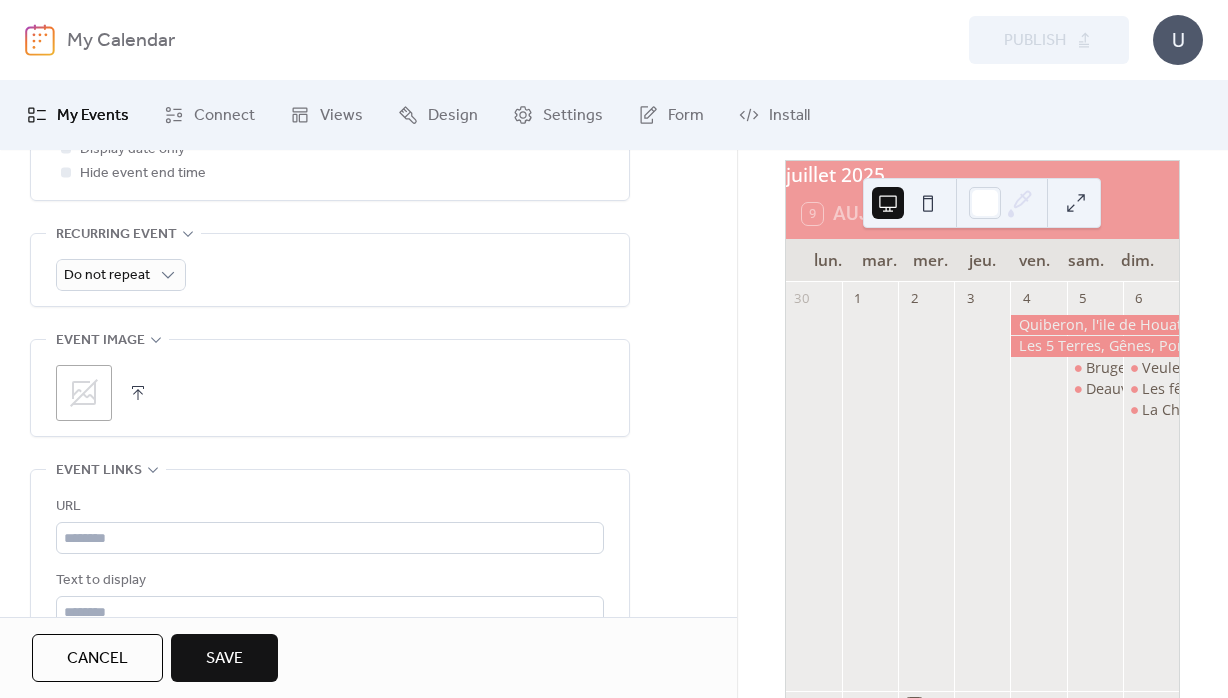 scroll, scrollTop: 864, scrollLeft: 0, axis: vertical 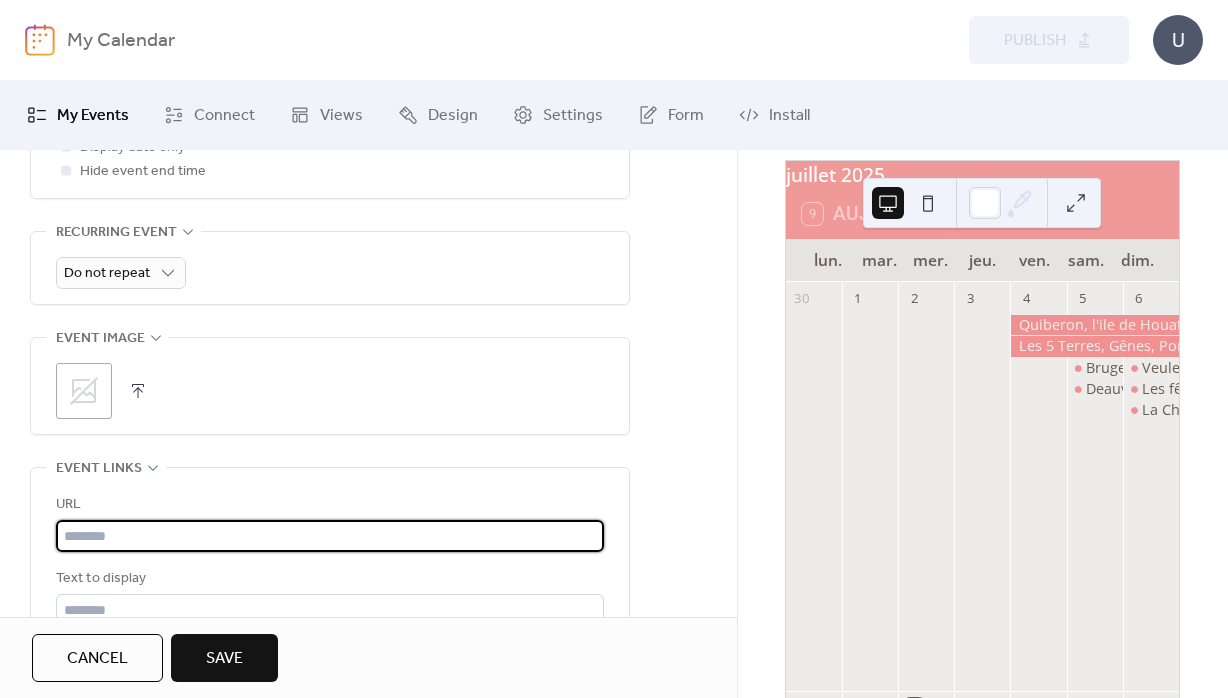click at bounding box center (330, 536) 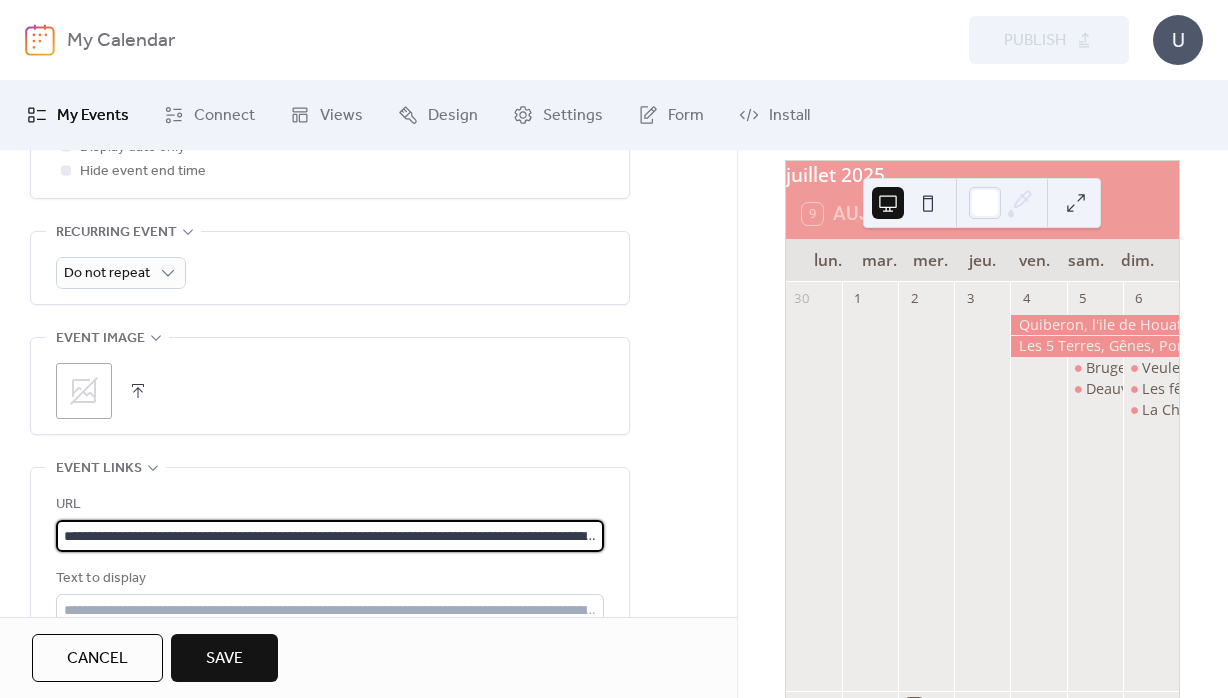 scroll, scrollTop: 0, scrollLeft: 358, axis: horizontal 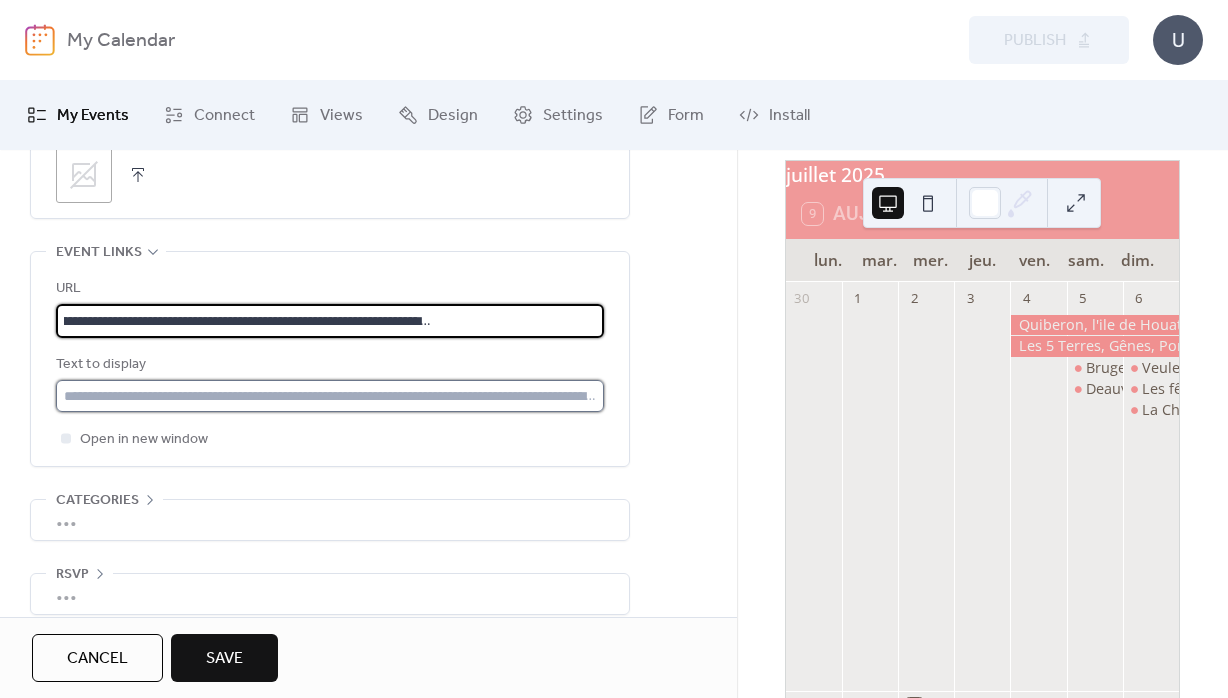 click at bounding box center [330, 396] 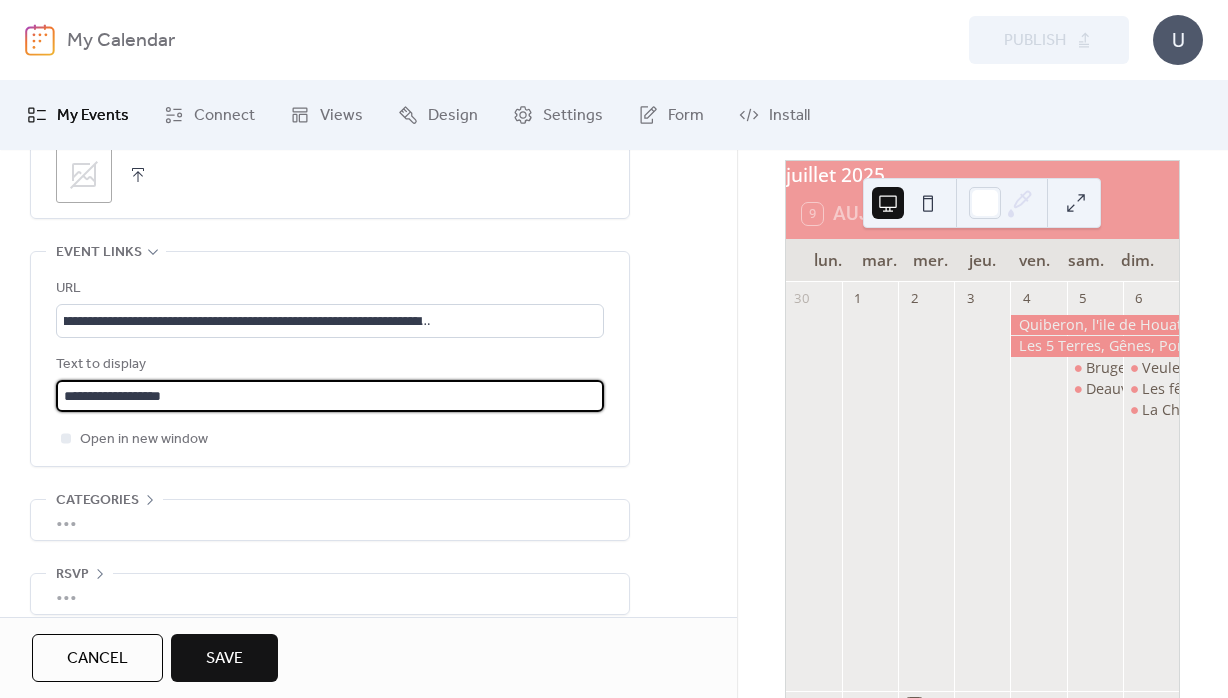 scroll, scrollTop: 1110, scrollLeft: 0, axis: vertical 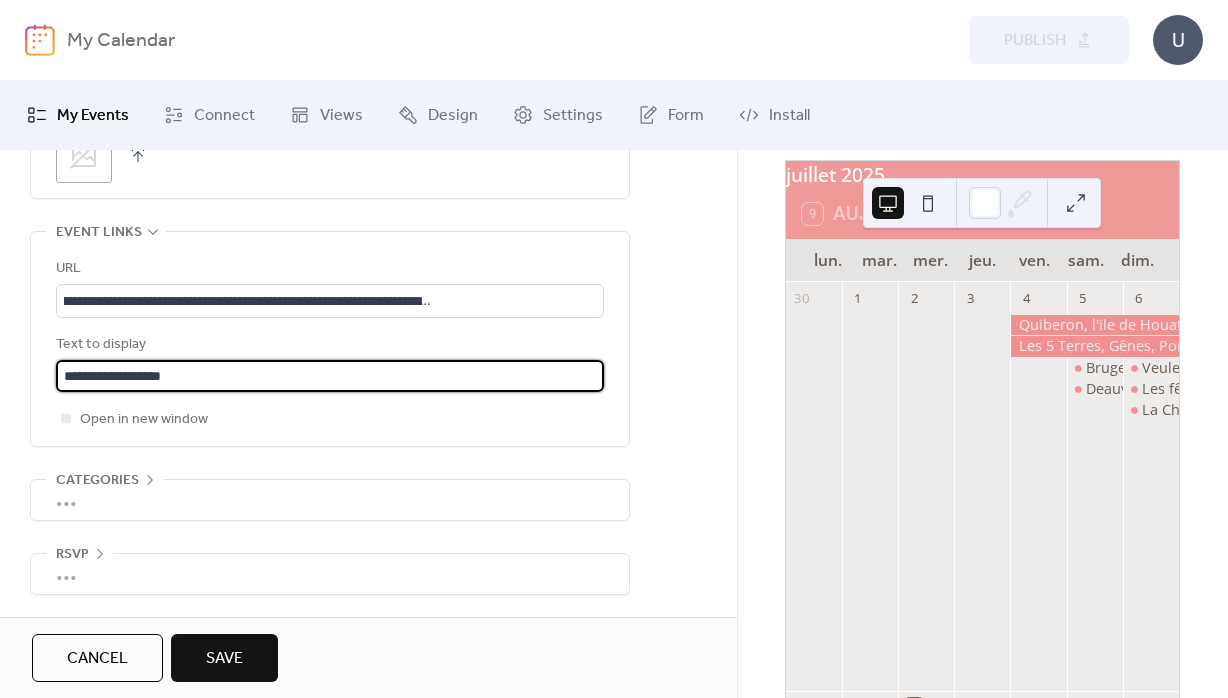 click on "Save" at bounding box center (224, 659) 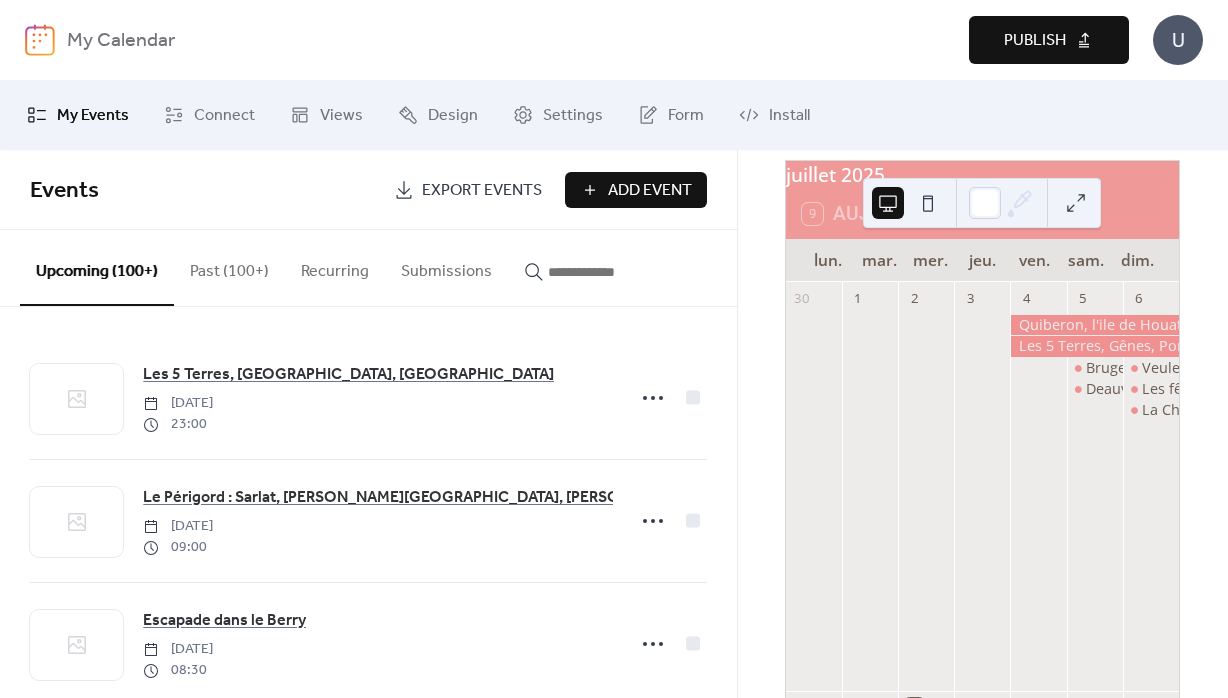 click on "Publish" at bounding box center (1035, 41) 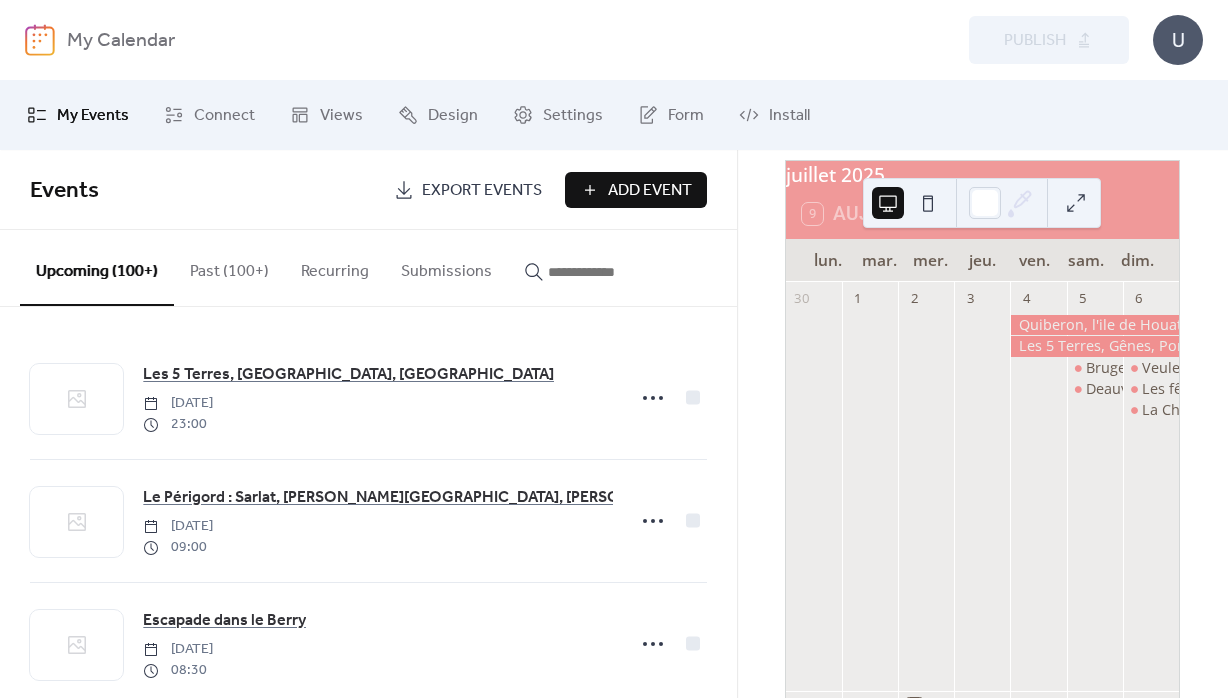 click on "Add Event" at bounding box center [650, 191] 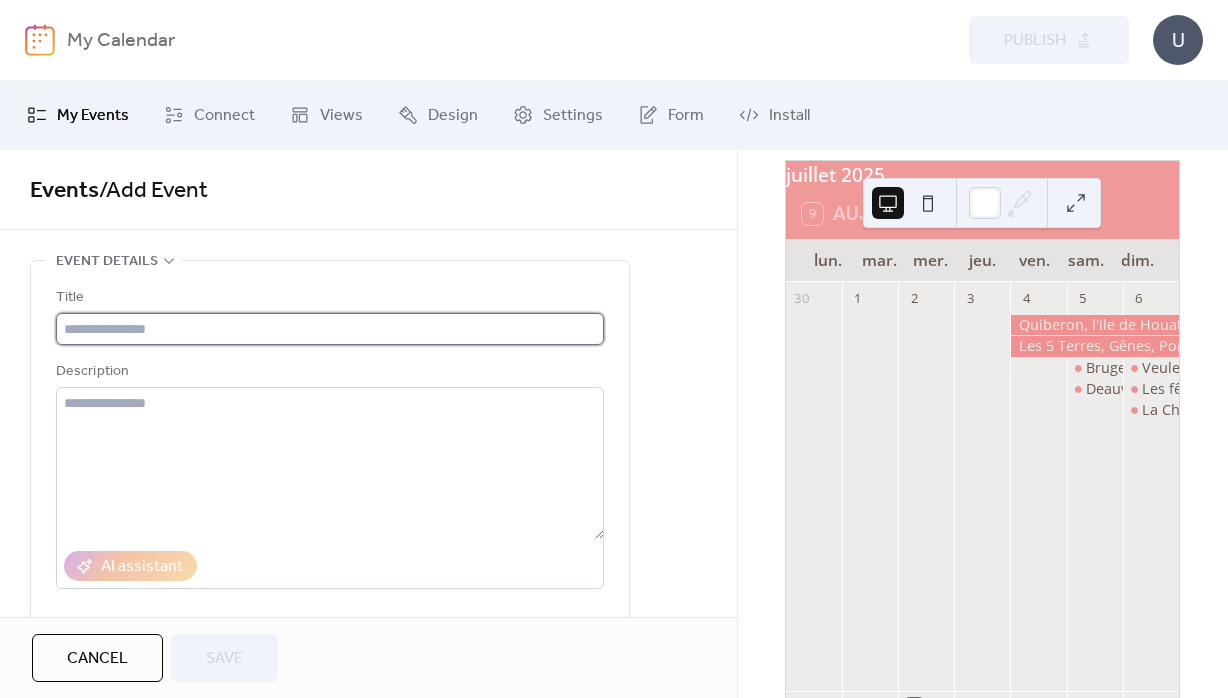 click at bounding box center [330, 329] 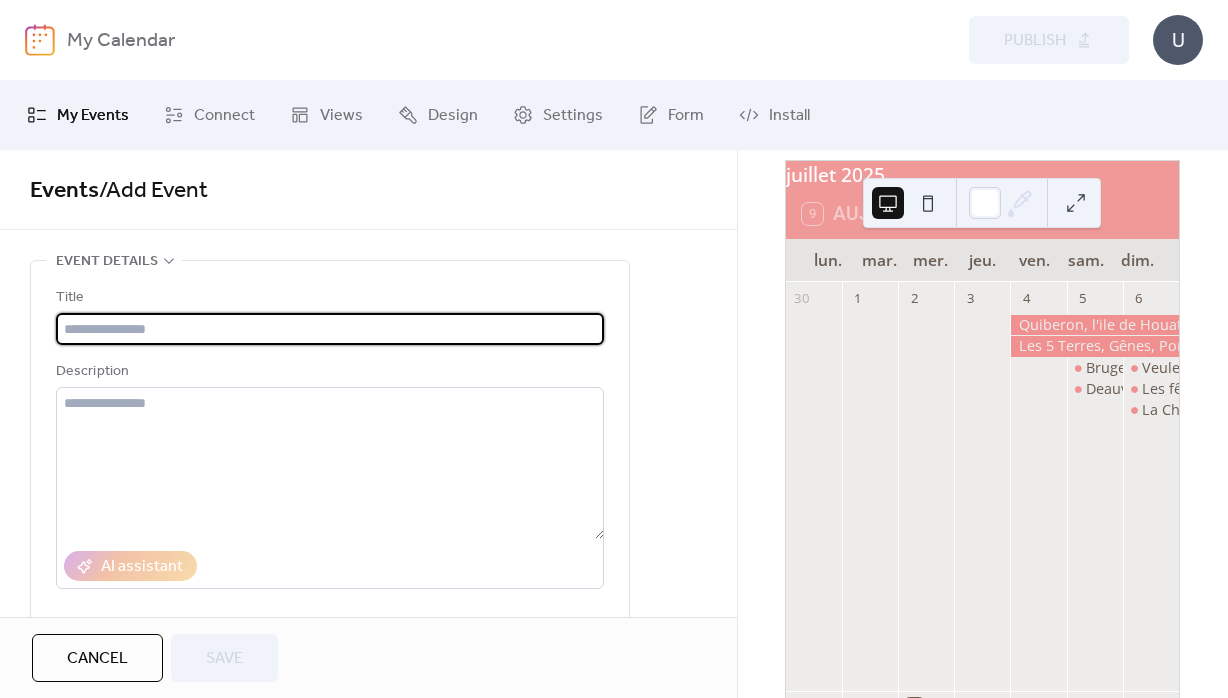 paste on "*******" 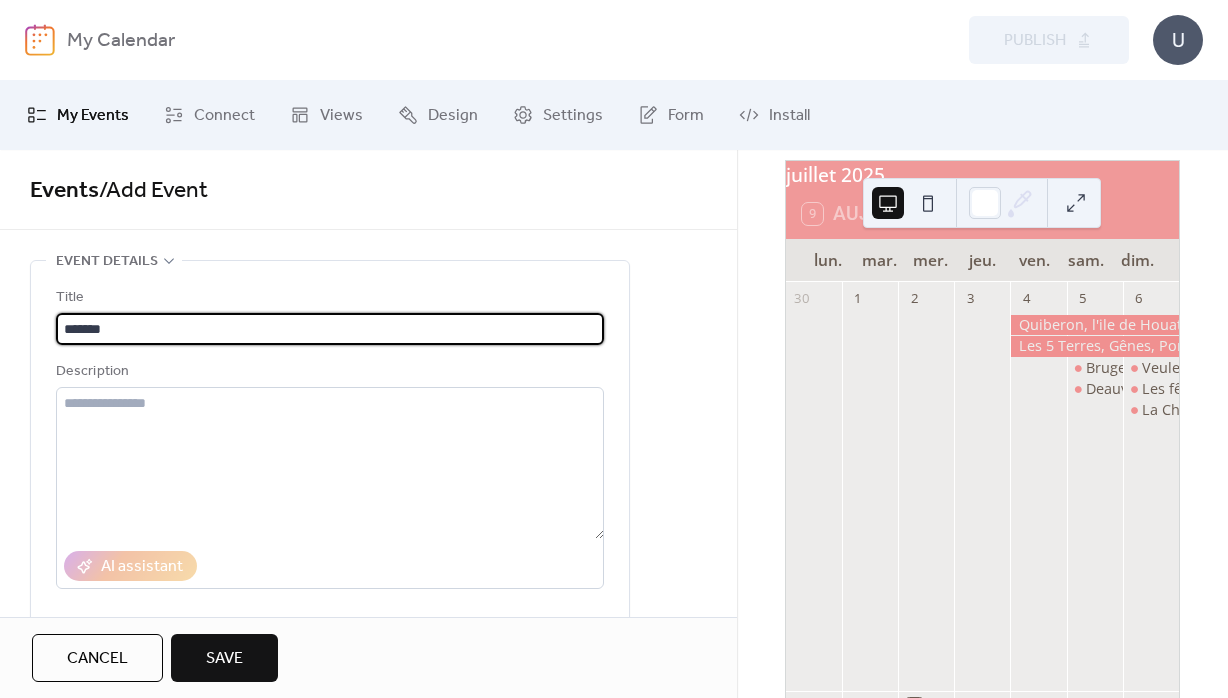 scroll, scrollTop: 360, scrollLeft: 0, axis: vertical 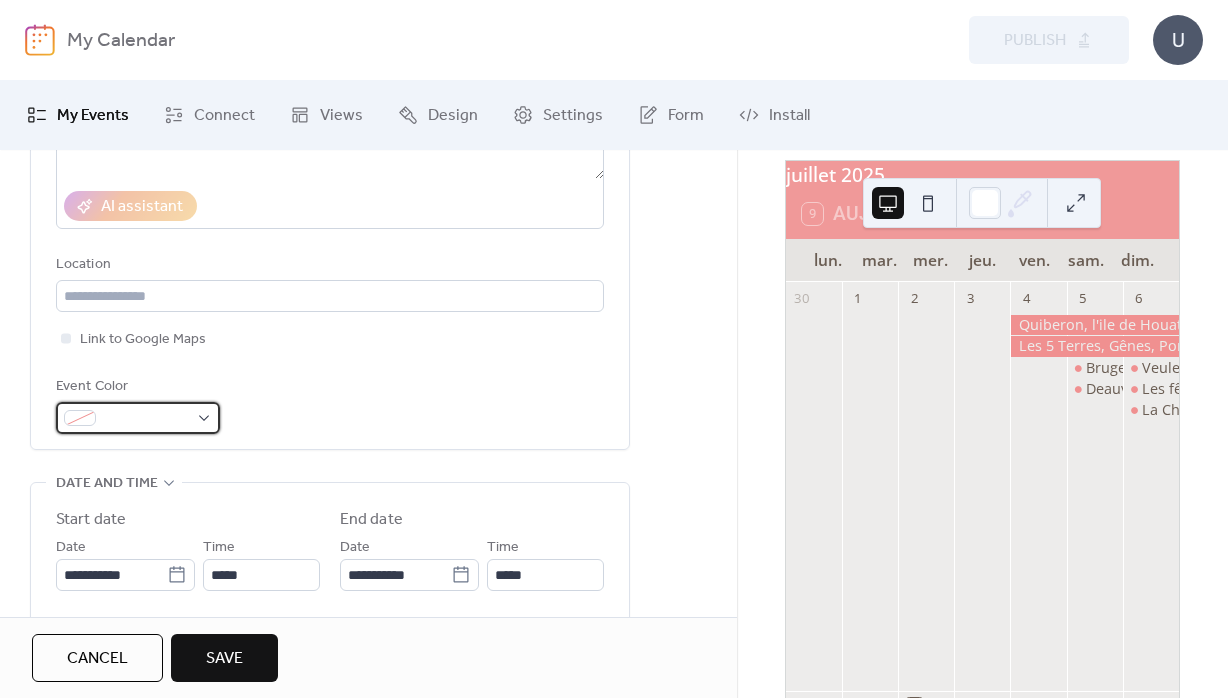 click at bounding box center (146, 419) 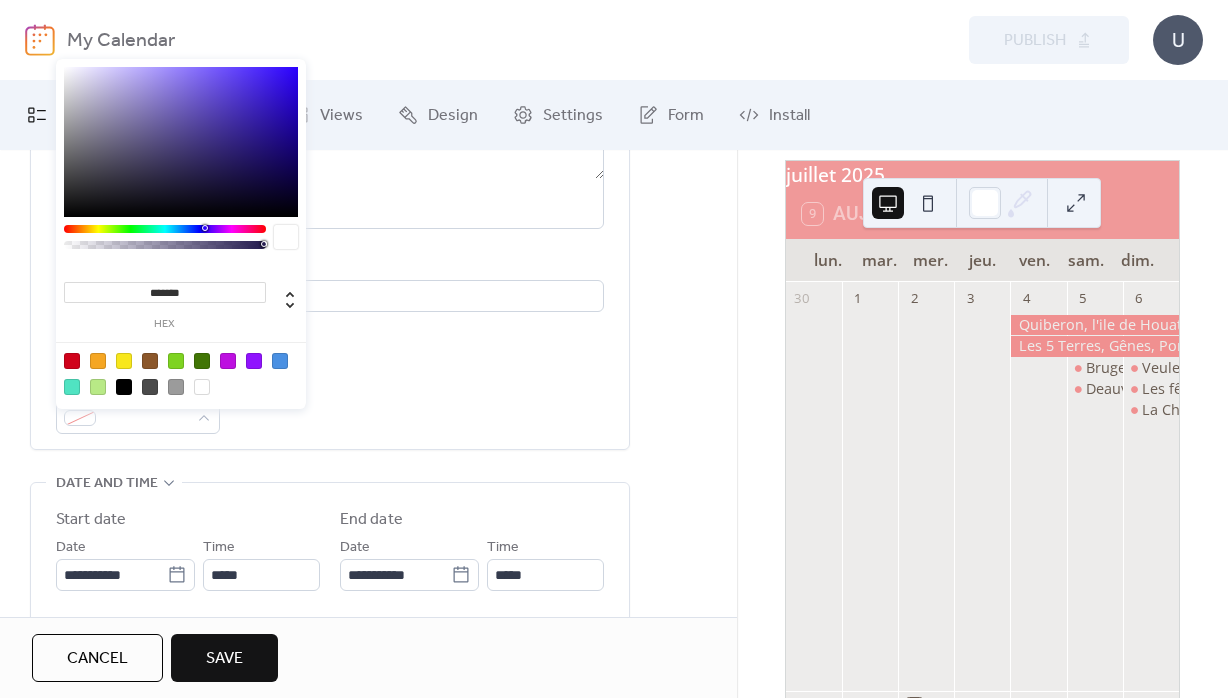 drag, startPoint x: 159, startPoint y: 286, endPoint x: 221, endPoint y: 288, distance: 62.03225 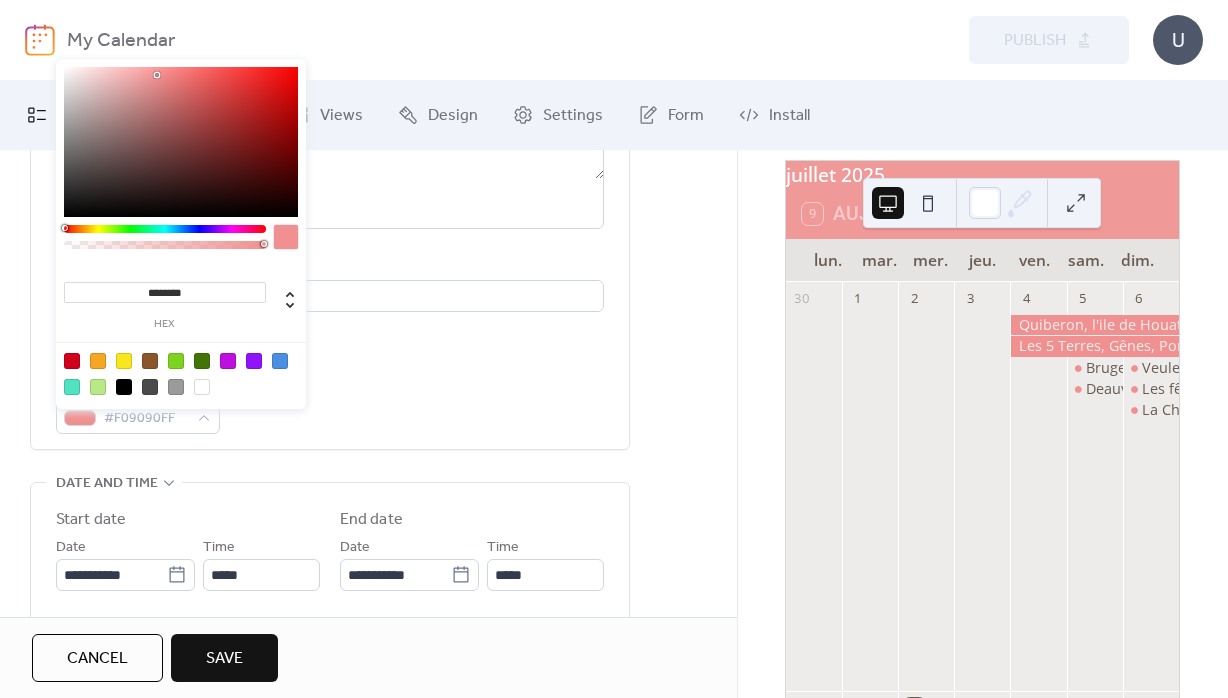 click on "Event Color #F09090FF" at bounding box center [330, 404] 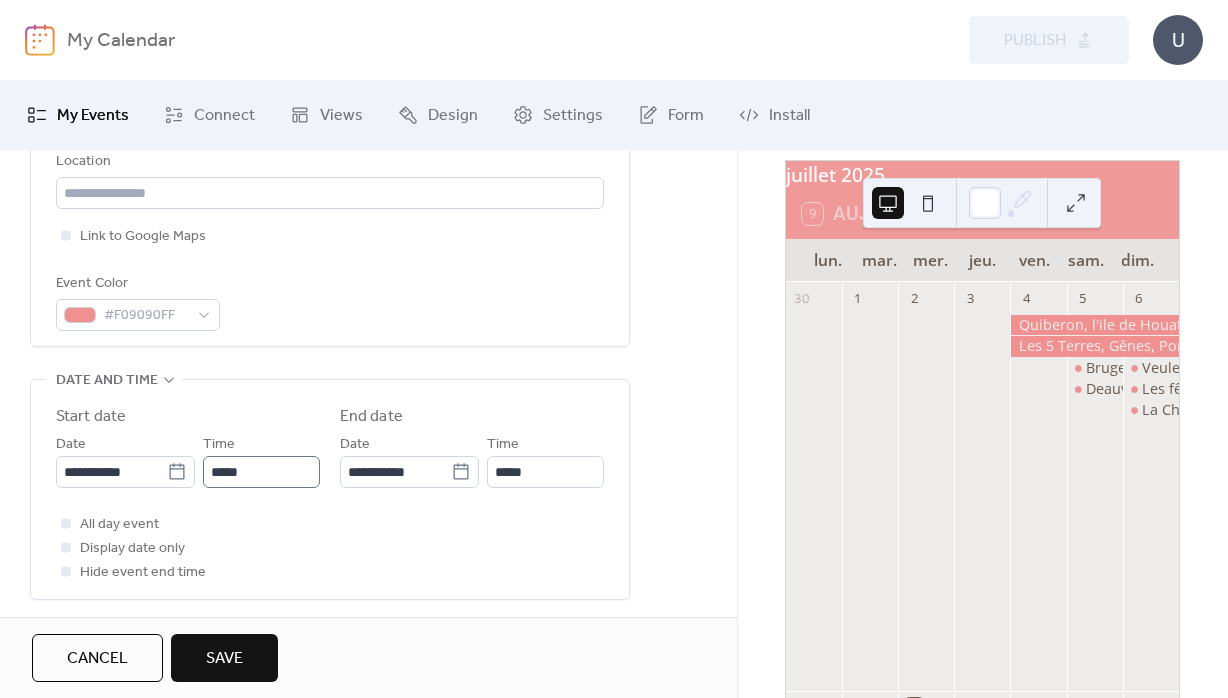 scroll, scrollTop: 504, scrollLeft: 0, axis: vertical 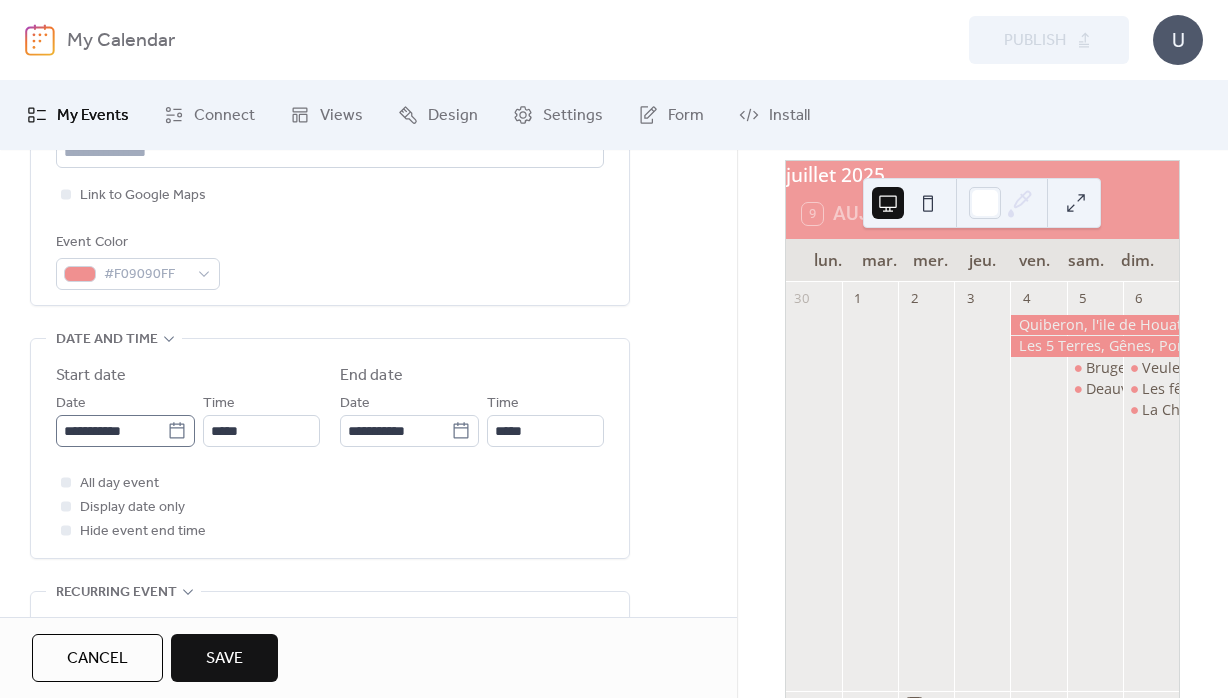 click 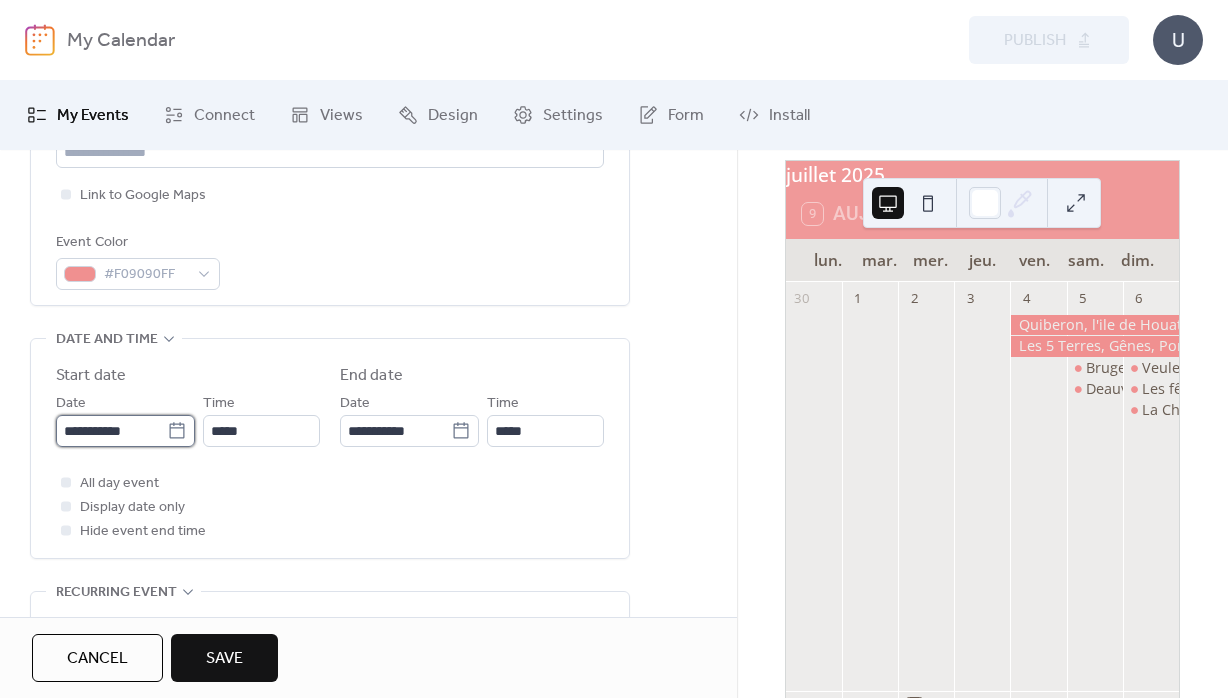click on "**********" at bounding box center [111, 431] 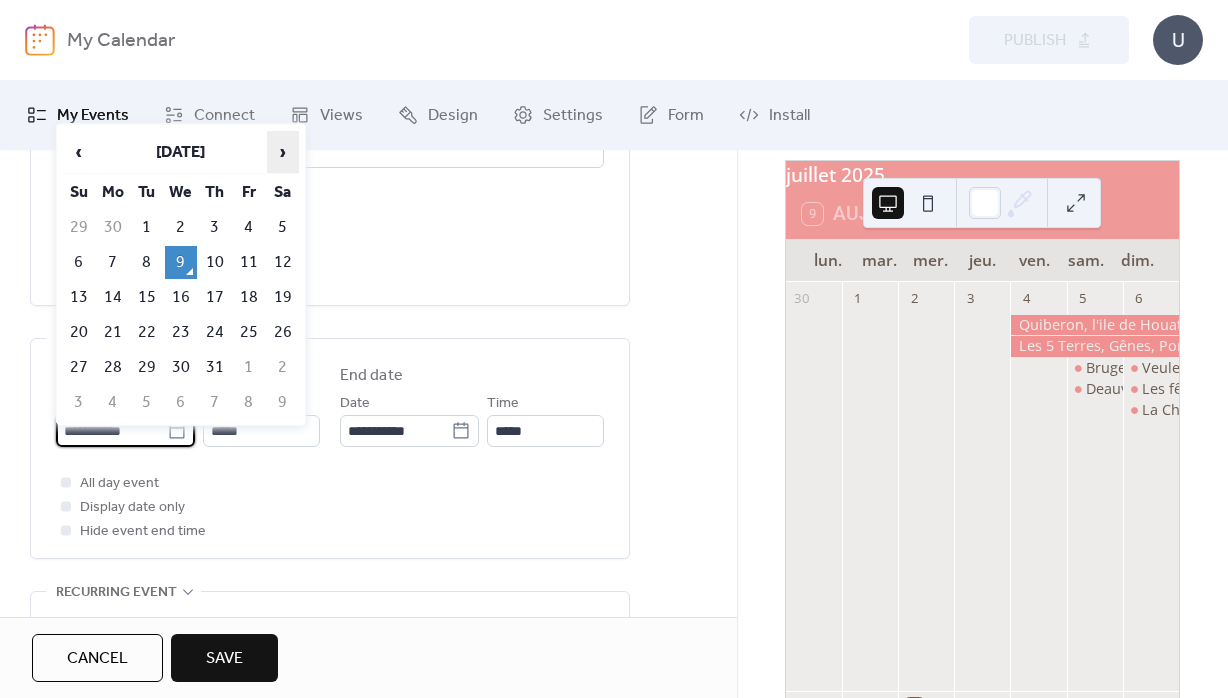 click on "›" at bounding box center [283, 152] 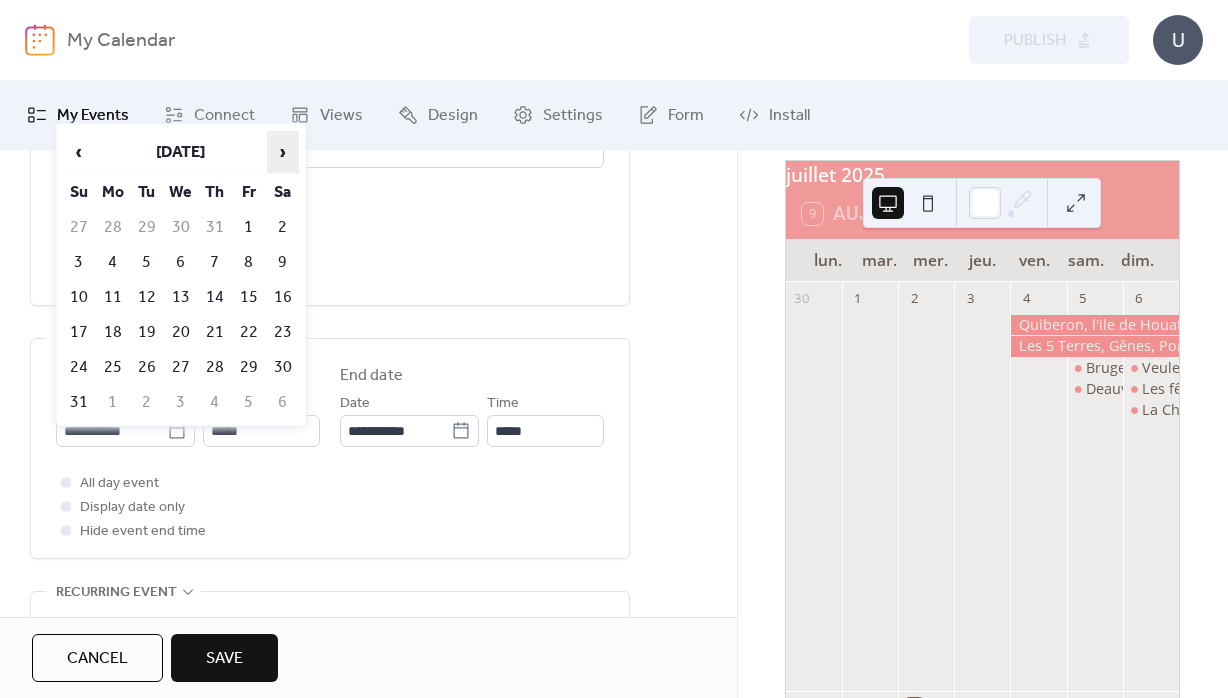 click on "›" at bounding box center (283, 152) 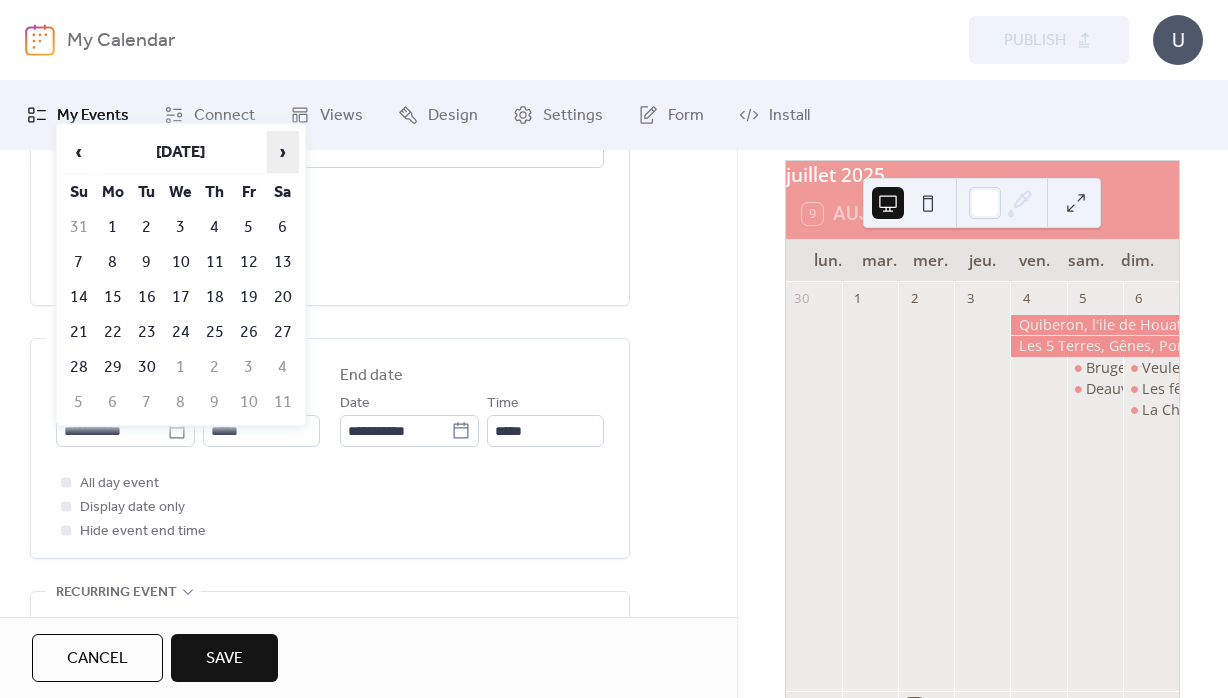 click on "›" at bounding box center (283, 152) 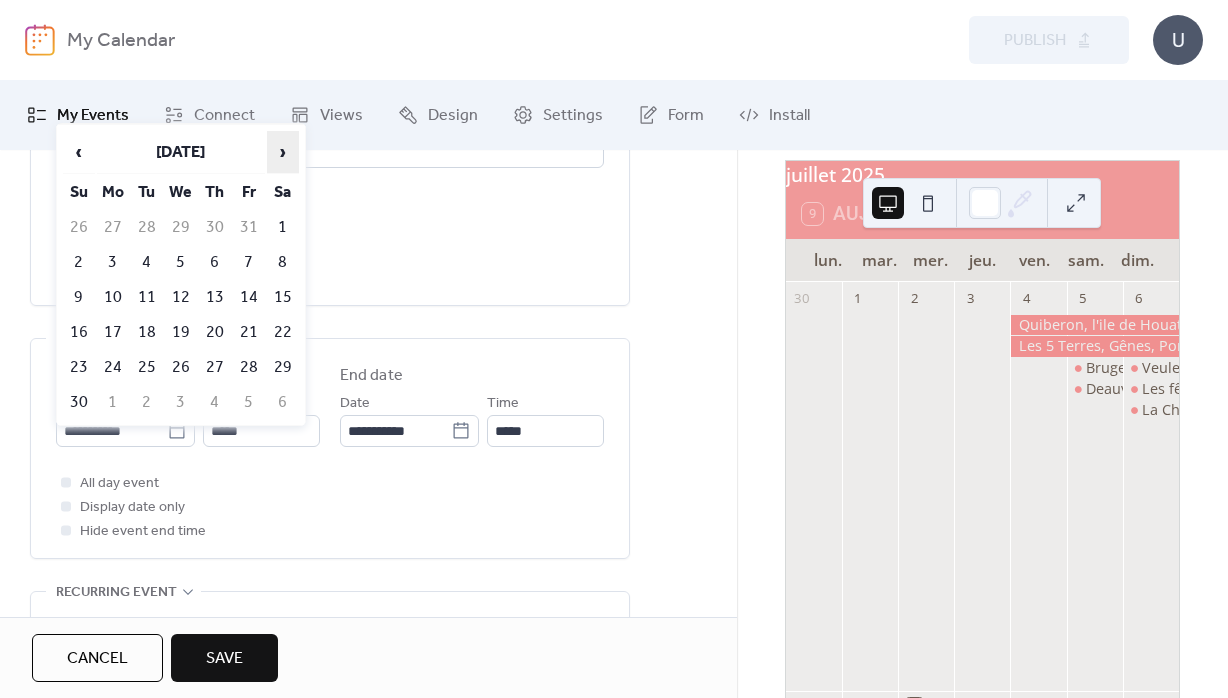 click on "›" at bounding box center (283, 152) 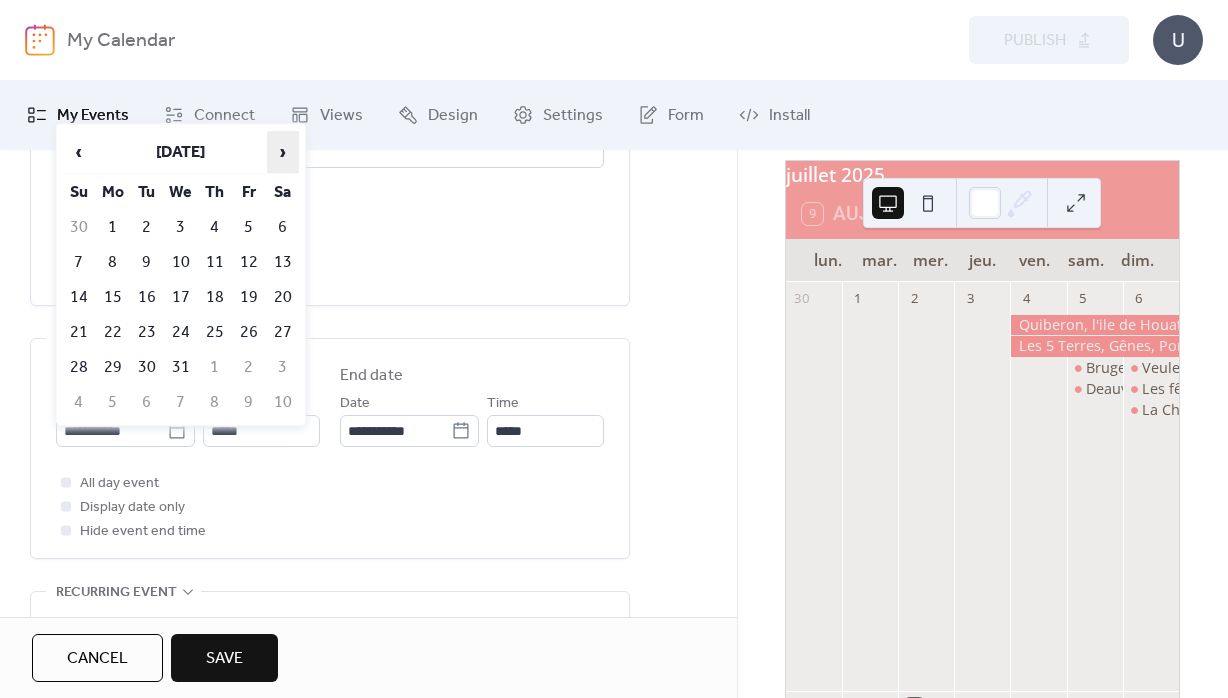 click on "›" at bounding box center [283, 152] 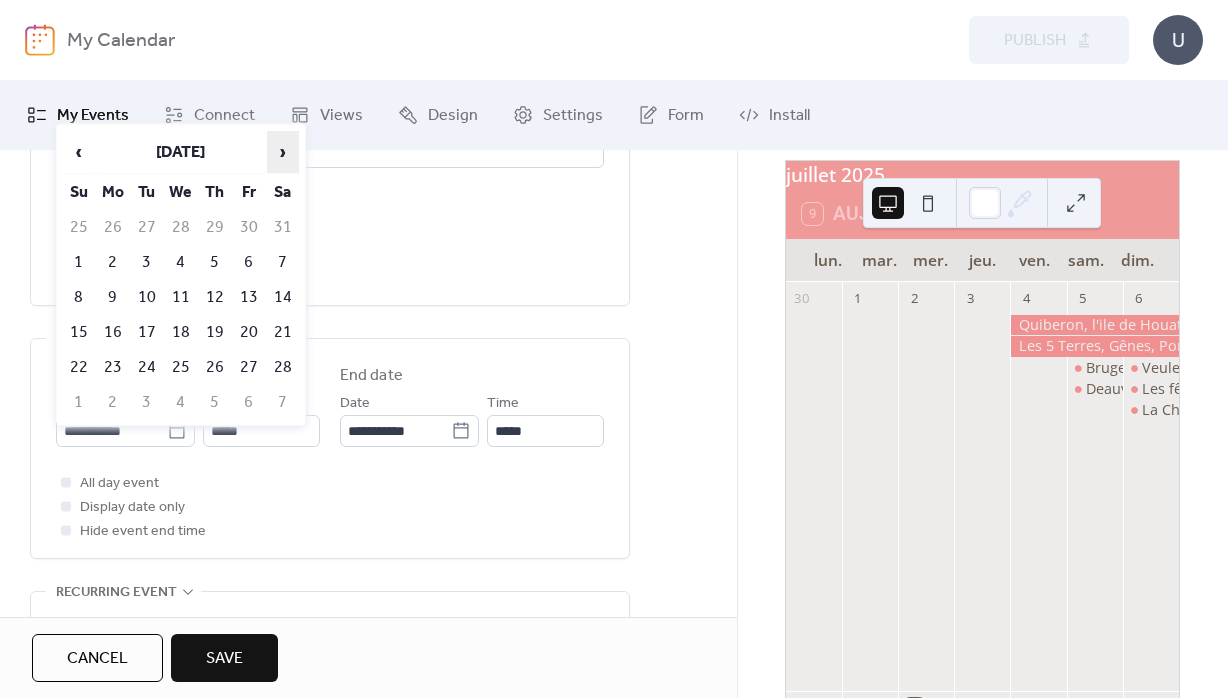 click on "›" at bounding box center (283, 152) 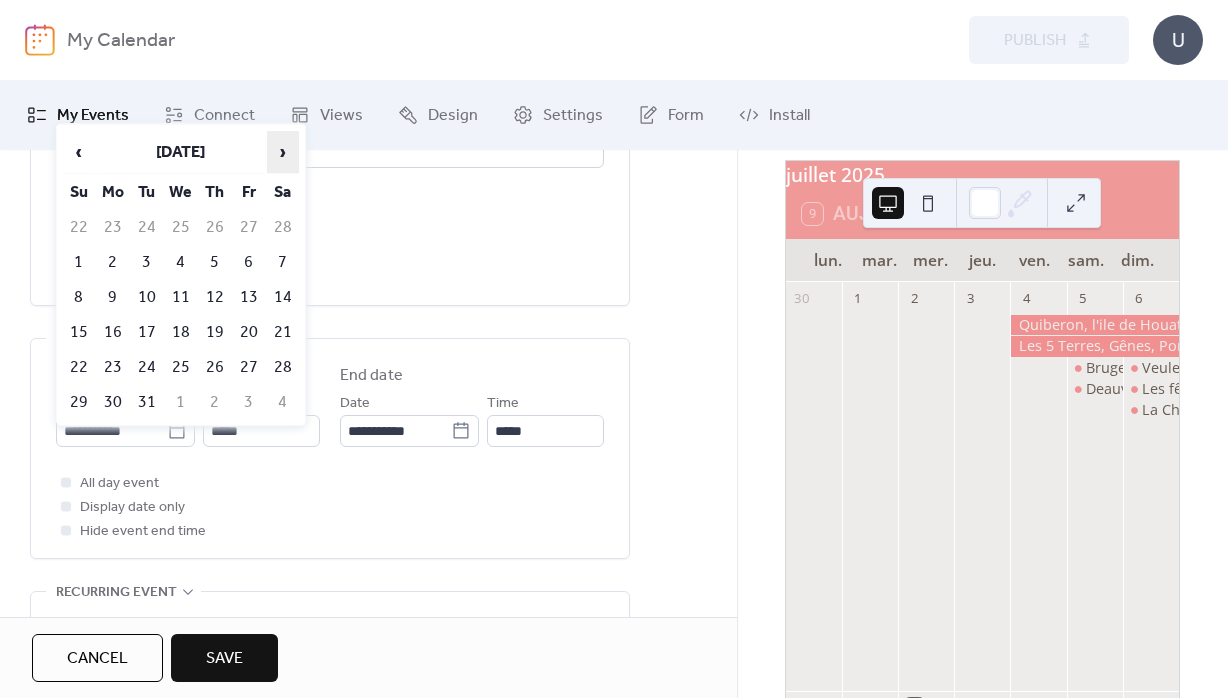 click on "›" at bounding box center (283, 152) 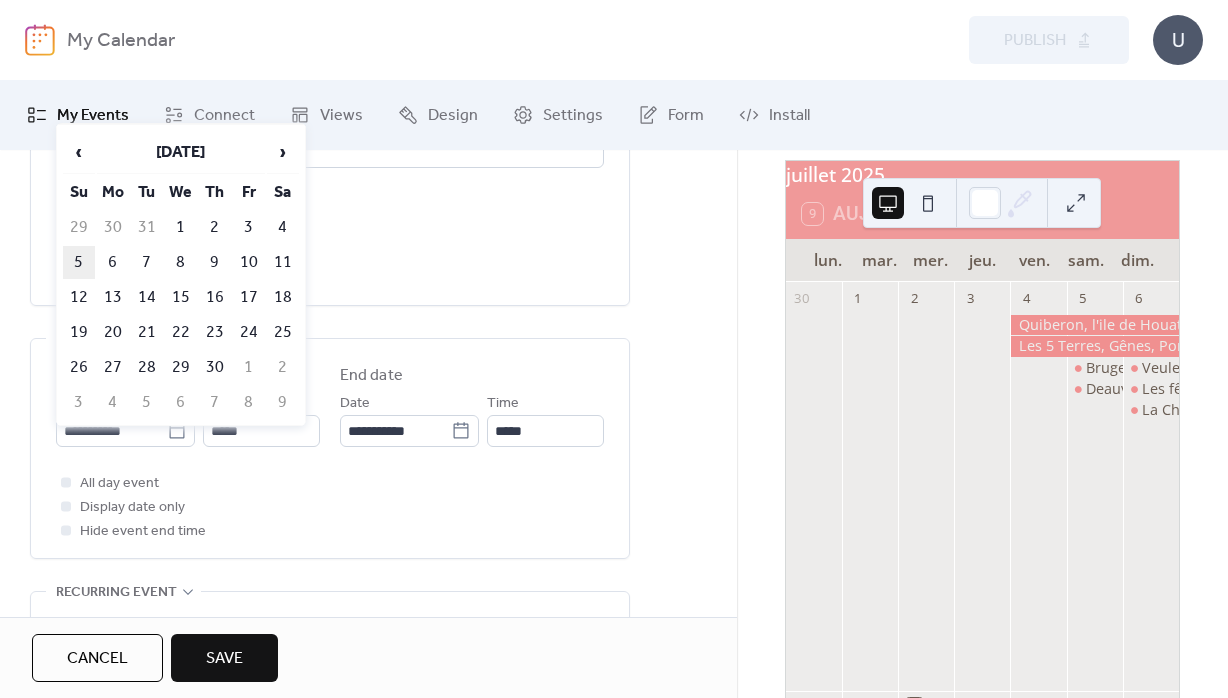 click on "5" at bounding box center [79, 262] 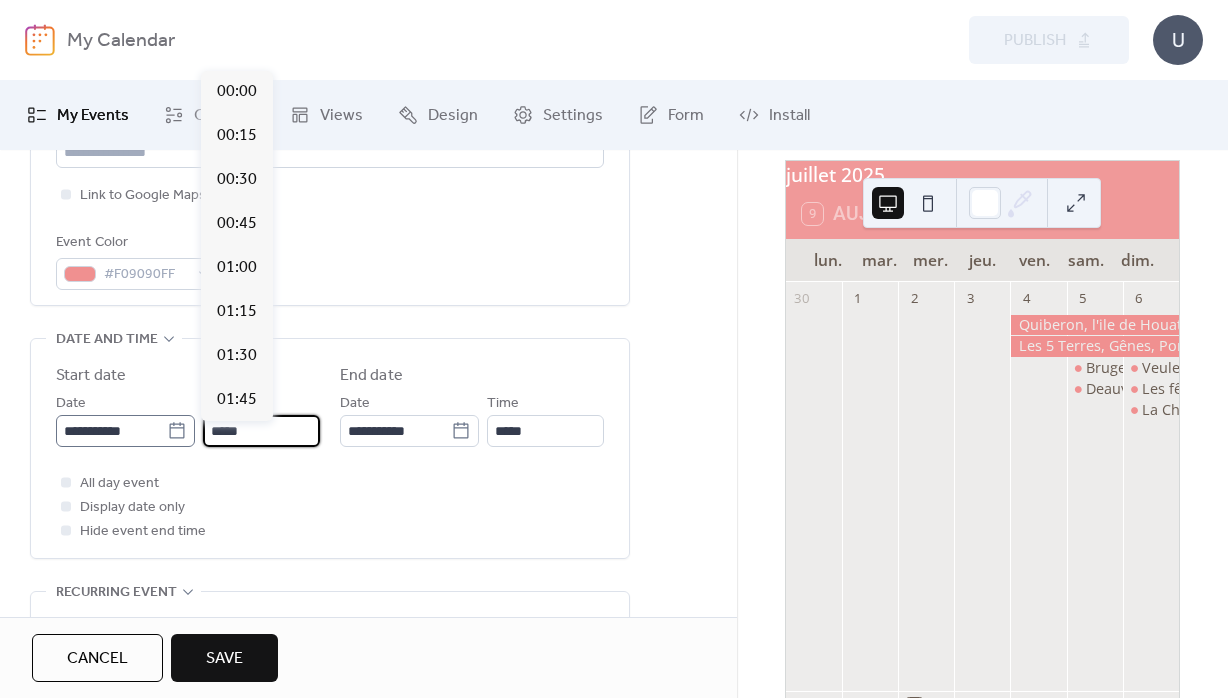 scroll, scrollTop: 2111, scrollLeft: 0, axis: vertical 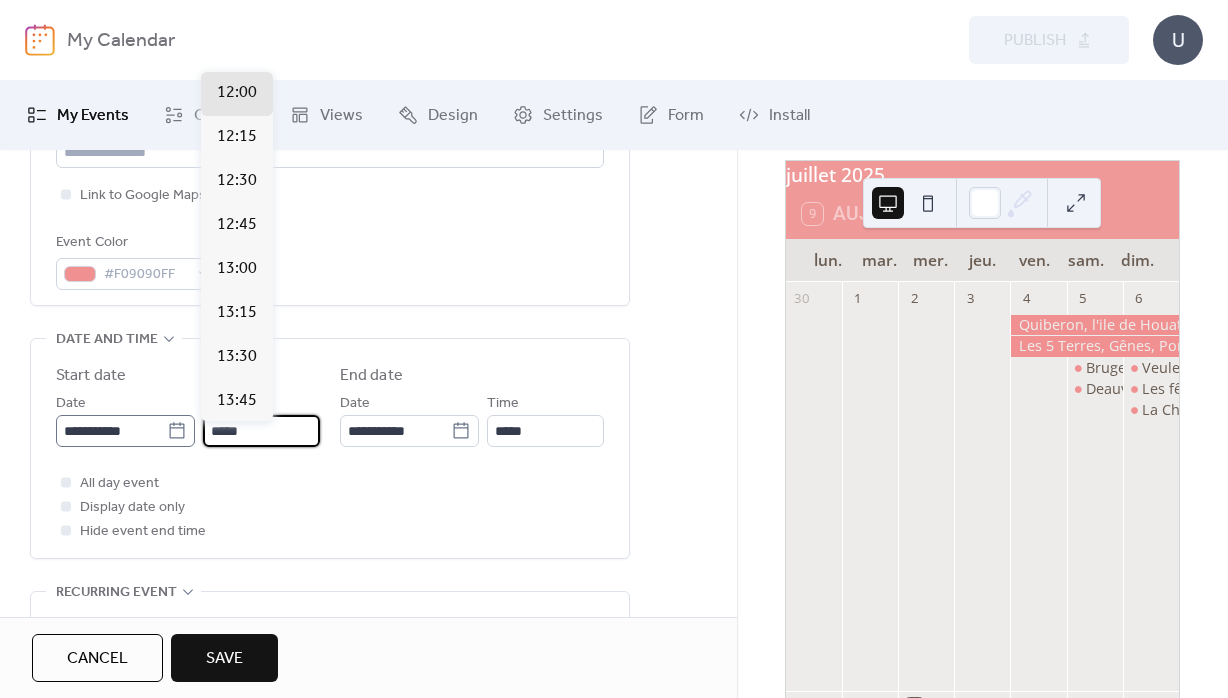 drag, startPoint x: 266, startPoint y: 439, endPoint x: 168, endPoint y: 442, distance: 98.045906 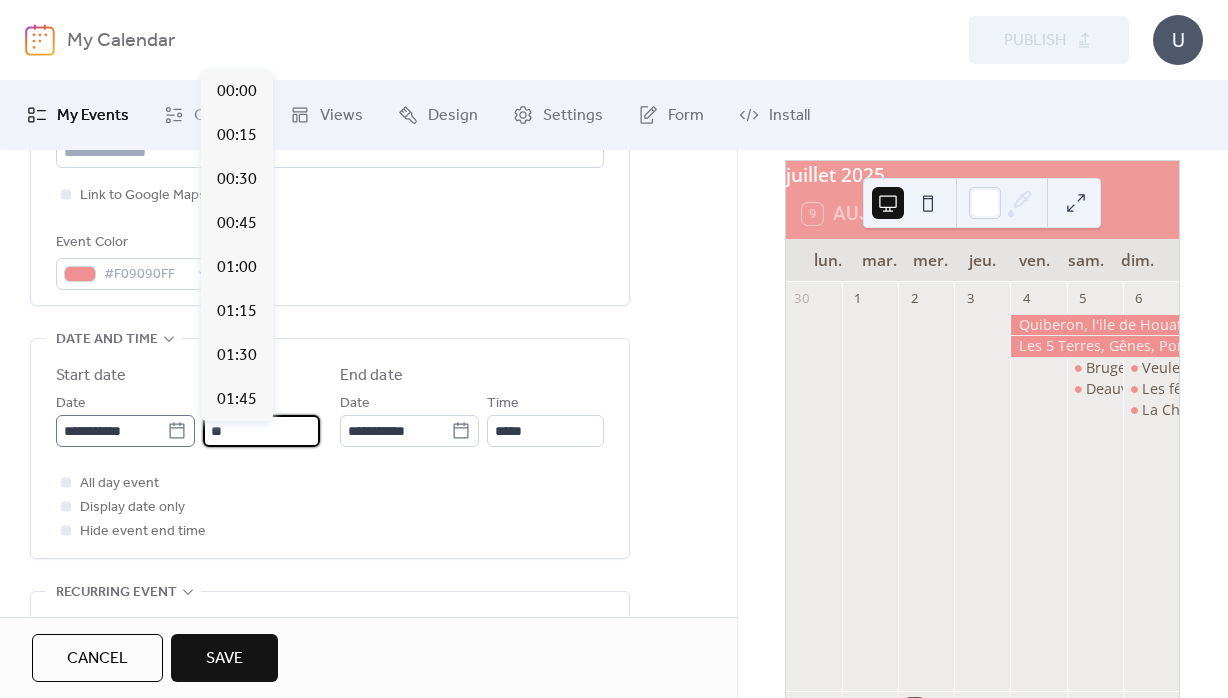 scroll, scrollTop: 1407, scrollLeft: 0, axis: vertical 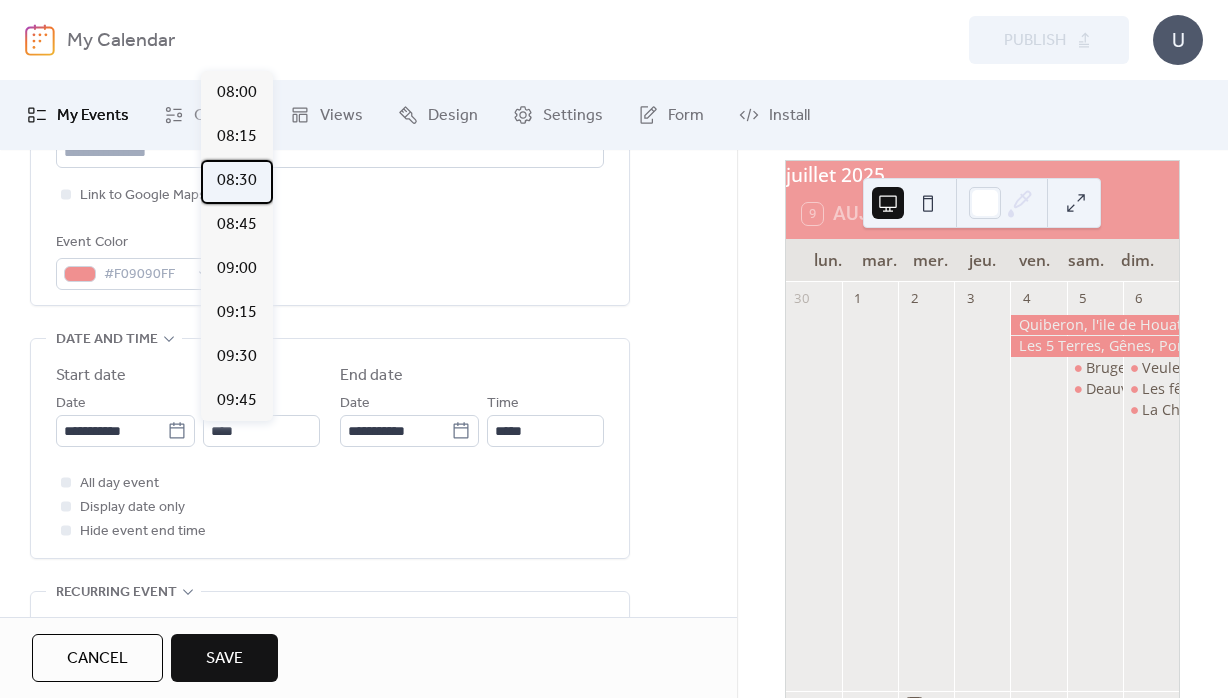 click on "08:30" at bounding box center (237, 181) 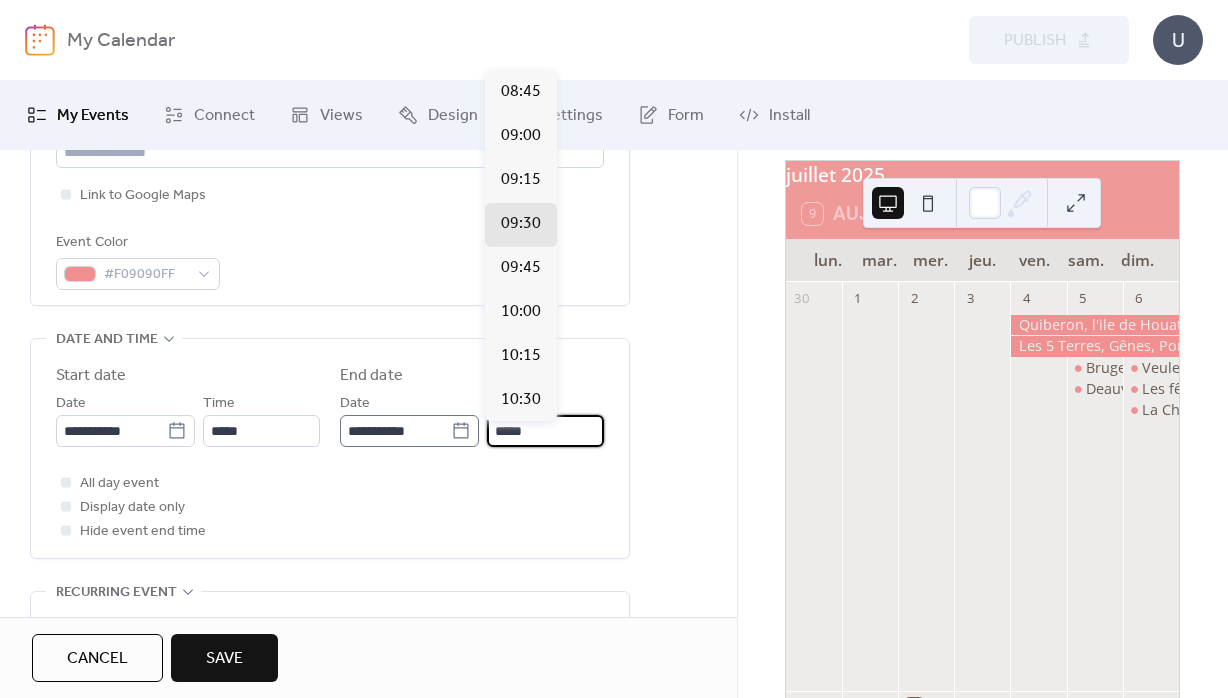 drag, startPoint x: 545, startPoint y: 442, endPoint x: 421, endPoint y: 436, distance: 124.14507 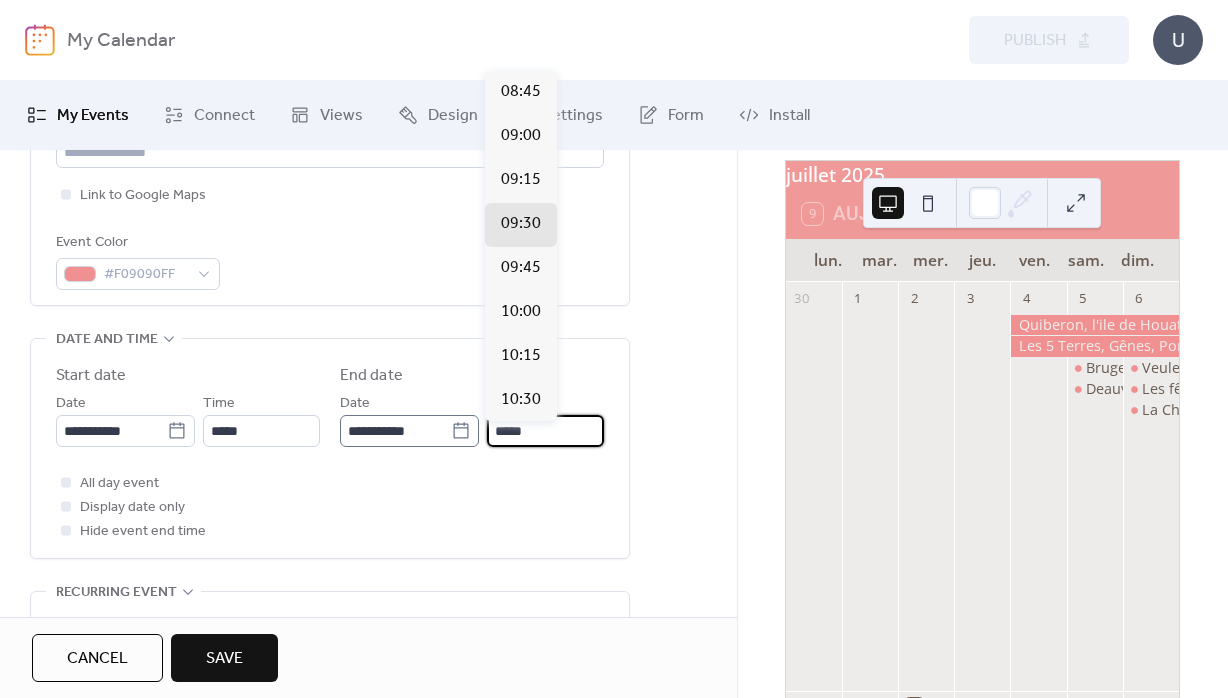 click on "*****" at bounding box center [545, 431] 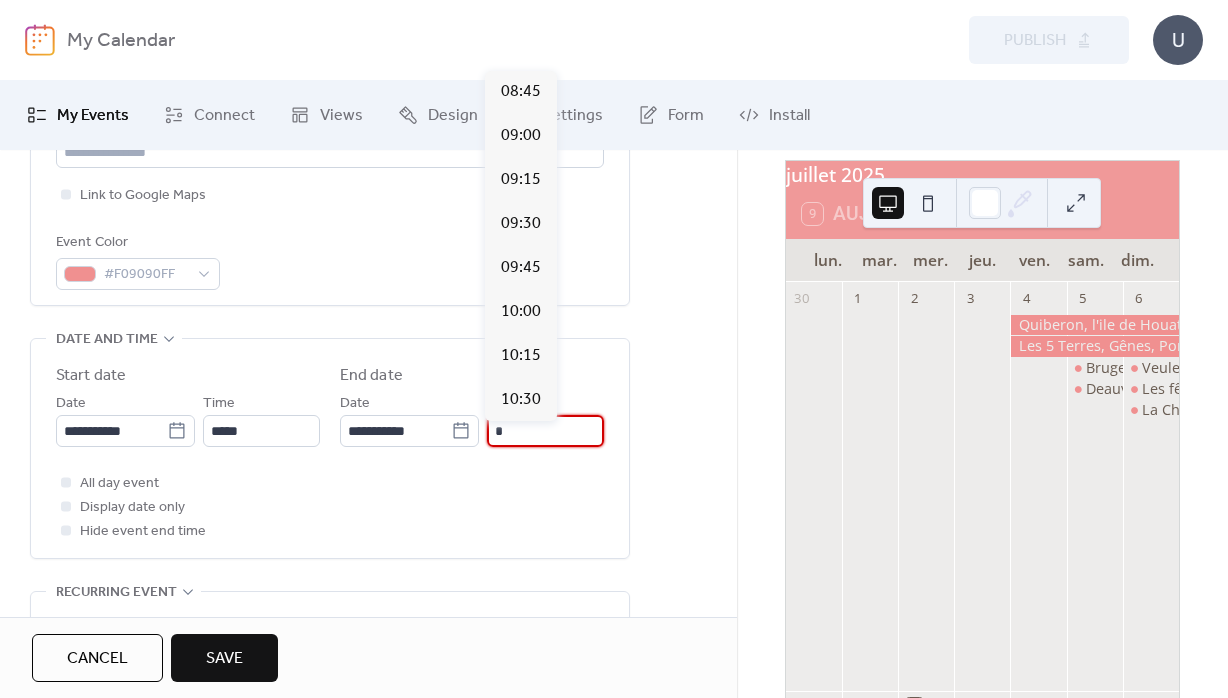 scroll, scrollTop: 1979, scrollLeft: 0, axis: vertical 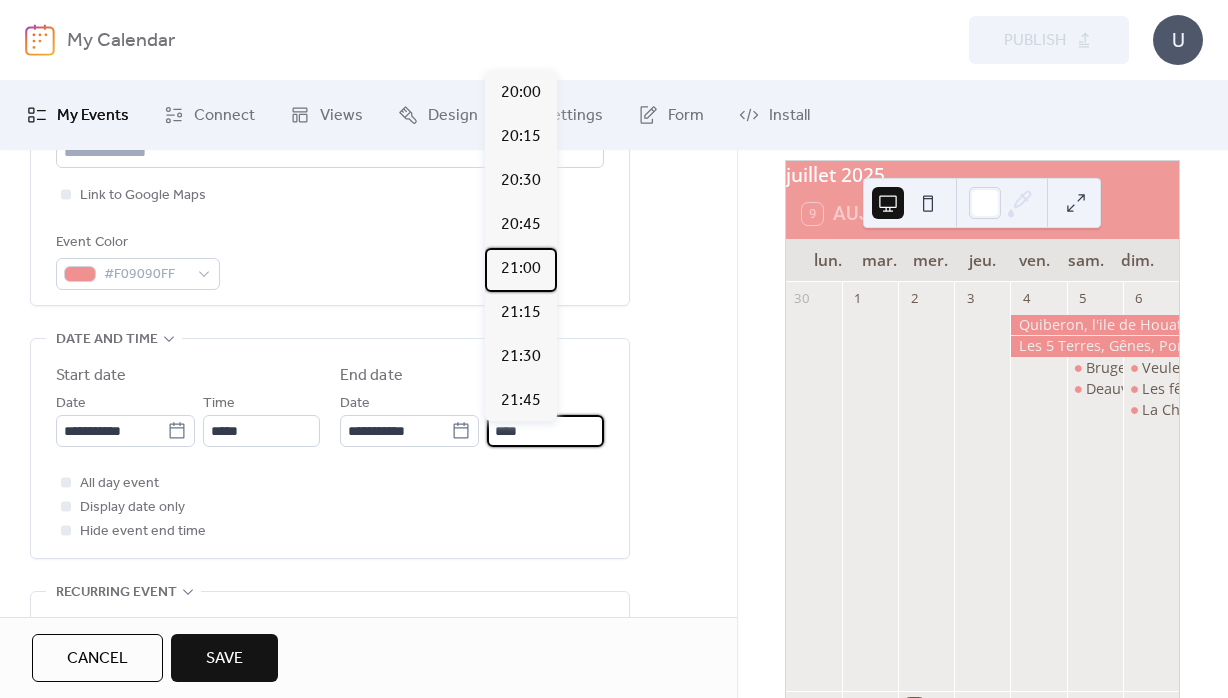 click on "21:00" at bounding box center (521, 269) 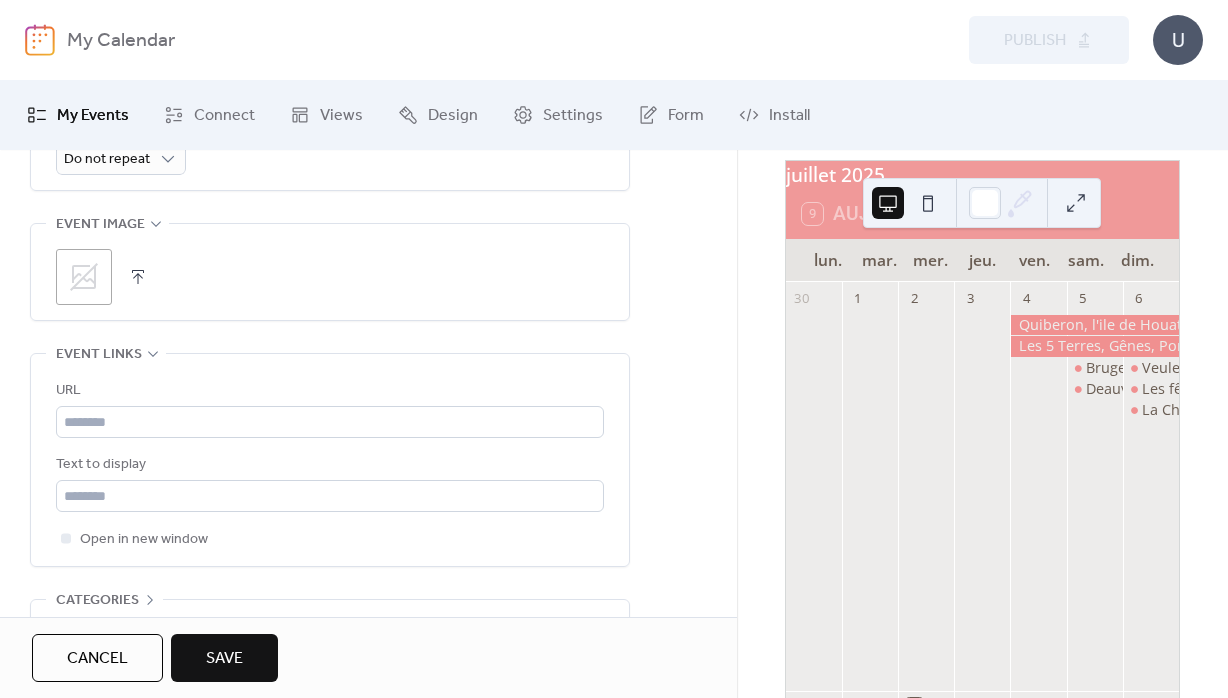scroll, scrollTop: 1008, scrollLeft: 0, axis: vertical 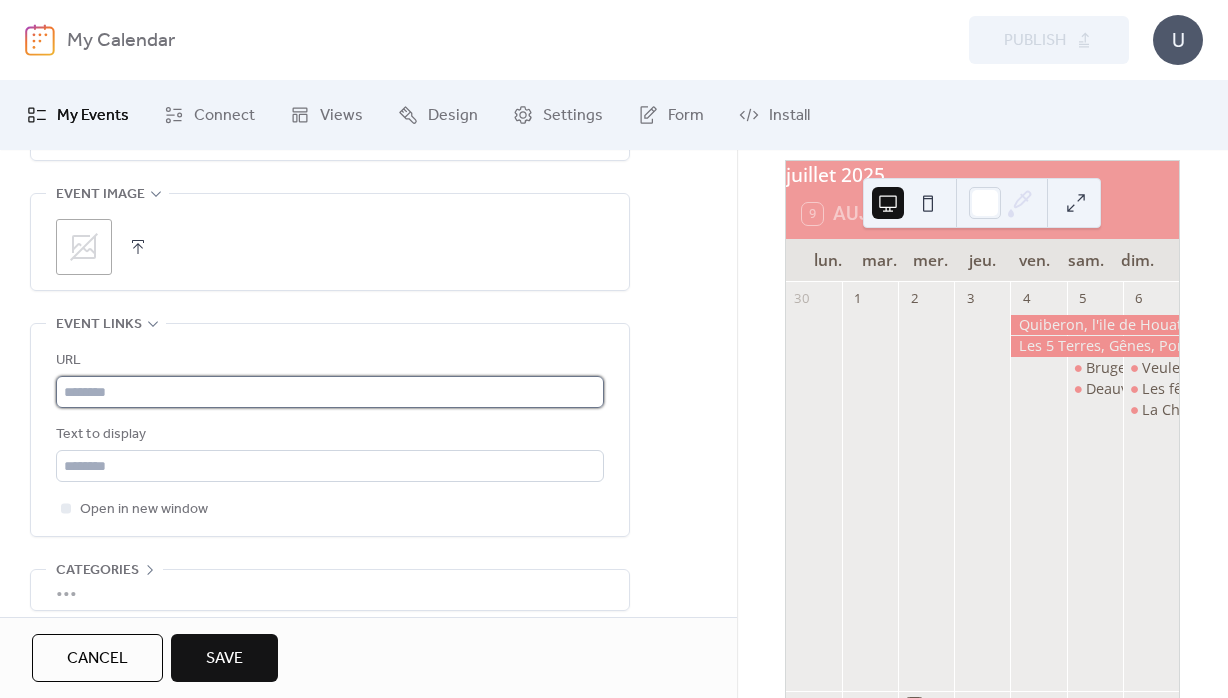 click at bounding box center [330, 392] 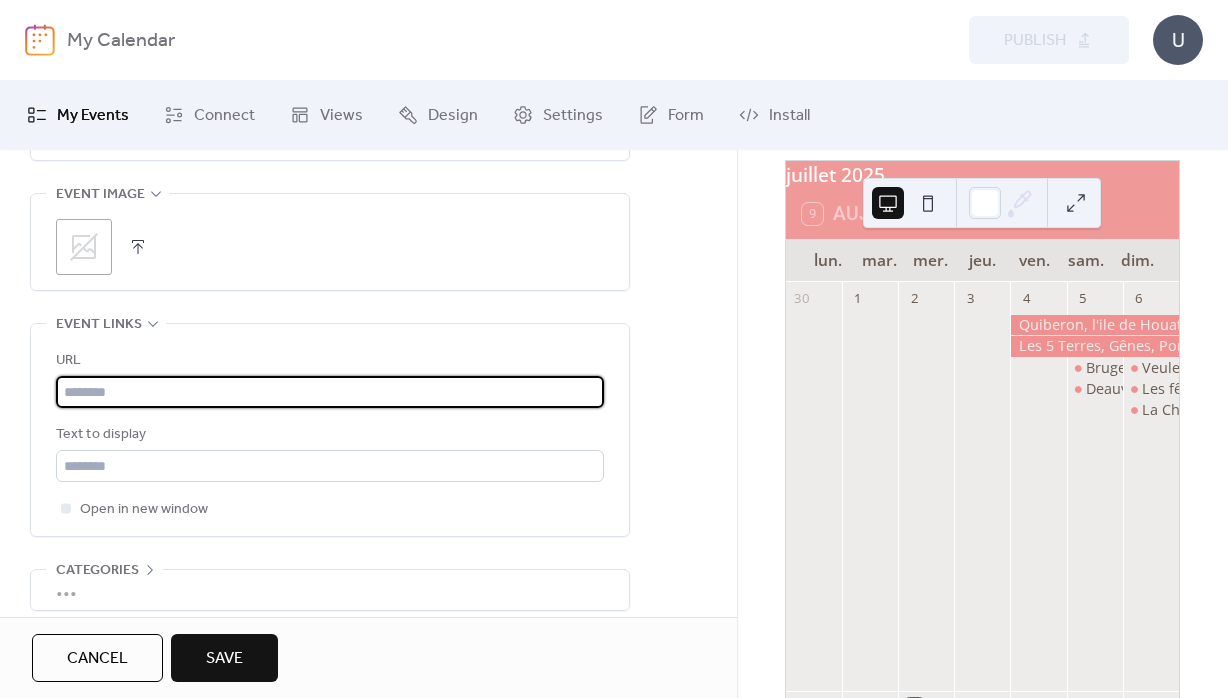 paste on "**********" 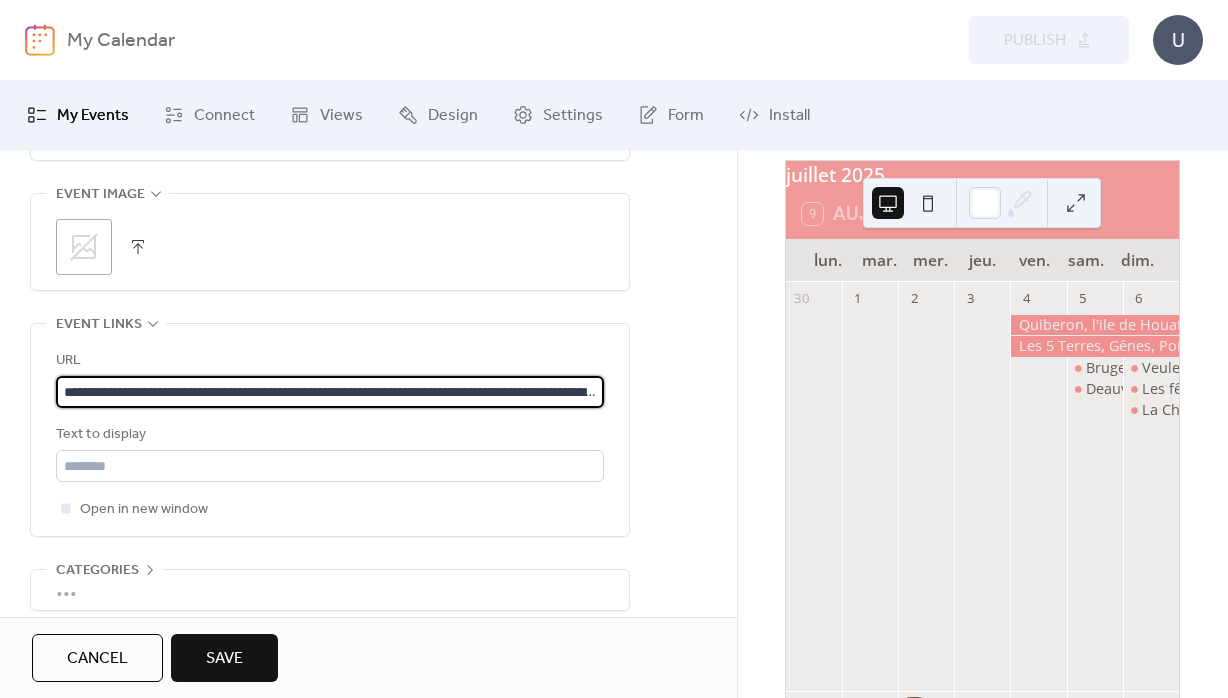 scroll, scrollTop: 0, scrollLeft: 229, axis: horizontal 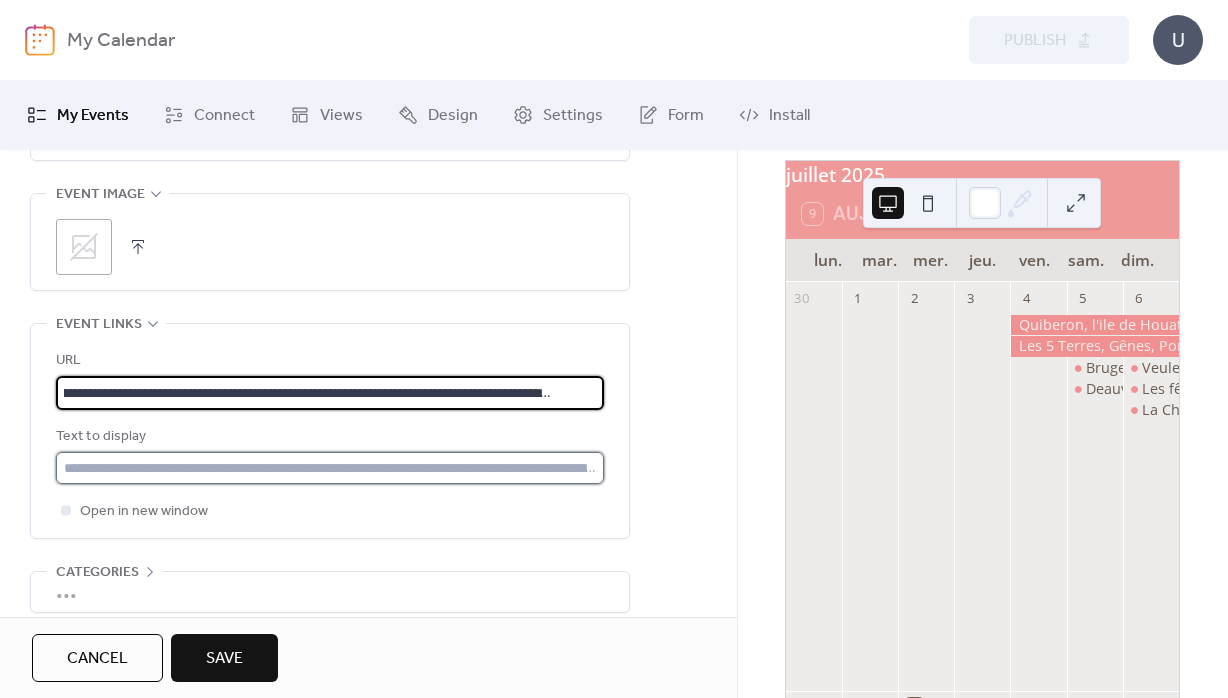 click at bounding box center [330, 468] 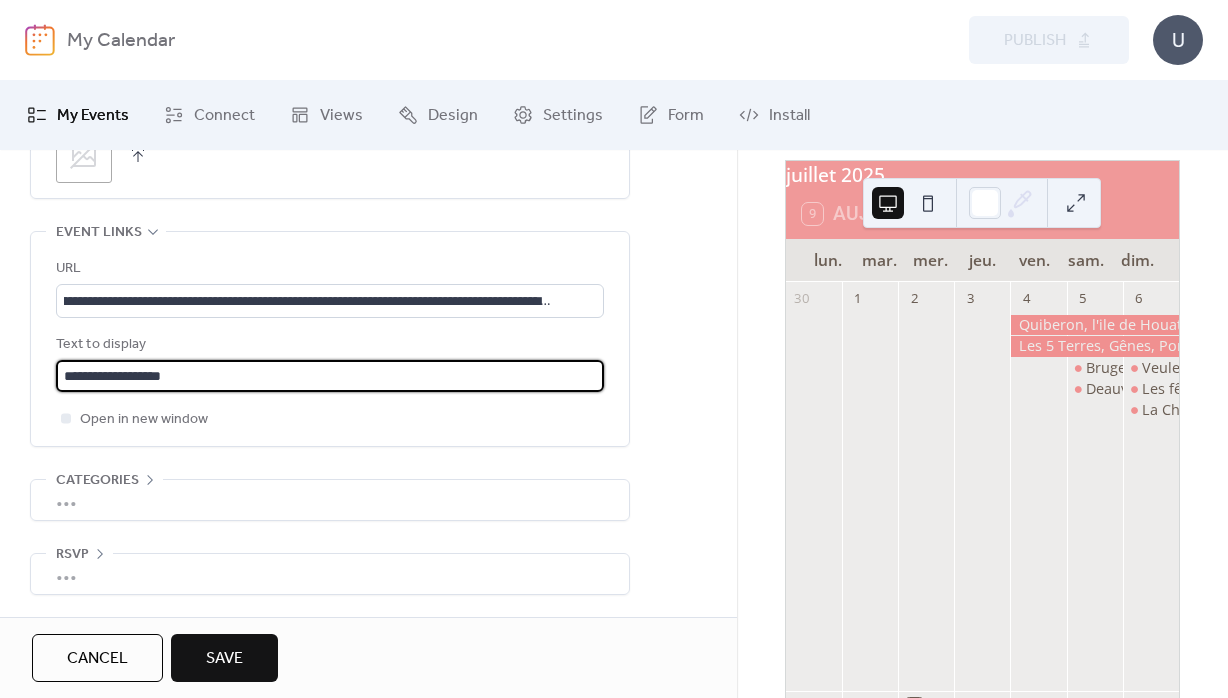 scroll, scrollTop: 1110, scrollLeft: 0, axis: vertical 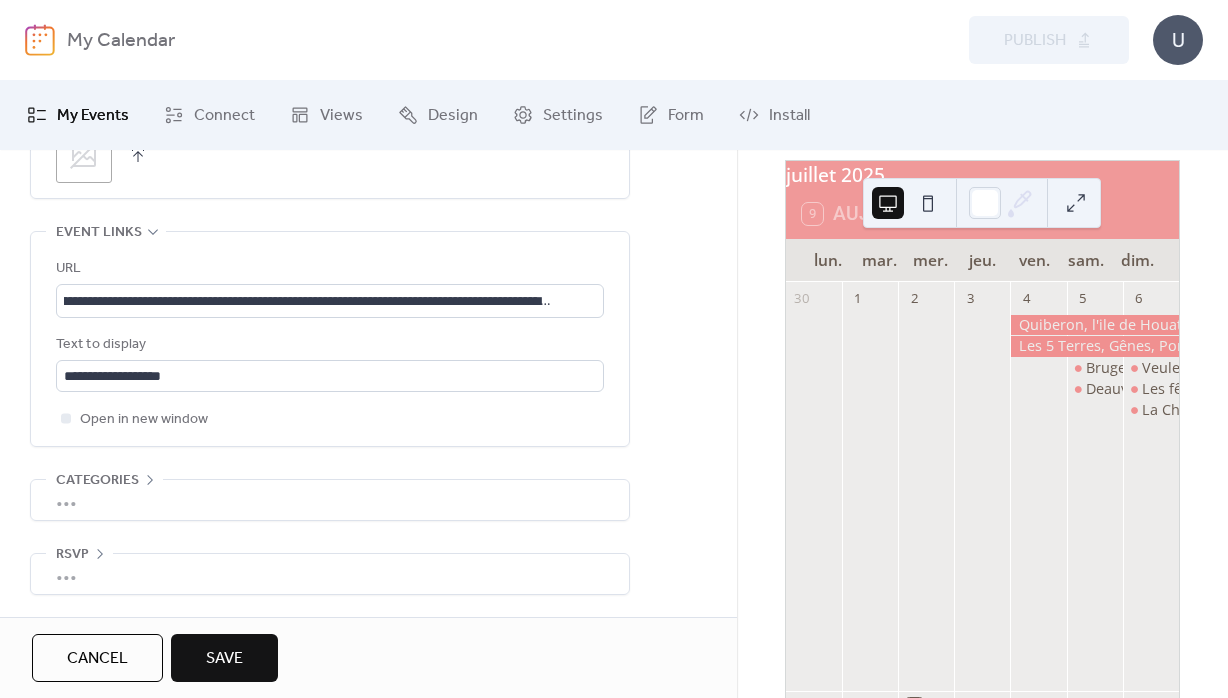click on "Save" at bounding box center [224, 658] 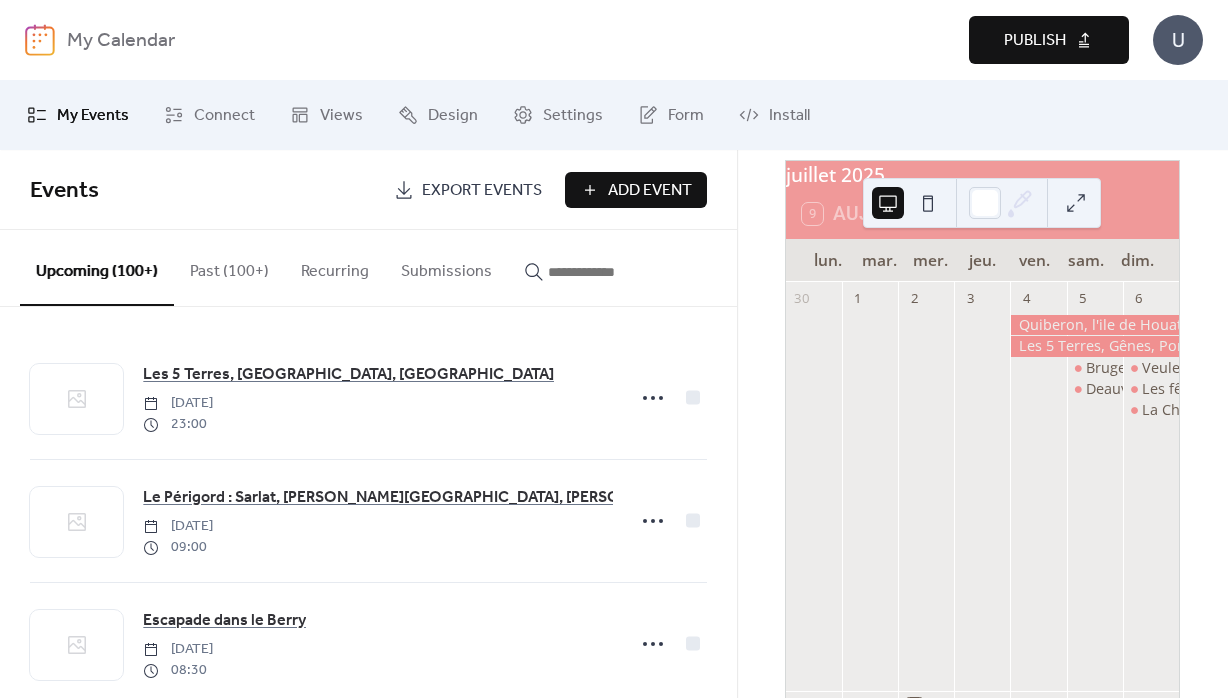 click on "Publish" at bounding box center [1035, 41] 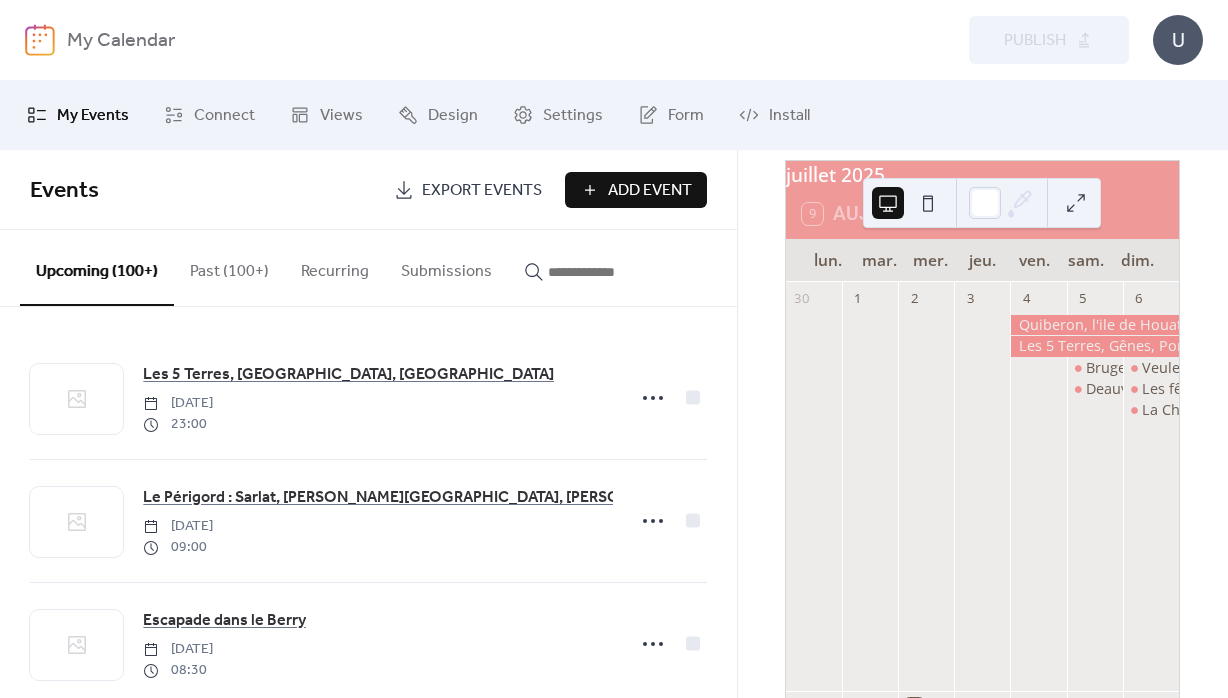 click on "Add Event" at bounding box center [650, 191] 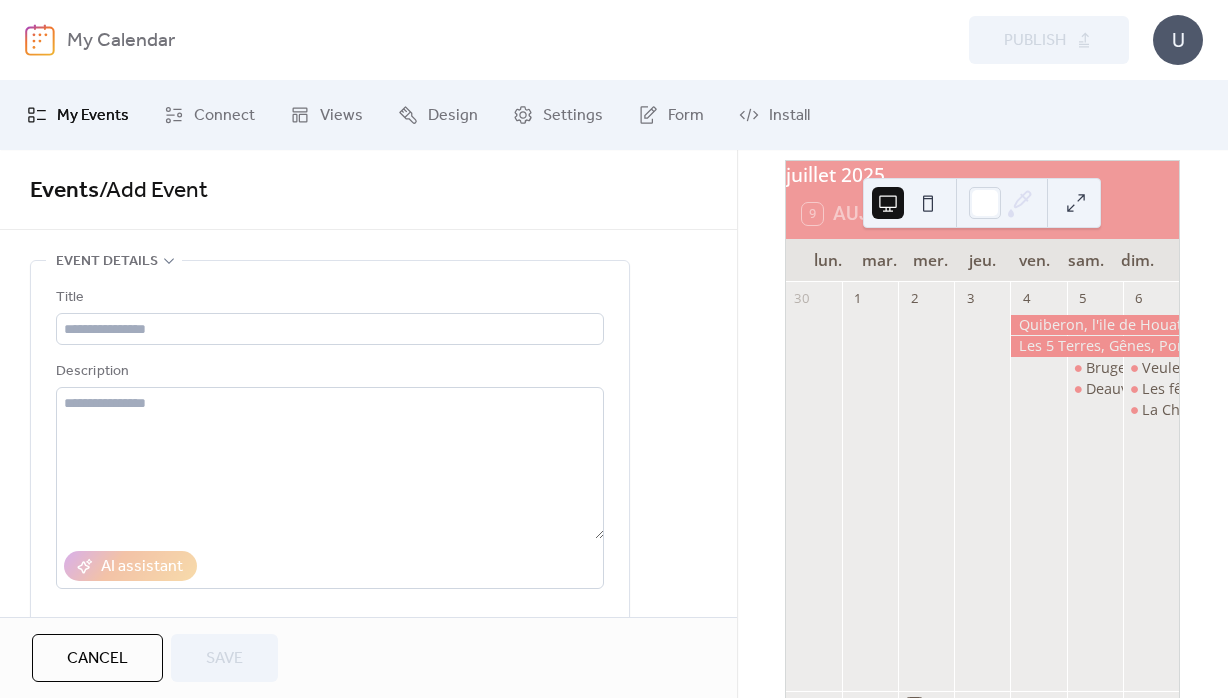 click on "Title Description AI assistant Location Link to Google Maps Event Color" at bounding box center [330, 535] 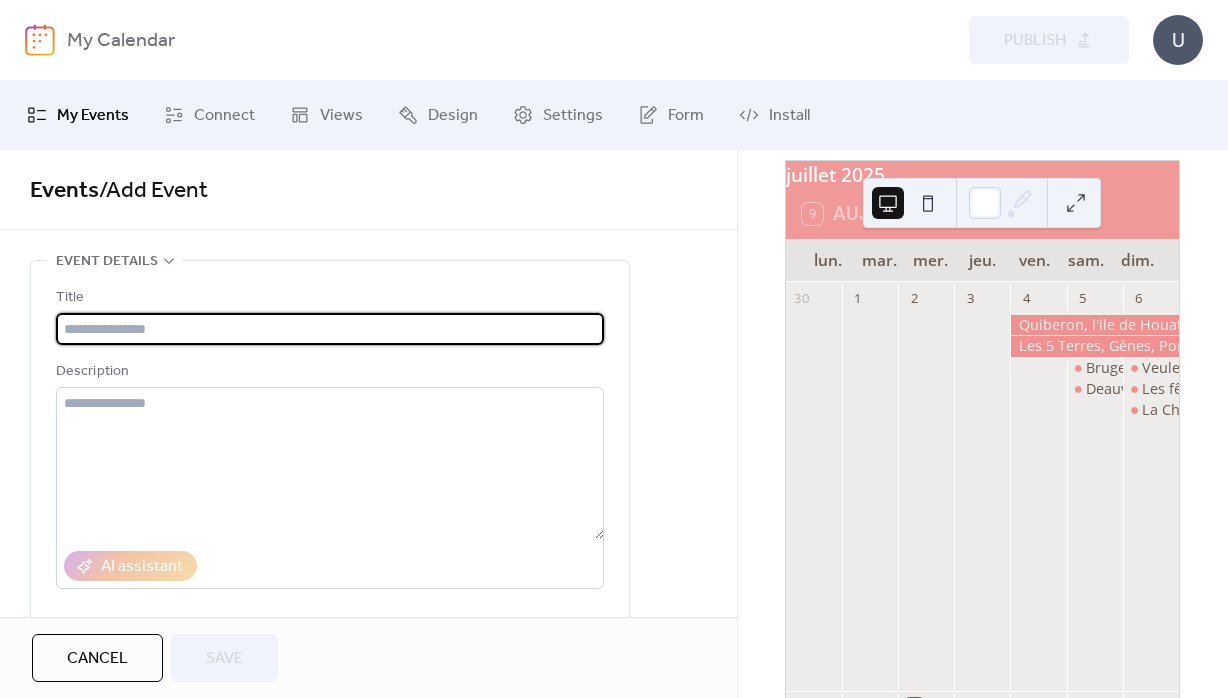 click at bounding box center [330, 329] 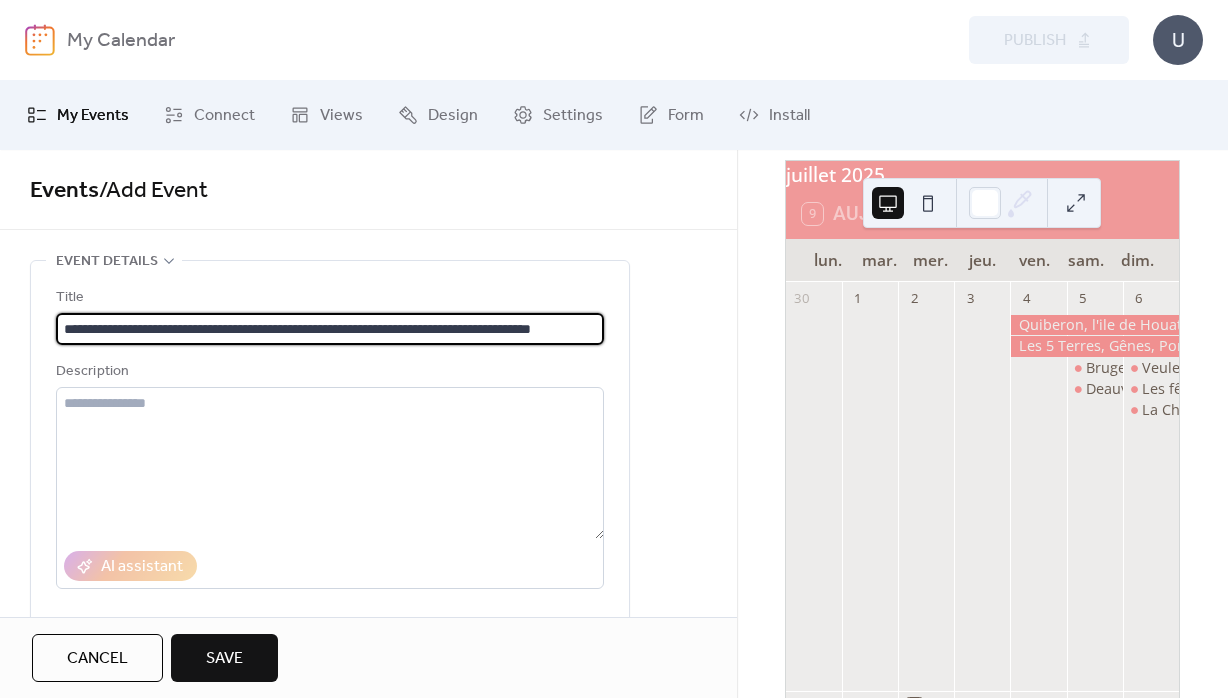 scroll, scrollTop: 0, scrollLeft: 31, axis: horizontal 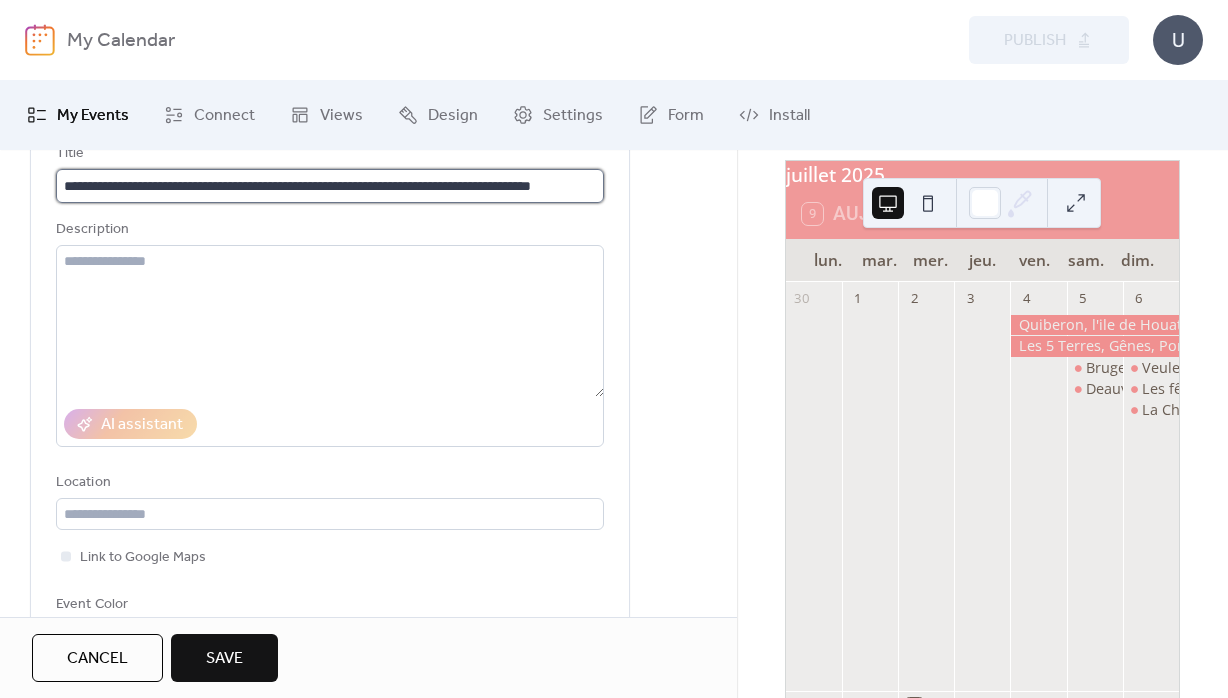 click on "**********" at bounding box center [330, 186] 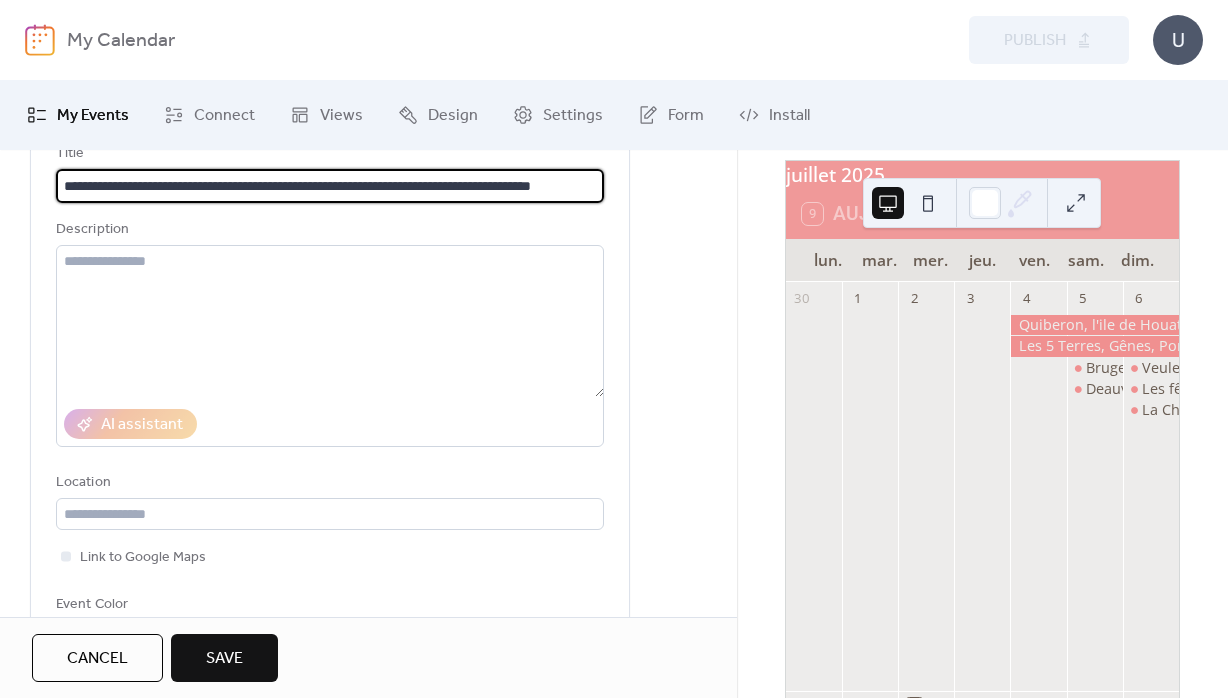 paste 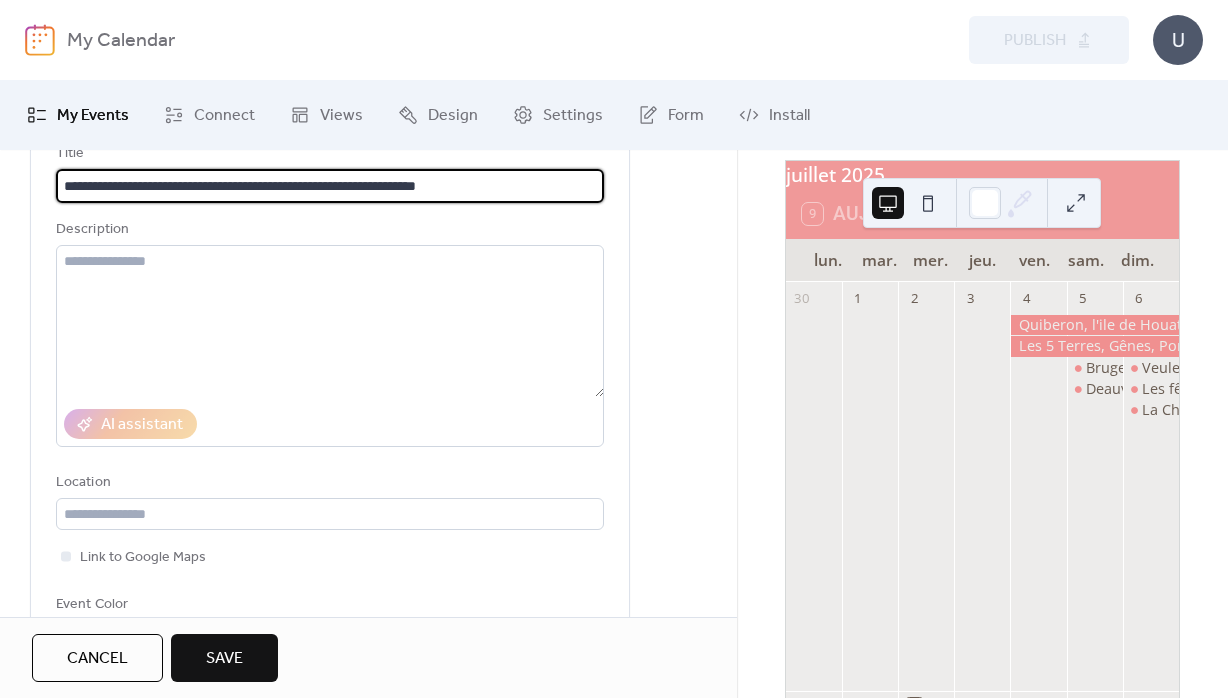 scroll, scrollTop: 0, scrollLeft: 0, axis: both 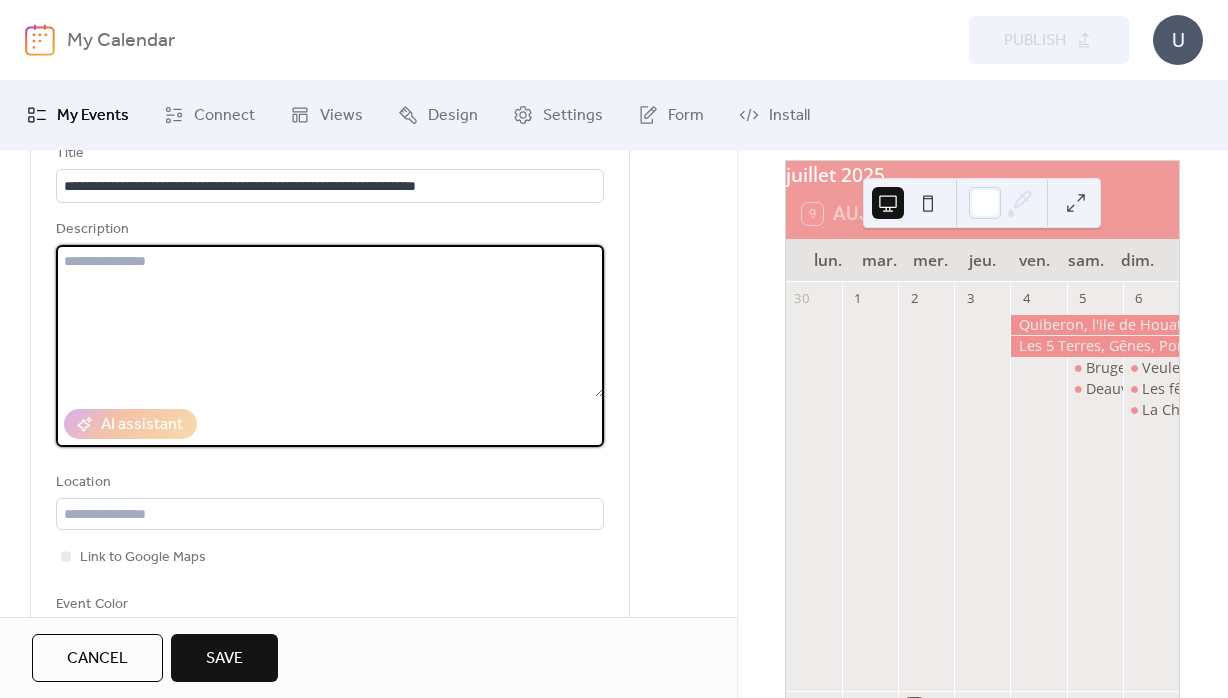 click at bounding box center [330, 321] 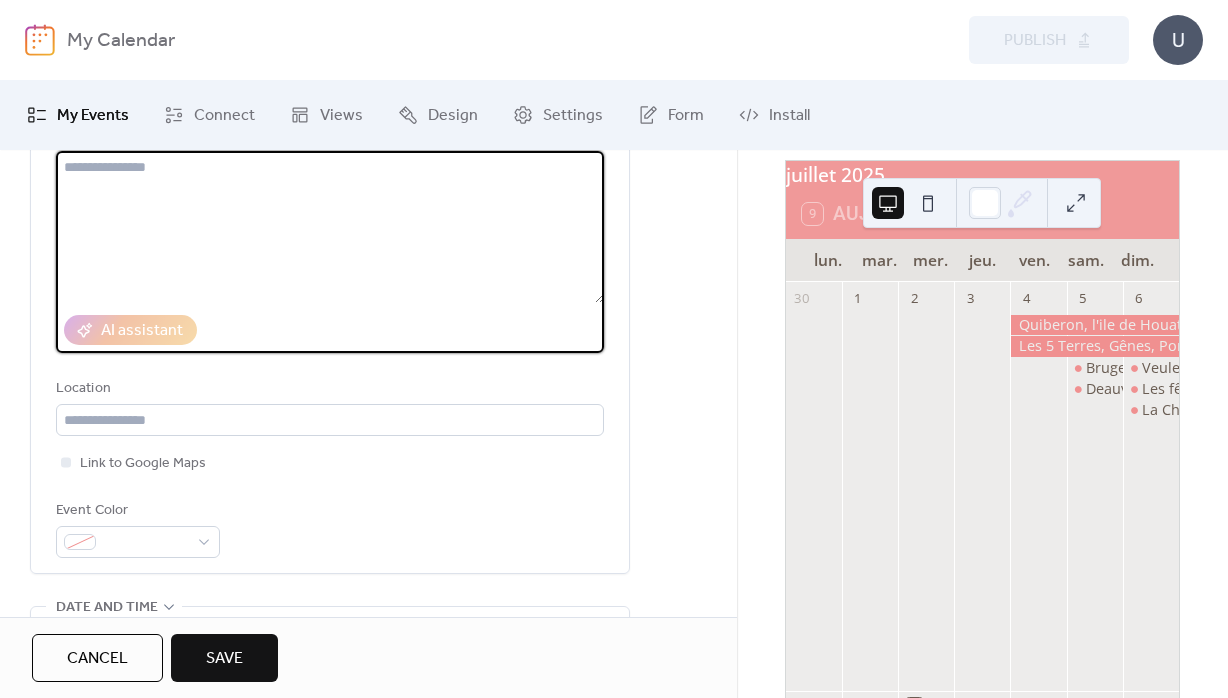 scroll, scrollTop: 288, scrollLeft: 0, axis: vertical 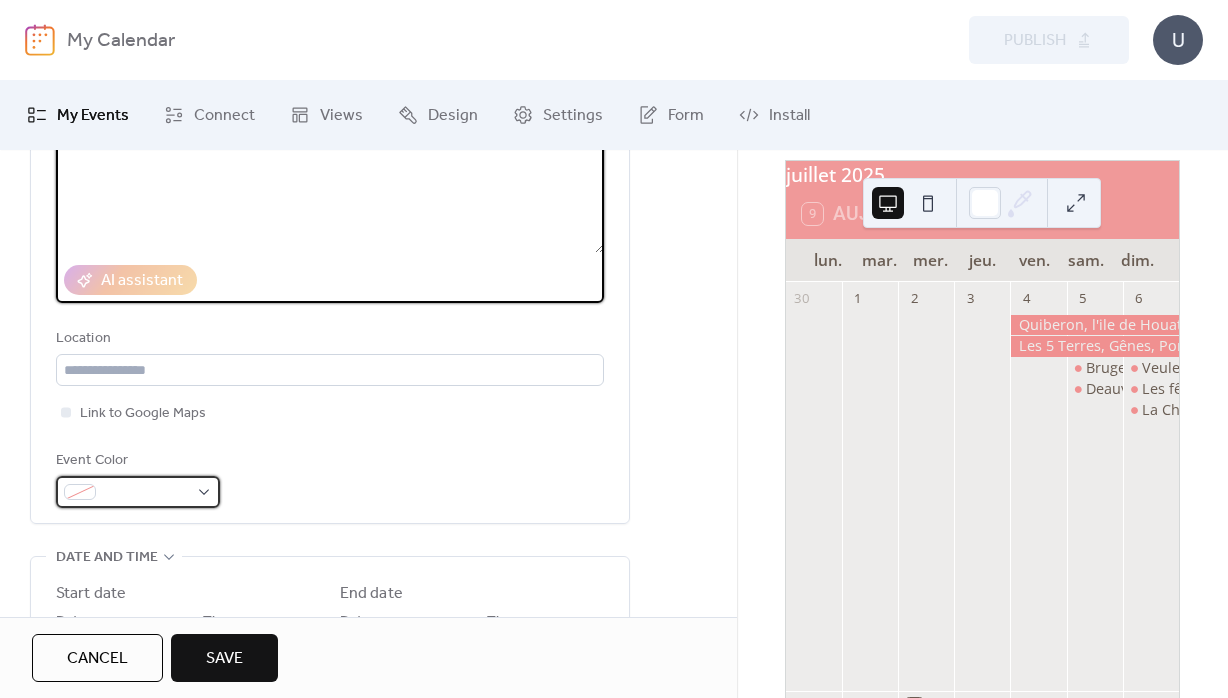 click at bounding box center [146, 493] 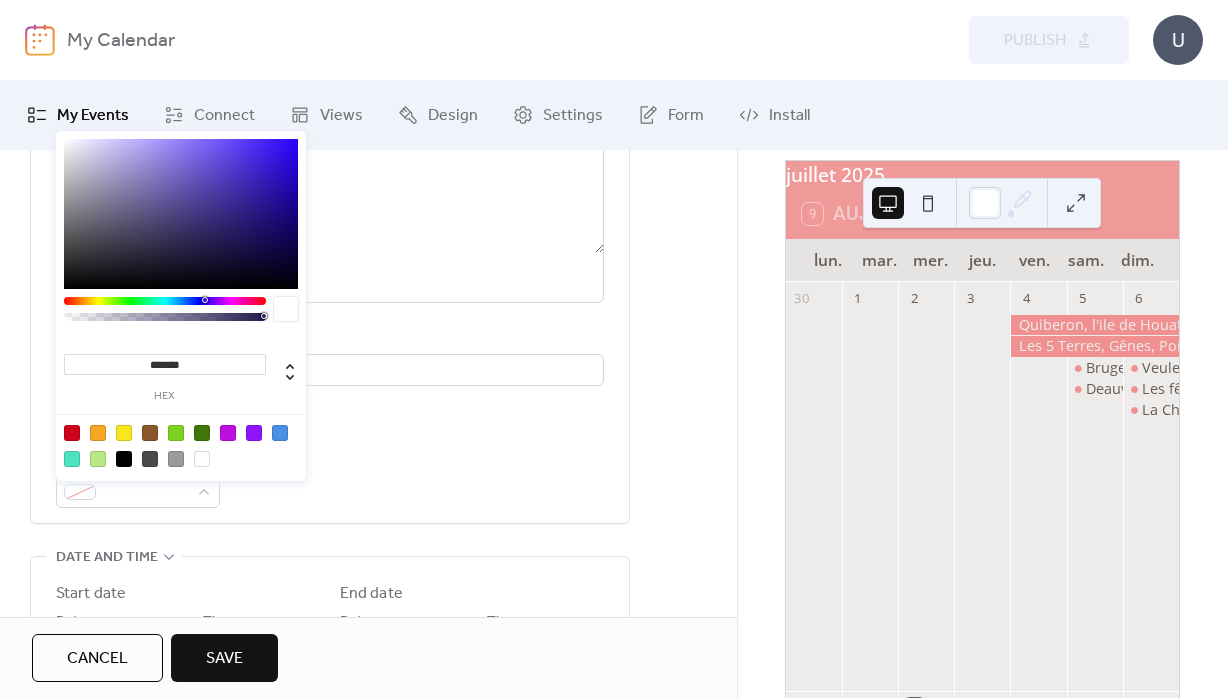 drag, startPoint x: 151, startPoint y: 358, endPoint x: 257, endPoint y: 362, distance: 106.07545 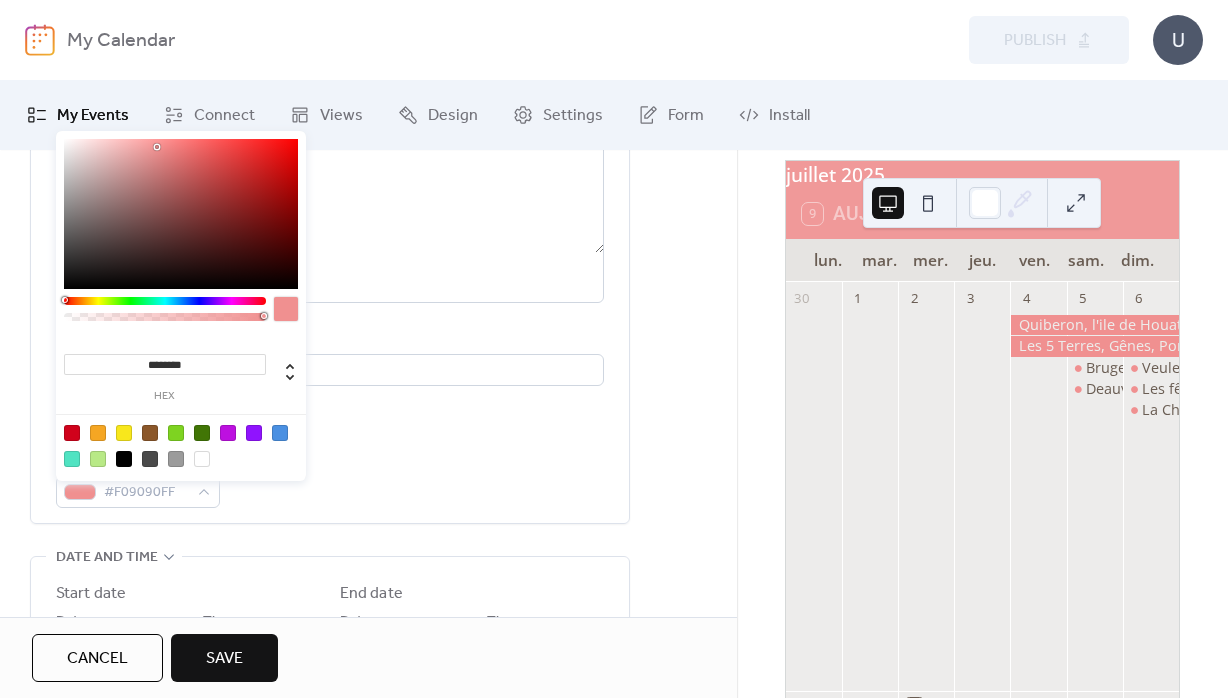 drag, startPoint x: 662, startPoint y: 537, endPoint x: 492, endPoint y: 518, distance: 171.05847 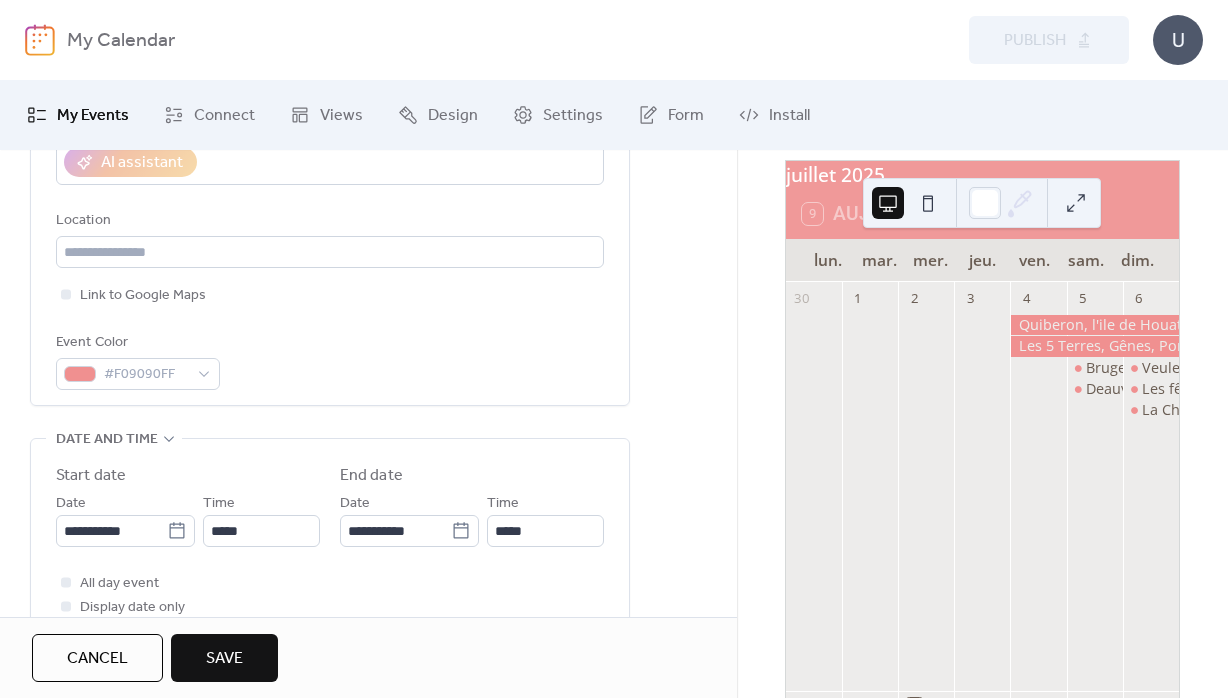 scroll, scrollTop: 432, scrollLeft: 0, axis: vertical 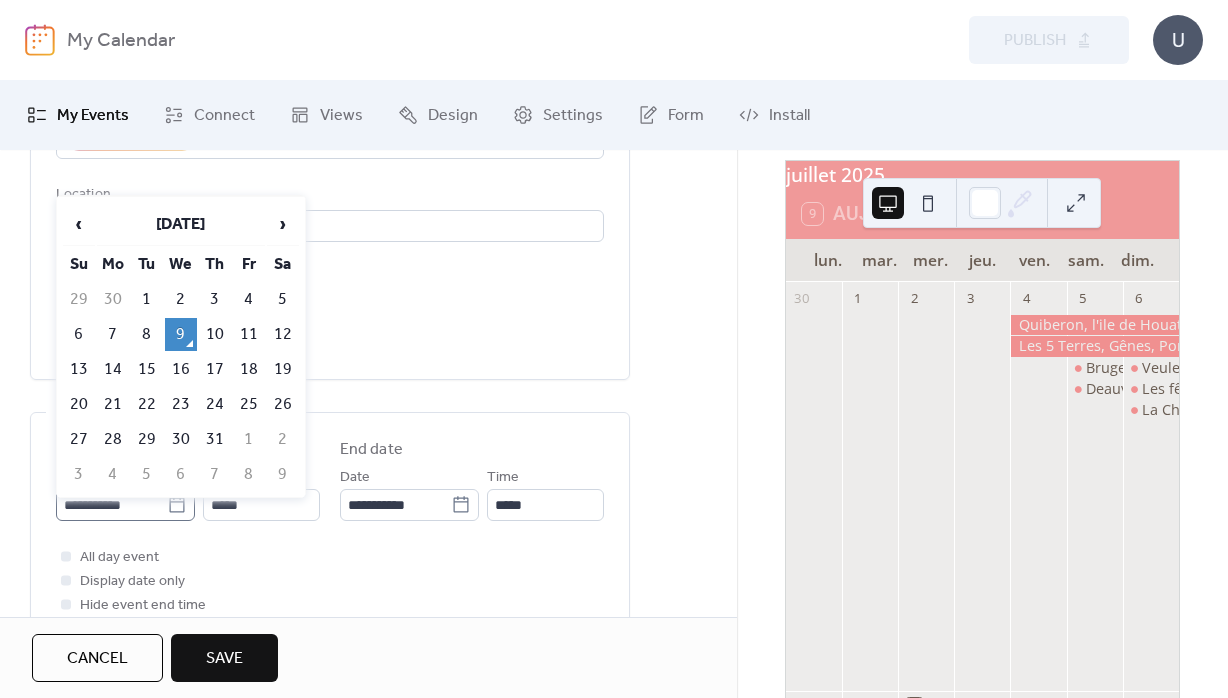 click 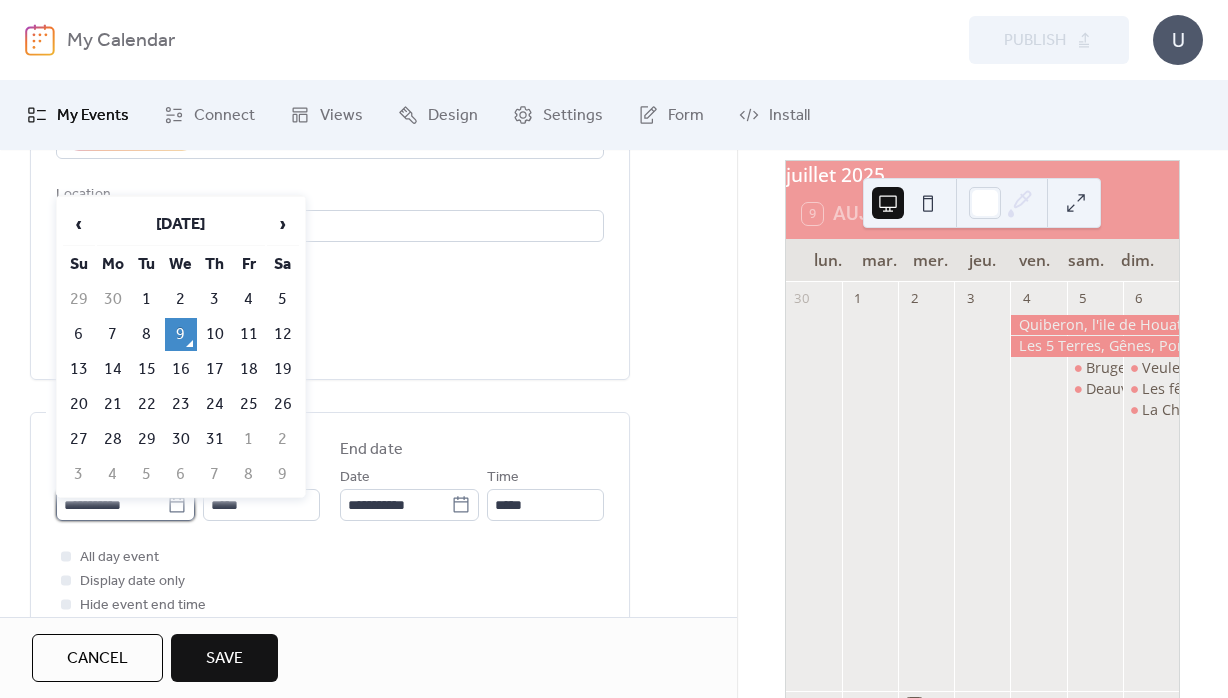 click on "**********" at bounding box center (111, 505) 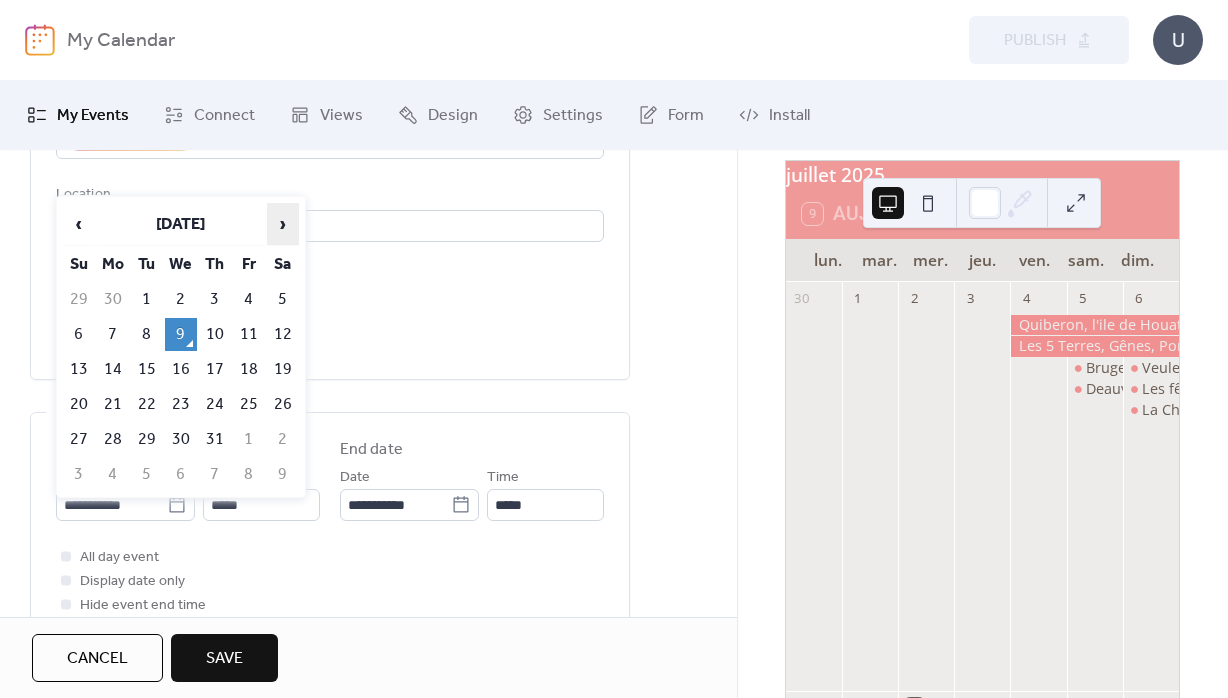 click on "›" at bounding box center (283, 224) 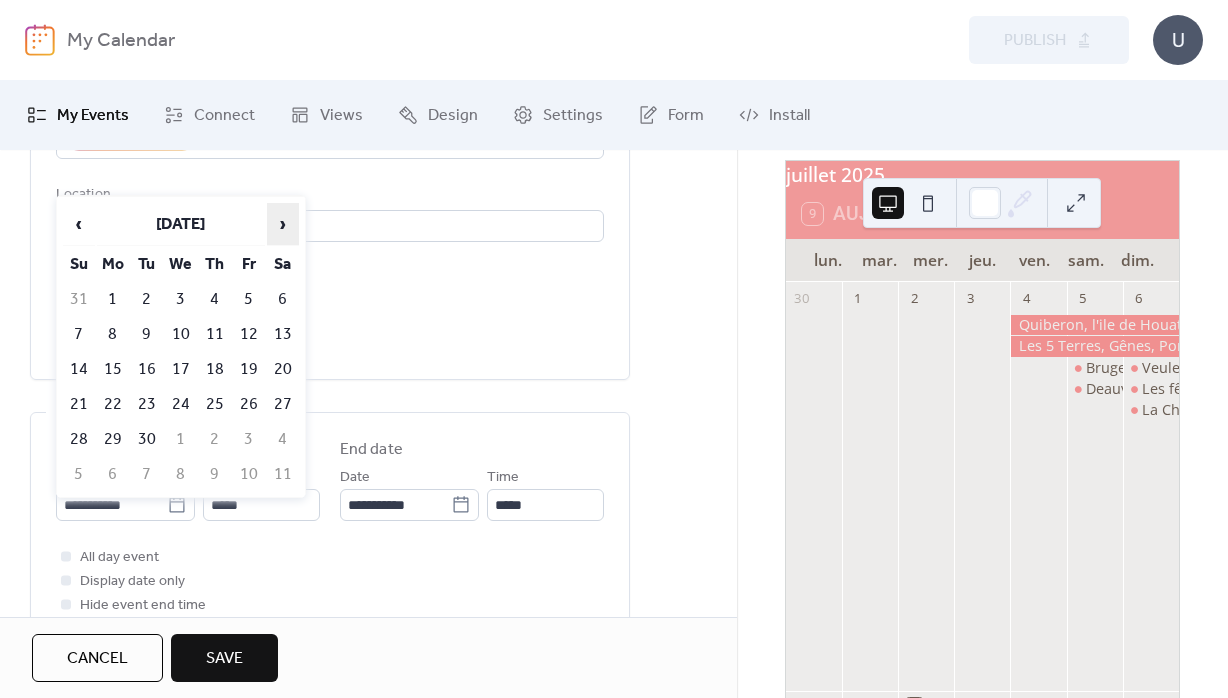 click on "›" at bounding box center [283, 224] 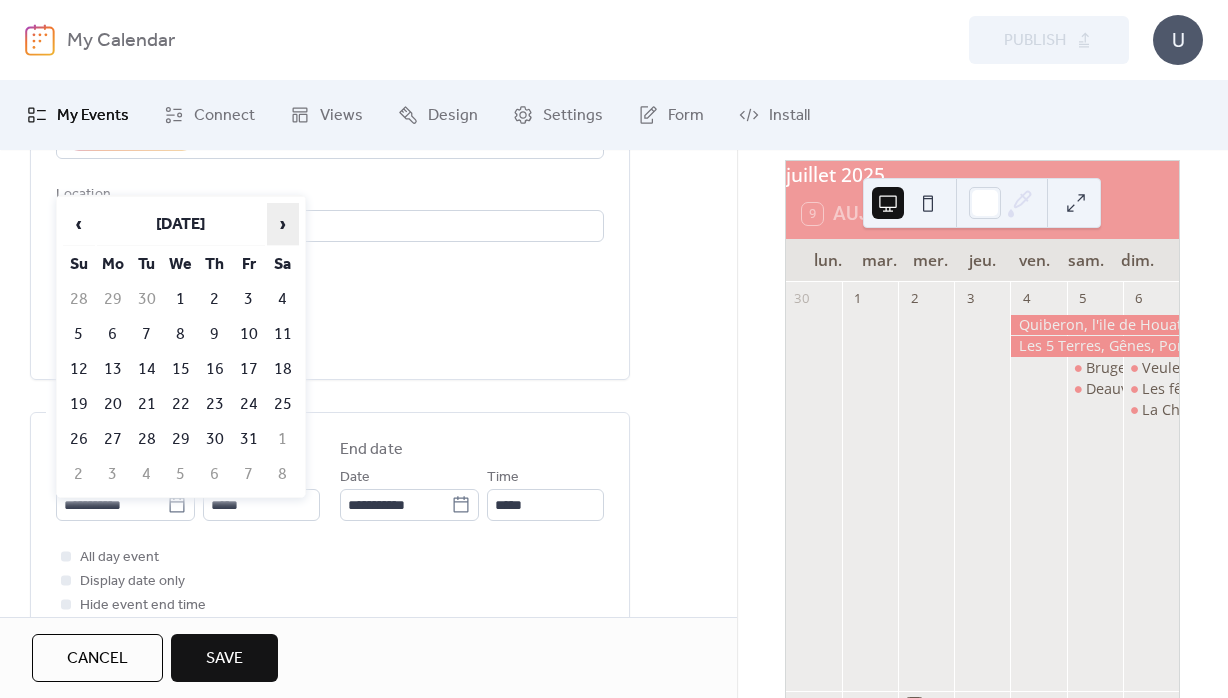 click on "›" at bounding box center [283, 224] 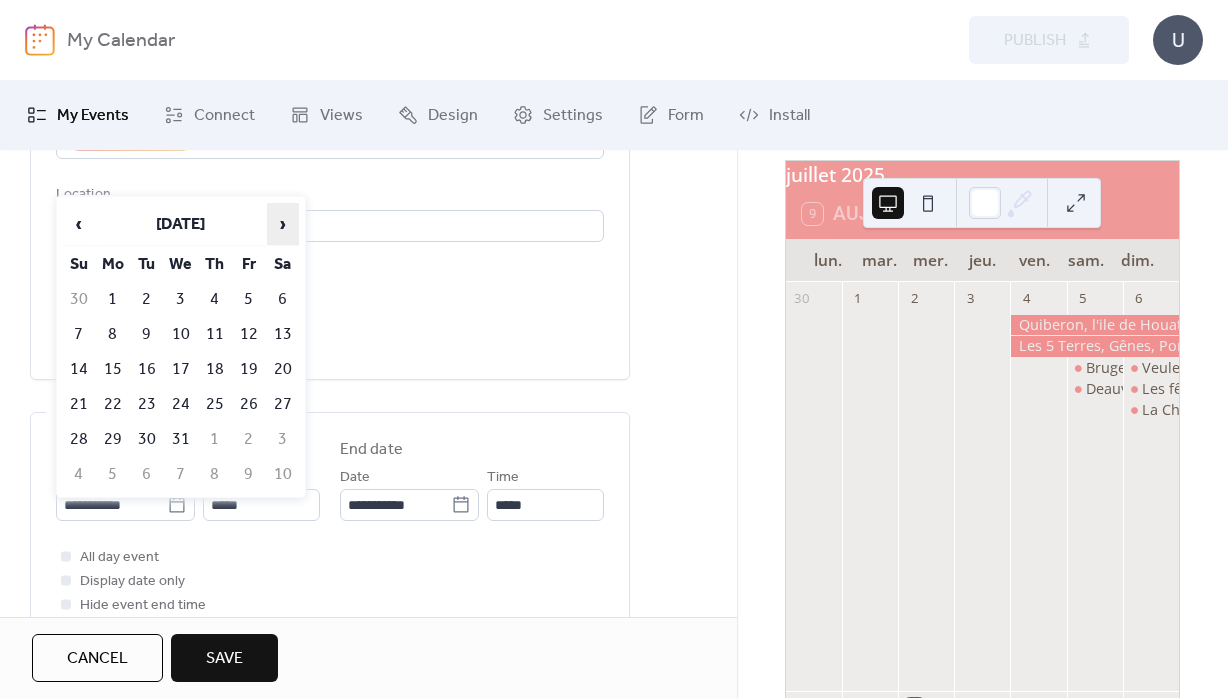 click on "›" at bounding box center [283, 224] 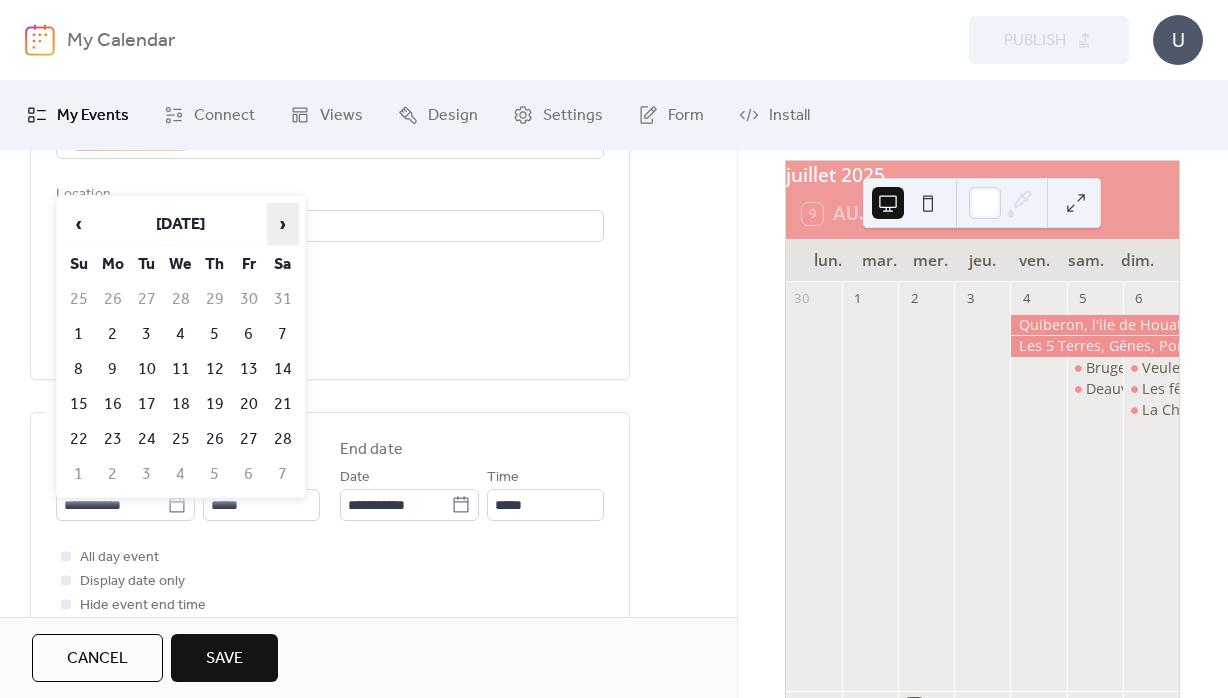 click on "›" at bounding box center (283, 224) 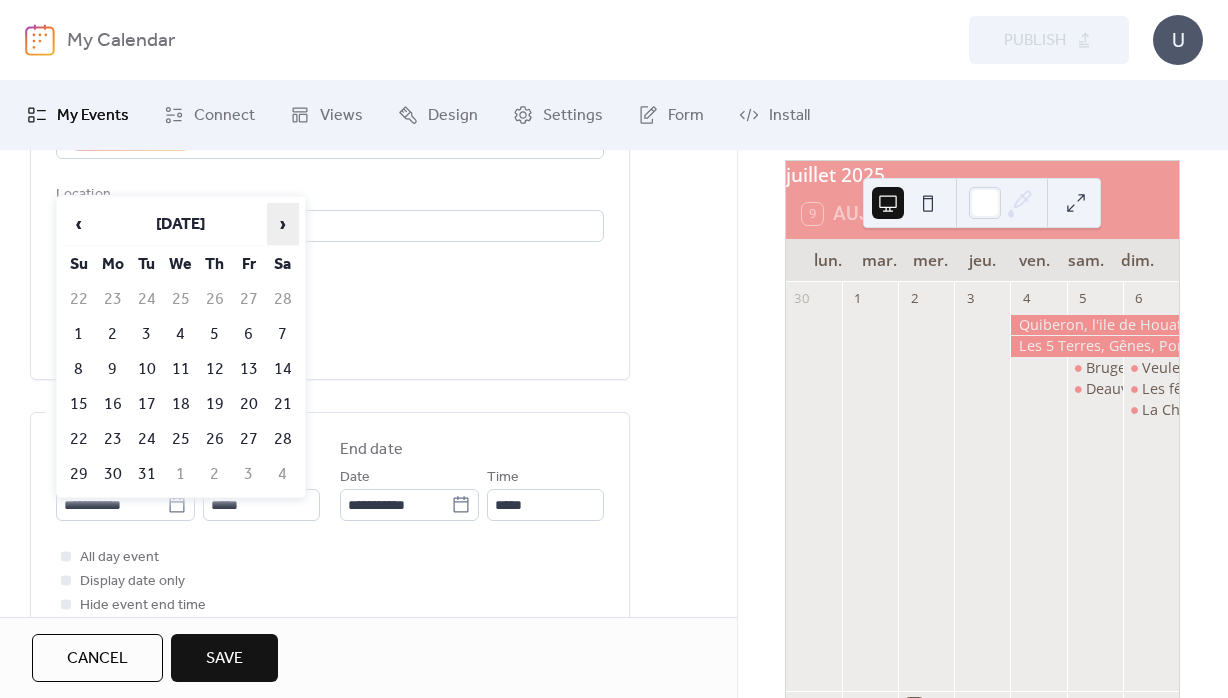 click on "›" at bounding box center [283, 224] 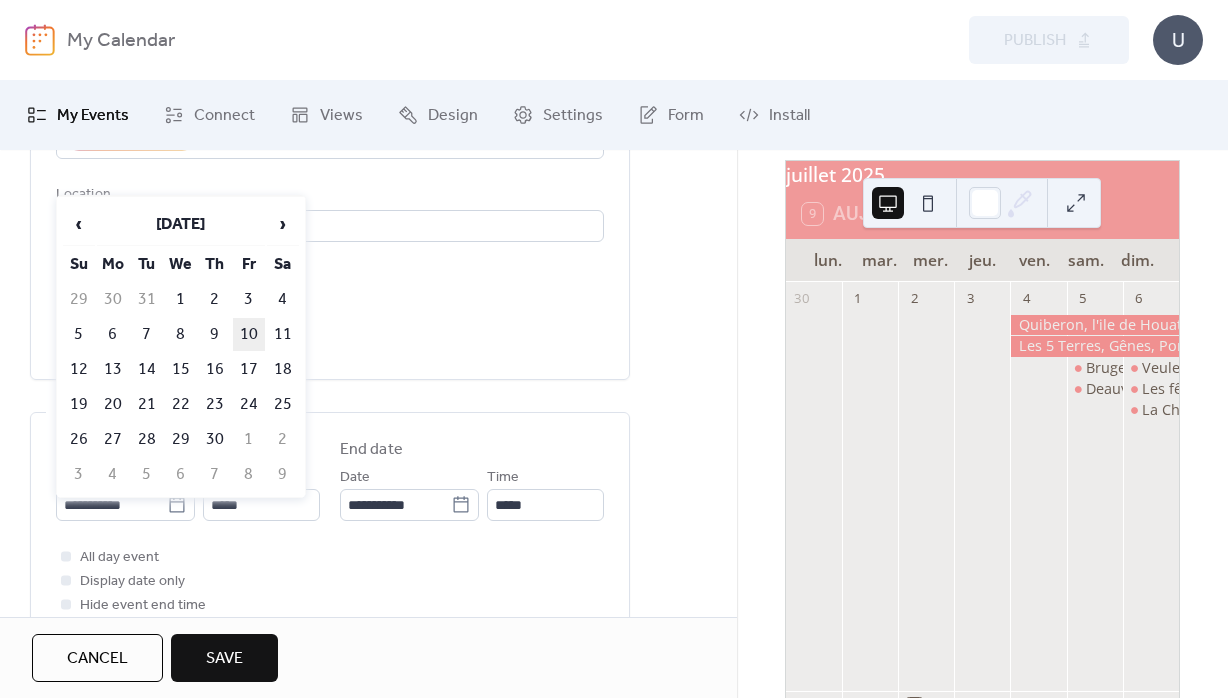 click on "10" at bounding box center (249, 334) 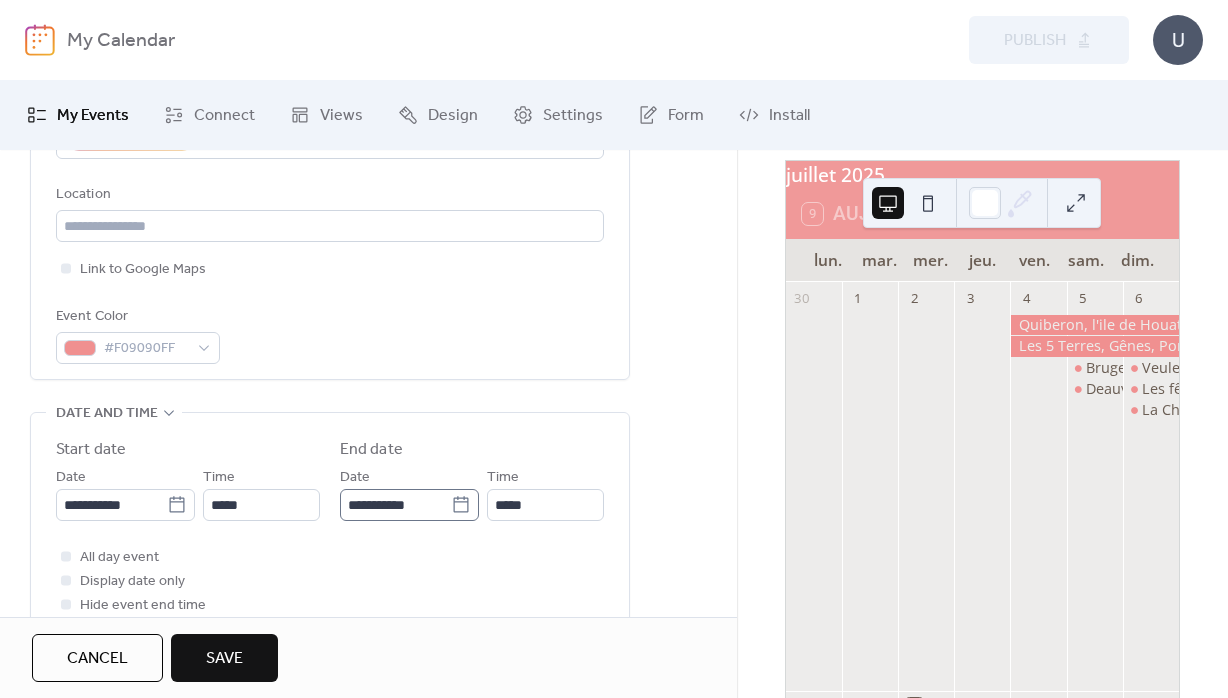 click 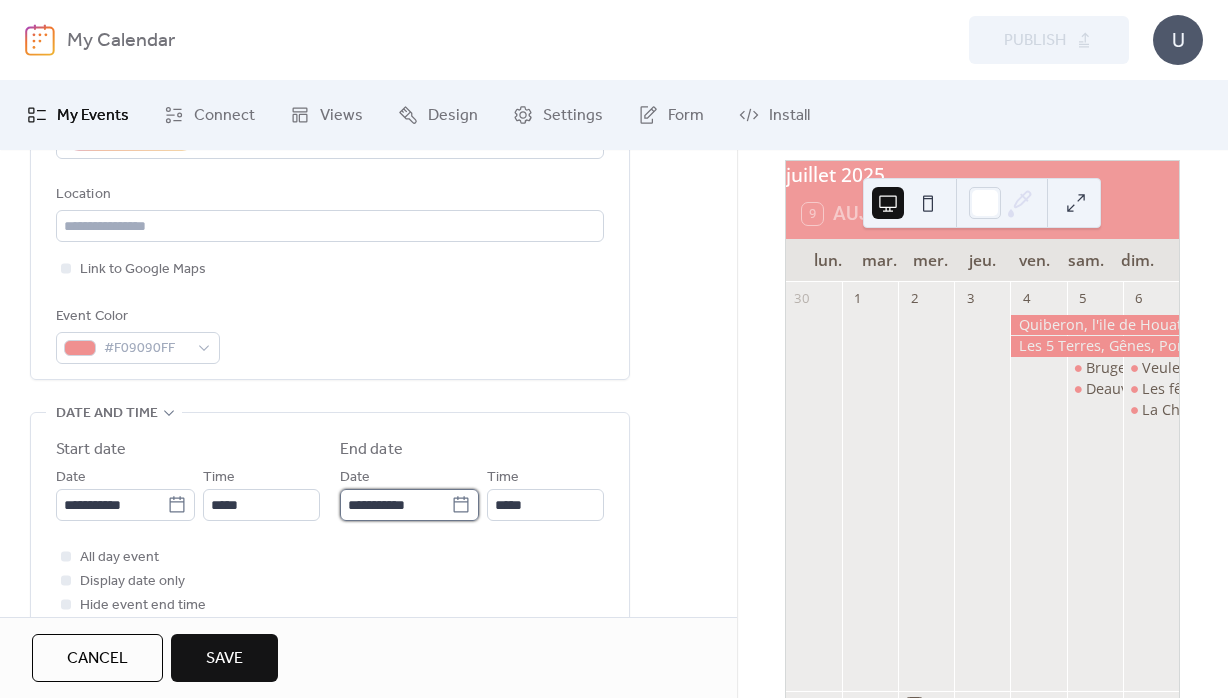click on "**********" at bounding box center (395, 505) 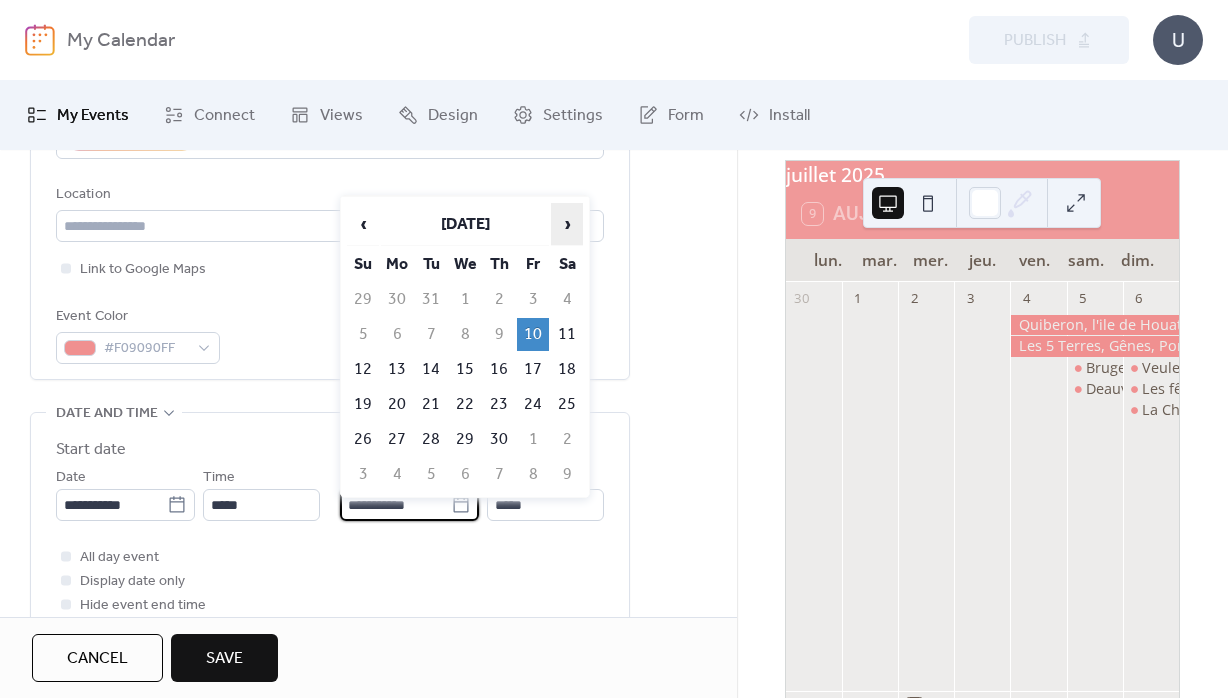 click on "›" at bounding box center (567, 224) 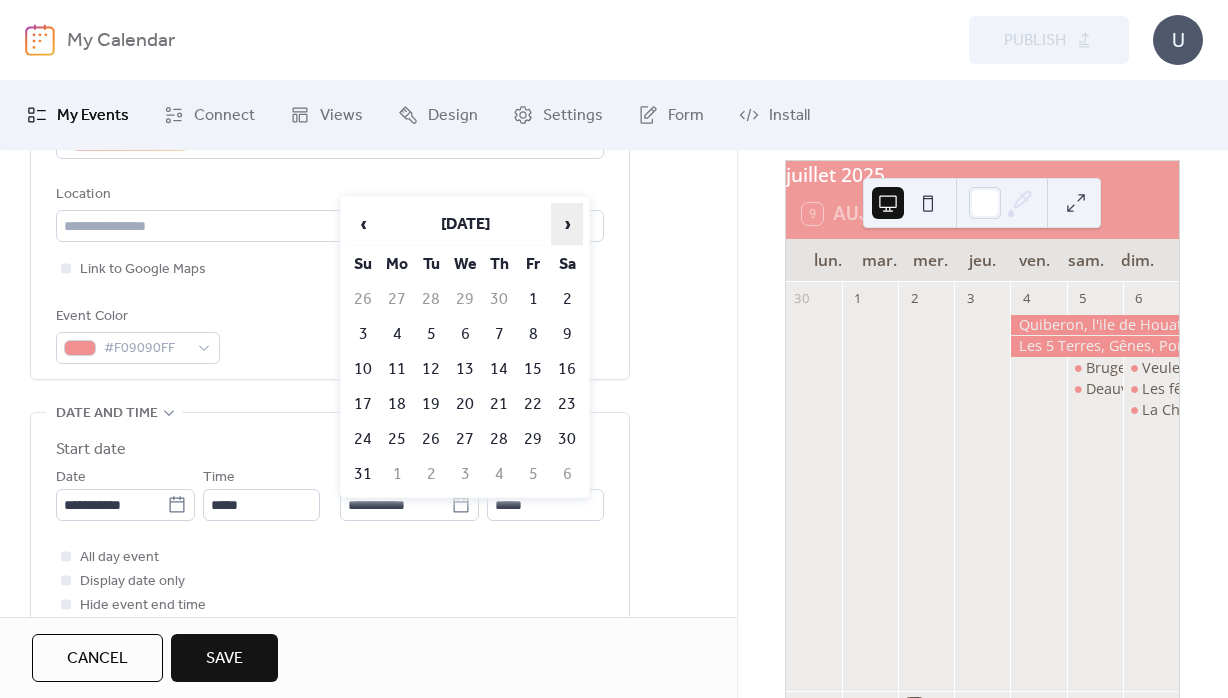 click on "›" at bounding box center [567, 224] 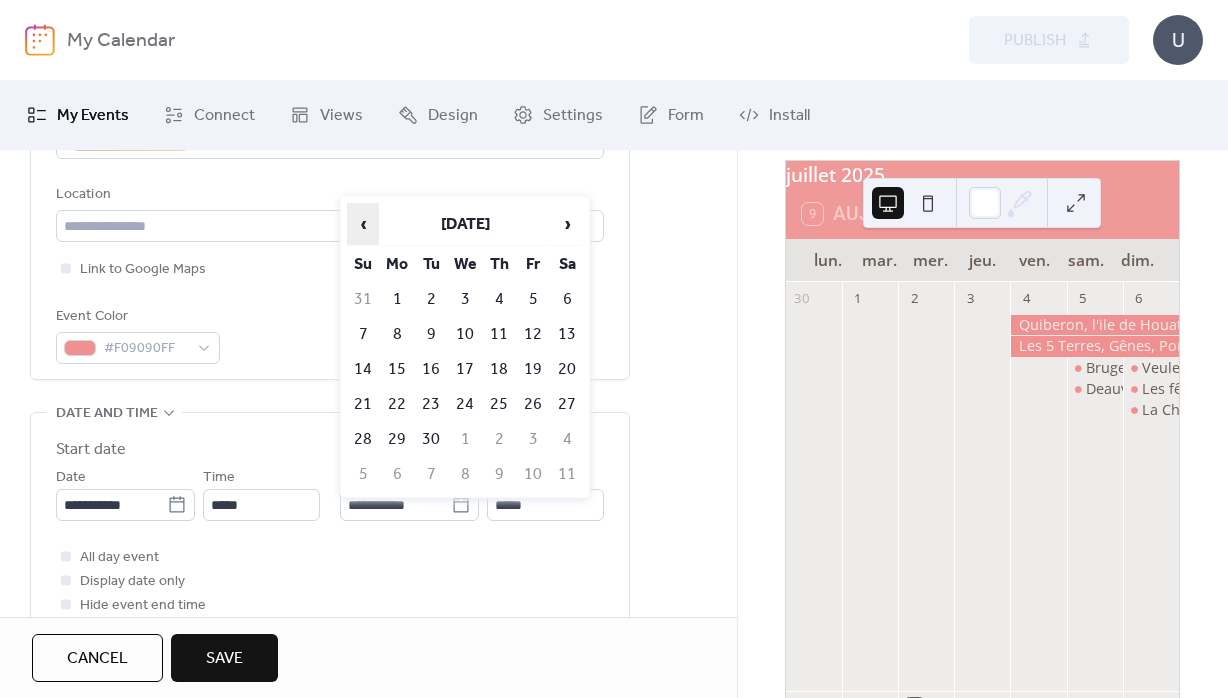 click on "‹" at bounding box center [363, 224] 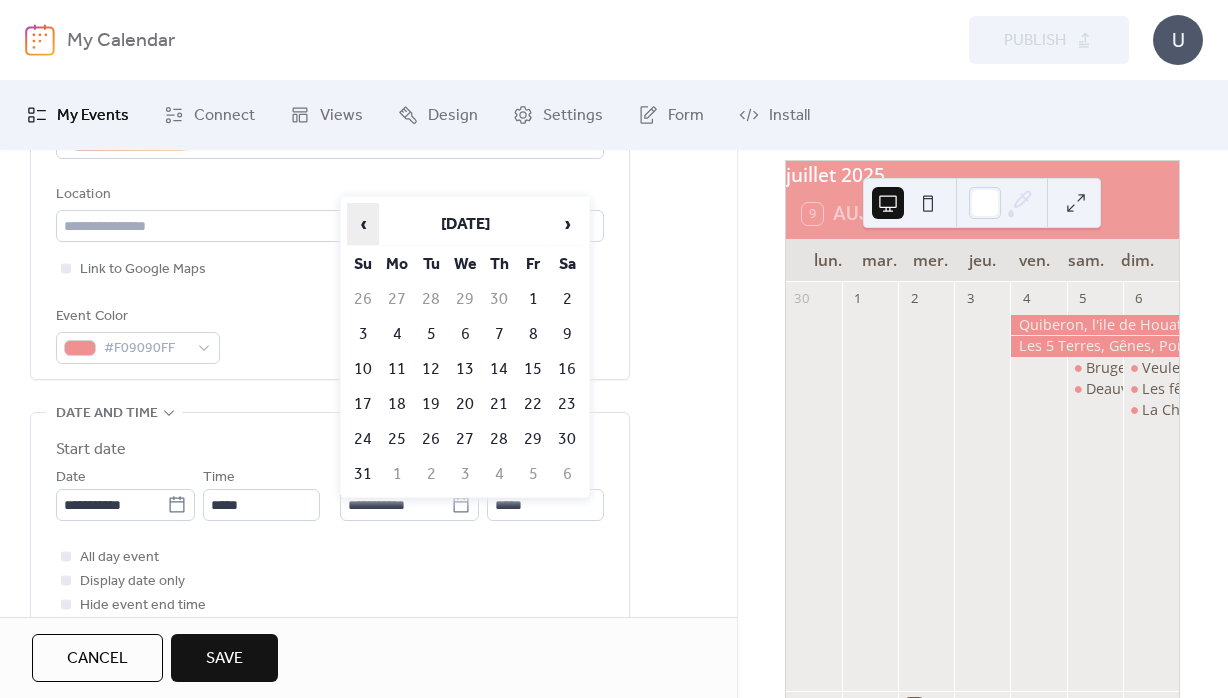 click on "‹" at bounding box center (363, 224) 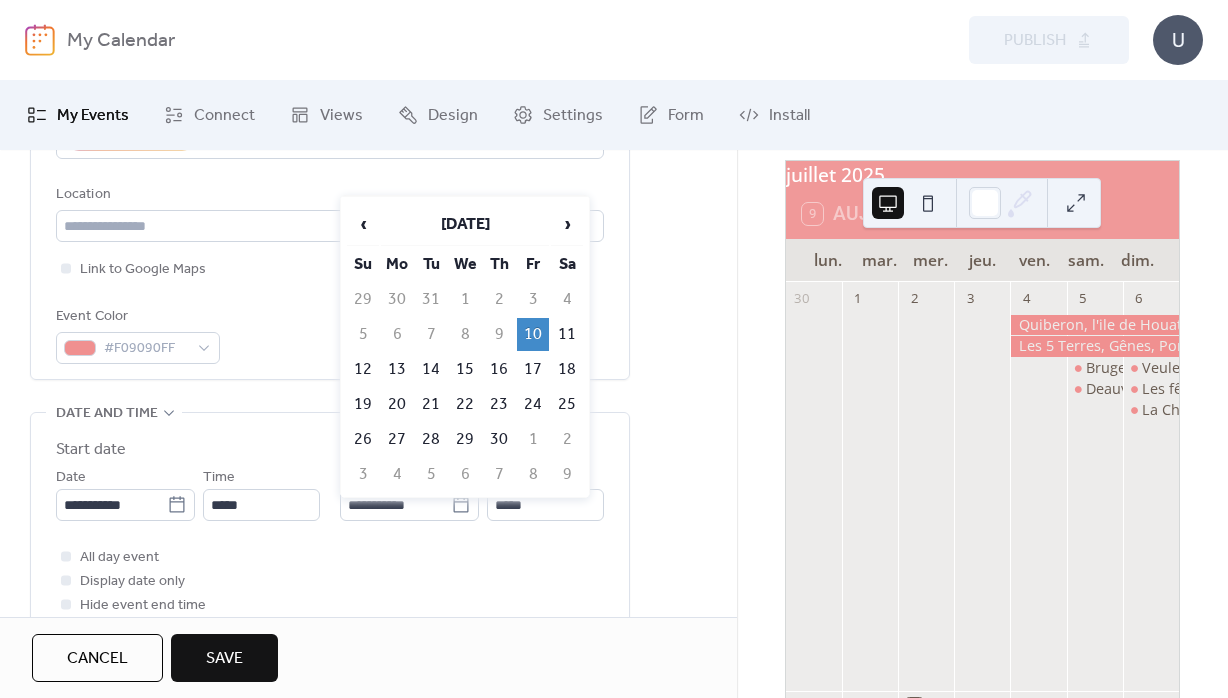 drag, startPoint x: 370, startPoint y: 365, endPoint x: 351, endPoint y: 387, distance: 29.068884 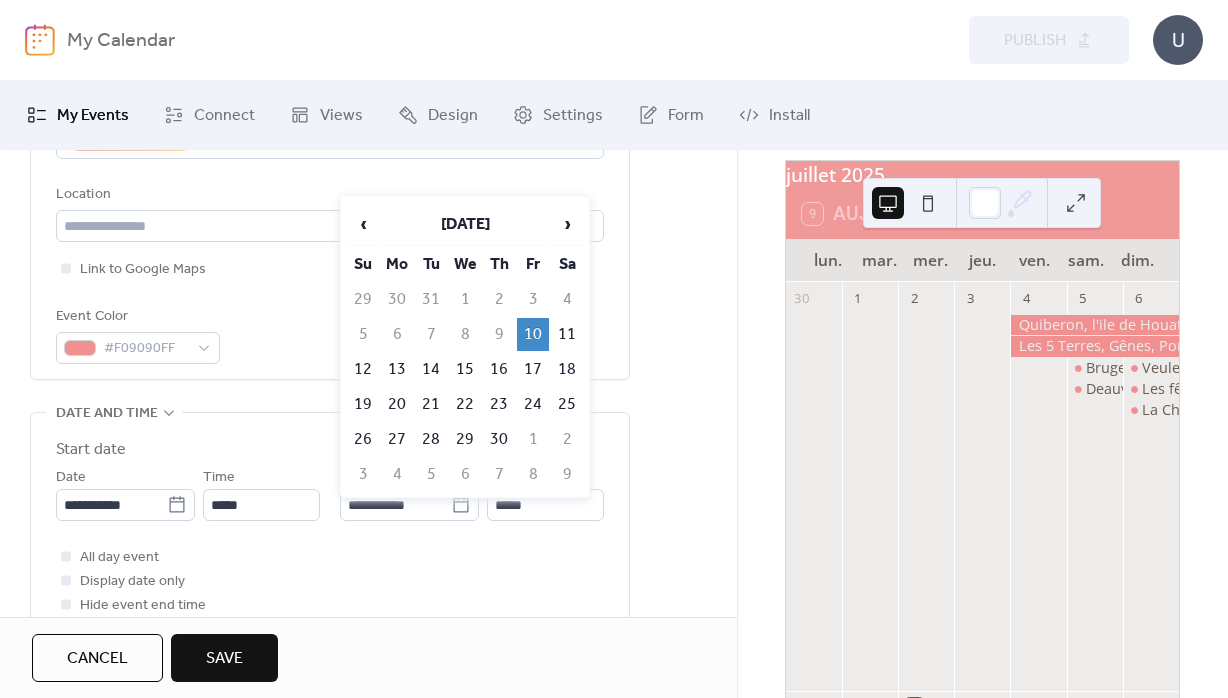 click on "12" at bounding box center [363, 369] 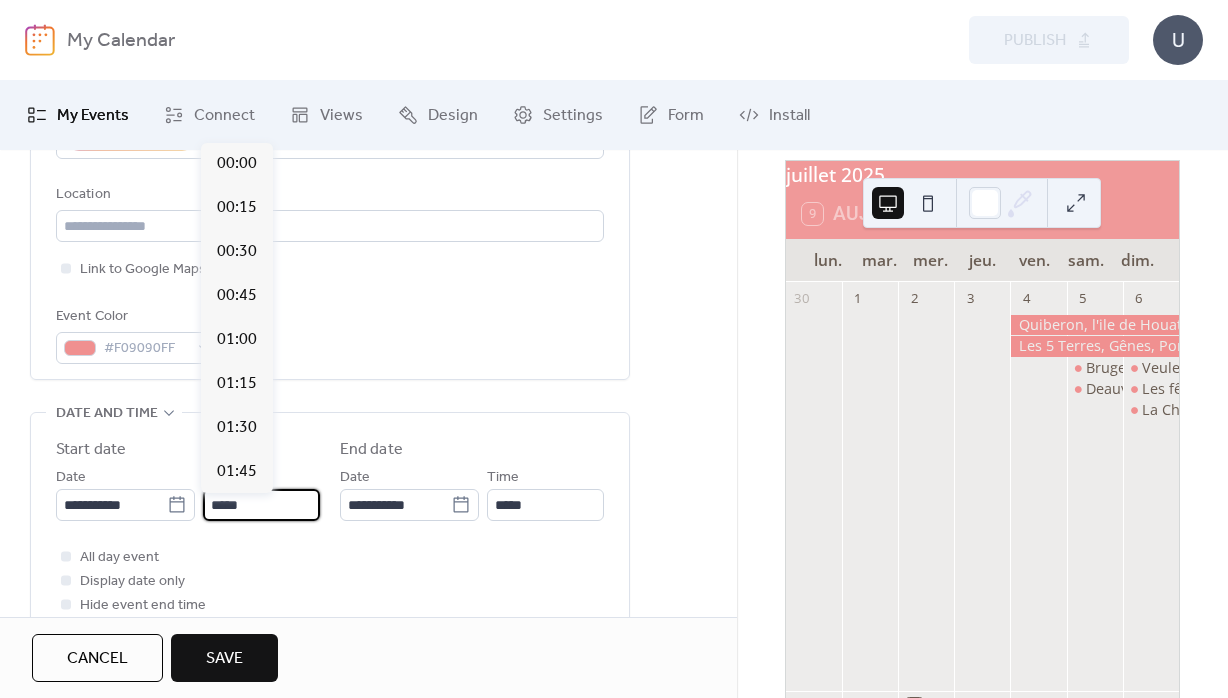 scroll, scrollTop: 2111, scrollLeft: 0, axis: vertical 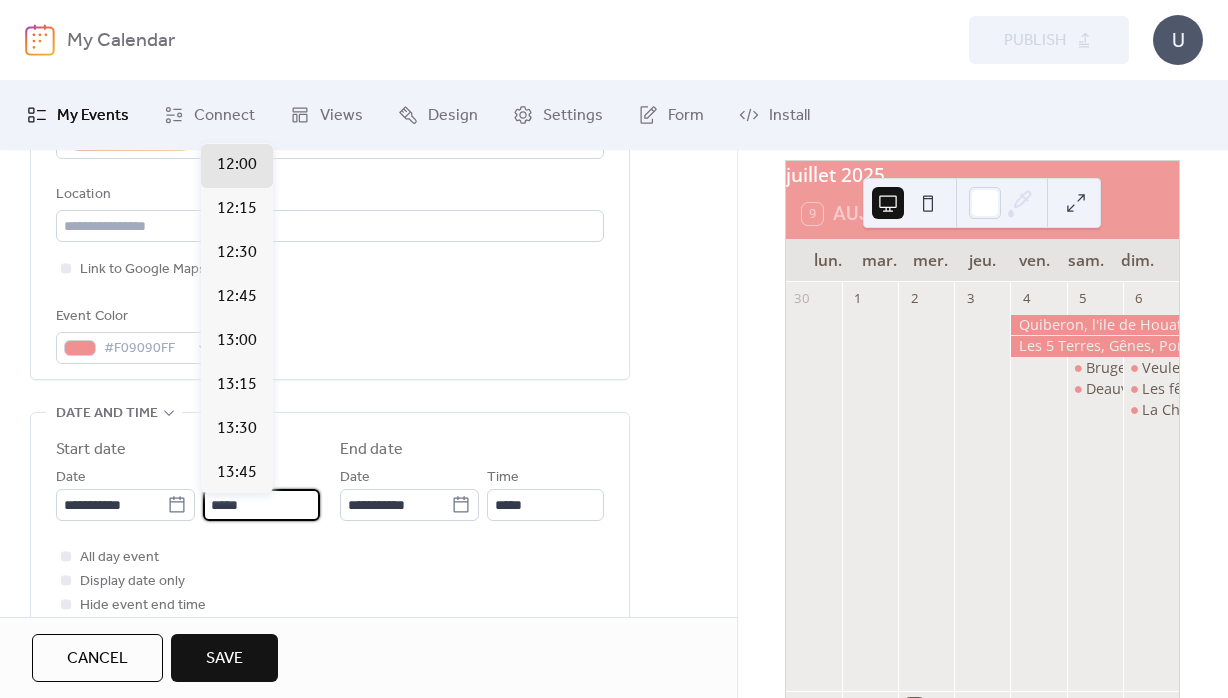 drag, startPoint x: 258, startPoint y: 504, endPoint x: 207, endPoint y: 502, distance: 51.0392 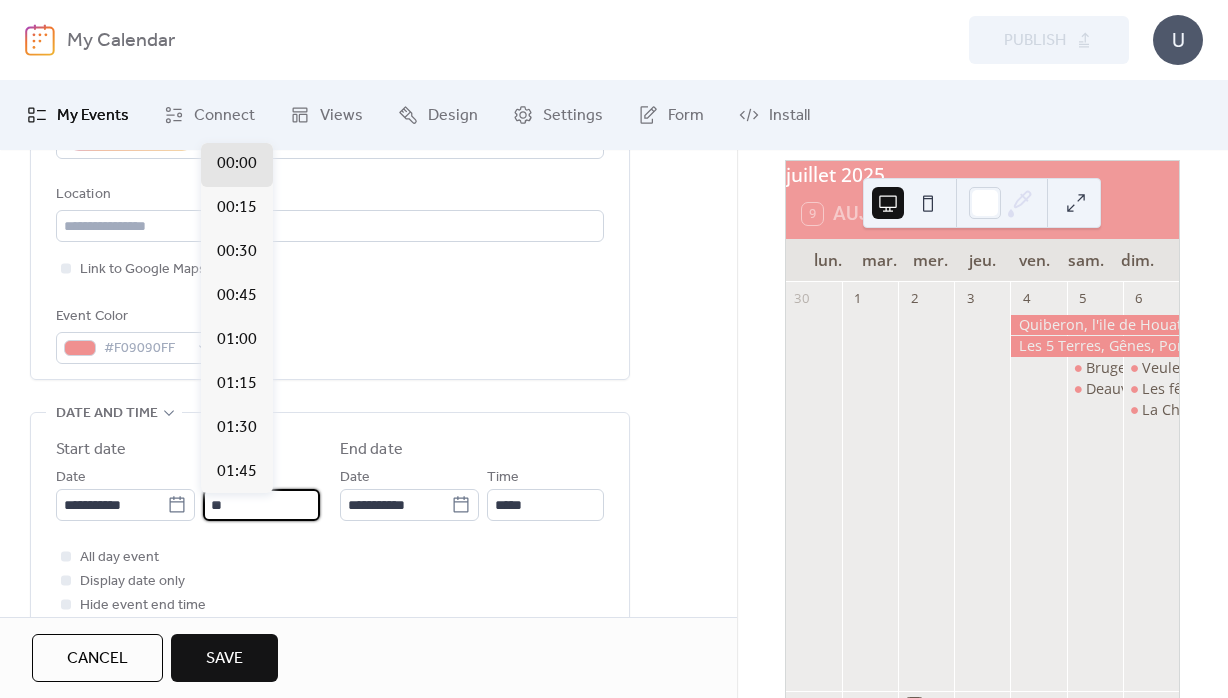 scroll, scrollTop: 1407, scrollLeft: 0, axis: vertical 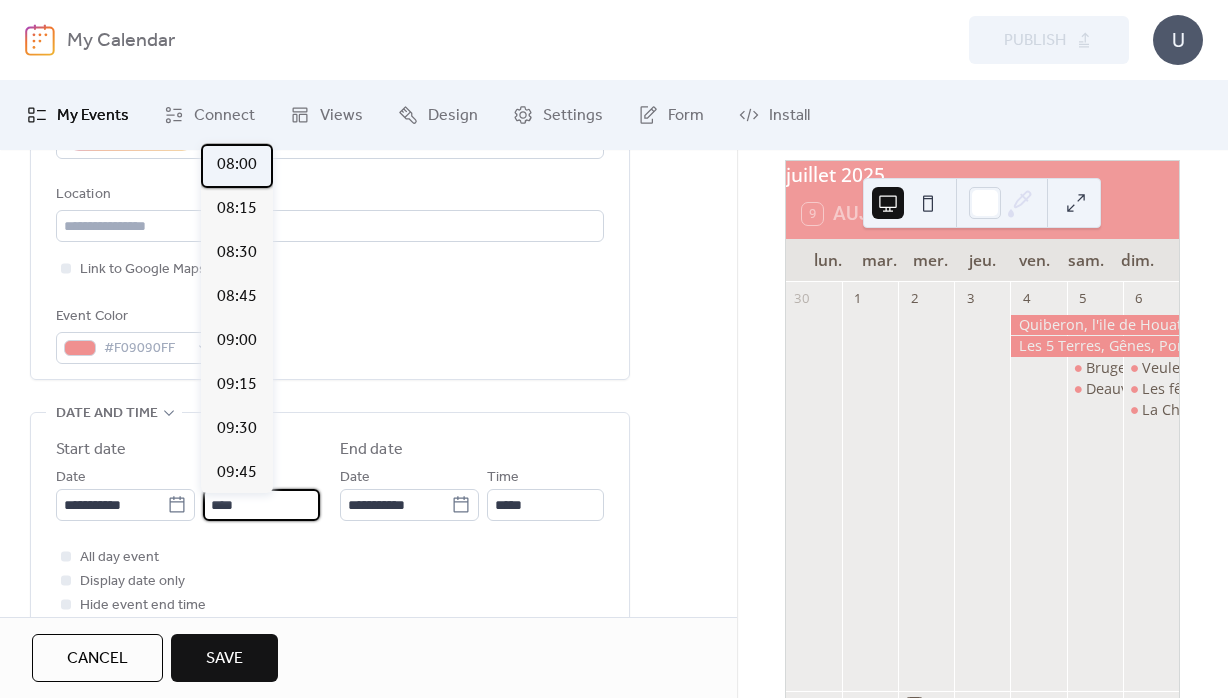 click on "08:00" at bounding box center [237, 165] 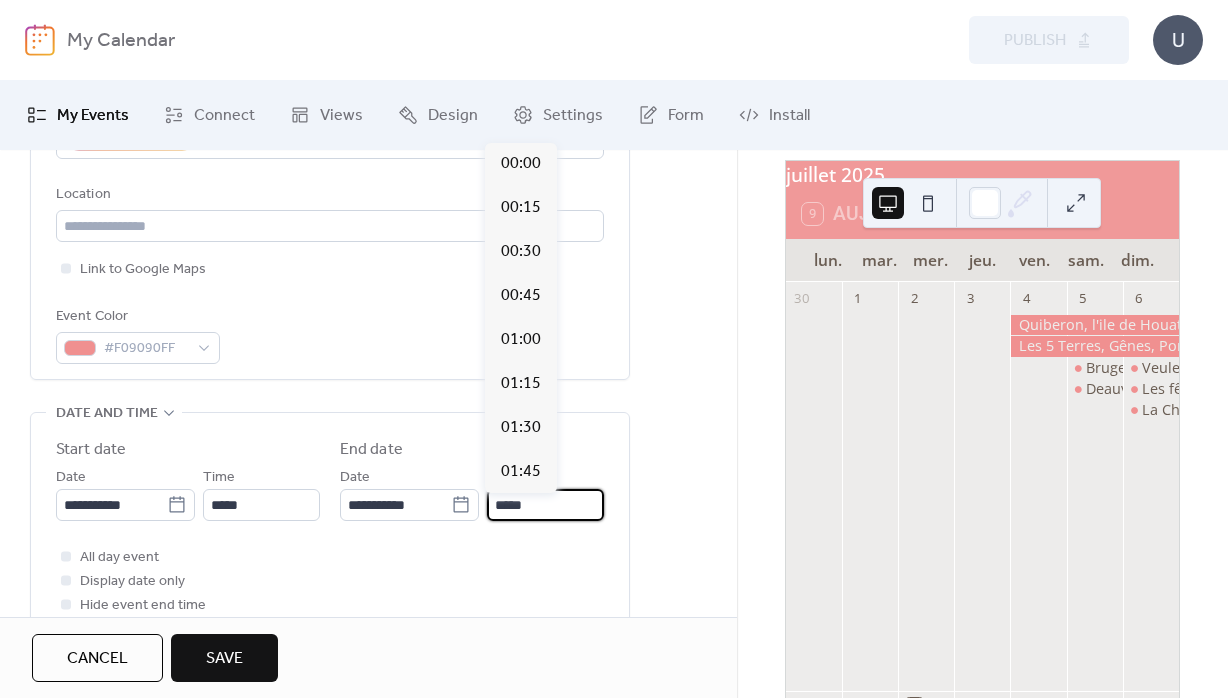 drag, startPoint x: 539, startPoint y: 516, endPoint x: 465, endPoint y: 515, distance: 74.00676 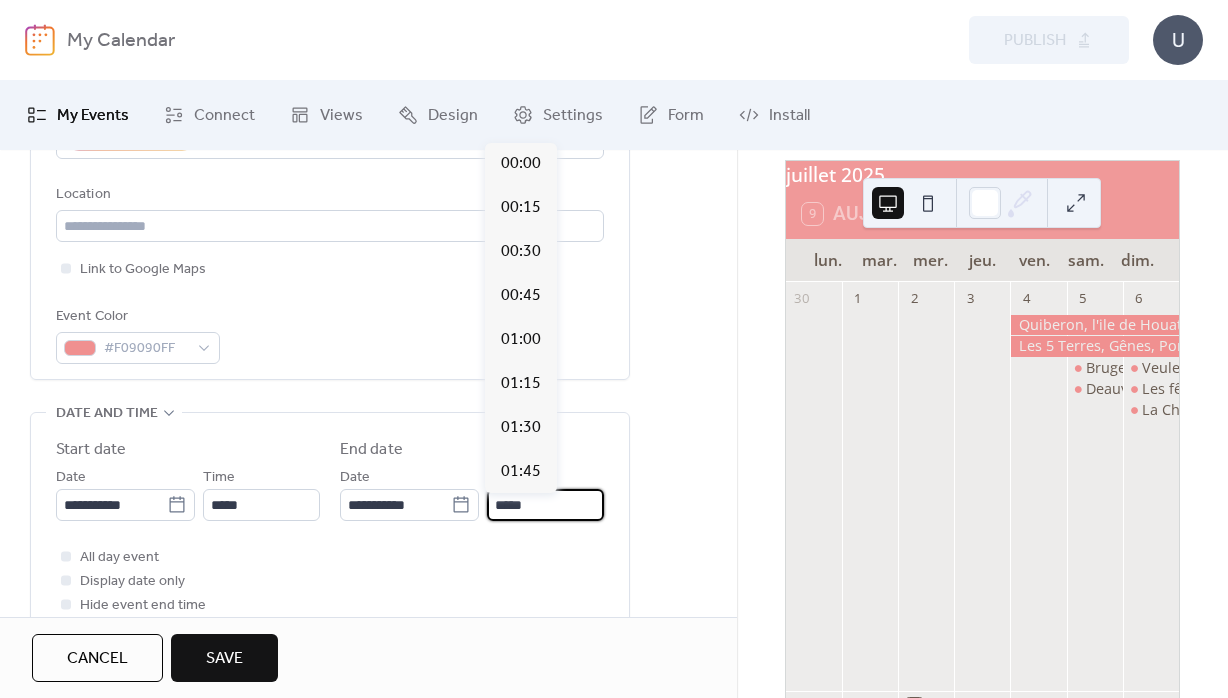 click on "*****" at bounding box center (545, 505) 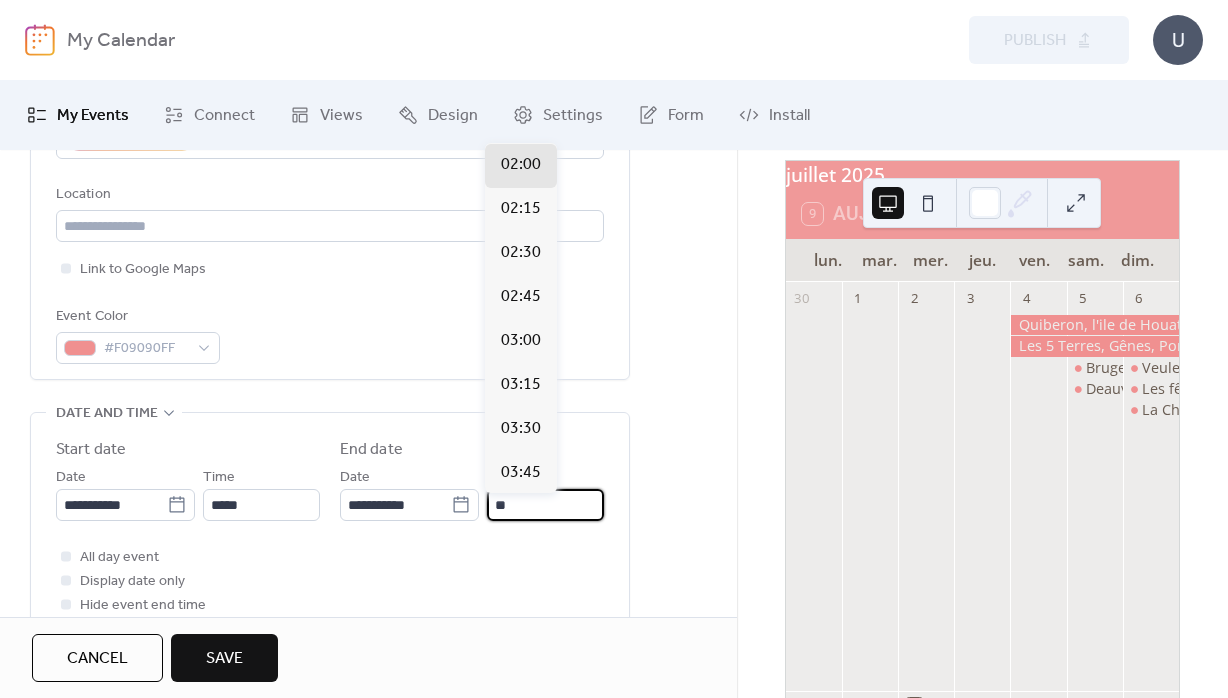 scroll, scrollTop: 3874, scrollLeft: 0, axis: vertical 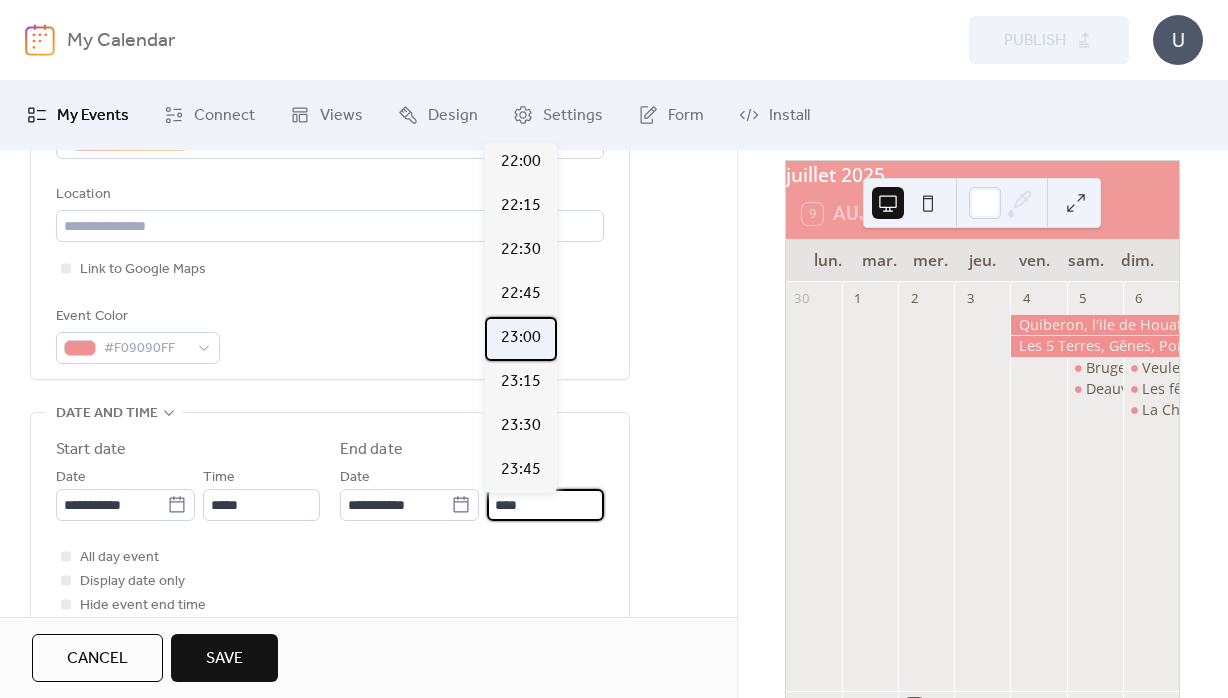 click on "23:00" at bounding box center [521, 338] 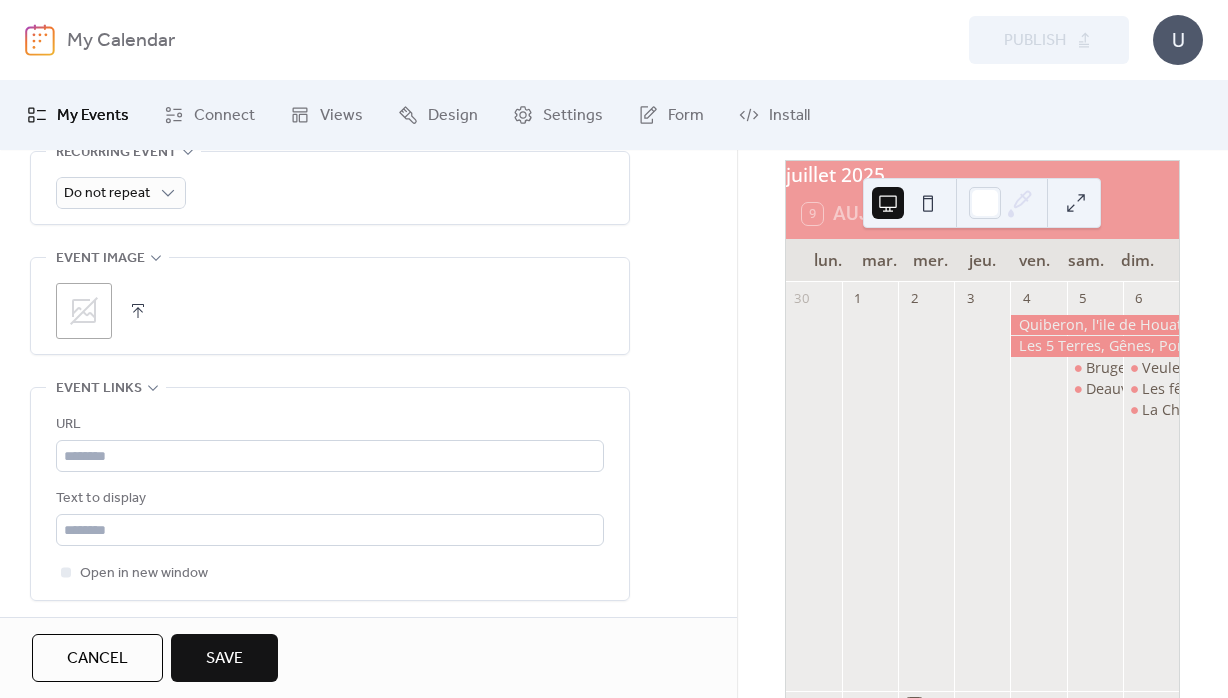 scroll, scrollTop: 1008, scrollLeft: 0, axis: vertical 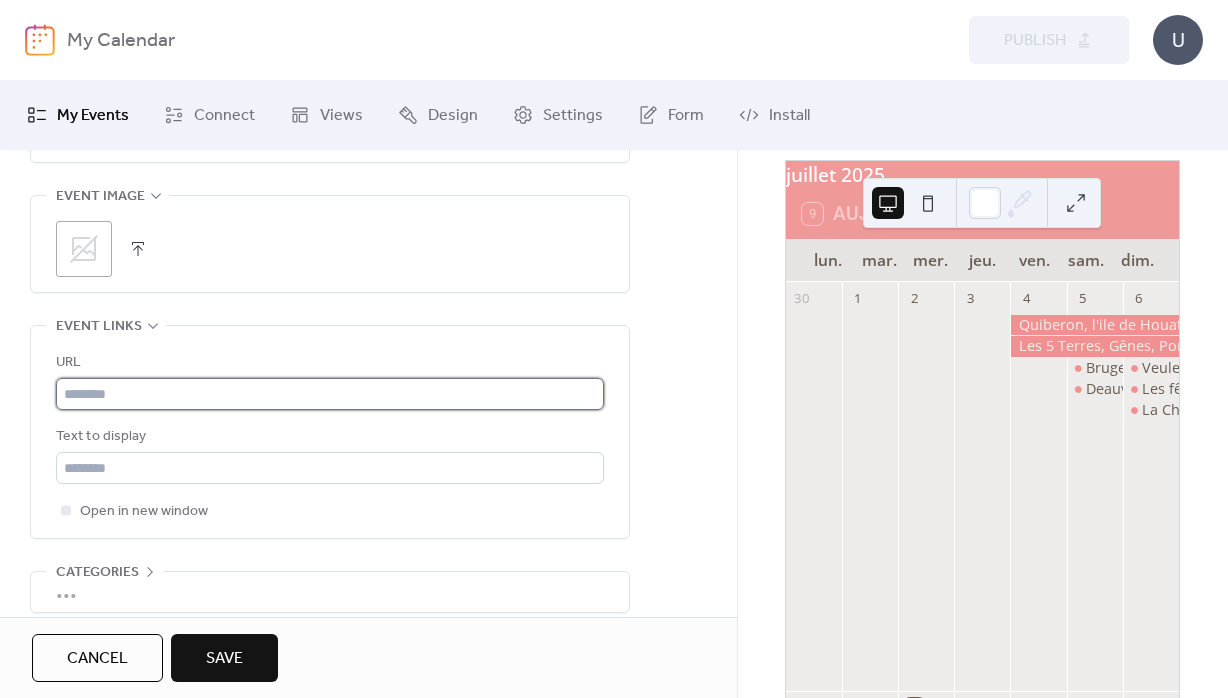 click at bounding box center (330, 394) 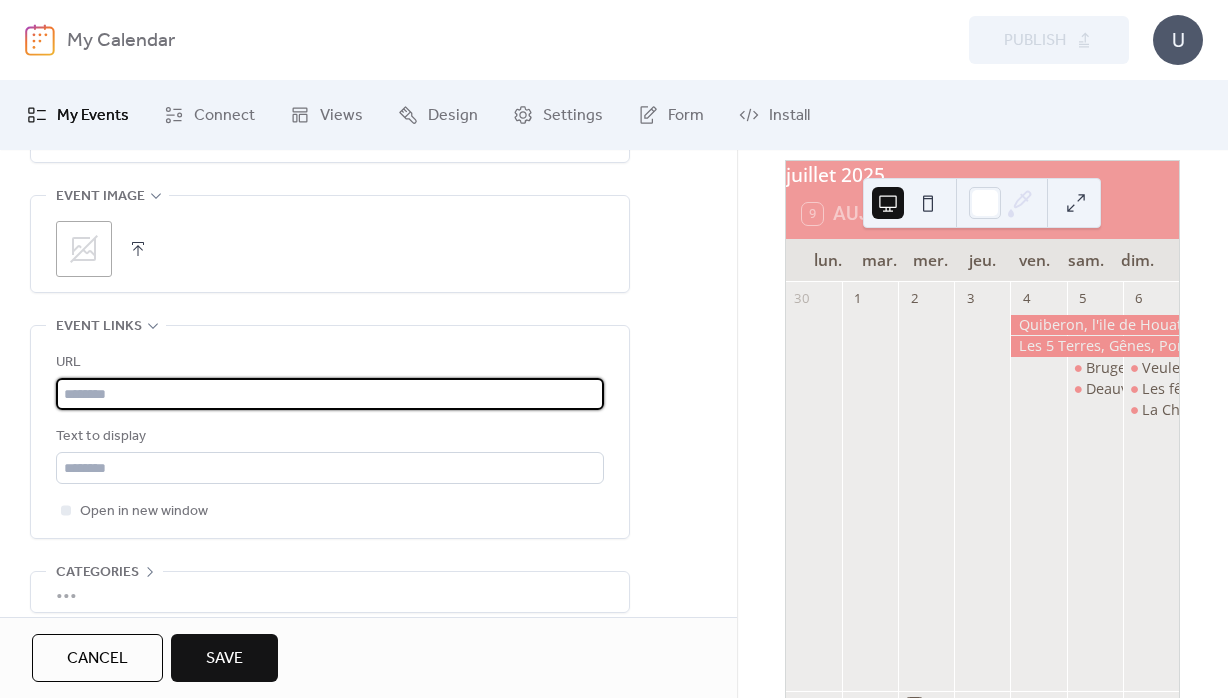 paste on "**********" 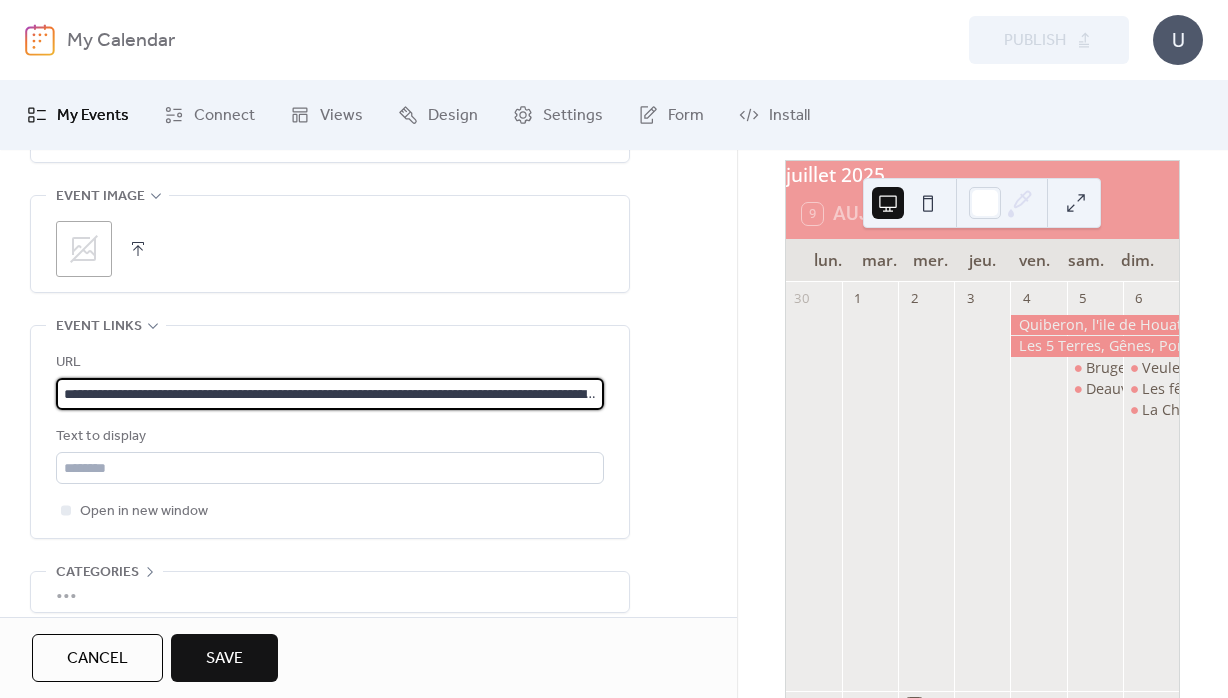scroll, scrollTop: 0, scrollLeft: 722, axis: horizontal 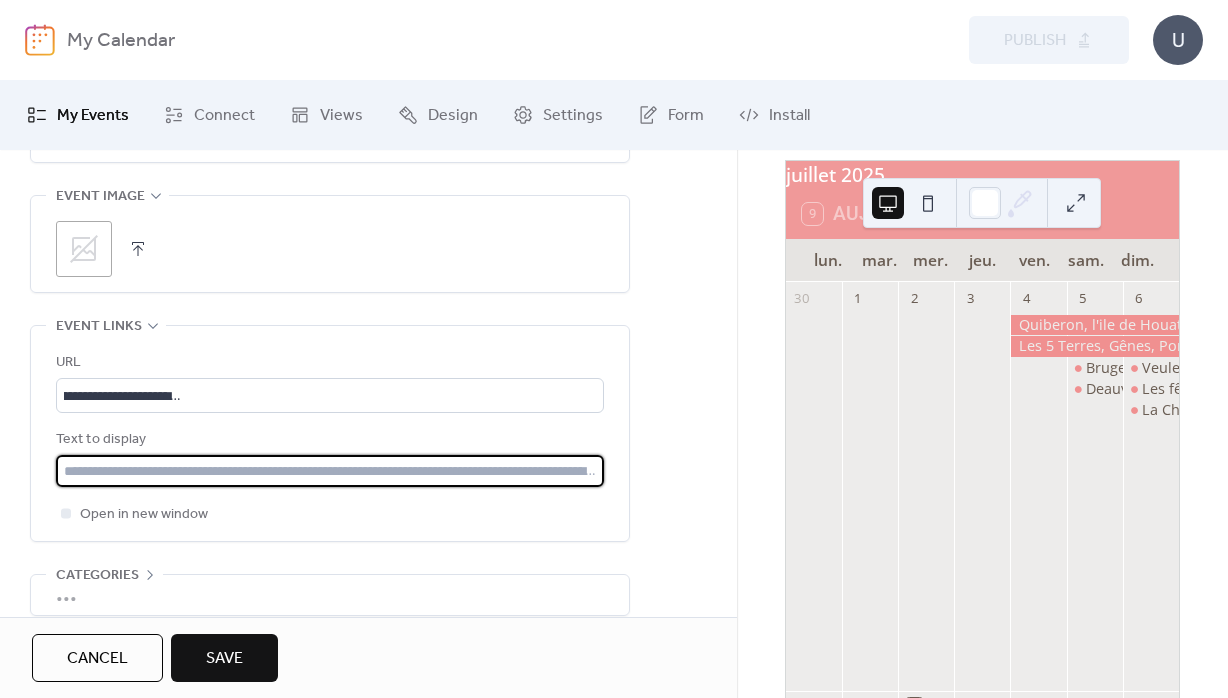 click at bounding box center (330, 471) 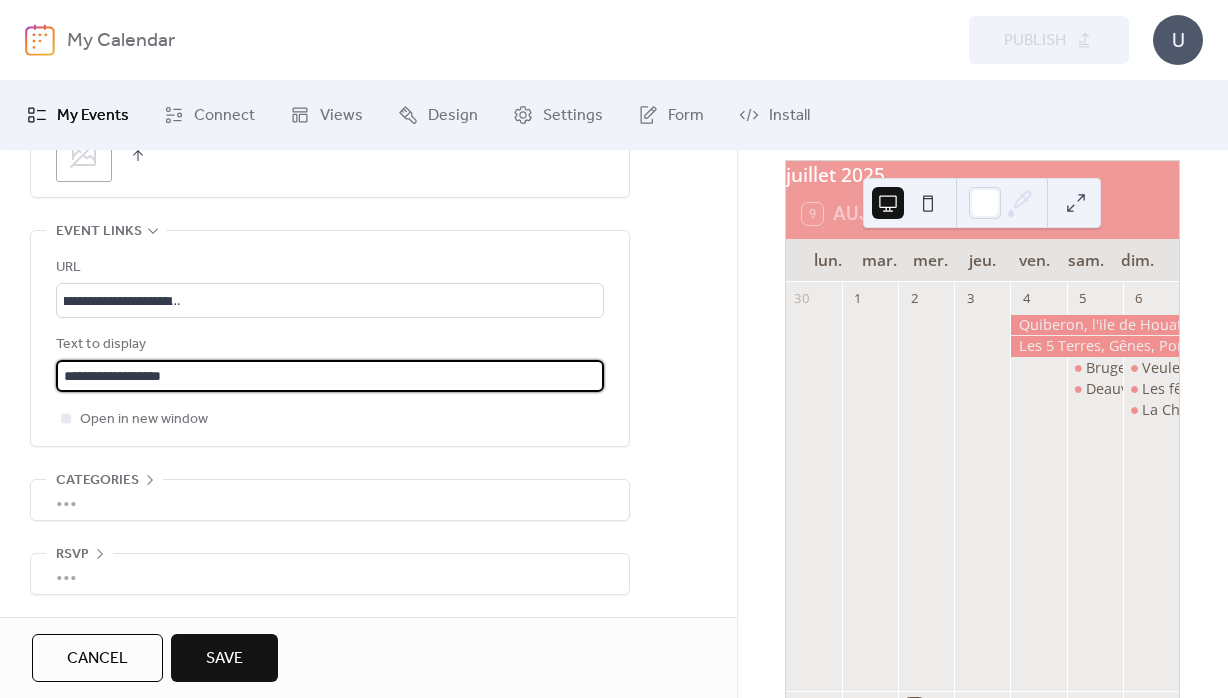 scroll, scrollTop: 1110, scrollLeft: 0, axis: vertical 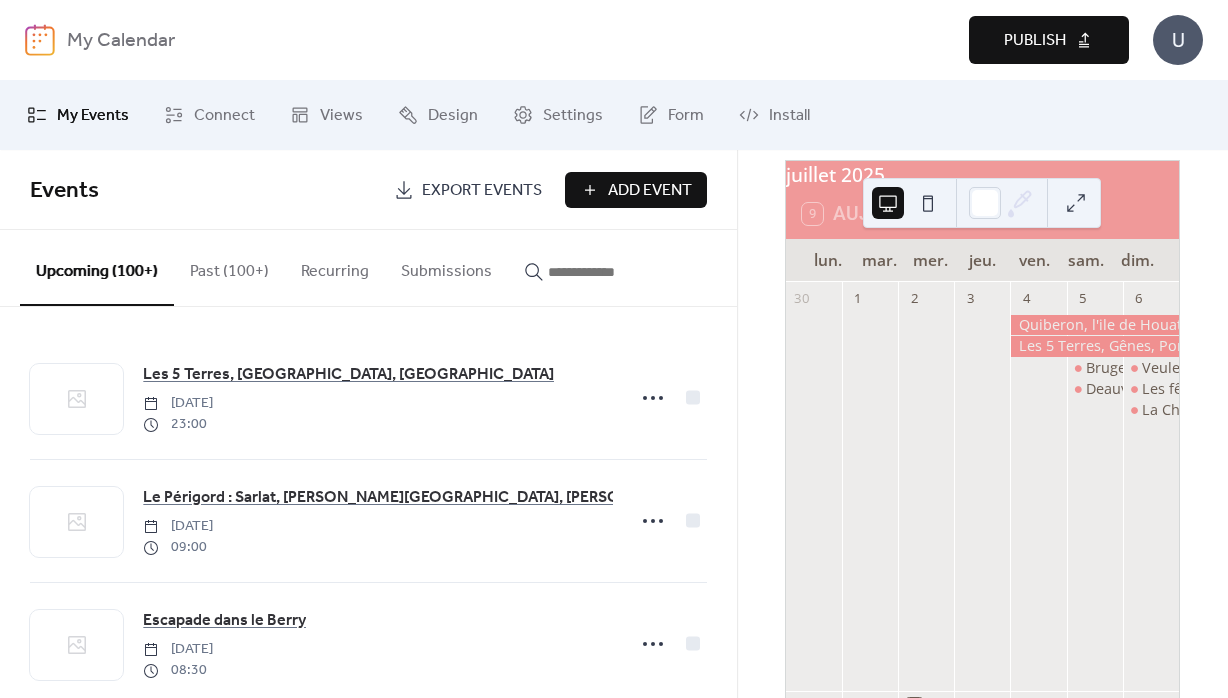 click on "Publish" at bounding box center (1035, 41) 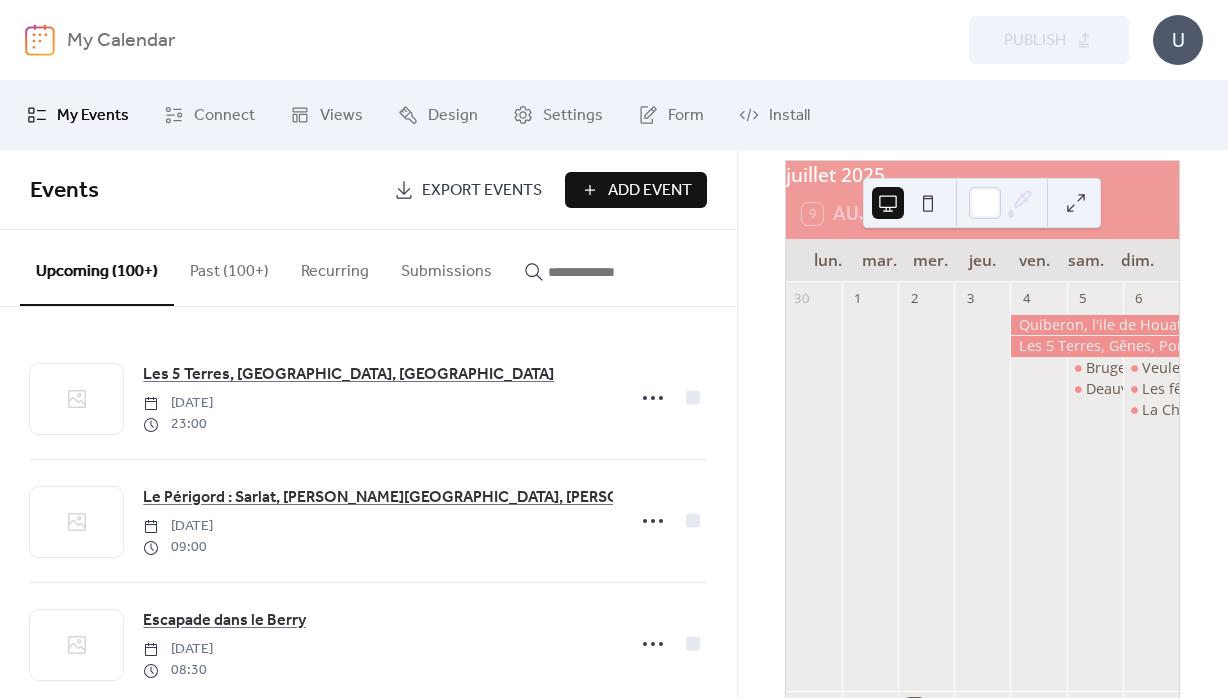 click on "Add Event" at bounding box center (650, 191) 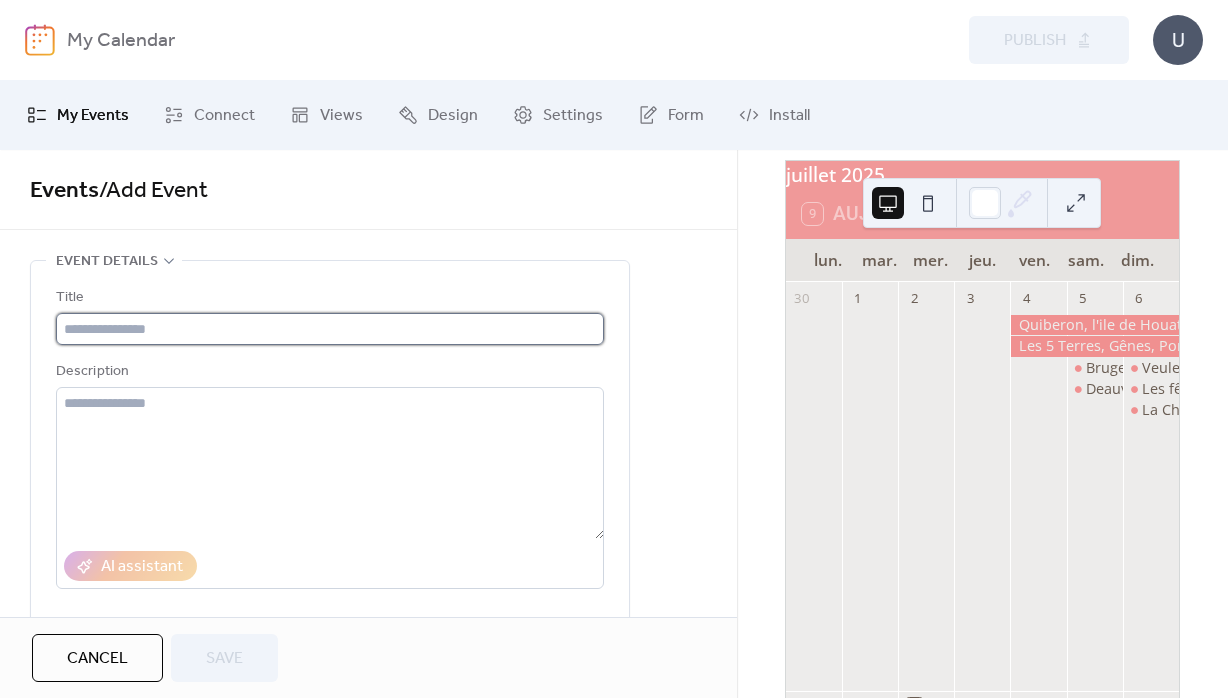 click at bounding box center (330, 329) 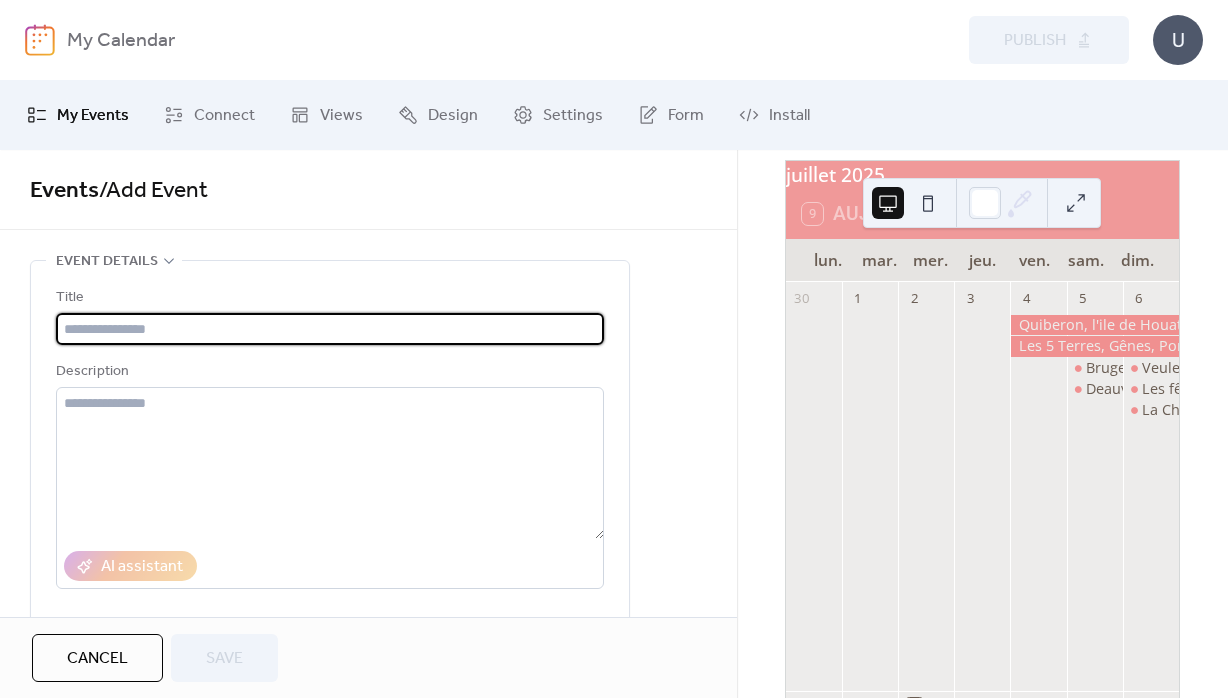 paste on "**********" 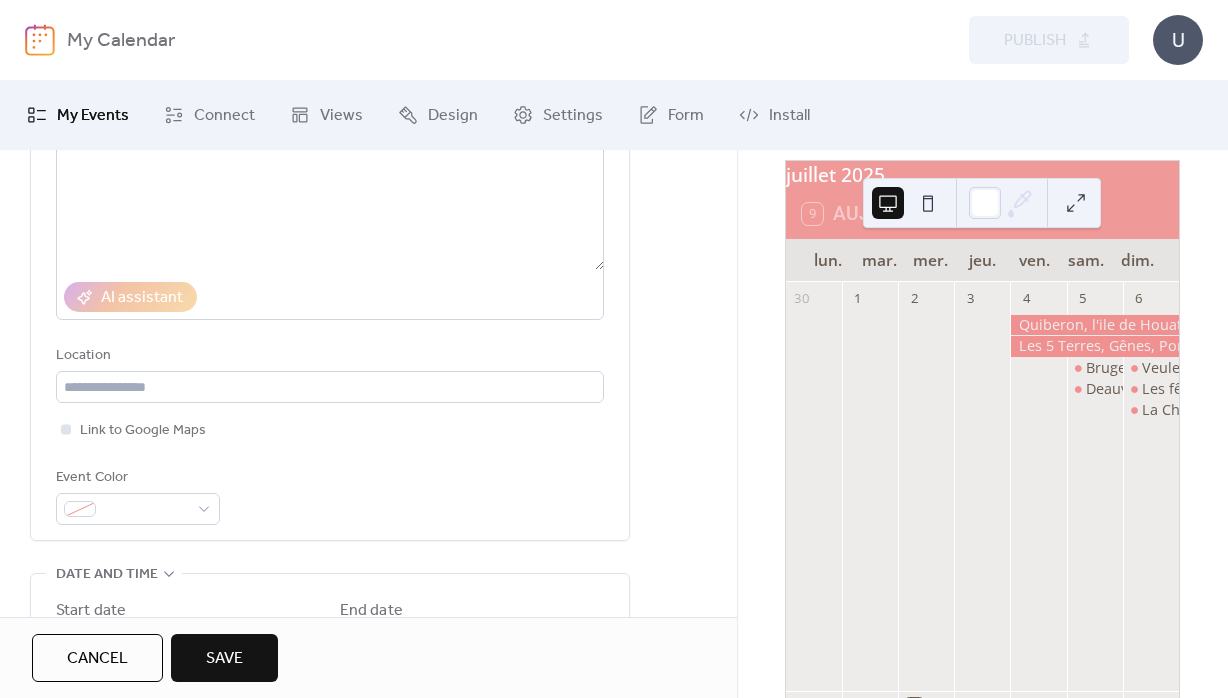 scroll, scrollTop: 288, scrollLeft: 0, axis: vertical 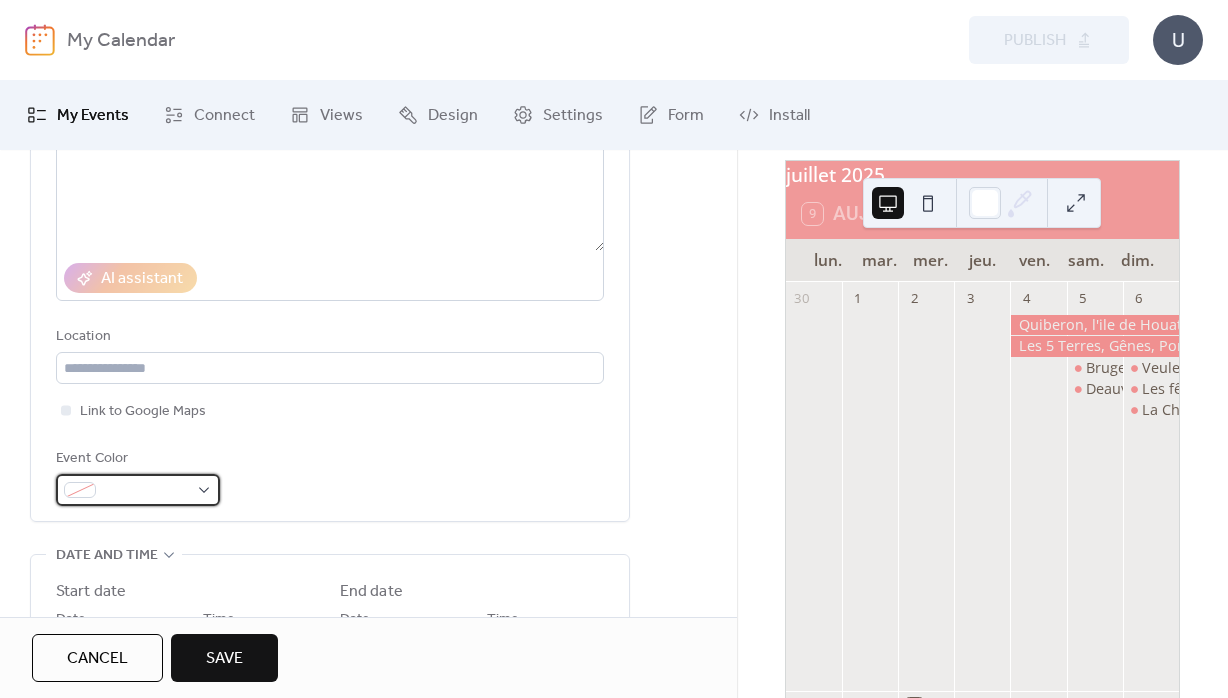 click at bounding box center [146, 491] 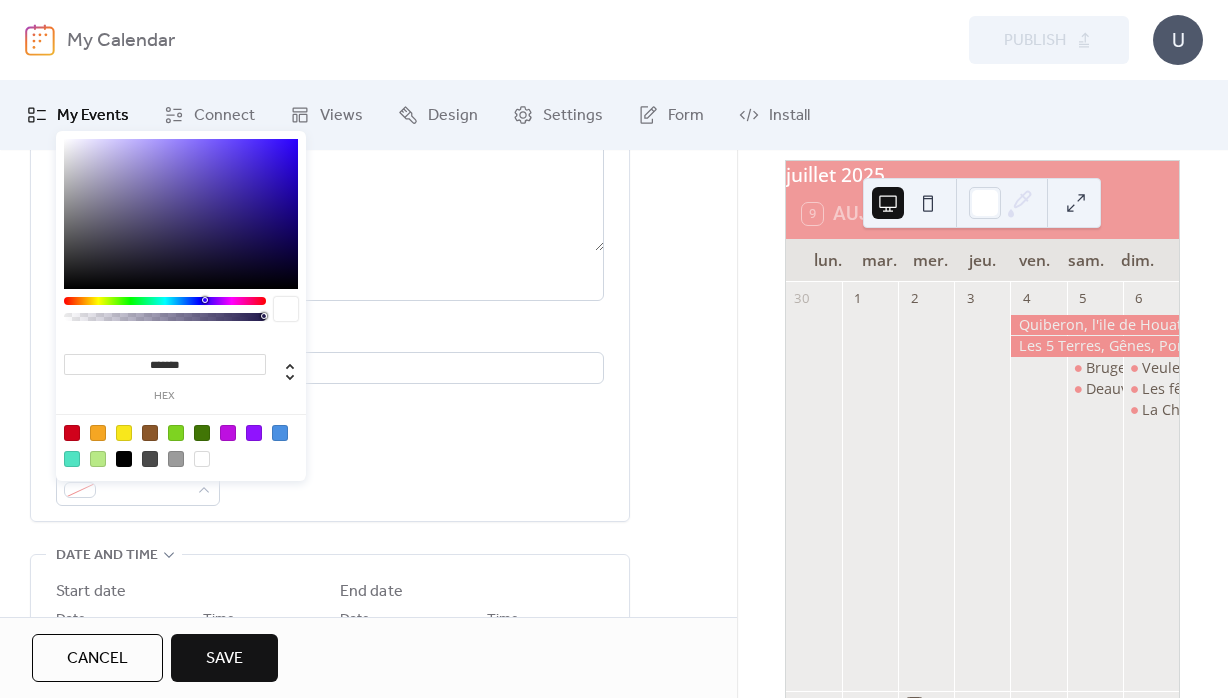 drag, startPoint x: 153, startPoint y: 360, endPoint x: 218, endPoint y: 366, distance: 65.27634 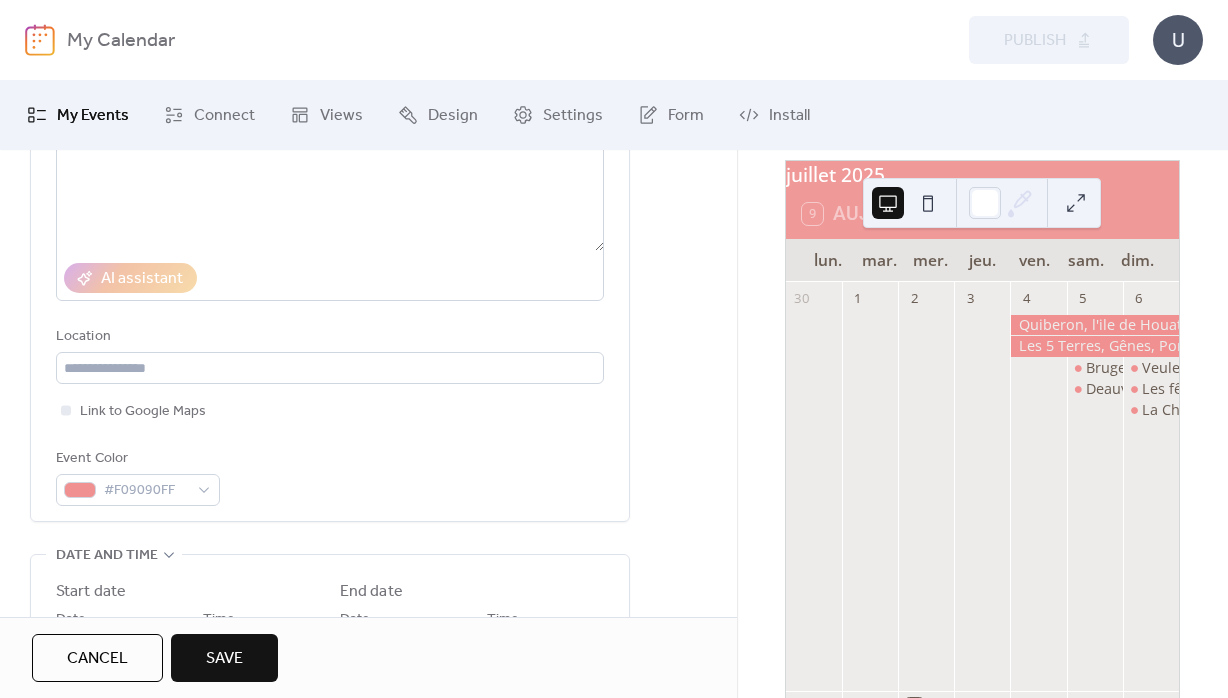 click on "**********" at bounding box center [330, 252] 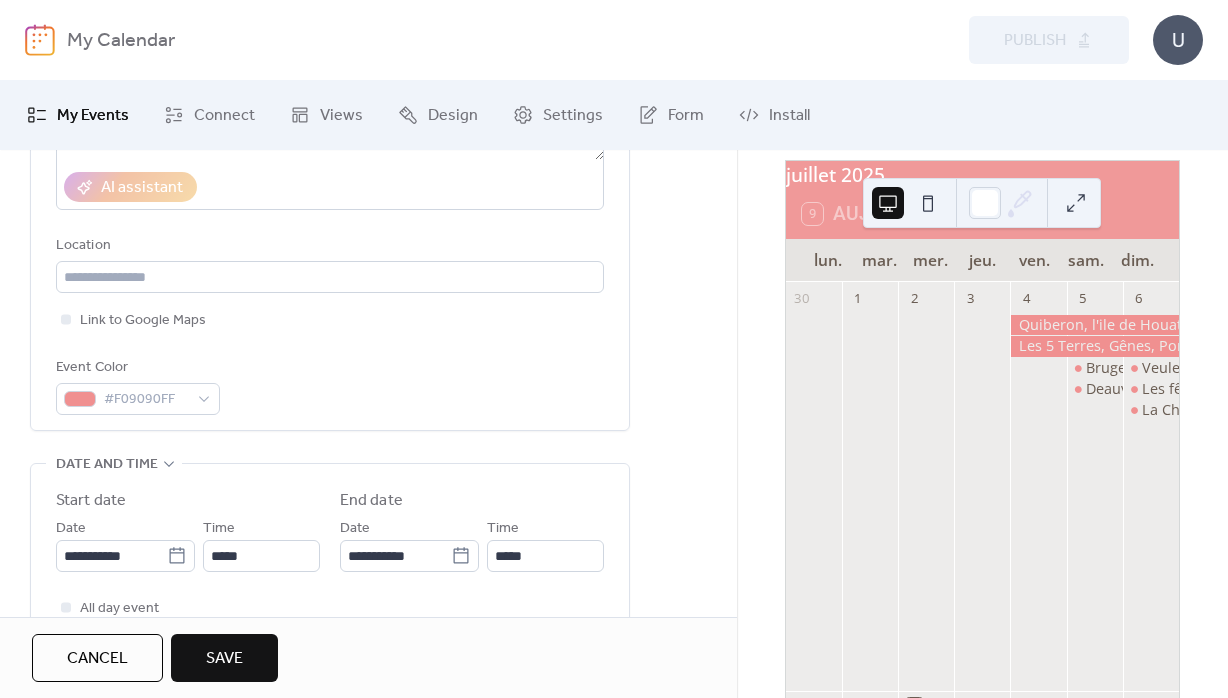 scroll, scrollTop: 432, scrollLeft: 0, axis: vertical 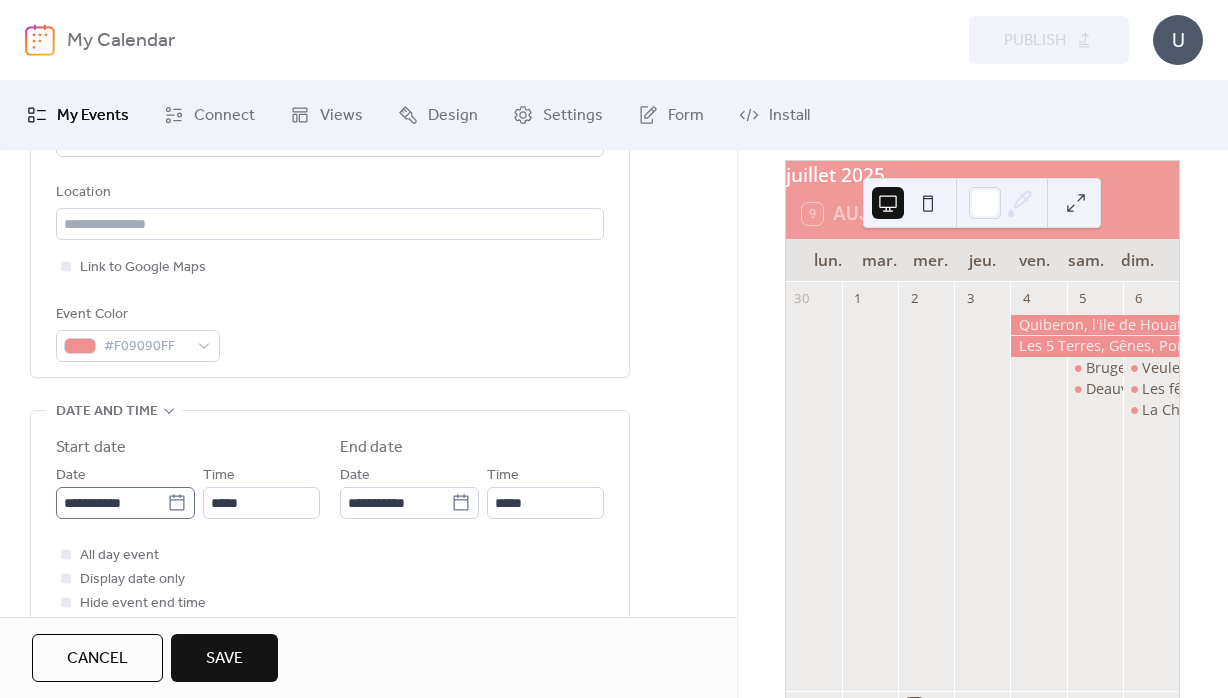 click 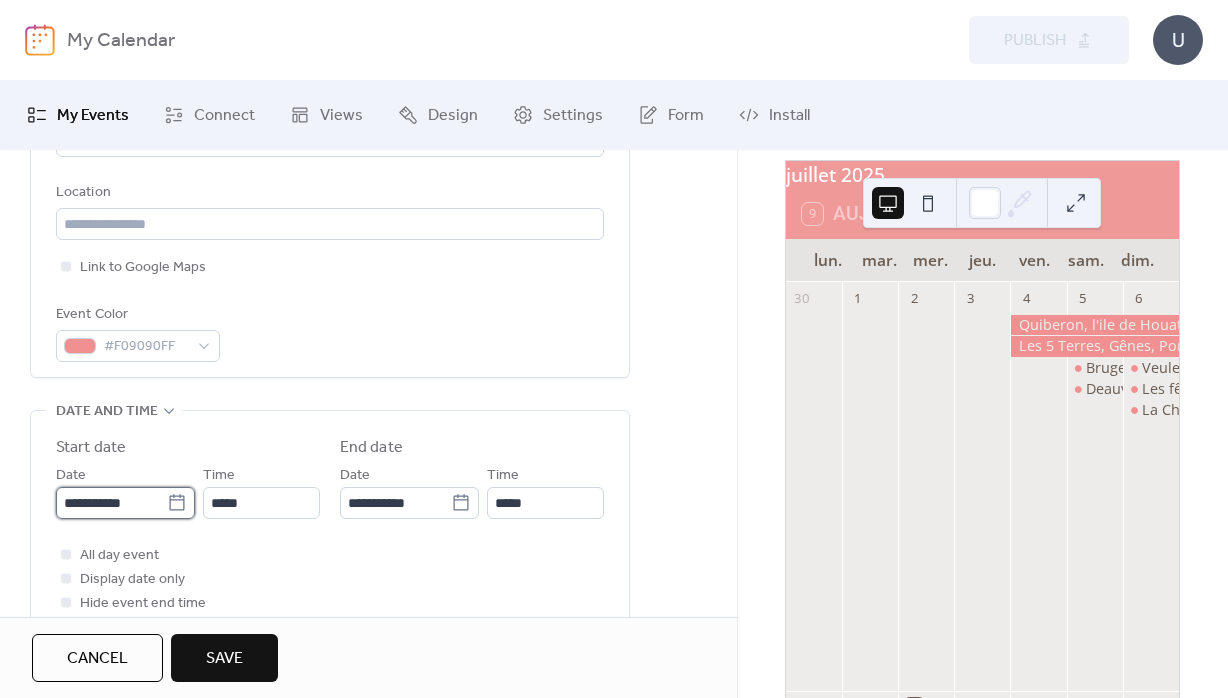 click on "**********" at bounding box center (111, 503) 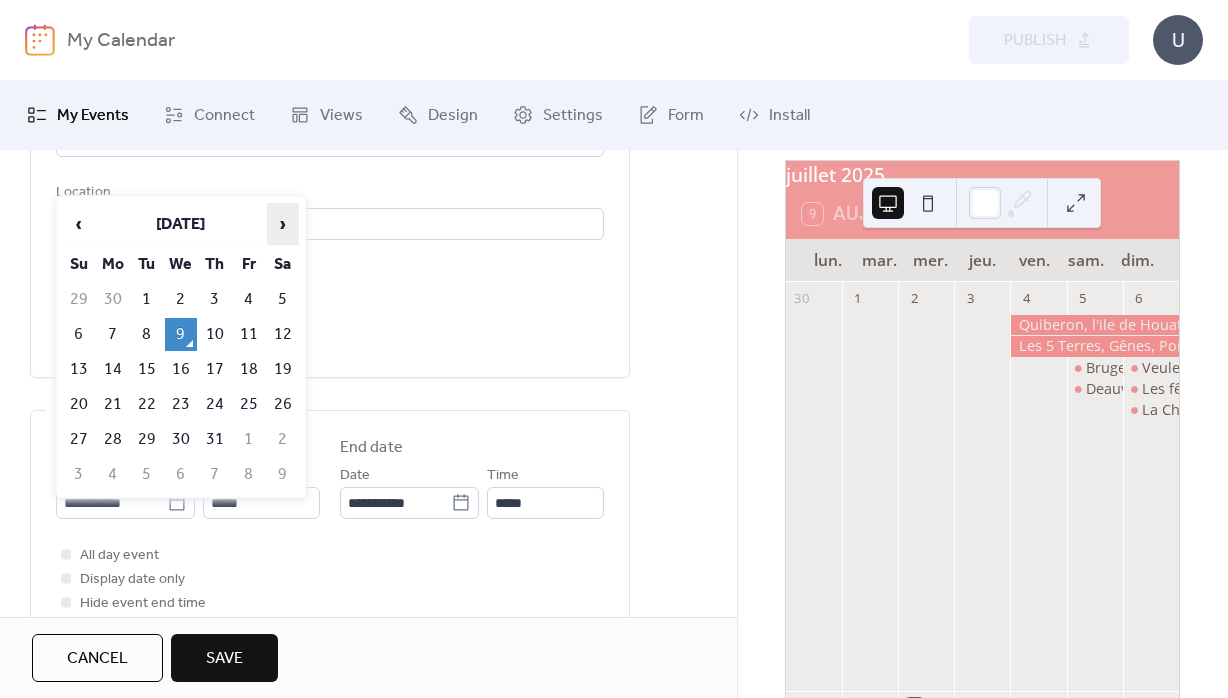 click on "›" at bounding box center (283, 224) 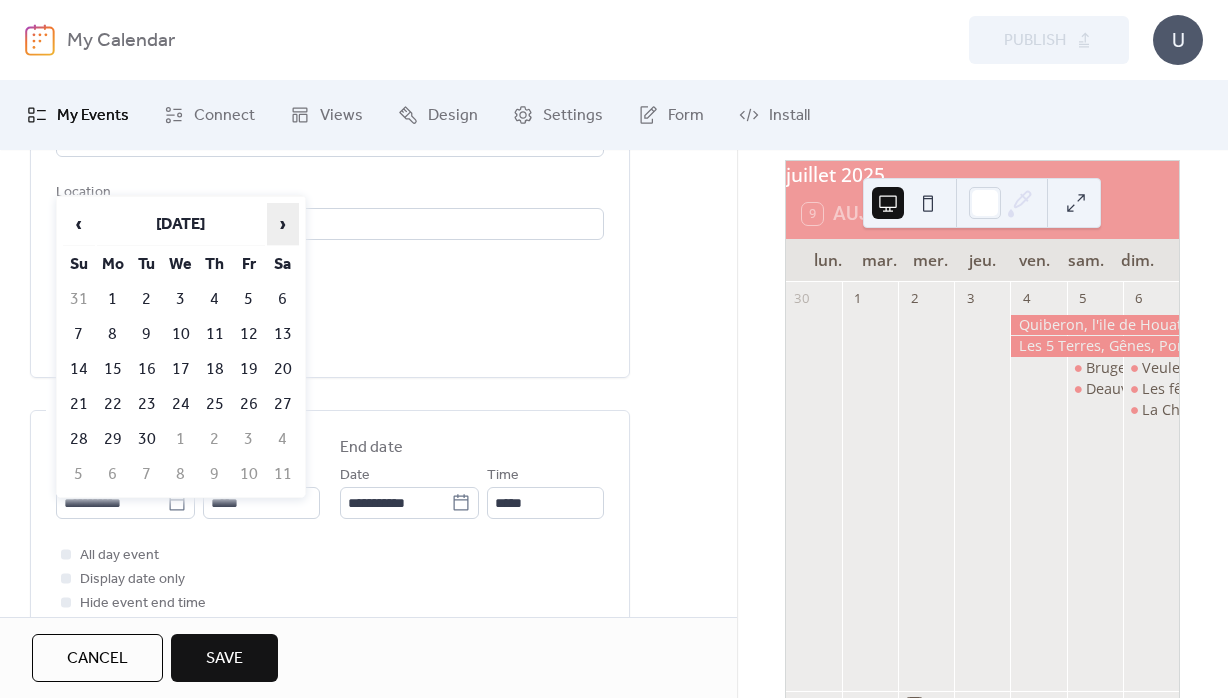 click on "›" at bounding box center (283, 224) 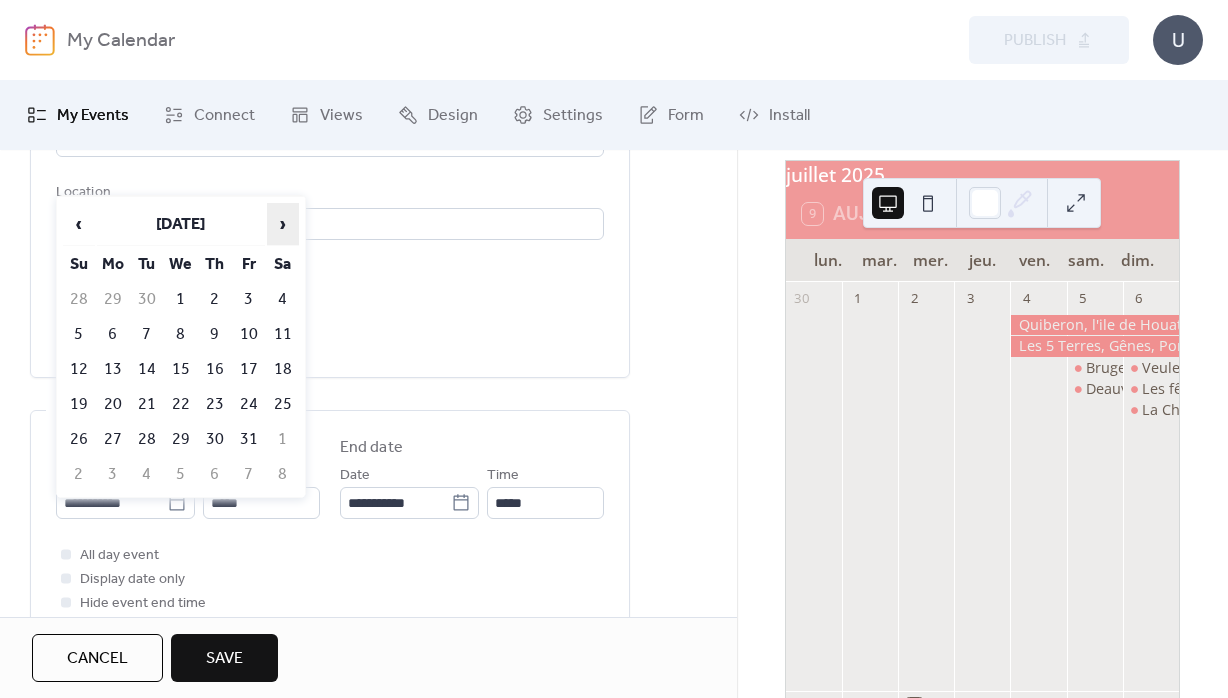 click on "›" at bounding box center (283, 224) 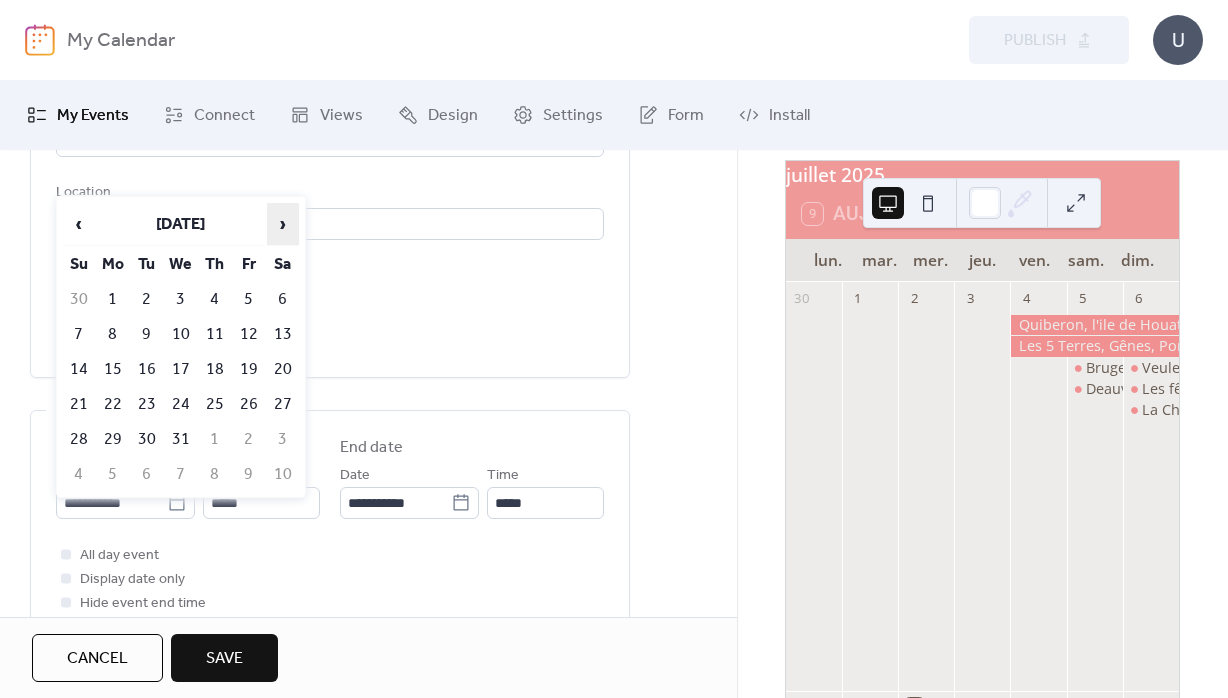 click on "›" at bounding box center [283, 224] 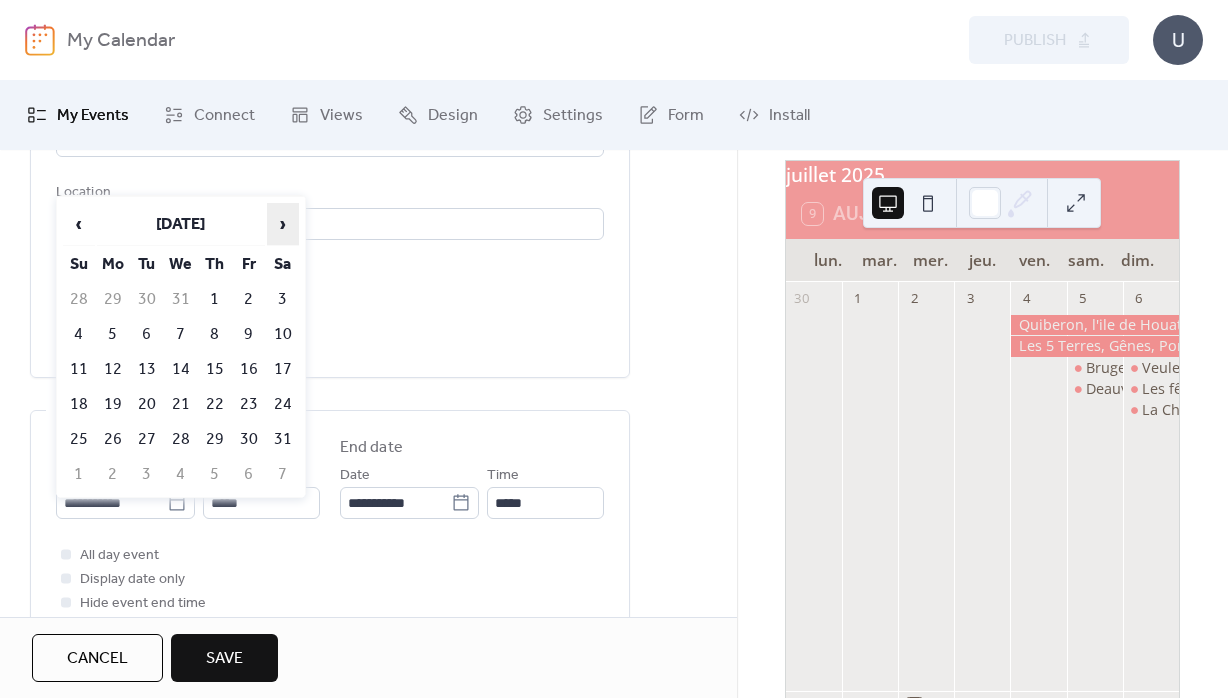 click on "›" at bounding box center (283, 224) 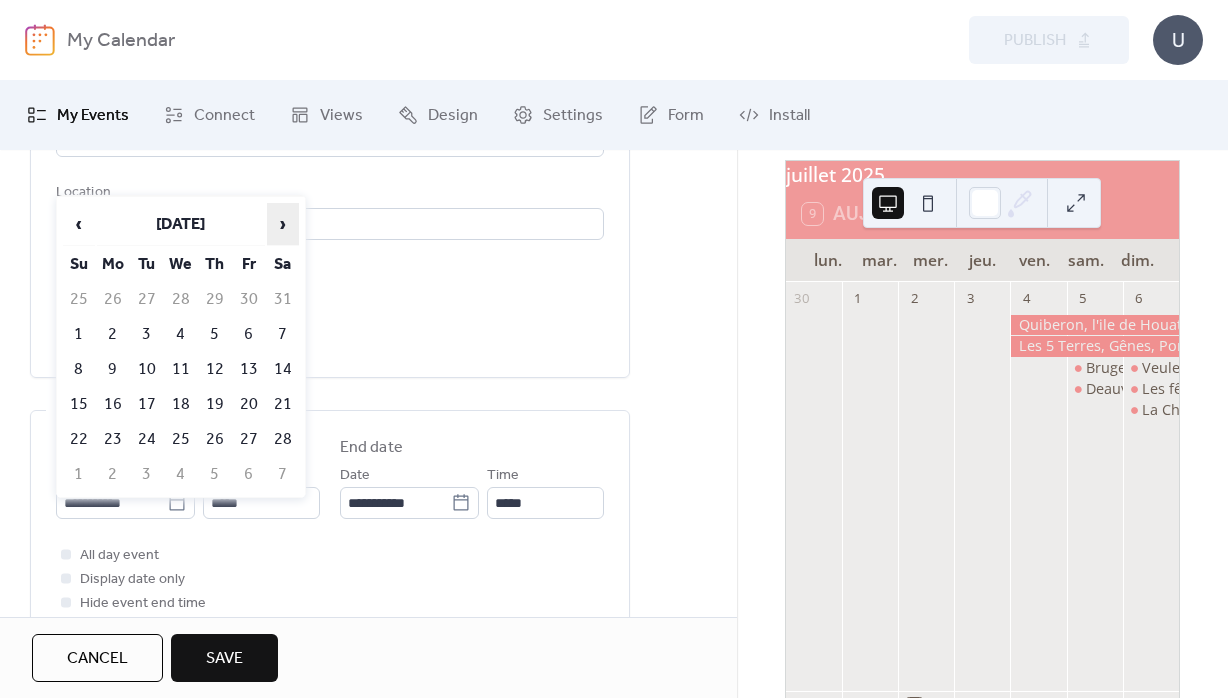 click on "›" at bounding box center (283, 224) 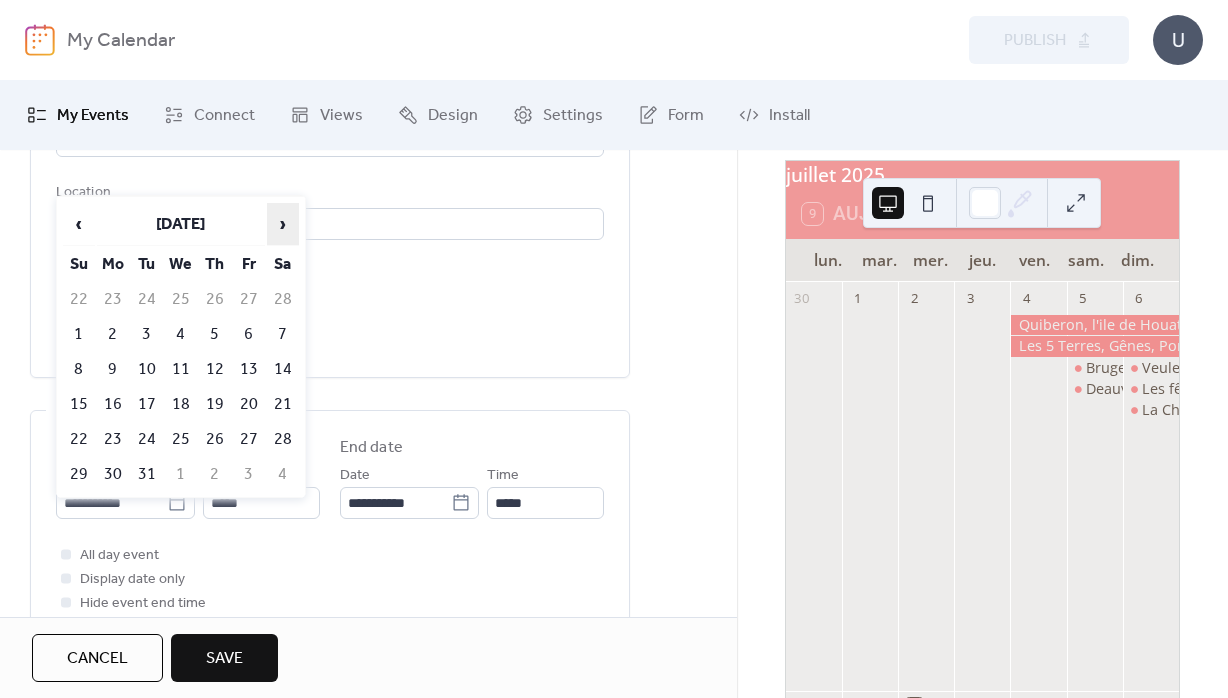 click on "›" at bounding box center (283, 224) 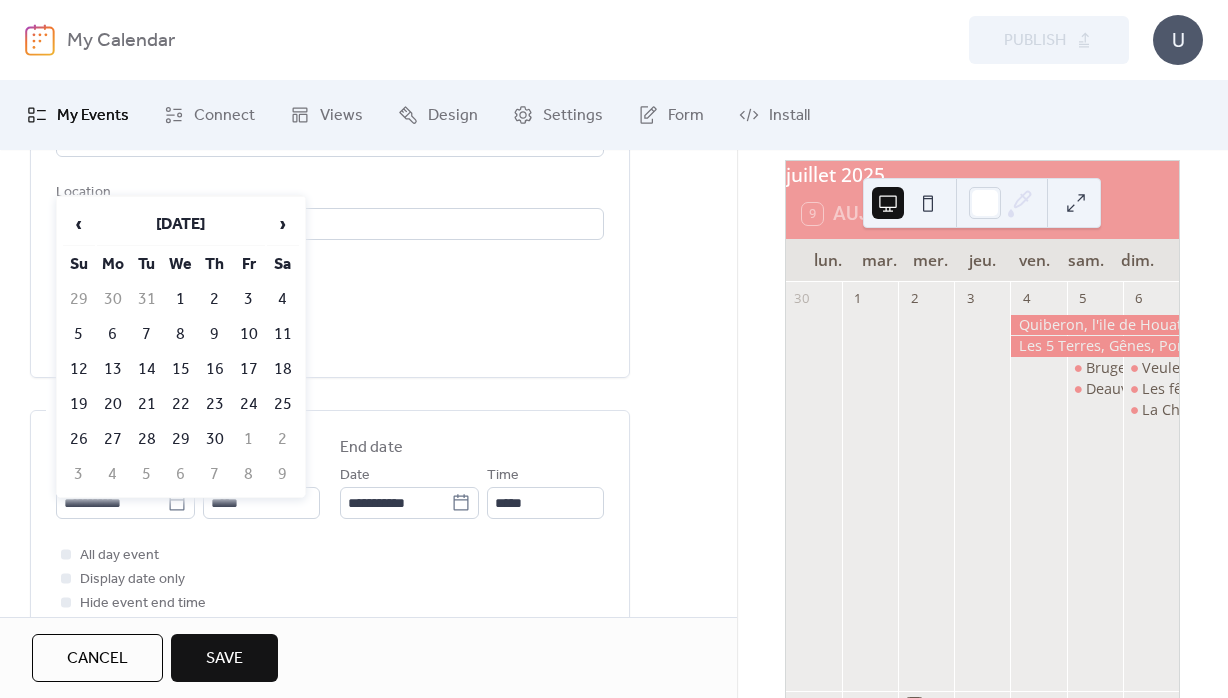 click on "11" at bounding box center [283, 334] 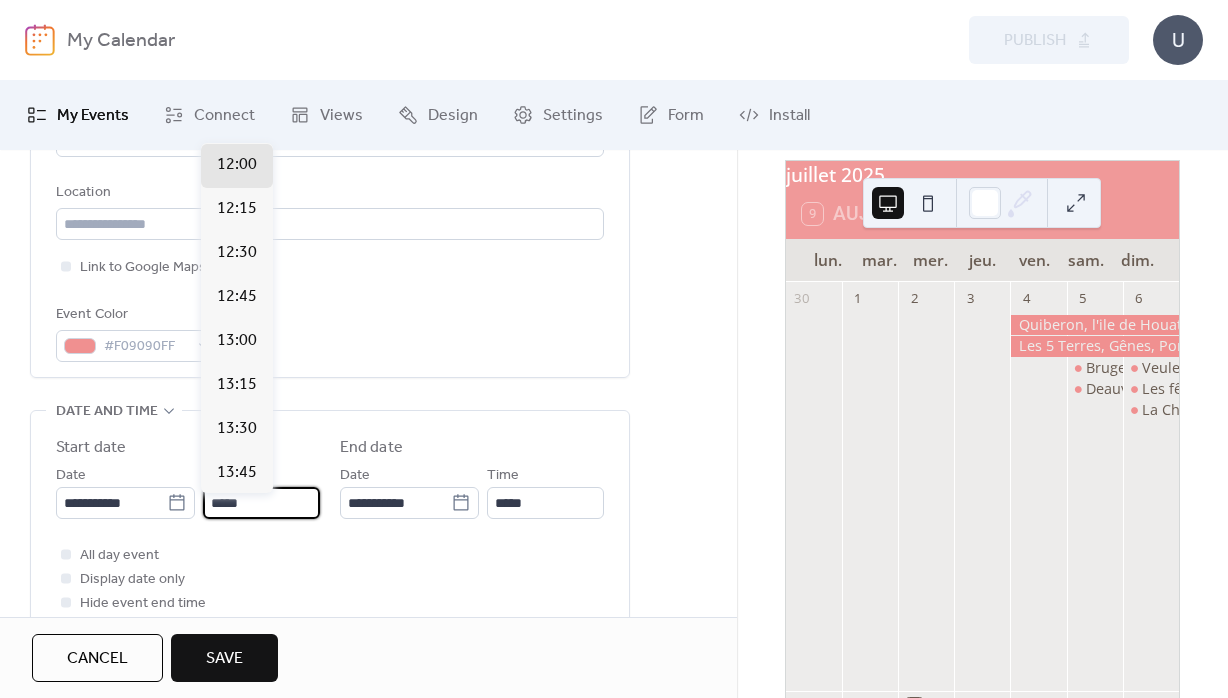 drag, startPoint x: 261, startPoint y: 503, endPoint x: 179, endPoint y: 510, distance: 82.29824 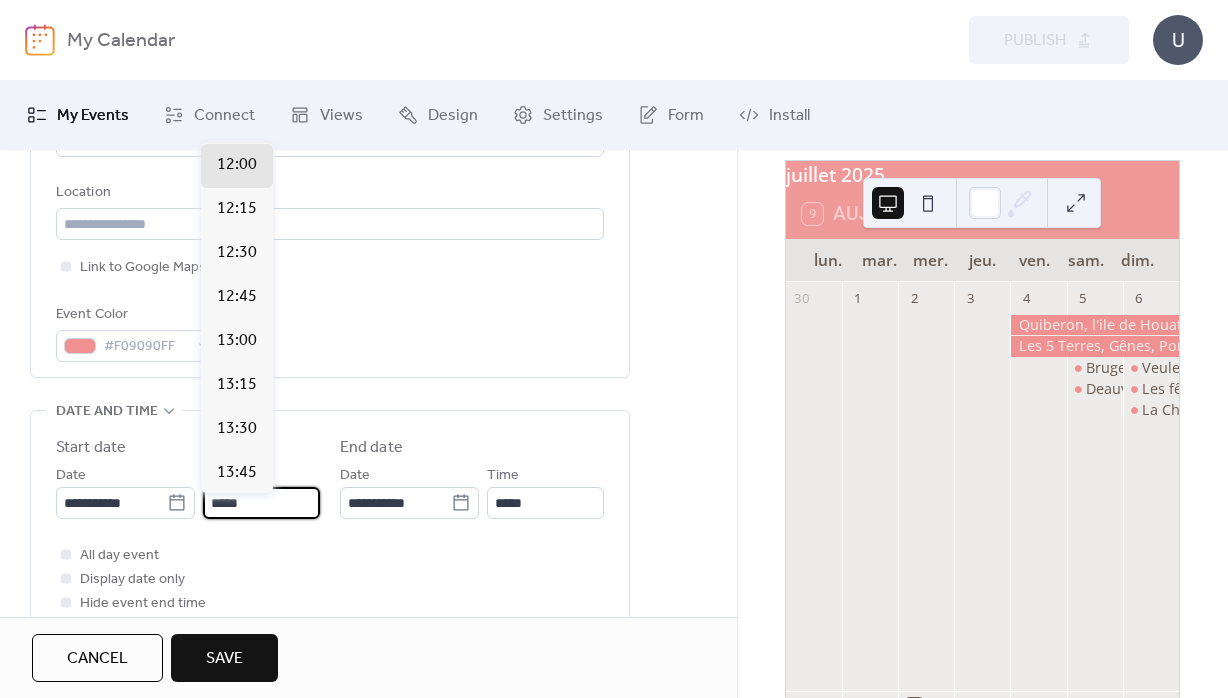 click on "*****" at bounding box center [261, 503] 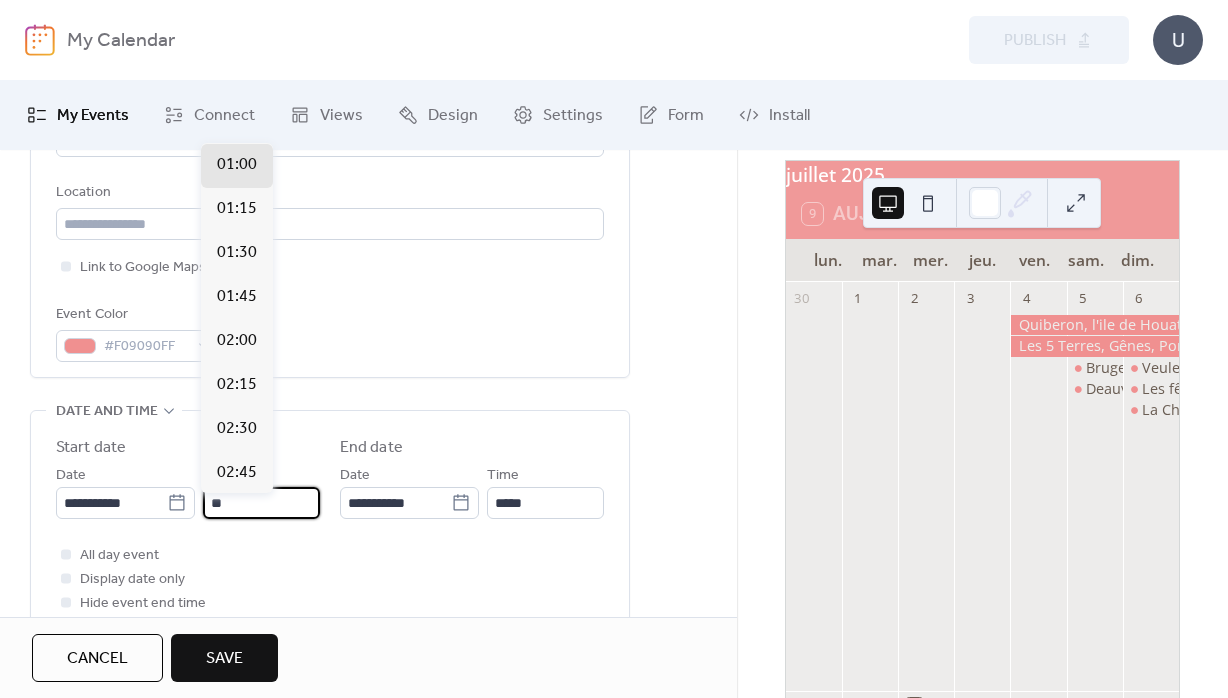 scroll, scrollTop: 2287, scrollLeft: 0, axis: vertical 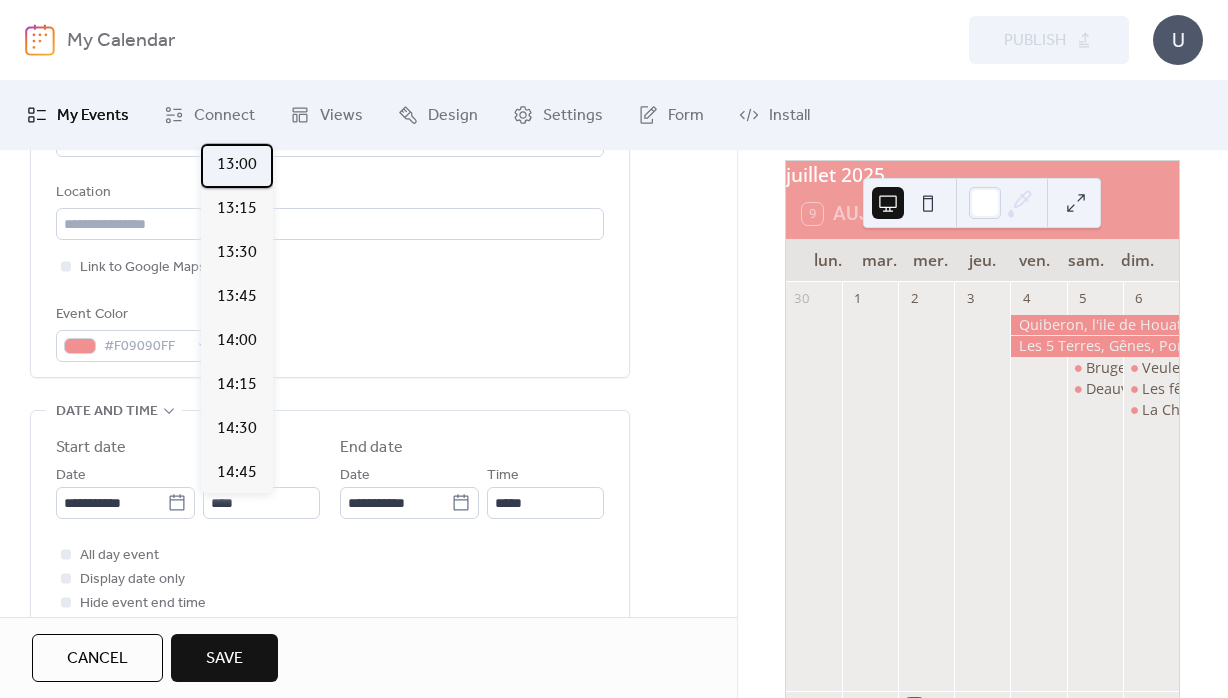 click on "13:00" at bounding box center [237, 165] 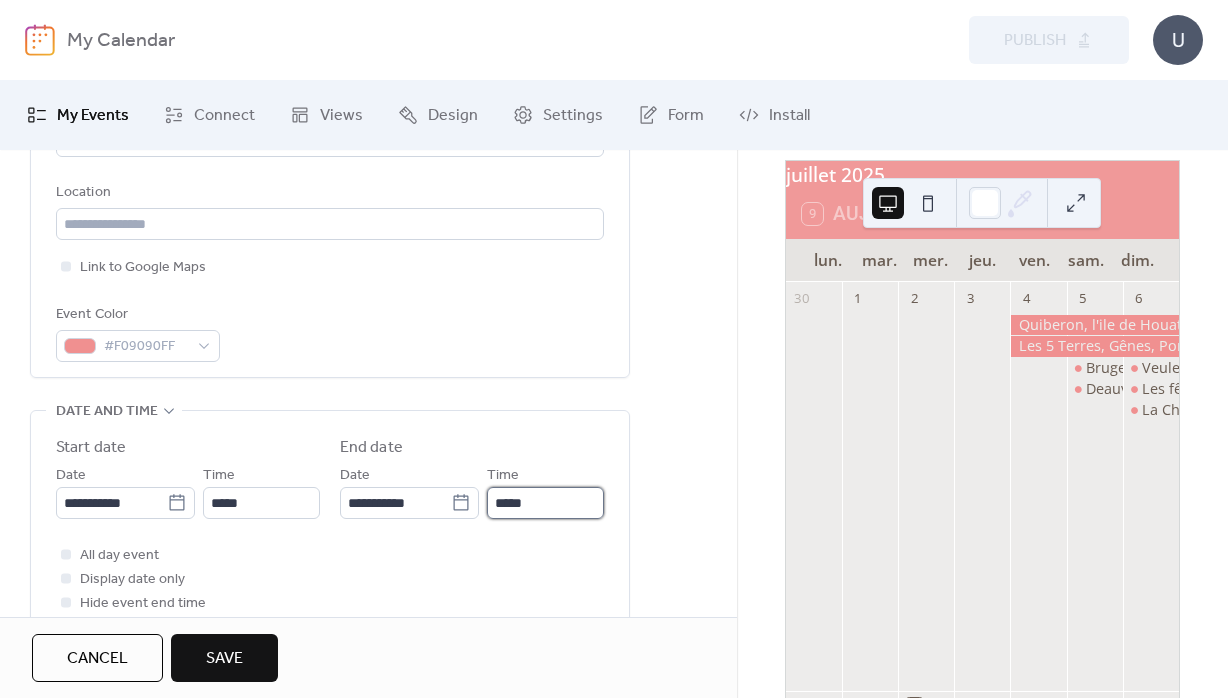drag, startPoint x: 536, startPoint y: 513, endPoint x: 426, endPoint y: 513, distance: 110 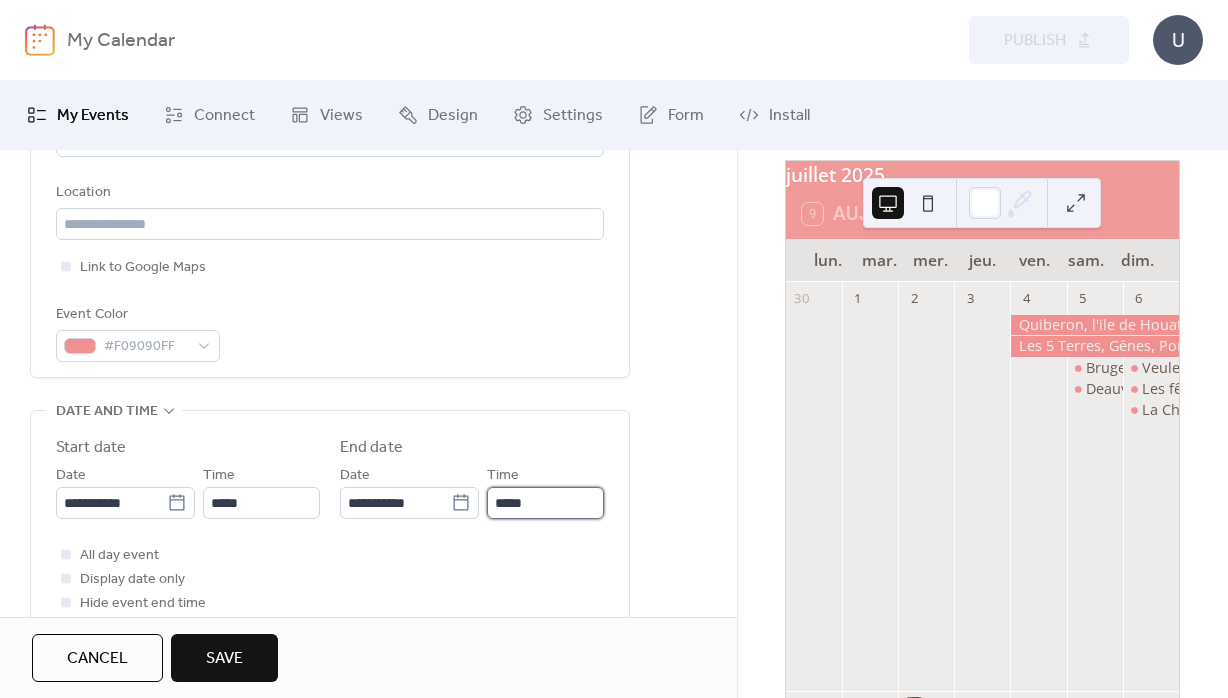 click on "*****" at bounding box center [545, 503] 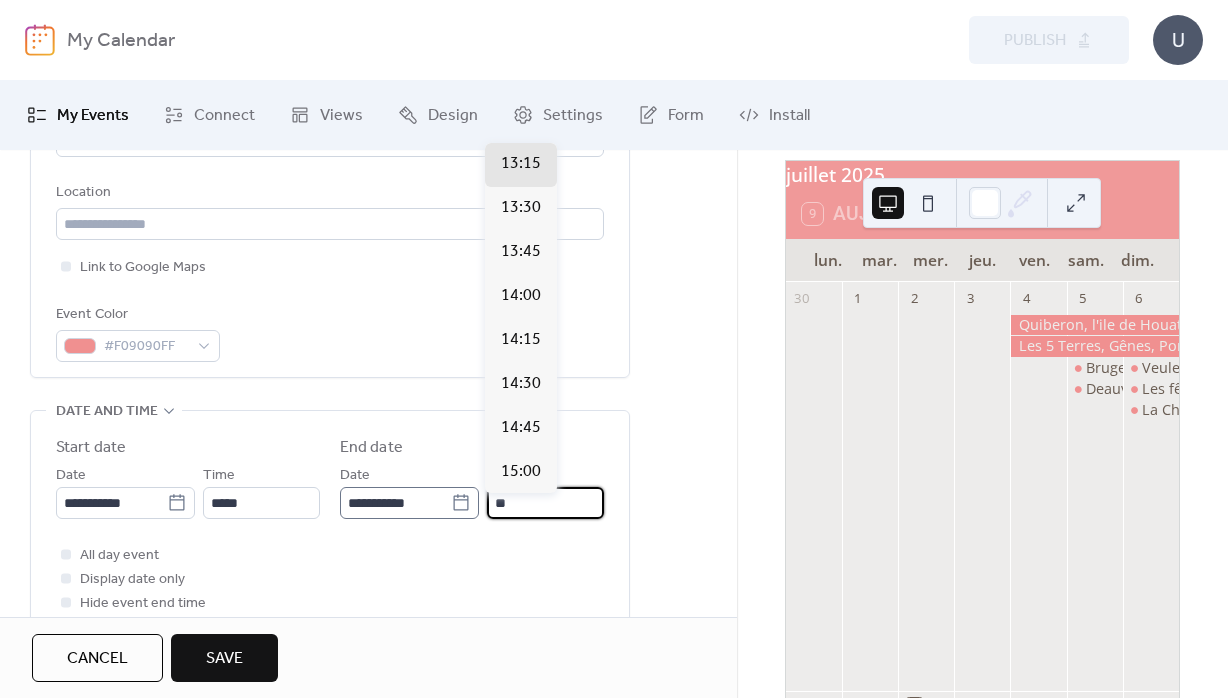 scroll, scrollTop: 836, scrollLeft: 0, axis: vertical 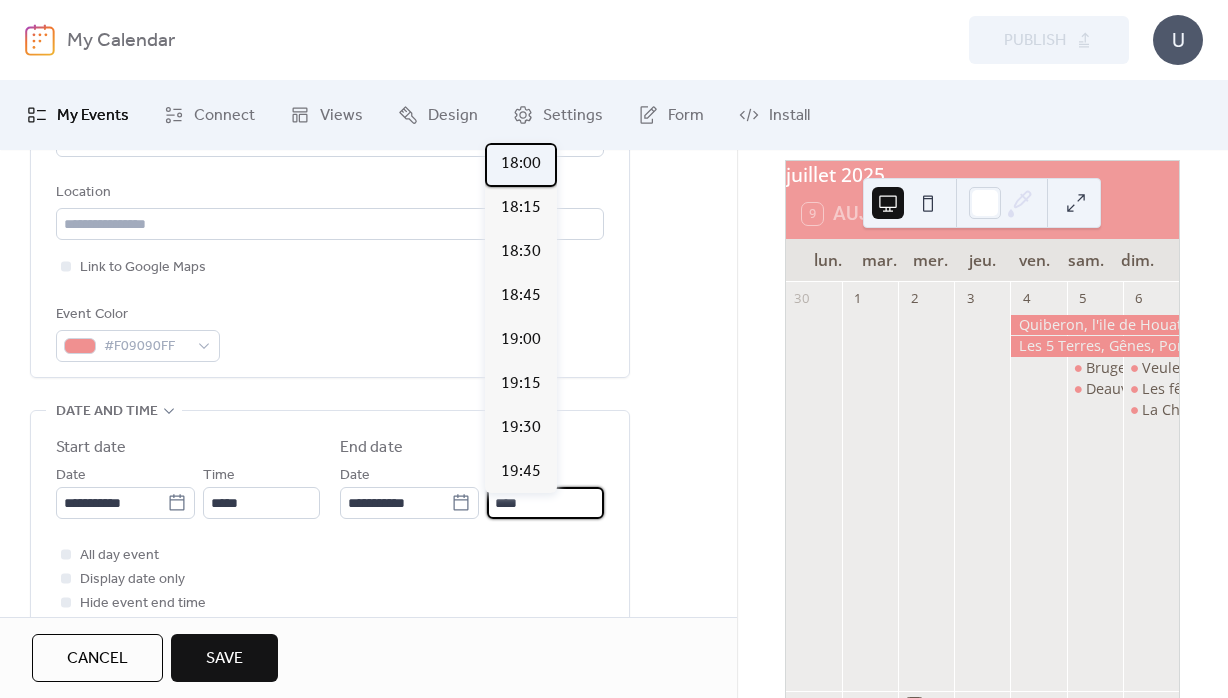 click on "18:00" at bounding box center (521, 164) 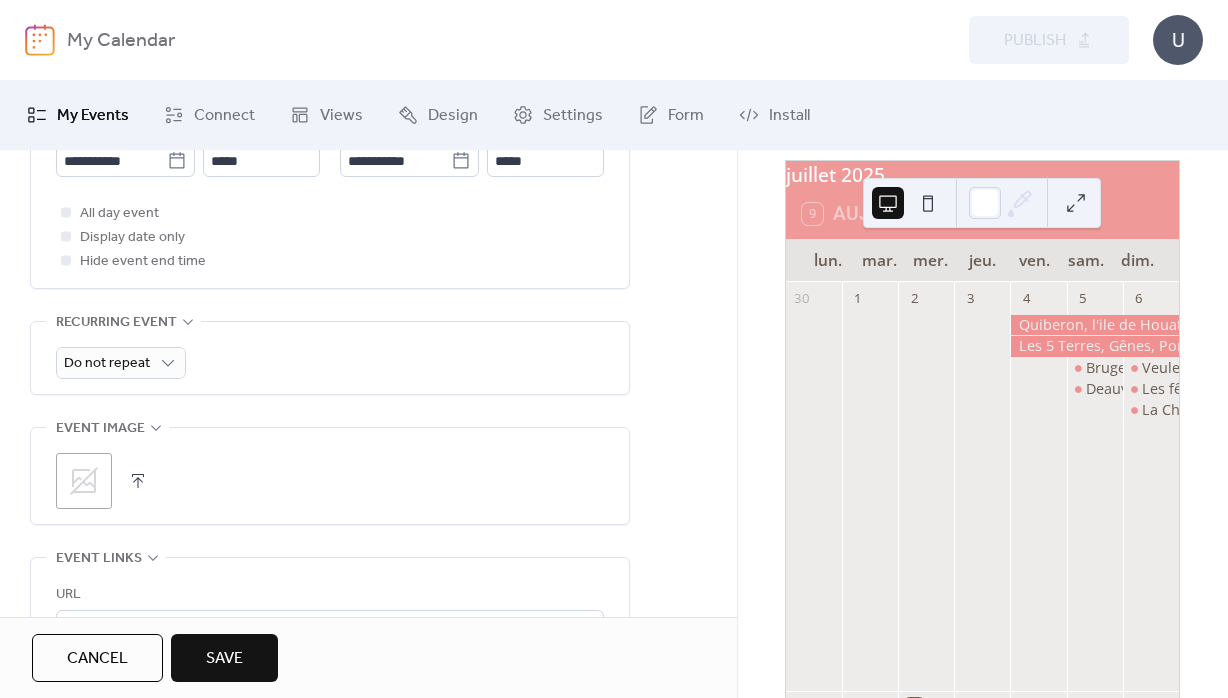 scroll, scrollTop: 864, scrollLeft: 0, axis: vertical 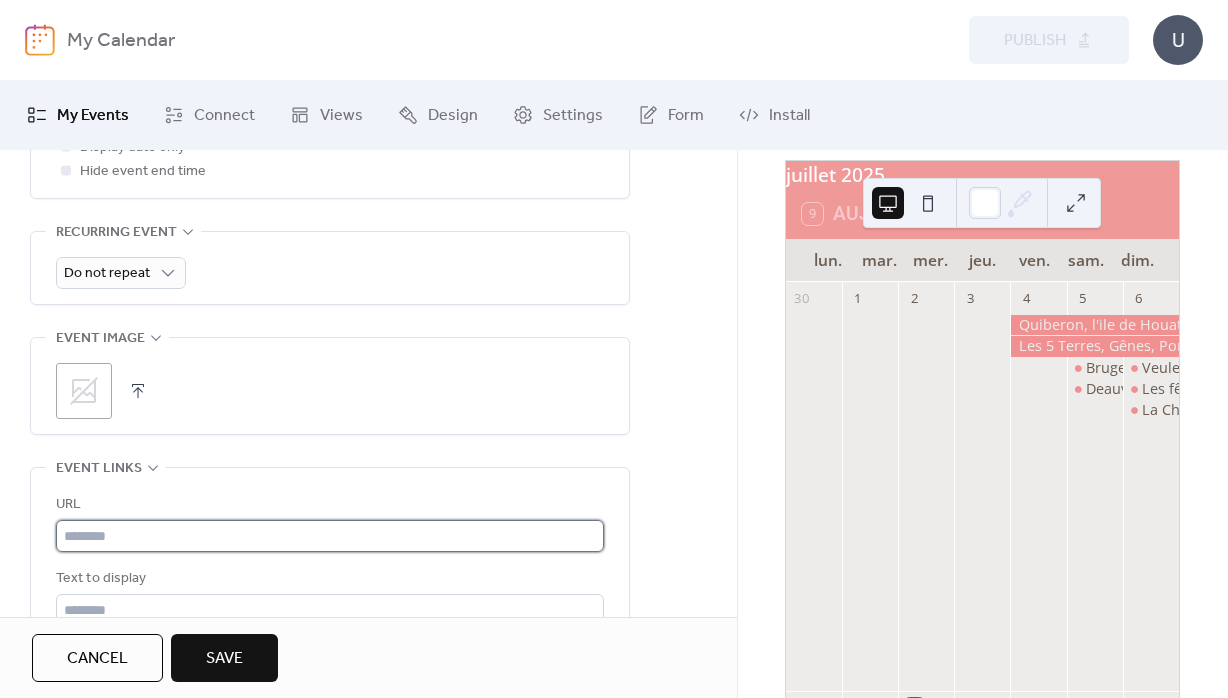 click at bounding box center [330, 536] 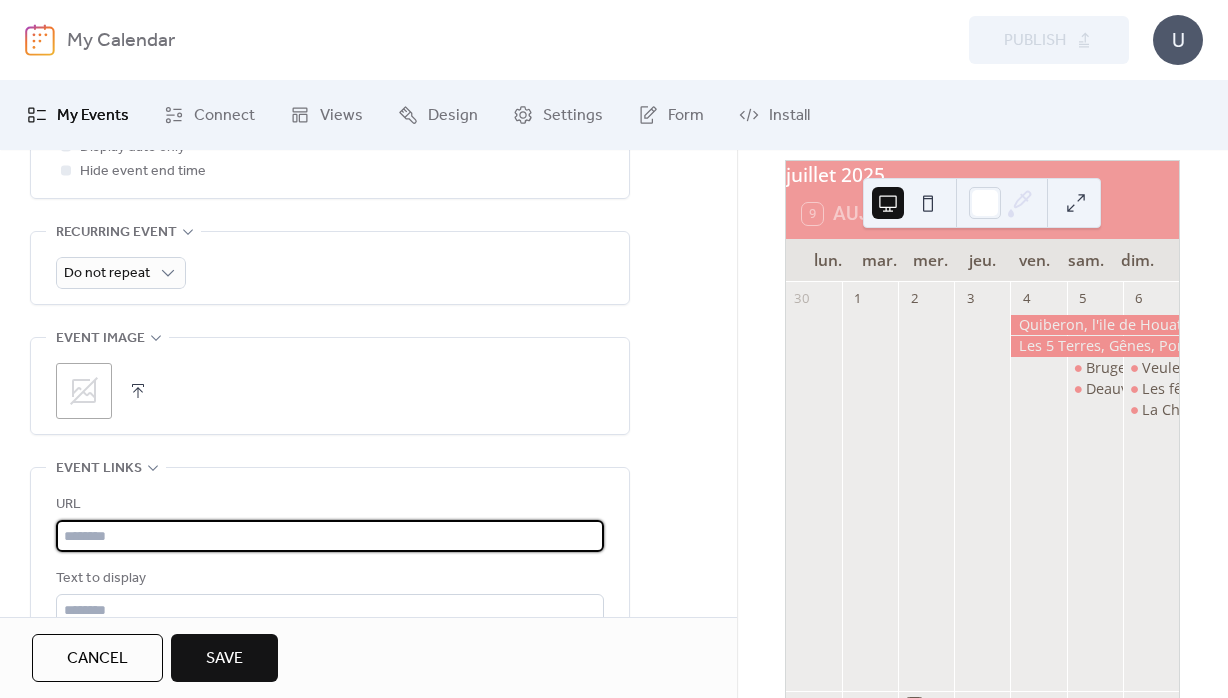 paste on "**********" 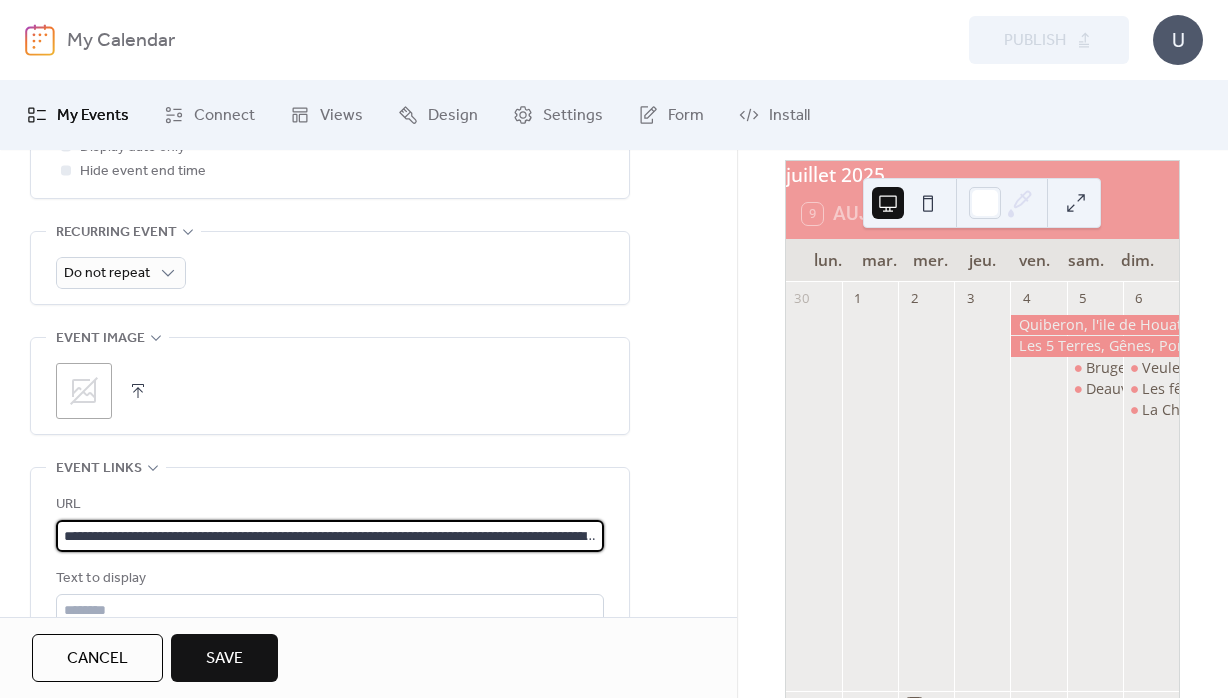 scroll, scrollTop: 0, scrollLeft: 351, axis: horizontal 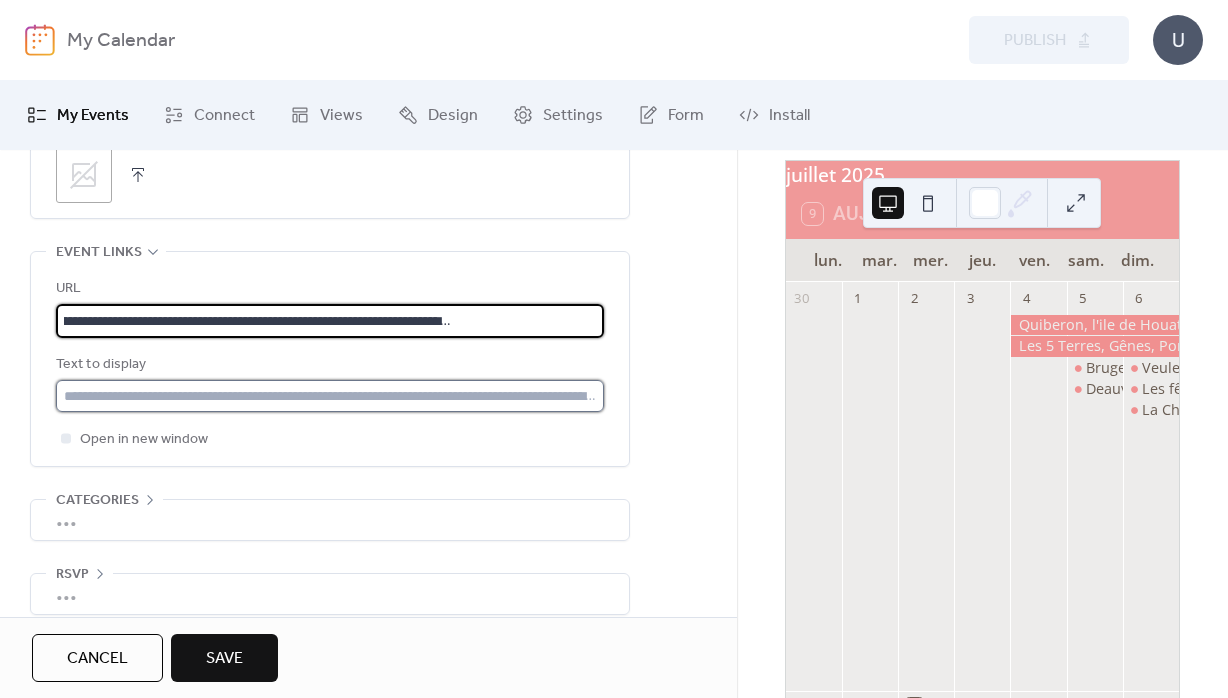 click at bounding box center [330, 396] 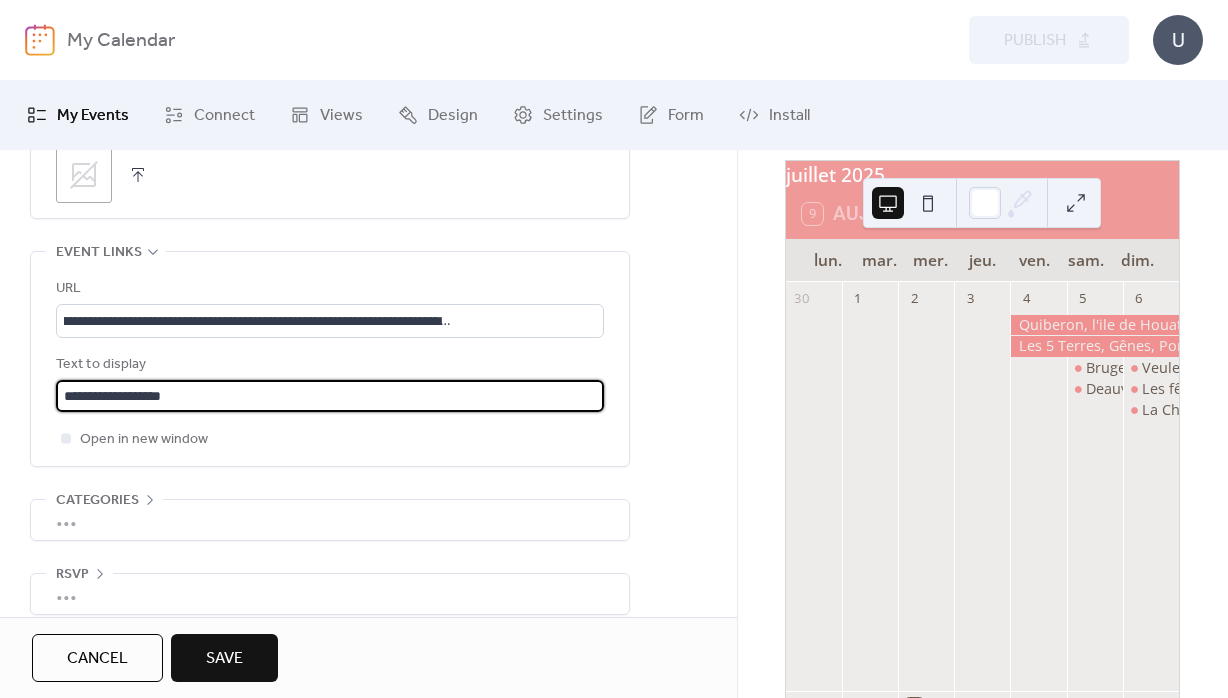 scroll, scrollTop: 1110, scrollLeft: 0, axis: vertical 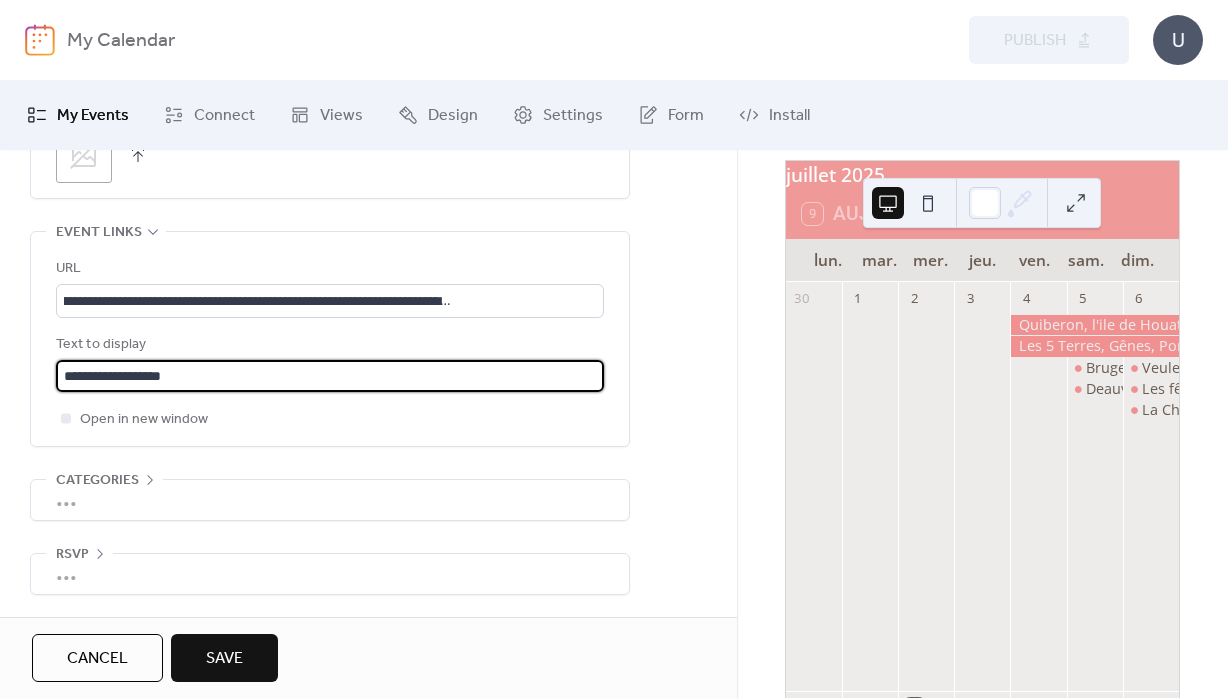 click on "Save" at bounding box center (224, 659) 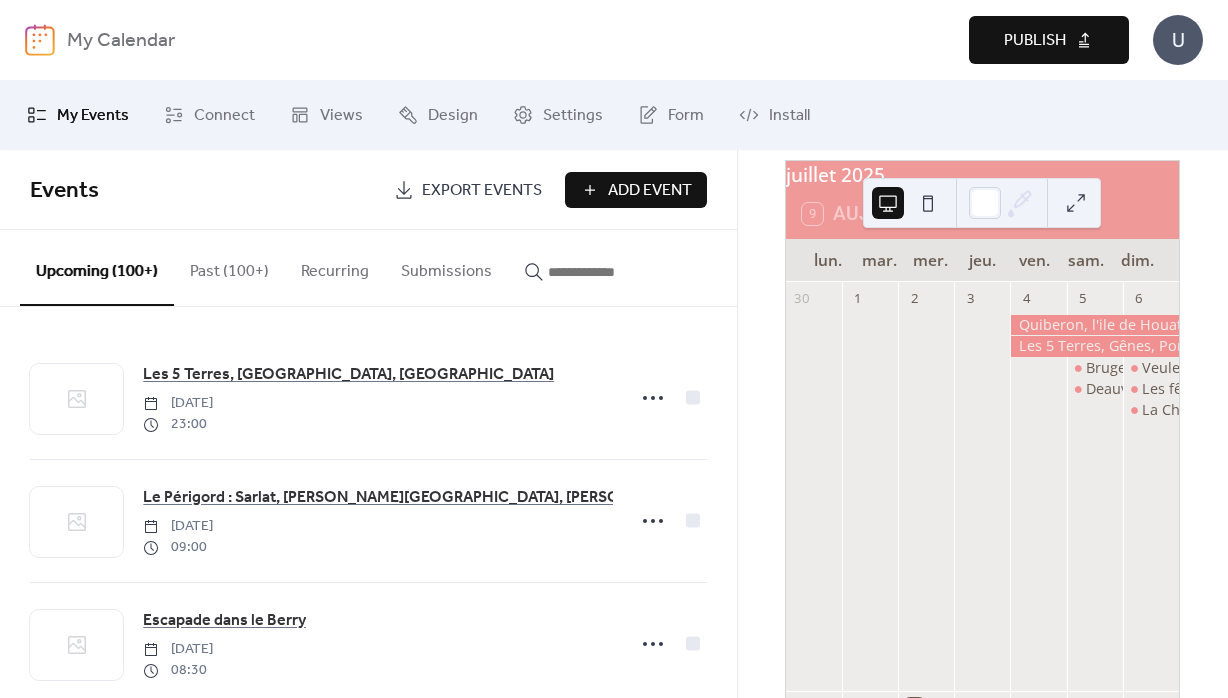 click on "Publish" at bounding box center (1035, 41) 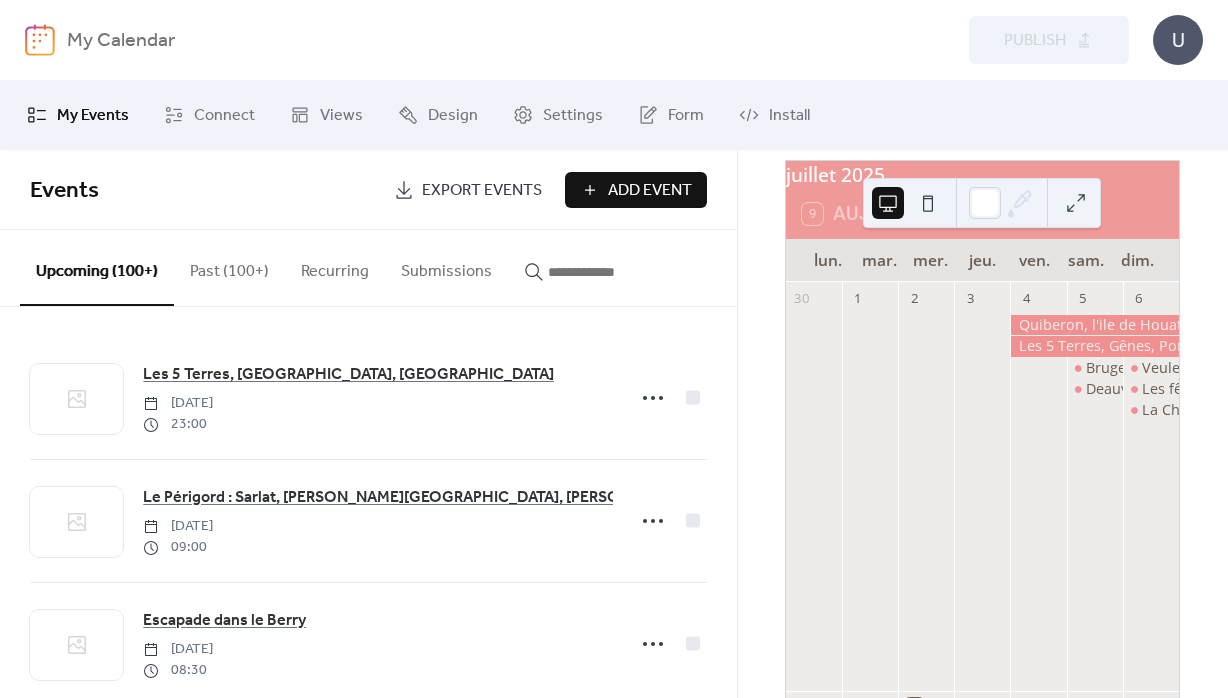 click on "Add Event" at bounding box center (650, 191) 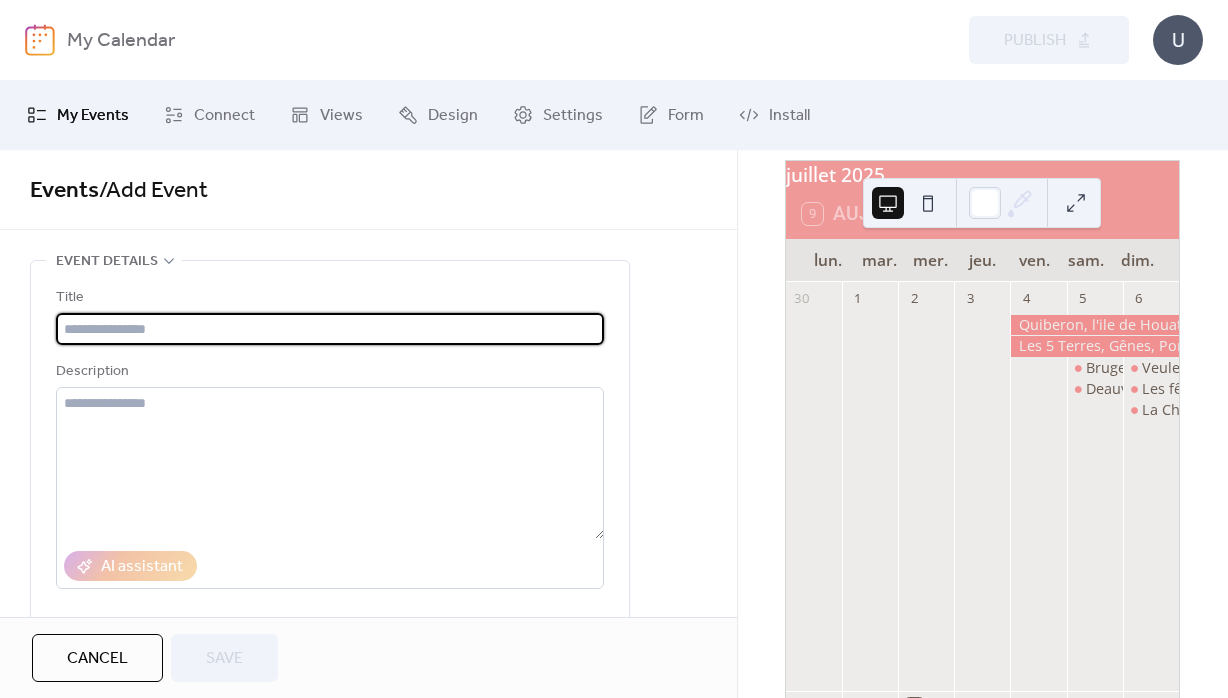click at bounding box center (330, 329) 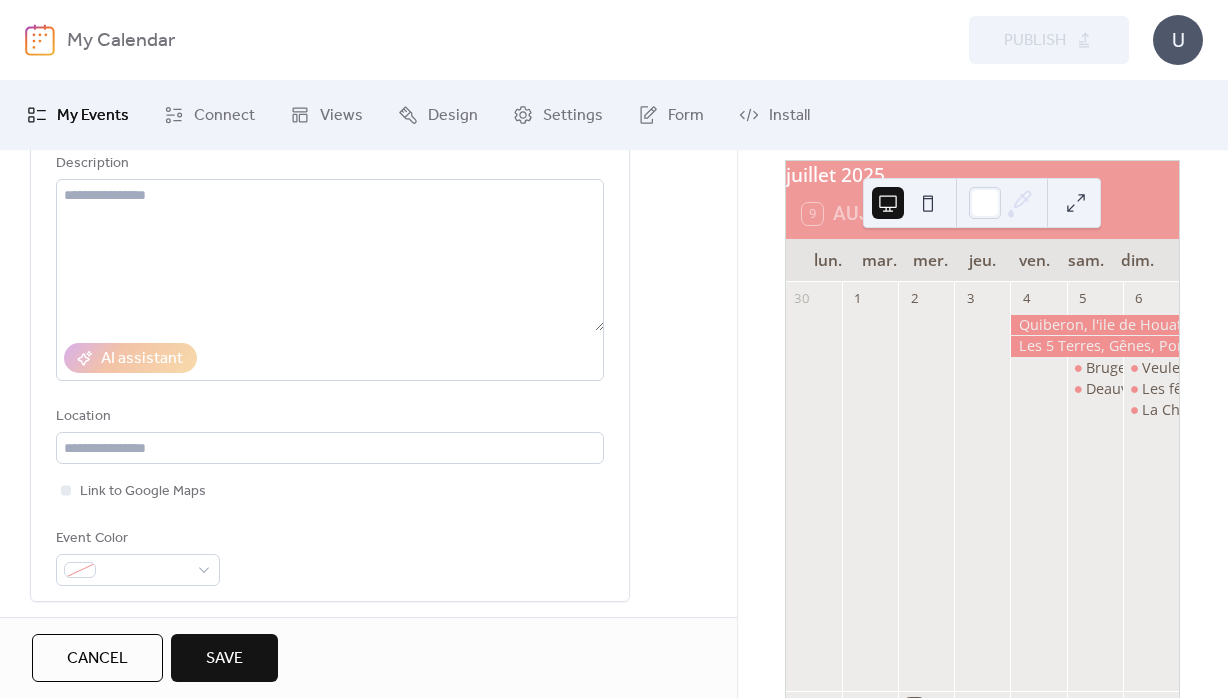 scroll, scrollTop: 216, scrollLeft: 0, axis: vertical 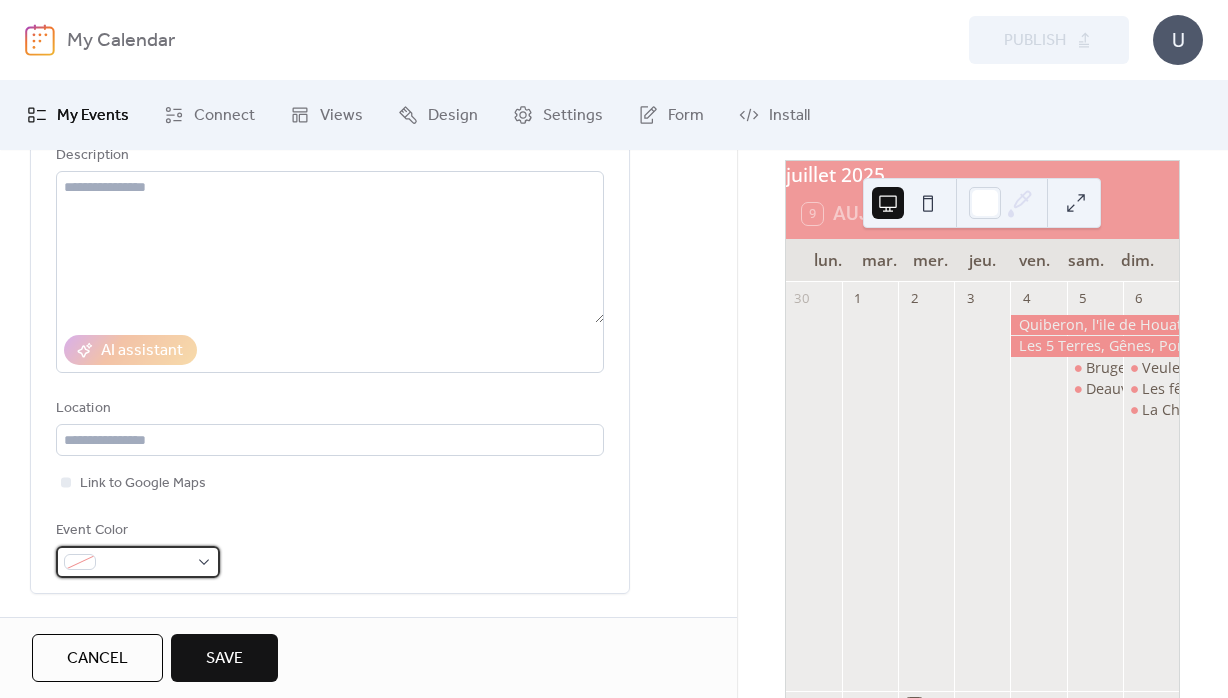 click at bounding box center (146, 563) 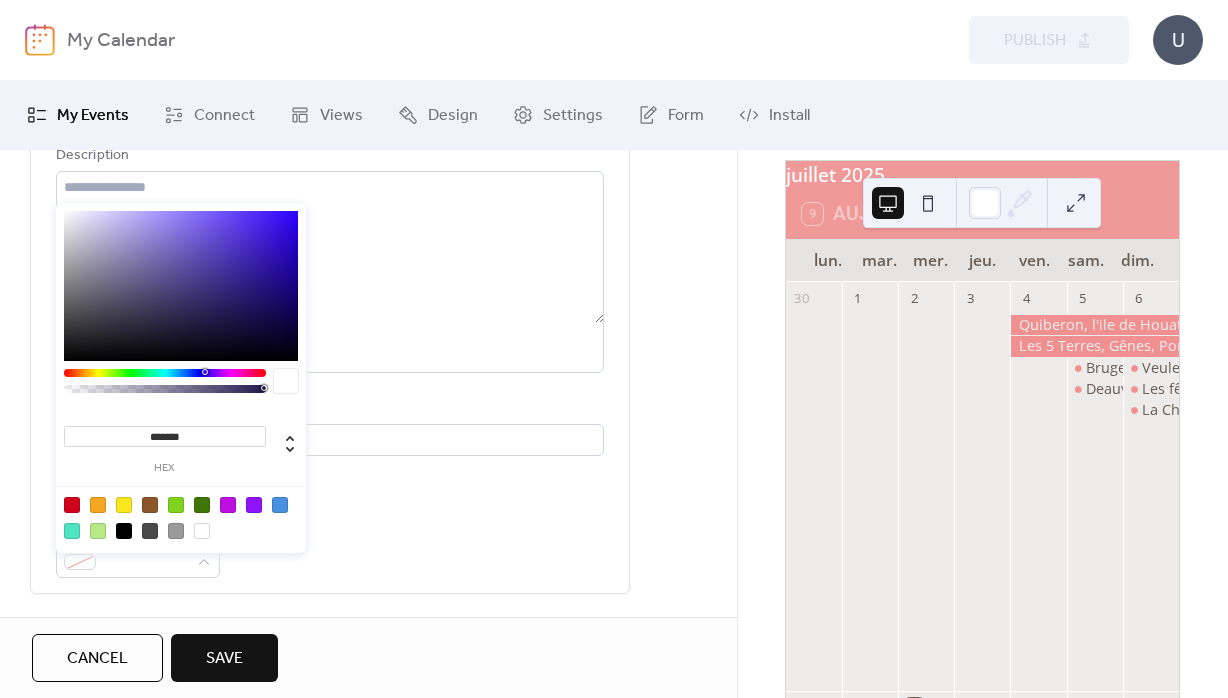 drag, startPoint x: 155, startPoint y: 437, endPoint x: 258, endPoint y: 438, distance: 103.00485 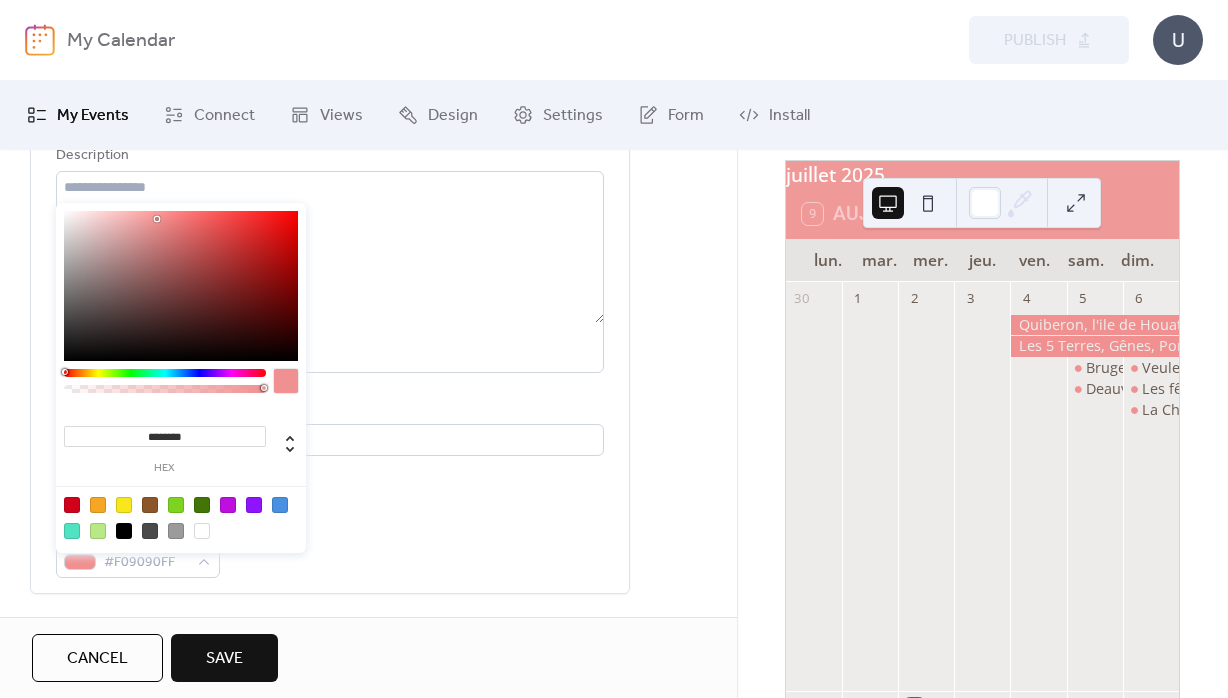 click on "**********" at bounding box center (368, 771) 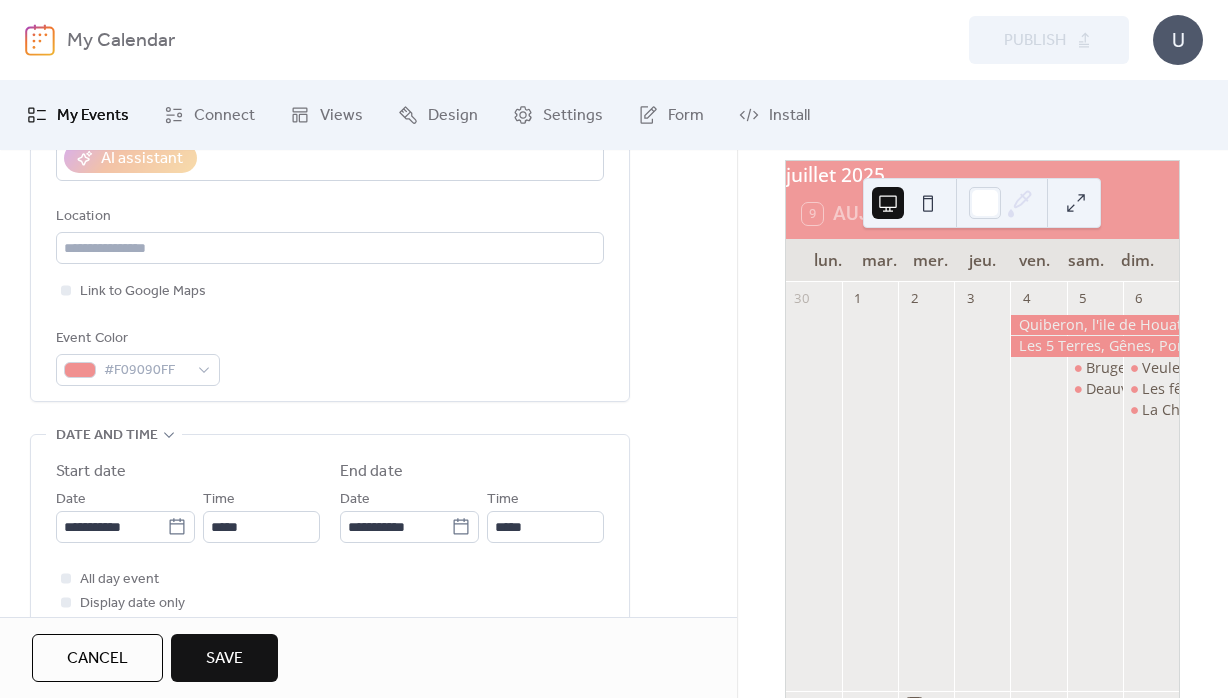 scroll, scrollTop: 432, scrollLeft: 0, axis: vertical 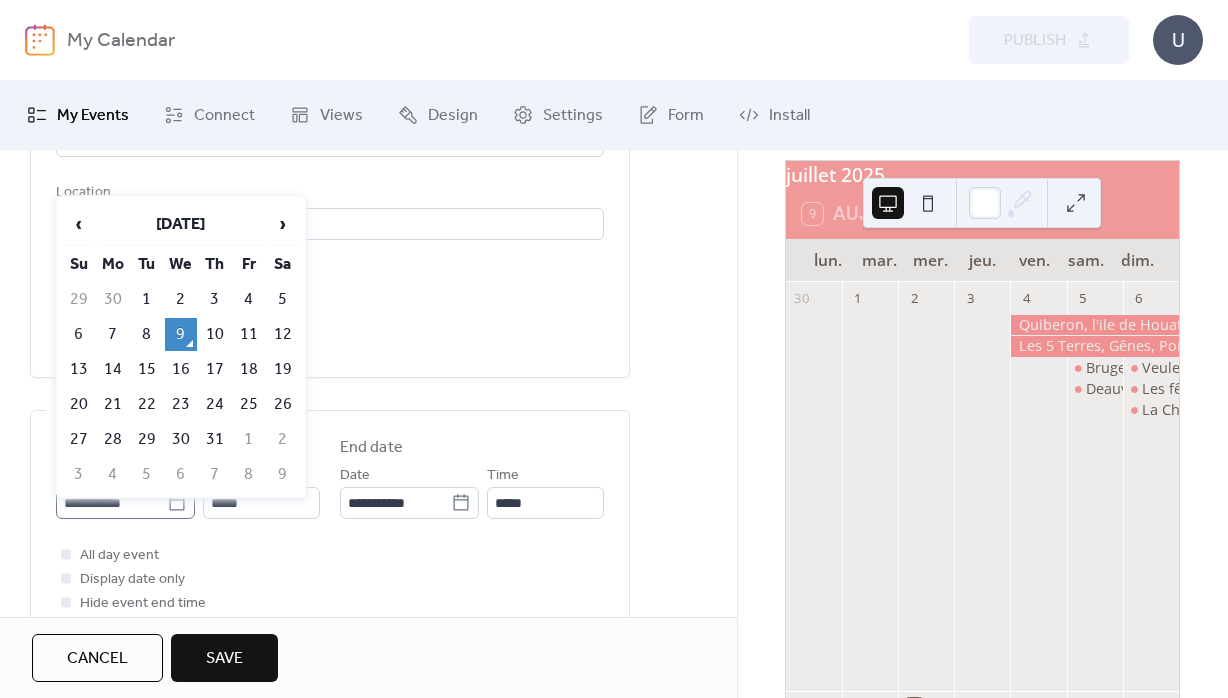 click 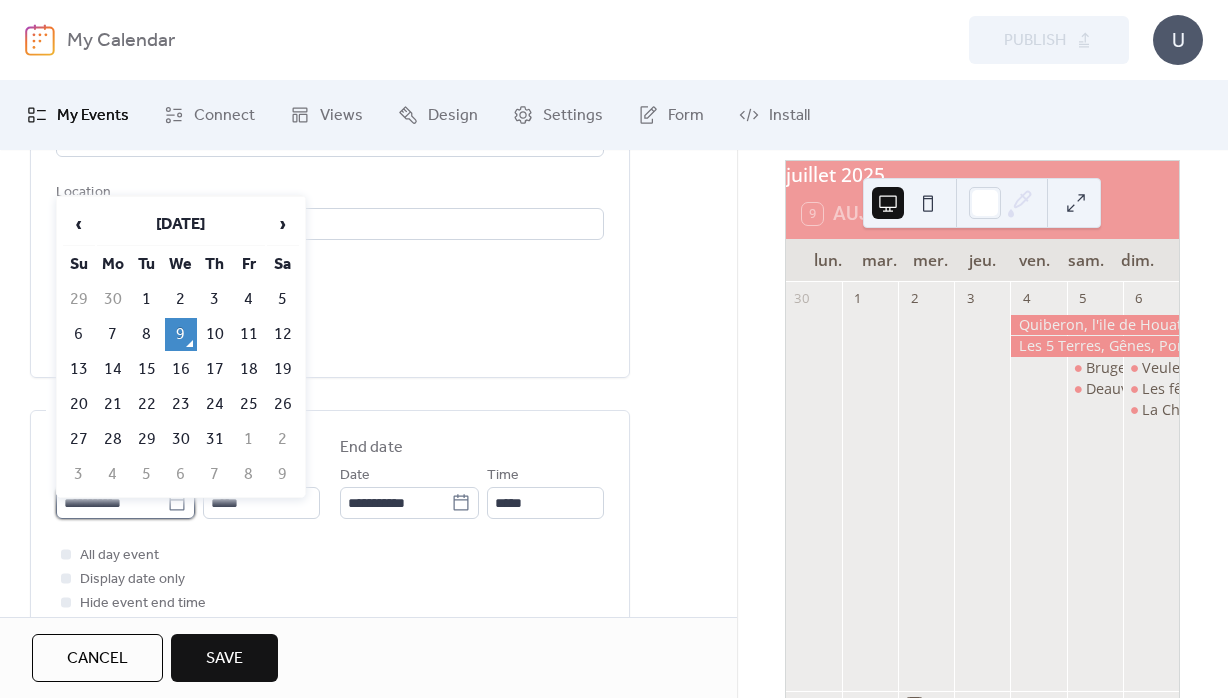 click on "**********" at bounding box center [111, 503] 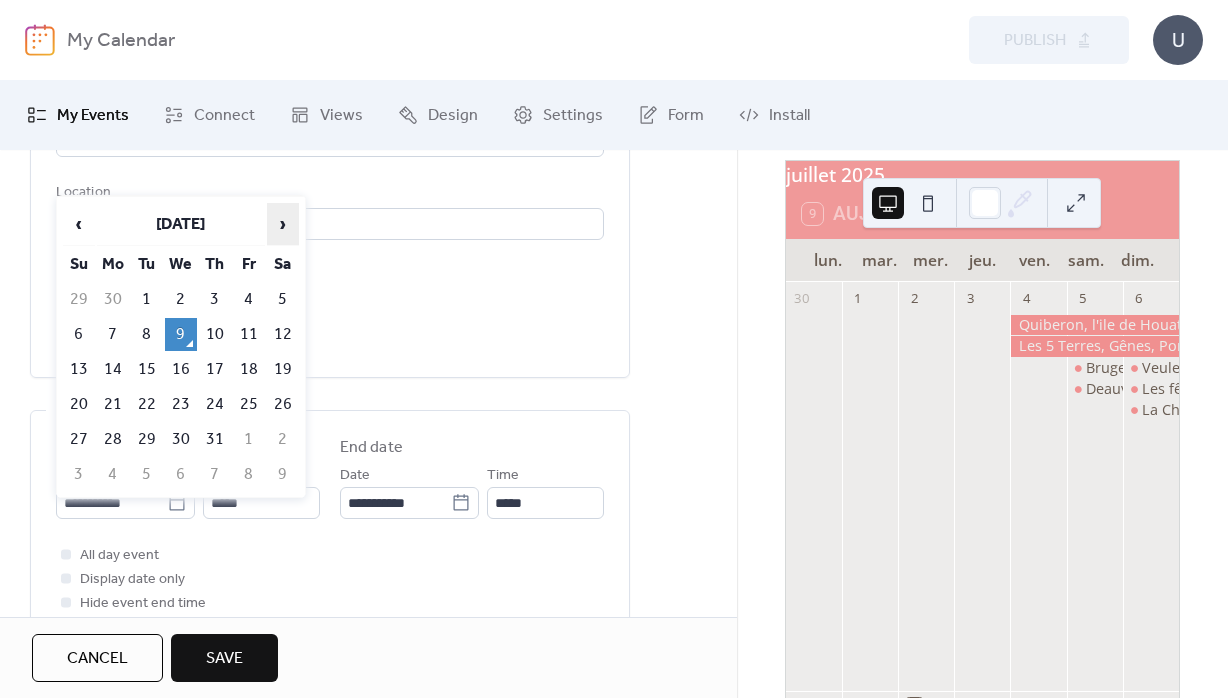 click on "›" at bounding box center [283, 224] 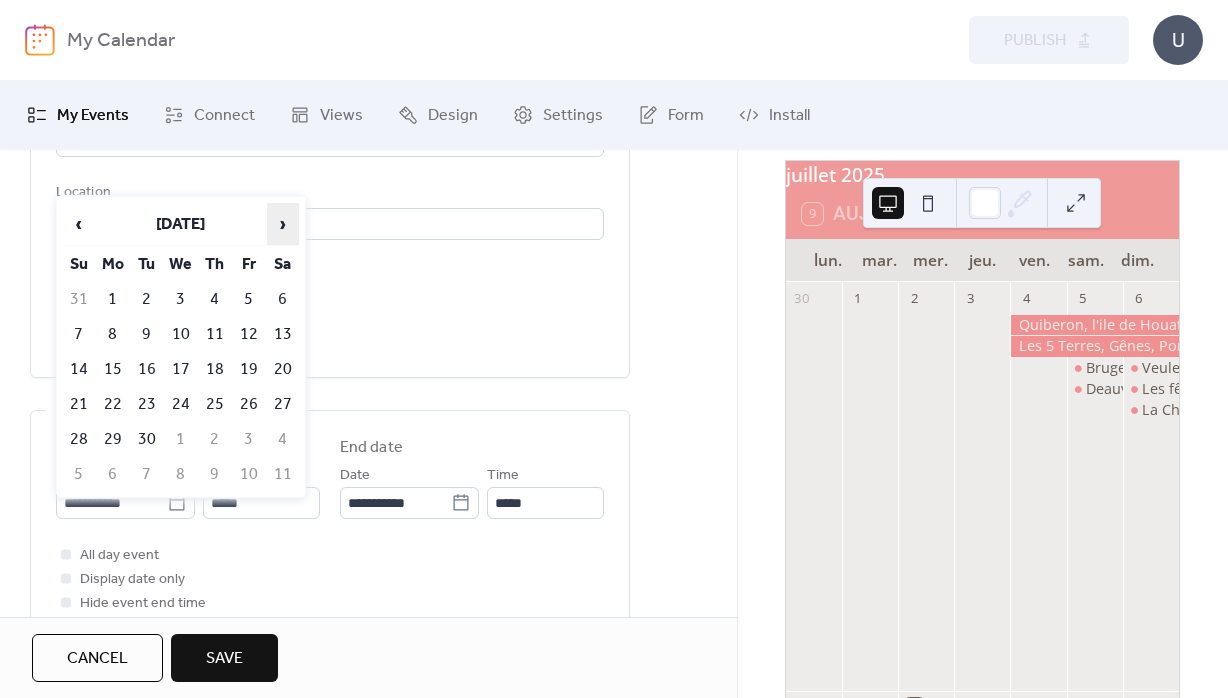 click on "›" at bounding box center (283, 224) 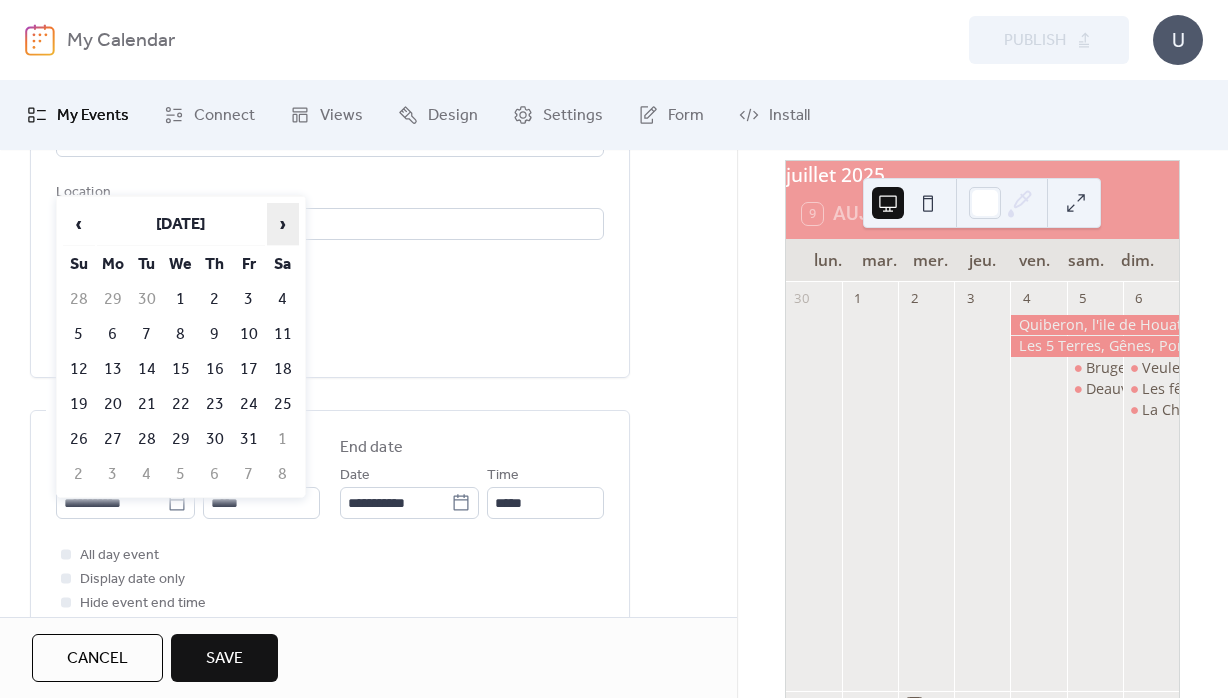 click on "›" at bounding box center (283, 224) 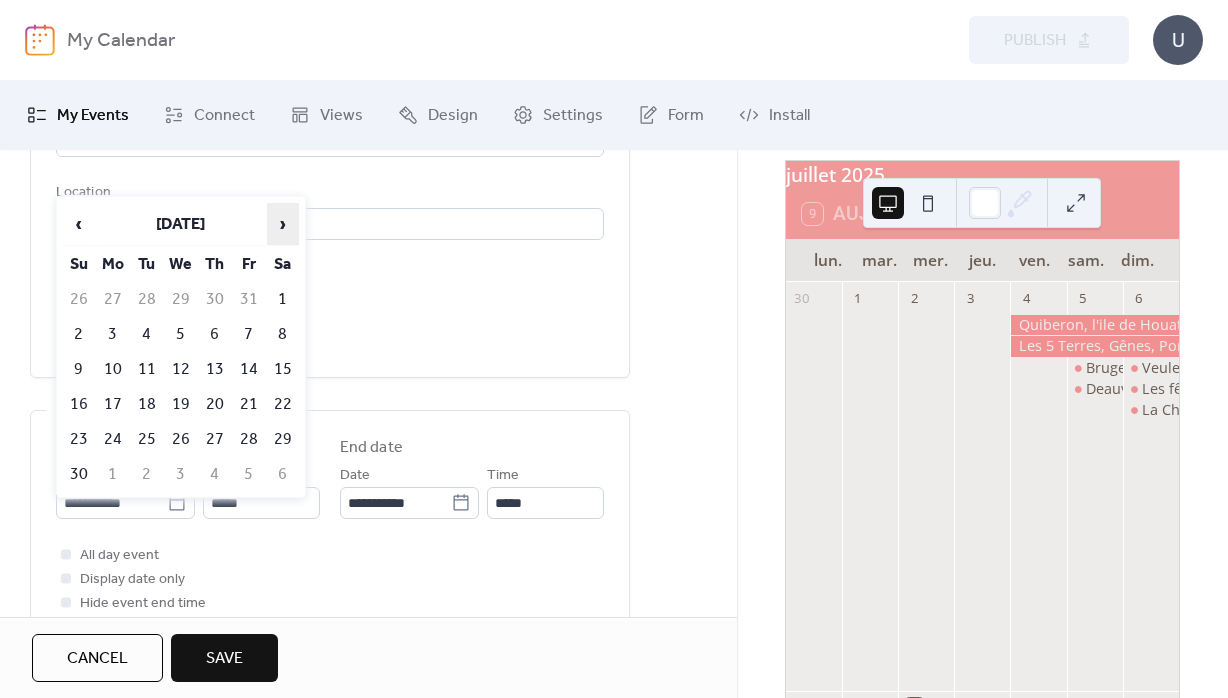 click on "›" at bounding box center [283, 224] 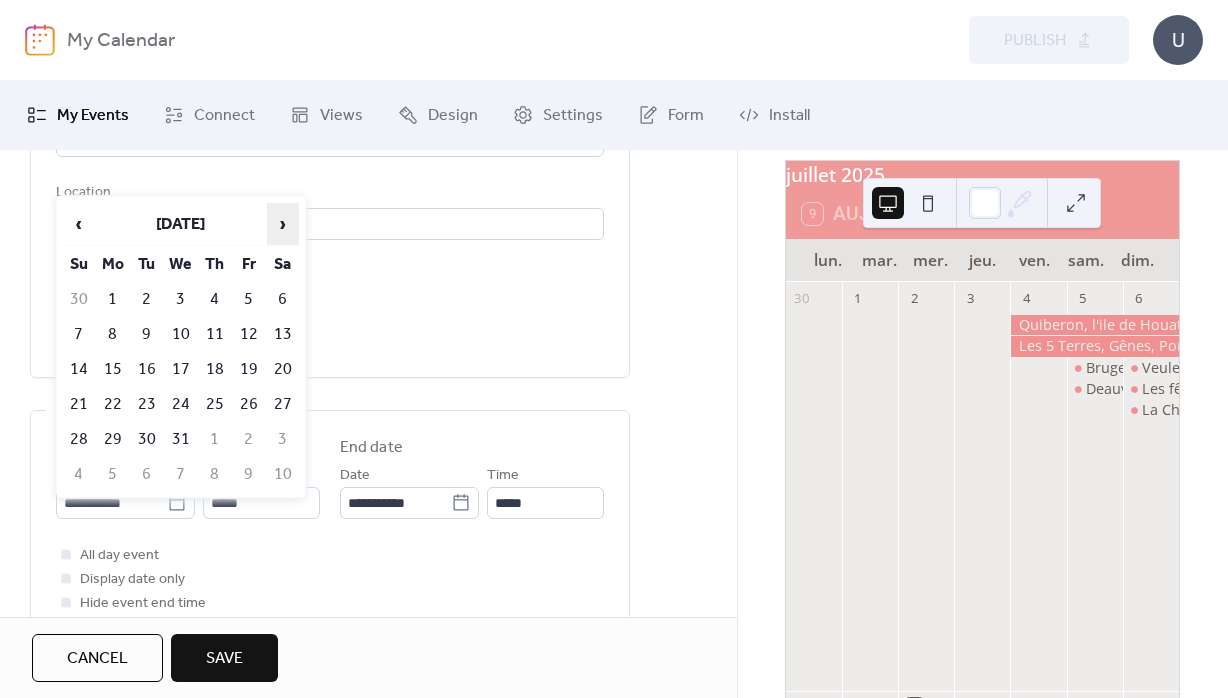 click on "›" at bounding box center (283, 224) 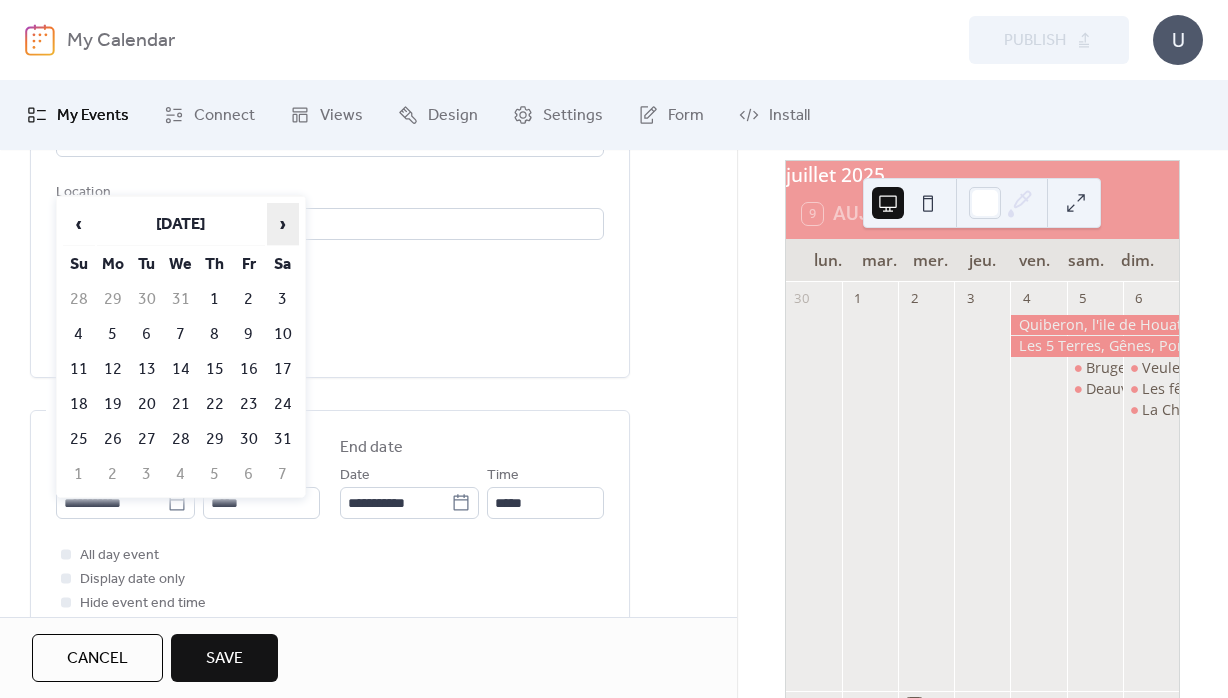 click on "›" at bounding box center (283, 224) 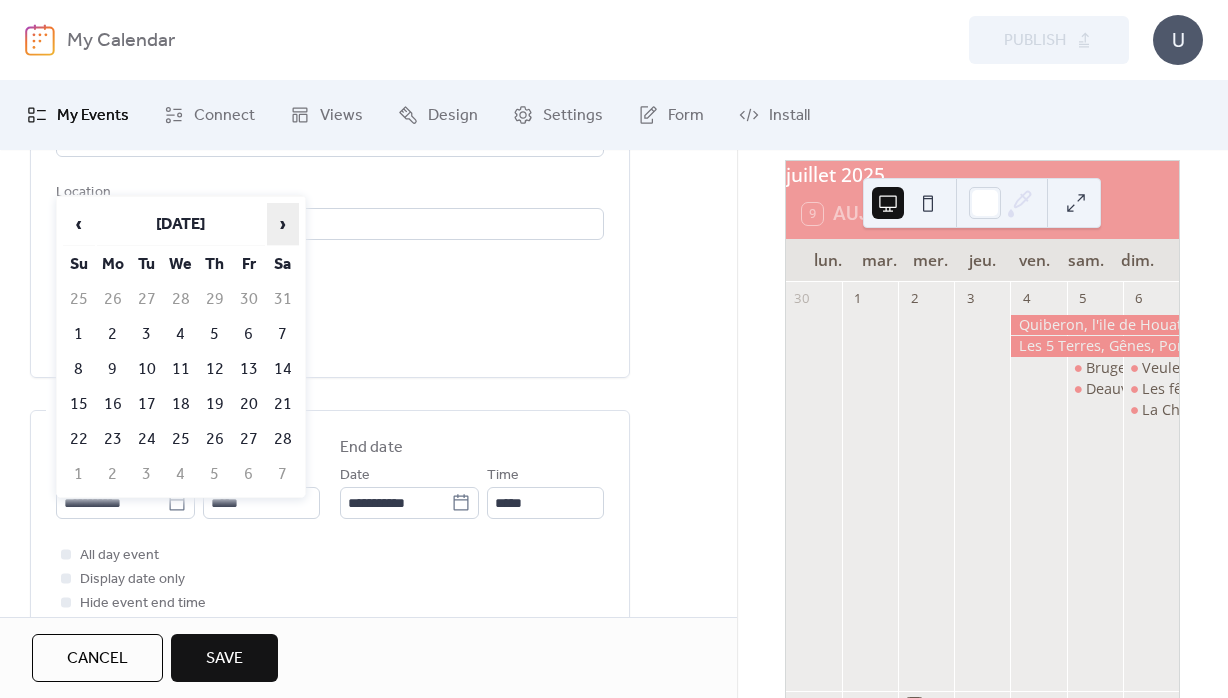 click on "›" at bounding box center [283, 224] 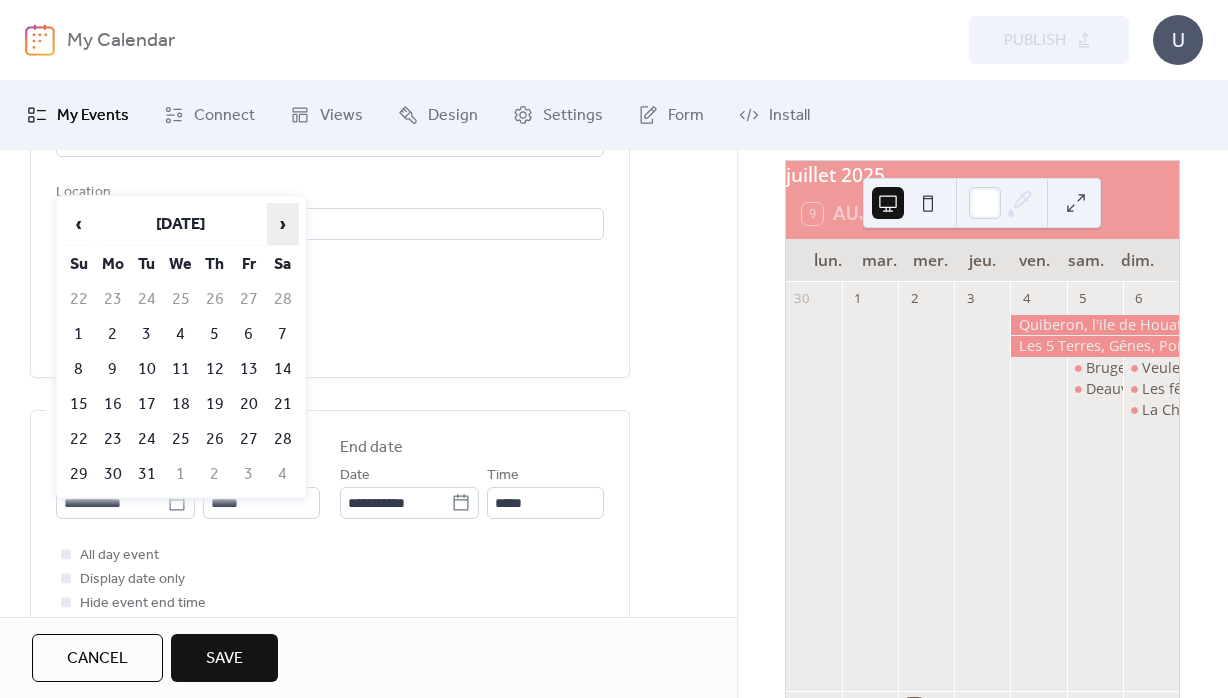 click on "›" at bounding box center (283, 224) 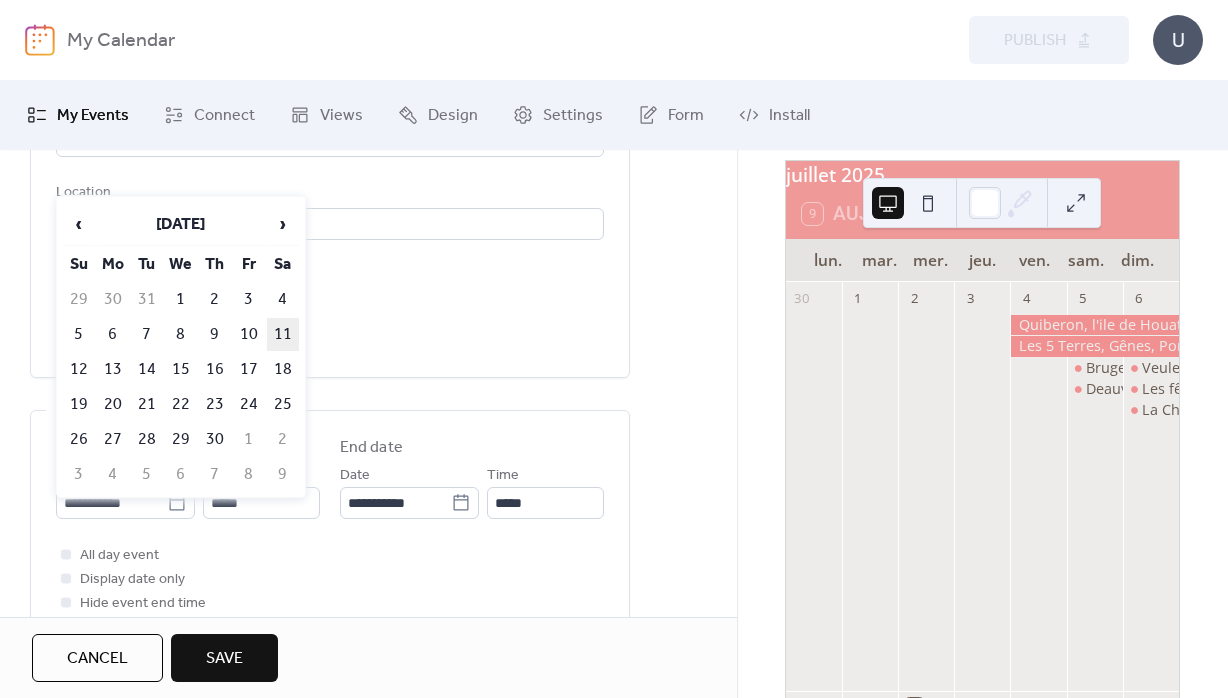 click on "11" at bounding box center (283, 334) 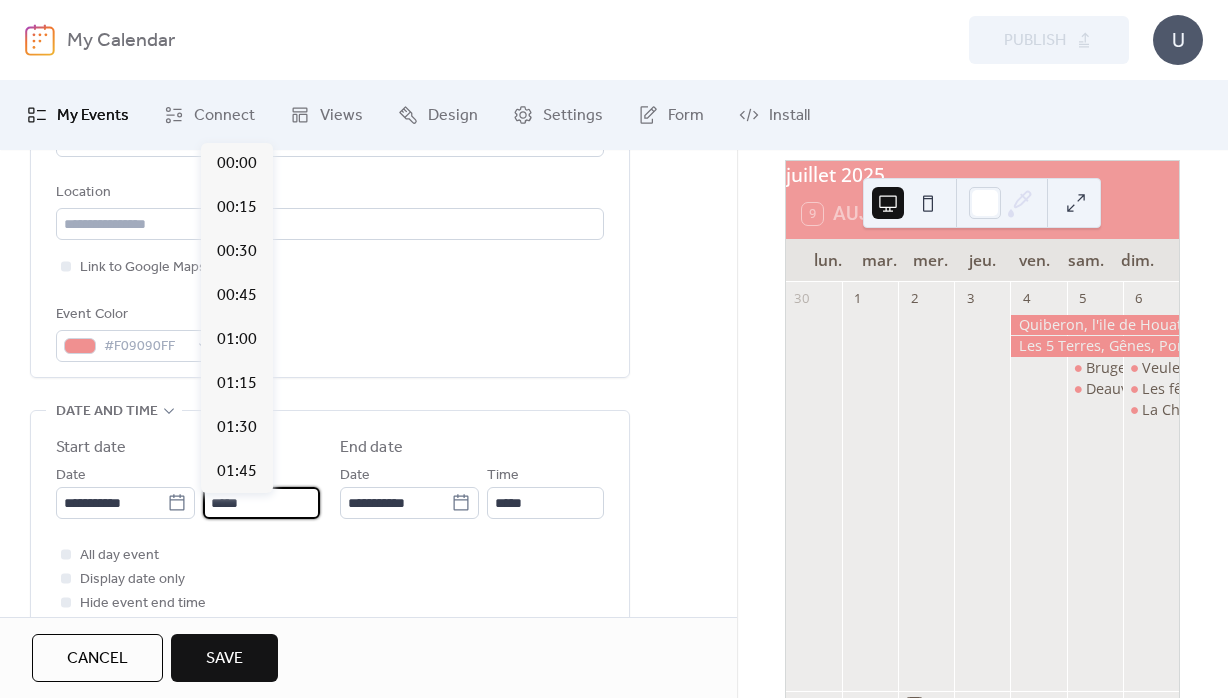 scroll, scrollTop: 2111, scrollLeft: 0, axis: vertical 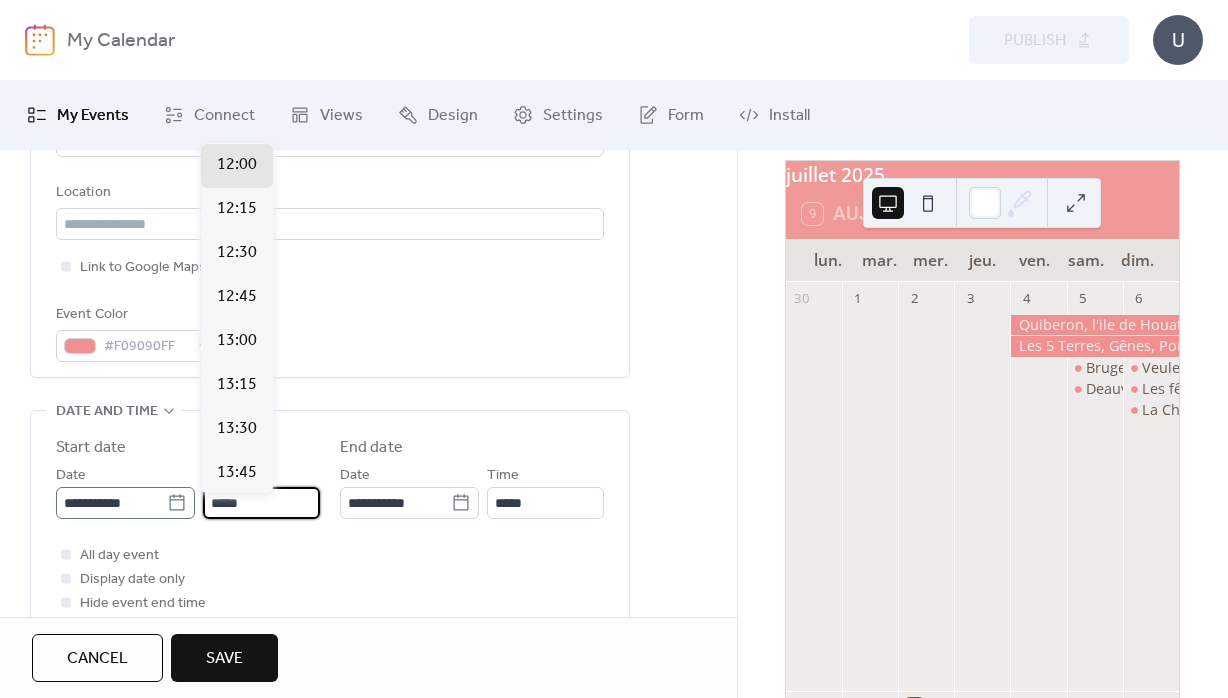 drag, startPoint x: 265, startPoint y: 510, endPoint x: 180, endPoint y: 510, distance: 85 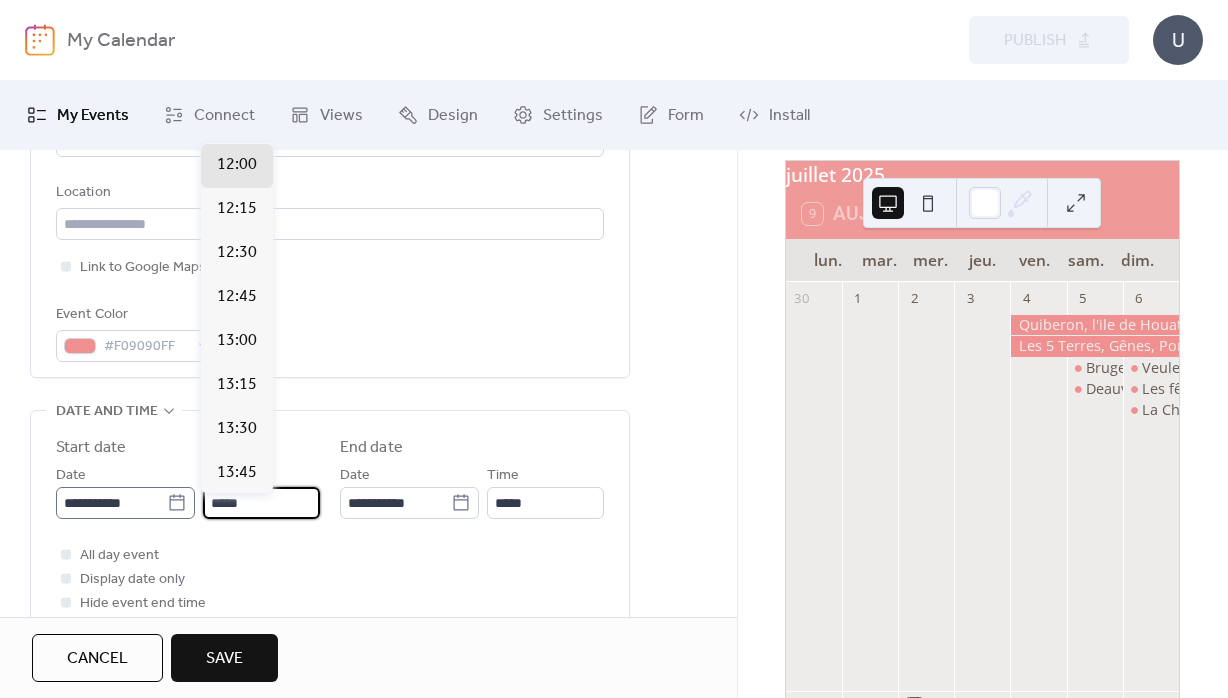 click on "*****" at bounding box center (261, 503) 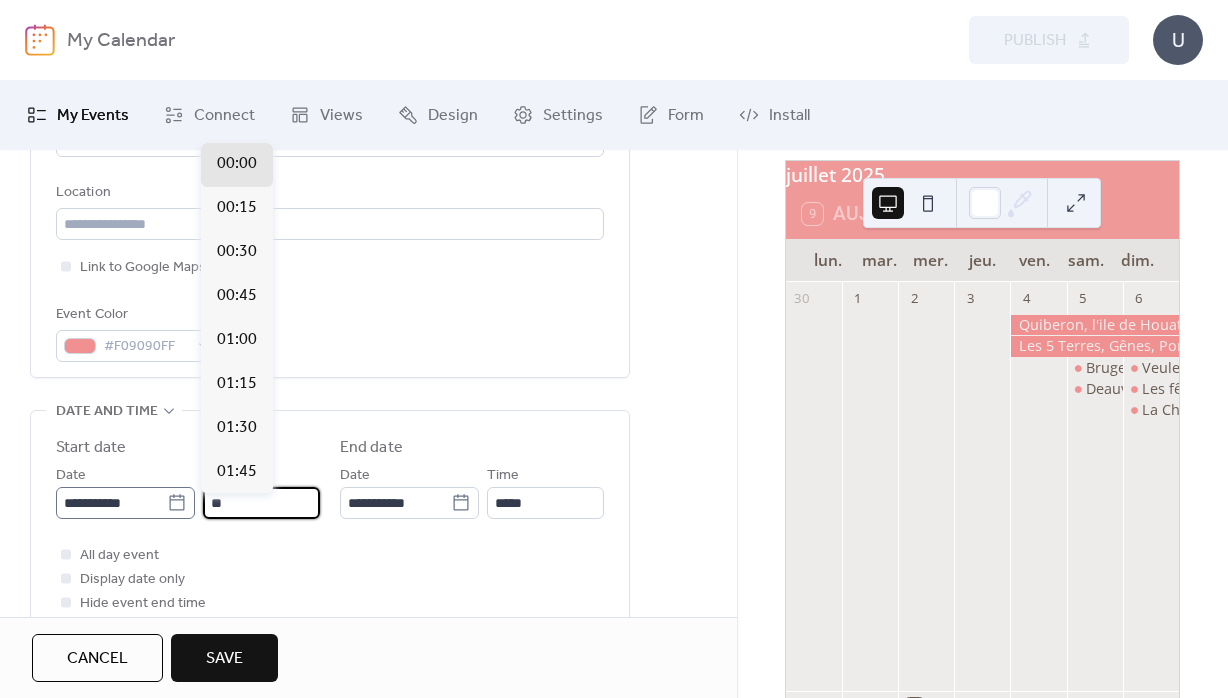 scroll, scrollTop: 1407, scrollLeft: 0, axis: vertical 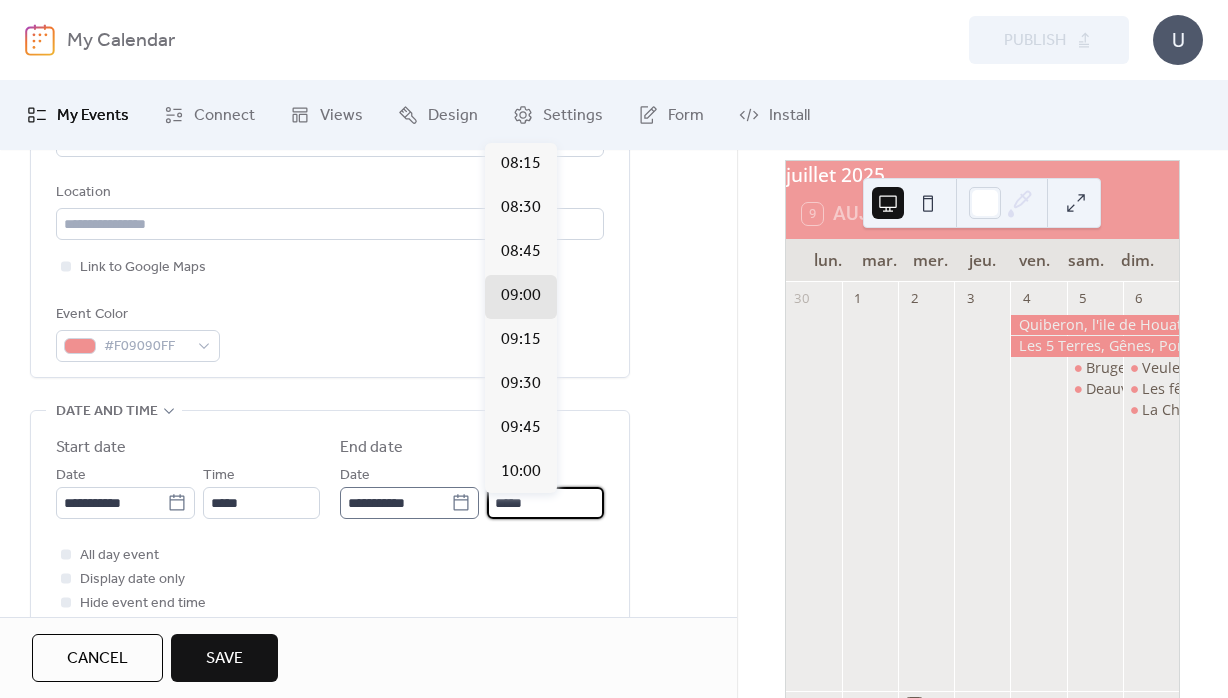 drag, startPoint x: 578, startPoint y: 505, endPoint x: 419, endPoint y: 518, distance: 159.53056 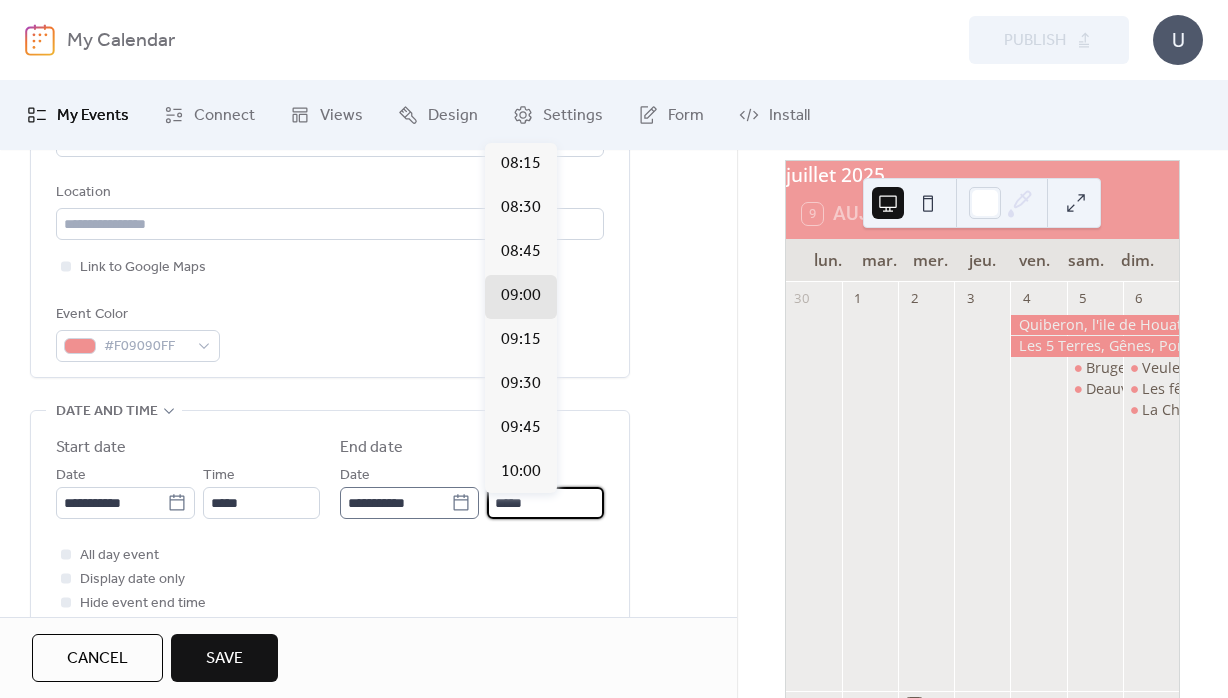click on "*****" at bounding box center (545, 503) 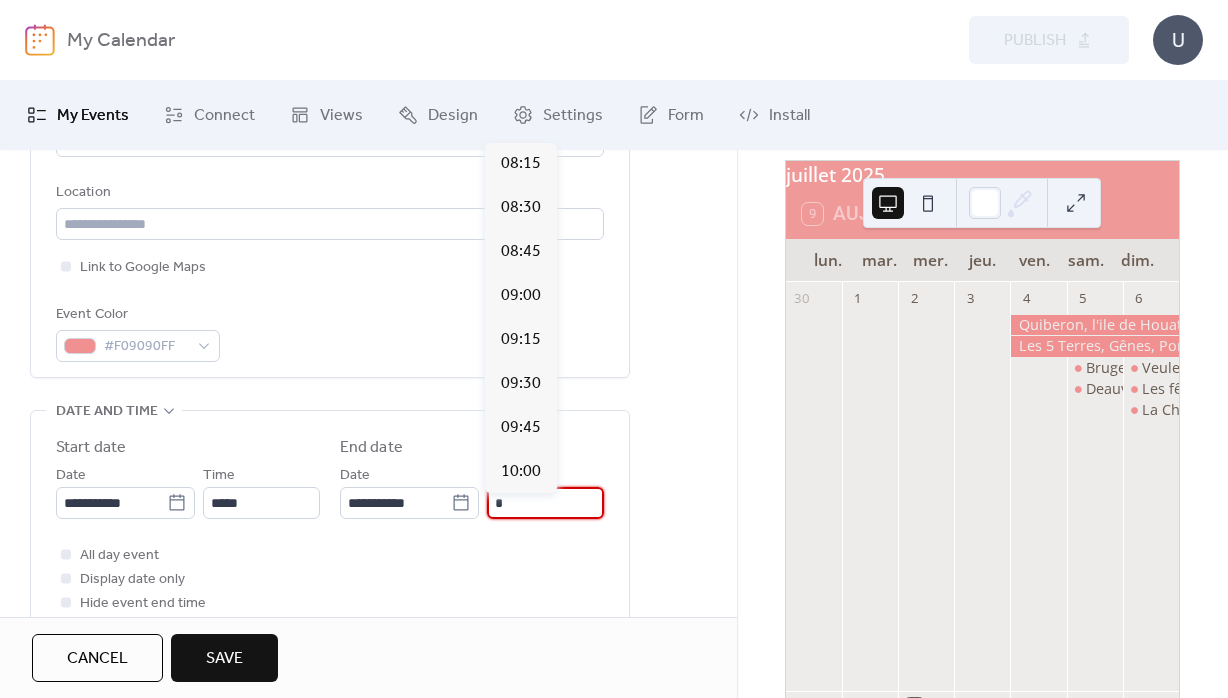 scroll, scrollTop: 2067, scrollLeft: 0, axis: vertical 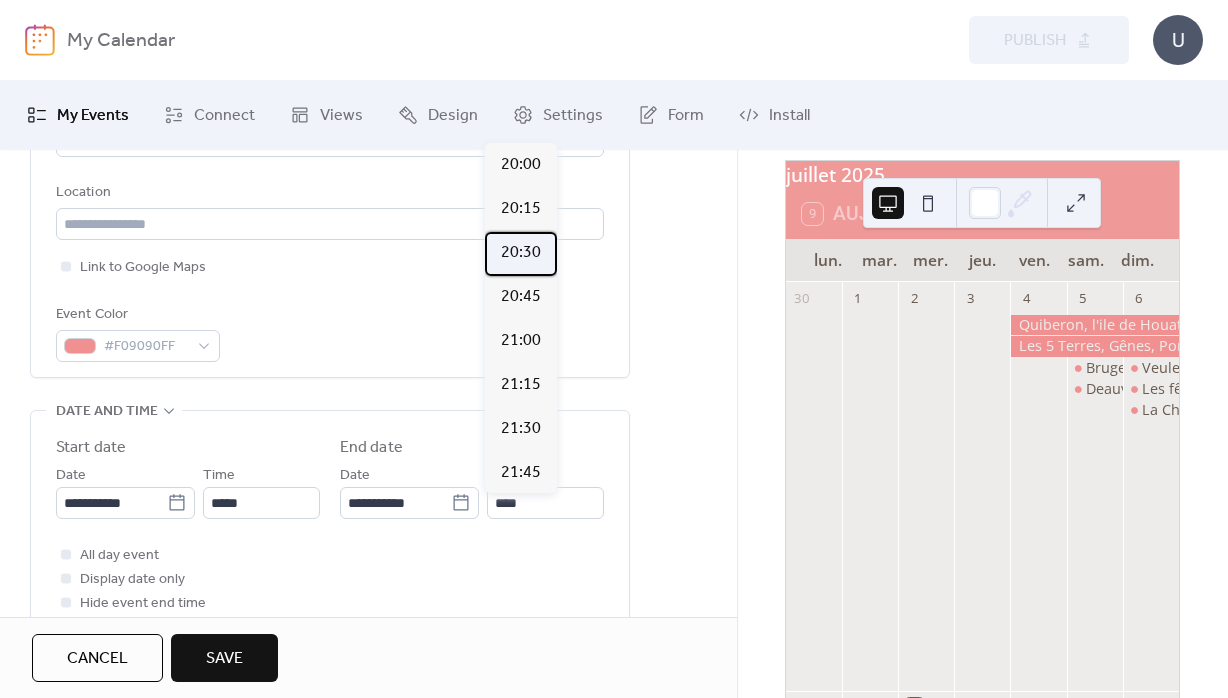 click on "20:30" at bounding box center [521, 253] 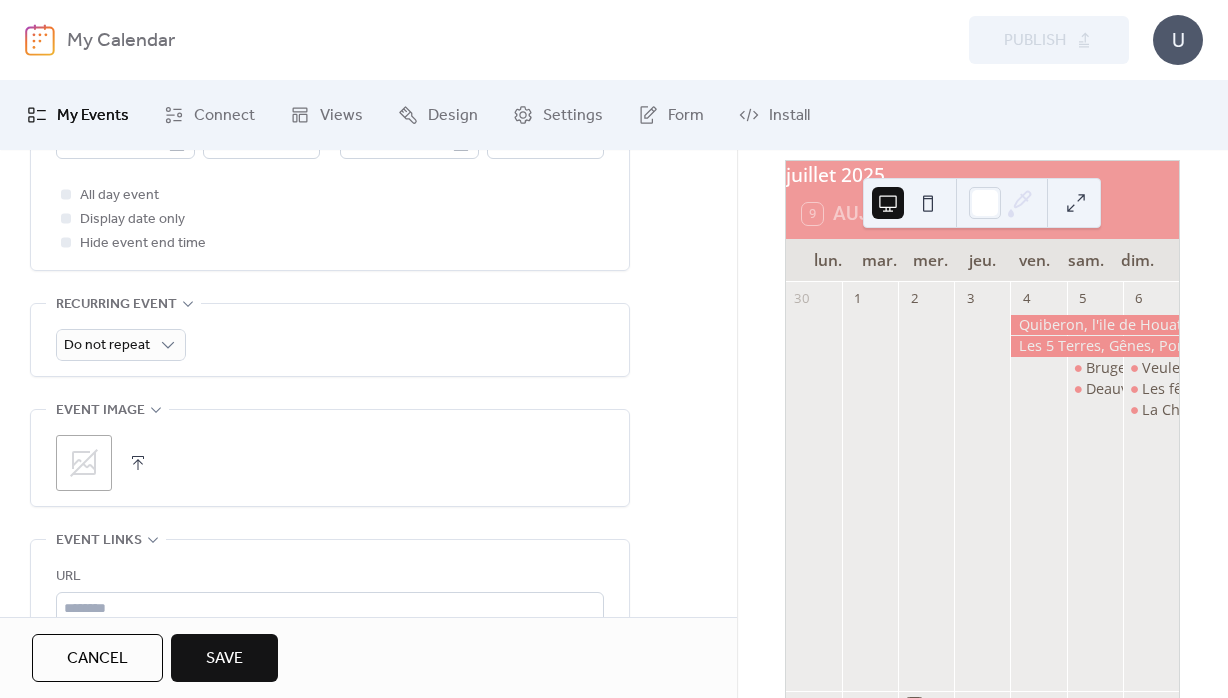 scroll, scrollTop: 936, scrollLeft: 0, axis: vertical 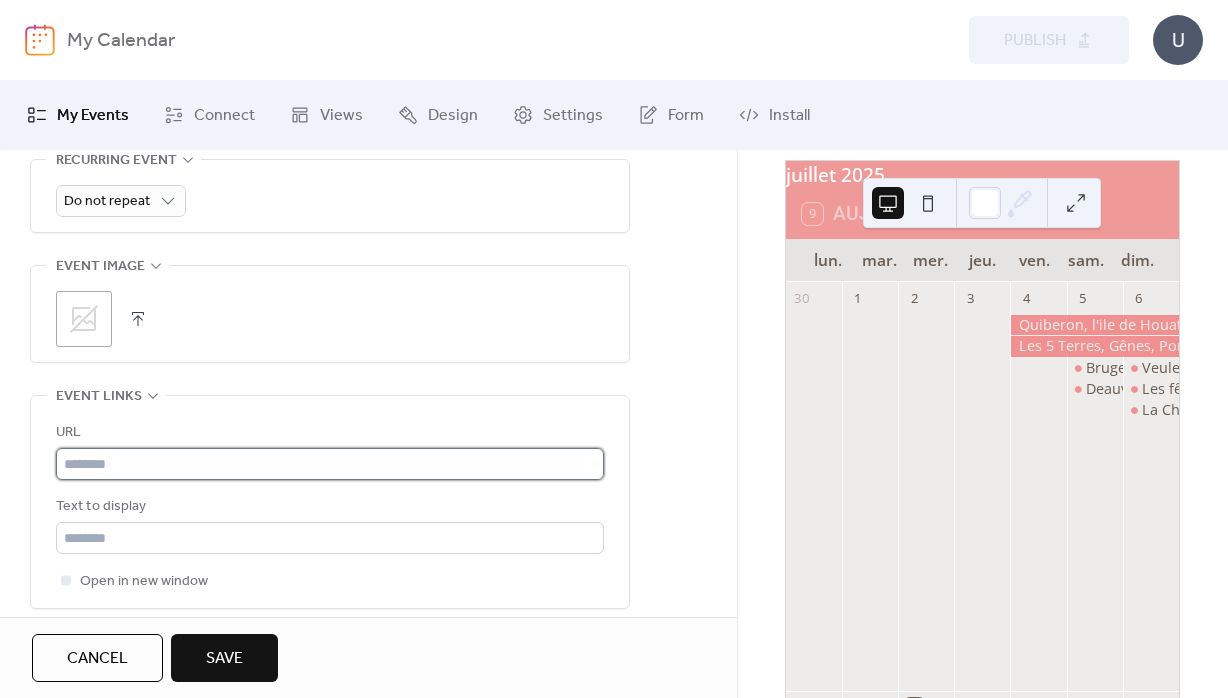click at bounding box center (330, 464) 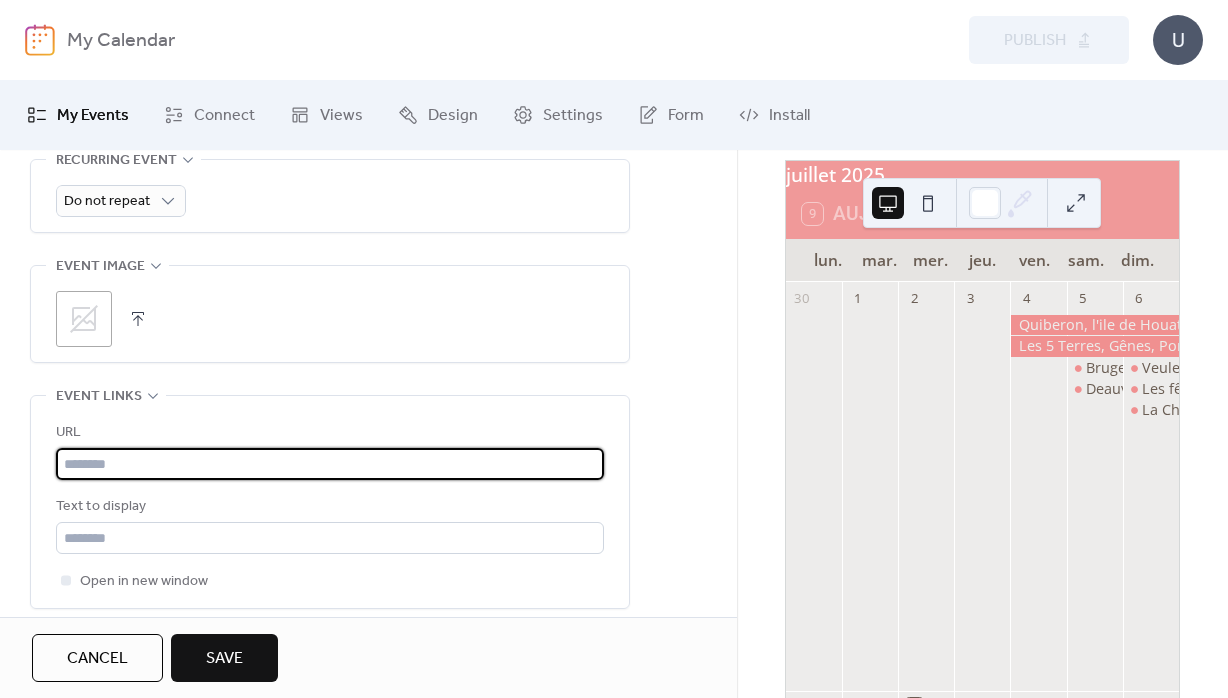 paste on "**********" 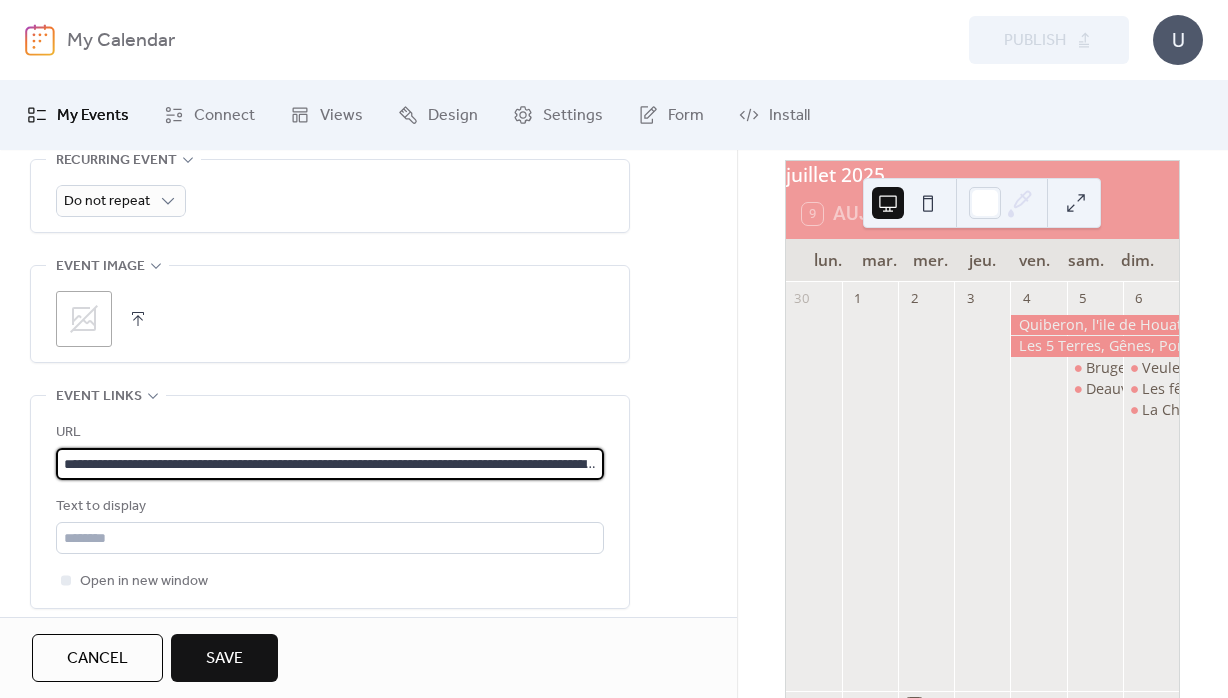 scroll, scrollTop: 0, scrollLeft: 446, axis: horizontal 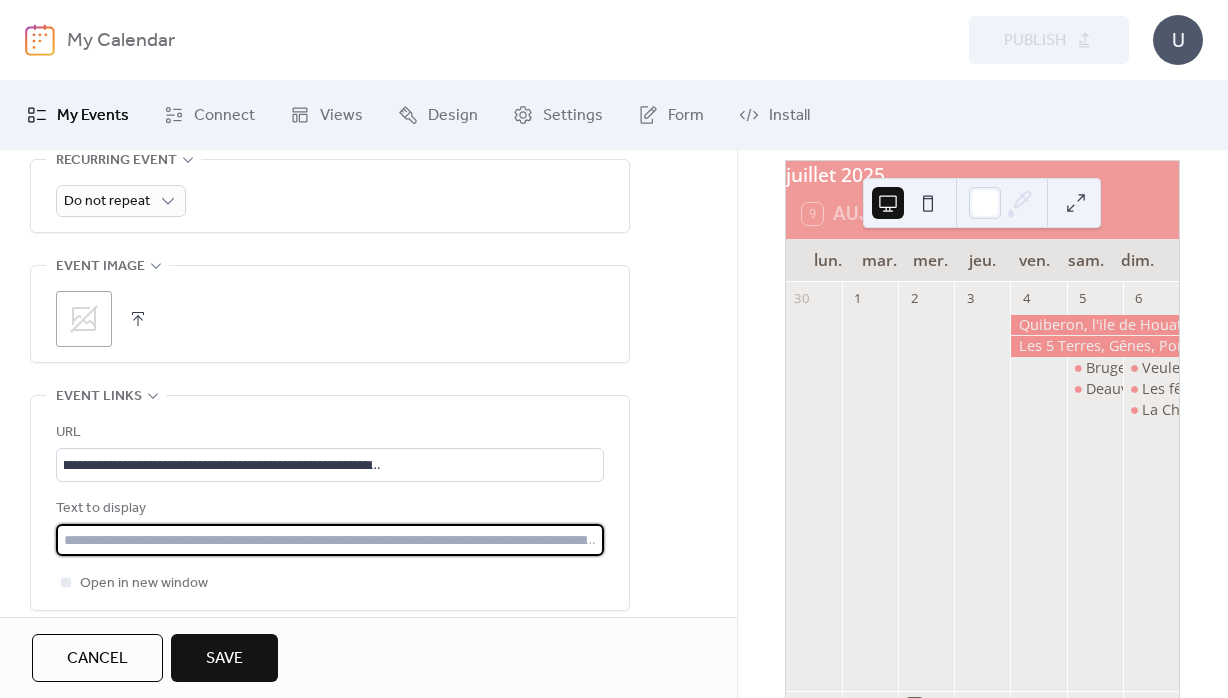 click at bounding box center (330, 540) 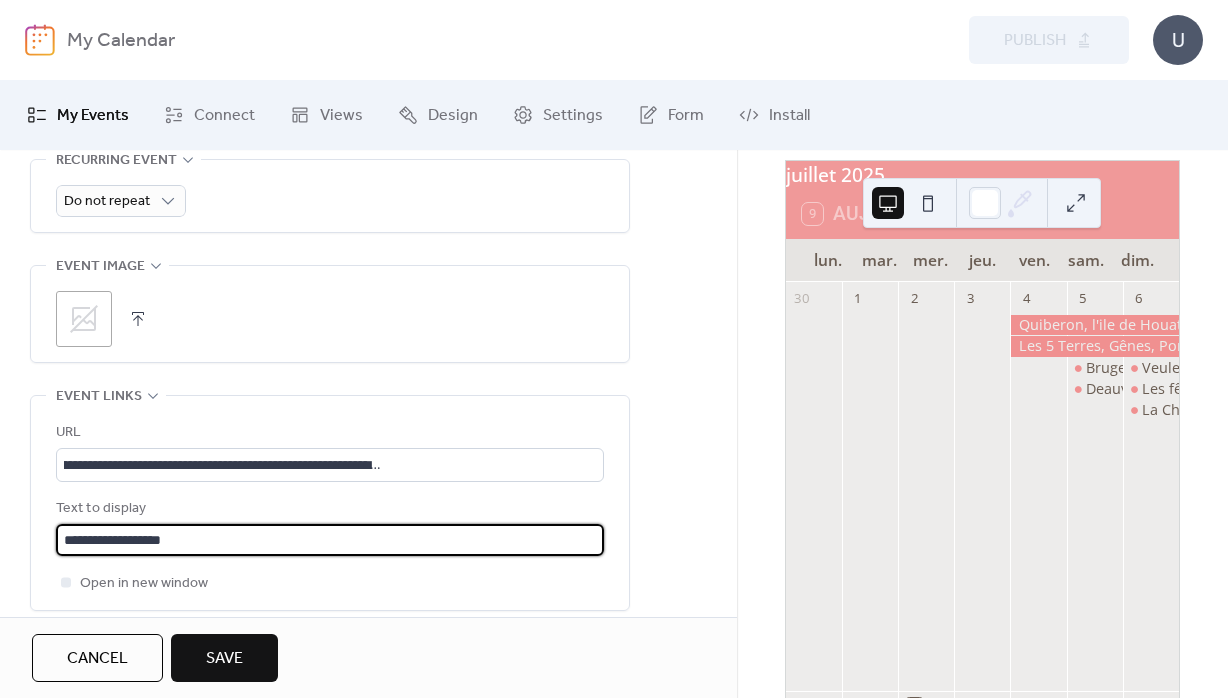 drag, startPoint x: 244, startPoint y: 681, endPoint x: 242, endPoint y: 661, distance: 20.09975 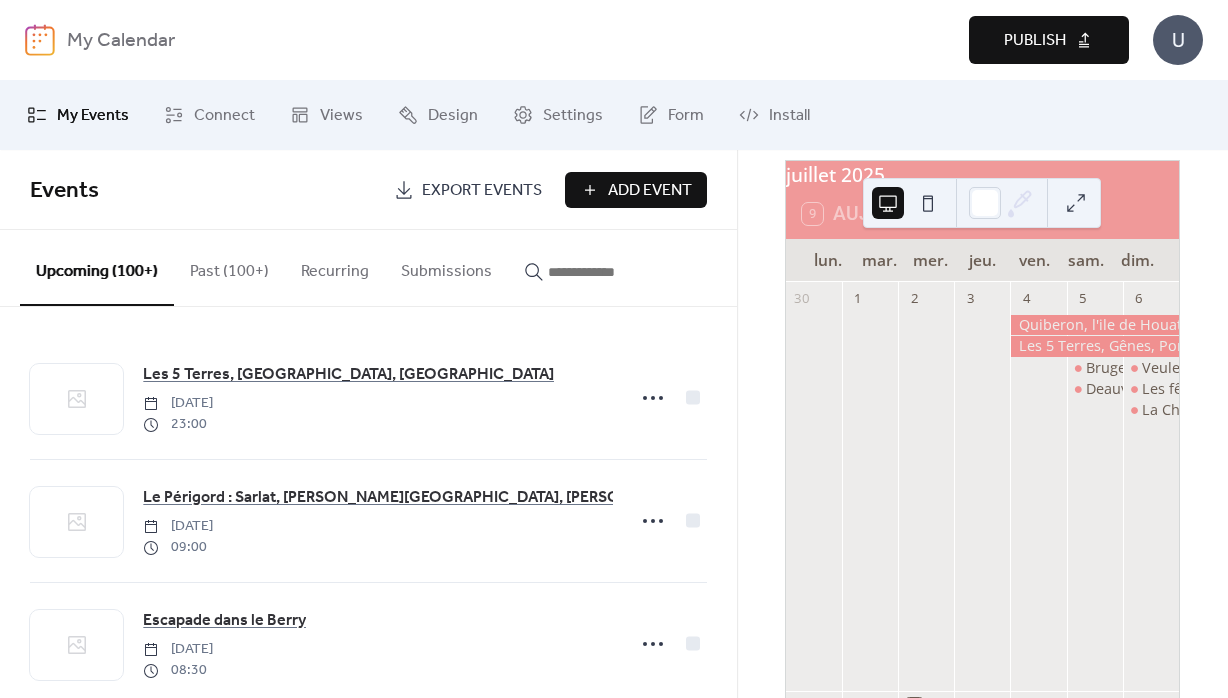 click on "Publish" at bounding box center (1035, 41) 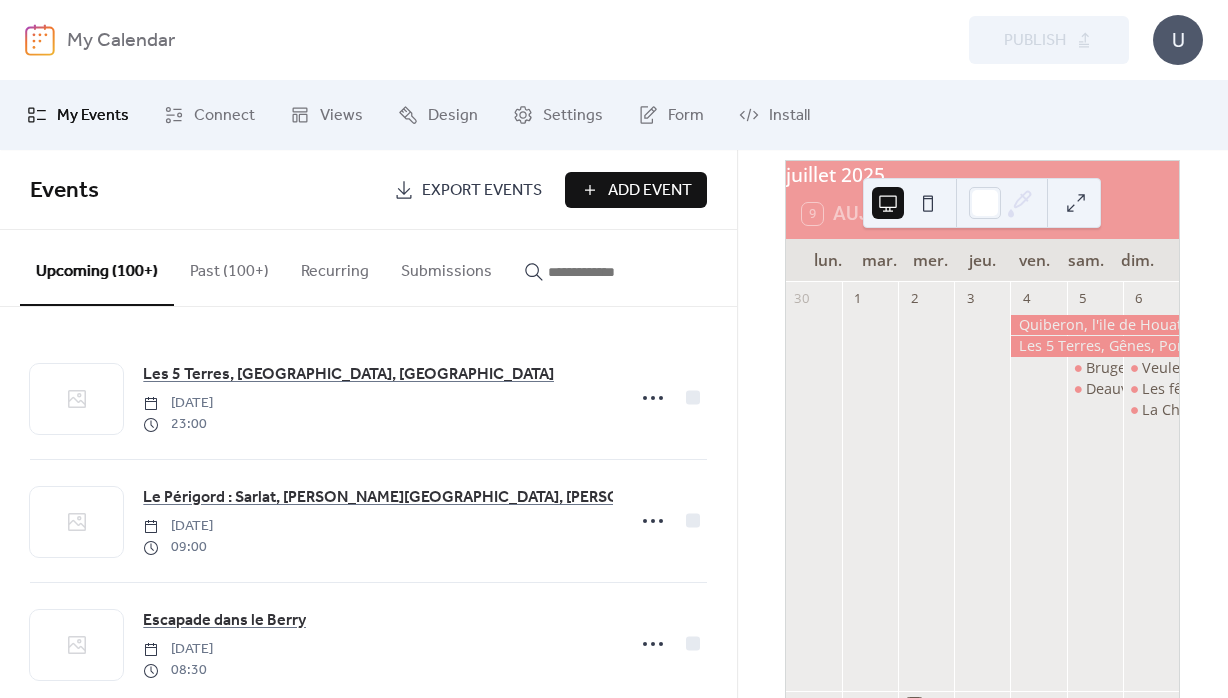 click on "Add Event" at bounding box center (650, 191) 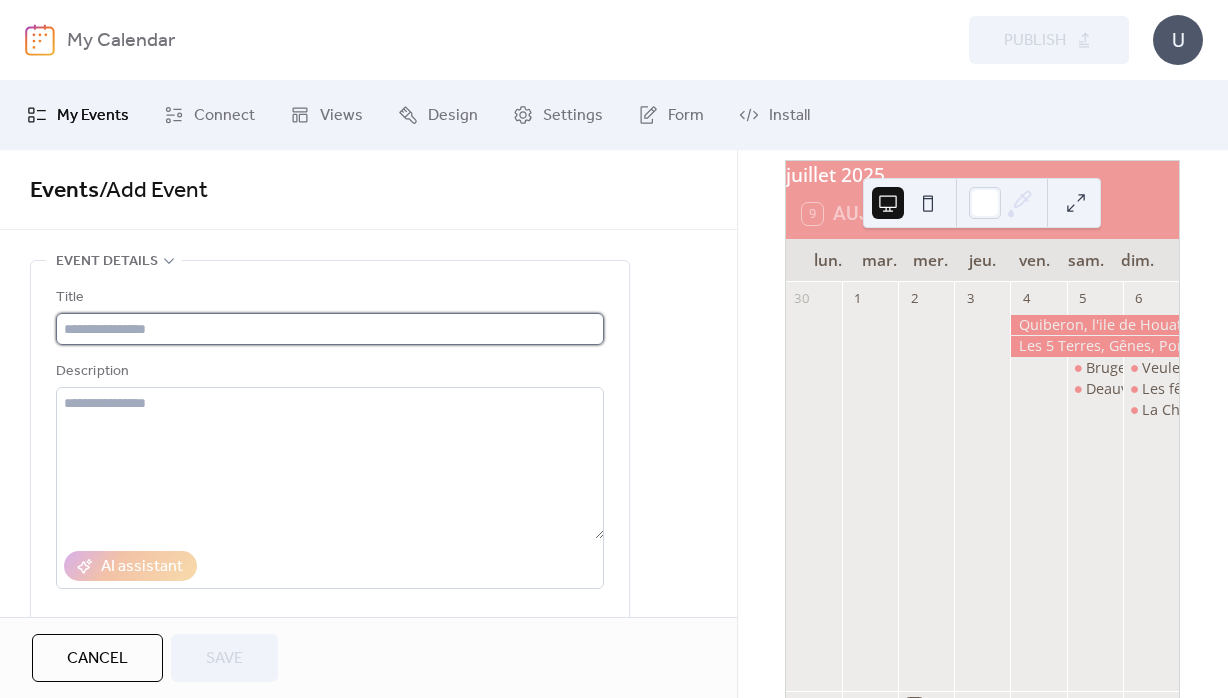 click at bounding box center [330, 329] 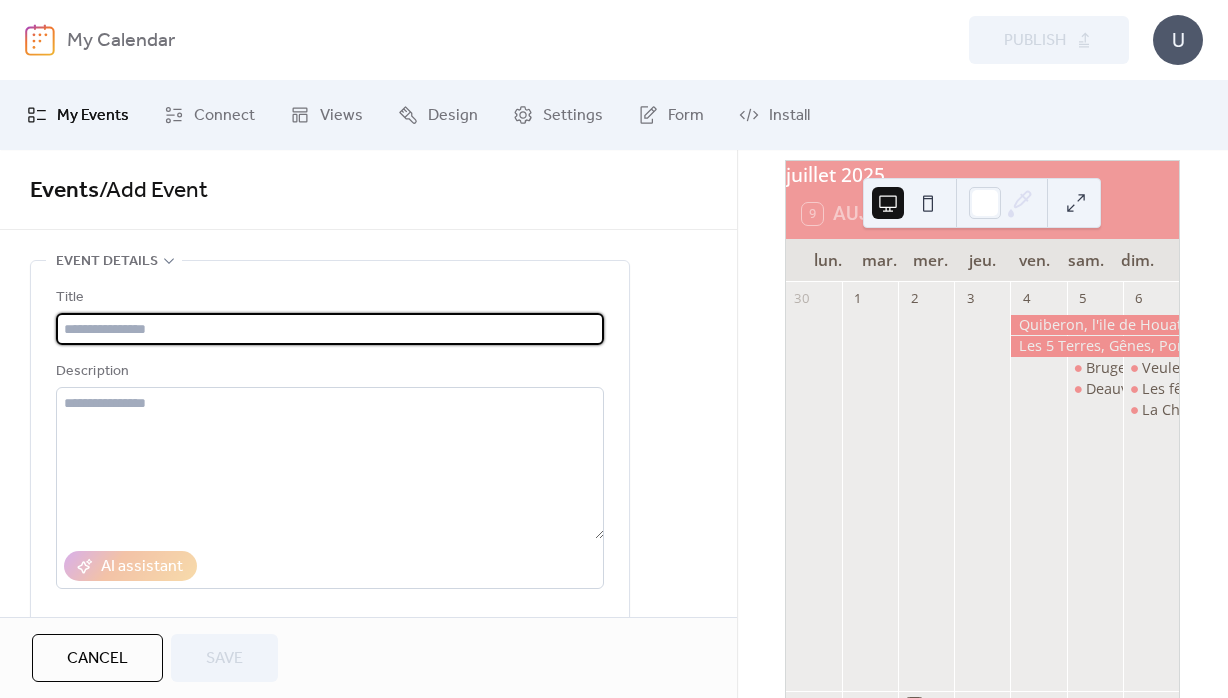 paste on "**********" 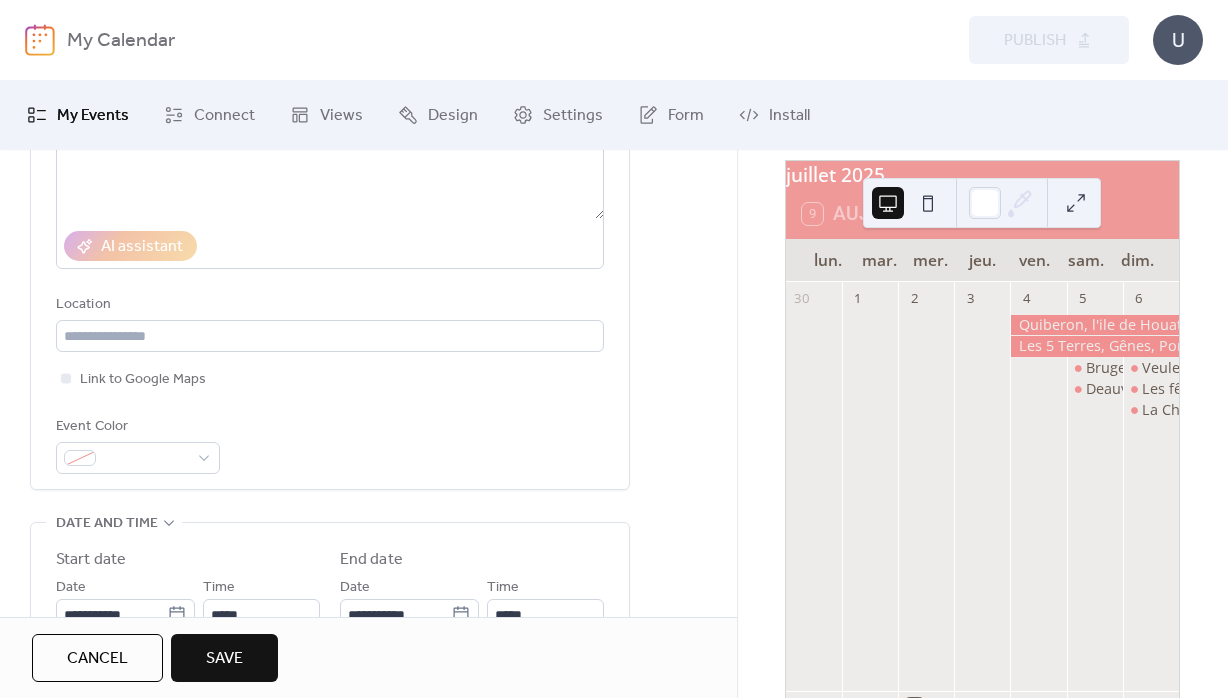 scroll, scrollTop: 360, scrollLeft: 0, axis: vertical 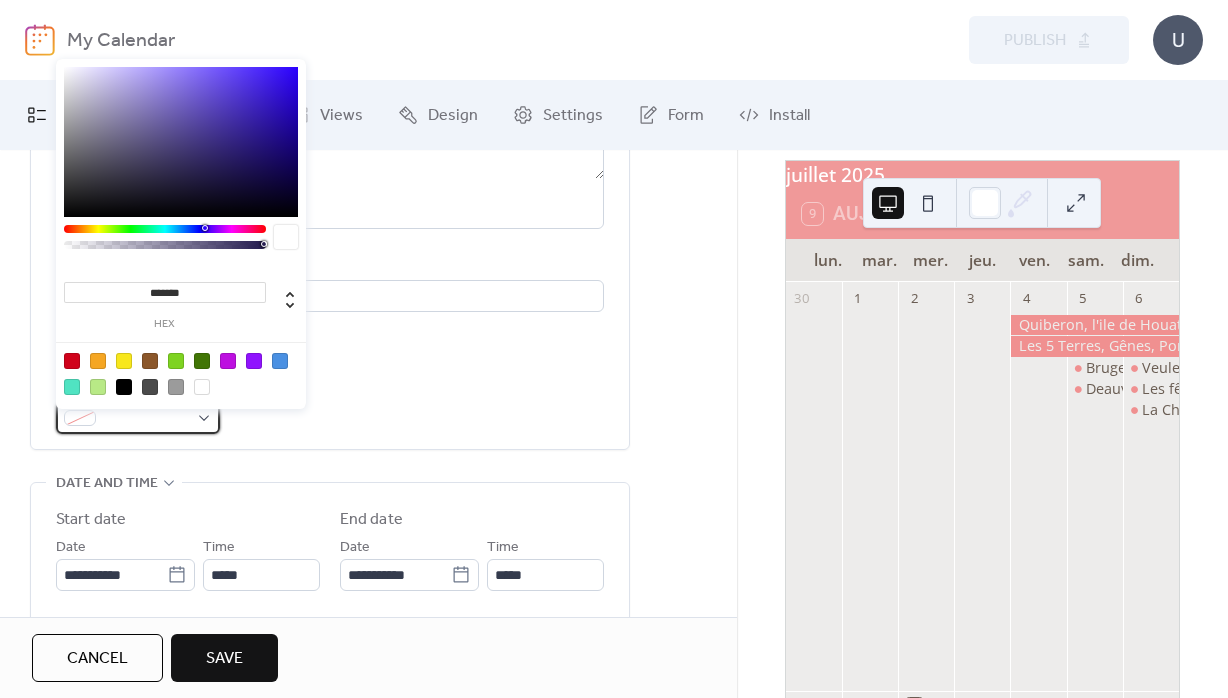 drag, startPoint x: 142, startPoint y: 423, endPoint x: 256, endPoint y: 302, distance: 166.24379 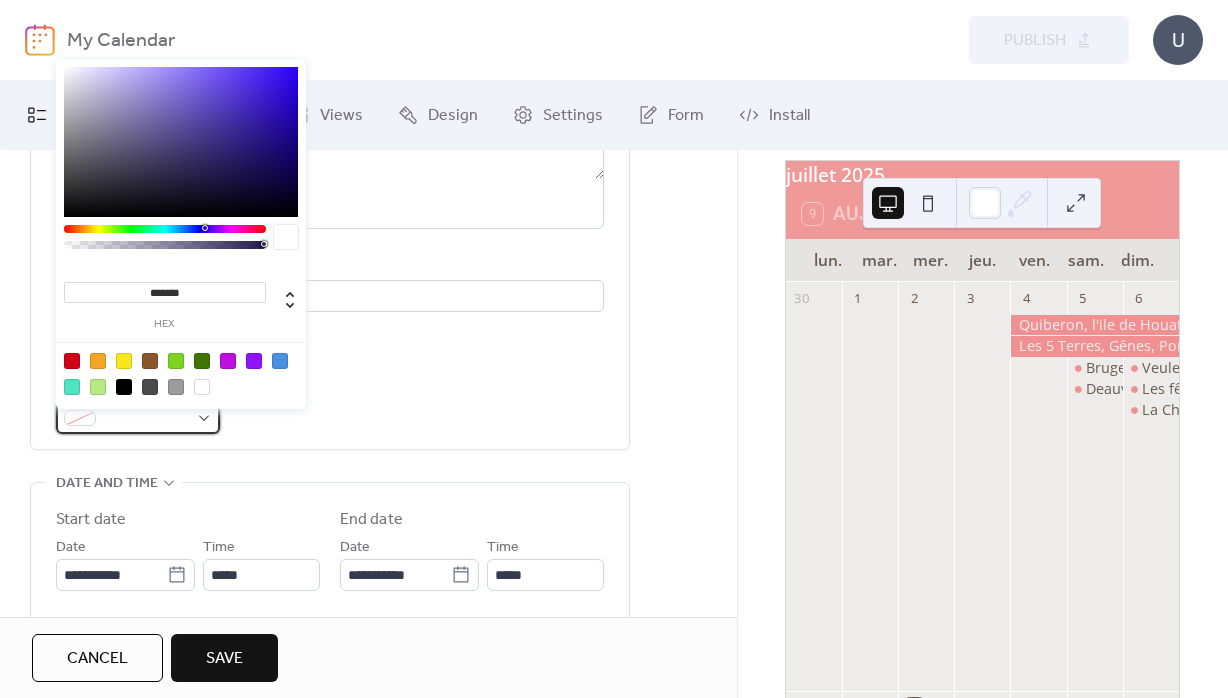 click at bounding box center (146, 419) 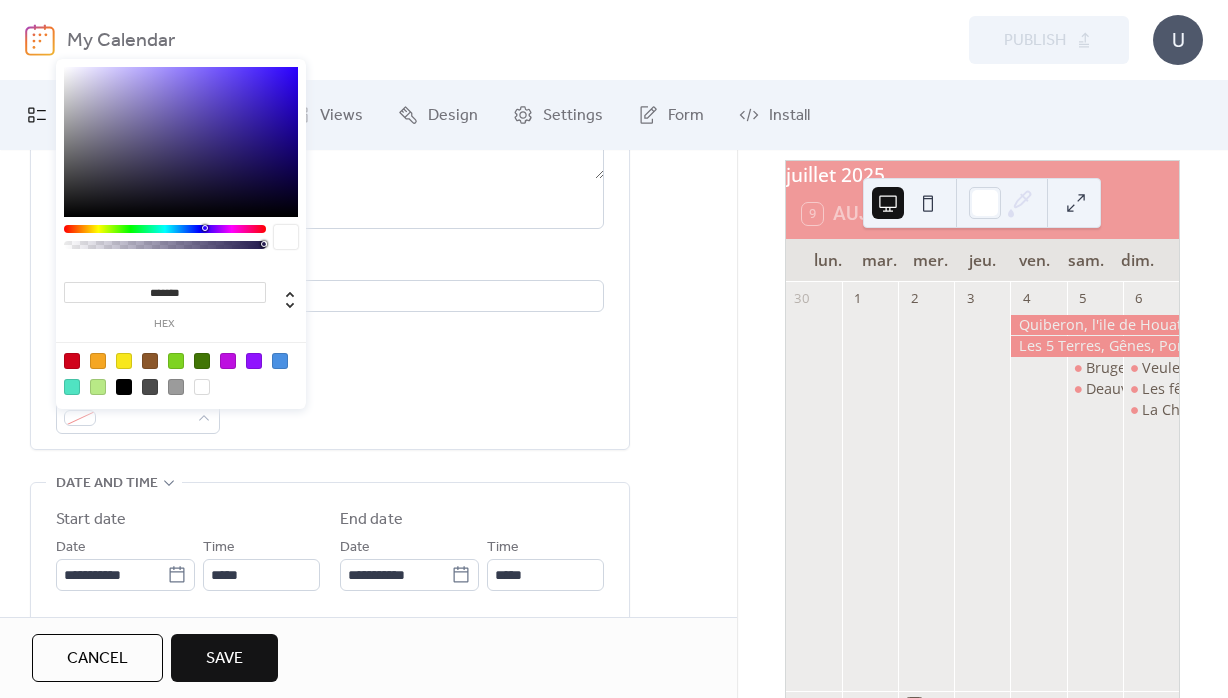 drag, startPoint x: 154, startPoint y: 294, endPoint x: 243, endPoint y: 297, distance: 89.050545 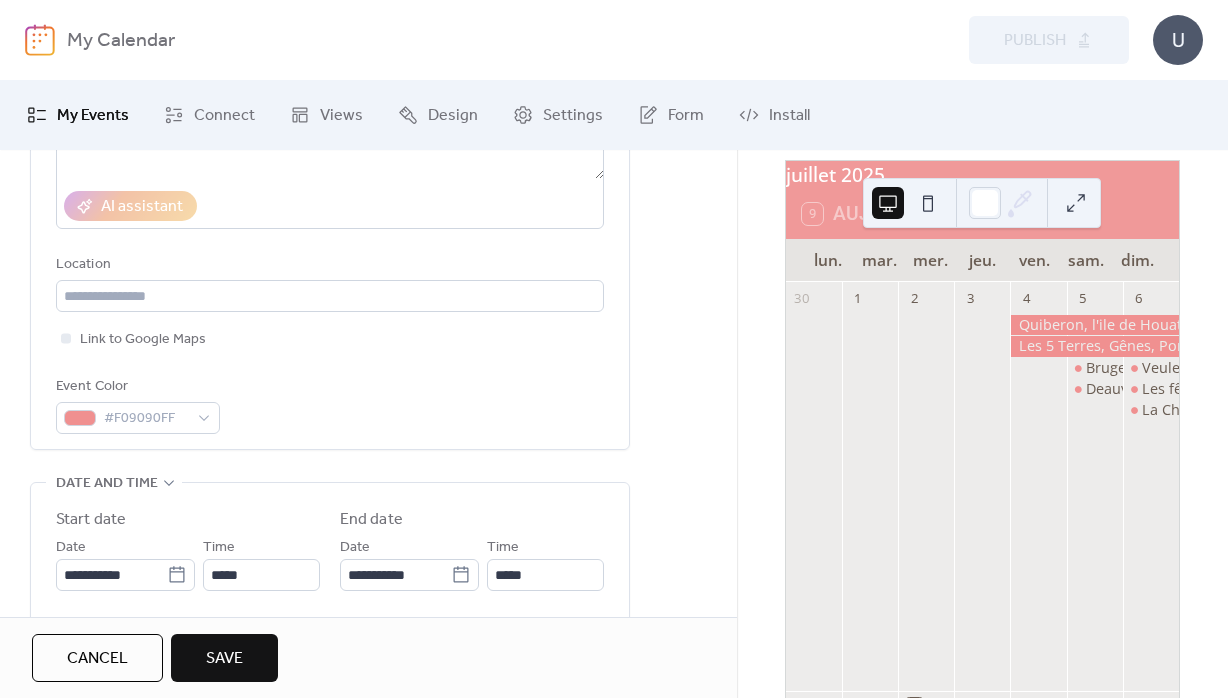 click on "**********" at bounding box center (330, 180) 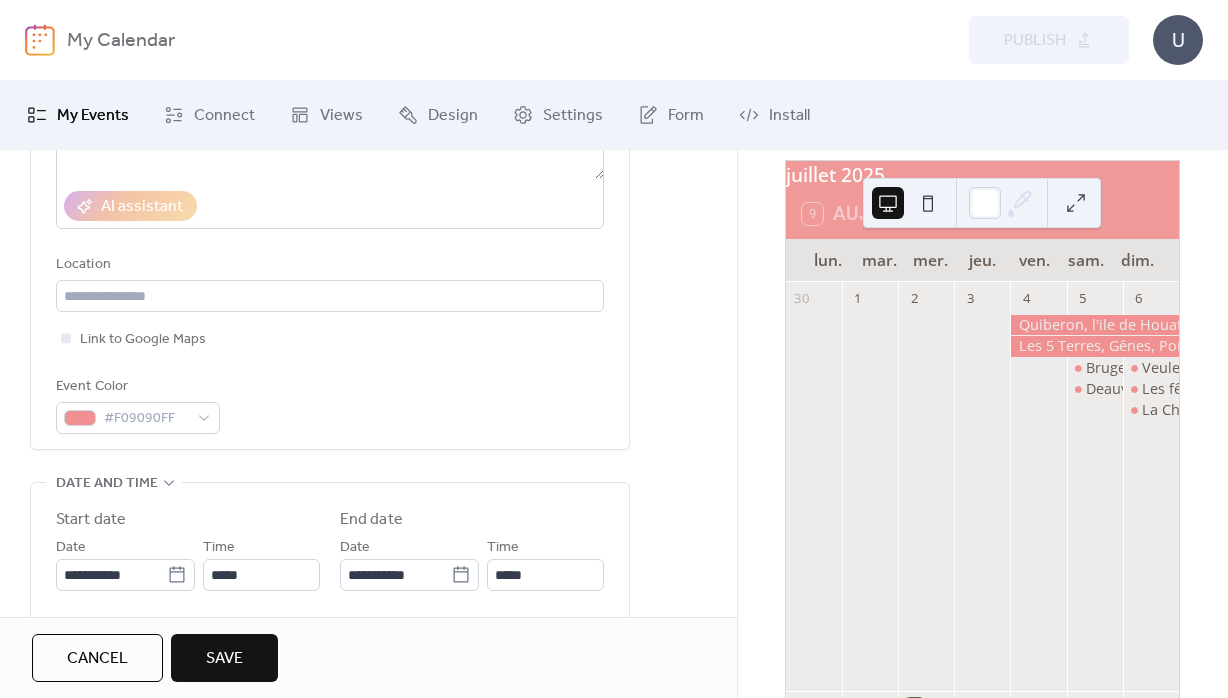 scroll, scrollTop: 648, scrollLeft: 0, axis: vertical 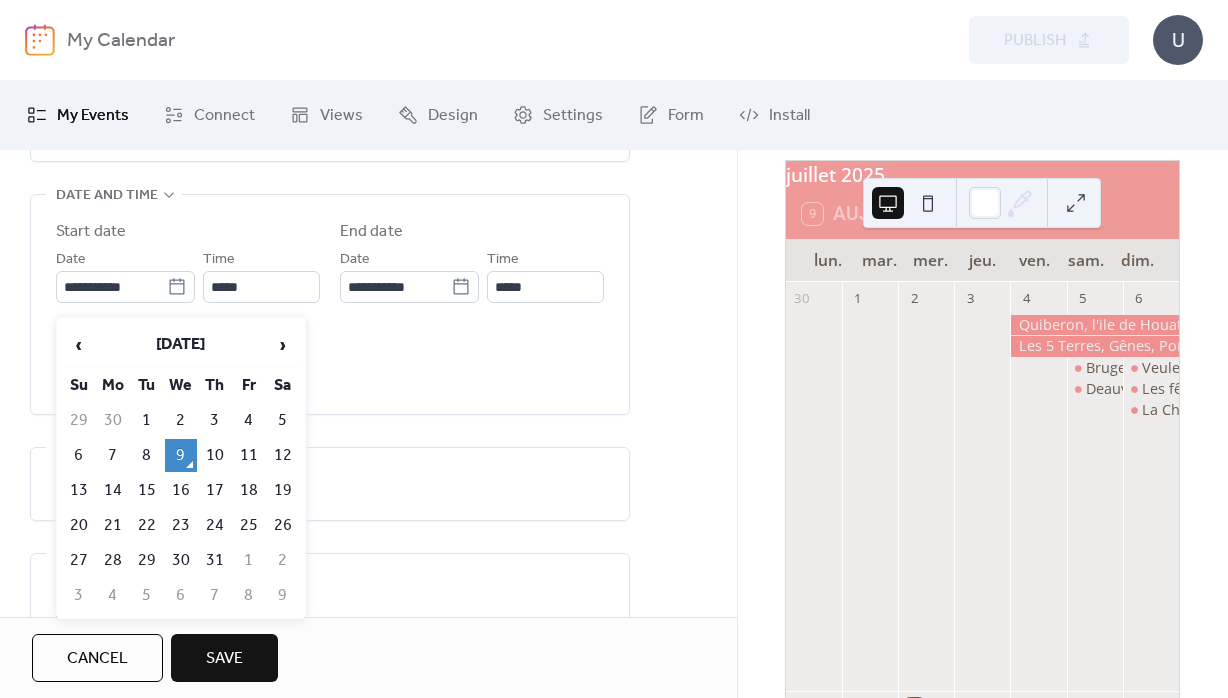 drag, startPoint x: 185, startPoint y: 300, endPoint x: 186, endPoint y: 274, distance: 26.019224 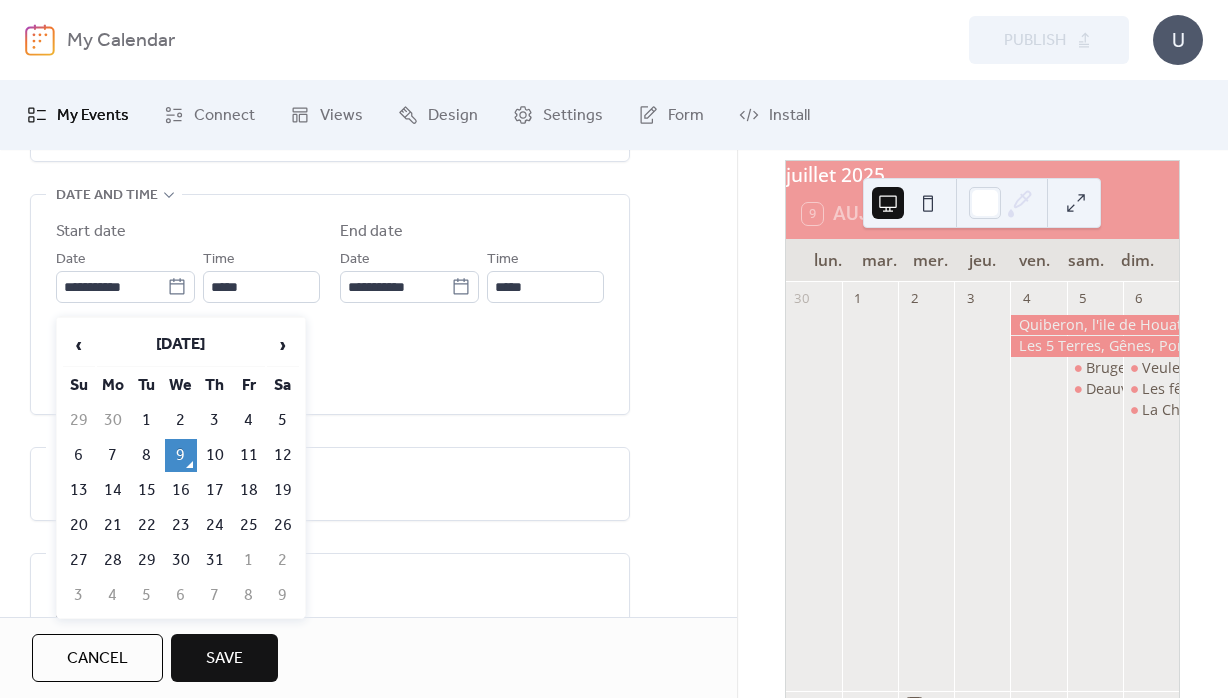 click 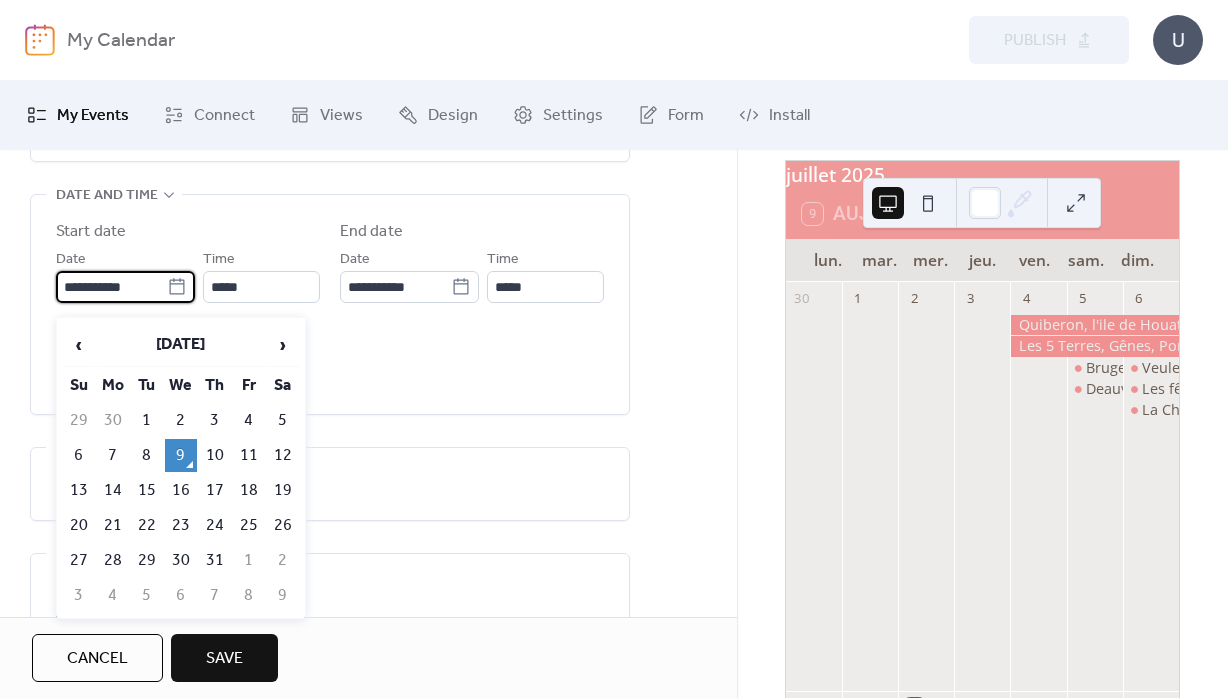click on "**********" at bounding box center [111, 287] 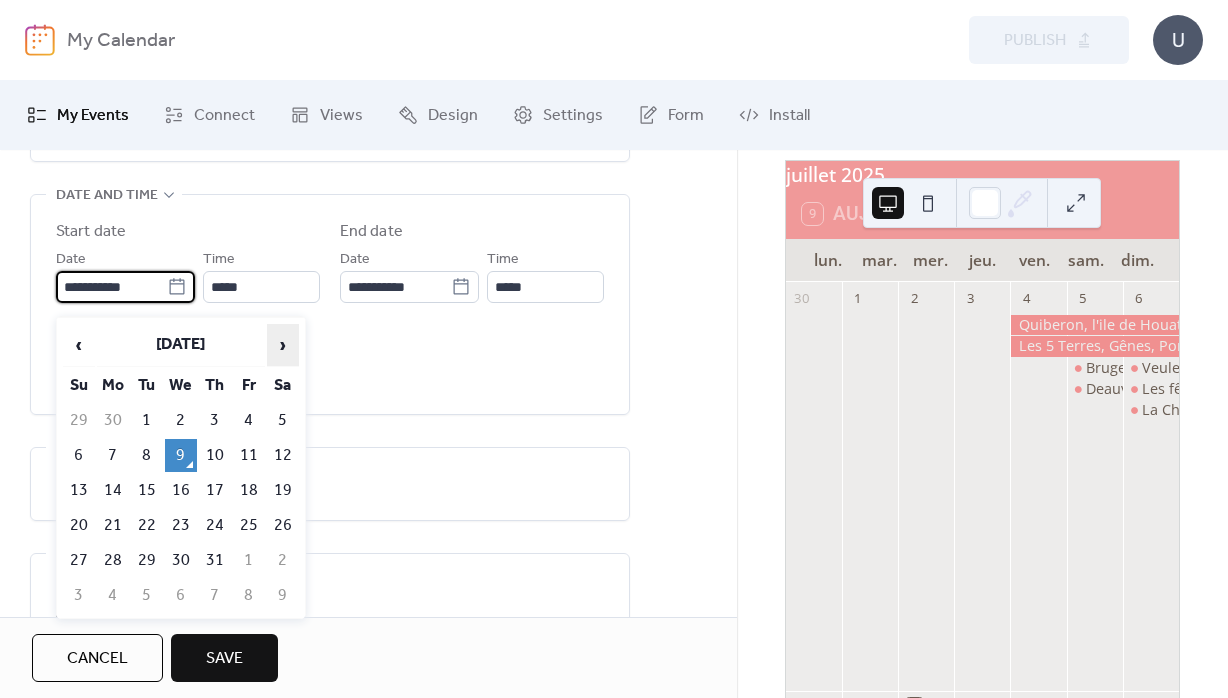 click on "›" at bounding box center (283, 345) 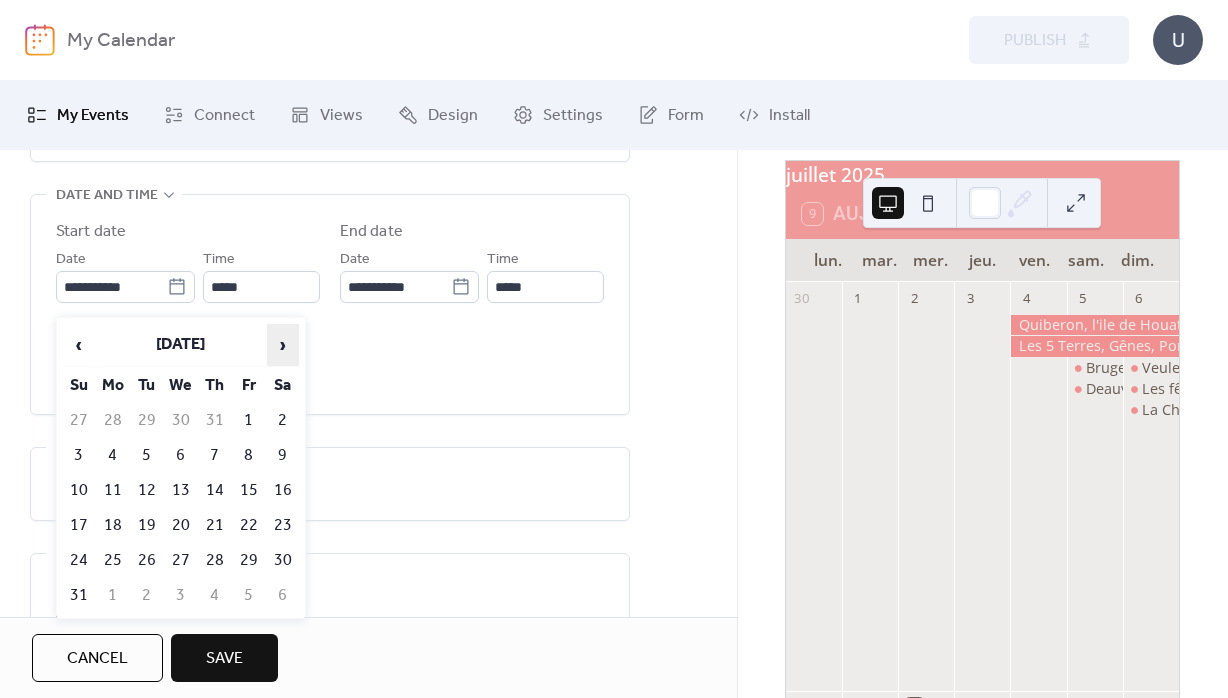 click on "›" at bounding box center [283, 345] 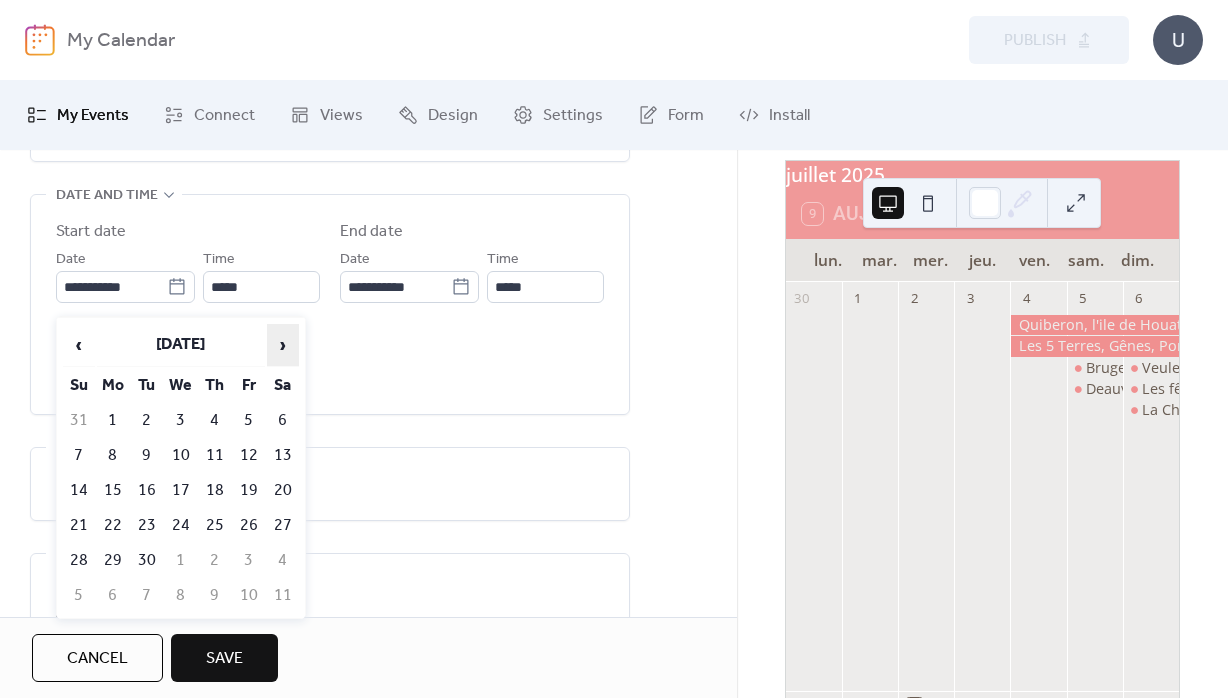 click on "›" at bounding box center [283, 345] 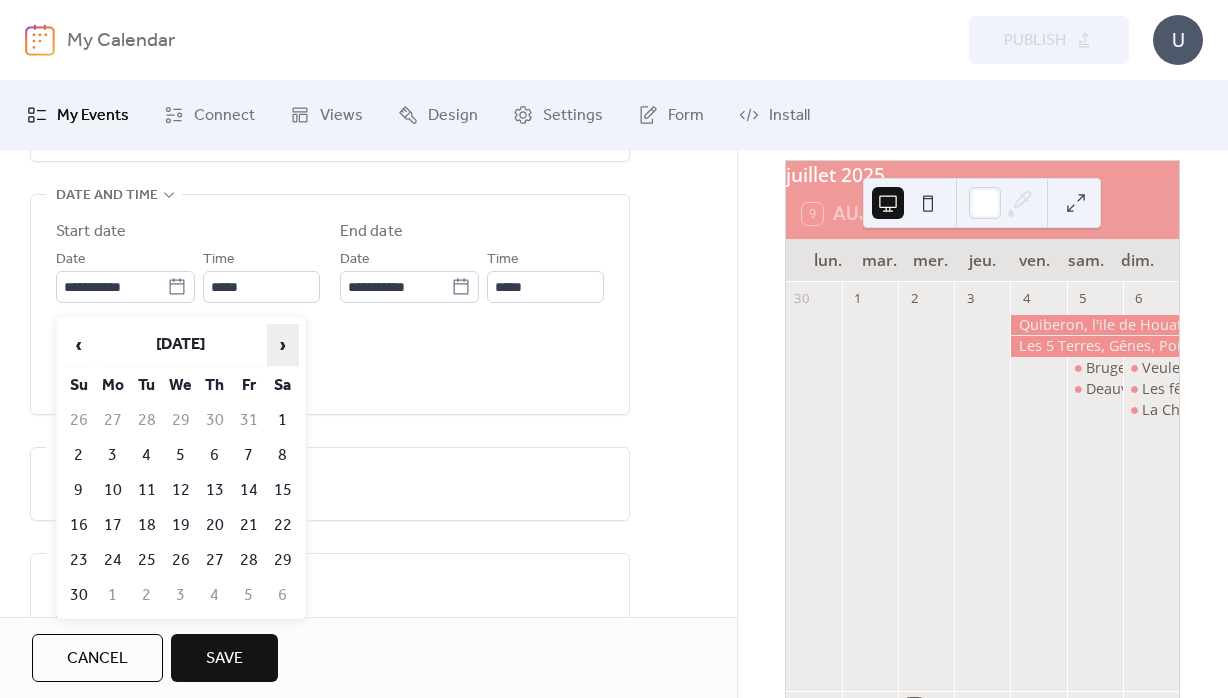 click on "›" at bounding box center (283, 345) 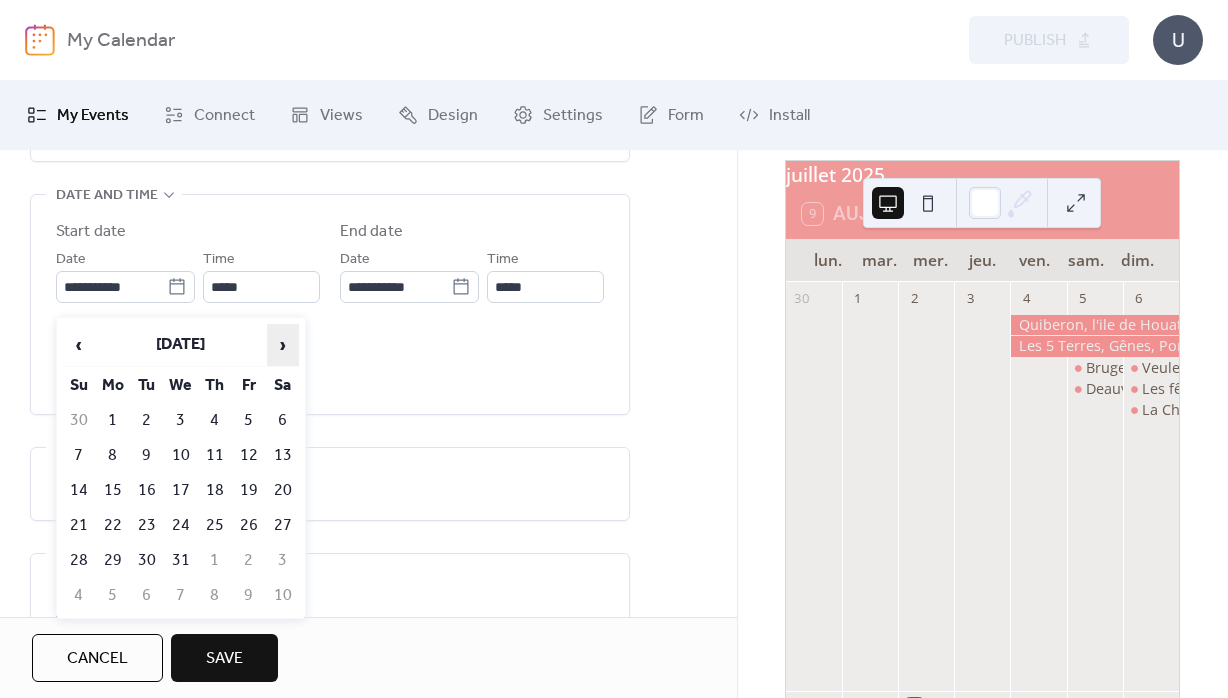 click on "›" at bounding box center [283, 345] 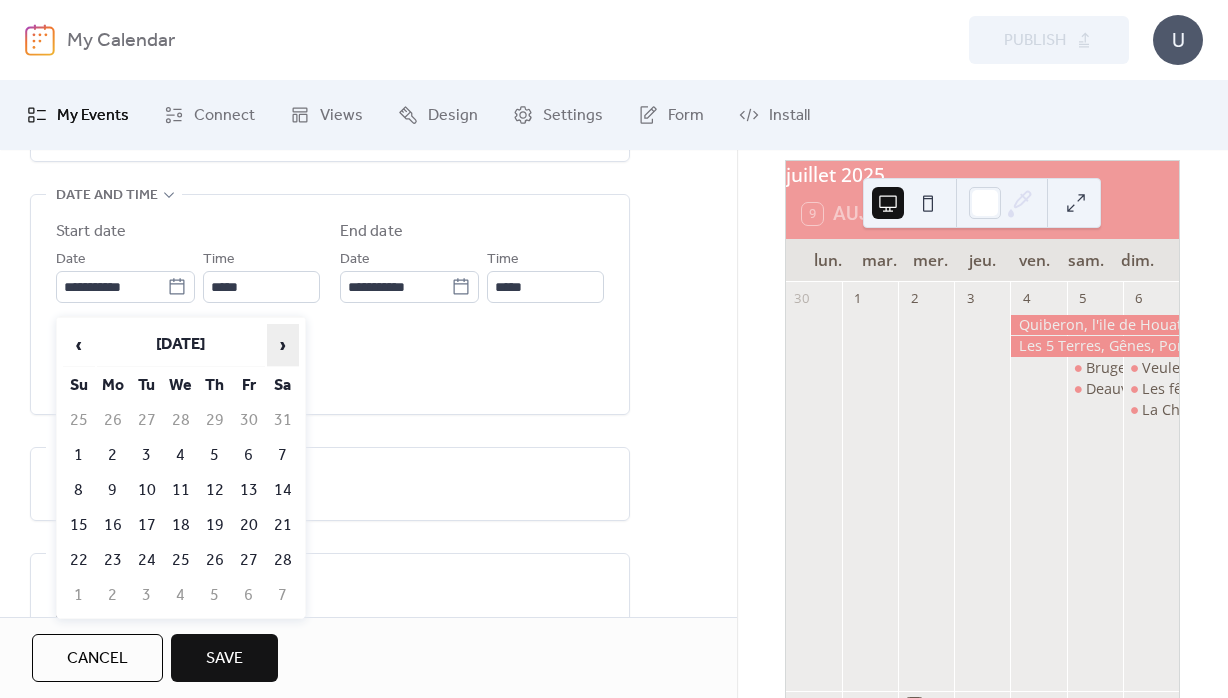 click on "›" at bounding box center [283, 345] 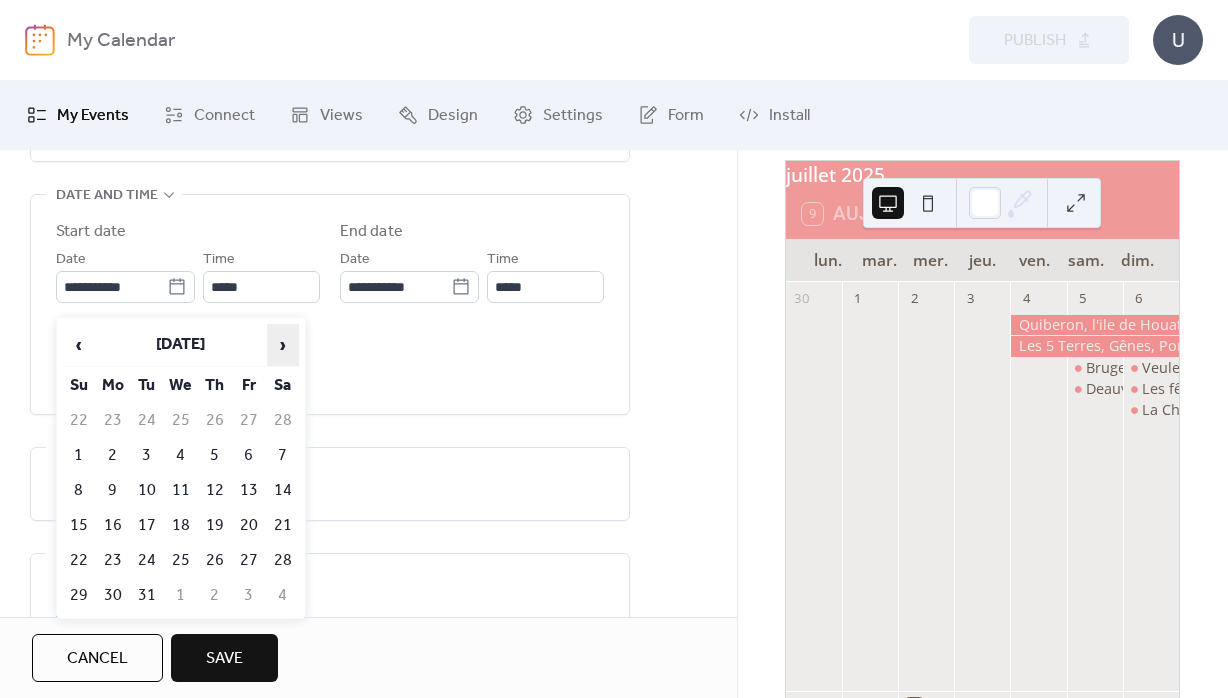 click on "›" at bounding box center [283, 345] 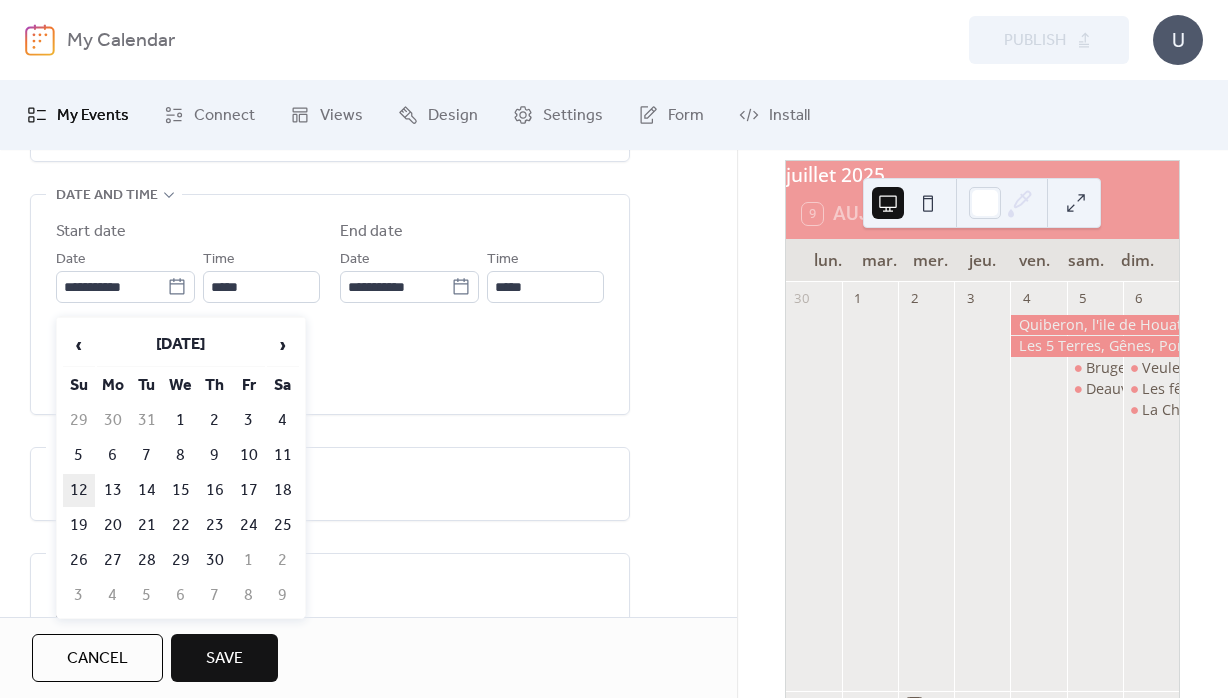 click on "12" at bounding box center (79, 490) 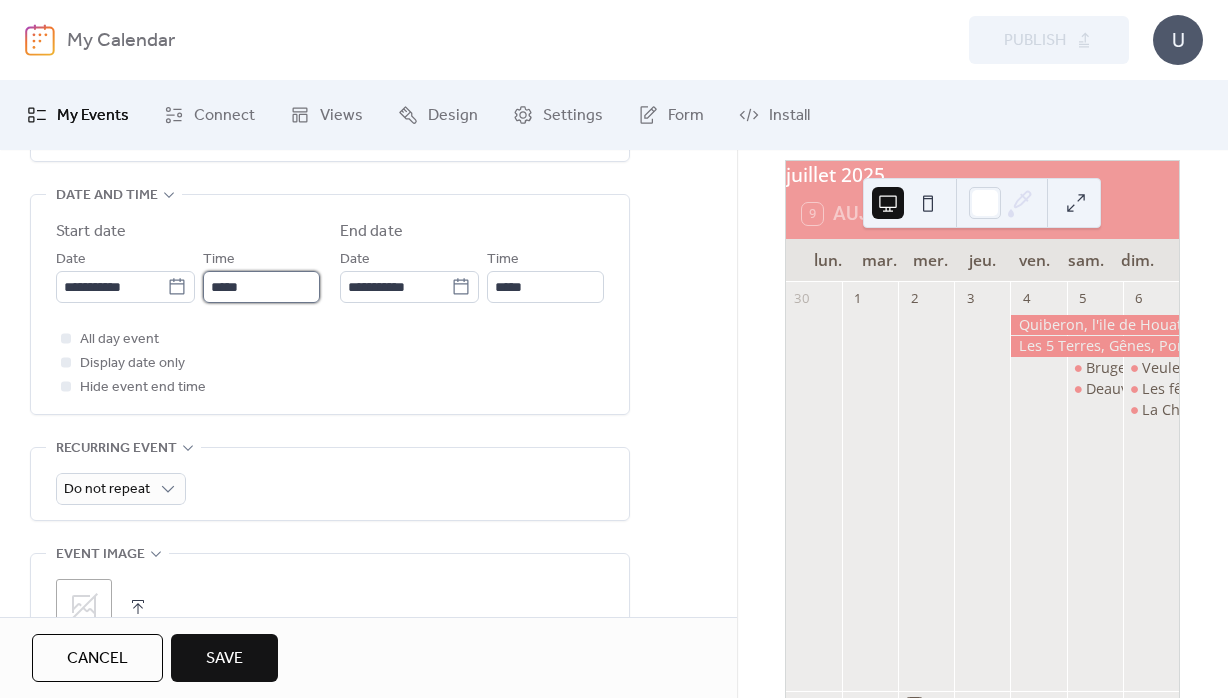 click on "*****" at bounding box center [261, 287] 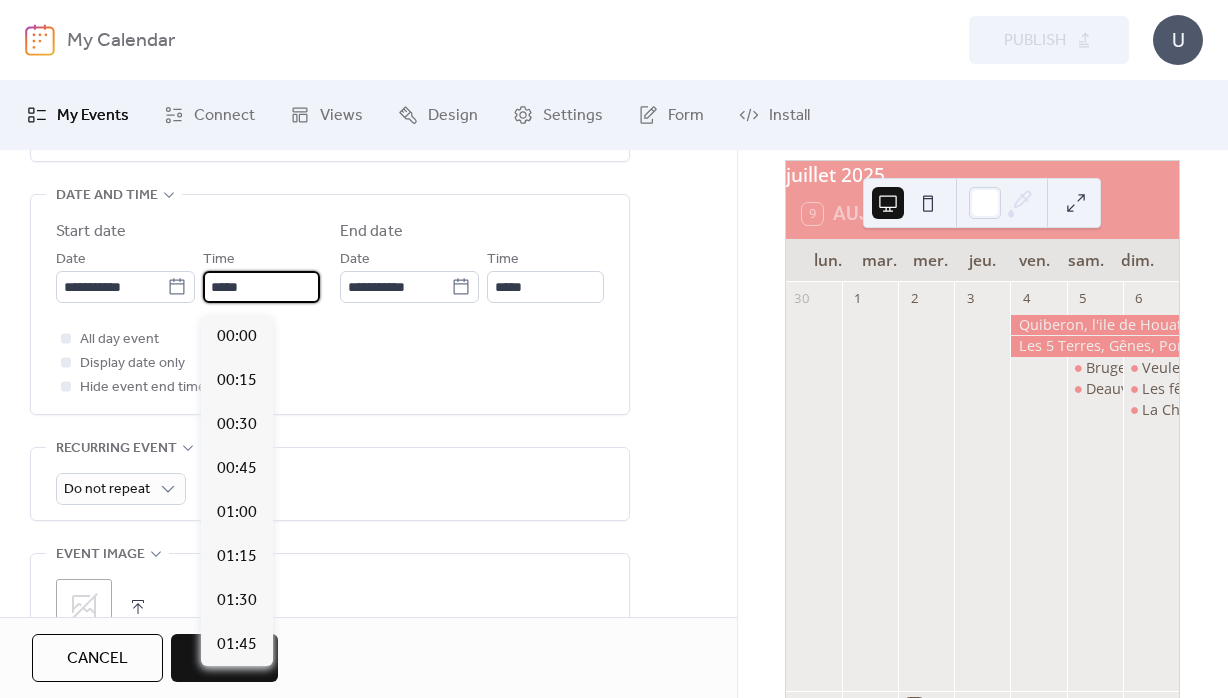scroll, scrollTop: 2112, scrollLeft: 0, axis: vertical 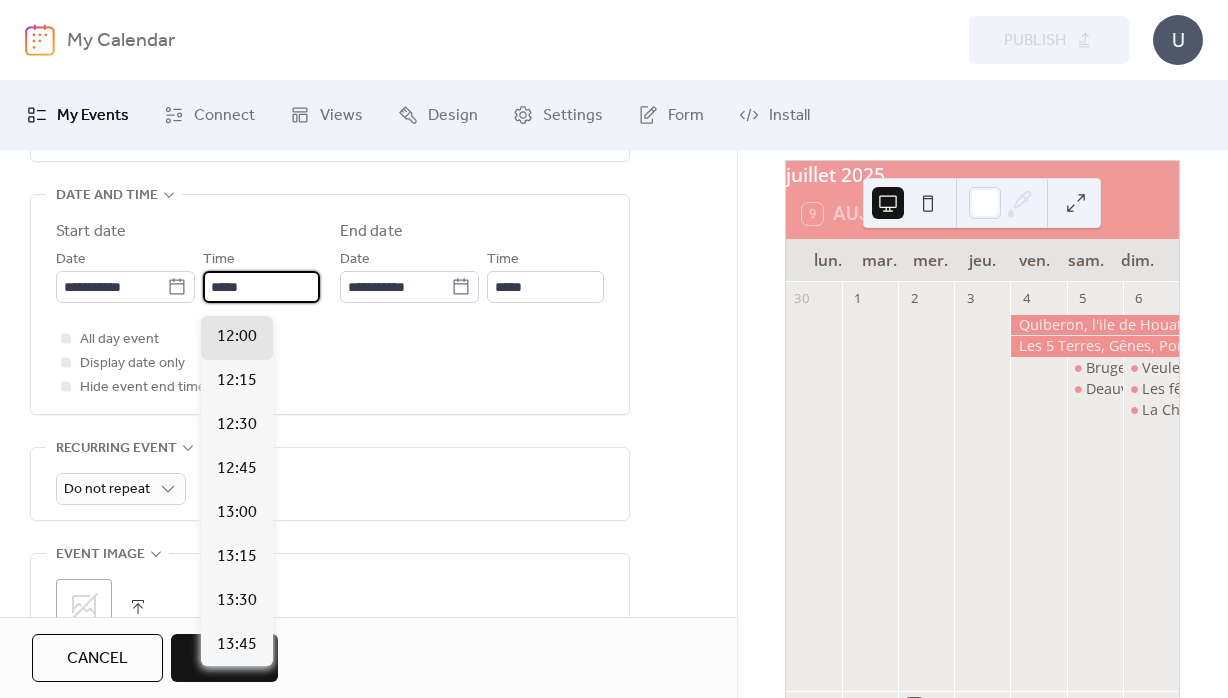drag, startPoint x: 293, startPoint y: 296, endPoint x: 162, endPoint y: 304, distance: 131.24405 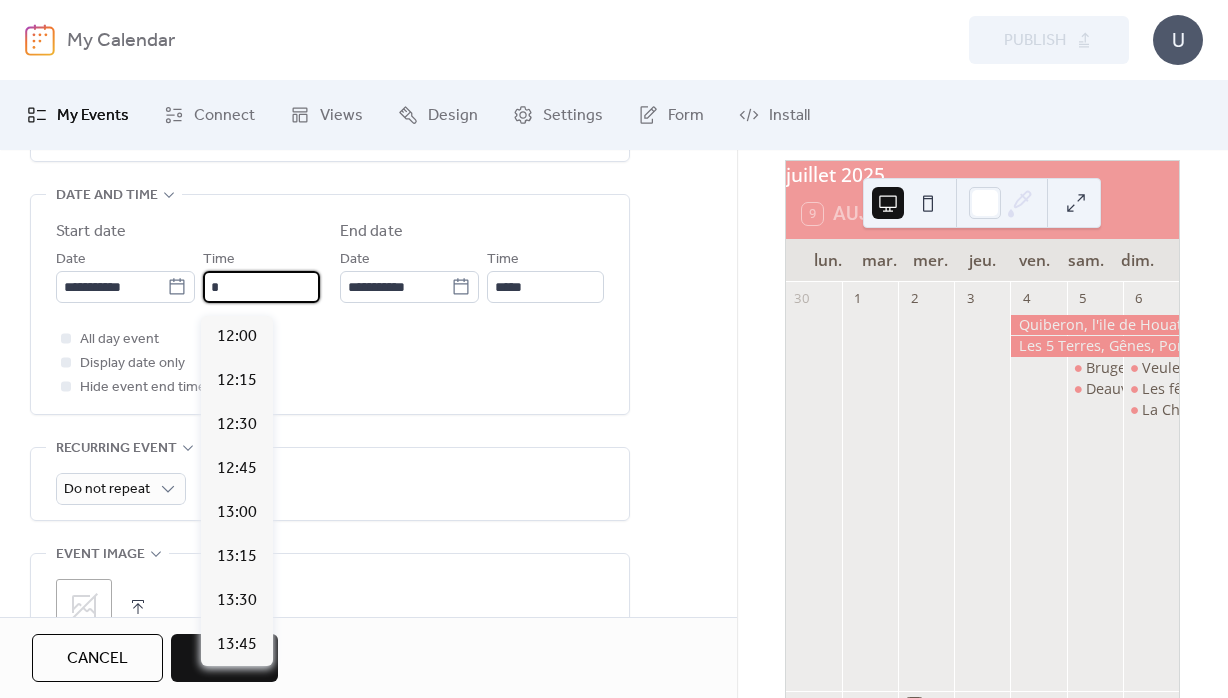 scroll, scrollTop: 1407, scrollLeft: 0, axis: vertical 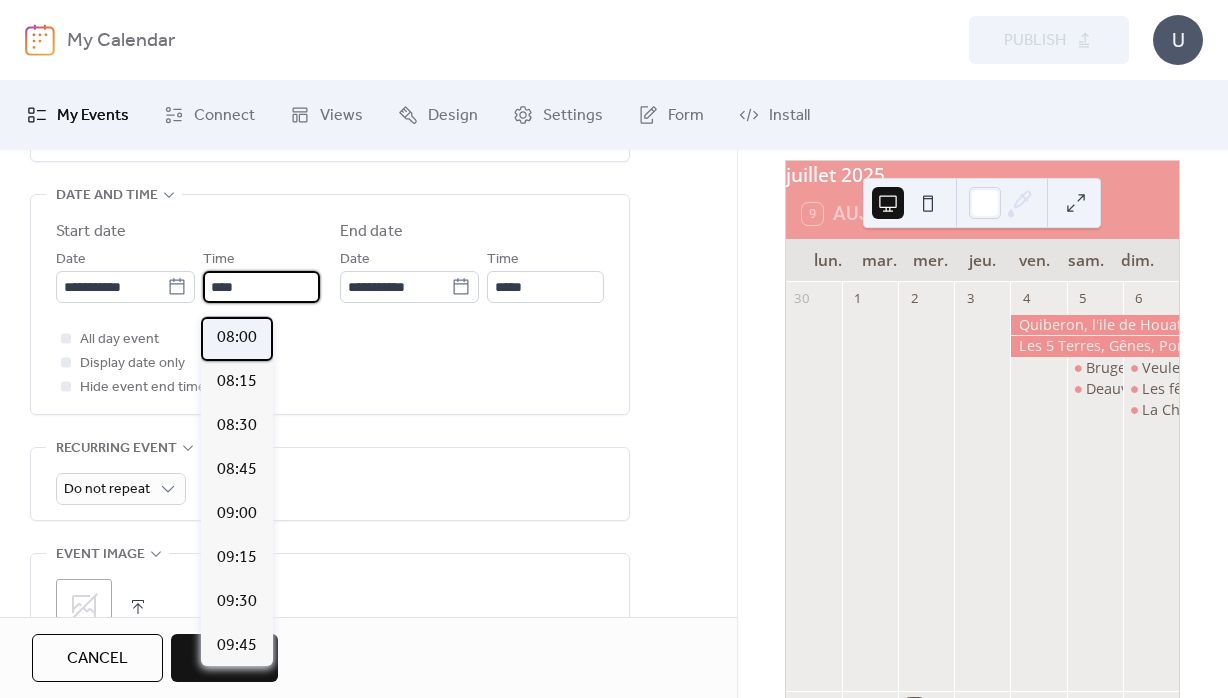 click on "08:00" at bounding box center [237, 338] 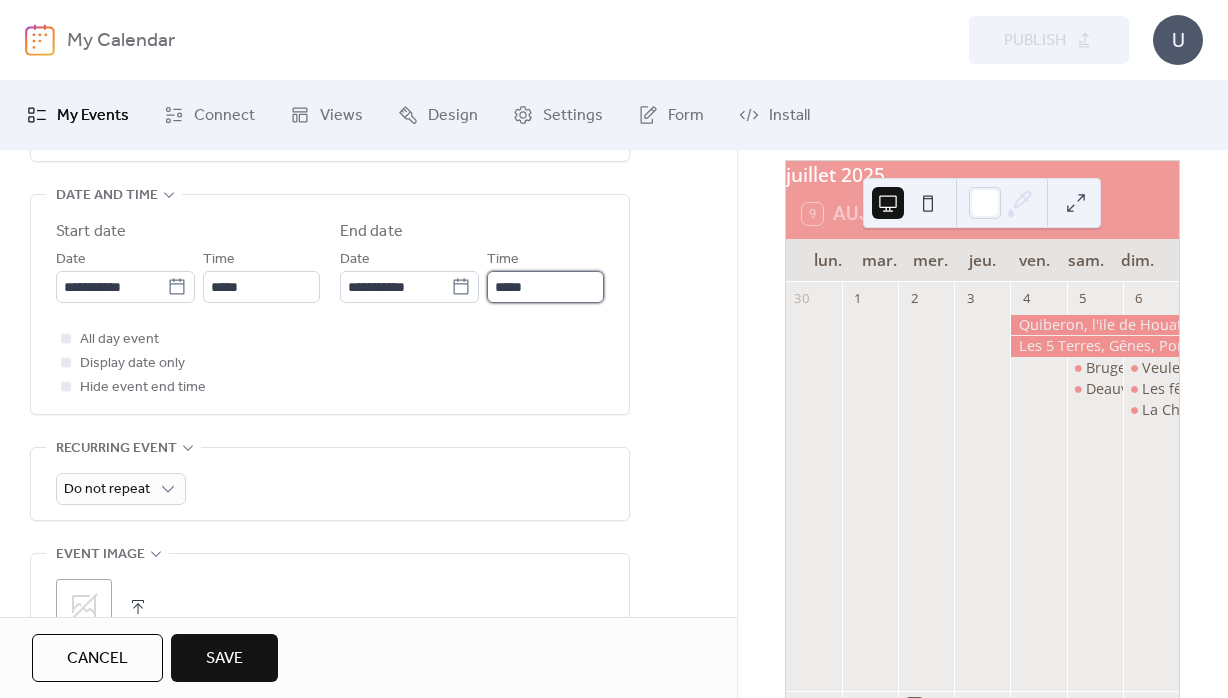 click on "*****" at bounding box center (545, 287) 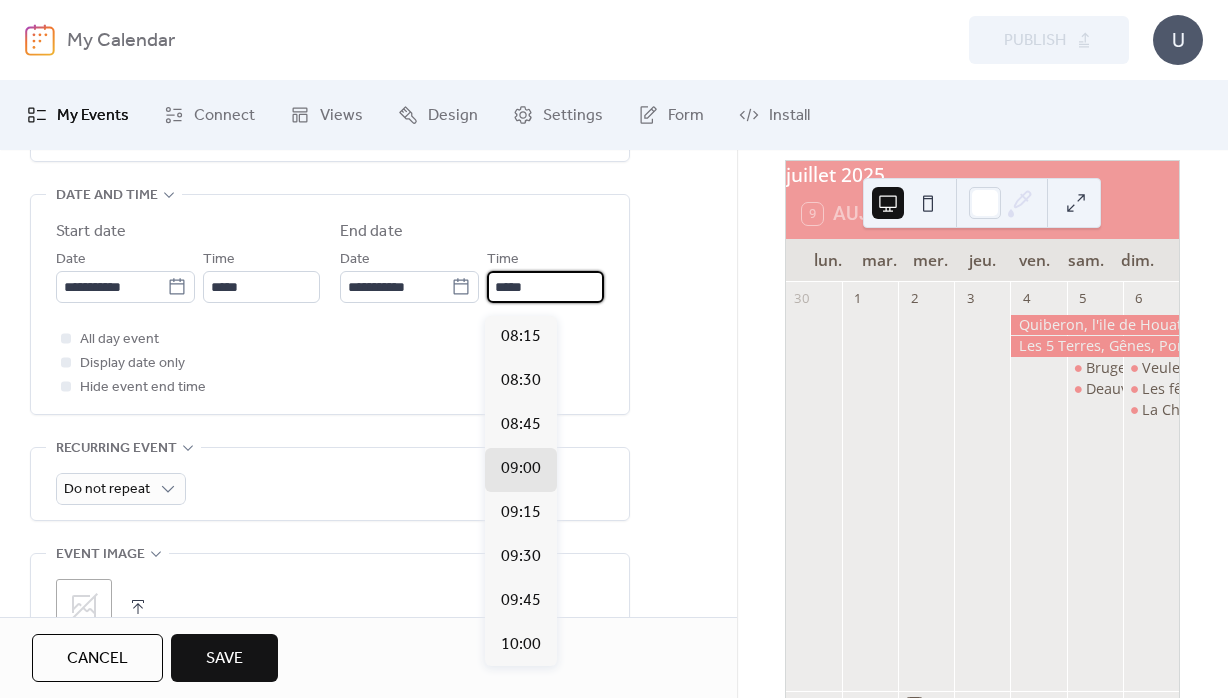 drag, startPoint x: 564, startPoint y: 302, endPoint x: 446, endPoint y: 302, distance: 118 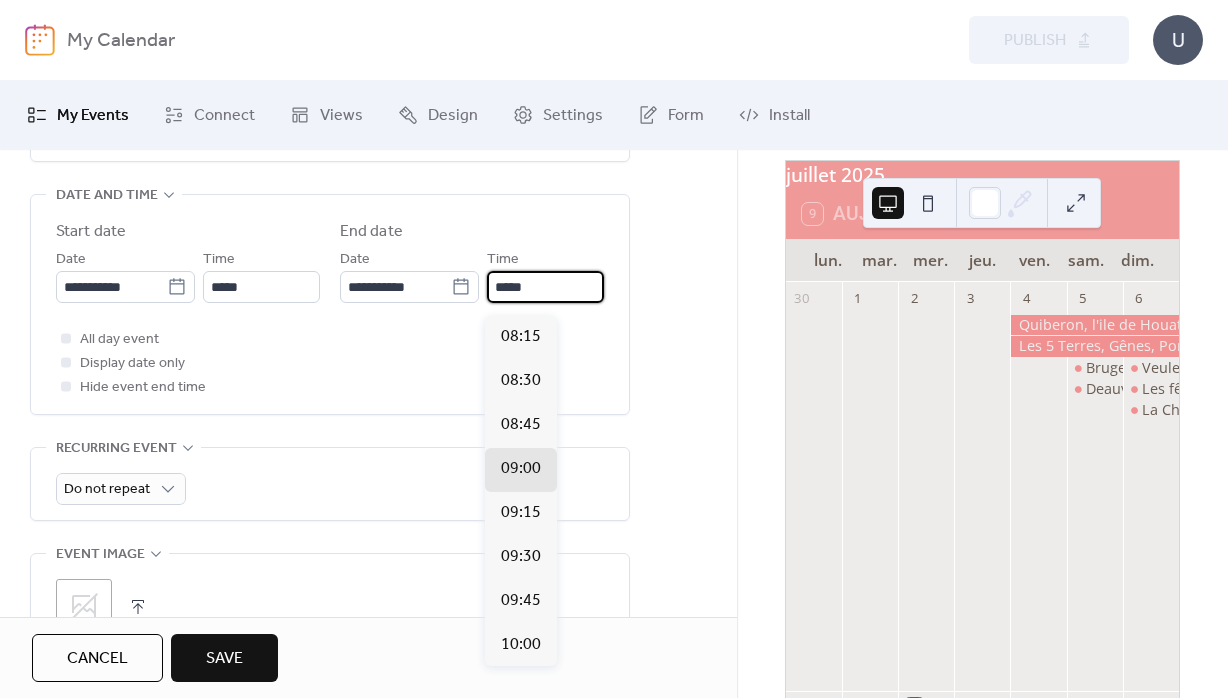 click on "*****" at bounding box center (545, 287) 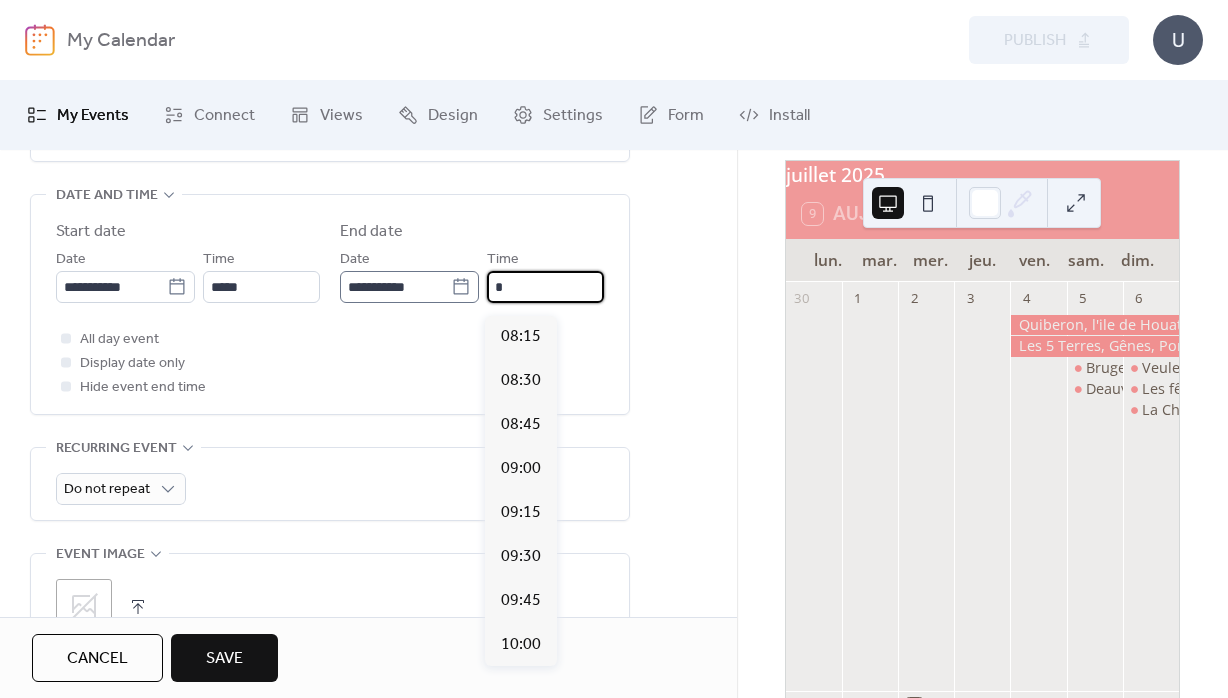 scroll, scrollTop: 2068, scrollLeft: 0, axis: vertical 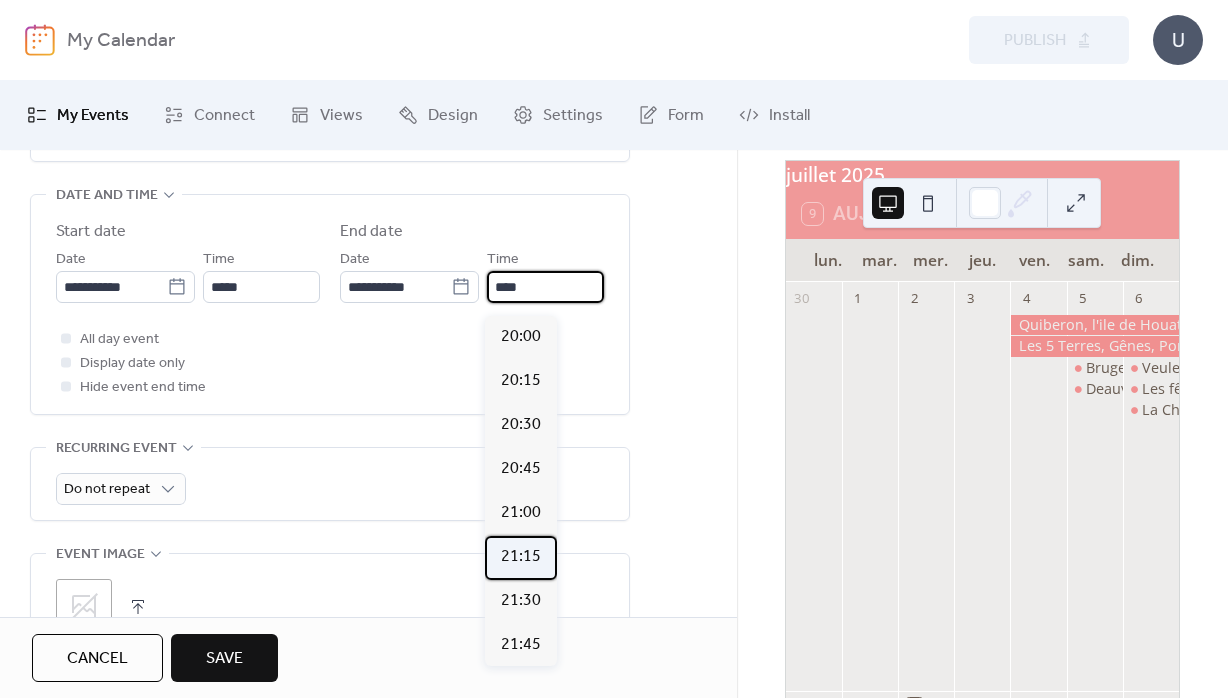 drag, startPoint x: 505, startPoint y: 561, endPoint x: 515, endPoint y: 519, distance: 43.174065 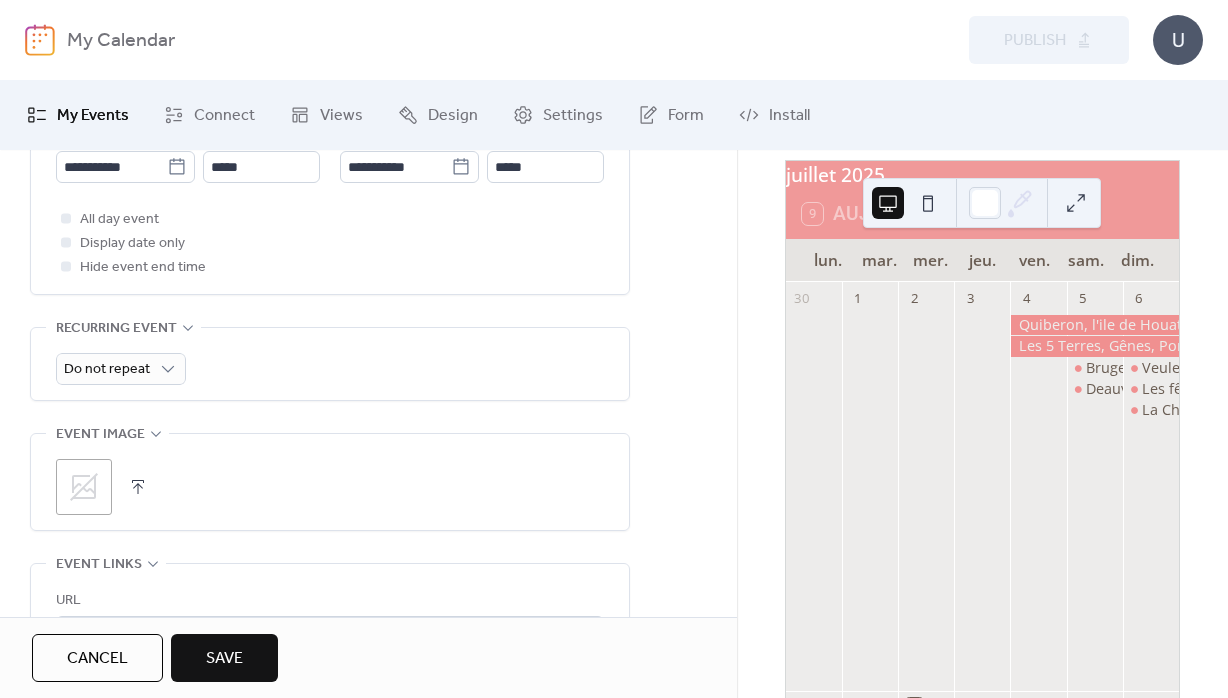 scroll, scrollTop: 864, scrollLeft: 0, axis: vertical 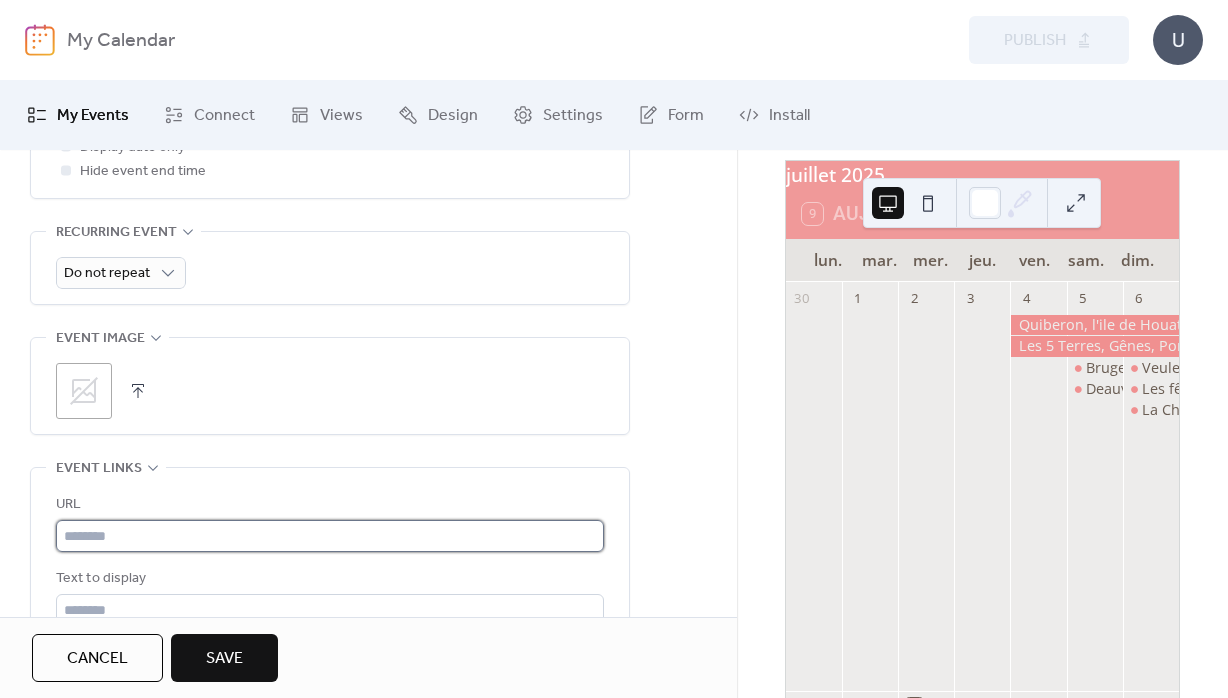 click at bounding box center (330, 536) 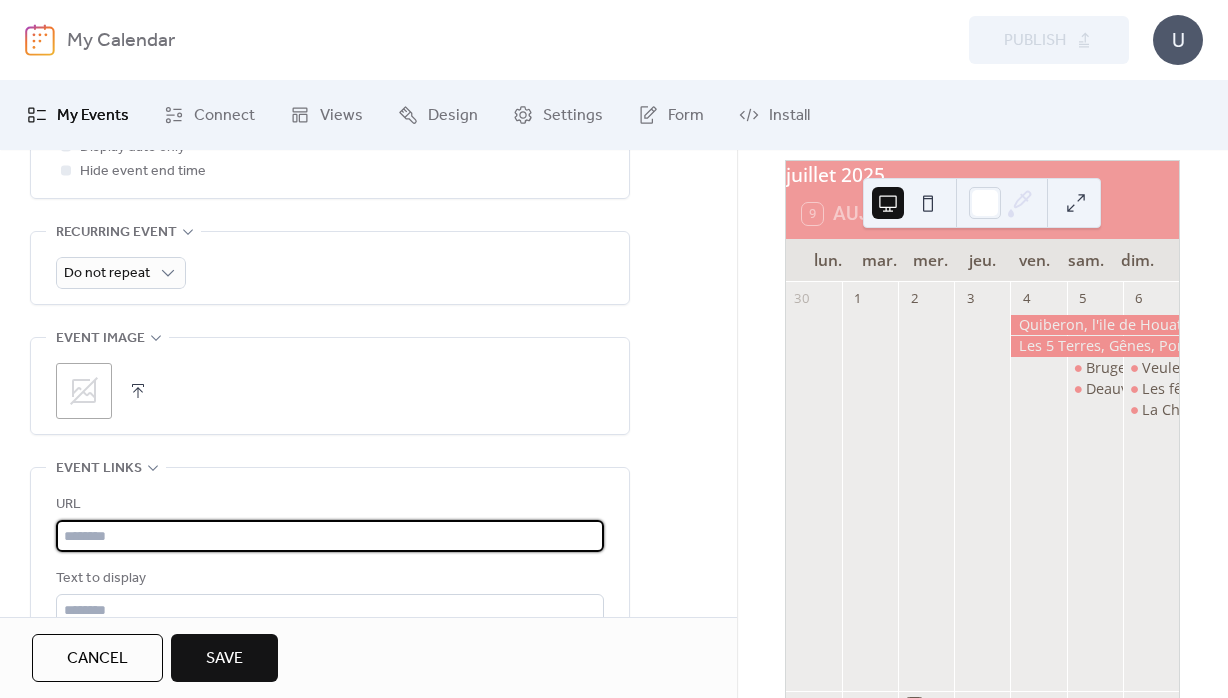 paste on "**********" 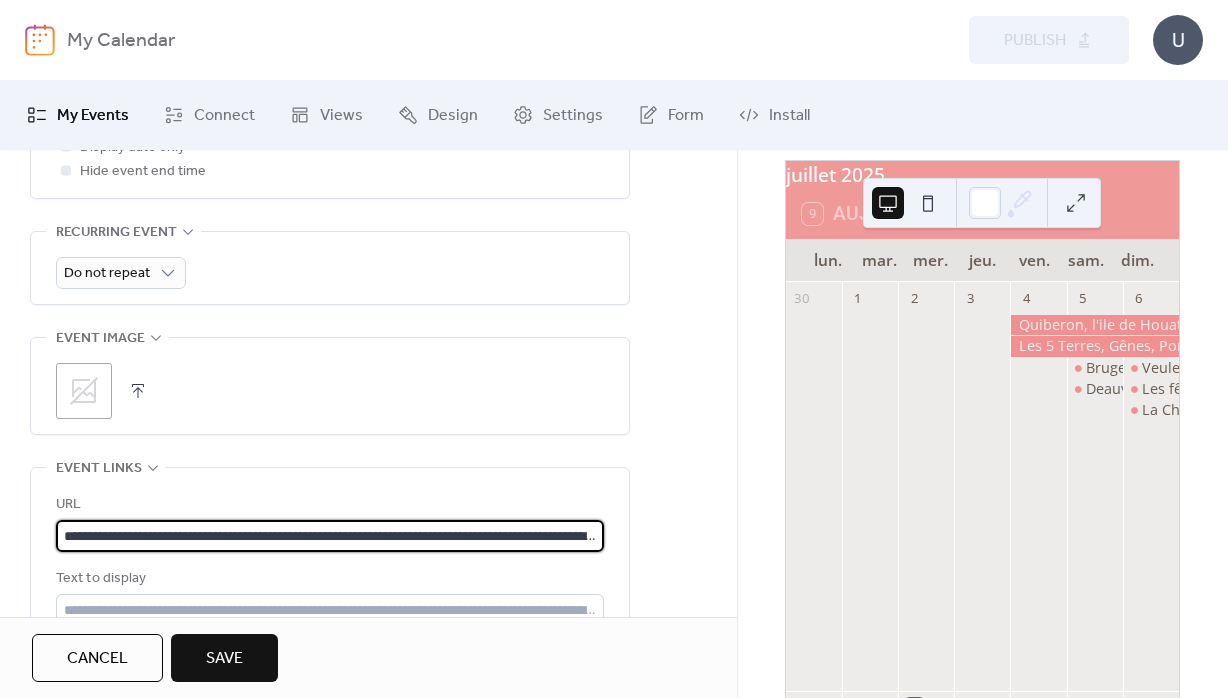 scroll, scrollTop: 0, scrollLeft: 400, axis: horizontal 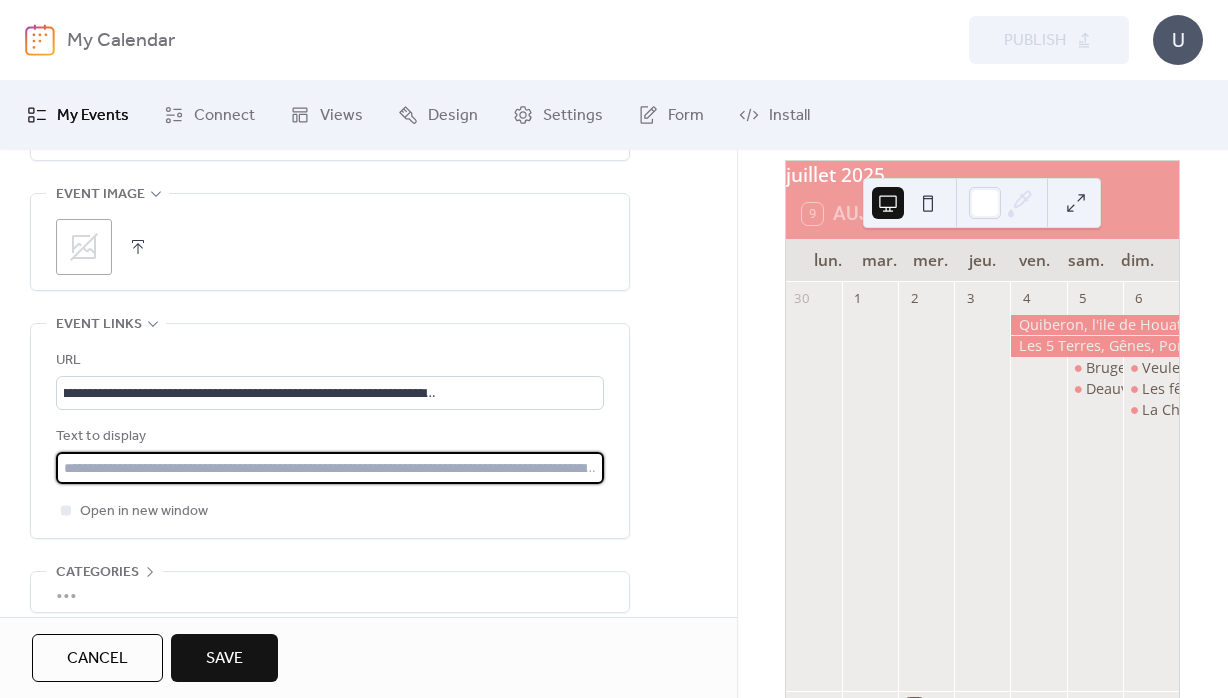 click at bounding box center (330, 468) 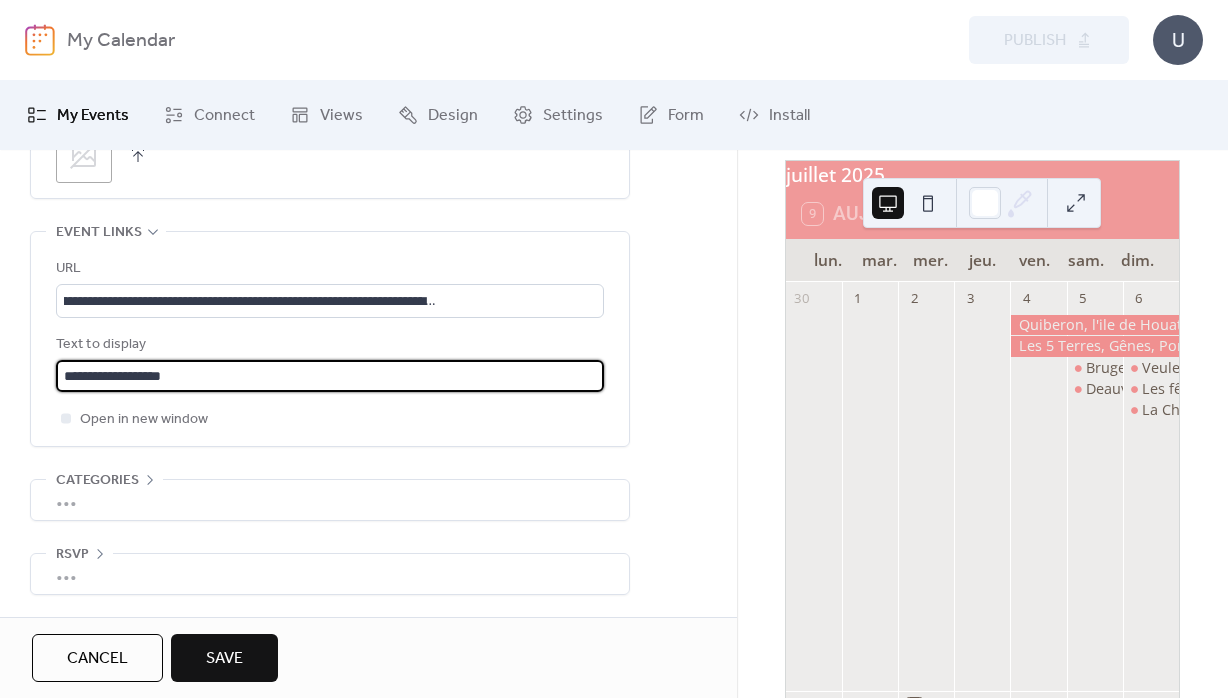 scroll, scrollTop: 1110, scrollLeft: 0, axis: vertical 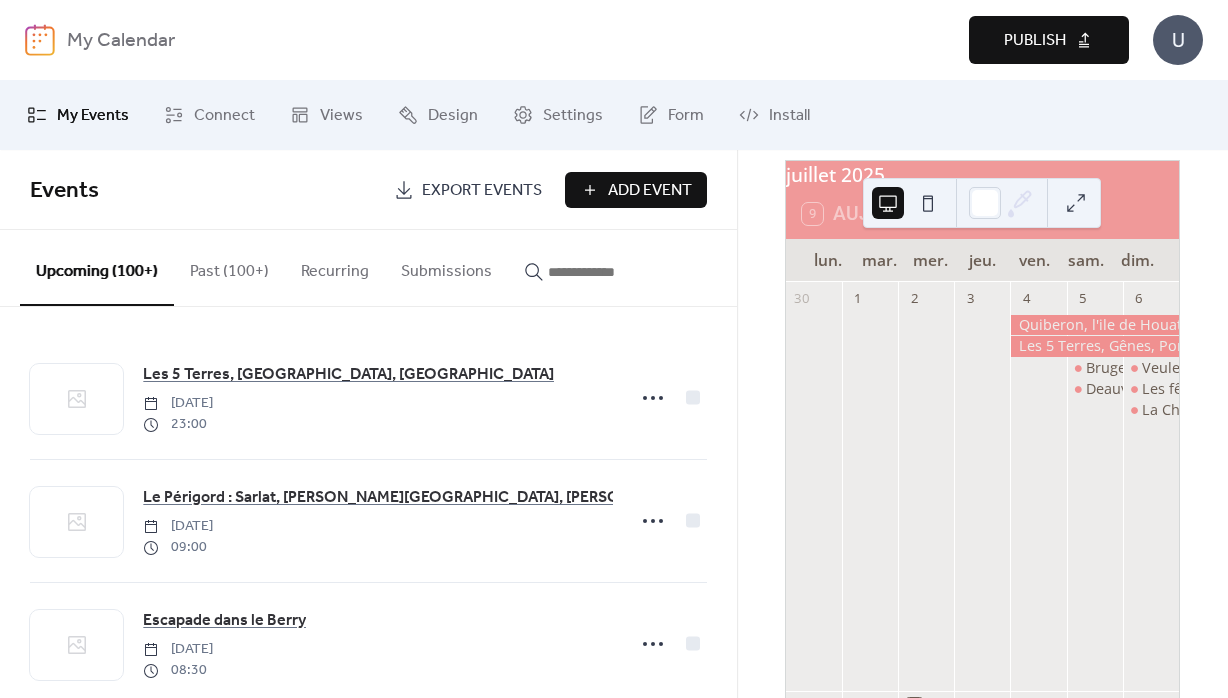 click on "Publish" at bounding box center [1049, 40] 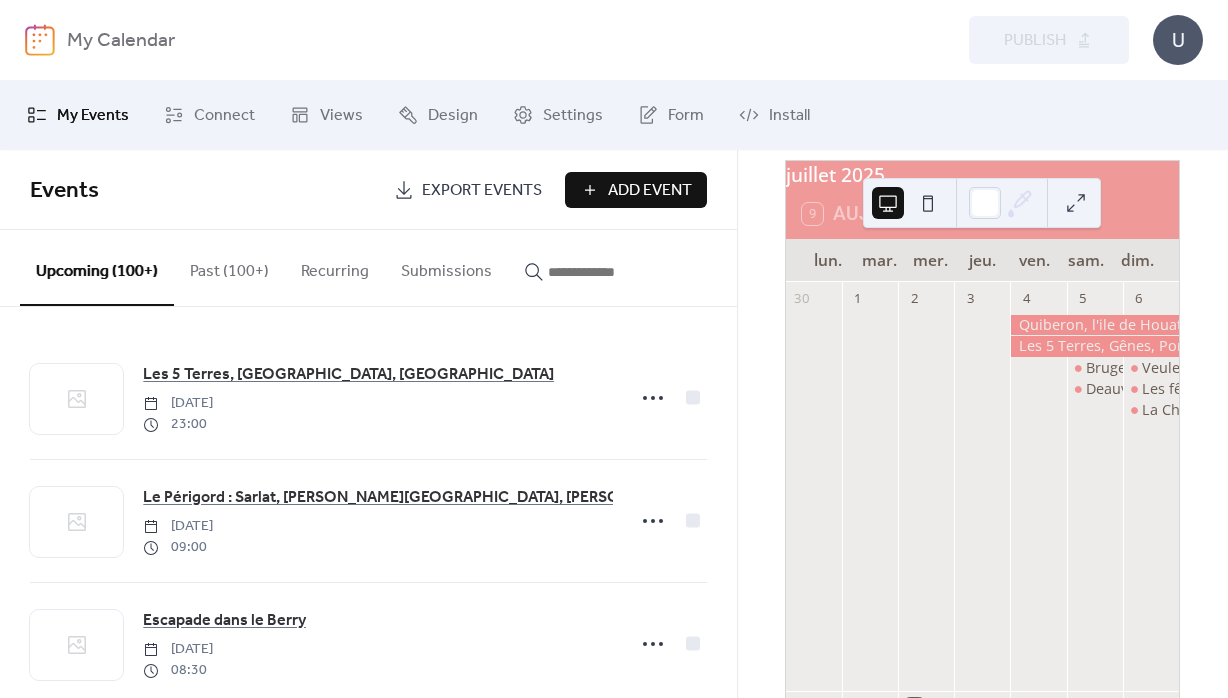 click on "Add Event" at bounding box center (650, 191) 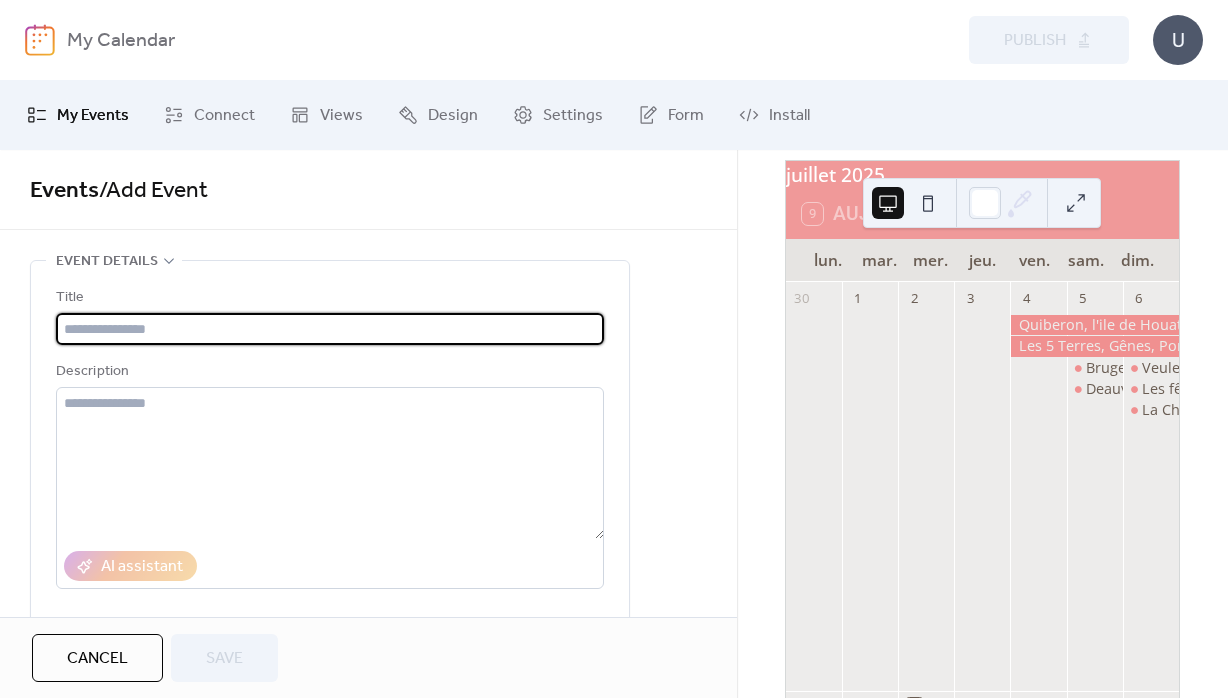 click at bounding box center (330, 329) 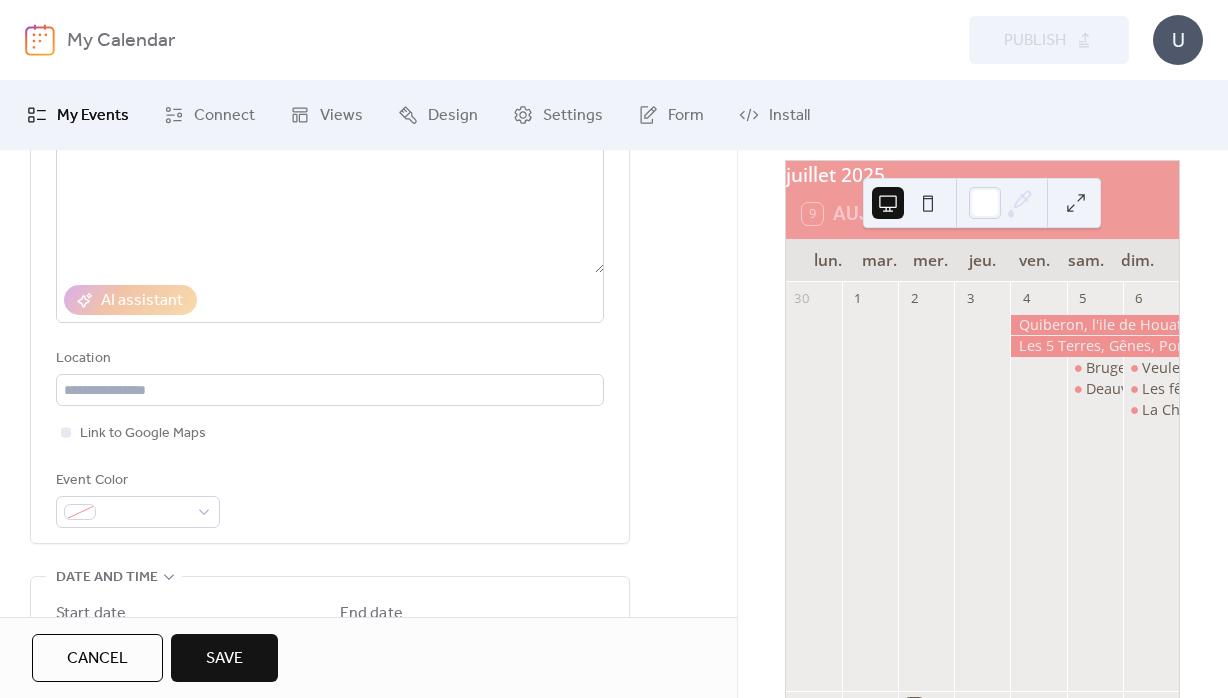 scroll, scrollTop: 288, scrollLeft: 0, axis: vertical 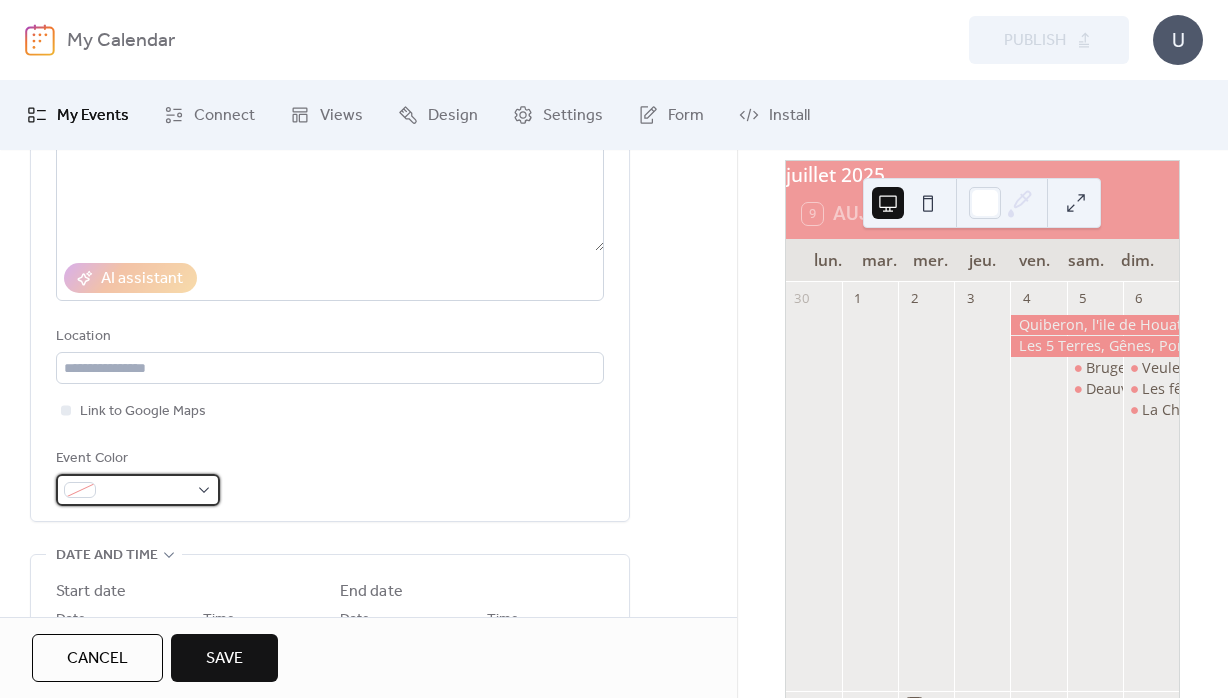 drag, startPoint x: 142, startPoint y: 494, endPoint x: 147, endPoint y: 481, distance: 13.928389 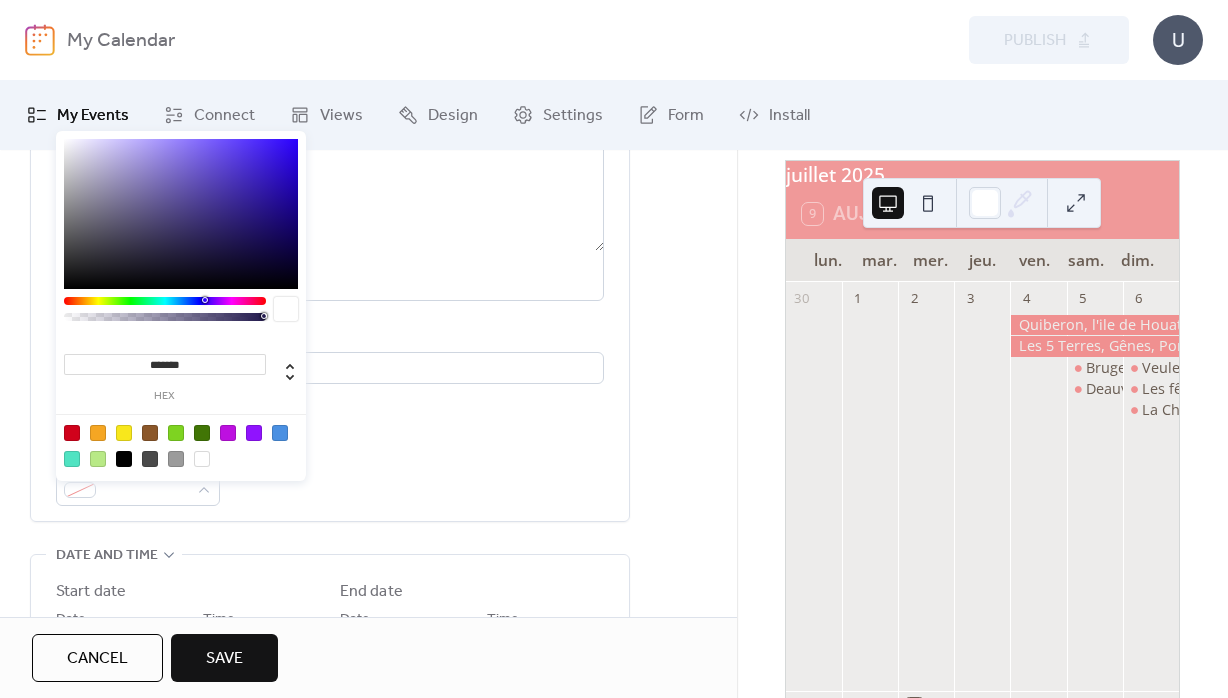 drag, startPoint x: 157, startPoint y: 365, endPoint x: 211, endPoint y: 371, distance: 54.33231 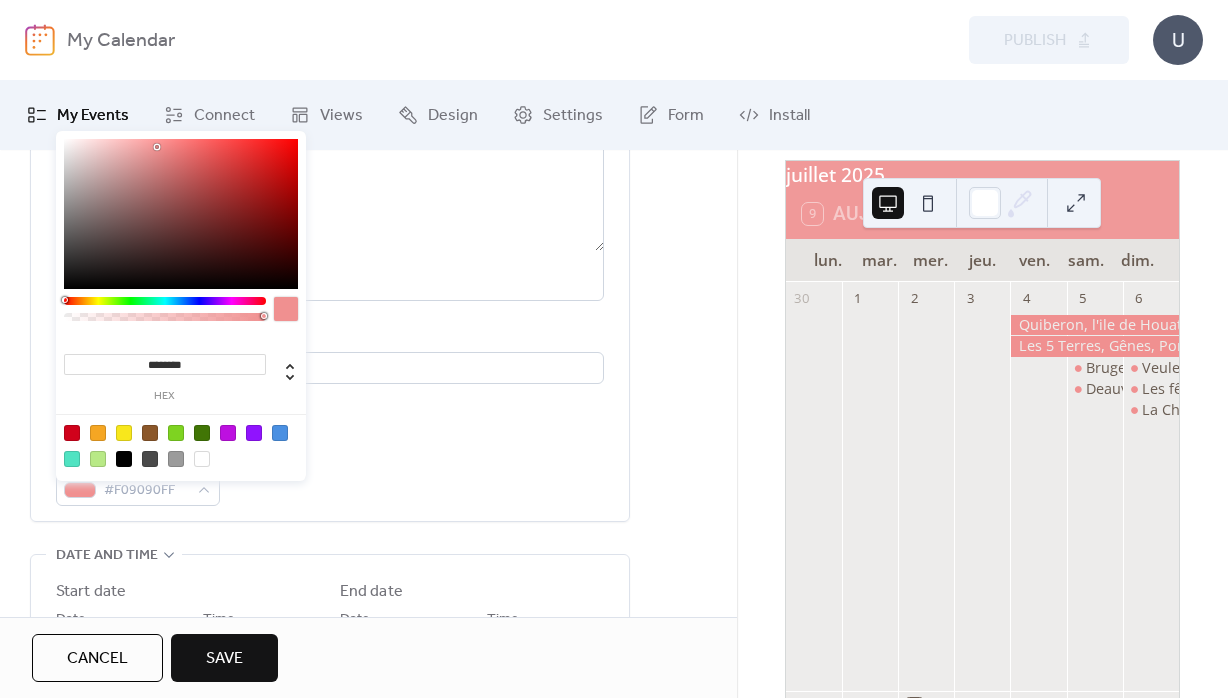 click on "**********" at bounding box center (368, 699) 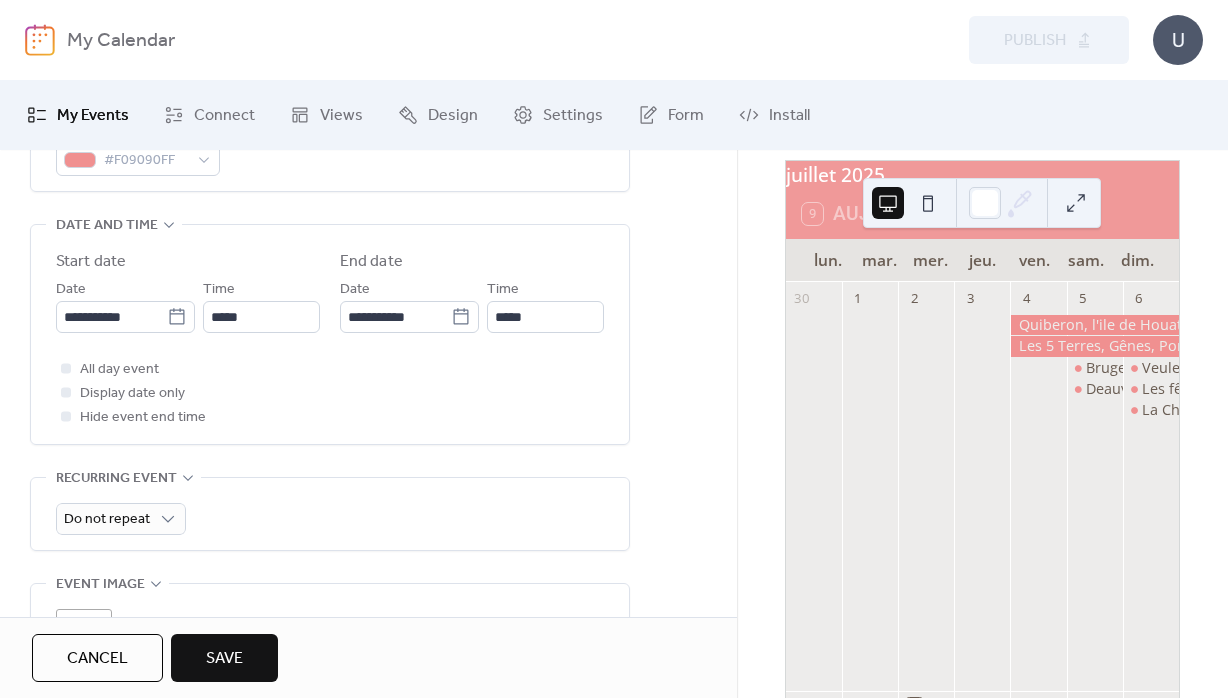 scroll, scrollTop: 648, scrollLeft: 0, axis: vertical 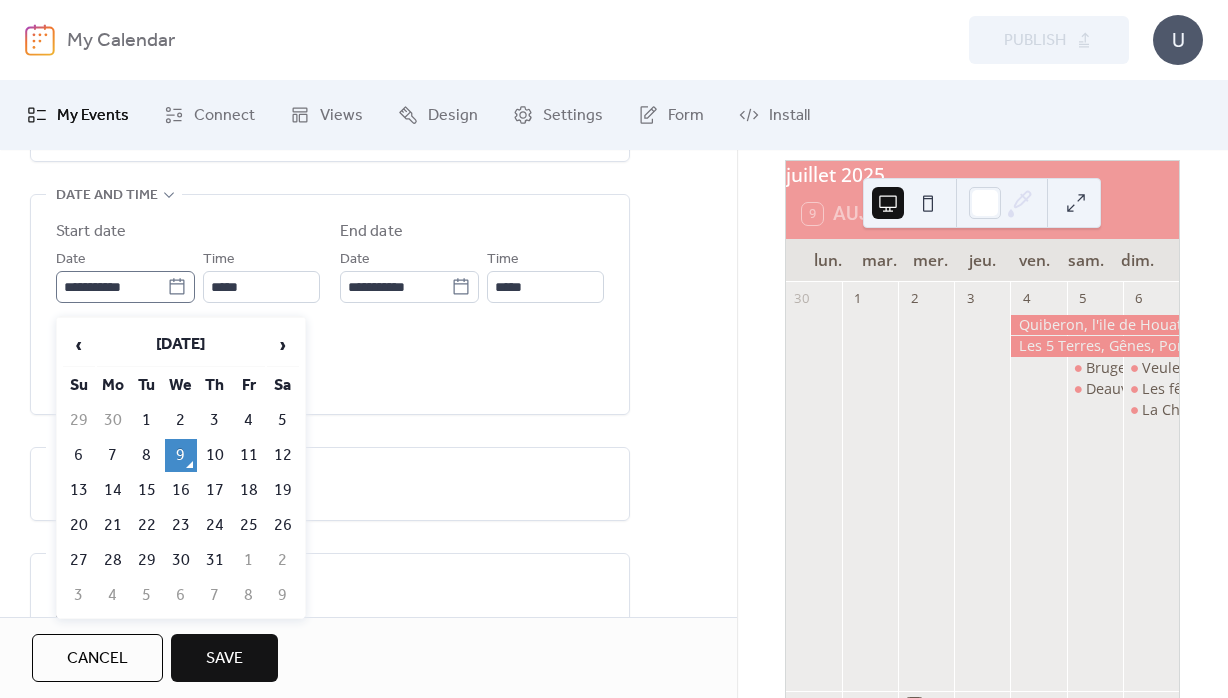 click 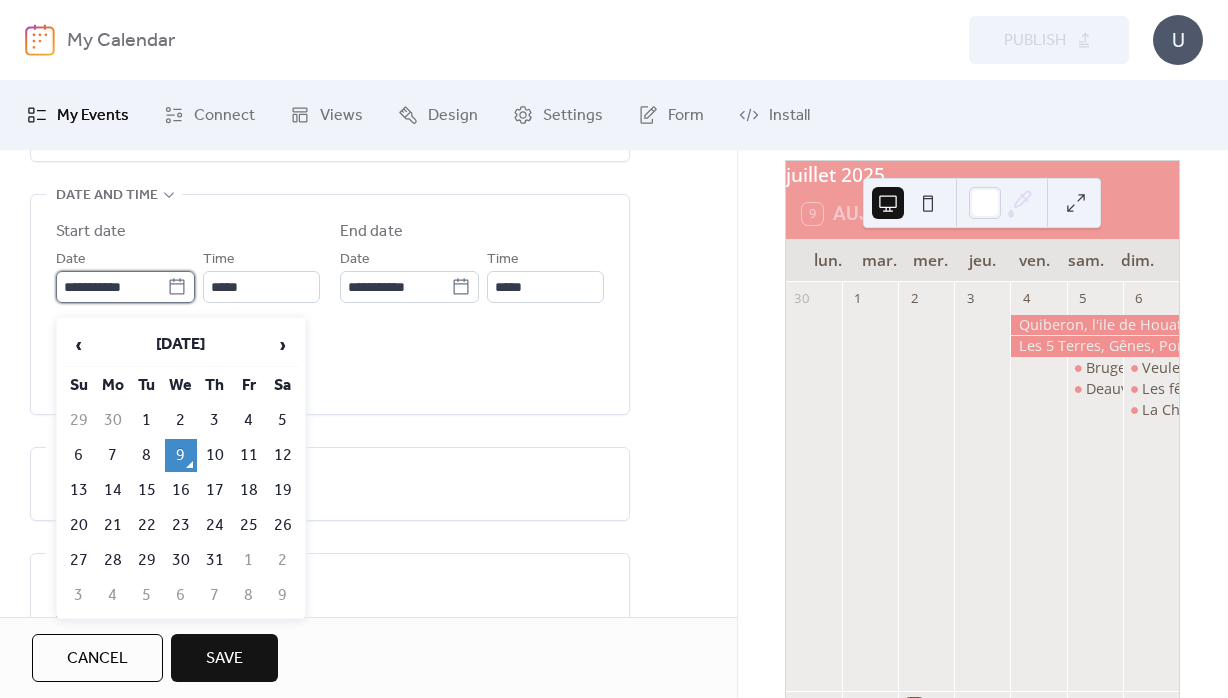 click on "**********" at bounding box center (111, 287) 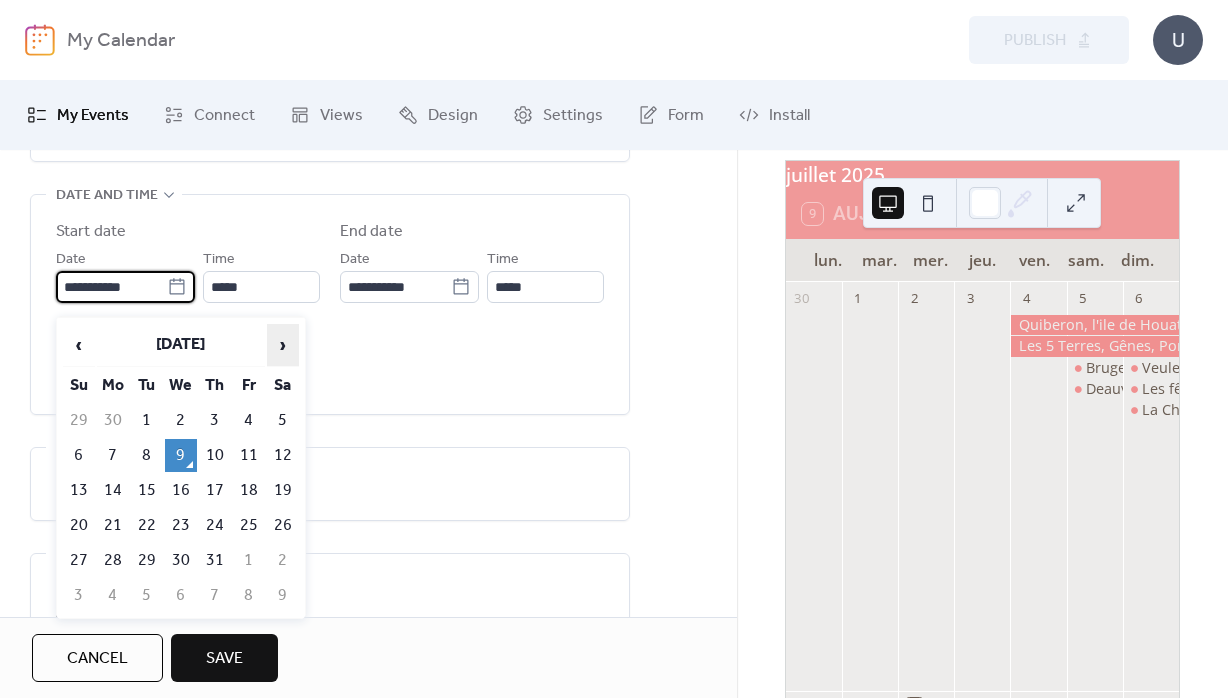 click on "›" at bounding box center (283, 345) 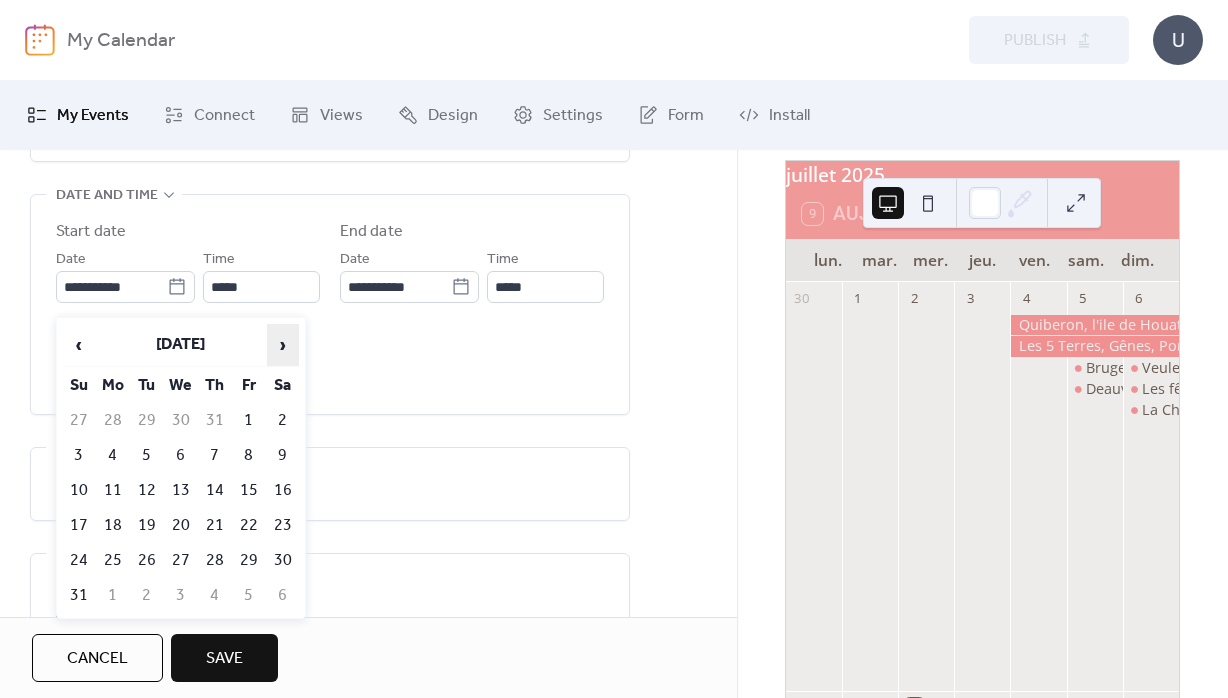 click on "›" at bounding box center (283, 345) 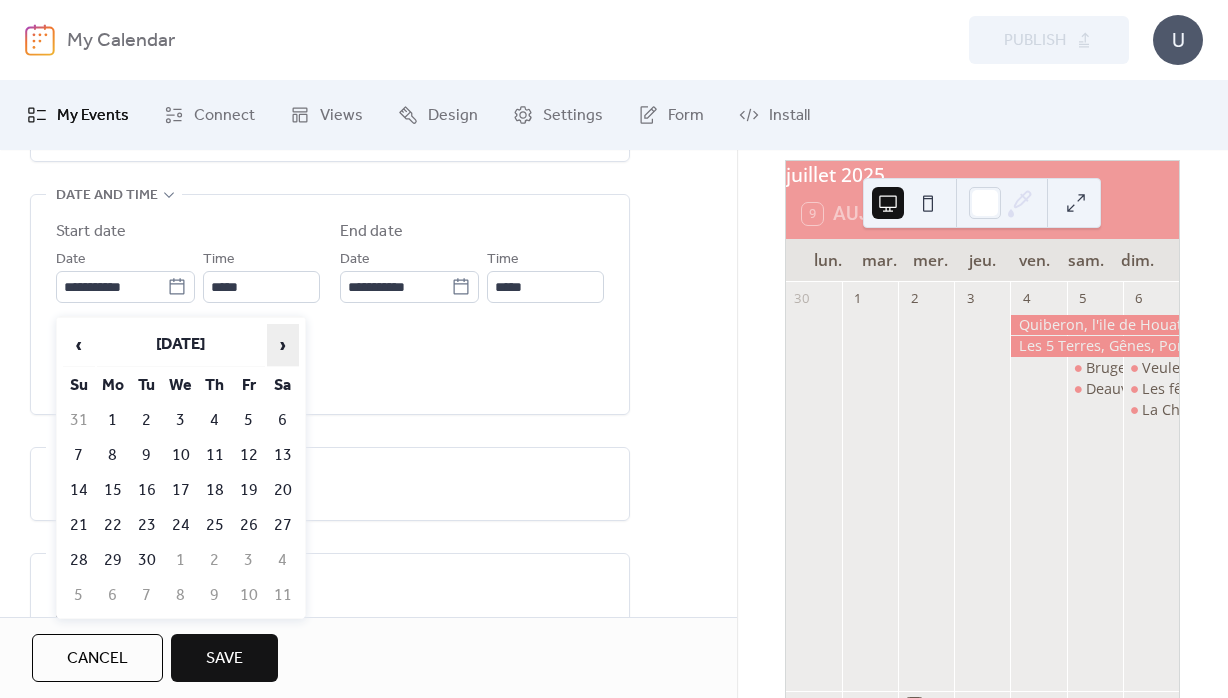 click on "›" at bounding box center [283, 345] 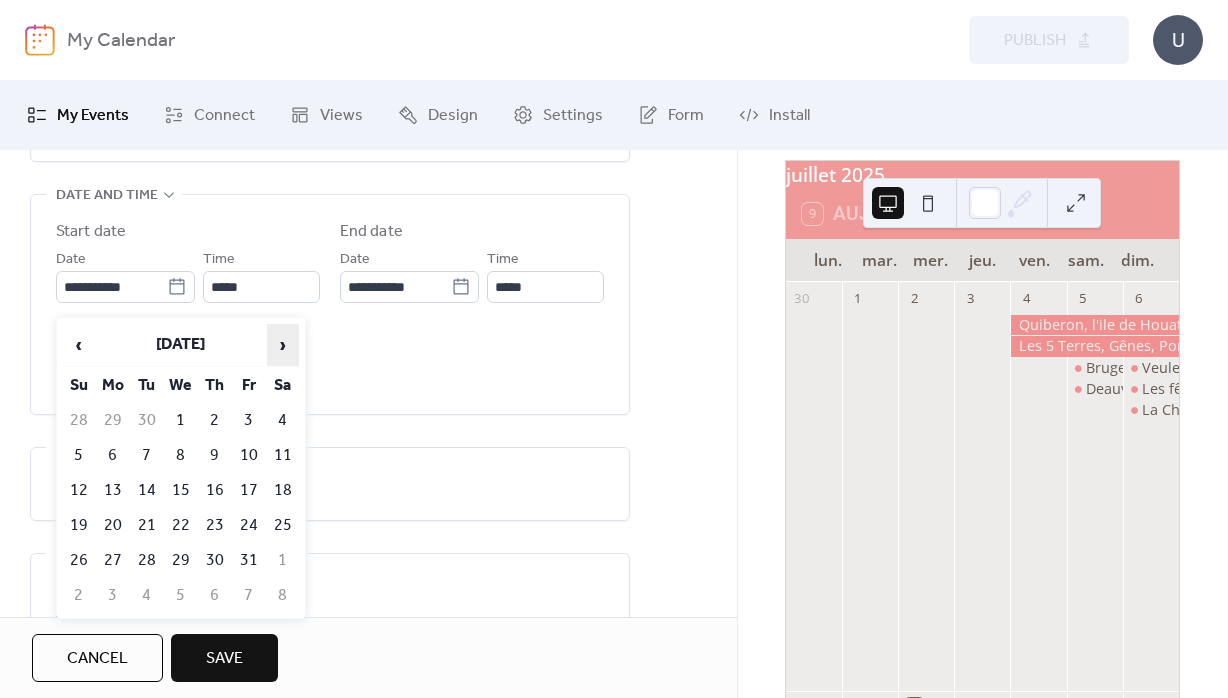 click on "›" at bounding box center [283, 345] 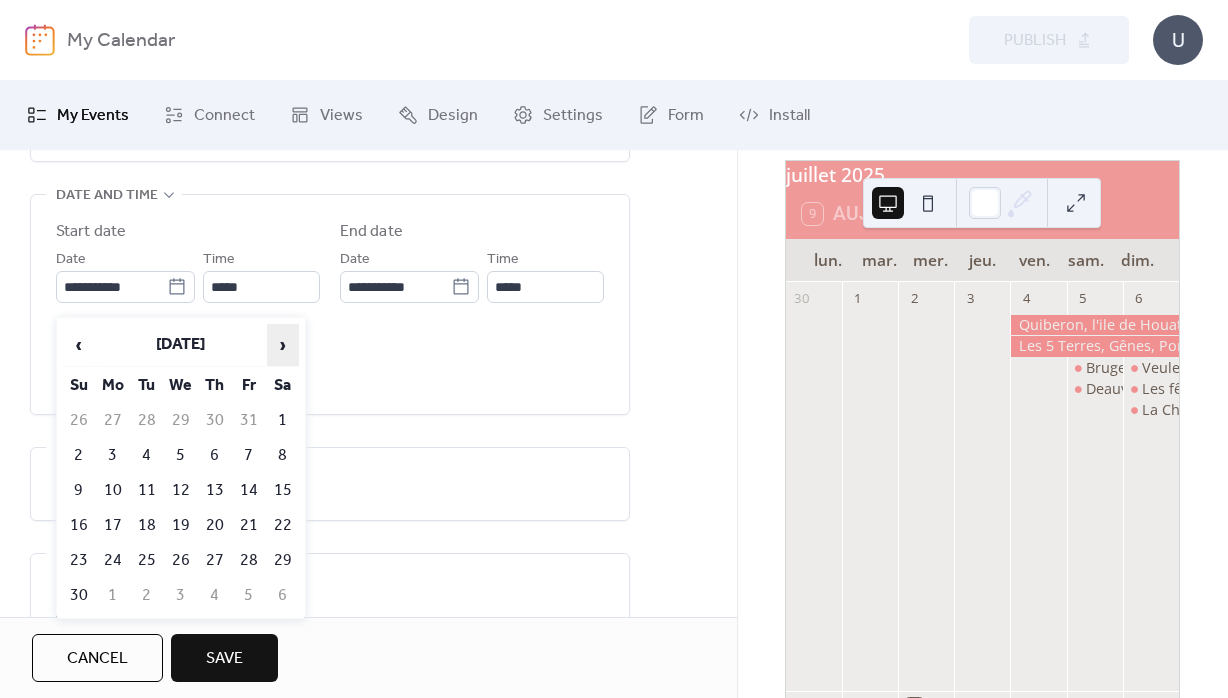 click on "›" at bounding box center [283, 345] 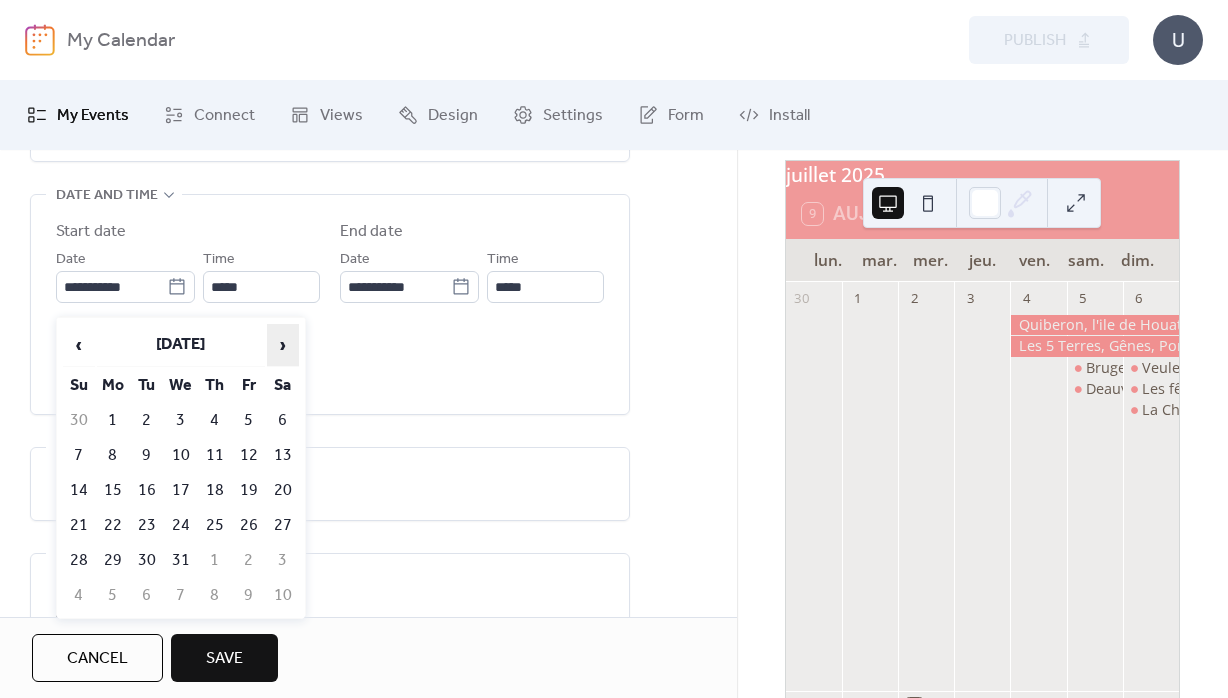 click on "›" at bounding box center (283, 345) 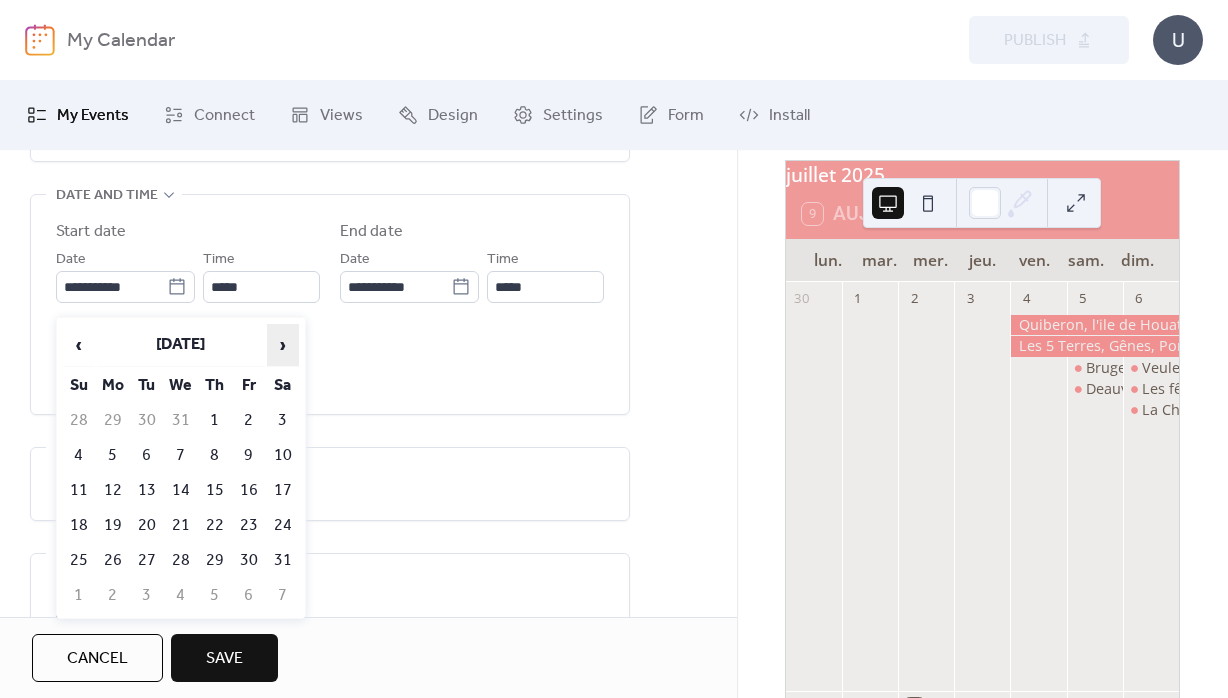 click on "›" at bounding box center (283, 345) 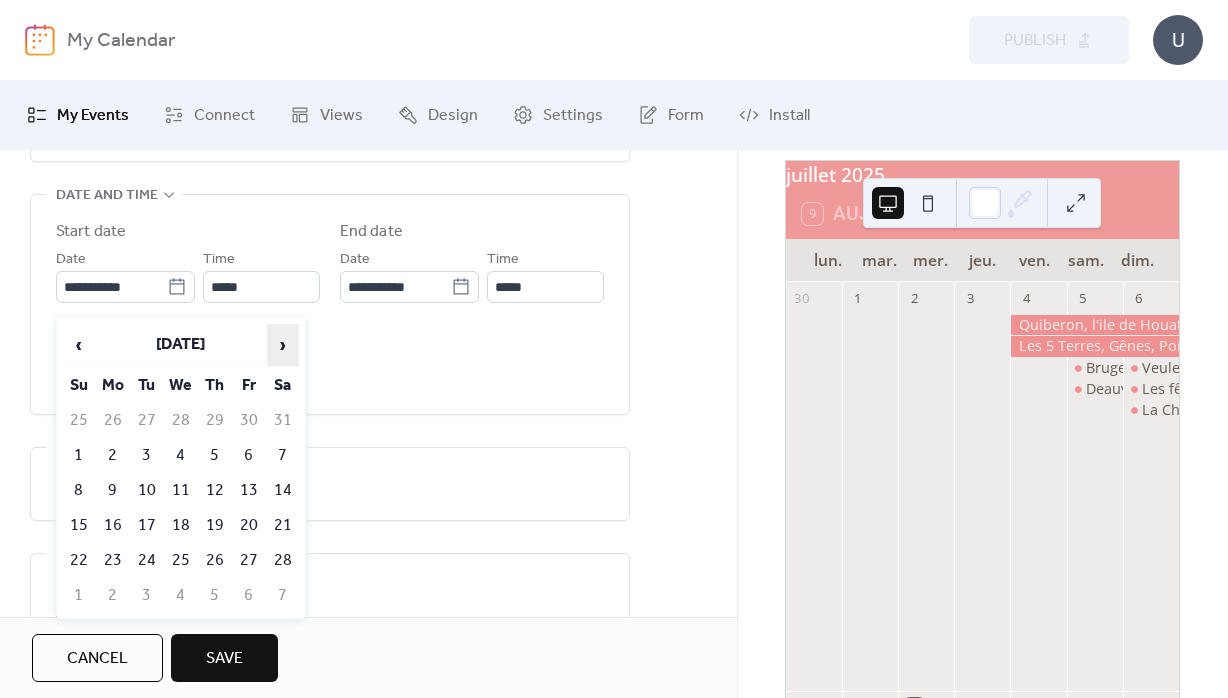 click on "›" at bounding box center (283, 345) 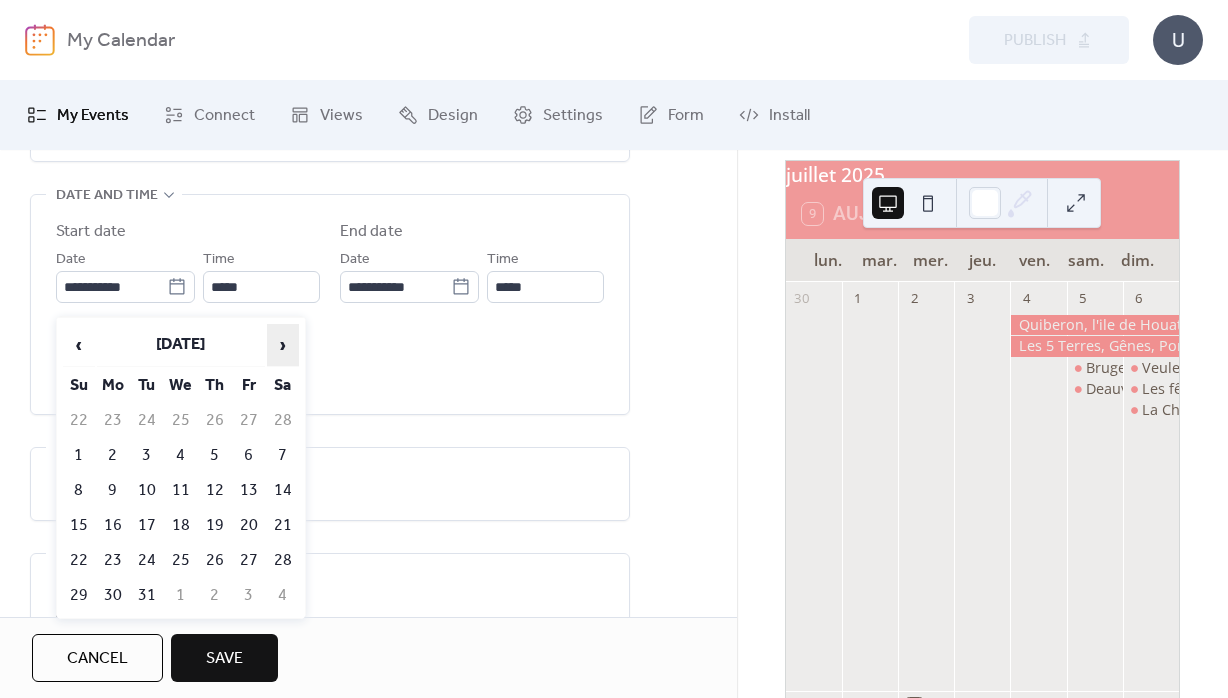 click on "›" at bounding box center [283, 345] 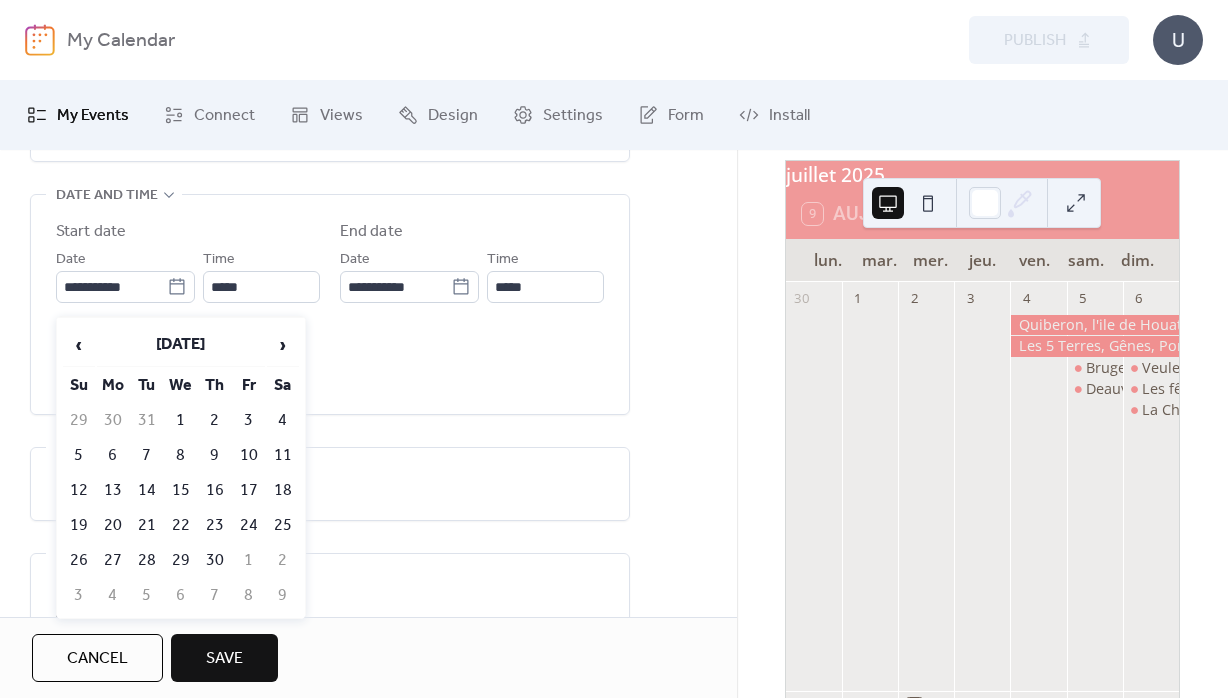 drag, startPoint x: 82, startPoint y: 490, endPoint x: 149, endPoint y: 341, distance: 163.37074 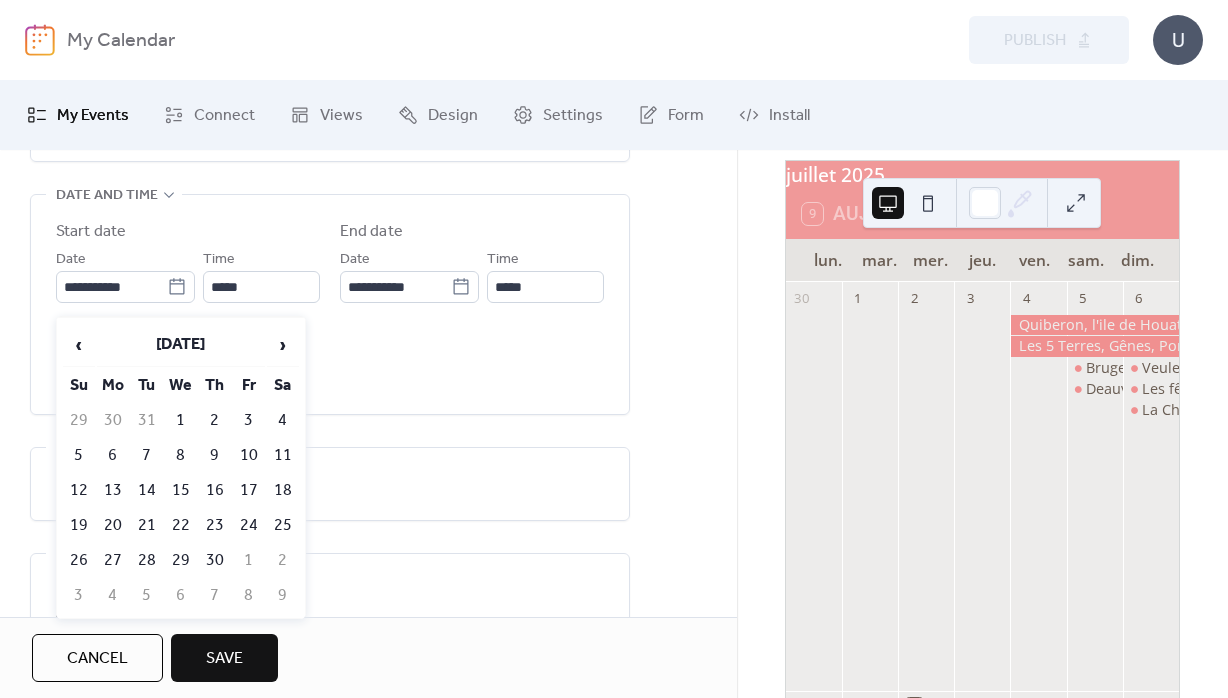 click on "12" at bounding box center [79, 490] 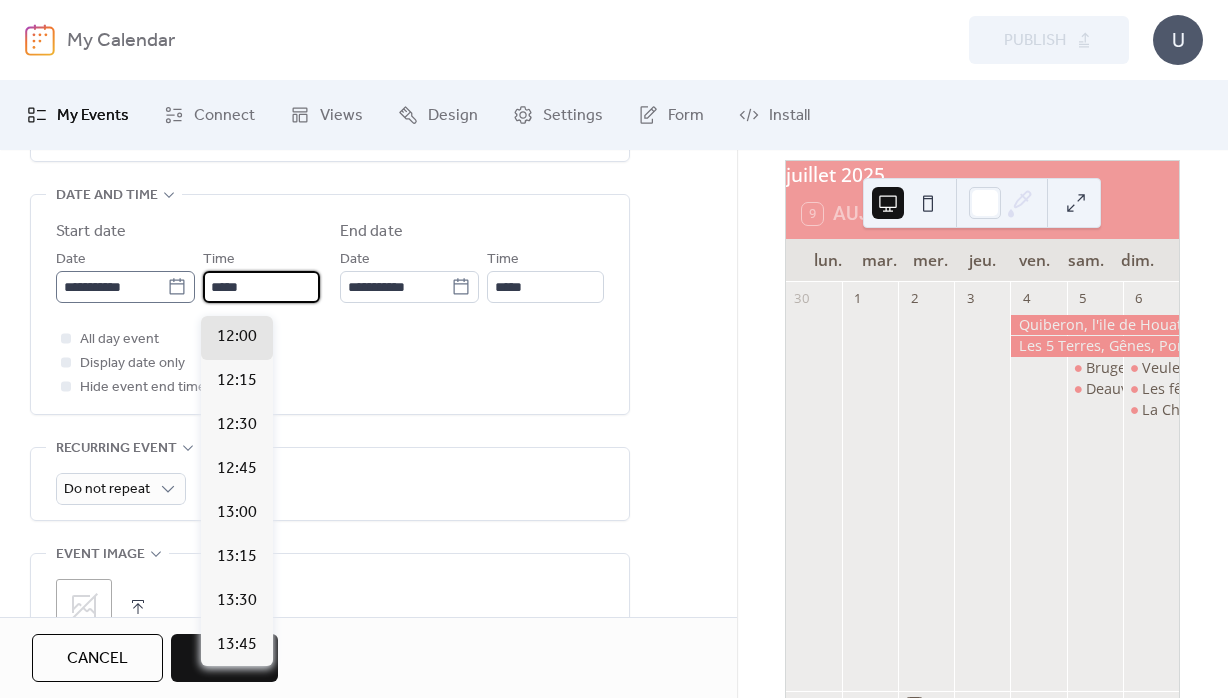 drag, startPoint x: 254, startPoint y: 292, endPoint x: 158, endPoint y: 299, distance: 96.25487 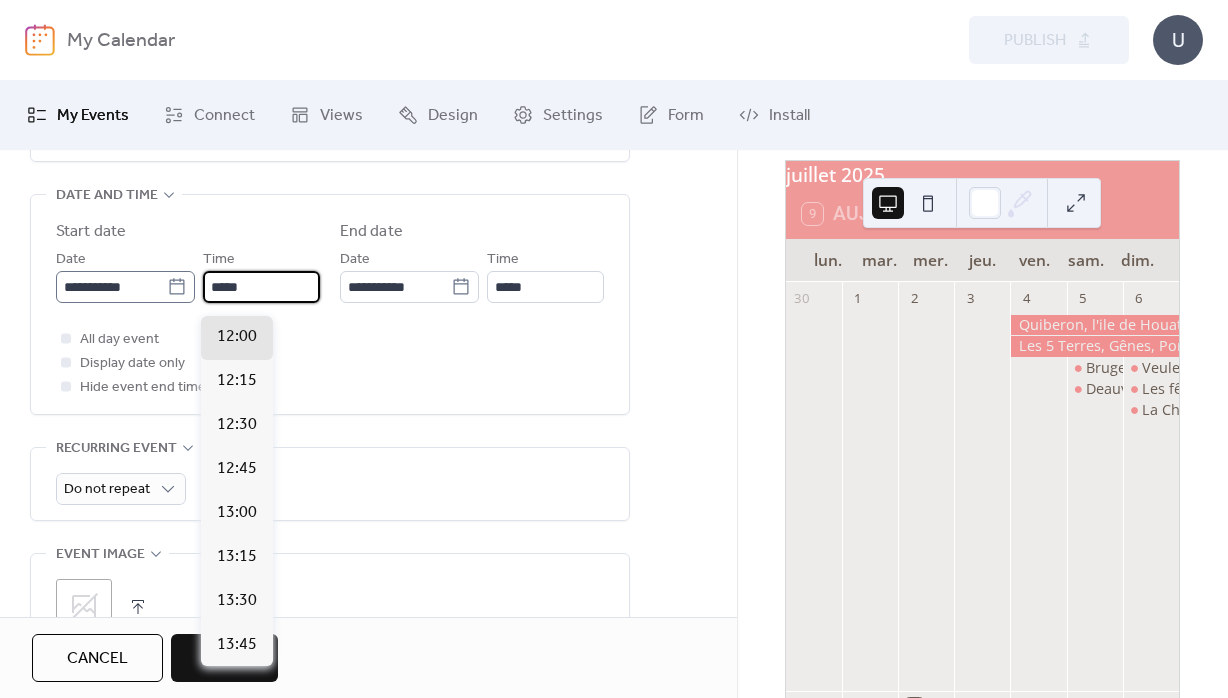 click on "*****" at bounding box center [261, 287] 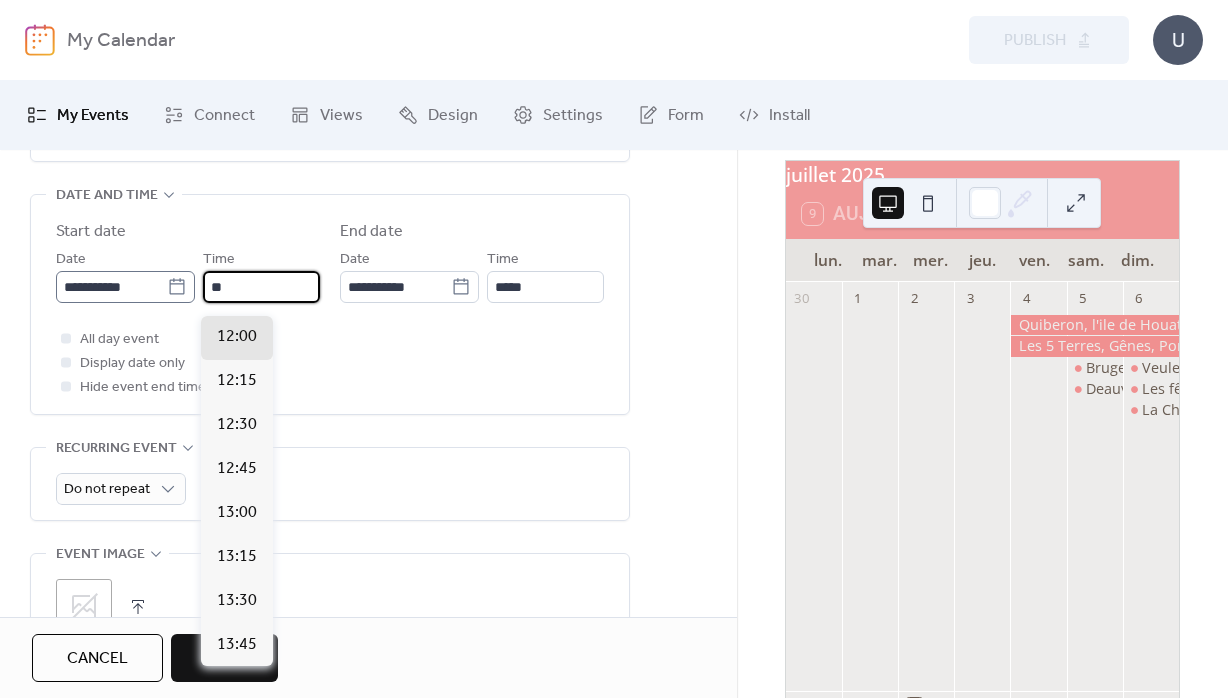 scroll, scrollTop: 1407, scrollLeft: 0, axis: vertical 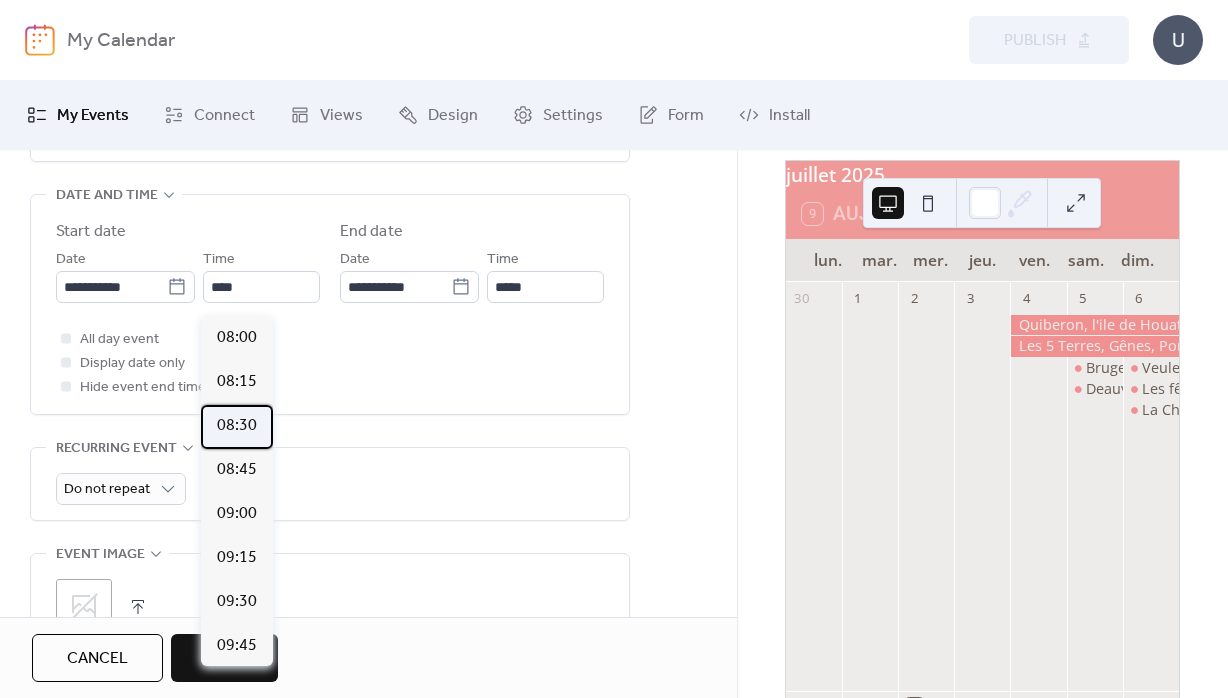 click on "08:30" at bounding box center (237, 426) 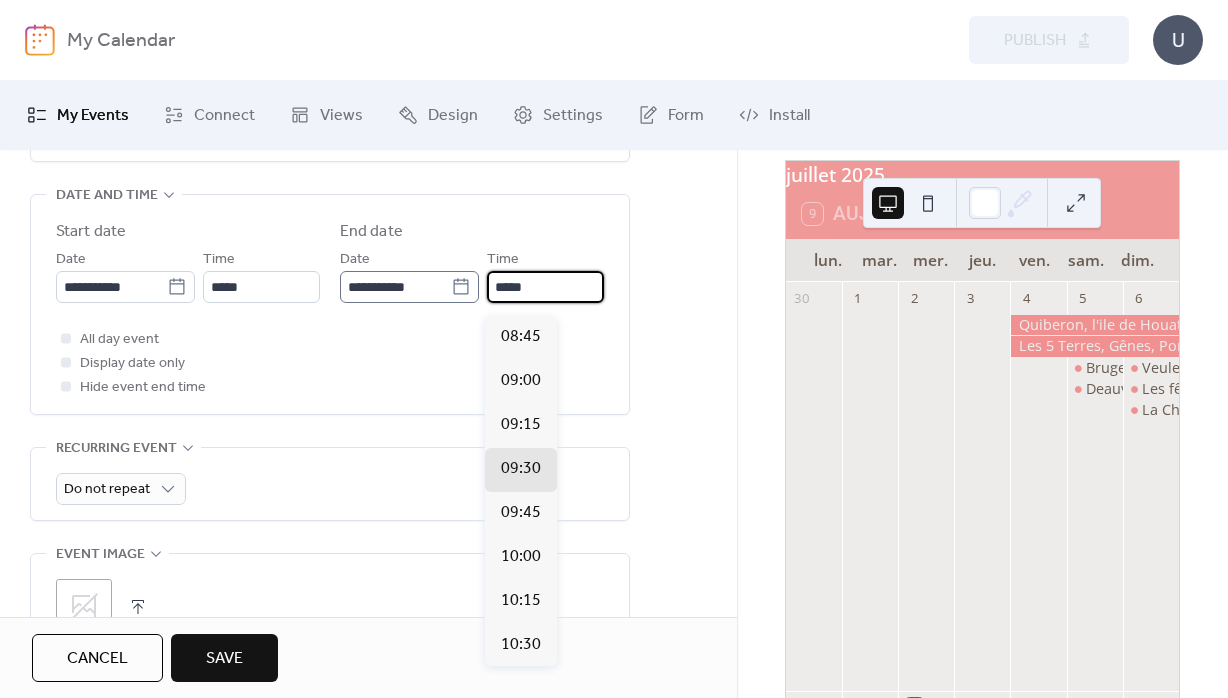 drag, startPoint x: 546, startPoint y: 288, endPoint x: 462, endPoint y: 292, distance: 84.095184 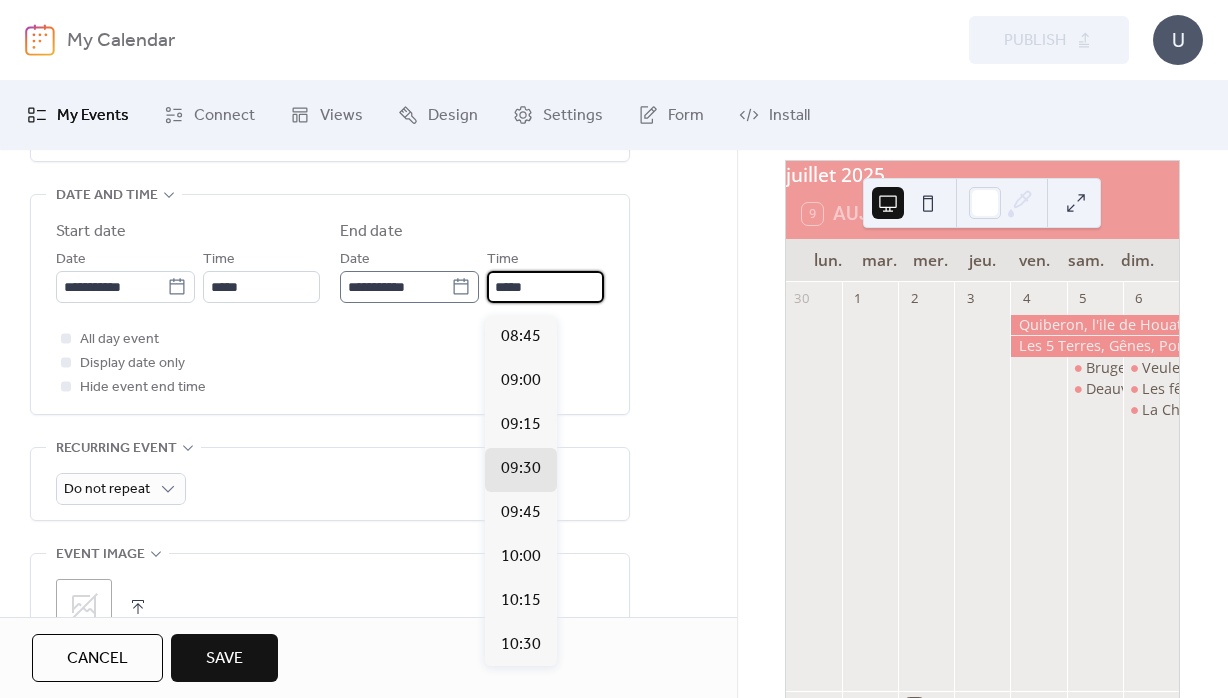 click on "*****" at bounding box center (545, 287) 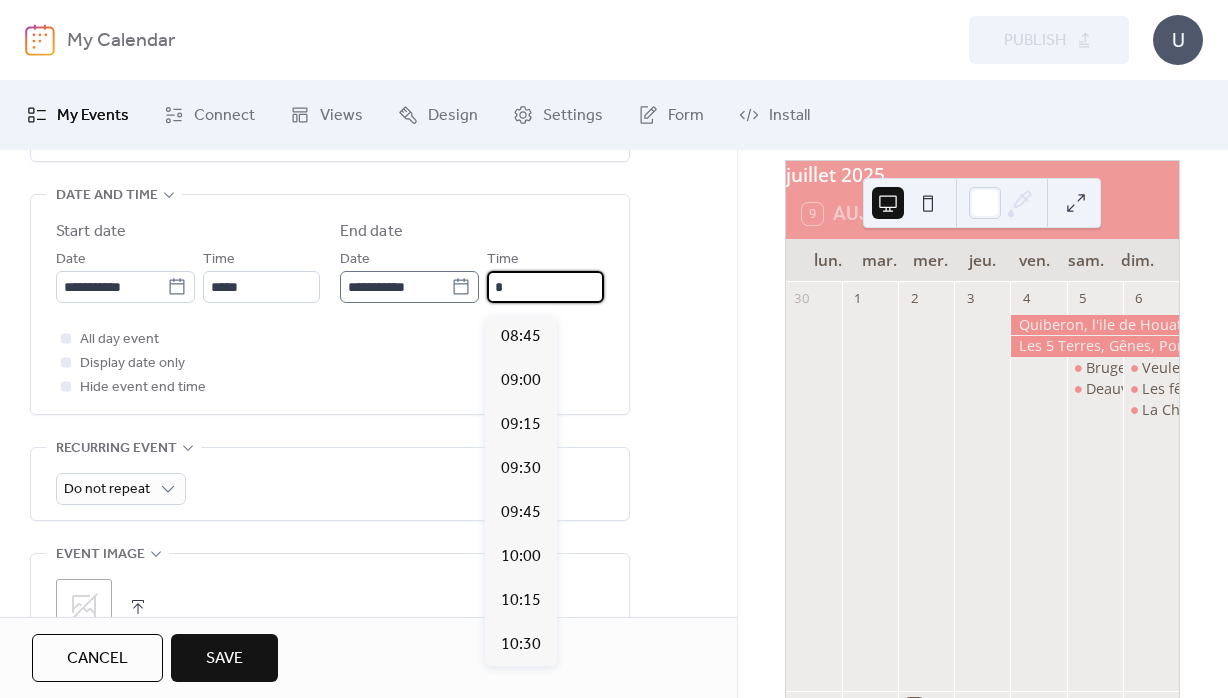 scroll, scrollTop: 1980, scrollLeft: 0, axis: vertical 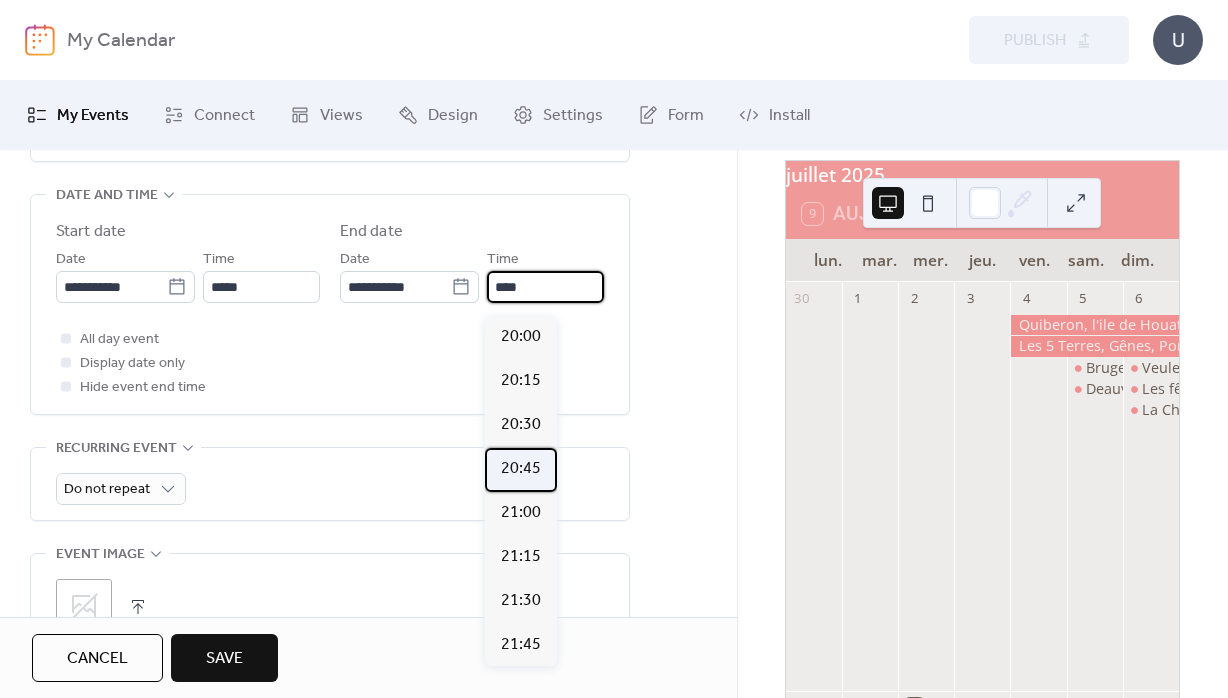 click on "20:45" at bounding box center [521, 469] 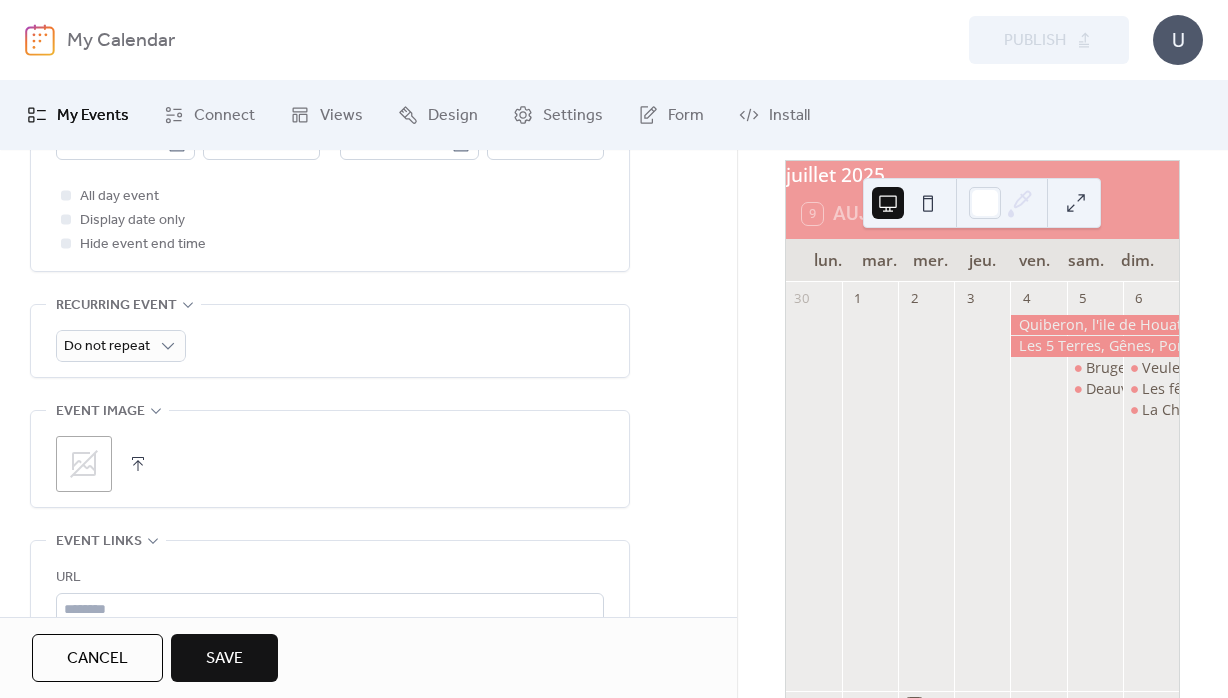 scroll, scrollTop: 864, scrollLeft: 0, axis: vertical 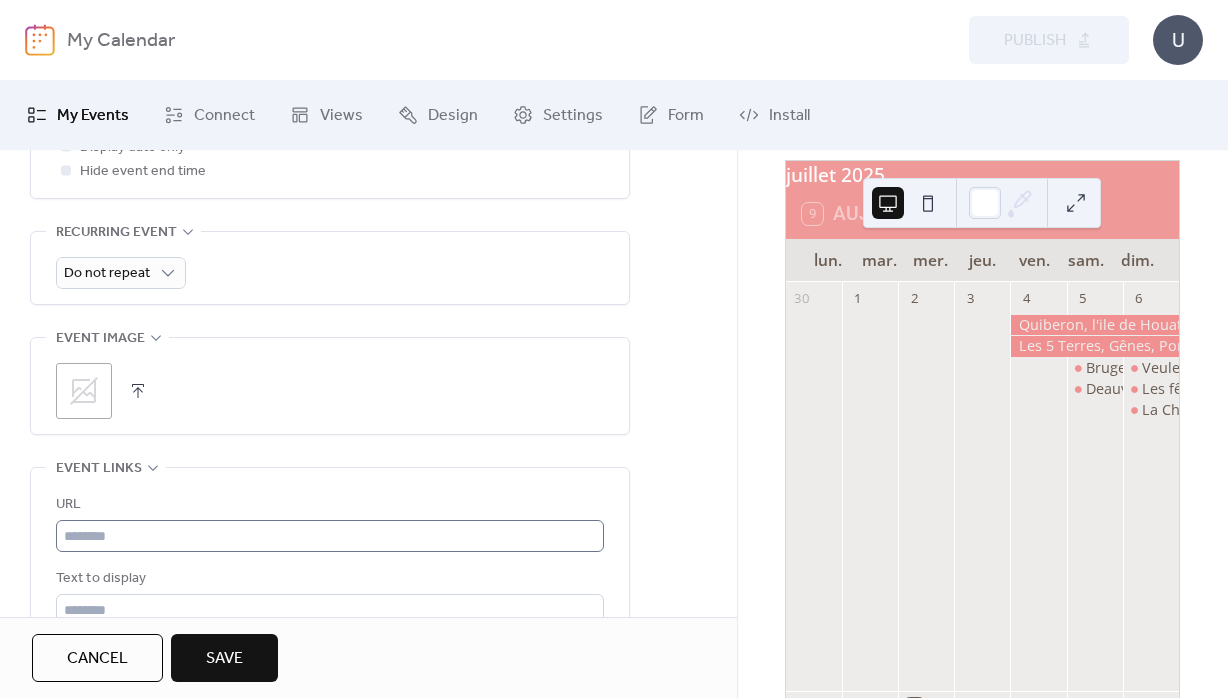 drag, startPoint x: 170, startPoint y: 566, endPoint x: 173, endPoint y: 552, distance: 14.3178215 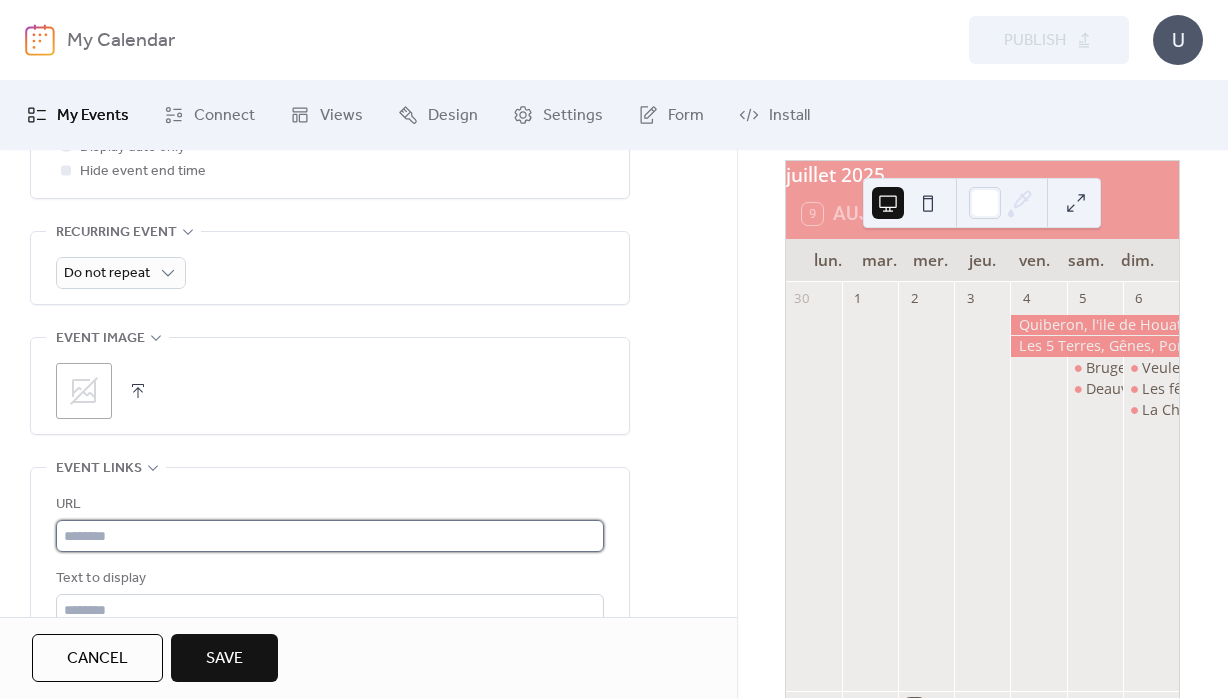 click at bounding box center (330, 536) 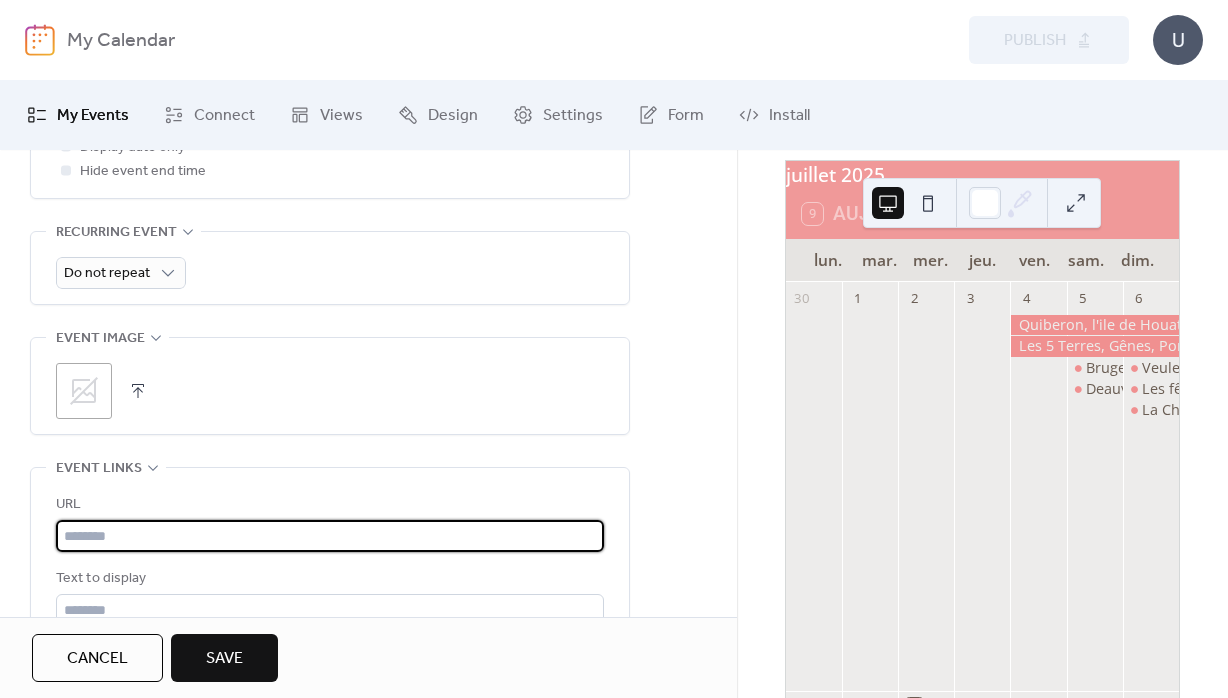 paste on "**********" 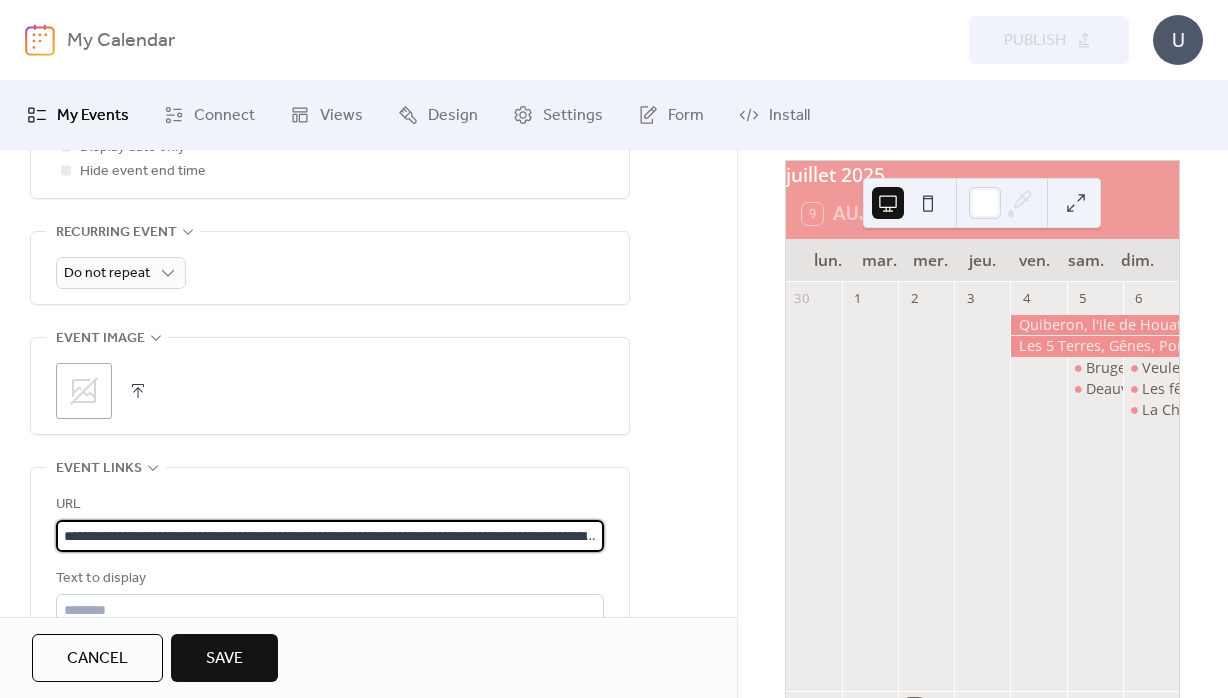scroll, scrollTop: 0, scrollLeft: 445, axis: horizontal 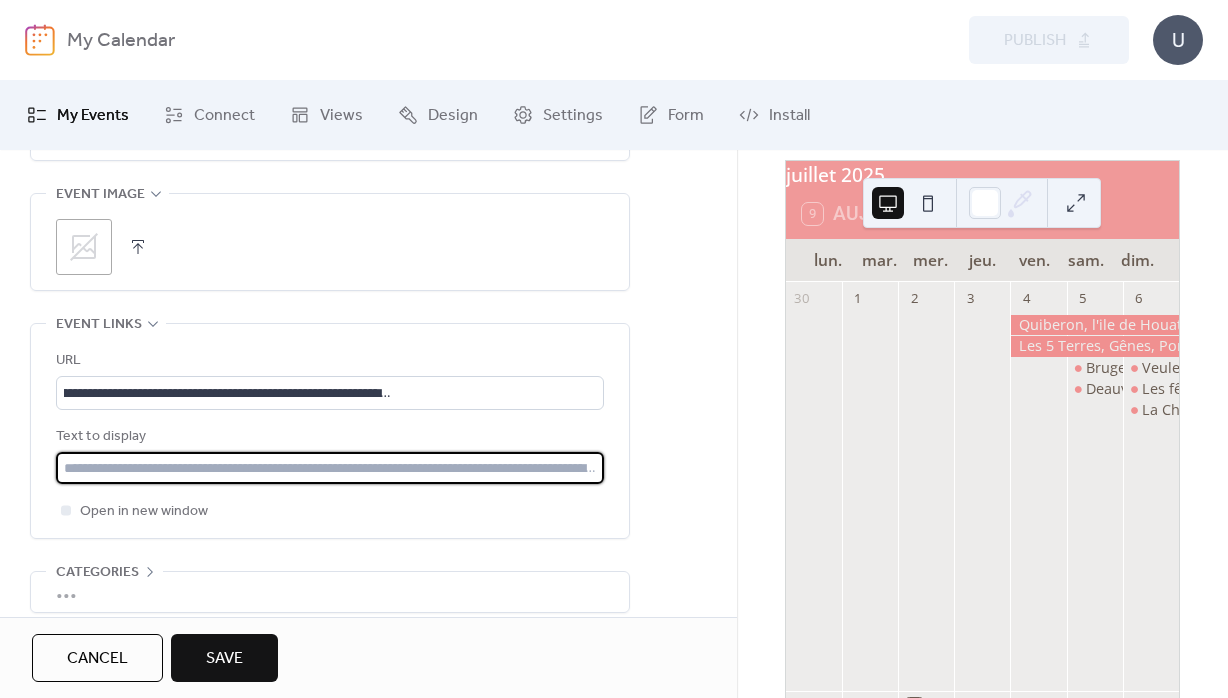 click at bounding box center [330, 468] 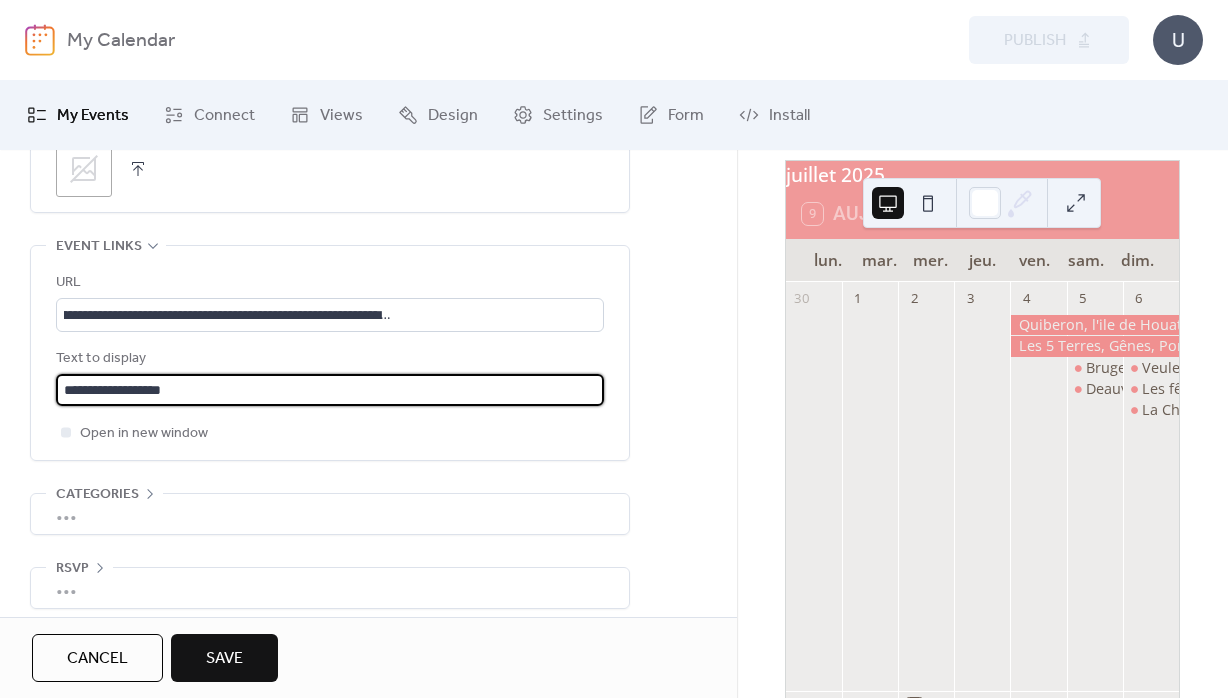 scroll, scrollTop: 1110, scrollLeft: 0, axis: vertical 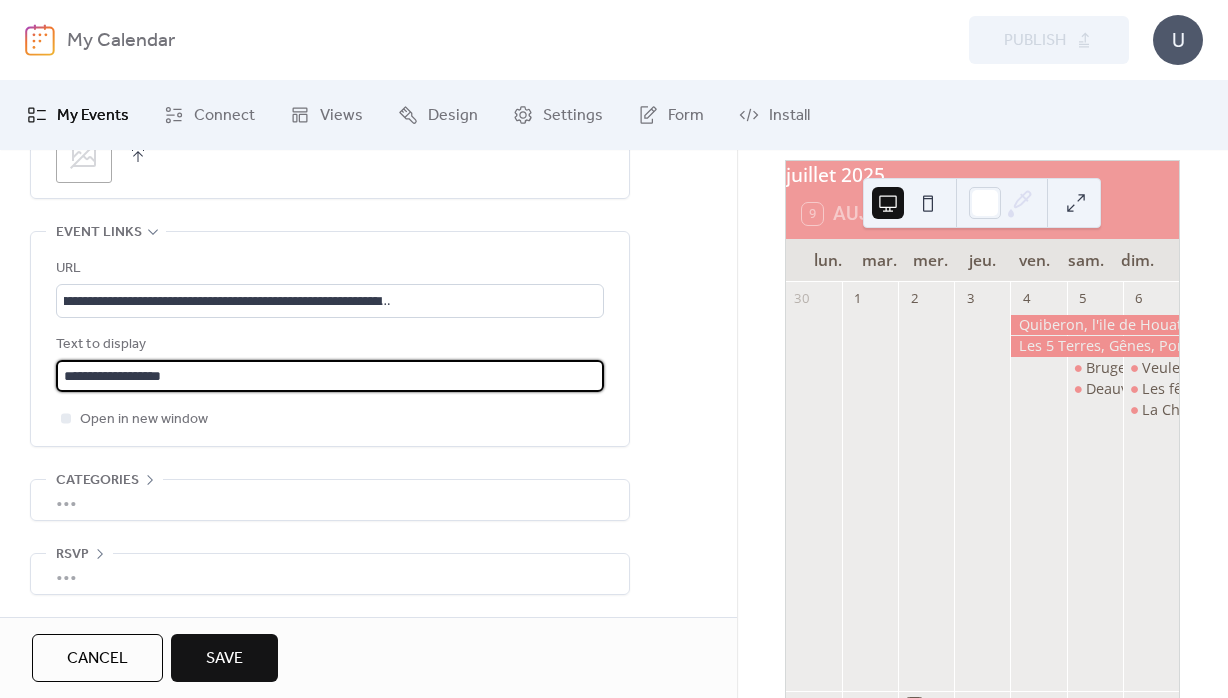 drag, startPoint x: 214, startPoint y: 647, endPoint x: 222, endPoint y: 631, distance: 17.888544 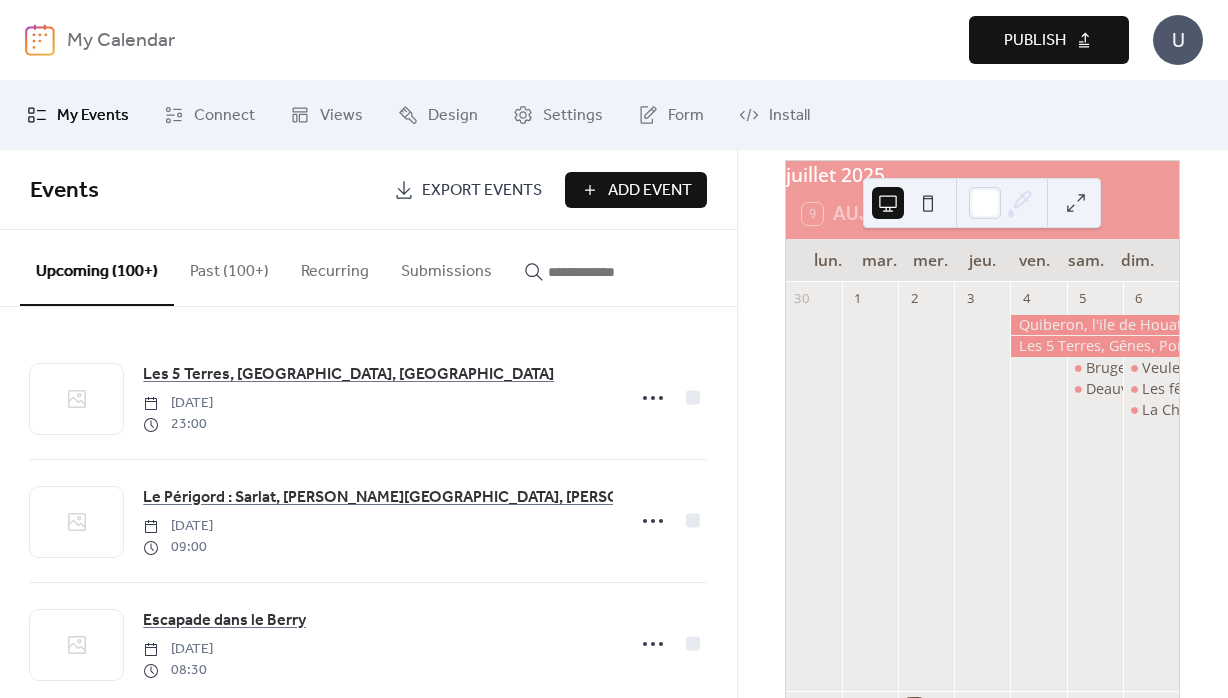 click on "Publish" at bounding box center [1035, 41] 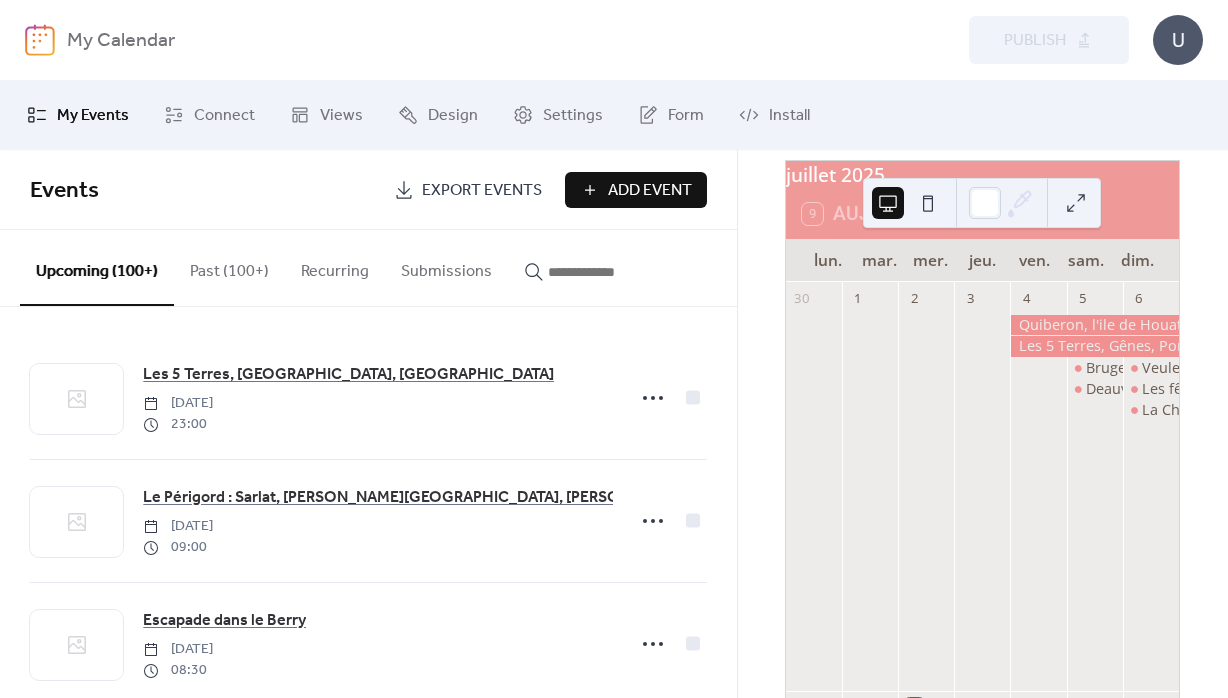 click on "Add Event" at bounding box center (650, 191) 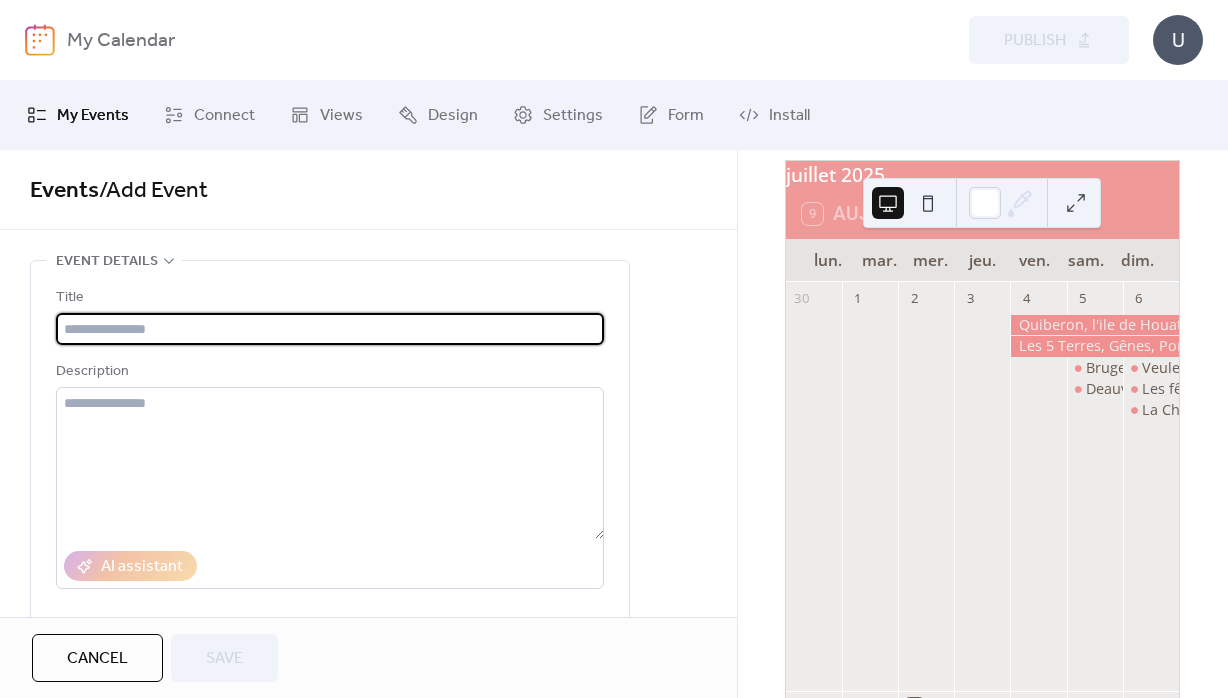 click at bounding box center (330, 329) 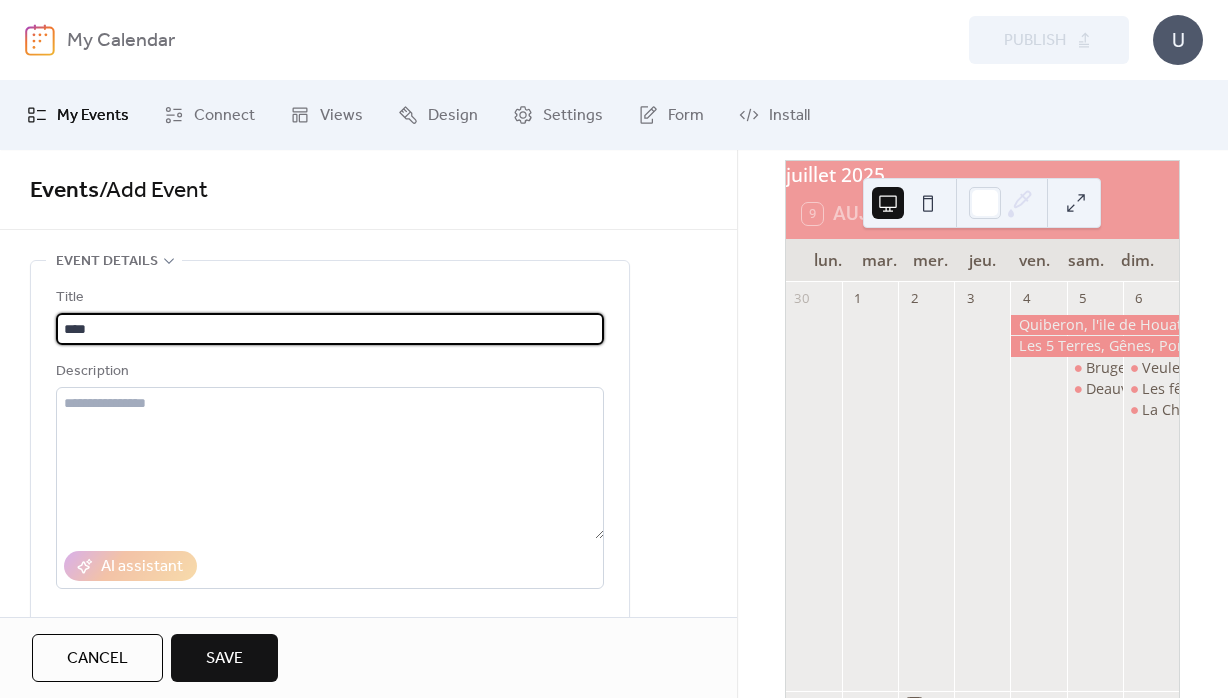 click on "****" at bounding box center (330, 329) 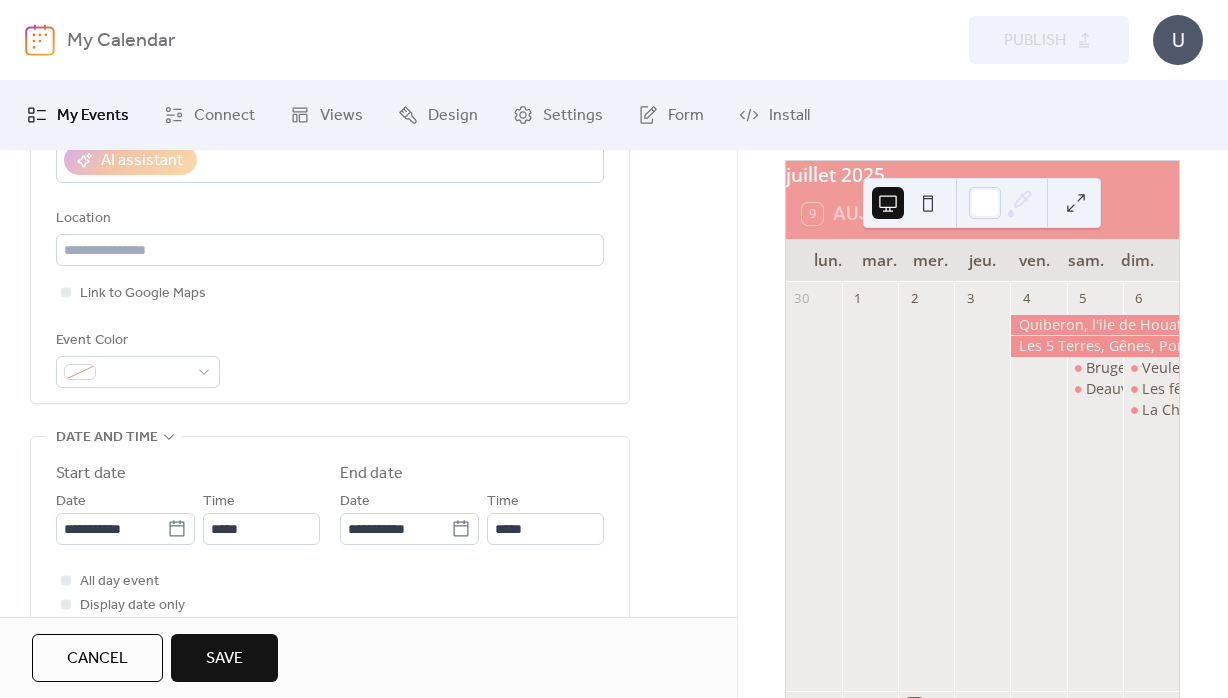 scroll, scrollTop: 432, scrollLeft: 0, axis: vertical 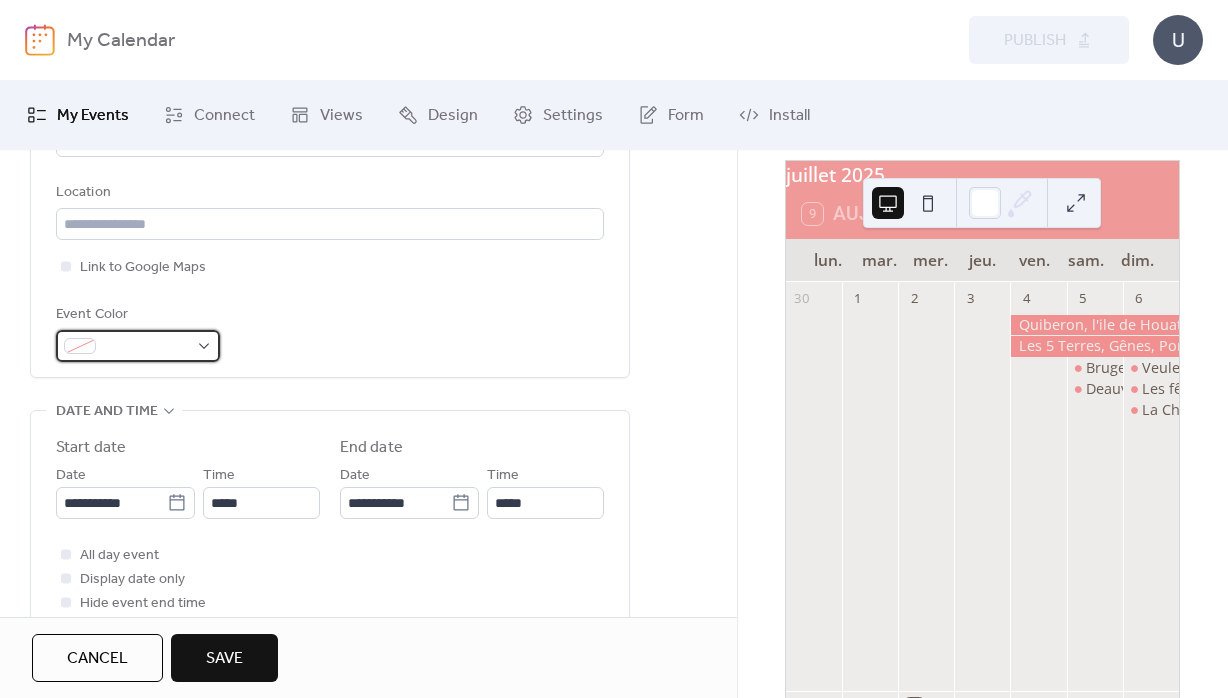 click at bounding box center [146, 347] 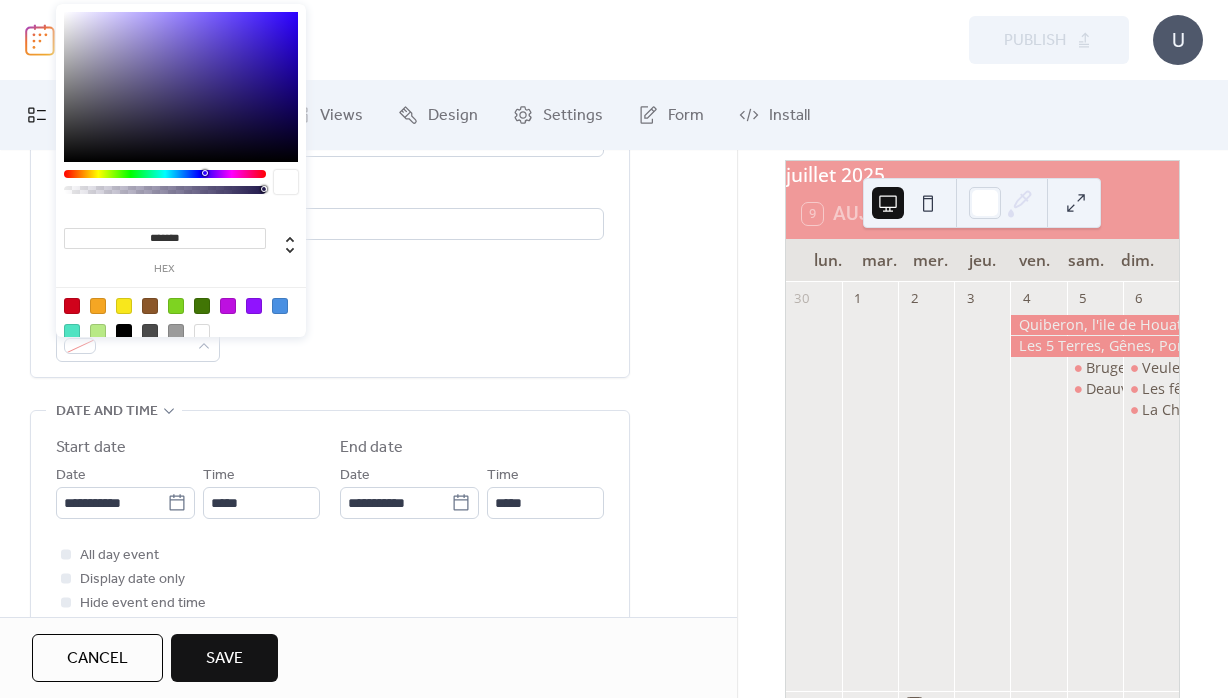 drag, startPoint x: 153, startPoint y: 225, endPoint x: 248, endPoint y: 233, distance: 95.33625 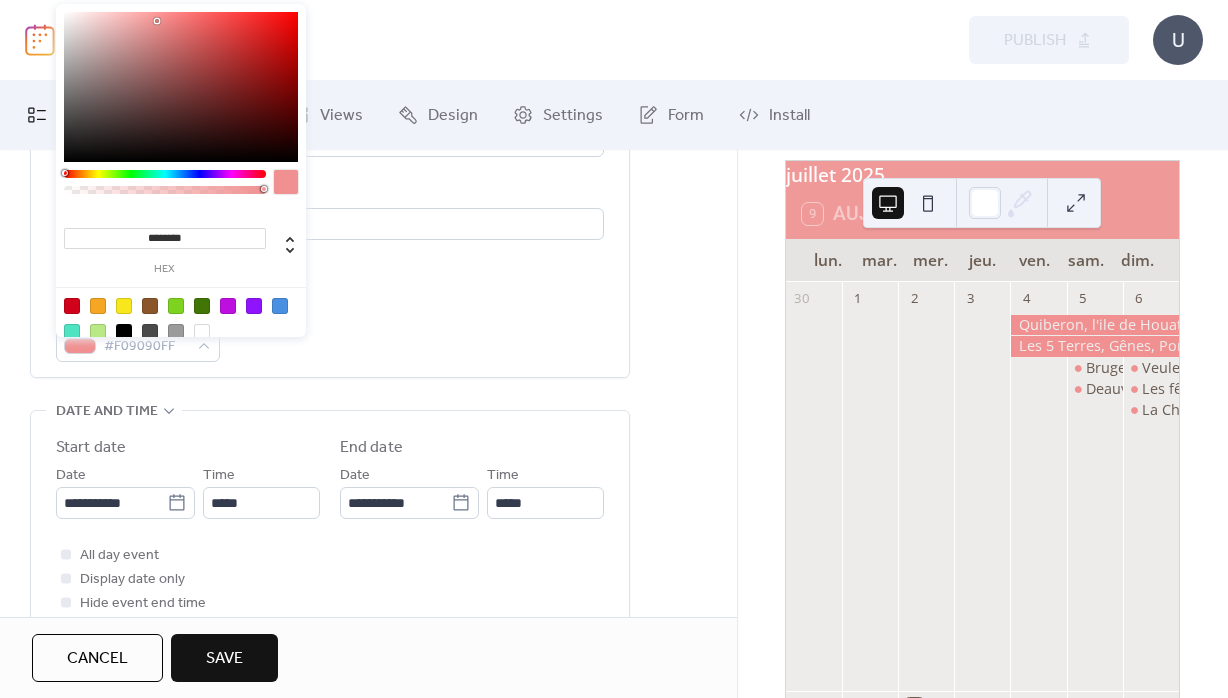 click on "Event Color #F09090FF" at bounding box center [330, 332] 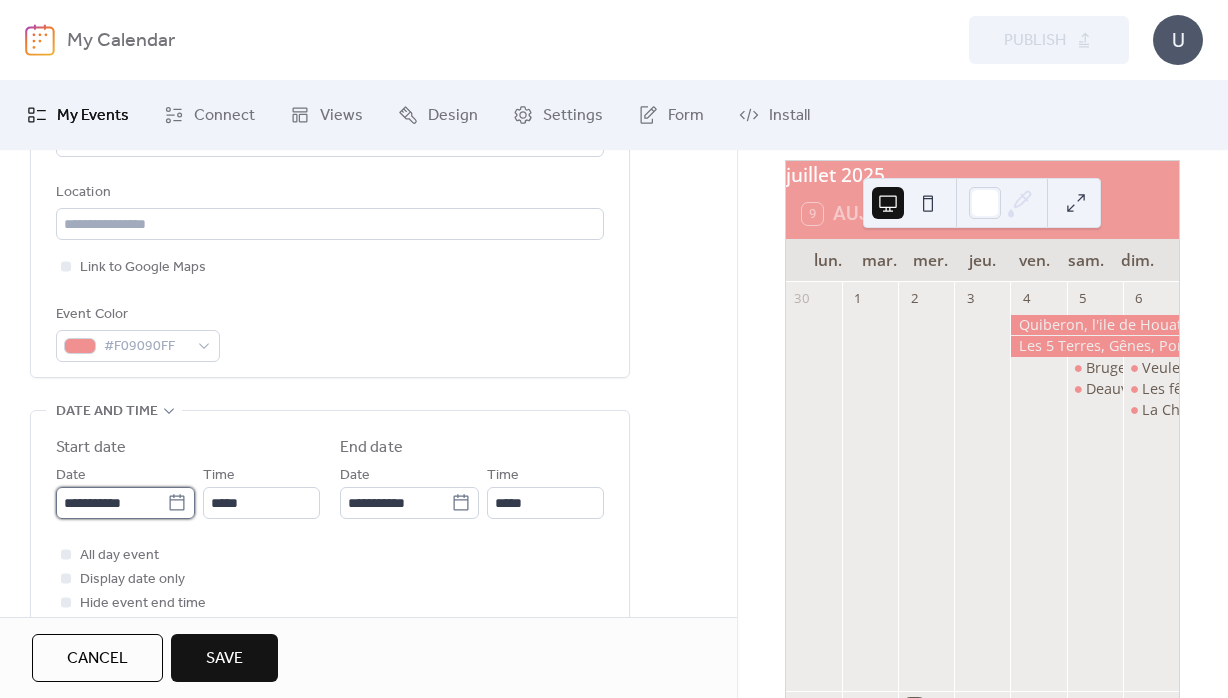 click on "**********" at bounding box center [111, 503] 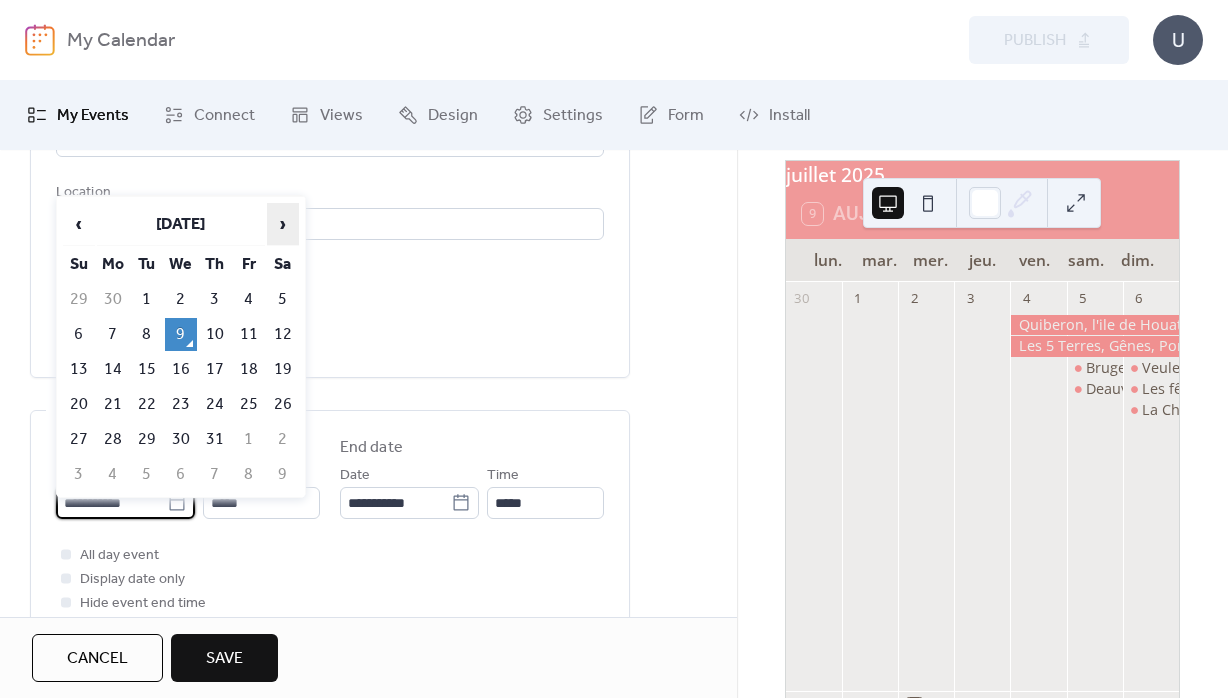 click on "›" at bounding box center (283, 224) 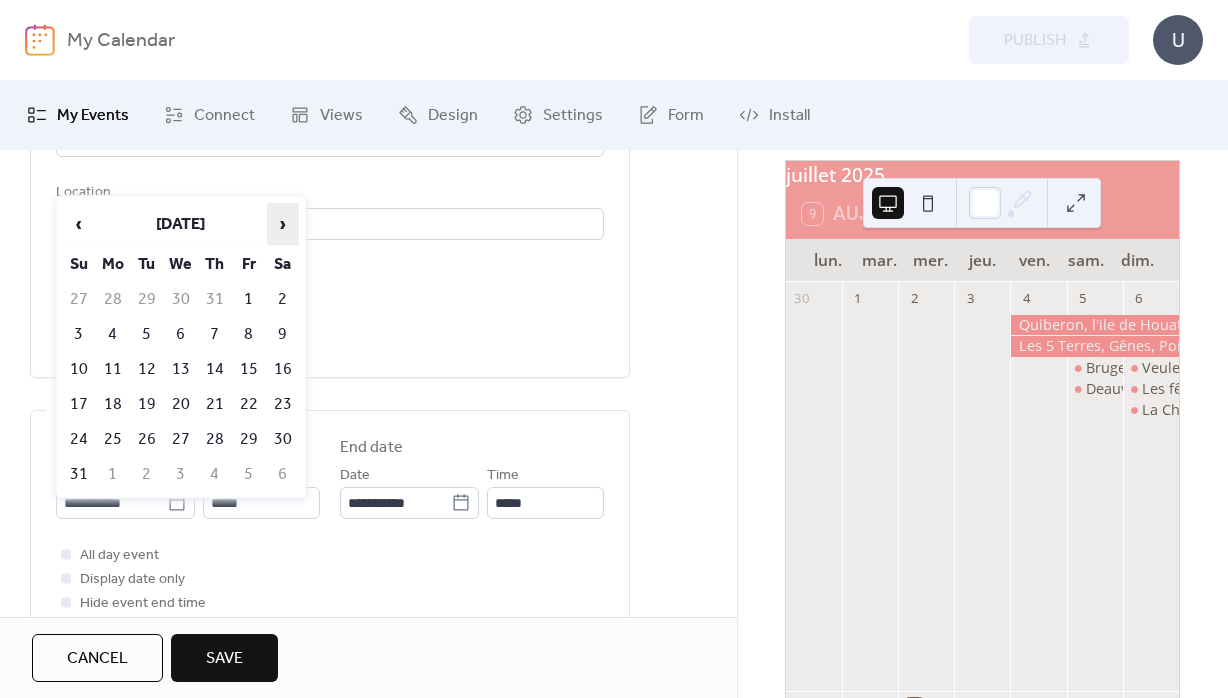 click on "›" at bounding box center [283, 224] 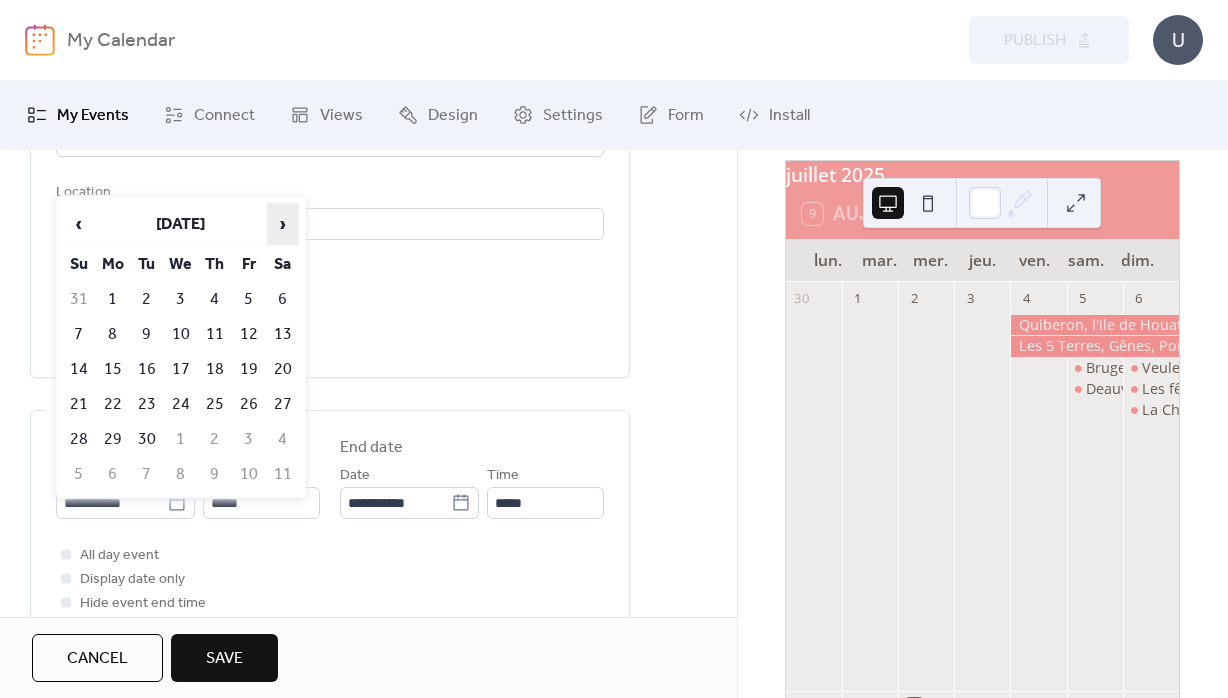 click on "›" at bounding box center [283, 224] 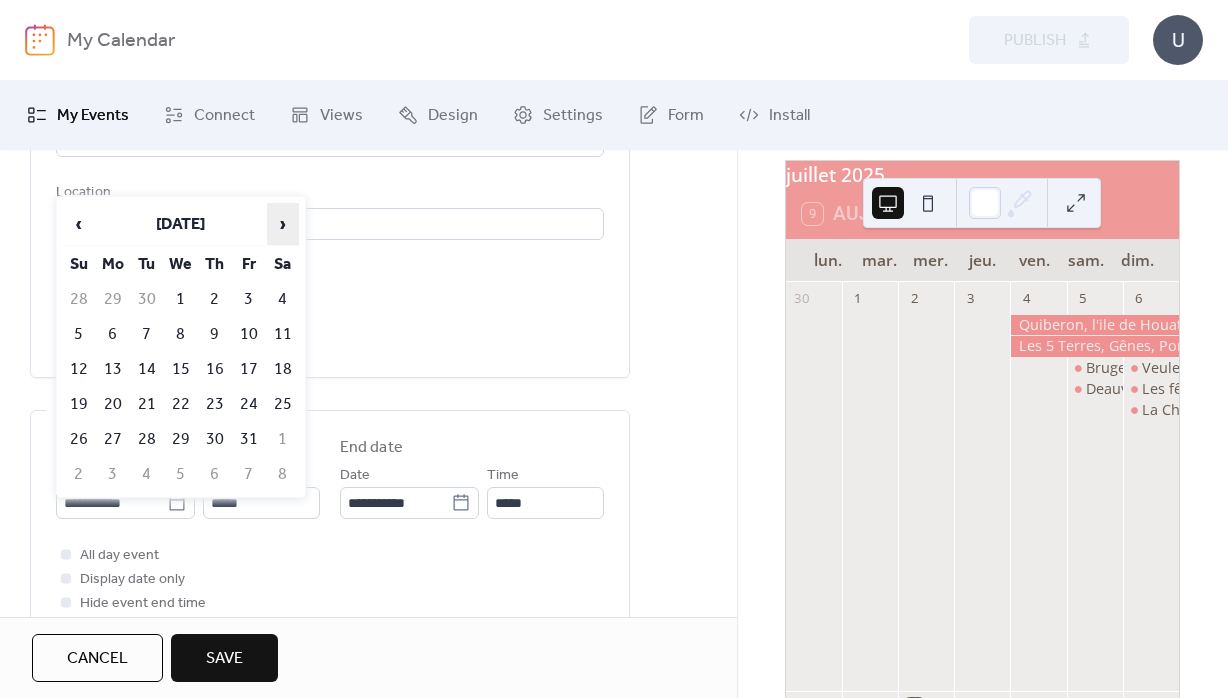 click on "›" at bounding box center [283, 224] 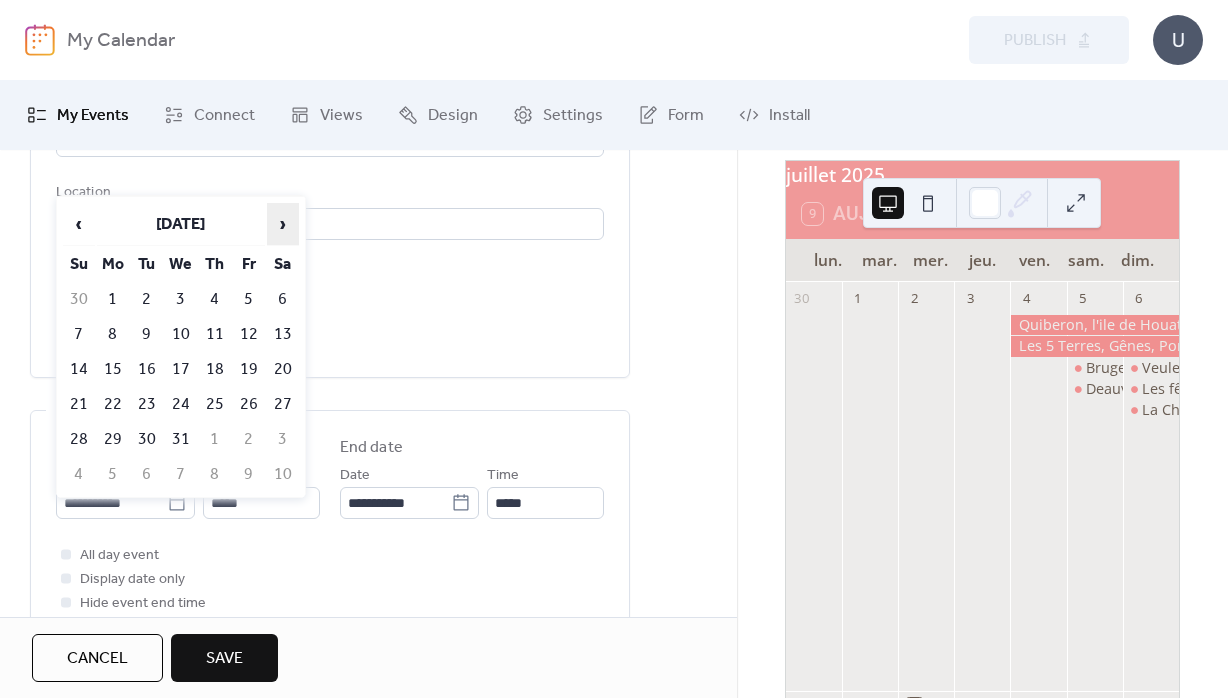 click on "›" at bounding box center [283, 224] 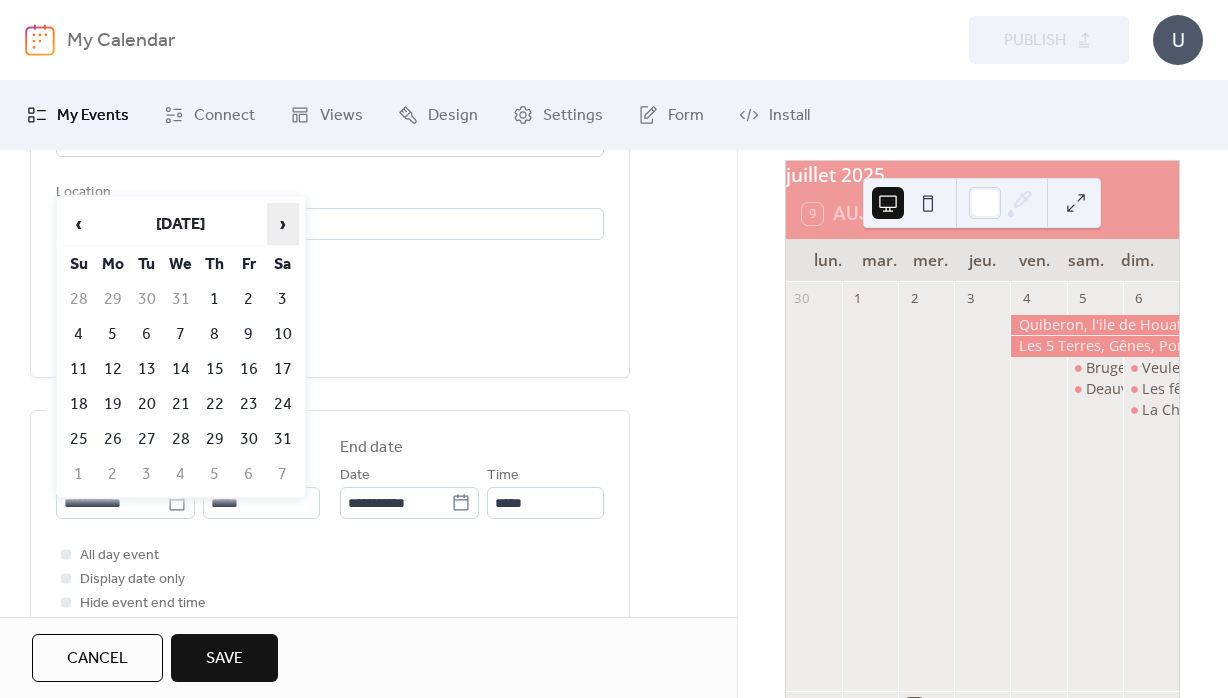 click on "›" at bounding box center [283, 224] 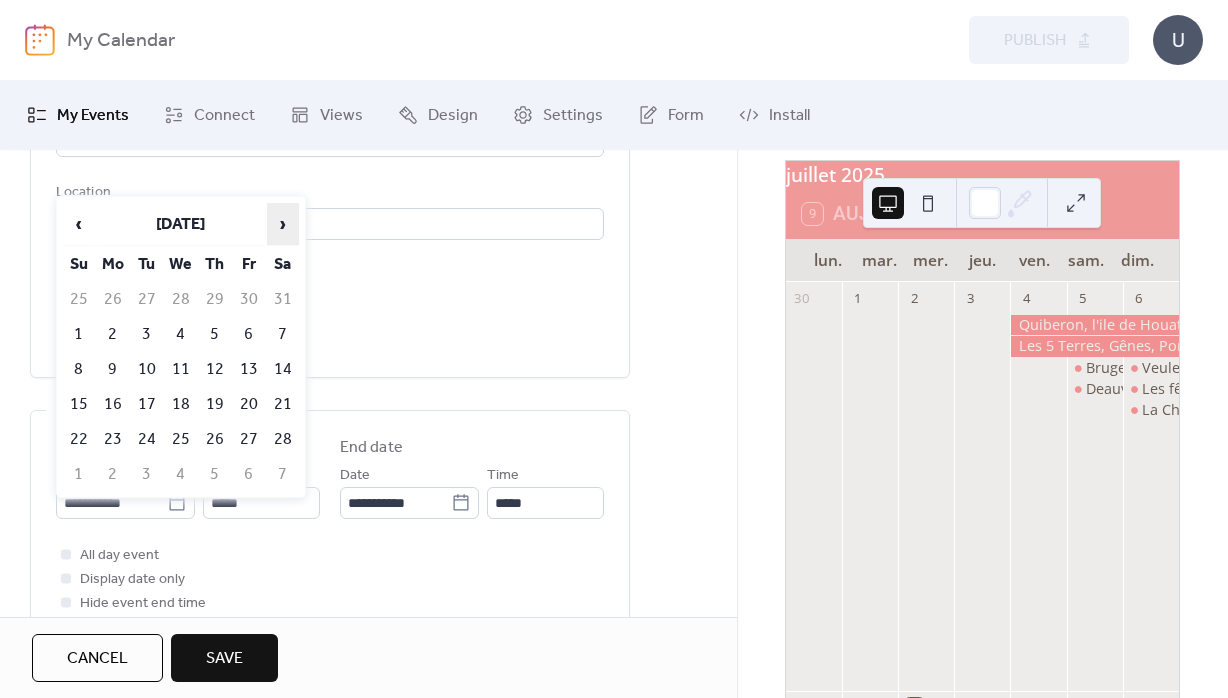 click on "›" at bounding box center [283, 224] 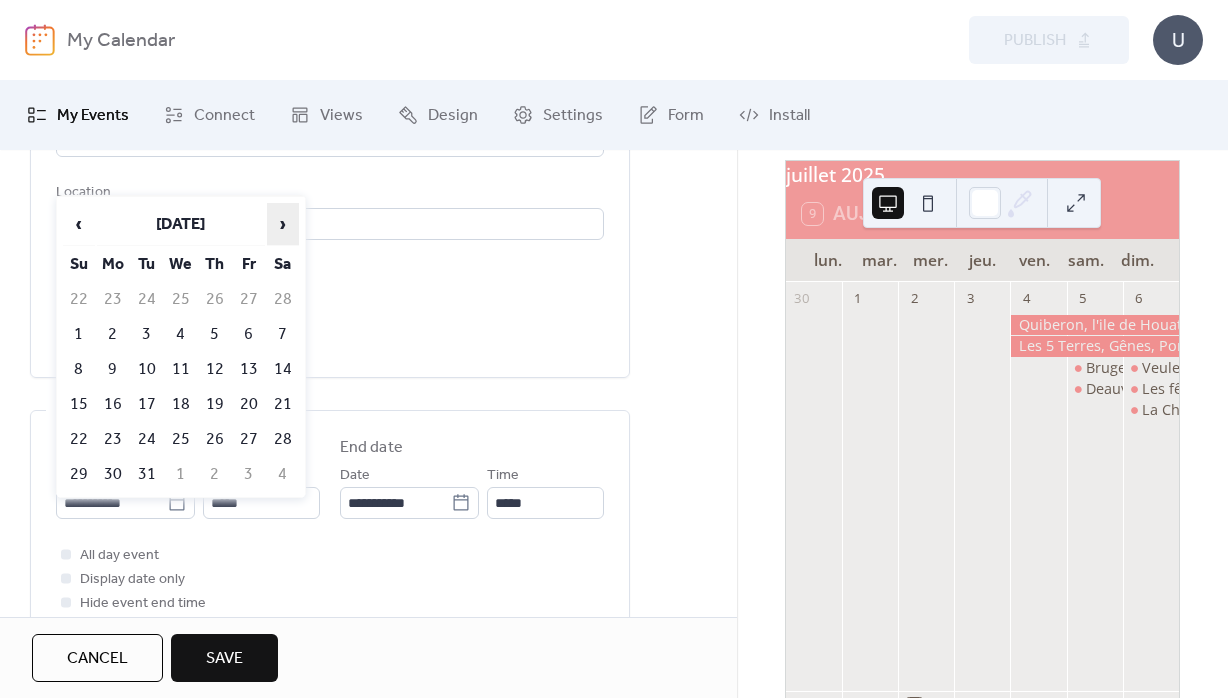 click on "›" at bounding box center (283, 224) 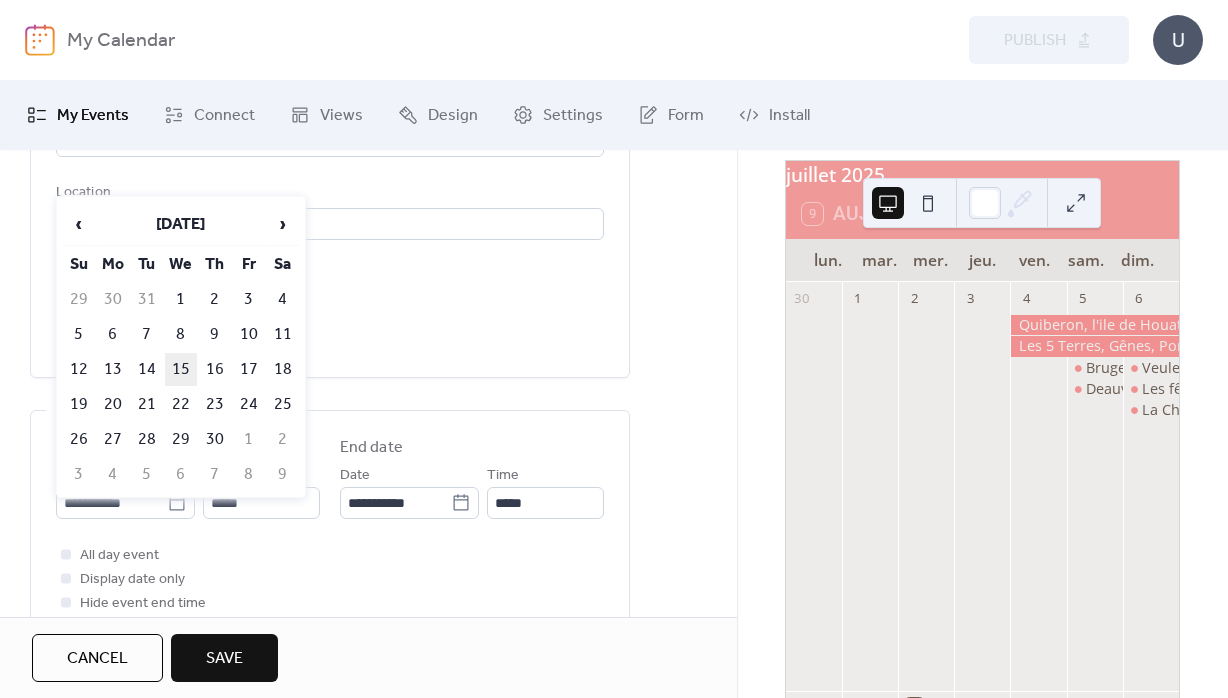 click on "15" at bounding box center (181, 369) 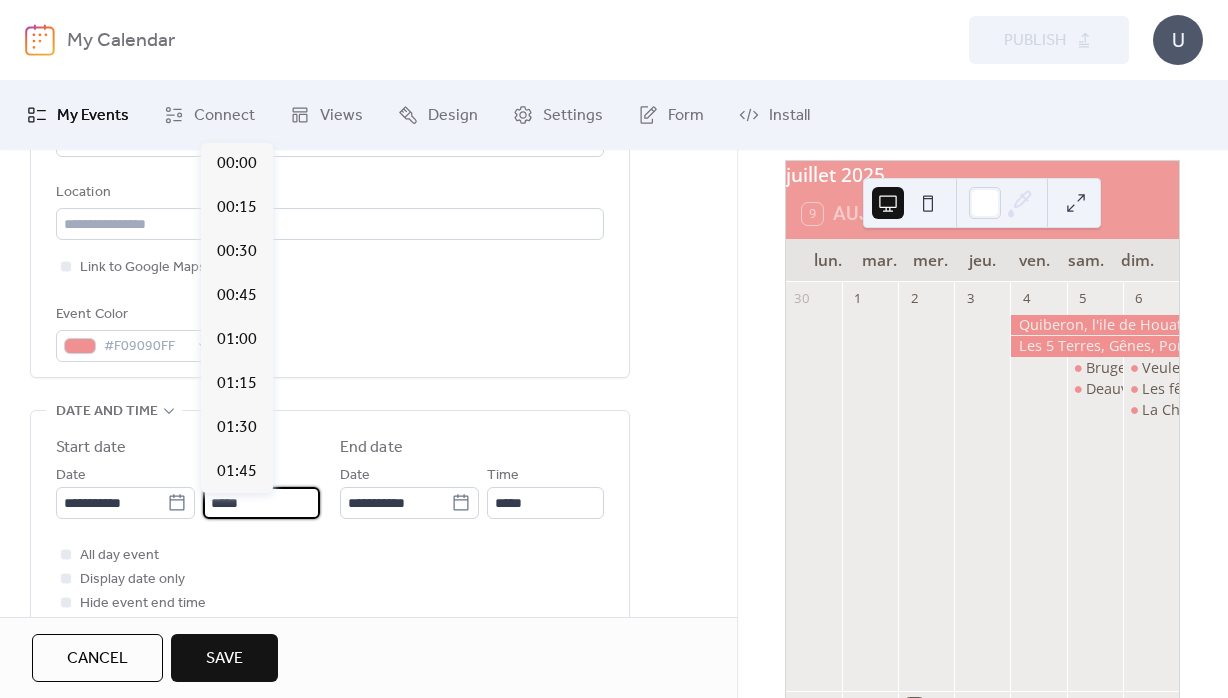 scroll, scrollTop: 2111, scrollLeft: 0, axis: vertical 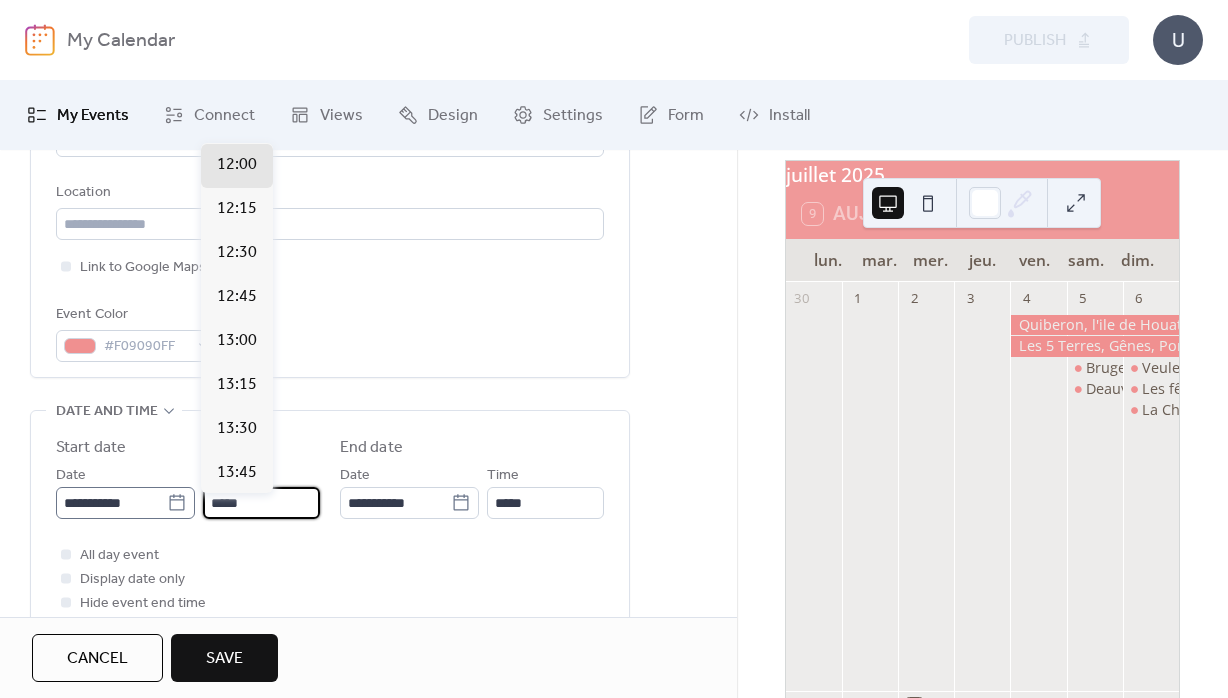 drag, startPoint x: 258, startPoint y: 511, endPoint x: 178, endPoint y: 511, distance: 80 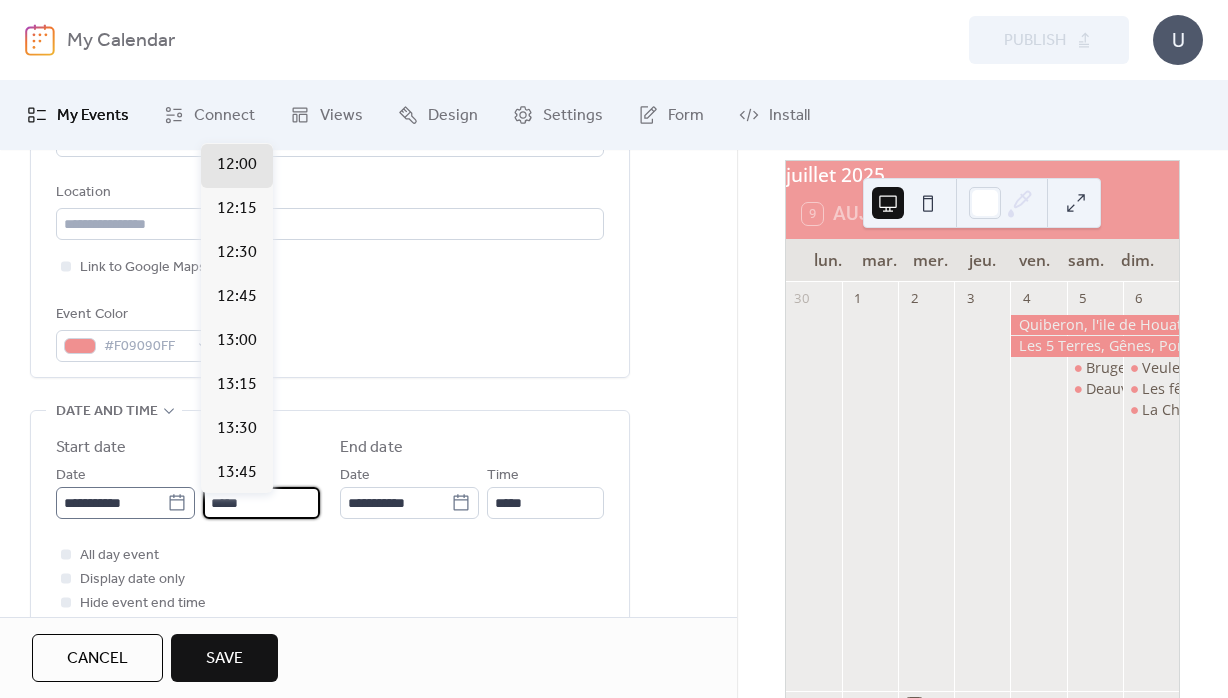click on "*****" at bounding box center (261, 503) 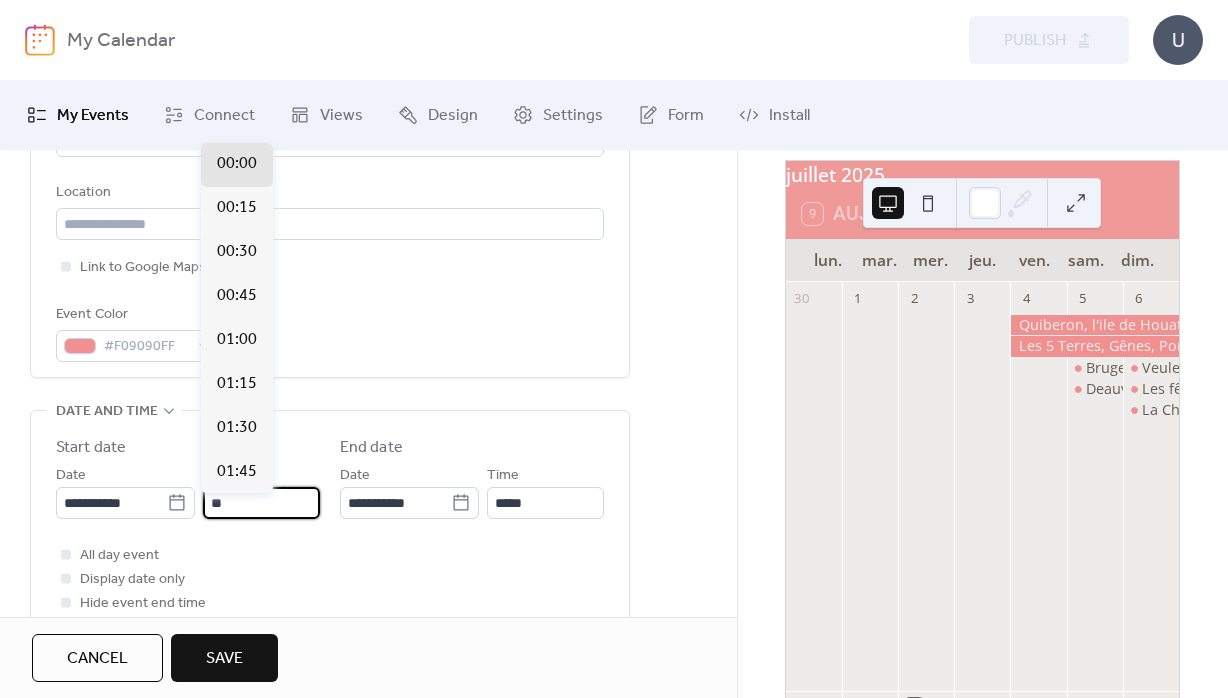scroll, scrollTop: 1407, scrollLeft: 0, axis: vertical 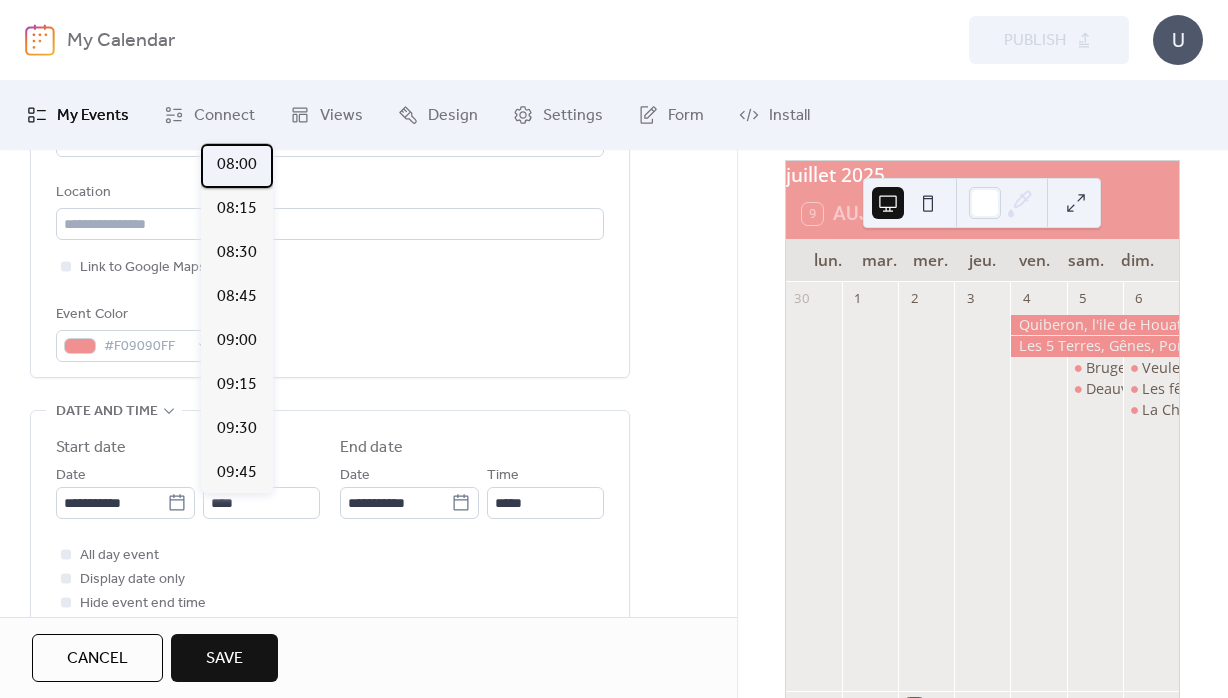 click on "08:00" at bounding box center (237, 165) 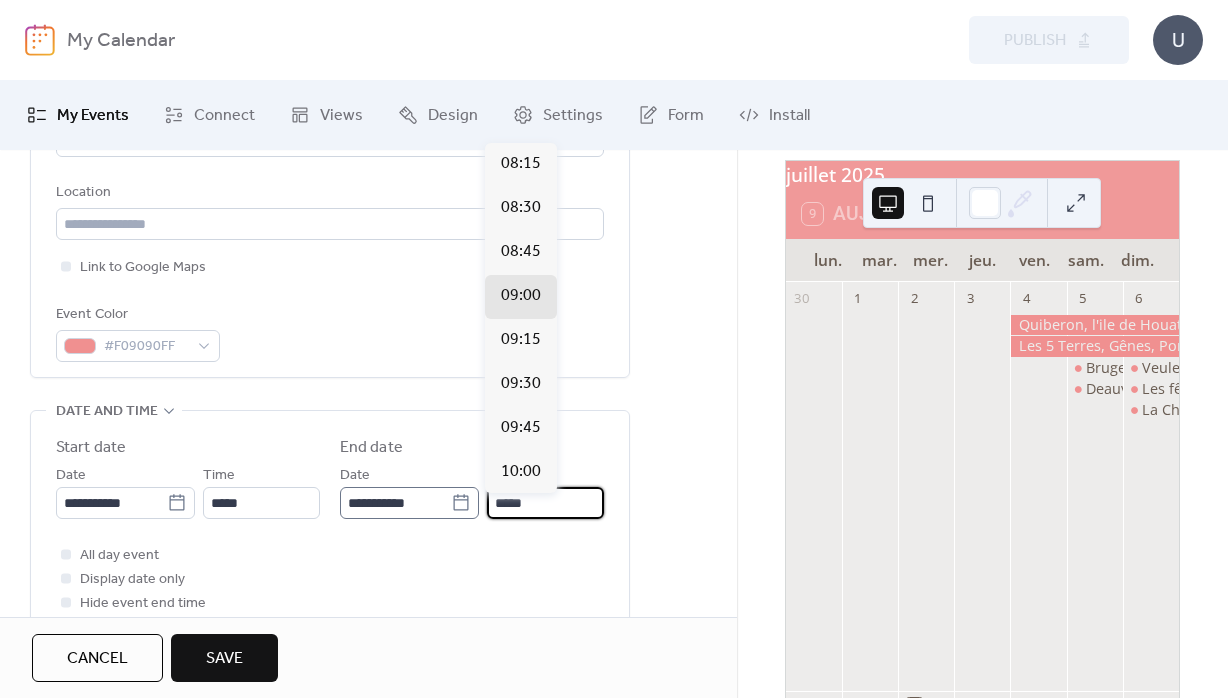drag, startPoint x: 540, startPoint y: 507, endPoint x: 426, endPoint y: 517, distance: 114.43776 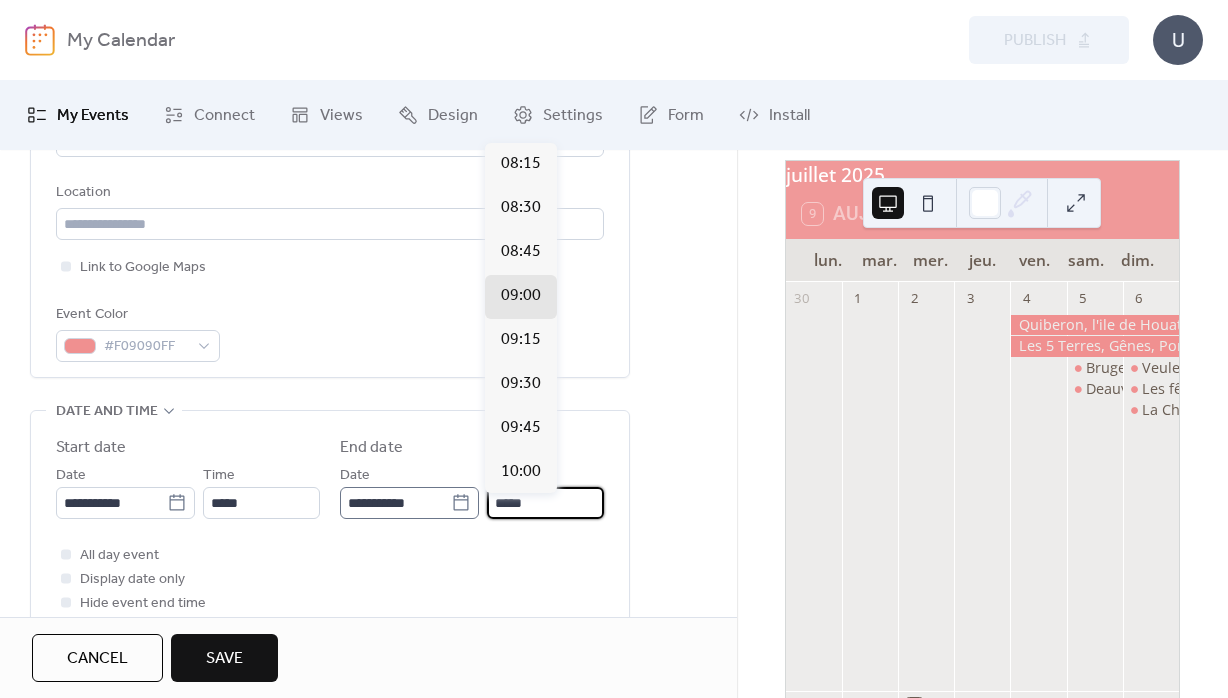 click on "*****" at bounding box center (545, 503) 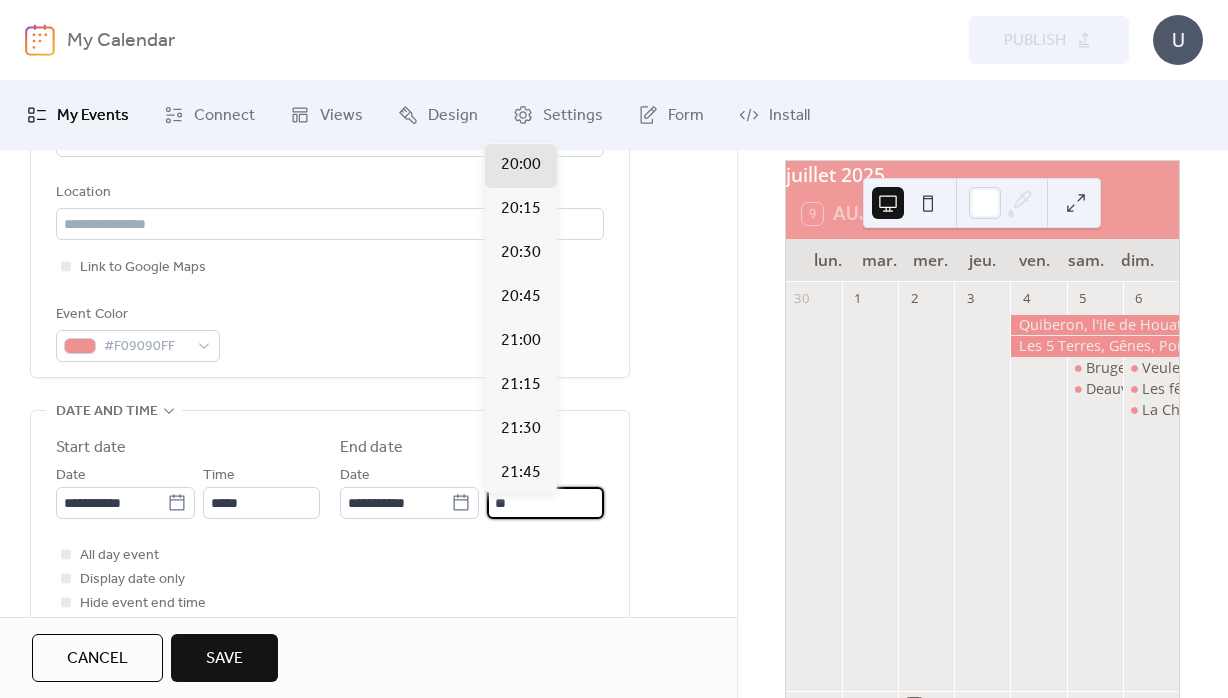 scroll, scrollTop: 2419, scrollLeft: 0, axis: vertical 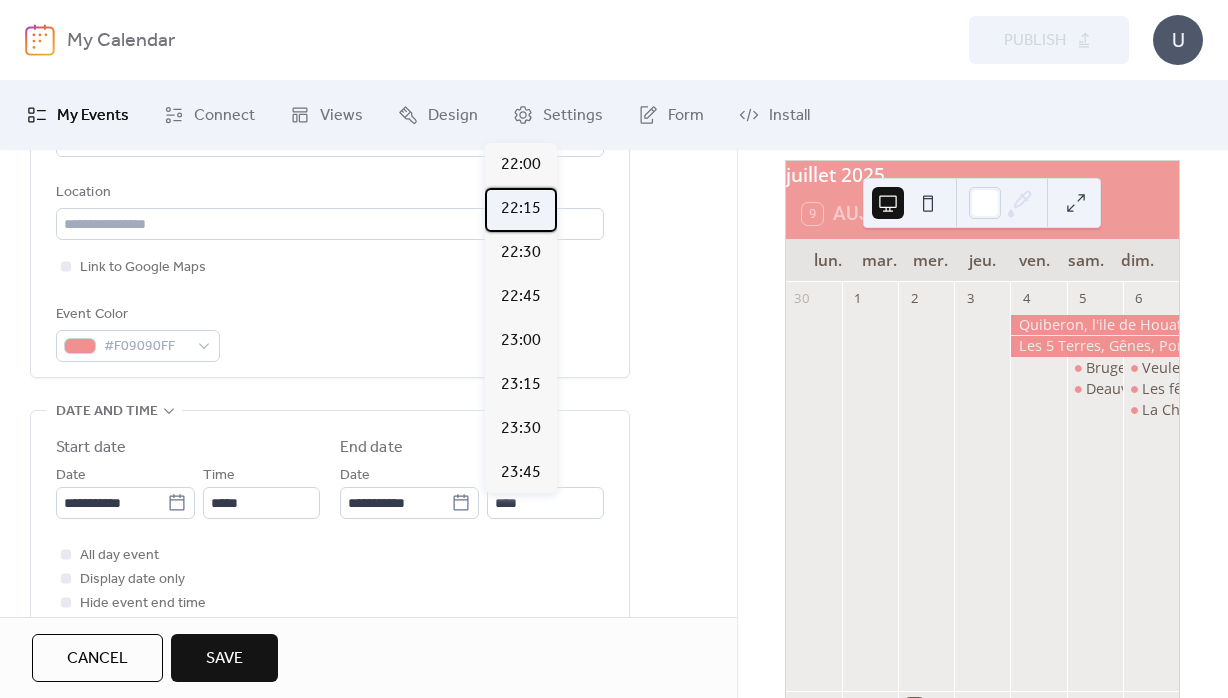 click on "22:15" at bounding box center [521, 209] 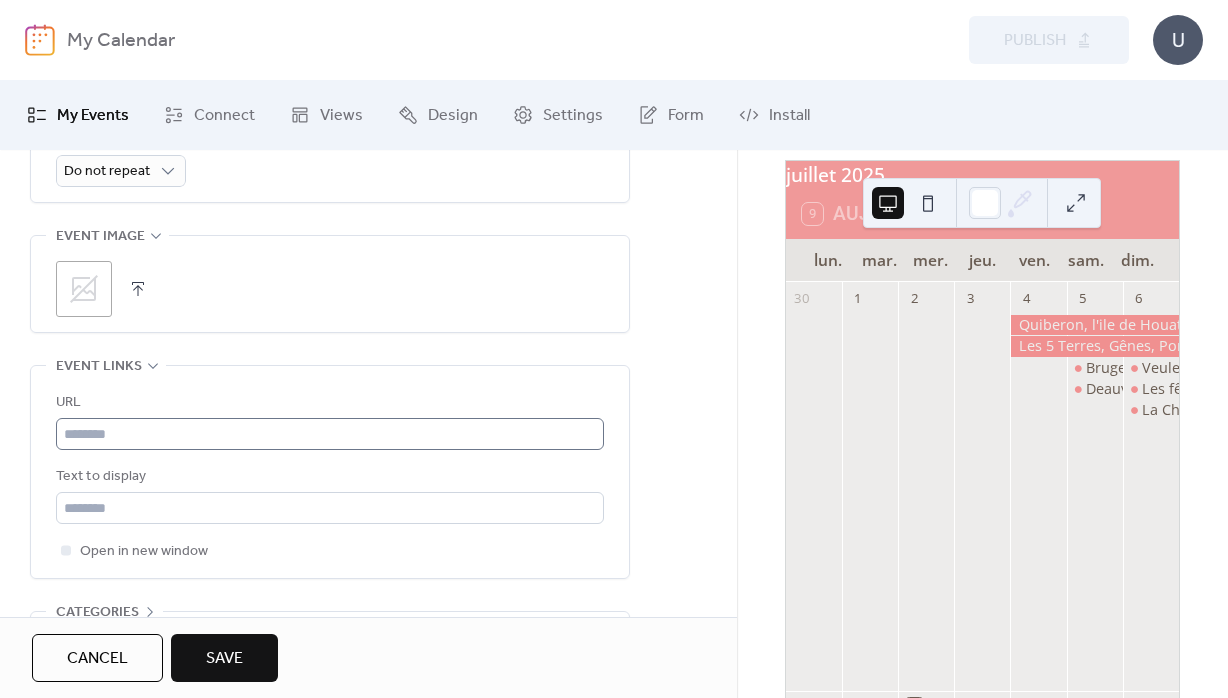 scroll, scrollTop: 1008, scrollLeft: 0, axis: vertical 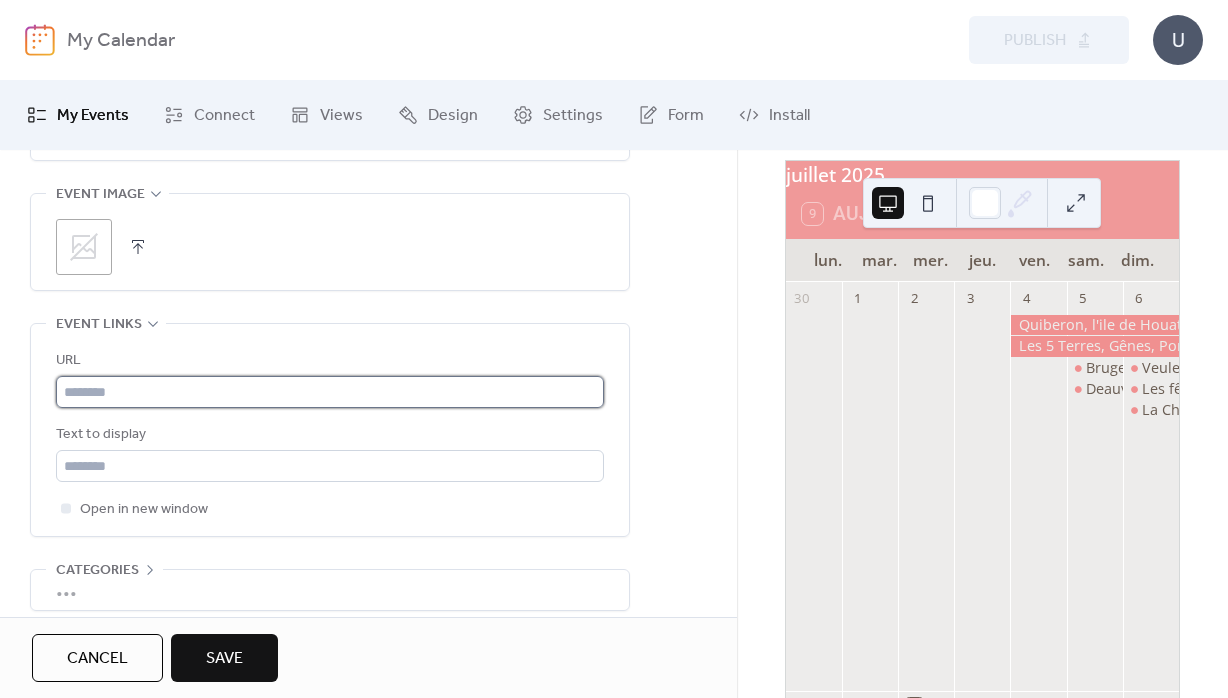 click at bounding box center [330, 392] 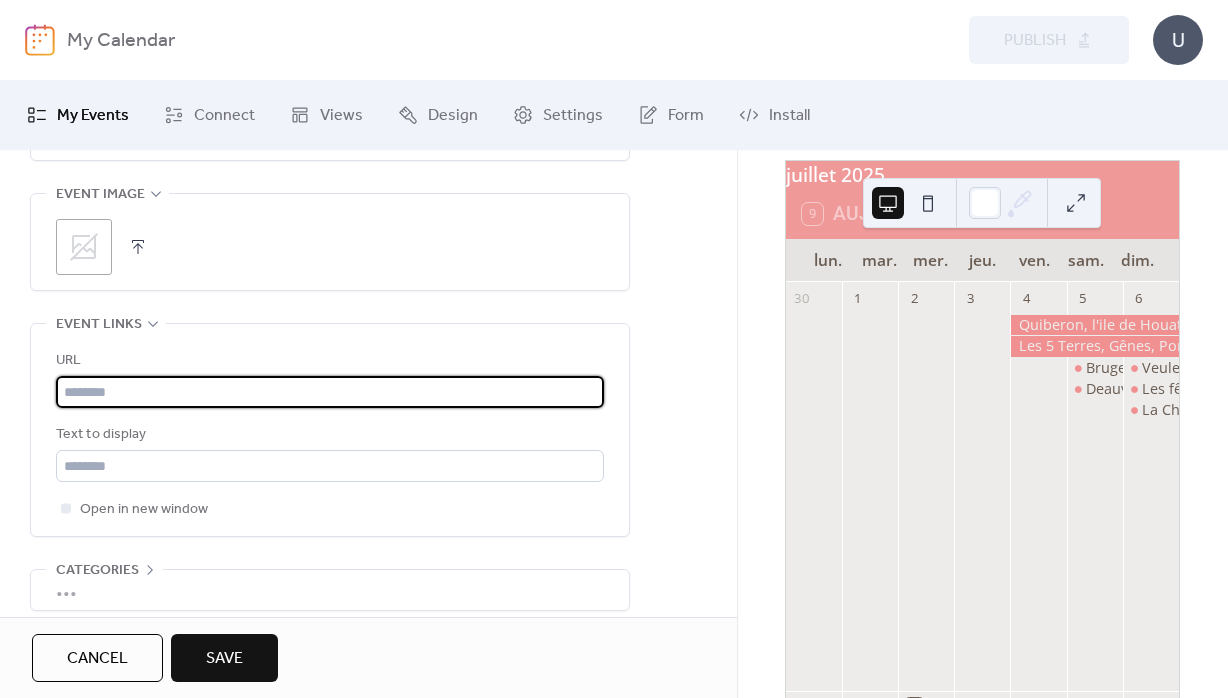 paste on "**********" 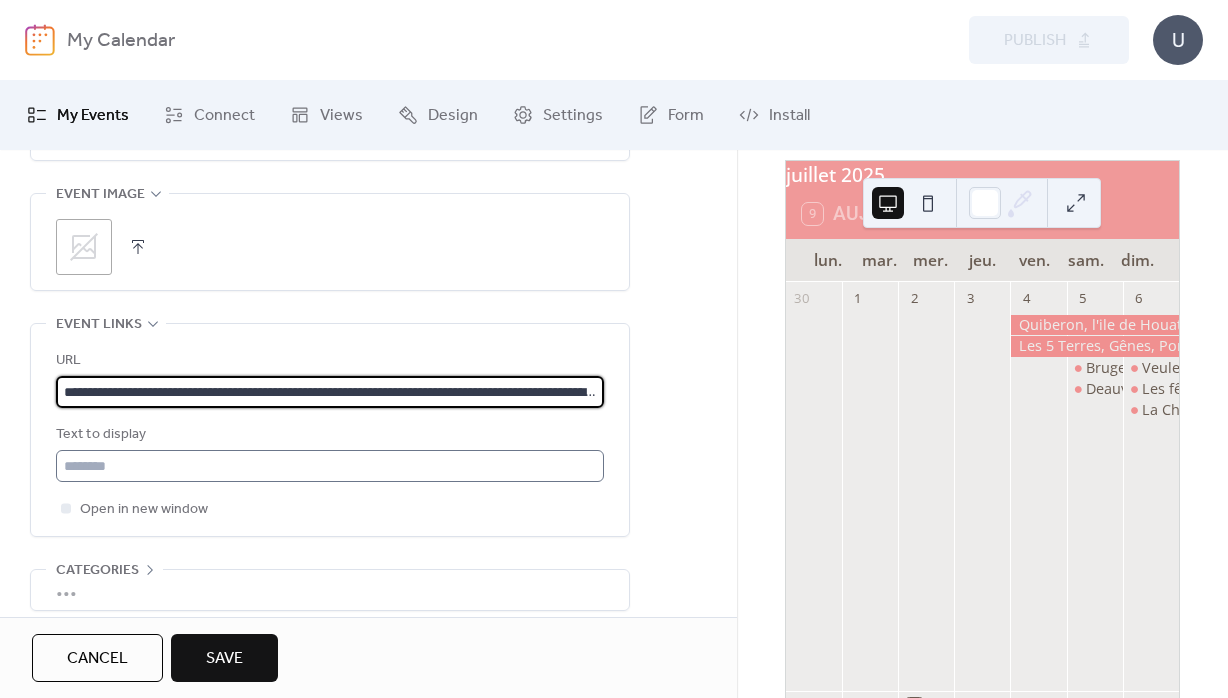 scroll, scrollTop: 0, scrollLeft: 198, axis: horizontal 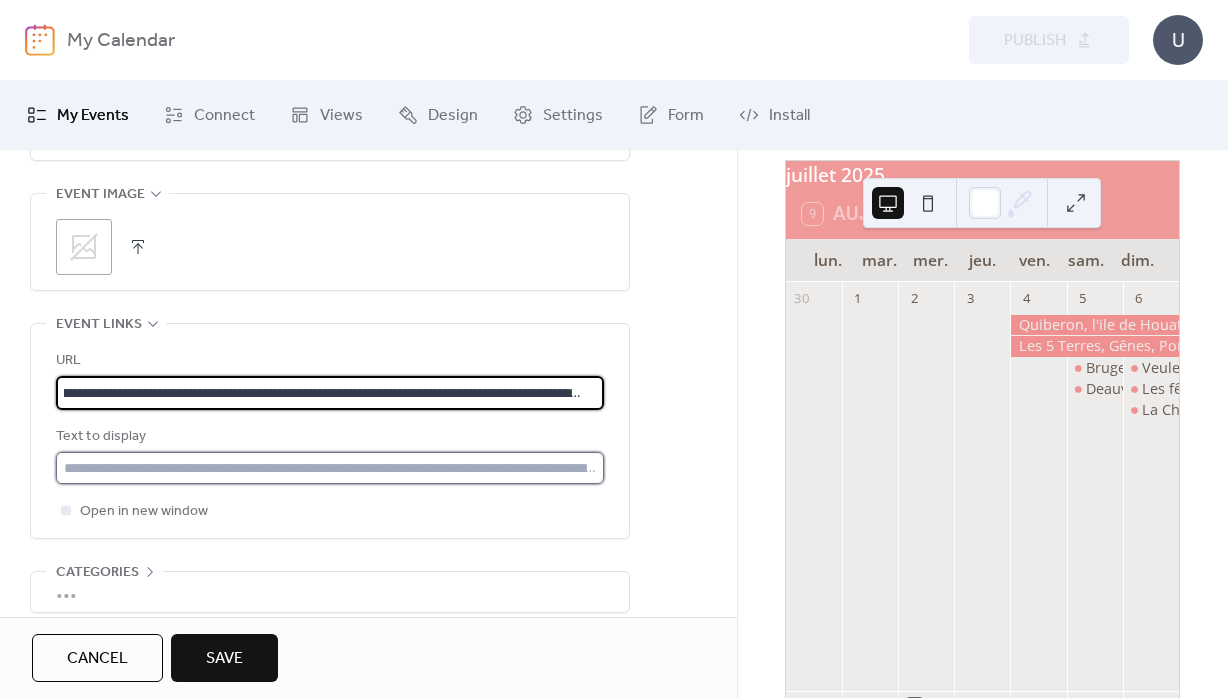 click at bounding box center [330, 468] 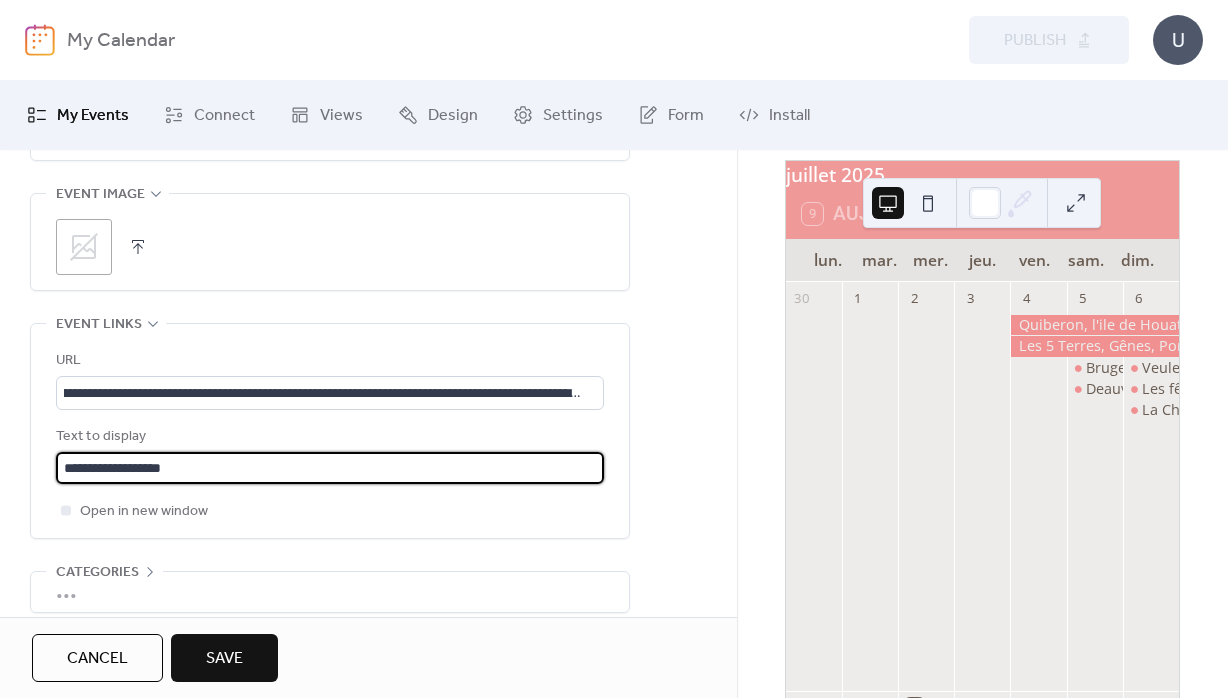 scroll, scrollTop: 1110, scrollLeft: 0, axis: vertical 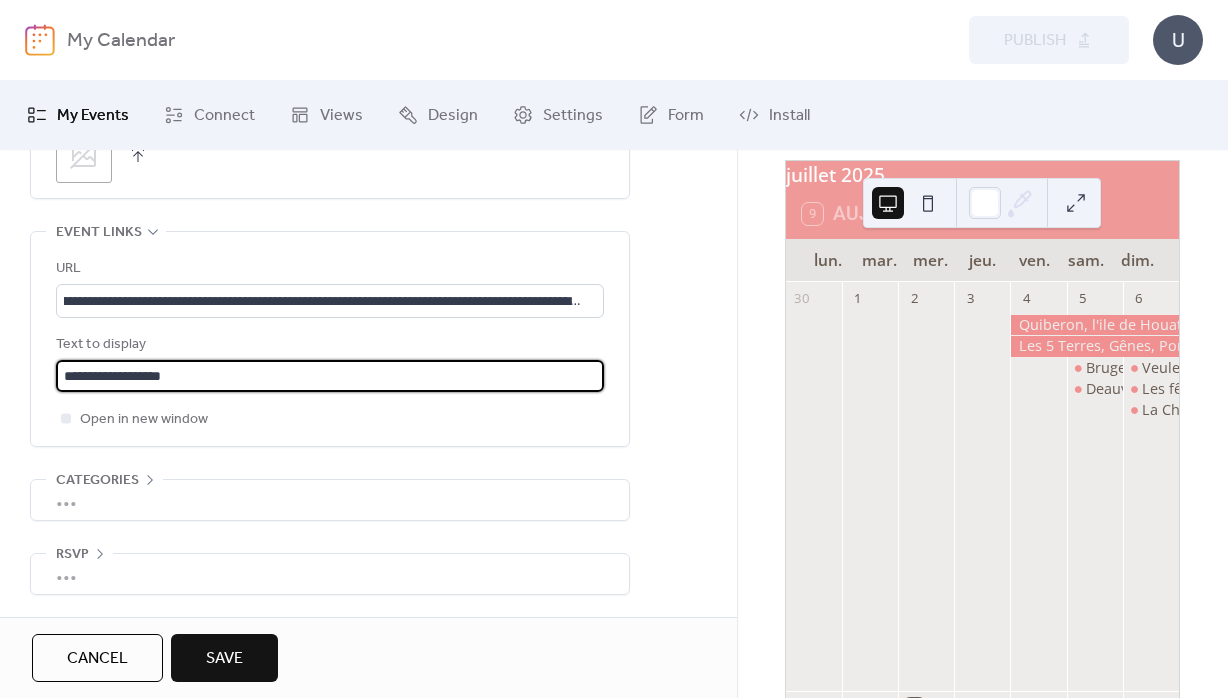 click on "Save" at bounding box center (224, 659) 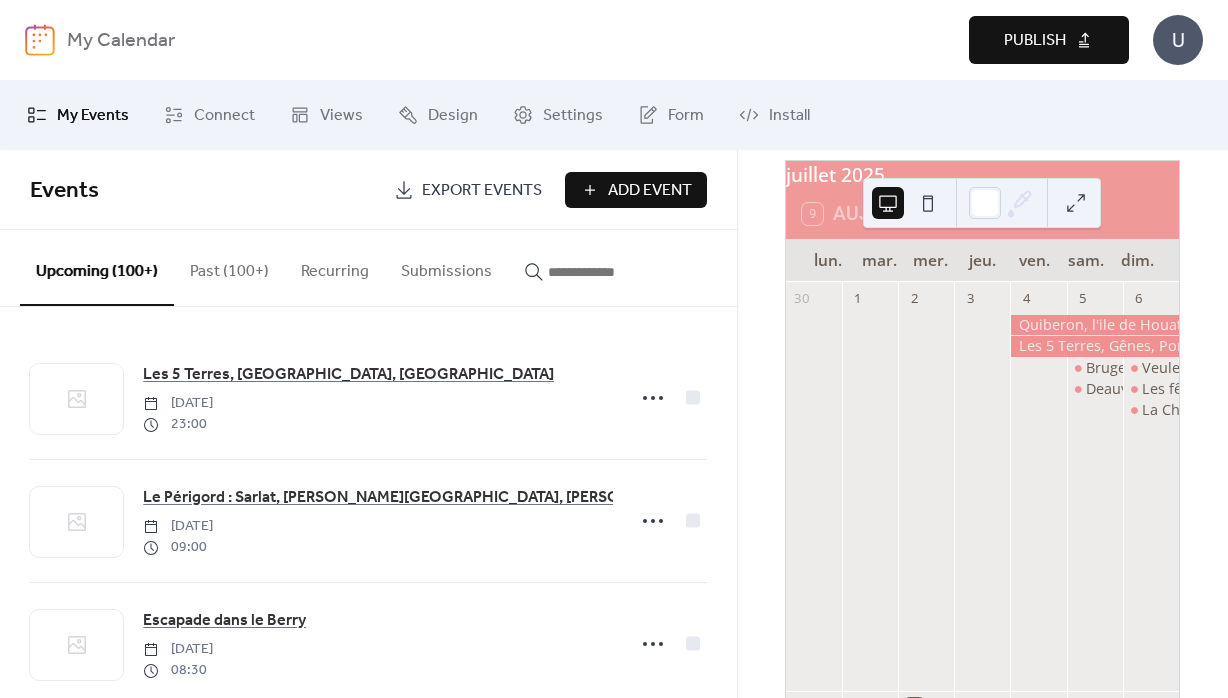 click on "Publish" at bounding box center [1049, 40] 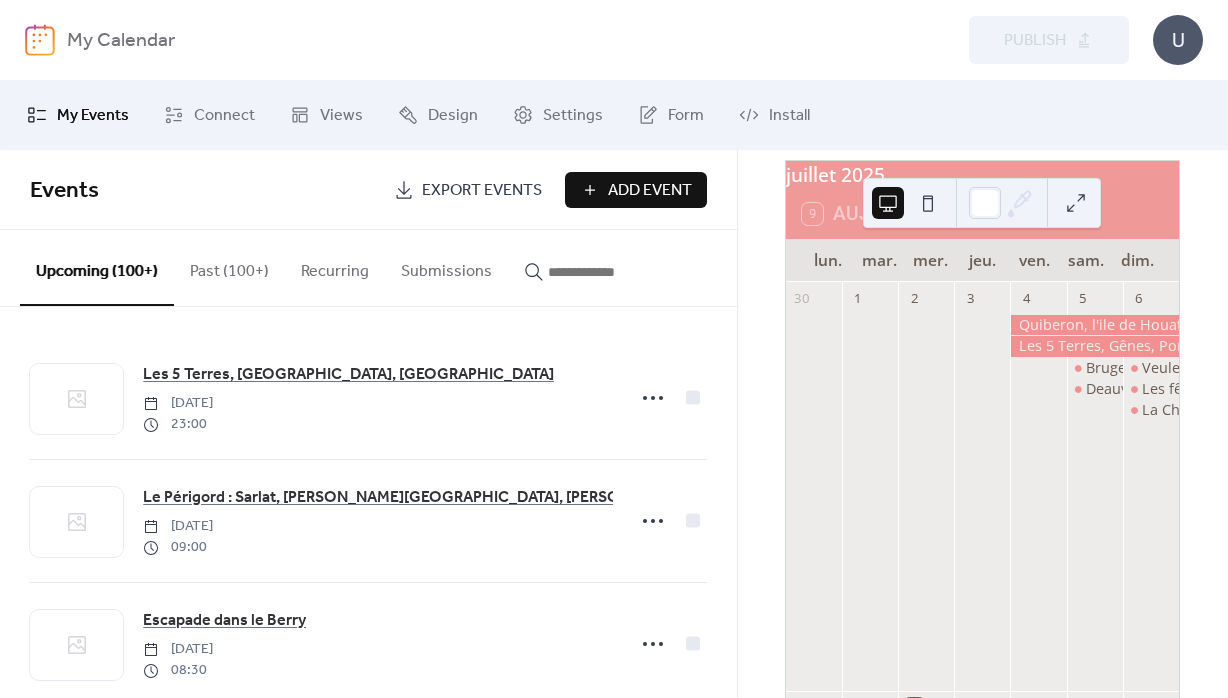 click on "Add Event" at bounding box center [650, 191] 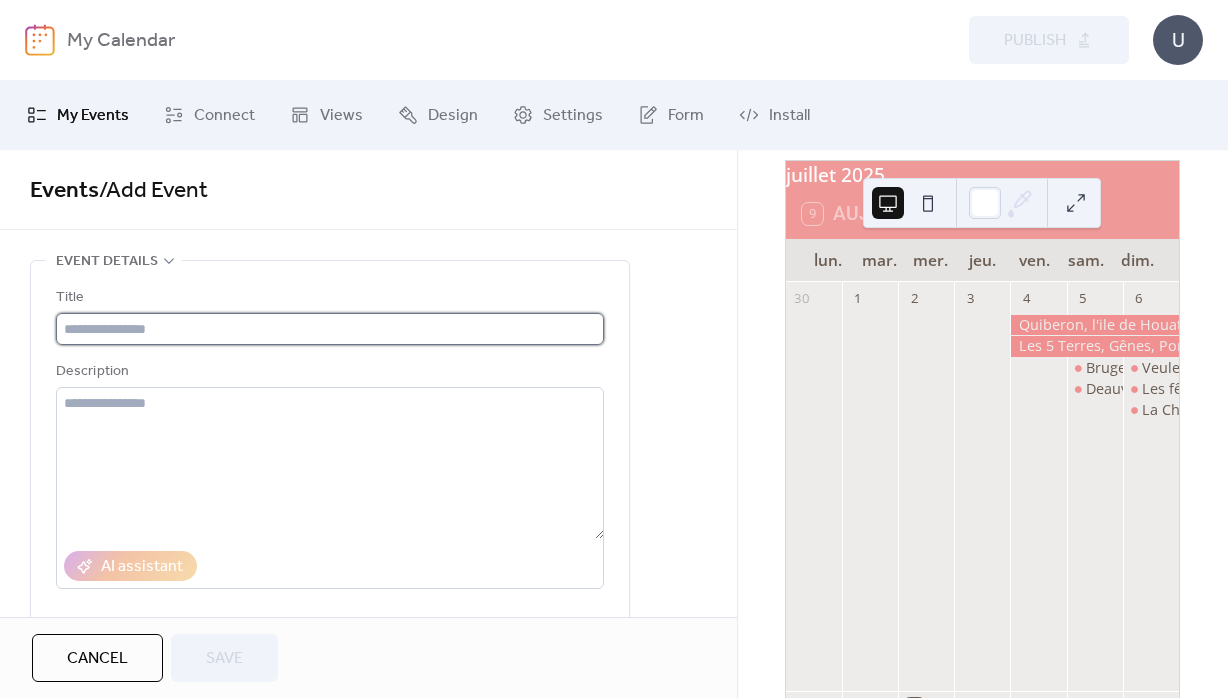 click at bounding box center (330, 329) 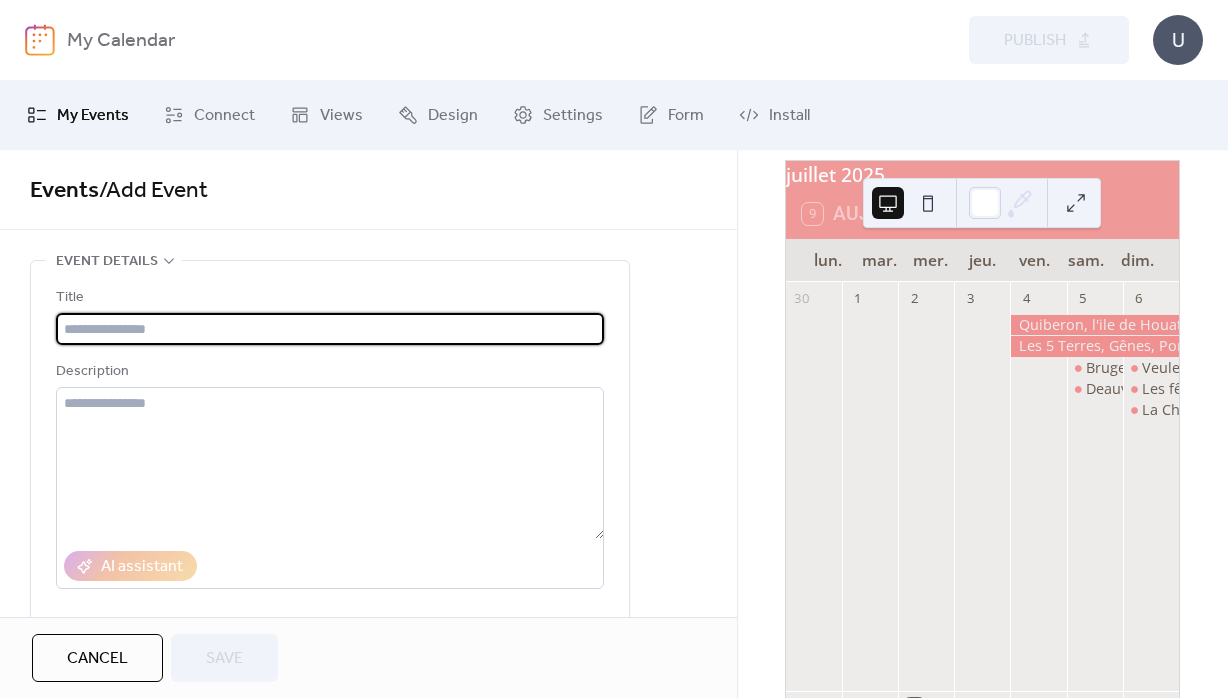 paste on "**********" 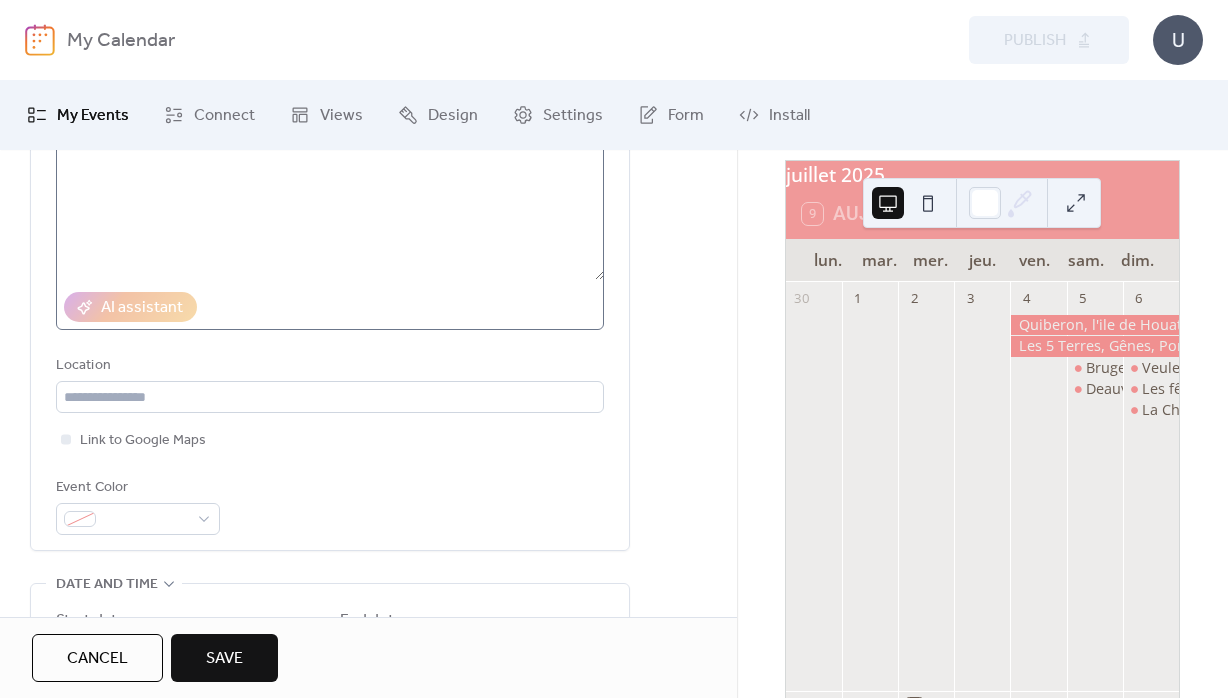 scroll, scrollTop: 288, scrollLeft: 0, axis: vertical 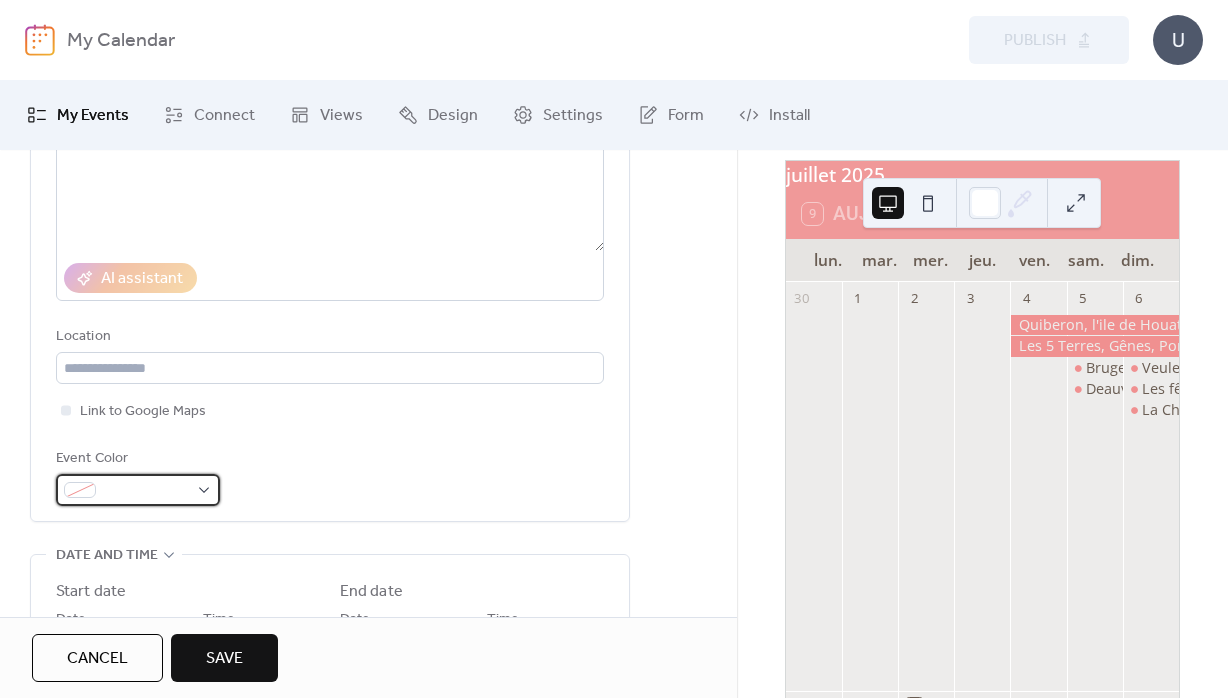 drag, startPoint x: 121, startPoint y: 486, endPoint x: 148, endPoint y: 481, distance: 27.45906 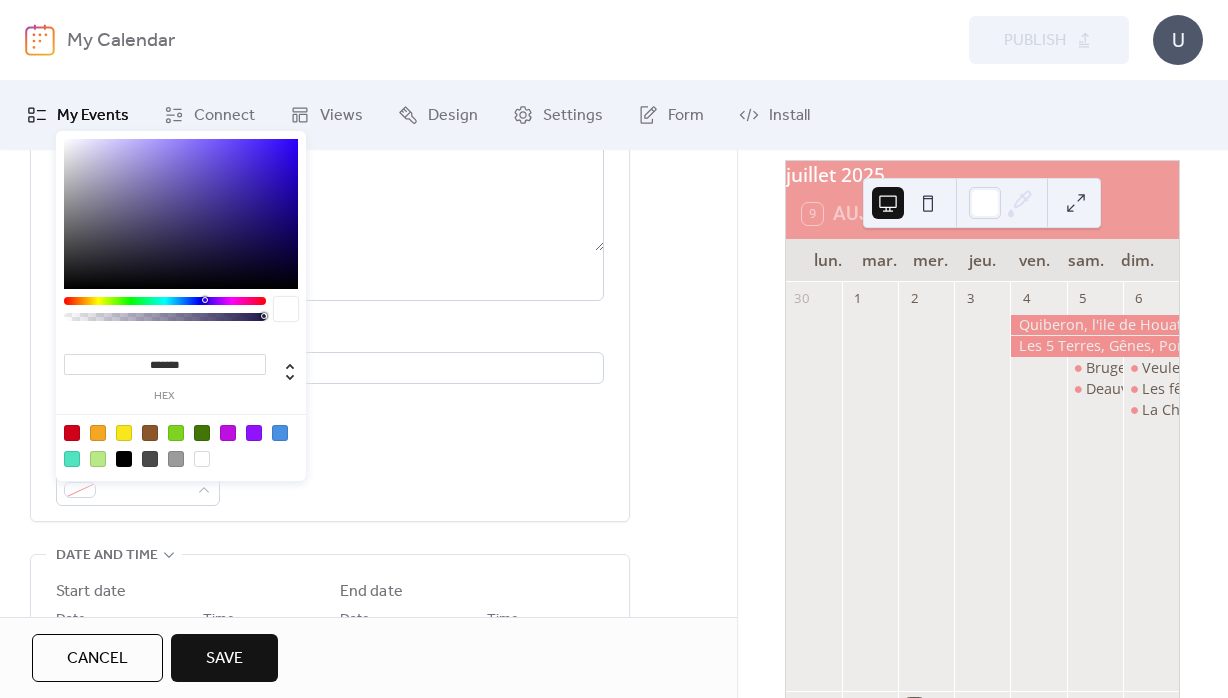 drag, startPoint x: 142, startPoint y: 360, endPoint x: 157, endPoint y: 362, distance: 15.132746 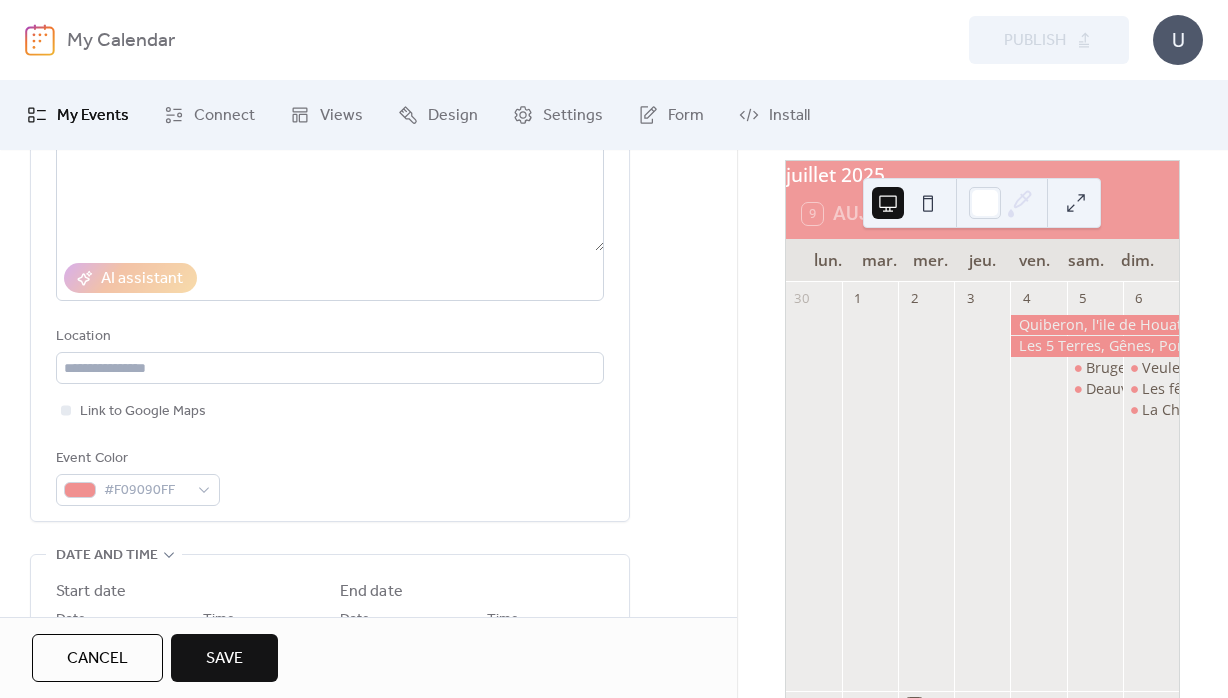 click on "Event Color #F09090FF" at bounding box center [330, 476] 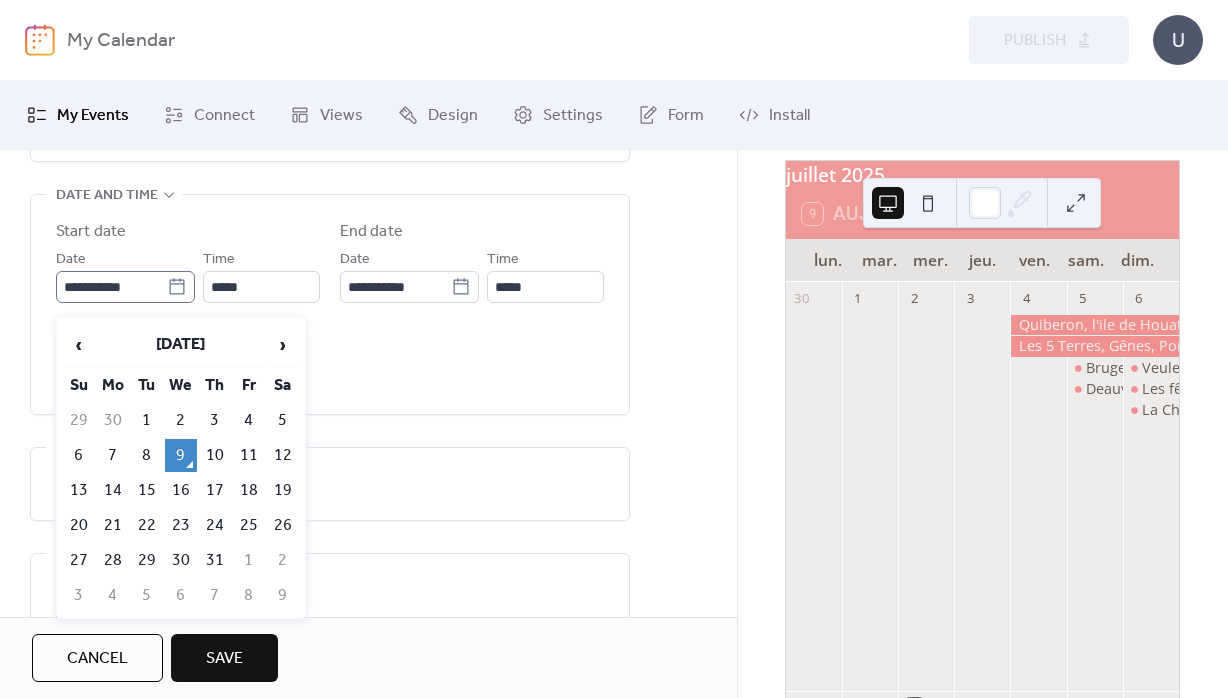 click 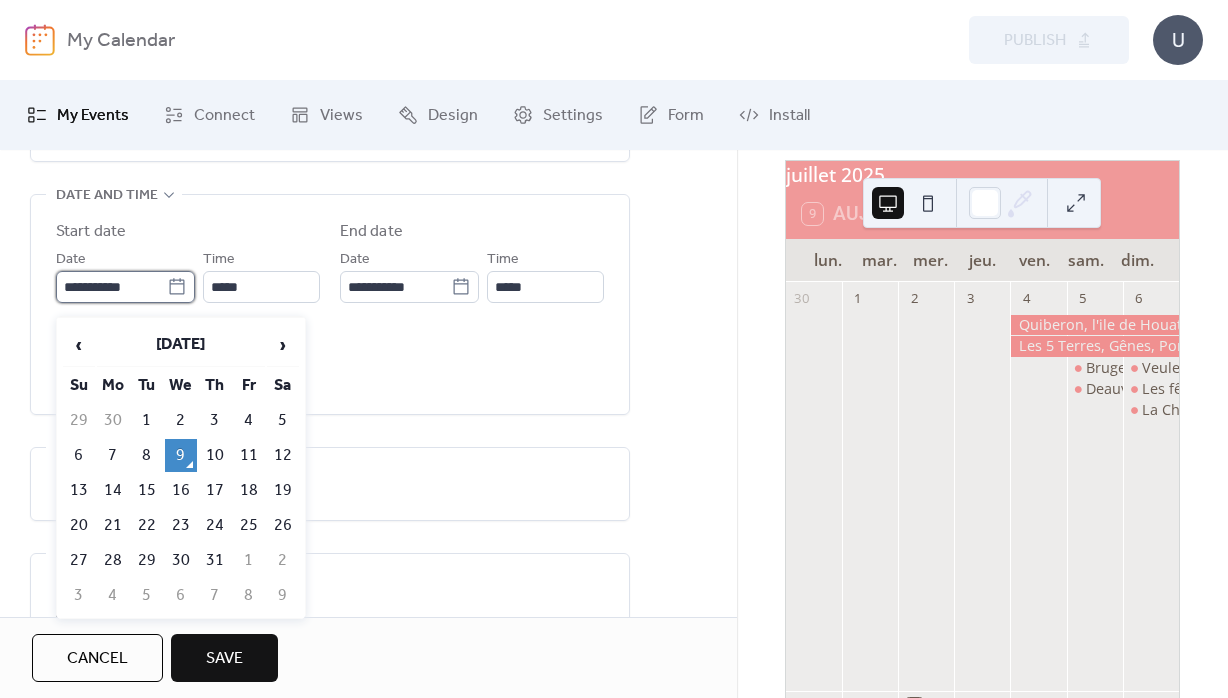 click on "**********" at bounding box center [111, 287] 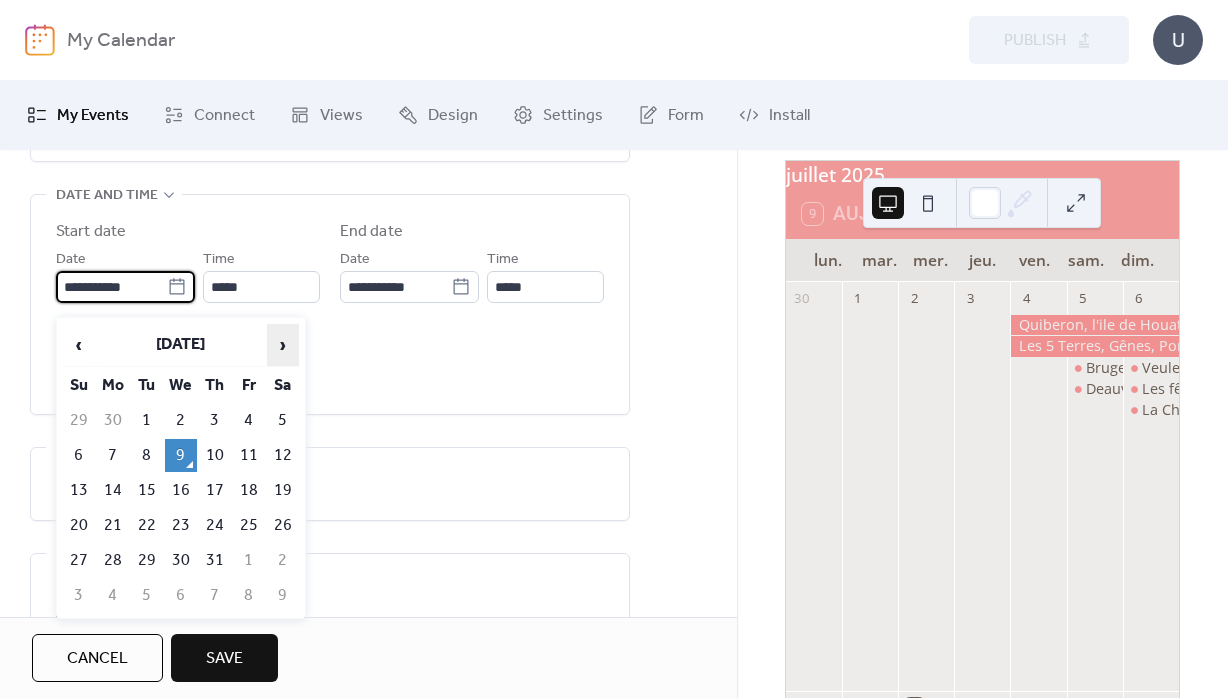 click on "›" at bounding box center [283, 345] 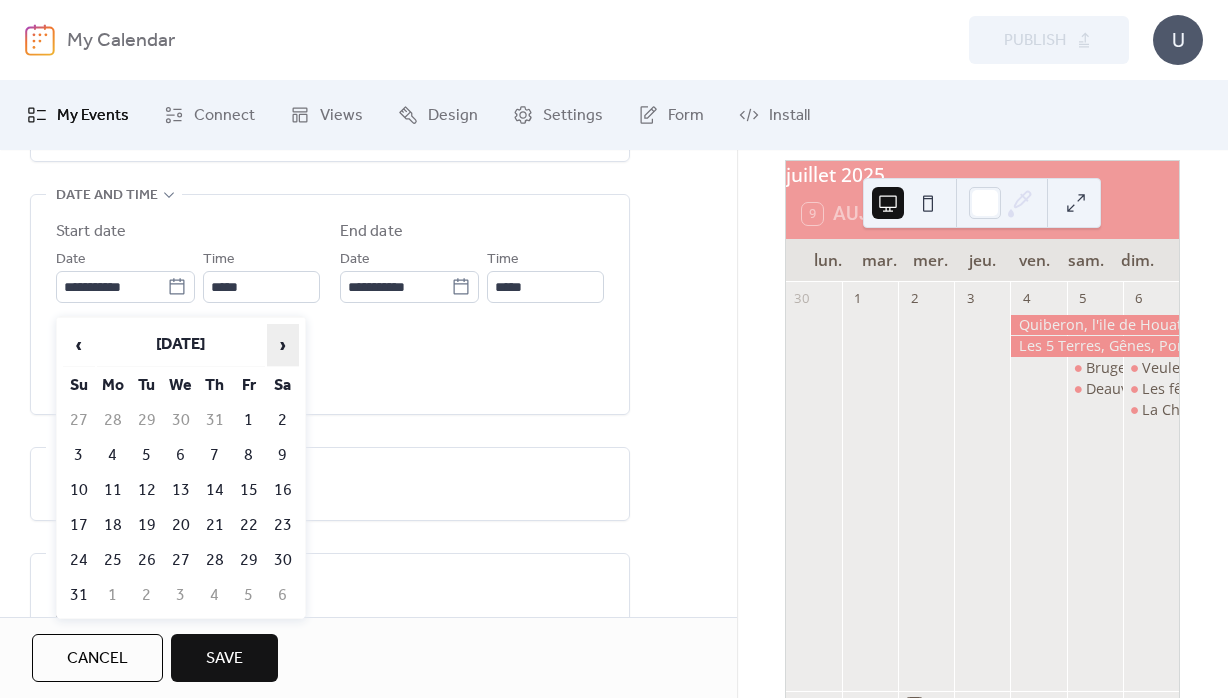 click on "›" at bounding box center [283, 345] 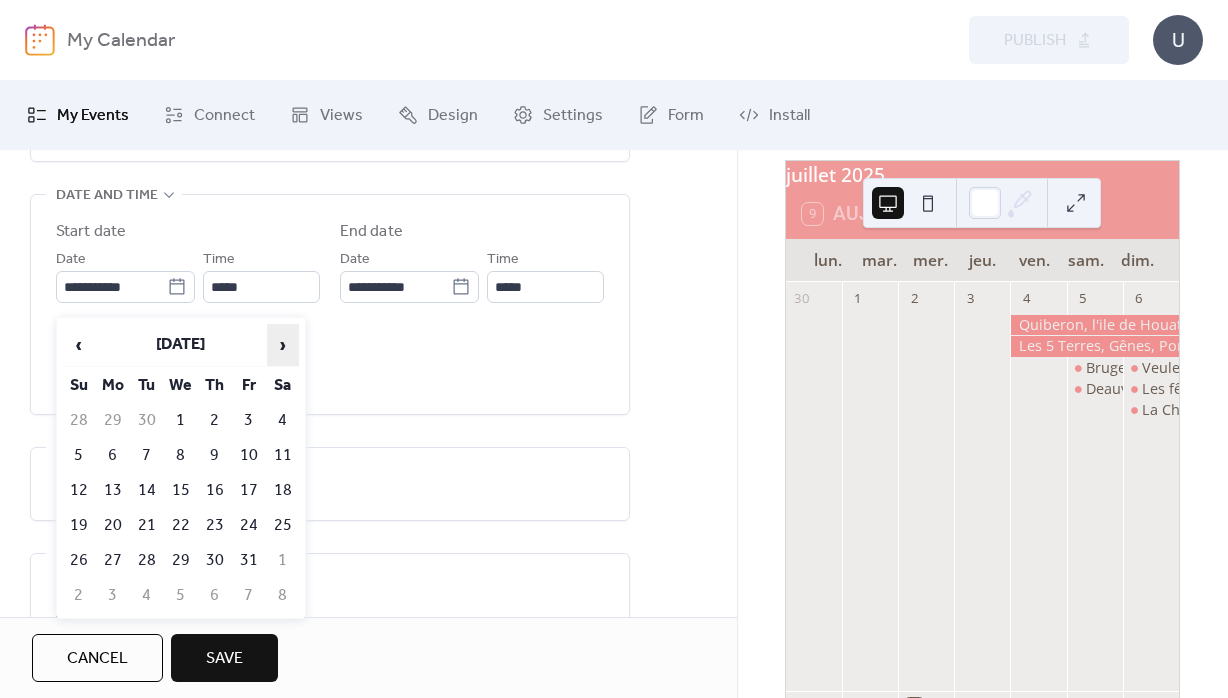click on "›" at bounding box center (283, 345) 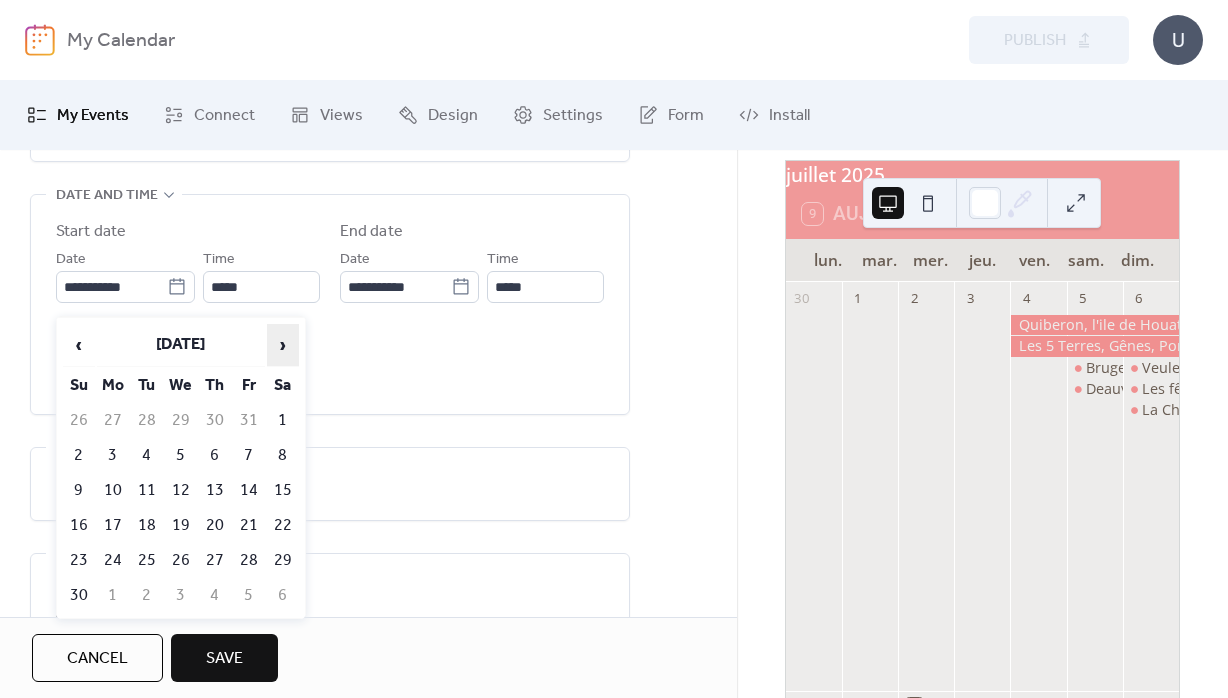 click on "›" at bounding box center (283, 345) 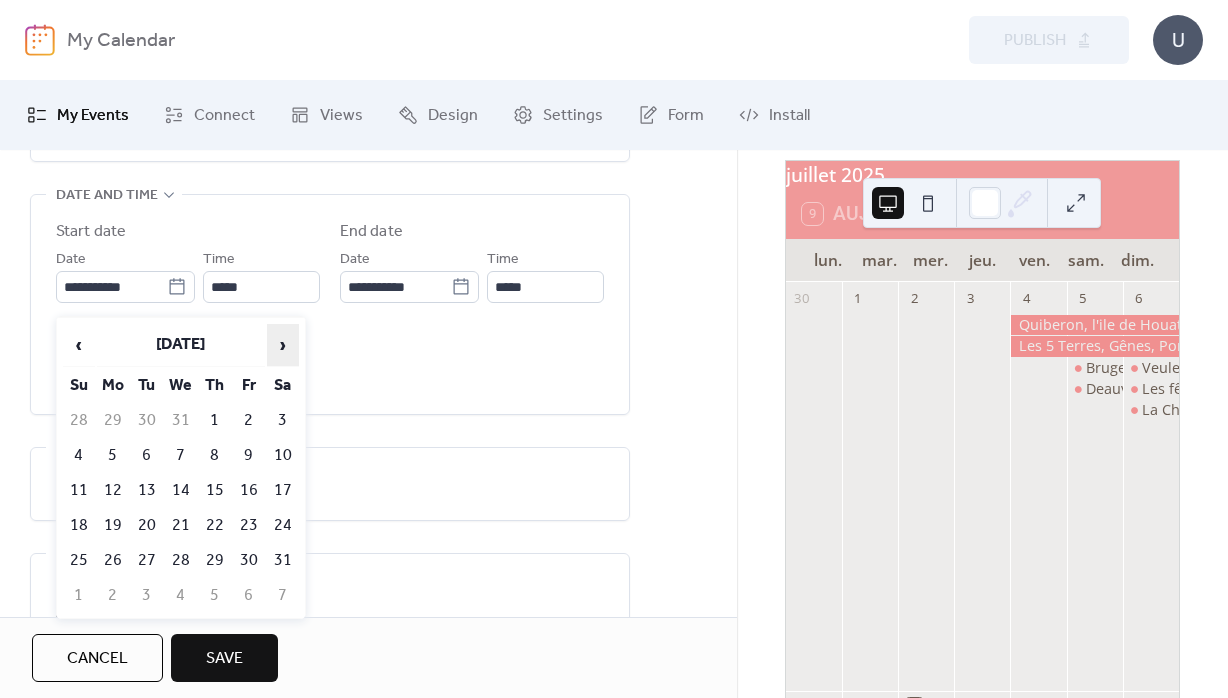 click on "›" at bounding box center (283, 345) 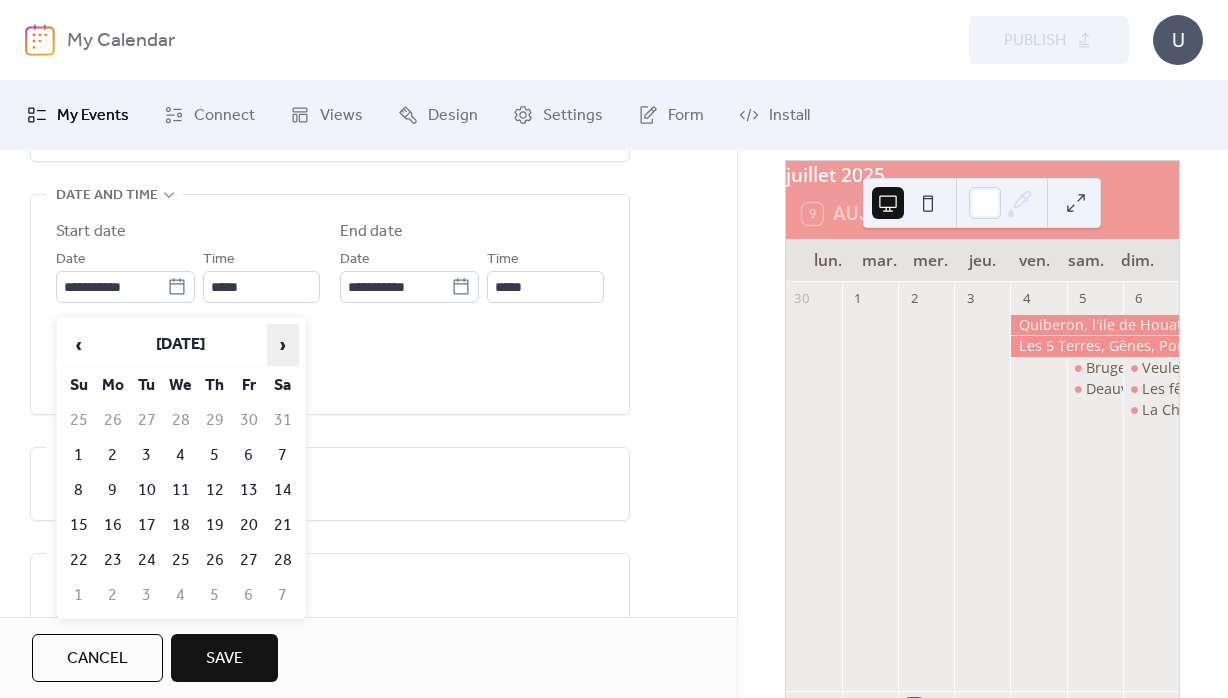 click on "›" at bounding box center (283, 345) 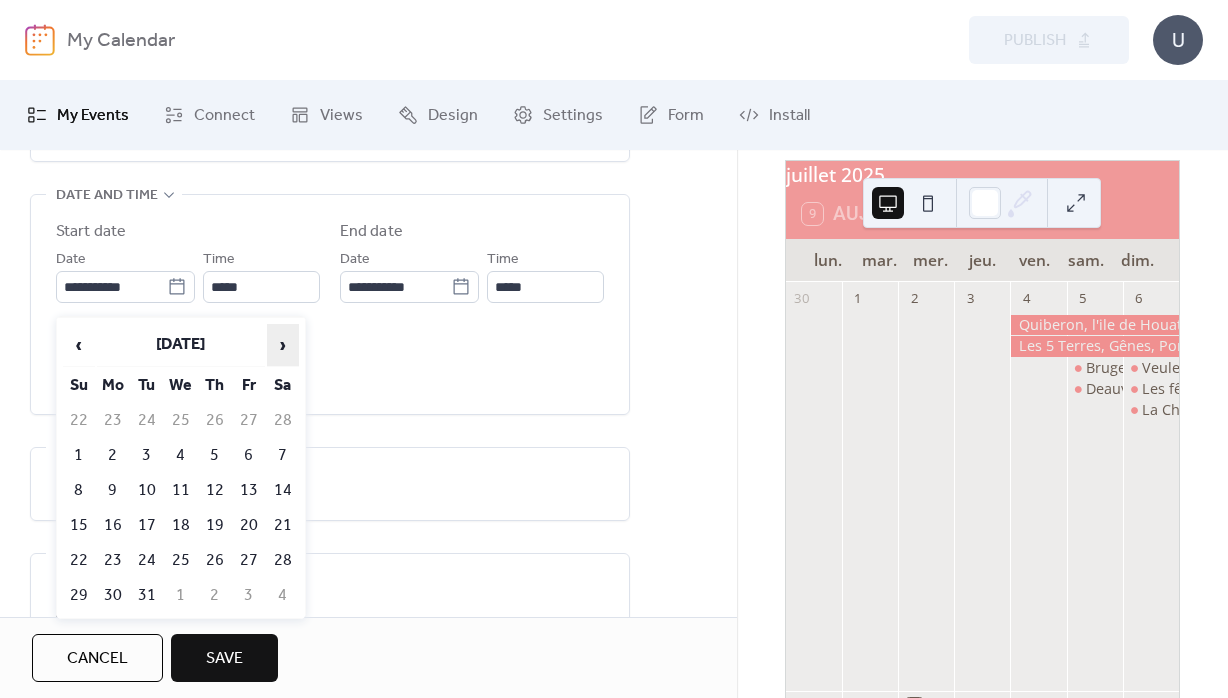 click on "›" at bounding box center (283, 345) 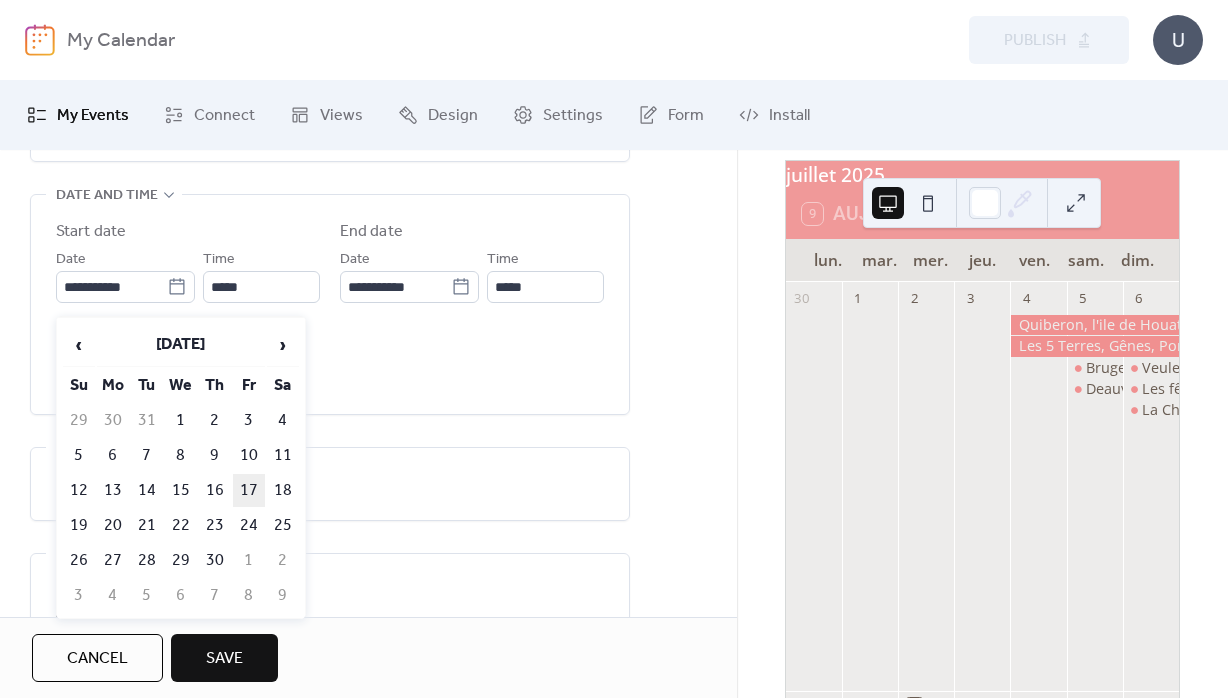 click on "17" at bounding box center [249, 490] 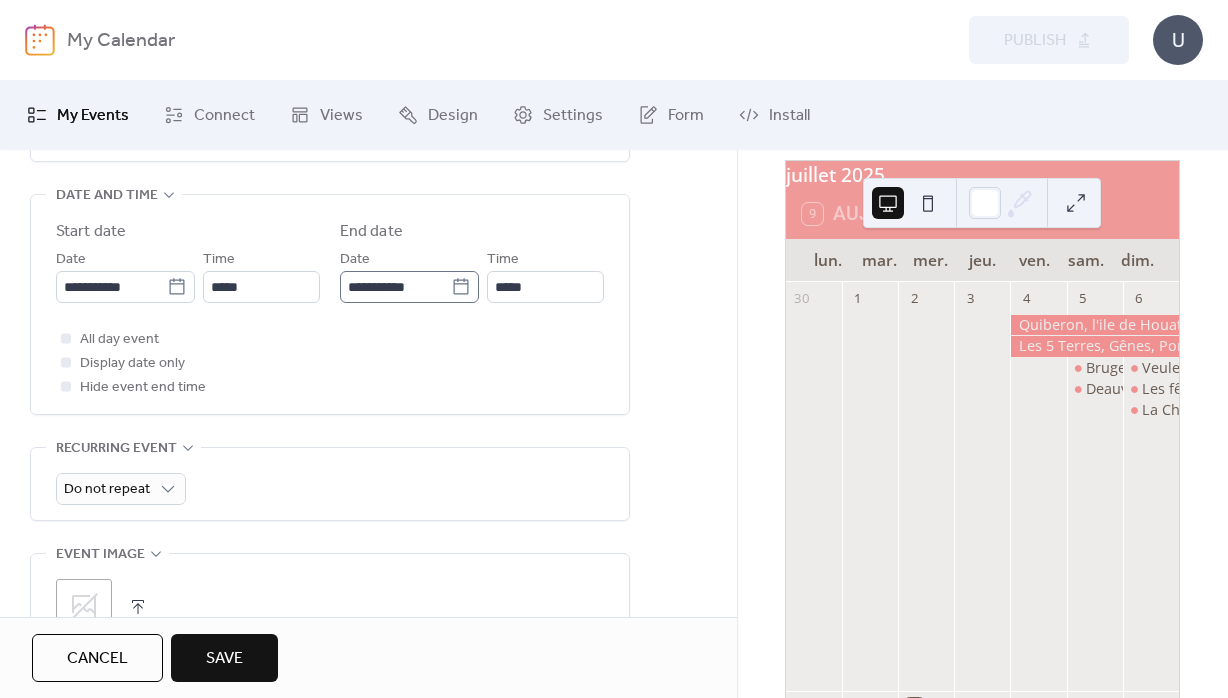 click 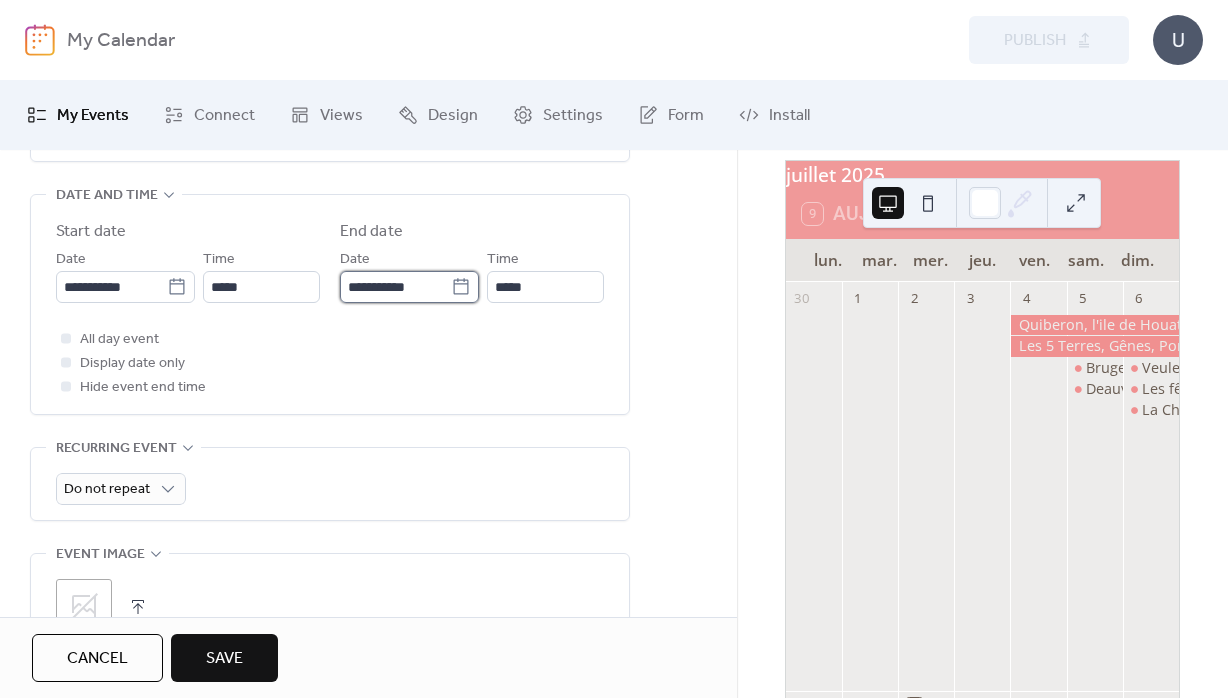 click on "**********" at bounding box center (395, 287) 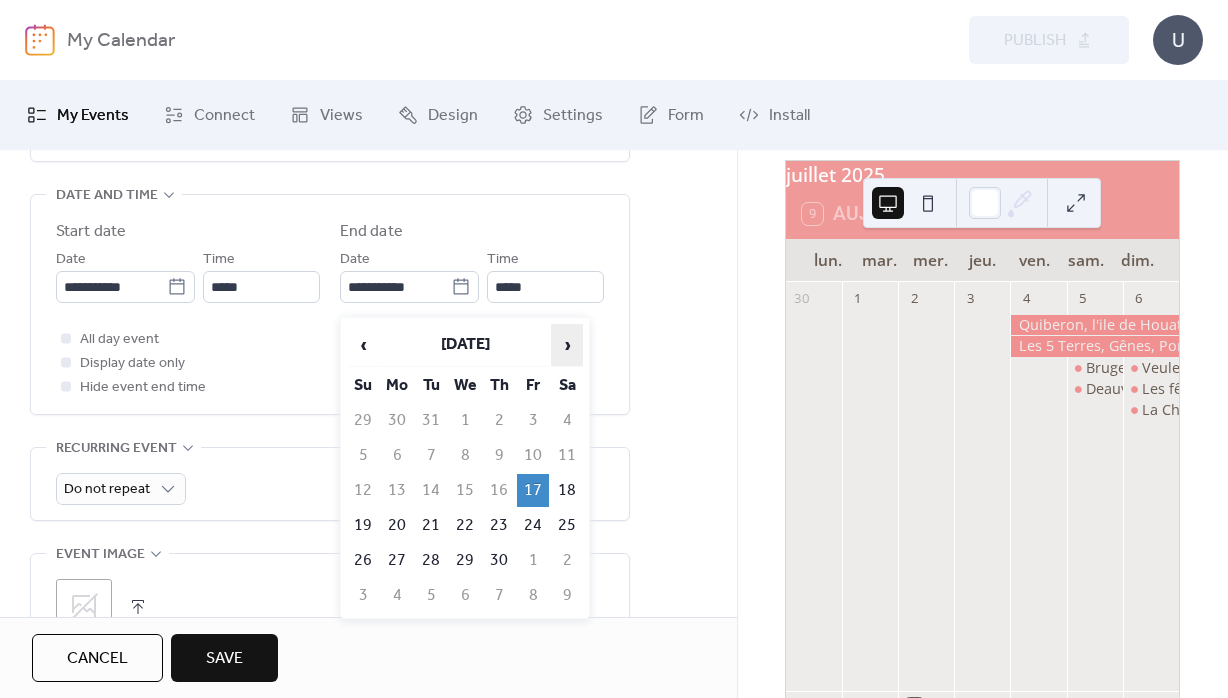 click on "›" at bounding box center [567, 345] 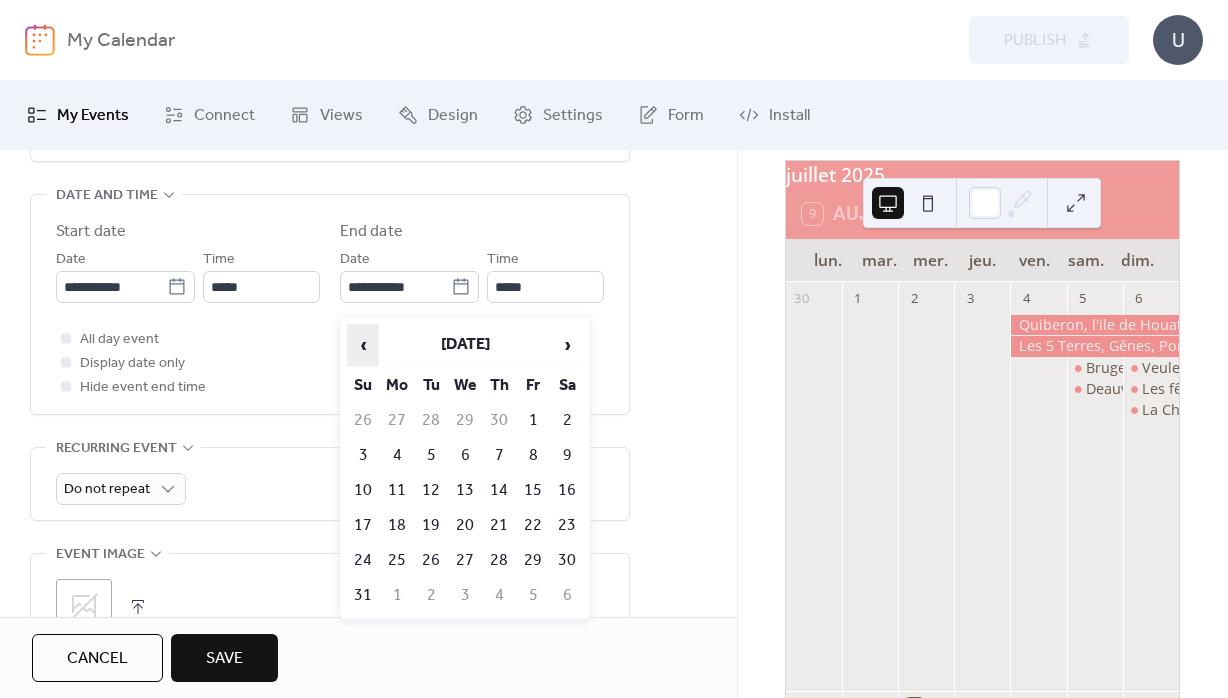 click on "‹" at bounding box center [363, 345] 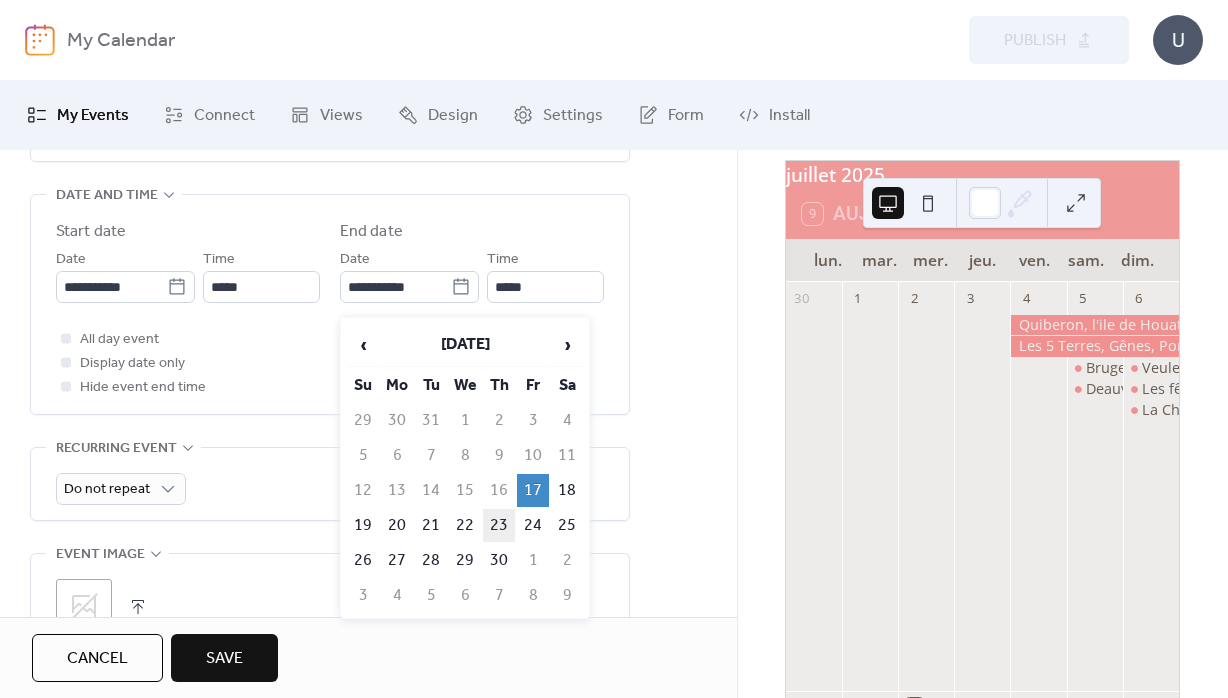 click on "23" at bounding box center (499, 525) 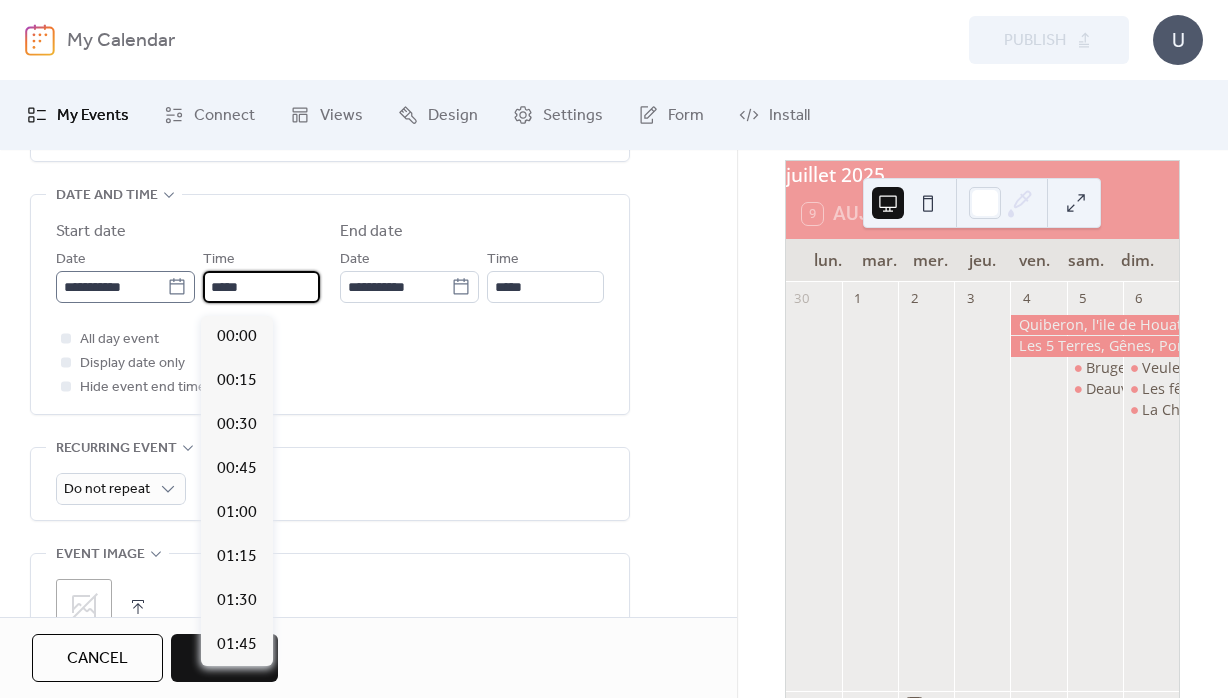 drag, startPoint x: 273, startPoint y: 295, endPoint x: 91, endPoint y: 305, distance: 182.27452 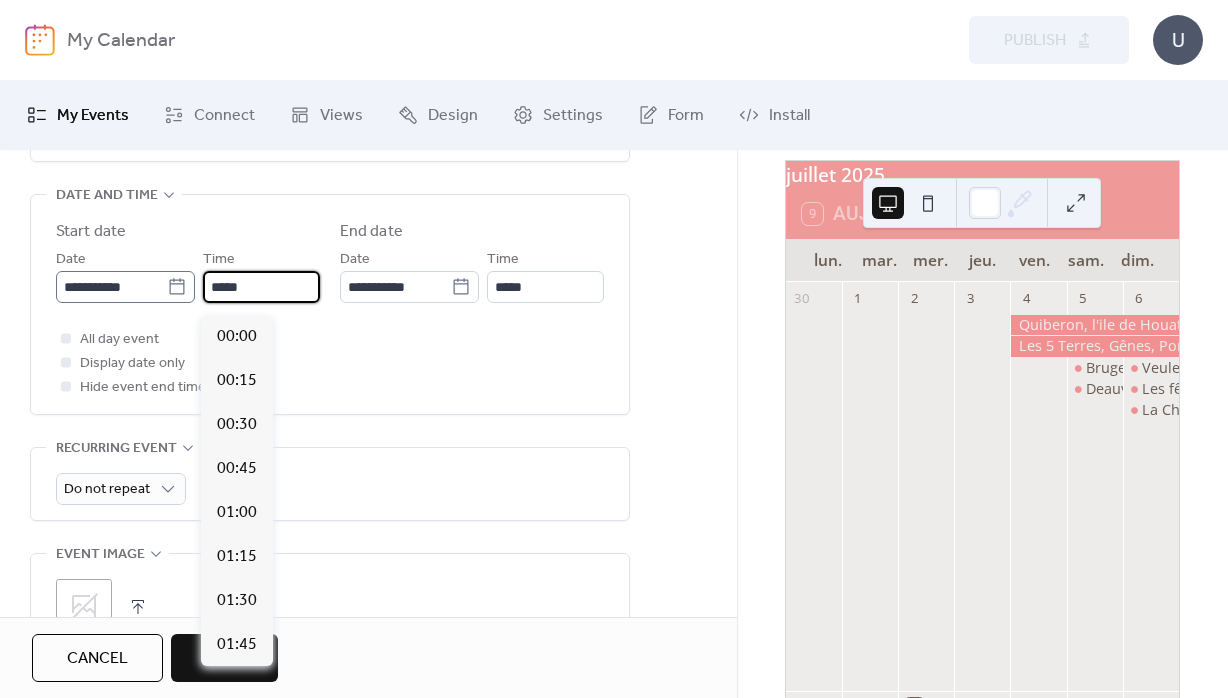 click on "*****" at bounding box center (261, 287) 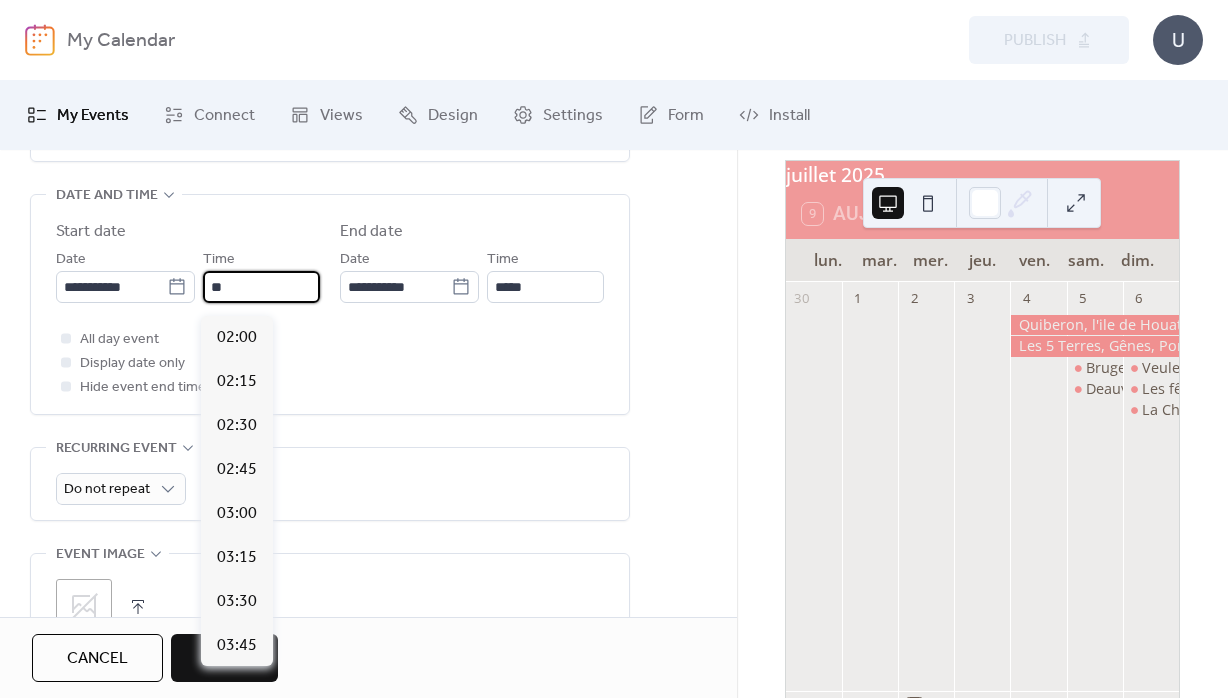 scroll, scrollTop: 3695, scrollLeft: 0, axis: vertical 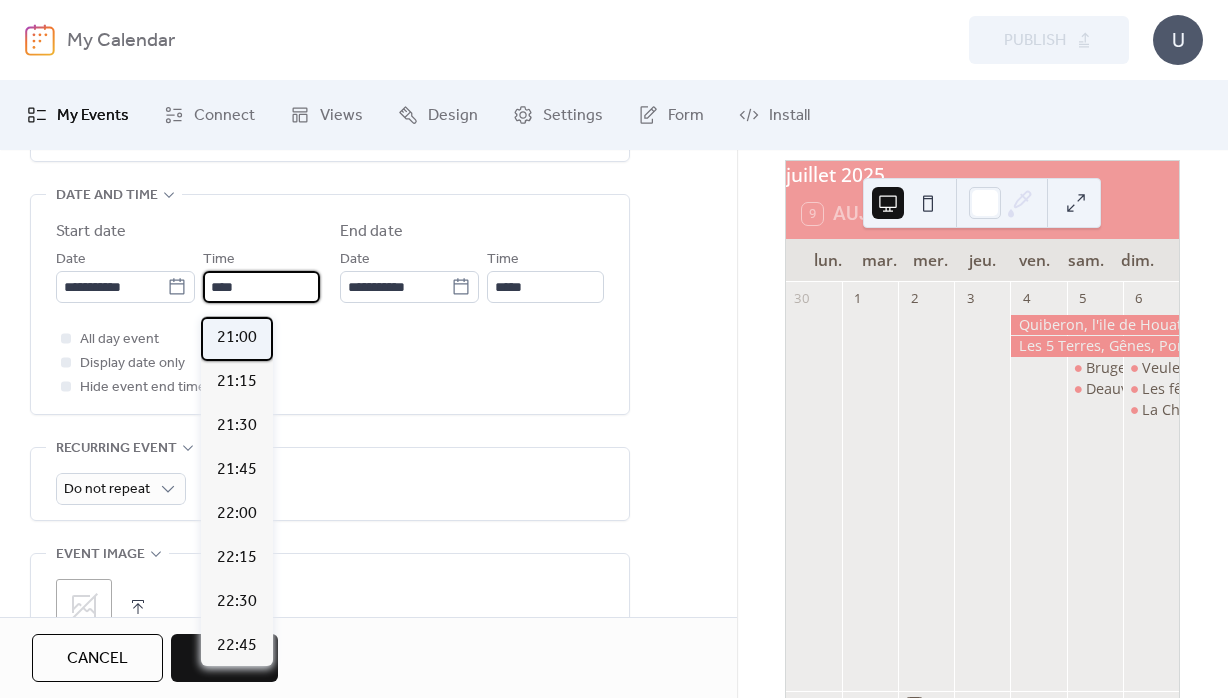 click on "21:00" at bounding box center [237, 338] 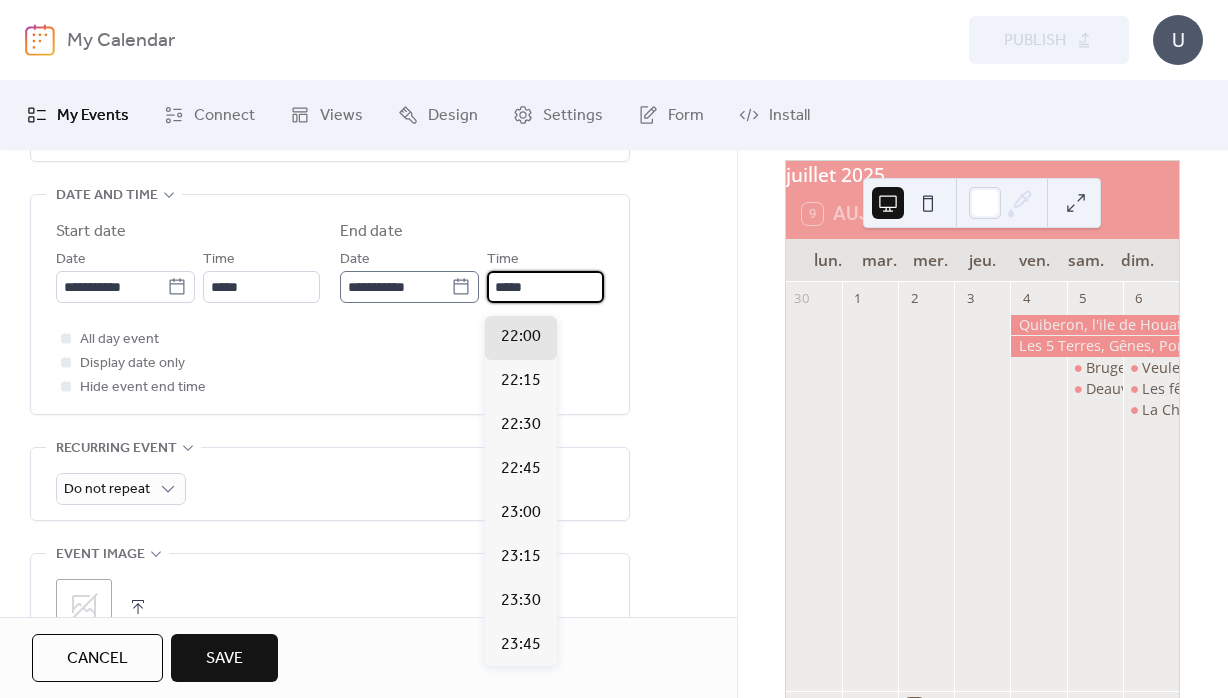 drag, startPoint x: 558, startPoint y: 298, endPoint x: 465, endPoint y: 297, distance: 93.00538 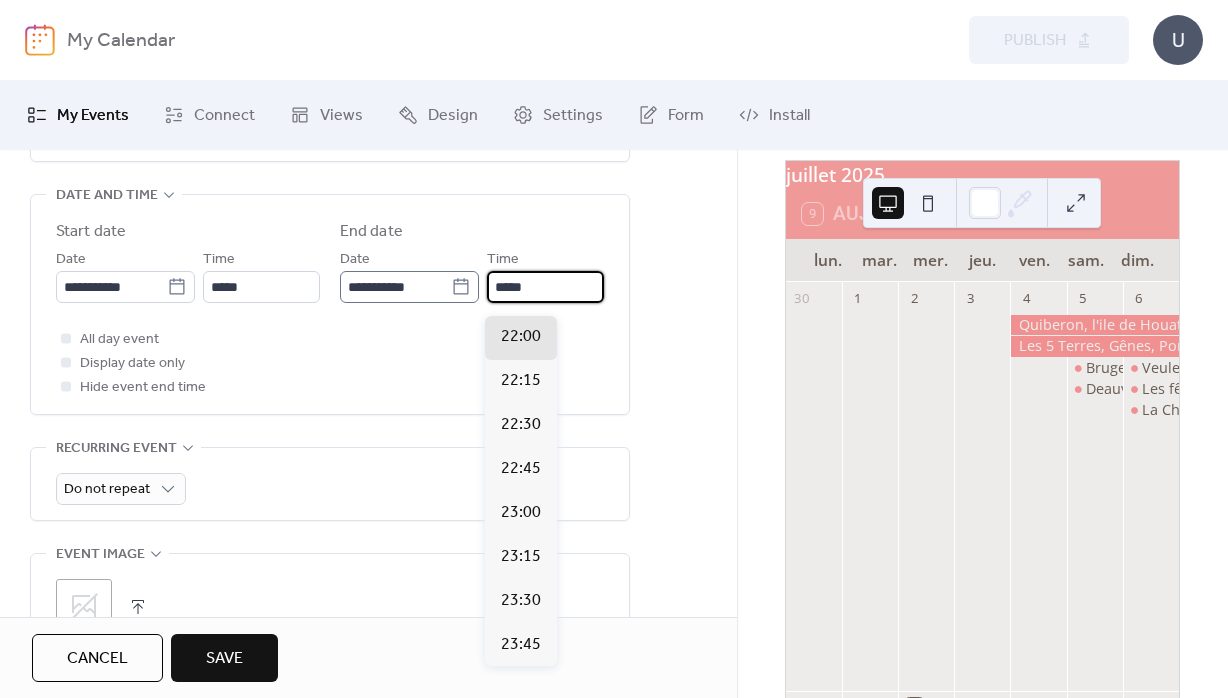 click on "*****" at bounding box center (545, 287) 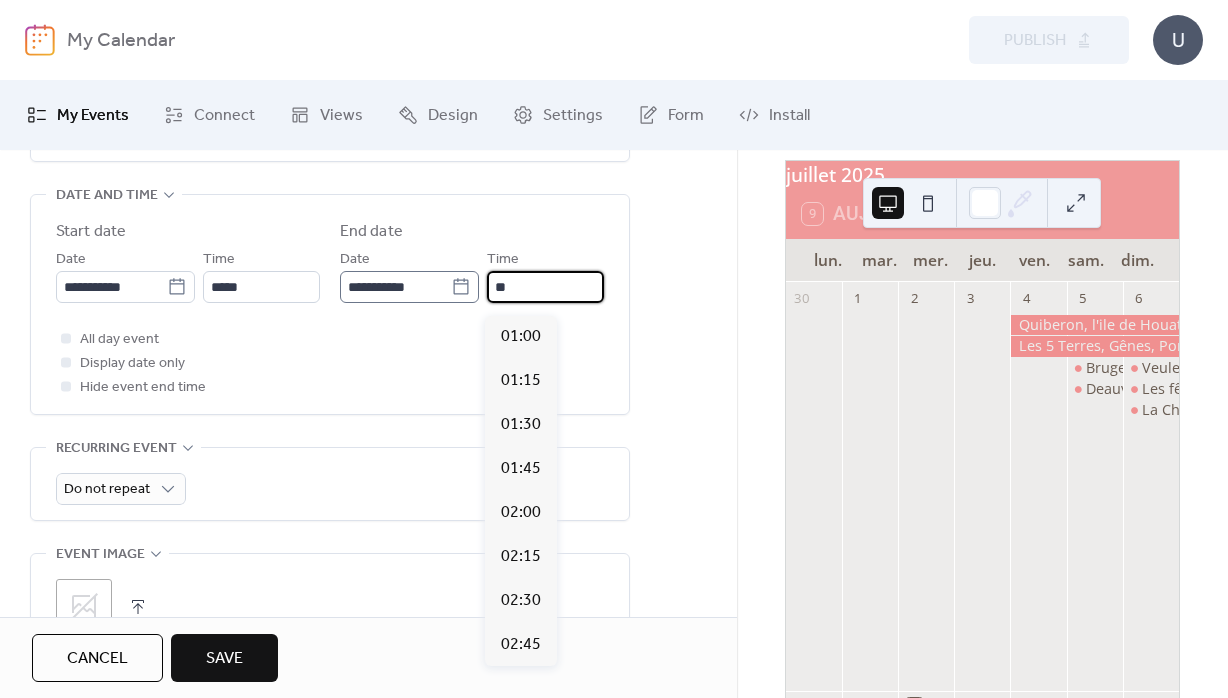 scroll, scrollTop: 2464, scrollLeft: 0, axis: vertical 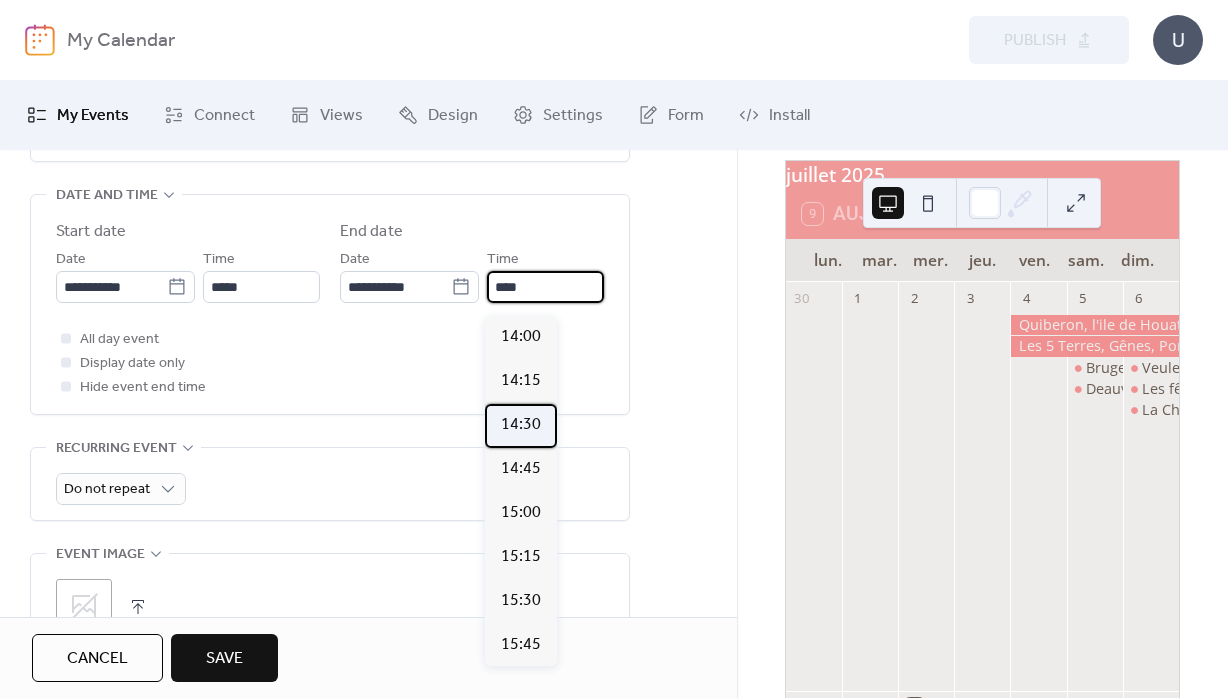 click on "14:30" at bounding box center [521, 425] 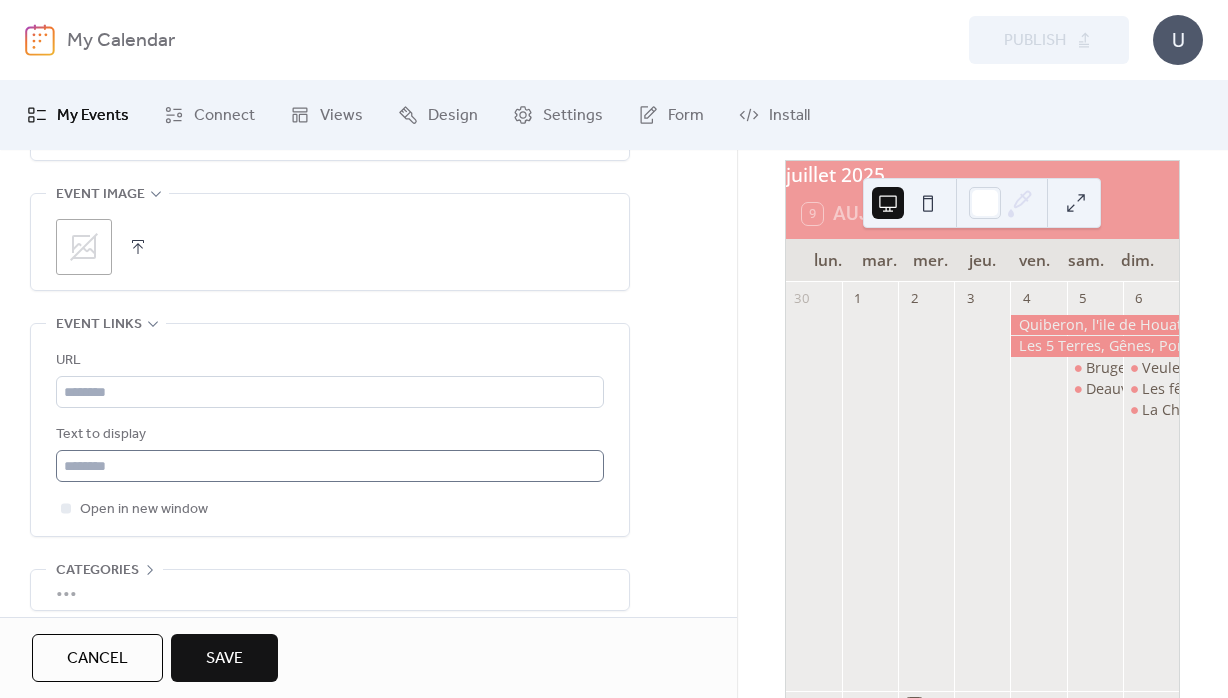 scroll, scrollTop: 1110, scrollLeft: 0, axis: vertical 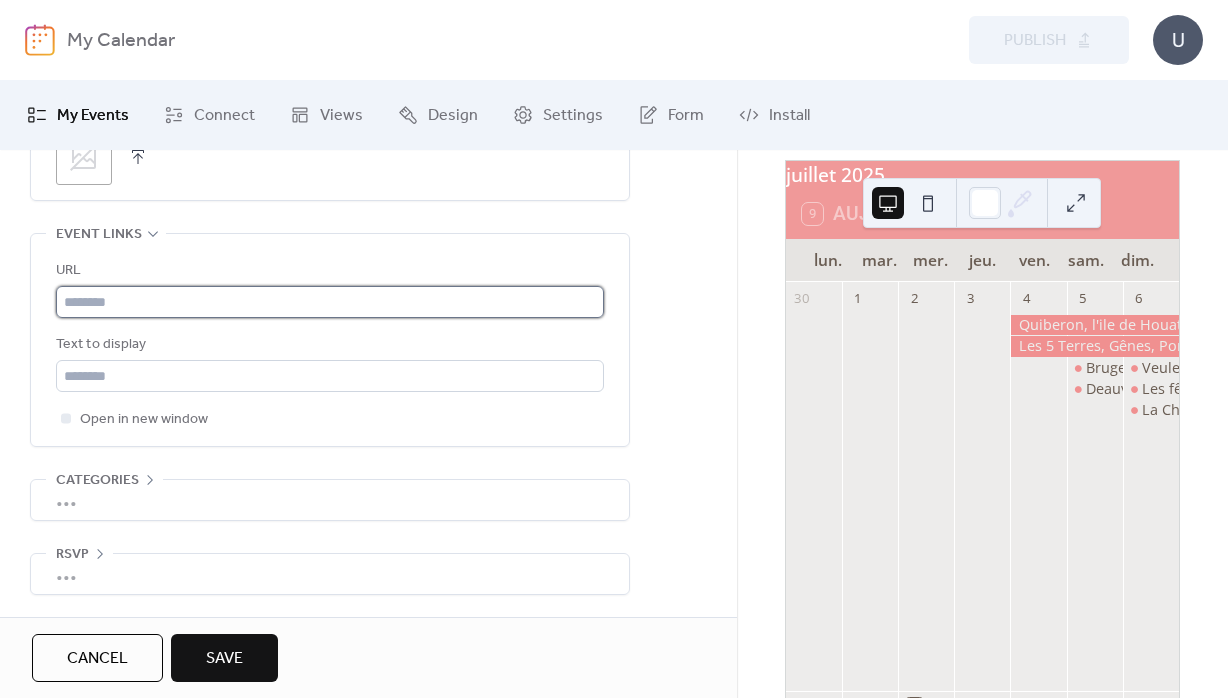 click at bounding box center (330, 302) 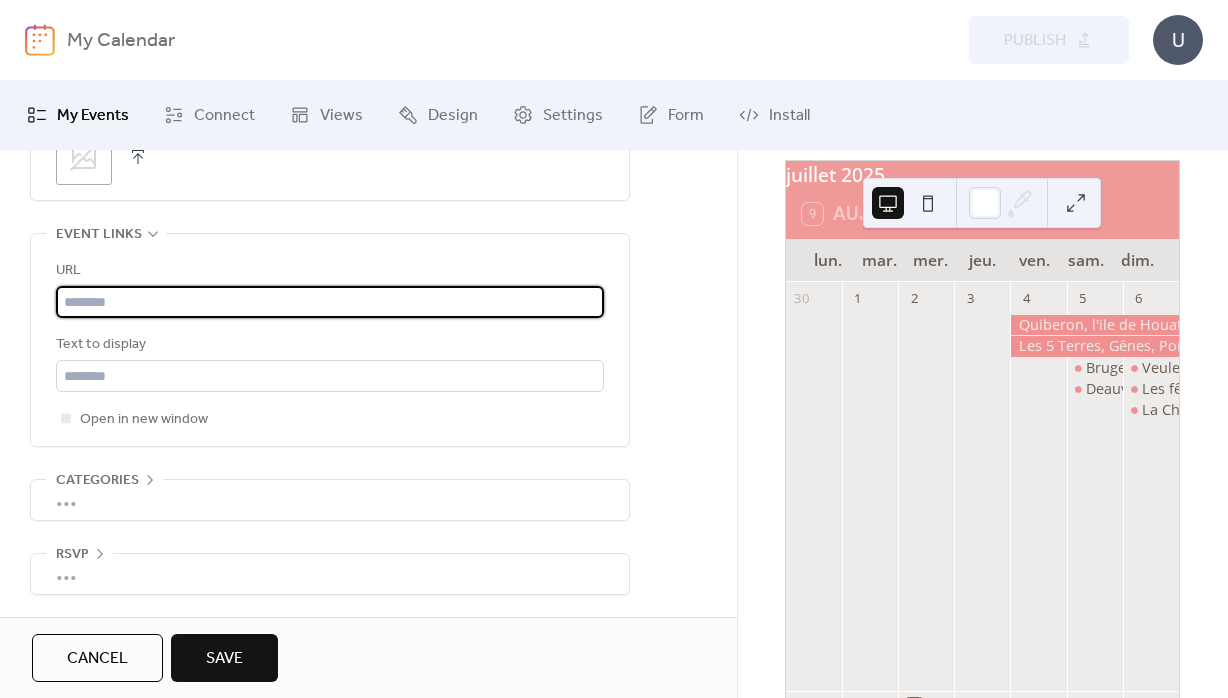 paste on "**********" 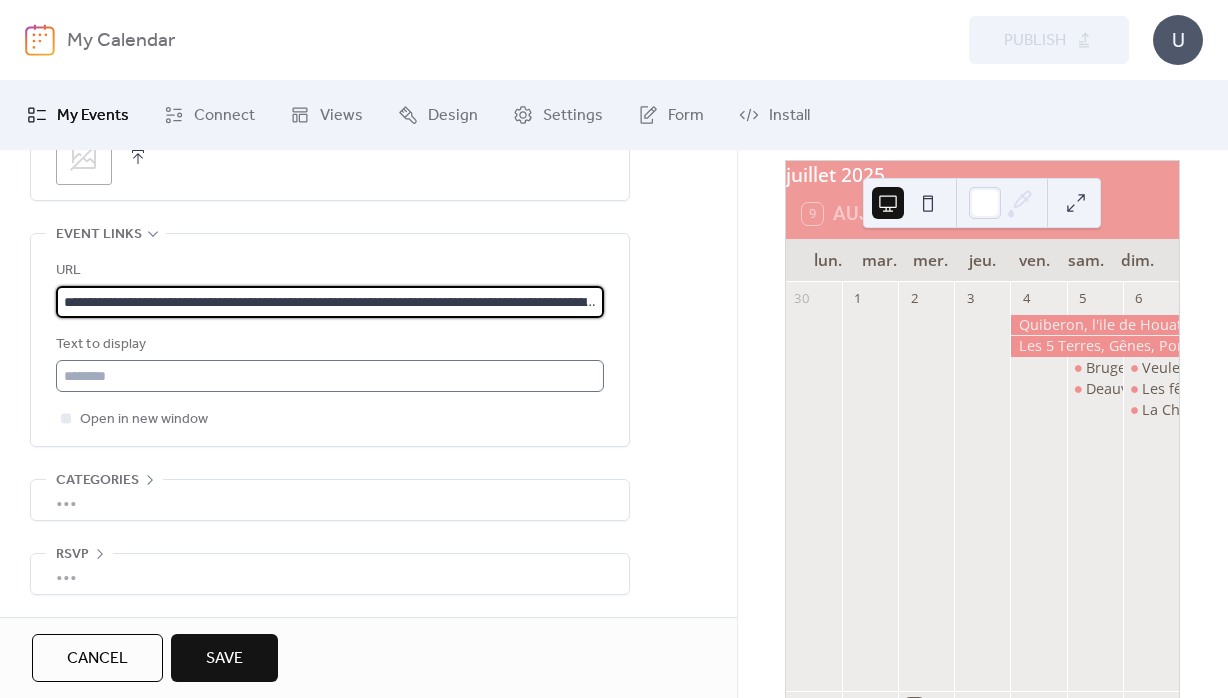 scroll, scrollTop: 0, scrollLeft: 895, axis: horizontal 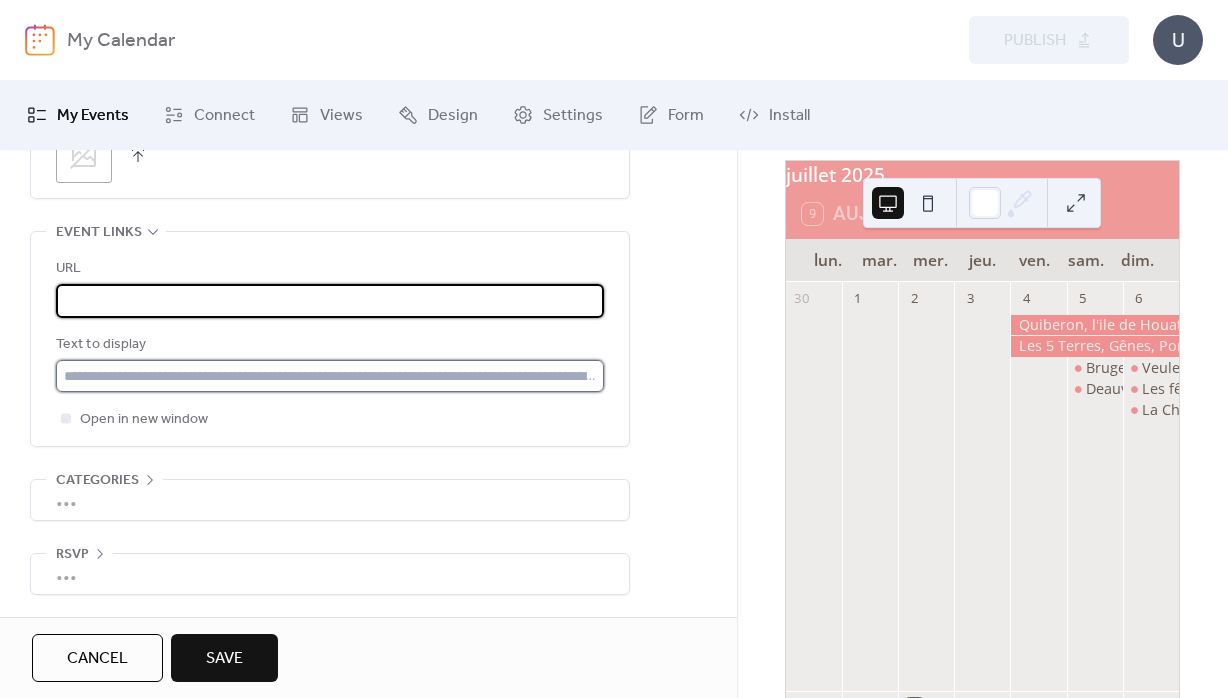click at bounding box center [330, 376] 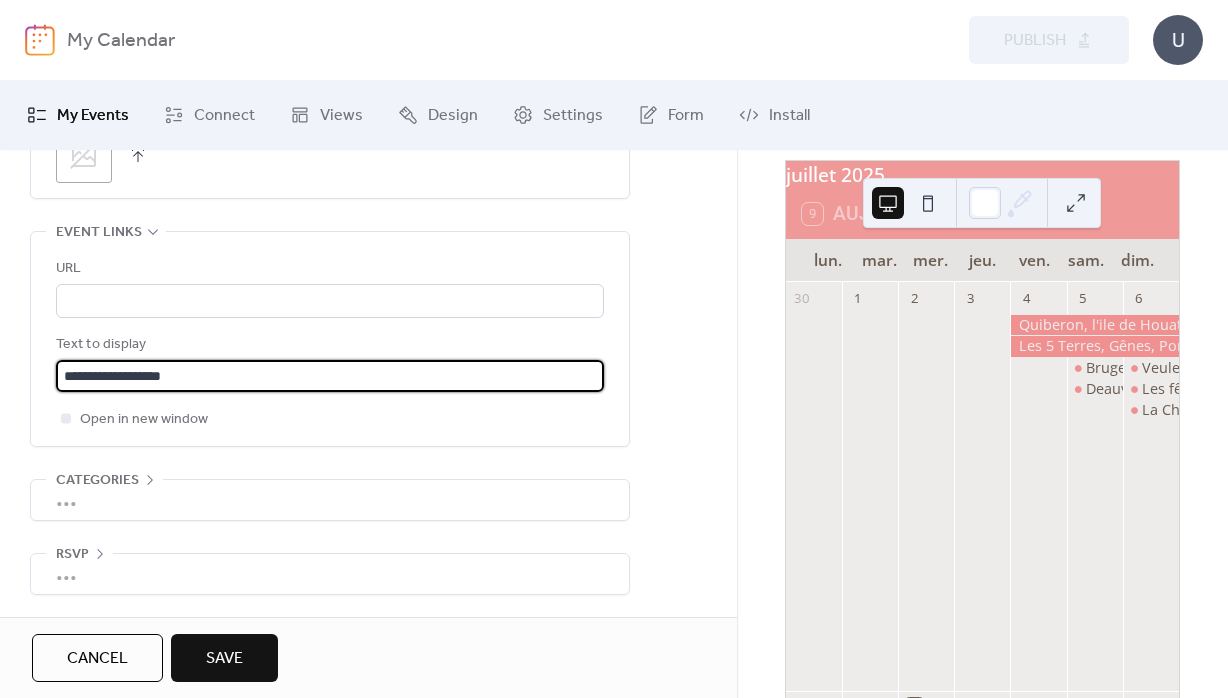 click on "Save" at bounding box center [224, 659] 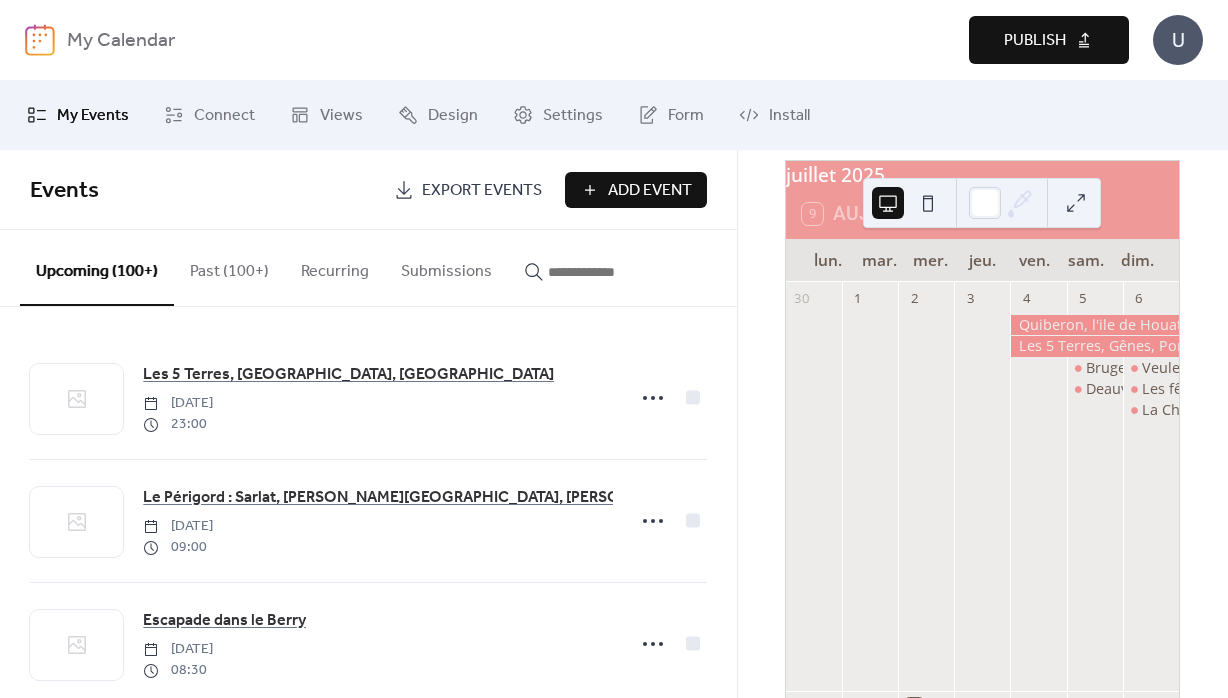 click on "Publish" at bounding box center [1035, 41] 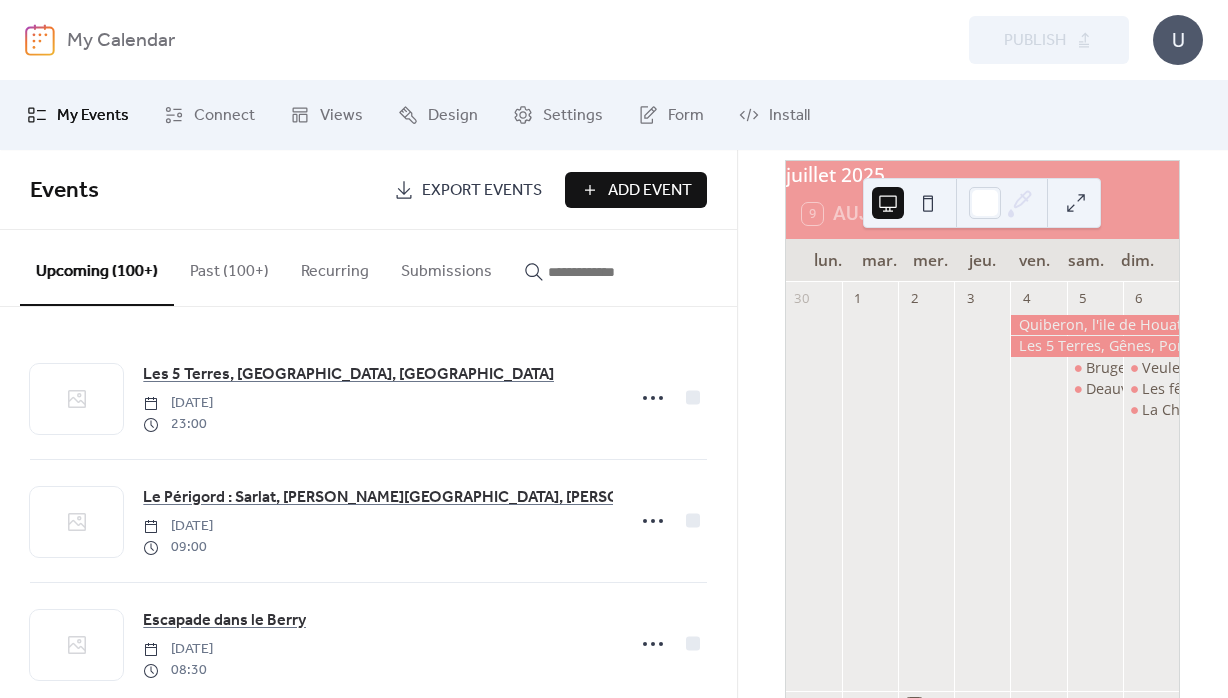 click on "Add Event" at bounding box center [650, 191] 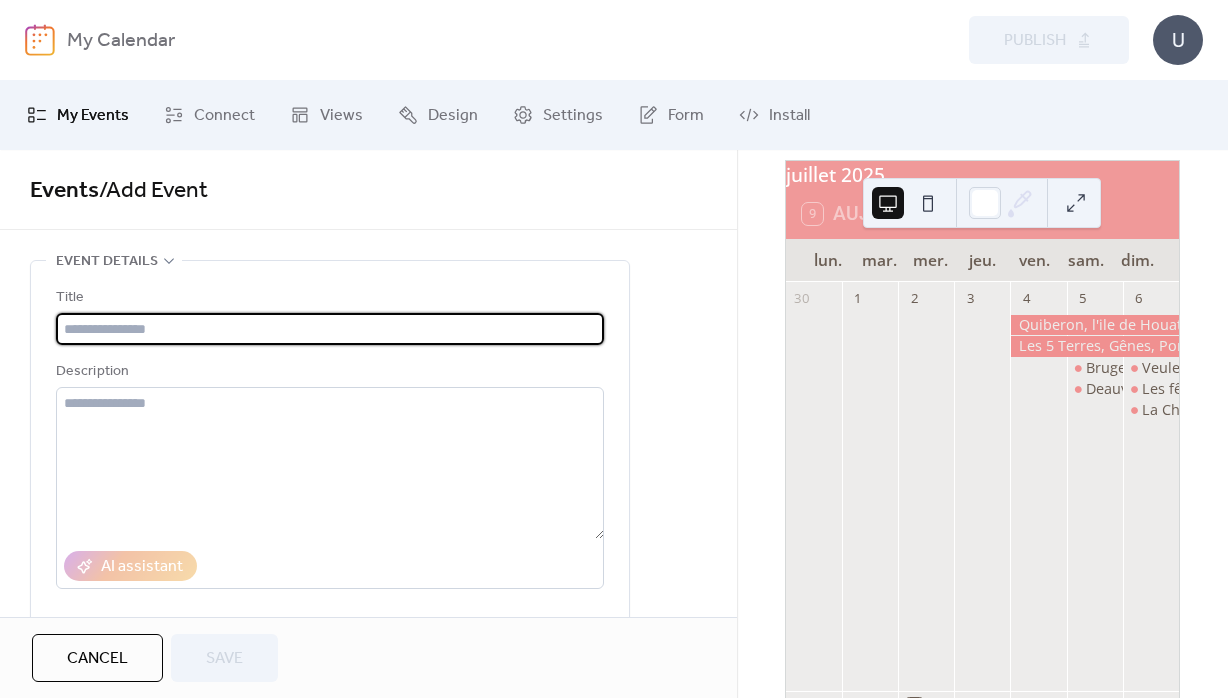 drag, startPoint x: 143, startPoint y: 324, endPoint x: 171, endPoint y: 311, distance: 30.870699 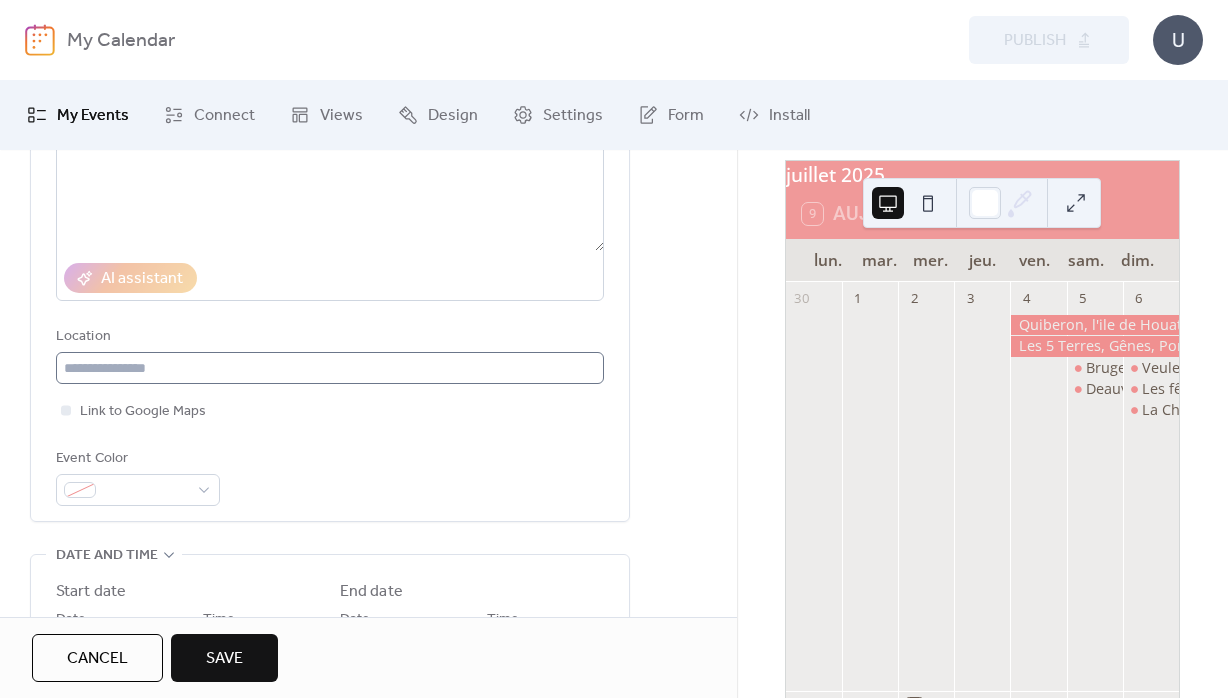 scroll, scrollTop: 360, scrollLeft: 0, axis: vertical 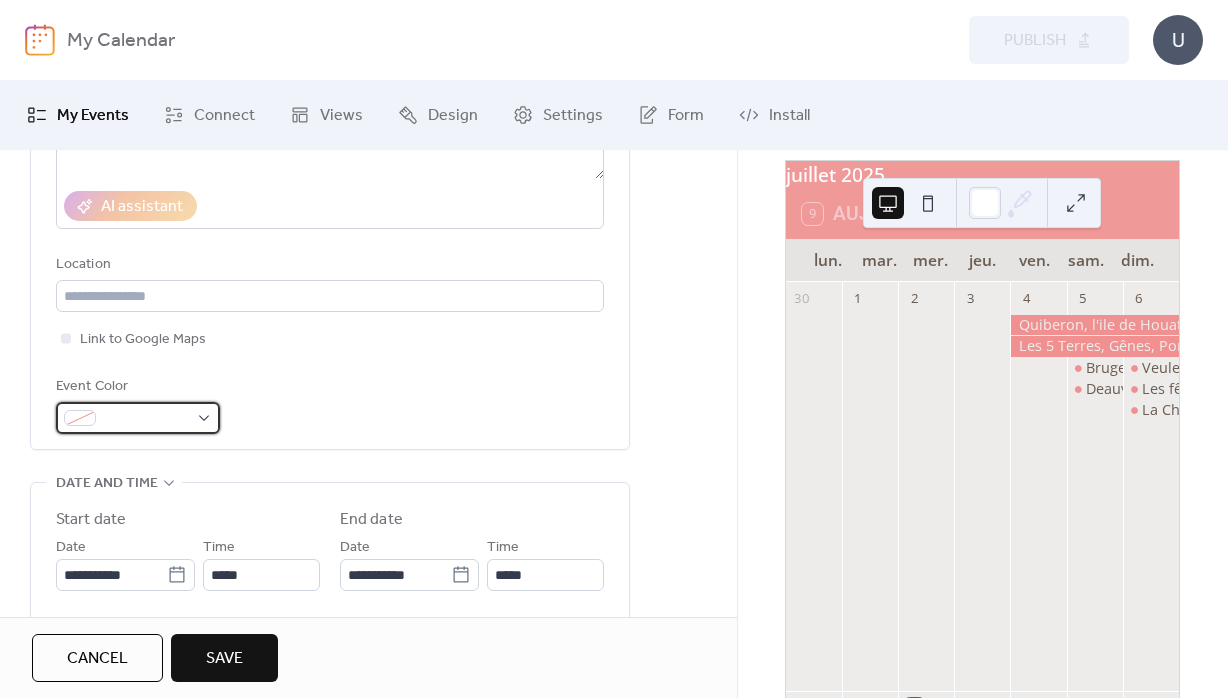 click at bounding box center [146, 419] 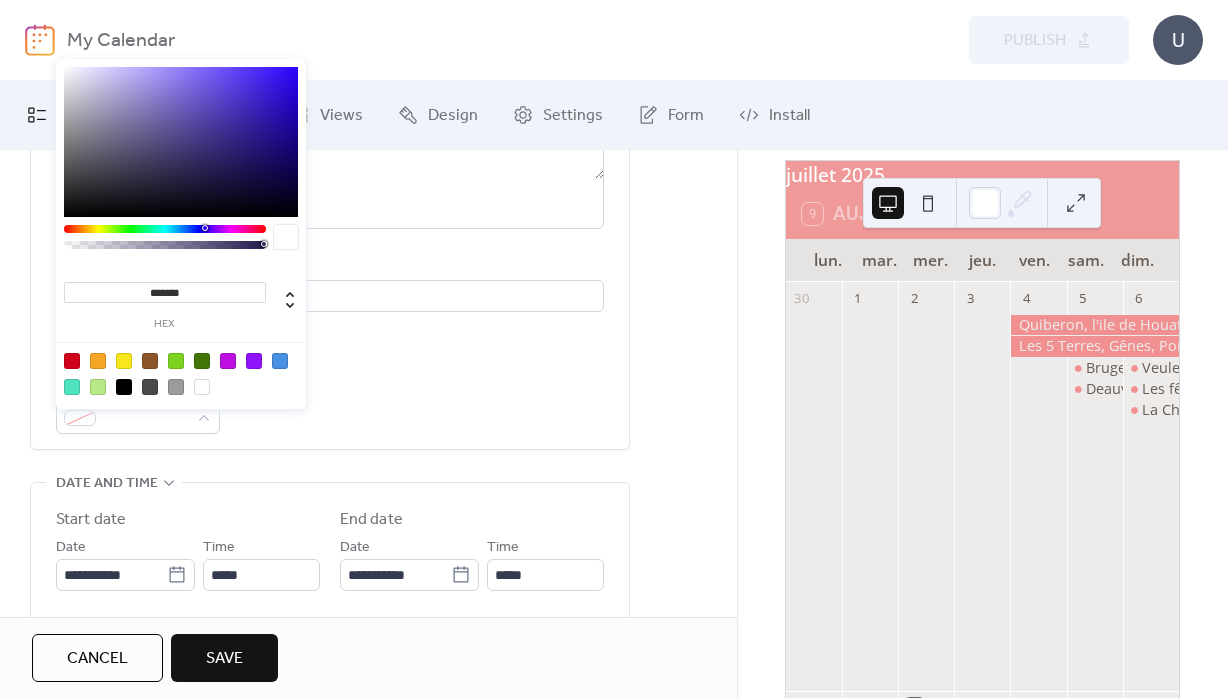 drag, startPoint x: 156, startPoint y: 294, endPoint x: 240, endPoint y: 294, distance: 84 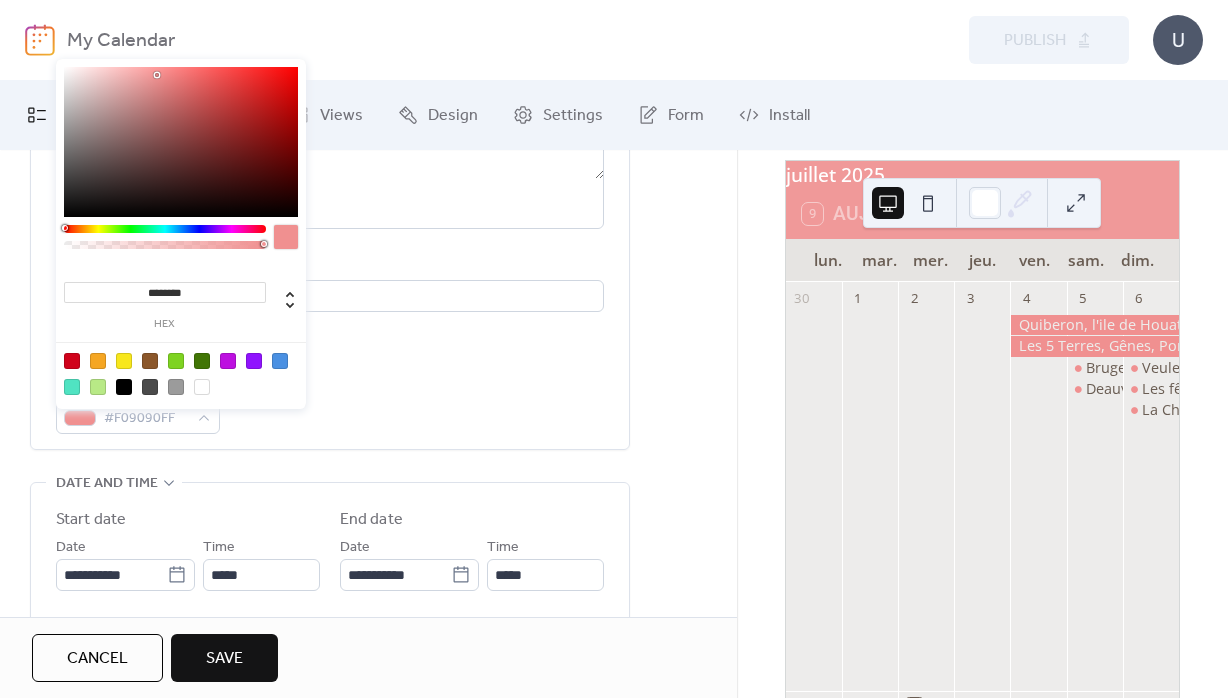 click on "Event Color #F09090FF" at bounding box center [330, 404] 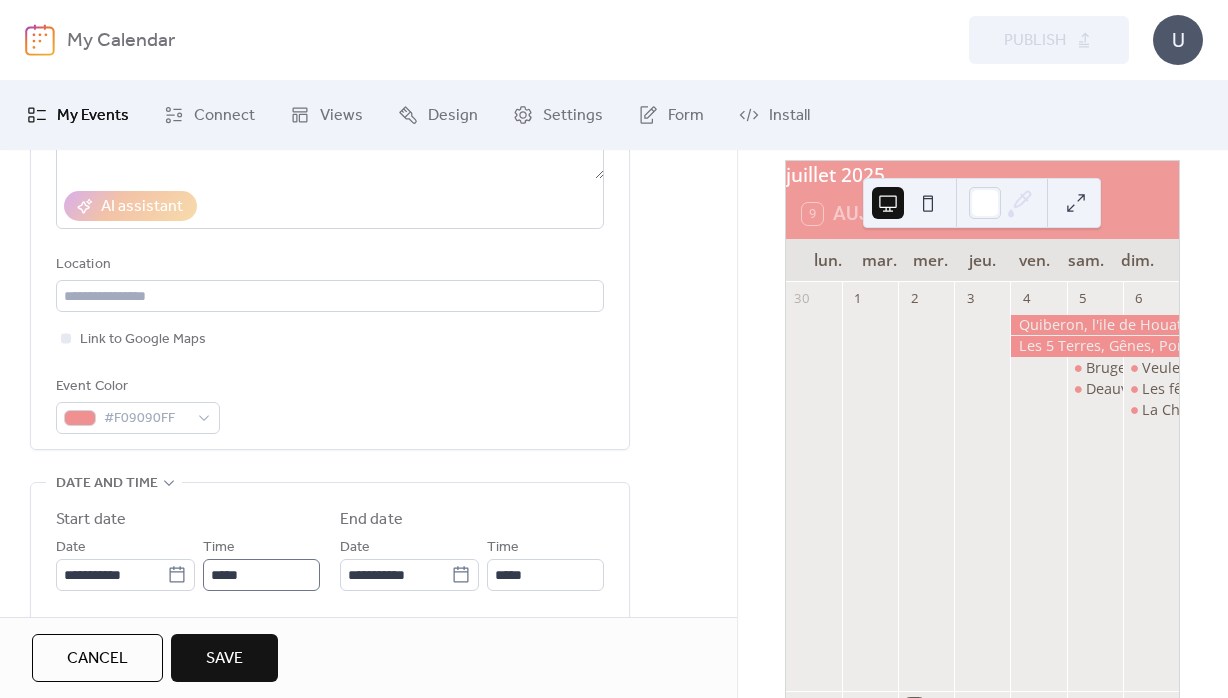 scroll, scrollTop: 504, scrollLeft: 0, axis: vertical 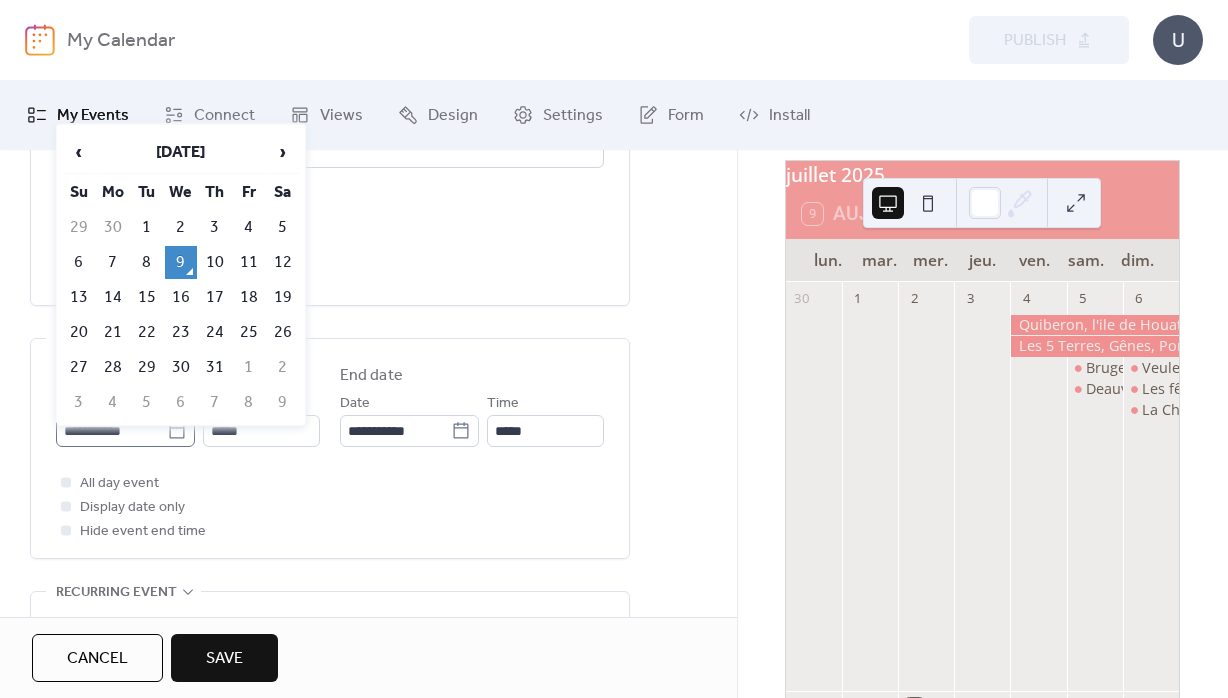 click 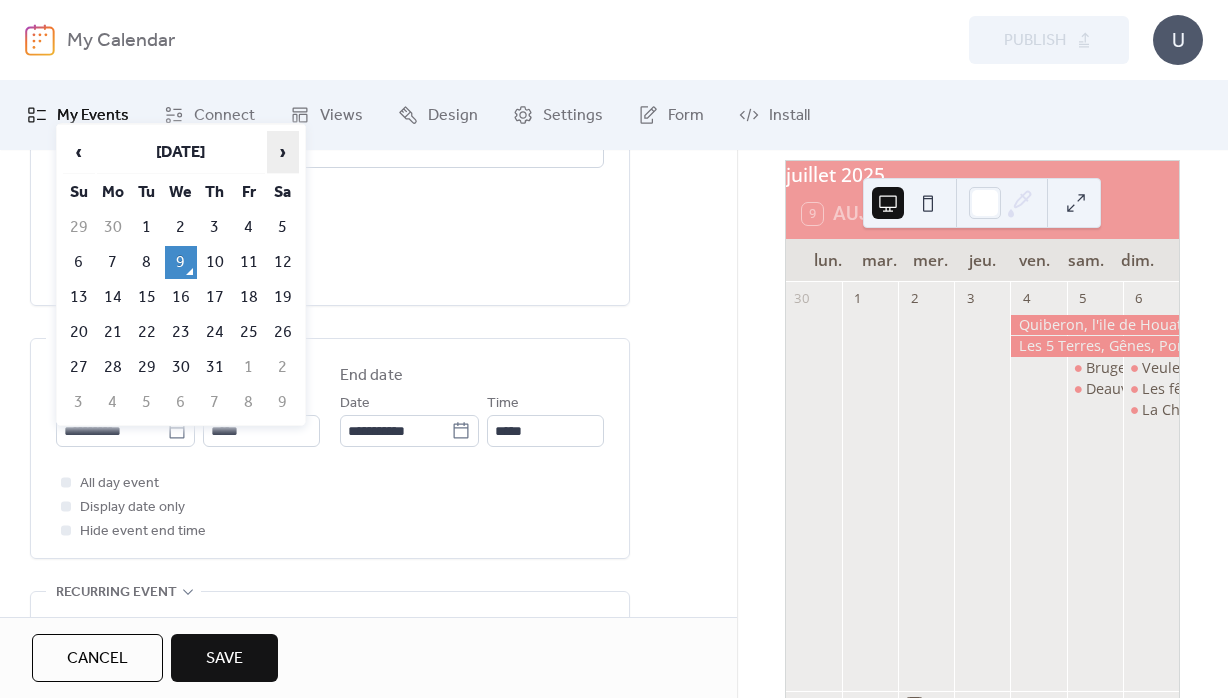 click on "›" at bounding box center (283, 152) 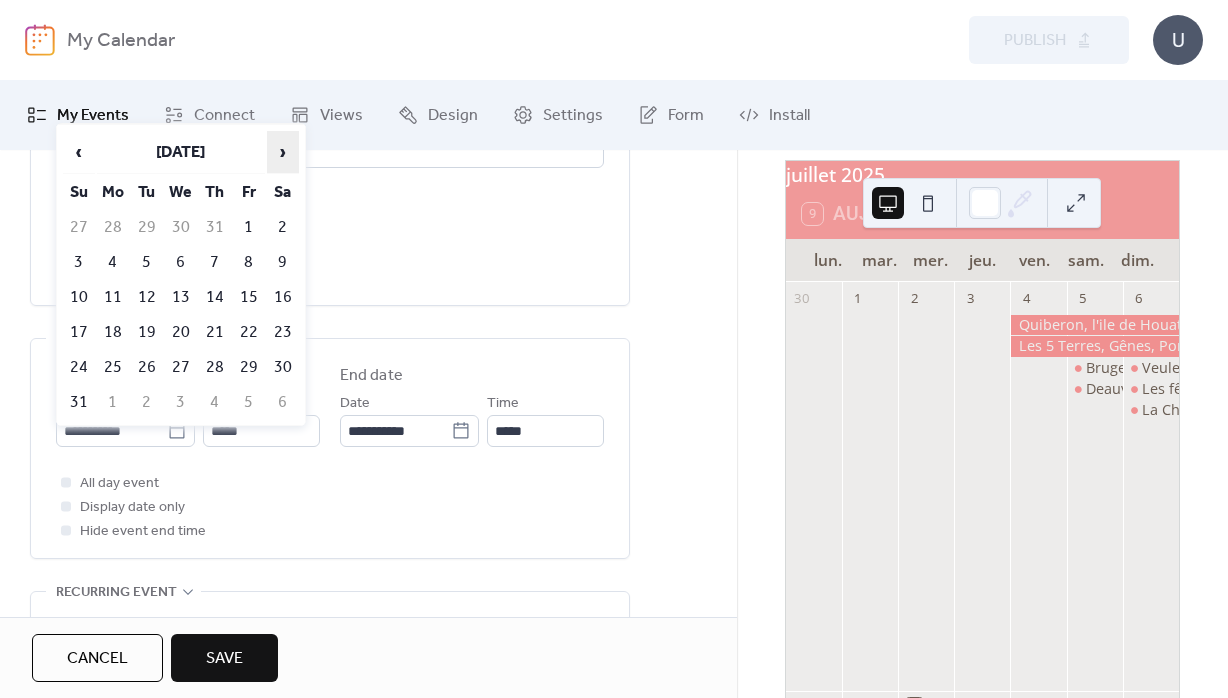 click on "›" at bounding box center (283, 152) 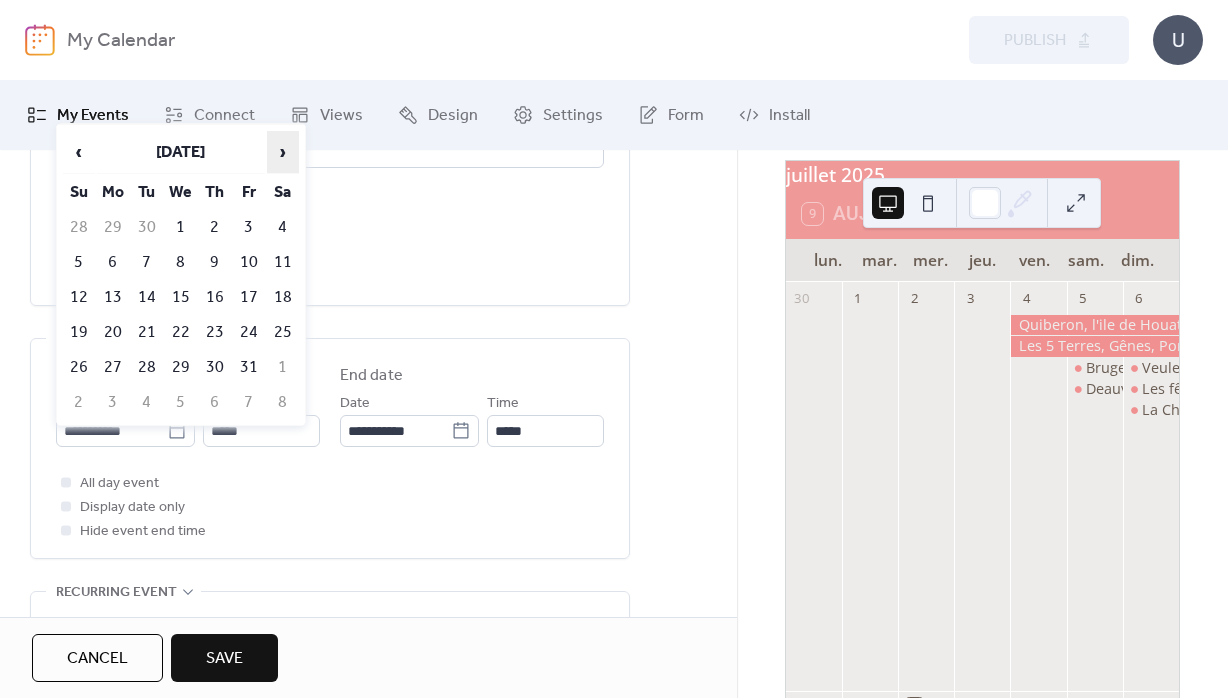 click on "›" at bounding box center [283, 152] 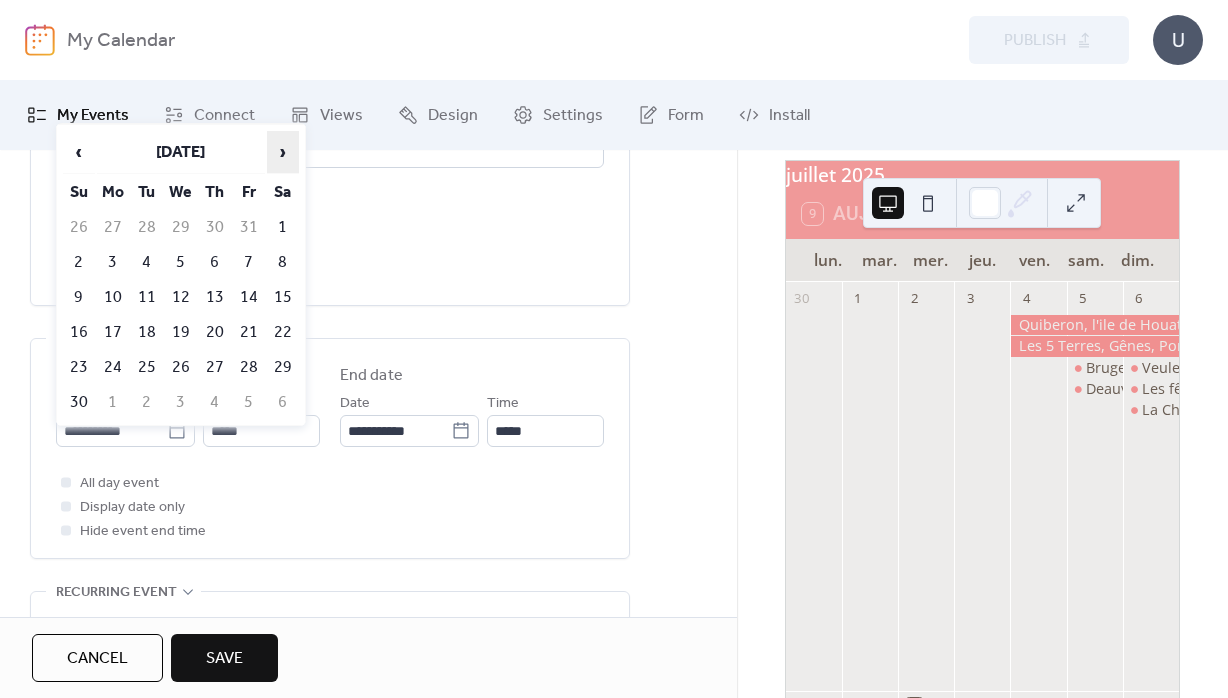click on "›" at bounding box center (283, 152) 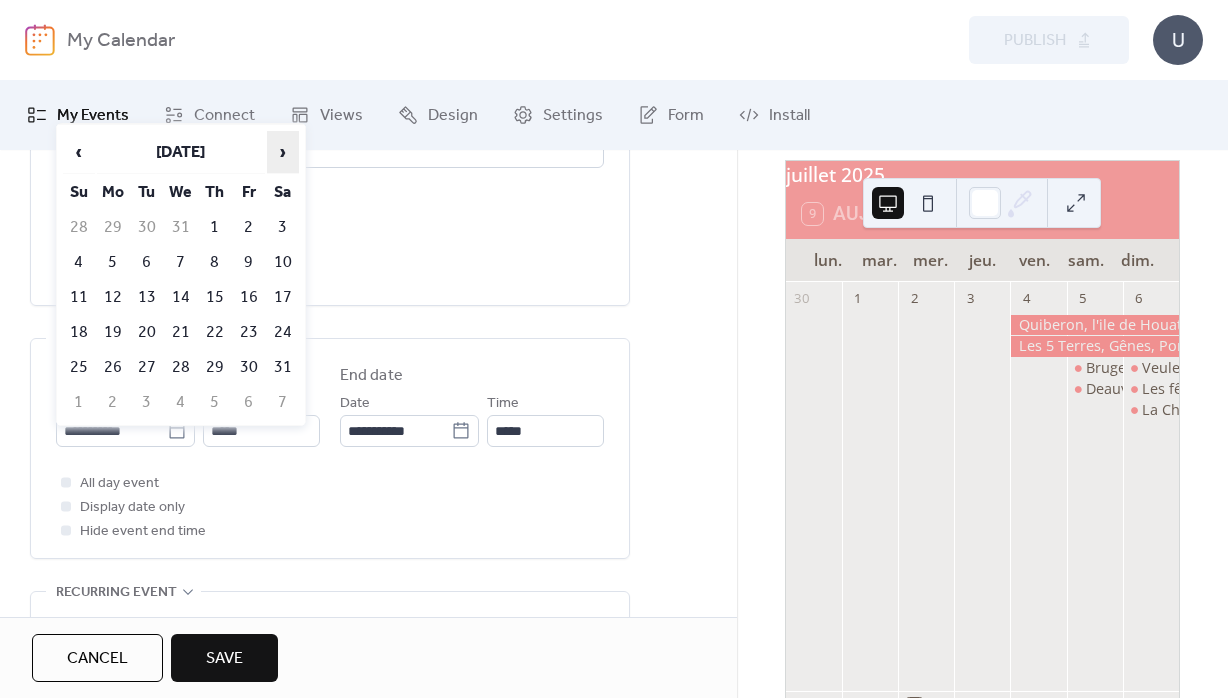 click on "›" at bounding box center [283, 152] 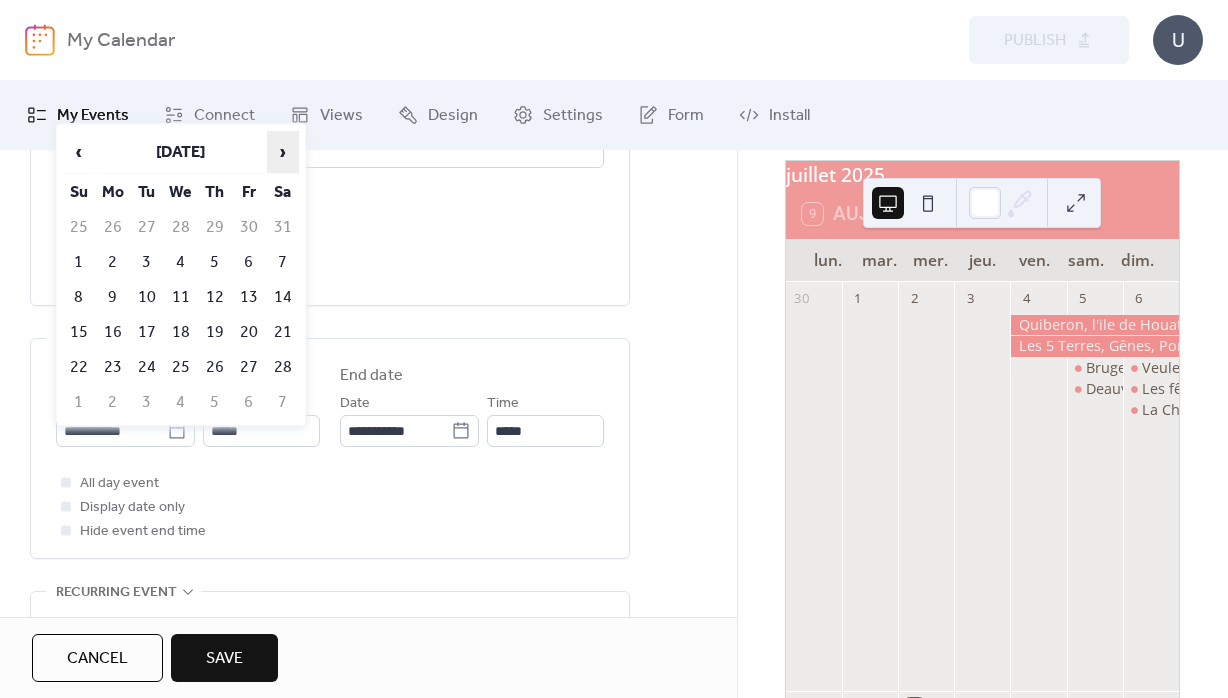 click on "›" at bounding box center (283, 152) 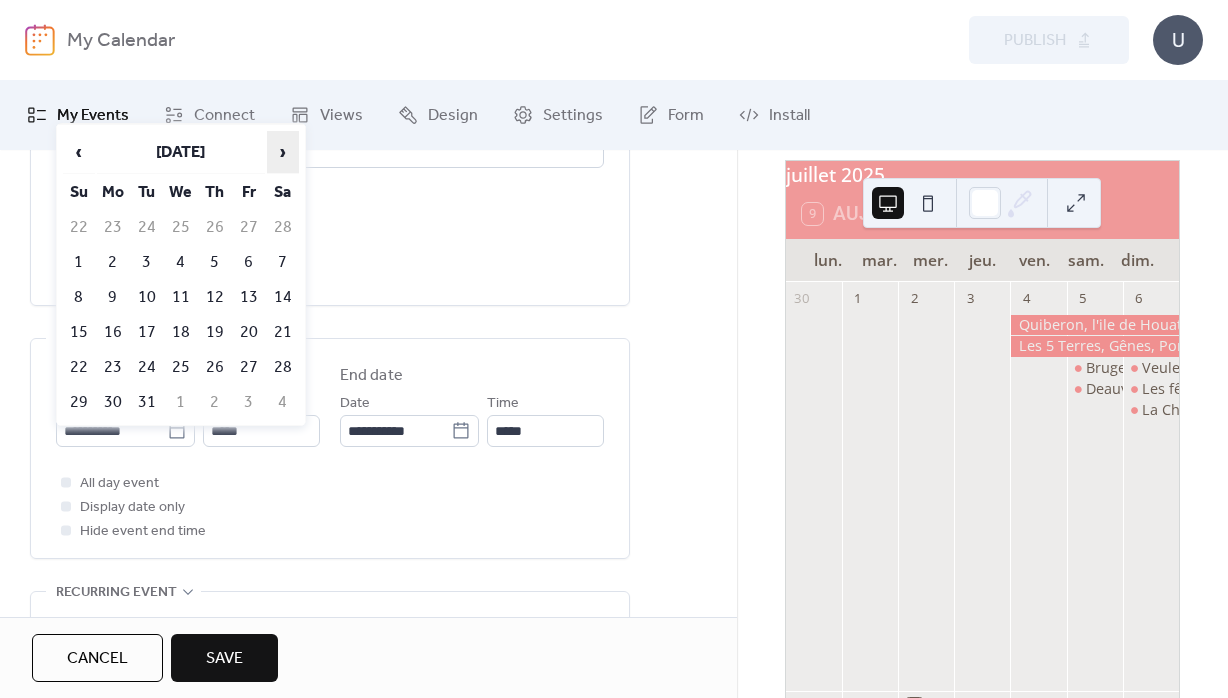 click on "›" at bounding box center [283, 152] 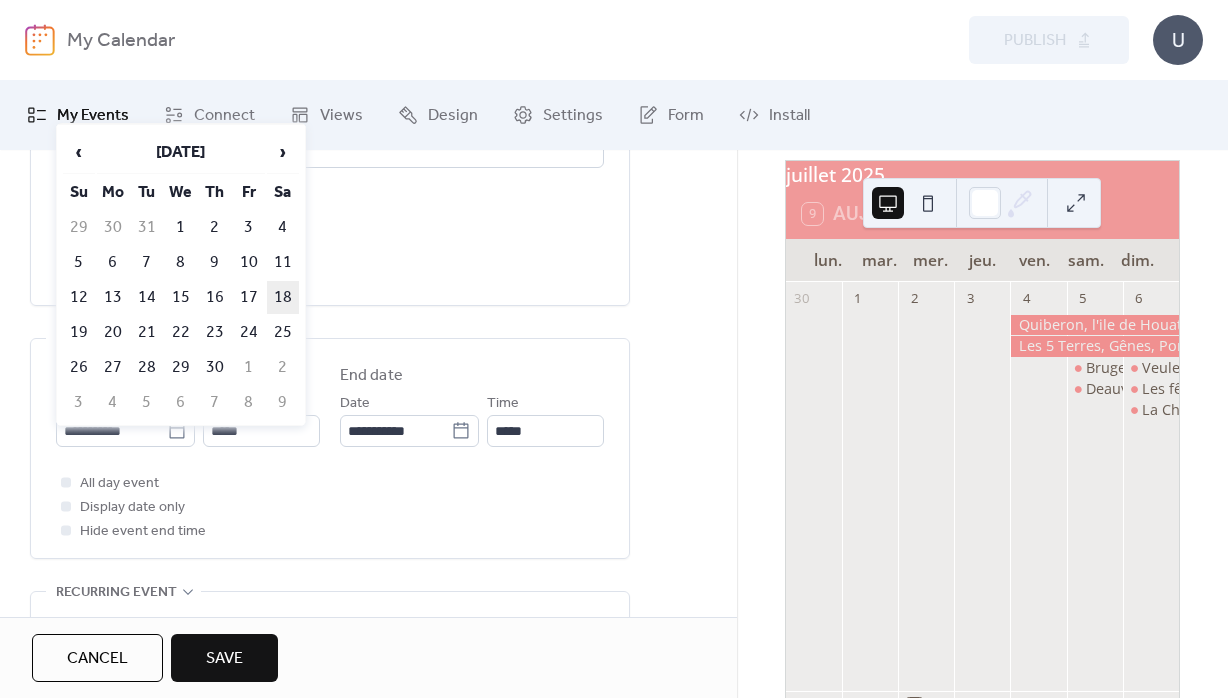 click on "18" at bounding box center (283, 297) 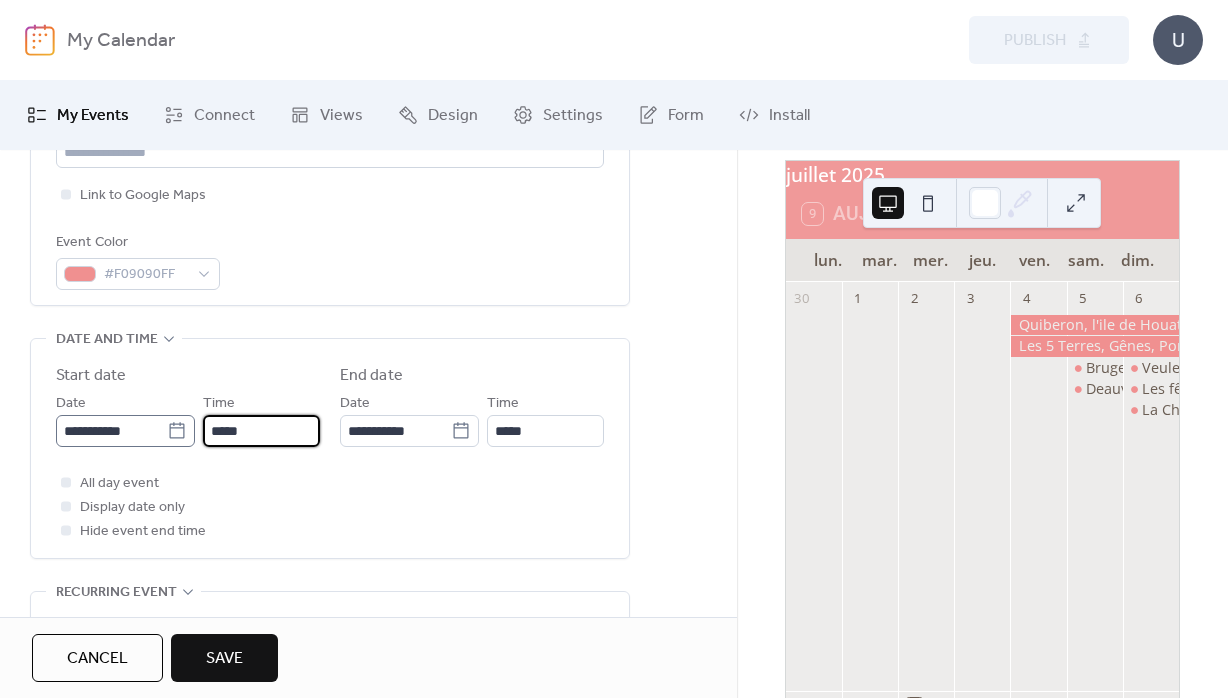 drag, startPoint x: 253, startPoint y: 441, endPoint x: 154, endPoint y: 442, distance: 99.00505 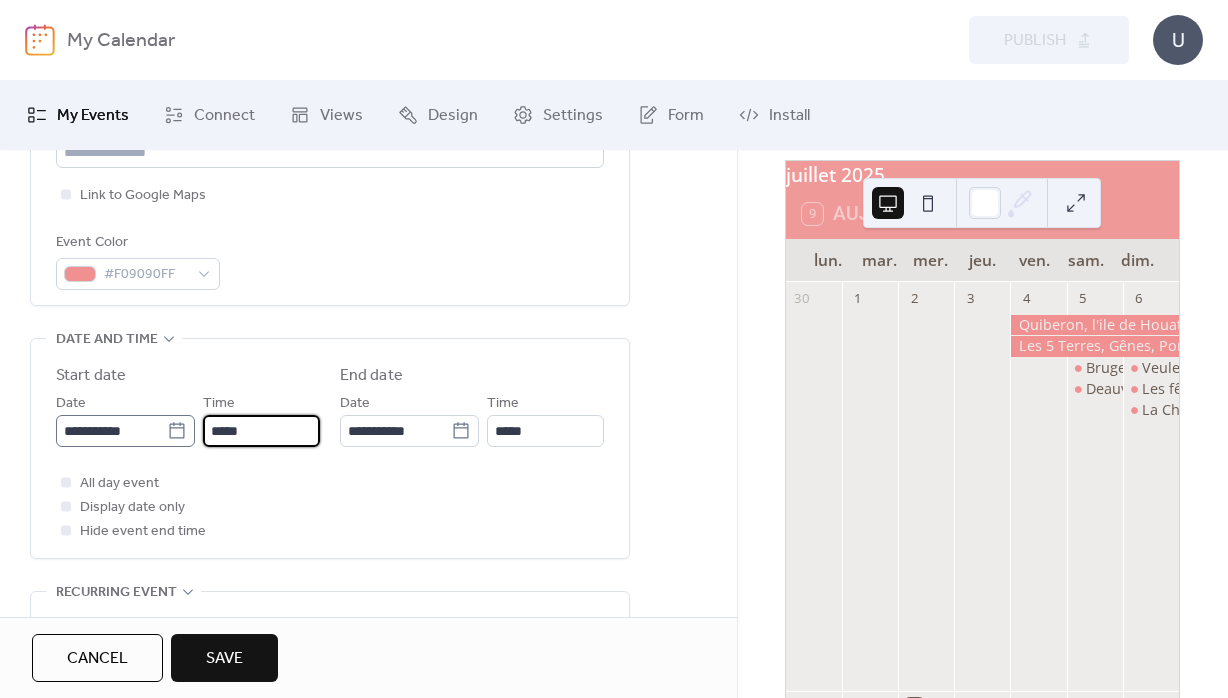 click on "*****" at bounding box center [261, 431] 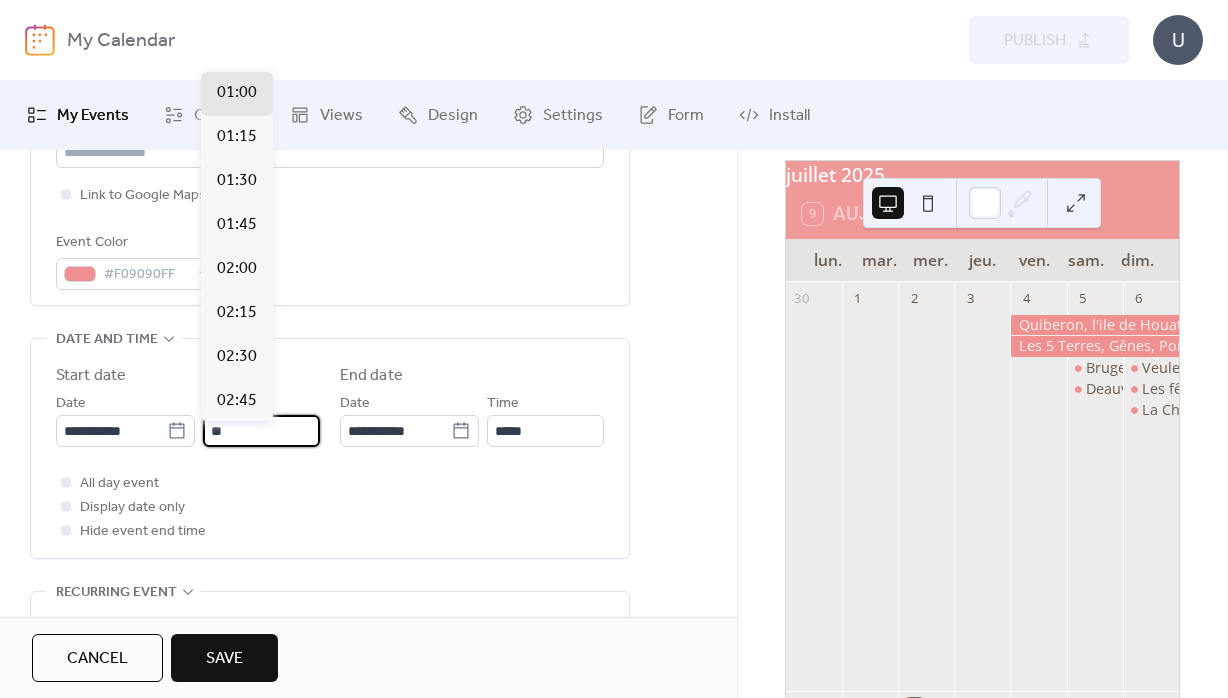 scroll, scrollTop: 1759, scrollLeft: 0, axis: vertical 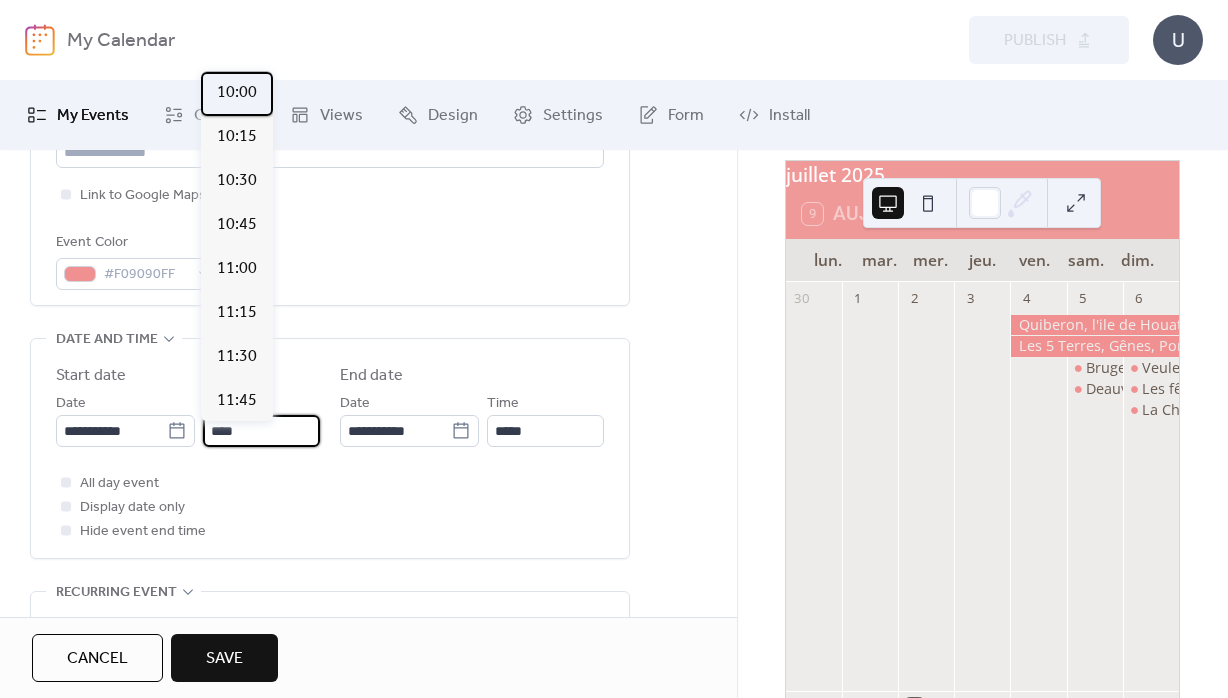 click on "10:00" at bounding box center (237, 93) 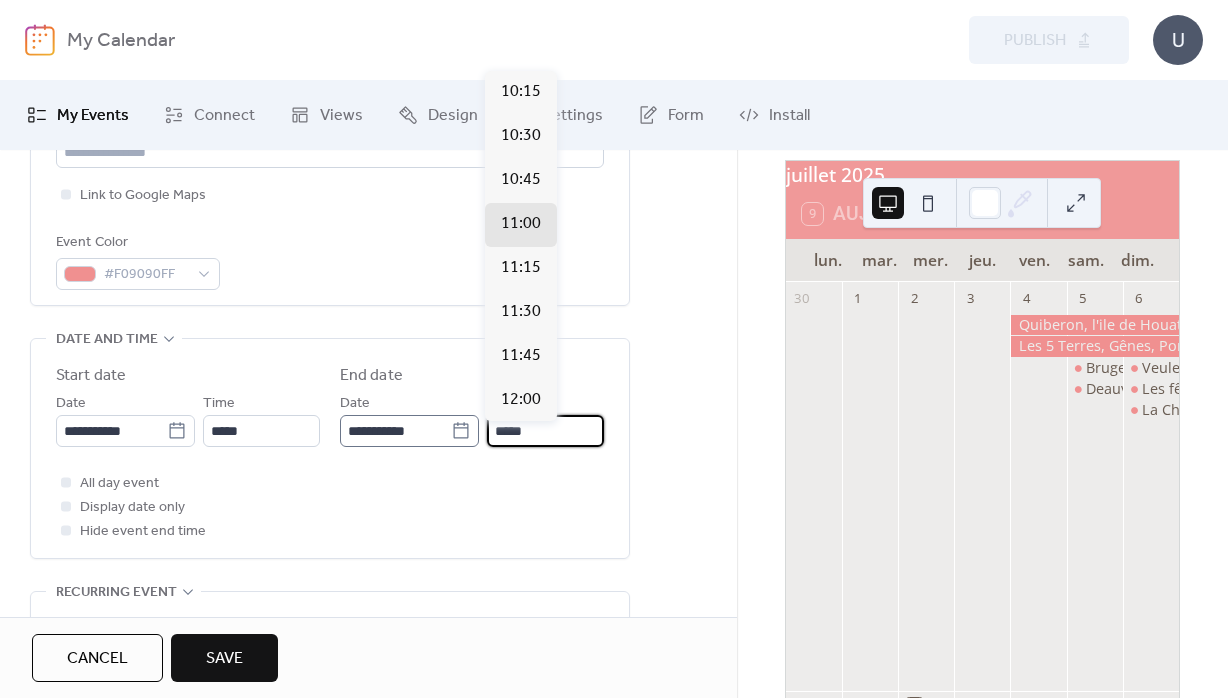 drag, startPoint x: 525, startPoint y: 438, endPoint x: 470, endPoint y: 442, distance: 55.145264 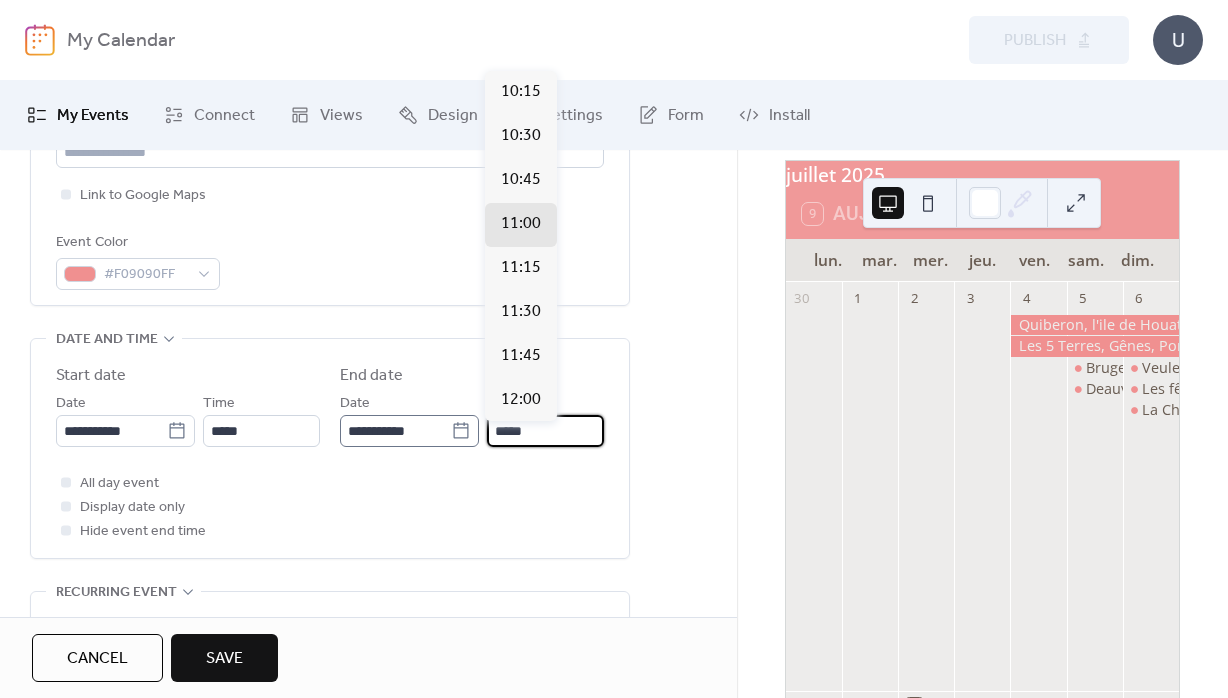 click on "*****" at bounding box center [545, 431] 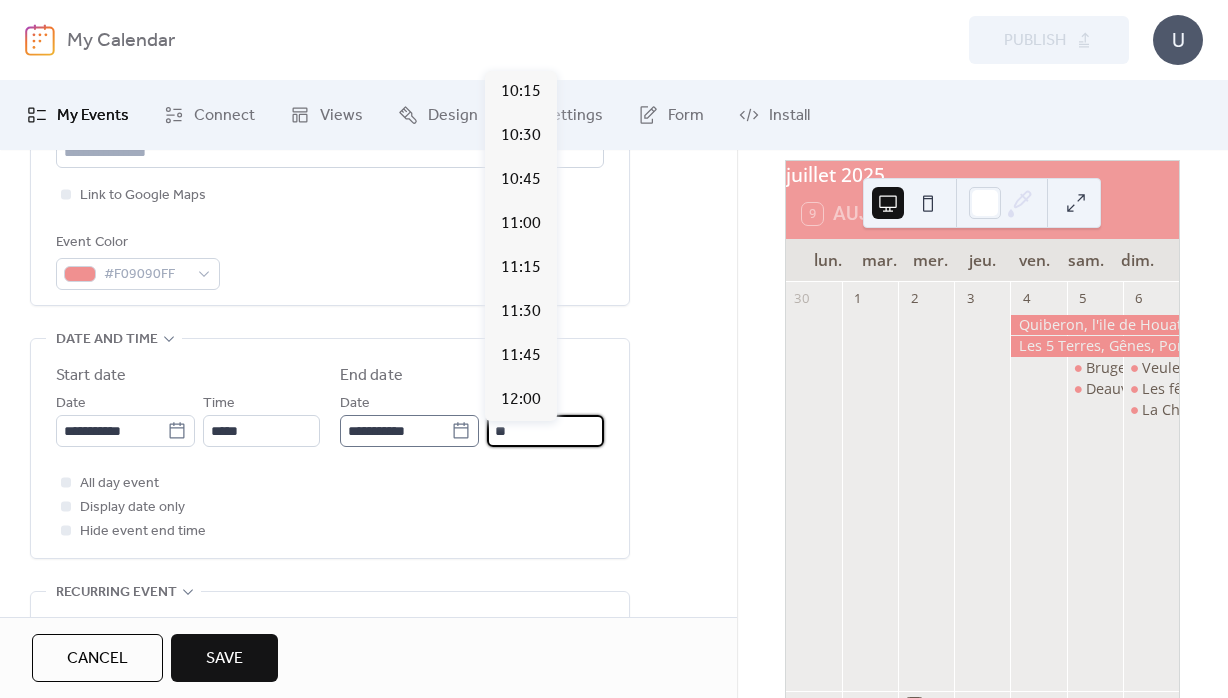 scroll, scrollTop: 1363, scrollLeft: 0, axis: vertical 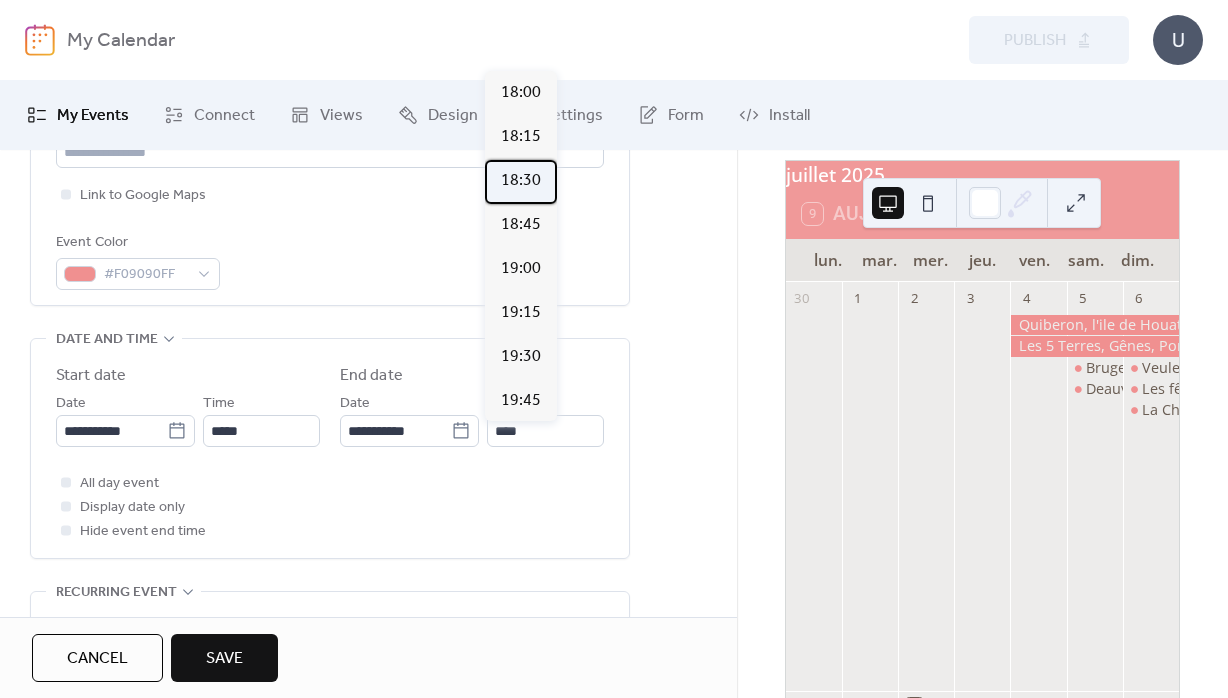 click on "18:30" at bounding box center [521, 181] 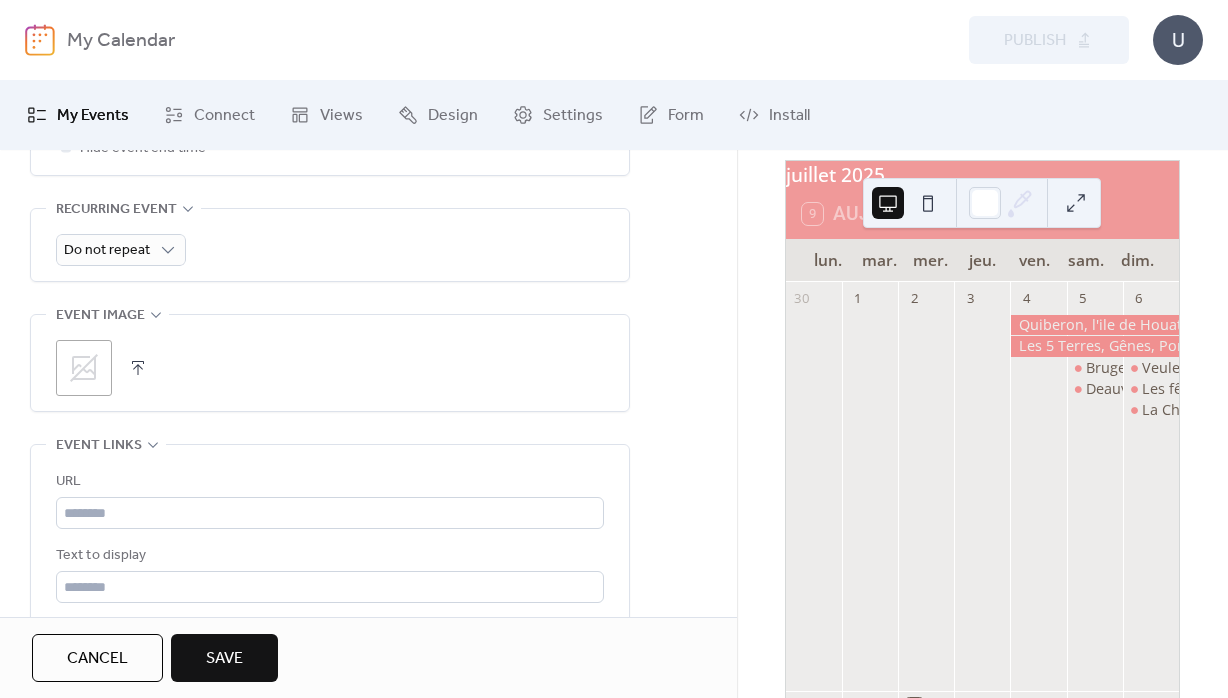 scroll, scrollTop: 936, scrollLeft: 0, axis: vertical 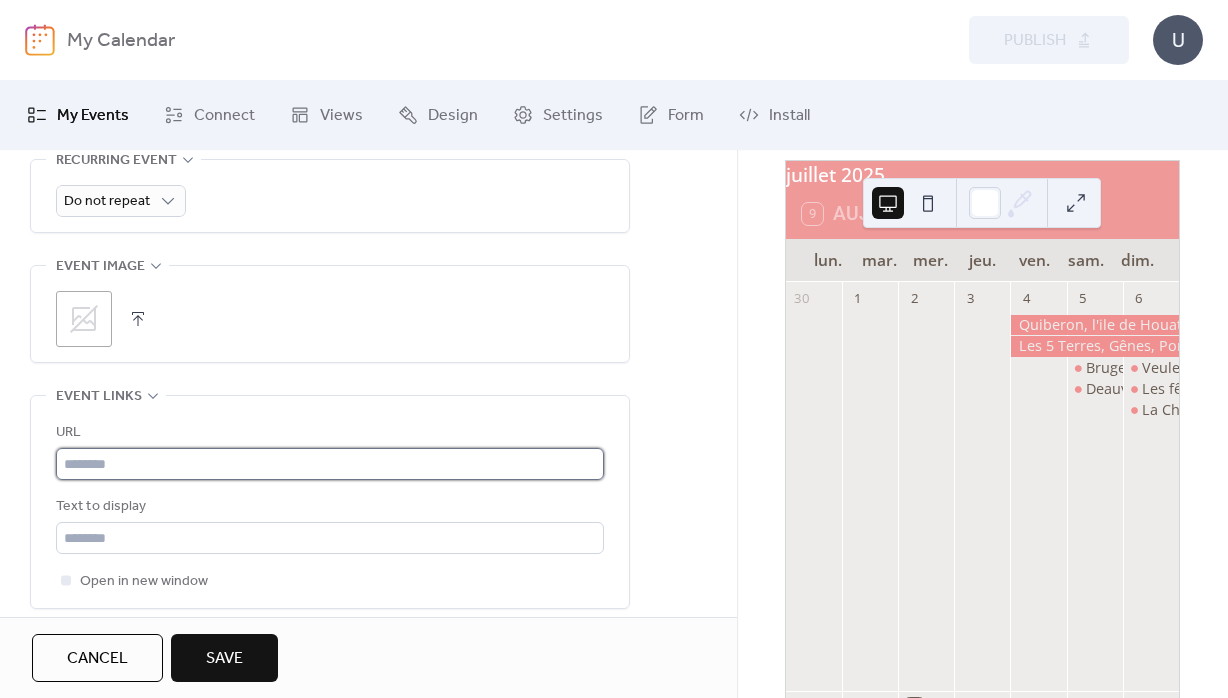 click at bounding box center (330, 464) 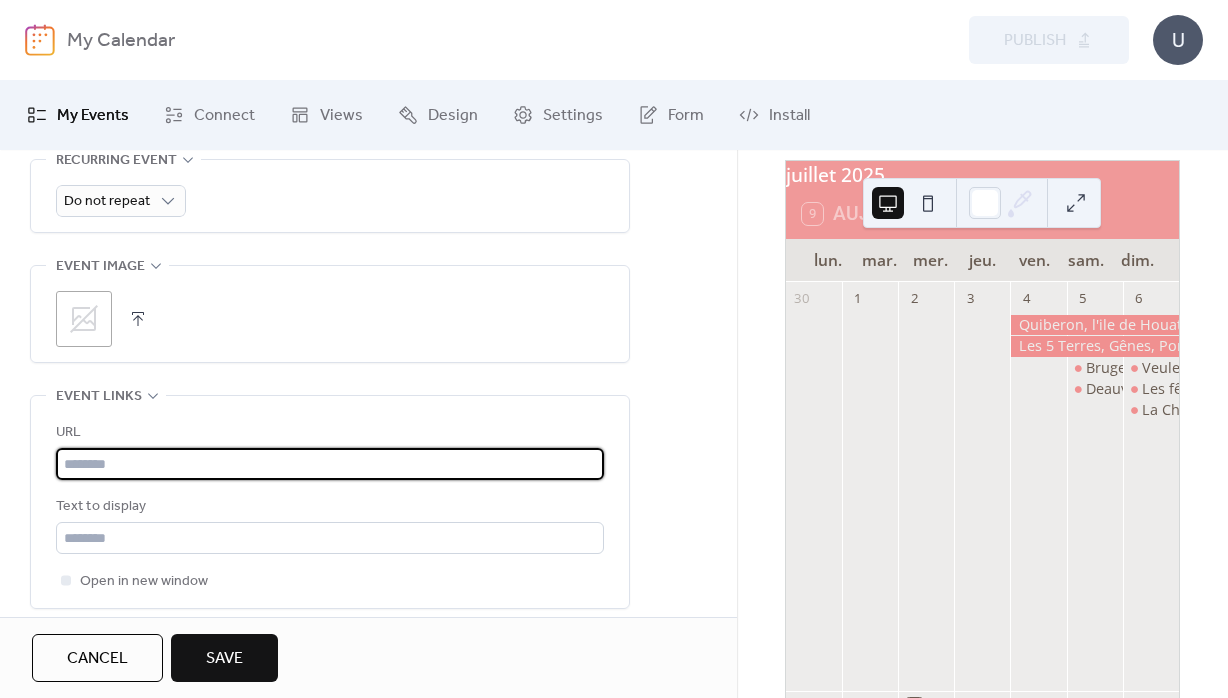 paste on "**********" 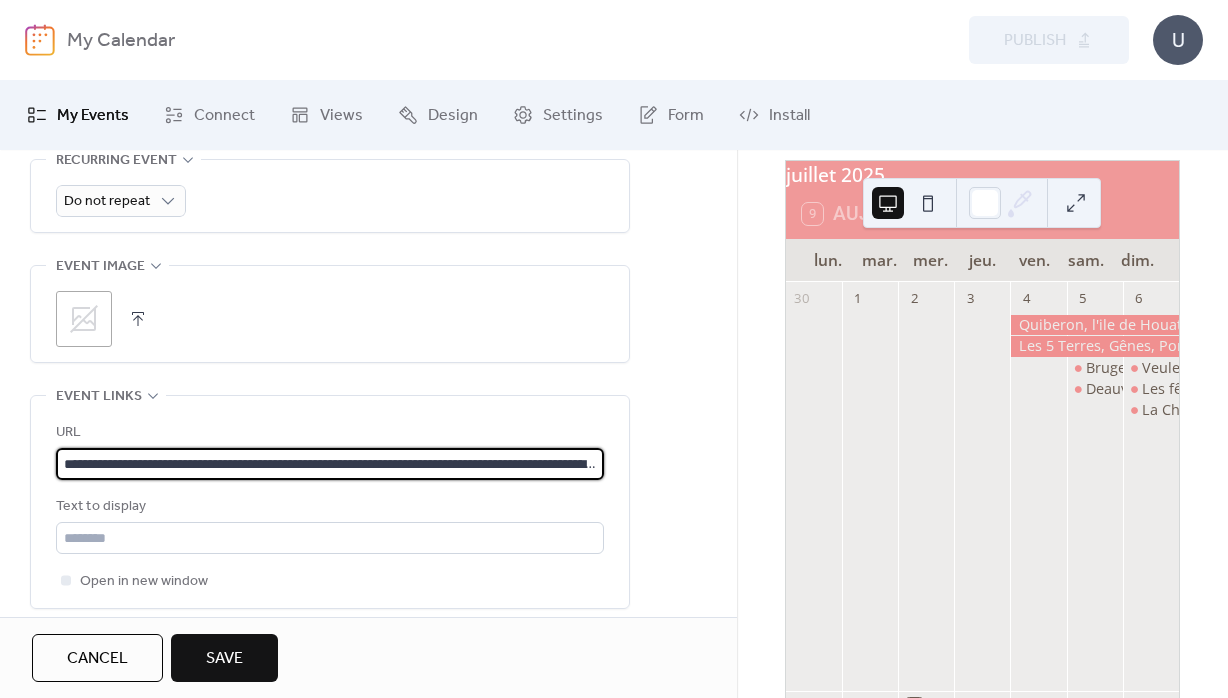 scroll, scrollTop: 0, scrollLeft: 357, axis: horizontal 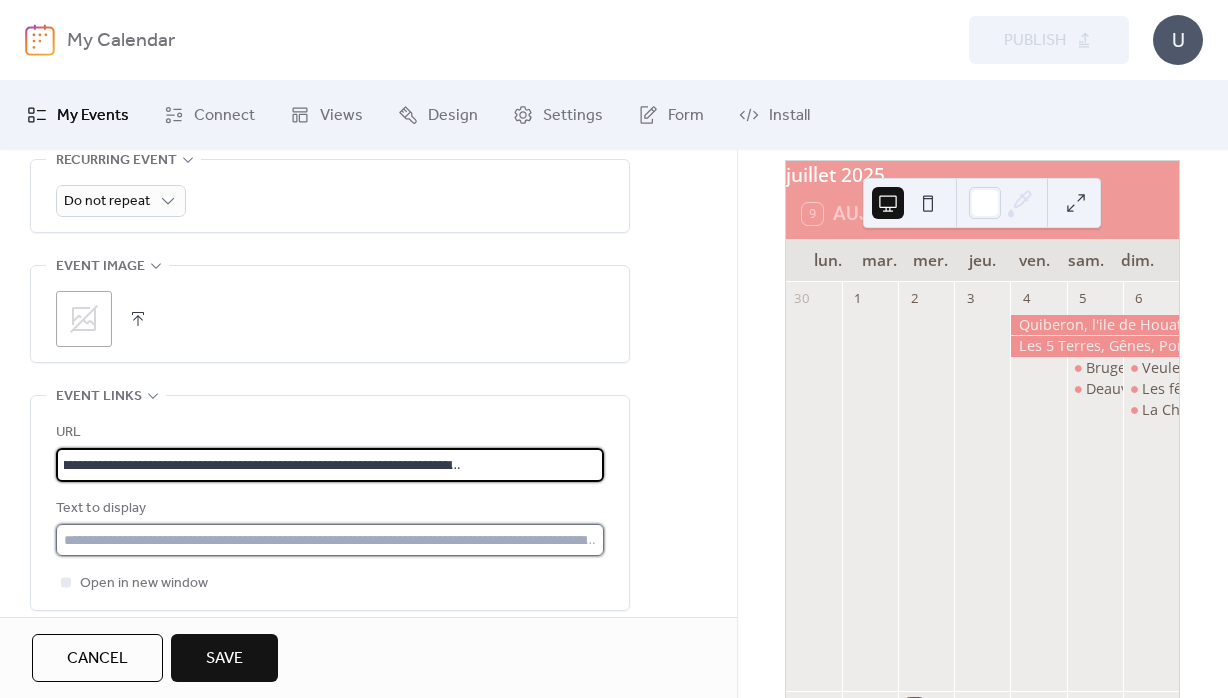 click at bounding box center (330, 540) 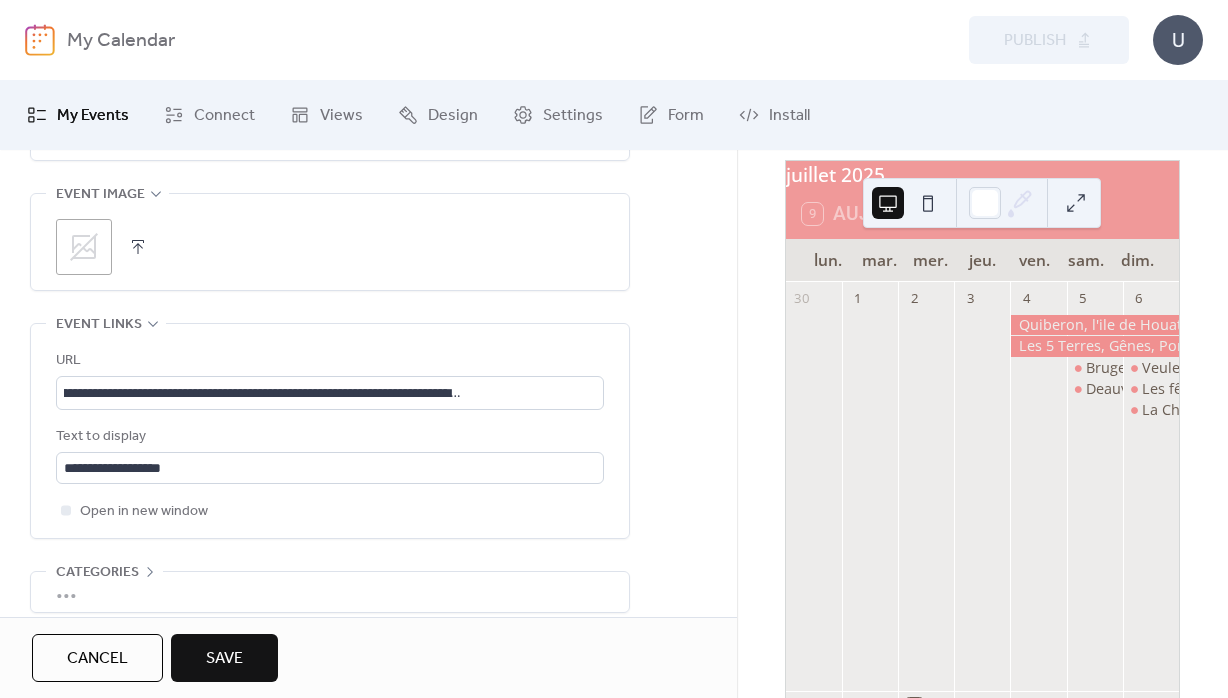 scroll, scrollTop: 1080, scrollLeft: 0, axis: vertical 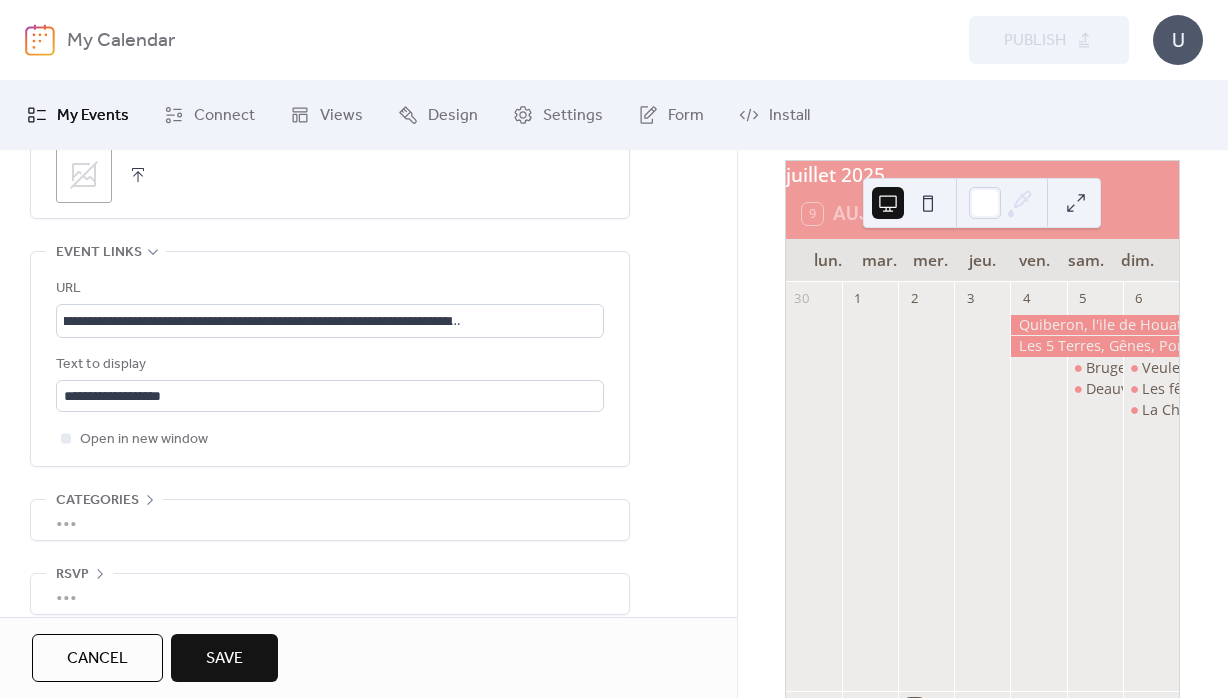 click on "Save" at bounding box center (224, 659) 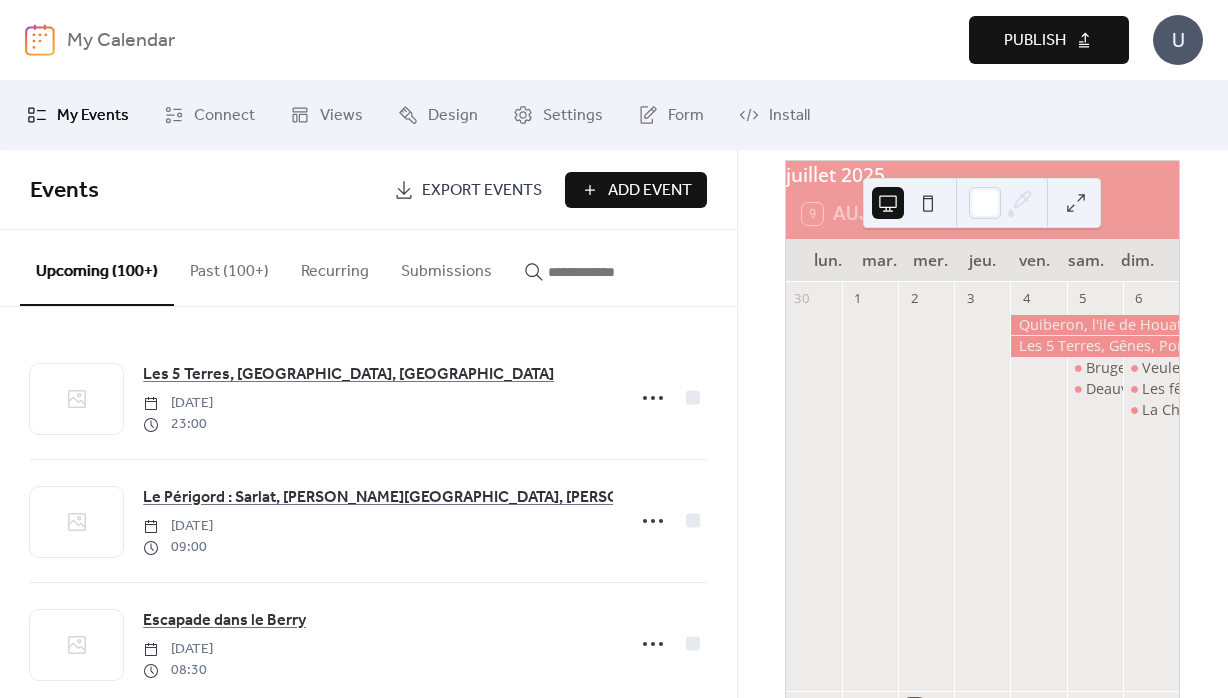 click on "Publish" at bounding box center [1049, 40] 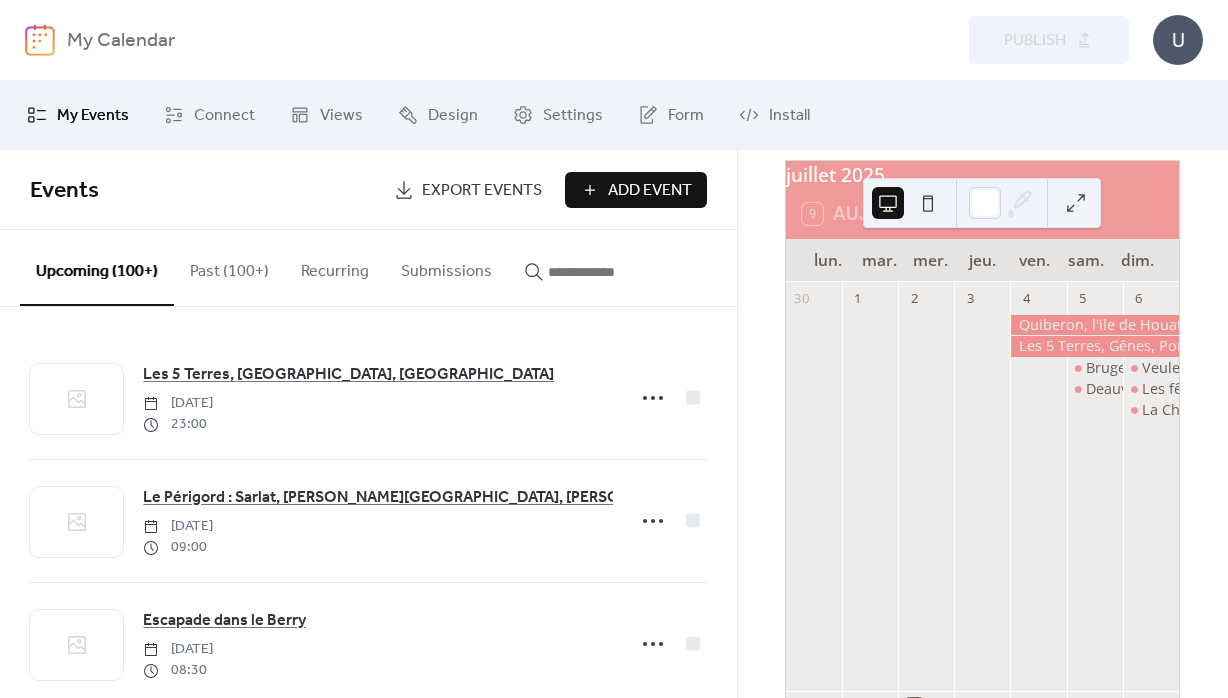click on "Add Event" at bounding box center [650, 191] 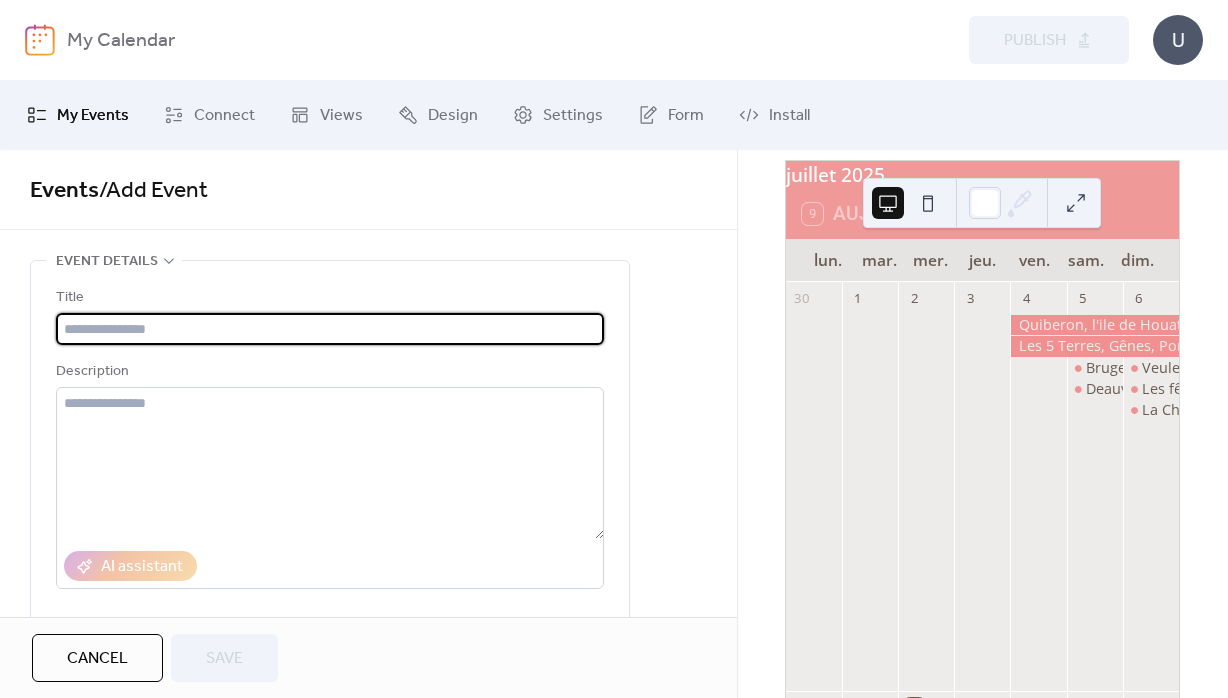 click at bounding box center (330, 329) 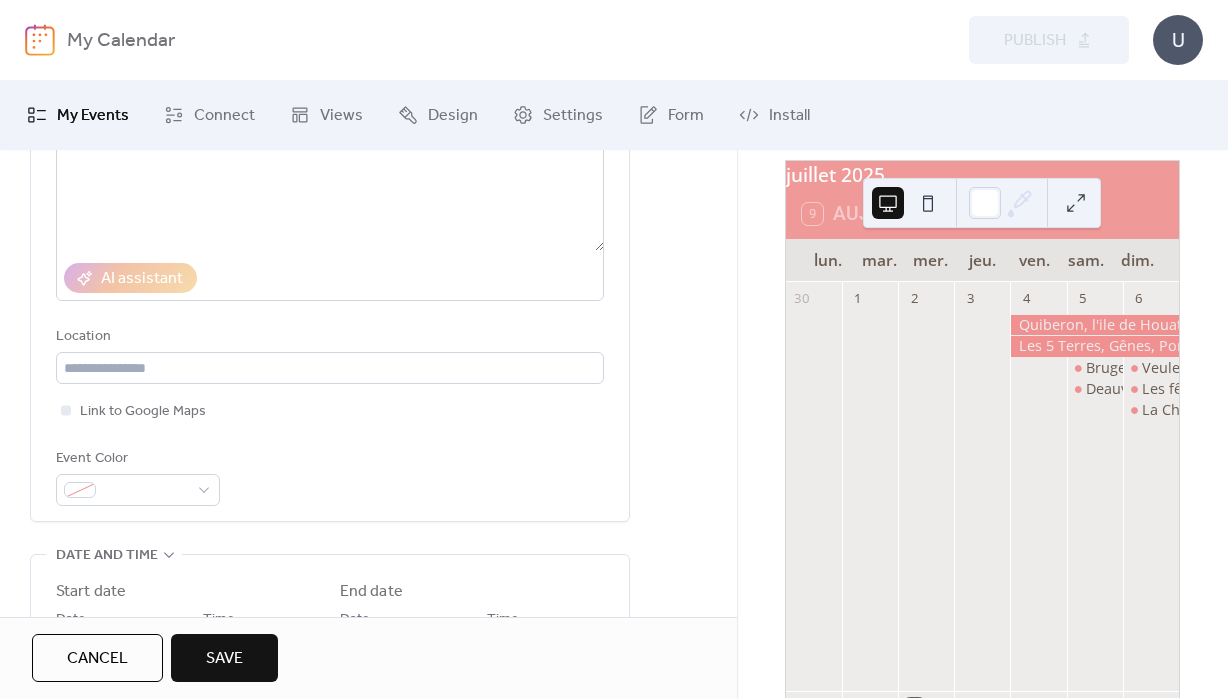 scroll, scrollTop: 432, scrollLeft: 0, axis: vertical 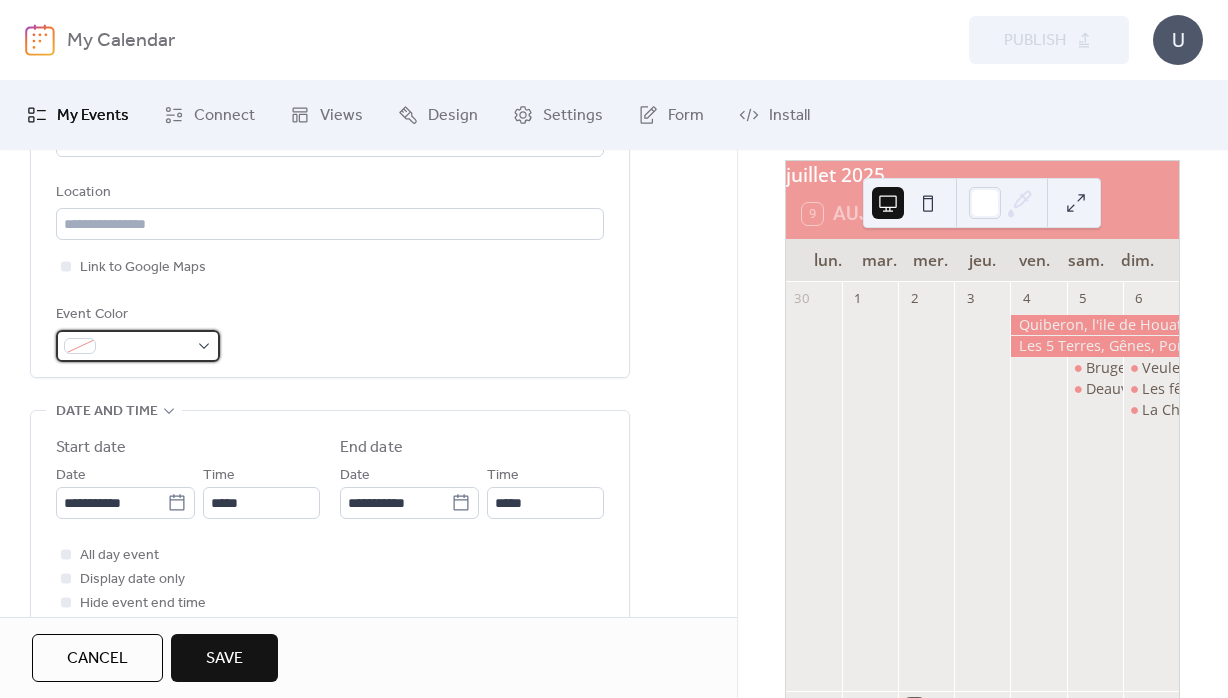 click at bounding box center [146, 347] 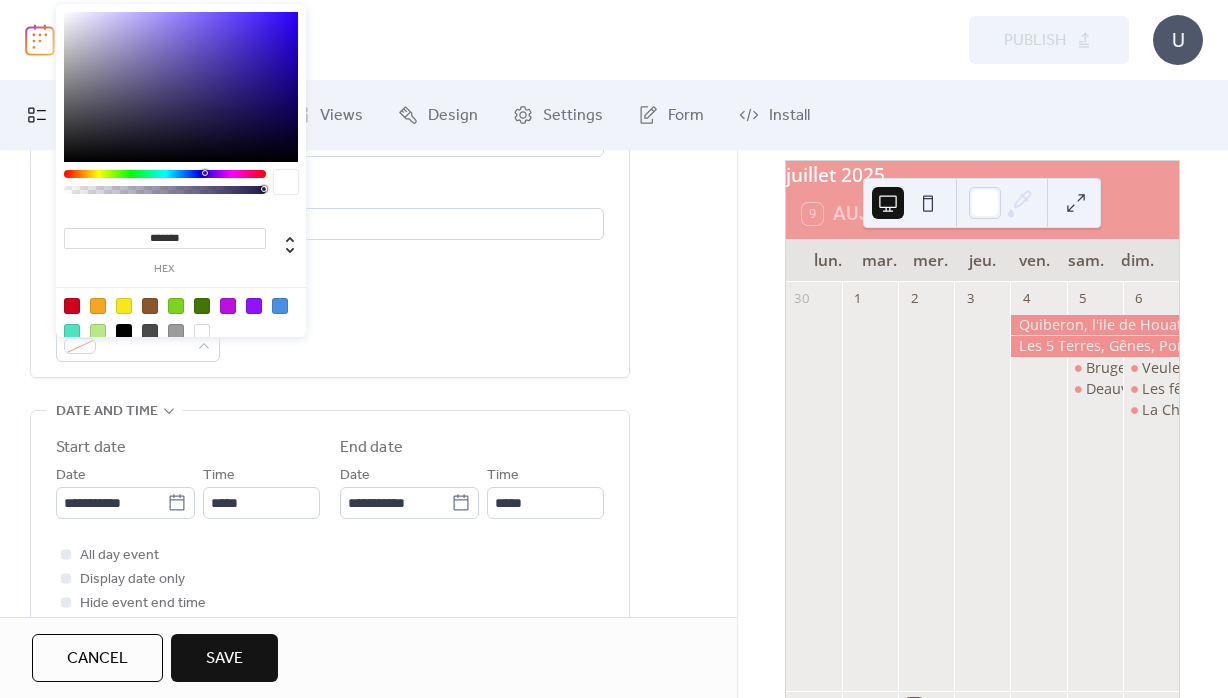 drag, startPoint x: 158, startPoint y: 233, endPoint x: 230, endPoint y: 238, distance: 72.1734 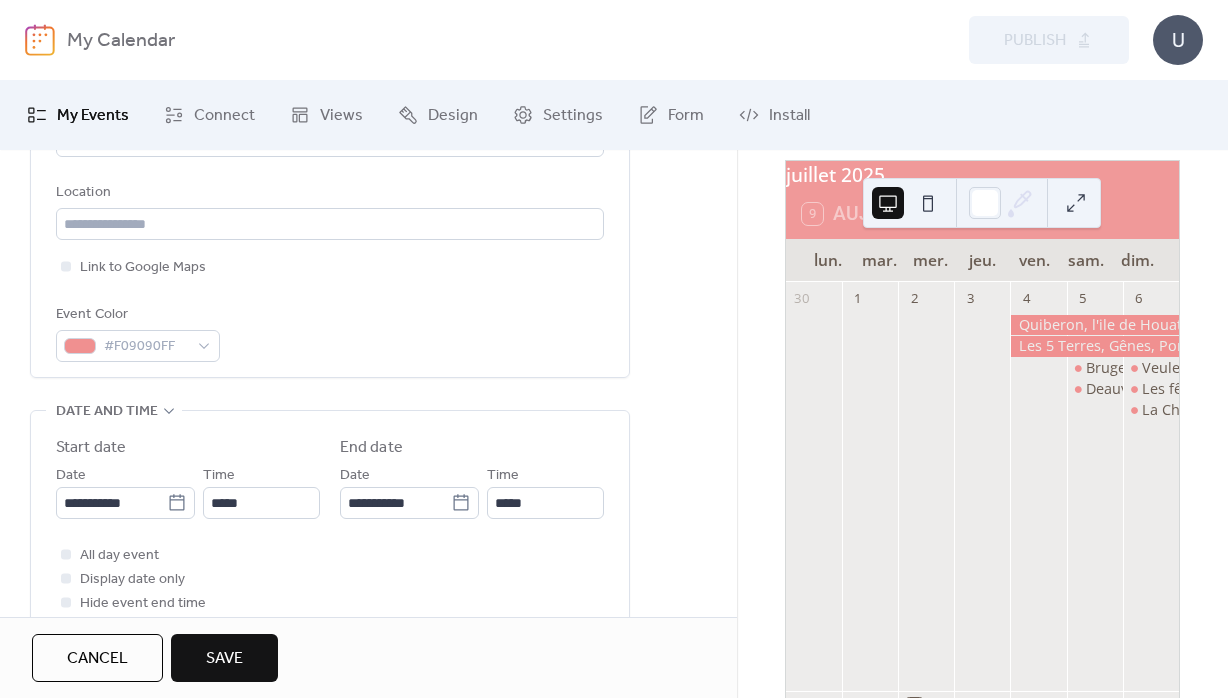 drag, startPoint x: 514, startPoint y: 302, endPoint x: 330, endPoint y: 460, distance: 242.52835 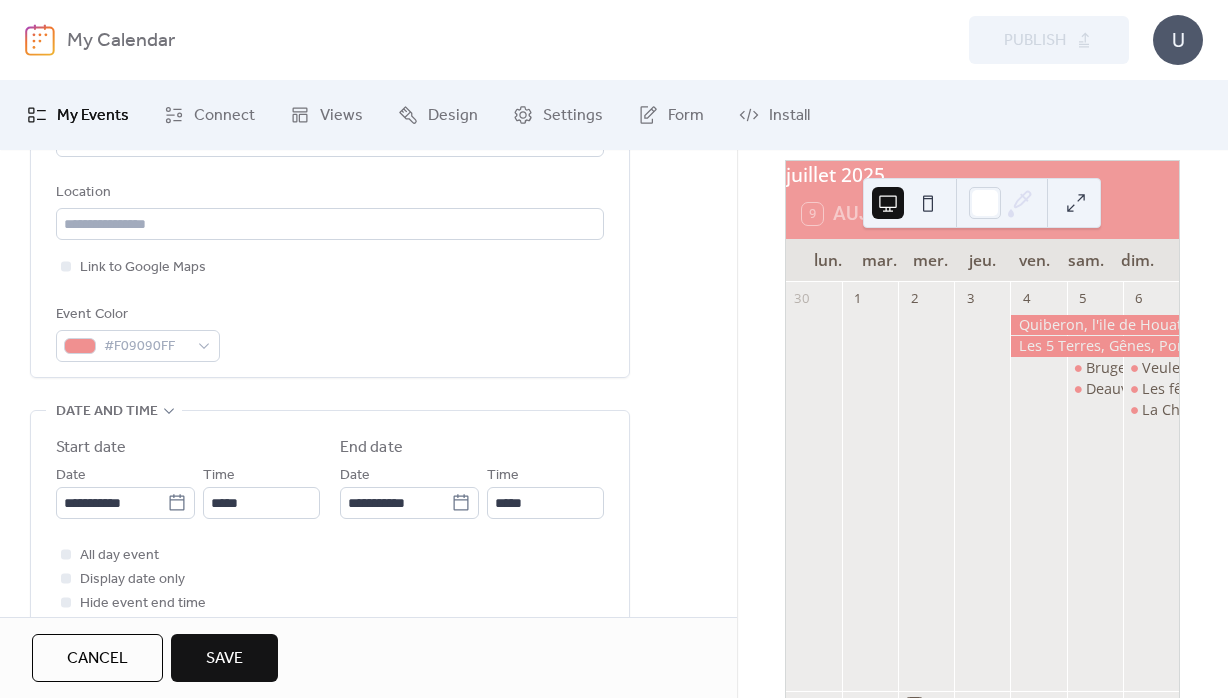 click on "**********" at bounding box center (330, 108) 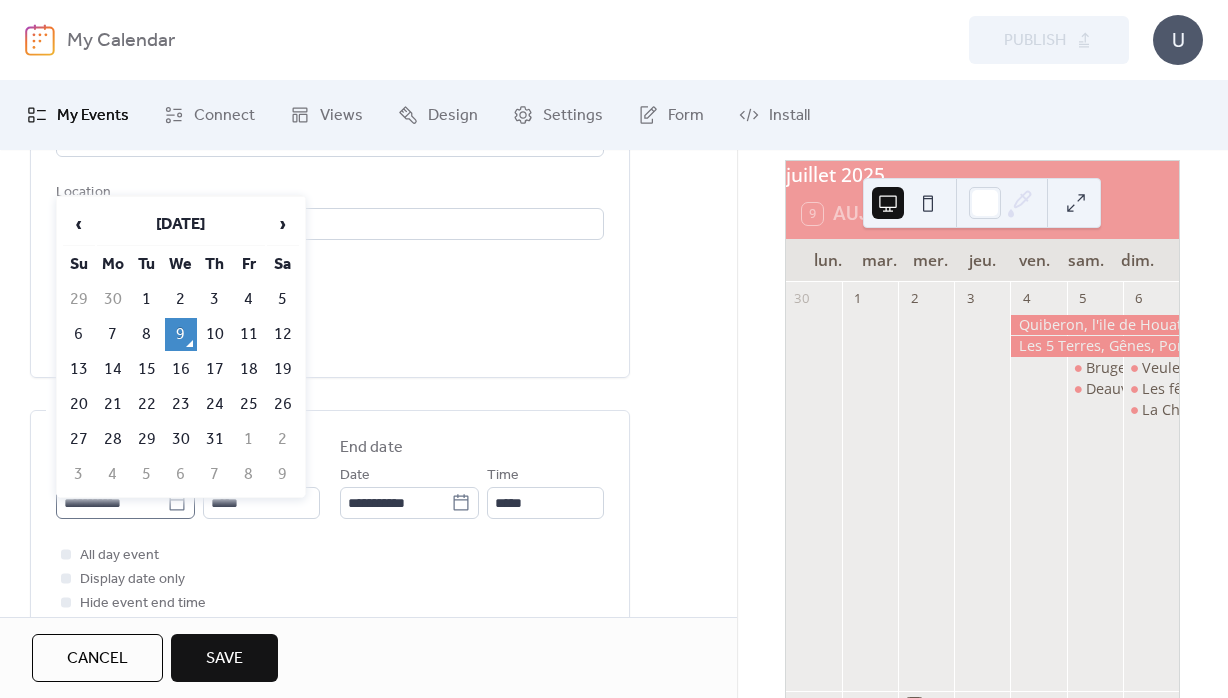click 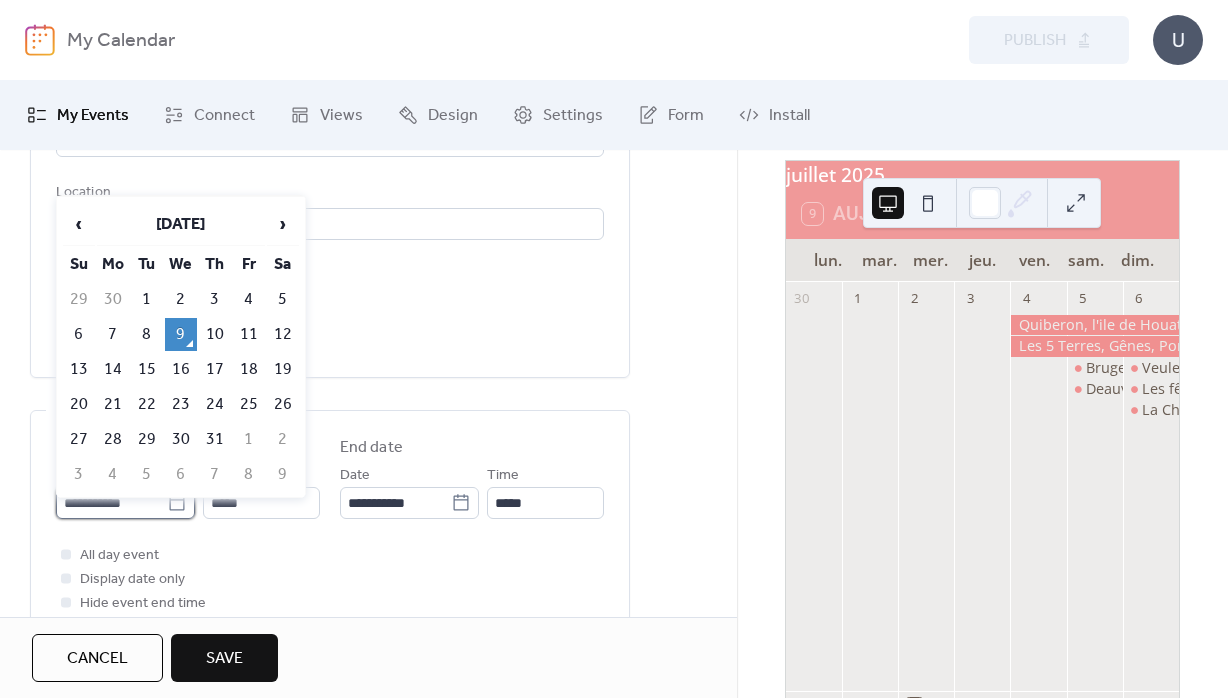 click on "**********" at bounding box center [111, 503] 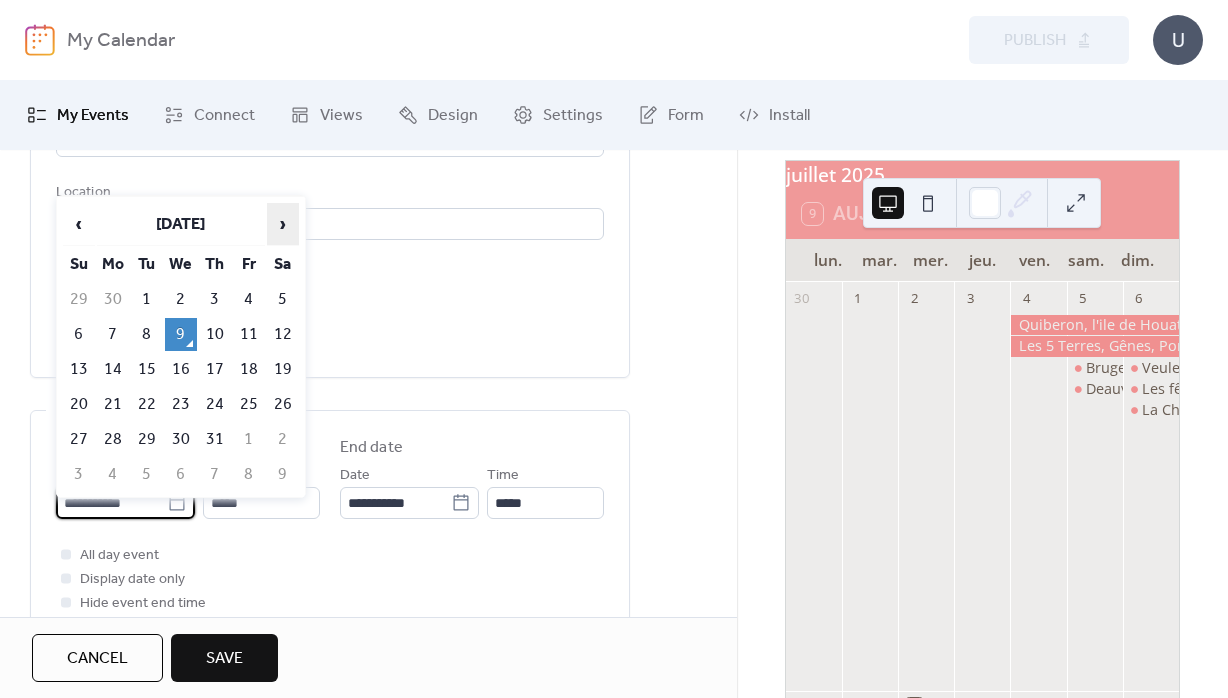click on "›" at bounding box center (283, 224) 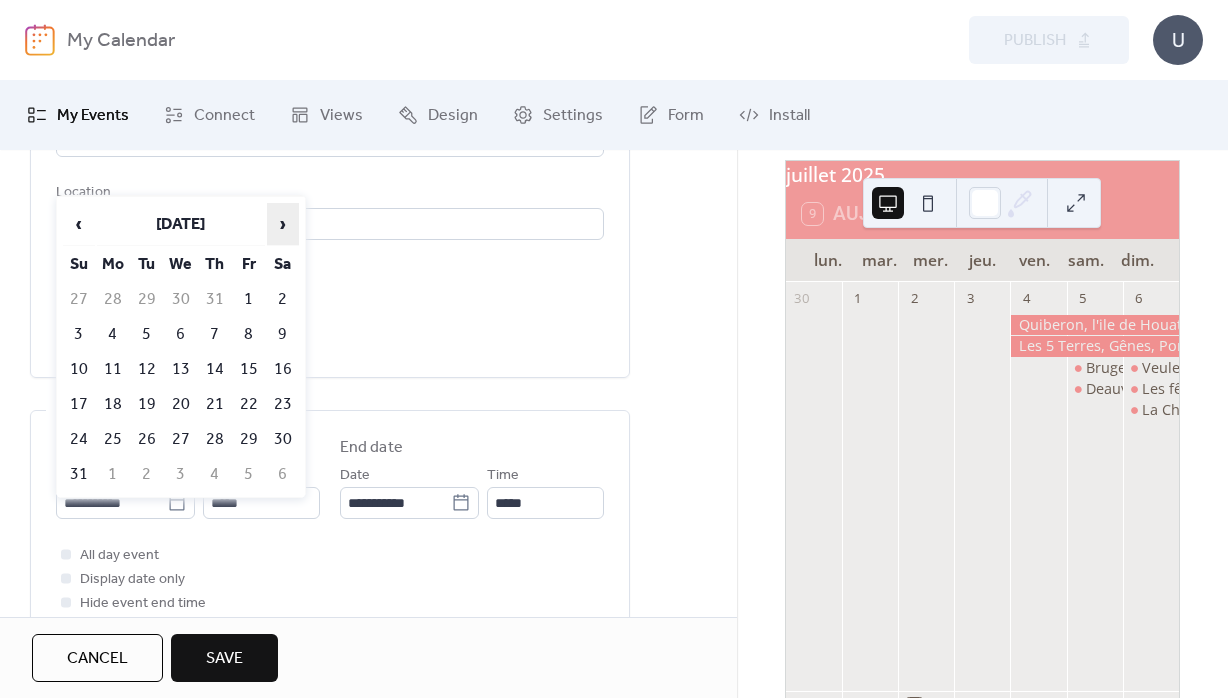 click on "›" at bounding box center [283, 224] 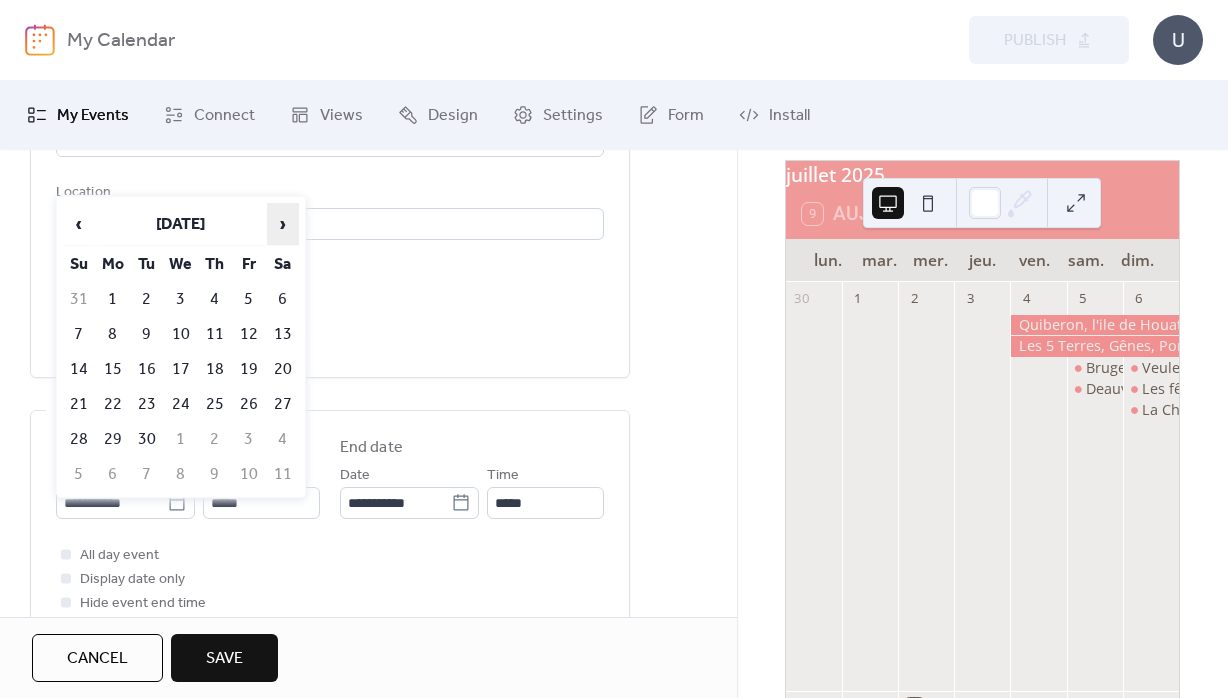 click on "›" at bounding box center (283, 224) 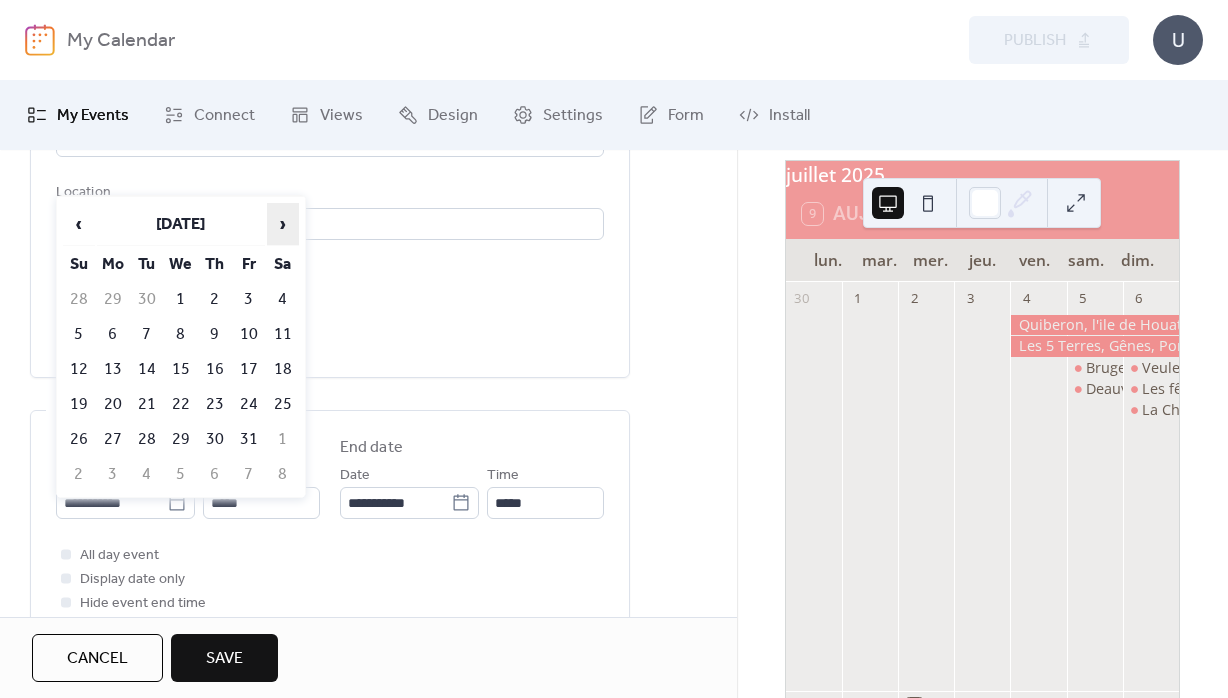 click on "›" at bounding box center (283, 224) 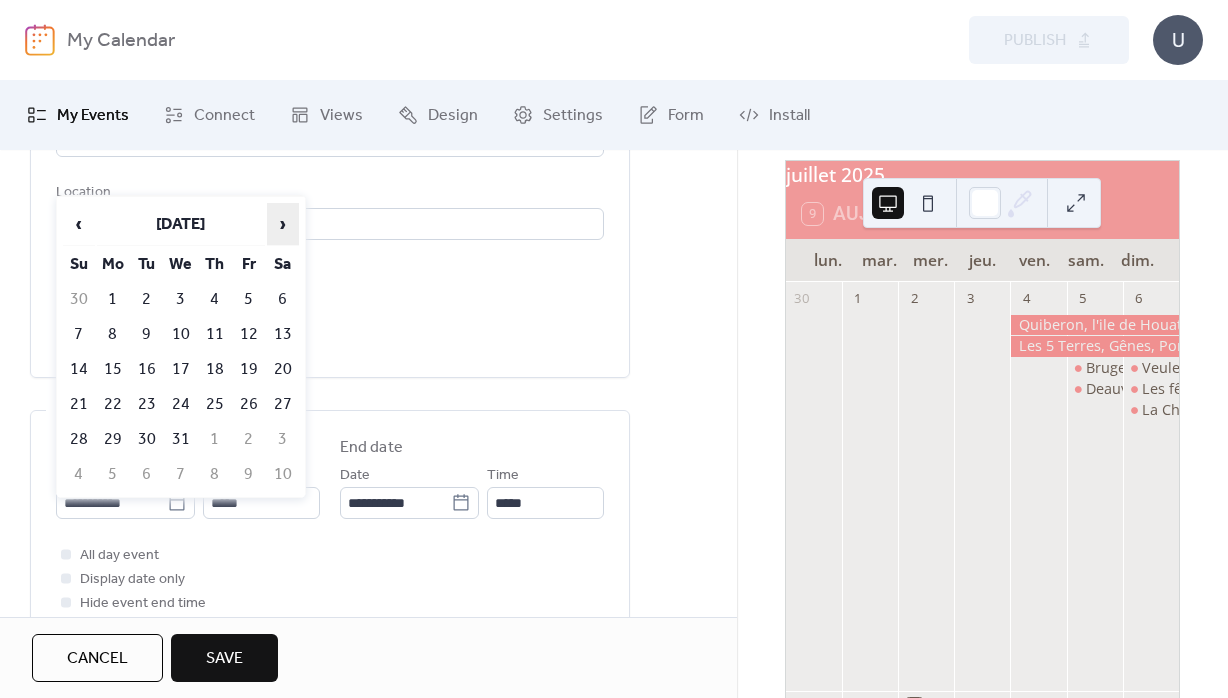 click on "›" at bounding box center [283, 224] 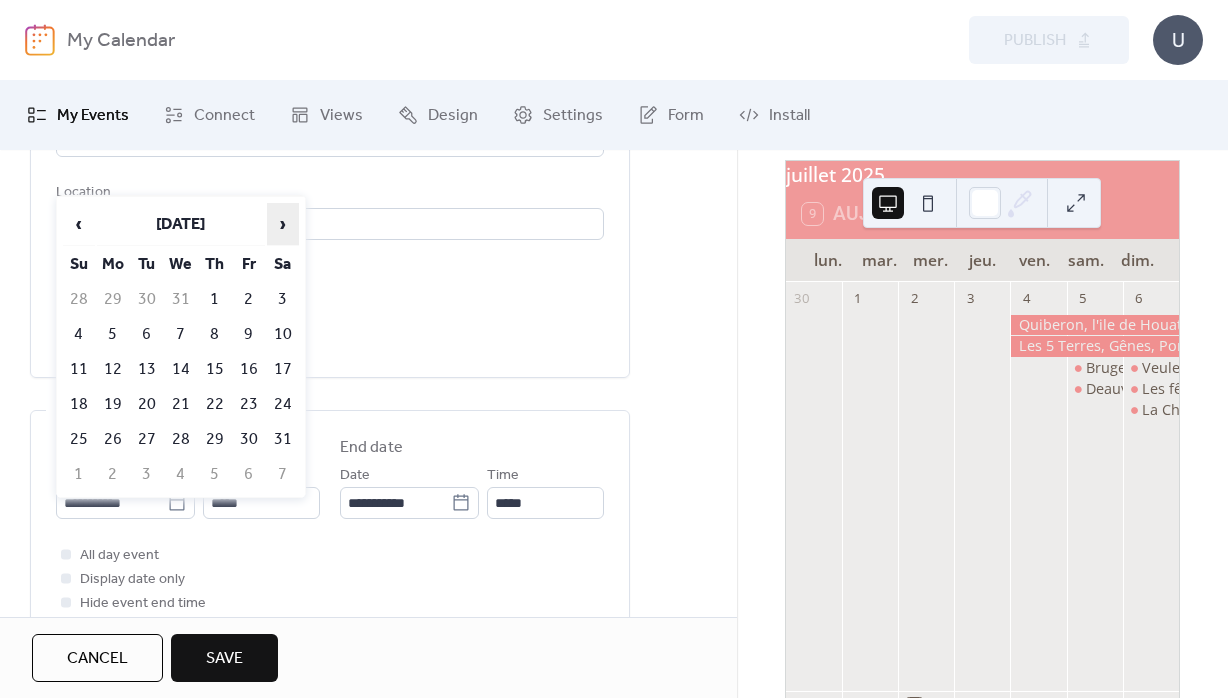 click on "›" at bounding box center (283, 224) 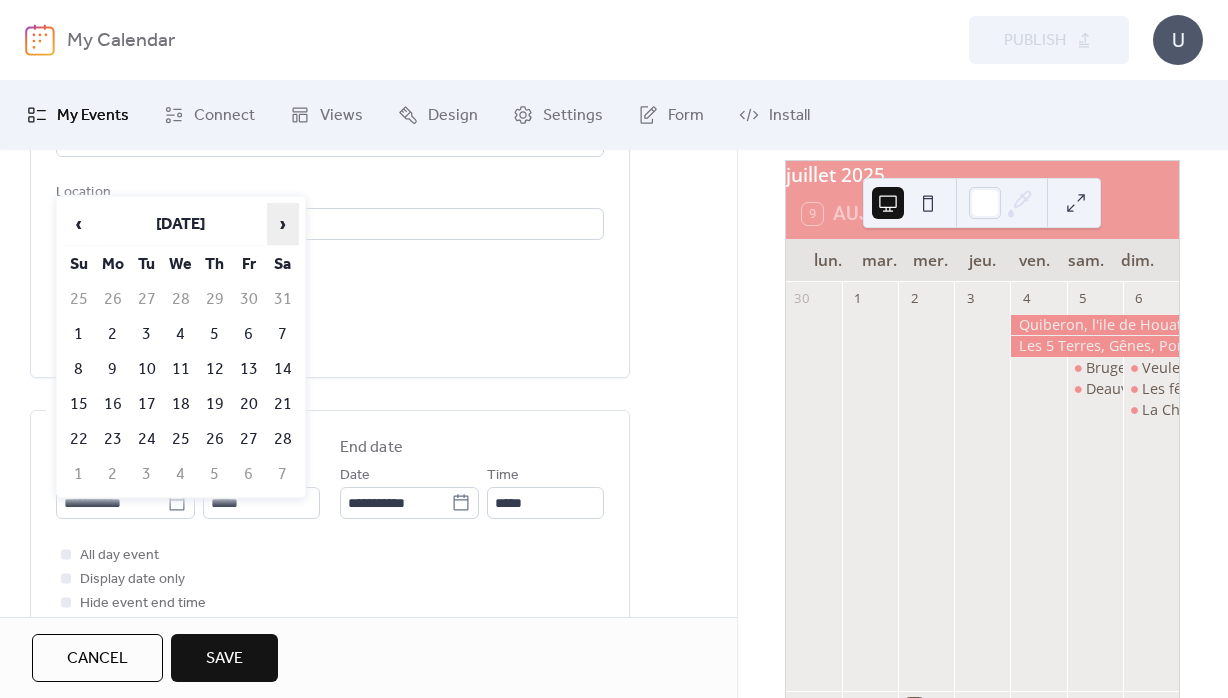 click on "›" at bounding box center (283, 224) 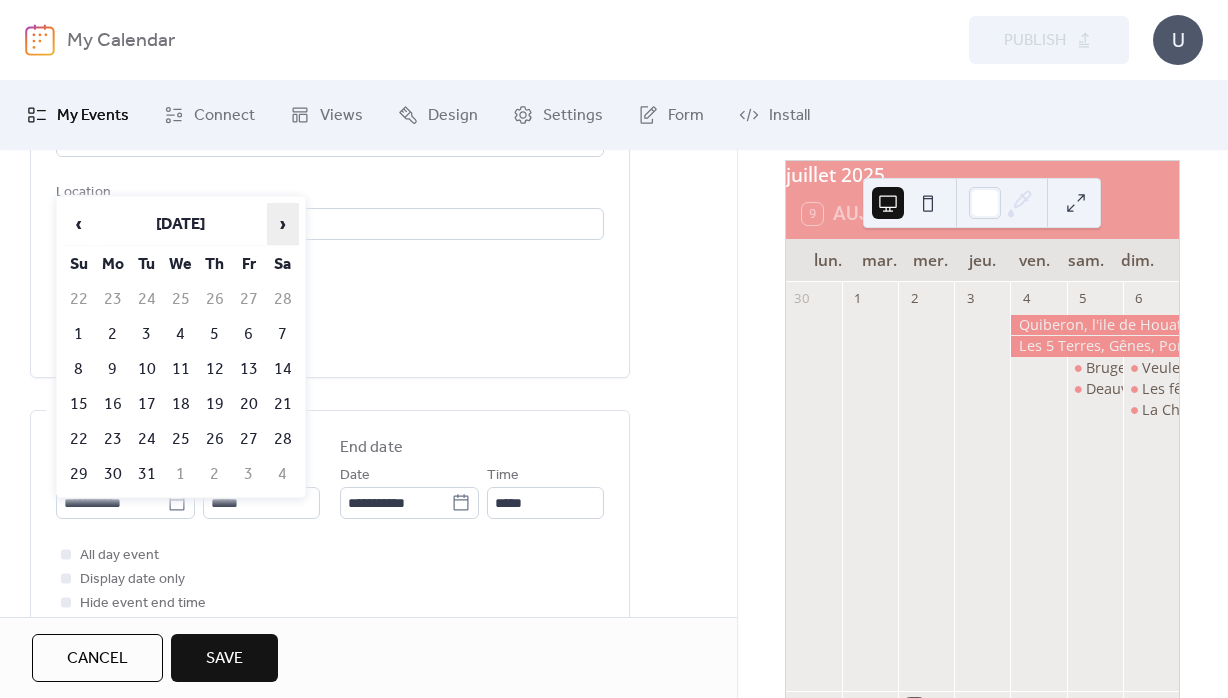 click on "›" at bounding box center (283, 224) 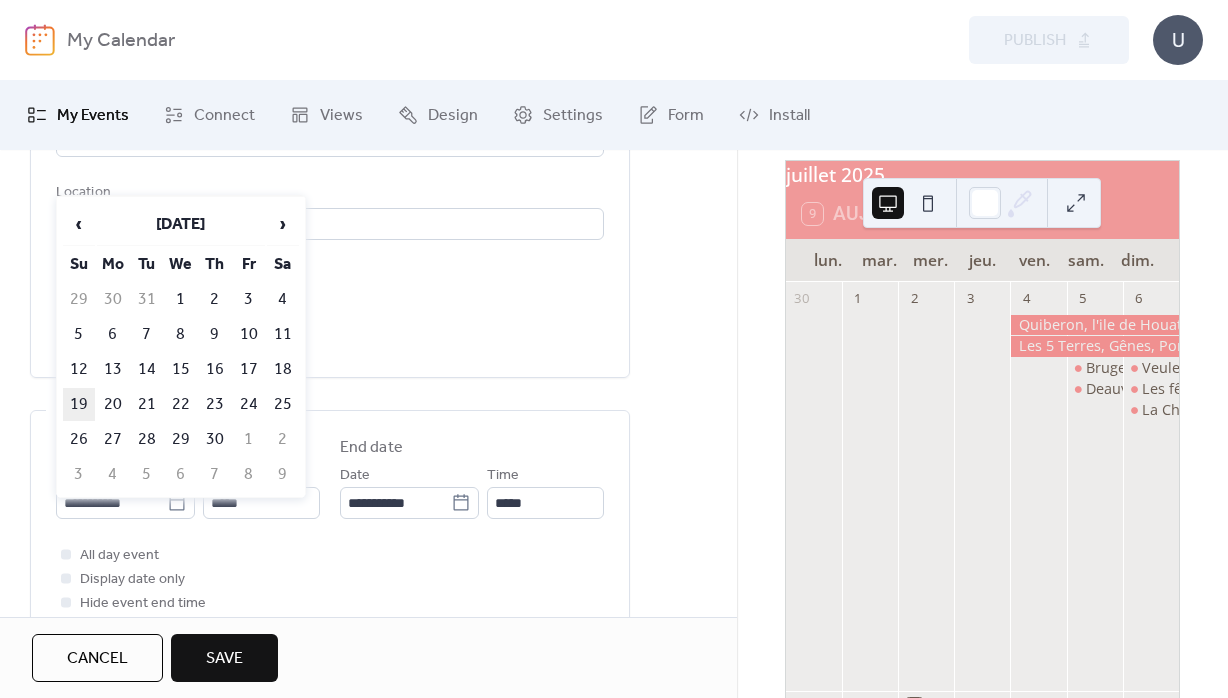 click on "19" at bounding box center [79, 404] 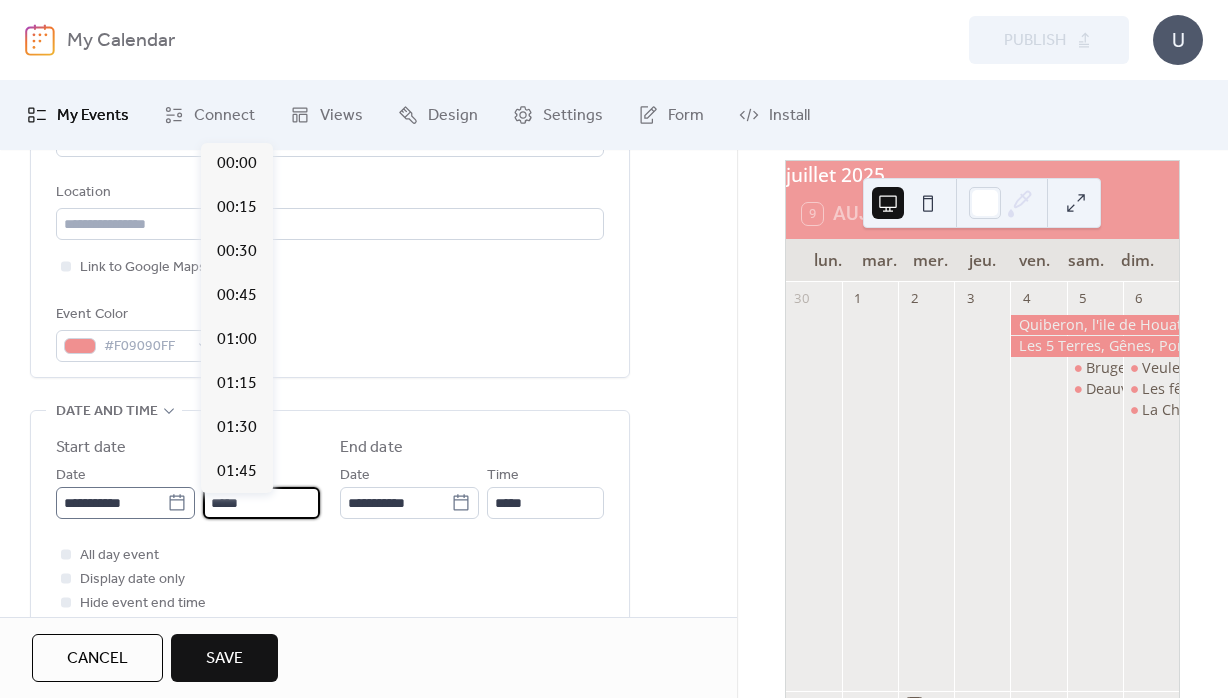drag, startPoint x: 250, startPoint y: 502, endPoint x: 182, endPoint y: 502, distance: 68 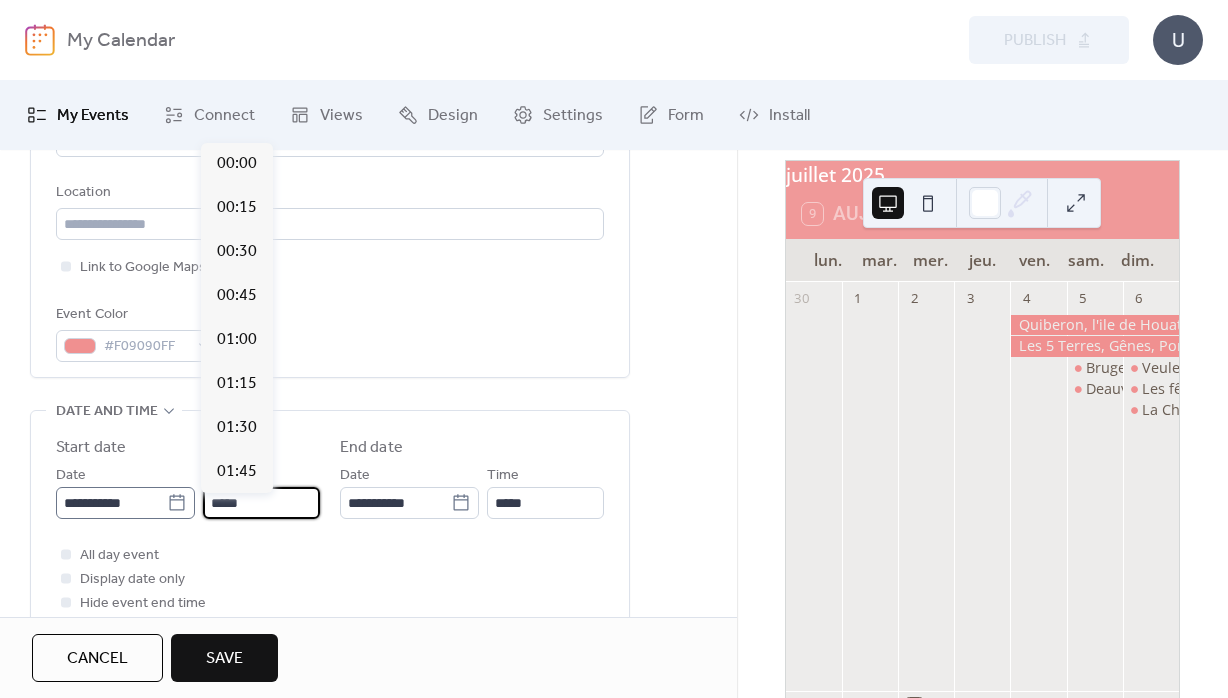 click on "*****" at bounding box center (261, 503) 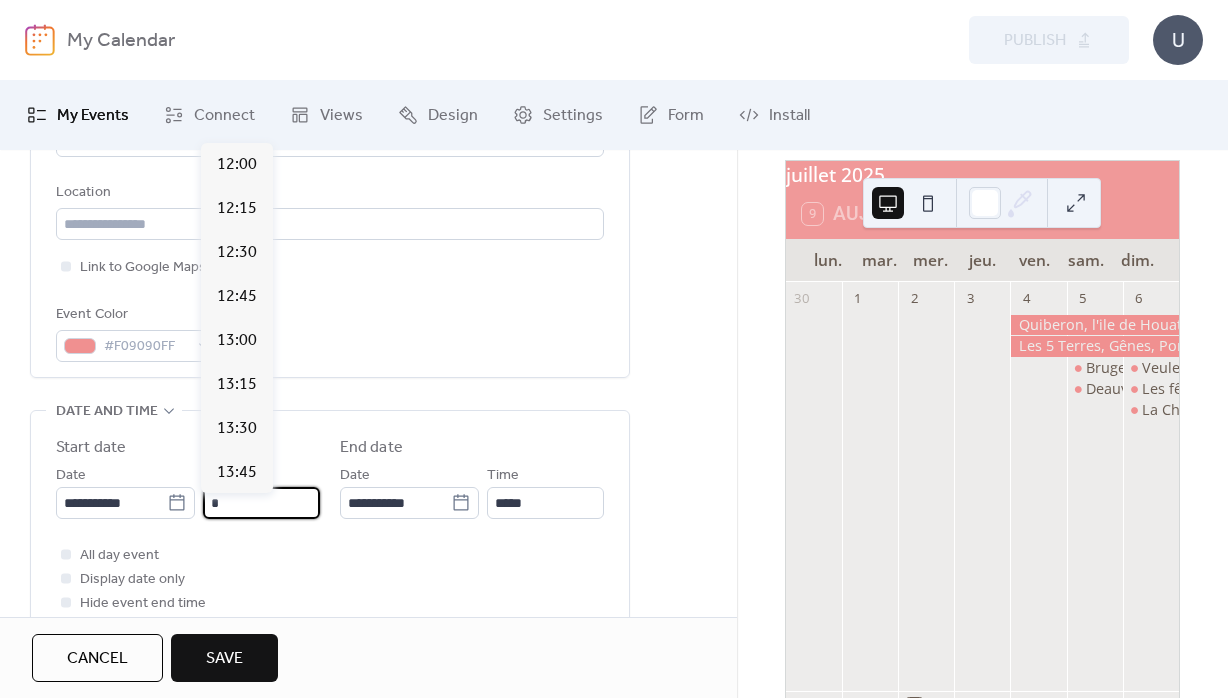 scroll, scrollTop: 1407, scrollLeft: 0, axis: vertical 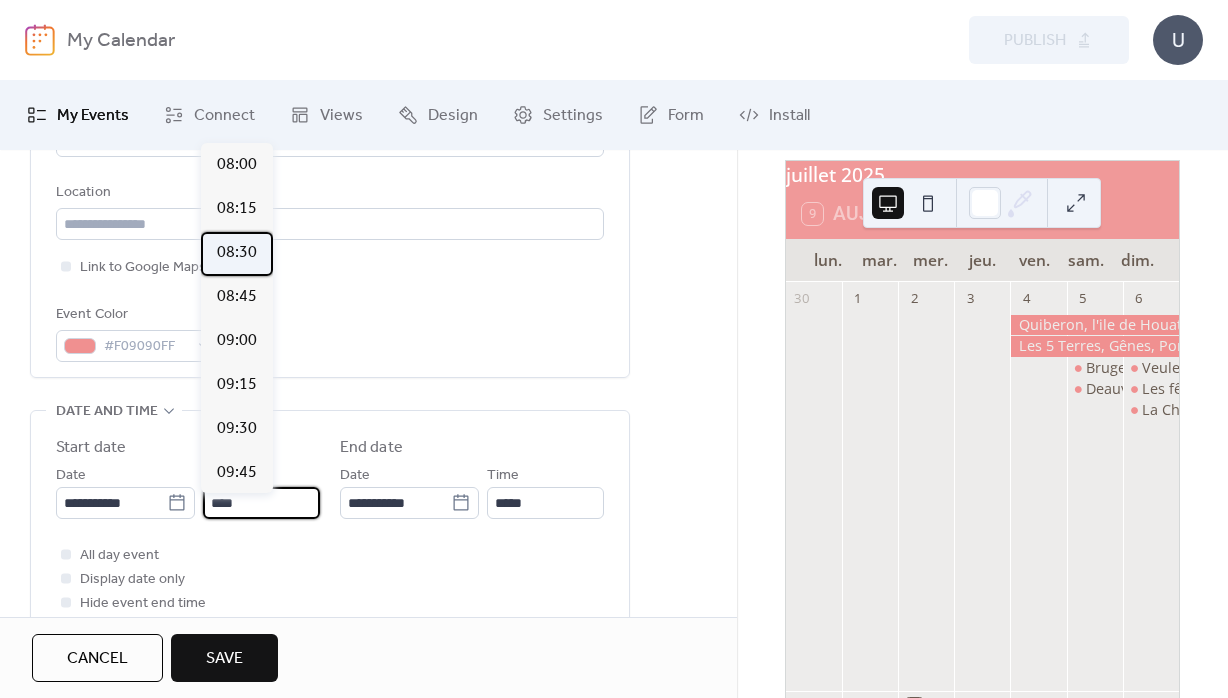 click on "08:30" at bounding box center [237, 253] 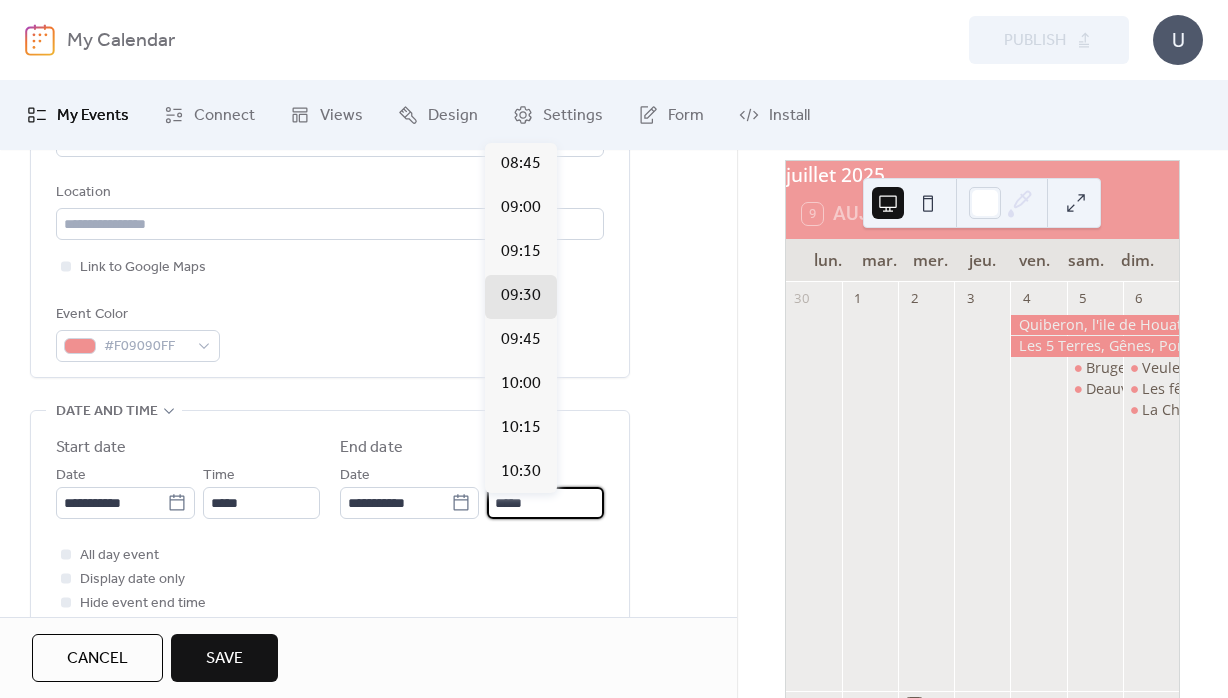 drag, startPoint x: 534, startPoint y: 517, endPoint x: 424, endPoint y: 513, distance: 110.0727 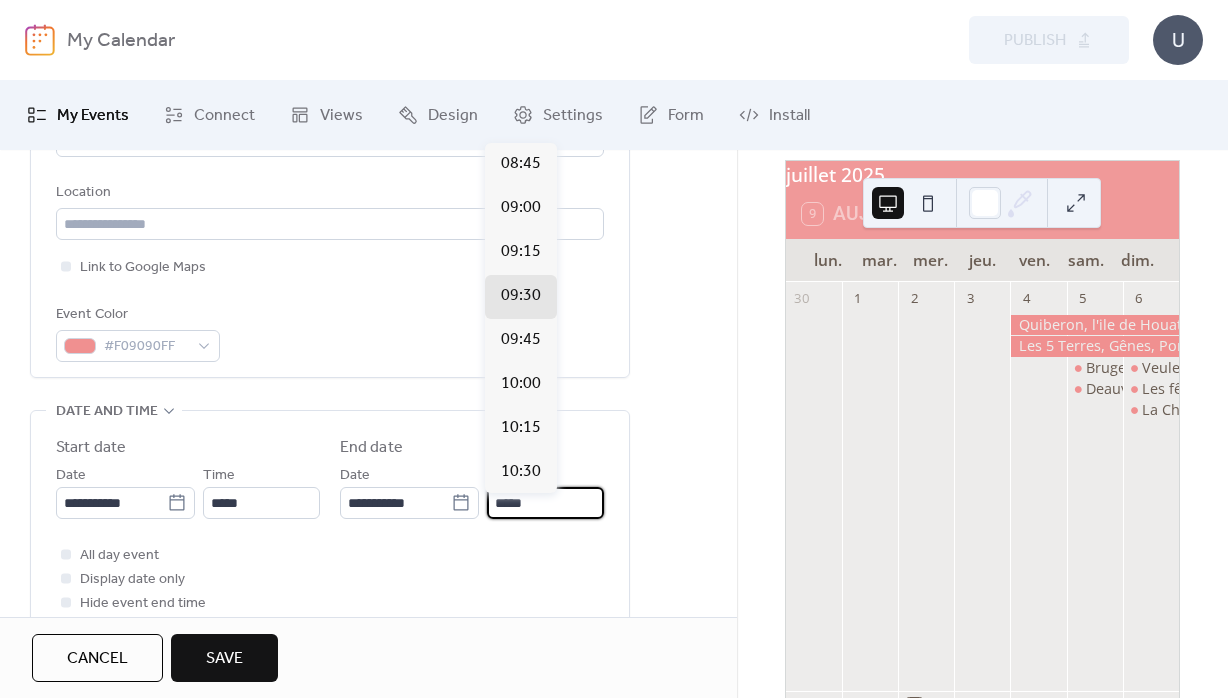 click on "*****" at bounding box center (545, 503) 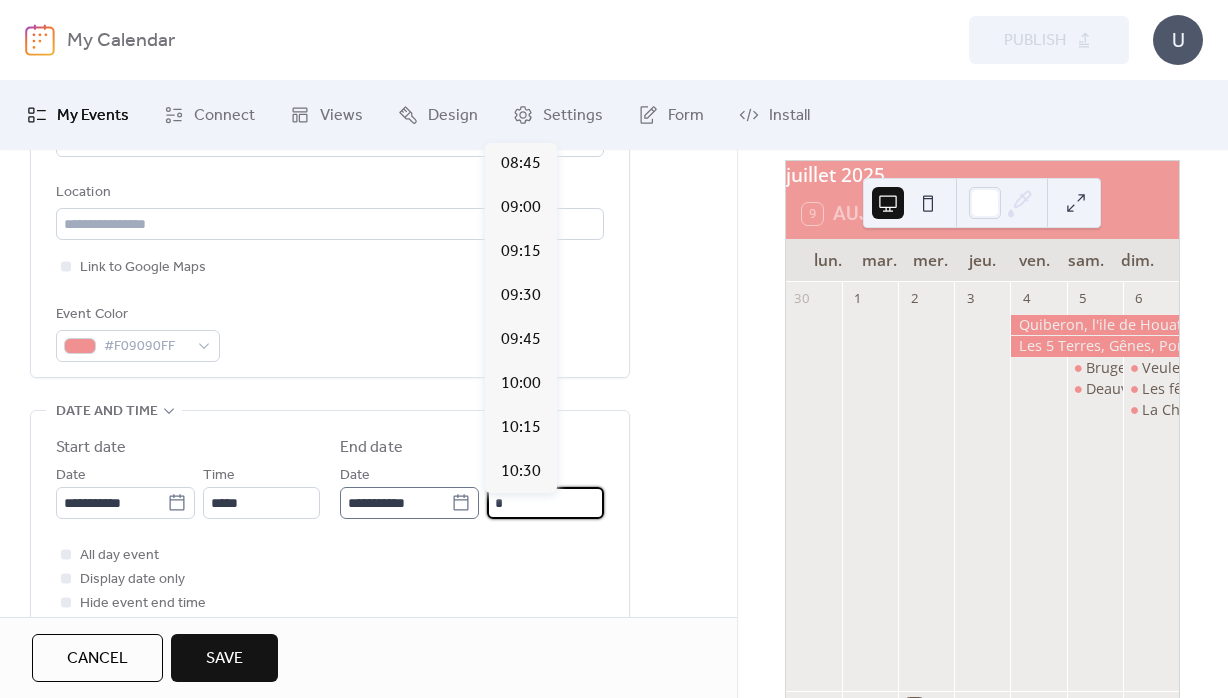 scroll, scrollTop: 1979, scrollLeft: 0, axis: vertical 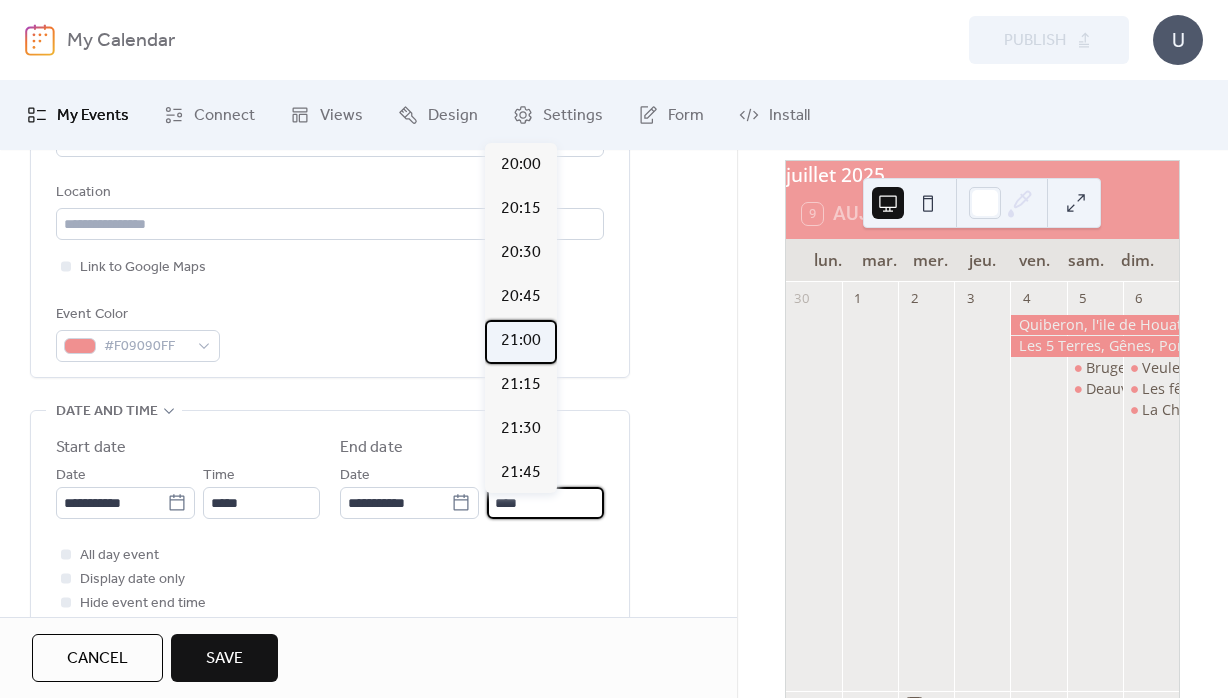 click on "21:00" at bounding box center [521, 341] 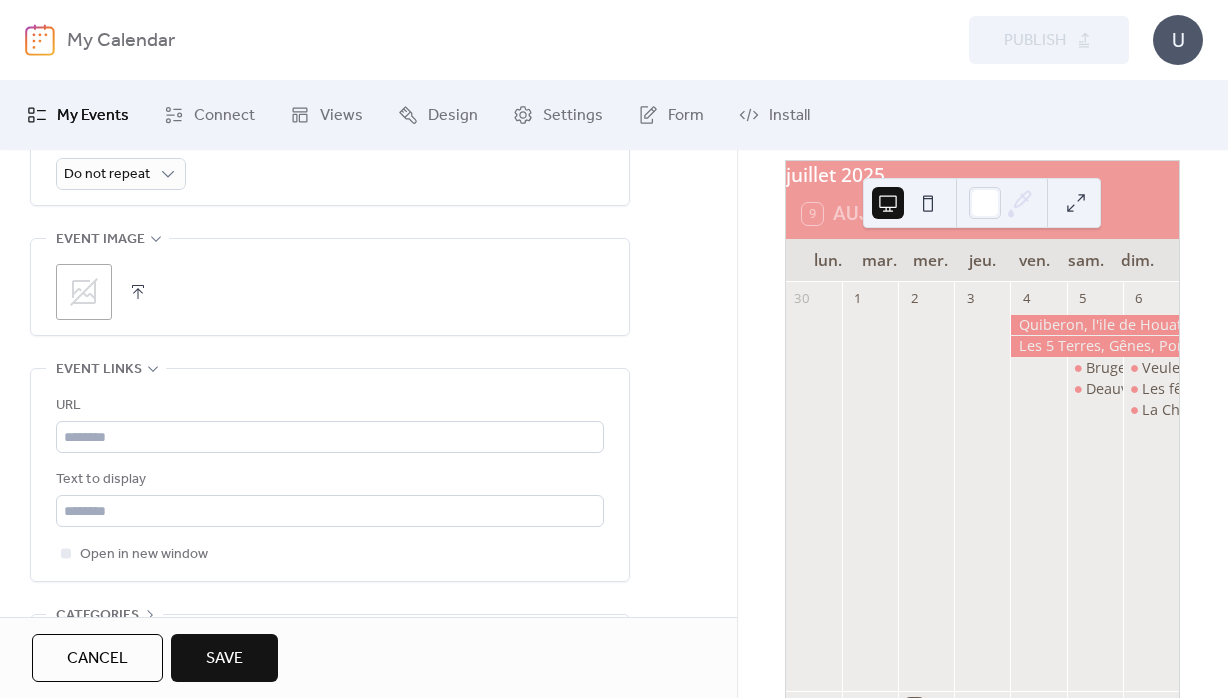 scroll, scrollTop: 1008, scrollLeft: 0, axis: vertical 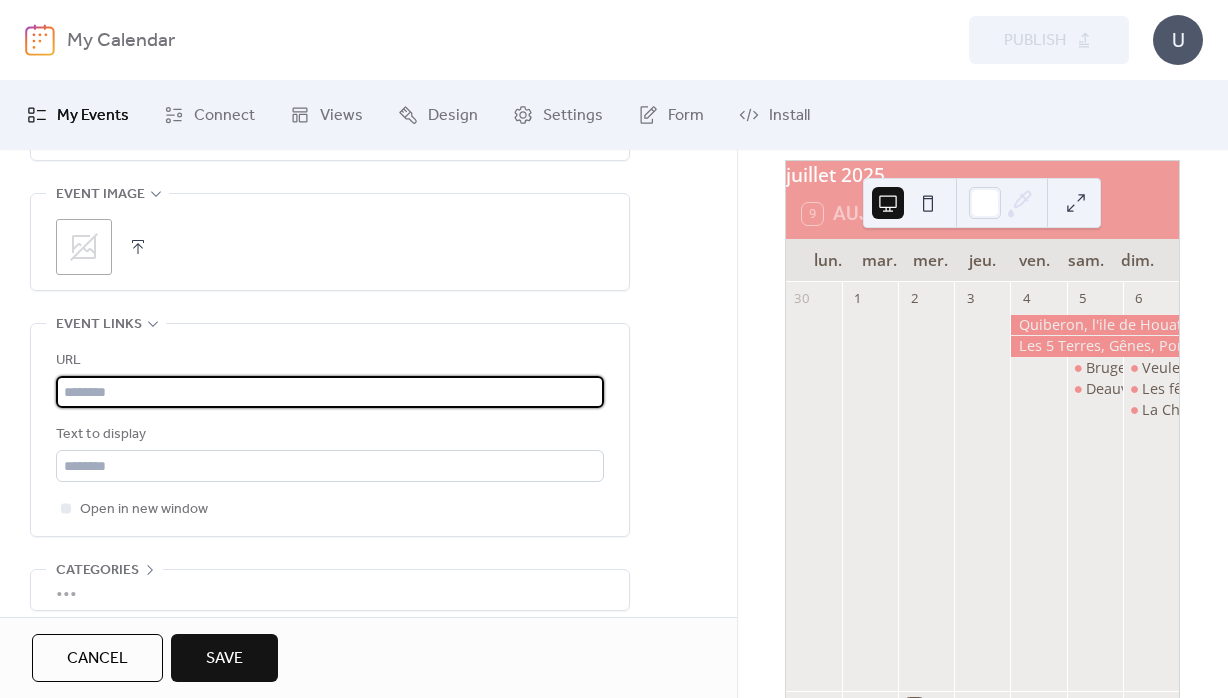 click at bounding box center [330, 392] 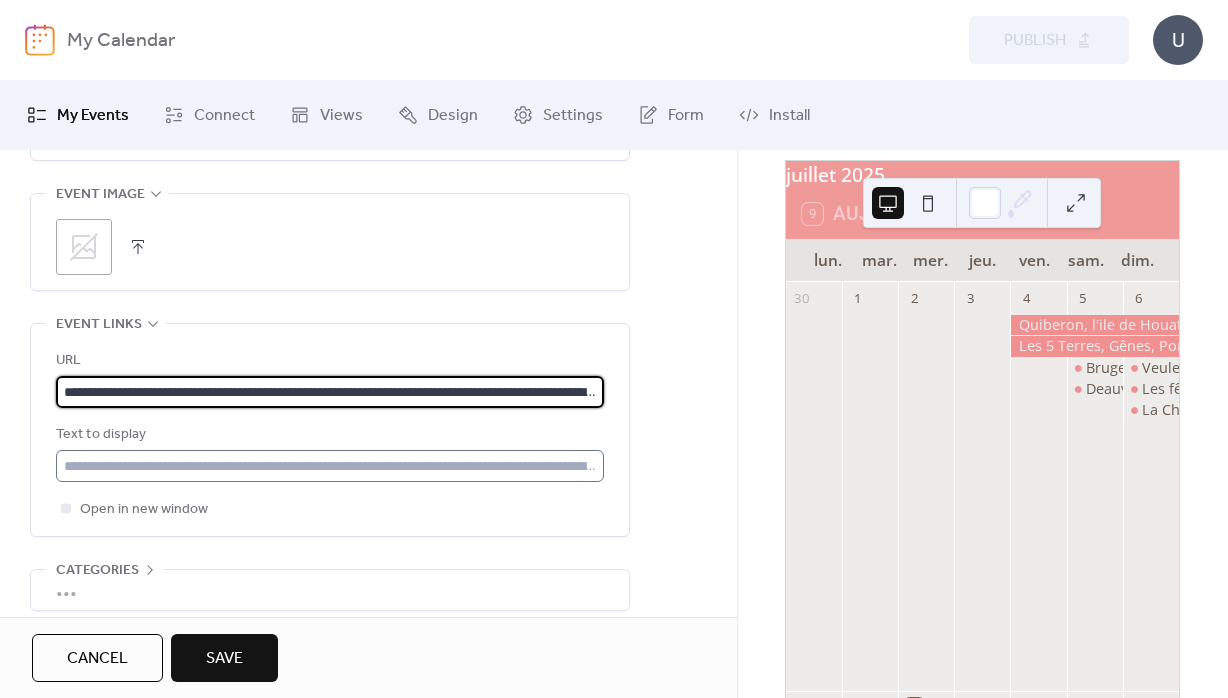 scroll, scrollTop: 0, scrollLeft: 622, axis: horizontal 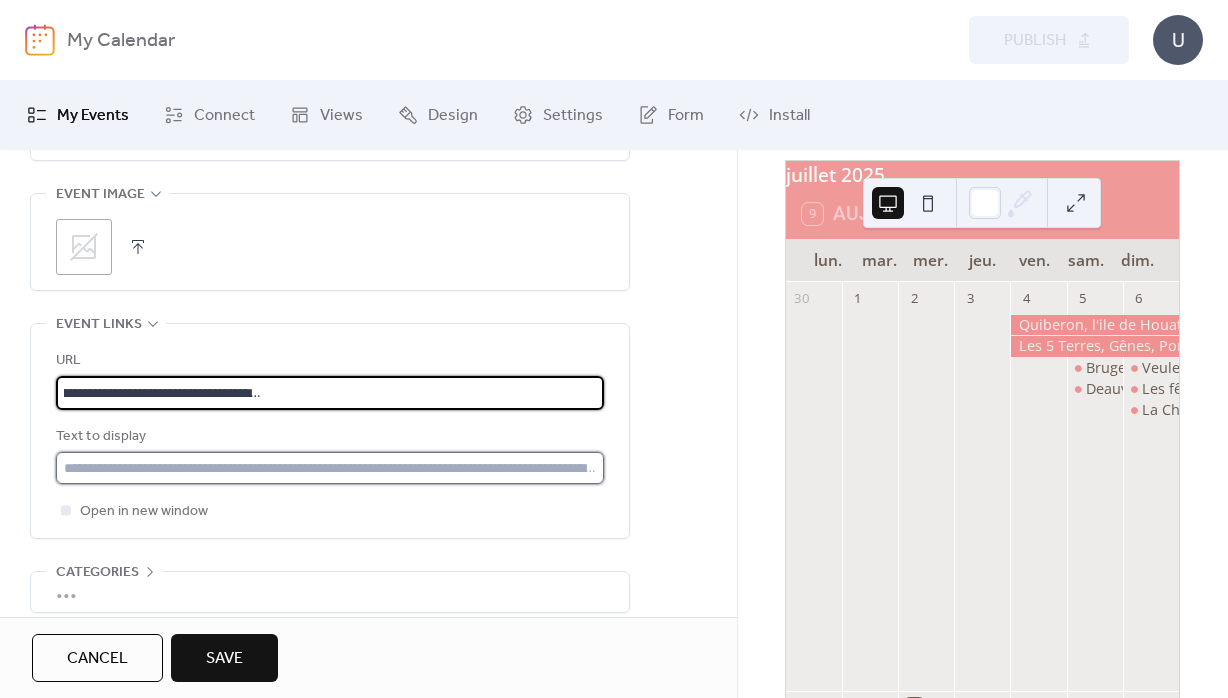 click at bounding box center [330, 468] 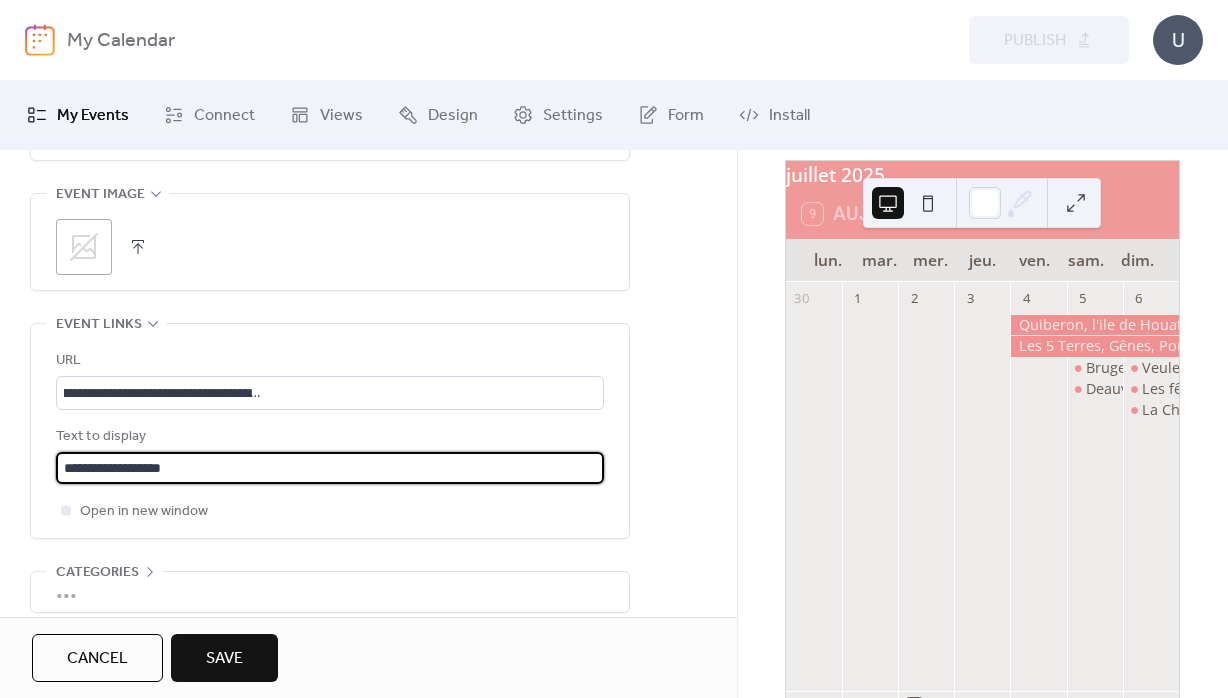 scroll, scrollTop: 1110, scrollLeft: 0, axis: vertical 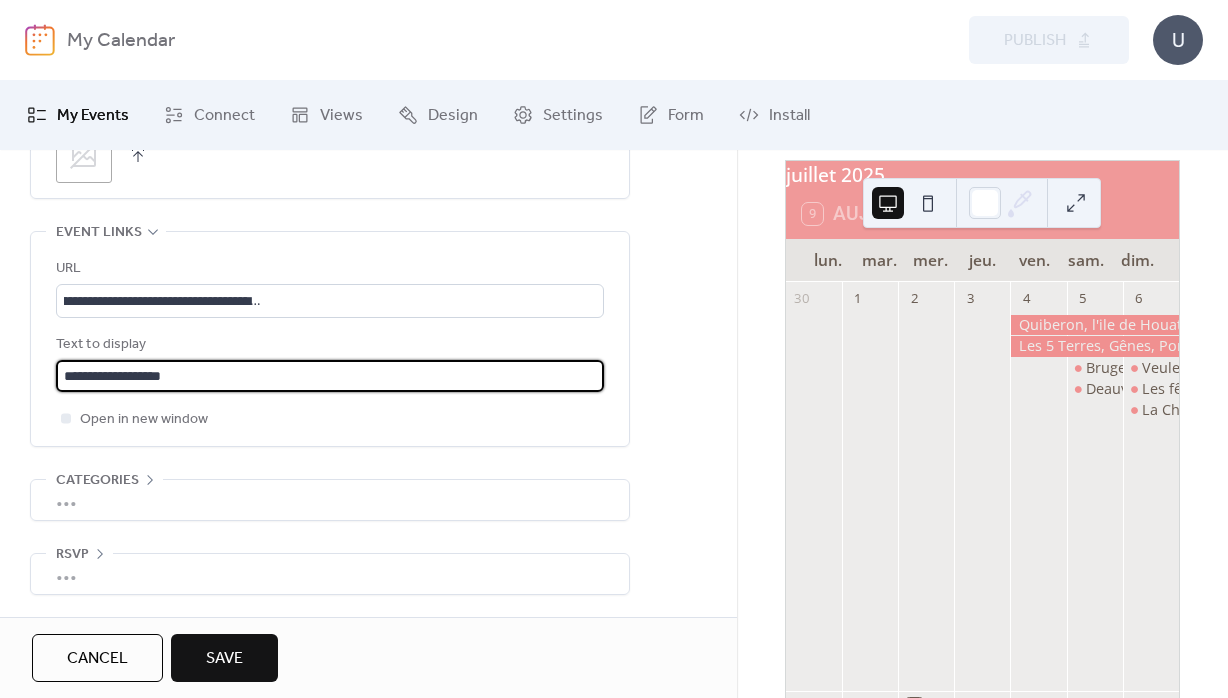 click on "Save" at bounding box center [224, 658] 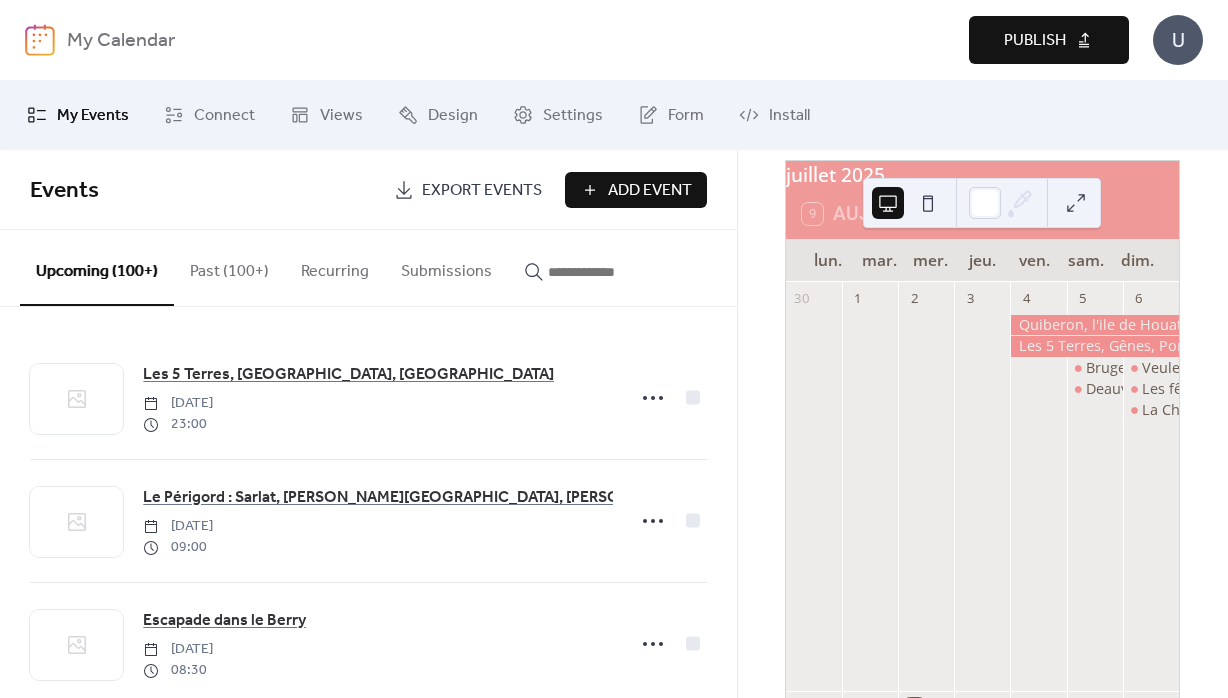 drag, startPoint x: 1022, startPoint y: 54, endPoint x: 931, endPoint y: 27, distance: 94.92102 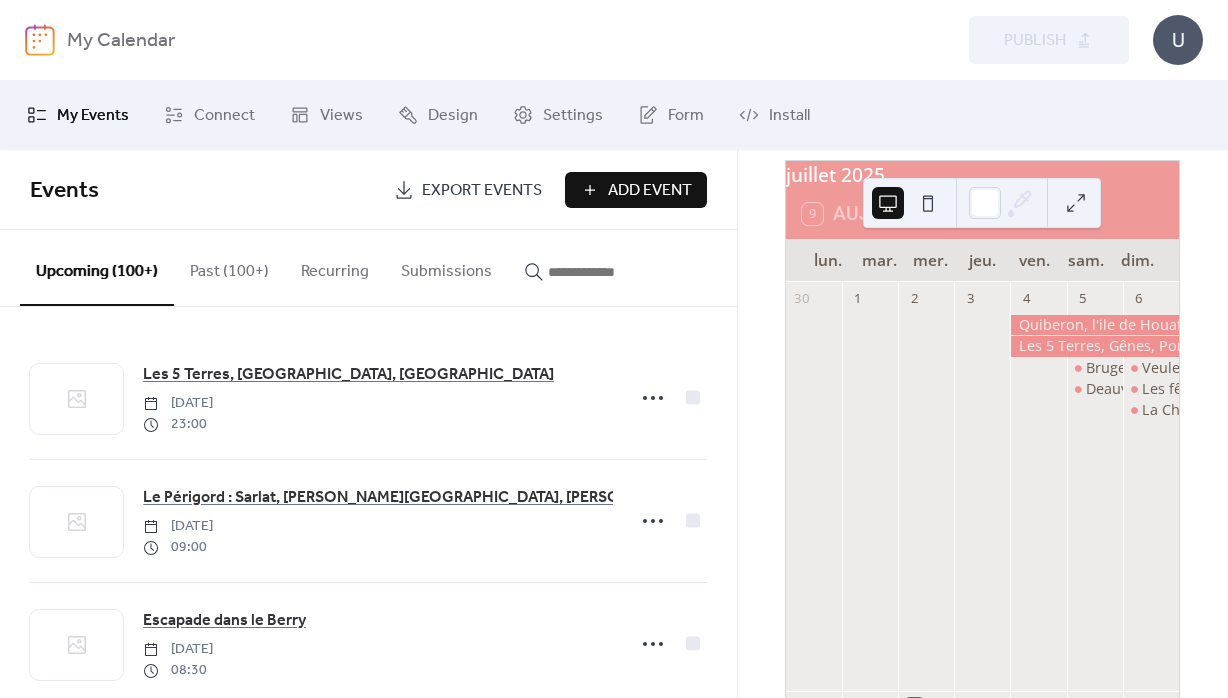 click on "Add Event" at bounding box center [650, 191] 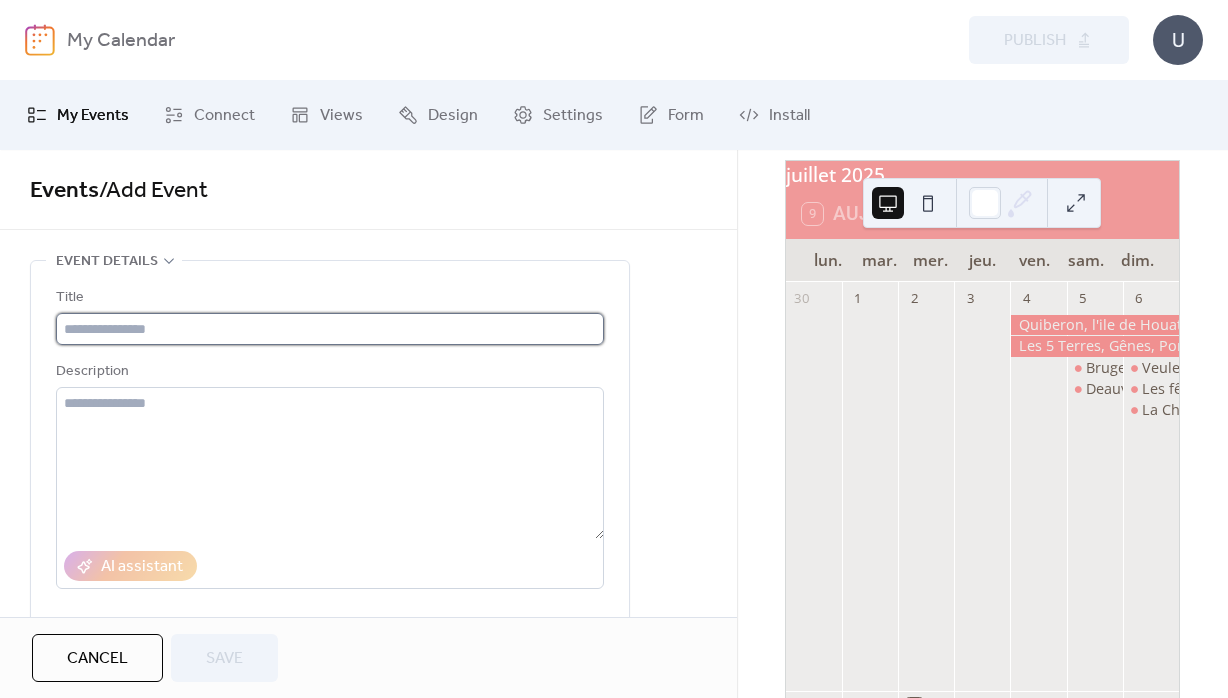 click at bounding box center (330, 329) 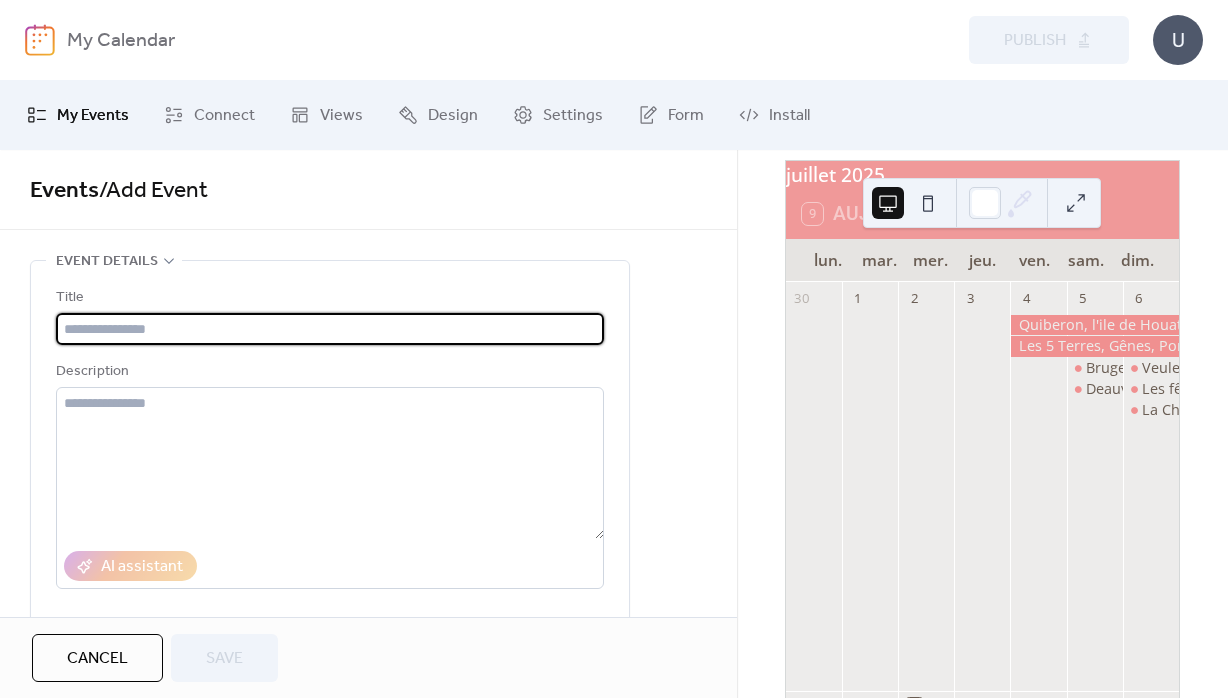 paste on "**********" 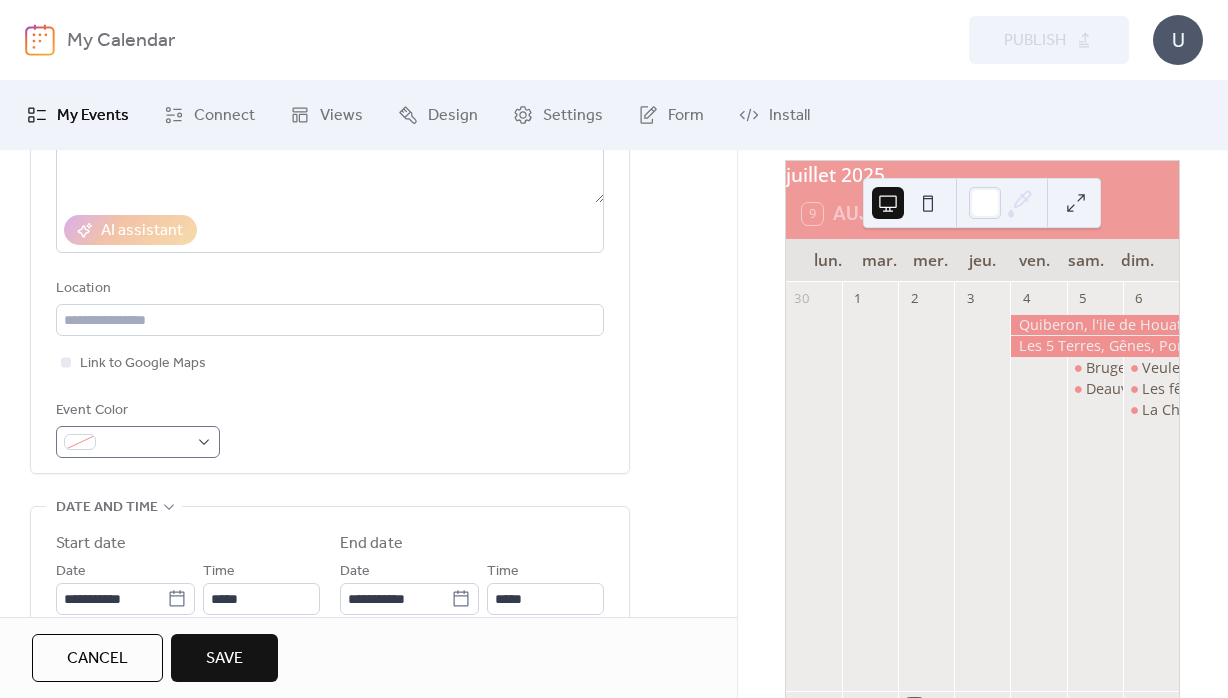 scroll, scrollTop: 360, scrollLeft: 0, axis: vertical 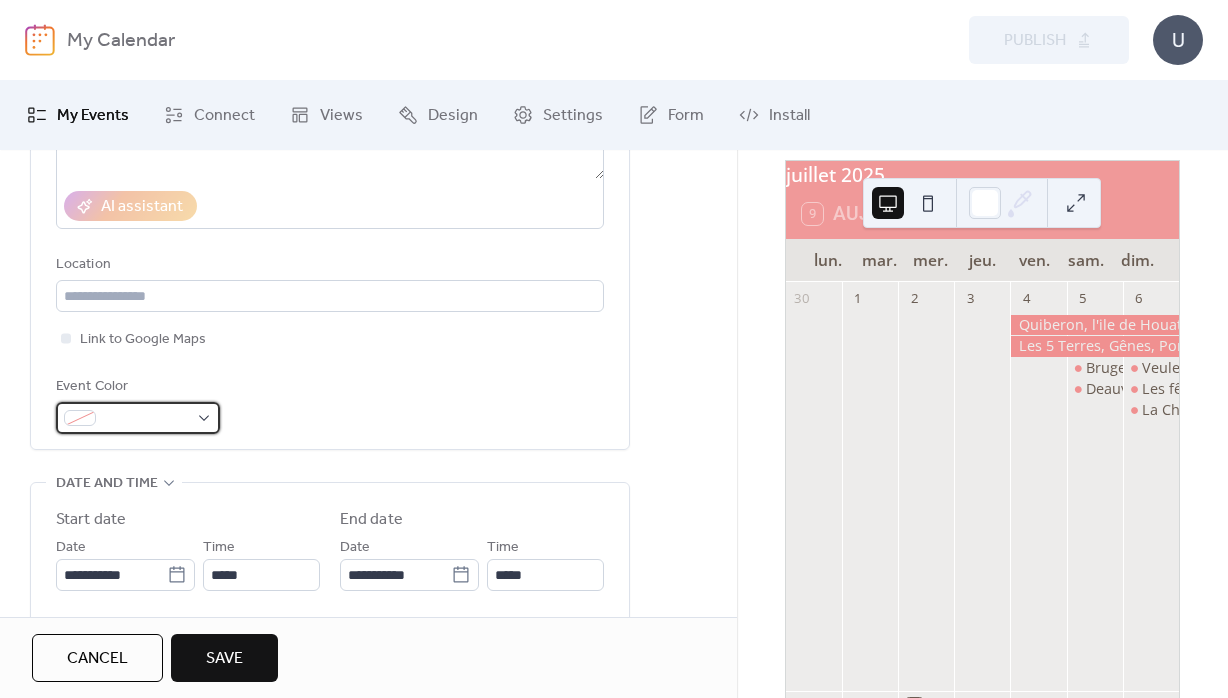 click at bounding box center [146, 419] 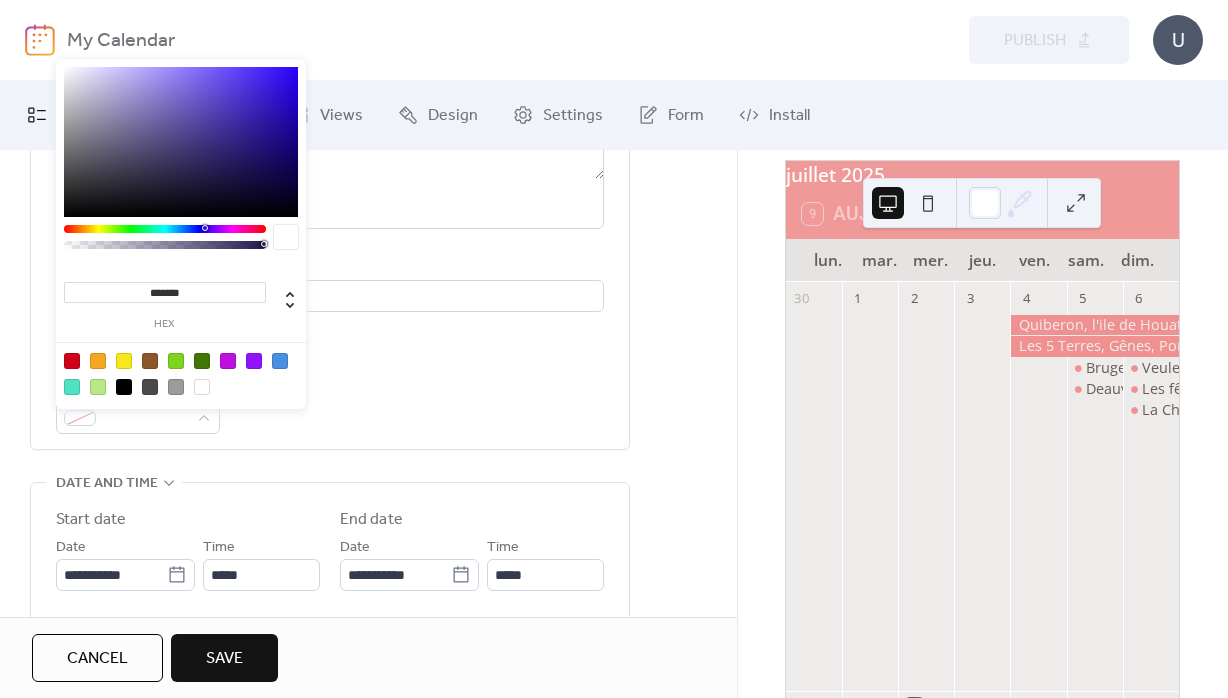 drag, startPoint x: 190, startPoint y: 294, endPoint x: 249, endPoint y: 297, distance: 59.07622 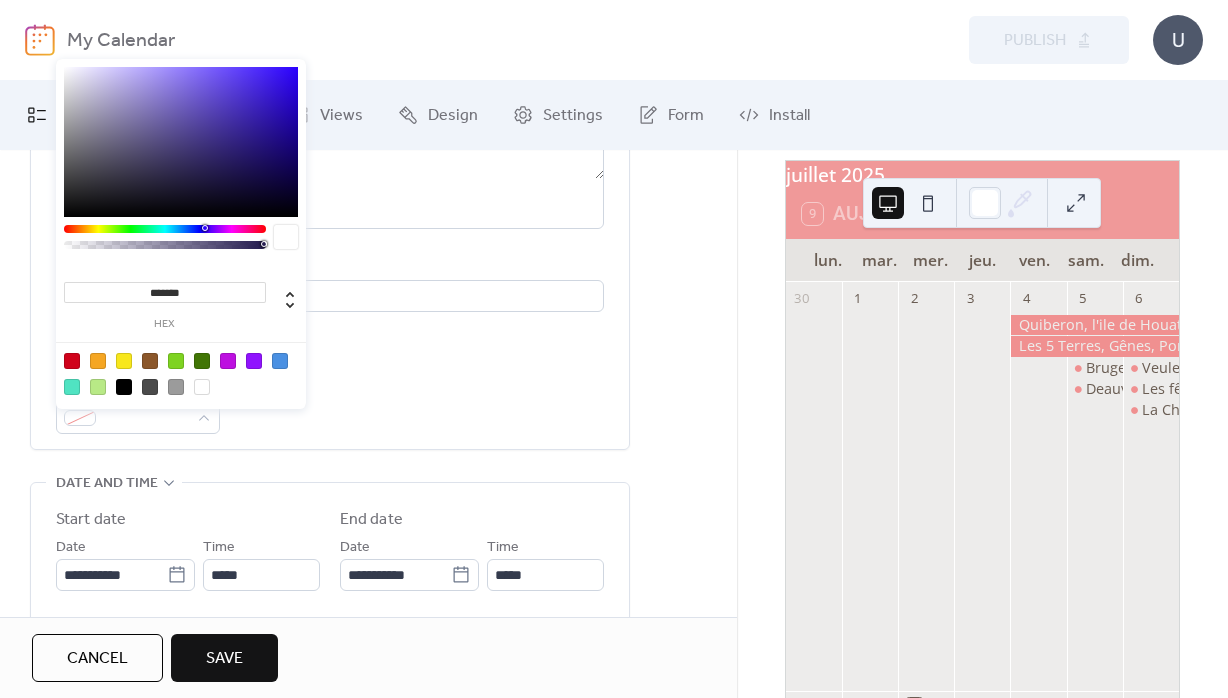 click on "*******" at bounding box center (165, 292) 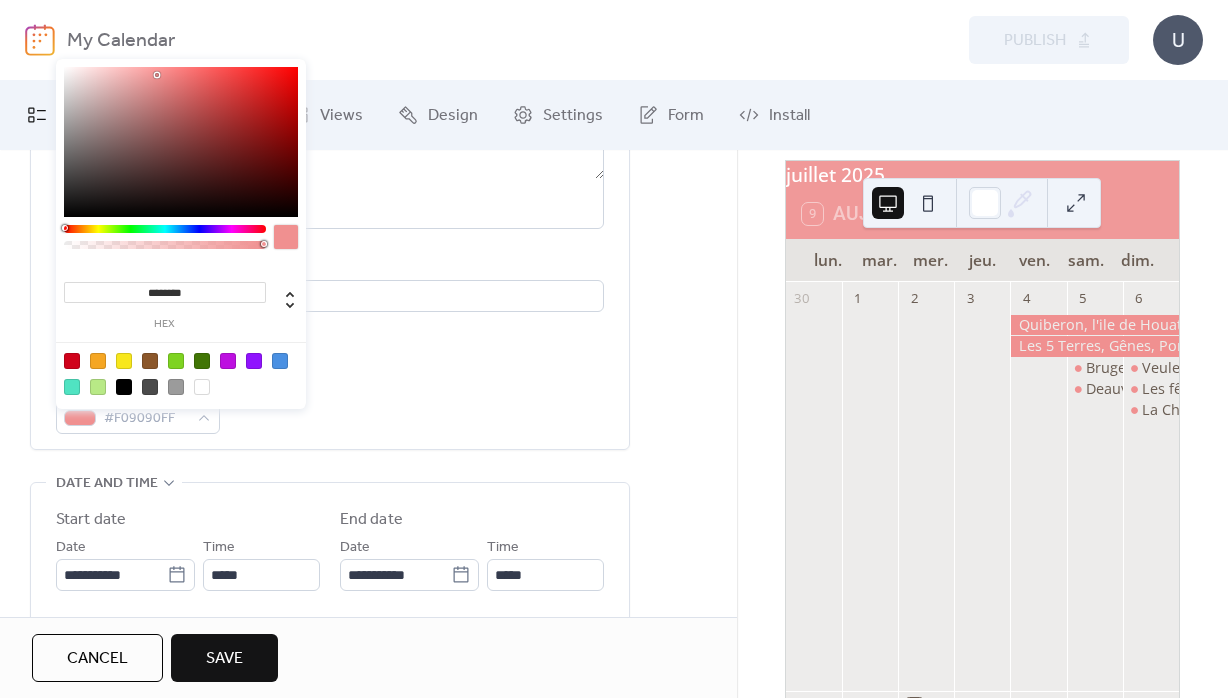 click on "**********" at bounding box center (330, 180) 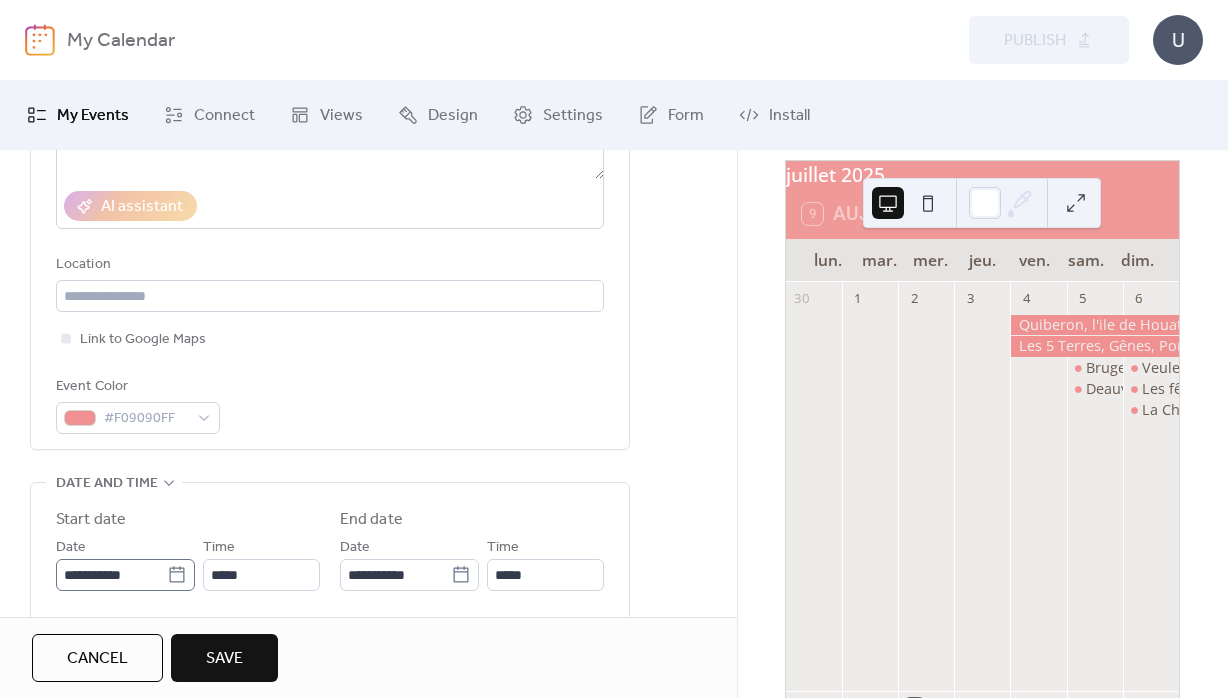 click 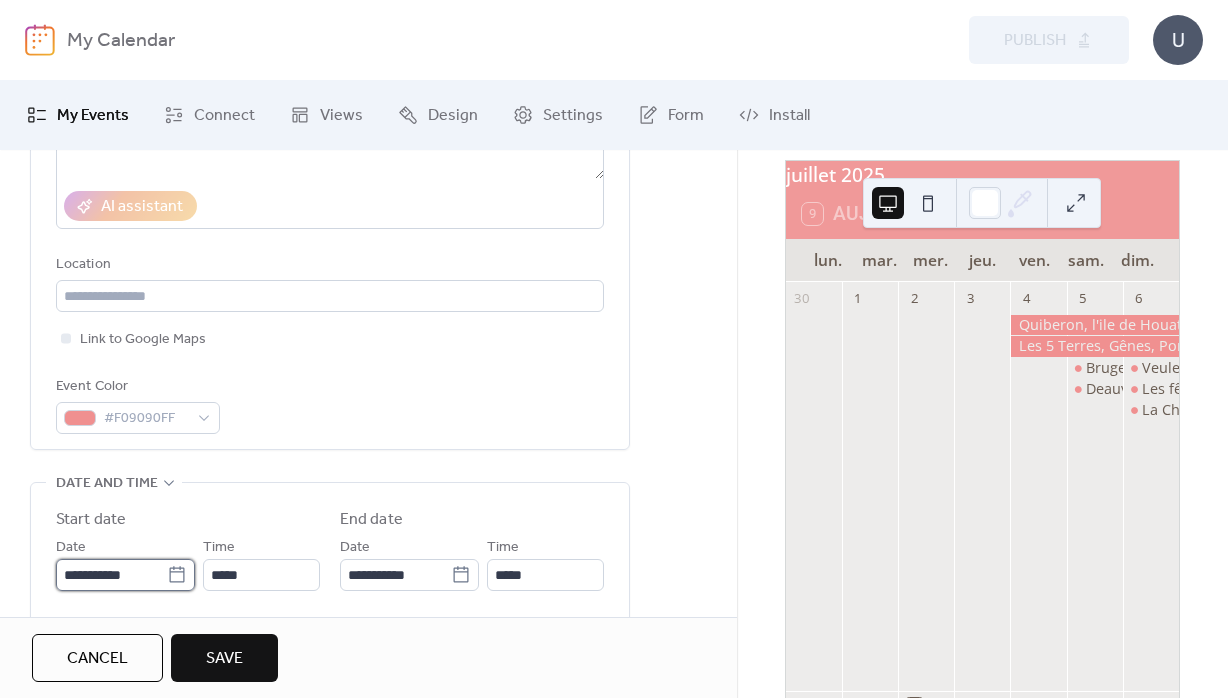 click on "**********" at bounding box center (111, 575) 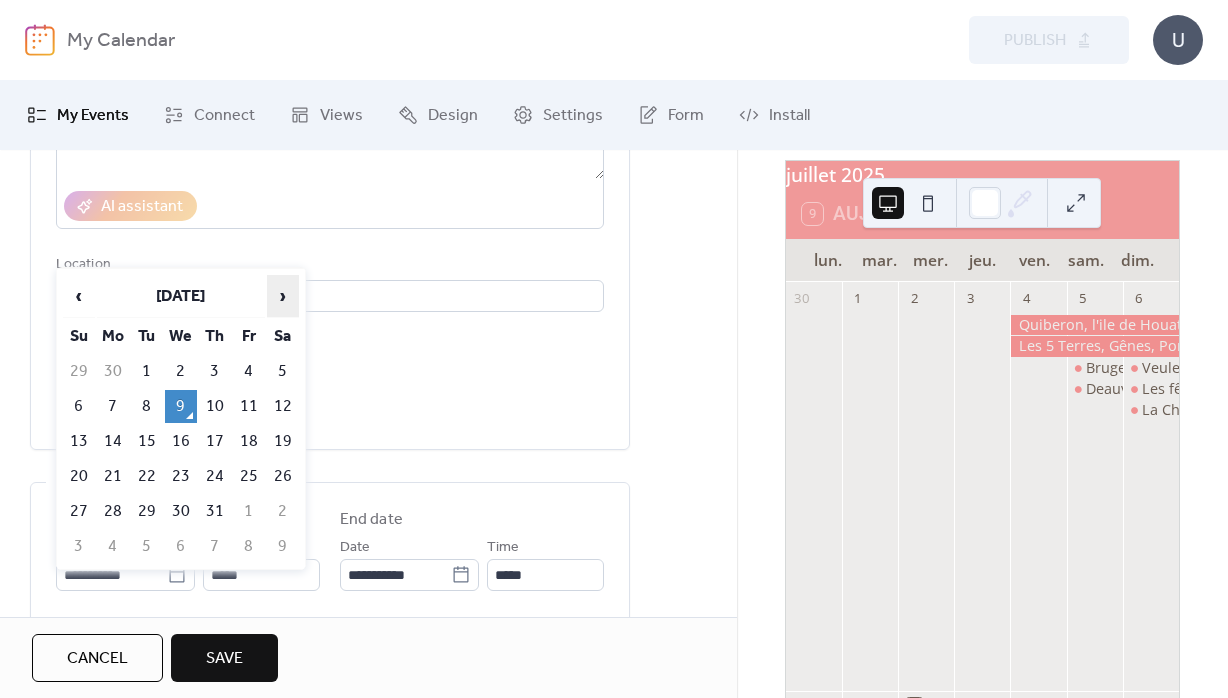 click on "›" at bounding box center (283, 296) 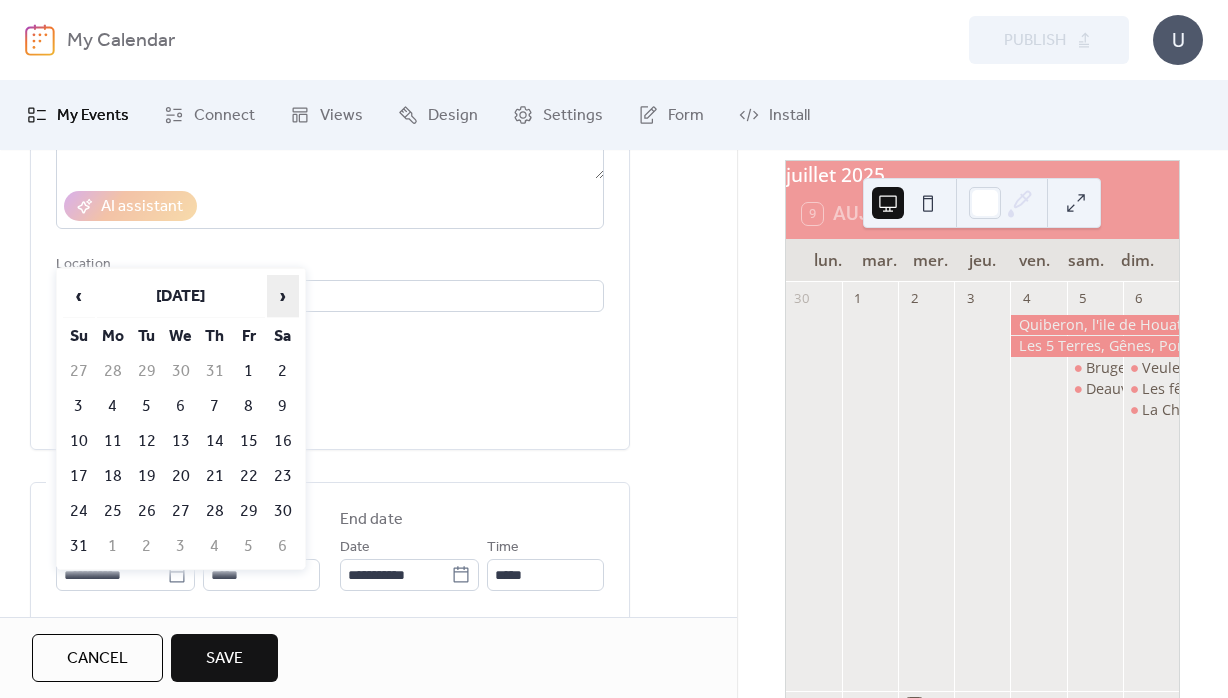 click on "›" at bounding box center [283, 296] 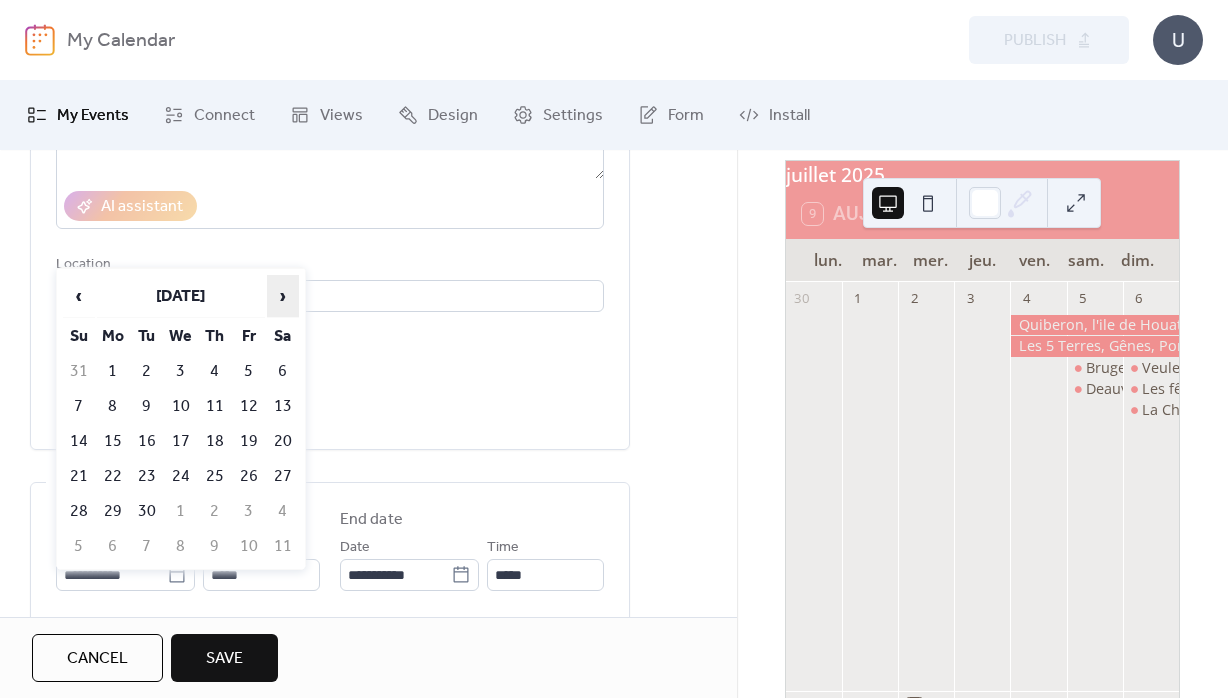 click on "›" at bounding box center [283, 296] 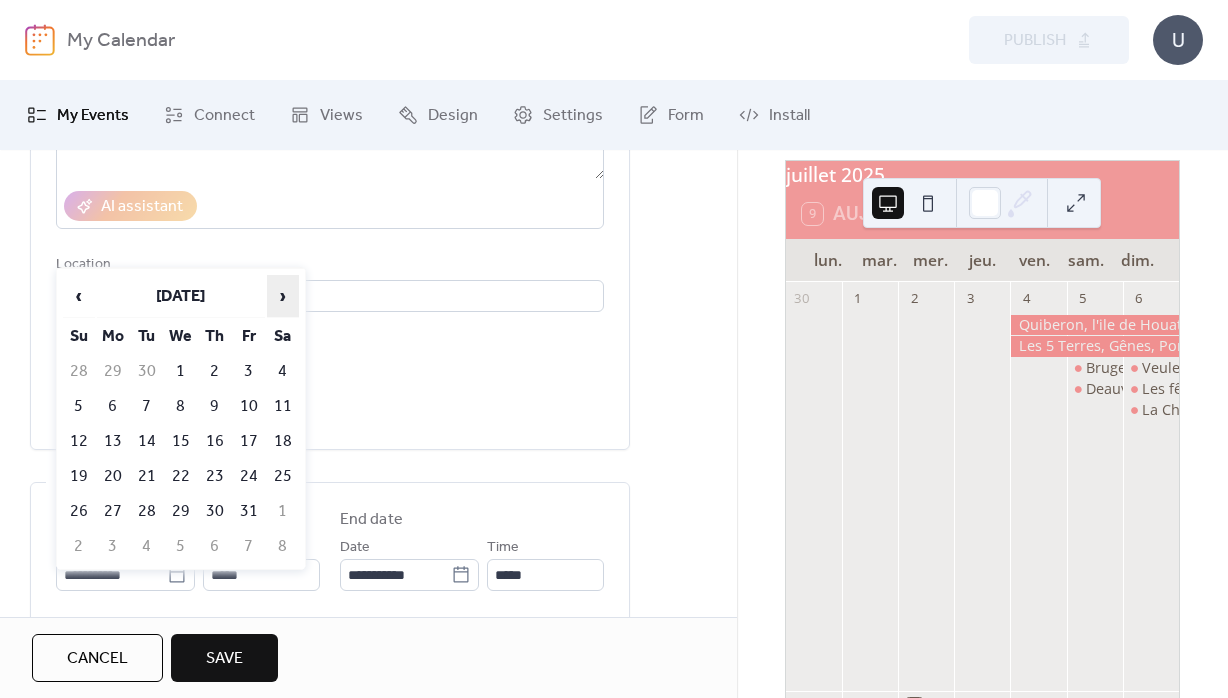 click on "›" at bounding box center (283, 296) 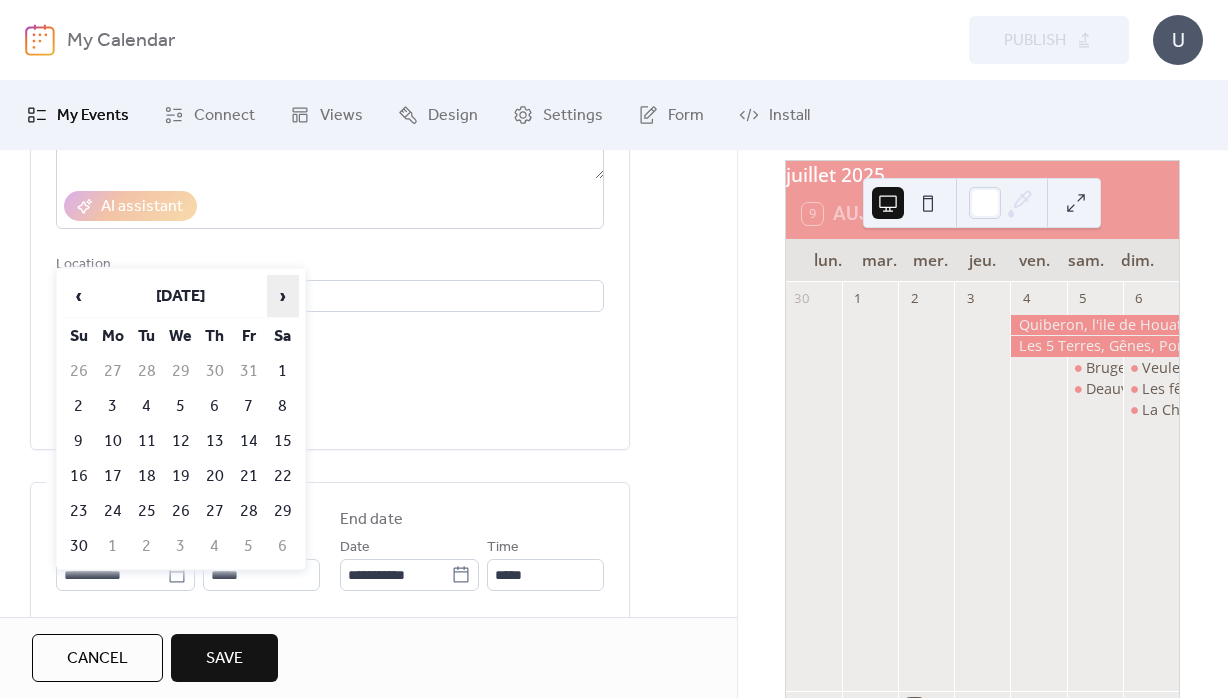 click on "›" at bounding box center [283, 296] 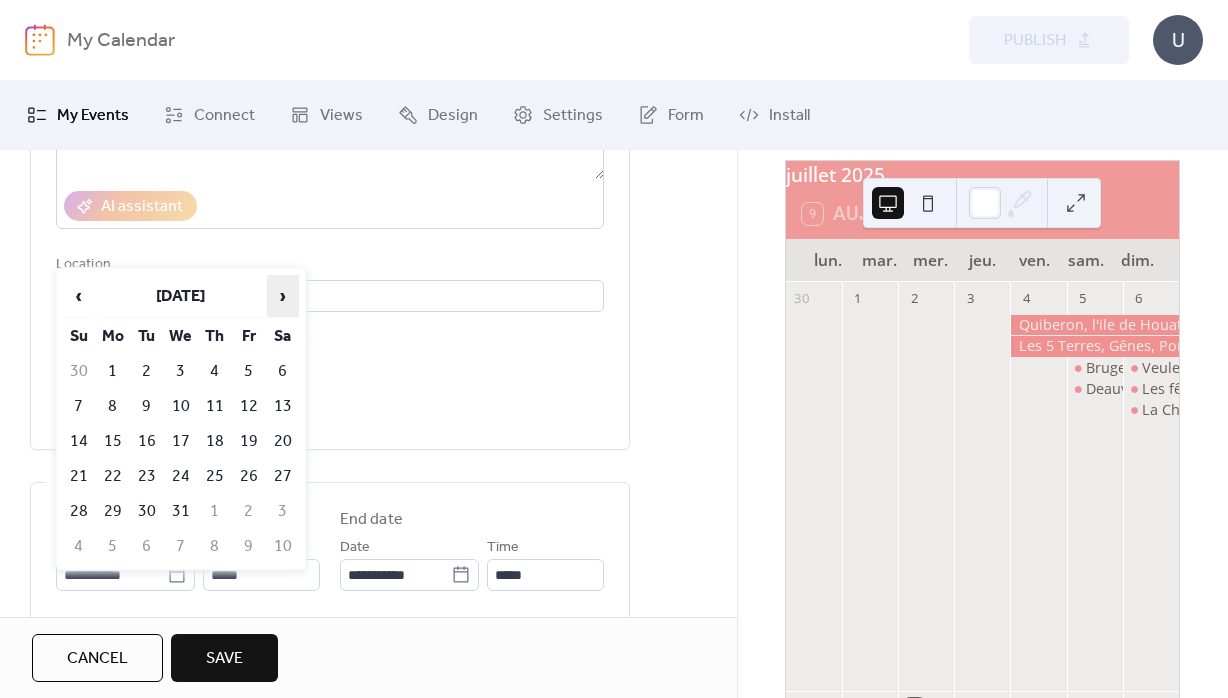 click on "›" at bounding box center [283, 296] 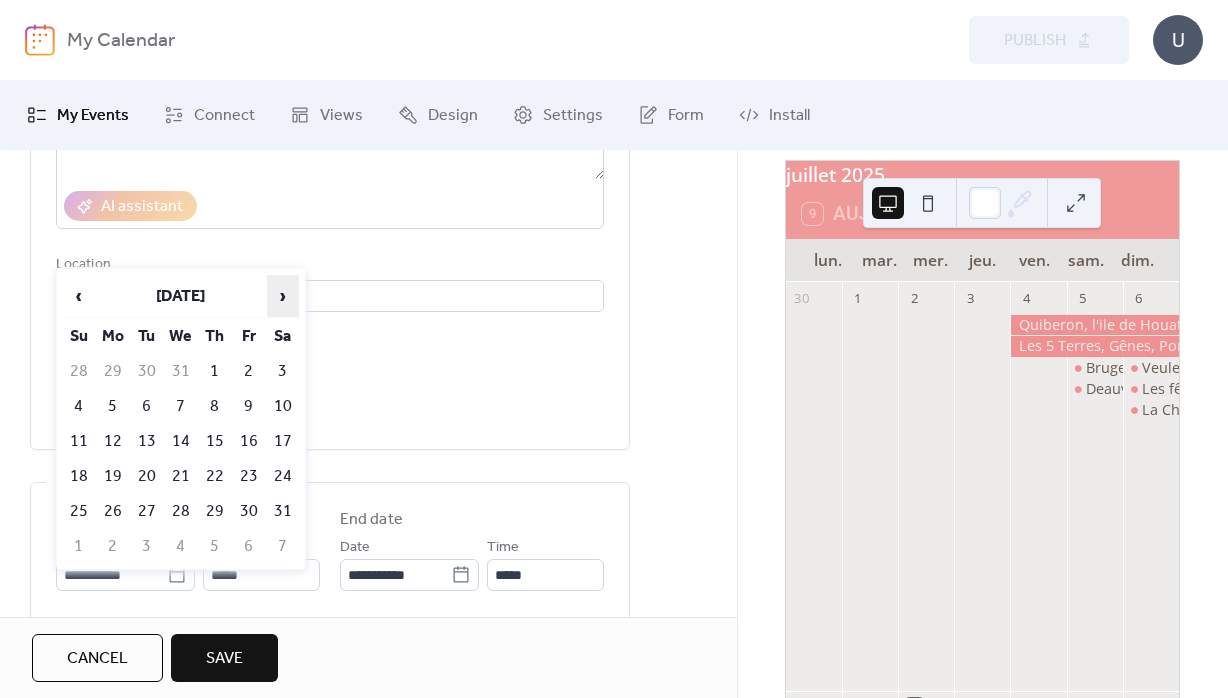 click on "›" at bounding box center [283, 296] 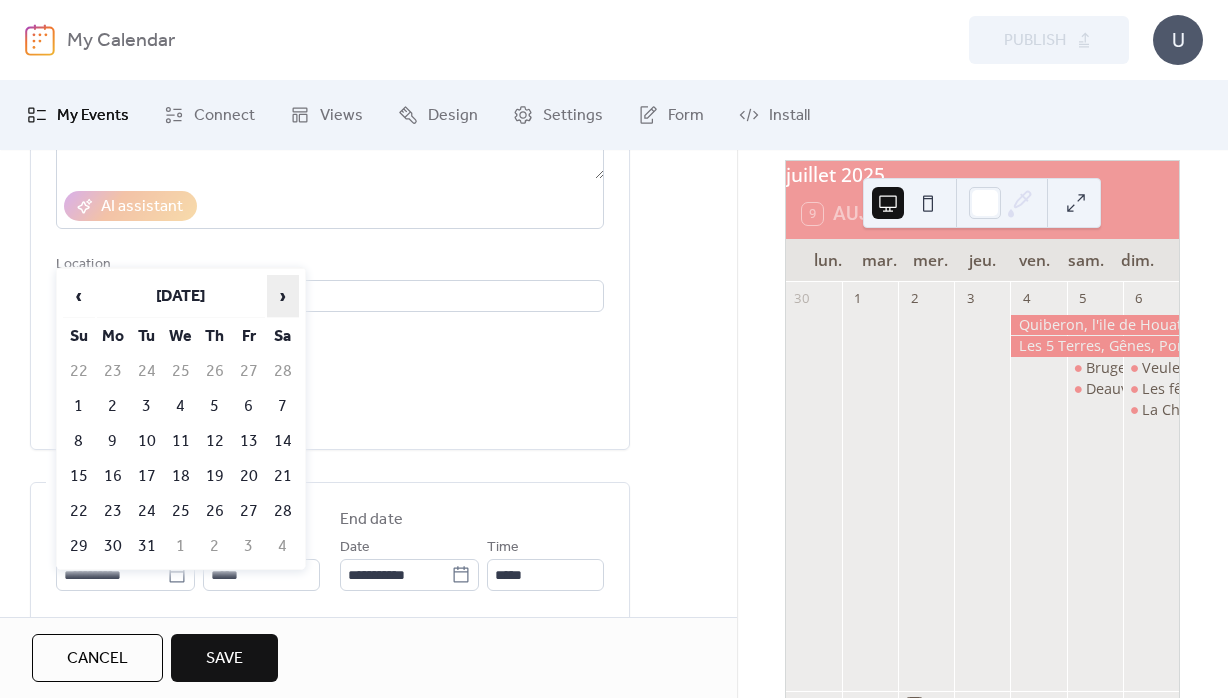 click on "›" at bounding box center [283, 296] 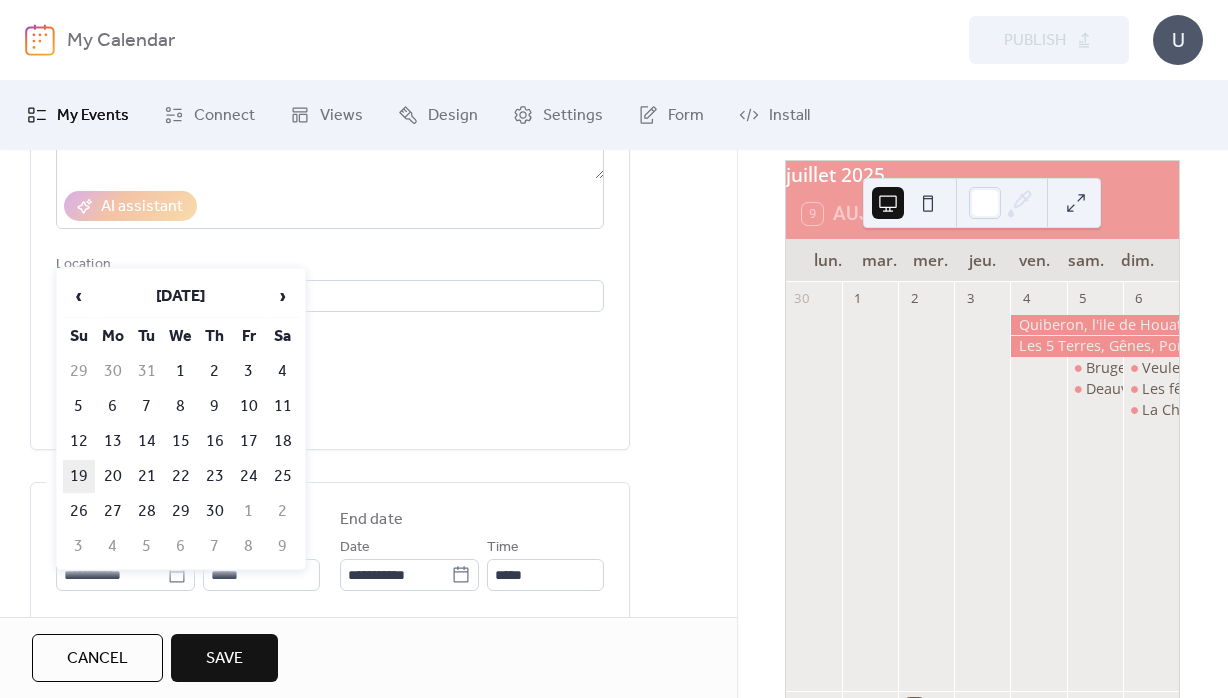 click on "19" at bounding box center [79, 476] 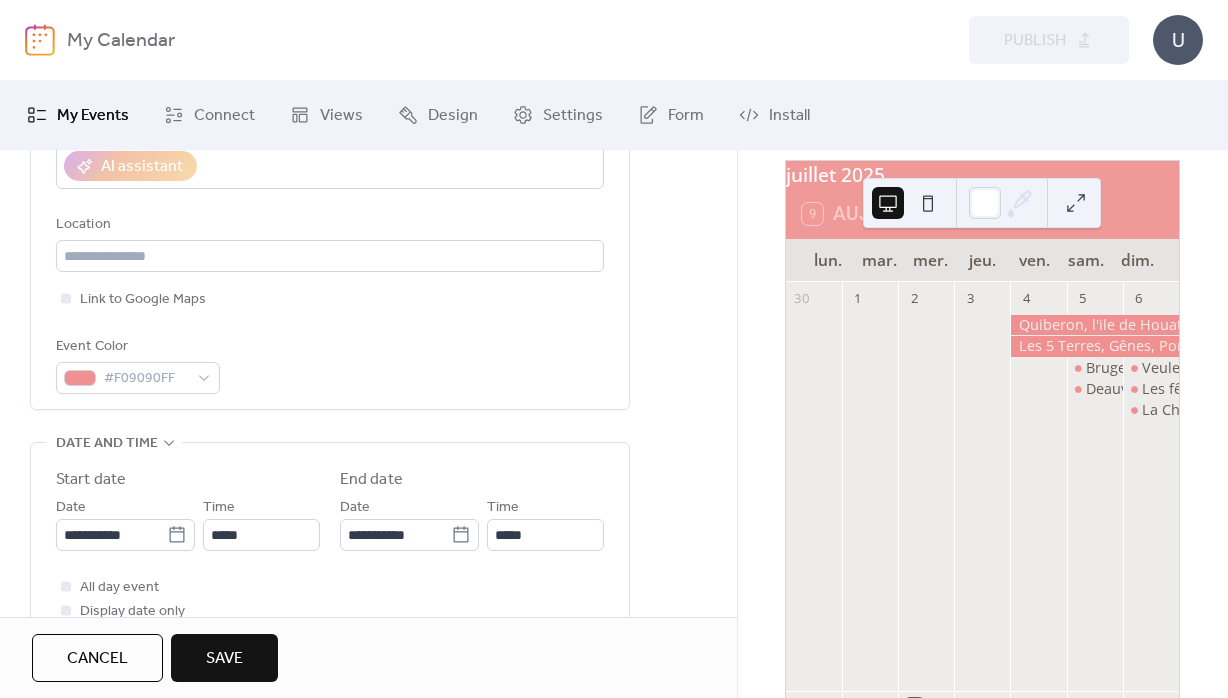 scroll, scrollTop: 432, scrollLeft: 0, axis: vertical 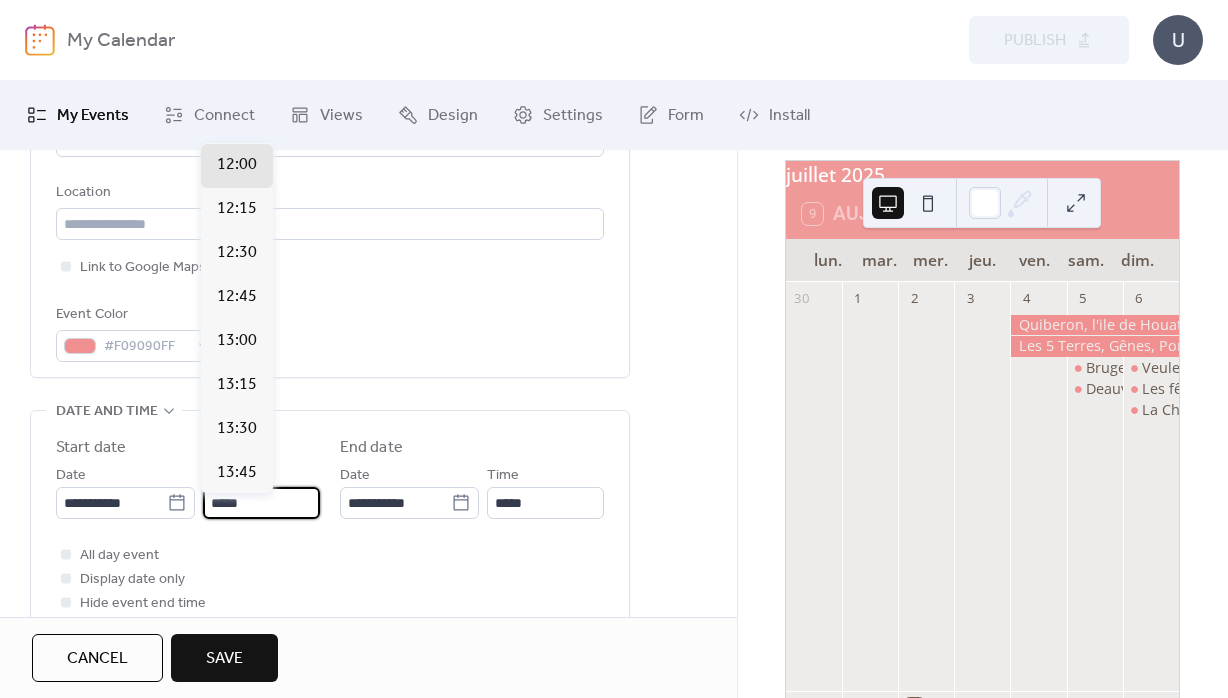 drag, startPoint x: 278, startPoint y: 521, endPoint x: 163, endPoint y: 519, distance: 115.01739 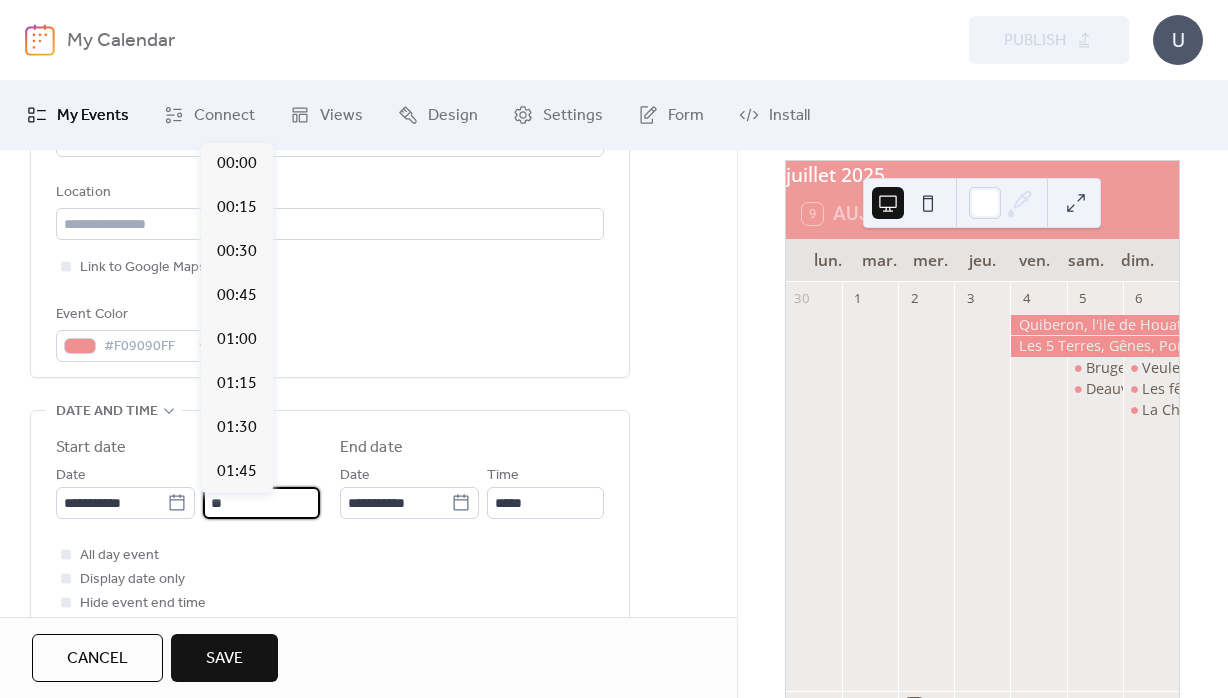 scroll, scrollTop: 1407, scrollLeft: 0, axis: vertical 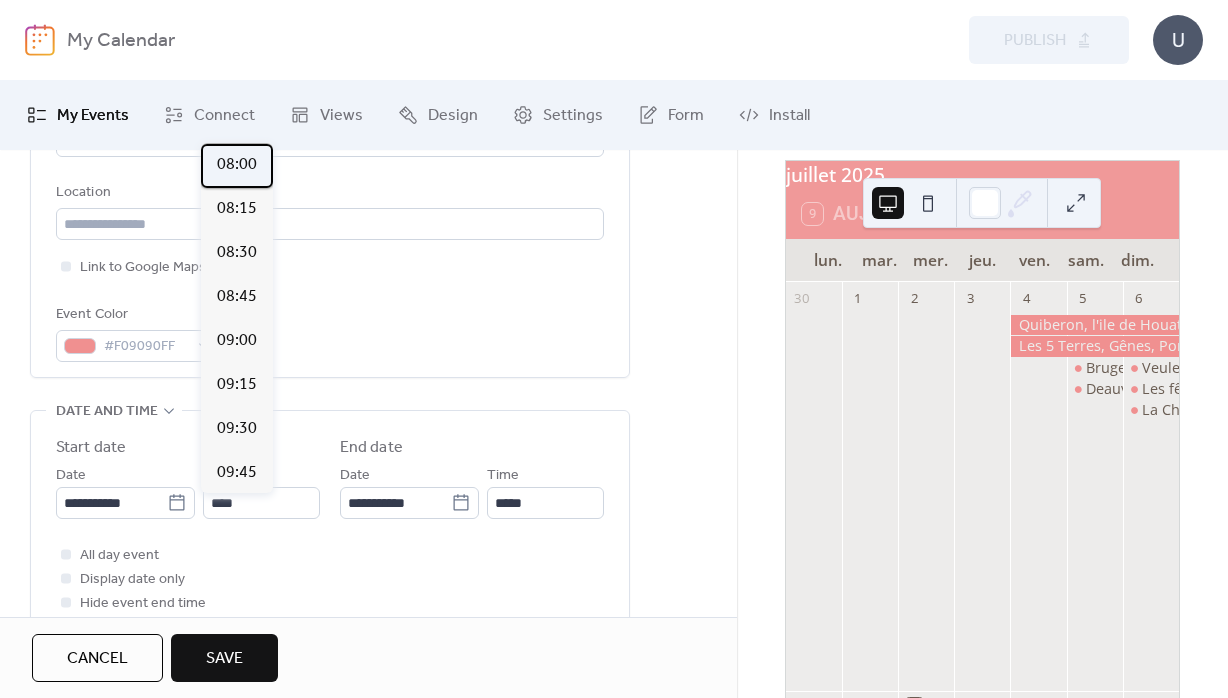 click on "08:00" at bounding box center (237, 165) 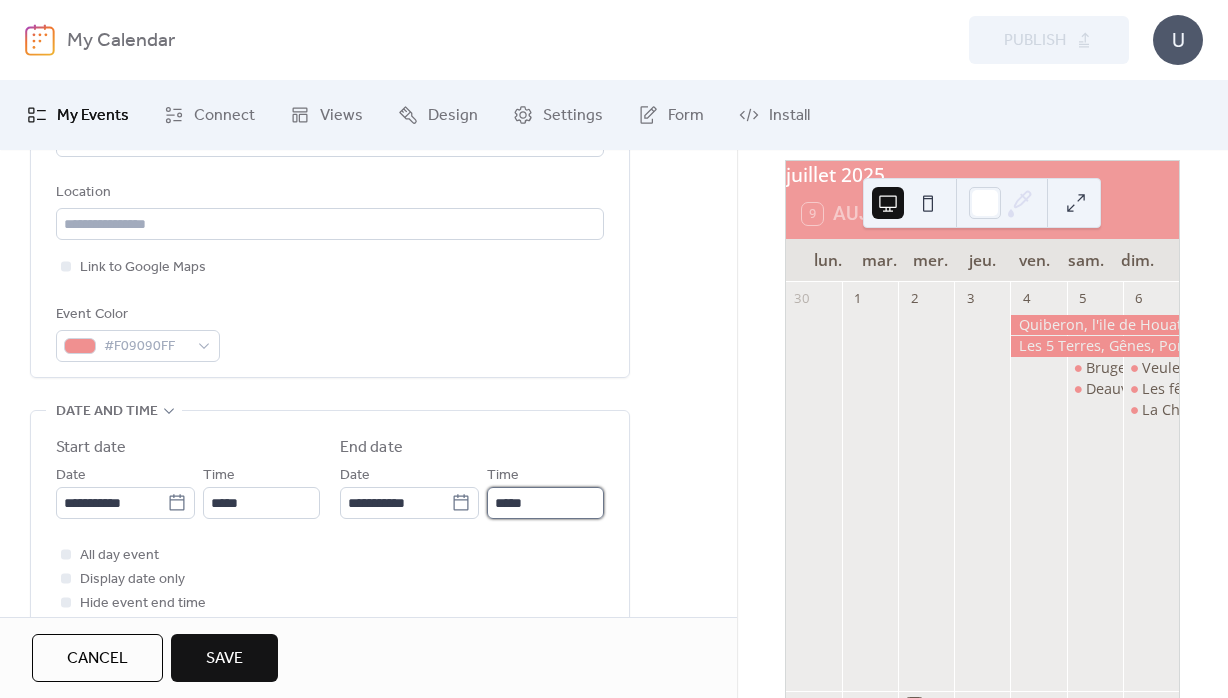 drag, startPoint x: 547, startPoint y: 516, endPoint x: 407, endPoint y: 514, distance: 140.01428 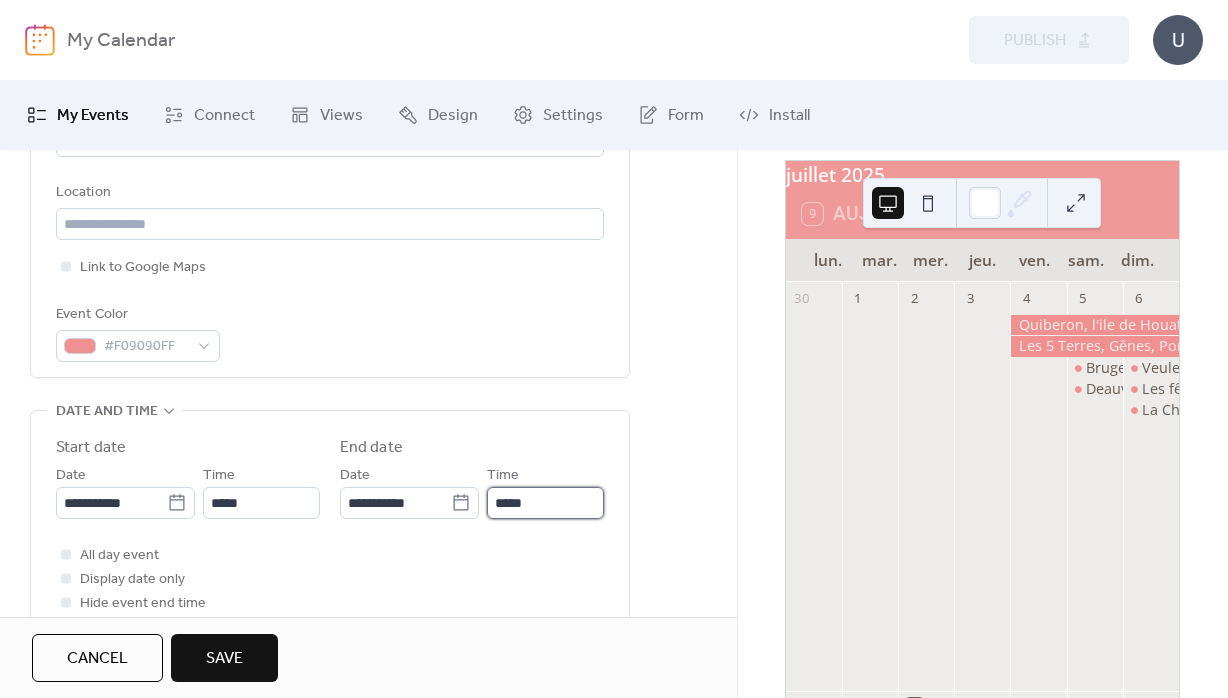 click on "*****" at bounding box center (545, 503) 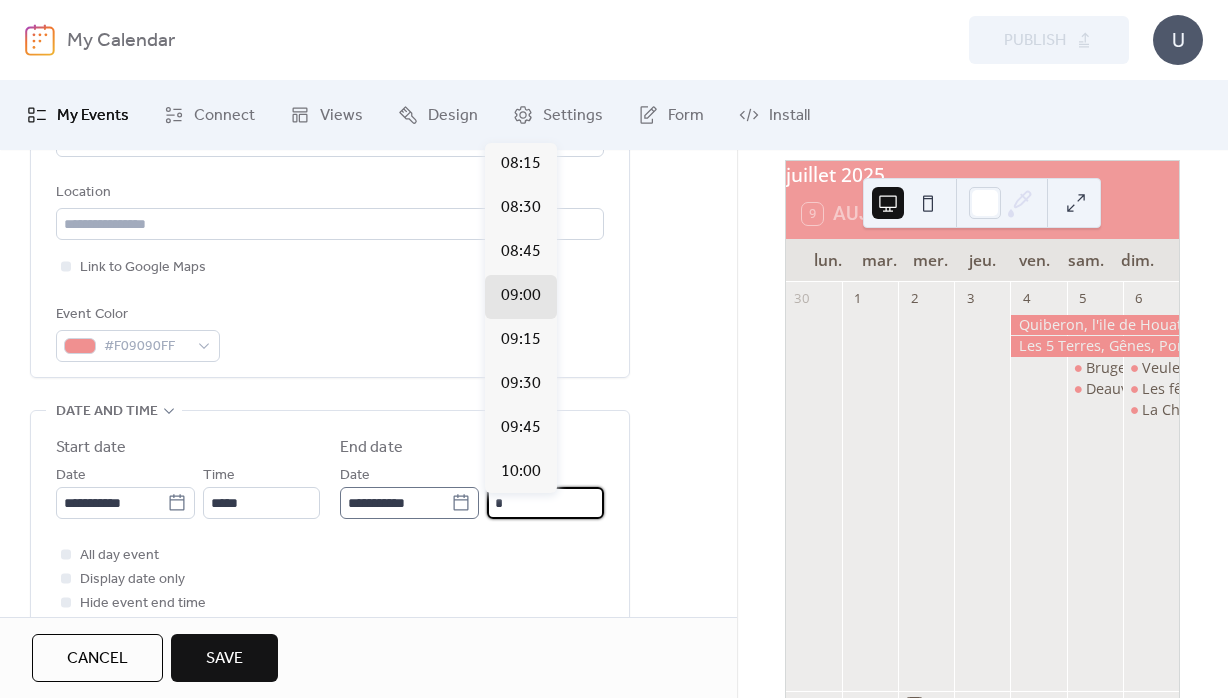 scroll, scrollTop: 2067, scrollLeft: 0, axis: vertical 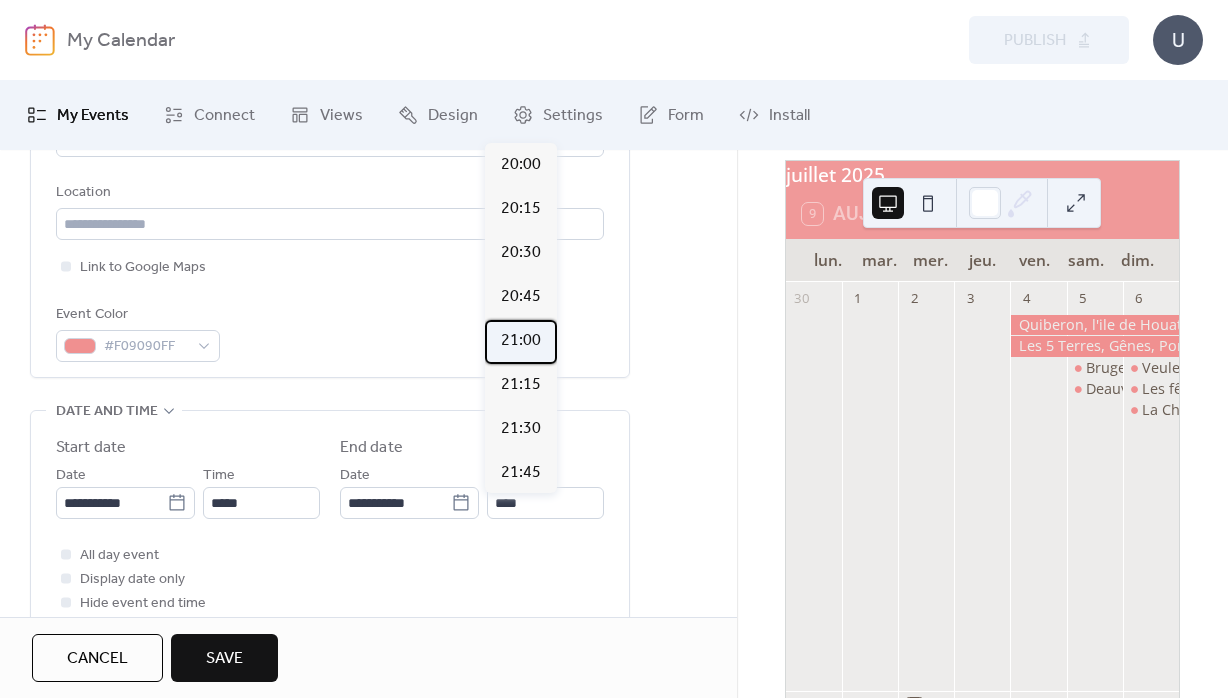 click on "21:00" at bounding box center (521, 341) 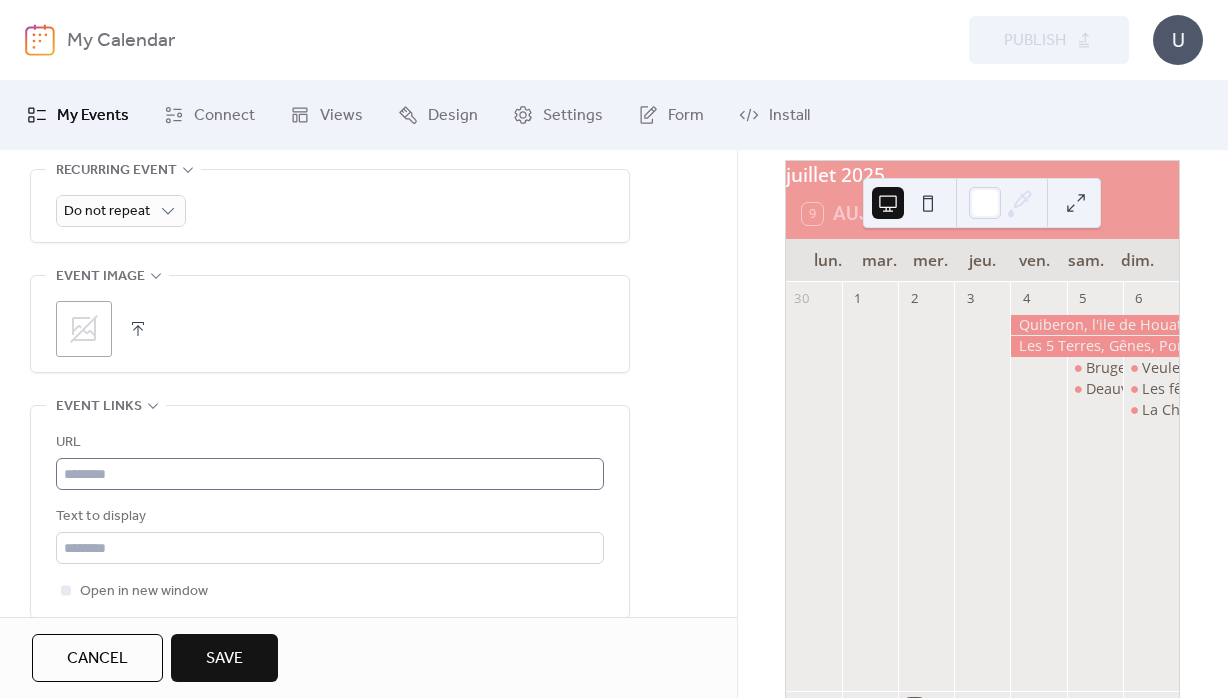 scroll, scrollTop: 1008, scrollLeft: 0, axis: vertical 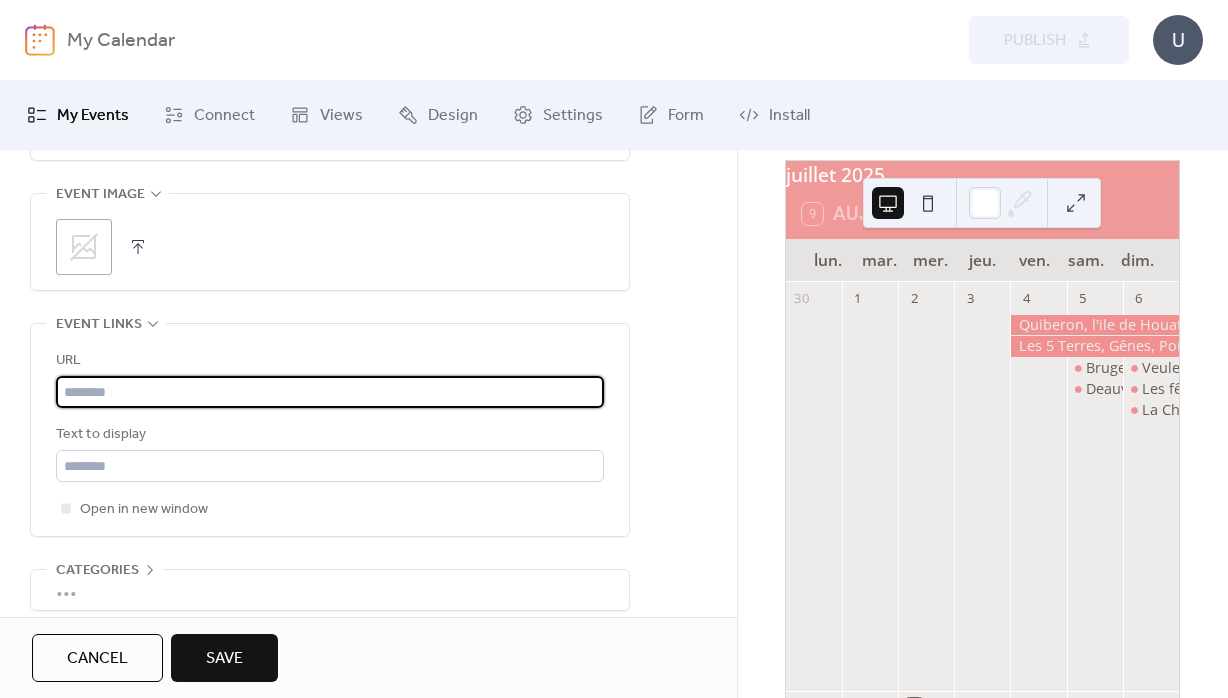 click at bounding box center [330, 392] 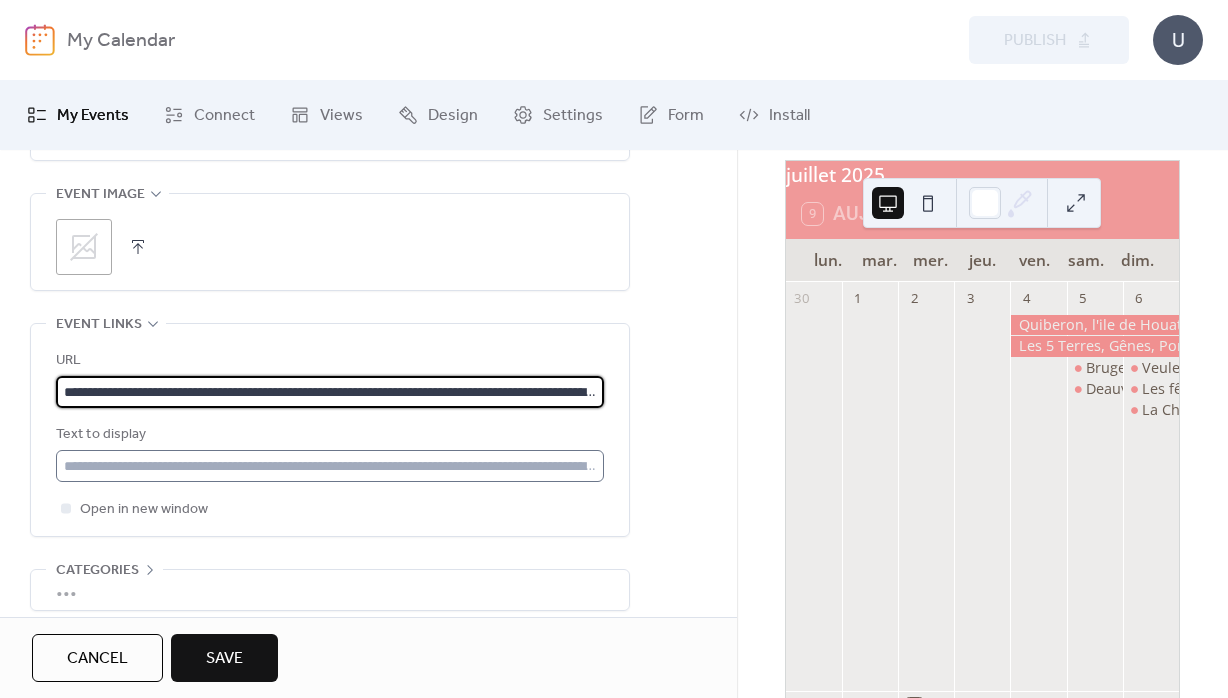 scroll, scrollTop: 0, scrollLeft: 393, axis: horizontal 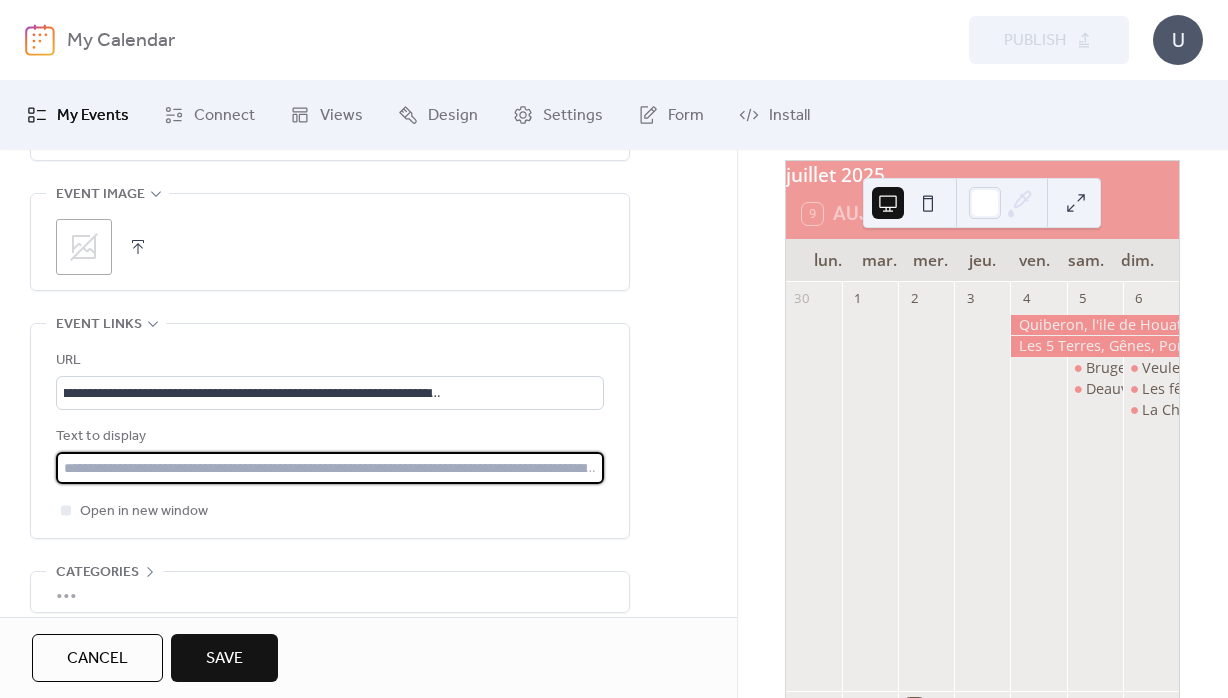 click at bounding box center (330, 468) 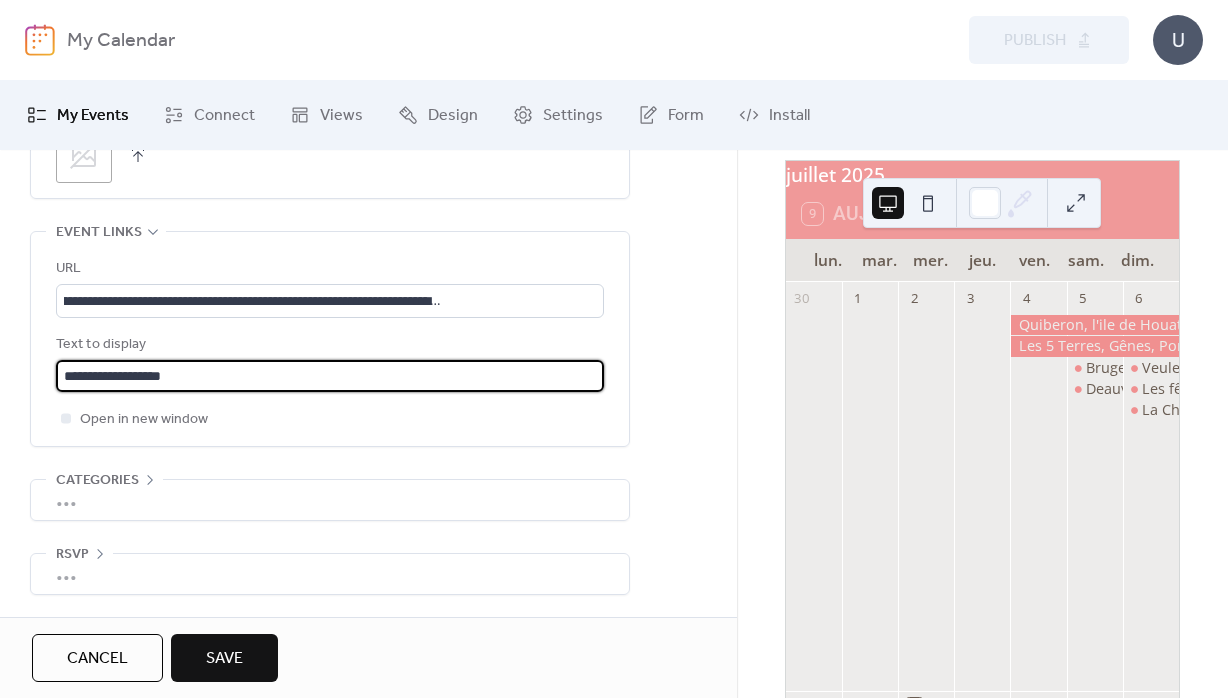 scroll, scrollTop: 1110, scrollLeft: 0, axis: vertical 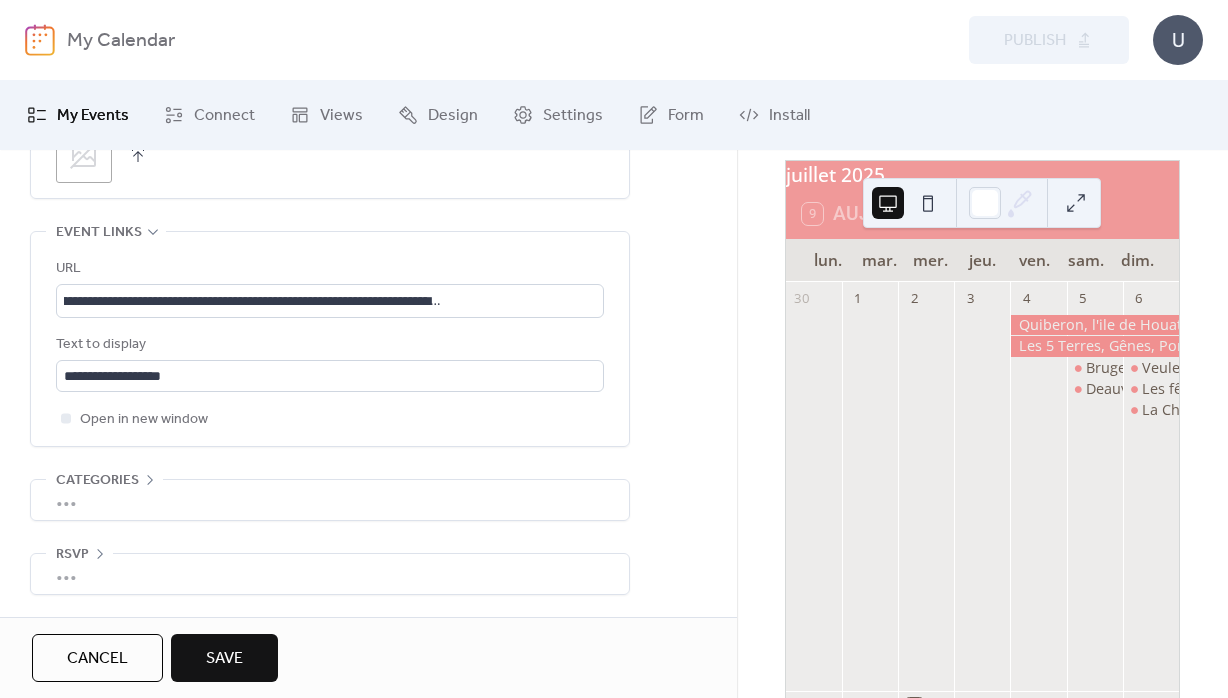 click on "Save" at bounding box center (224, 659) 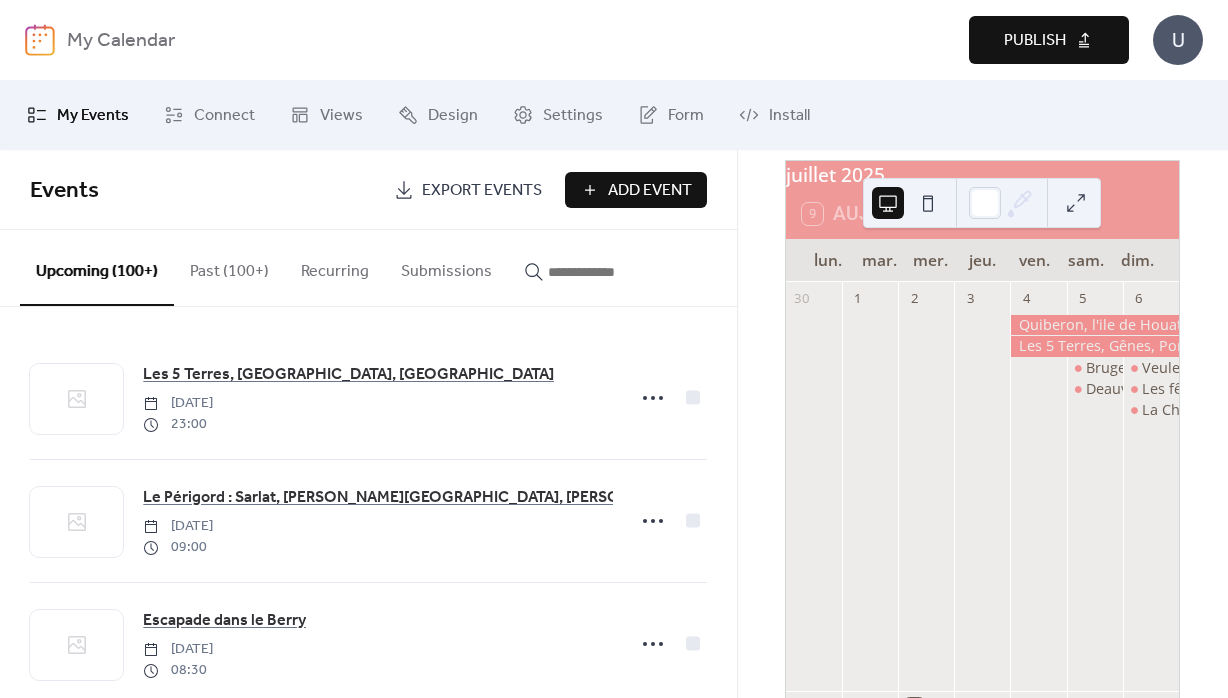 click on "Publish" at bounding box center (1035, 41) 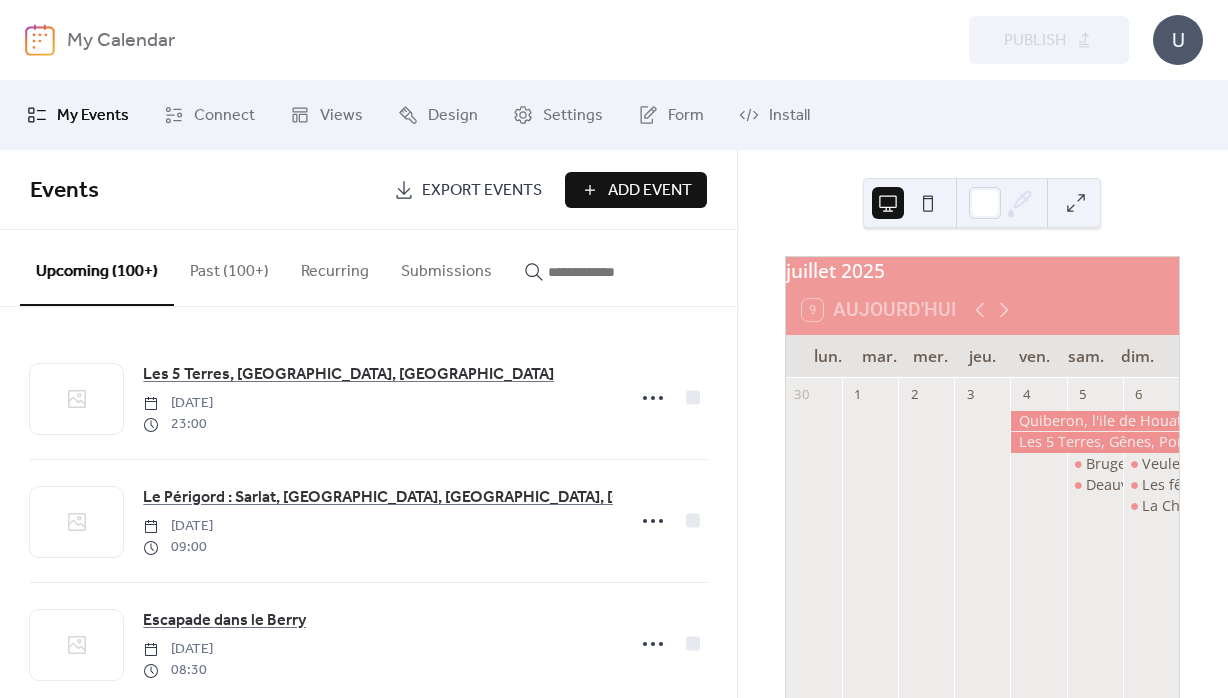 scroll, scrollTop: 0, scrollLeft: 0, axis: both 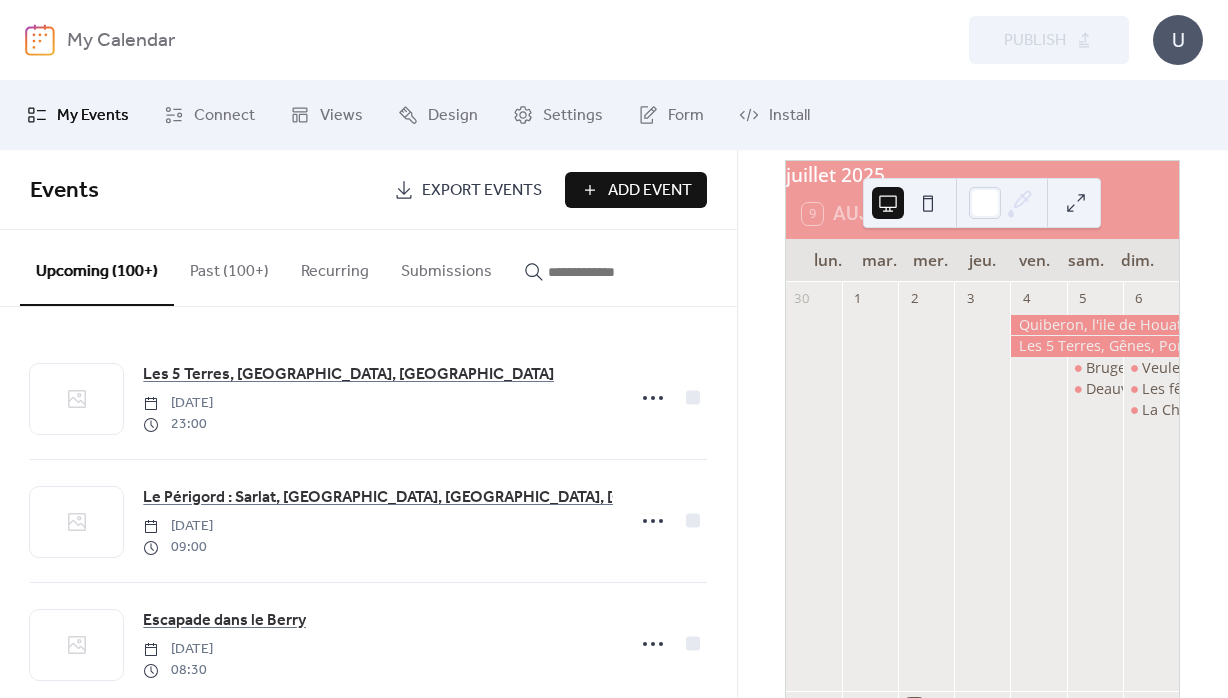 click on "Add Event" at bounding box center (650, 191) 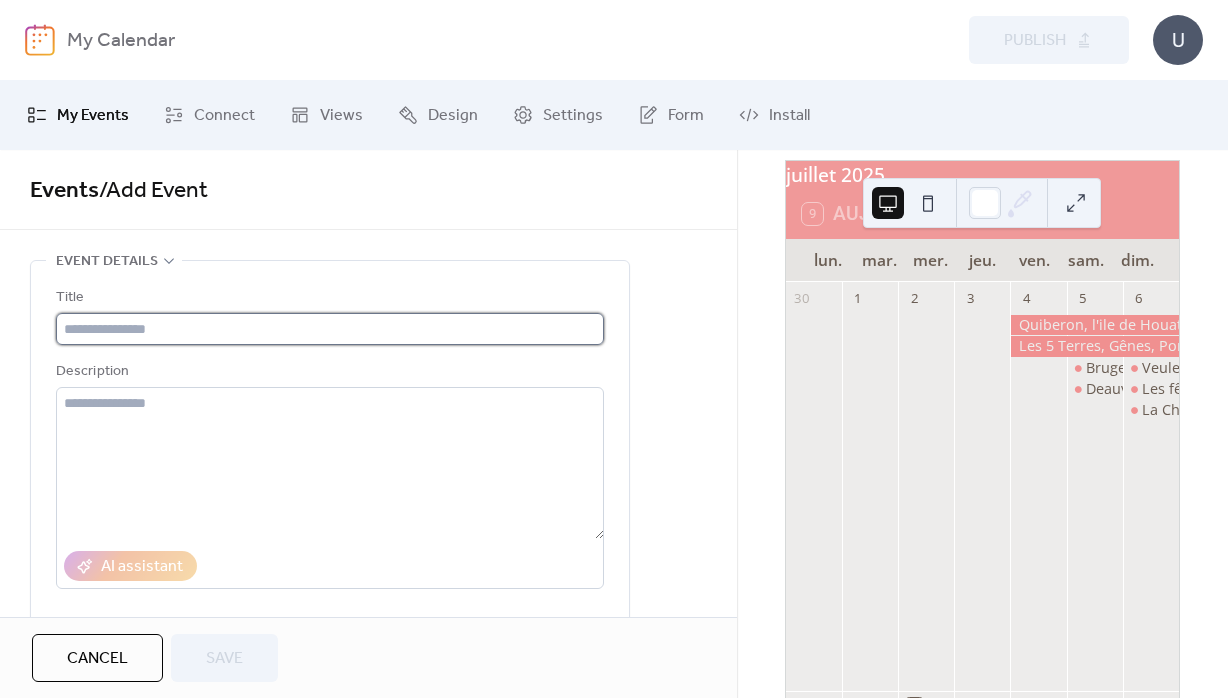 drag, startPoint x: 116, startPoint y: 335, endPoint x: 100, endPoint y: 339, distance: 16.492422 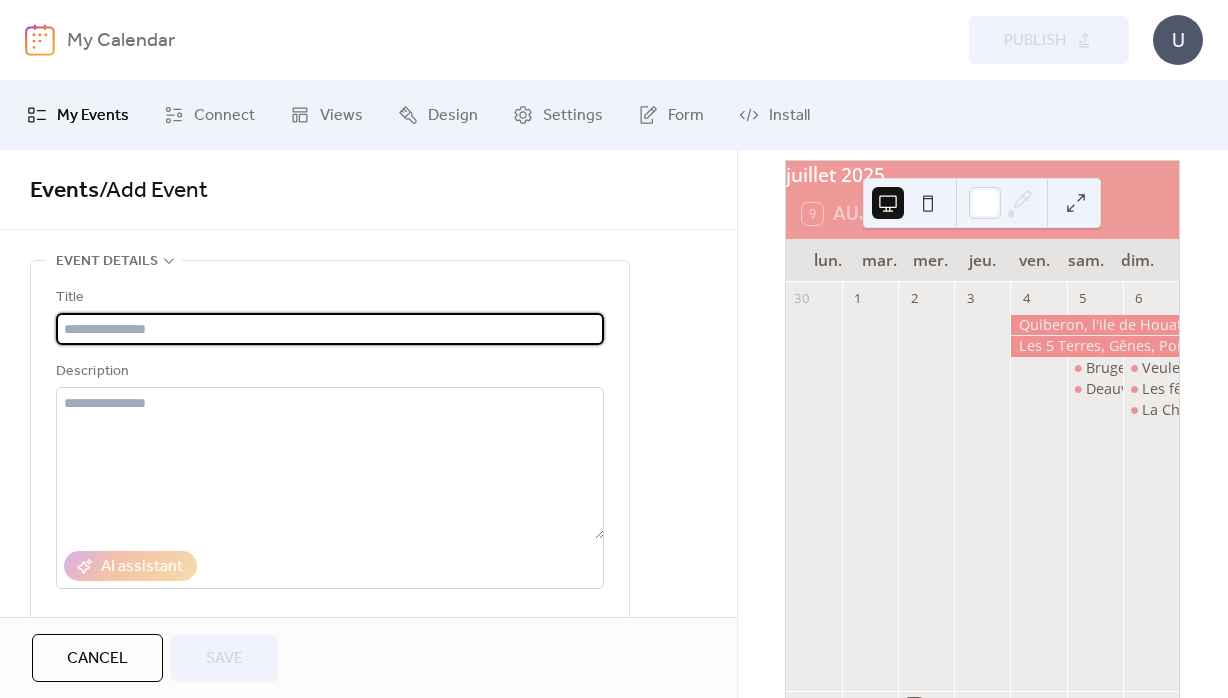 paste on "**********" 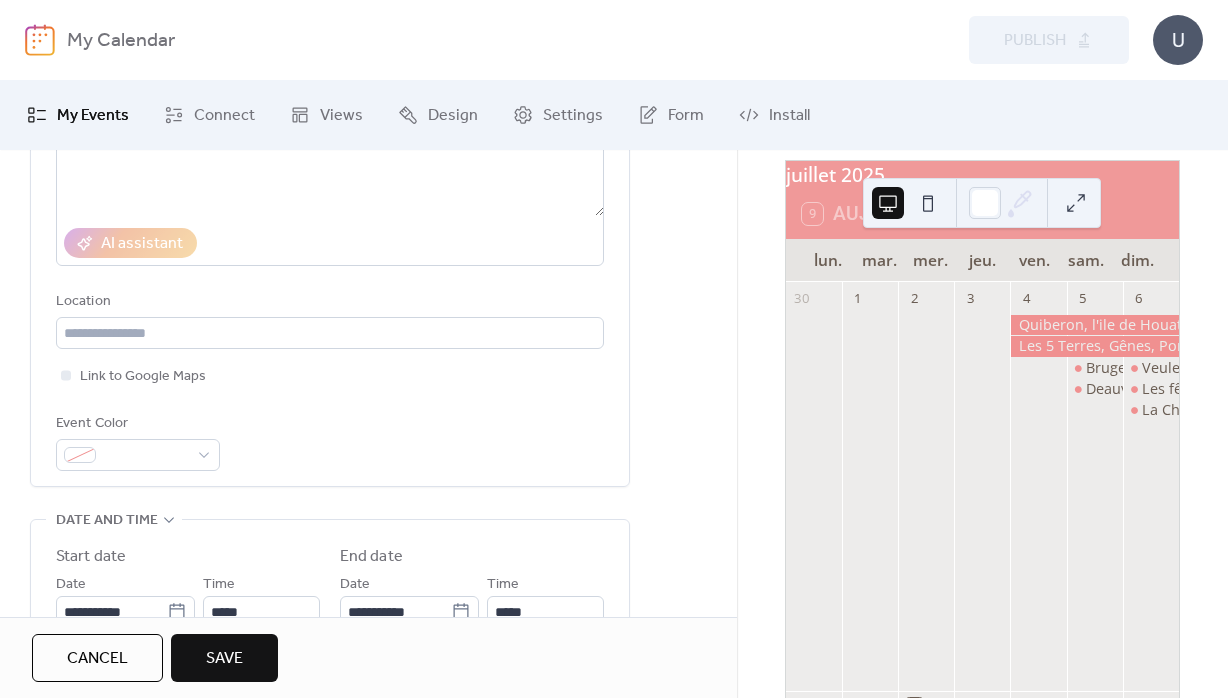 scroll, scrollTop: 432, scrollLeft: 0, axis: vertical 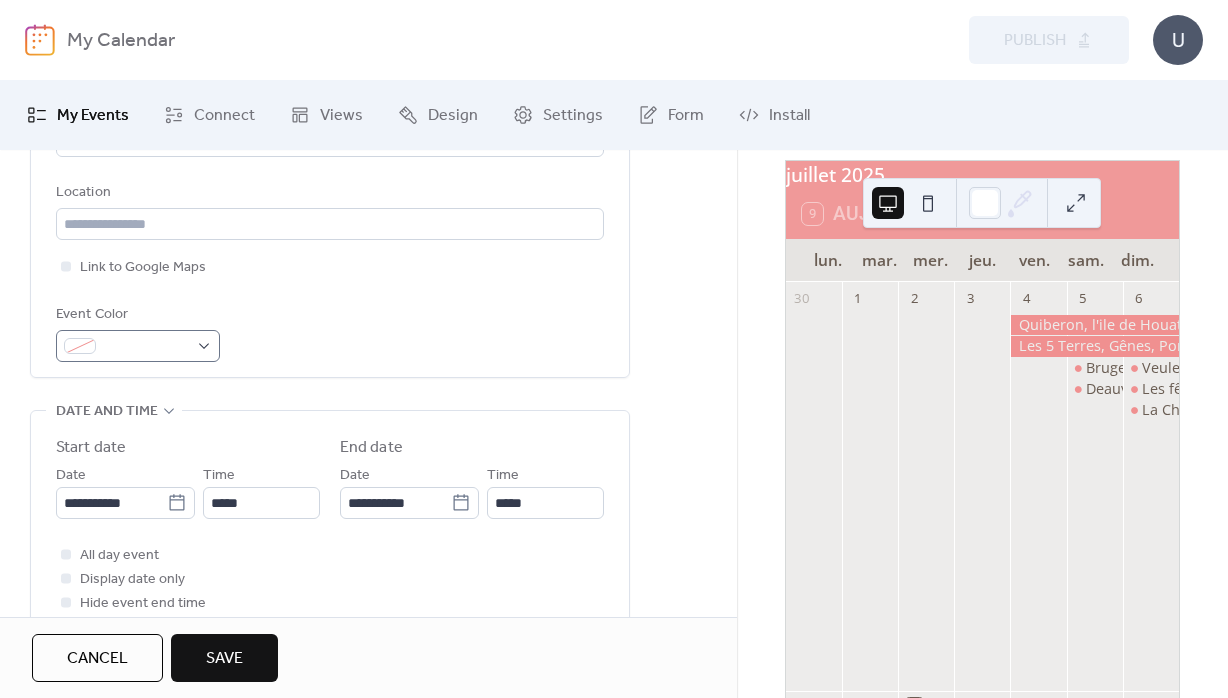 type on "**********" 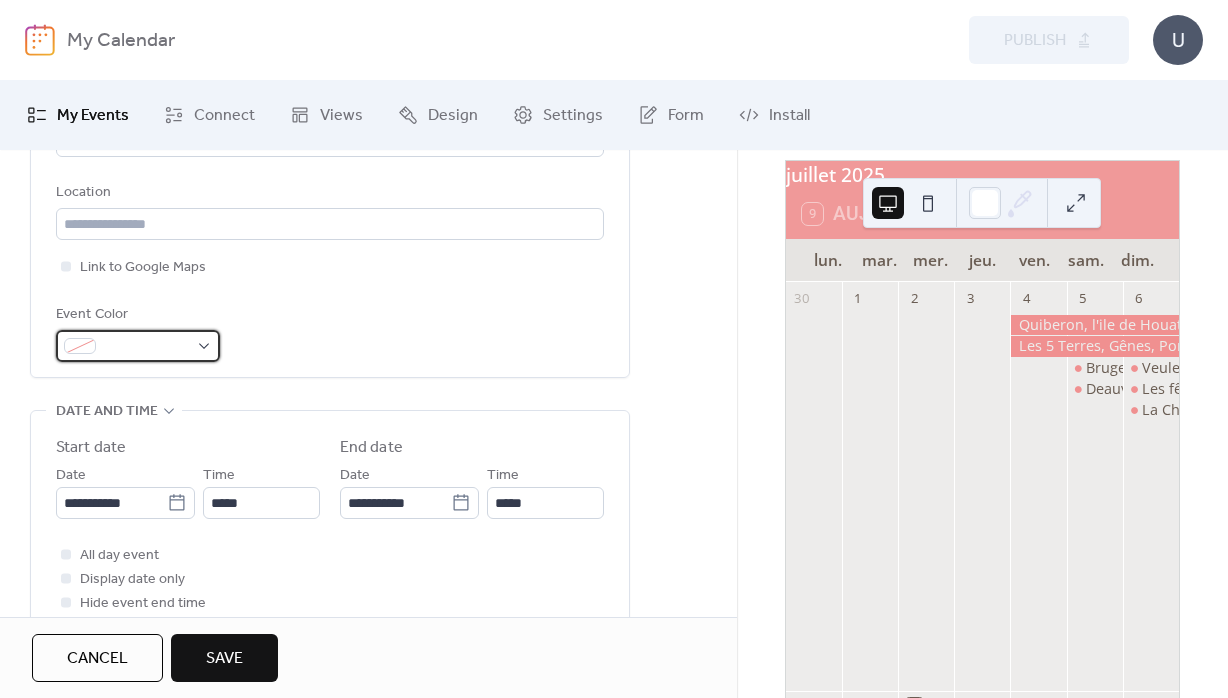 drag, startPoint x: 146, startPoint y: 358, endPoint x: 157, endPoint y: 356, distance: 11.18034 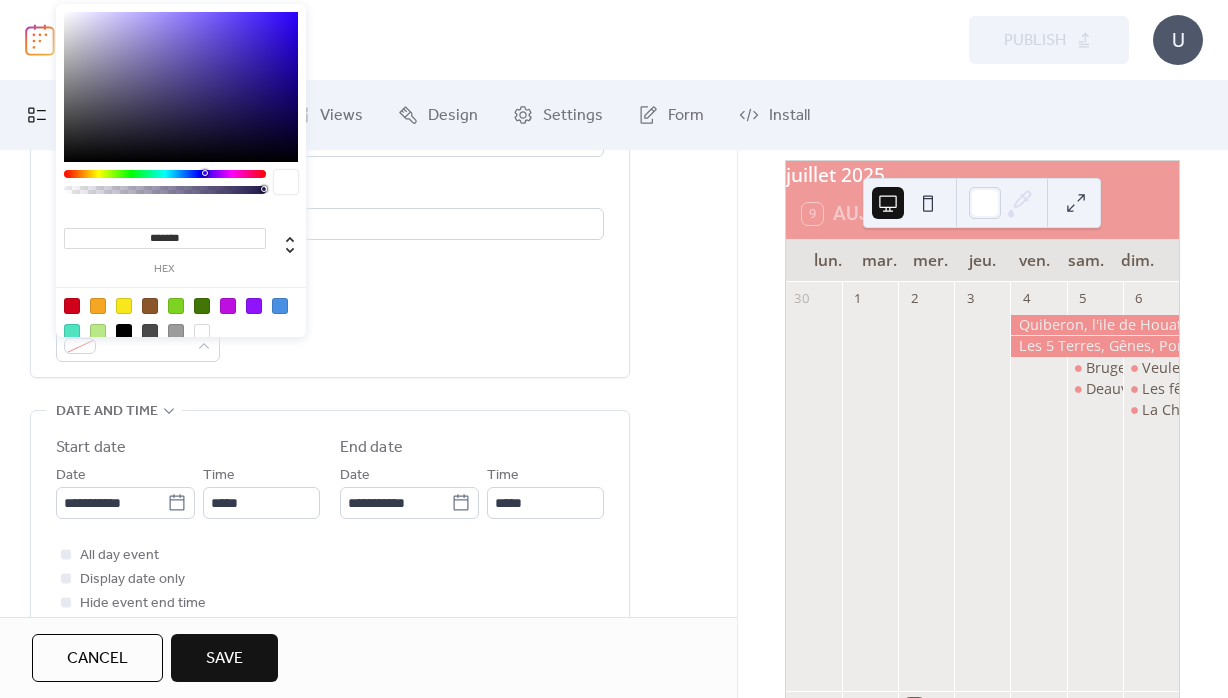 drag, startPoint x: 155, startPoint y: 238, endPoint x: 224, endPoint y: 238, distance: 69 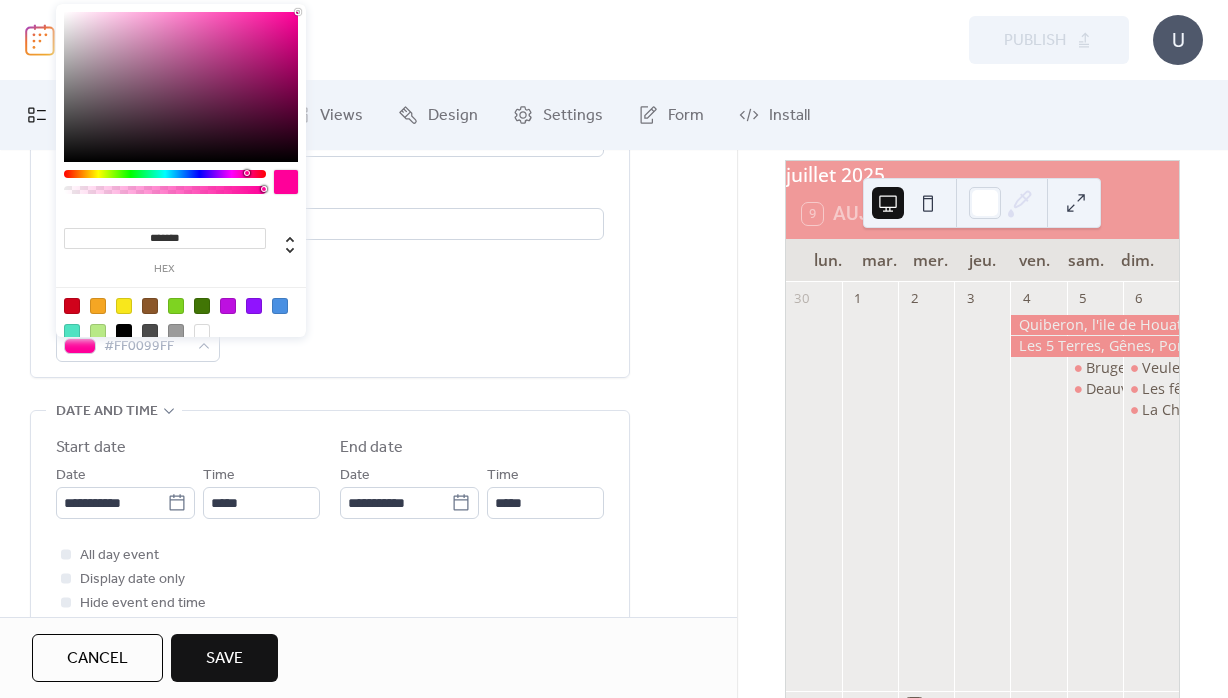 type on "********" 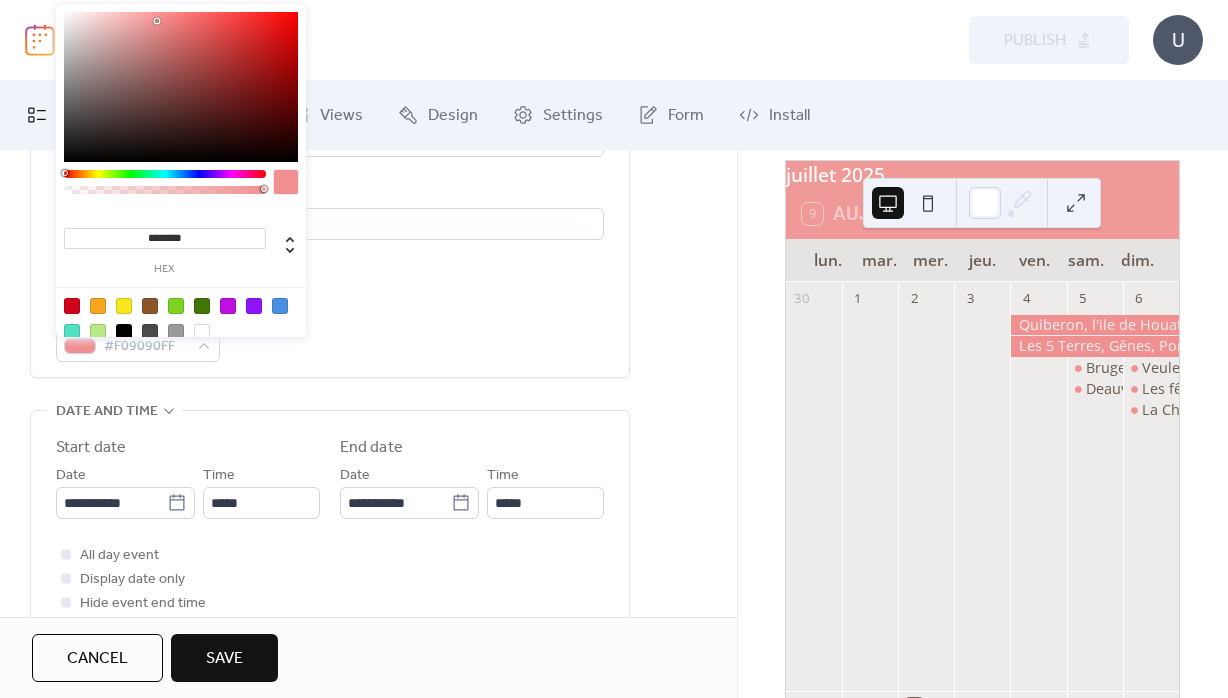 click on "Event Color #F09090FF" at bounding box center [330, 332] 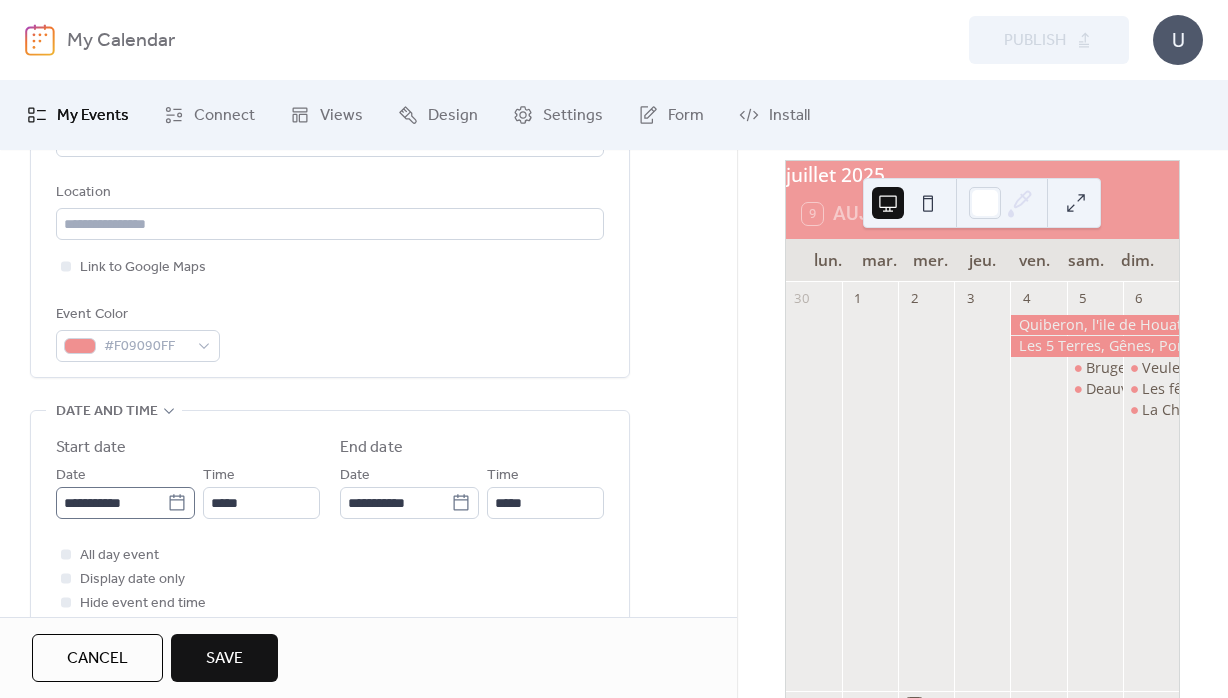 click 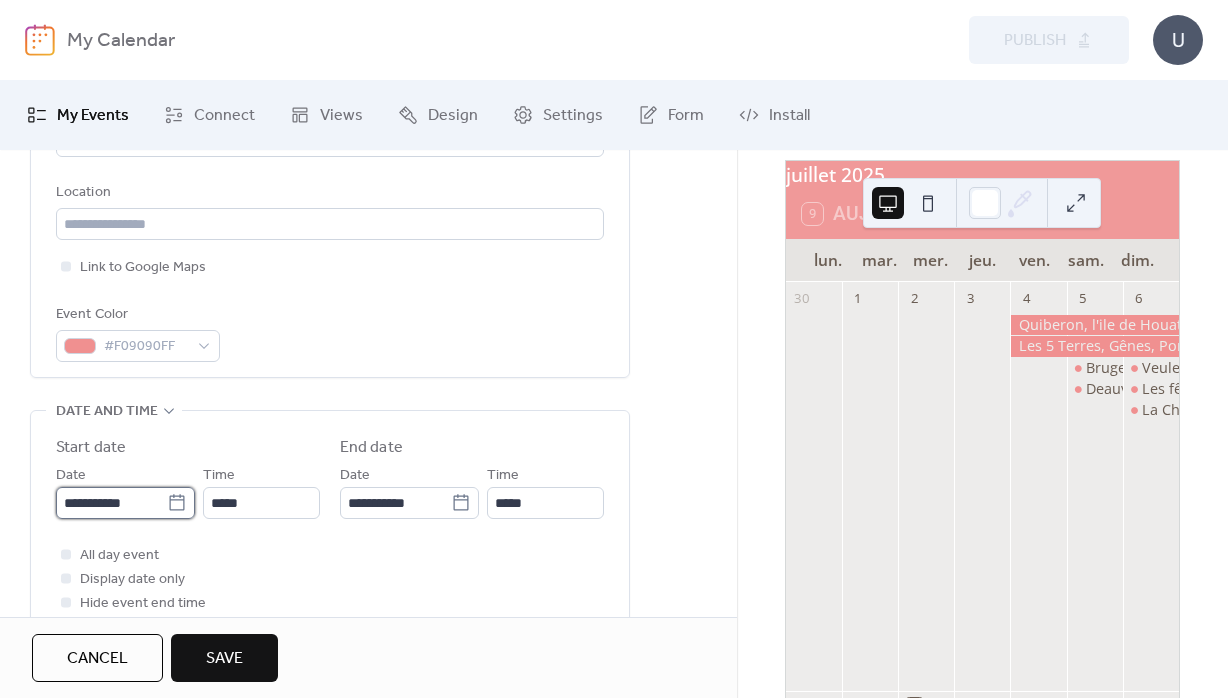 click on "**********" at bounding box center [111, 503] 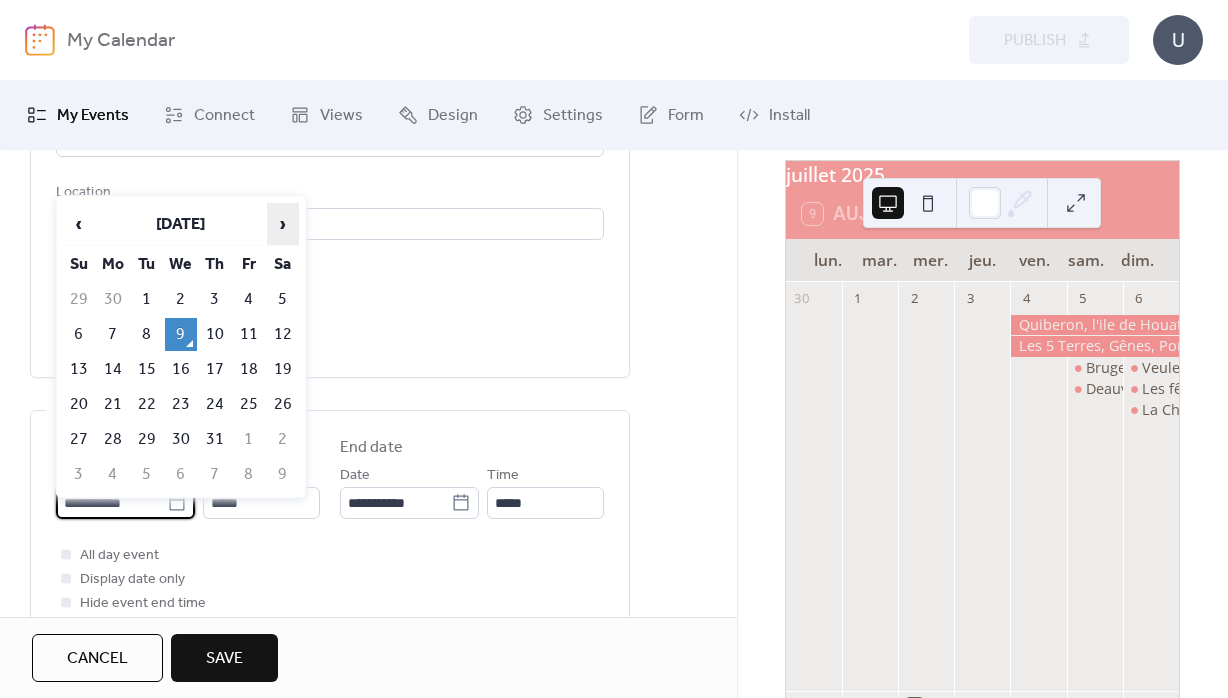 click on "›" at bounding box center (283, 224) 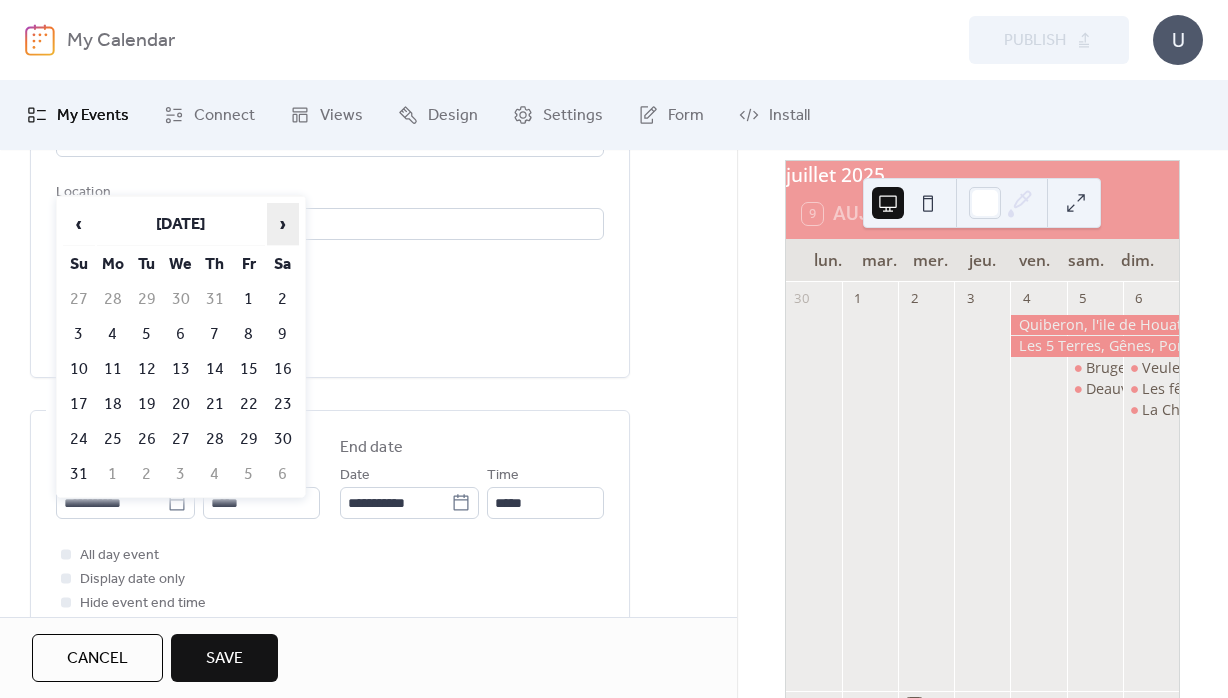 click on "›" at bounding box center (283, 224) 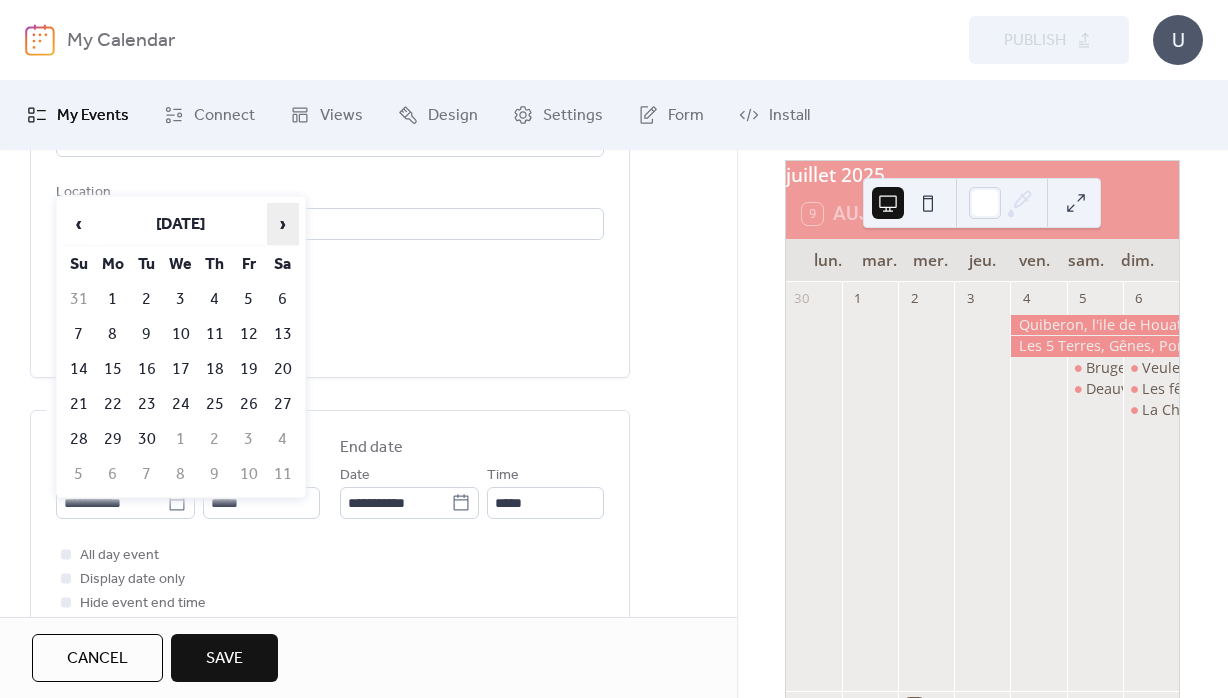 click on "›" at bounding box center [283, 224] 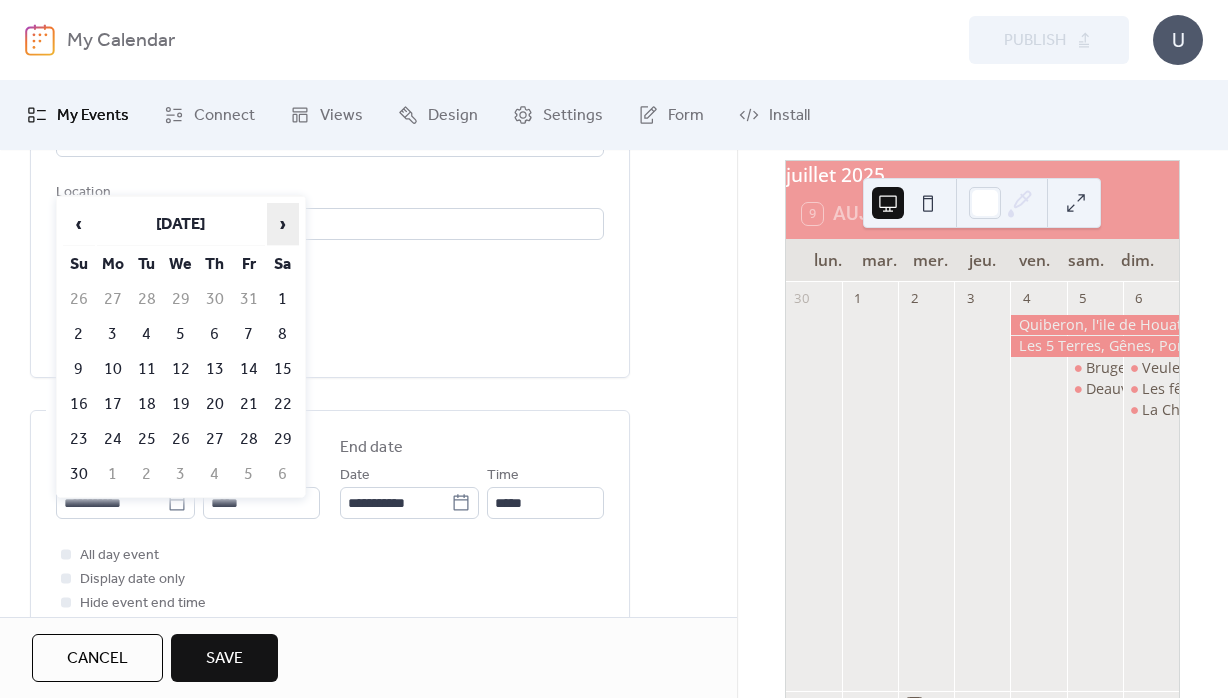 click on "›" at bounding box center (283, 224) 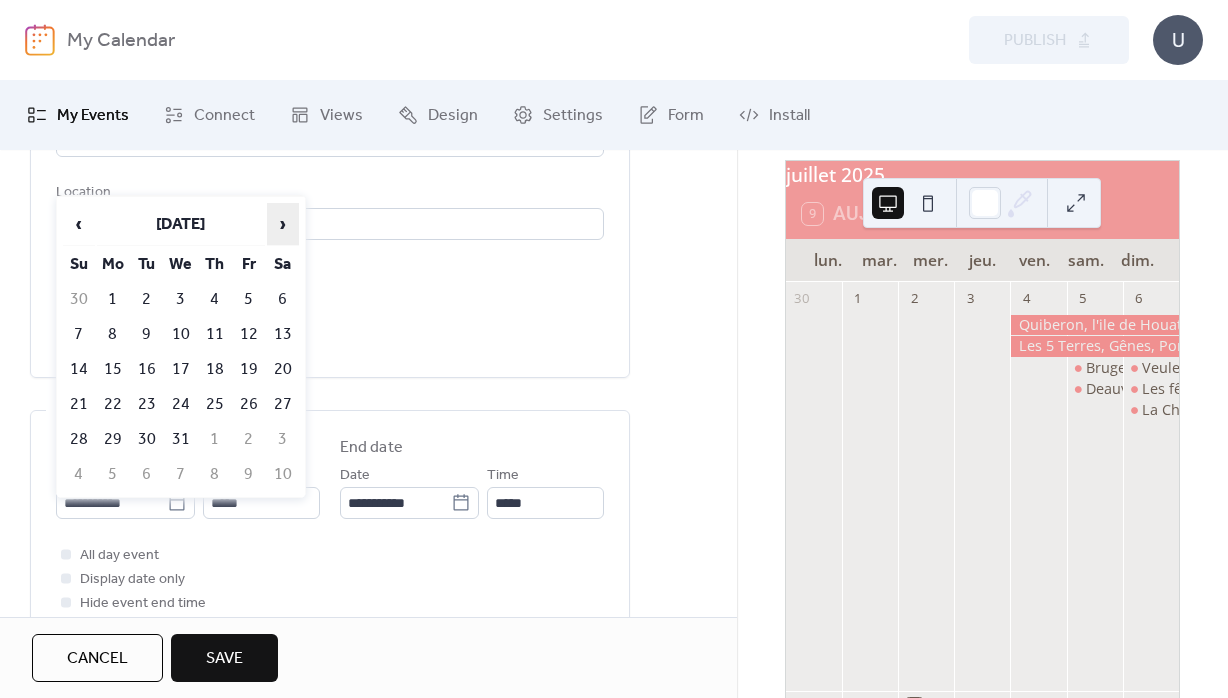 click on "›" at bounding box center [283, 224] 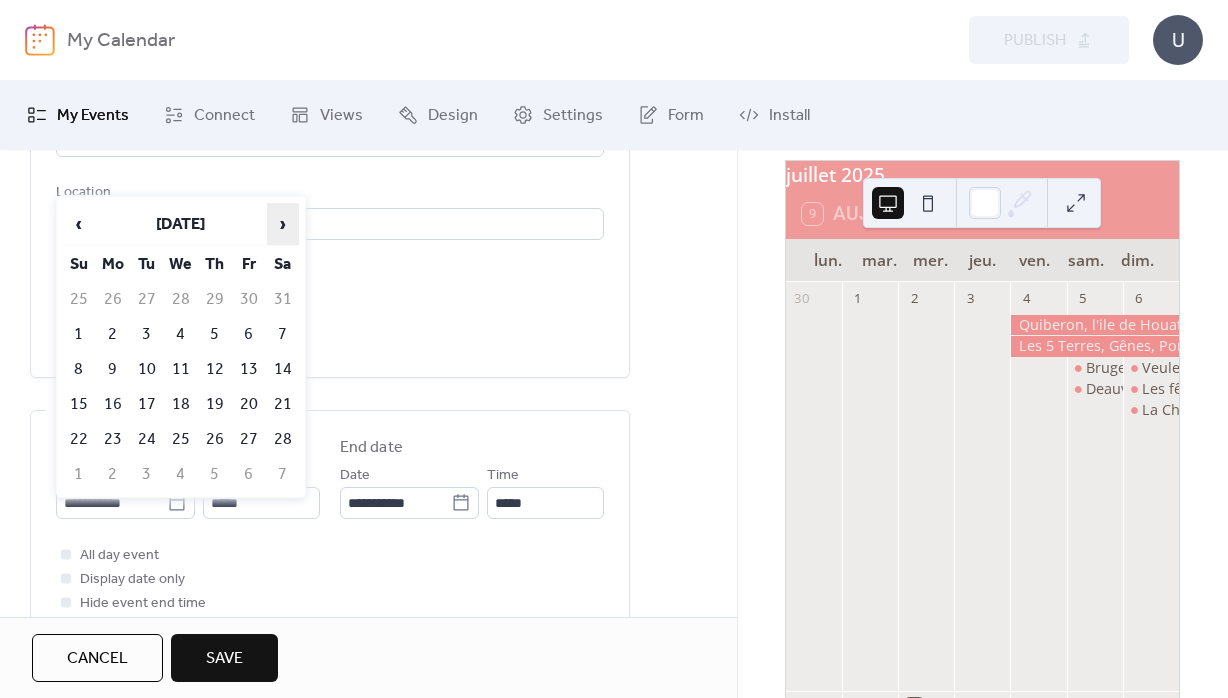 click on "›" at bounding box center (283, 224) 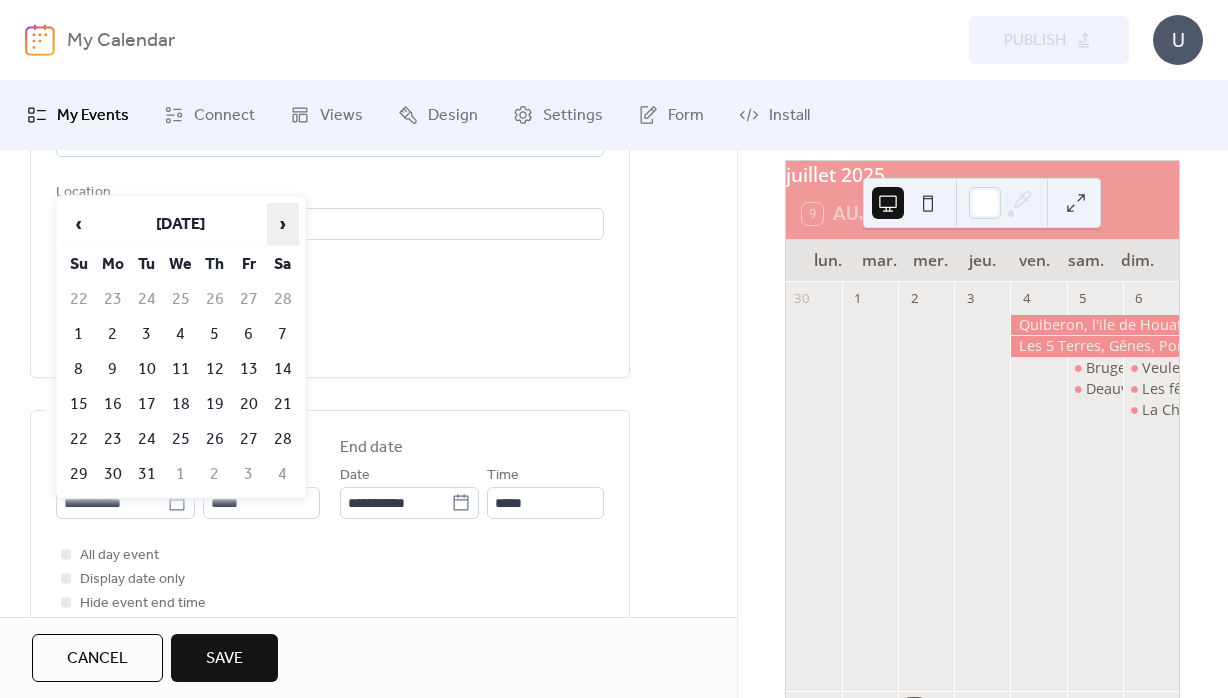 click on "›" at bounding box center [283, 224] 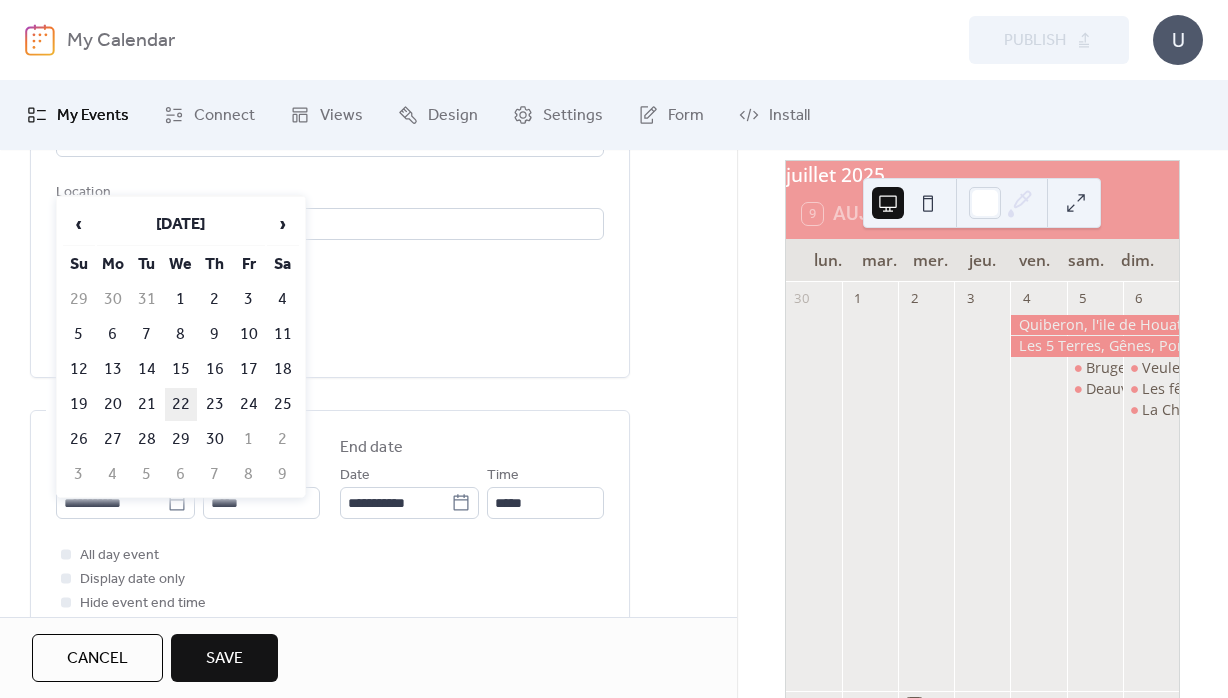 click on "22" at bounding box center (181, 404) 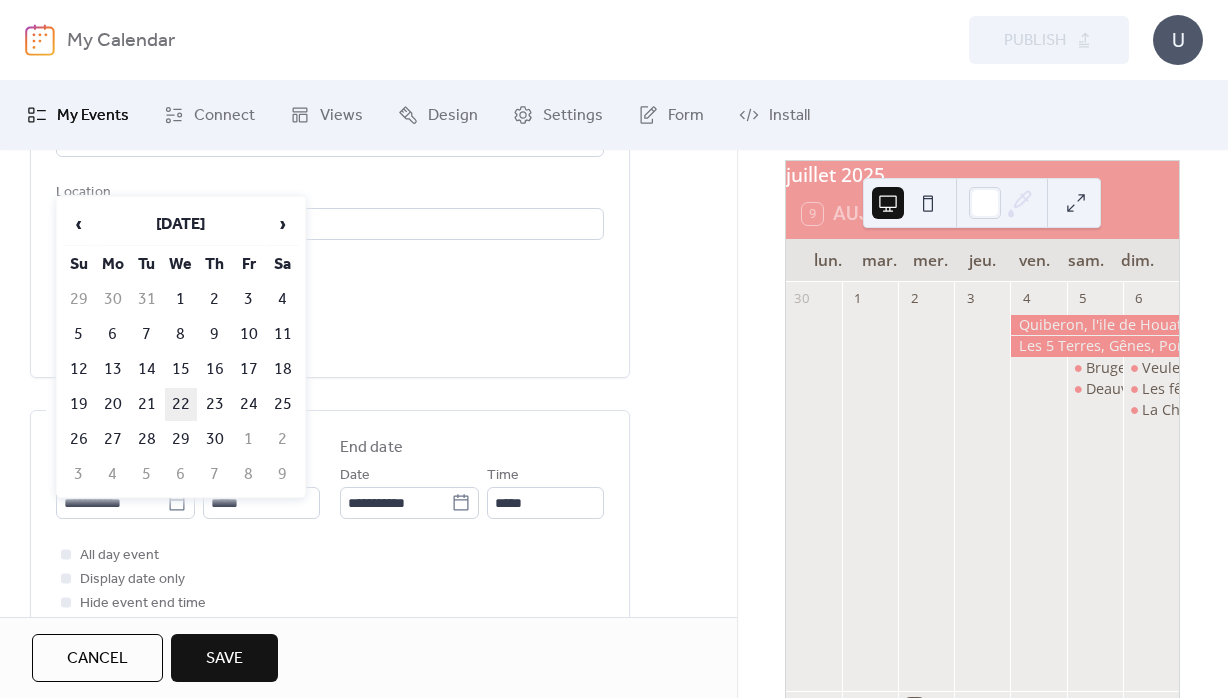 type on "**********" 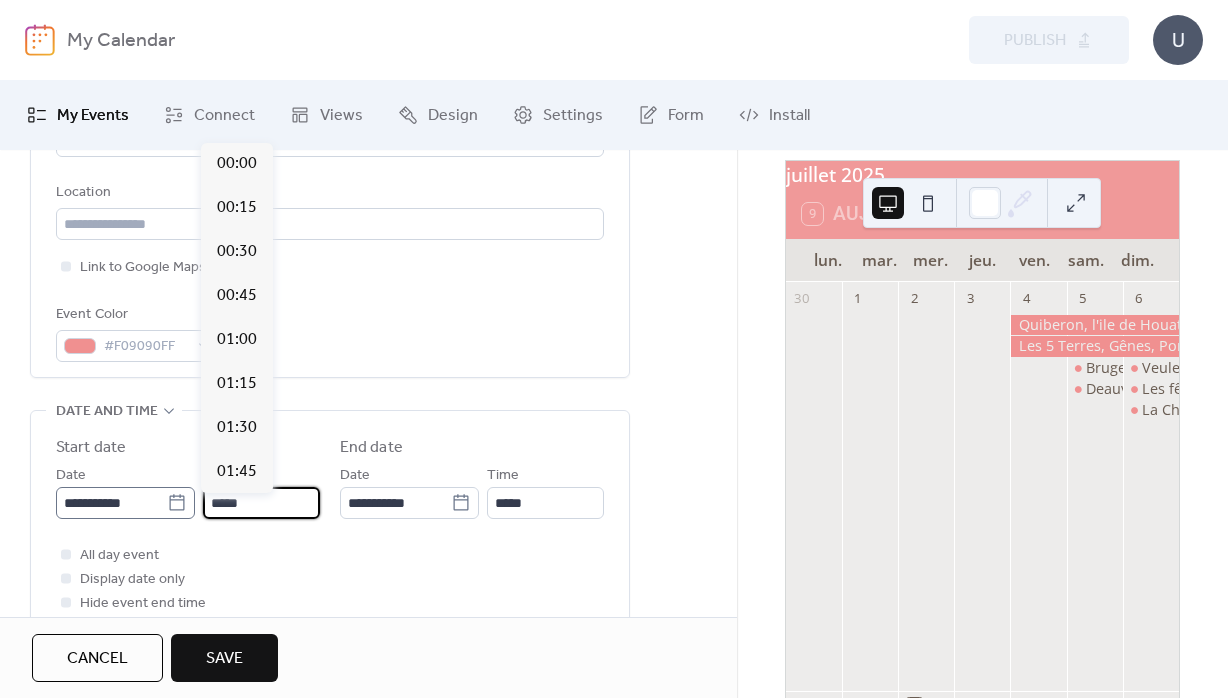 drag, startPoint x: 258, startPoint y: 518, endPoint x: 176, endPoint y: 518, distance: 82 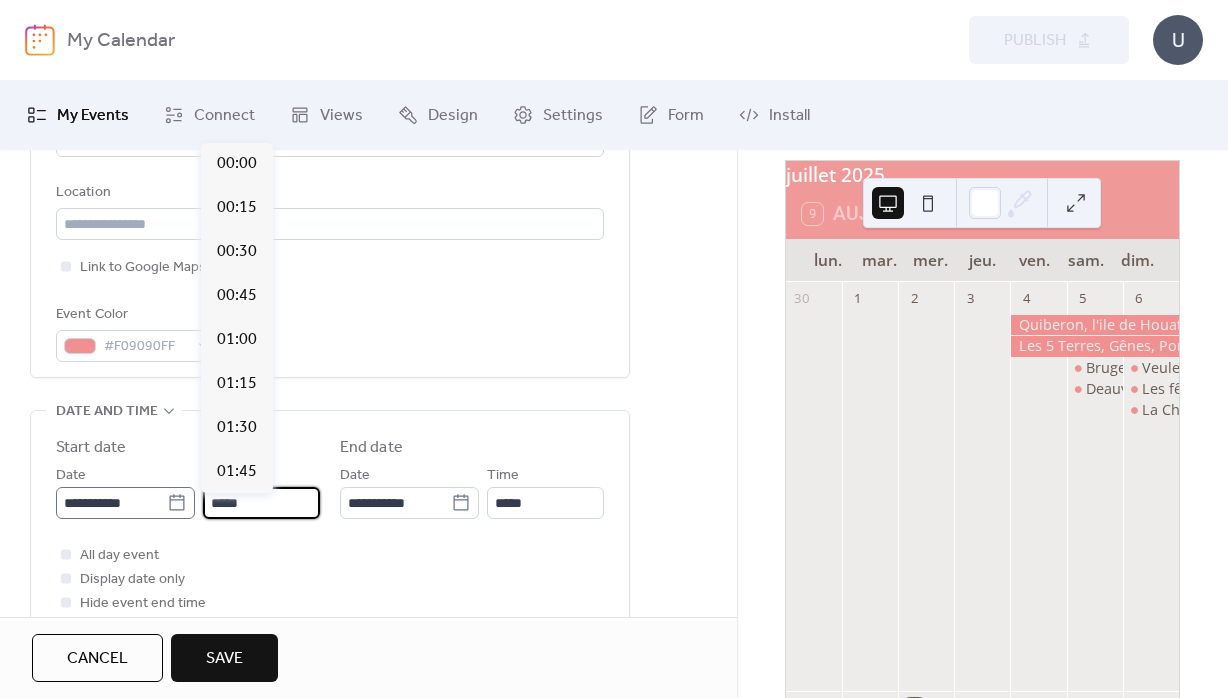 click on "*****" at bounding box center [261, 503] 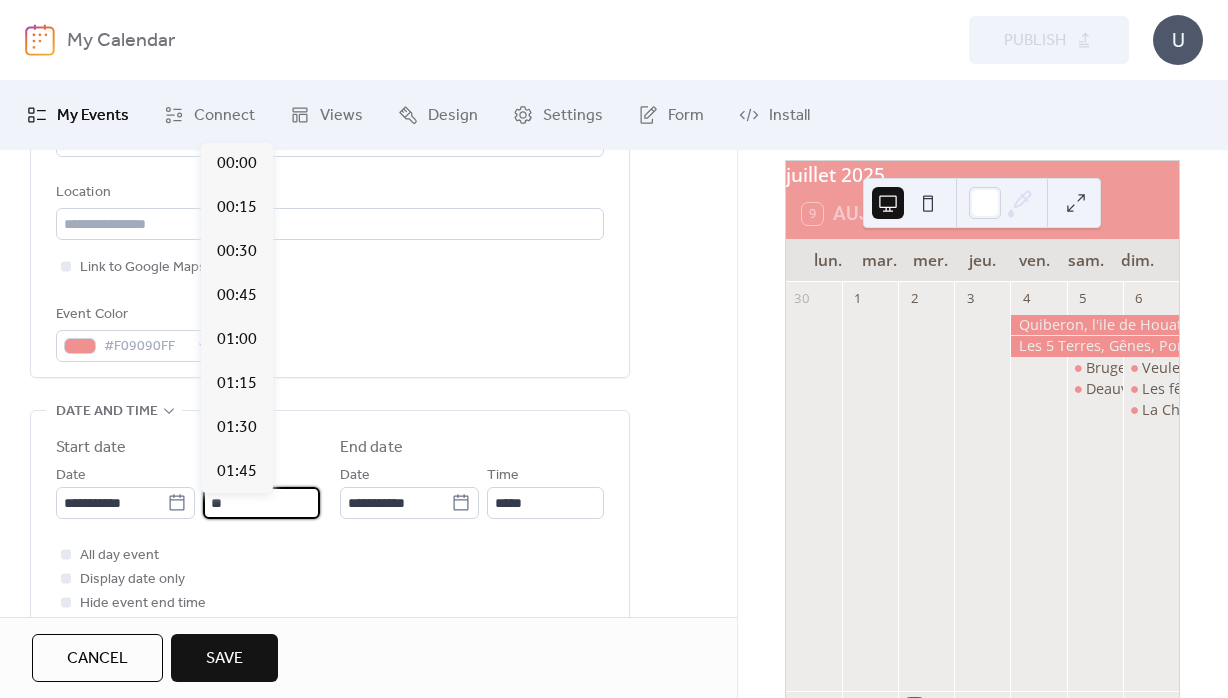 scroll, scrollTop: 1583, scrollLeft: 0, axis: vertical 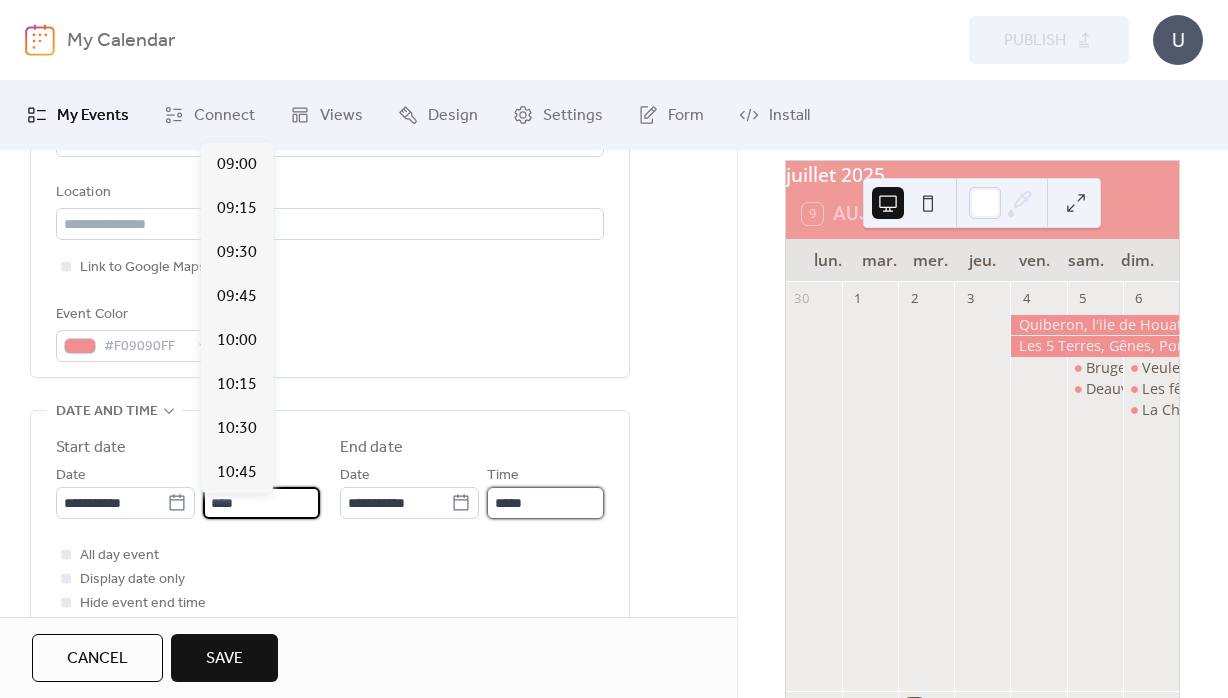 type on "*****" 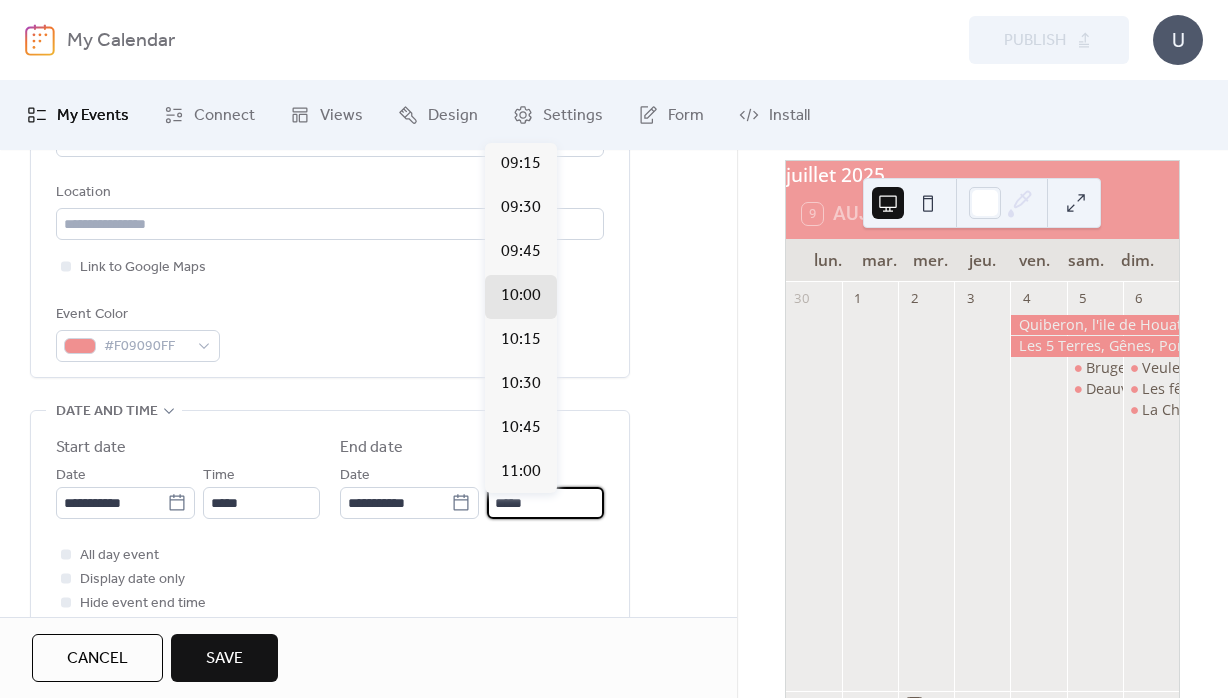 drag, startPoint x: 565, startPoint y: 505, endPoint x: 484, endPoint y: 512, distance: 81.3019 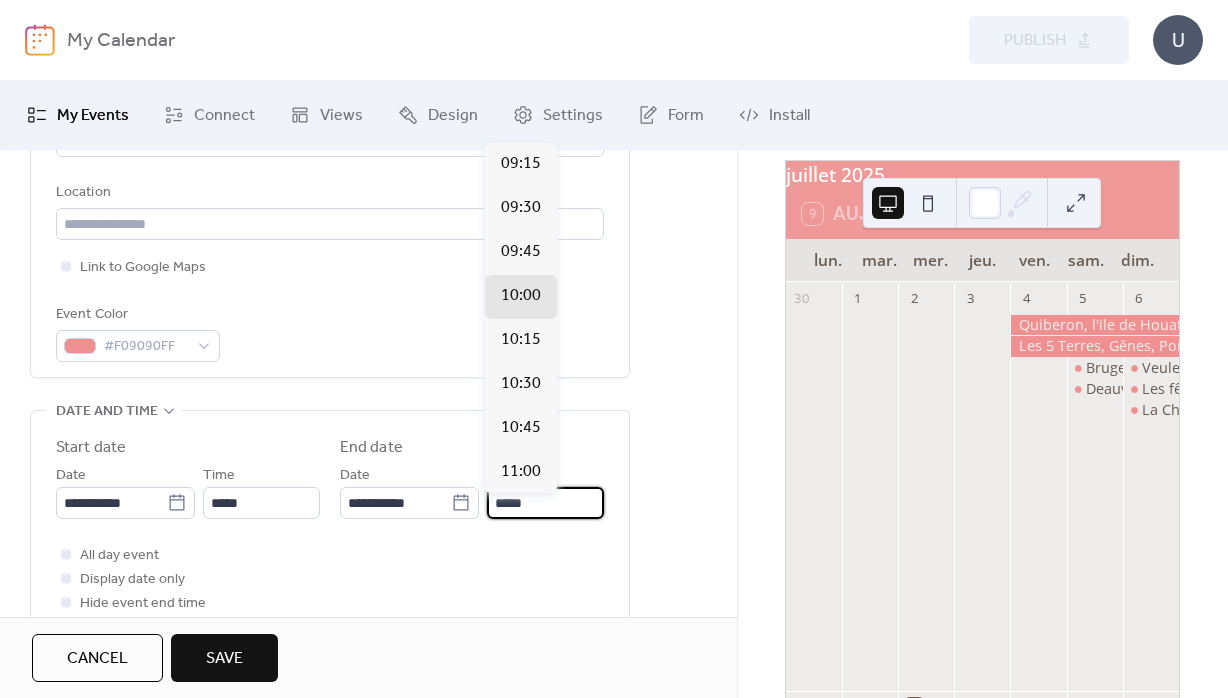 click on "*****" at bounding box center [545, 503] 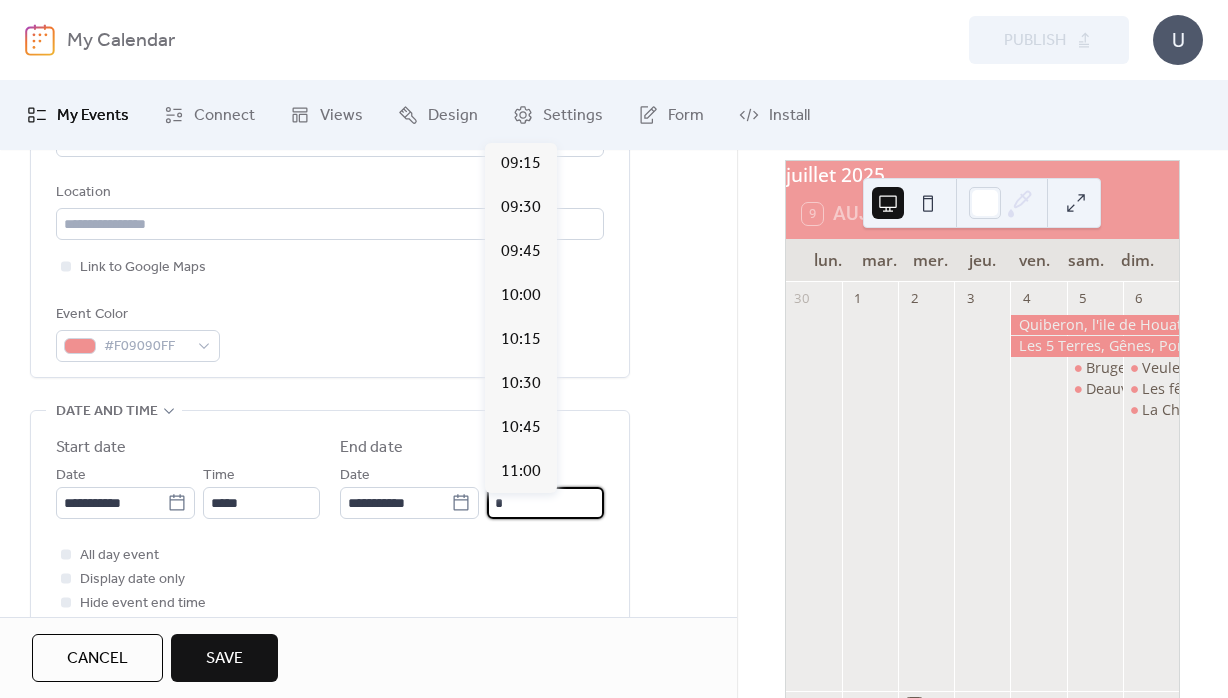 scroll, scrollTop: 1891, scrollLeft: 0, axis: vertical 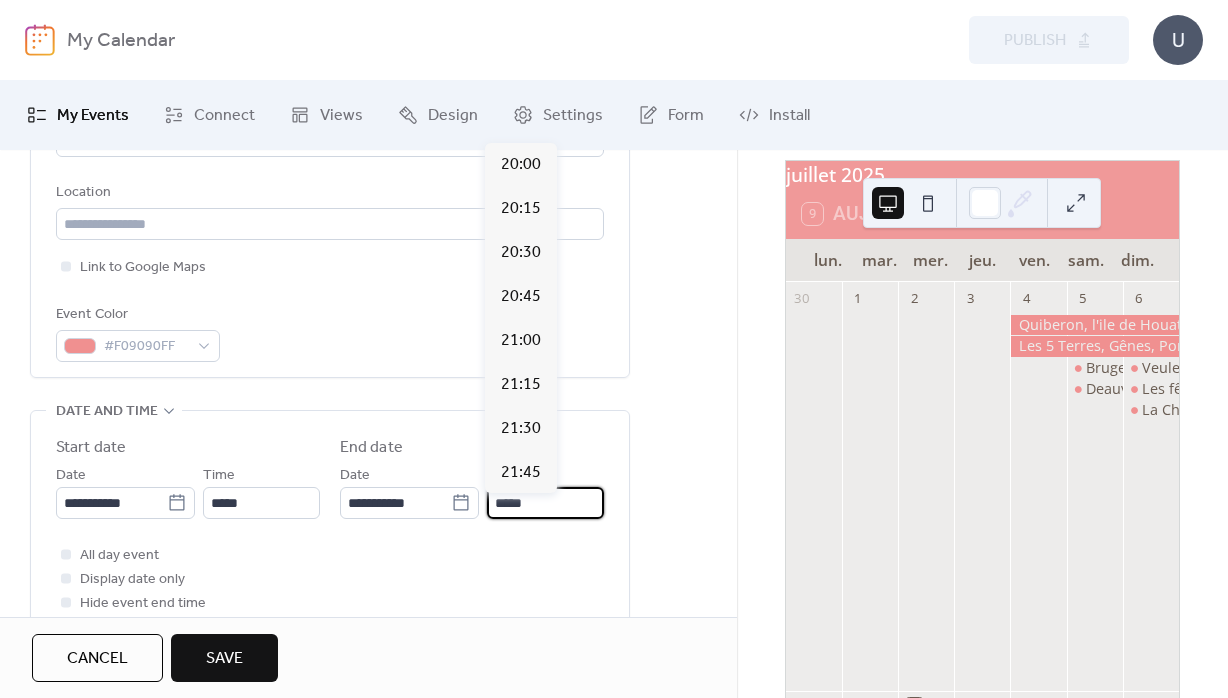 click on "**********" at bounding box center [368, 555] 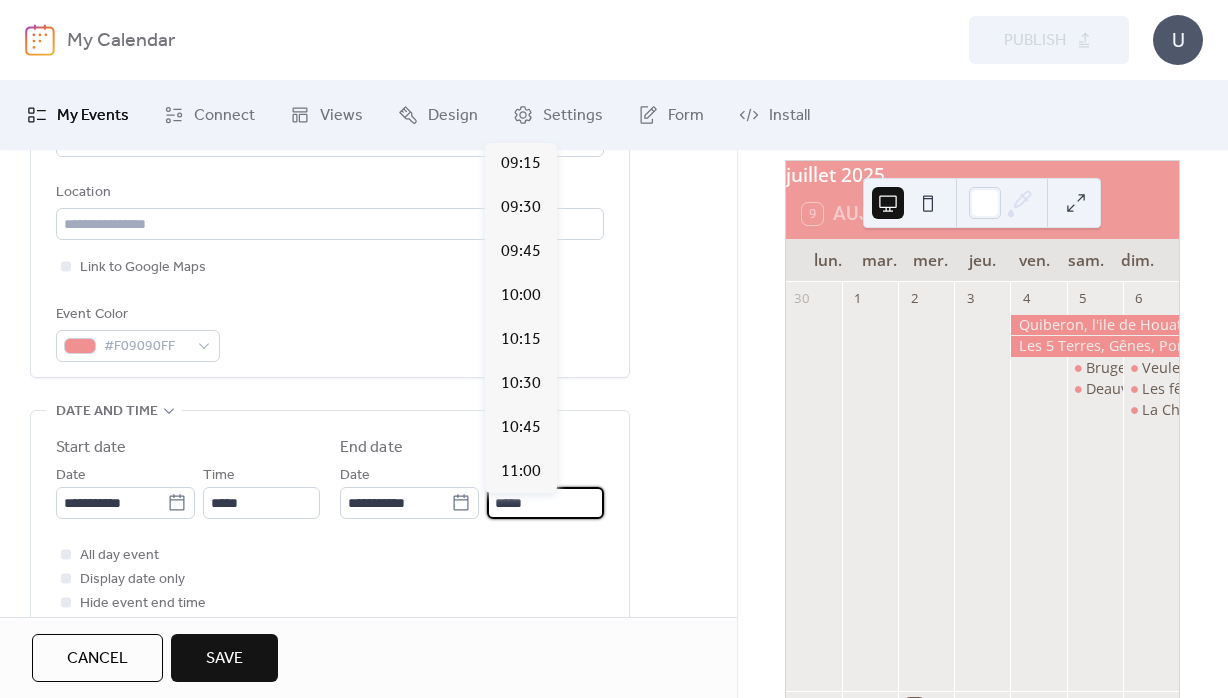 drag, startPoint x: 533, startPoint y: 511, endPoint x: 498, endPoint y: 518, distance: 35.69314 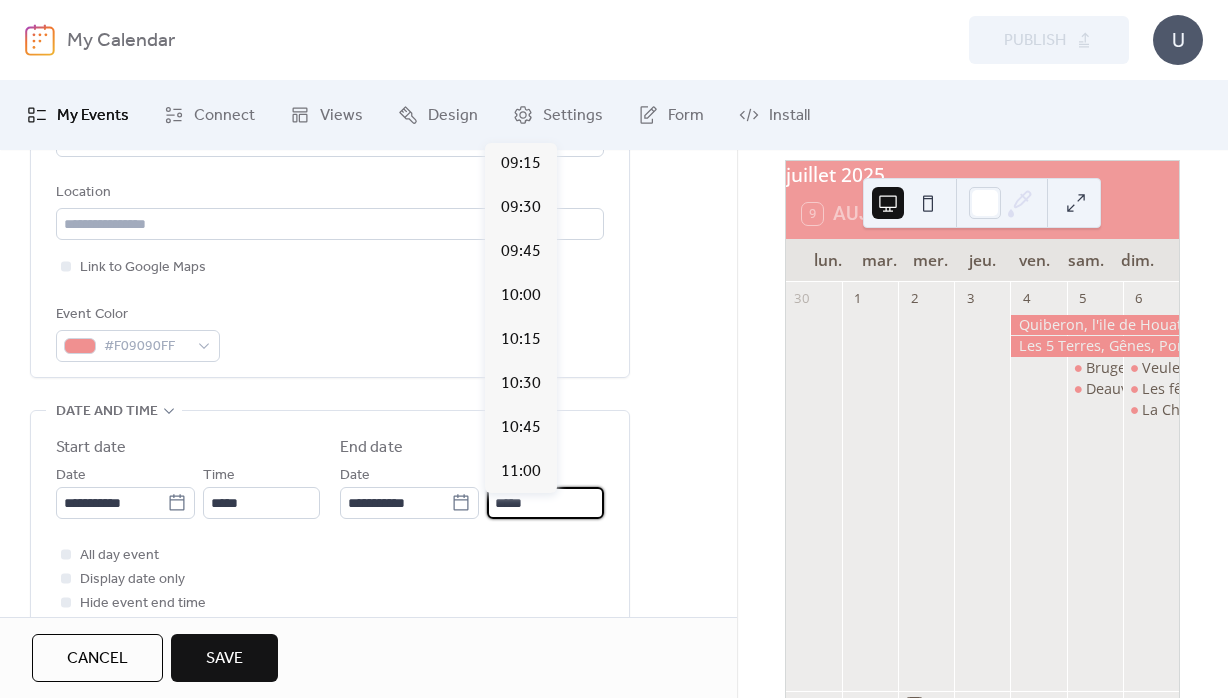 click on "*****" at bounding box center [545, 503] 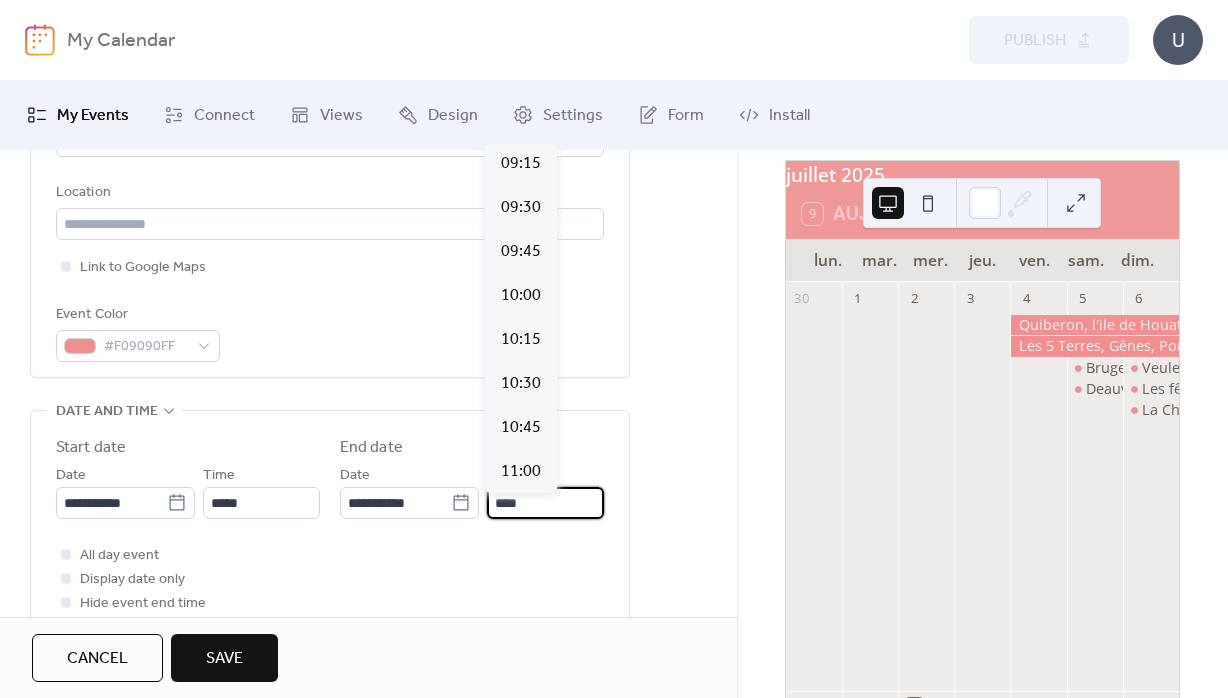scroll, scrollTop: 1891, scrollLeft: 0, axis: vertical 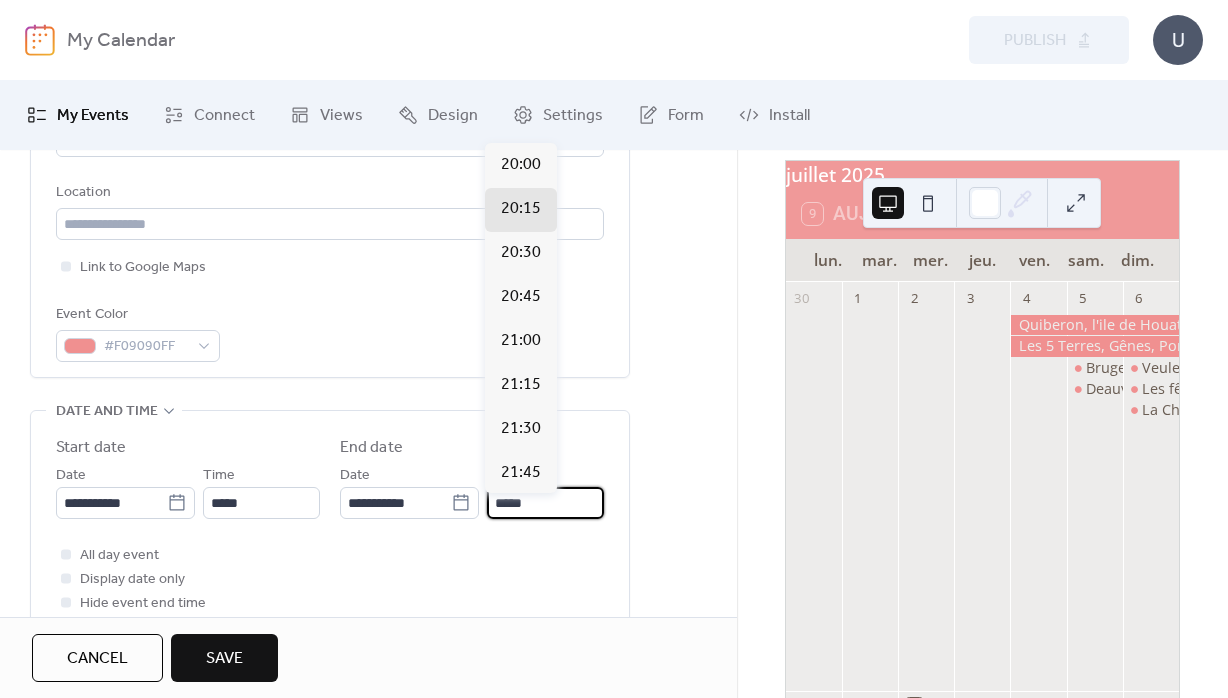 type on "*****" 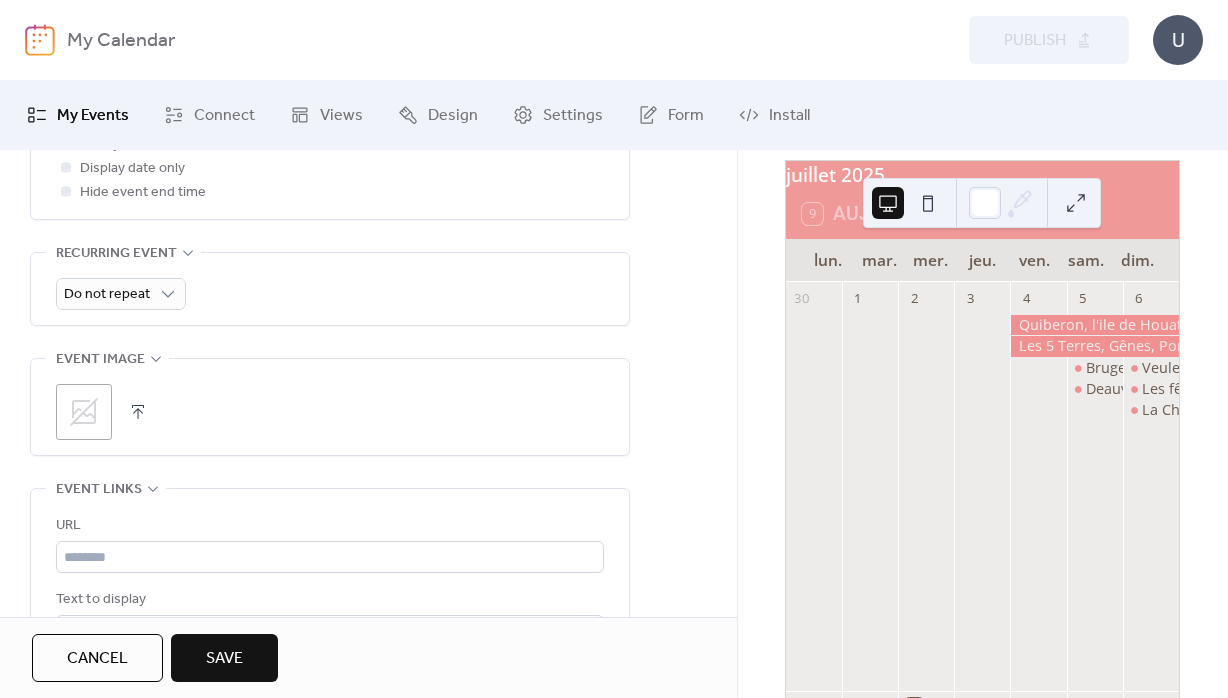 scroll, scrollTop: 864, scrollLeft: 0, axis: vertical 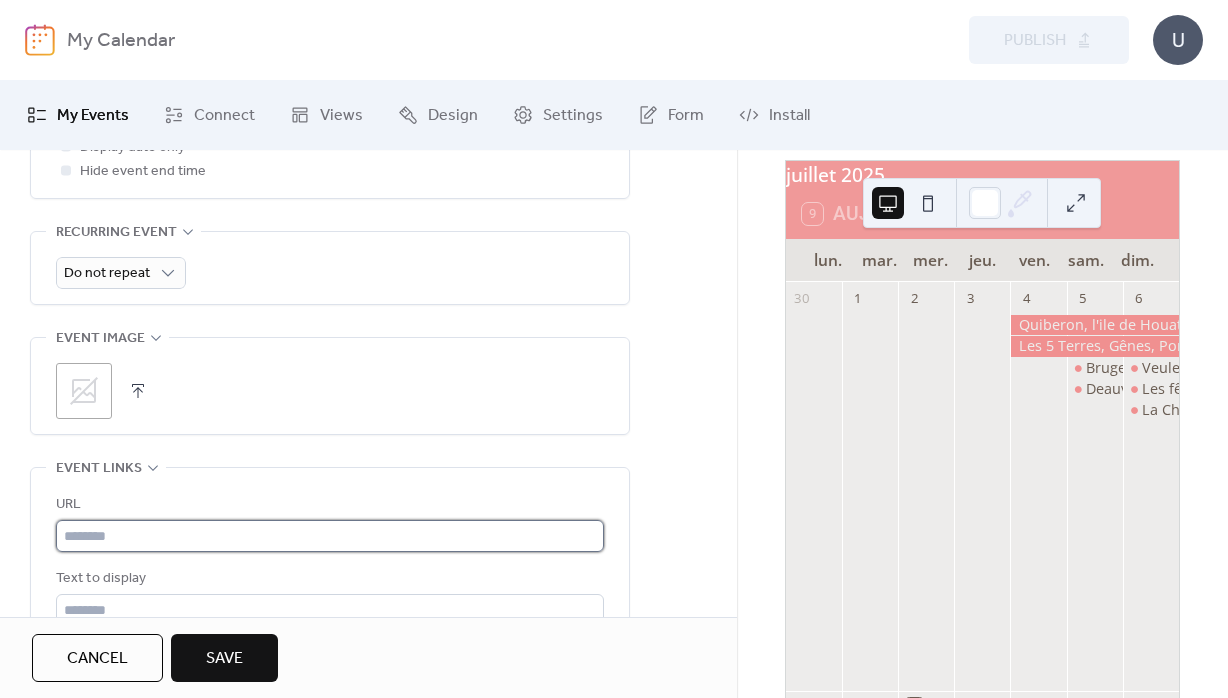 click at bounding box center [330, 536] 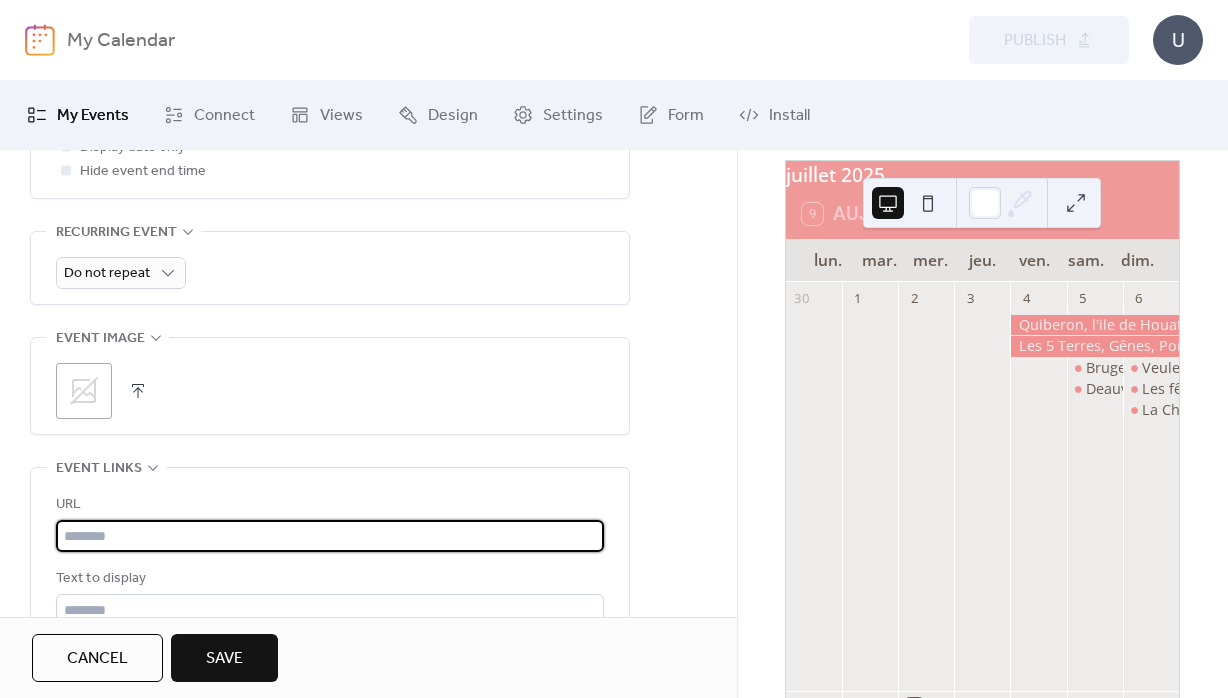 paste on "**********" 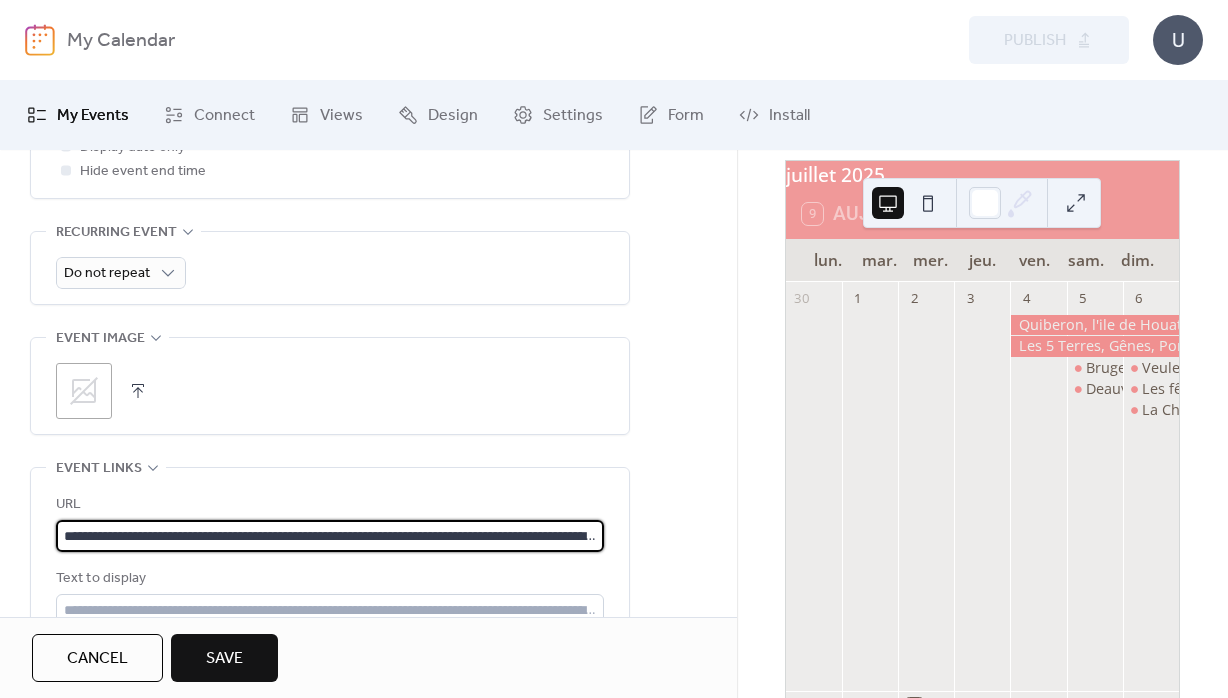 scroll, scrollTop: 0, scrollLeft: 1027, axis: horizontal 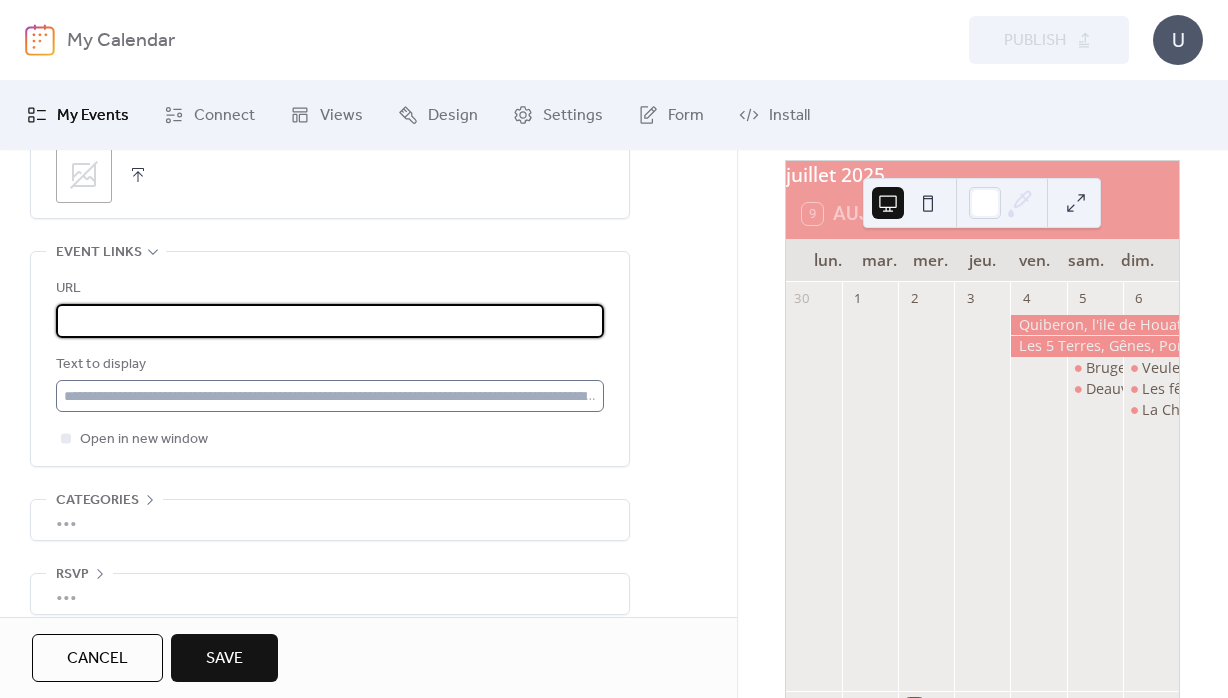 type on "**********" 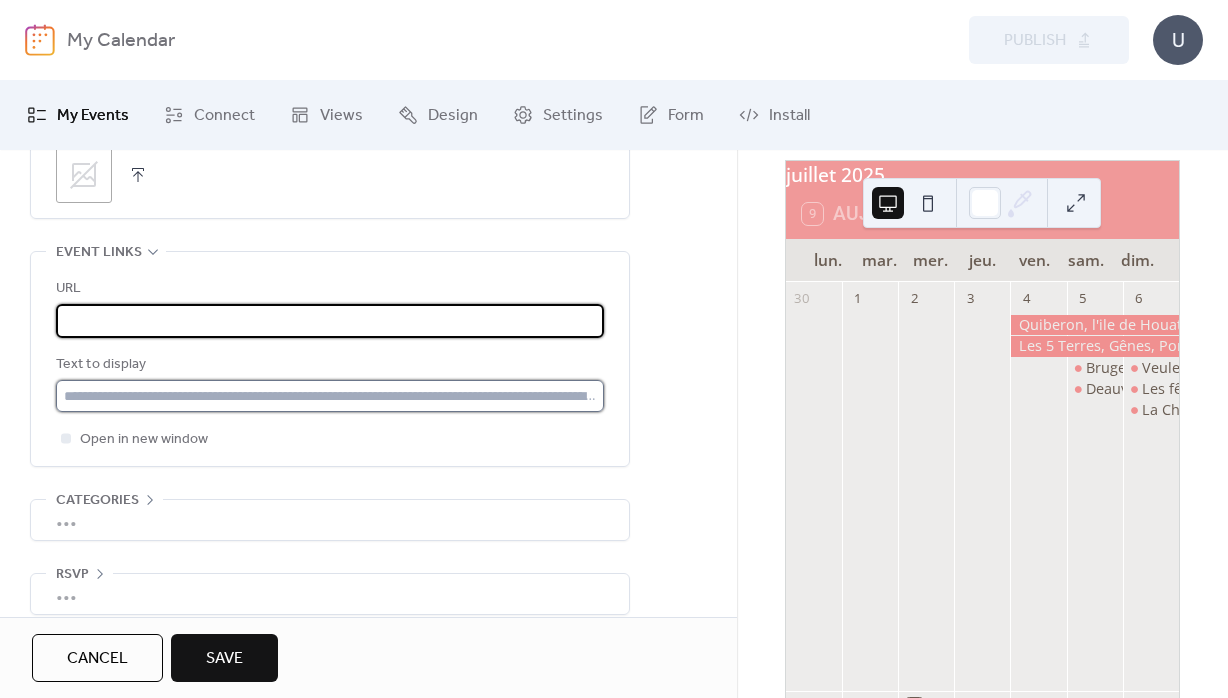 click at bounding box center [330, 396] 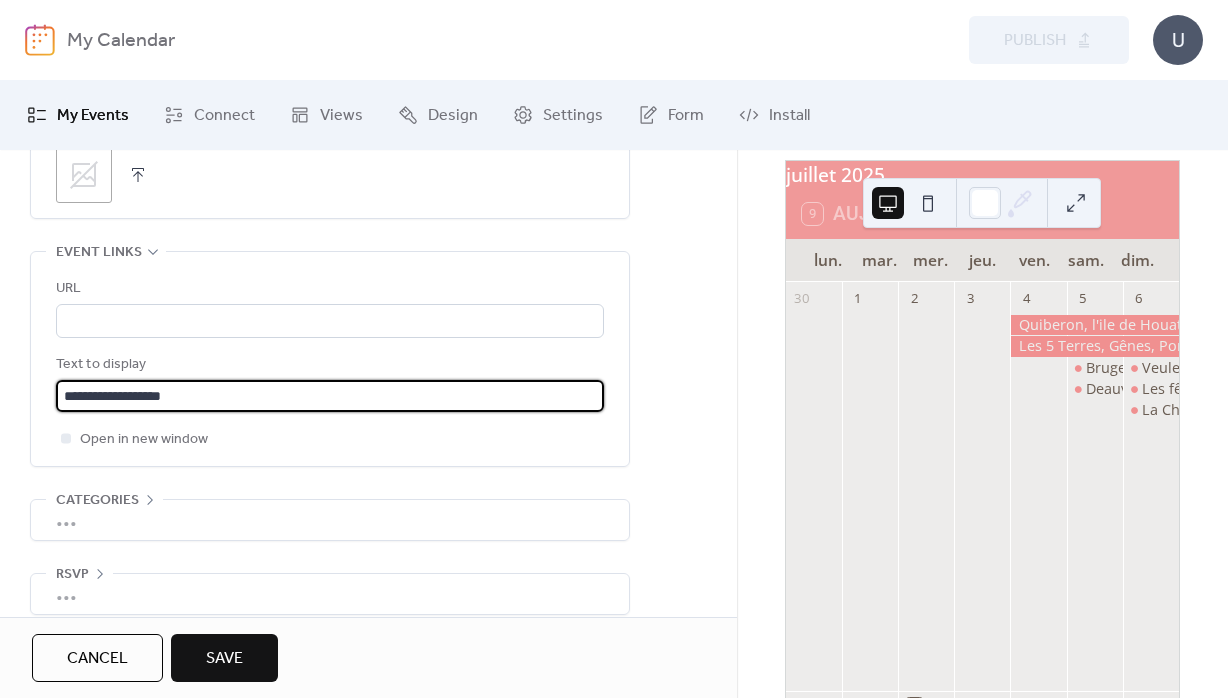scroll, scrollTop: 1110, scrollLeft: 0, axis: vertical 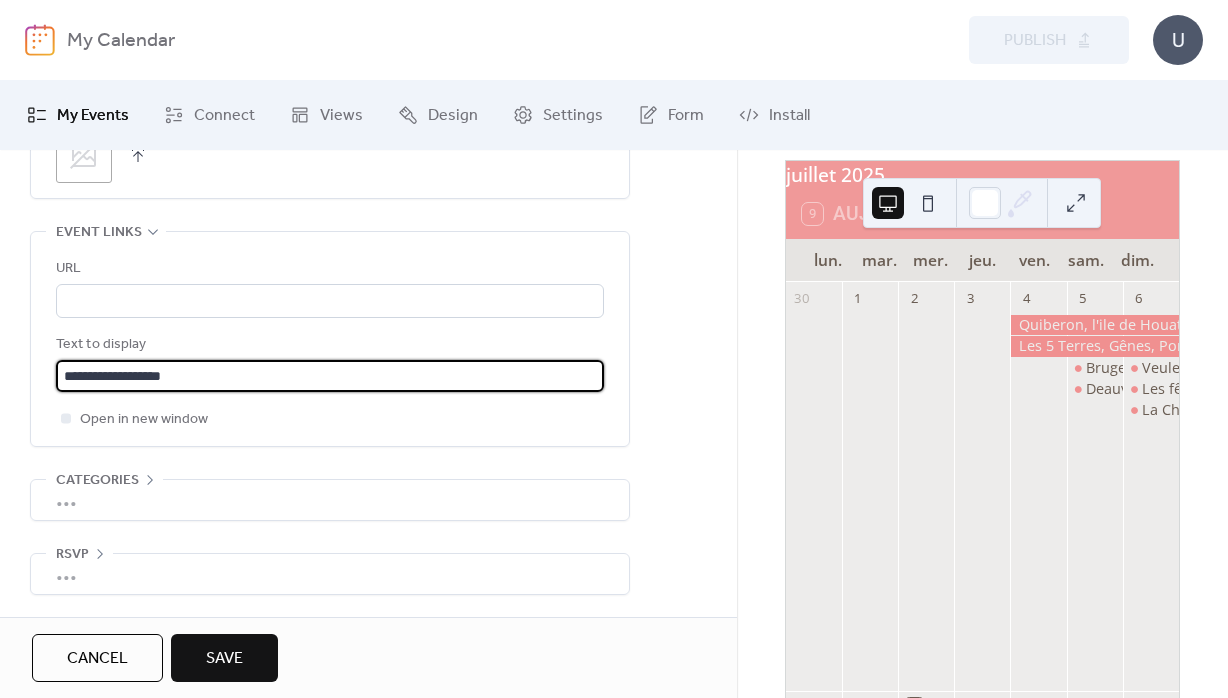 type on "**********" 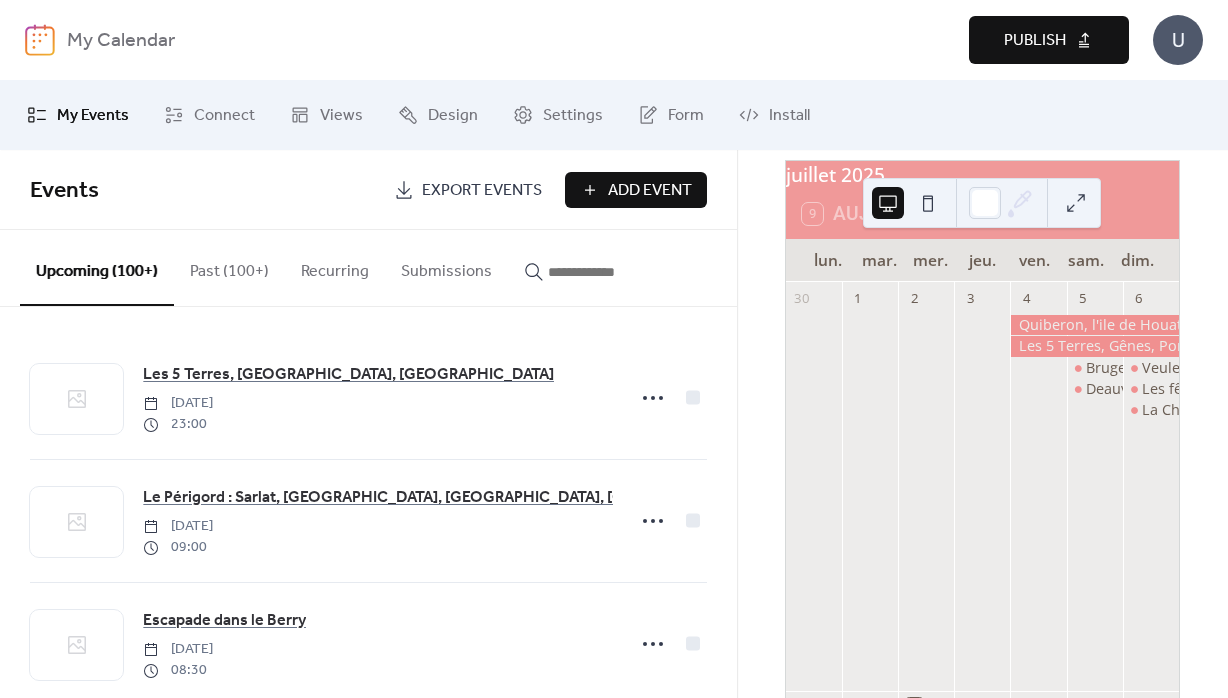 click on "Publish" at bounding box center (1035, 41) 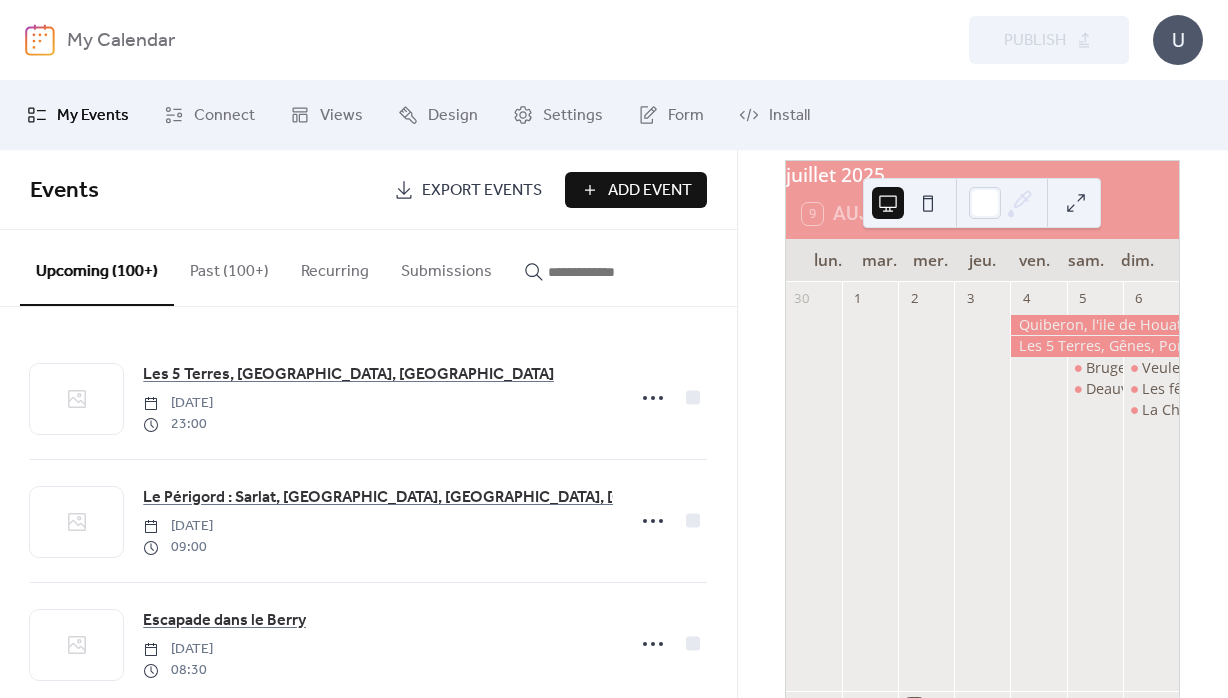 click on "Add Event" at bounding box center (650, 191) 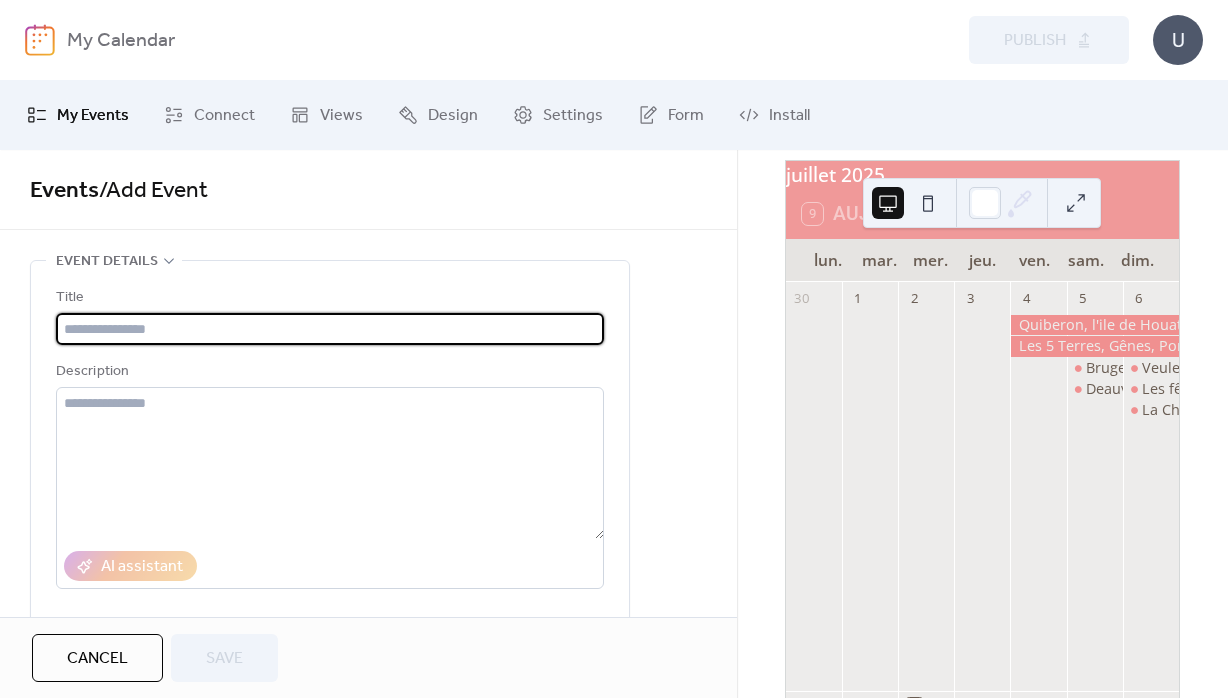 click at bounding box center [330, 329] 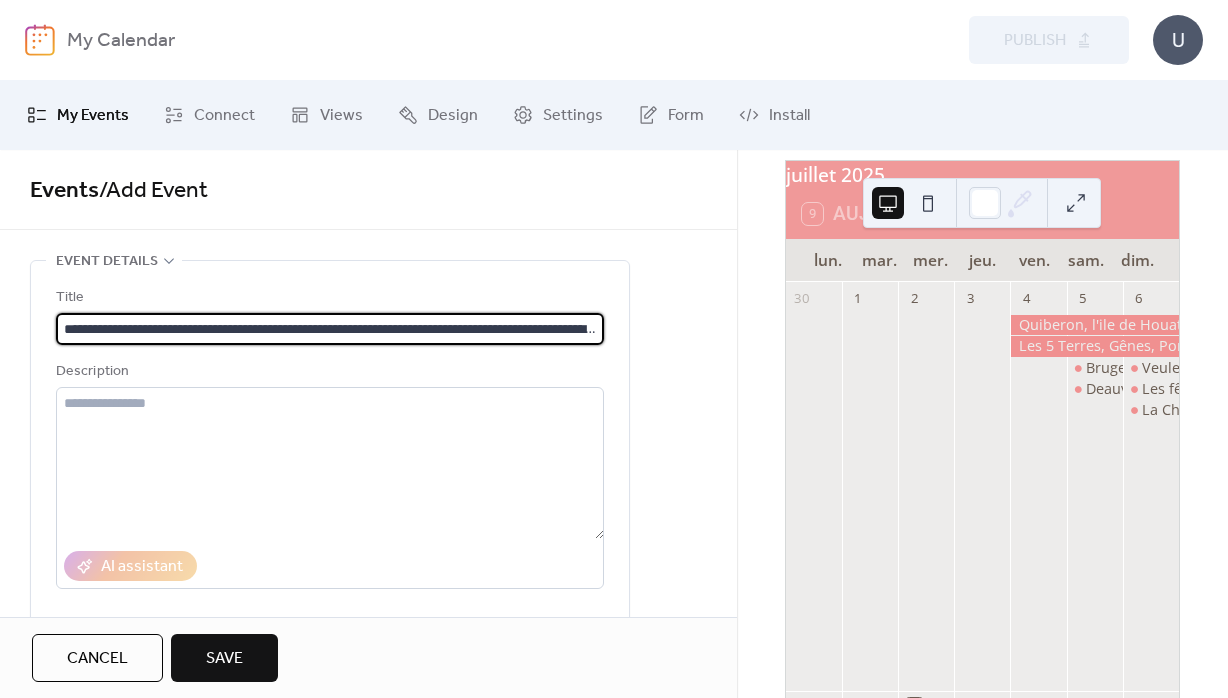 scroll, scrollTop: 0, scrollLeft: 323, axis: horizontal 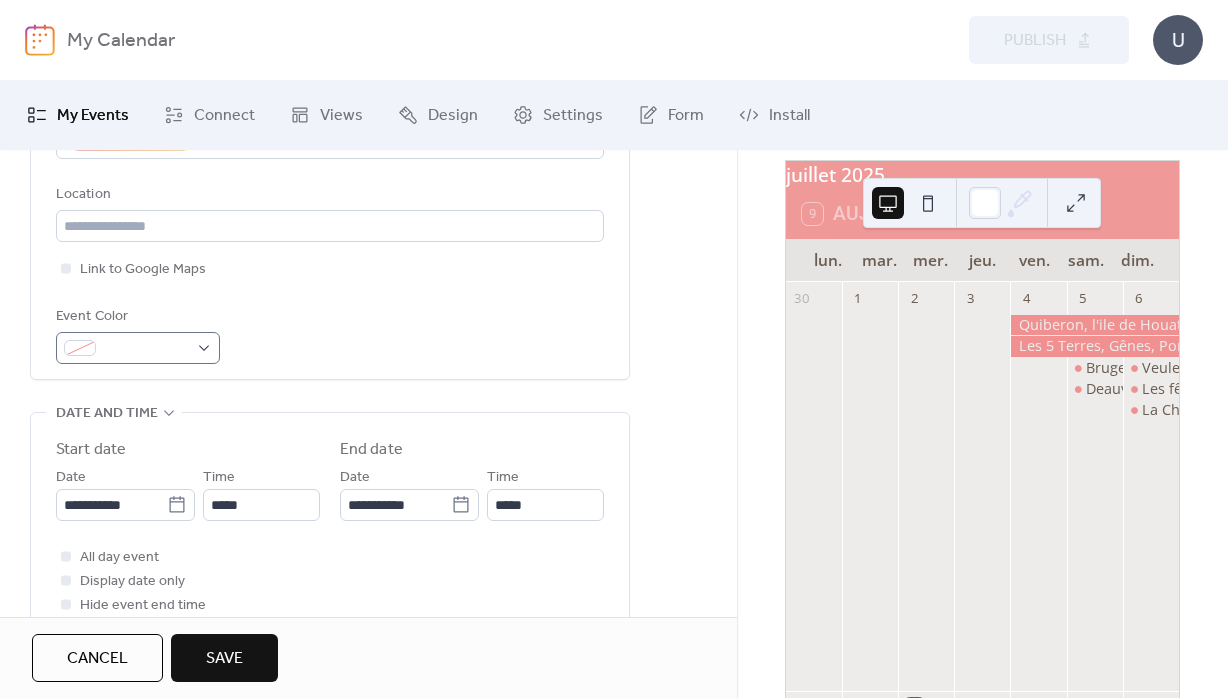 type on "**********" 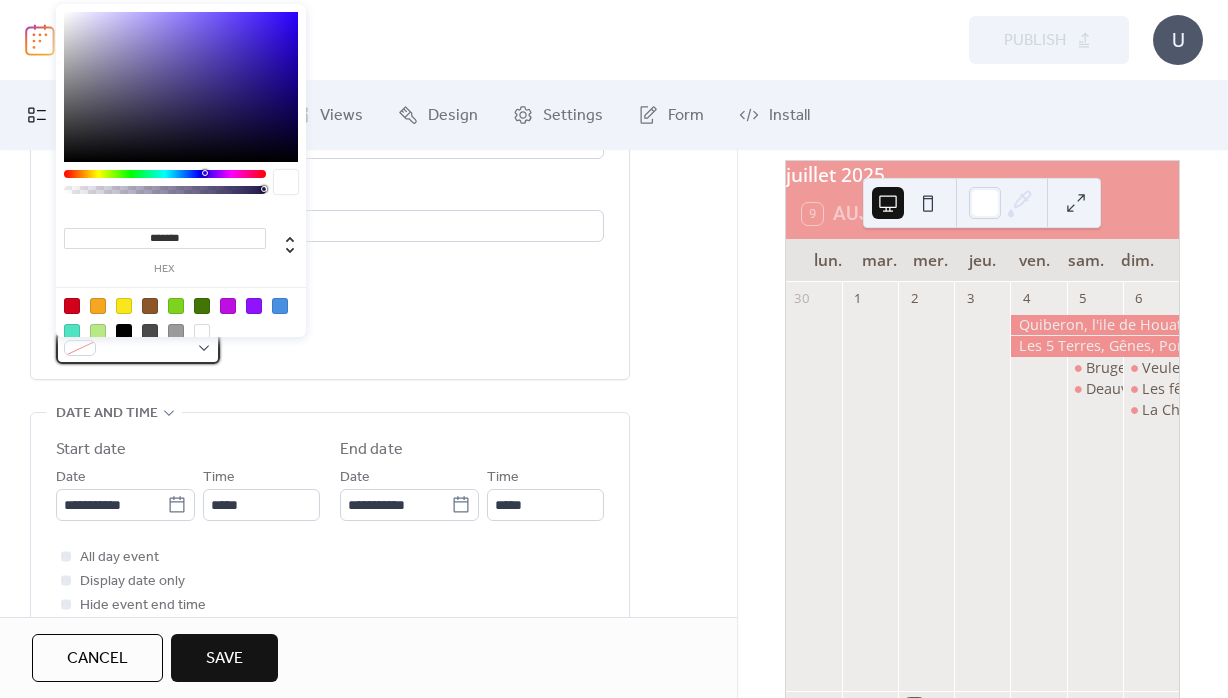 click at bounding box center (146, 349) 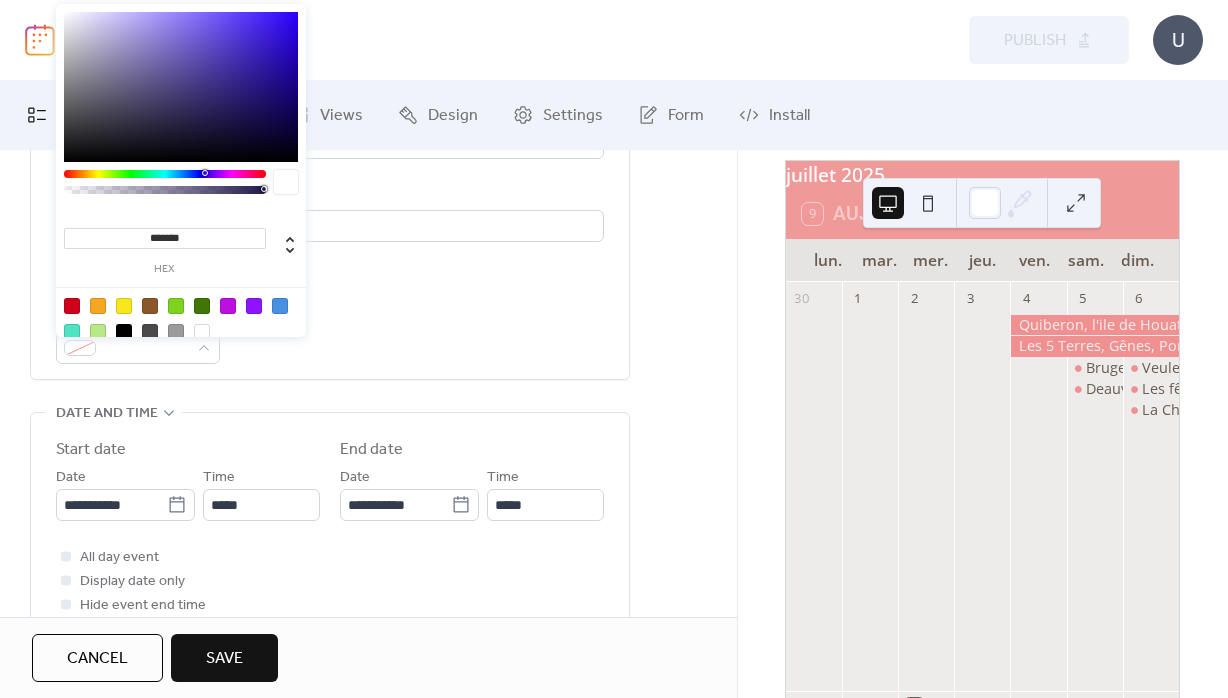 drag, startPoint x: 153, startPoint y: 235, endPoint x: 235, endPoint y: 240, distance: 82.1523 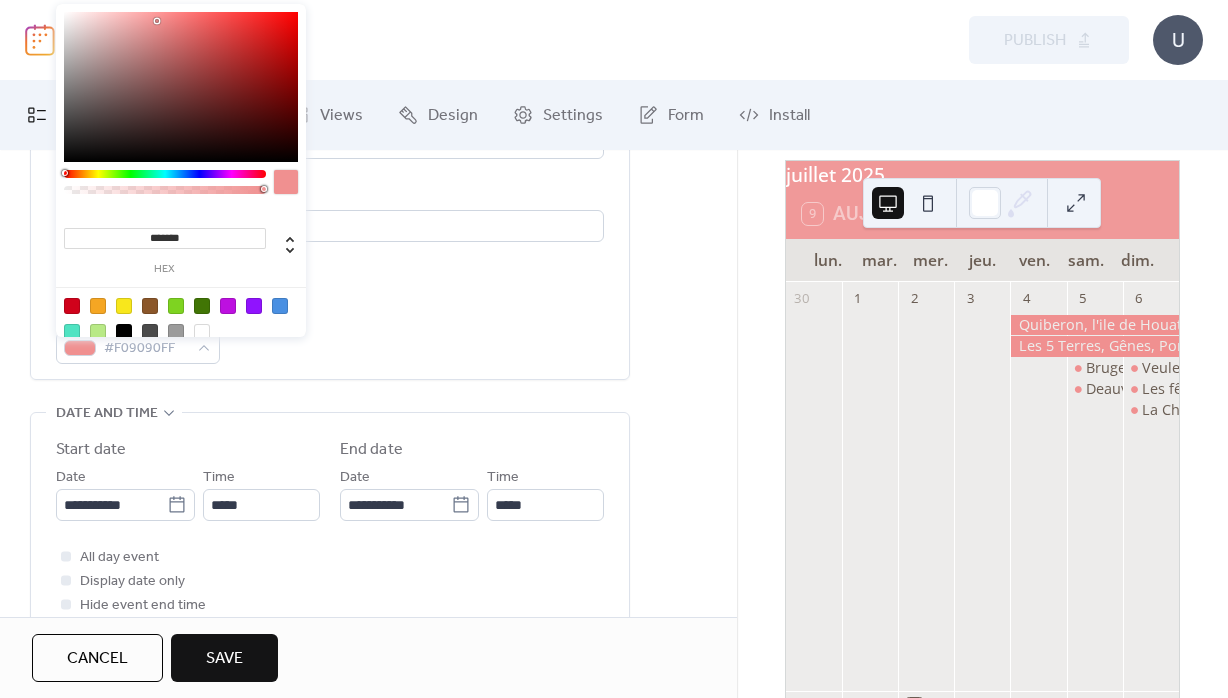 type on "********" 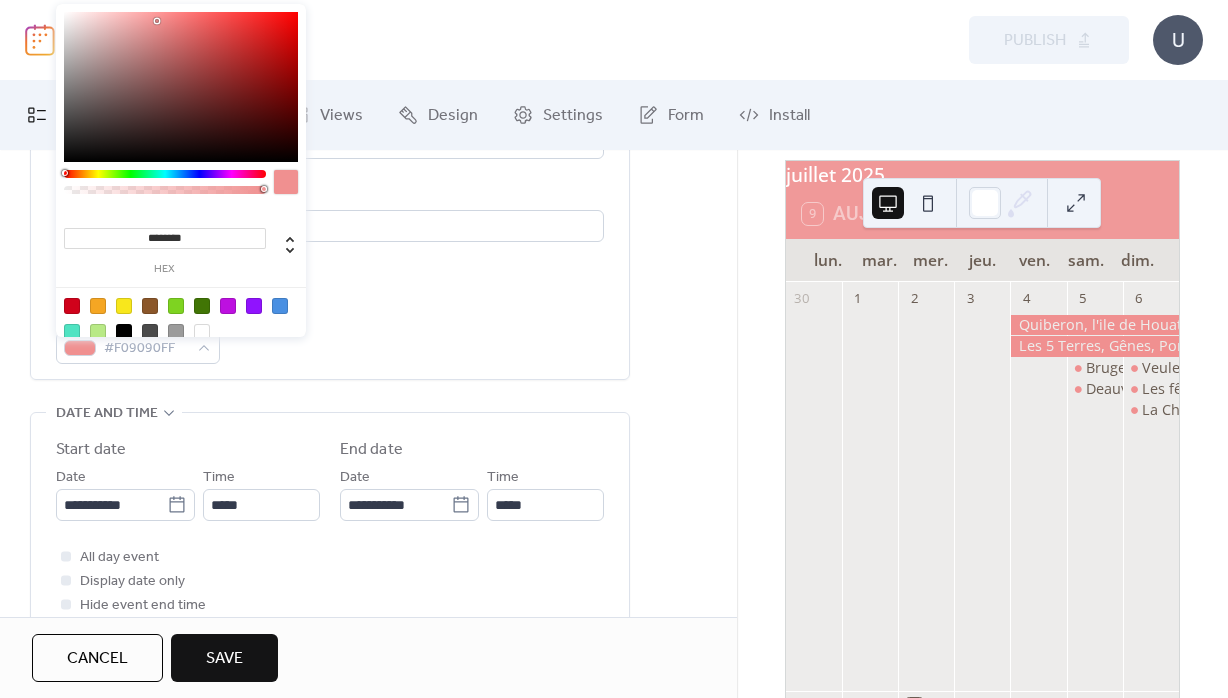drag, startPoint x: 515, startPoint y: 344, endPoint x: 270, endPoint y: 478, distance: 279.2508 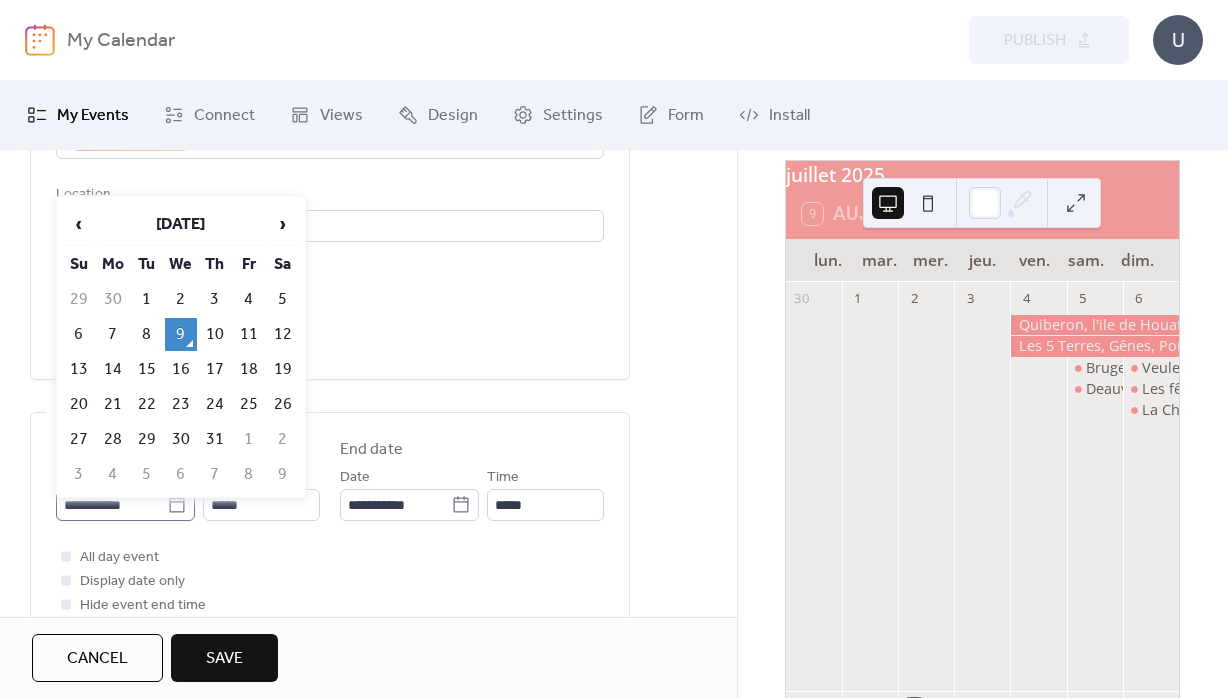 click 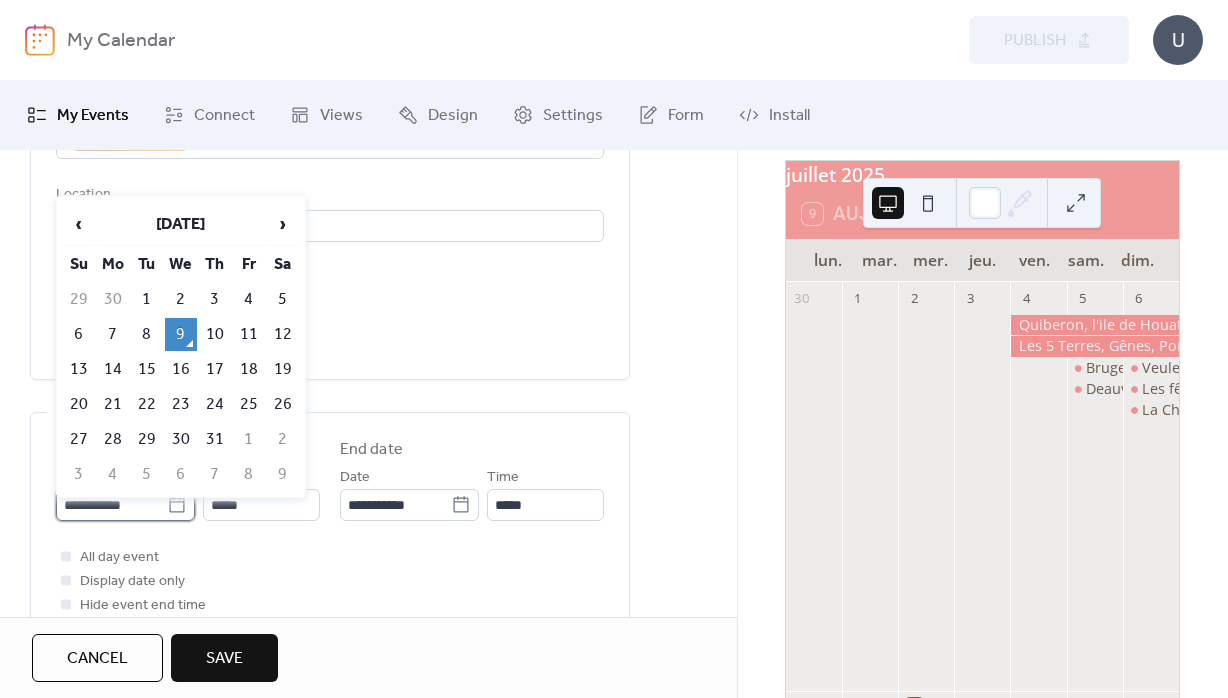 click on "**********" at bounding box center (111, 505) 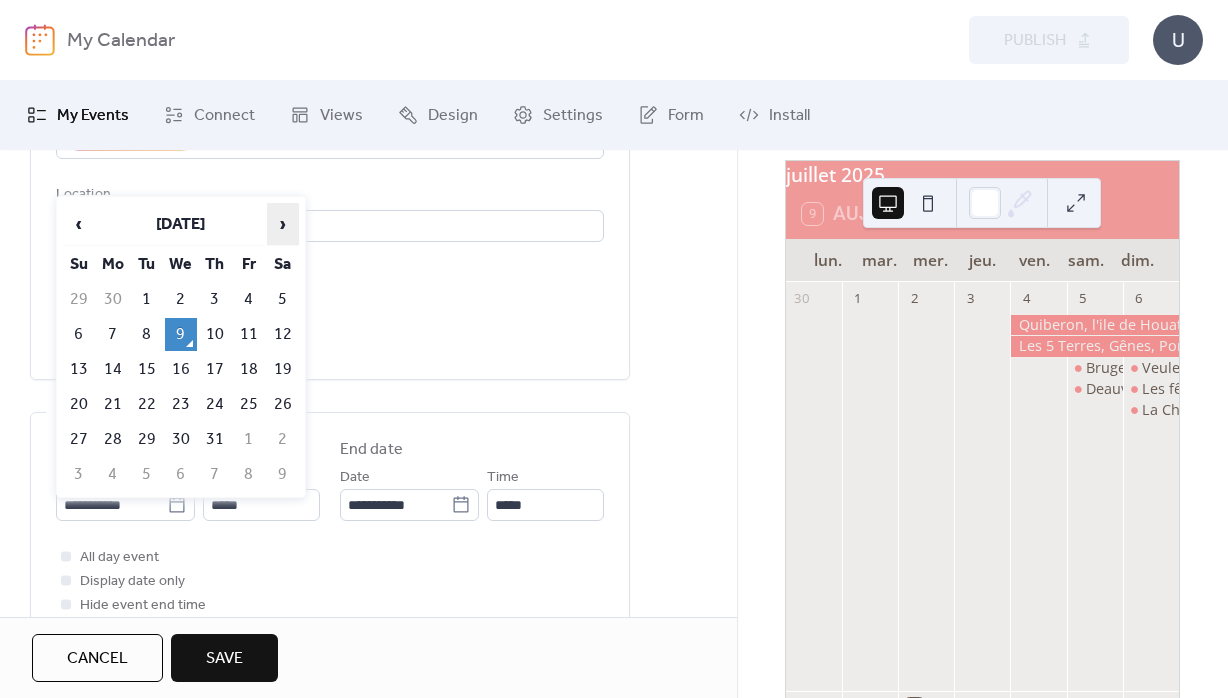 click on "›" at bounding box center (283, 224) 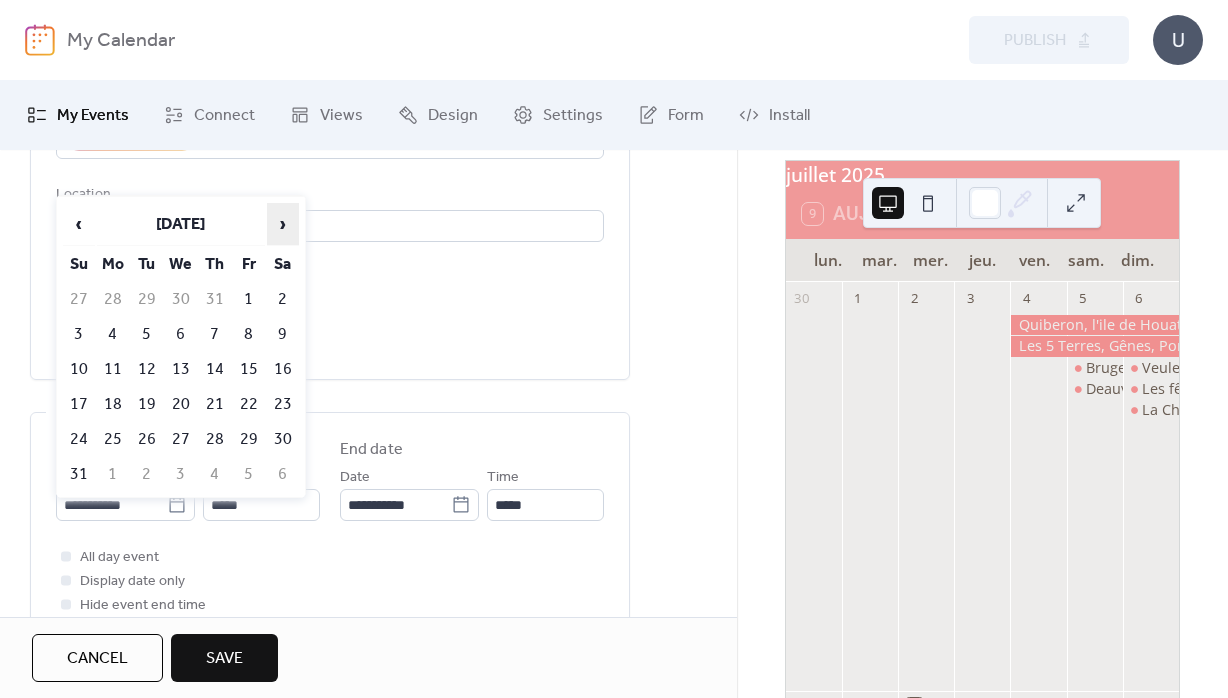 click on "›" at bounding box center [283, 224] 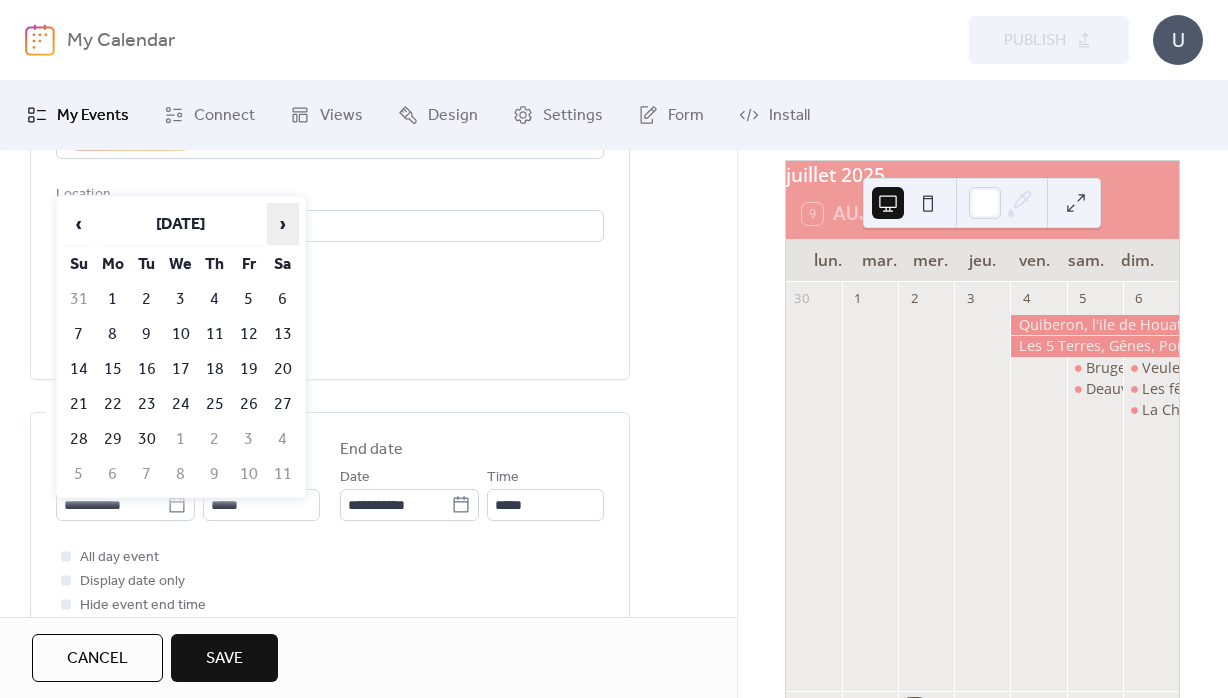 click on "›" at bounding box center (283, 224) 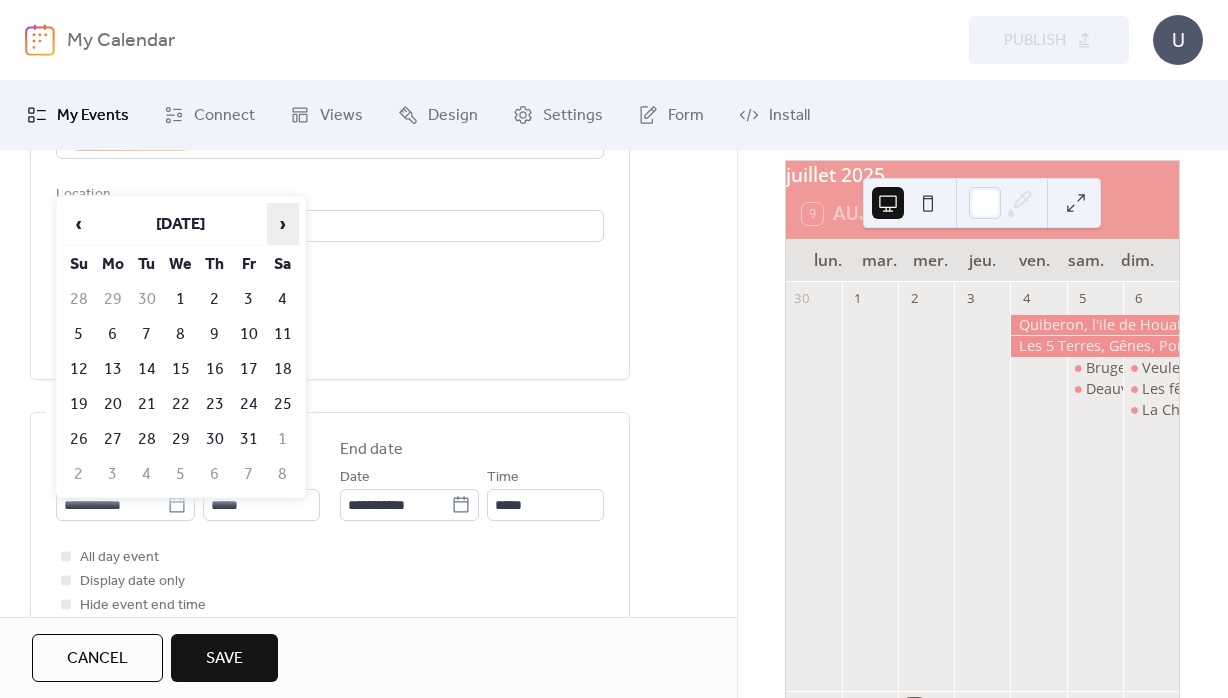 click on "›" at bounding box center [283, 224] 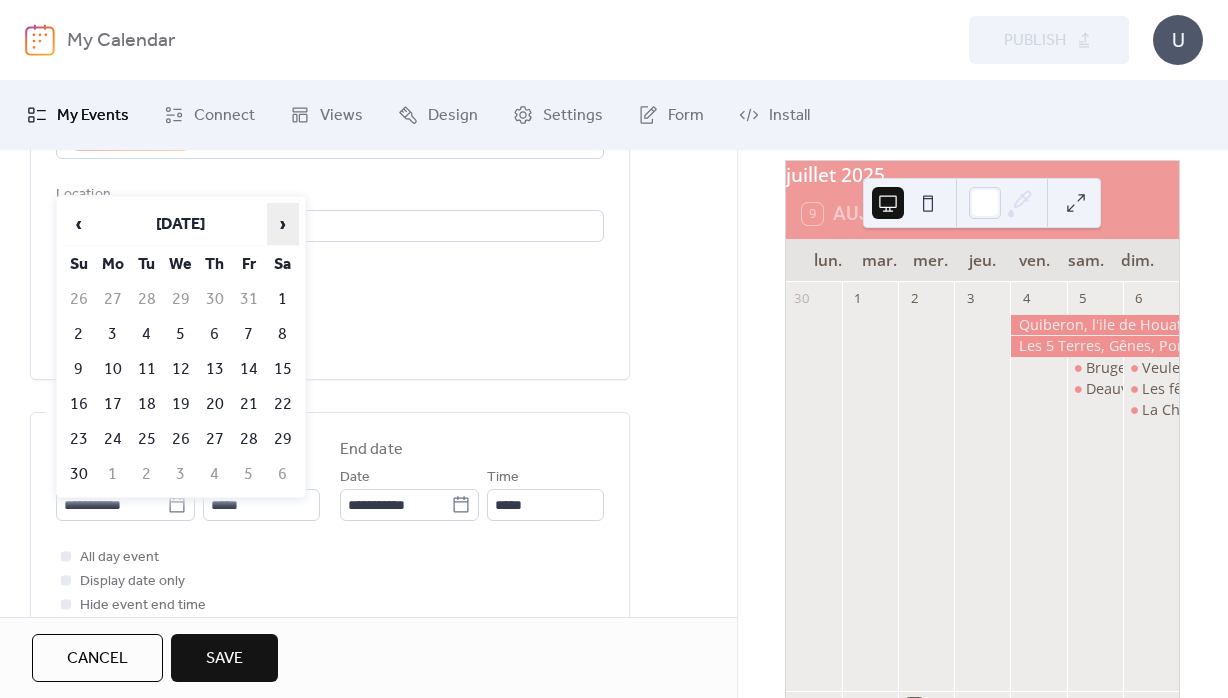 click on "›" at bounding box center [283, 224] 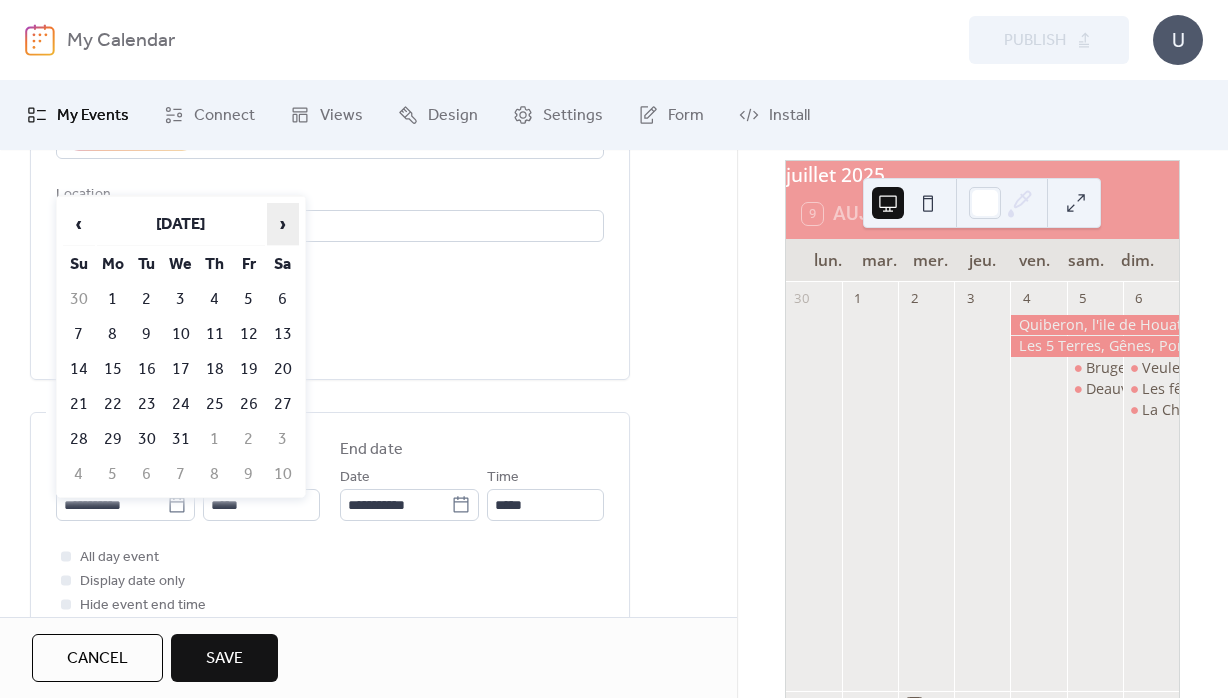 click on "›" at bounding box center [283, 224] 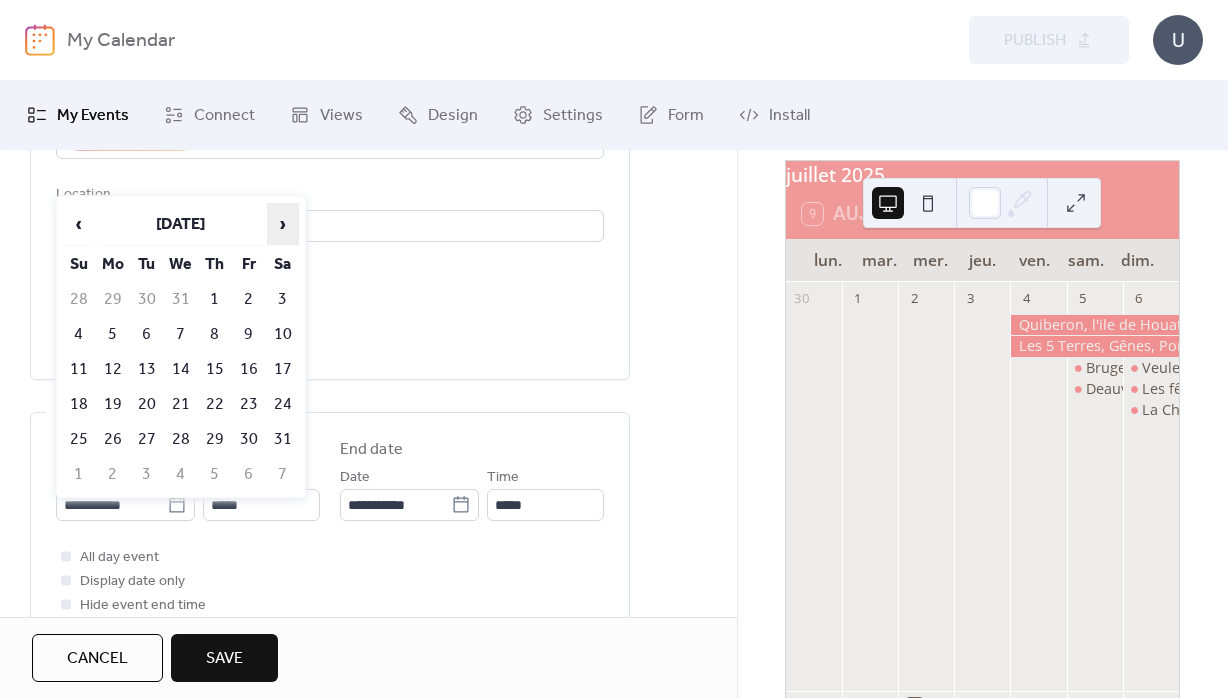 click on "›" at bounding box center [283, 224] 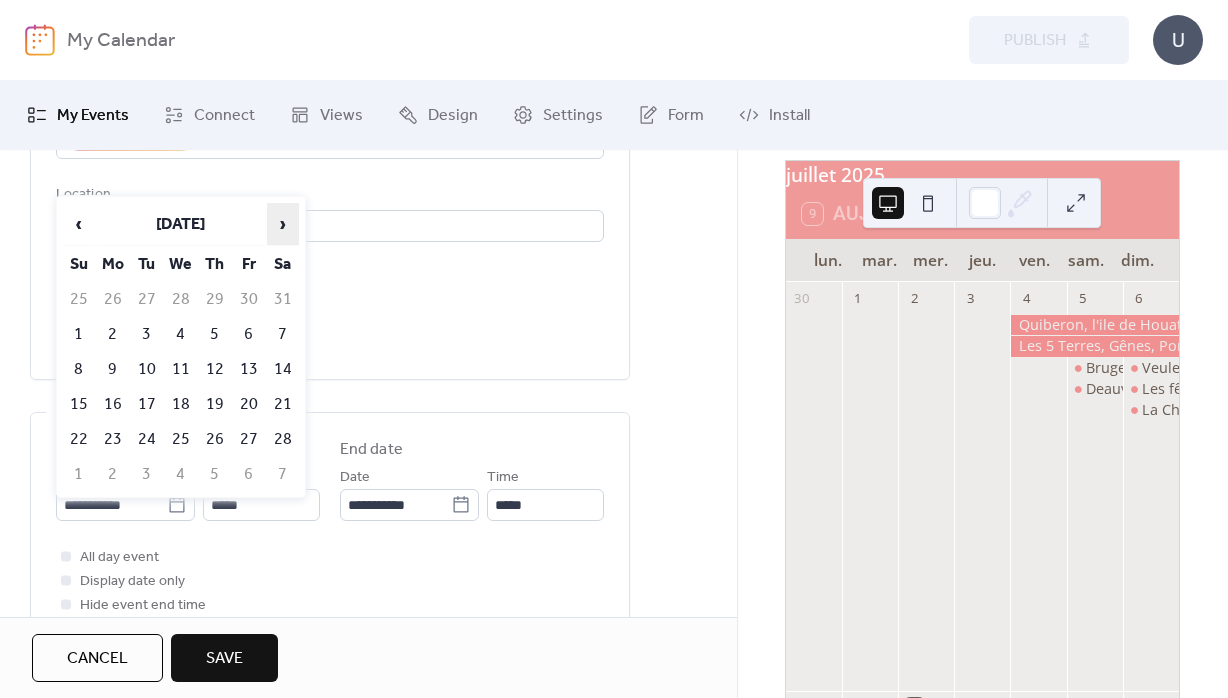 click on "›" at bounding box center [283, 224] 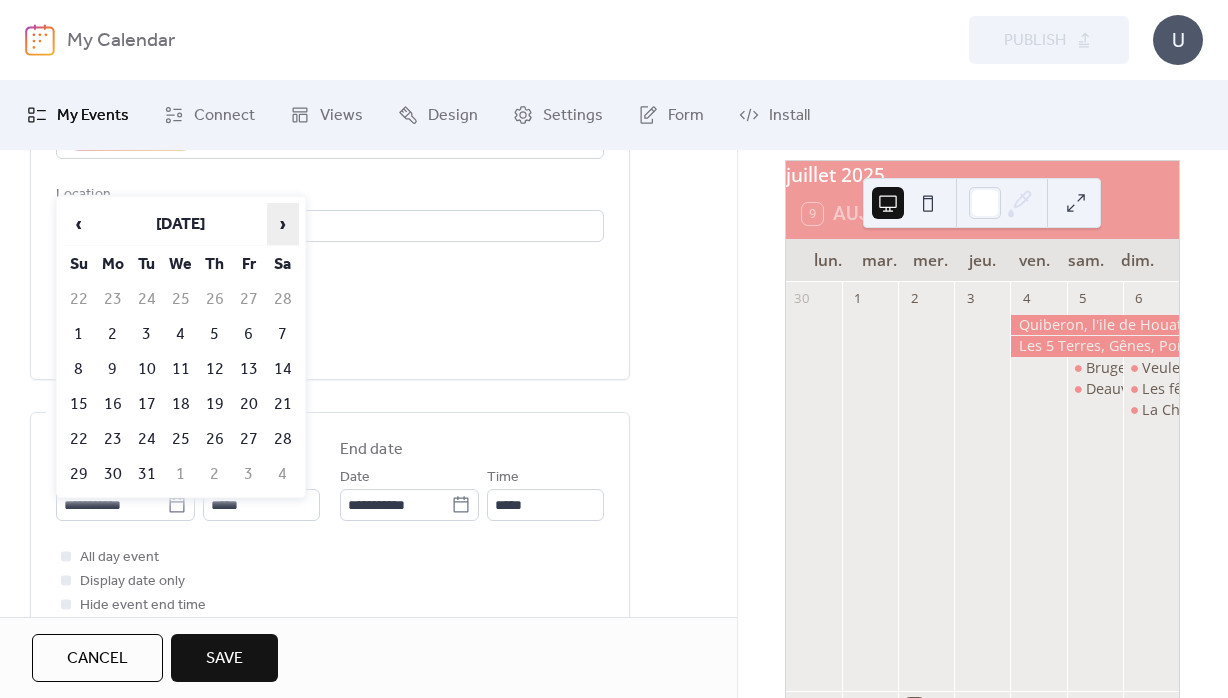 click on "›" at bounding box center (283, 224) 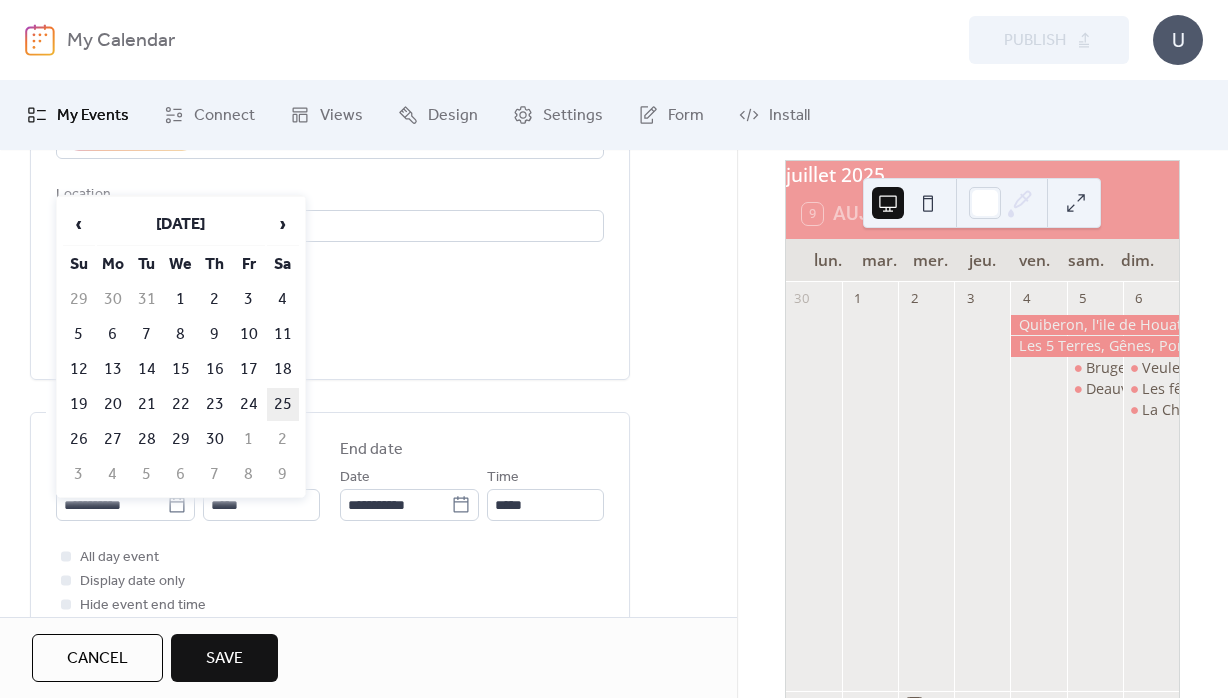 click on "25" at bounding box center (283, 404) 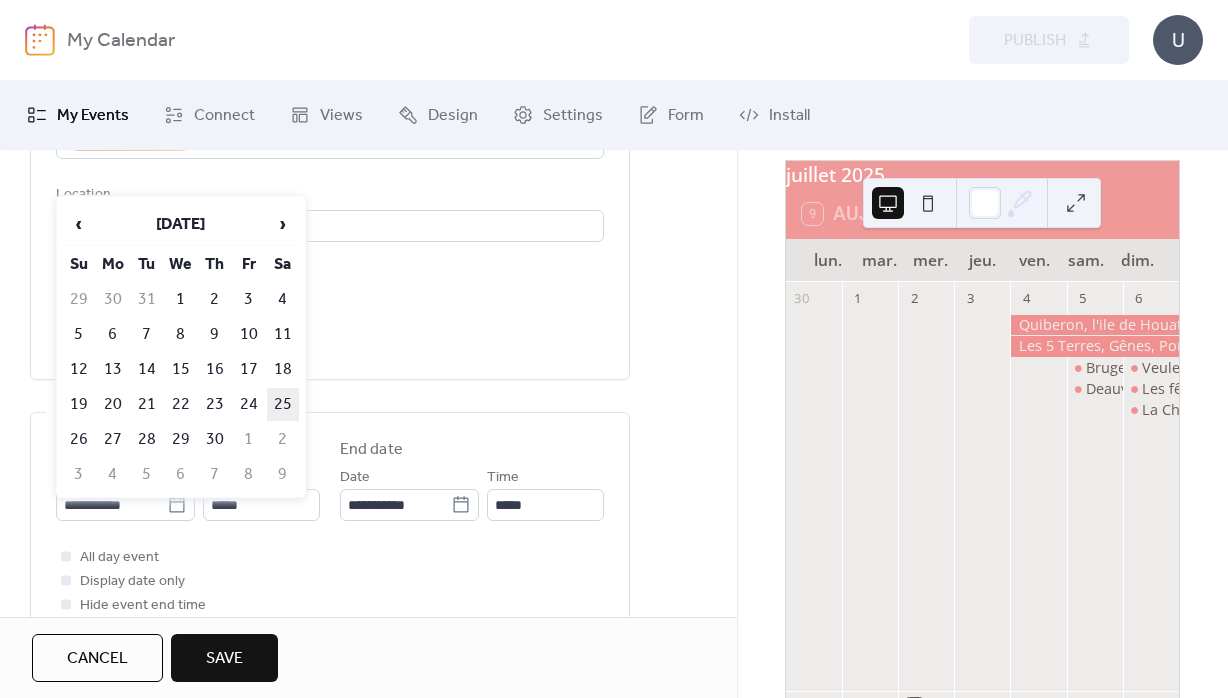 type on "**********" 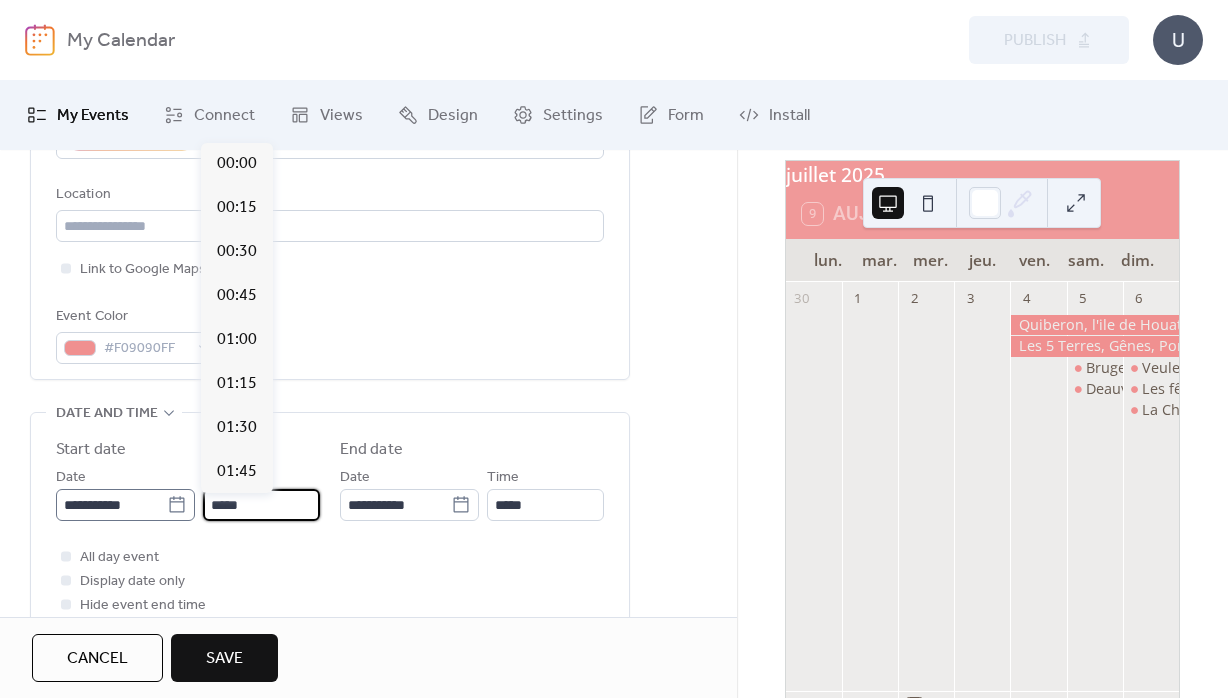 drag, startPoint x: 249, startPoint y: 521, endPoint x: 118, endPoint y: 517, distance: 131.06105 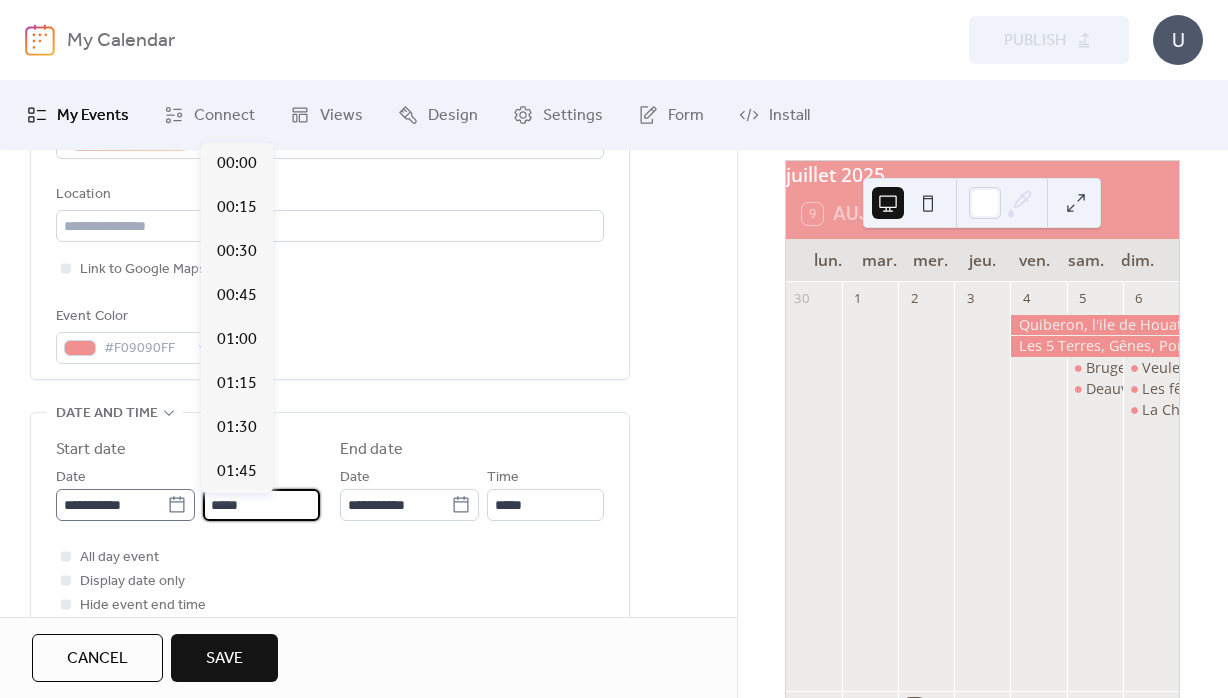 click on "*****" at bounding box center [261, 505] 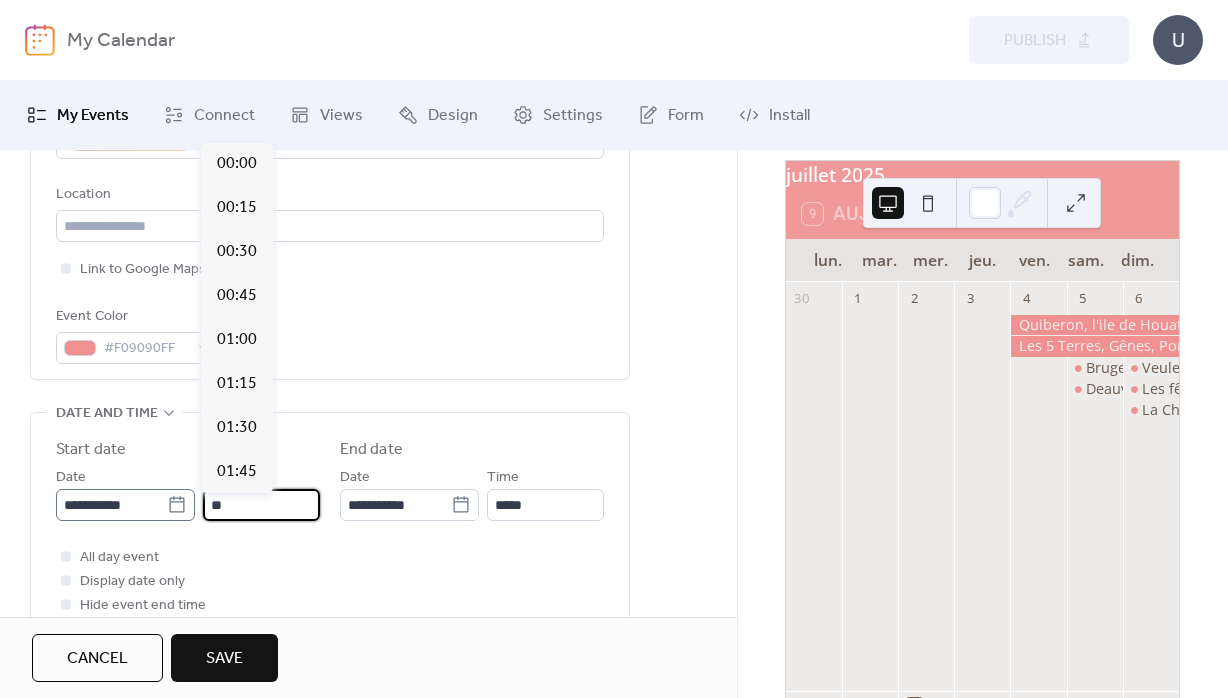 scroll, scrollTop: 1231, scrollLeft: 0, axis: vertical 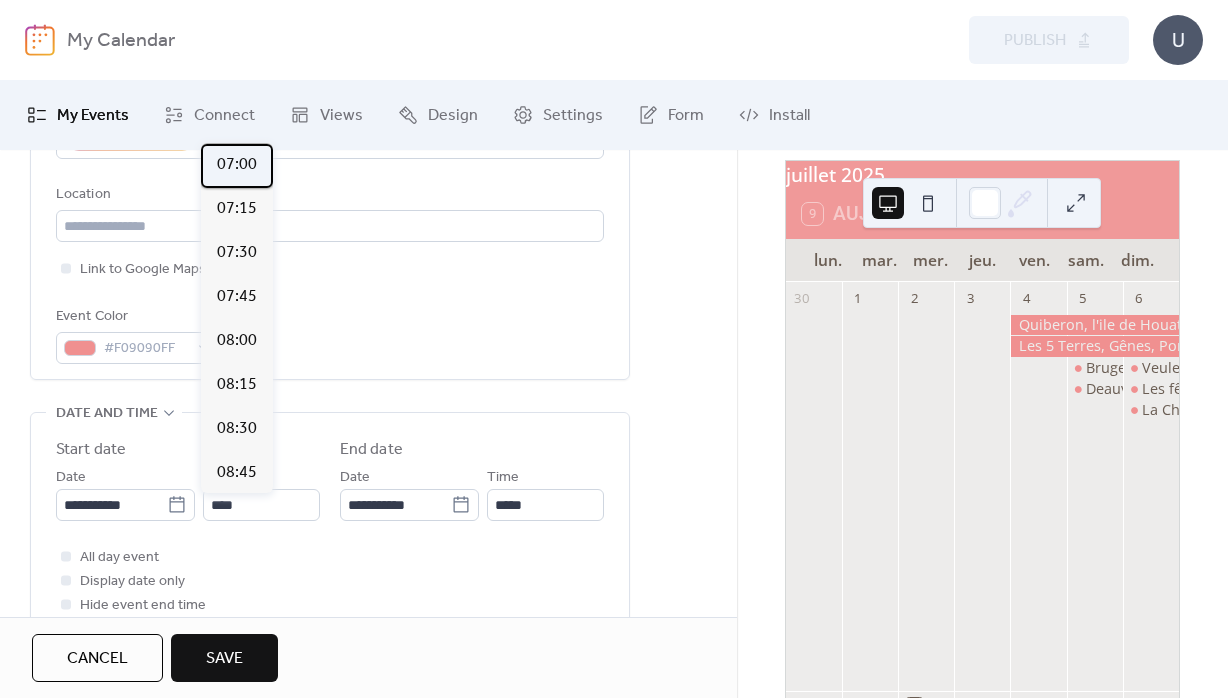 click on "07:00" at bounding box center (237, 165) 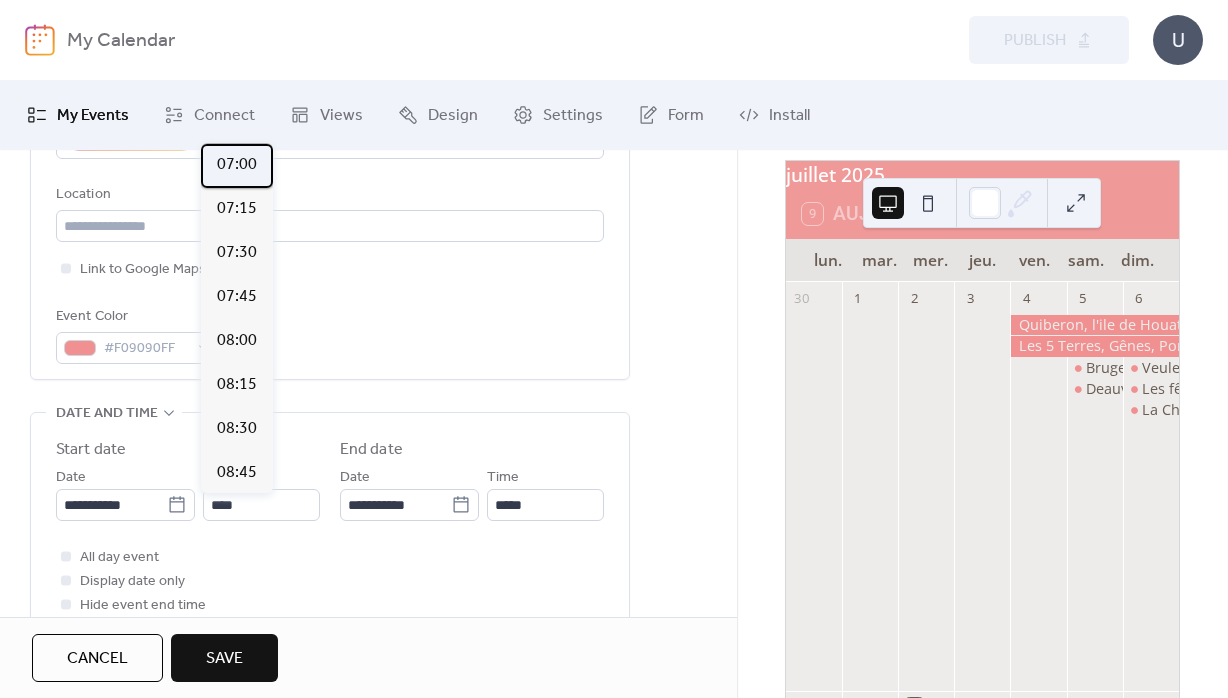 type on "*****" 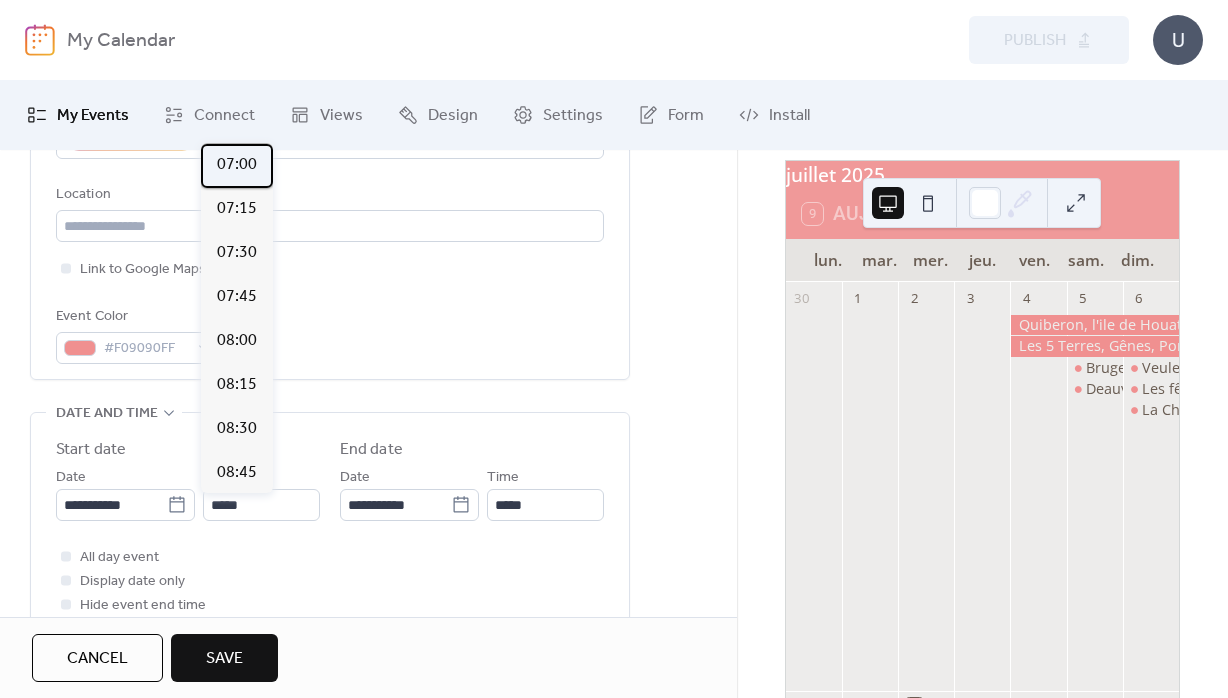 type on "*****" 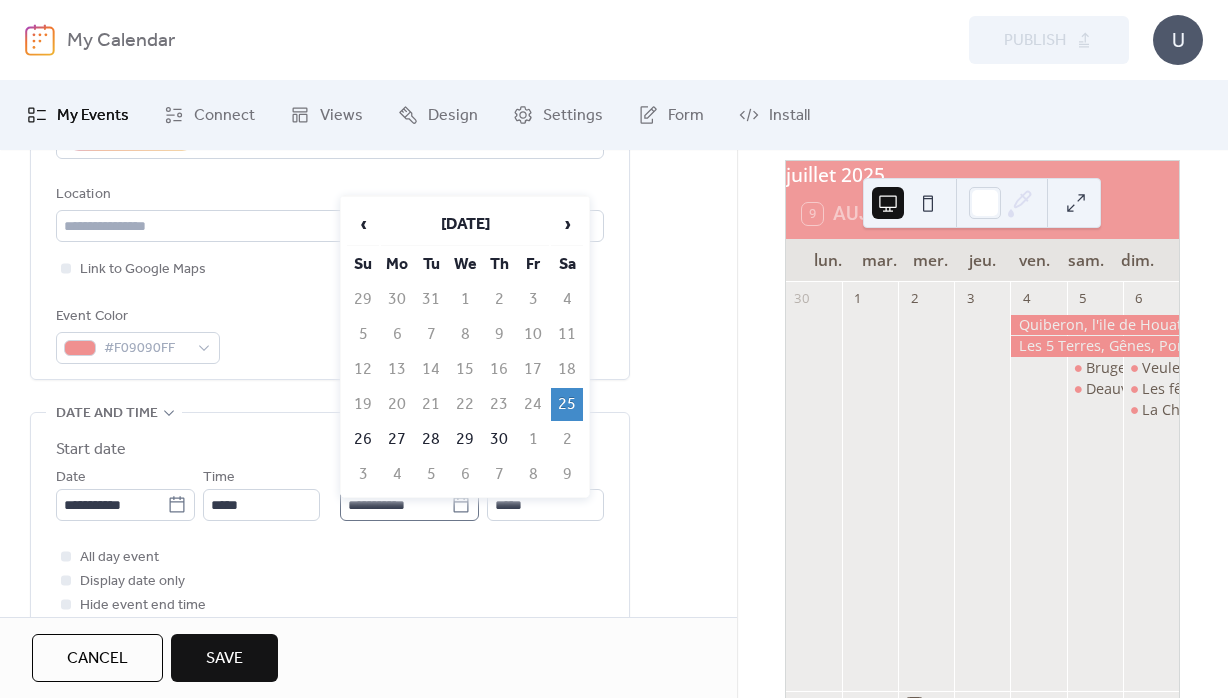 drag, startPoint x: 464, startPoint y: 510, endPoint x: 459, endPoint y: 496, distance: 14.866069 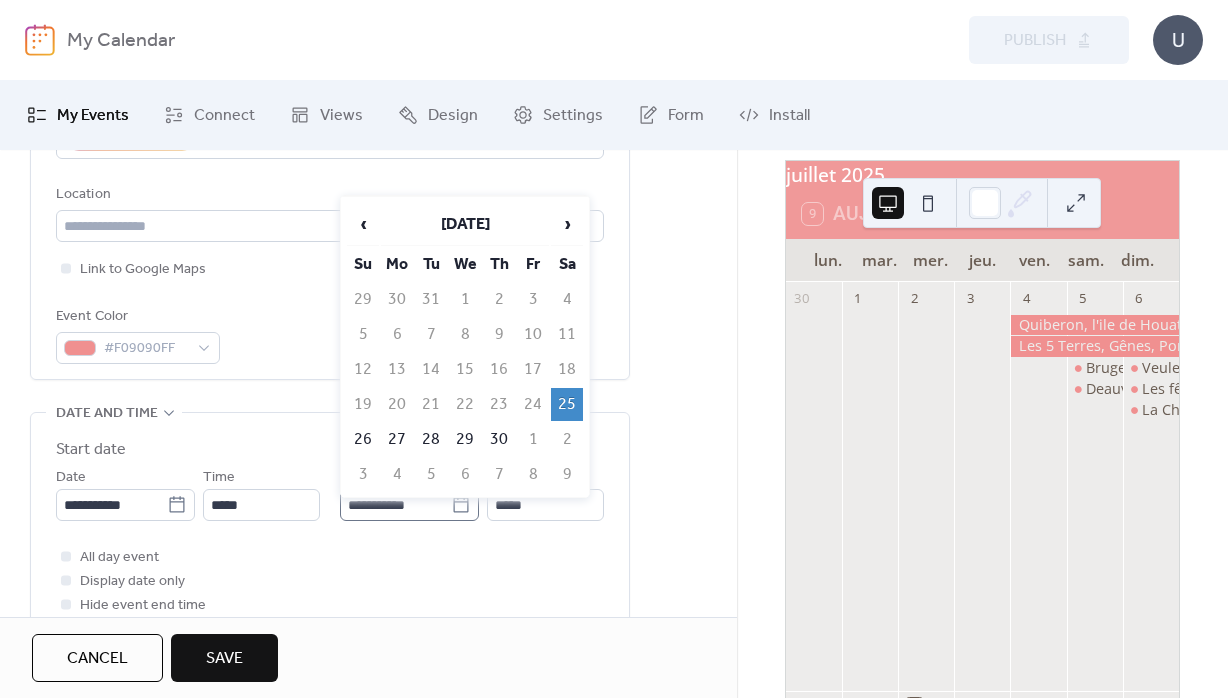 click 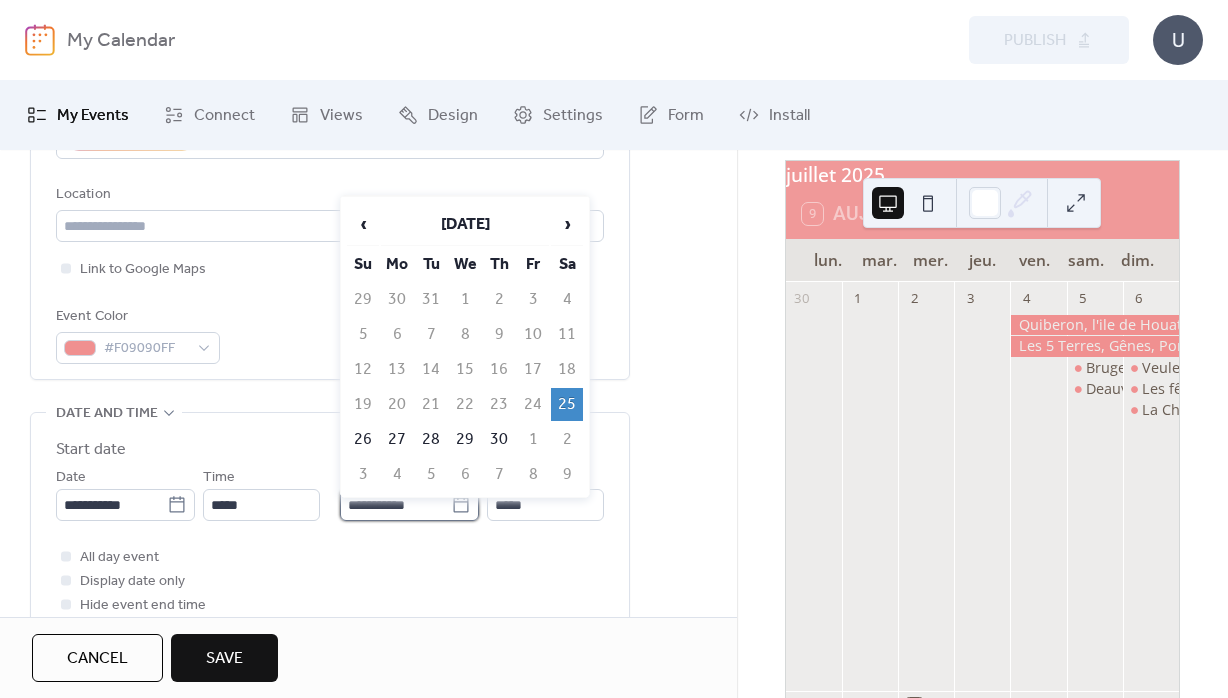 click on "**********" at bounding box center [395, 505] 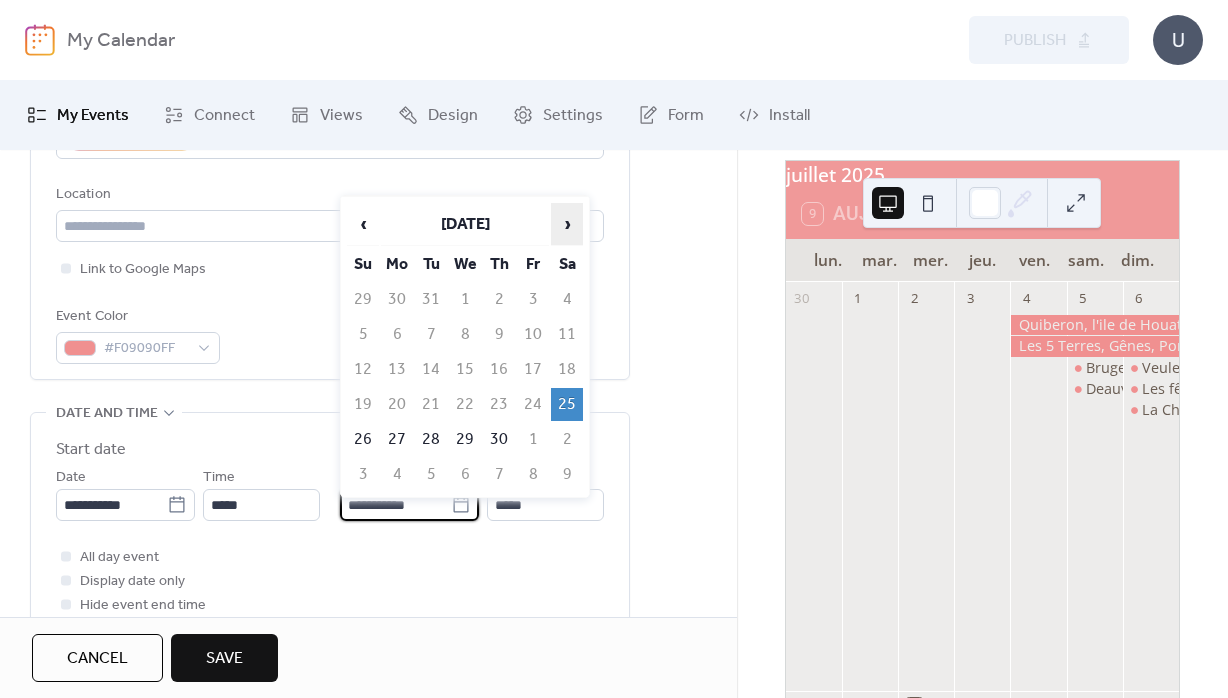 click on "›" at bounding box center [567, 224] 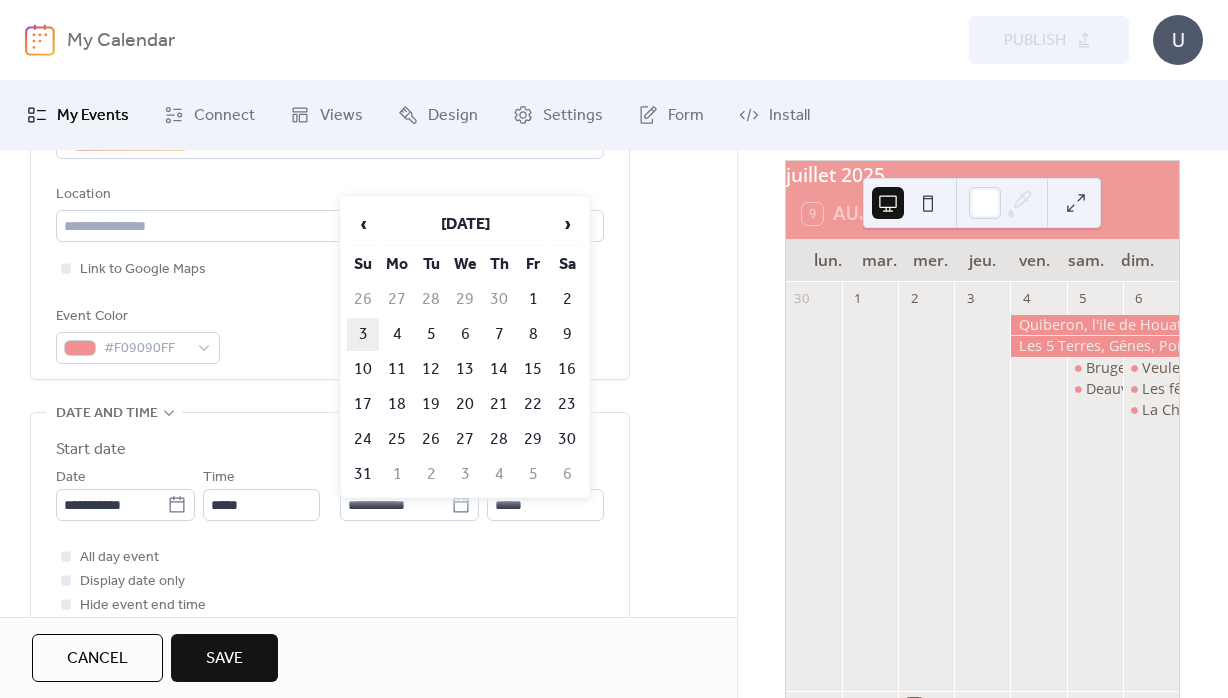 click on "3" at bounding box center (363, 334) 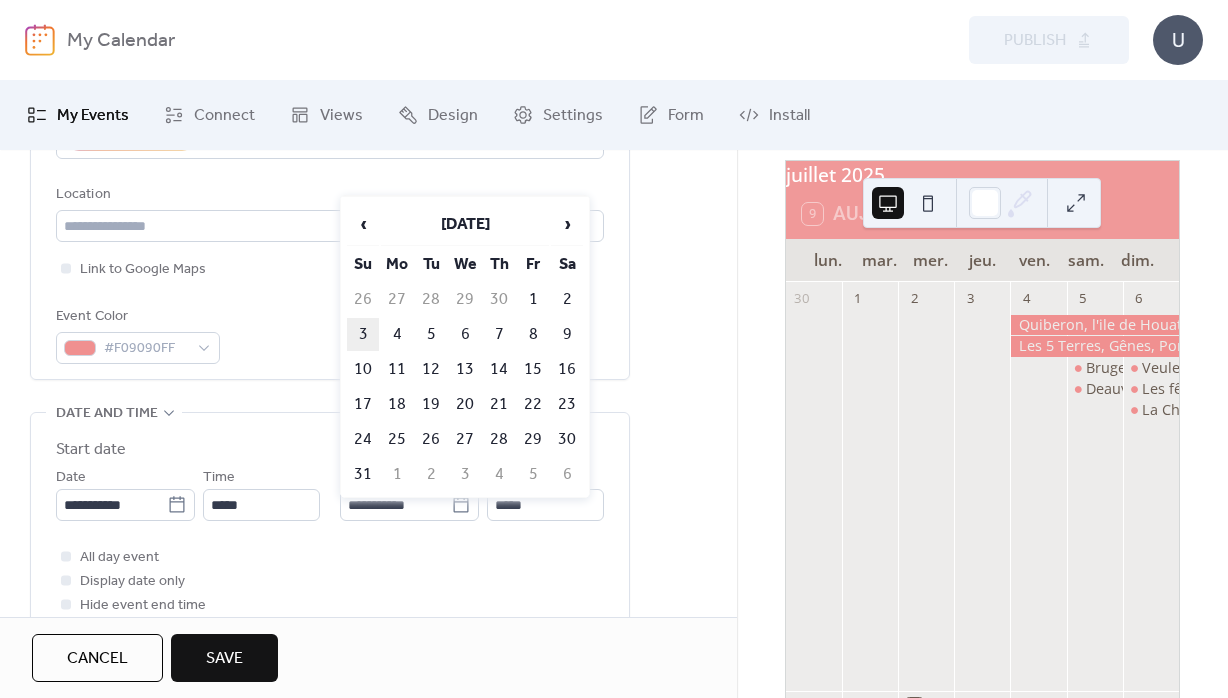 type on "**********" 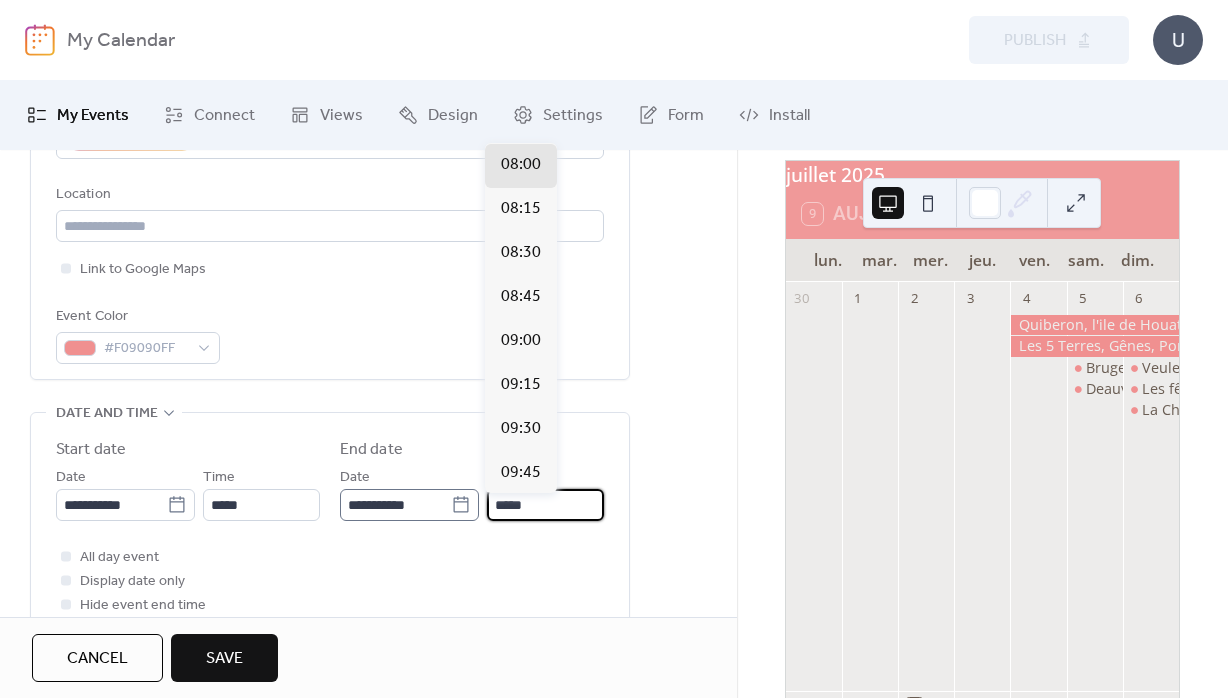 drag, startPoint x: 551, startPoint y: 511, endPoint x: 438, endPoint y: 511, distance: 113 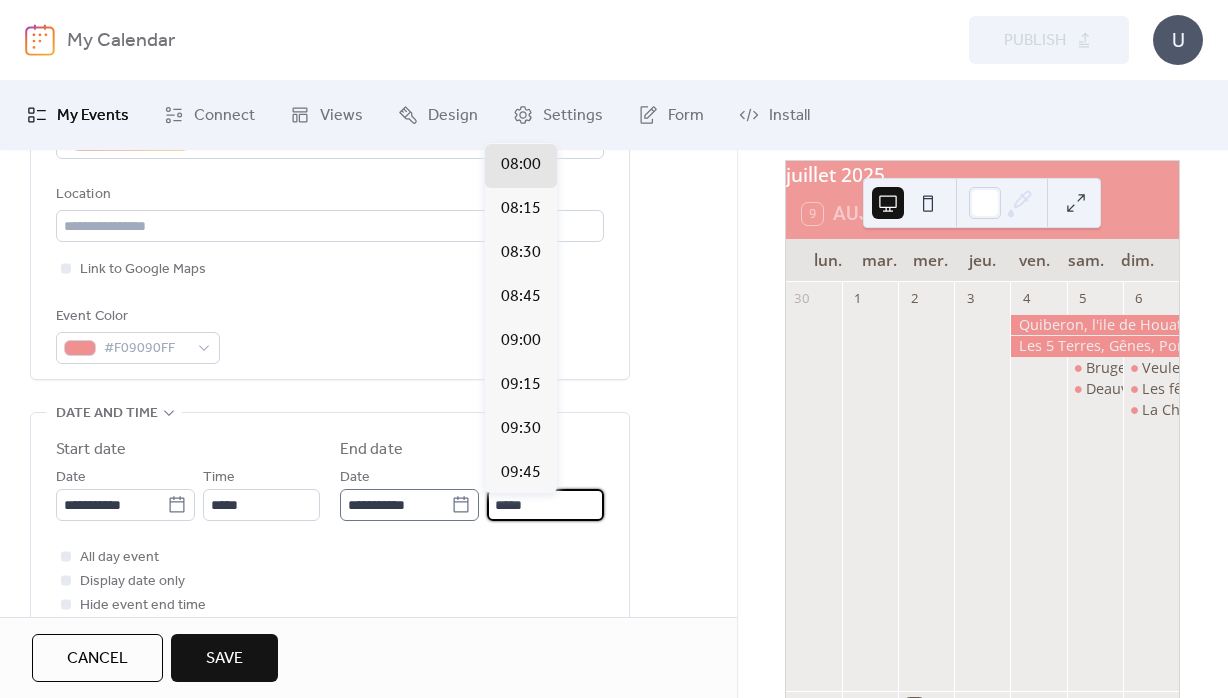 click on "*****" at bounding box center [545, 505] 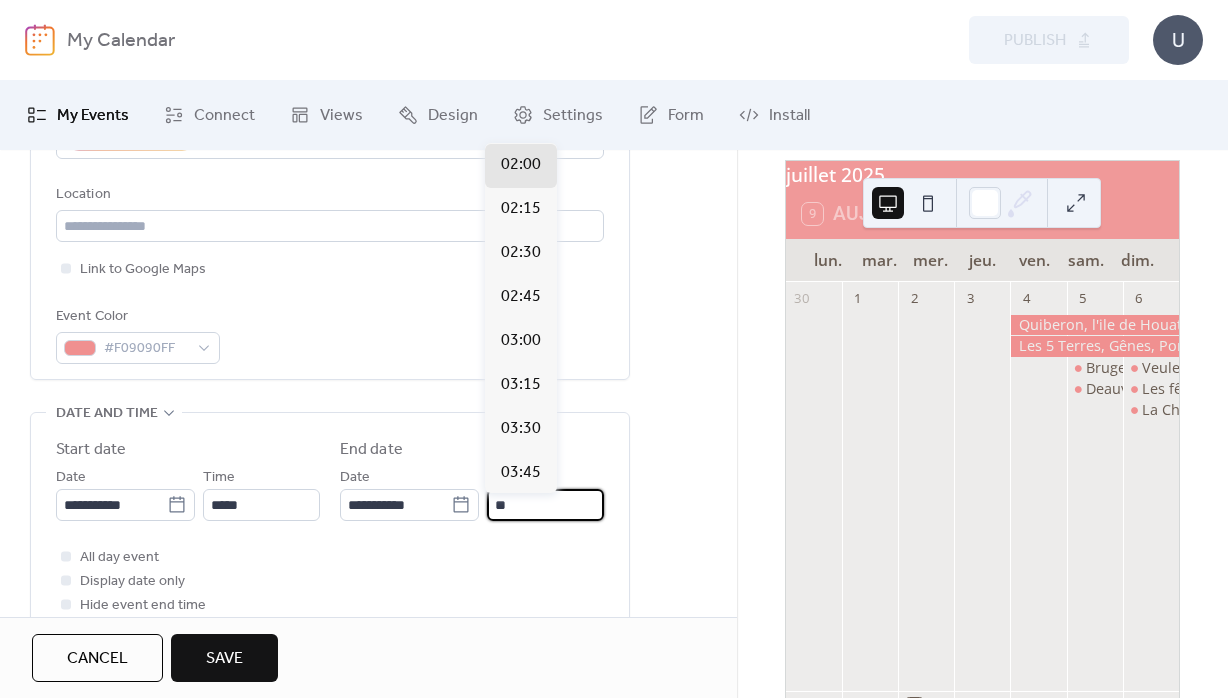 scroll, scrollTop: 3695, scrollLeft: 0, axis: vertical 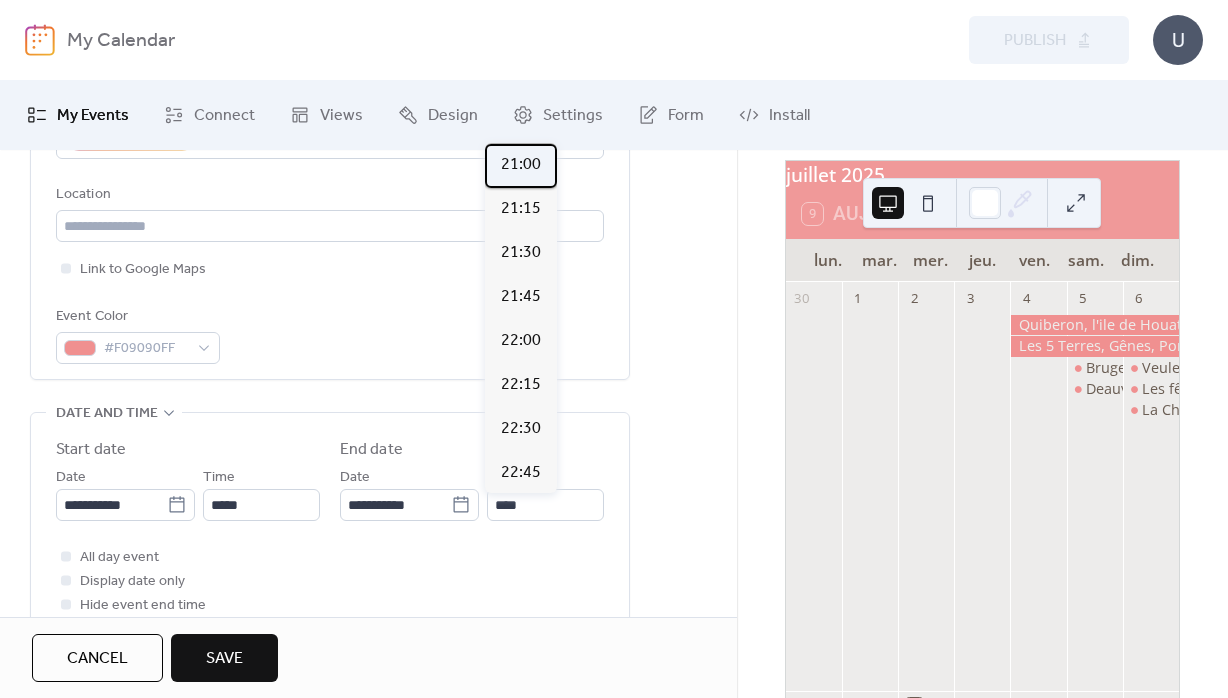 click on "21:00" at bounding box center (521, 165) 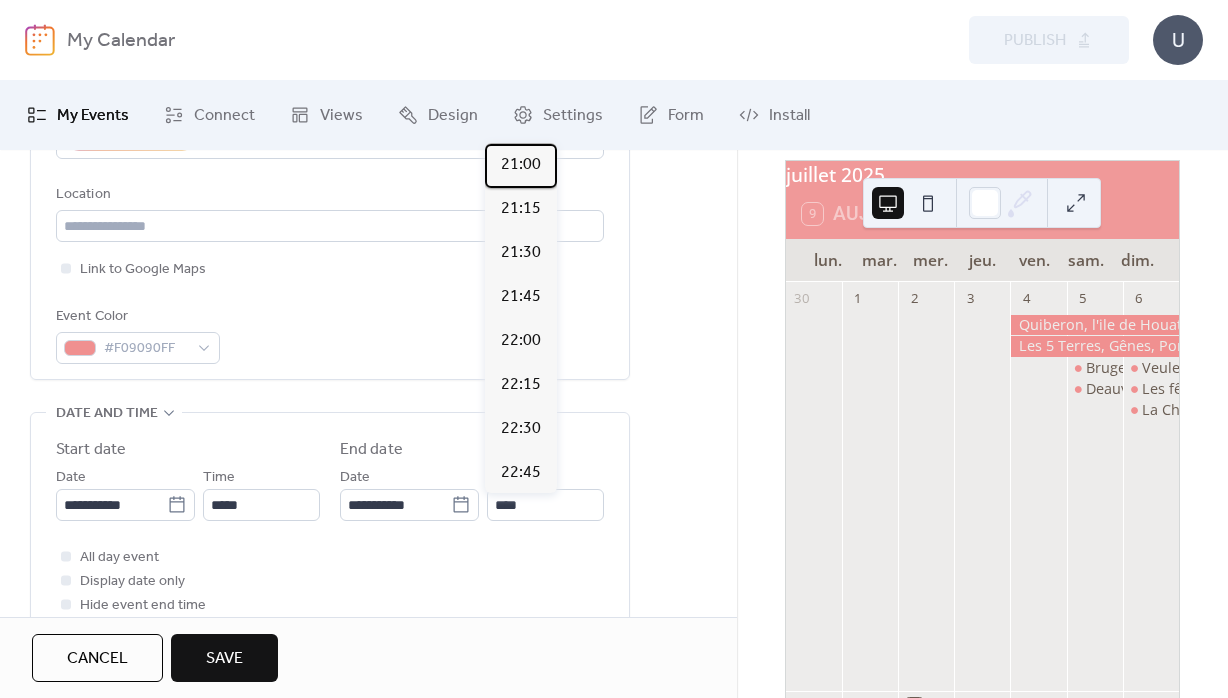 type on "*****" 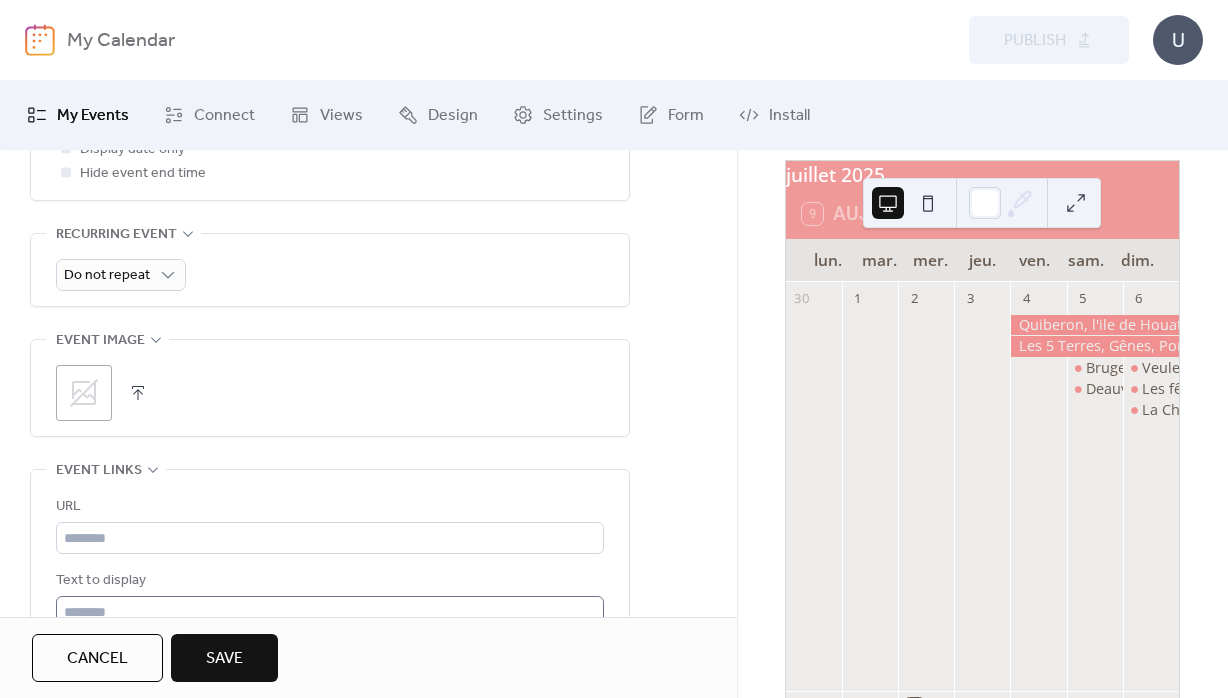 scroll, scrollTop: 1008, scrollLeft: 0, axis: vertical 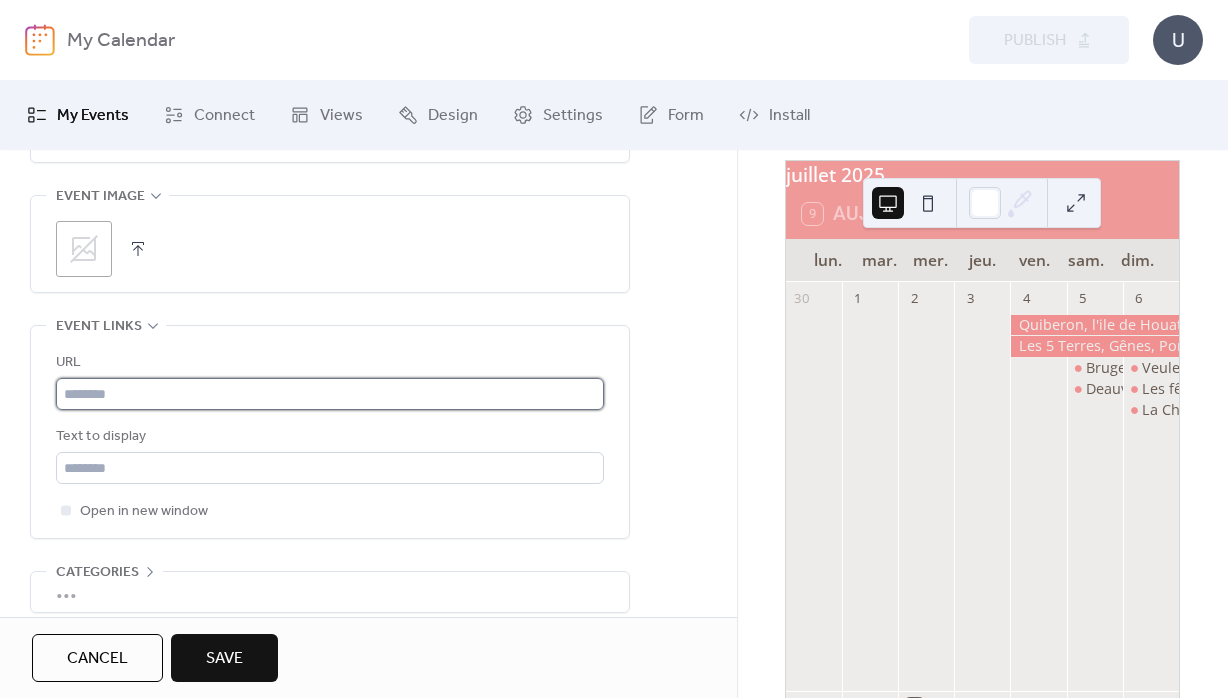 click at bounding box center (330, 394) 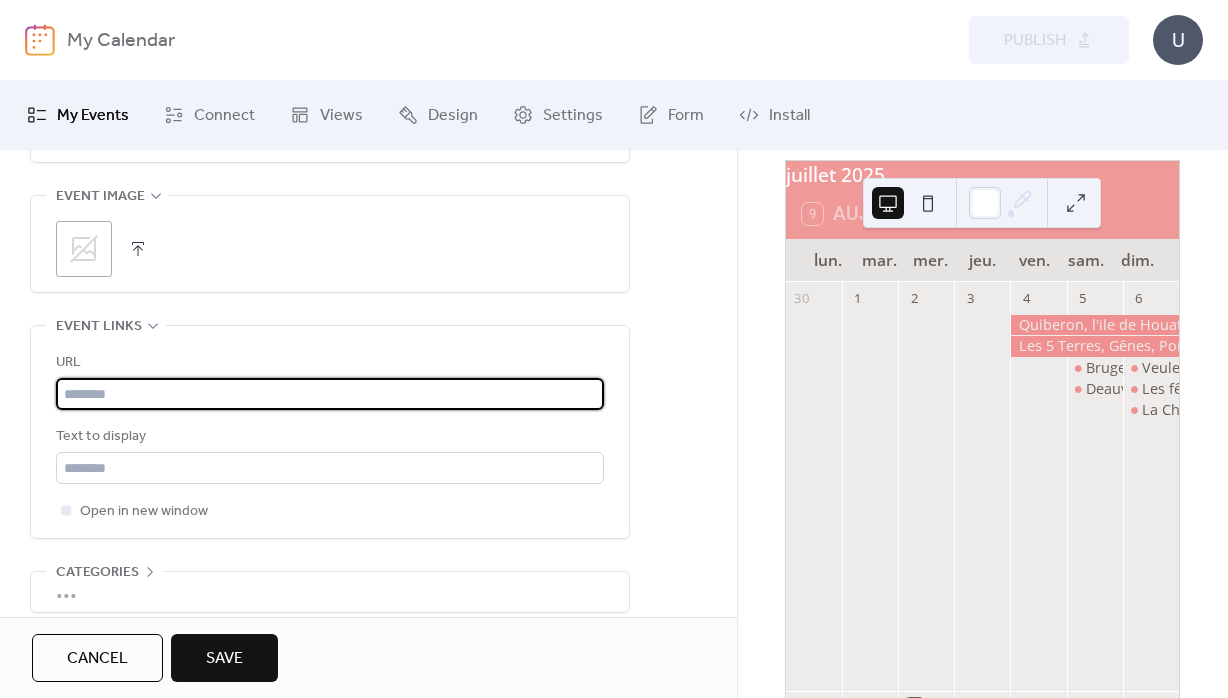 paste on "**********" 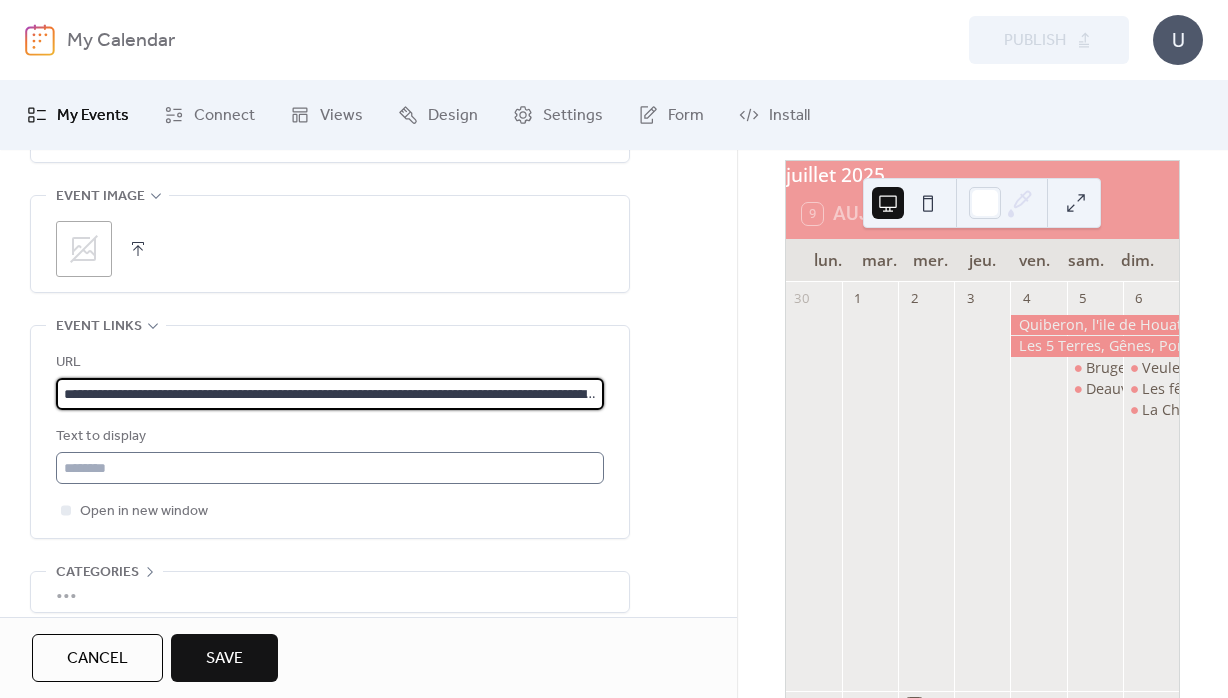 scroll, scrollTop: 0, scrollLeft: 1310, axis: horizontal 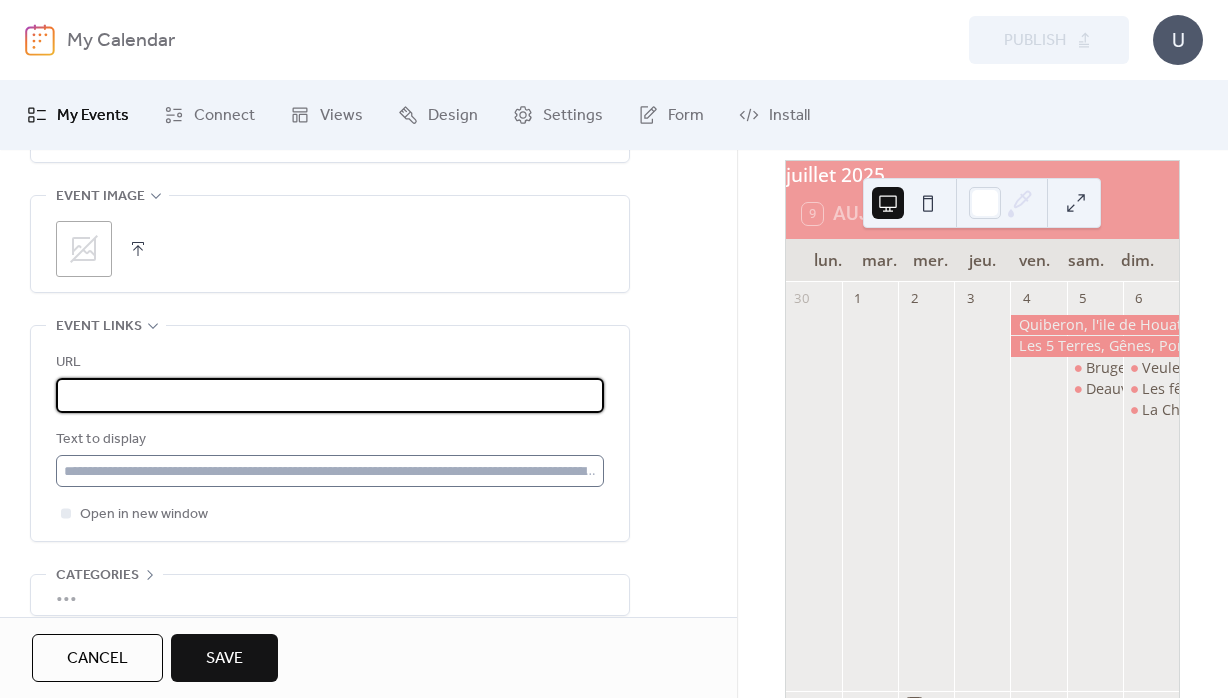 type on "**********" 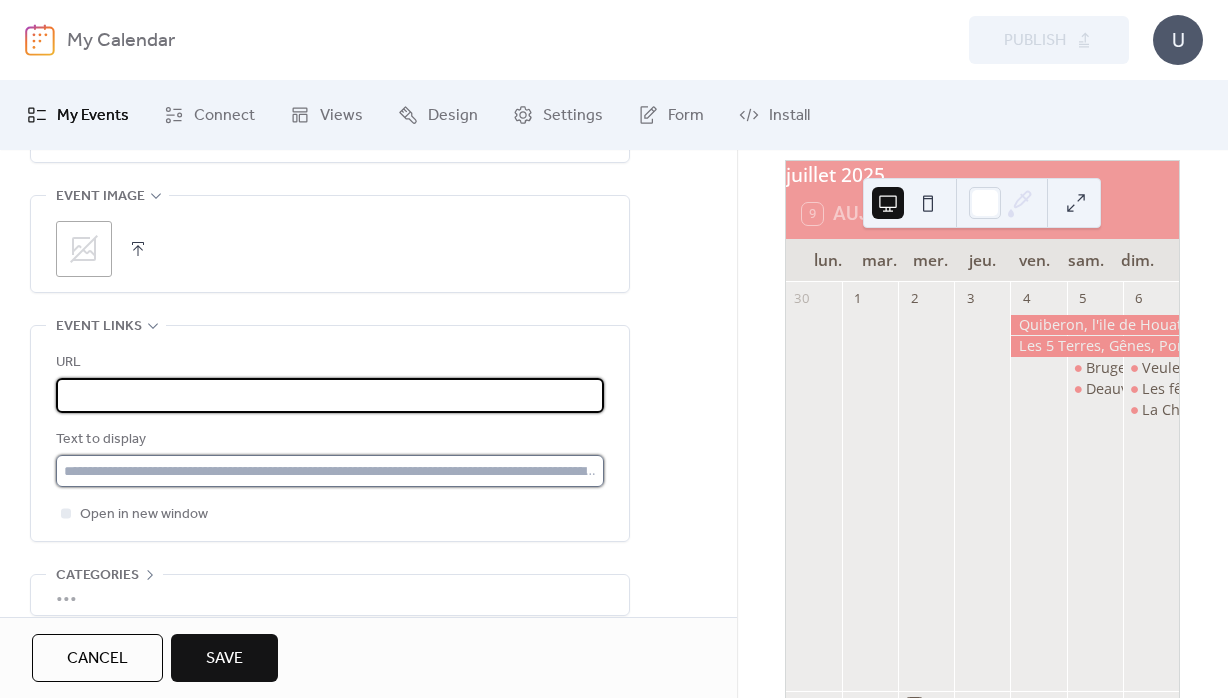 click at bounding box center (330, 471) 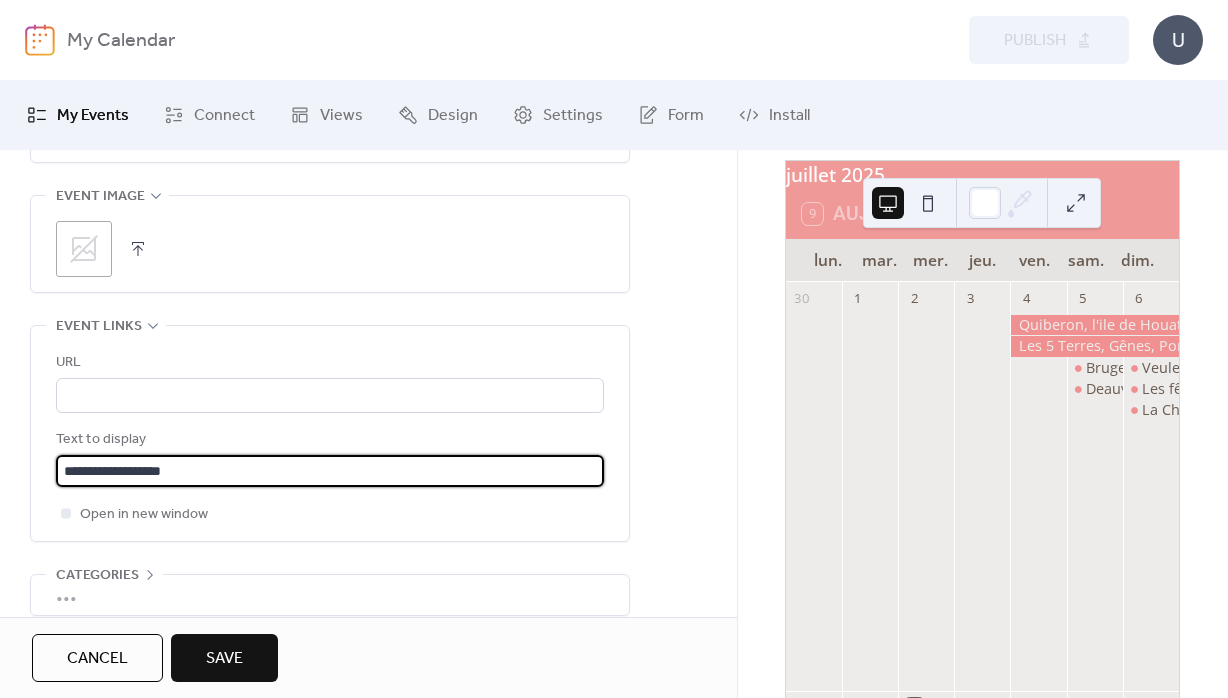 scroll, scrollTop: 1110, scrollLeft: 0, axis: vertical 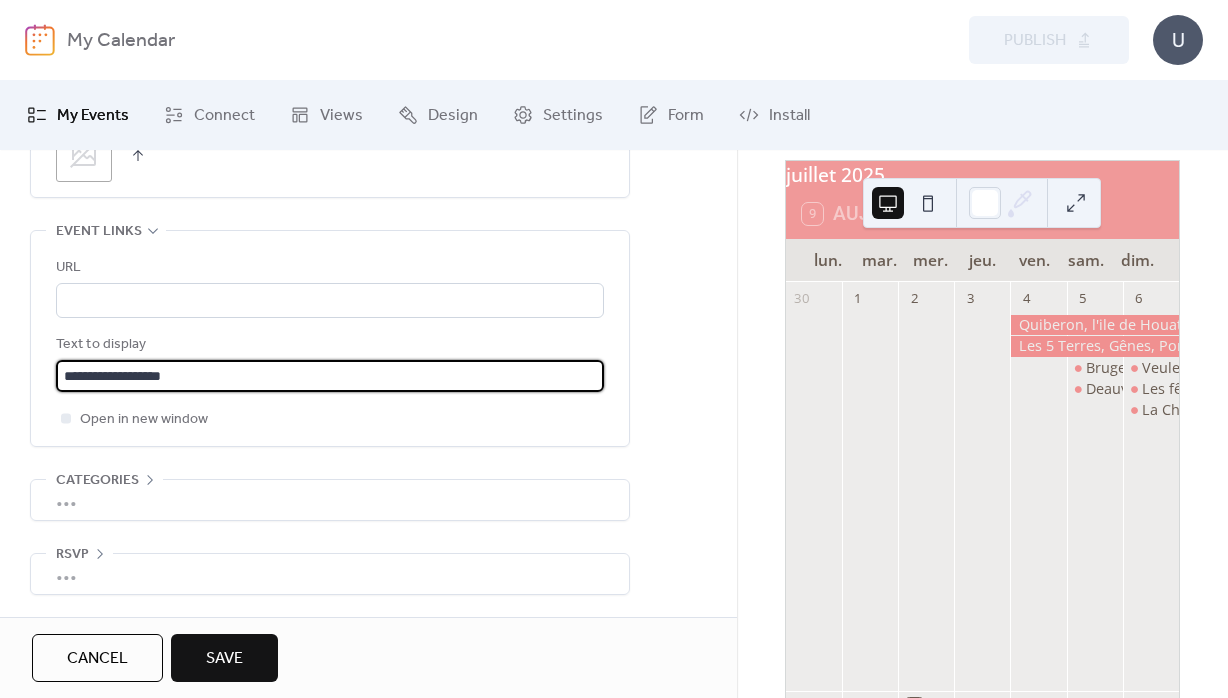 type on "**********" 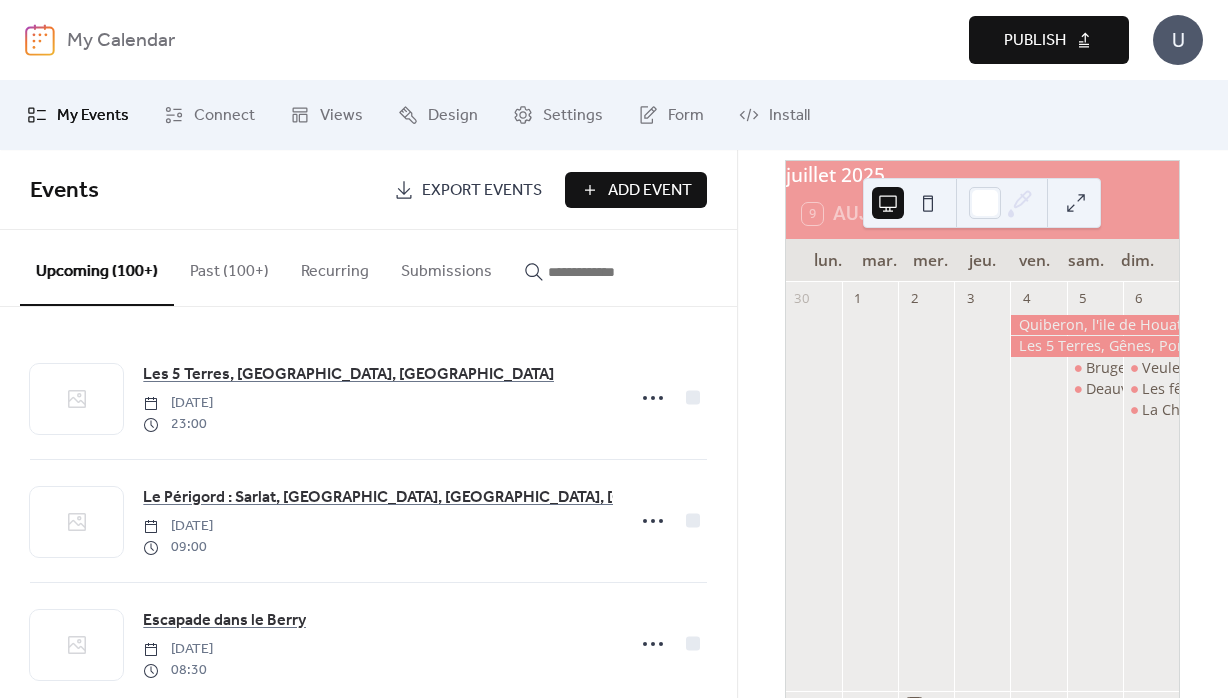 drag, startPoint x: 1082, startPoint y: 38, endPoint x: 1032, endPoint y: 34, distance: 50.159744 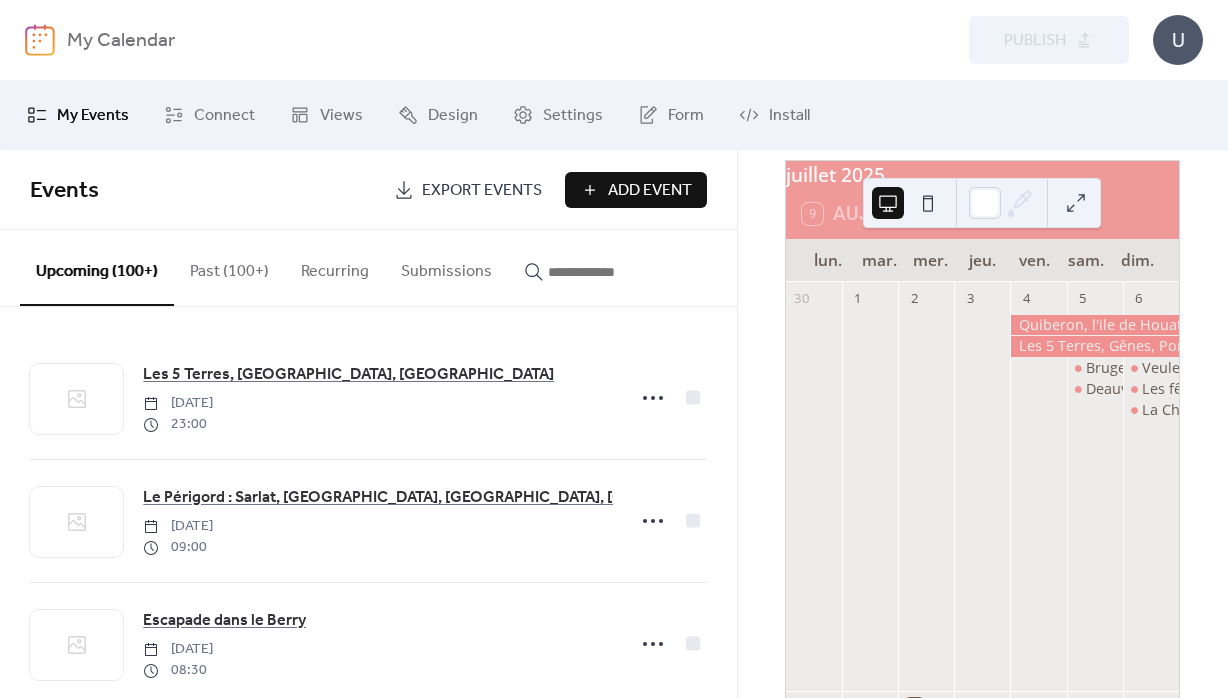 click on "Add Event" at bounding box center (650, 191) 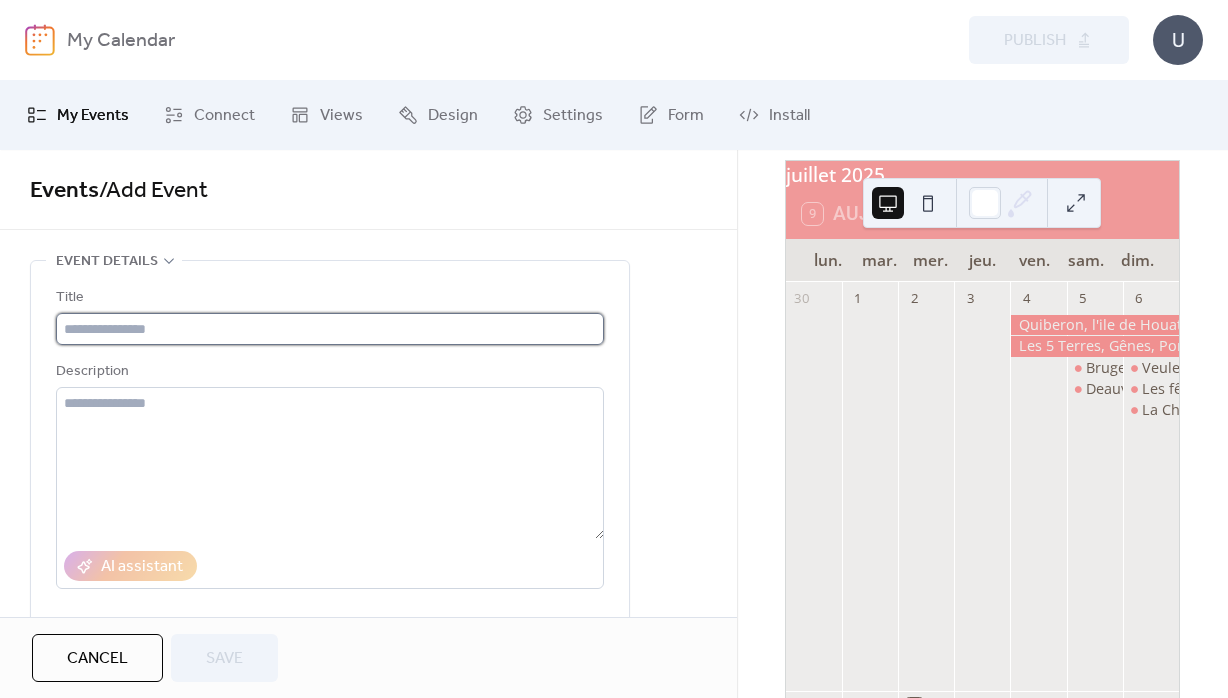 click at bounding box center (330, 329) 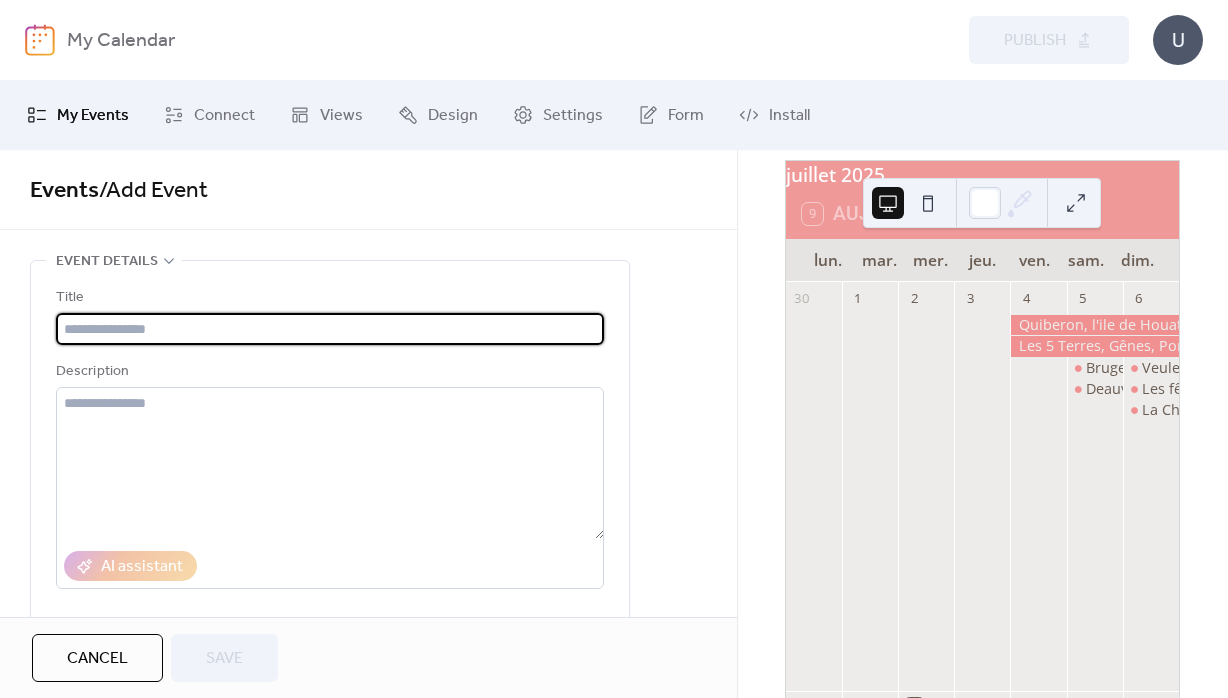 paste on "**********" 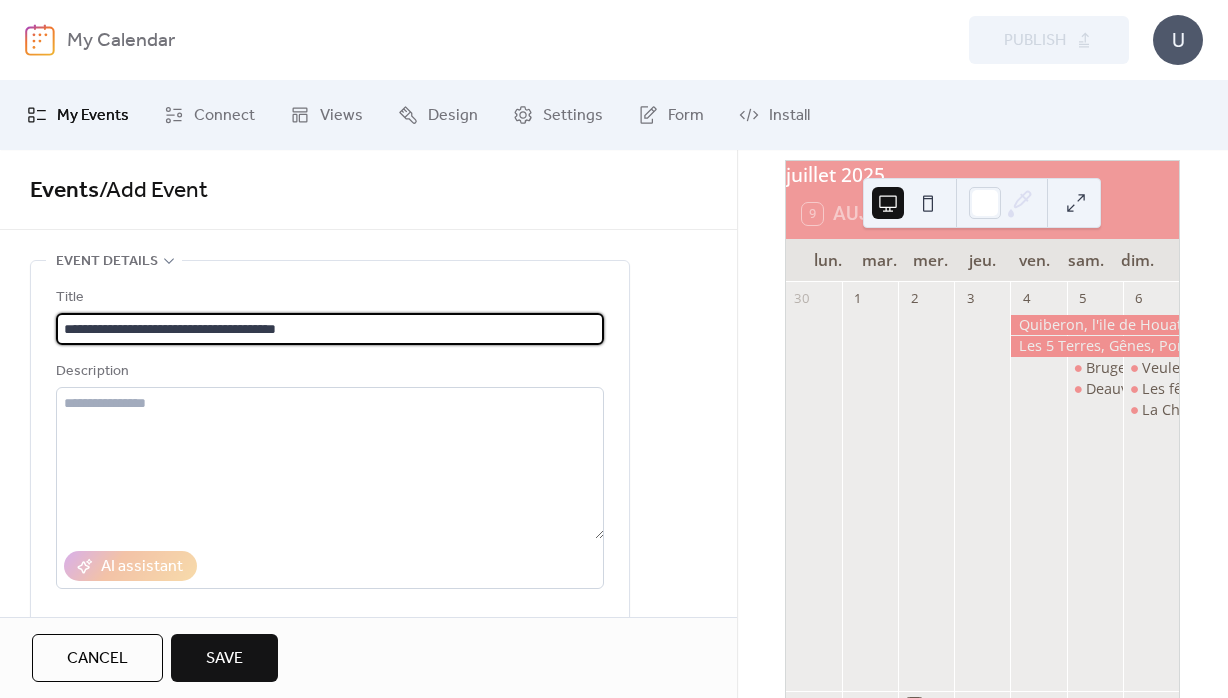 scroll, scrollTop: 216, scrollLeft: 0, axis: vertical 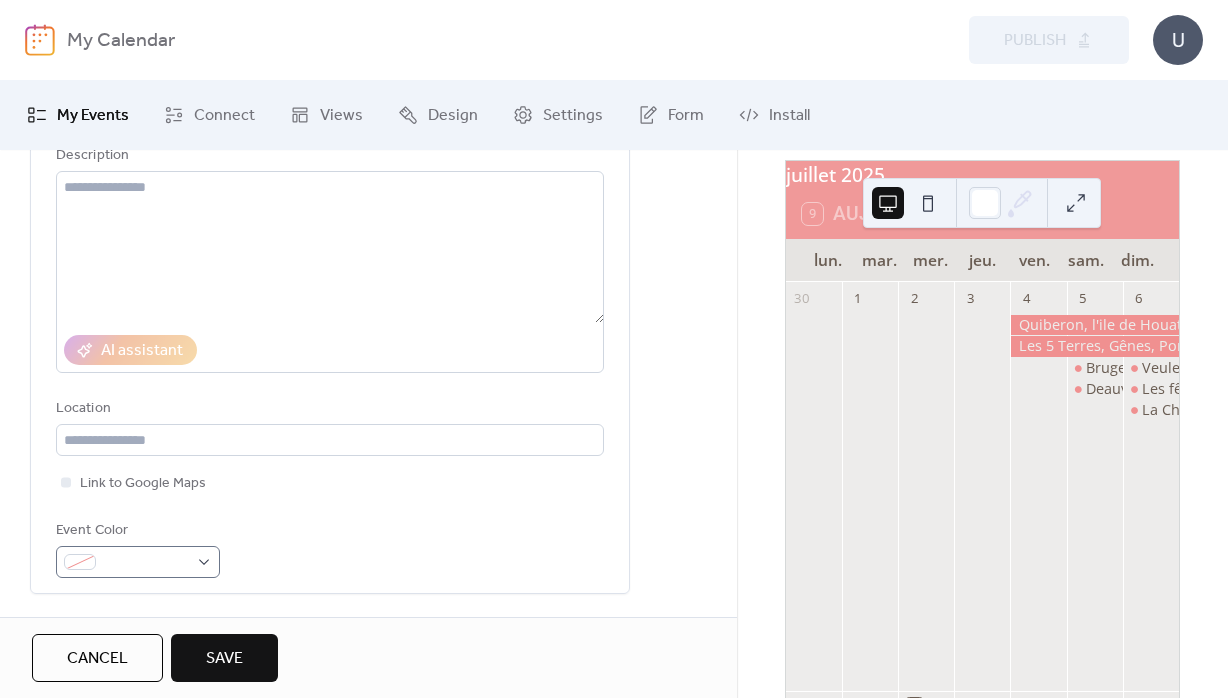 type on "**********" 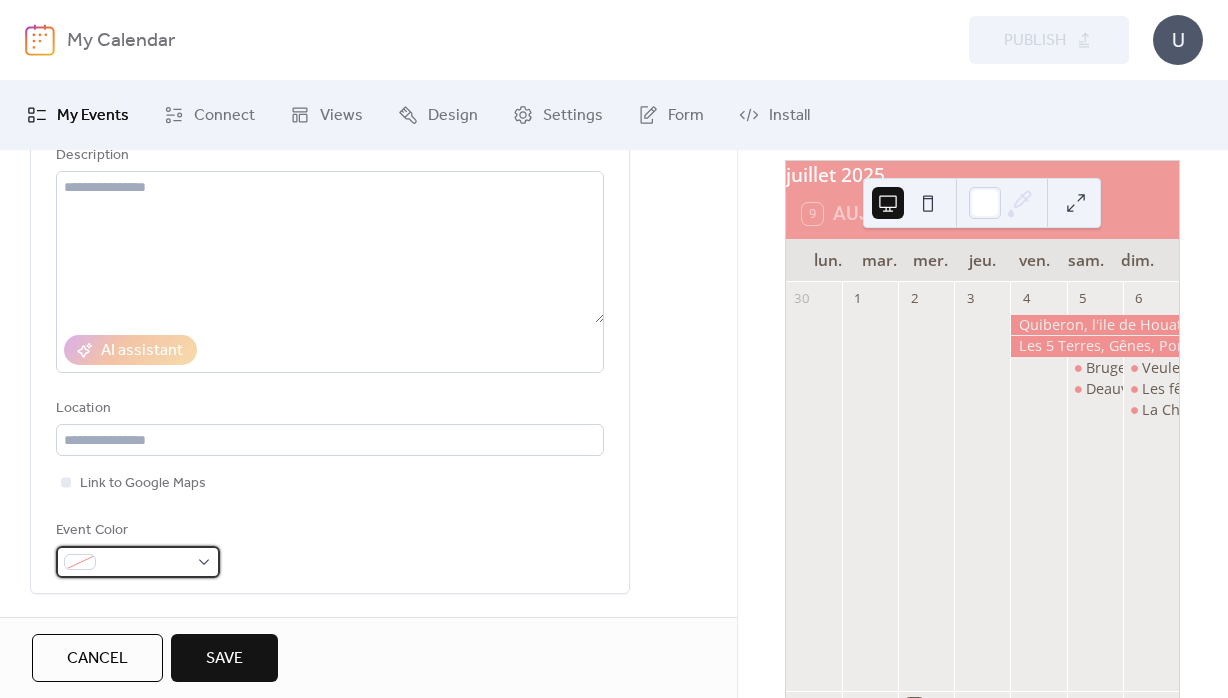 click at bounding box center (138, 562) 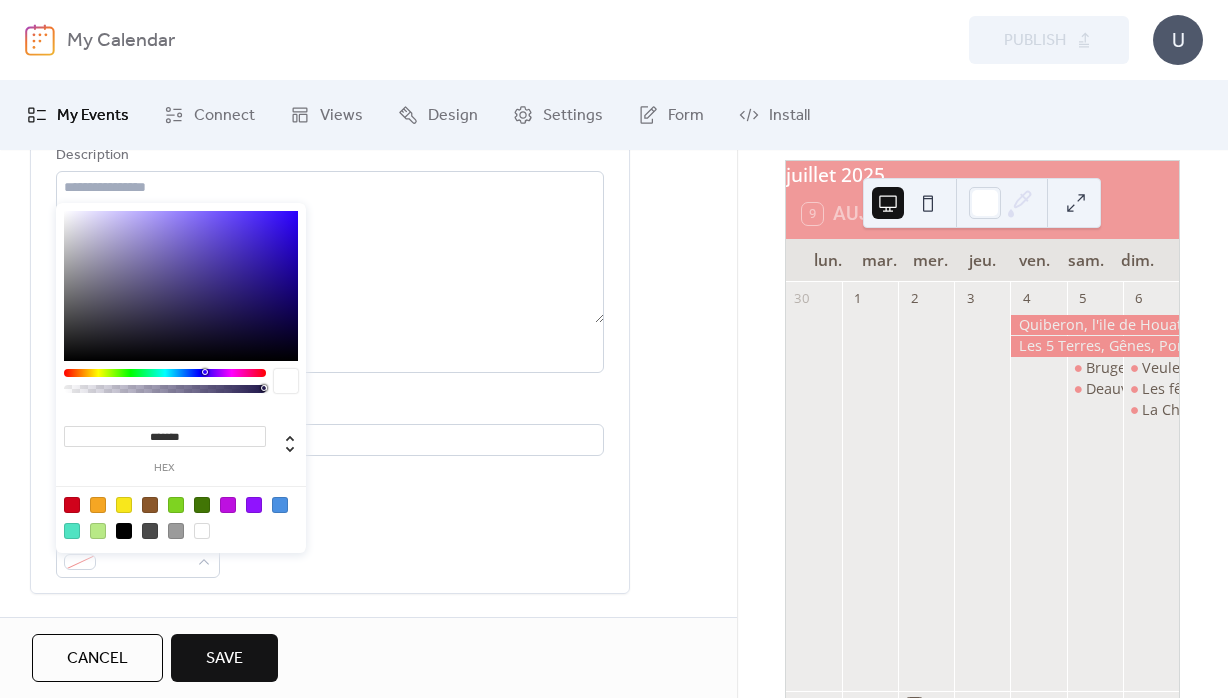 drag, startPoint x: 159, startPoint y: 434, endPoint x: 254, endPoint y: 439, distance: 95.131485 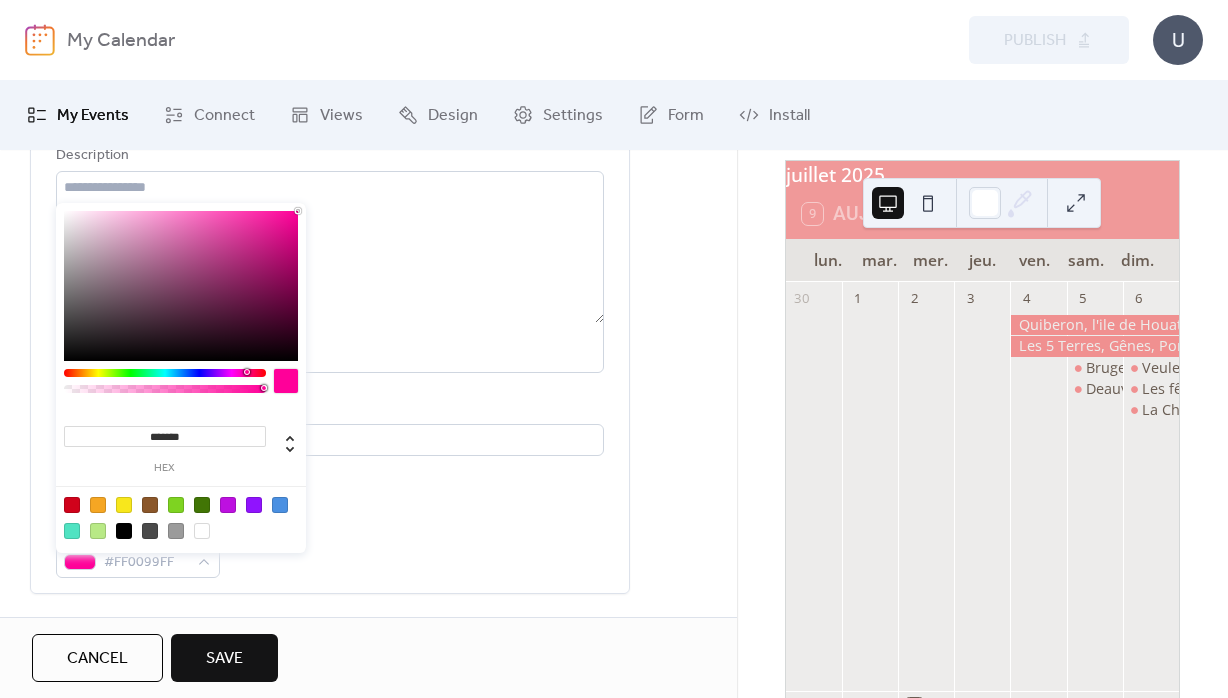 type on "********" 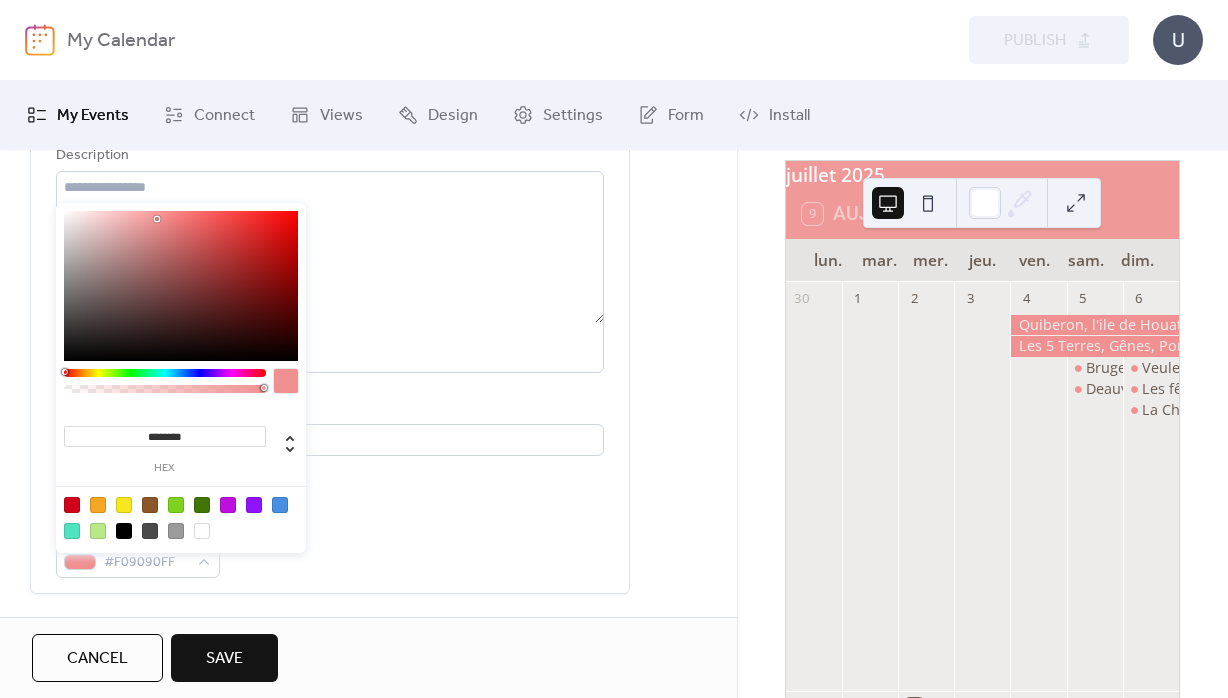 click on "Location" at bounding box center [330, 426] 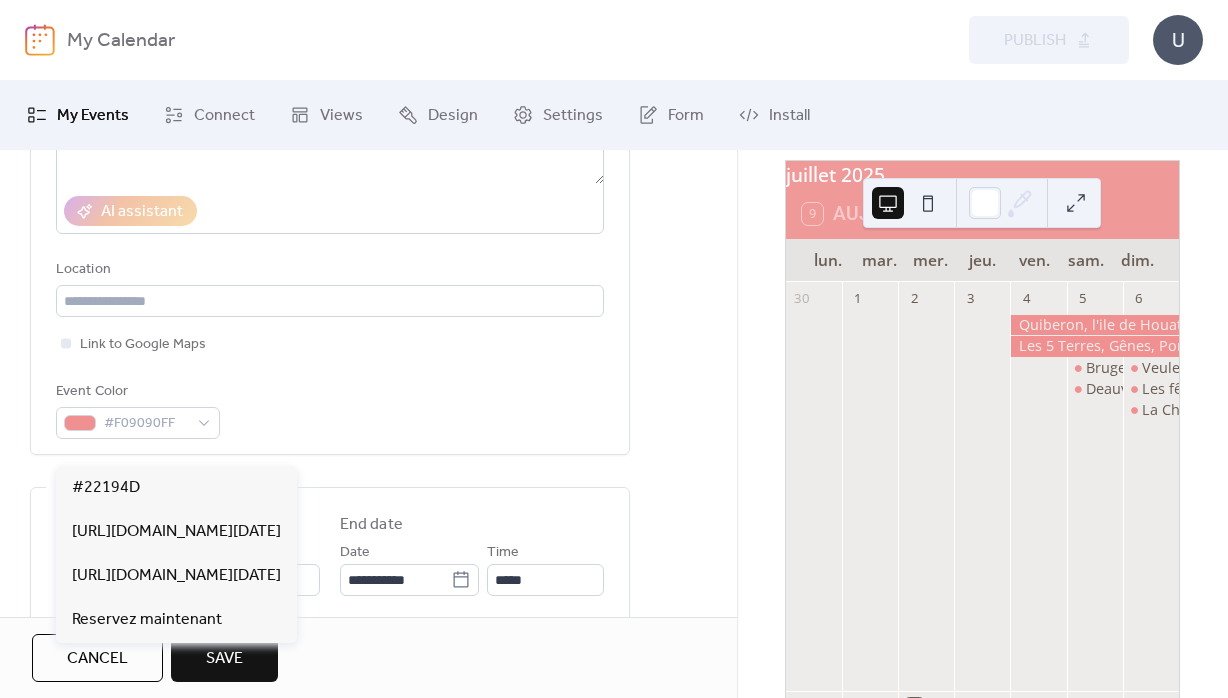 scroll, scrollTop: 360, scrollLeft: 0, axis: vertical 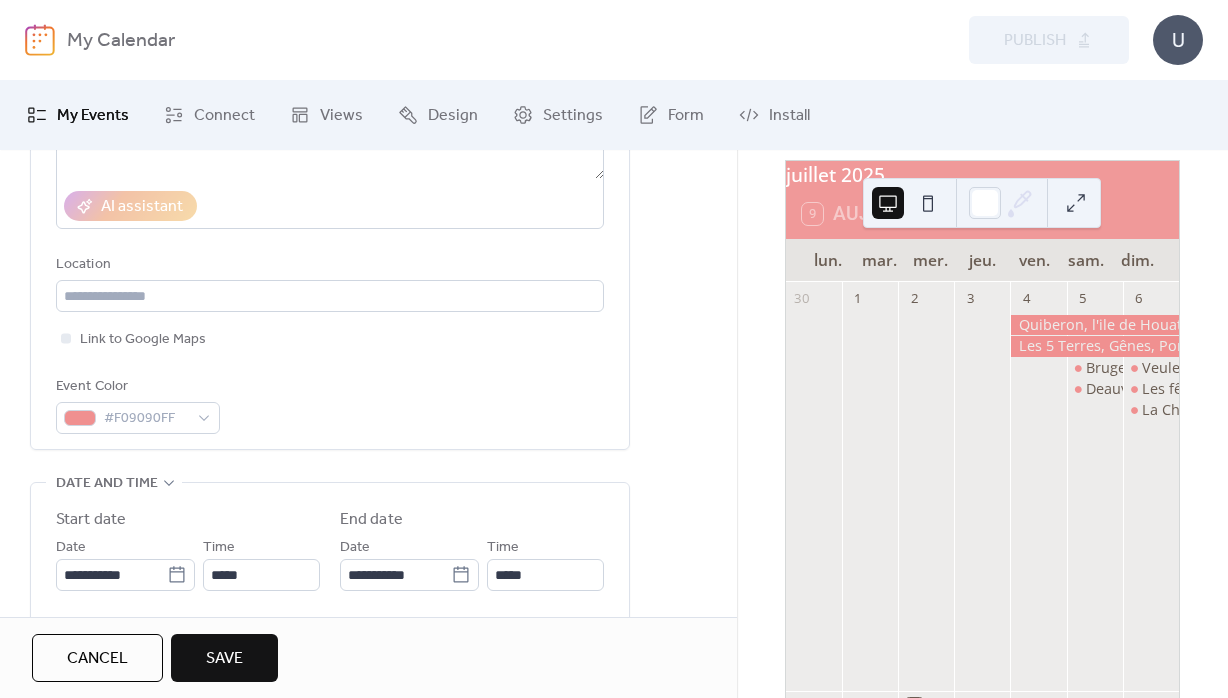 click on "**********" at bounding box center [368, 627] 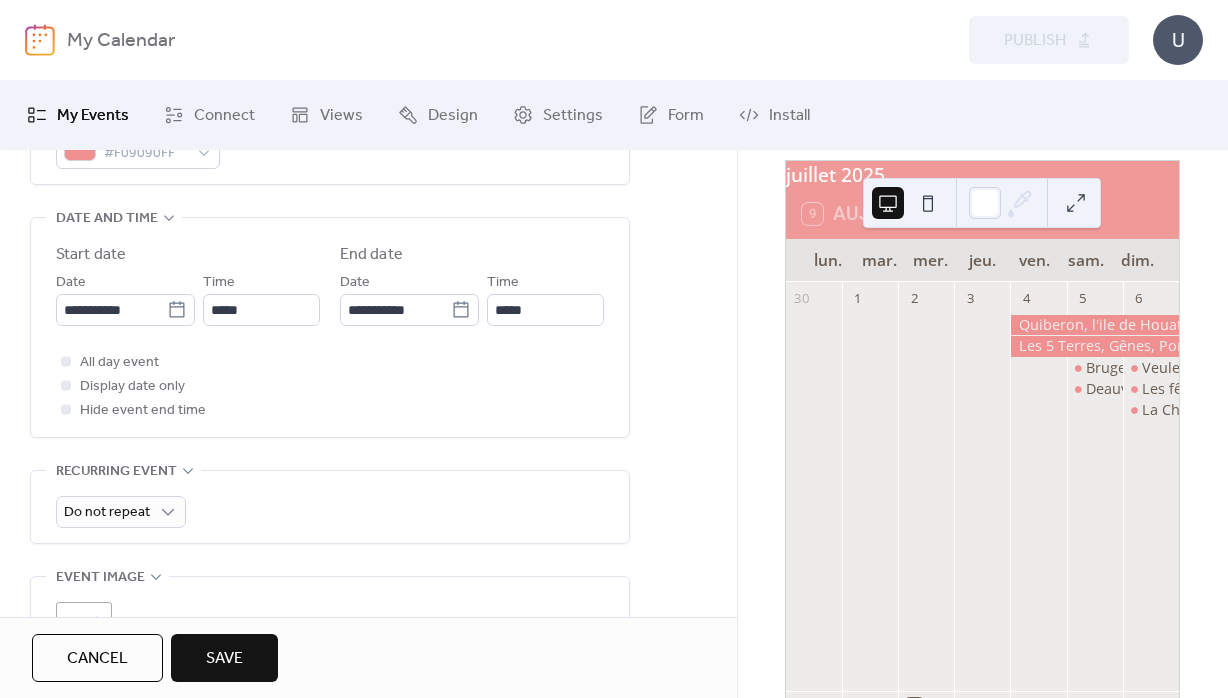 scroll, scrollTop: 648, scrollLeft: 0, axis: vertical 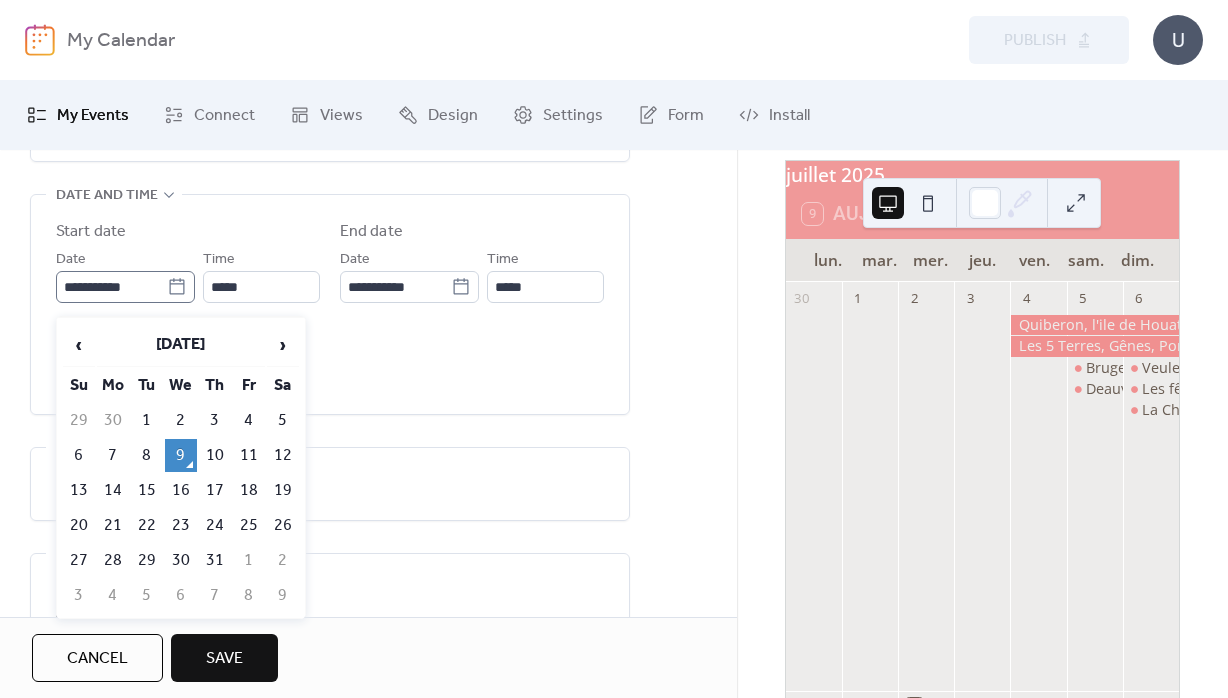 click 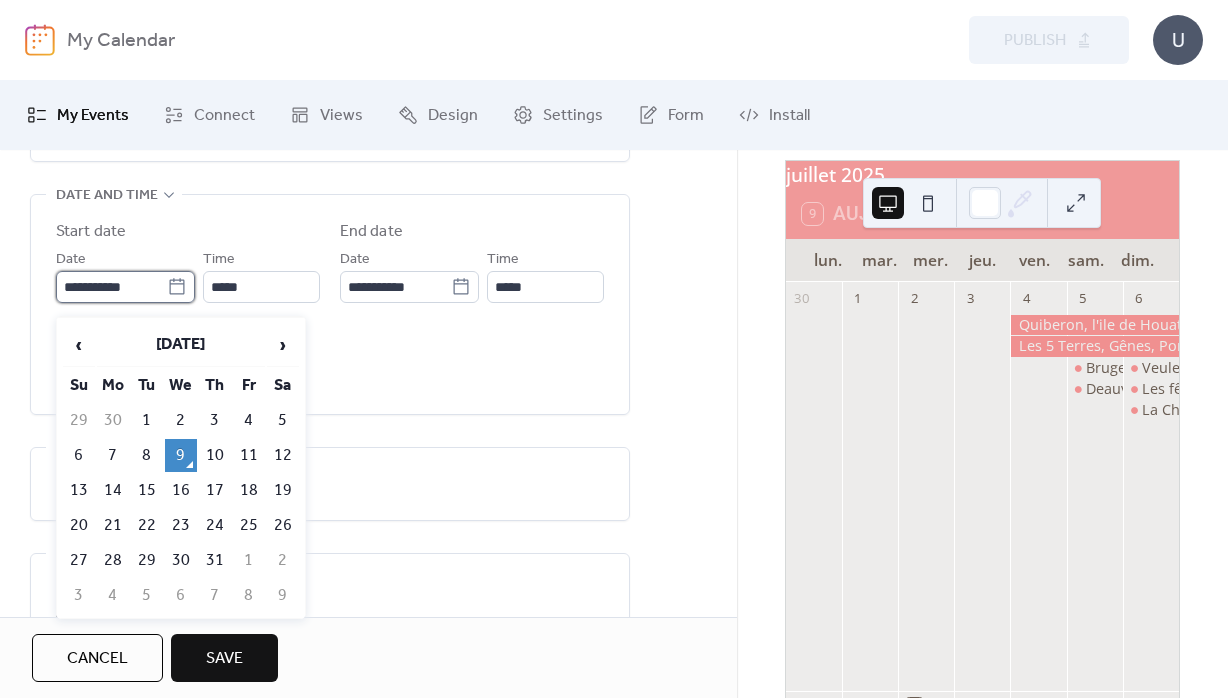 click on "**********" at bounding box center [111, 287] 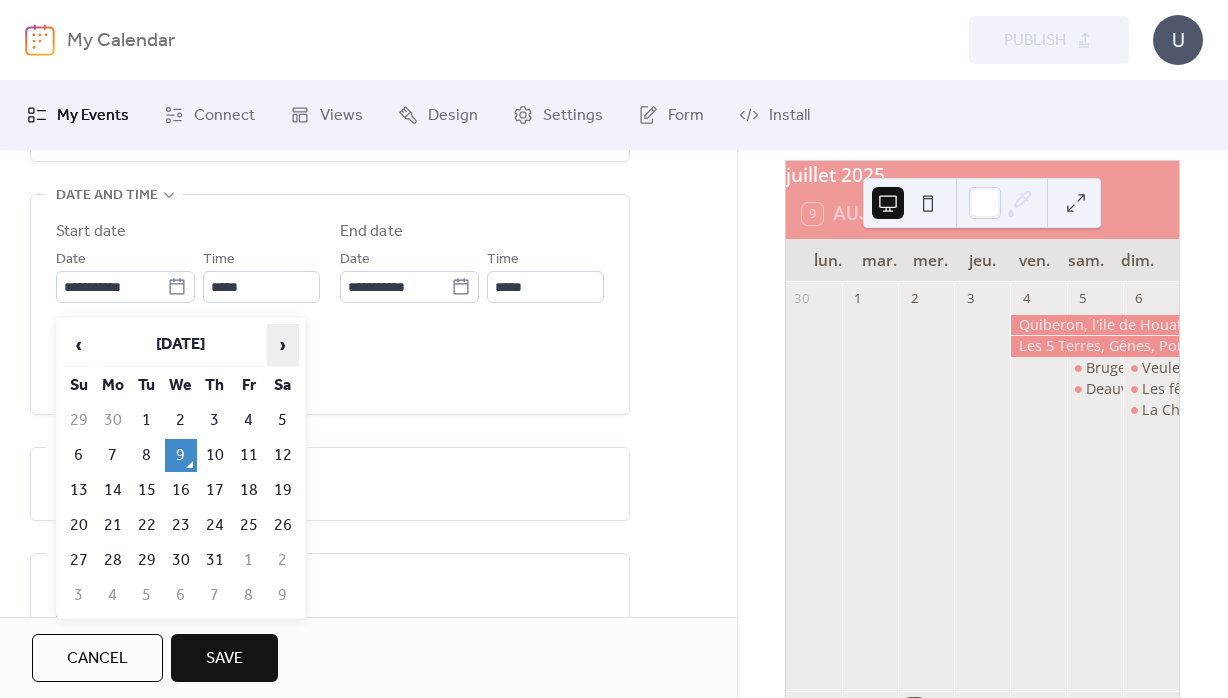 click on "›" at bounding box center (283, 345) 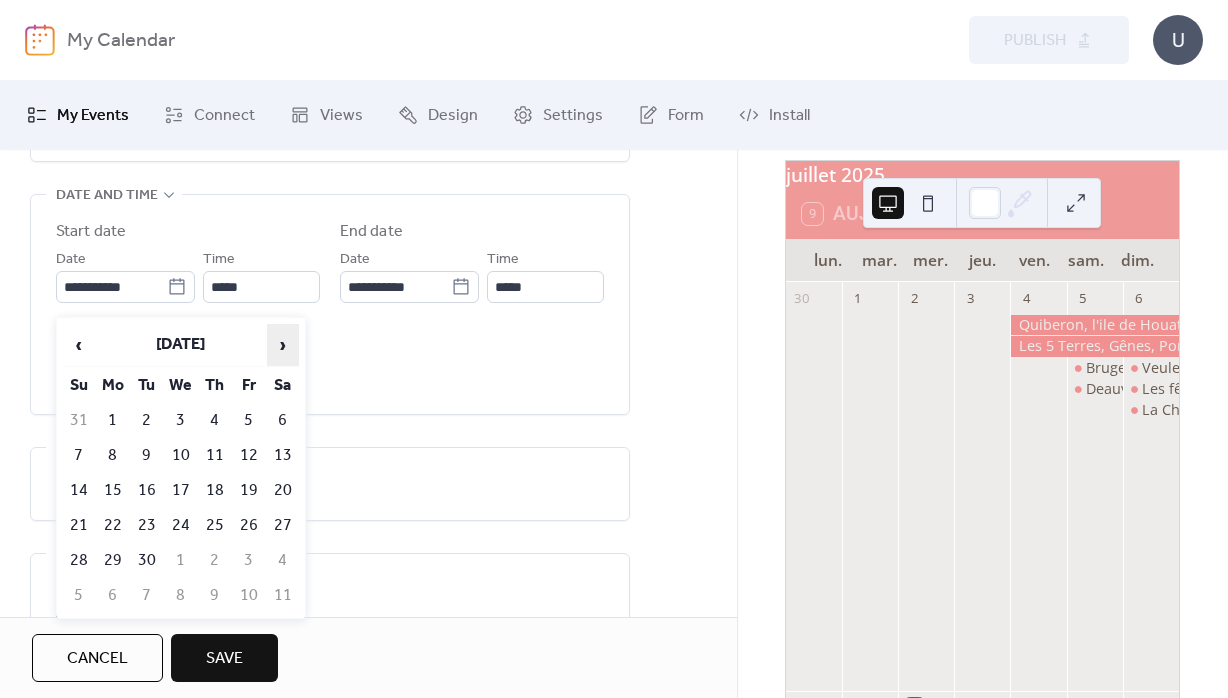 click on "›" at bounding box center (283, 345) 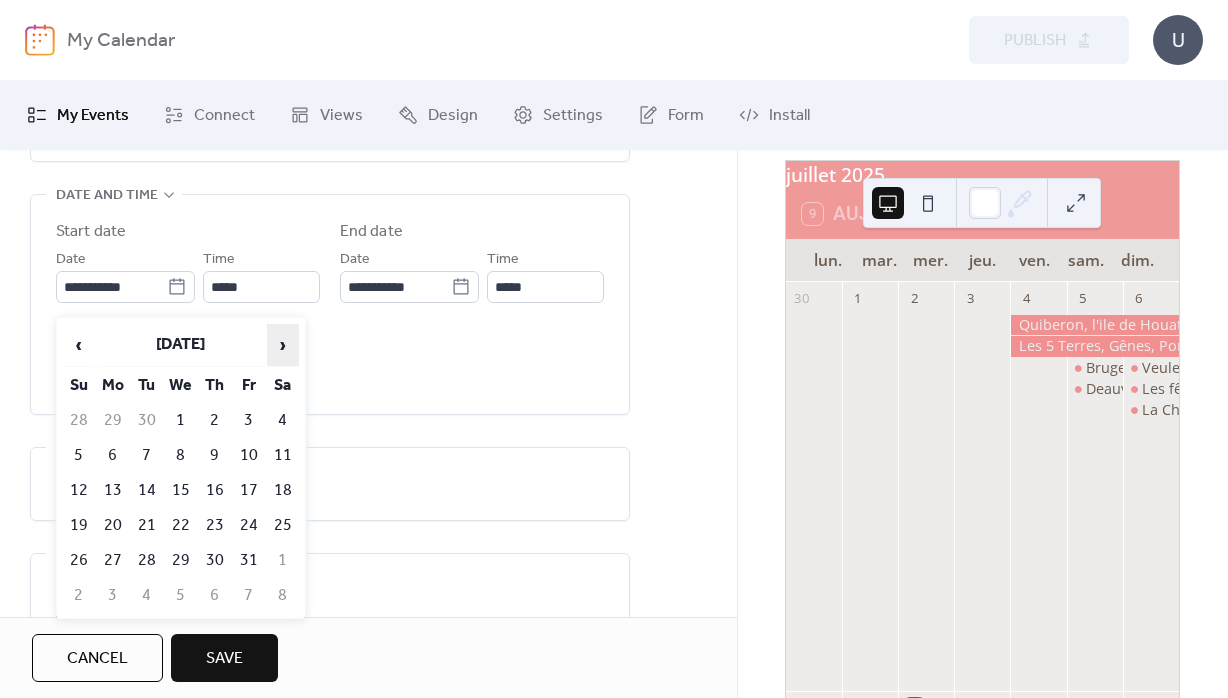 click on "›" at bounding box center [283, 345] 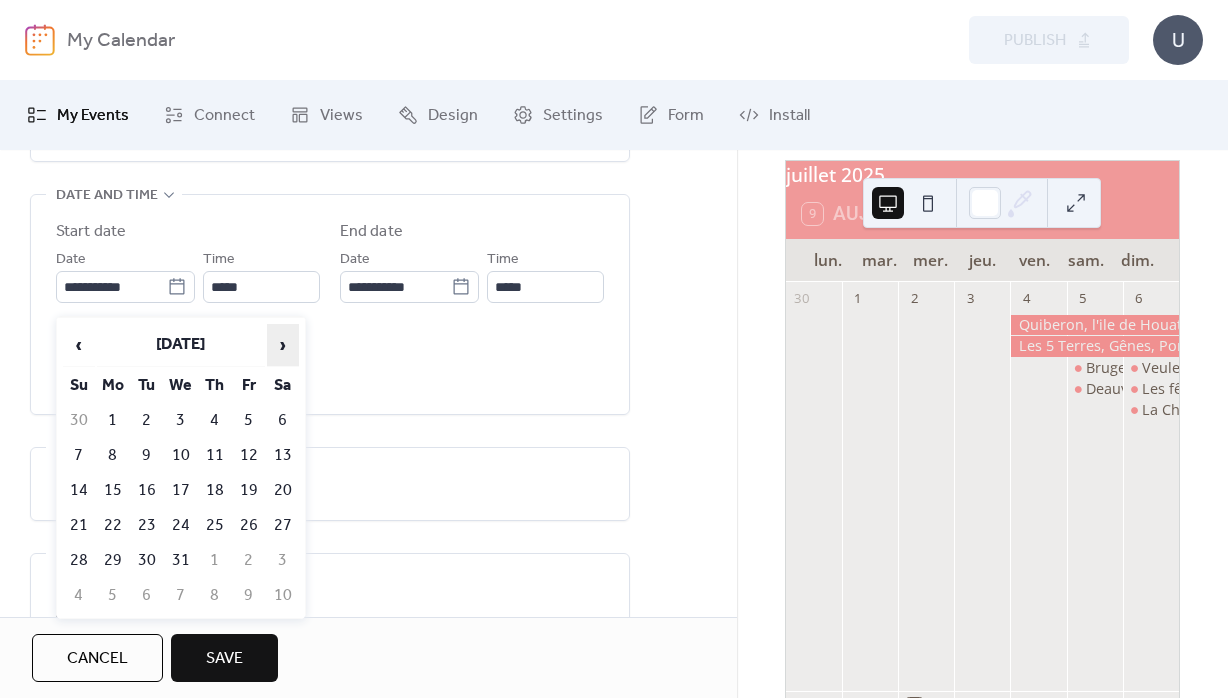 click on "›" at bounding box center (283, 345) 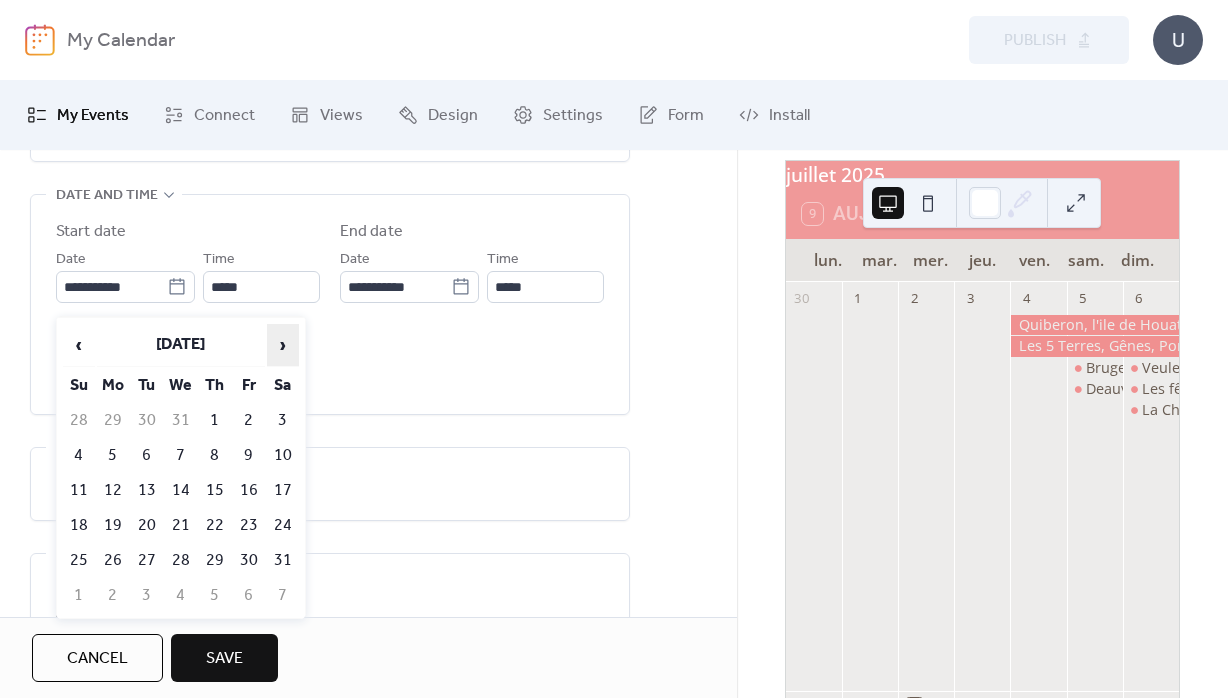 click on "›" at bounding box center (283, 345) 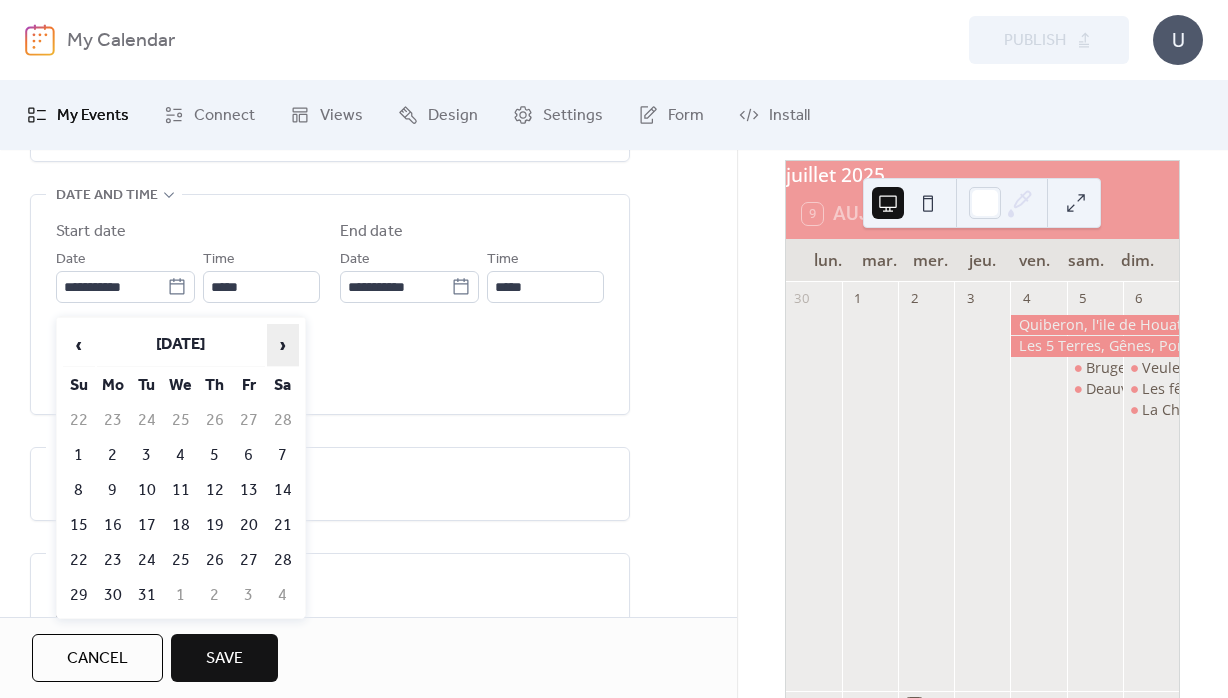 click on "›" at bounding box center (283, 345) 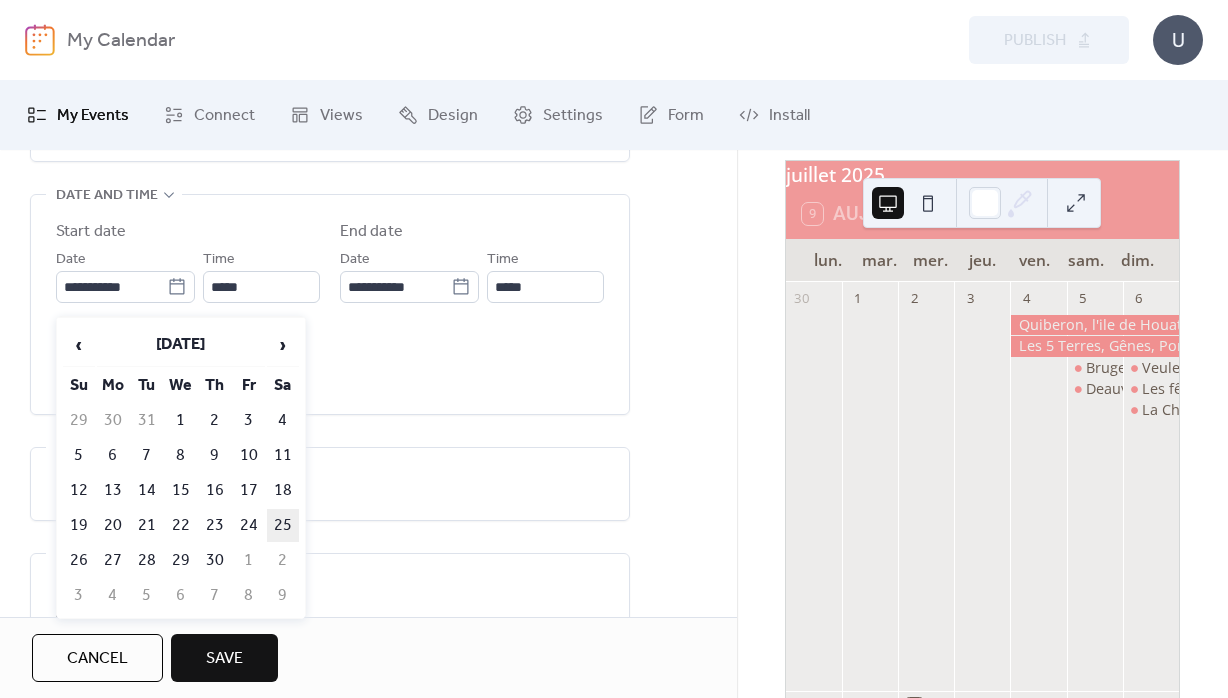 click on "25" at bounding box center [283, 525] 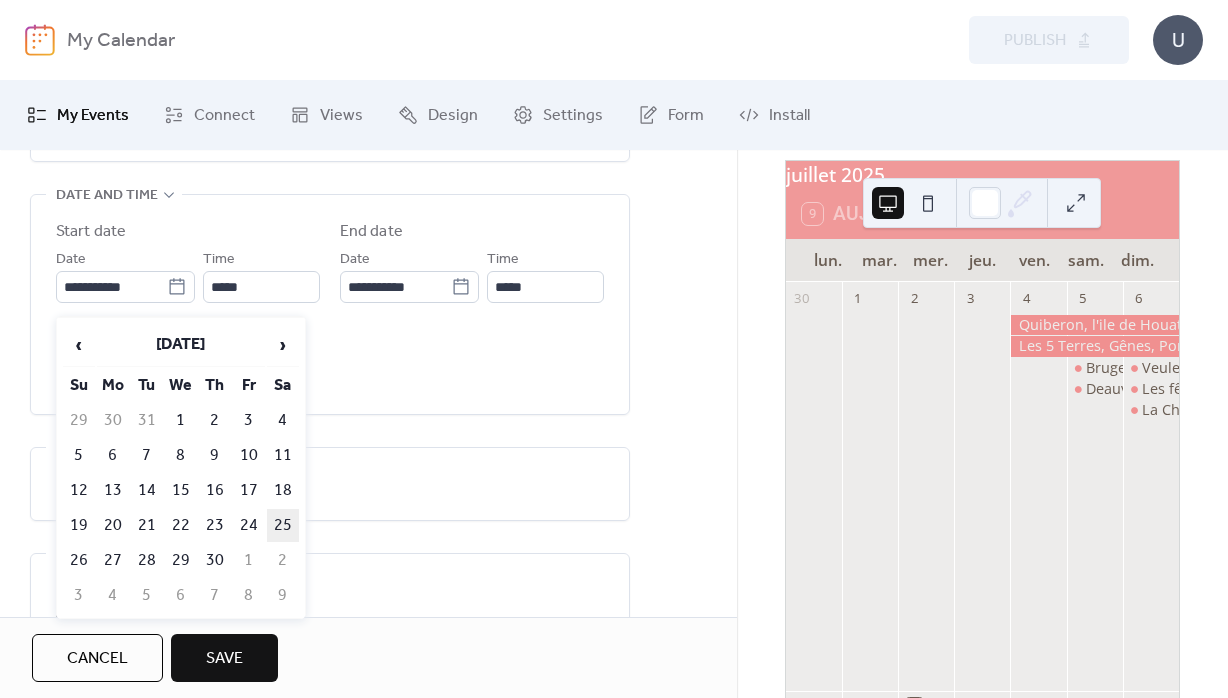 type on "**********" 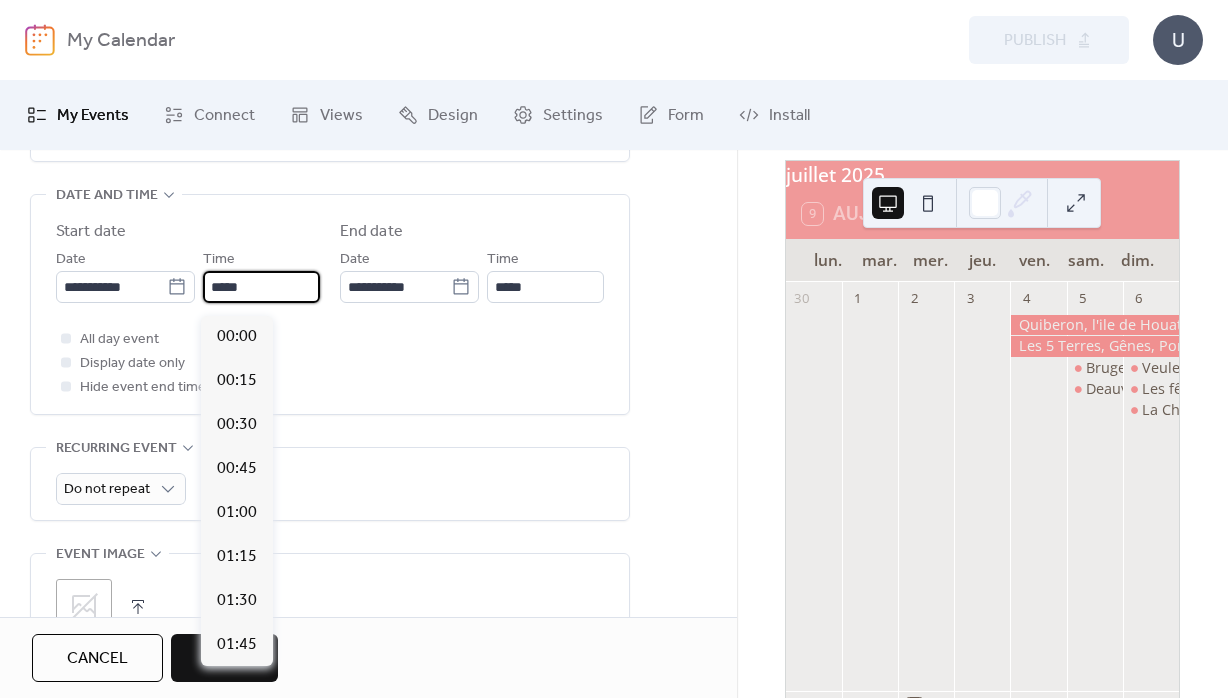 scroll, scrollTop: 2112, scrollLeft: 0, axis: vertical 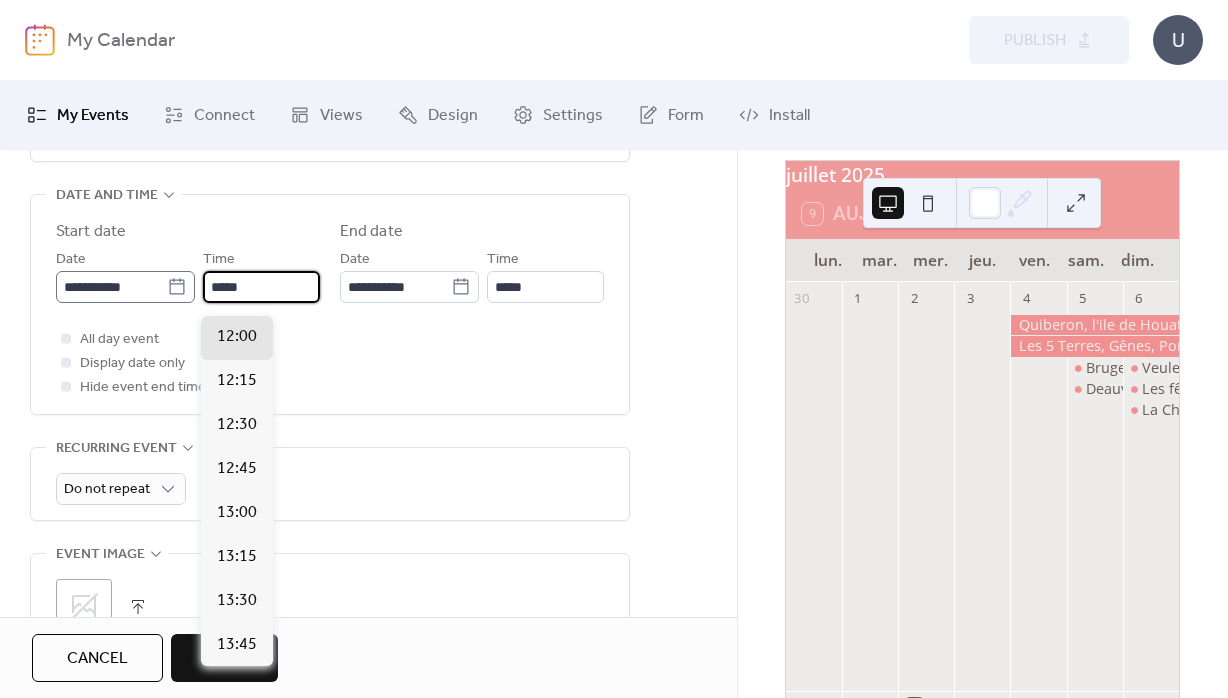 drag, startPoint x: 273, startPoint y: 293, endPoint x: 128, endPoint y: 294, distance: 145.00345 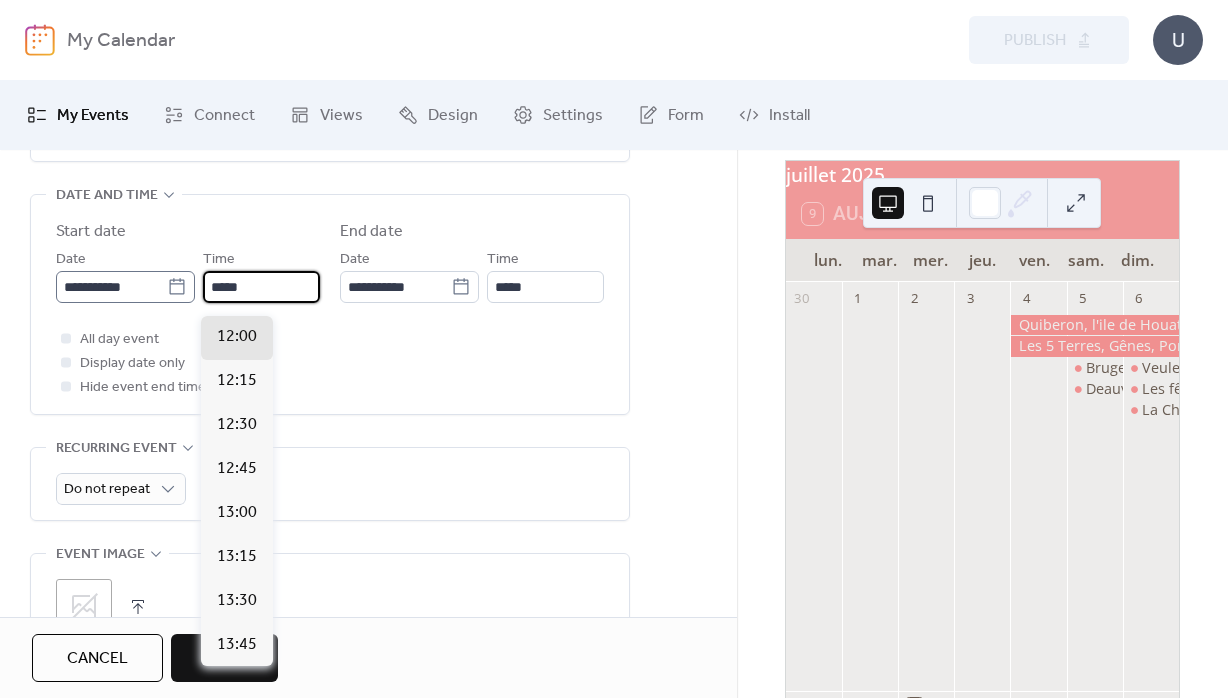 click on "*****" at bounding box center (261, 287) 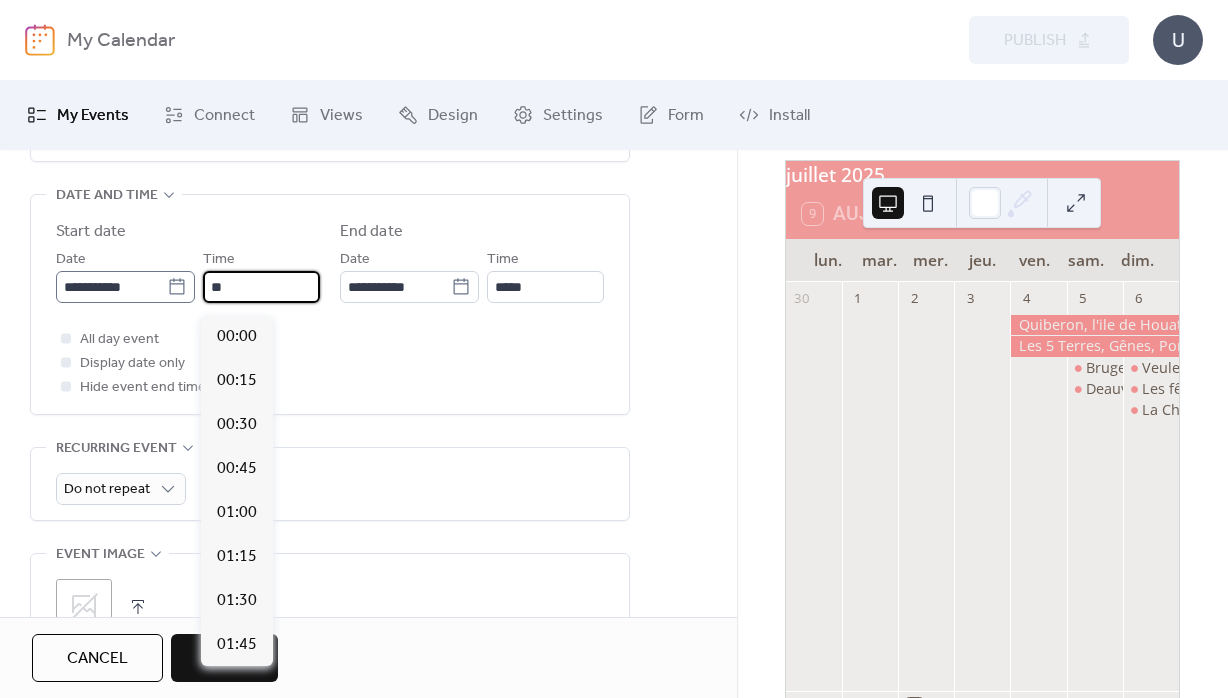 scroll, scrollTop: 1407, scrollLeft: 0, axis: vertical 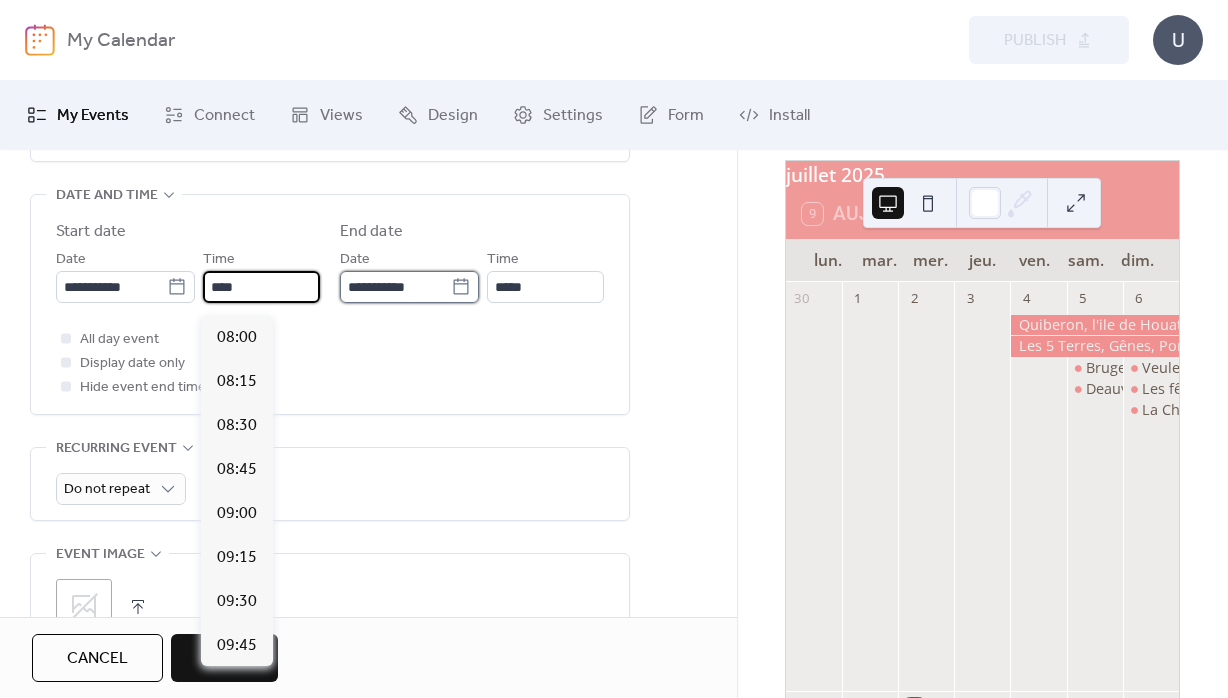 type on "*****" 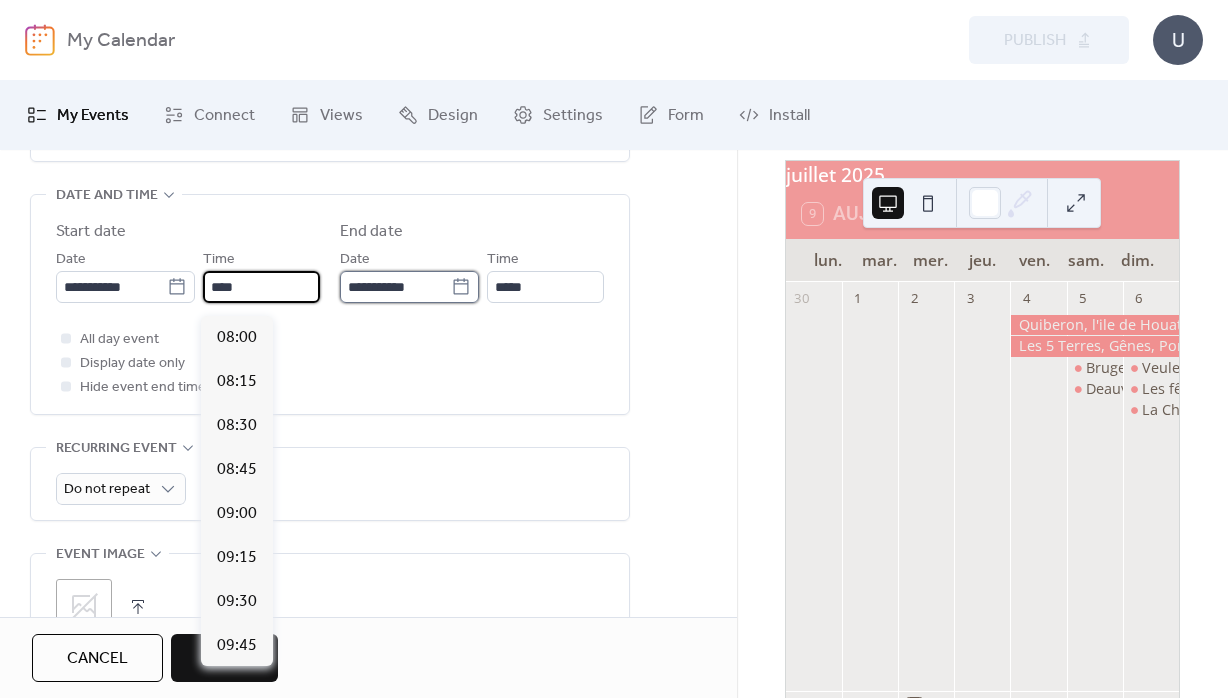 type on "*****" 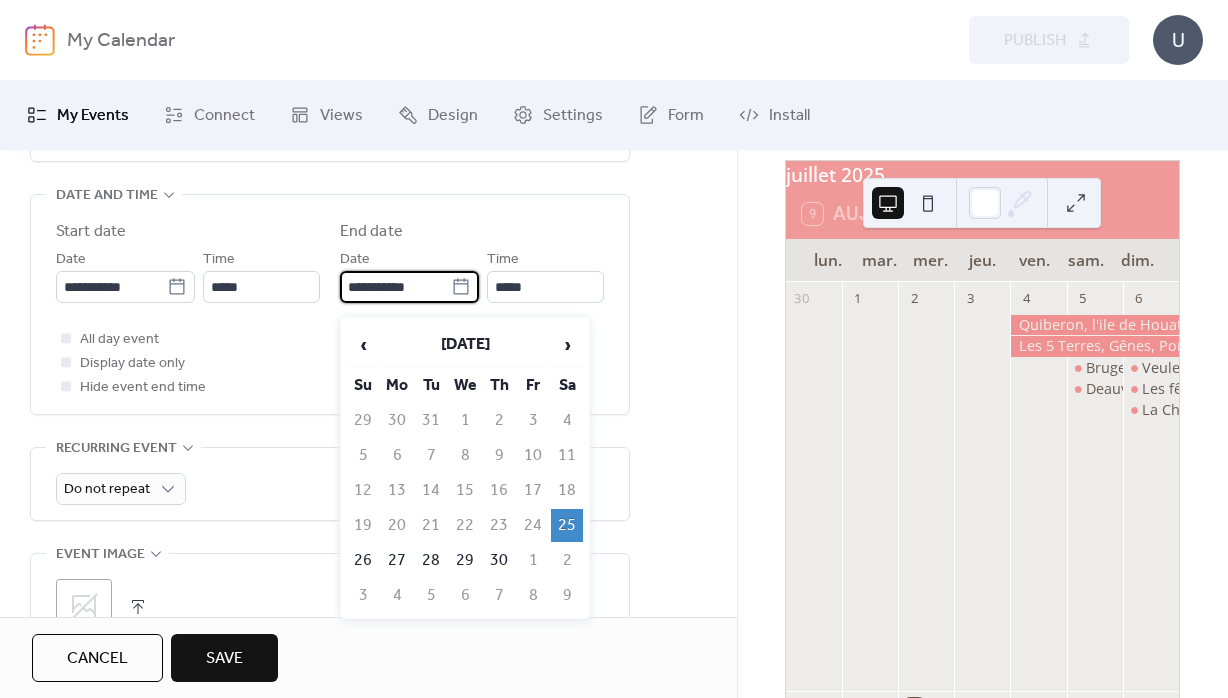 click on "**********" at bounding box center [409, 287] 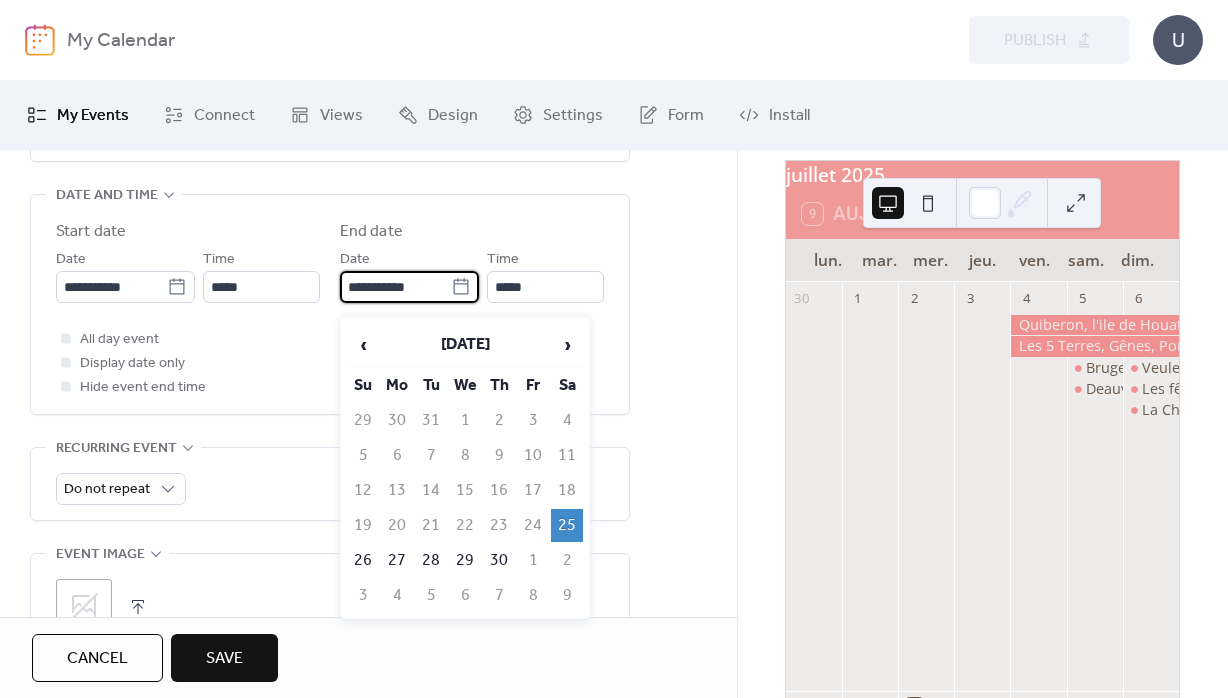 click on "**********" at bounding box center (395, 287) 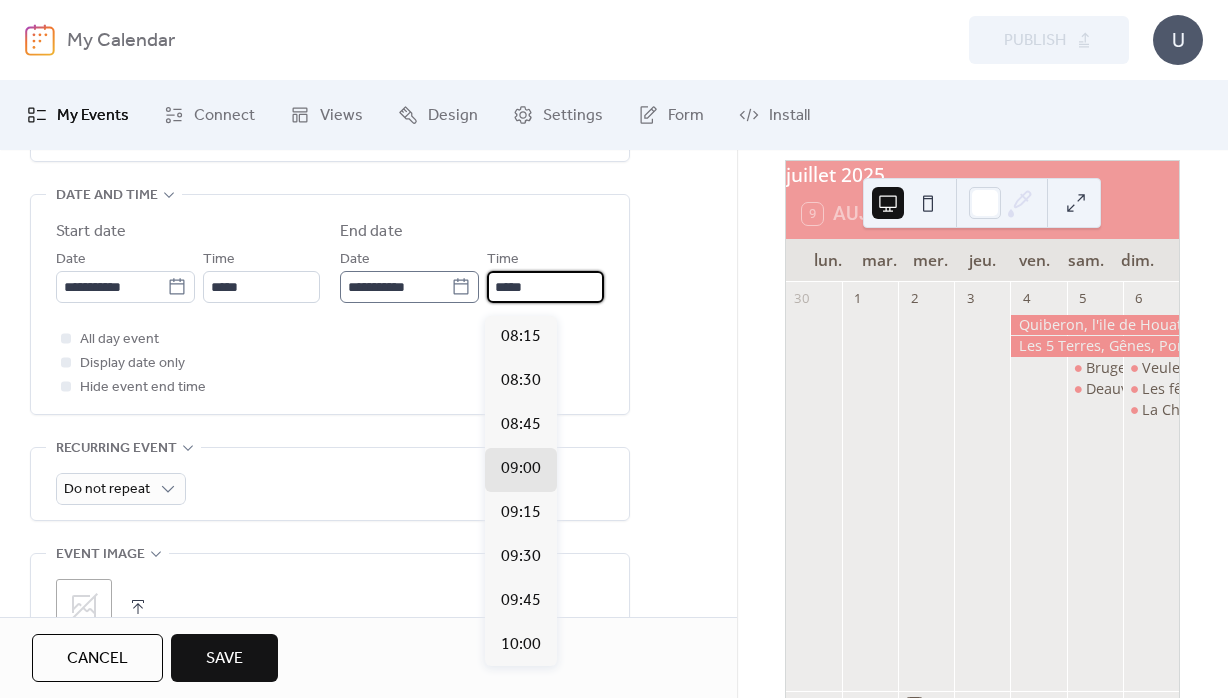 drag, startPoint x: 506, startPoint y: 293, endPoint x: 462, endPoint y: 295, distance: 44.04543 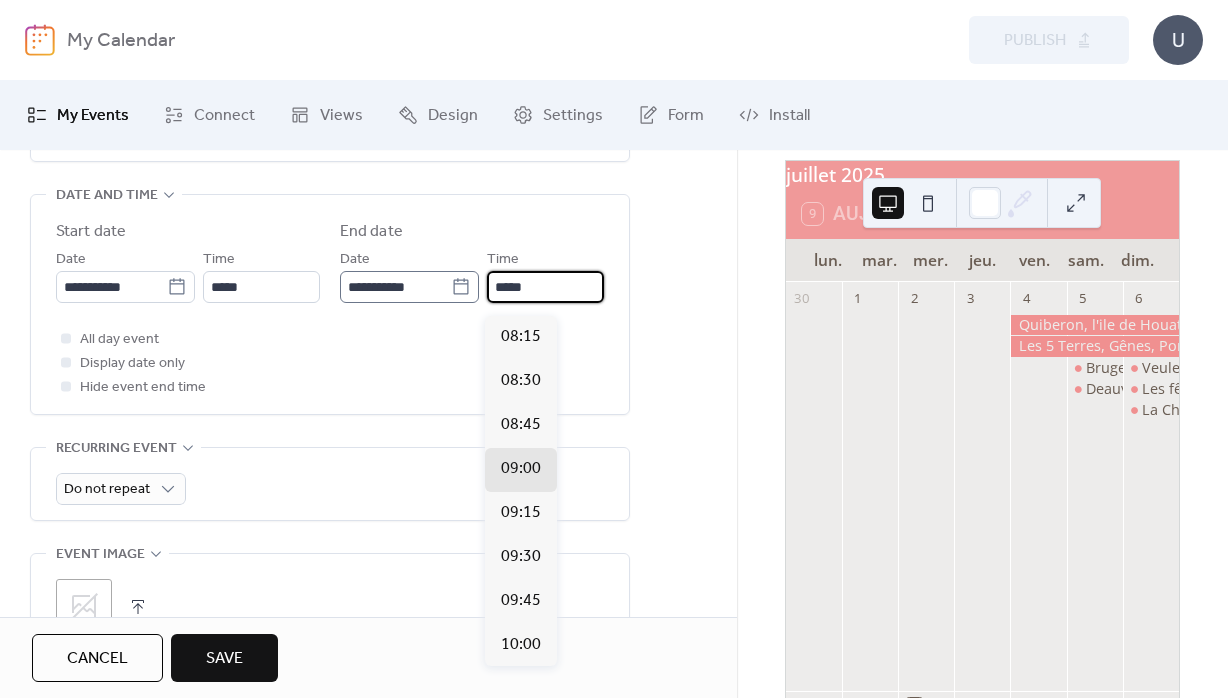 click on "*****" at bounding box center [545, 287] 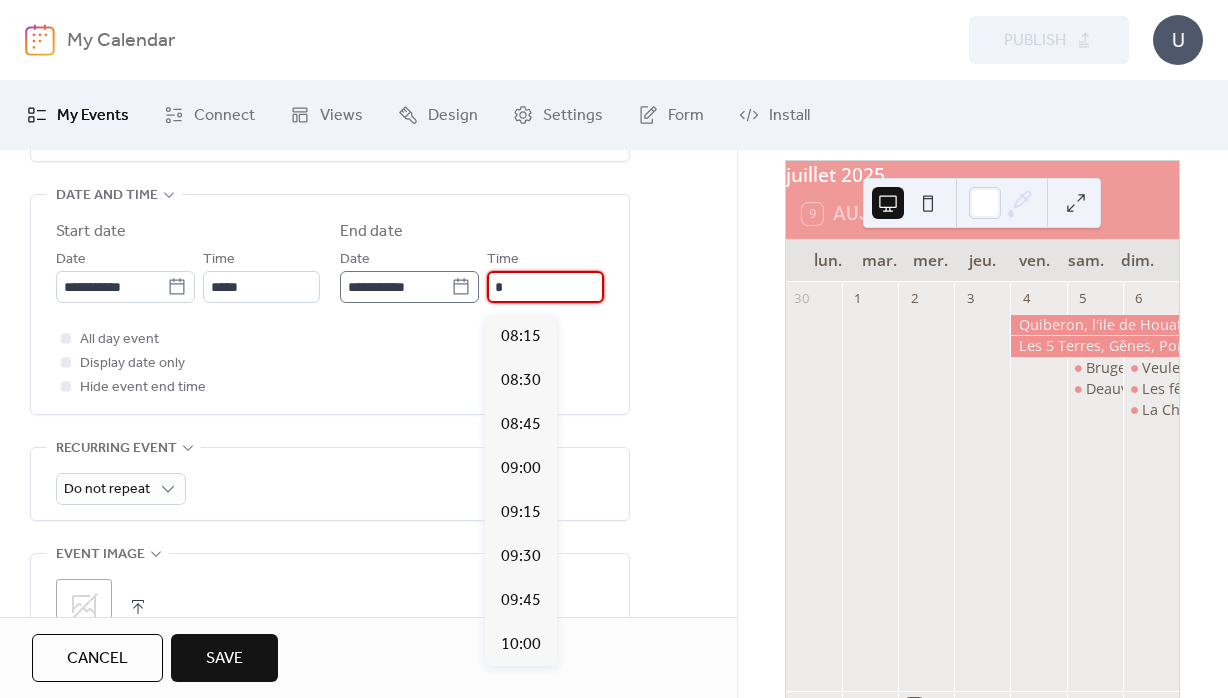 scroll, scrollTop: 2068, scrollLeft: 0, axis: vertical 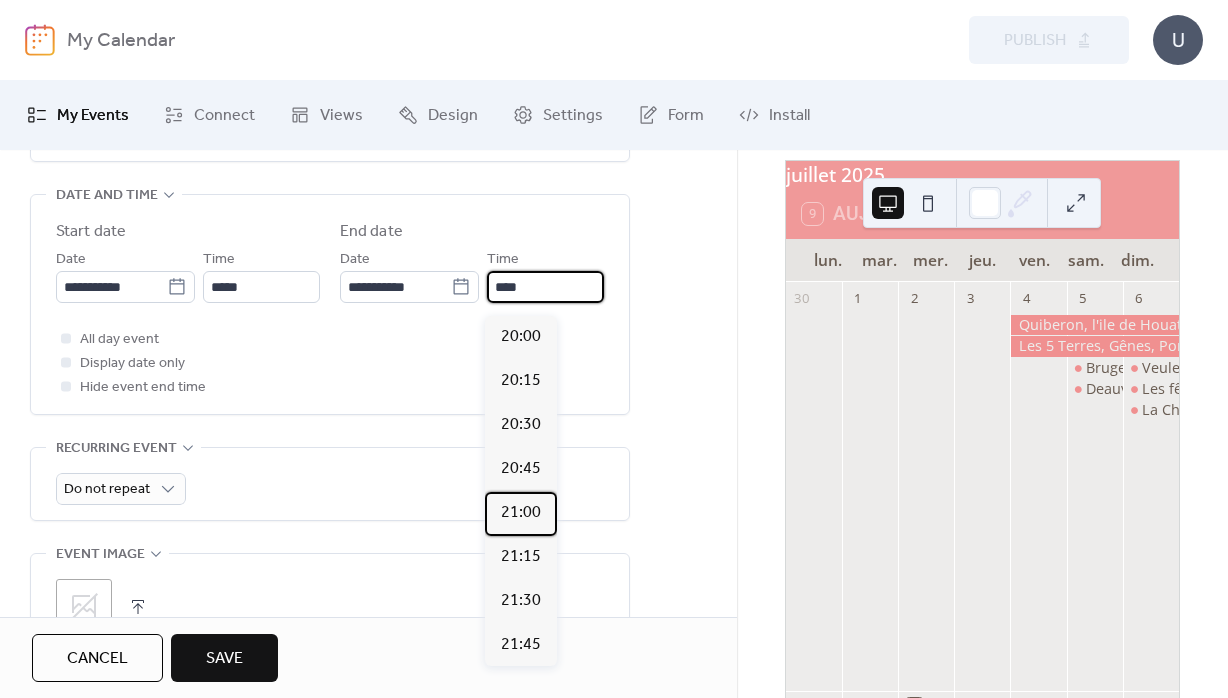 click on "21:00" at bounding box center (521, 513) 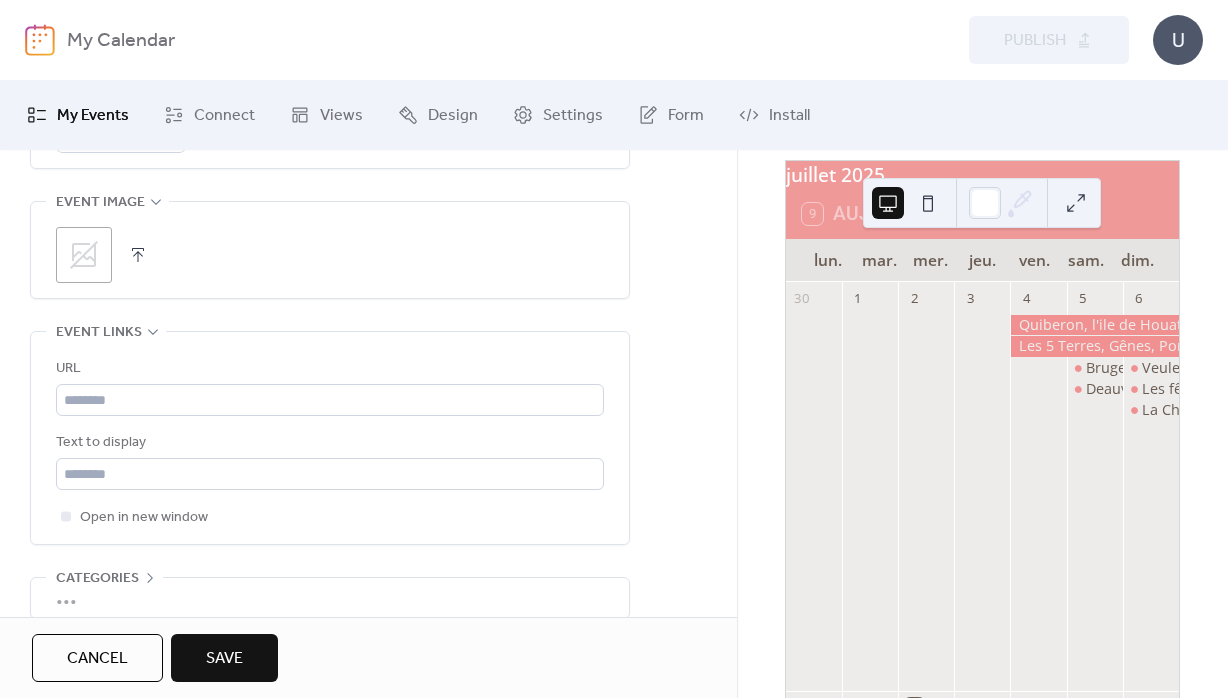 scroll, scrollTop: 1008, scrollLeft: 0, axis: vertical 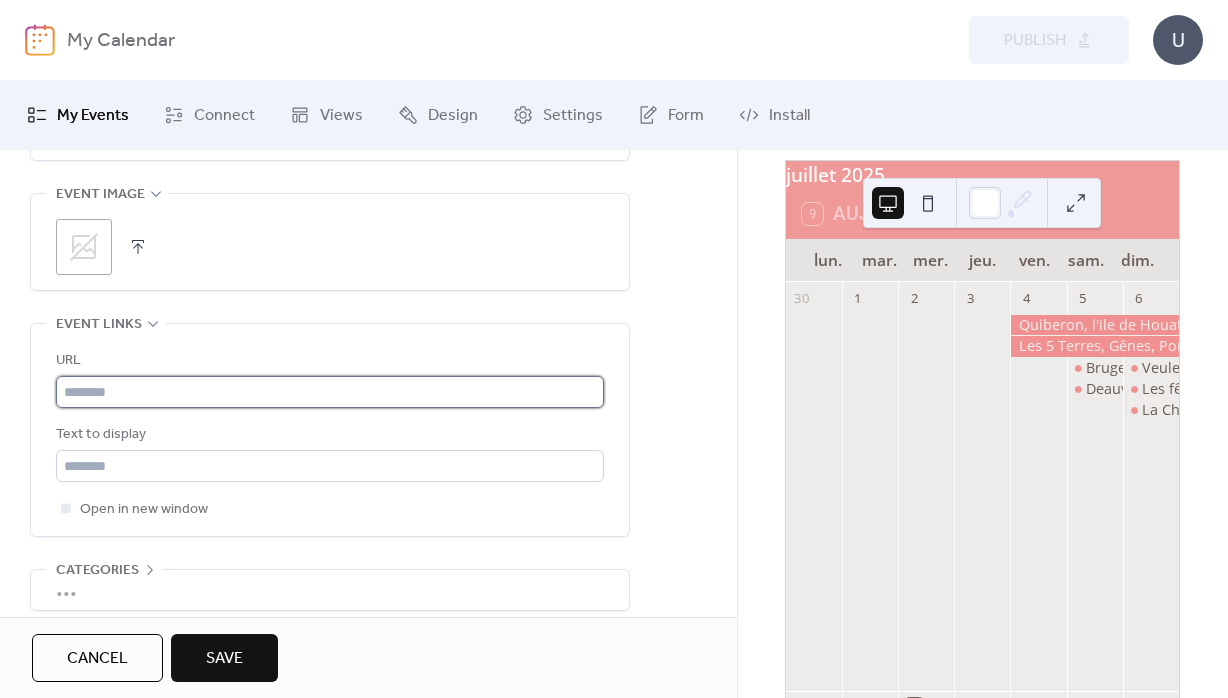 click at bounding box center (330, 392) 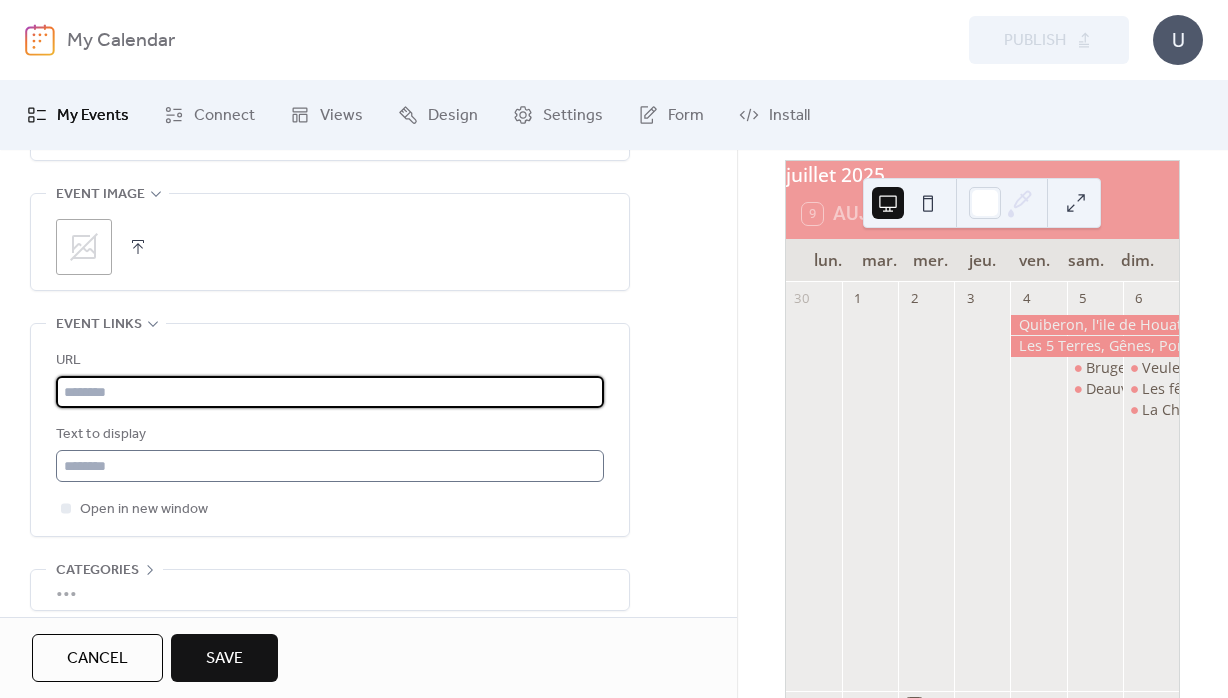 paste on "**********" 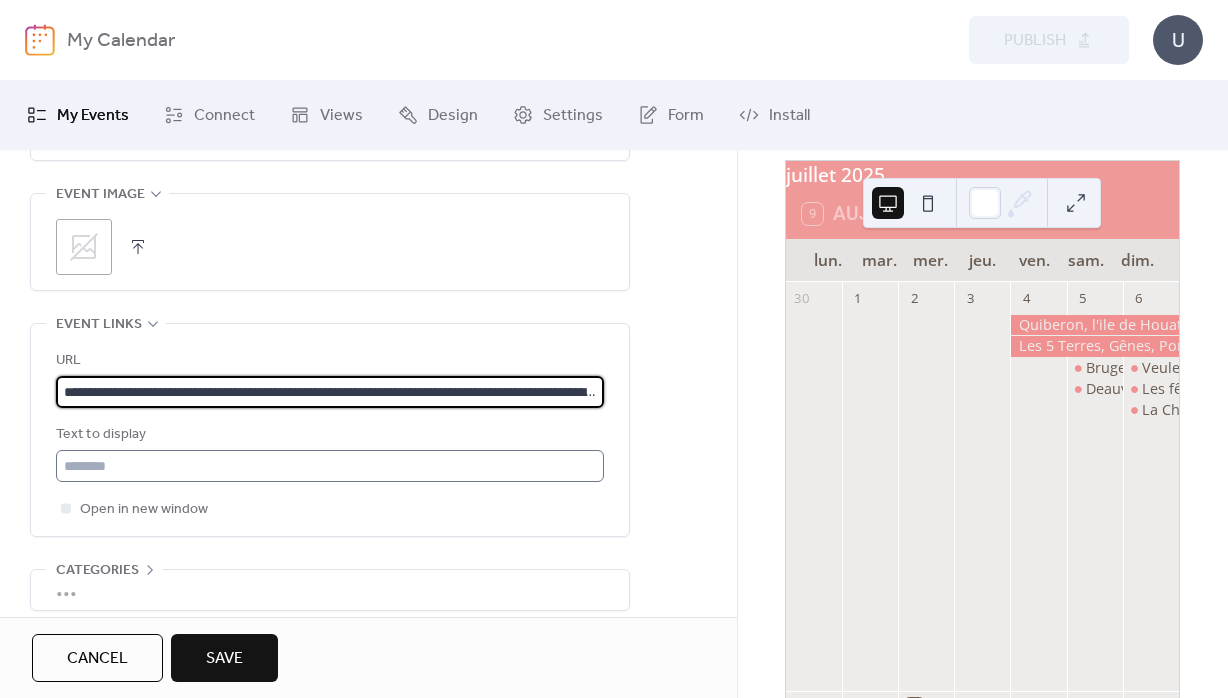 scroll, scrollTop: 0, scrollLeft: 426, axis: horizontal 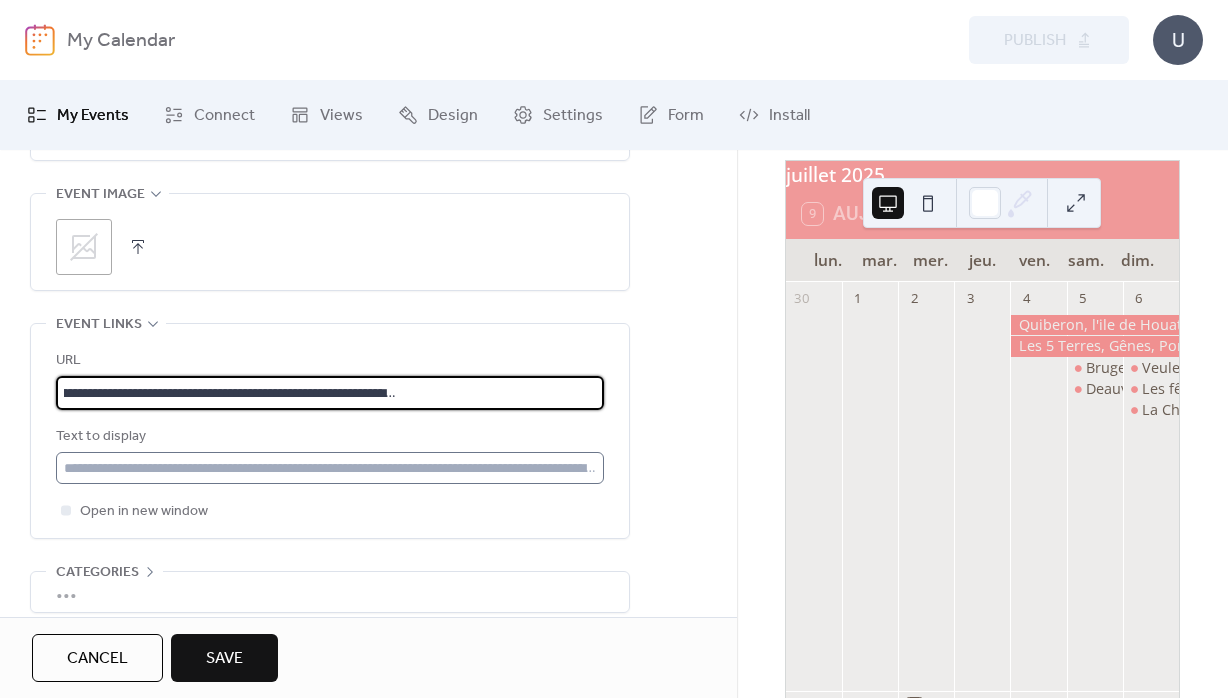 type on "**********" 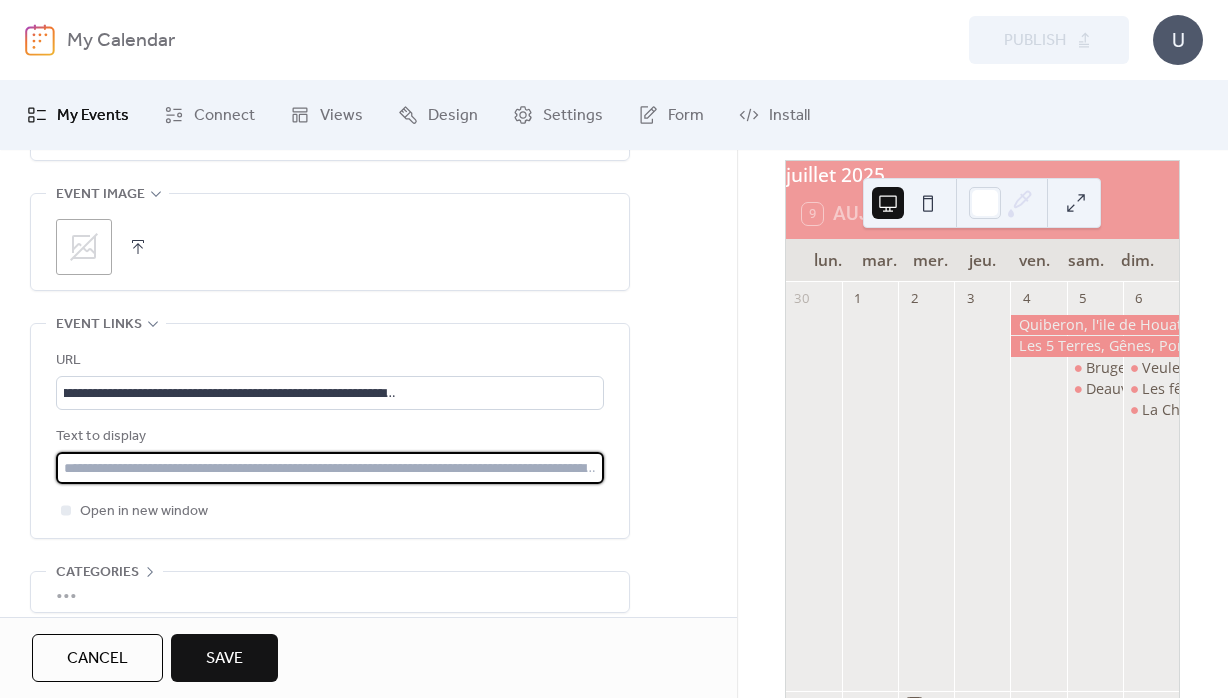 click at bounding box center (330, 468) 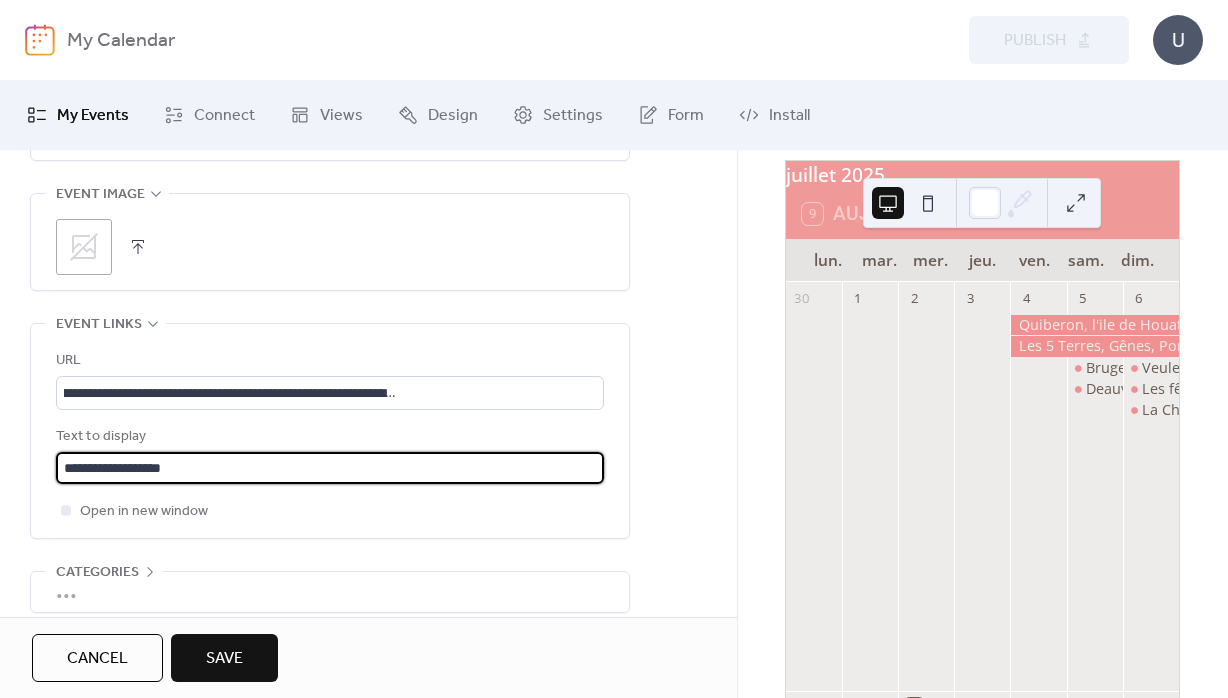 type on "**********" 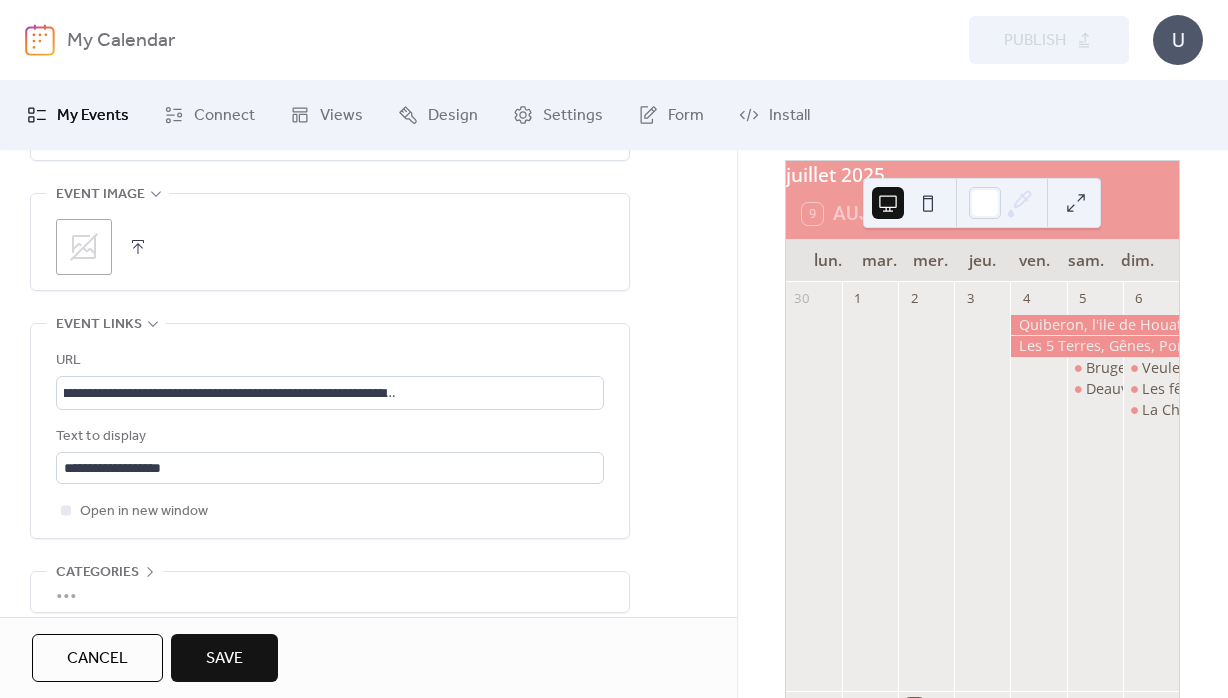 click on "**********" at bounding box center (330, -31) 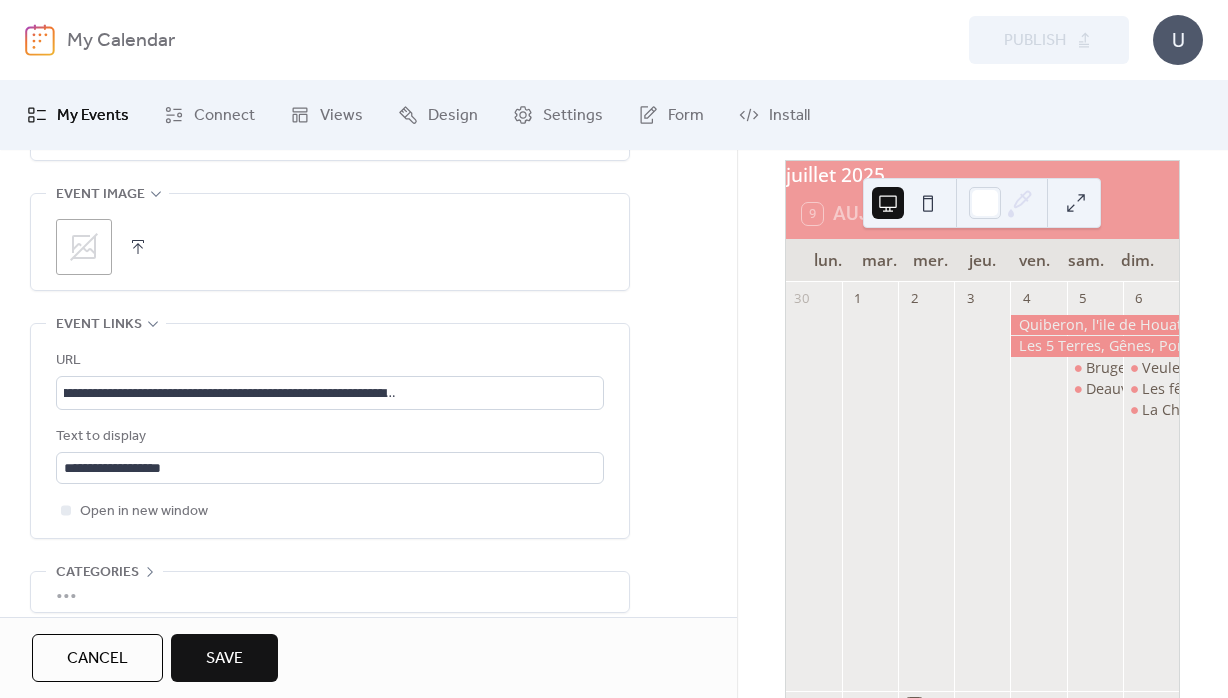 scroll, scrollTop: 648, scrollLeft: 0, axis: vertical 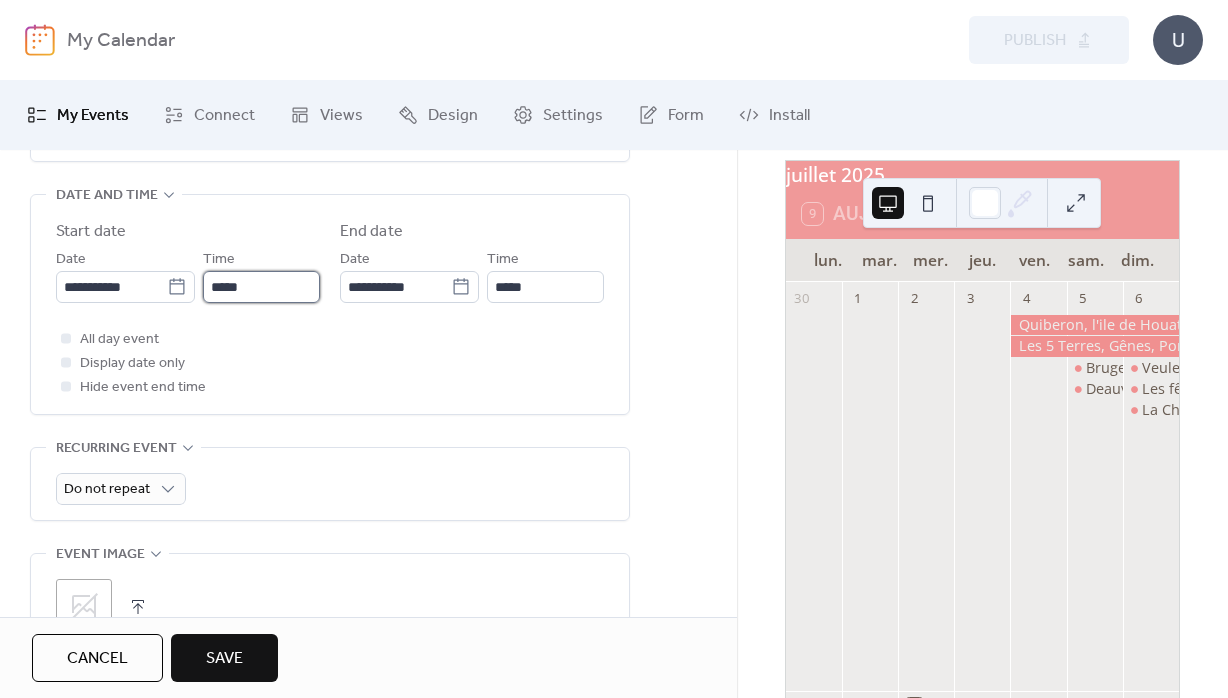 click on "*****" at bounding box center (261, 287) 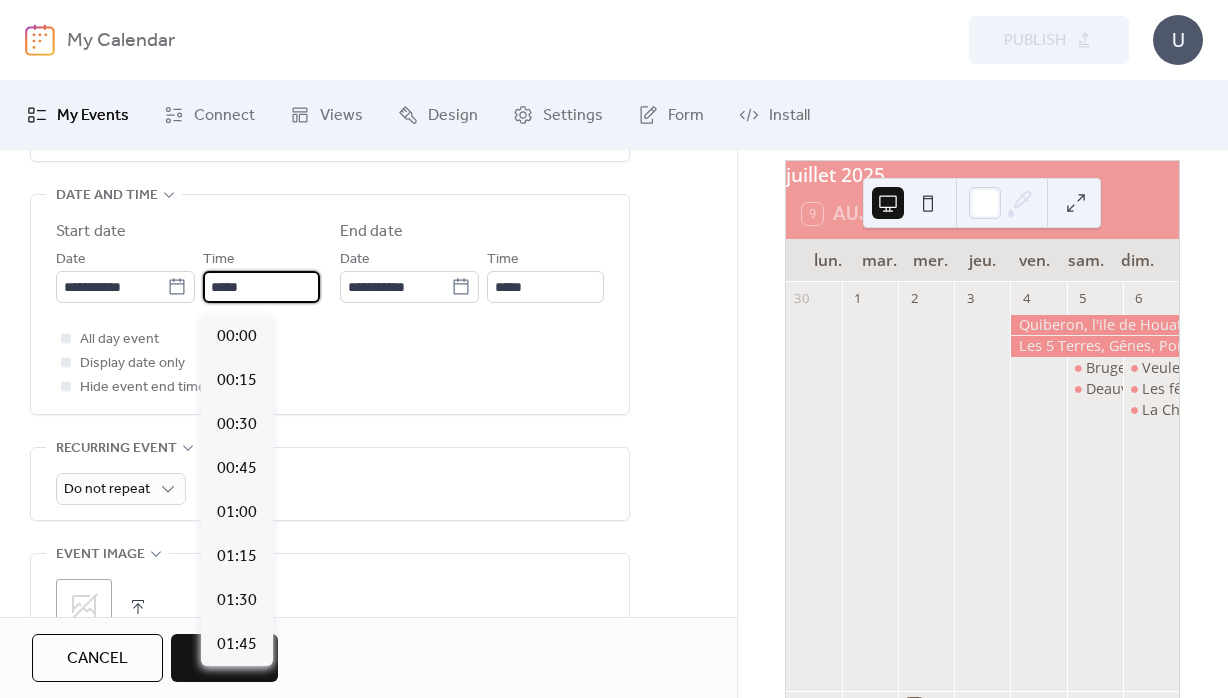 scroll, scrollTop: 1407, scrollLeft: 0, axis: vertical 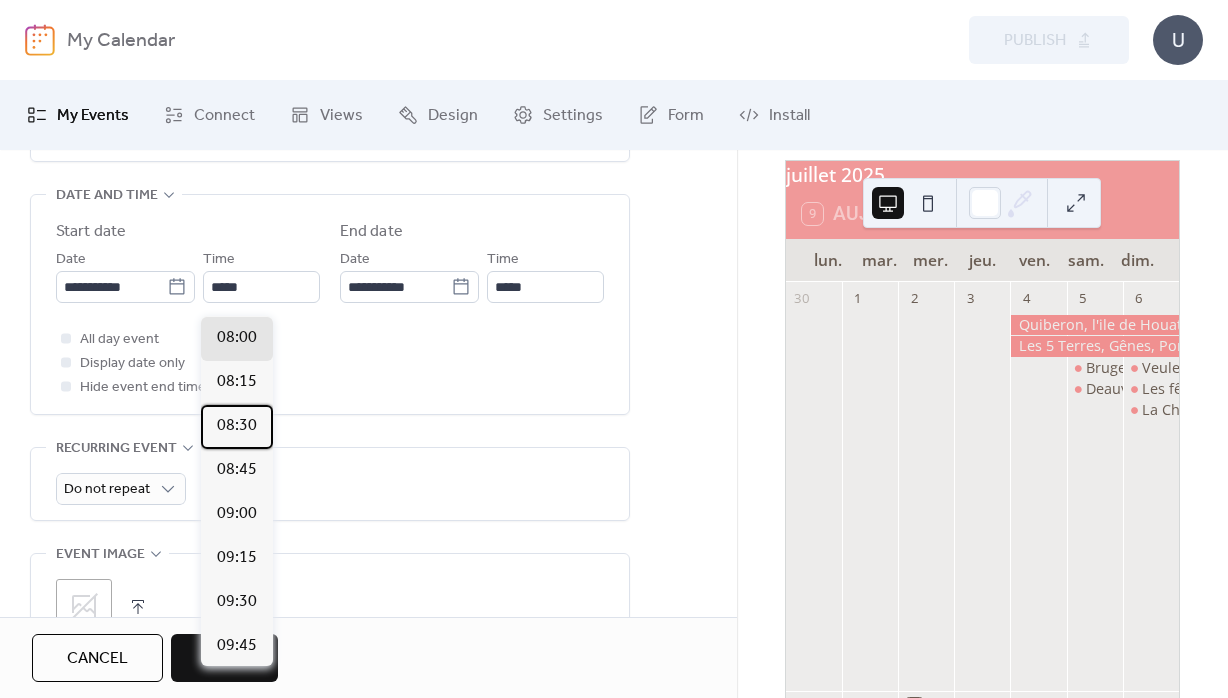 drag, startPoint x: 246, startPoint y: 430, endPoint x: 262, endPoint y: 408, distance: 27.202942 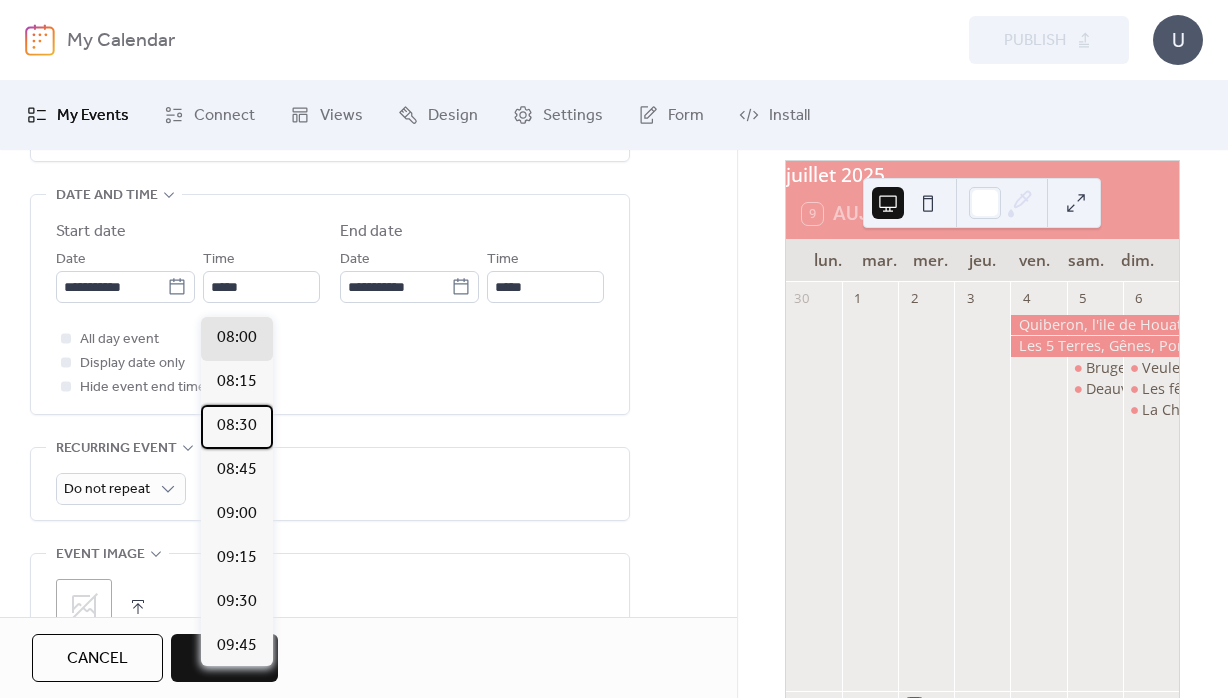click on "08:30" at bounding box center [237, 426] 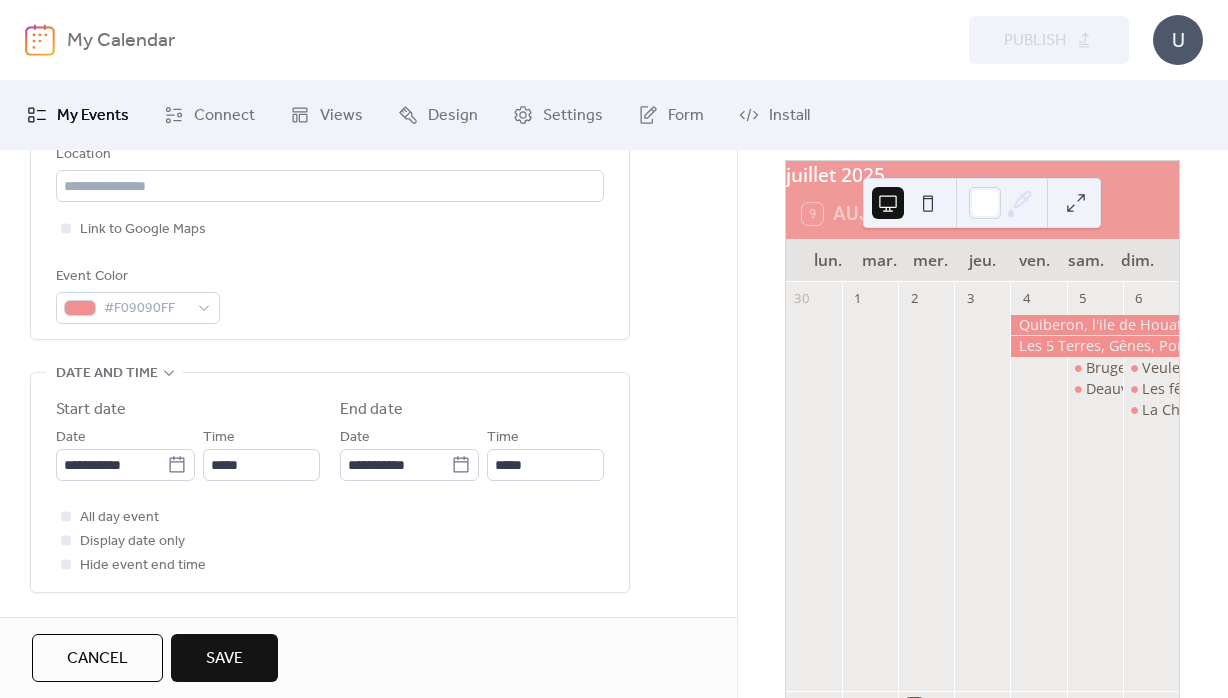 scroll, scrollTop: 504, scrollLeft: 0, axis: vertical 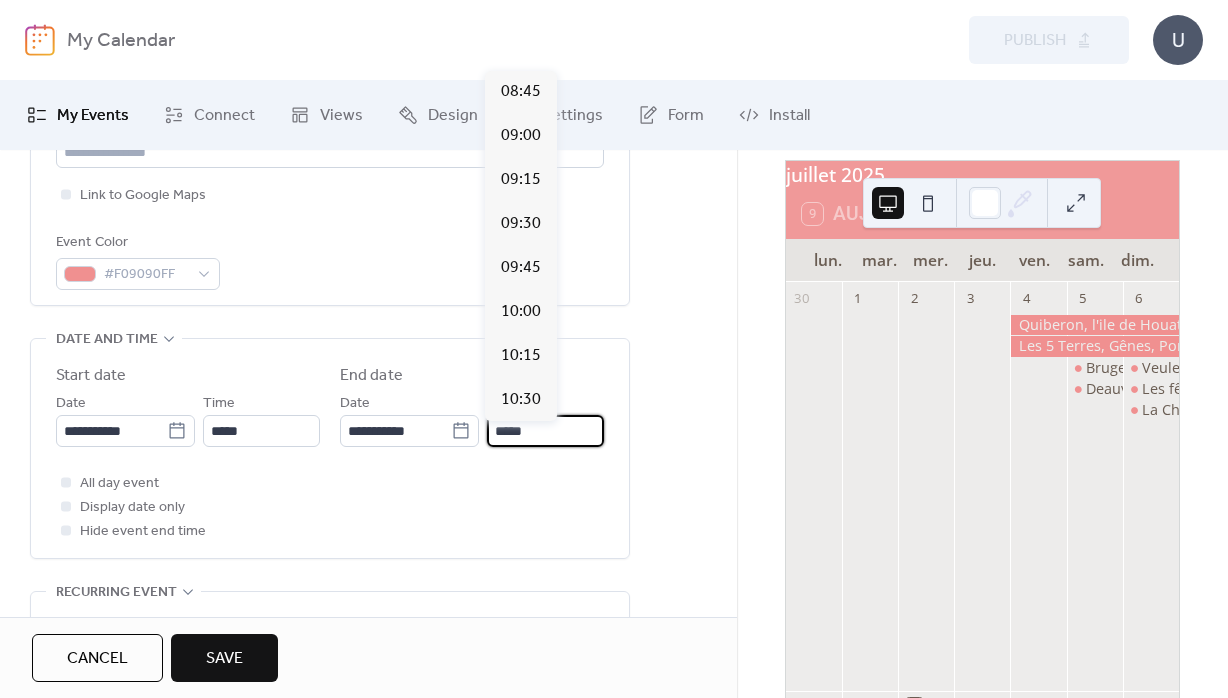 click on "*****" at bounding box center [545, 431] 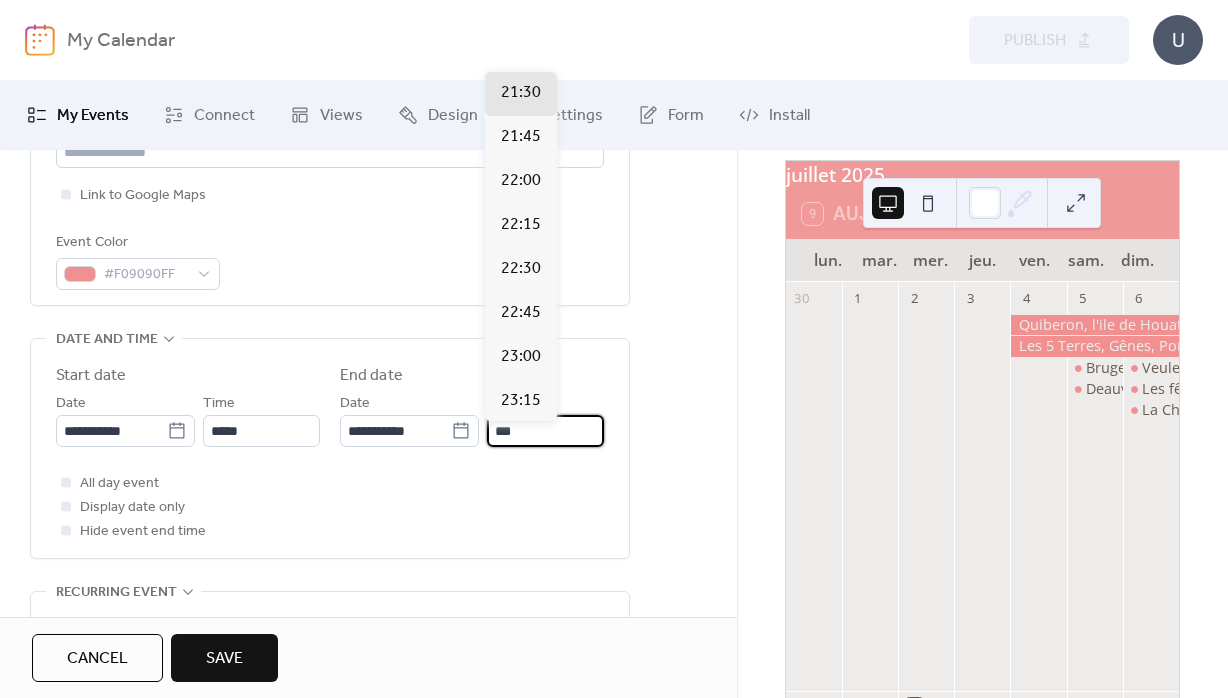 scroll, scrollTop: 2155, scrollLeft: 0, axis: vertical 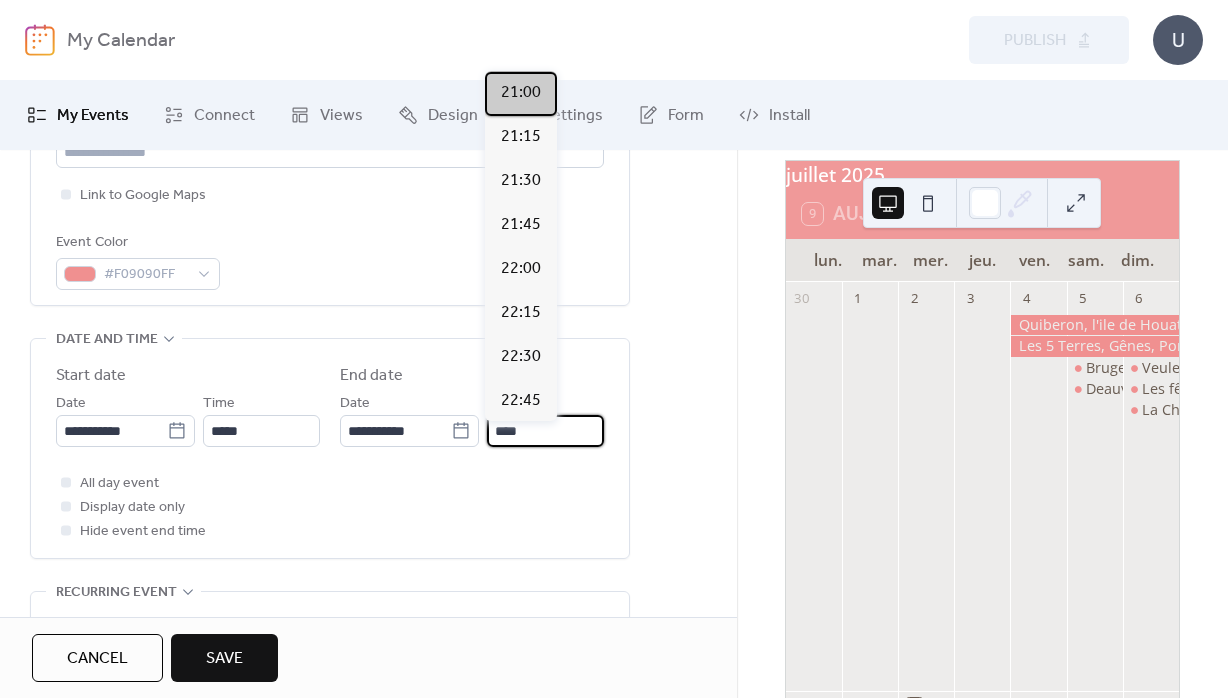 click on "21:00" at bounding box center (521, 93) 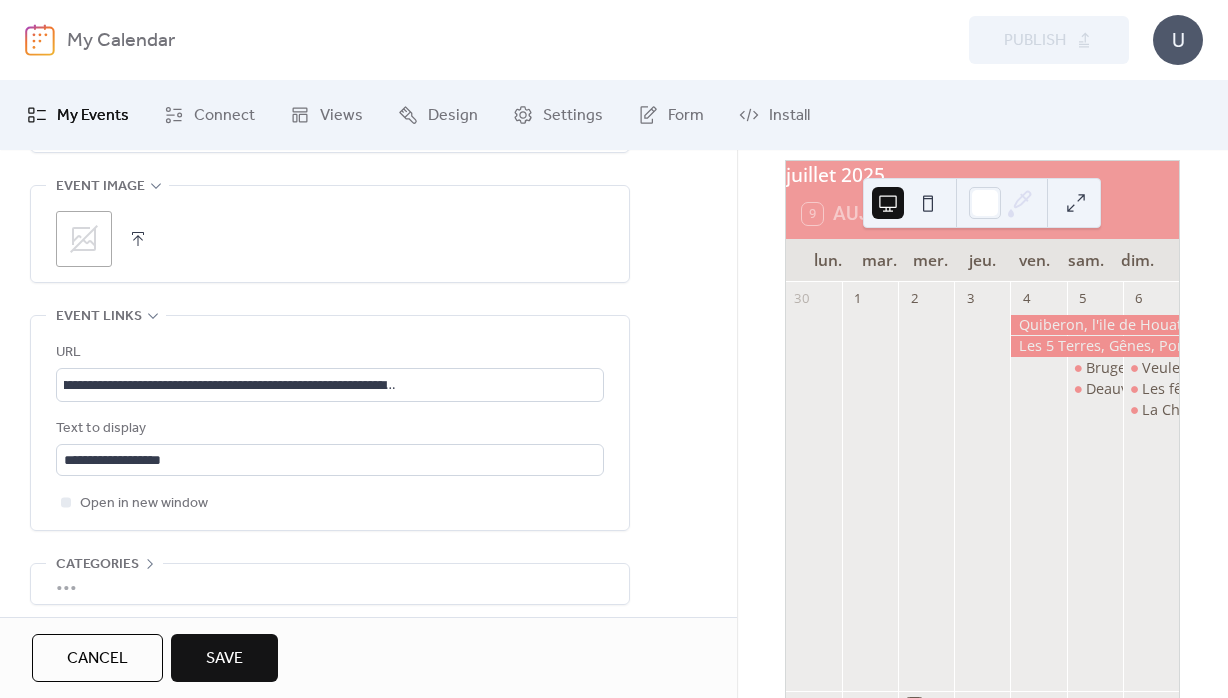 scroll, scrollTop: 1110, scrollLeft: 0, axis: vertical 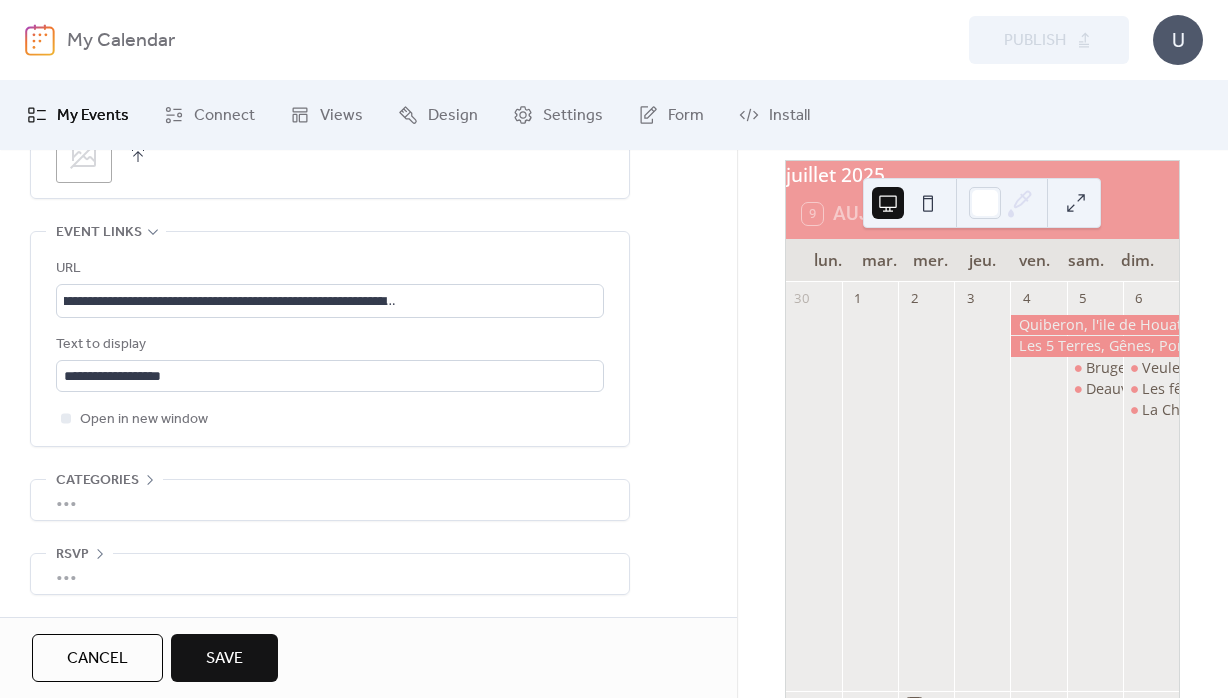 click on "Save" at bounding box center (224, 659) 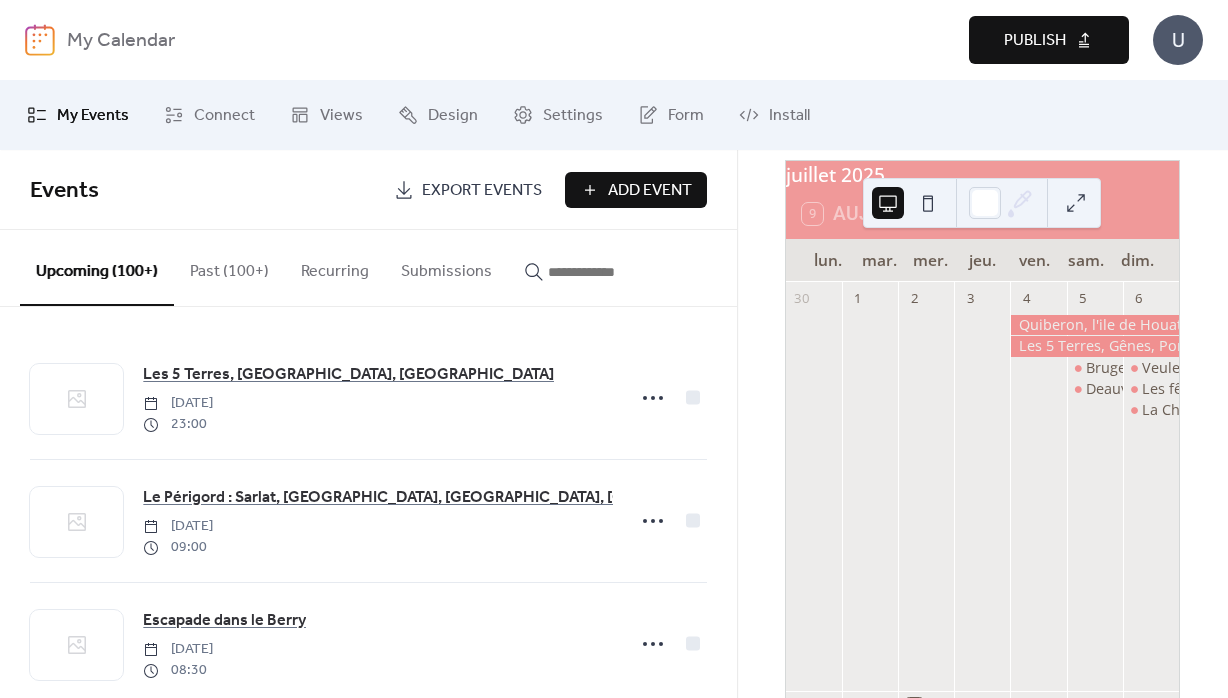click on "Publish" at bounding box center (1035, 41) 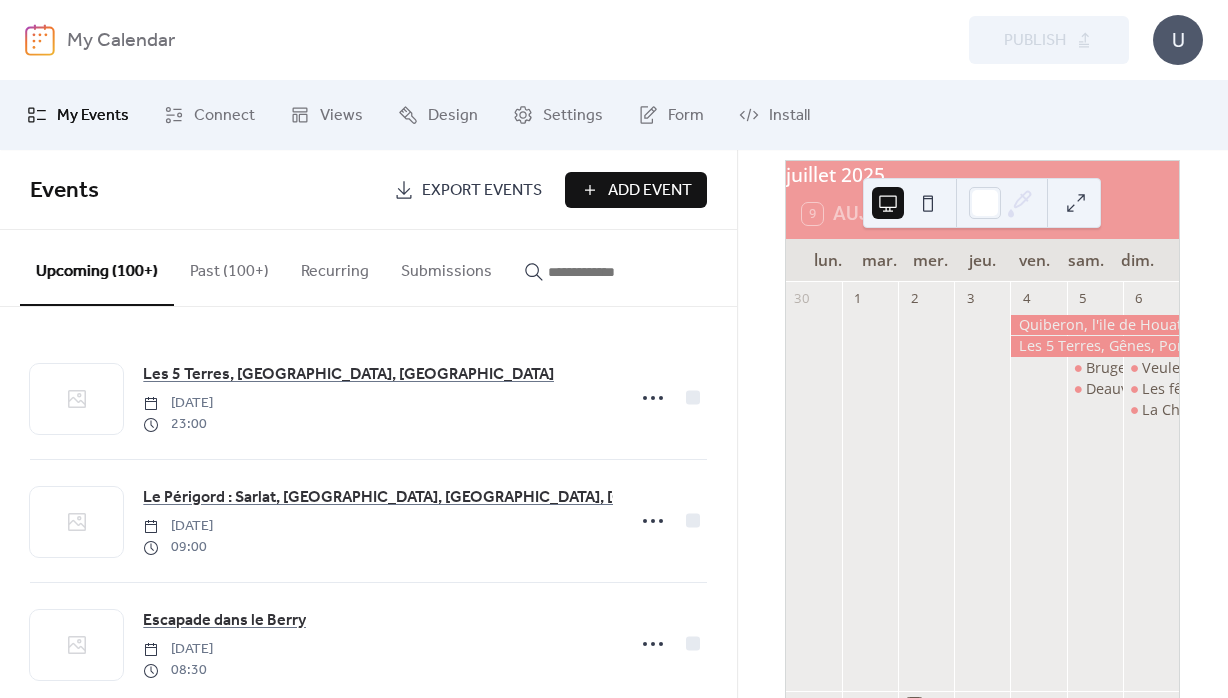 click on "Add Event" at bounding box center (650, 191) 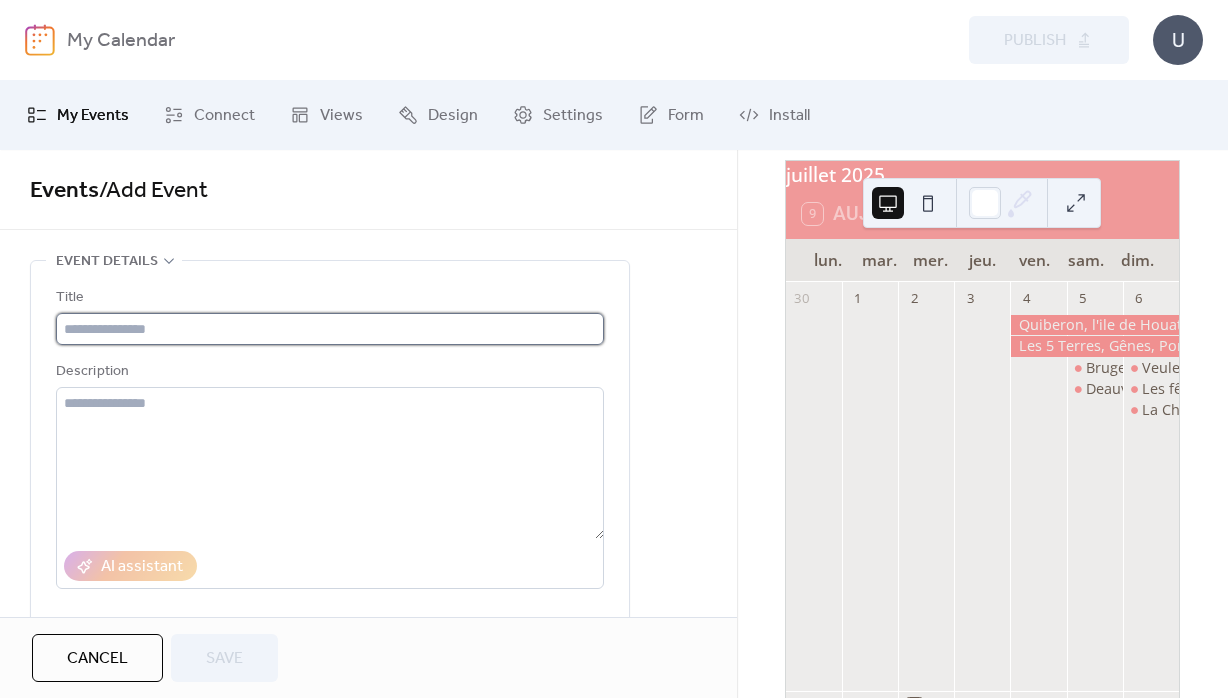 click at bounding box center (330, 329) 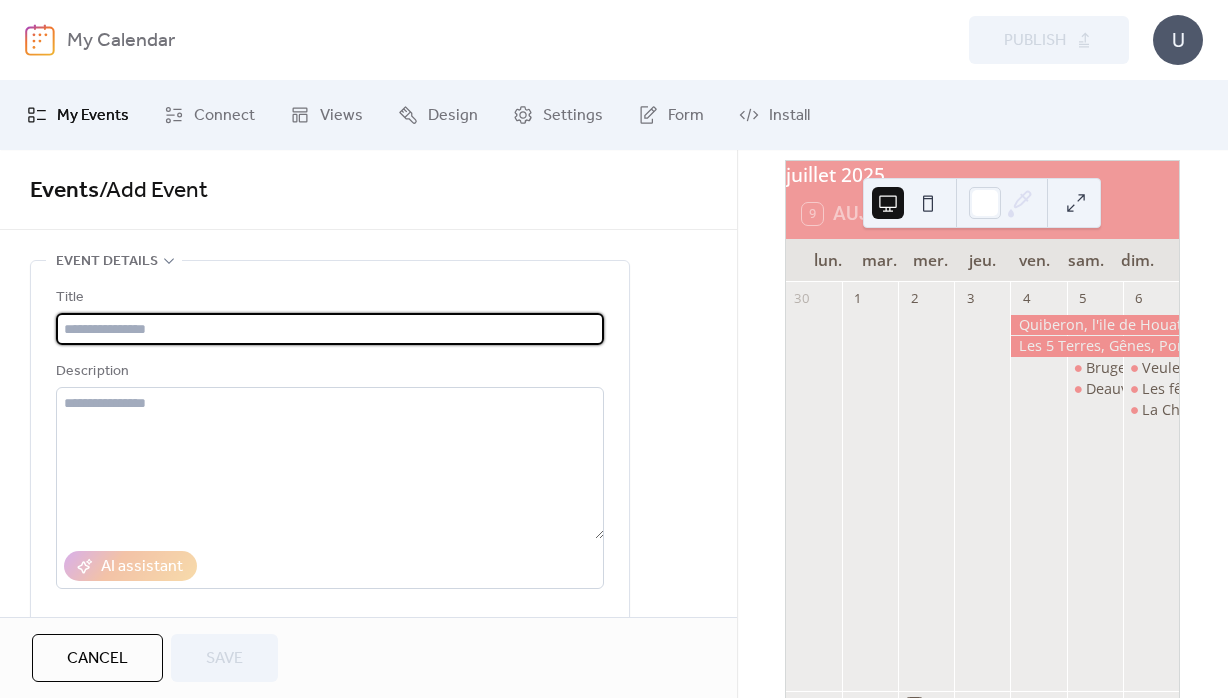 paste on "**********" 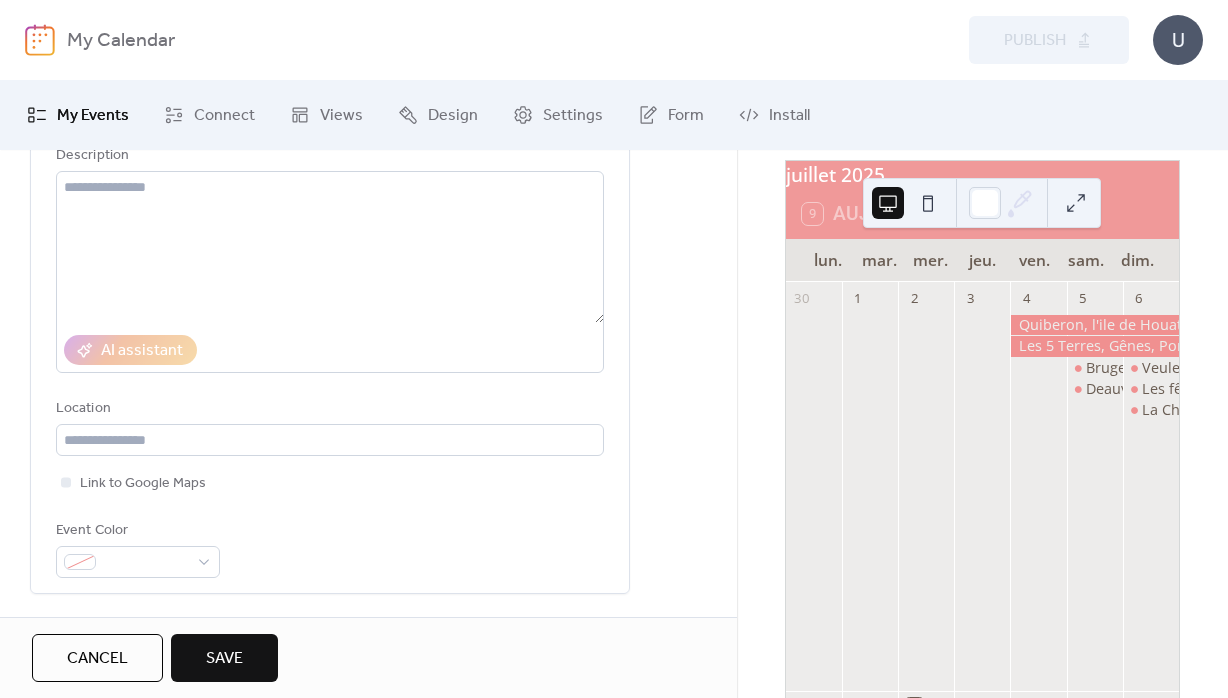 scroll, scrollTop: 288, scrollLeft: 0, axis: vertical 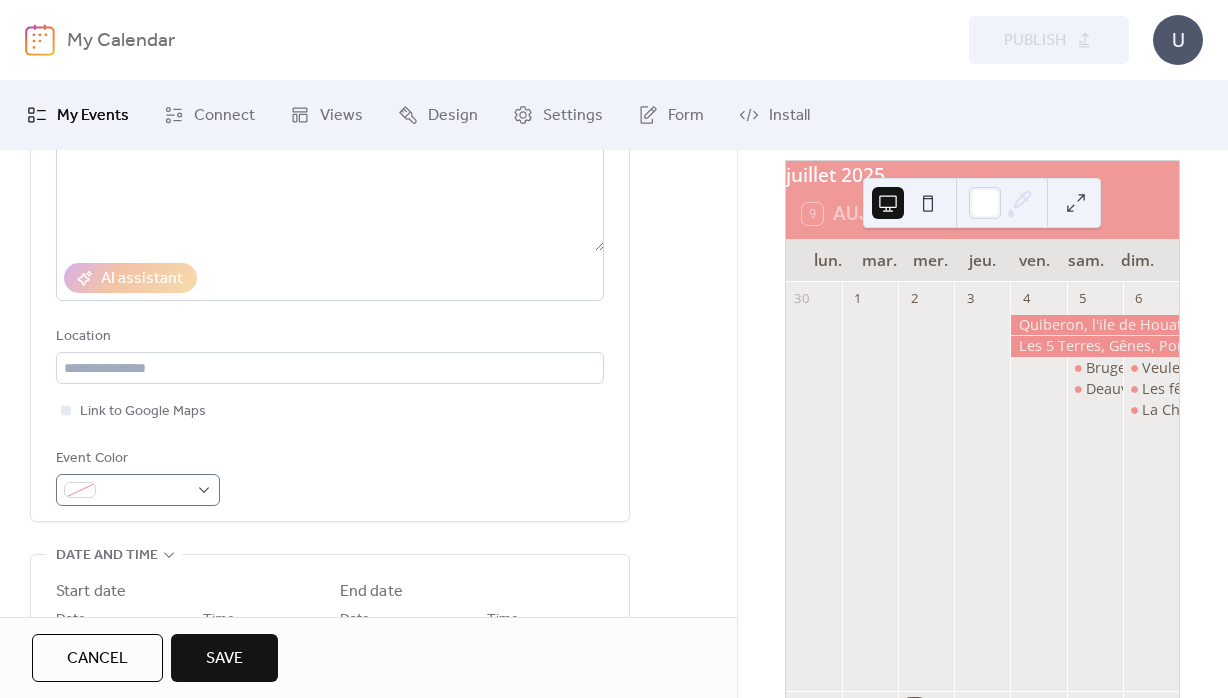 type on "**********" 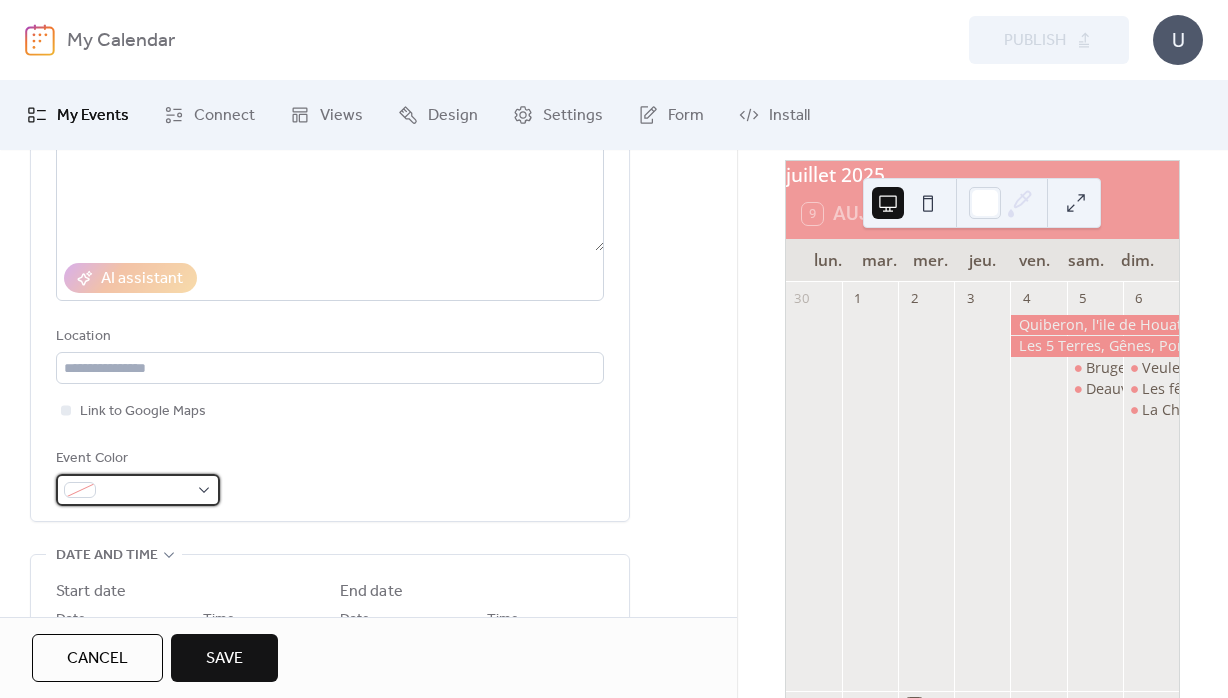click at bounding box center [146, 491] 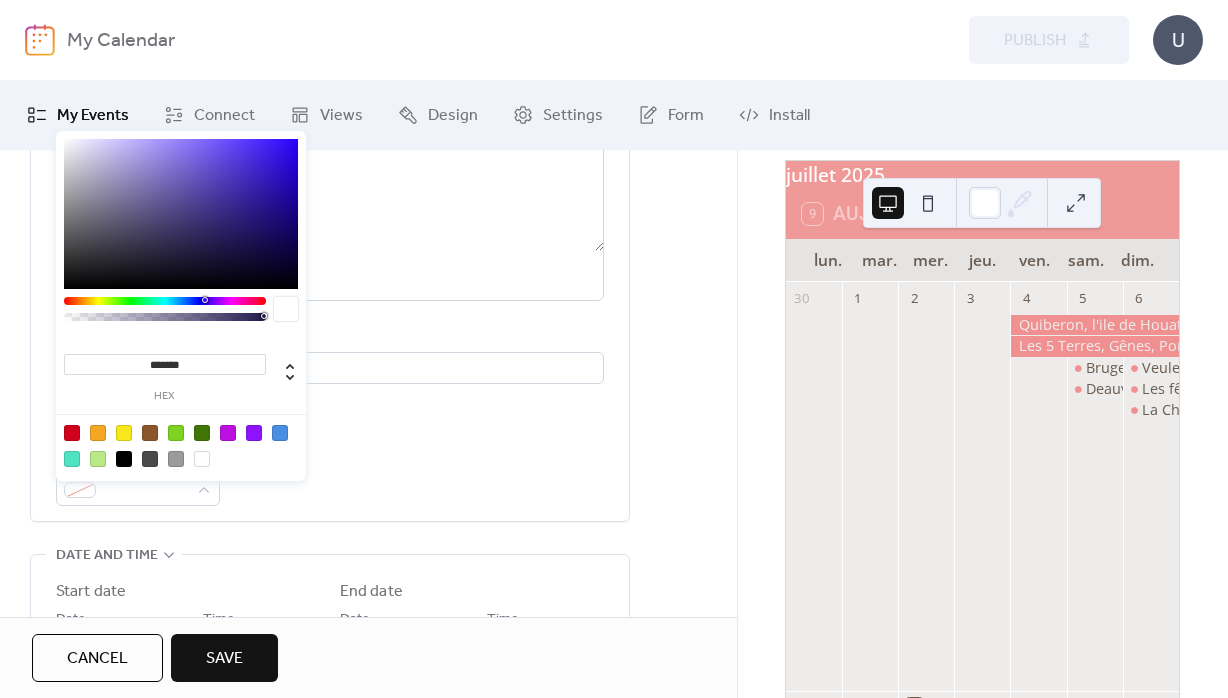 drag, startPoint x: 158, startPoint y: 370, endPoint x: 258, endPoint y: 377, distance: 100.2447 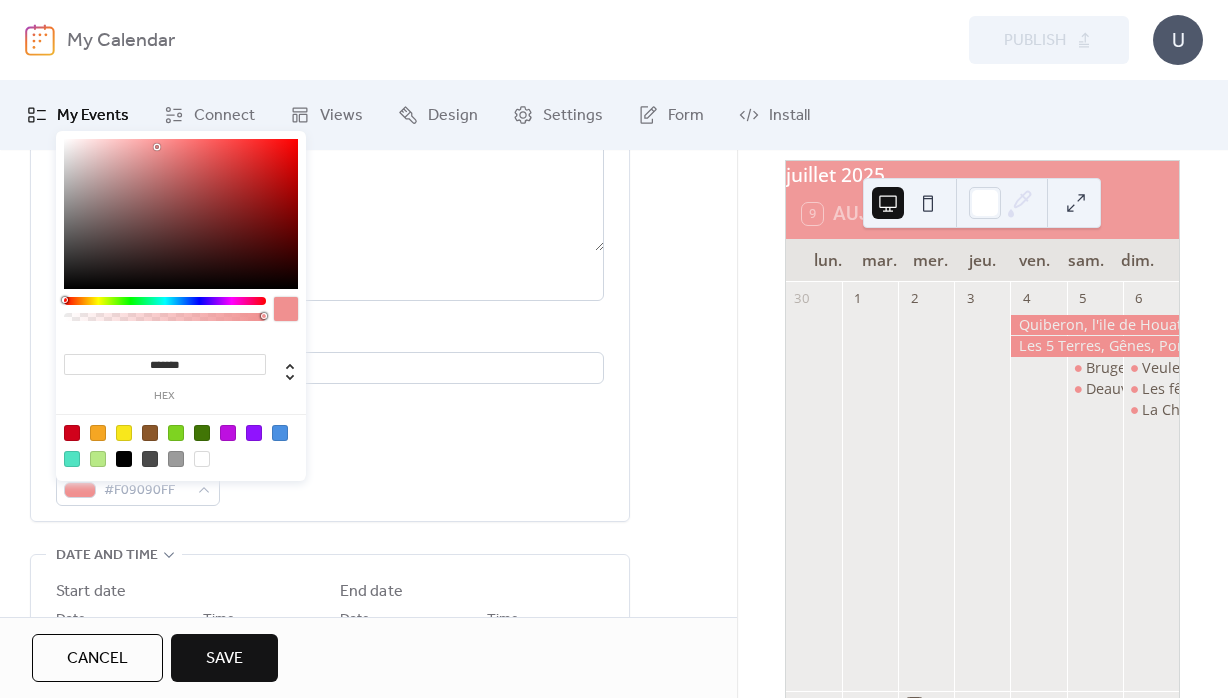 type on "********" 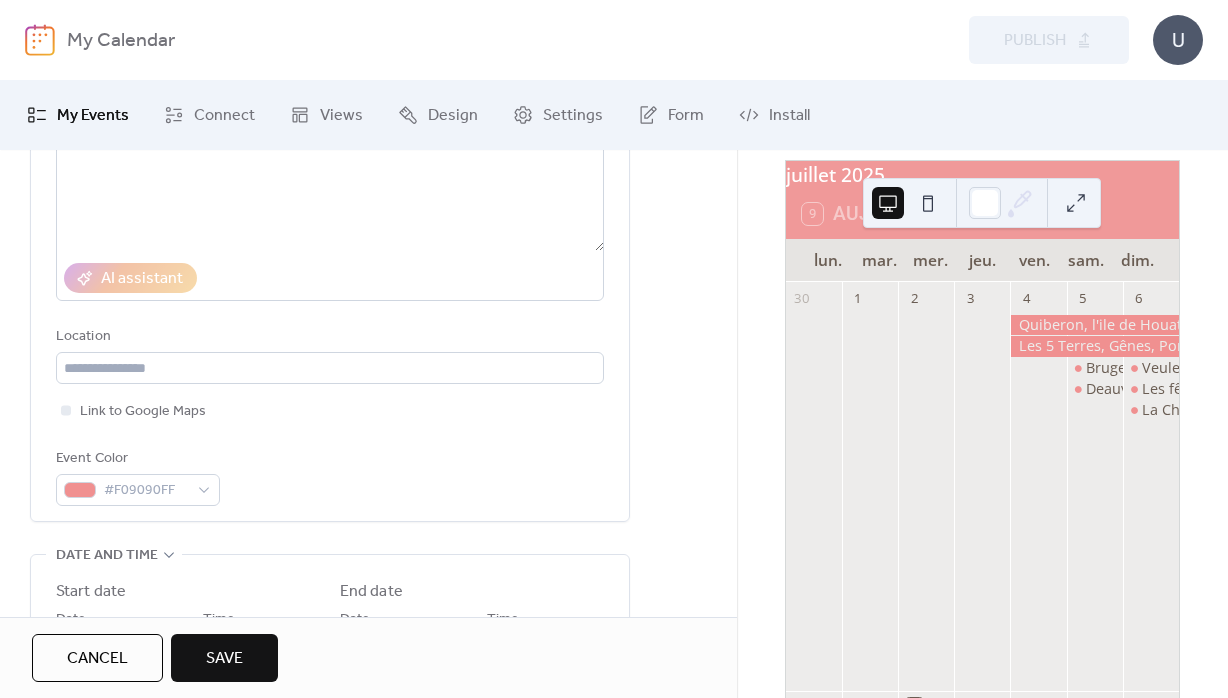 drag, startPoint x: 522, startPoint y: 510, endPoint x: 481, endPoint y: 469, distance: 57.982758 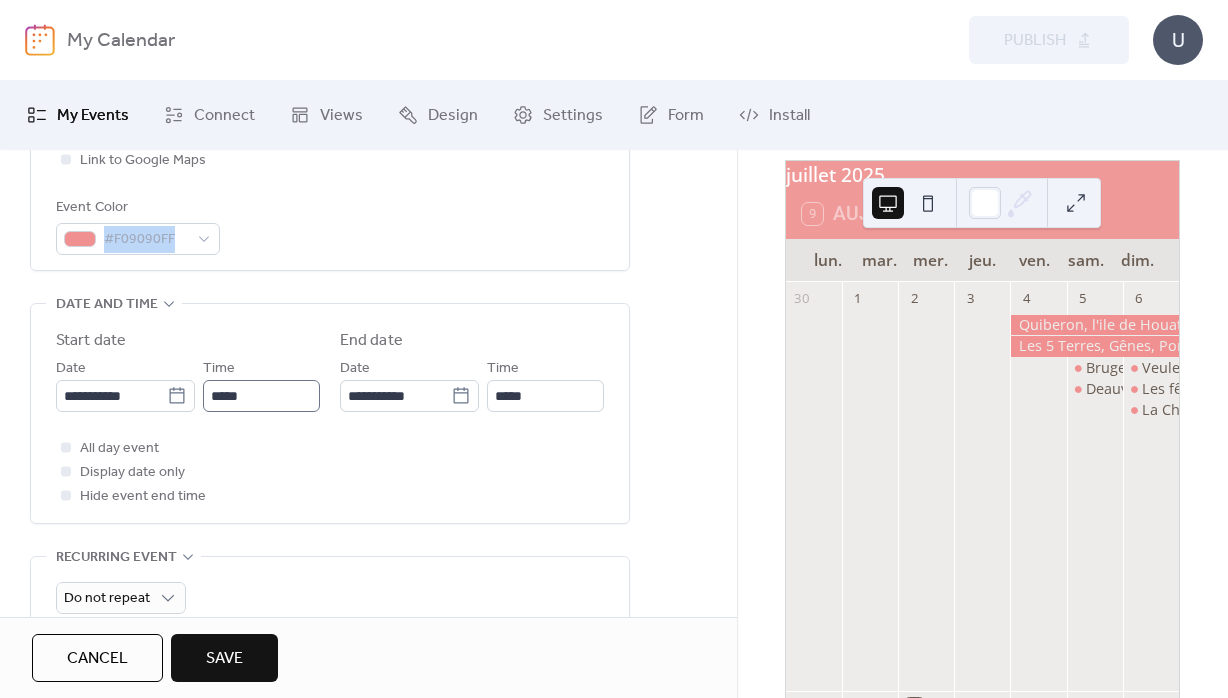 scroll, scrollTop: 576, scrollLeft: 0, axis: vertical 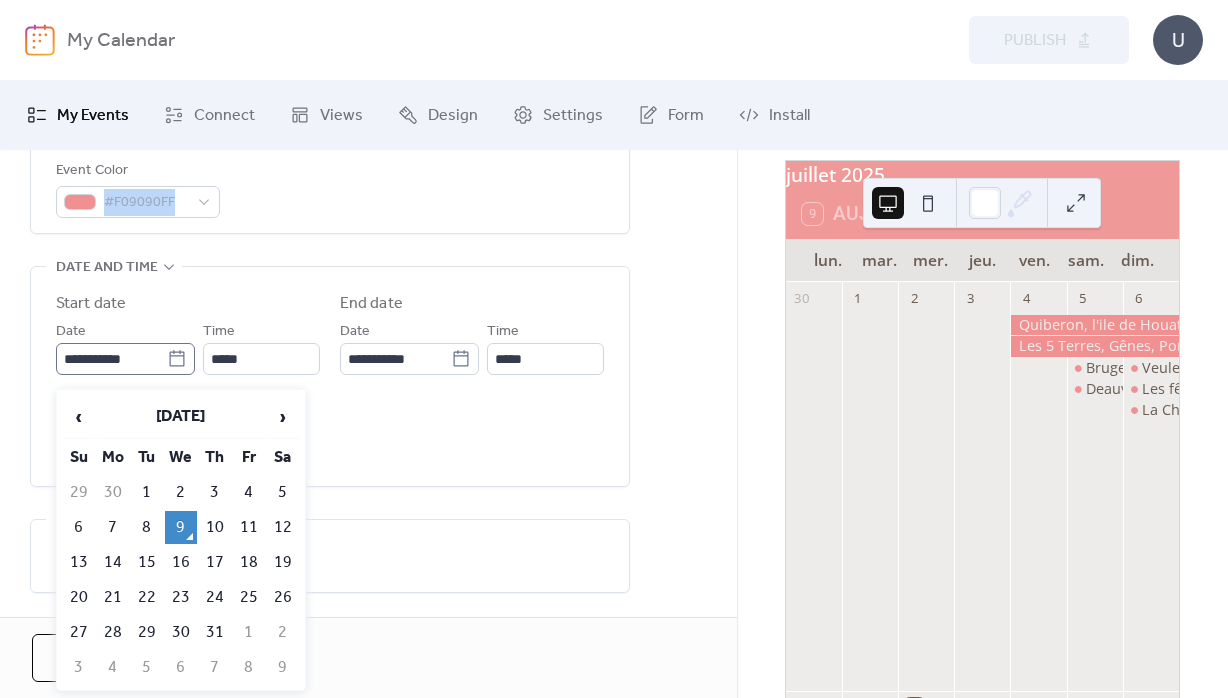 click 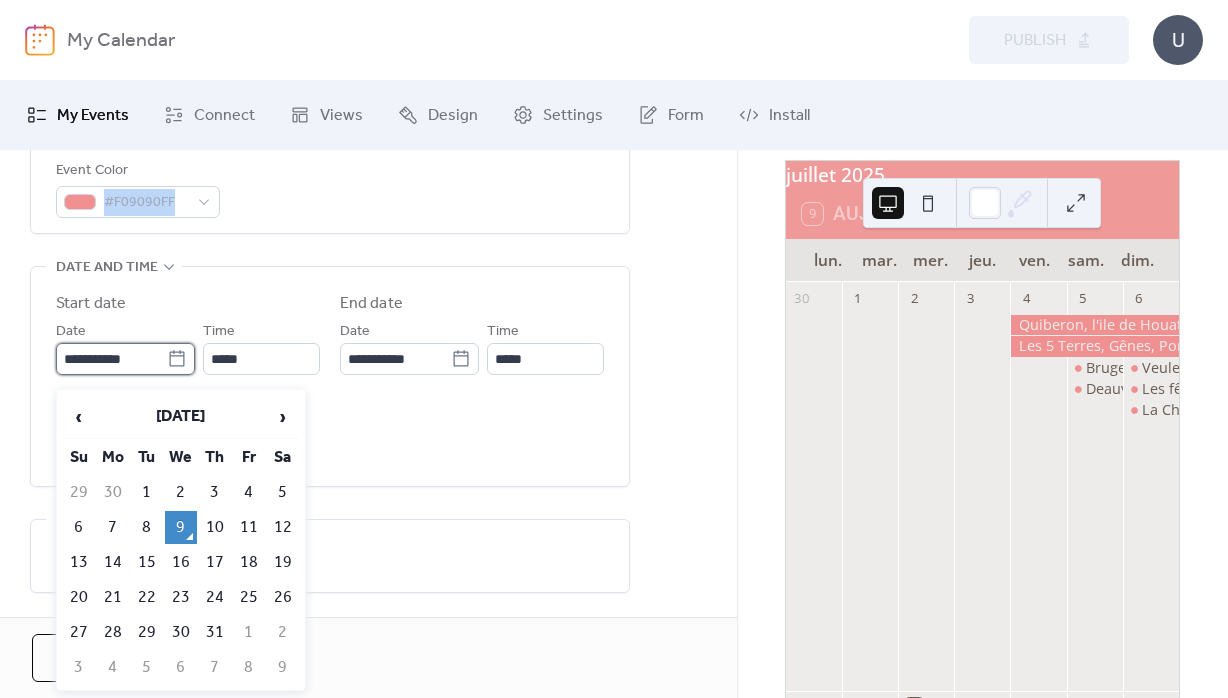 click on "**********" at bounding box center [111, 359] 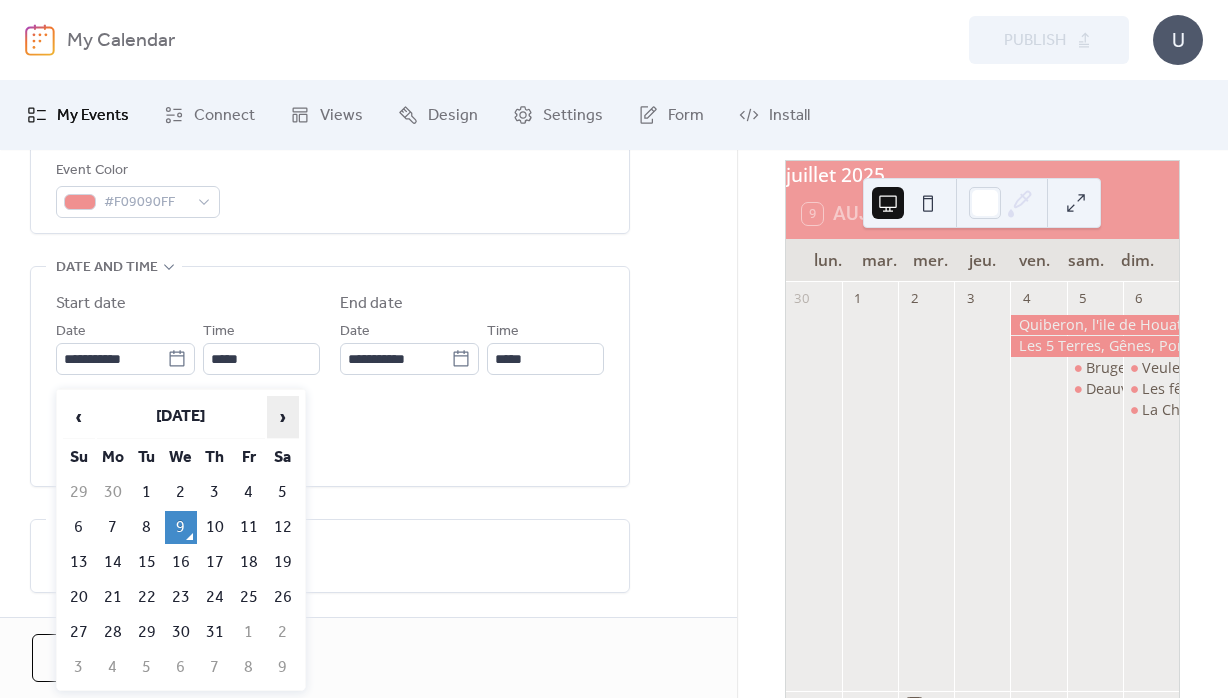 click on "›" at bounding box center (283, 417) 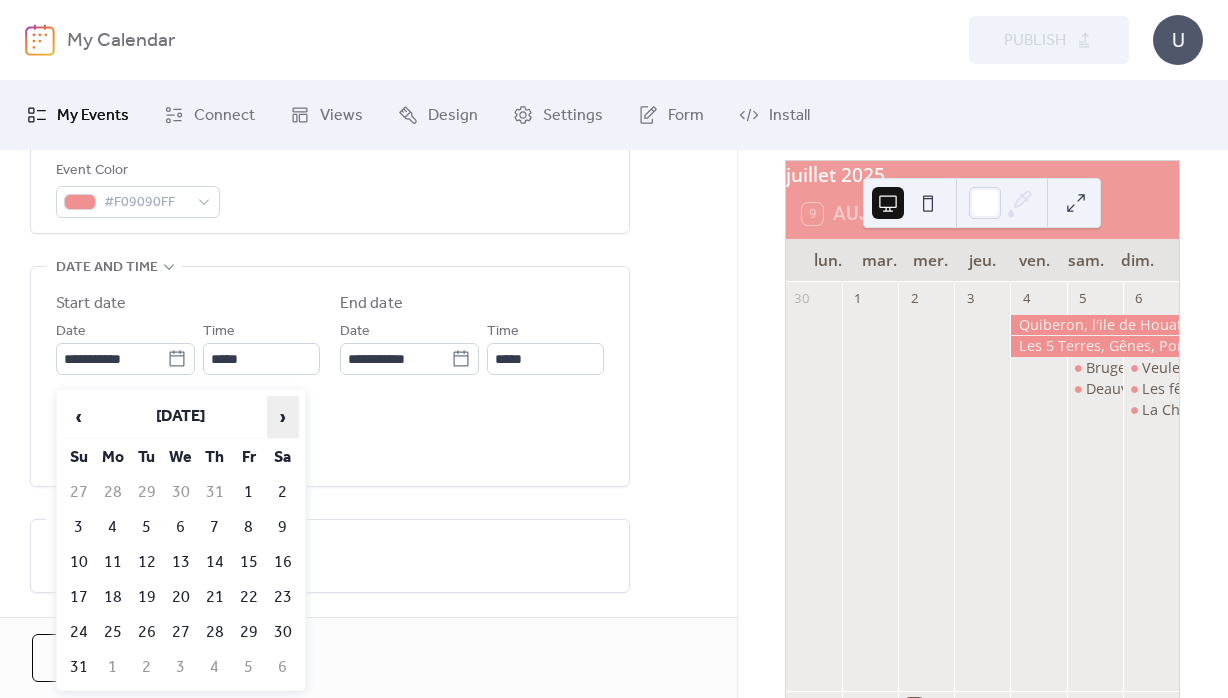 click on "›" at bounding box center (283, 417) 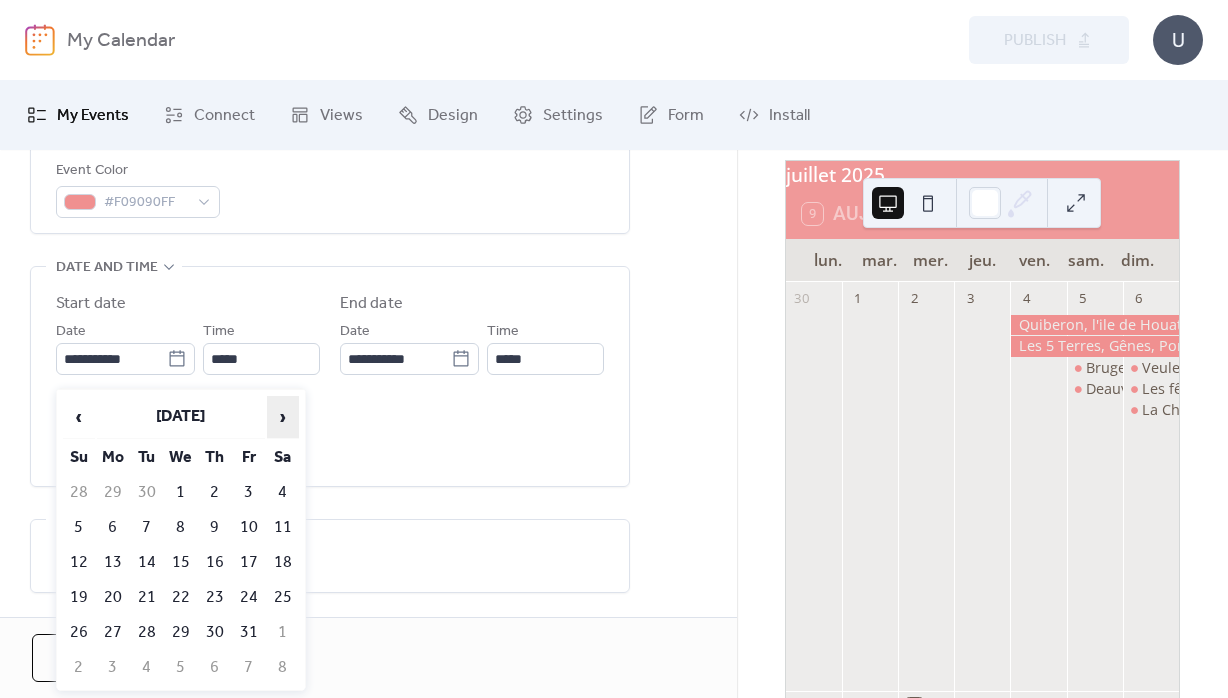click on "›" at bounding box center [283, 417] 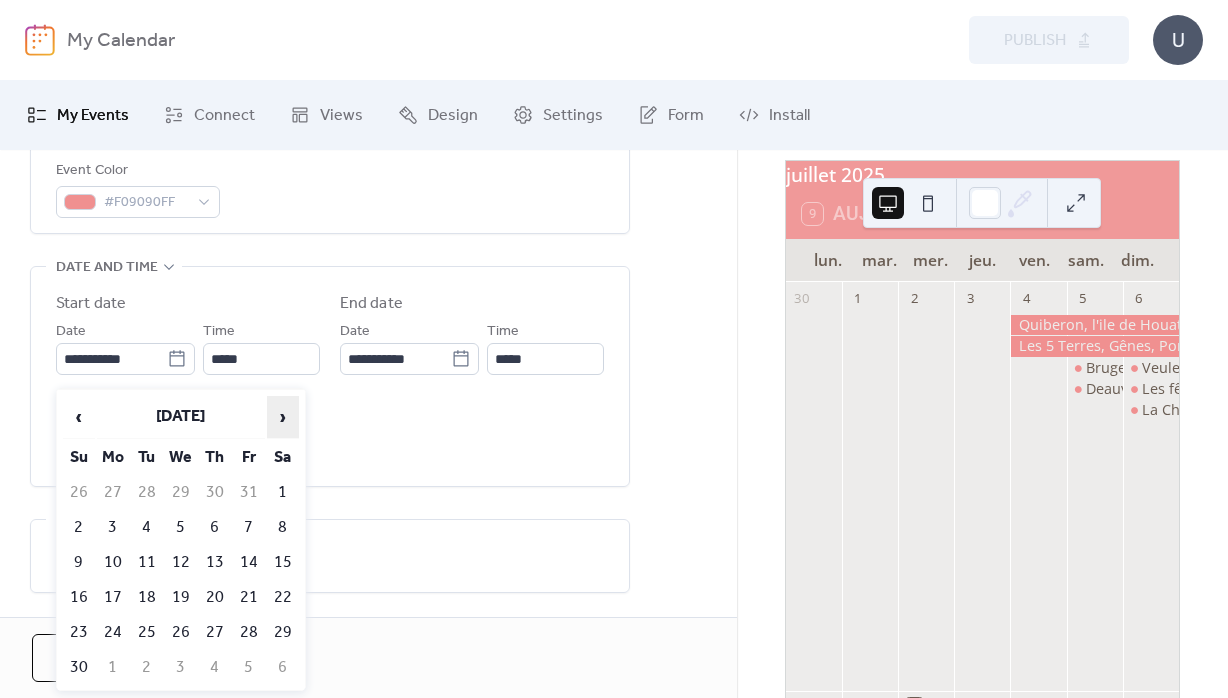 click on "›" at bounding box center (283, 417) 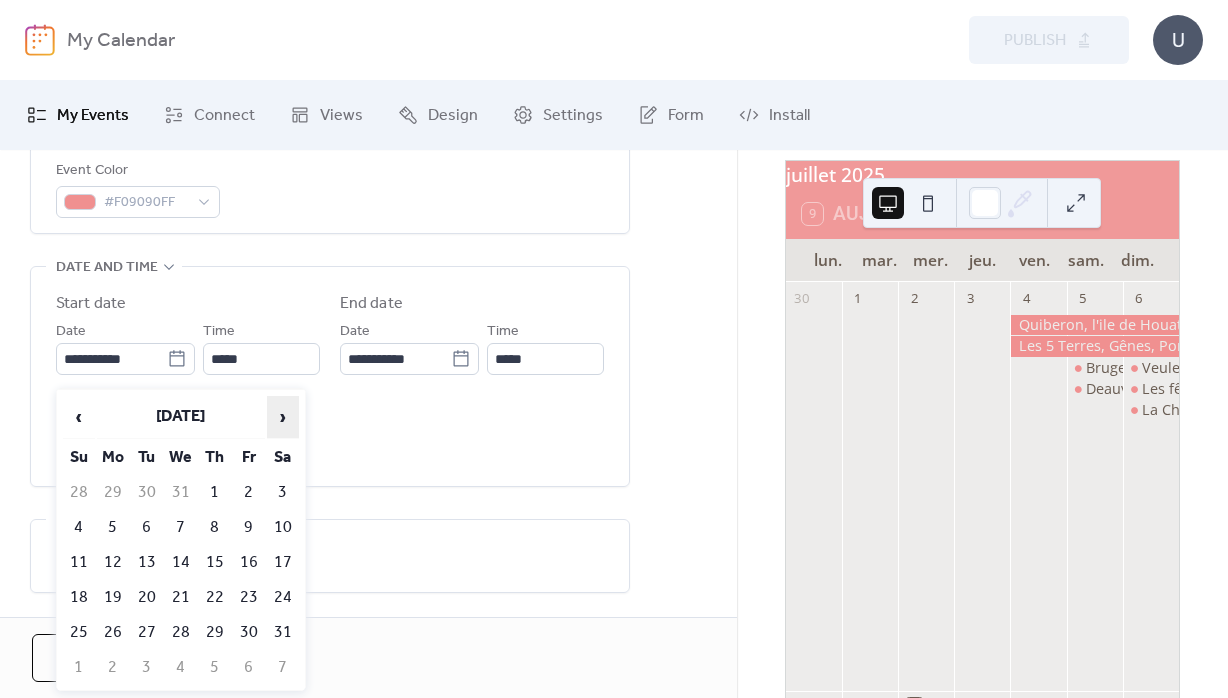 click on "›" at bounding box center [283, 417] 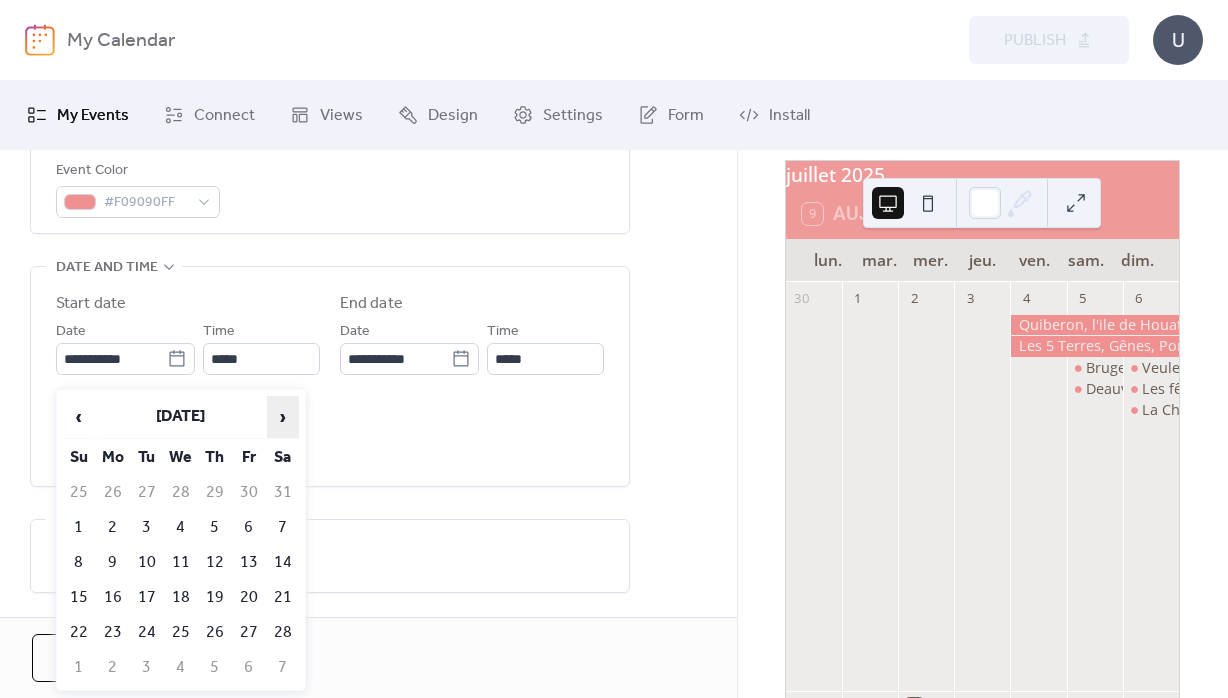 click on "›" at bounding box center [283, 417] 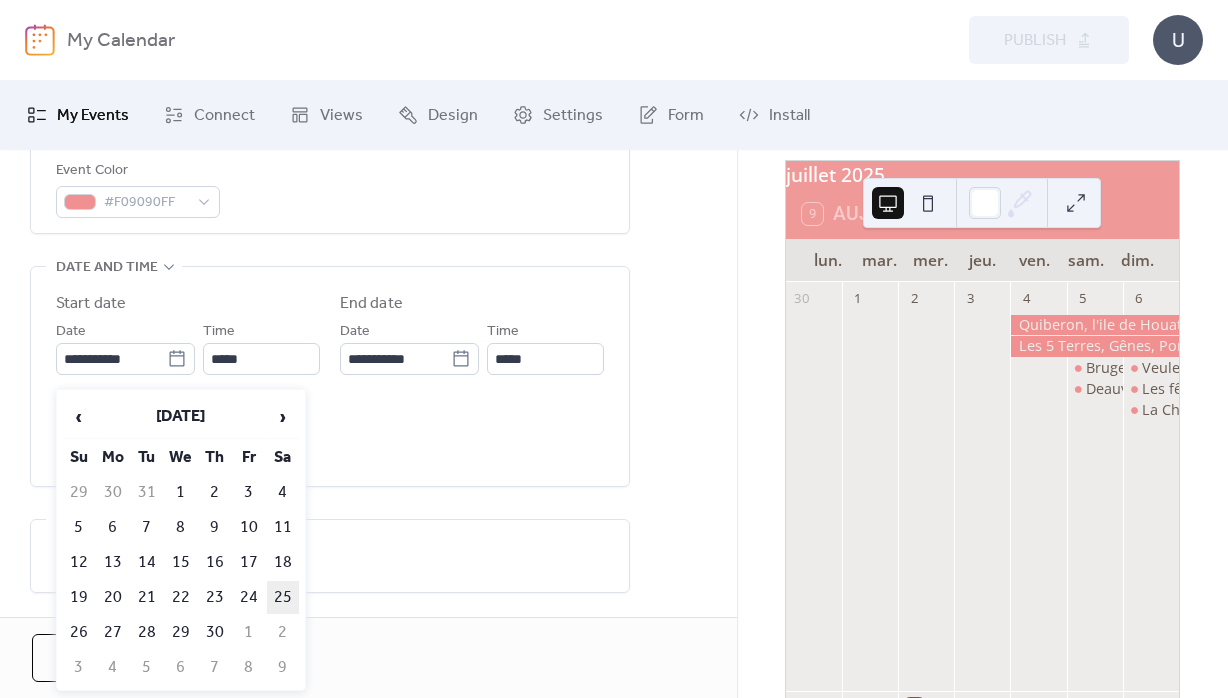 click on "25" at bounding box center (283, 597) 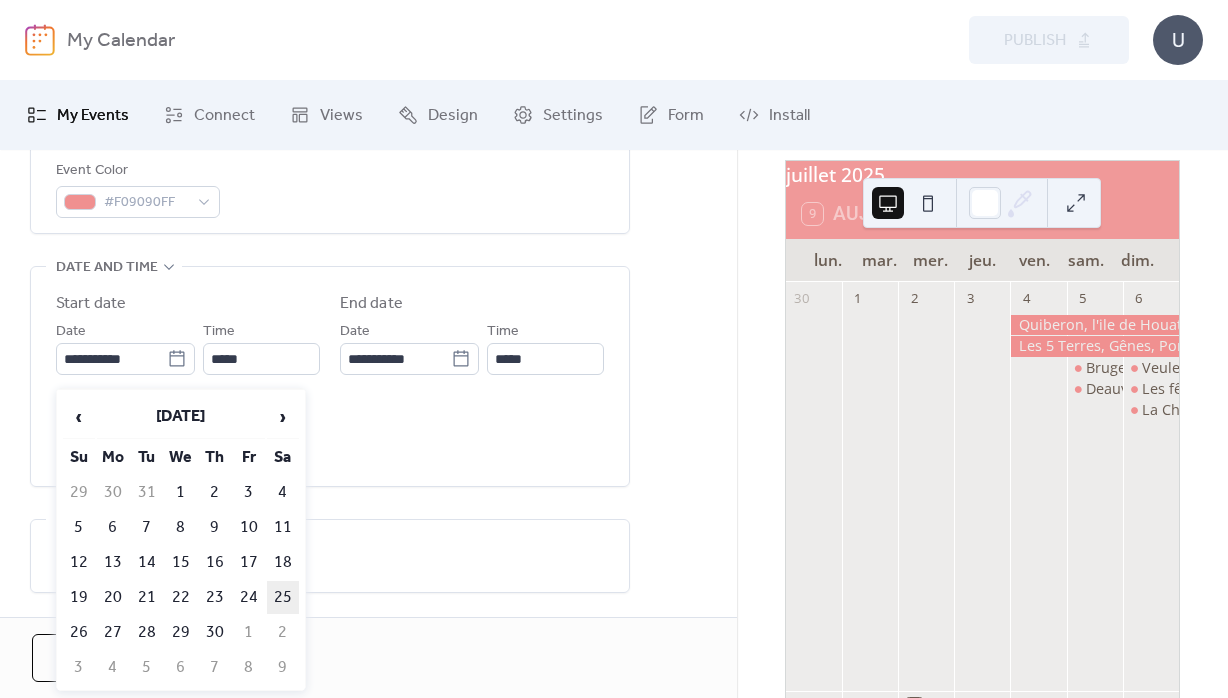 type on "**********" 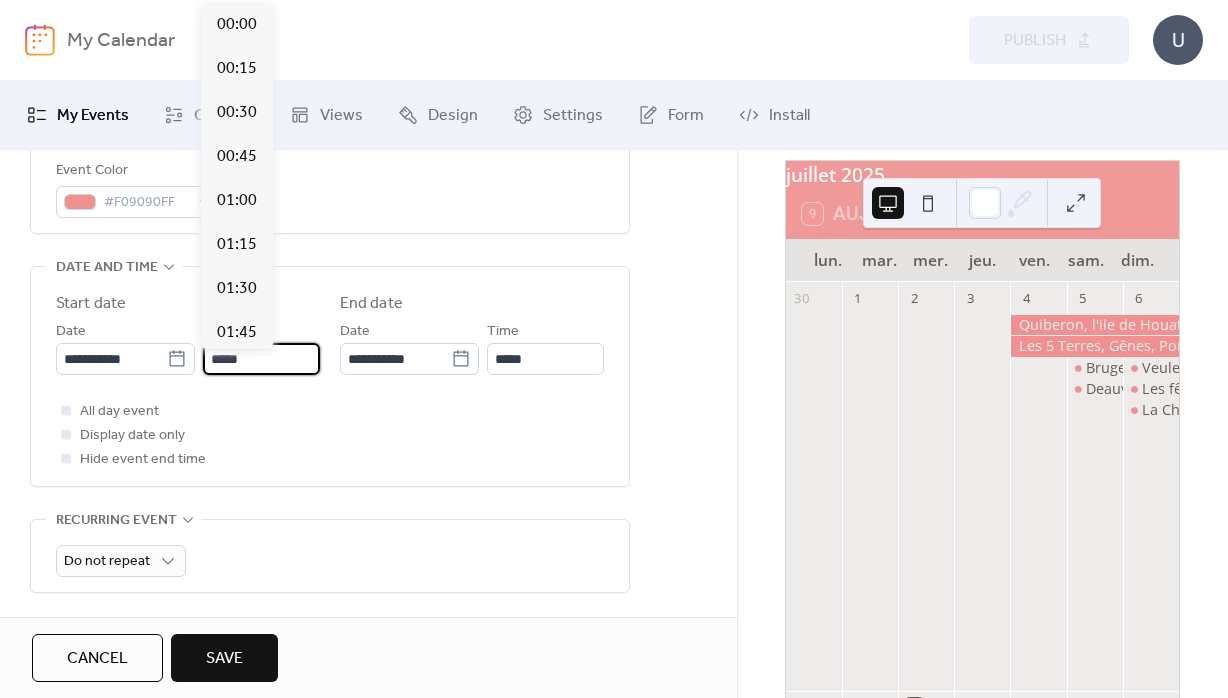 scroll, scrollTop: 2112, scrollLeft: 0, axis: vertical 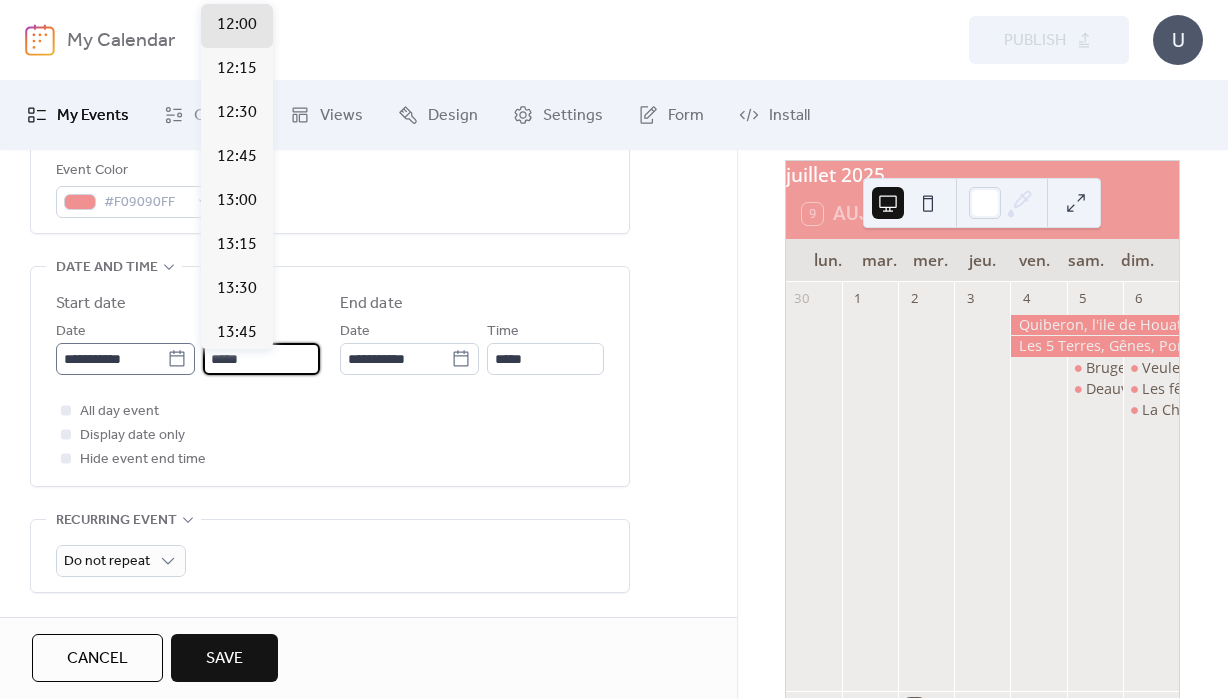 drag, startPoint x: 254, startPoint y: 373, endPoint x: 156, endPoint y: 374, distance: 98.005104 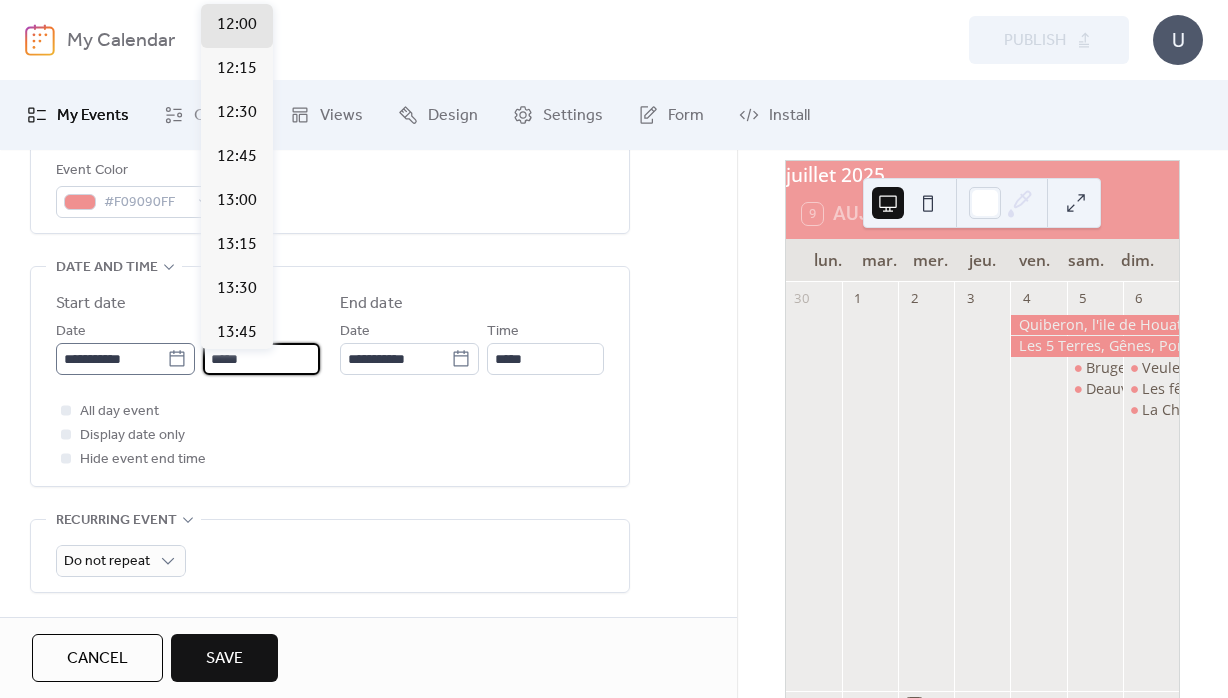 click on "*****" at bounding box center (261, 359) 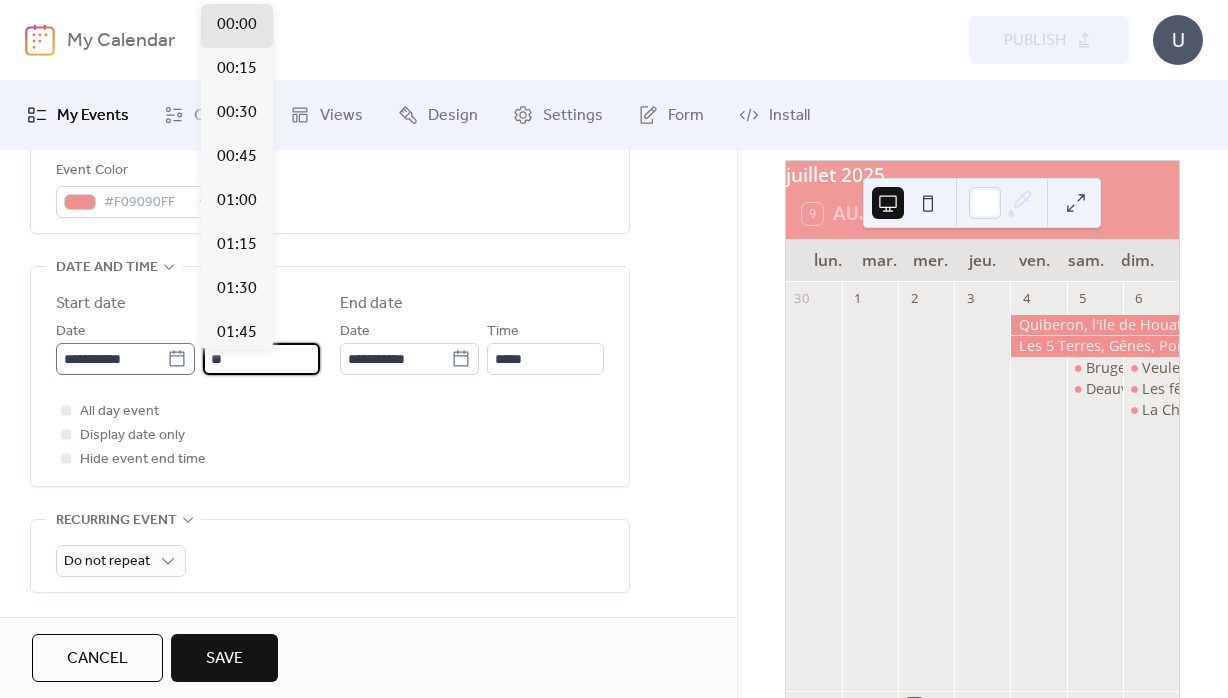 scroll, scrollTop: 1408, scrollLeft: 0, axis: vertical 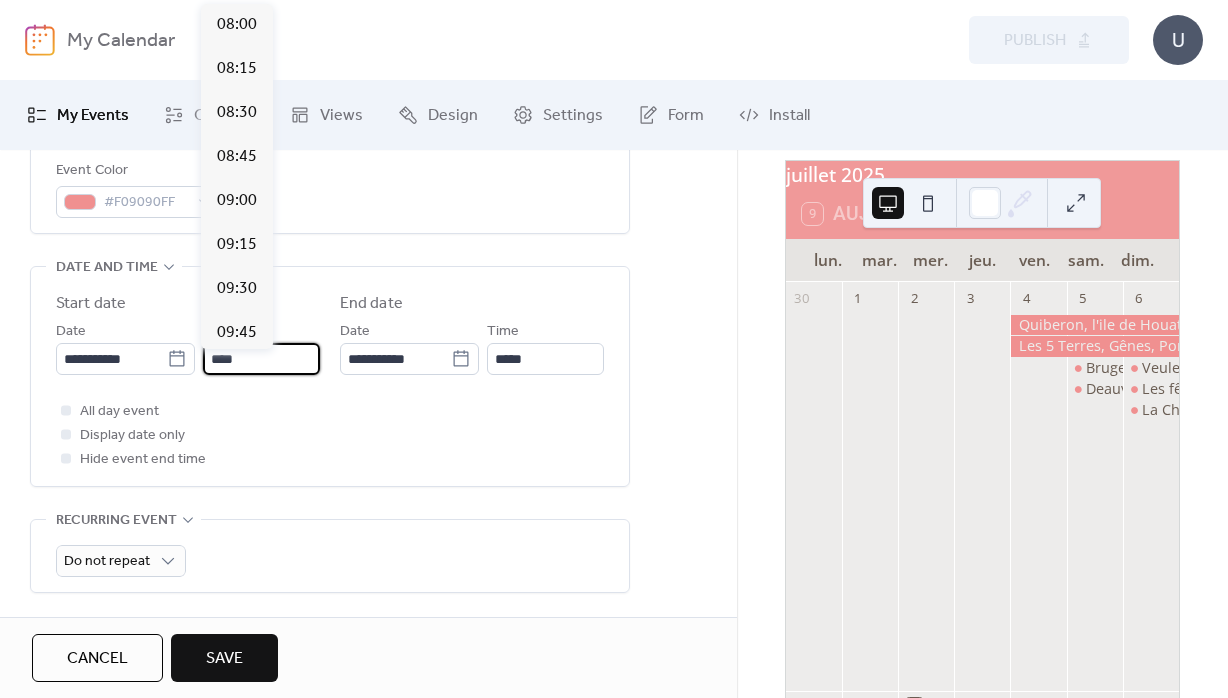 type on "*****" 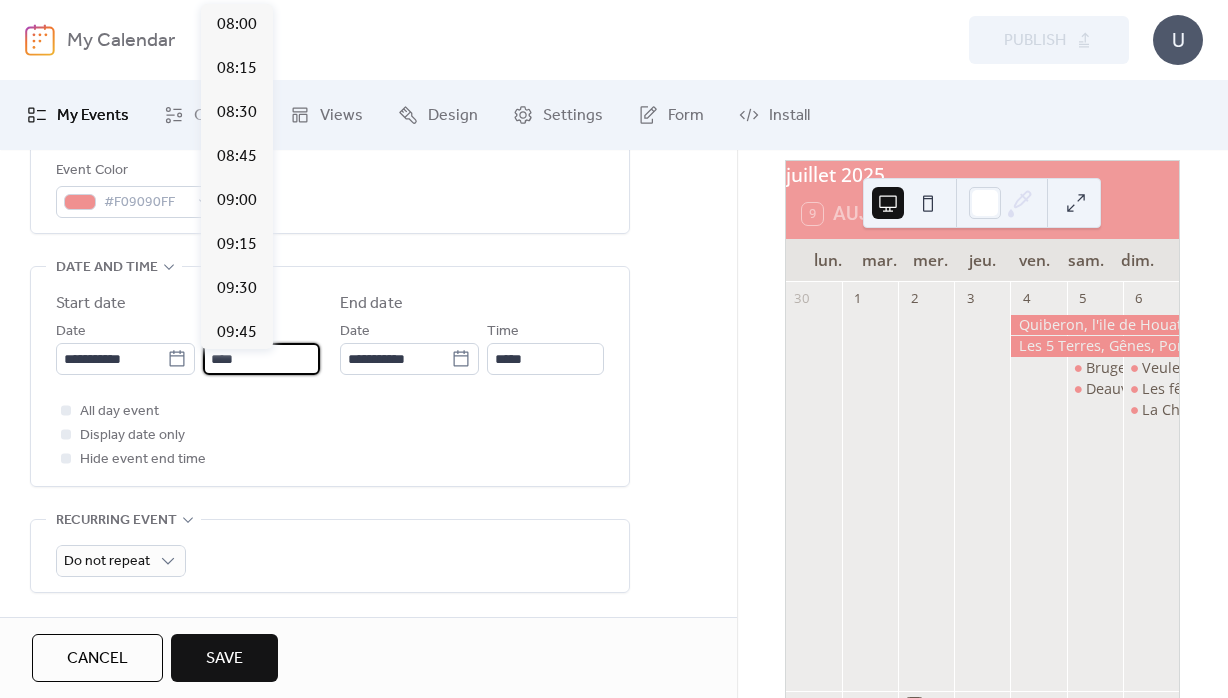 type on "*****" 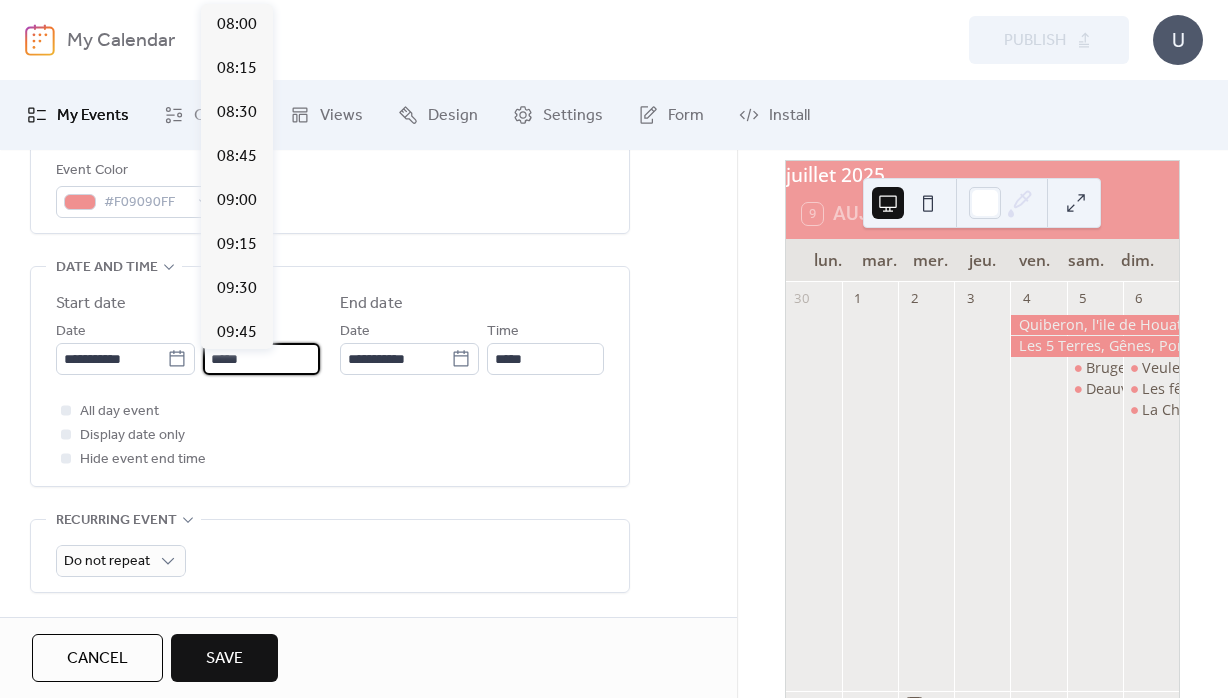 click on "All day event Display date only Hide event end time" at bounding box center [330, 435] 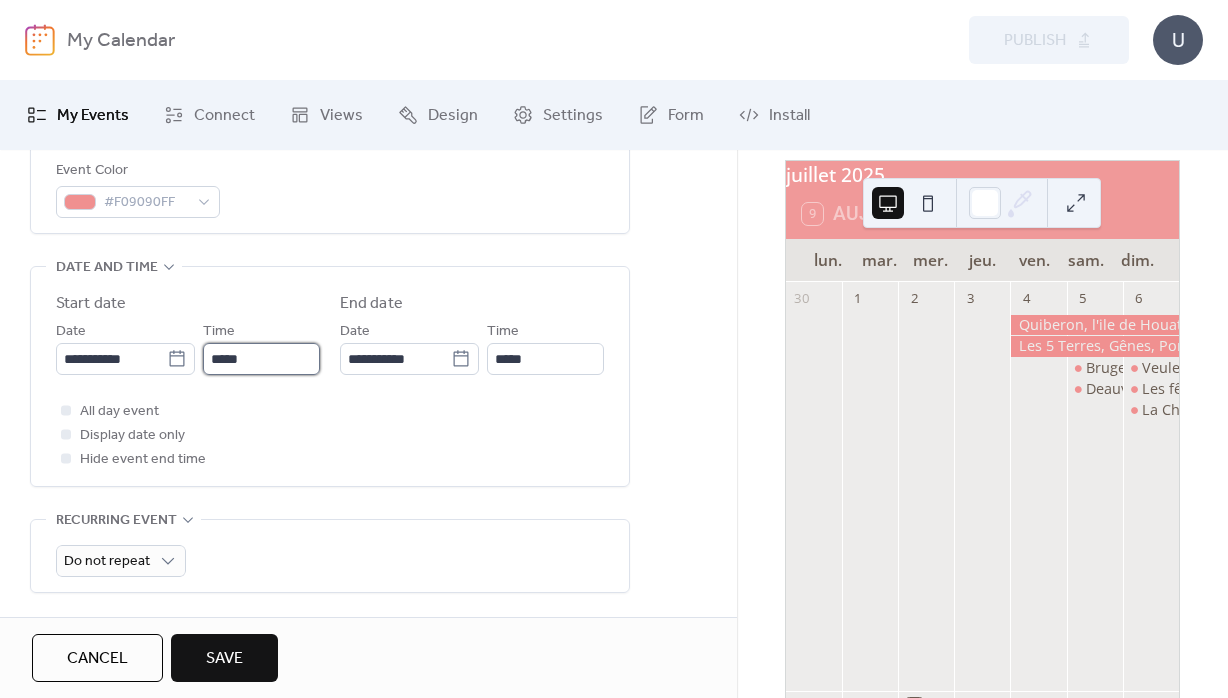 click on "*****" at bounding box center (261, 359) 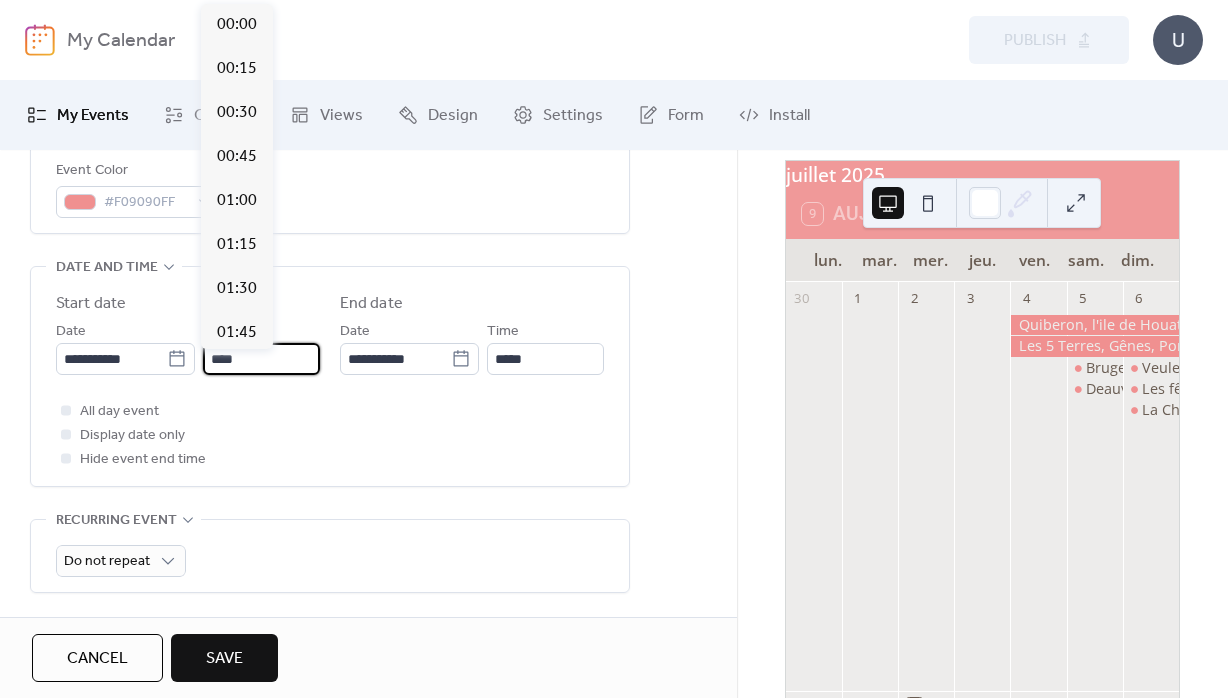 scroll, scrollTop: 1408, scrollLeft: 0, axis: vertical 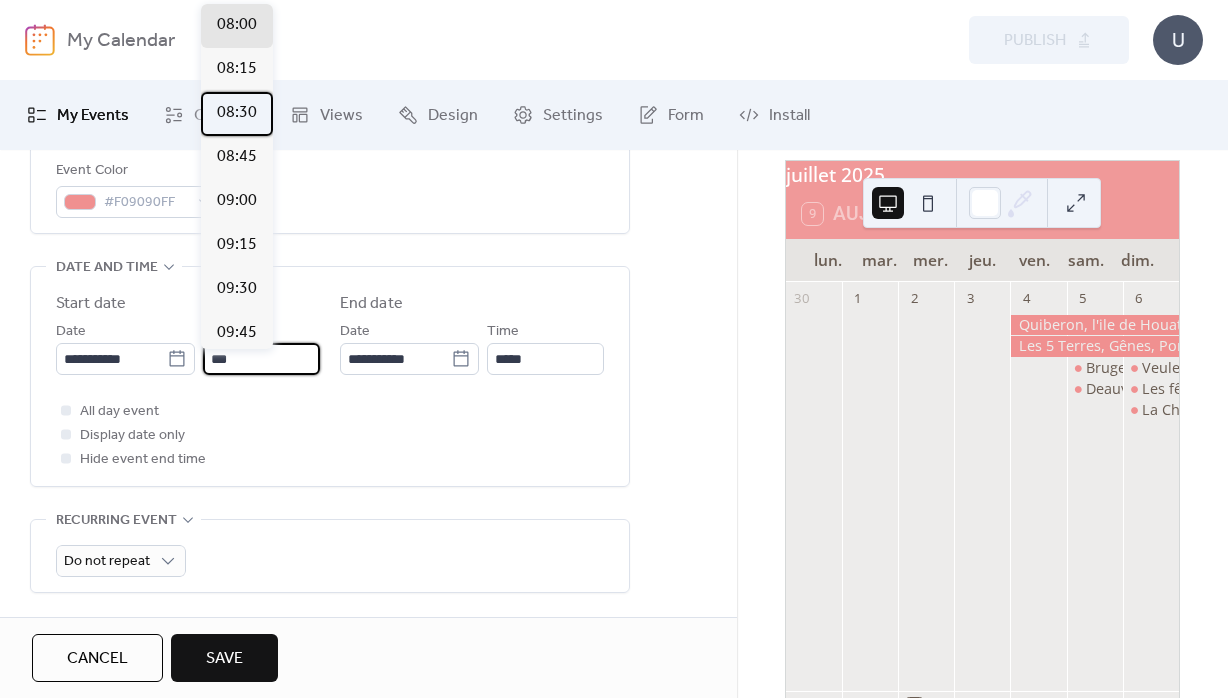 click on "08:30" at bounding box center [237, 113] 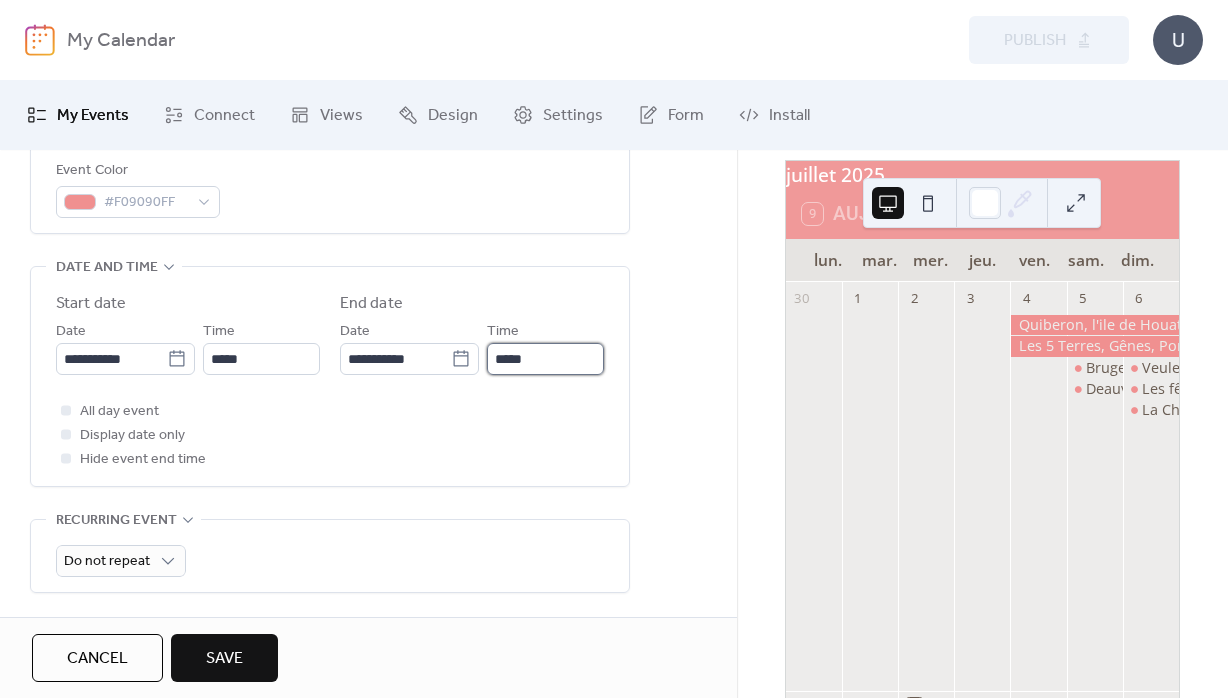 drag, startPoint x: 538, startPoint y: 374, endPoint x: 447, endPoint y: 370, distance: 91.08787 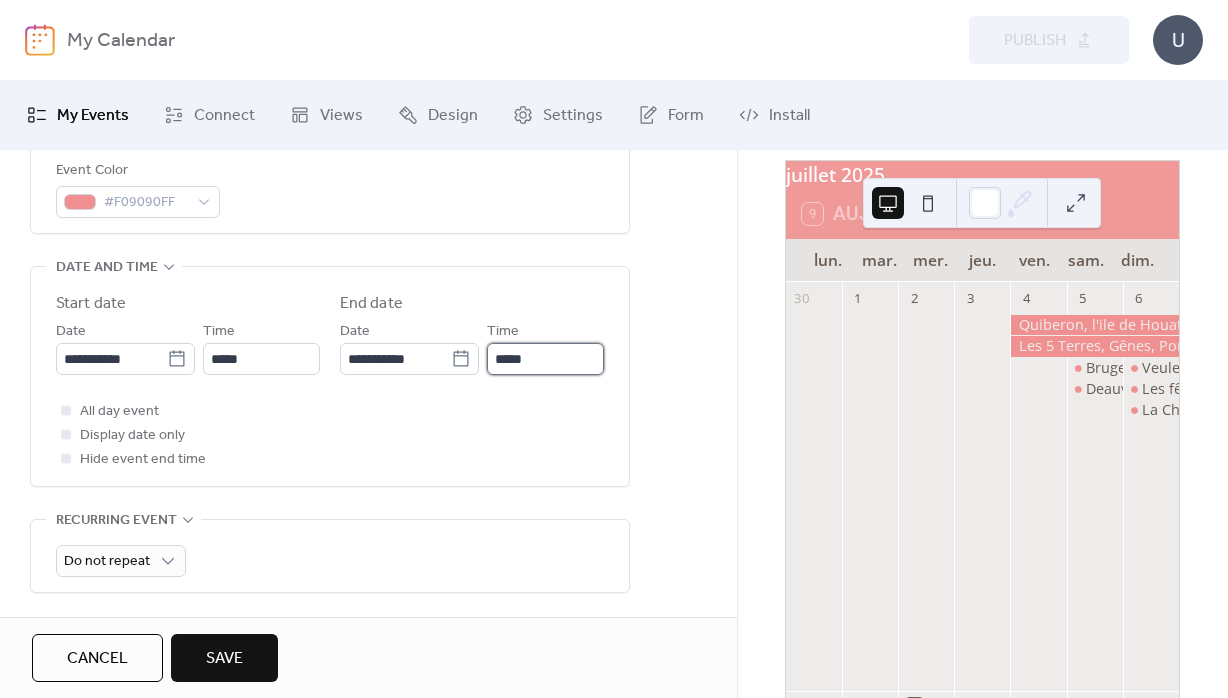 click on "*****" at bounding box center [545, 359] 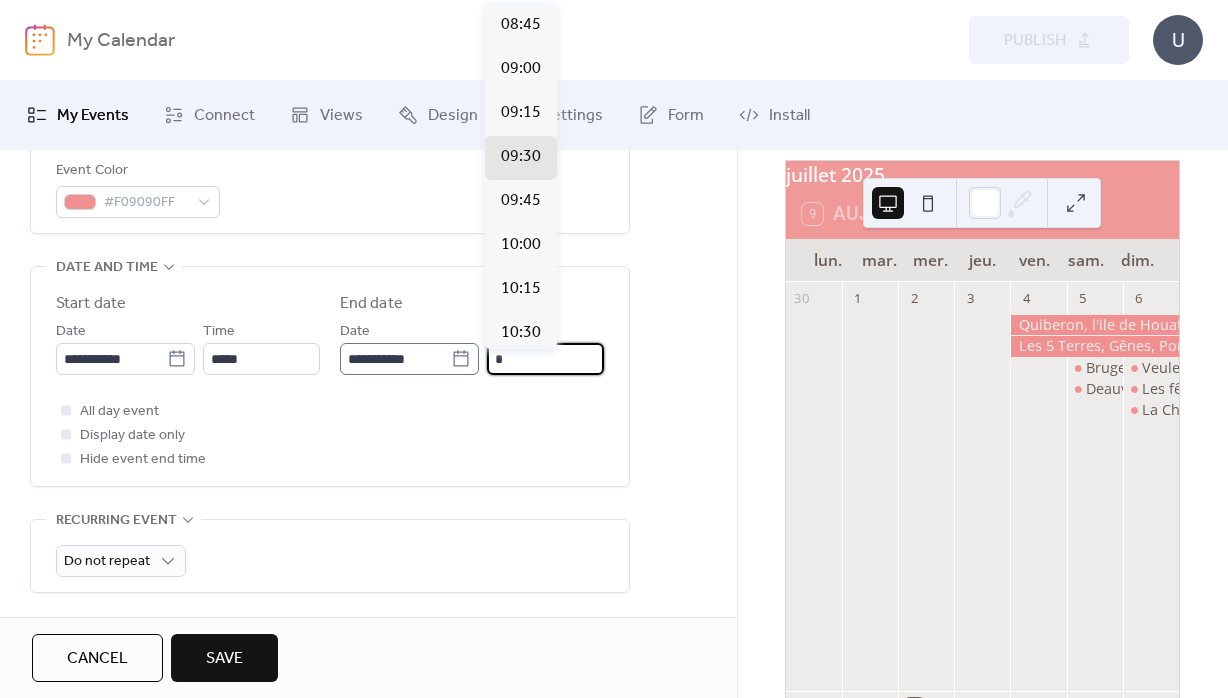scroll, scrollTop: 1980, scrollLeft: 0, axis: vertical 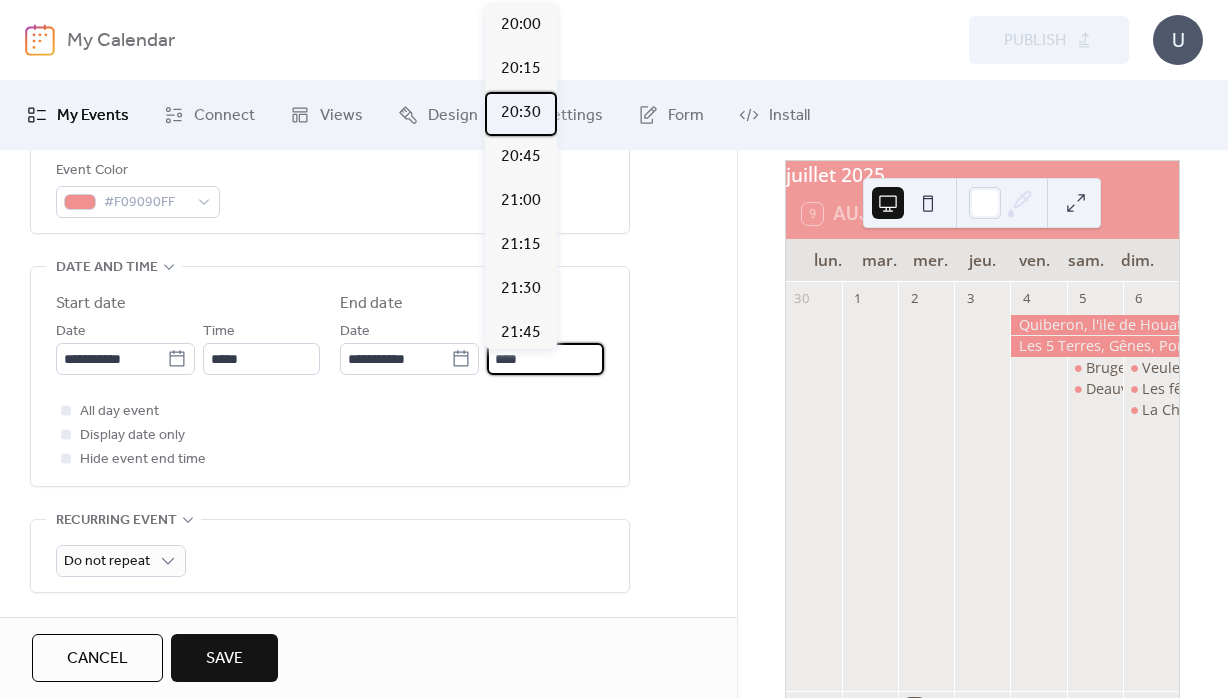 click on "20:30" at bounding box center (521, 113) 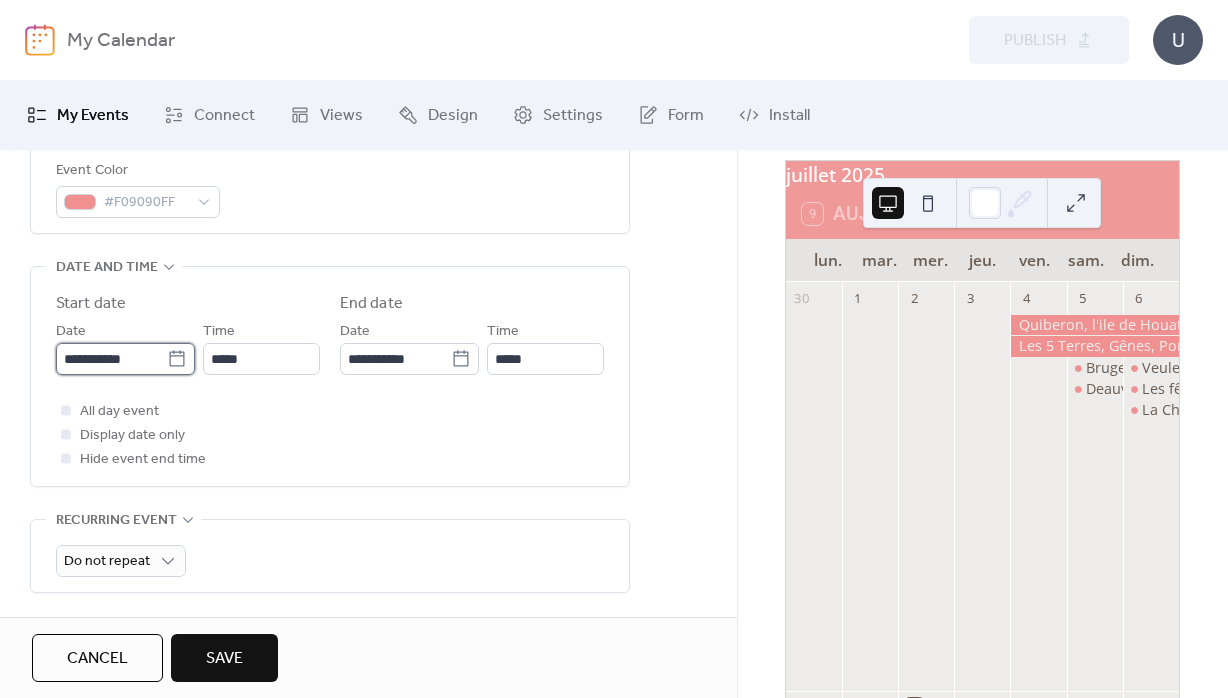 click on "**********" at bounding box center (111, 359) 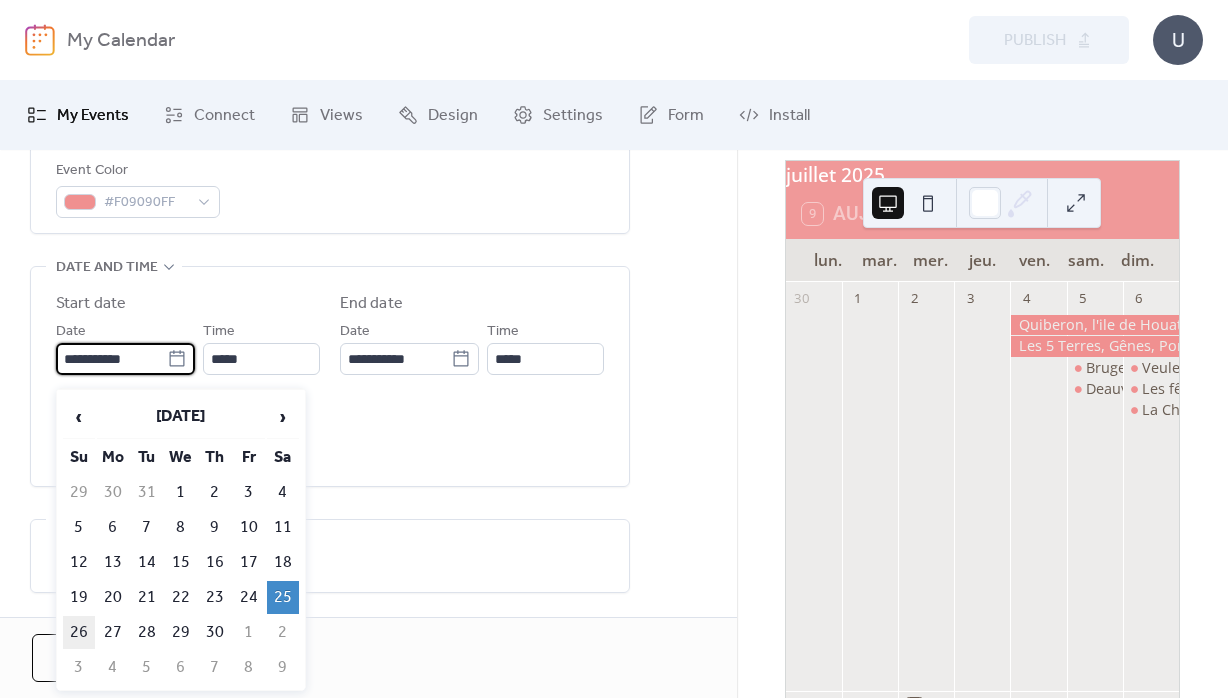click on "26" at bounding box center (79, 632) 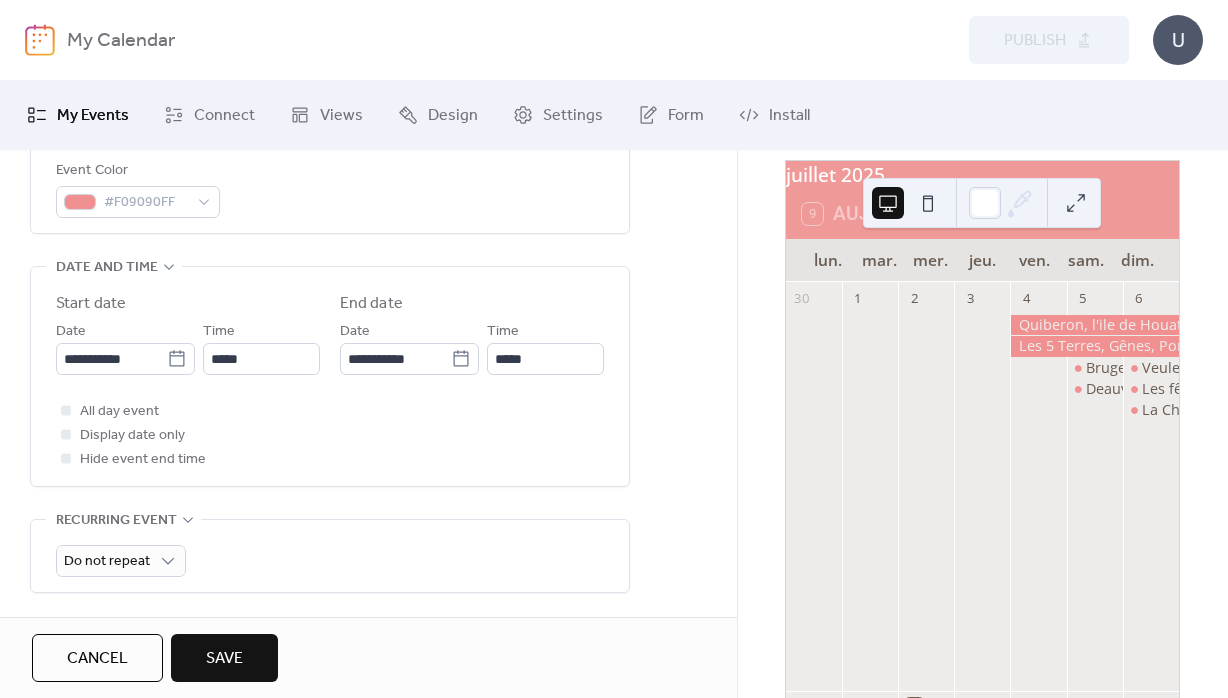 type on "**********" 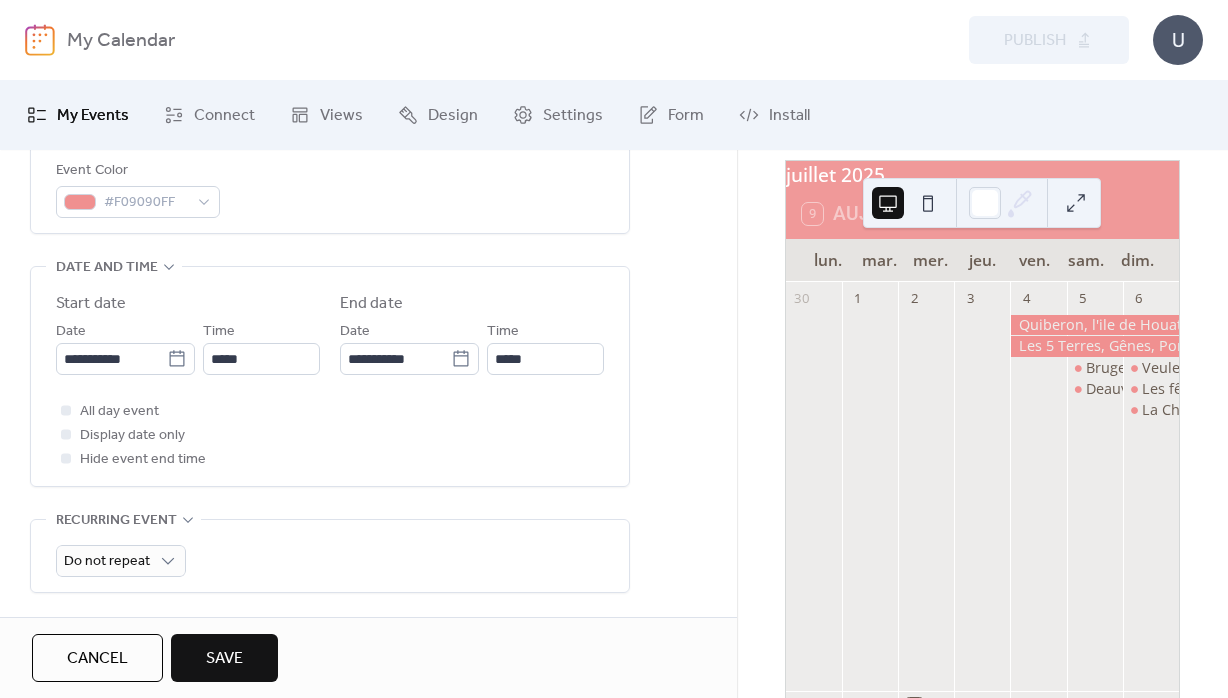 type on "**********" 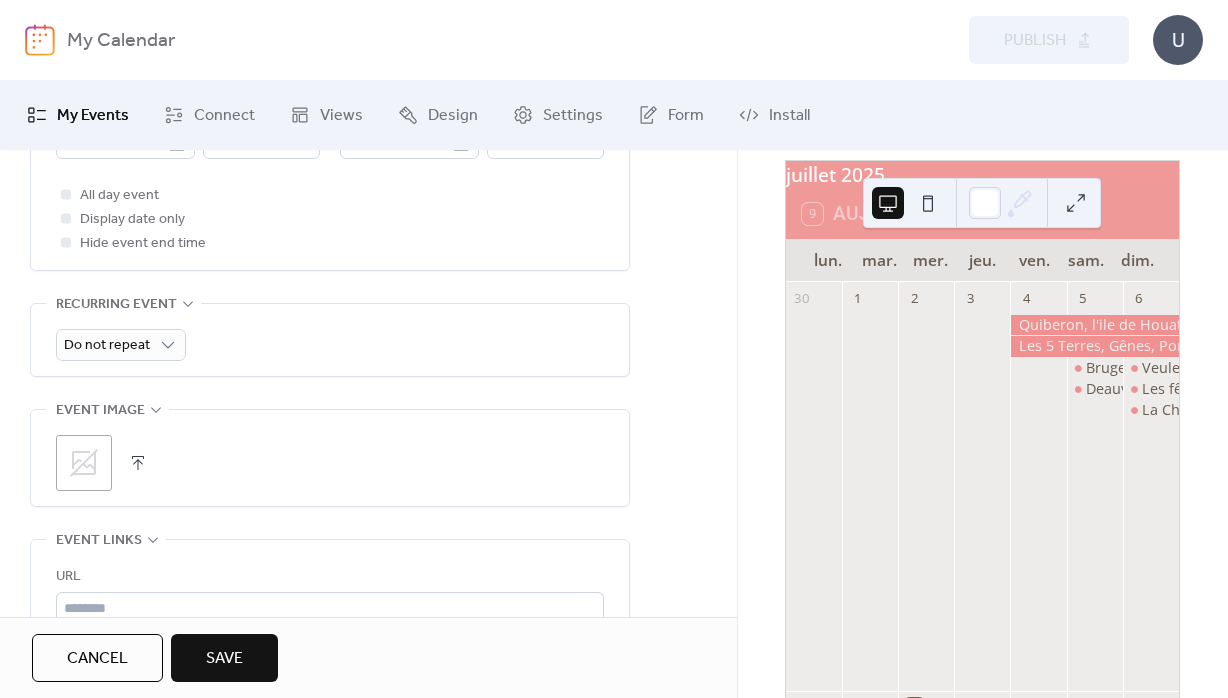 scroll, scrollTop: 936, scrollLeft: 0, axis: vertical 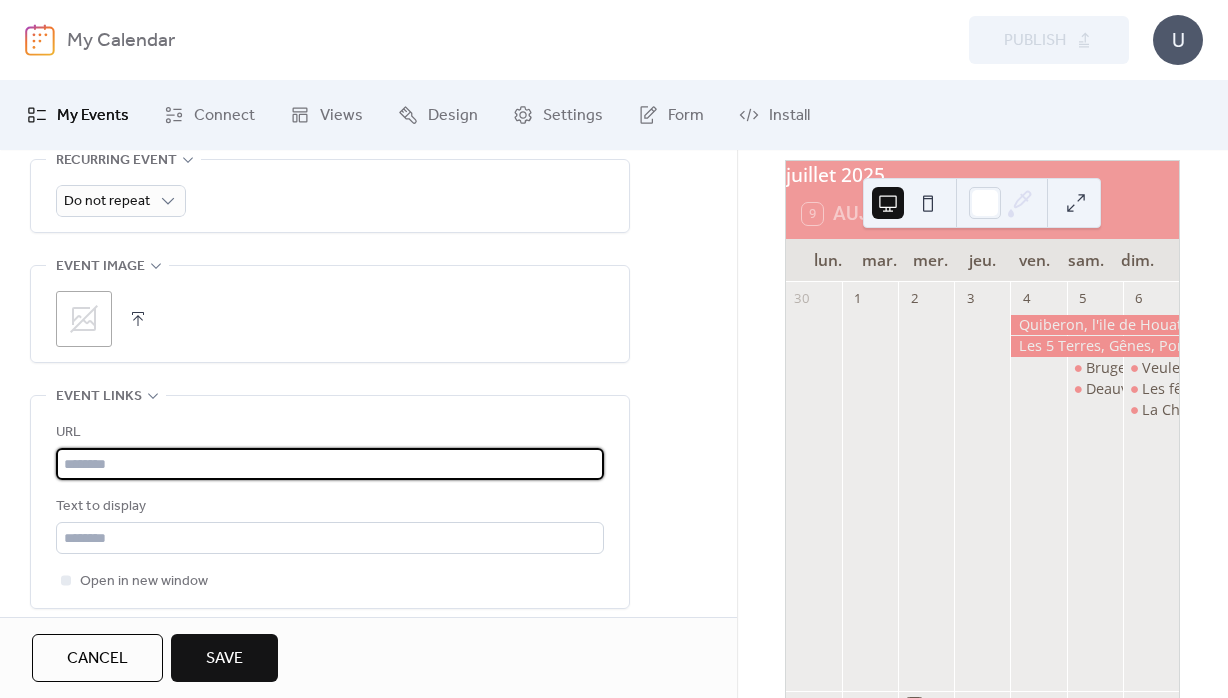 click at bounding box center (330, 464) 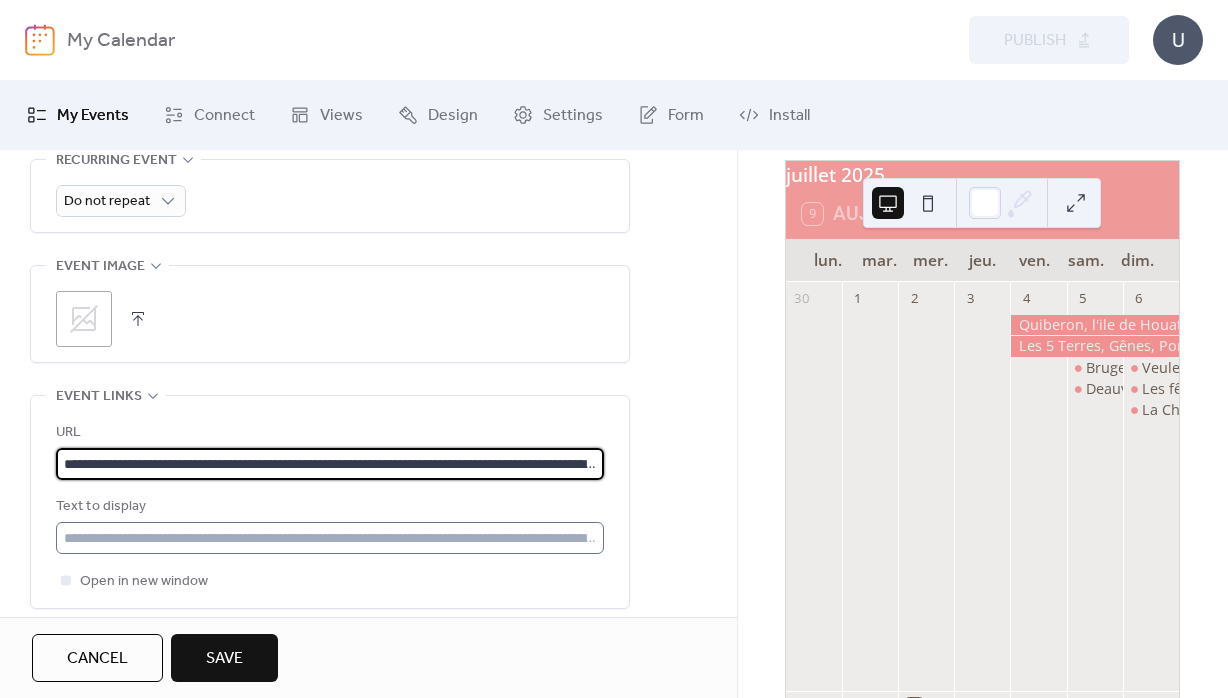 scroll, scrollTop: 0, scrollLeft: 290, axis: horizontal 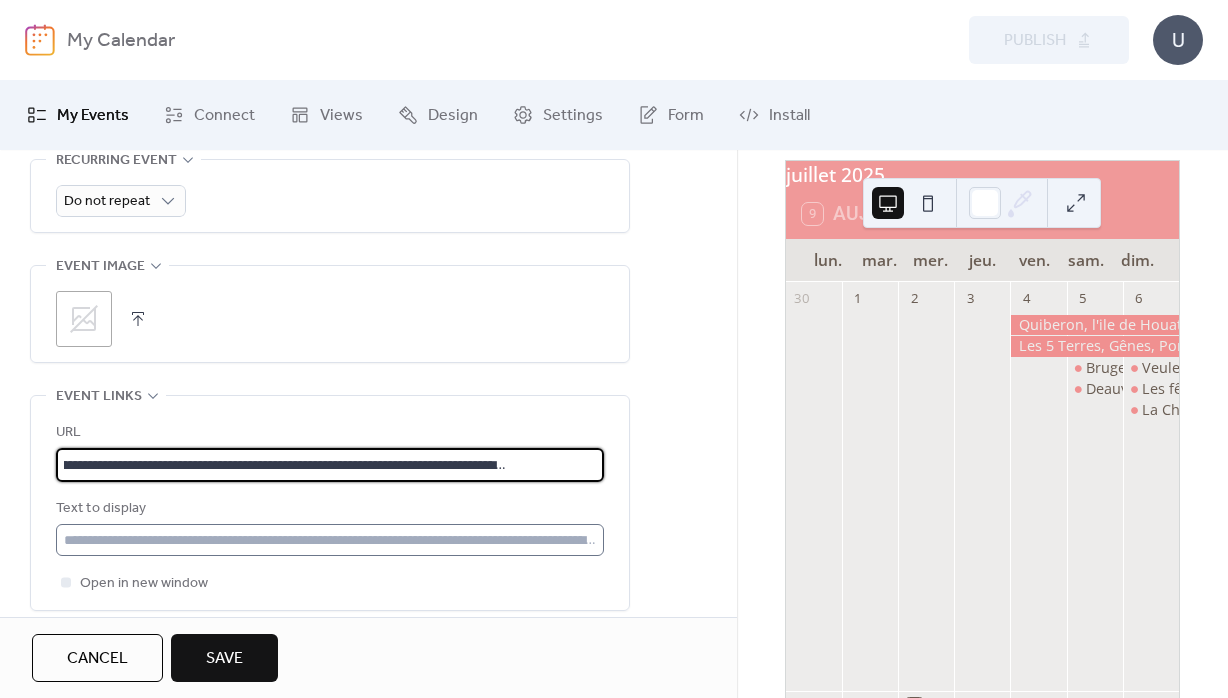 type on "**********" 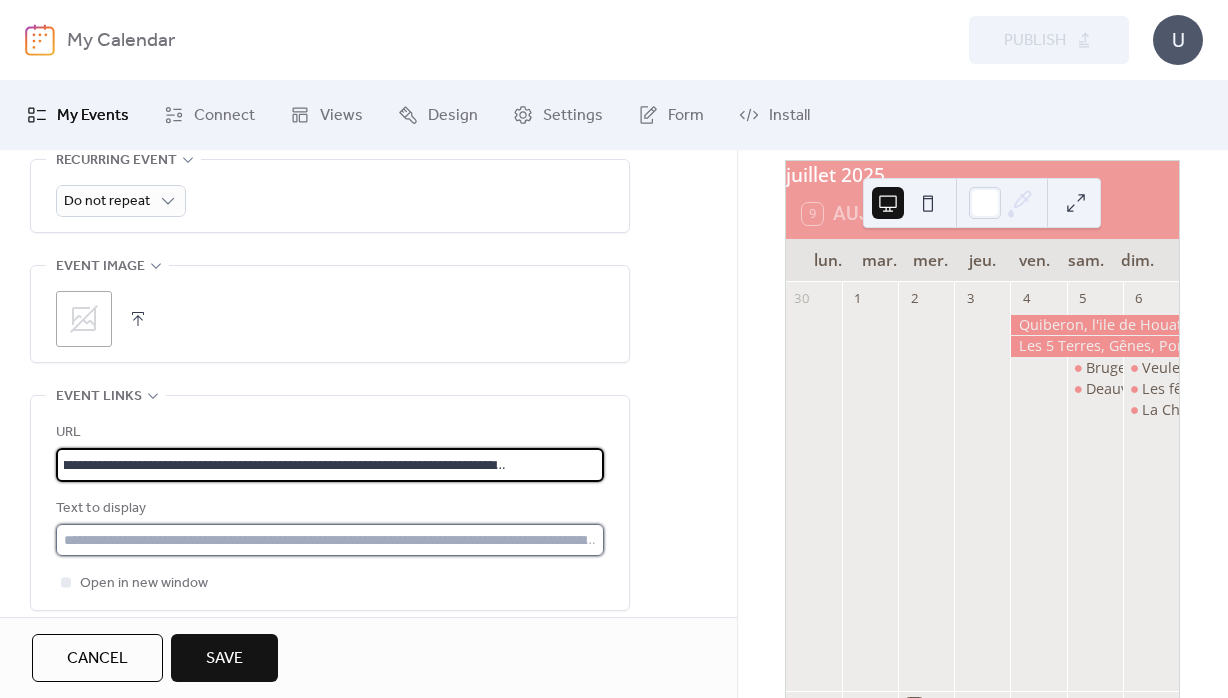 click at bounding box center [330, 540] 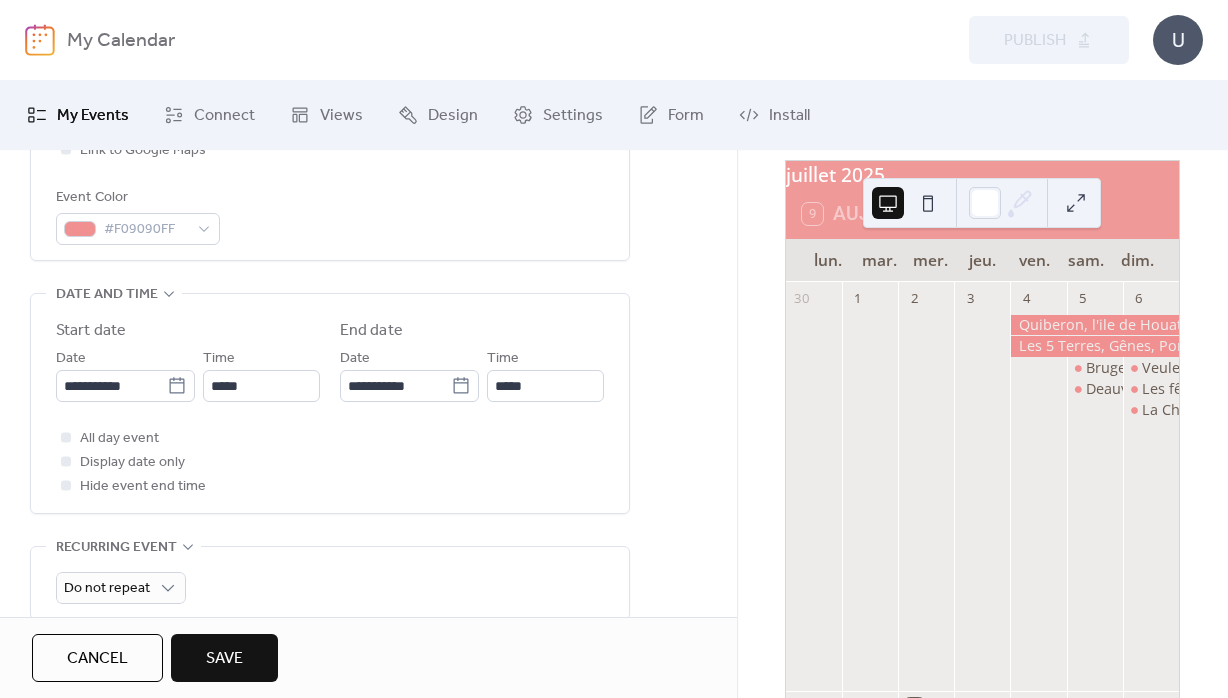 scroll, scrollTop: 432, scrollLeft: 0, axis: vertical 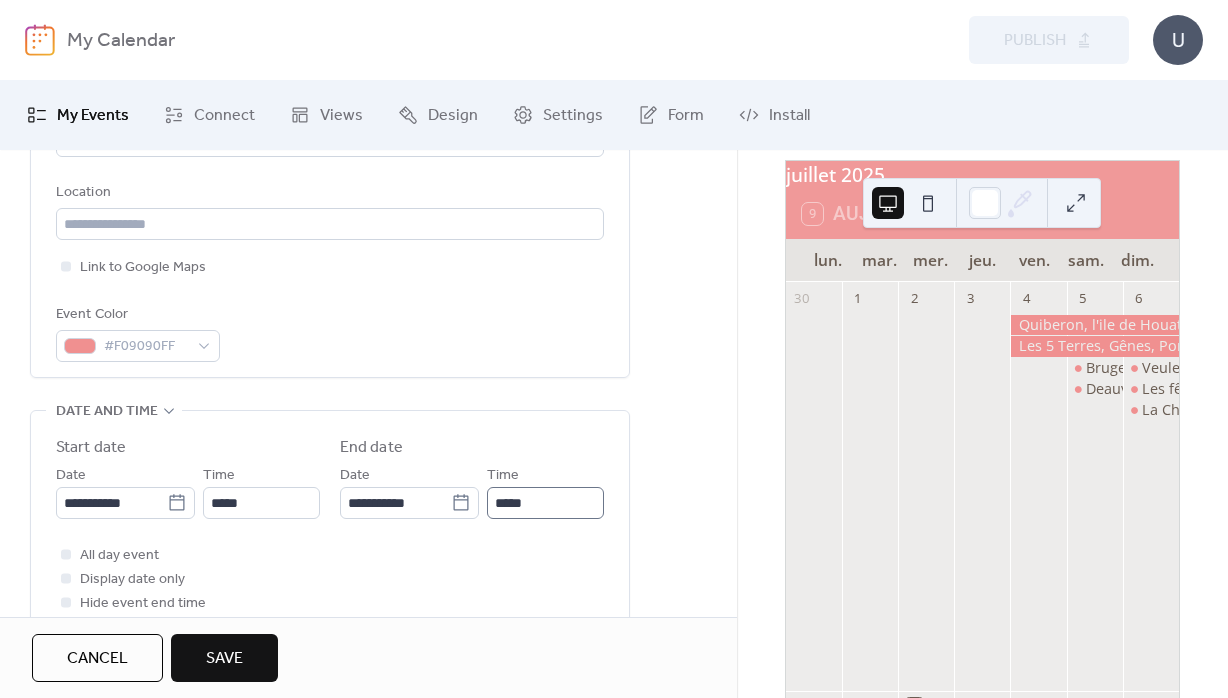 type on "**********" 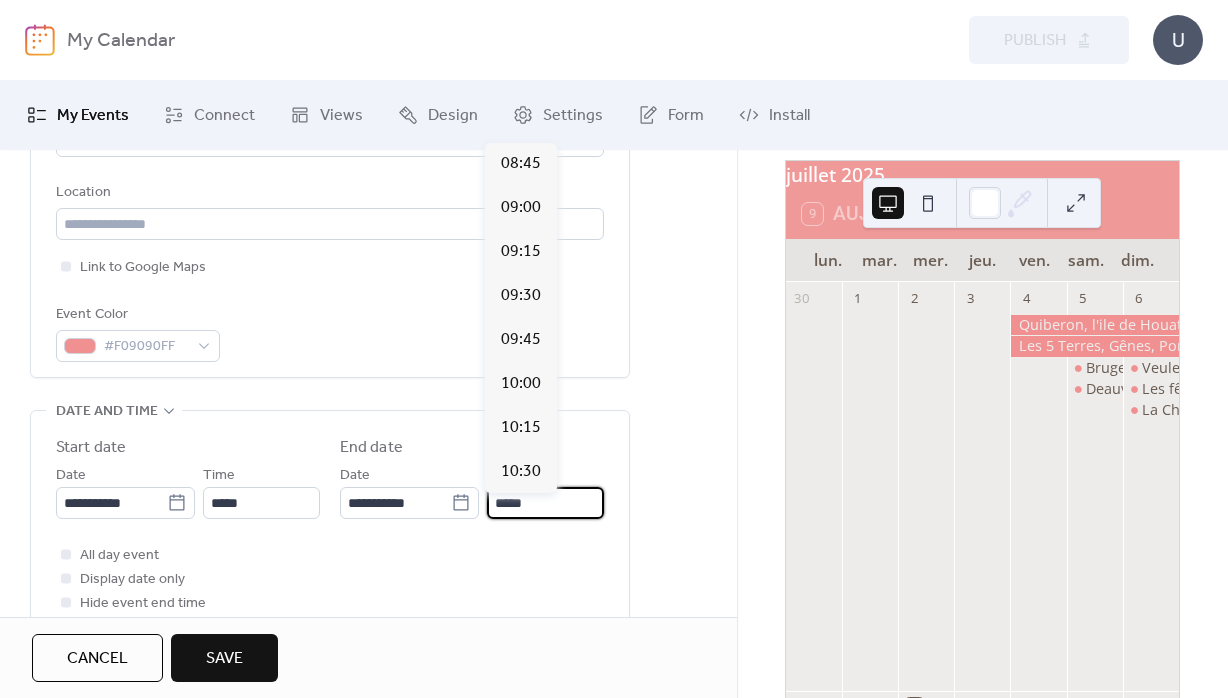 click on "*****" at bounding box center [545, 503] 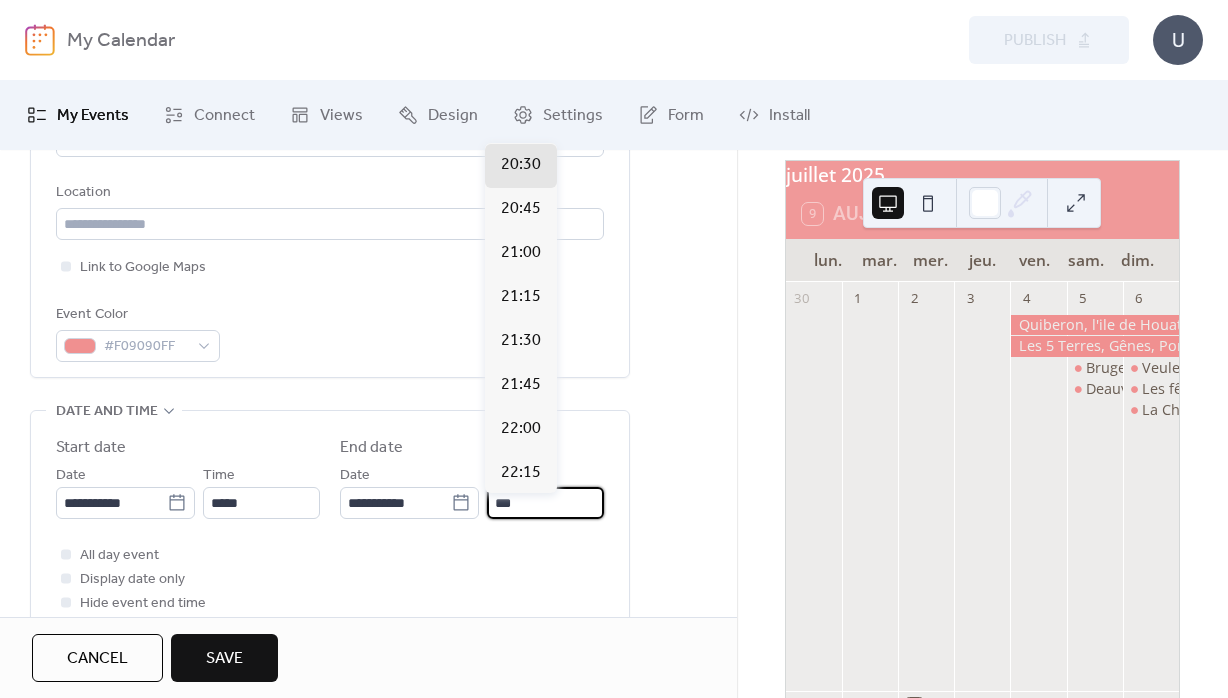 scroll, scrollTop: 1979, scrollLeft: 0, axis: vertical 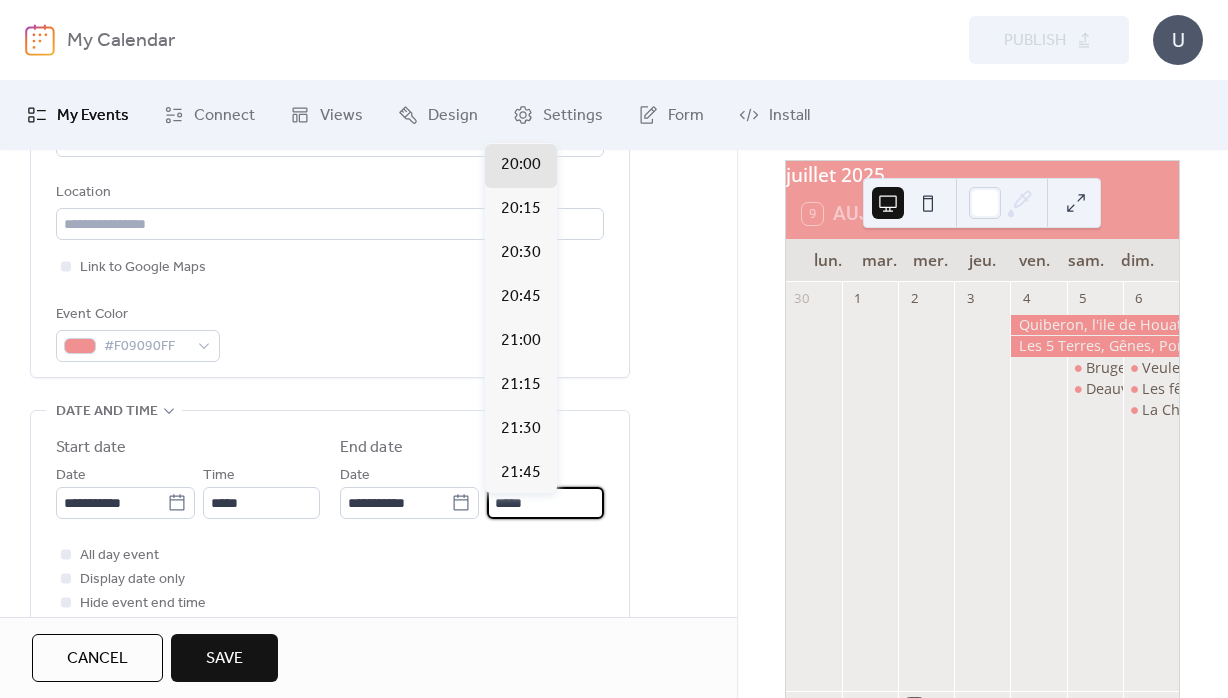 type on "*****" 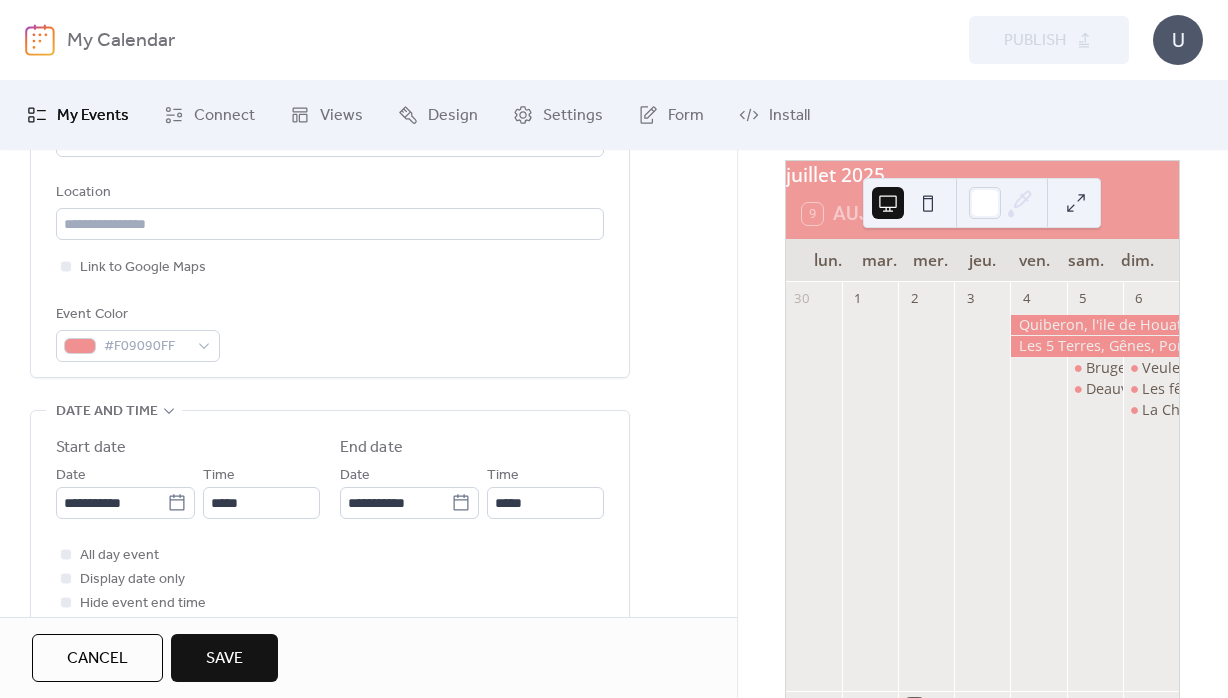 click on "**********" at bounding box center [368, 556] 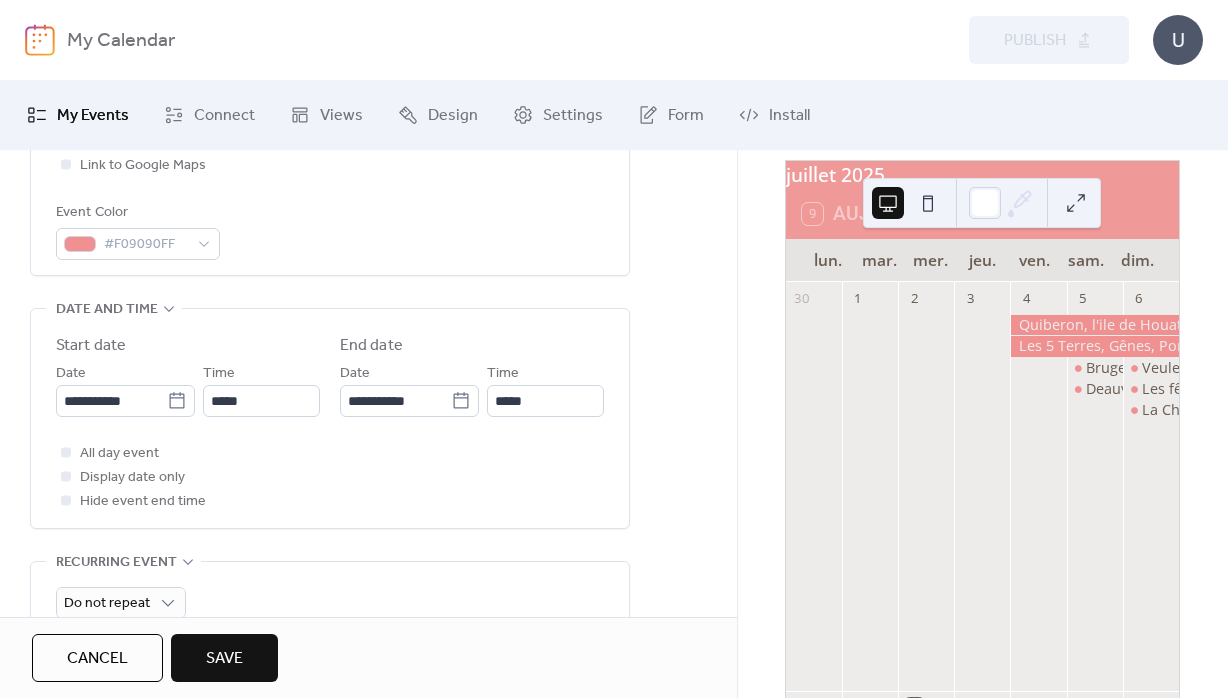 scroll, scrollTop: 576, scrollLeft: 0, axis: vertical 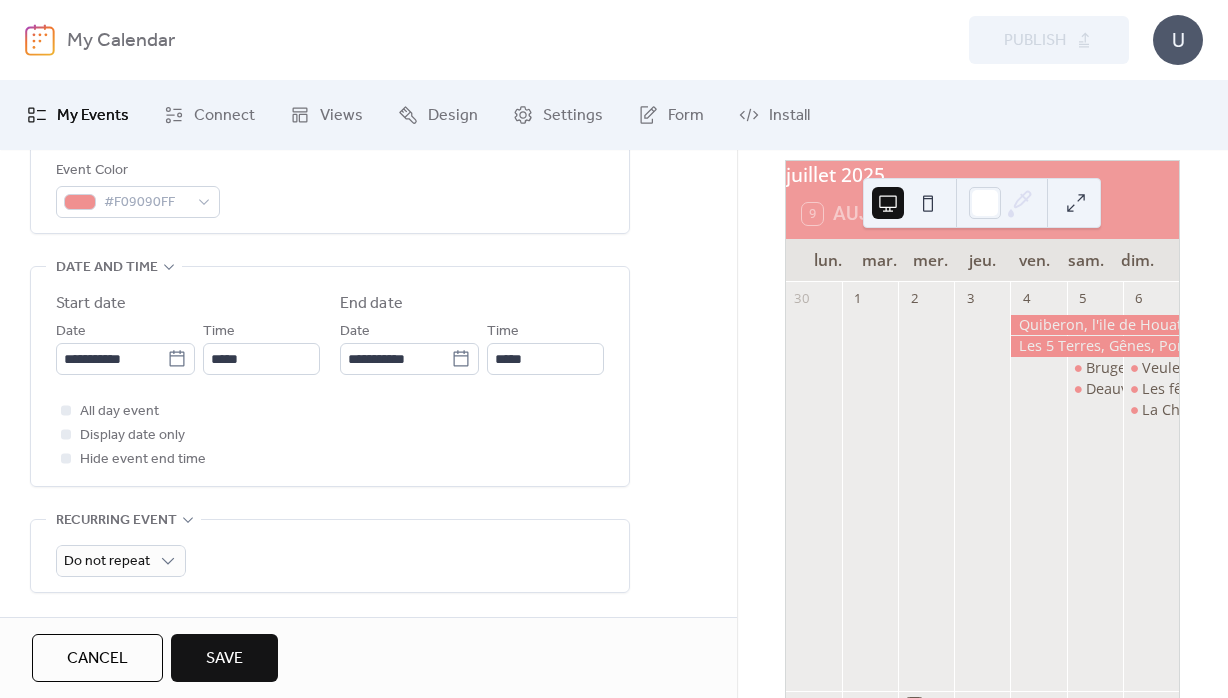 click on "Save" at bounding box center [224, 659] 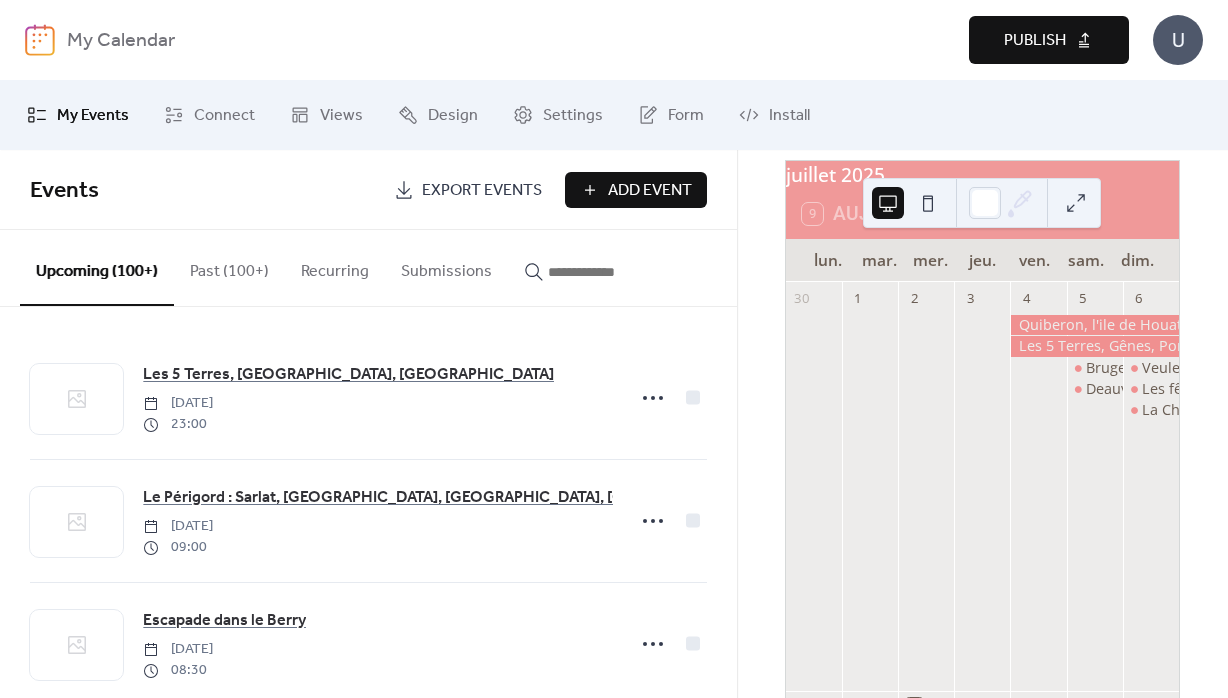 click on "Publish" at bounding box center (1035, 41) 